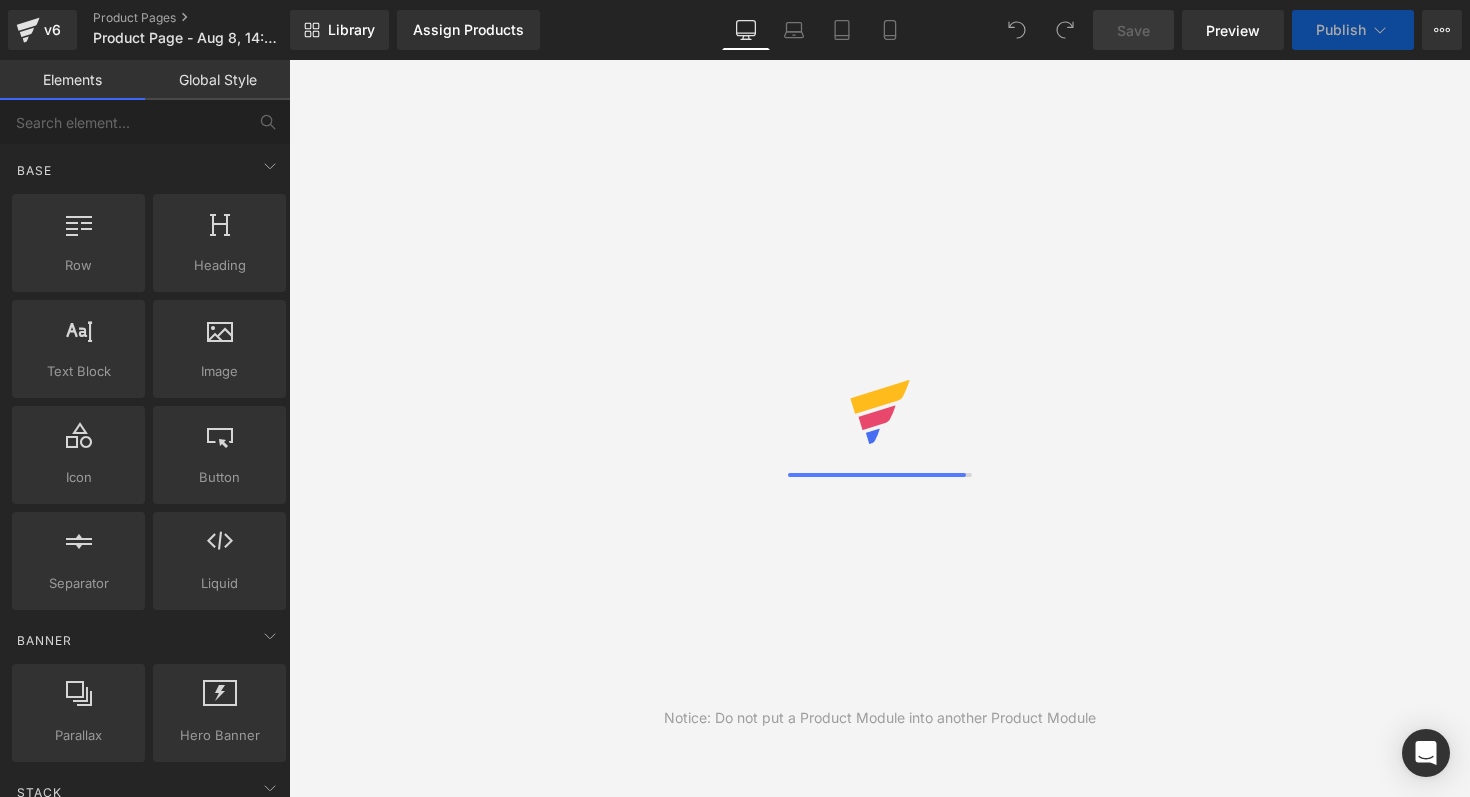 scroll, scrollTop: 0, scrollLeft: 0, axis: both 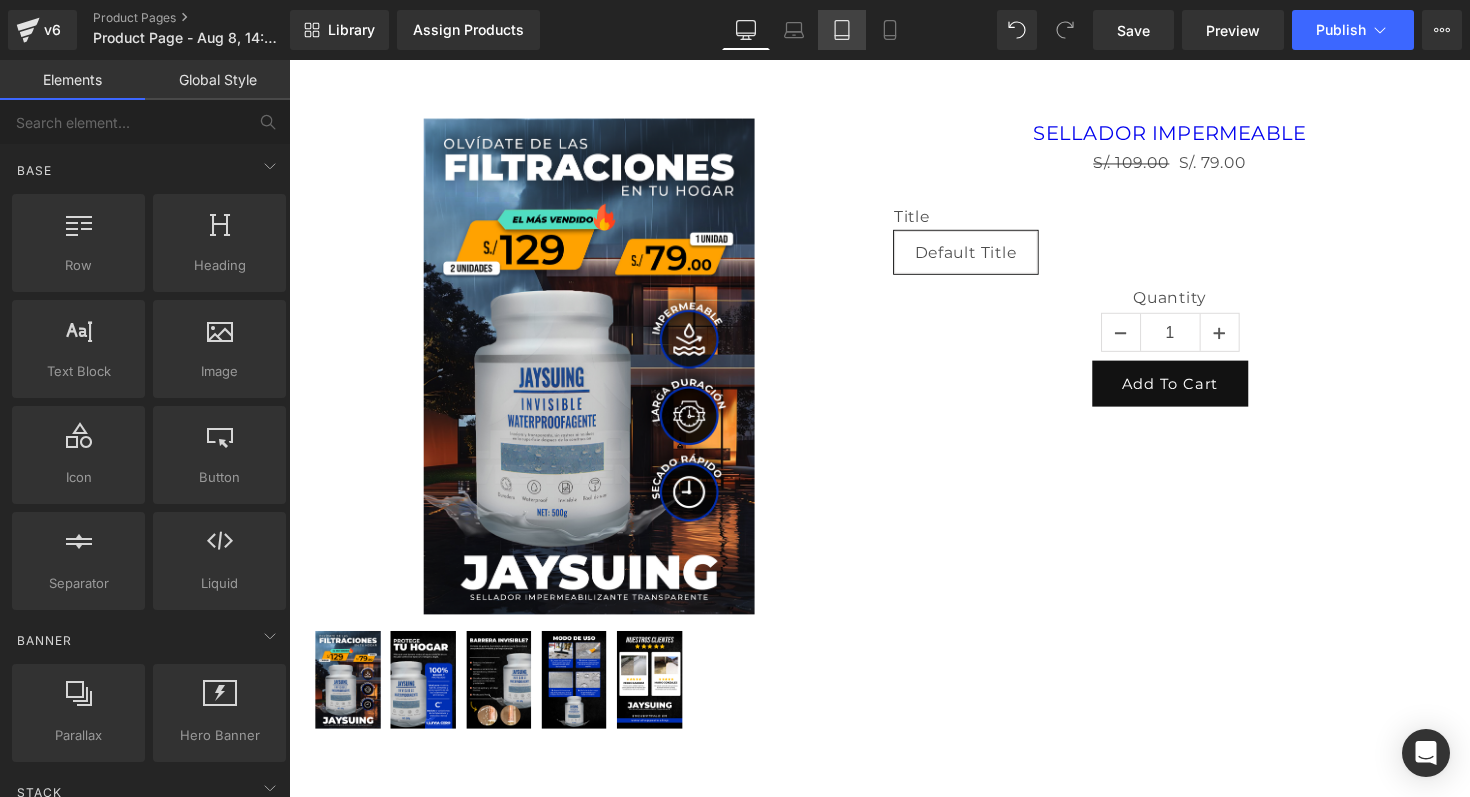 click 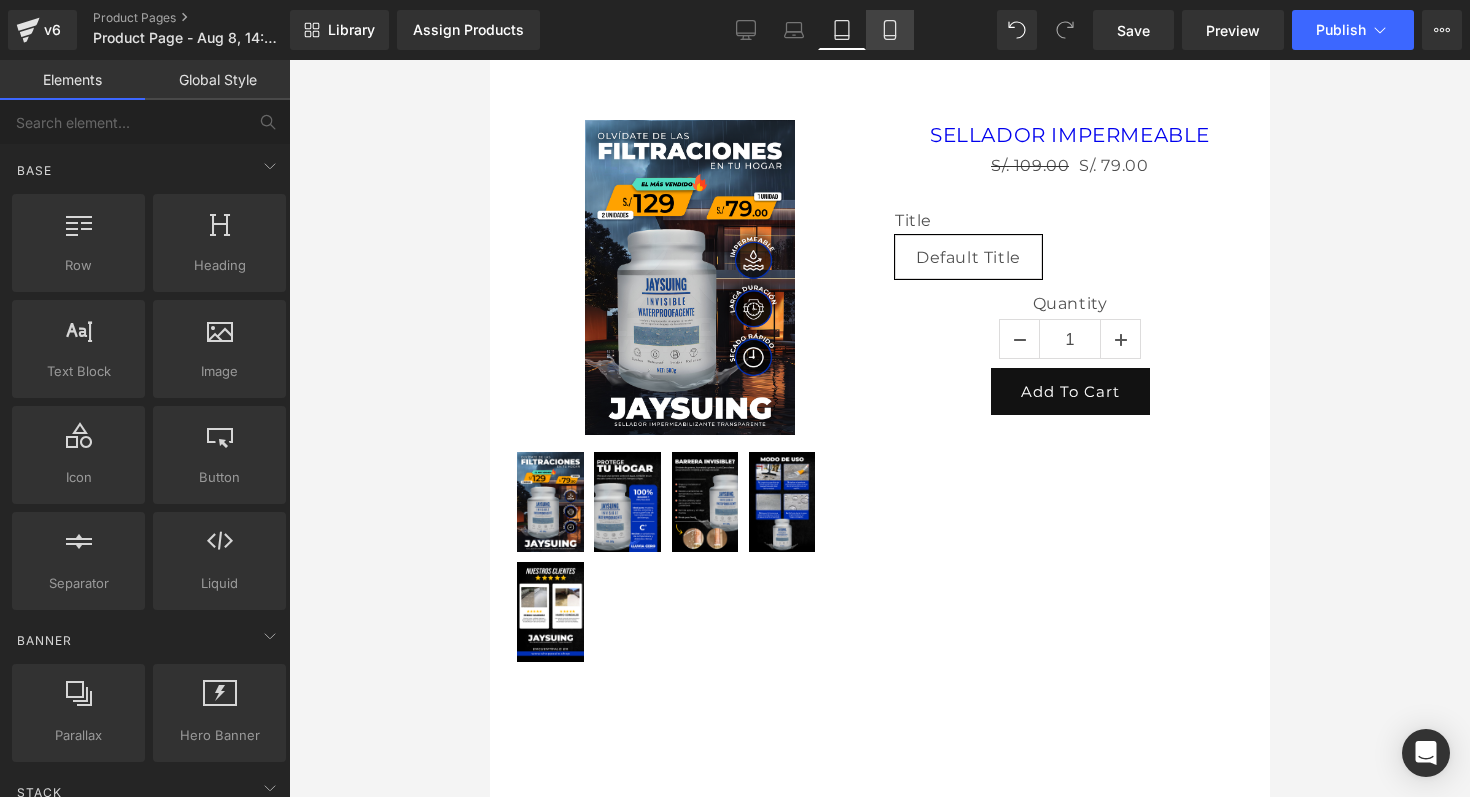 click 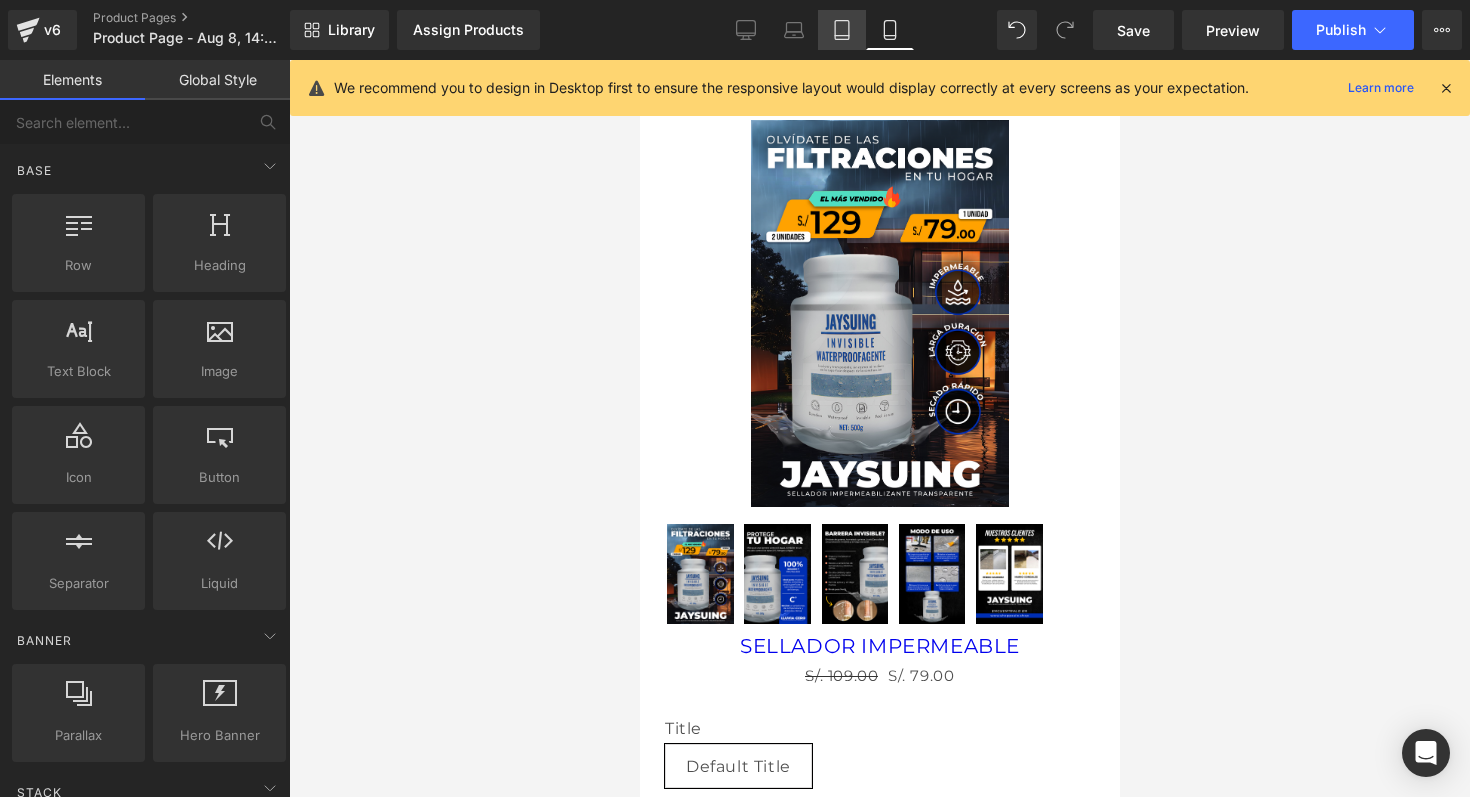 click on "Tablet" at bounding box center (842, 30) 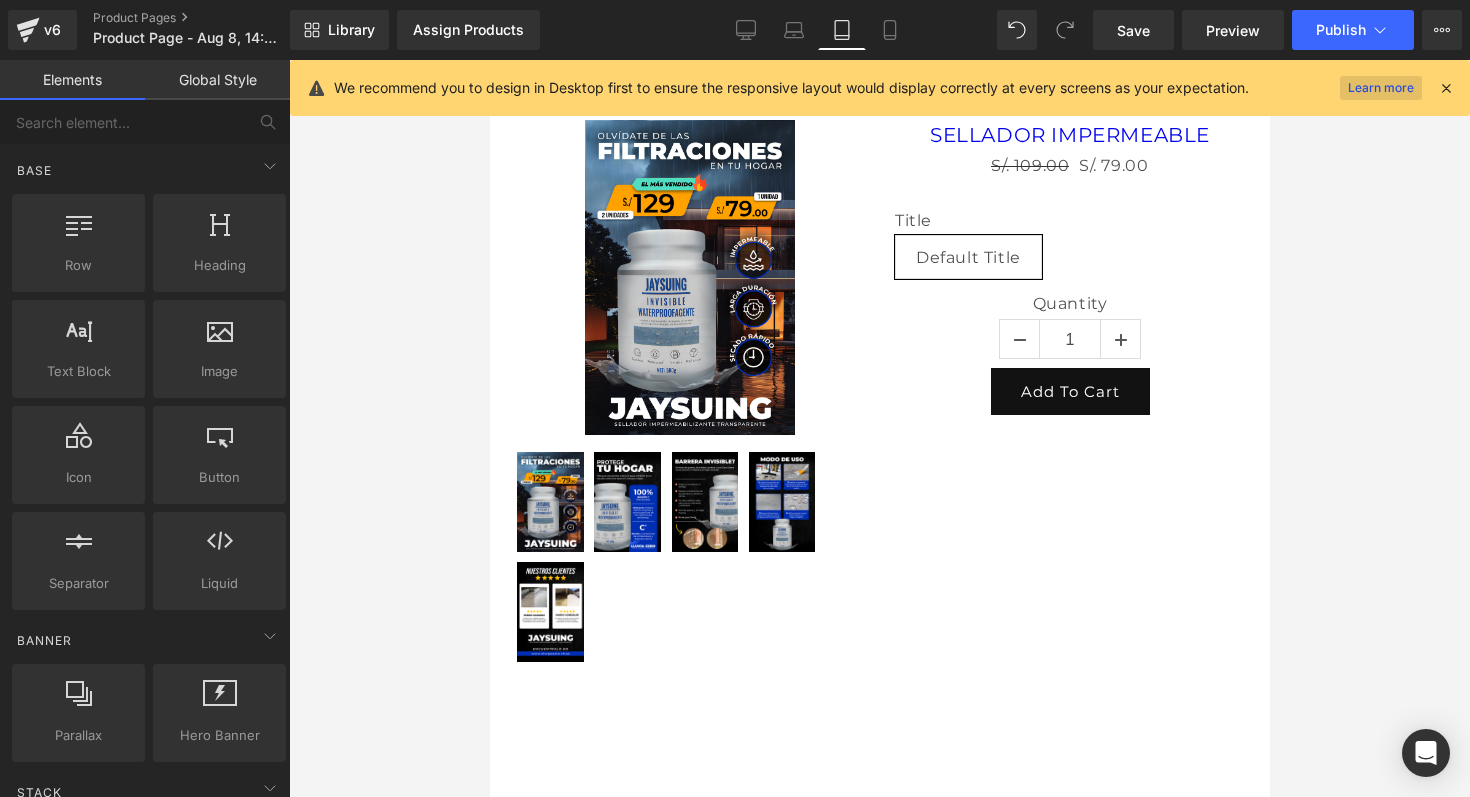 click on "Learn more" at bounding box center [1381, 88] 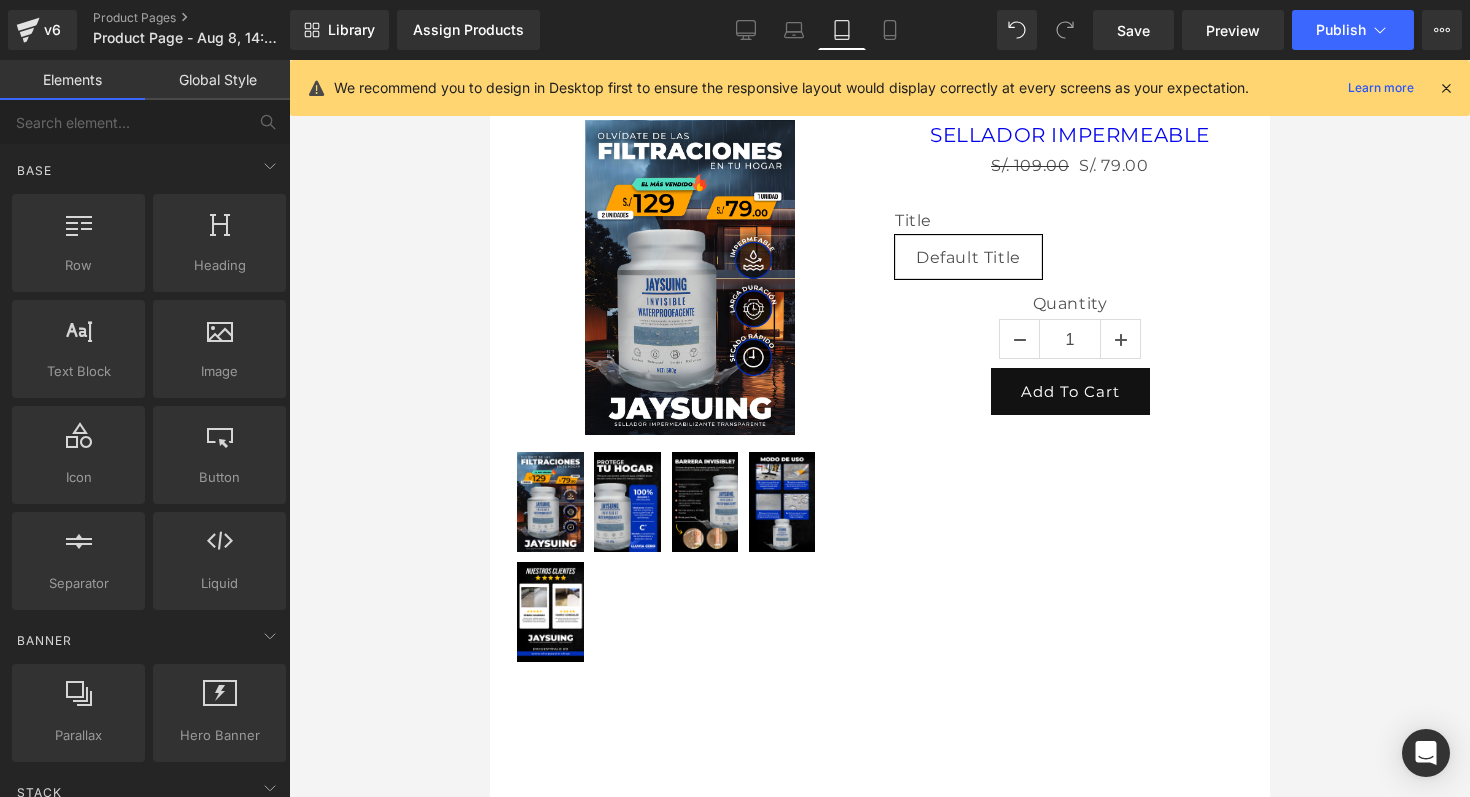 click at bounding box center (1446, 88) 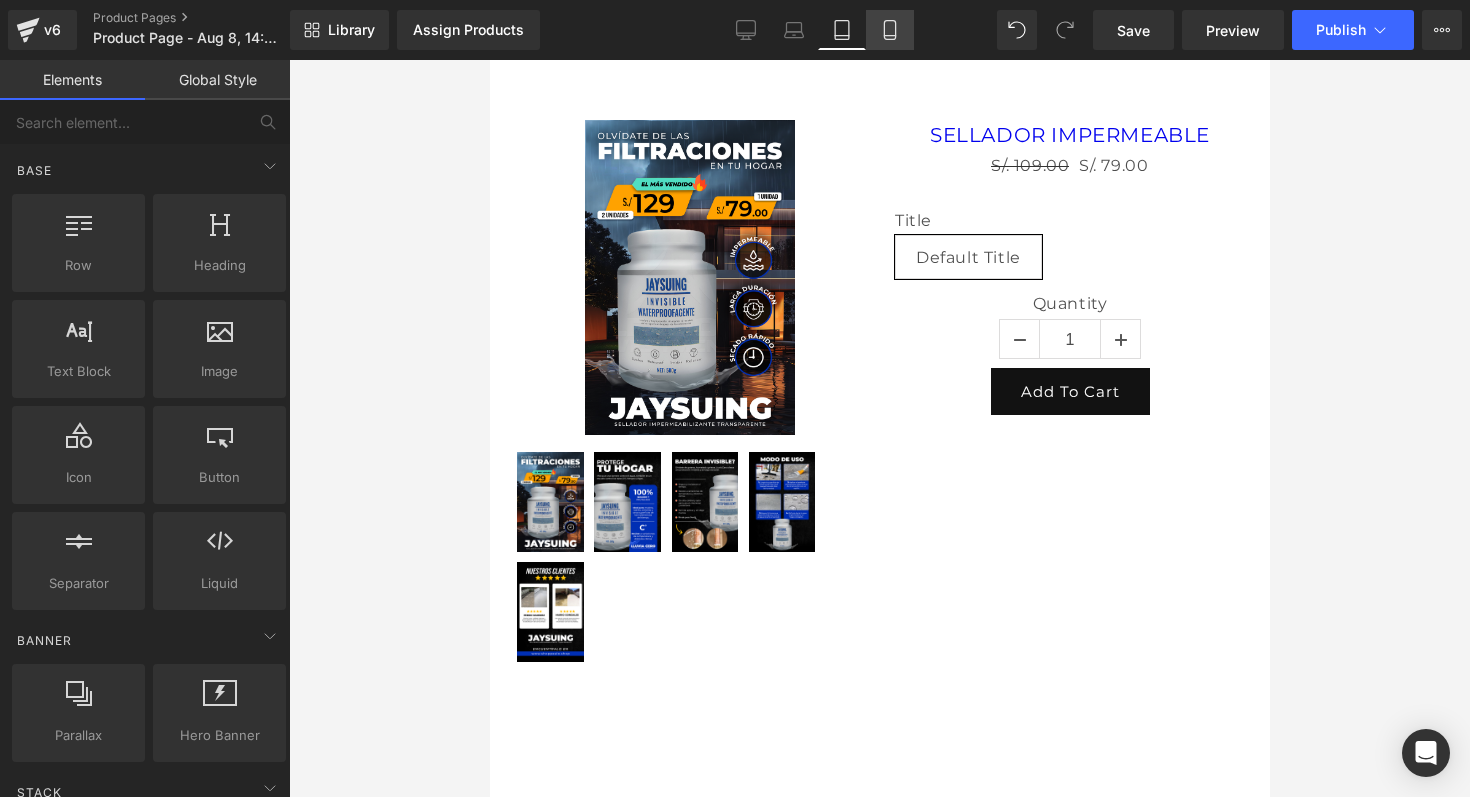 click 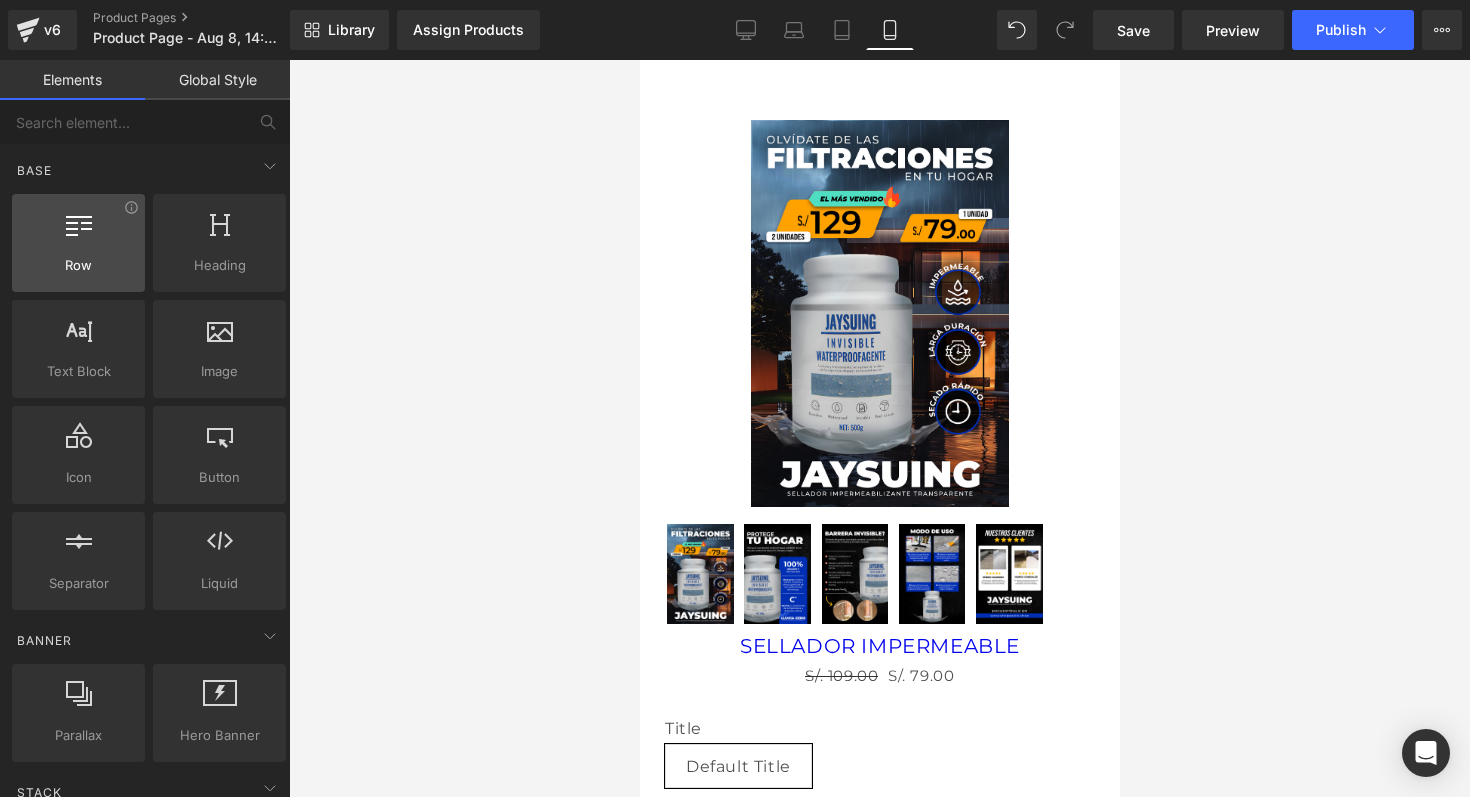 click at bounding box center (78, 232) 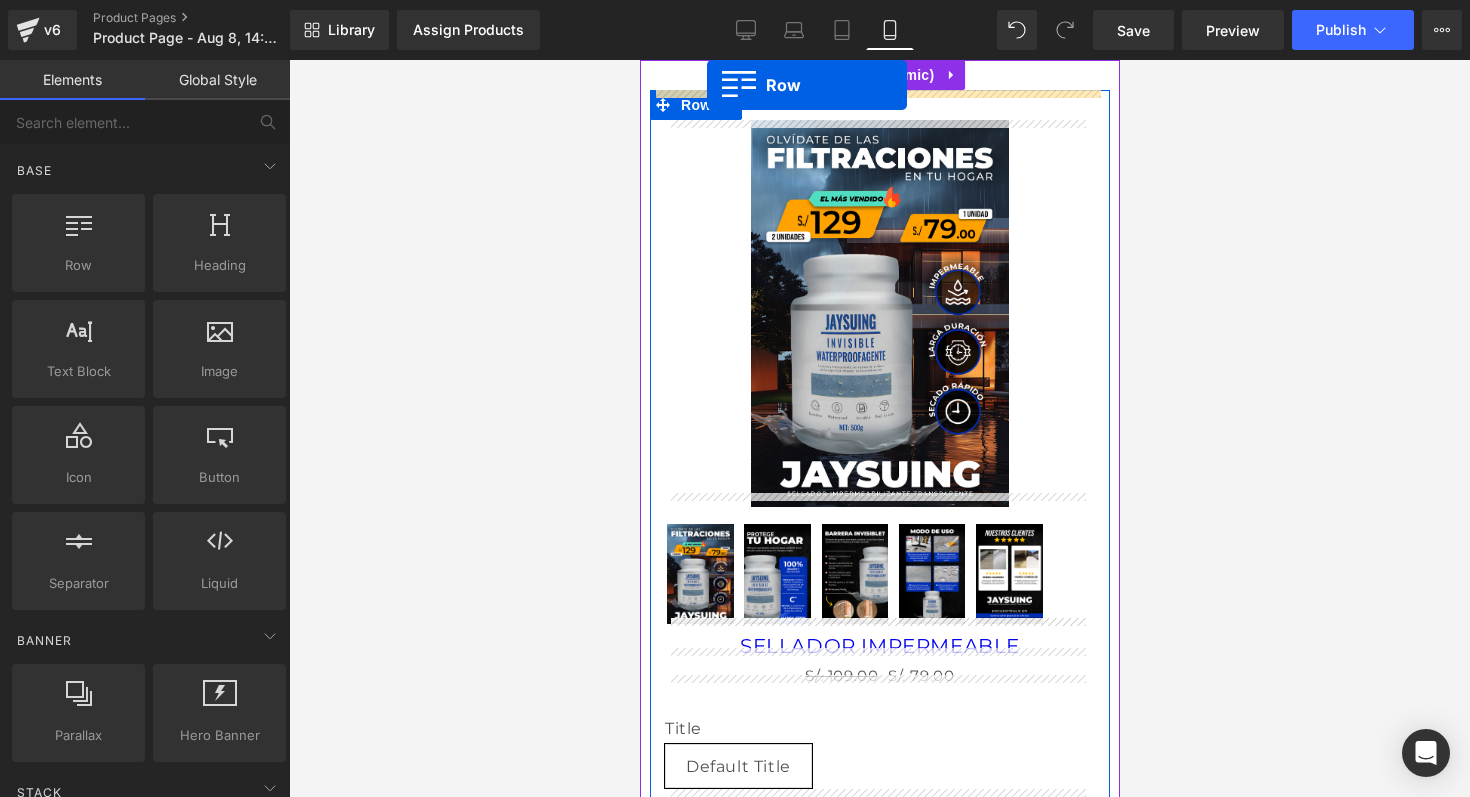 drag, startPoint x: 764, startPoint y: 276, endPoint x: 706, endPoint y: 85, distance: 199.61212 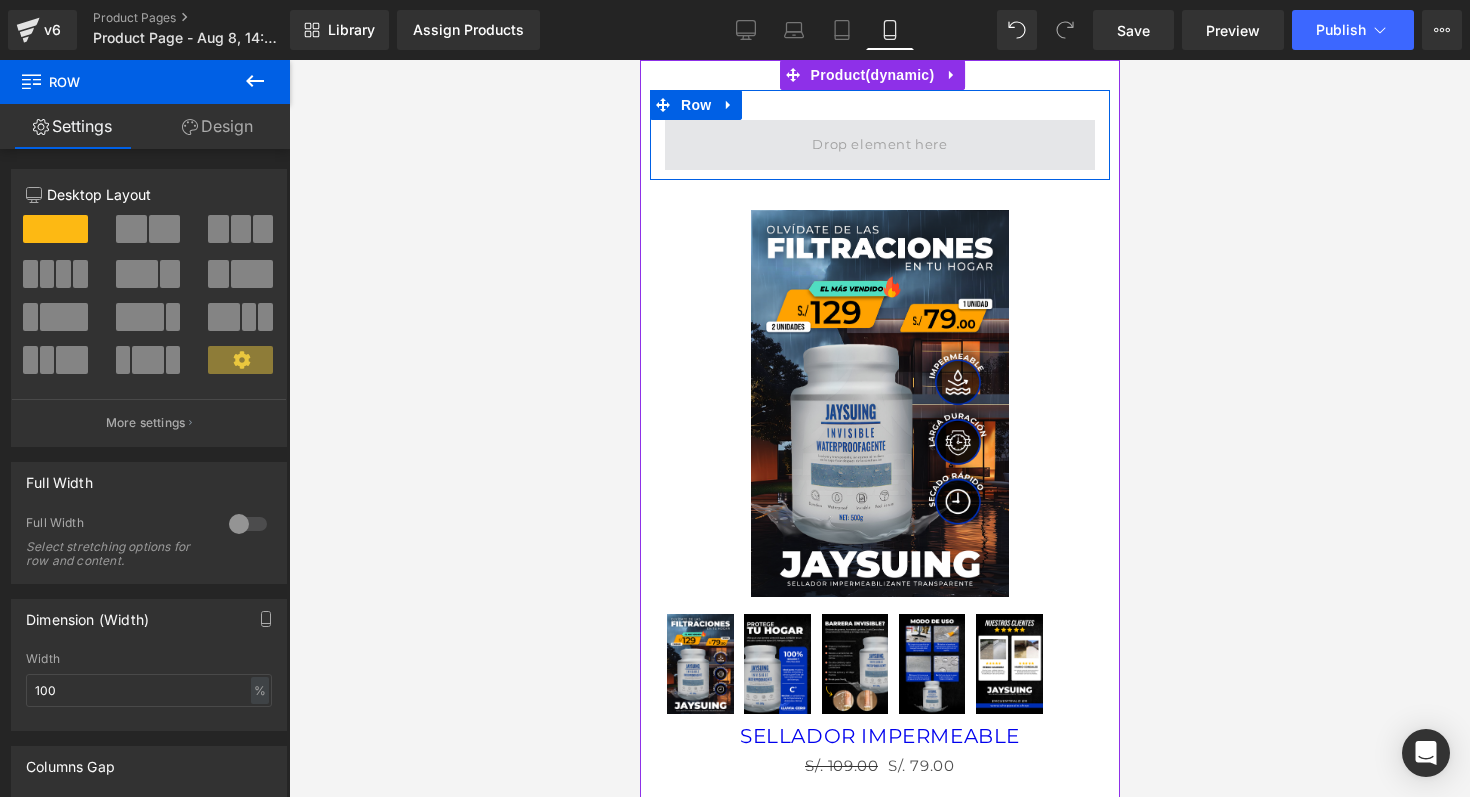 click at bounding box center [878, 144] 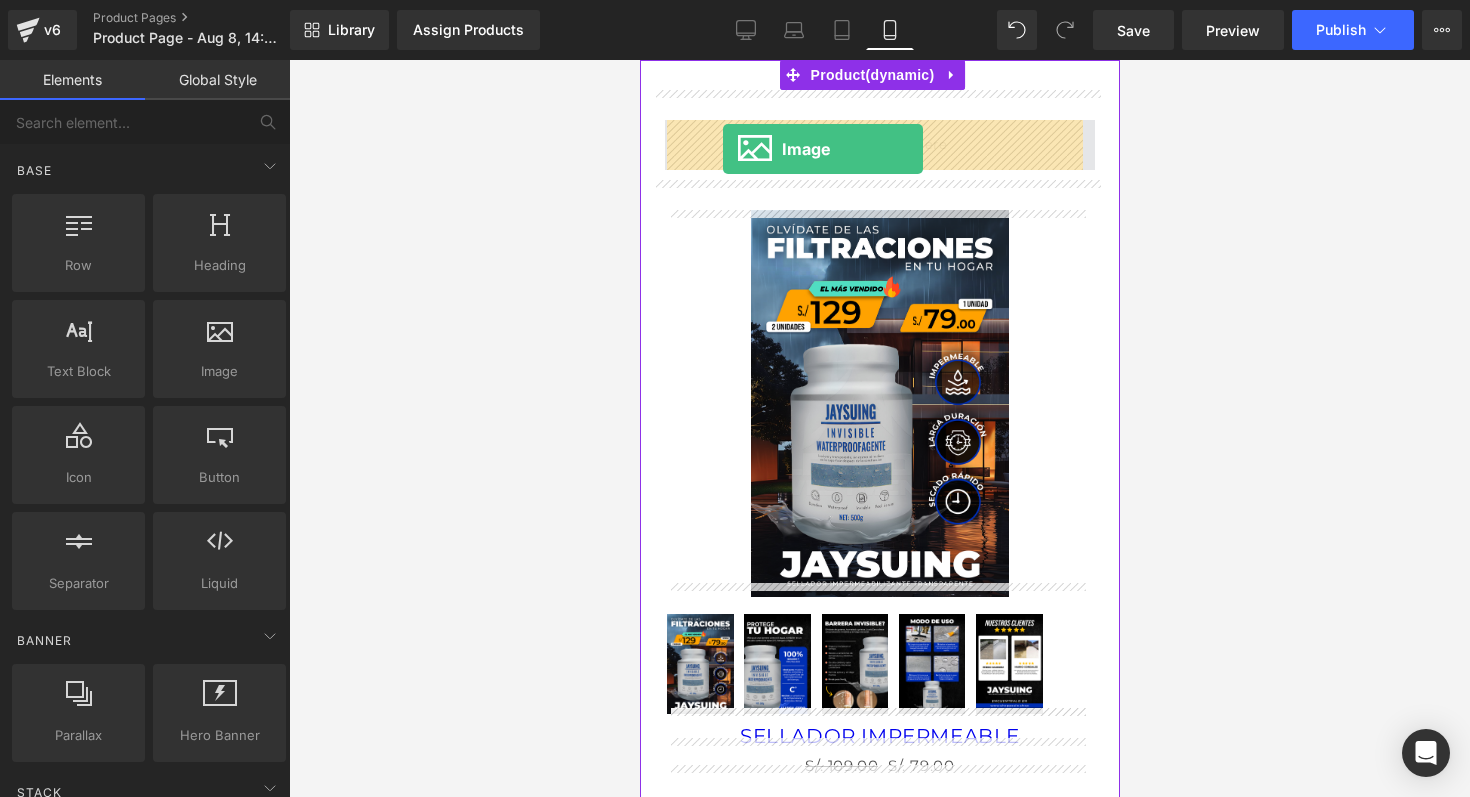 drag, startPoint x: 893, startPoint y: 411, endPoint x: 722, endPoint y: 149, distance: 312.86578 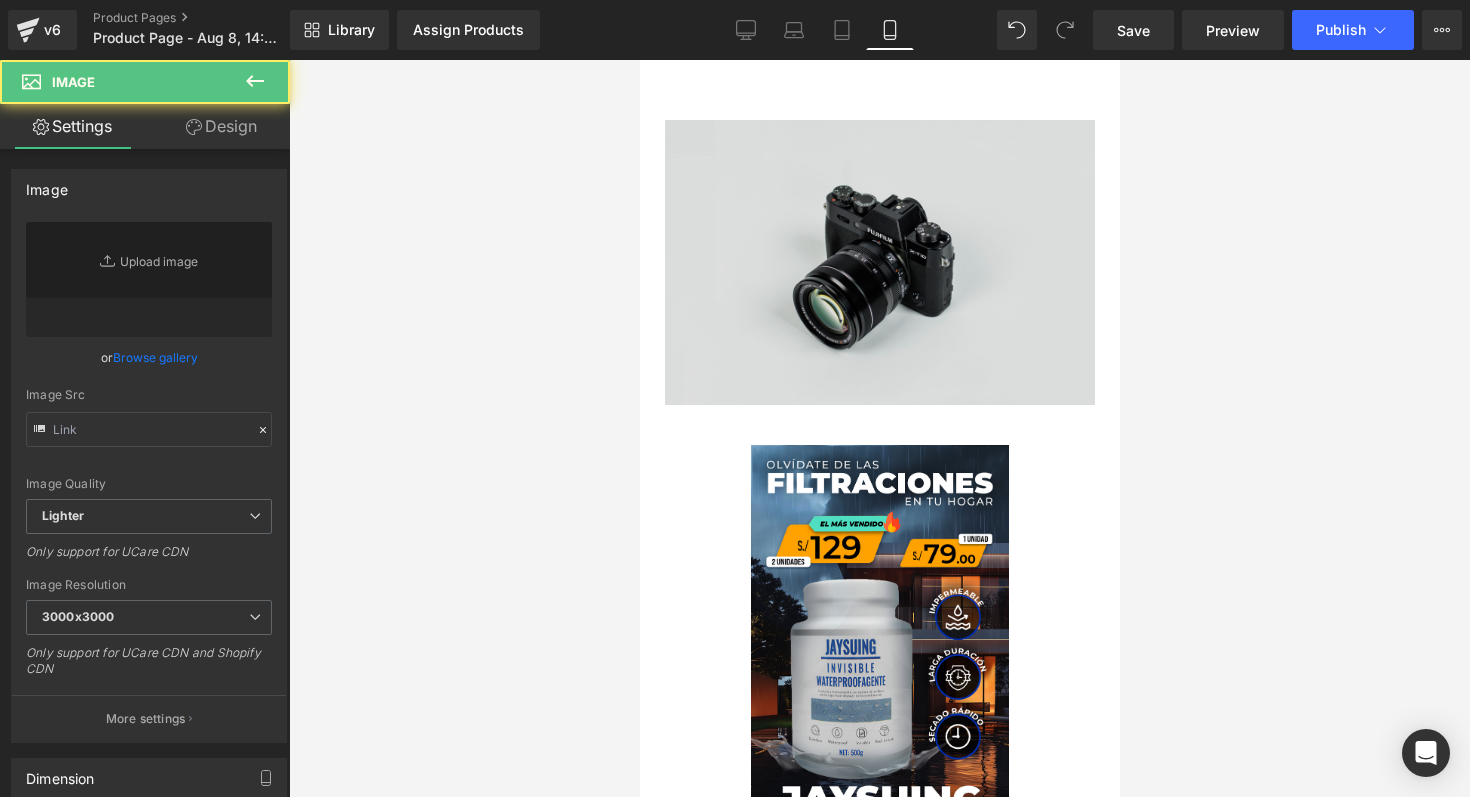 type on "//d1um8515vdn9kb.cloudfront.net/images/parallax.jpg" 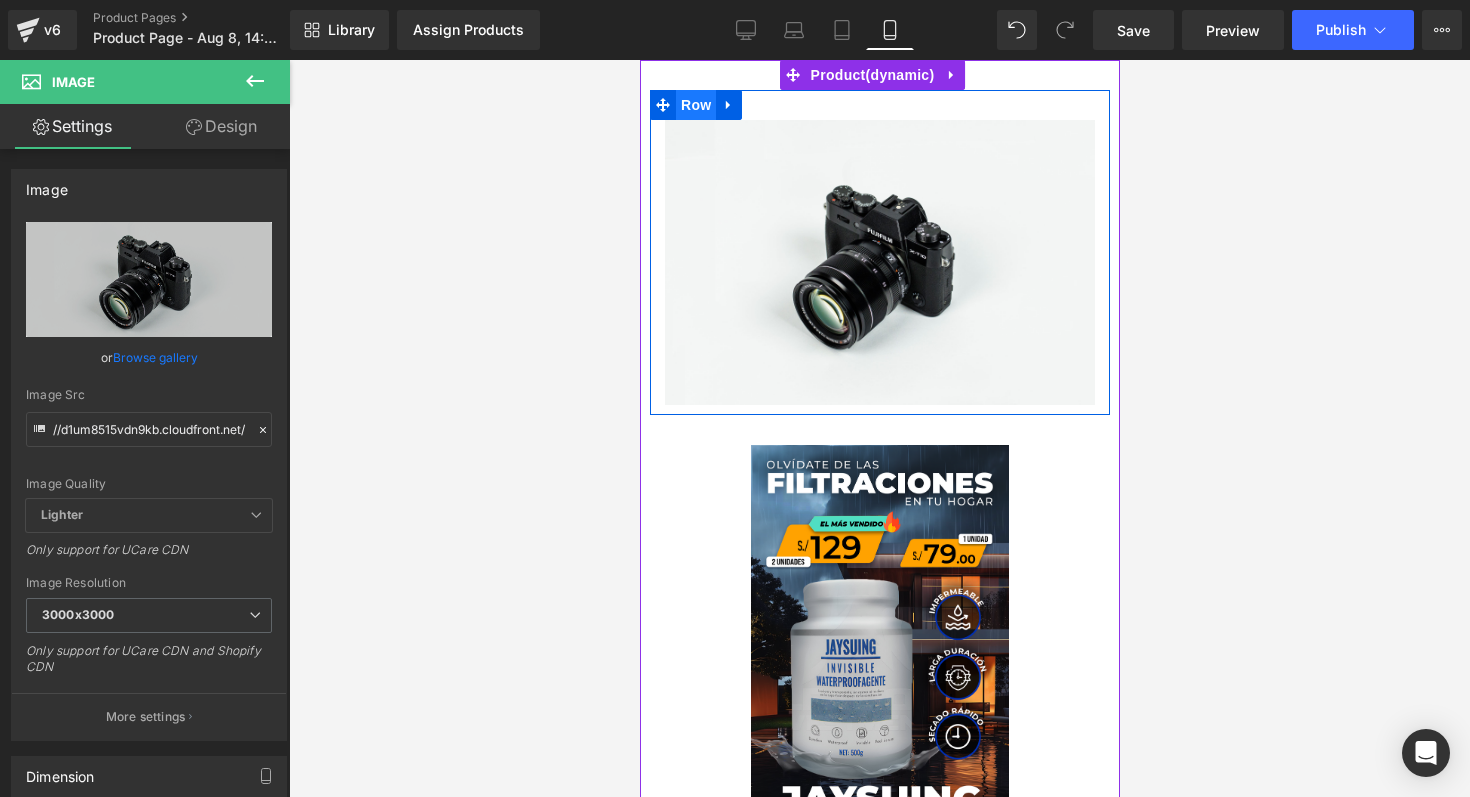 click on "Row" at bounding box center [695, 105] 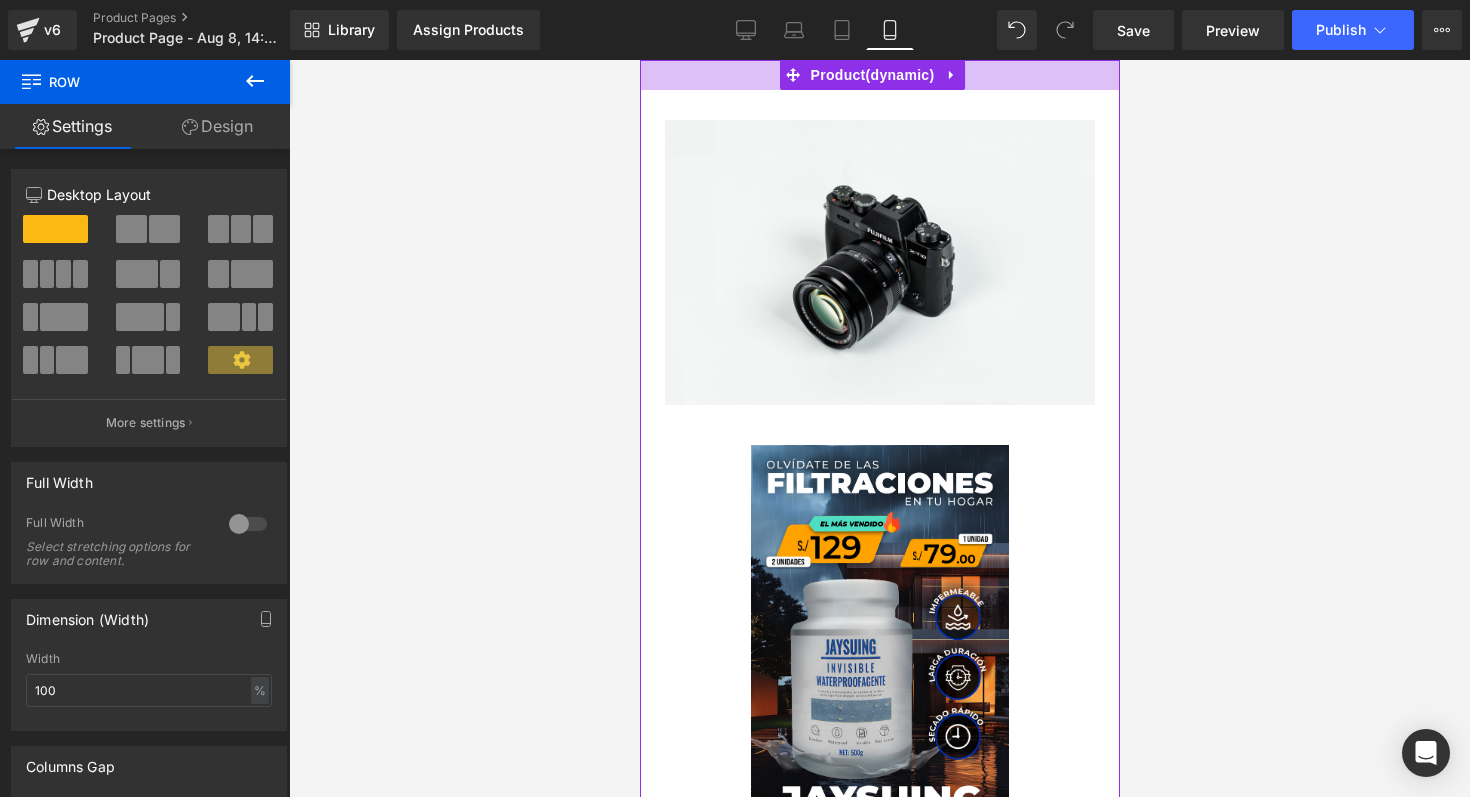 click at bounding box center [879, 75] 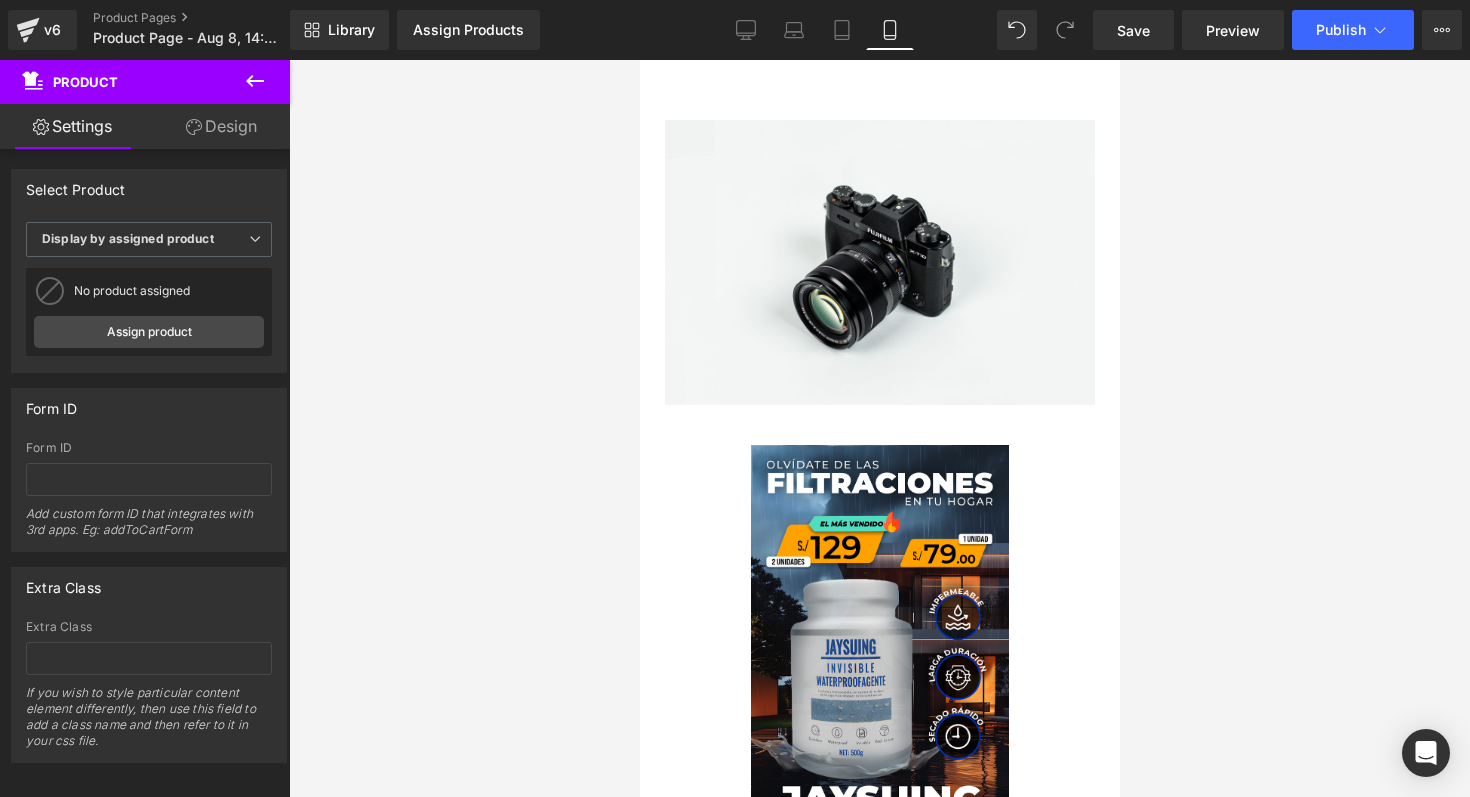 click on "Product" at bounding box center (120, 82) 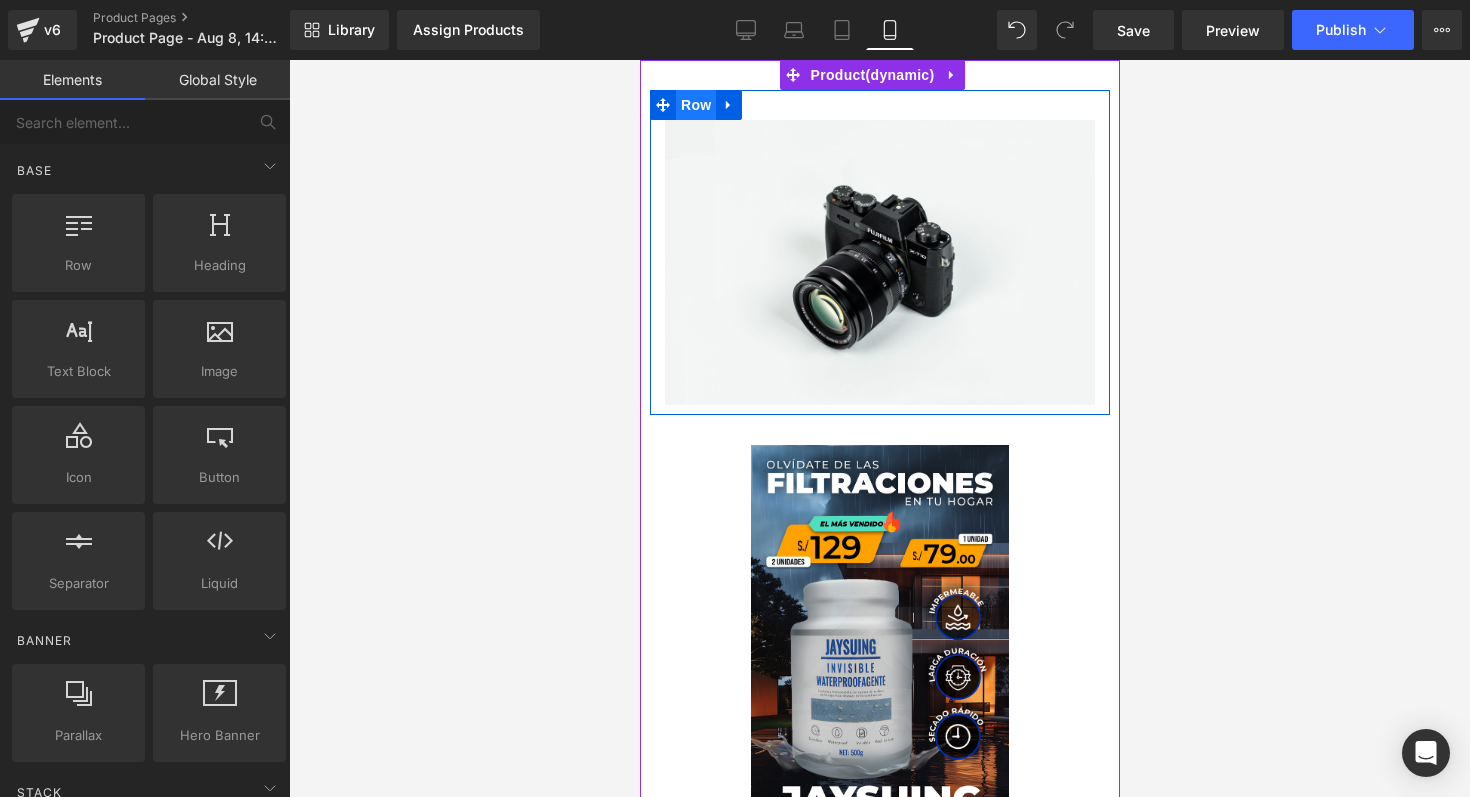 click on "Row" at bounding box center [695, 105] 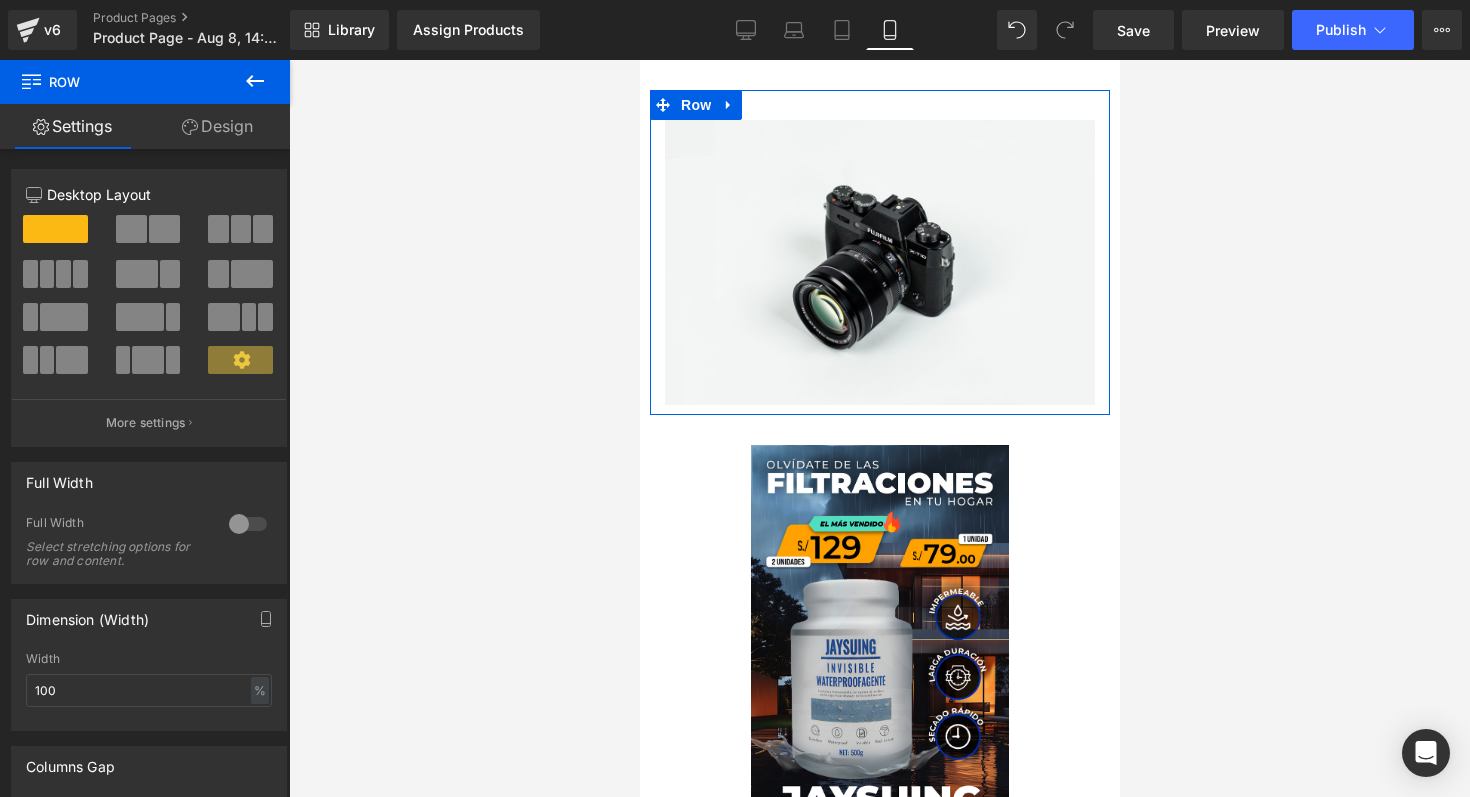 click on "Design" at bounding box center (217, 126) 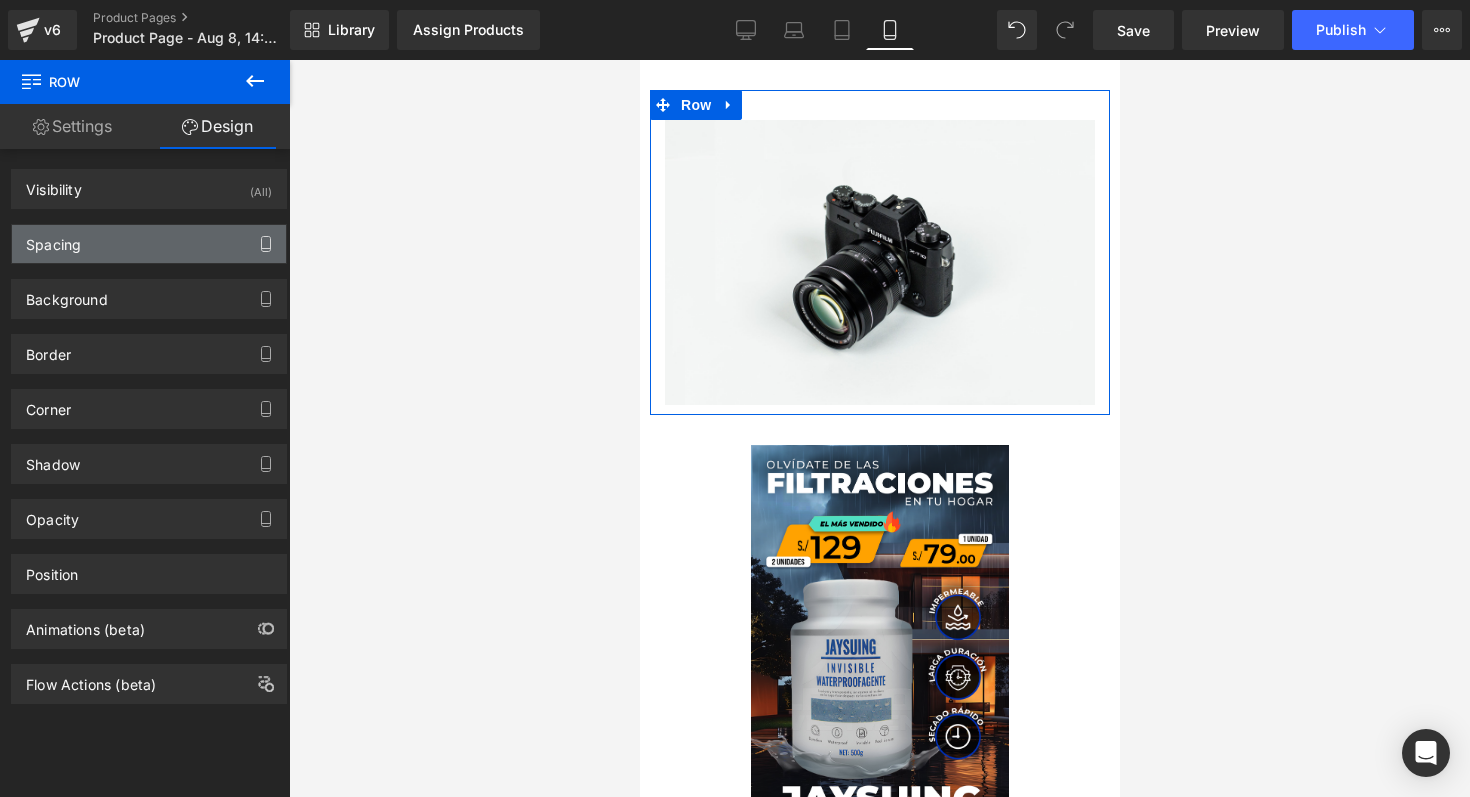 click 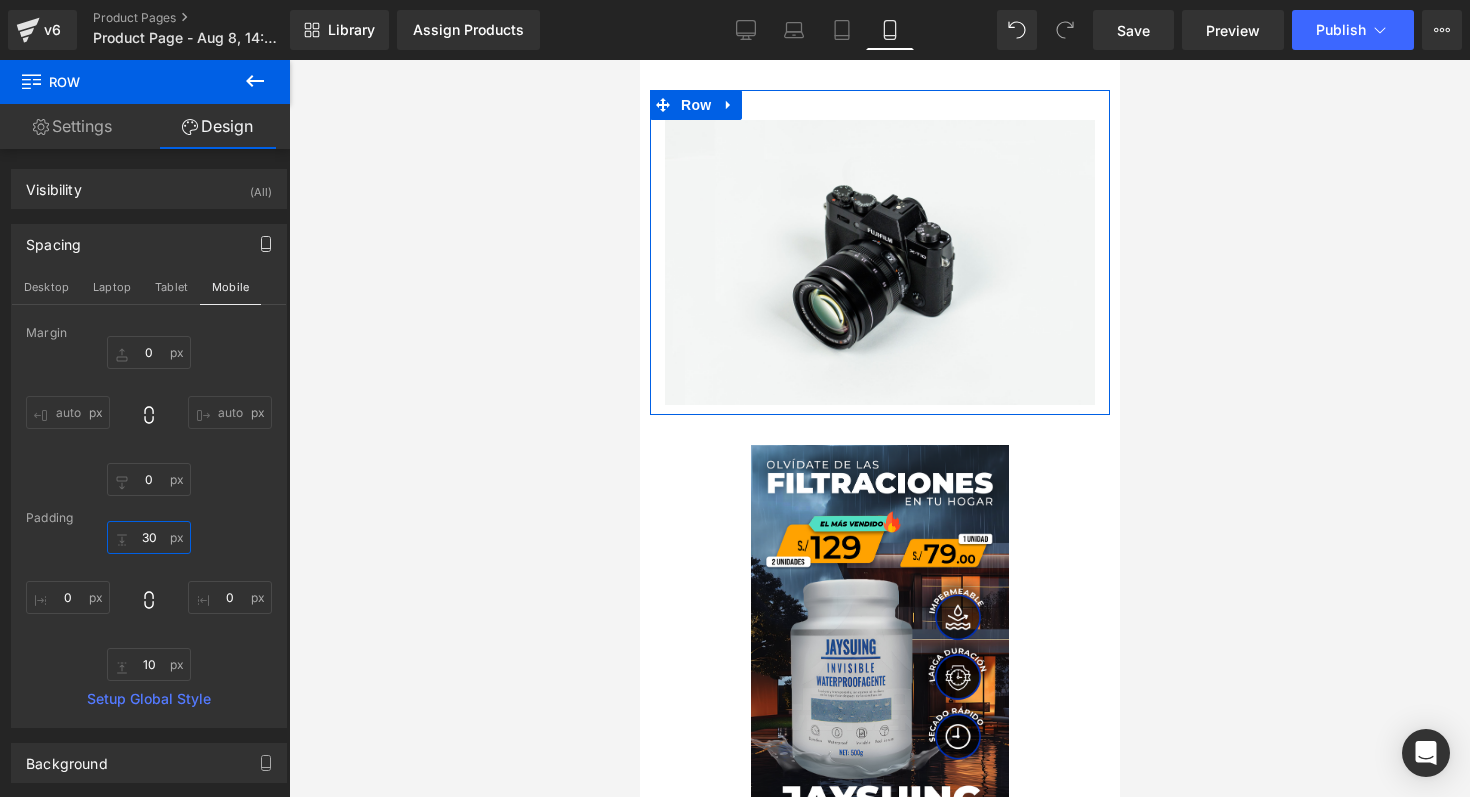 click on "30" at bounding box center [149, 537] 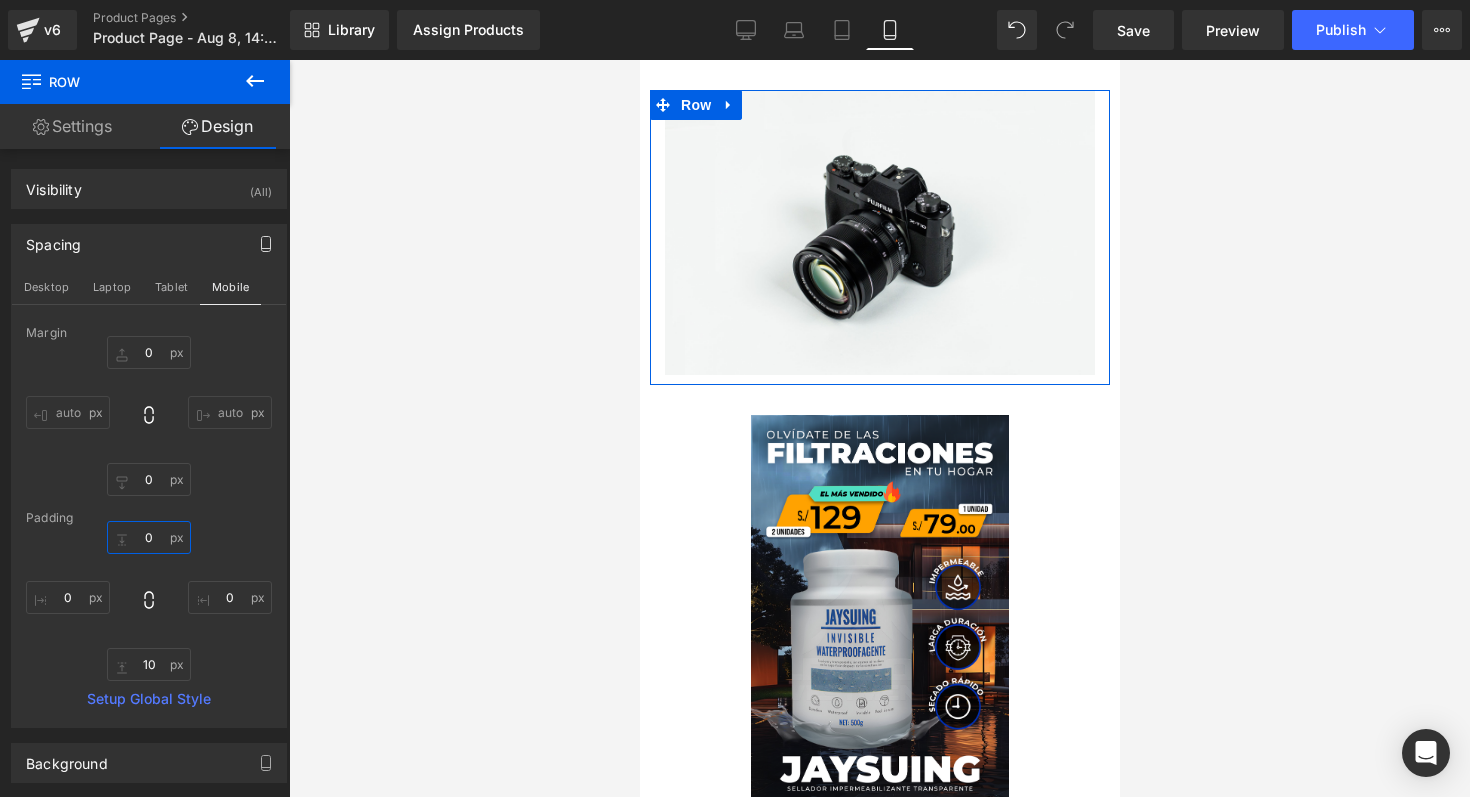 type on "0" 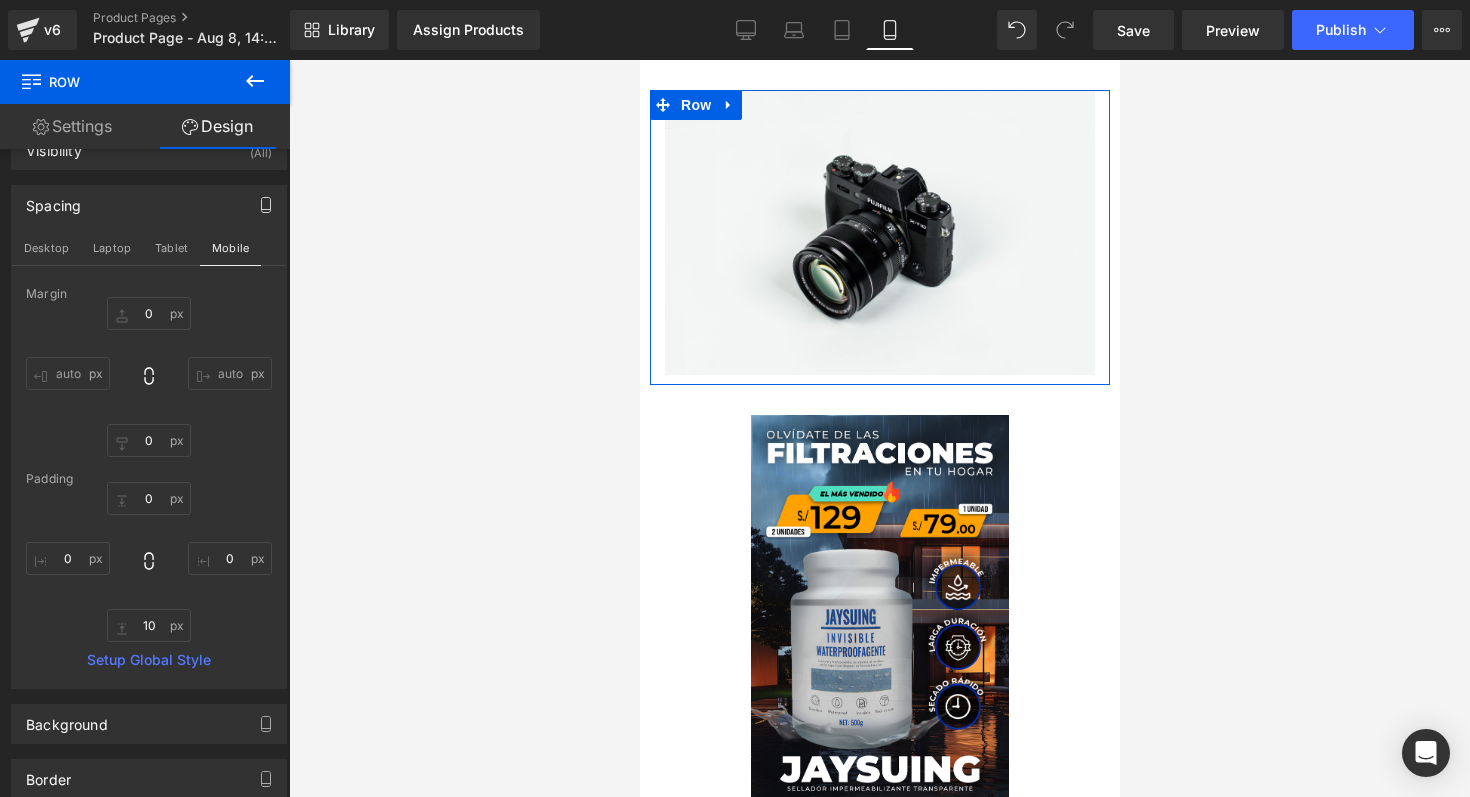 scroll, scrollTop: 40, scrollLeft: 0, axis: vertical 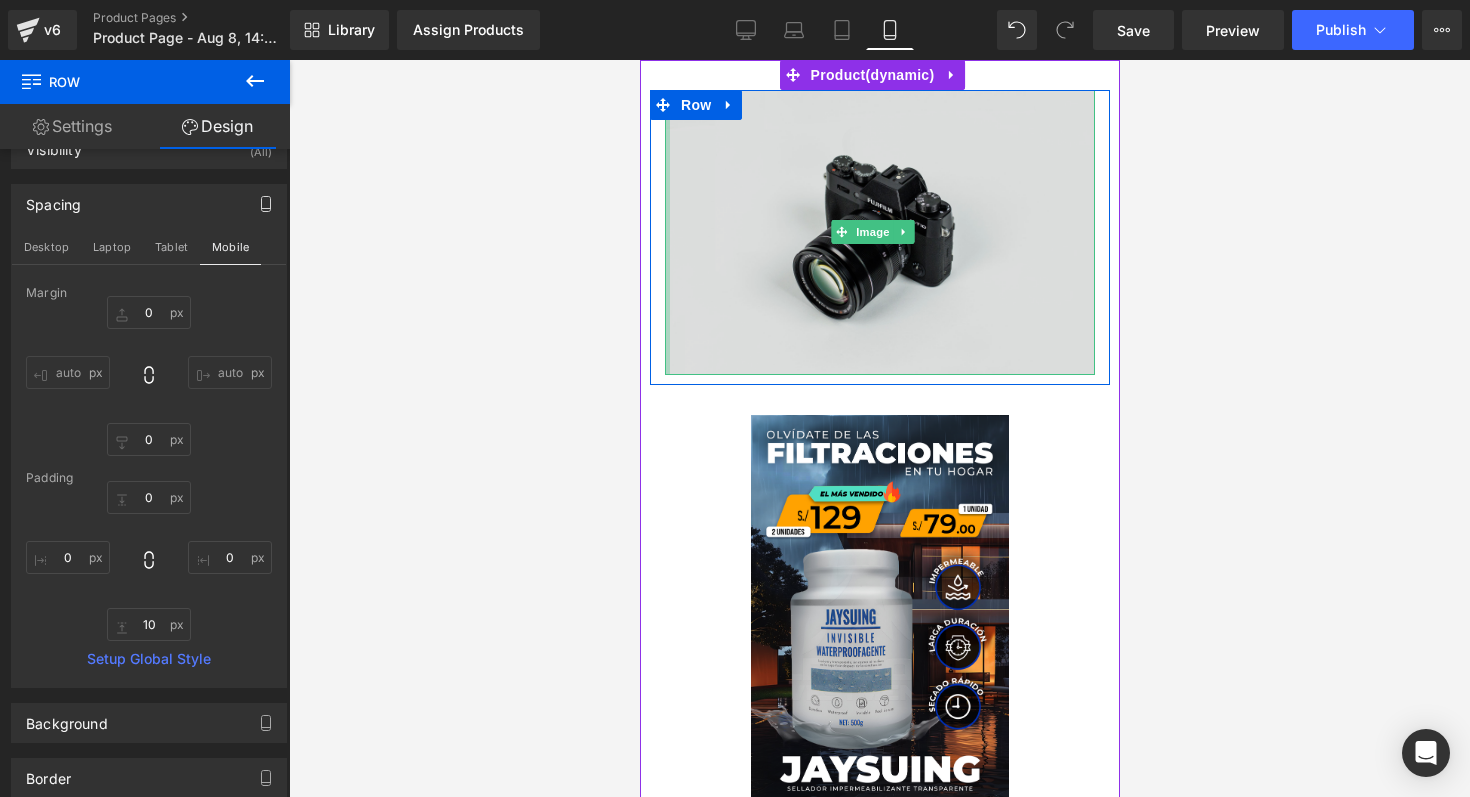 click at bounding box center [666, 232] 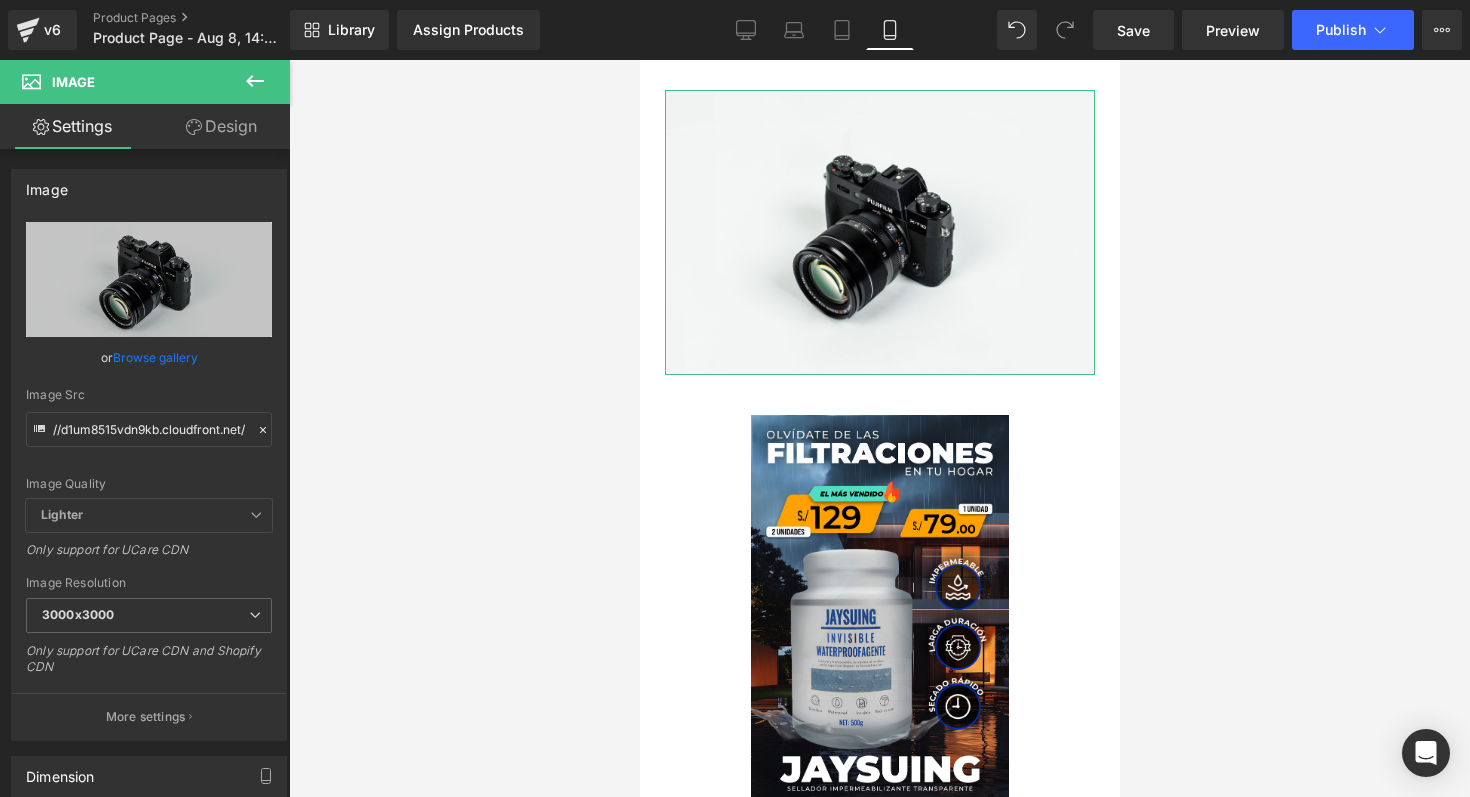 click on "Design" at bounding box center [221, 126] 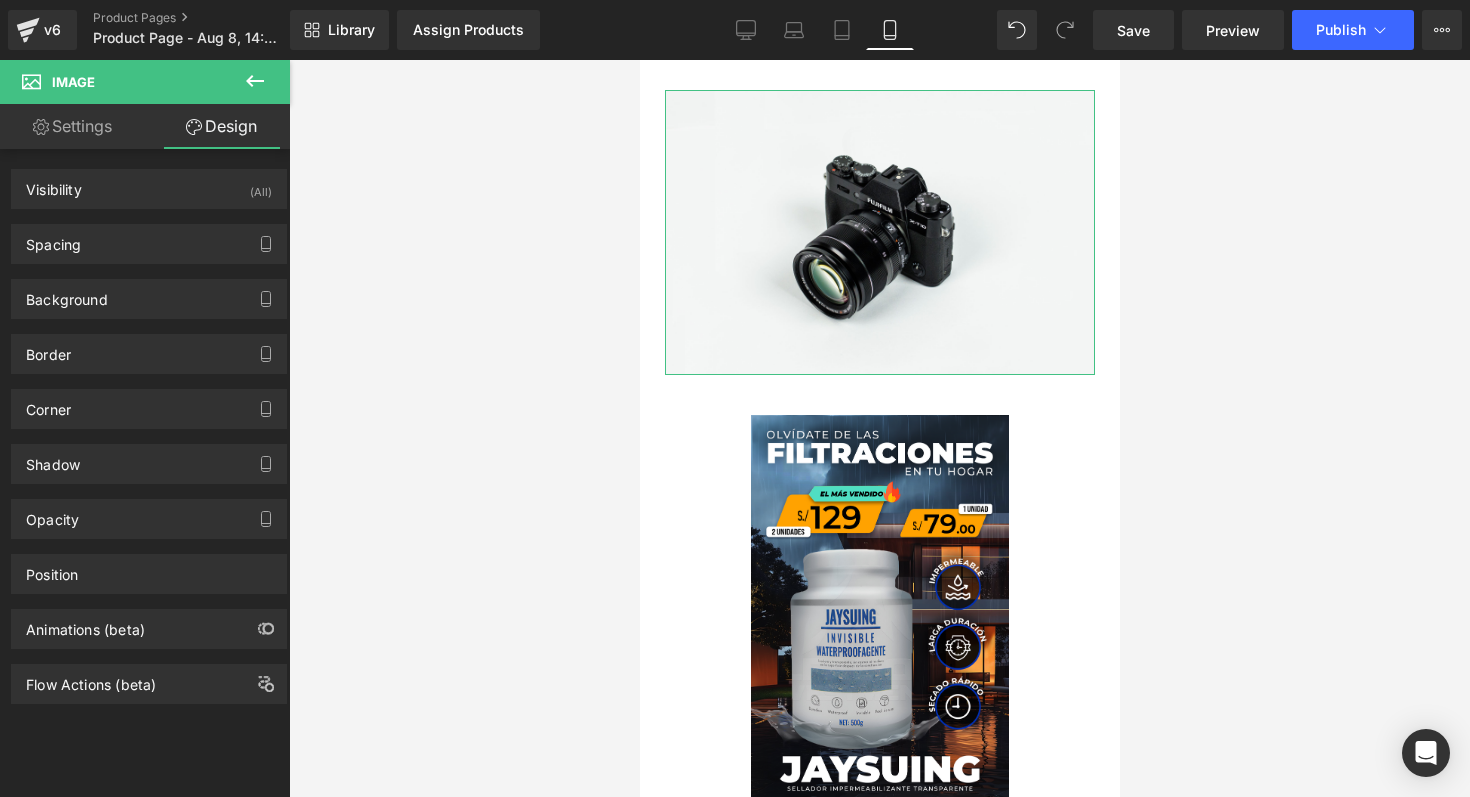 type on "0" 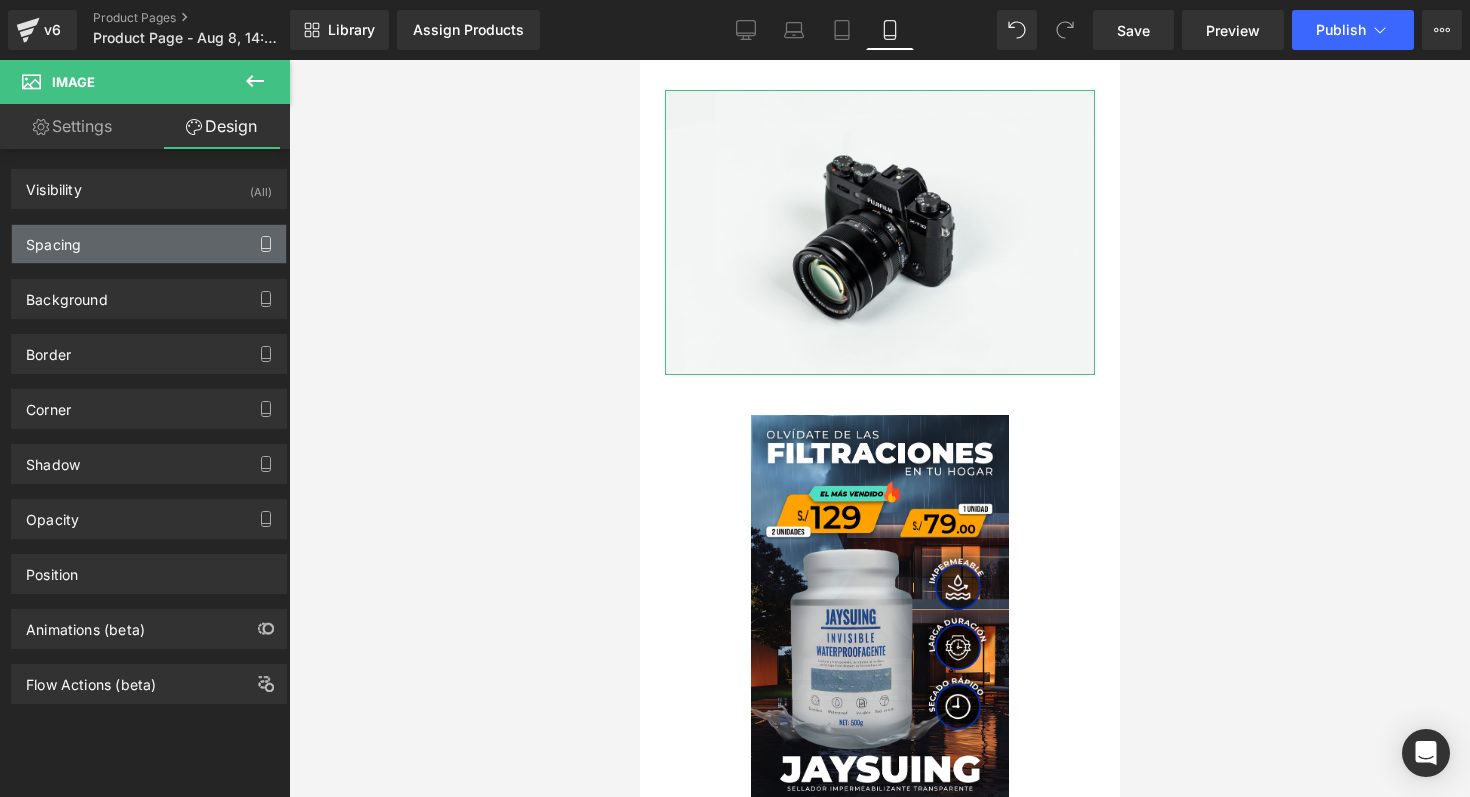 click 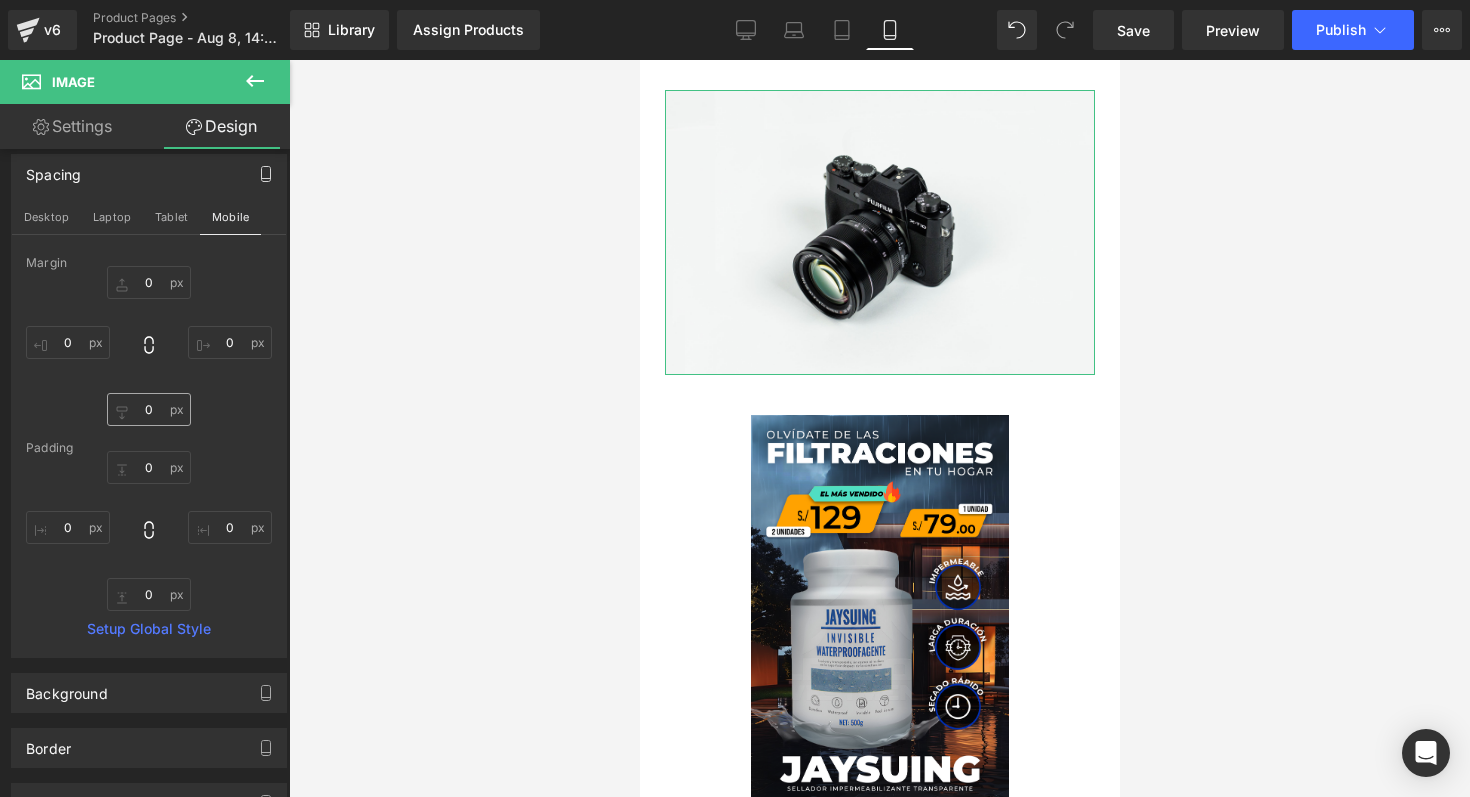 scroll, scrollTop: 0, scrollLeft: 0, axis: both 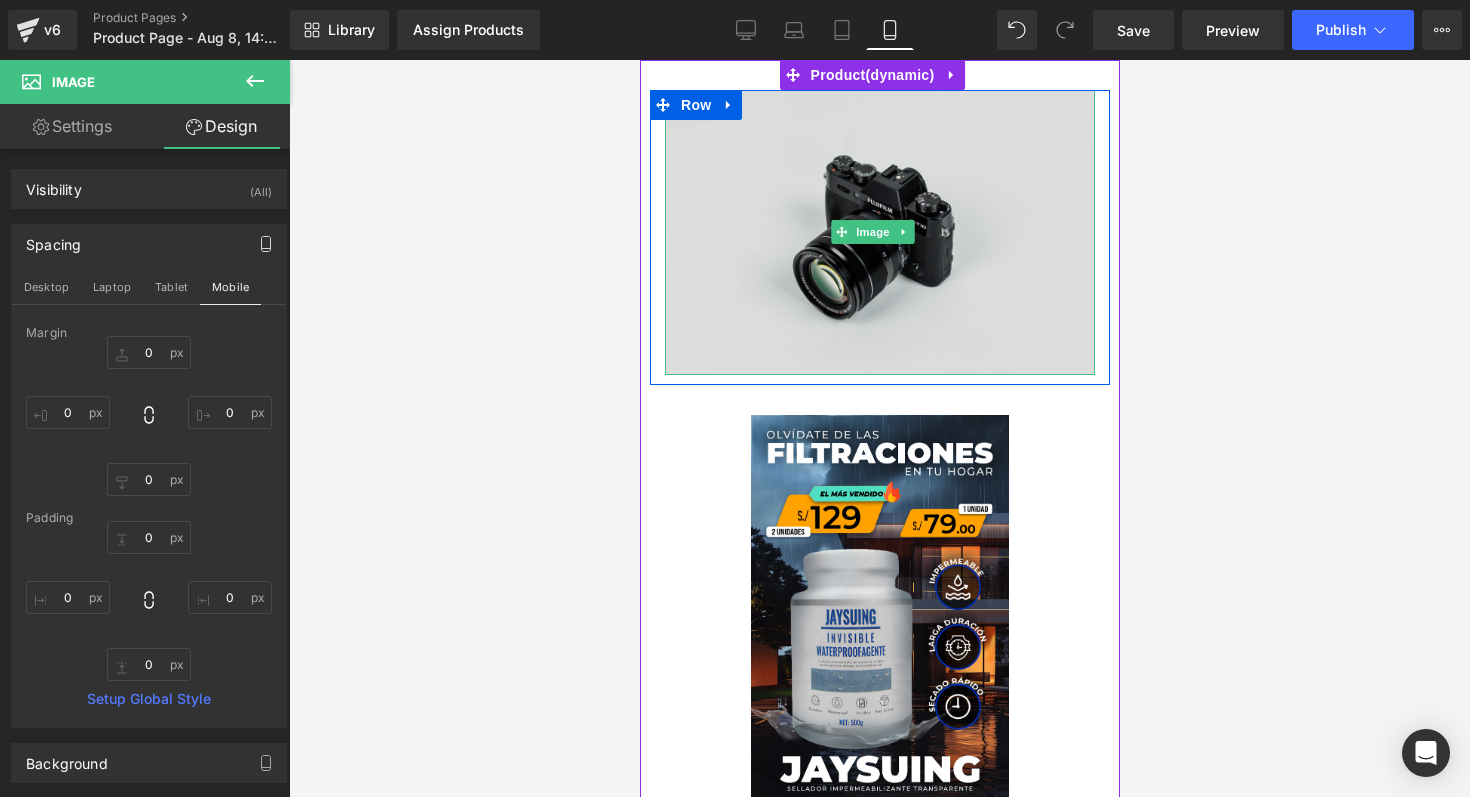 click at bounding box center (879, 232) 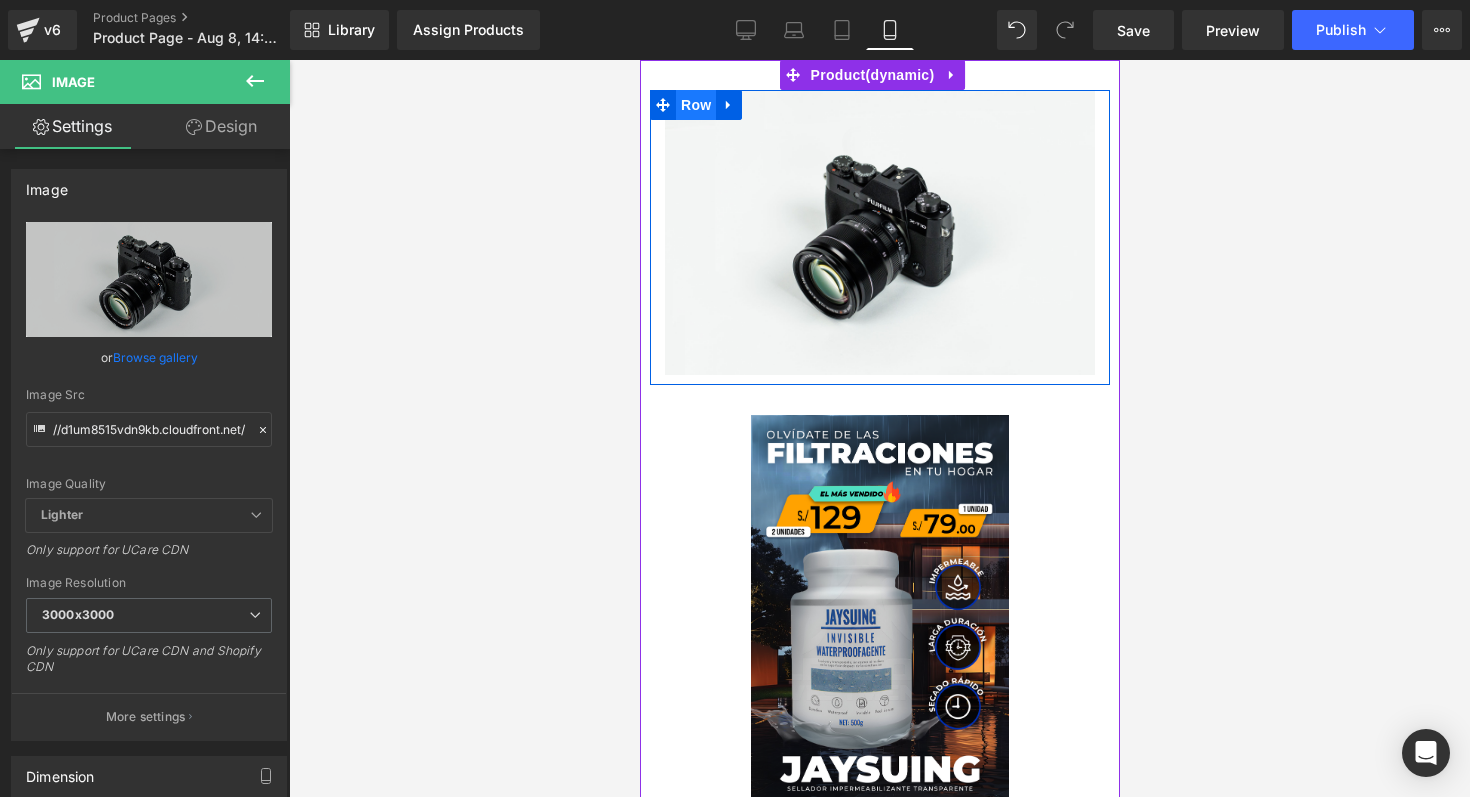 click on "Row" at bounding box center (695, 105) 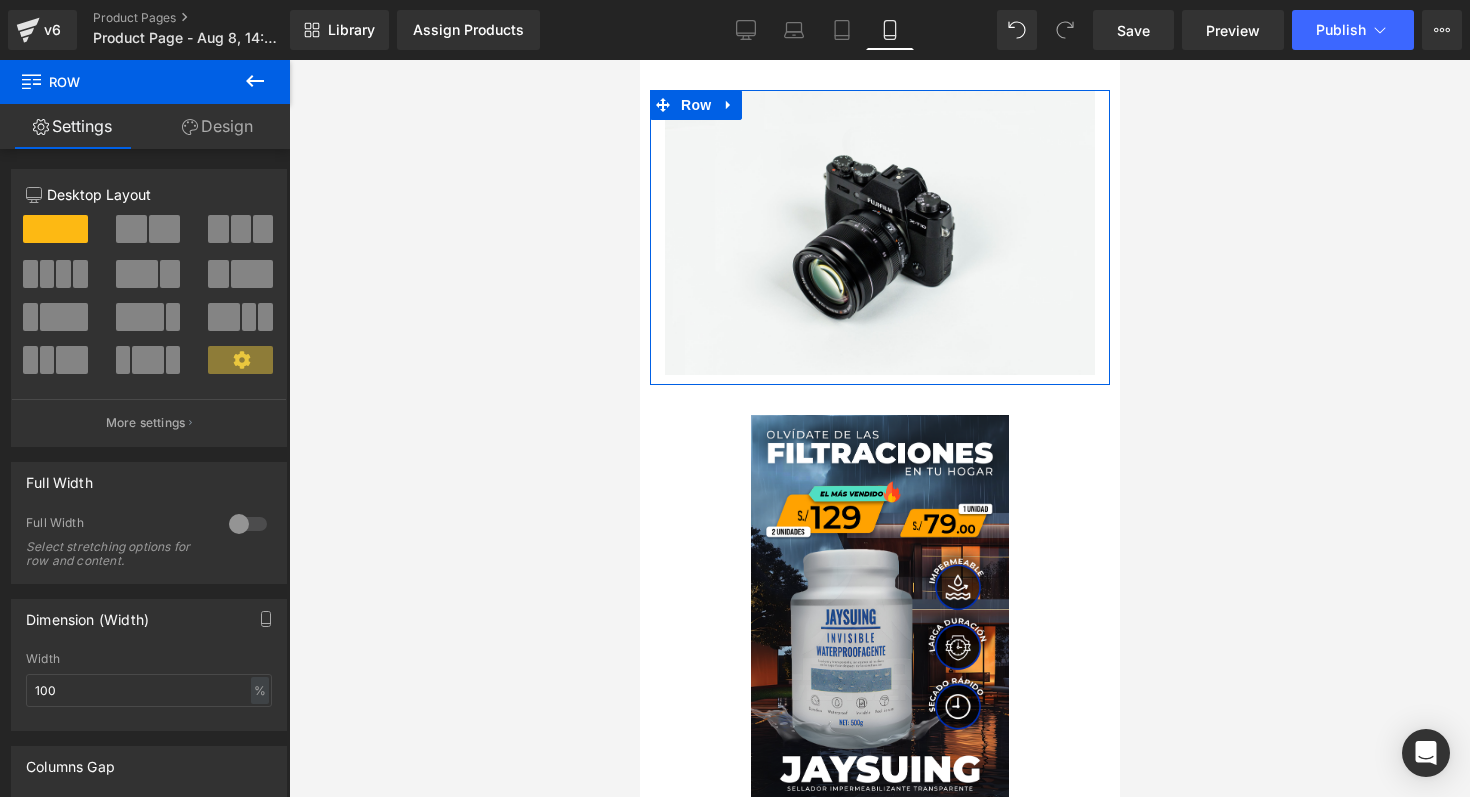click on "Design" at bounding box center [217, 126] 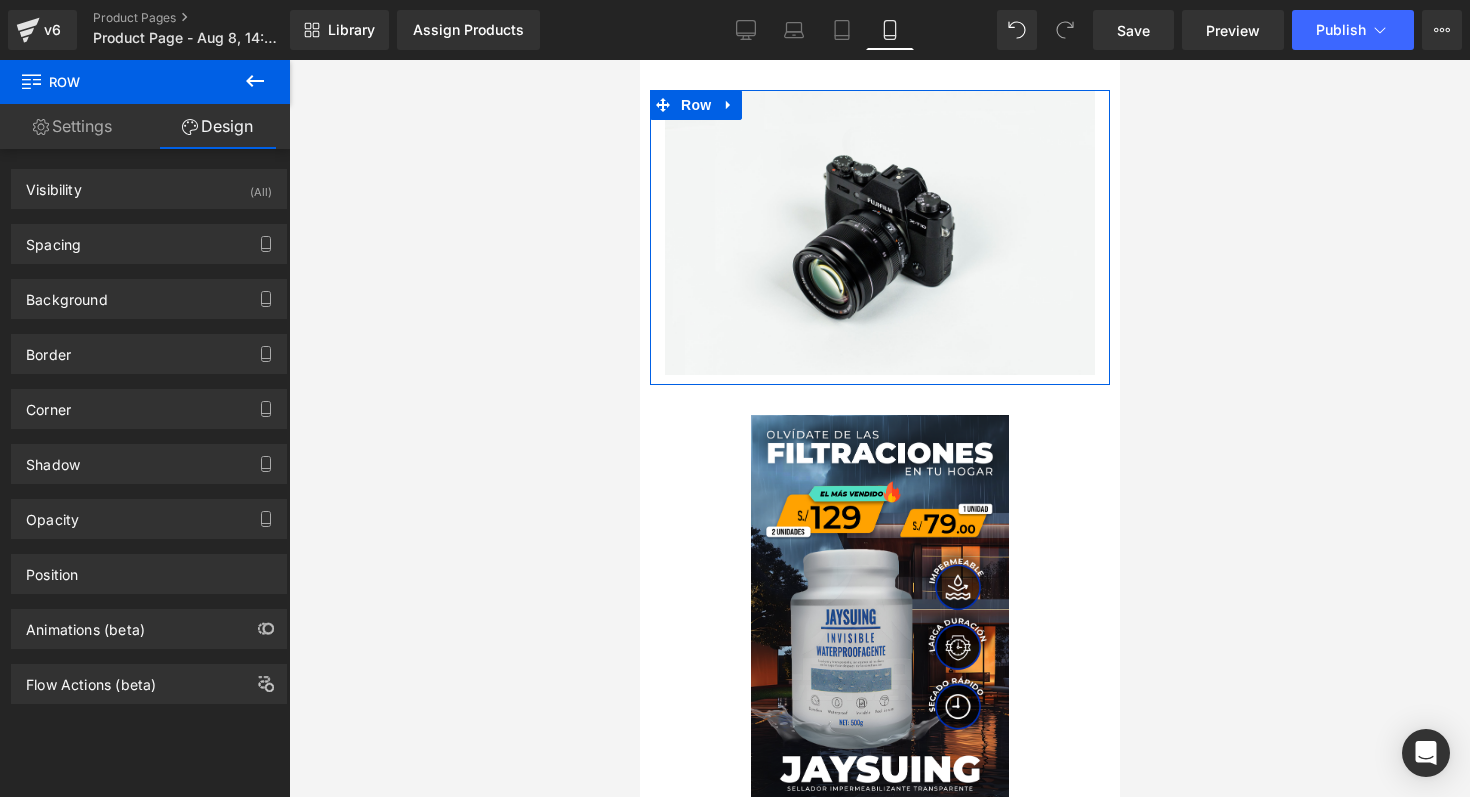 type on "0" 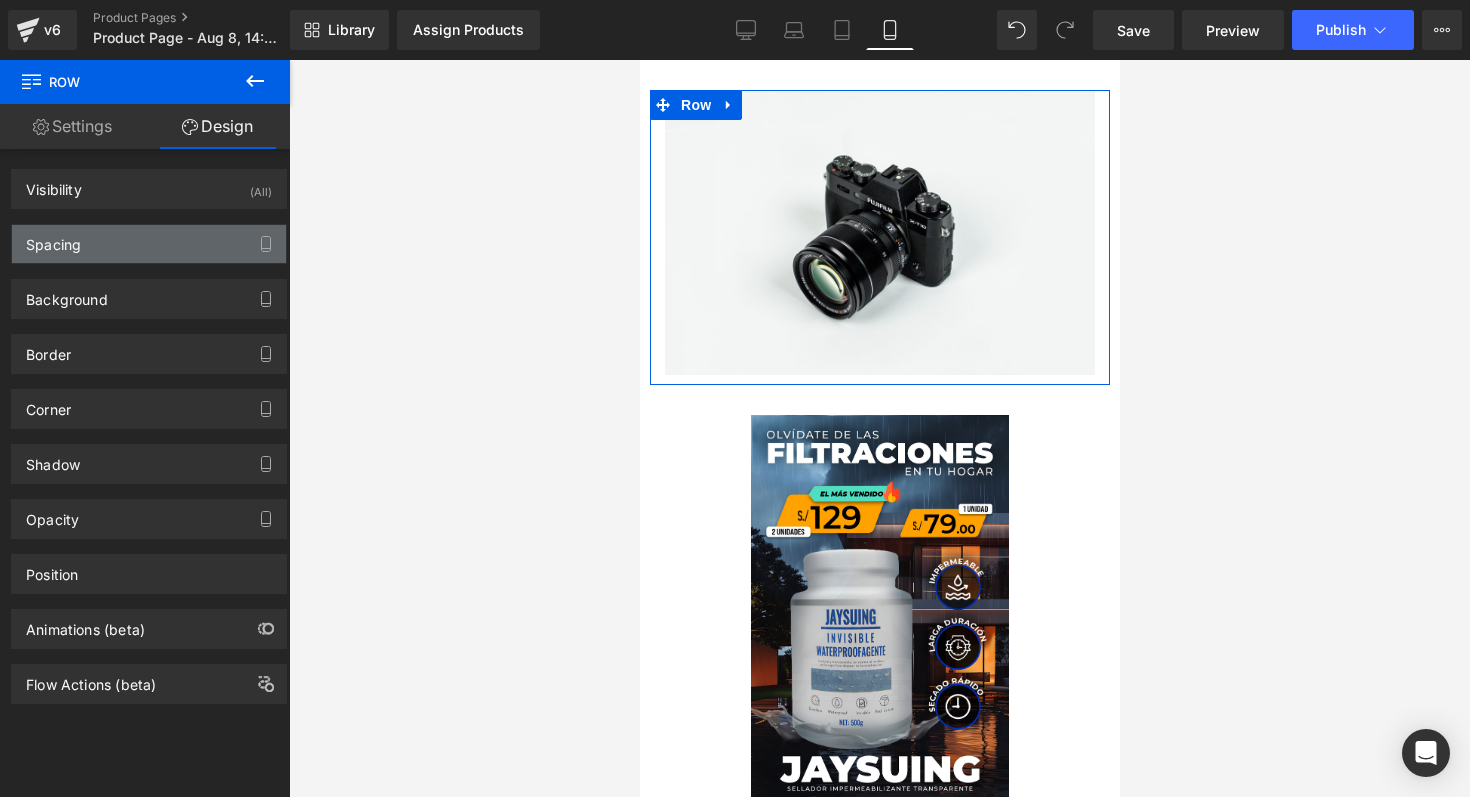 click on "Spacing" at bounding box center [149, 244] 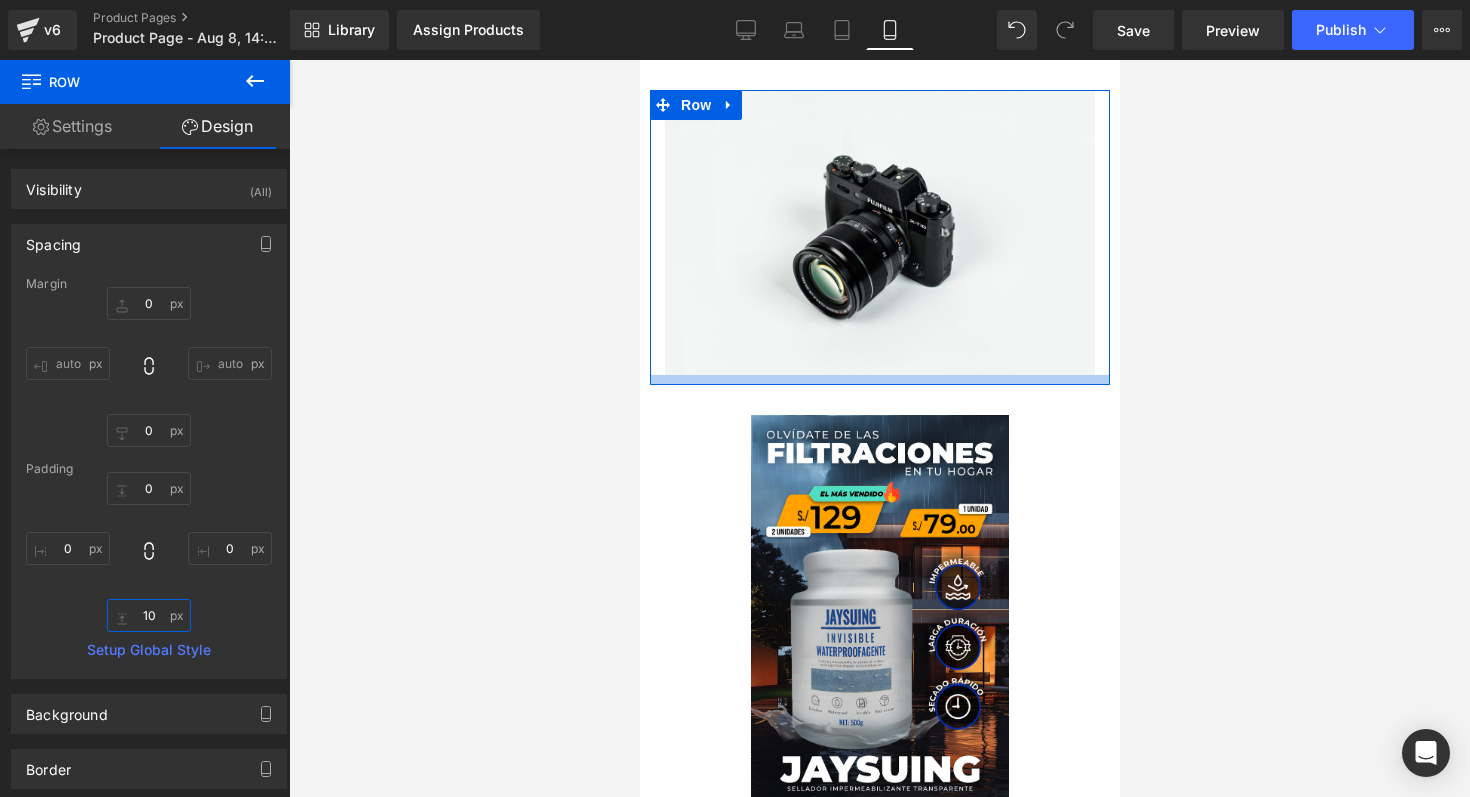 click on "10" at bounding box center [149, 615] 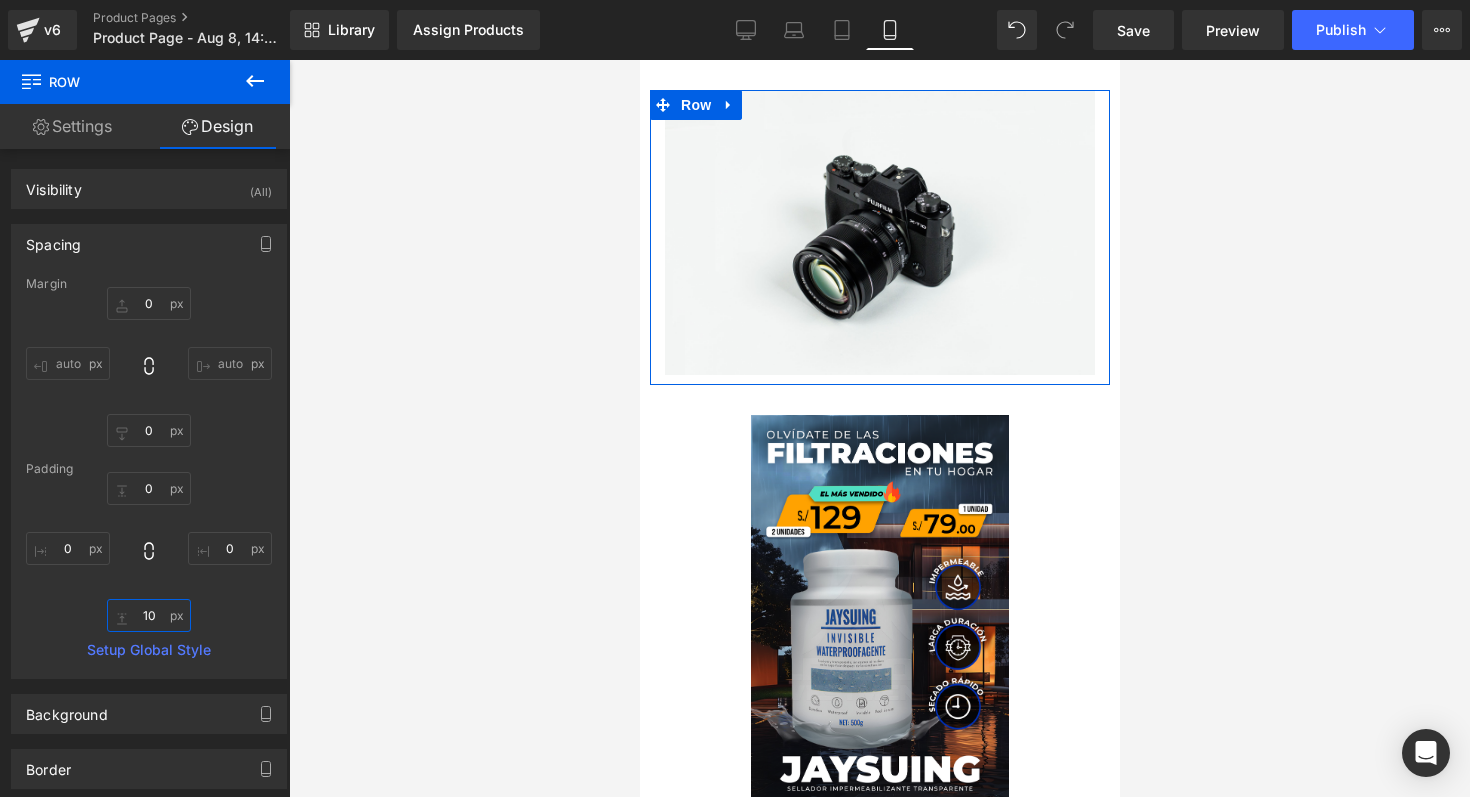 click on "10" at bounding box center (149, 615) 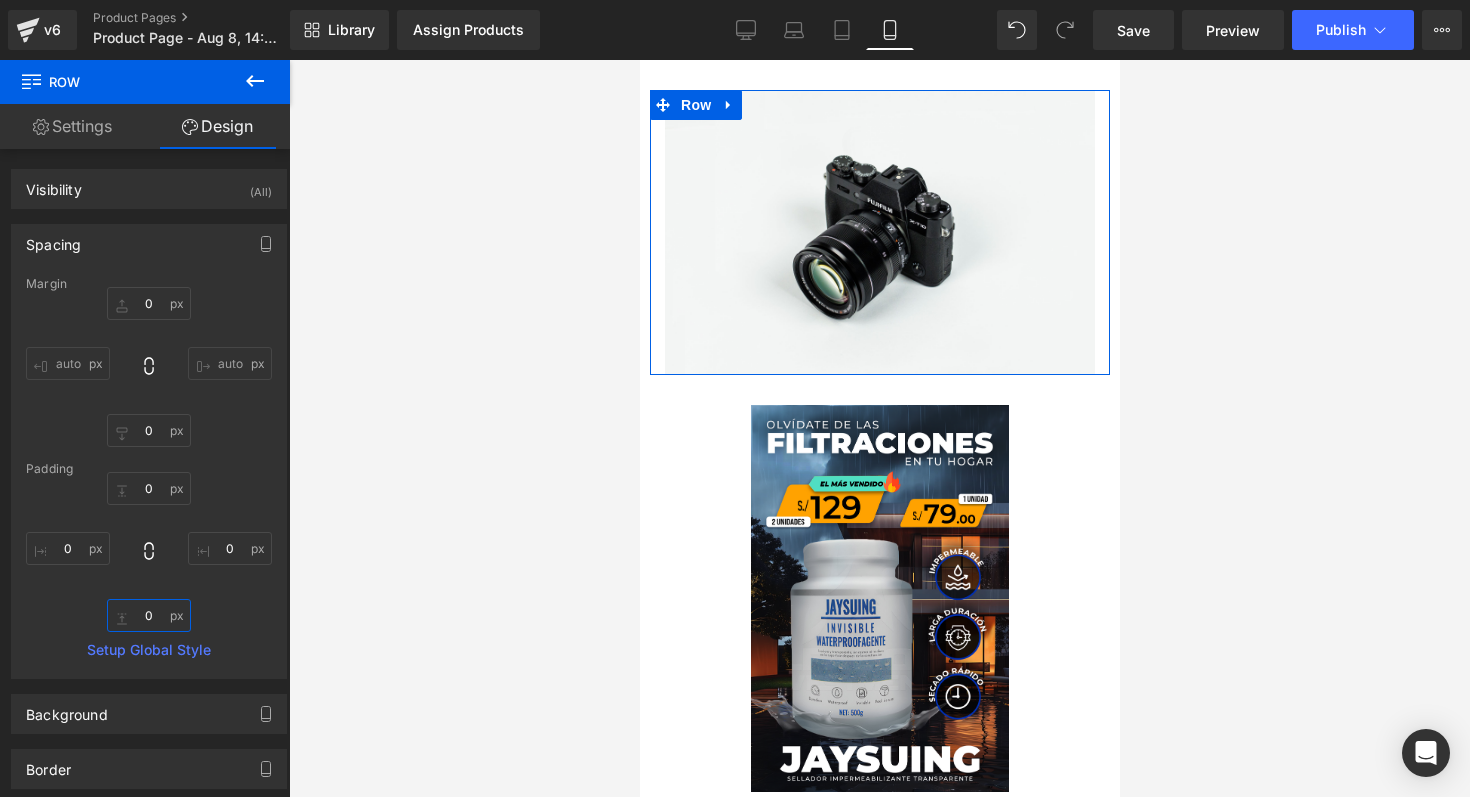 type on "0" 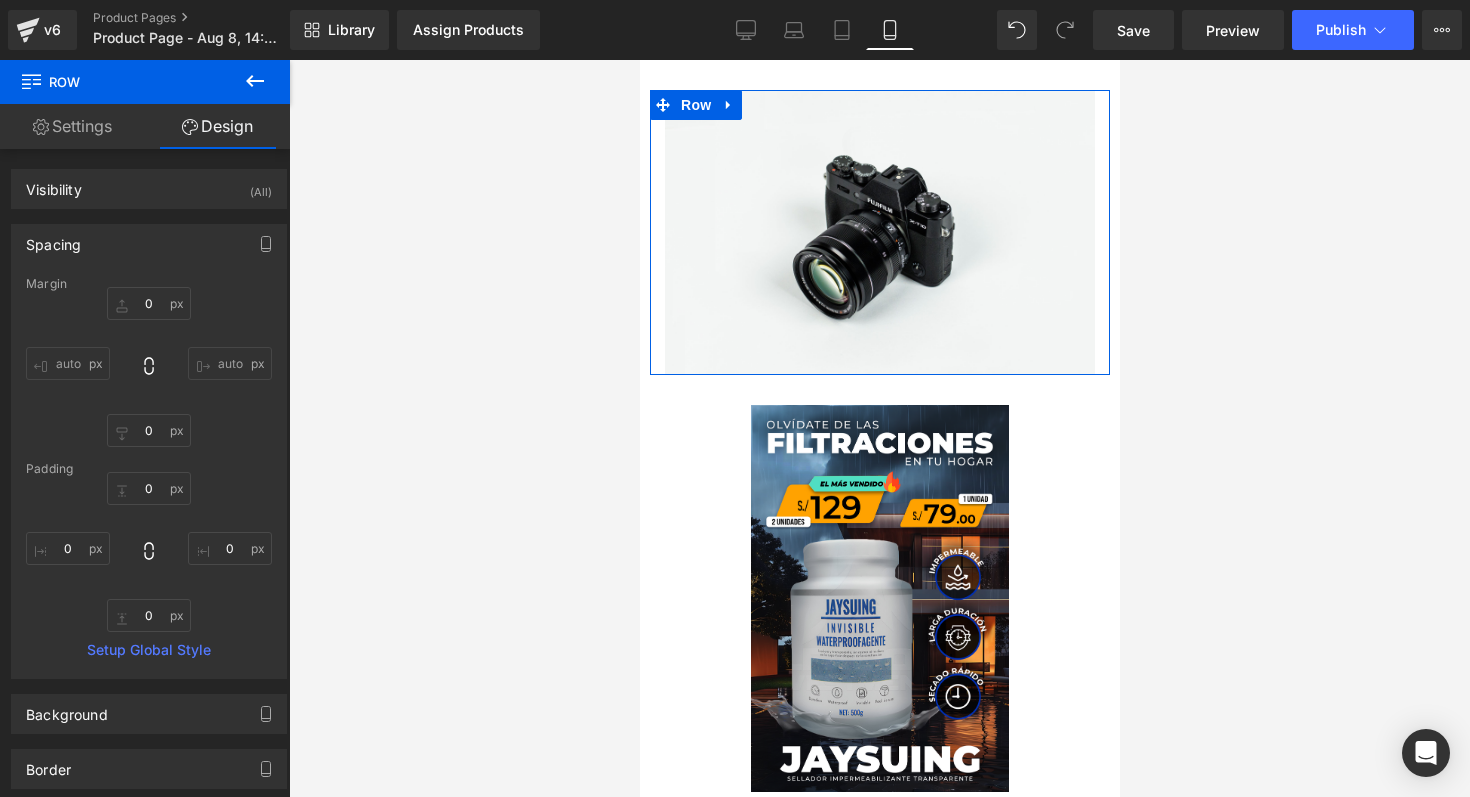click on "Settings" at bounding box center [72, 126] 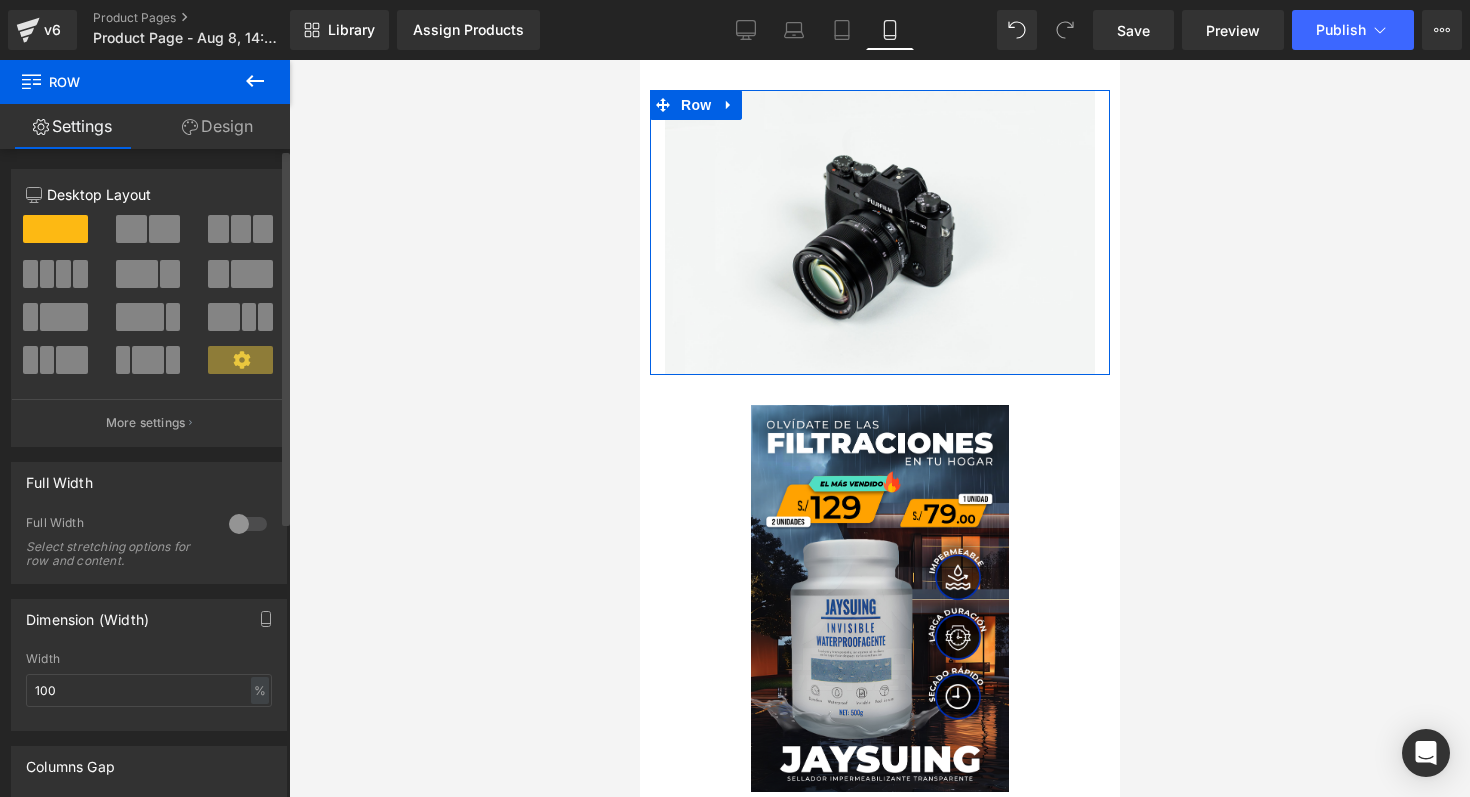 click at bounding box center (248, 524) 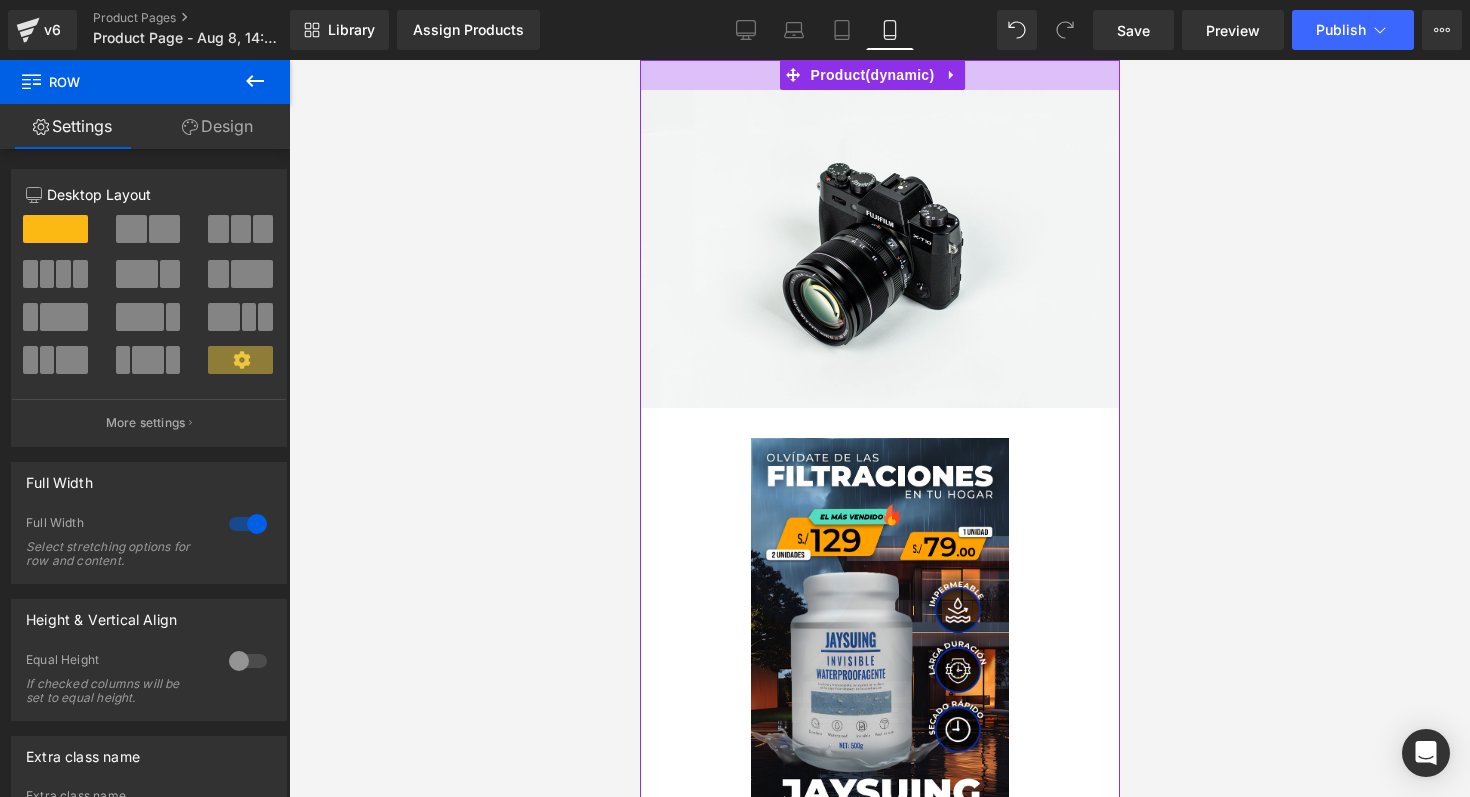 click at bounding box center [879, 75] 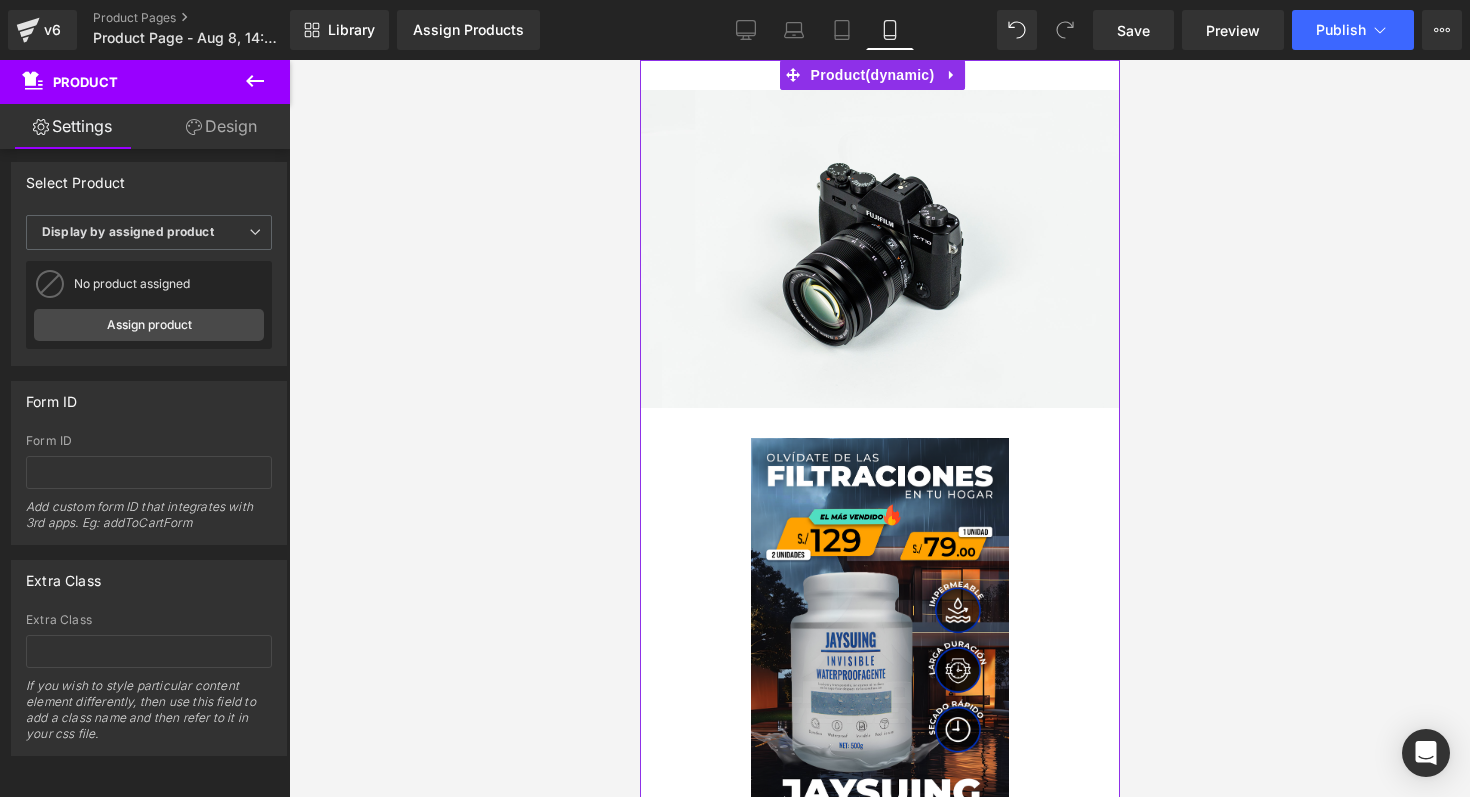 scroll, scrollTop: 0, scrollLeft: 0, axis: both 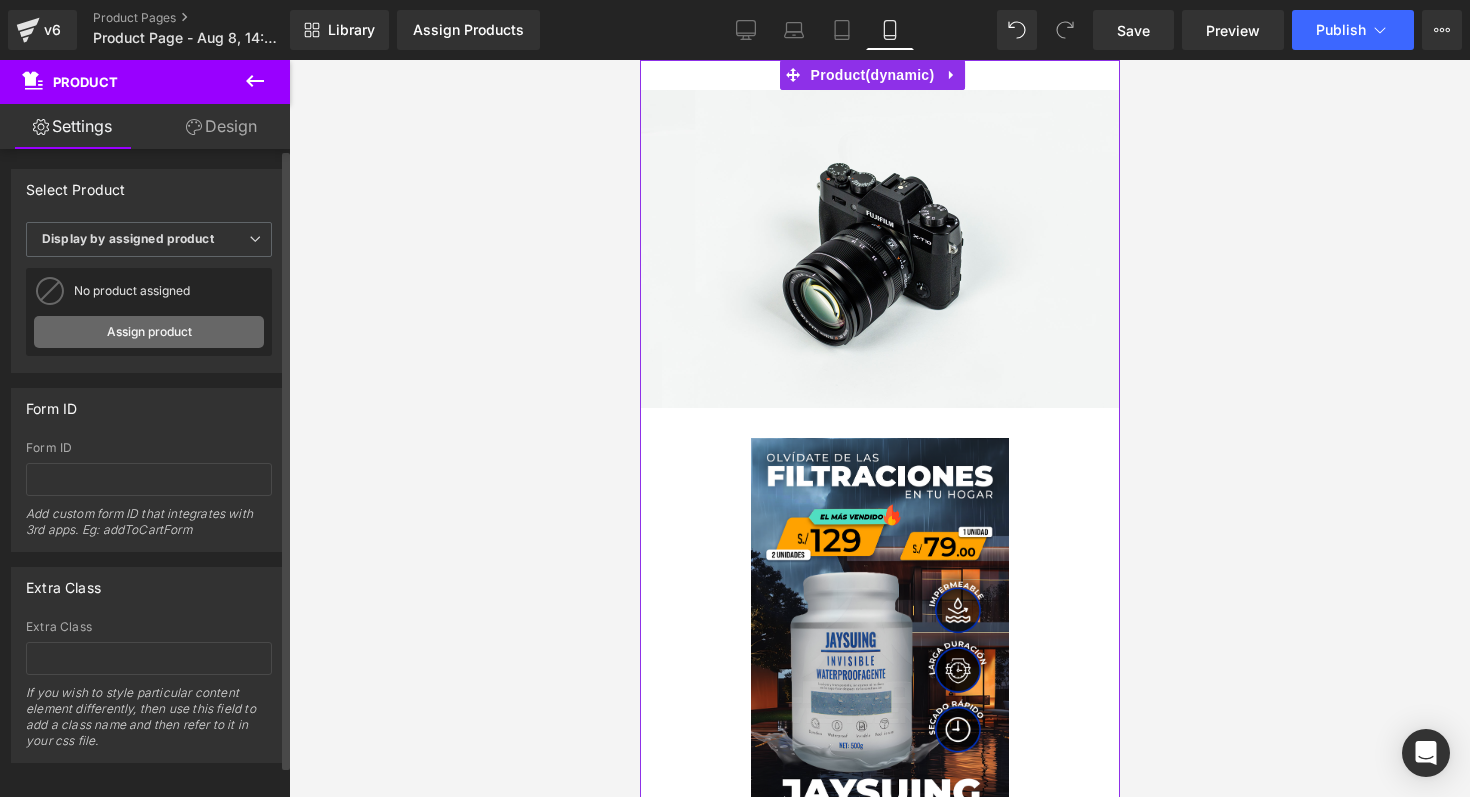 click on "Assign product" at bounding box center [149, 332] 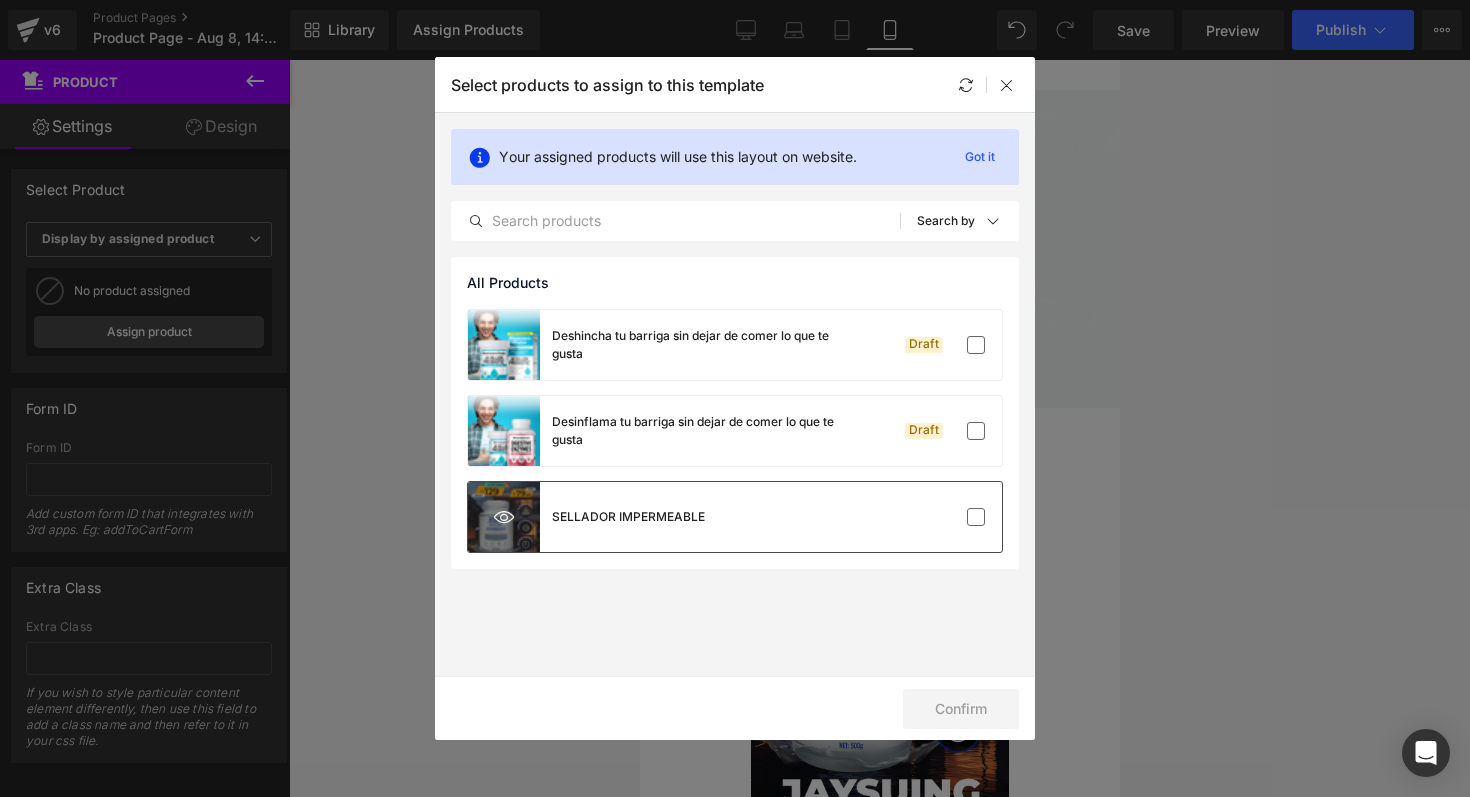 click at bounding box center [504, 517] 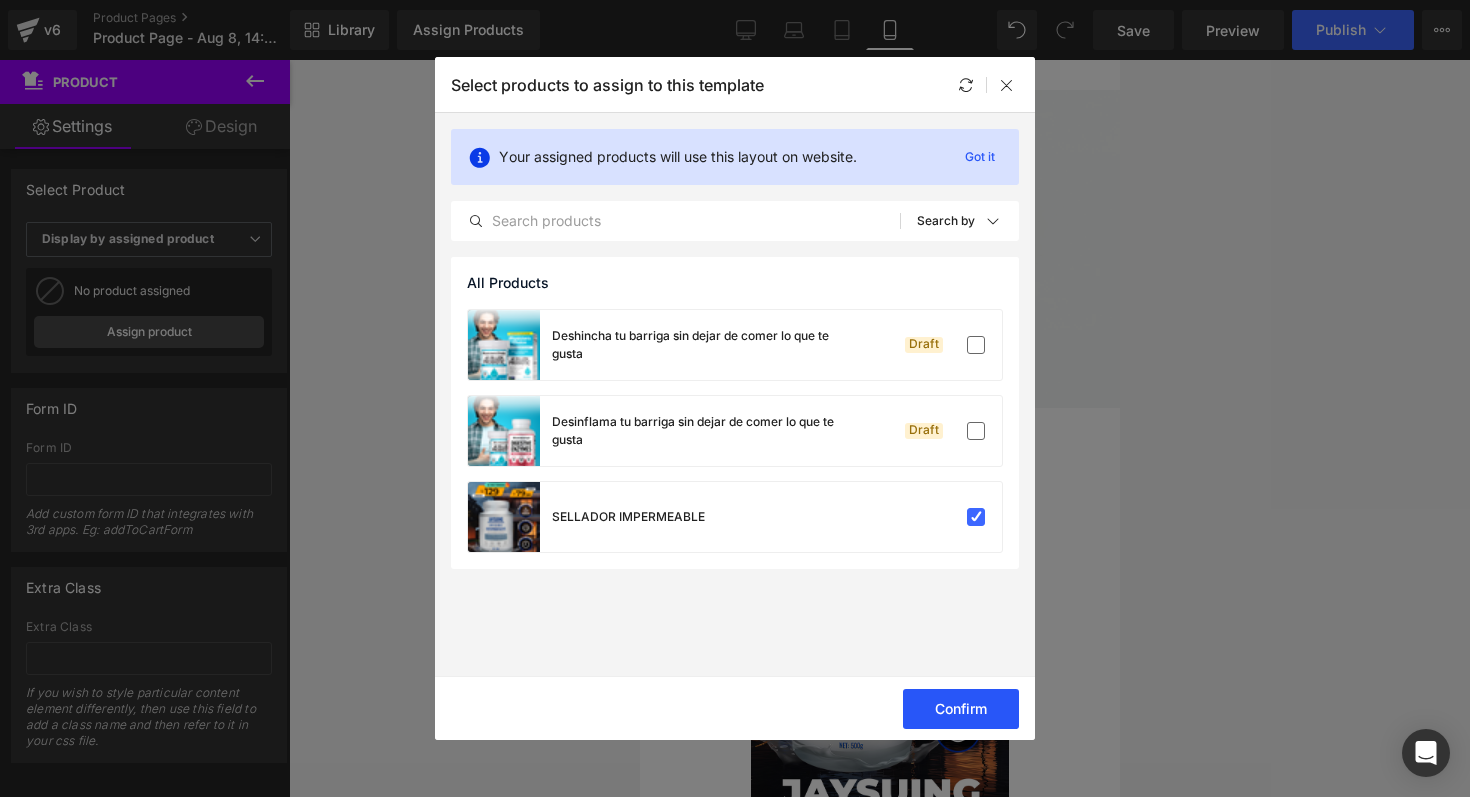 click on "Confirm" at bounding box center (961, 709) 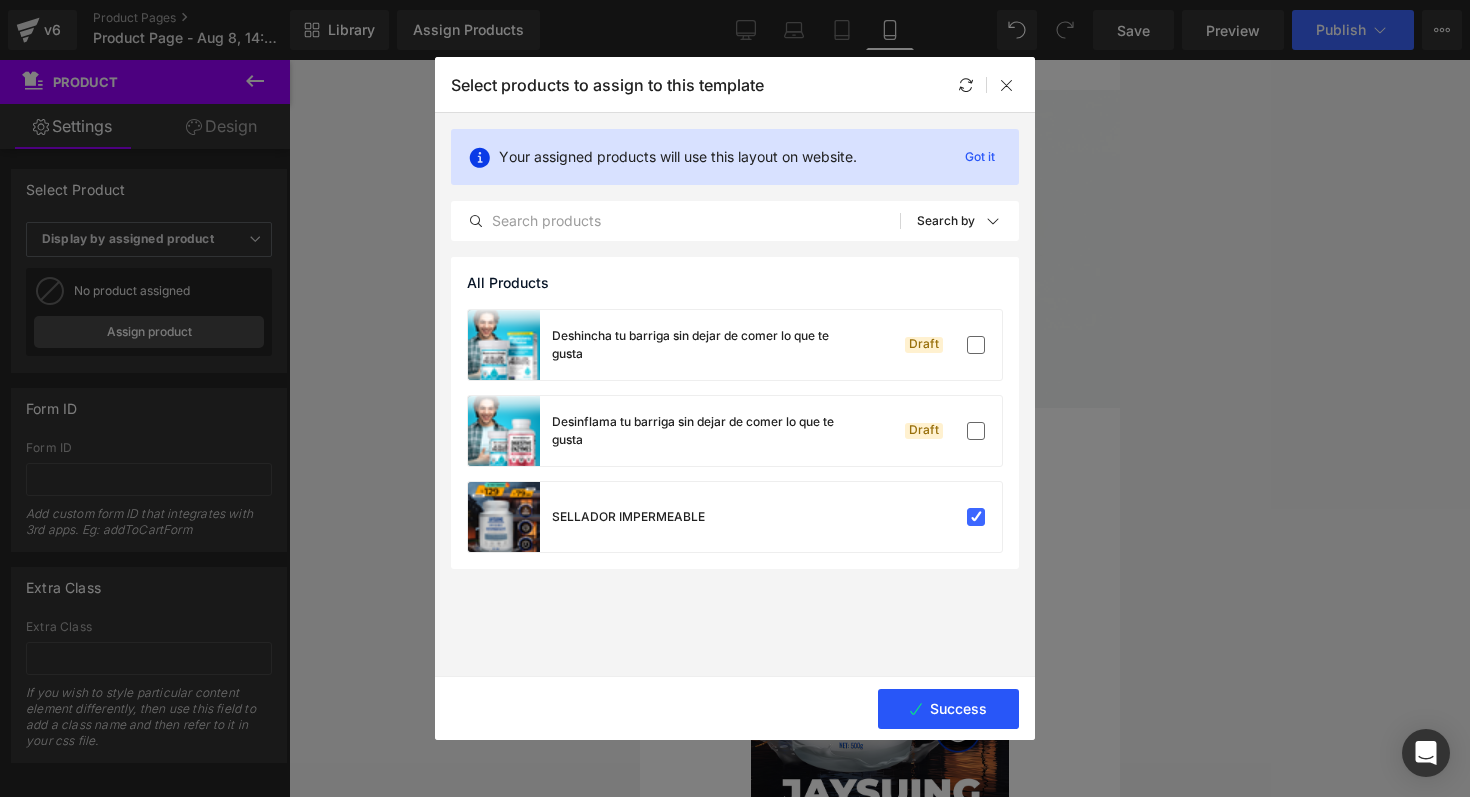 click on "Success" at bounding box center (948, 709) 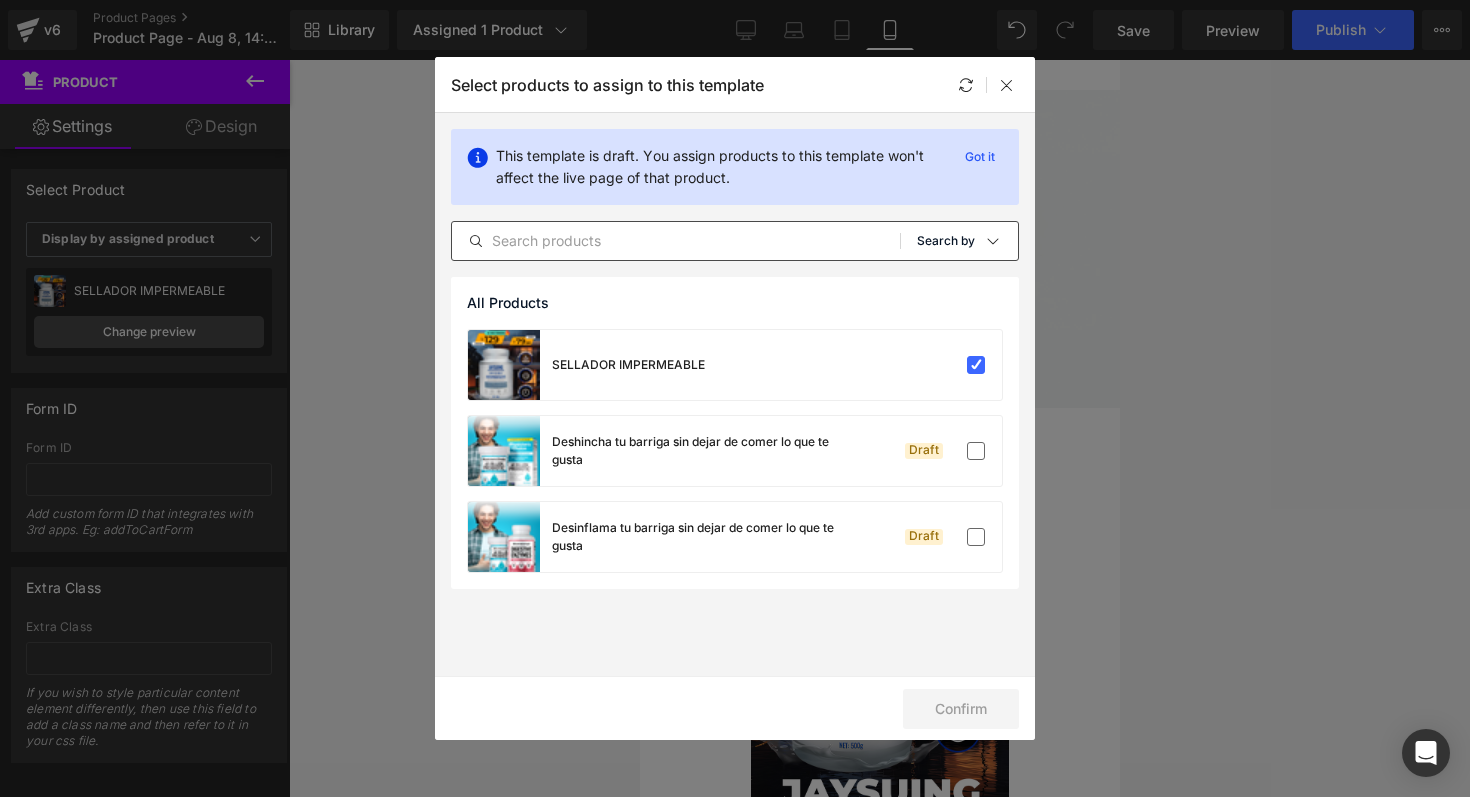 click on "Search by" at bounding box center (946, 241) 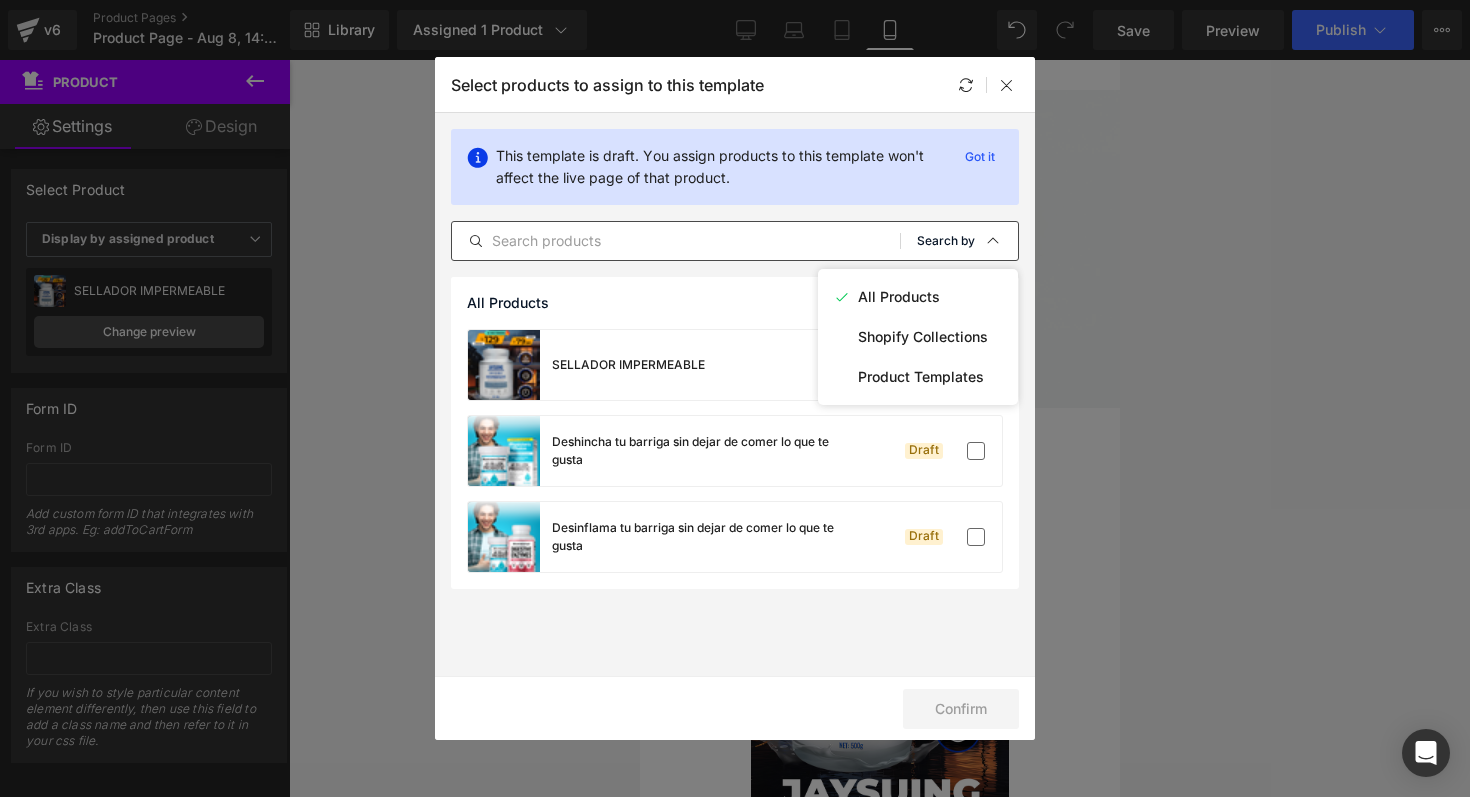click on "Search by" at bounding box center [946, 241] 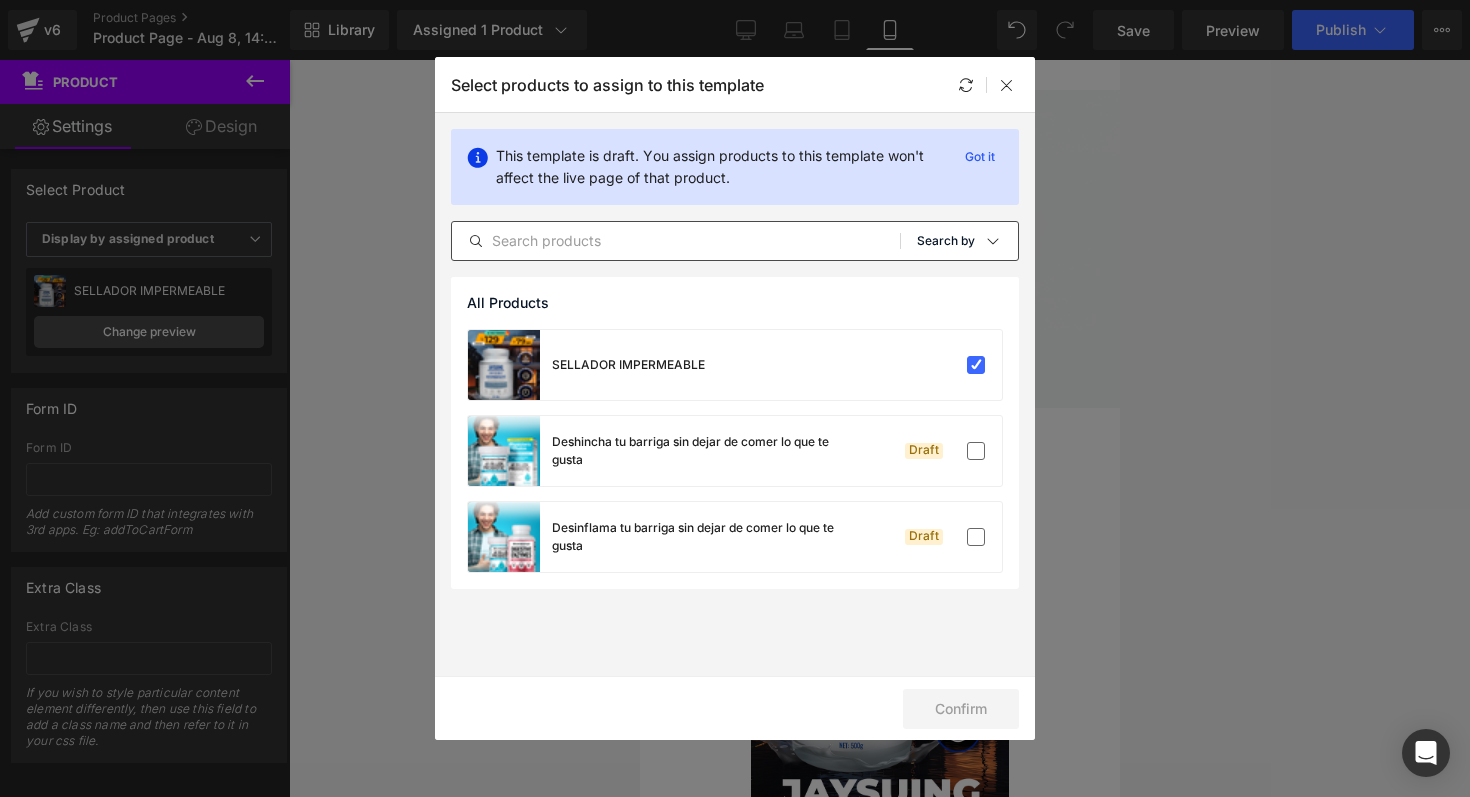 click on "Search by" at bounding box center [946, 241] 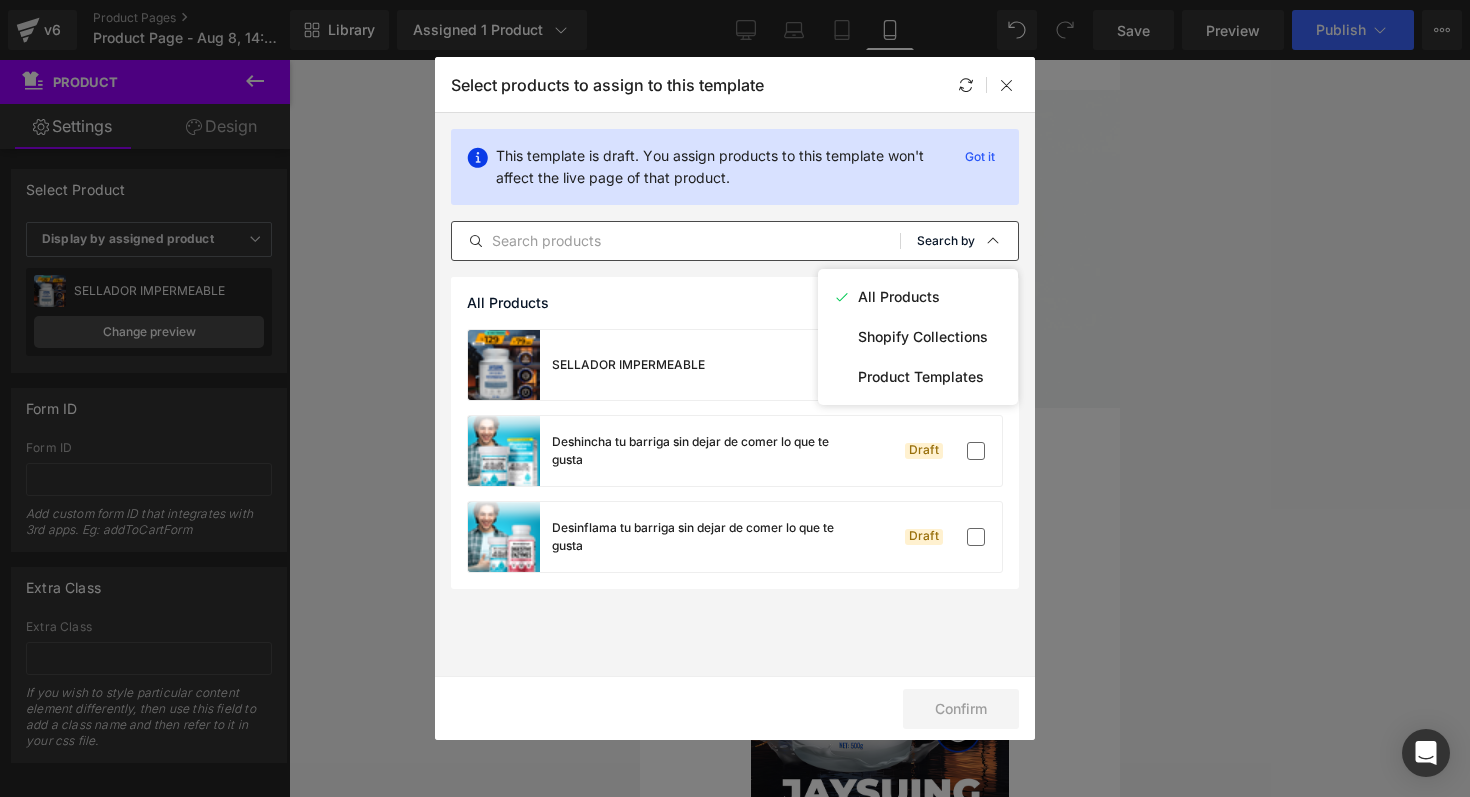click on "Search by" at bounding box center (946, 241) 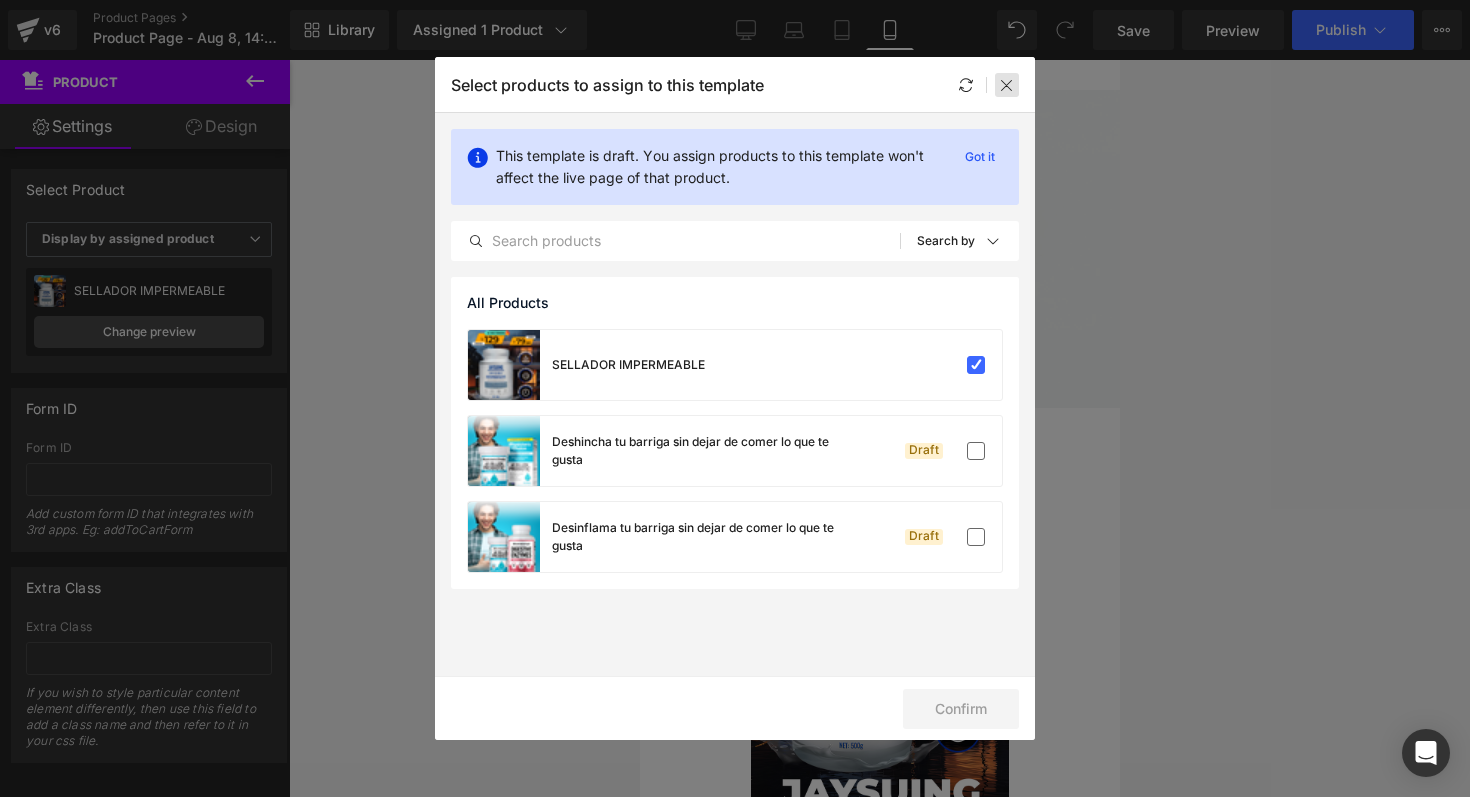 click at bounding box center [1007, 85] 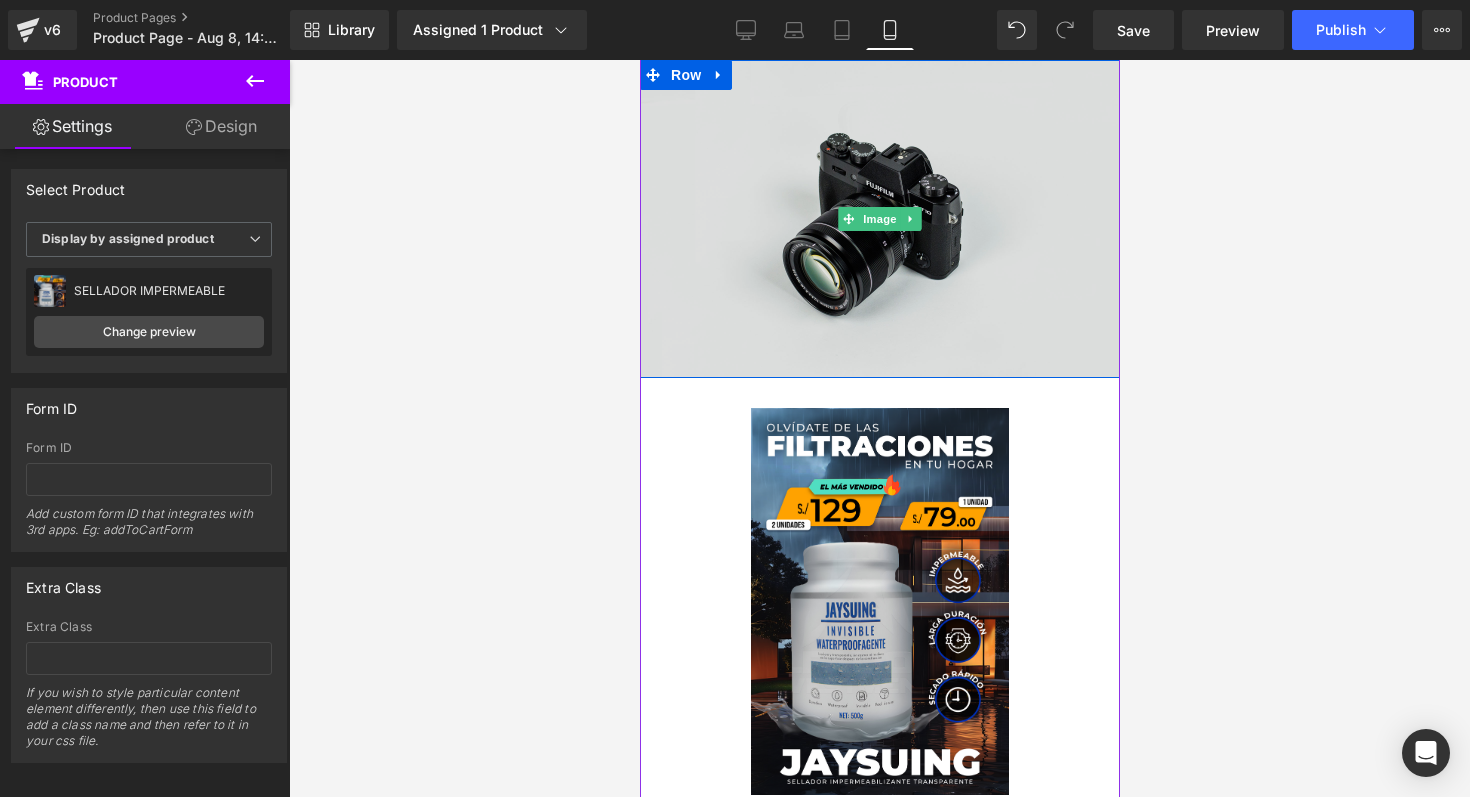 scroll, scrollTop: 0, scrollLeft: 0, axis: both 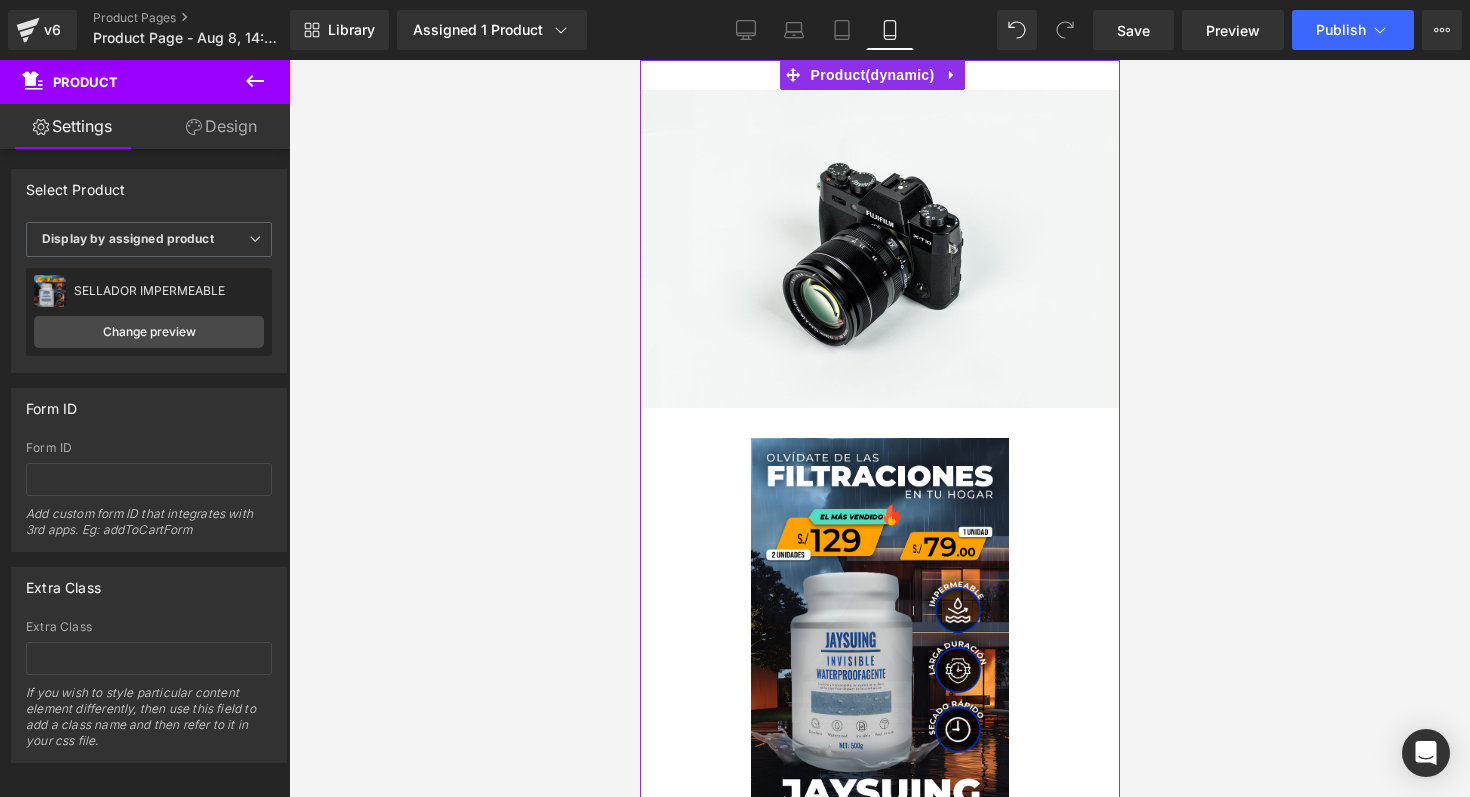 click on "Image
Row
Sale Off
(P) Image" at bounding box center (879, 670) 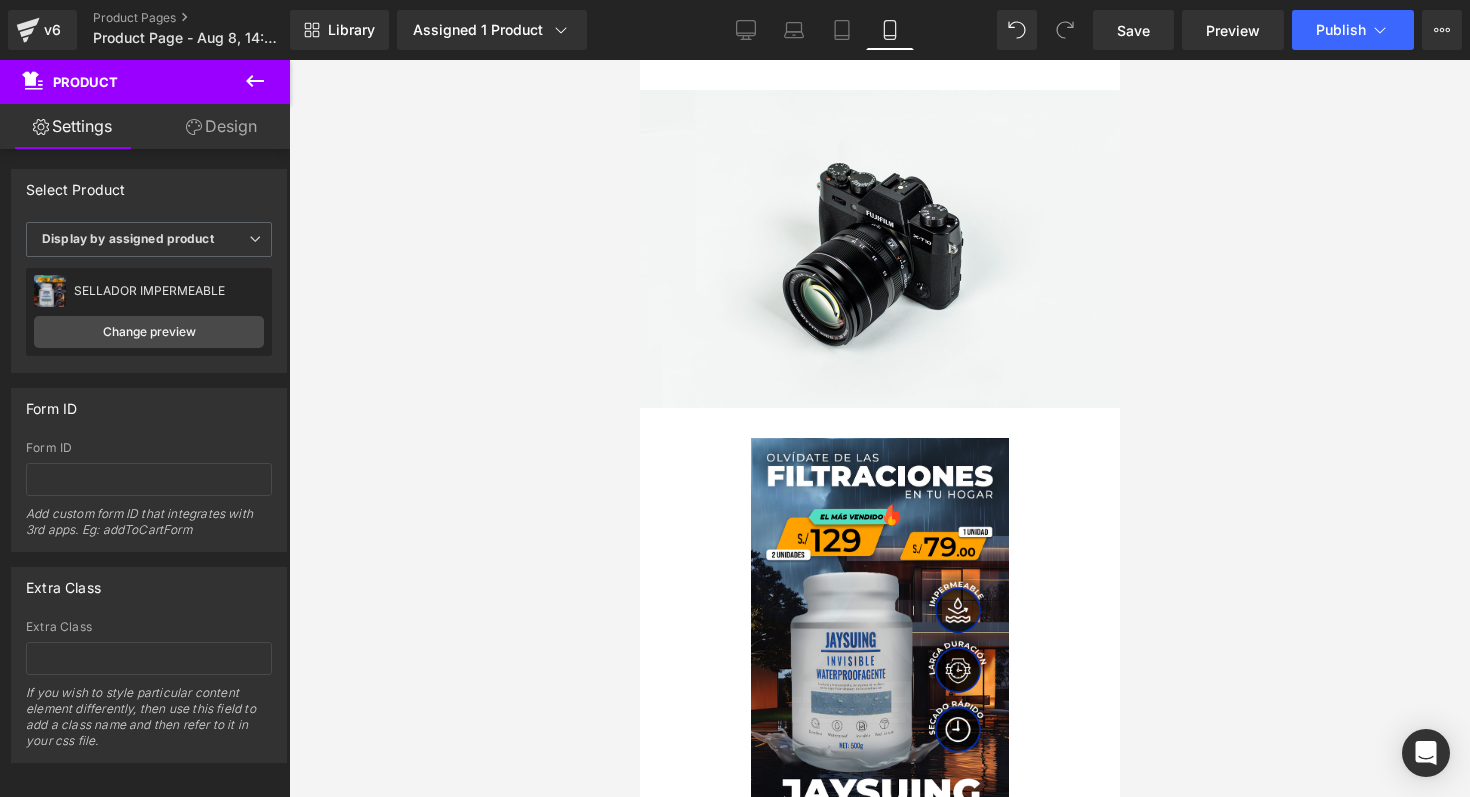 click on "Product" at bounding box center (120, 82) 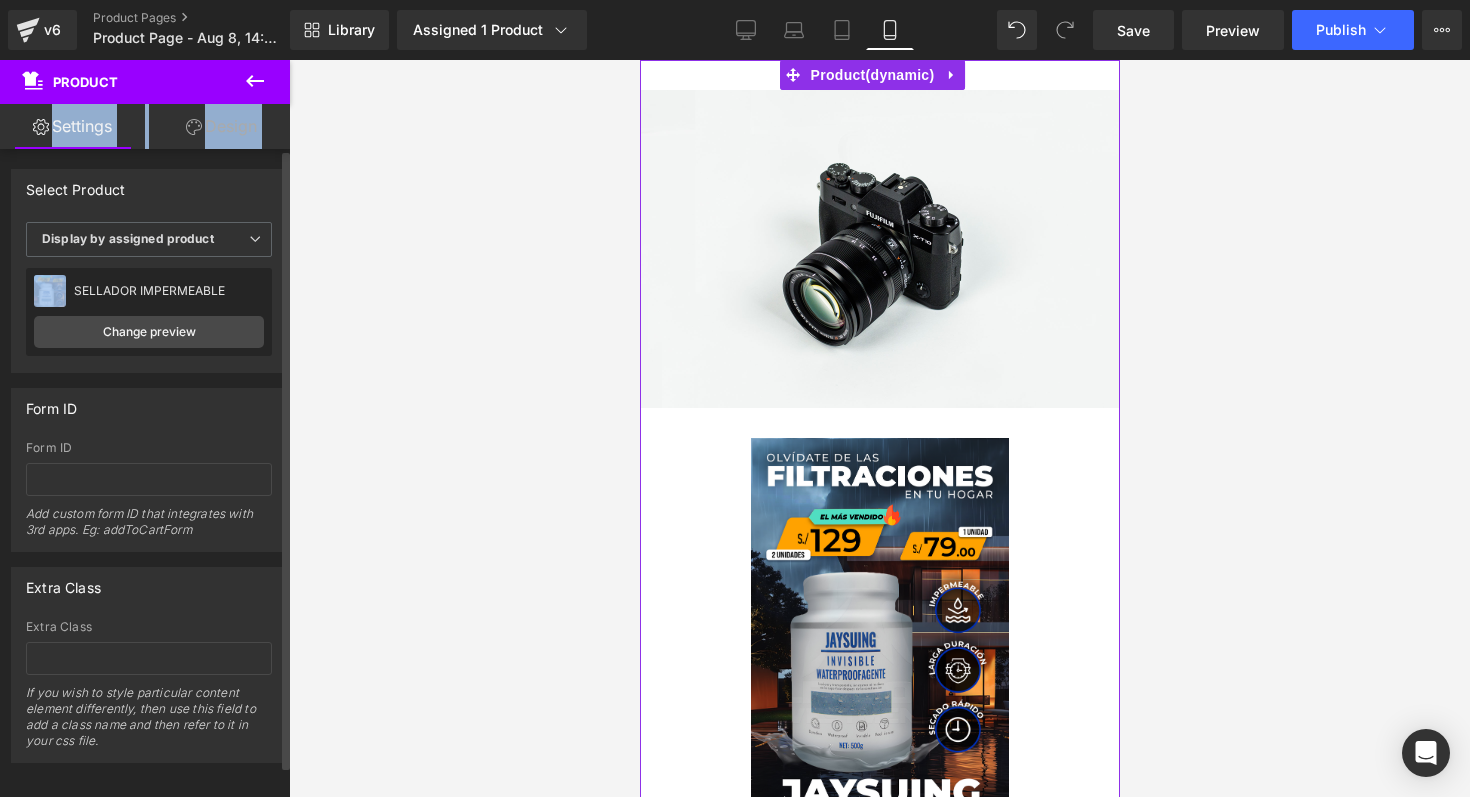 drag, startPoint x: 217, startPoint y: 91, endPoint x: 214, endPoint y: 209, distance: 118.03813 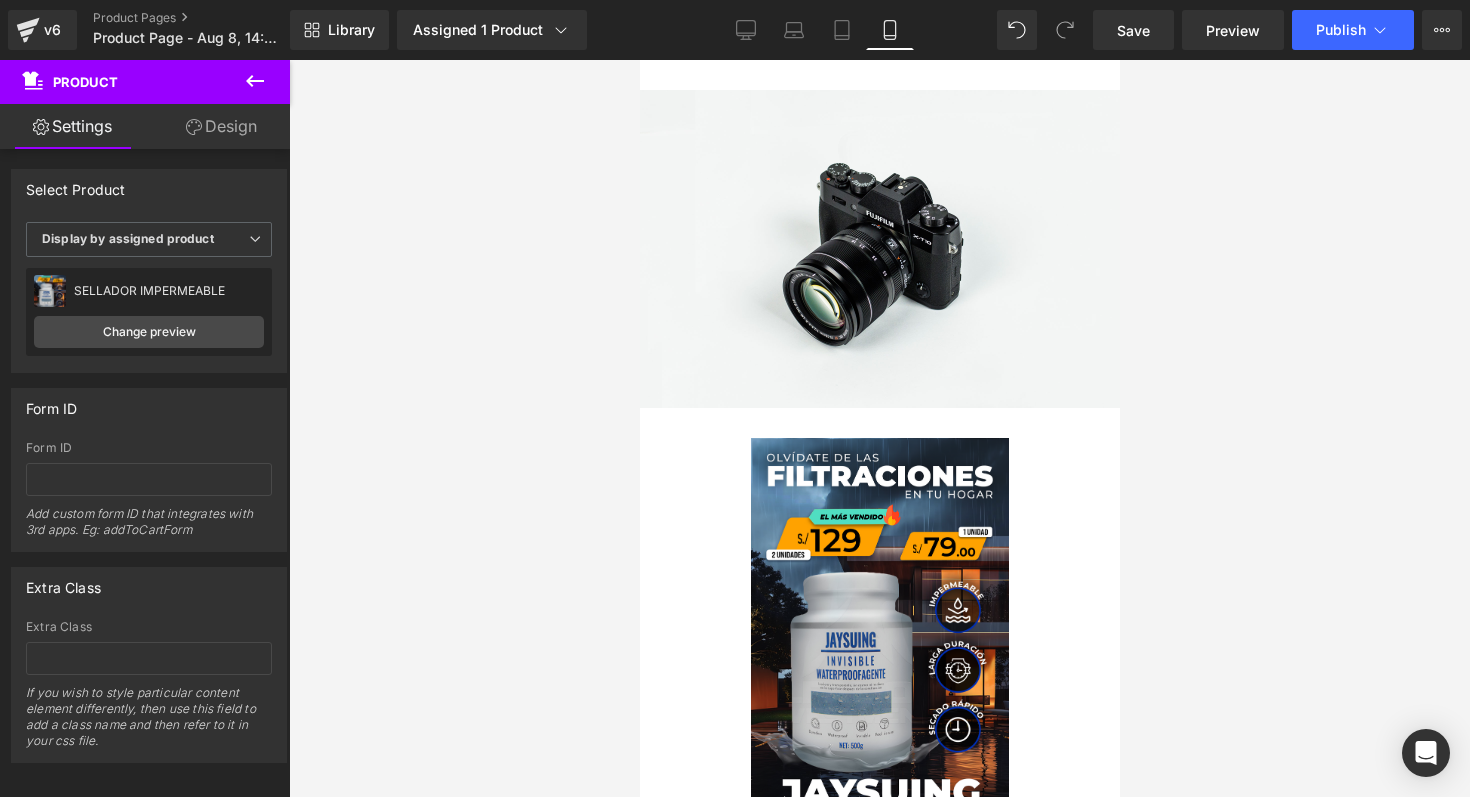 click 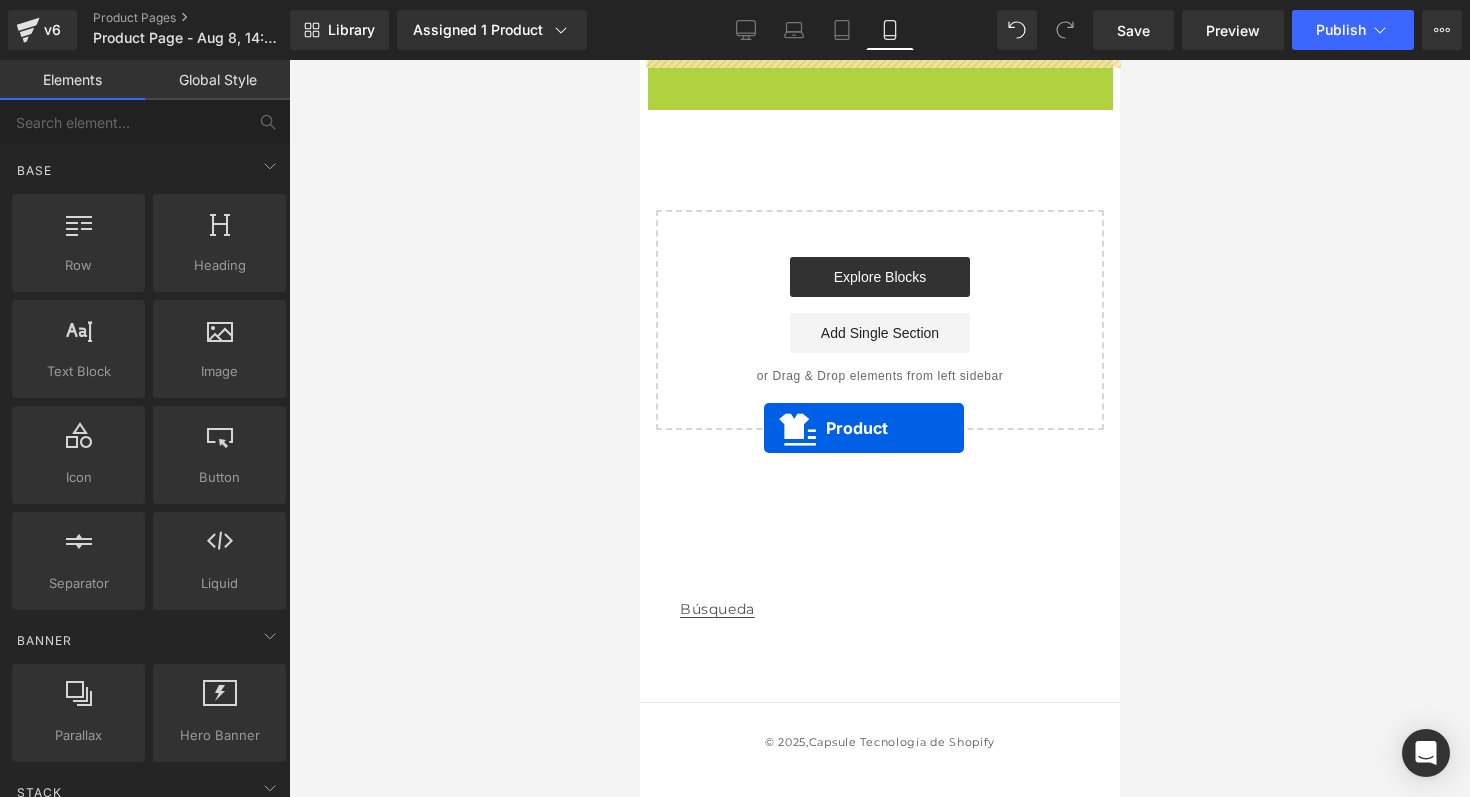 drag, startPoint x: 791, startPoint y: 84, endPoint x: 763, endPoint y: 428, distance: 345.13766 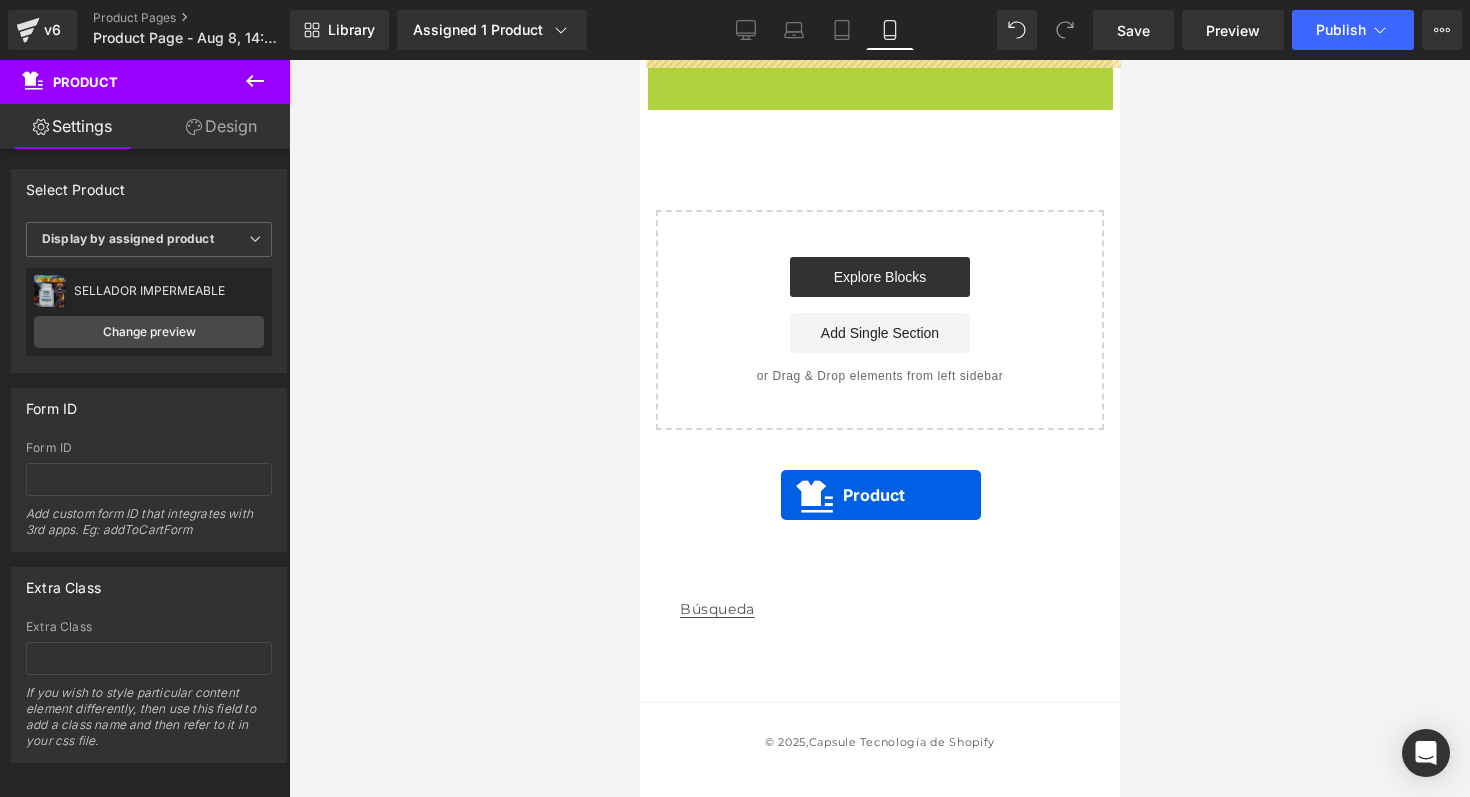 drag, startPoint x: 789, startPoint y: 78, endPoint x: 778, endPoint y: 512, distance: 434.13937 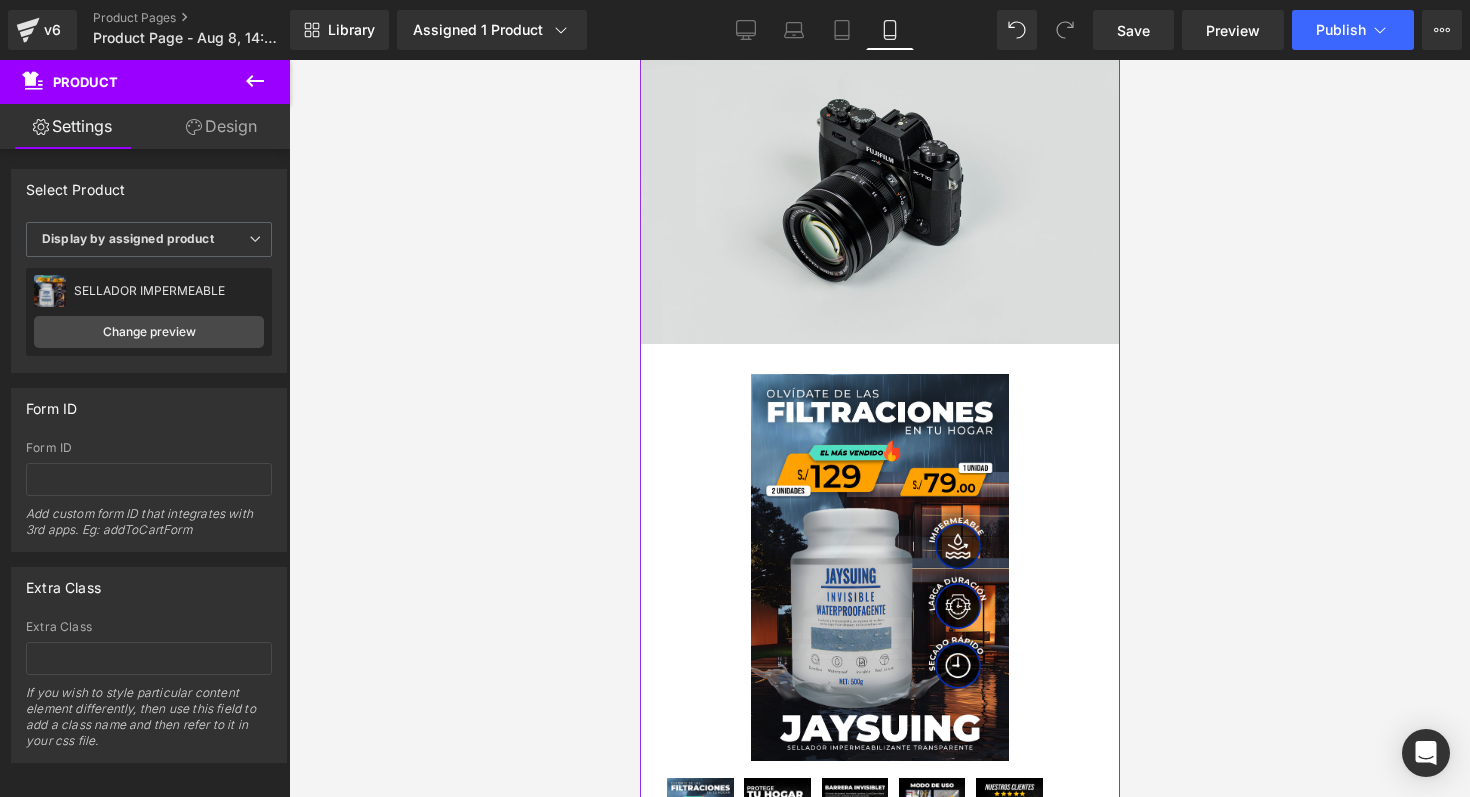 scroll, scrollTop: 0, scrollLeft: 0, axis: both 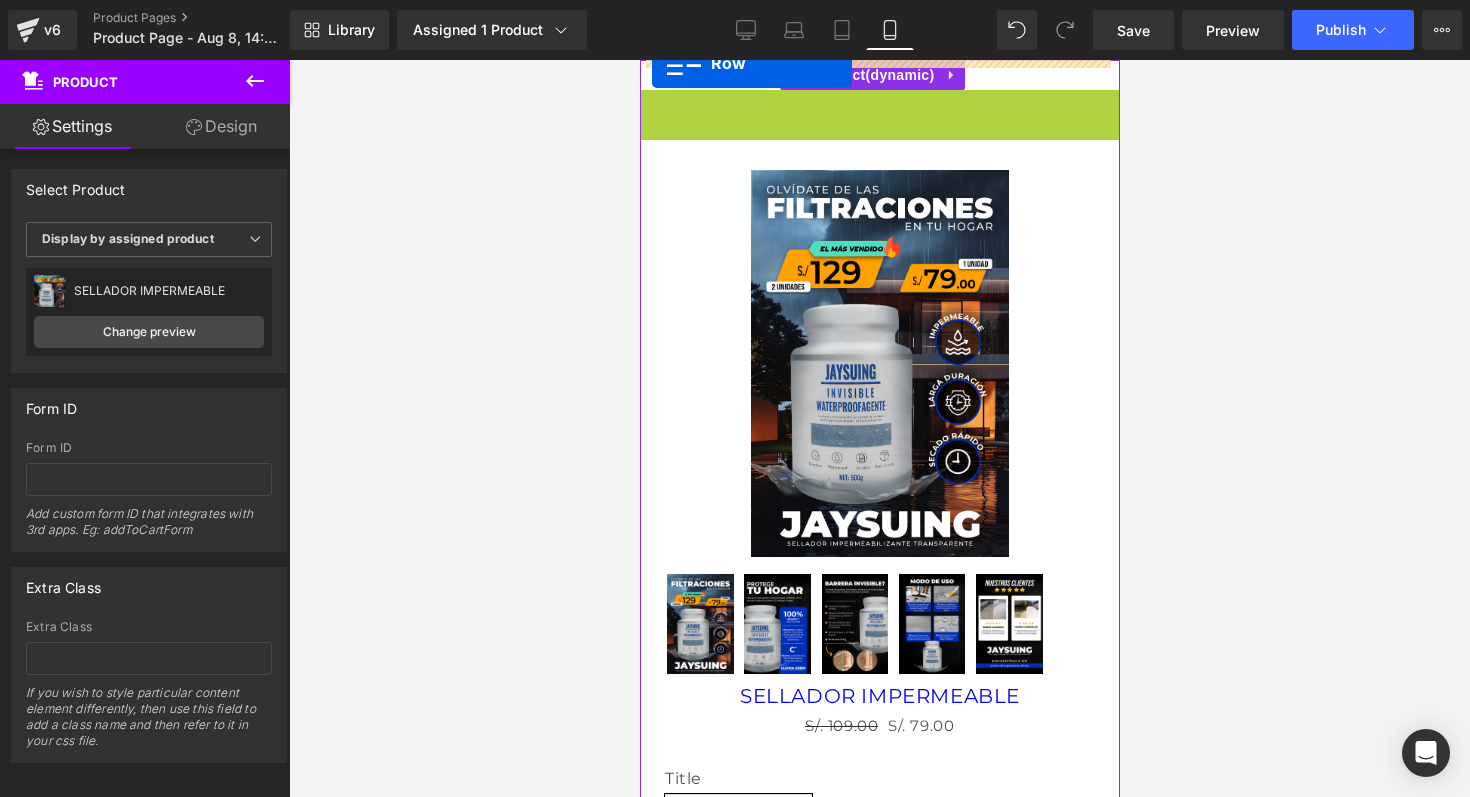 drag, startPoint x: 645, startPoint y: 99, endPoint x: 650, endPoint y: 64, distance: 35.35534 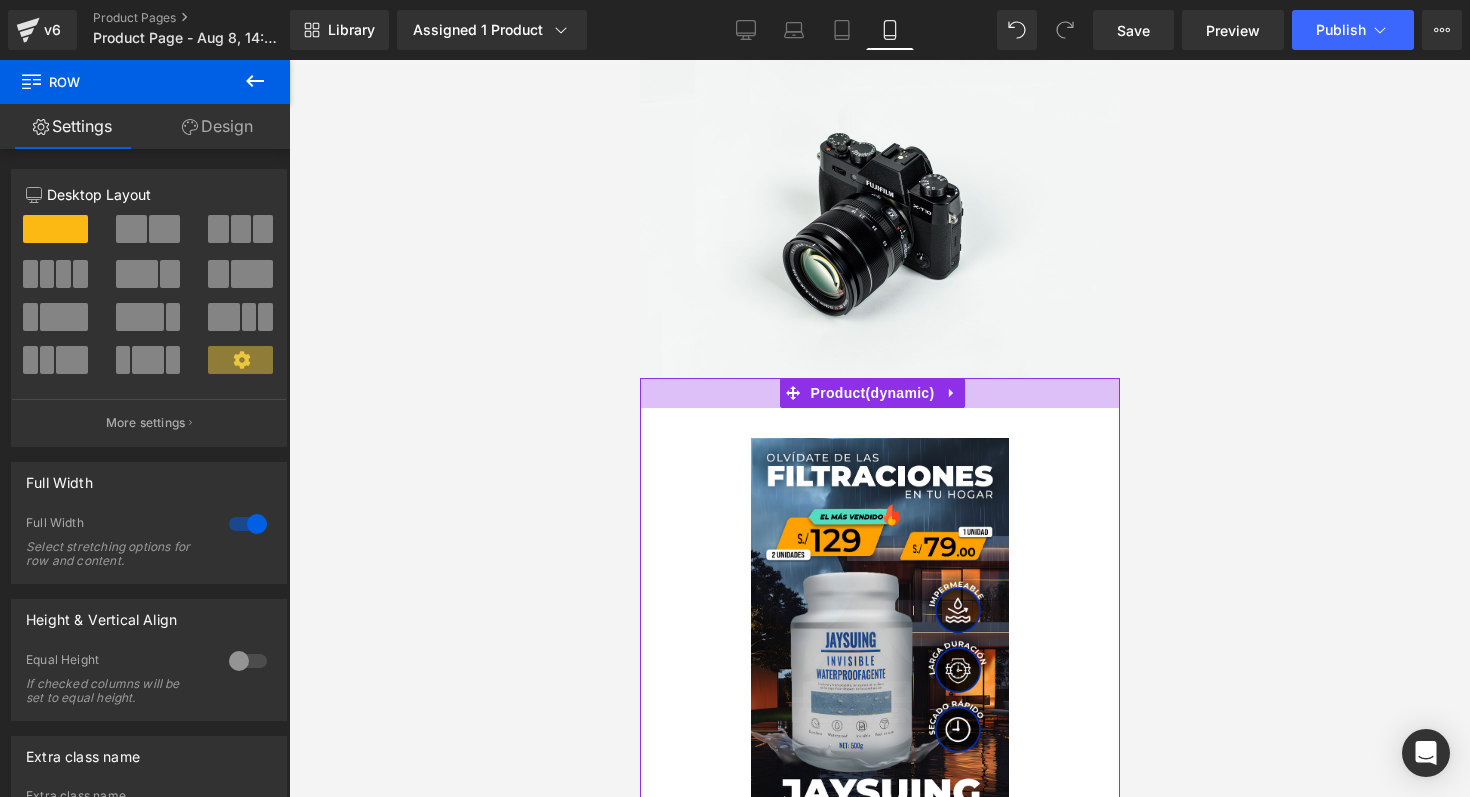 click at bounding box center [879, 393] 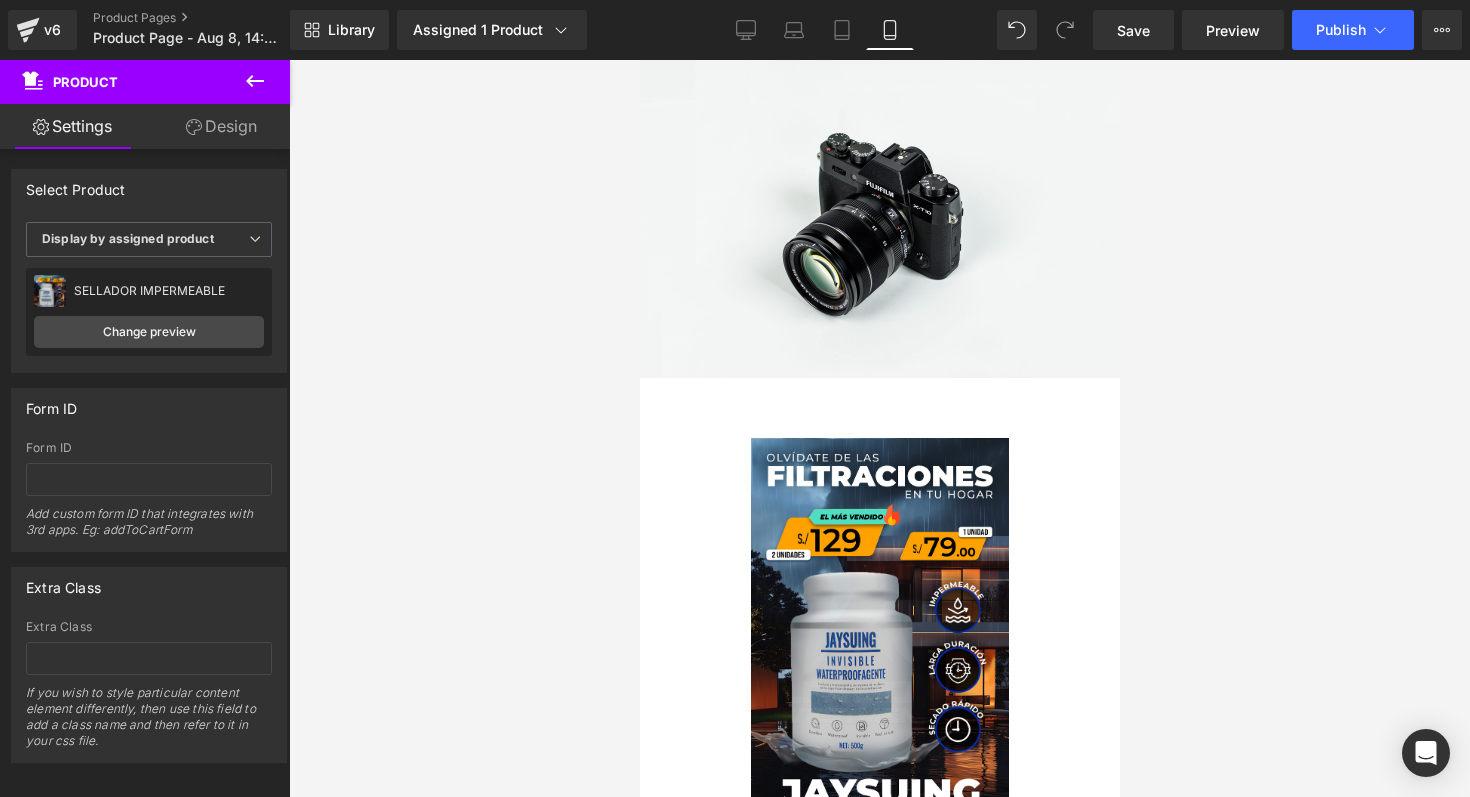 click on "Product" at bounding box center [120, 82] 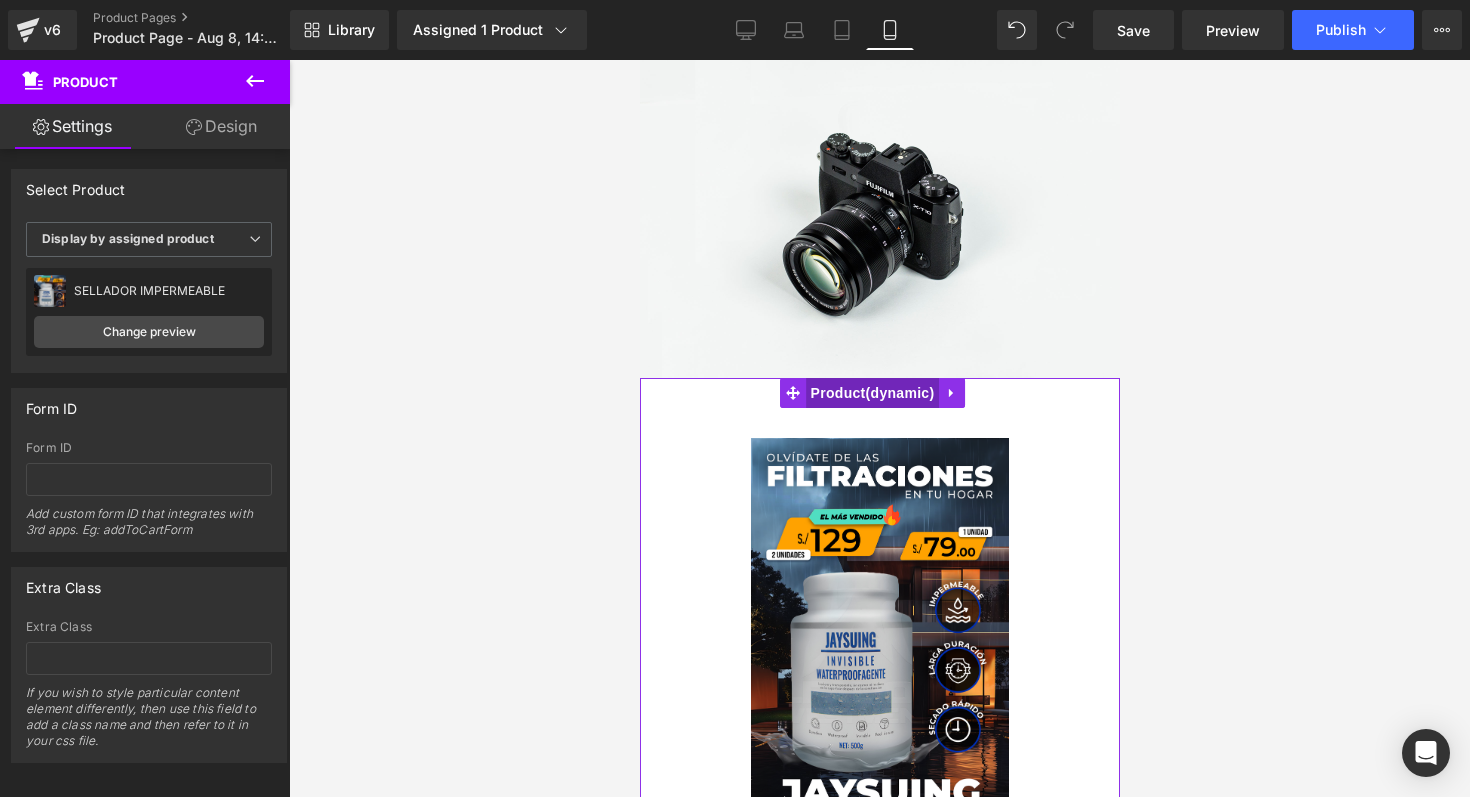 click on "Product" at bounding box center [872, 393] 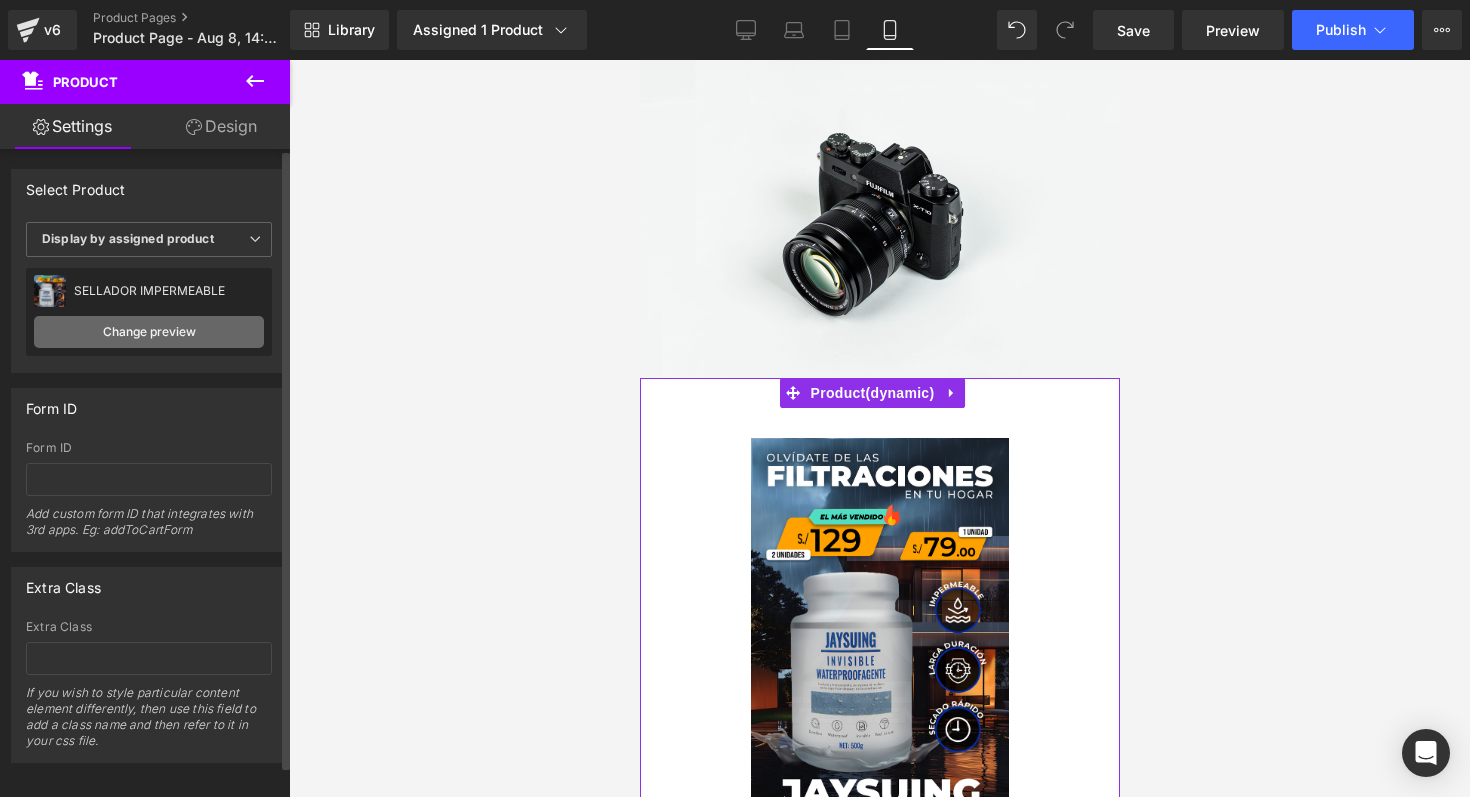 click on "Change preview" at bounding box center [149, 332] 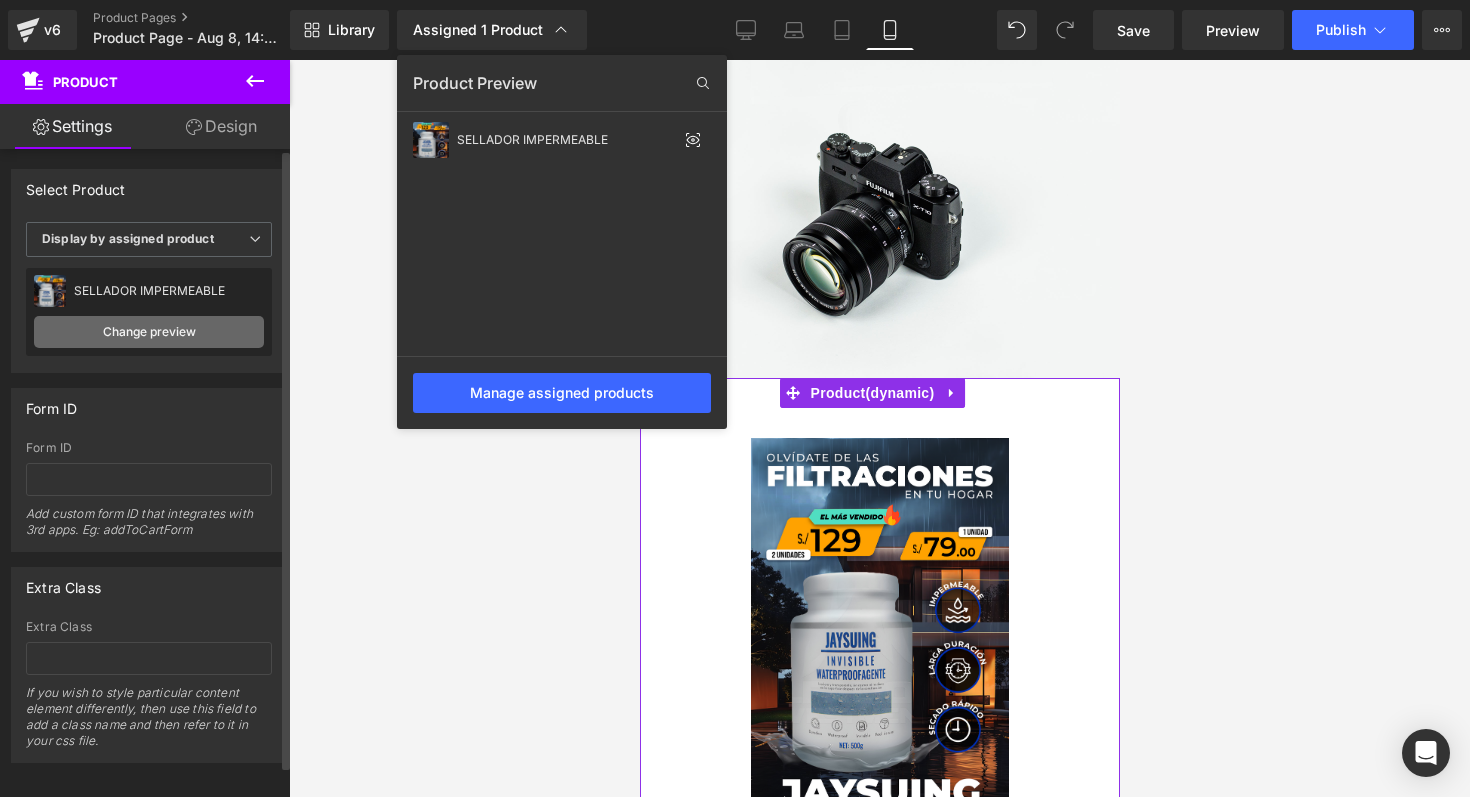 click on "Change preview" at bounding box center (149, 332) 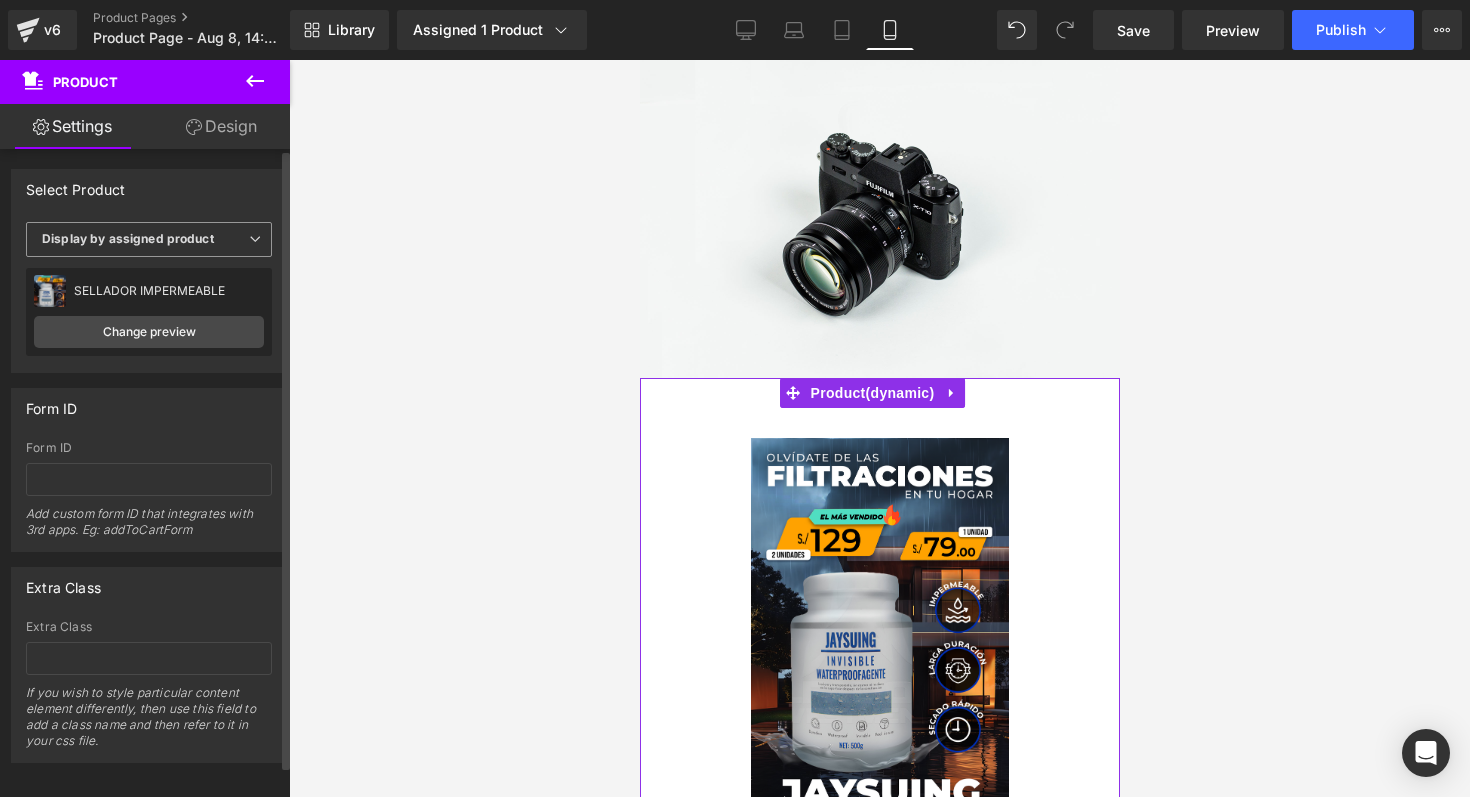 click on "Display by assigned product" at bounding box center [149, 239] 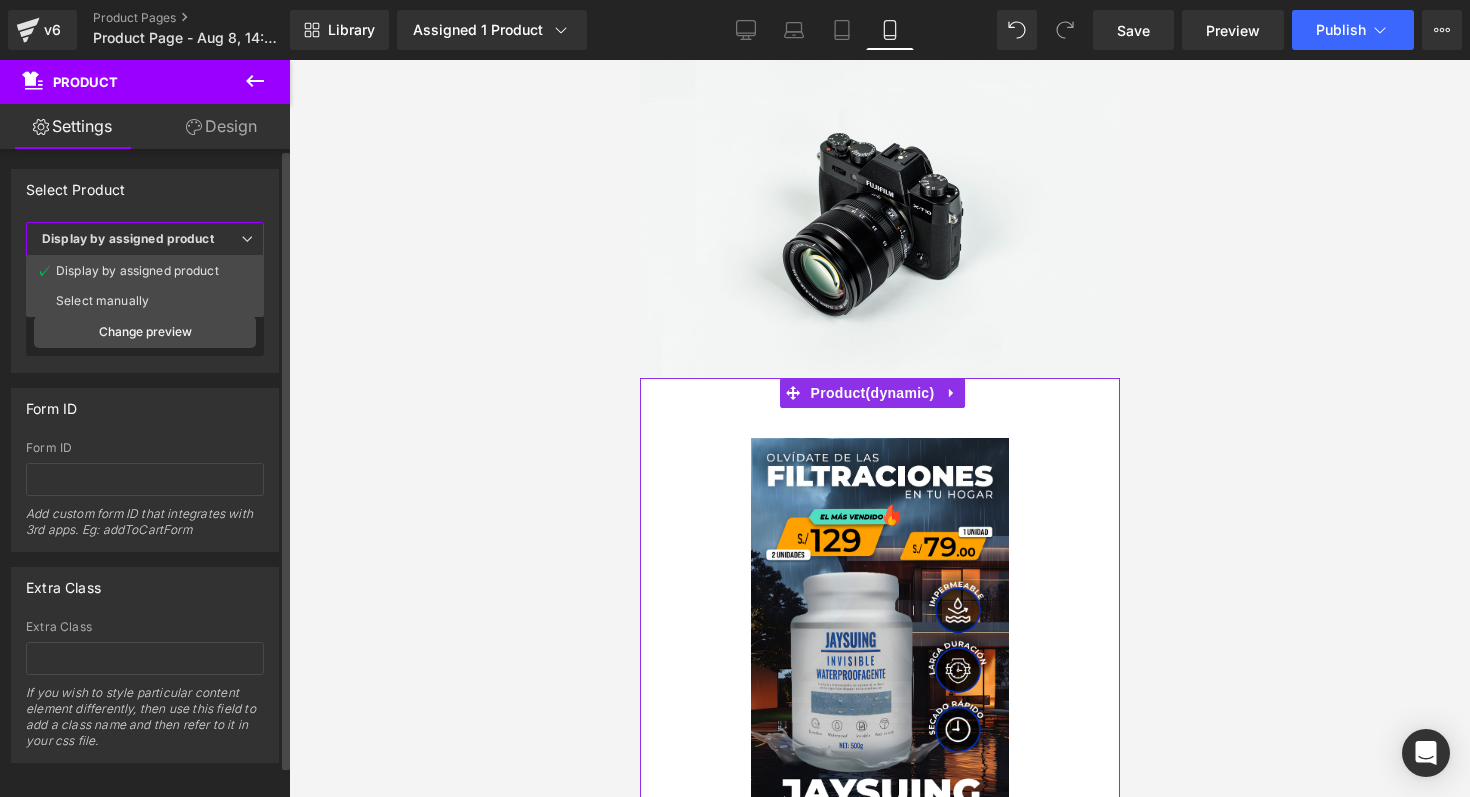 click on "Display by assigned product" at bounding box center [145, 239] 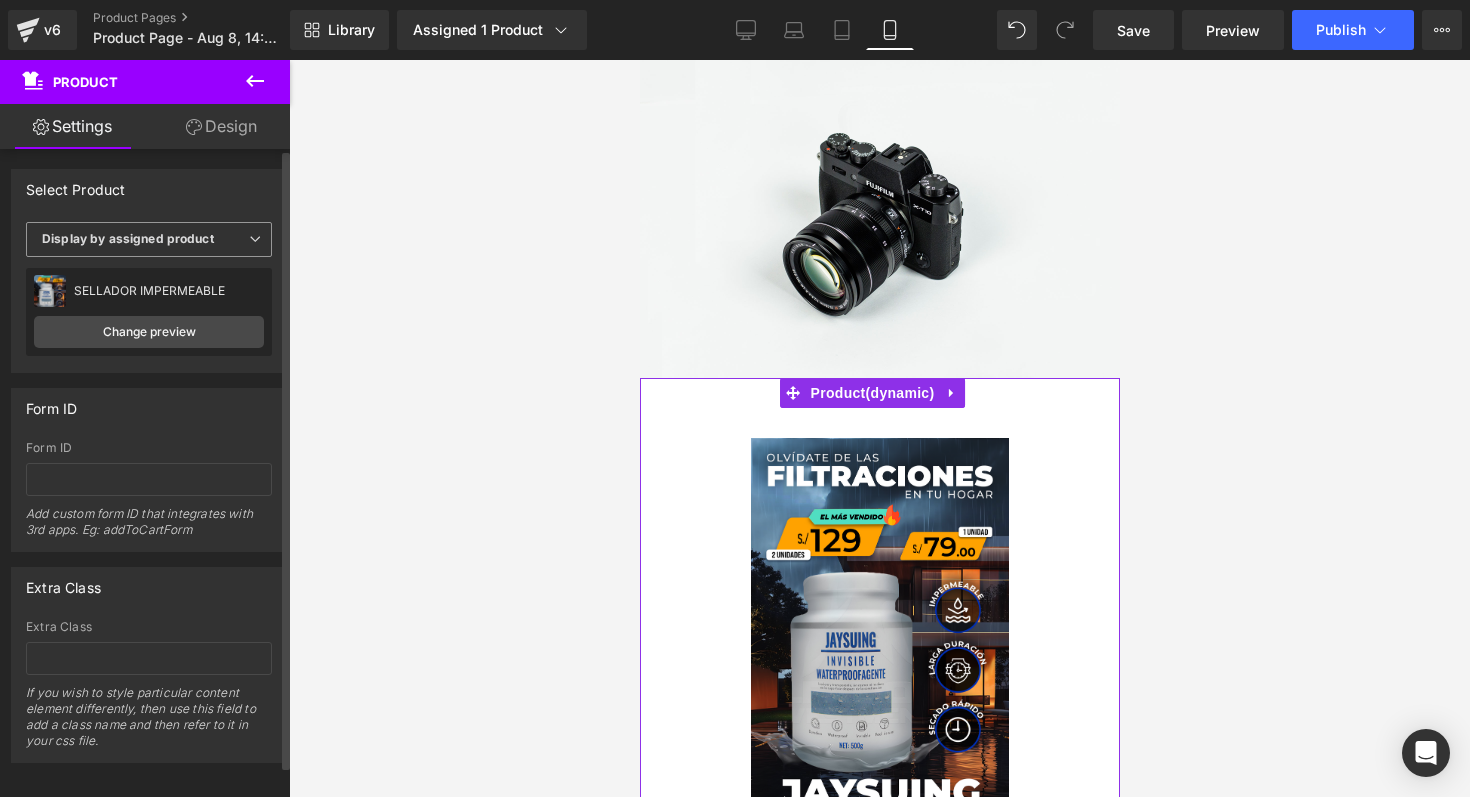 click on "Display by assigned product" at bounding box center (149, 239) 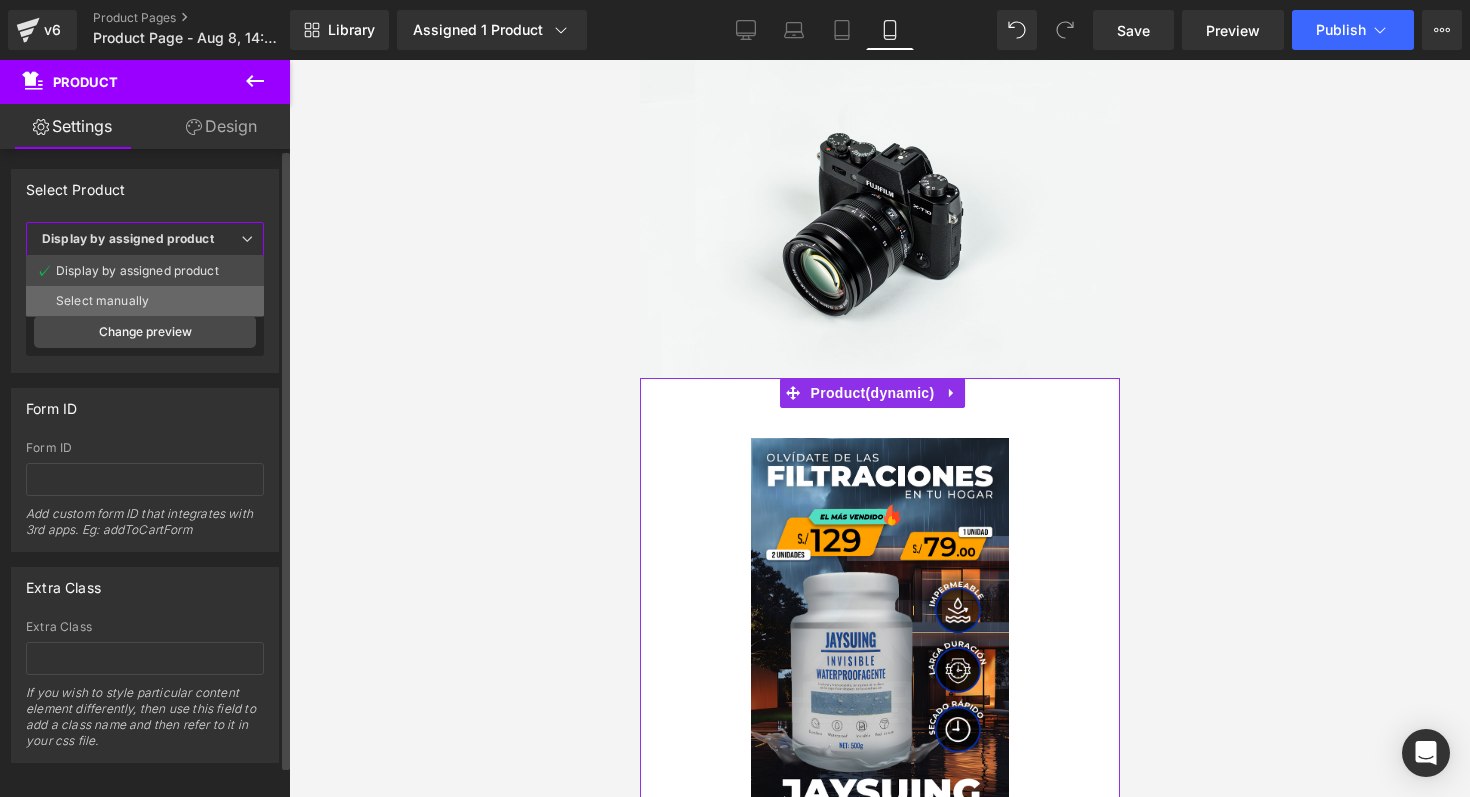 click on "Select manually" at bounding box center (145, 301) 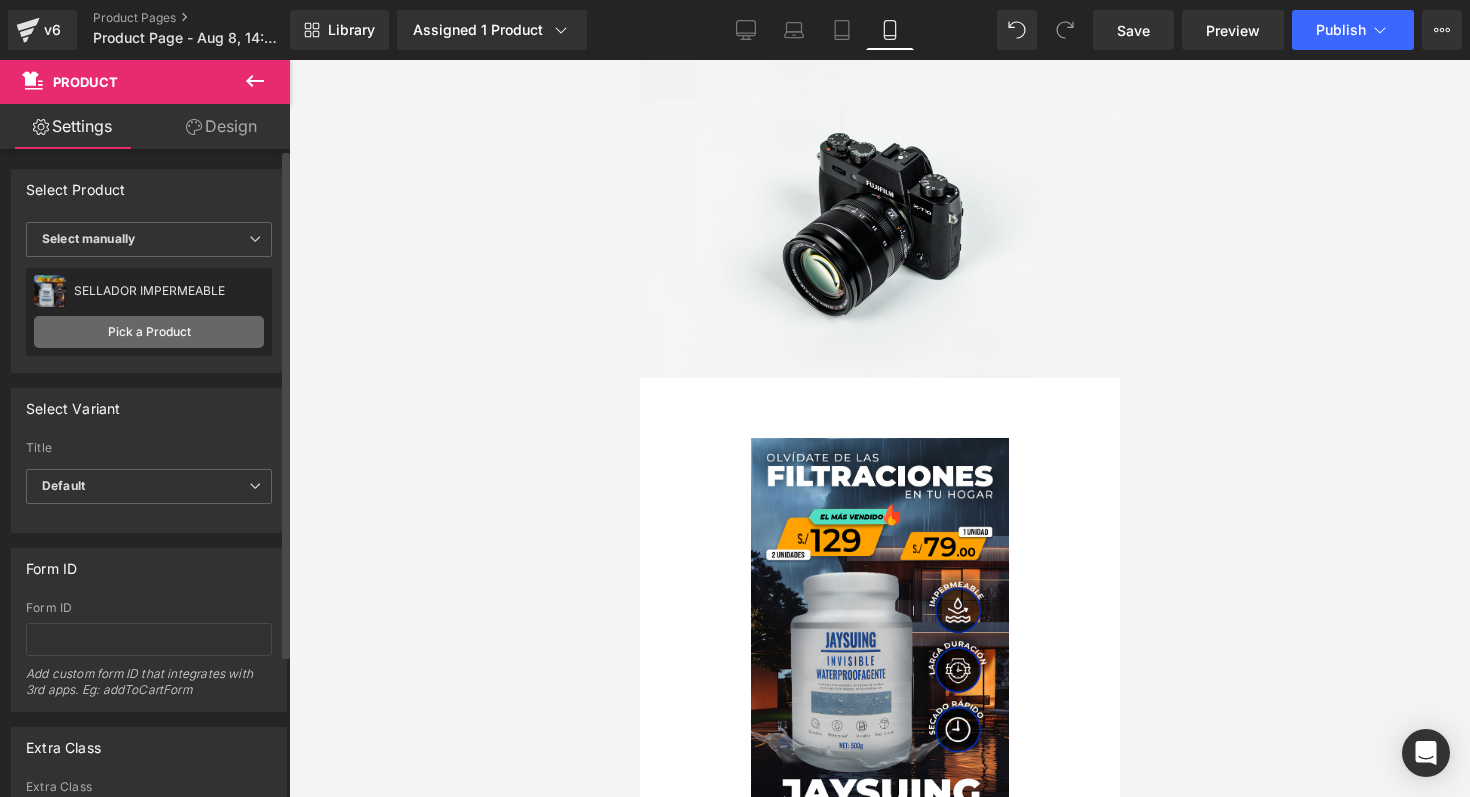 click on "Pick a Product" at bounding box center [149, 332] 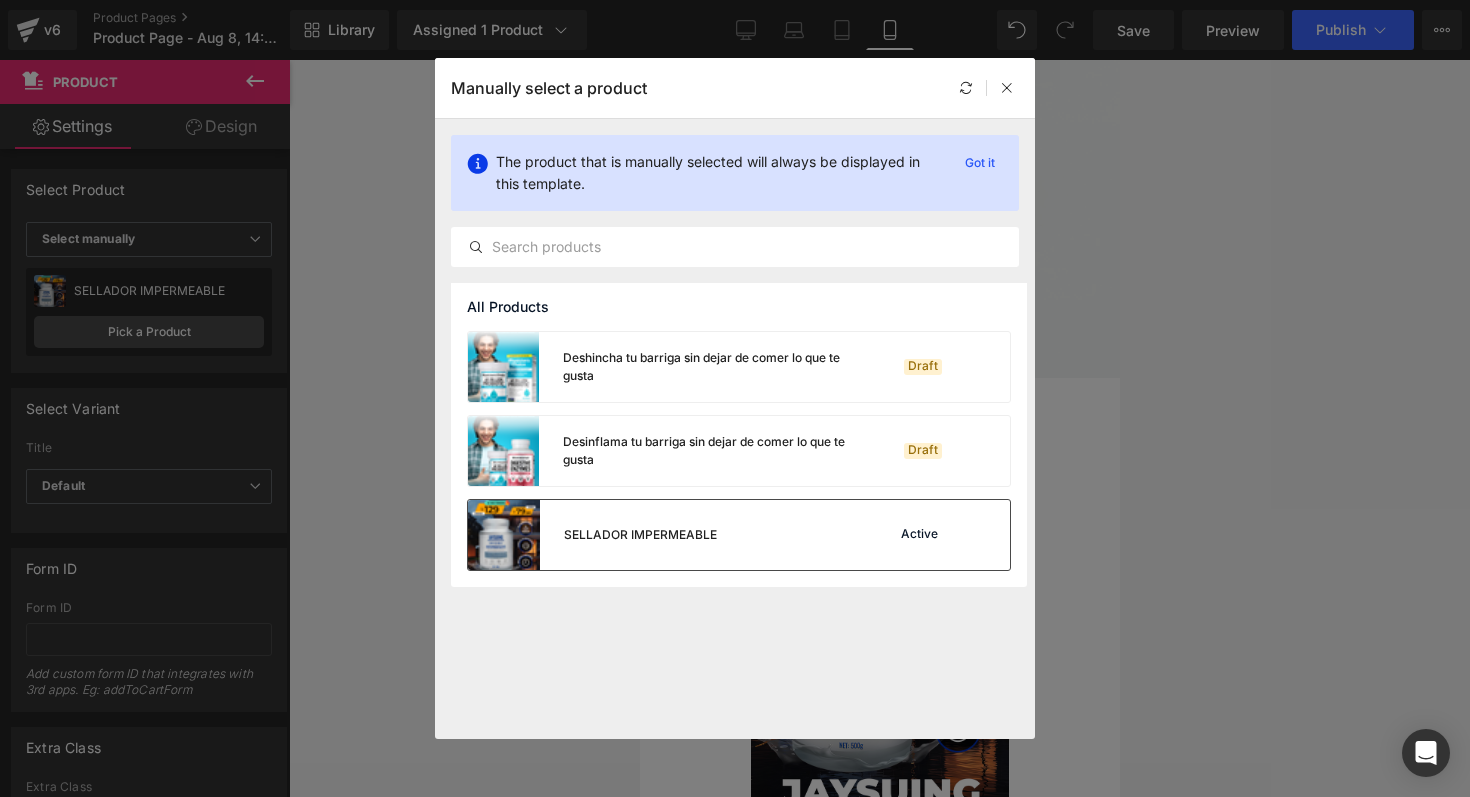 click at bounding box center [980, 535] 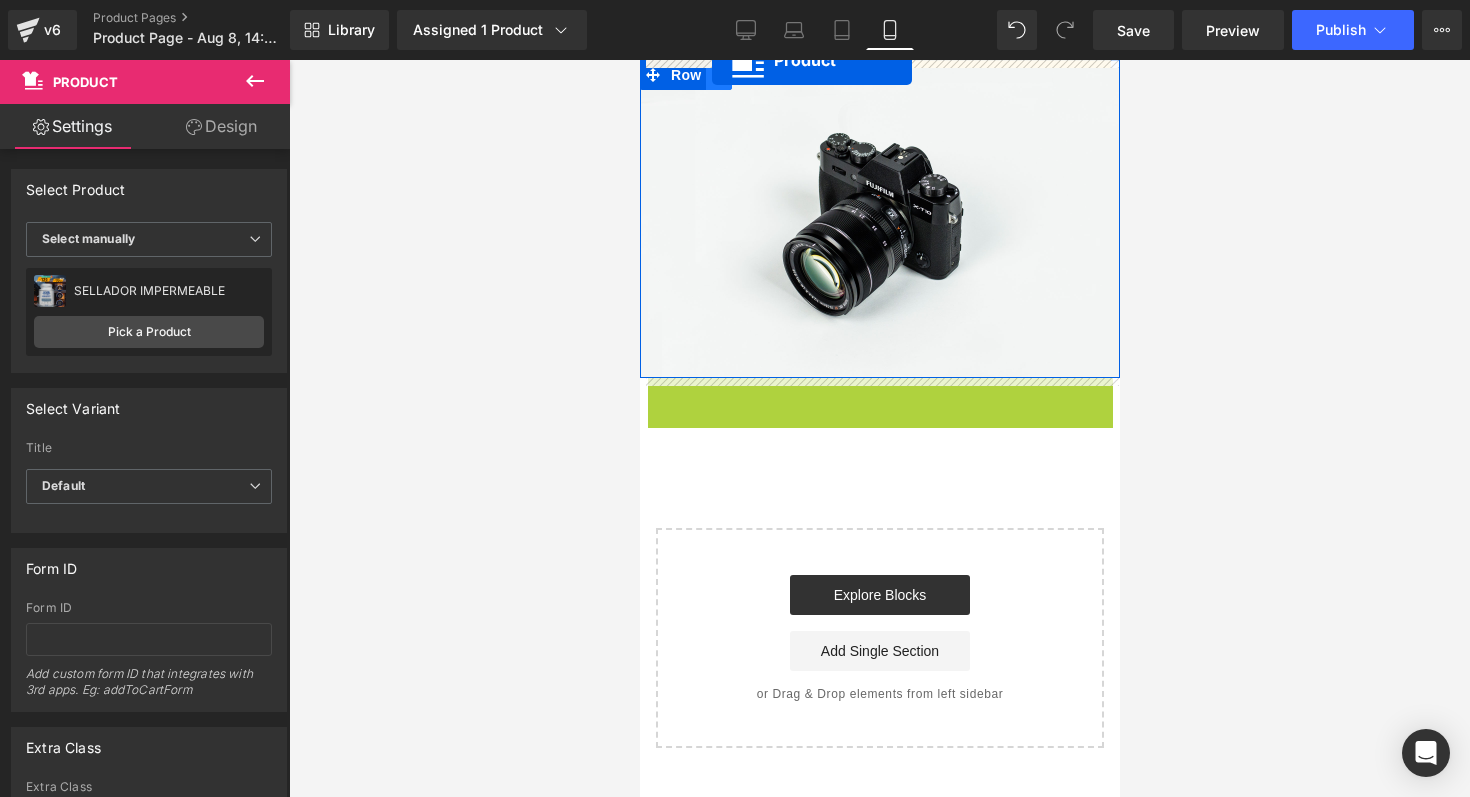 drag, startPoint x: 816, startPoint y: 389, endPoint x: 710, endPoint y: 60, distance: 345.65445 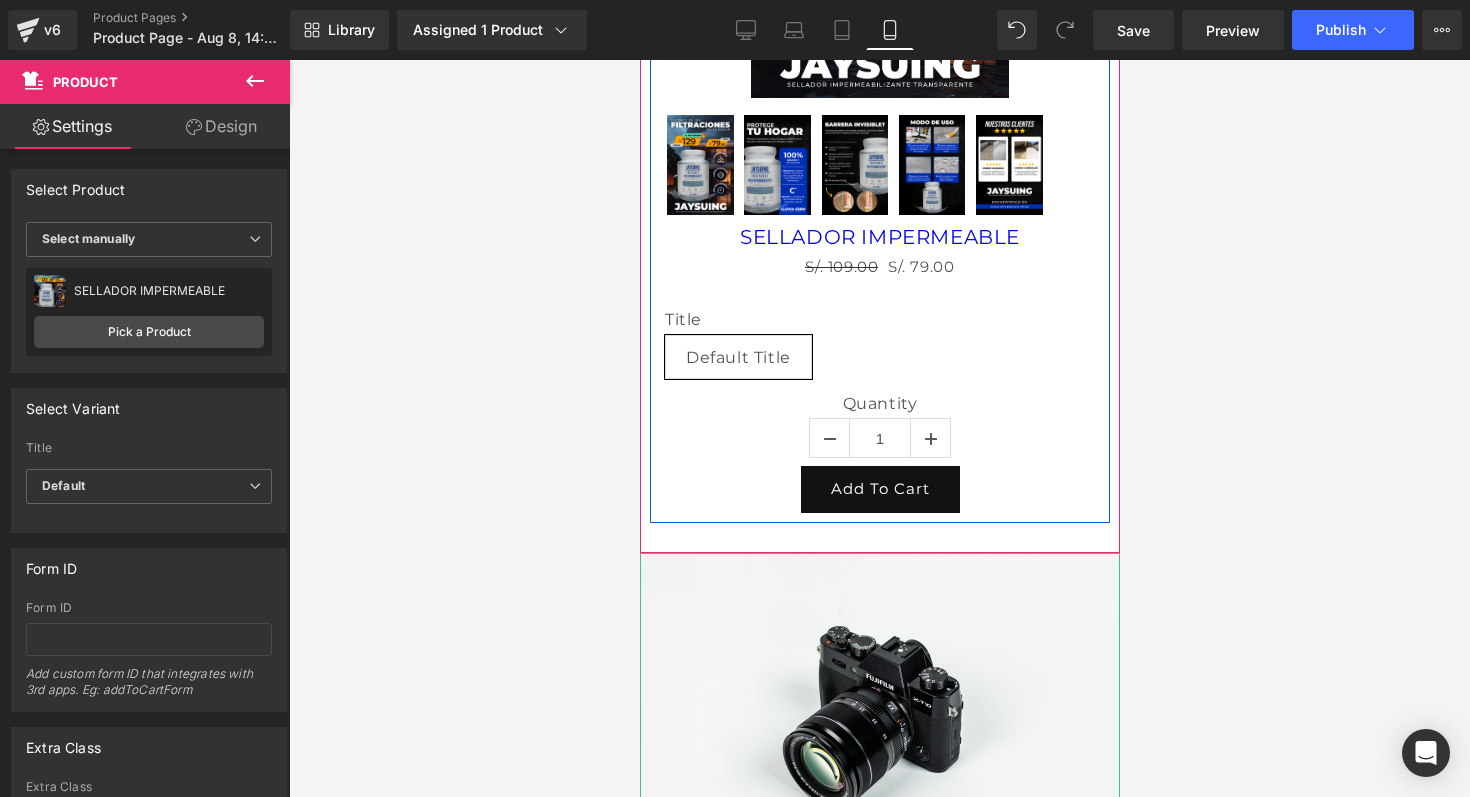 scroll, scrollTop: 421, scrollLeft: 0, axis: vertical 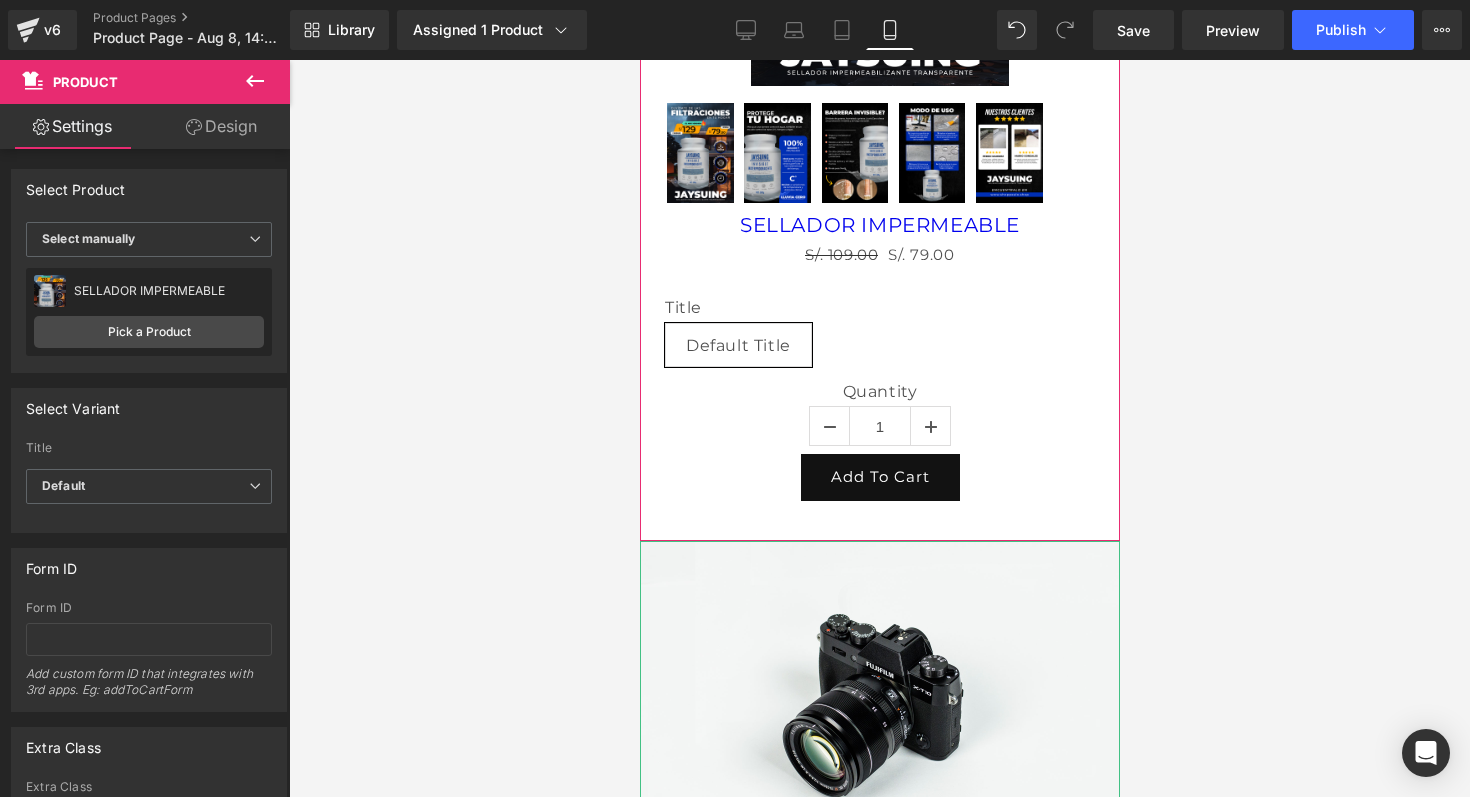 click on "Sale Off
(P) Image" at bounding box center (879, 90) 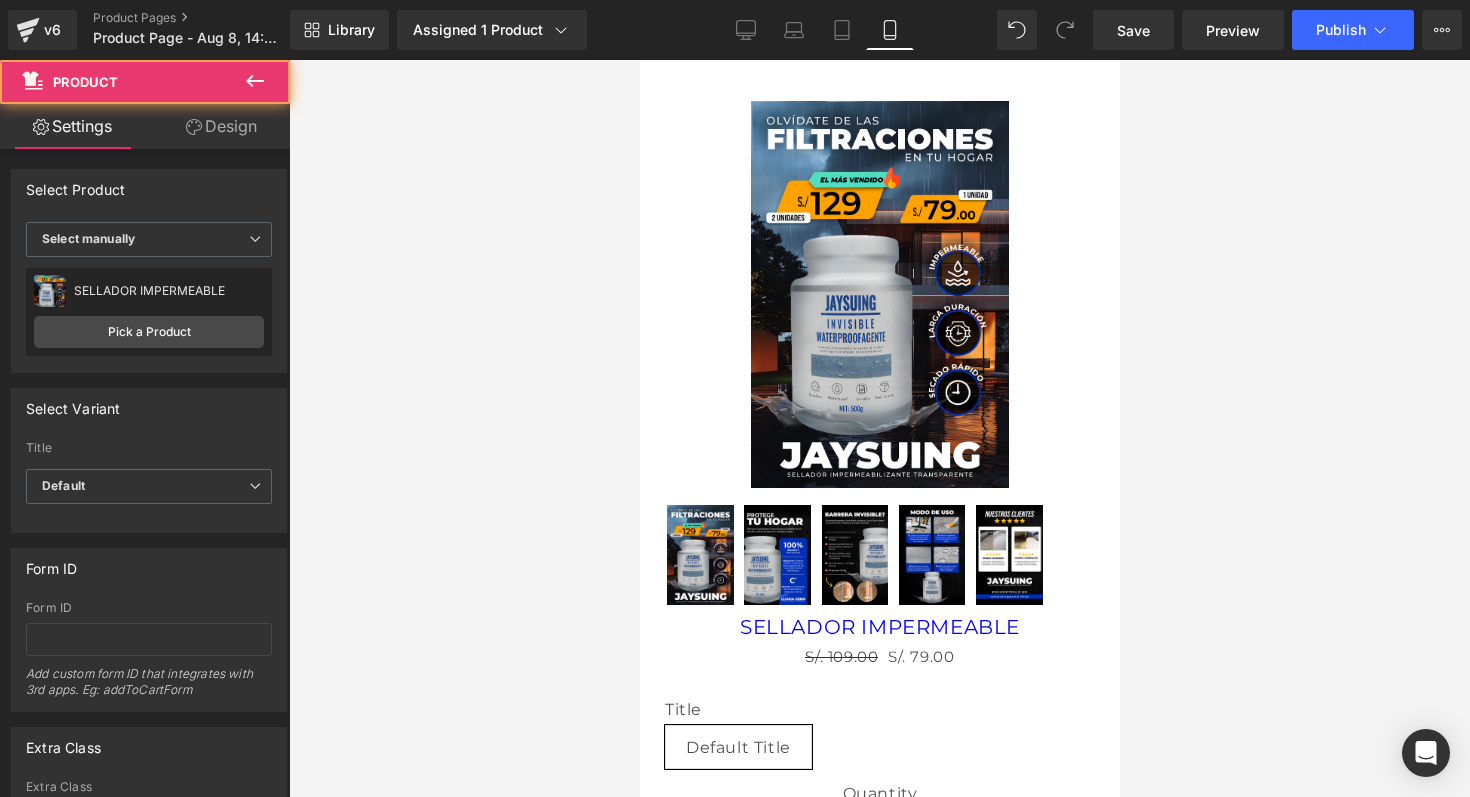 scroll, scrollTop: 0, scrollLeft: 0, axis: both 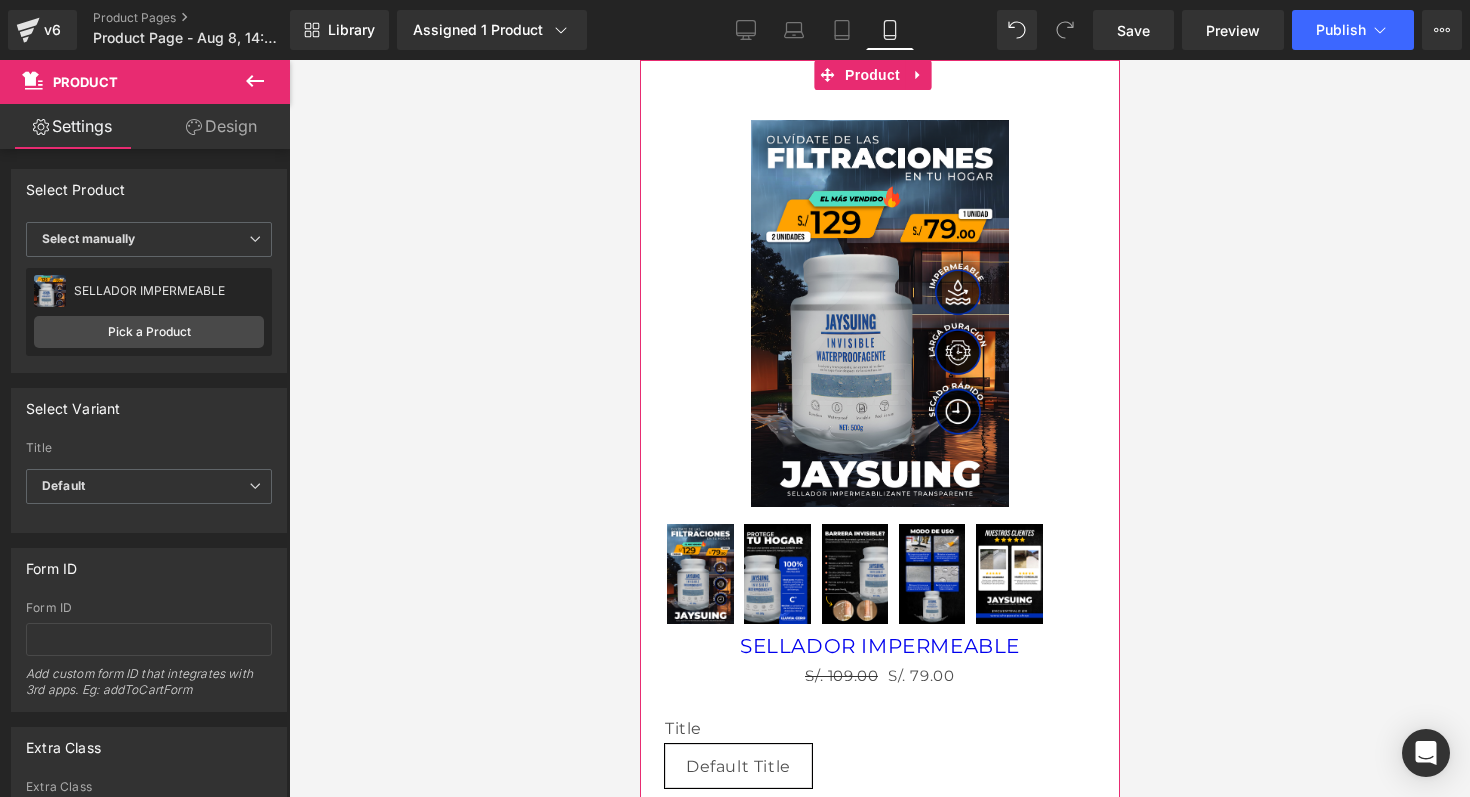click on "Design" at bounding box center (221, 126) 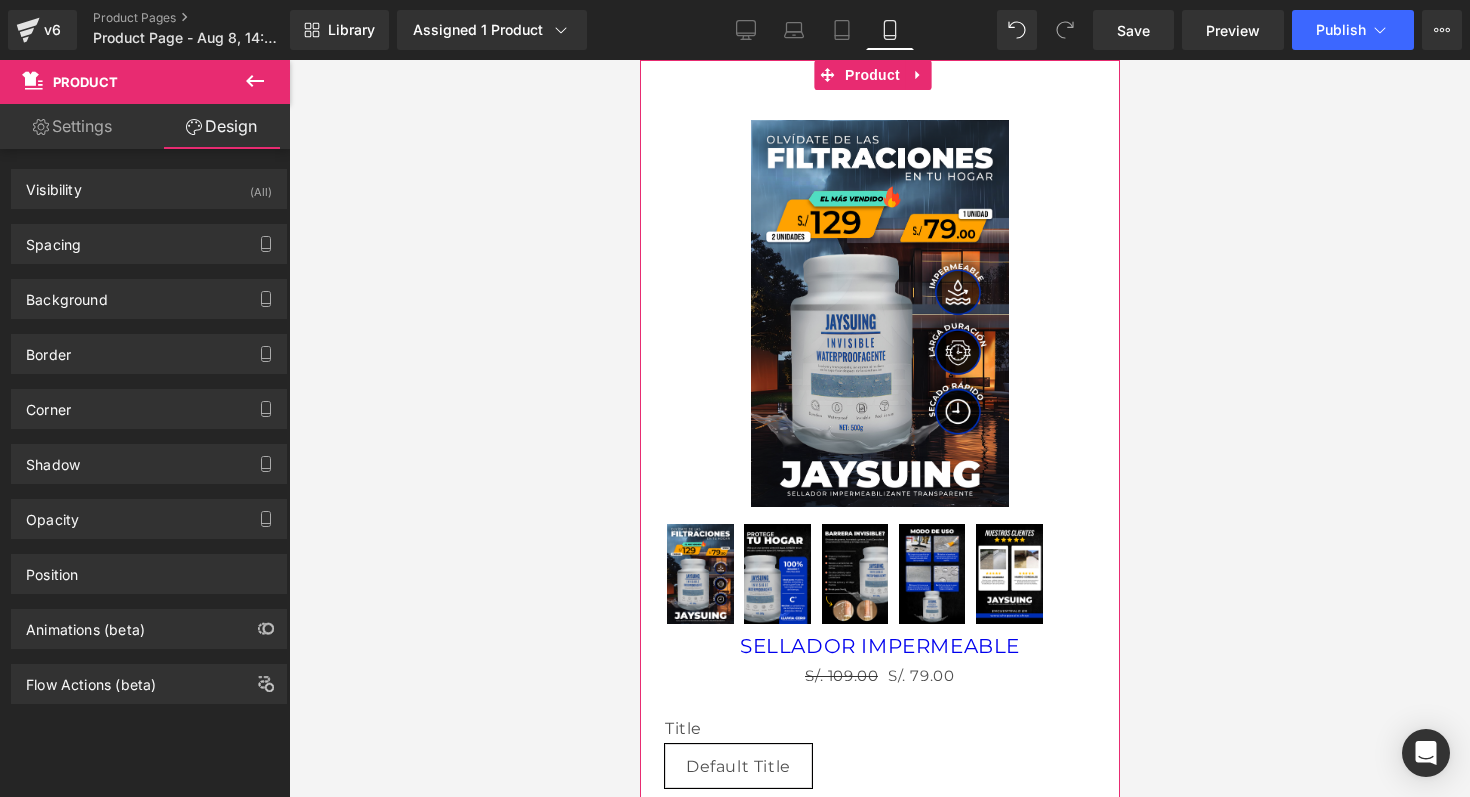 click on "Settings" at bounding box center (72, 126) 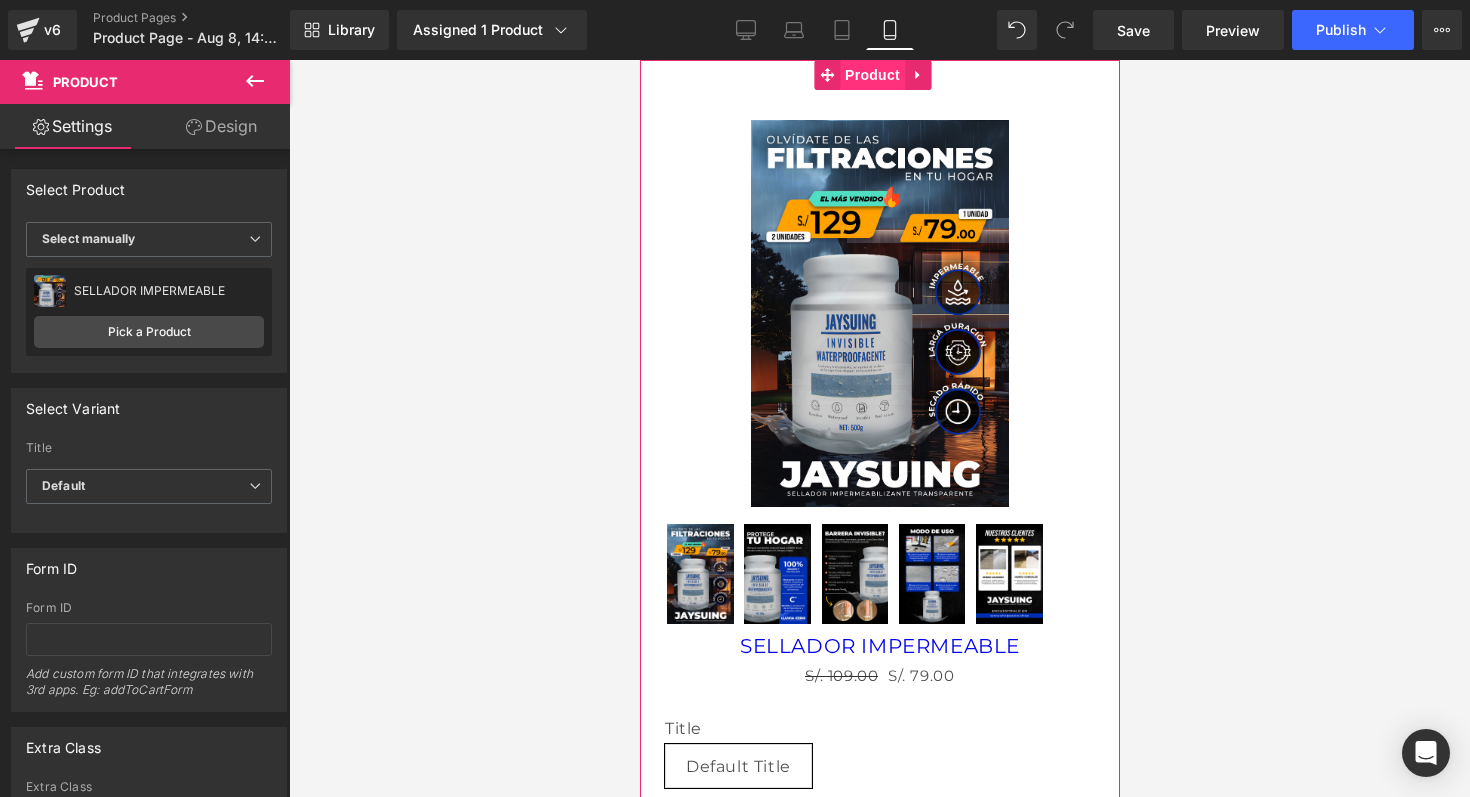 click on "Product" at bounding box center (871, 75) 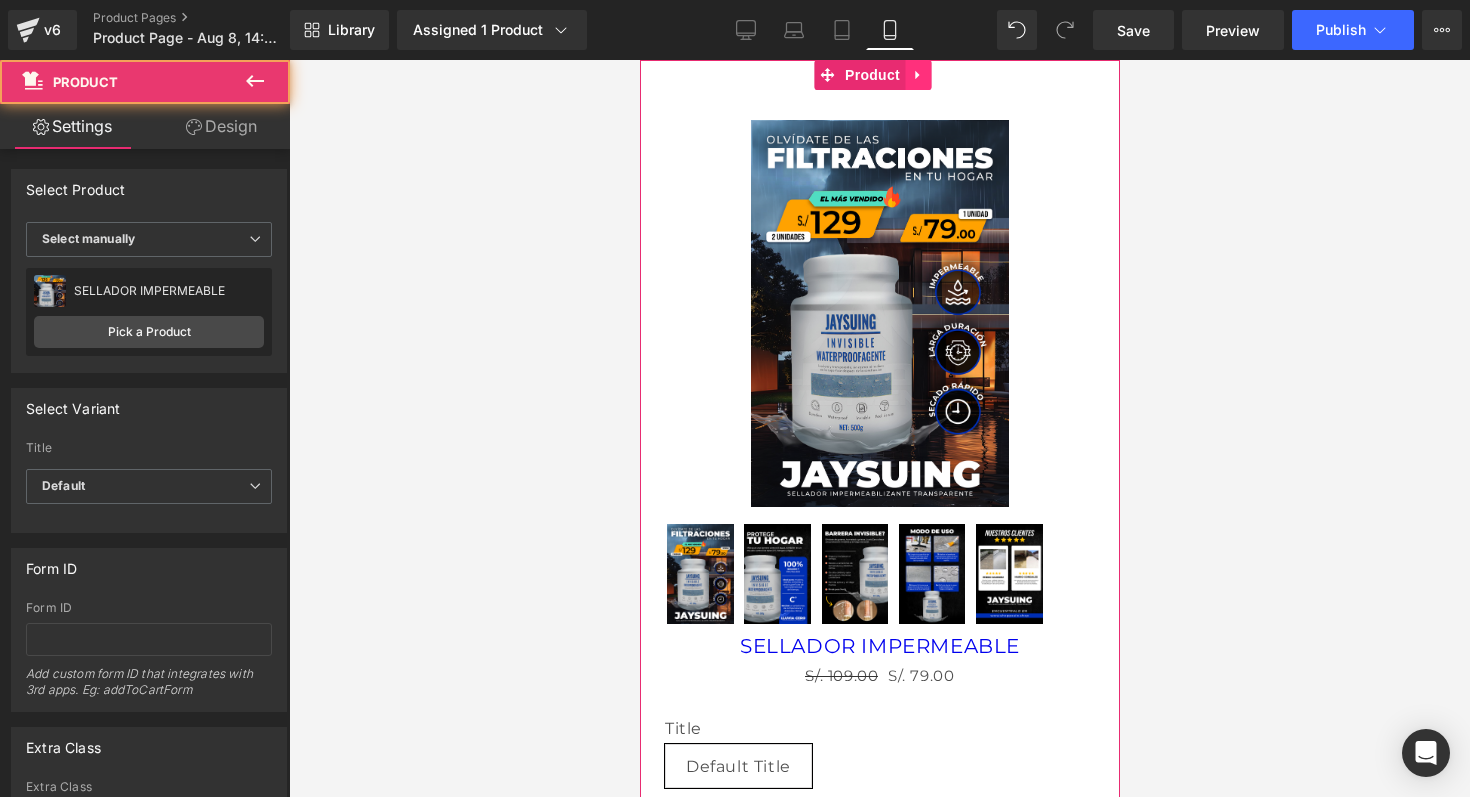 click at bounding box center (917, 75) 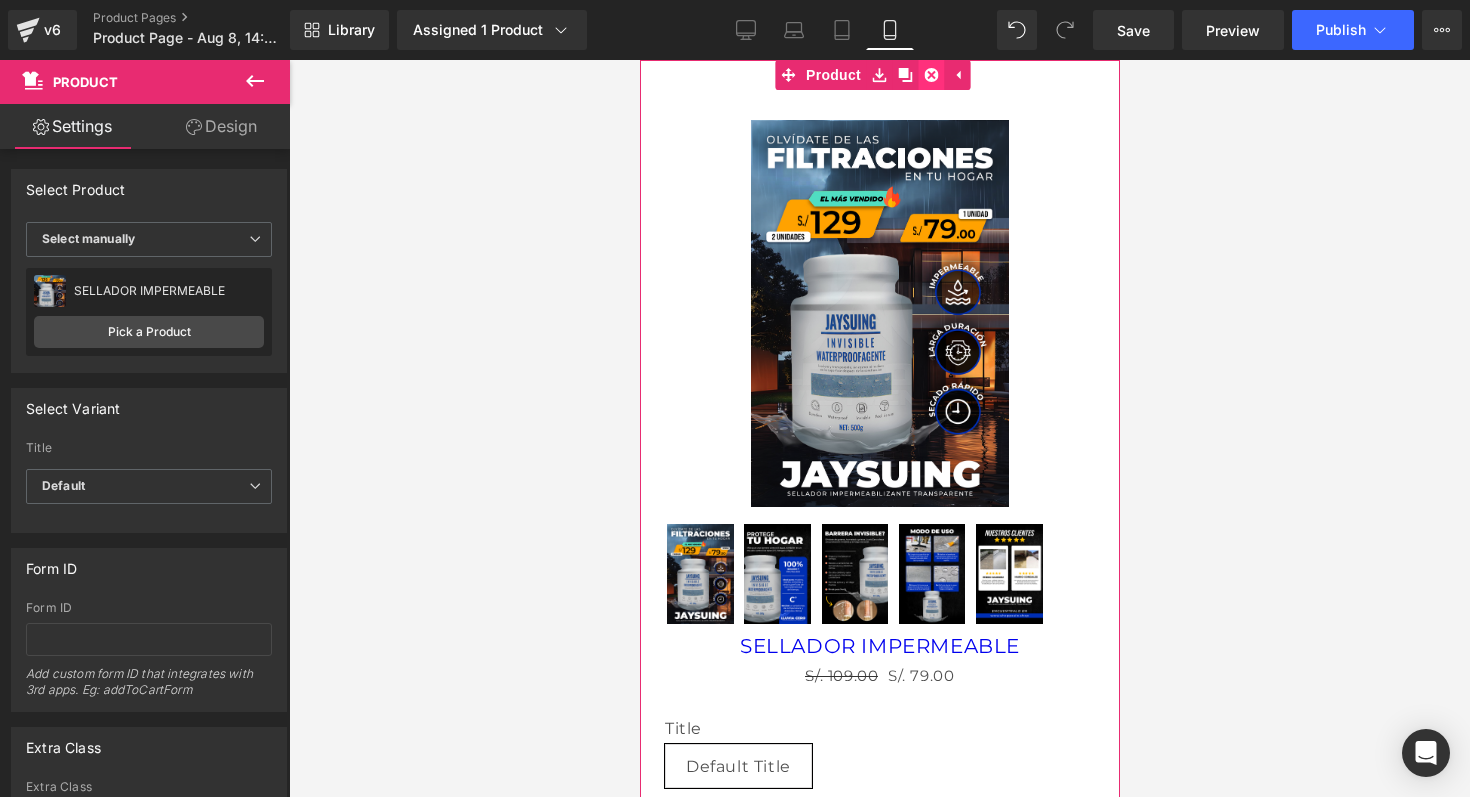 click 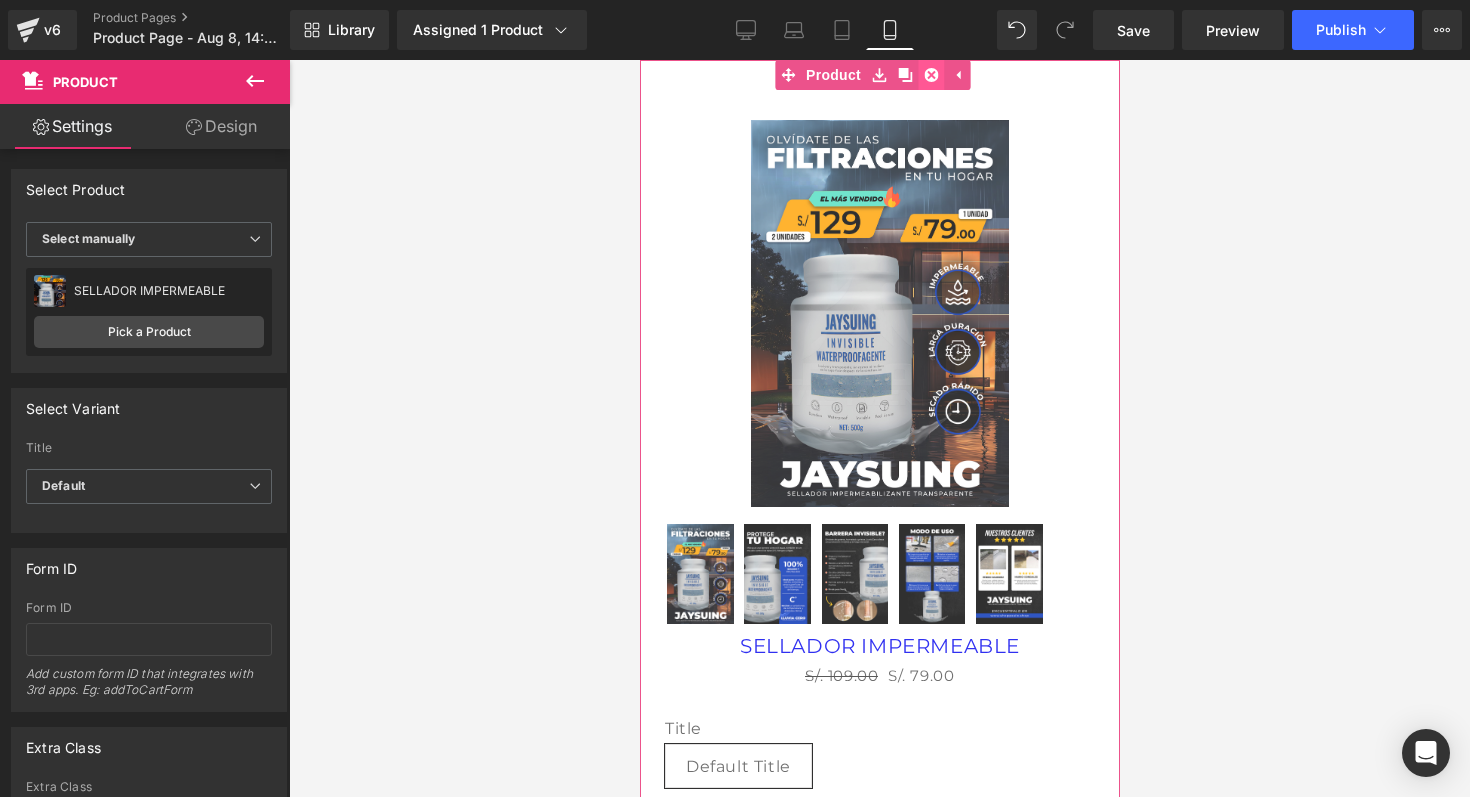click at bounding box center [879, 1121] 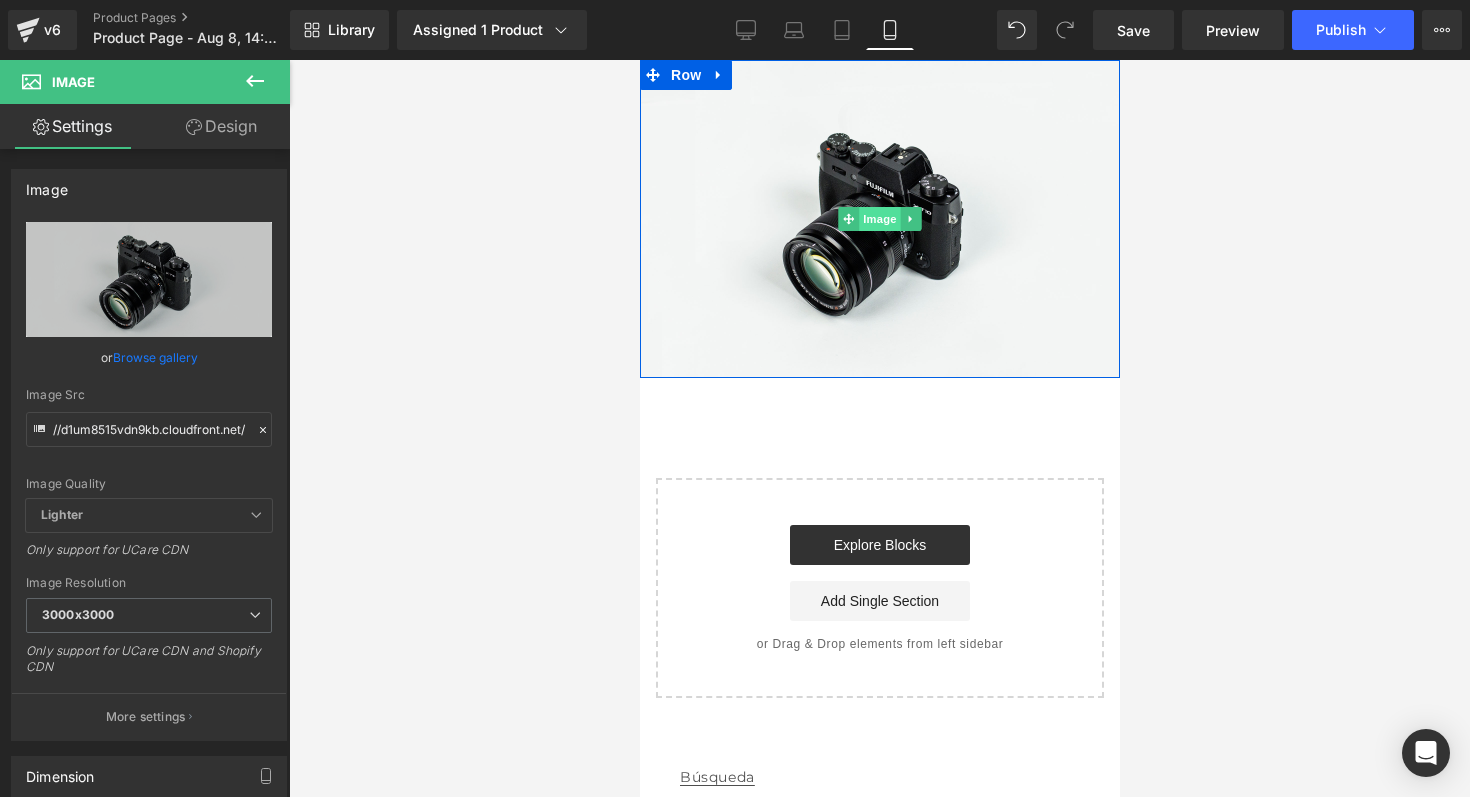 click on "Image" at bounding box center [879, 219] 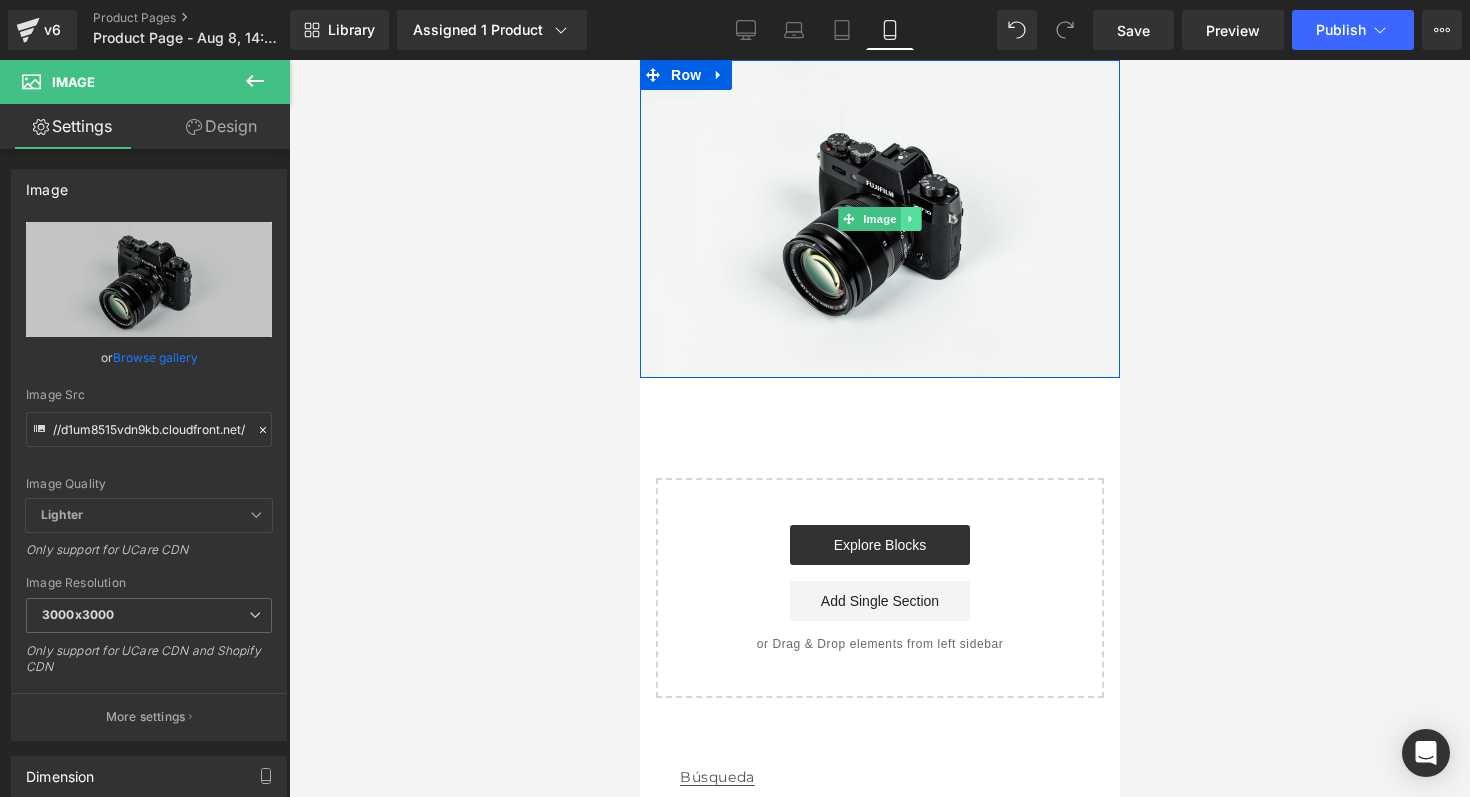 click 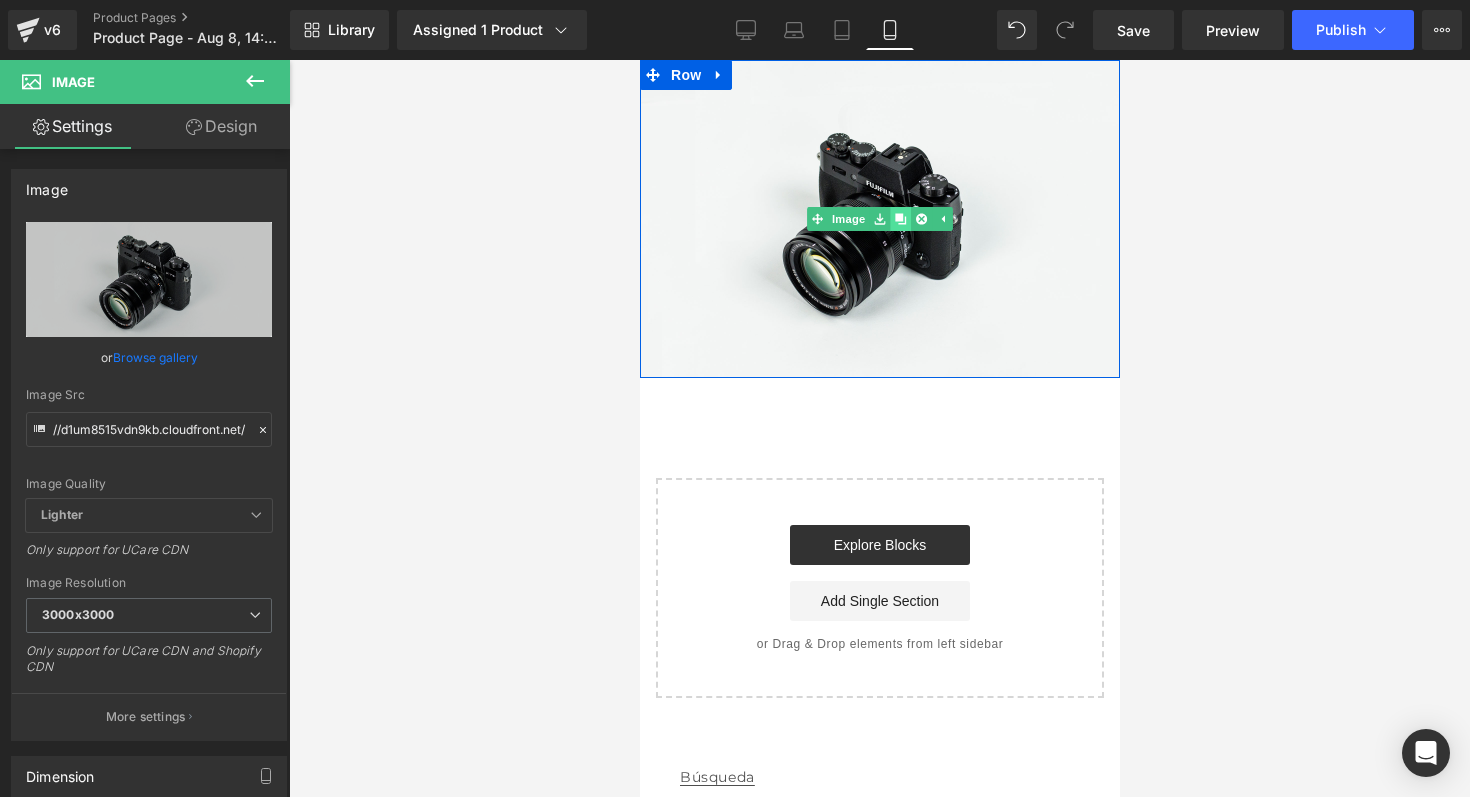 click 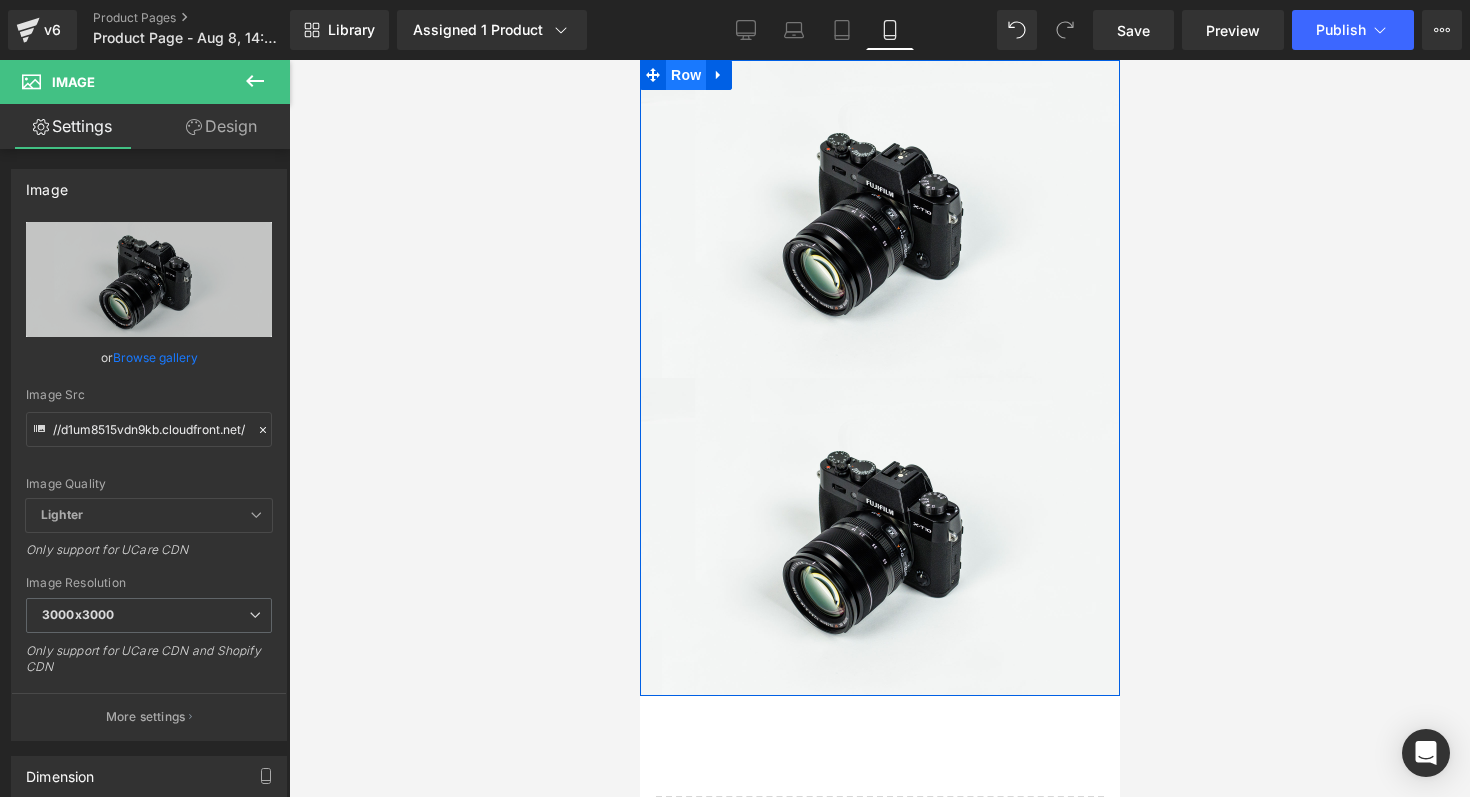 click on "Row" at bounding box center [685, 75] 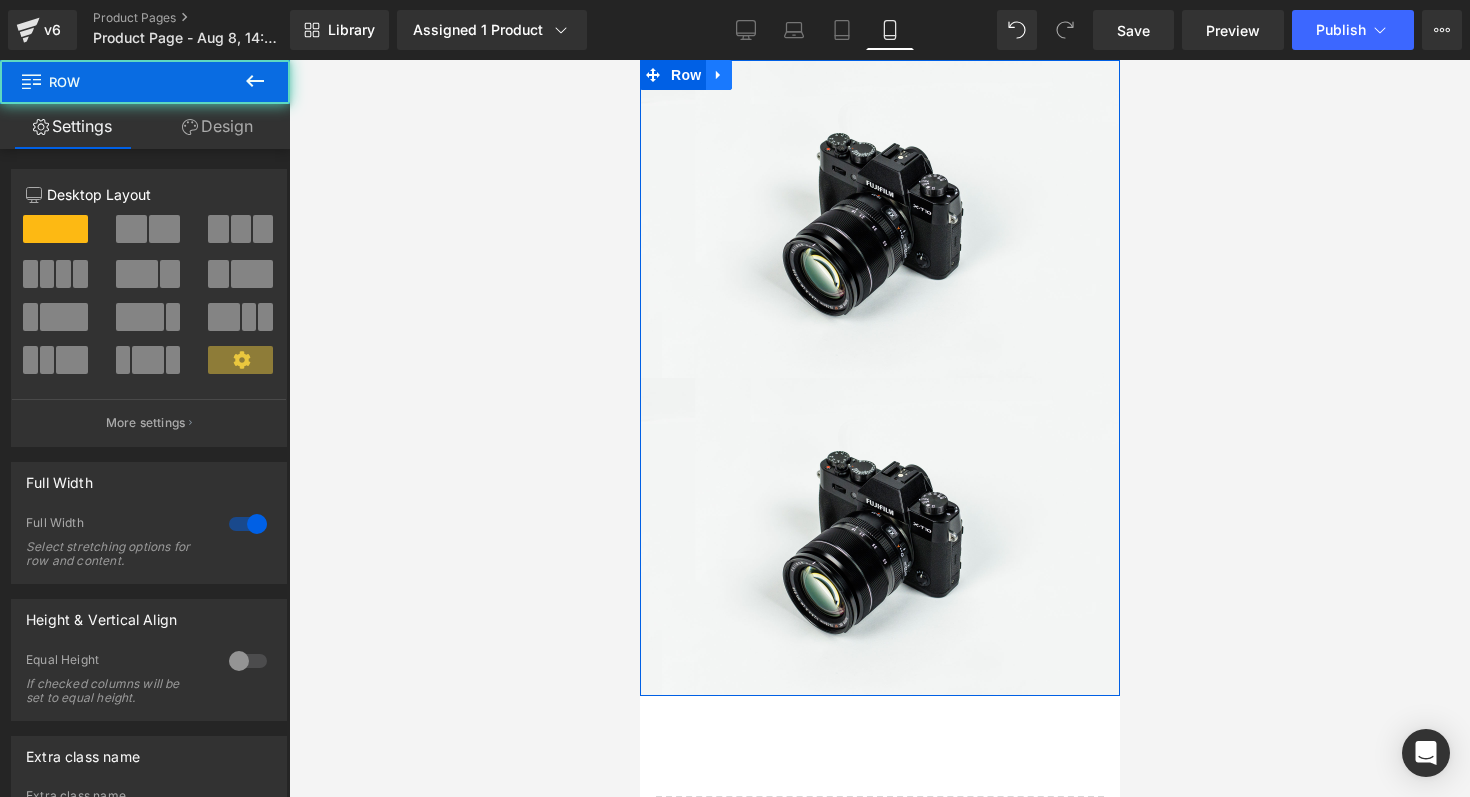 click 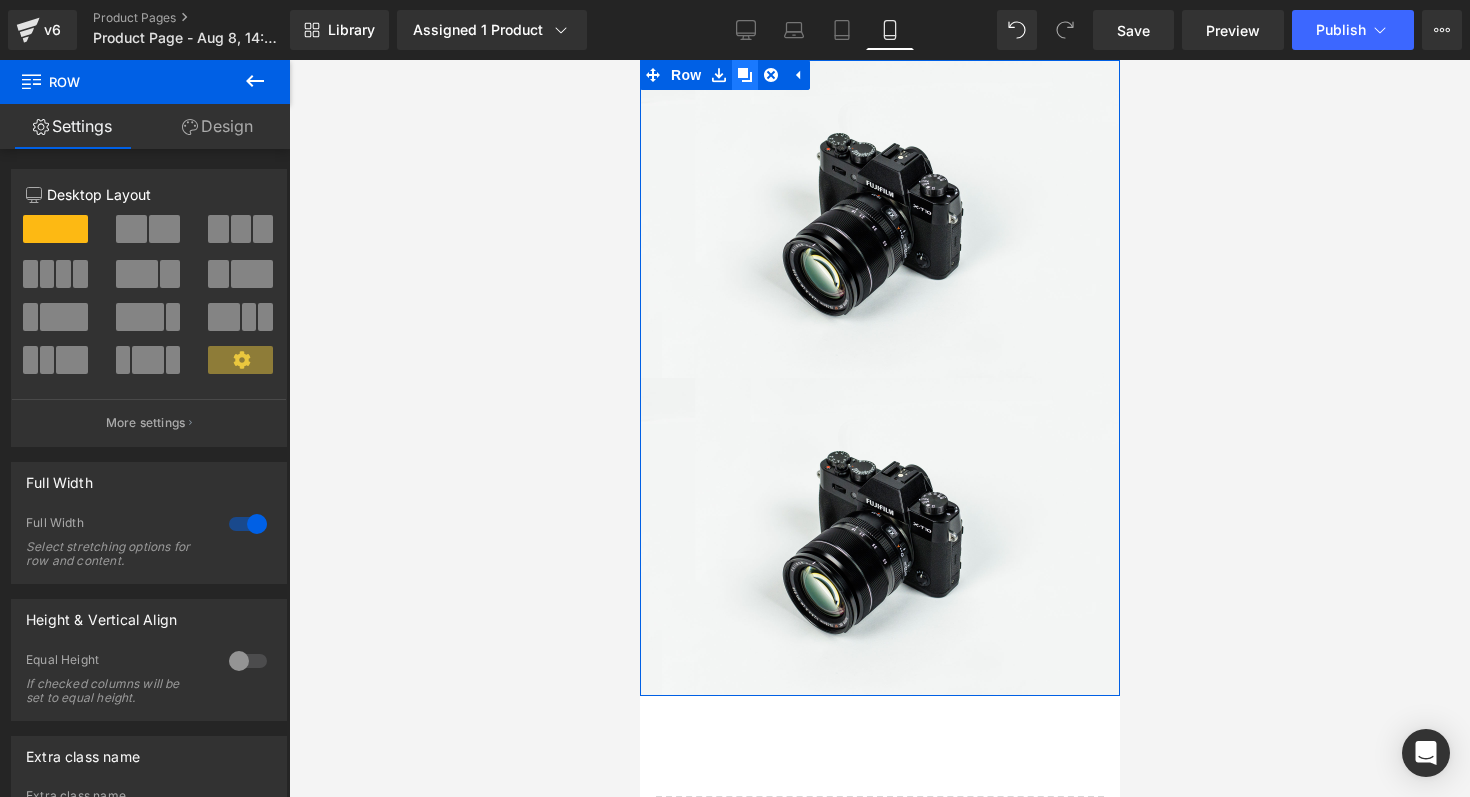 click 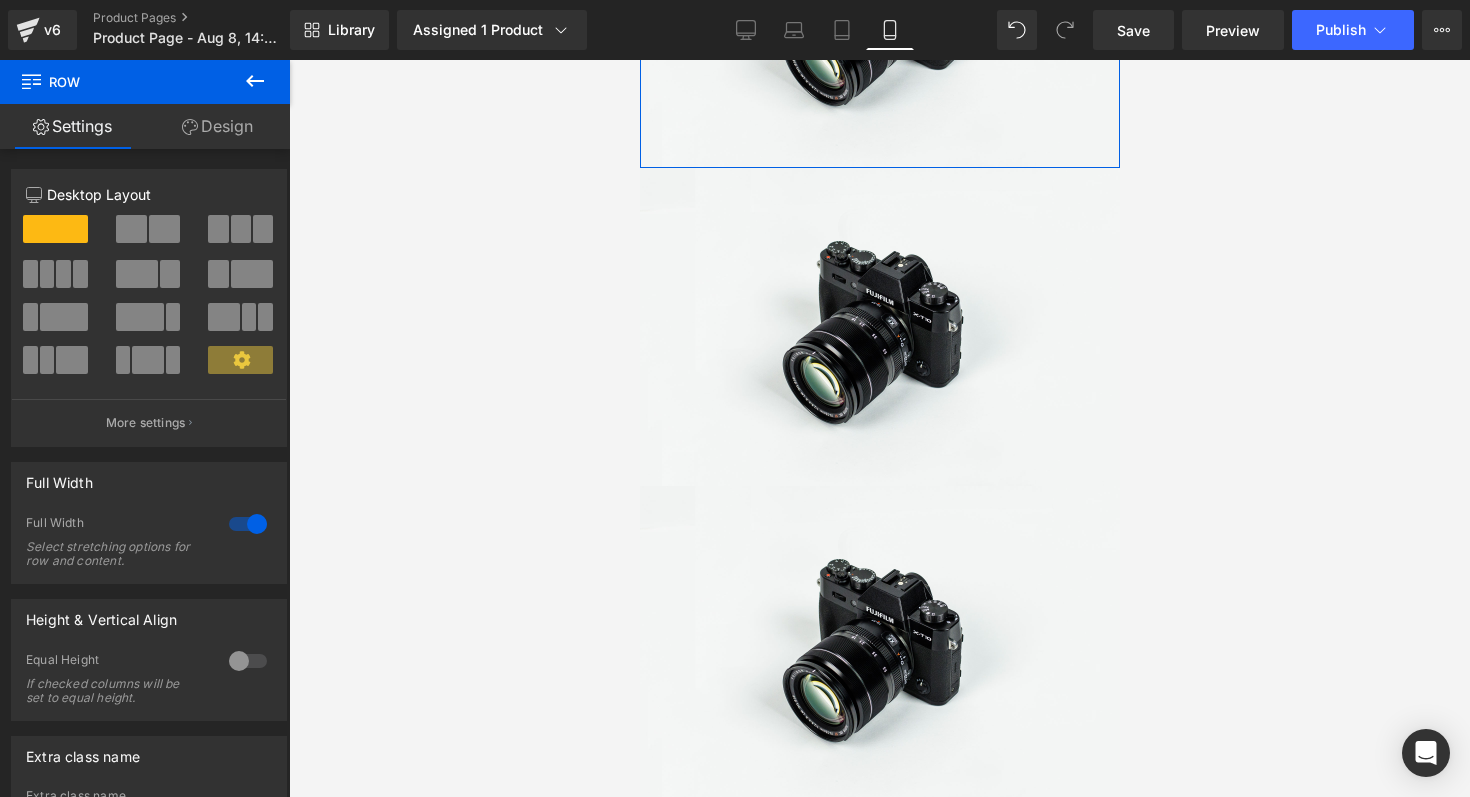 scroll, scrollTop: 556, scrollLeft: 0, axis: vertical 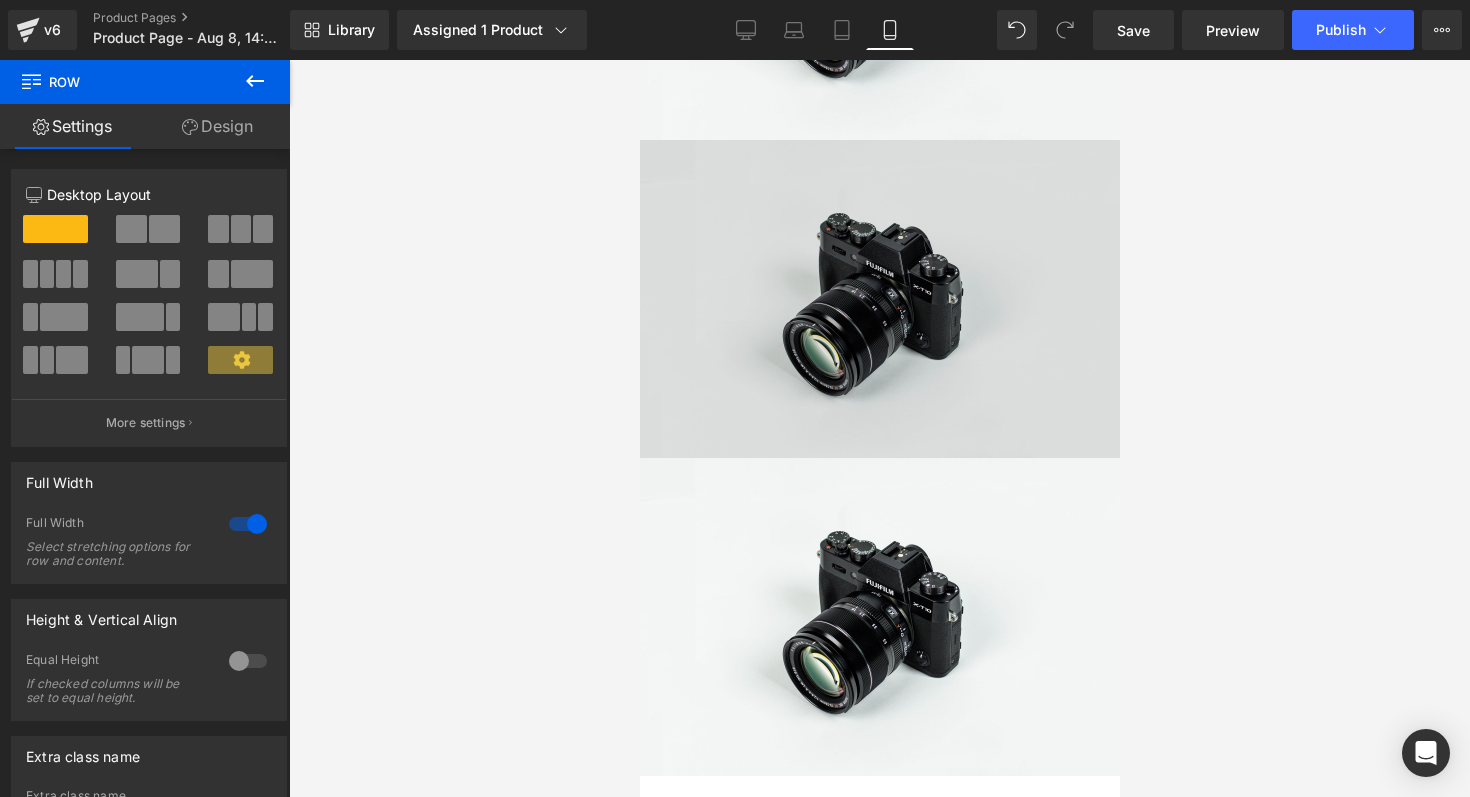 click on "Image         Image         Row" at bounding box center (879, 458) 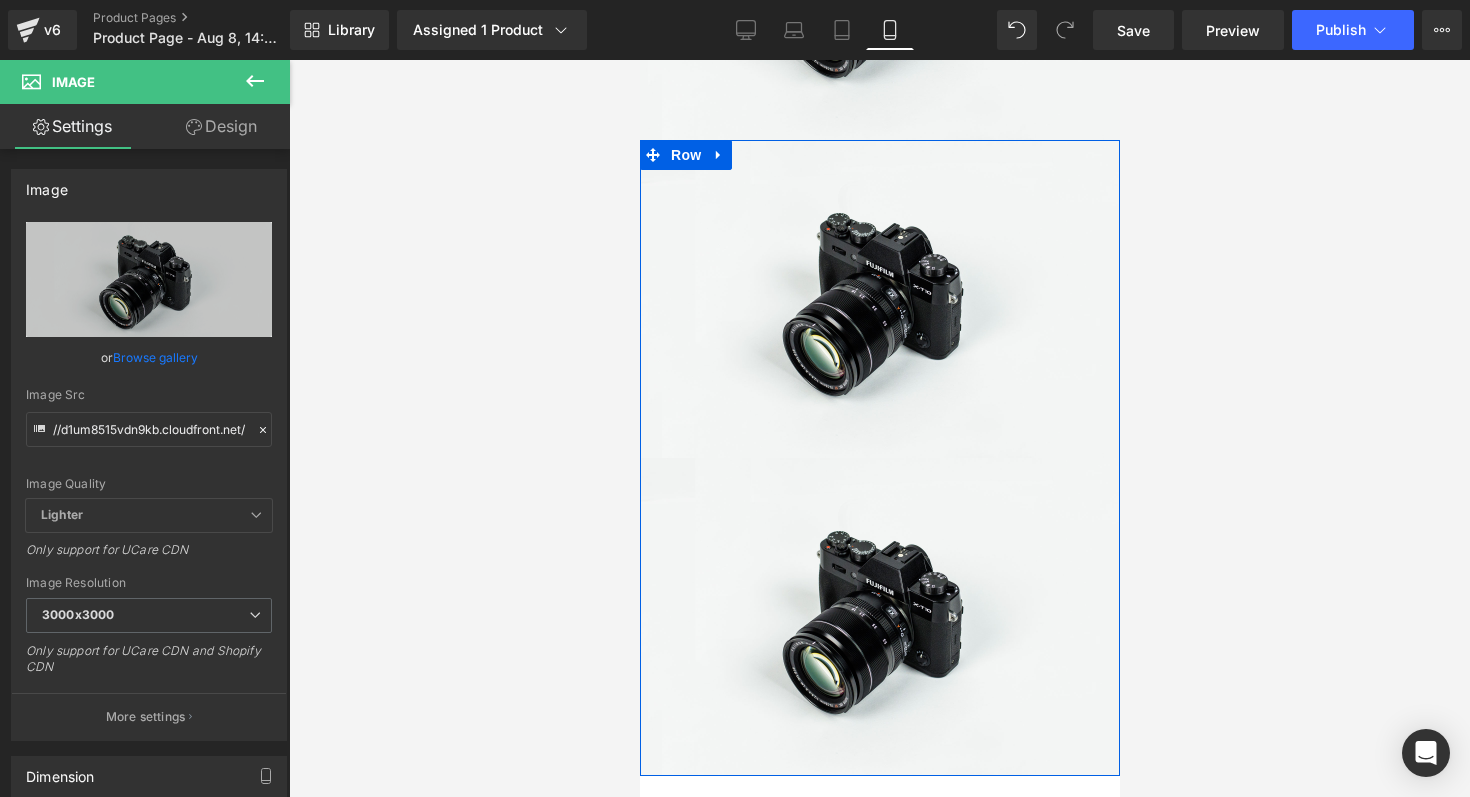 scroll, scrollTop: 518, scrollLeft: 0, axis: vertical 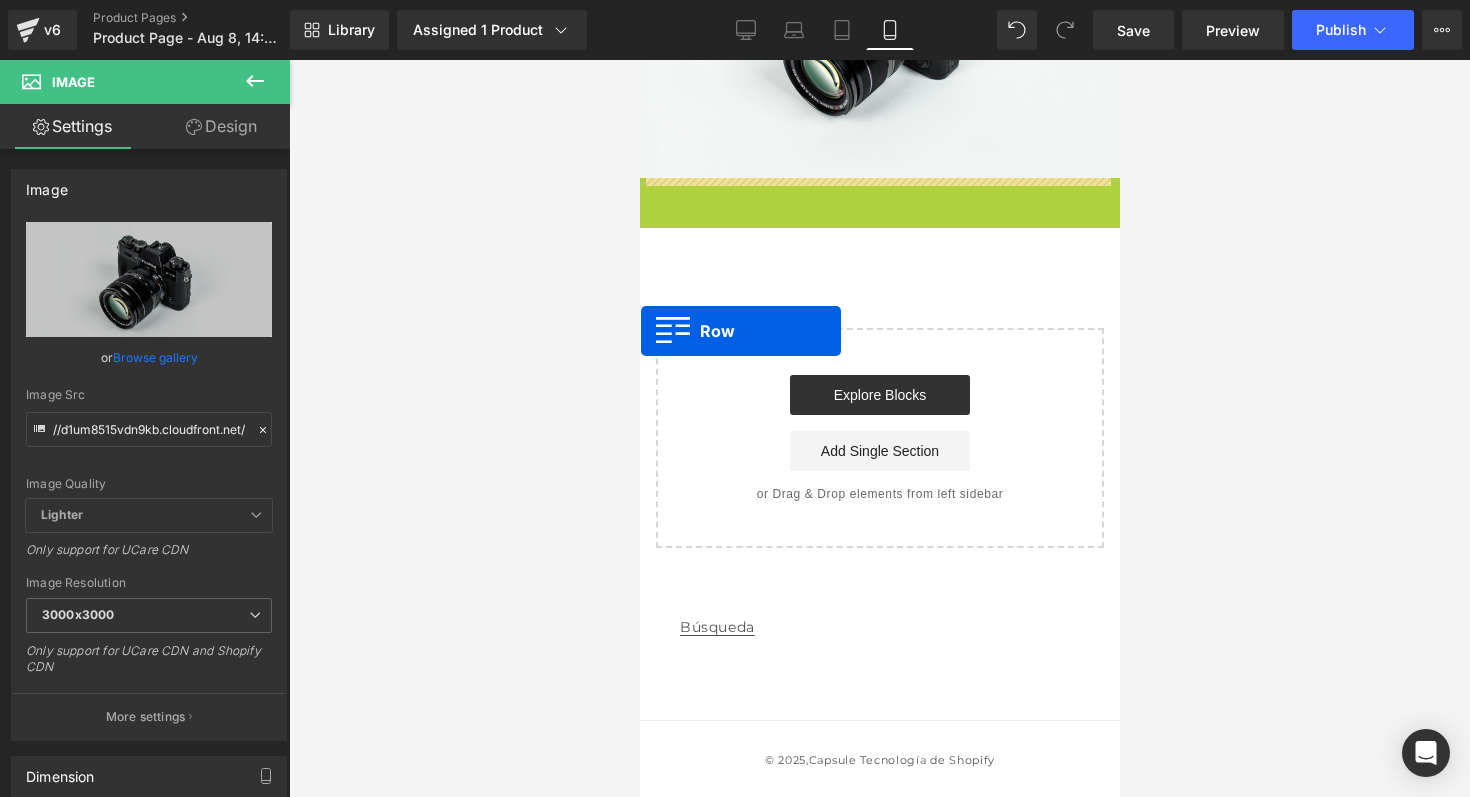 drag, startPoint x: 643, startPoint y: 153, endPoint x: 619, endPoint y: 487, distance: 334.86118 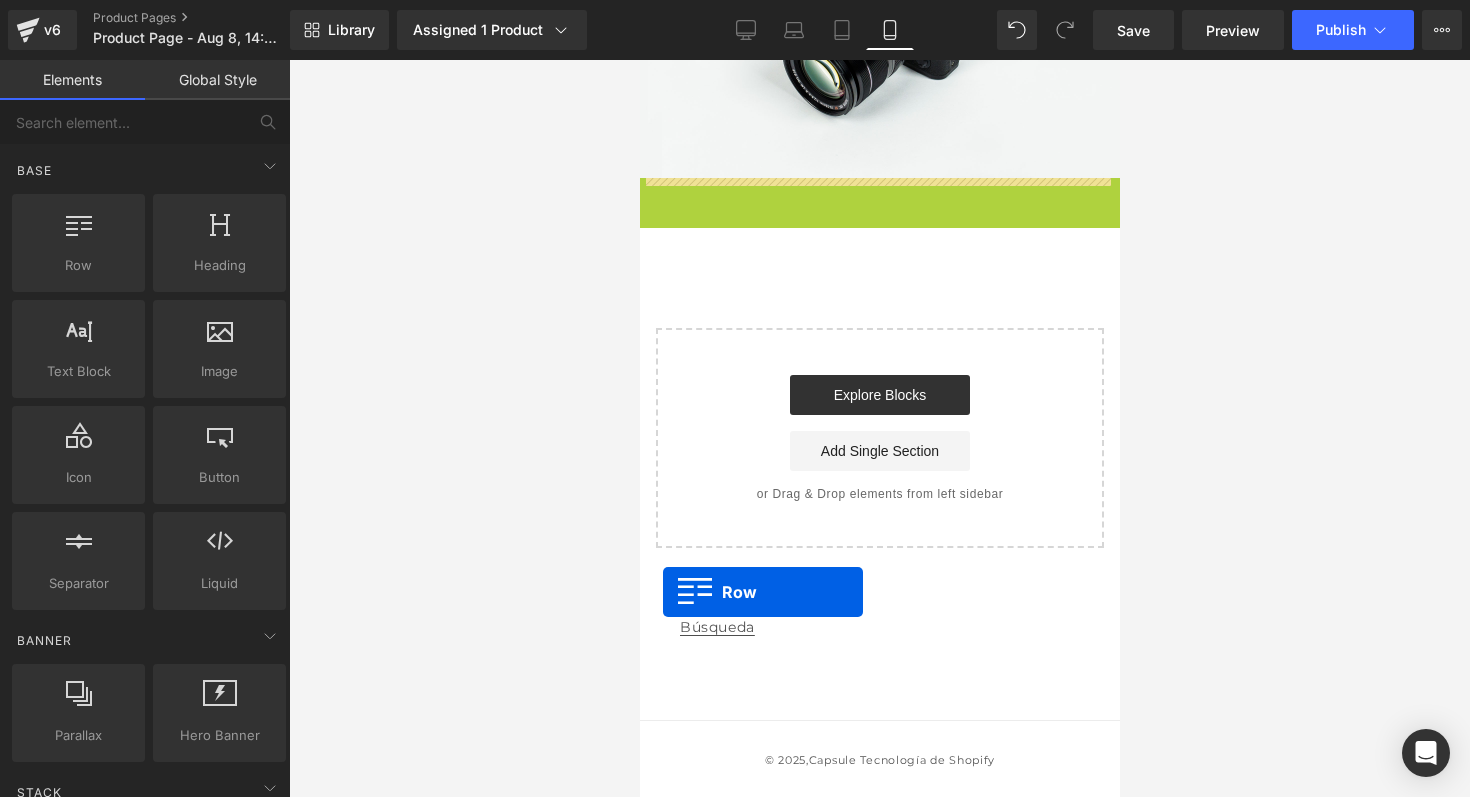 drag, startPoint x: 1267, startPoint y: 544, endPoint x: 662, endPoint y: 592, distance: 606.9011 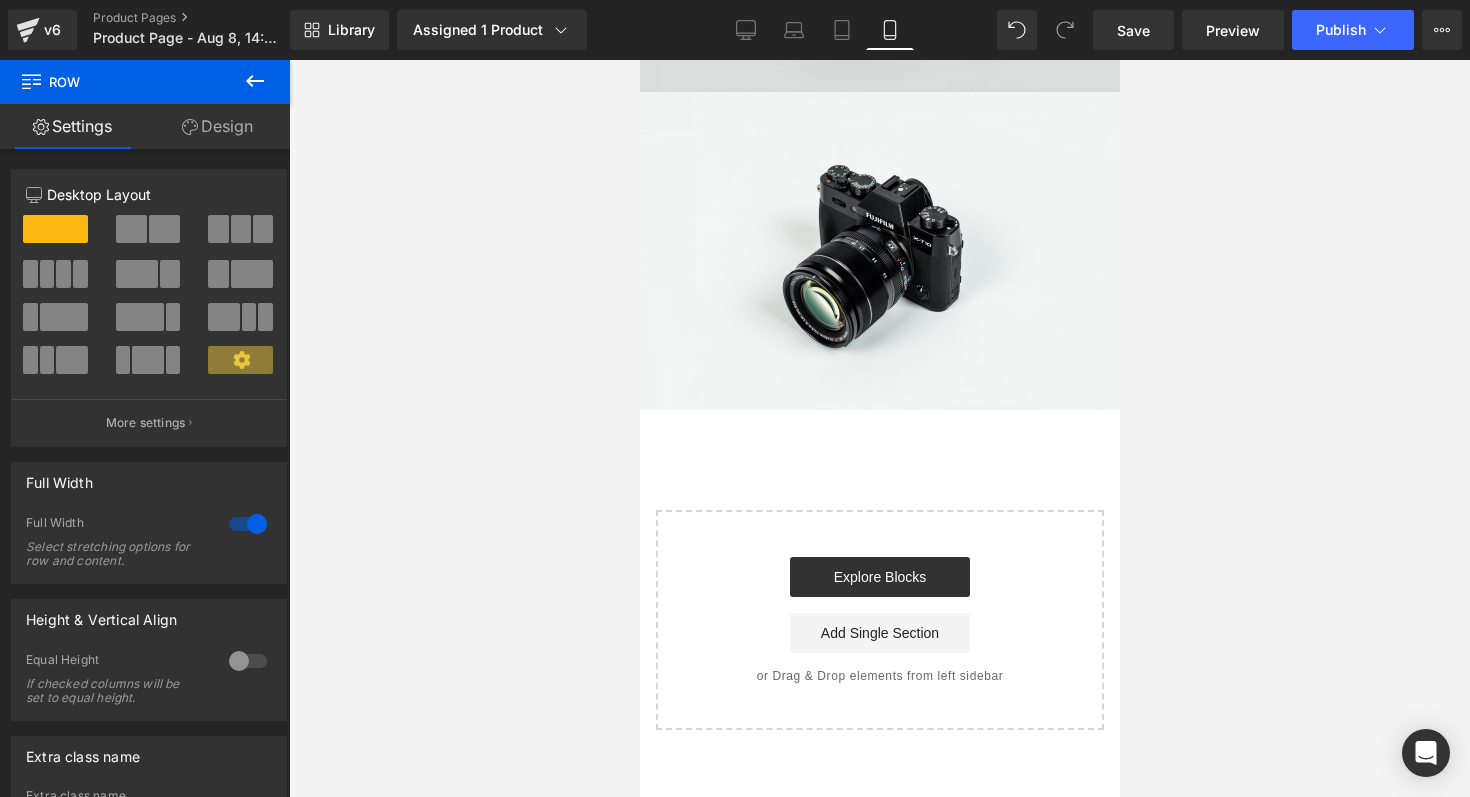 scroll, scrollTop: 1104, scrollLeft: 0, axis: vertical 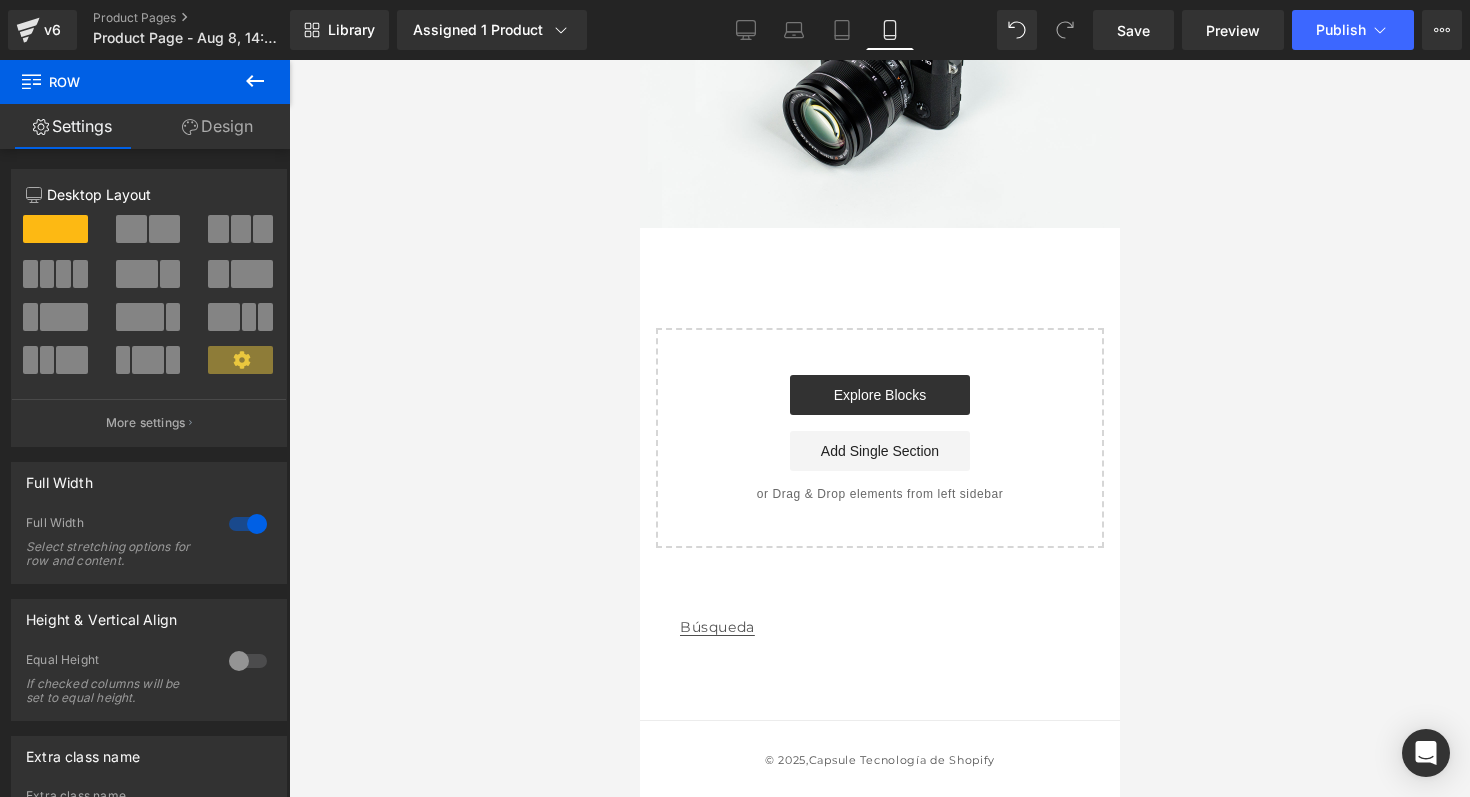 click on "Image         Image
Row         Image         Image         Row
Select your layout" at bounding box center (879, -248) 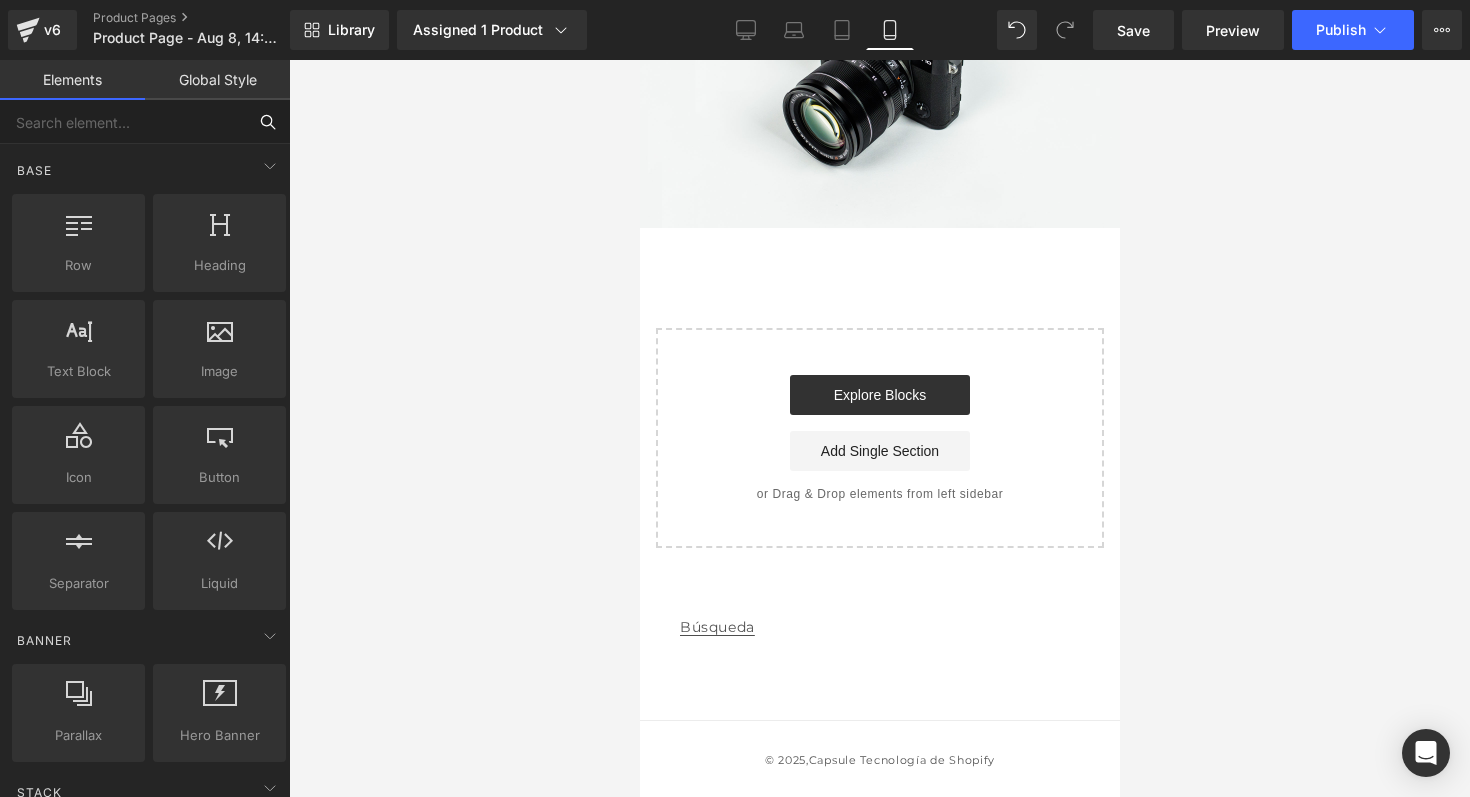 click at bounding box center [123, 122] 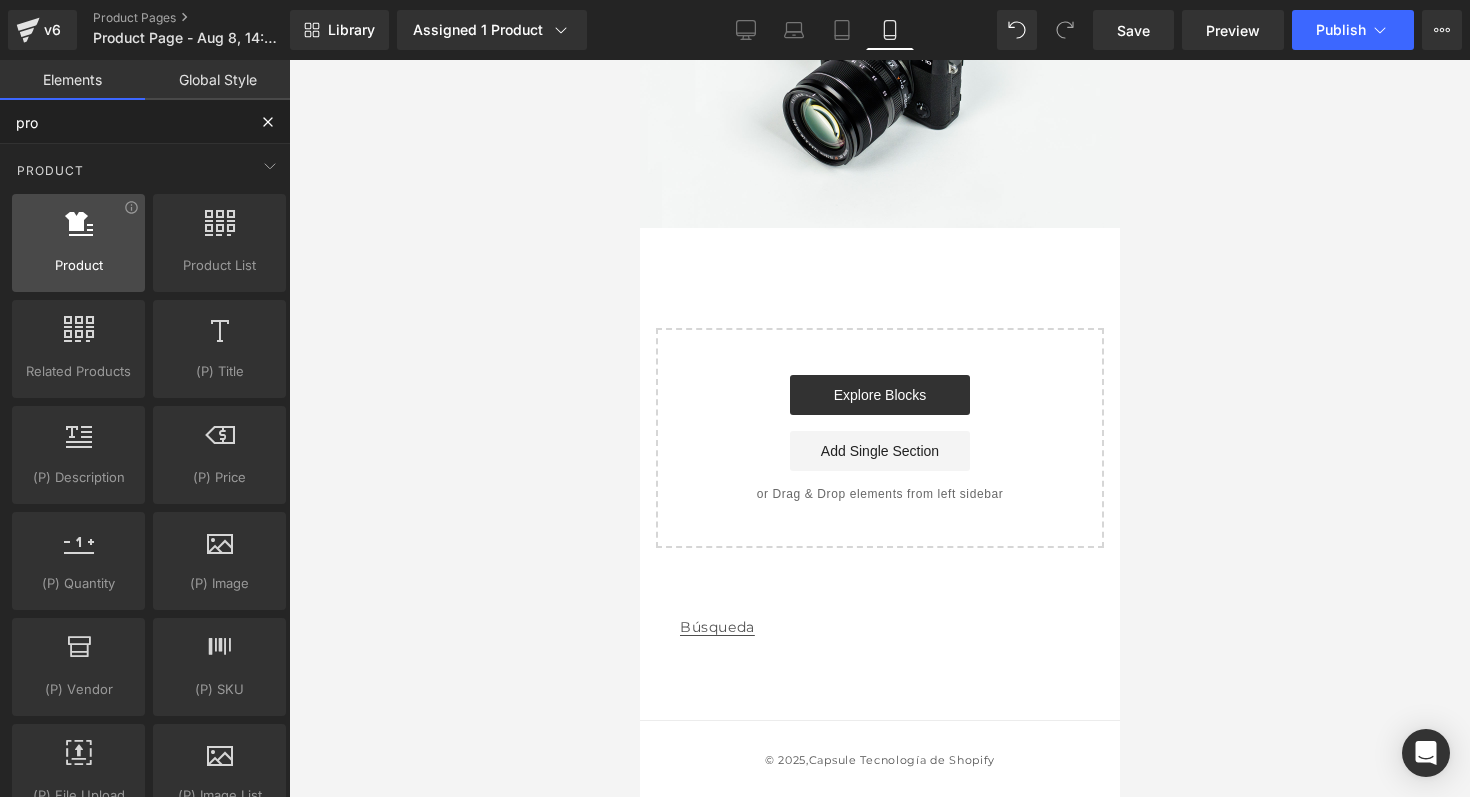 click 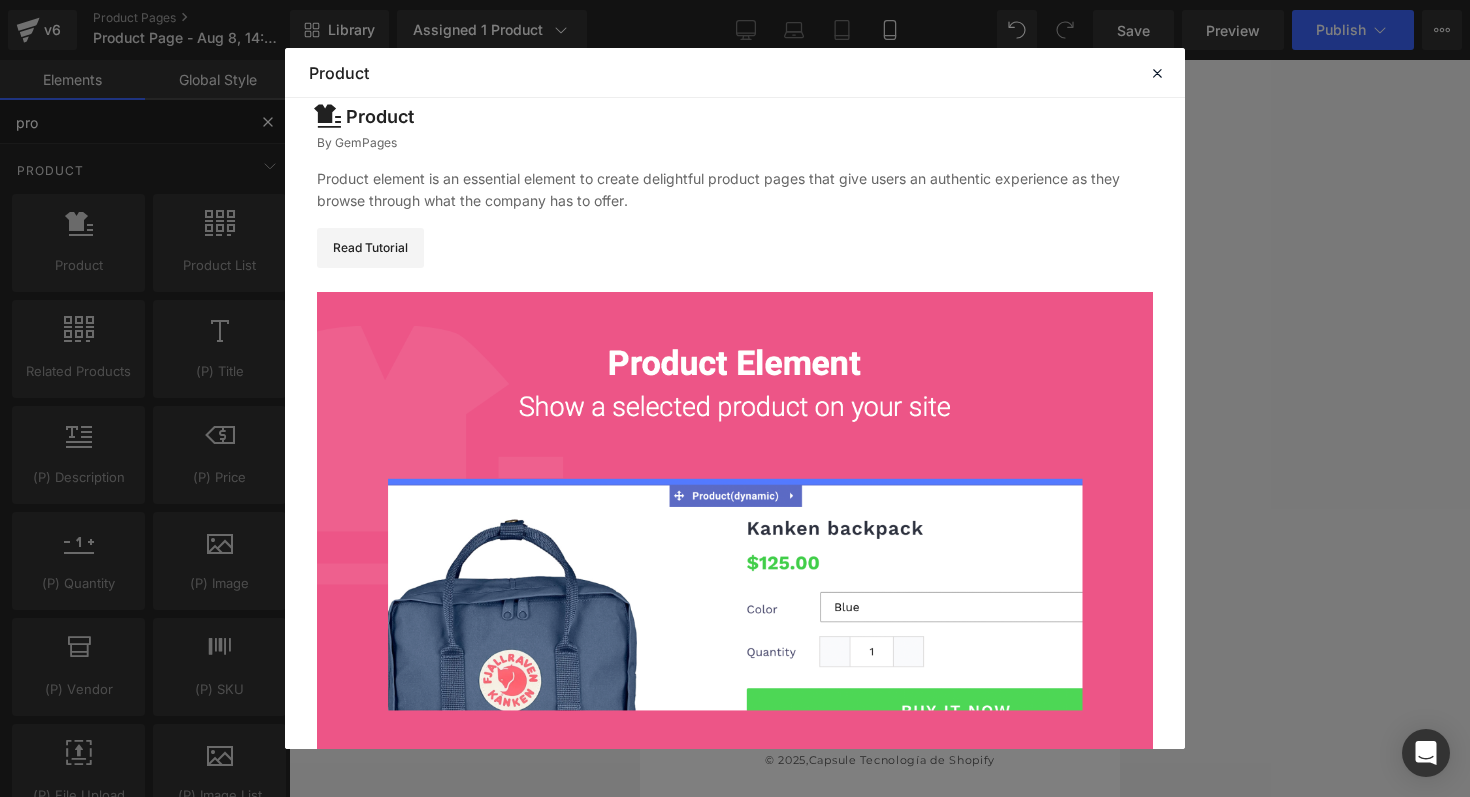scroll, scrollTop: 0, scrollLeft: 0, axis: both 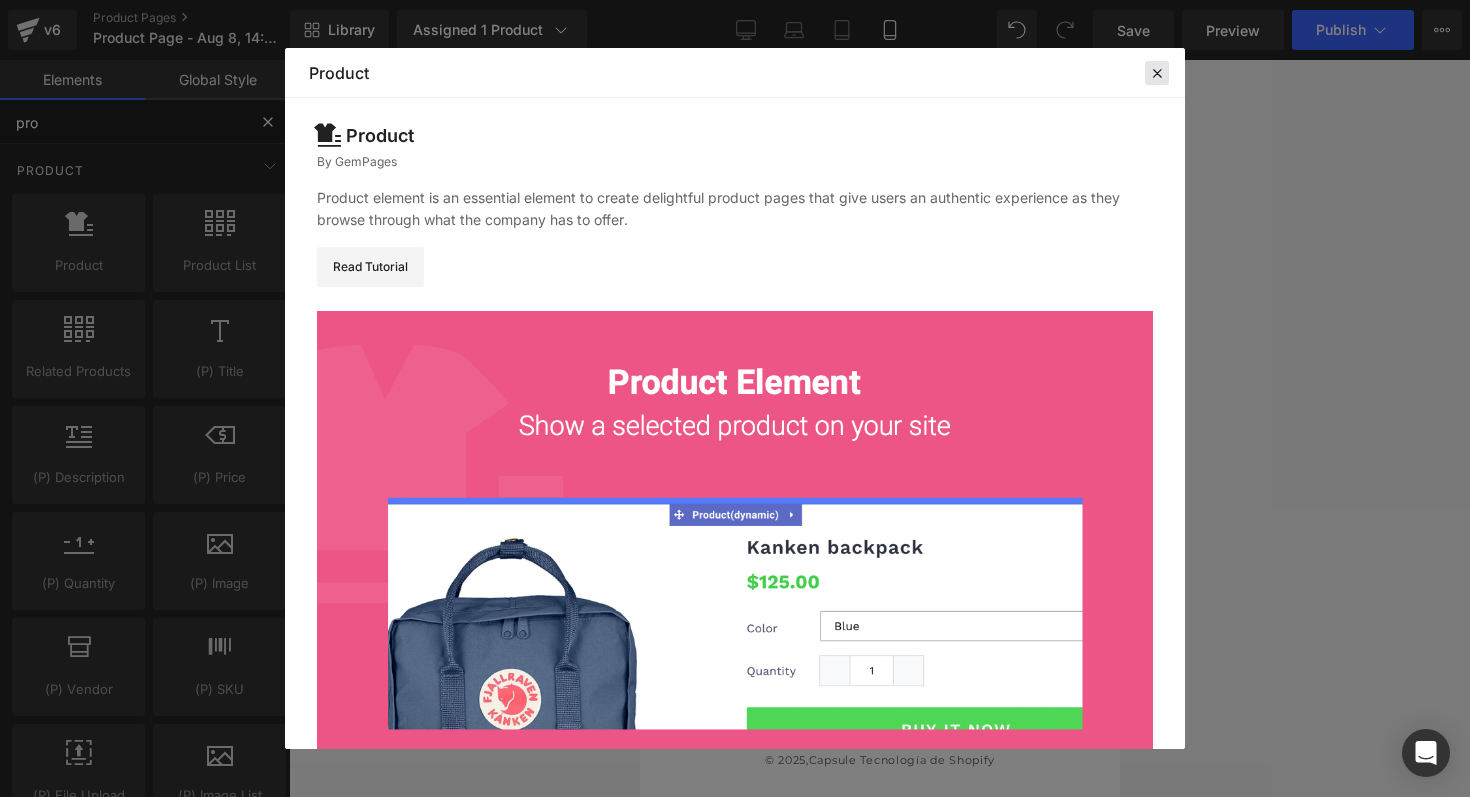 type on "pro" 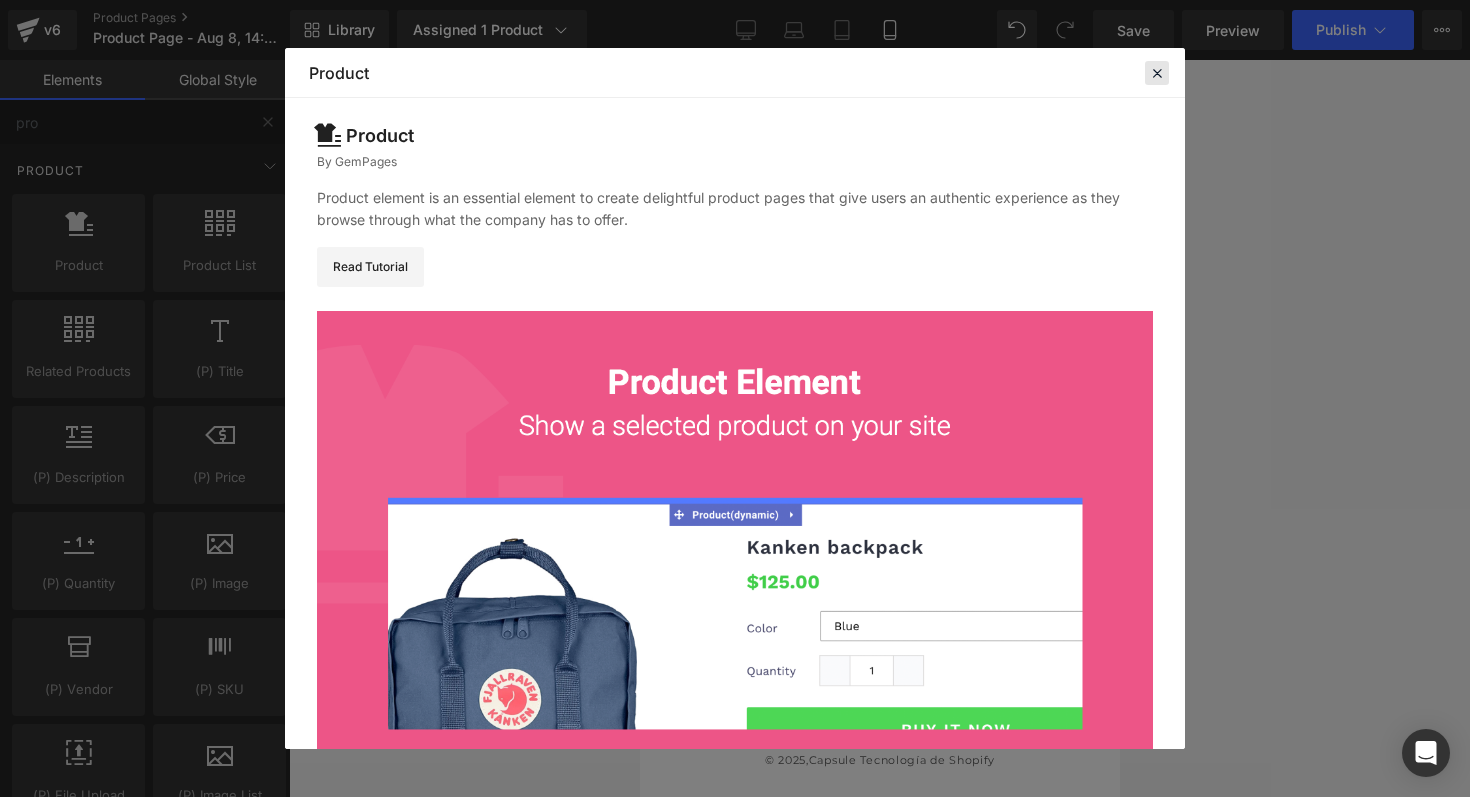 click at bounding box center (1157, 73) 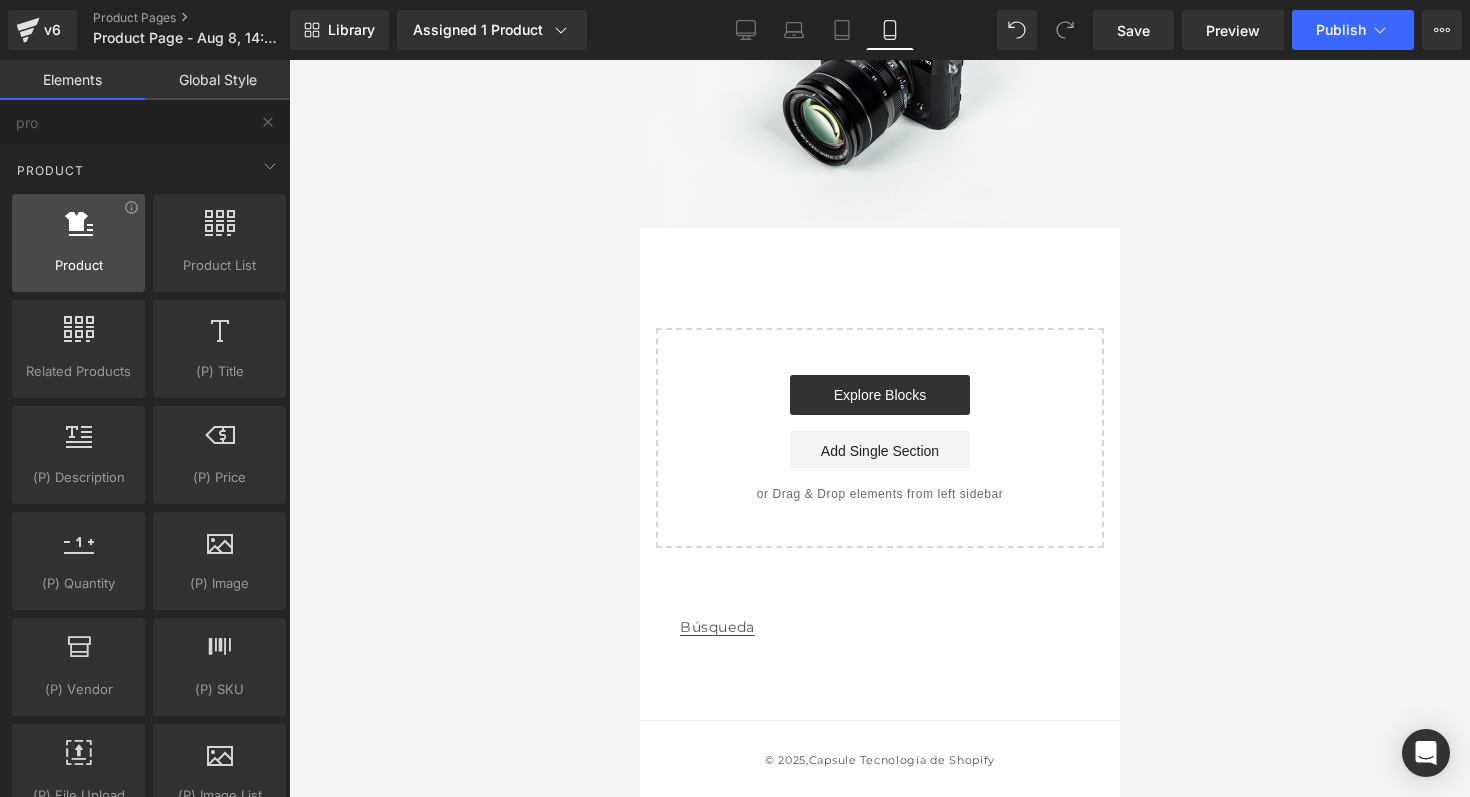 click on "Product" at bounding box center [78, 265] 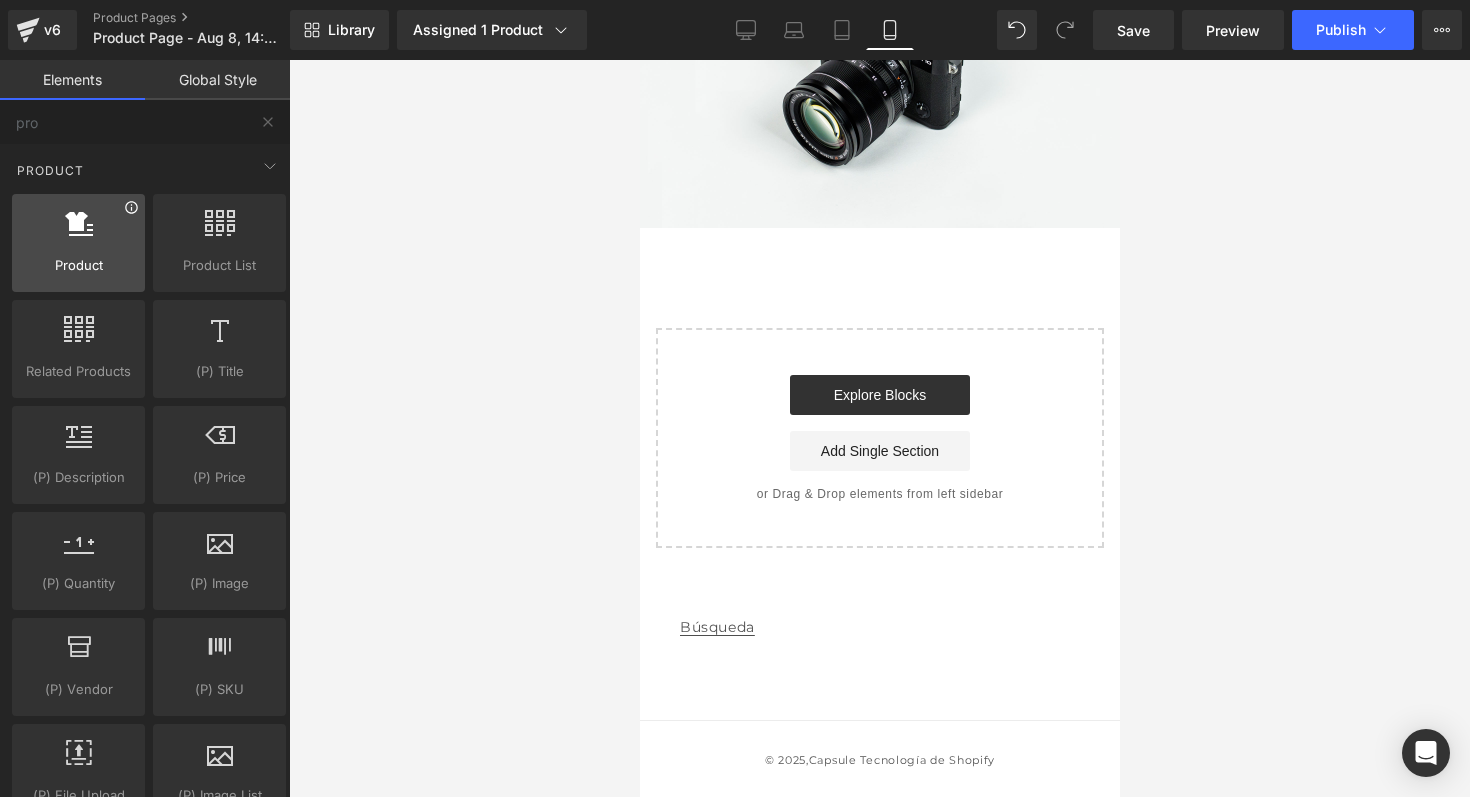 click 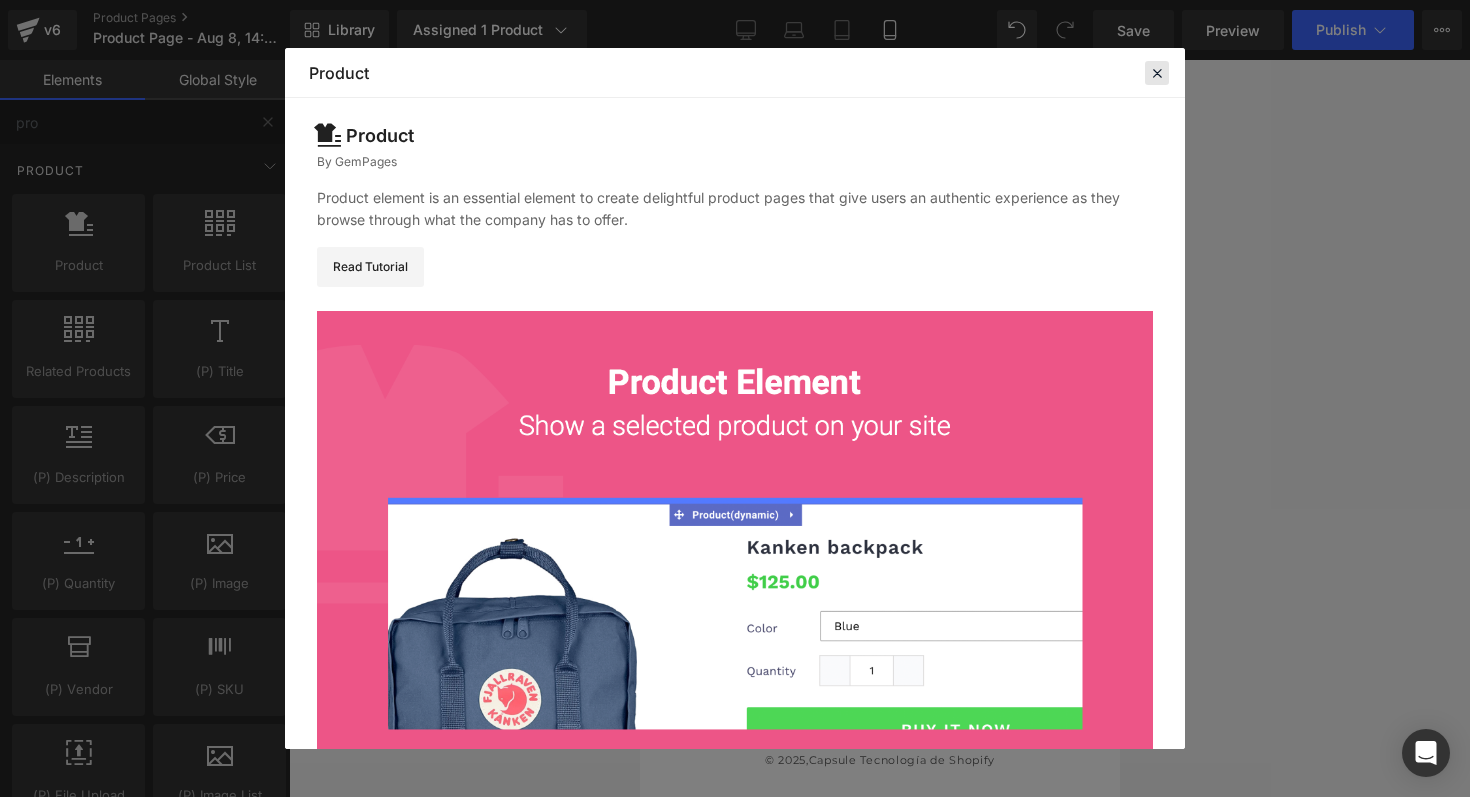 click at bounding box center (1157, 73) 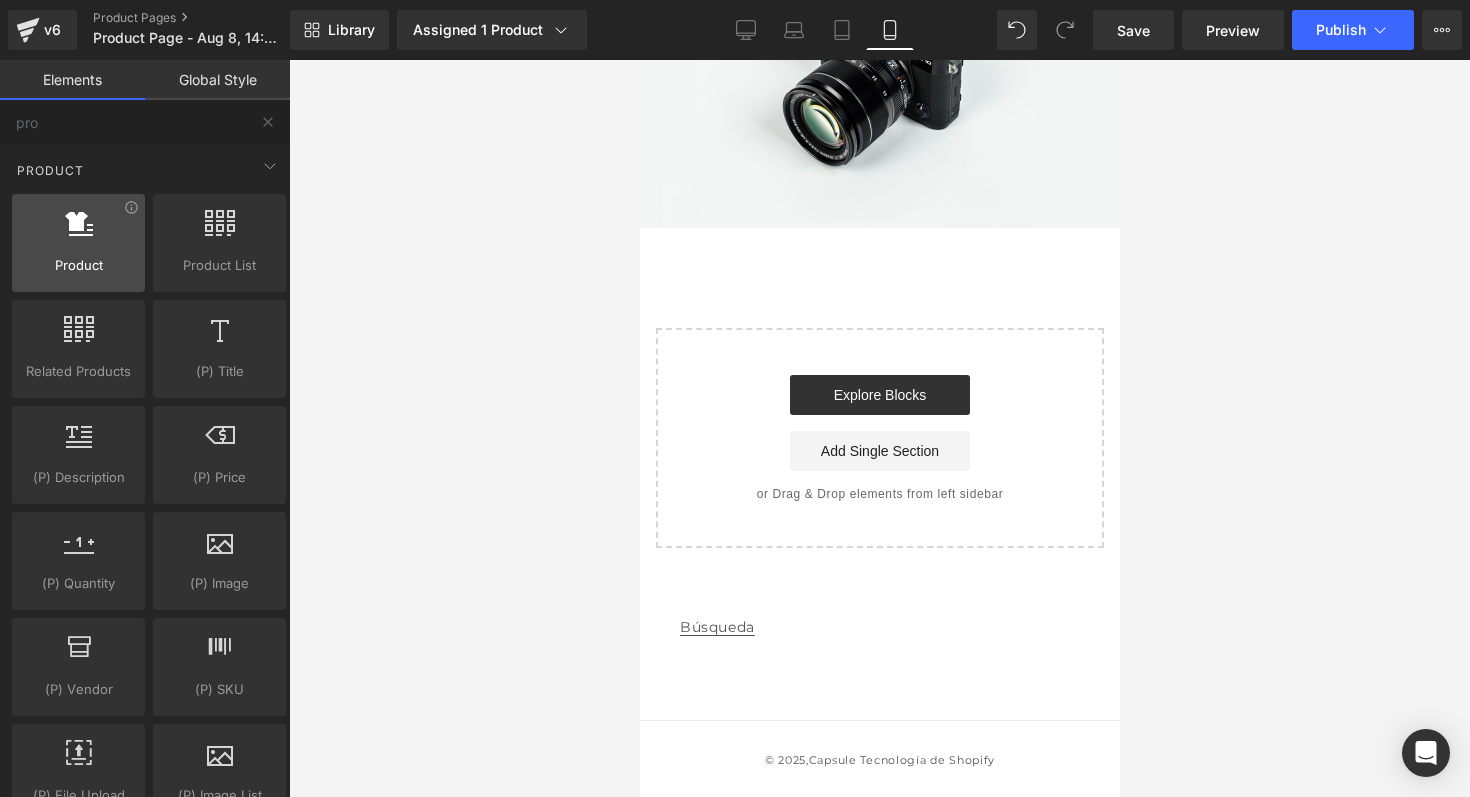 click on "Product" at bounding box center (78, 265) 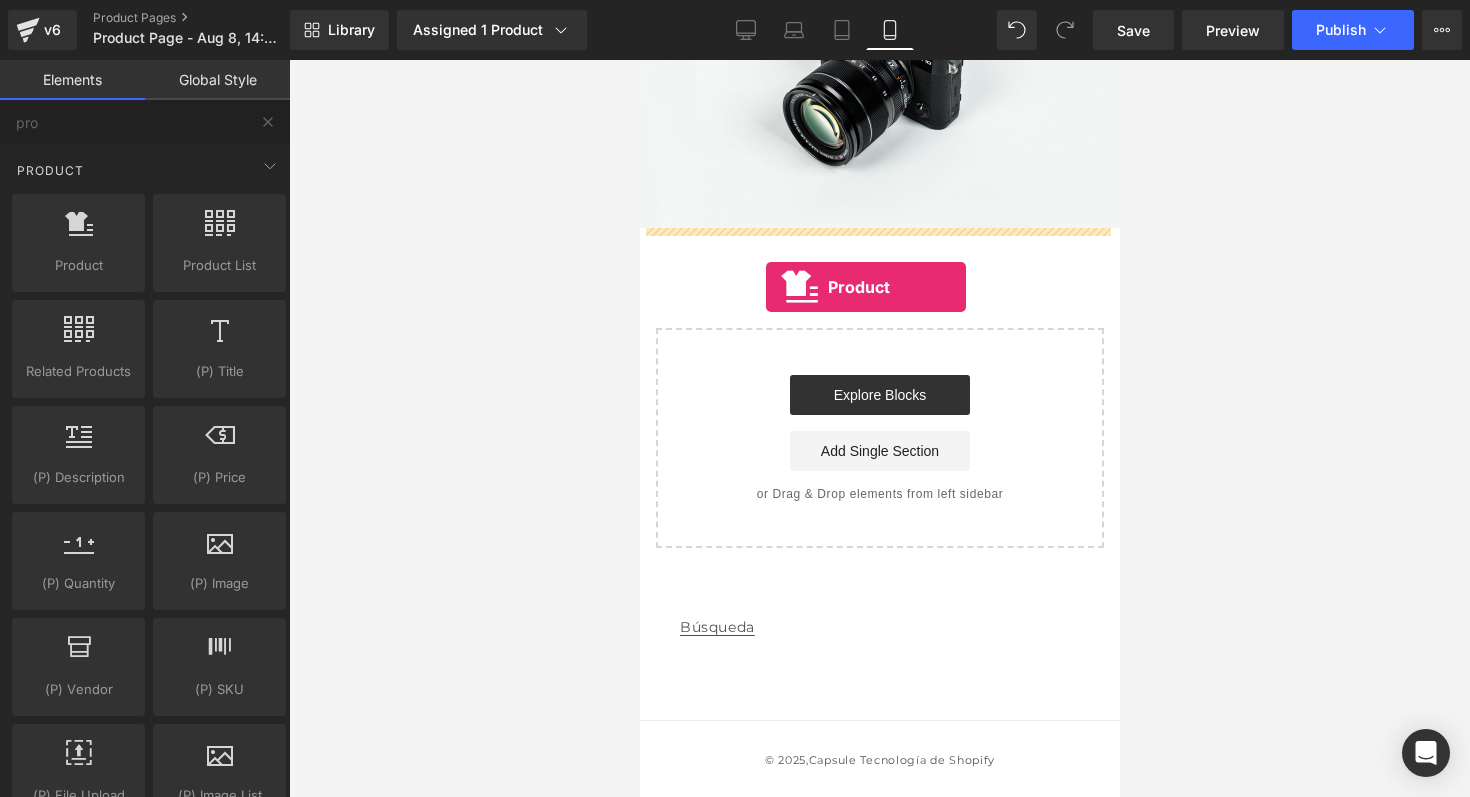 drag, startPoint x: 746, startPoint y: 333, endPoint x: 765, endPoint y: 287, distance: 49.76947 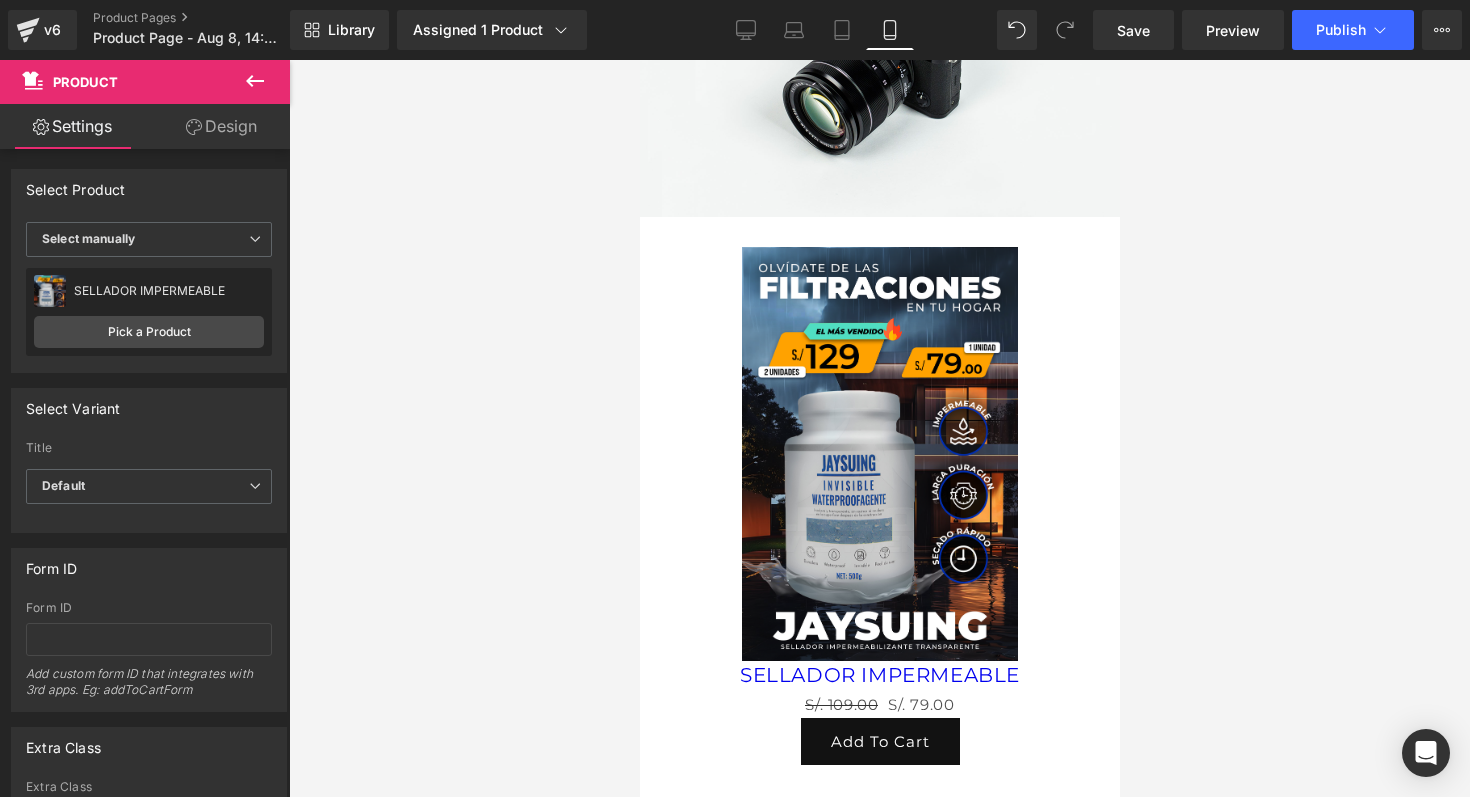 scroll, scrollTop: 1116, scrollLeft: 0, axis: vertical 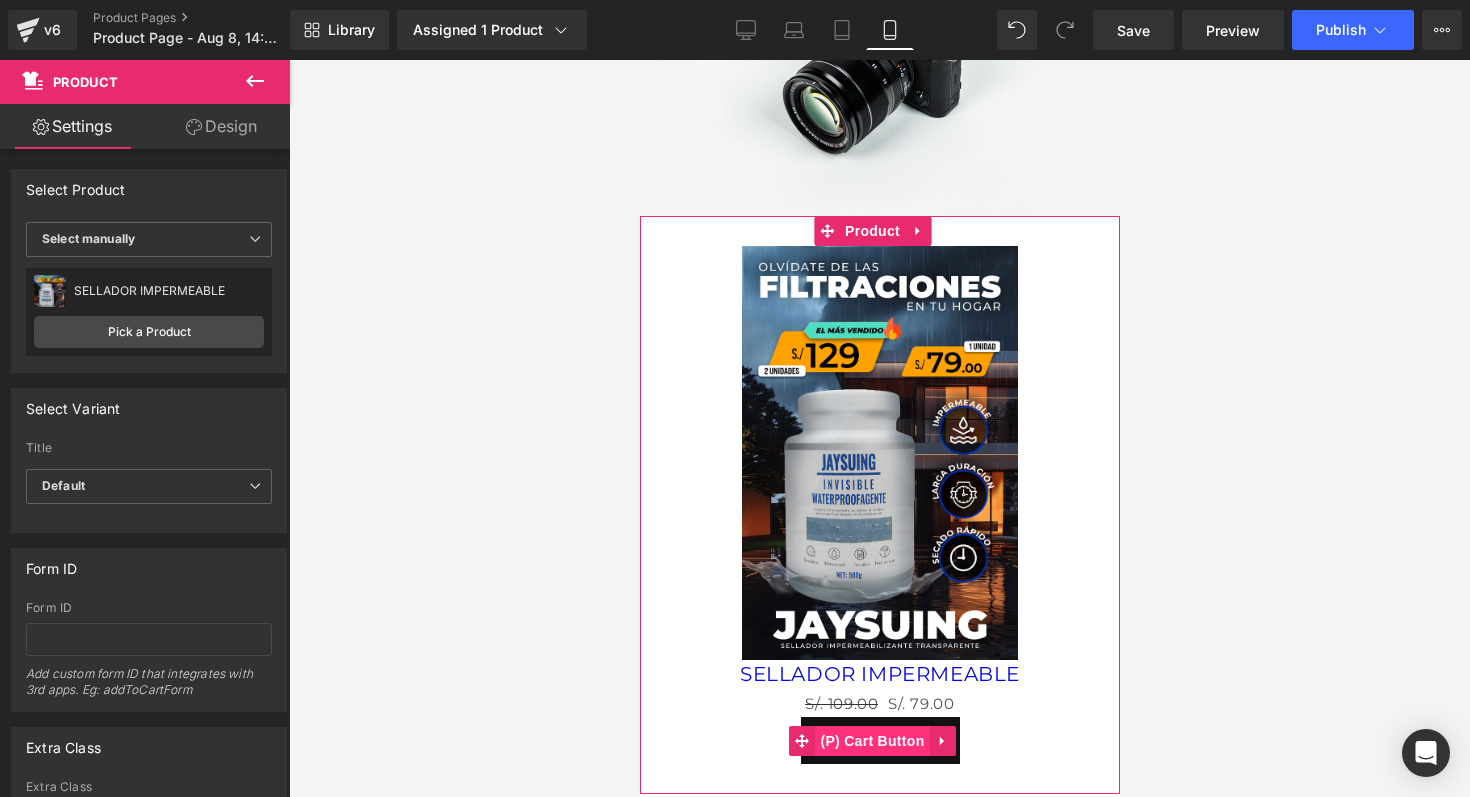 click on "(P) Cart Button" at bounding box center [871, 741] 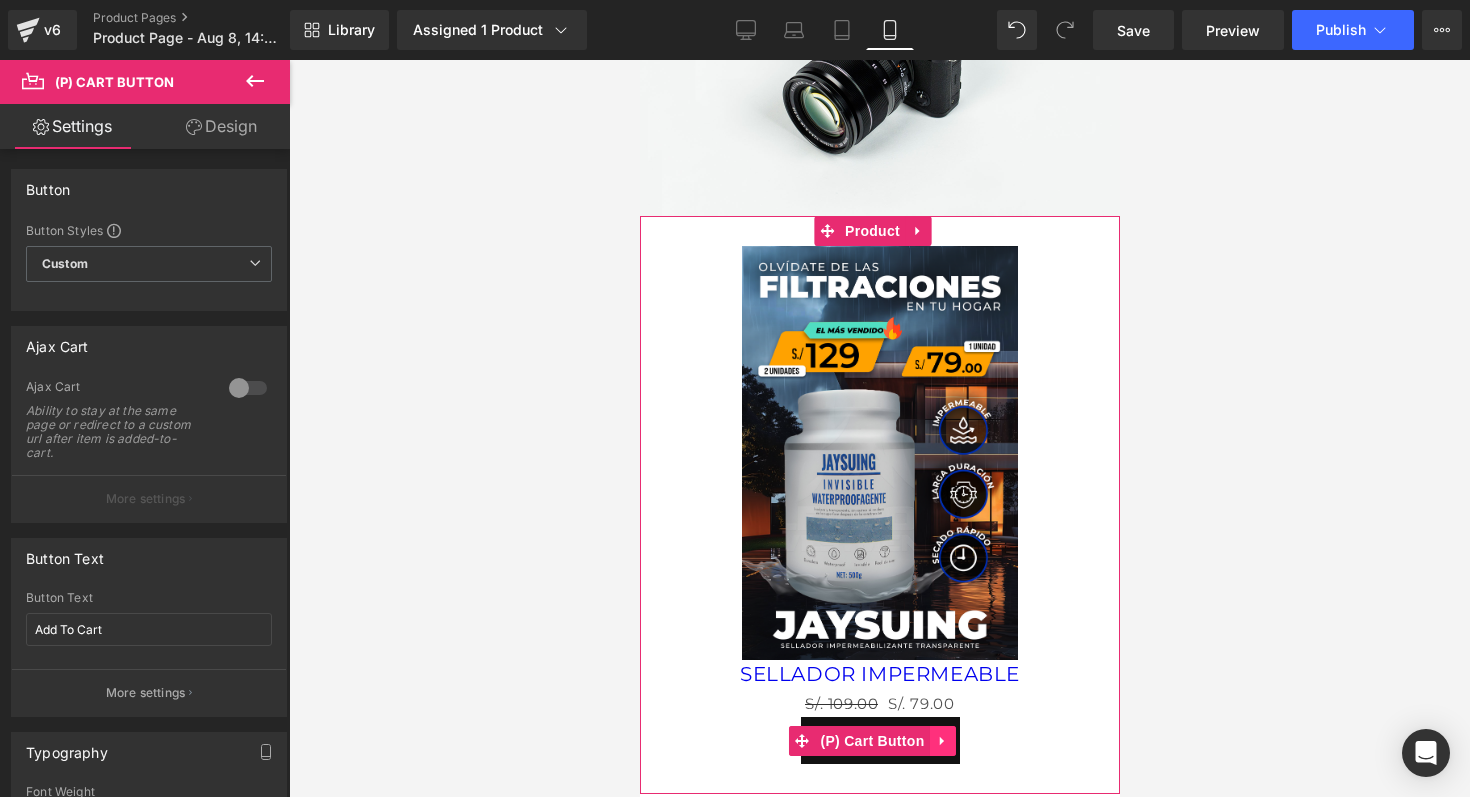 click at bounding box center (942, 741) 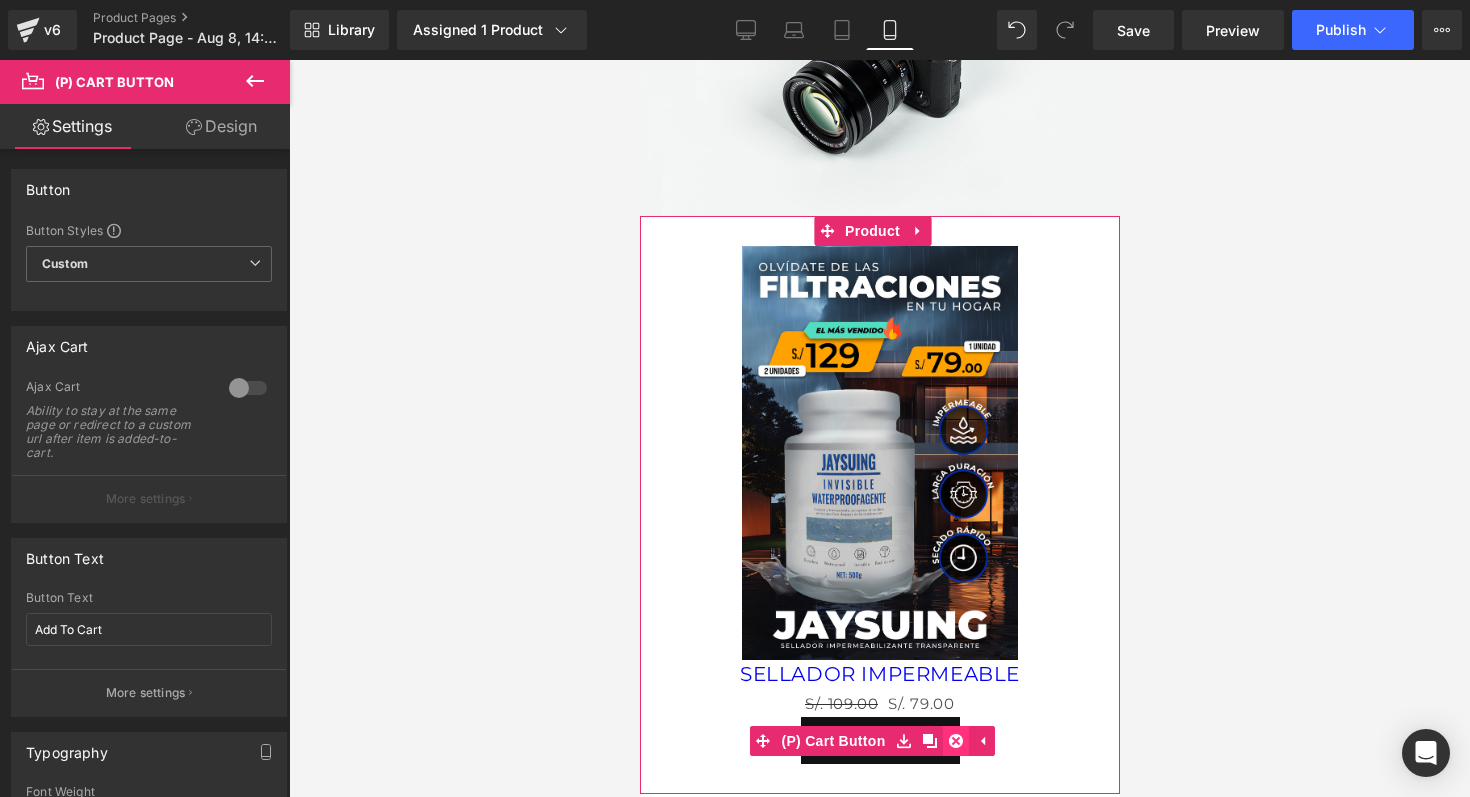 click 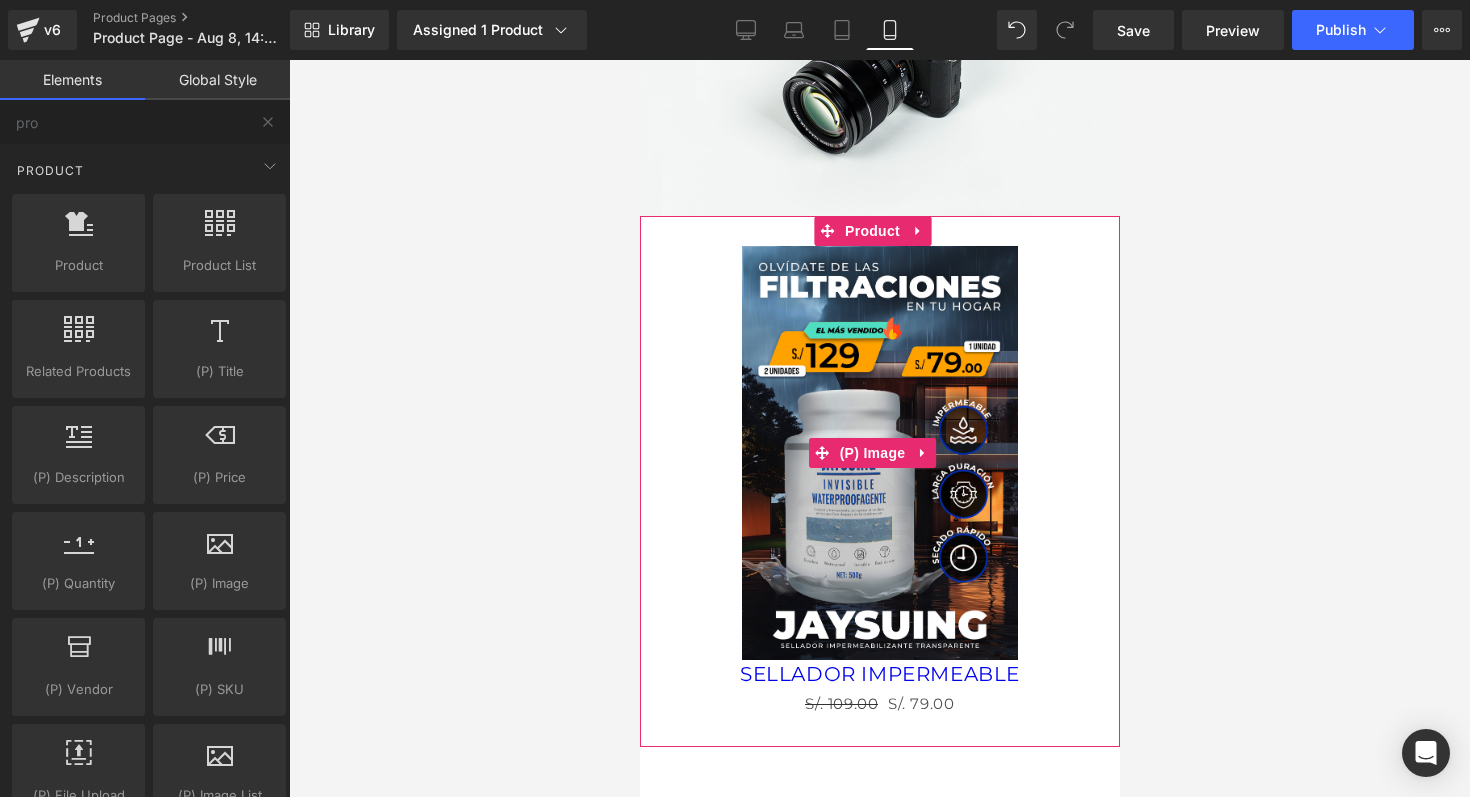 scroll, scrollTop: 1228, scrollLeft: 0, axis: vertical 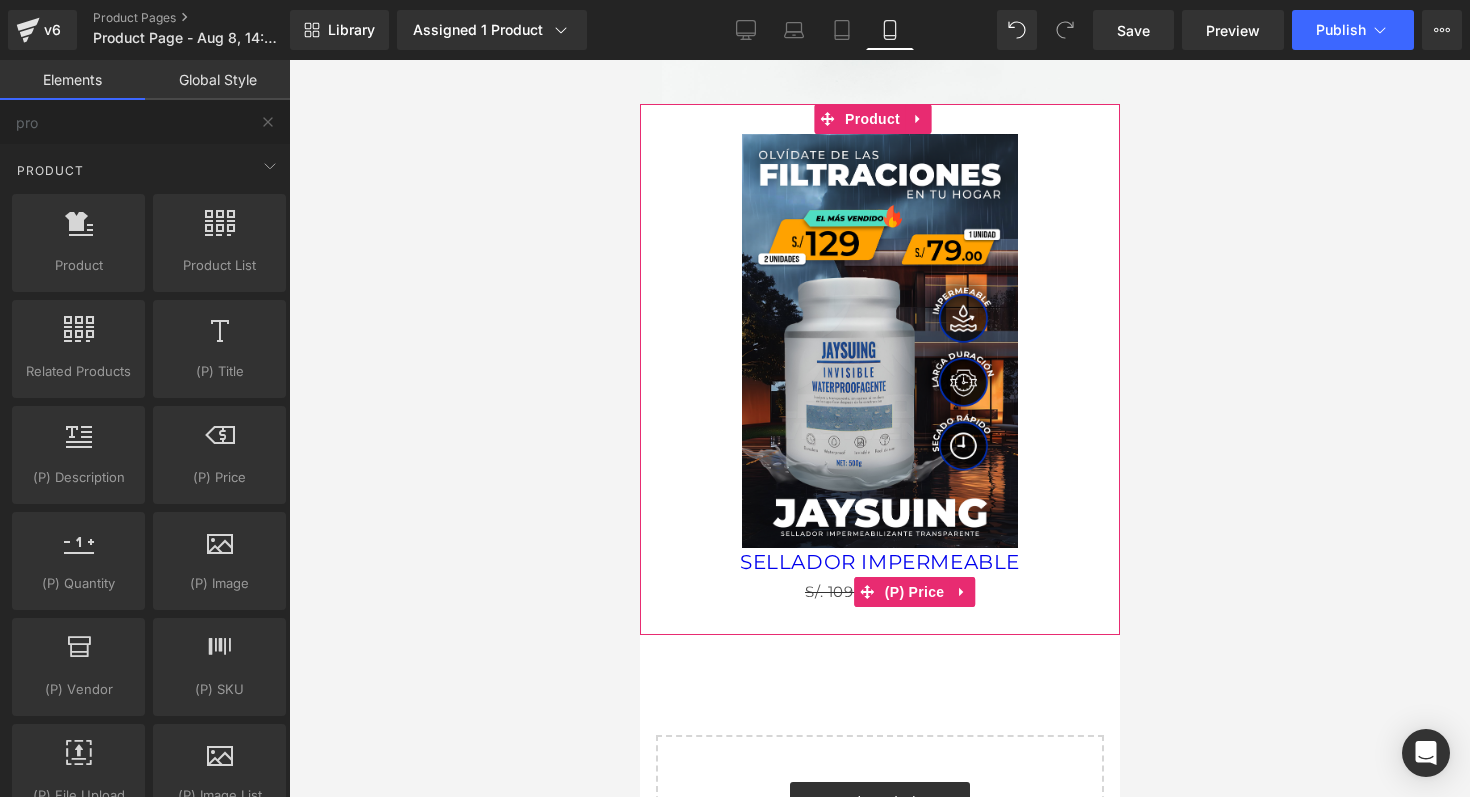 click on "S/. 109.00" at bounding box center [840, 591] 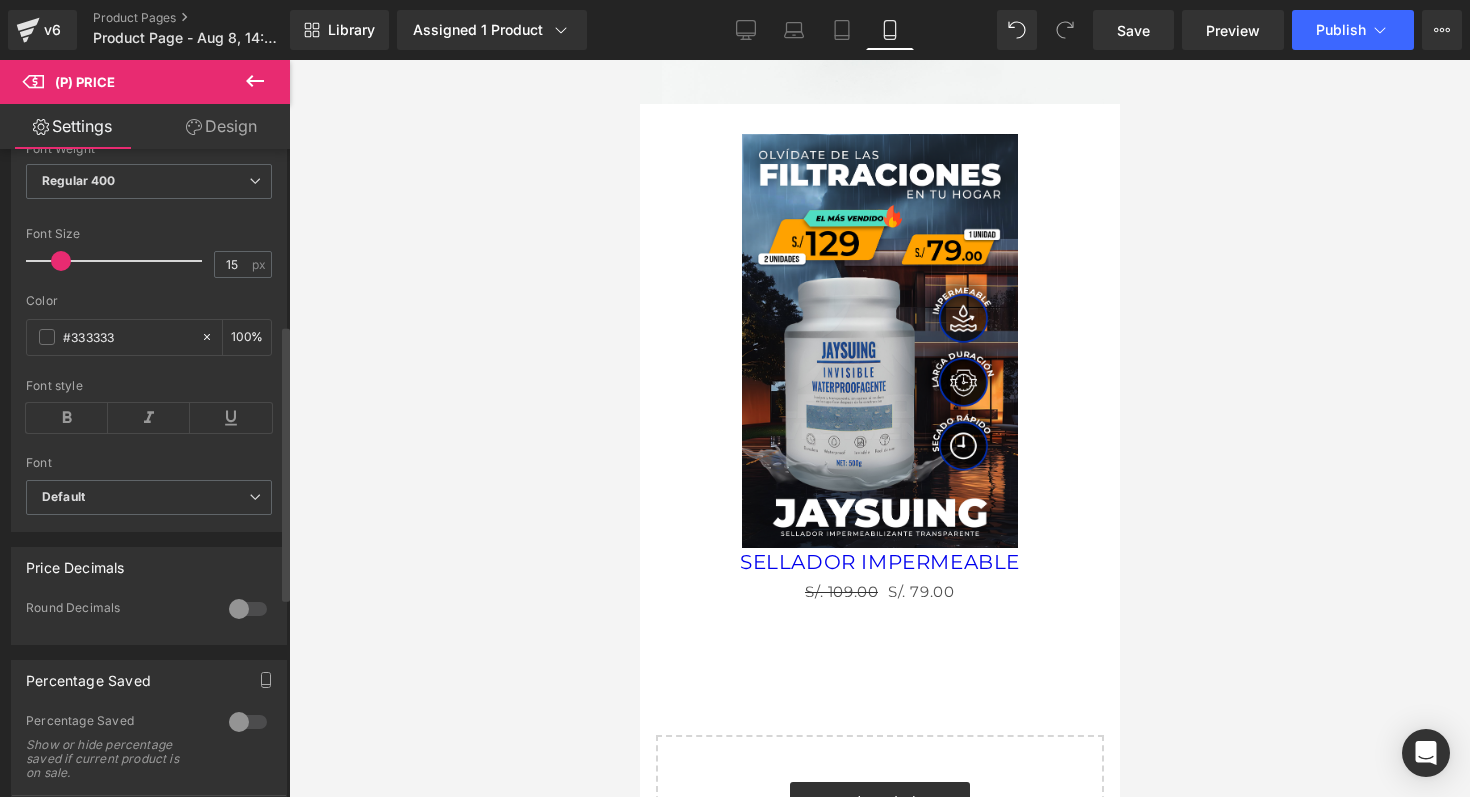 scroll, scrollTop: 413, scrollLeft: 0, axis: vertical 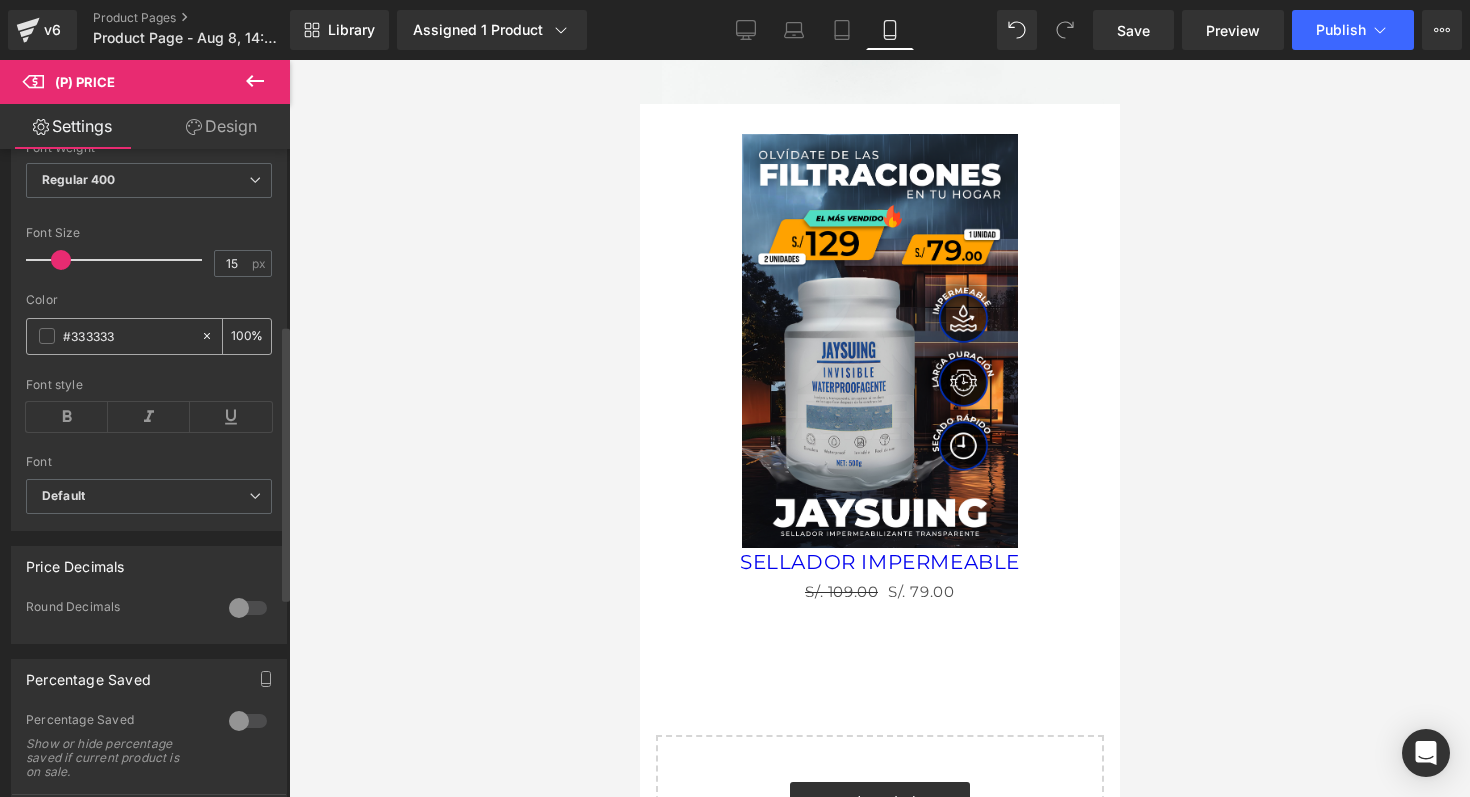click on "#333333" at bounding box center [127, 336] 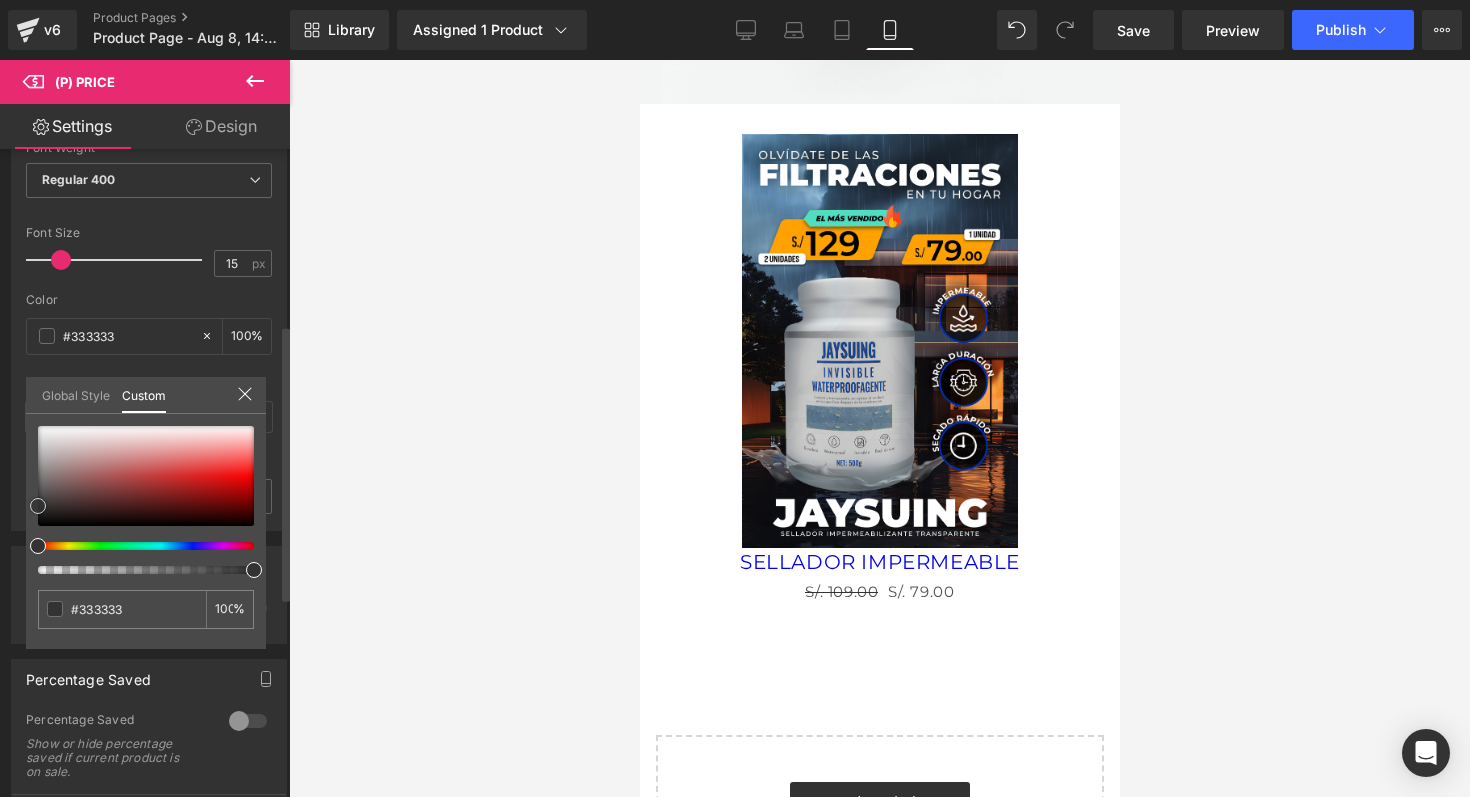 click at bounding box center [146, 476] 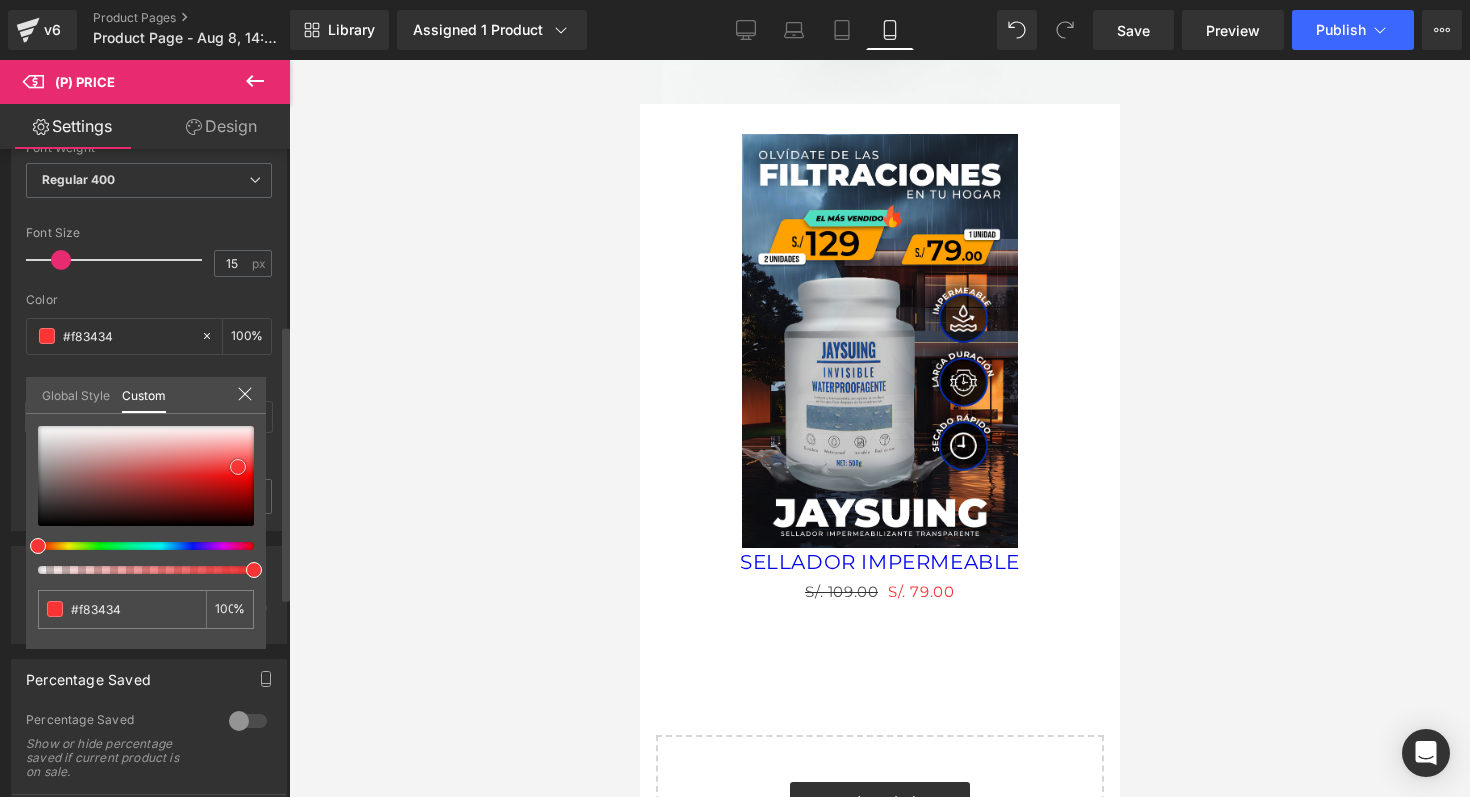 click at bounding box center (238, 467) 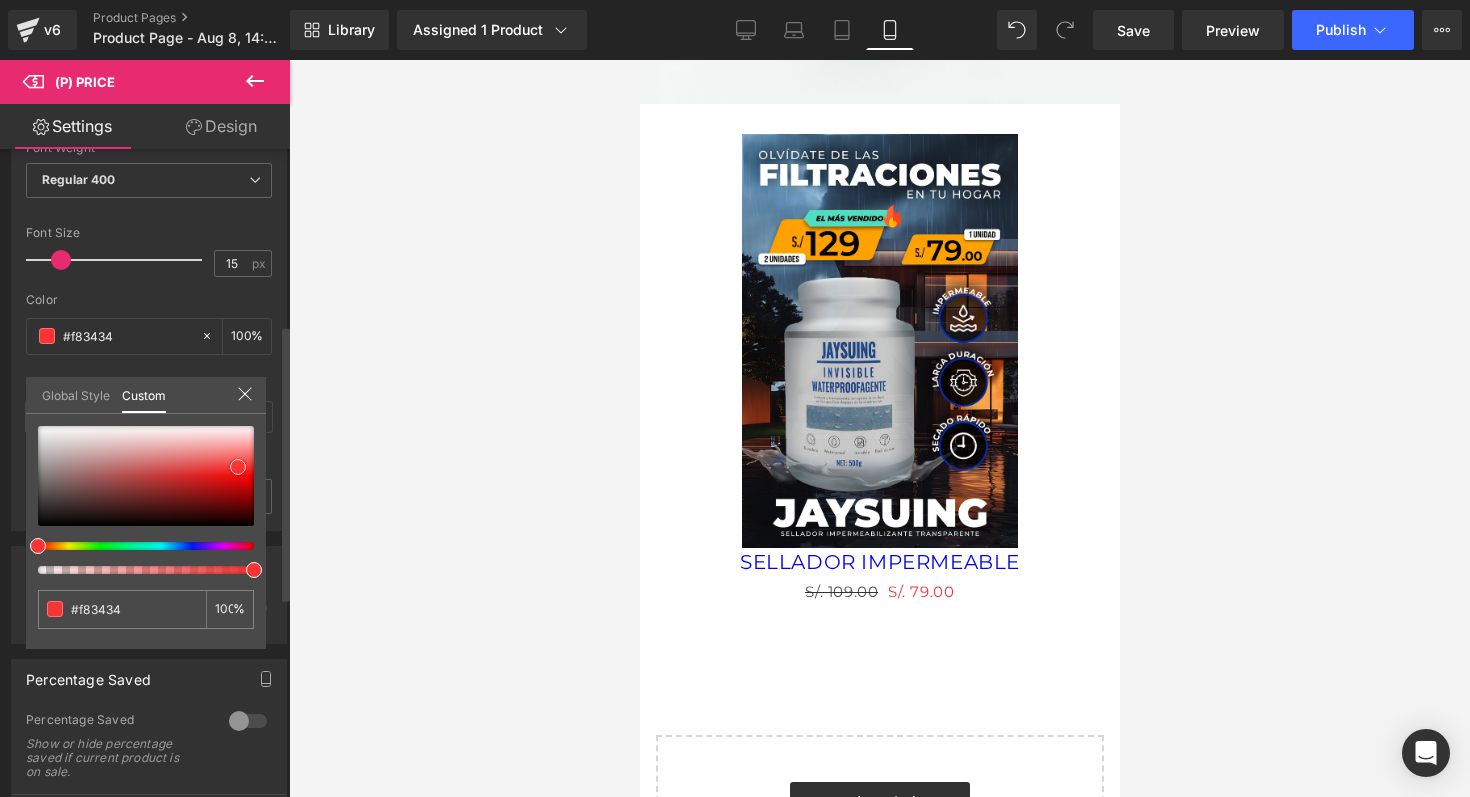 type on "#f73535" 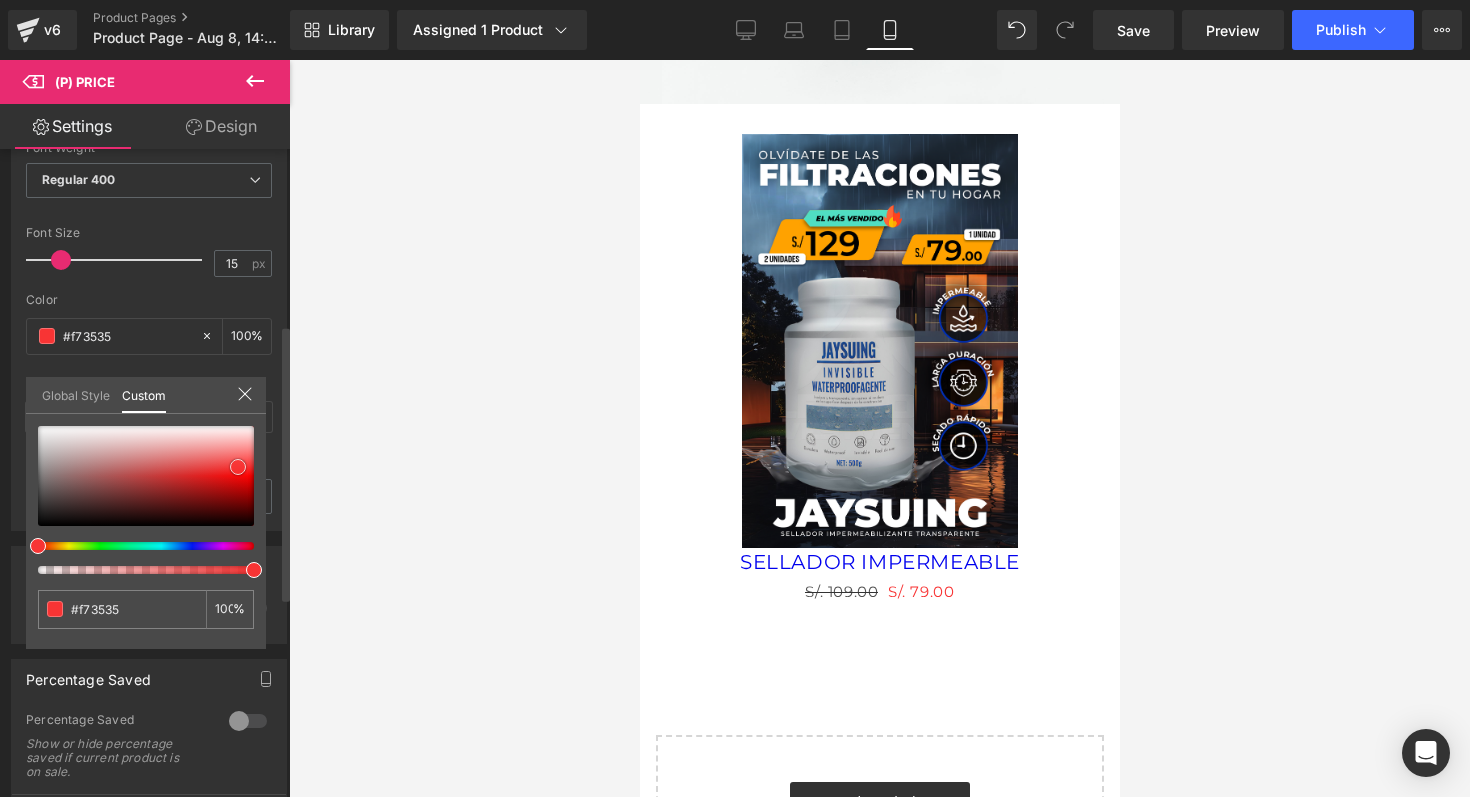 type on "#fd1010" 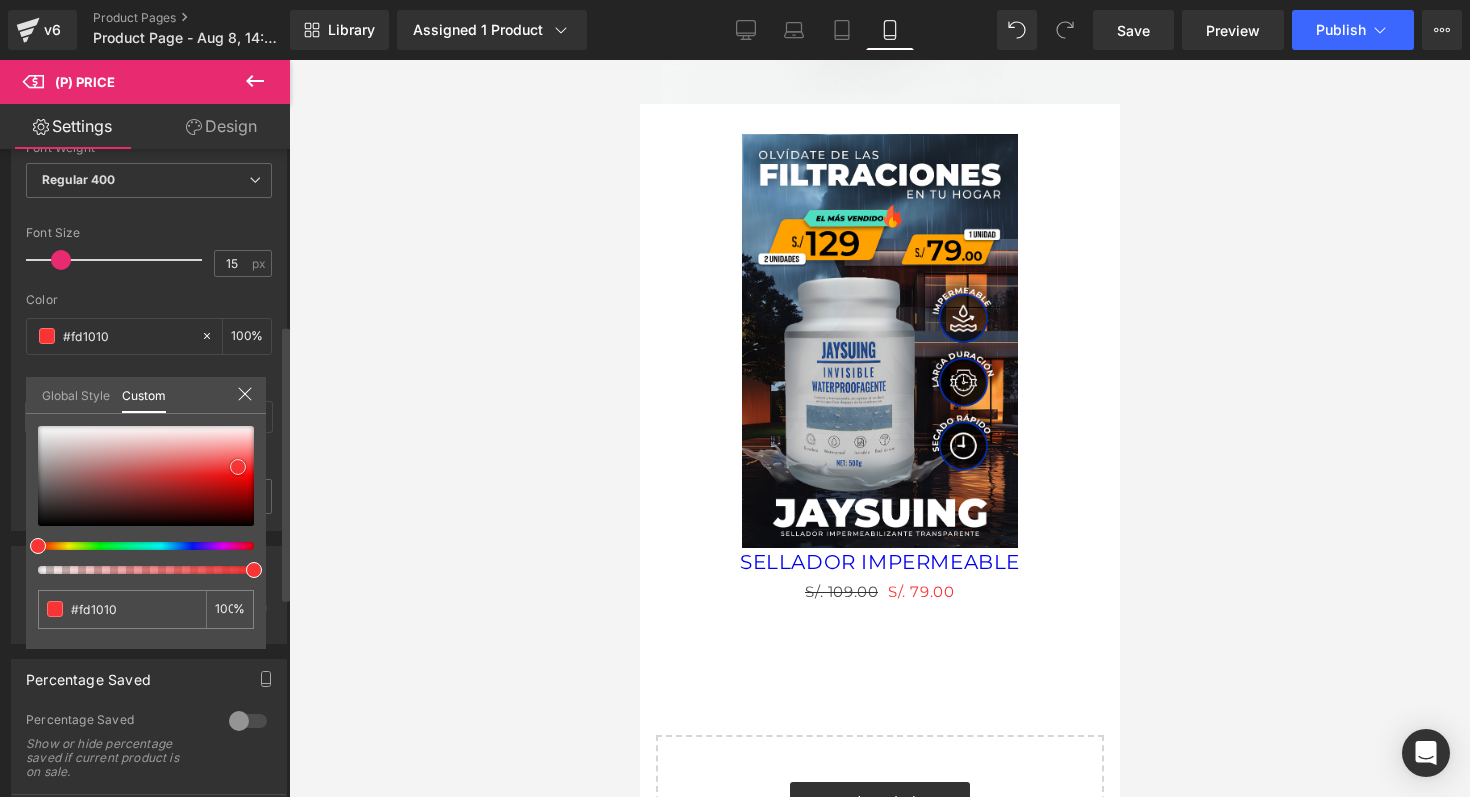 type on "#ff0505" 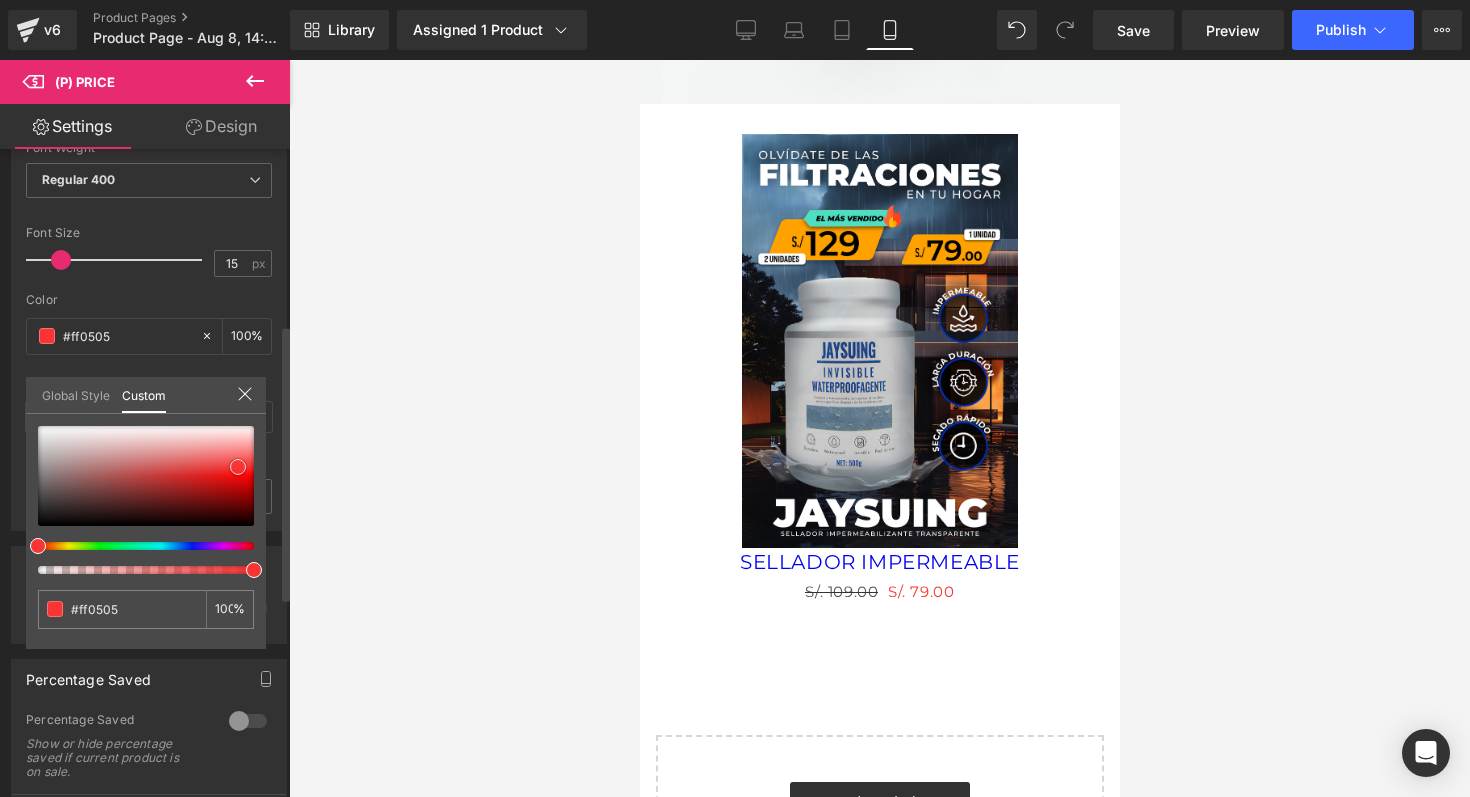 type on "#f90000" 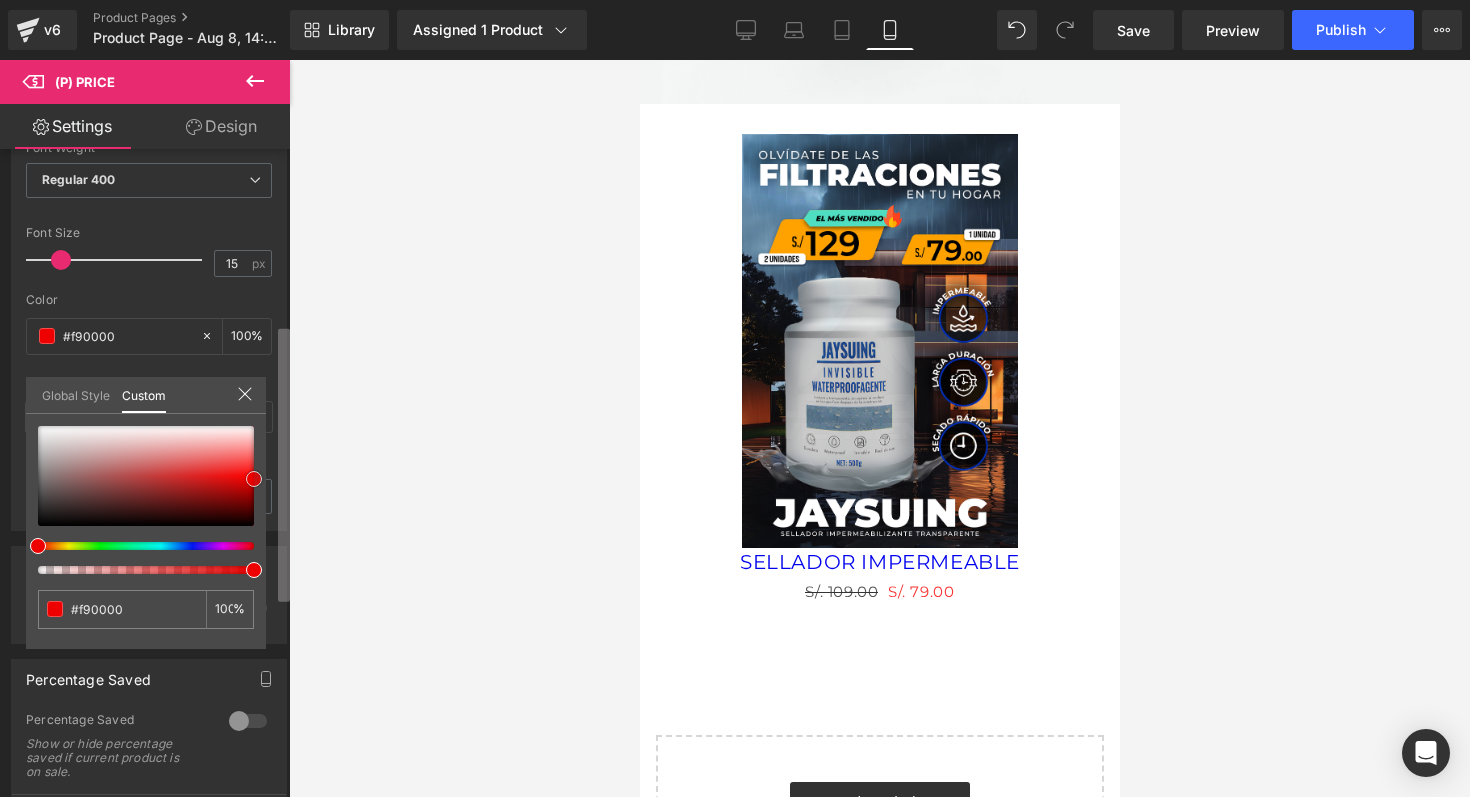 type on "#ef0000" 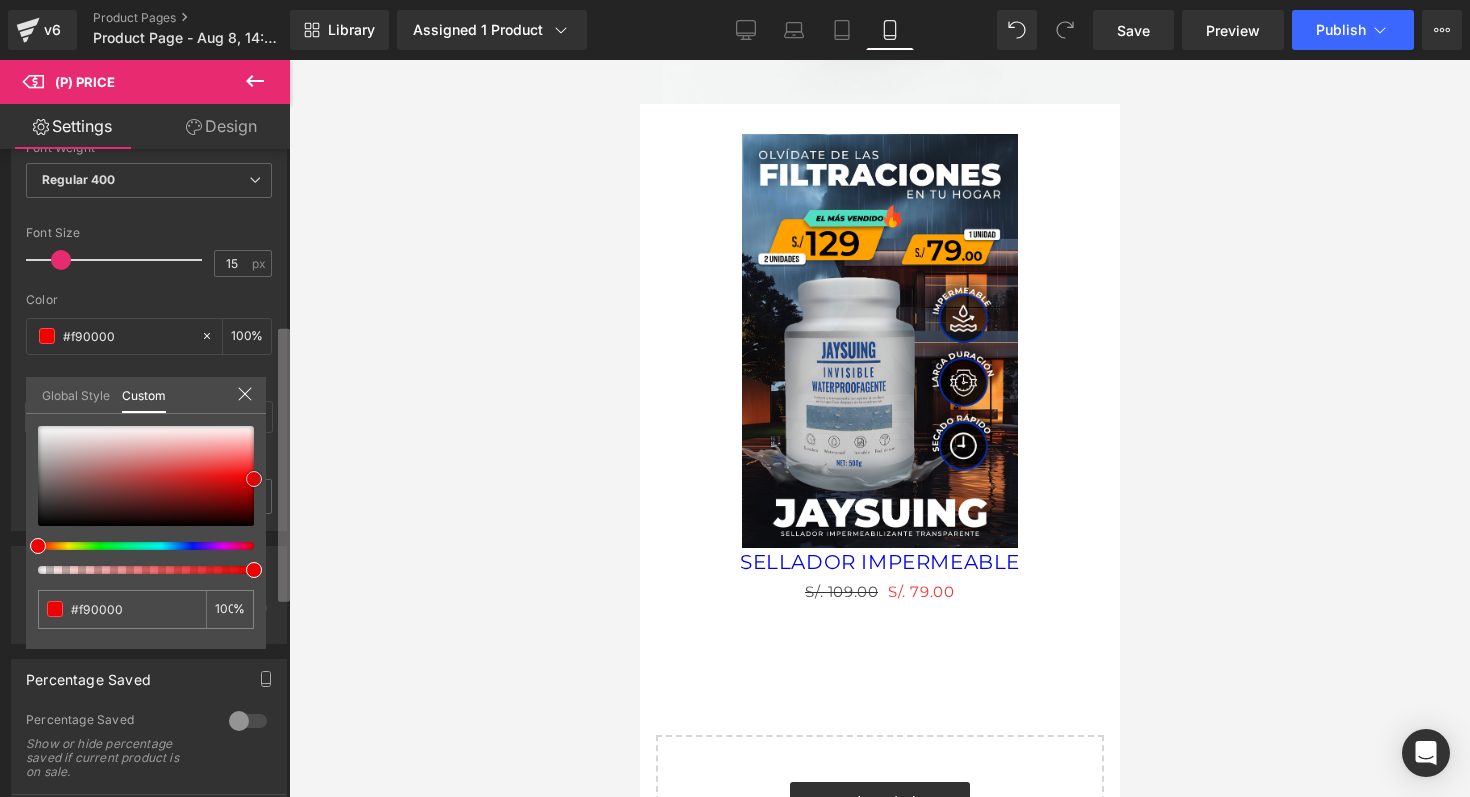 type on "#ef0000" 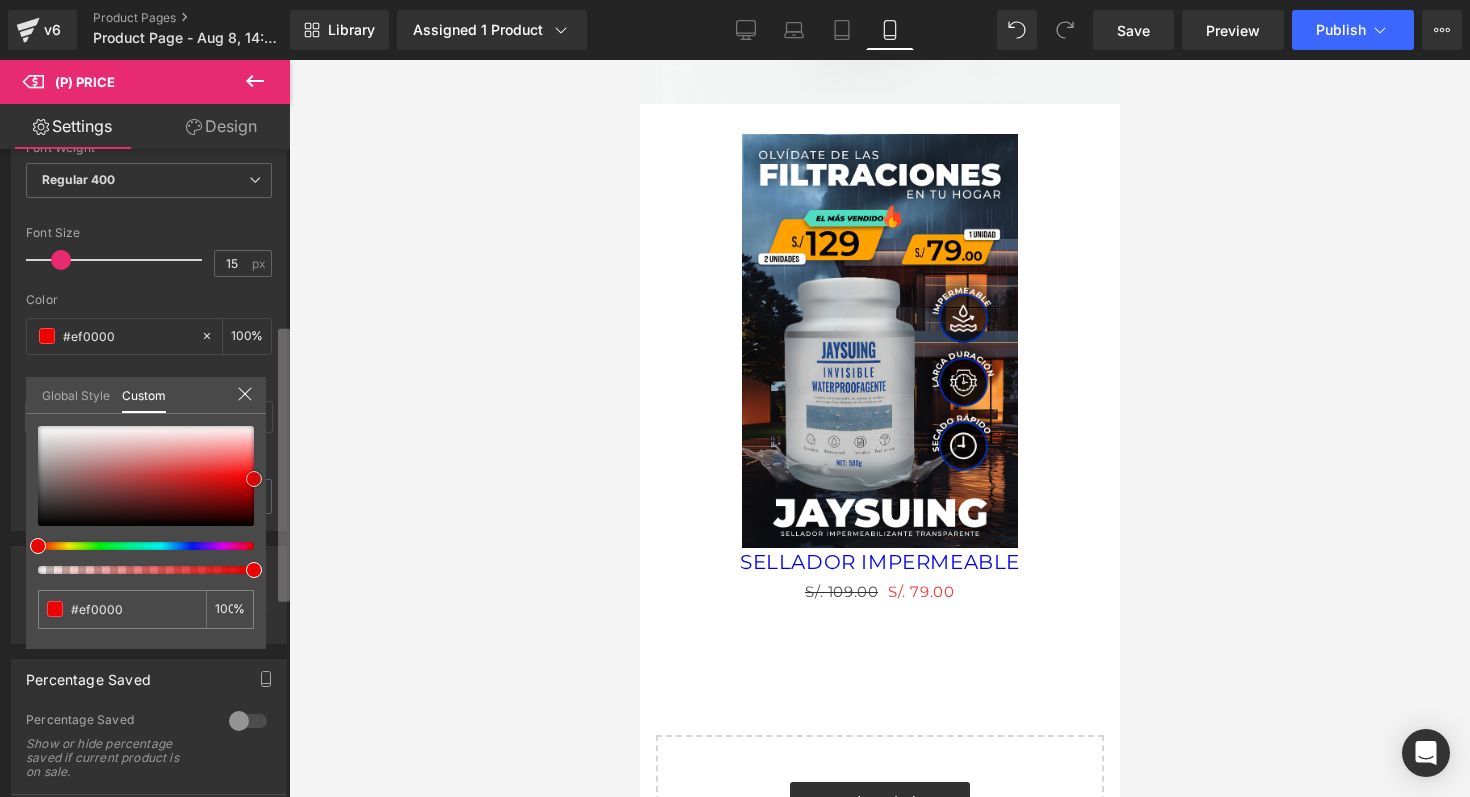 type on "#ea0000" 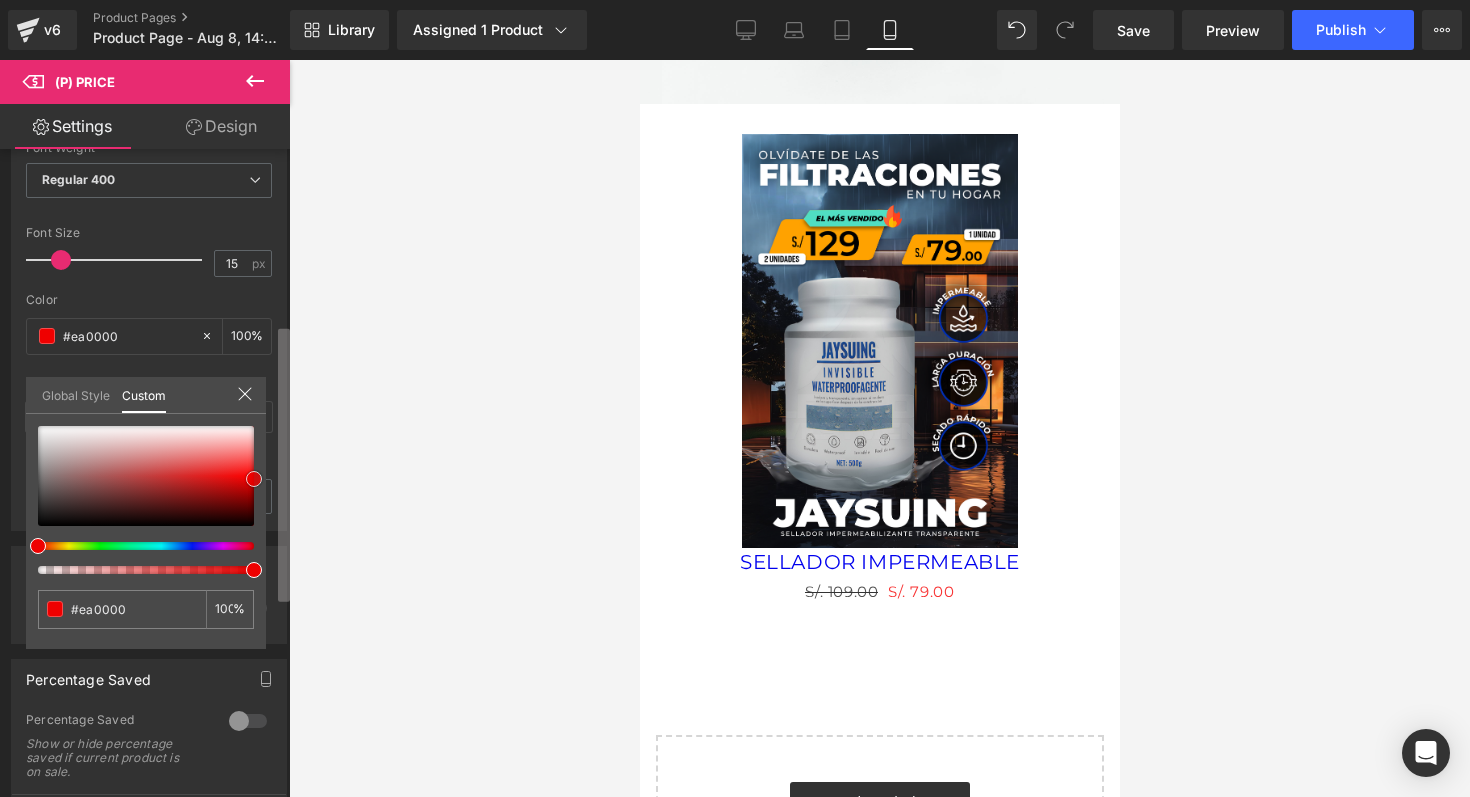 type on "#e50000" 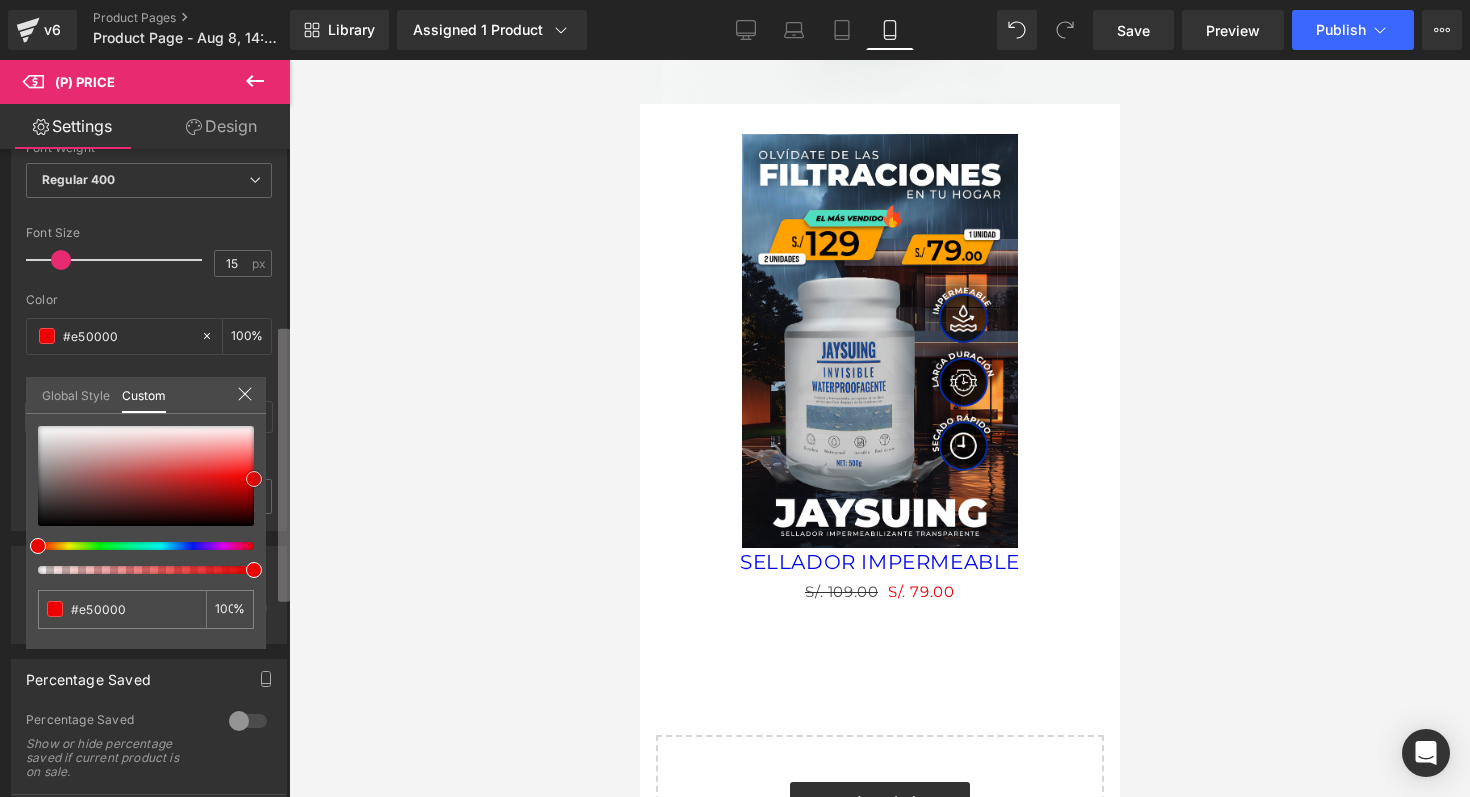 type on "#e00000" 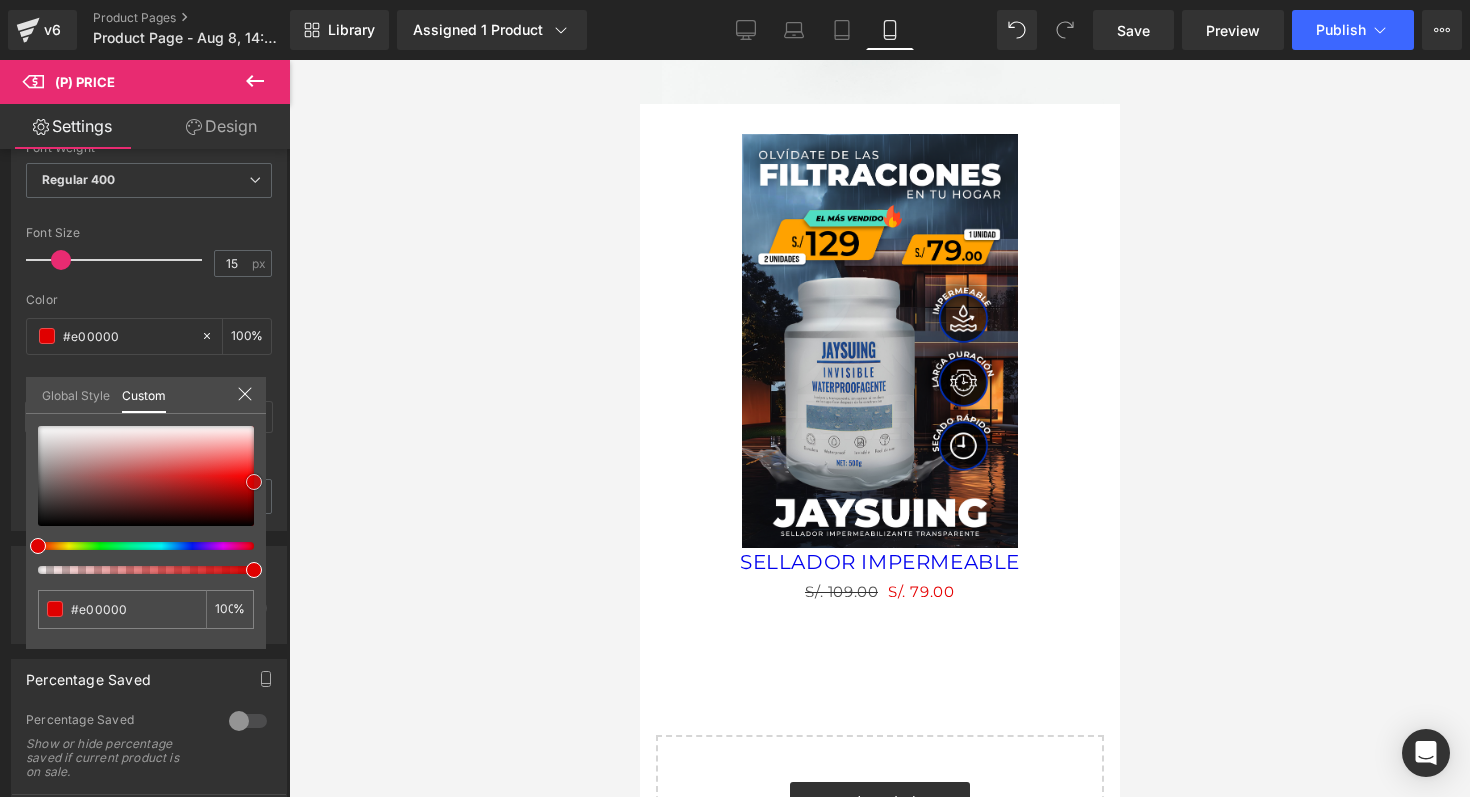 drag, startPoint x: 238, startPoint y: 467, endPoint x: 292, endPoint y: 482, distance: 56.044624 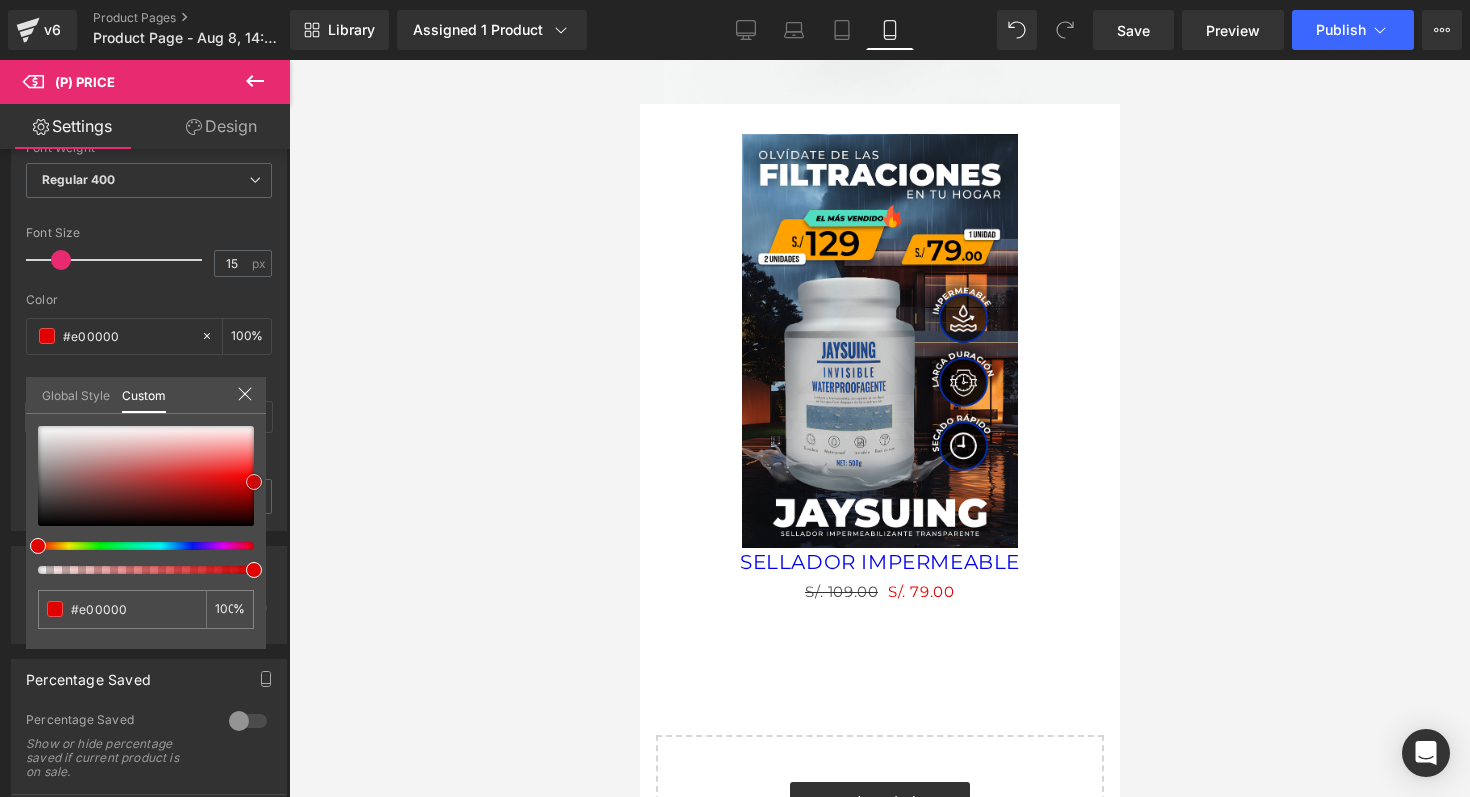click on "(P) Cart Button  You are previewing how the   will restyle your page. You can not edit Elements in Preset Preview Mode.  v6 Product Pages Product Page - Aug 8, 14:28:16 Library Assigned 1 Product  Product Preview
SELLADOR IMPERMEABLE Manage assigned products Mobile Desktop Laptop Tablet Mobile Save Preview Publish Scheduled Upgrade Plan View Live Page View with current Template Save Template to Library Schedule Publish  Optimize  Publish Settings Shortcuts  Your page can’t be published   You've reached the maximum number of published pages on your plan  (0/1).  You need to upgrade your plan or unpublish all your pages to get 1 publish slot.   Unpublish pages   Upgrade plan  Elements Global Style pro Base Row  rows, columns, layouts, div Heading  headings, titles, h1,h2,h3,h4,h5,h6 Text Block  texts, paragraphs, contents, blocks Image  images, photos, alts, uploads Icon  icons, symbols Button  button, call to action, cta Separator  separators, dividers, horizontal lines Liquid  Banner Parallax" at bounding box center [735, 415] 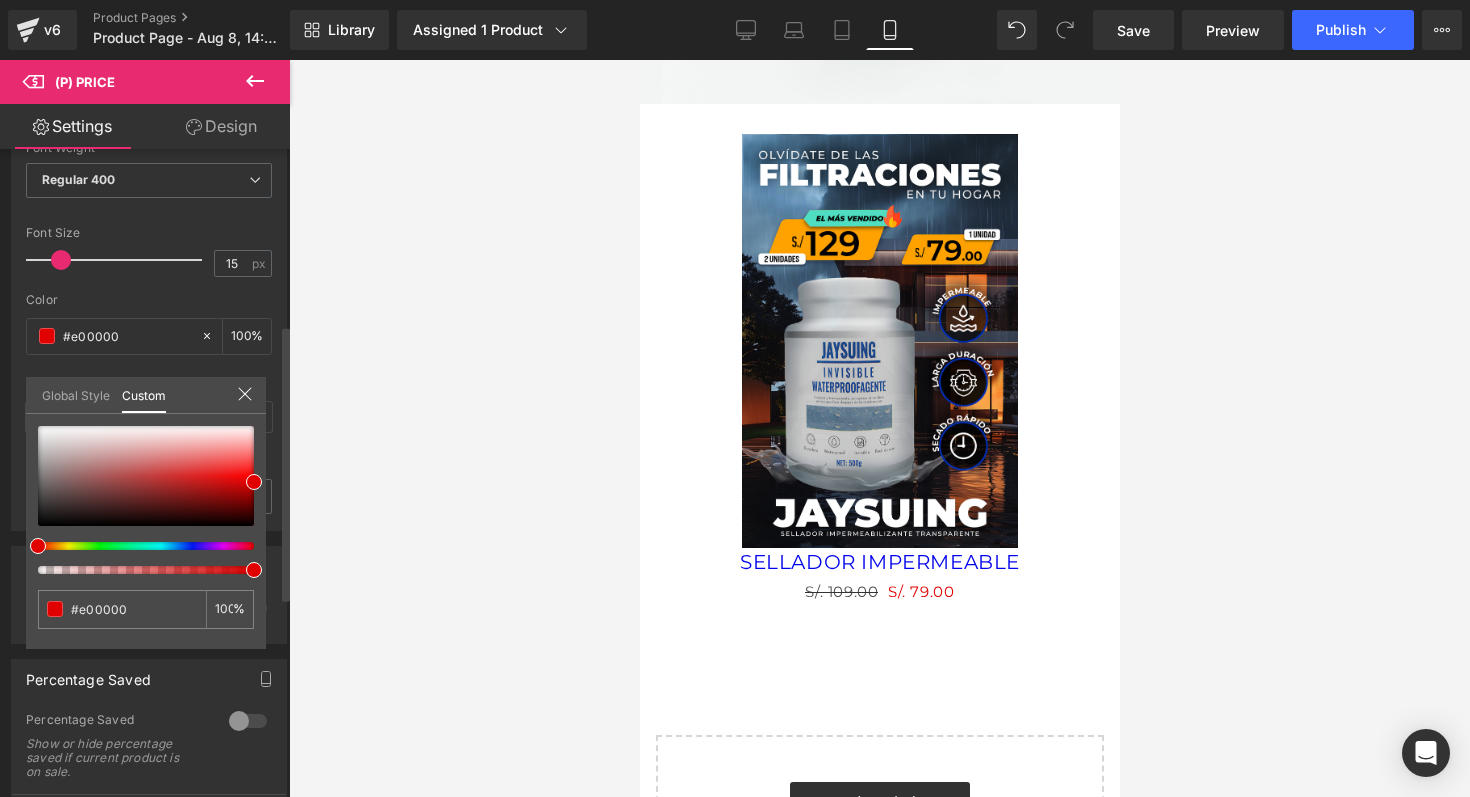 click 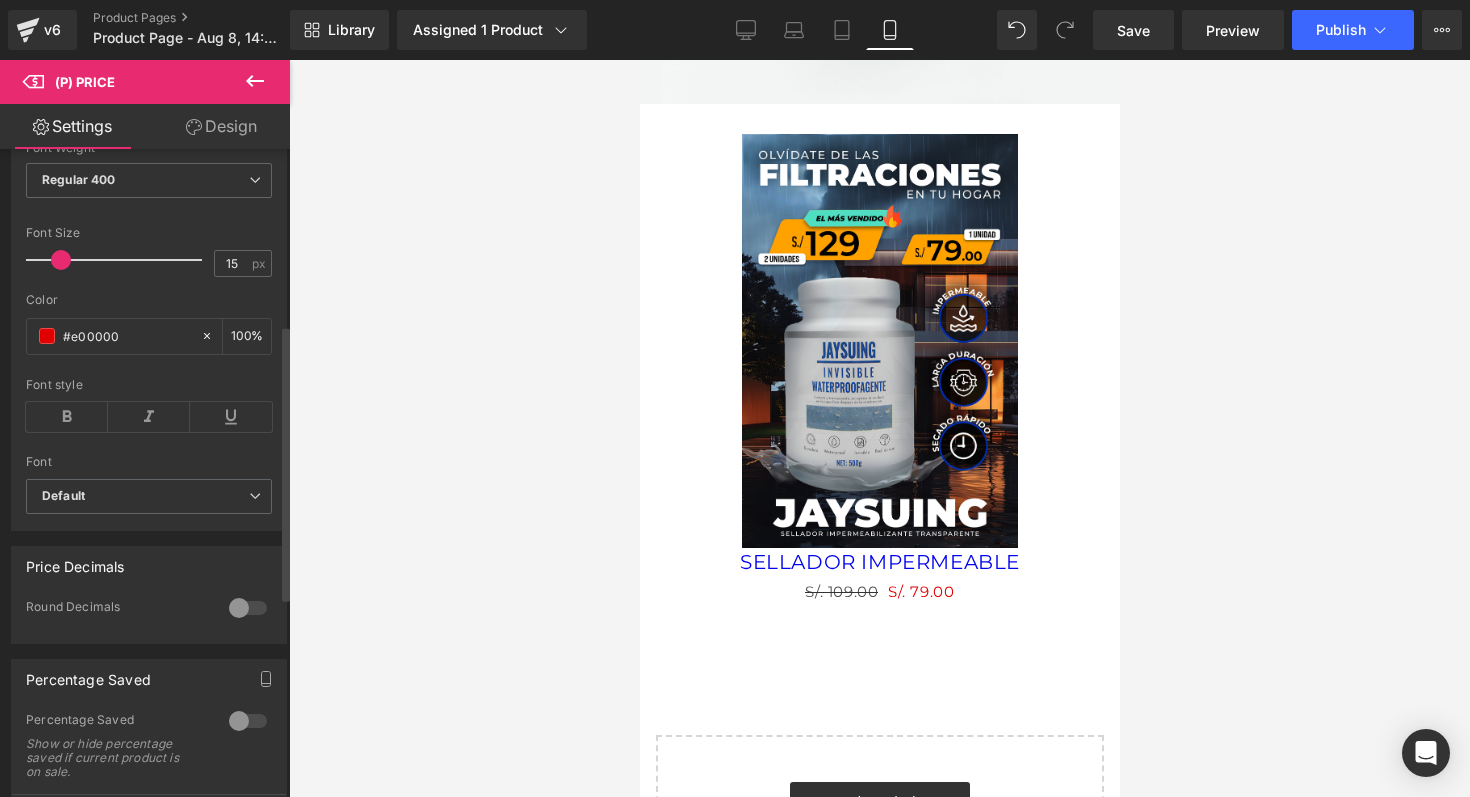 click at bounding box center (879, 428) 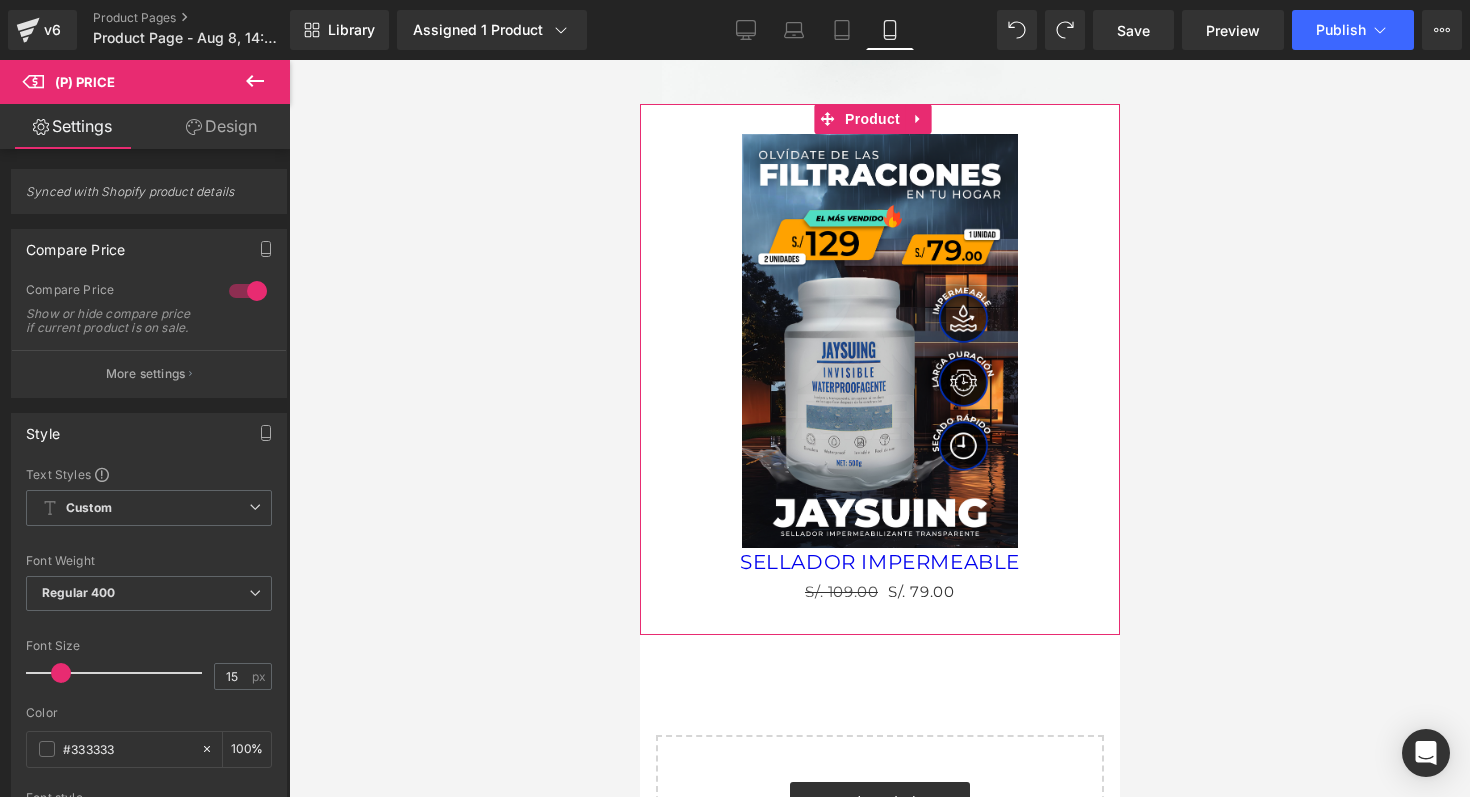 click 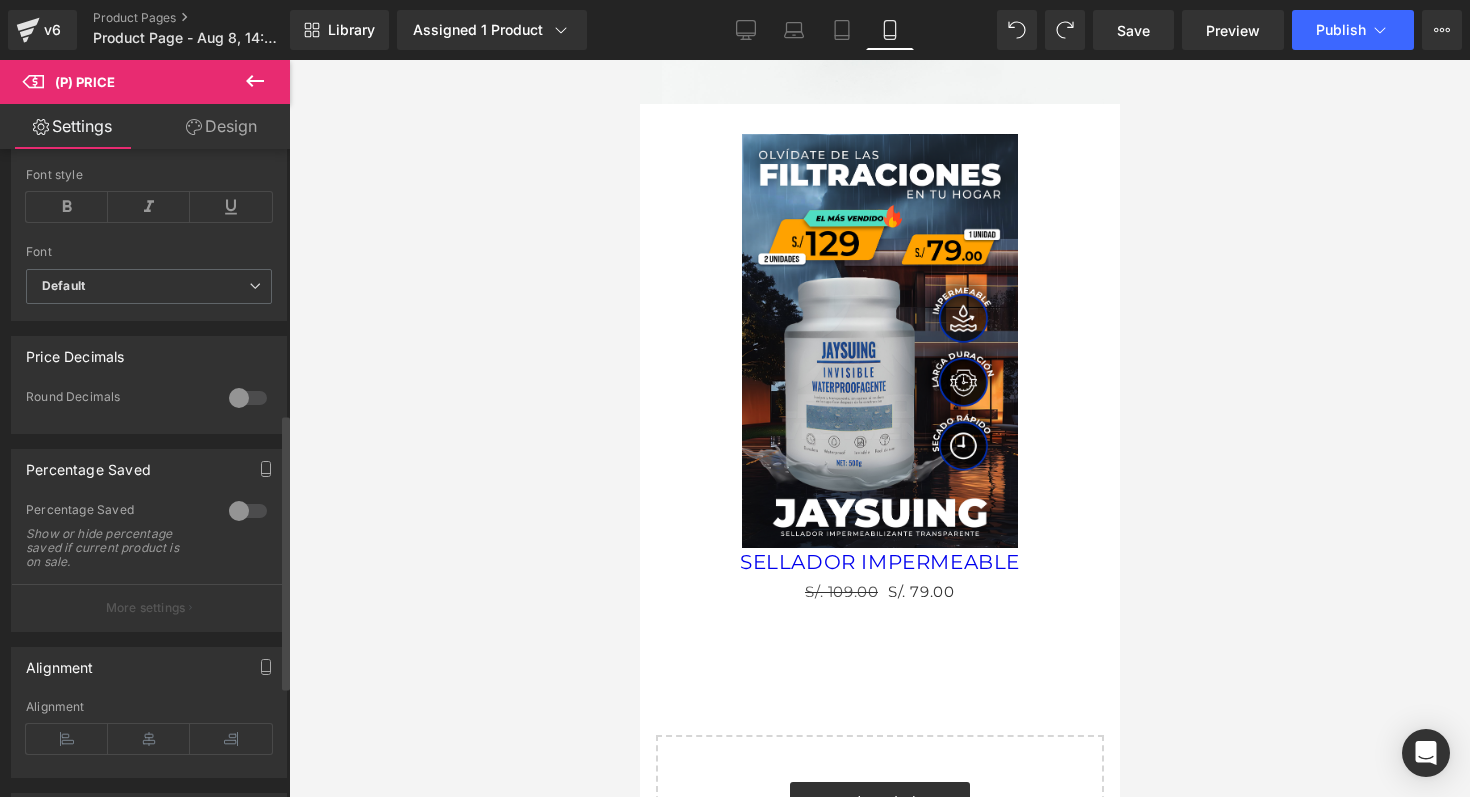 scroll, scrollTop: 622, scrollLeft: 0, axis: vertical 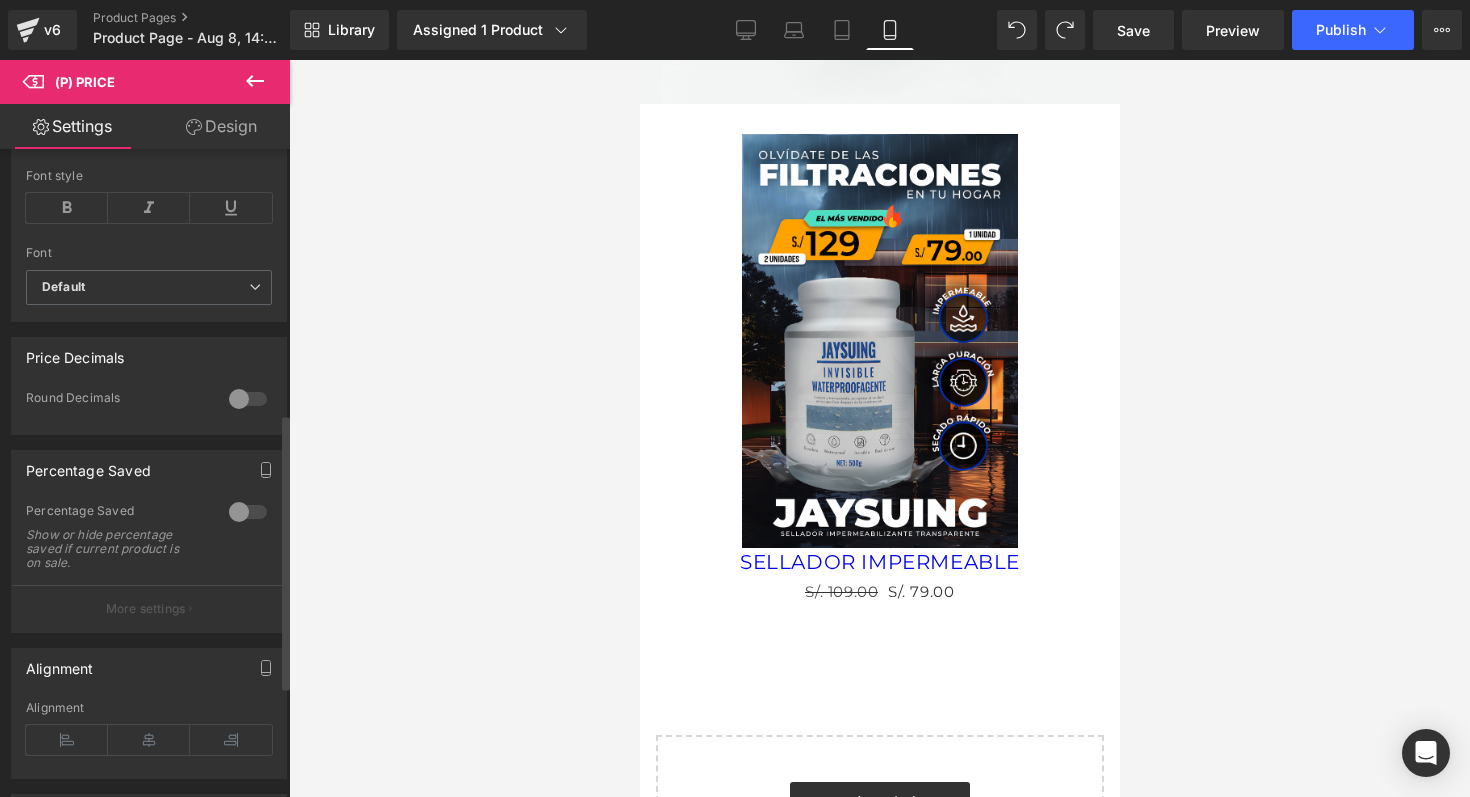 click at bounding box center [248, 512] 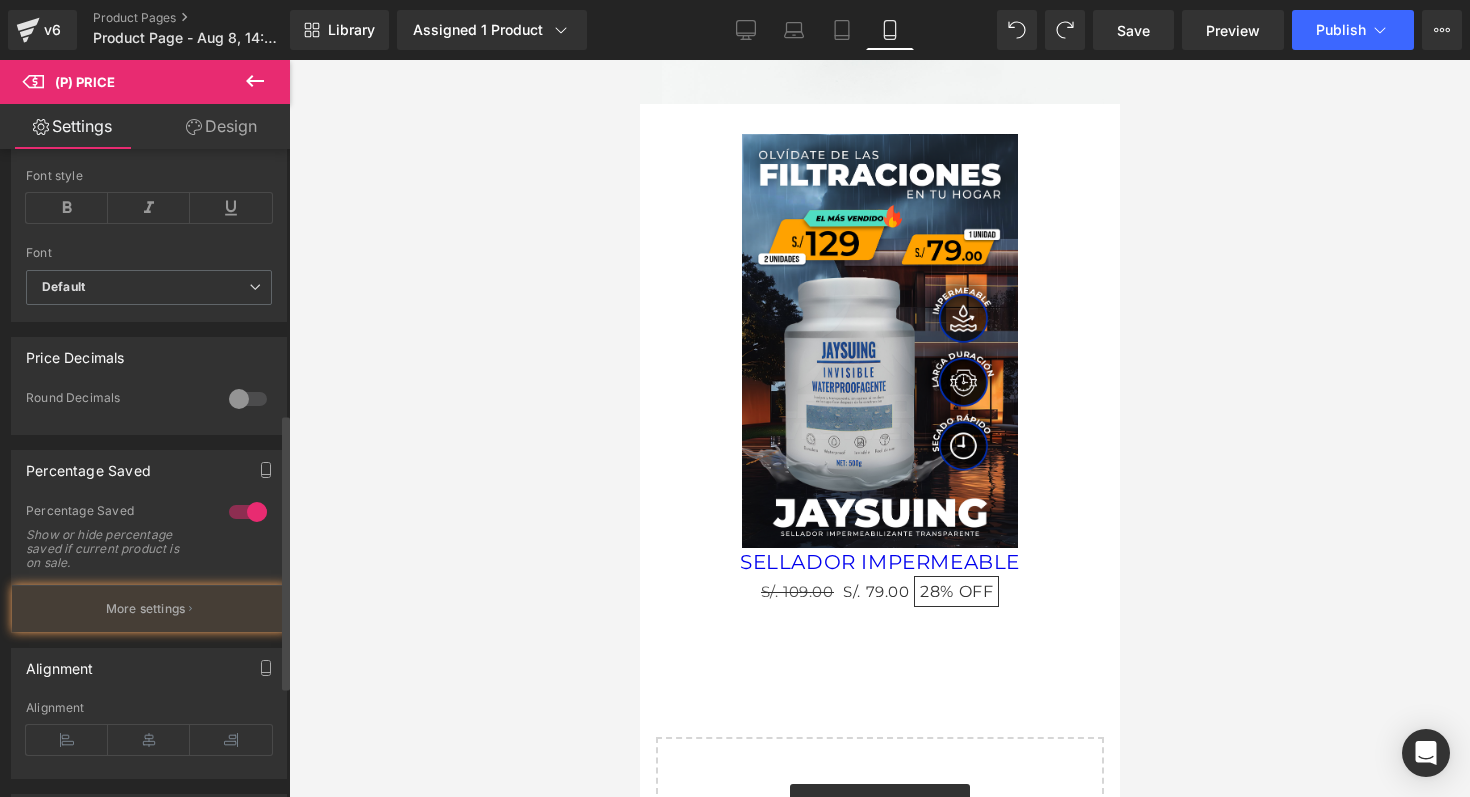 click at bounding box center (248, 512) 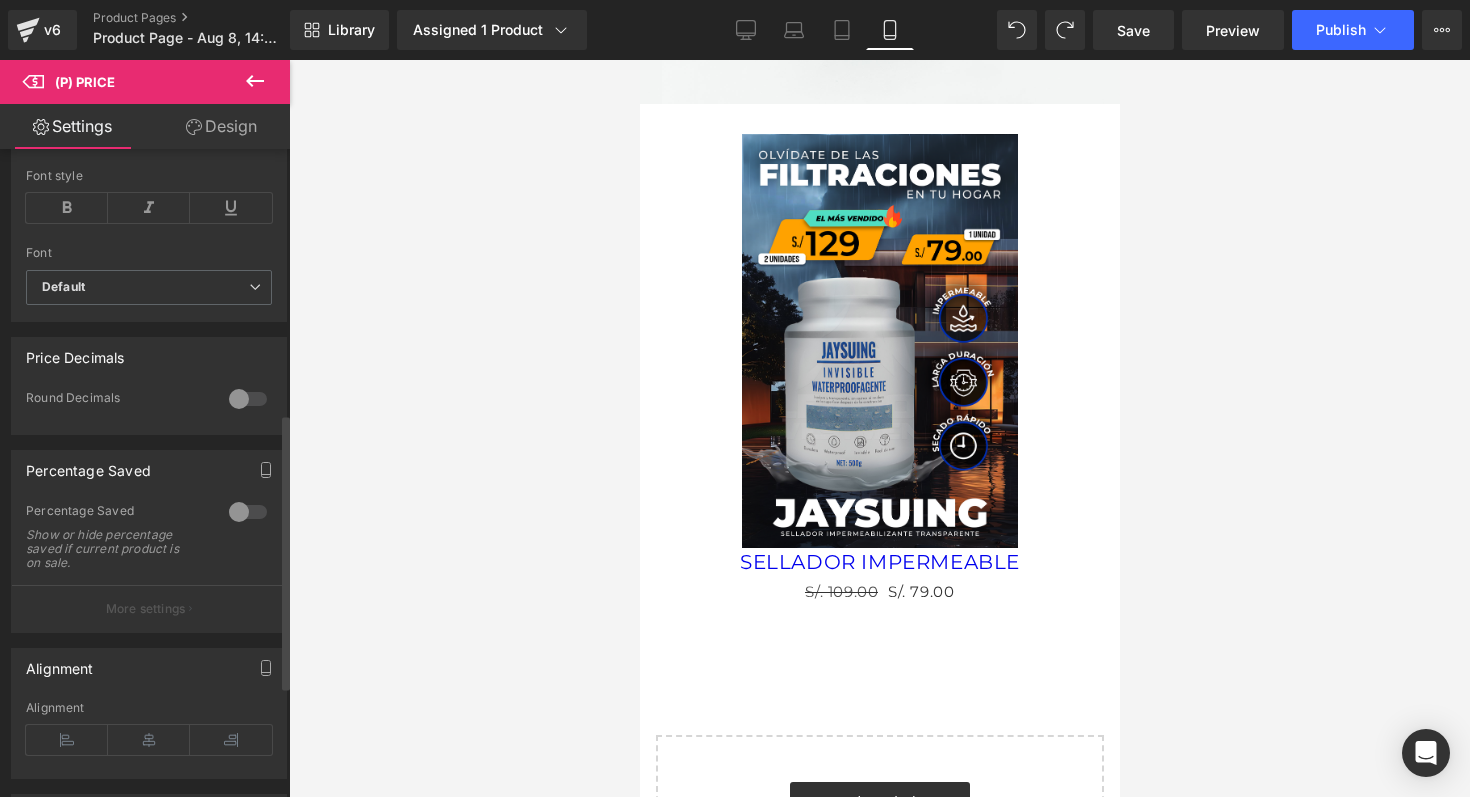 click at bounding box center [248, 399] 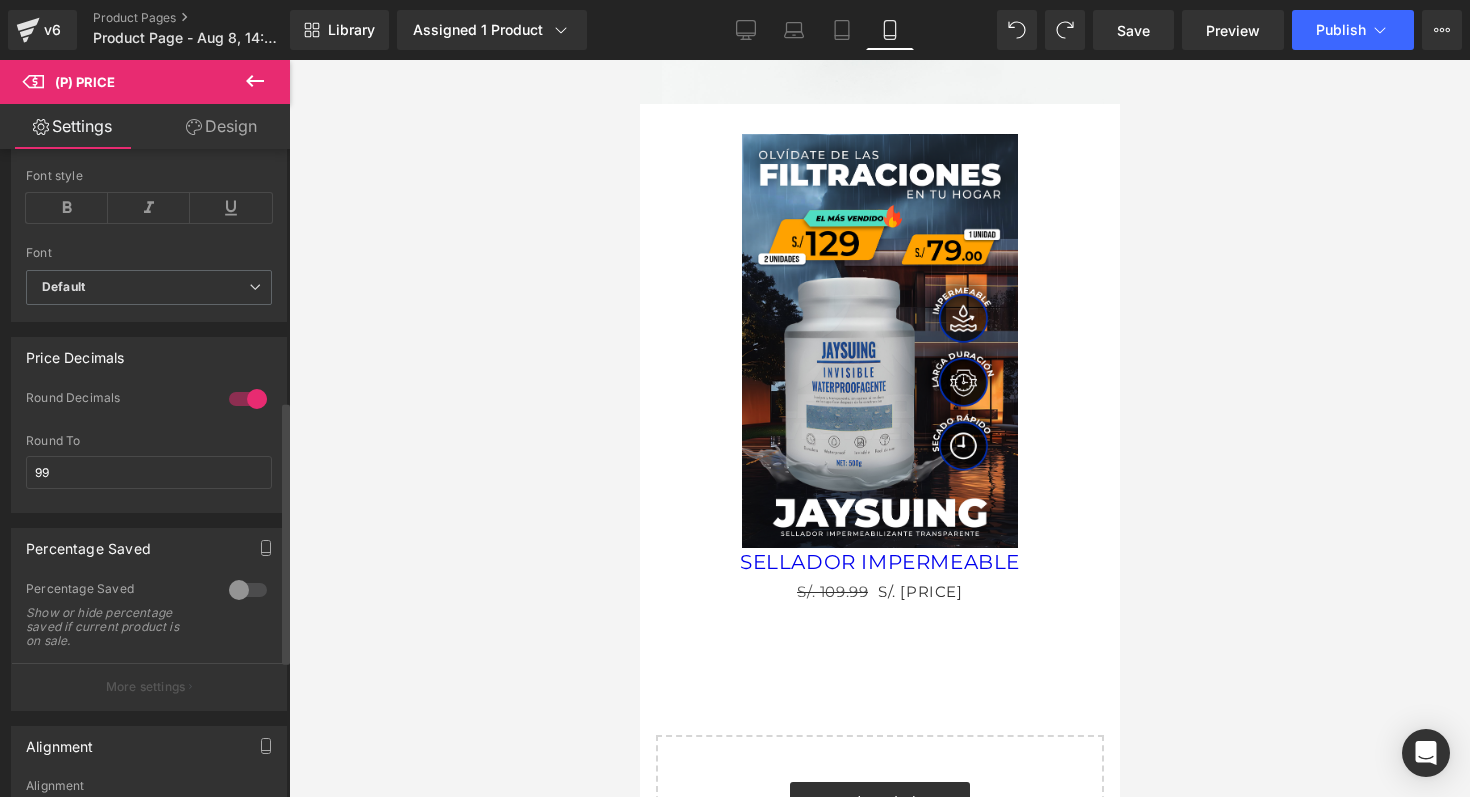 click at bounding box center [248, 399] 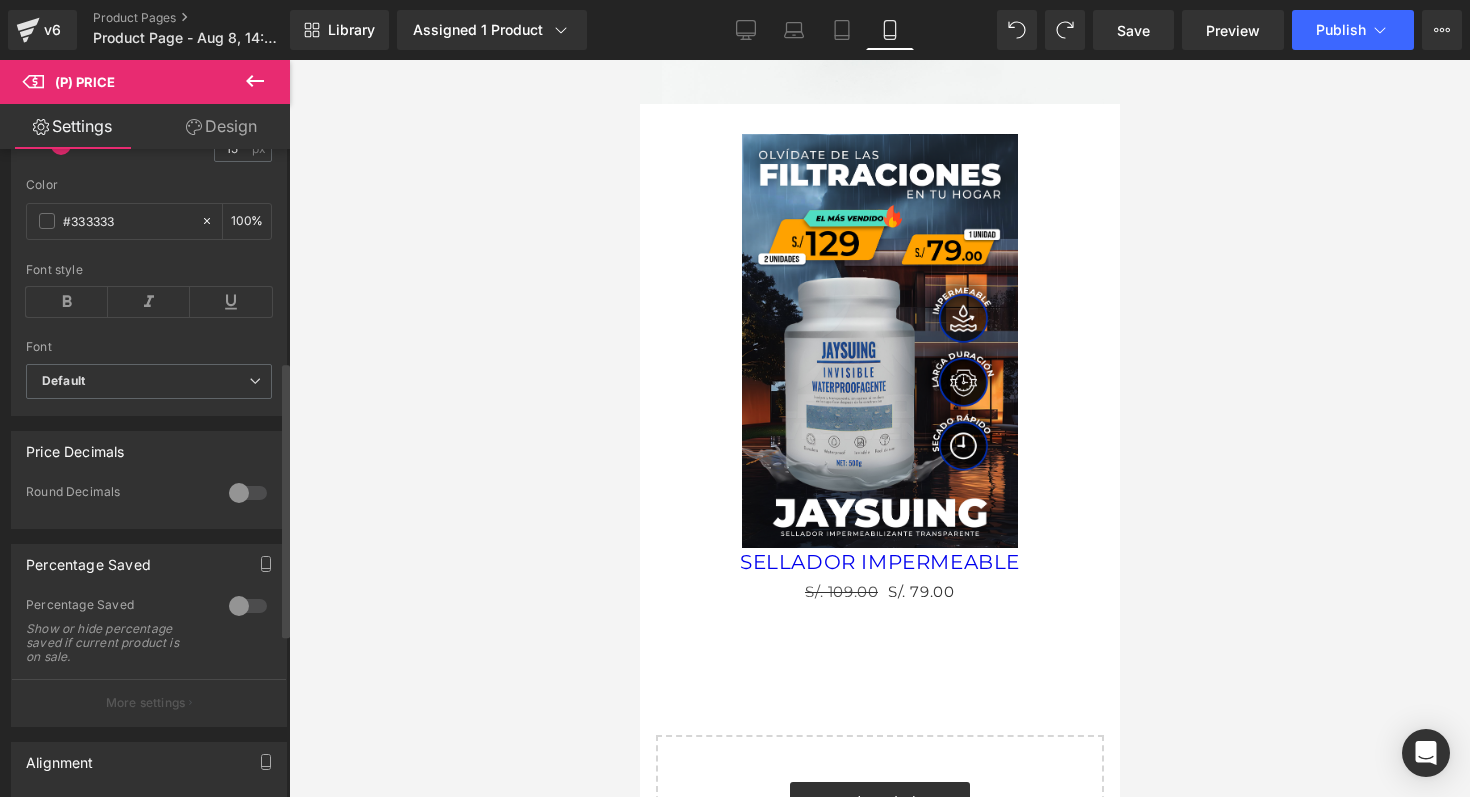 scroll, scrollTop: 457, scrollLeft: 0, axis: vertical 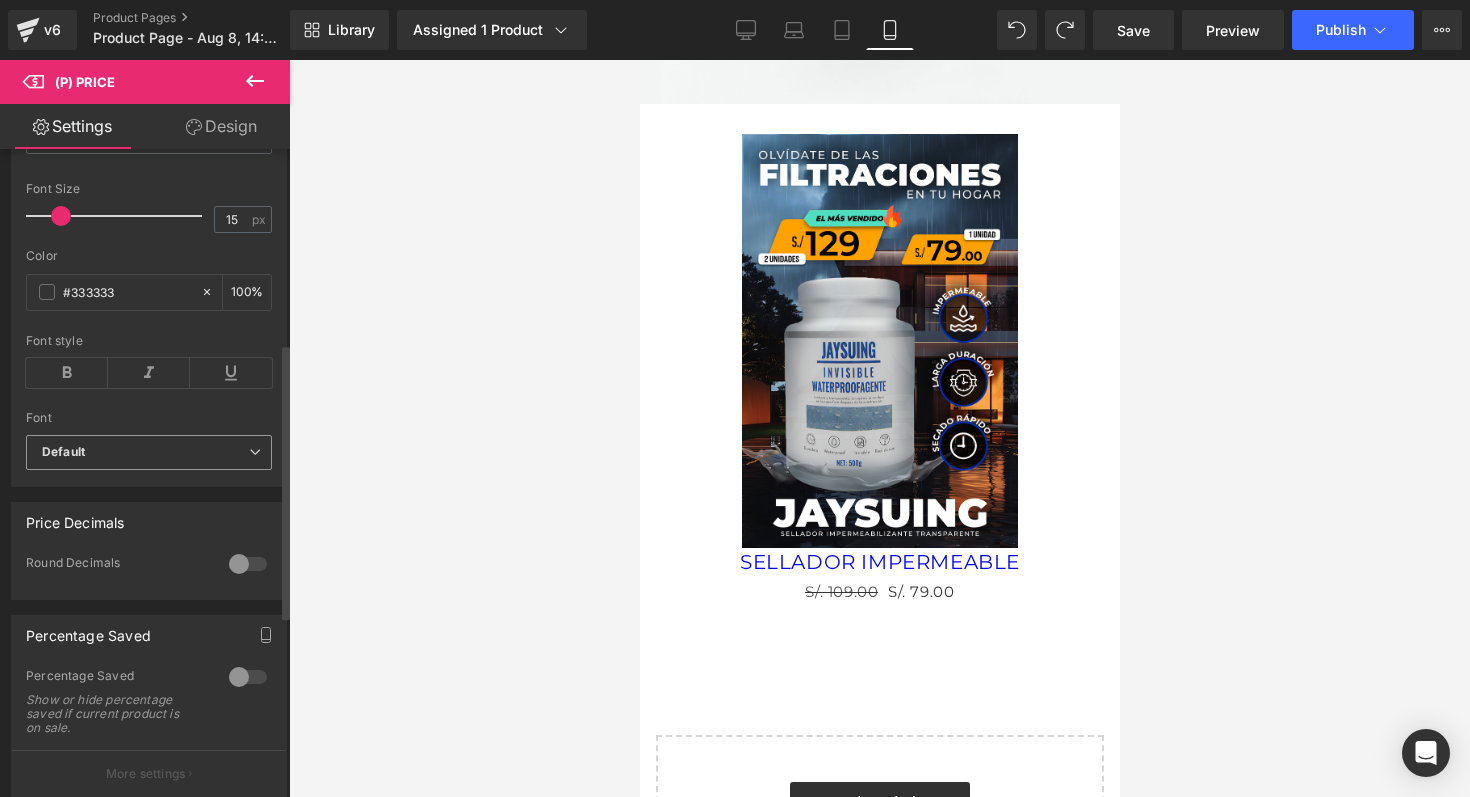 click on "Default" at bounding box center [145, 452] 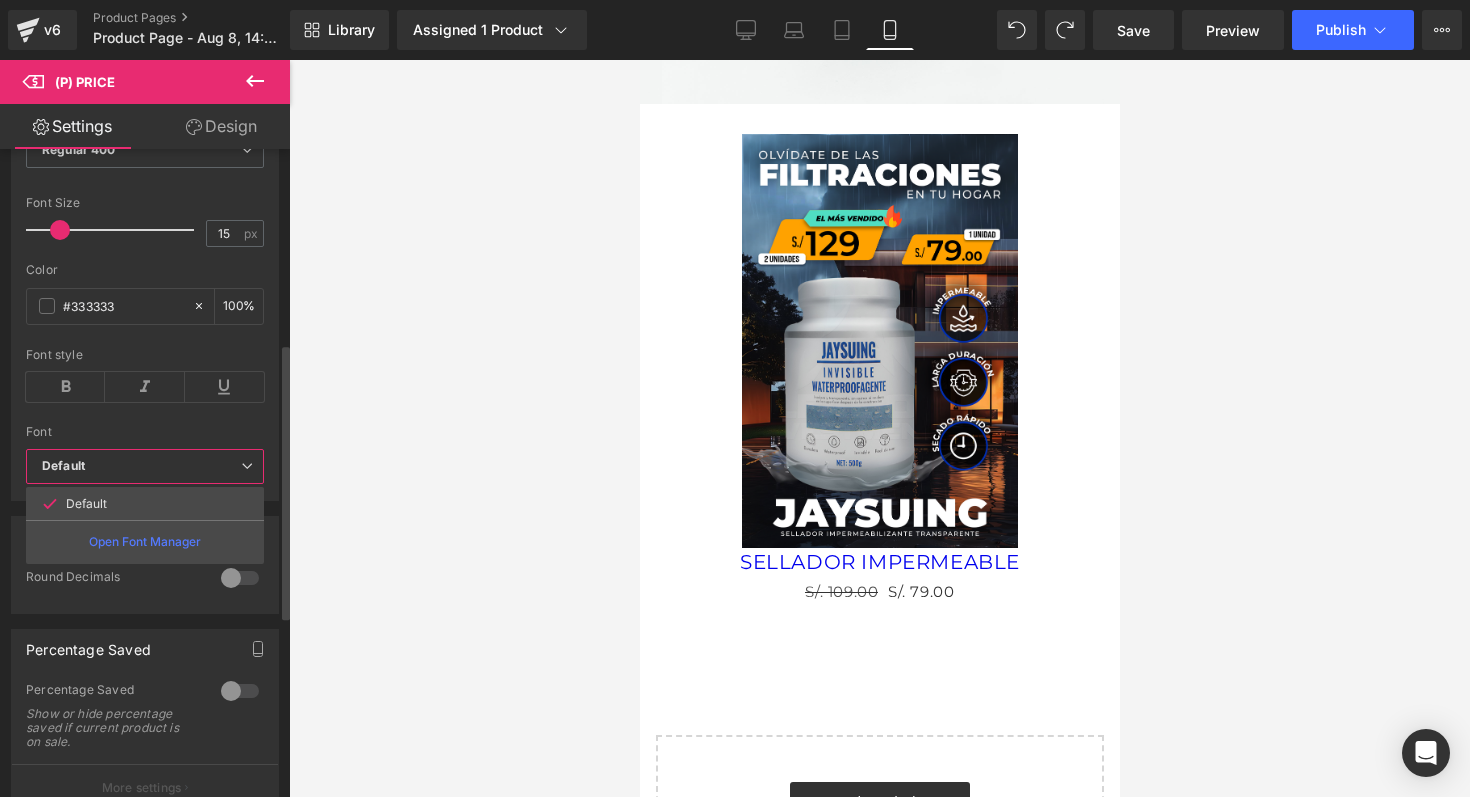 click on "Default" at bounding box center [145, 466] 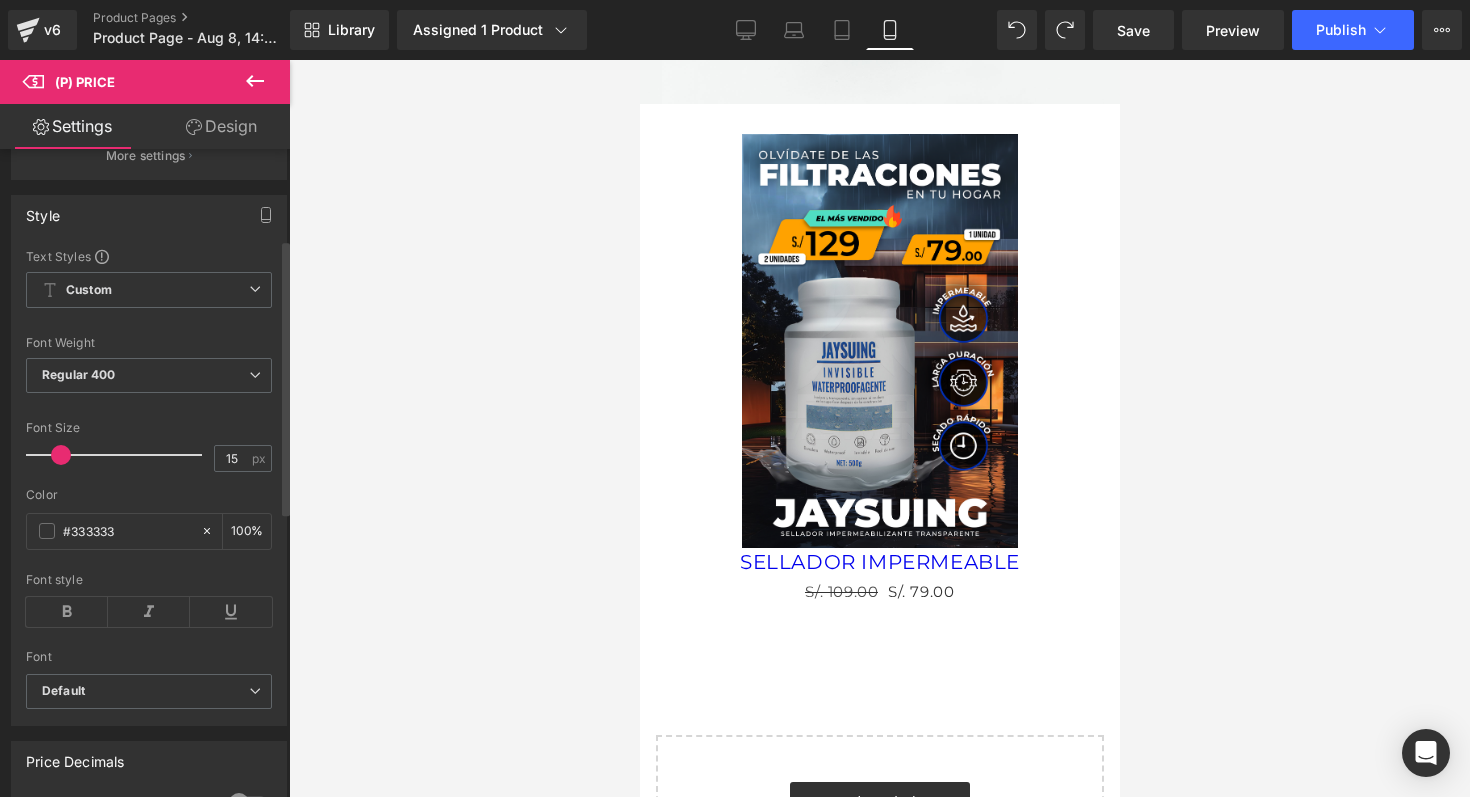scroll, scrollTop: 196, scrollLeft: 0, axis: vertical 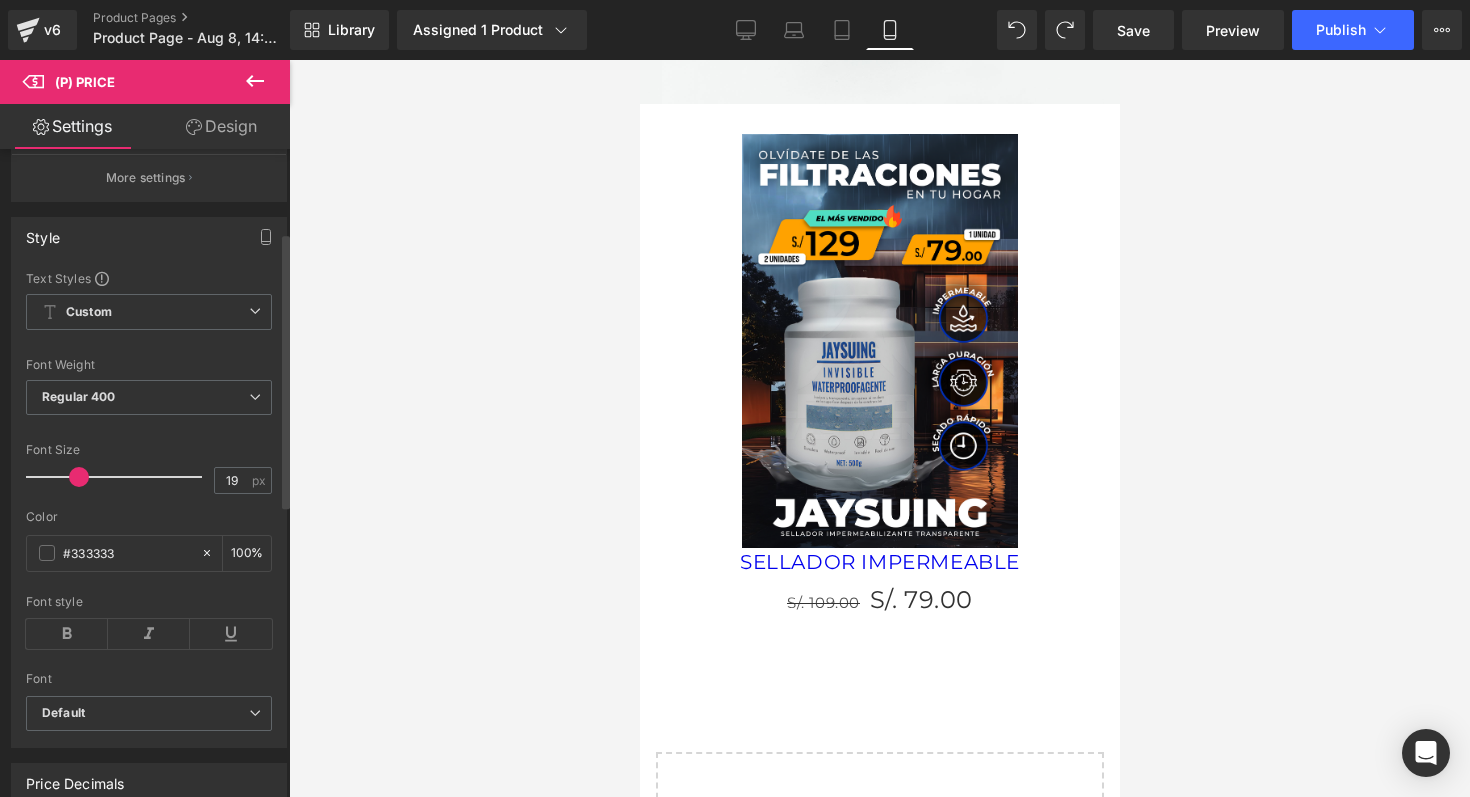 type on "18" 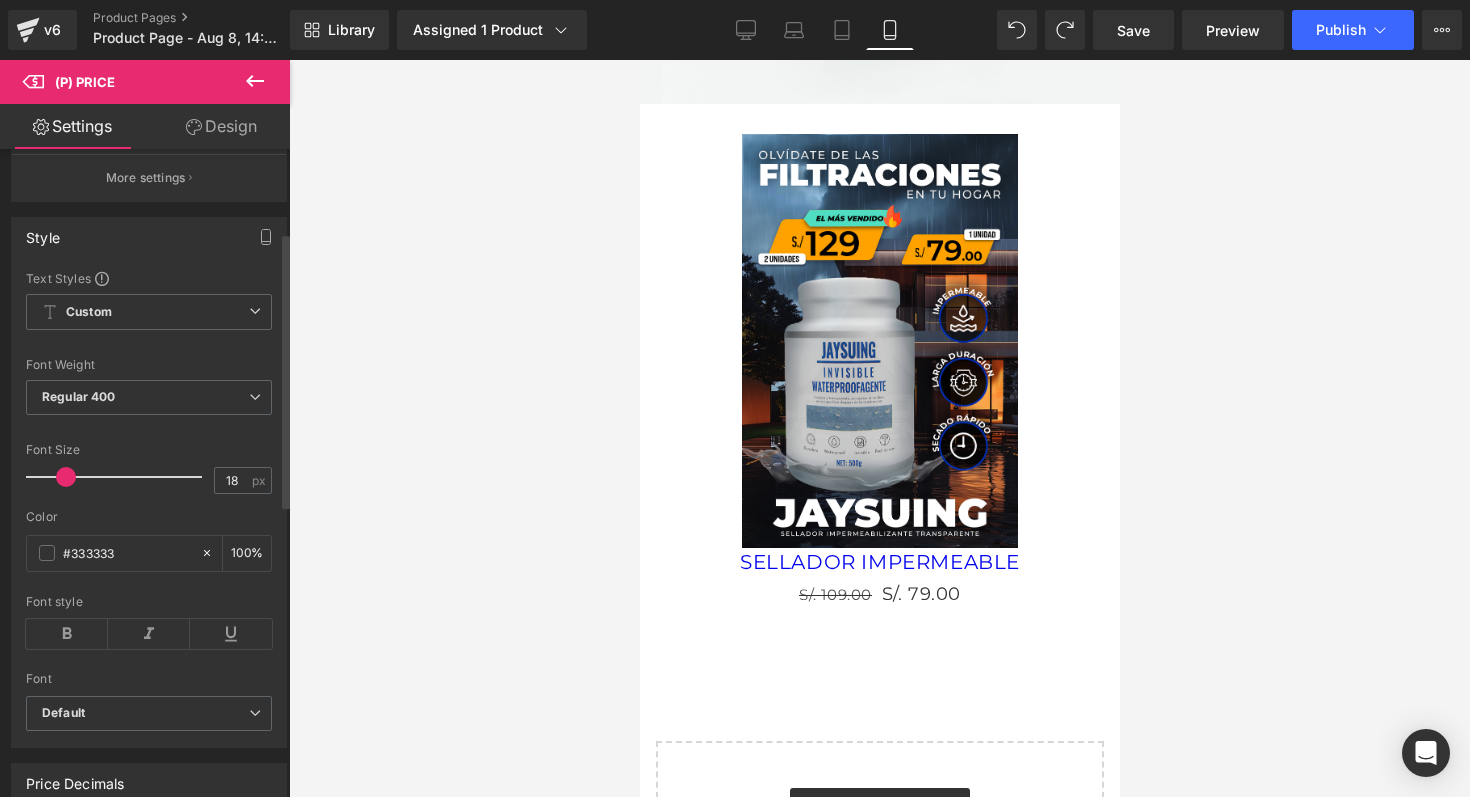 click at bounding box center (66, 477) 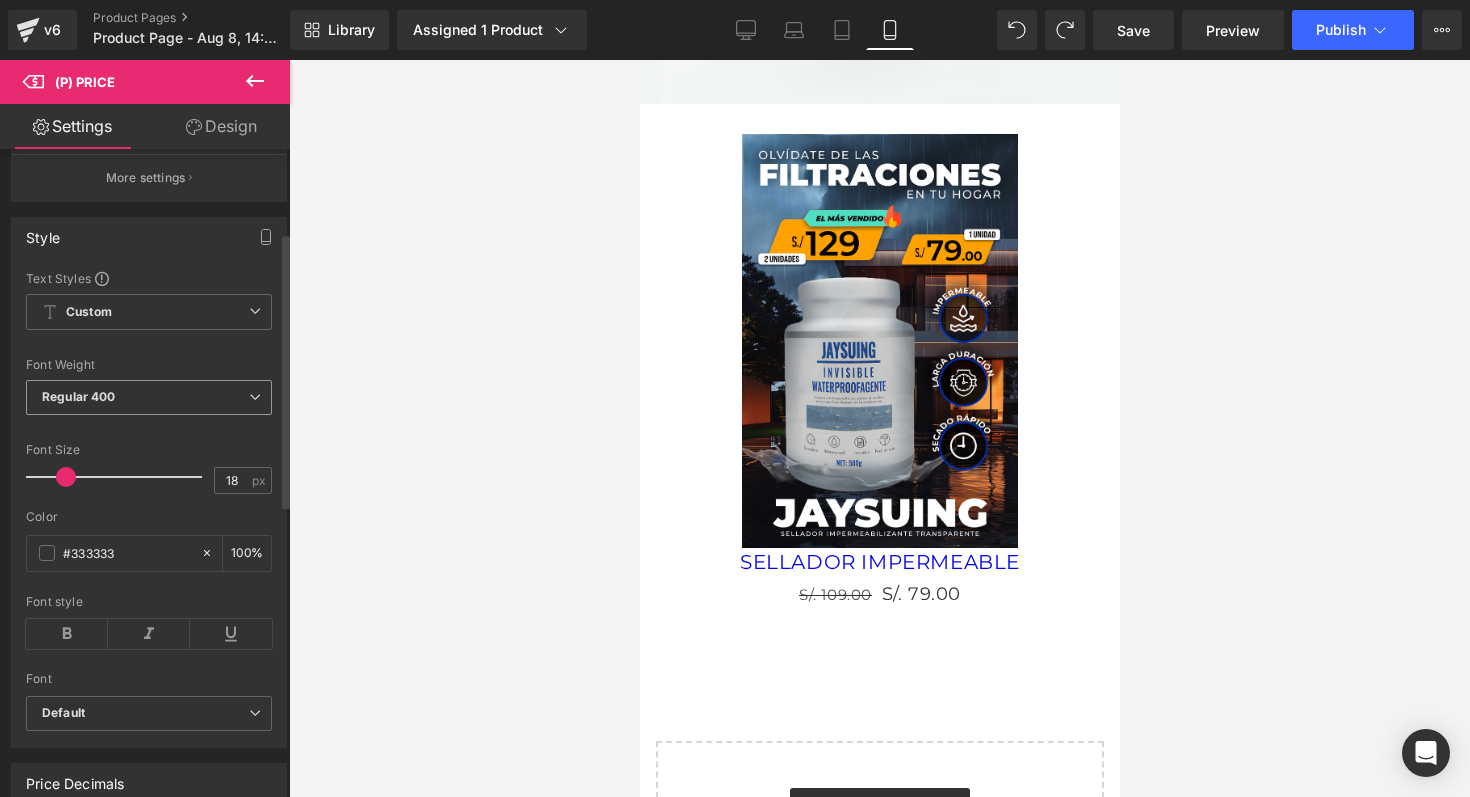click on "Regular 400" at bounding box center [79, 396] 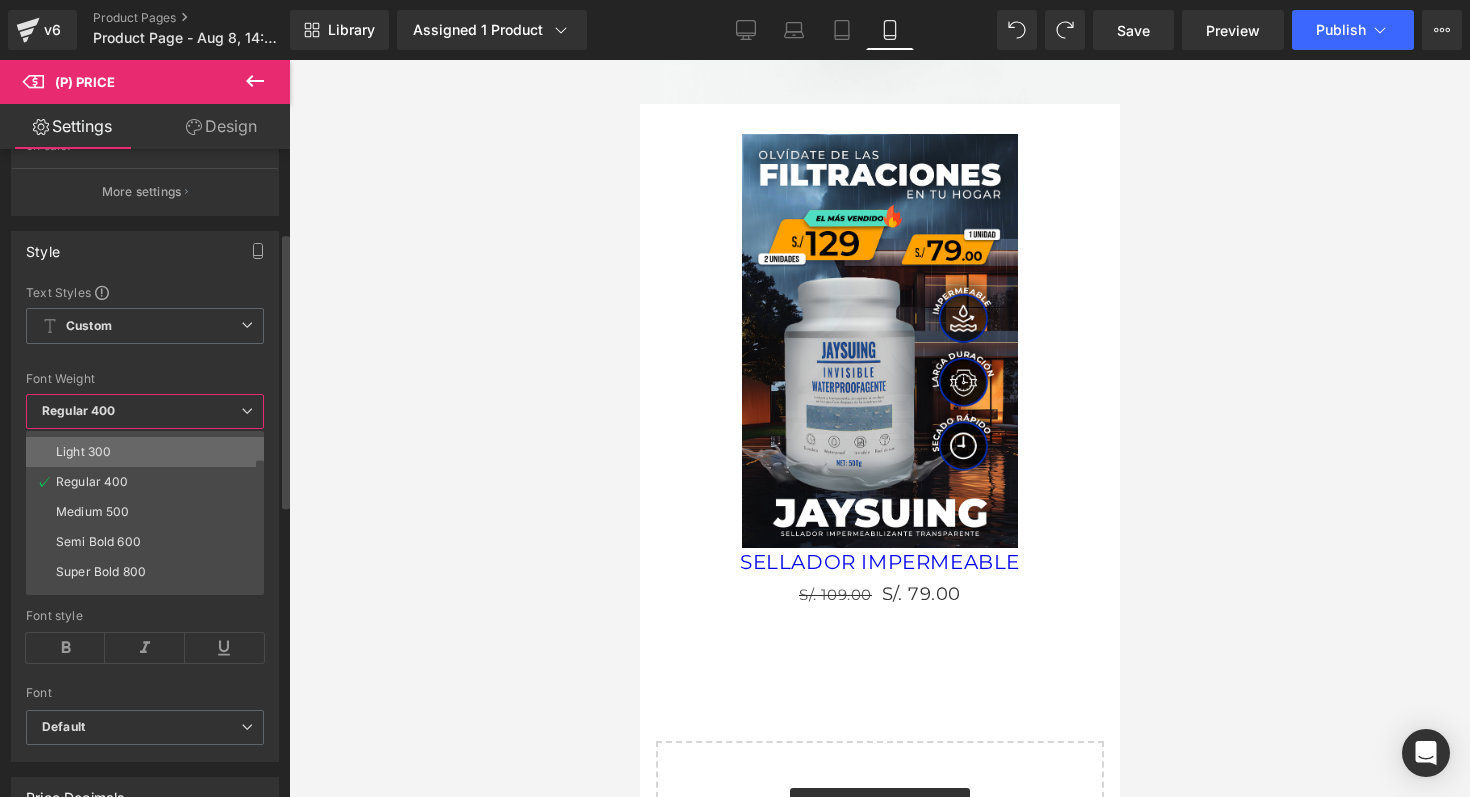 scroll, scrollTop: 58, scrollLeft: 0, axis: vertical 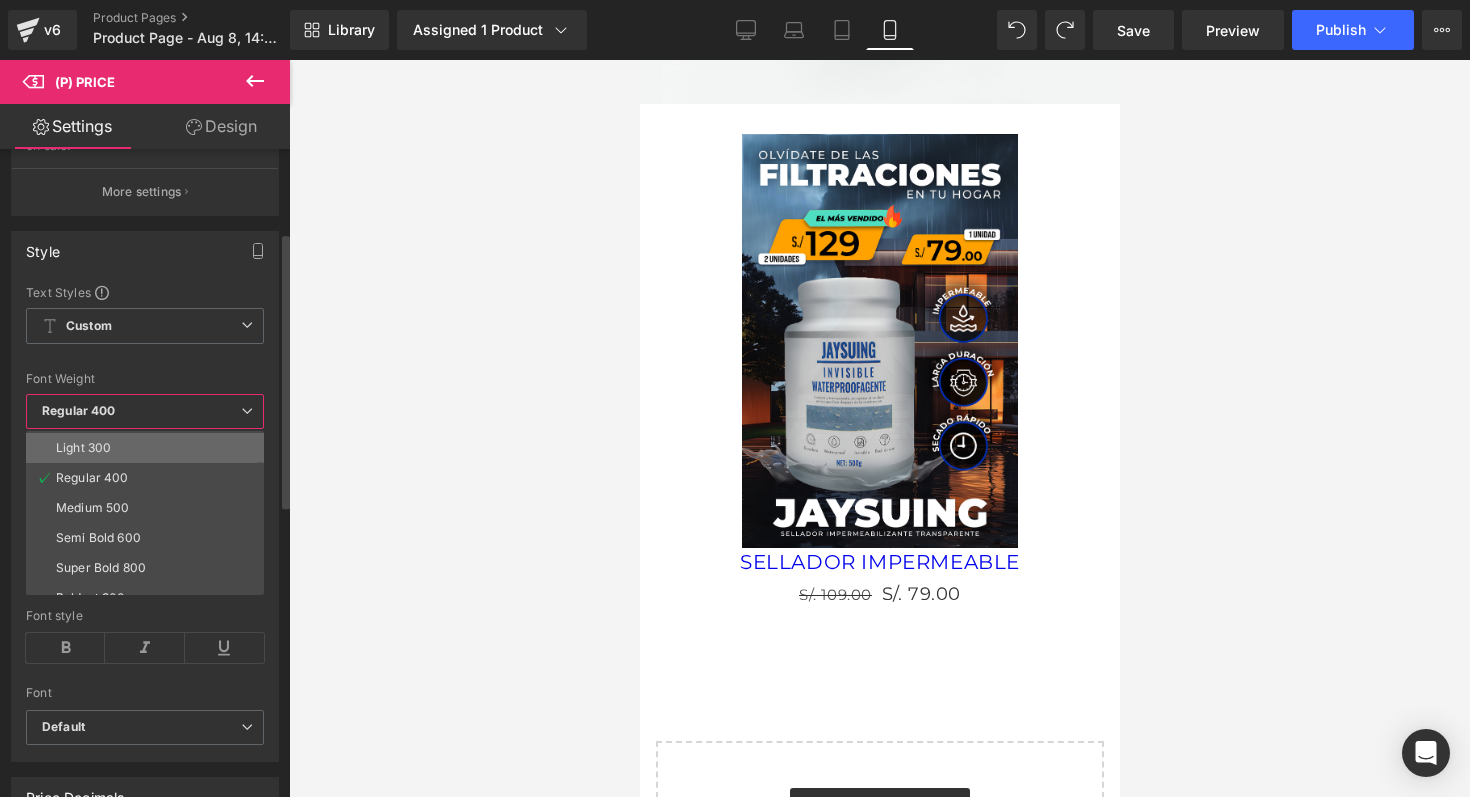 click on "Medium 500" at bounding box center [92, 508] 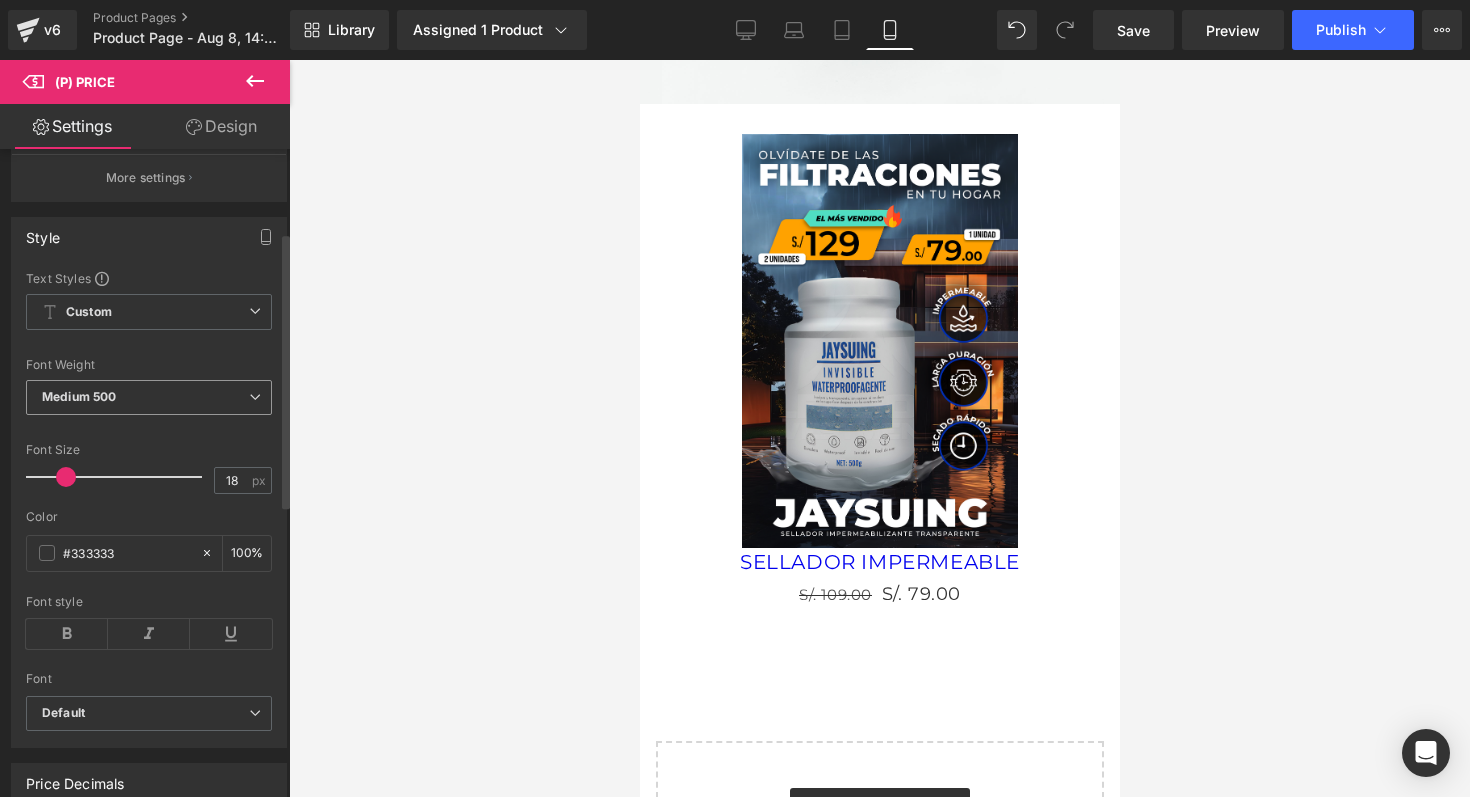click on "Medium 500" at bounding box center (149, 397) 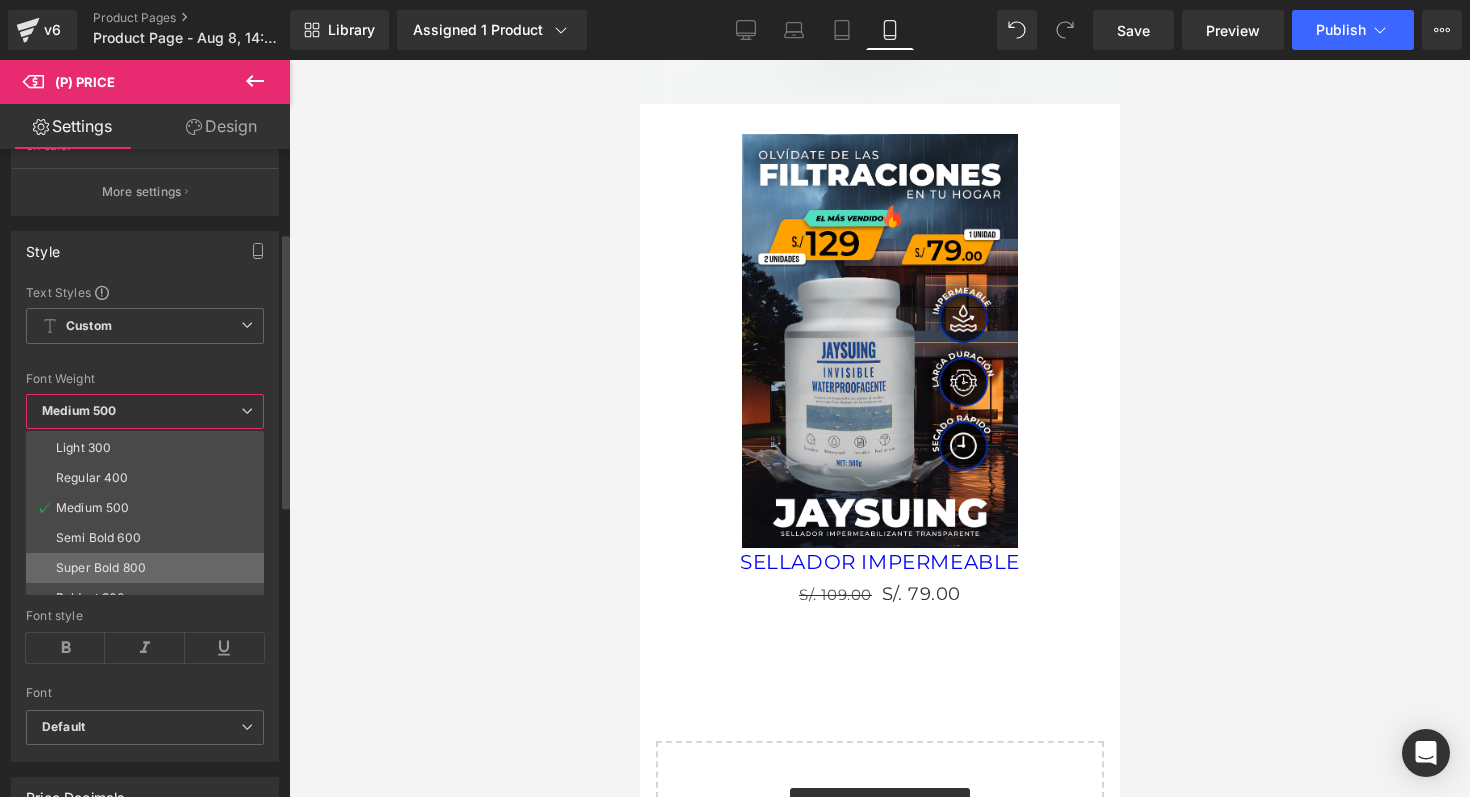 click on "Super Bold 800" at bounding box center [149, 568] 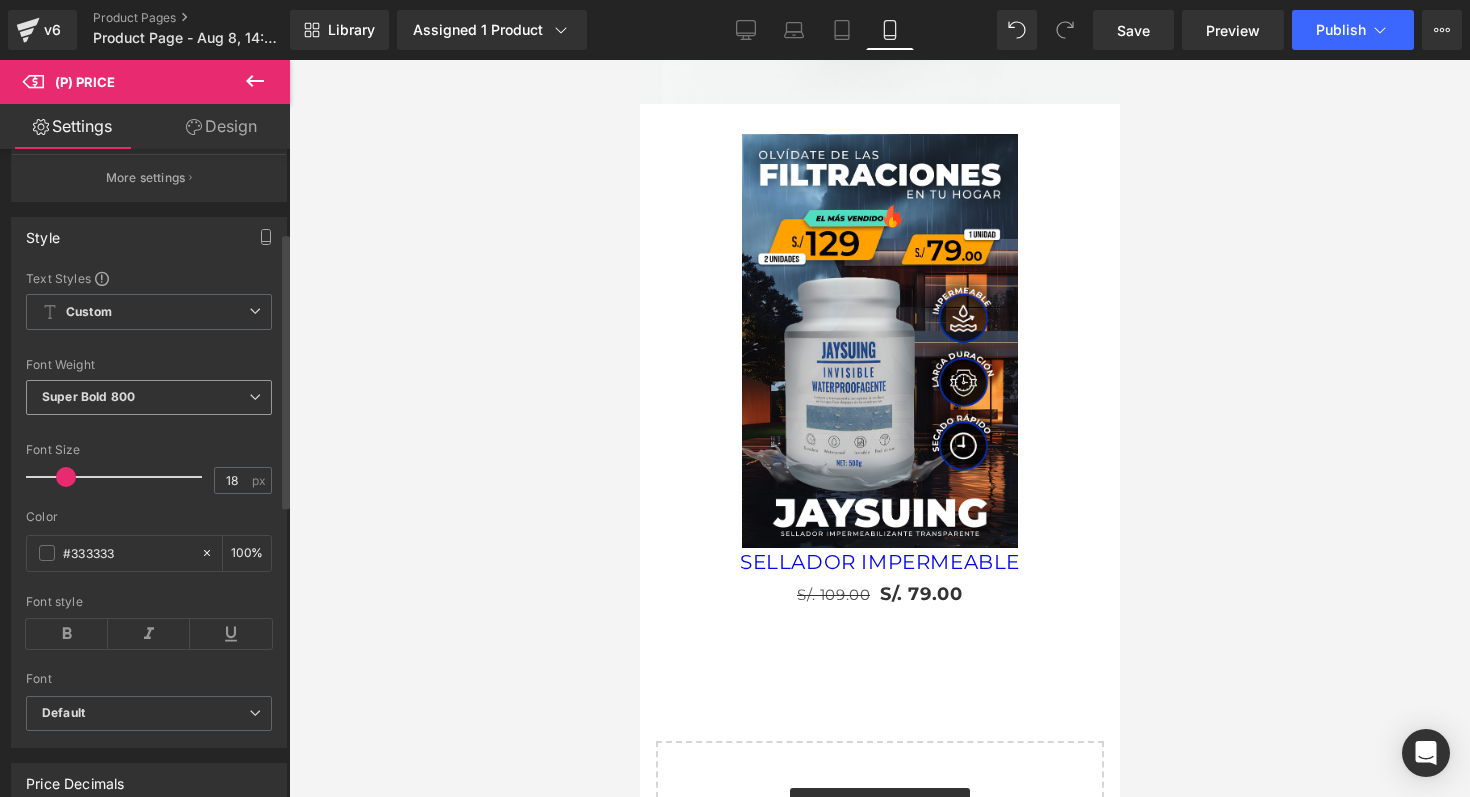 click on "Super Bold 800" at bounding box center (149, 397) 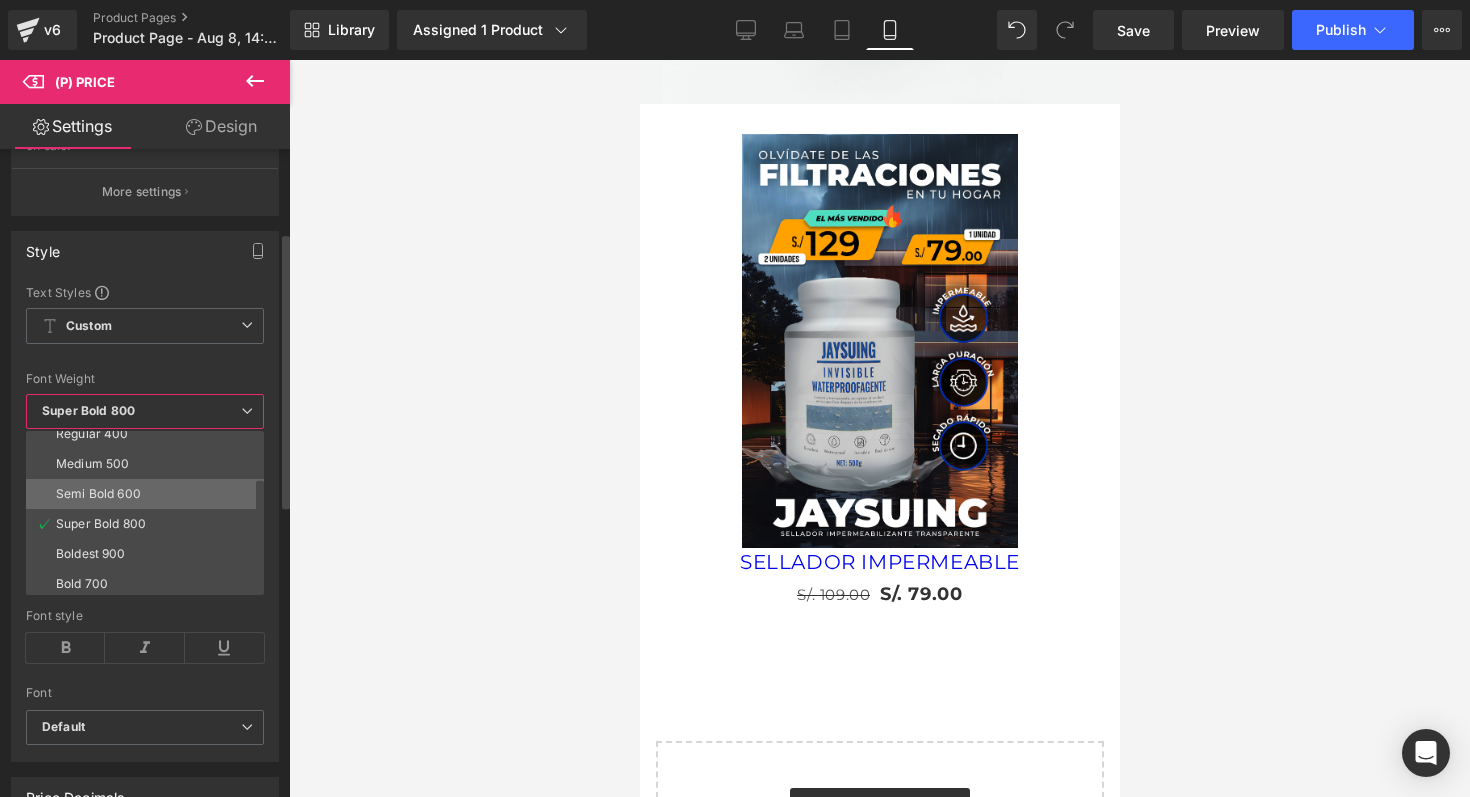 scroll, scrollTop: 103, scrollLeft: 0, axis: vertical 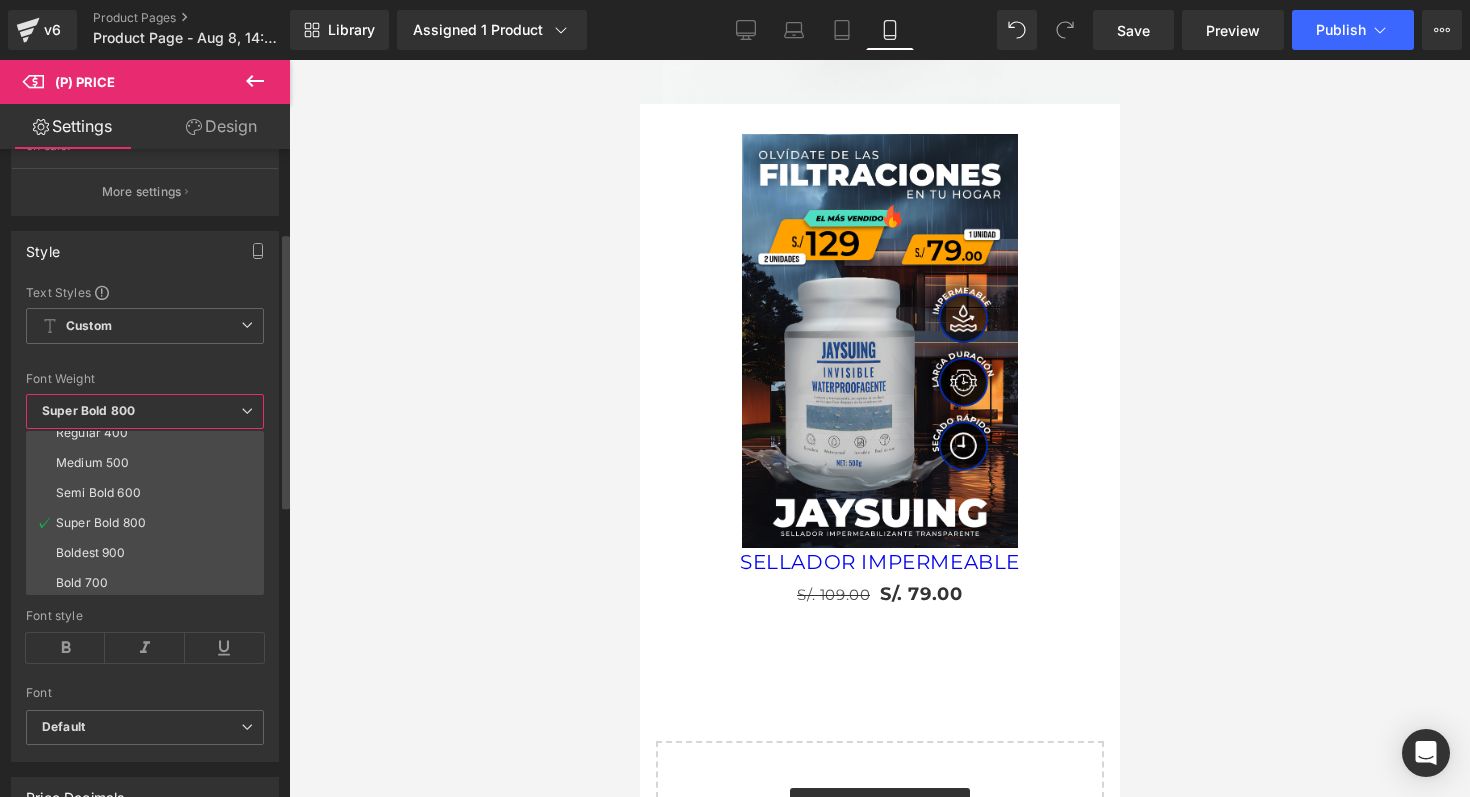 click on "Super Bold 800" at bounding box center (145, 411) 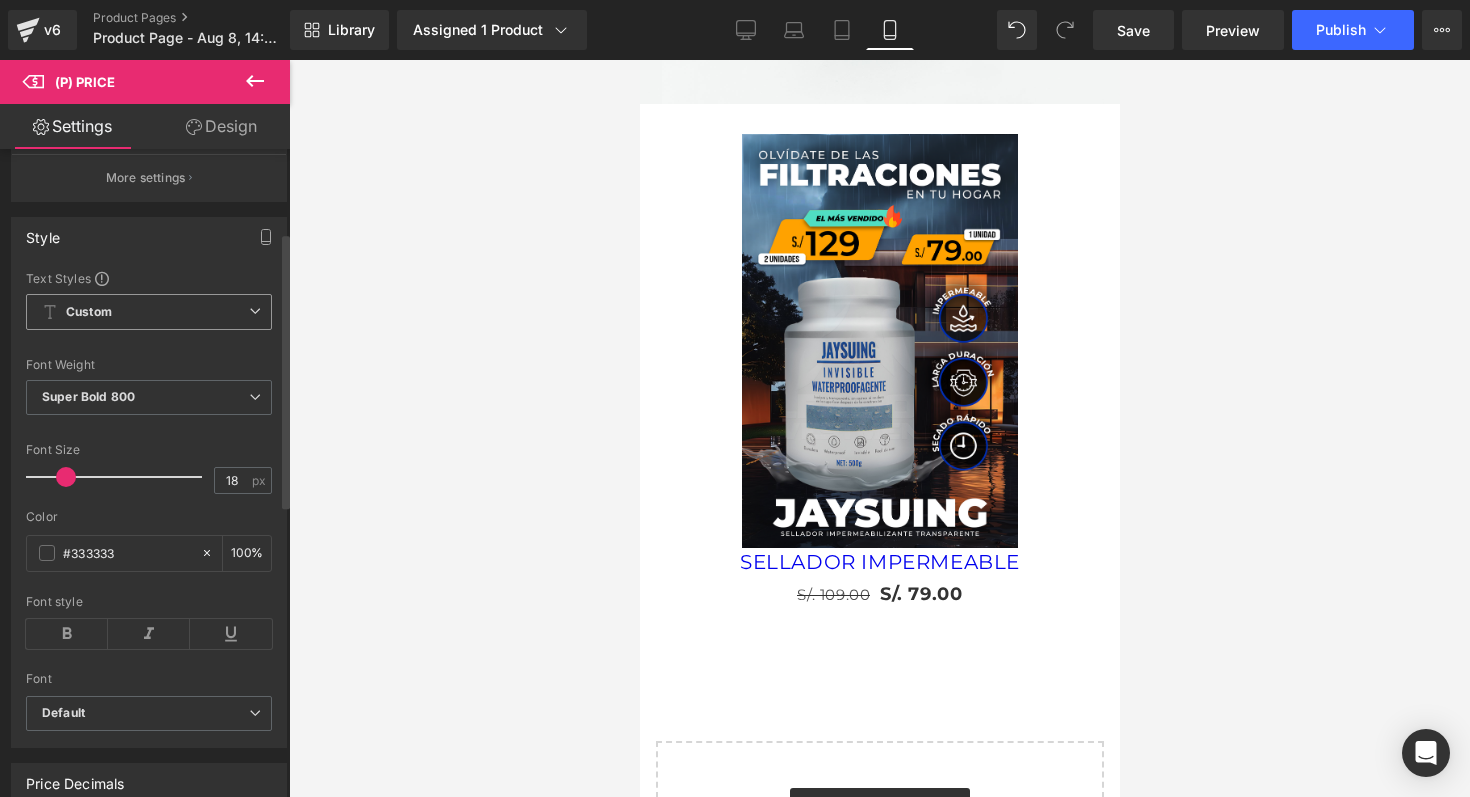 click on "Custom
Setup Global Style" at bounding box center [149, 312] 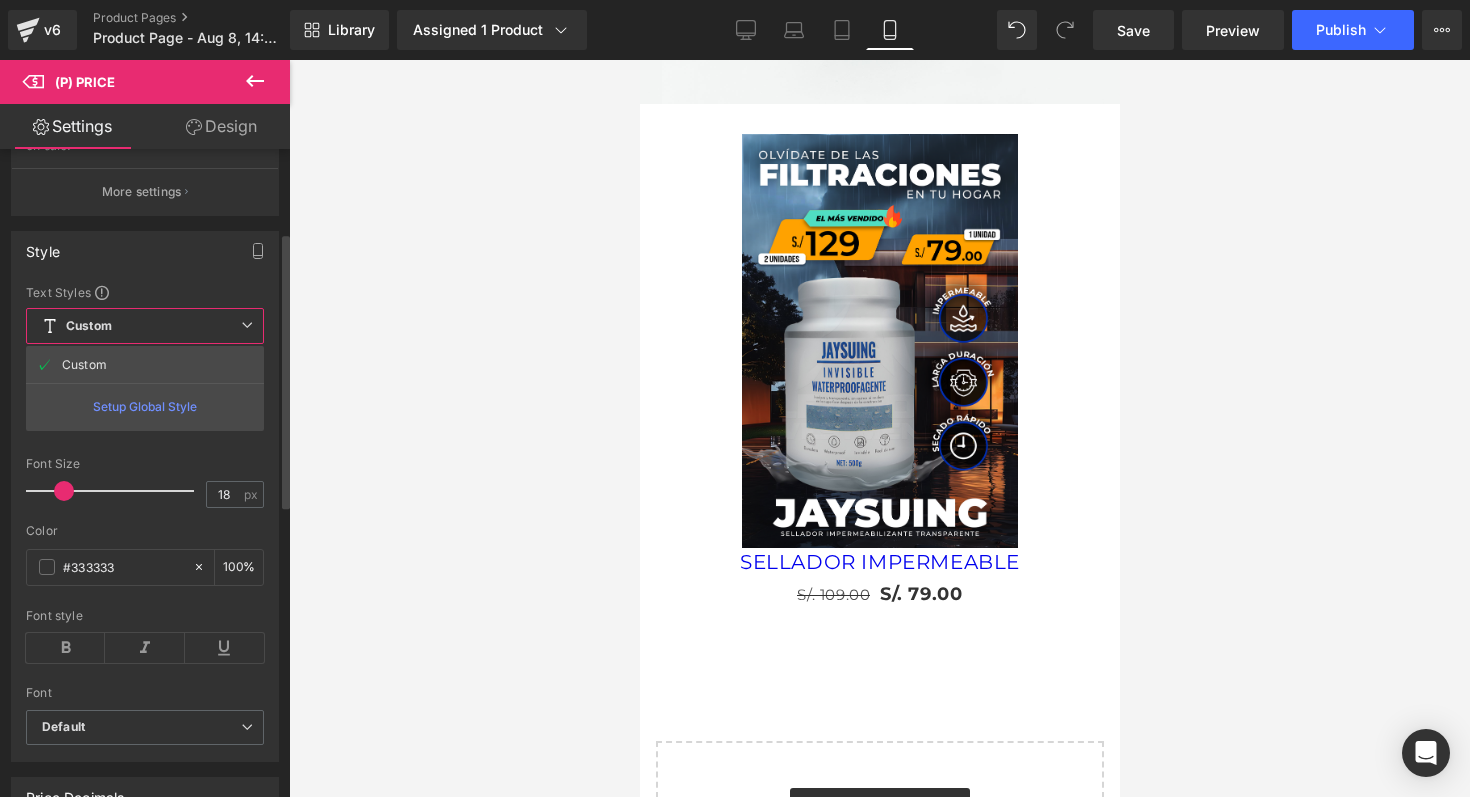 click on "Custom
Setup Global Style" at bounding box center [145, 326] 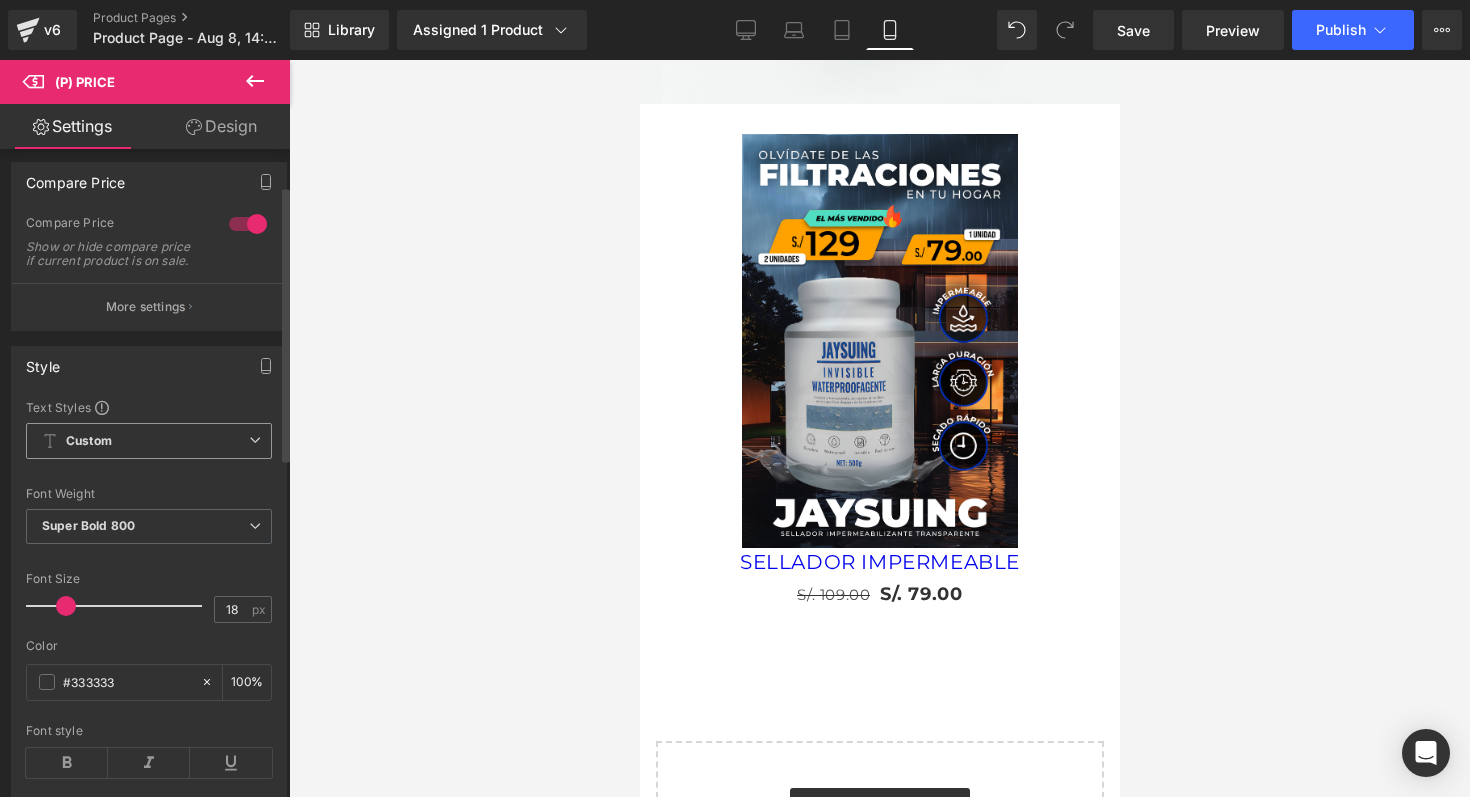 scroll, scrollTop: 0, scrollLeft: 0, axis: both 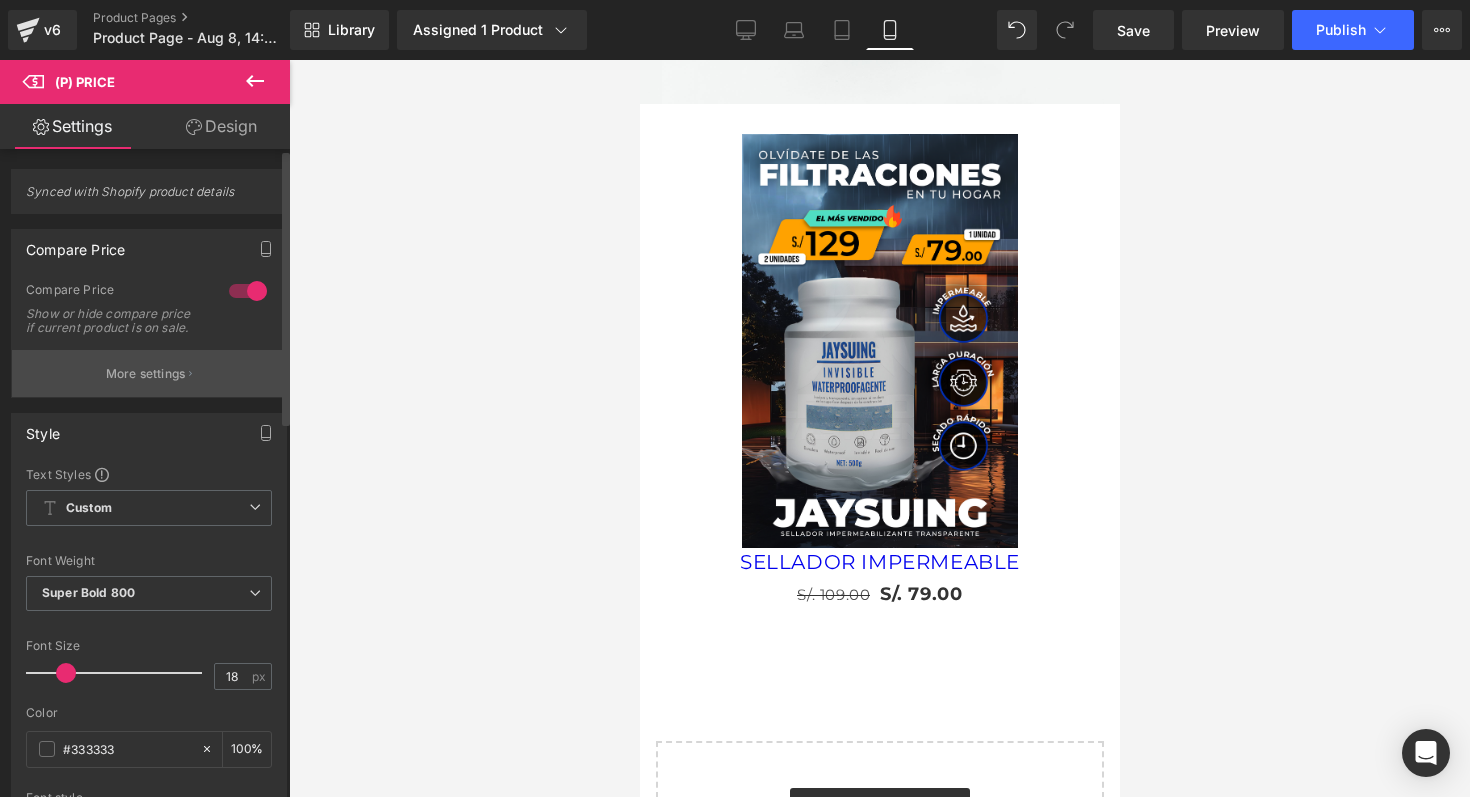 click on "More settings" at bounding box center [146, 374] 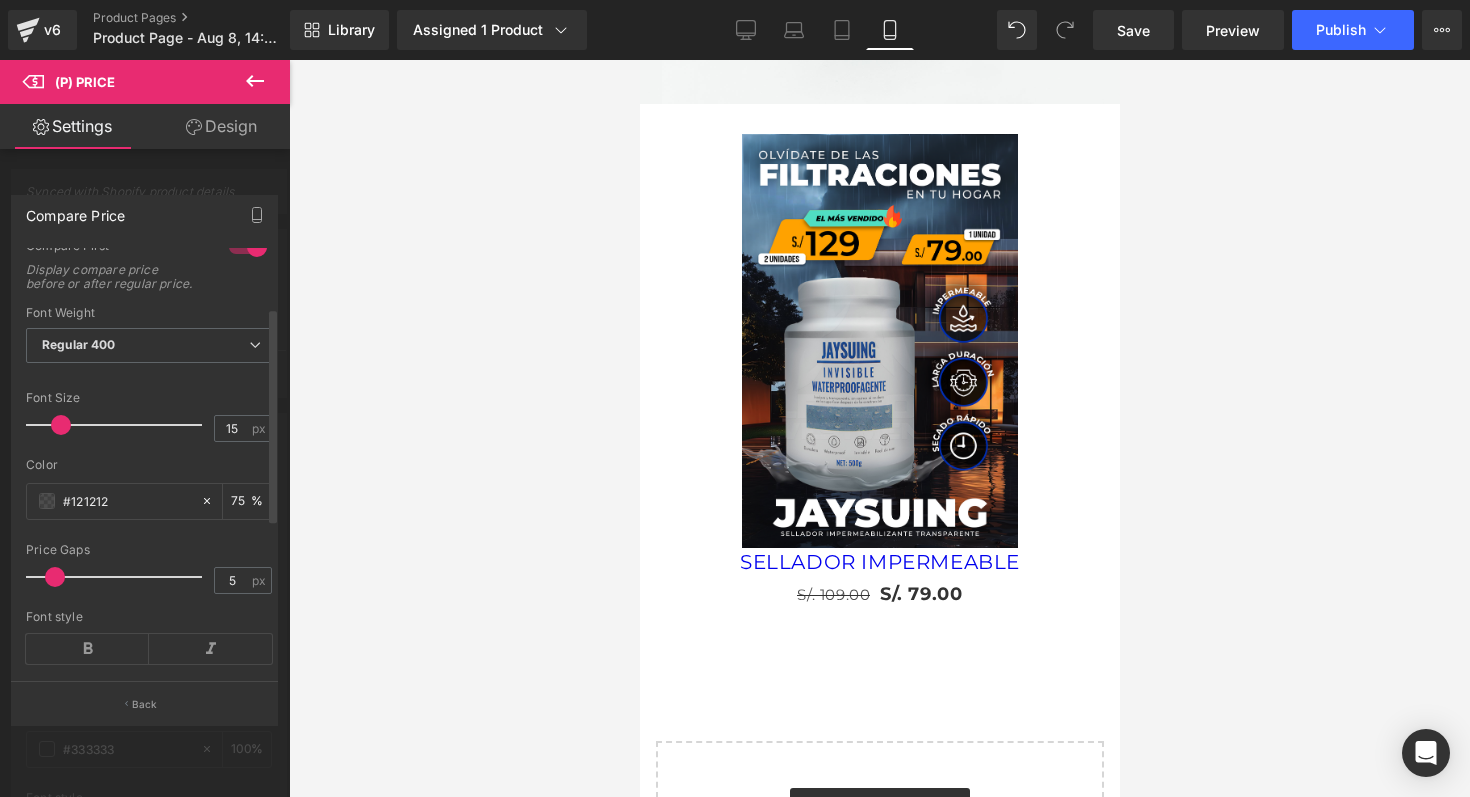 scroll, scrollTop: 143, scrollLeft: 0, axis: vertical 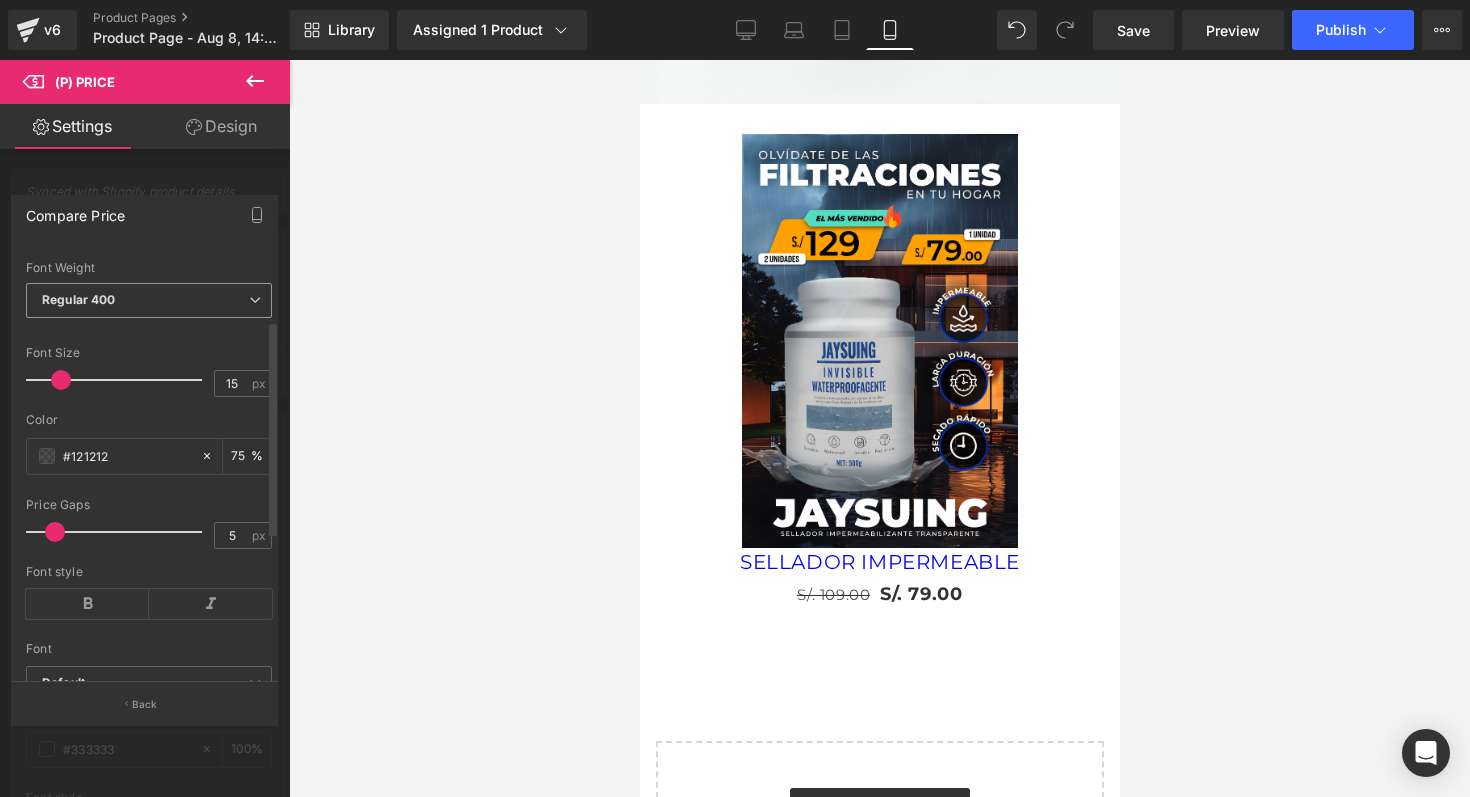 click on "Regular 400" at bounding box center [149, 300] 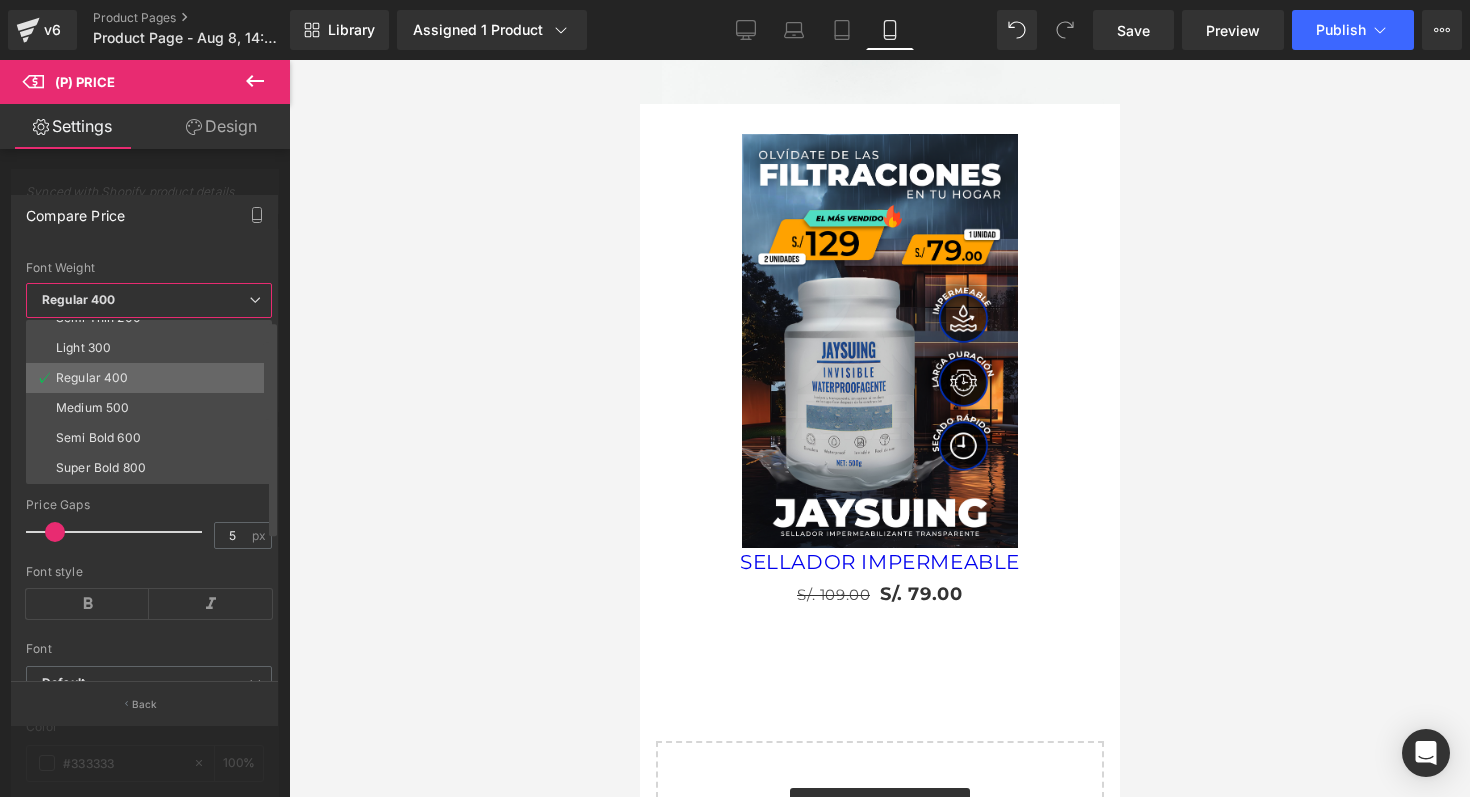scroll, scrollTop: 54, scrollLeft: 0, axis: vertical 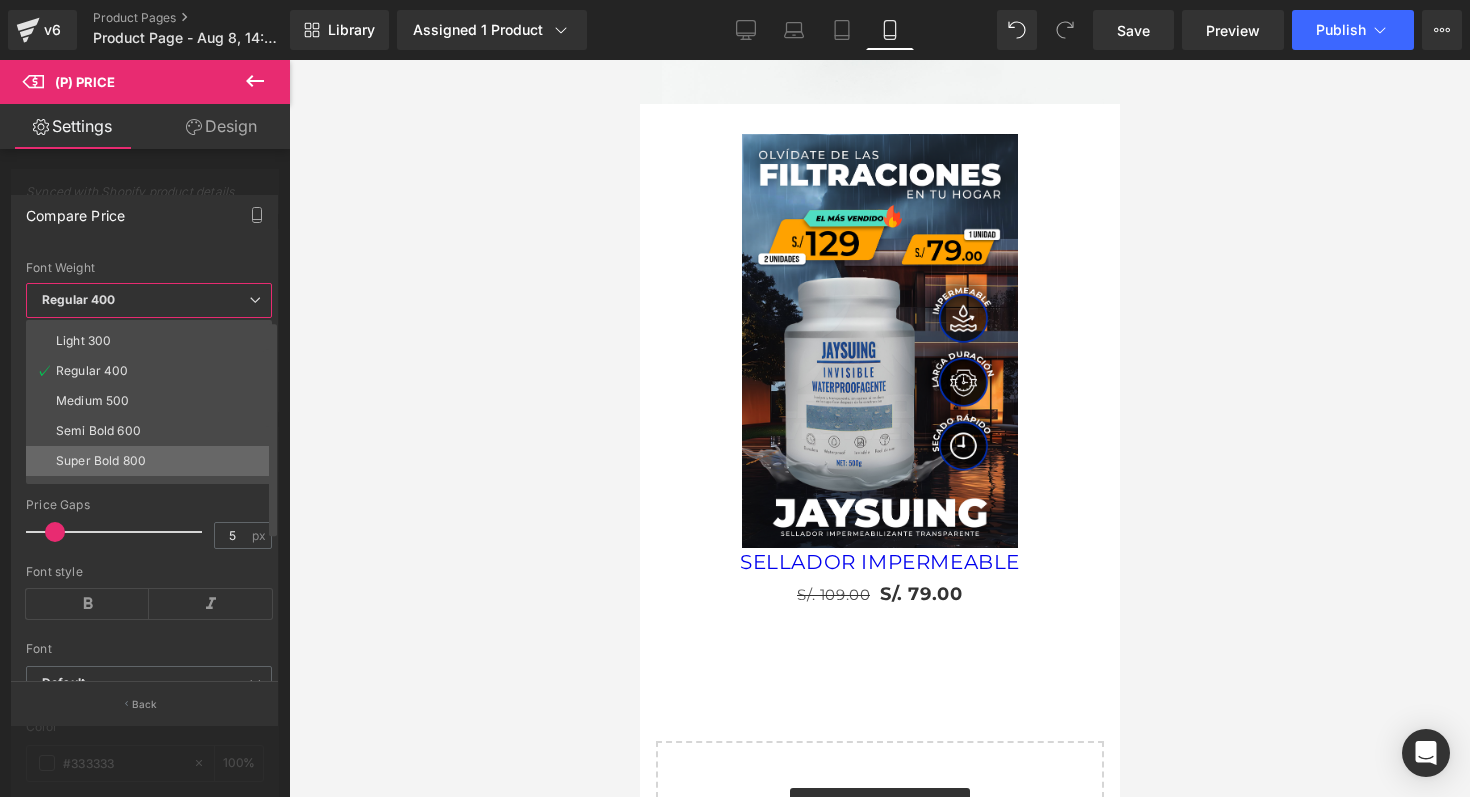 click on "Super Bold 800" at bounding box center [153, 461] 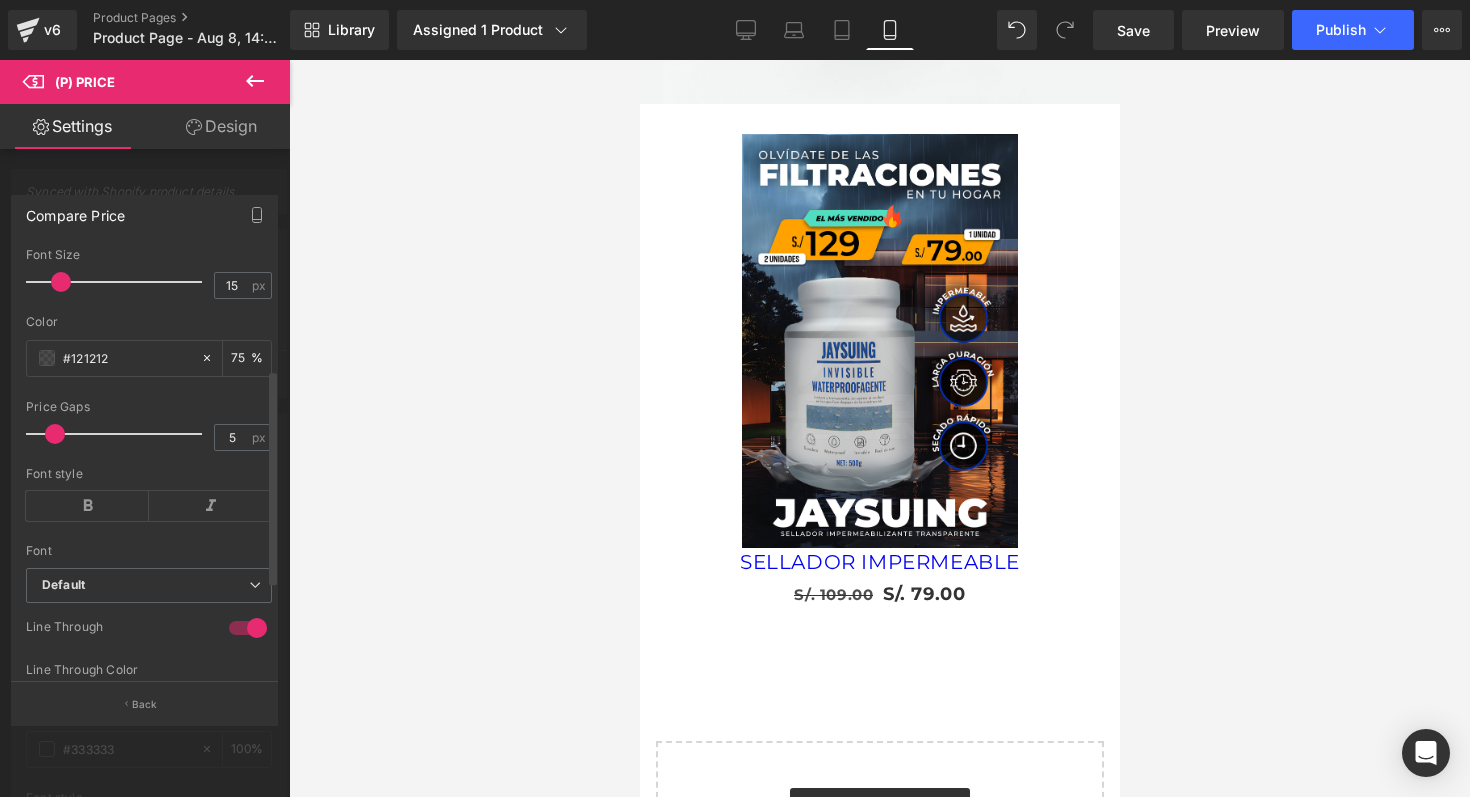 scroll, scrollTop: 239, scrollLeft: 0, axis: vertical 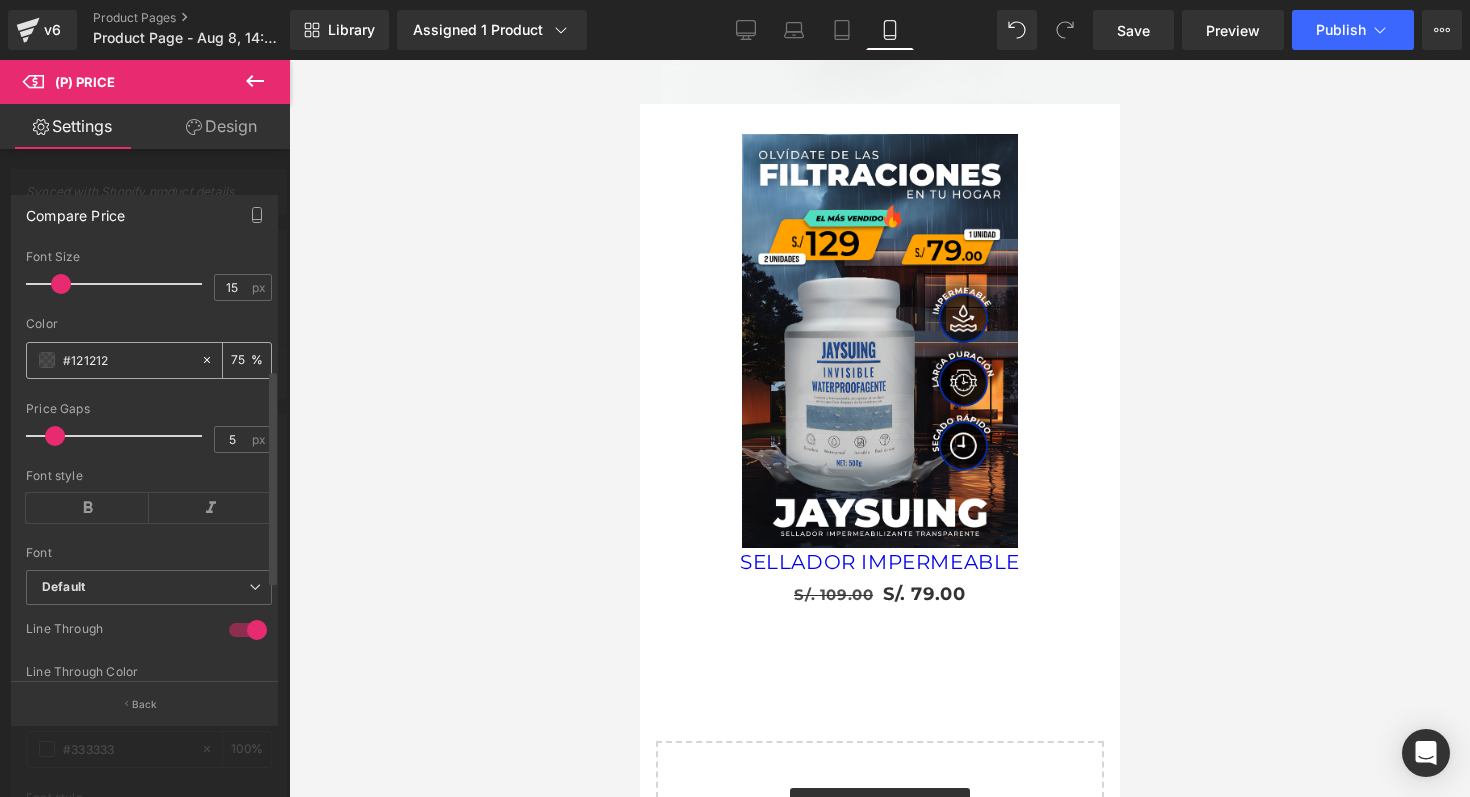 click on "#121212" at bounding box center [127, 360] 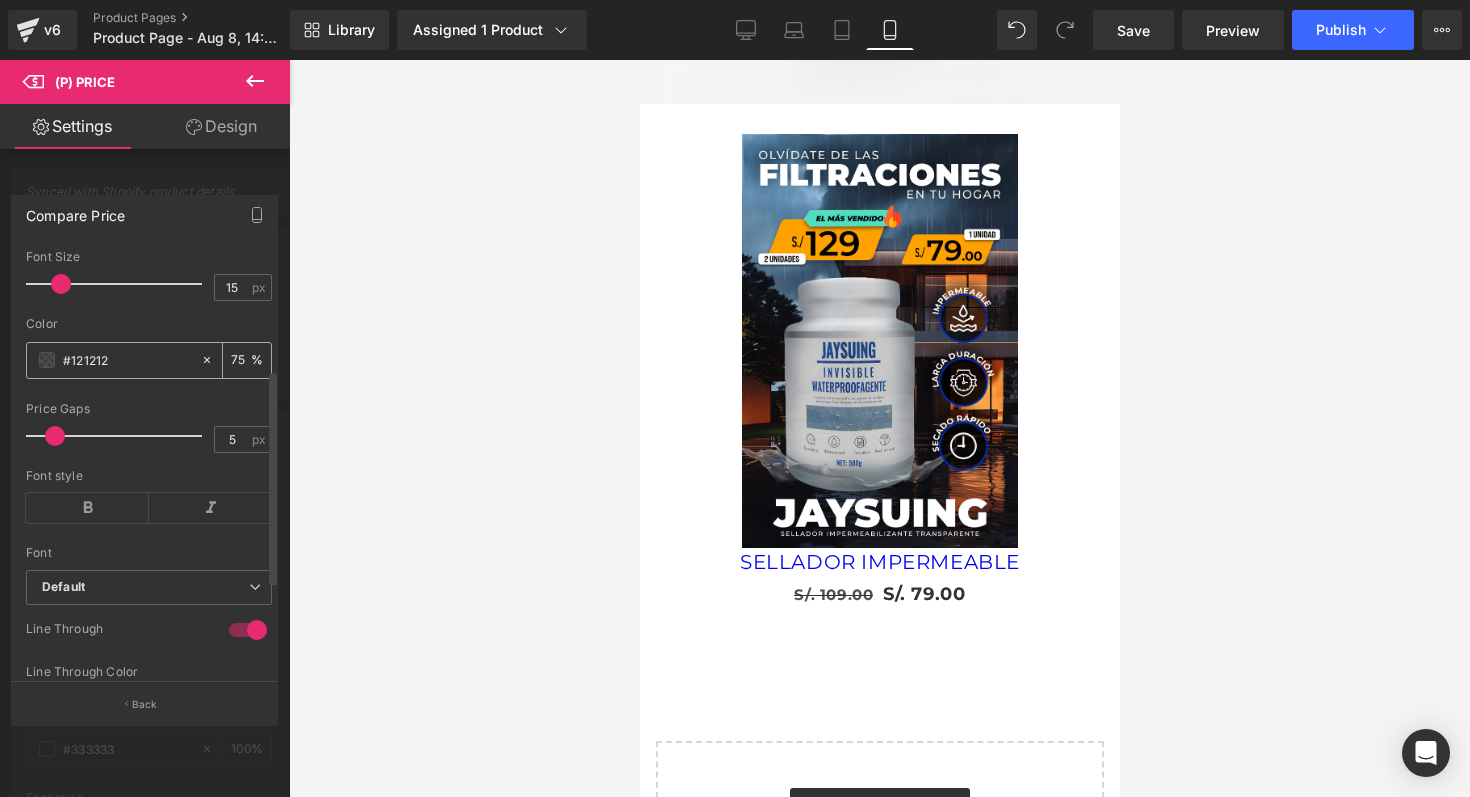click on "#121212" at bounding box center (113, 360) 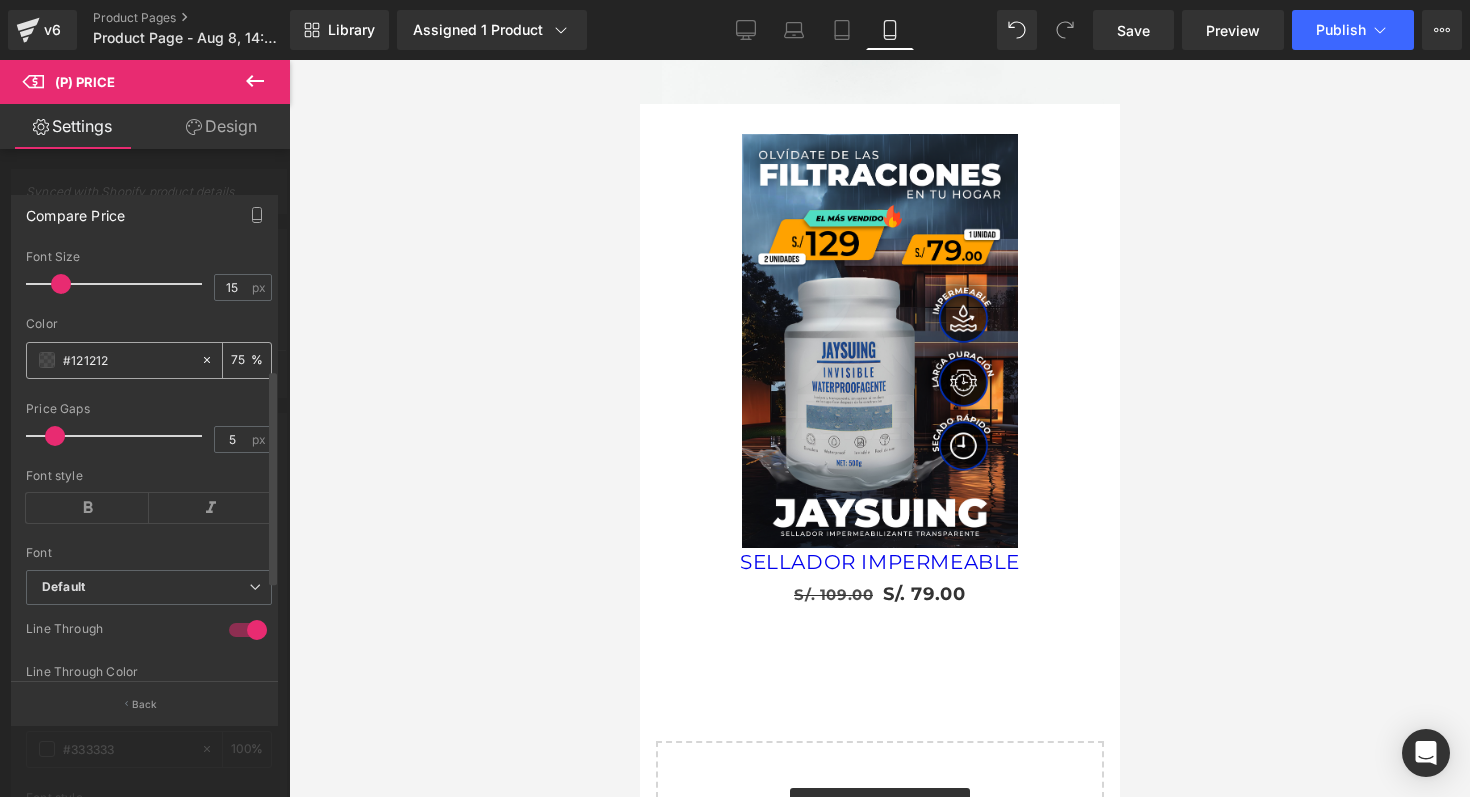 click at bounding box center (47, 360) 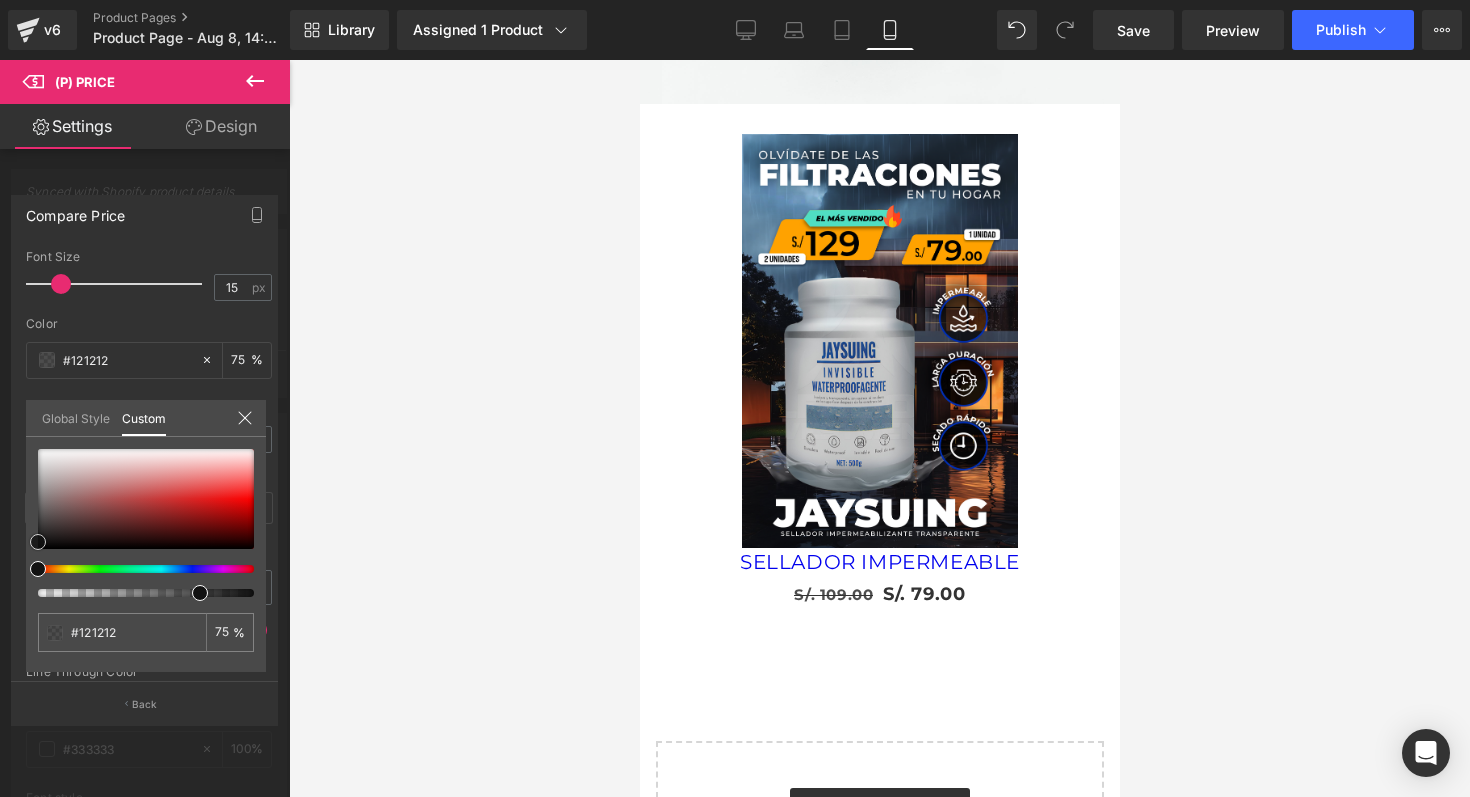 click at bounding box center (146, 499) 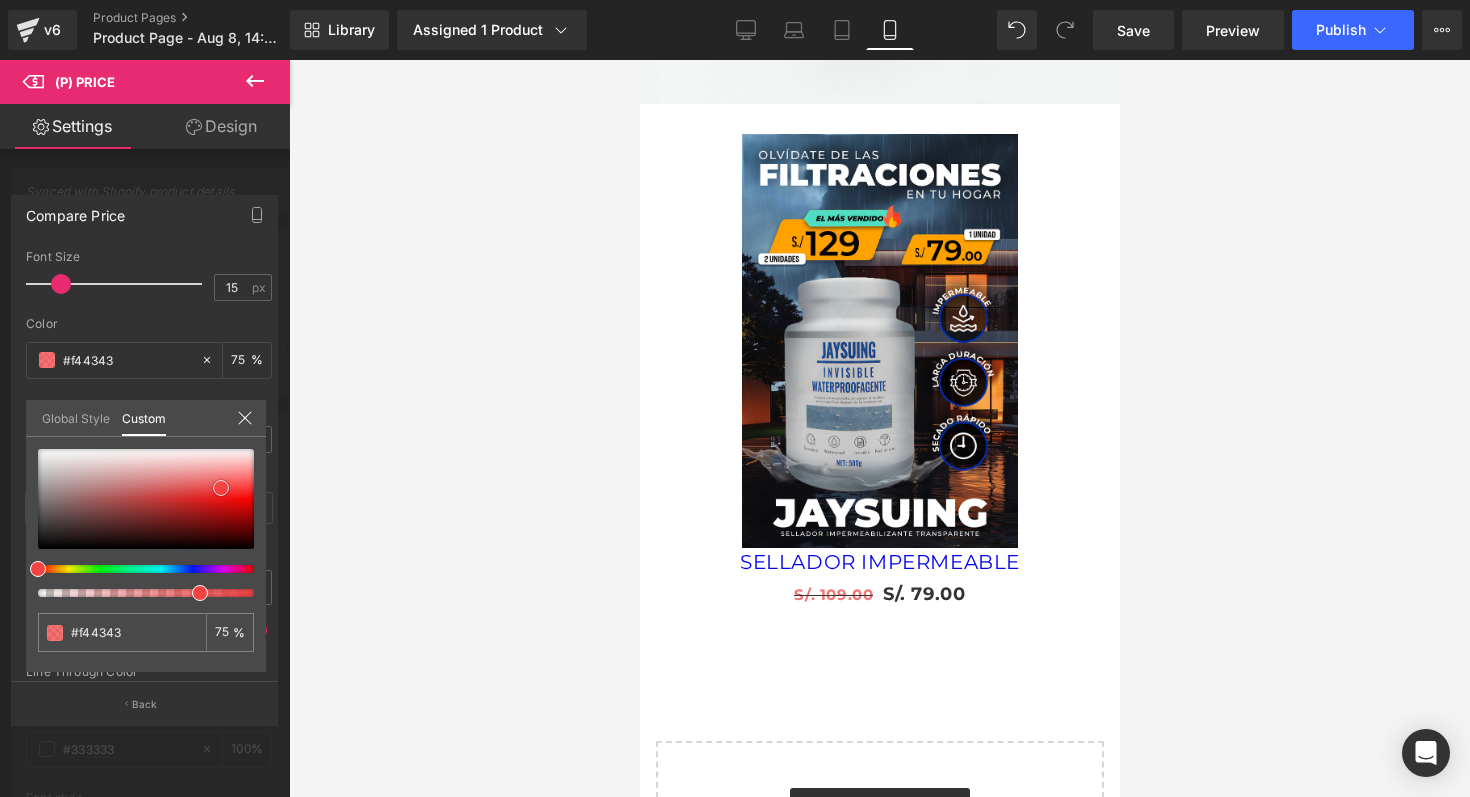 type on "#f44c4c" 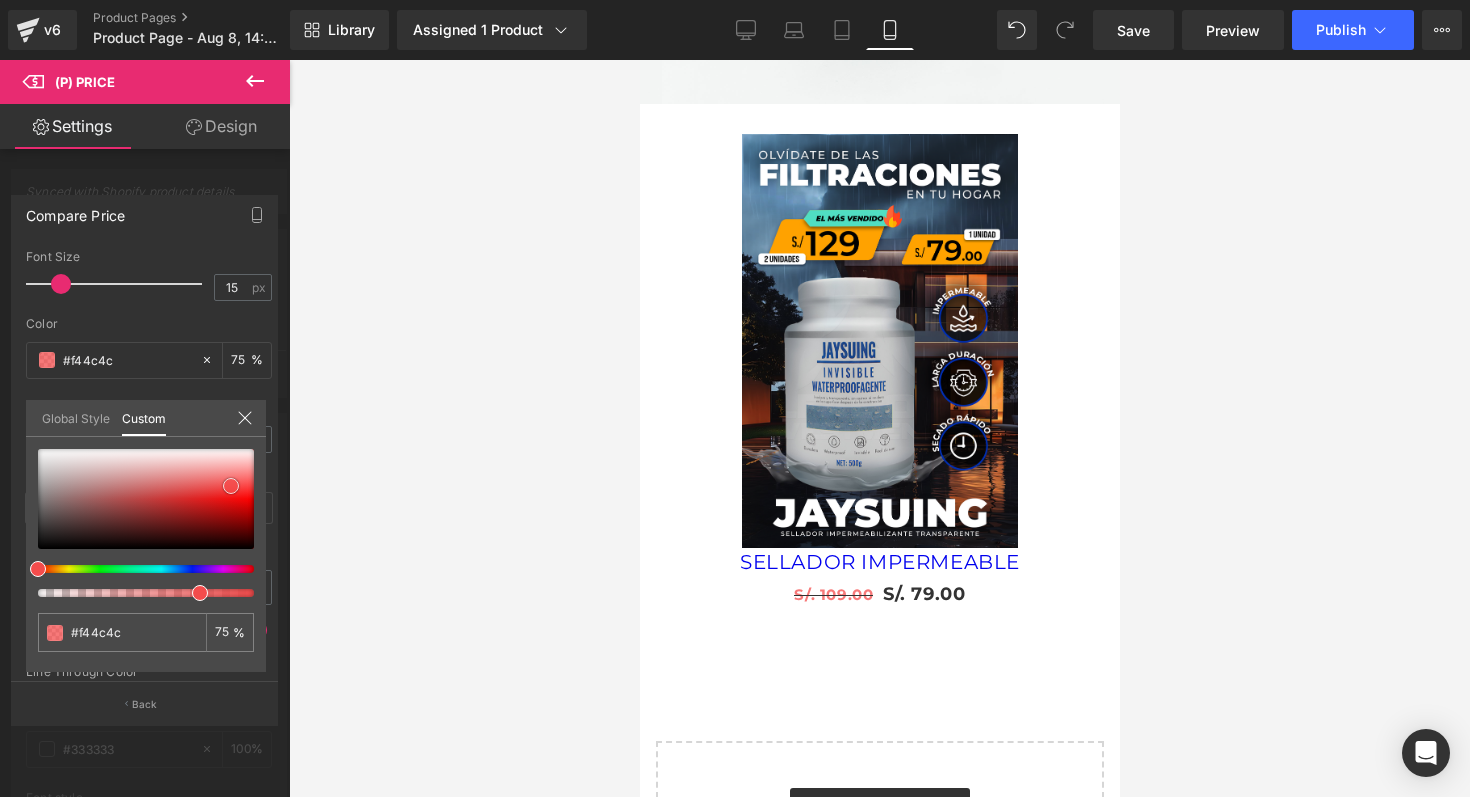 type on "#f34848" 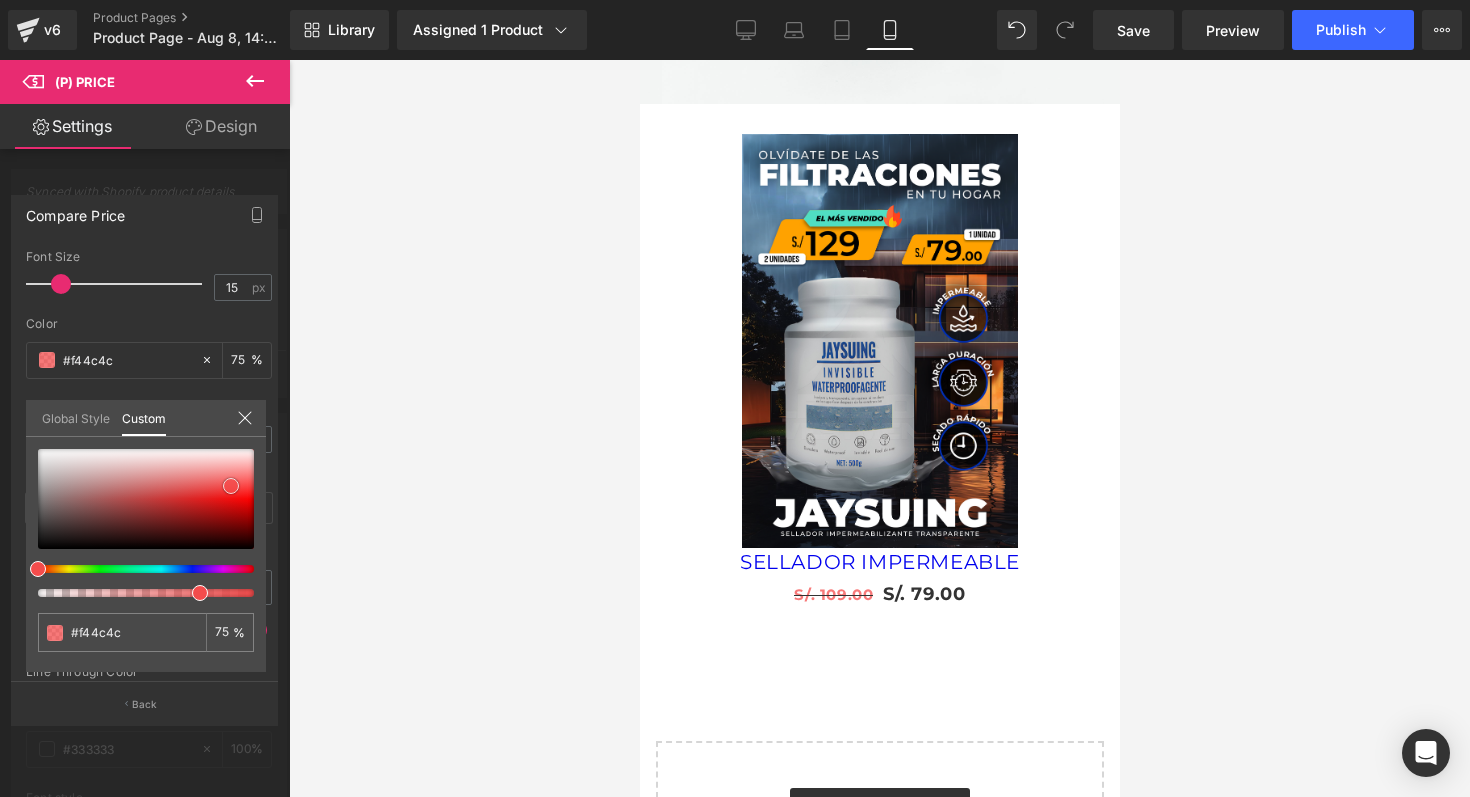 type on "#f34848" 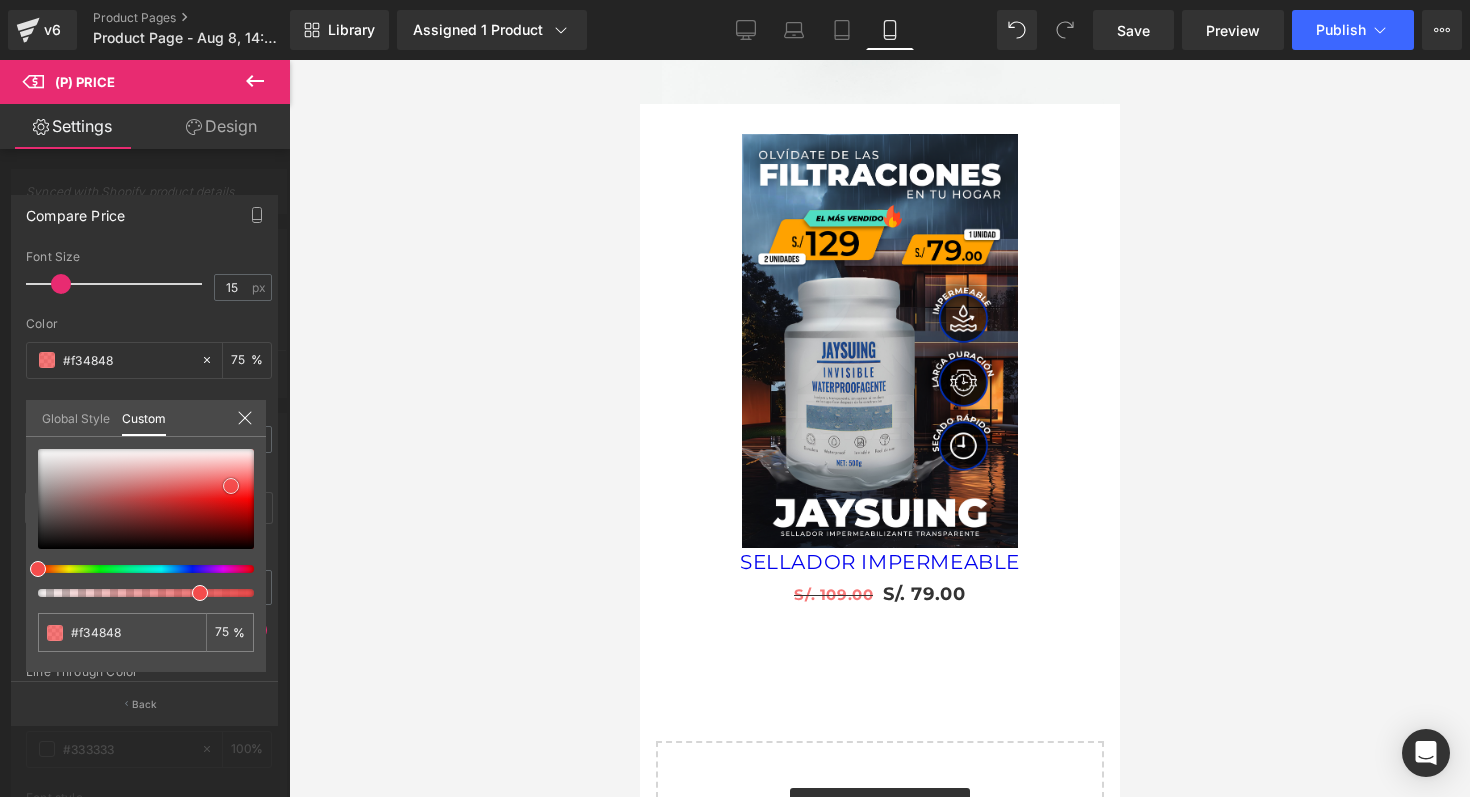 type on "#f31515" 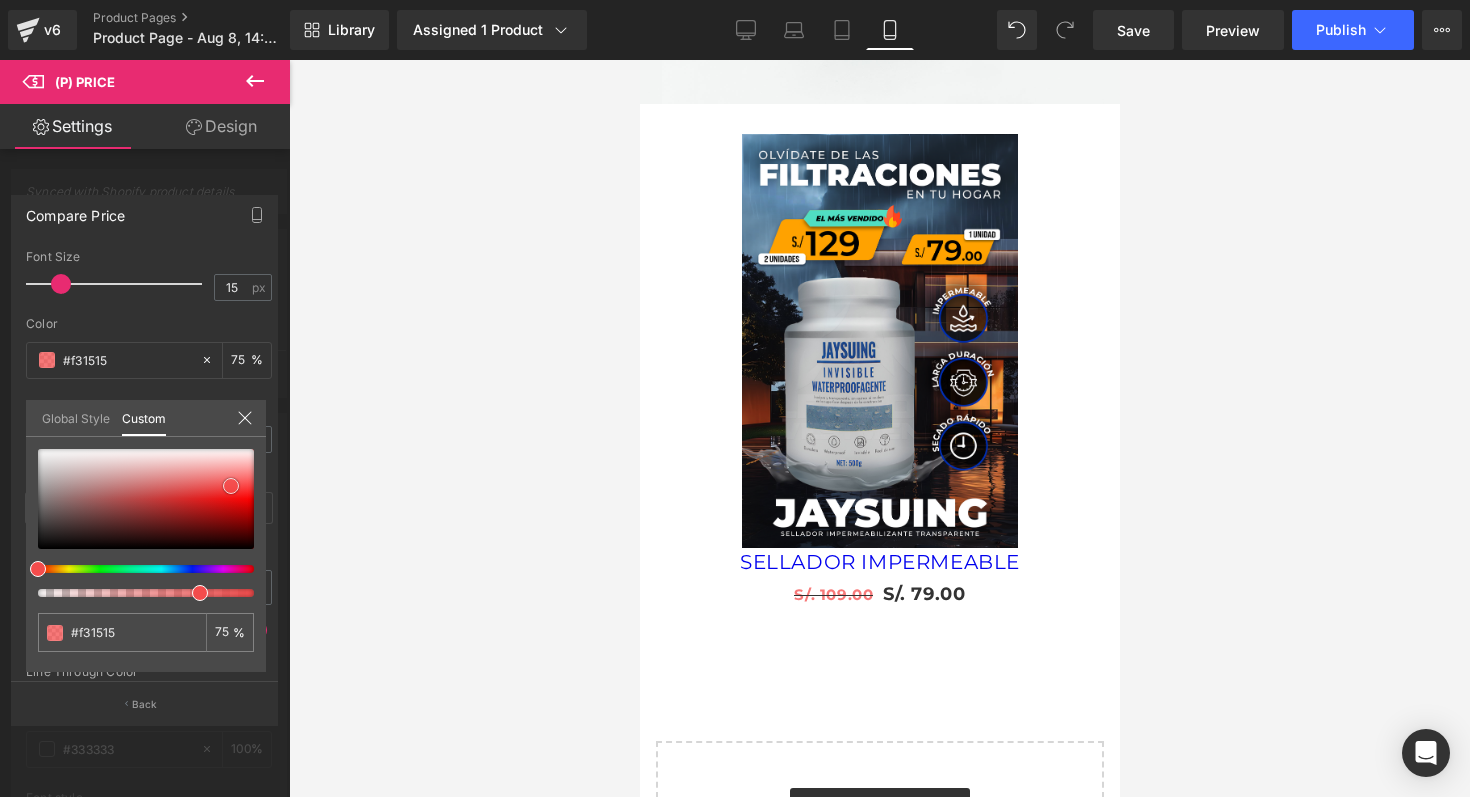 drag, startPoint x: 231, startPoint y: 486, endPoint x: 248, endPoint y: 508, distance: 27.802877 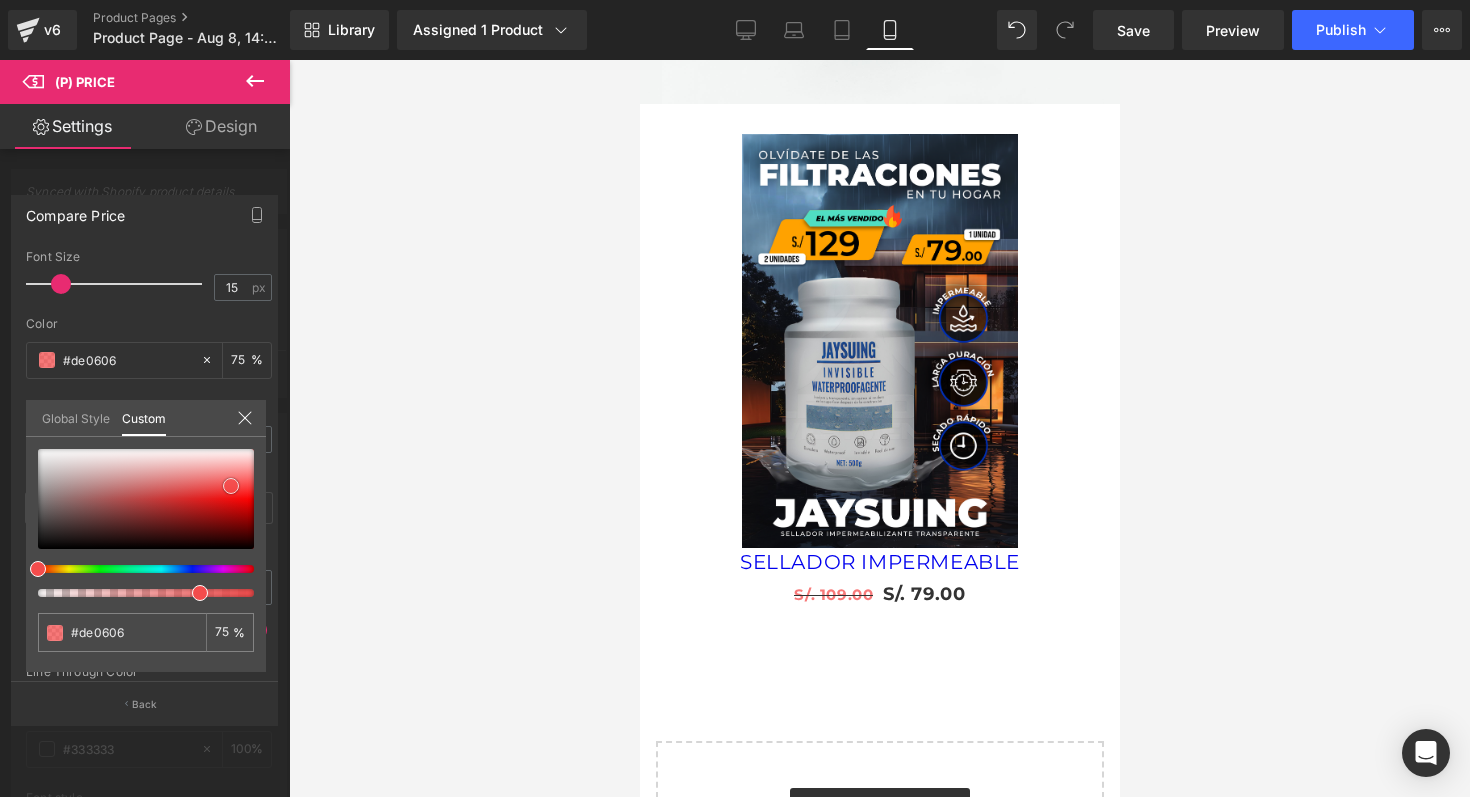 type on "#d60404" 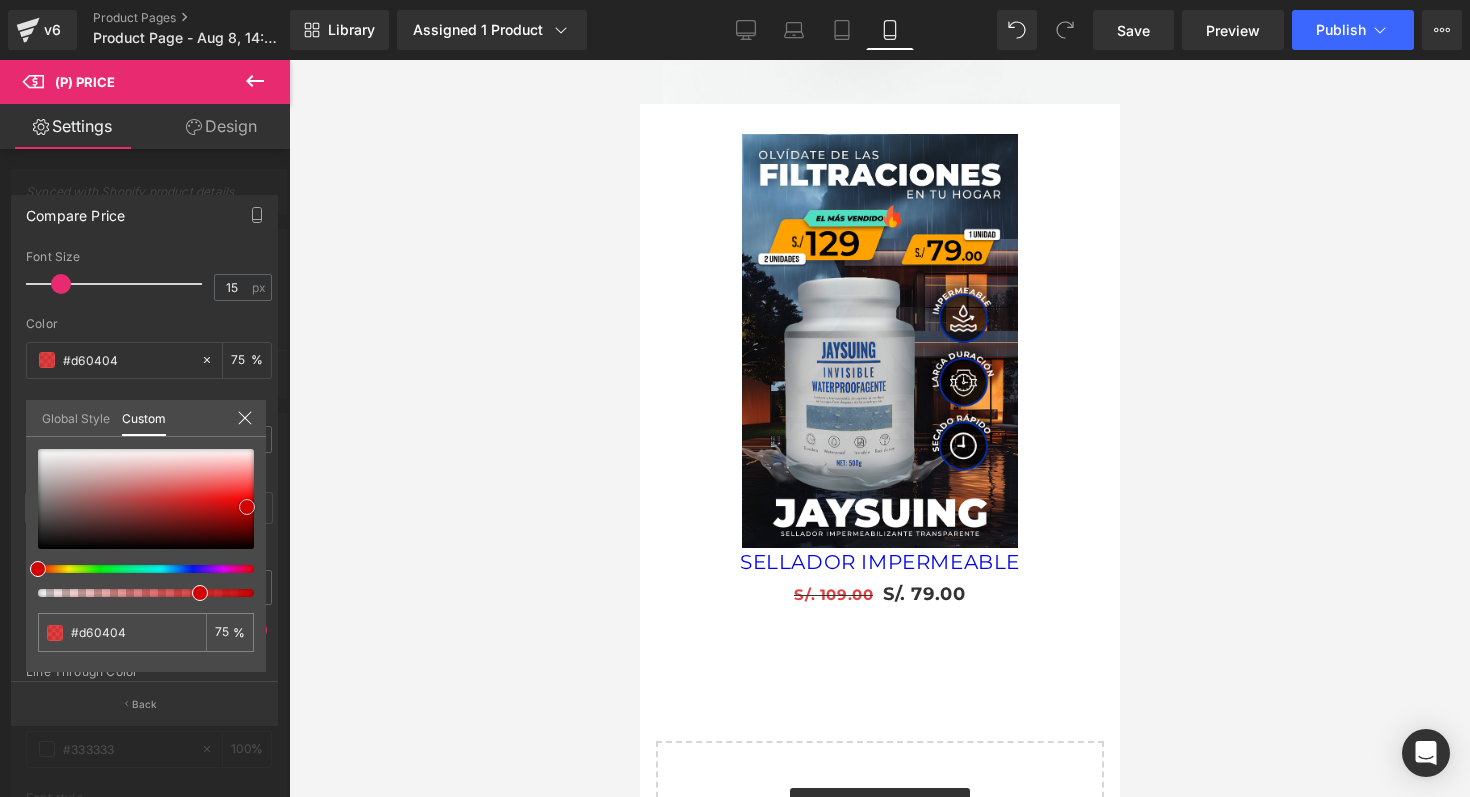 type on "#cd0303" 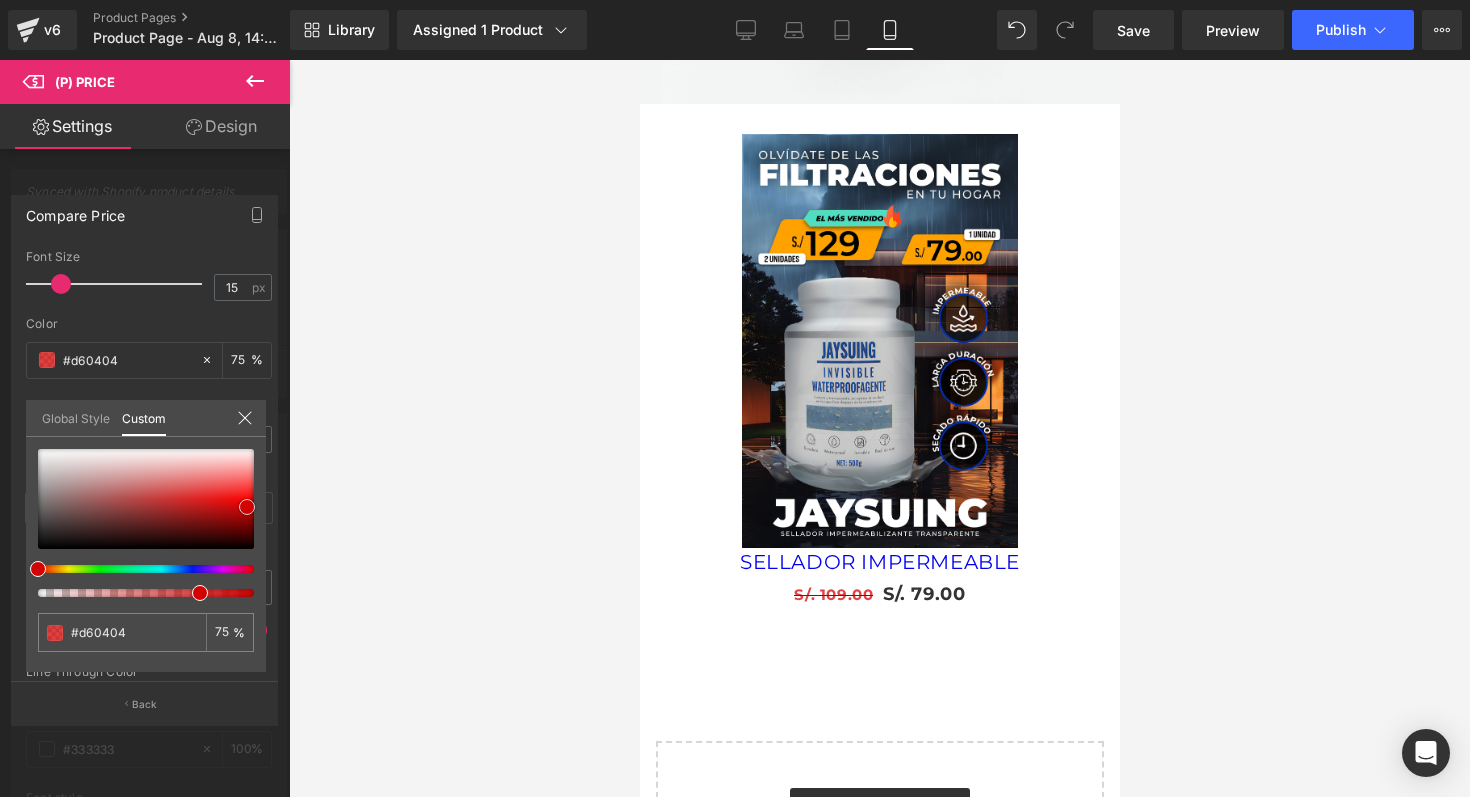 type on "#cd0303" 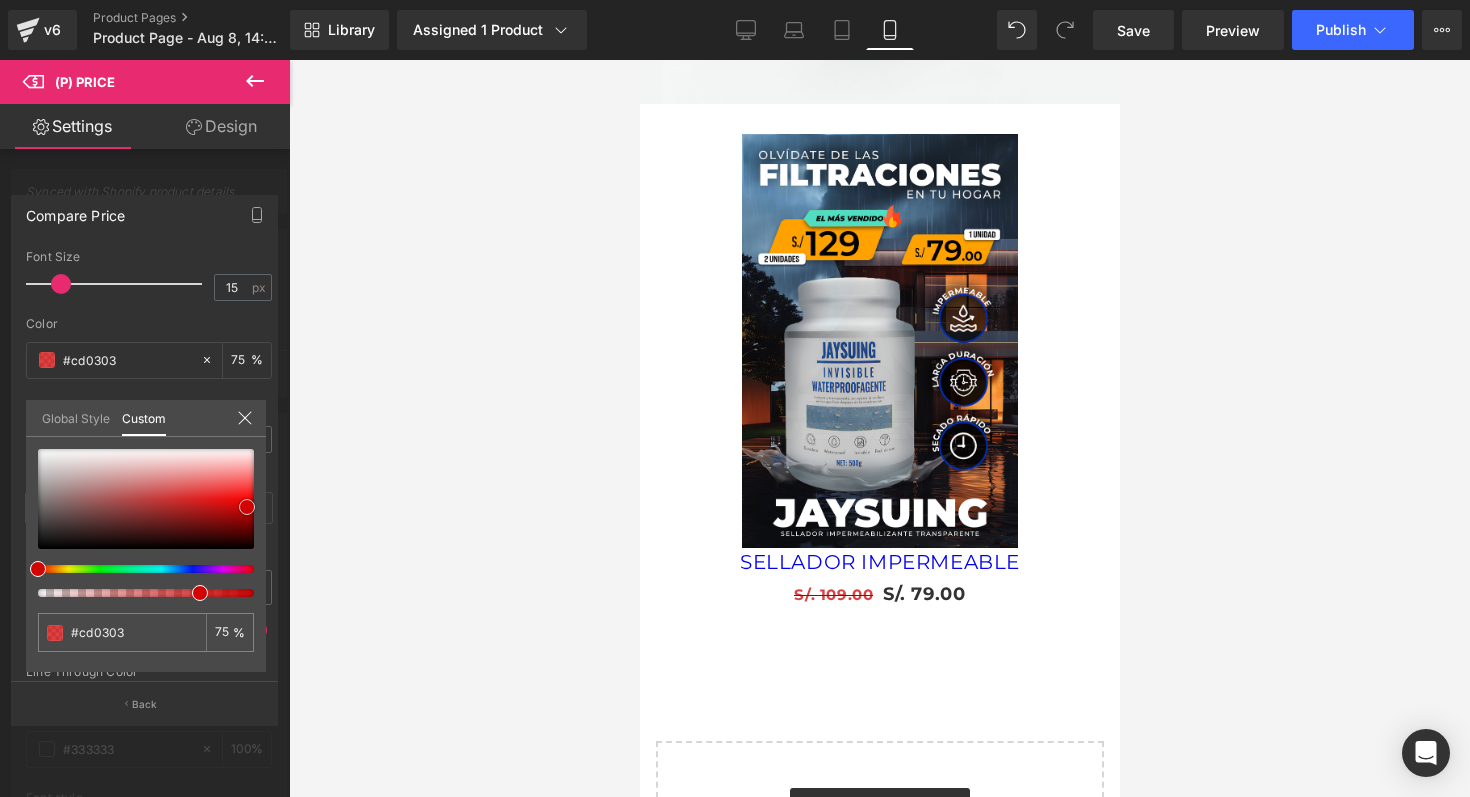 type on "#ad0000" 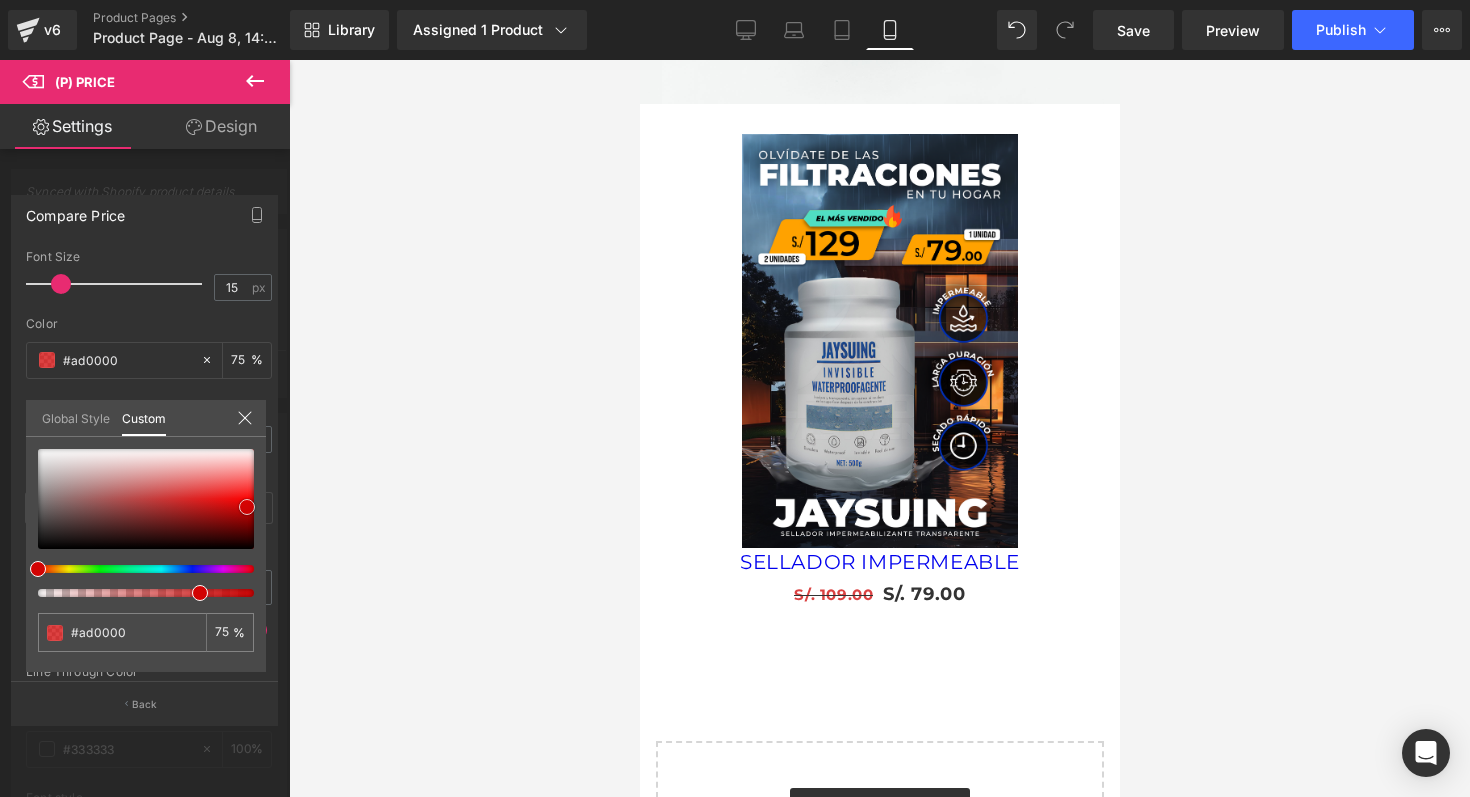 type on "#930000" 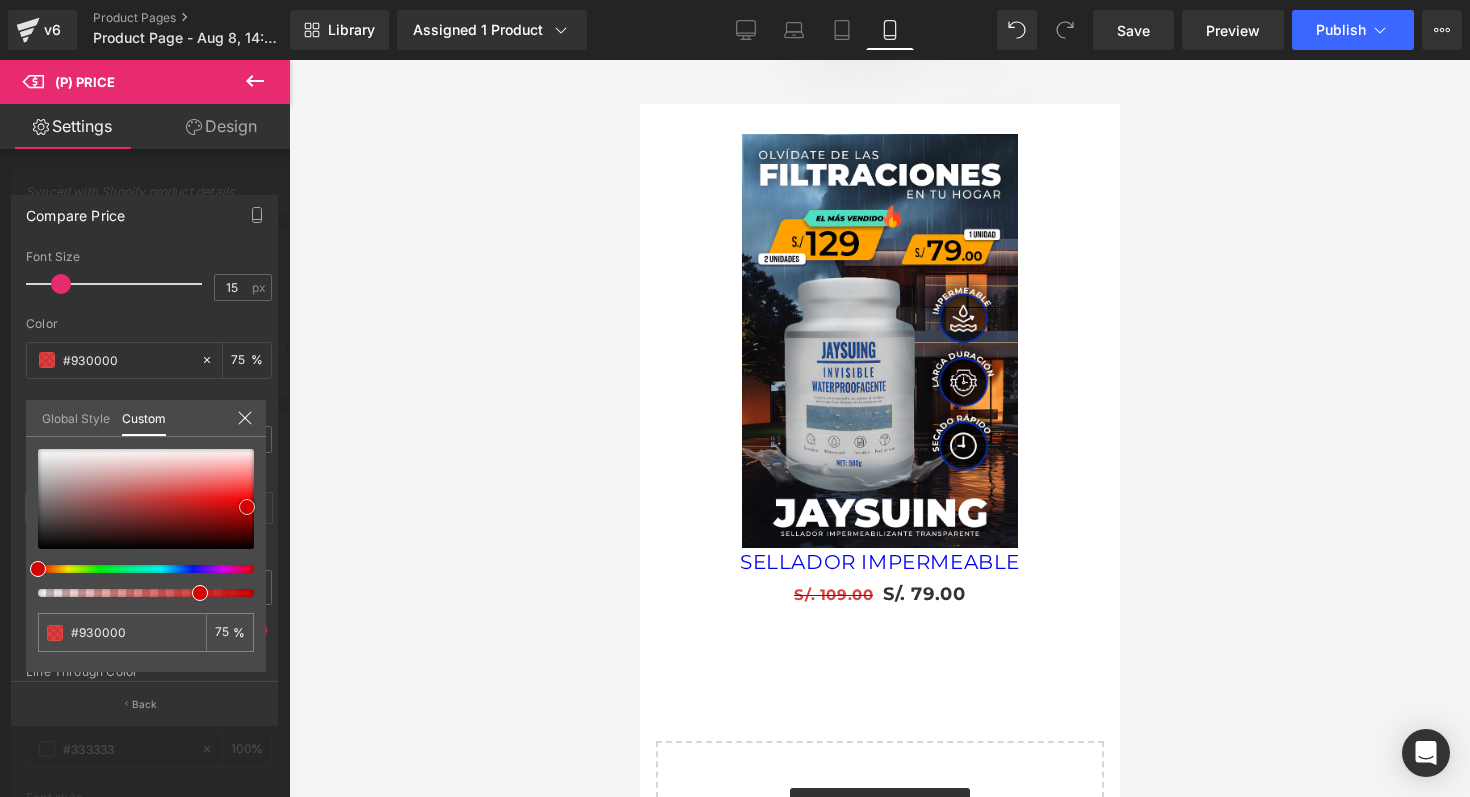 type on "#840000" 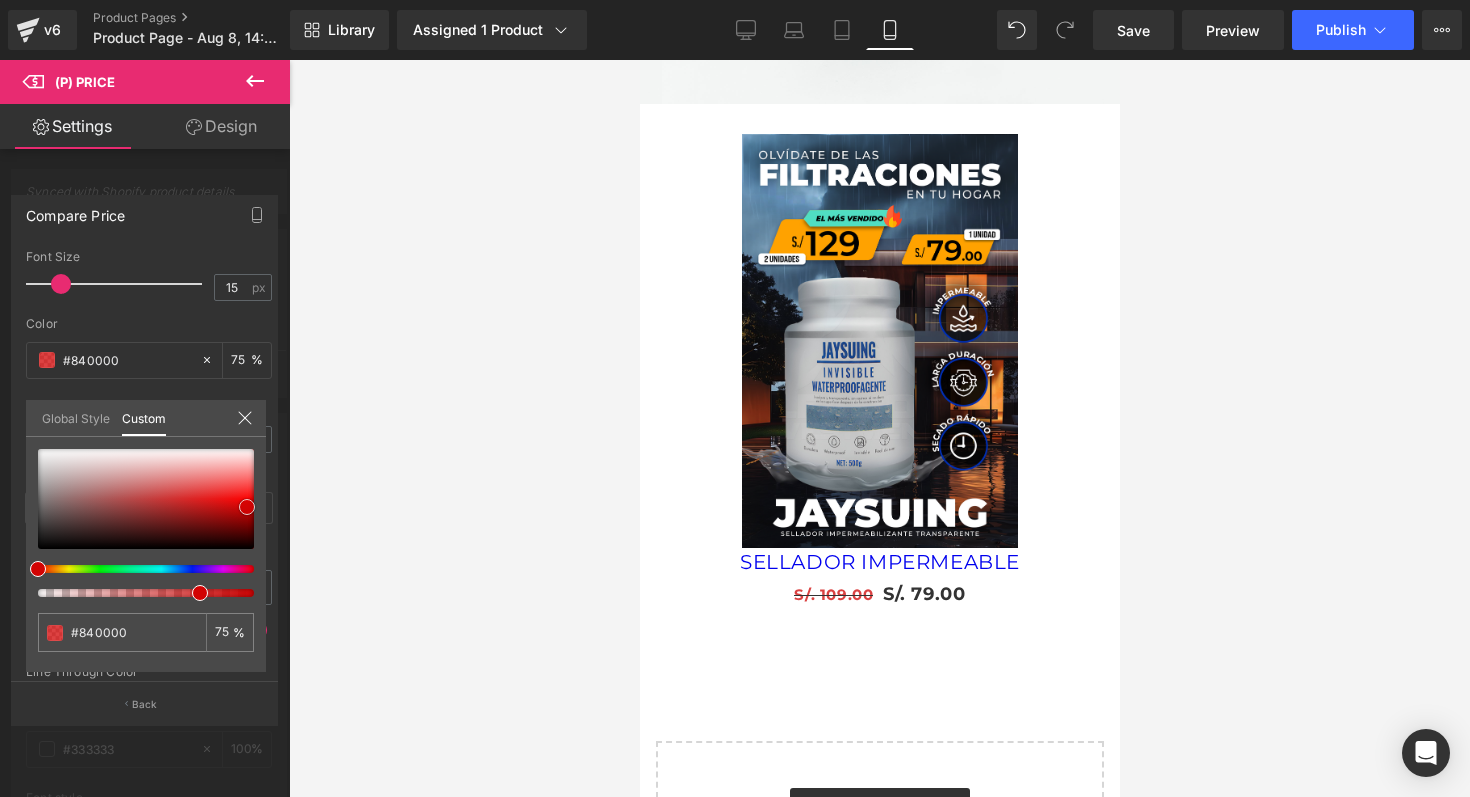 type on "#7f0000" 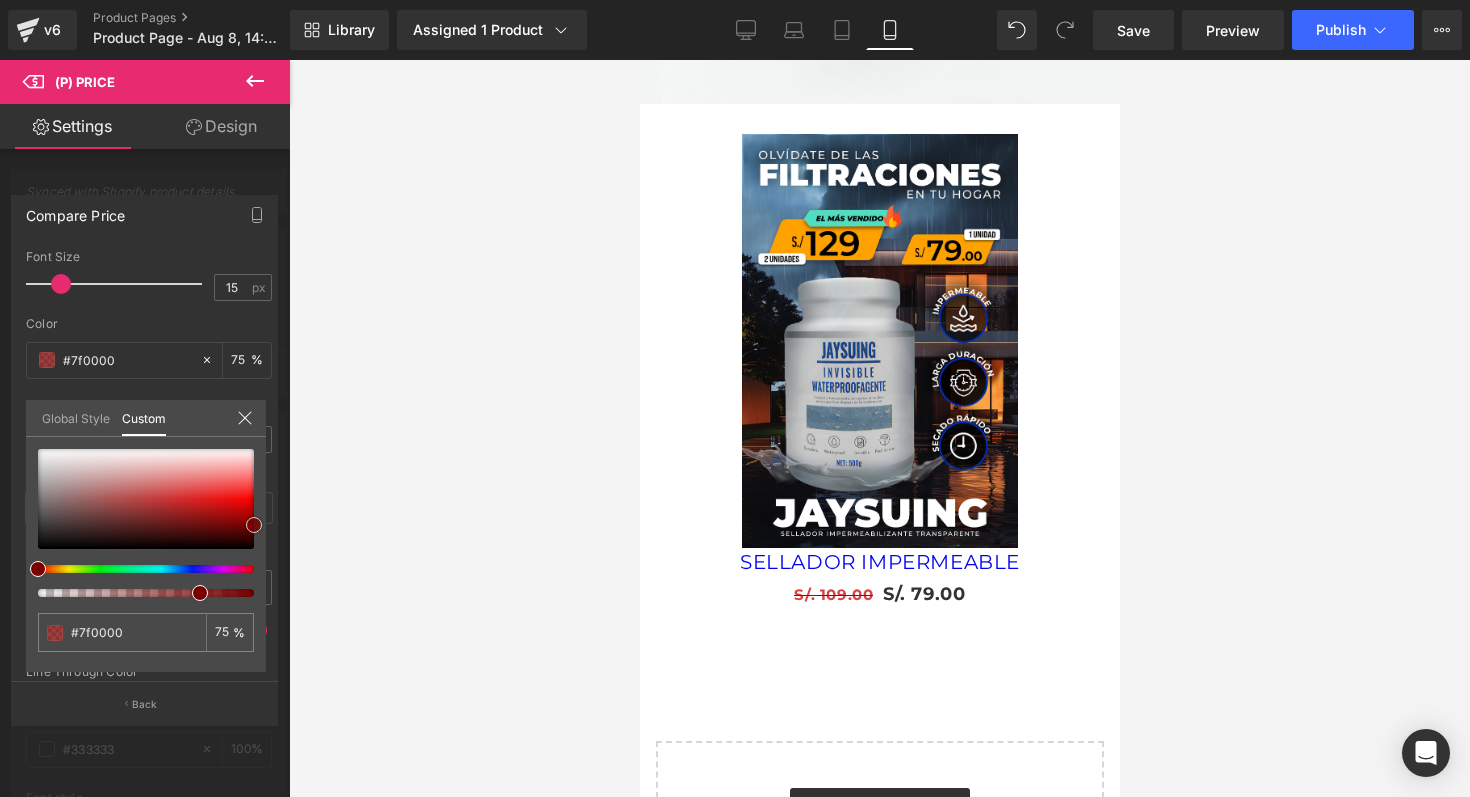 drag, startPoint x: 248, startPoint y: 508, endPoint x: 268, endPoint y: 526, distance: 26.907248 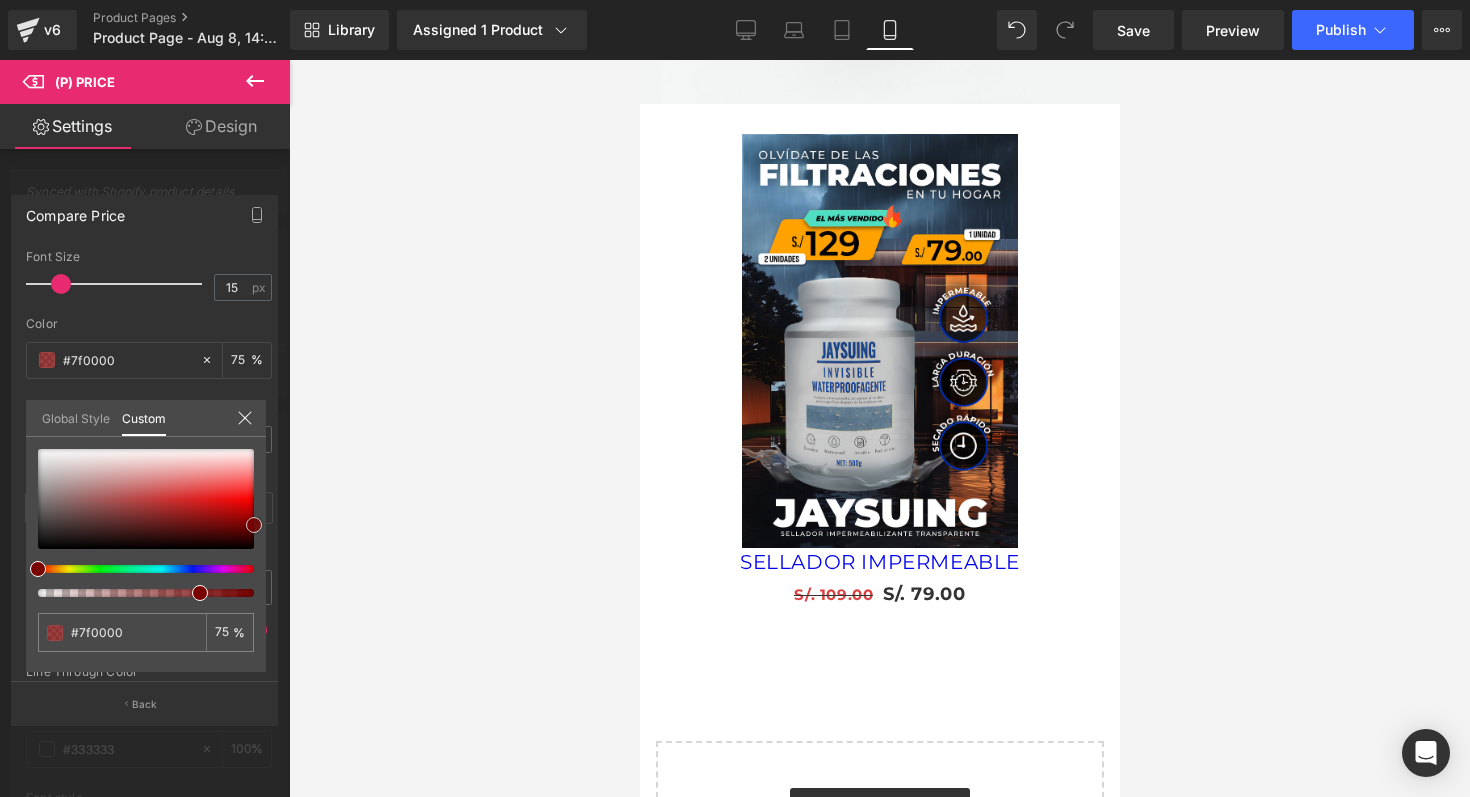 click on "Compare Price Text Styles Custom
Custom
Setup Global Style
Custom
Setup Global Style
1 Compare First Display compare price before or after regular price. Thin 100 Semi Thin 200 Light 300 Regular 400 Medium 500 Semi Bold 600 Super Bold 800 Boldest 900 Bold 700 Lighter Bolder Font Weight
Super Bold 800
Thin 100 Semi Thin 200 Light 300 Regular 400 Medium 500 Semi Bold 600 Super Bold 800 Boldest 900 Bold 700 Lighter Bolder 15px Font Size 15 px rgba(127, 0, 0, 0.75) Color #7f0000 75 % 5px Price Gaps 5 px , Font style inherit
Font
Default
Default
Default" at bounding box center (145, 452) 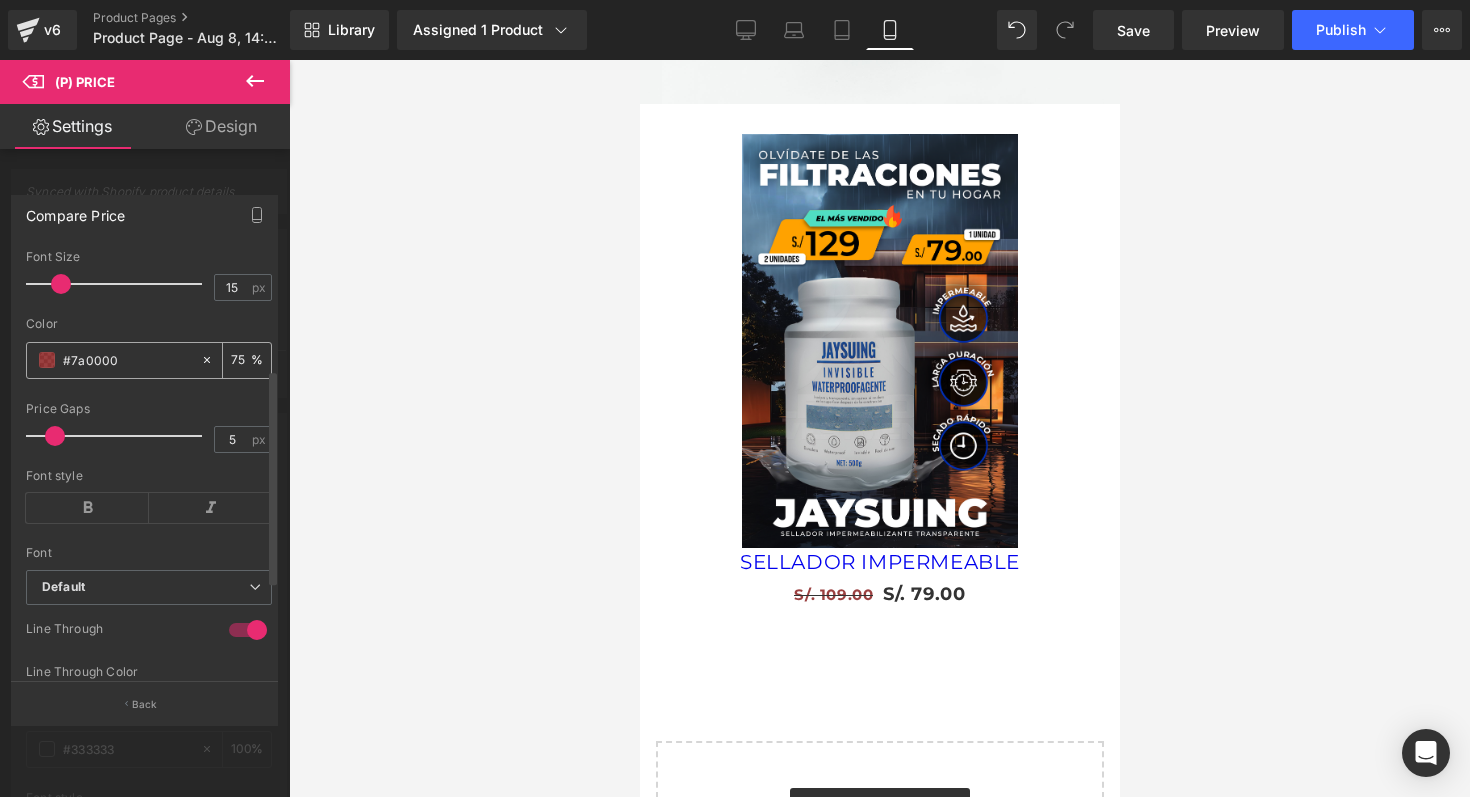 click at bounding box center (47, 360) 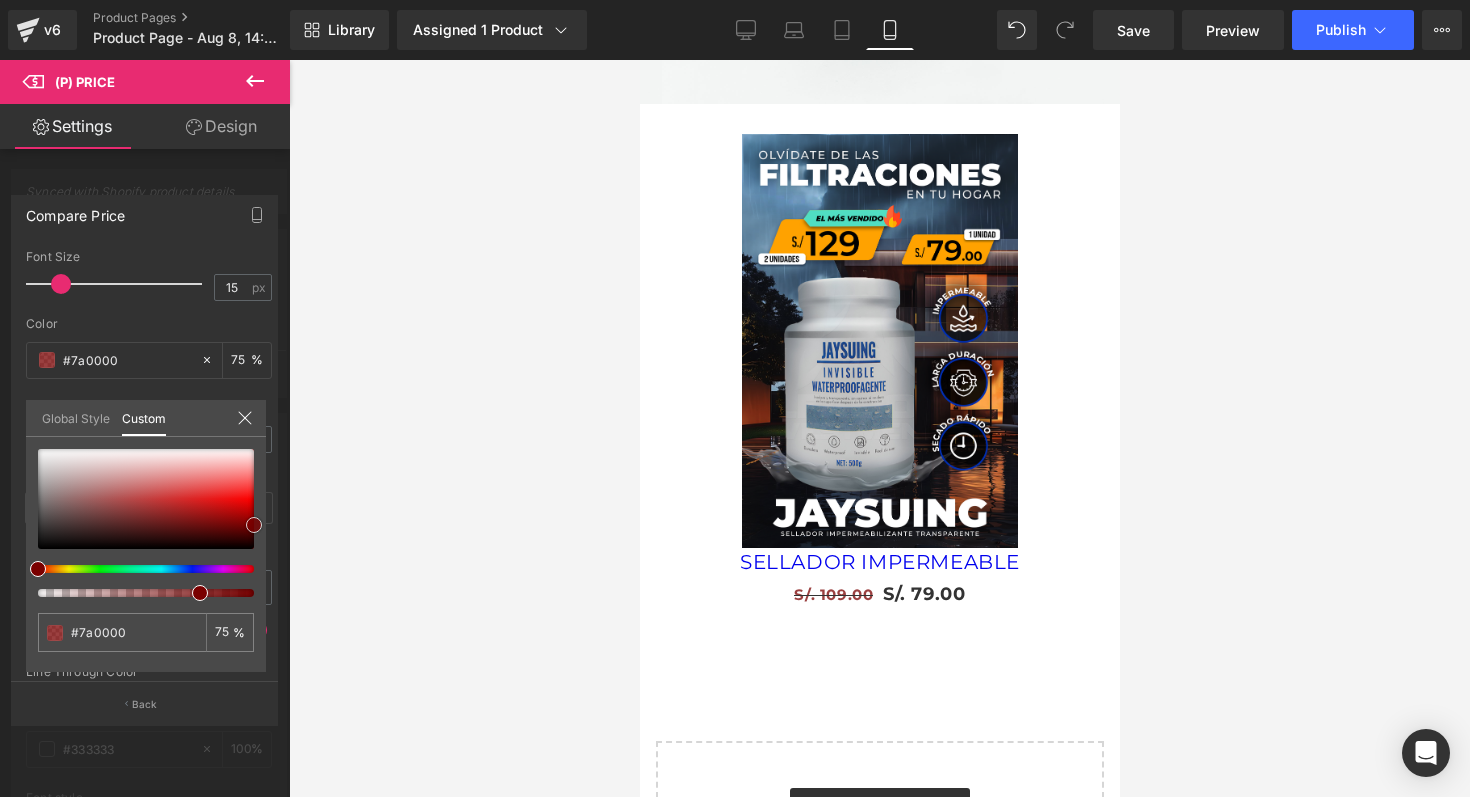 click at bounding box center (146, 499) 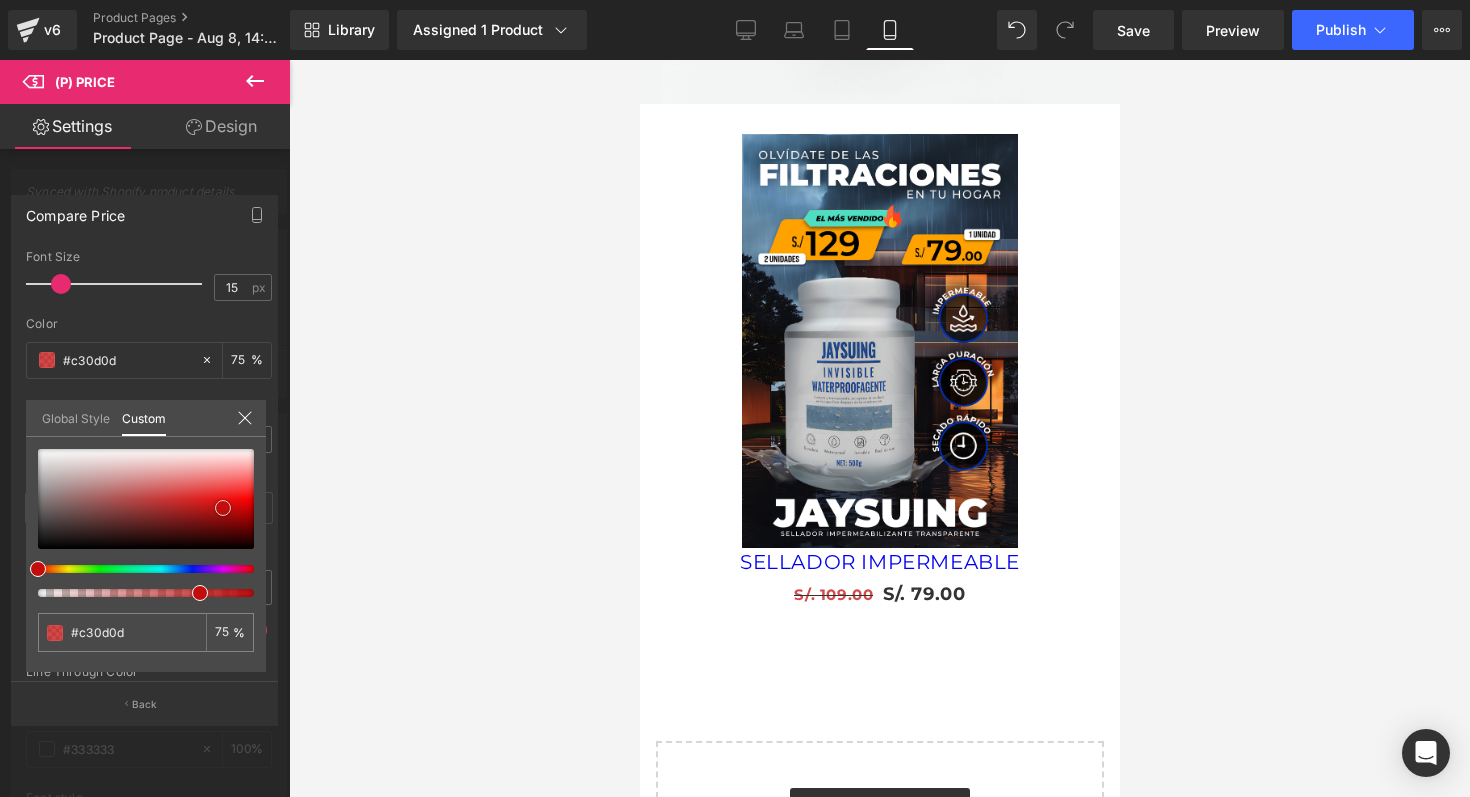 click at bounding box center (223, 508) 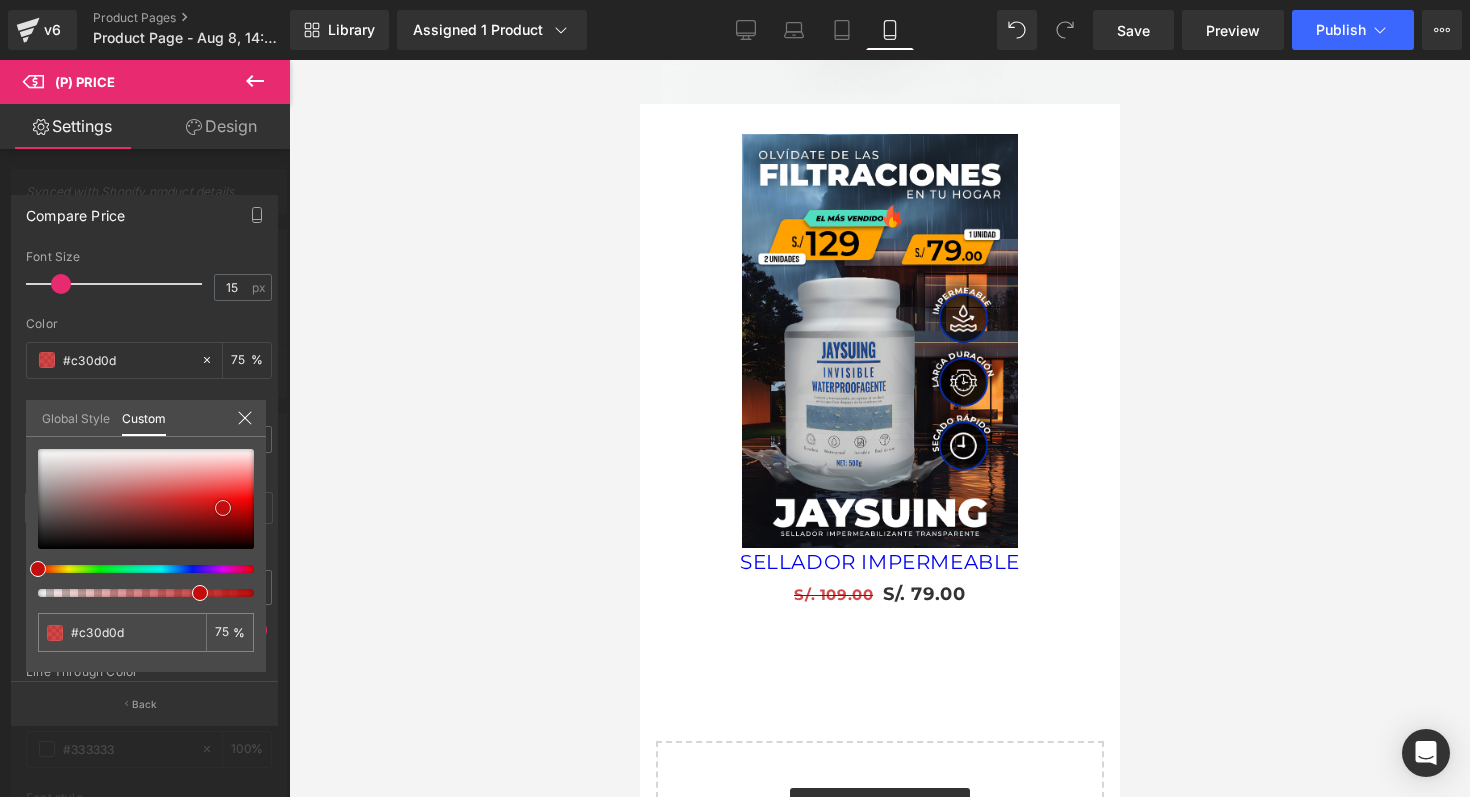 click at bounding box center [223, 508] 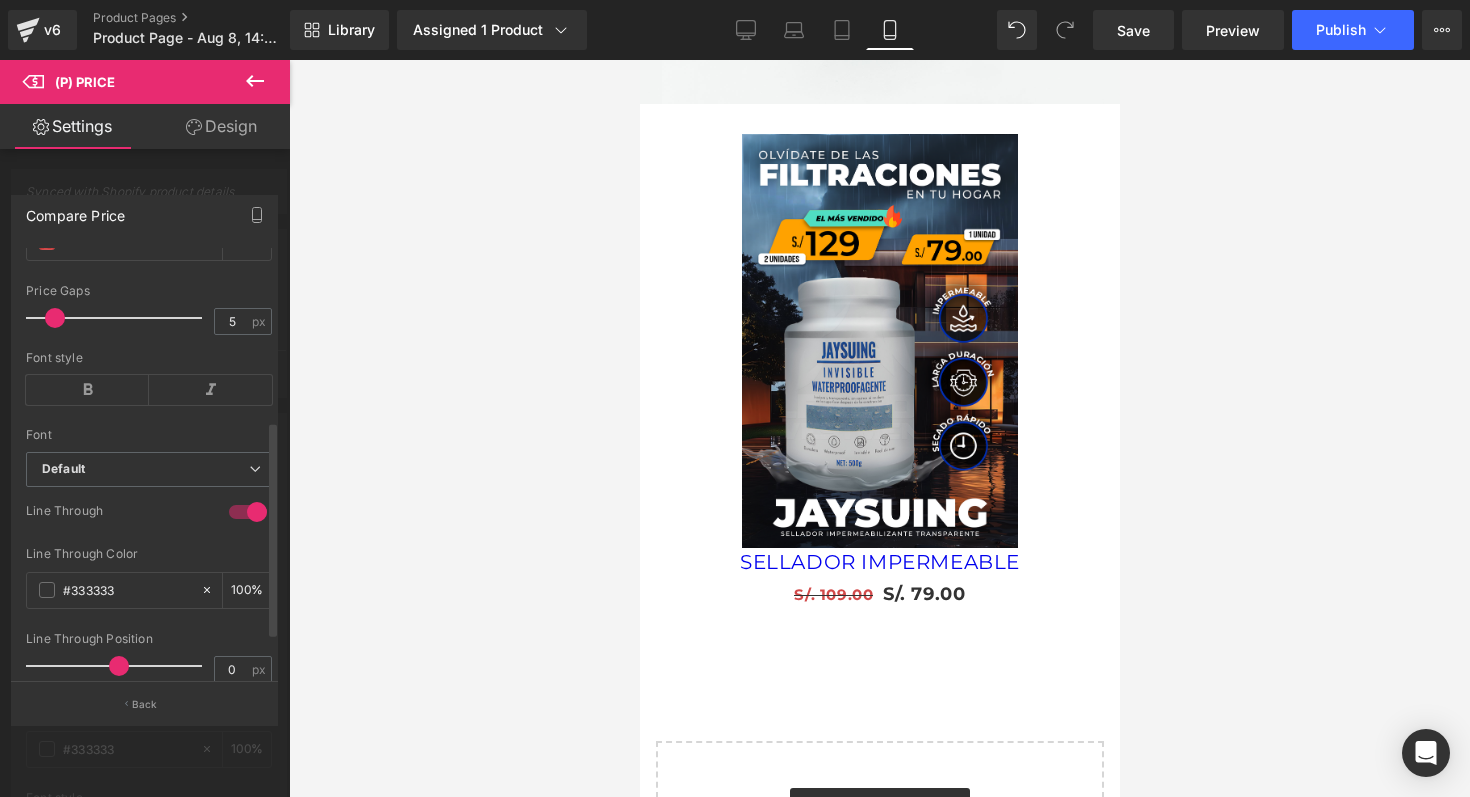 scroll, scrollTop: 422, scrollLeft: 0, axis: vertical 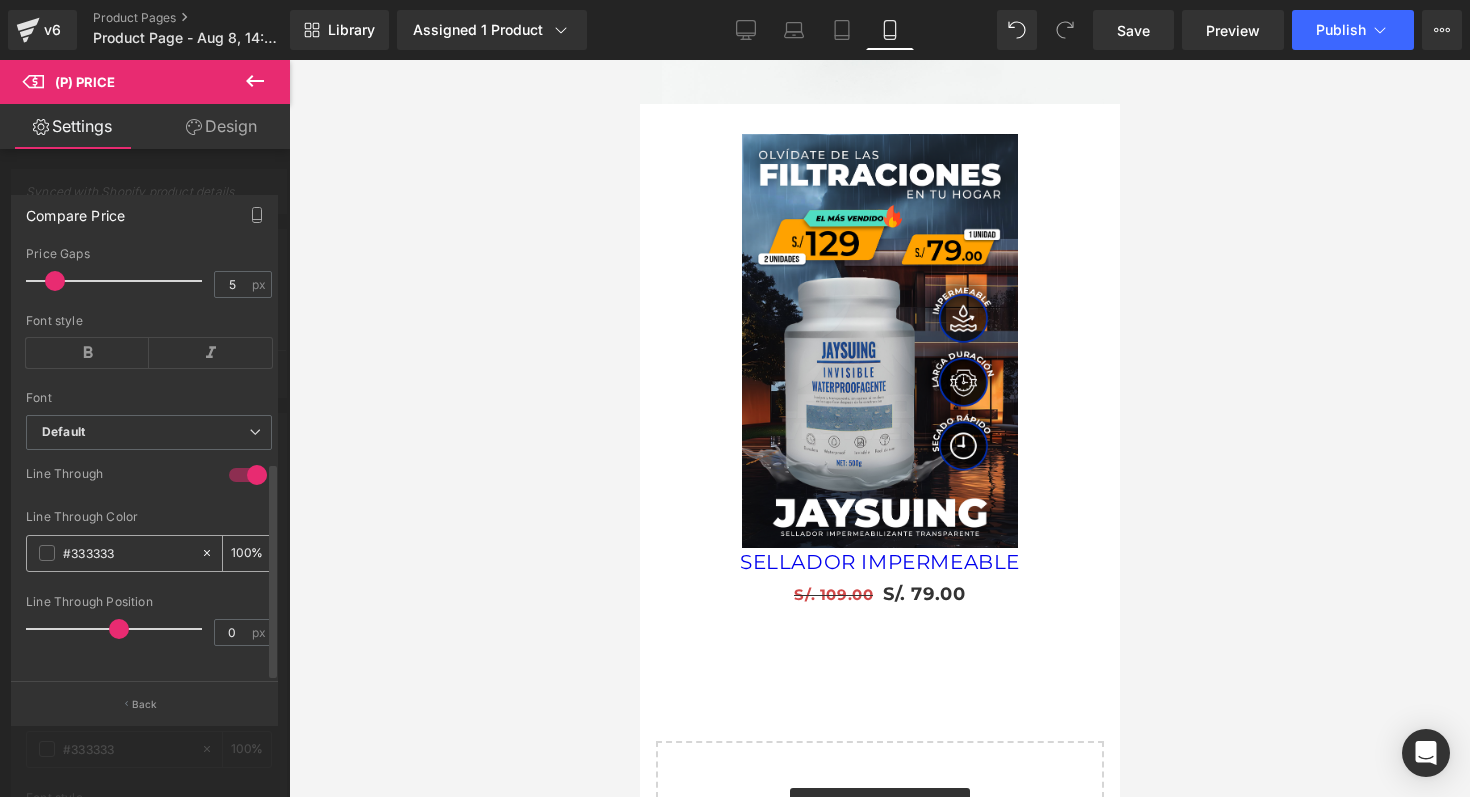 click on "#333333" at bounding box center [113, 553] 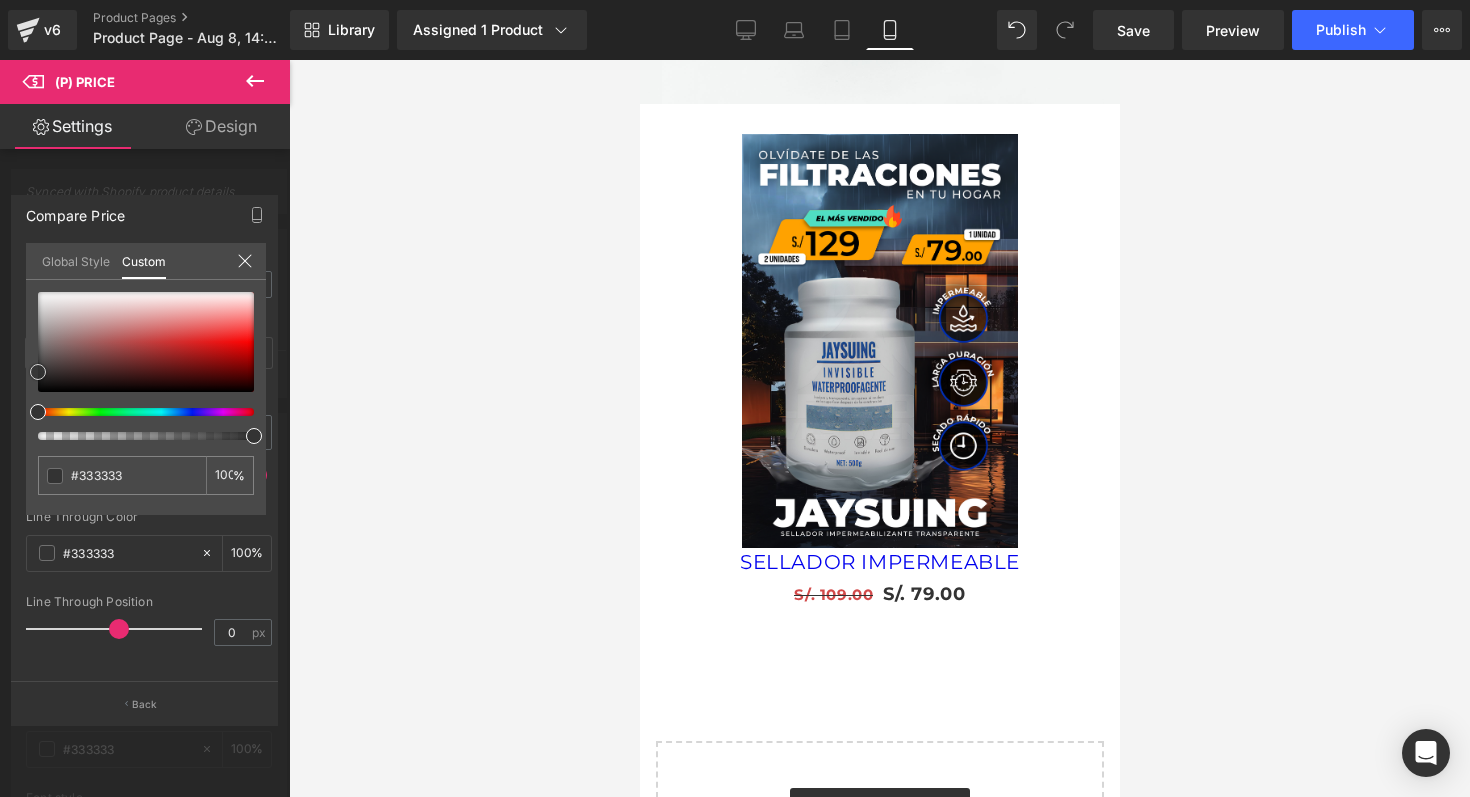 click at bounding box center [146, 342] 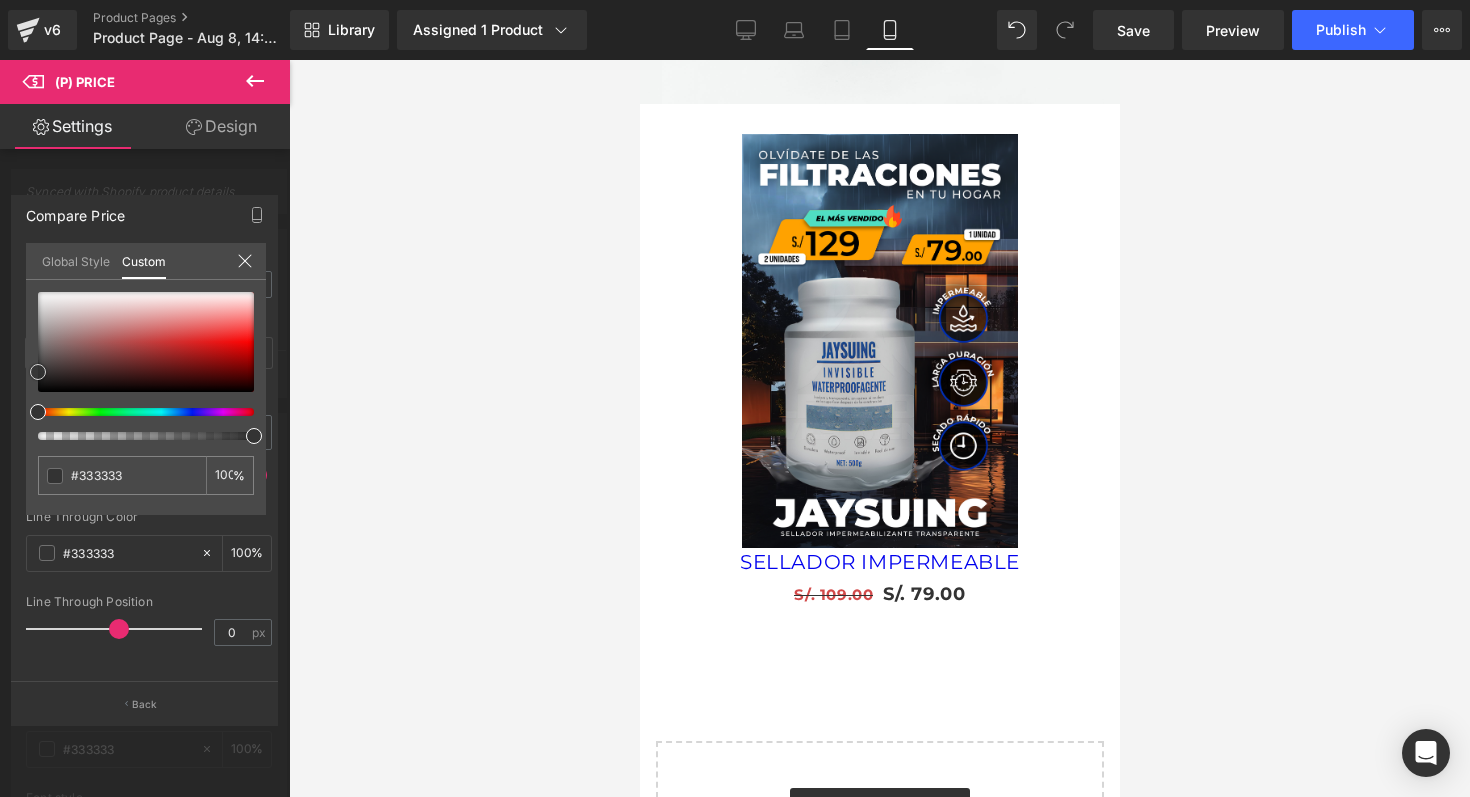 type on "#b10b0b" 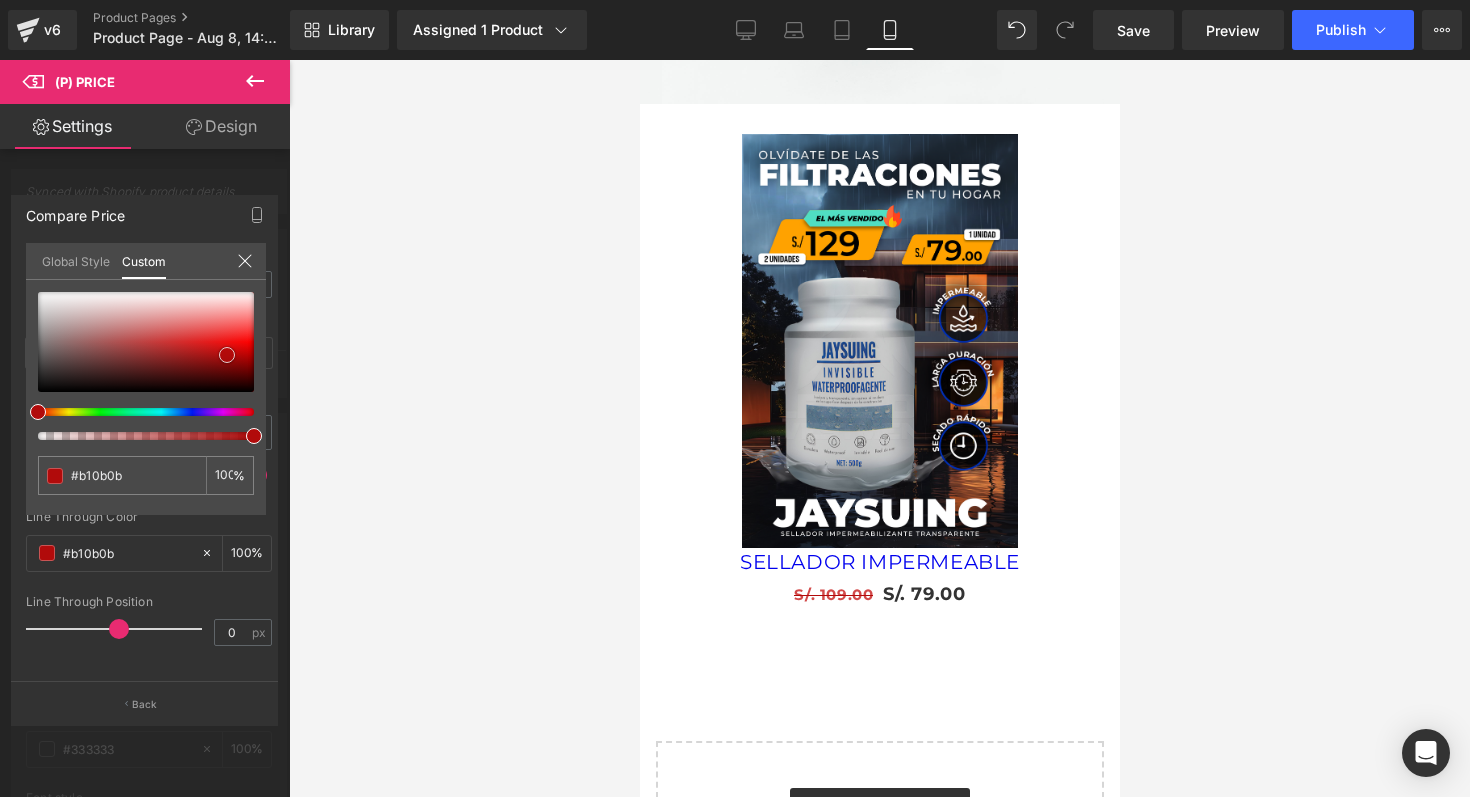 click at bounding box center [146, 342] 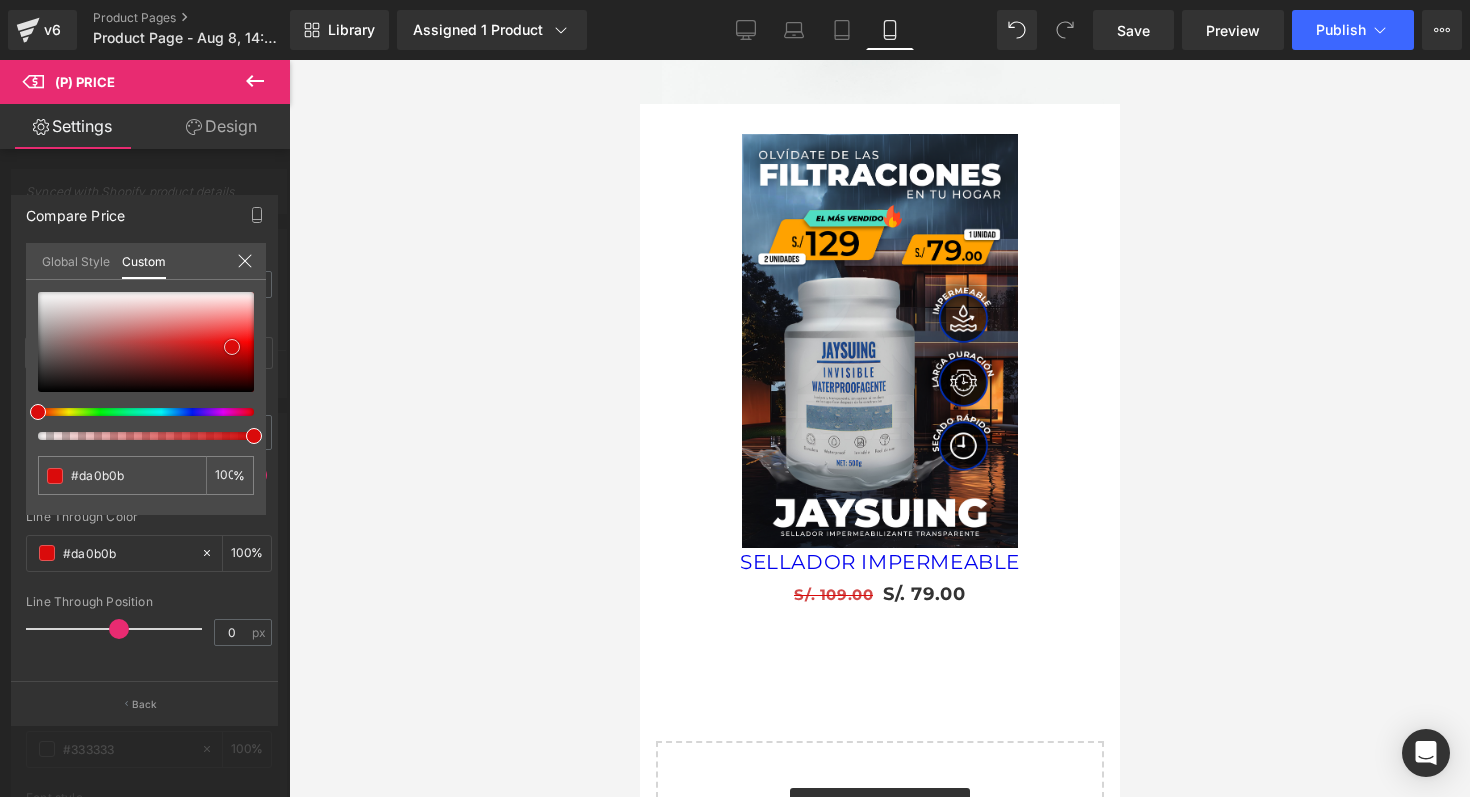 click at bounding box center (232, 347) 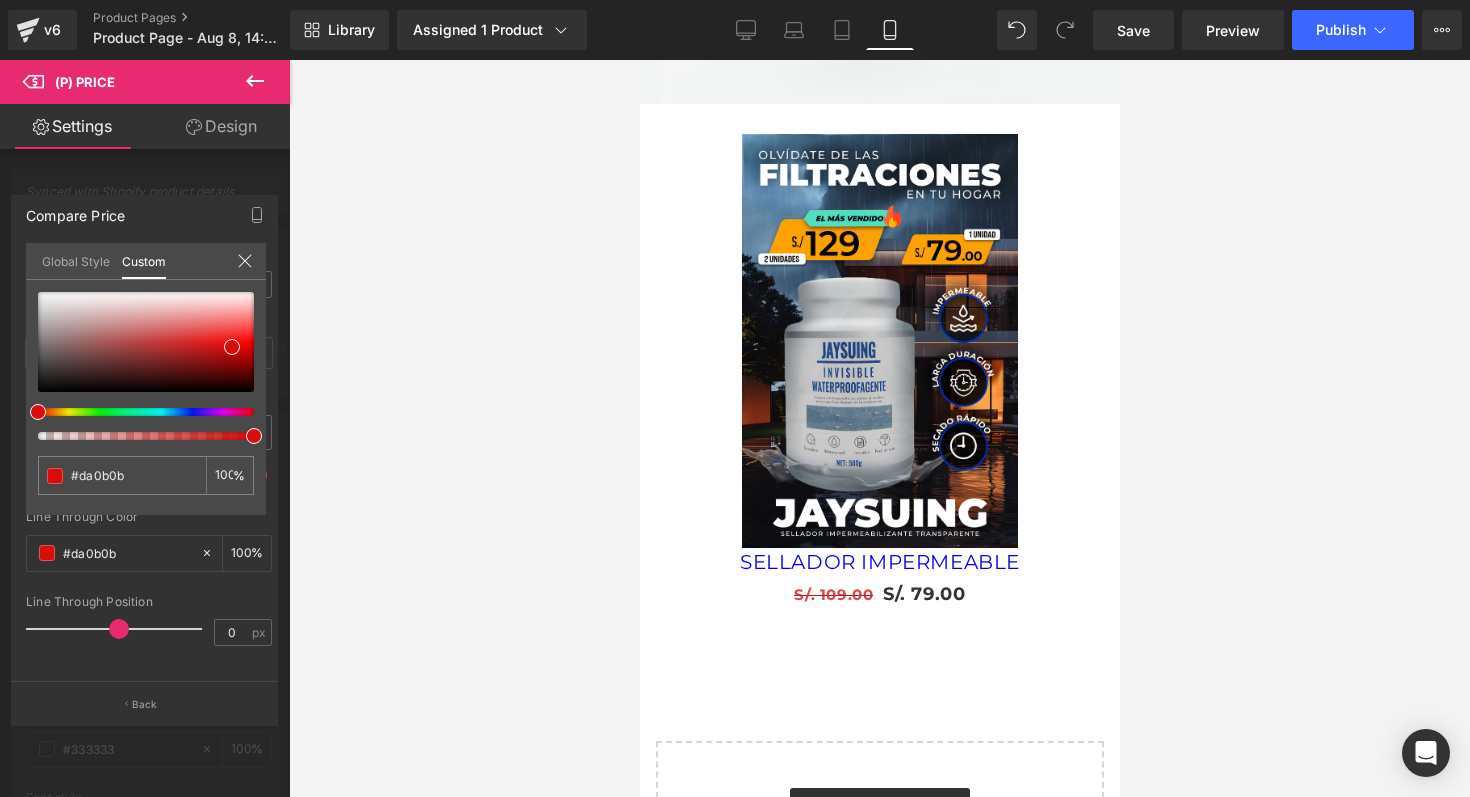 type on "#da0b34" 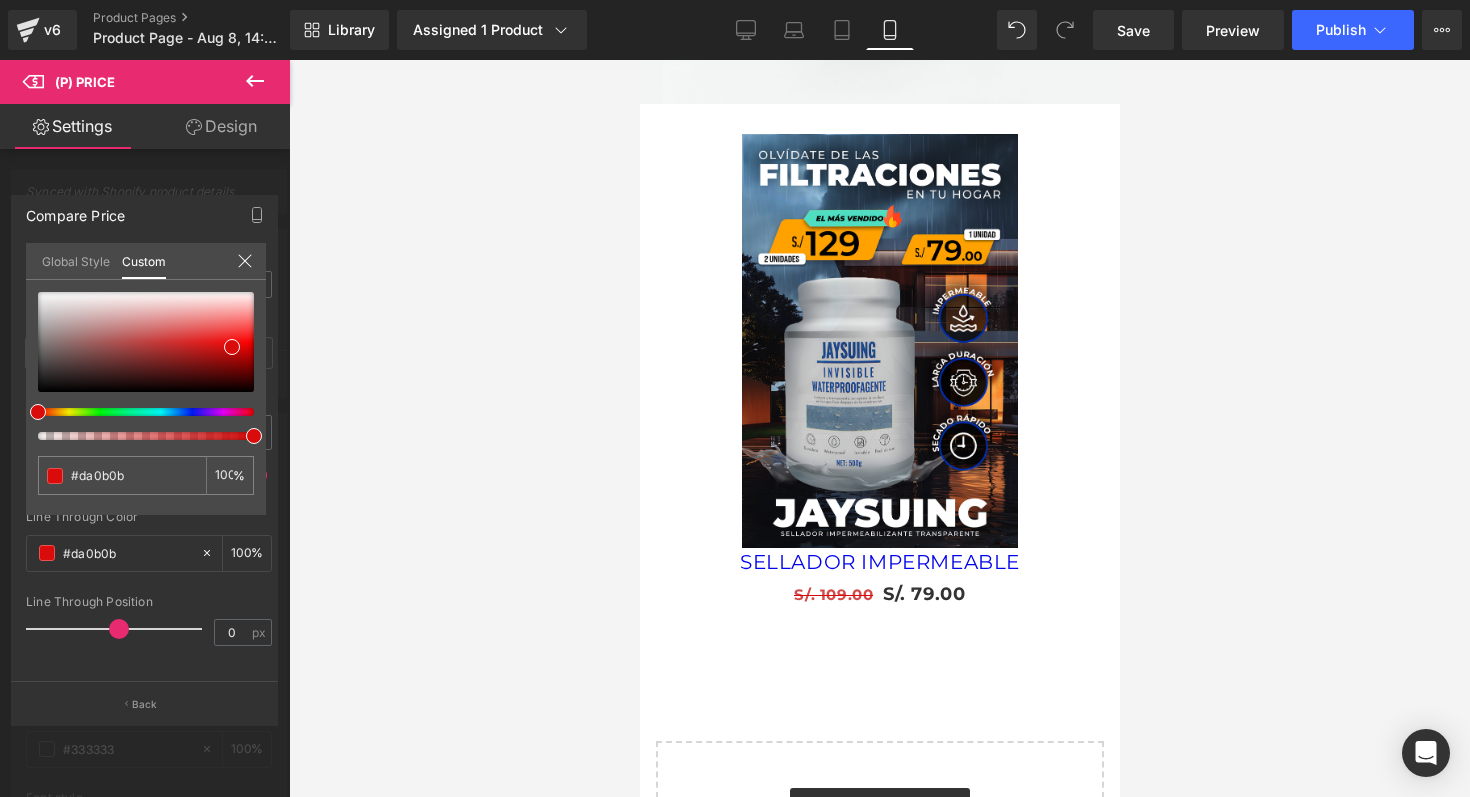 type on "#da0b34" 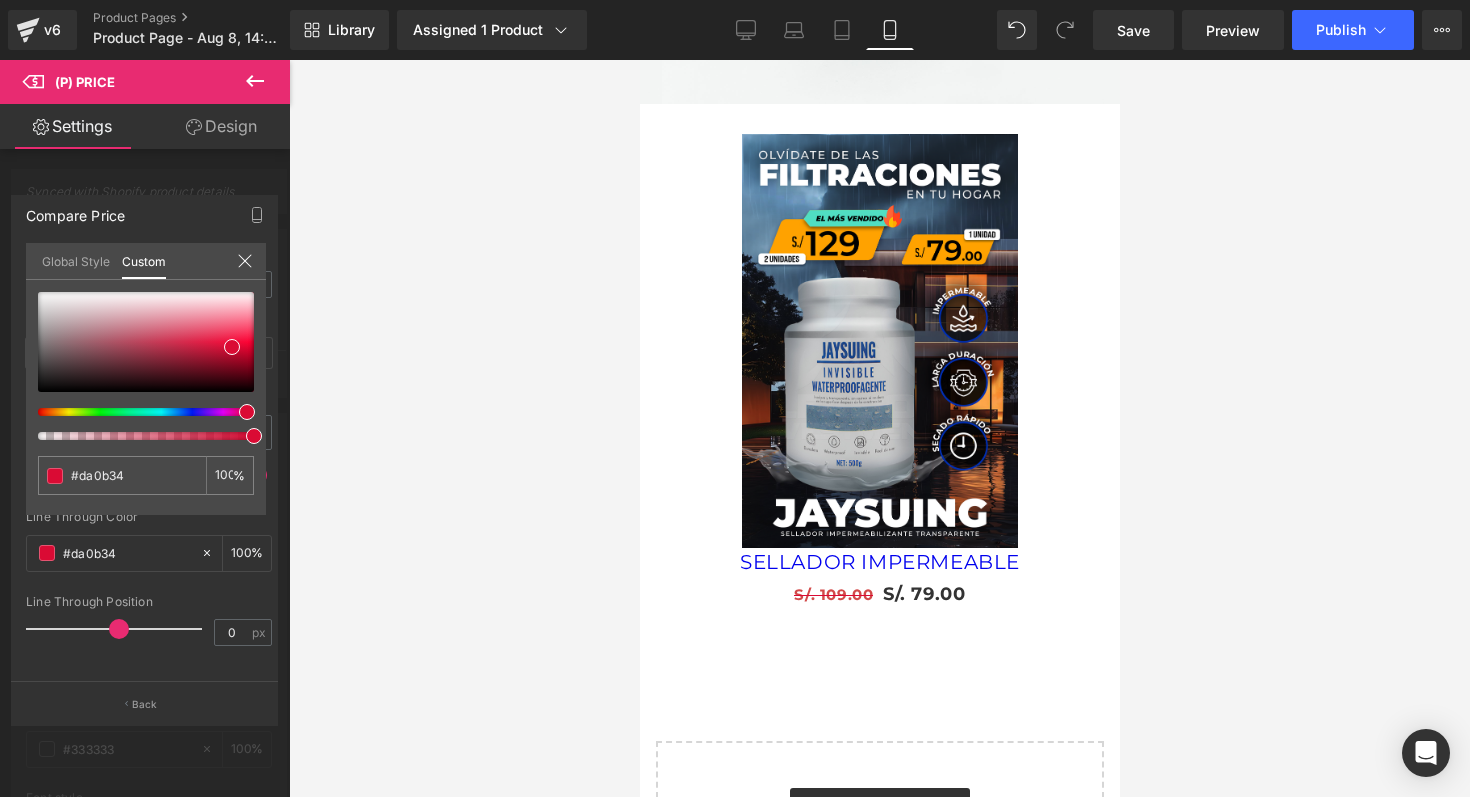 type on "#da0b2d" 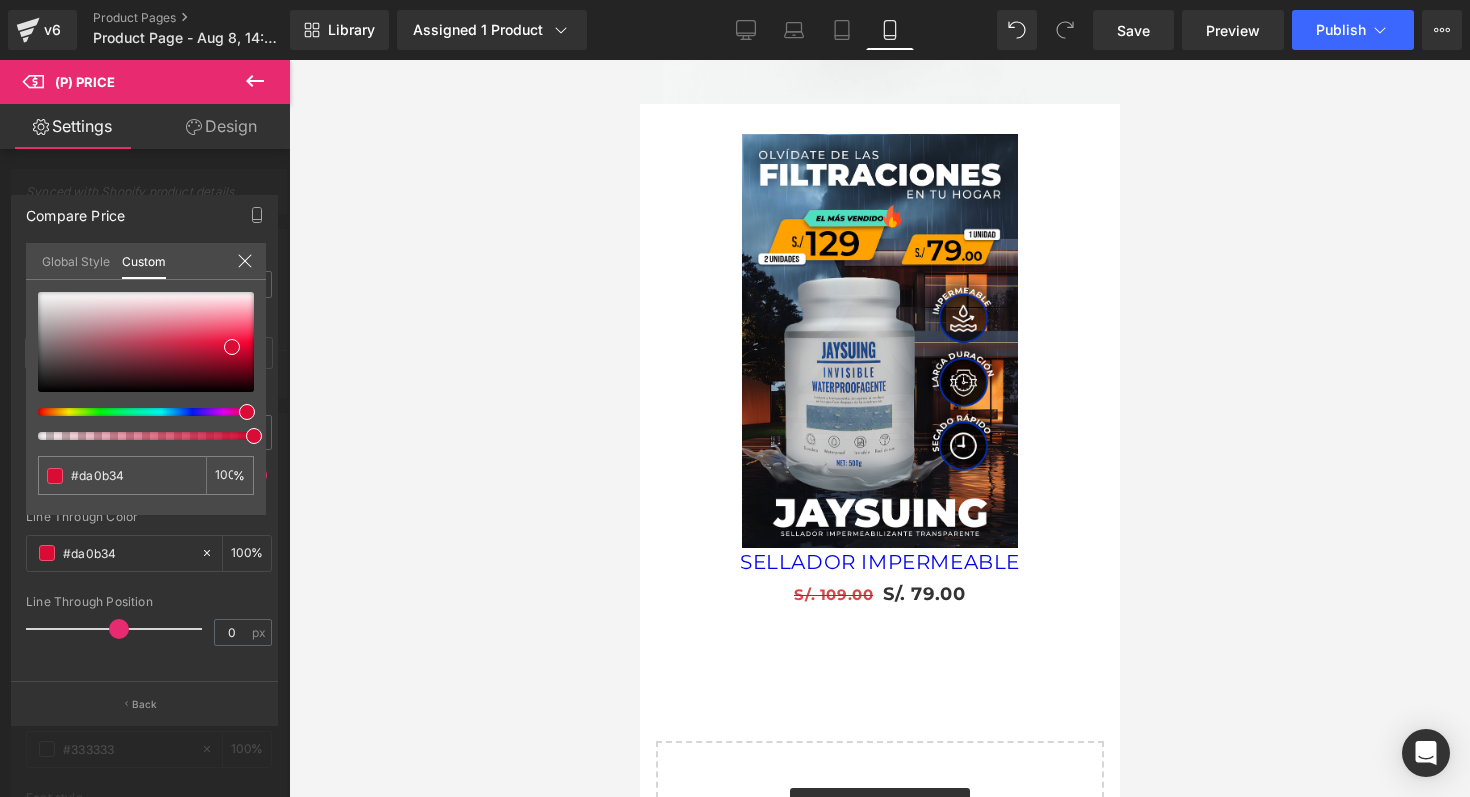 type on "#da0b2d" 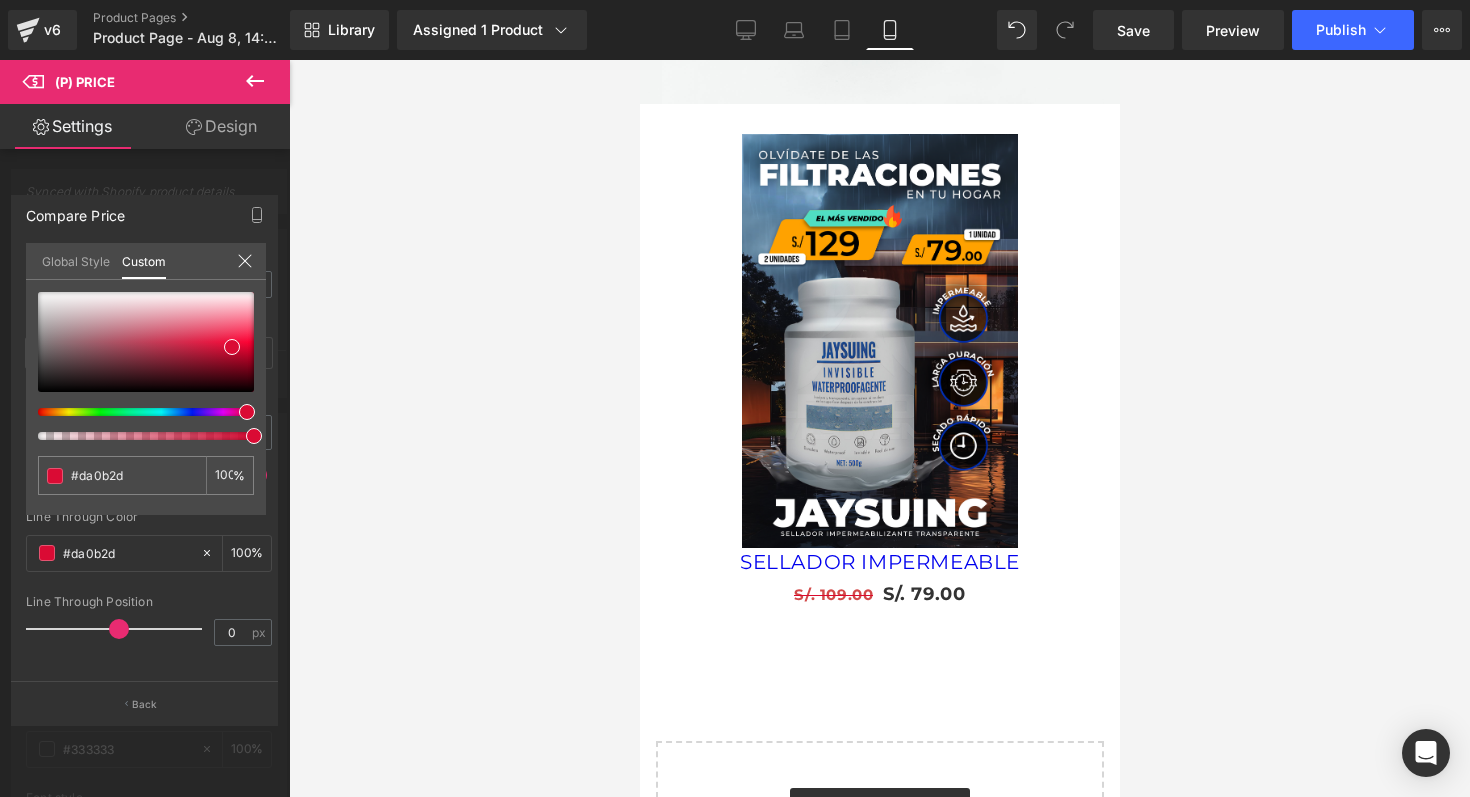type on "#da0b0b" 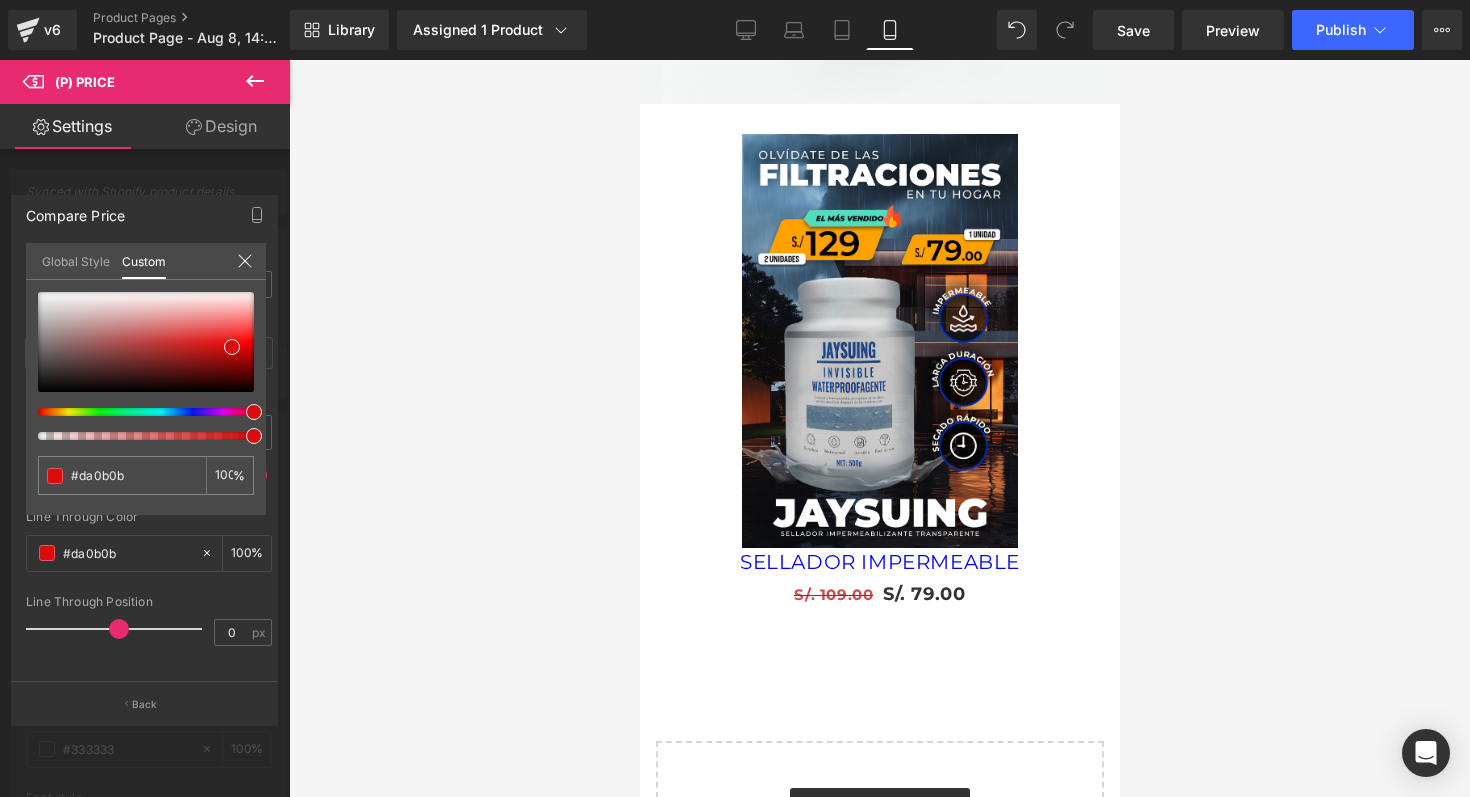drag, startPoint x: 239, startPoint y: 412, endPoint x: 290, endPoint y: 434, distance: 55.542778 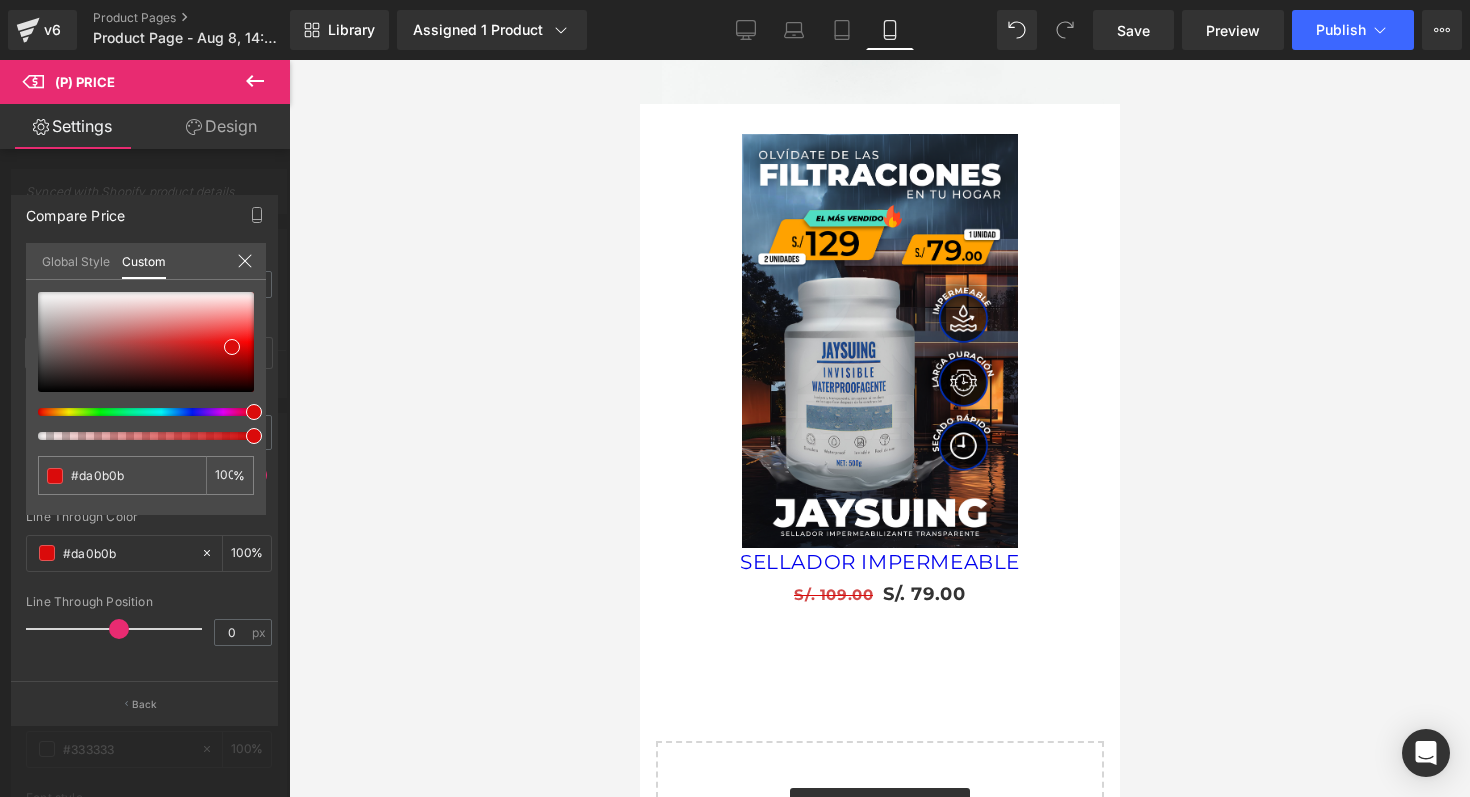 click on "(P) Price  You are previewing how the   will restyle your page. You can not edit Elements in Preset Preview Mode.  v6 Product Pages Product Page - Aug 8, 14:28:16 Library Assigned 1 Product  Product Preview
SELLADOR IMPERMEABLE Manage assigned products Mobile Desktop Laptop Tablet Mobile Save Preview Publish Scheduled Upgrade Plan View Live Page View with current Template Save Template to Library Schedule Publish  Optimize  Publish Settings Shortcuts  Your page can’t be published   You've reached the maximum number of published pages on your plan  (0/1).  You need to upgrade your plan or unpublish all your pages to get 1 publish slot.   Unpublish pages   Upgrade plan  Elements Global Style pro Base Row  rows, columns, layouts, div Heading  headings, titles, h1,h2,h3,h4,h5,h6 Text Block  texts, paragraphs, contents, blocks Image  images, photos, alts, uploads Icon  icons, symbols Button  button, call to action, cta Separator  separators, dividers, horizontal lines Liquid  Banner Parallax  Stack" at bounding box center [735, 415] 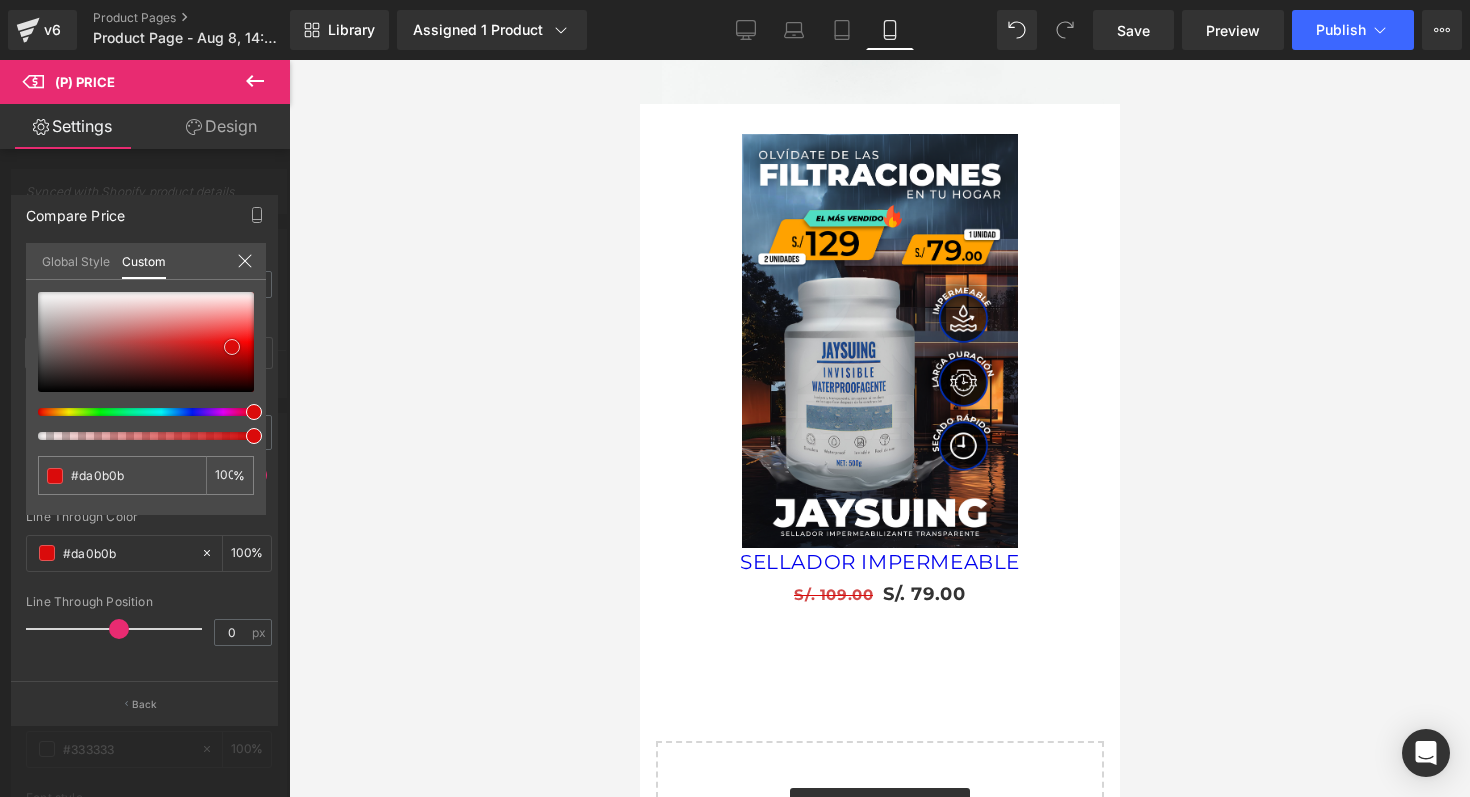 click at bounding box center (146, 342) 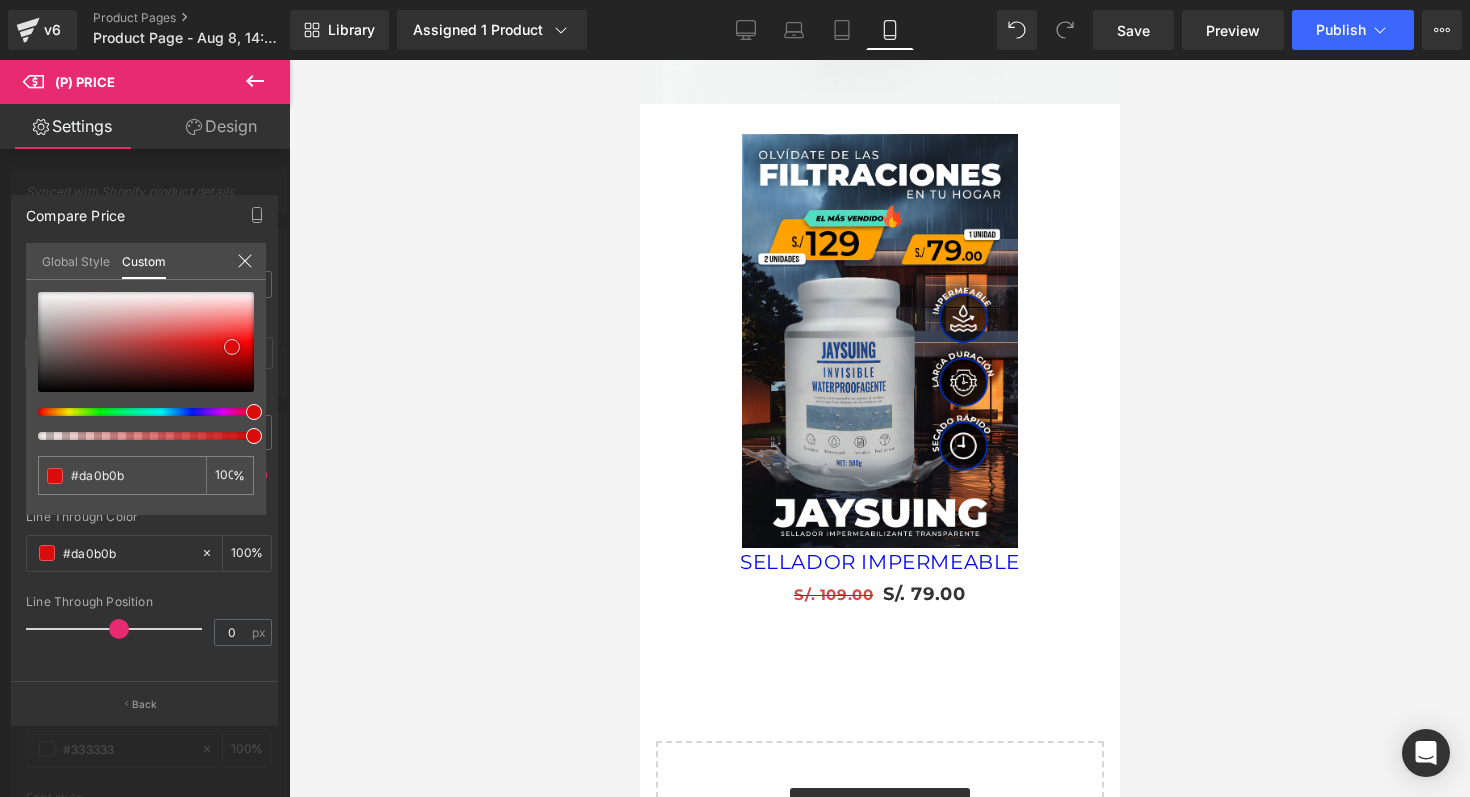 type on "#b90808" 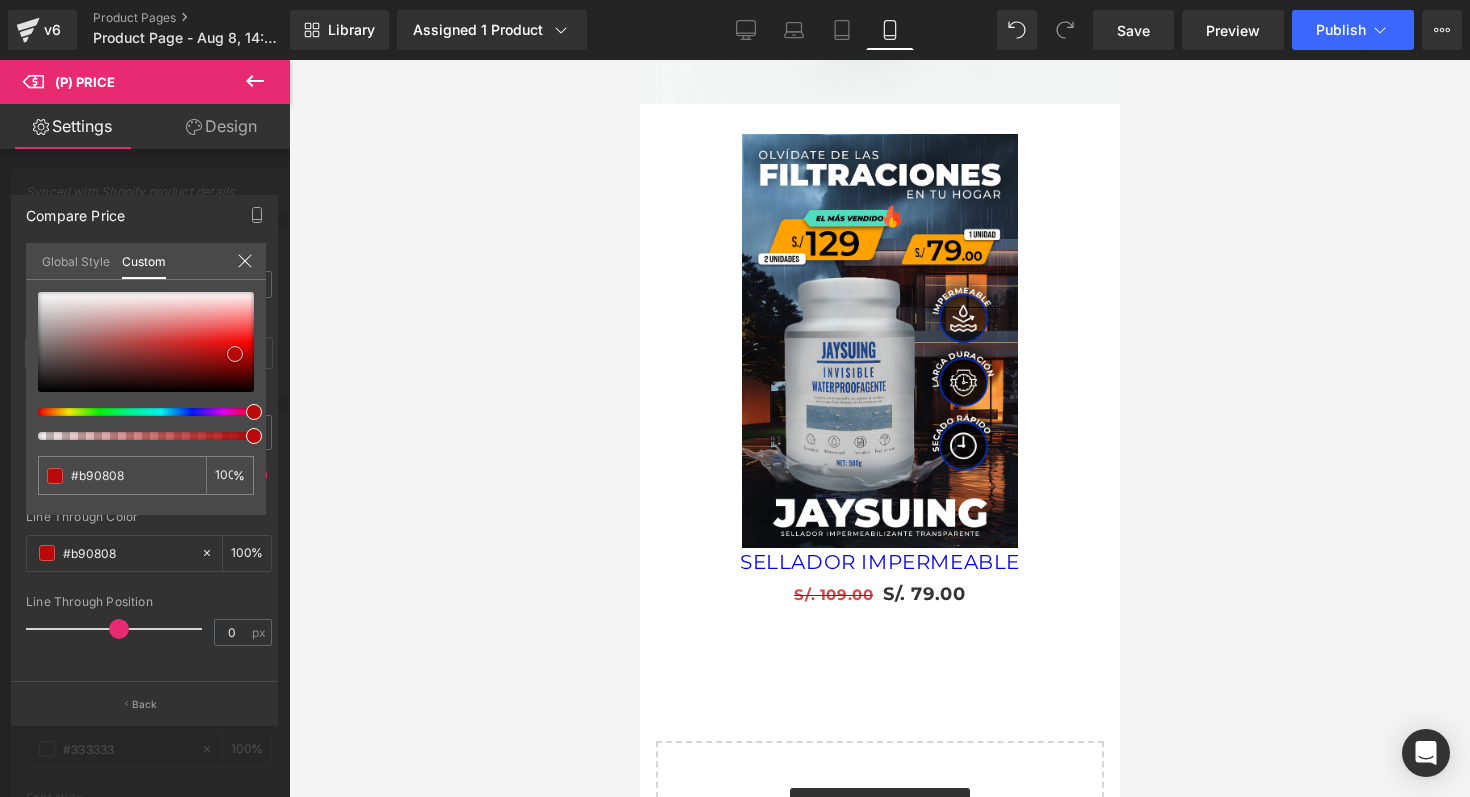 click at bounding box center (235, 354) 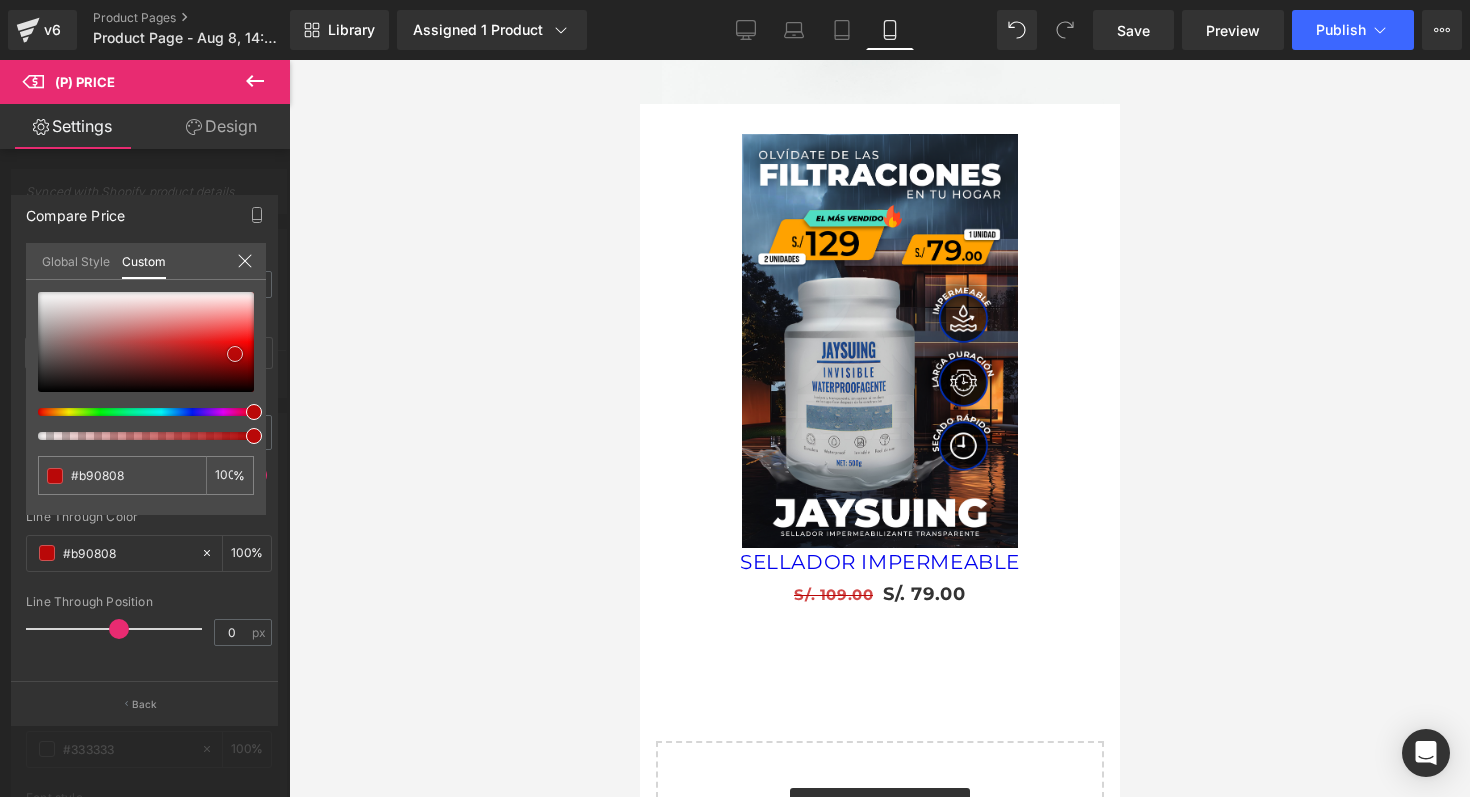 click at bounding box center (146, 342) 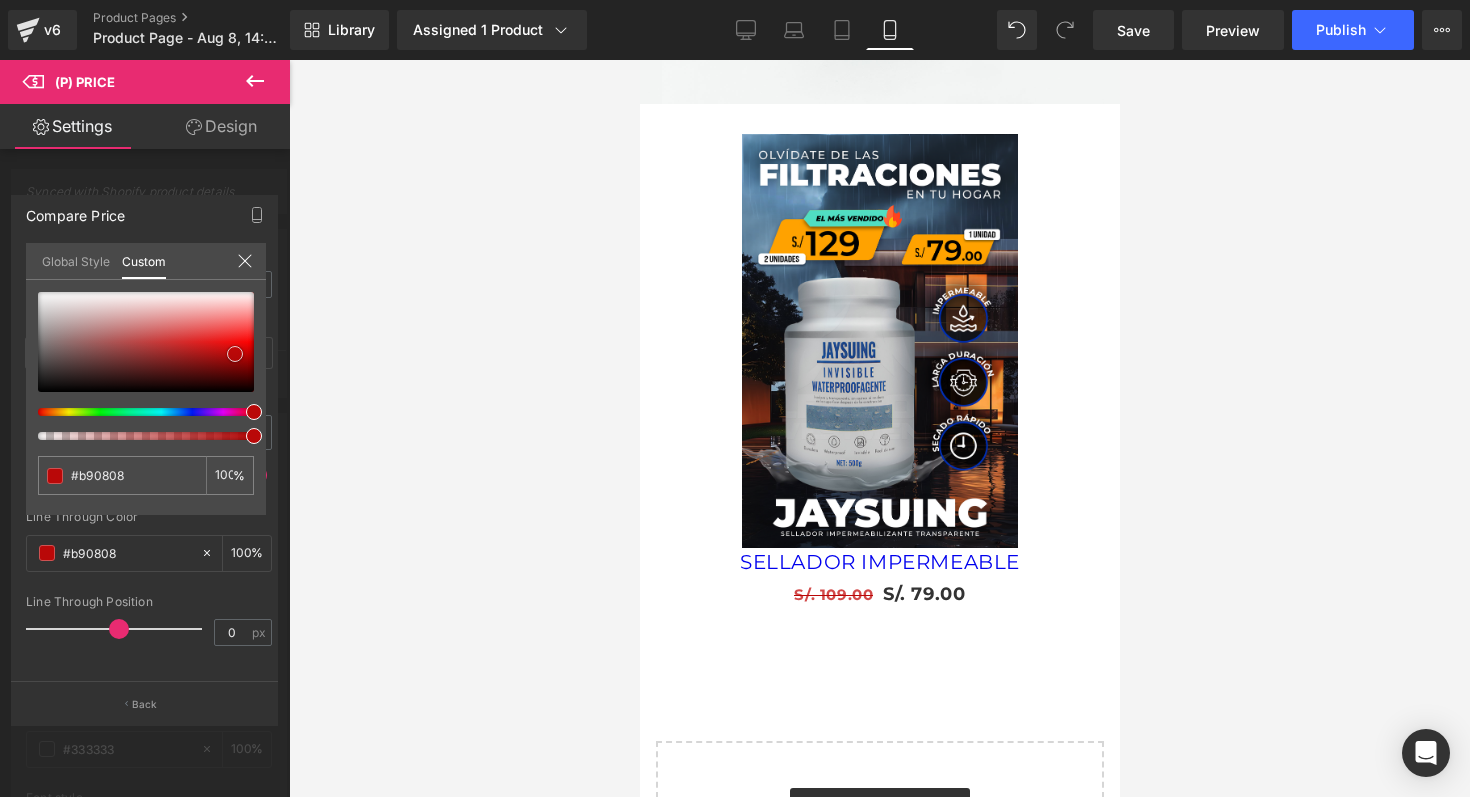 type on "#ee0b0b" 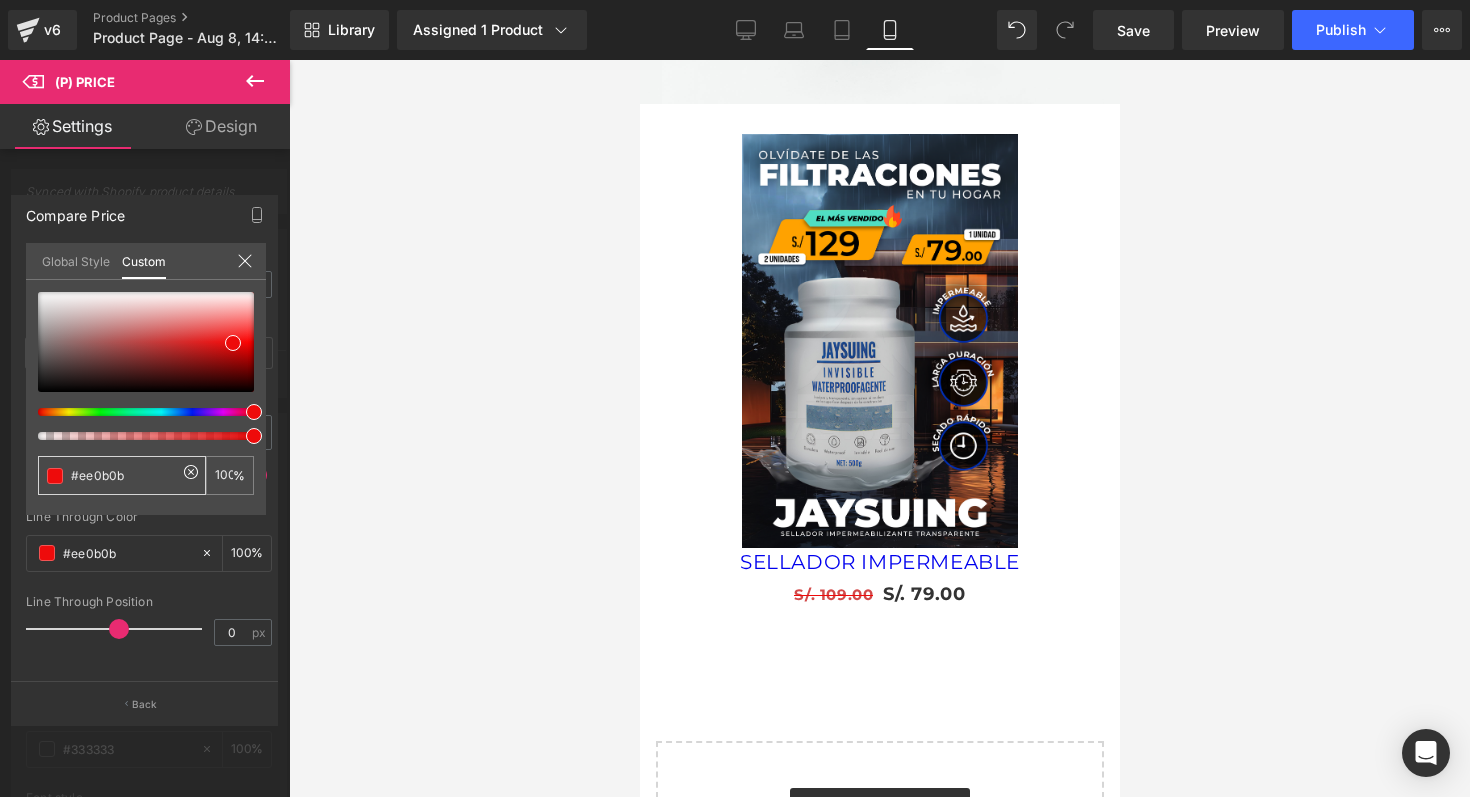 click on "#ee0b0b" at bounding box center (124, 475) 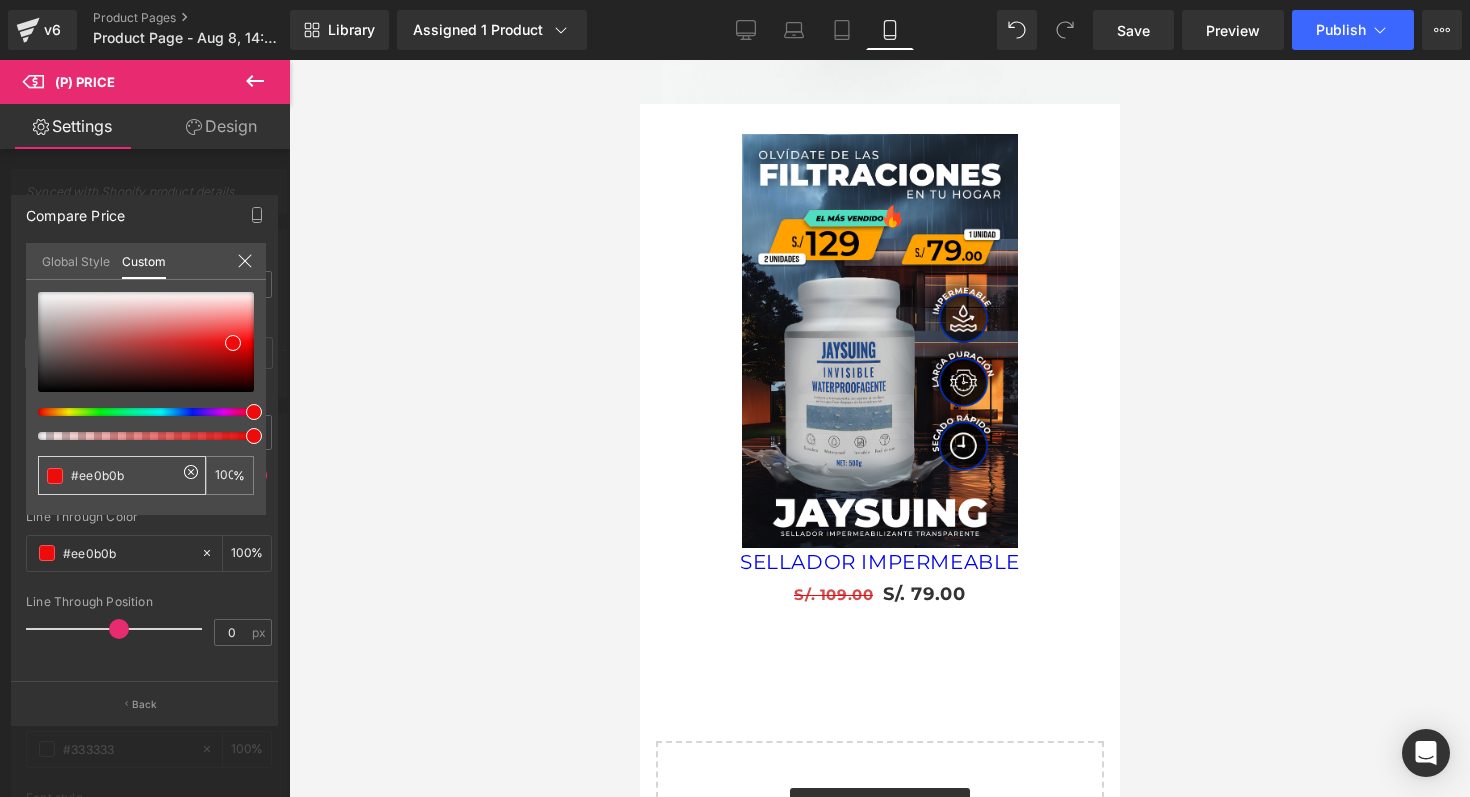 click on "#ee0b0b" at bounding box center [124, 475] 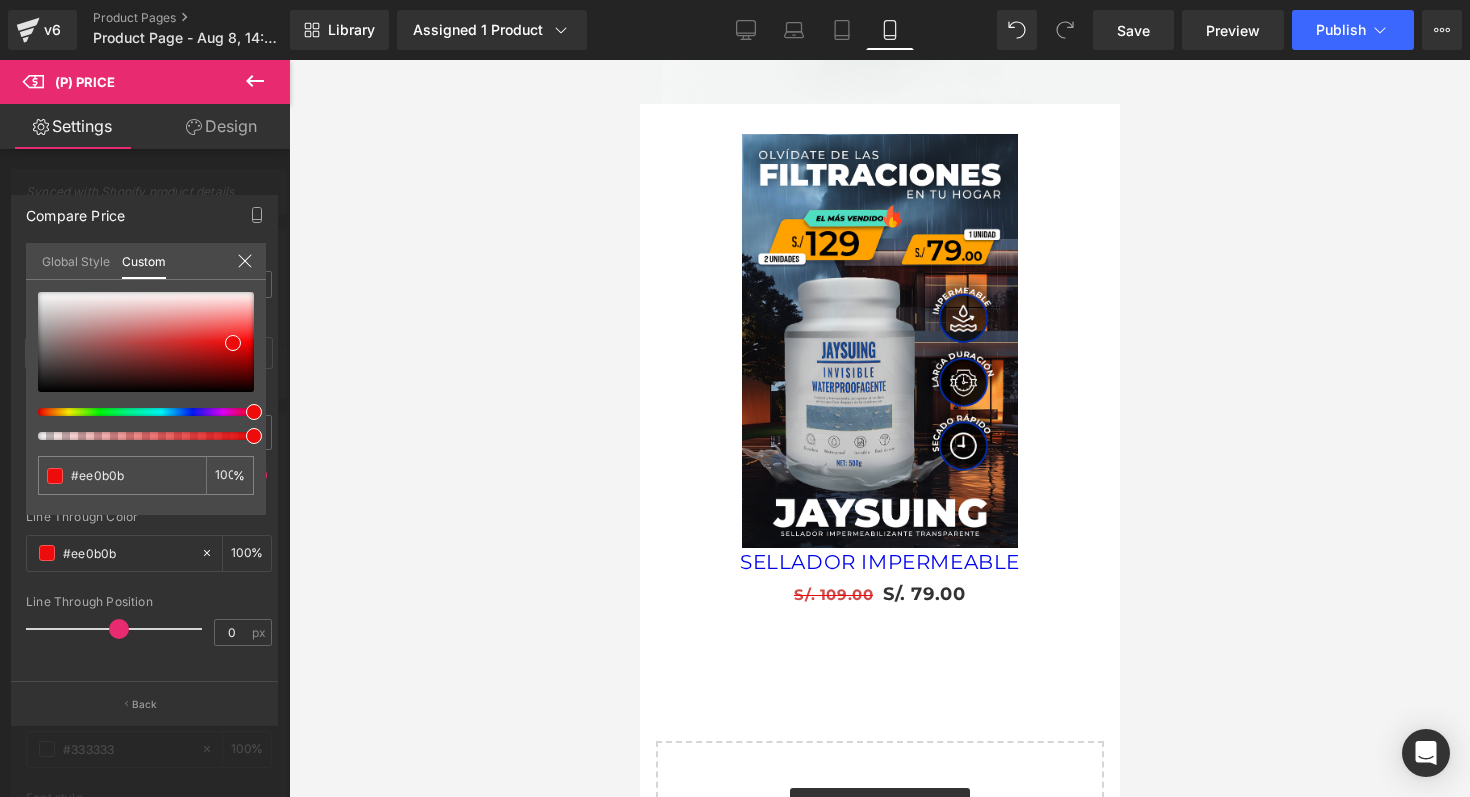 click on "Global Style Custom" at bounding box center [146, 261] 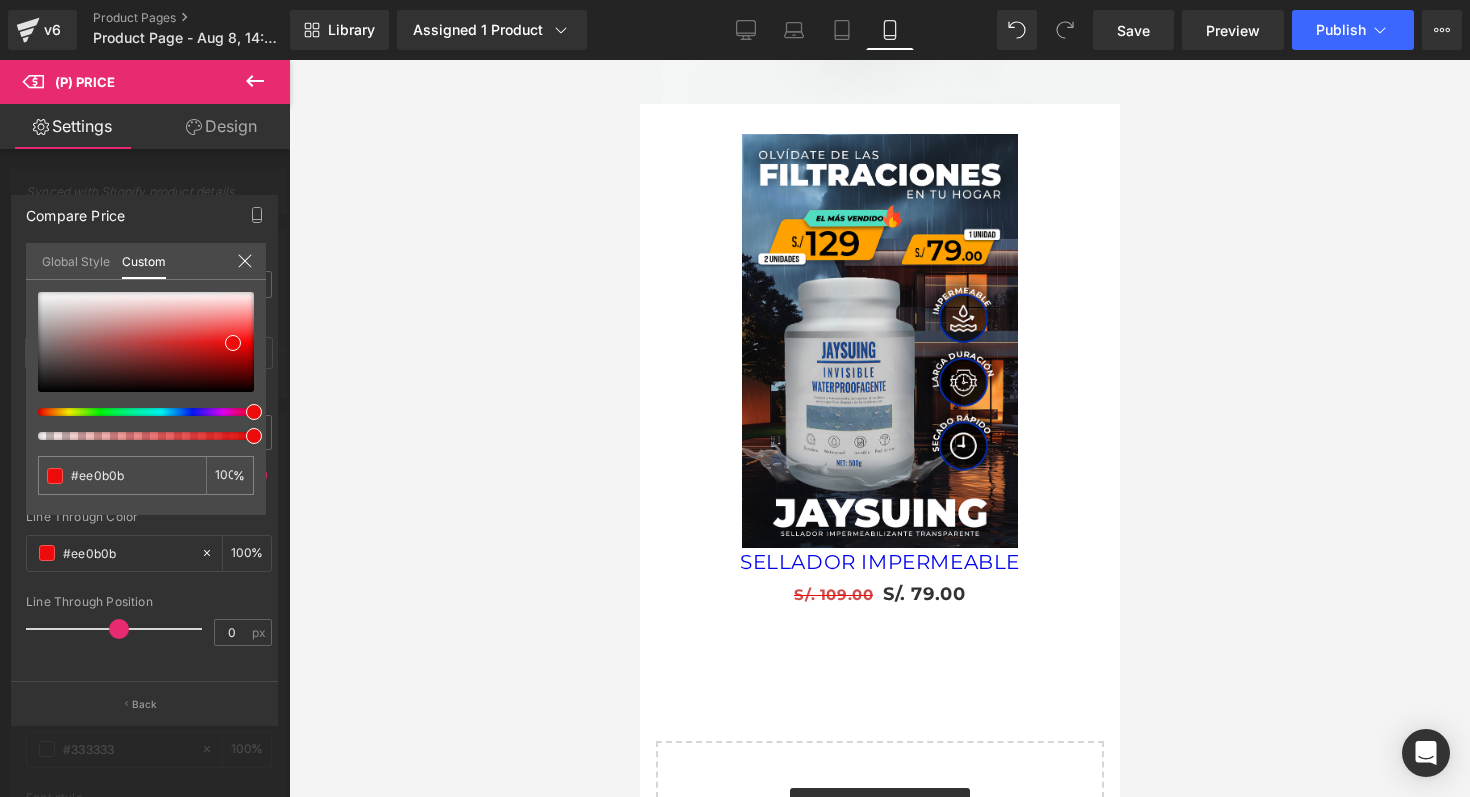 click 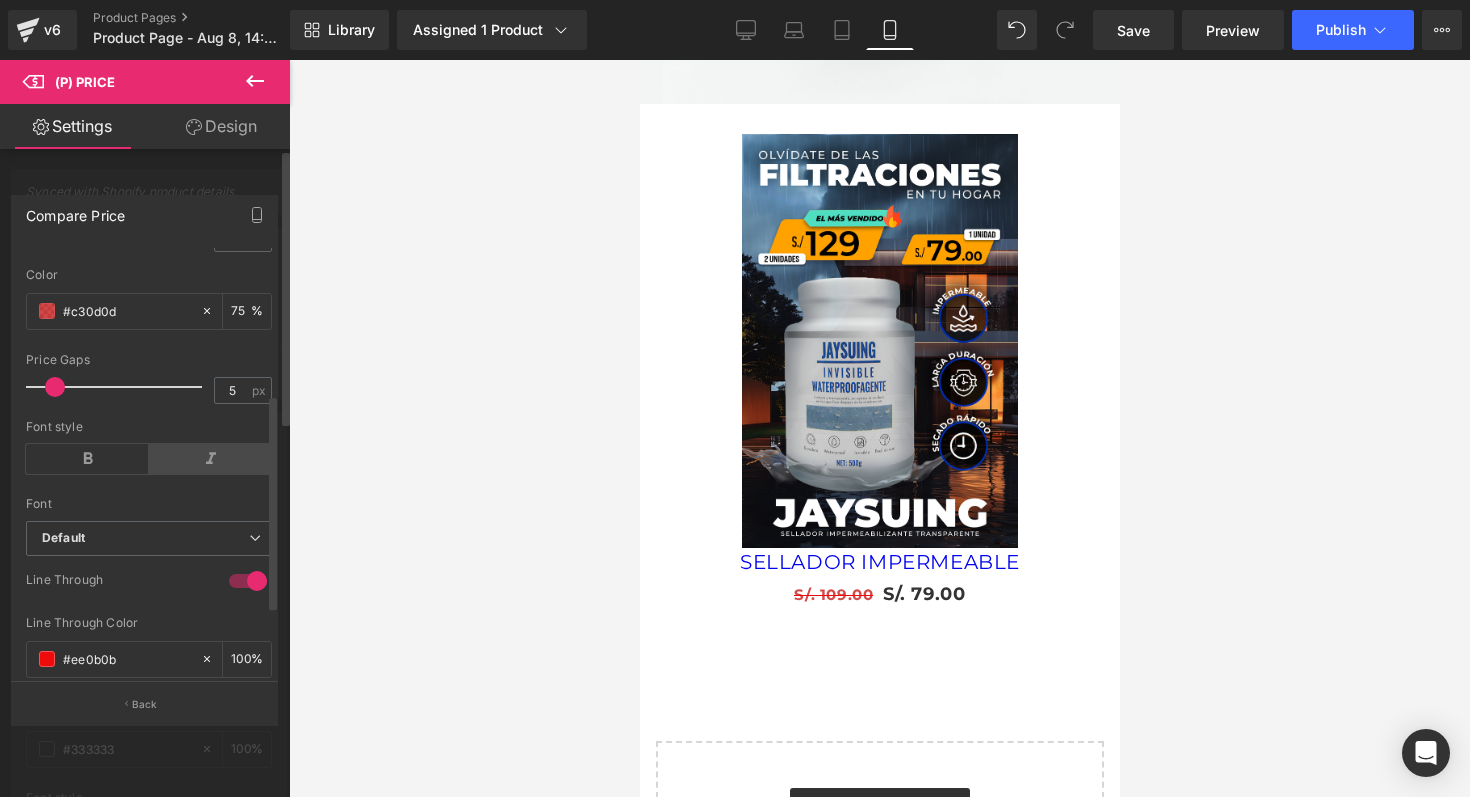 scroll, scrollTop: 316, scrollLeft: 0, axis: vertical 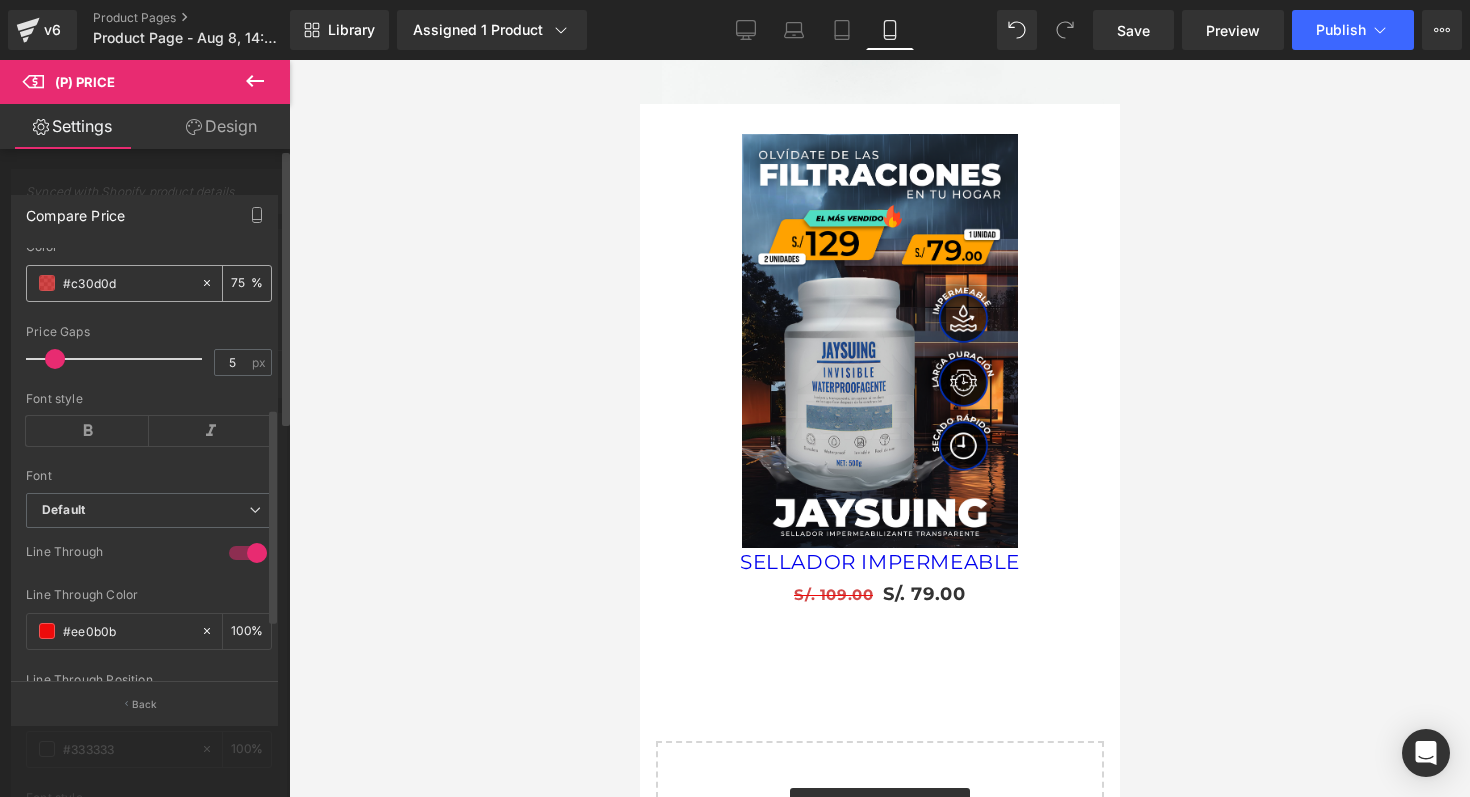 click on "#c30d0d" at bounding box center (127, 283) 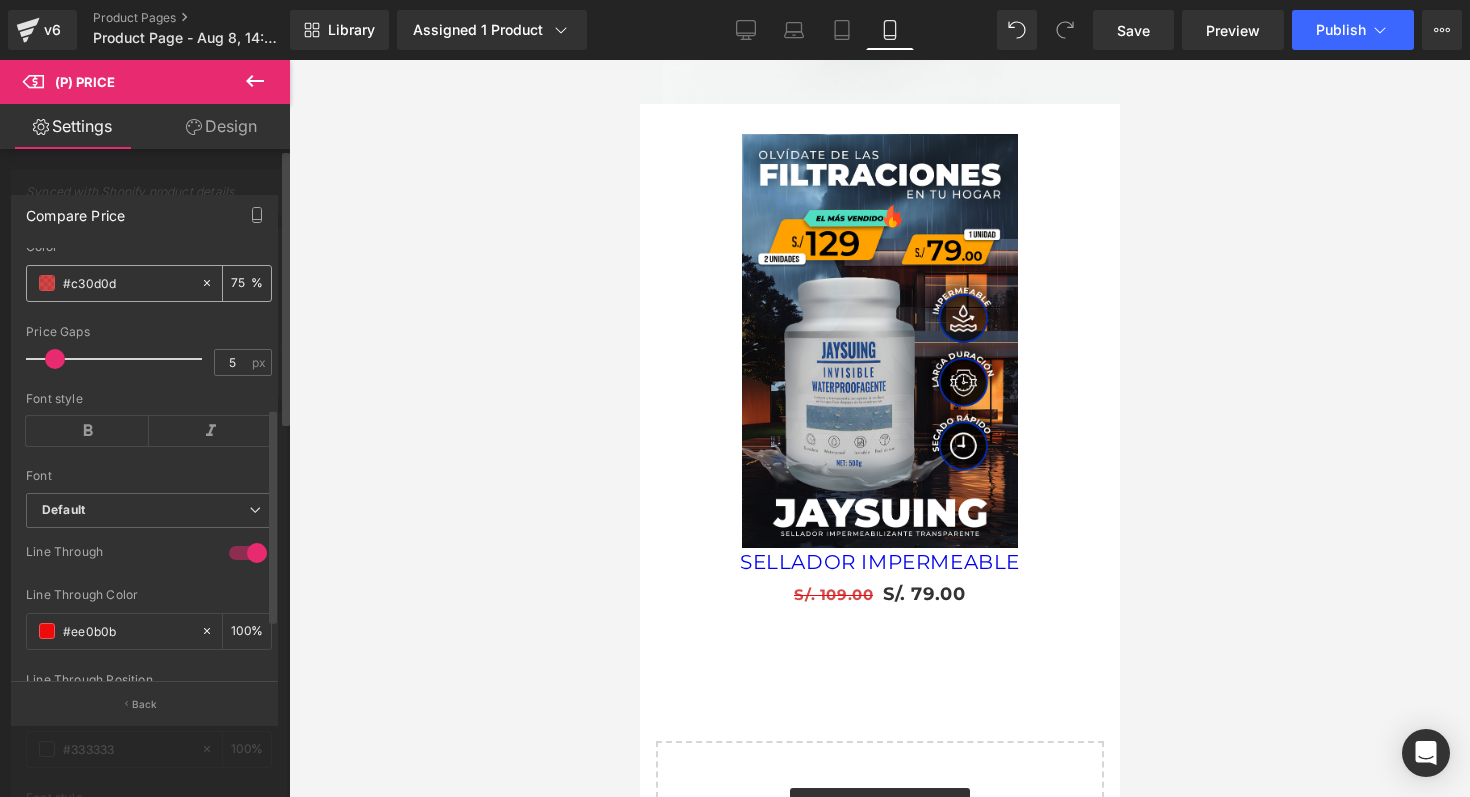 paste on "ee0b0b" 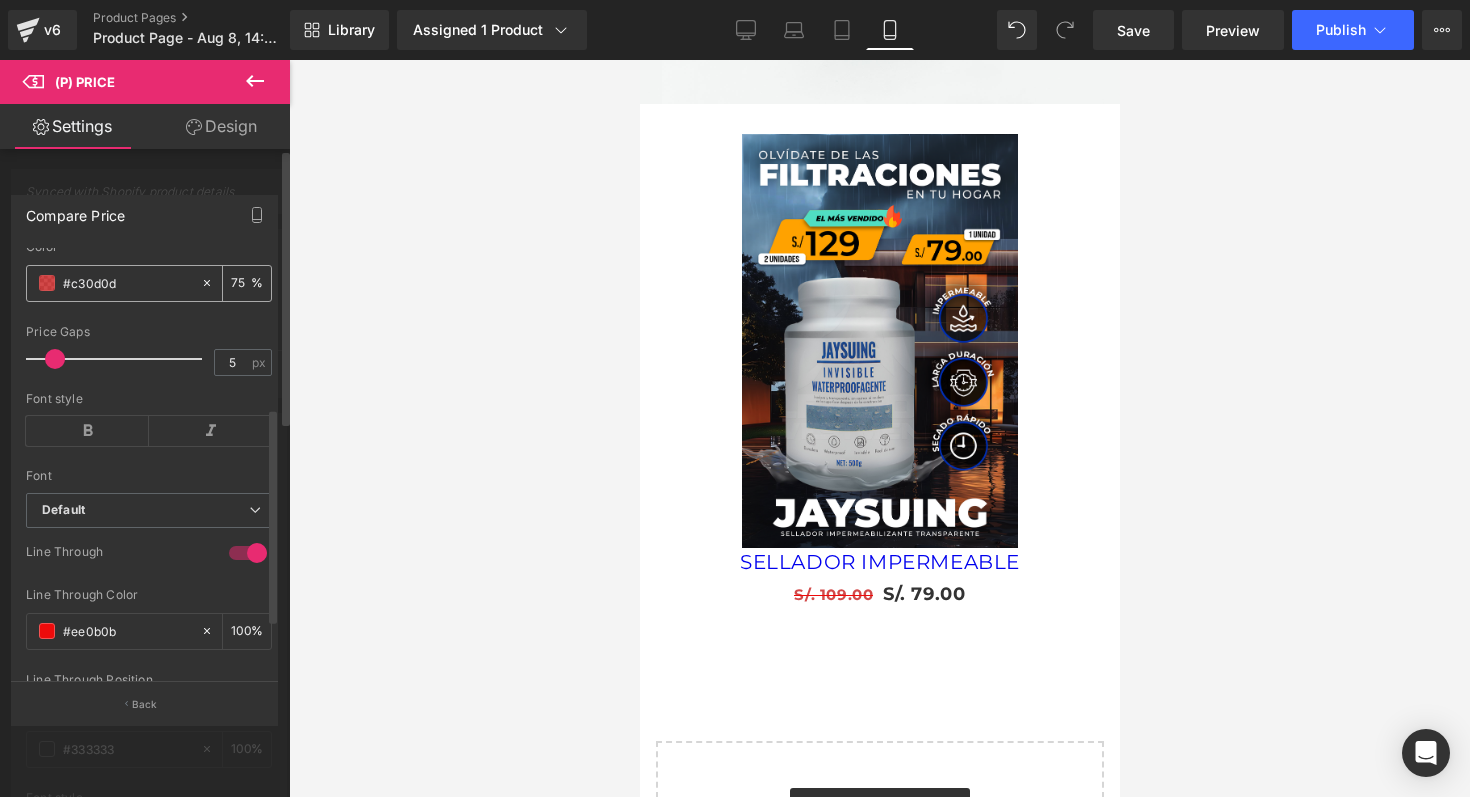 type on "#ee0b0b" 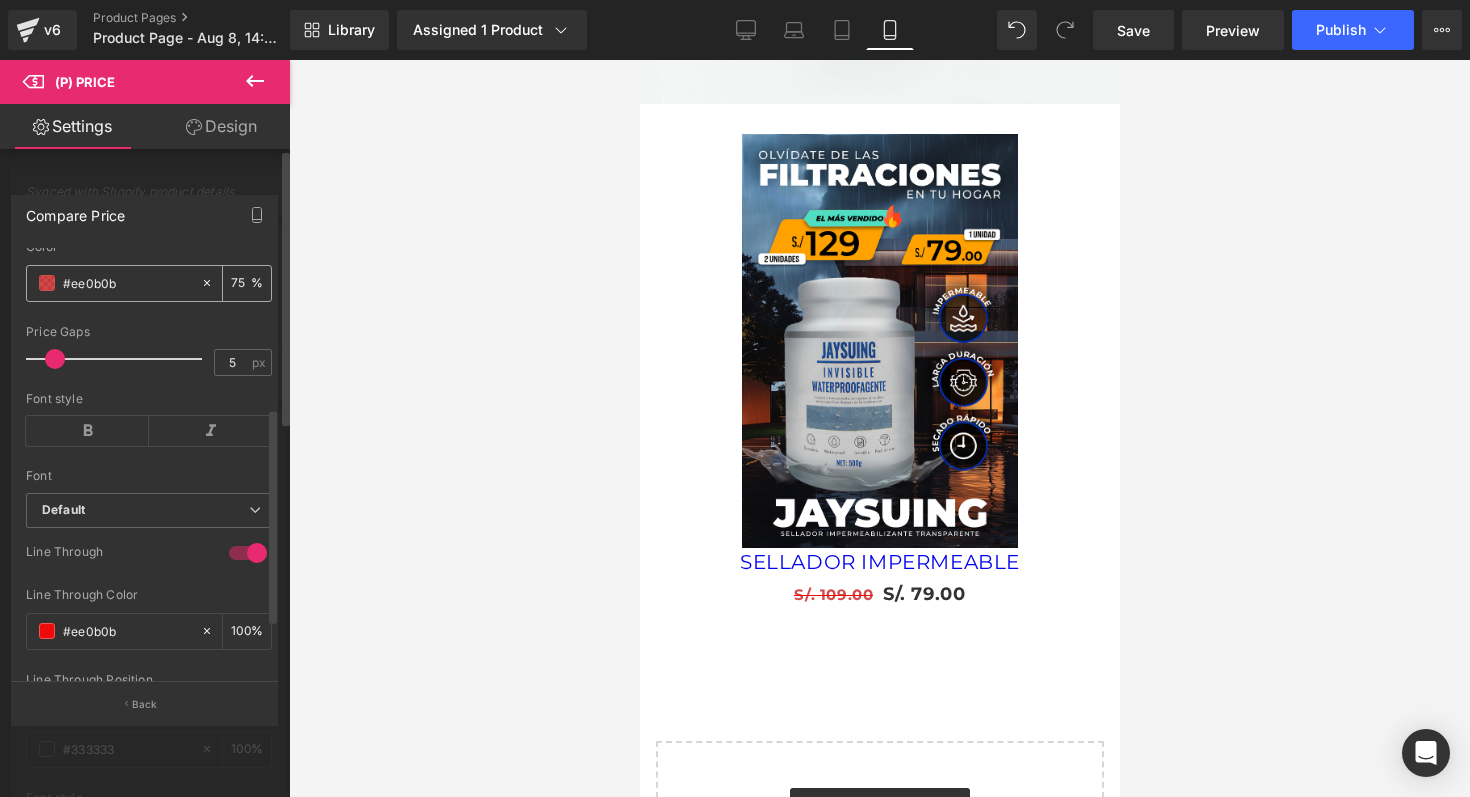 type on "100" 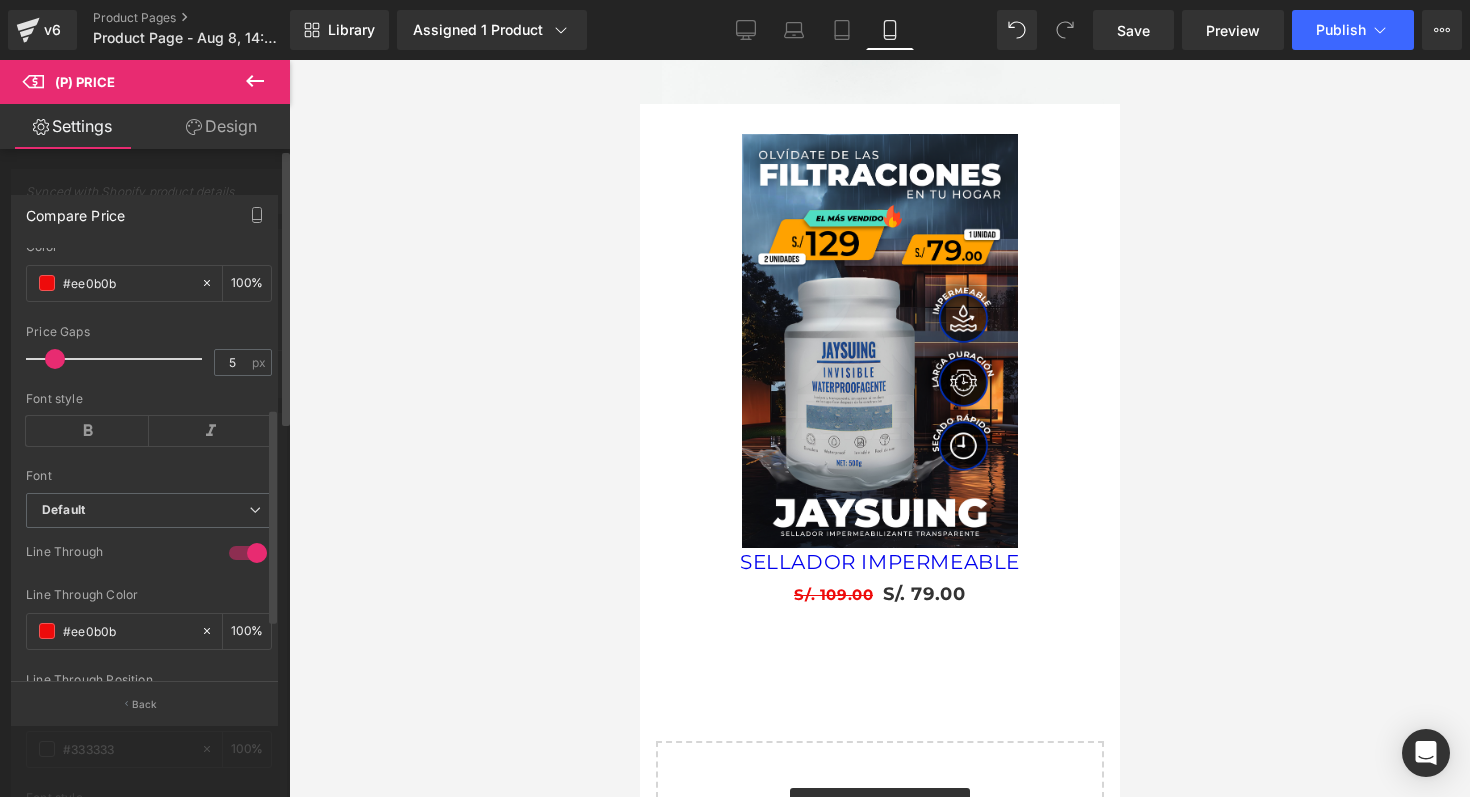 type on "#ee0b0b" 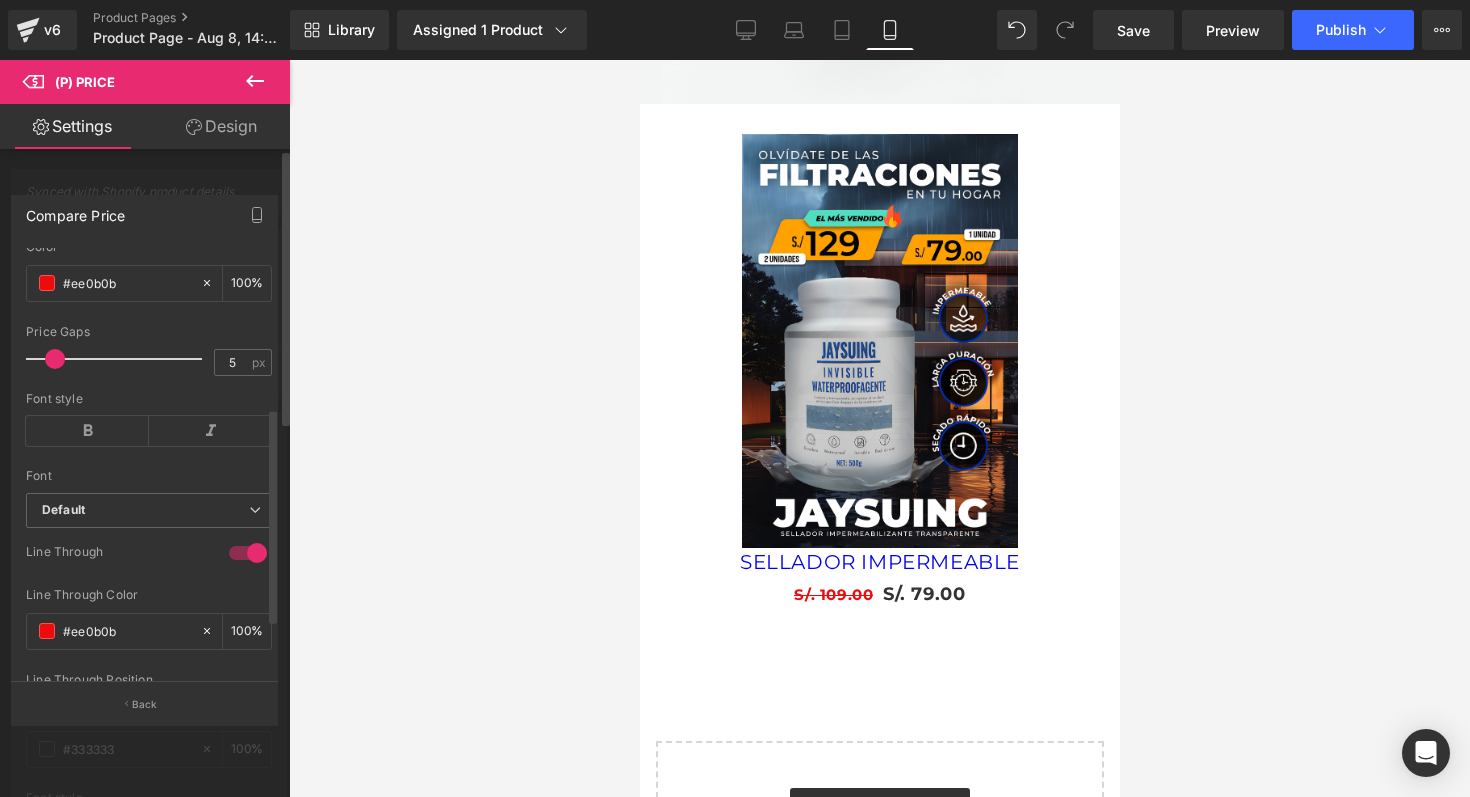 click on "Color" at bounding box center [149, 247] 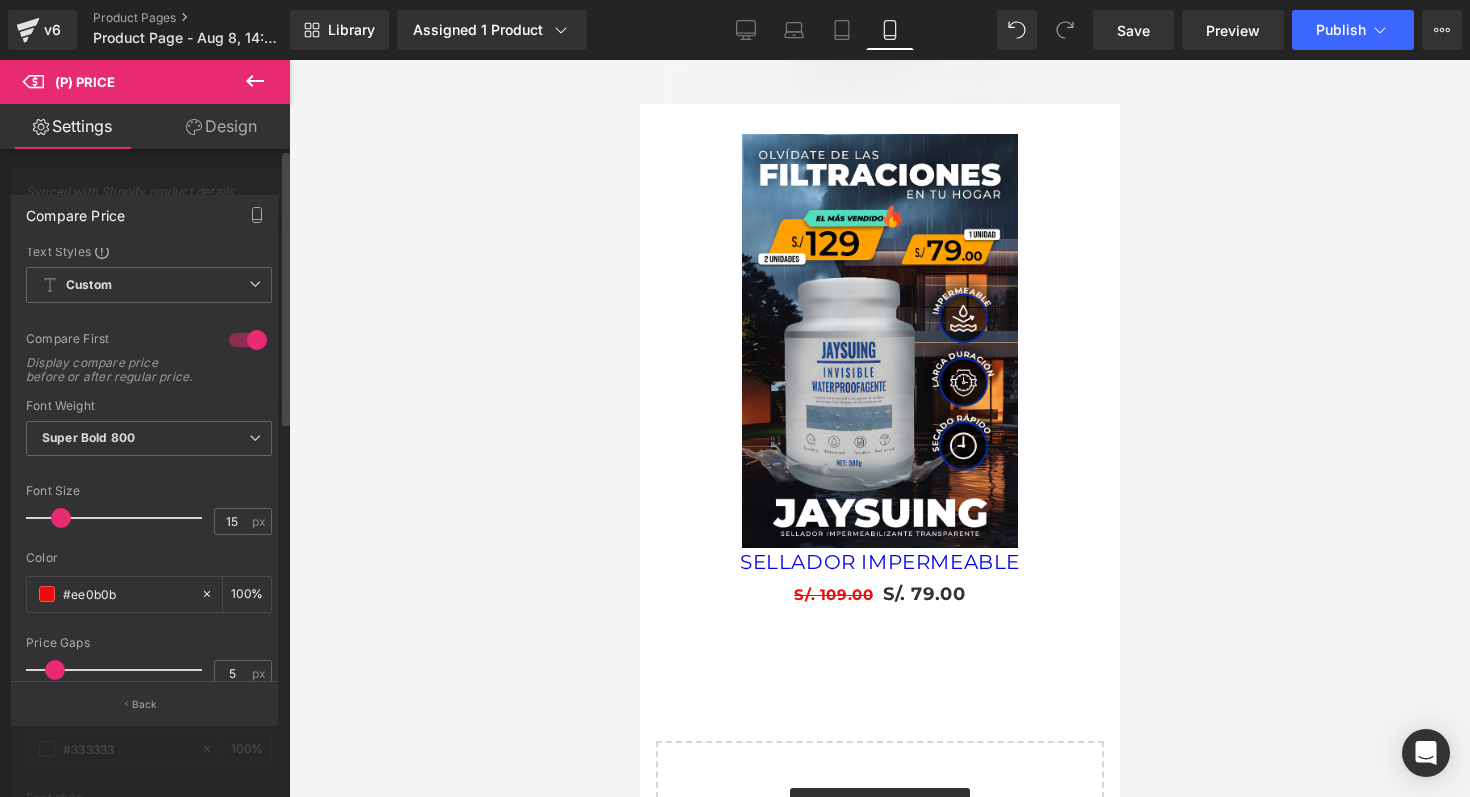 scroll, scrollTop: 0, scrollLeft: 0, axis: both 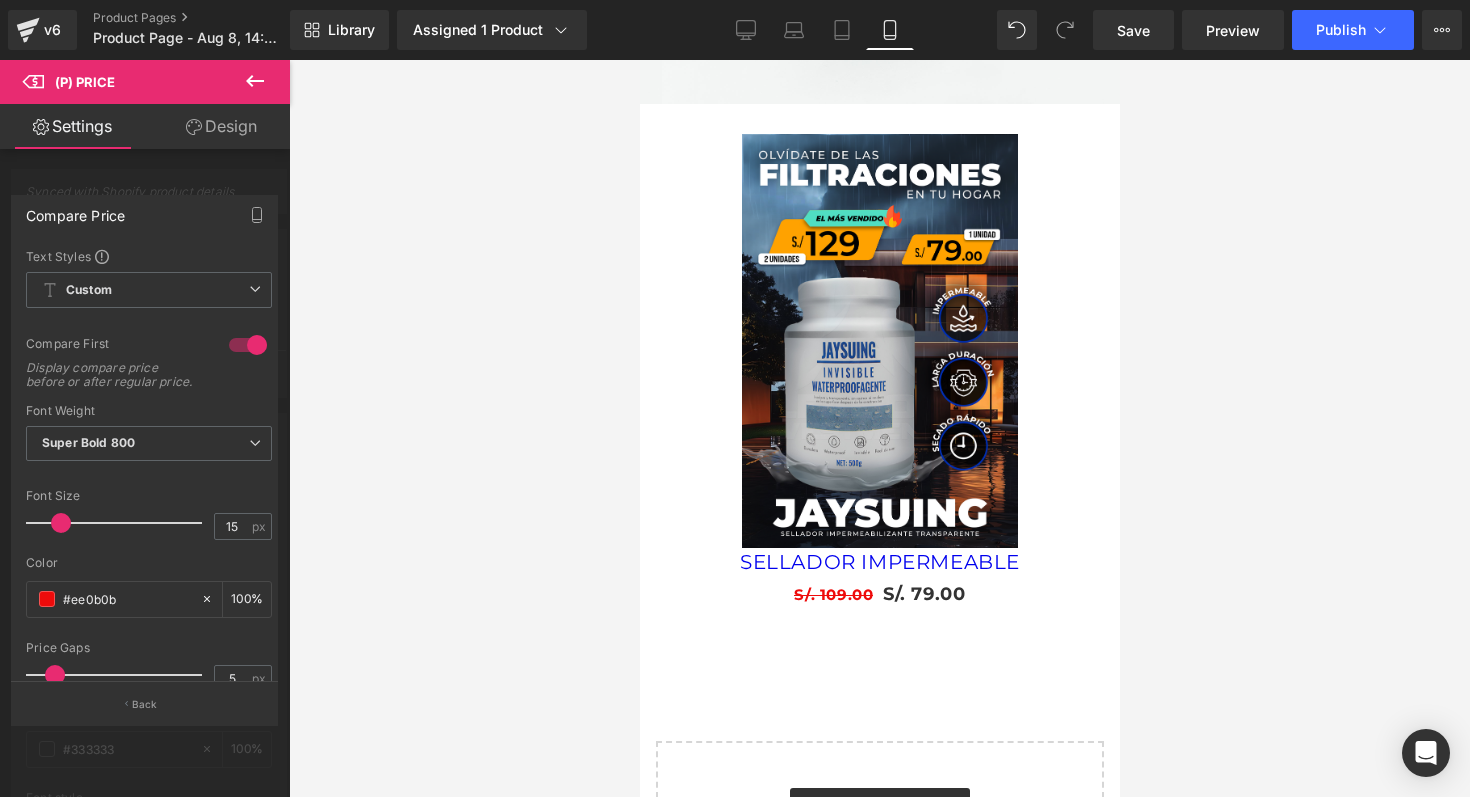 click on "Settings" at bounding box center [72, 126] 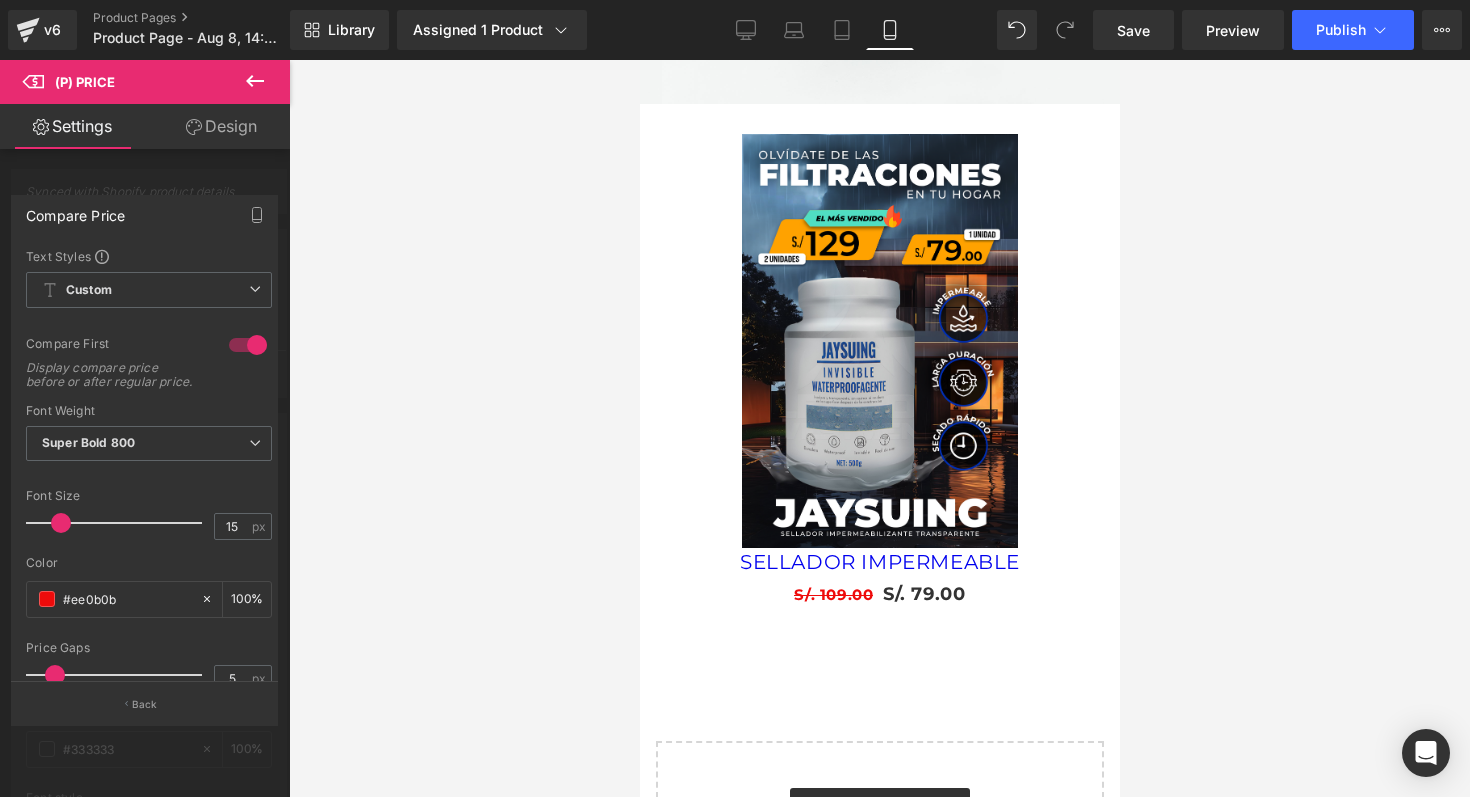 click at bounding box center [879, 428] 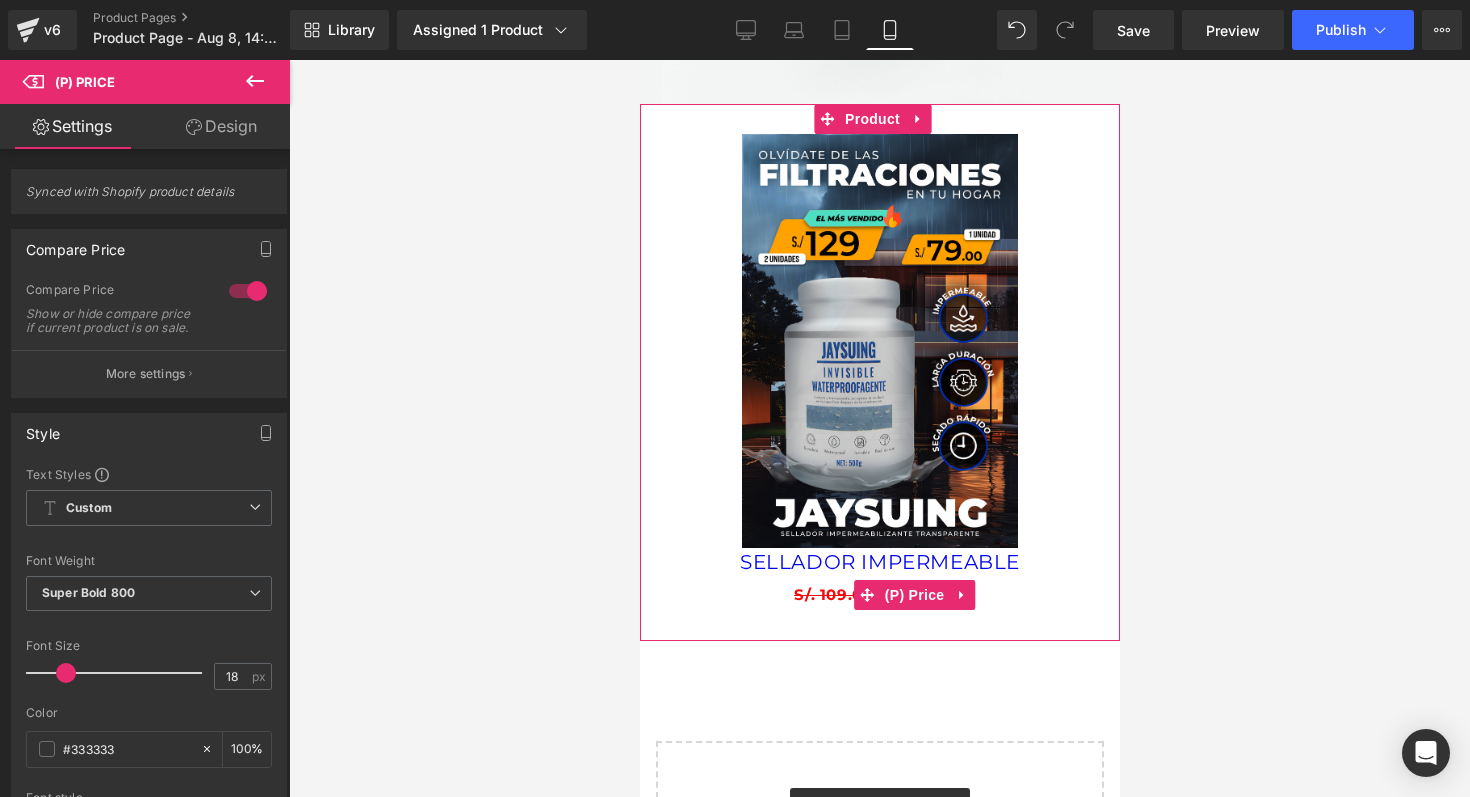 click on "(P) Price" at bounding box center (914, 595) 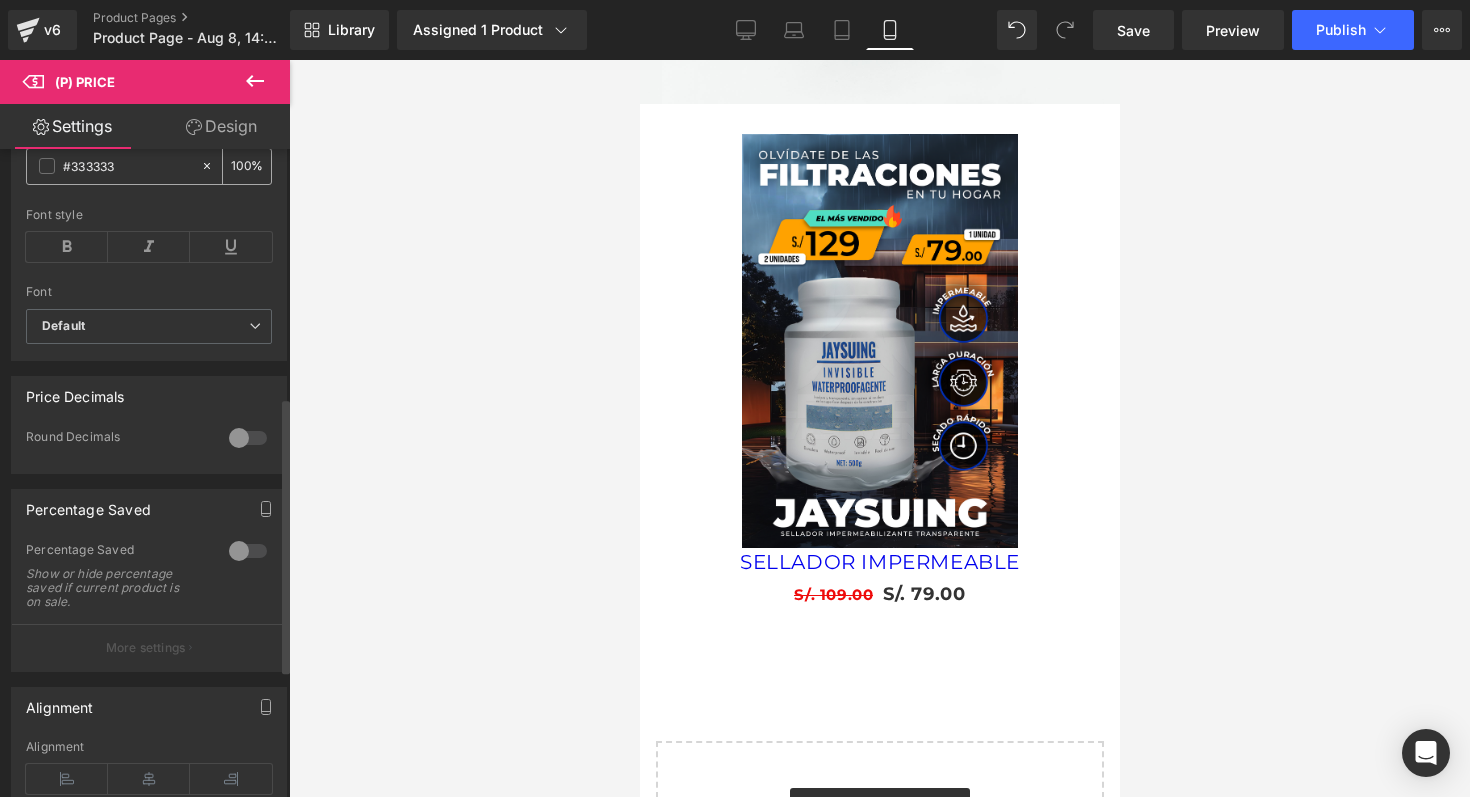 scroll, scrollTop: 583, scrollLeft: 0, axis: vertical 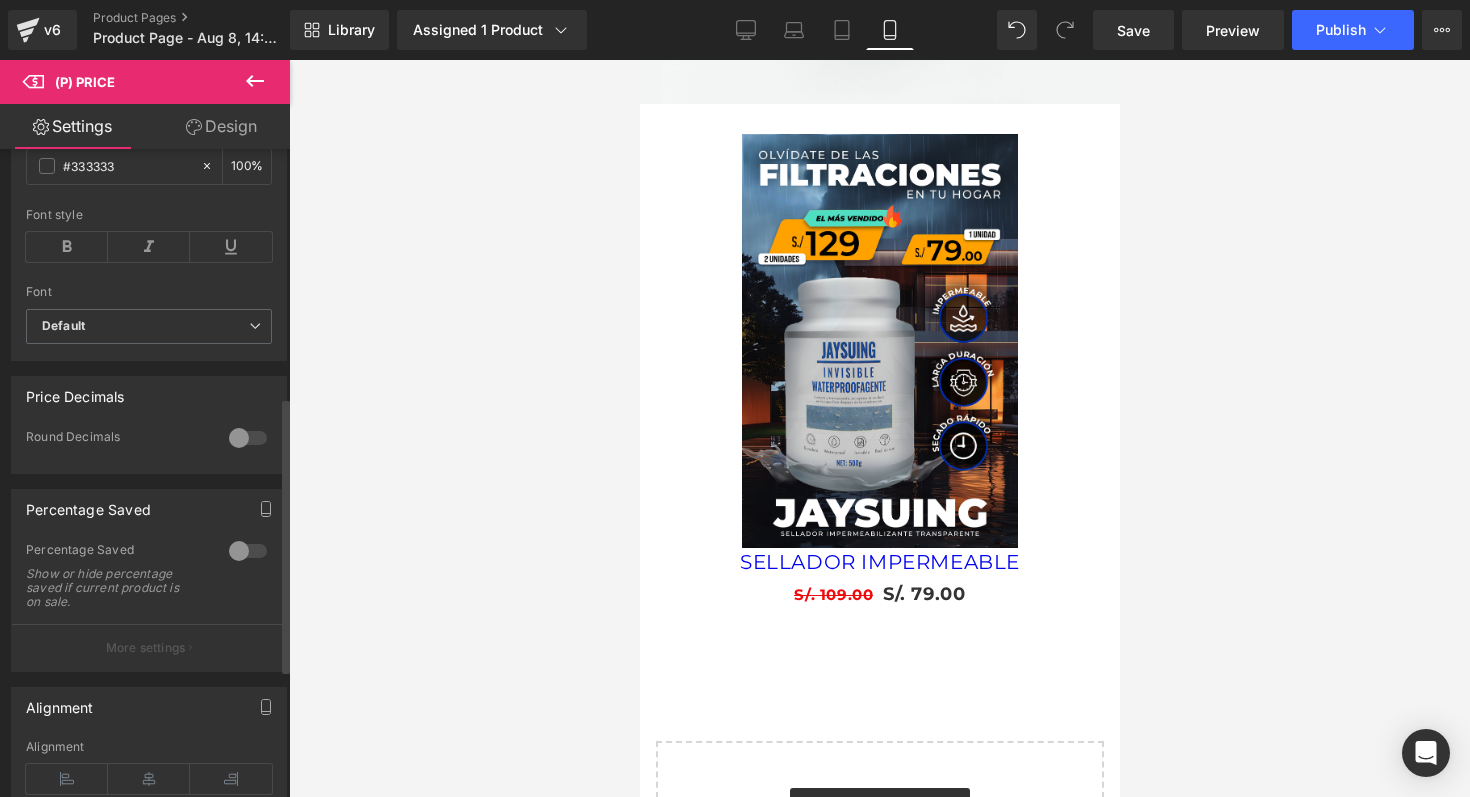 click at bounding box center [248, 438] 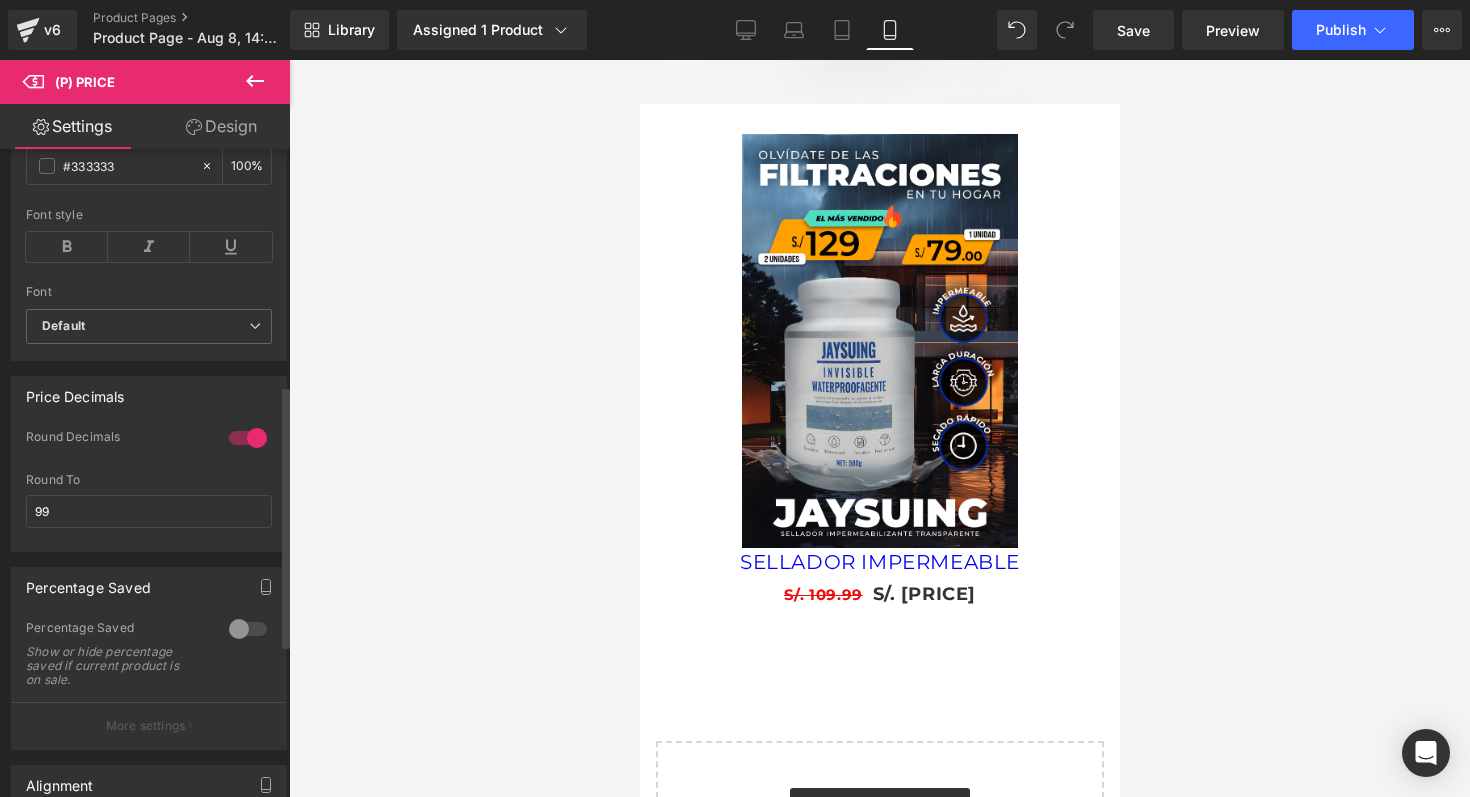 click at bounding box center (248, 438) 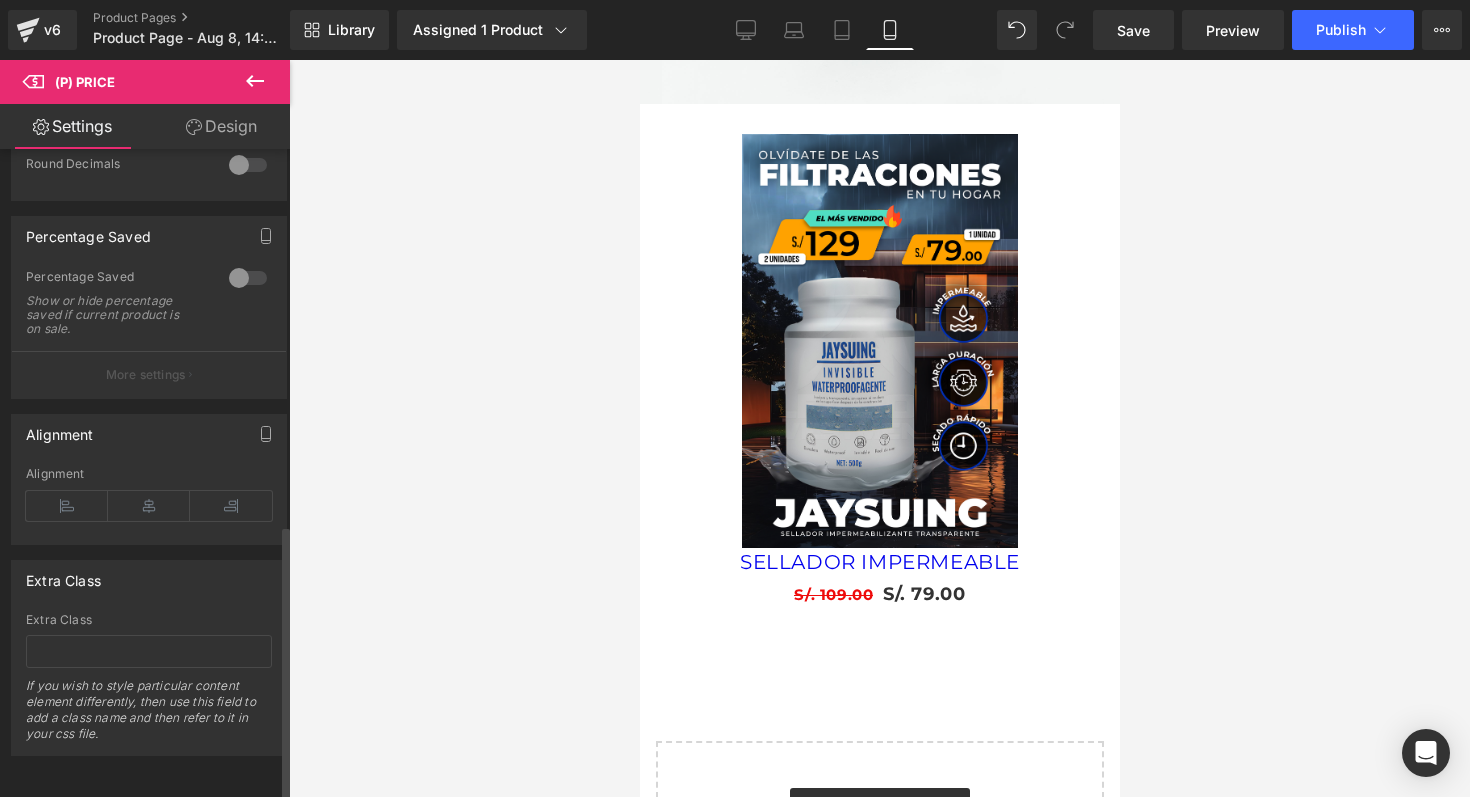 scroll, scrollTop: 884, scrollLeft: 0, axis: vertical 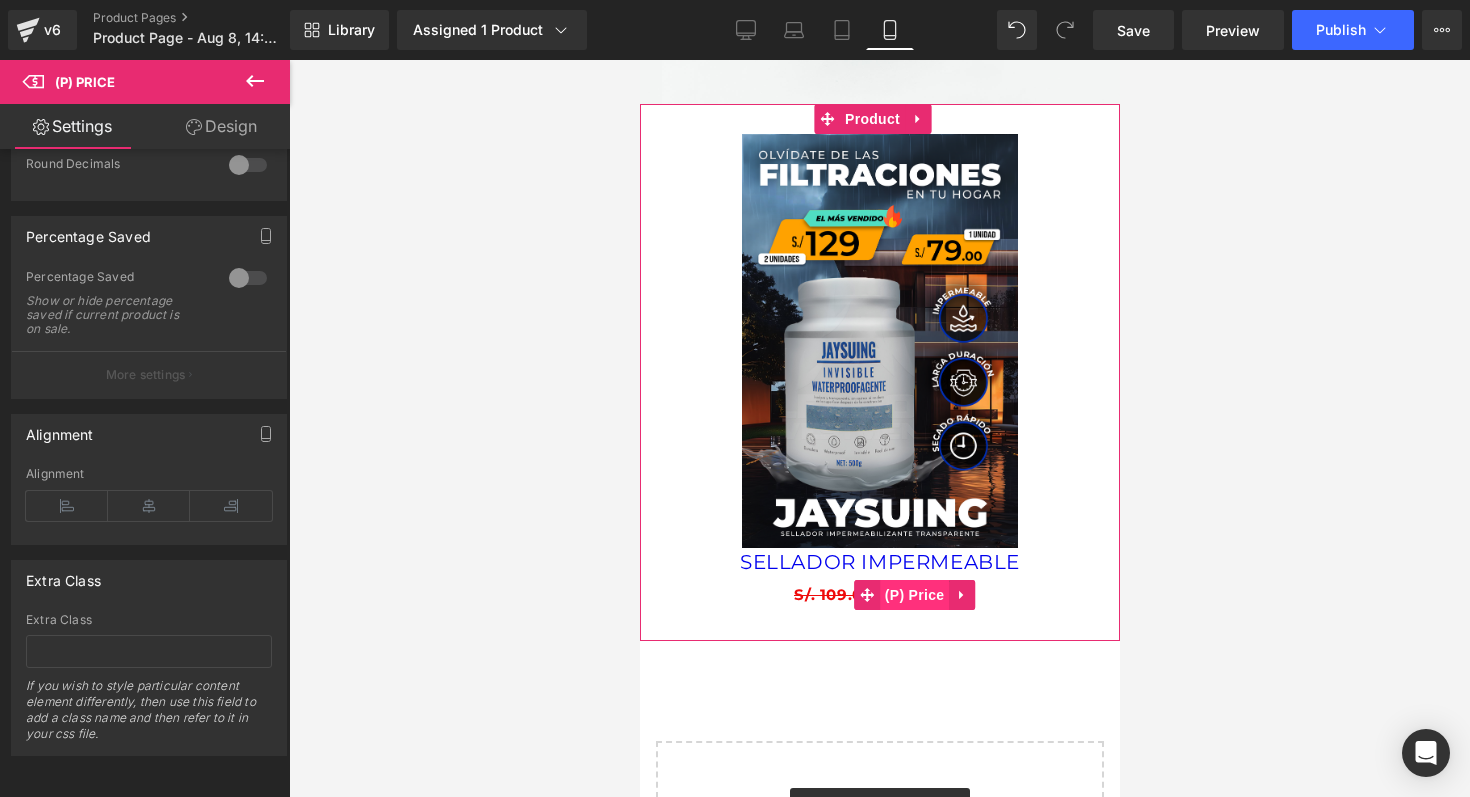 click on "(P) Price" at bounding box center [914, 595] 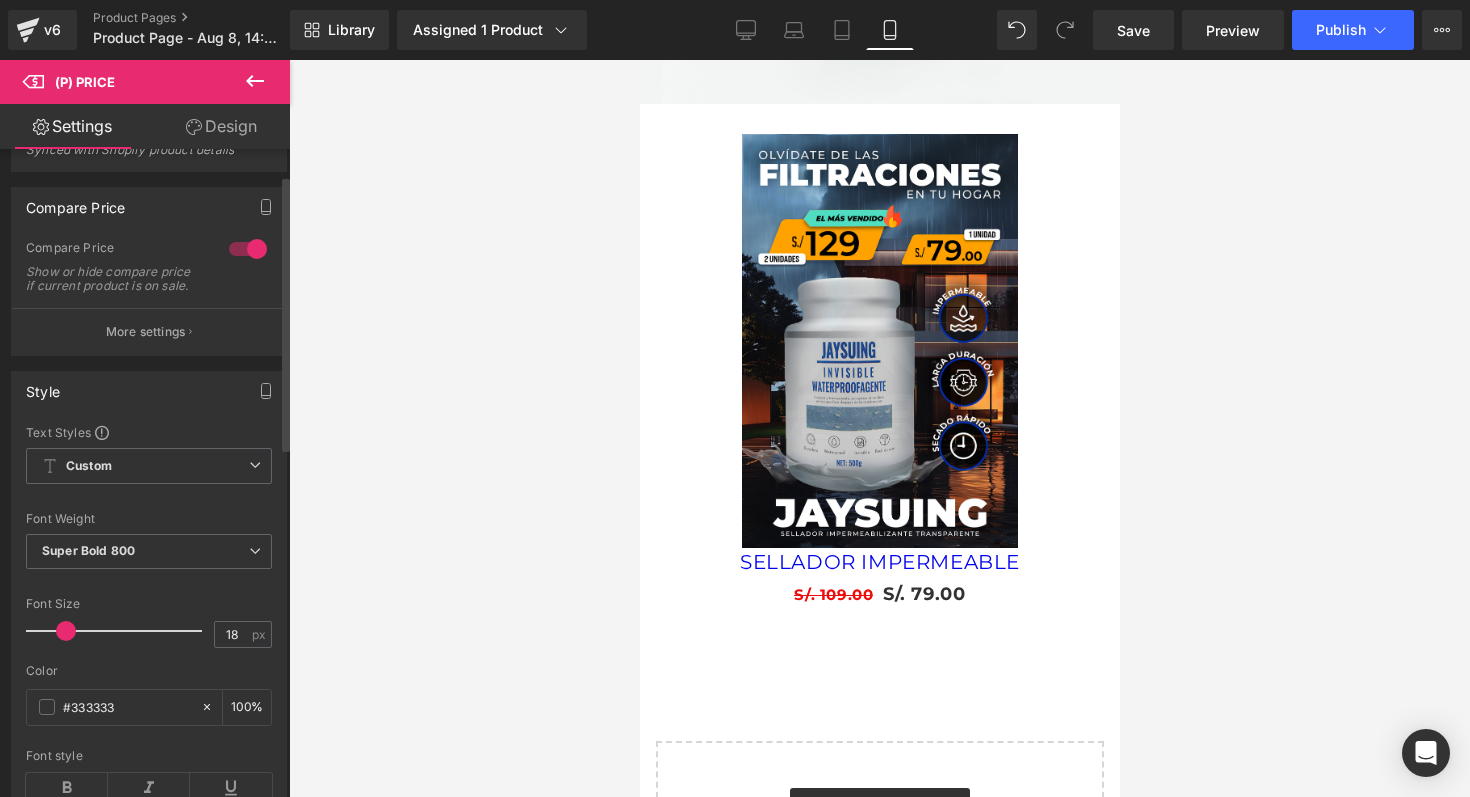 scroll, scrollTop: 0, scrollLeft: 0, axis: both 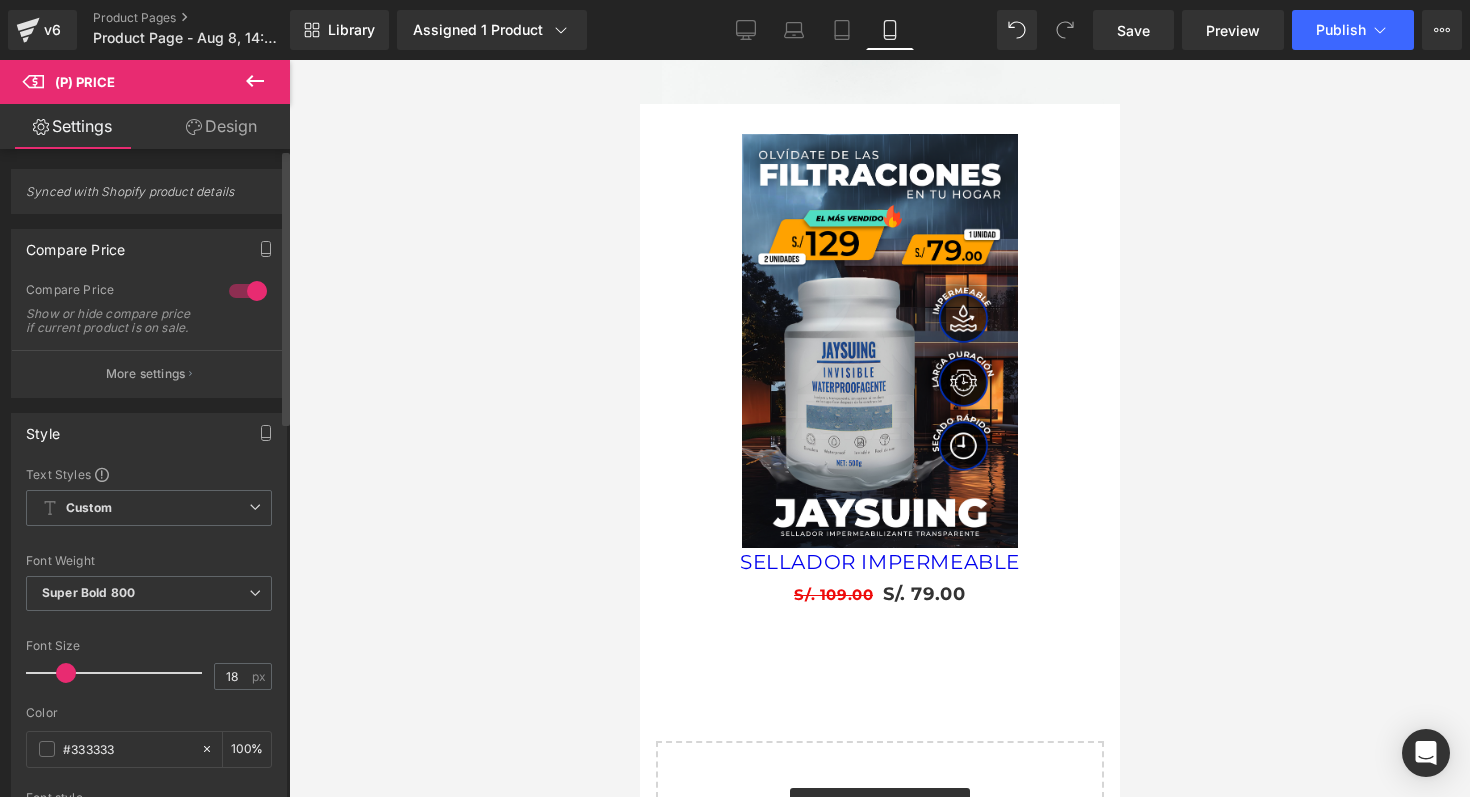 click at bounding box center [248, 291] 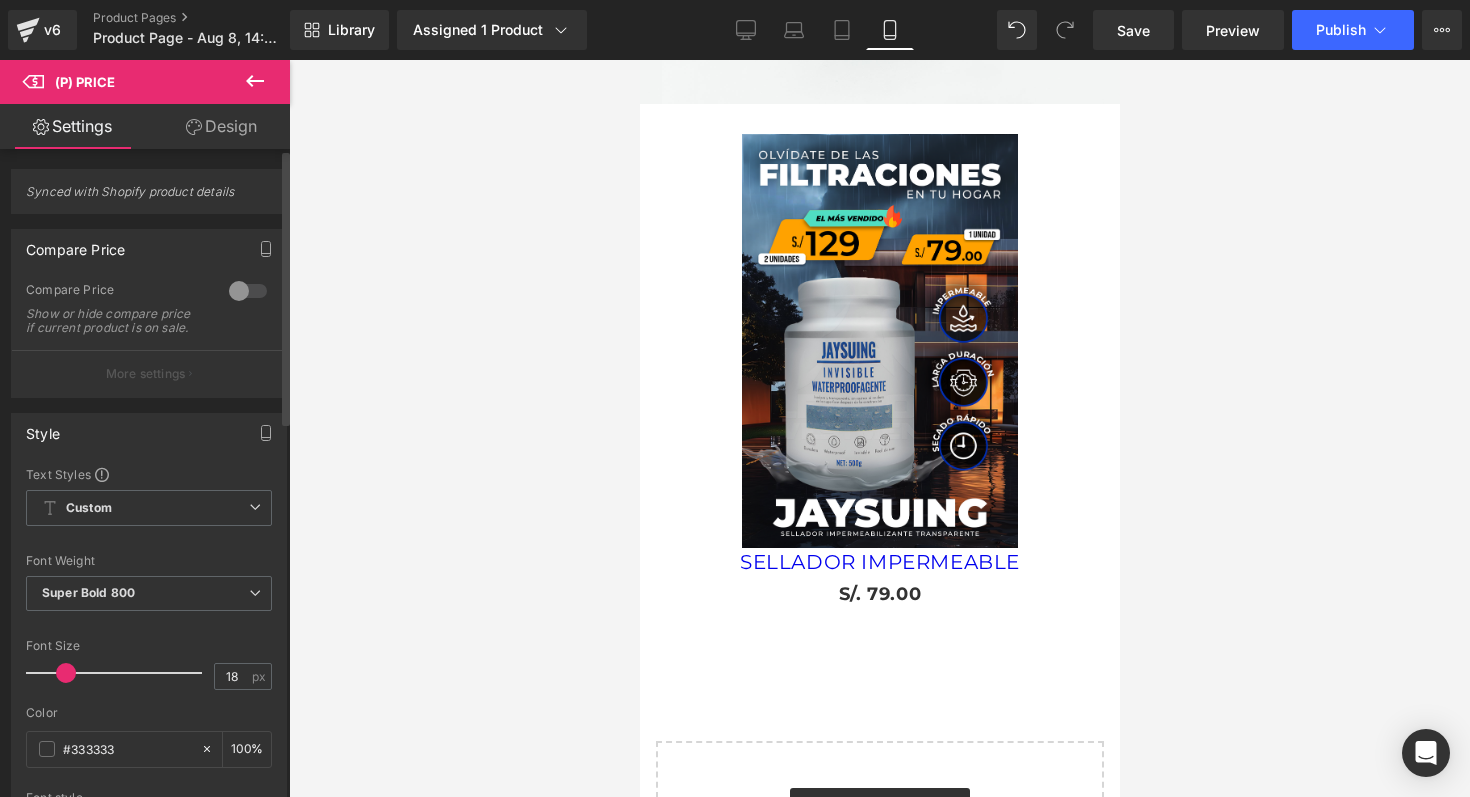 click at bounding box center [248, 291] 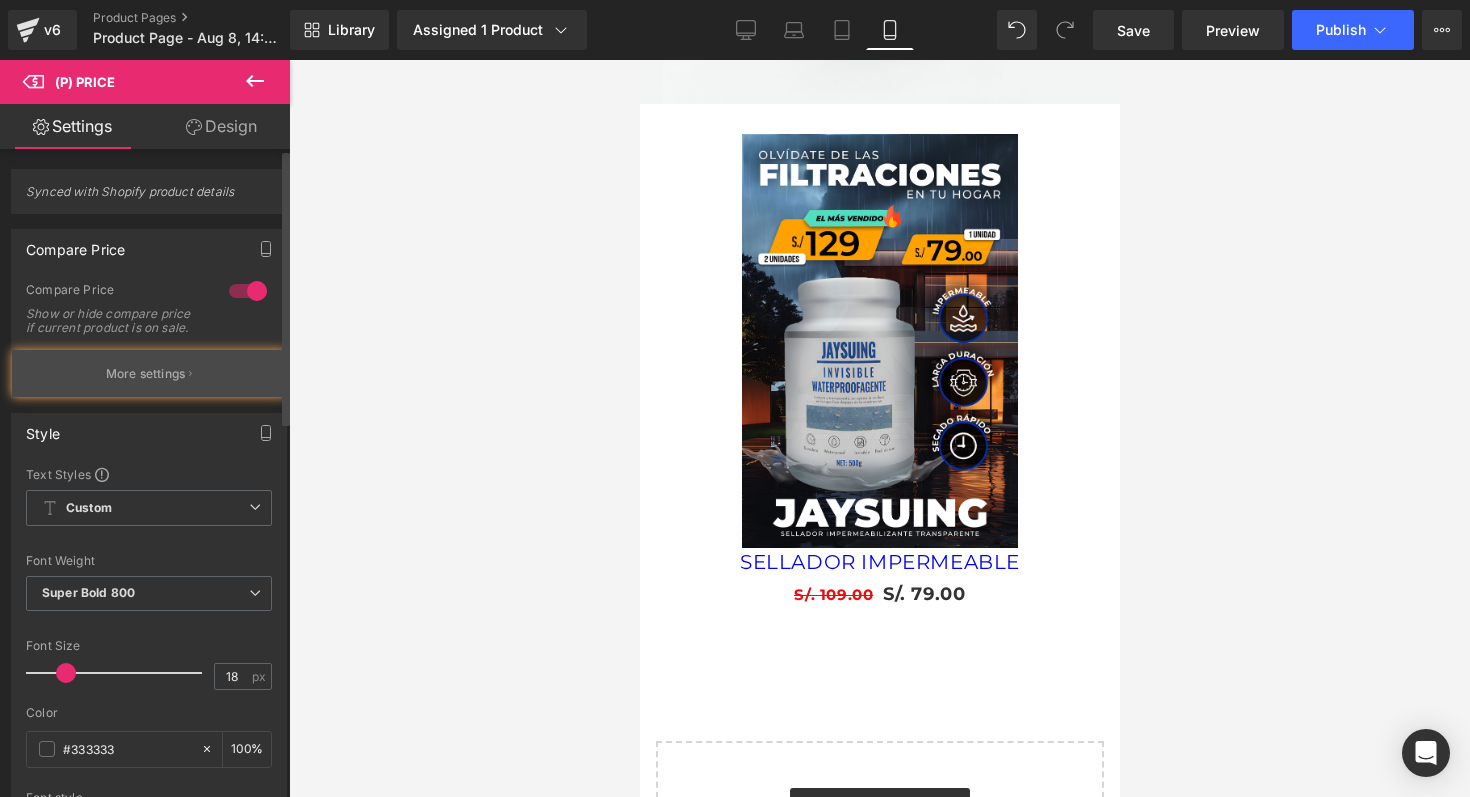 click on "More settings" at bounding box center [149, 373] 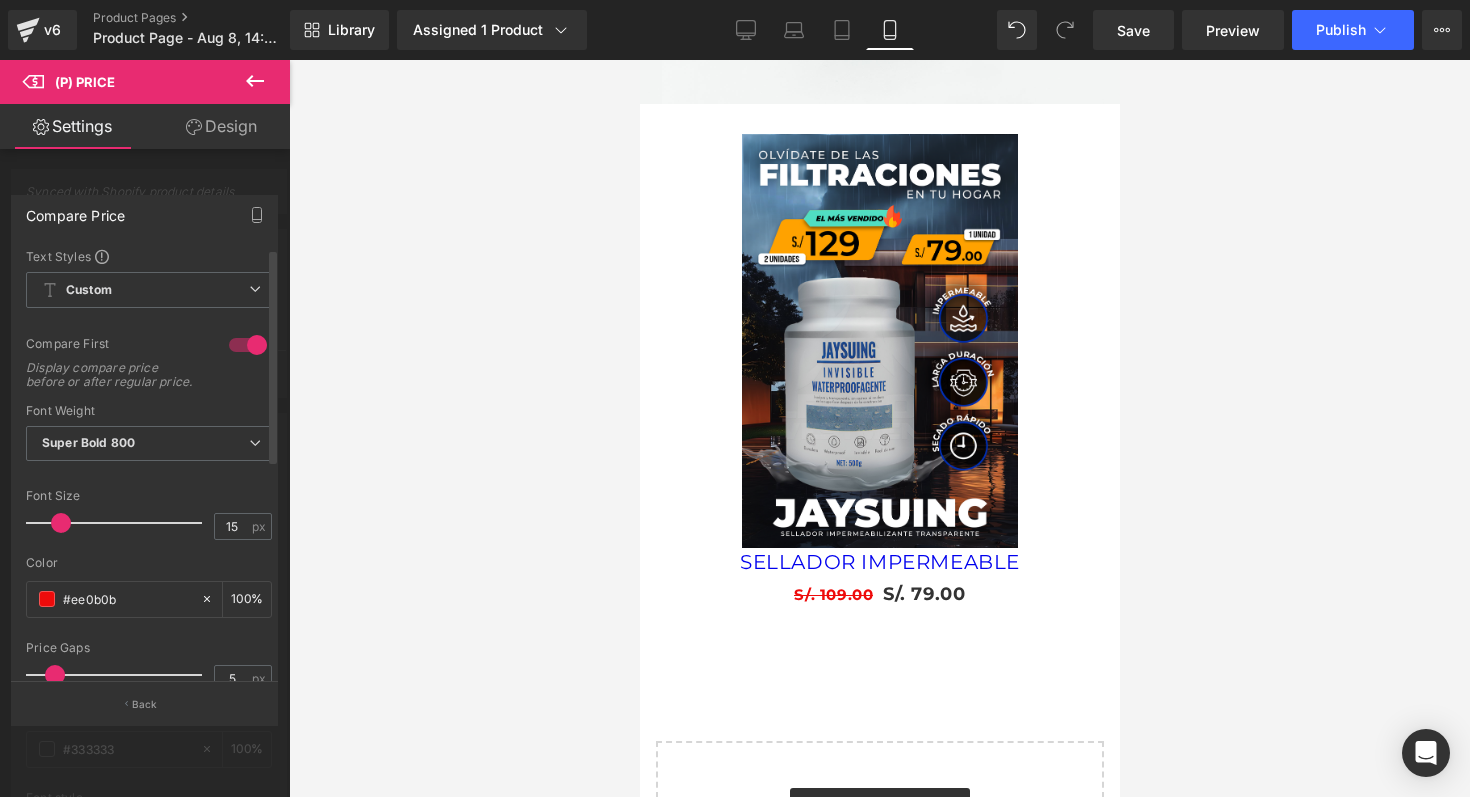 click at bounding box center [248, 345] 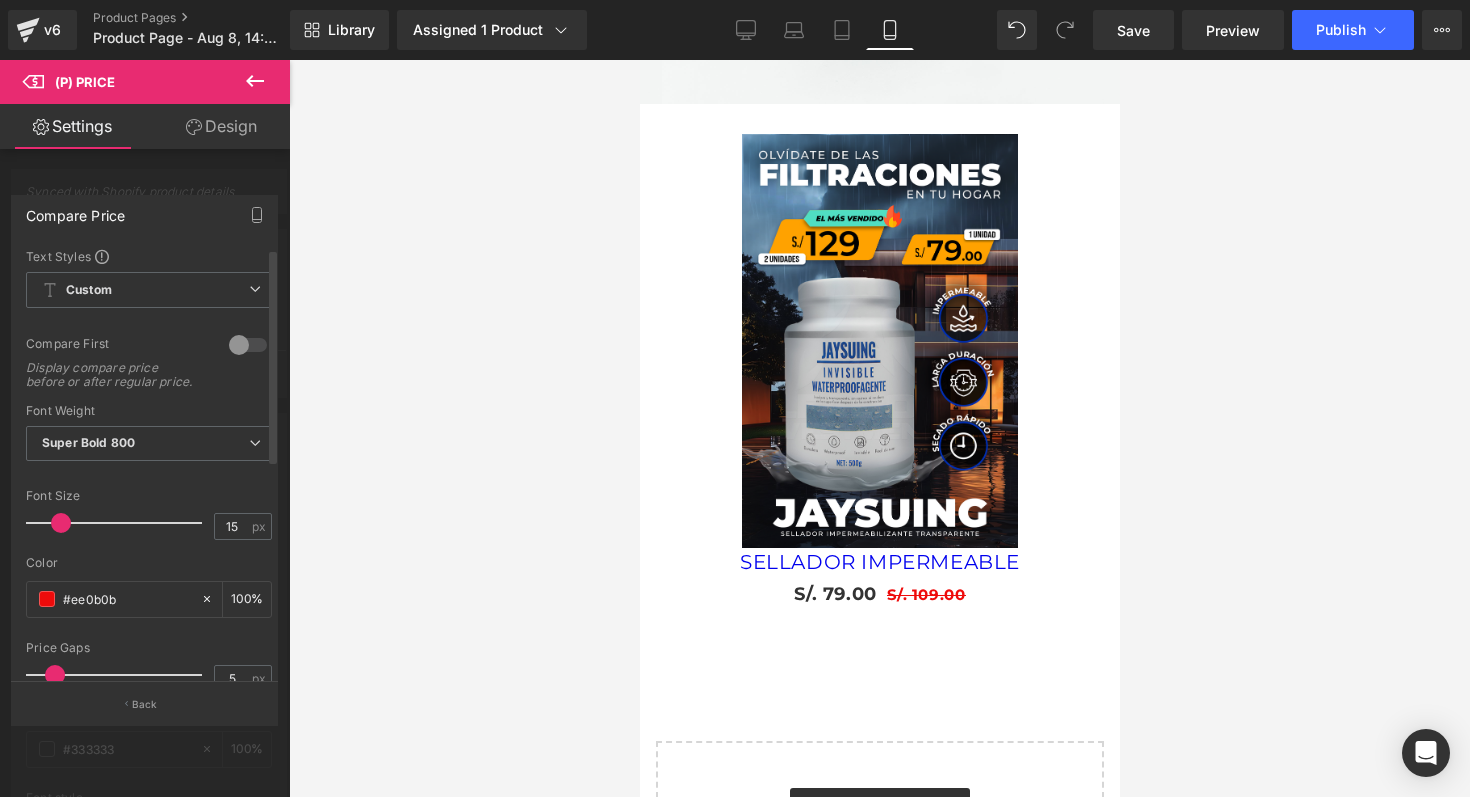 click at bounding box center [248, 345] 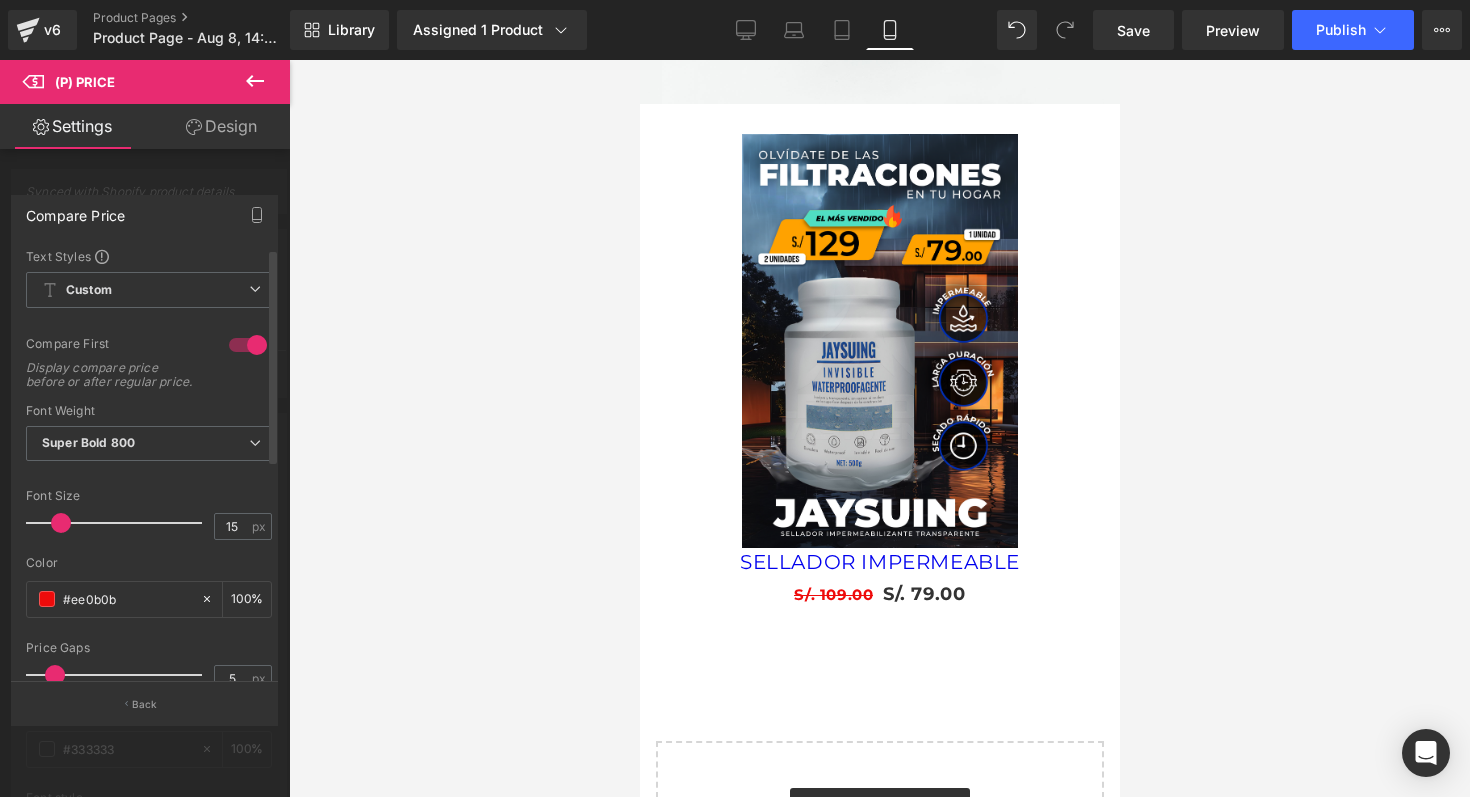 click at bounding box center (248, 345) 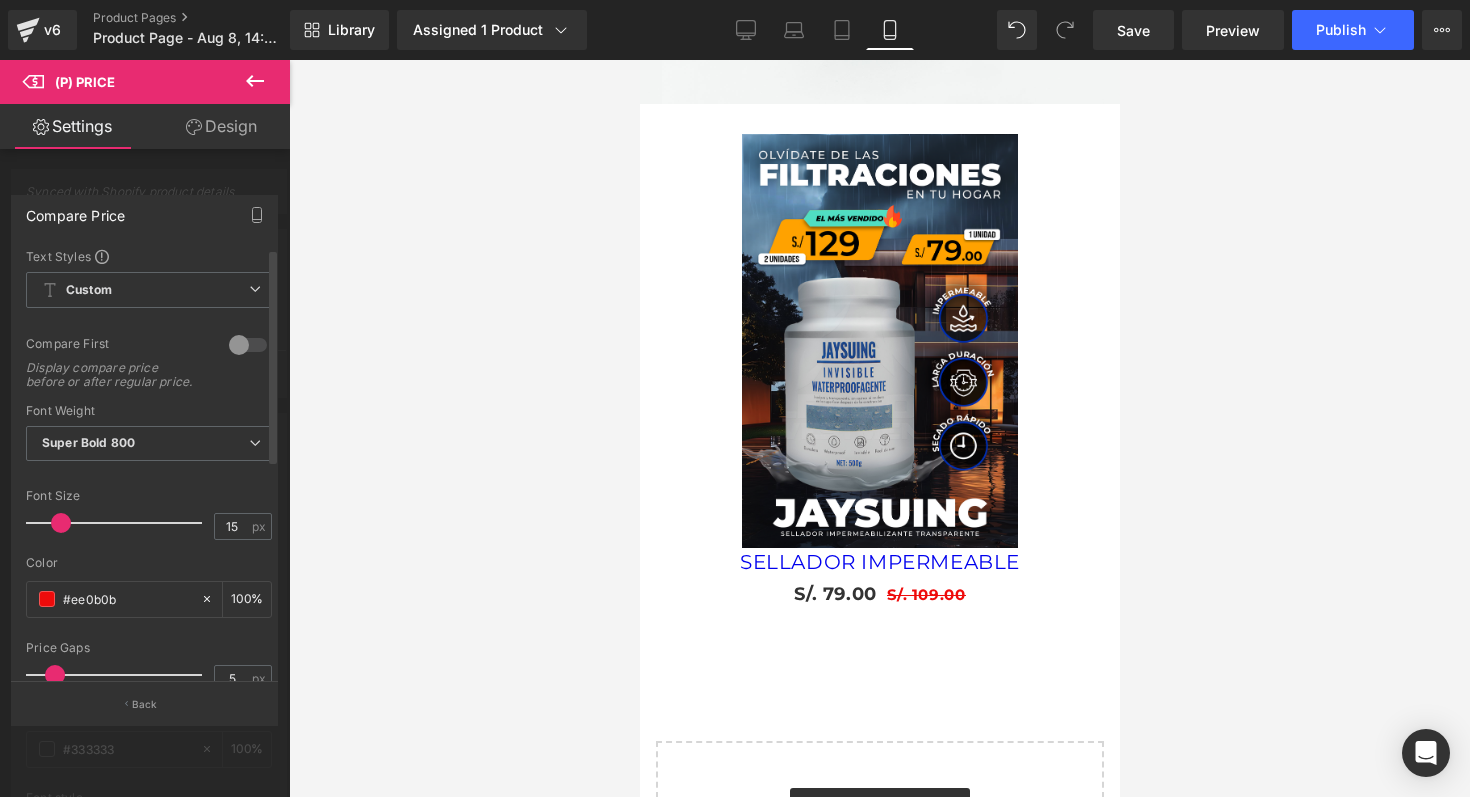 click at bounding box center (248, 345) 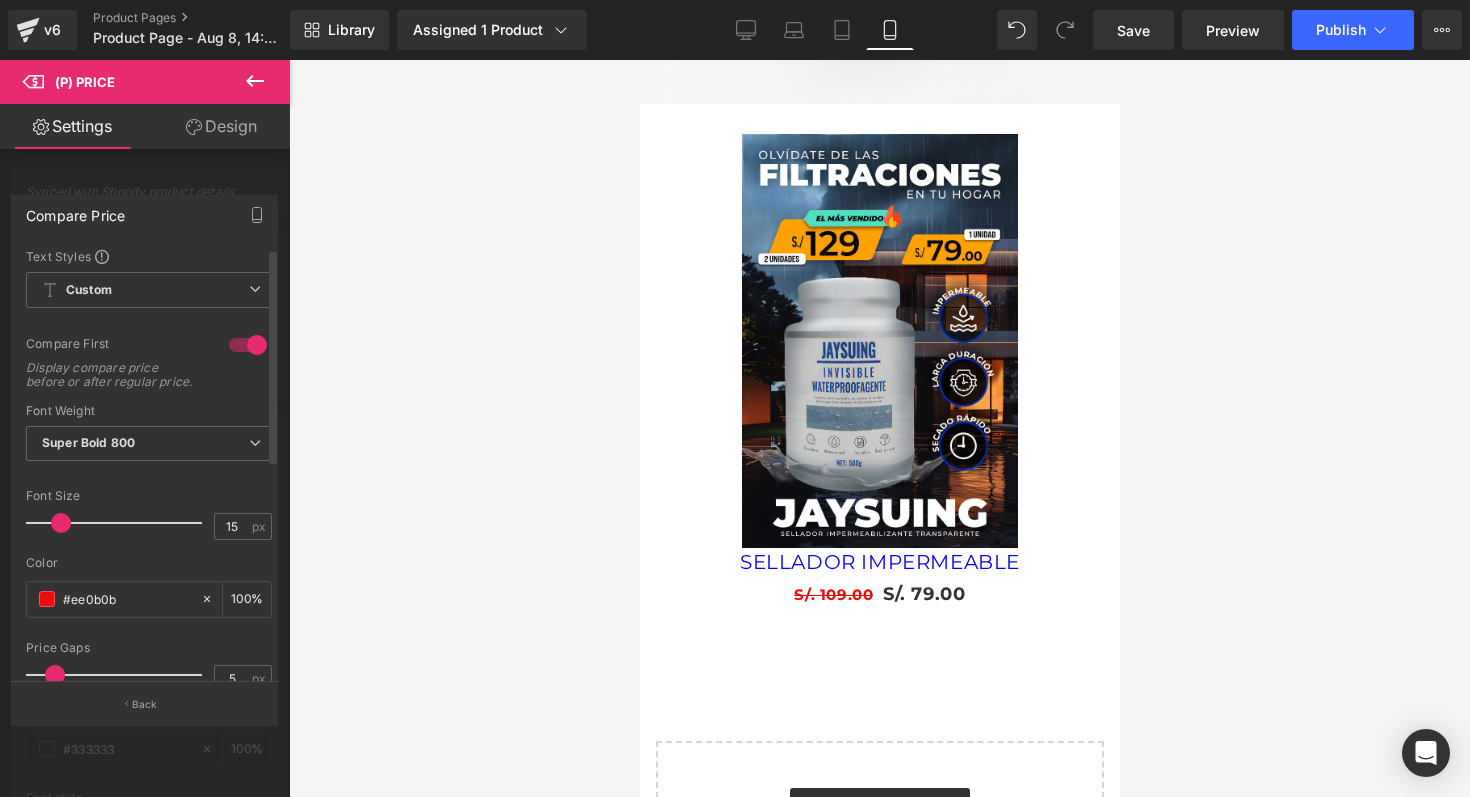 click at bounding box center [248, 345] 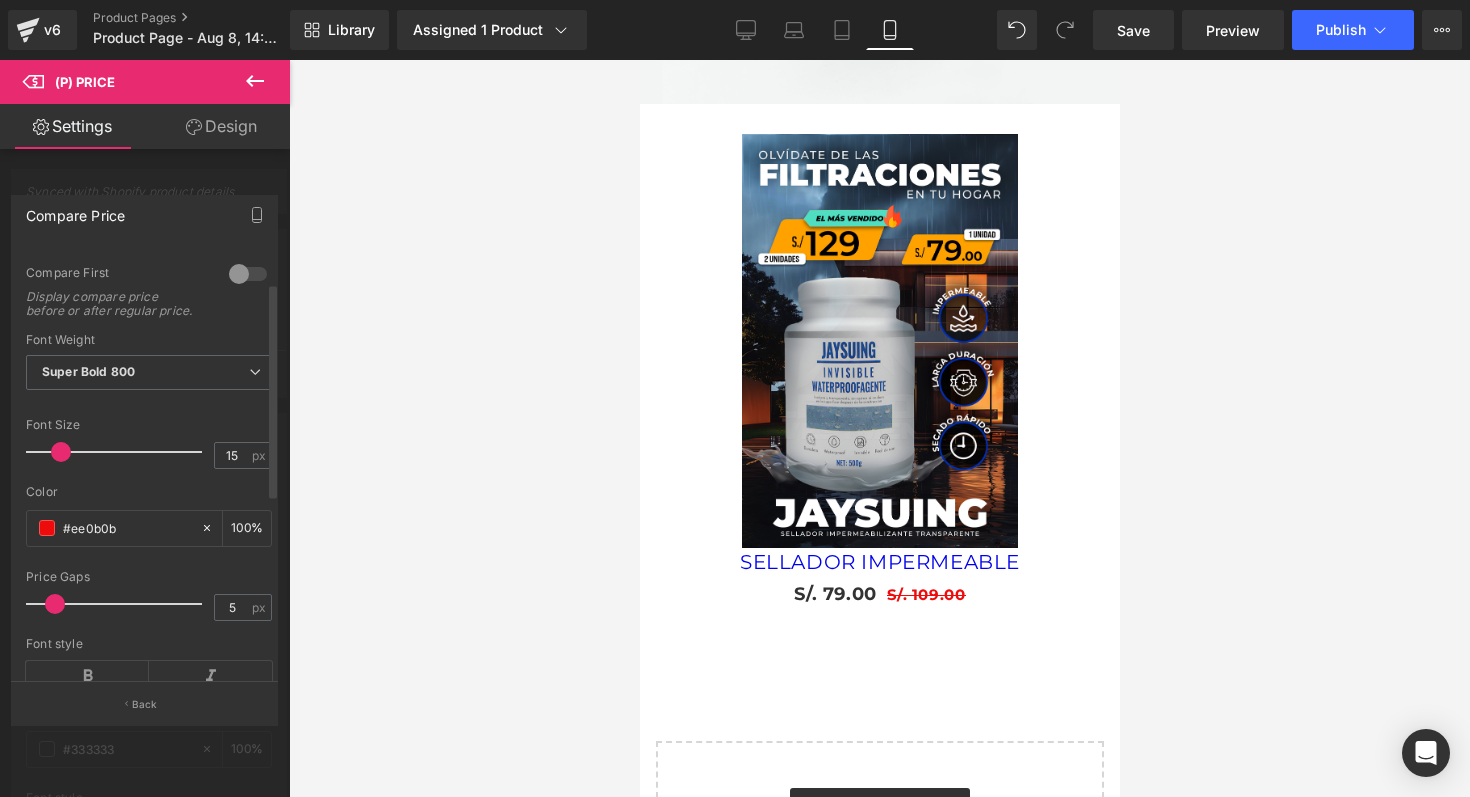 scroll, scrollTop: 79, scrollLeft: 0, axis: vertical 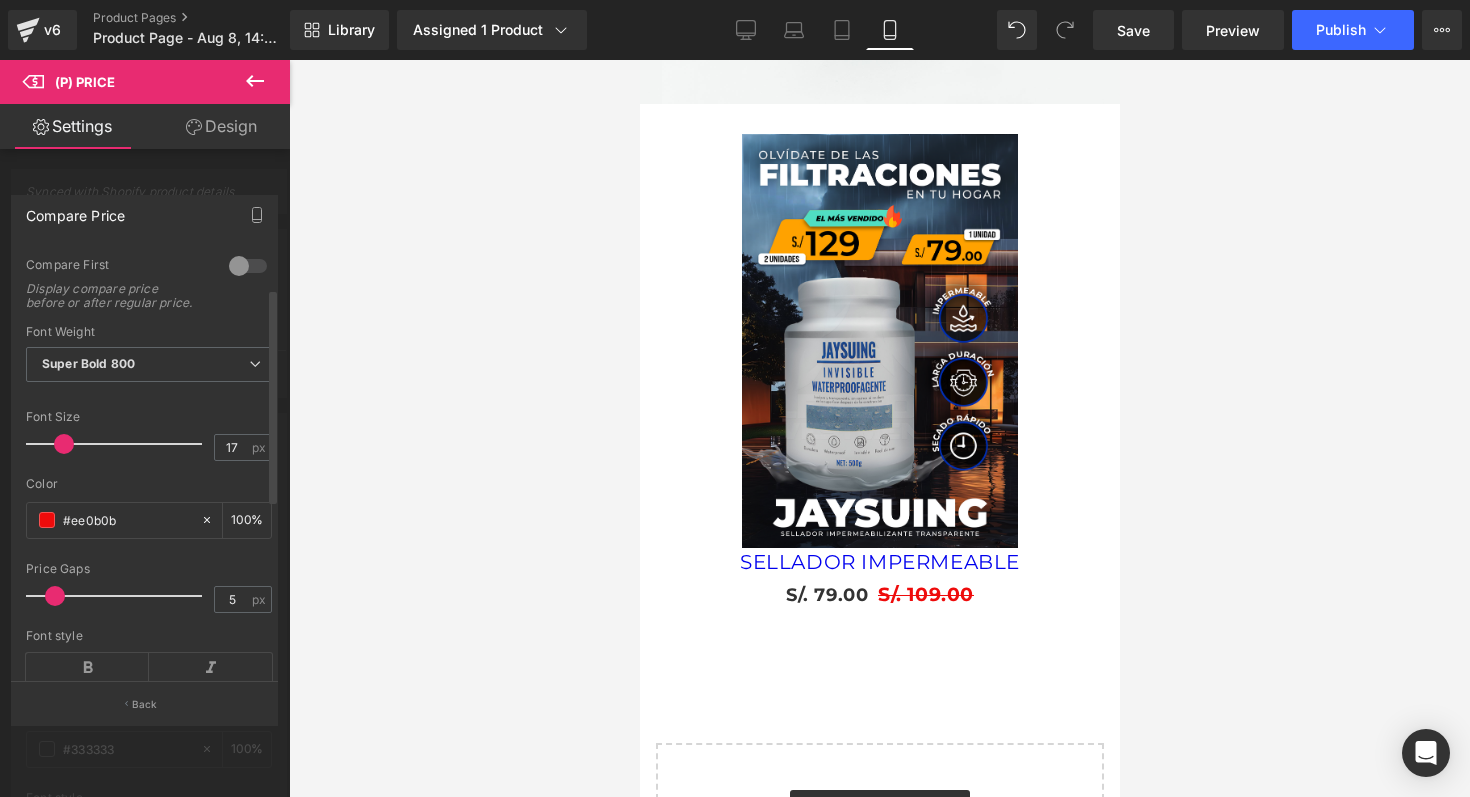 type on "16" 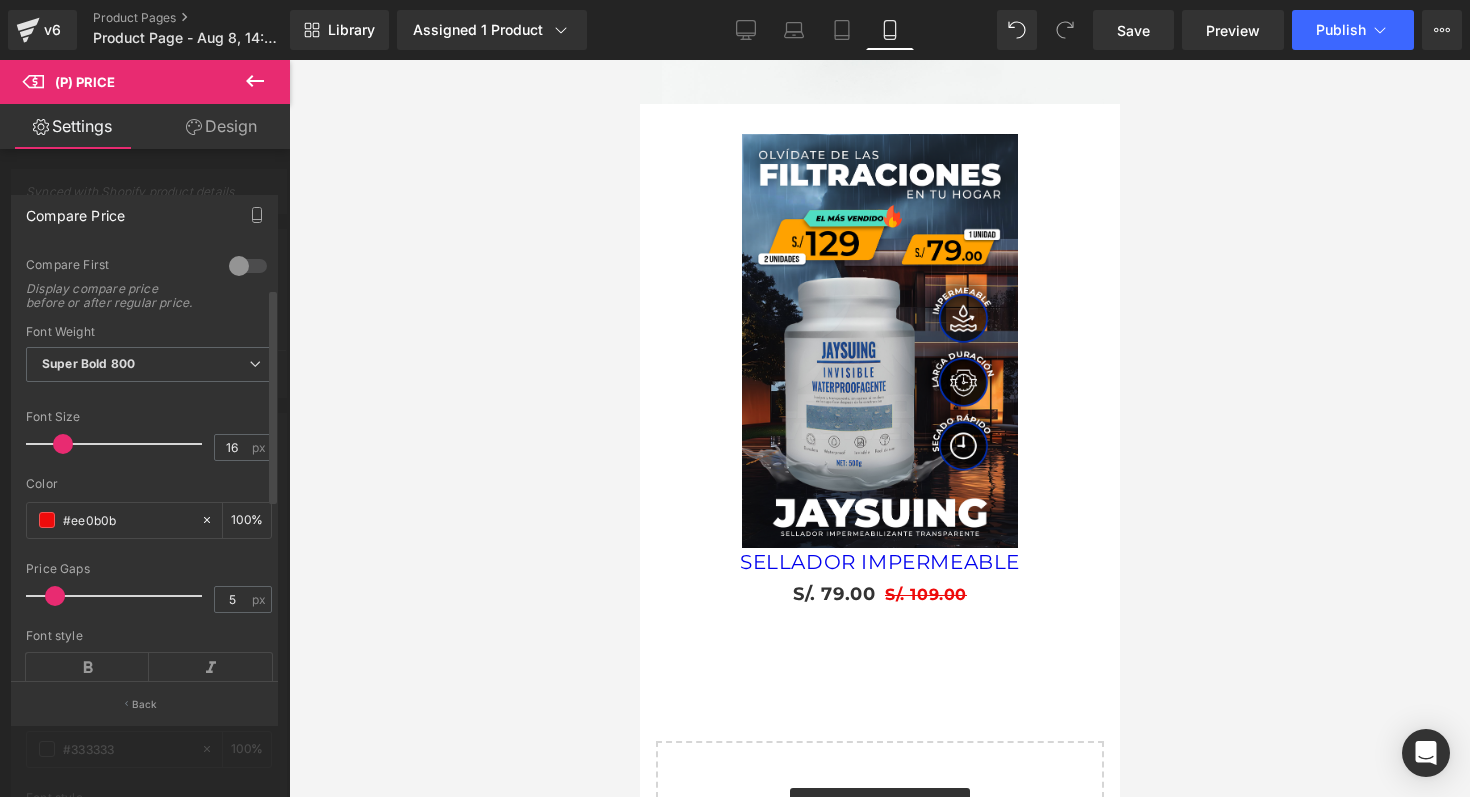 click at bounding box center (63, 444) 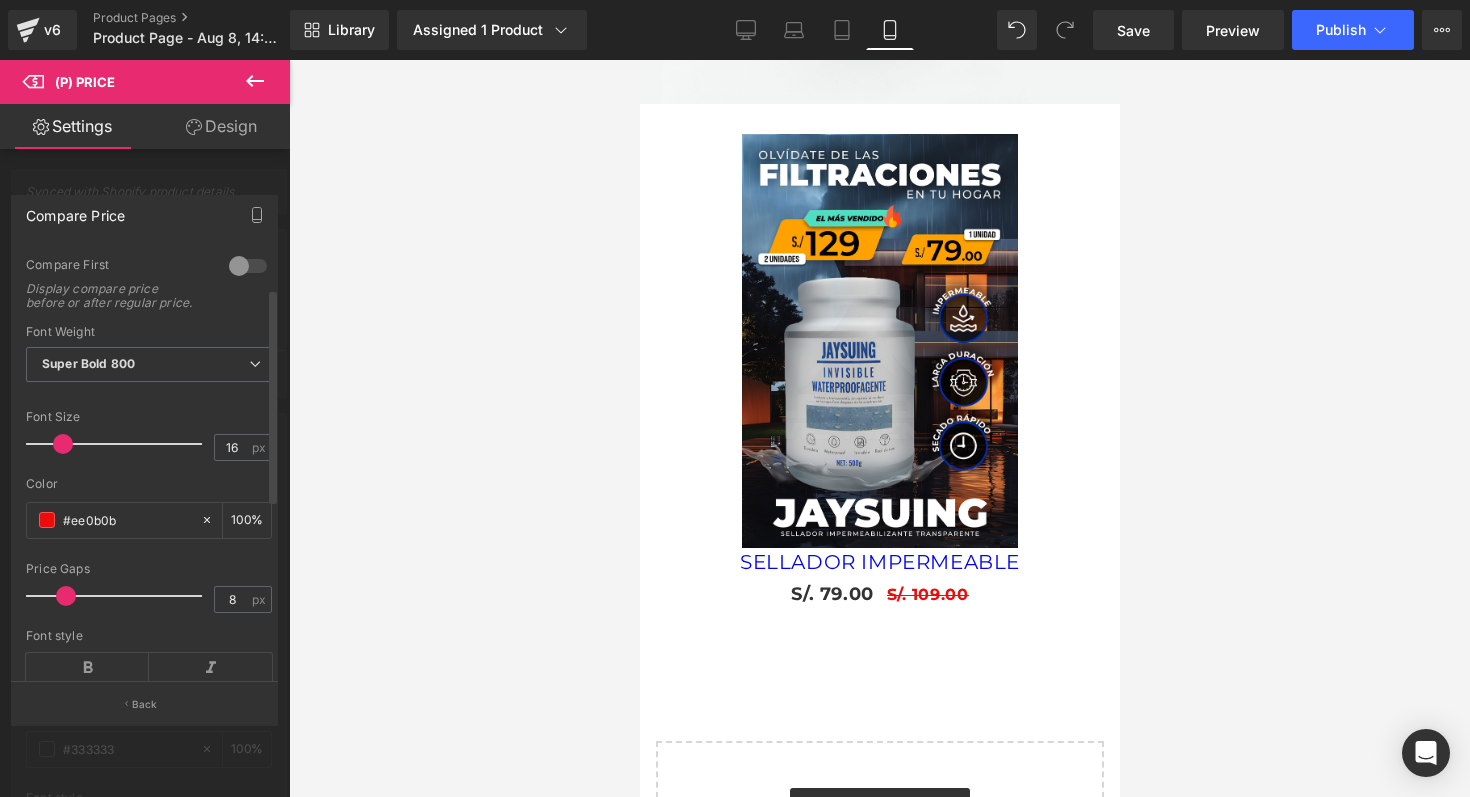type on "7" 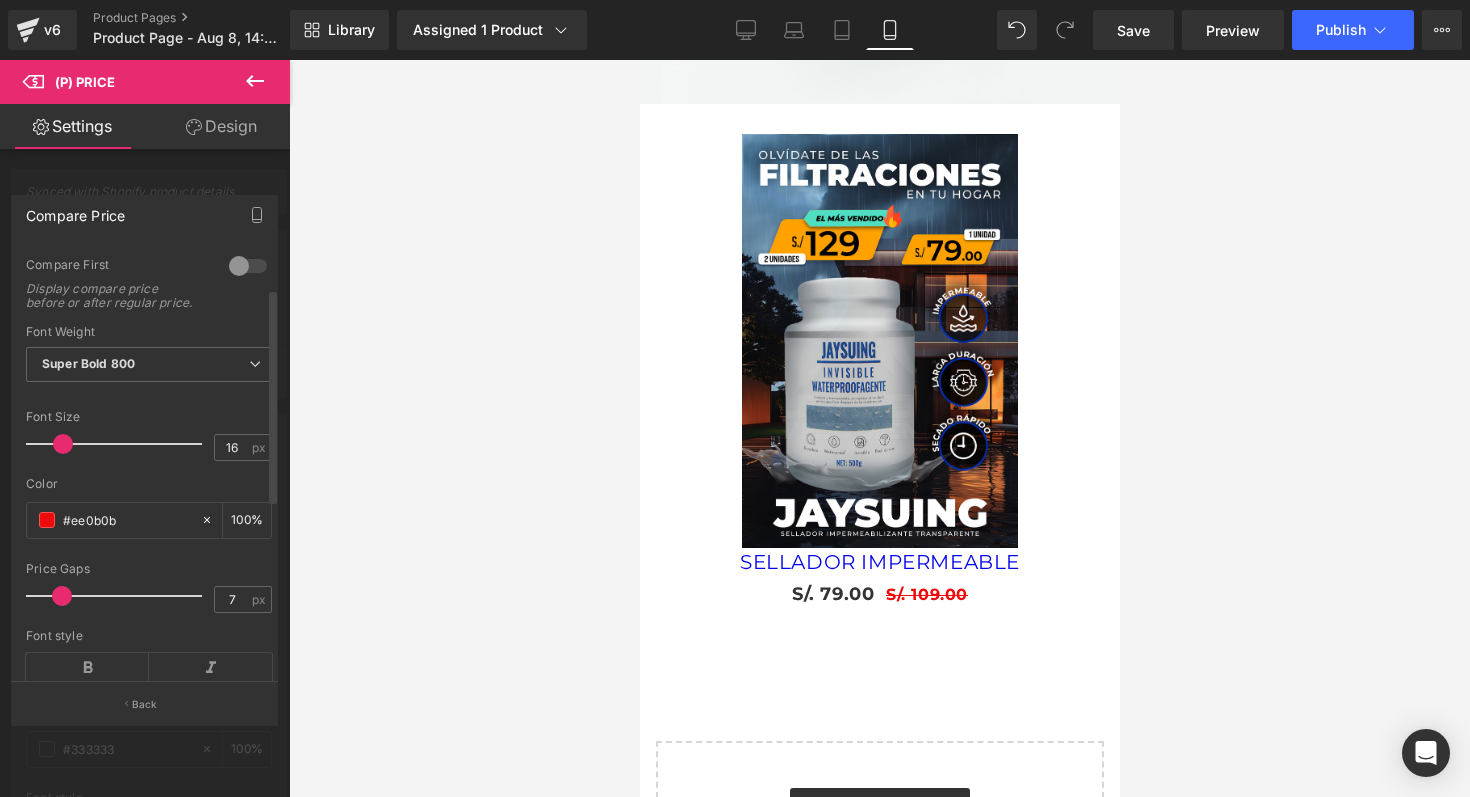 click at bounding box center [62, 596] 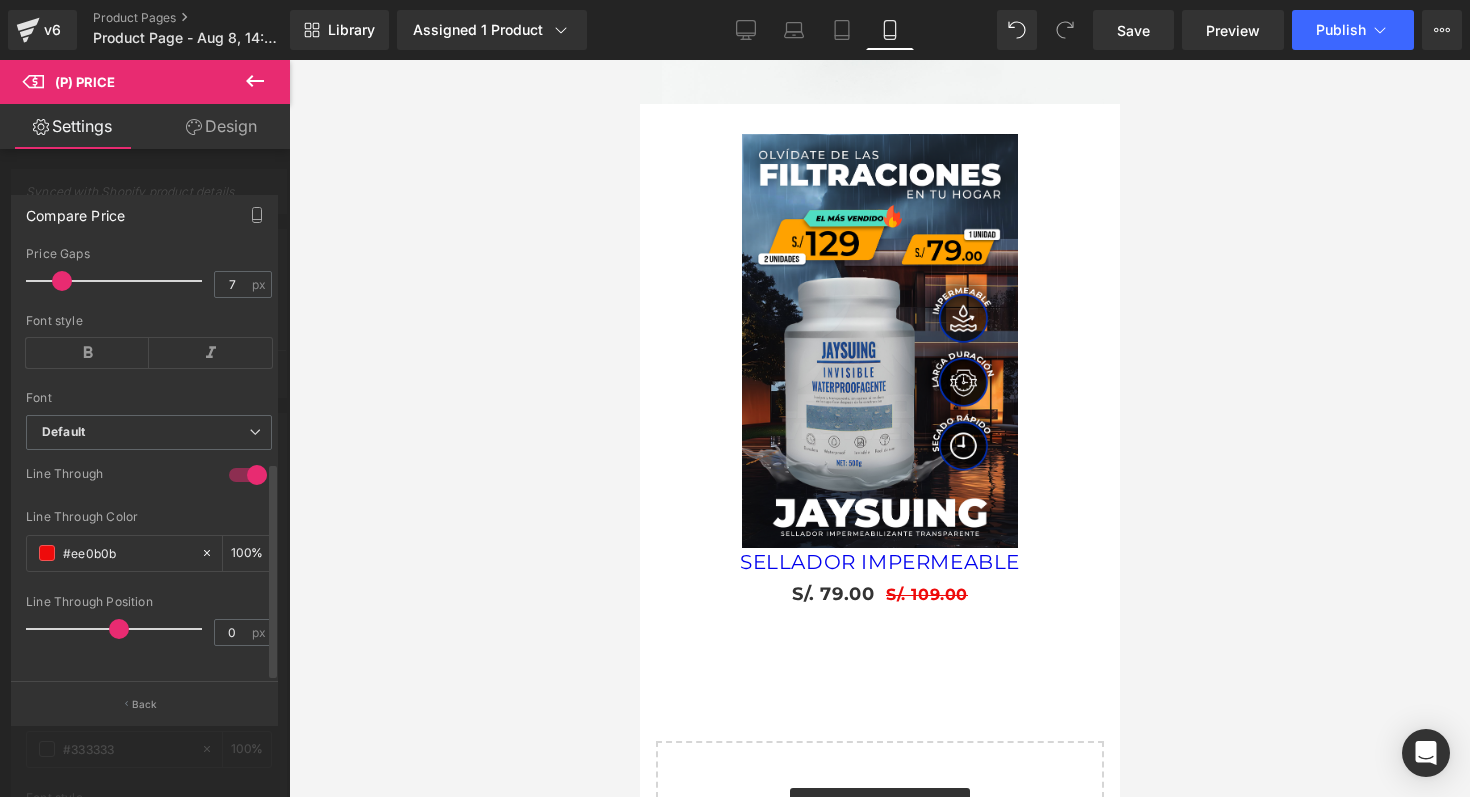 scroll, scrollTop: 422, scrollLeft: 0, axis: vertical 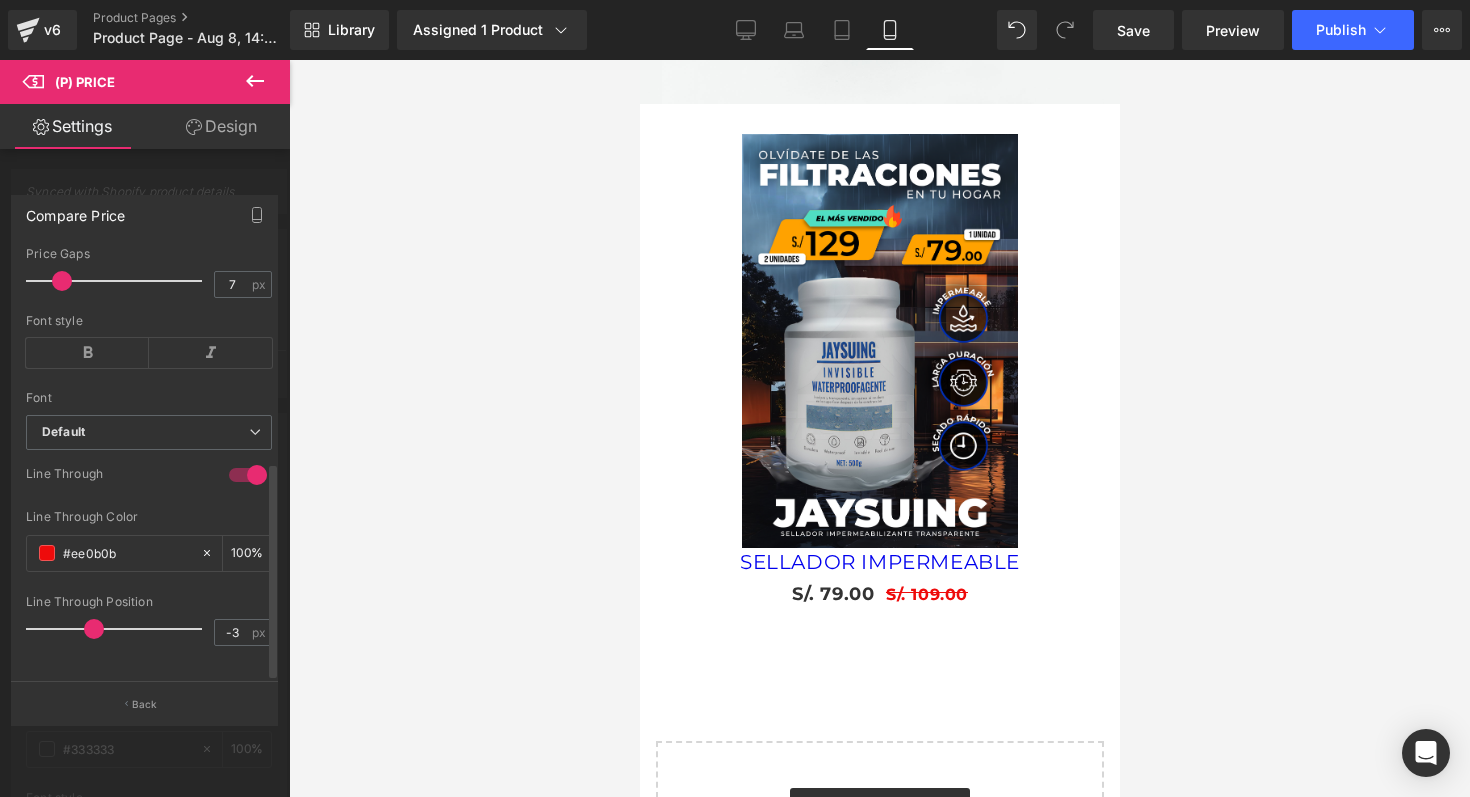 drag, startPoint x: 121, startPoint y: 617, endPoint x: 96, endPoint y: 609, distance: 26.24881 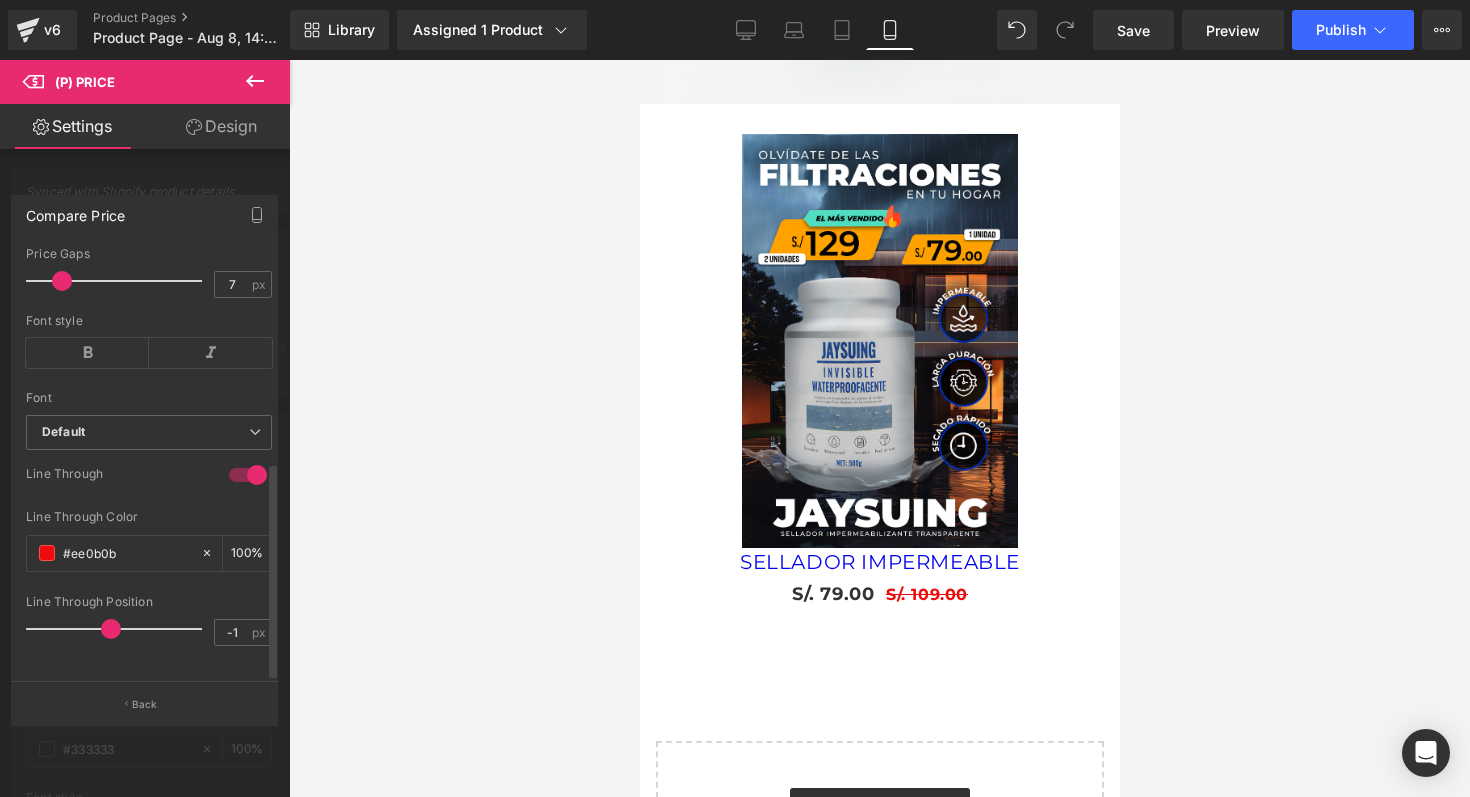 type on "0" 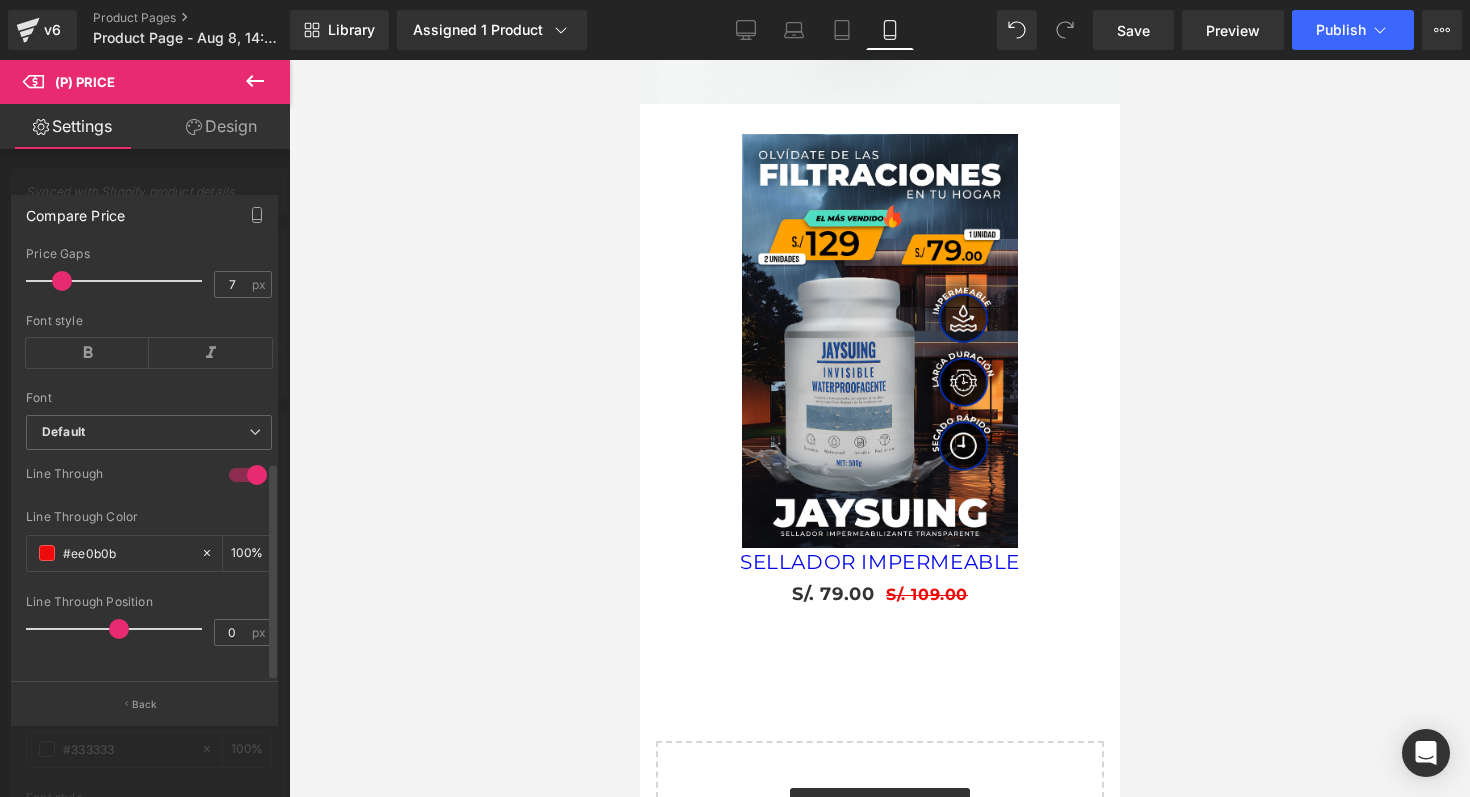 drag, startPoint x: 90, startPoint y: 611, endPoint x: 113, endPoint y: 611, distance: 23 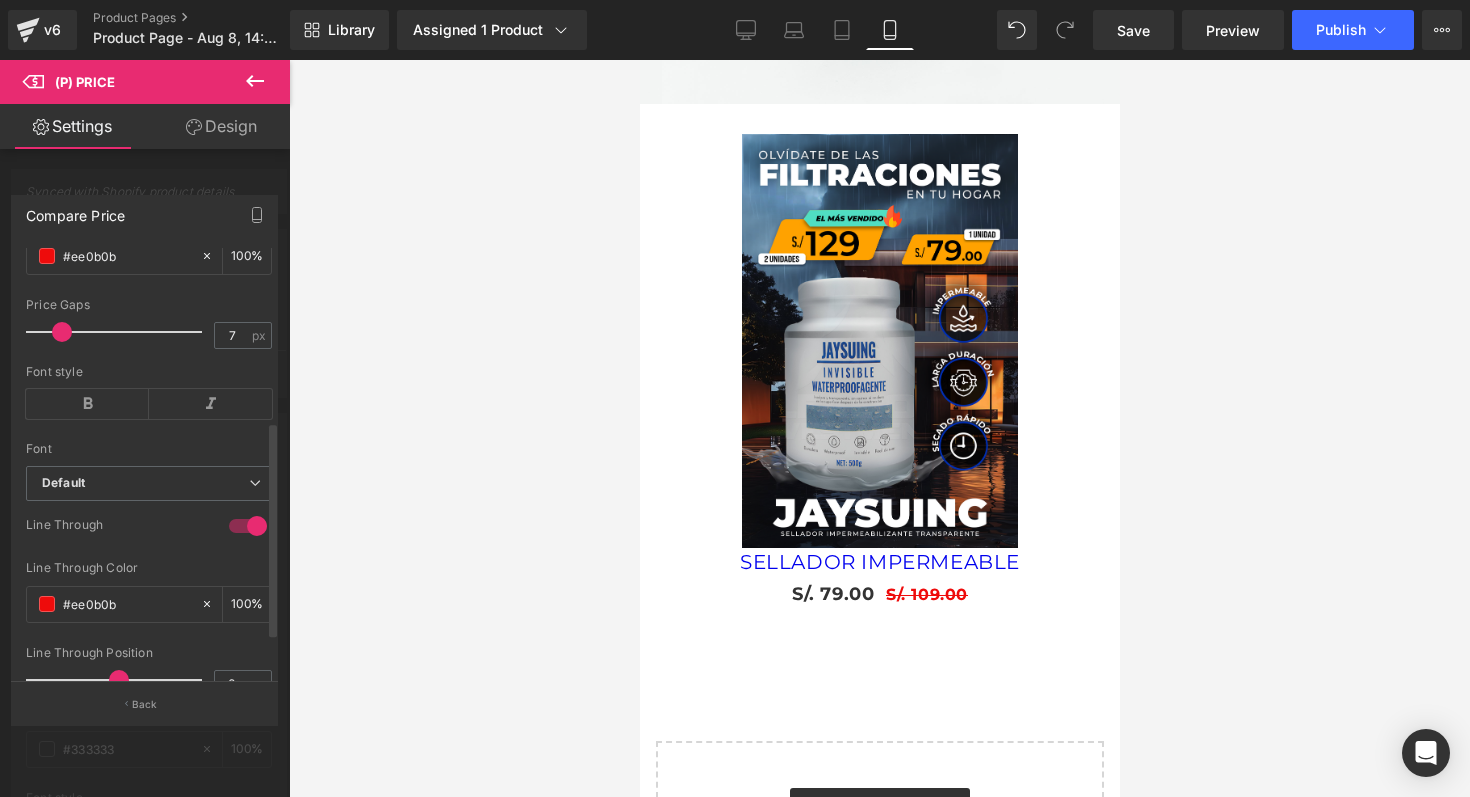 scroll, scrollTop: 342, scrollLeft: 0, axis: vertical 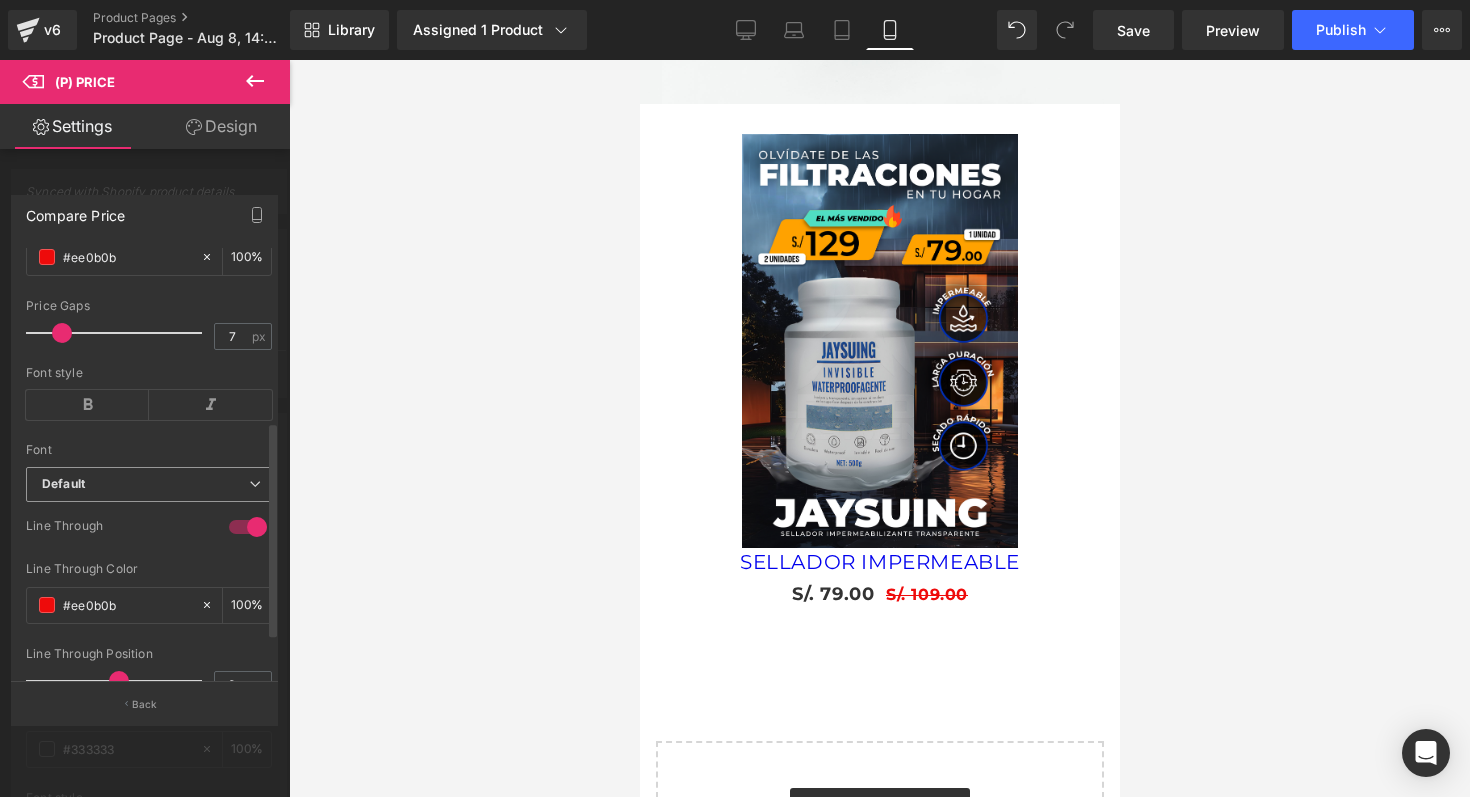 click on "Default" at bounding box center [145, 484] 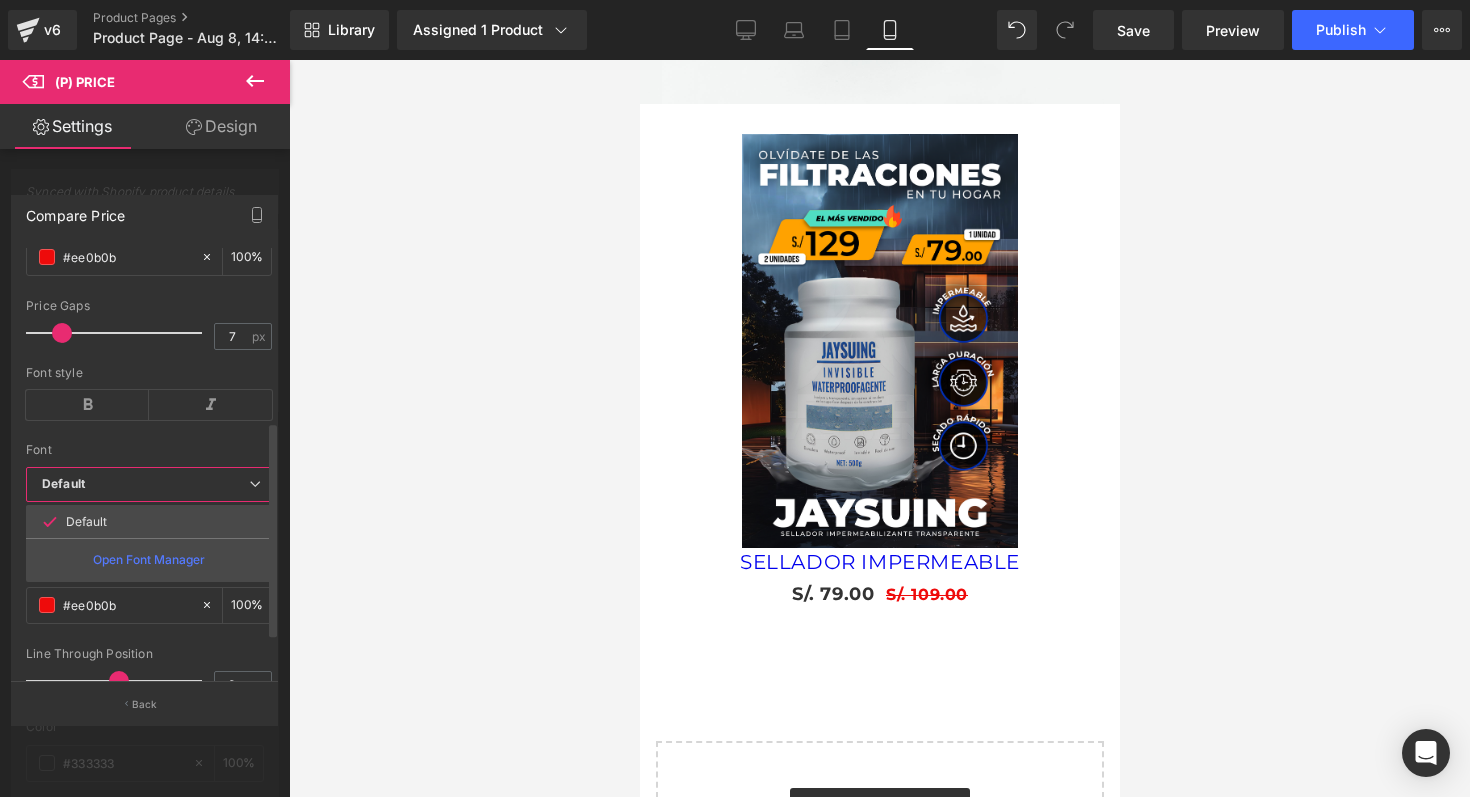 click on "Default" at bounding box center (145, 484) 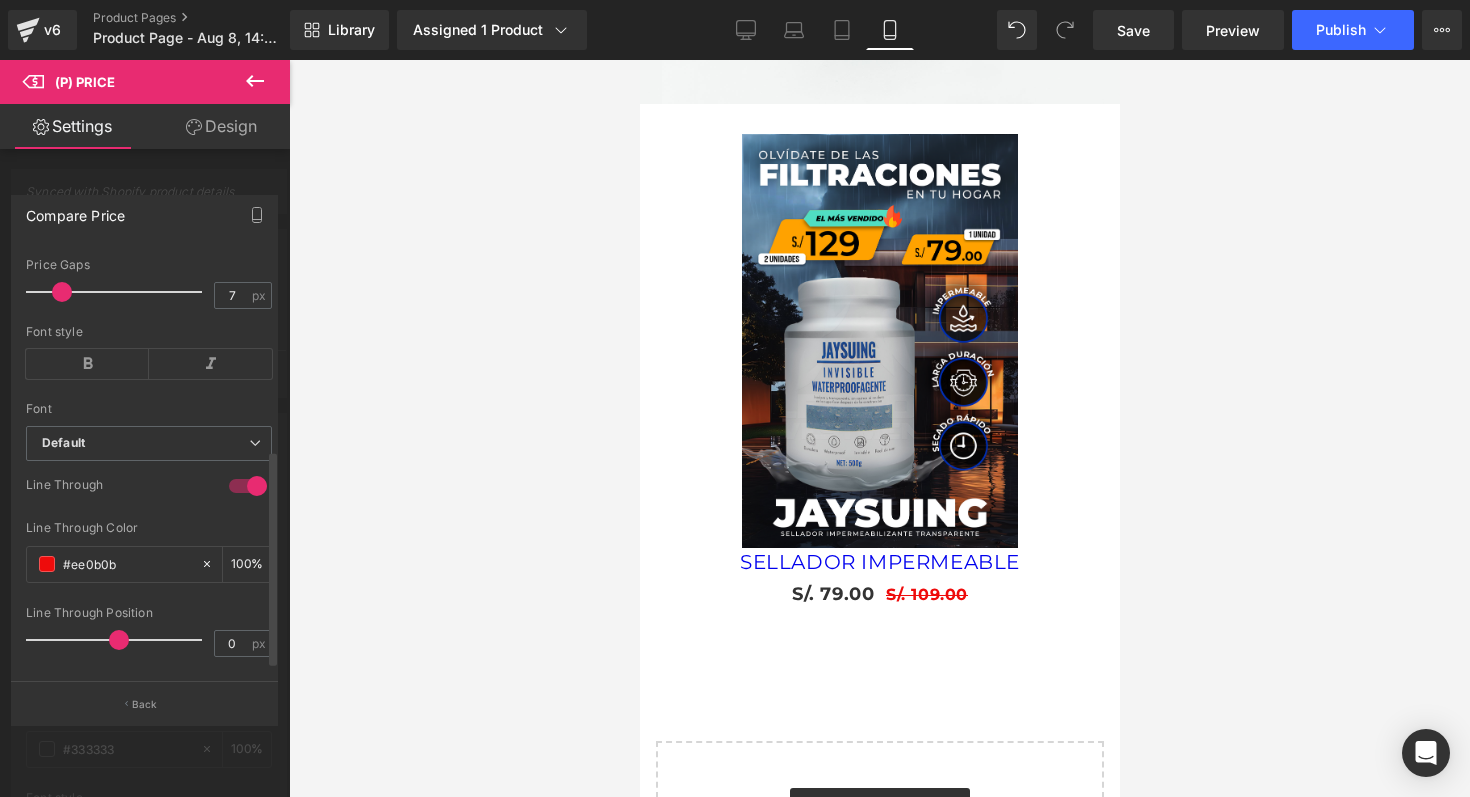 scroll, scrollTop: 399, scrollLeft: 0, axis: vertical 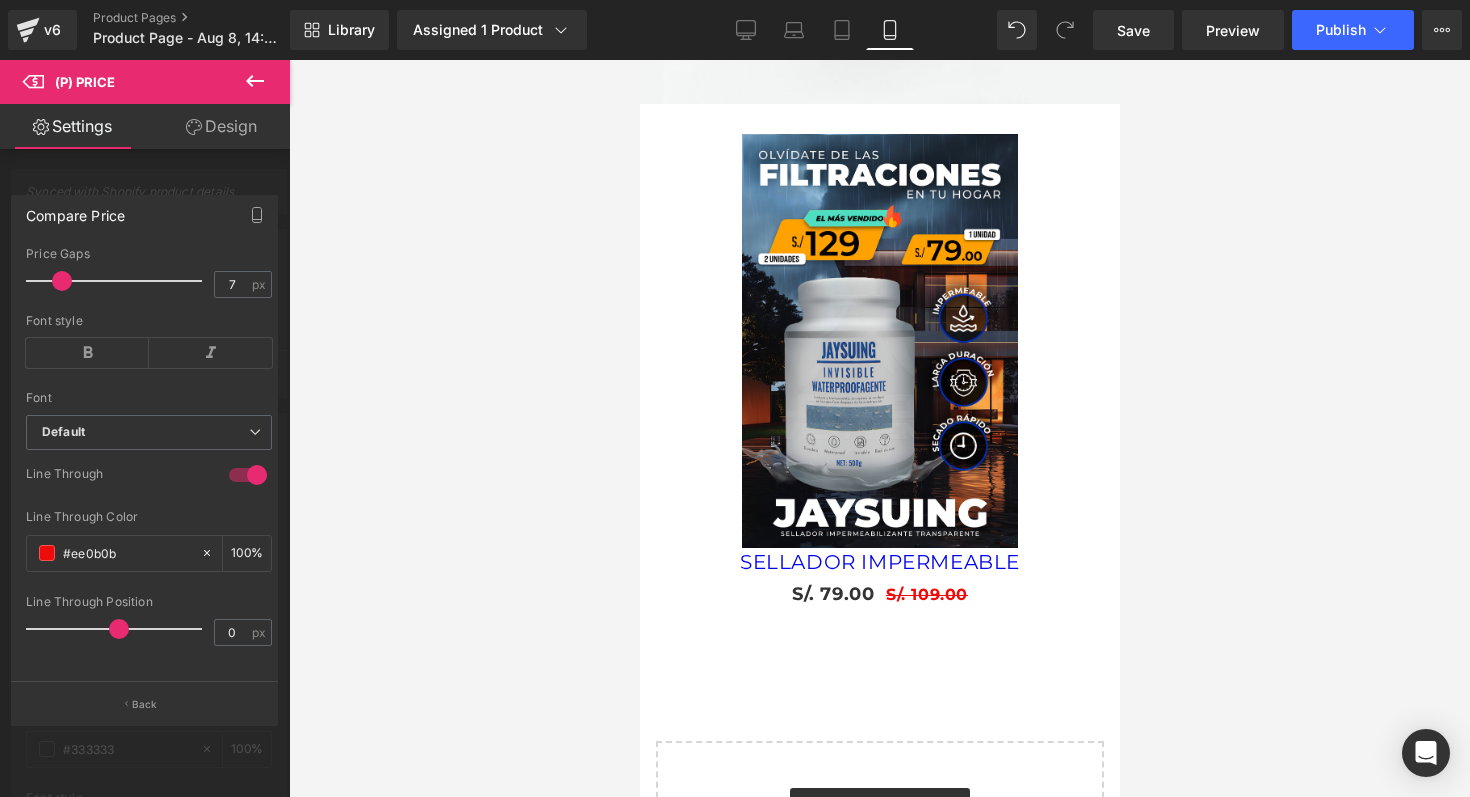 click at bounding box center (879, 428) 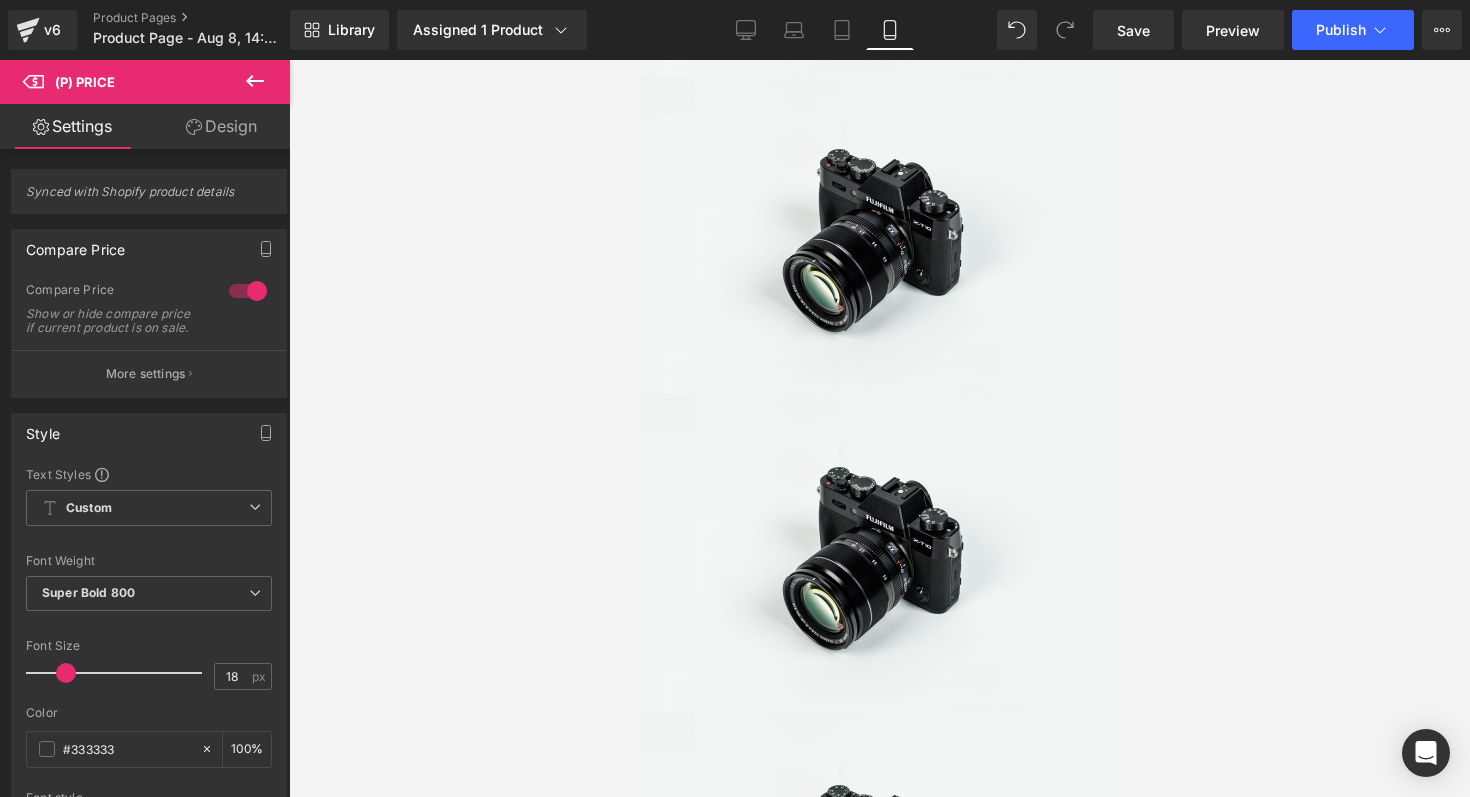 scroll, scrollTop: 0, scrollLeft: 0, axis: both 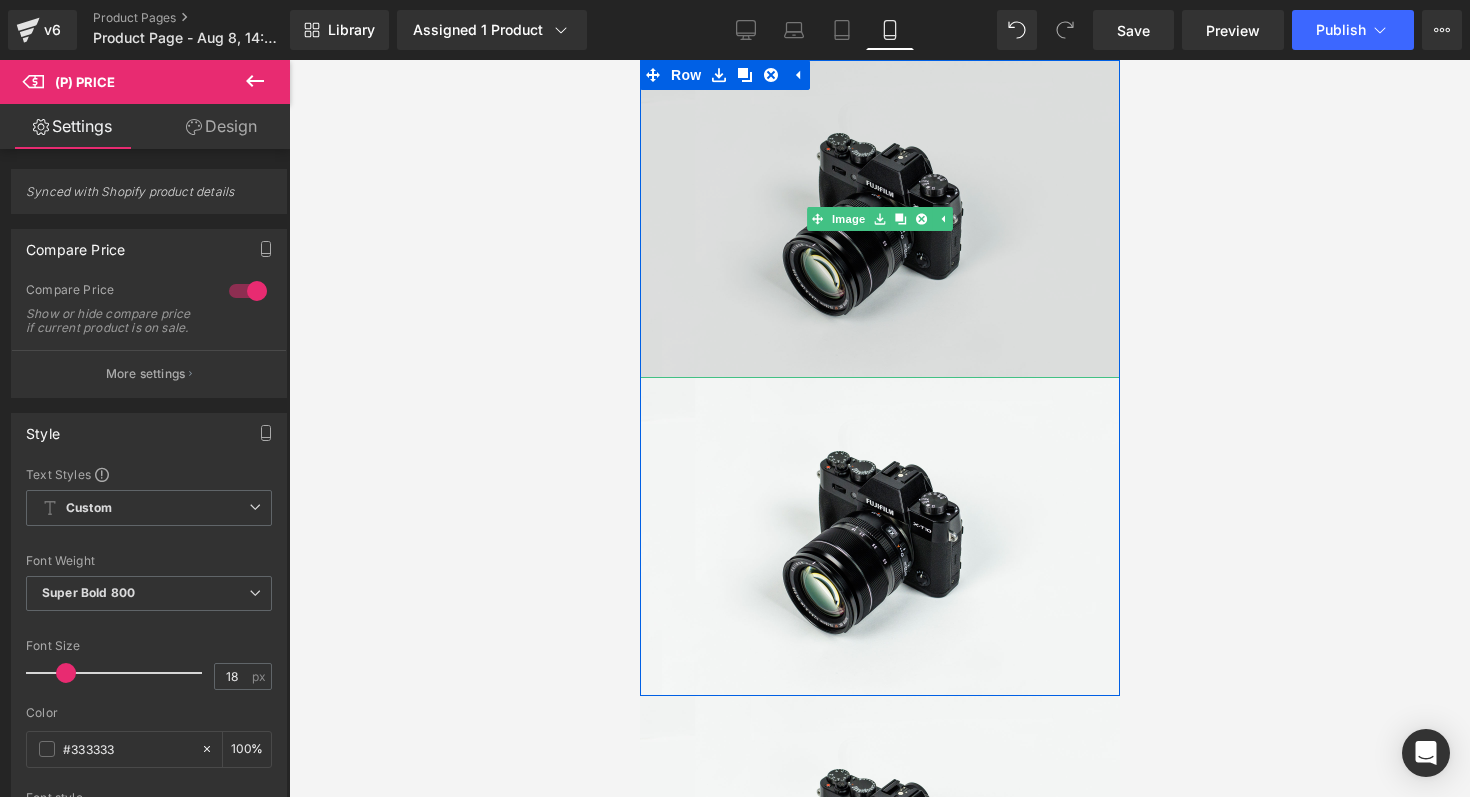 click at bounding box center (879, 219) 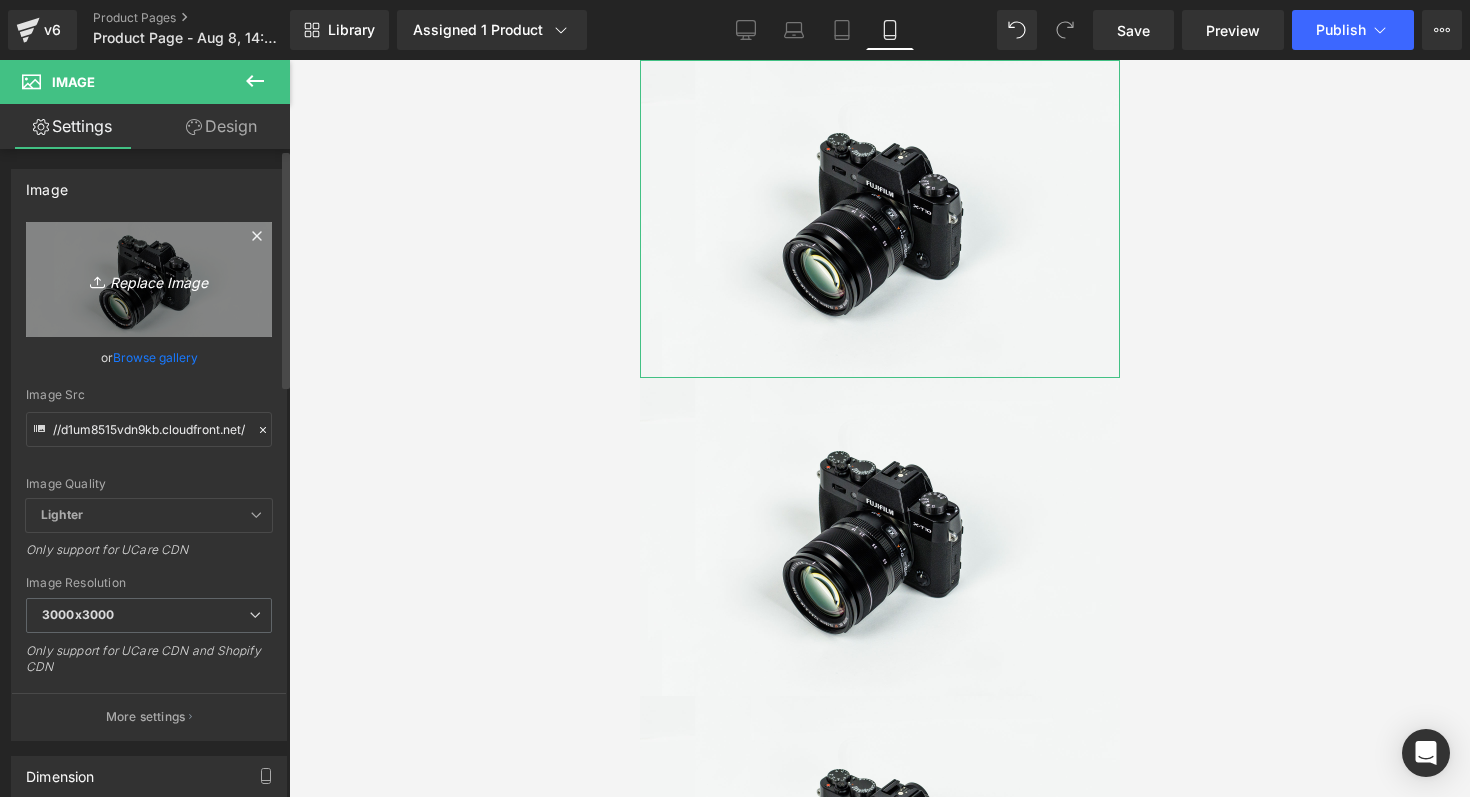 click on "Replace Image" at bounding box center [149, 279] 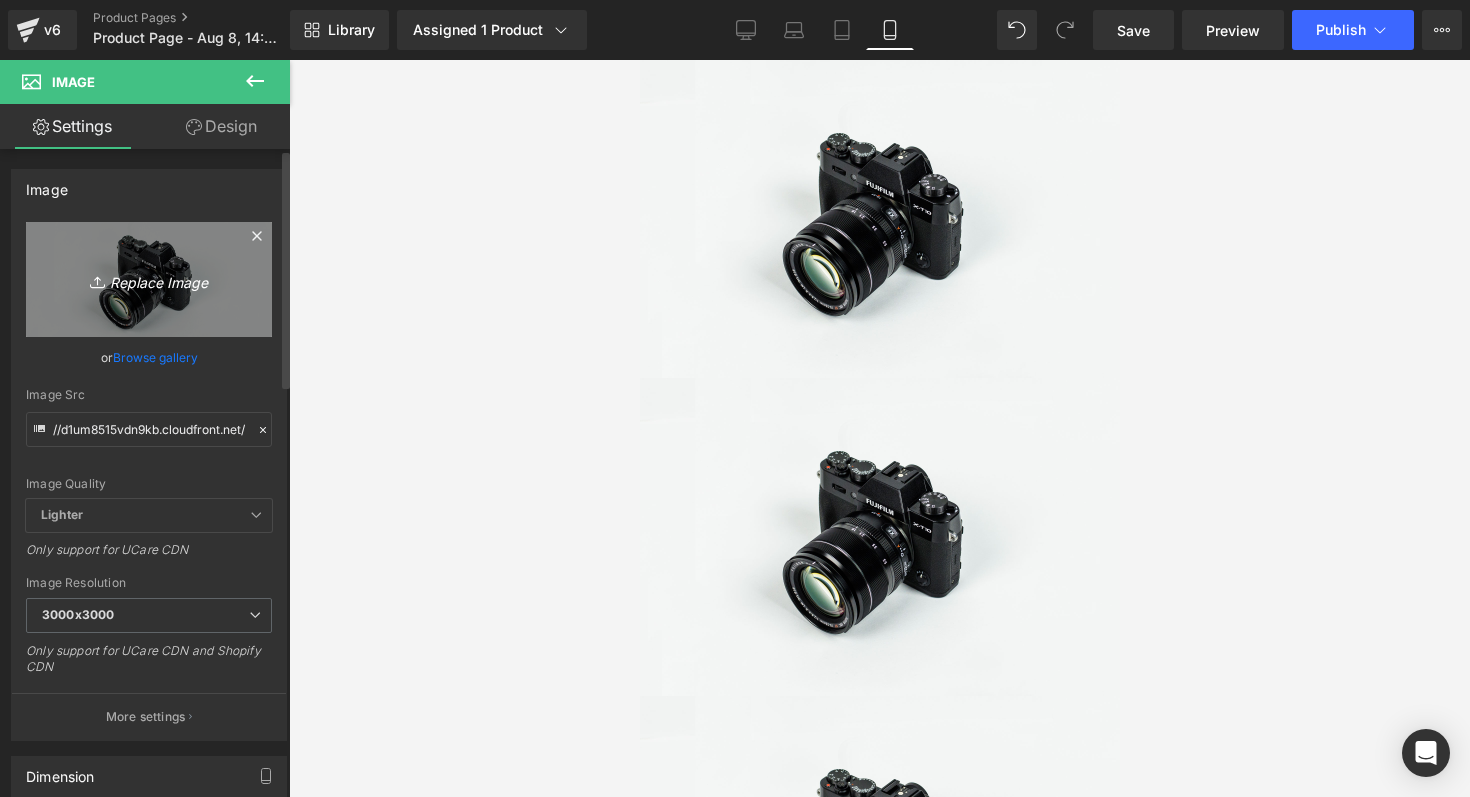 type on "C:\fakepath\IMPE 3.png" 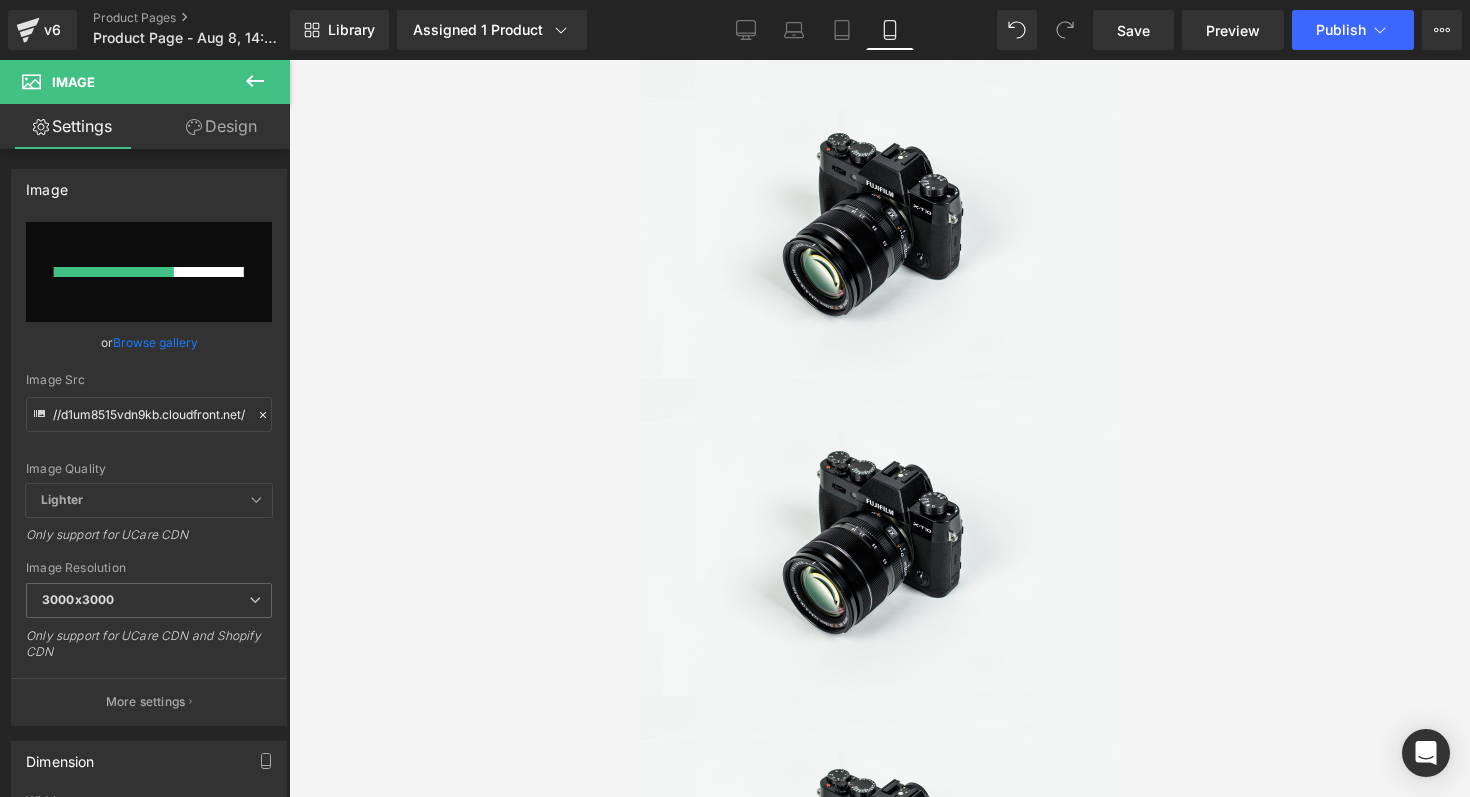type 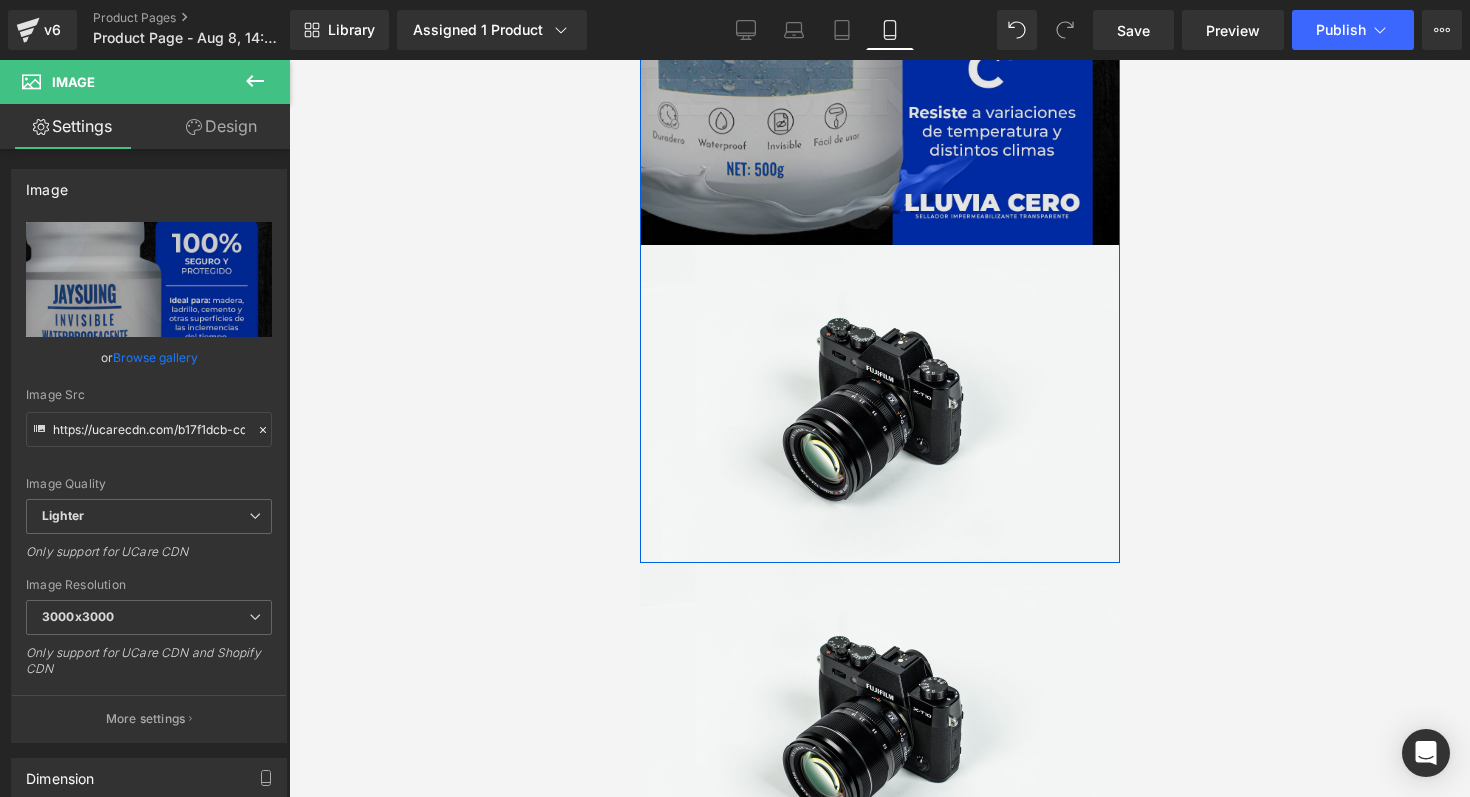 scroll, scrollTop: 548, scrollLeft: 0, axis: vertical 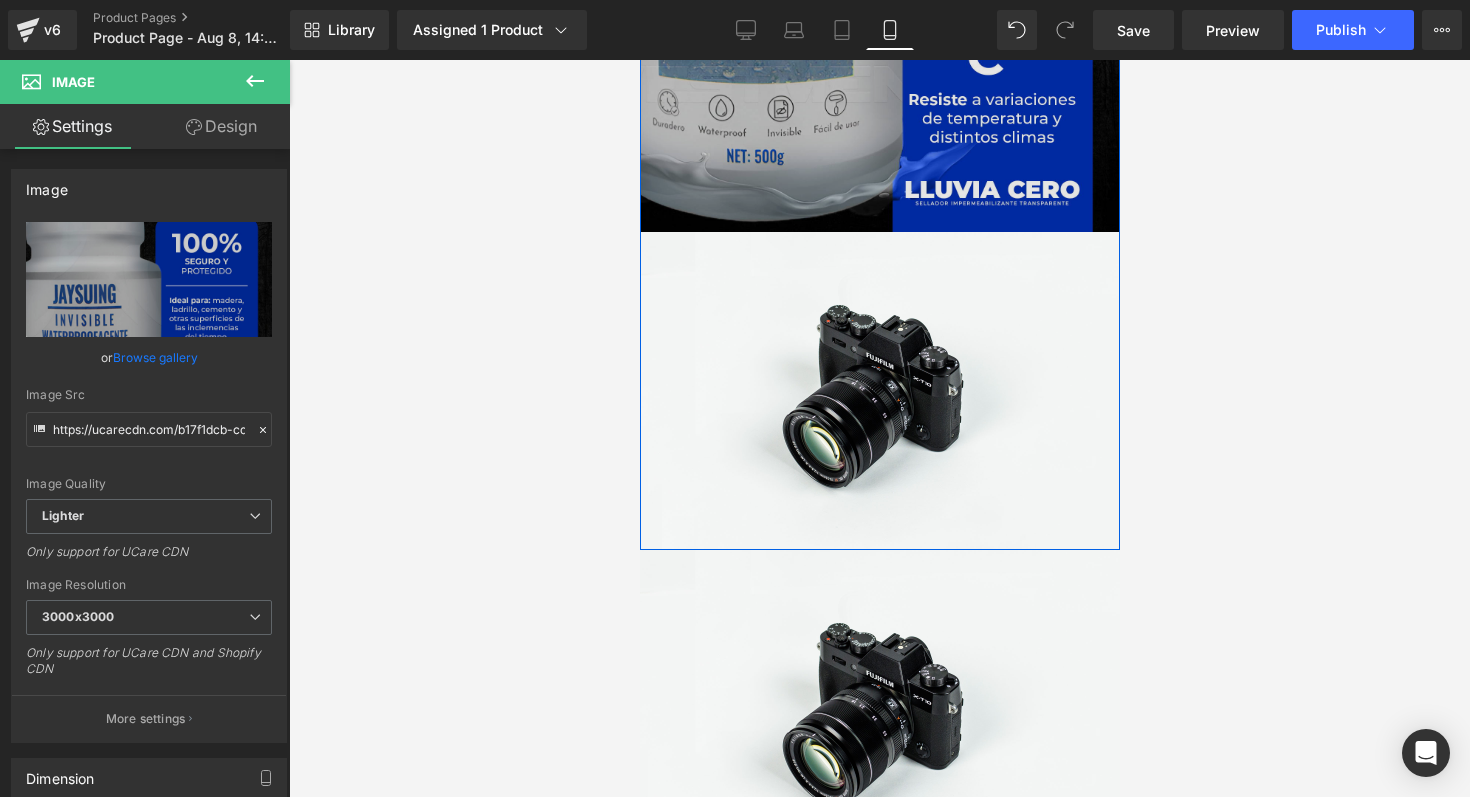 click at bounding box center [879, 391] 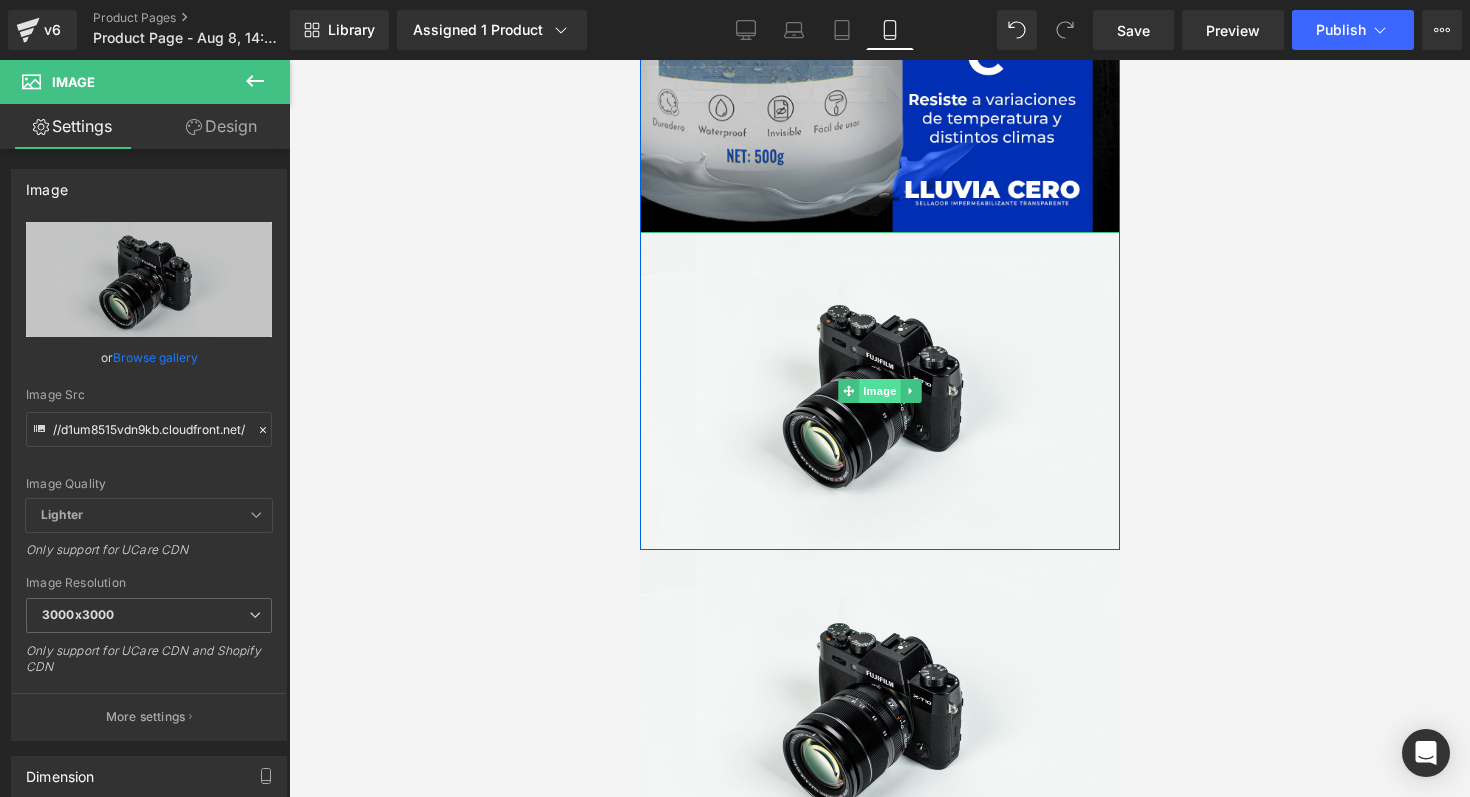 click on "Image" at bounding box center (879, 391) 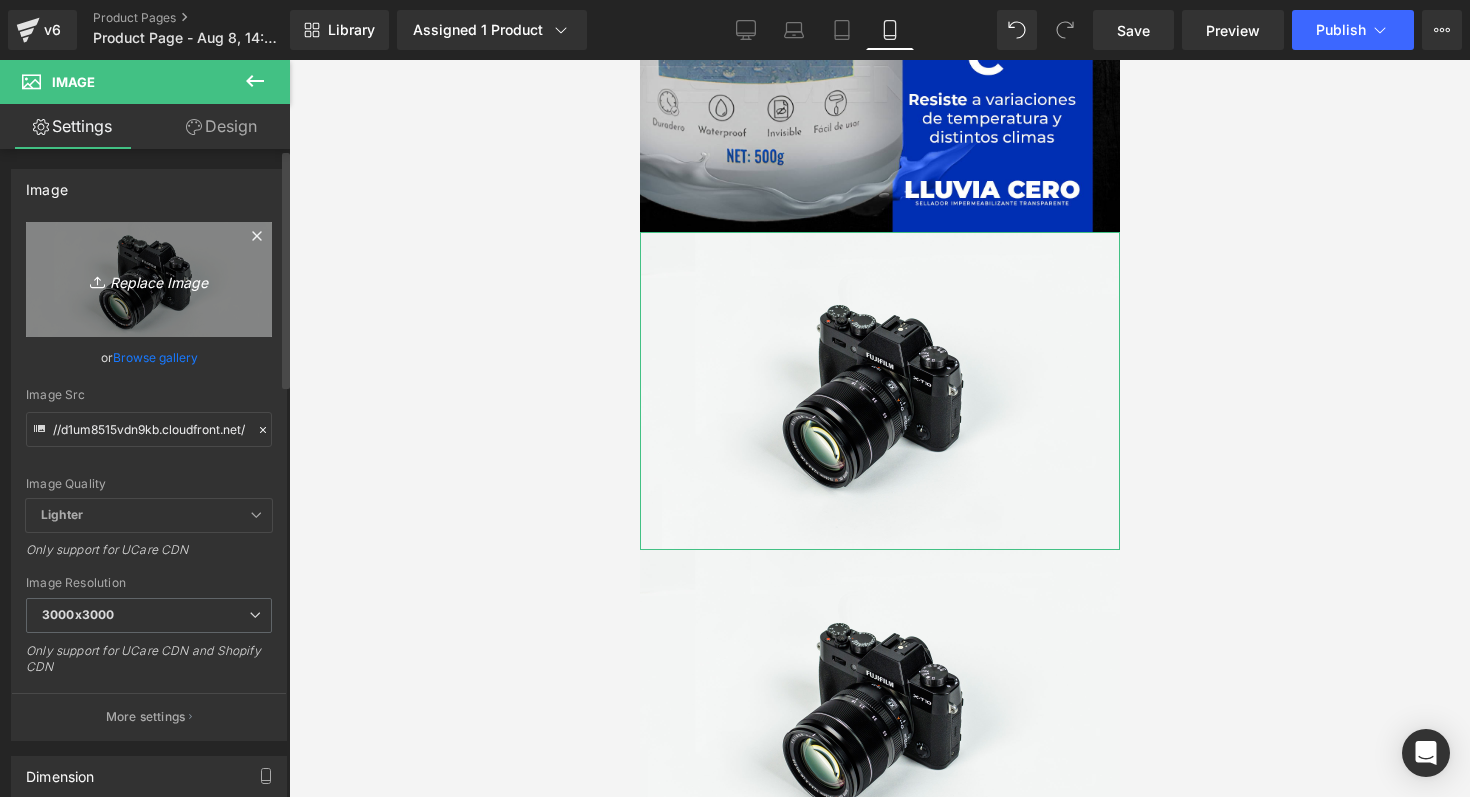 click on "Replace Image" at bounding box center [149, 279] 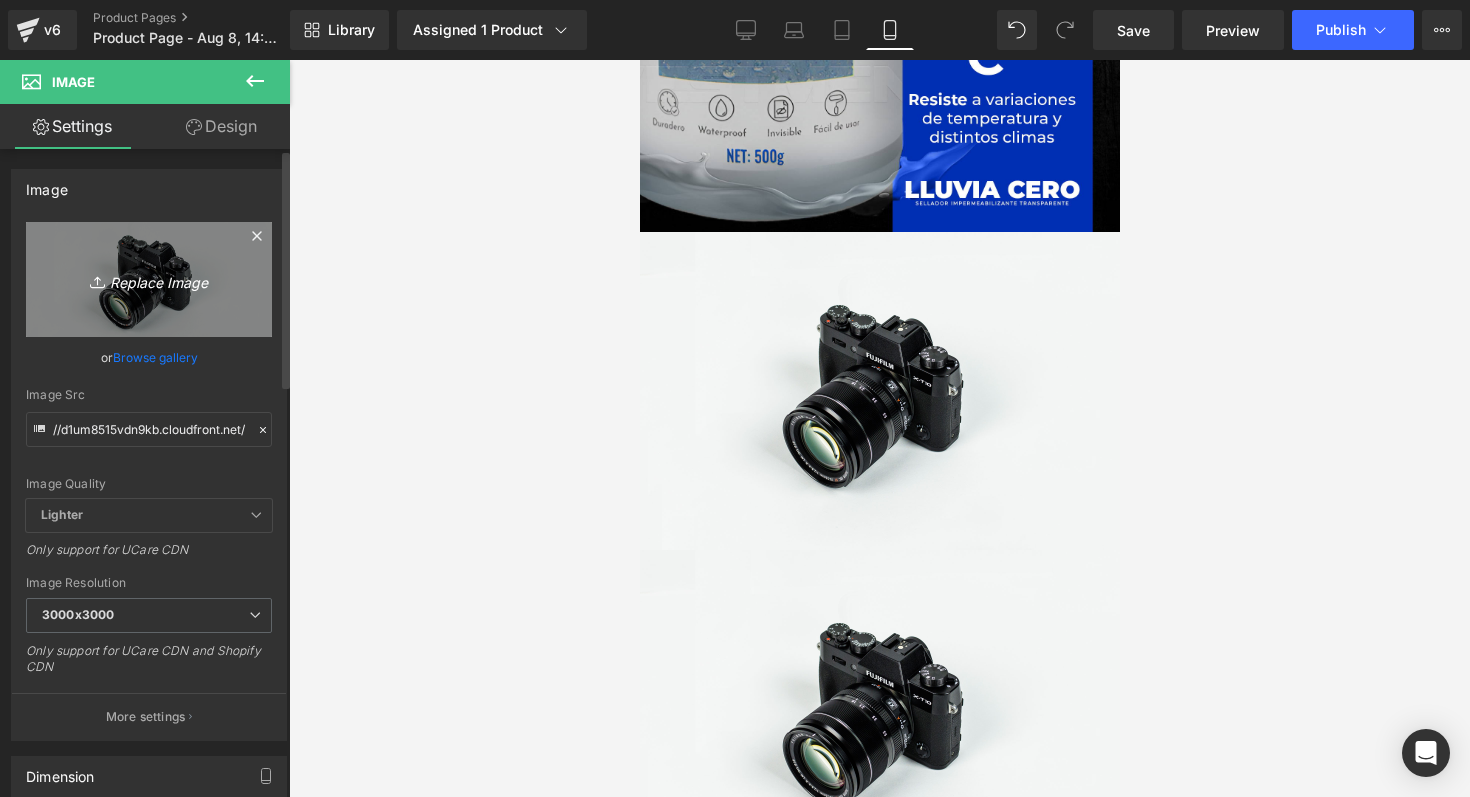 type on "C:\fakepath\IMPE 2.png" 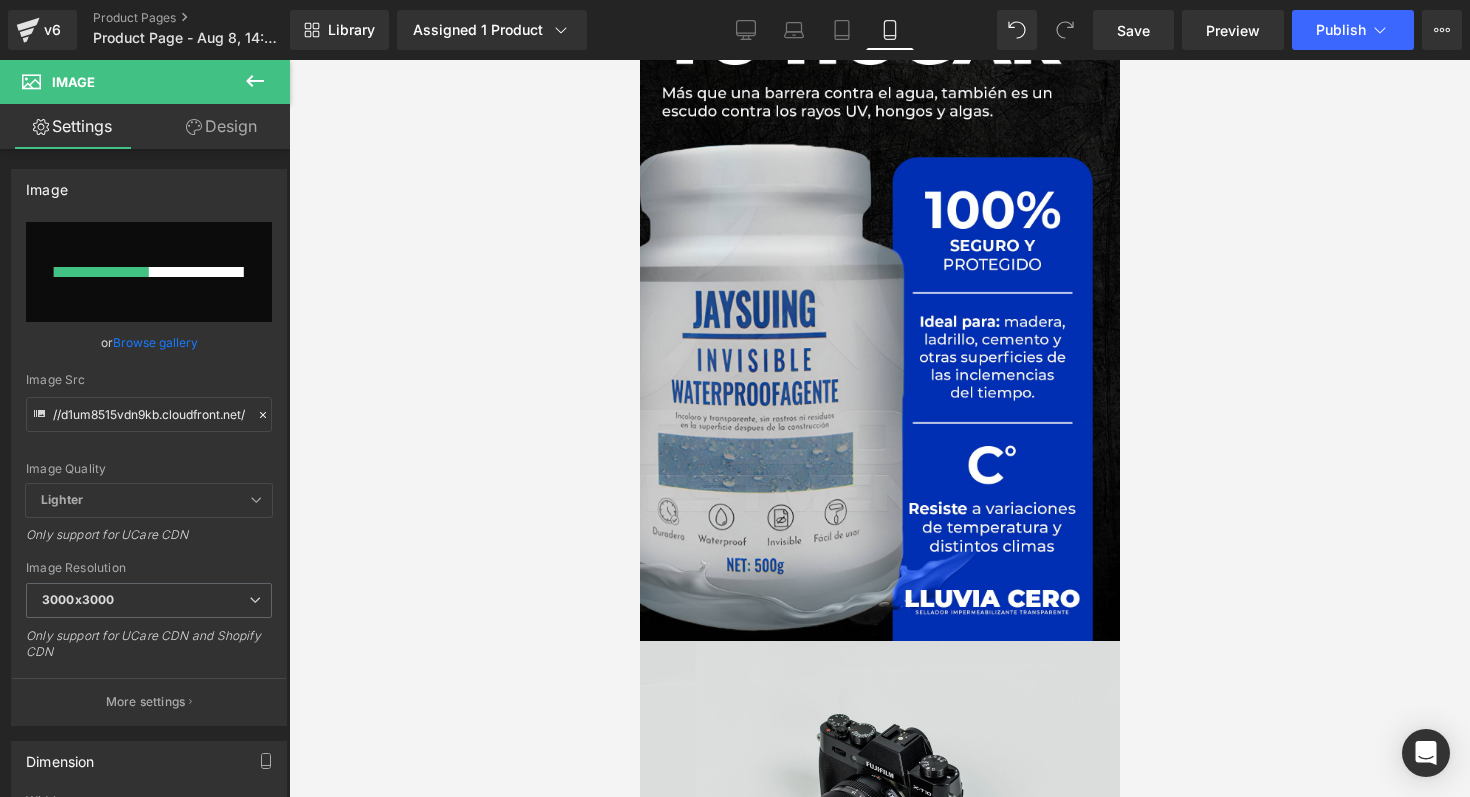 type 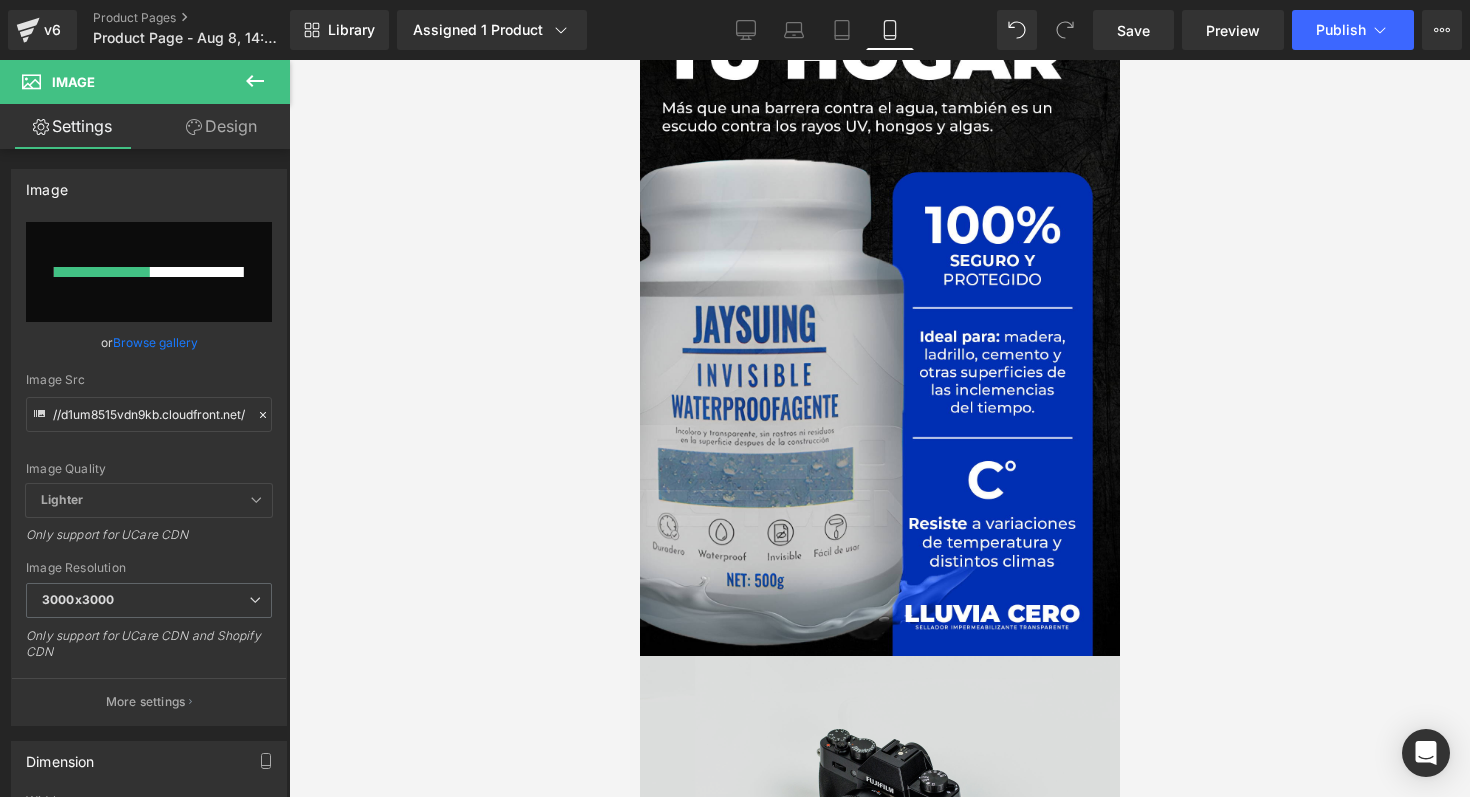 scroll, scrollTop: 122, scrollLeft: 0, axis: vertical 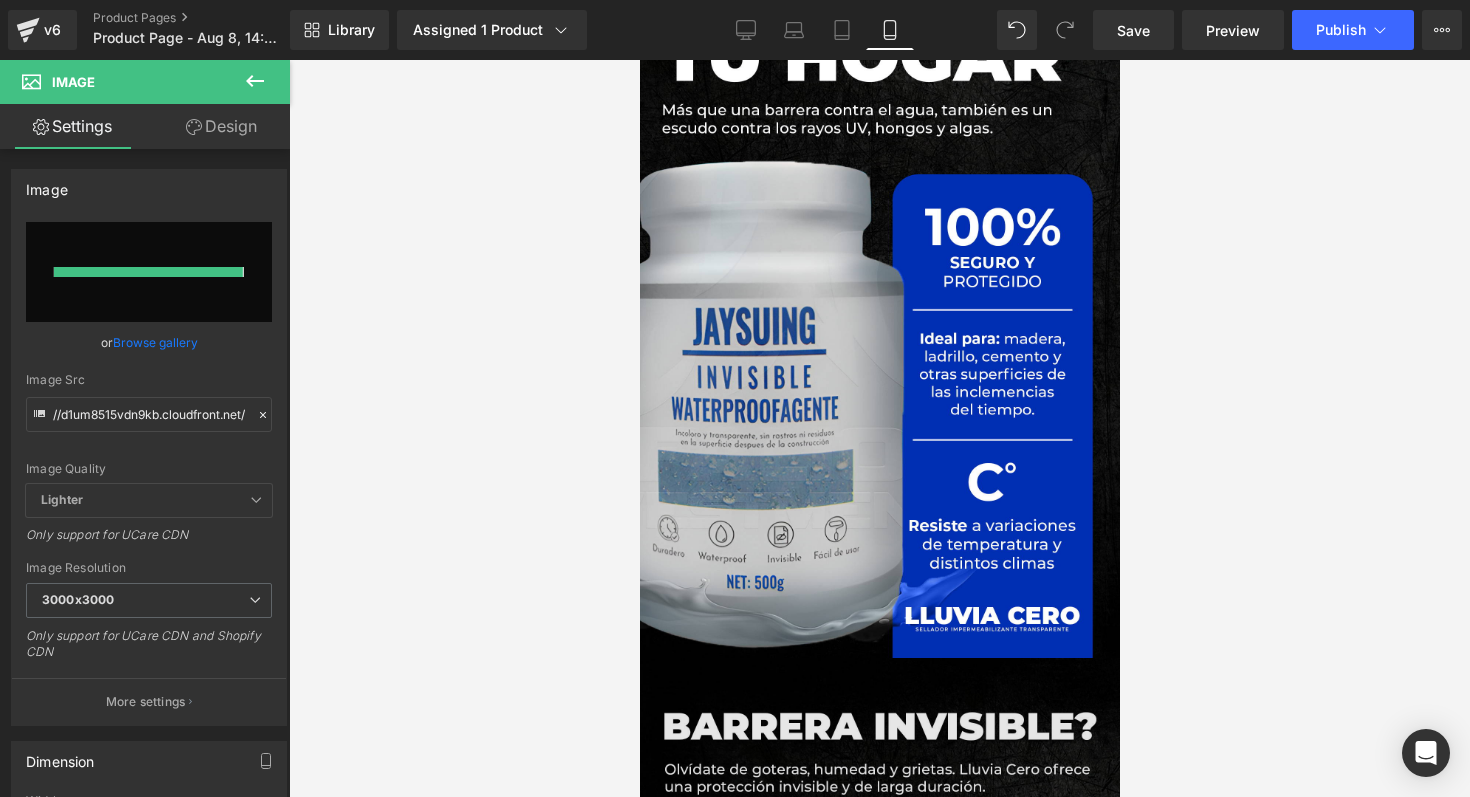 type on "https://ucarecdn.com/90977b80-23b9-43df-b9e9-ded9aaf301b3/-/format/auto/-/preview/3000x3000/-/quality/lighter/IMPE%202.png" 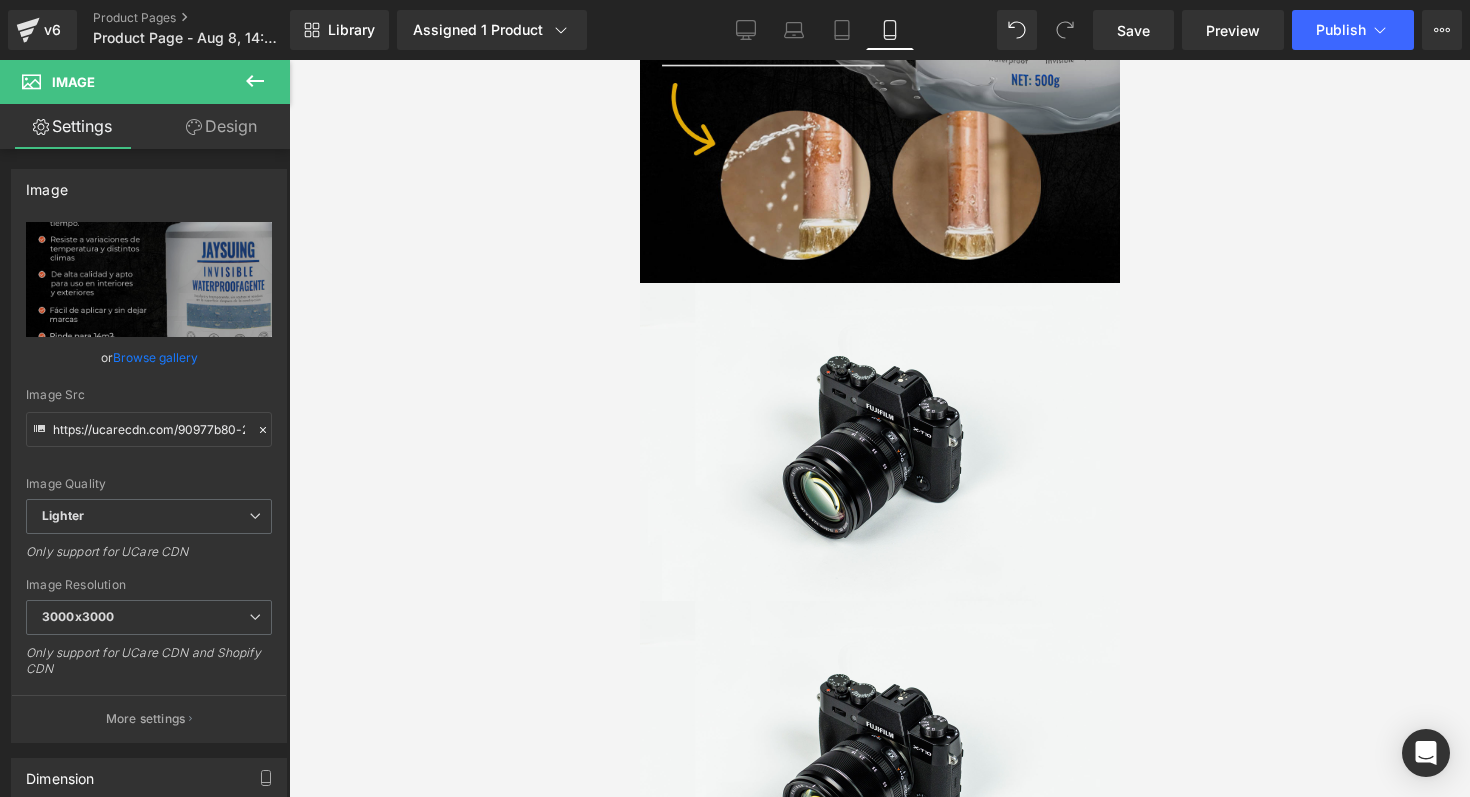 scroll, scrollTop: 1286, scrollLeft: 0, axis: vertical 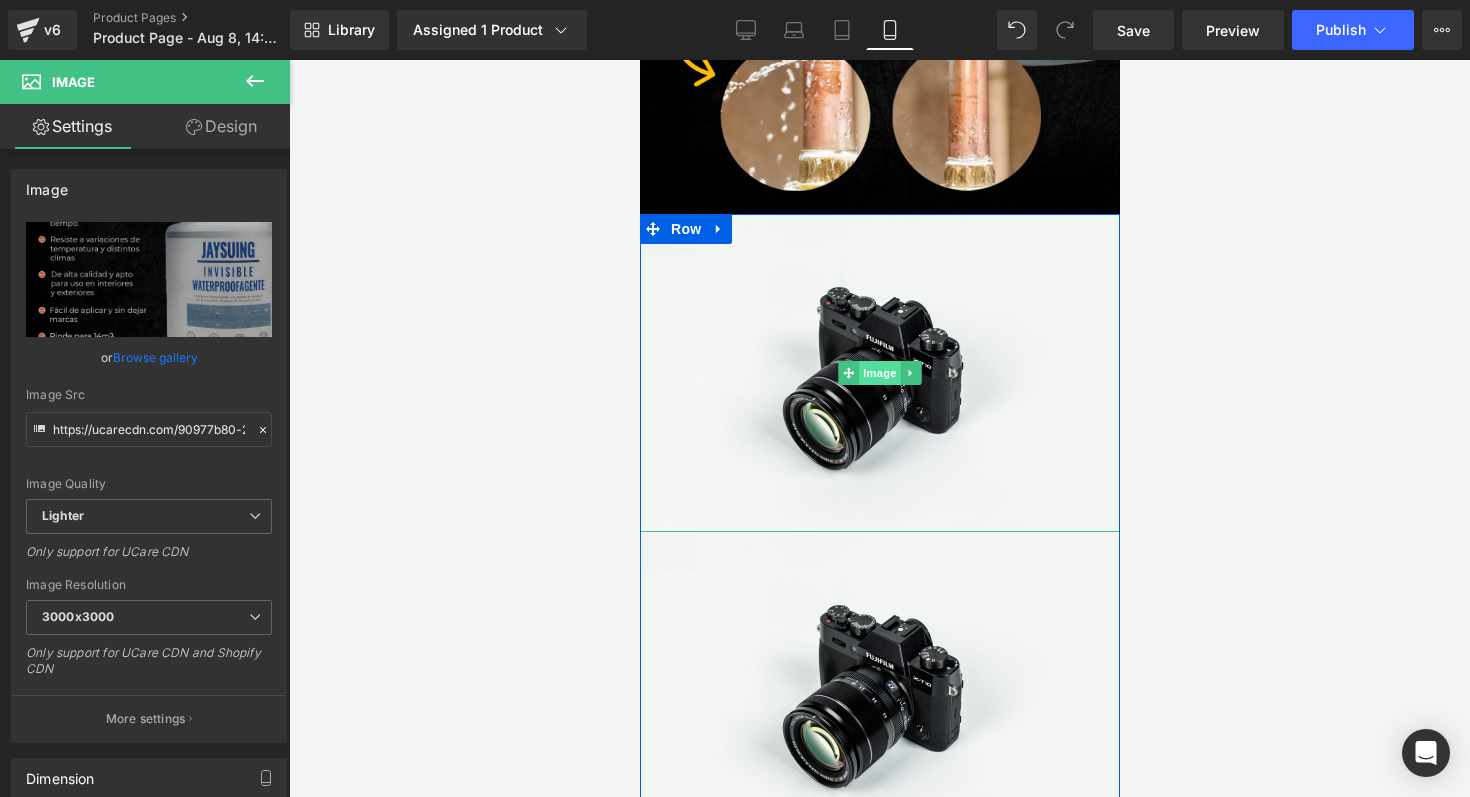 click on "Image" at bounding box center [879, 373] 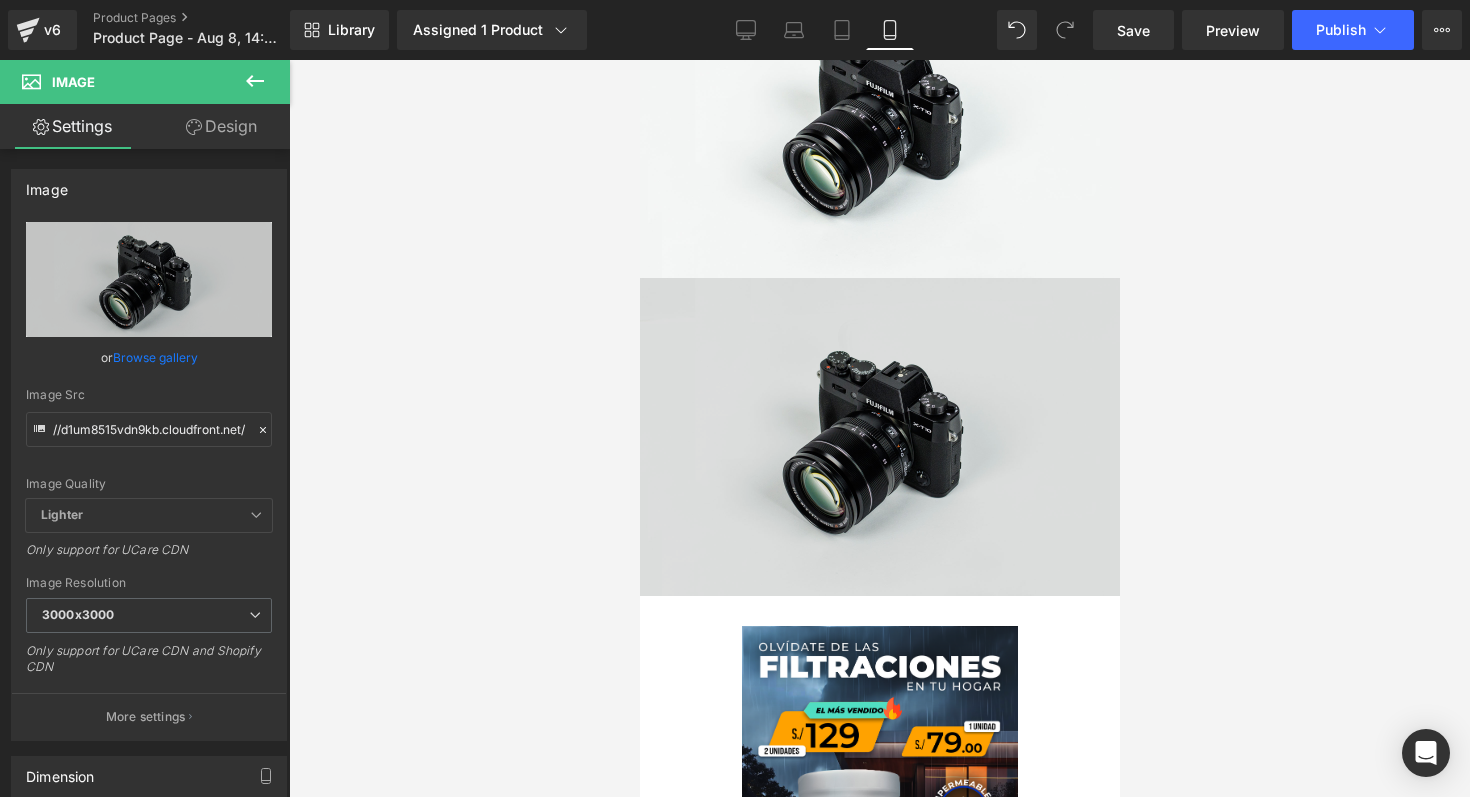 scroll, scrollTop: 1539, scrollLeft: 0, axis: vertical 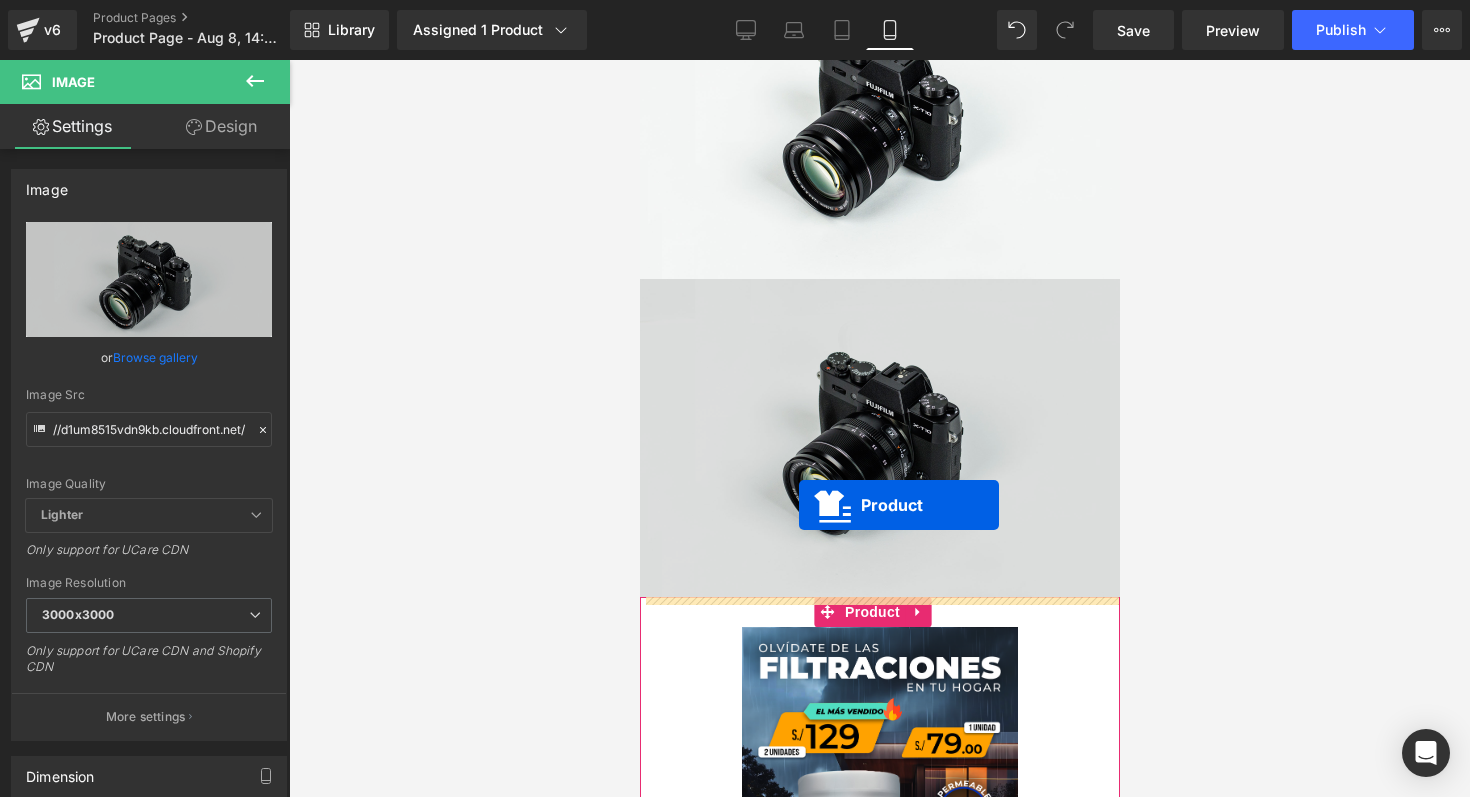 drag, startPoint x: 830, startPoint y: 613, endPoint x: 798, endPoint y: 505, distance: 112.64102 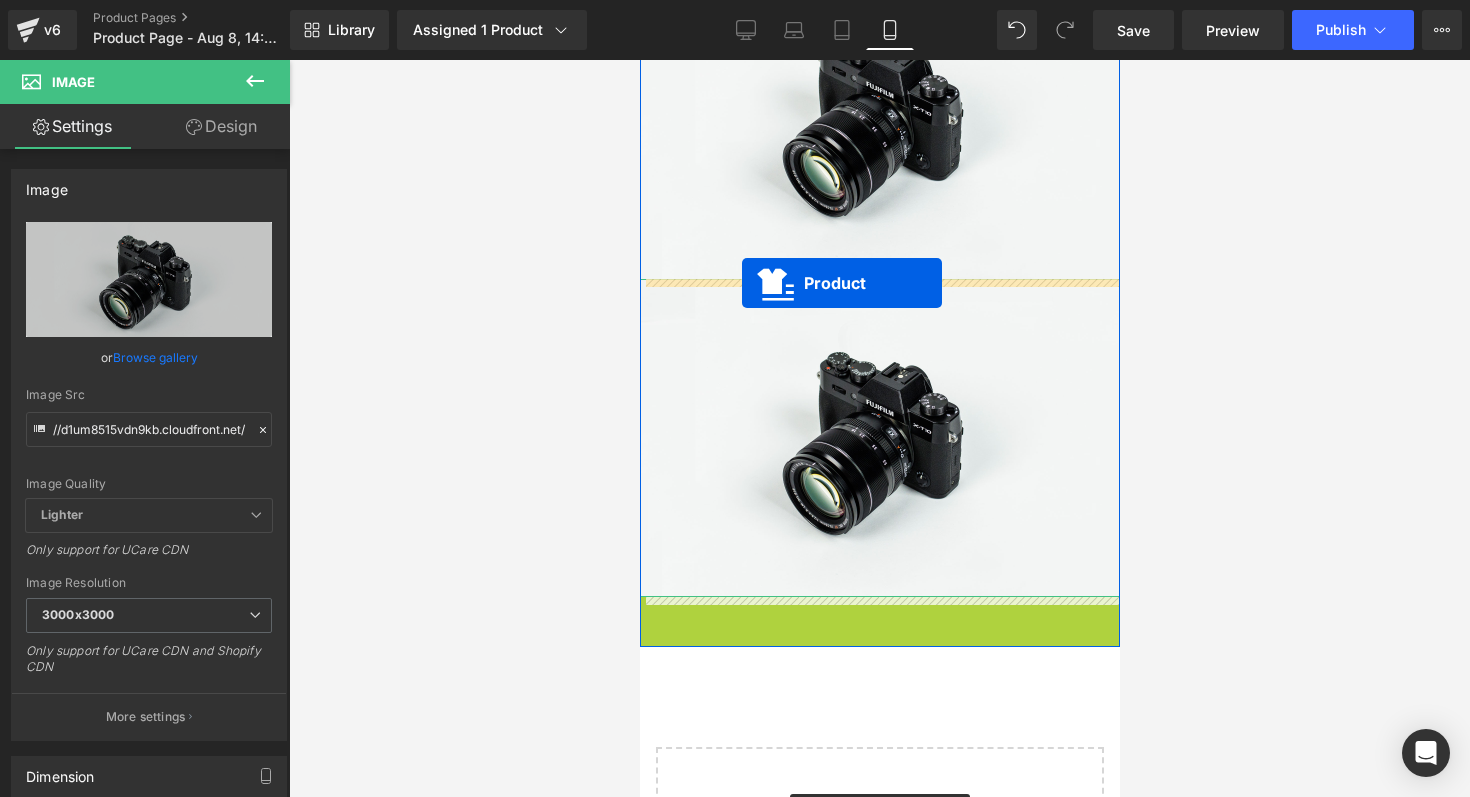 drag, startPoint x: 821, startPoint y: 607, endPoint x: 741, endPoint y: 282, distance: 334.70135 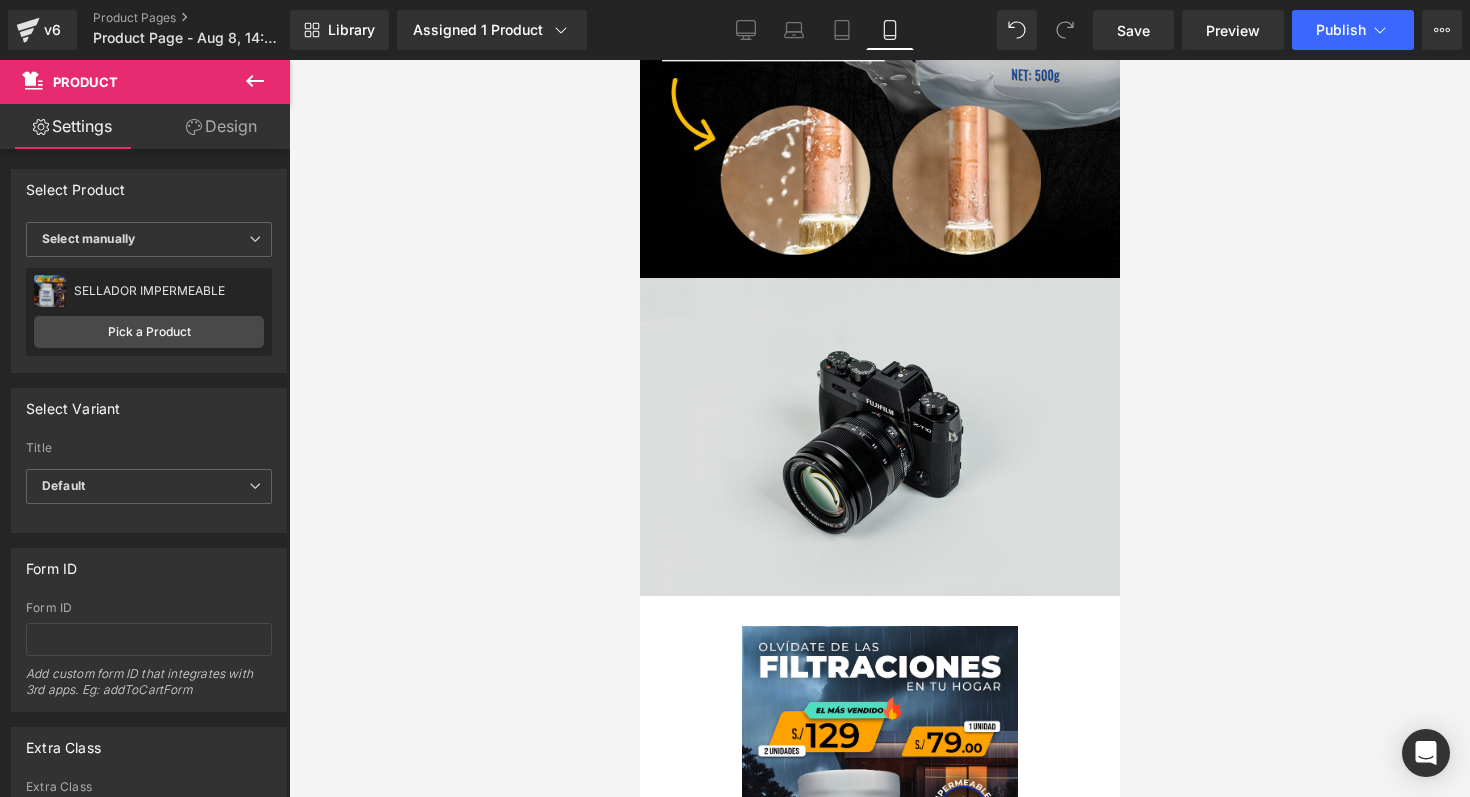 scroll, scrollTop: 1210, scrollLeft: 0, axis: vertical 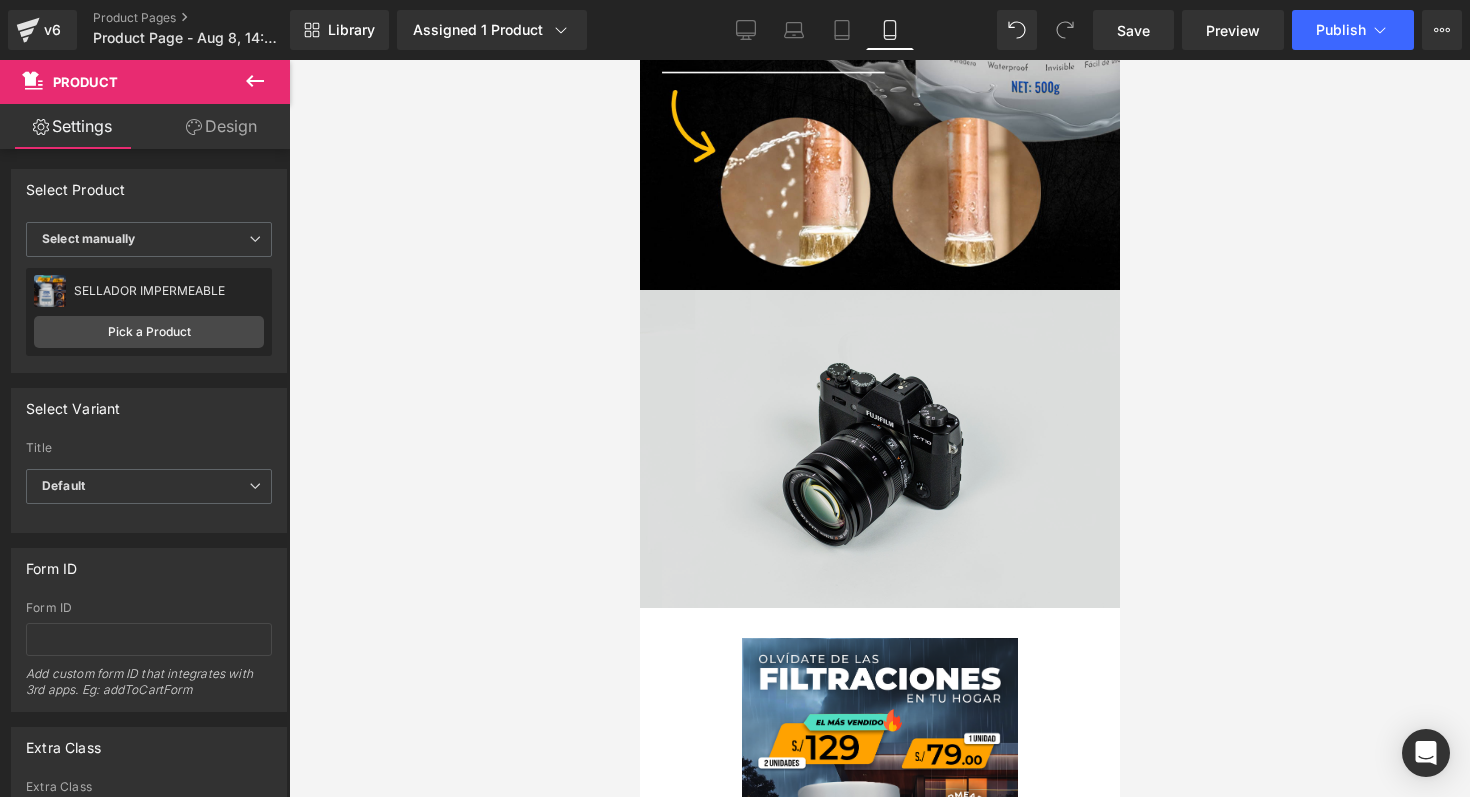 click on "Image" at bounding box center (879, 449) 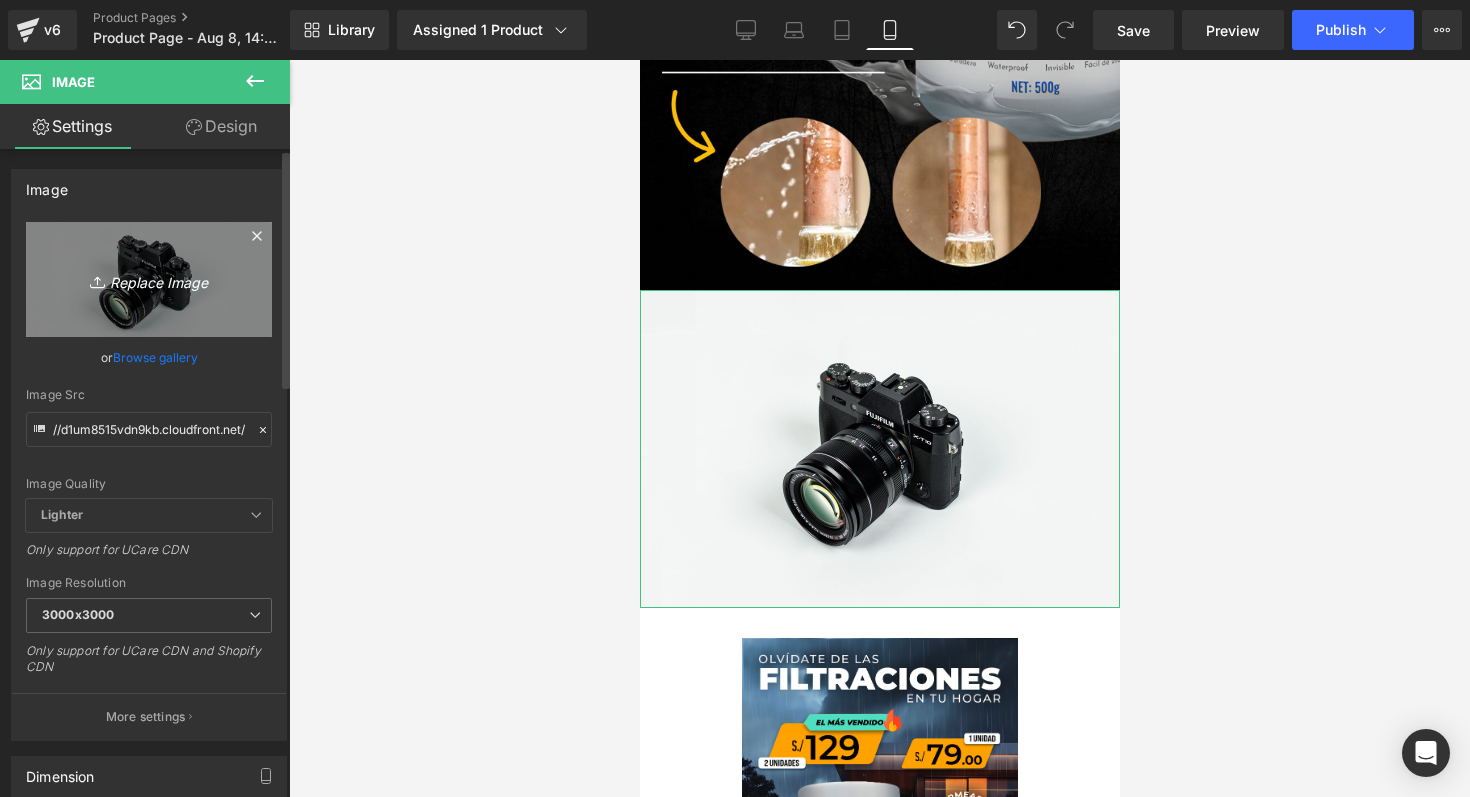 click on "Replace Image" at bounding box center (149, 279) 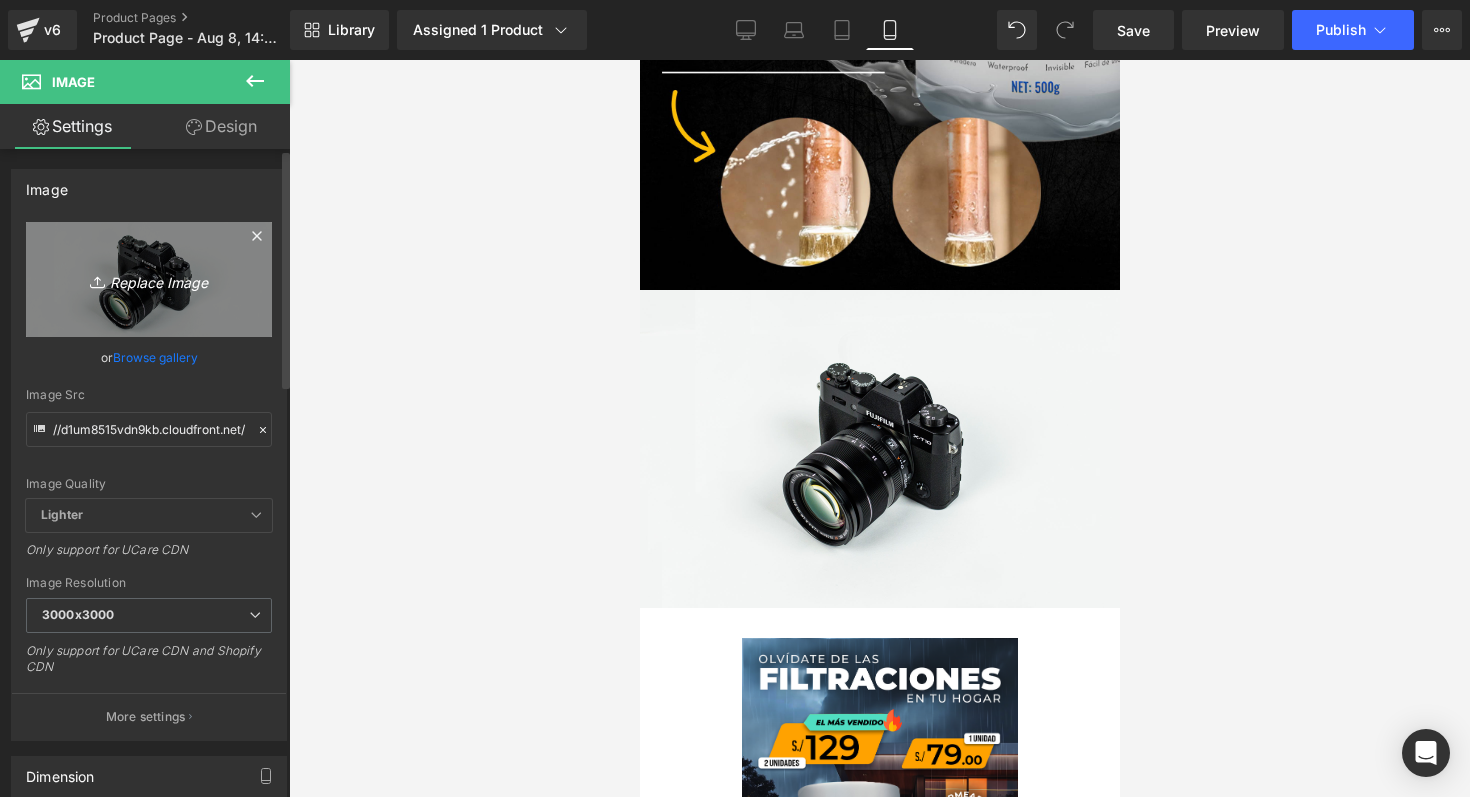 type on "C:\fakepath\IMPE 4.png" 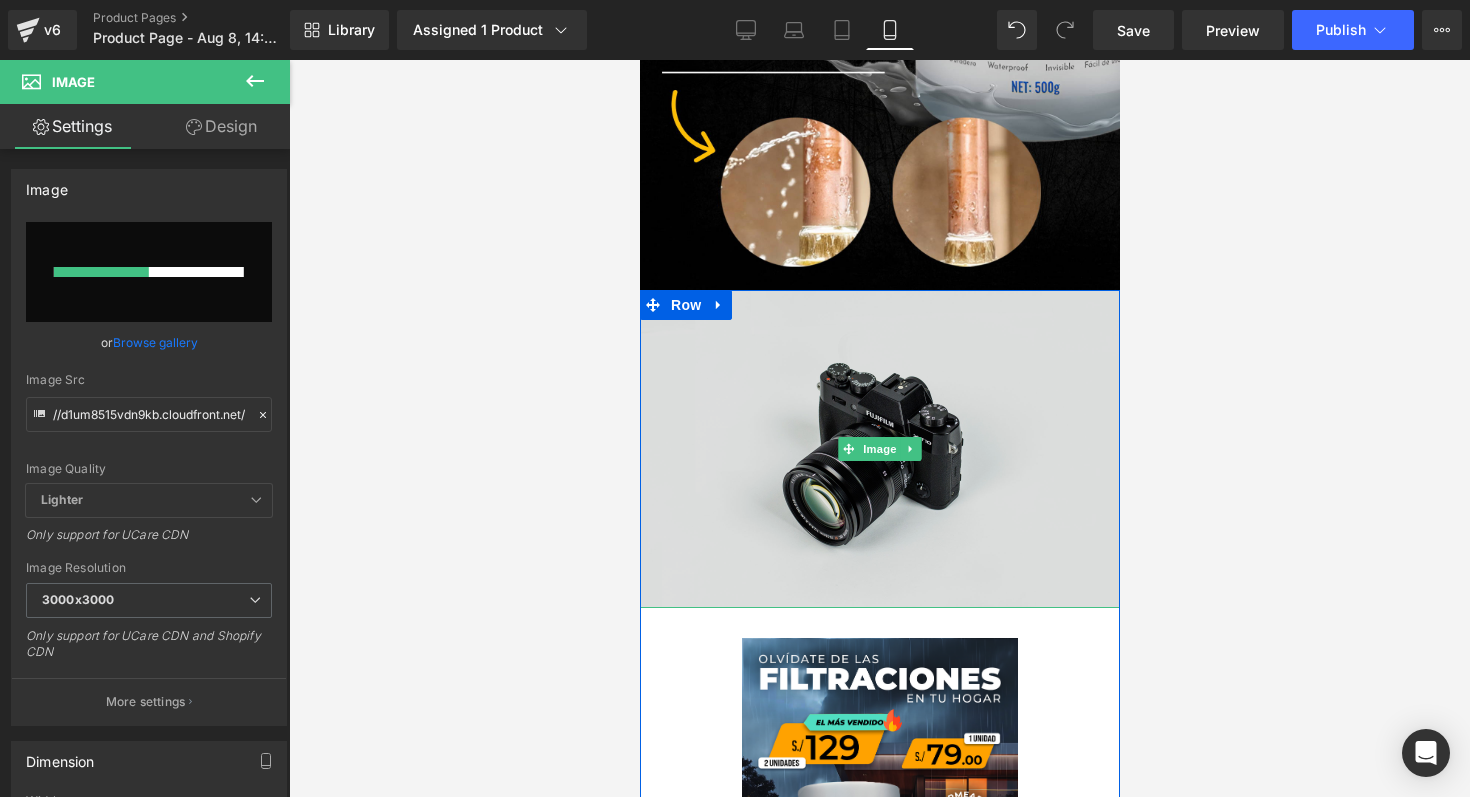 type 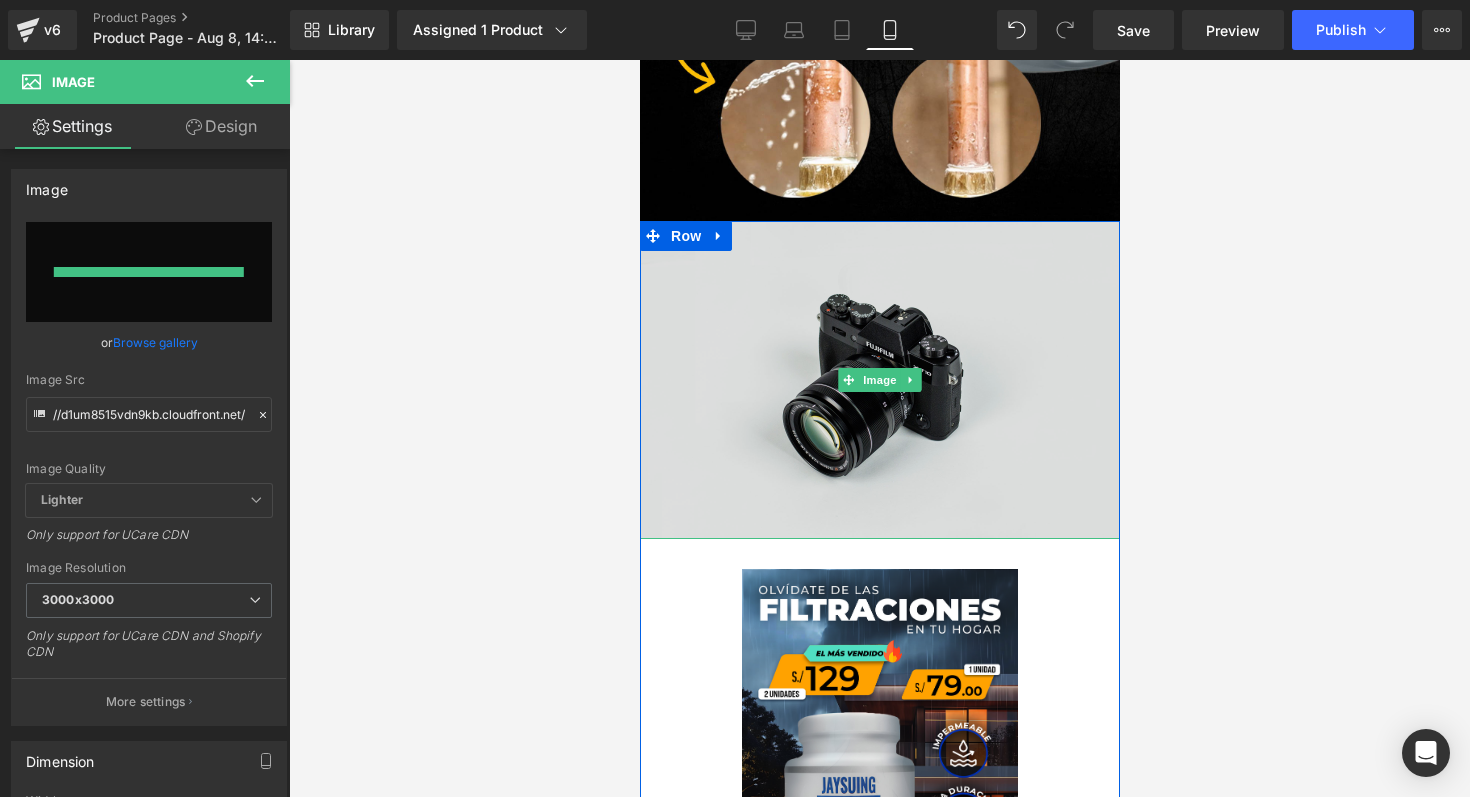 type on "https://ucarecdn.com/4105febf-a871-4c65-8475-c646f521de40/-/format/auto/-/preview/3000x3000/-/quality/lighter/IMPE%204.png" 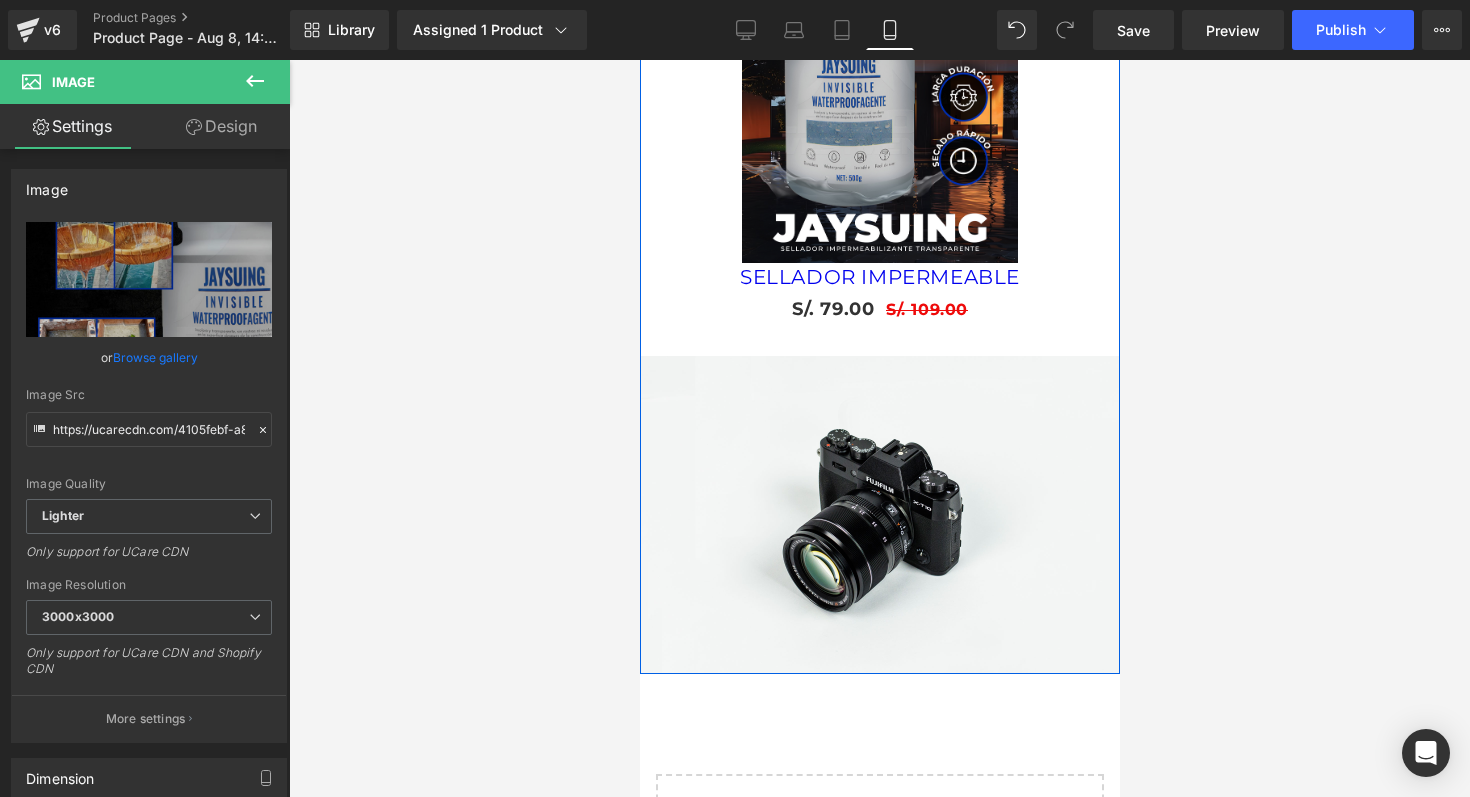 scroll, scrollTop: 2404, scrollLeft: 0, axis: vertical 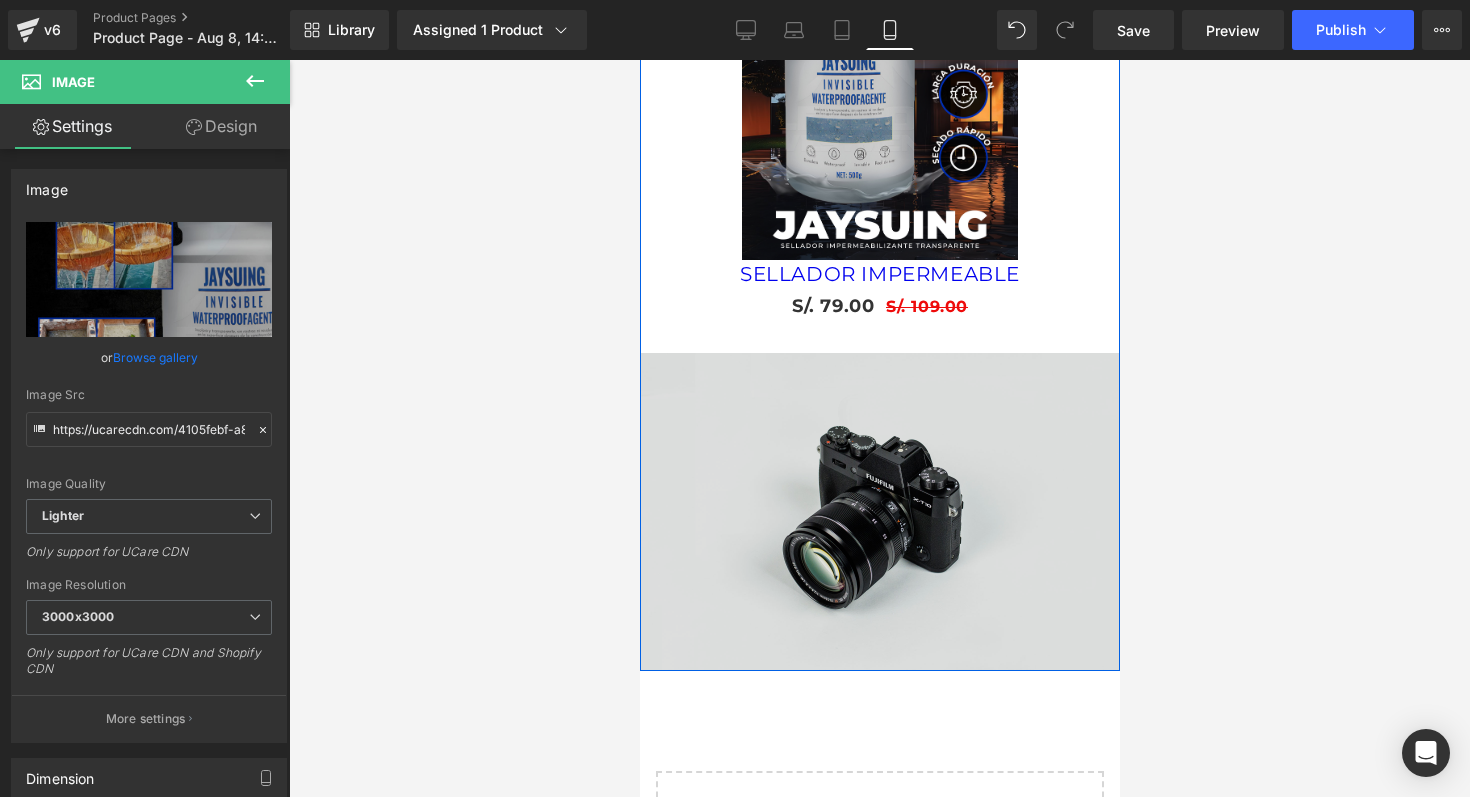 click at bounding box center (879, 512) 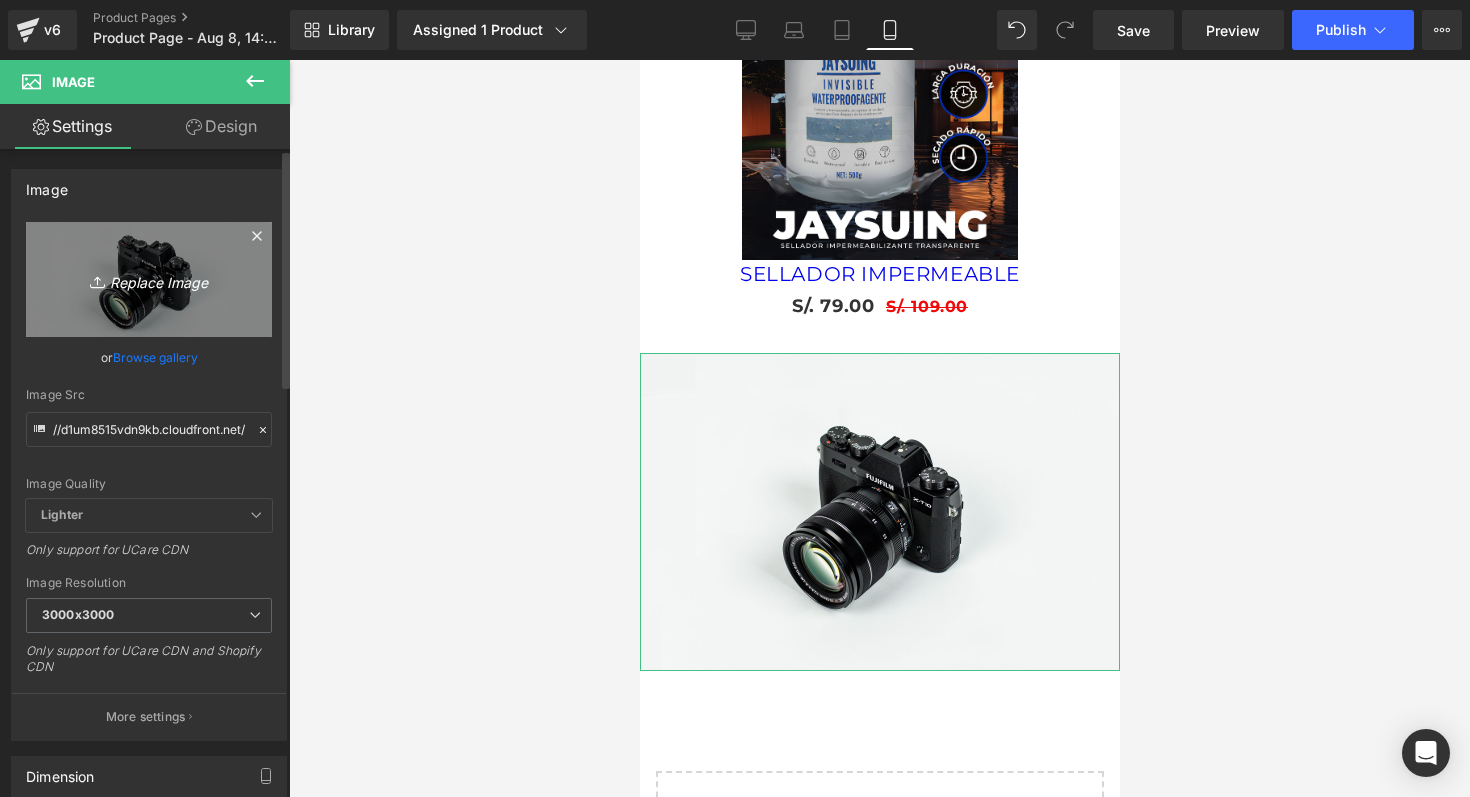 click 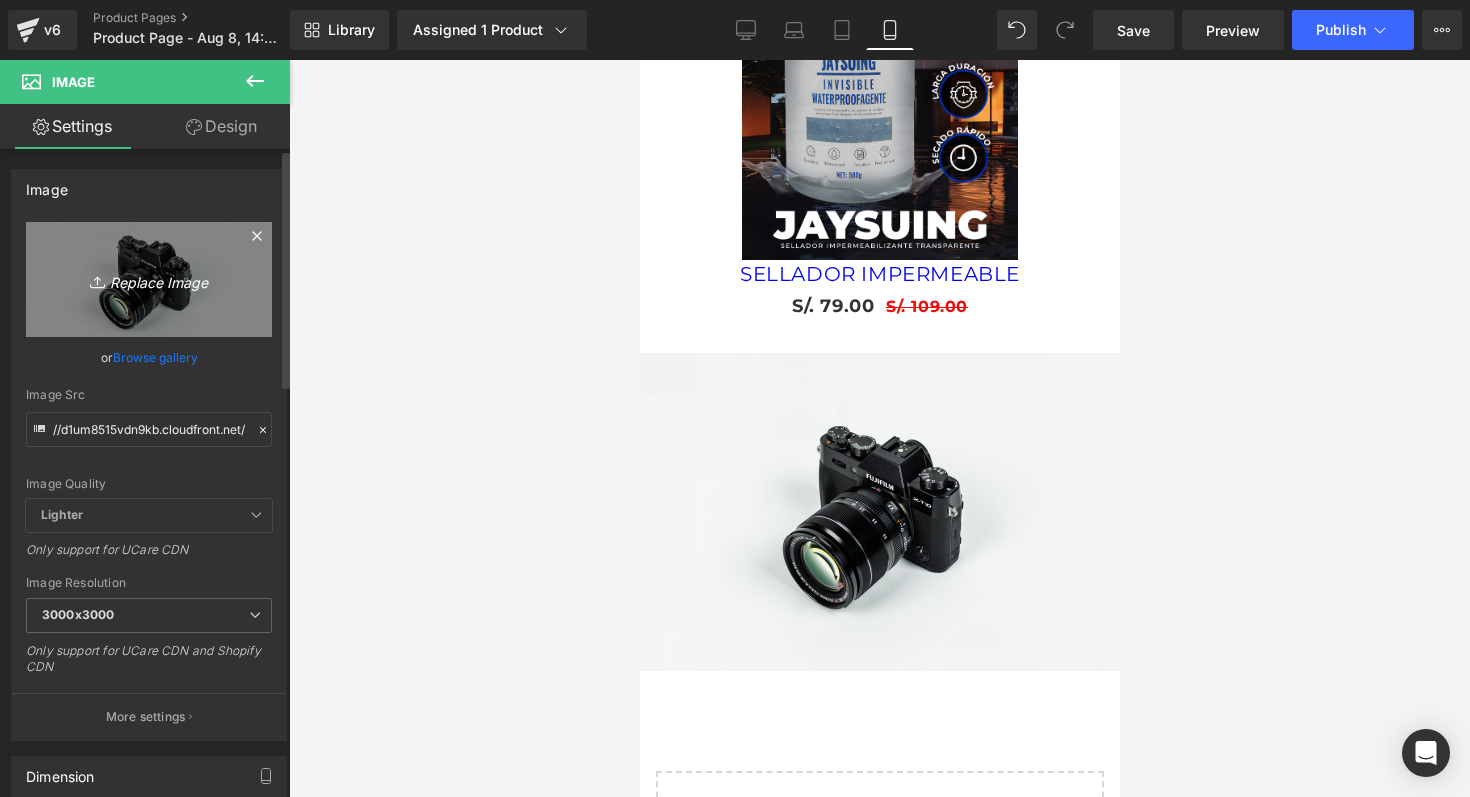 type on "C:\fakepath\IMPE 5.png" 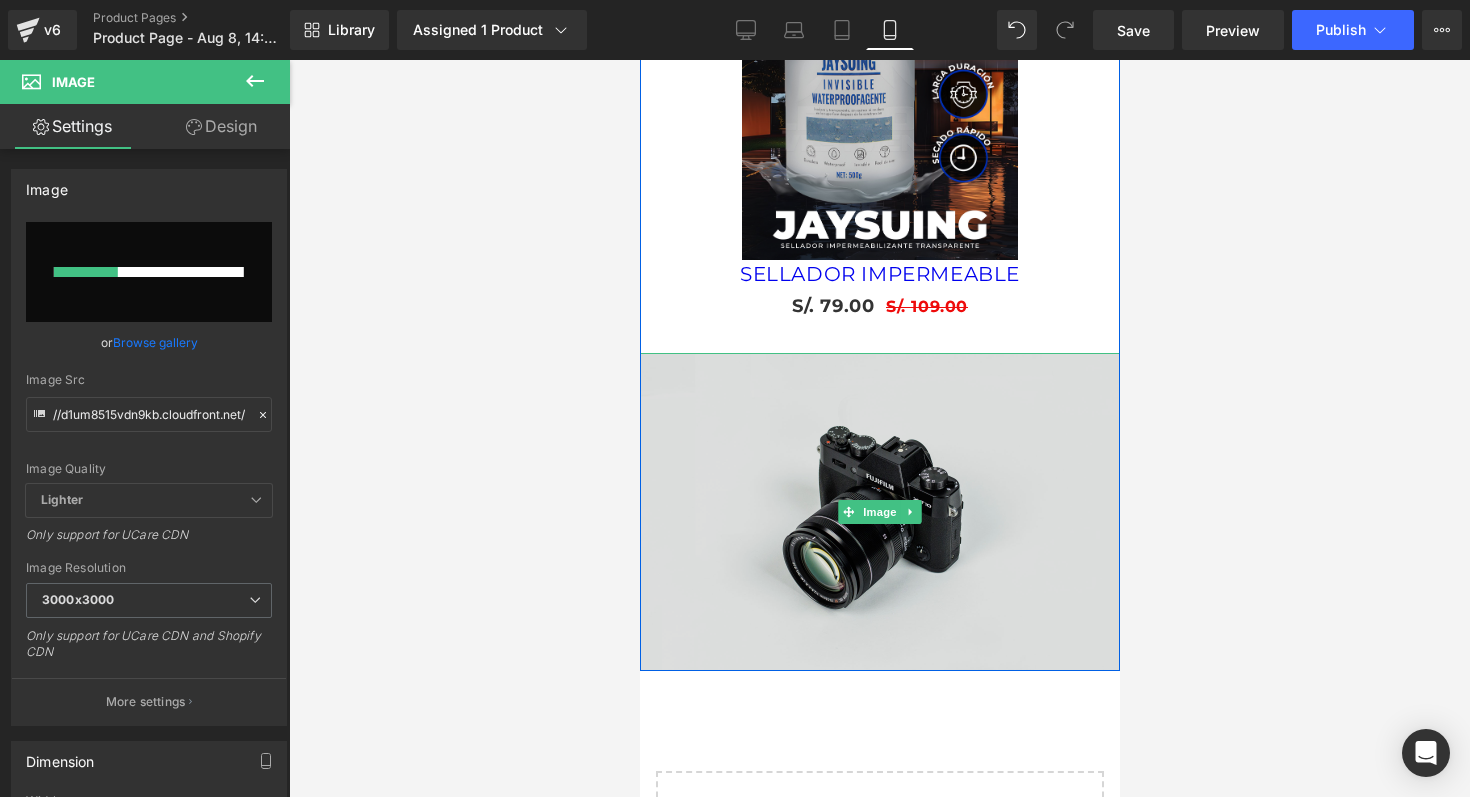 type 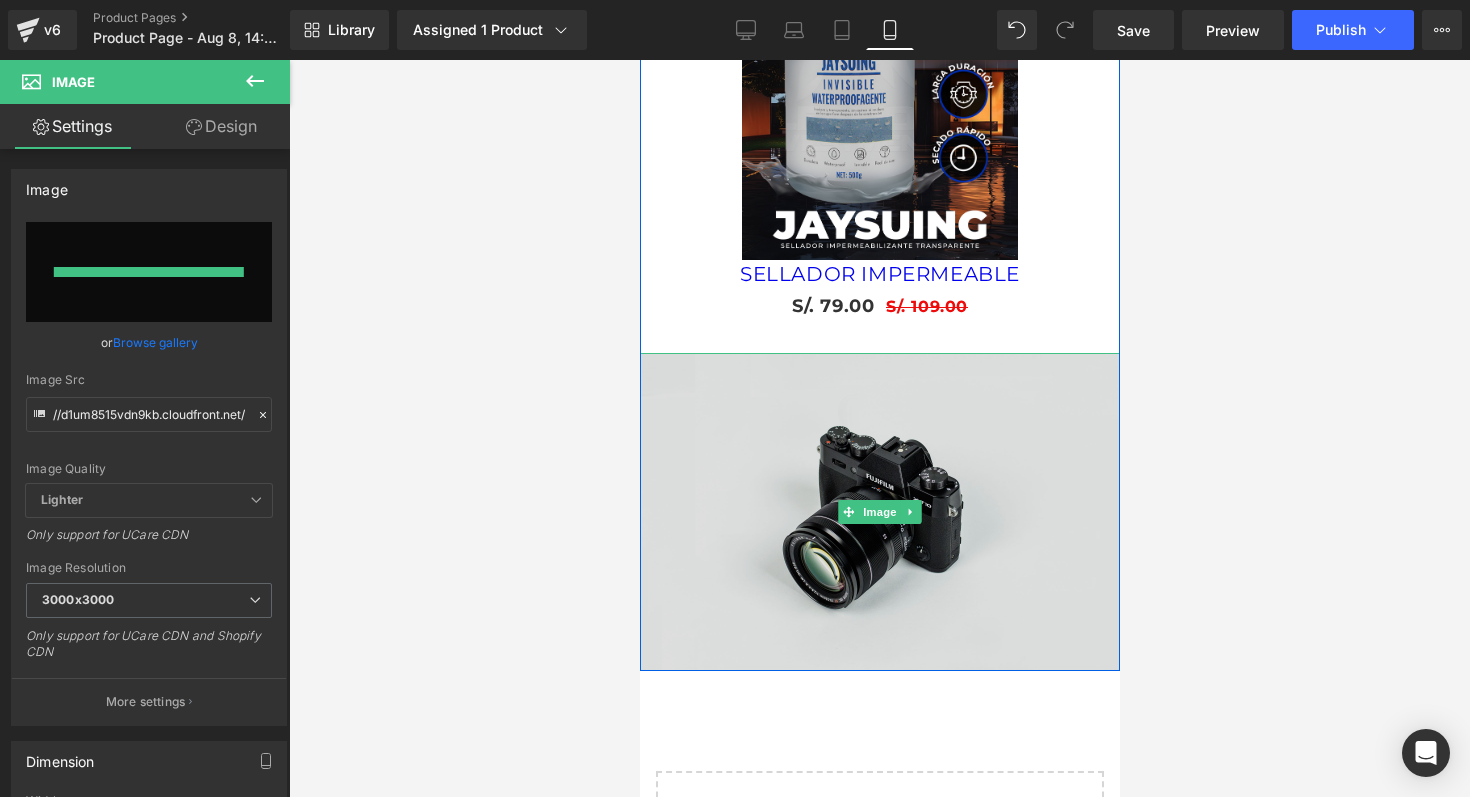 type on "https://ucarecdn.com/3d27edcc-f275-4ea7-a775-871f96e45555/-/format/auto/-/preview/3000x3000/-/quality/lighter/IMPE%205.png" 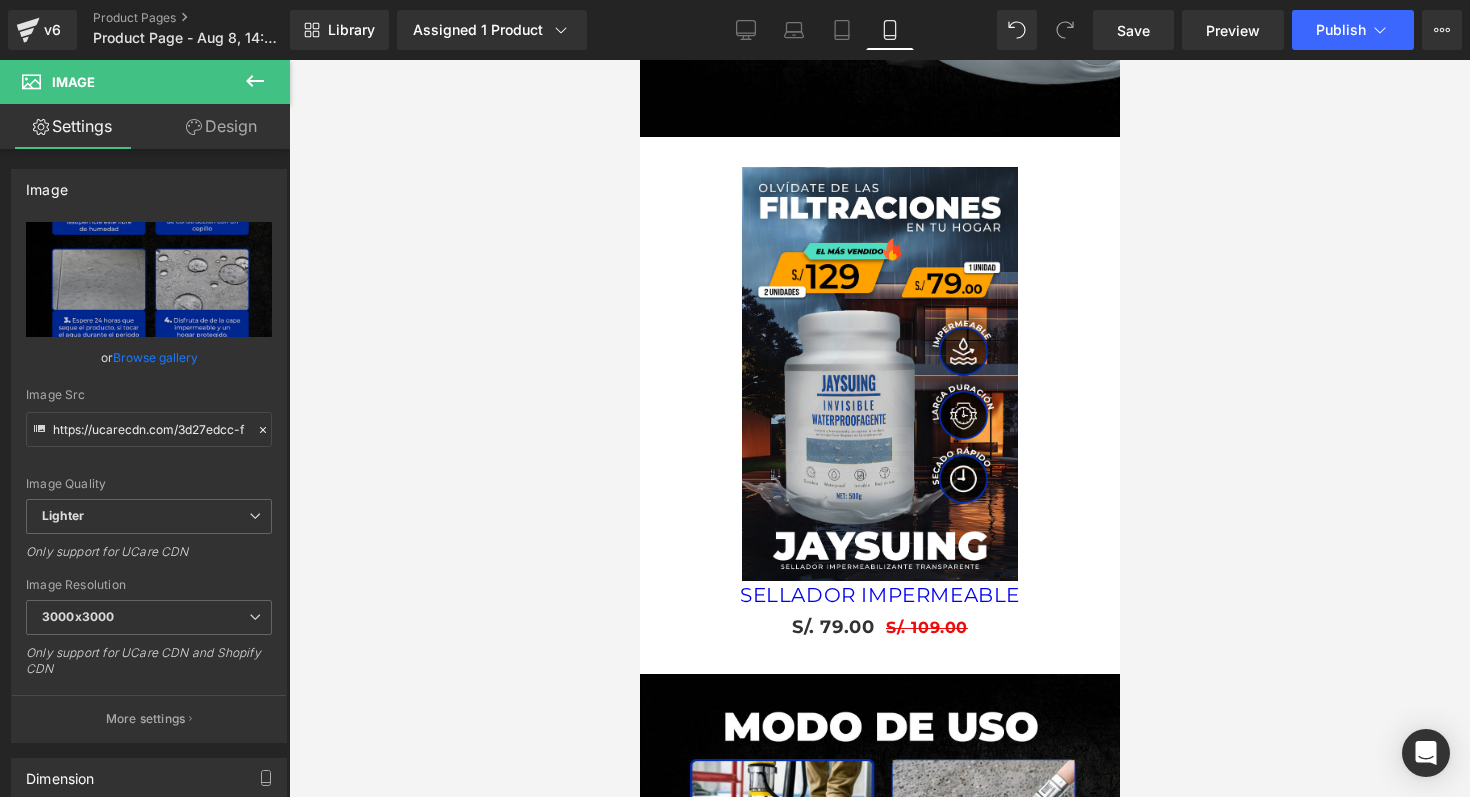 scroll, scrollTop: 2080, scrollLeft: 0, axis: vertical 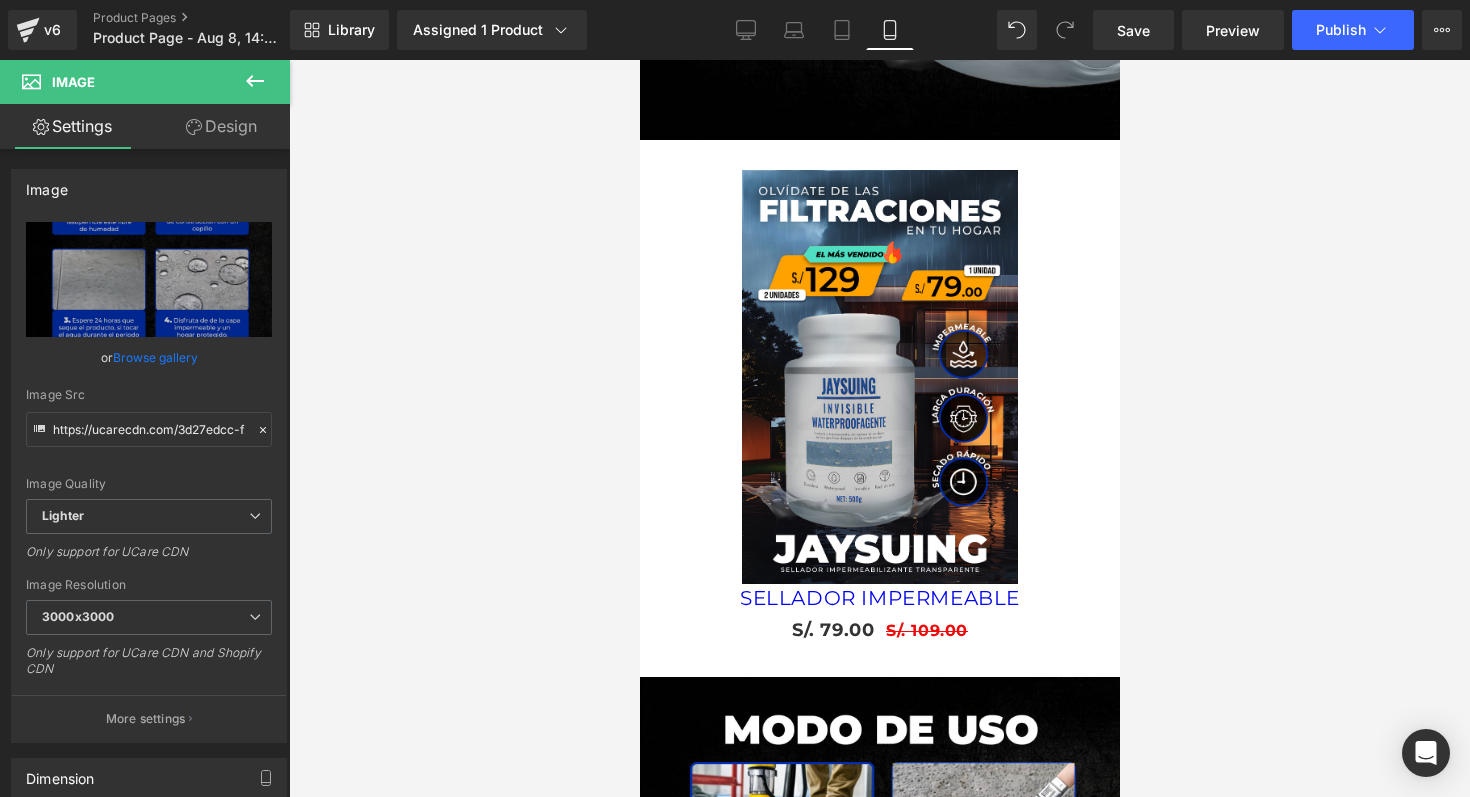 click at bounding box center (879, 428) 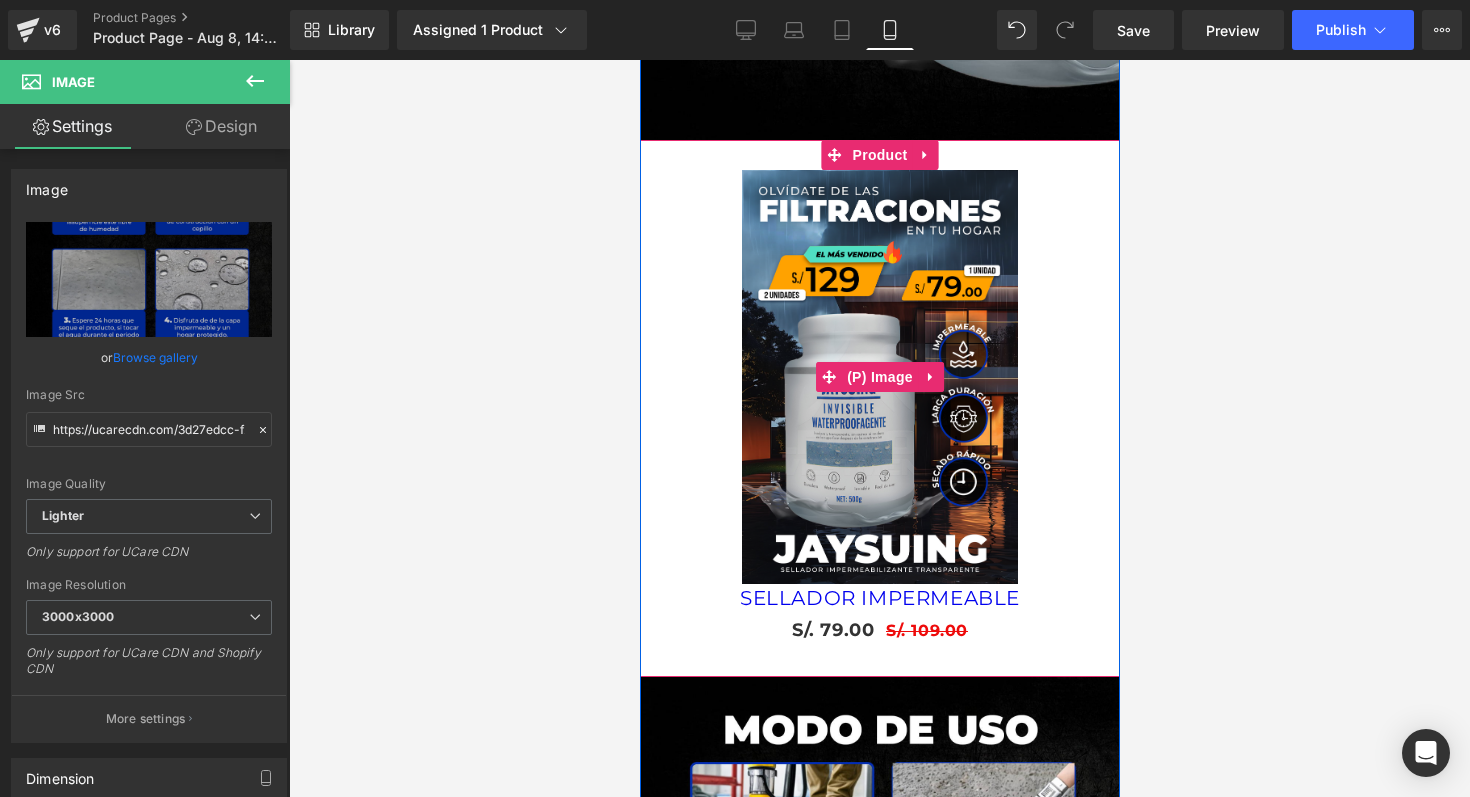 click on "Sale Off" at bounding box center (879, 377) 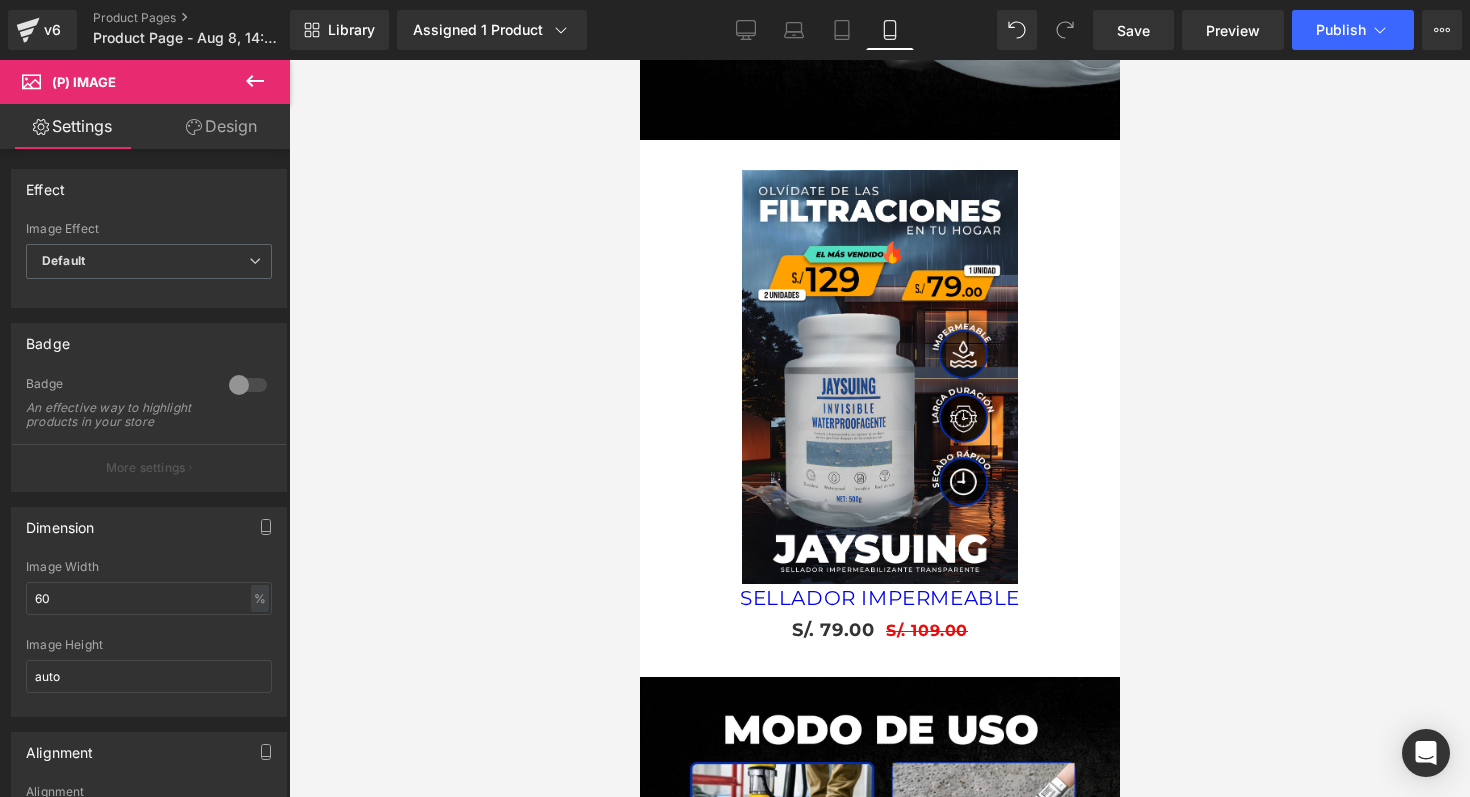 click on "Design" at bounding box center (221, 126) 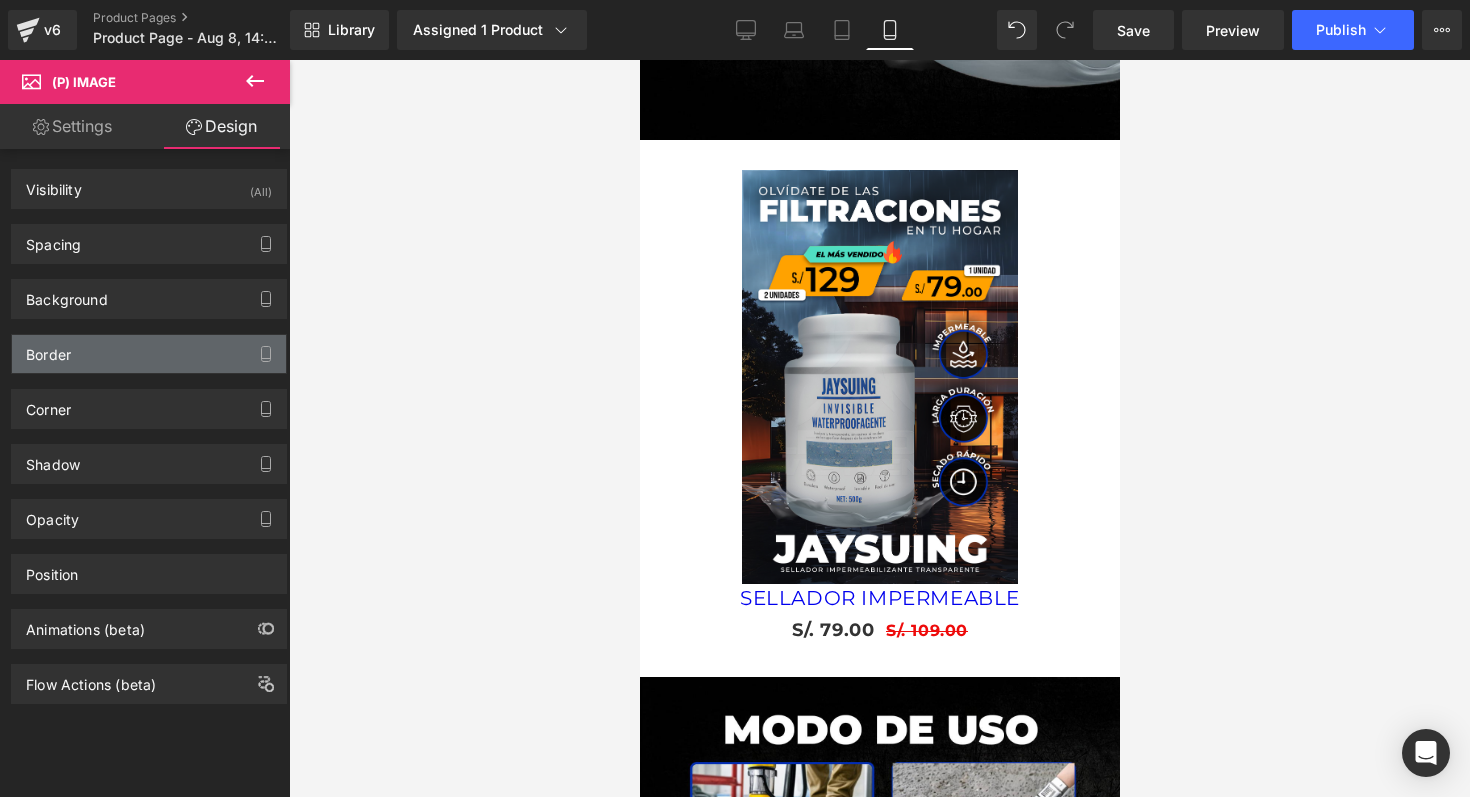 click on "Border" at bounding box center [149, 354] 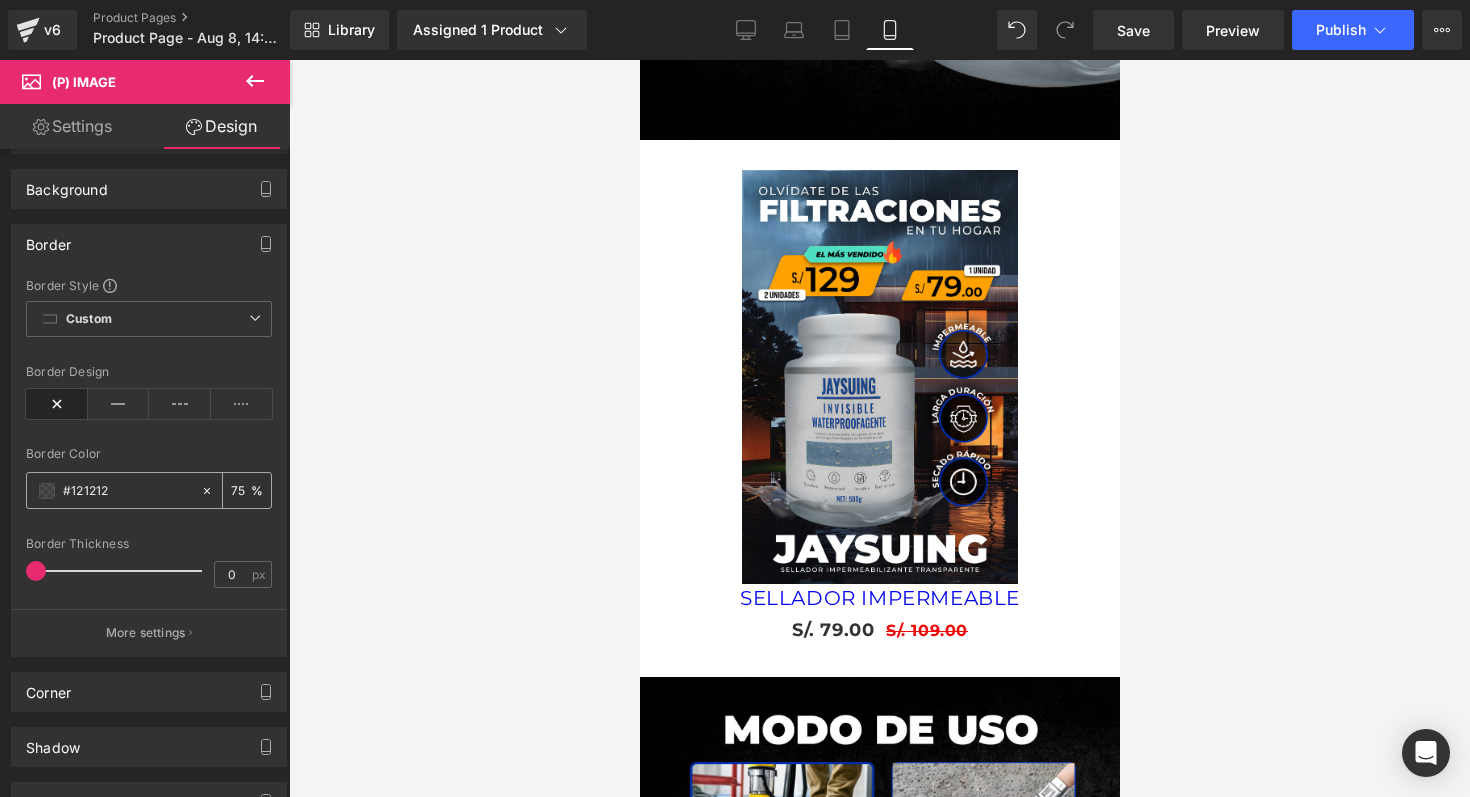 scroll, scrollTop: 0, scrollLeft: 0, axis: both 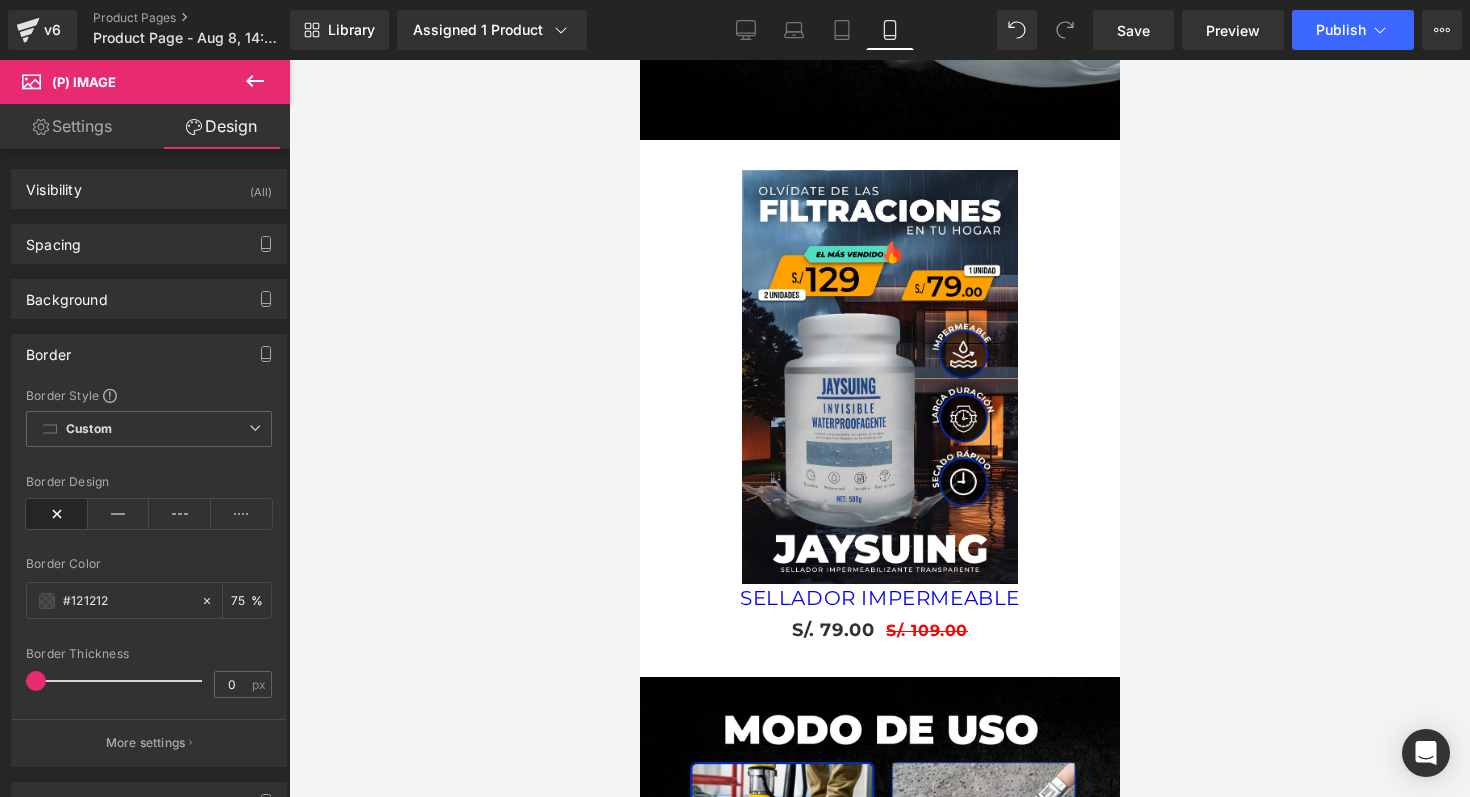 click on "Border" at bounding box center [149, 354] 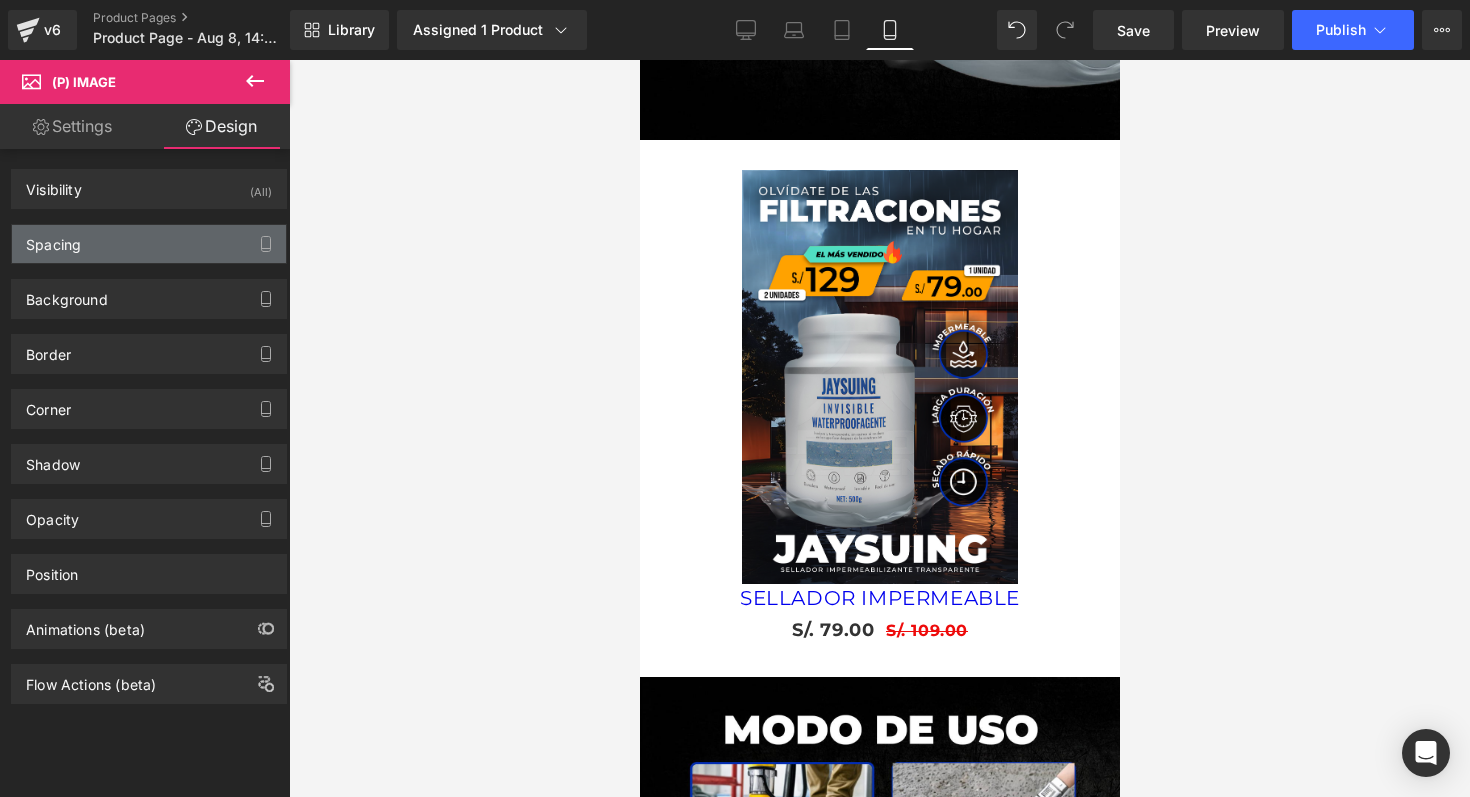 click on "Spacing" at bounding box center (149, 244) 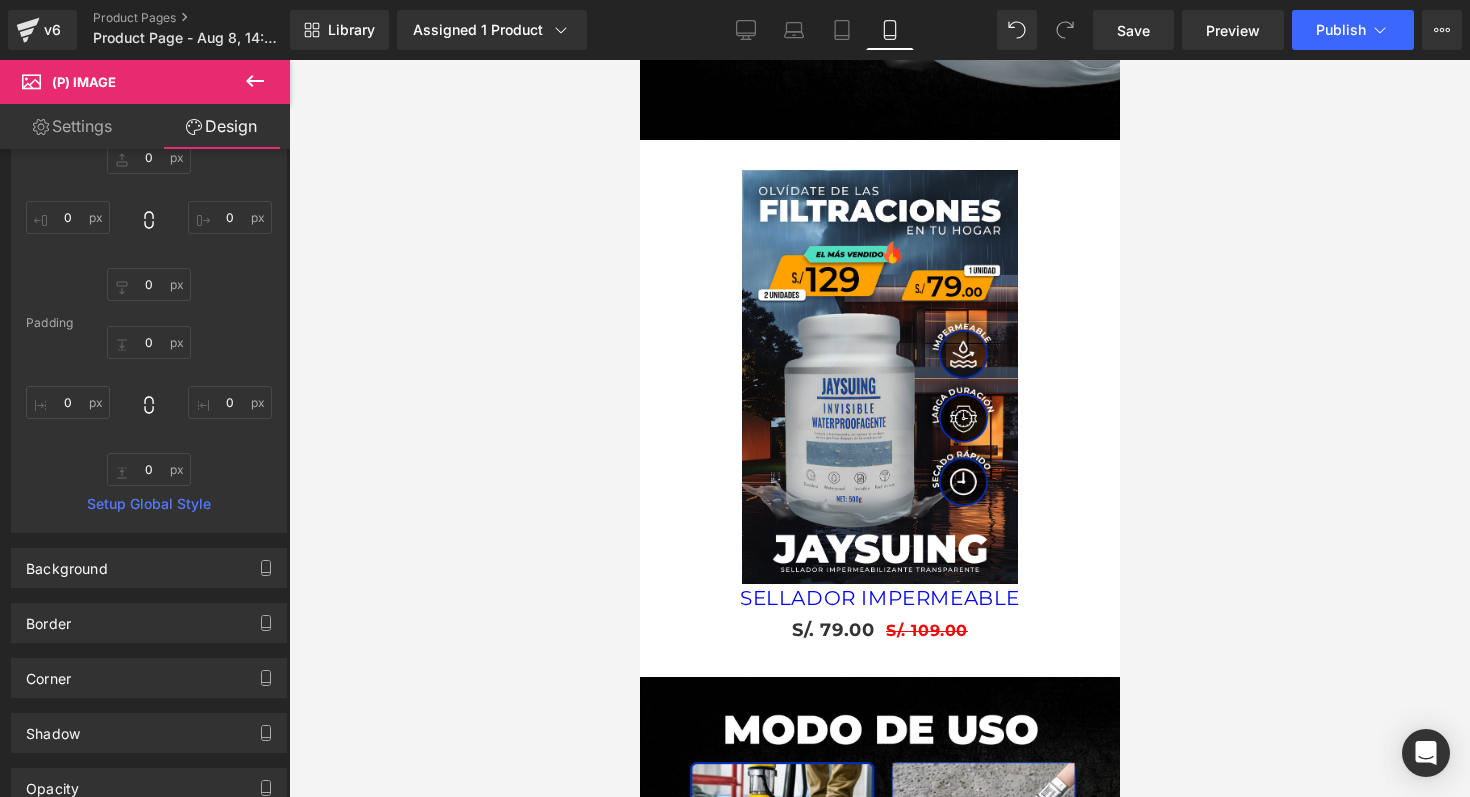 scroll, scrollTop: 168, scrollLeft: 0, axis: vertical 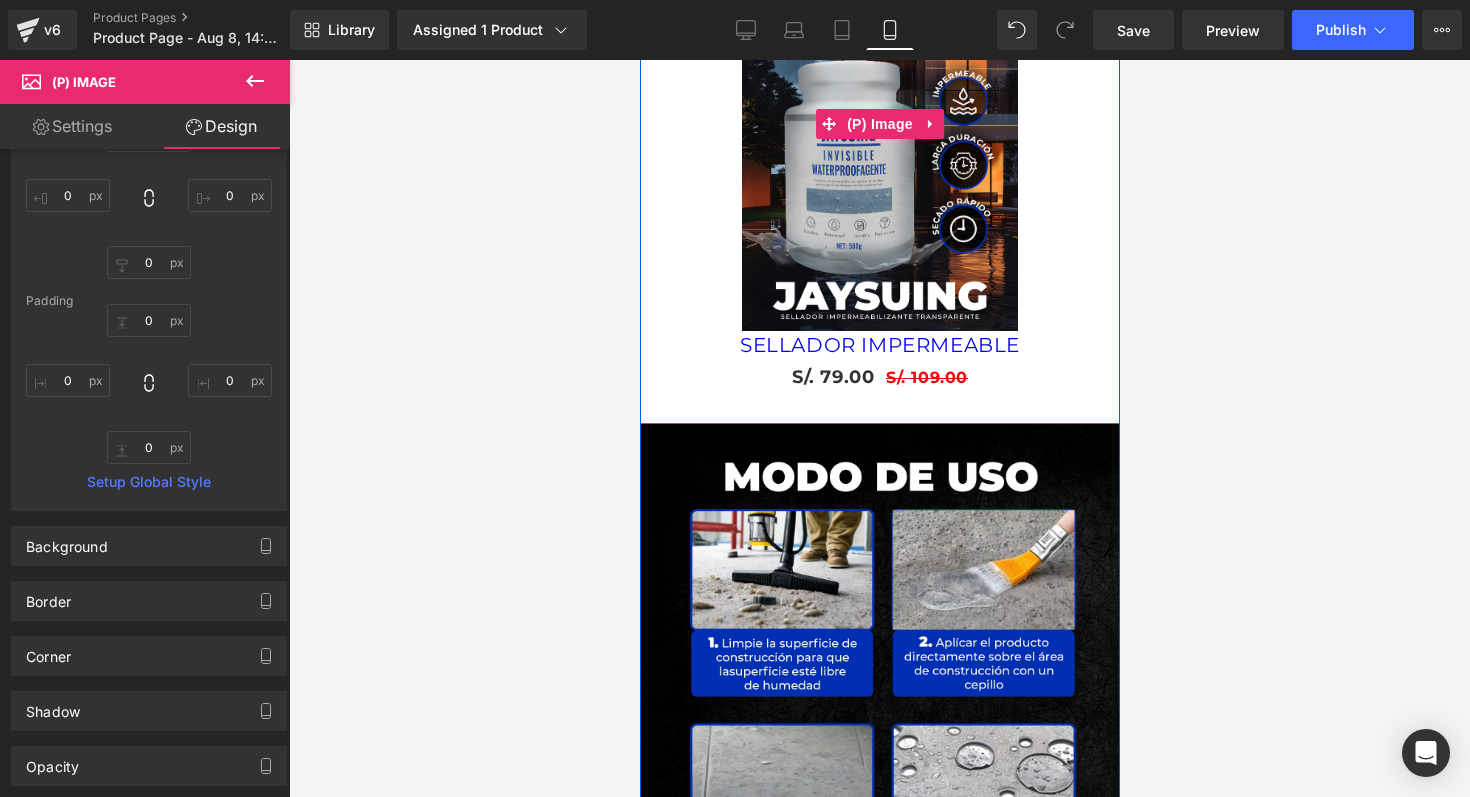 click on "Sale Off" at bounding box center (879, 124) 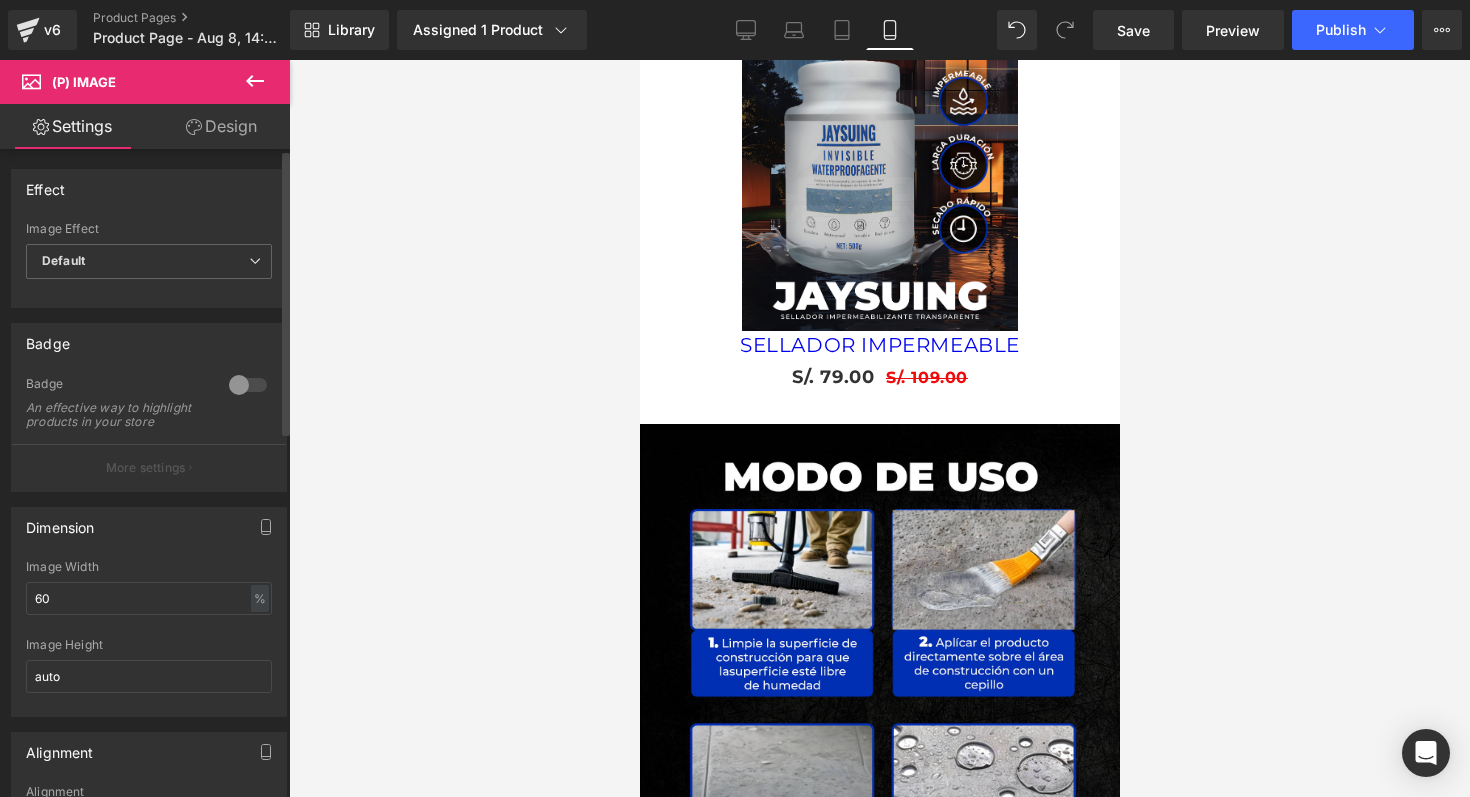 click at bounding box center [248, 385] 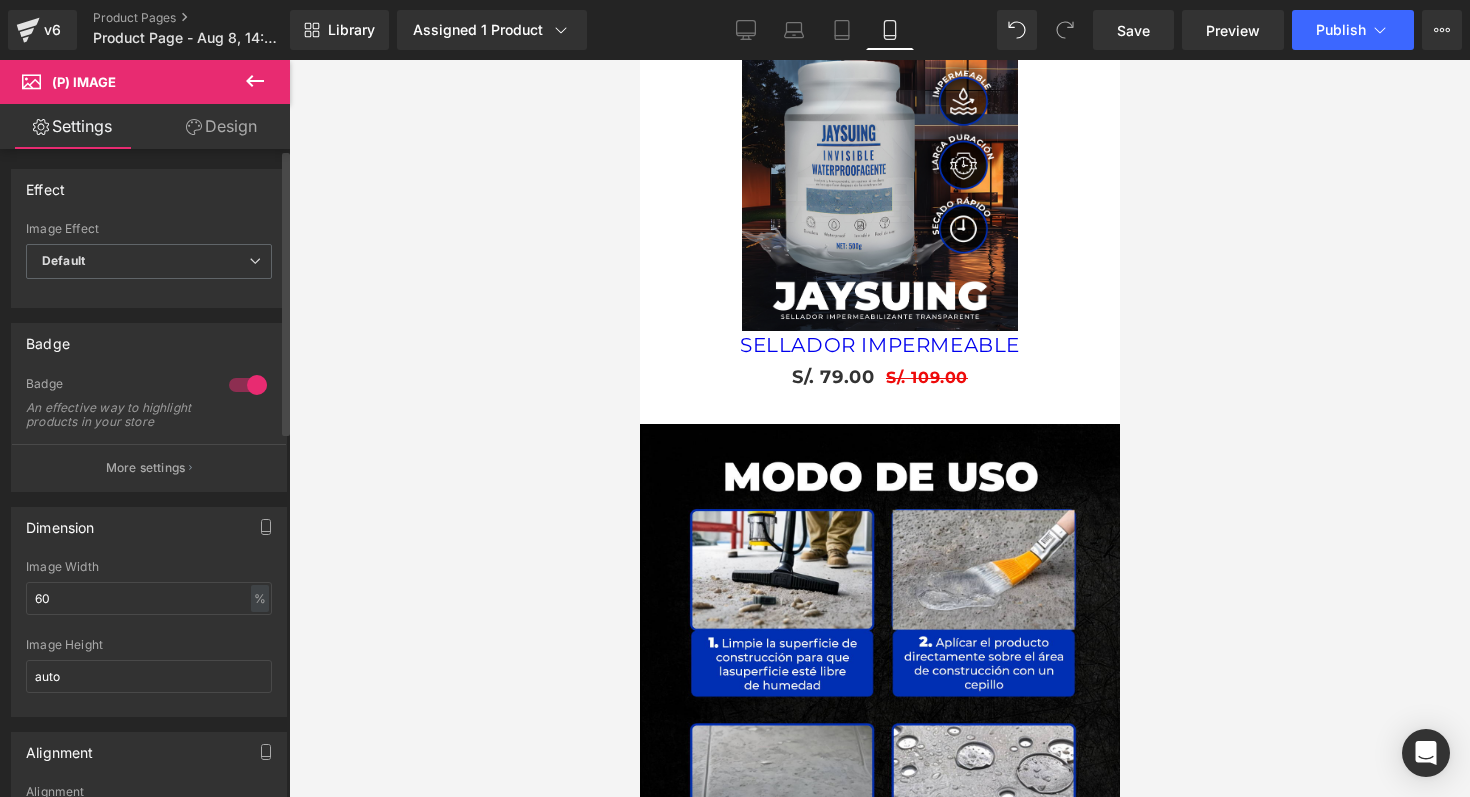 click at bounding box center (248, 385) 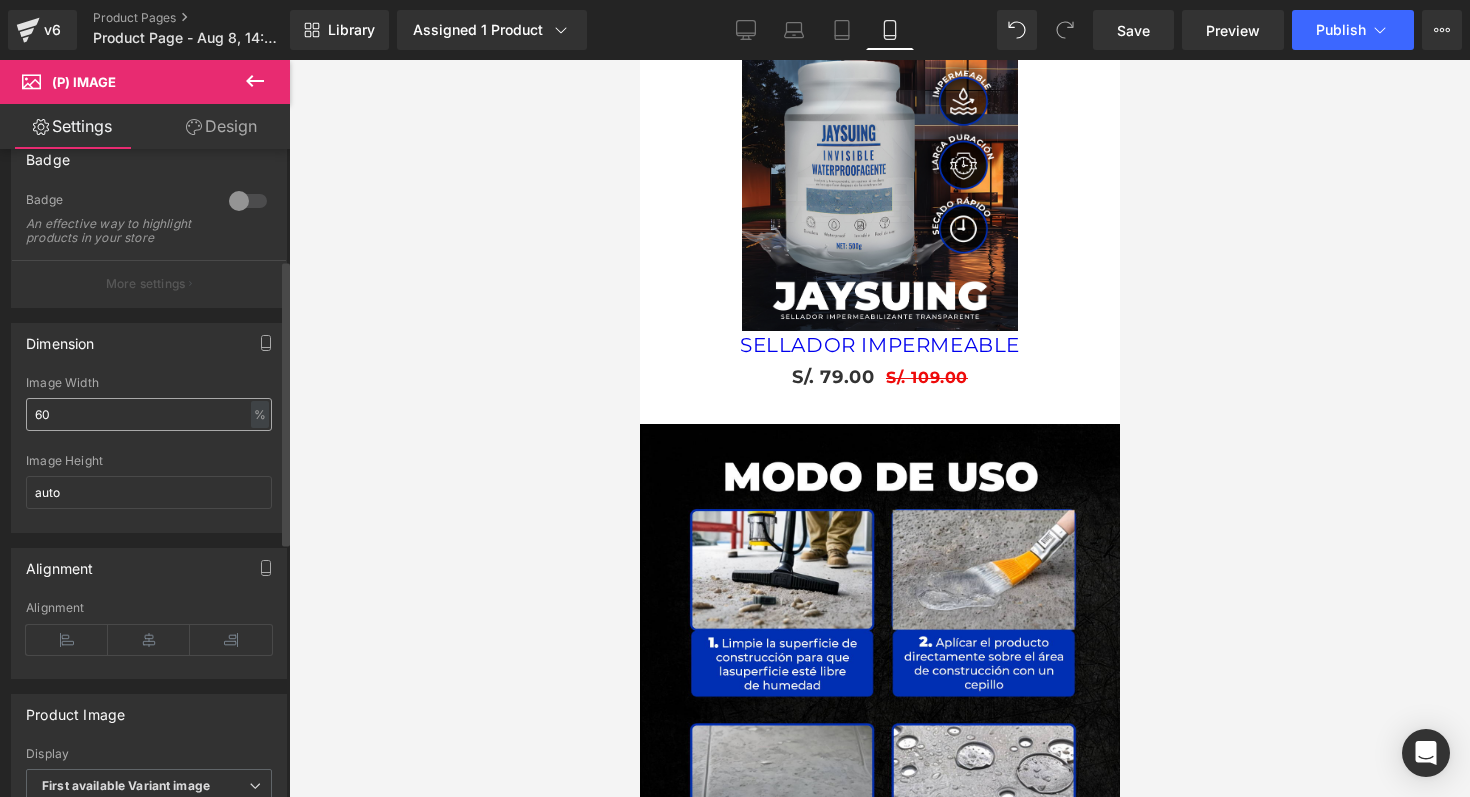 scroll, scrollTop: 0, scrollLeft: 0, axis: both 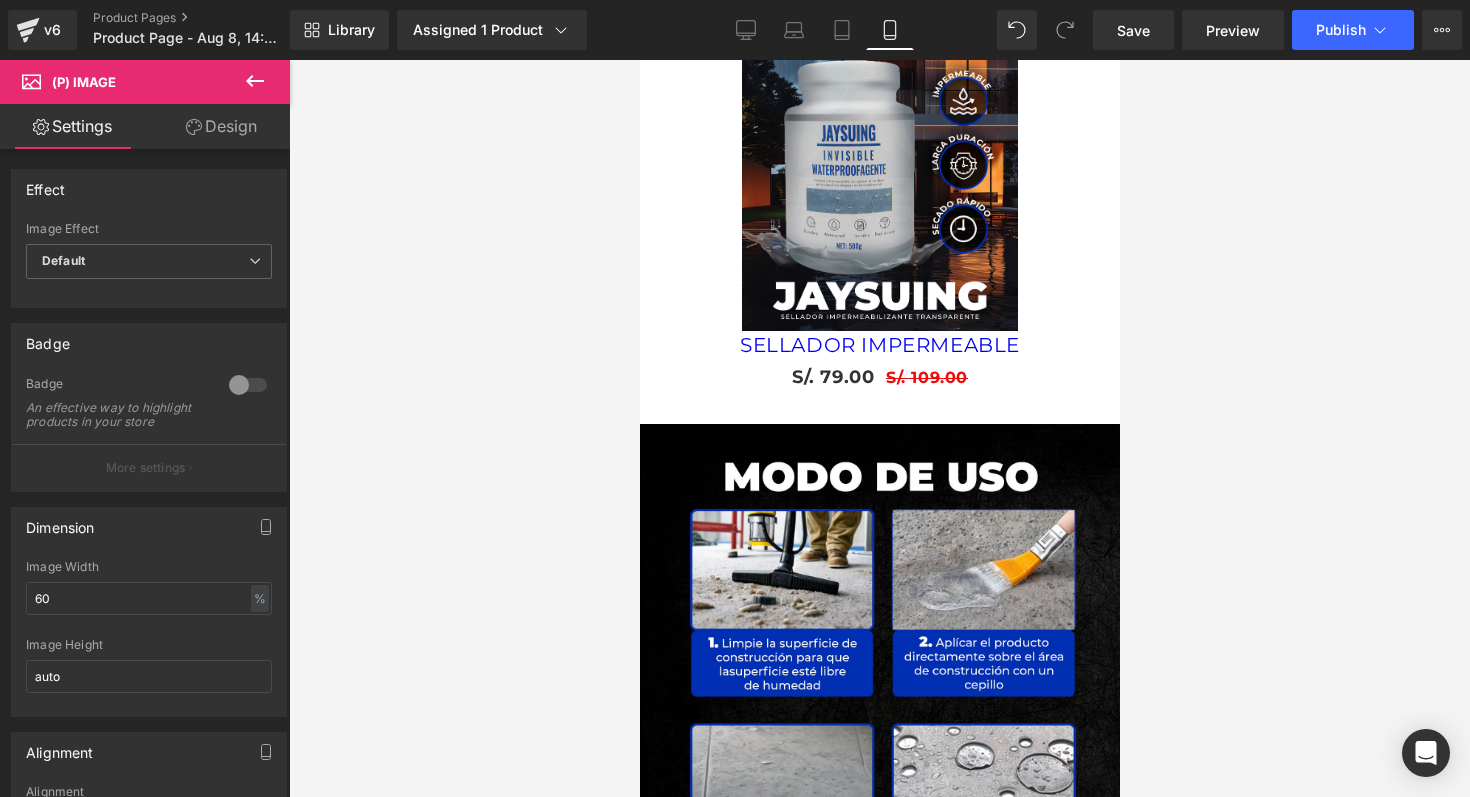 click on "Design" at bounding box center (221, 126) 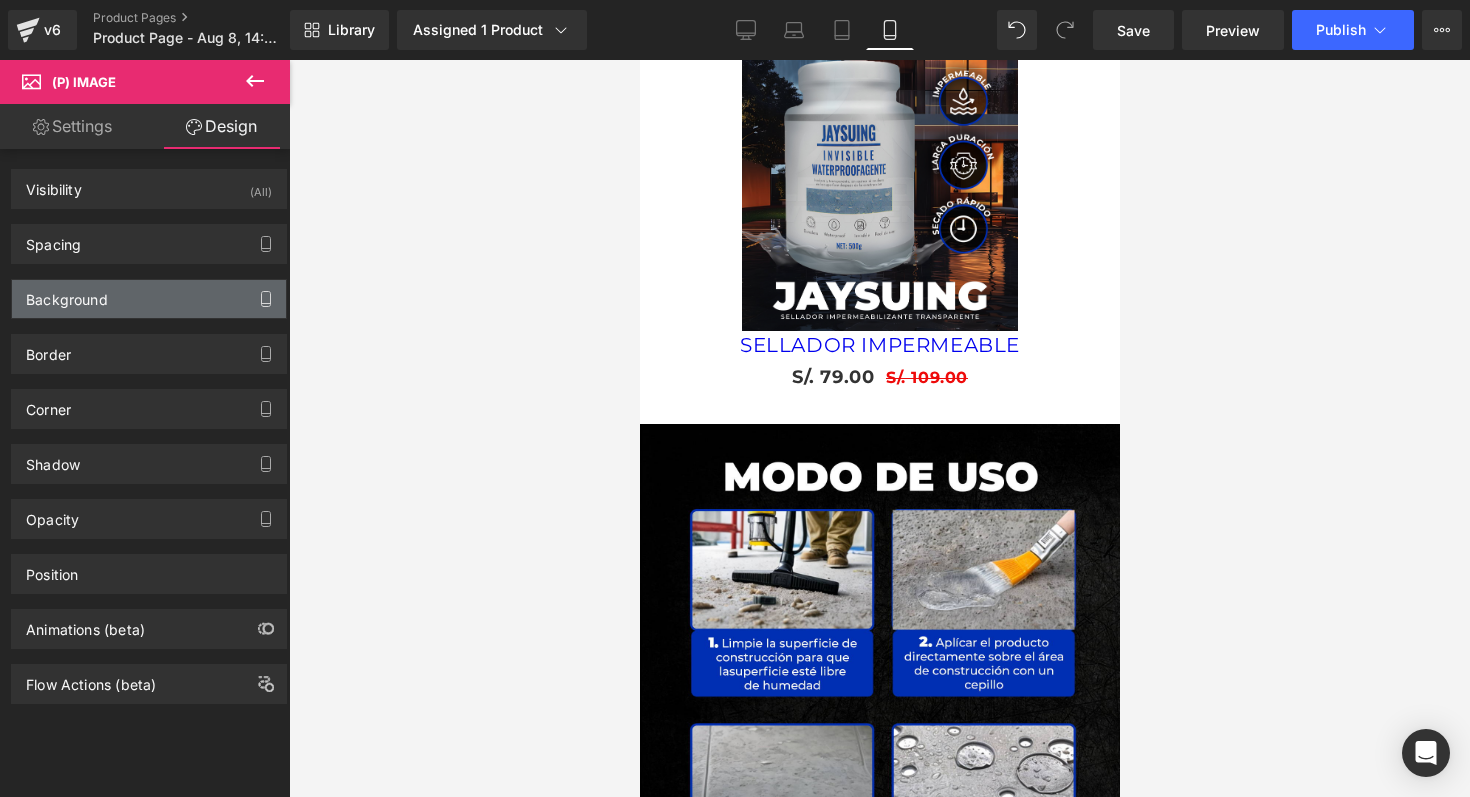 click at bounding box center (266, 299) 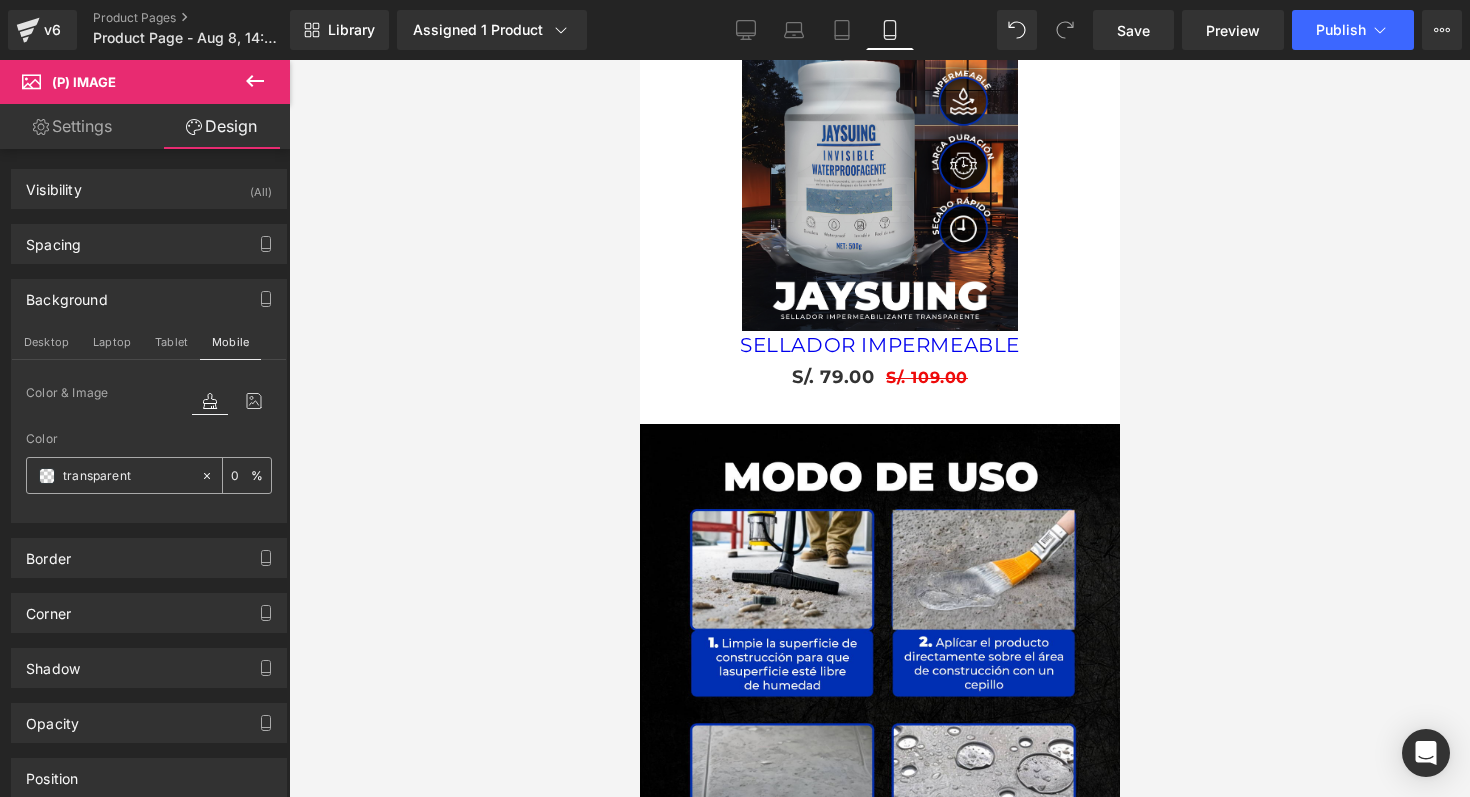 click on "transparent" at bounding box center [127, 476] 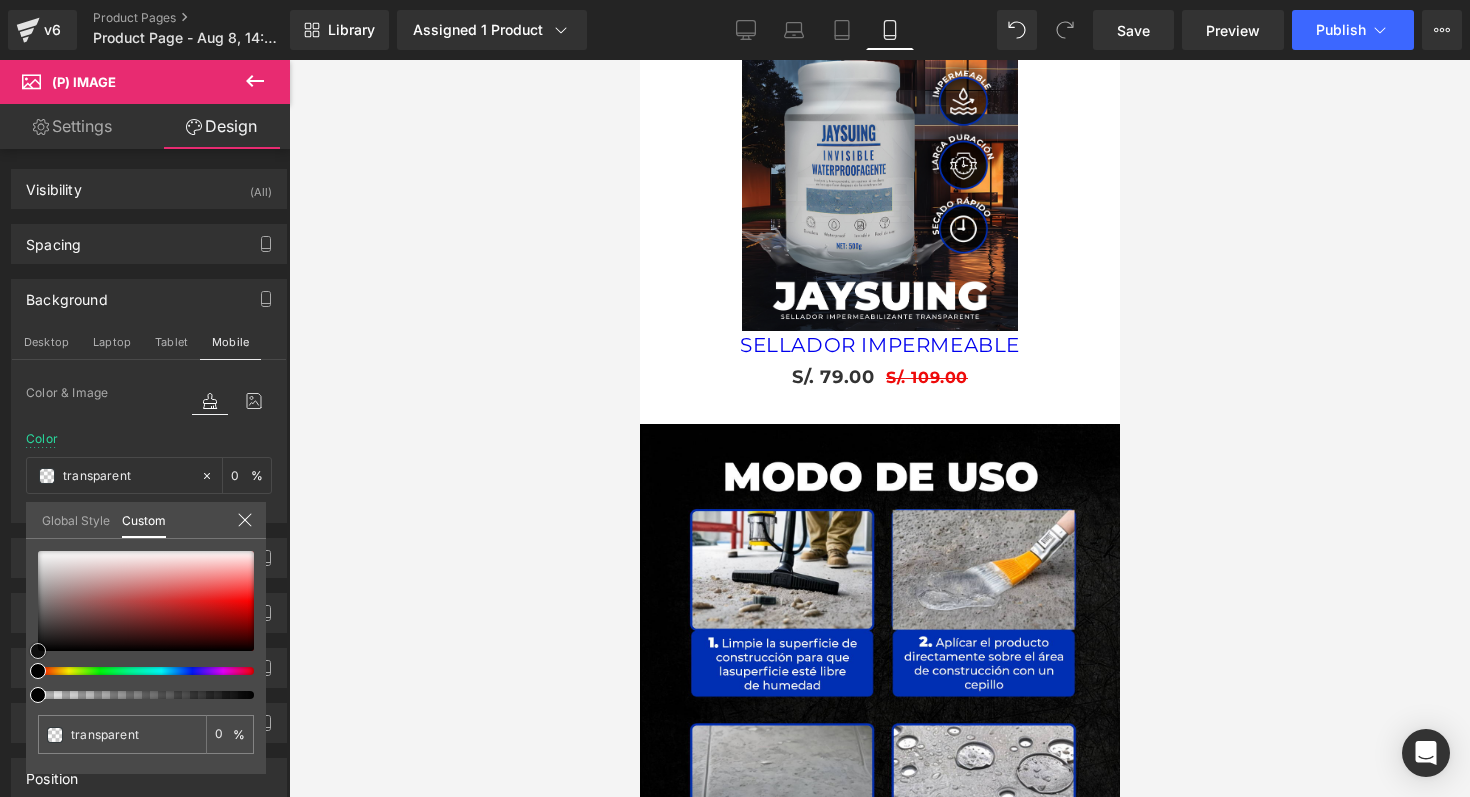 type on "#4e4545" 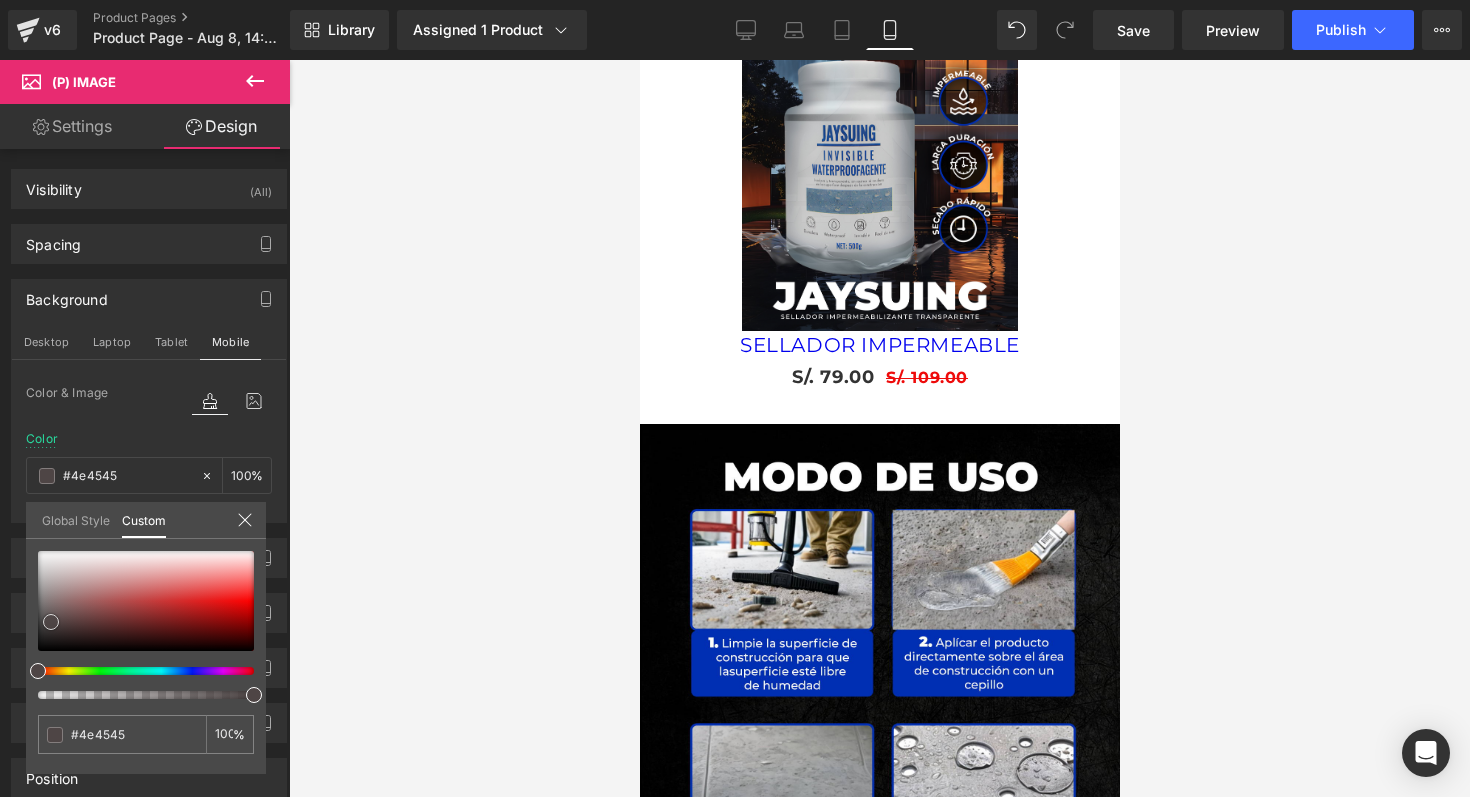 click at bounding box center [146, 601] 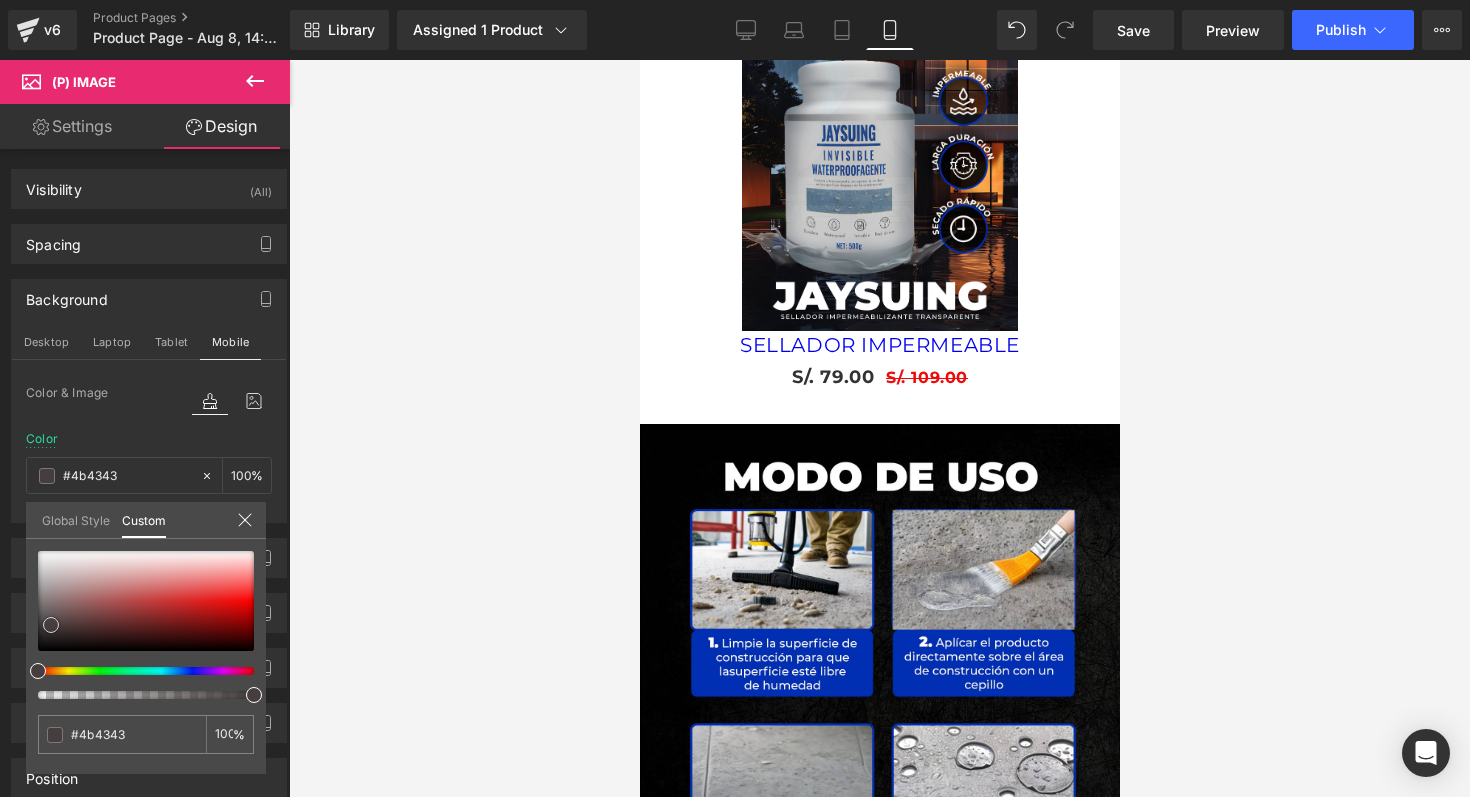 type on "#463e3e" 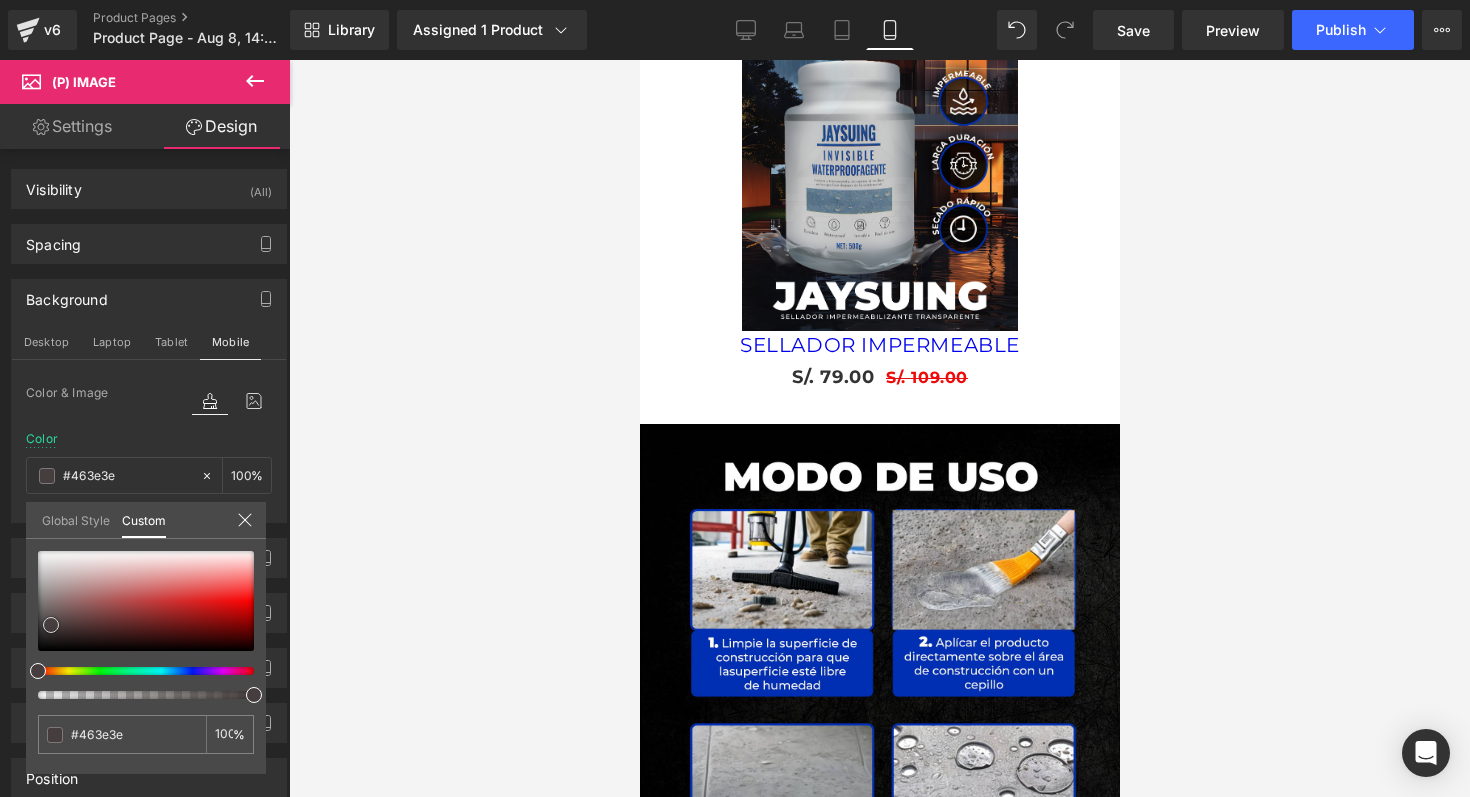 type on "#302b2b" 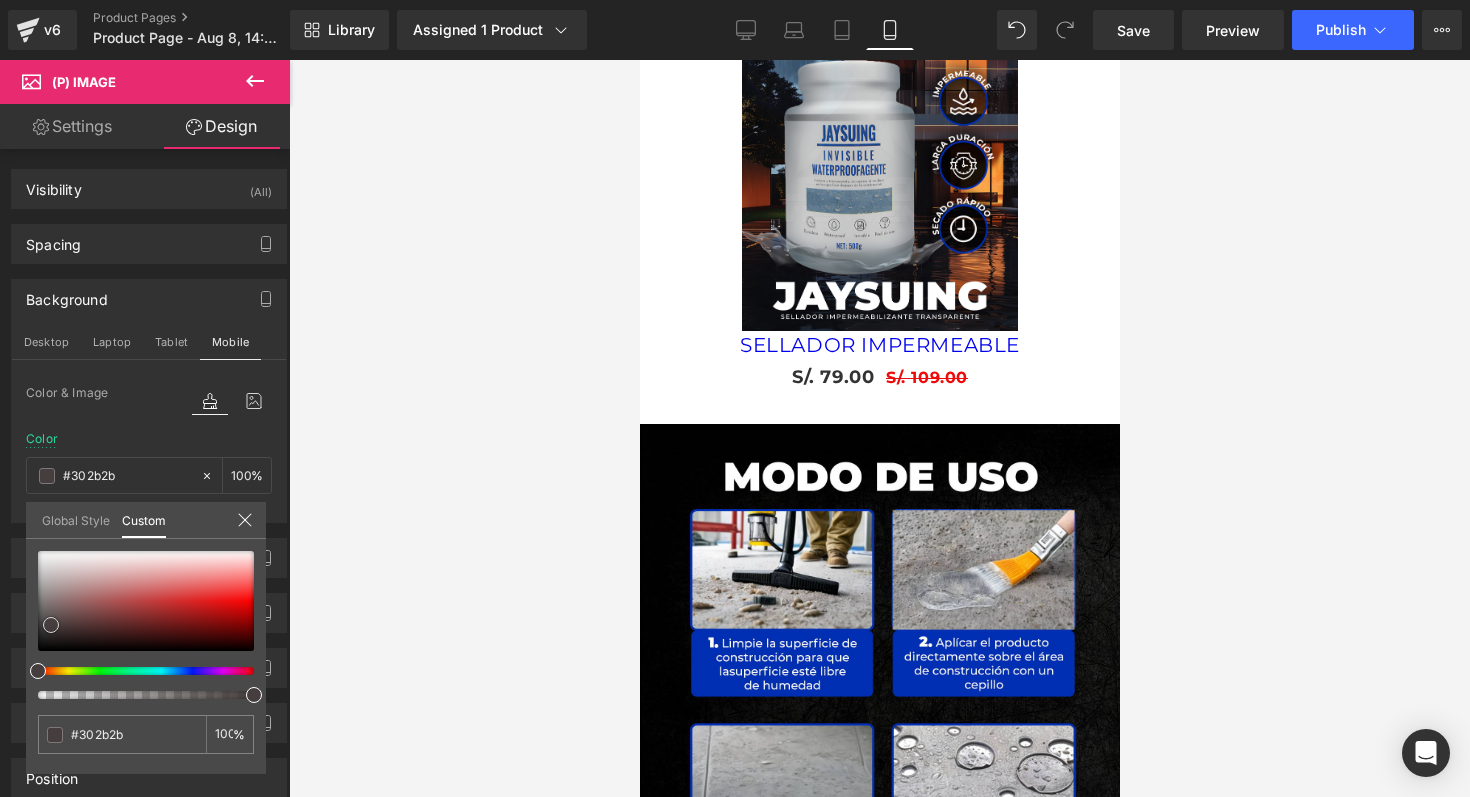 type on "#121111" 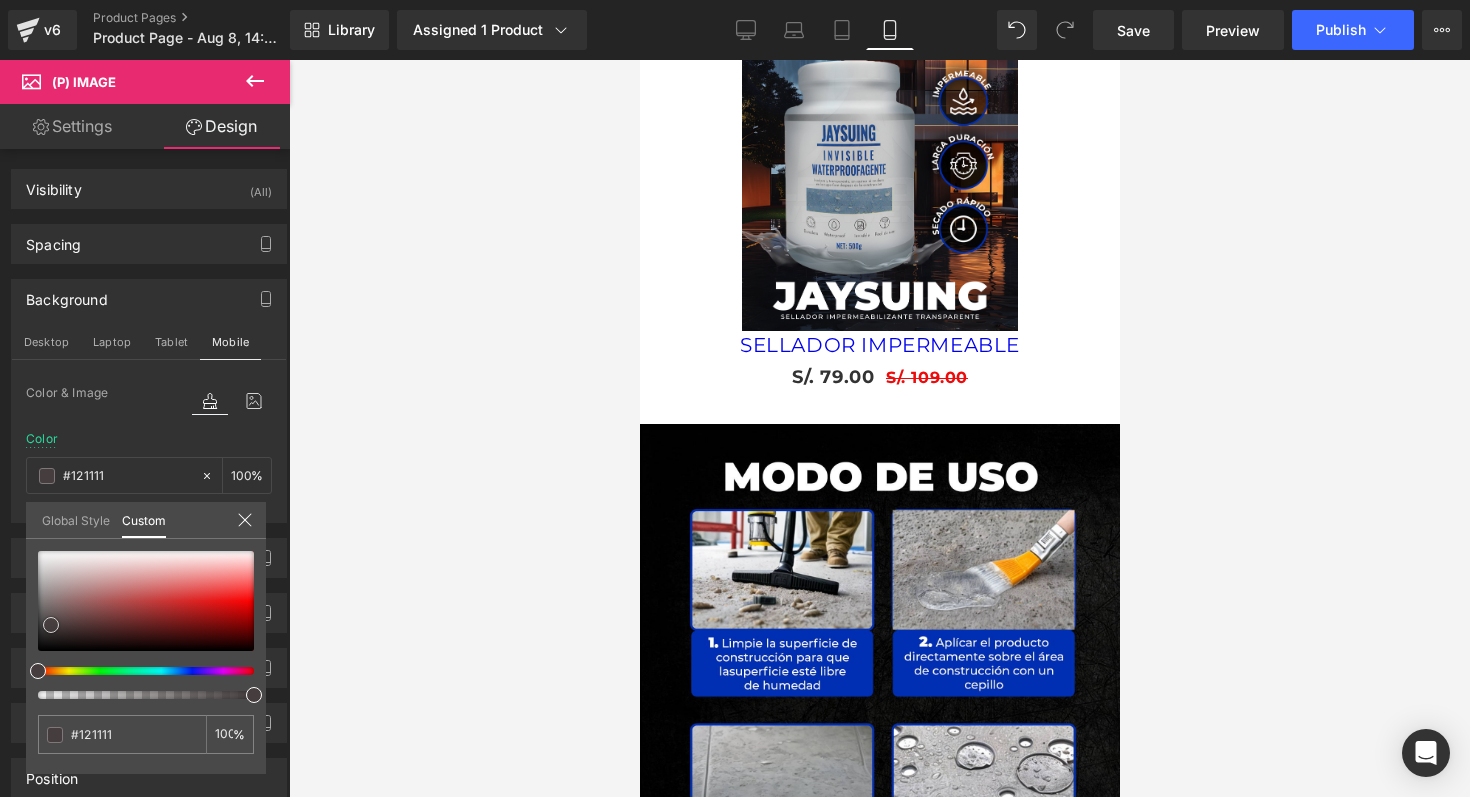 type on "#000000" 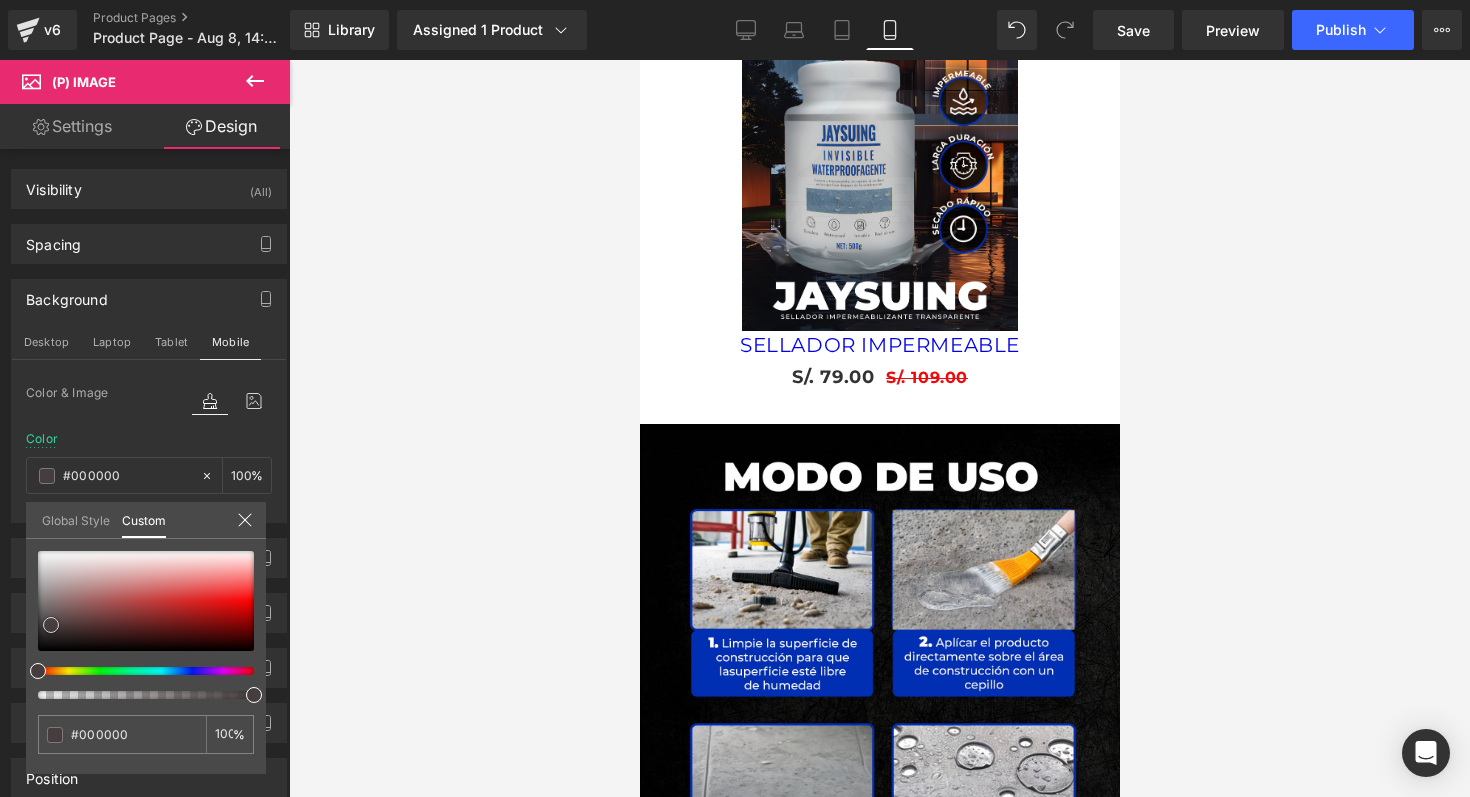 drag, startPoint x: 51, startPoint y: 622, endPoint x: 23, endPoint y: 672, distance: 57.306194 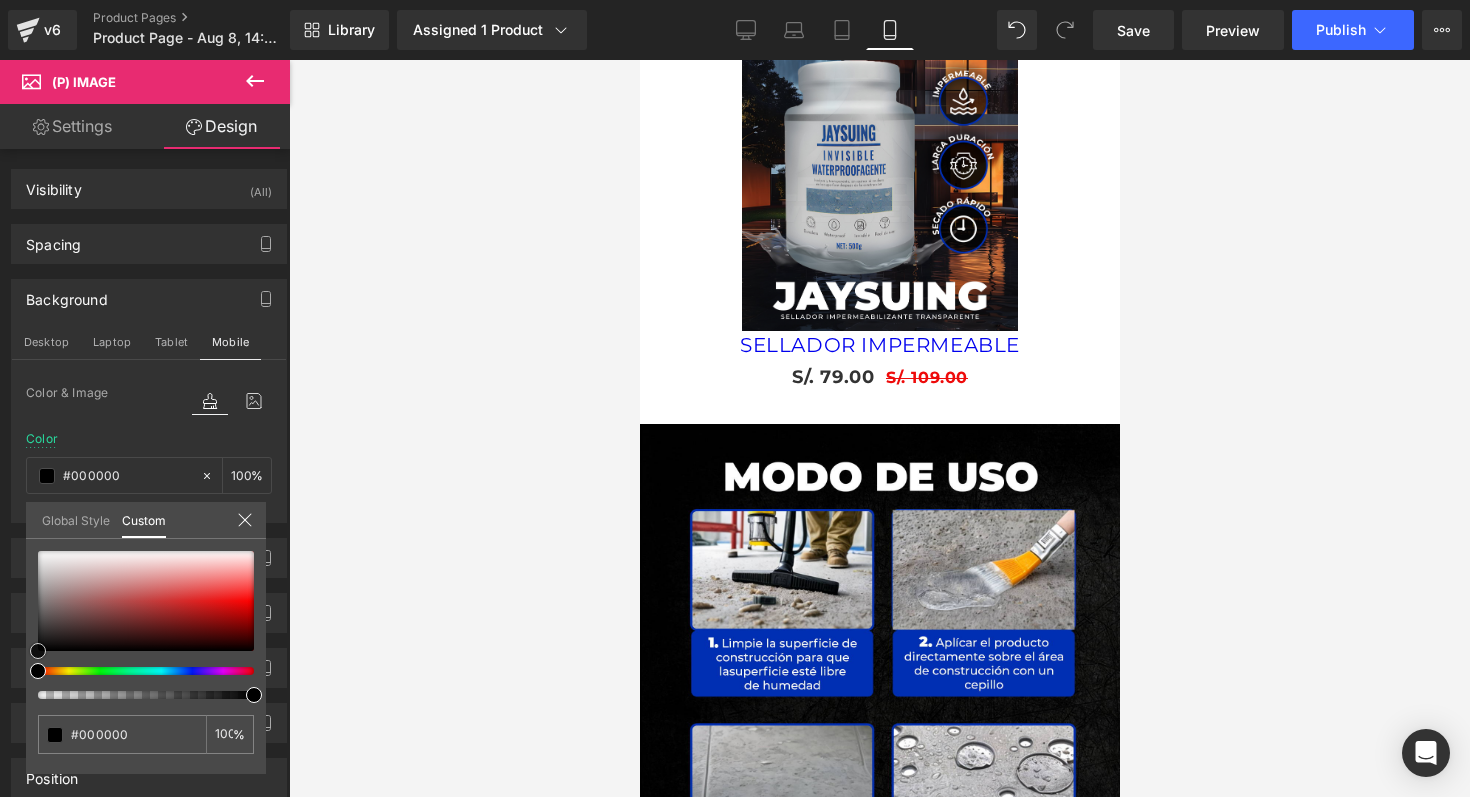 type on "#e52e2e" 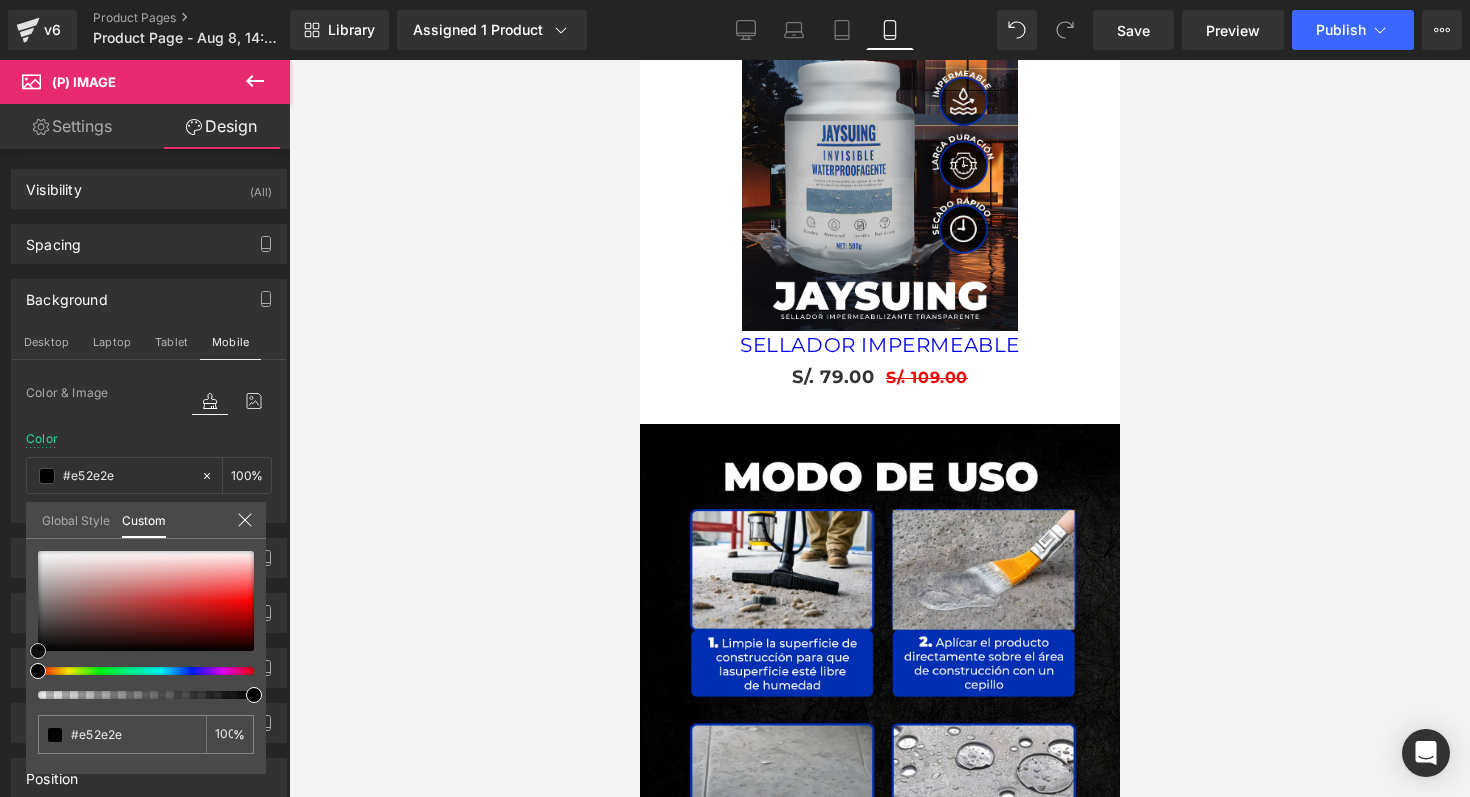 click at bounding box center [146, 601] 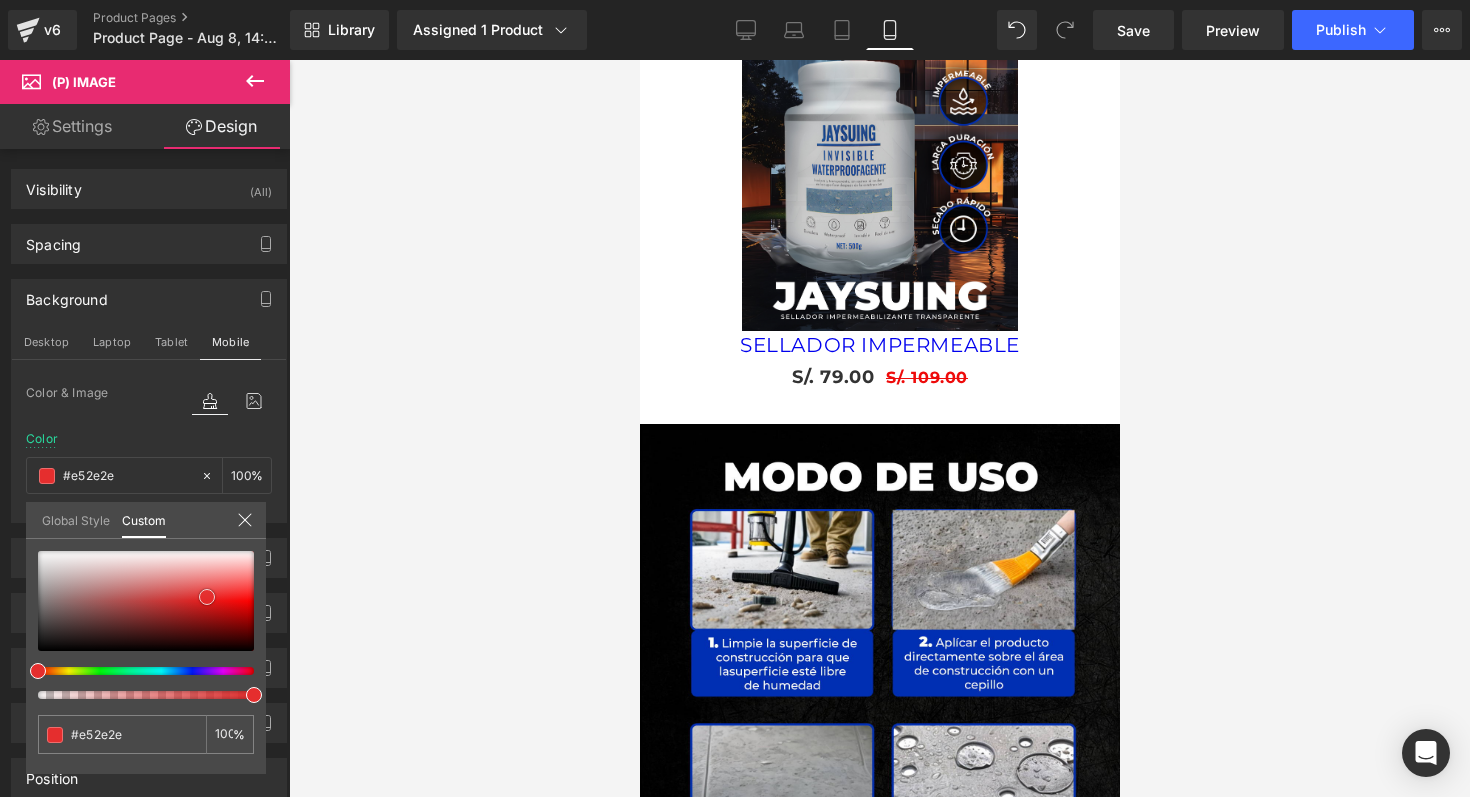 type on "#e62d2d" 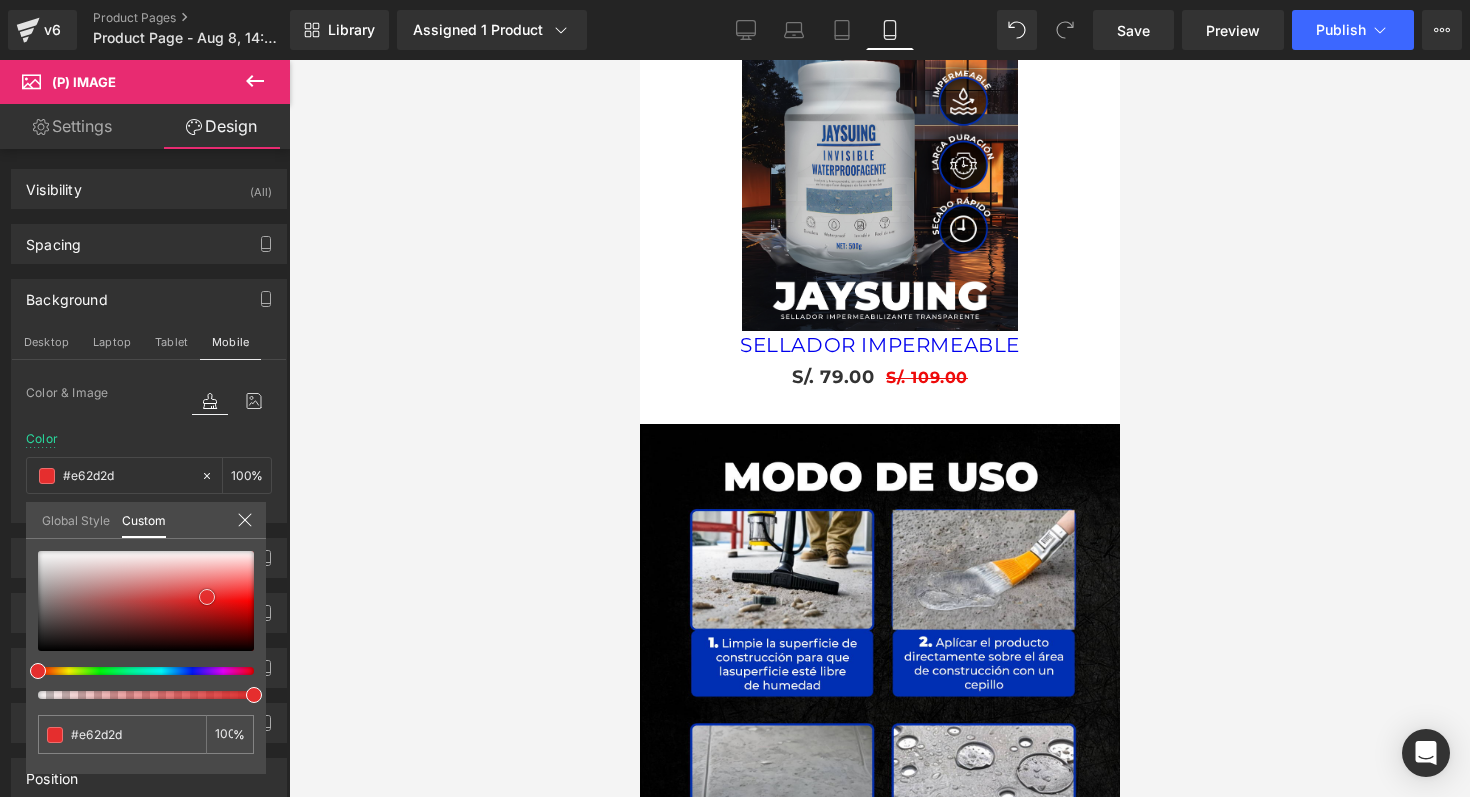 type on "#e81b1b" 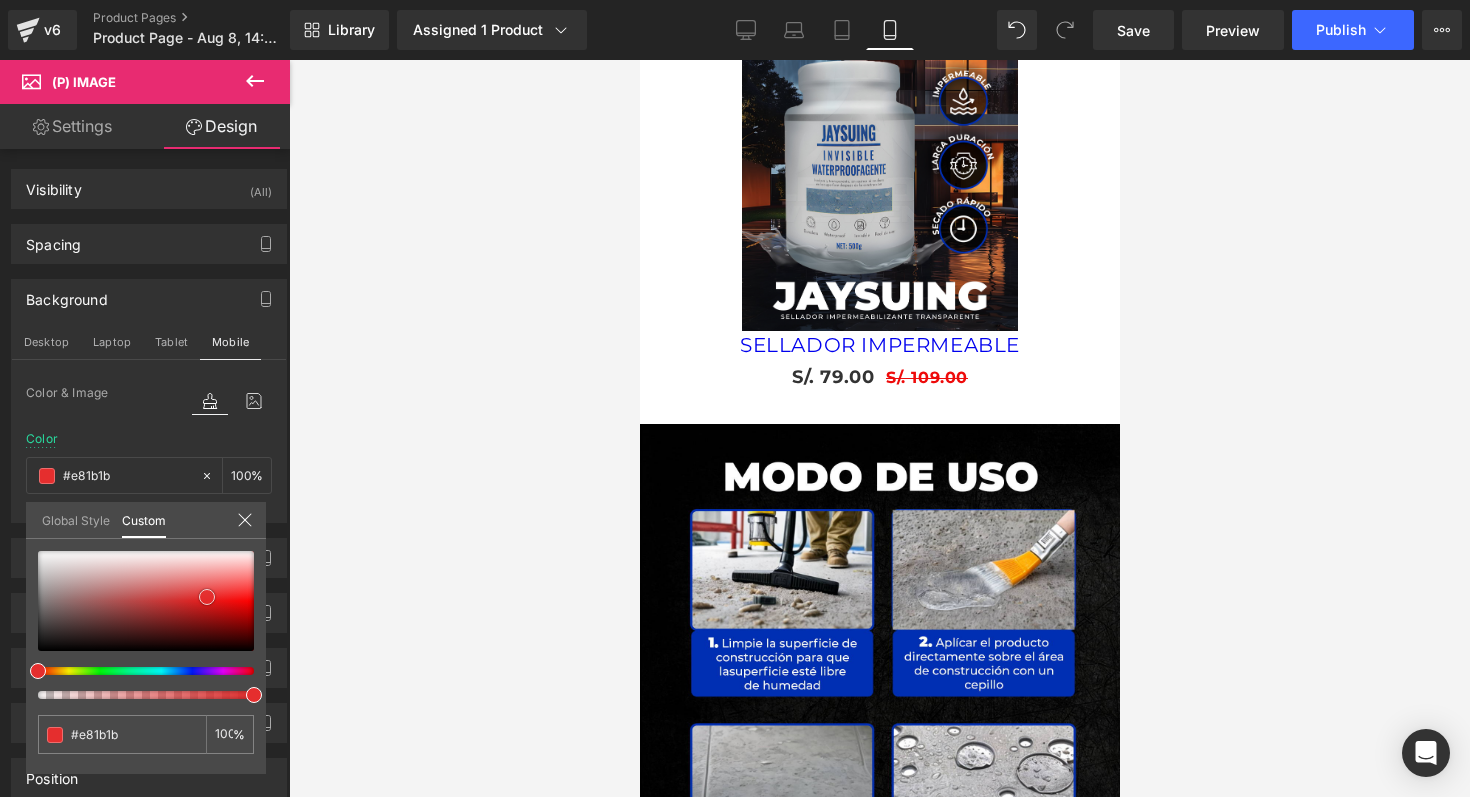 type on "#dc0e0e" 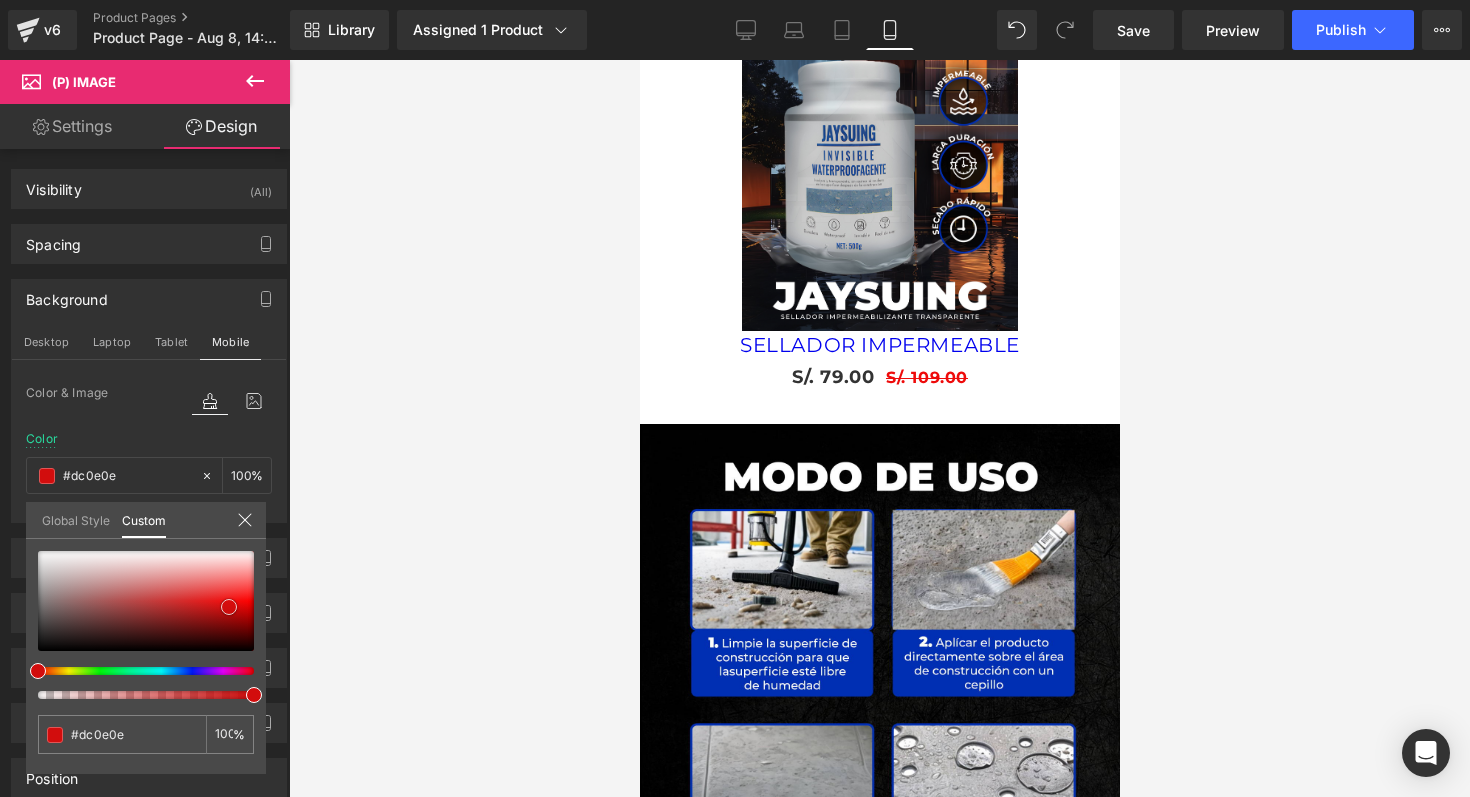 type on "#d20d0d" 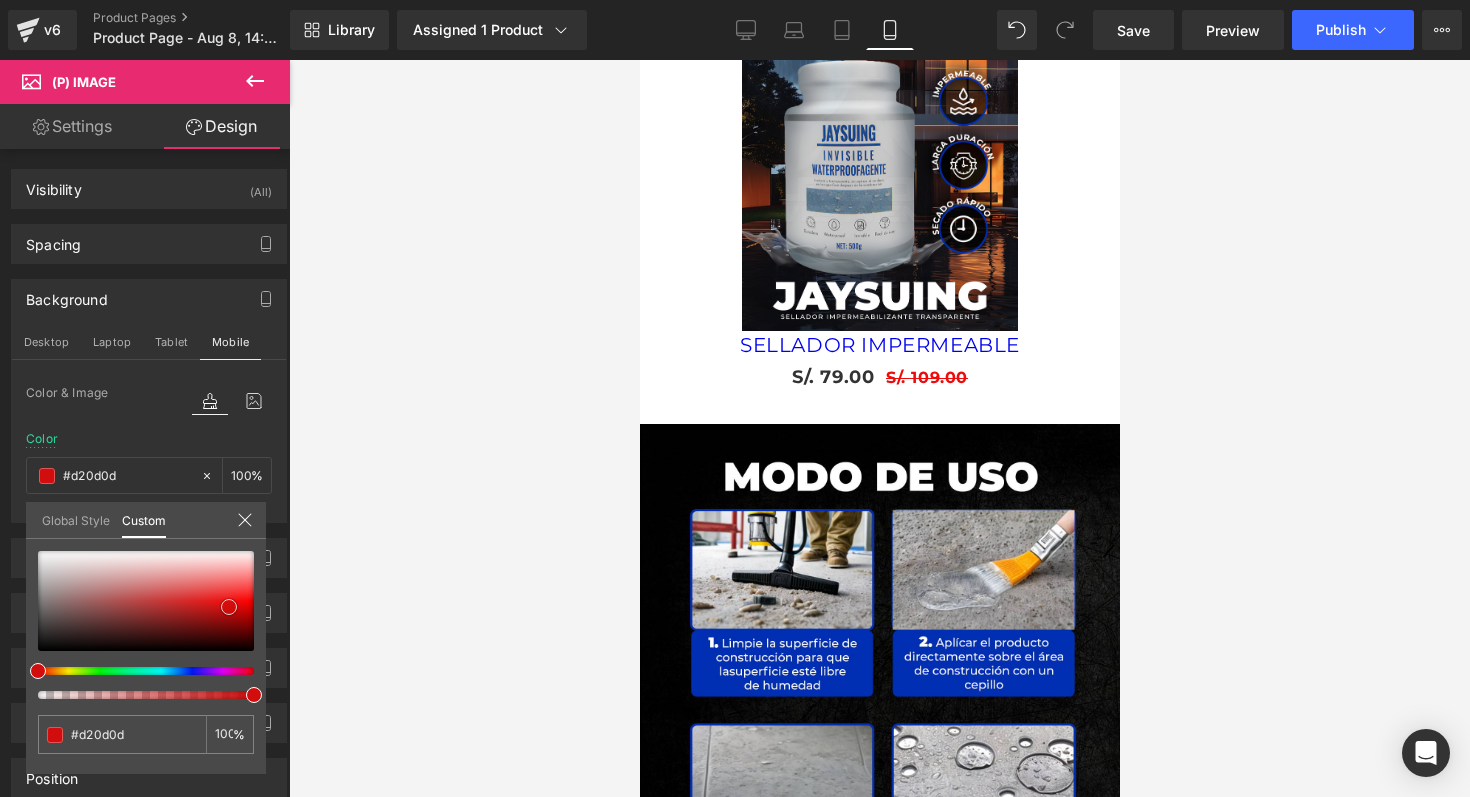 drag, startPoint x: 207, startPoint y: 597, endPoint x: 229, endPoint y: 607, distance: 24.166092 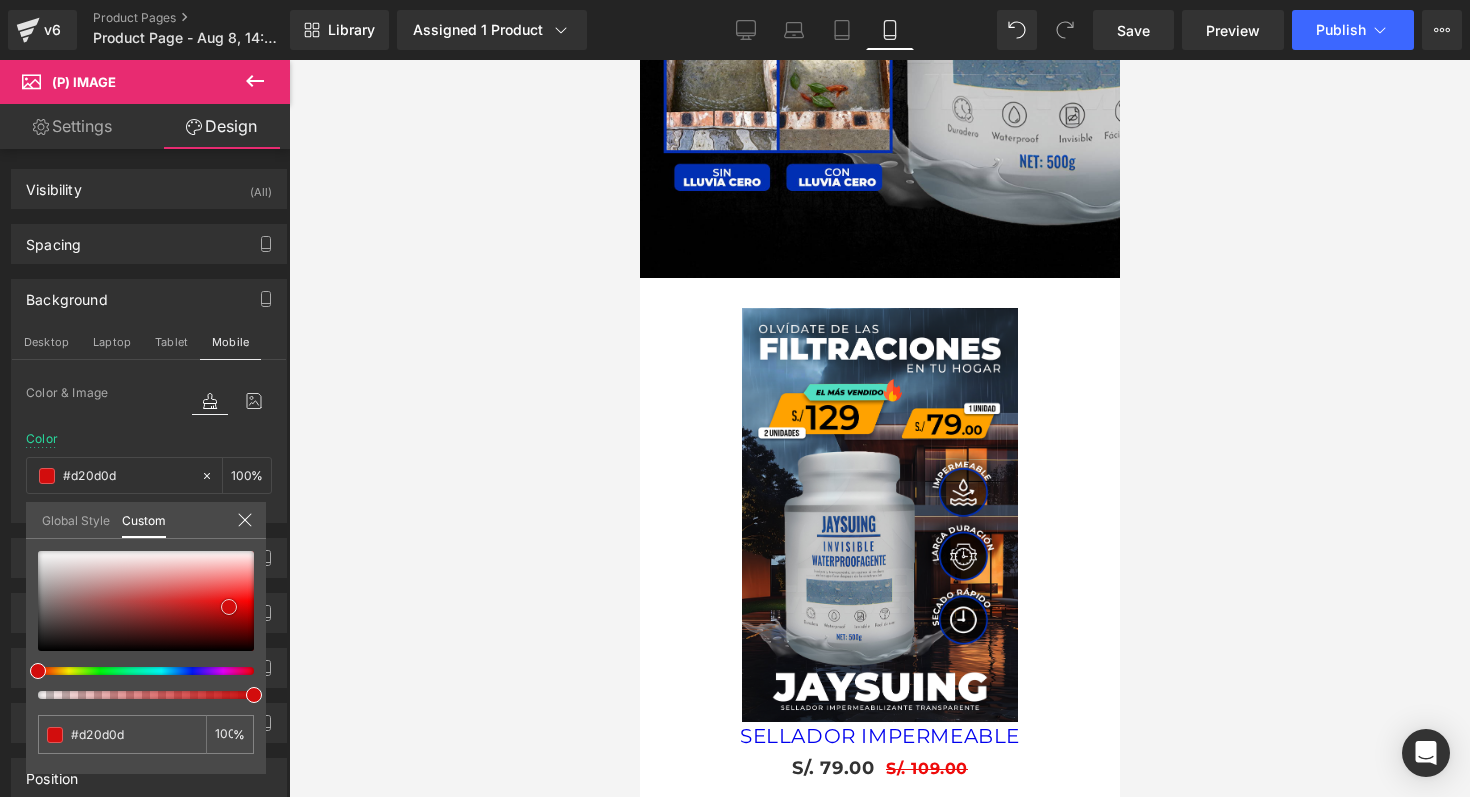 scroll, scrollTop: 1940, scrollLeft: 0, axis: vertical 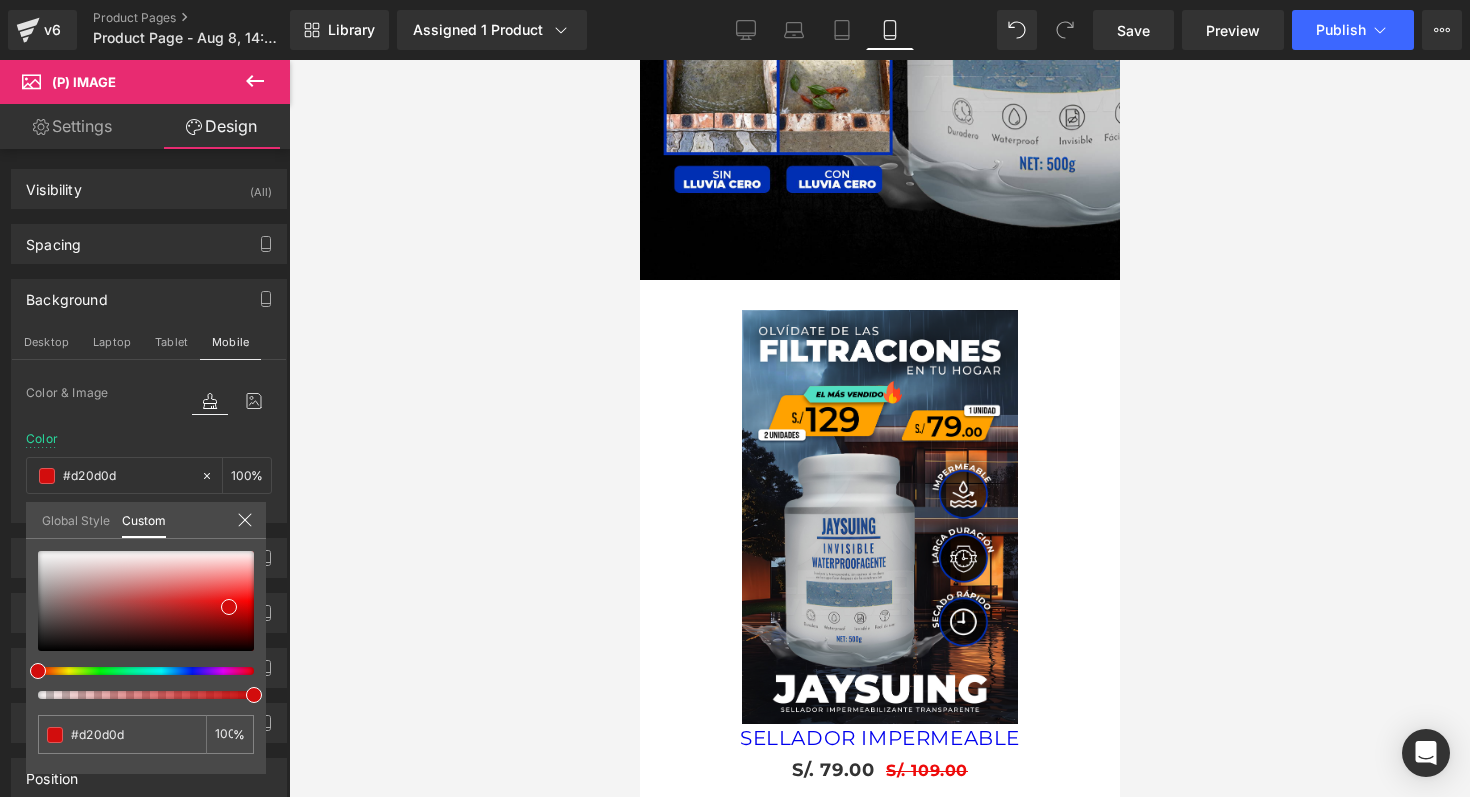 click on "Global Style Custom" at bounding box center (146, 520) 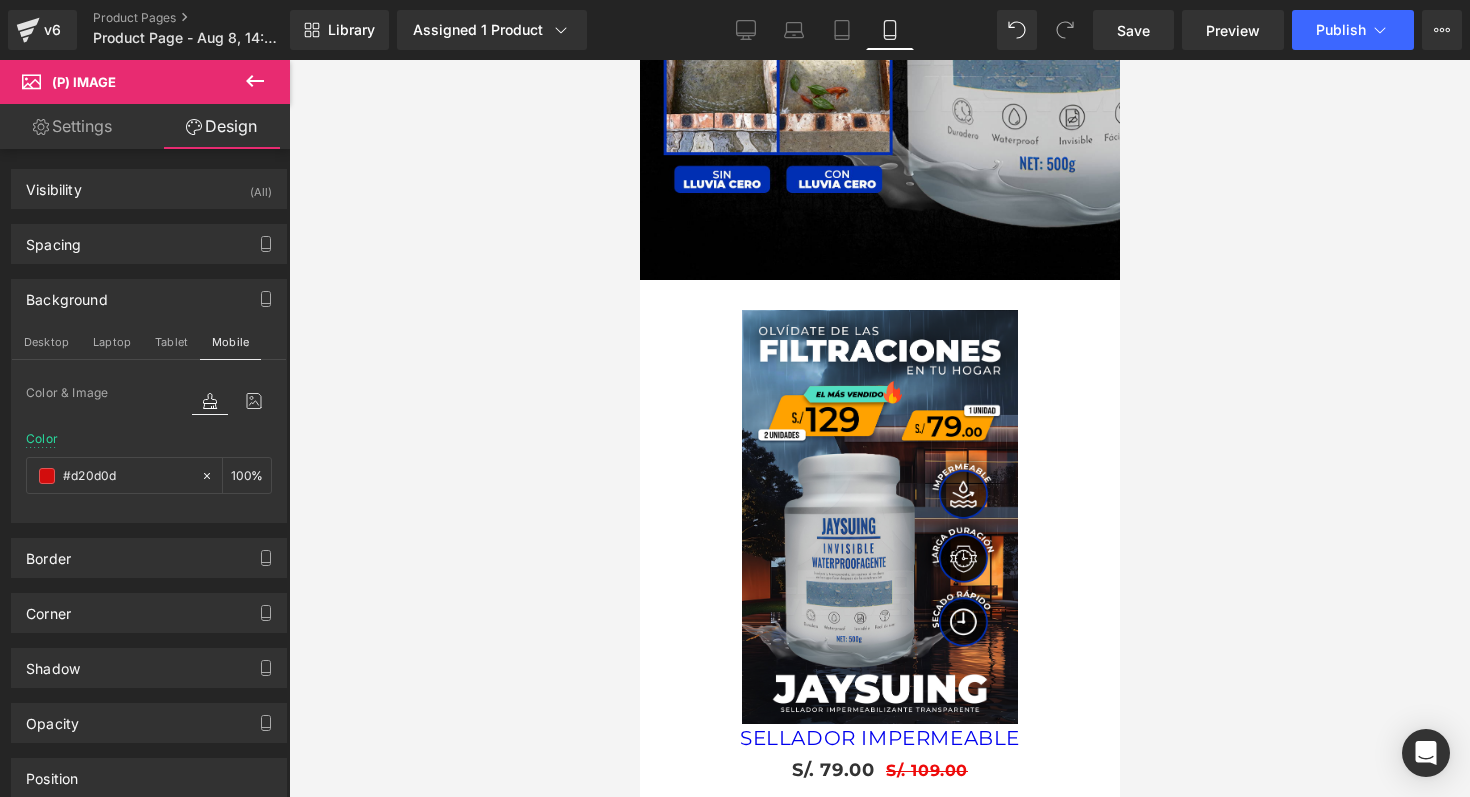 type on "transparent" 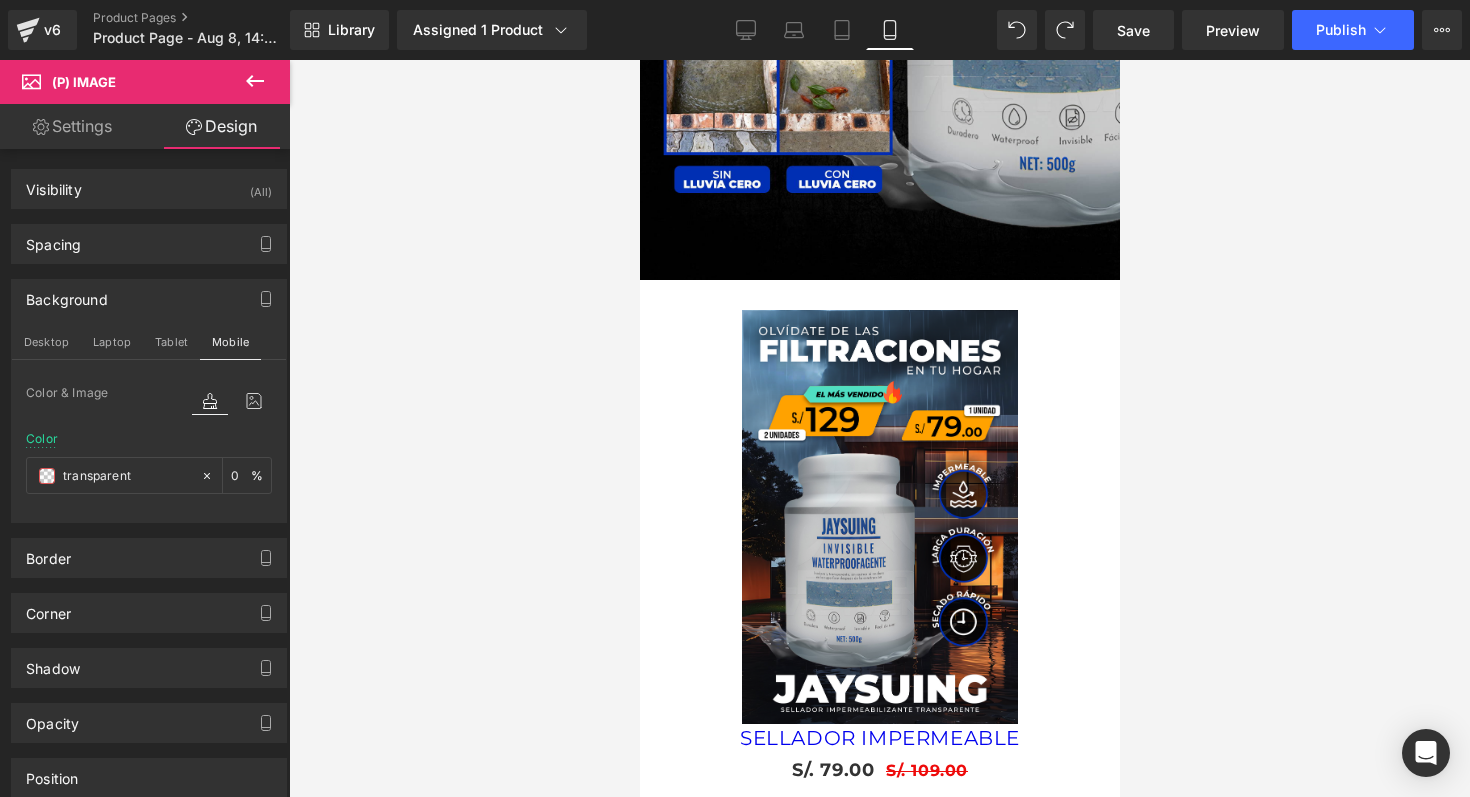 click at bounding box center (879, 428) 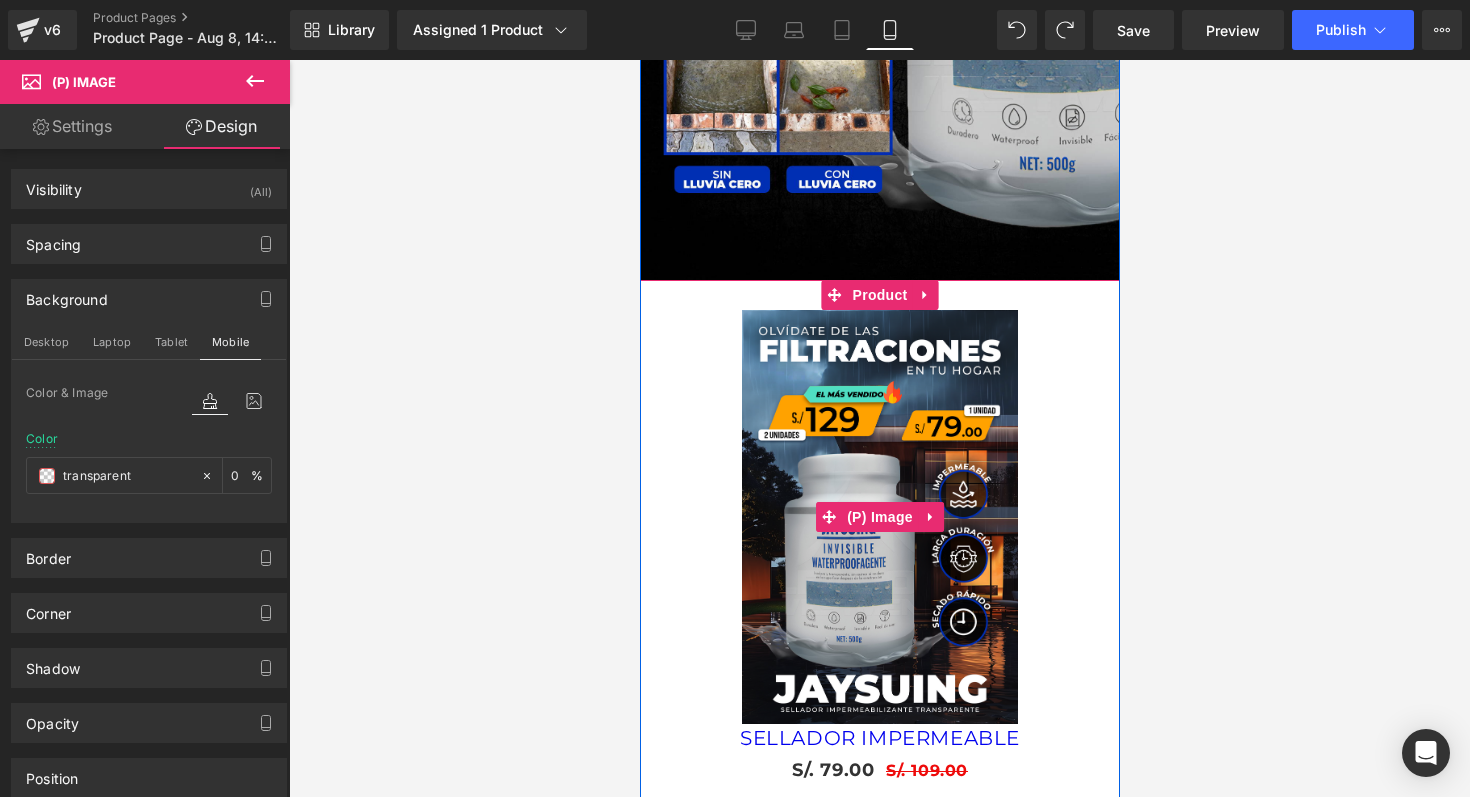 click on "Sale Off" at bounding box center (879, 517) 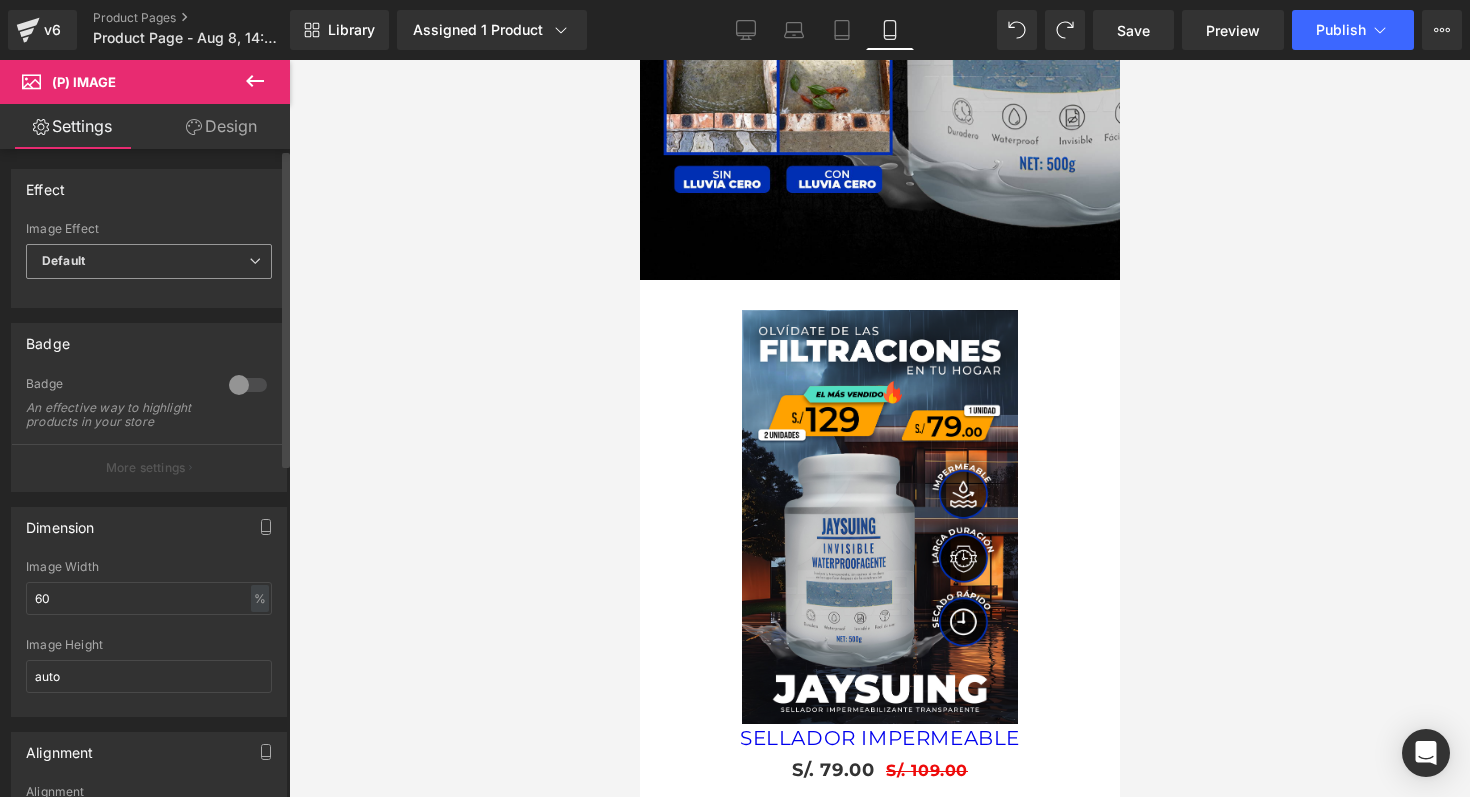 click on "Default" at bounding box center [149, 261] 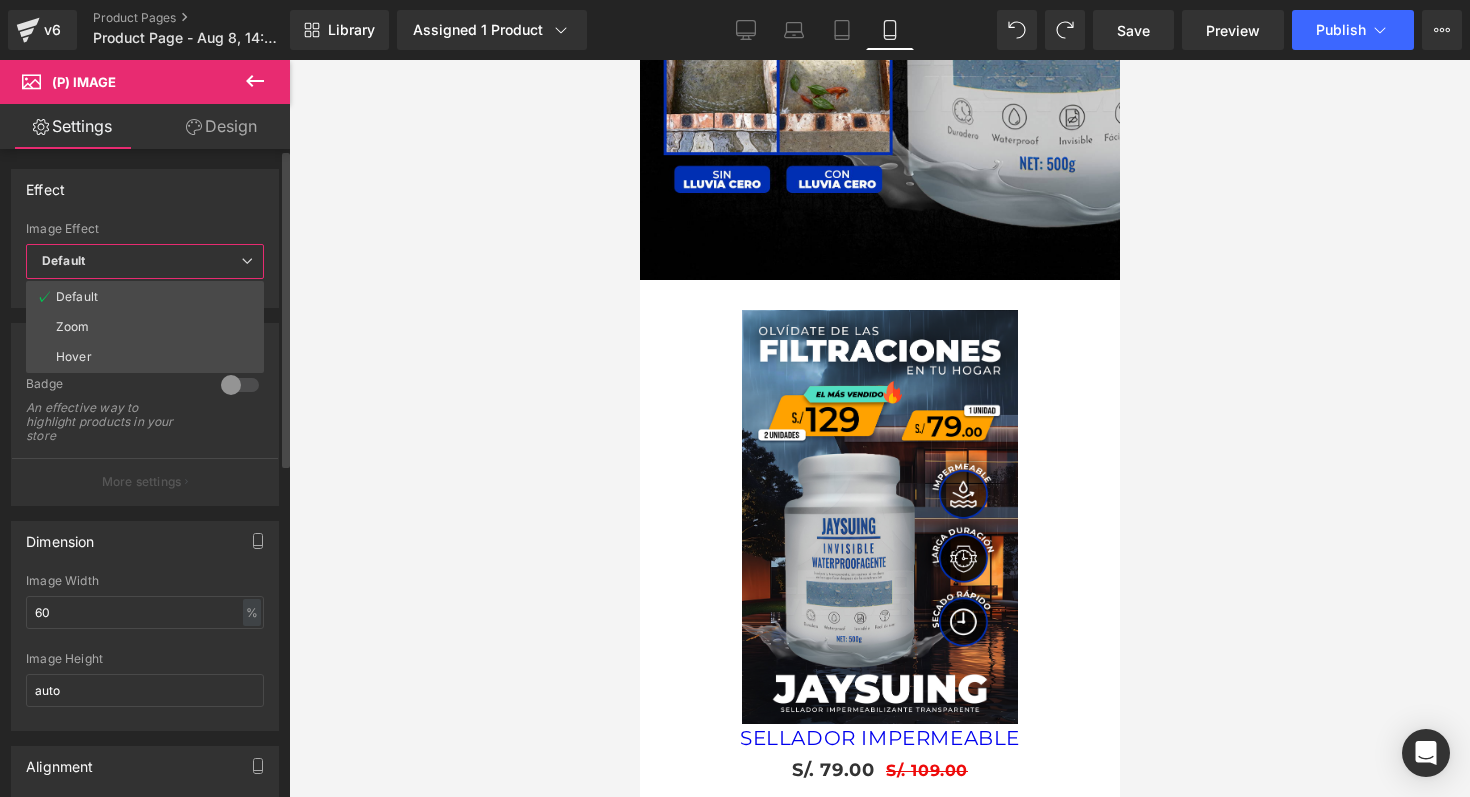 click on "Default" at bounding box center (145, 261) 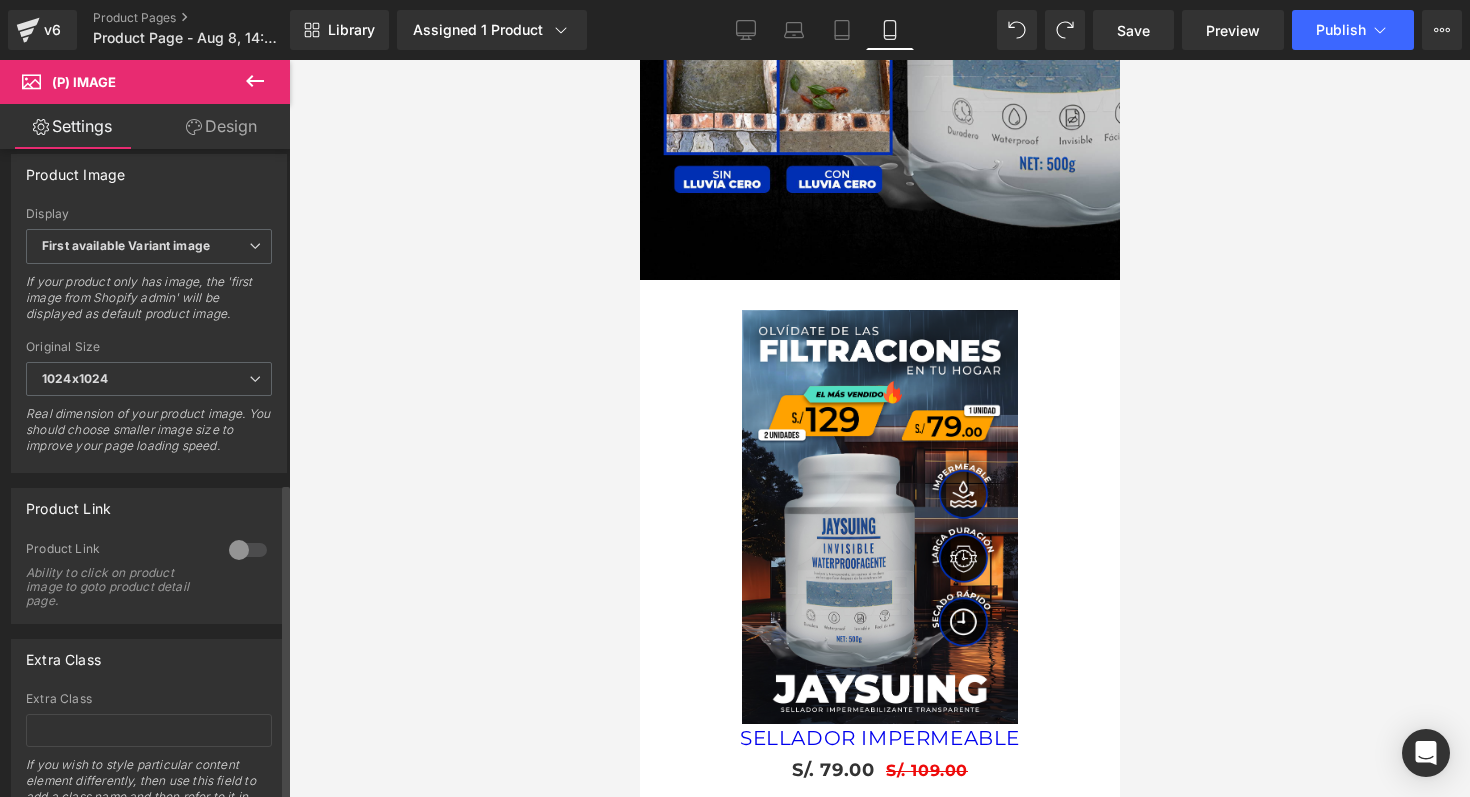 scroll, scrollTop: 831, scrollLeft: 0, axis: vertical 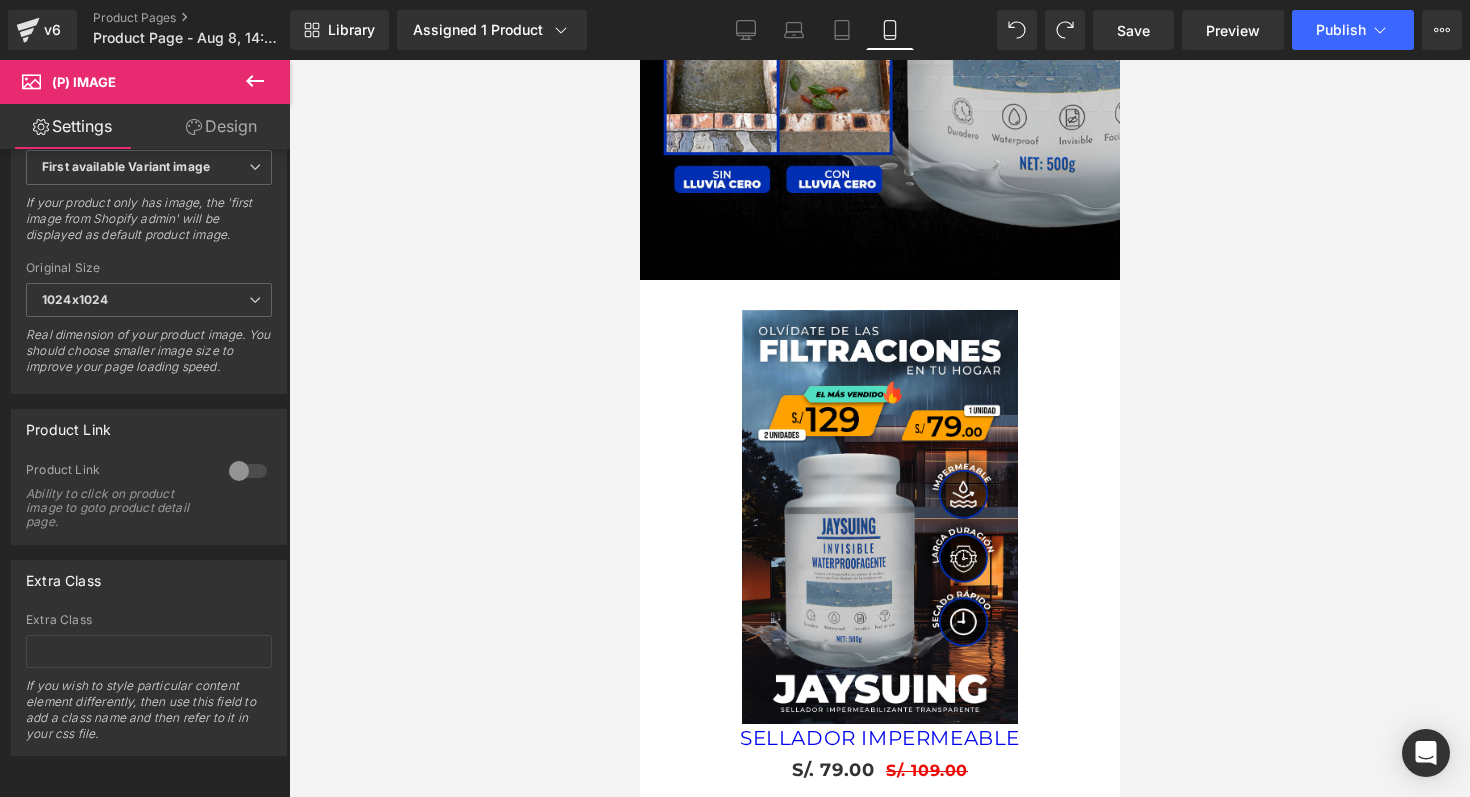 click 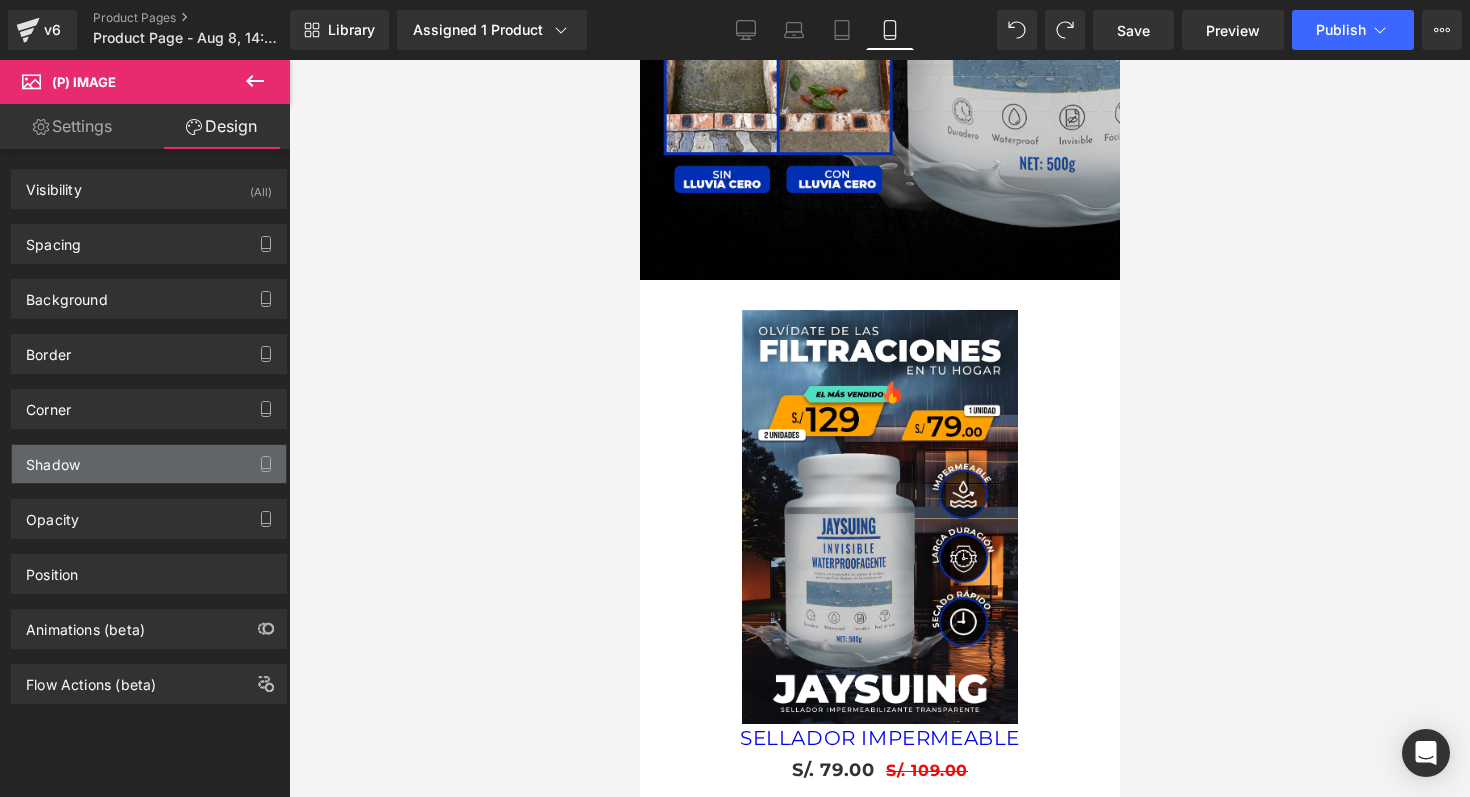 click on "Shadow" at bounding box center (149, 464) 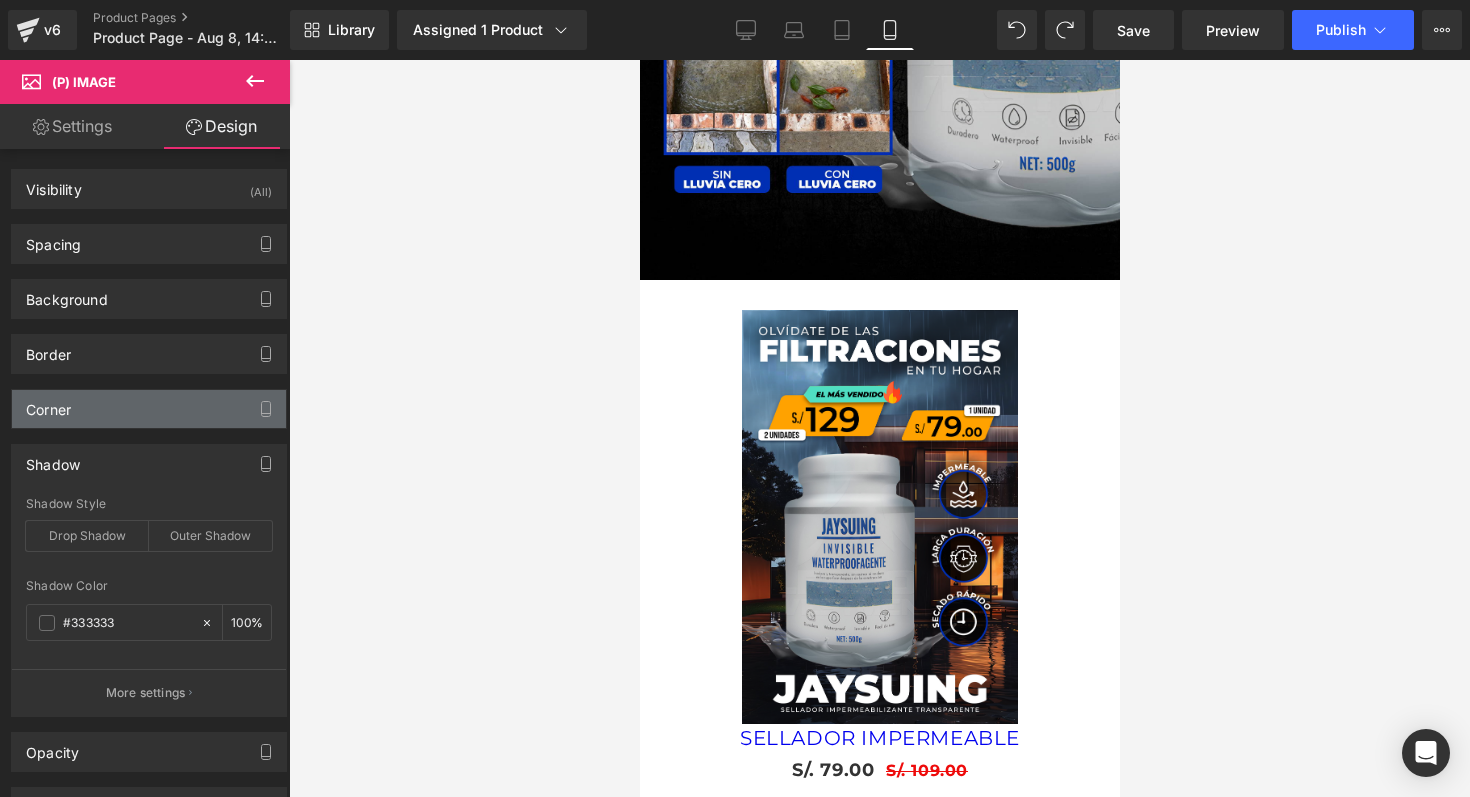 click on "Corner" at bounding box center (149, 409) 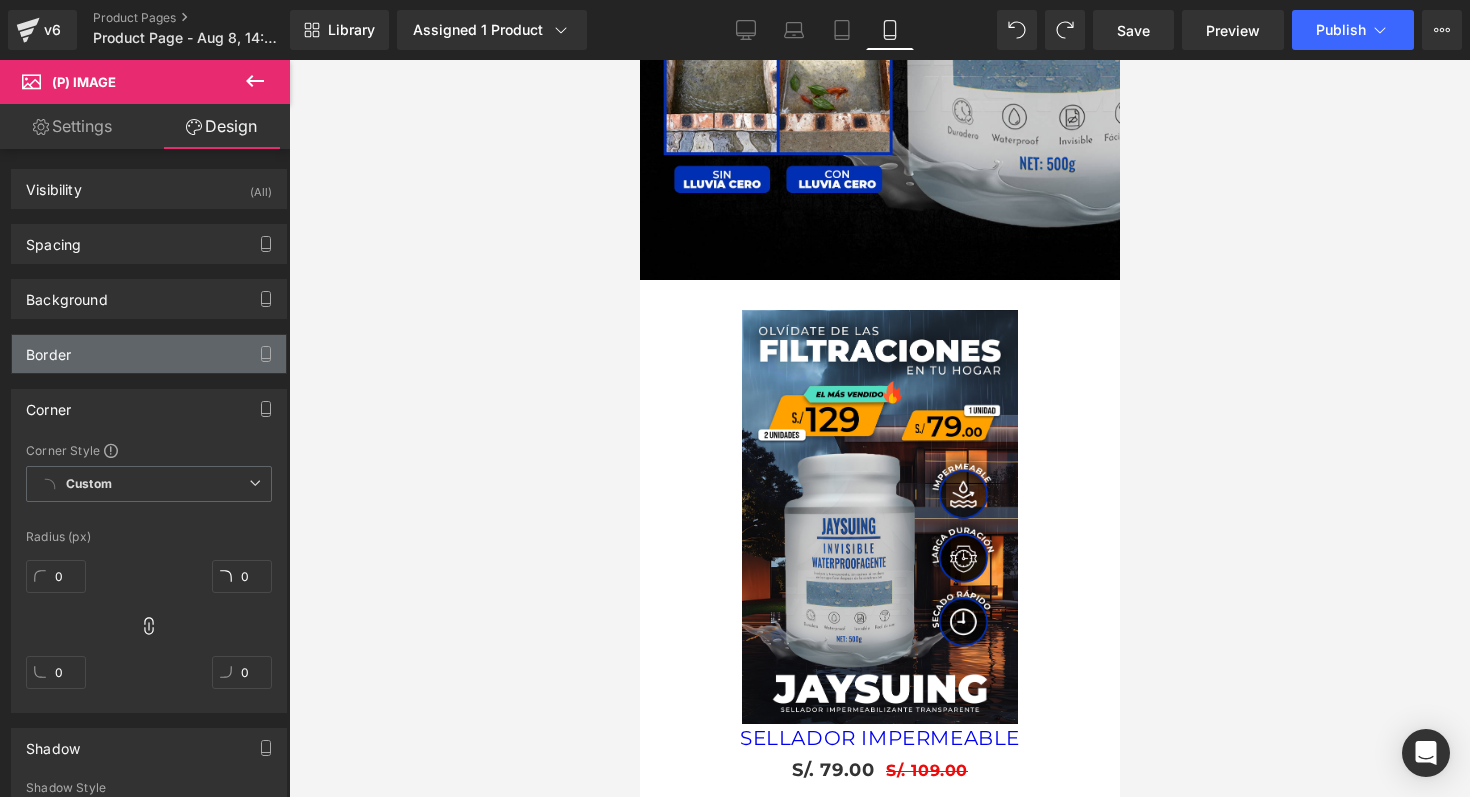 click on "Border" at bounding box center (149, 354) 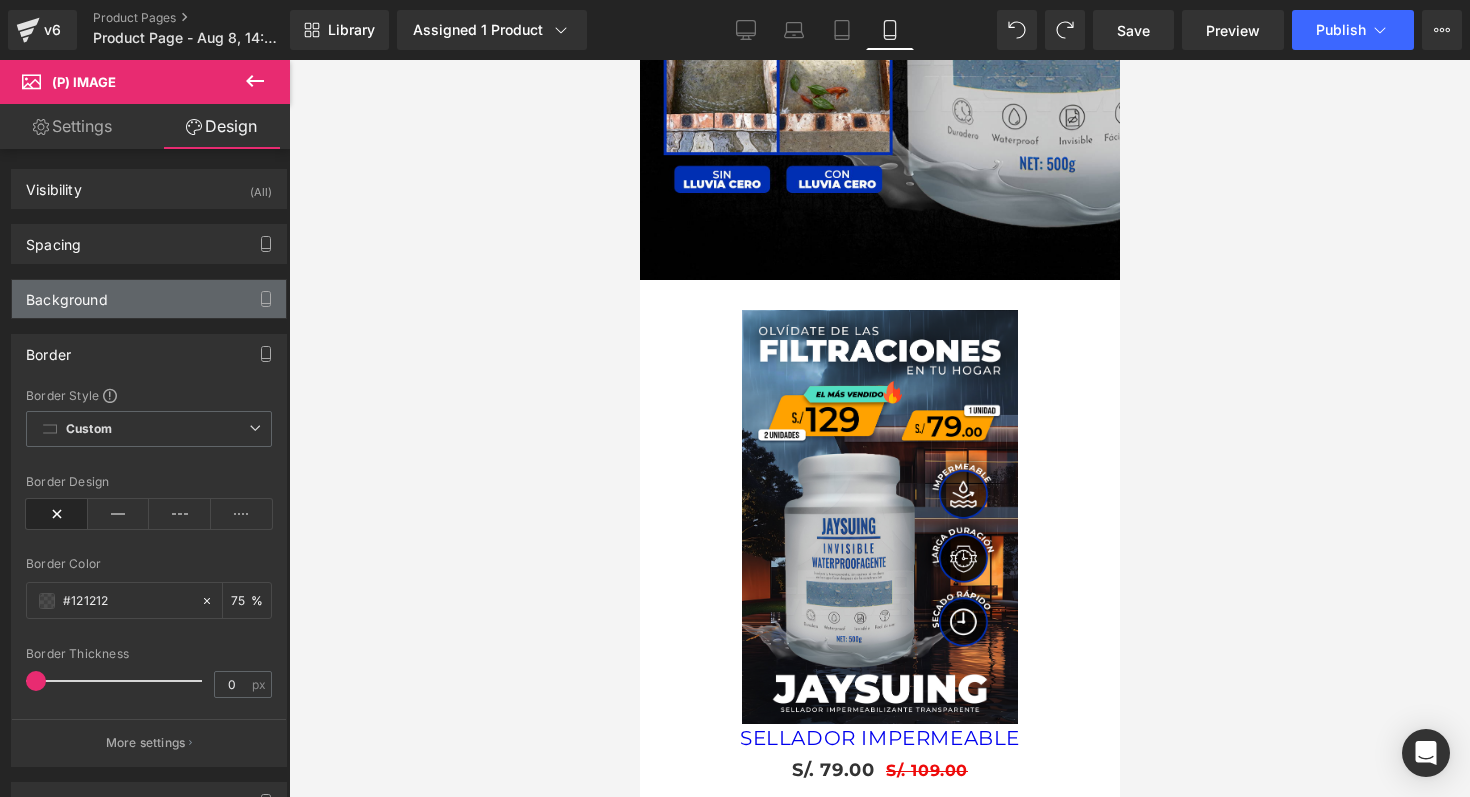 click on "Background" at bounding box center (149, 299) 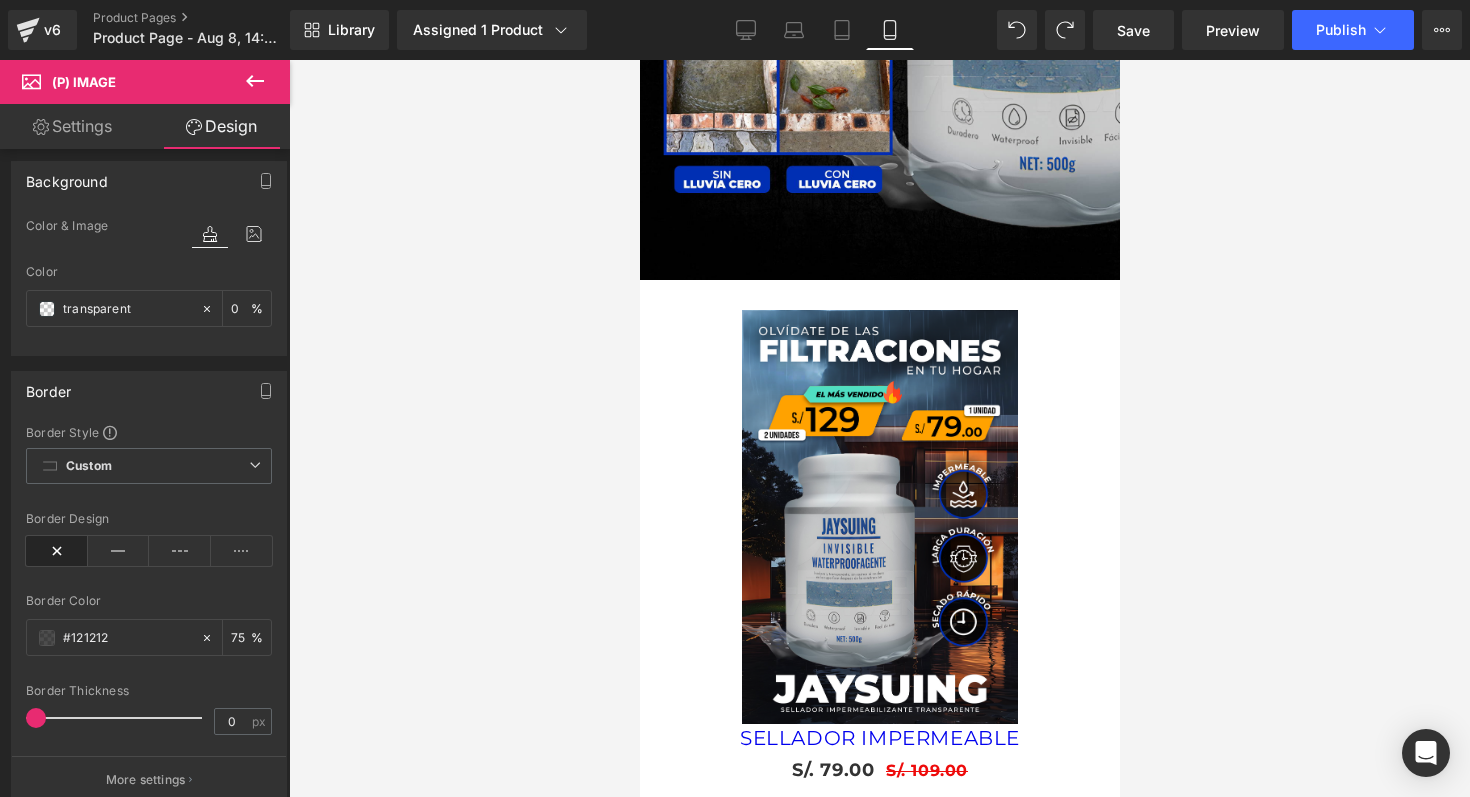 scroll, scrollTop: 0, scrollLeft: 0, axis: both 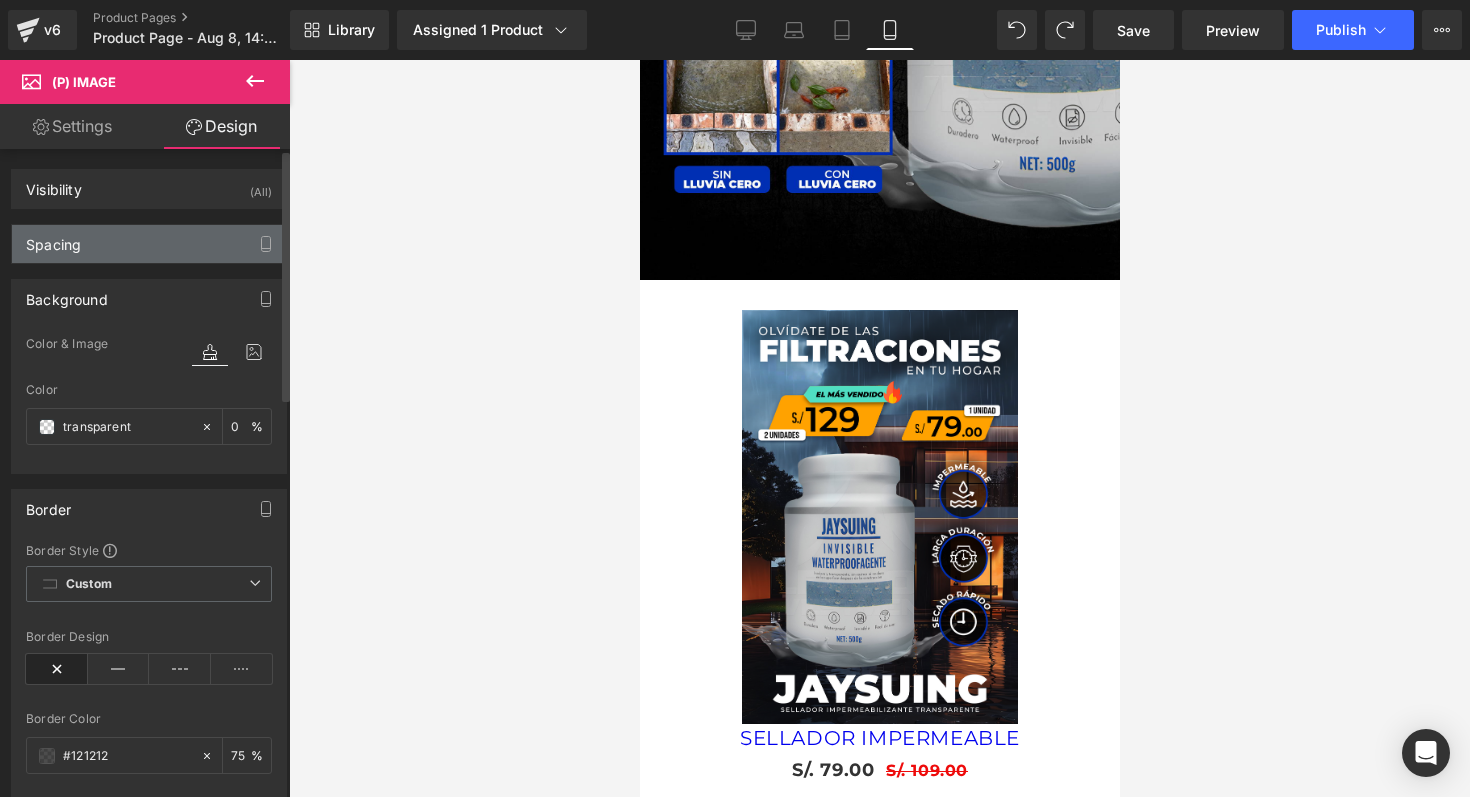 click on "Spacing" at bounding box center (149, 244) 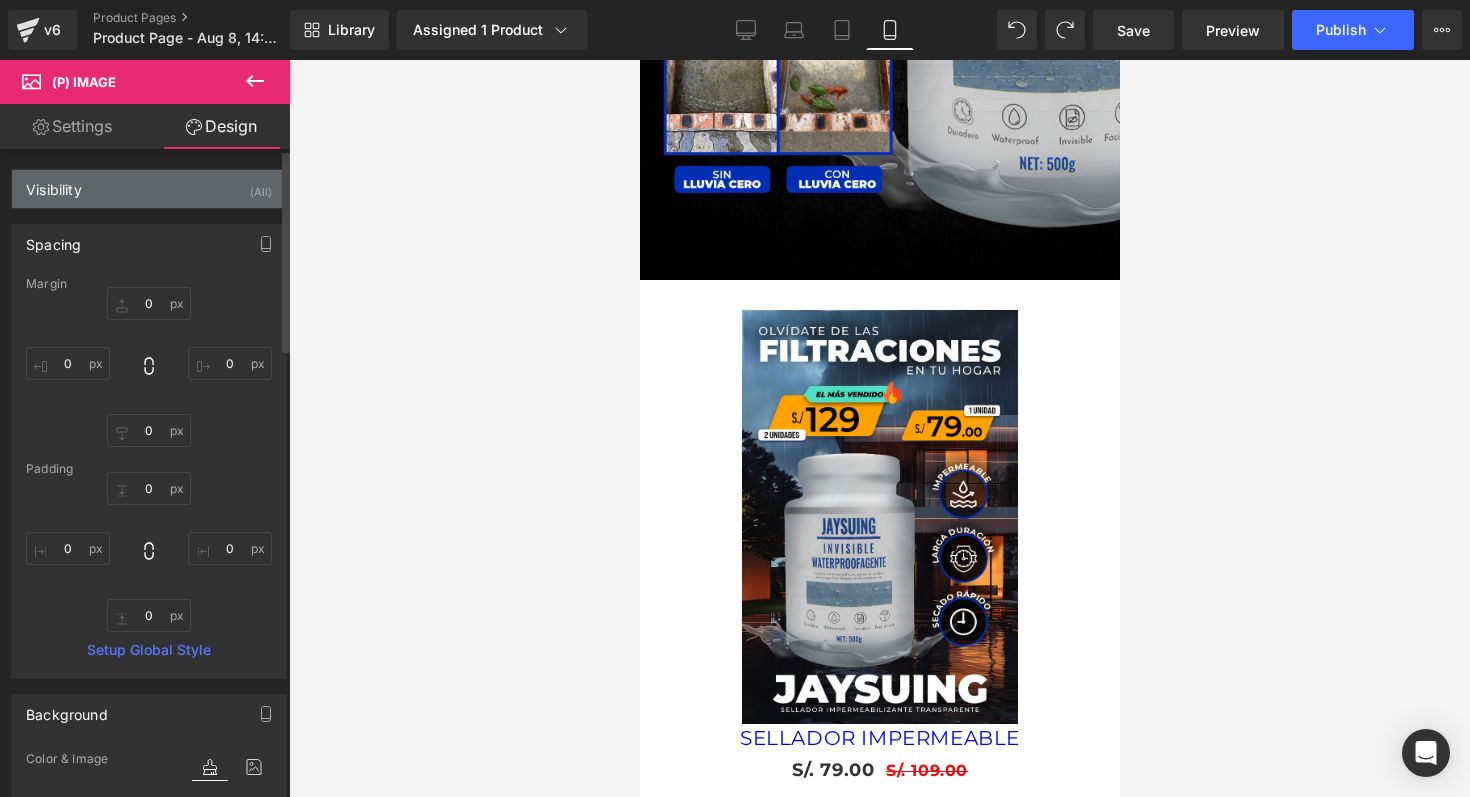 click on "Visibility
(All)" at bounding box center [149, 189] 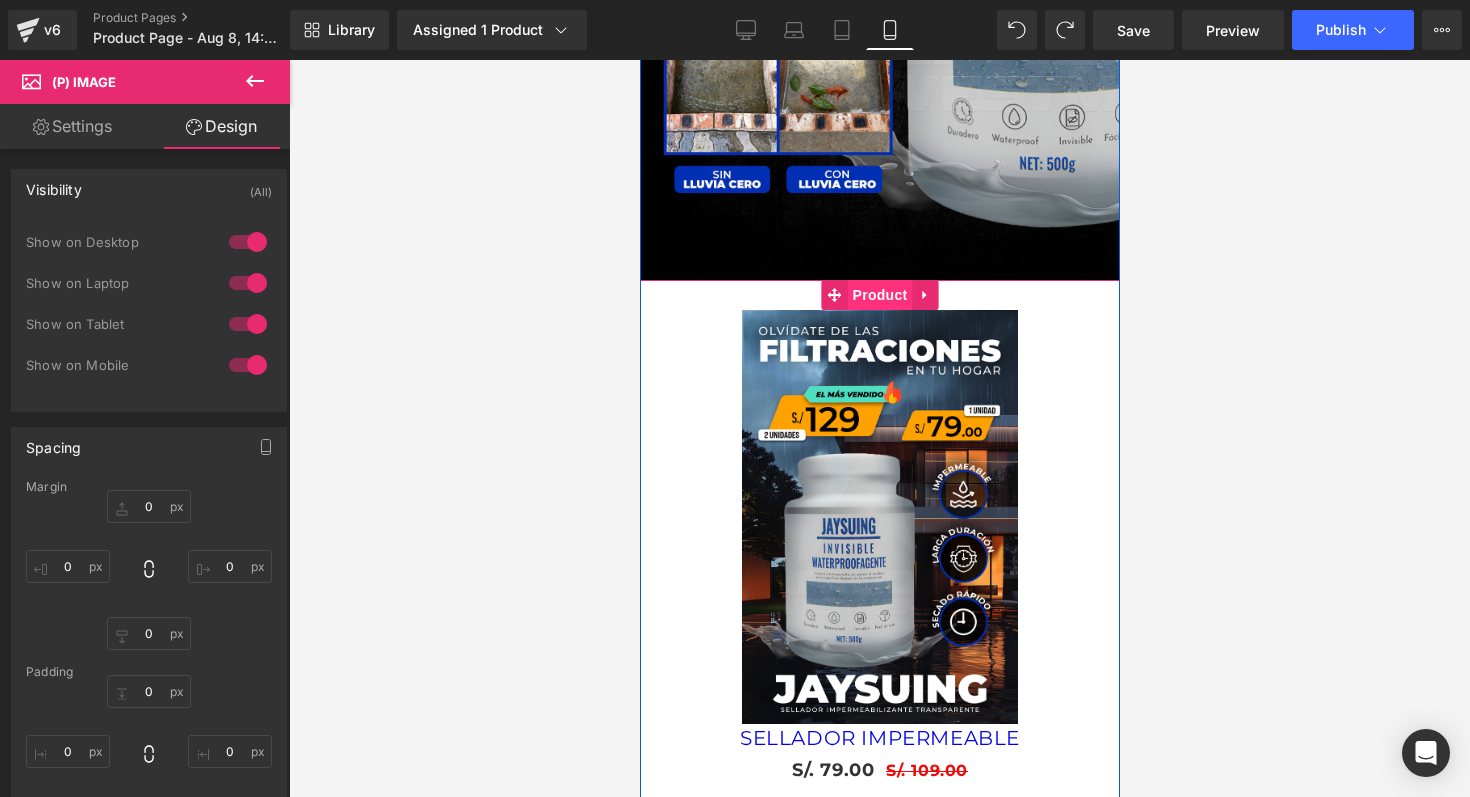 click on "Product" at bounding box center (879, 295) 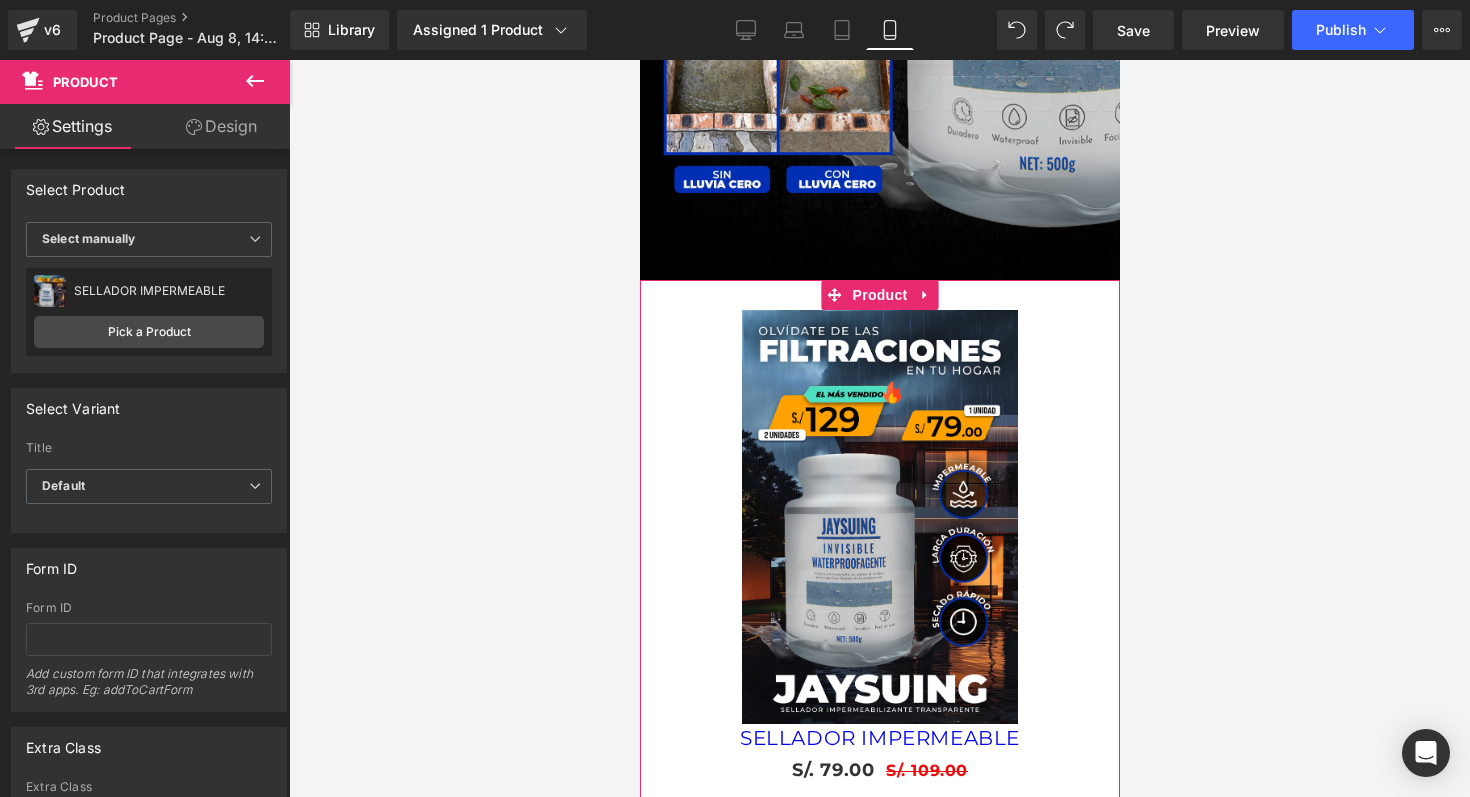click on "Design" at bounding box center [221, 126] 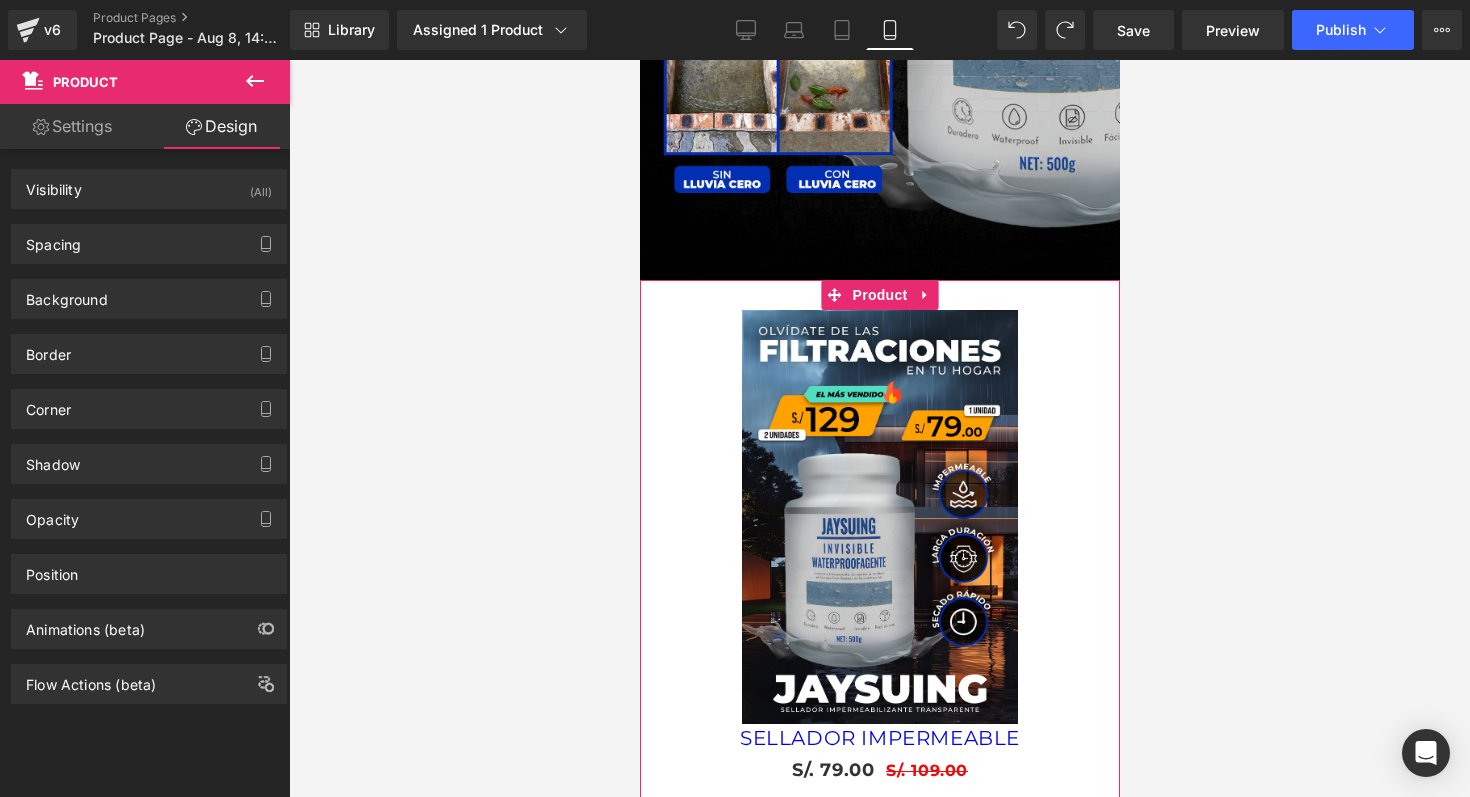 click on "Settings" at bounding box center (72, 126) 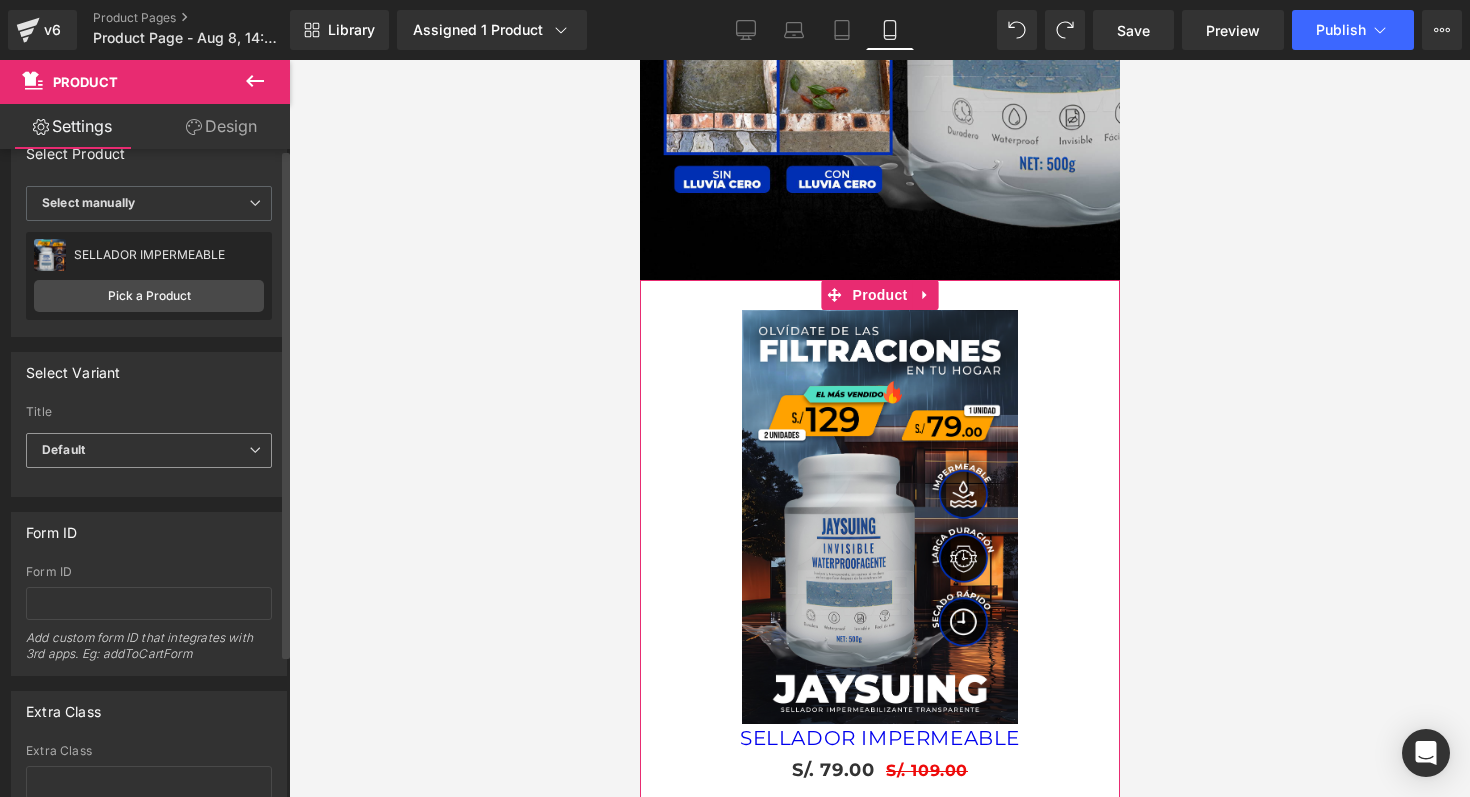 scroll, scrollTop: 0, scrollLeft: 0, axis: both 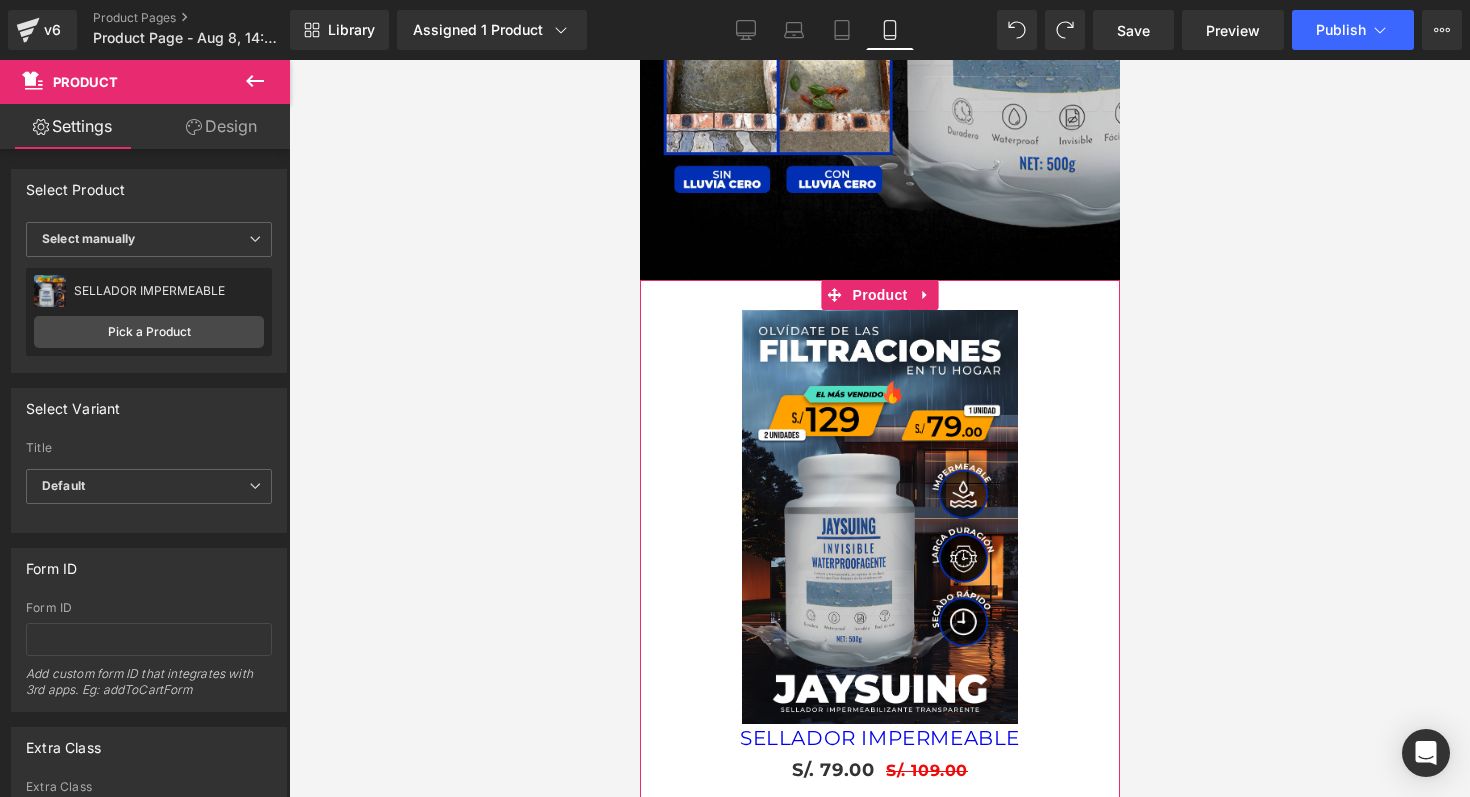 click on "Design" at bounding box center [221, 126] 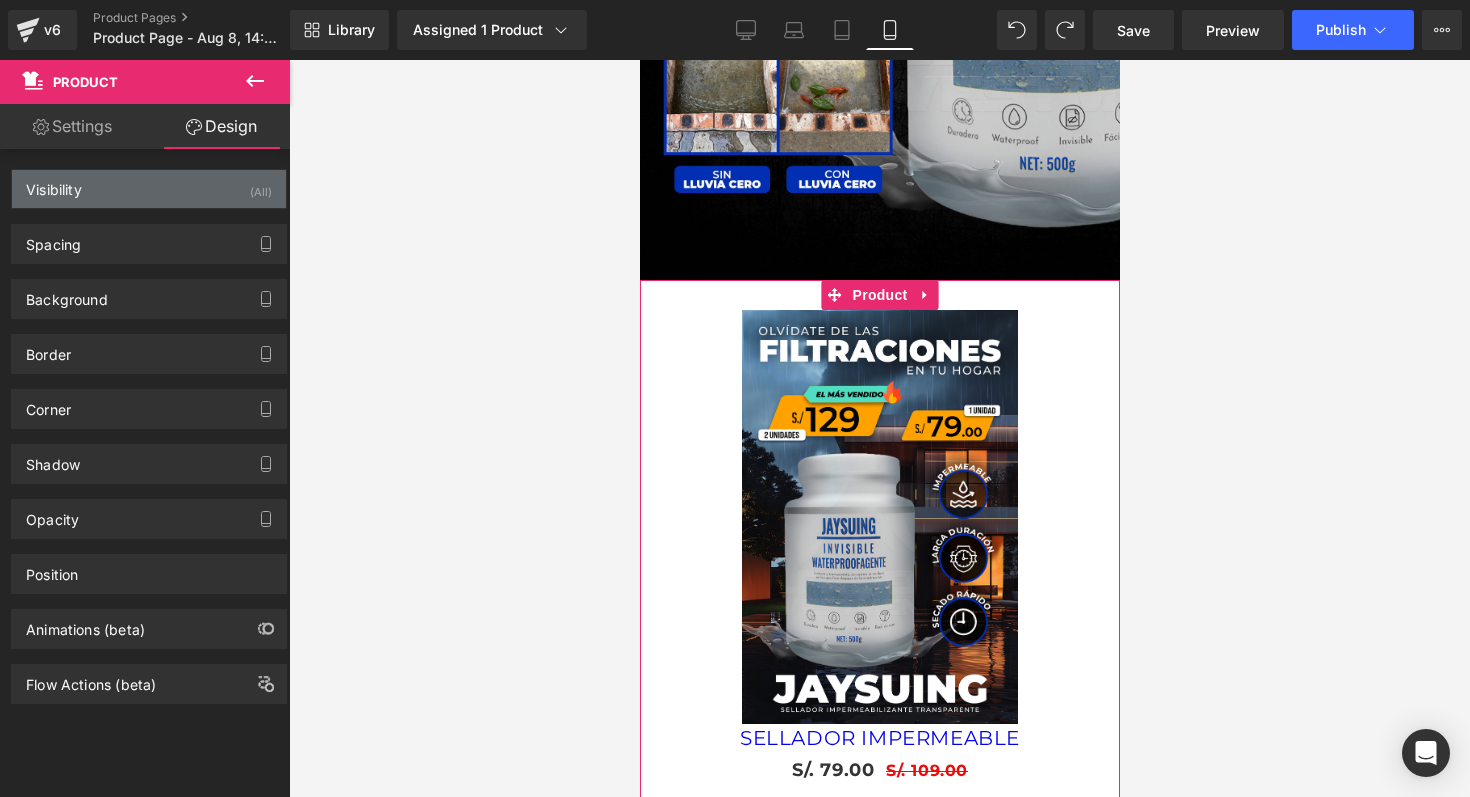 click on "(All)" at bounding box center (261, 186) 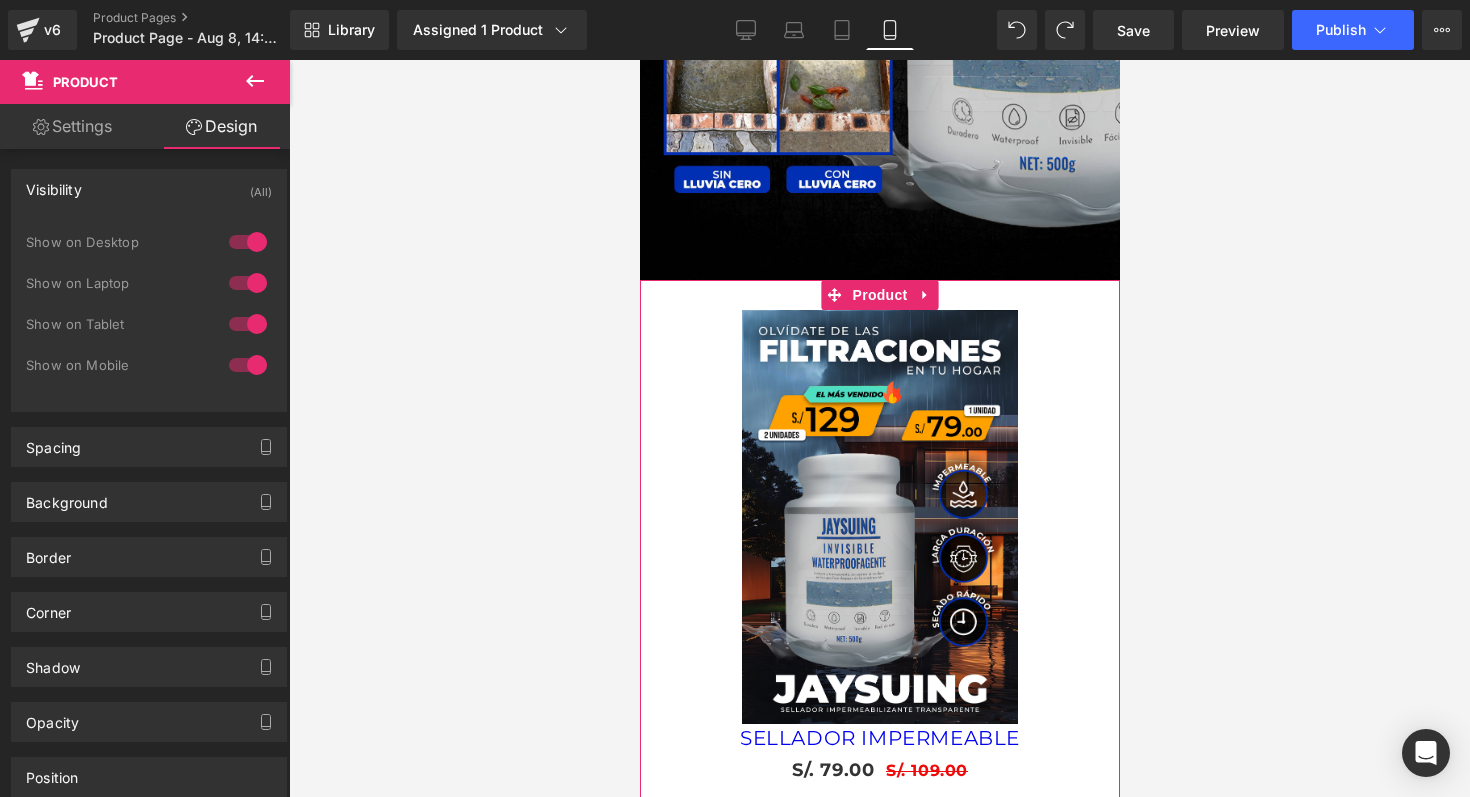 click at bounding box center (248, 242) 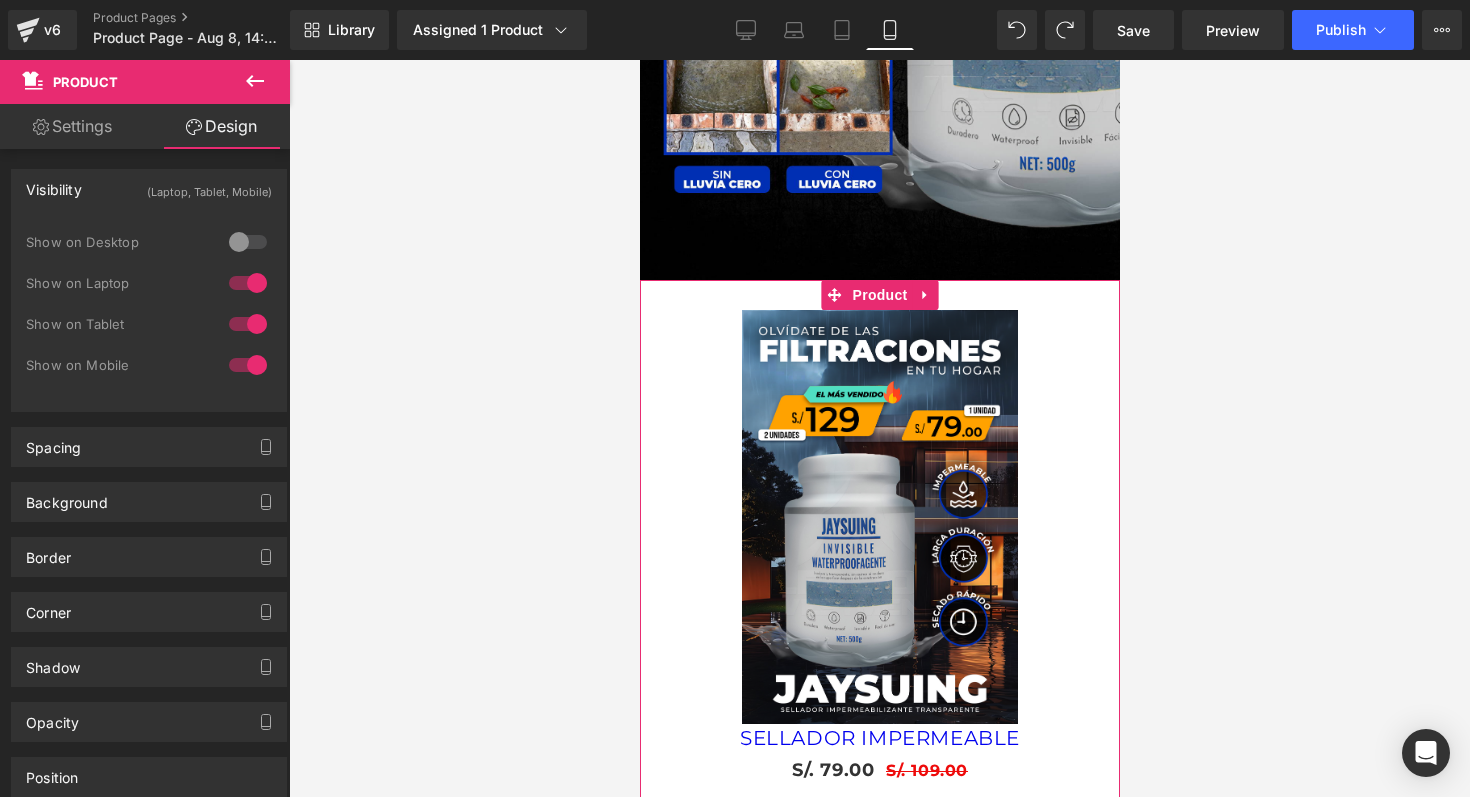 click at bounding box center [248, 242] 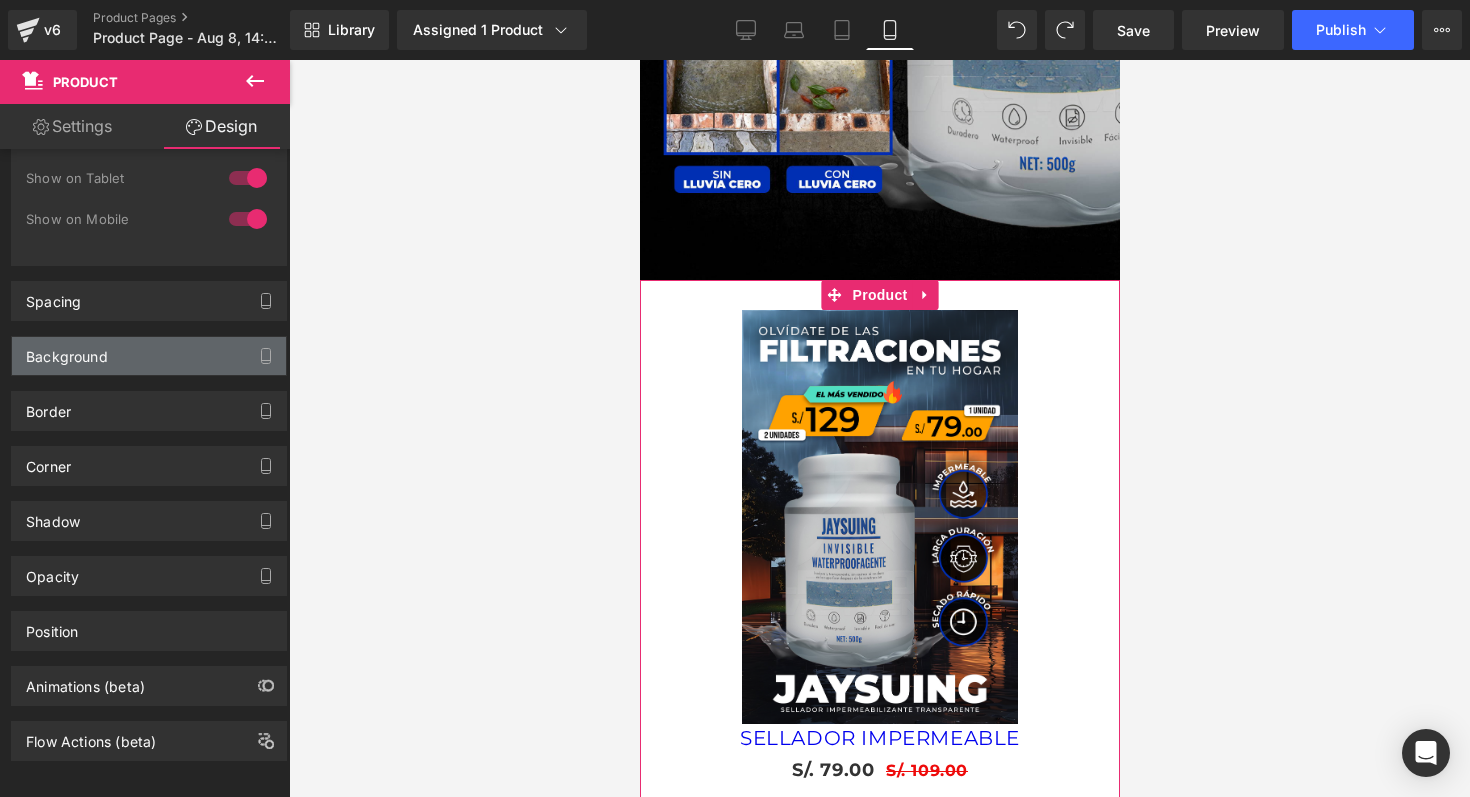 scroll, scrollTop: 151, scrollLeft: 0, axis: vertical 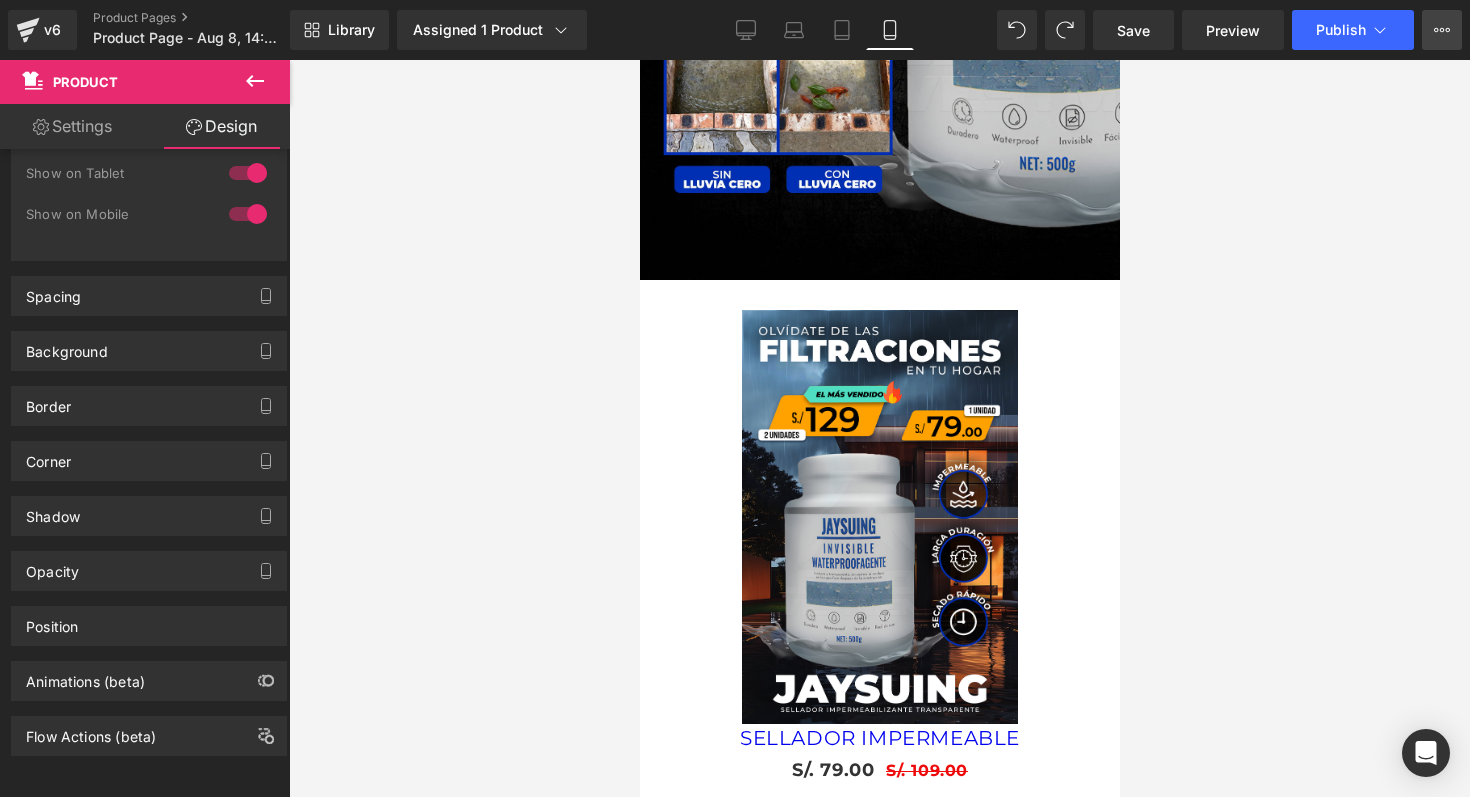 click on "Upgrade Plan View Live Page View with current Template Save Template to Library Schedule Publish  Optimize  Publish Settings Shortcuts" at bounding box center [1442, 30] 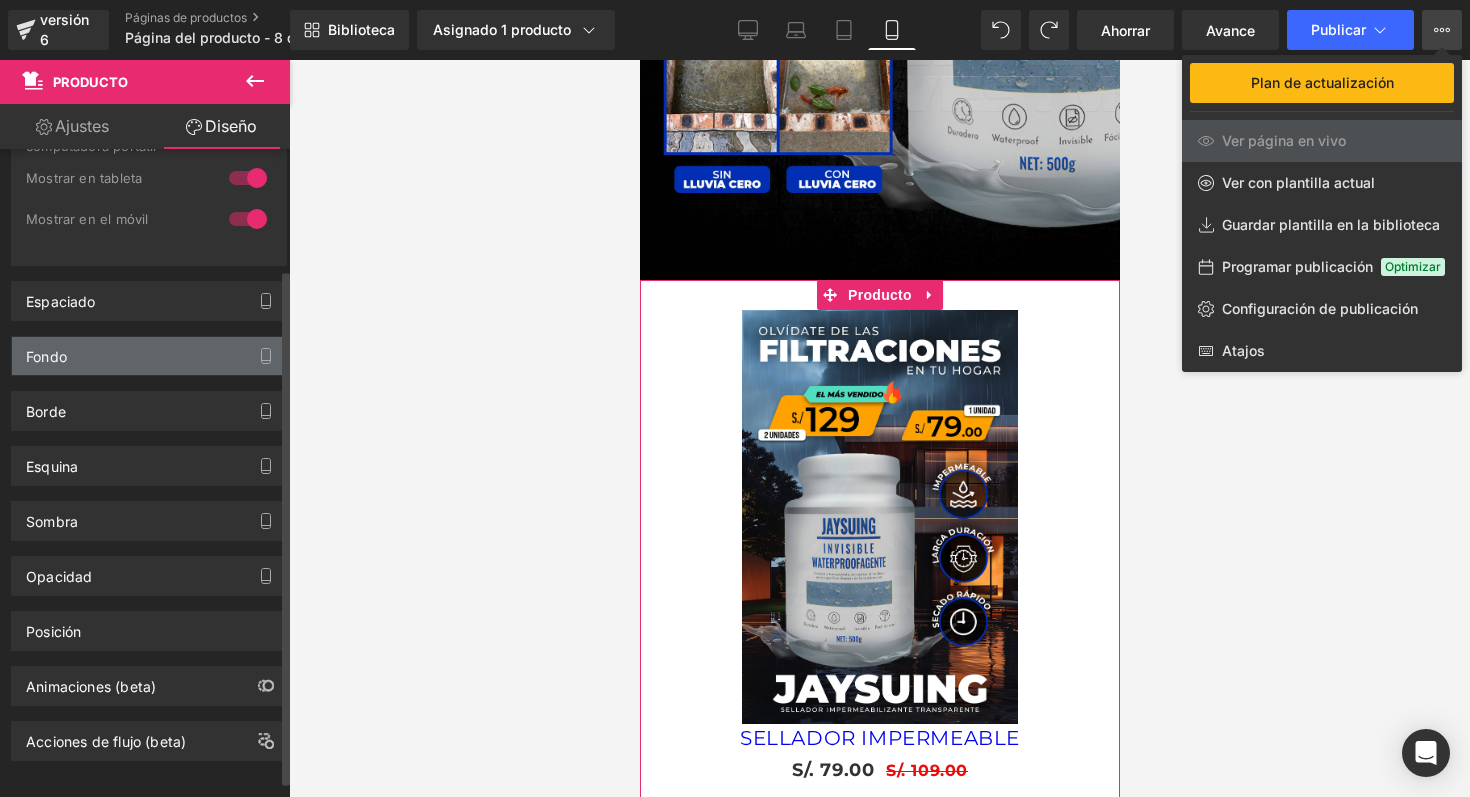 click on "Fondo" at bounding box center [149, 356] 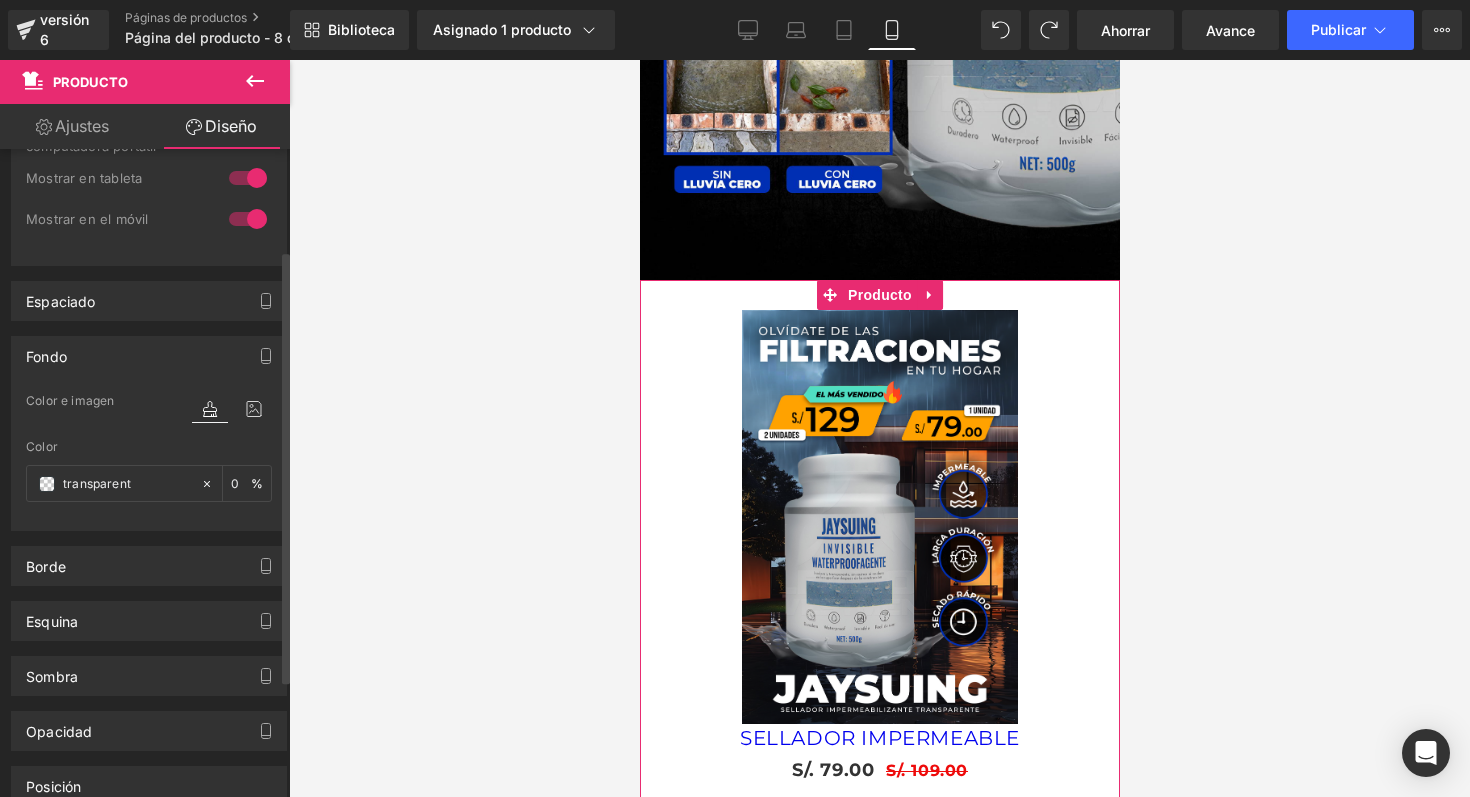 click at bounding box center [210, 409] 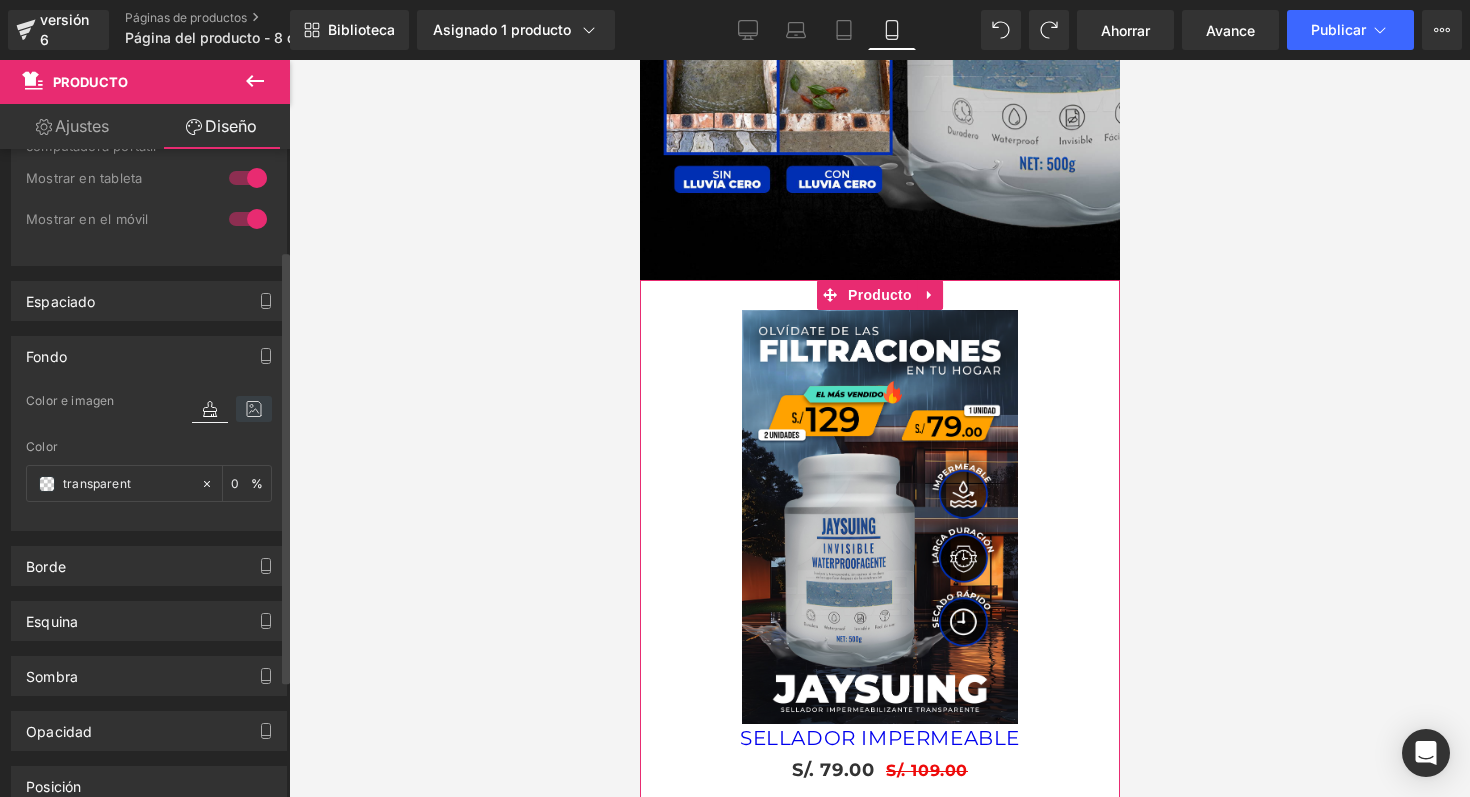 click at bounding box center (254, 409) 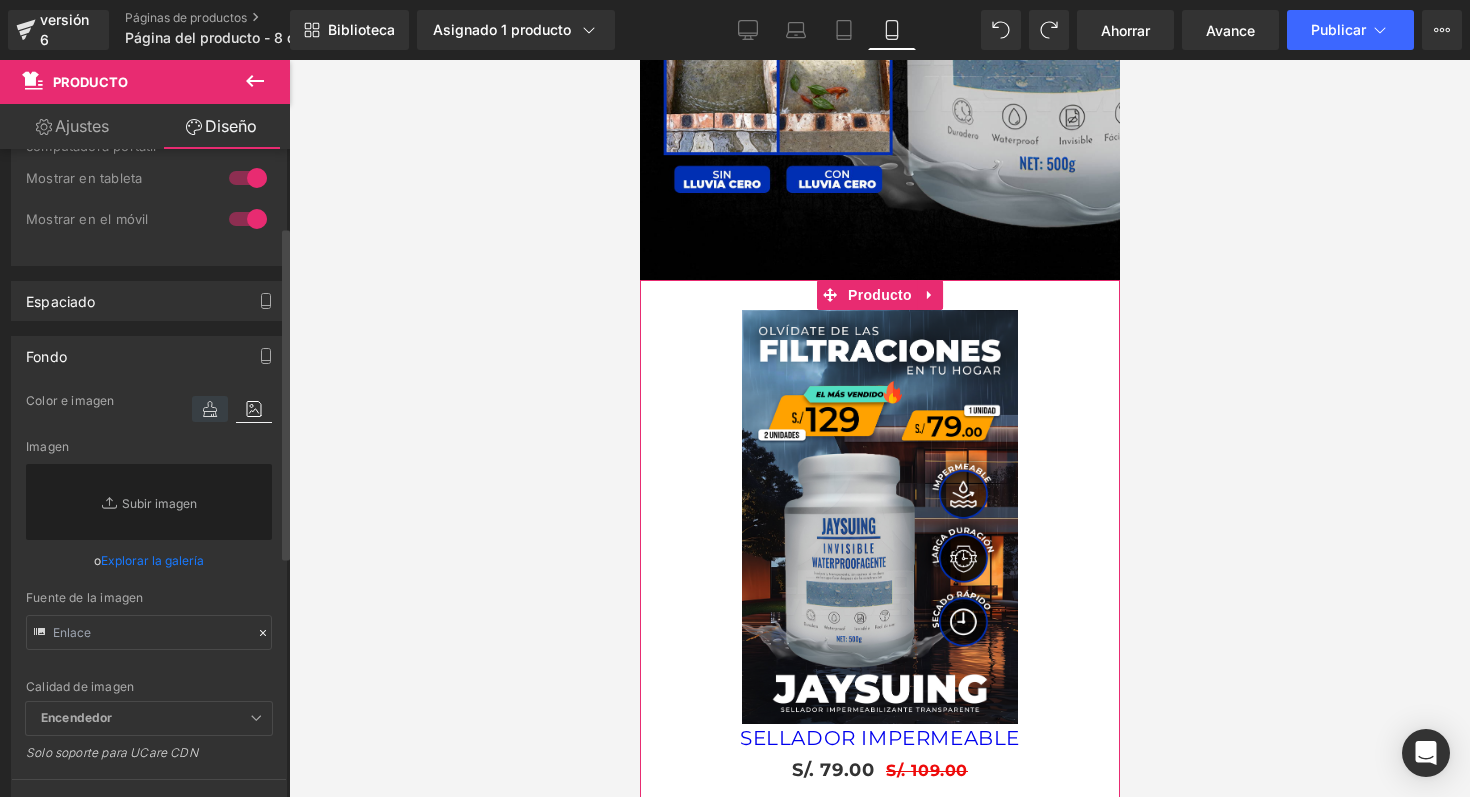 click at bounding box center (210, 409) 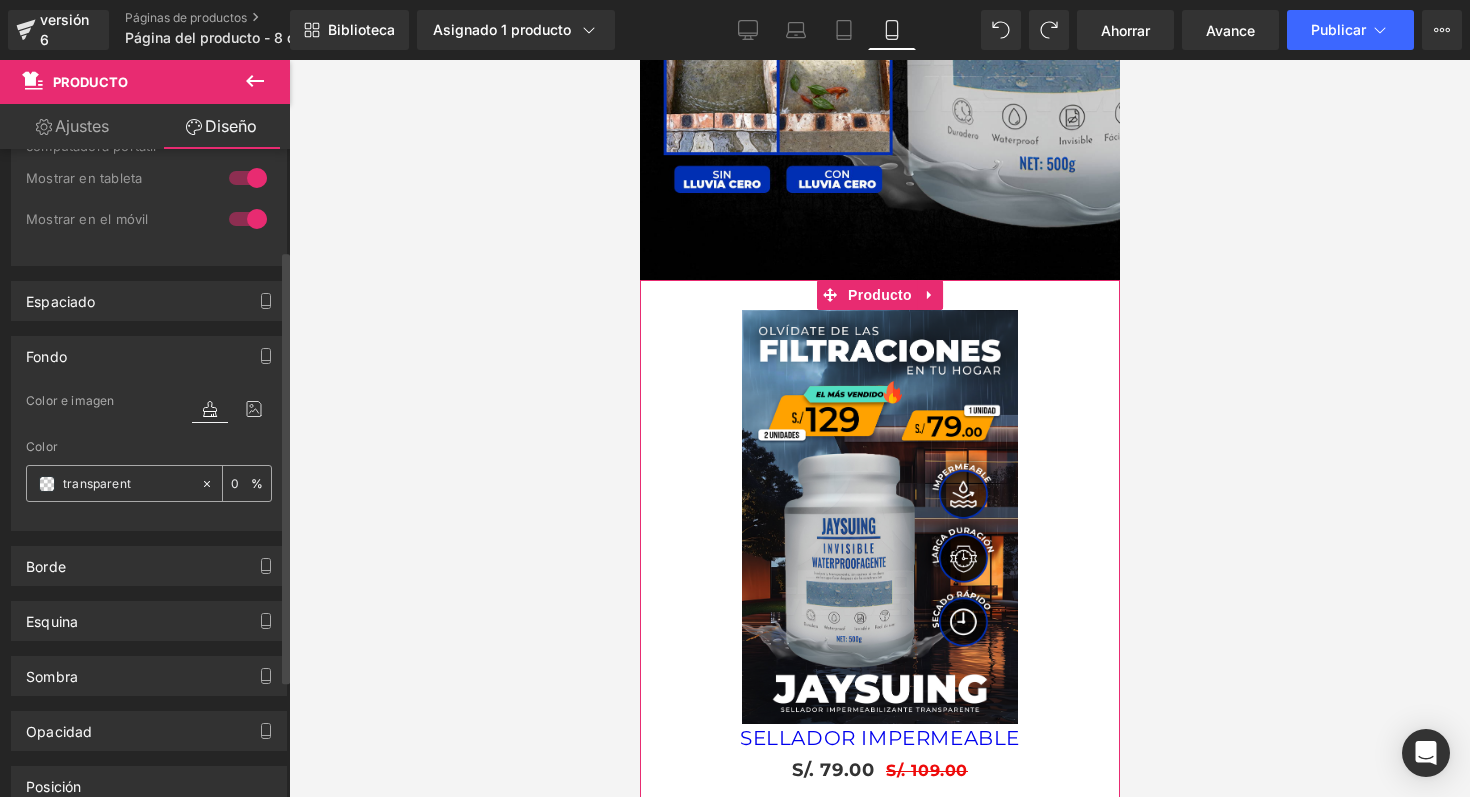 click on "transparent" at bounding box center [127, 484] 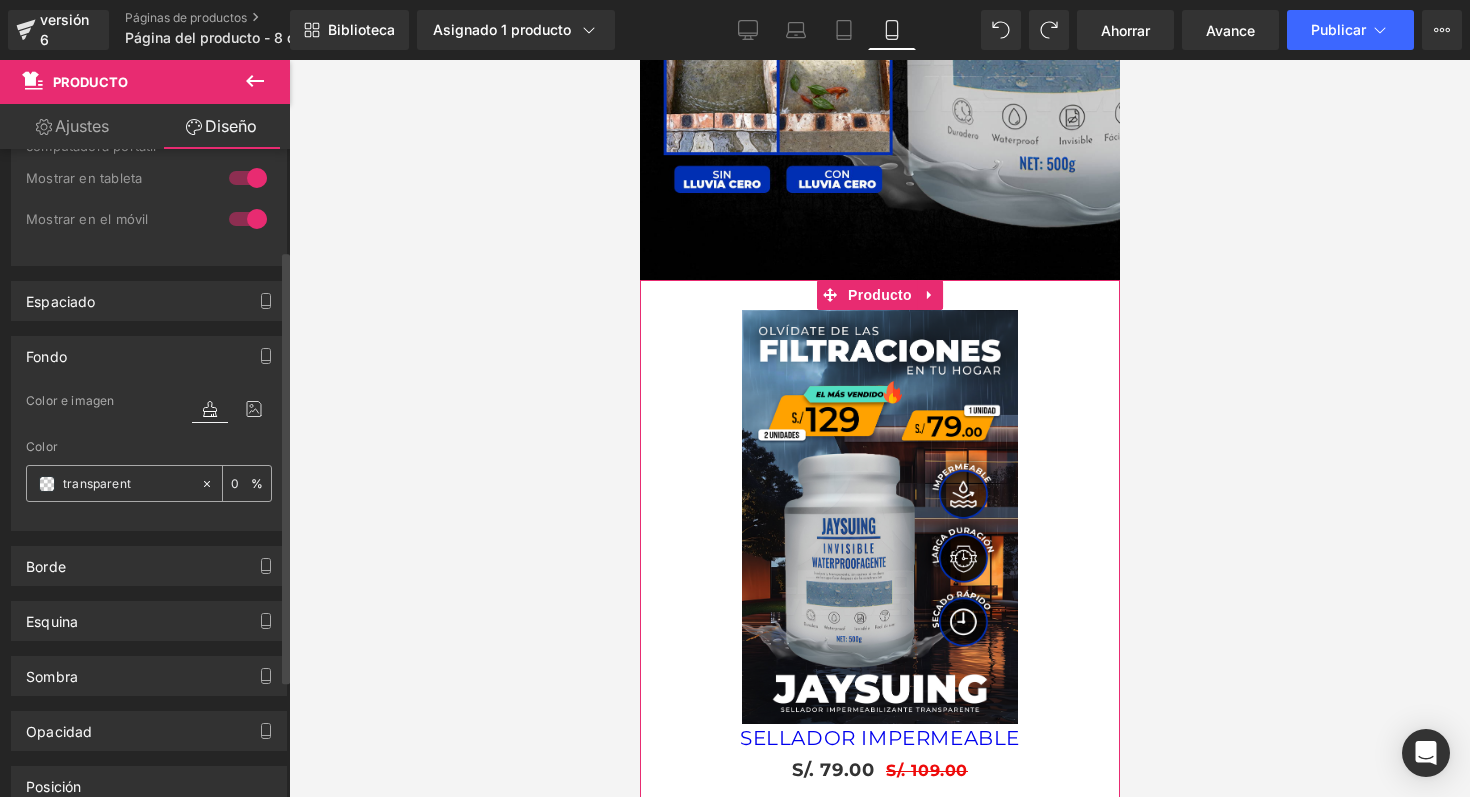 click on "transparent" at bounding box center [127, 484] 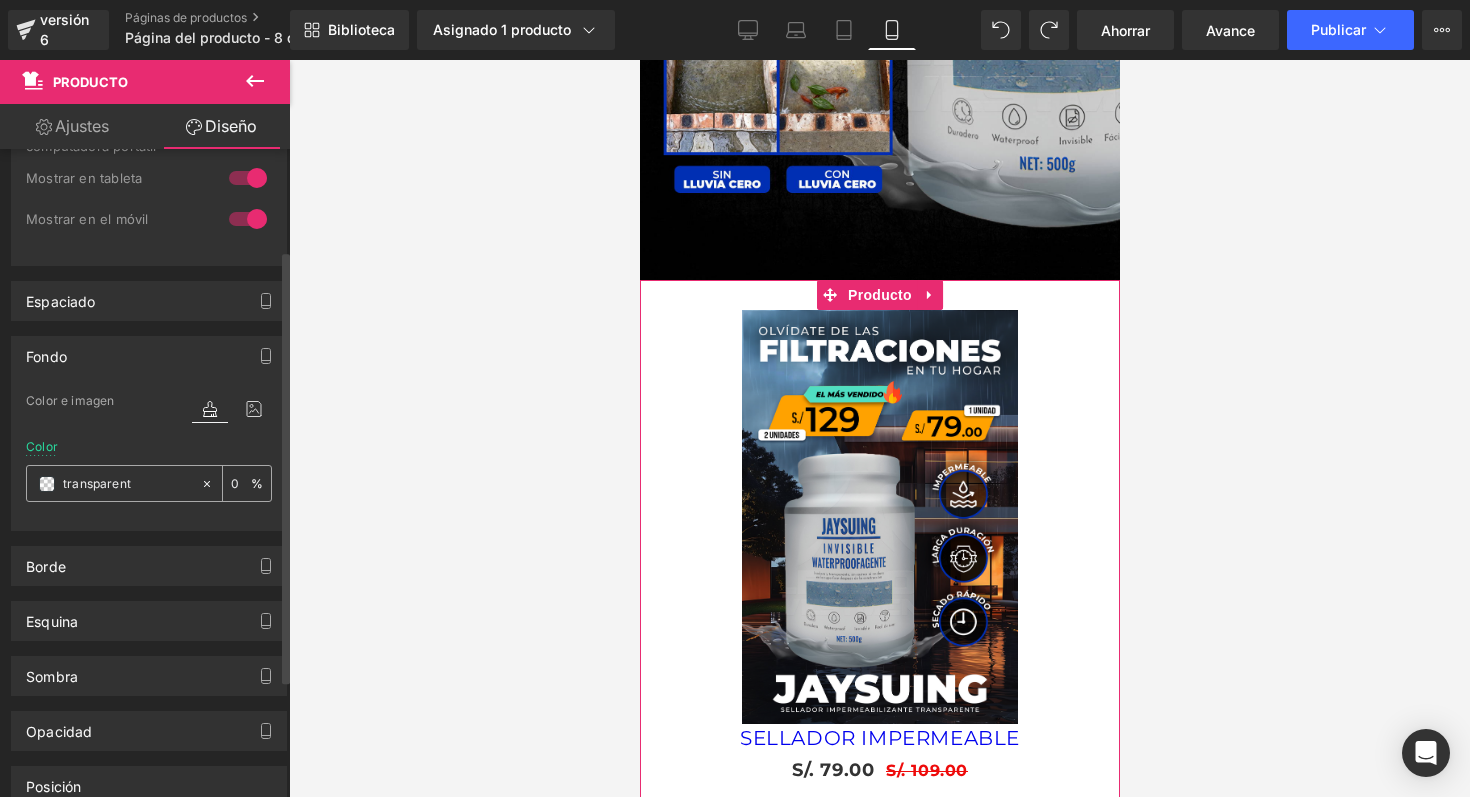click on "transparent" at bounding box center [113, 483] 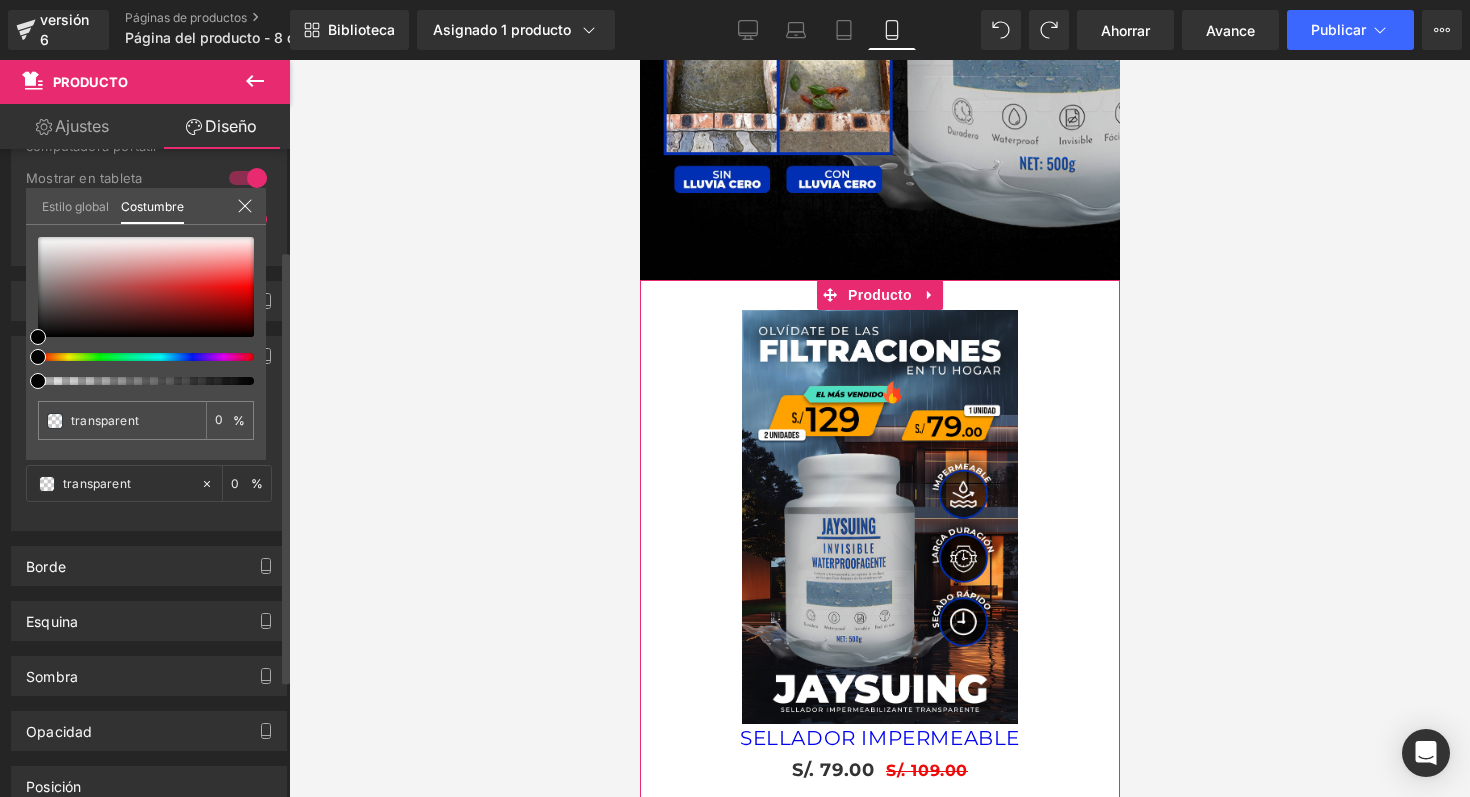 click on "Estilo global" at bounding box center (75, 206) 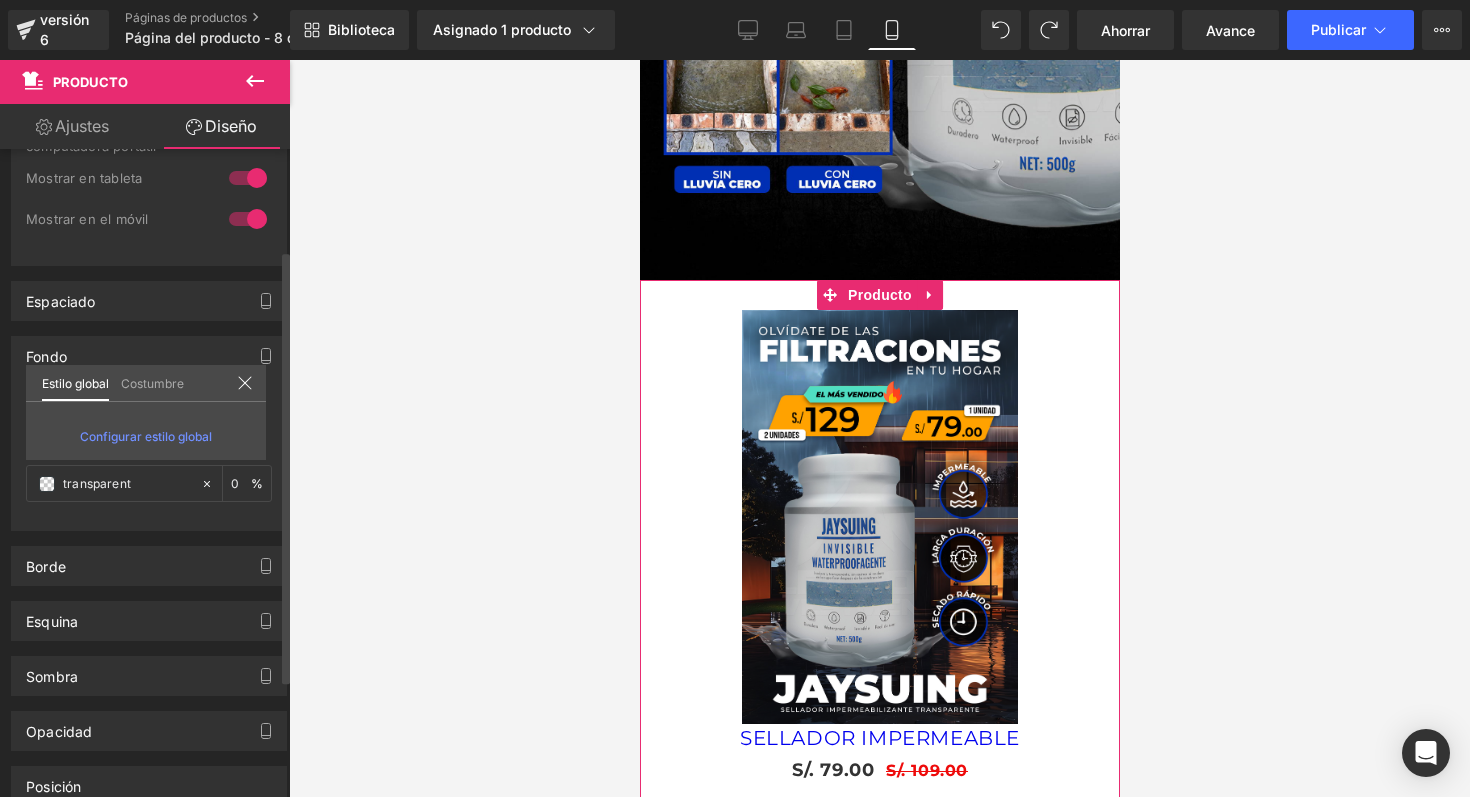 click on "Costumbre" at bounding box center (152, 383) 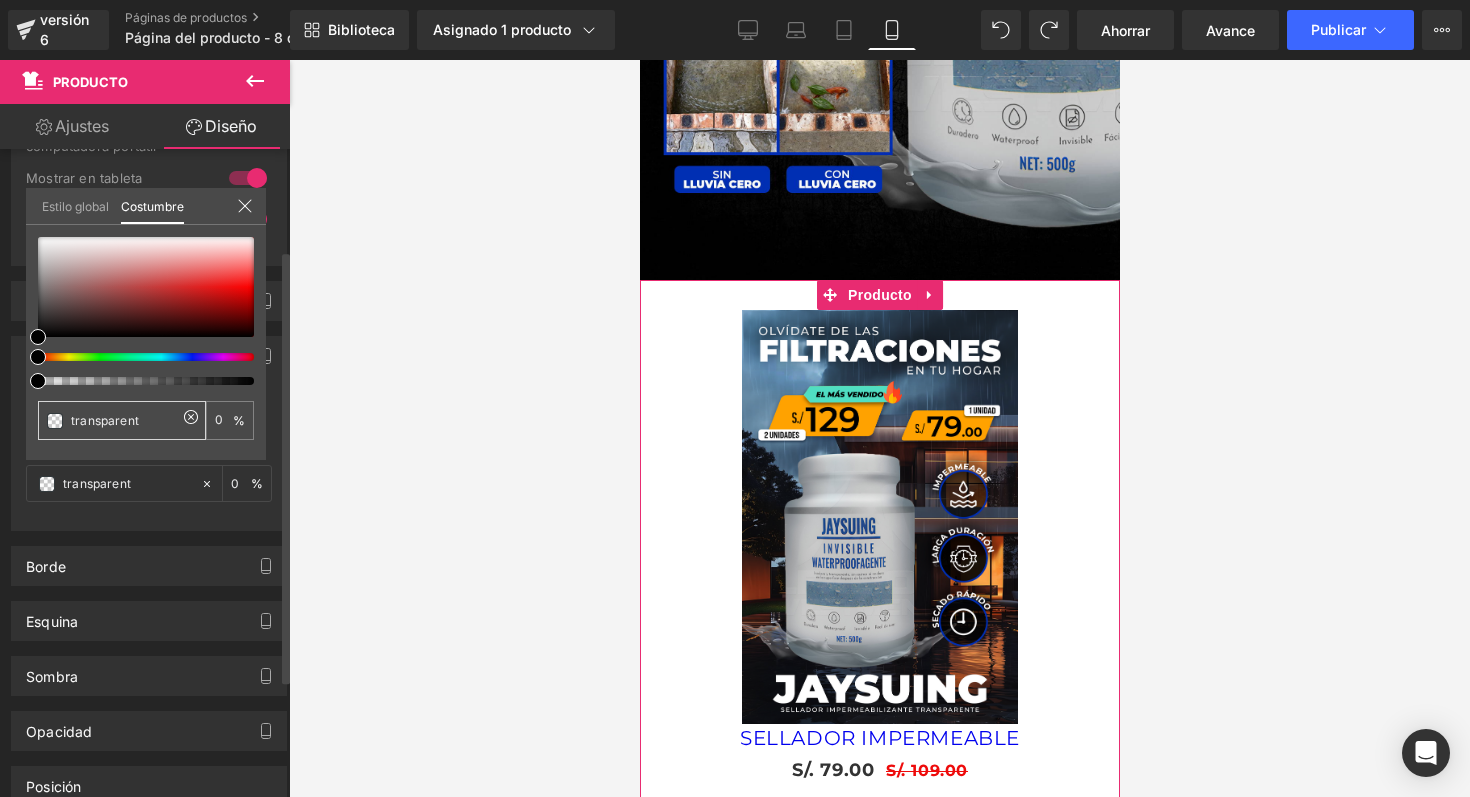 click 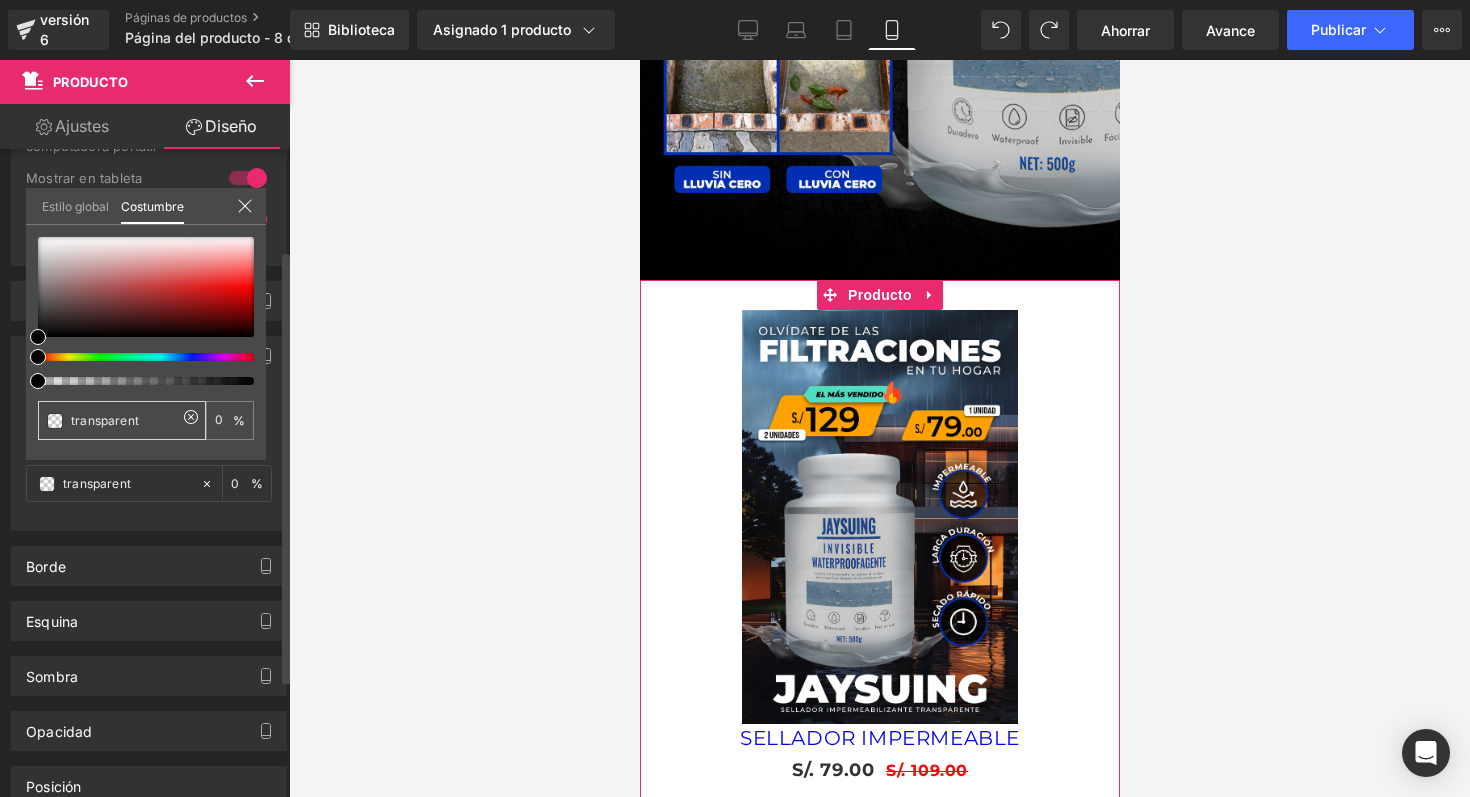type on "none" 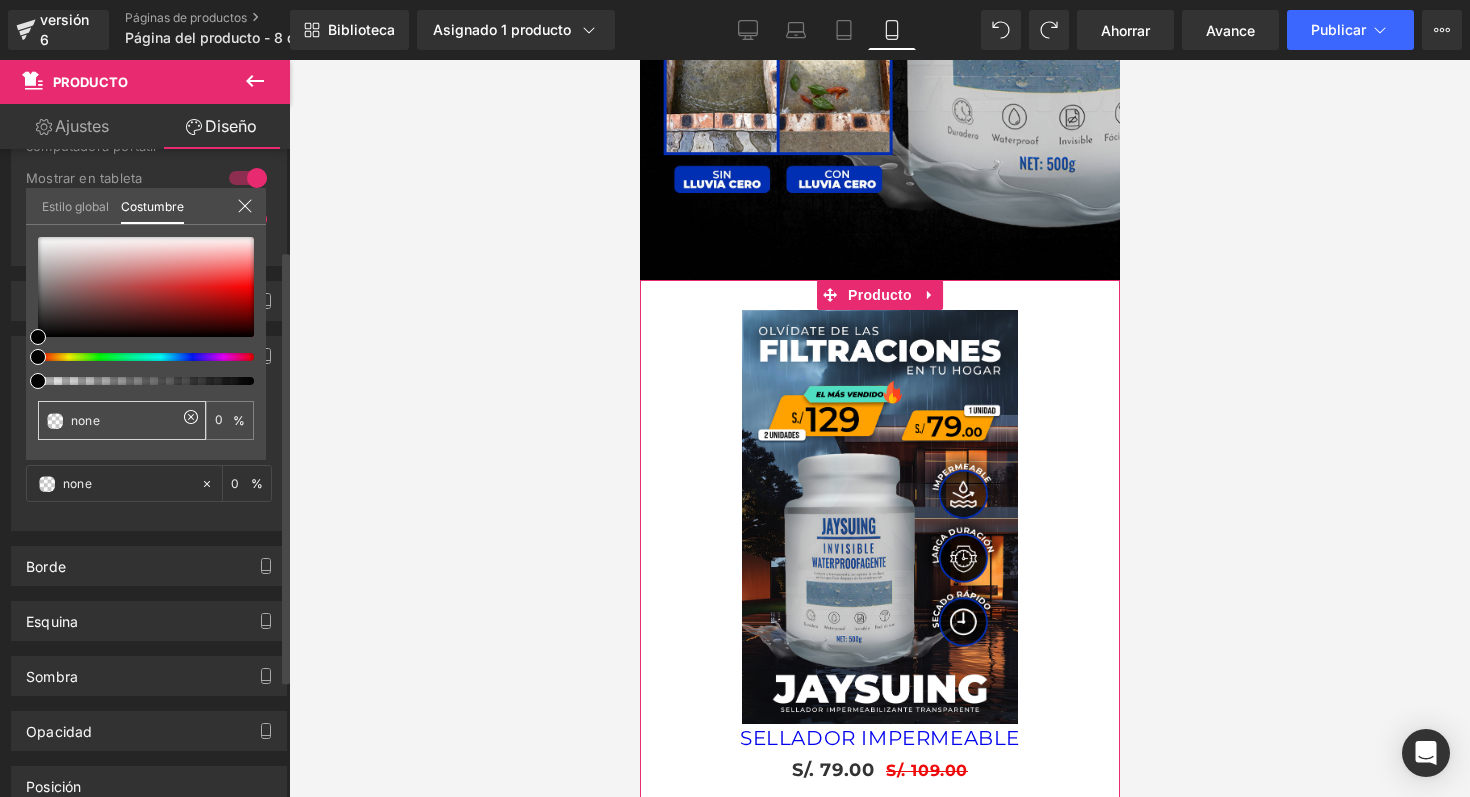 click 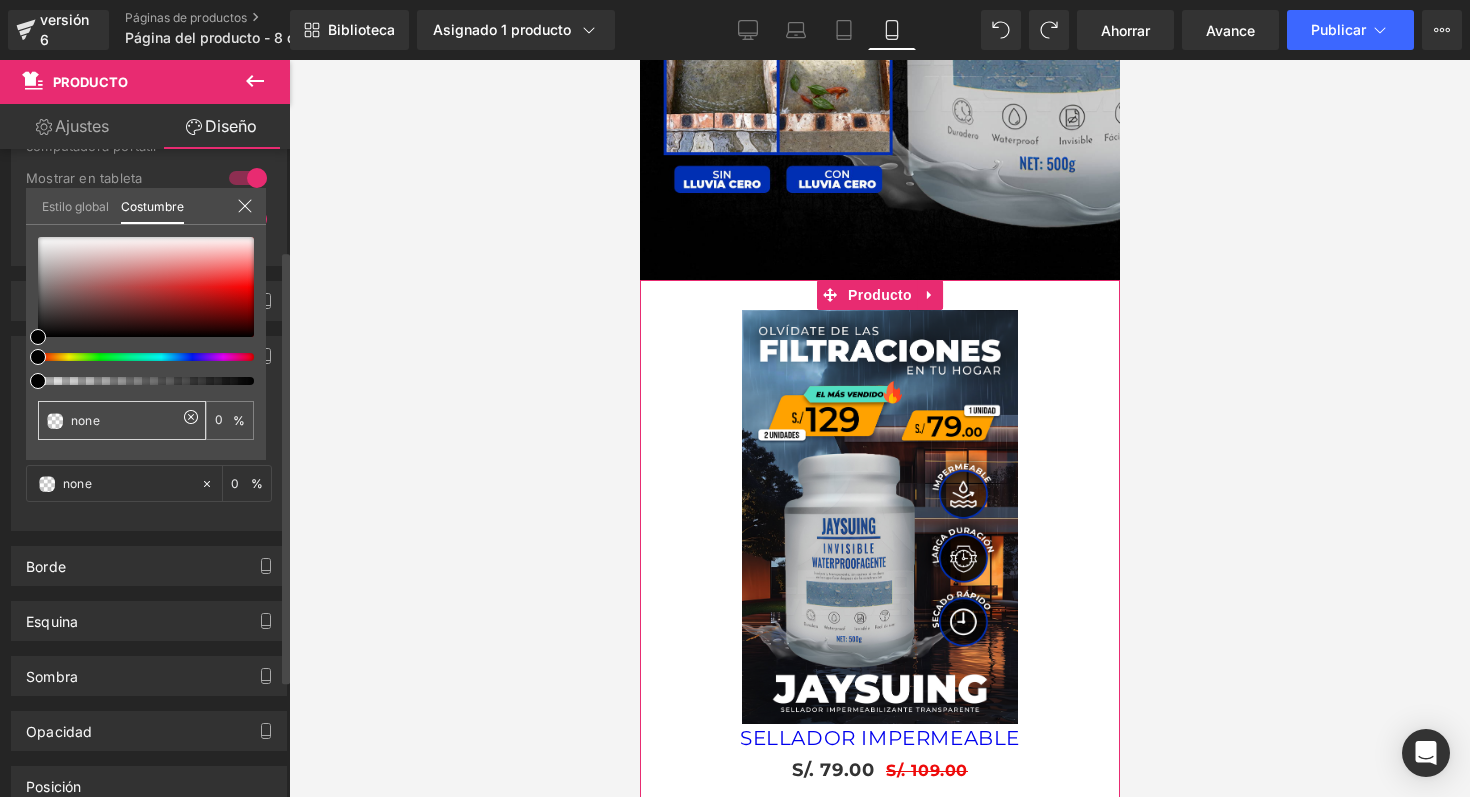 click 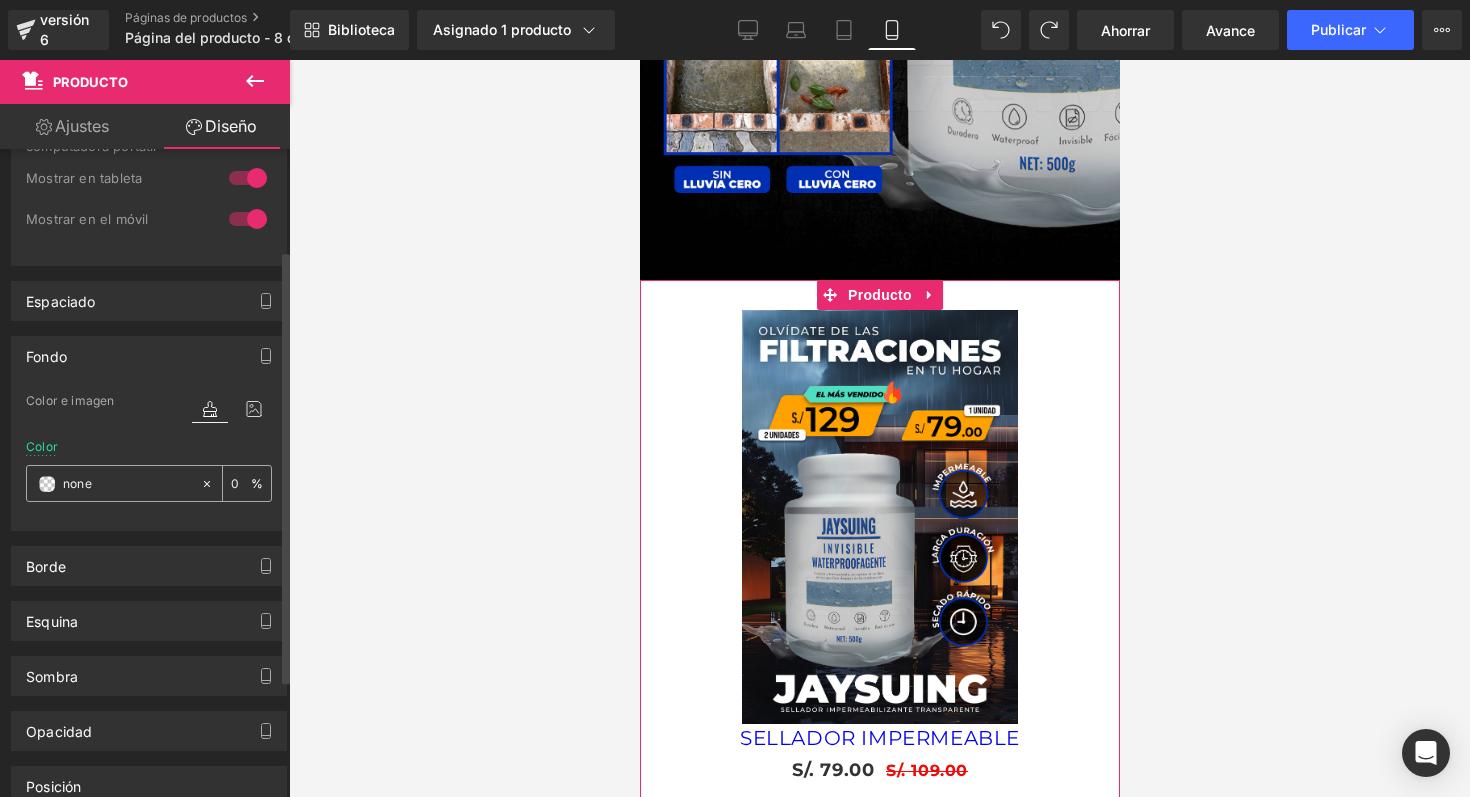click on "none" at bounding box center [127, 484] 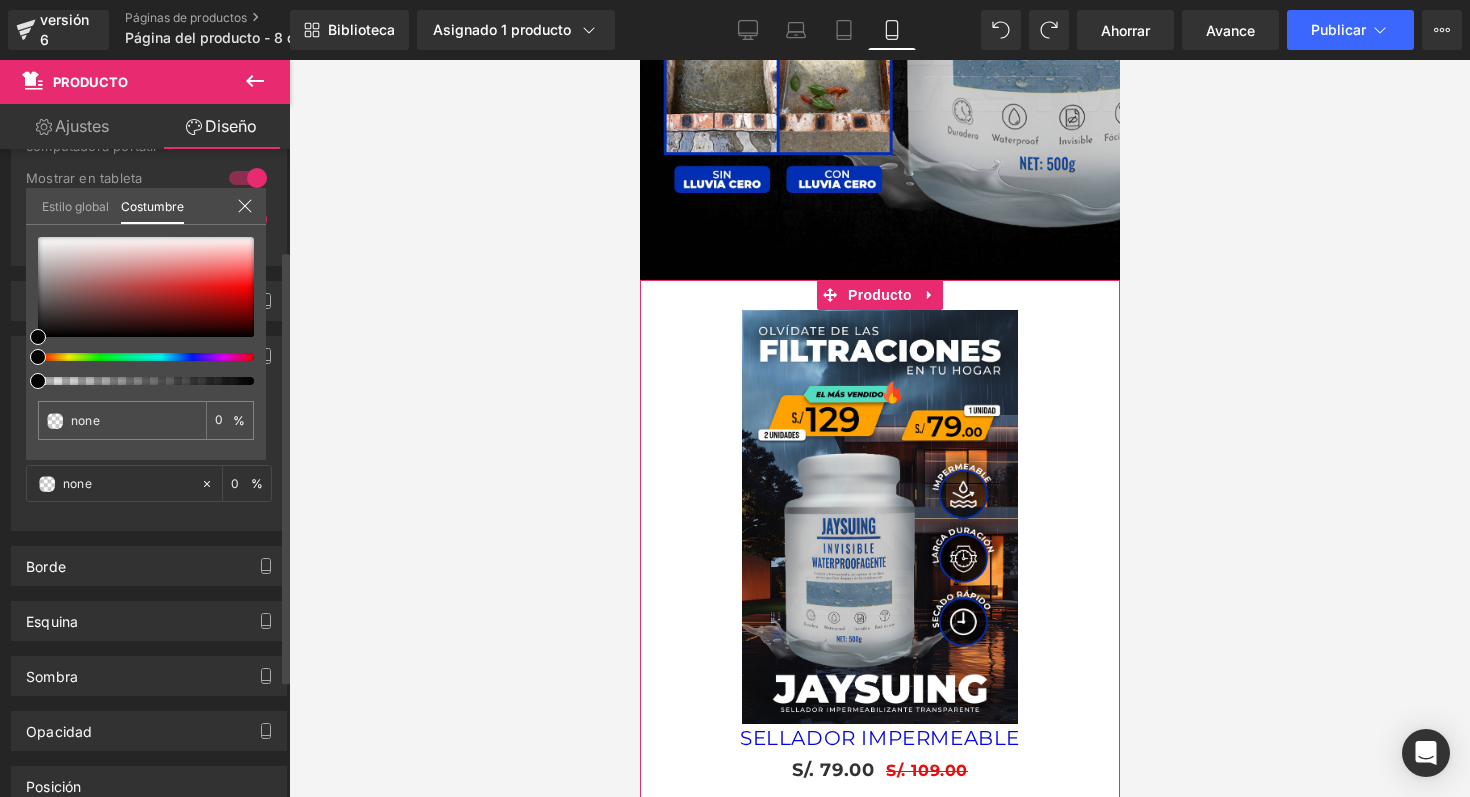 drag, startPoint x: 42, startPoint y: 364, endPoint x: 96, endPoint y: 369, distance: 54.230988 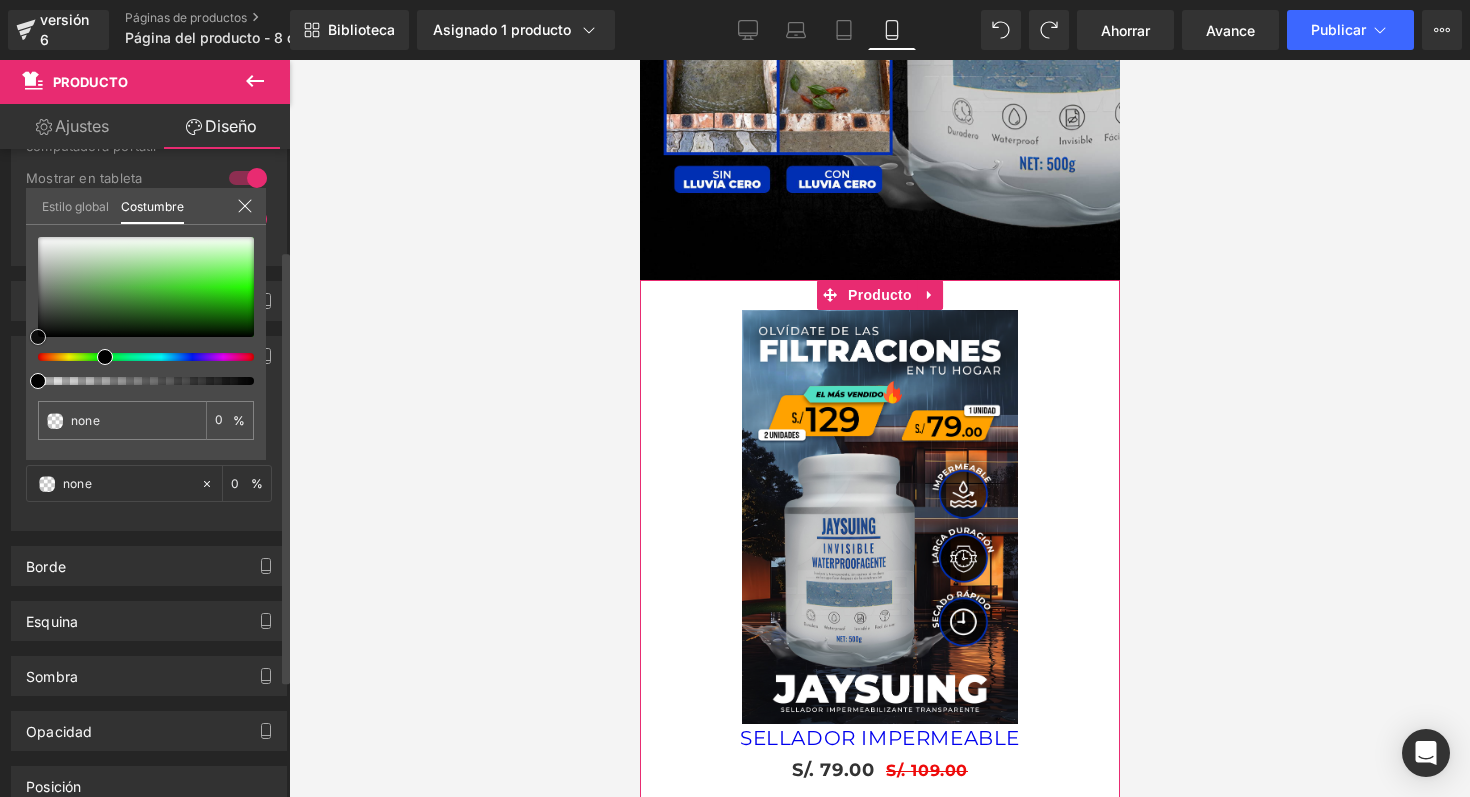 type on "#1d1f1d" 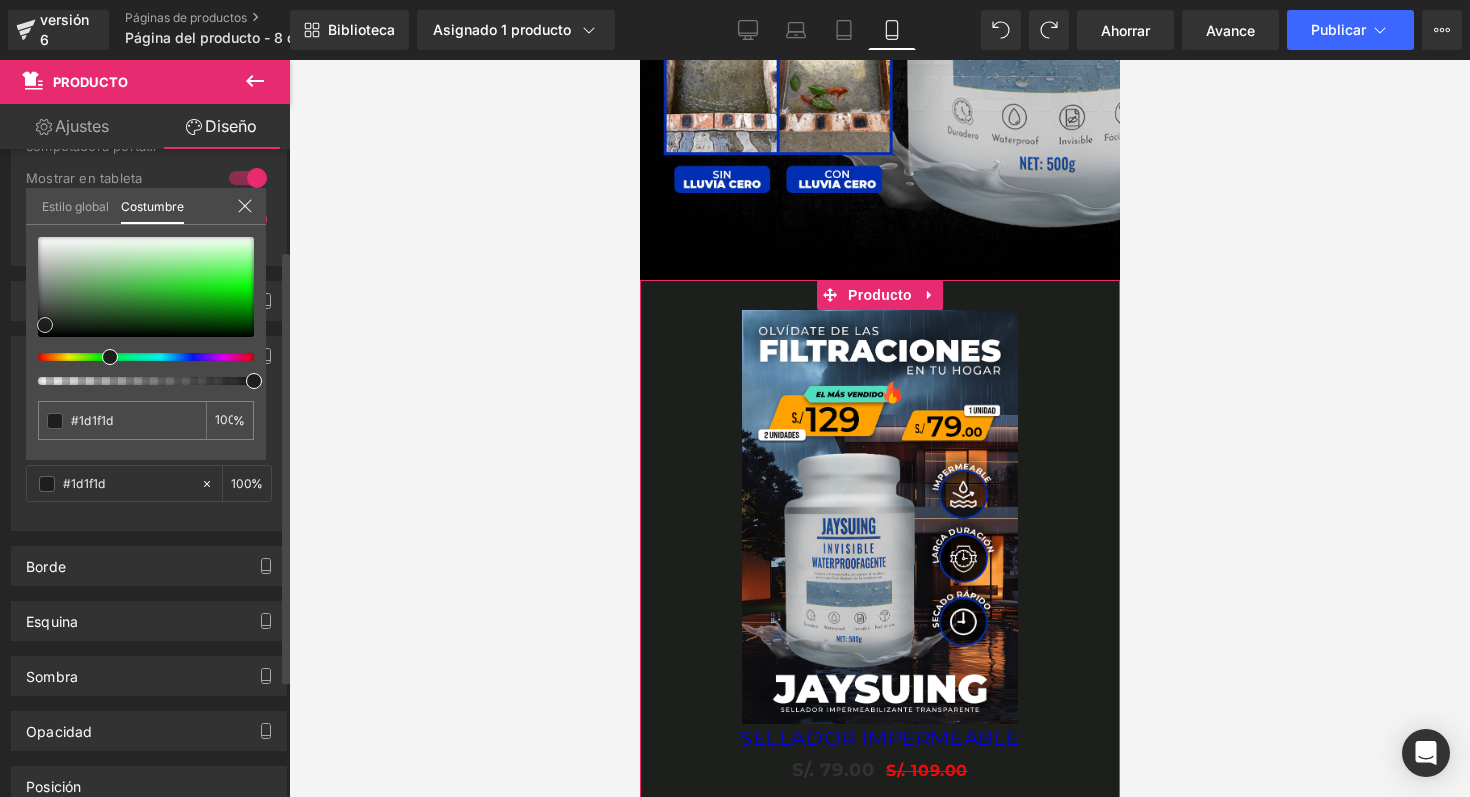click at bounding box center (146, 287) 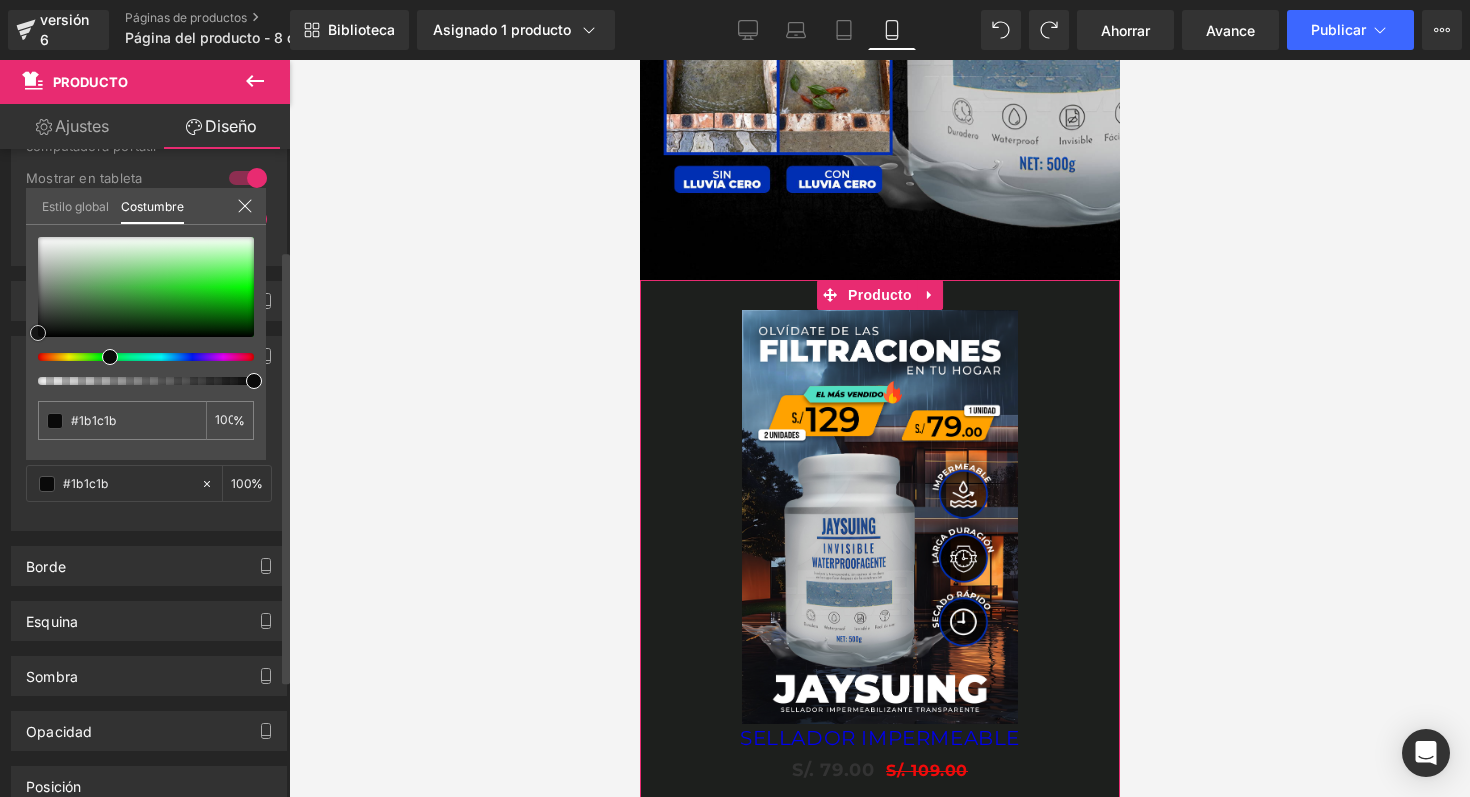 type on "#0a0a0a" 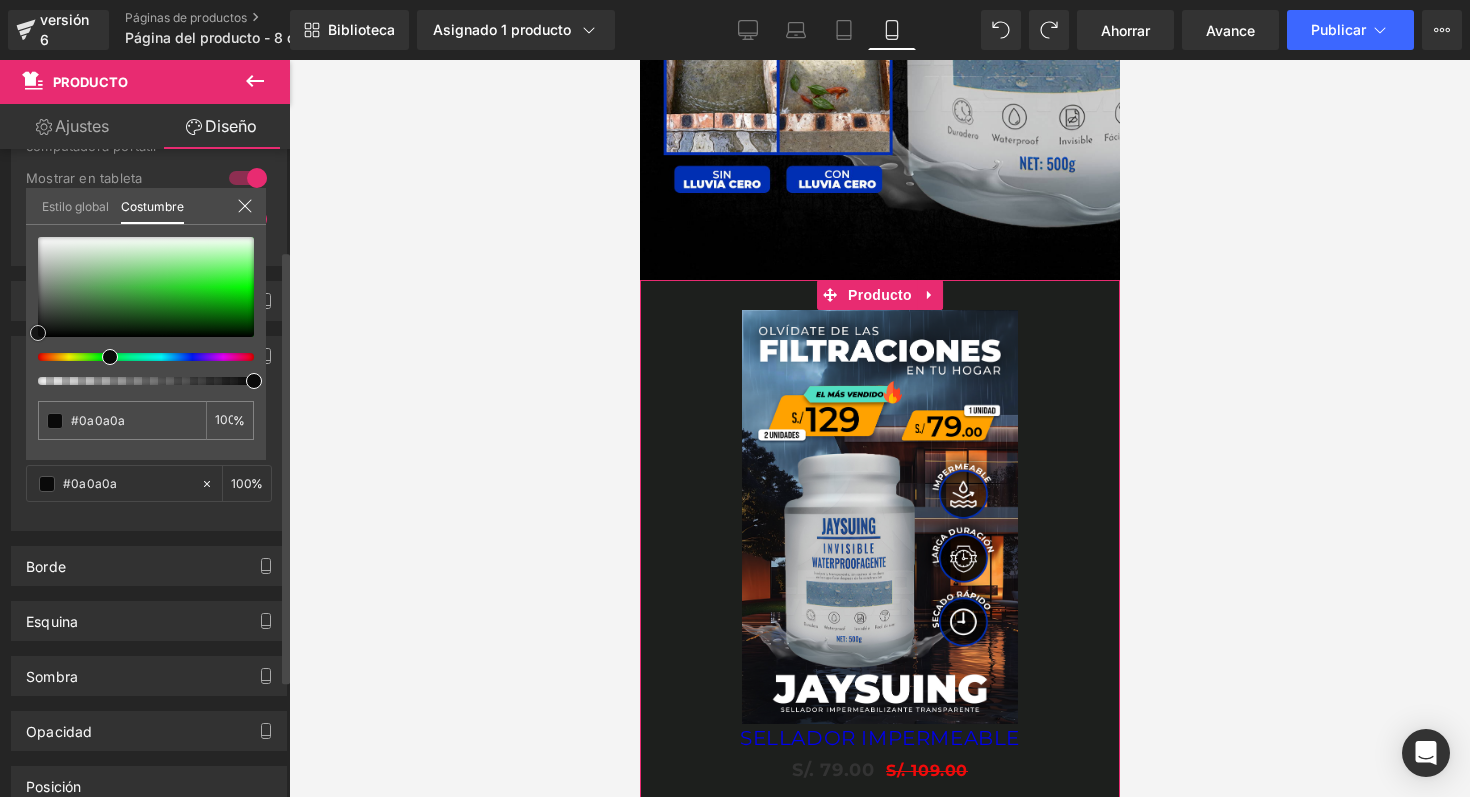 type on "#000000" 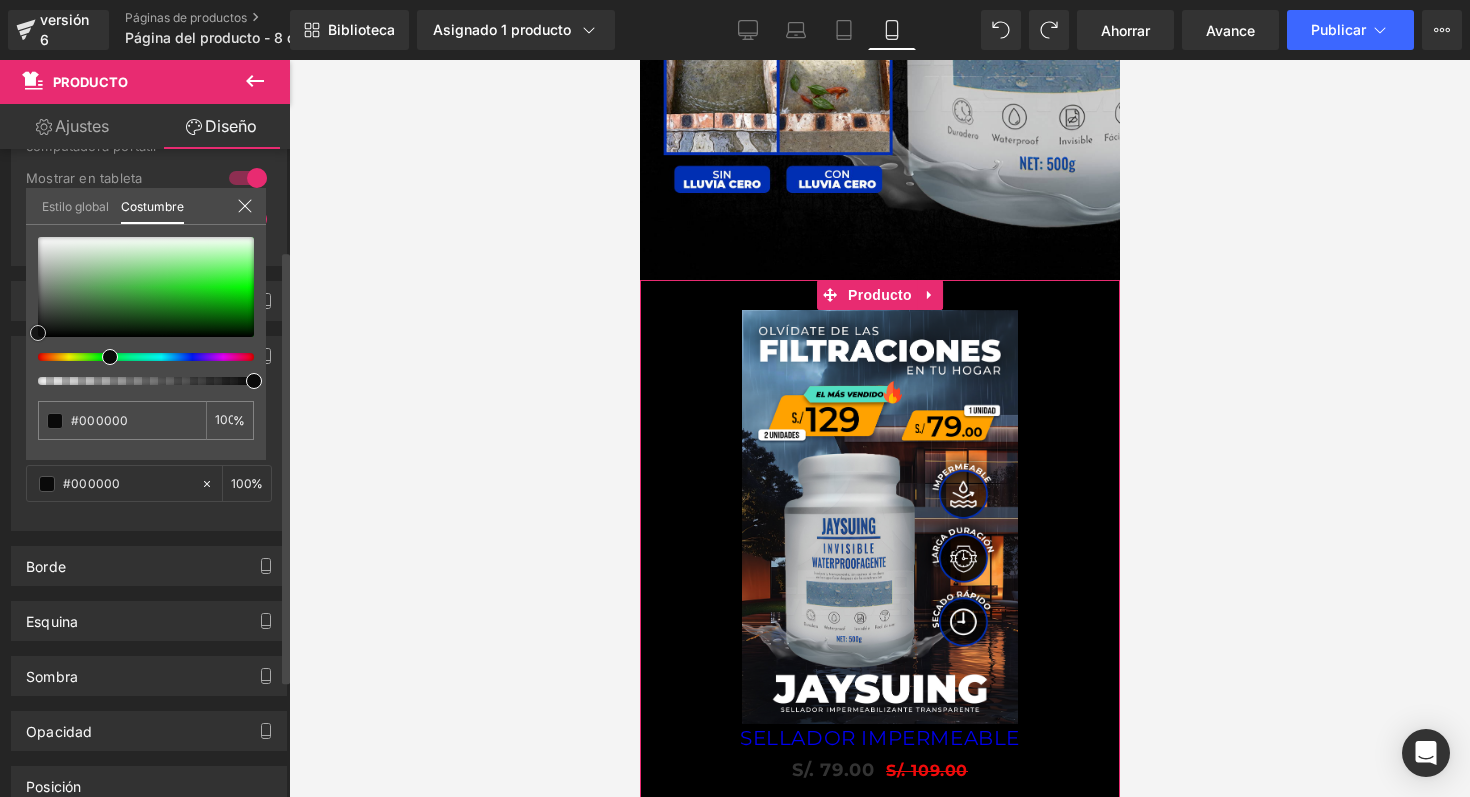 drag, startPoint x: 45, startPoint y: 325, endPoint x: 0, endPoint y: 377, distance: 68.76772 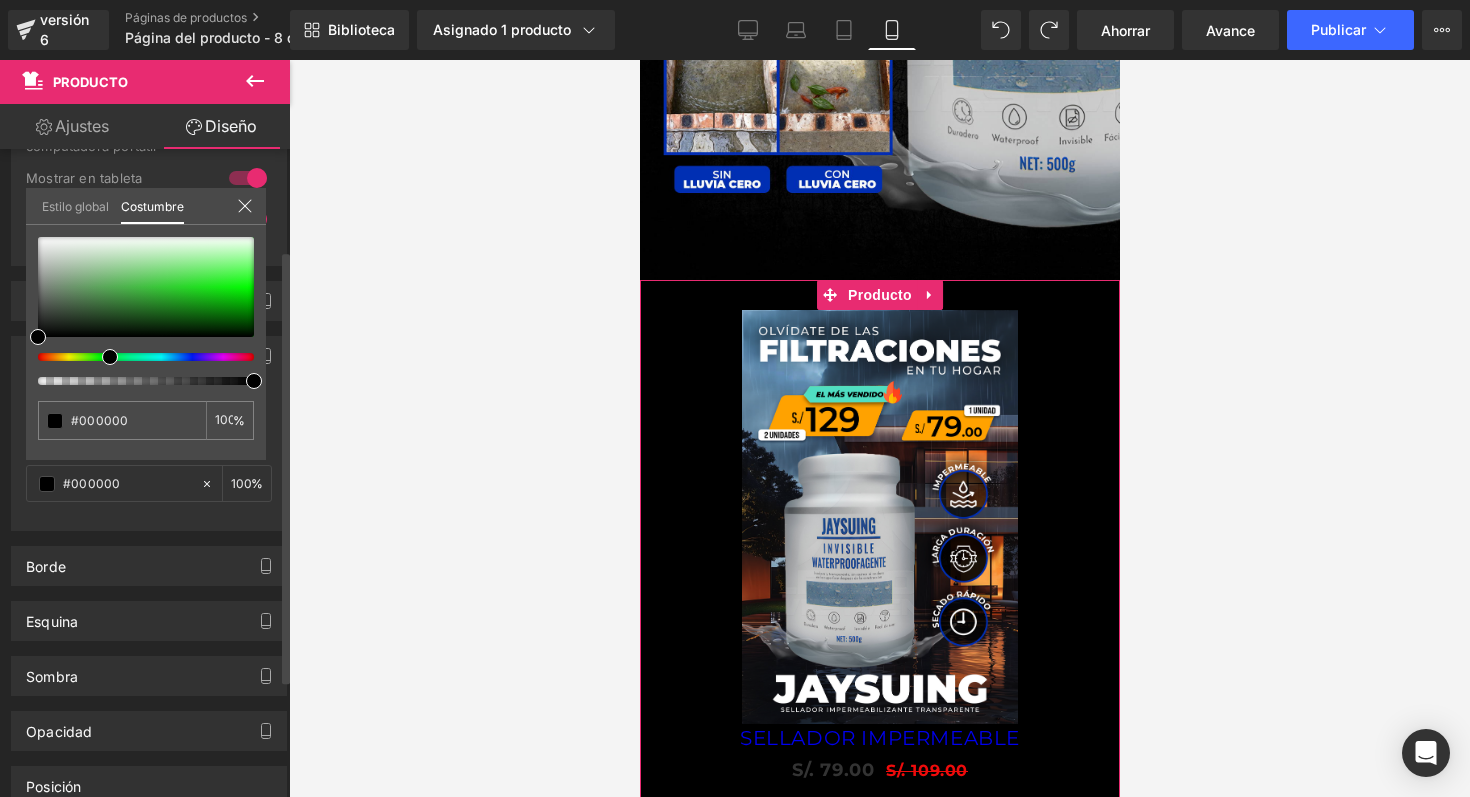 click 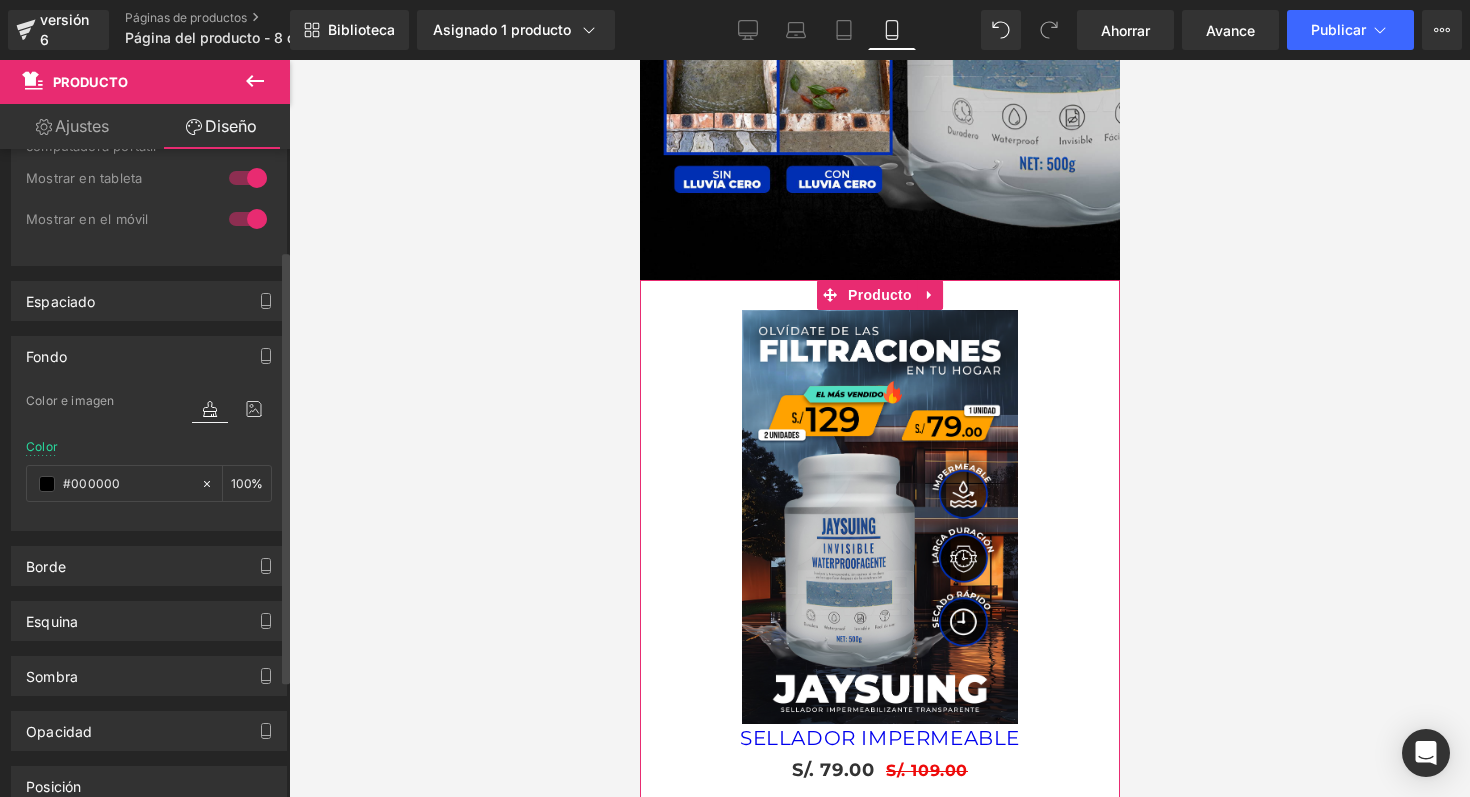 type on "none" 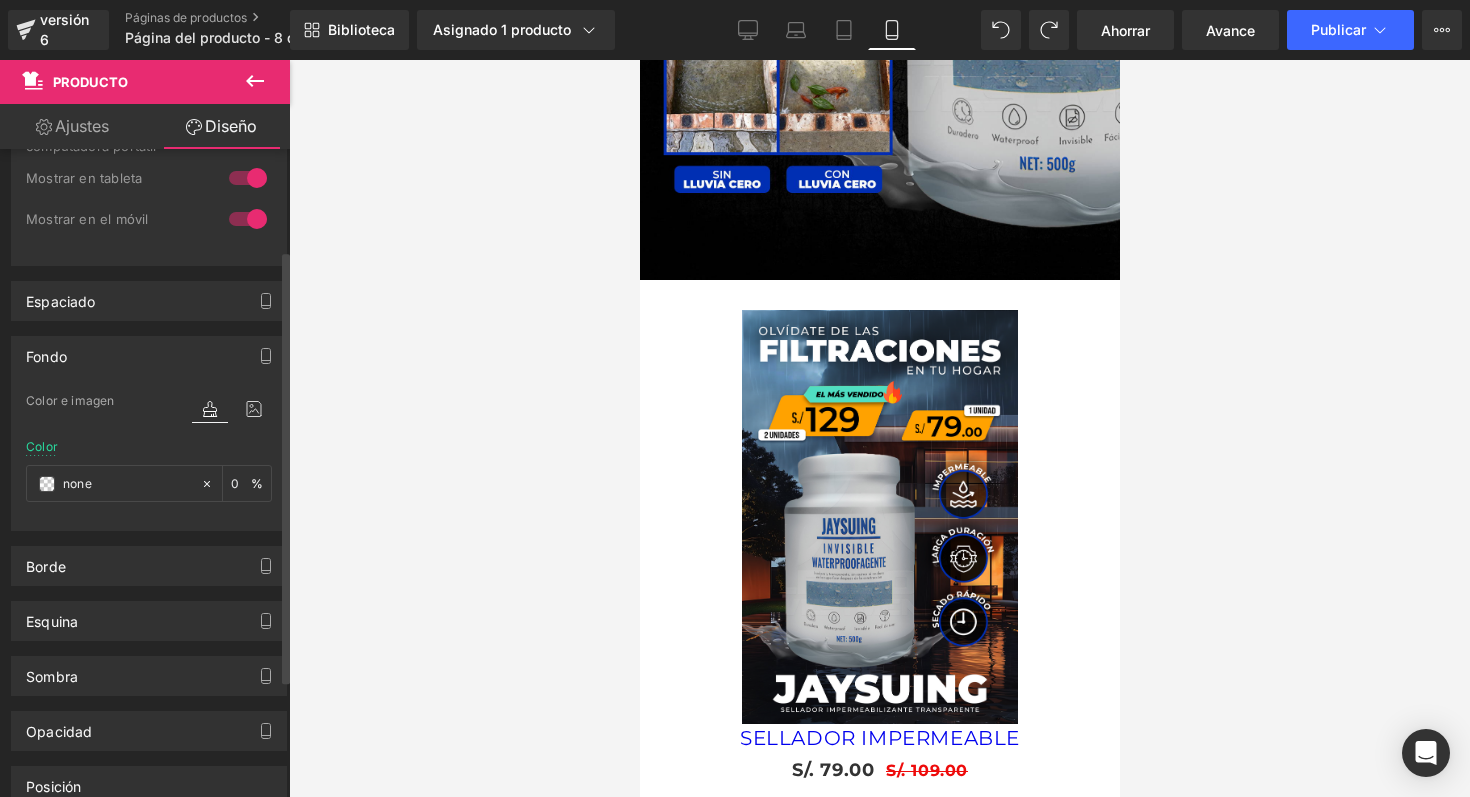 click on "Cargando producto" at bounding box center [735, 717] 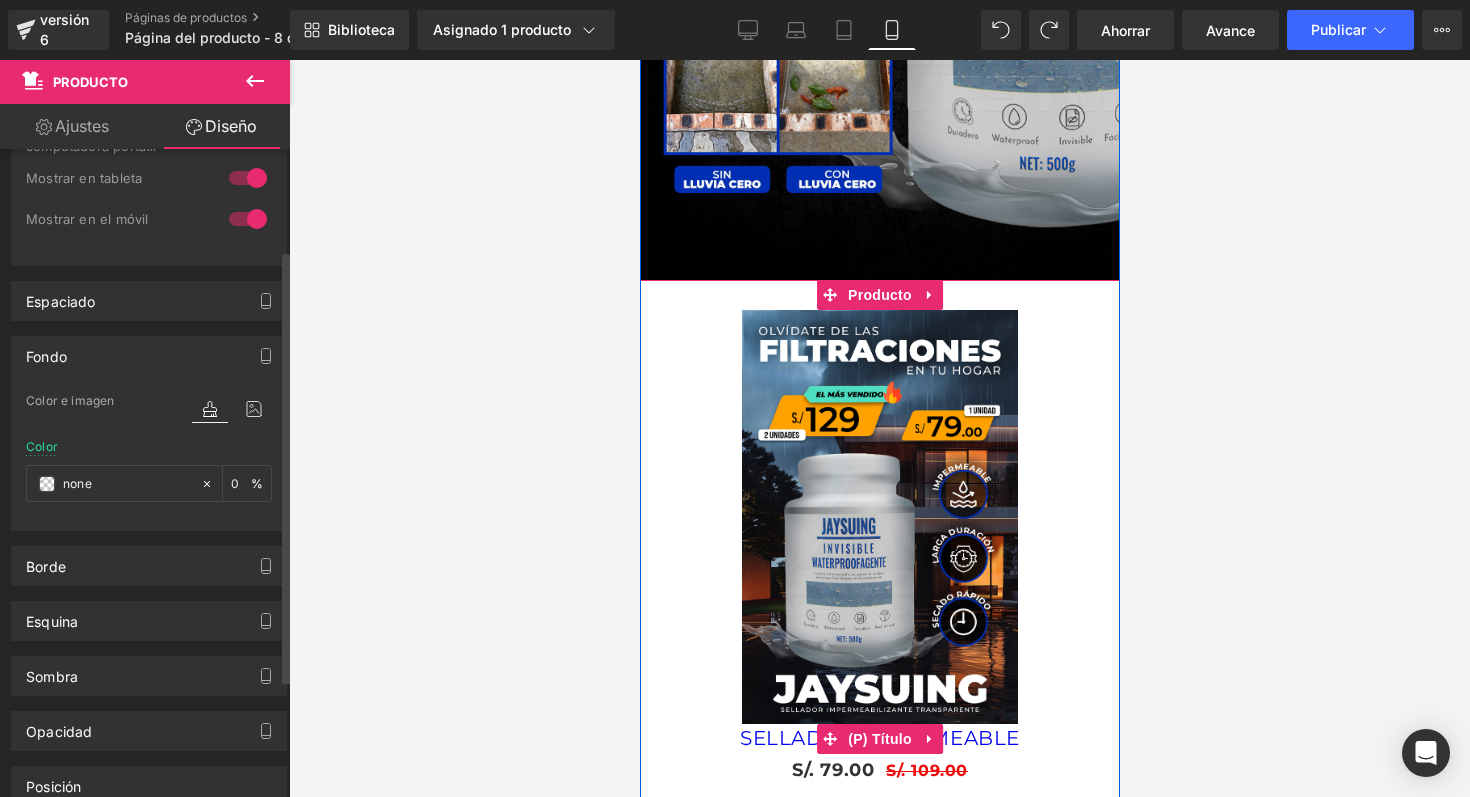click on "SELLADOR IMPERMEABLE" at bounding box center (879, 738) 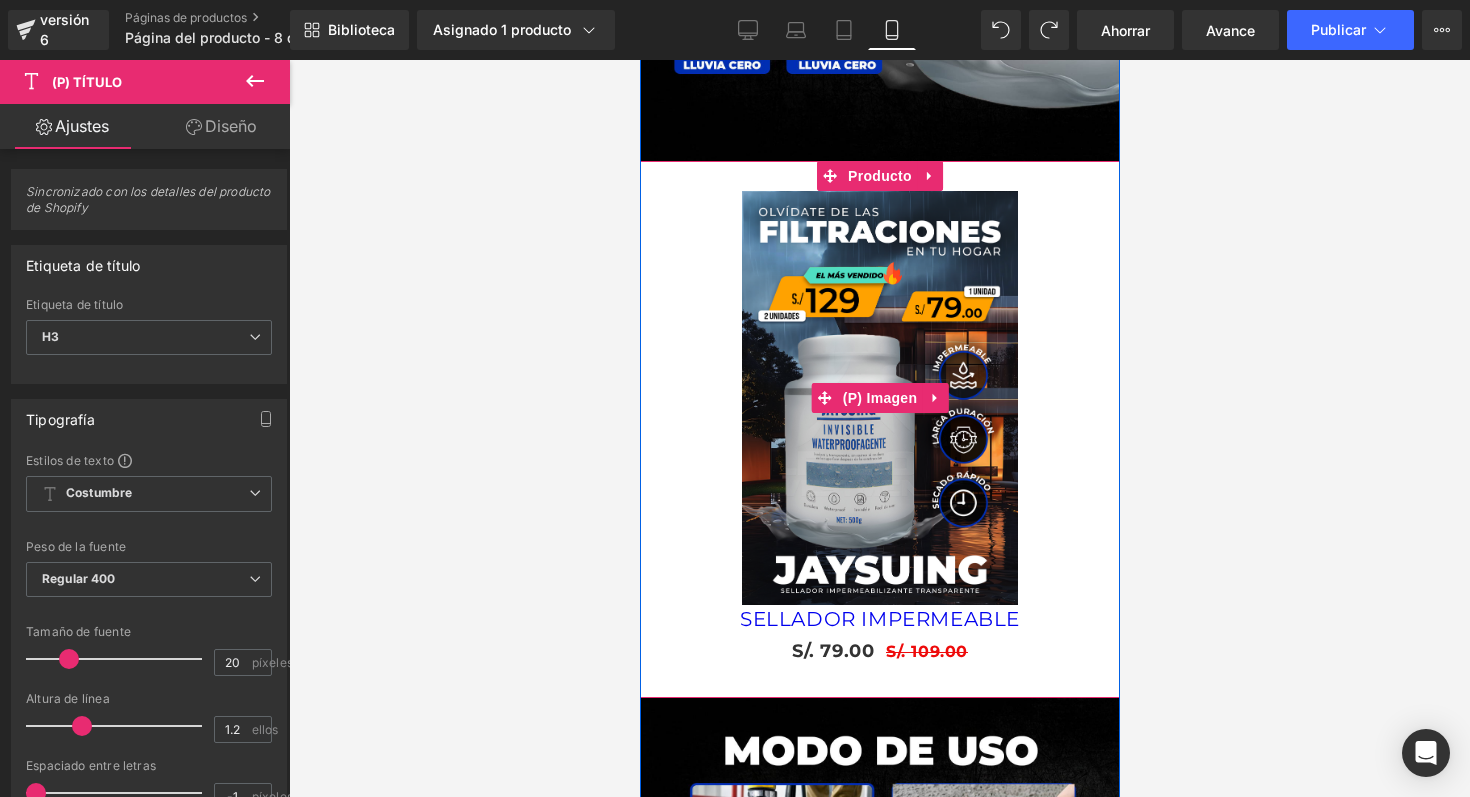 scroll, scrollTop: 2060, scrollLeft: 0, axis: vertical 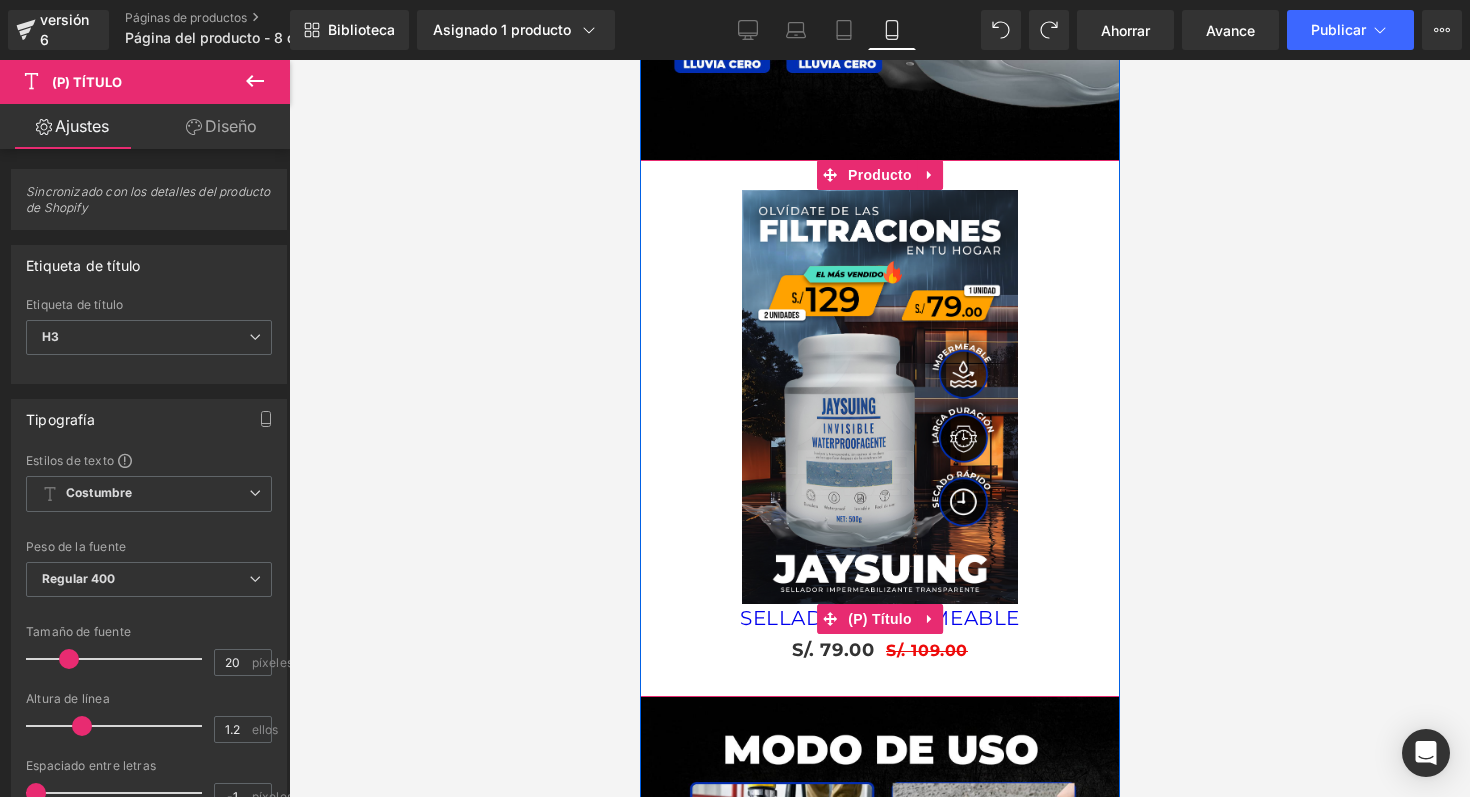 click on "SELLADOR IMPERMEABLE" at bounding box center (879, 619) 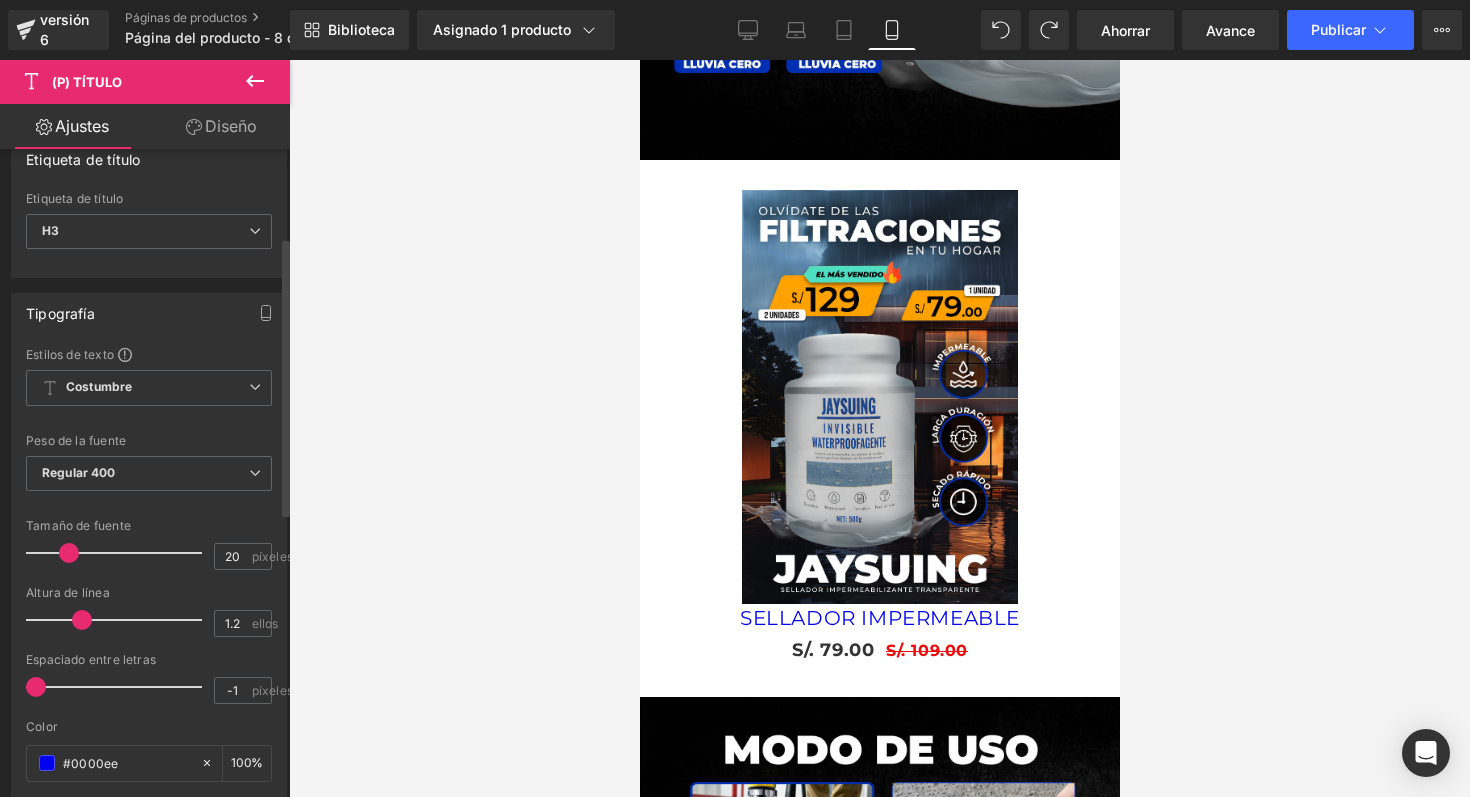 scroll, scrollTop: 0, scrollLeft: 0, axis: both 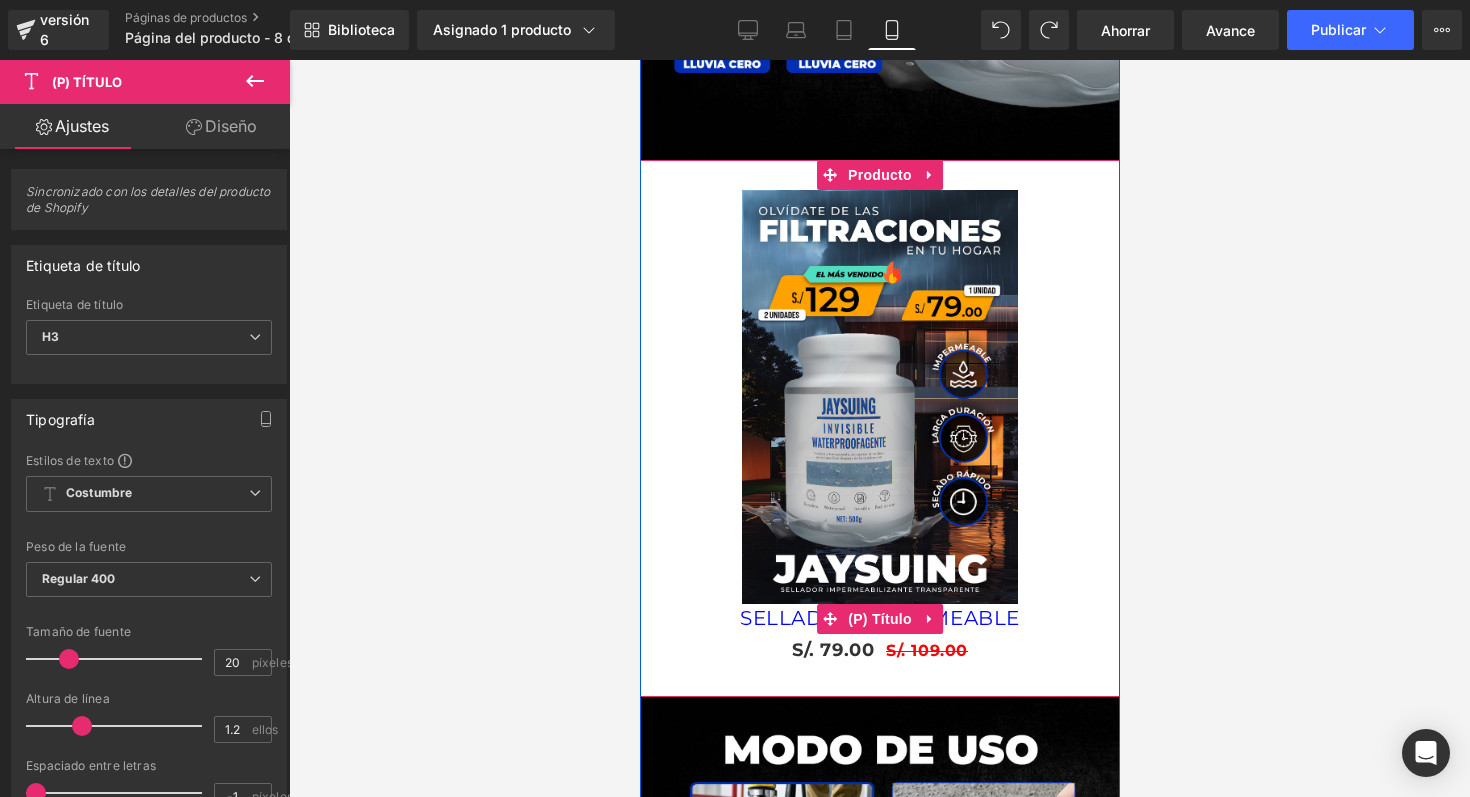 click on "SELLADOR IMPERMEABLE" at bounding box center (879, 618) 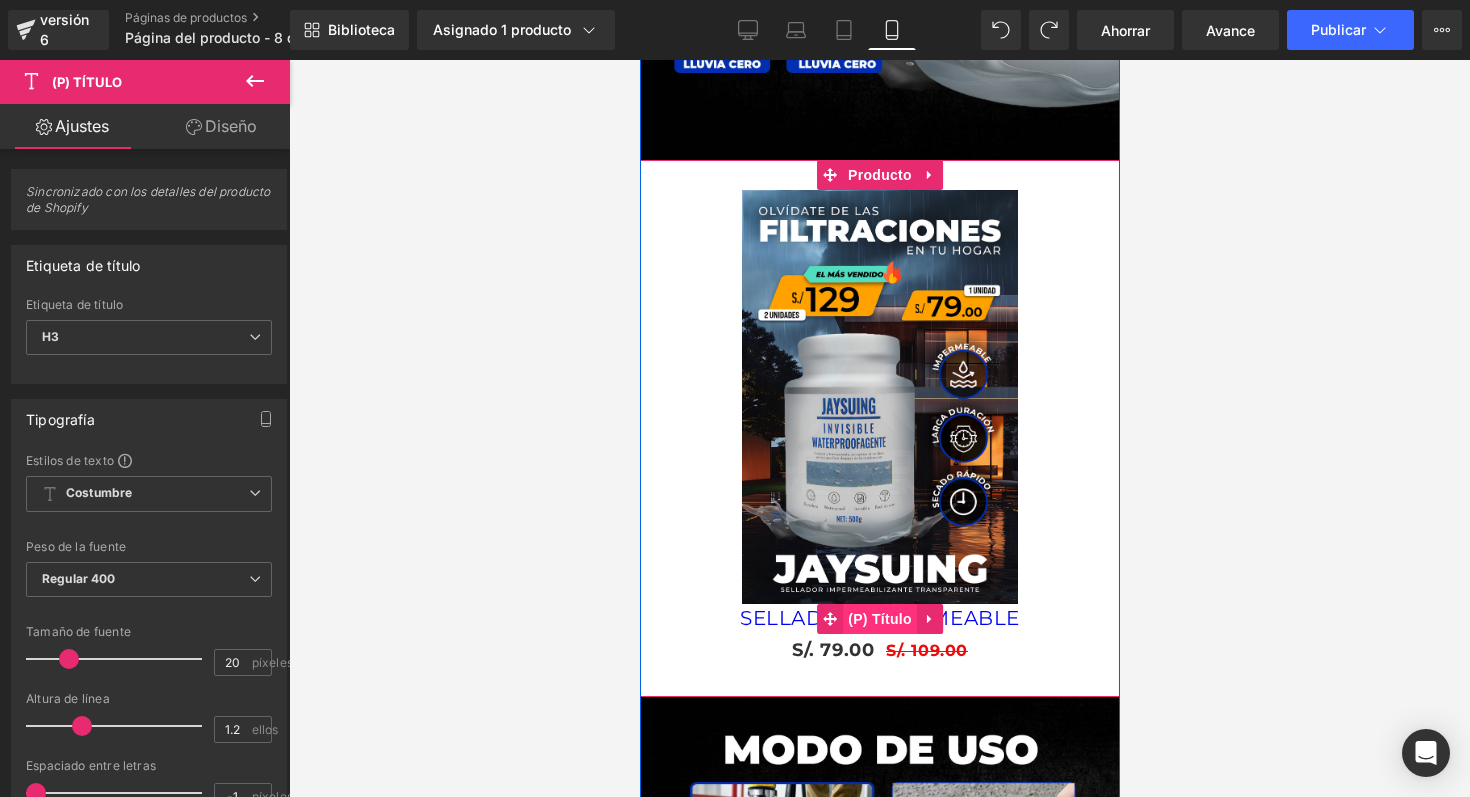 click on "(P) Título" at bounding box center [879, 619] 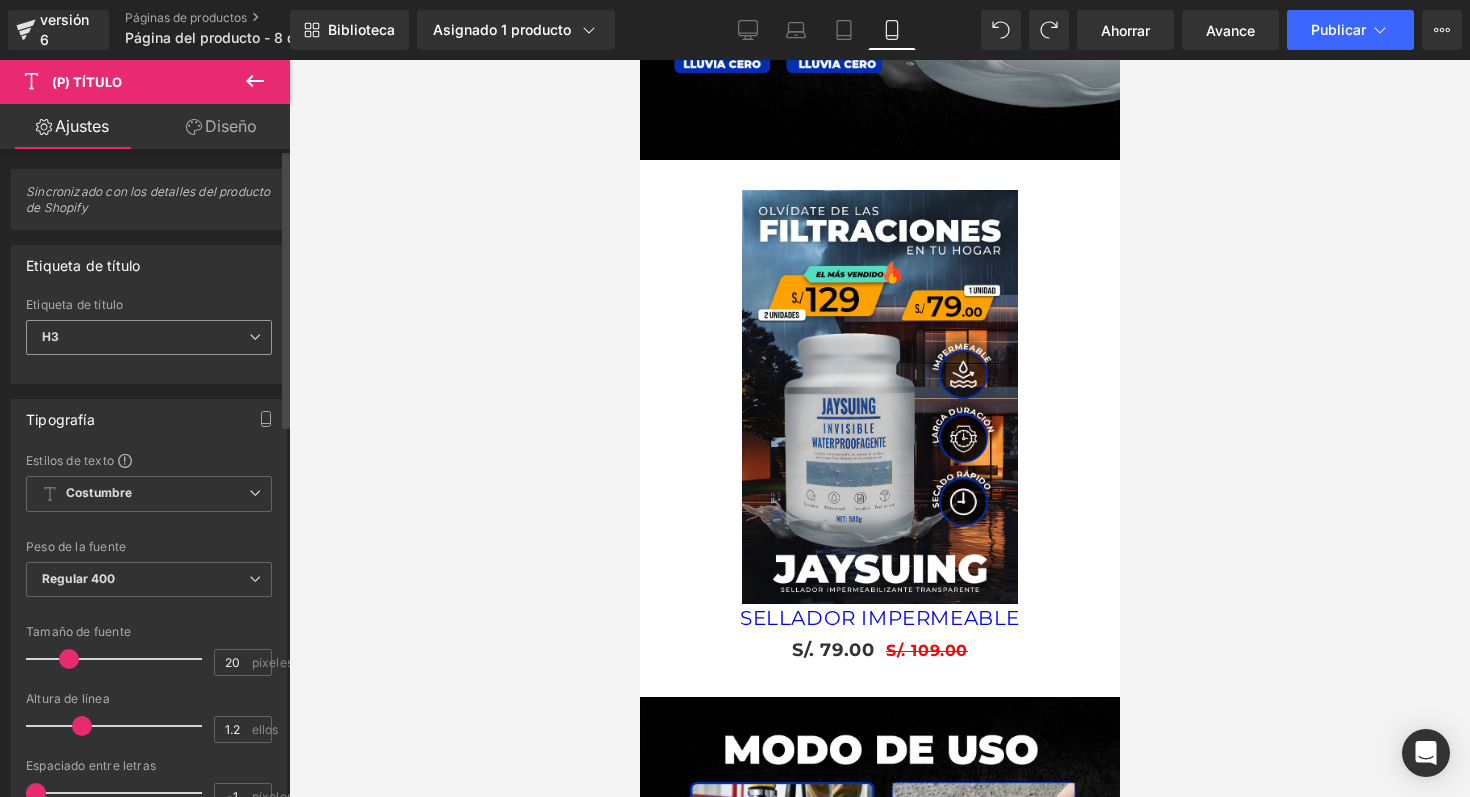 click on "H3" at bounding box center [149, 337] 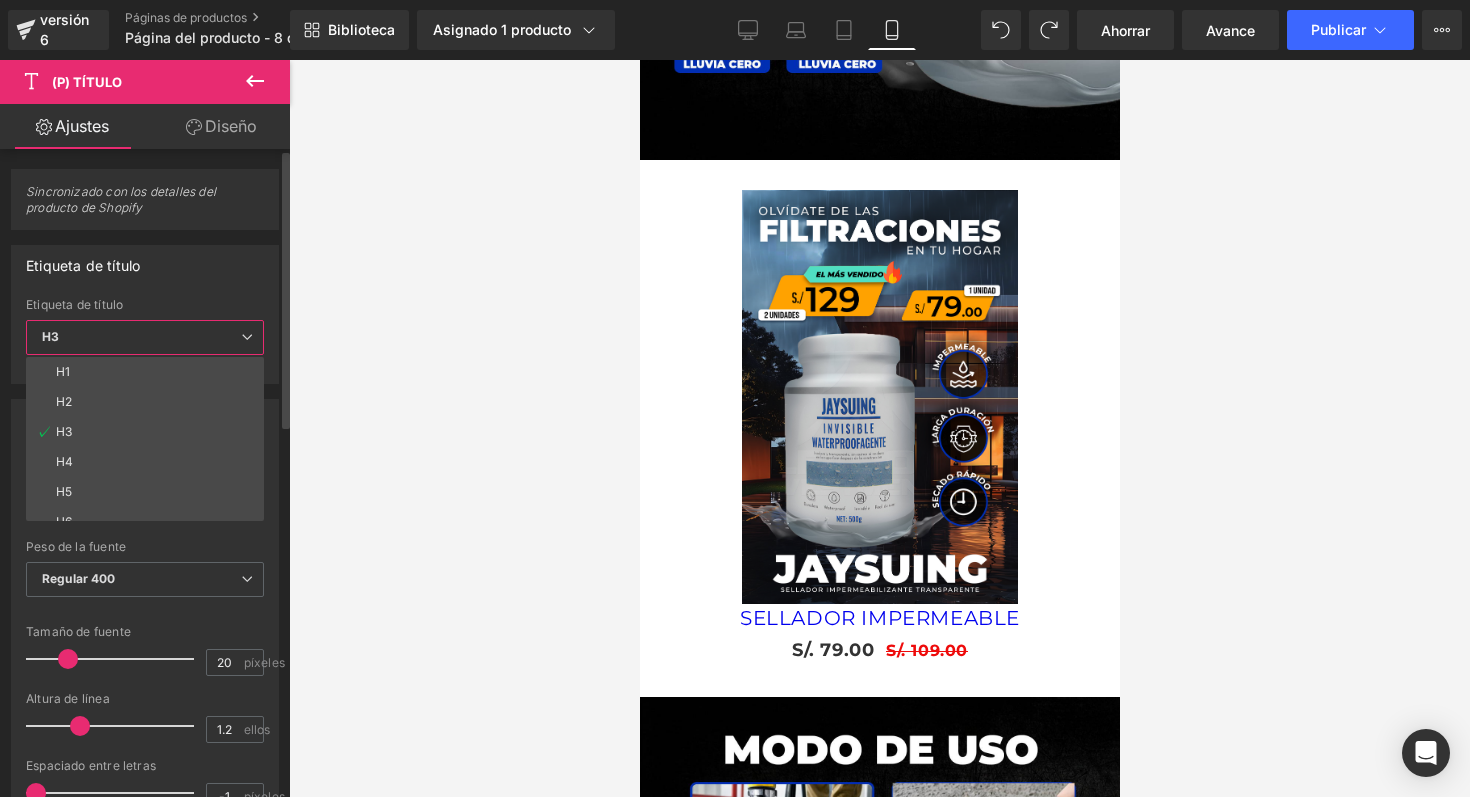 click on "H3" at bounding box center (145, 337) 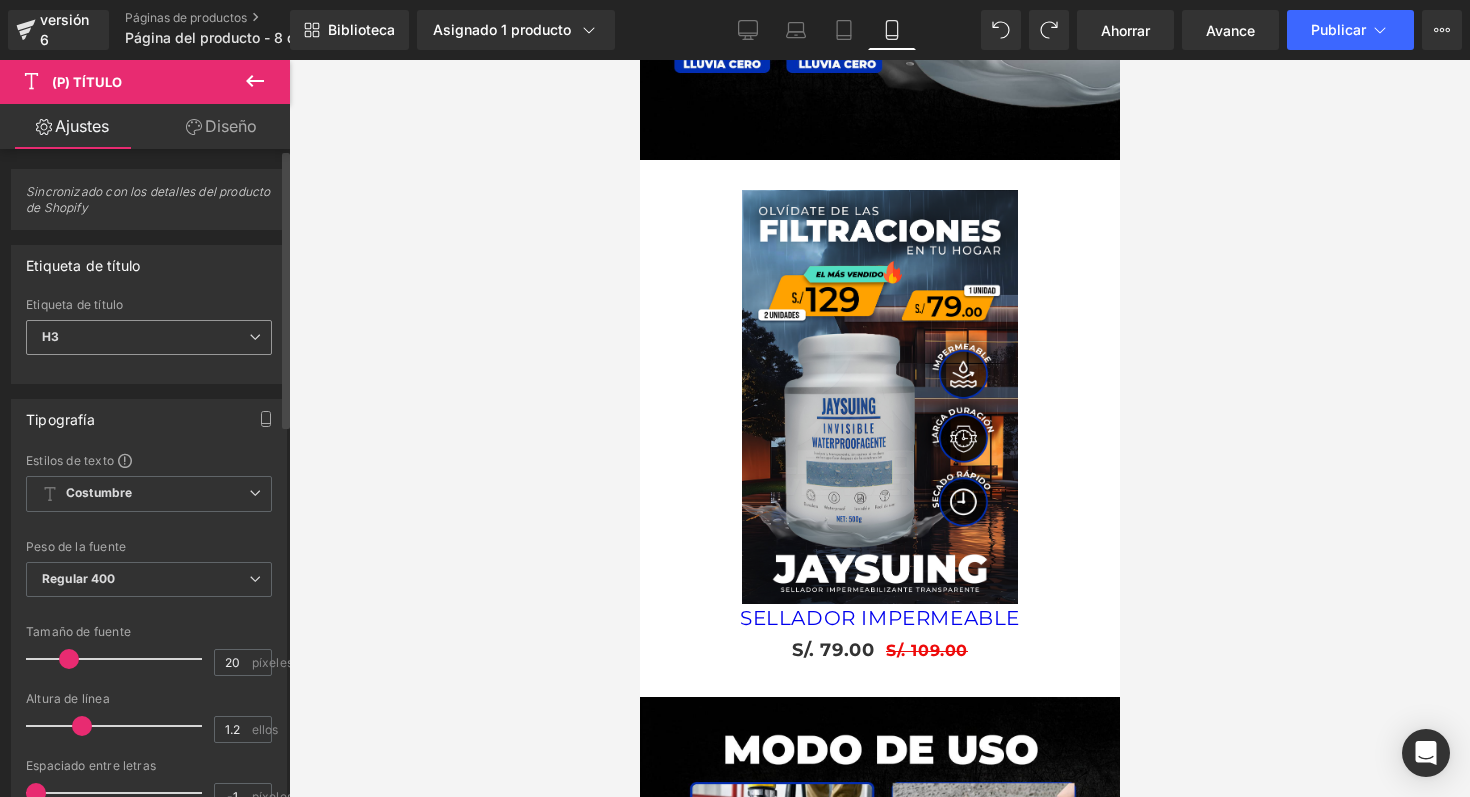 click on "H3" at bounding box center [149, 337] 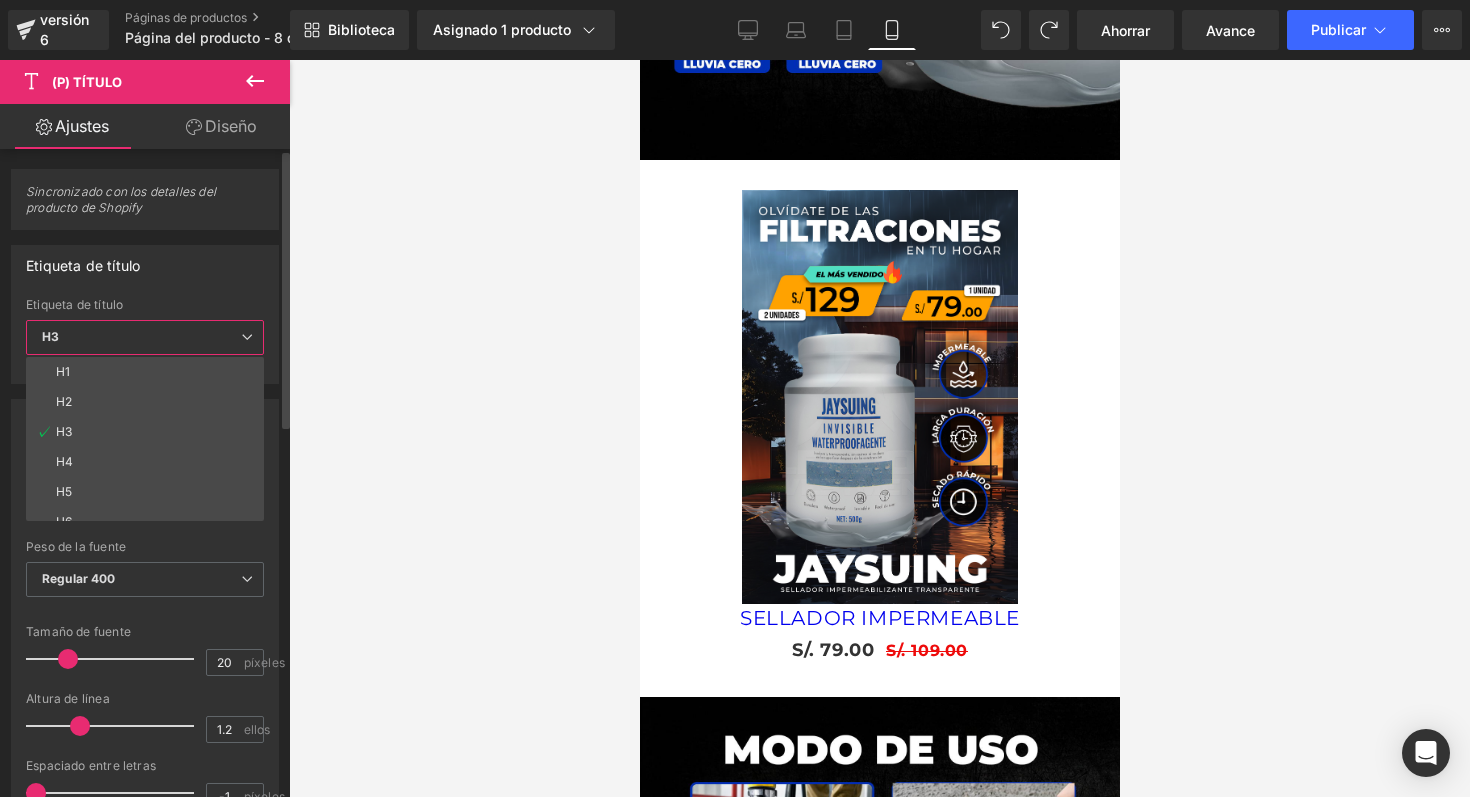 click on "H3" at bounding box center (145, 337) 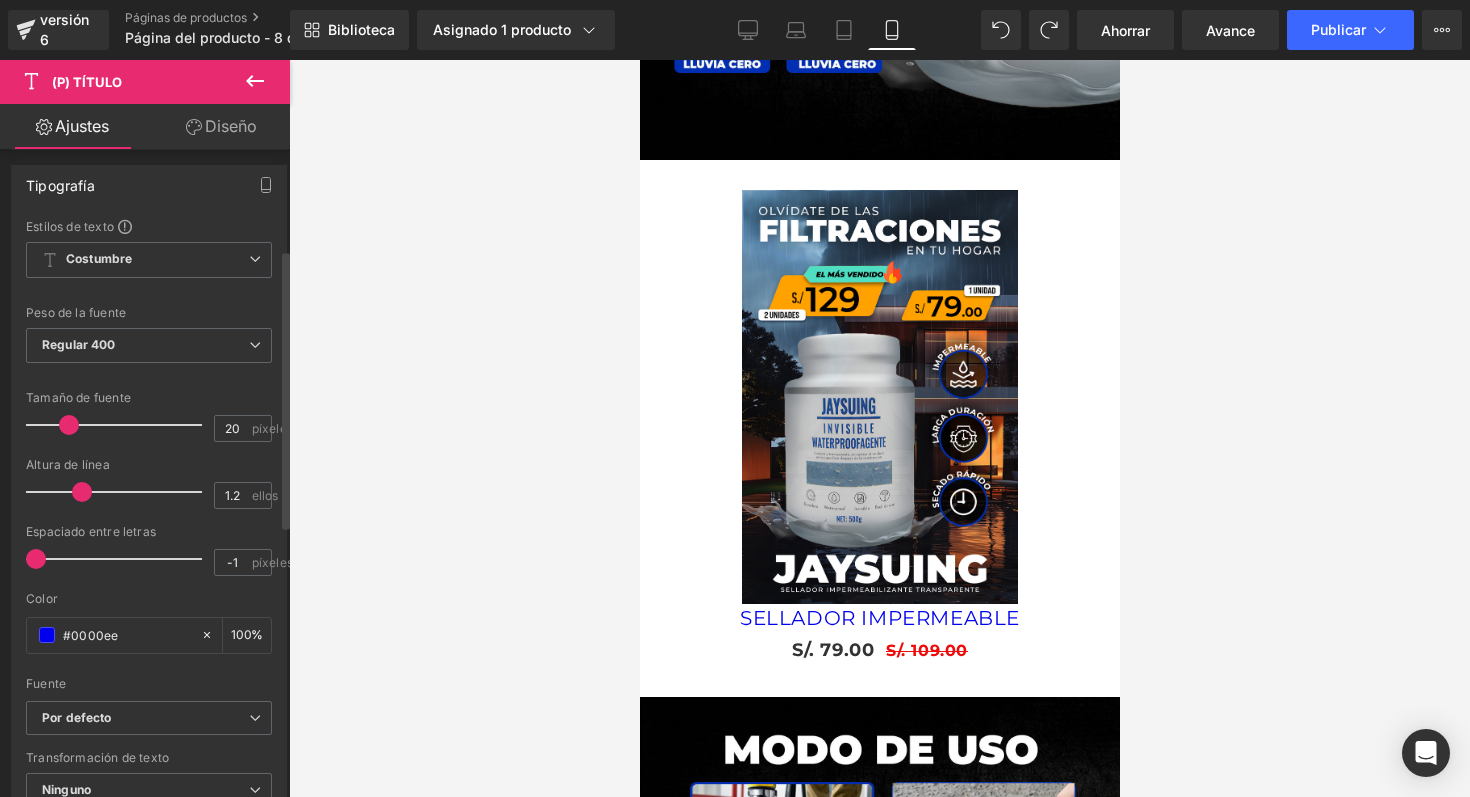 scroll, scrollTop: 251, scrollLeft: 0, axis: vertical 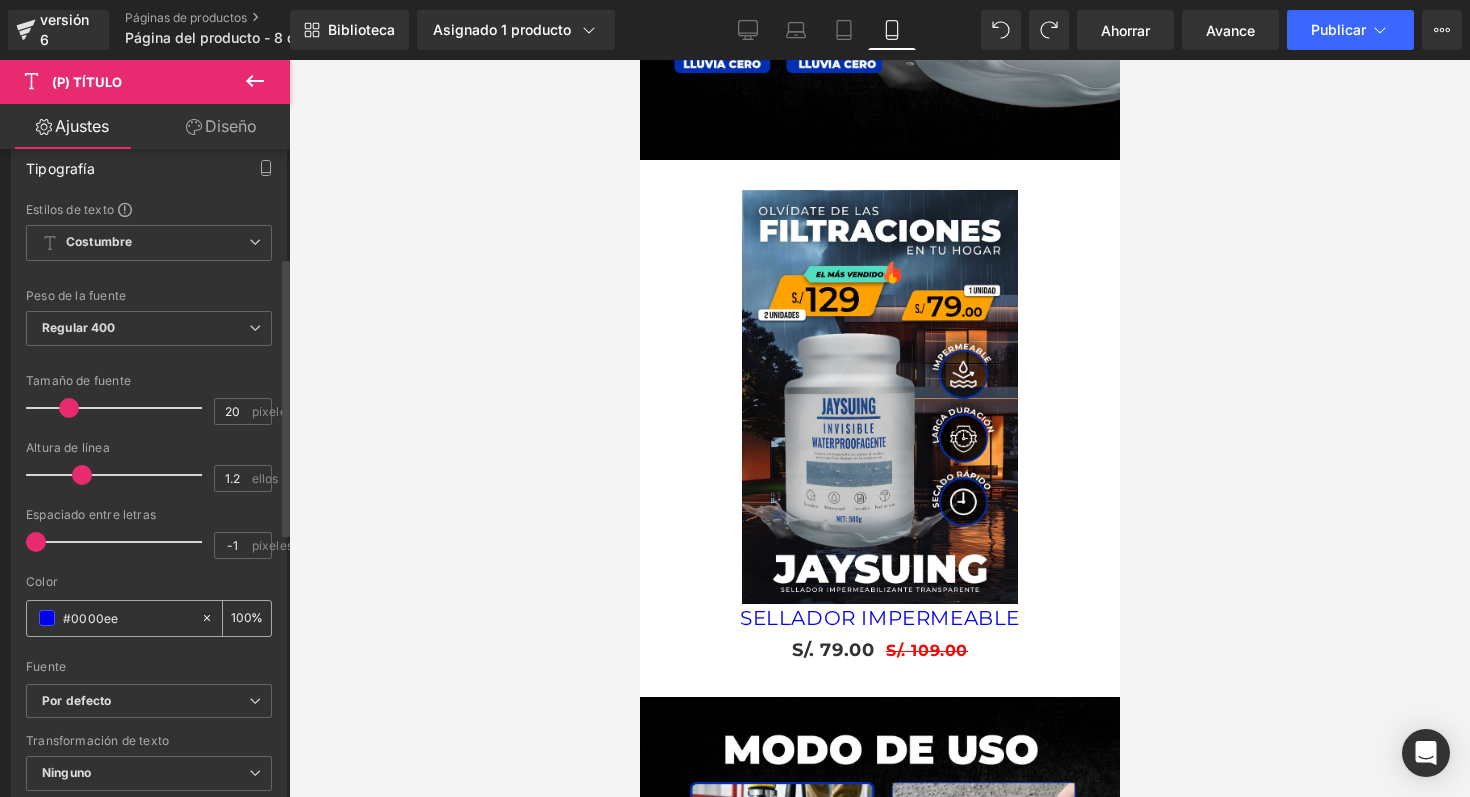 click at bounding box center (47, 618) 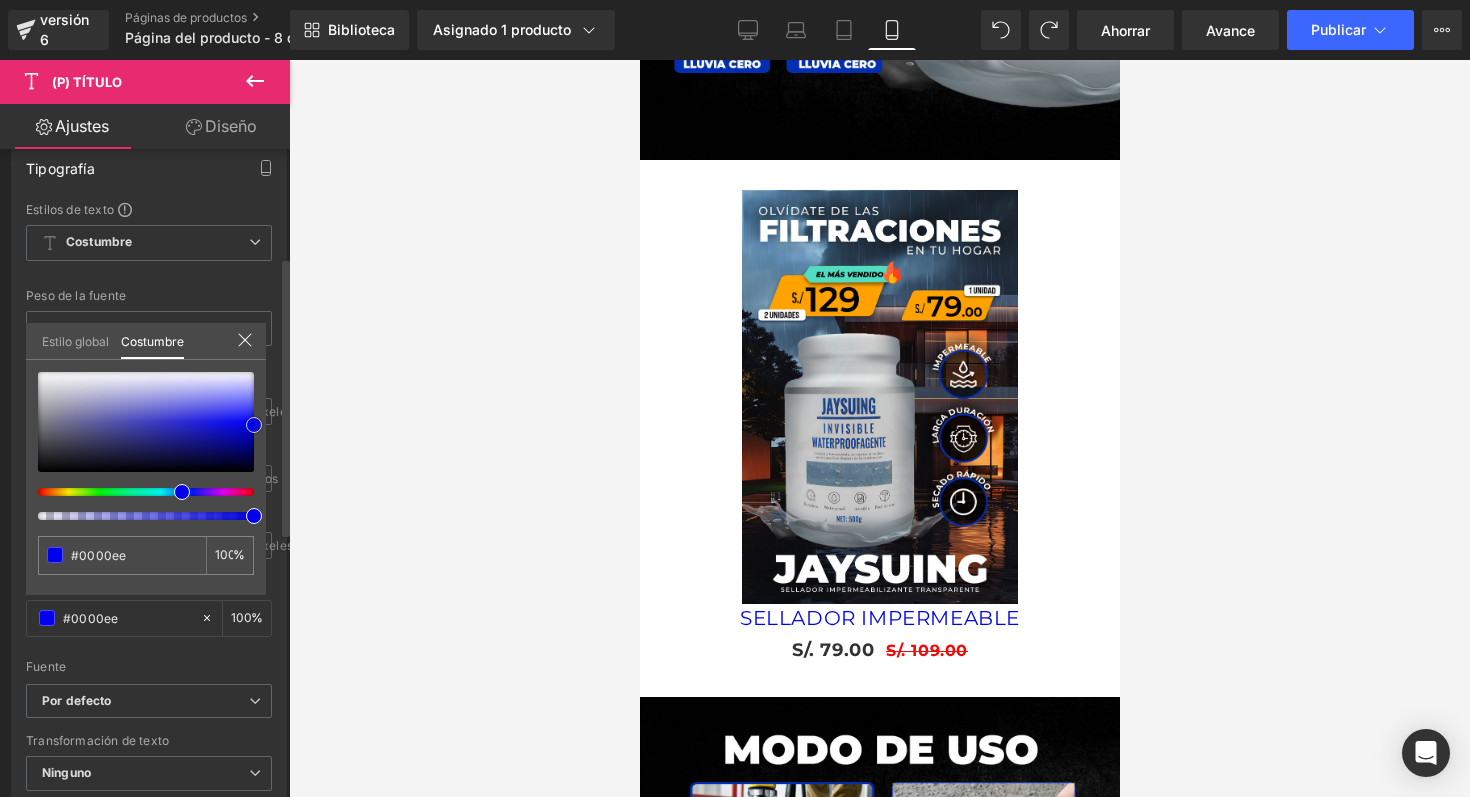 type on "#161616" 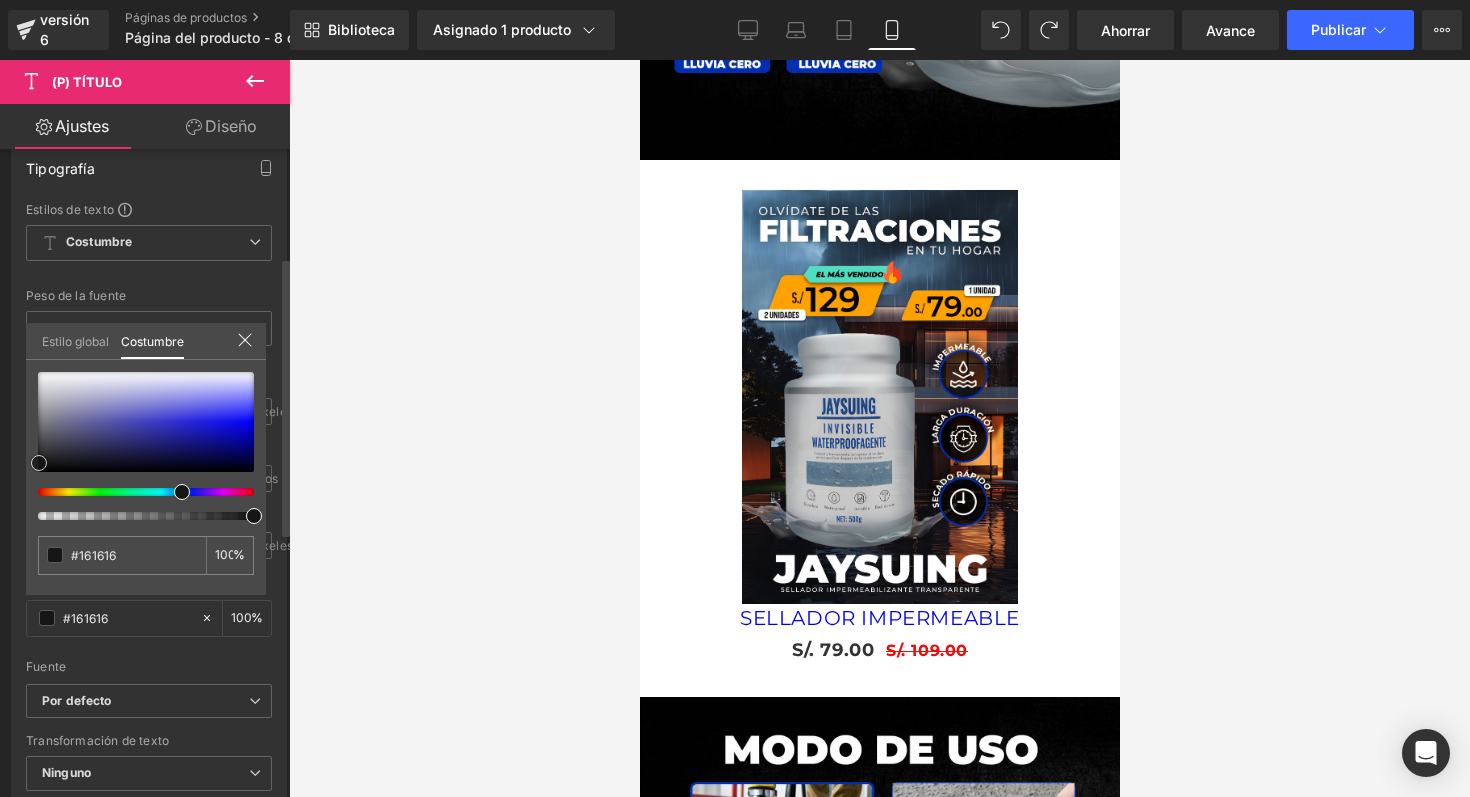 click at bounding box center (146, 422) 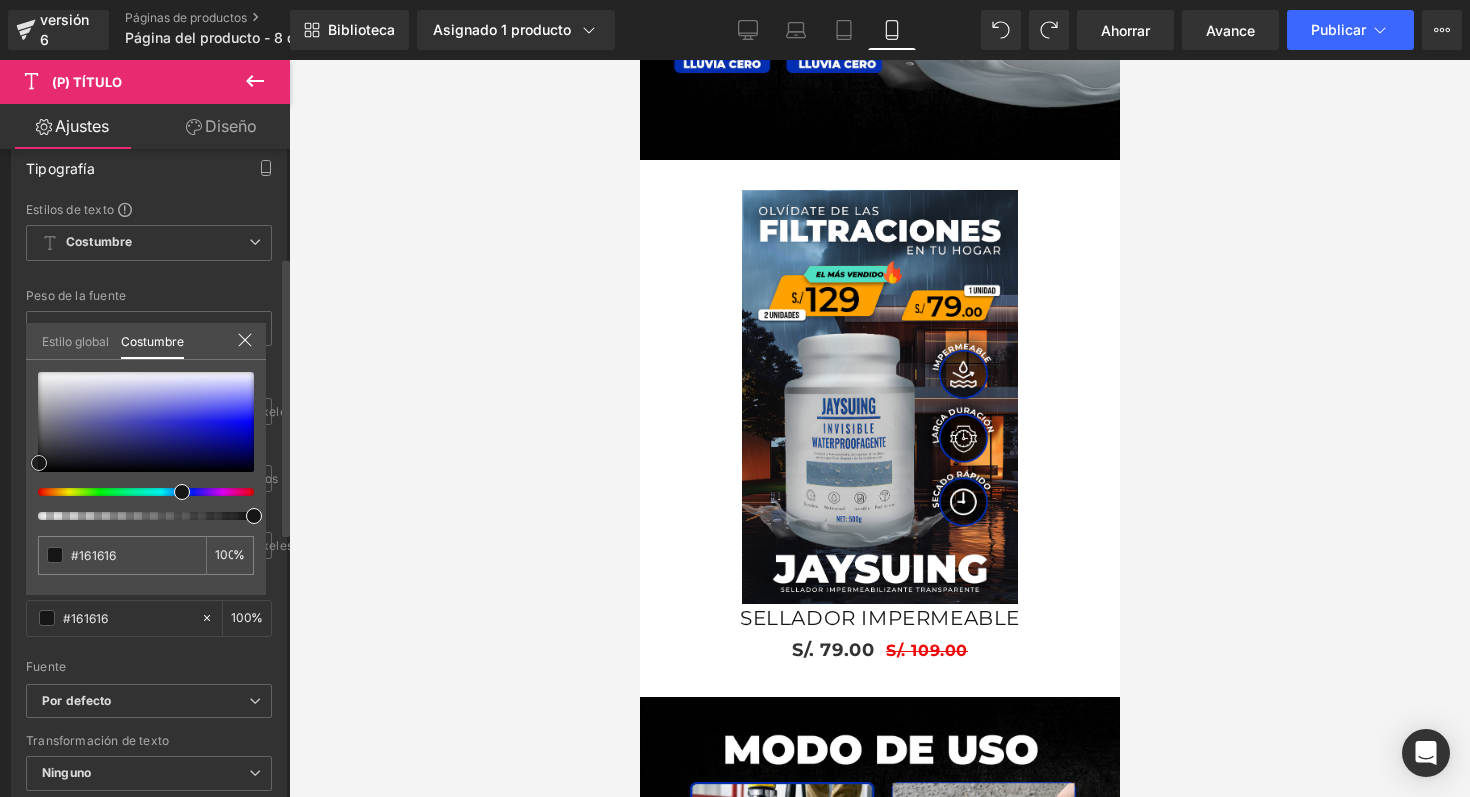 type on "#141414" 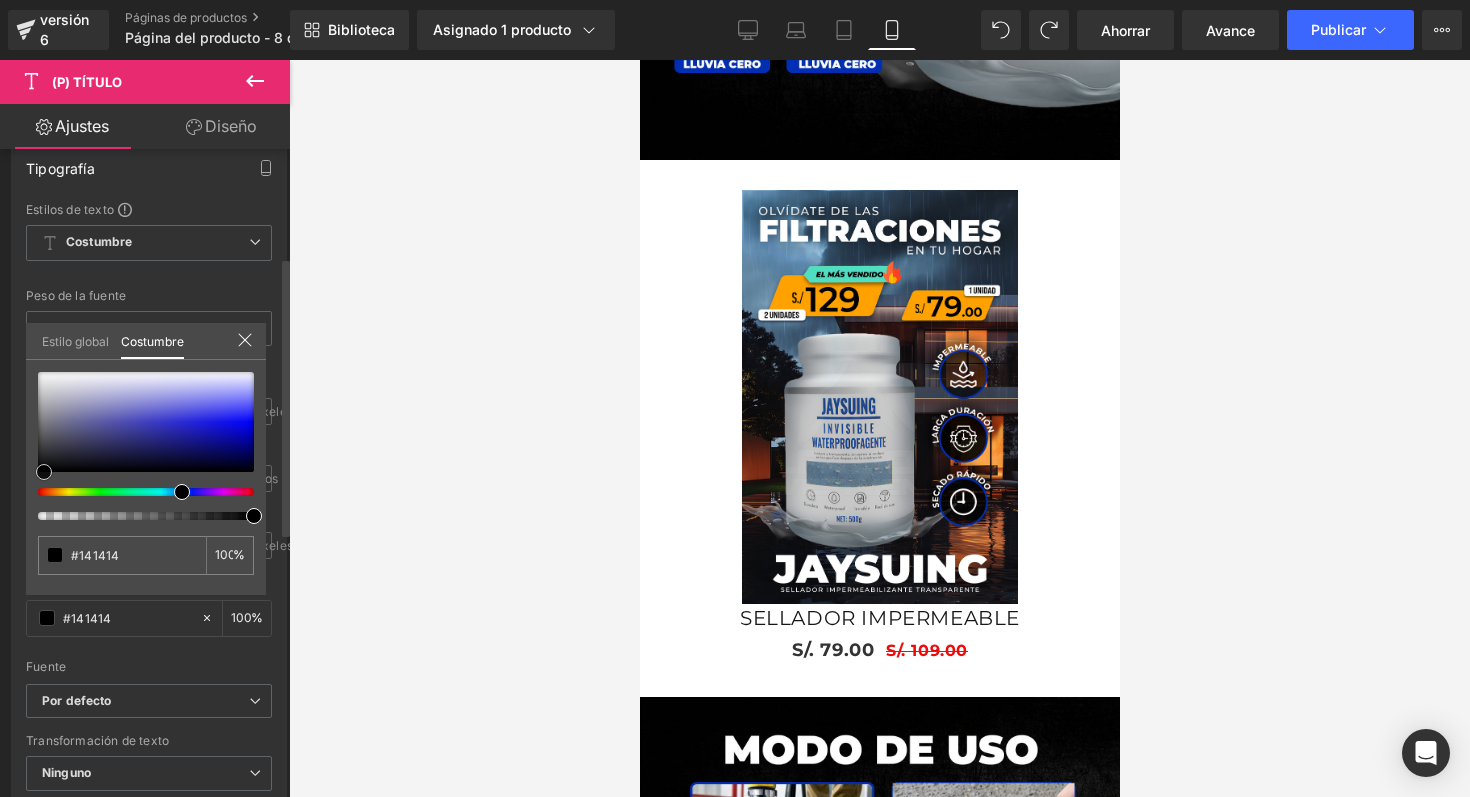 type on "#000000" 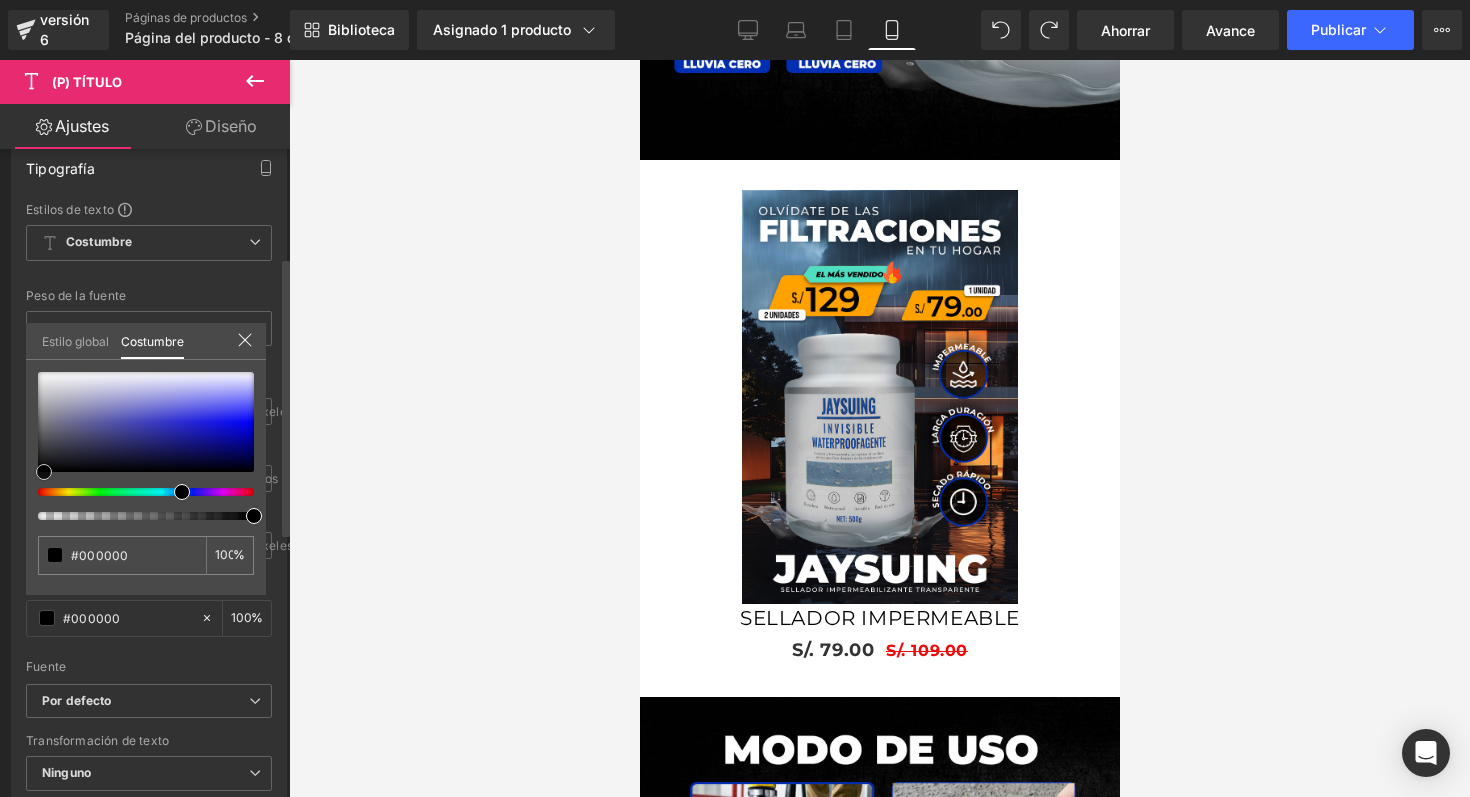 drag, startPoint x: 39, startPoint y: 463, endPoint x: 42, endPoint y: 519, distance: 56.0803 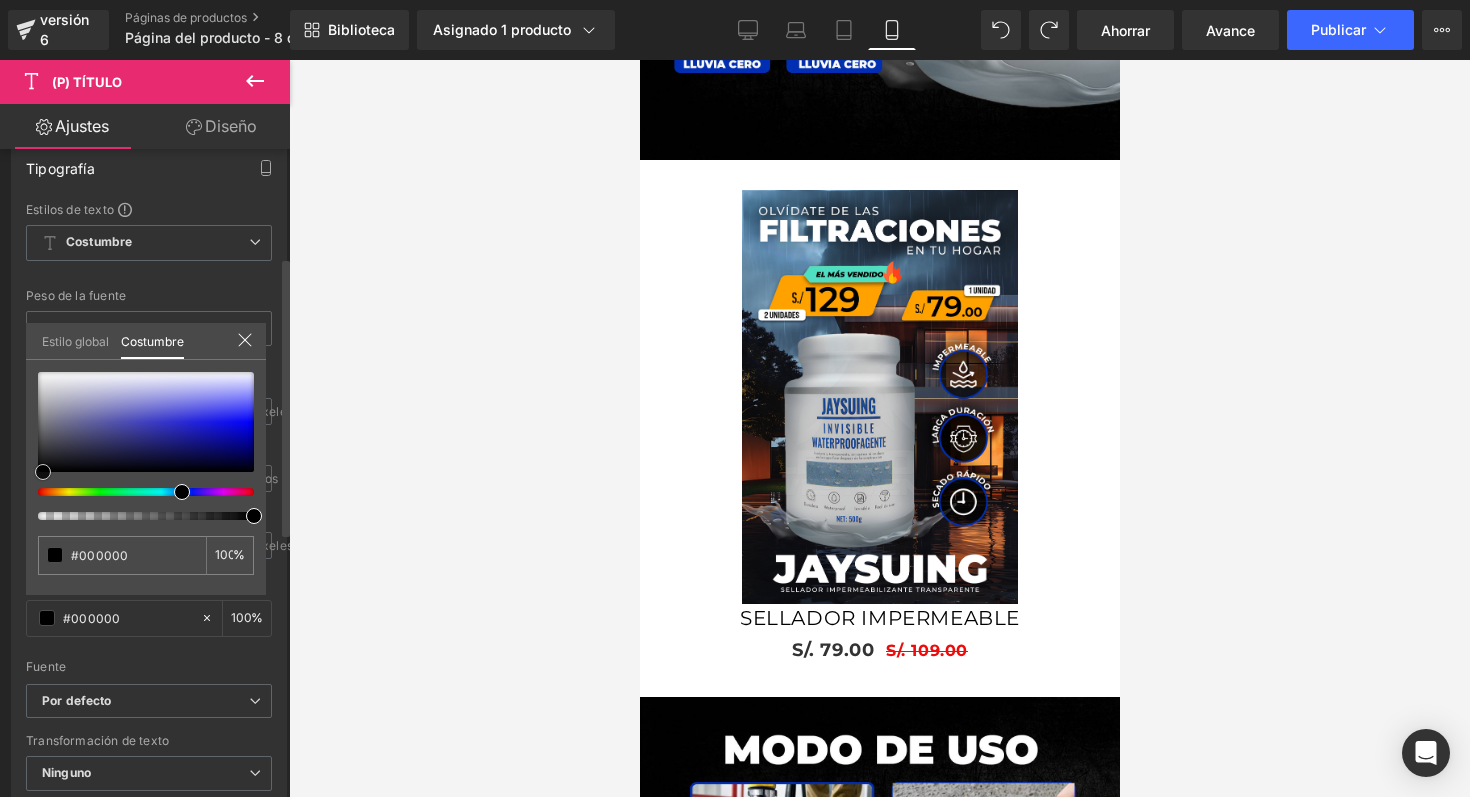 type on "#020202" 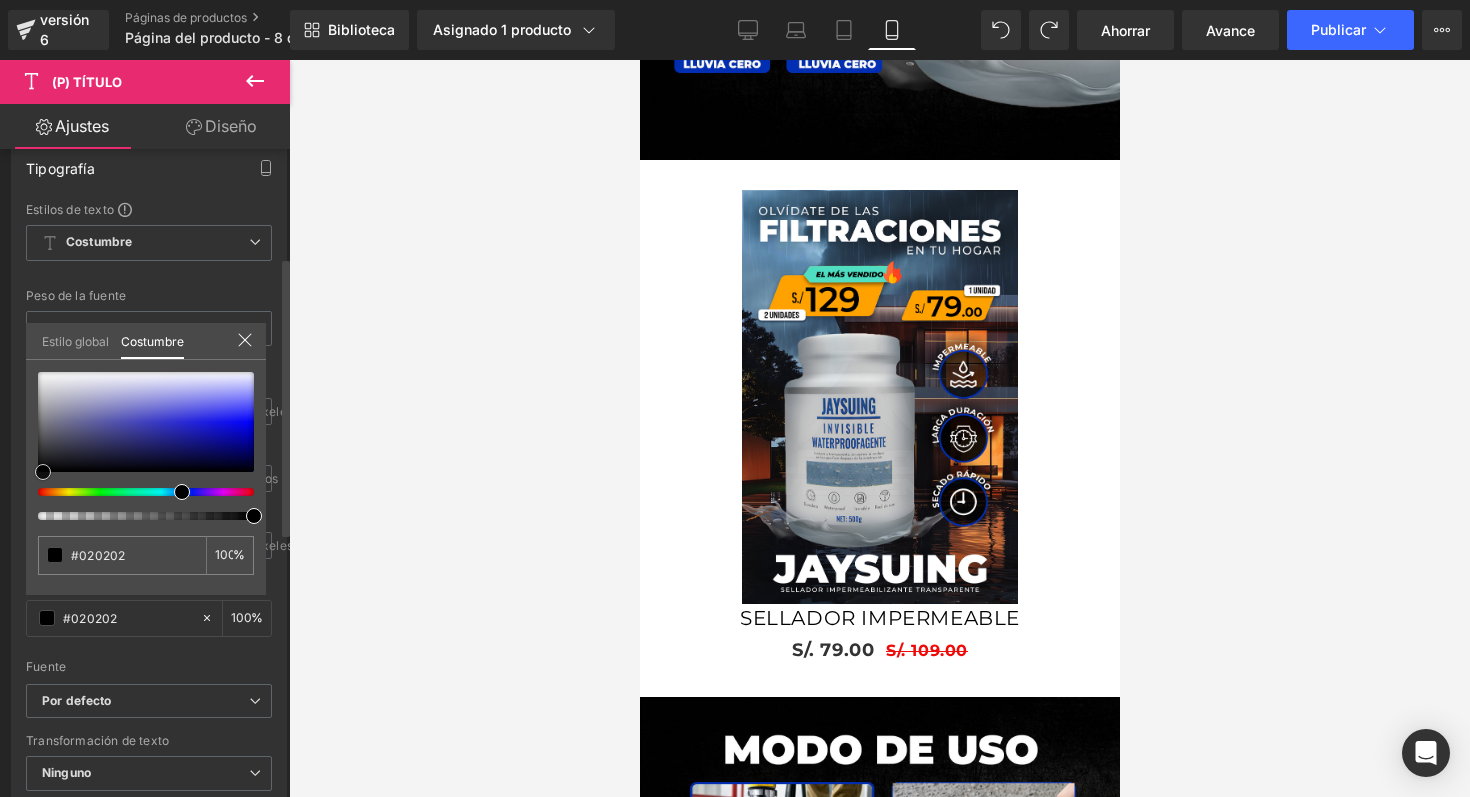 type on "#1c1c1c" 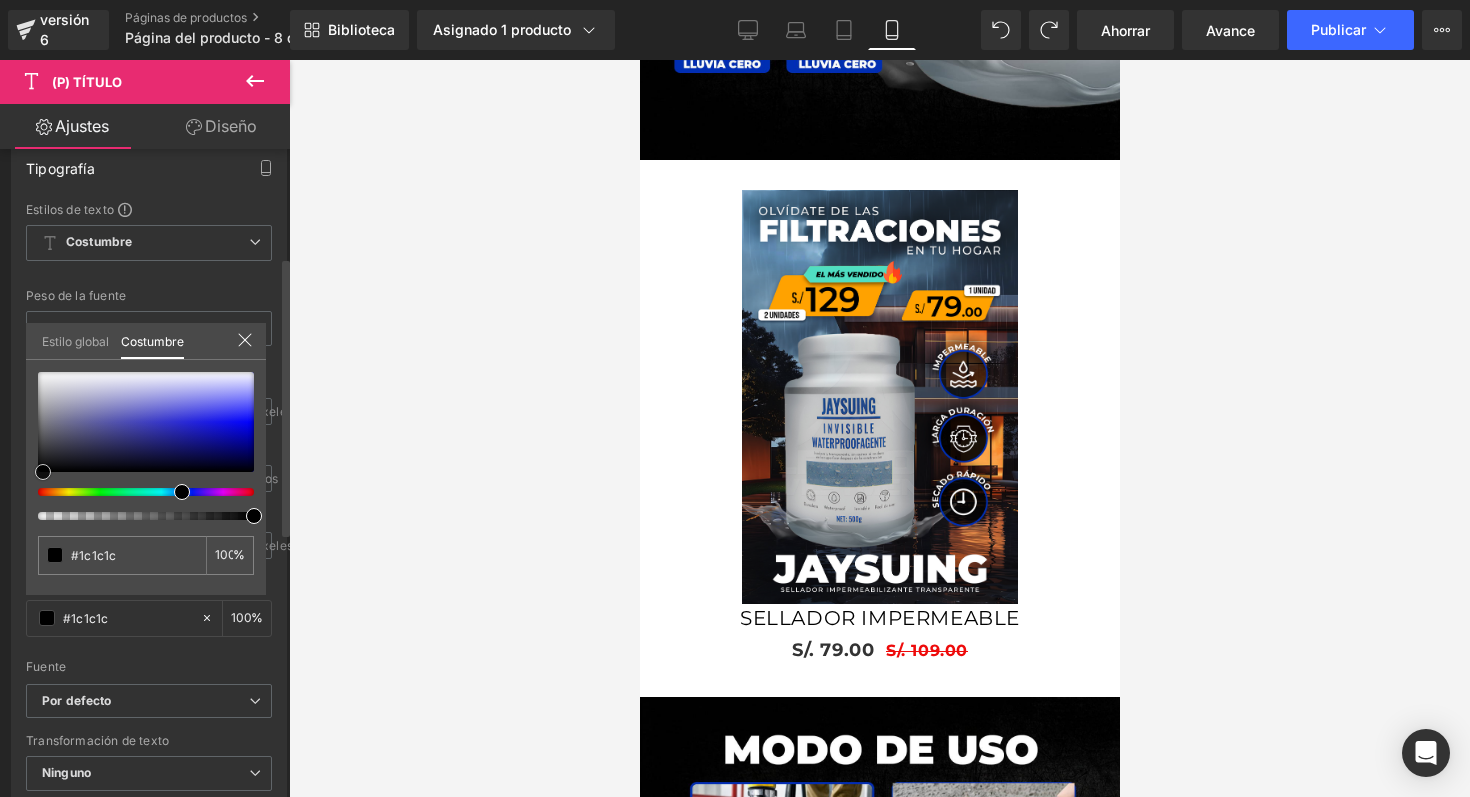 type on "#303030" 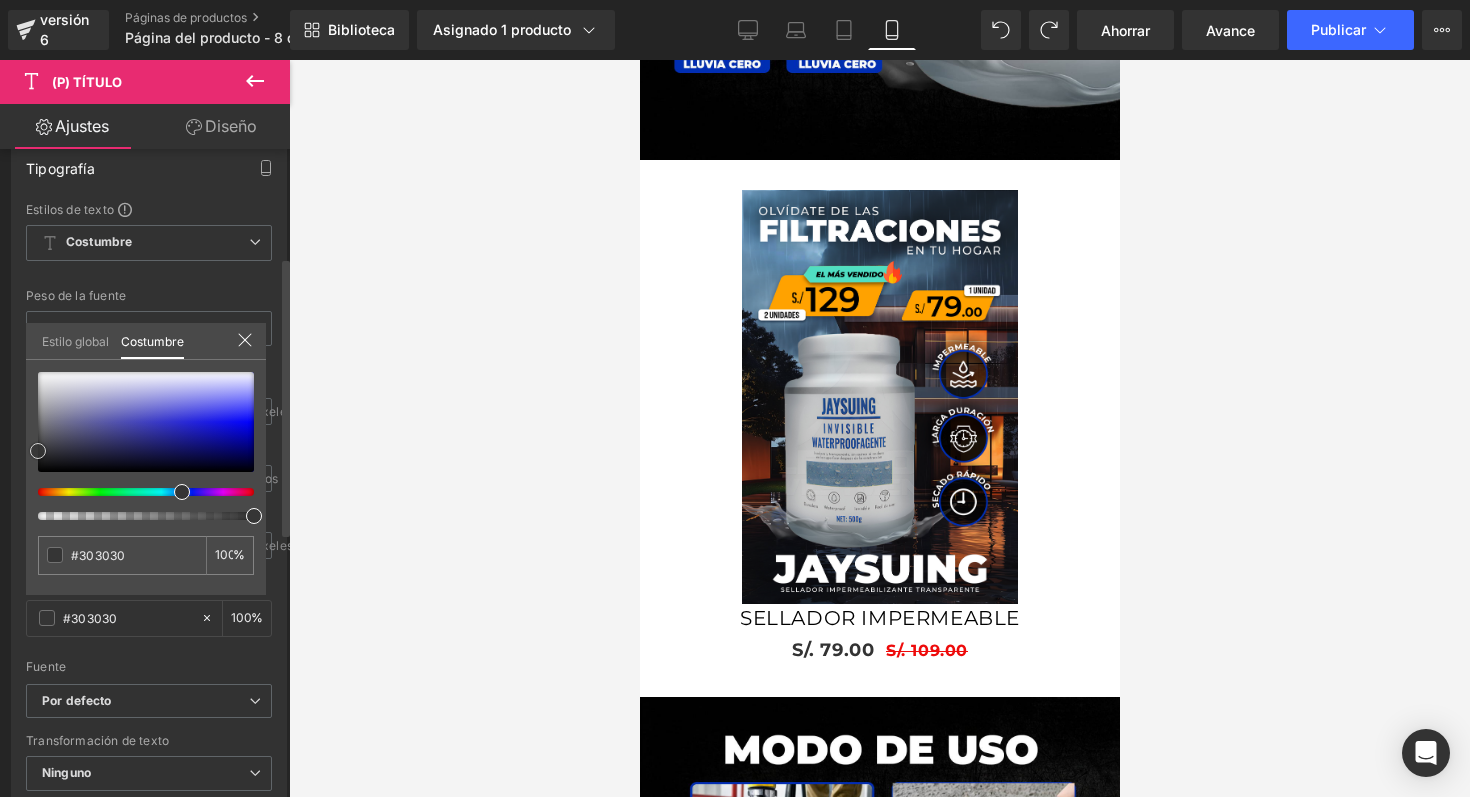 type on "#333333" 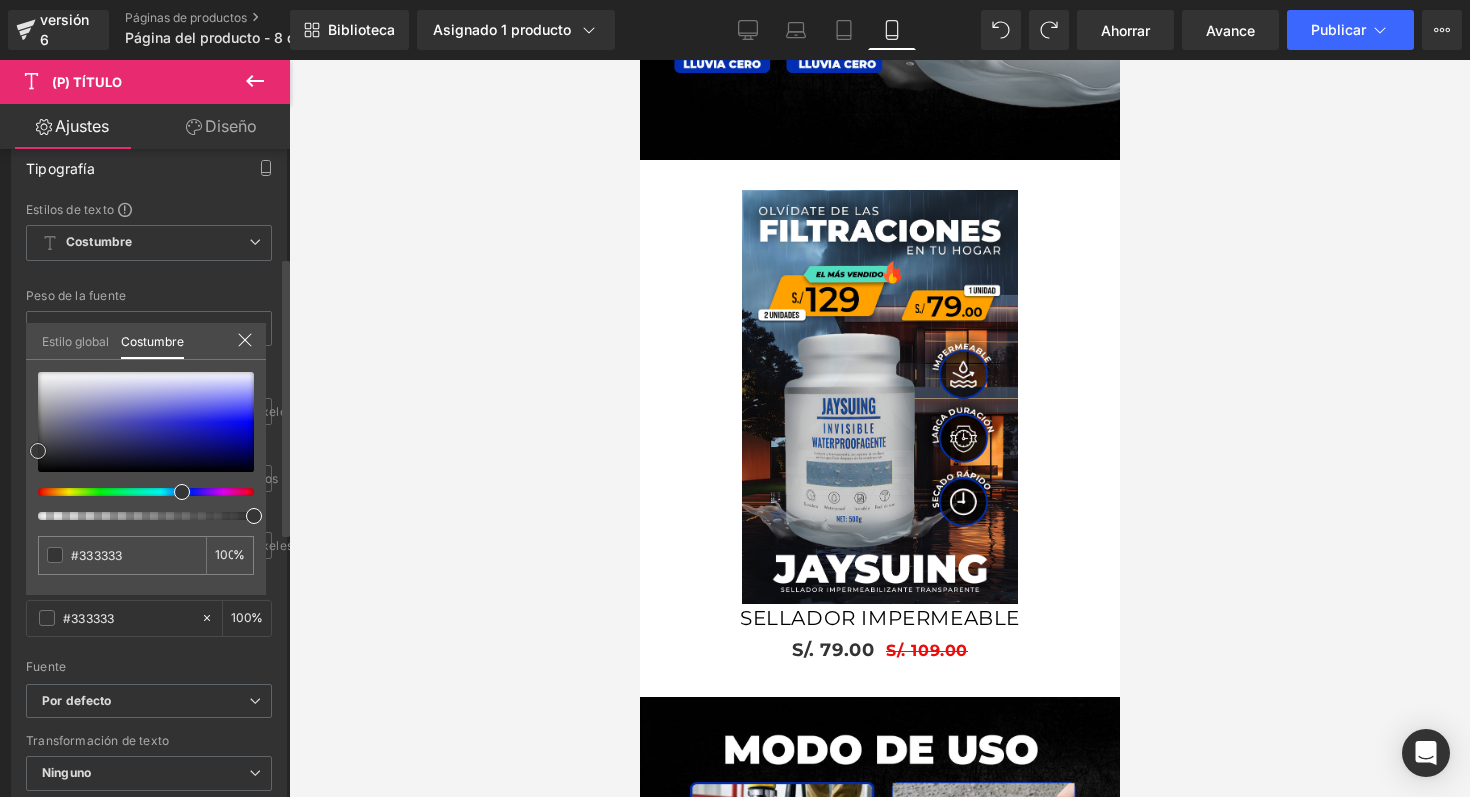 type on "#353535" 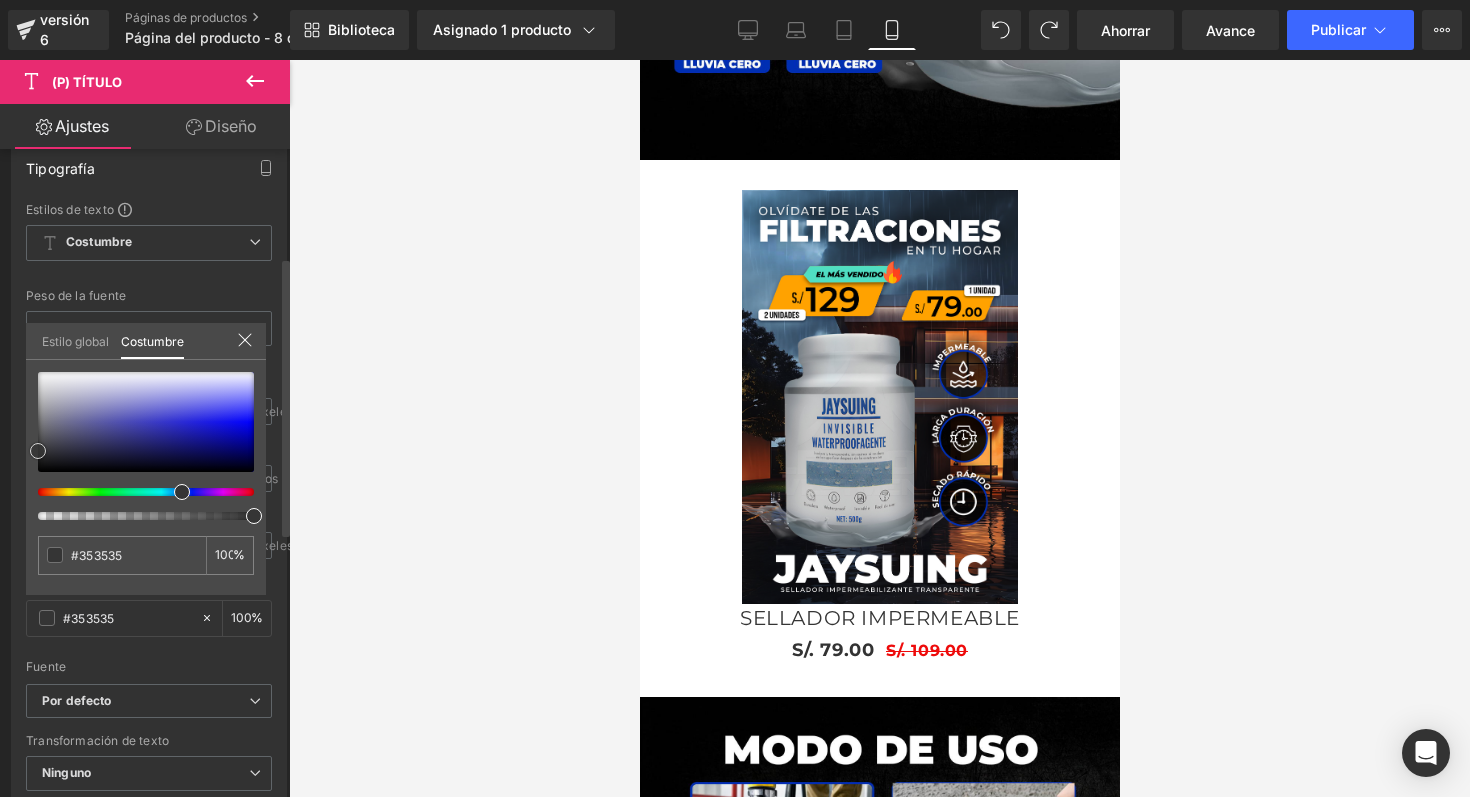 type on "#333333" 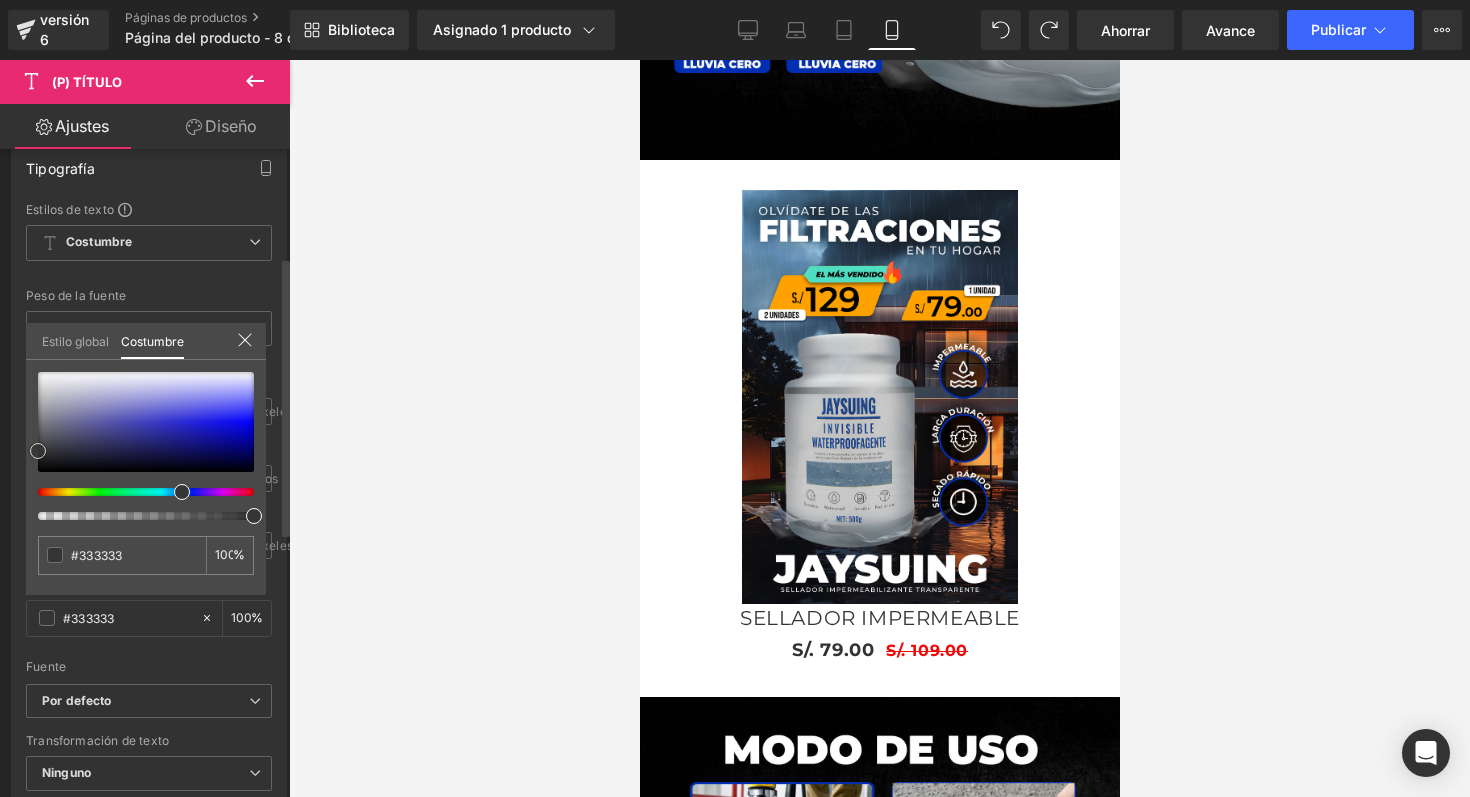 type on "#2d2d2d" 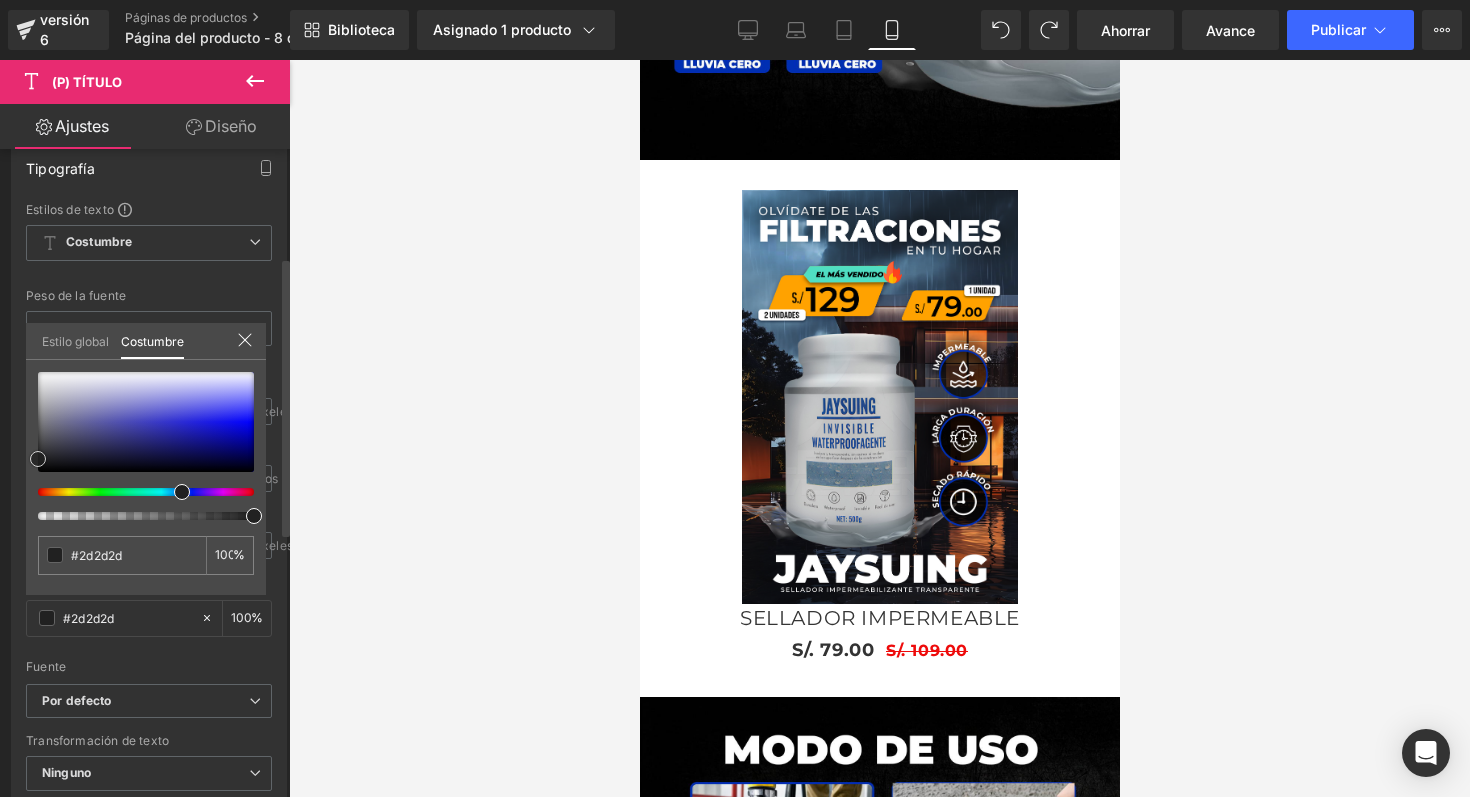 type on "#262626" 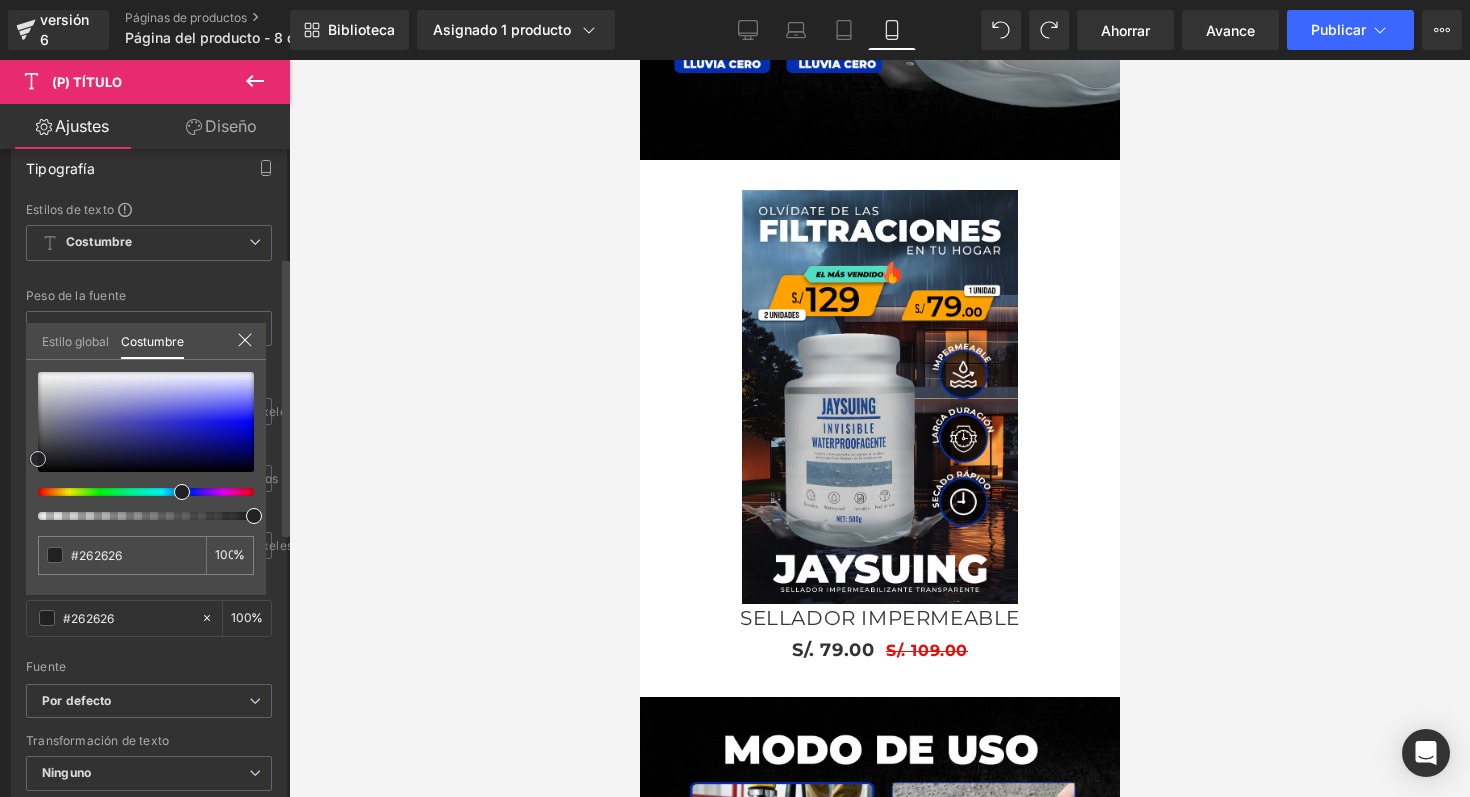 type on "#212121" 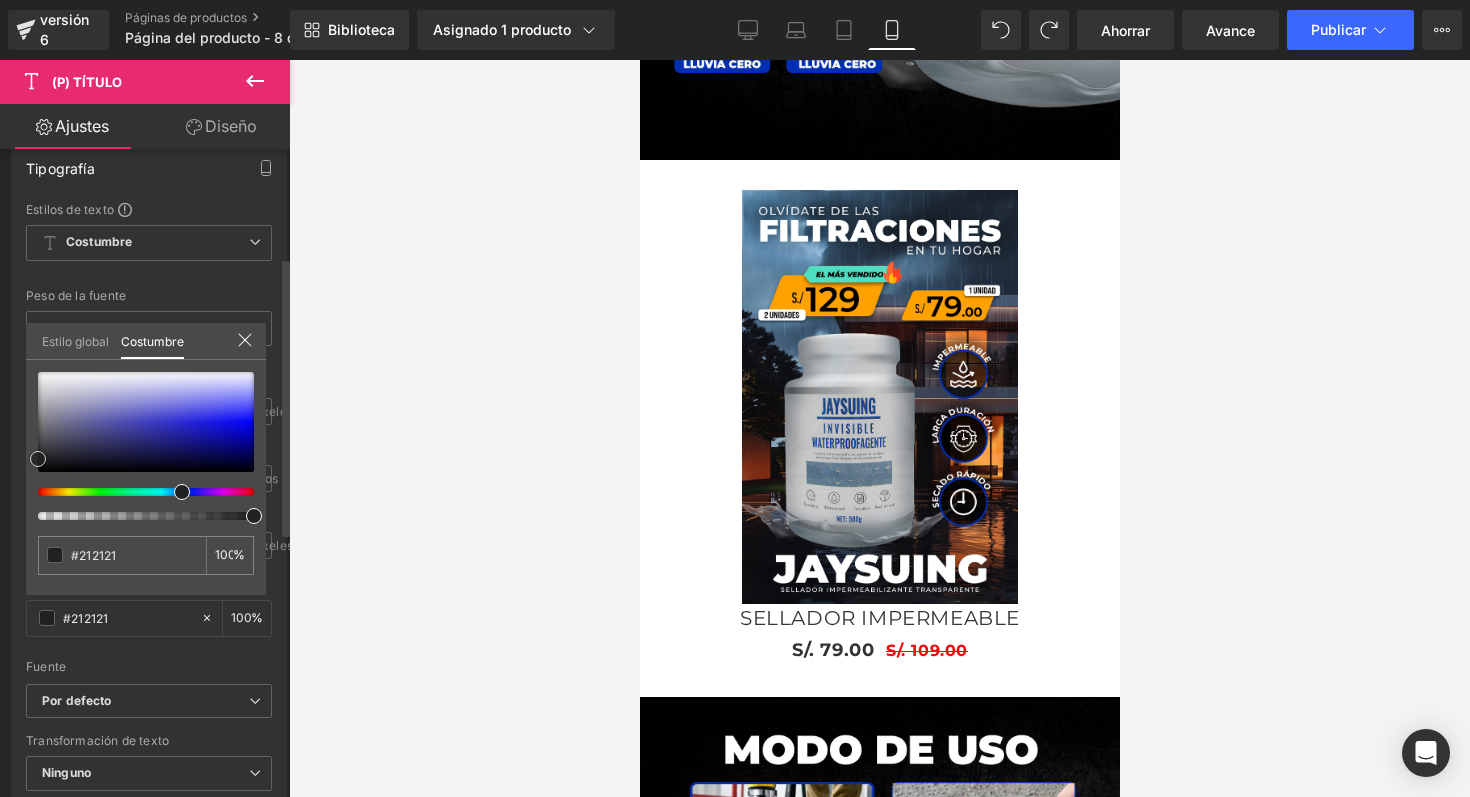 type on "#191919" 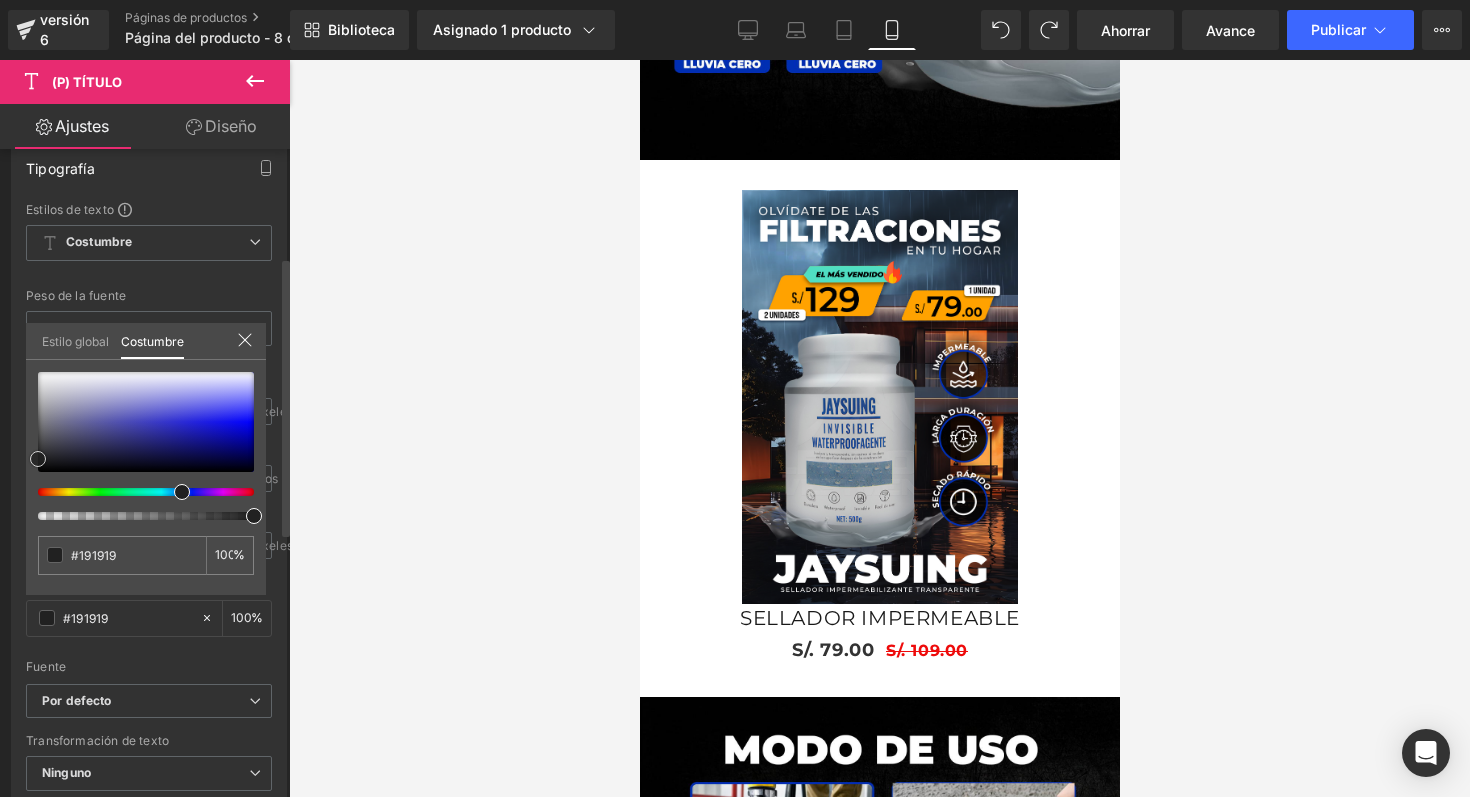 type on "#161616" 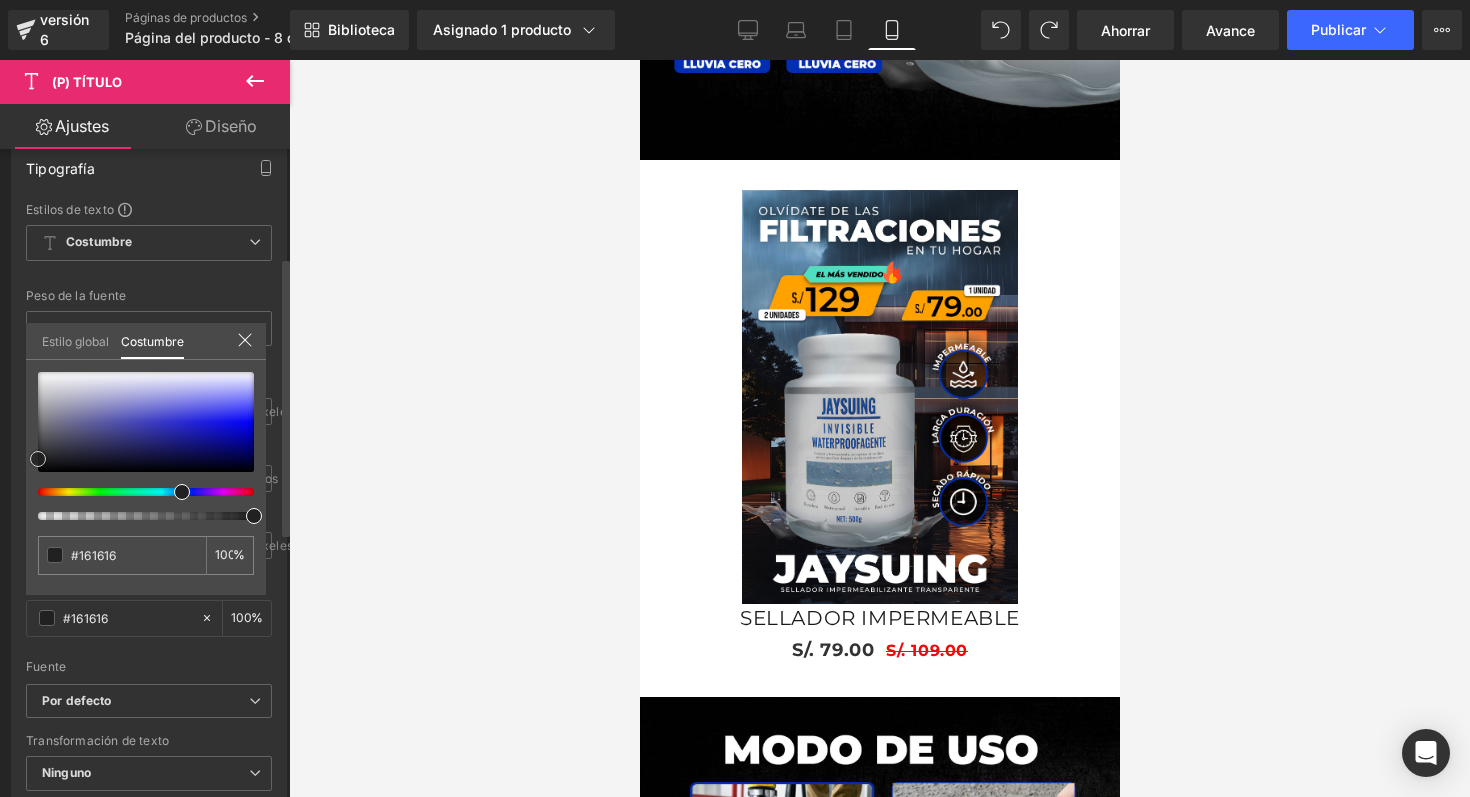 type on "#111111" 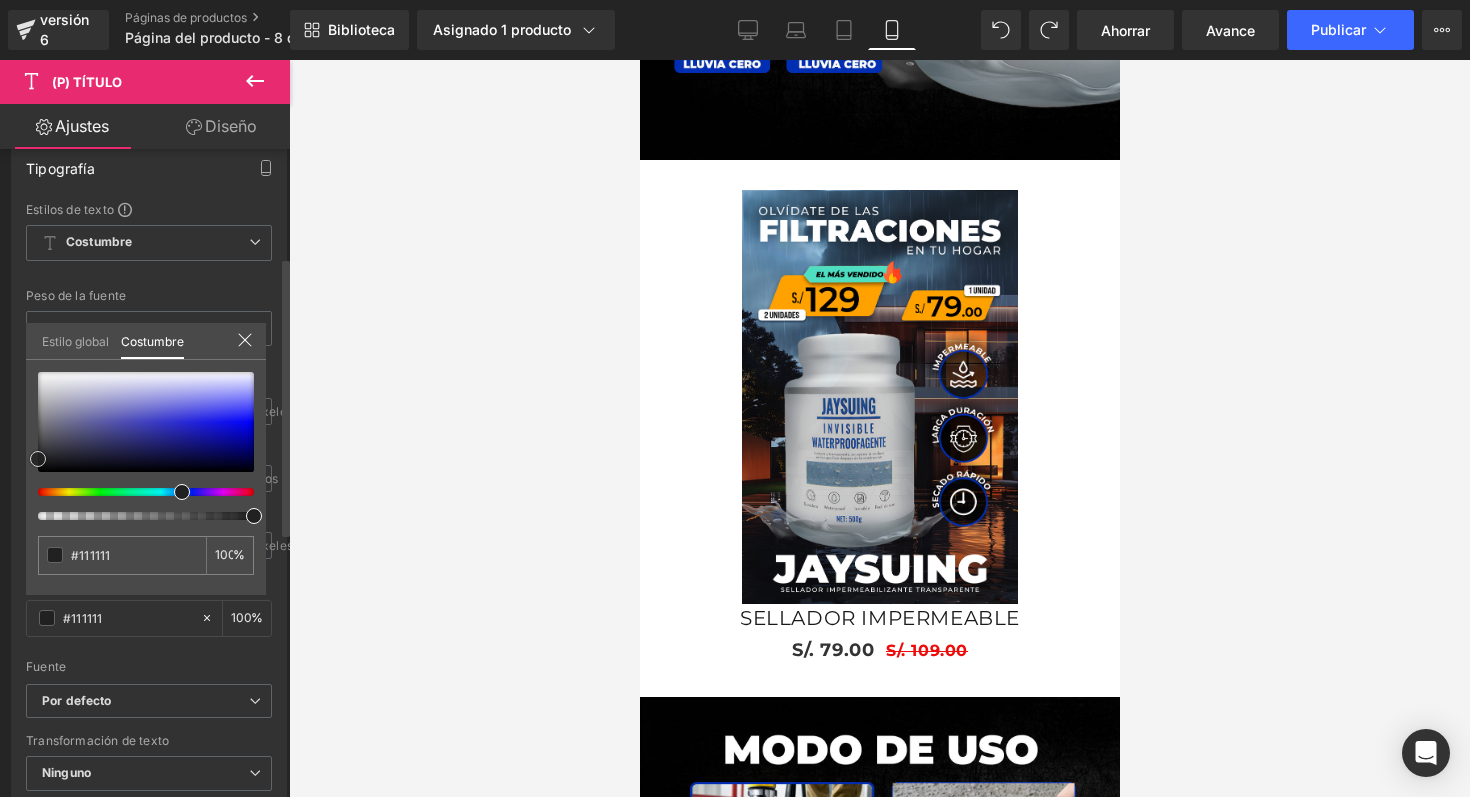 type on "#050505" 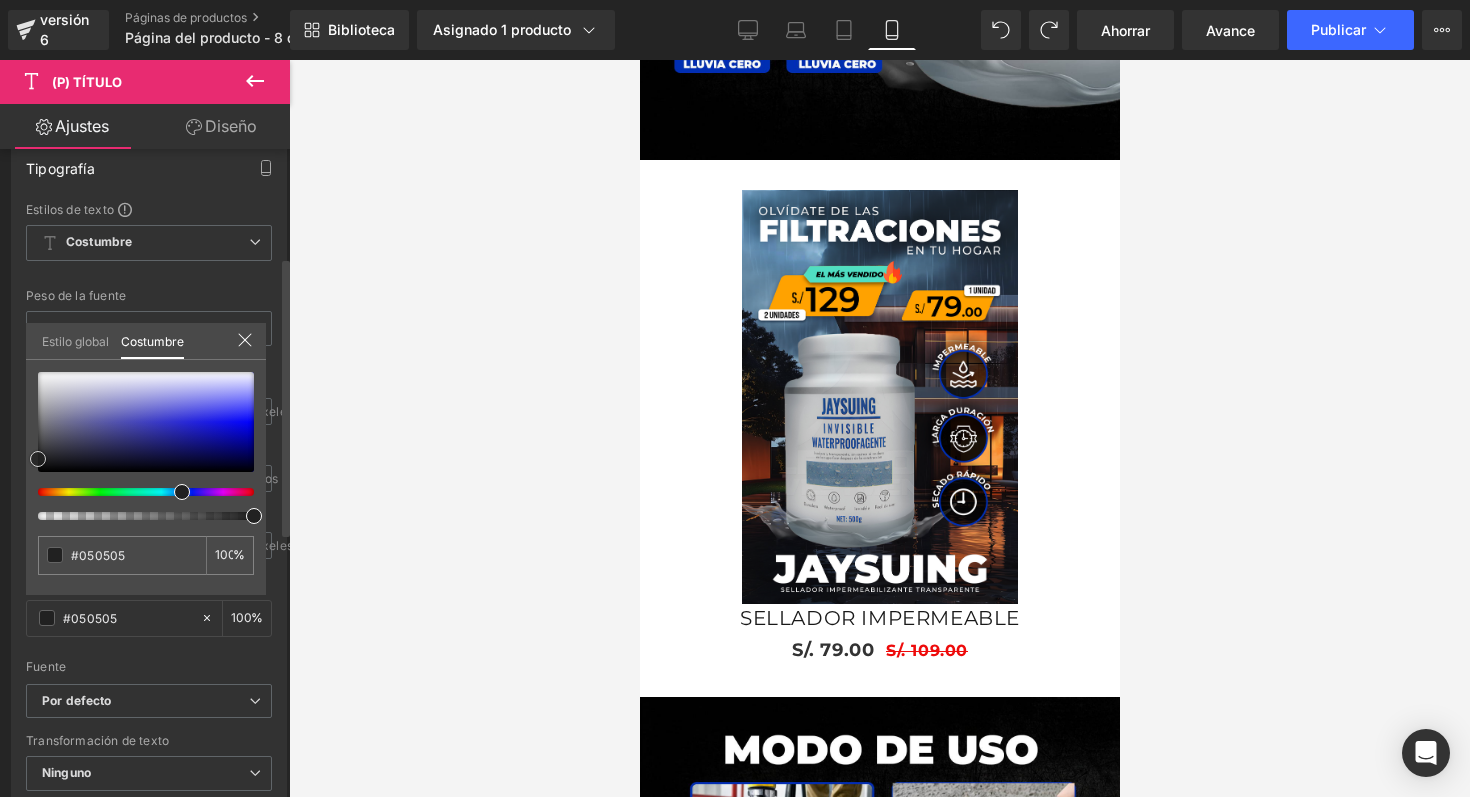 type on "#000000" 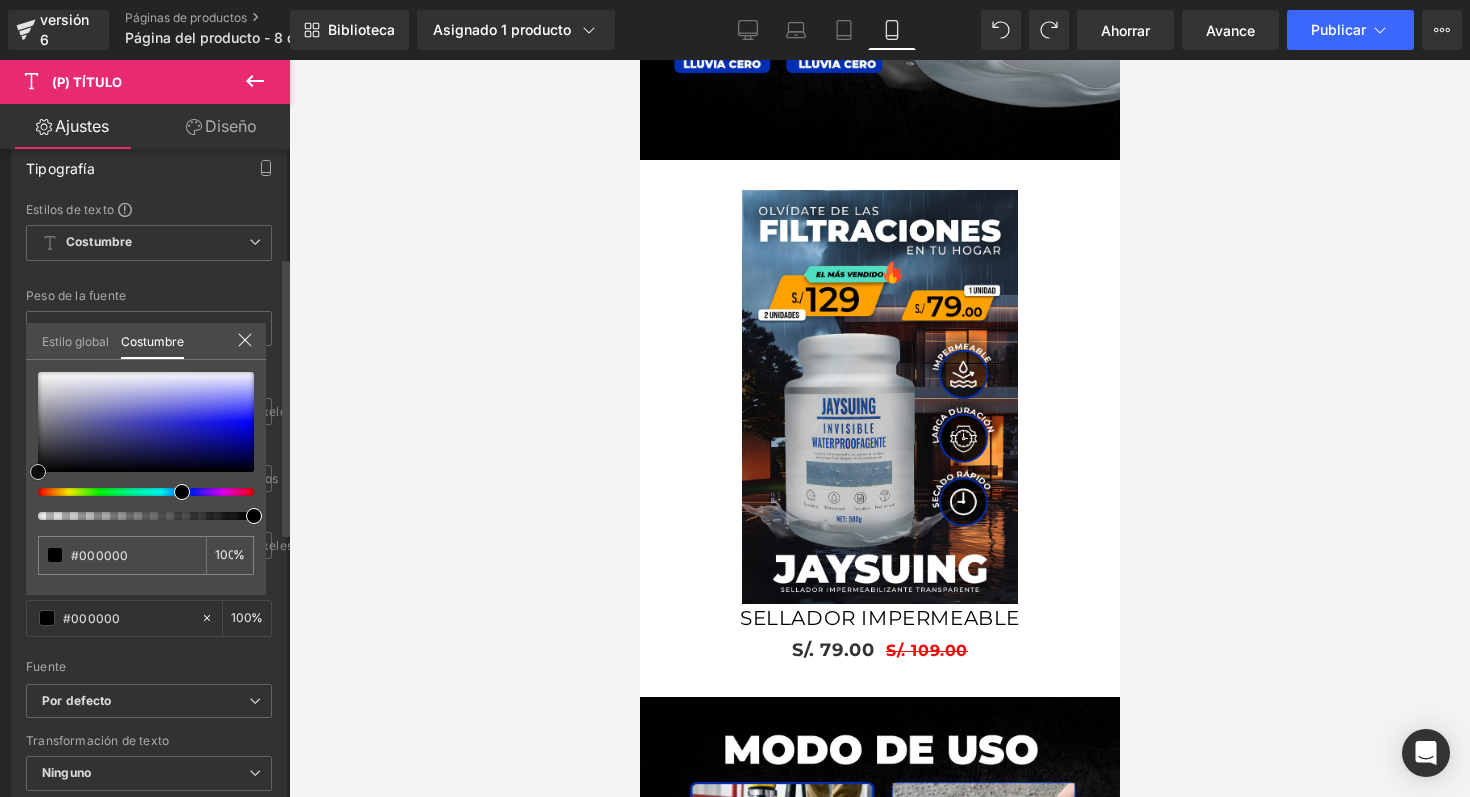 drag, startPoint x: 43, startPoint y: 465, endPoint x: 24, endPoint y: 487, distance: 29.068884 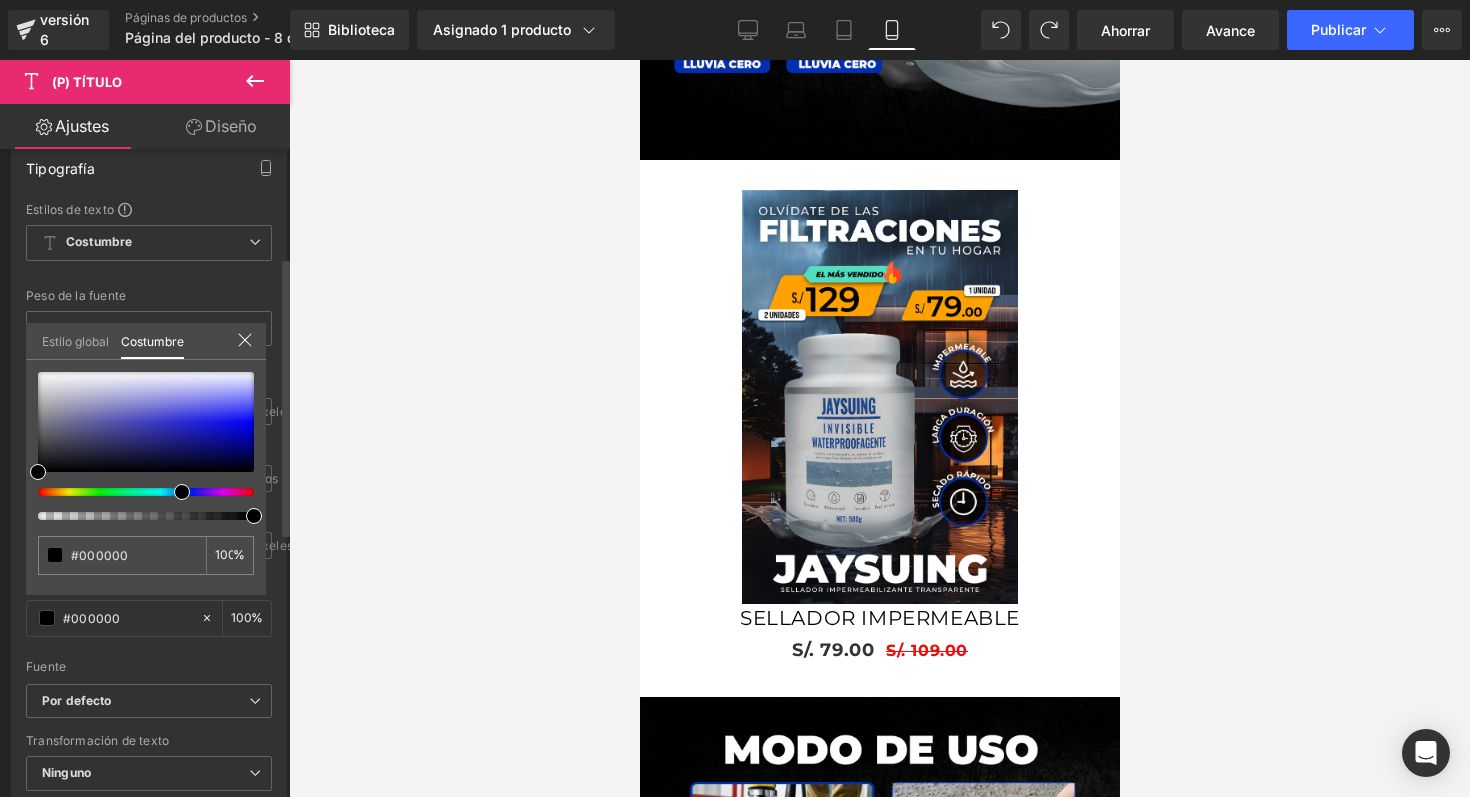 click 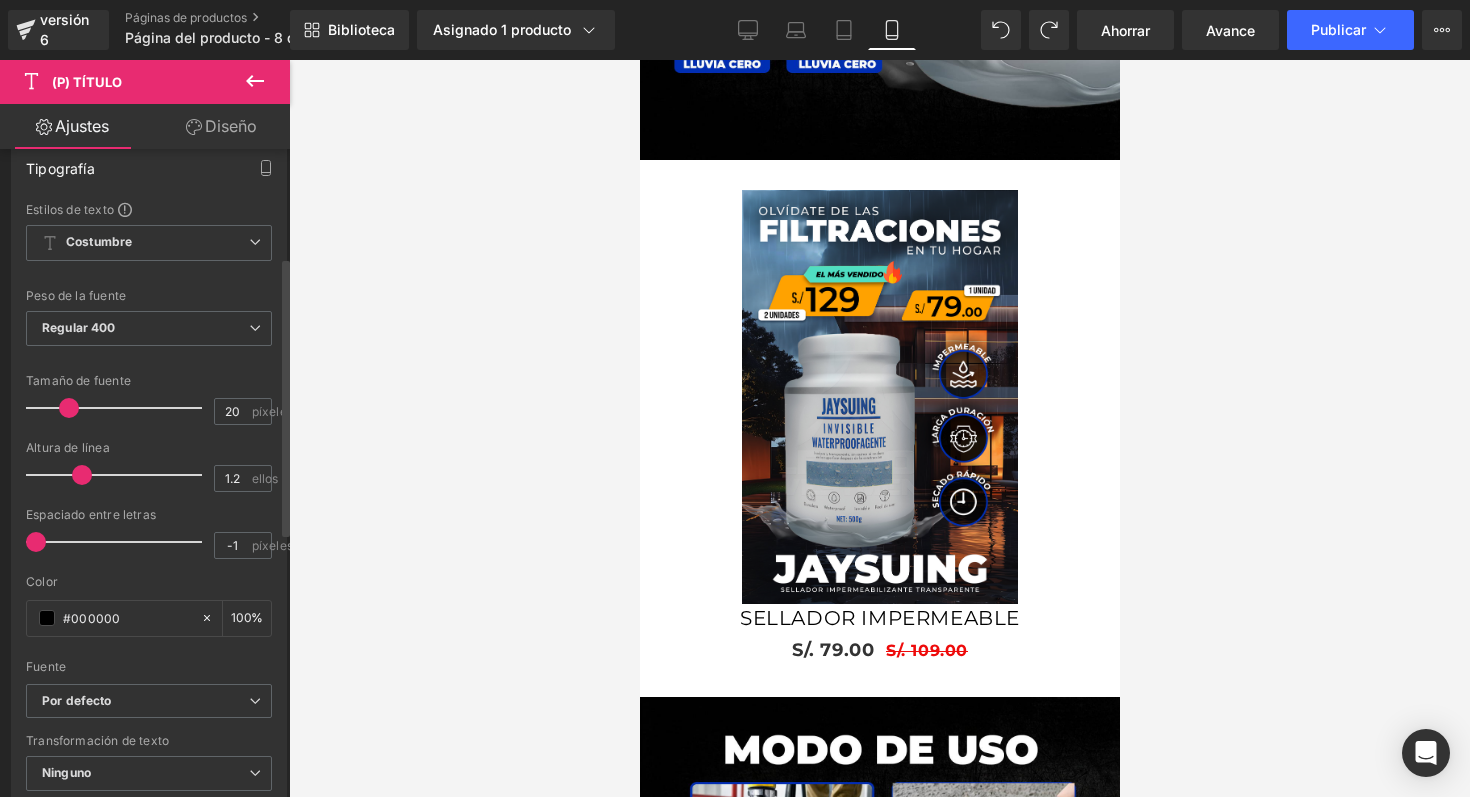 click on "Venta de liquidación" at bounding box center (879, 397) 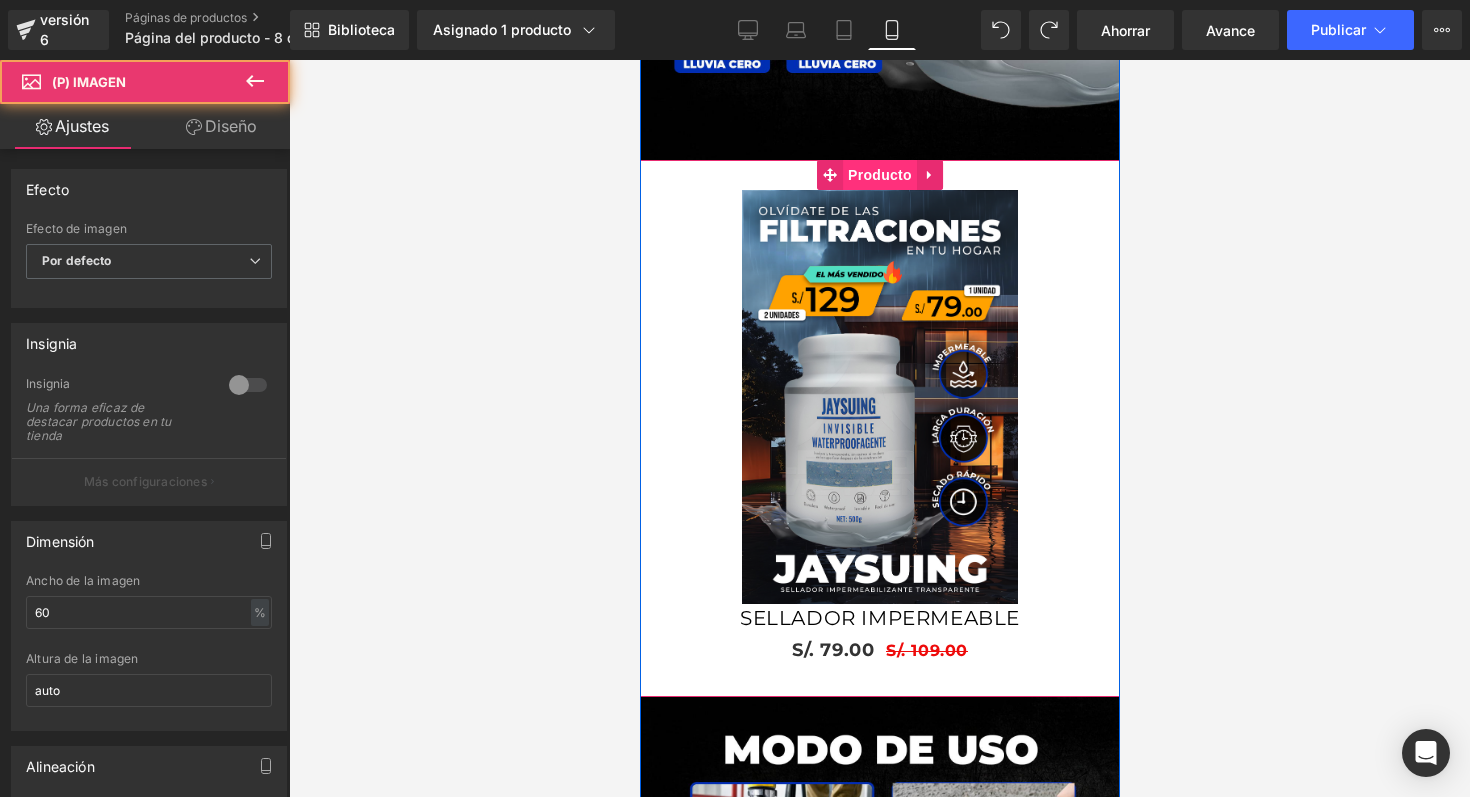 click on "Producto" at bounding box center (879, 175) 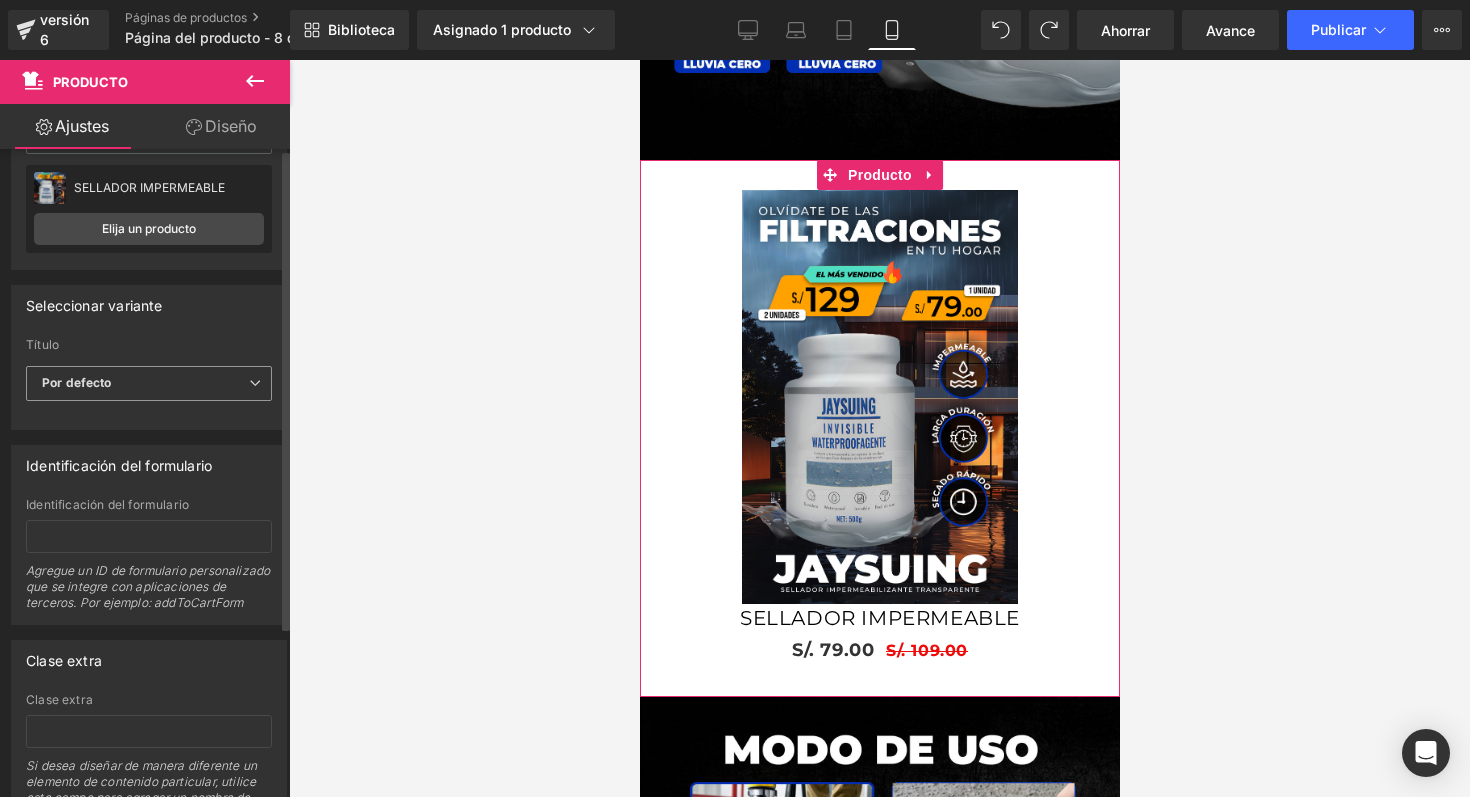 scroll, scrollTop: 0, scrollLeft: 0, axis: both 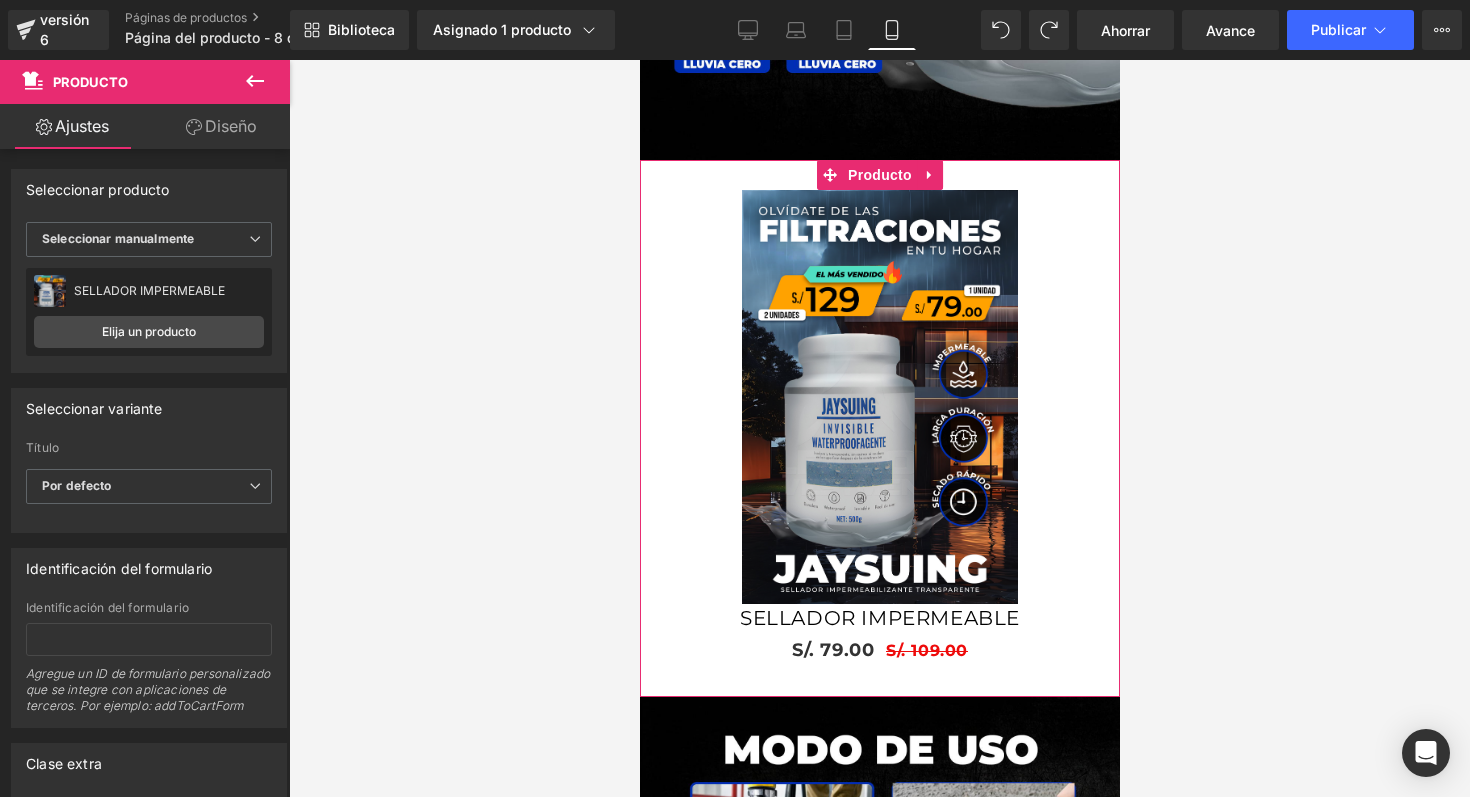 click on "Diseño" at bounding box center [221, 126] 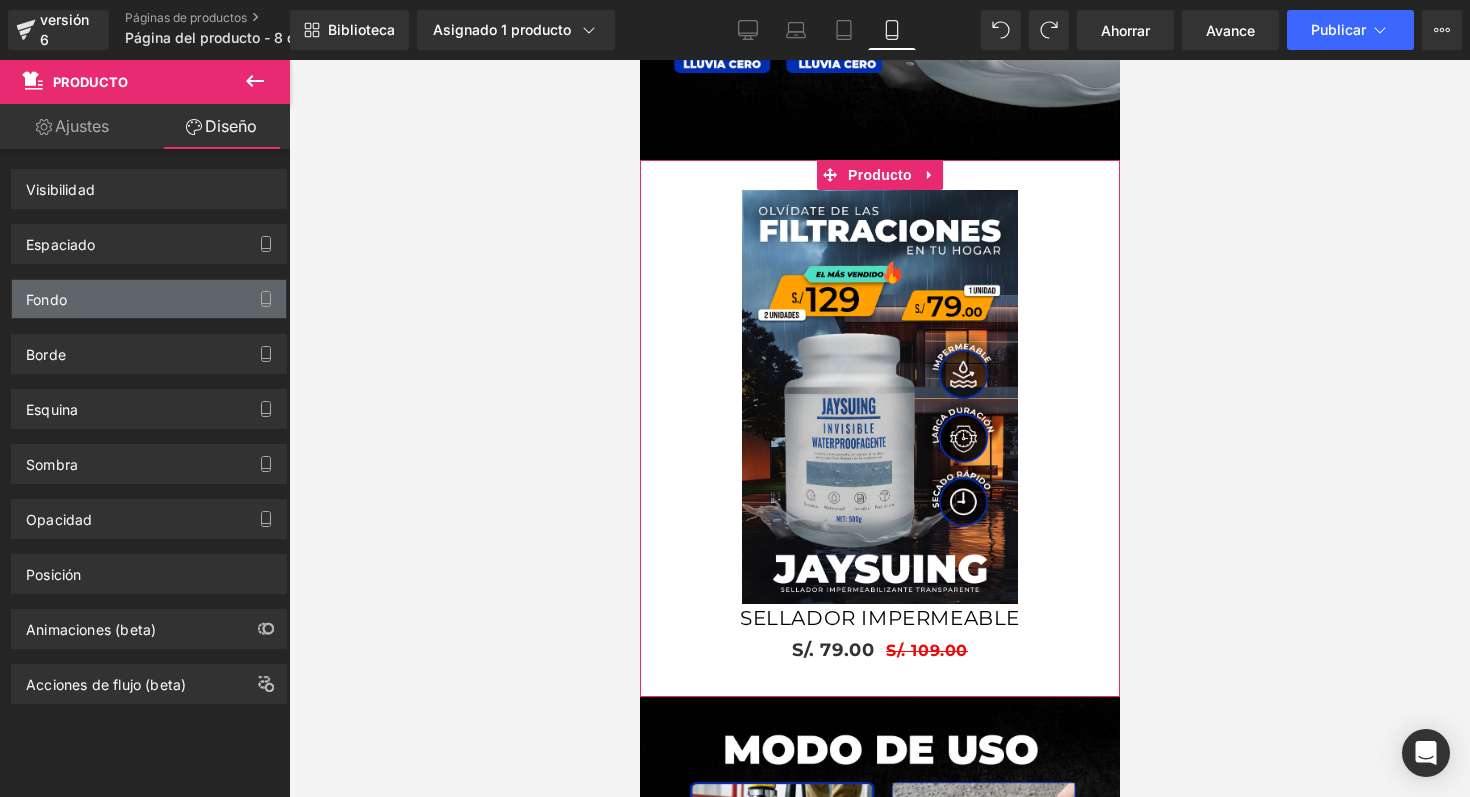 click on "Fondo" at bounding box center (149, 299) 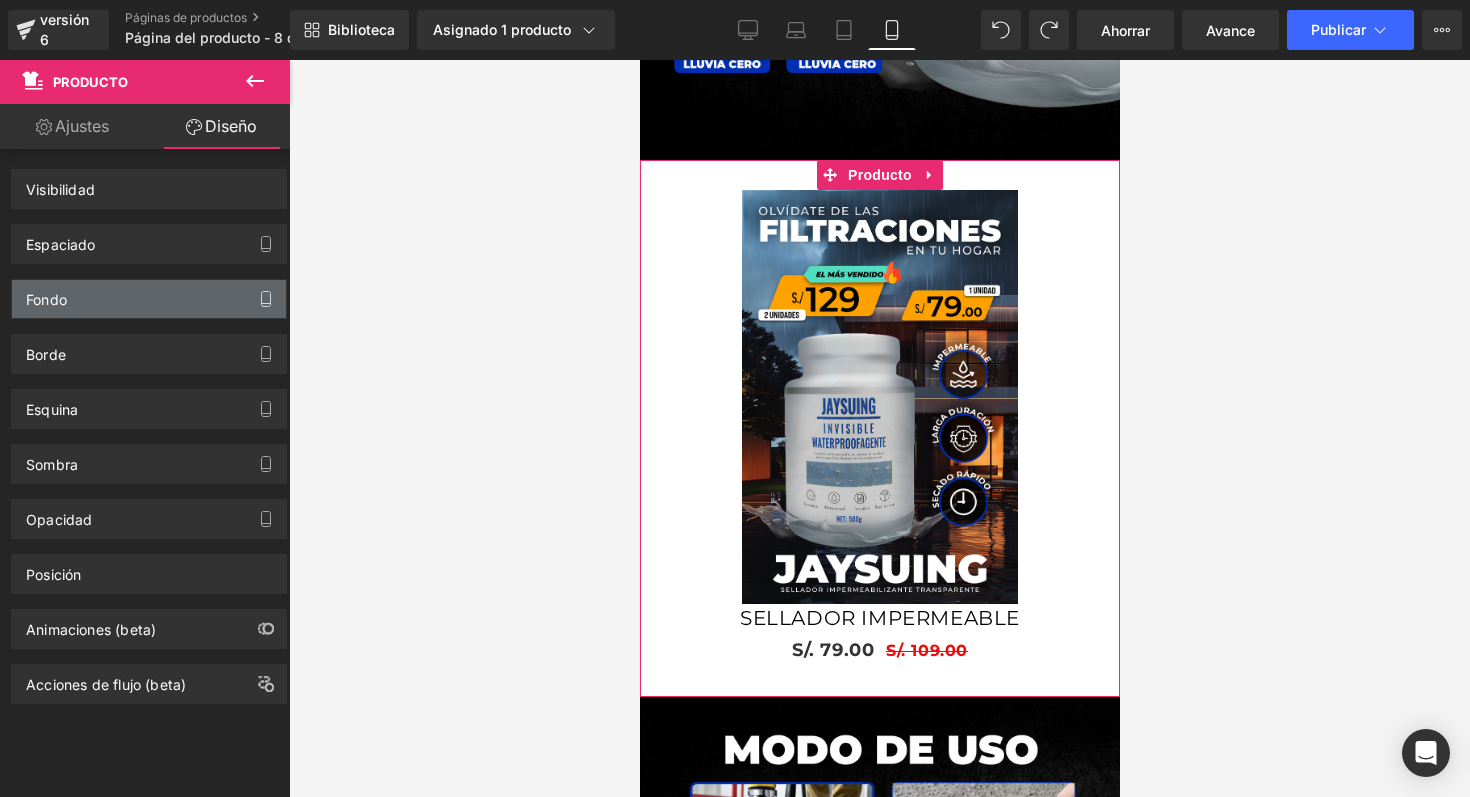 click at bounding box center (266, 299) 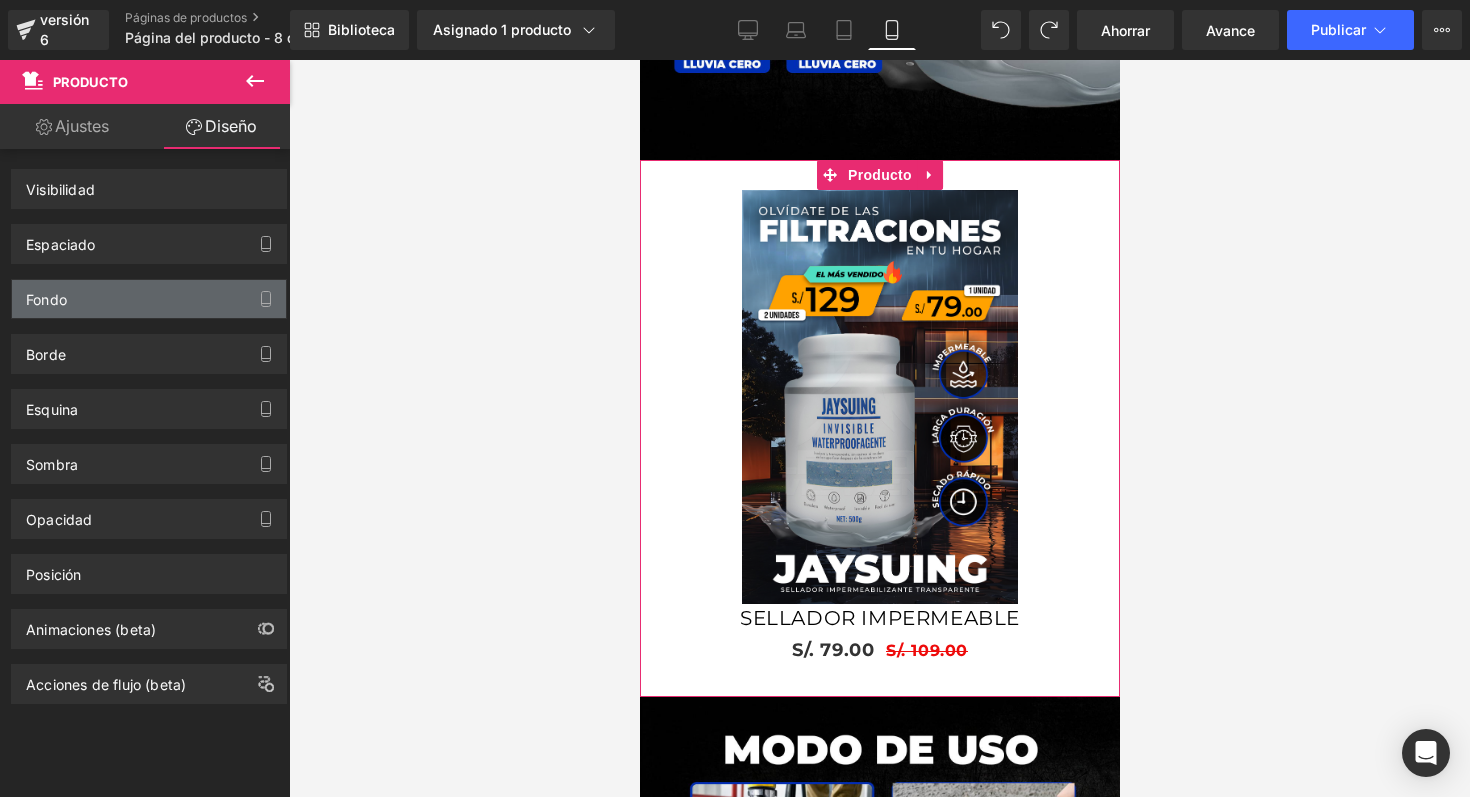 click on "Fondo" at bounding box center [149, 299] 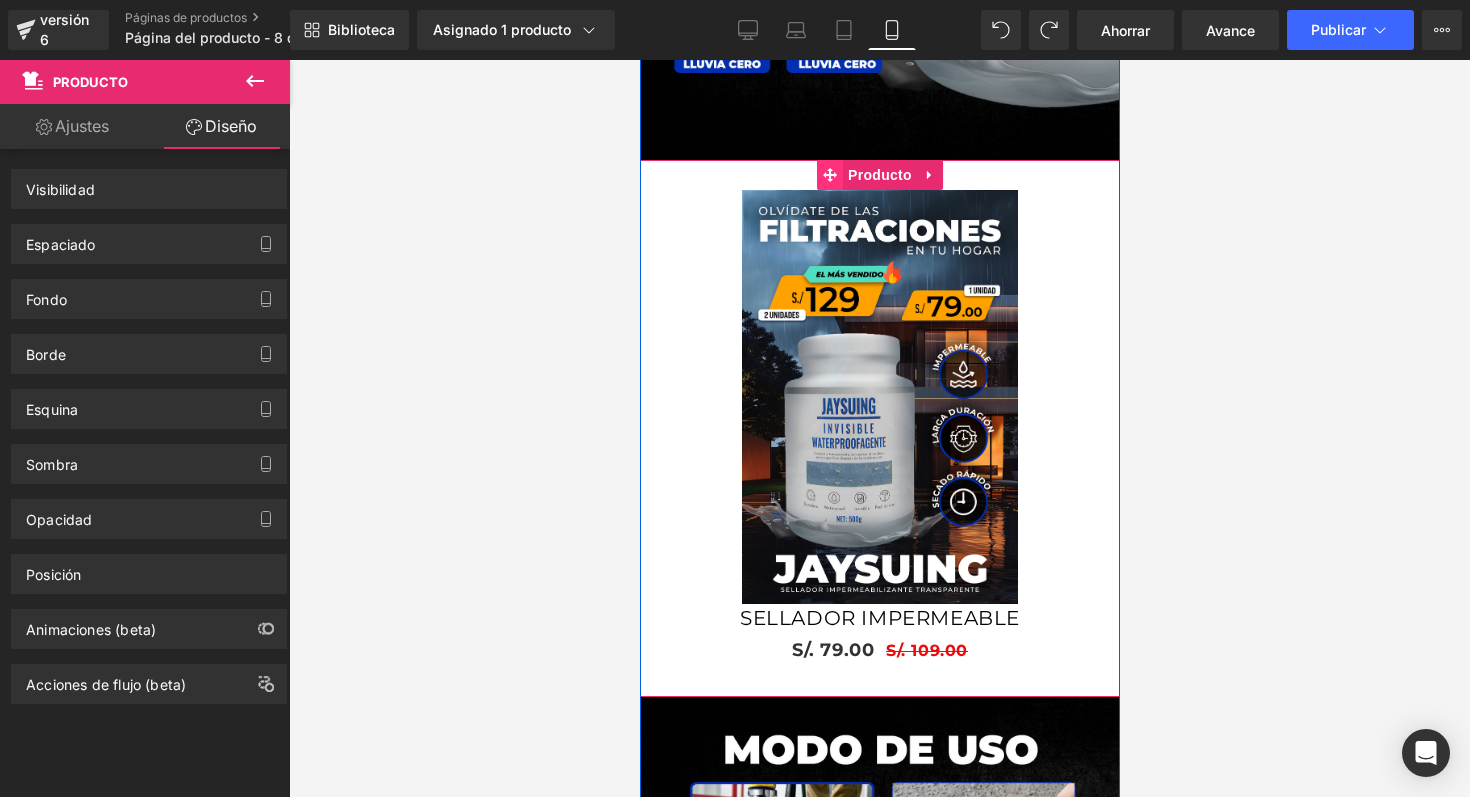 click at bounding box center (829, 175) 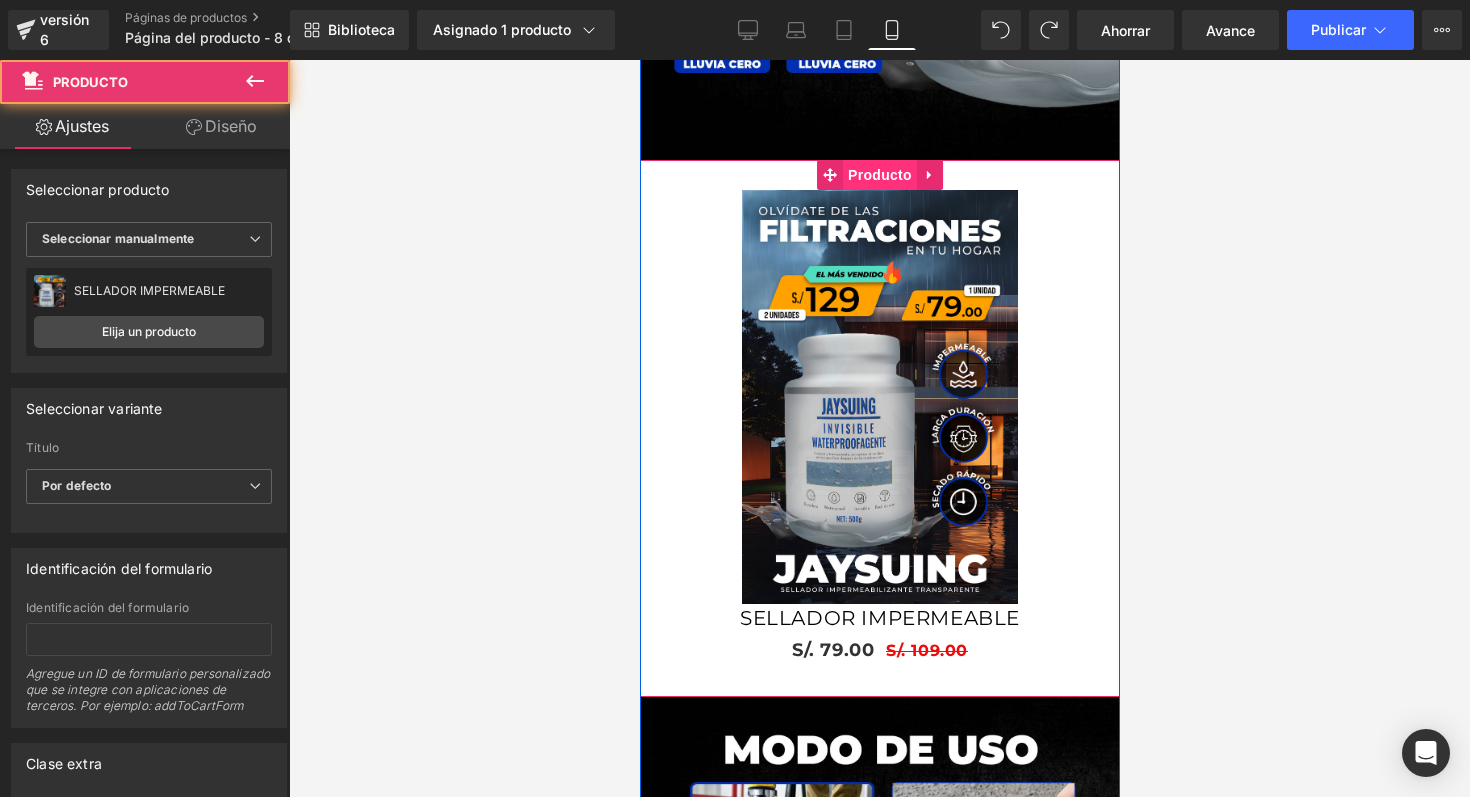click on "Producto" at bounding box center (879, 175) 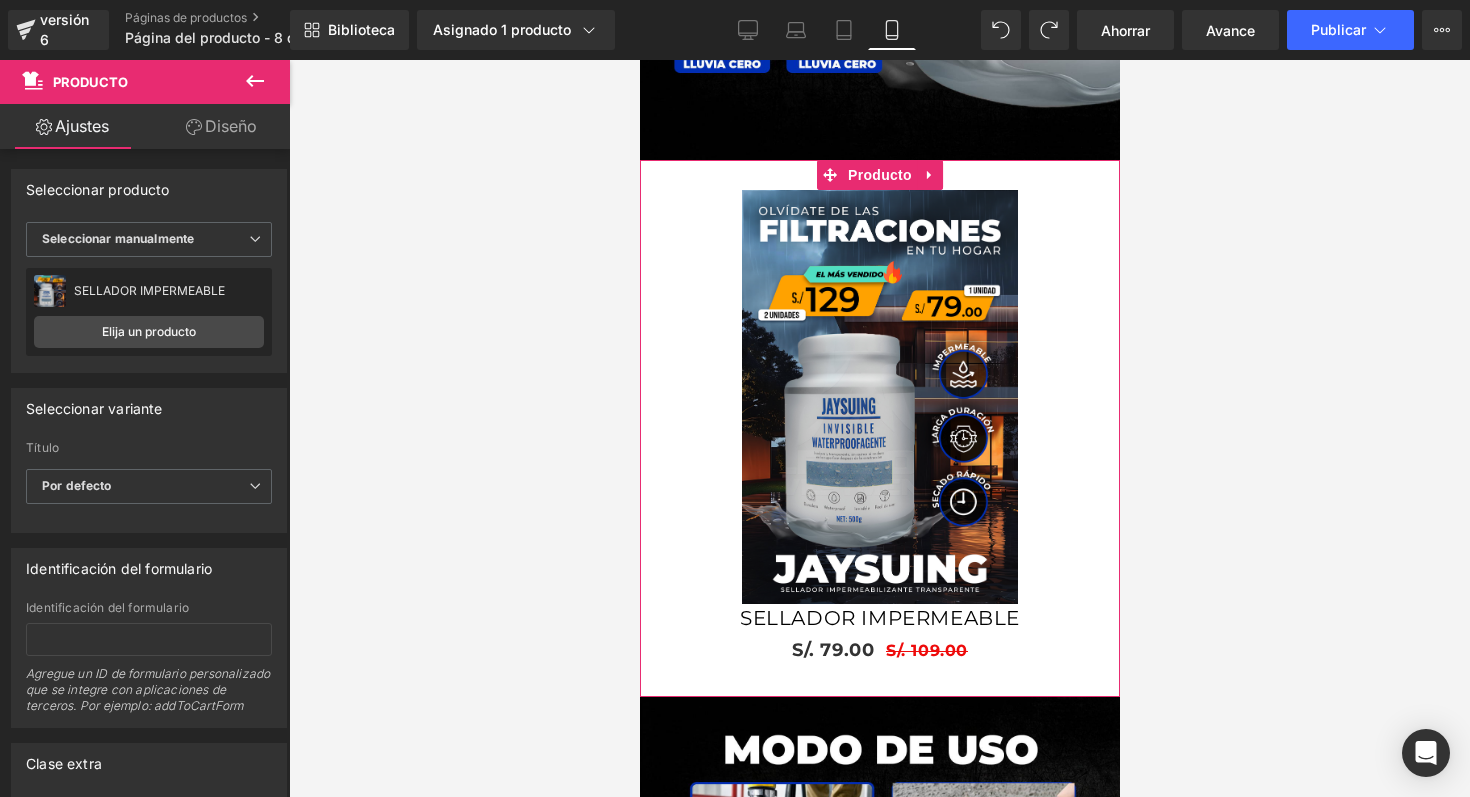 click on "Diseño" at bounding box center (221, 126) 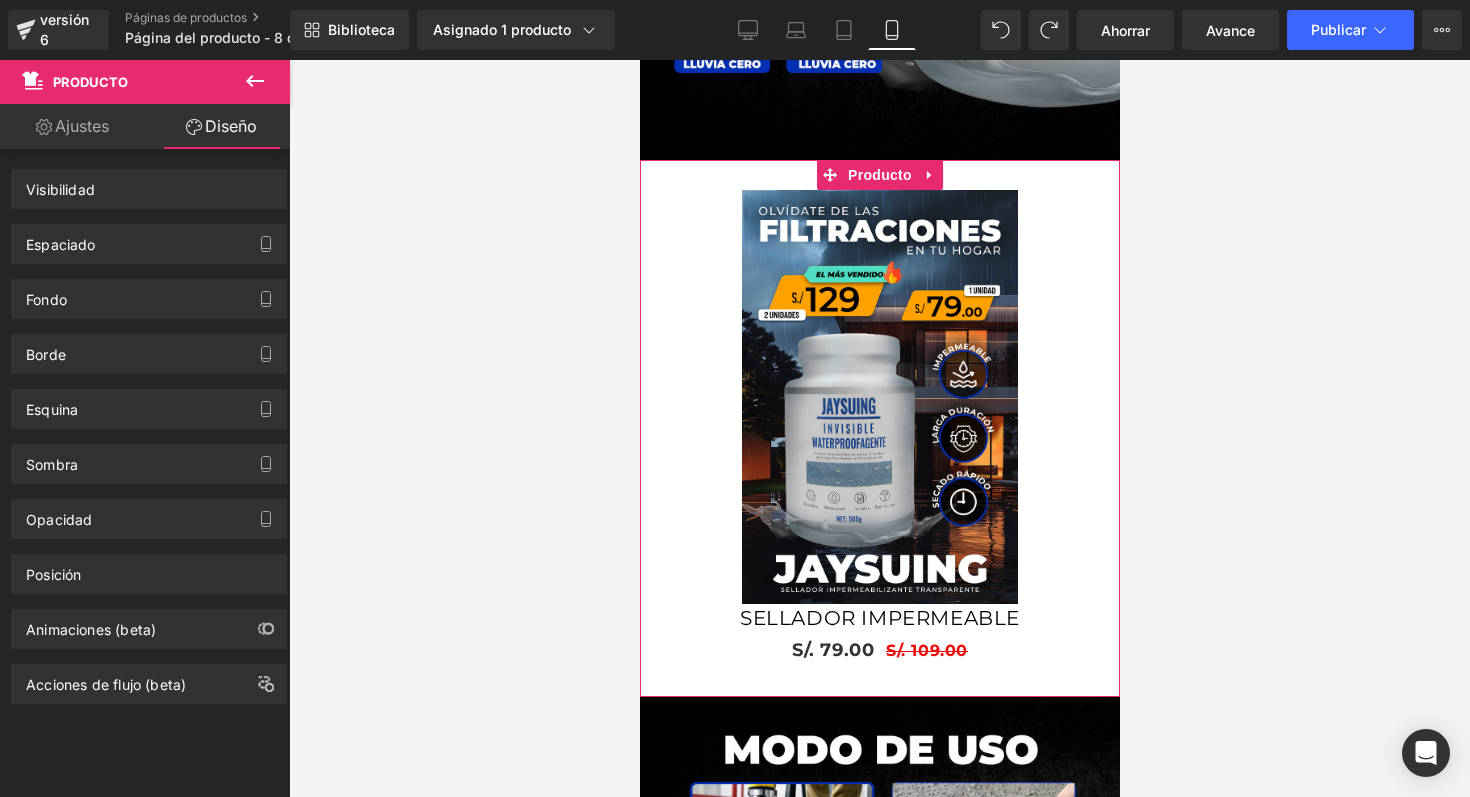 click on "Esquina
Estilo de esquina Costumbre
Radio (px)" at bounding box center [149, 401] 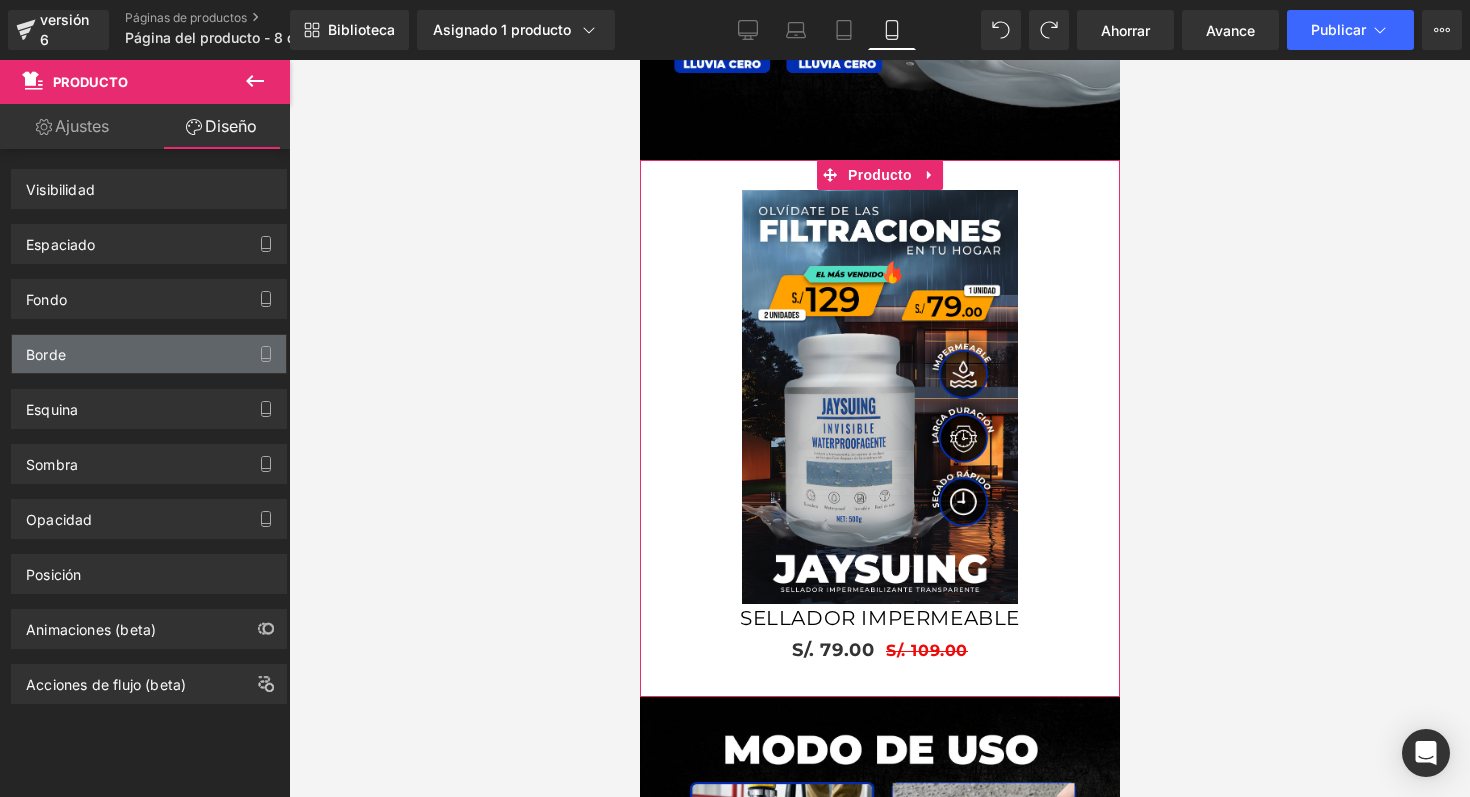 click on "Borde" at bounding box center (149, 354) 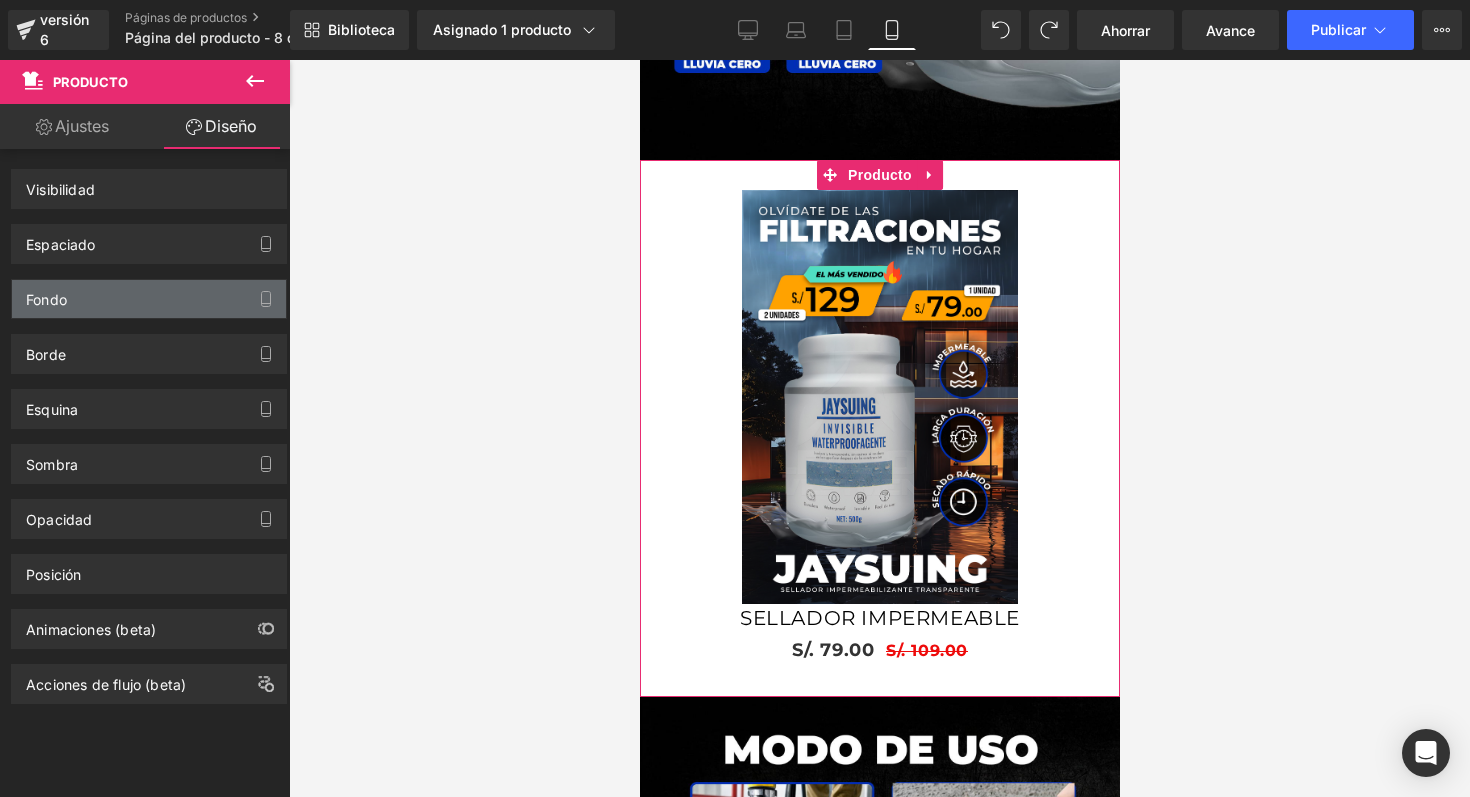 click on "Fondo" at bounding box center (149, 299) 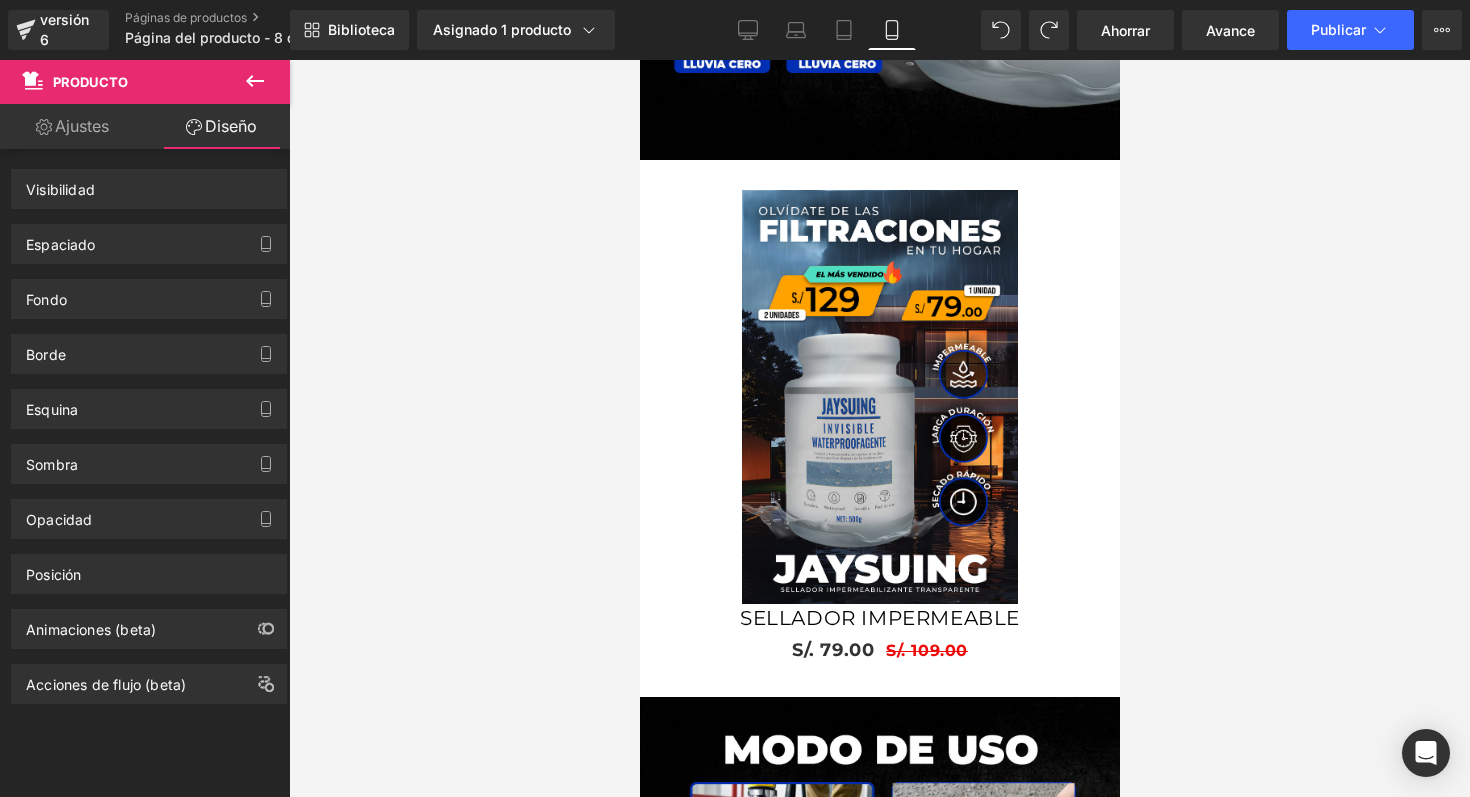 click 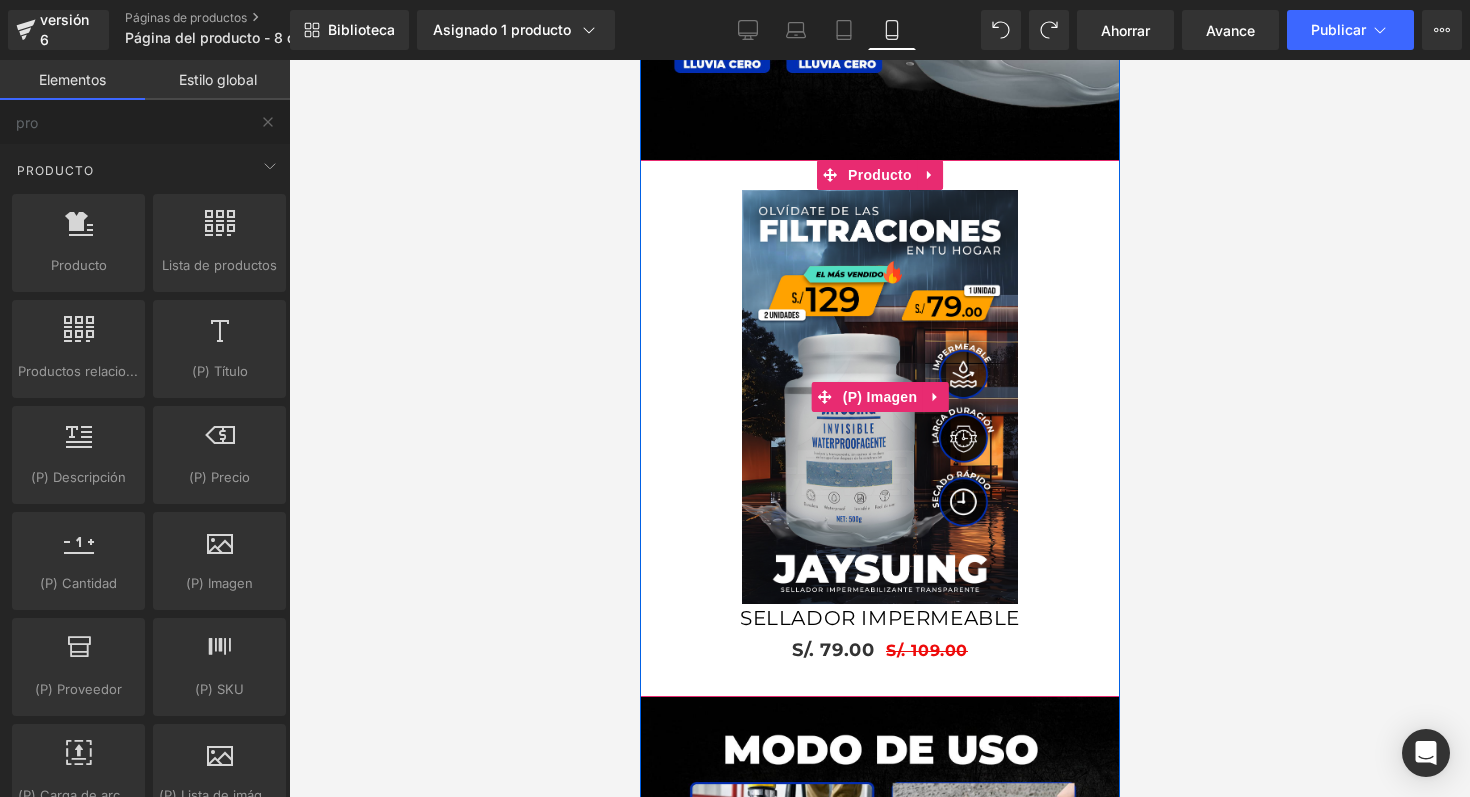 click on "Venta de liquidación" at bounding box center [879, 397] 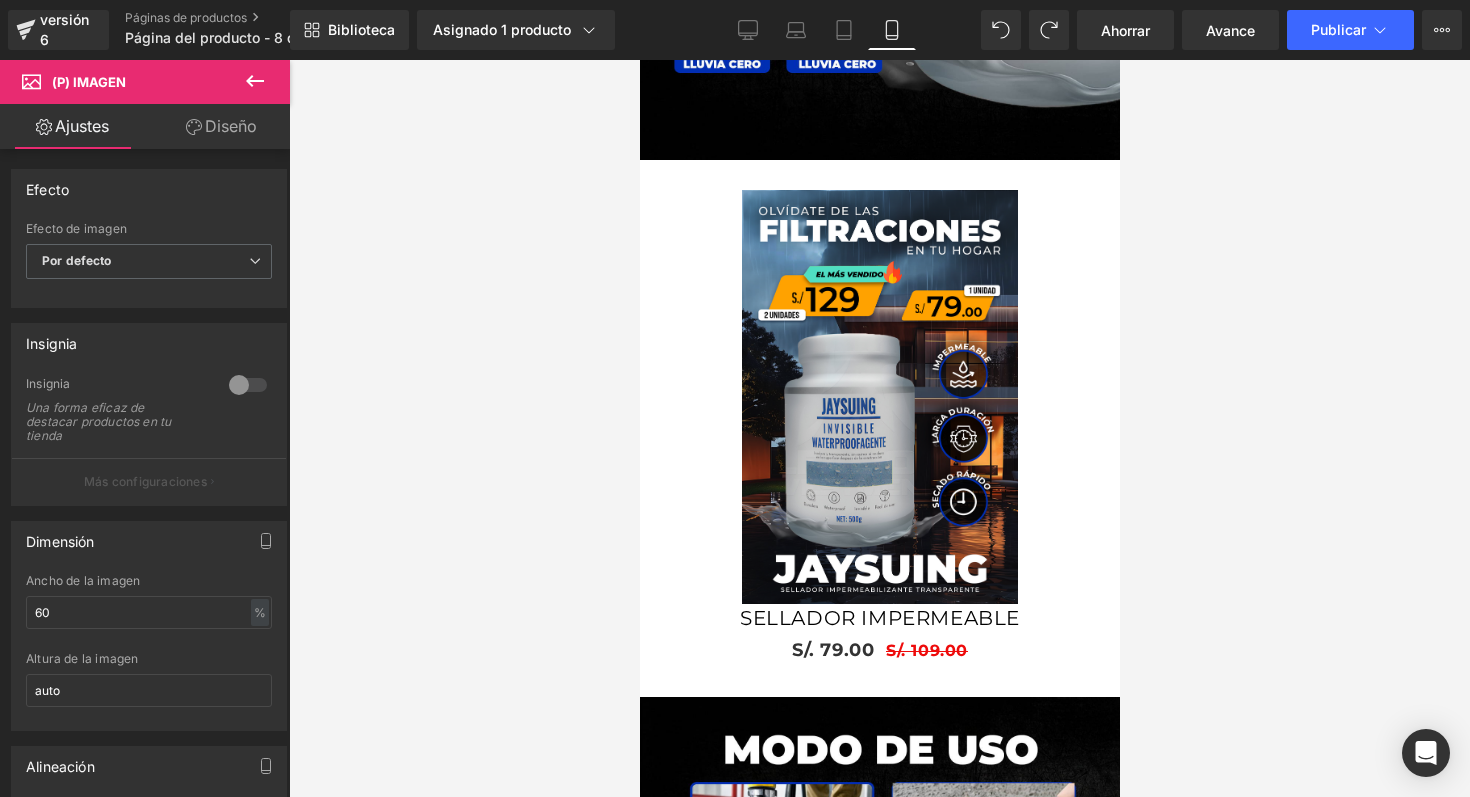 click on "Diseño" at bounding box center [221, 126] 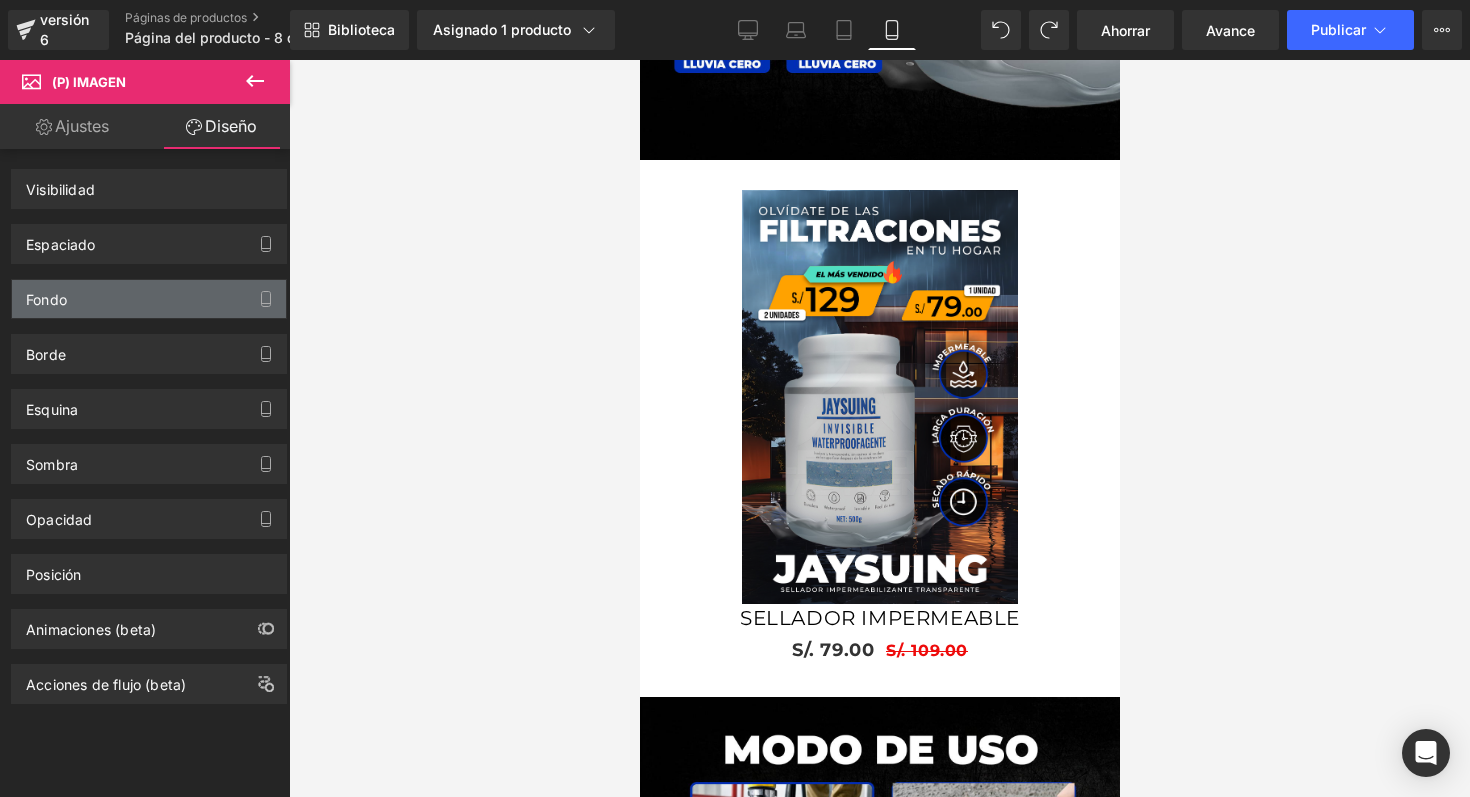 click on "Fondo" at bounding box center (149, 299) 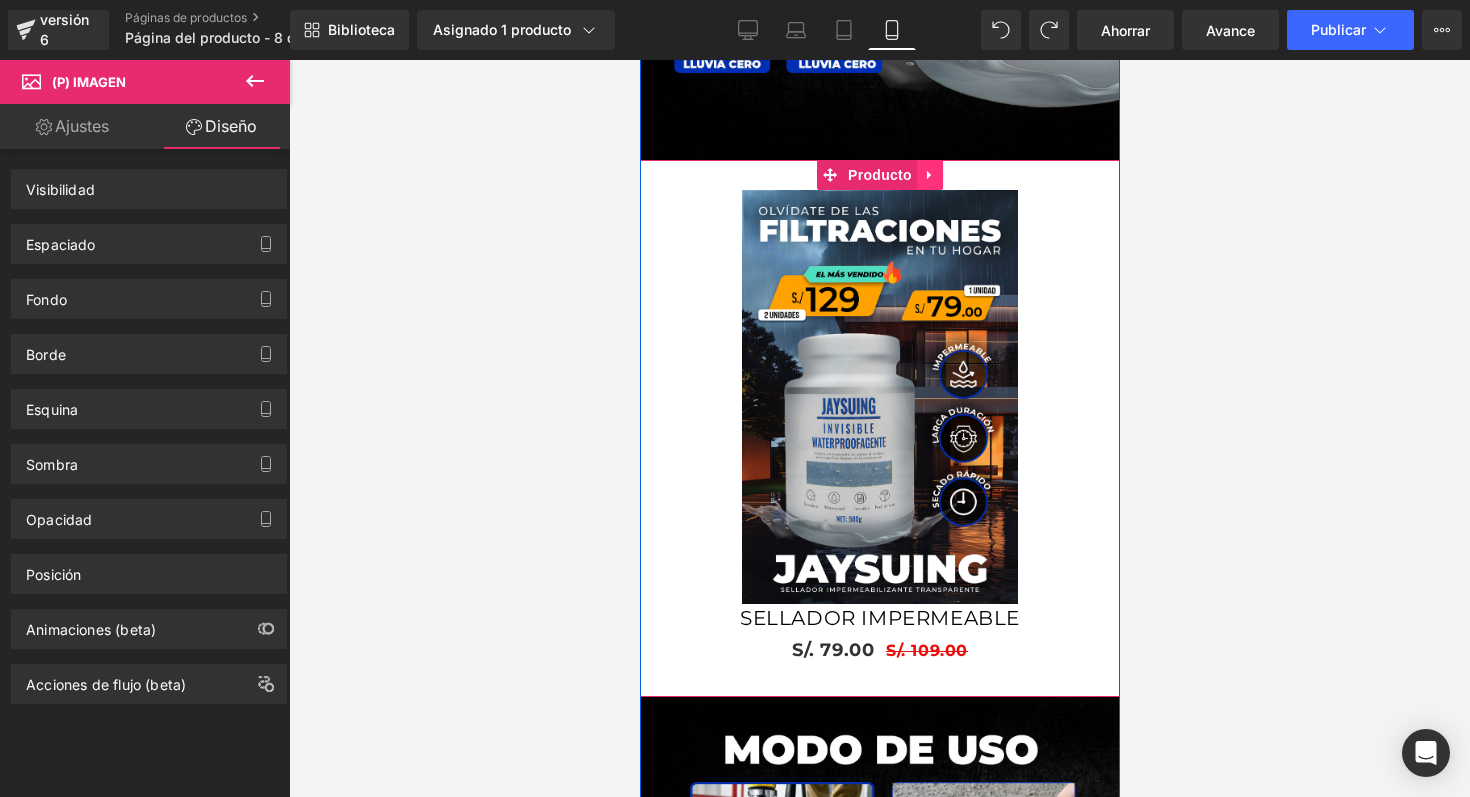 click 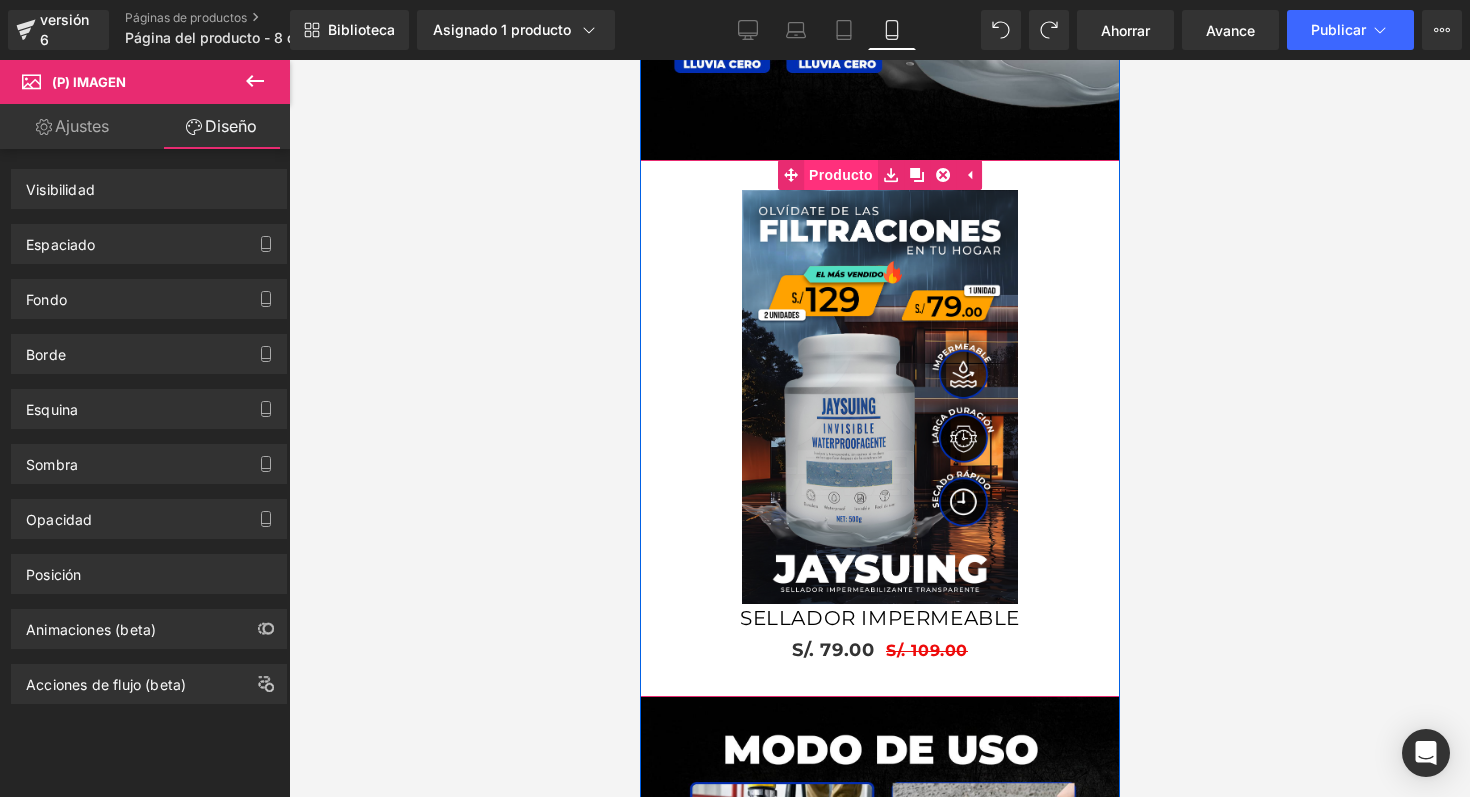 click on "Producto" at bounding box center (840, 175) 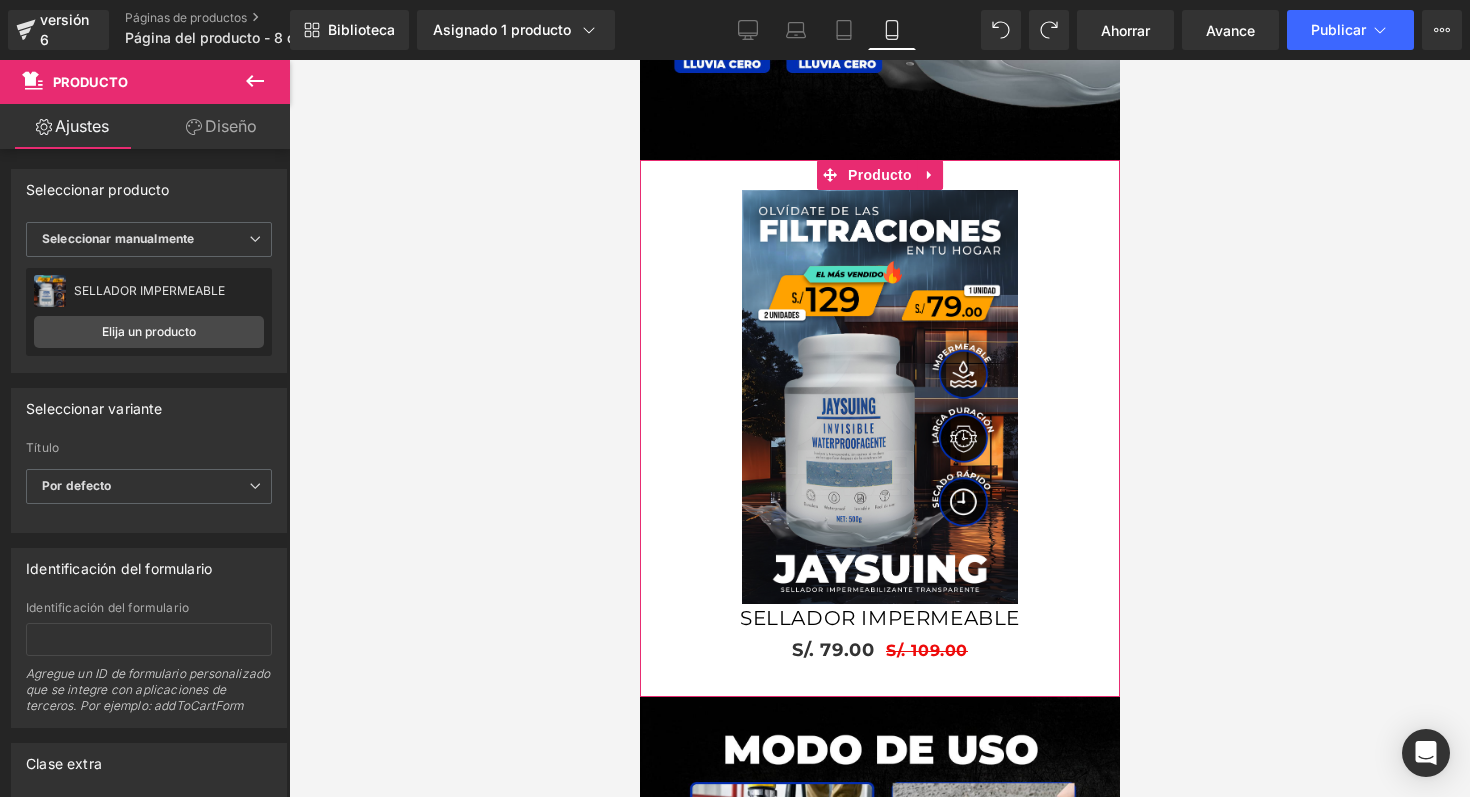 click on "Diseño" at bounding box center [221, 126] 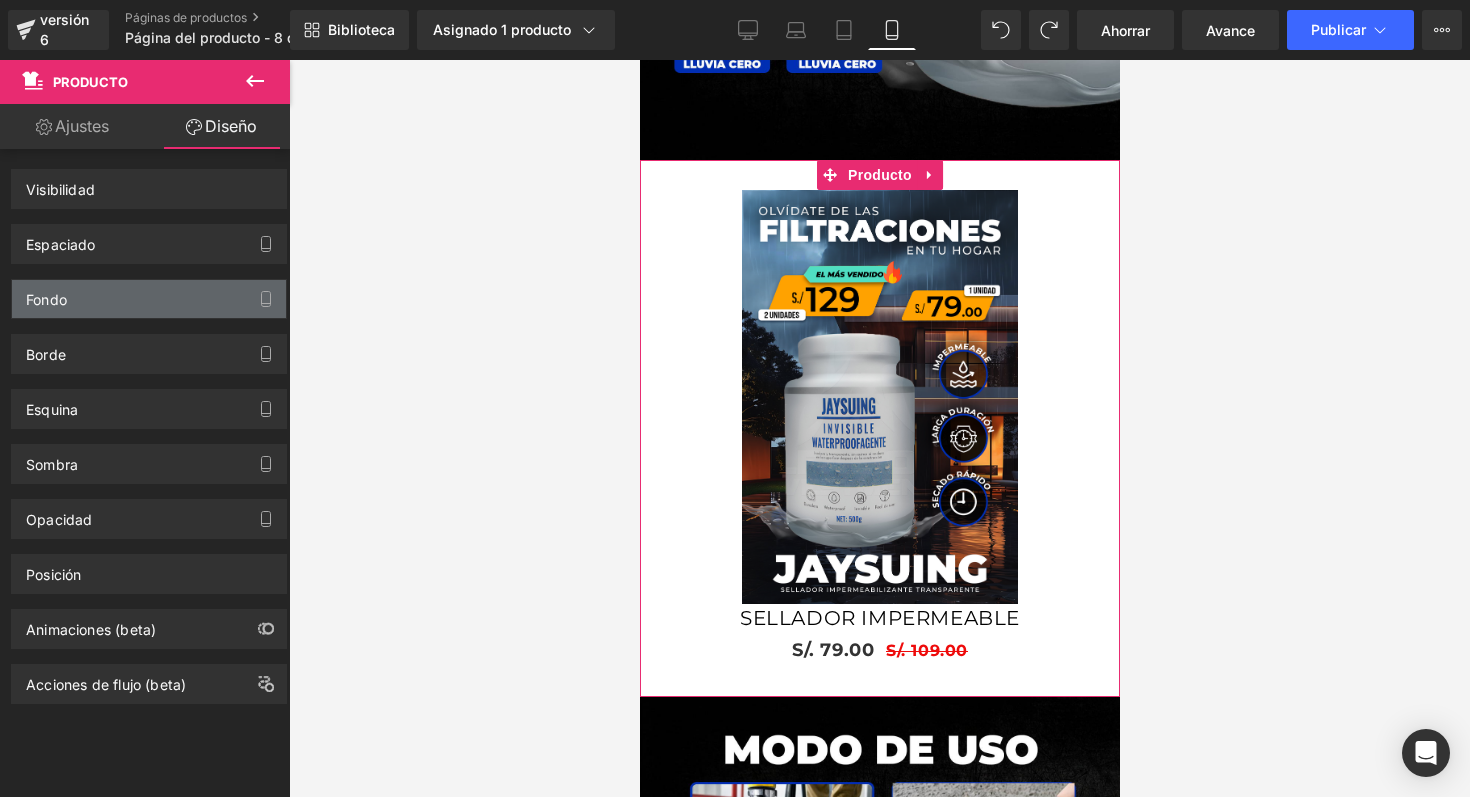 click on "Fondo" at bounding box center [149, 299] 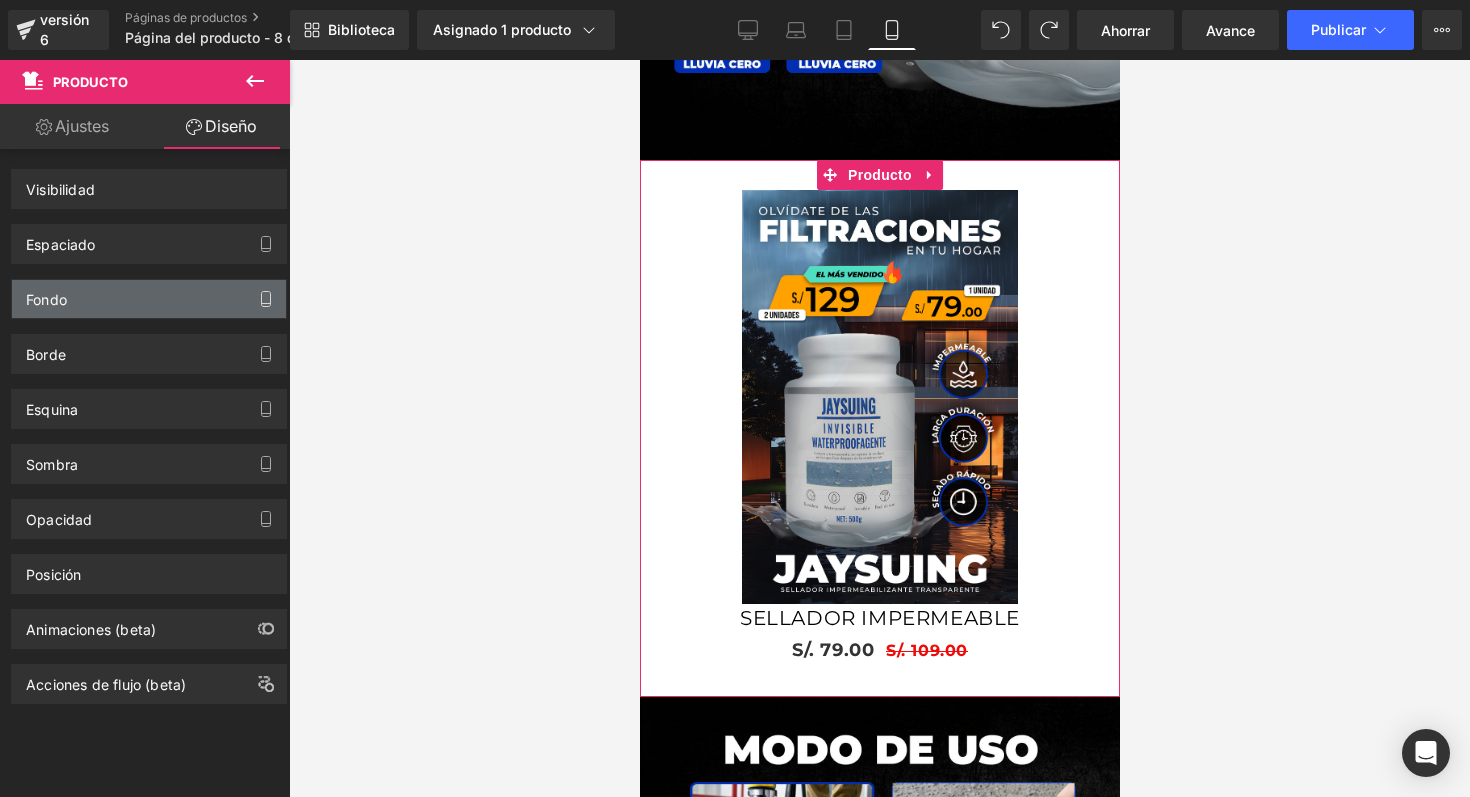 click at bounding box center [266, 299] 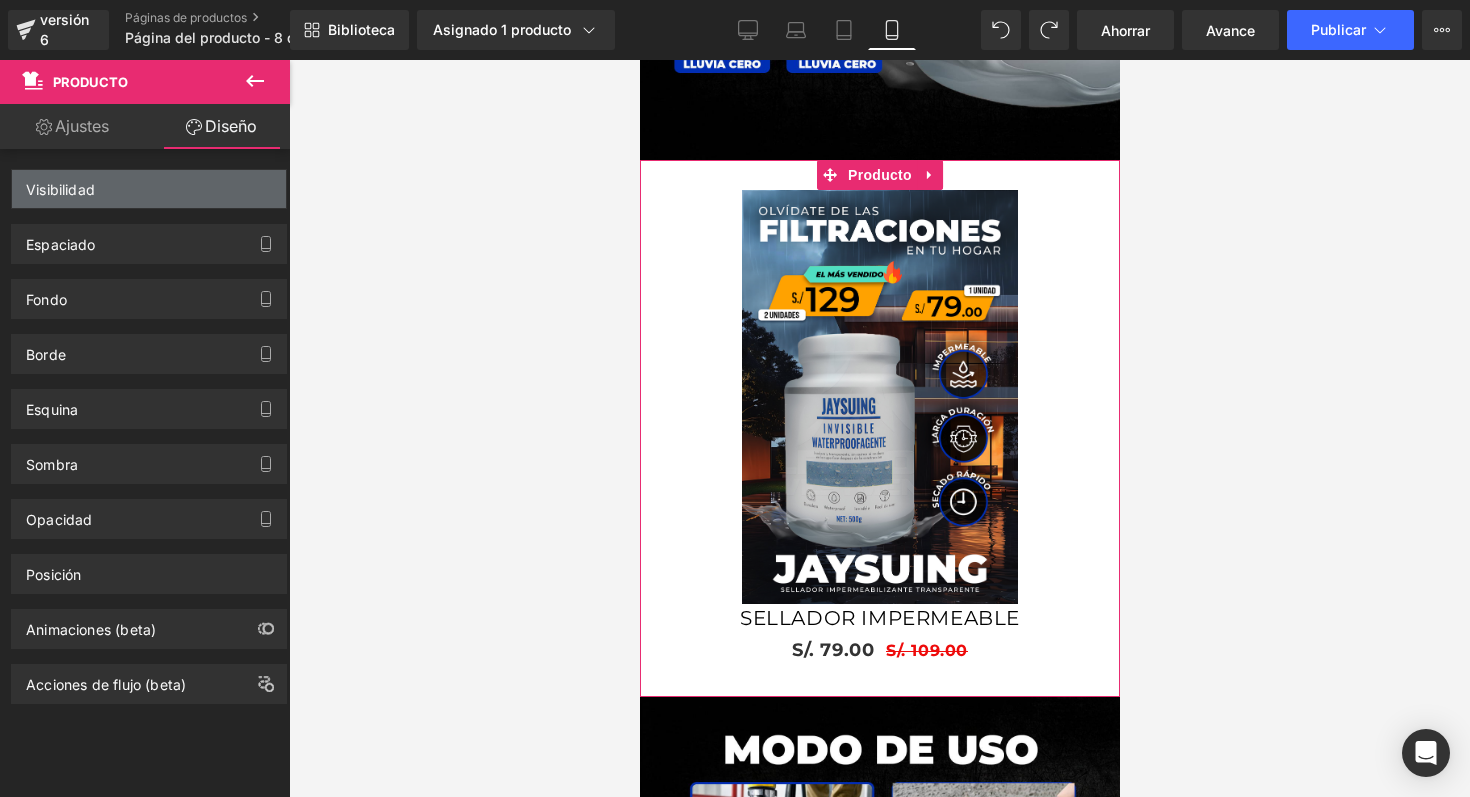 click on "Visibilidad" at bounding box center (149, 189) 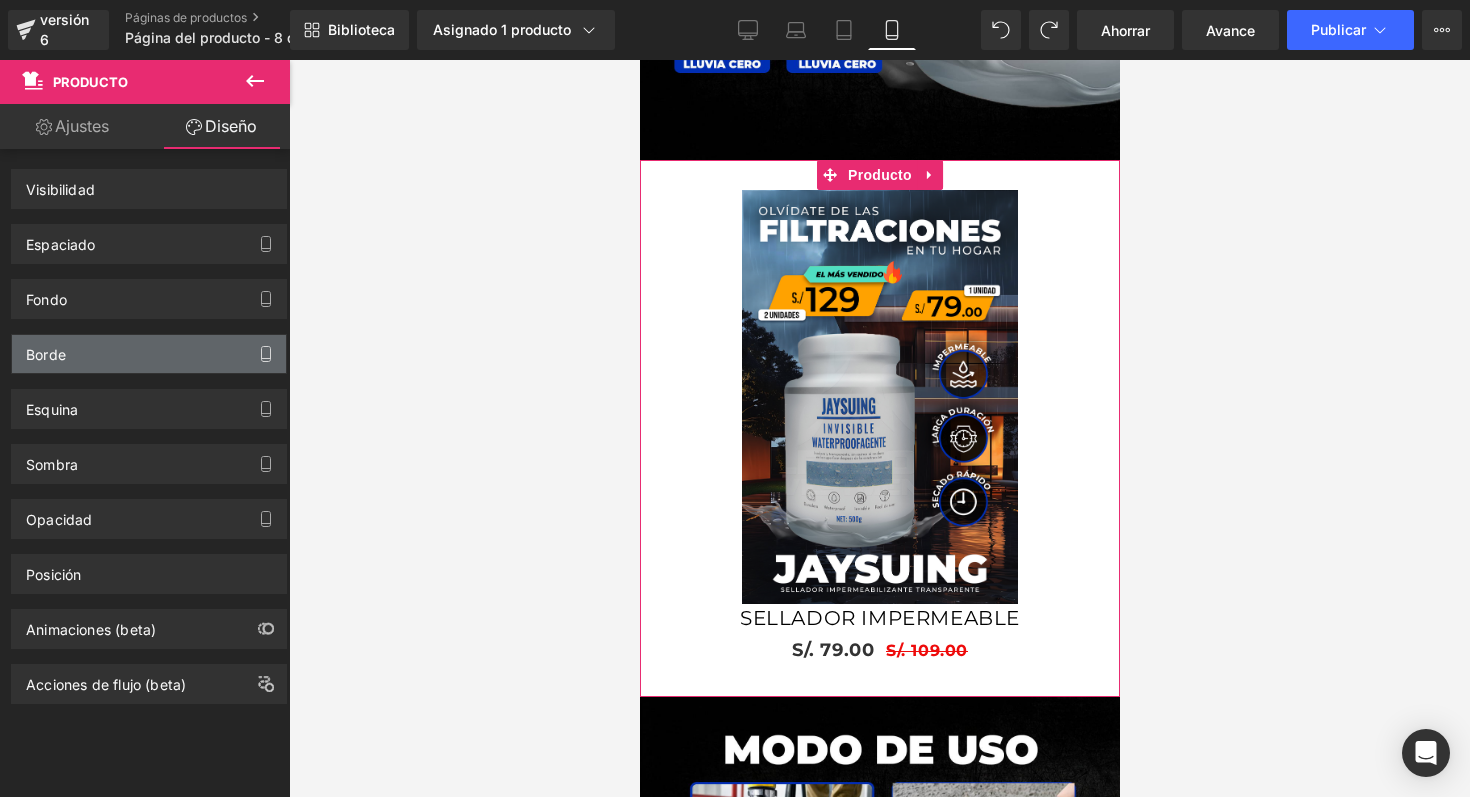 click at bounding box center (266, 354) 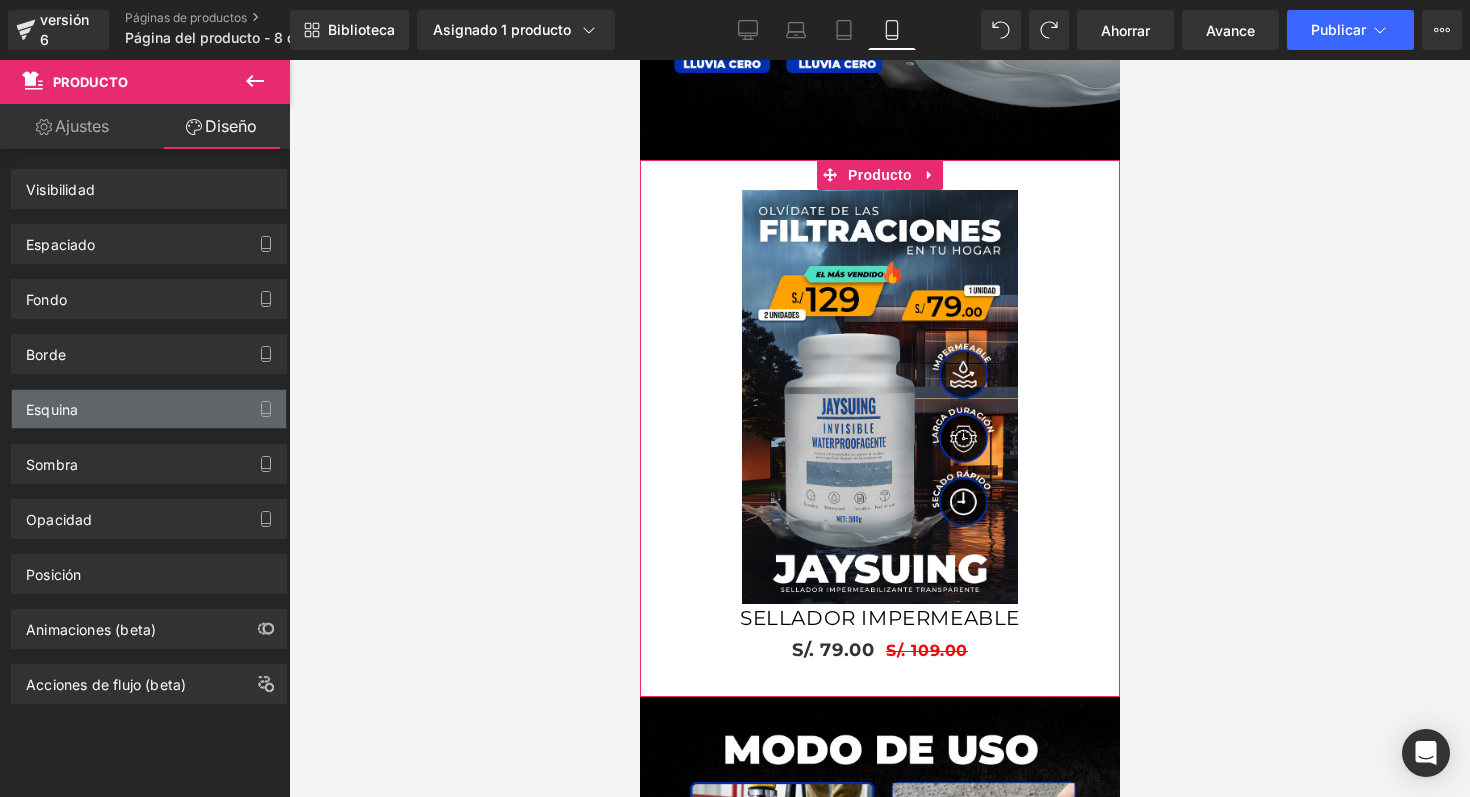 click on "Esquina" at bounding box center (149, 409) 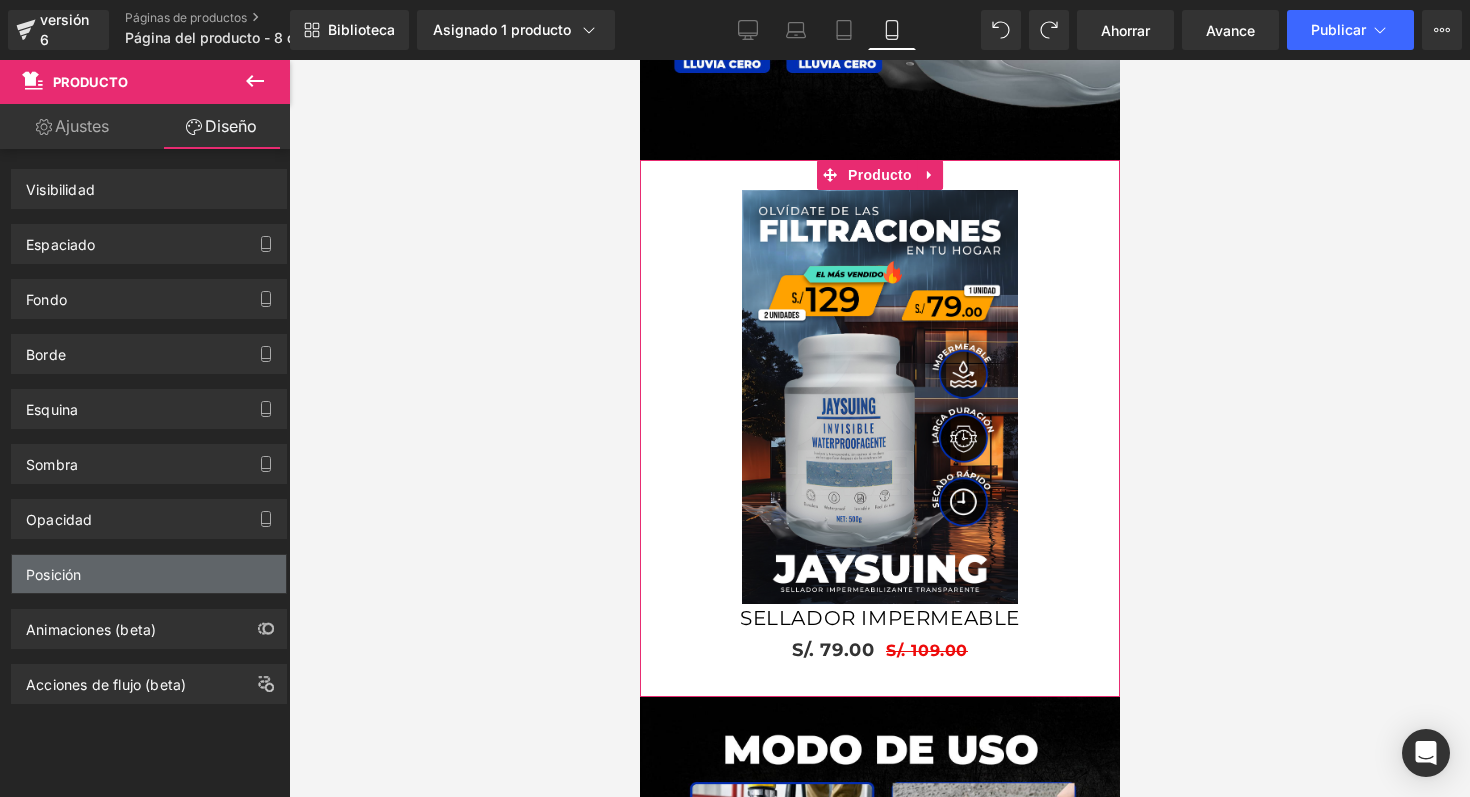click on "Posición" at bounding box center (149, 574) 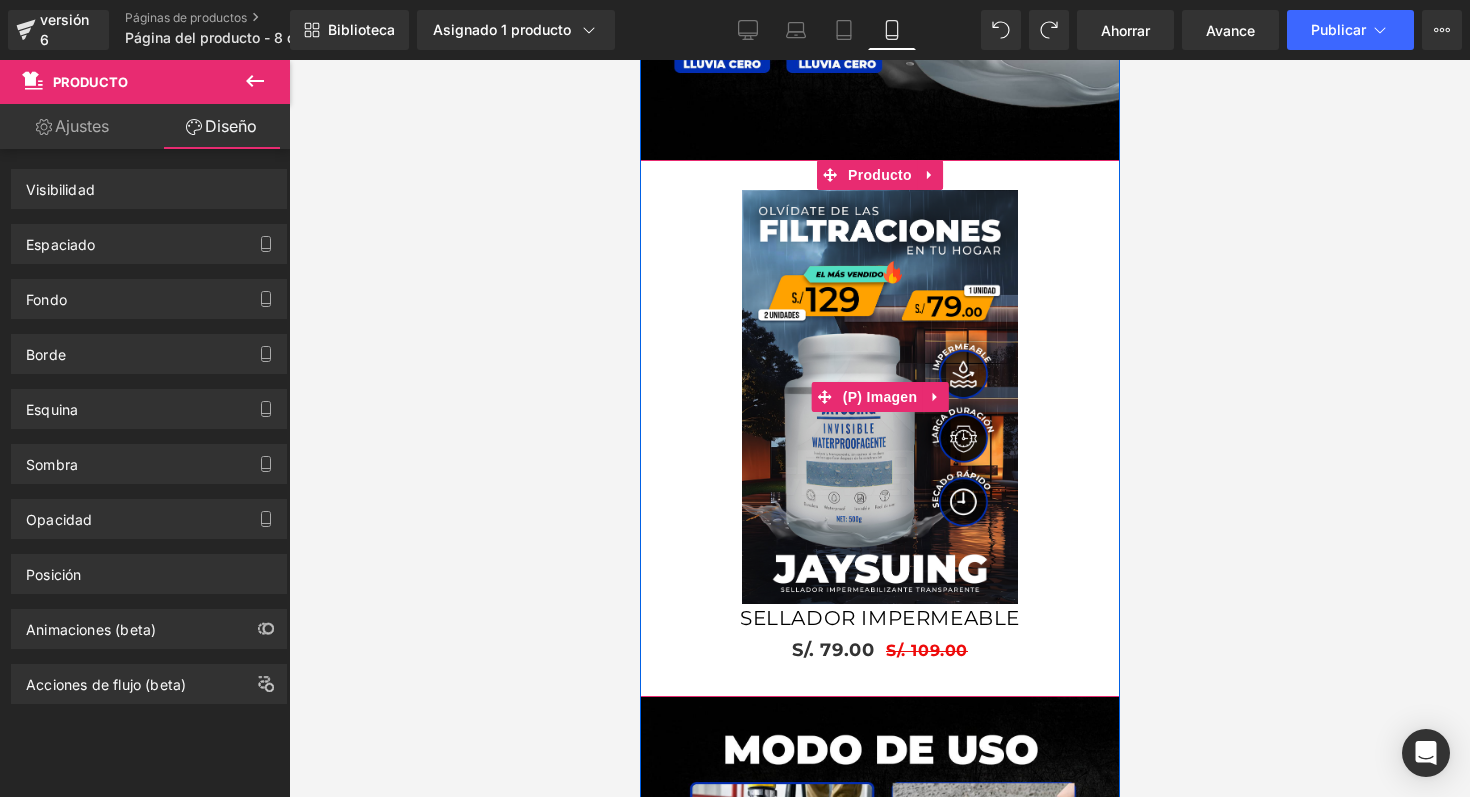 click on "Venta de liquidación" at bounding box center [879, 397] 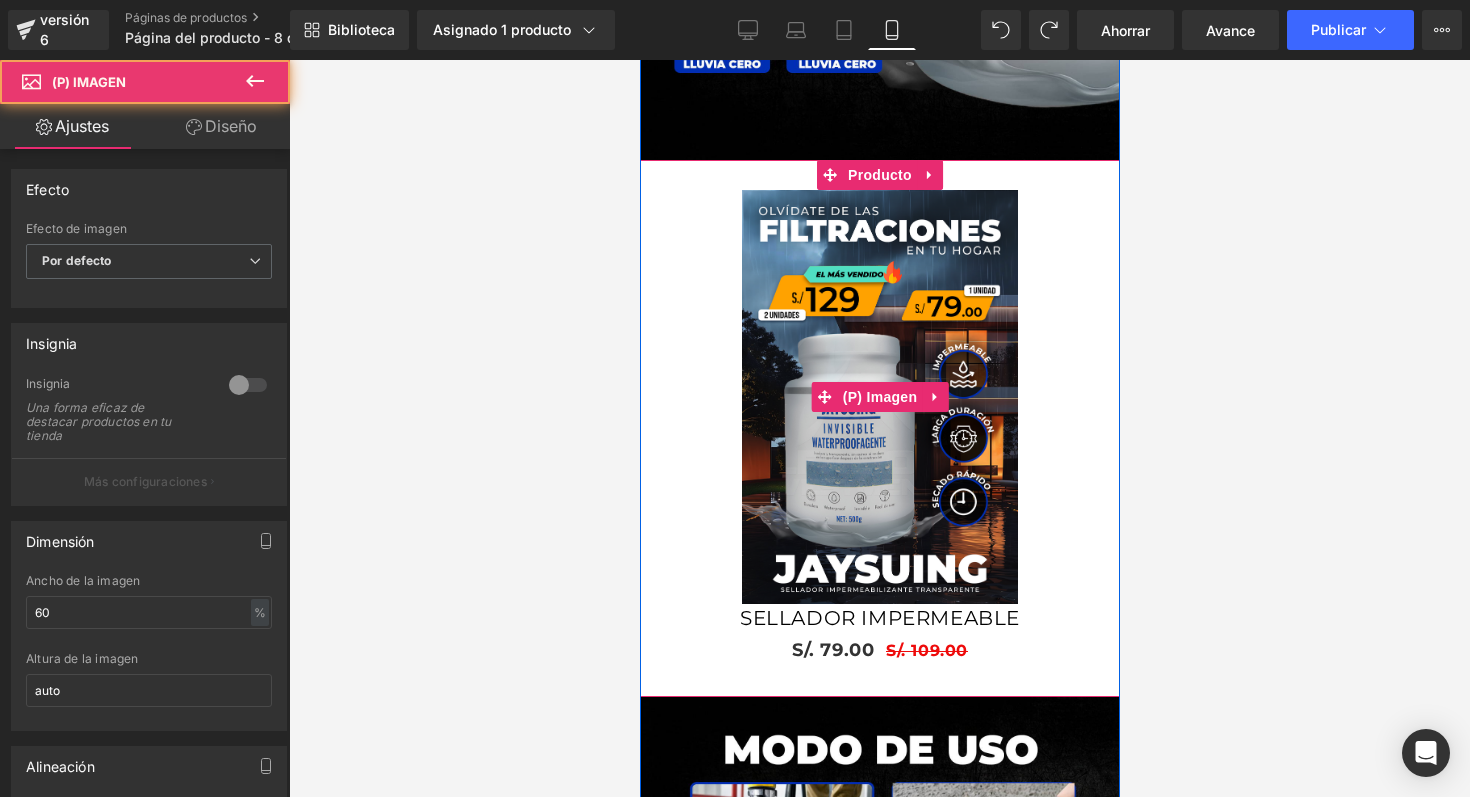 click on "Venta de liquidación" at bounding box center (879, 397) 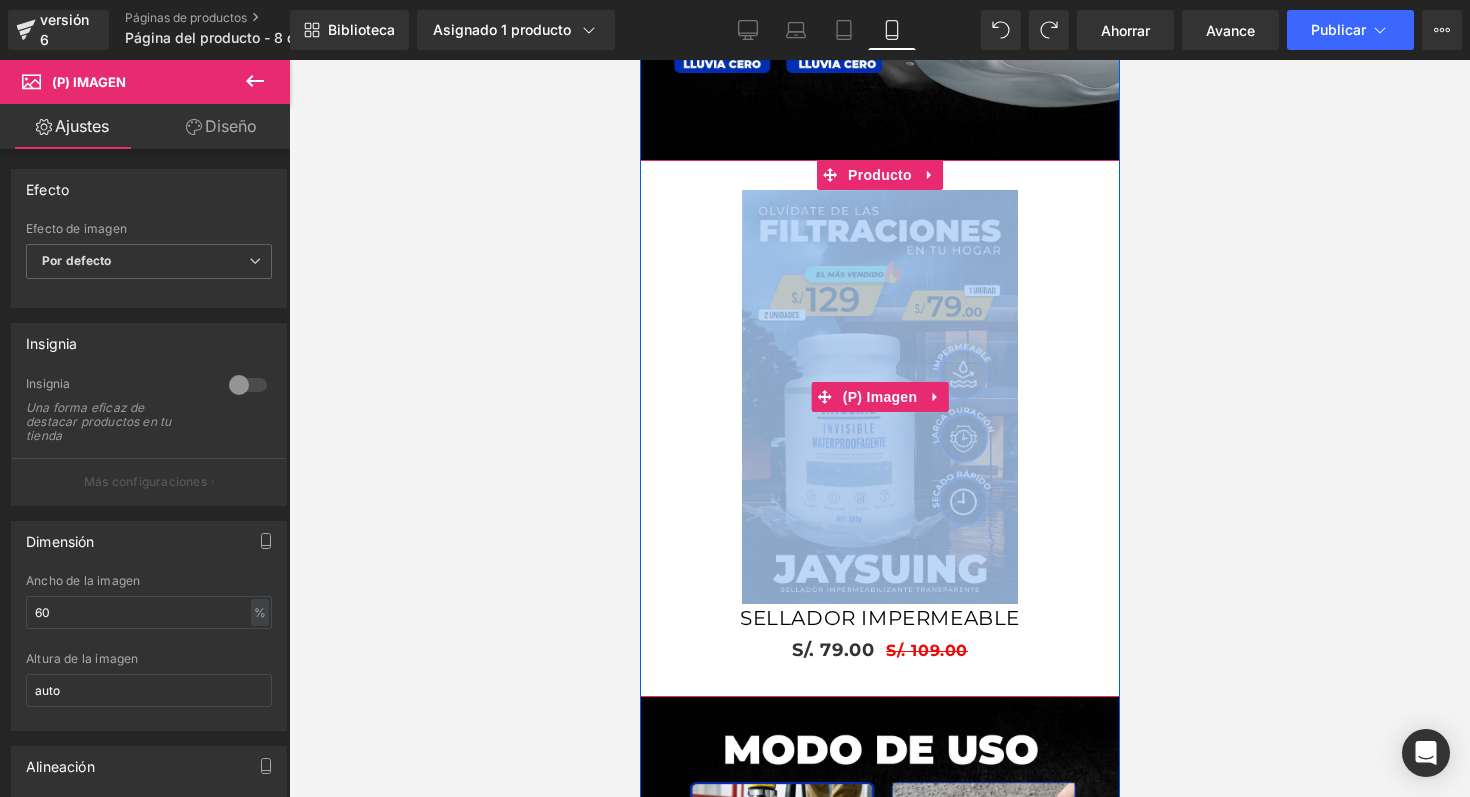 click on "Venta de liquidación" at bounding box center [879, 397] 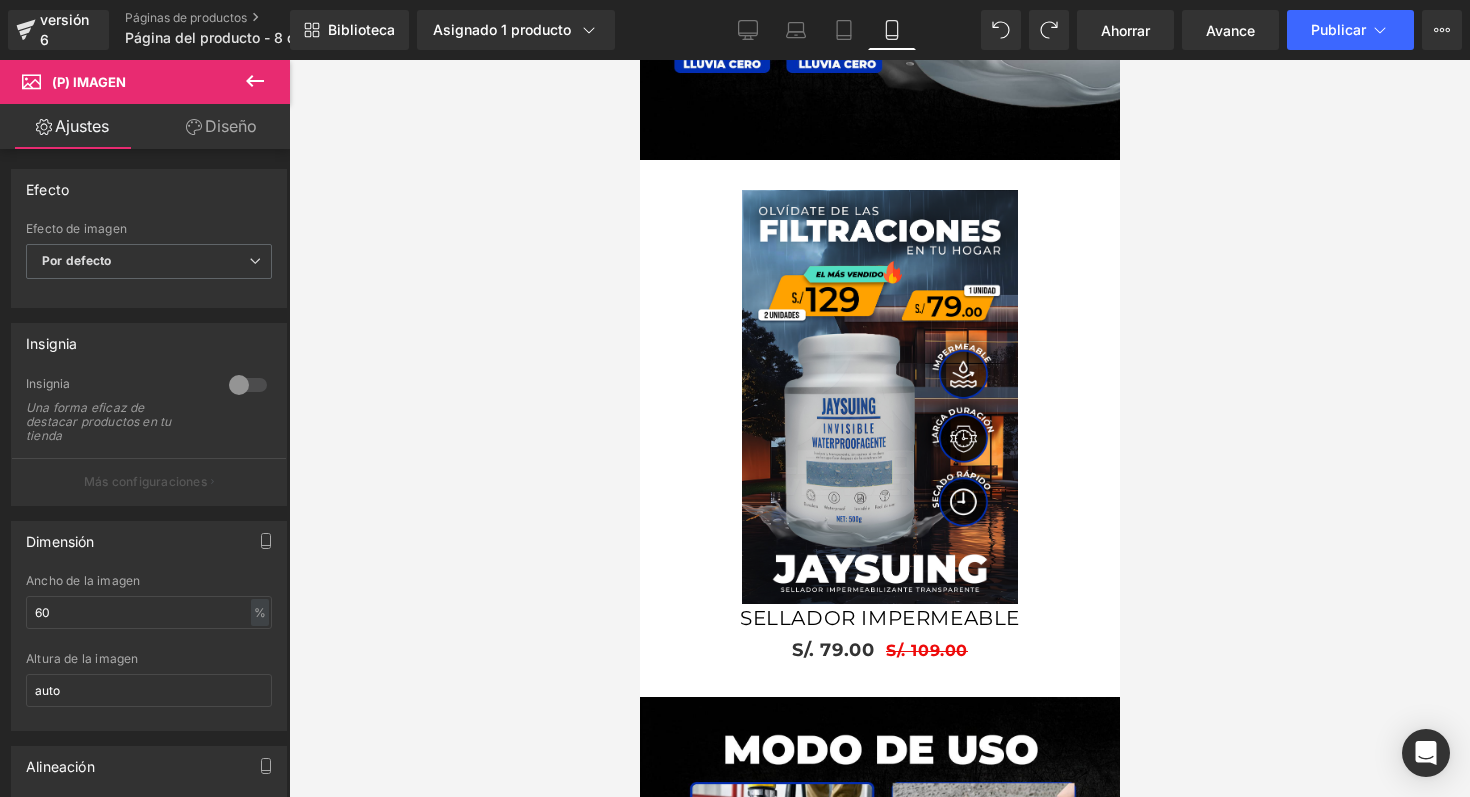 click on "Diseño" at bounding box center [221, 126] 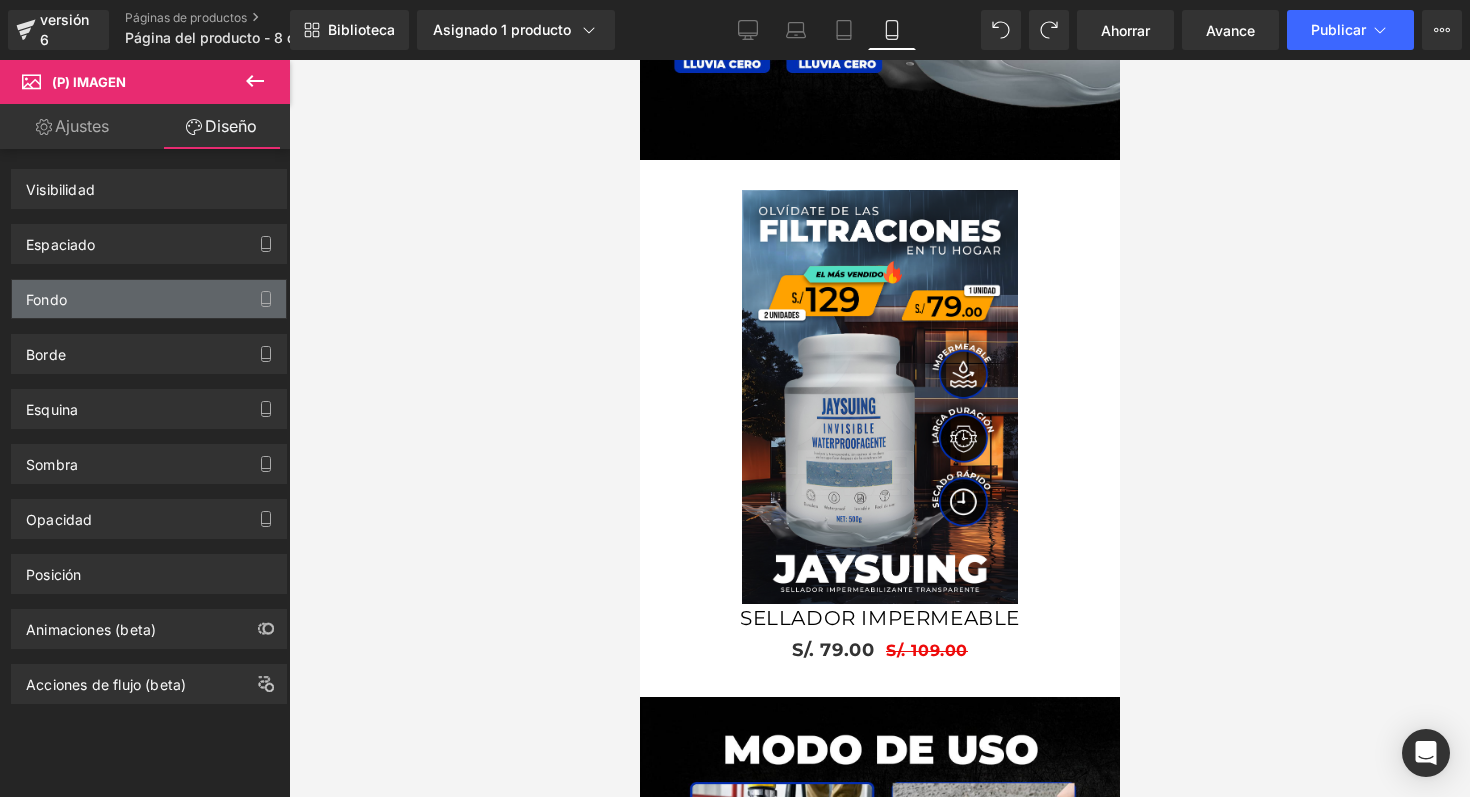 click on "Fondo" at bounding box center (149, 299) 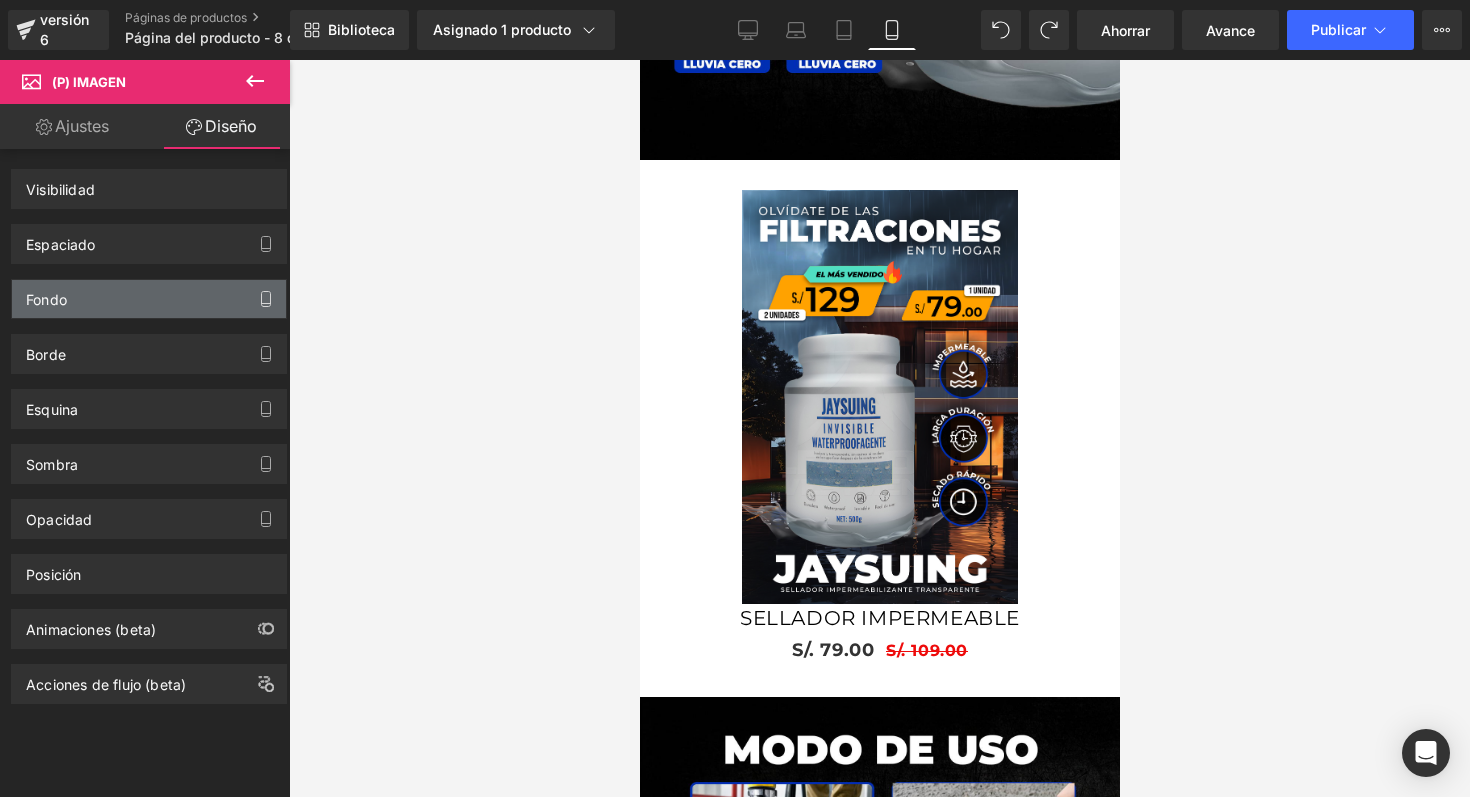 click 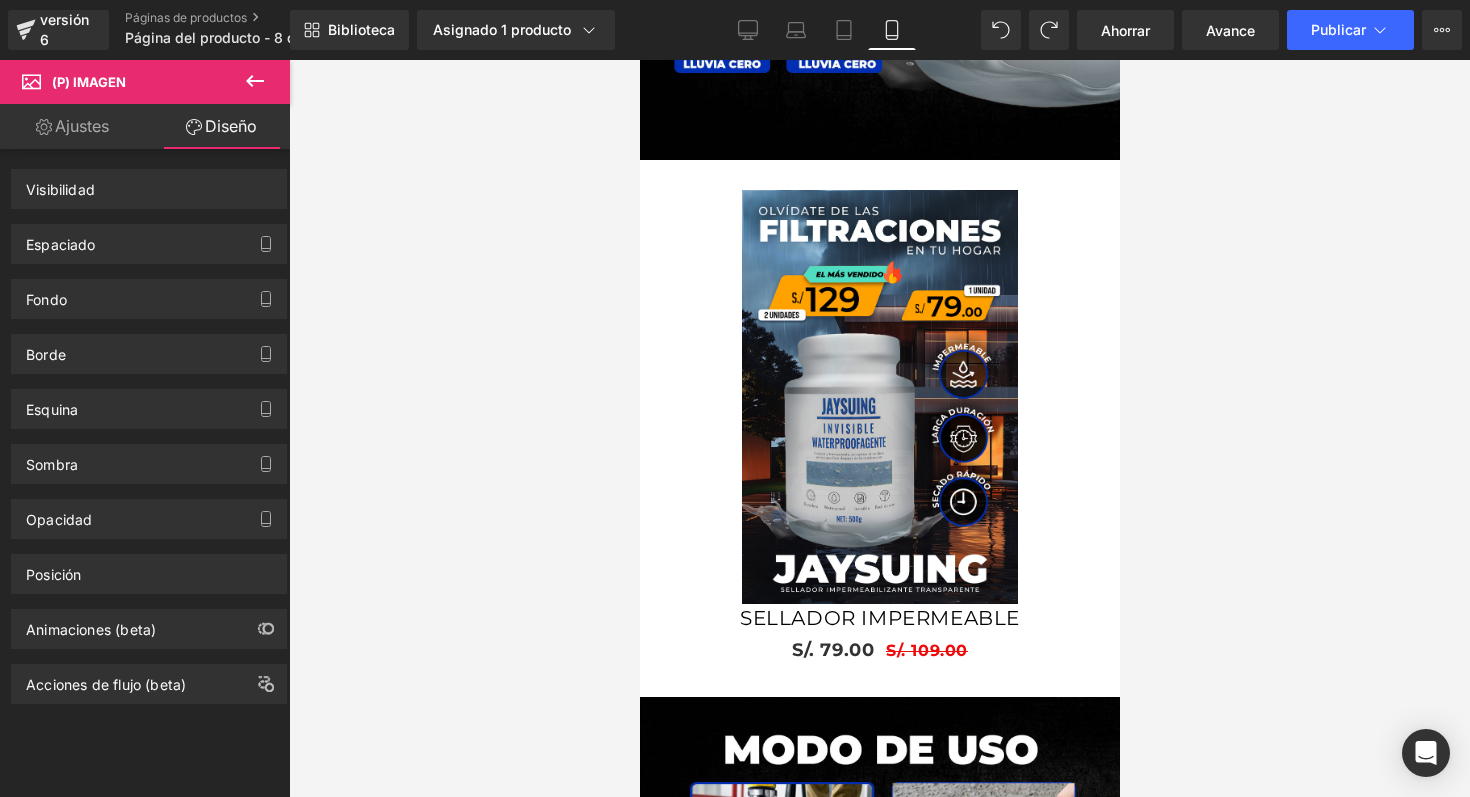 click on "Ajustes" at bounding box center (82, 126) 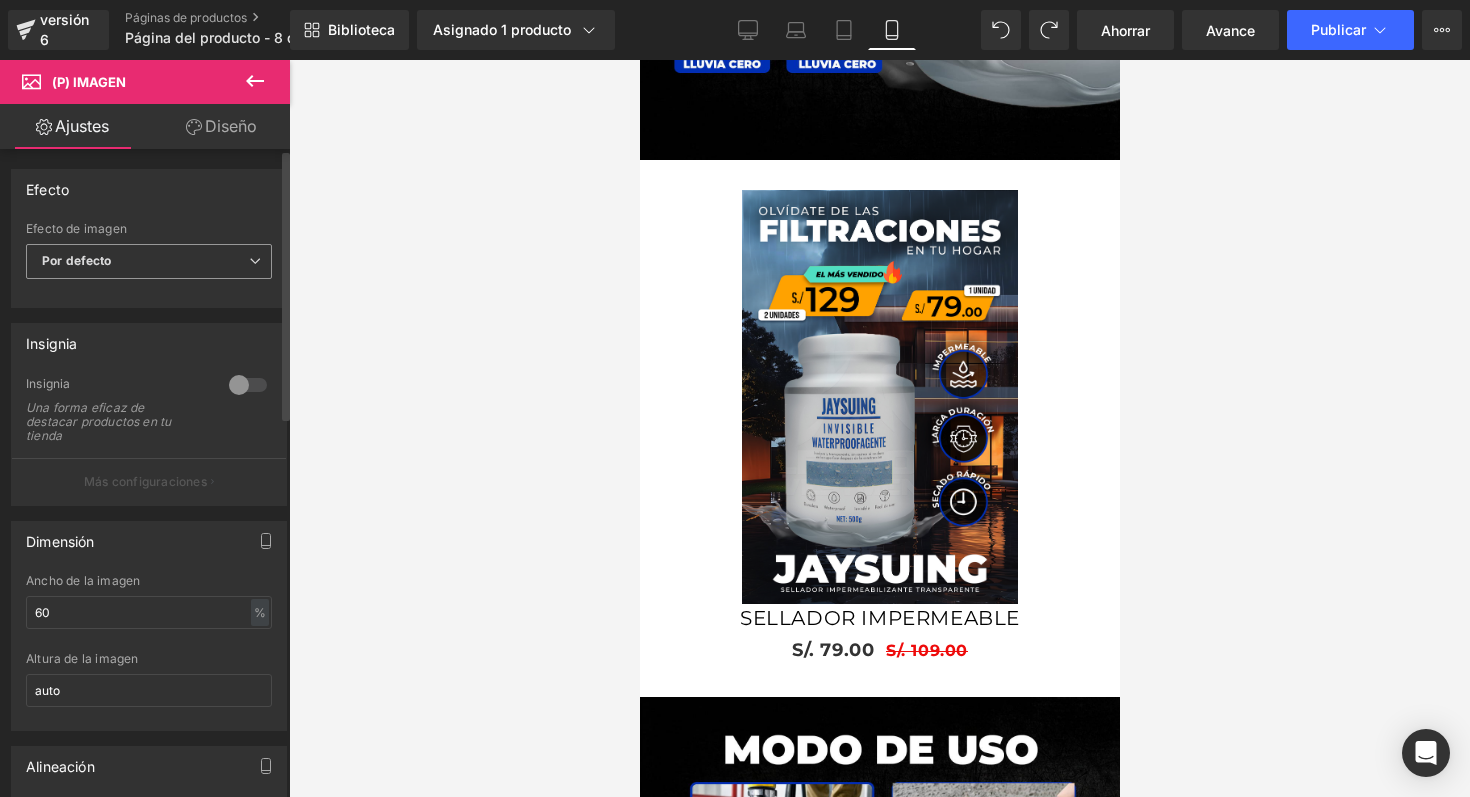 click on "Por defecto" at bounding box center [77, 260] 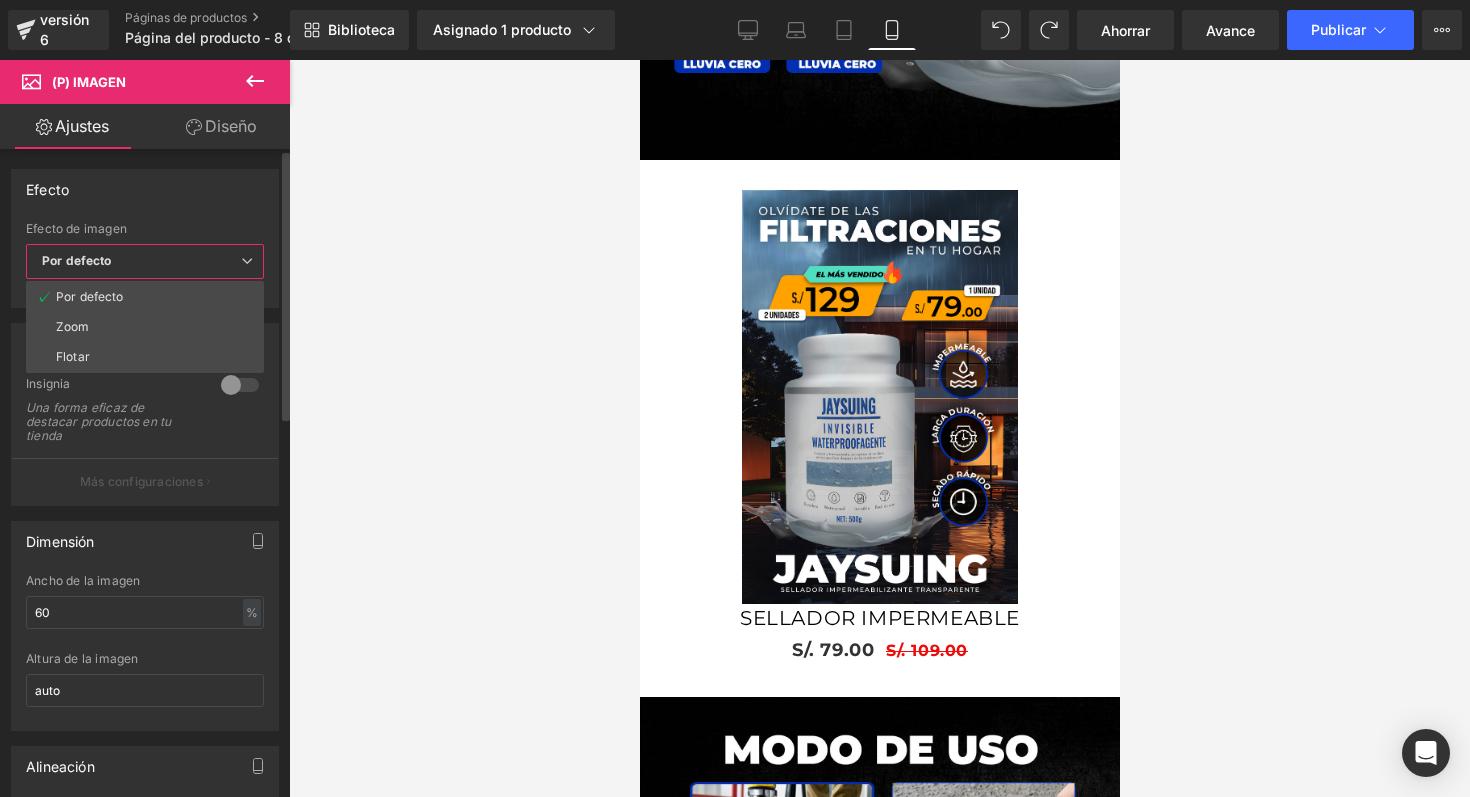 click on "Por defecto" at bounding box center [77, 260] 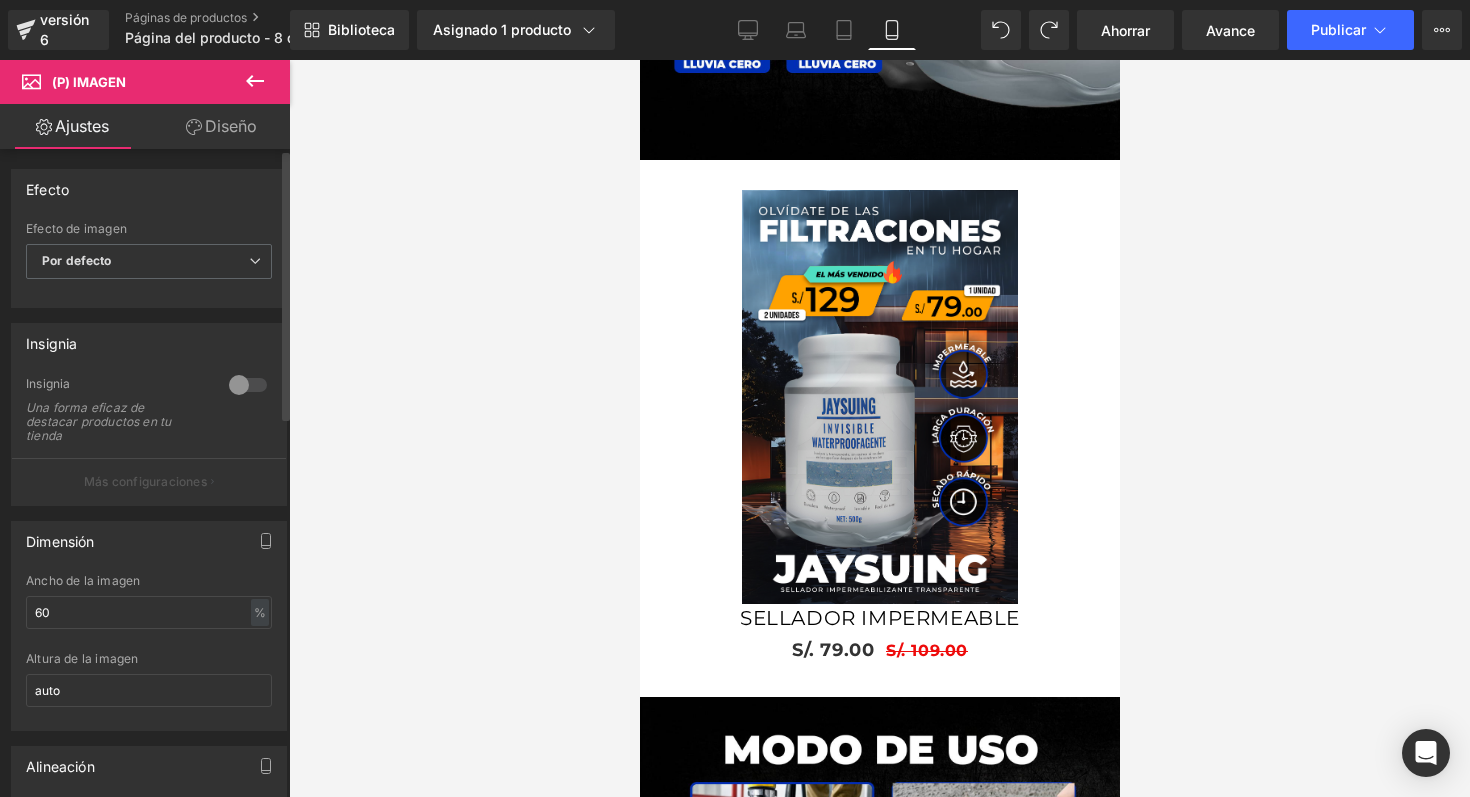 click at bounding box center (248, 385) 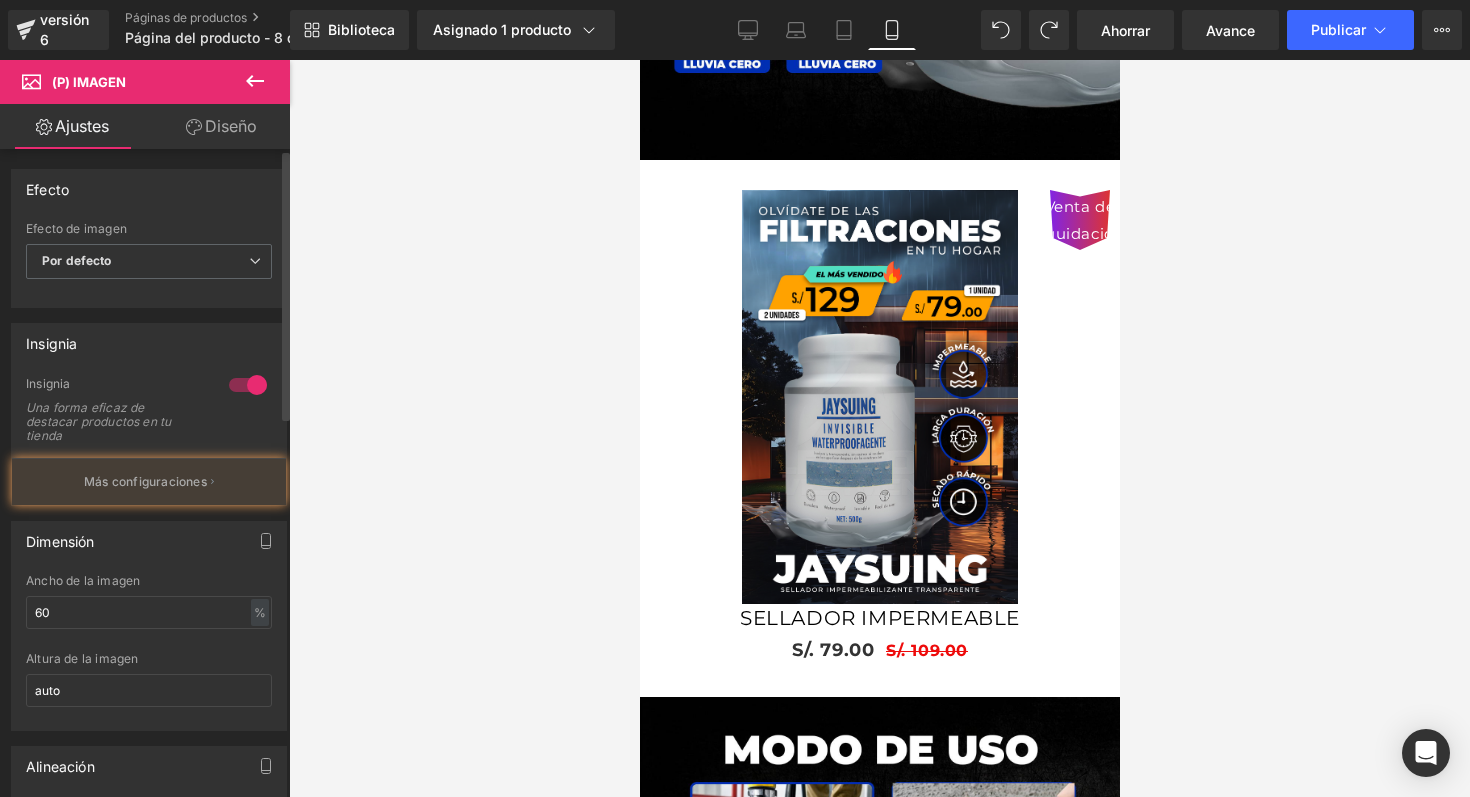 click at bounding box center (248, 385) 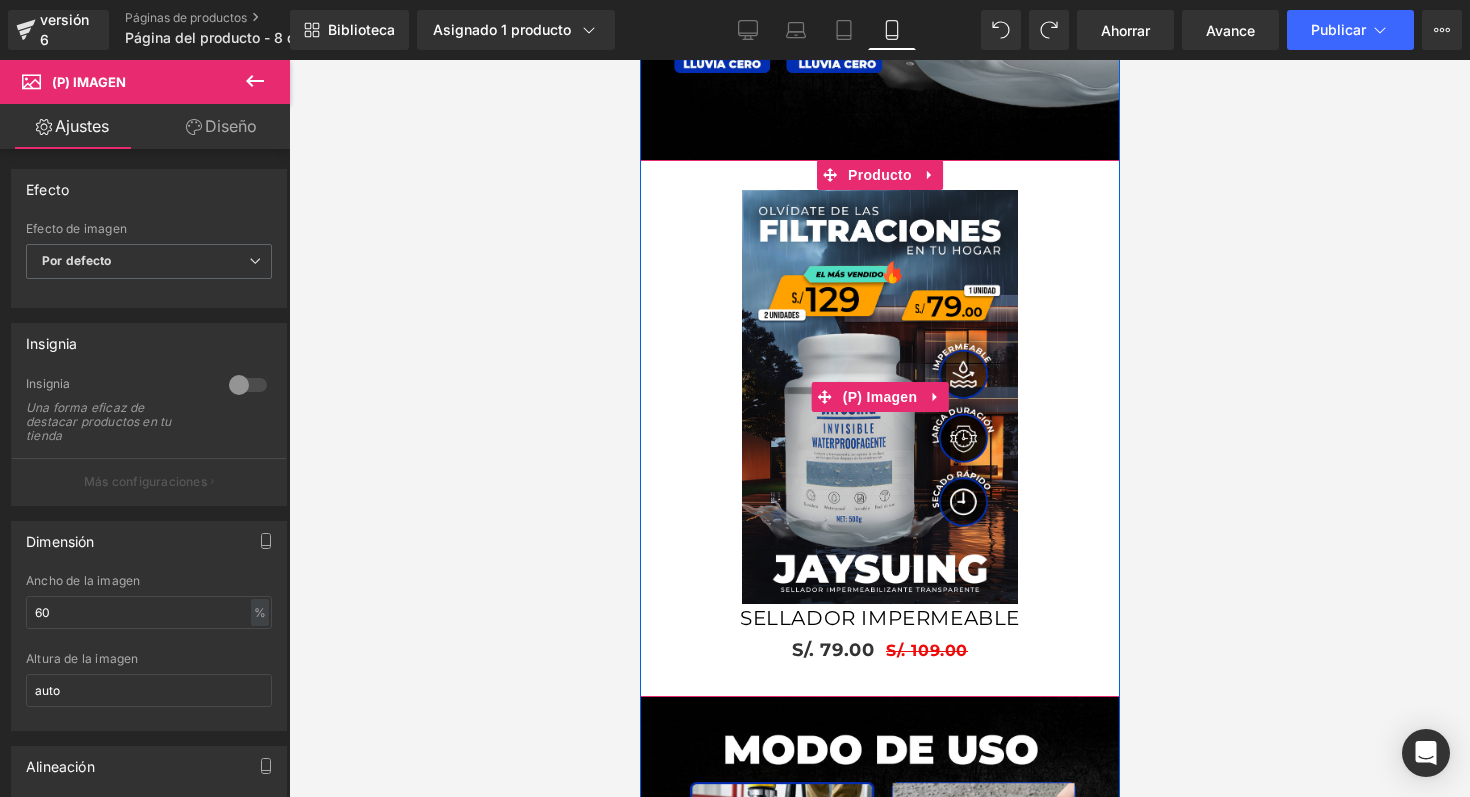 click on "Venta de liquidación" at bounding box center (879, 397) 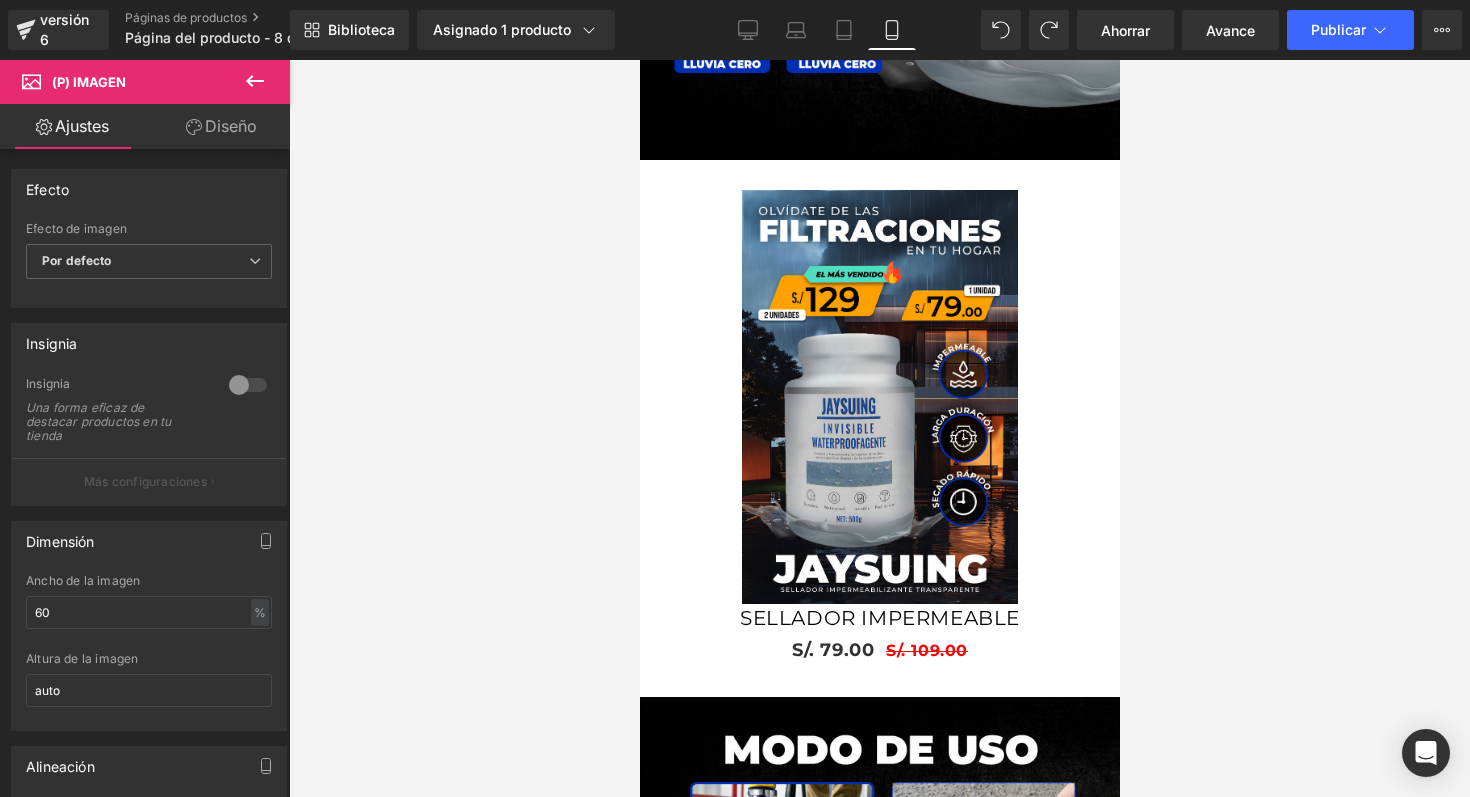 click 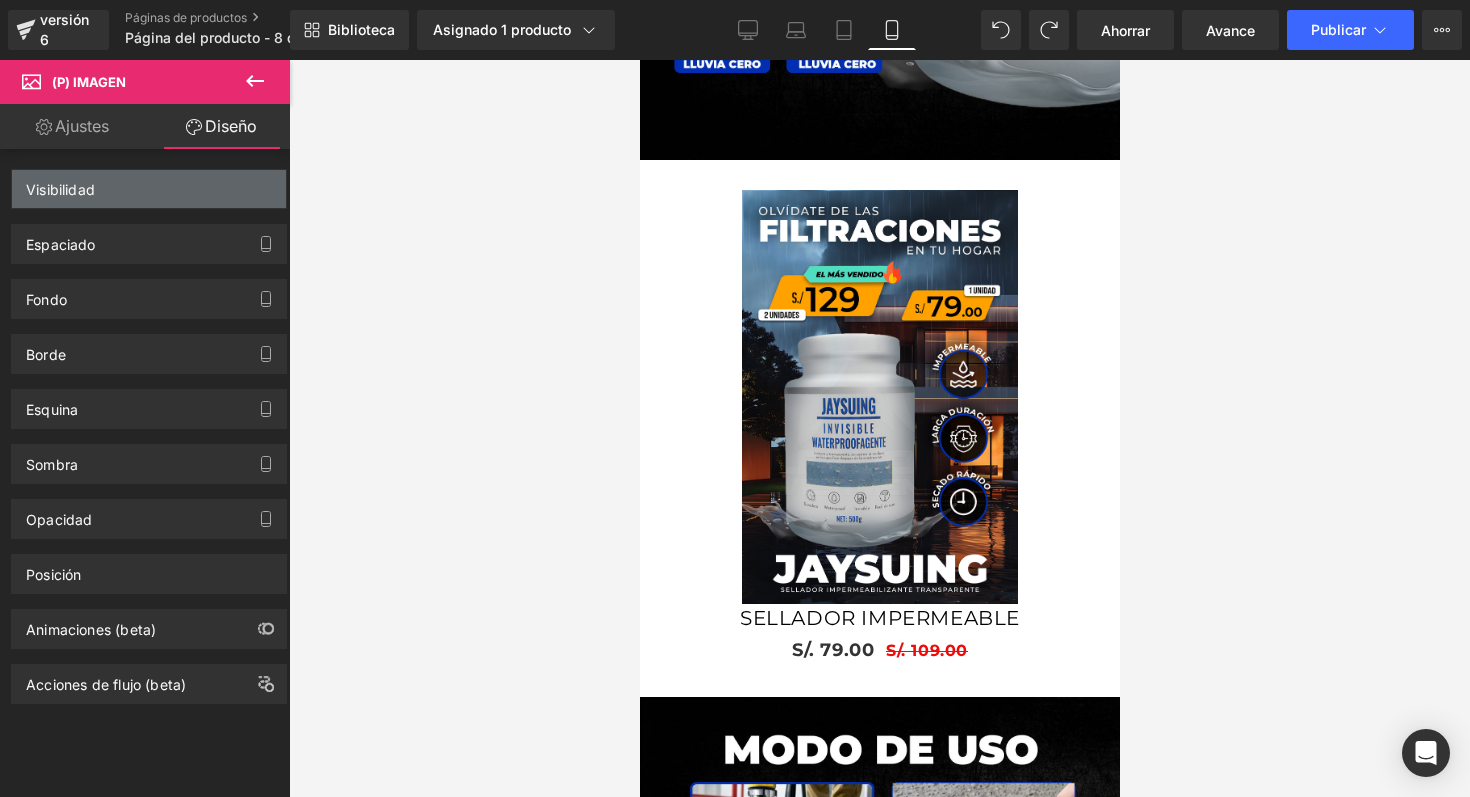 click on "Visibilidad" at bounding box center [149, 189] 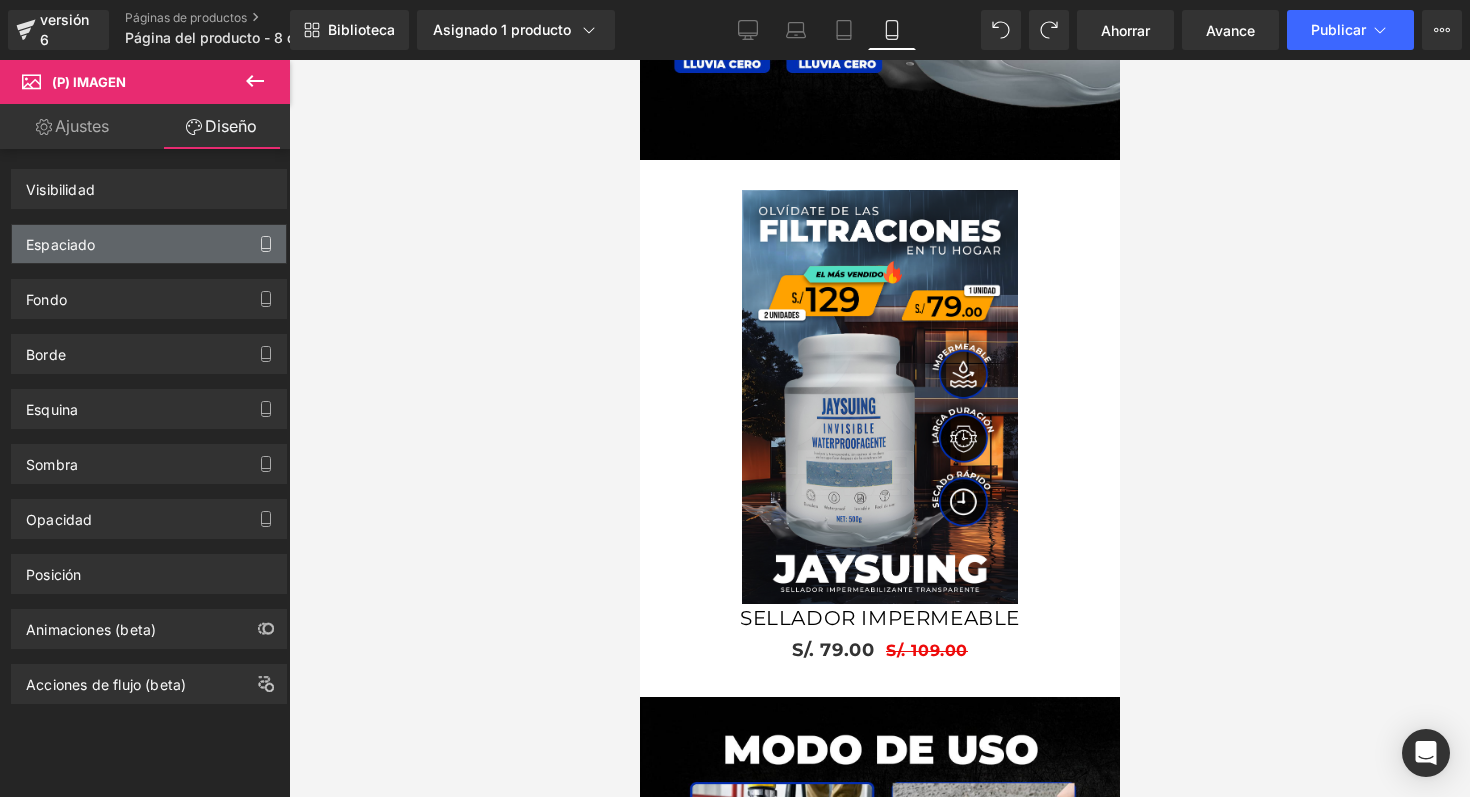 click 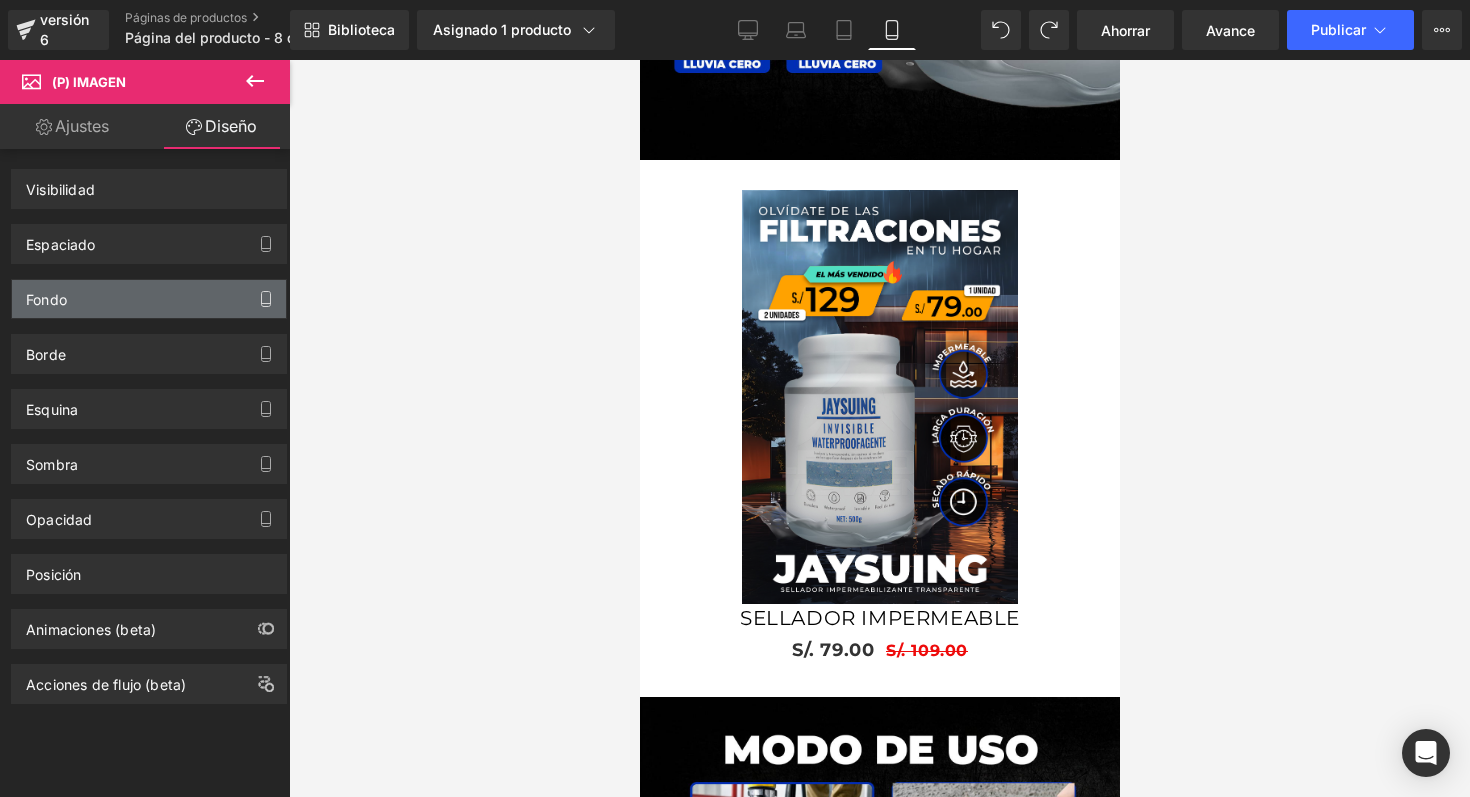 drag, startPoint x: 256, startPoint y: 238, endPoint x: 248, endPoint y: 286, distance: 48.6621 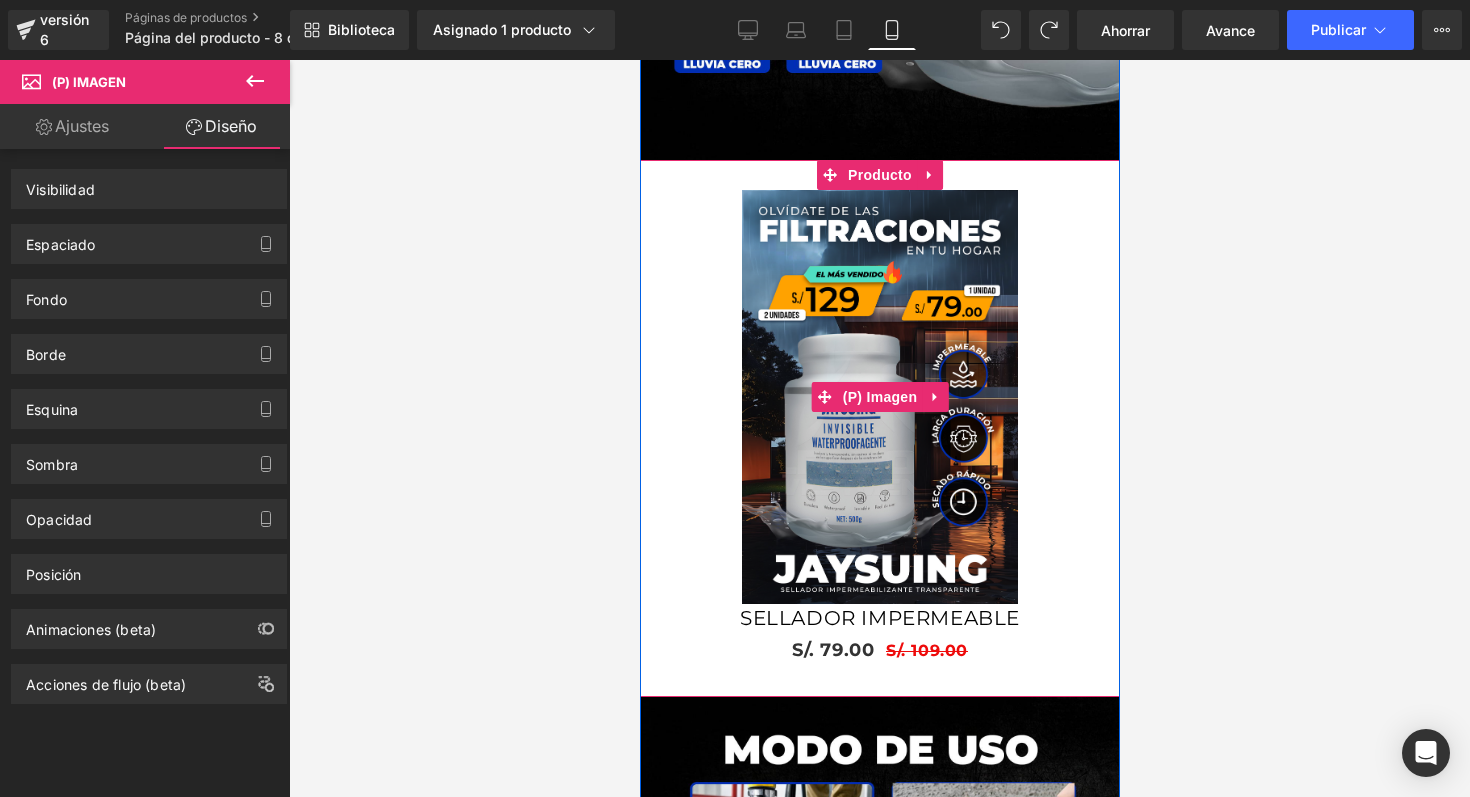 click on "Venta de liquidación" at bounding box center [879, 397] 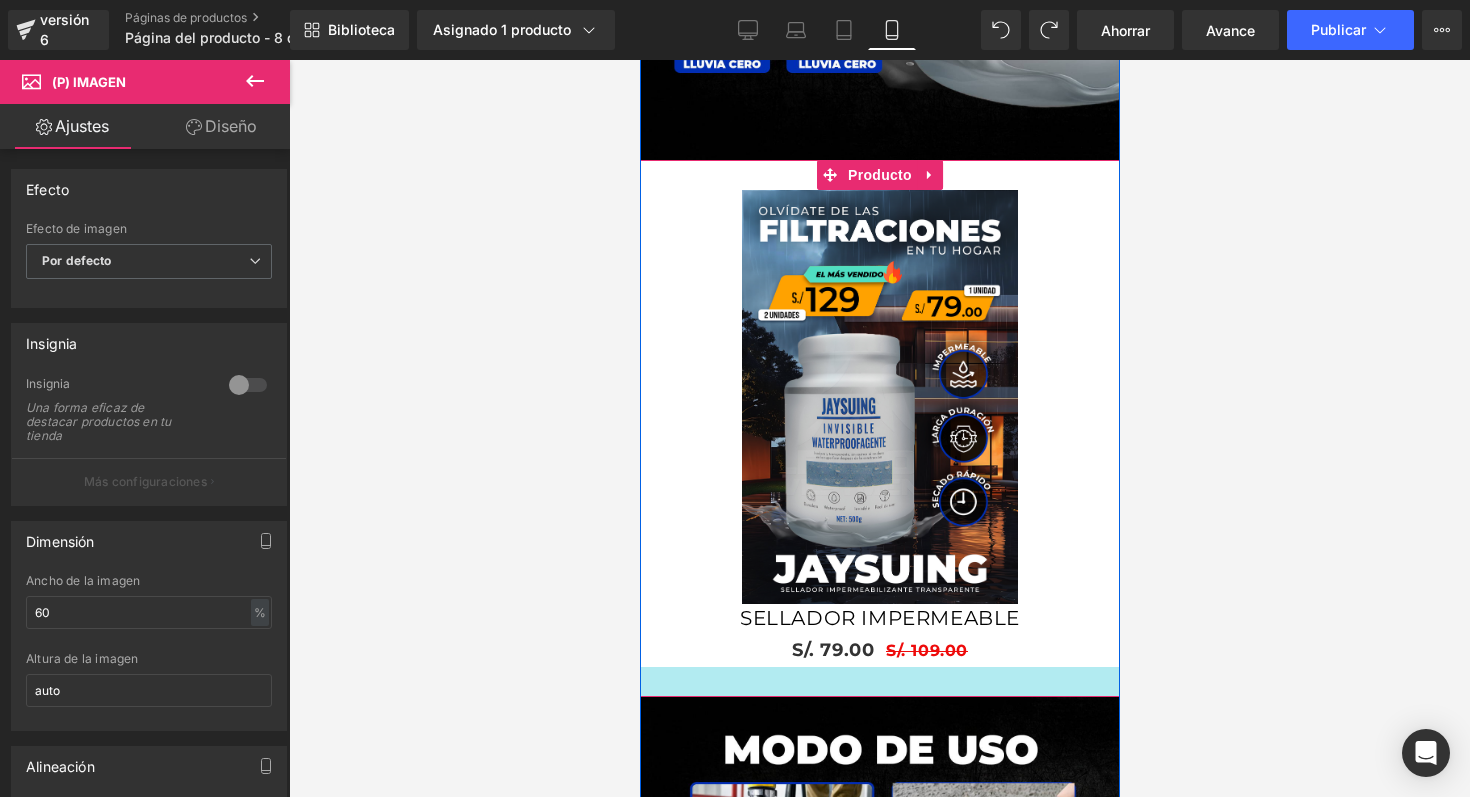 click at bounding box center (879, 682) 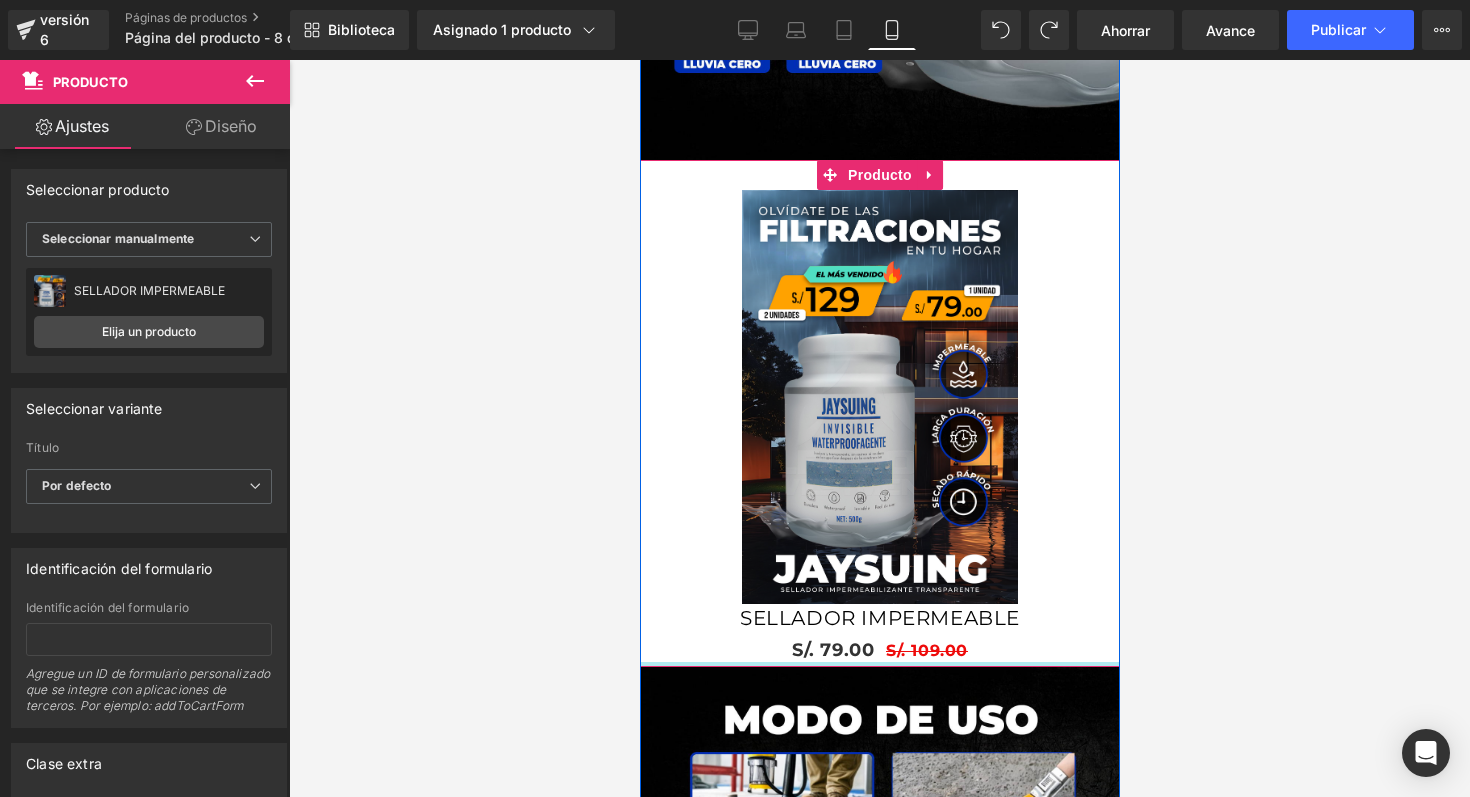 drag, startPoint x: 699, startPoint y: 694, endPoint x: 704, endPoint y: 661, distance: 33.37664 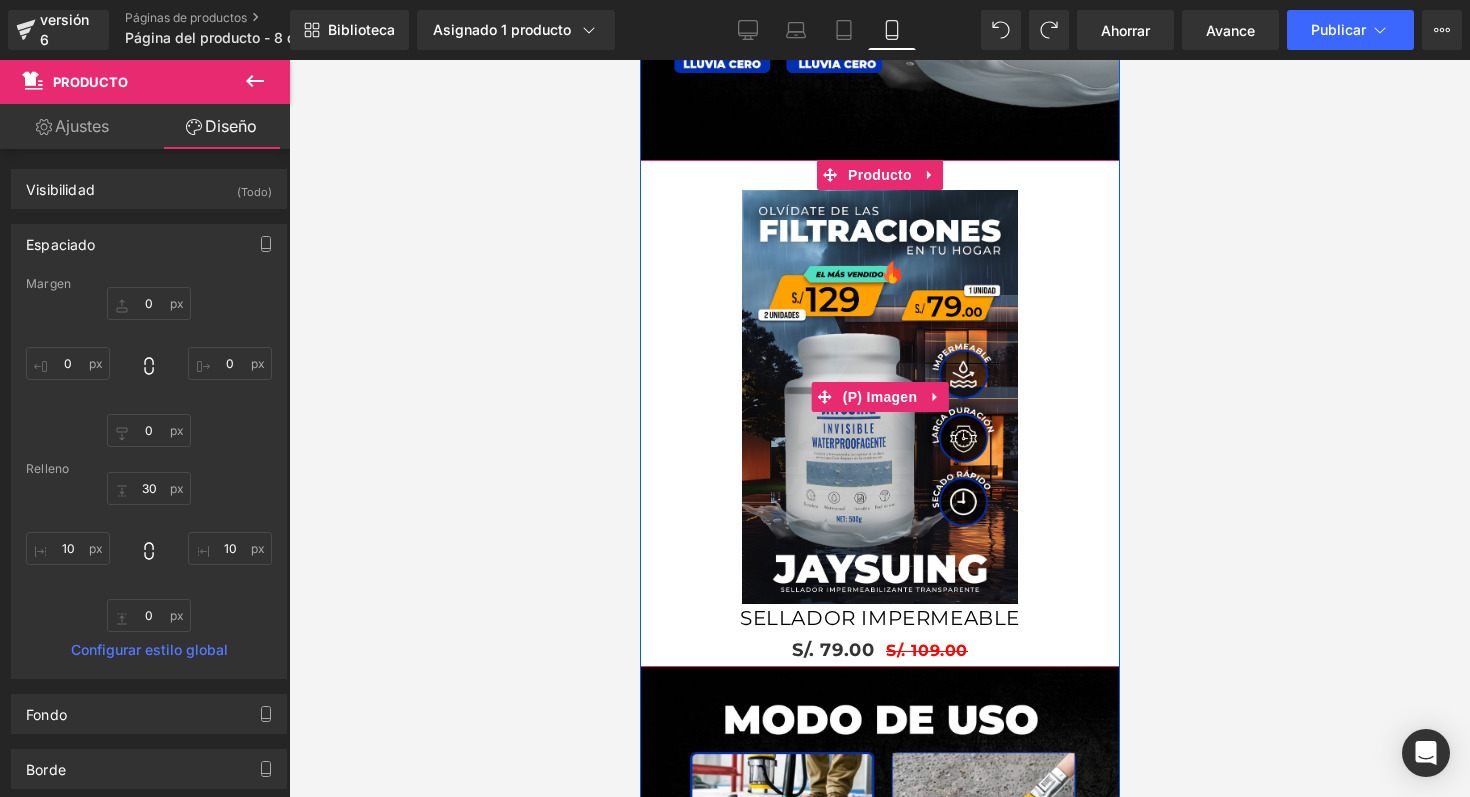 click on "Venta de liquidación" at bounding box center [879, 397] 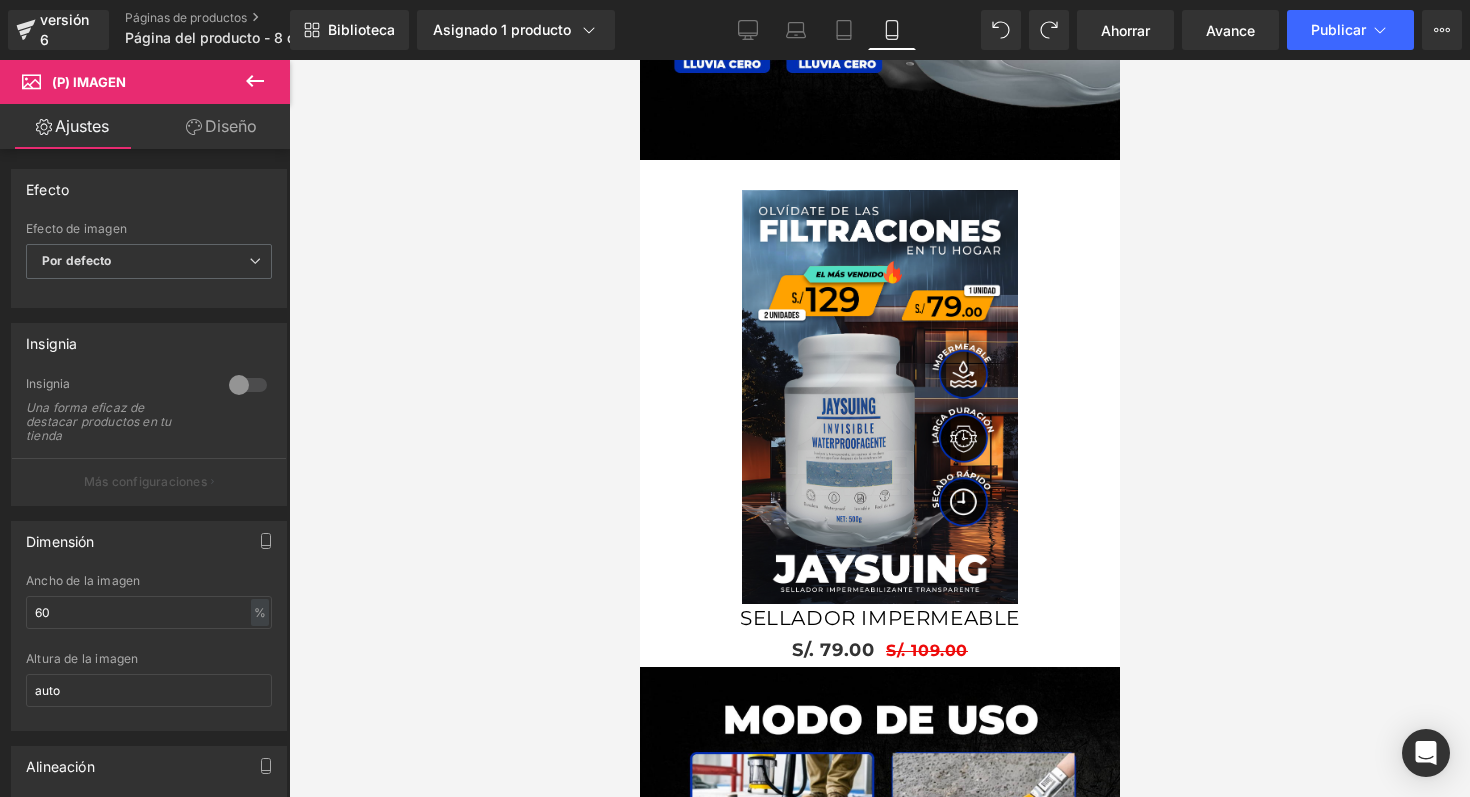click on "Diseño" at bounding box center [221, 126] 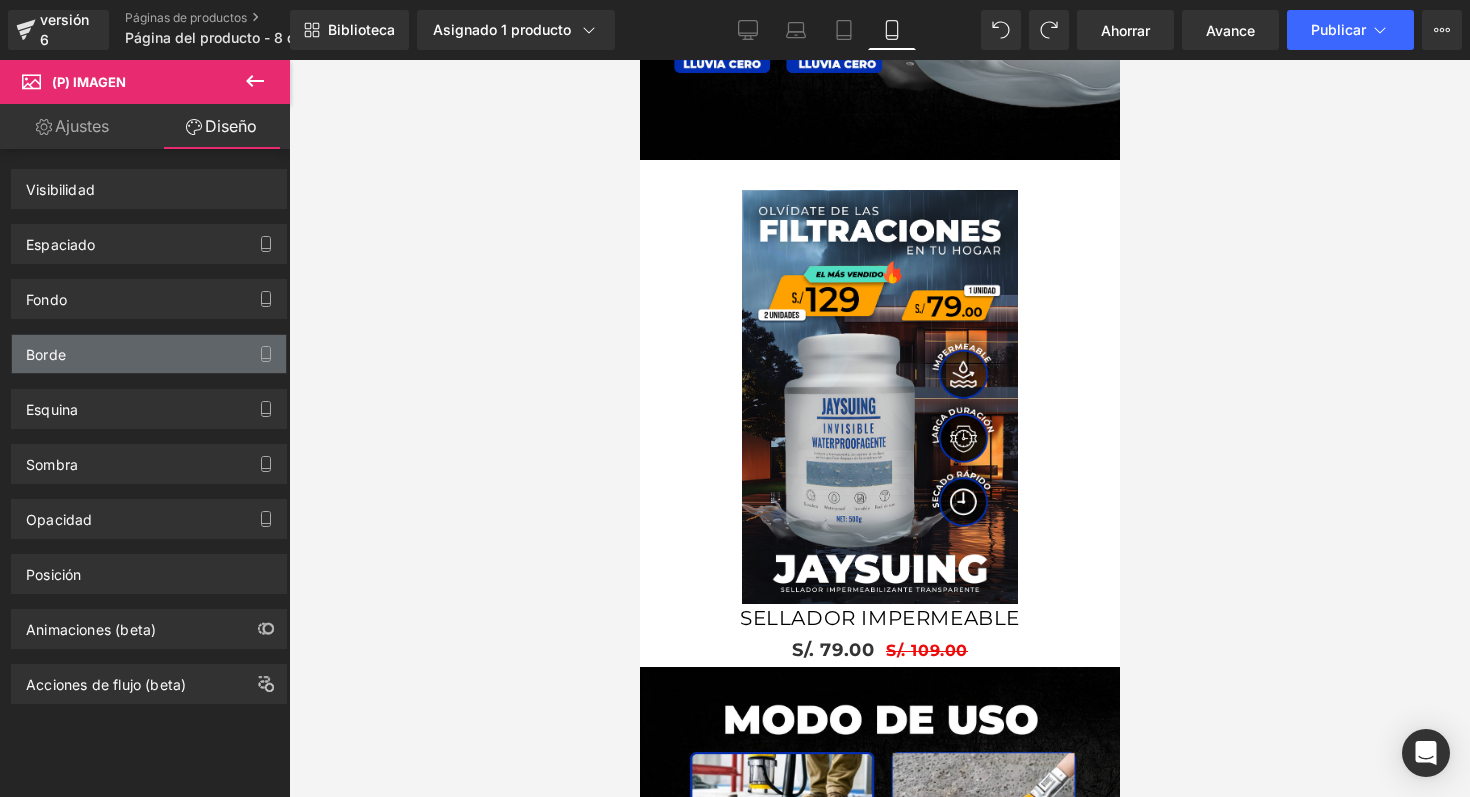 click on "Borde" at bounding box center (149, 354) 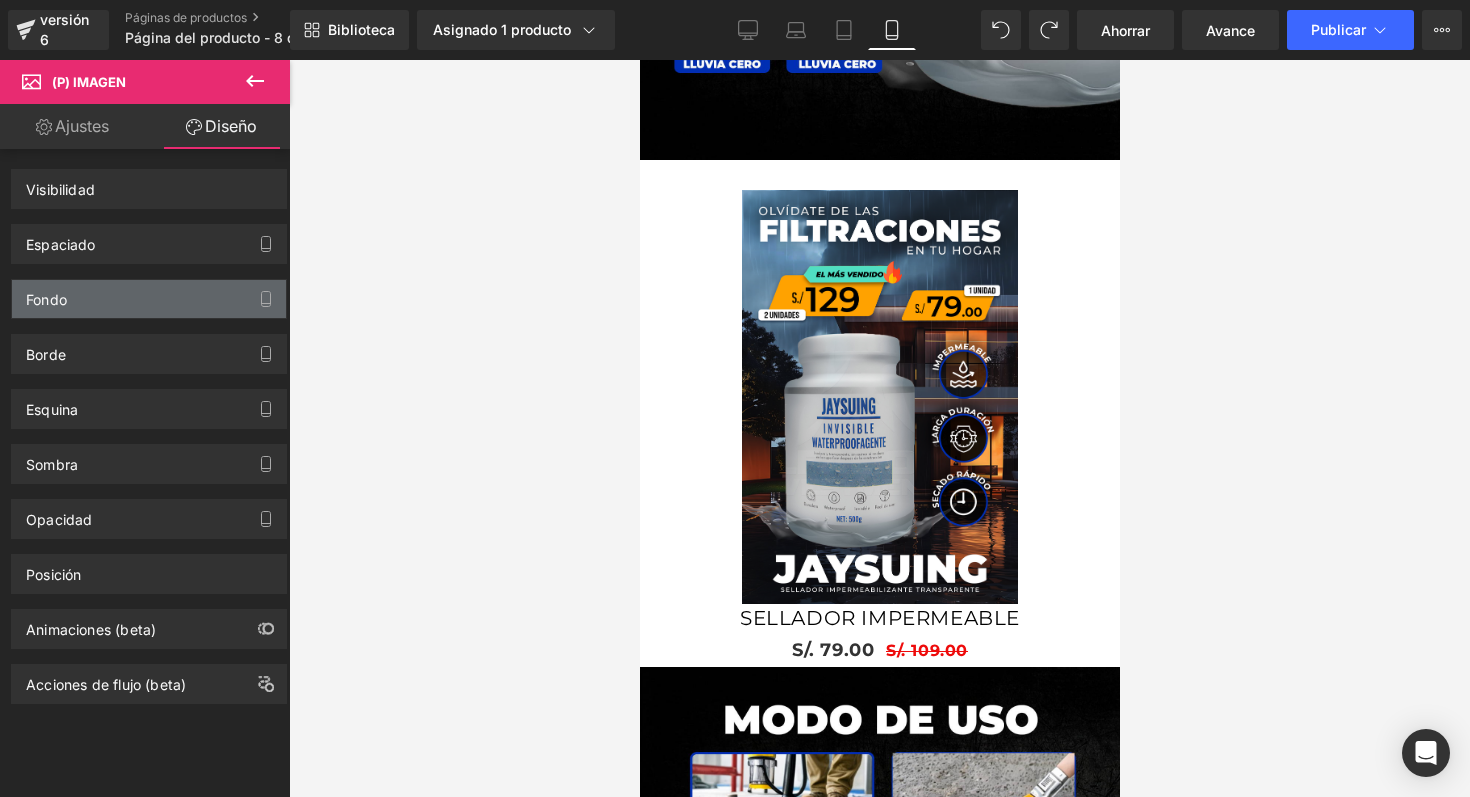 click on "Fondo" at bounding box center [46, 294] 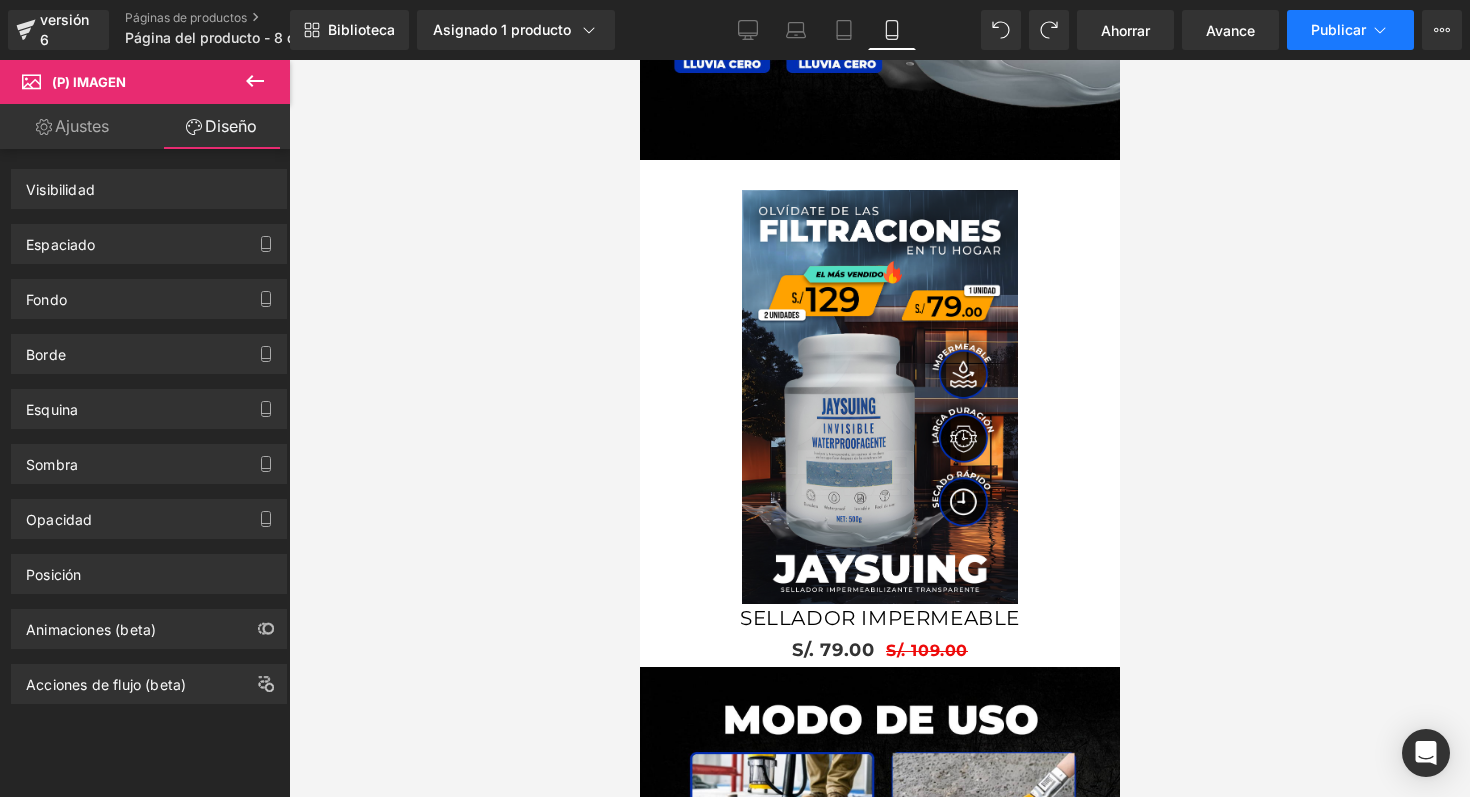 click on "Publicar" at bounding box center [1350, 30] 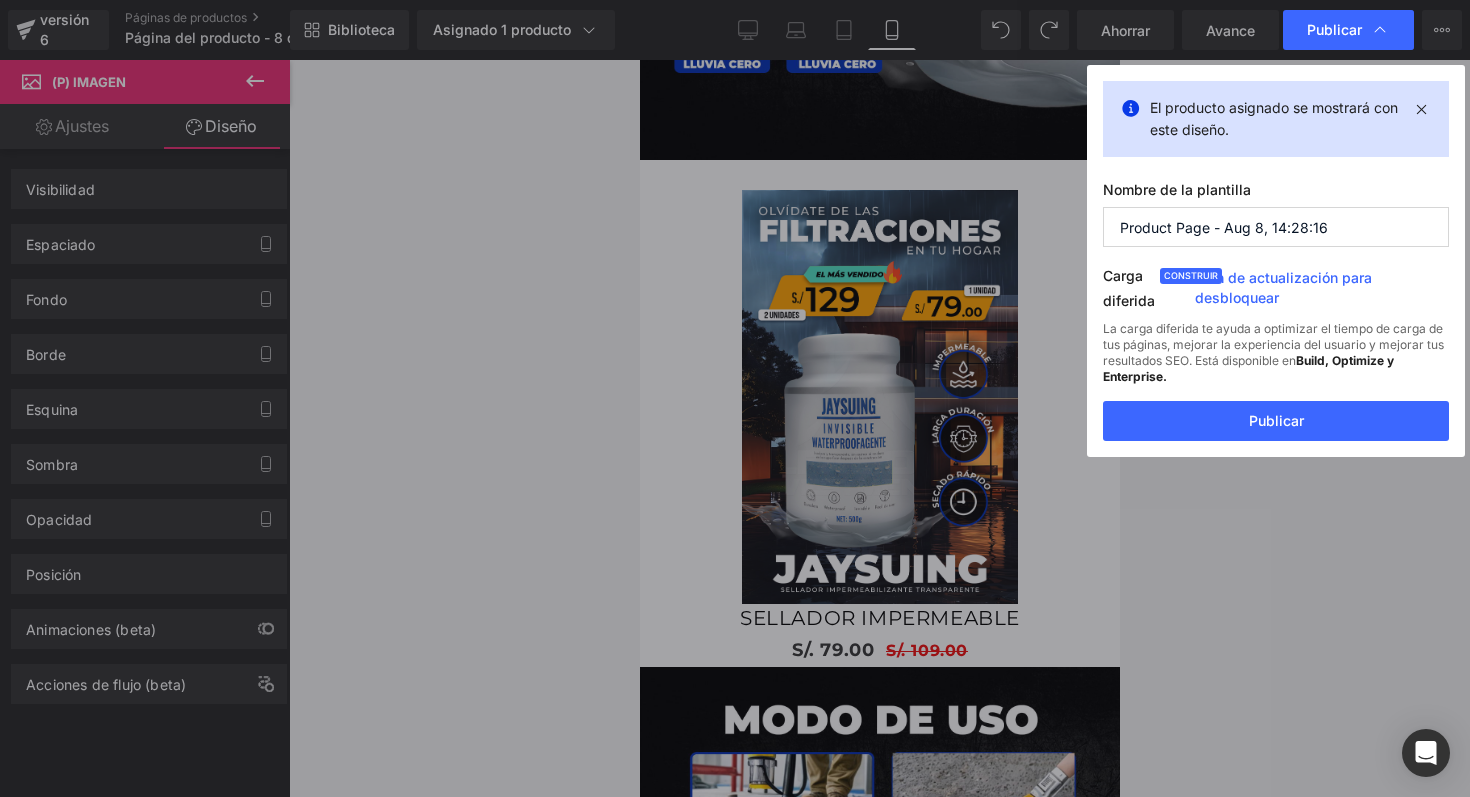 click on "Product Page - Aug 8, 14:28:16" at bounding box center [1276, 227] 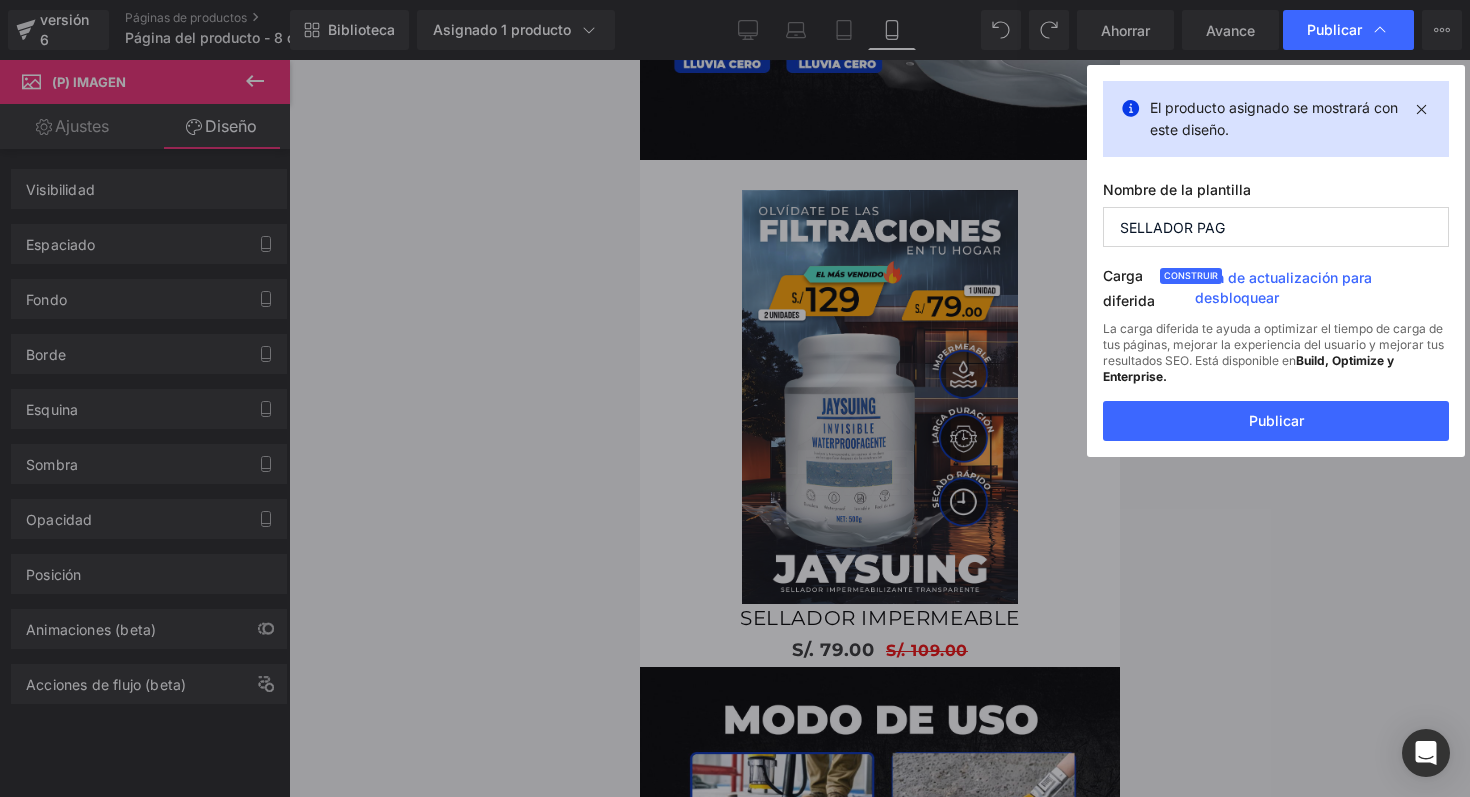 type on "SELLADOR PAGE" 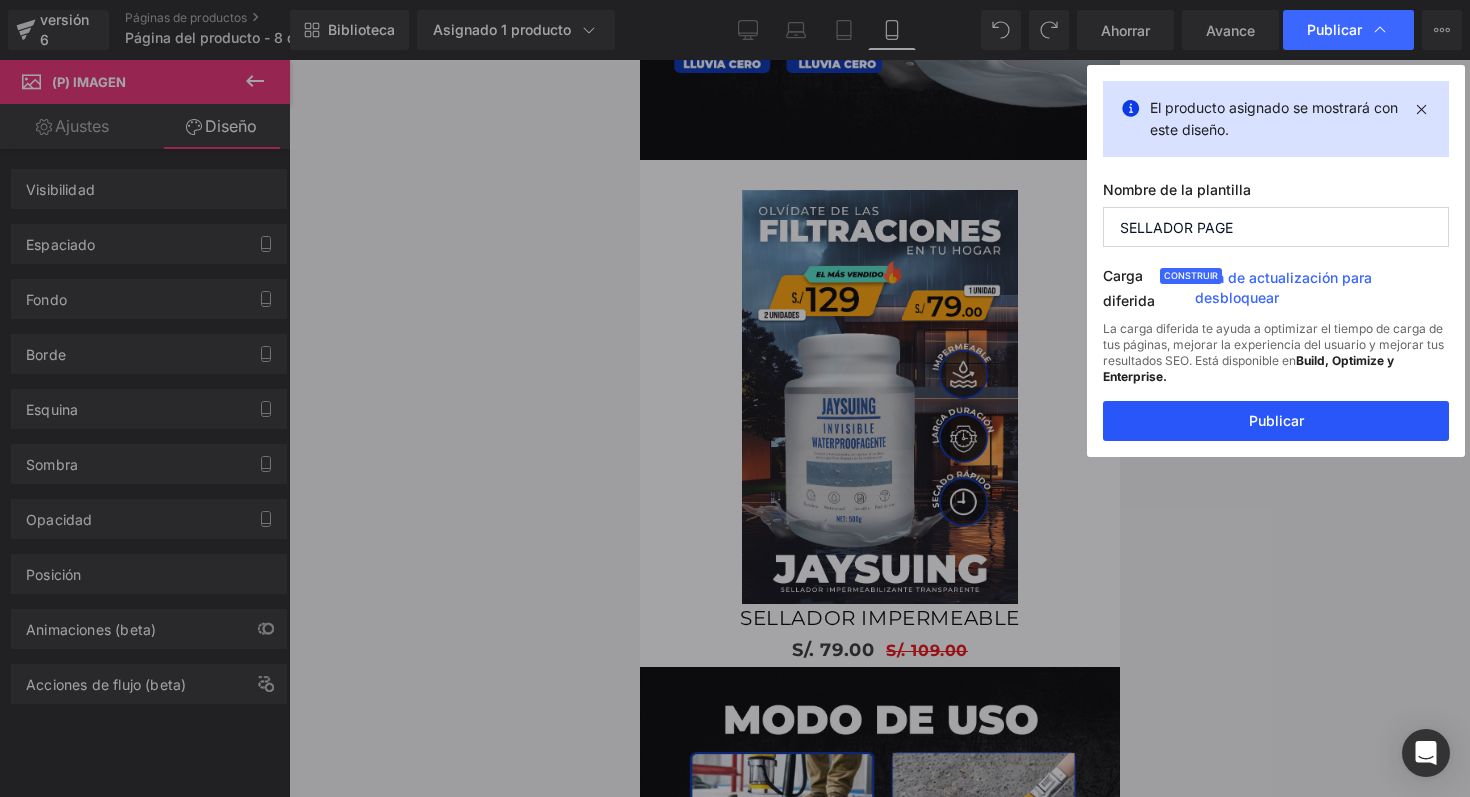 click on "Publicar" at bounding box center (1276, 420) 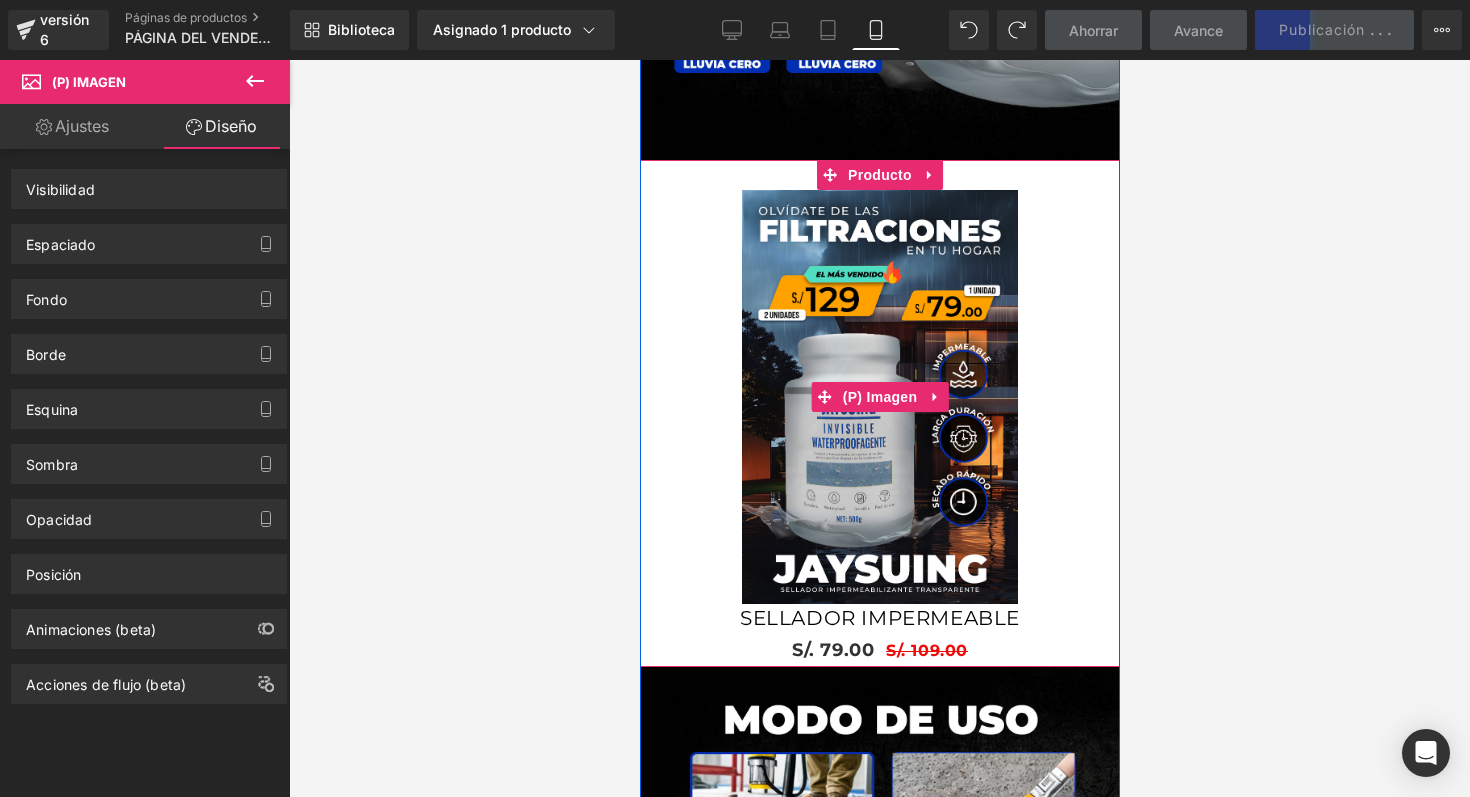 click on "Venta de liquidación" at bounding box center (879, 397) 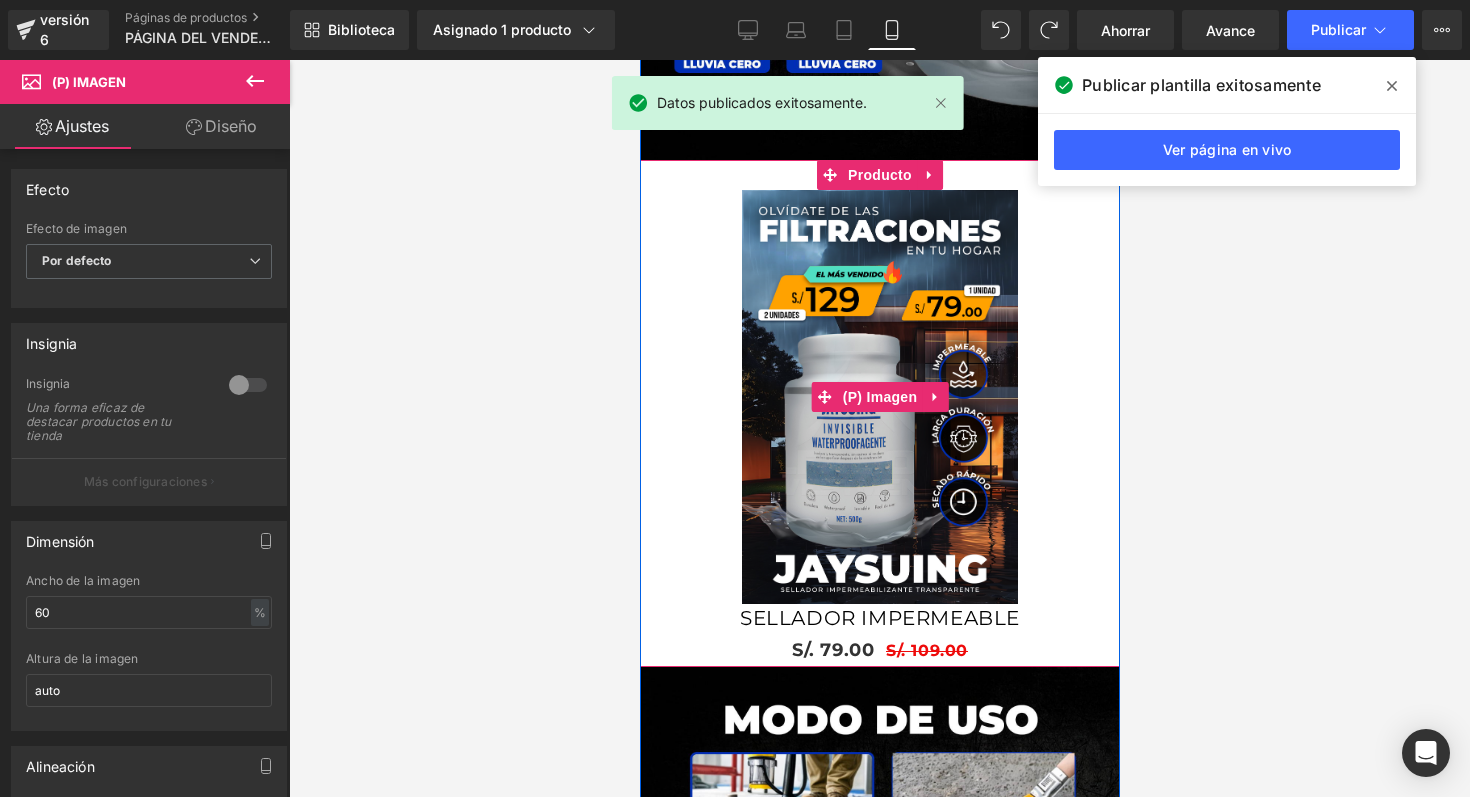 click on "Venta de liquidación" at bounding box center [879, 397] 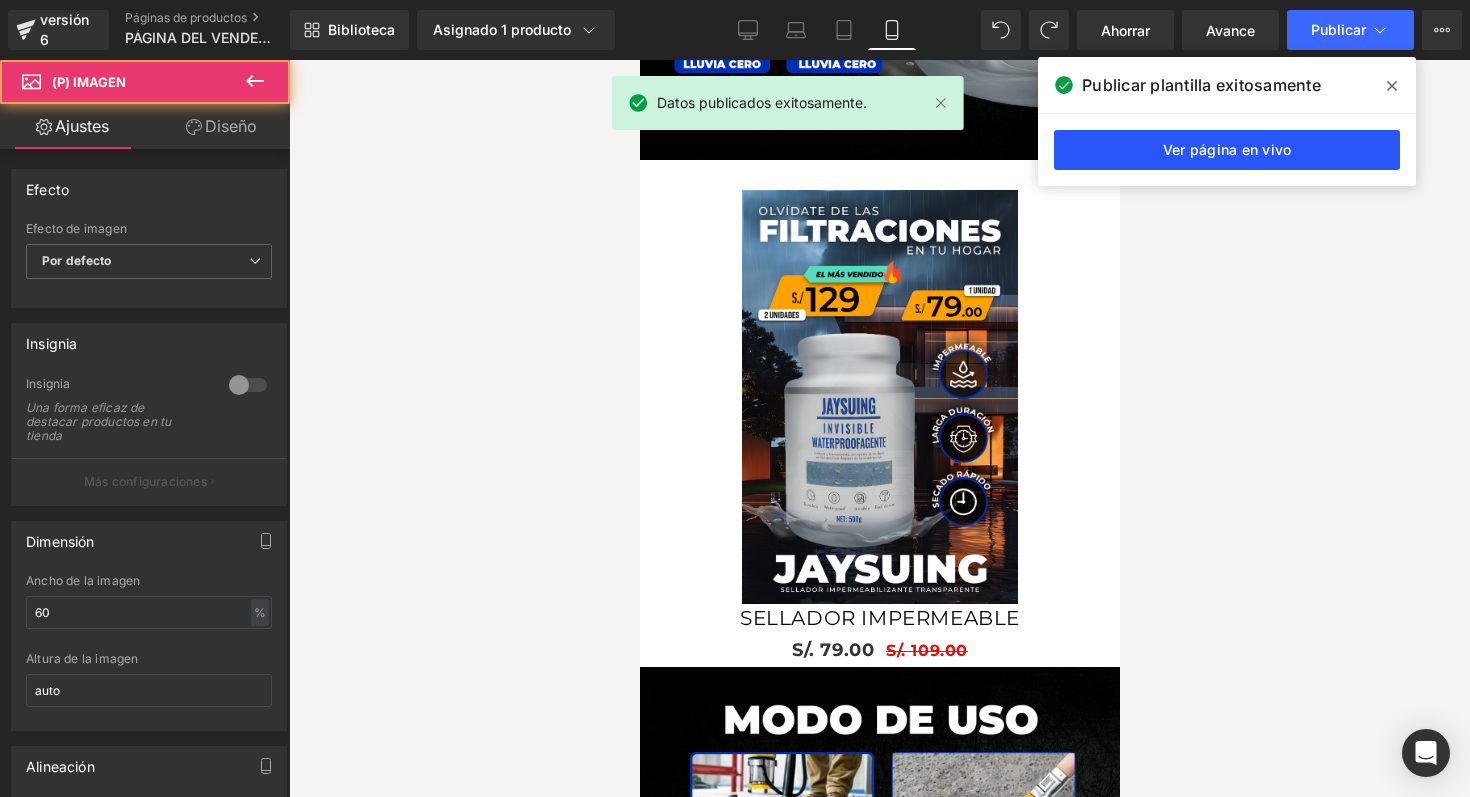 click on "Ver página en vivo" at bounding box center [1227, 150] 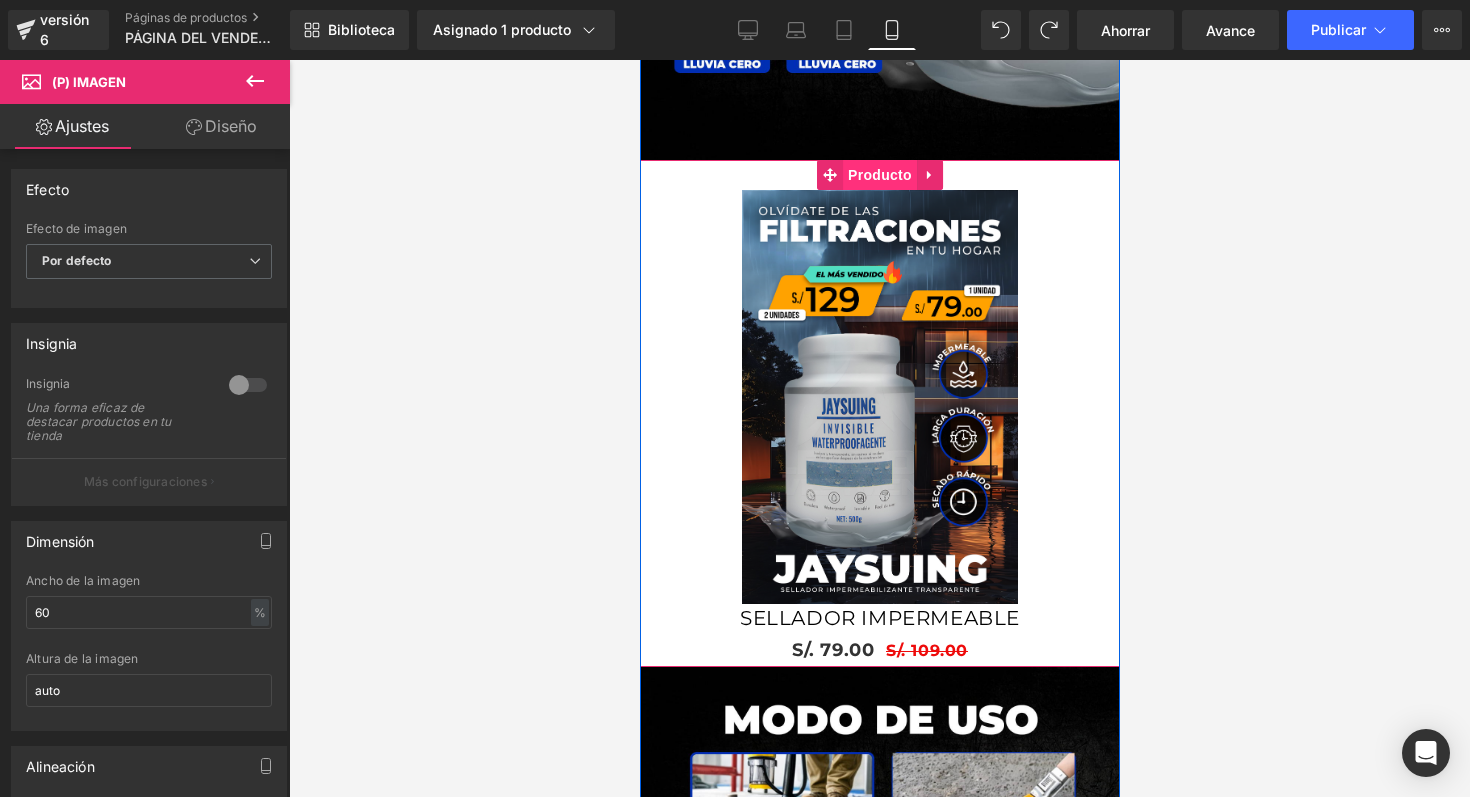 click on "Producto" at bounding box center (879, 175) 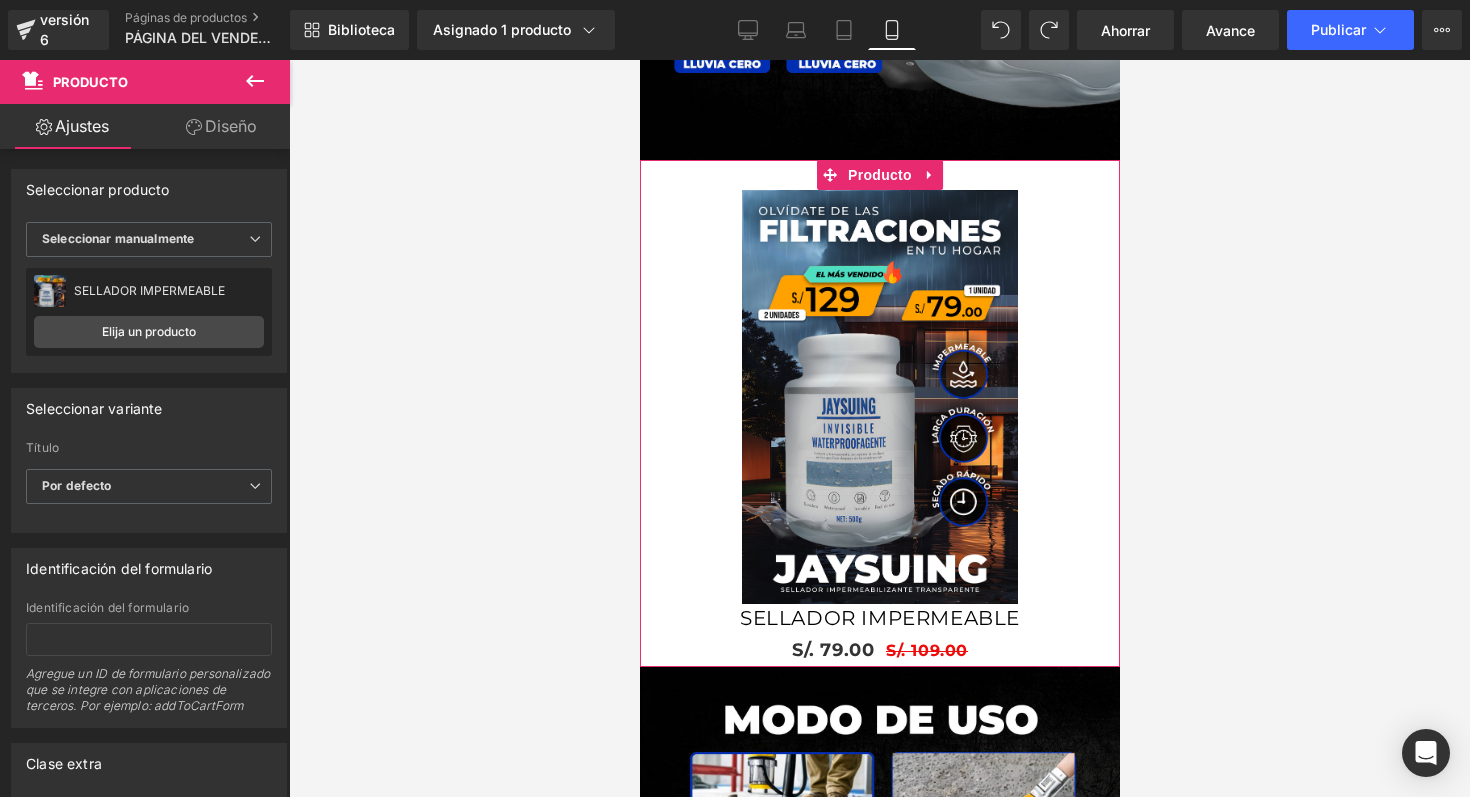click 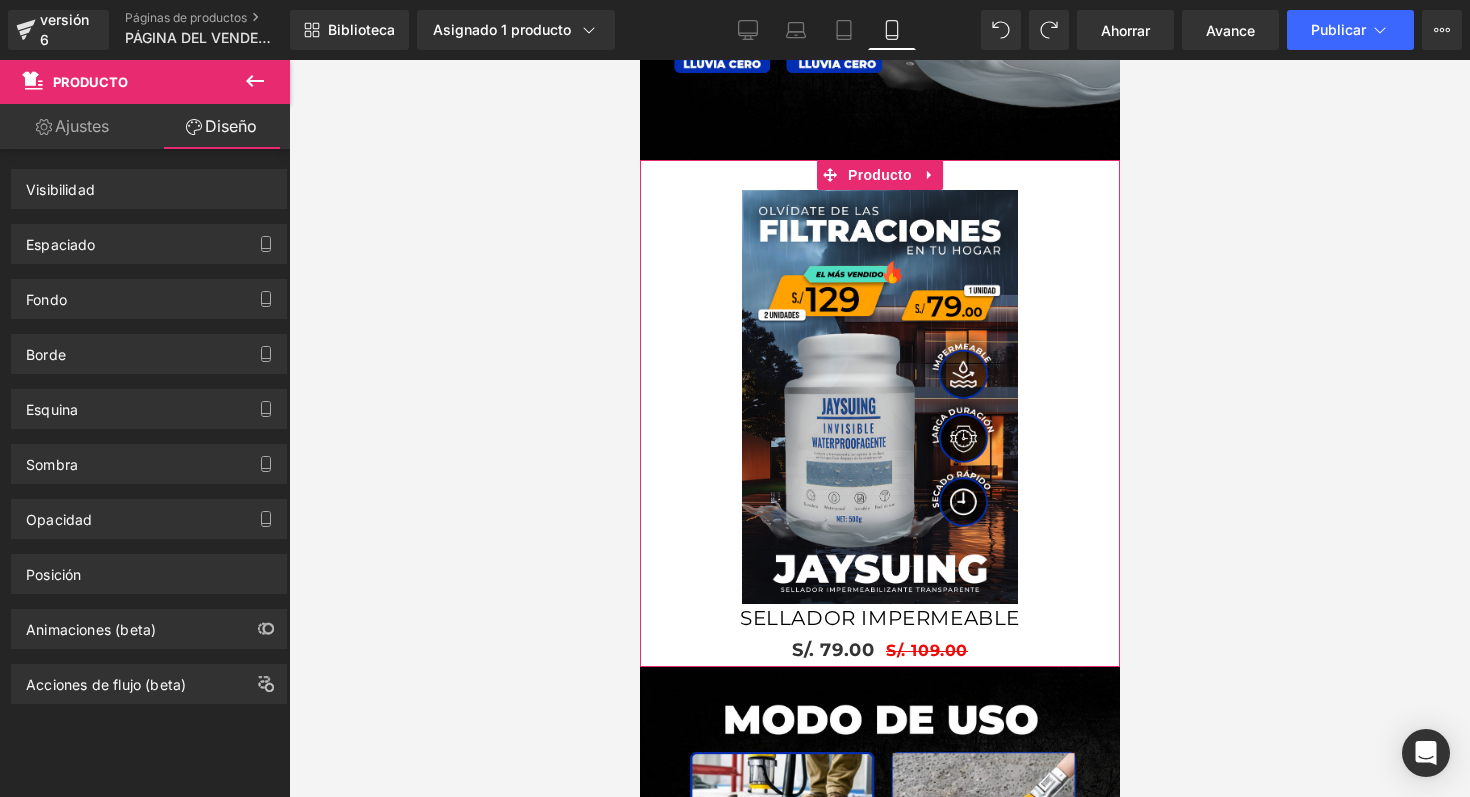 click on "Fondo" at bounding box center (149, 291) 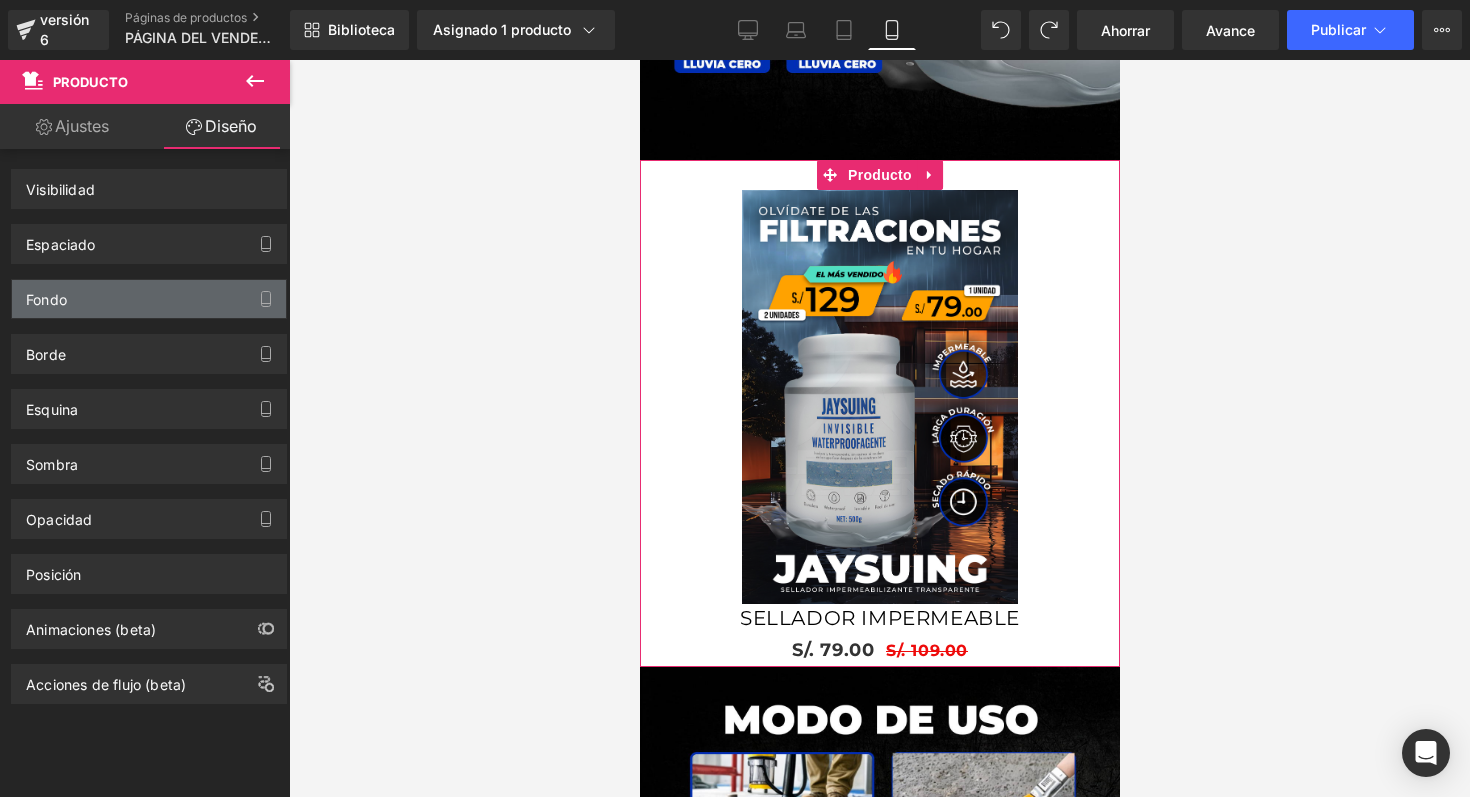 click on "Fondo" at bounding box center [149, 299] 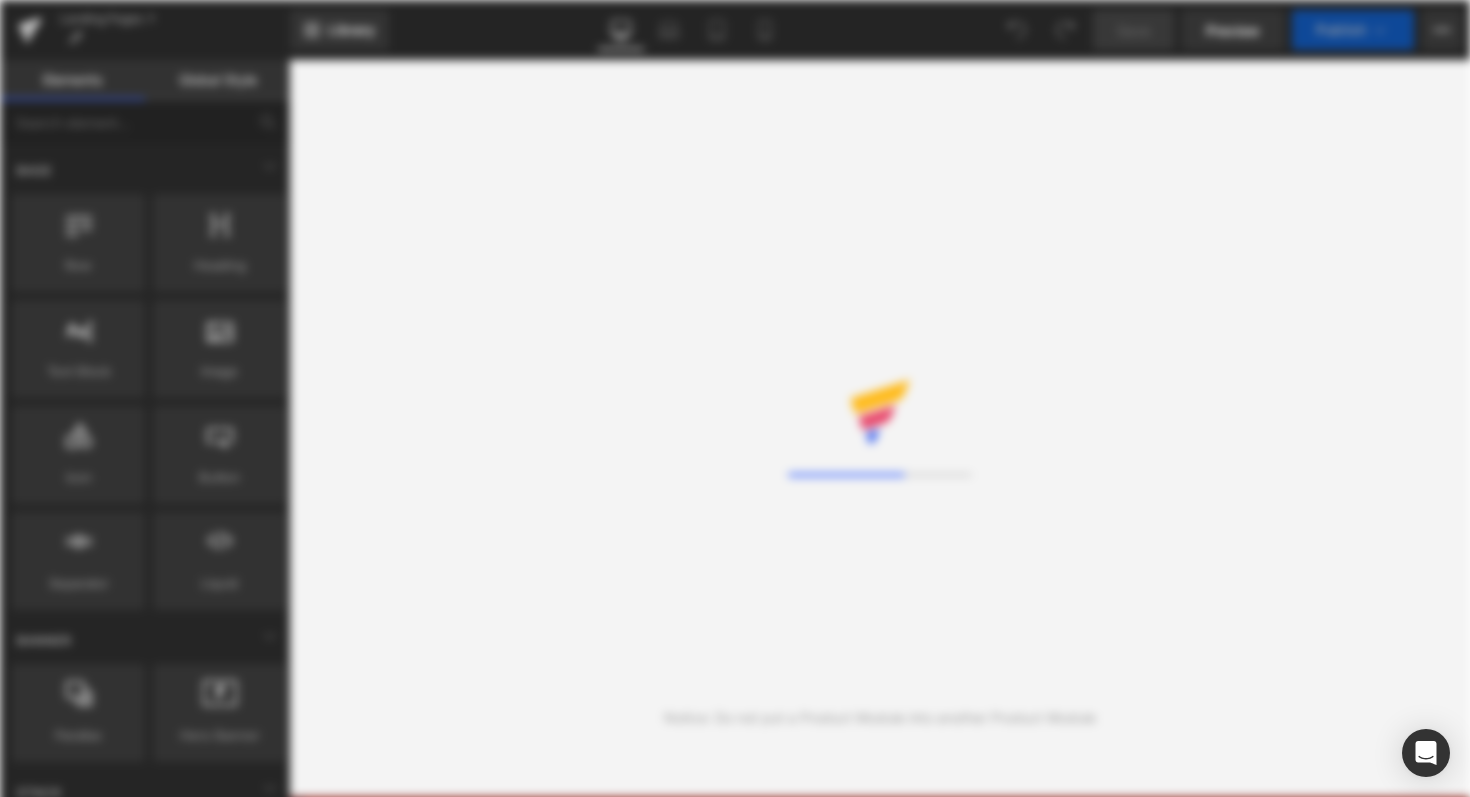 scroll, scrollTop: 0, scrollLeft: 0, axis: both 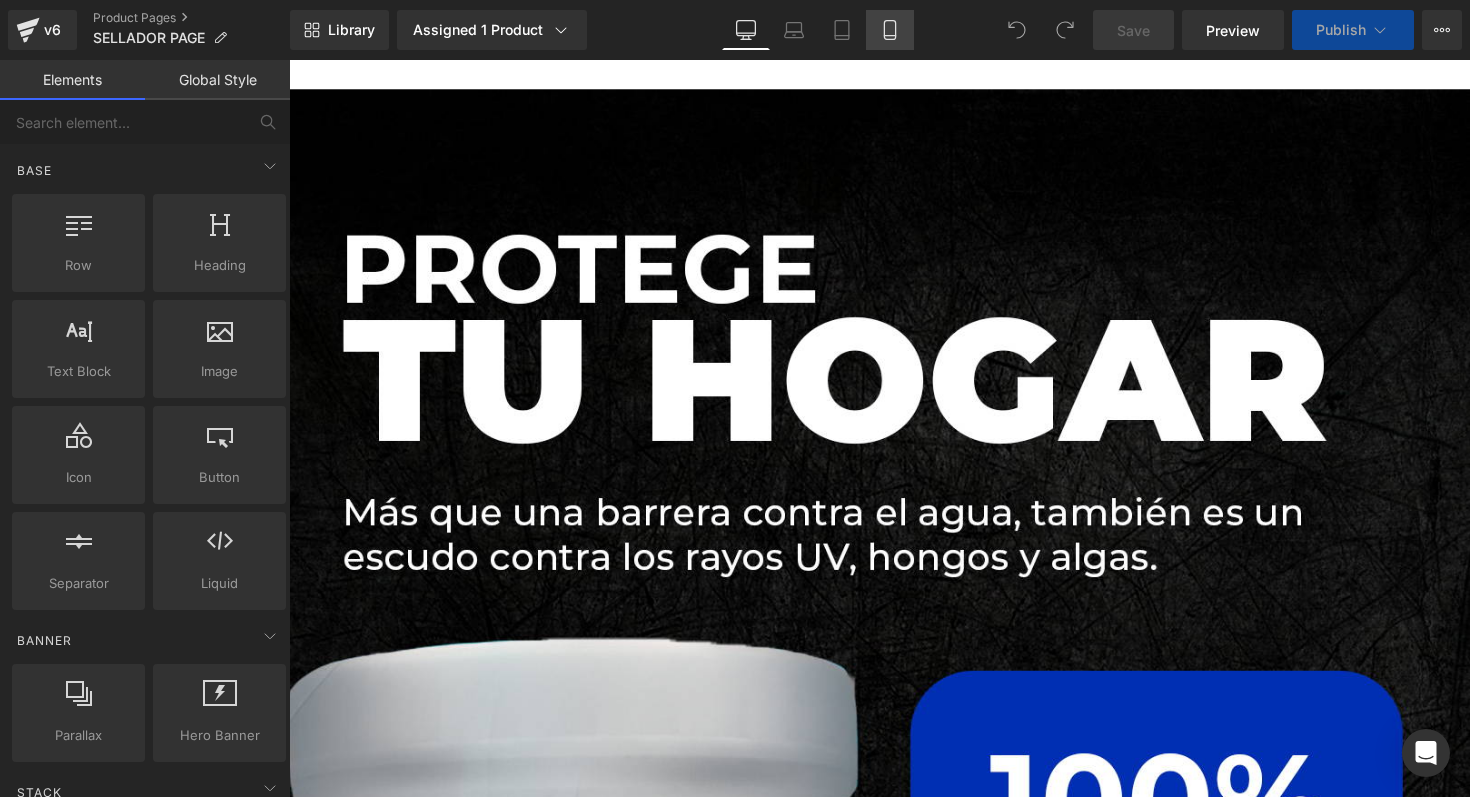 click 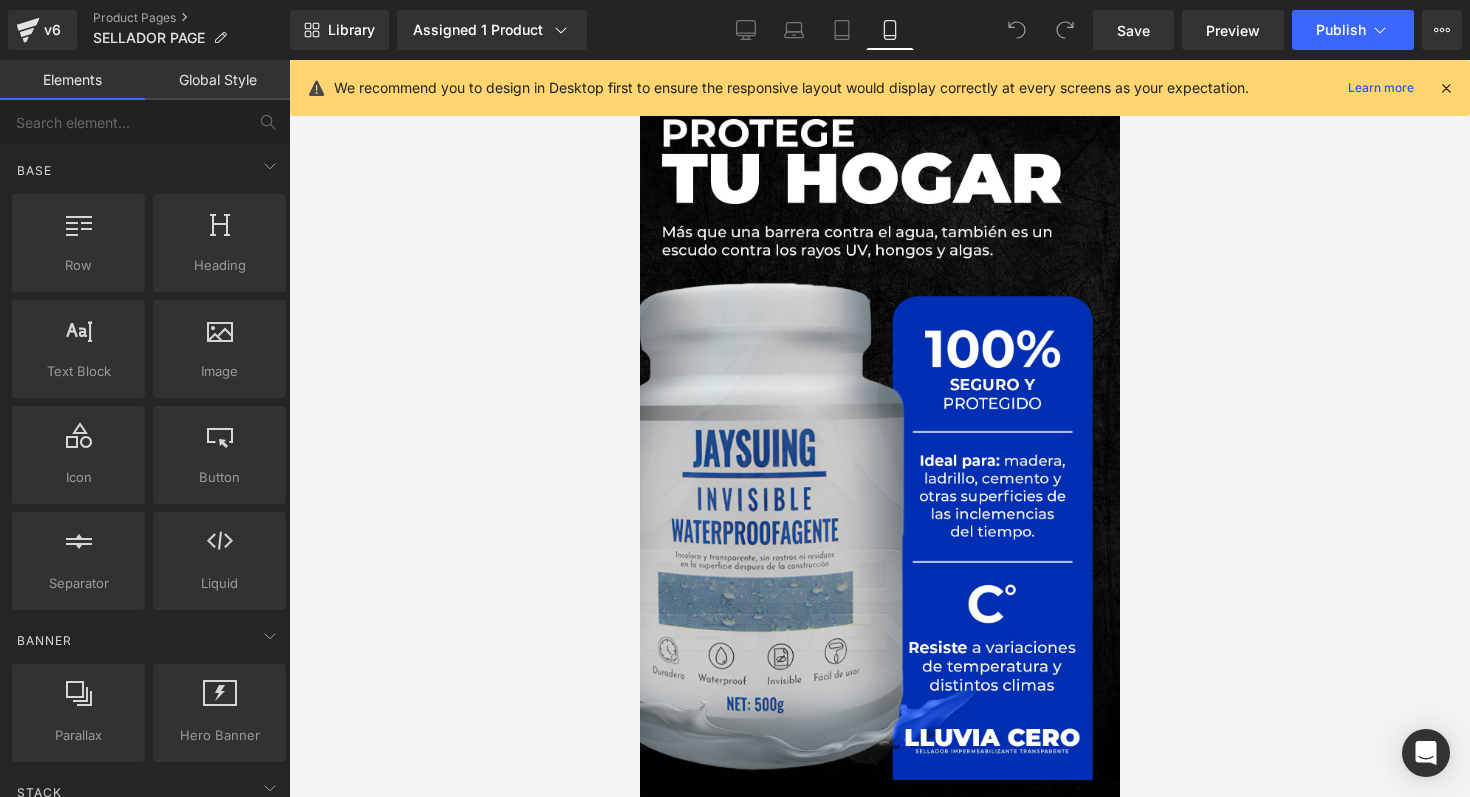 click on "We recommend you to design in Desktop first to ensure the responsive layout would display correctly at every screens as your expectation." at bounding box center (791, 88) 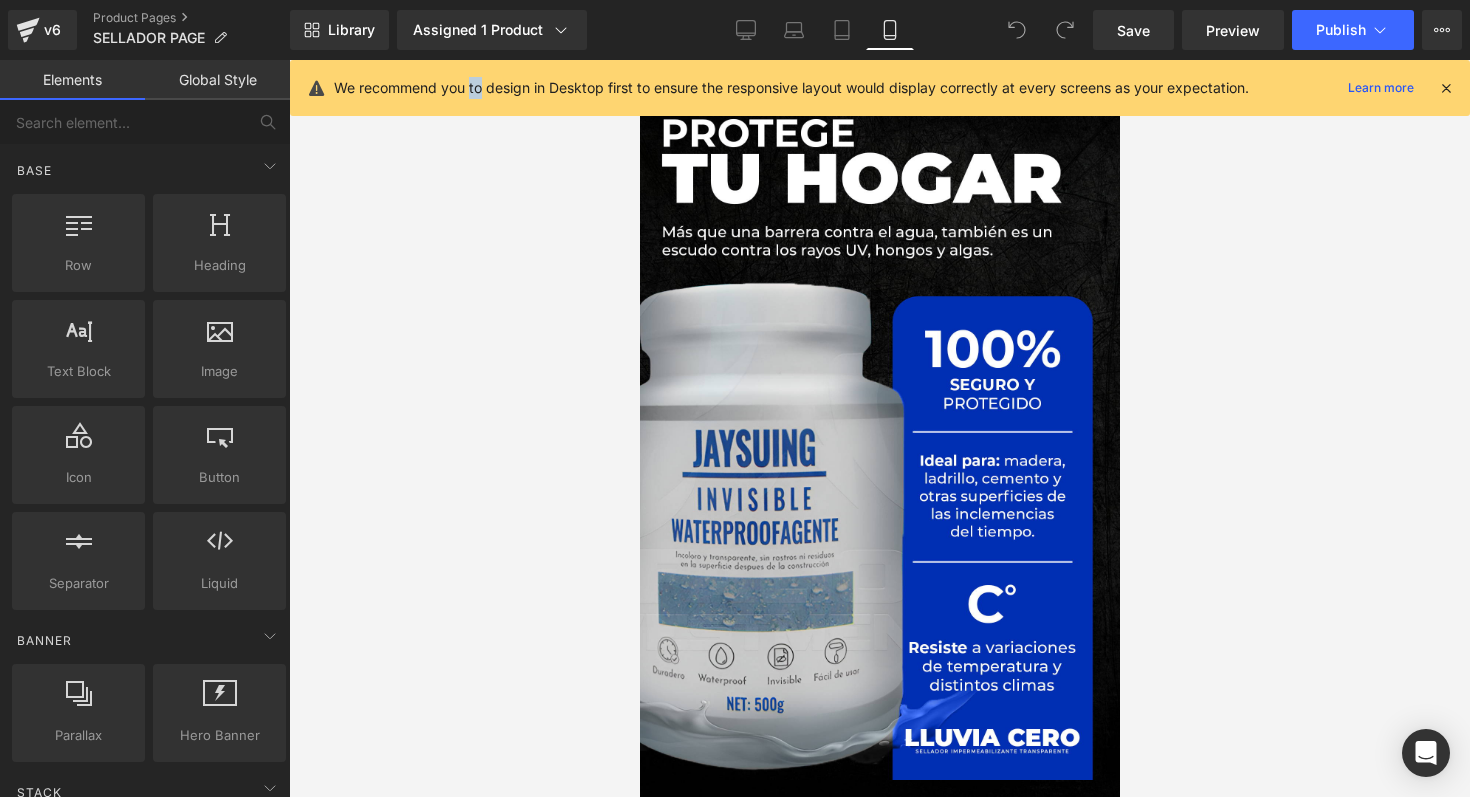 click on "We recommend you to design in Desktop first to ensure the responsive layout would display correctly at every screens as your expectation." at bounding box center [791, 88] 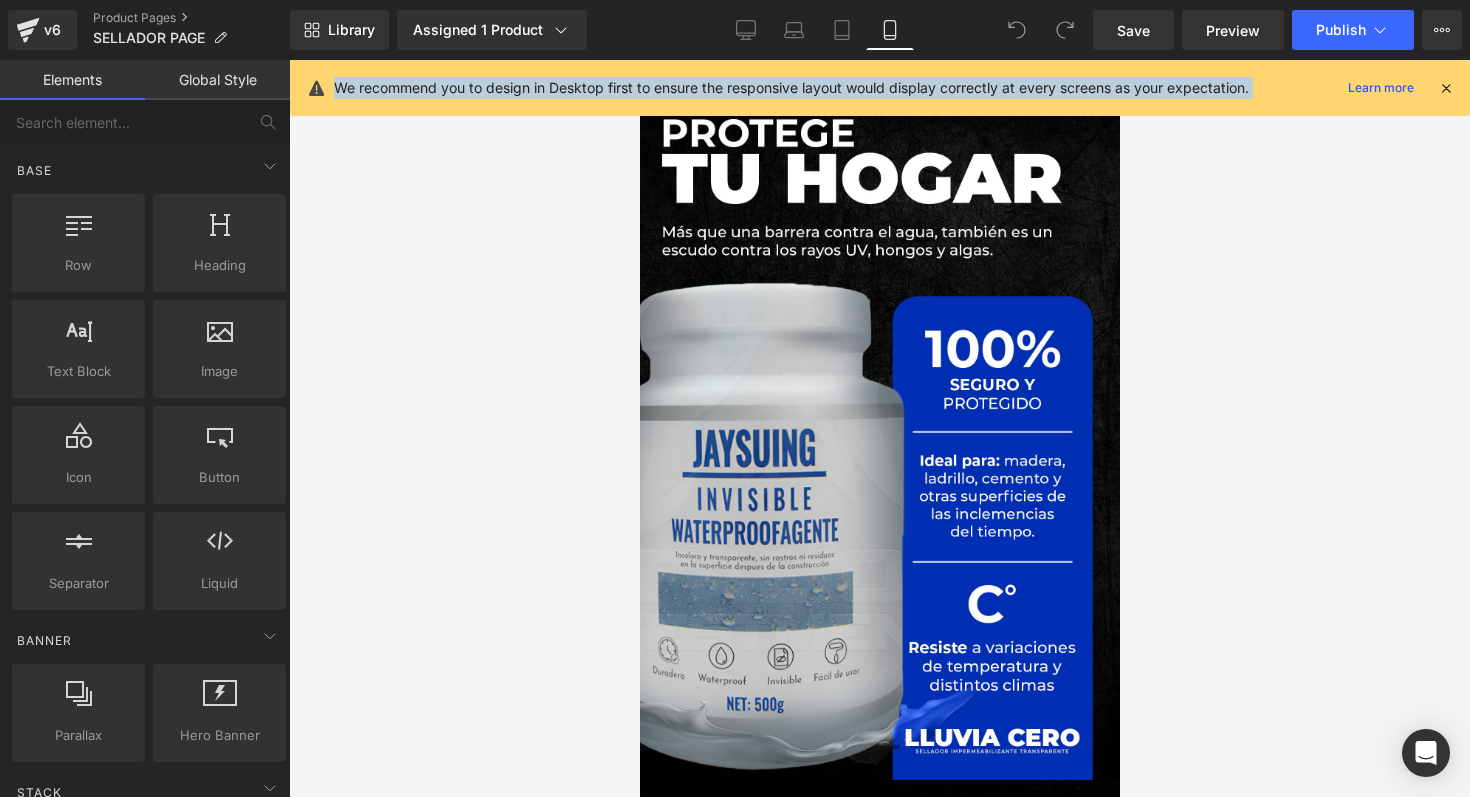 click on "We recommend you to design in Desktop first to ensure the responsive layout would display correctly at every screens as your expectation." at bounding box center (791, 88) 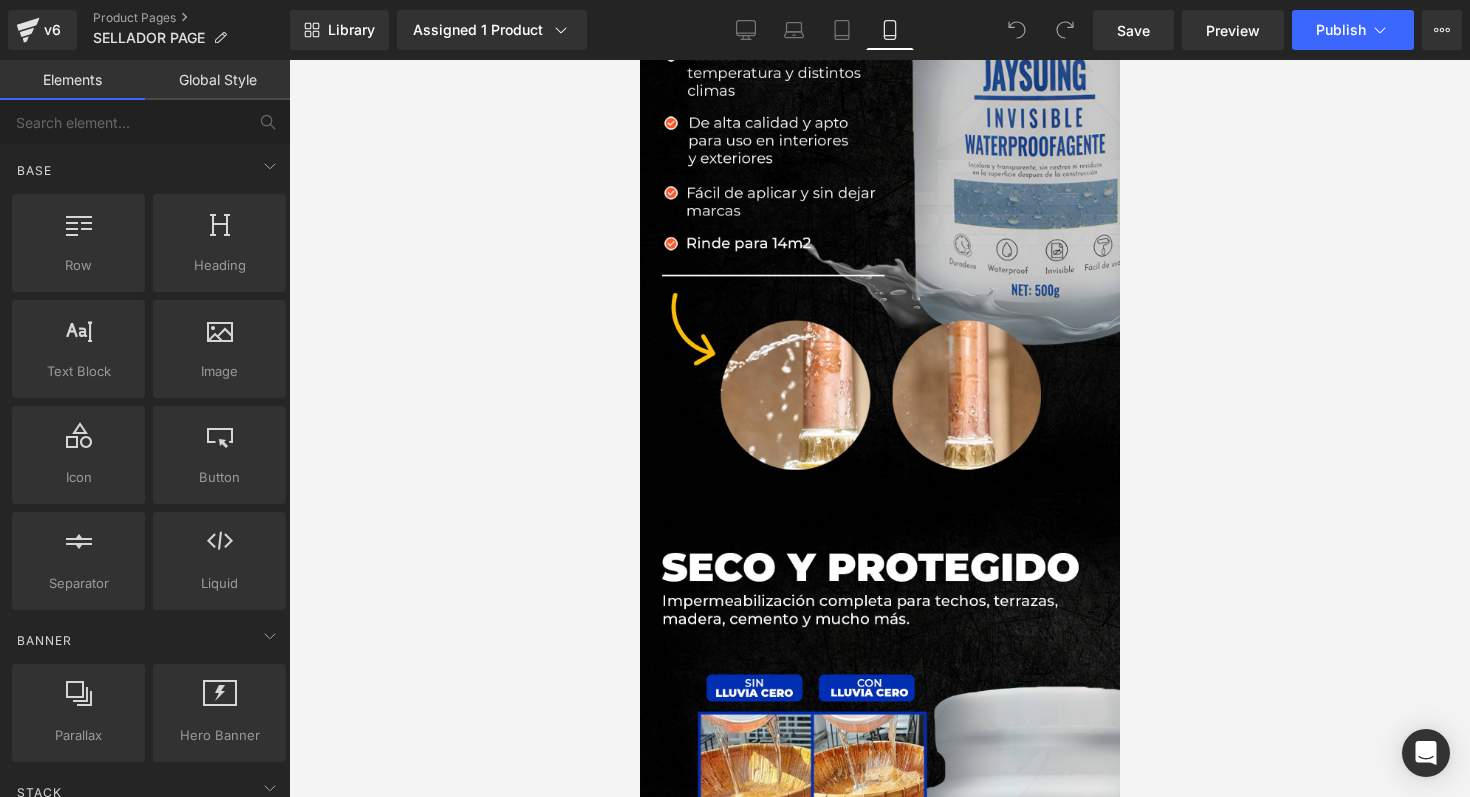 scroll, scrollTop: 1008, scrollLeft: 0, axis: vertical 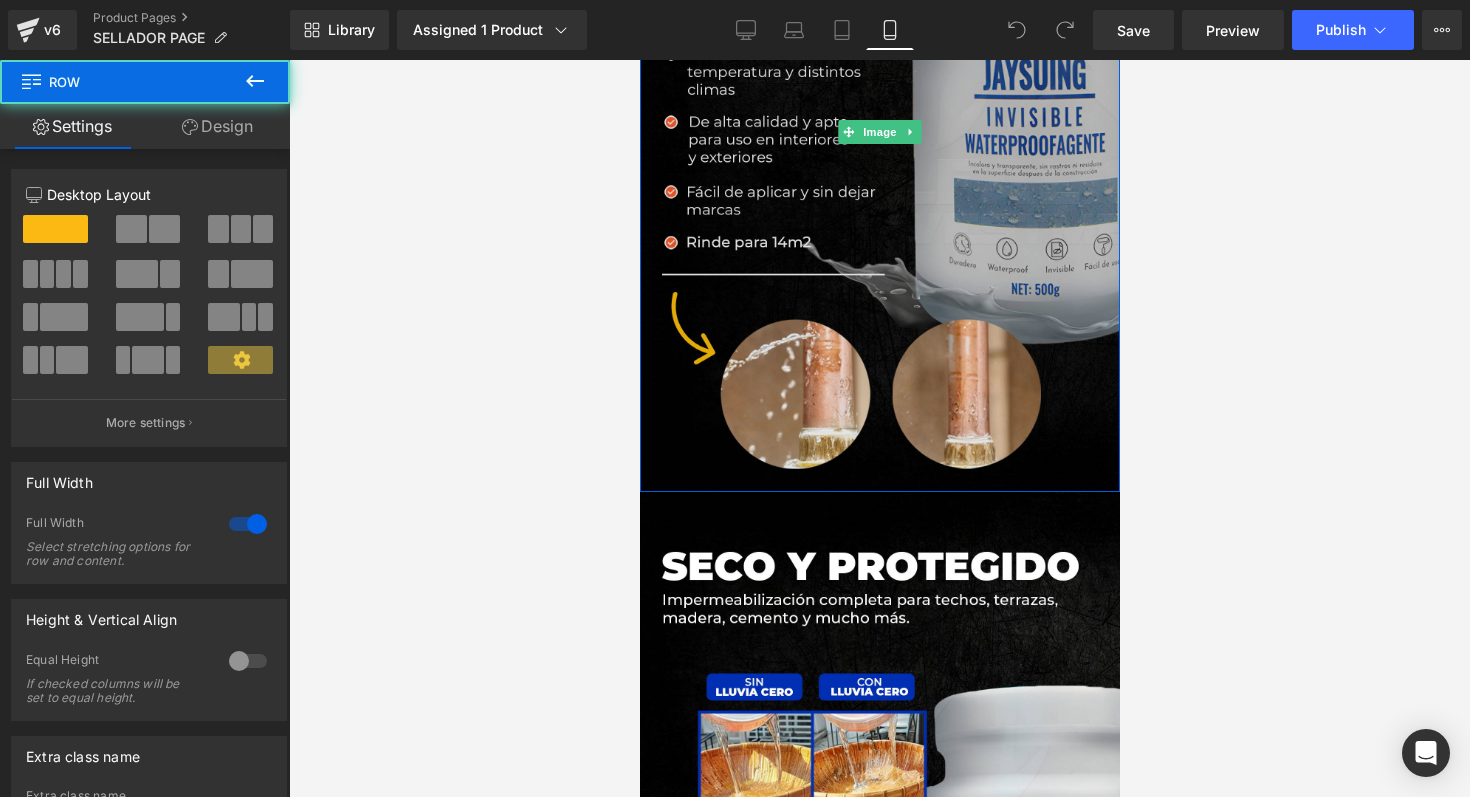 drag, startPoint x: 749, startPoint y: 488, endPoint x: 750, endPoint y: 465, distance: 23.021729 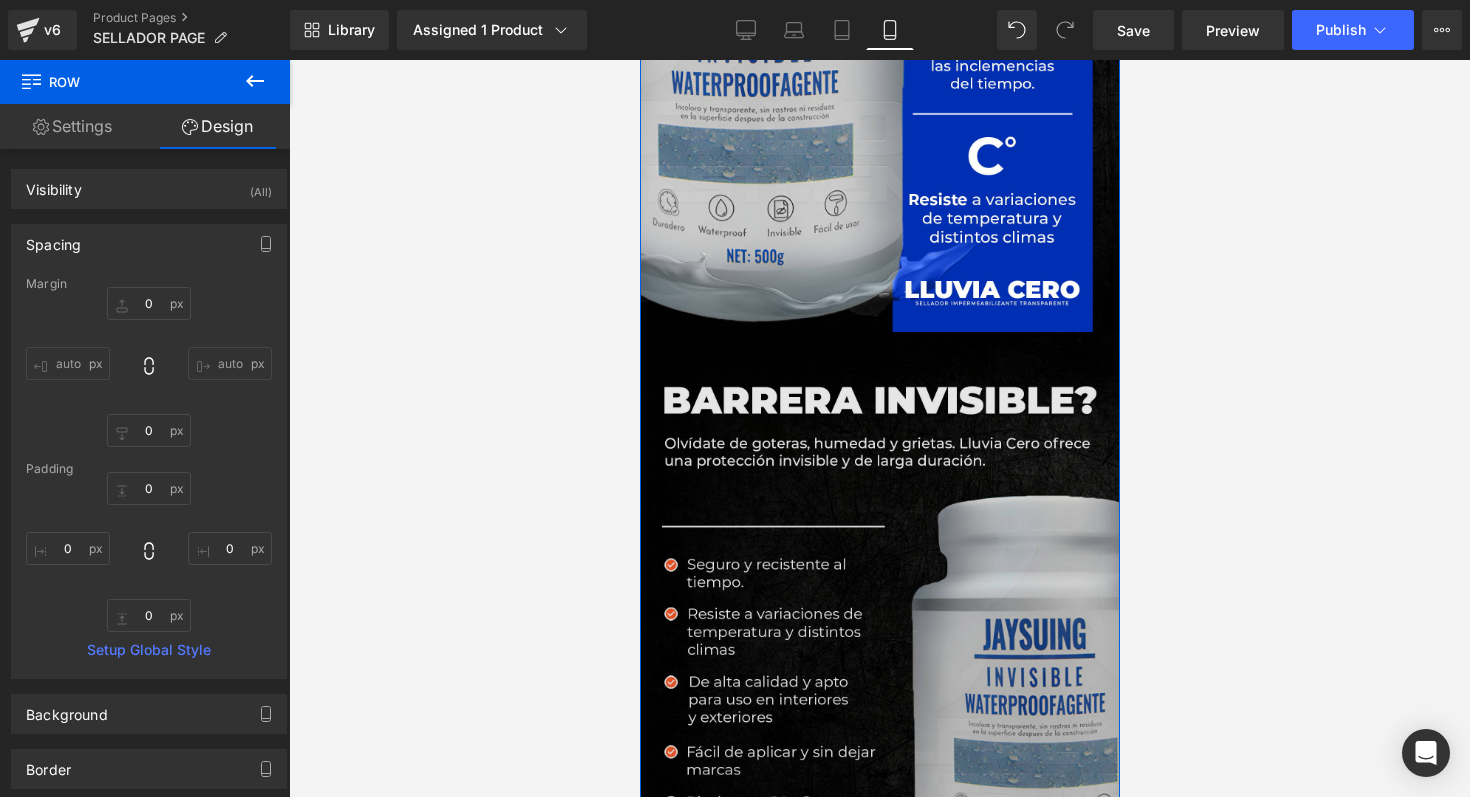 scroll, scrollTop: 447, scrollLeft: 0, axis: vertical 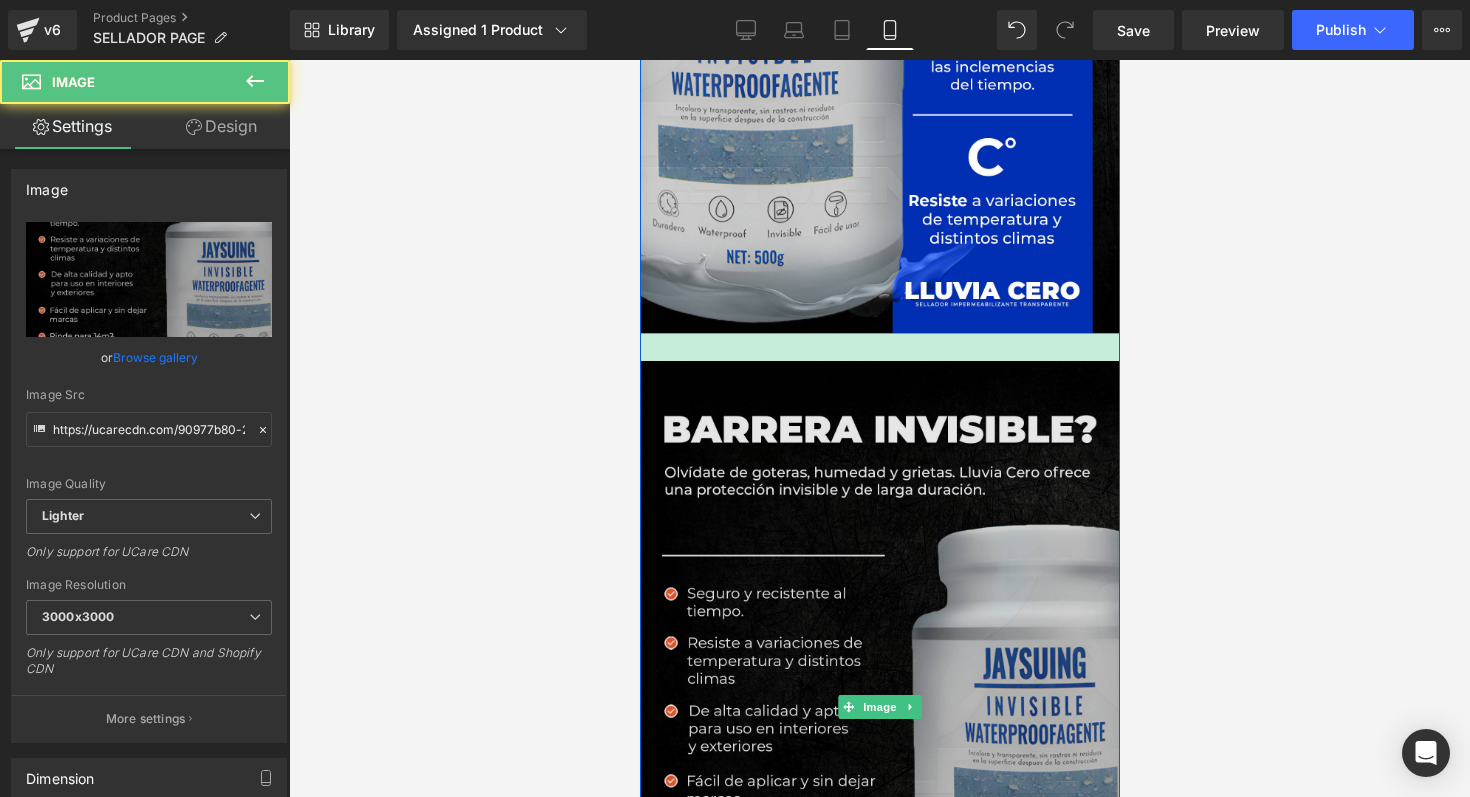 drag, startPoint x: 799, startPoint y: 333, endPoint x: 809, endPoint y: 367, distance: 35.44009 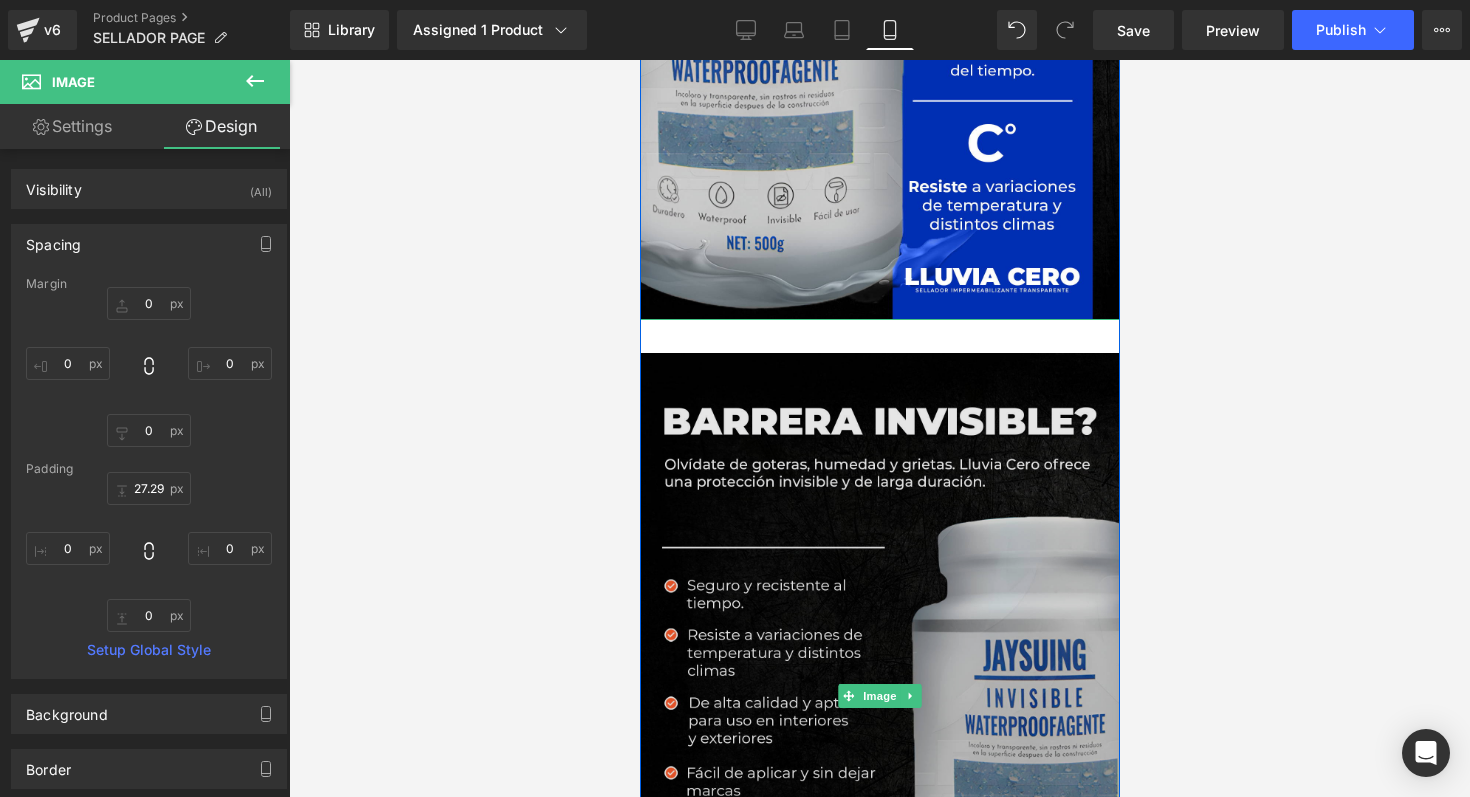 scroll, scrollTop: 467, scrollLeft: 0, axis: vertical 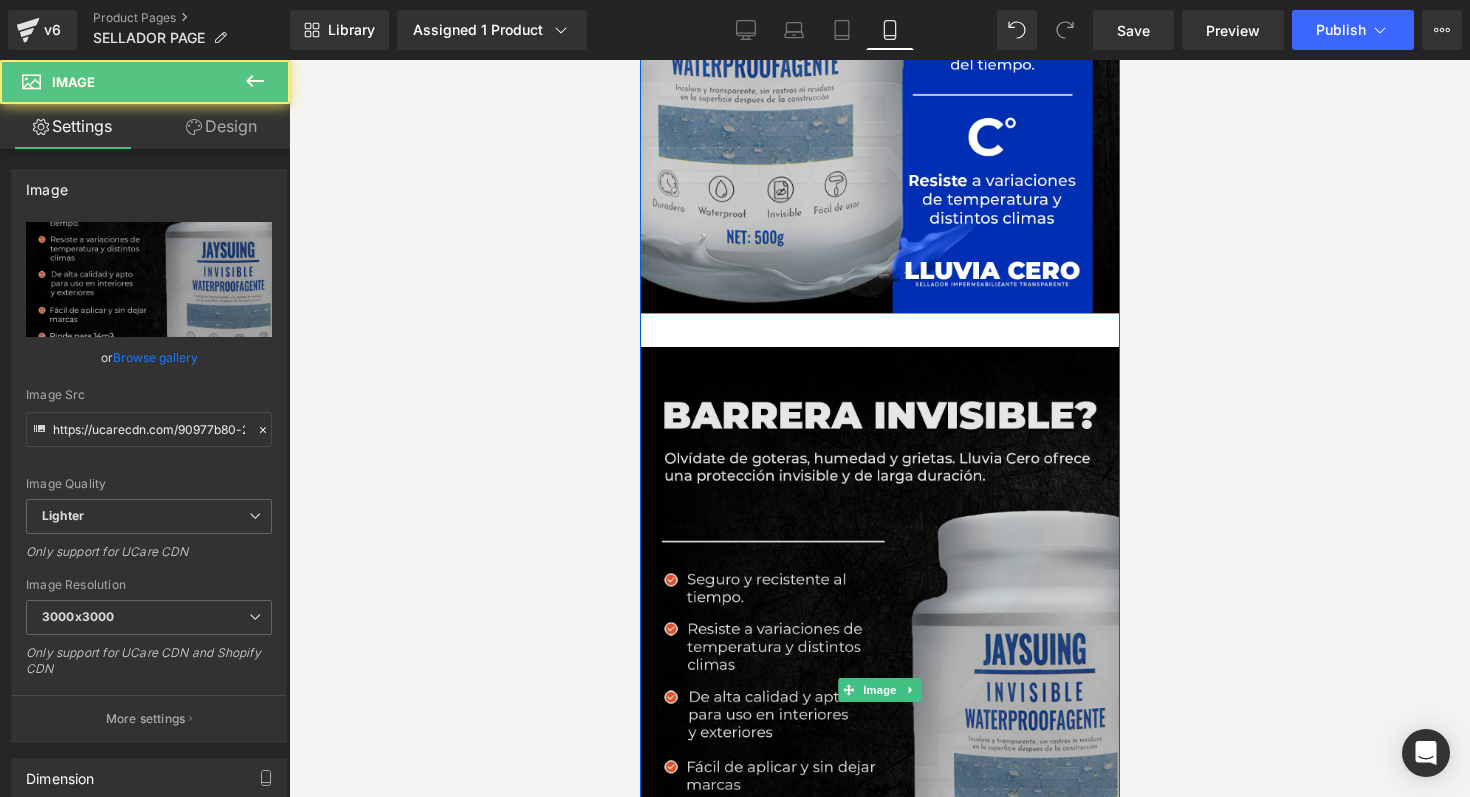 click at bounding box center (879, 690) 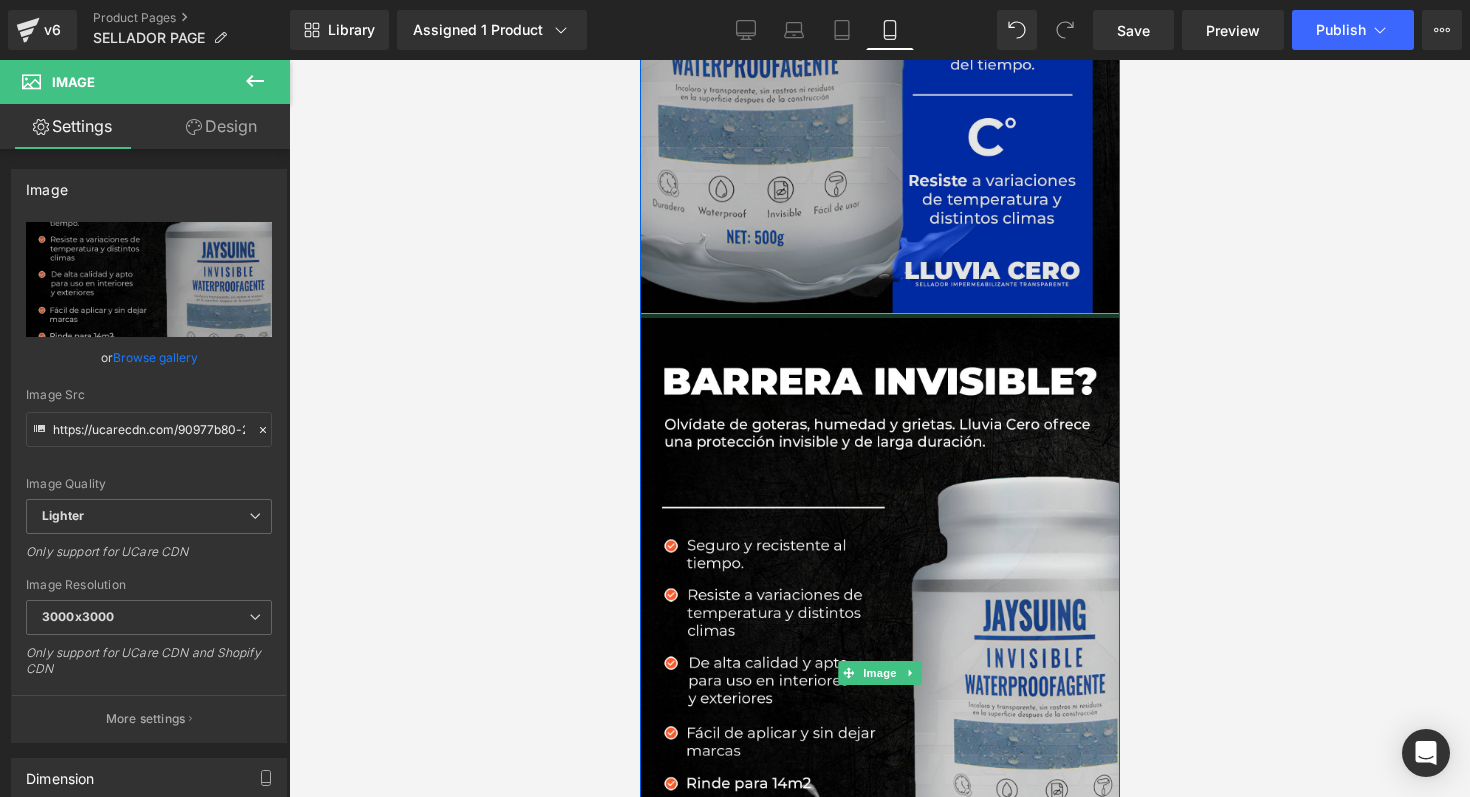 drag, startPoint x: 816, startPoint y: 346, endPoint x: 824, endPoint y: 296, distance: 50.635956 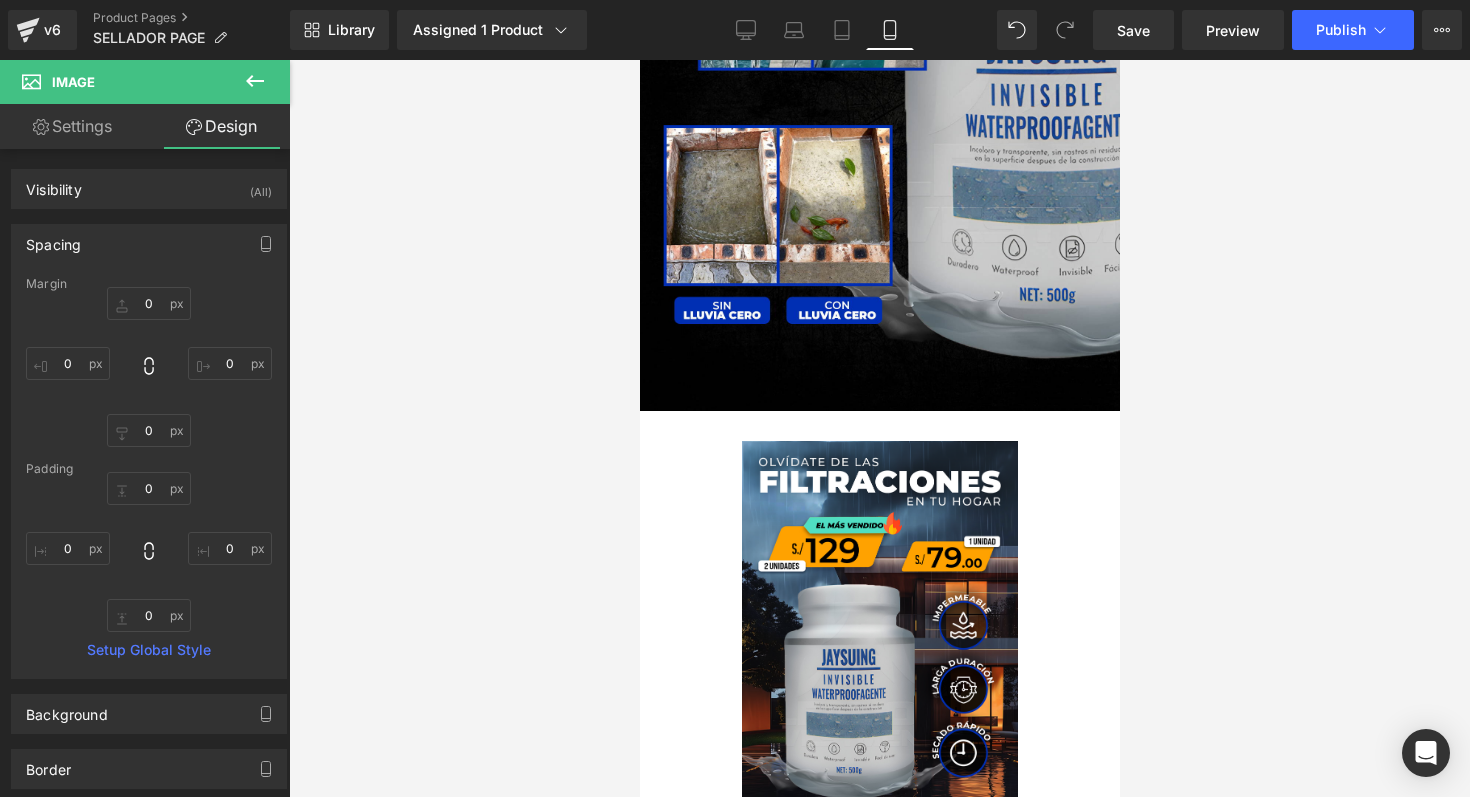 scroll, scrollTop: 1812, scrollLeft: 0, axis: vertical 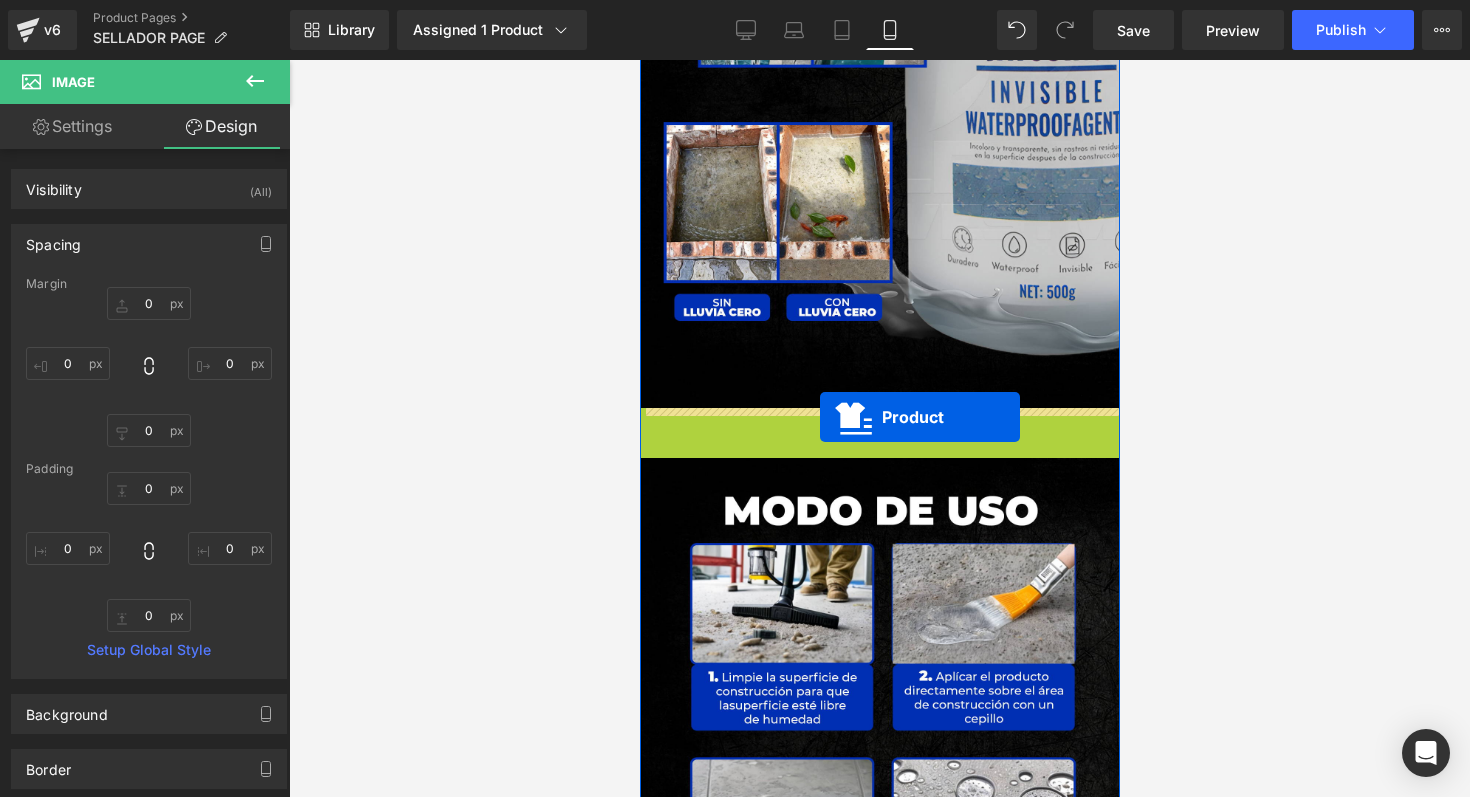 drag, startPoint x: 822, startPoint y: 433, endPoint x: 819, endPoint y: 418, distance: 15.297058 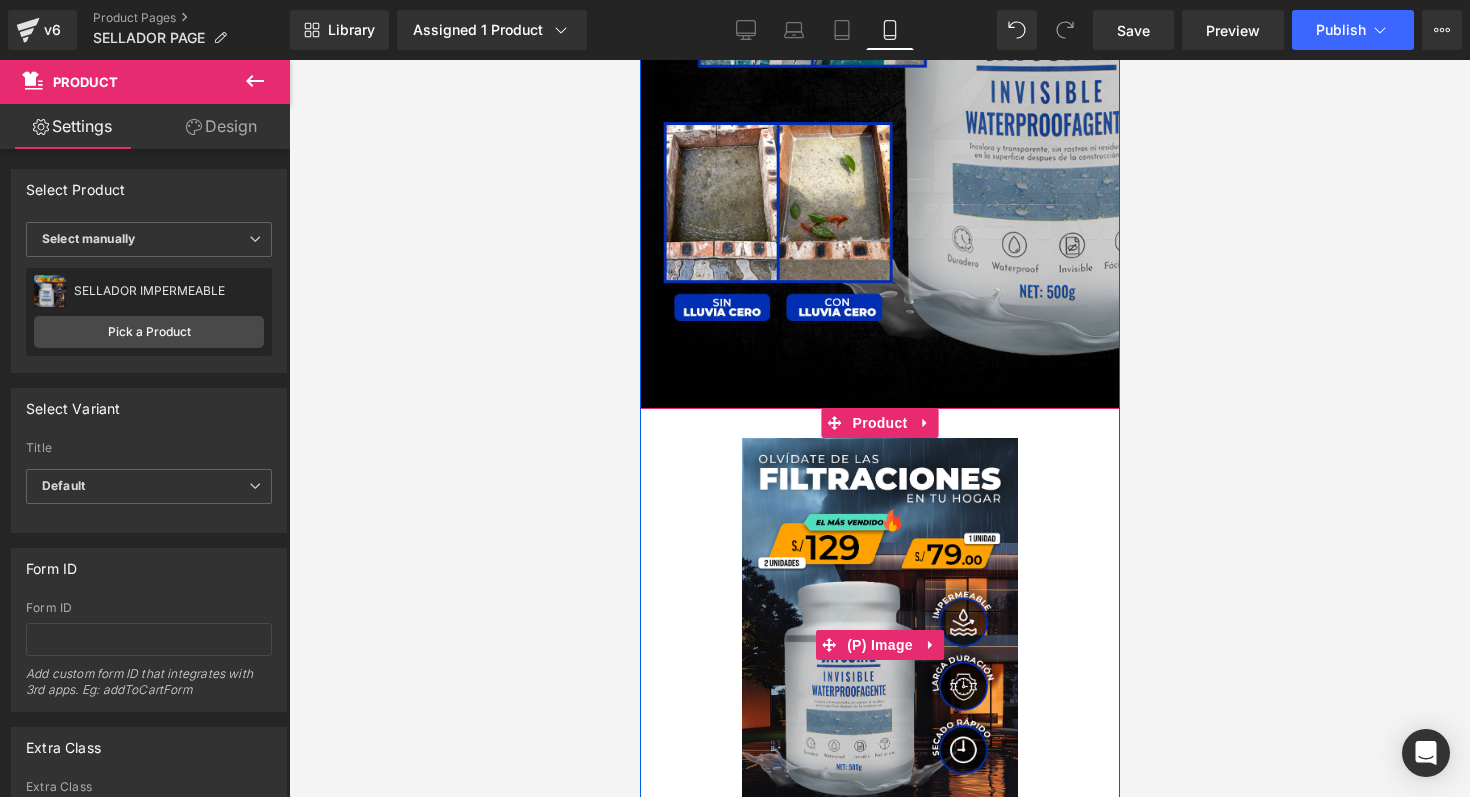 click on "Sale Off" at bounding box center [879, 645] 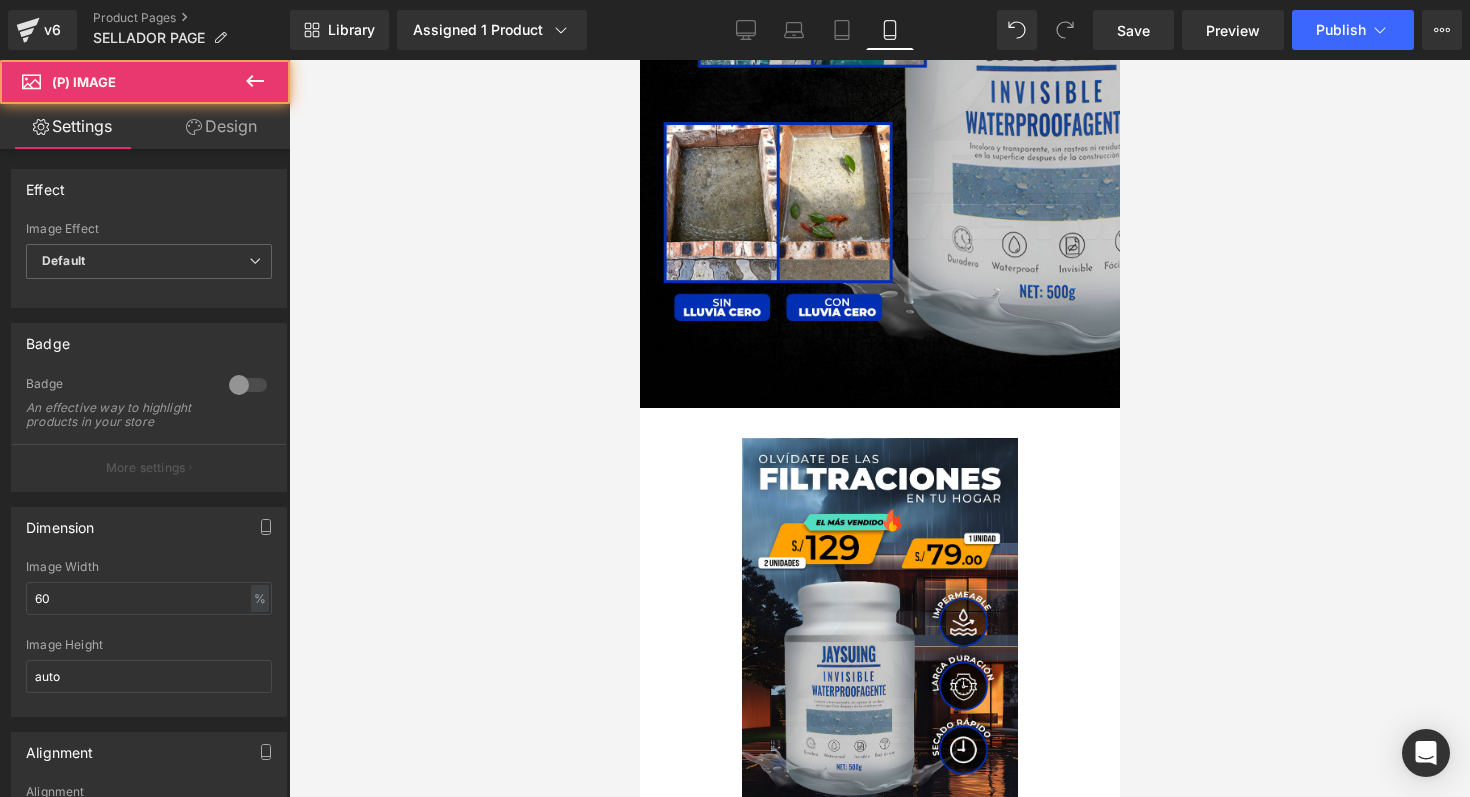 click on "Design" at bounding box center [221, 126] 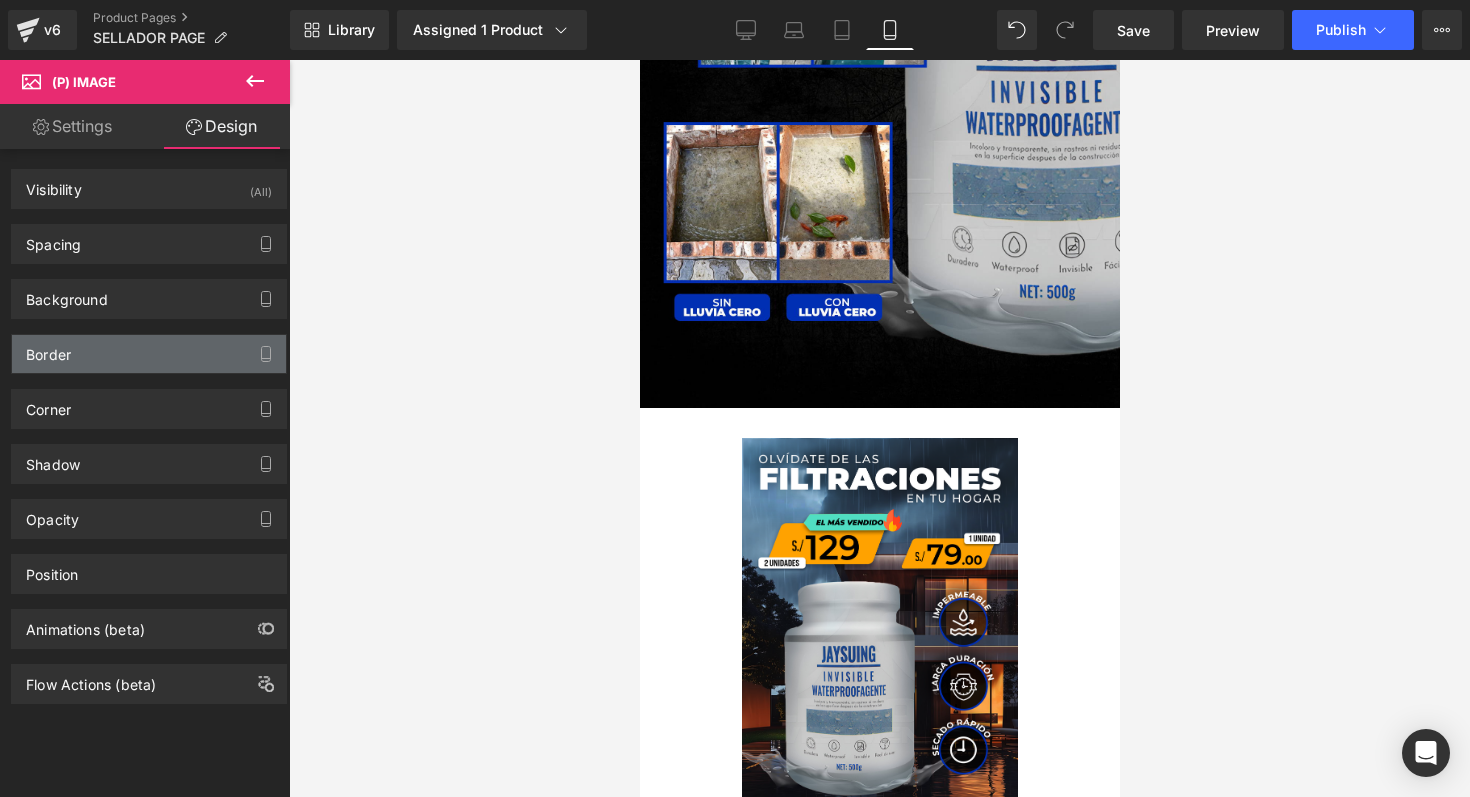 click on "Border" at bounding box center (149, 354) 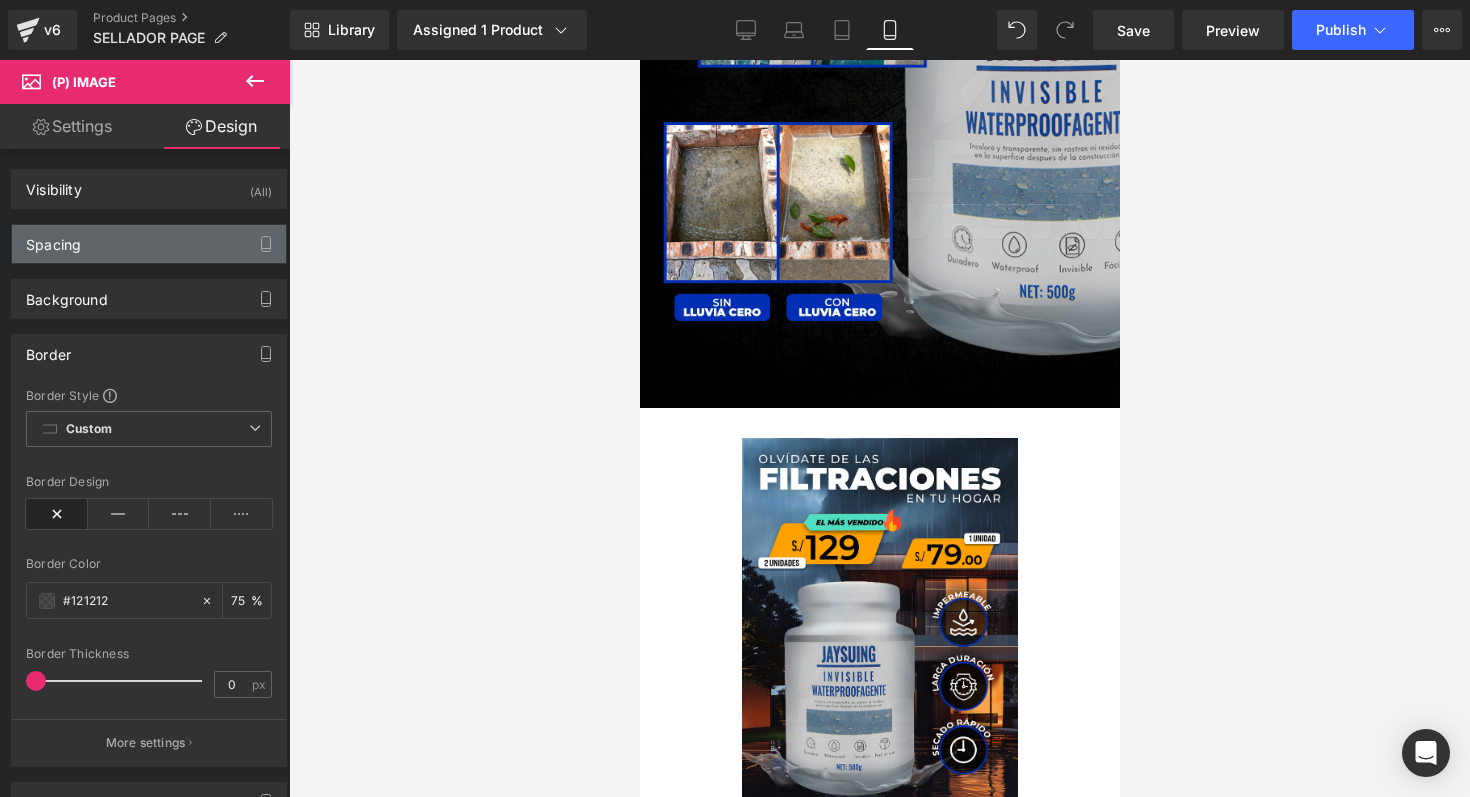 click on "Spacing" at bounding box center (149, 244) 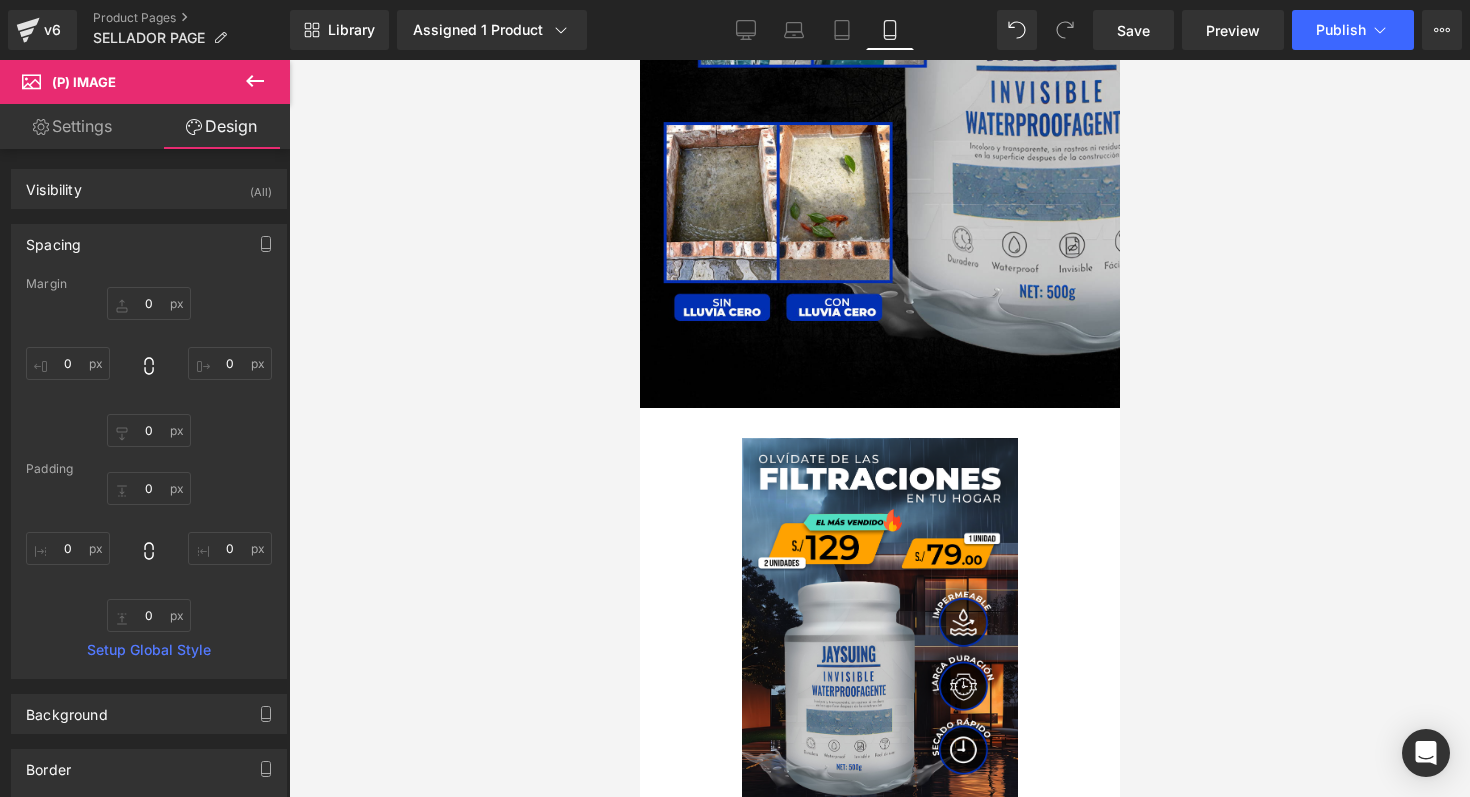 click on "Spacing" at bounding box center (149, 244) 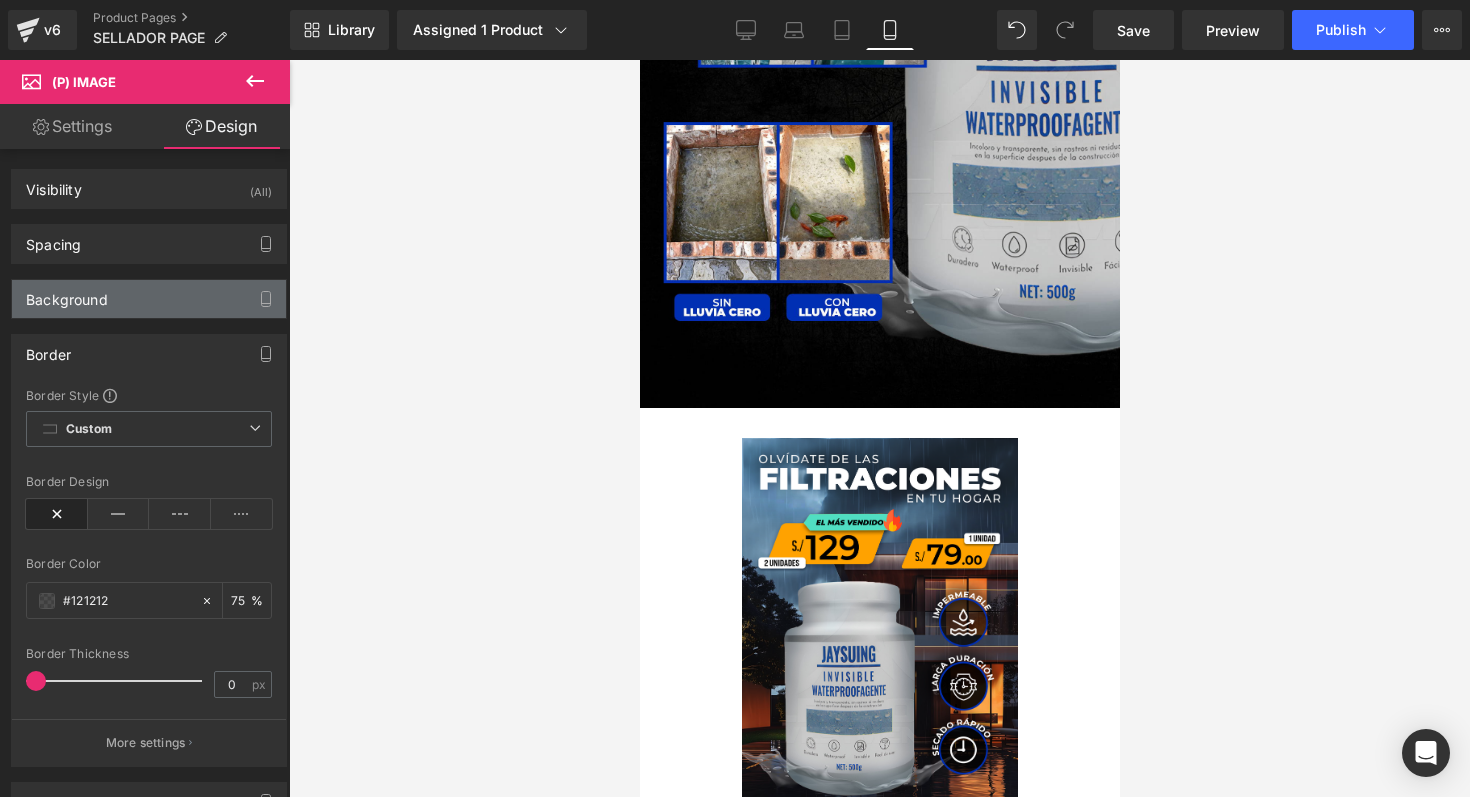 click on "Background" at bounding box center (149, 299) 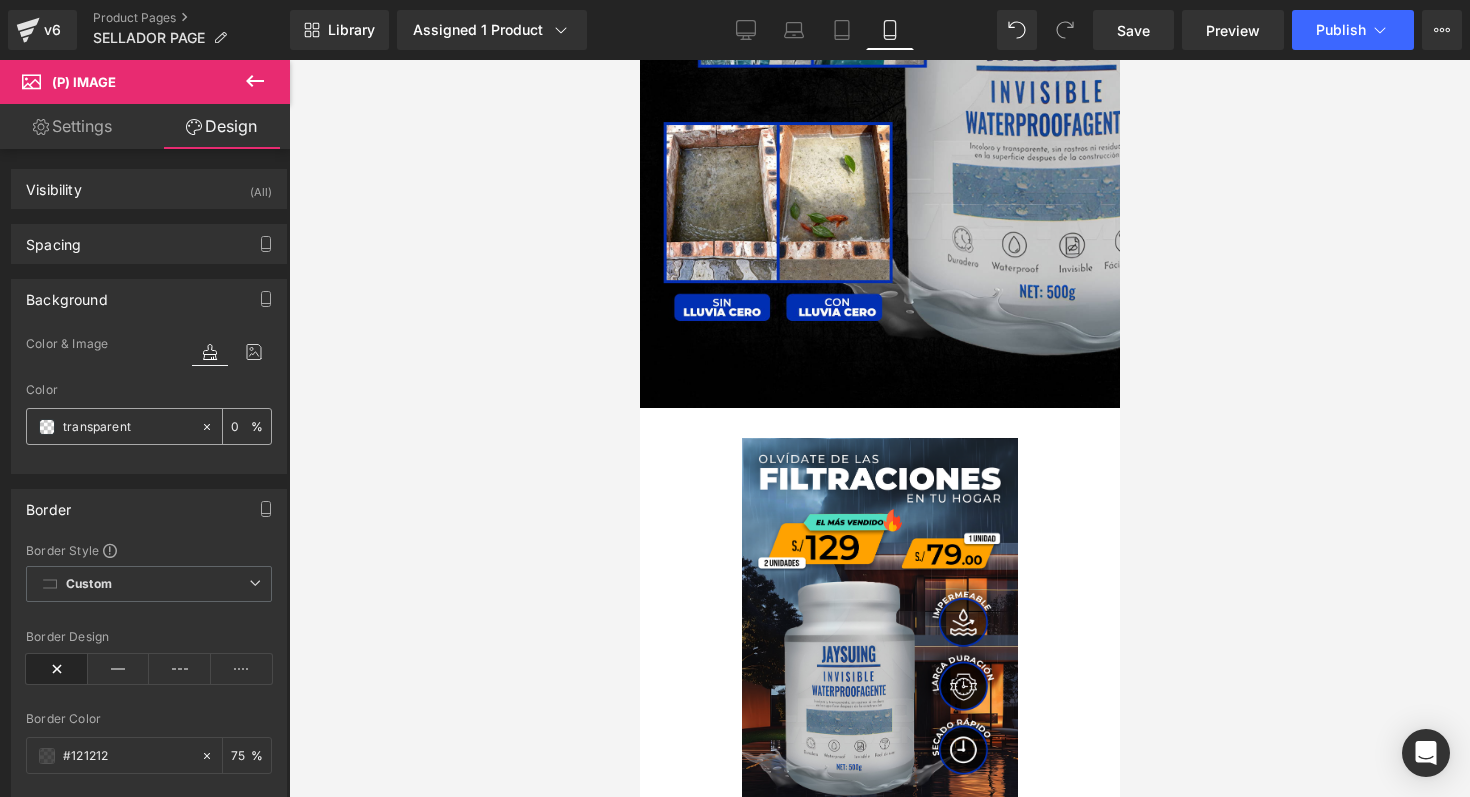 click at bounding box center [47, 427] 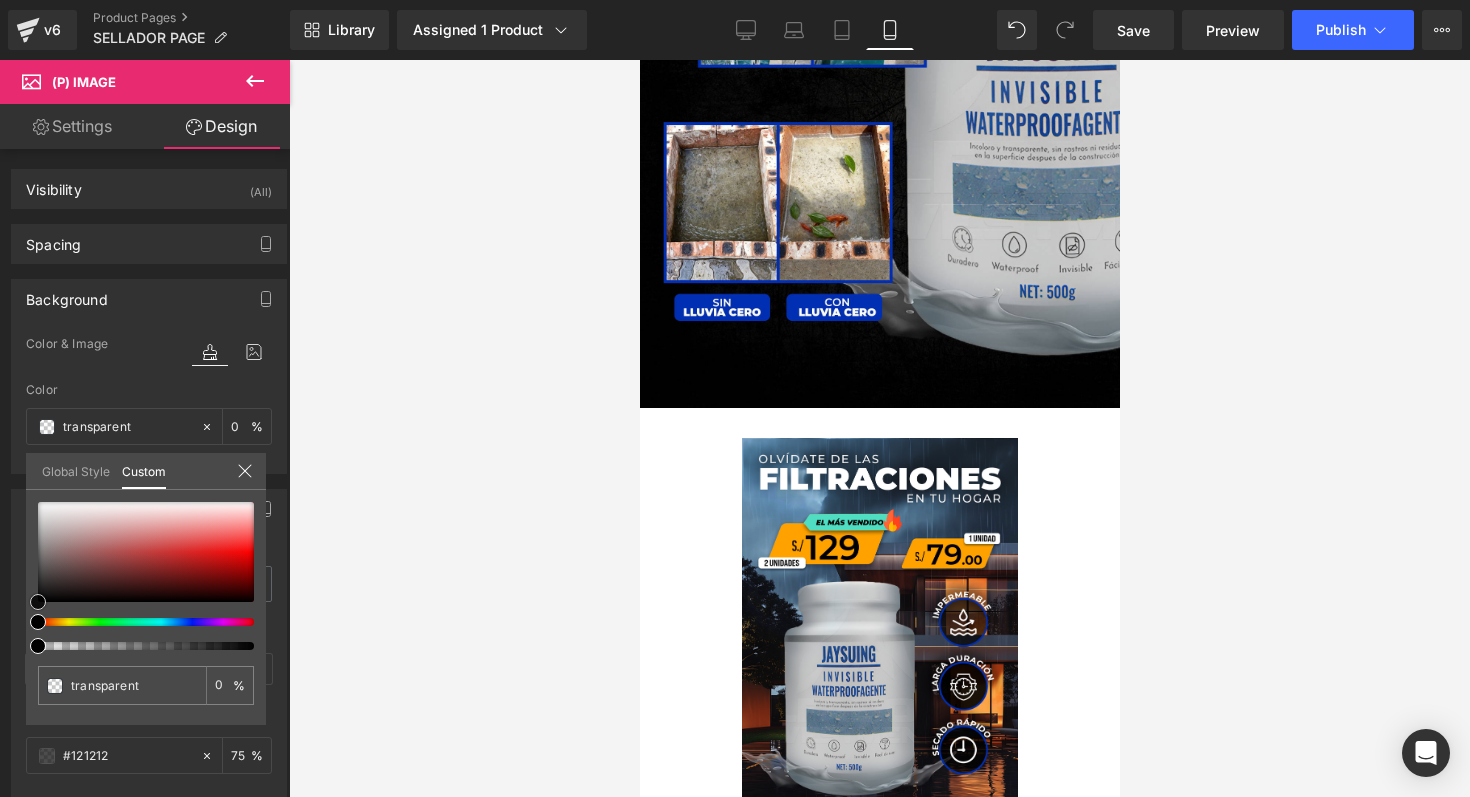 type on "#292828" 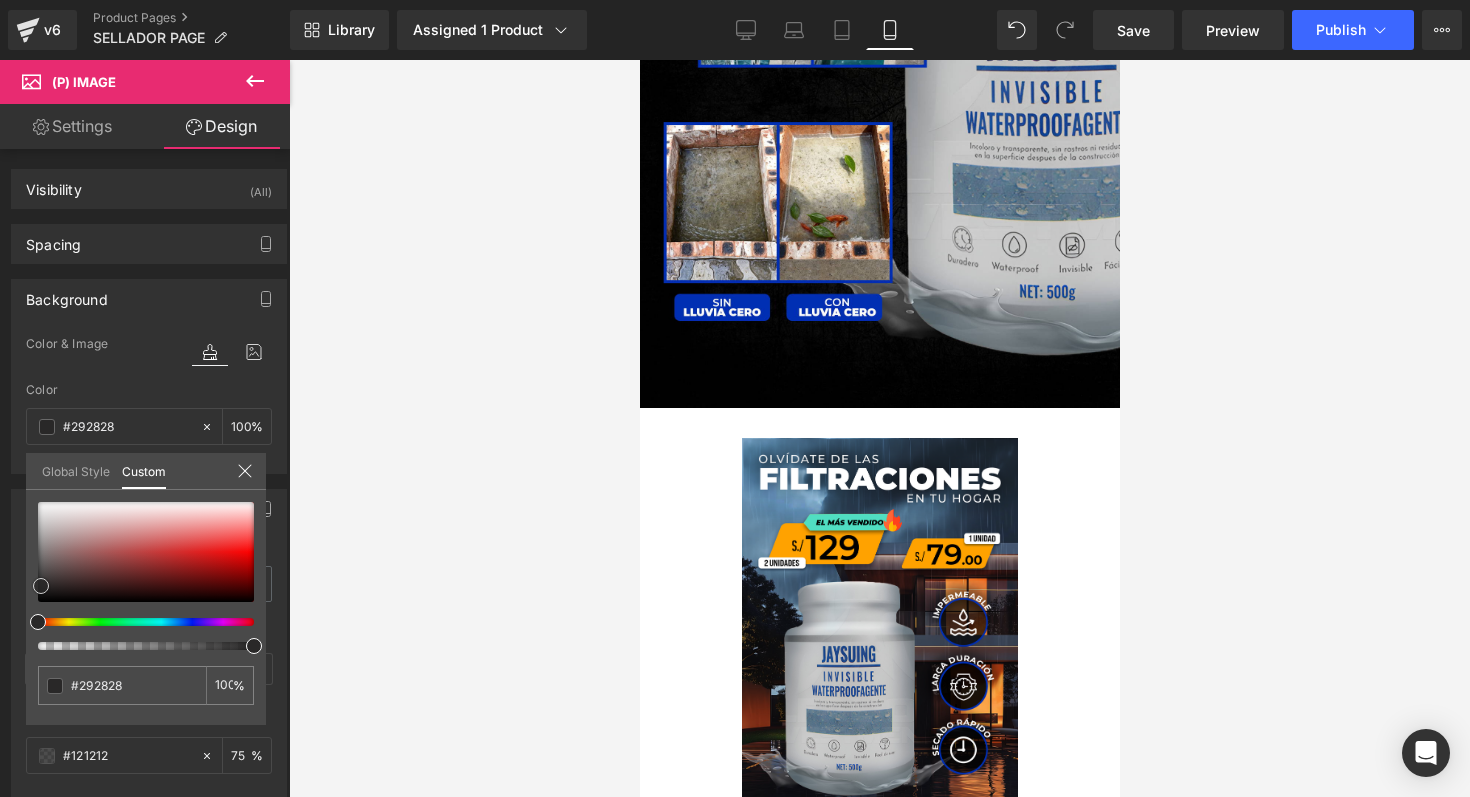 type on "#232323" 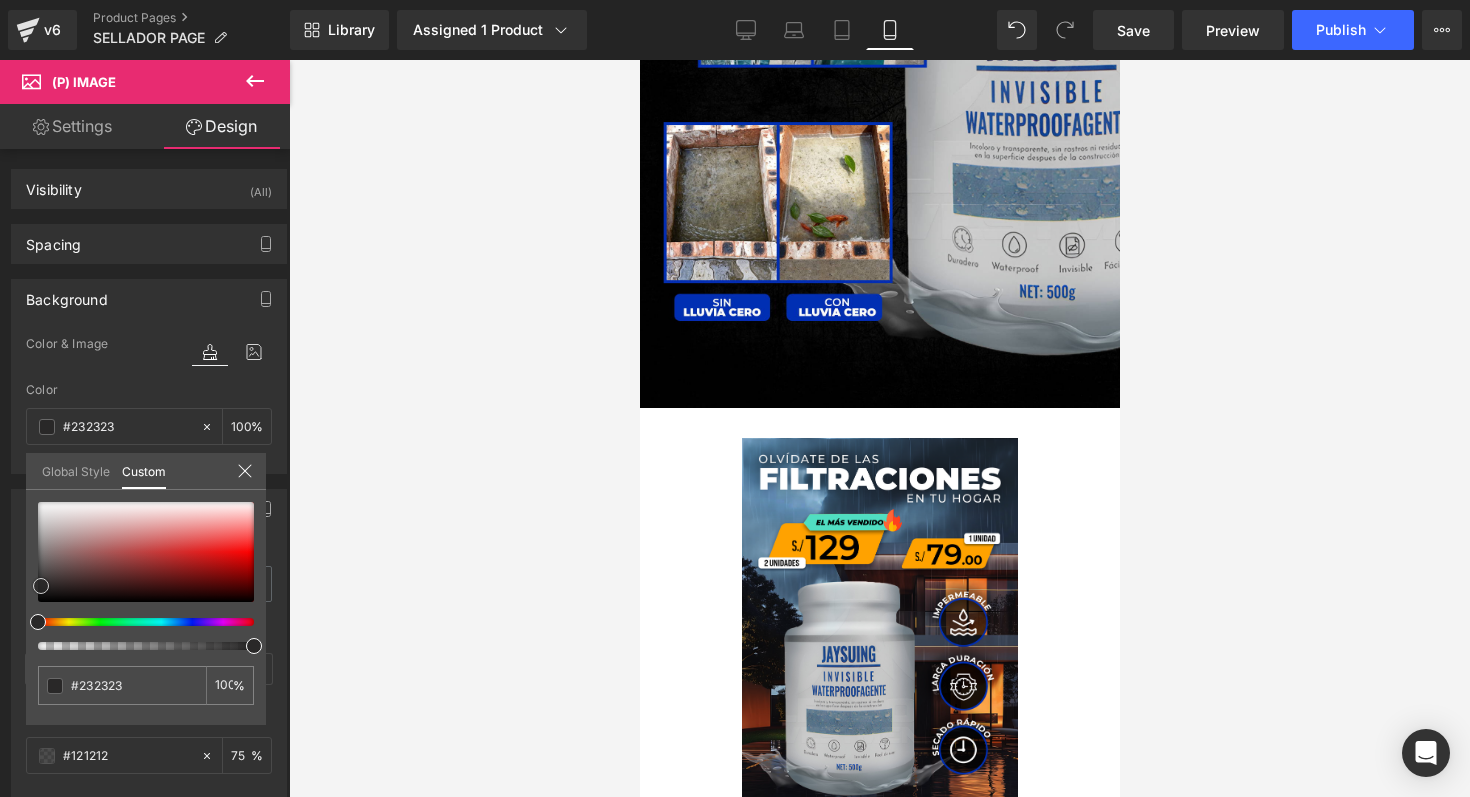 type on "#1e1e1e" 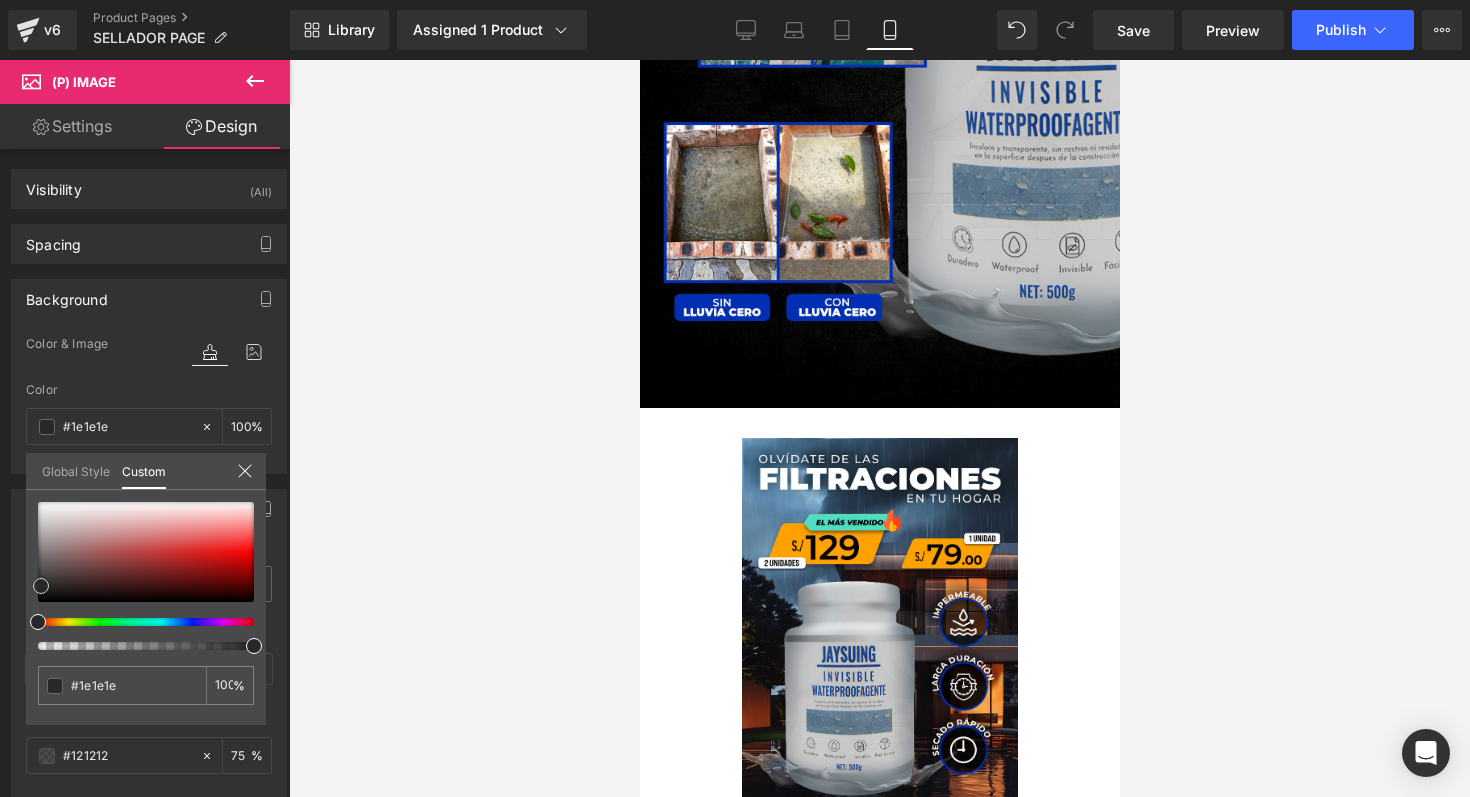 type on "#191919" 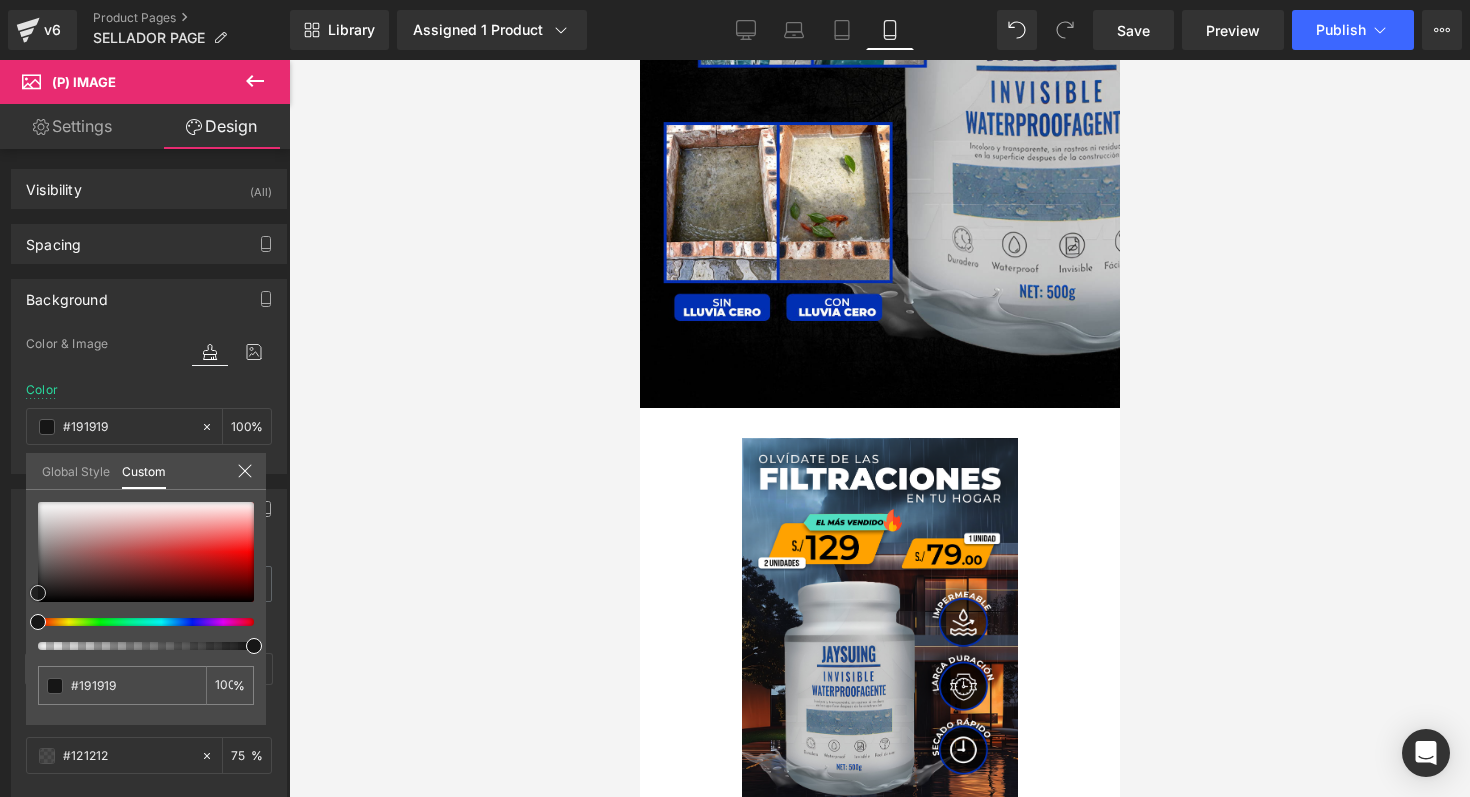 type on "#141414" 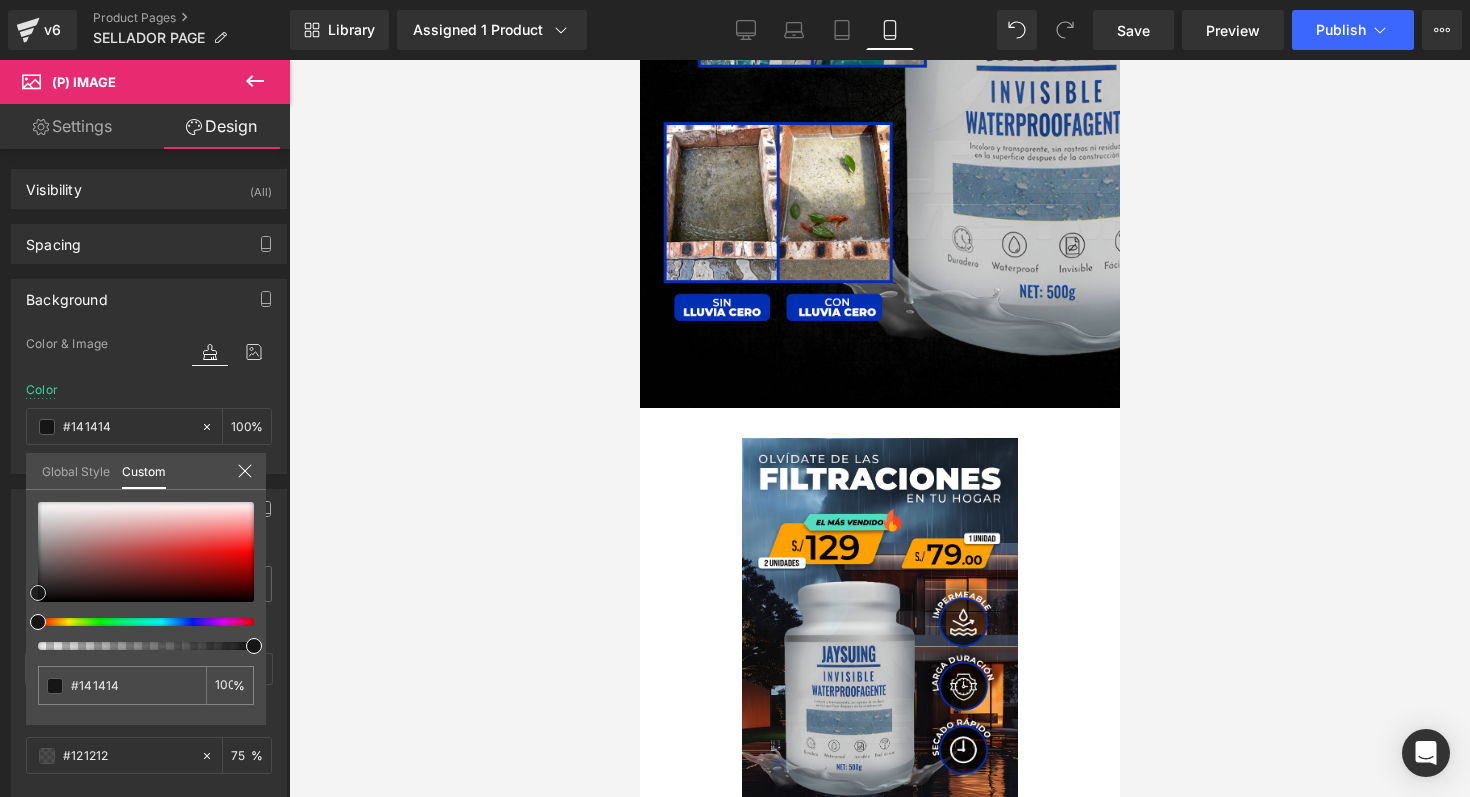 type on "#0c0c0c" 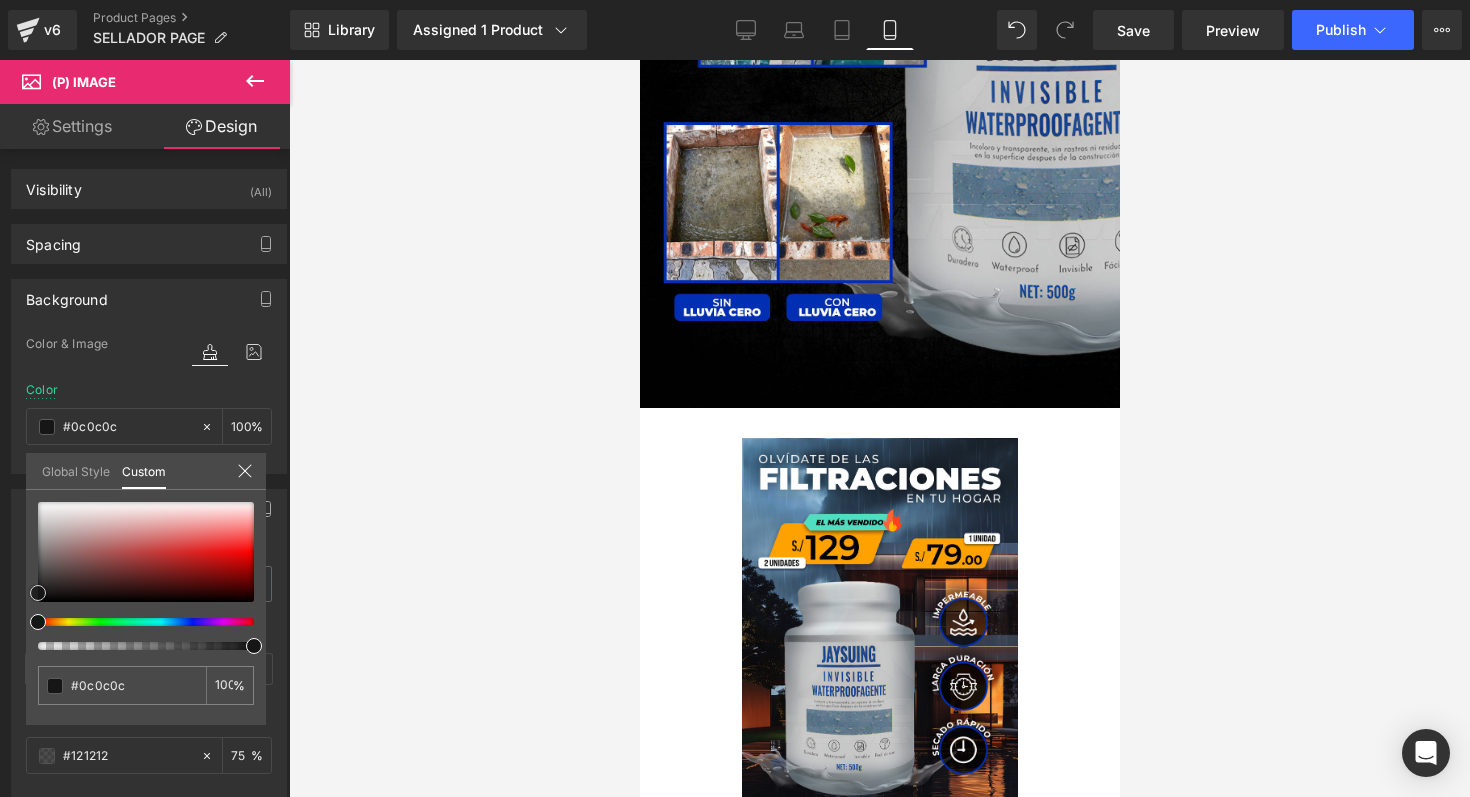 type on "#070707" 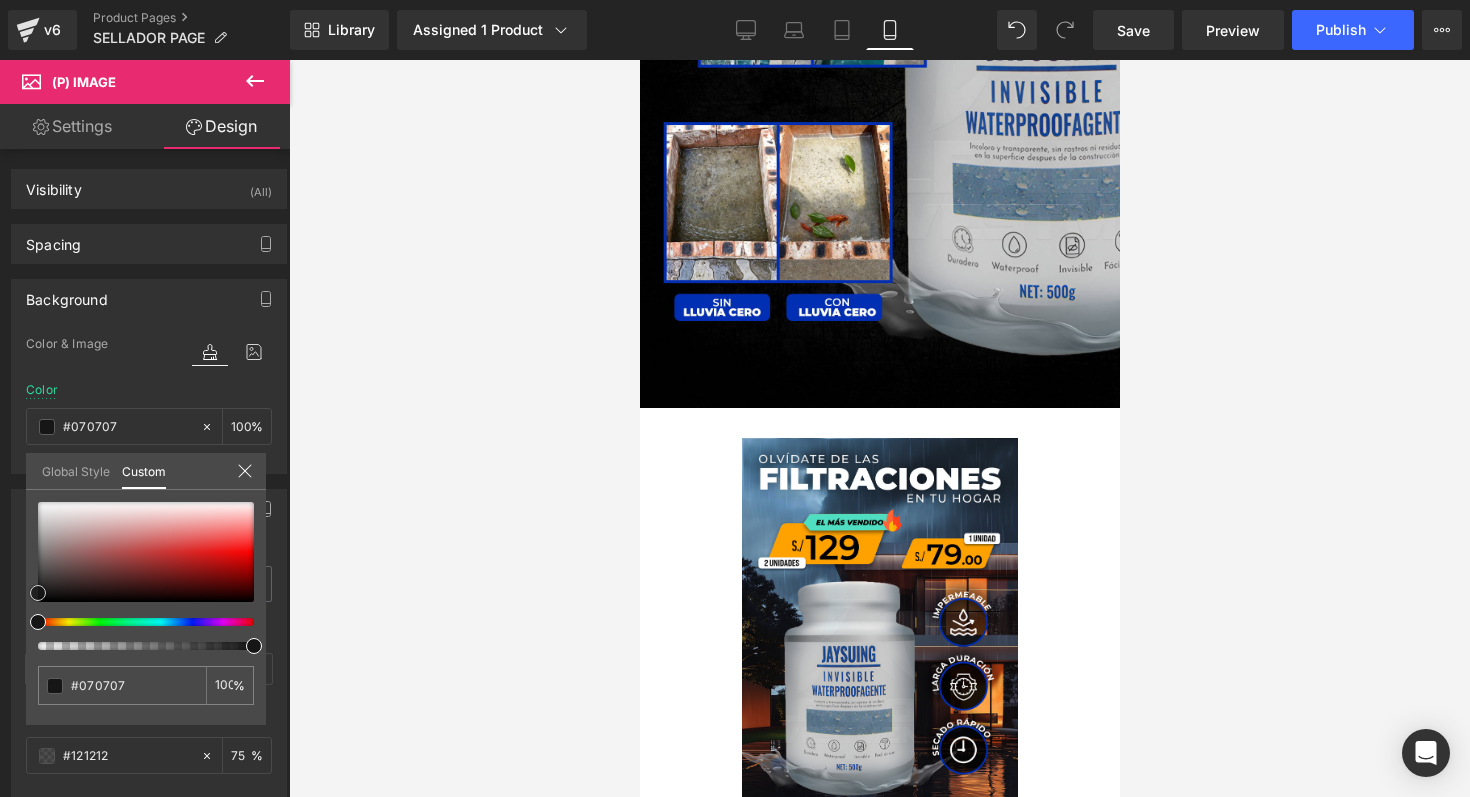type on "#000000" 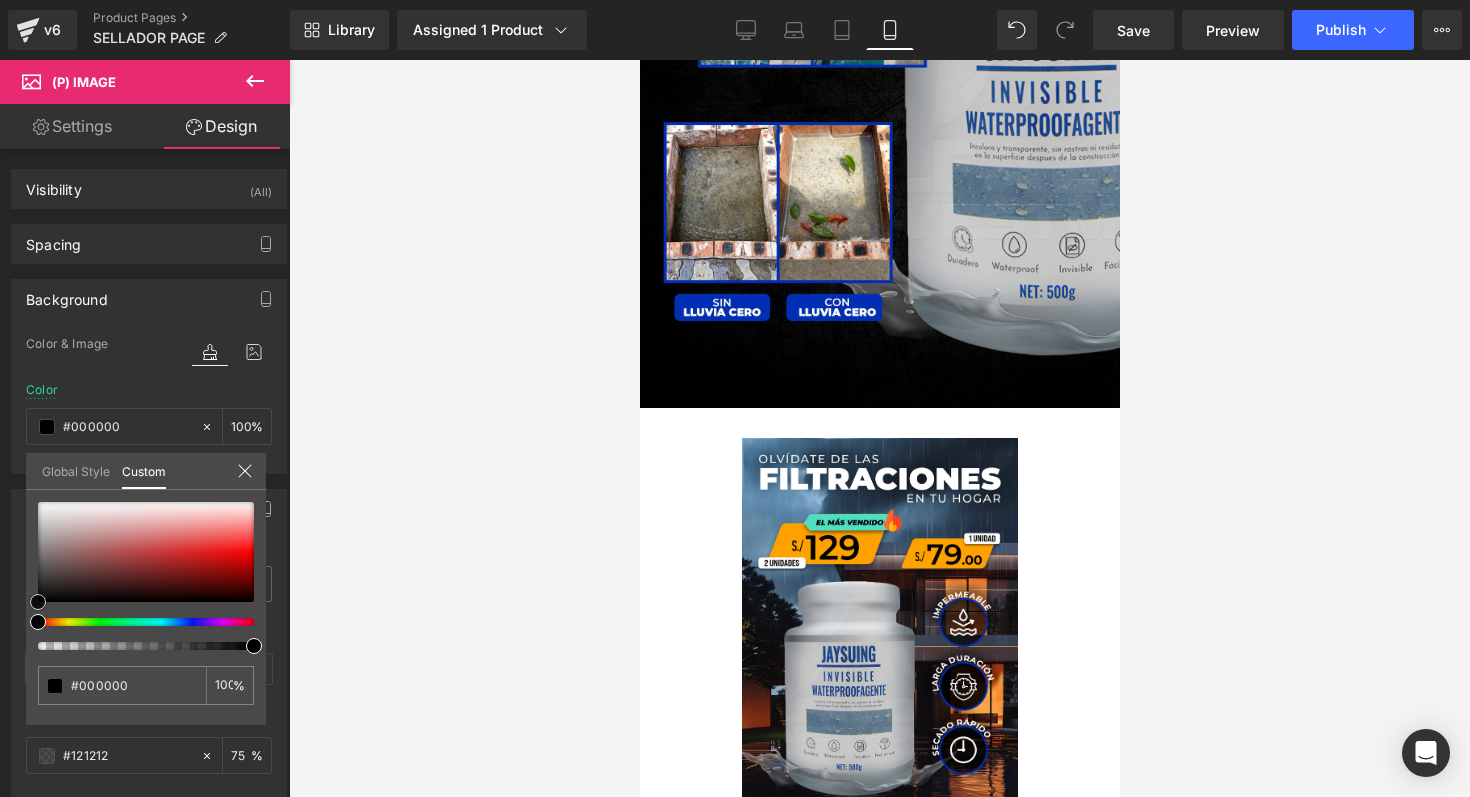 drag, startPoint x: 41, startPoint y: 586, endPoint x: 14, endPoint y: 626, distance: 48.259712 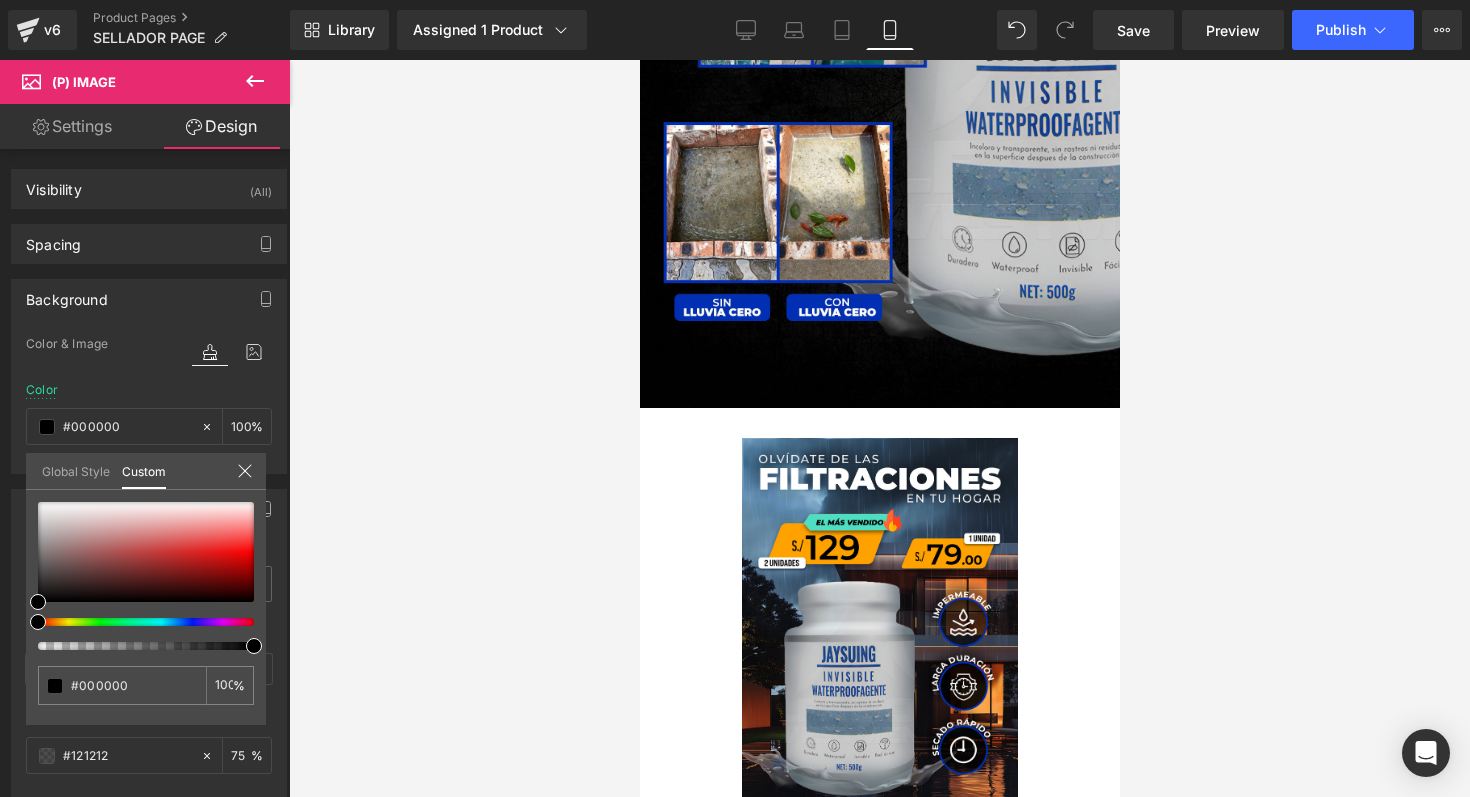 click on "Global Style Custom" at bounding box center (146, 471) 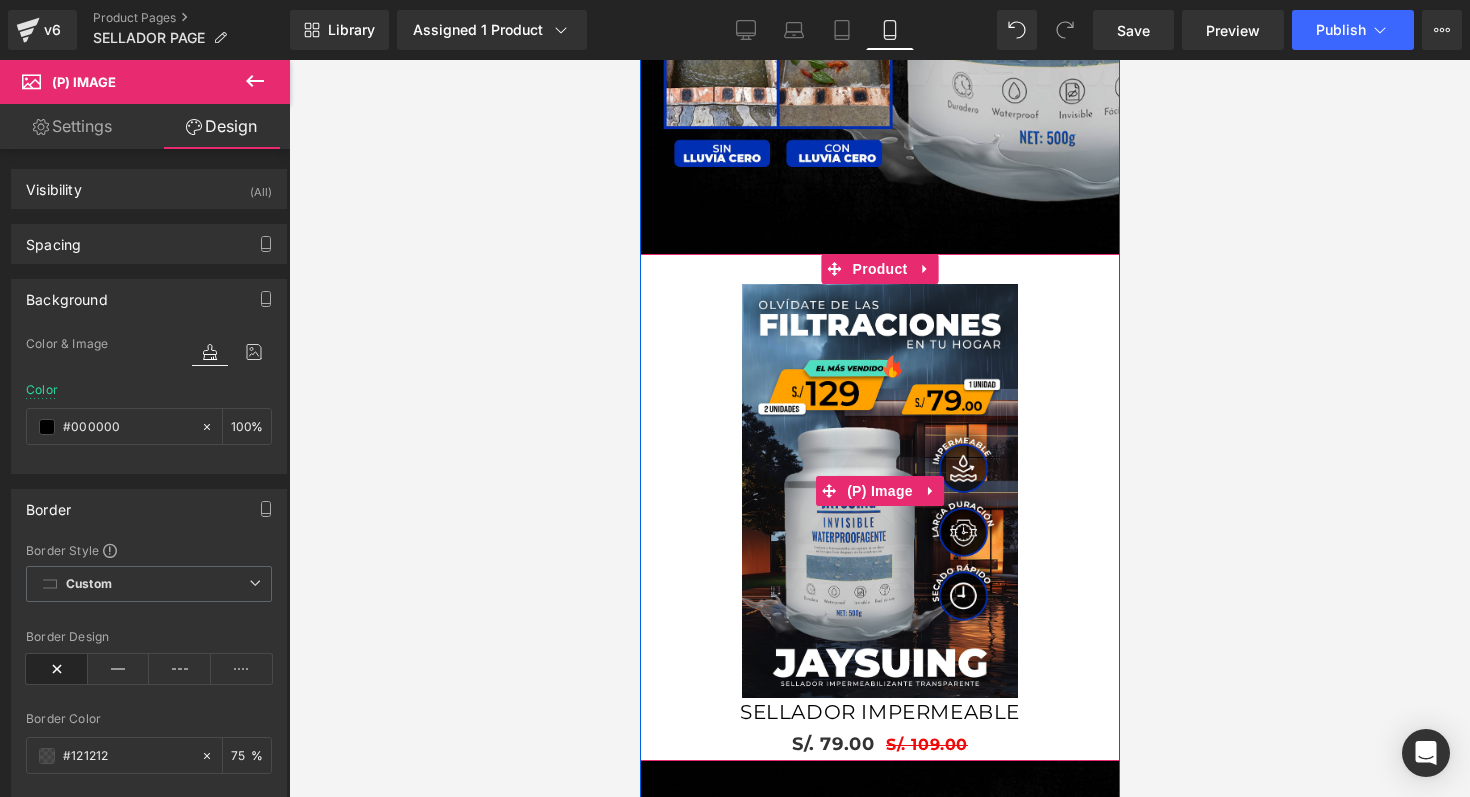 scroll, scrollTop: 1969, scrollLeft: 0, axis: vertical 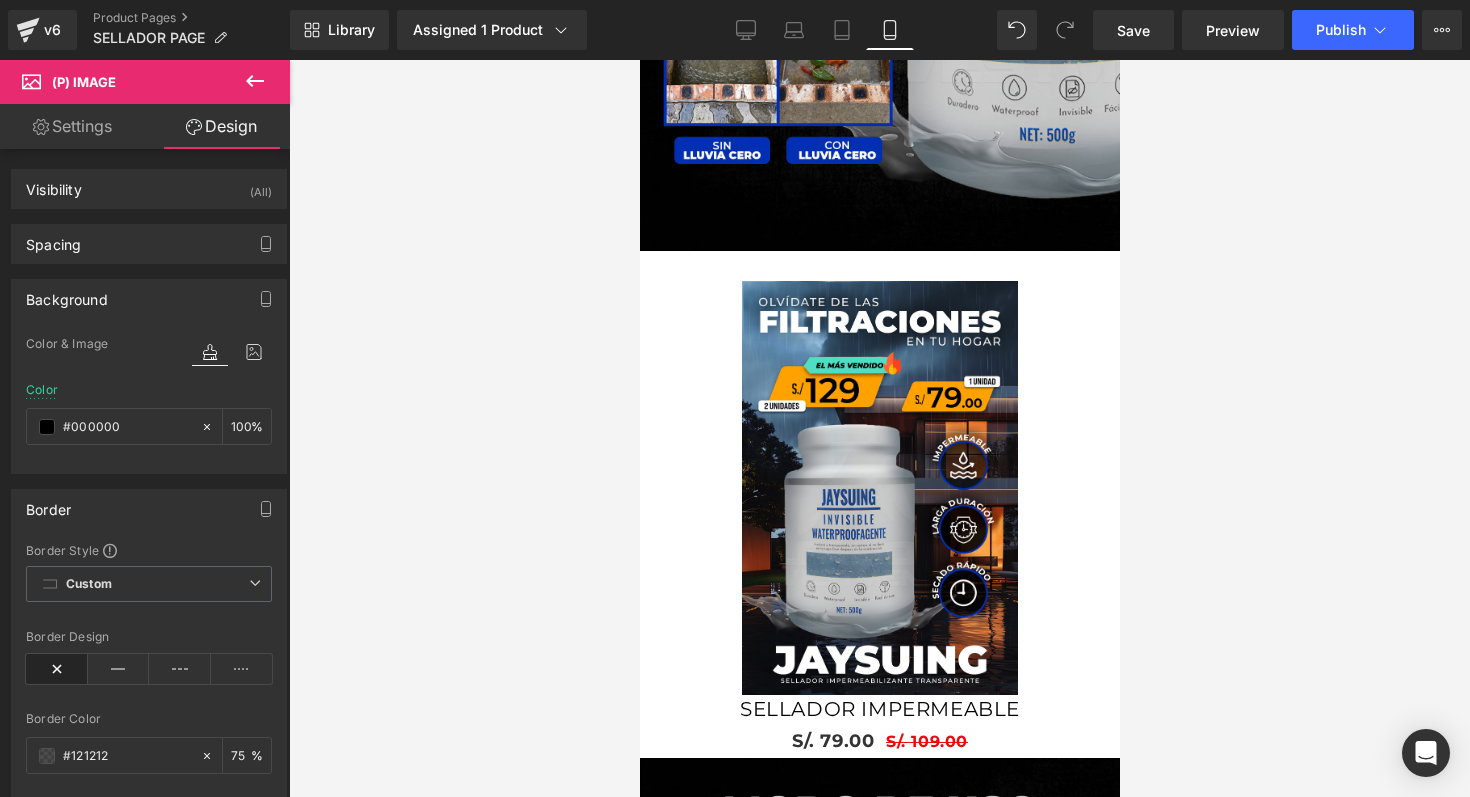 click at bounding box center (47, 756) 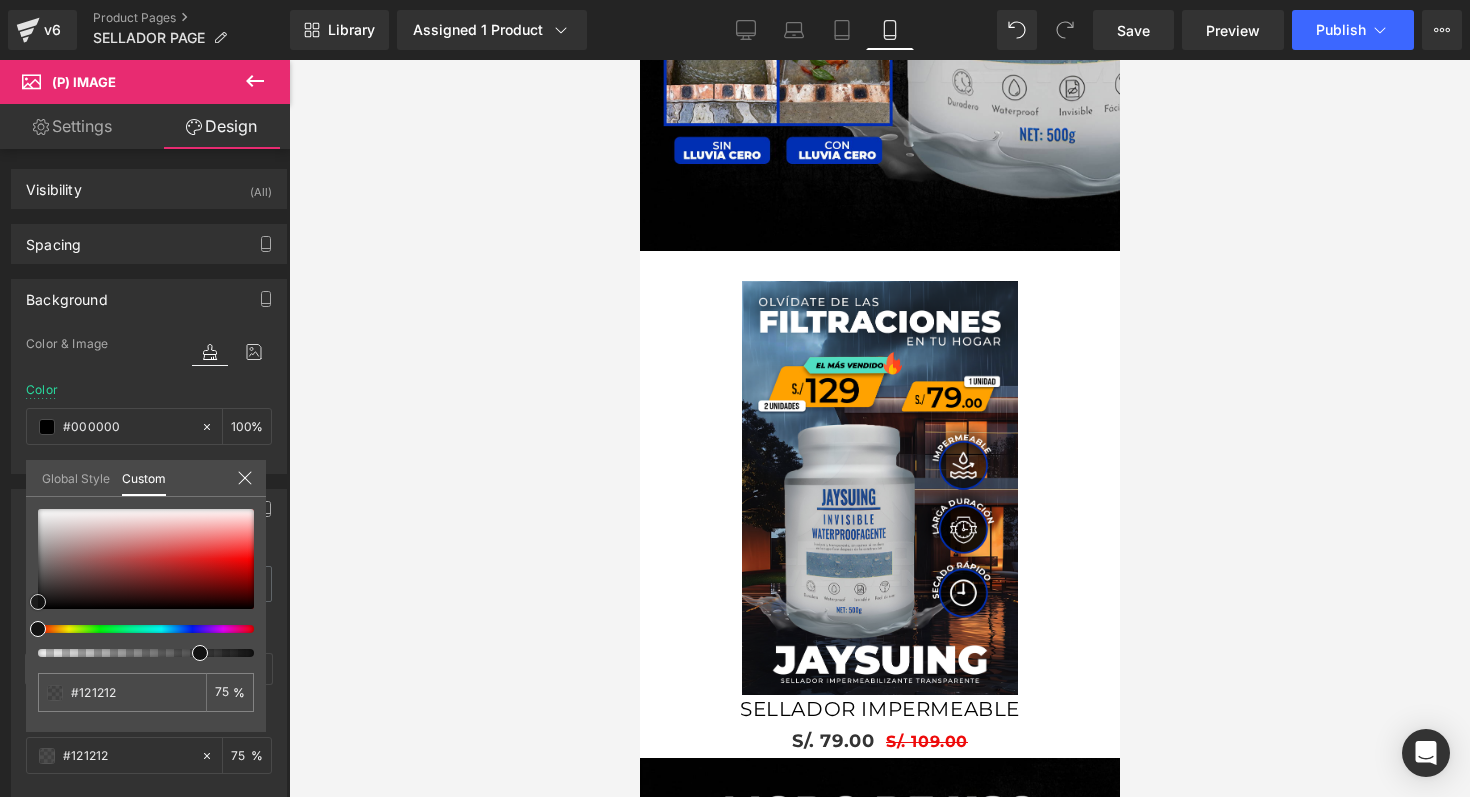type on "#3f3b3b" 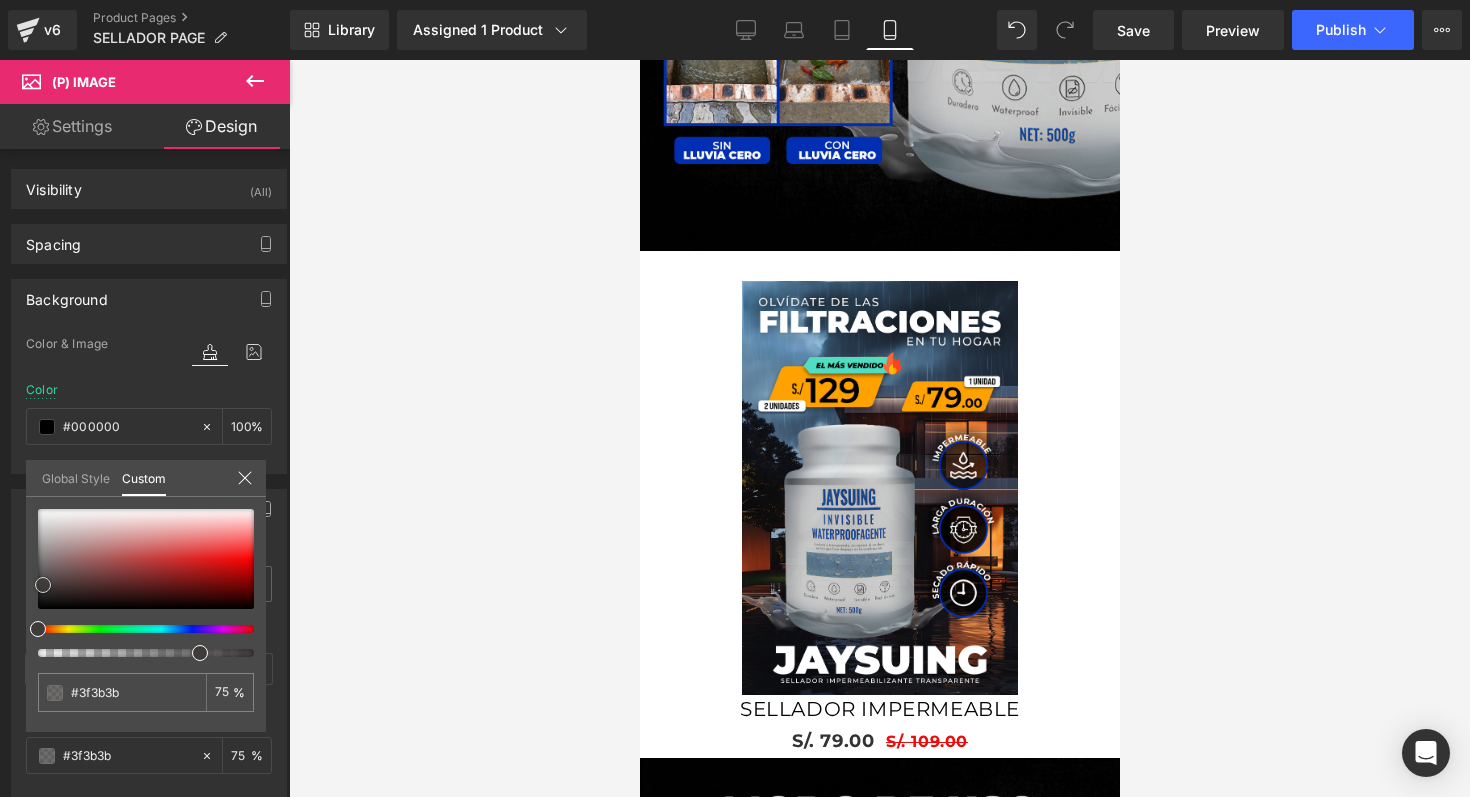 click at bounding box center (146, 559) 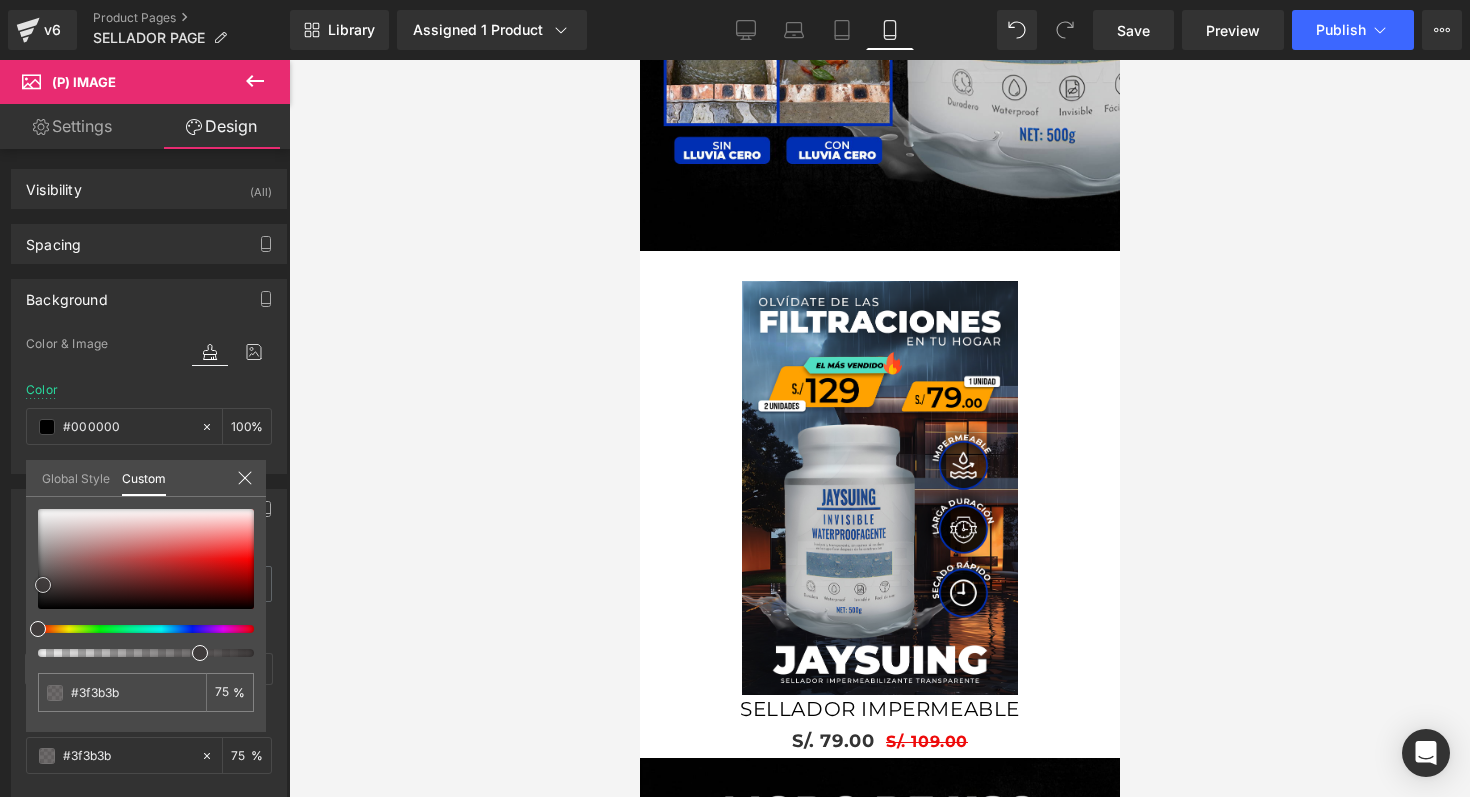 type on "#3b3939" 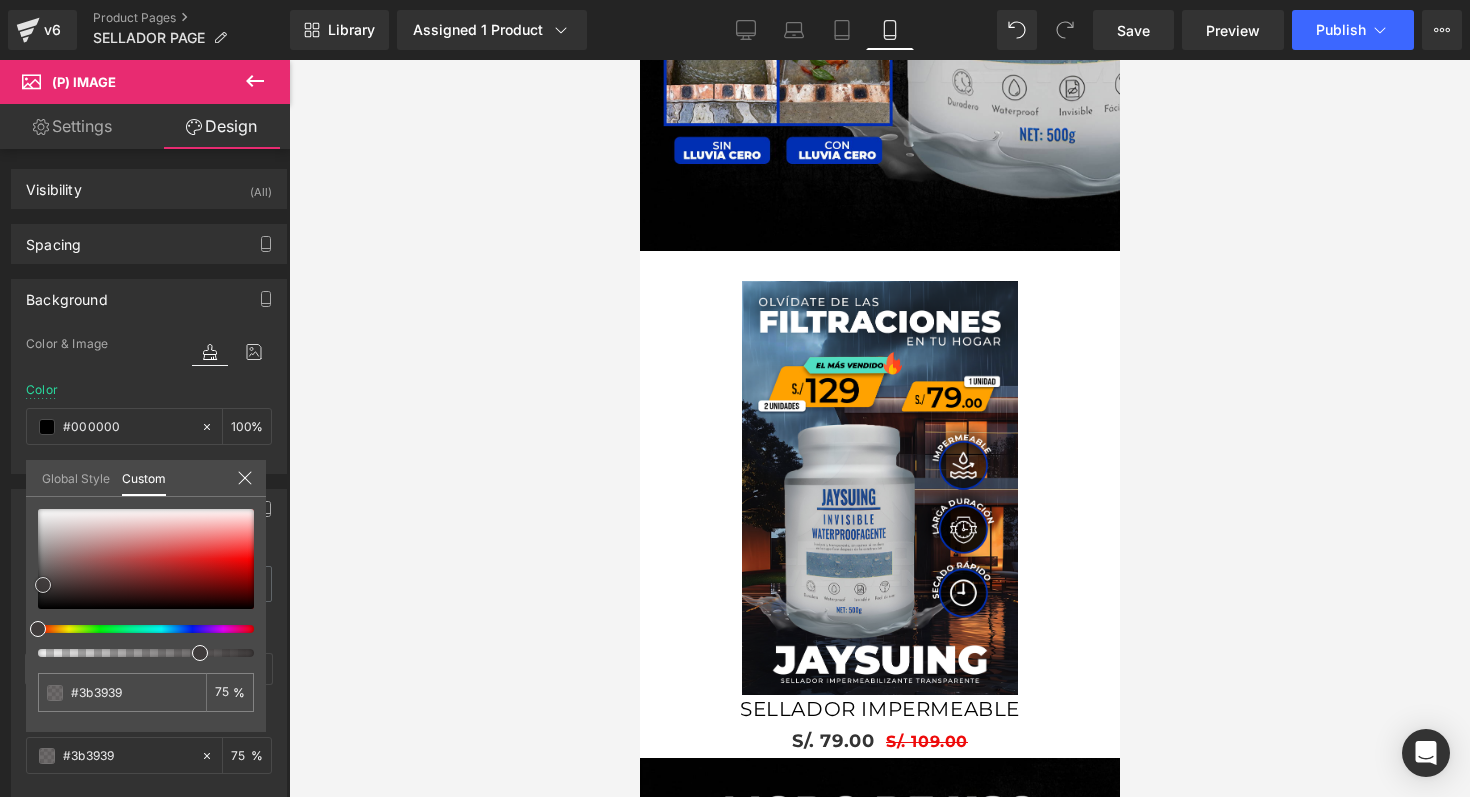 type on "#343131" 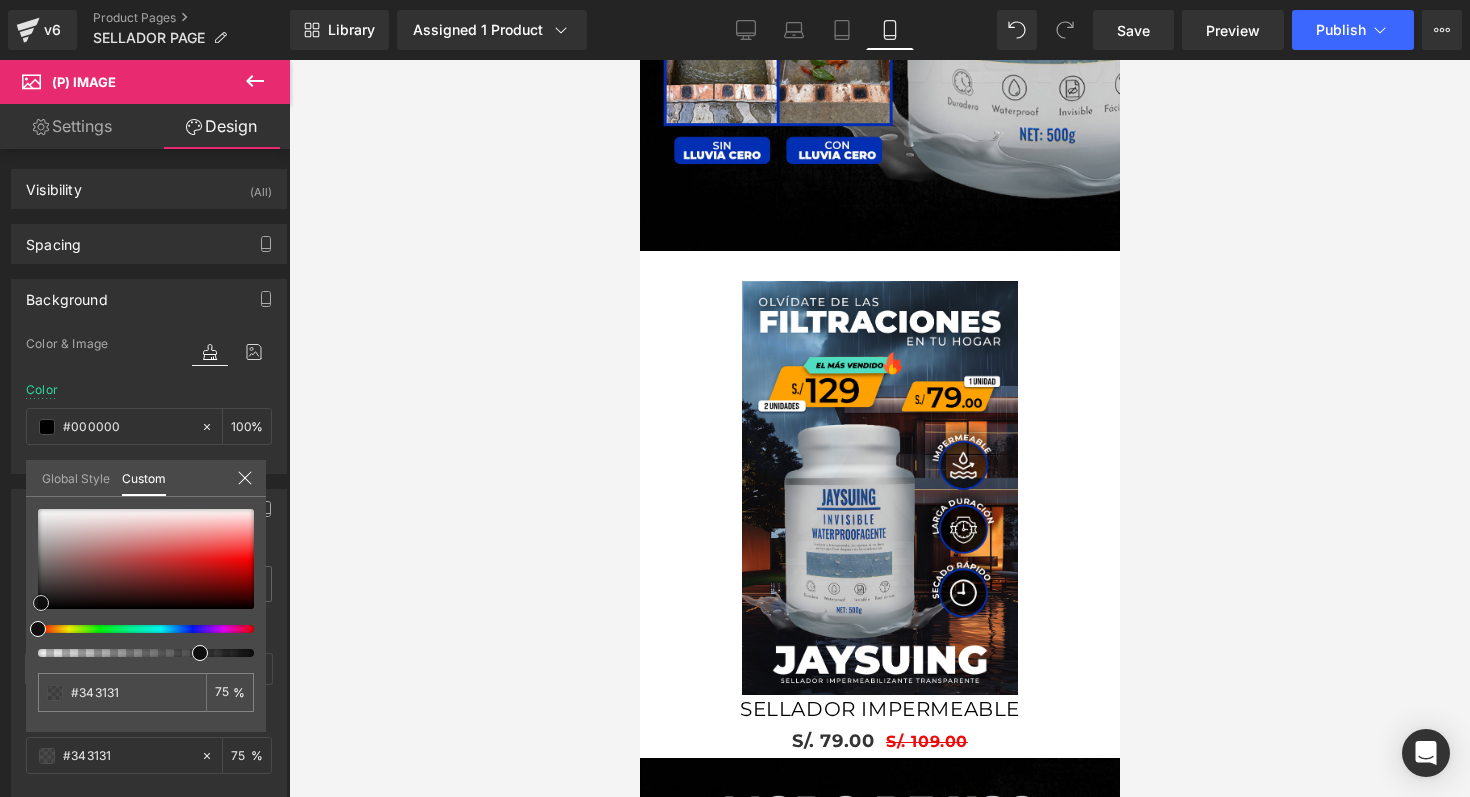 type on "#1c1b1b" 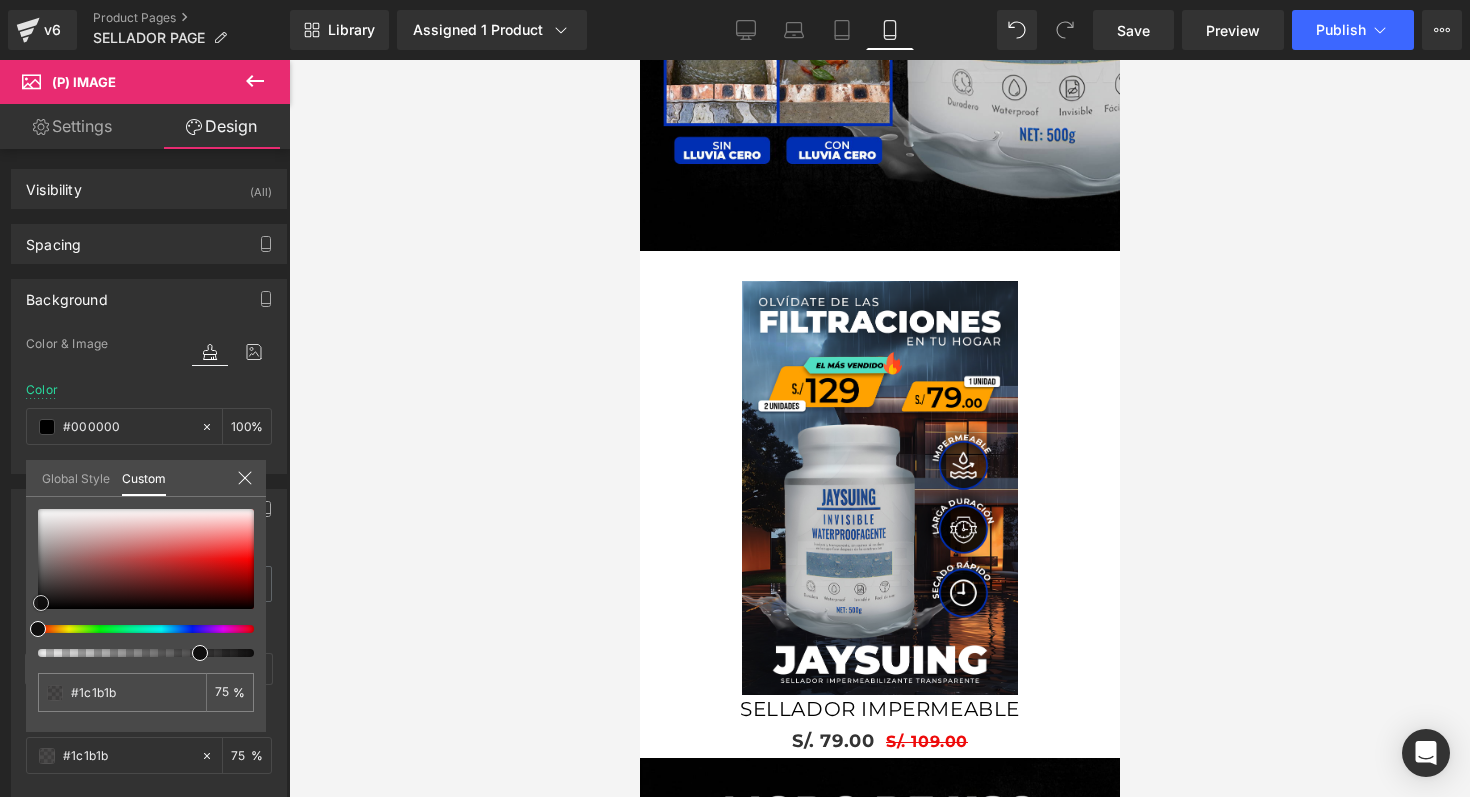type on "#020202" 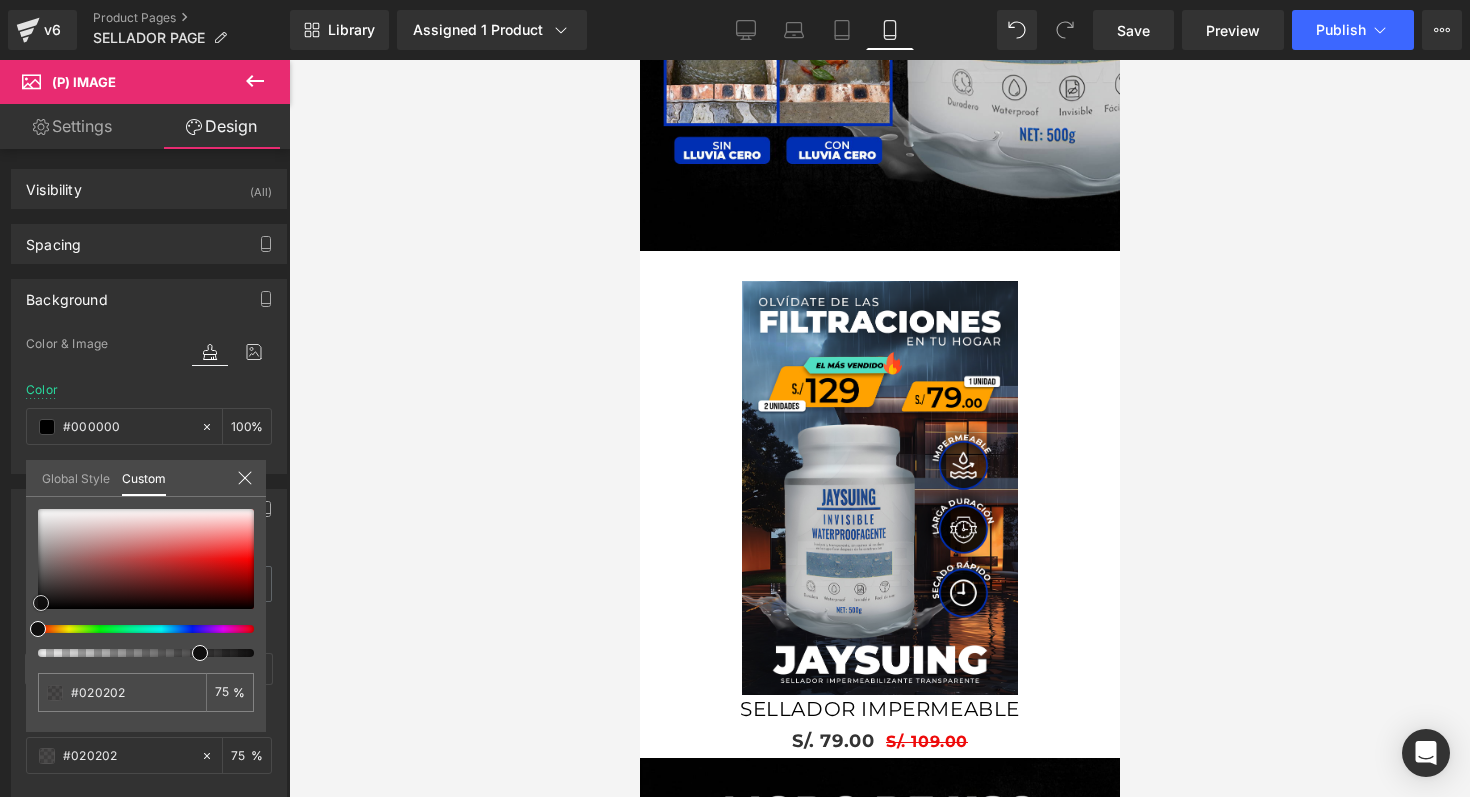 type on "#000000" 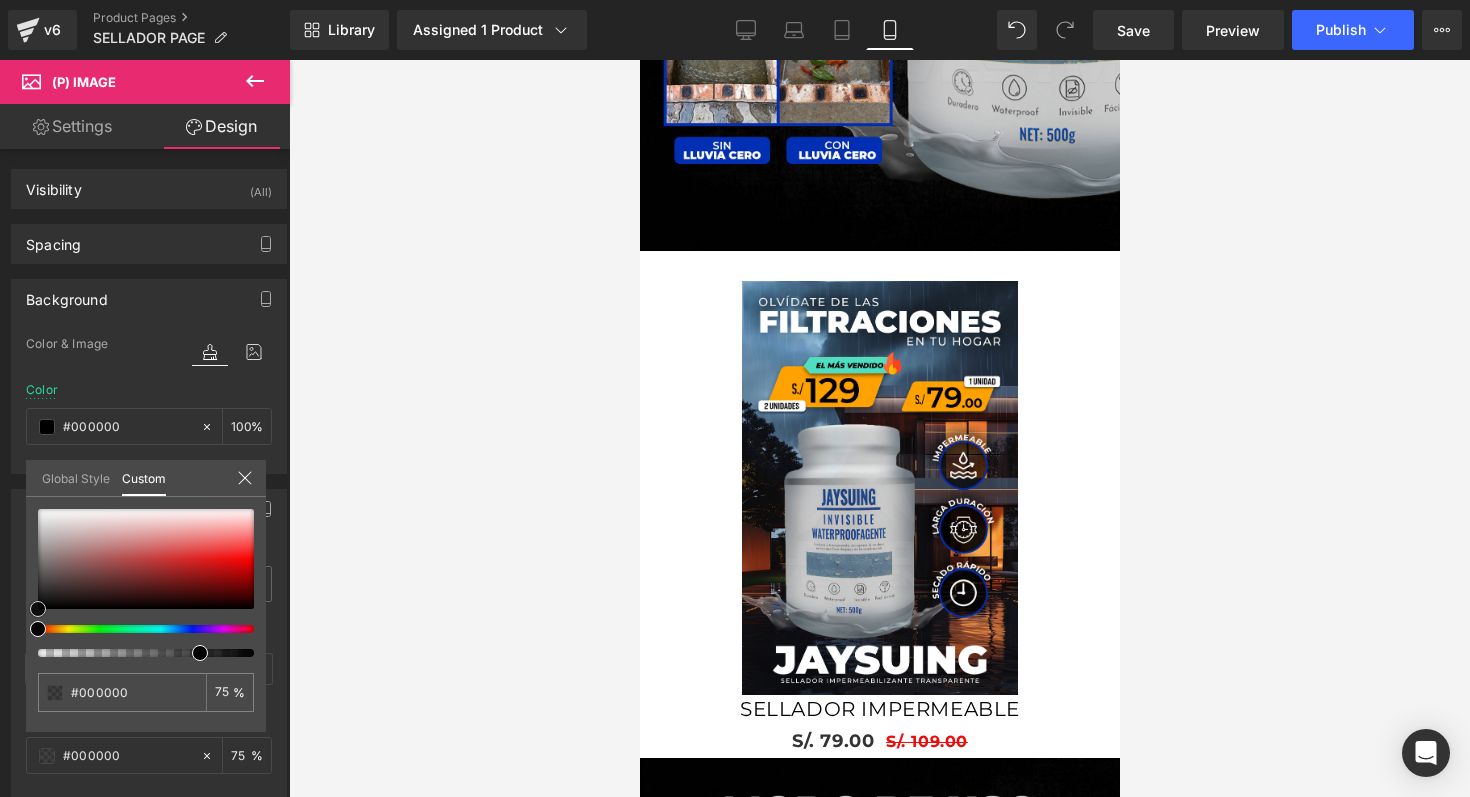 drag, startPoint x: 43, startPoint y: 585, endPoint x: 7, endPoint y: 663, distance: 85.90693 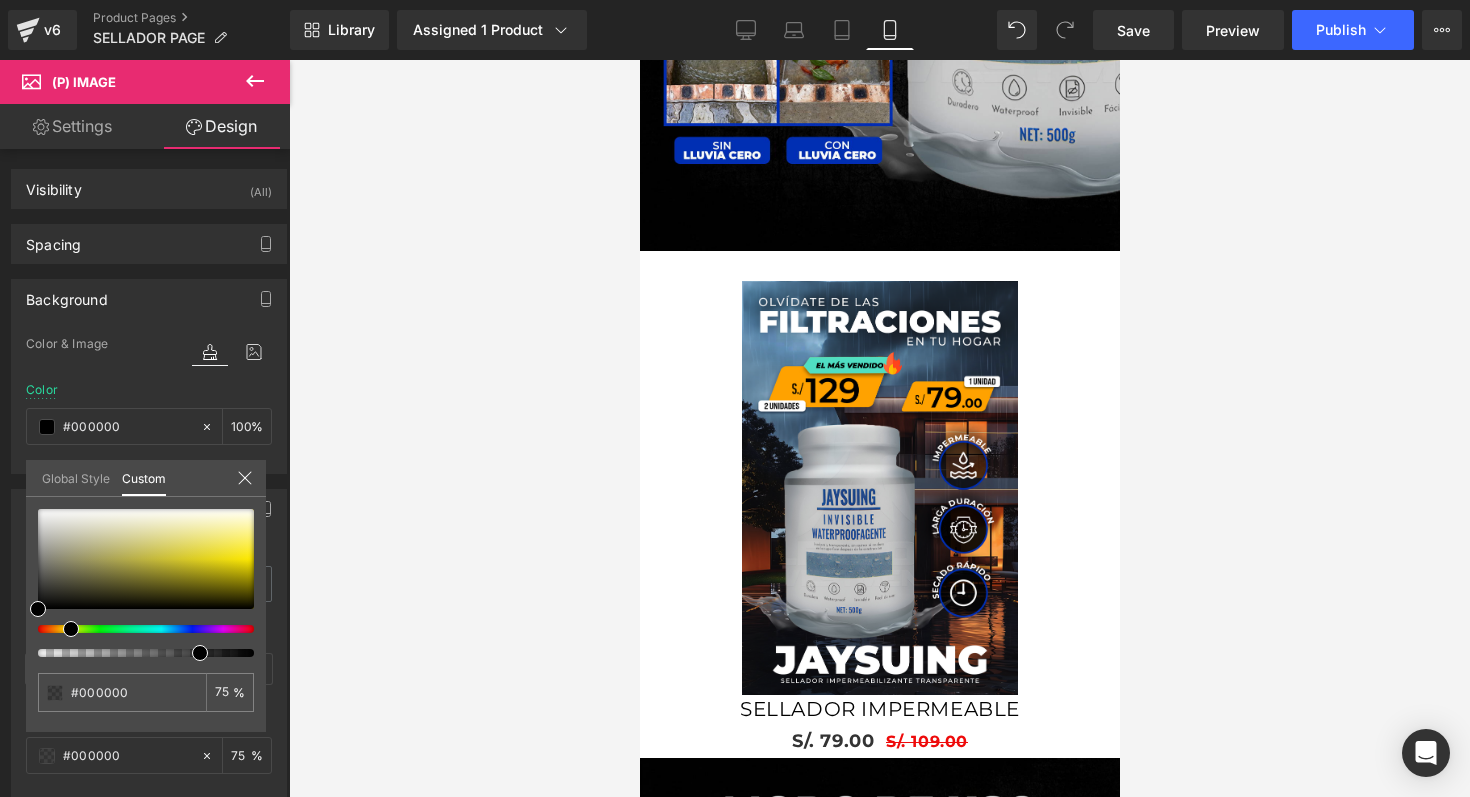 drag, startPoint x: 41, startPoint y: 630, endPoint x: 80, endPoint y: 645, distance: 41.785164 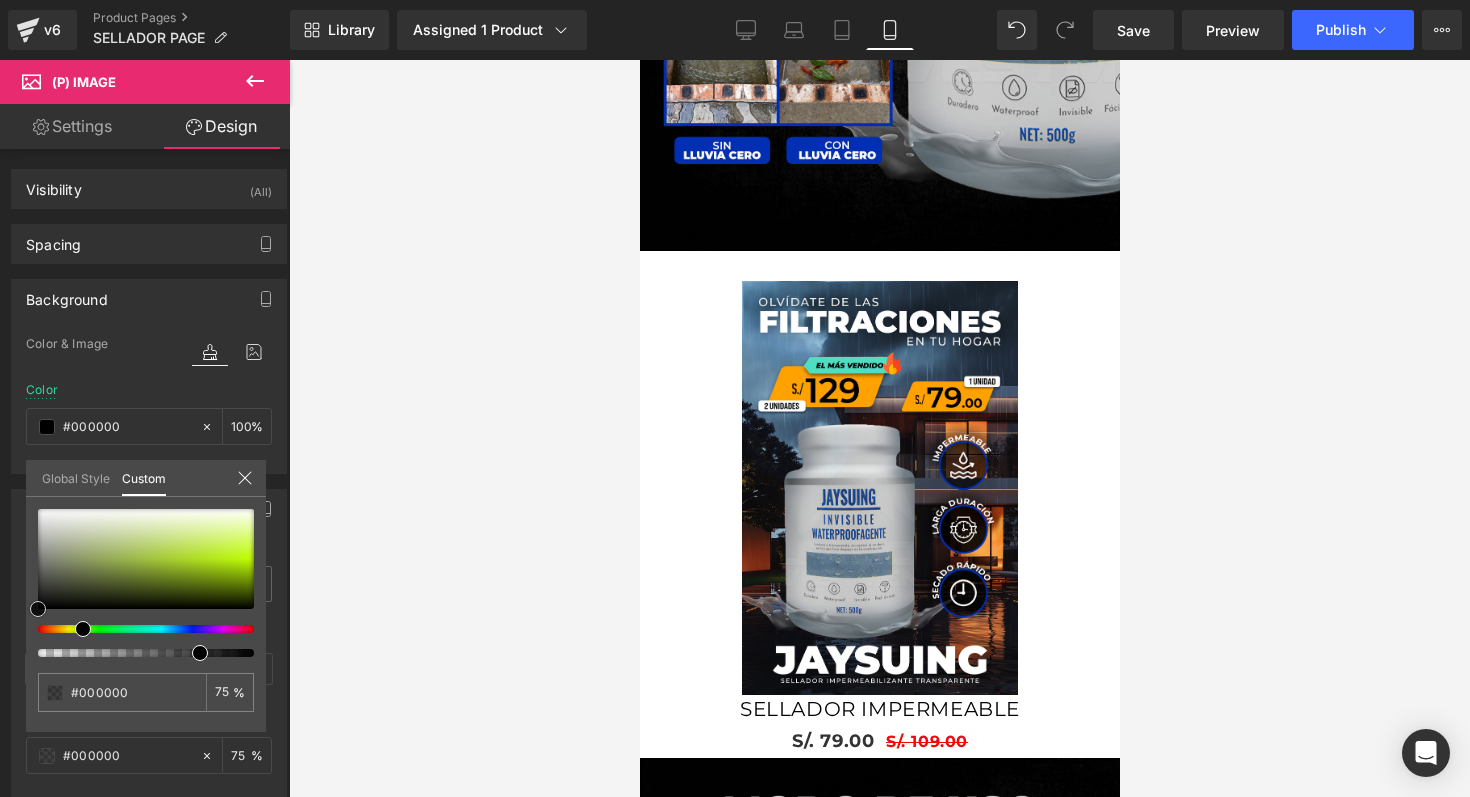 type on "#20221a" 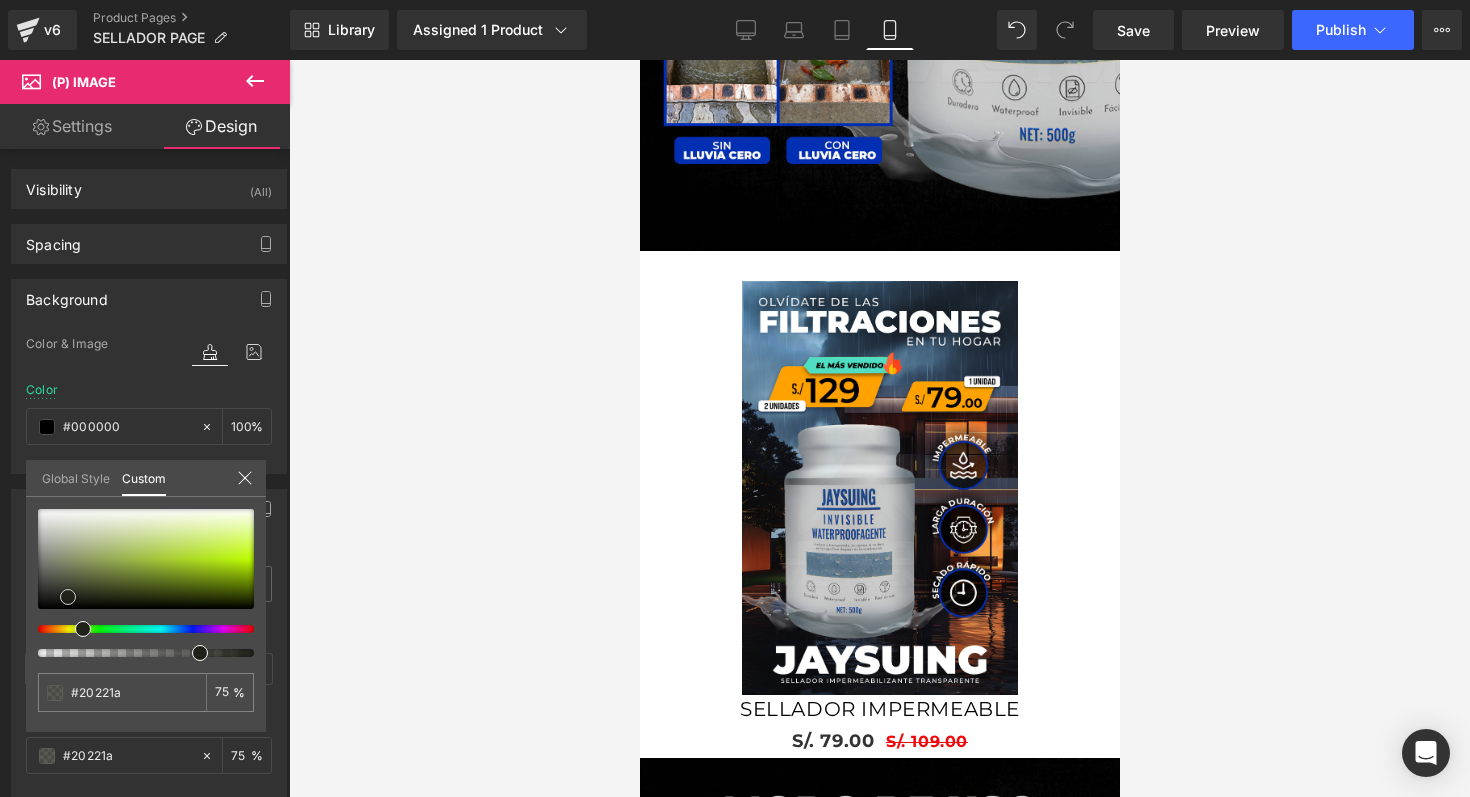 type on "#20211b" 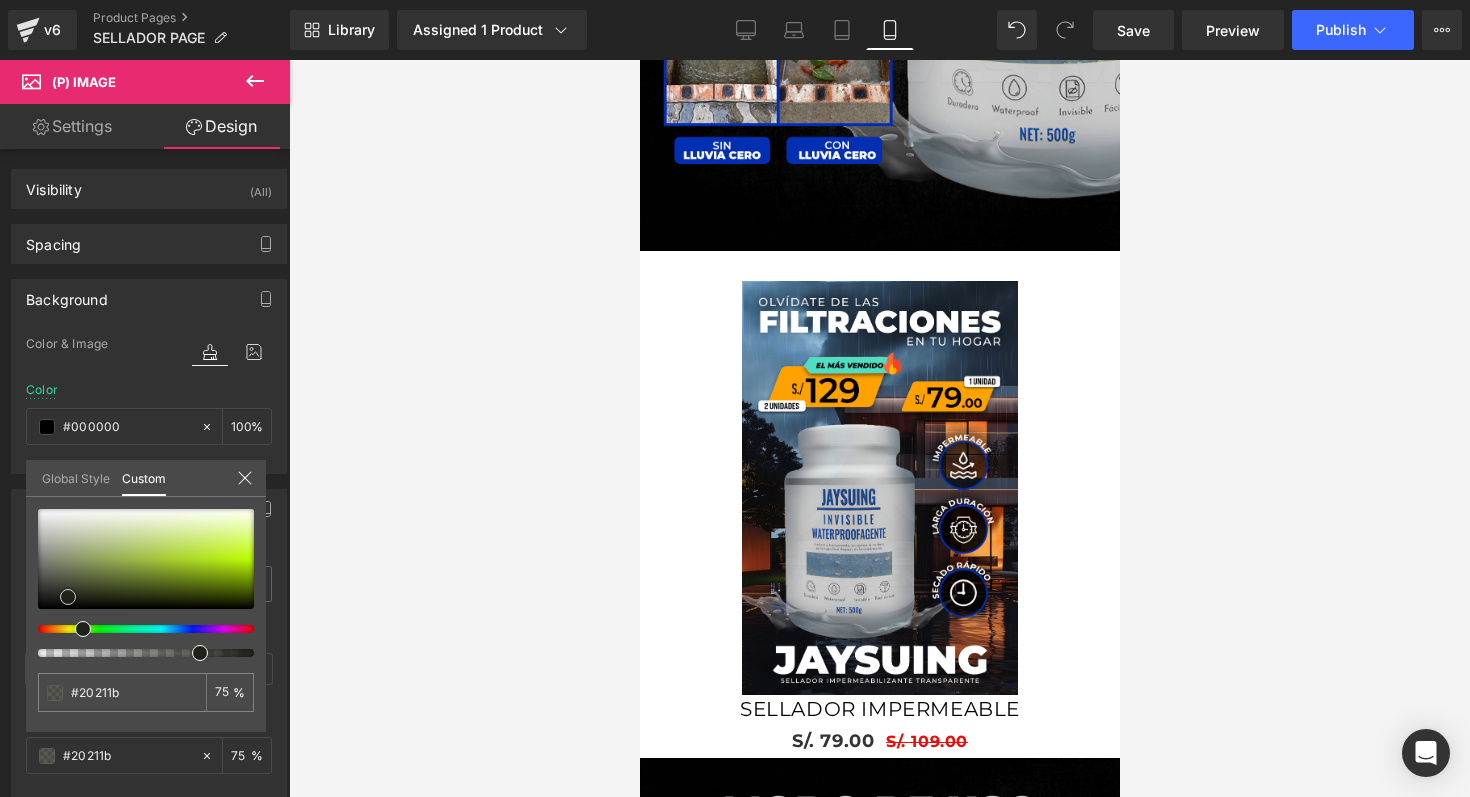 type on "#20211c" 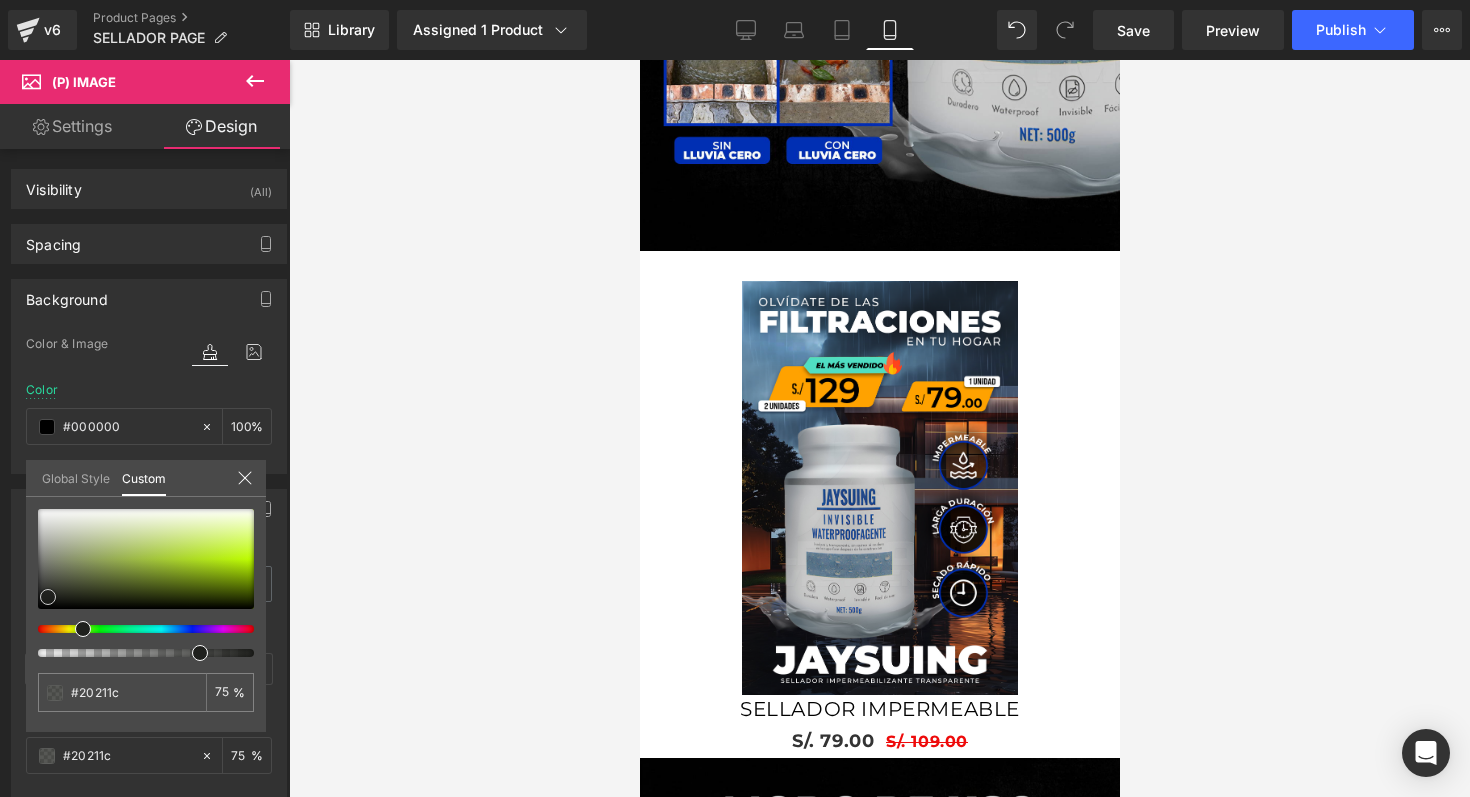 type on "#1f201c" 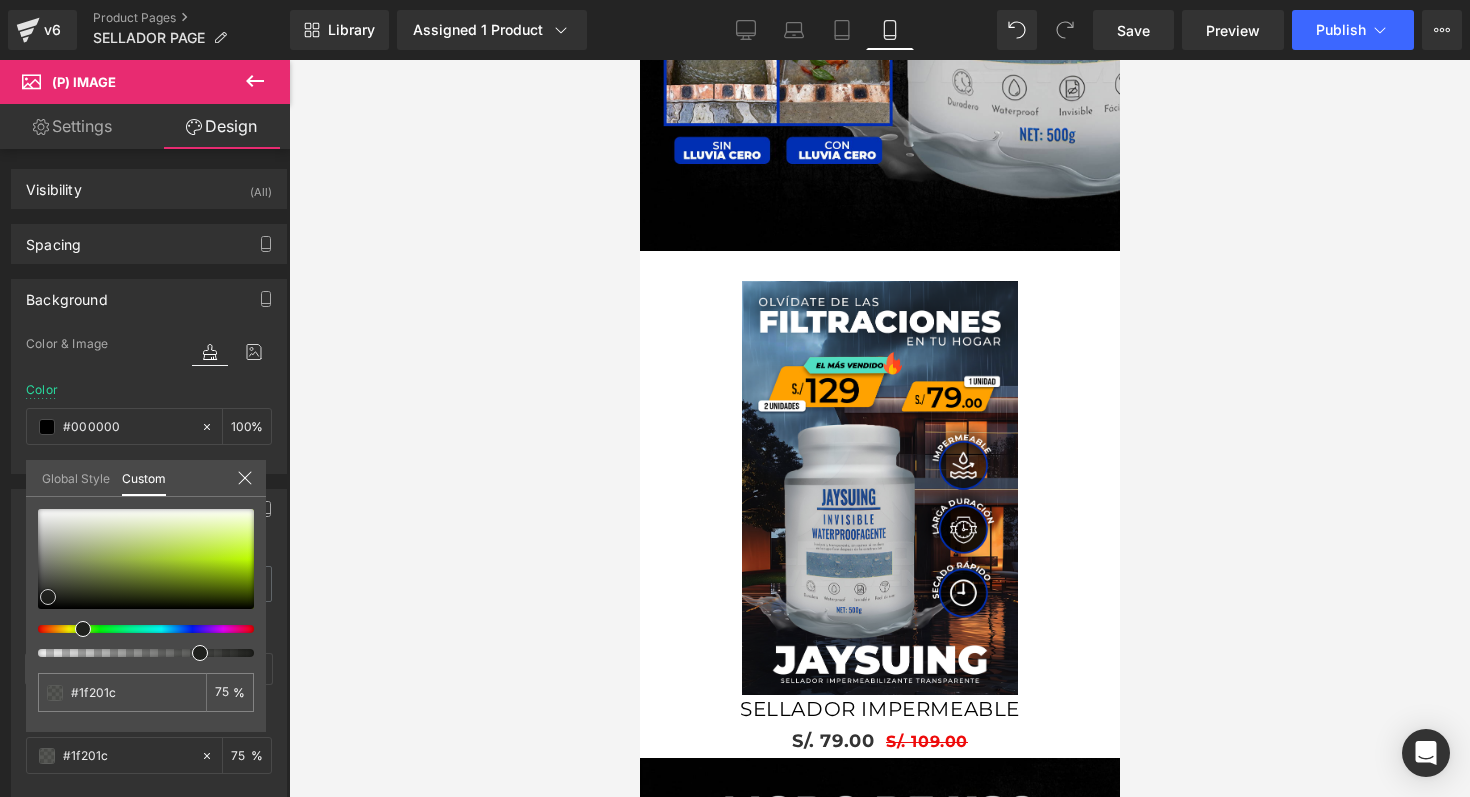 type on "#1e1f1d" 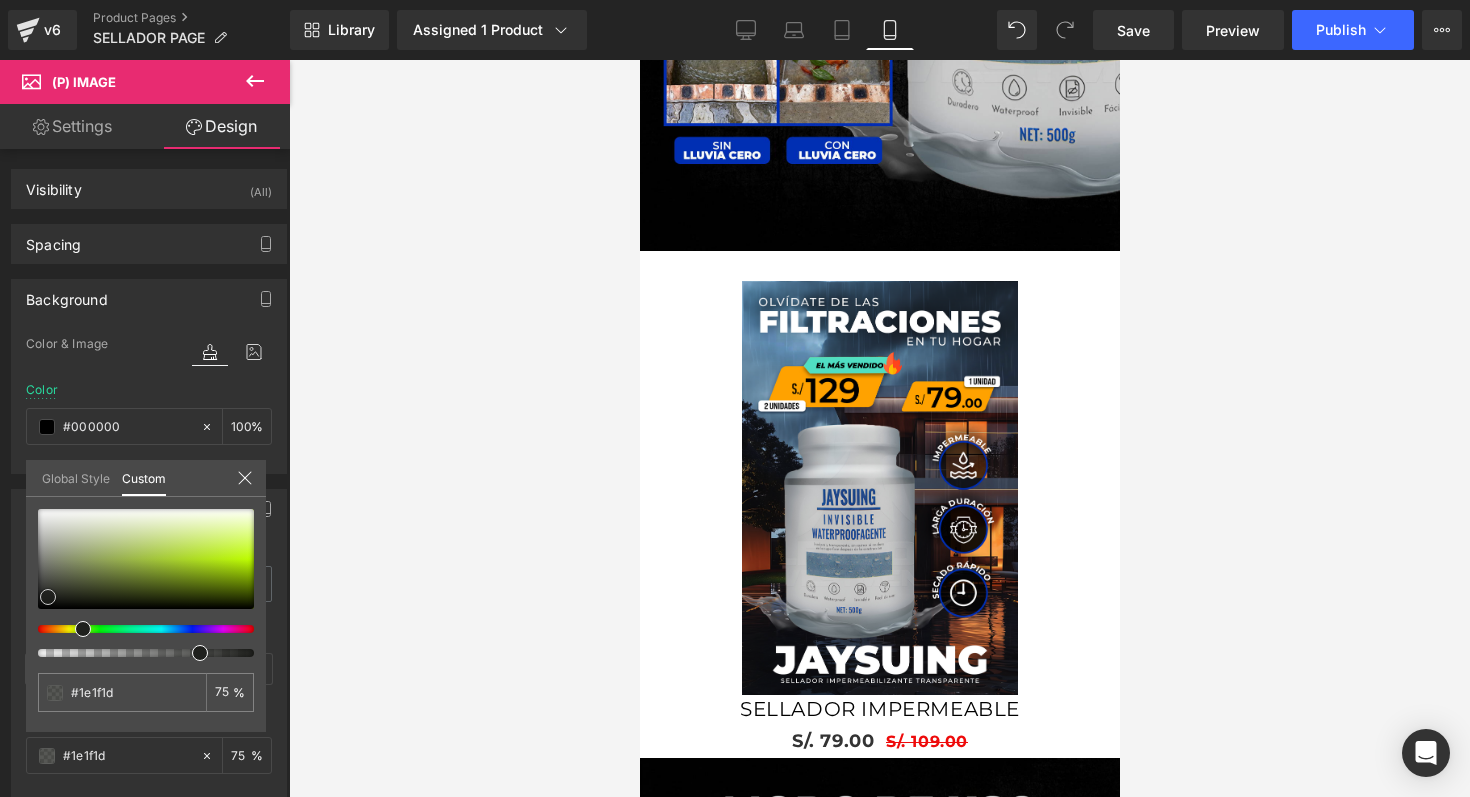 type on "#1e1e1e" 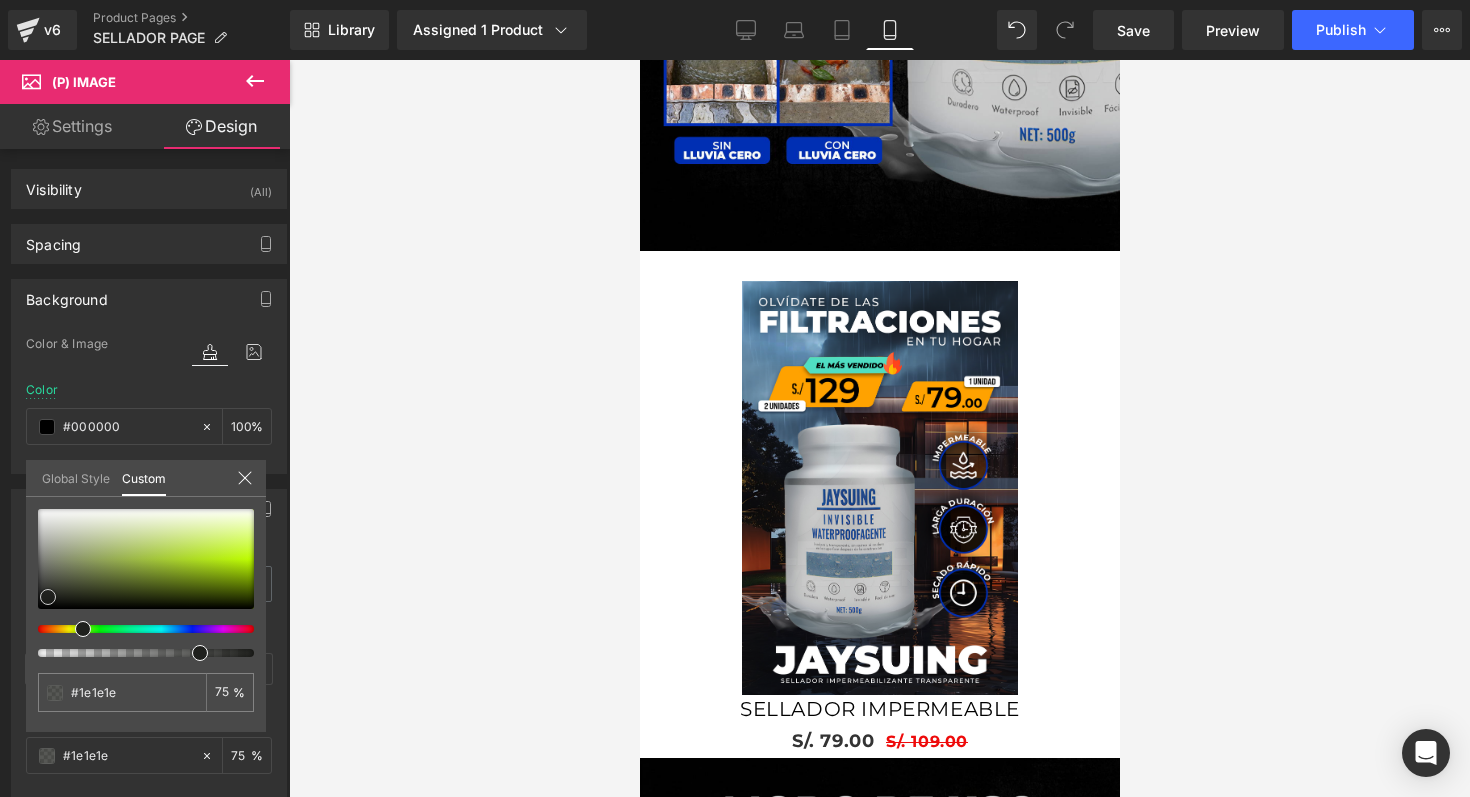 type on "#212121" 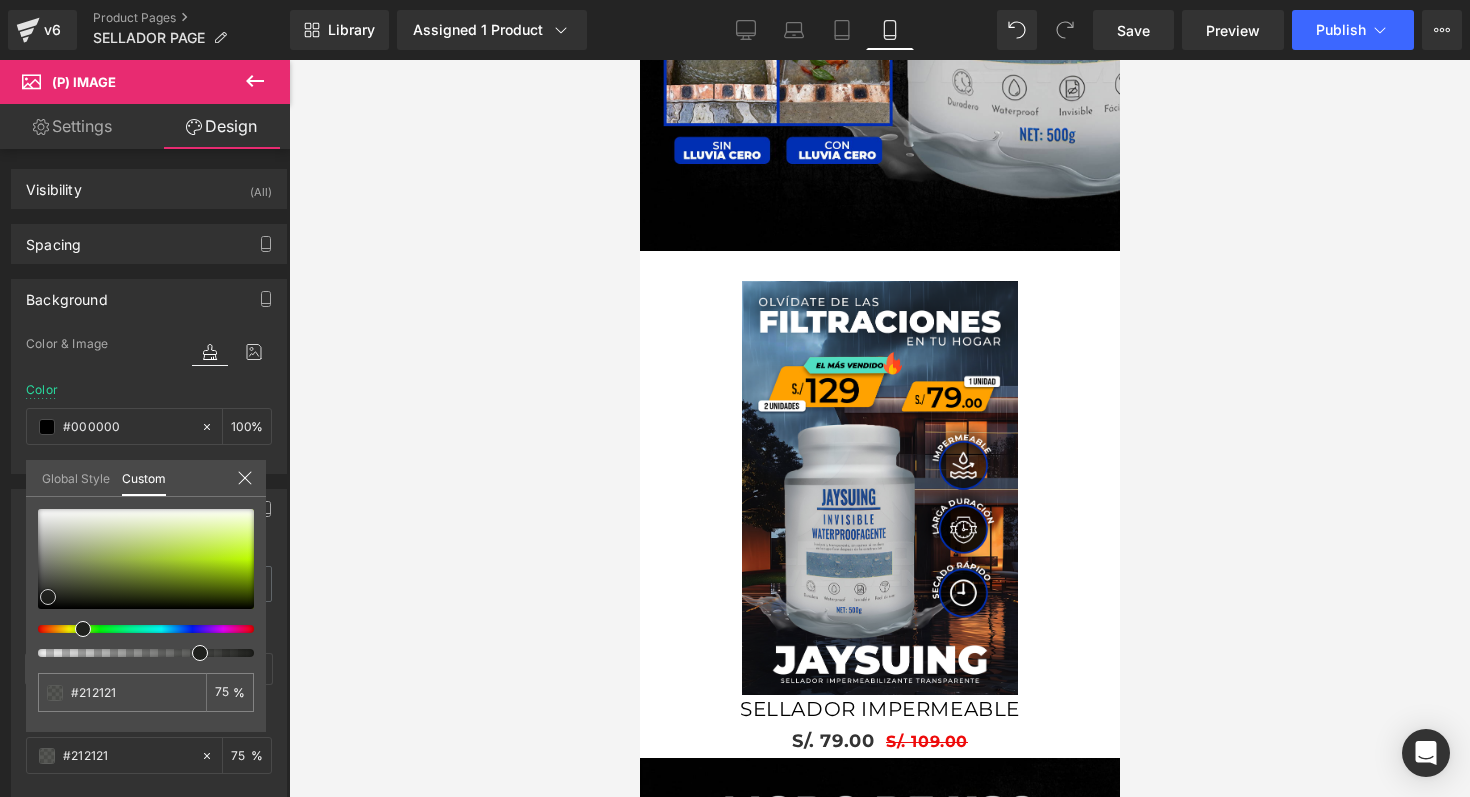 type on "#232323" 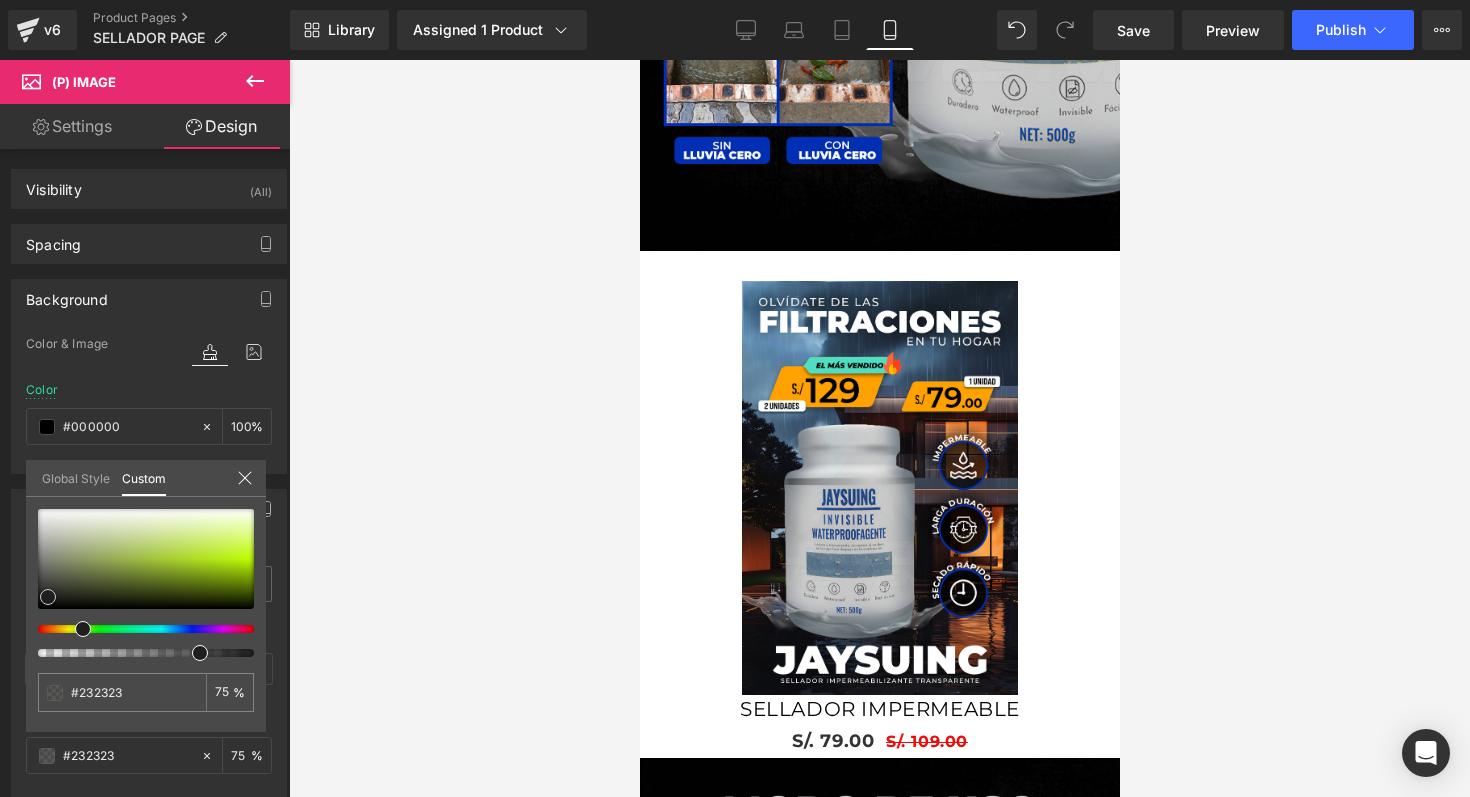 type on "#262626" 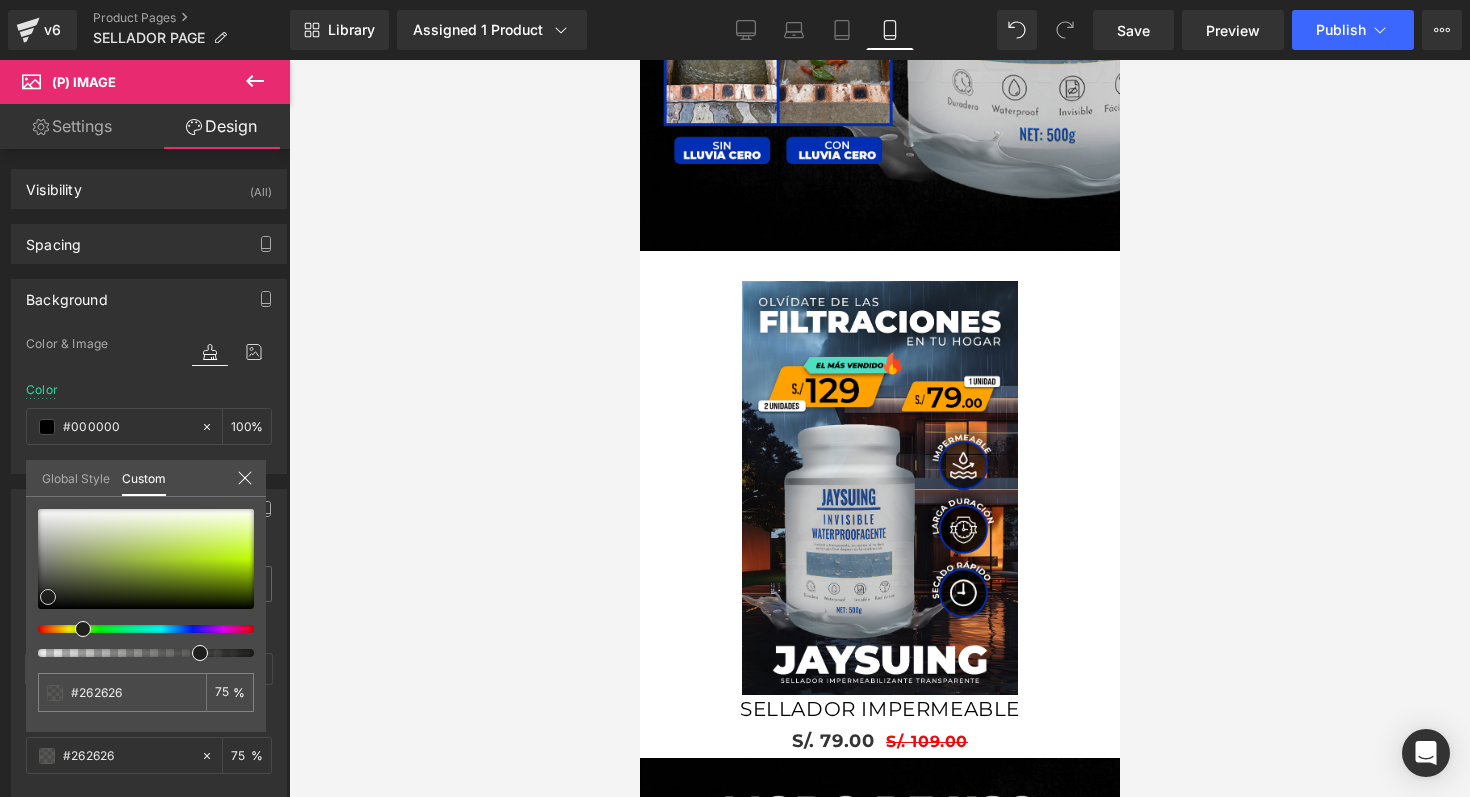 type on "#282828" 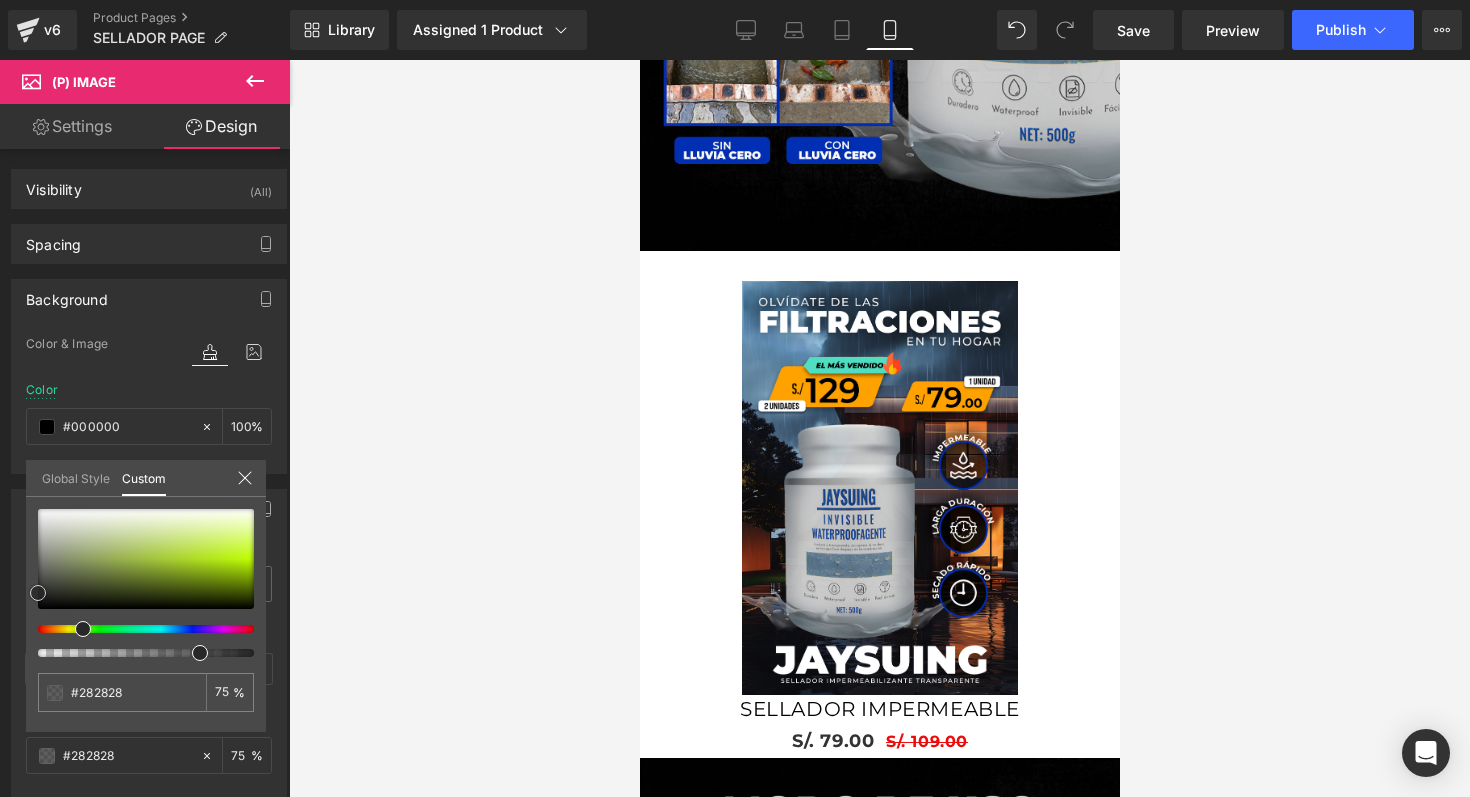 type on "#262626" 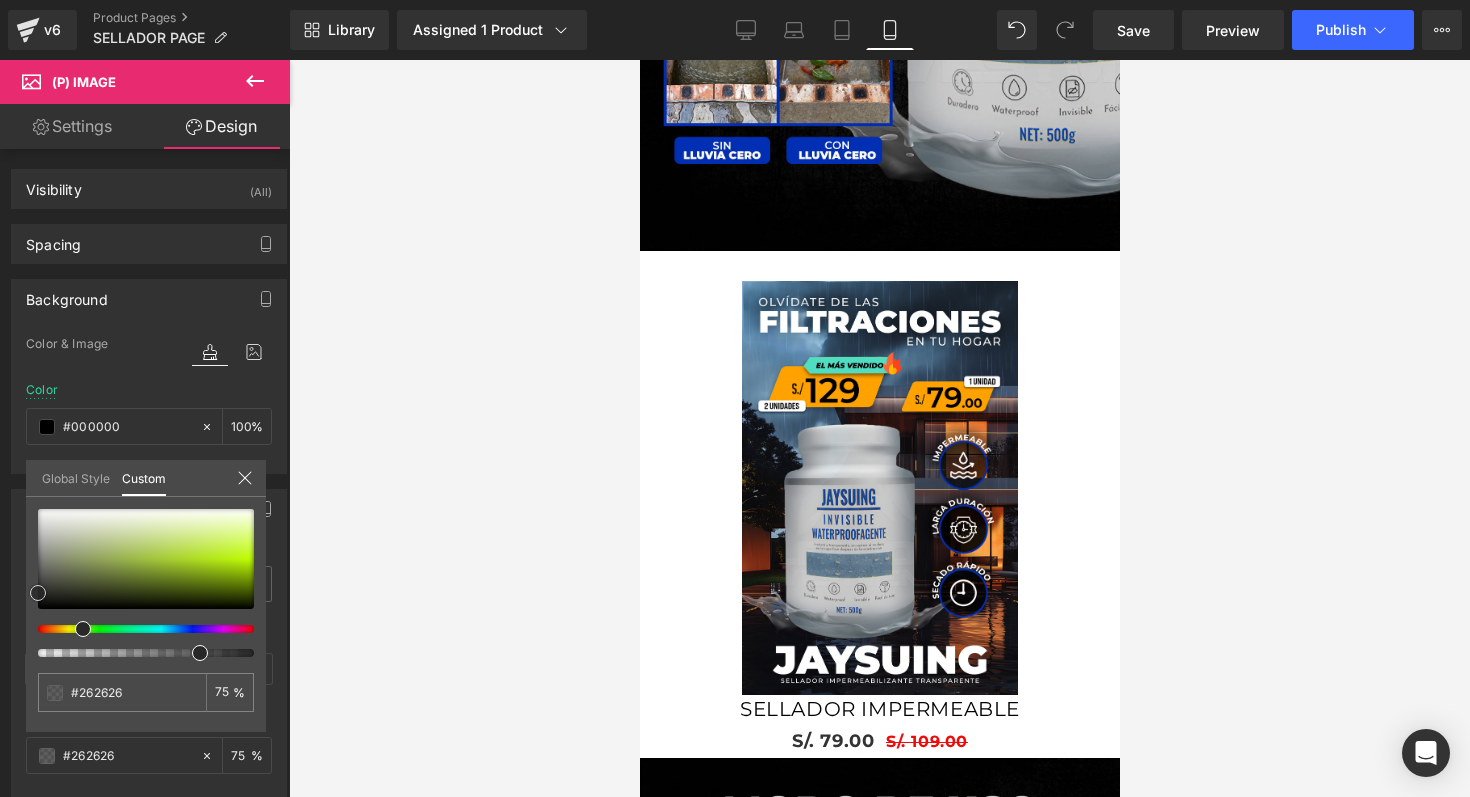 type on "#1e1e1e" 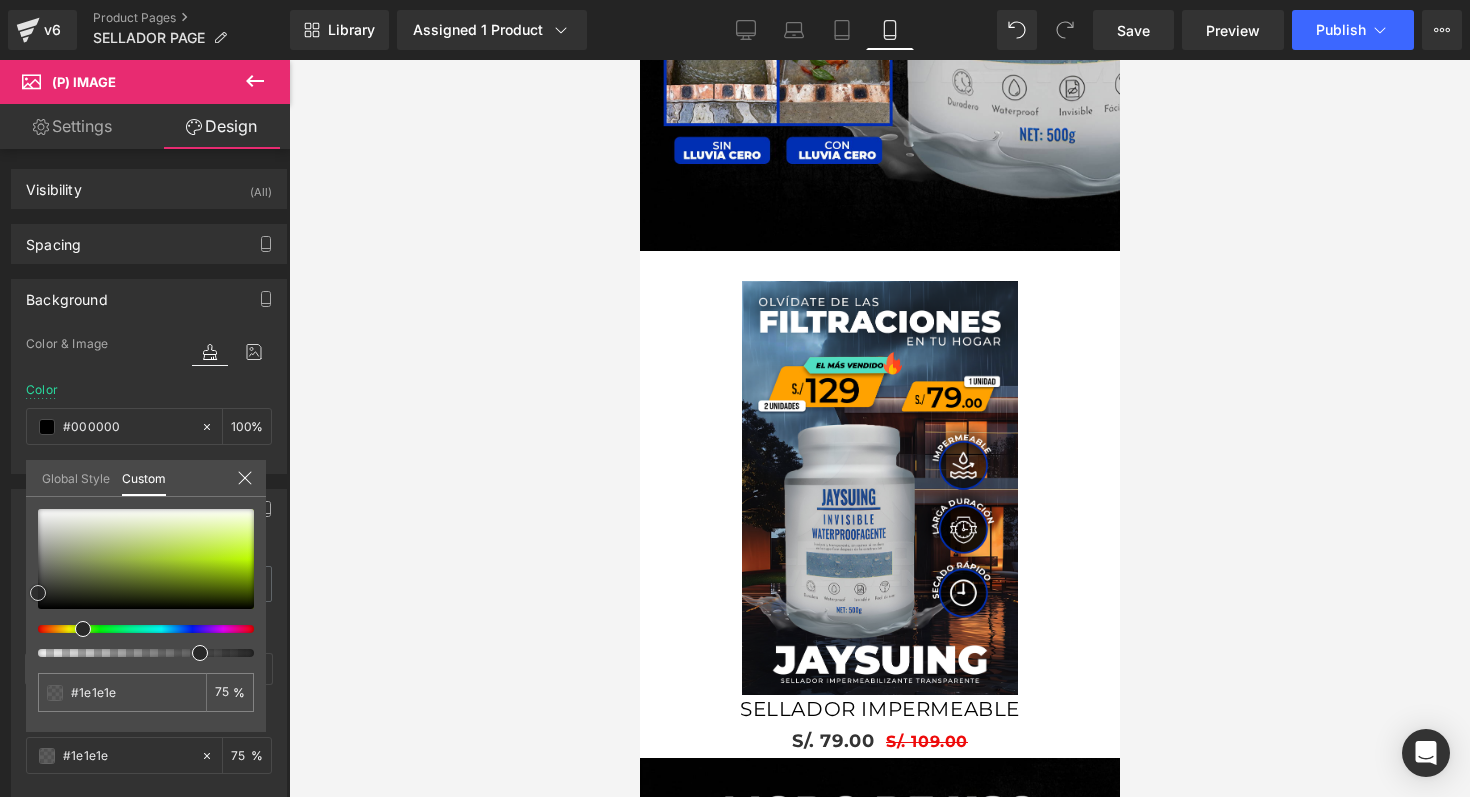 type on "#161616" 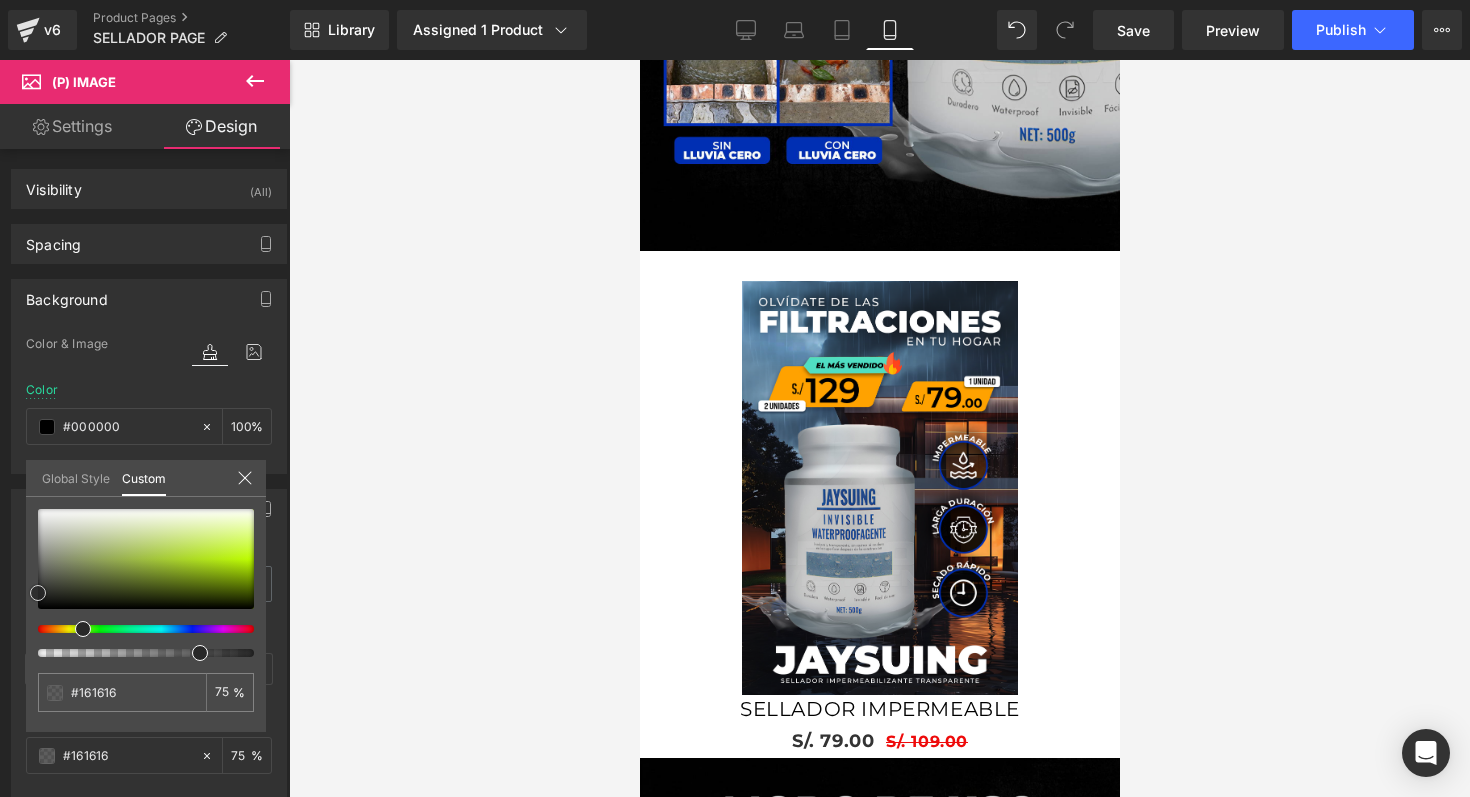 type on "#111111" 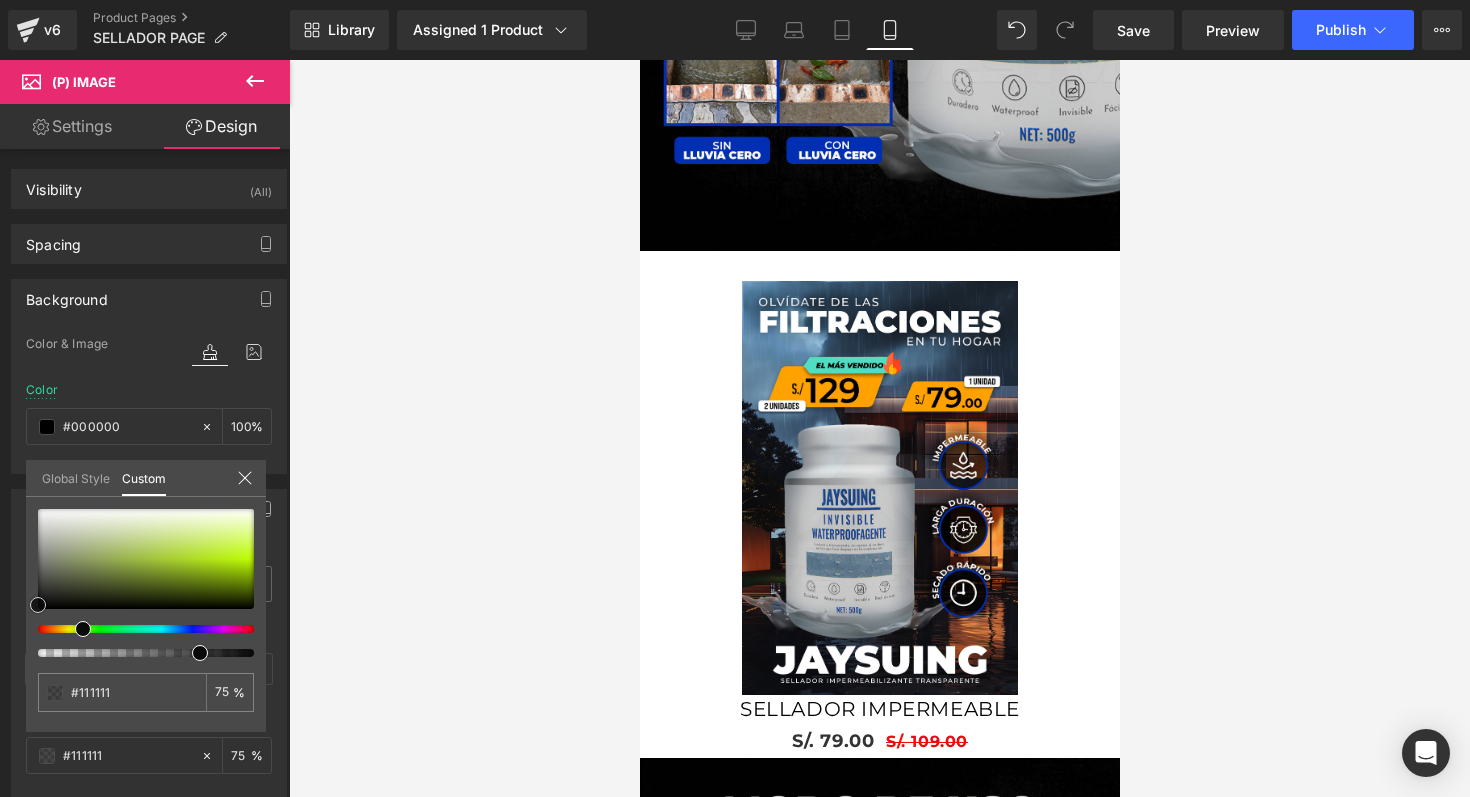 type on "#0c0c0c" 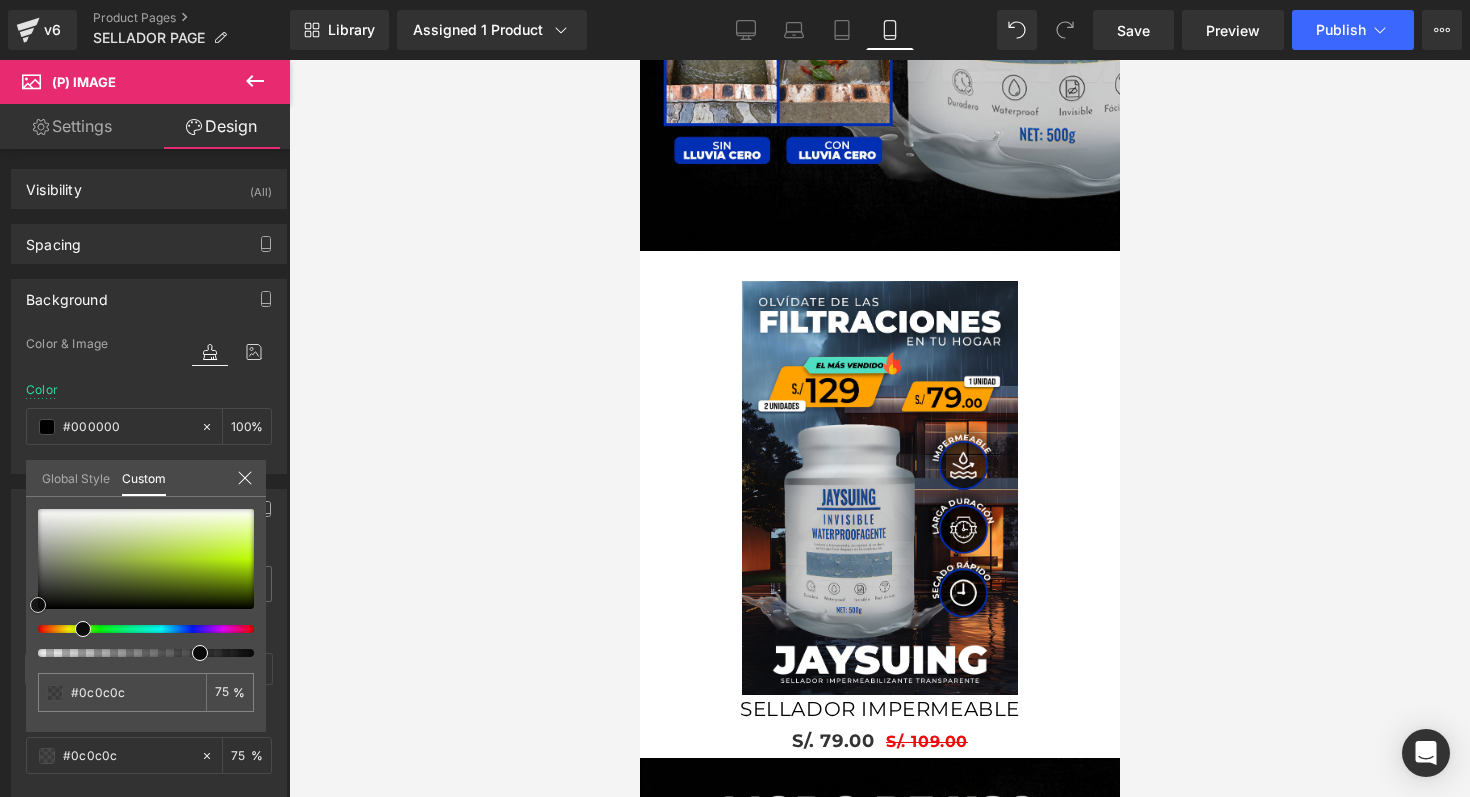 type on "#070707" 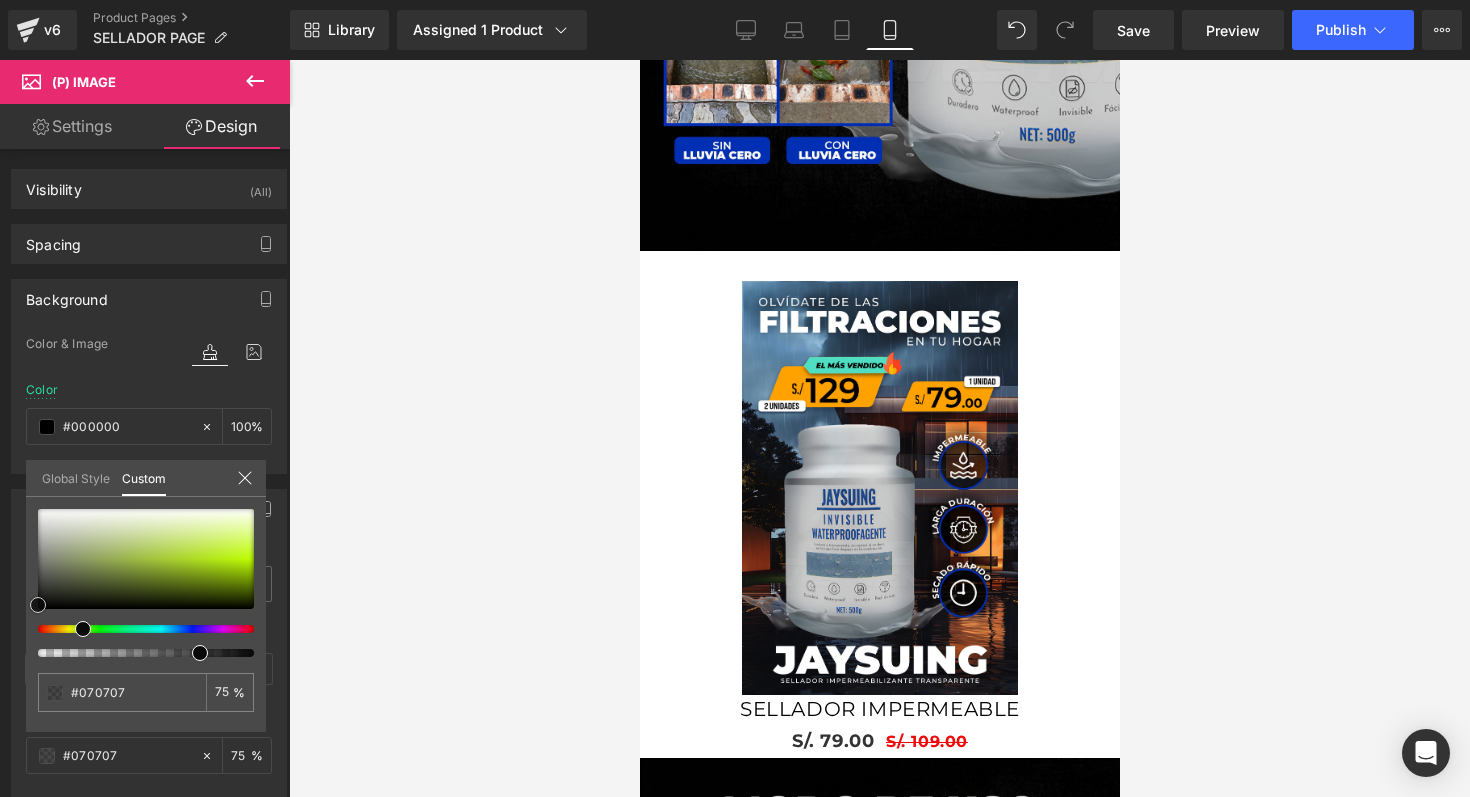 type on "#020202" 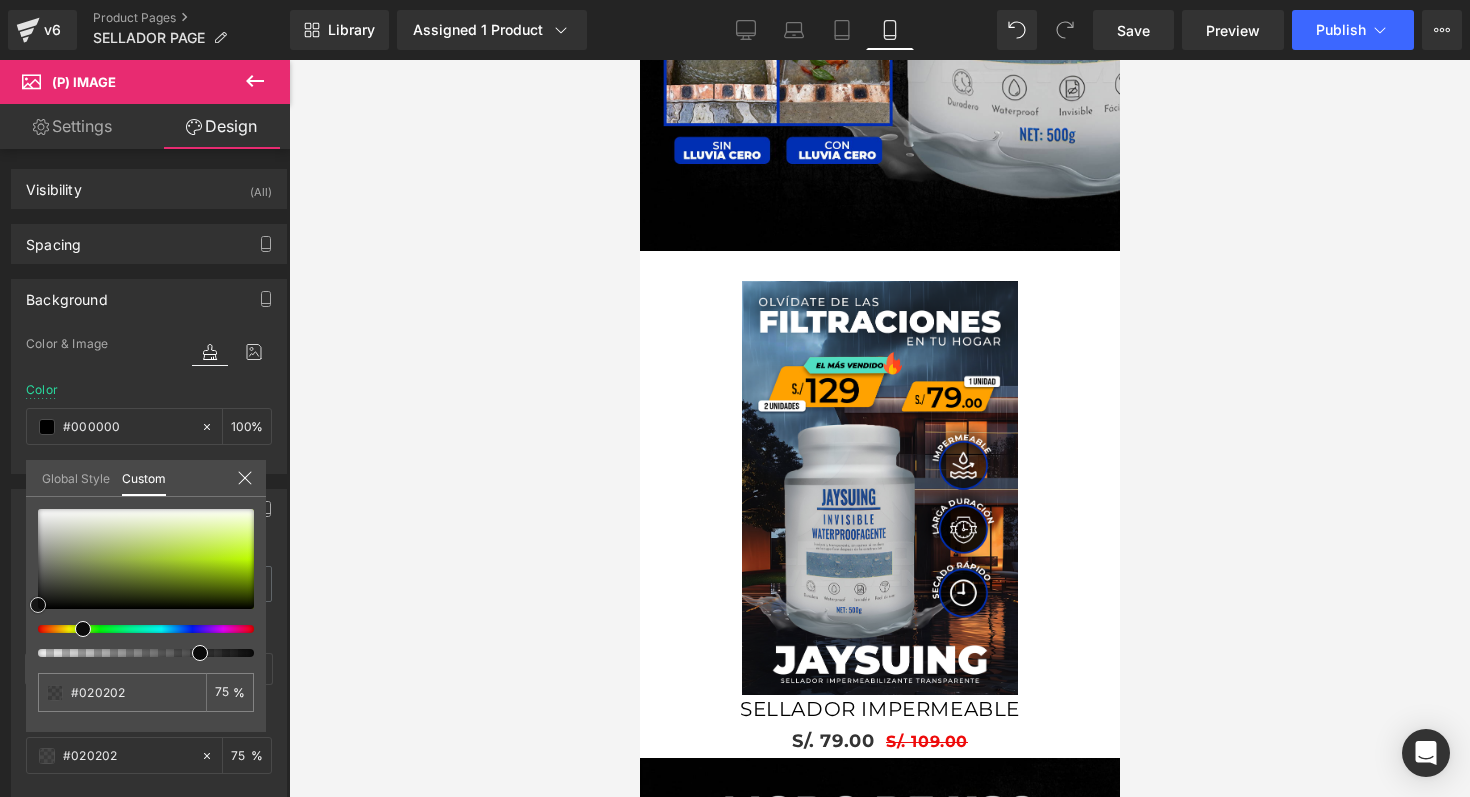 type on "#000000" 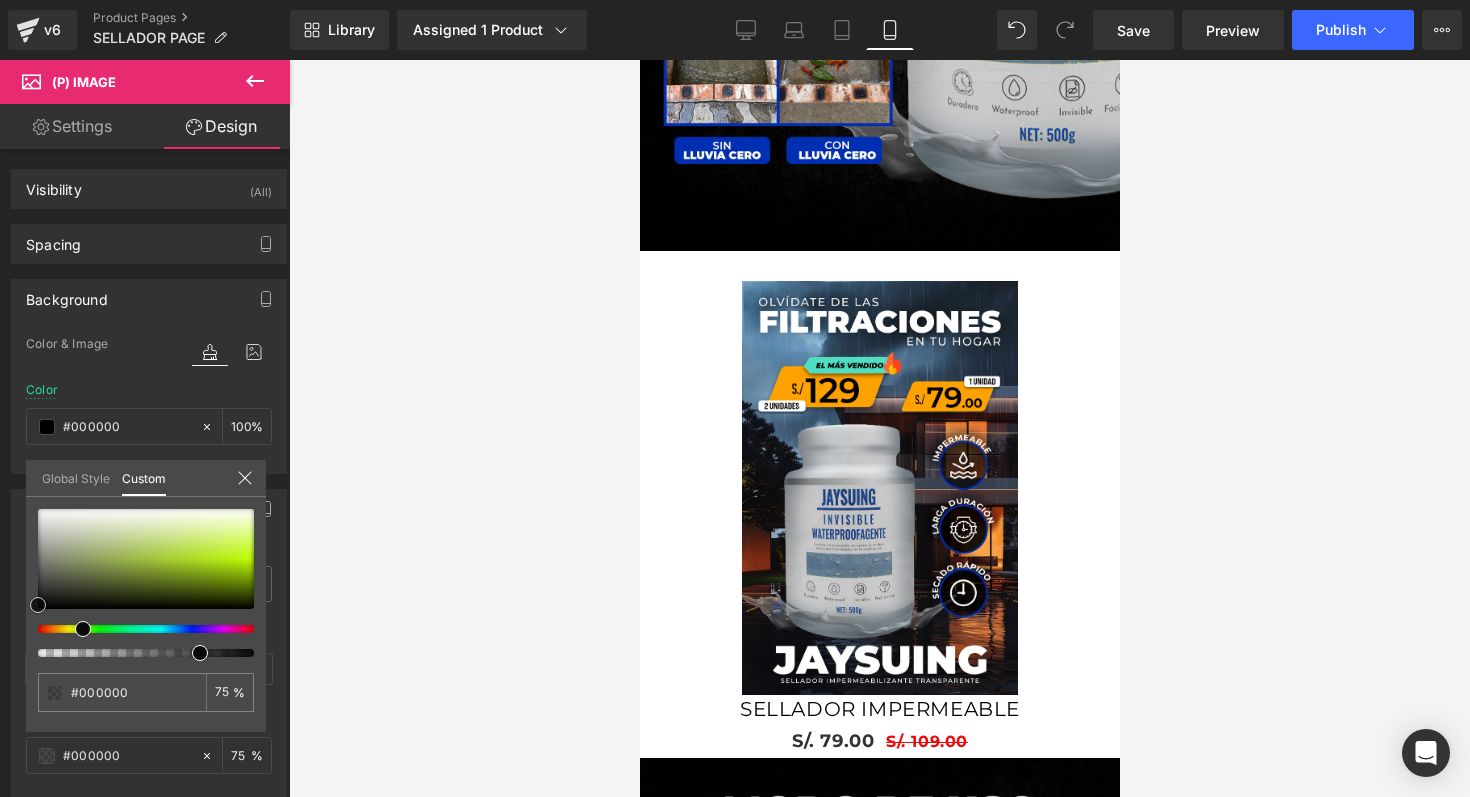 drag, startPoint x: 68, startPoint y: 597, endPoint x: 16, endPoint y: 615, distance: 55.027267 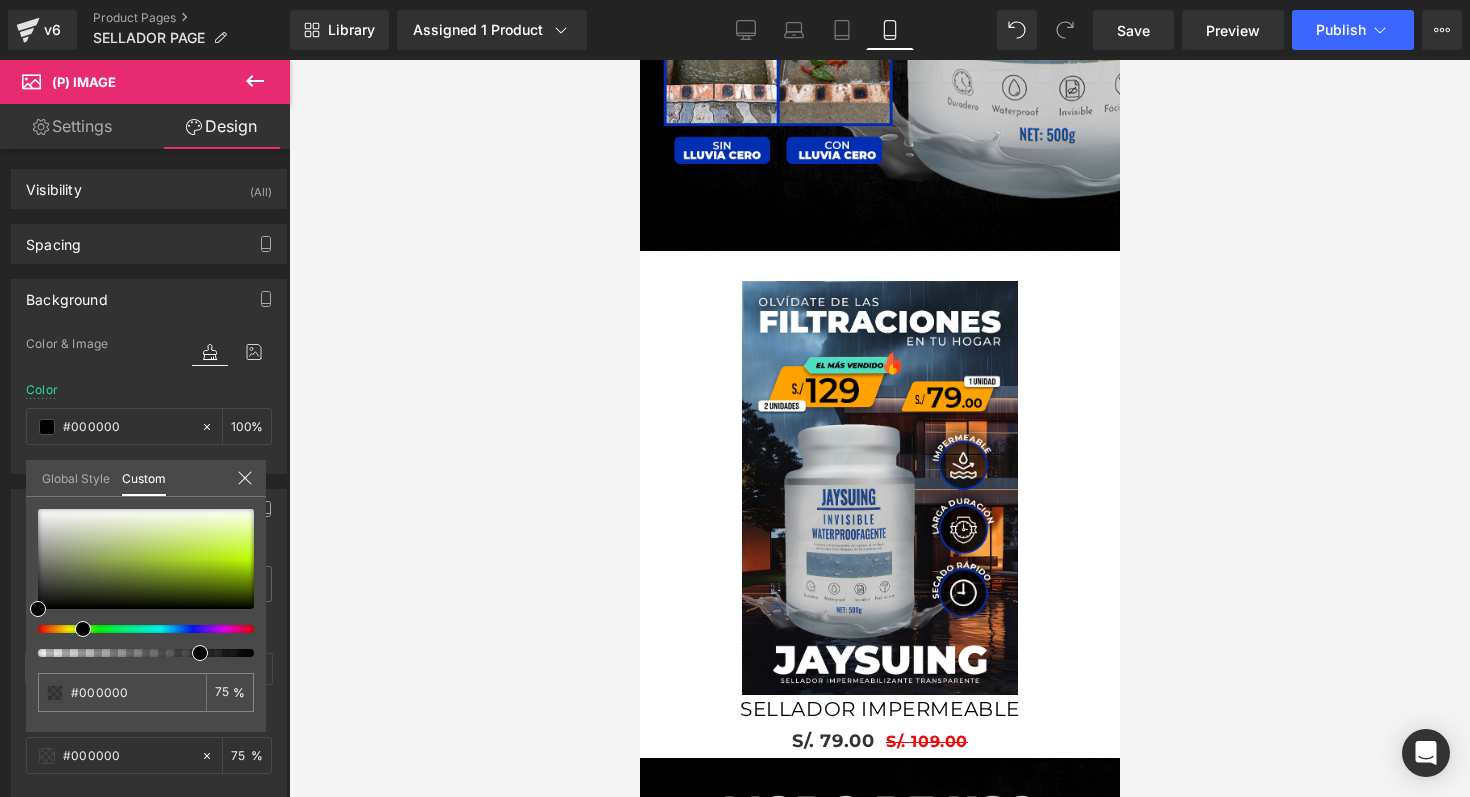 click 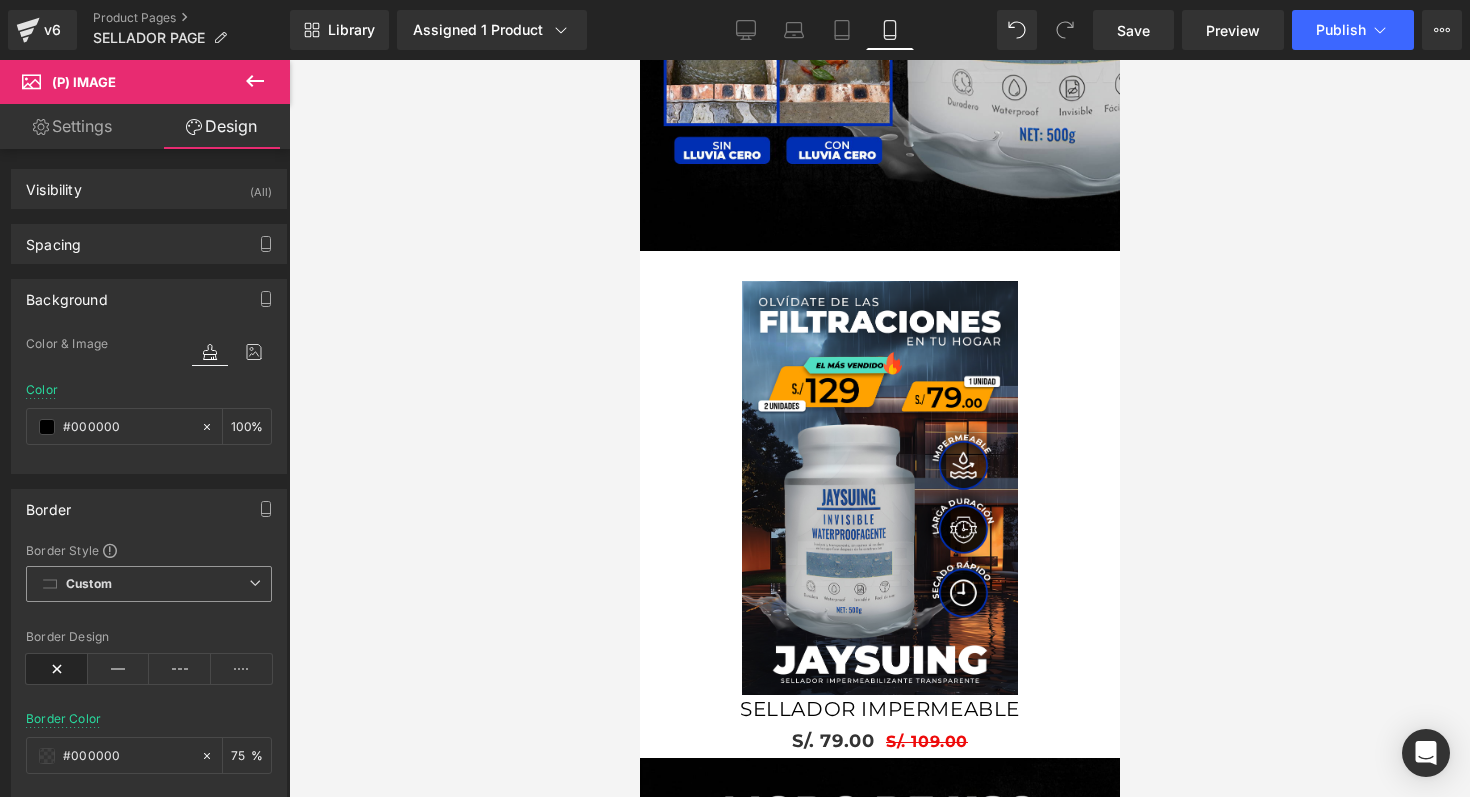 click on "Custom
Setup Global Style" at bounding box center (149, 584) 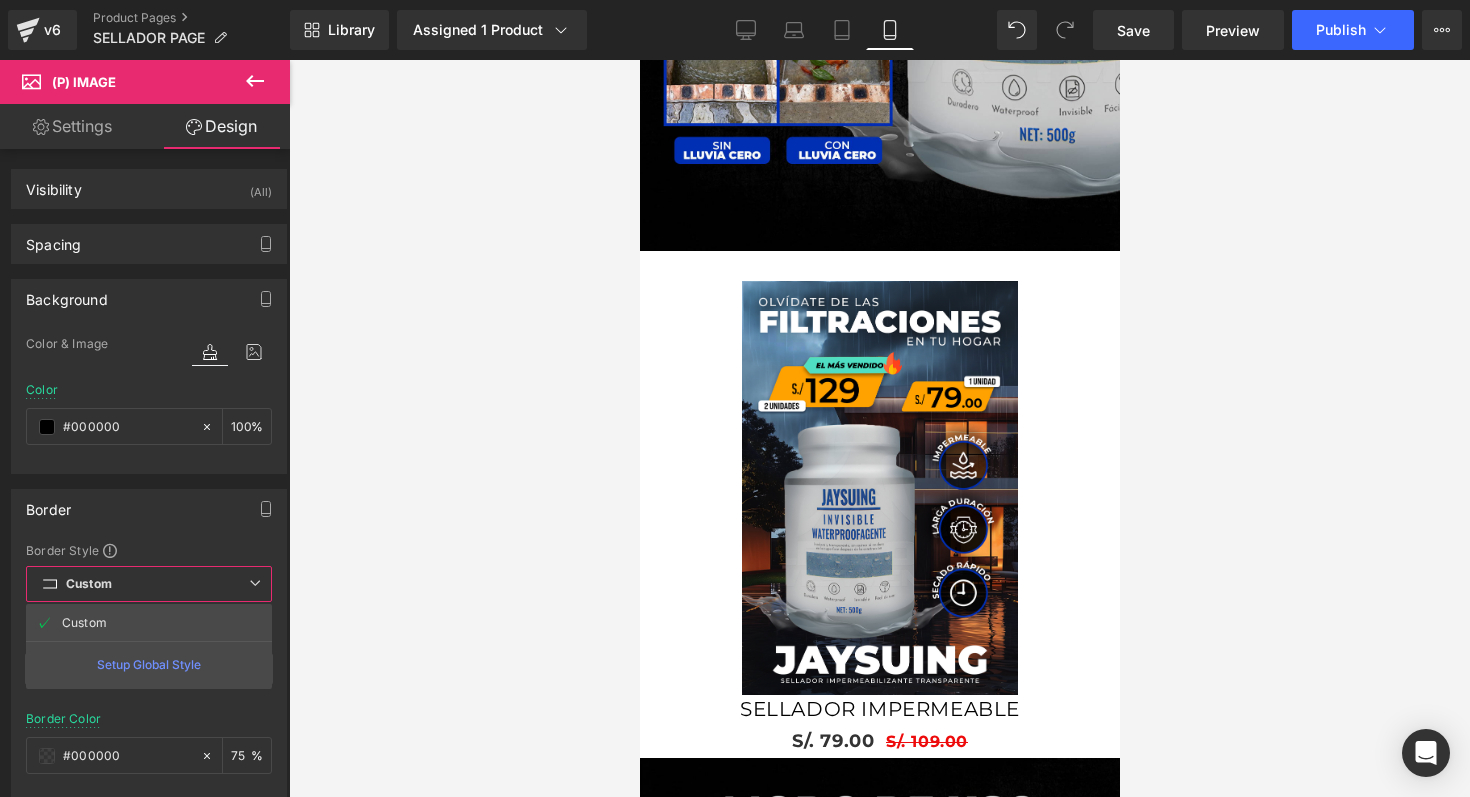 click on "Custom
Setup Global Style" at bounding box center [149, 584] 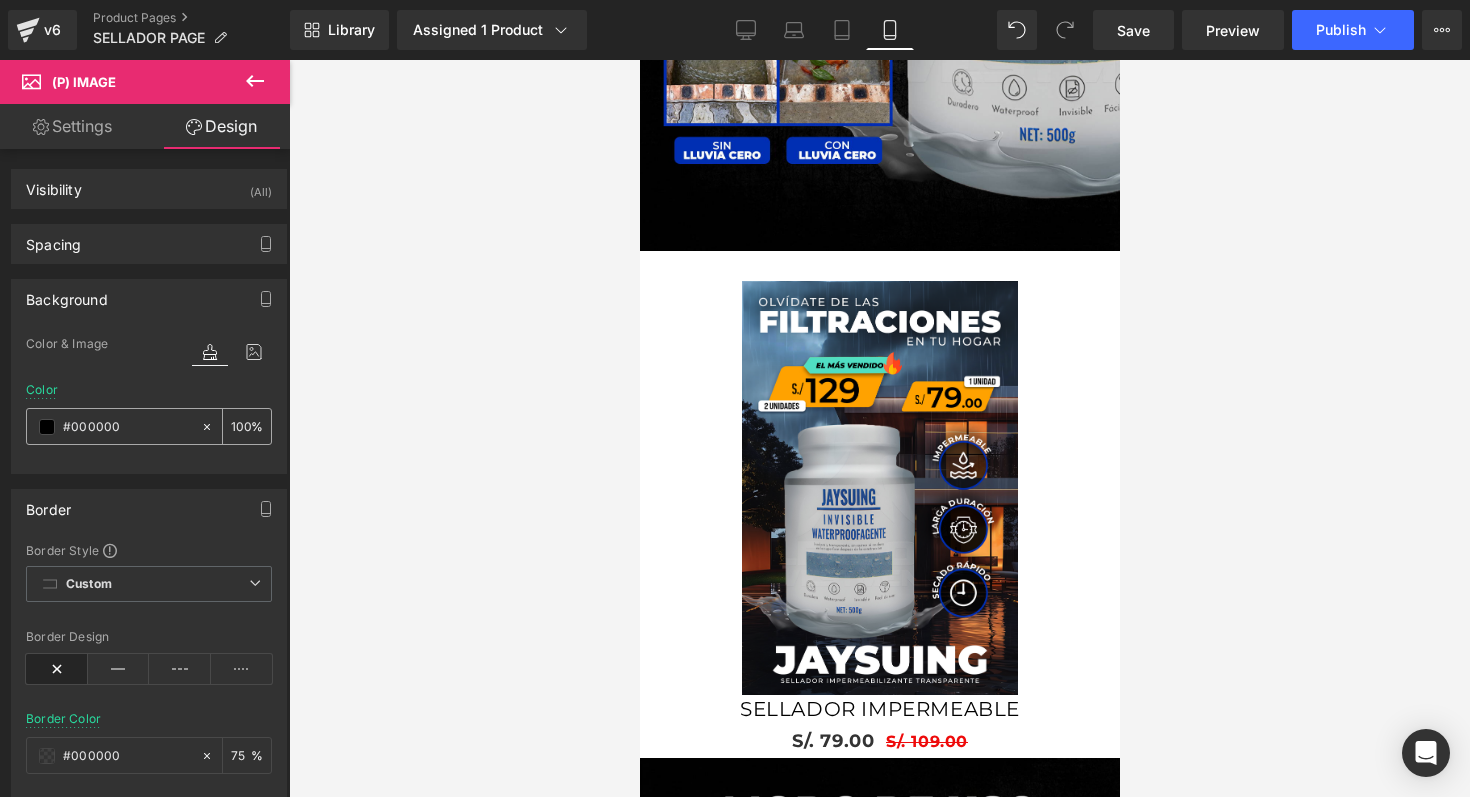 click on "#000000" at bounding box center [113, 426] 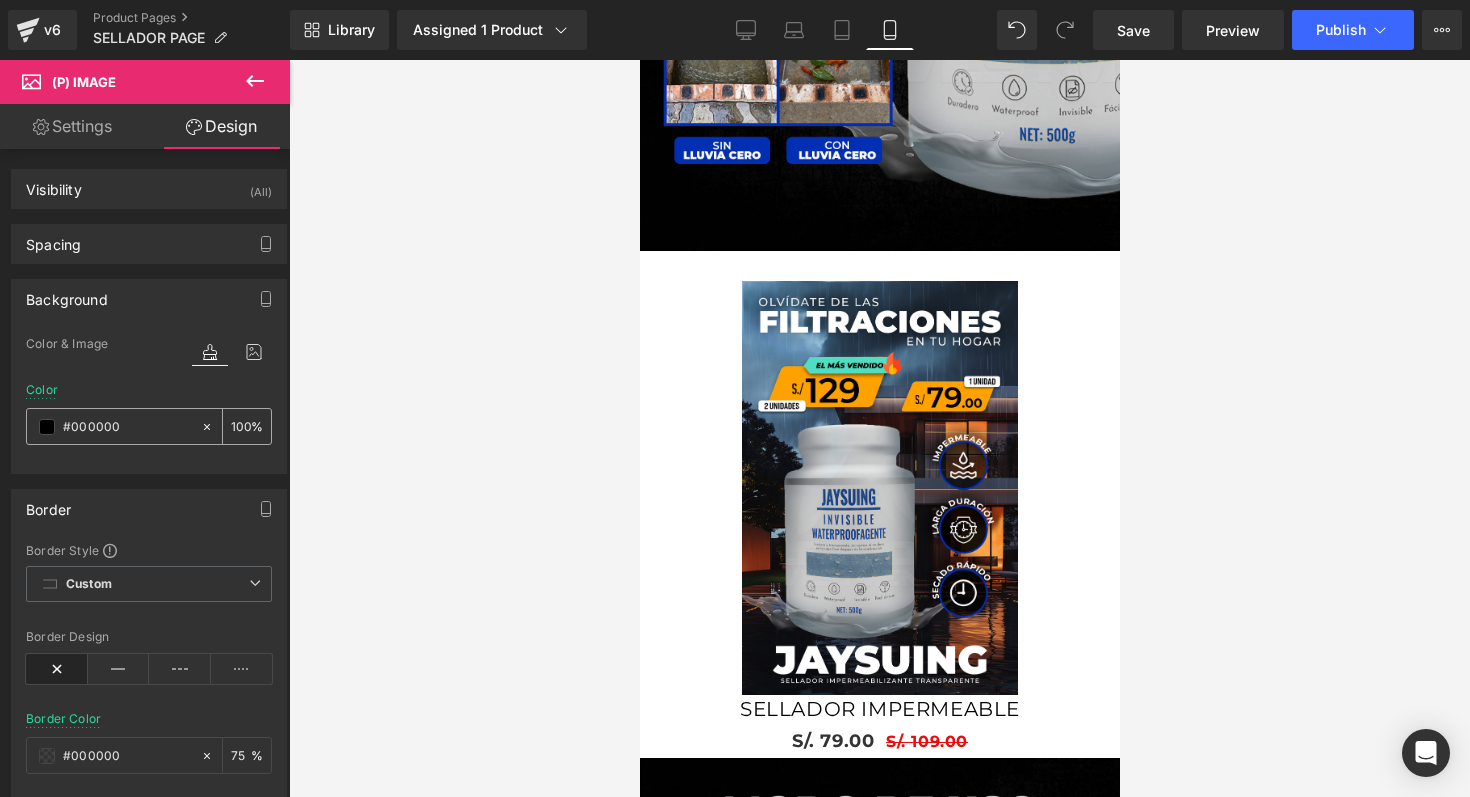 click on "#000000" at bounding box center (113, 426) 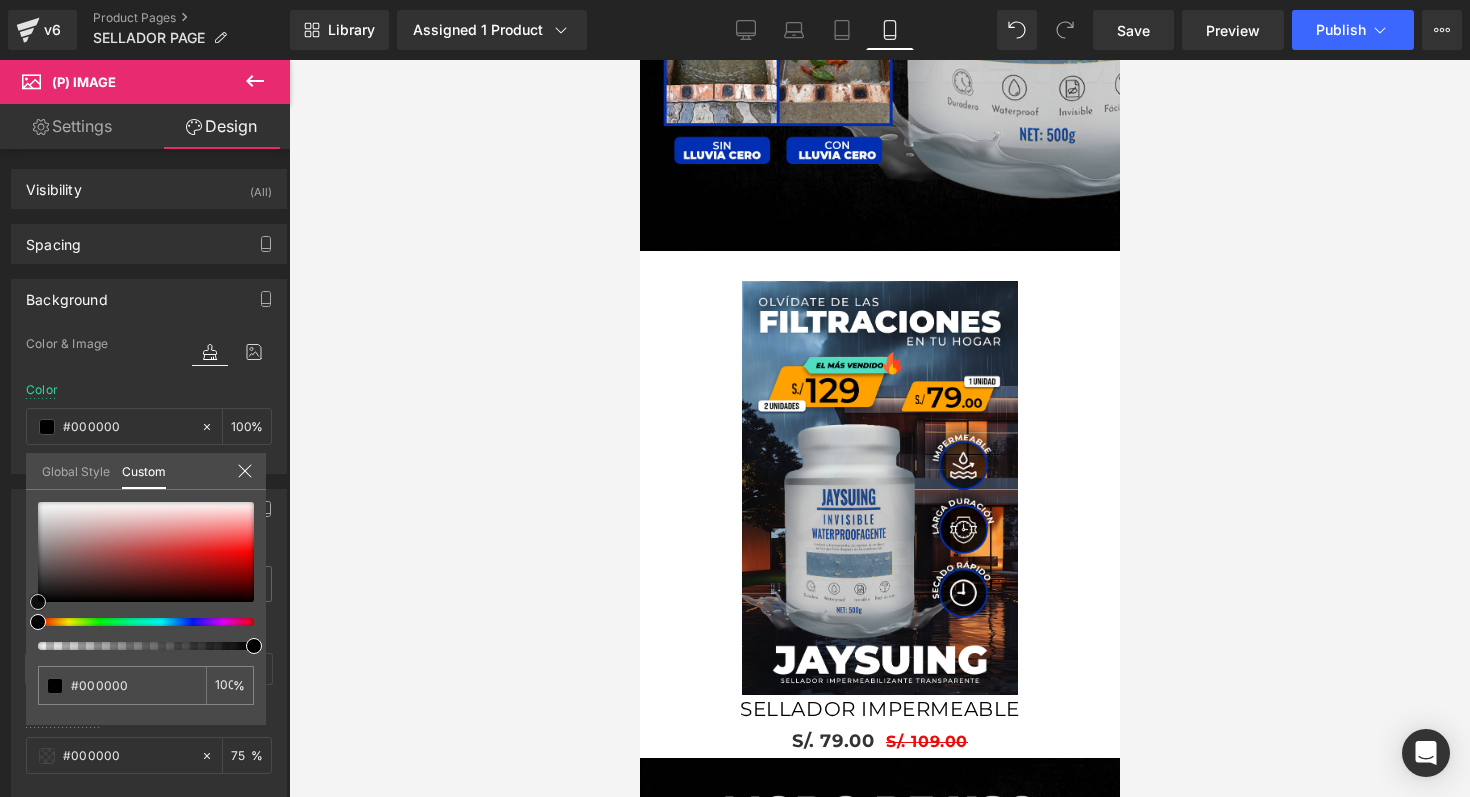 type on "#ba8c8c" 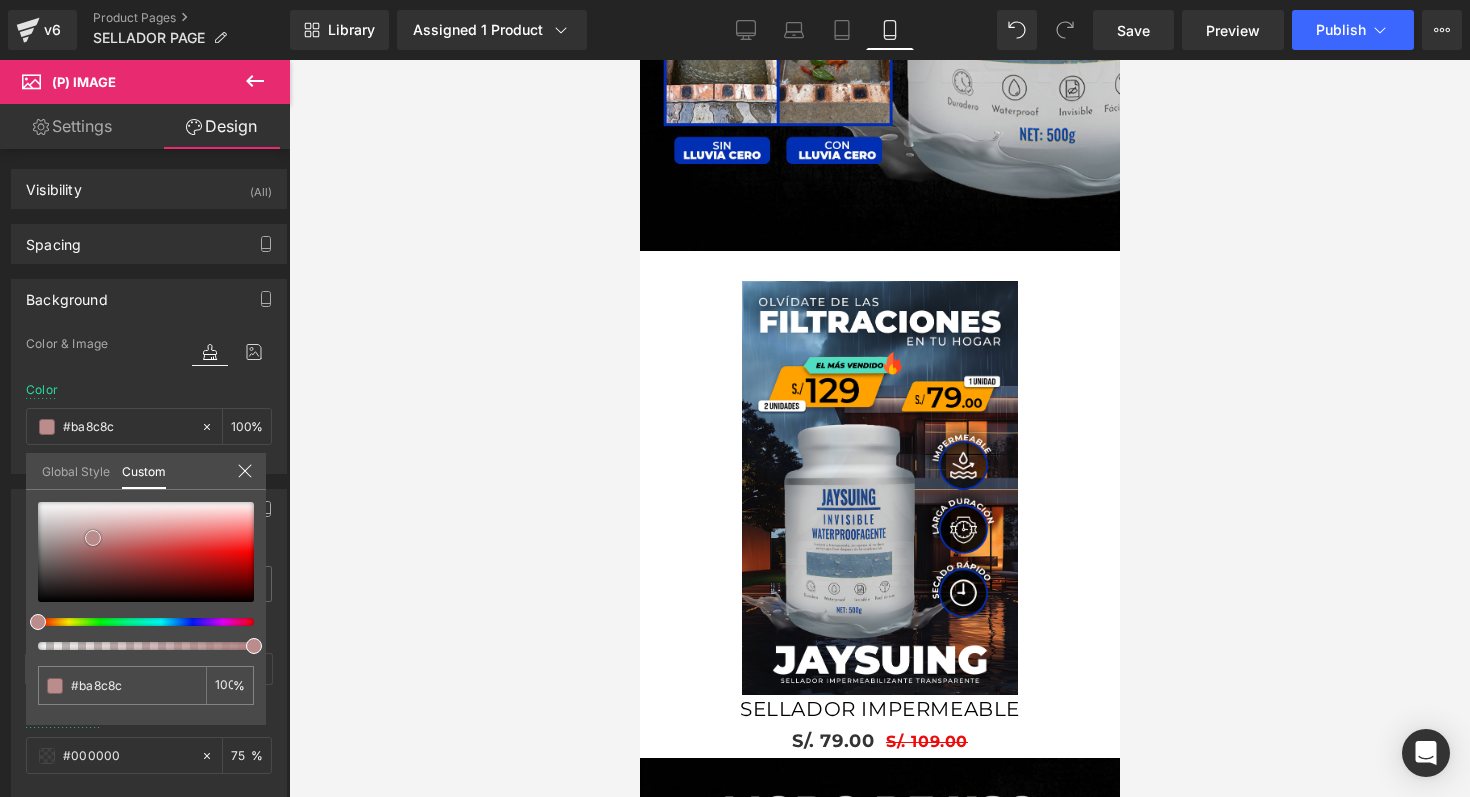 click at bounding box center (146, 552) 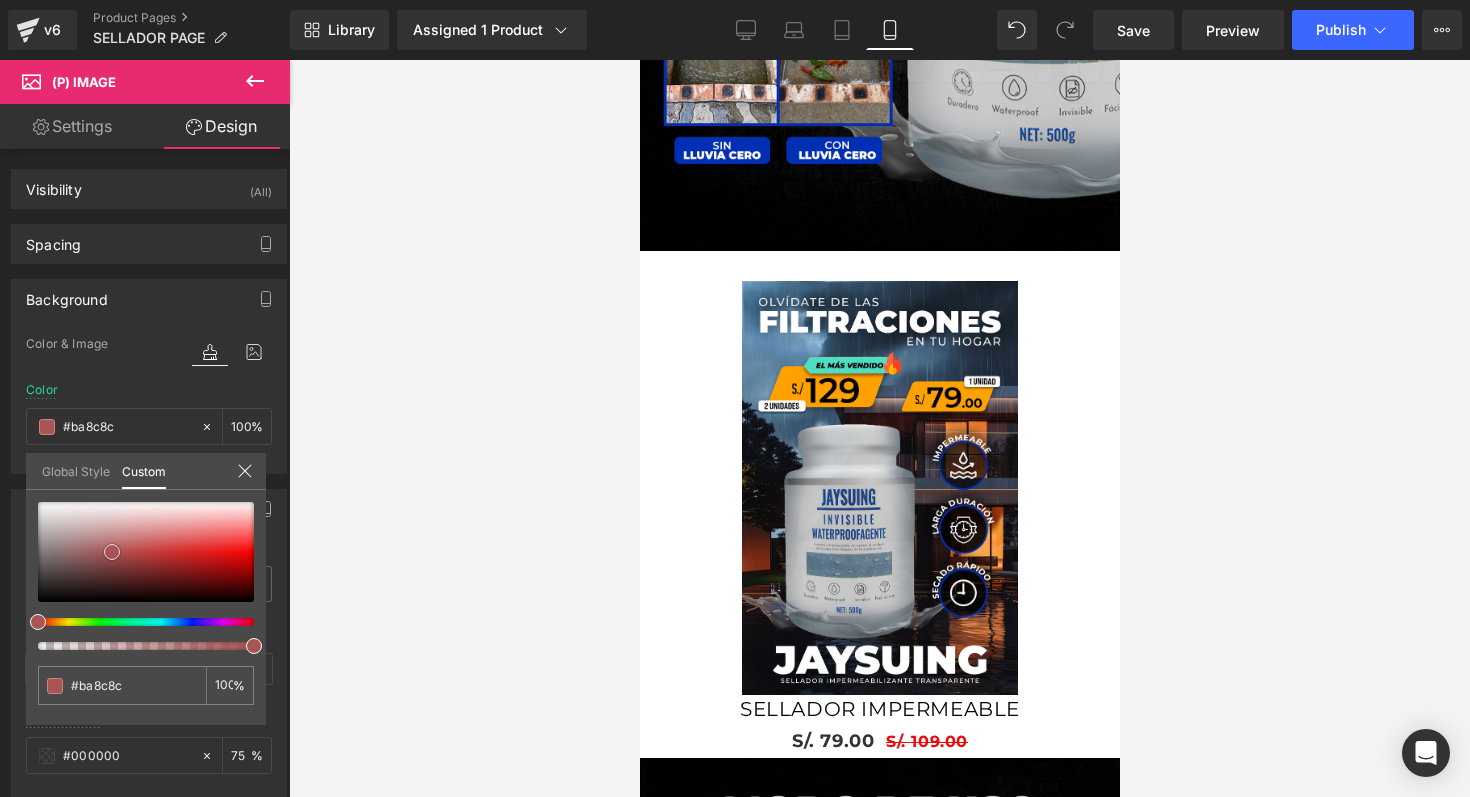 type on "#aa5454" 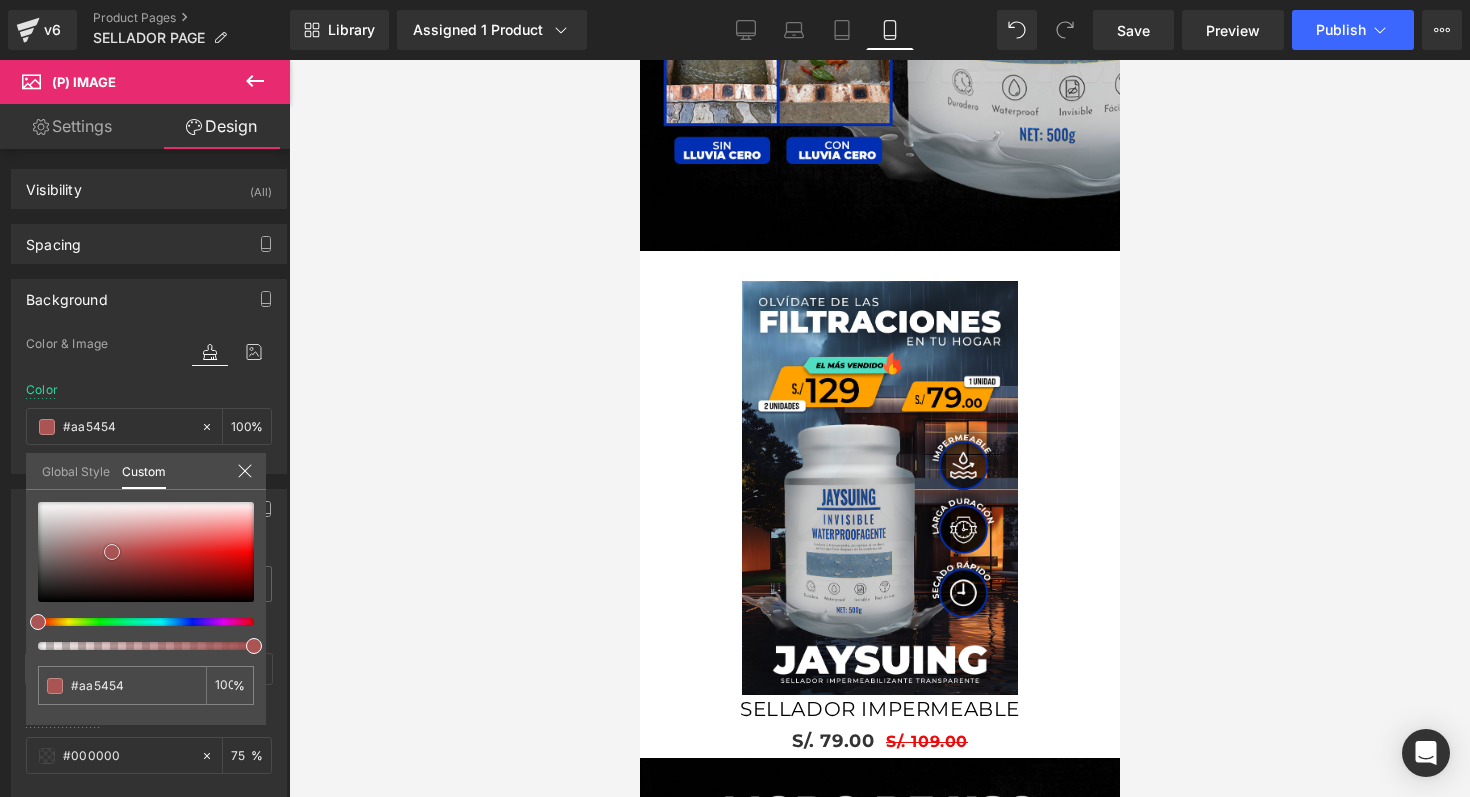 click at bounding box center (146, 552) 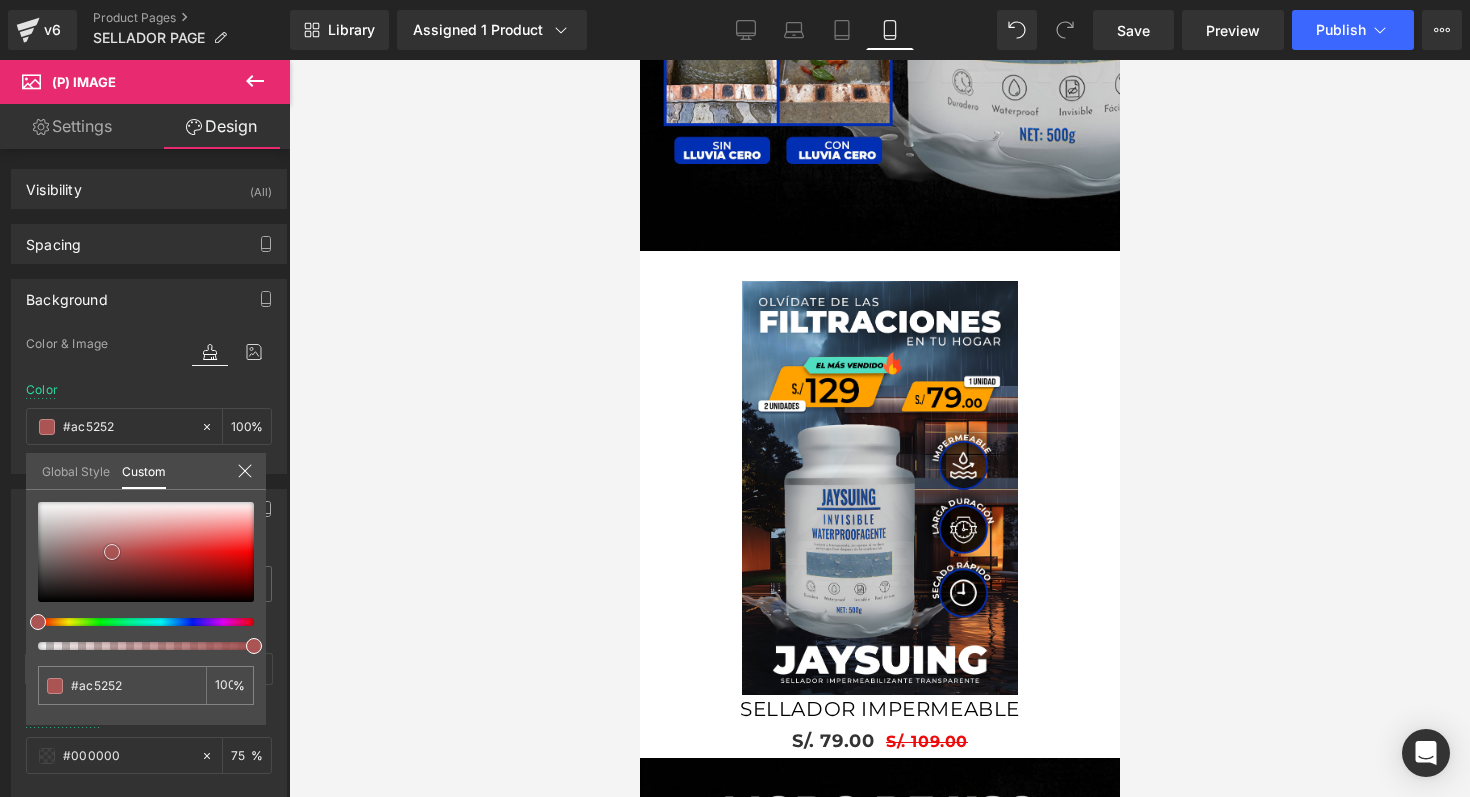 type on "#b34b4b" 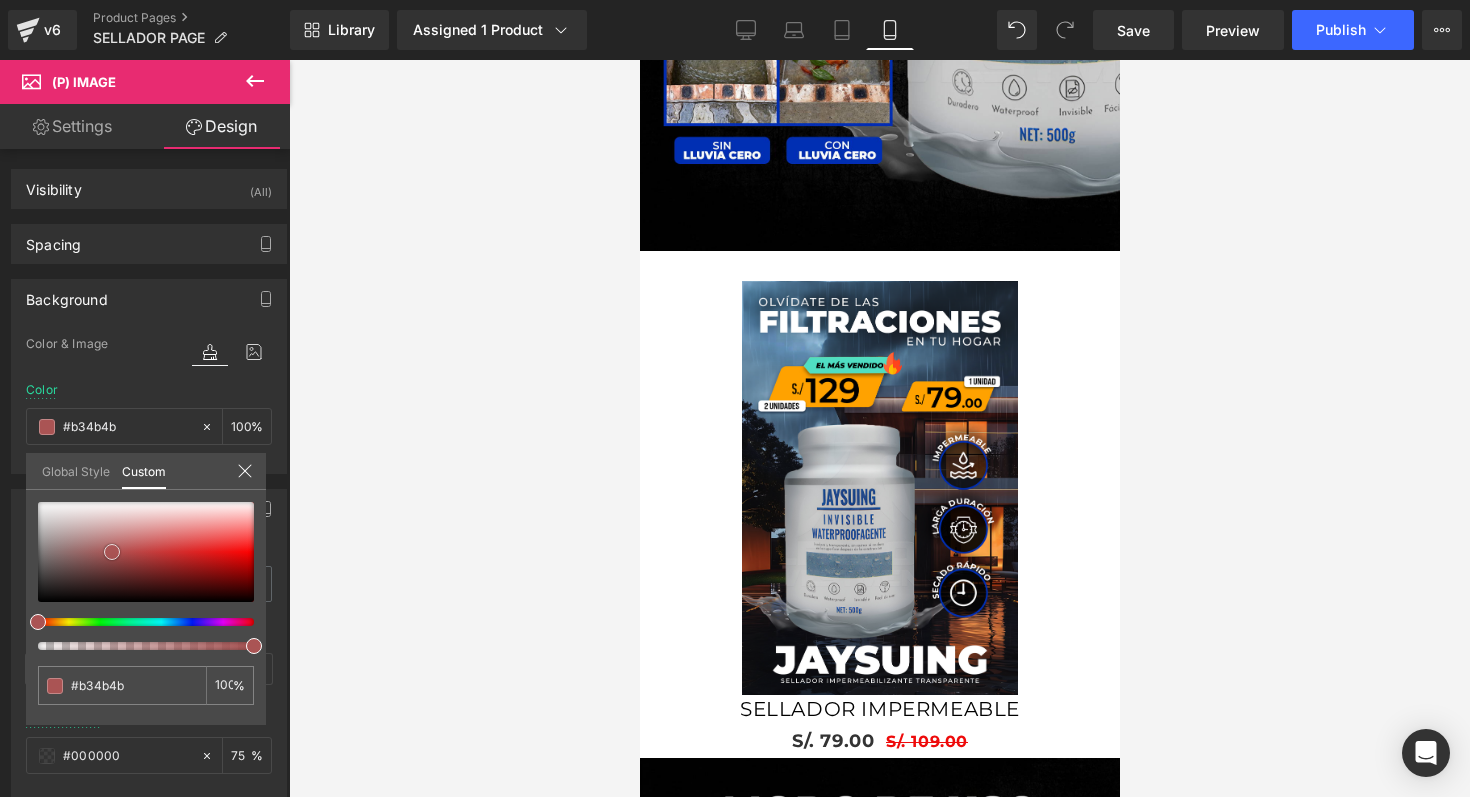 type on "#b34040" 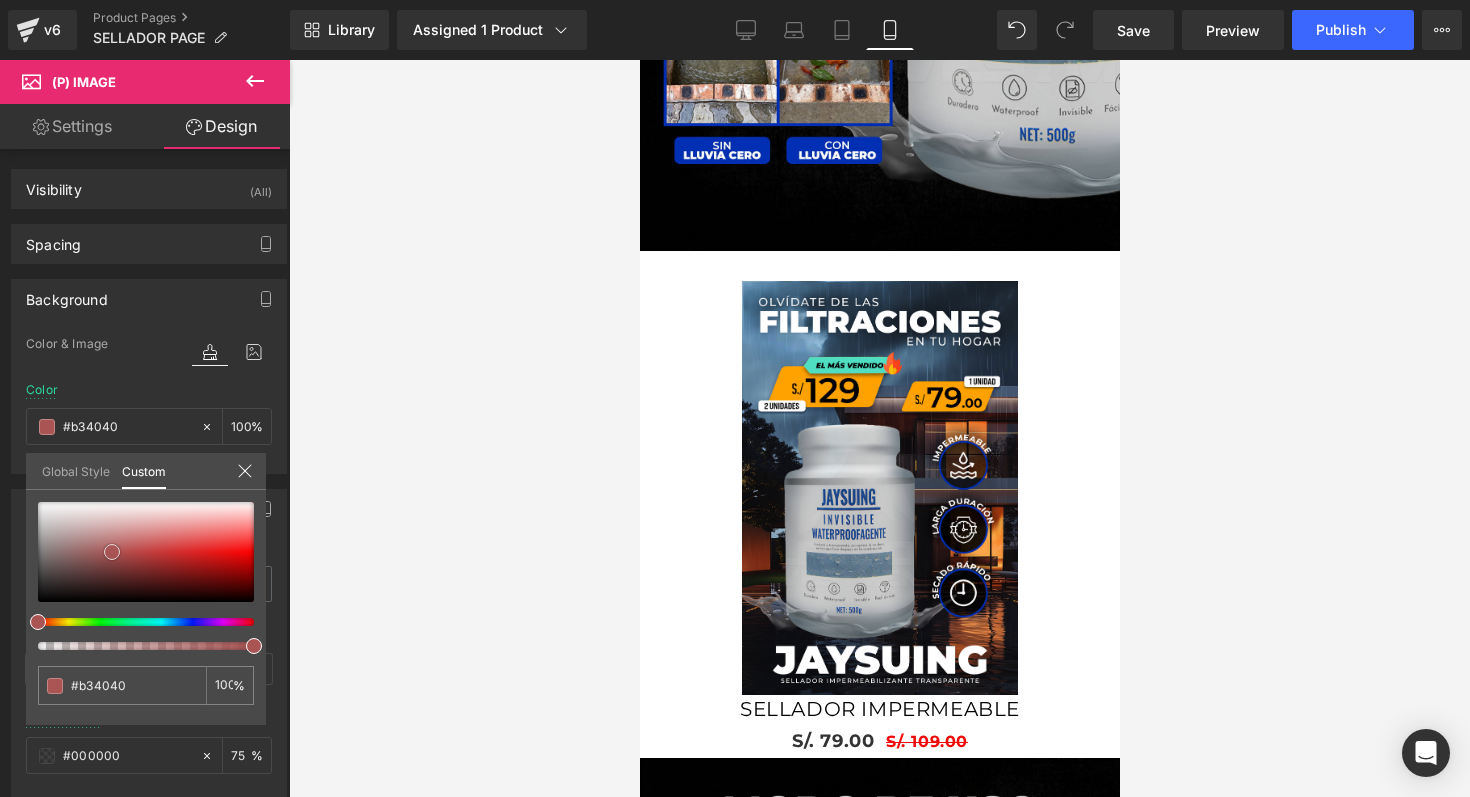 type on "#b23838" 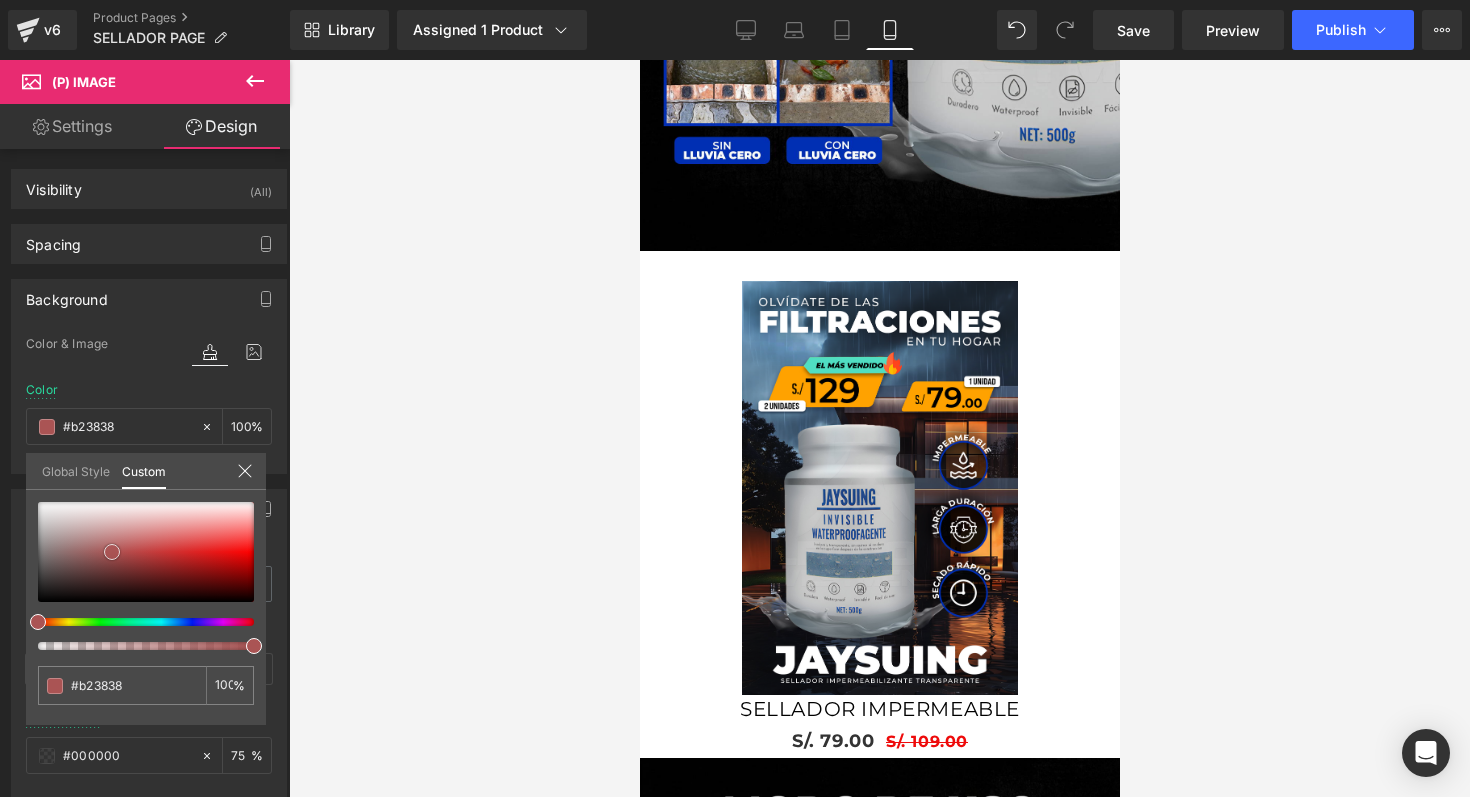 type on "#ad3232" 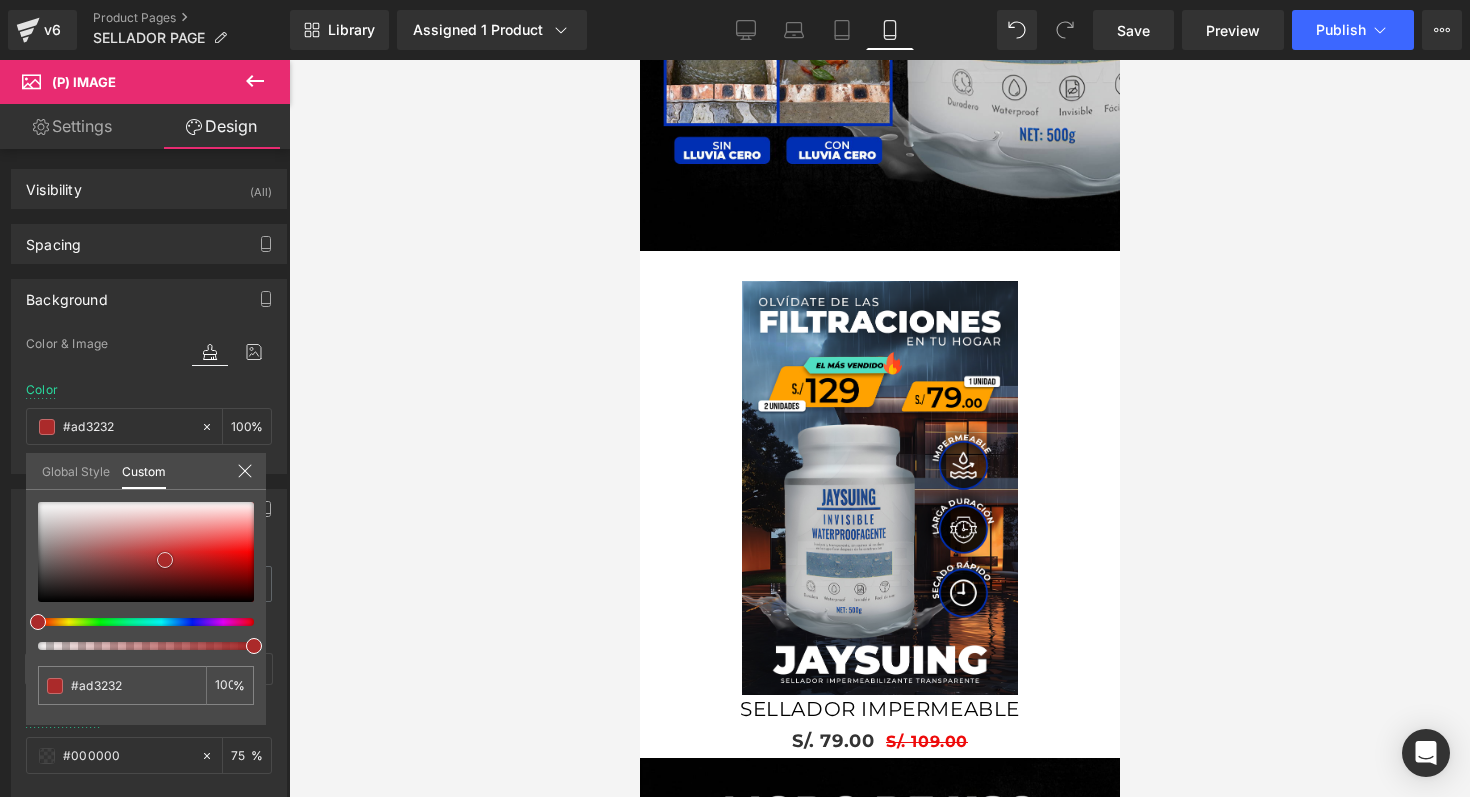 type on "#a92c2c" 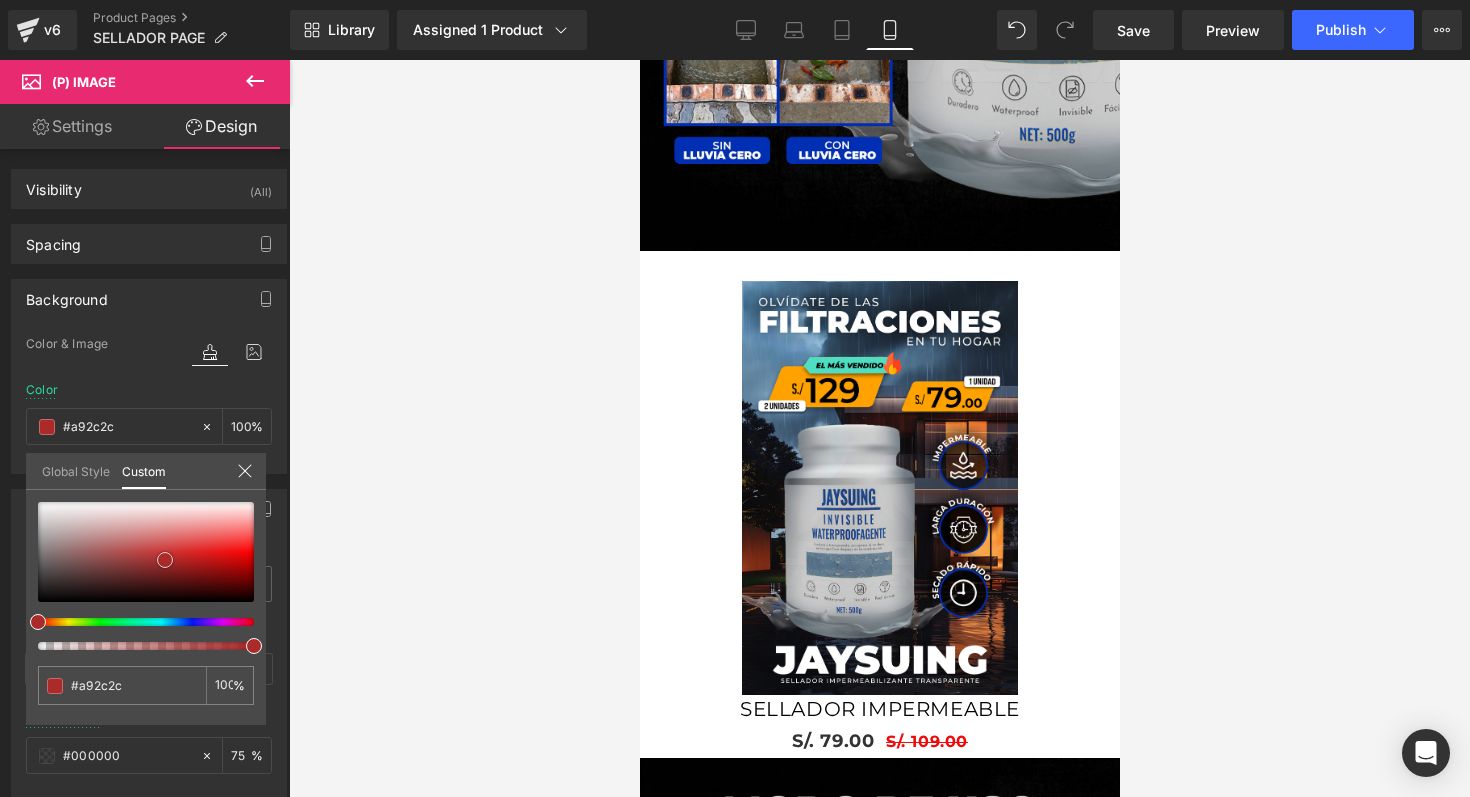 type on "#a82828" 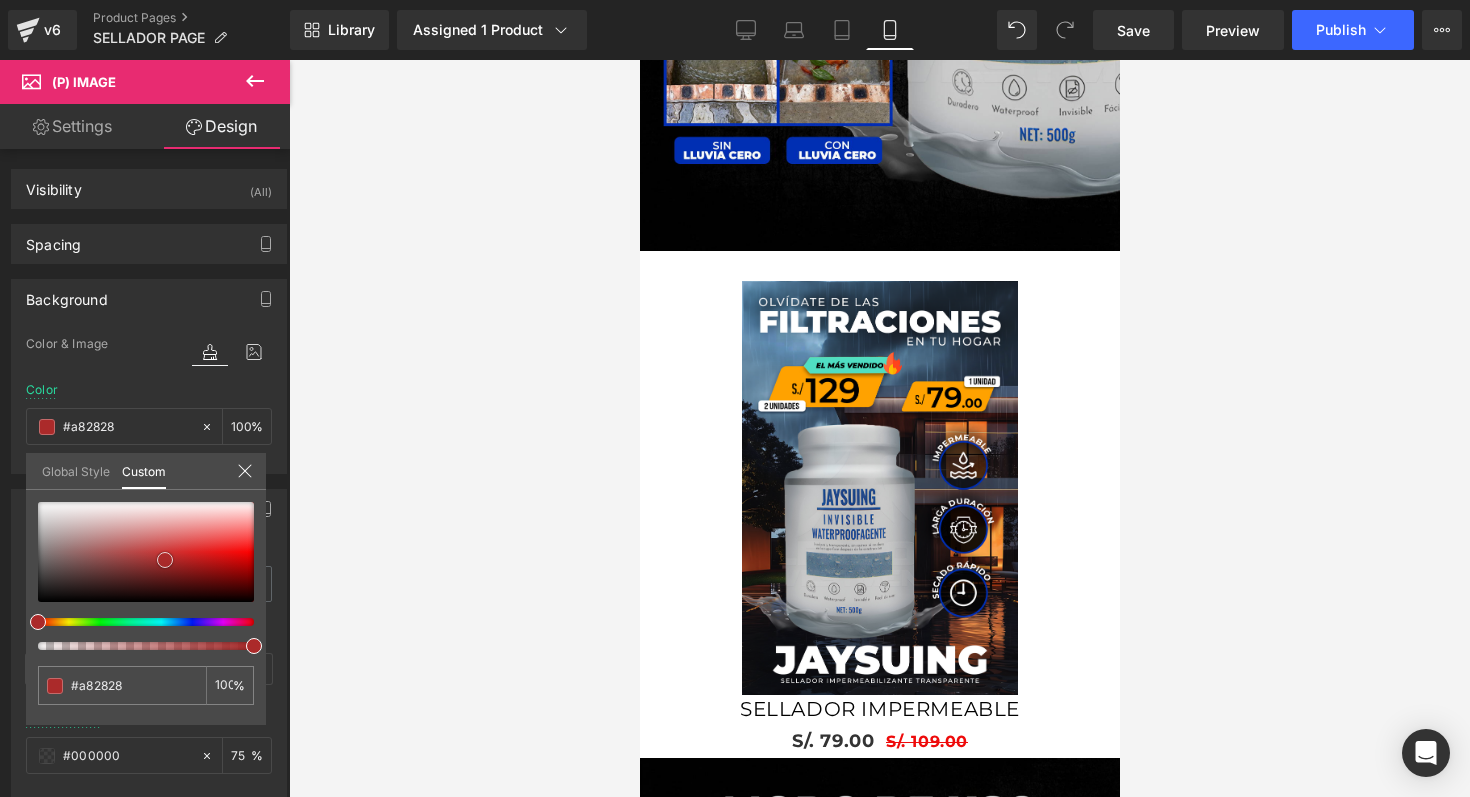 type on "#aa2626" 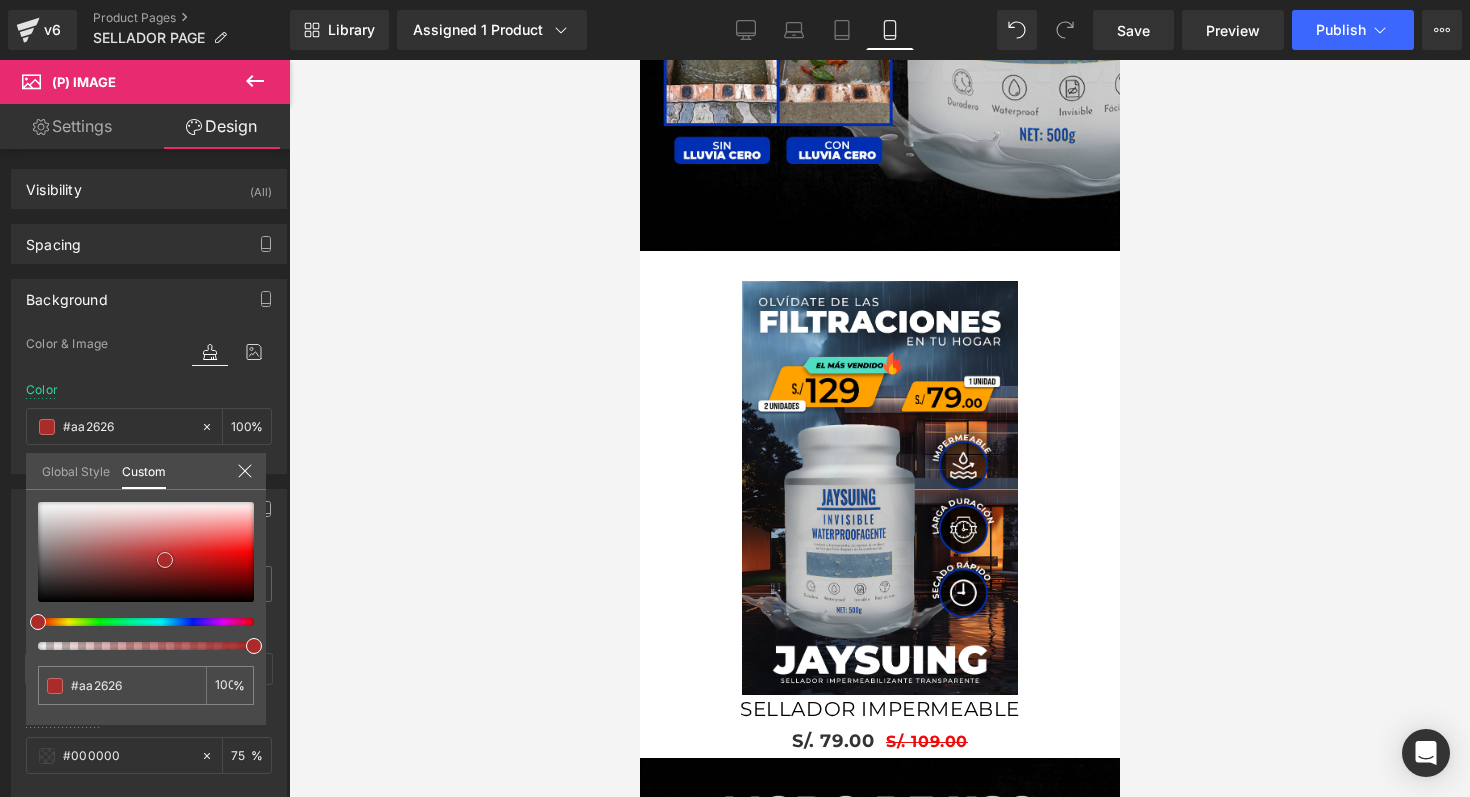 drag, startPoint x: 112, startPoint y: 552, endPoint x: 173, endPoint y: 561, distance: 61.66036 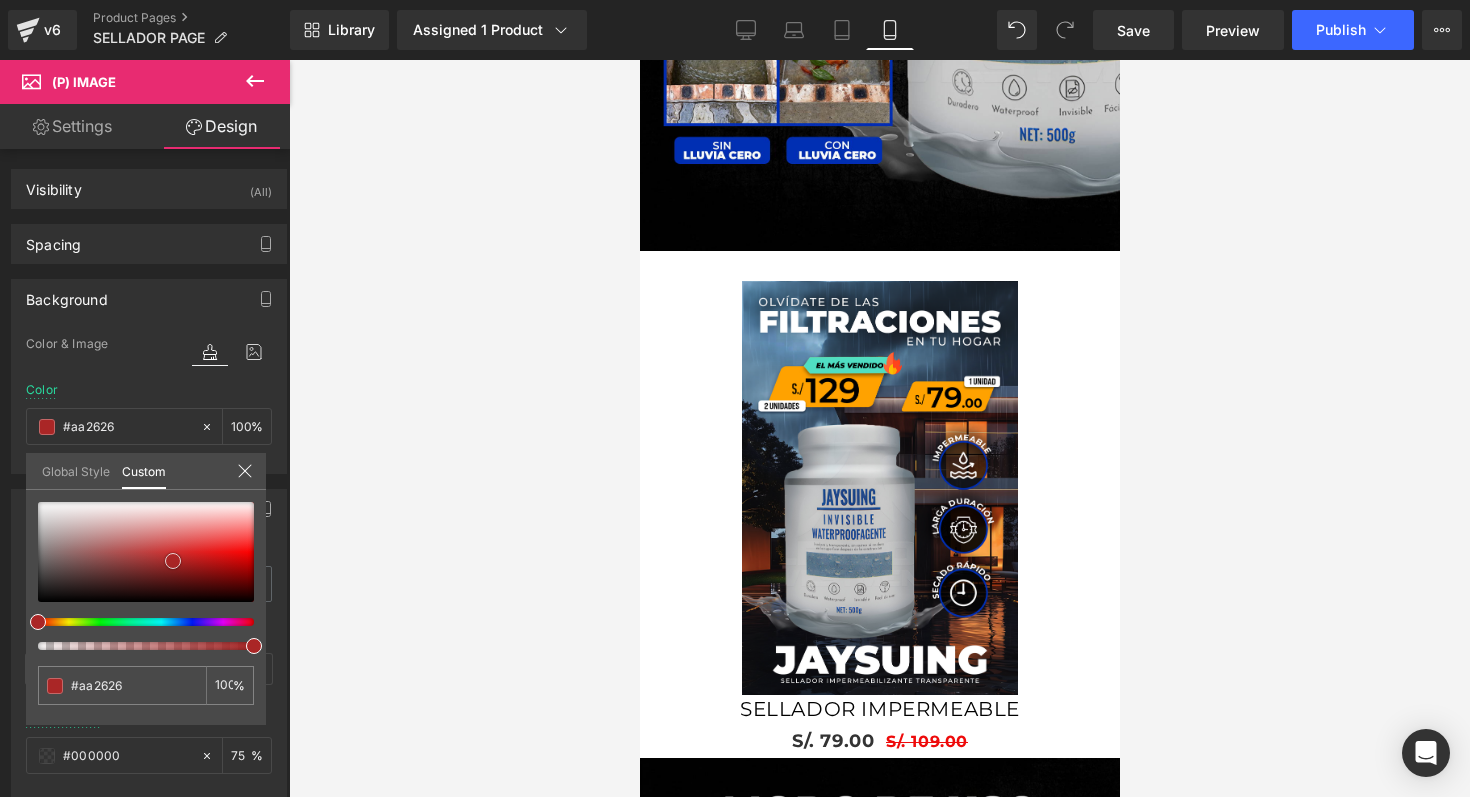 type on "#a22929" 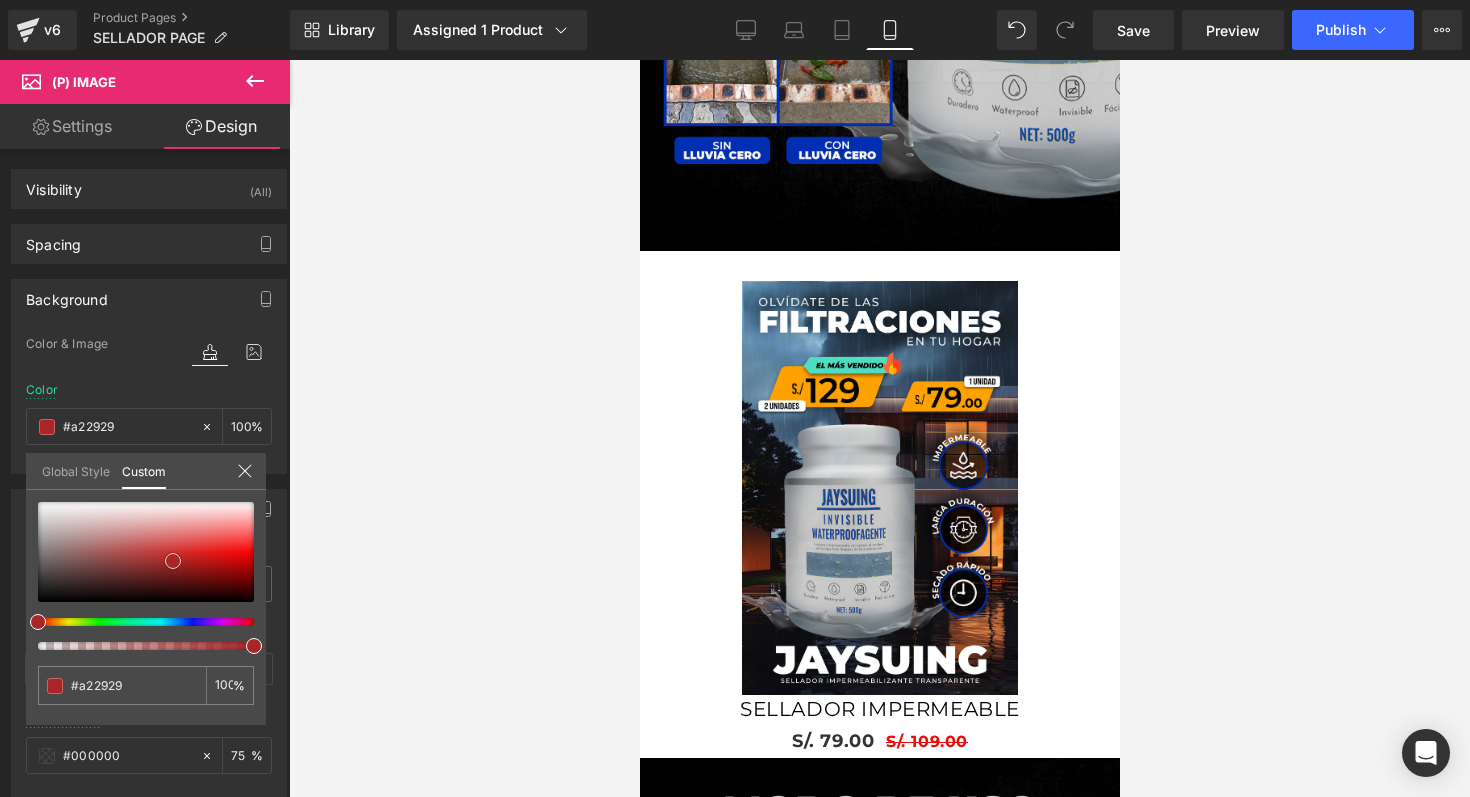 type on "#822b2b" 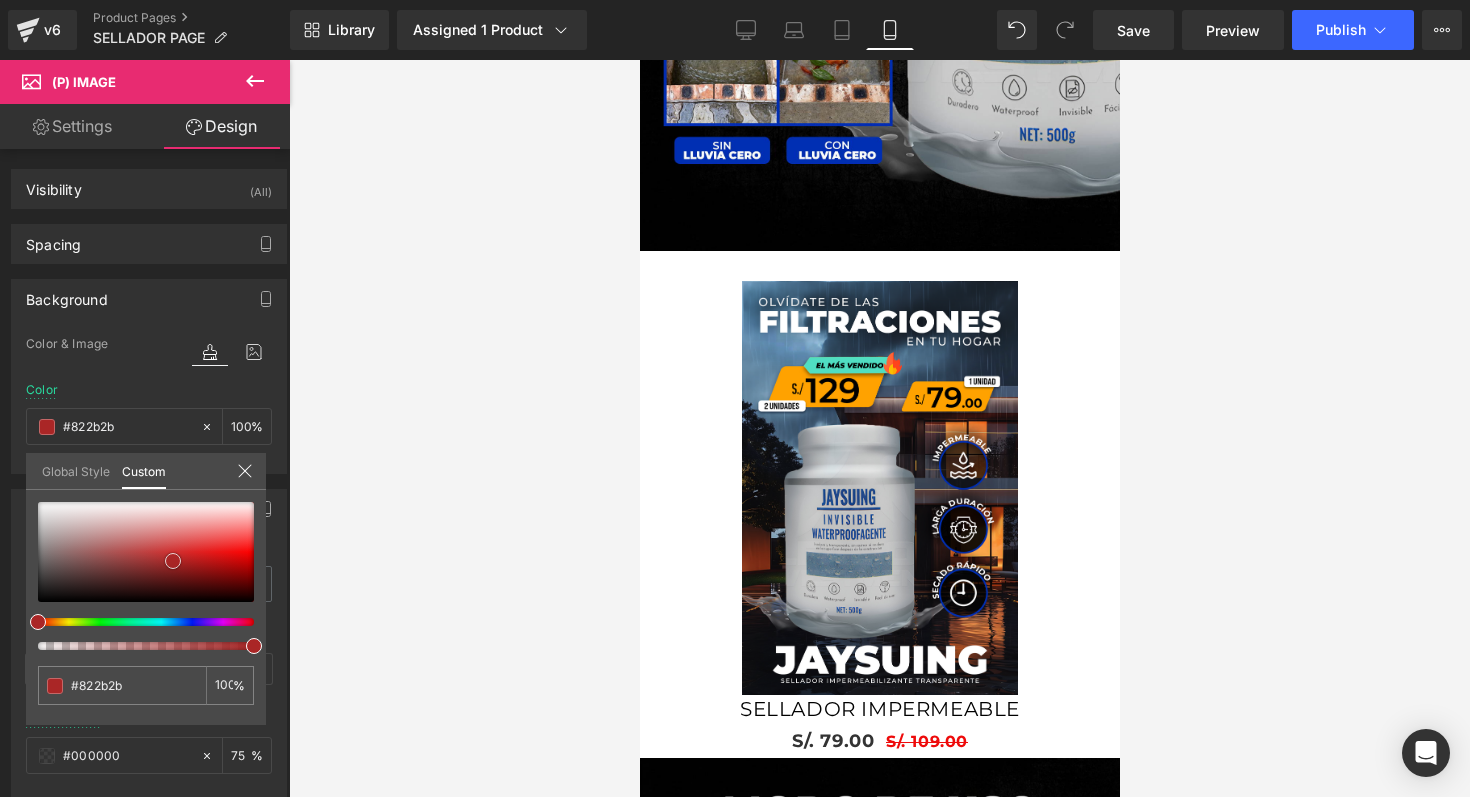 type on "#4c2323" 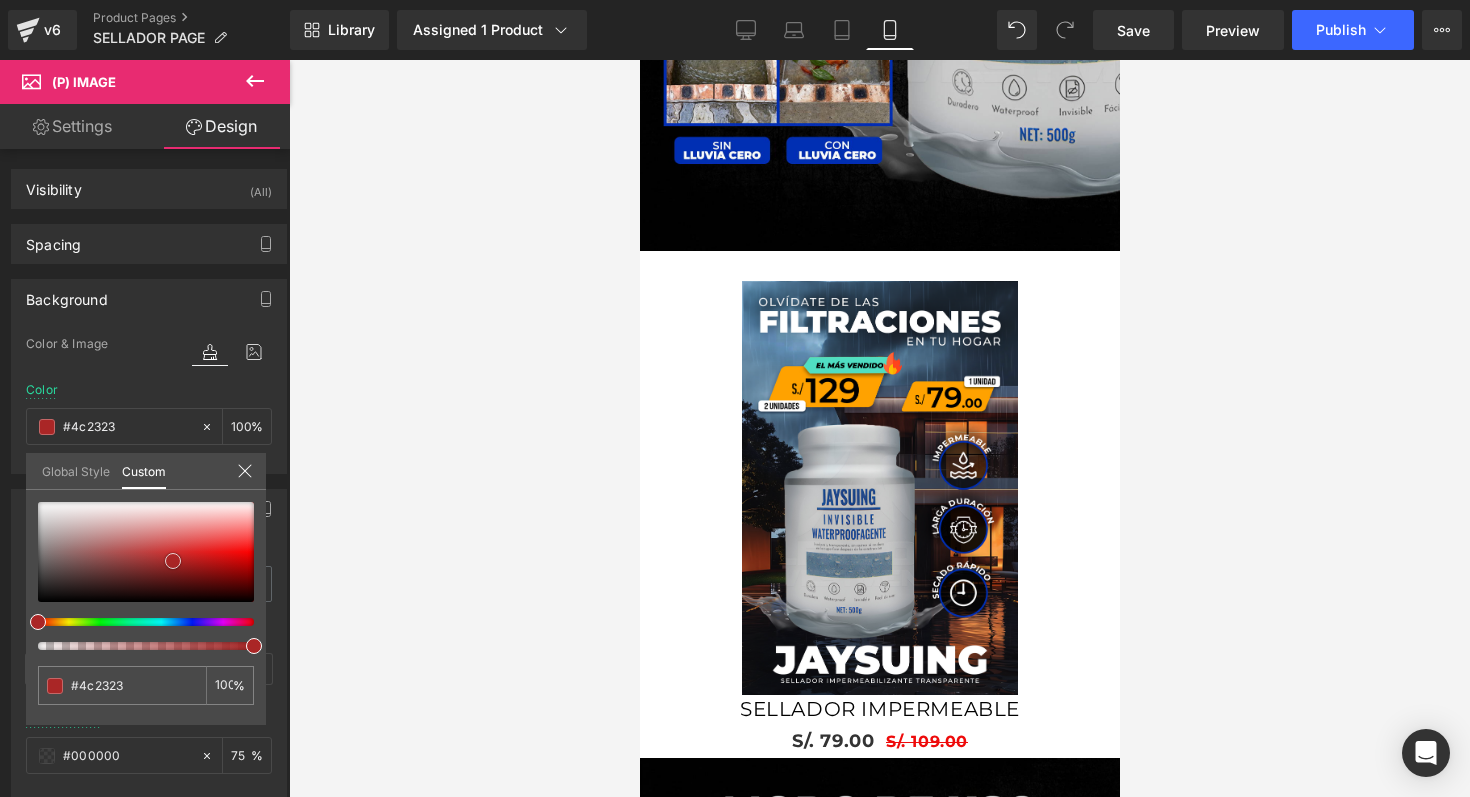 type on "#150d0d" 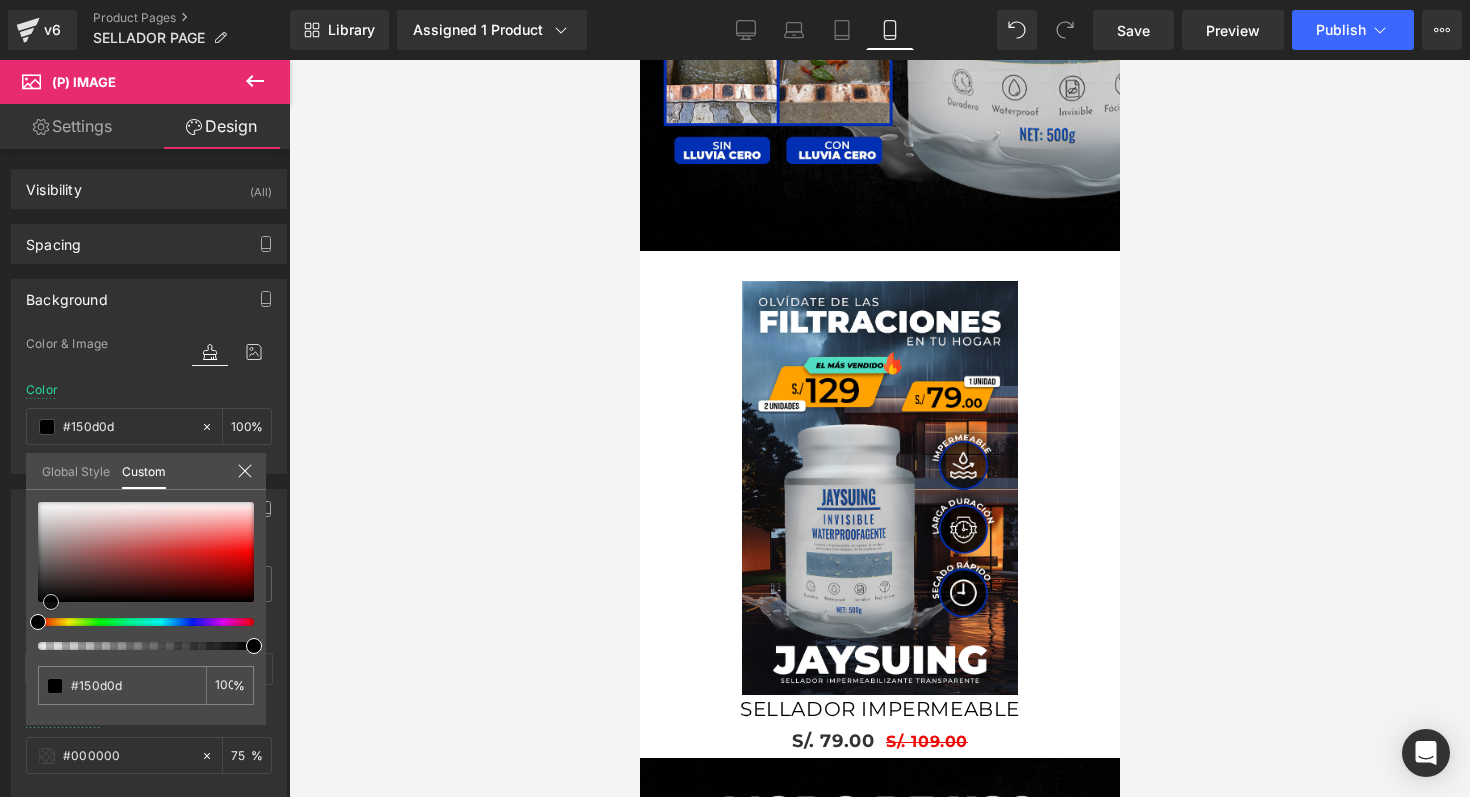 type on "#000000" 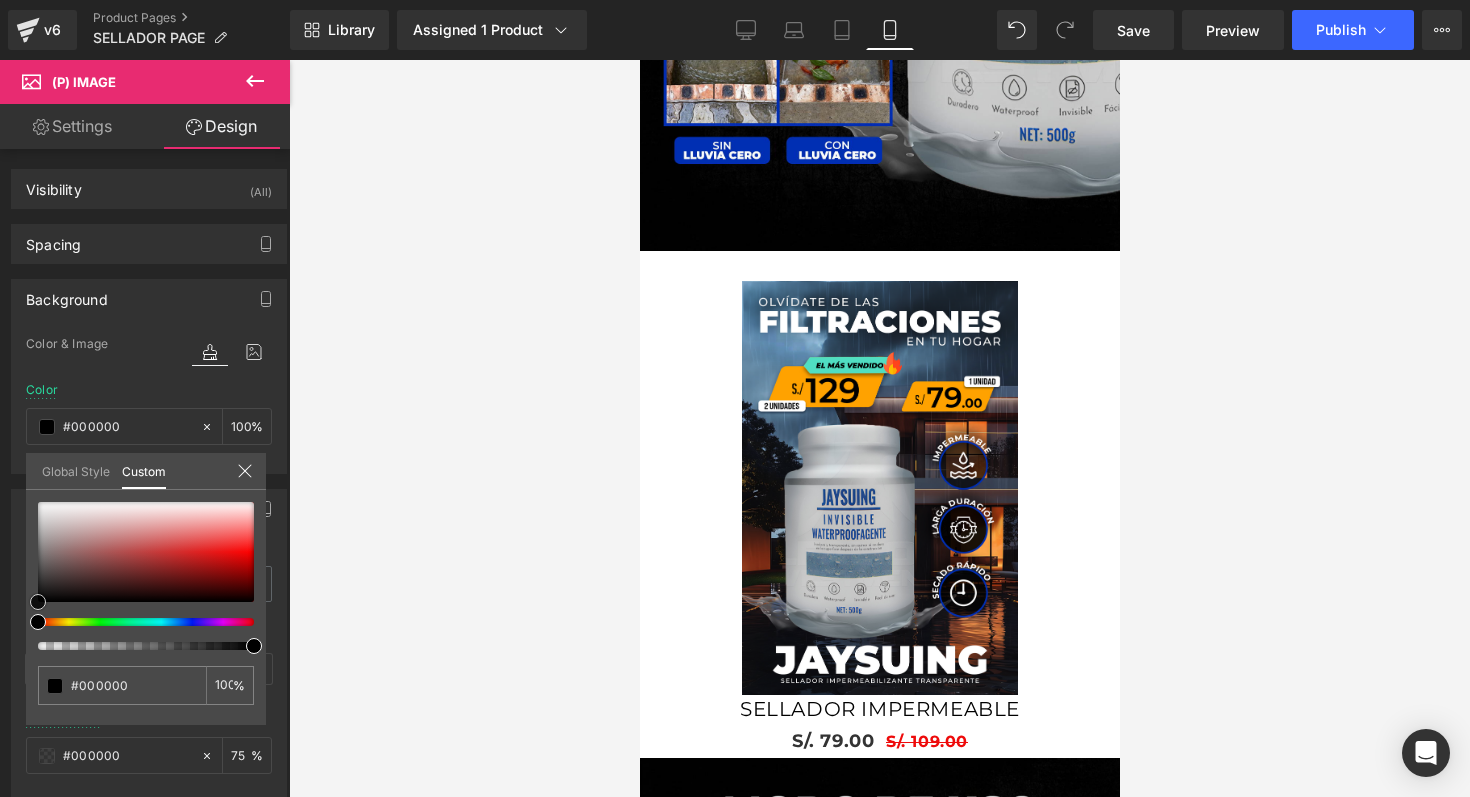 drag, startPoint x: 173, startPoint y: 561, endPoint x: 0, endPoint y: 626, distance: 184.80801 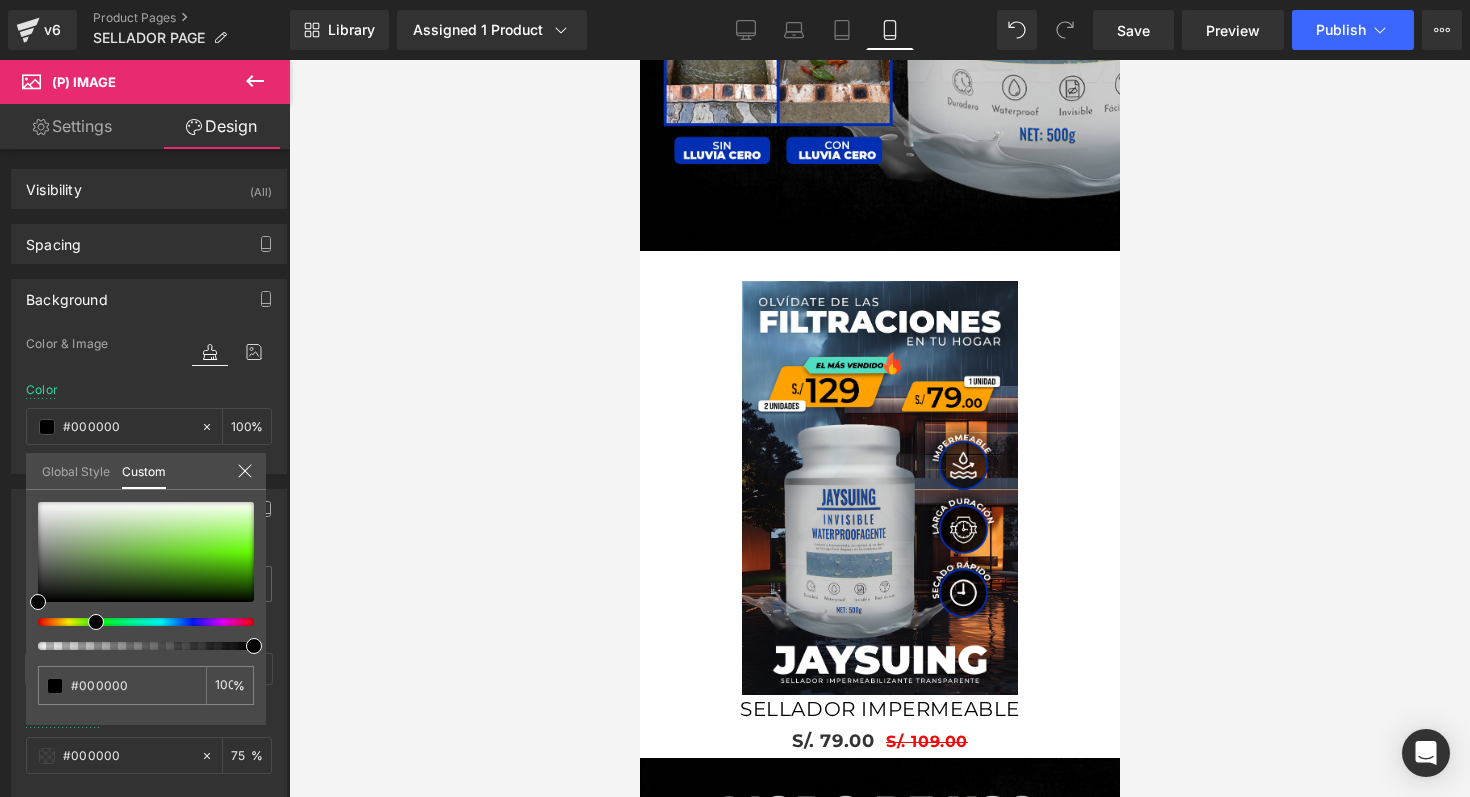 drag, startPoint x: 35, startPoint y: 621, endPoint x: 88, endPoint y: 612, distance: 53.75872 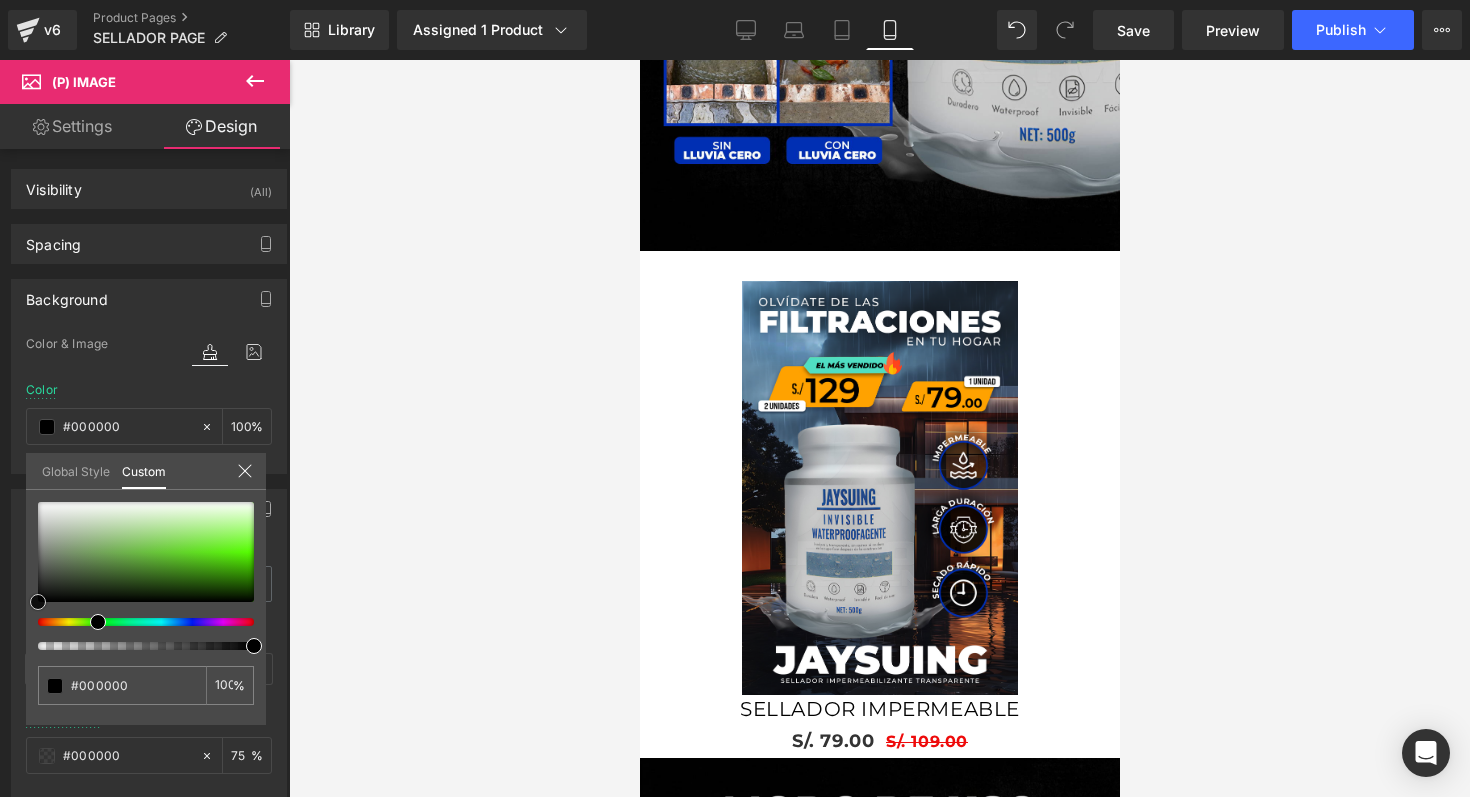 type on "#393e37" 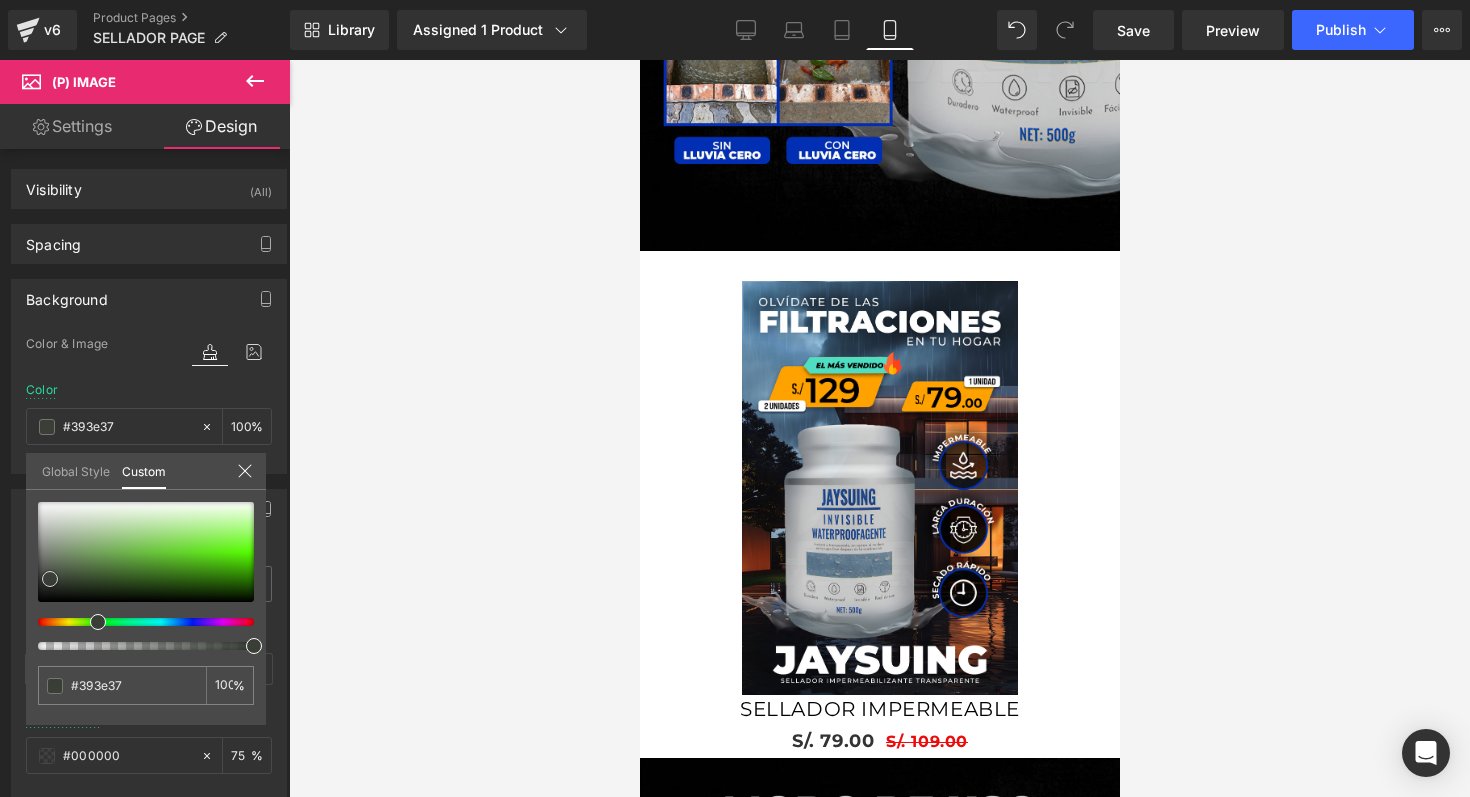 type on "#393d37" 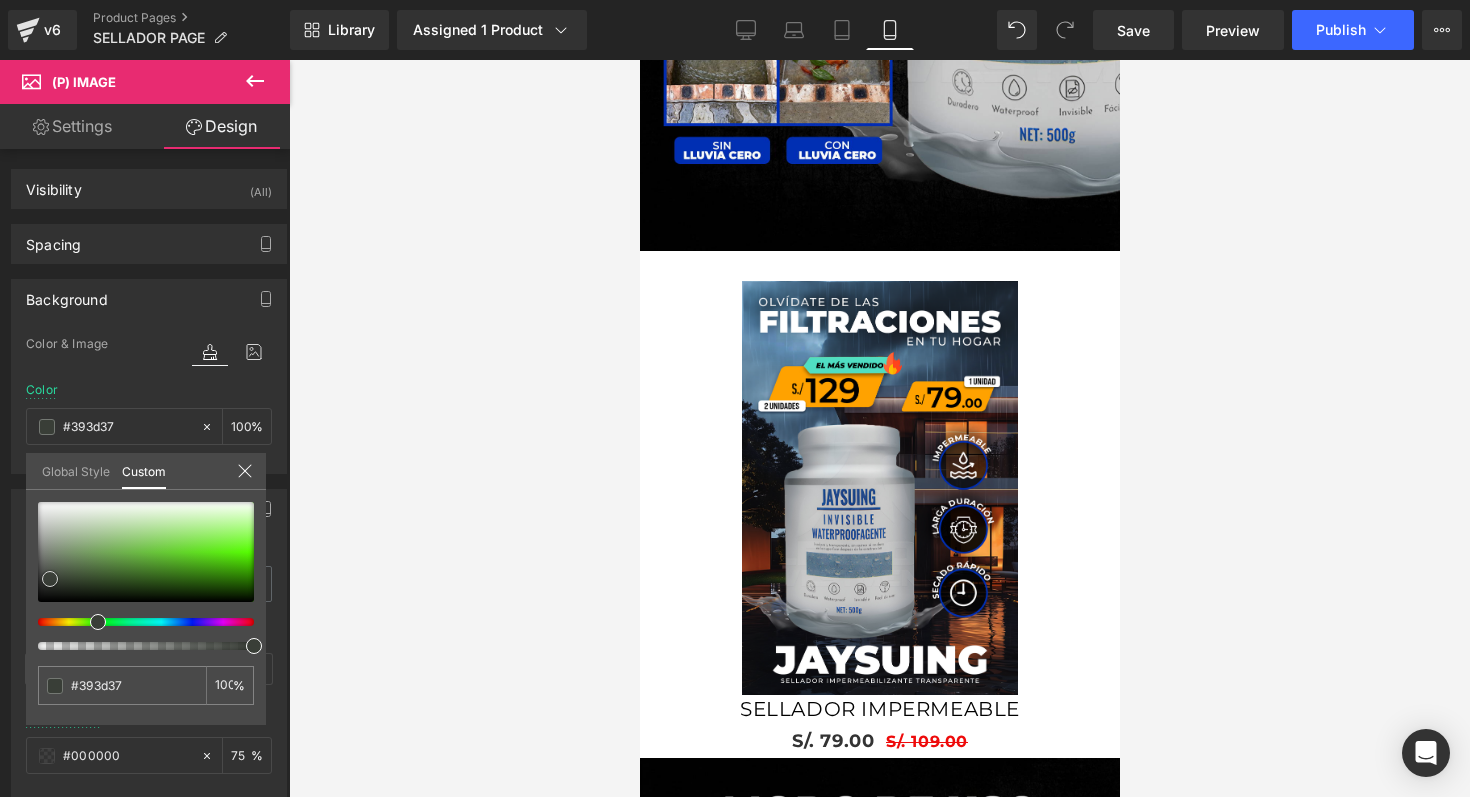 type on "#383936" 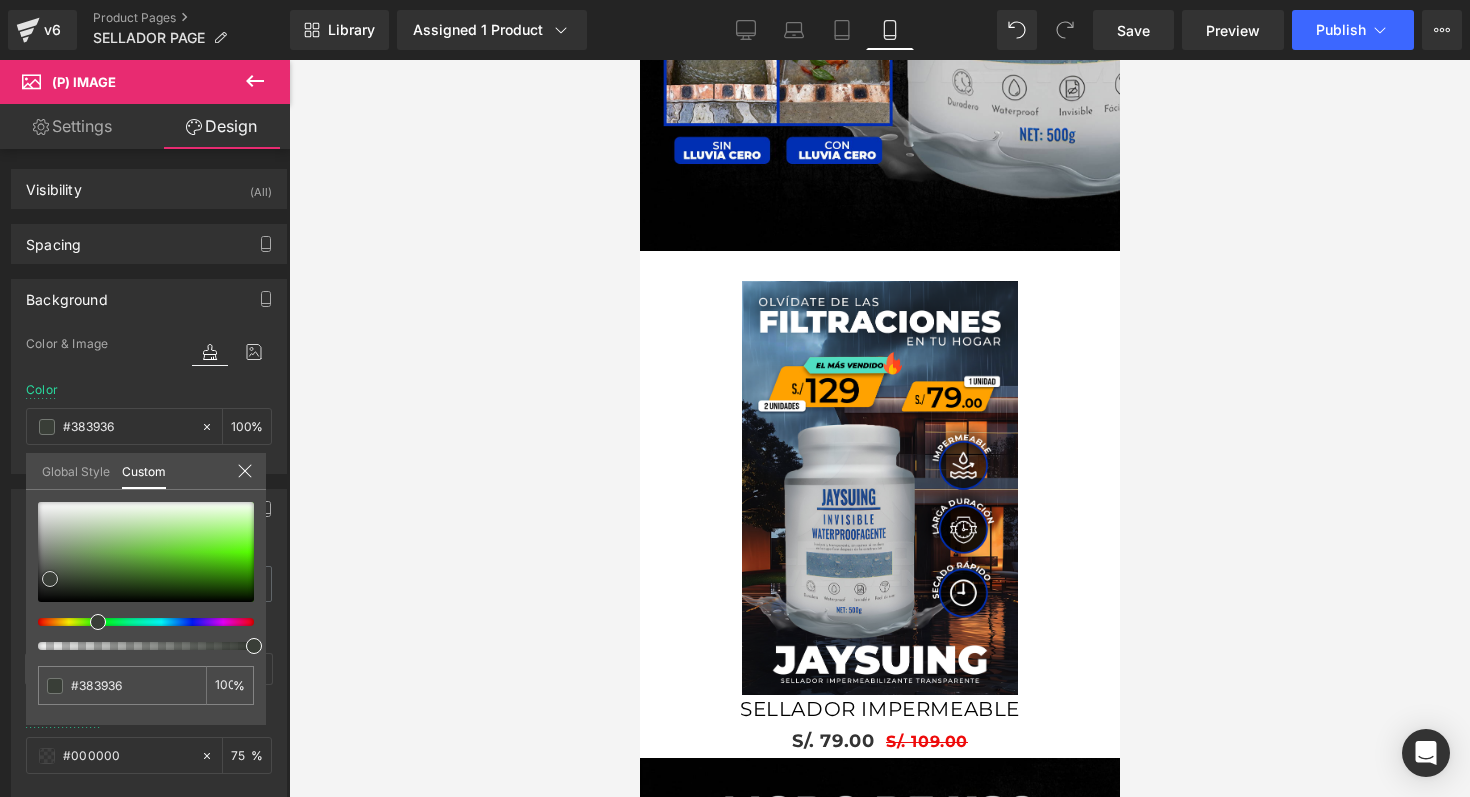 type on "#343530" 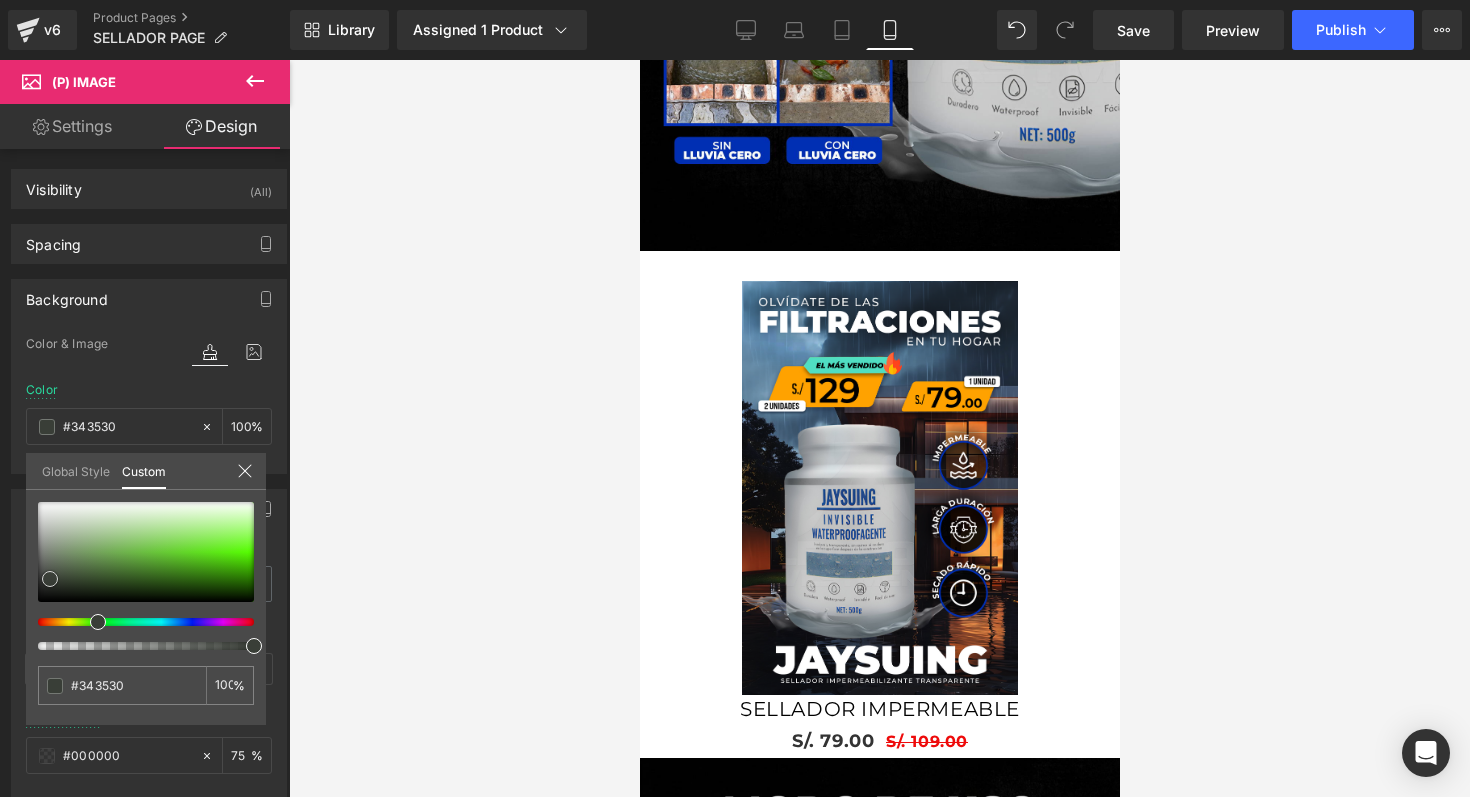 type on "#2c2c2a" 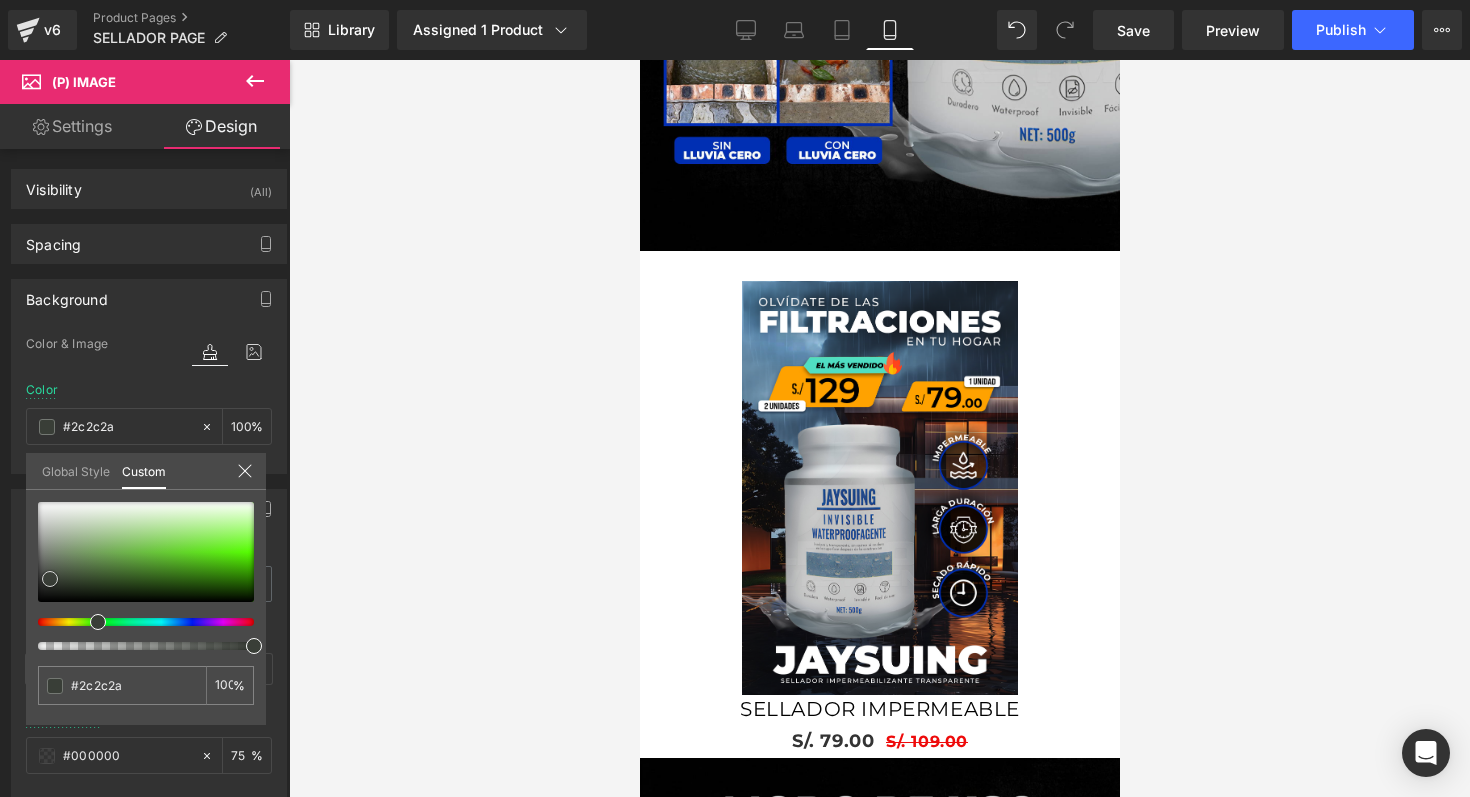 type on "#191919" 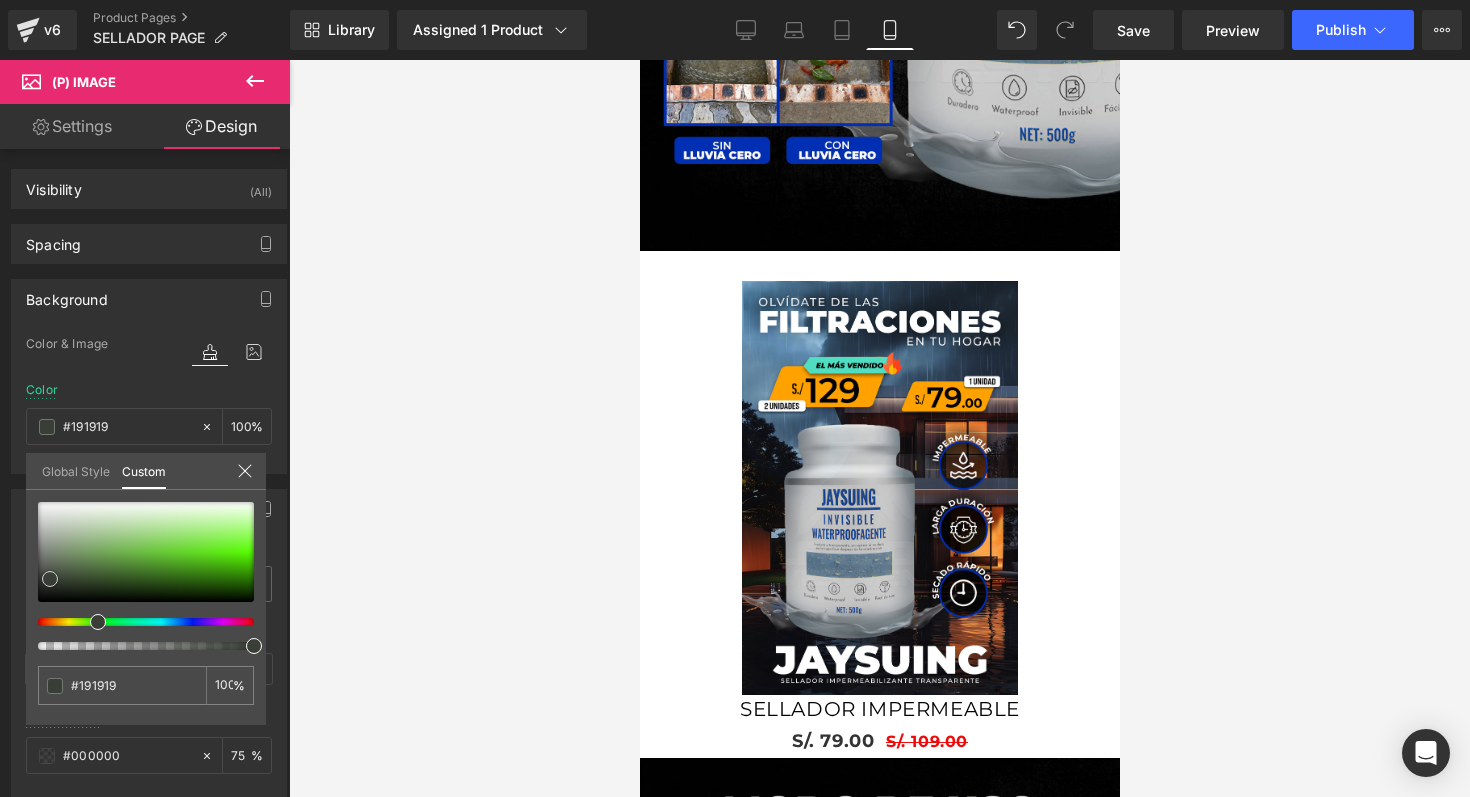 type on "#070707" 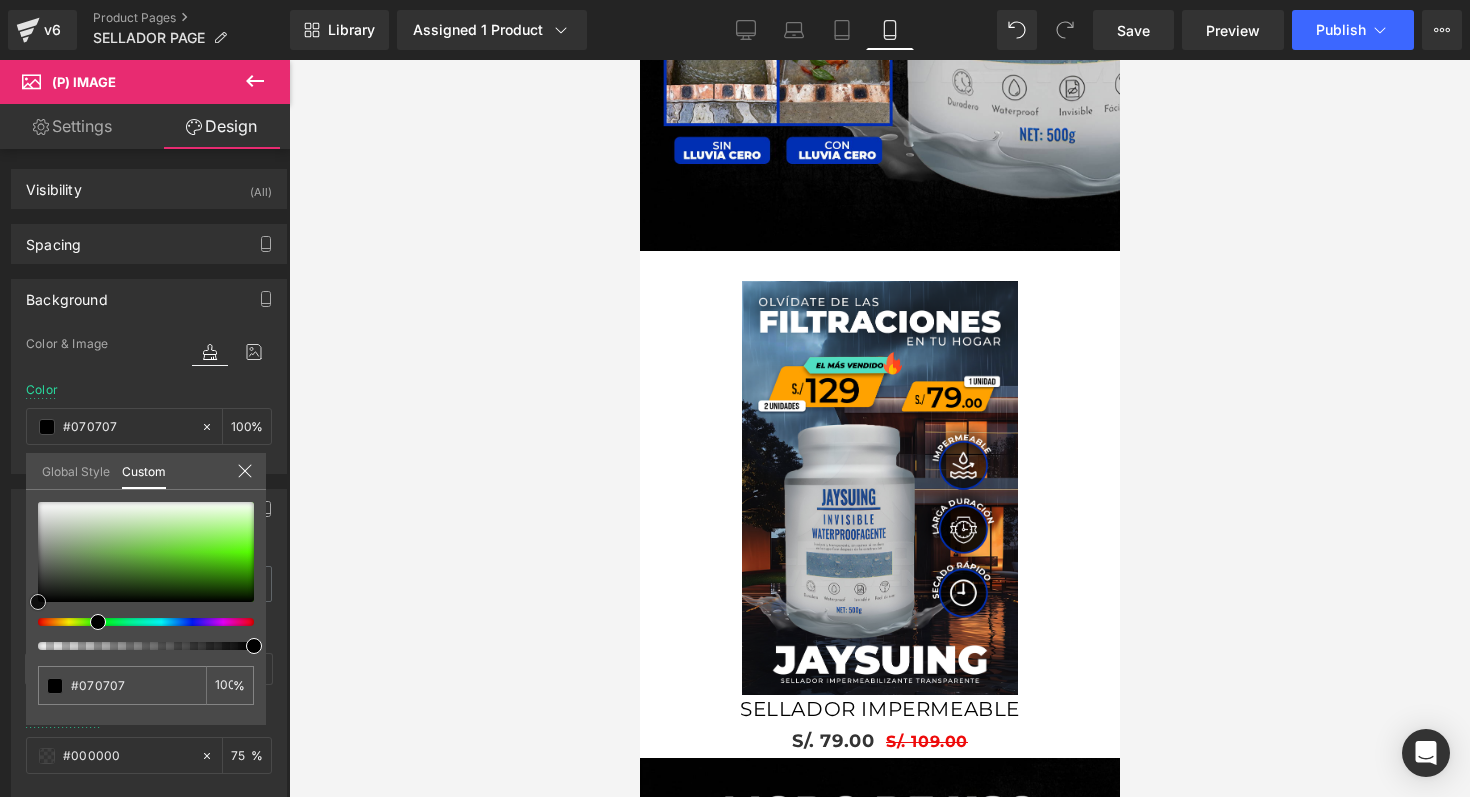 type on "#000000" 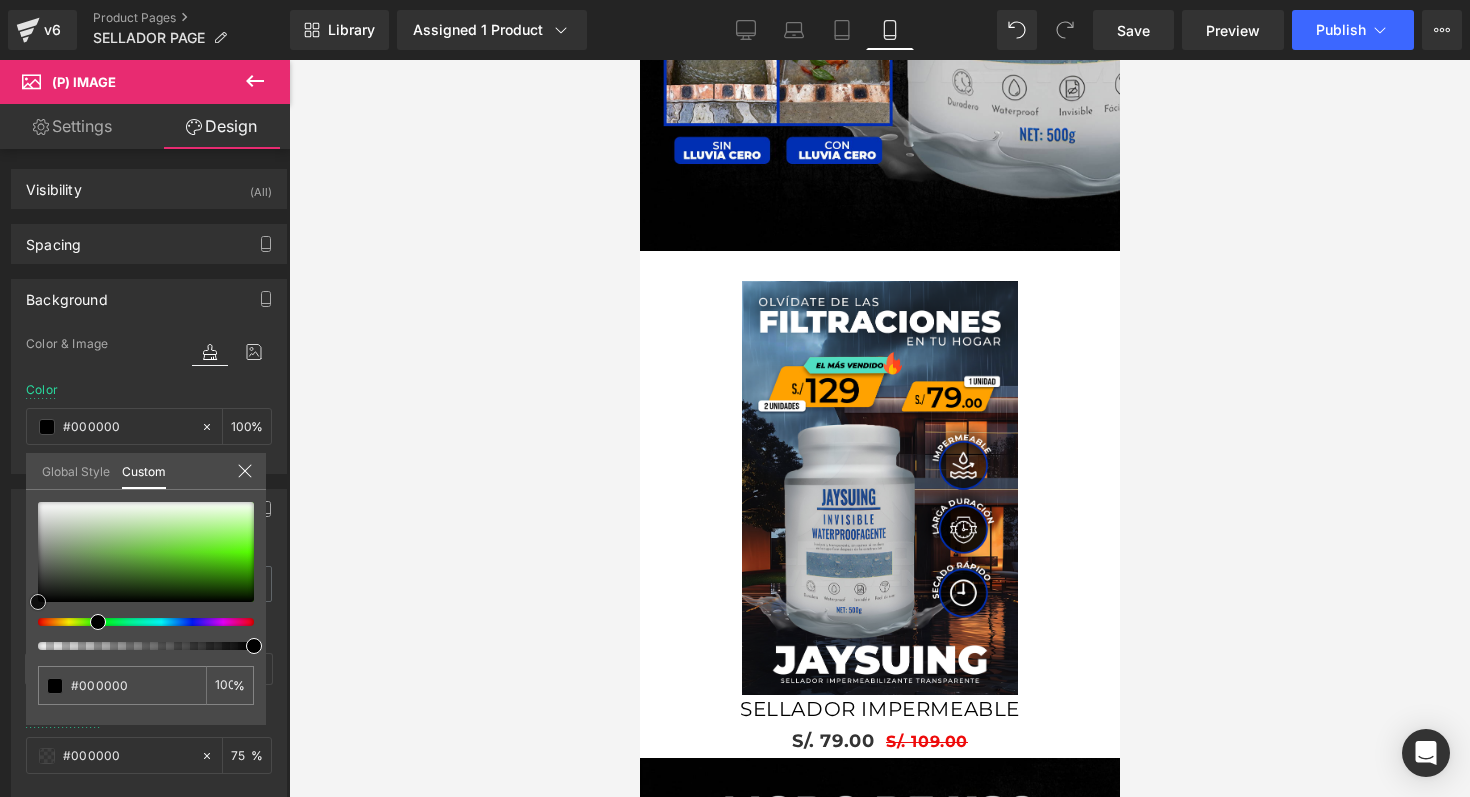 drag, startPoint x: 50, startPoint y: 579, endPoint x: 20, endPoint y: 621, distance: 51.613953 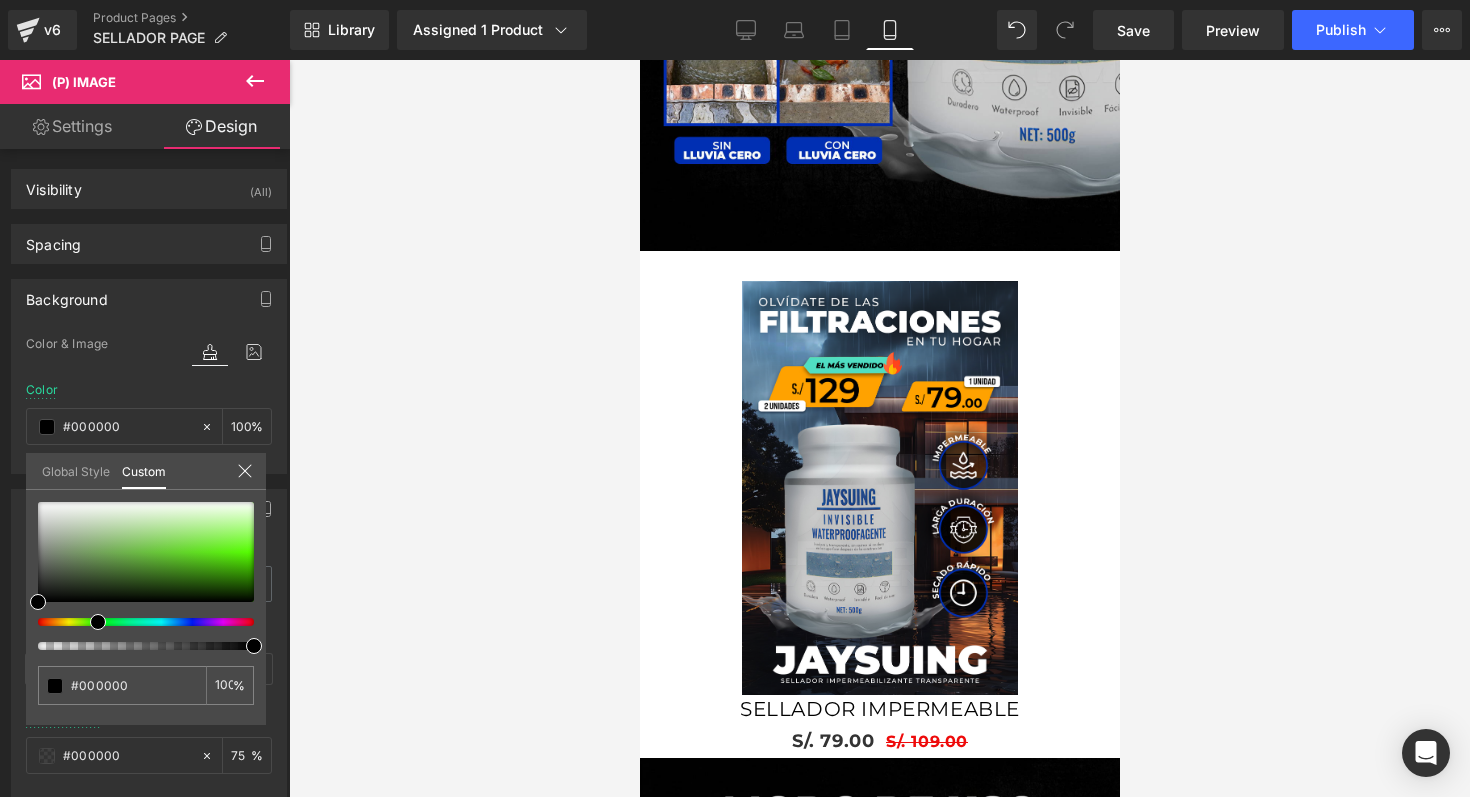 drag, startPoint x: 239, startPoint y: 650, endPoint x: 198, endPoint y: 650, distance: 41 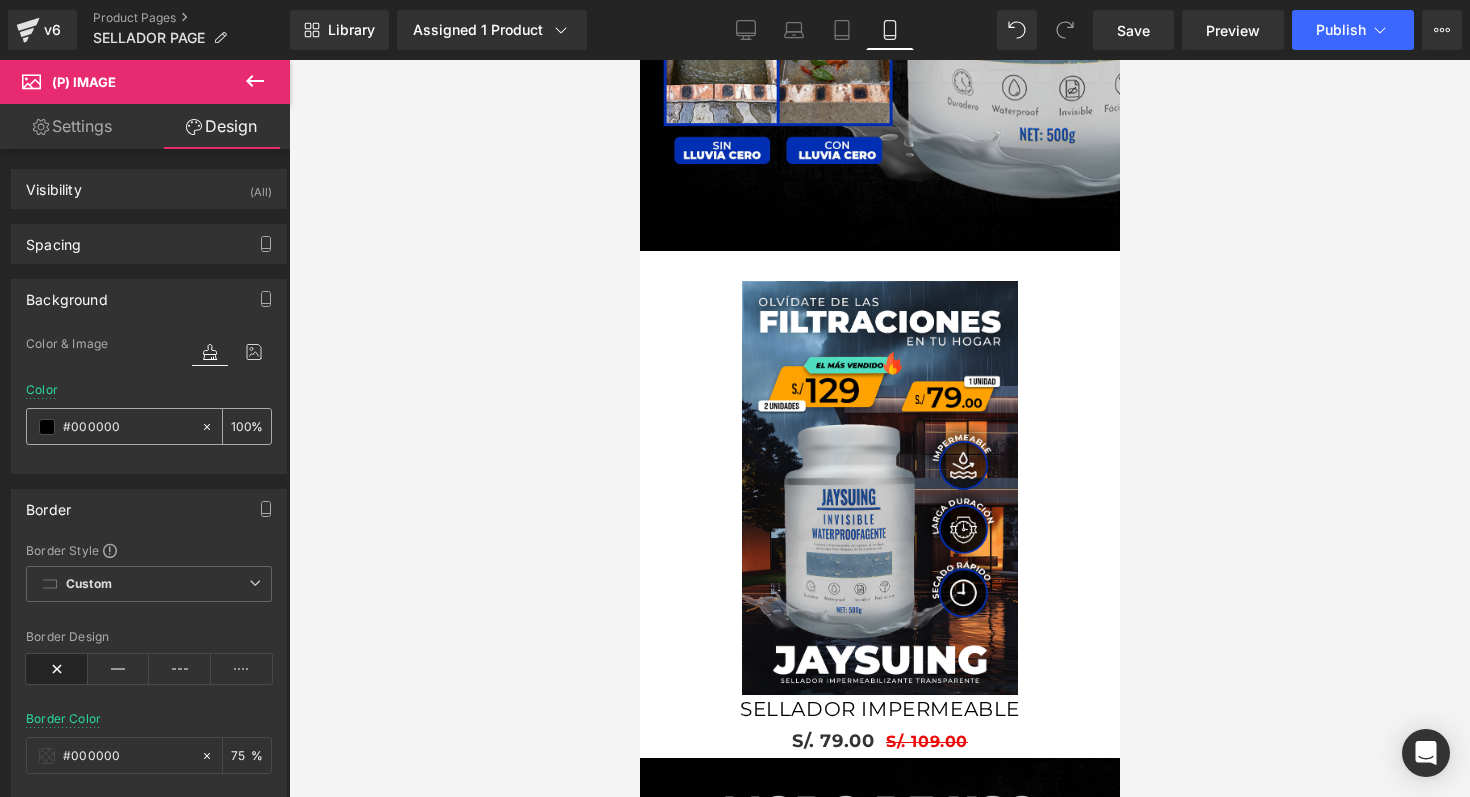 click on "#000000" at bounding box center (127, 427) 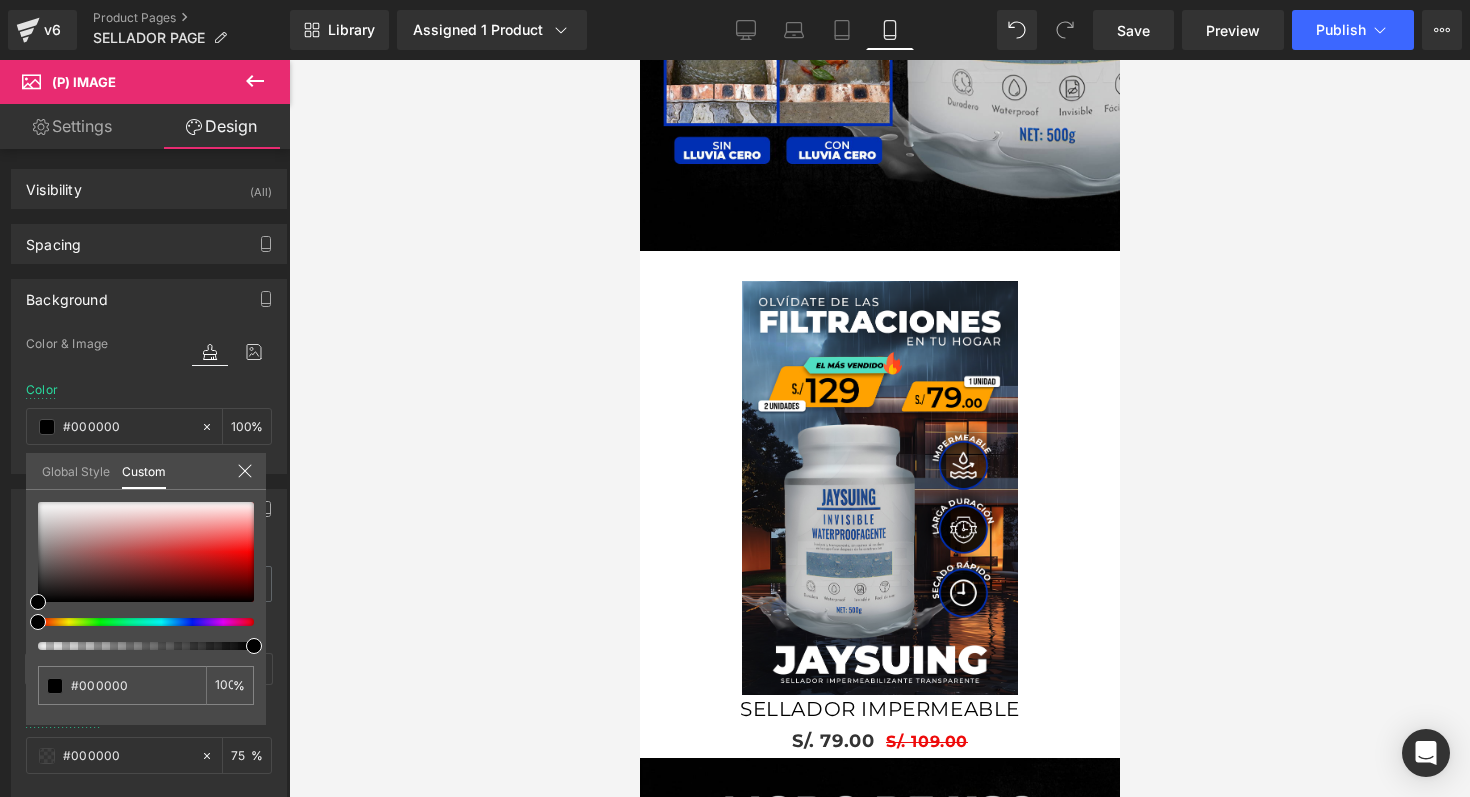 type on "97" 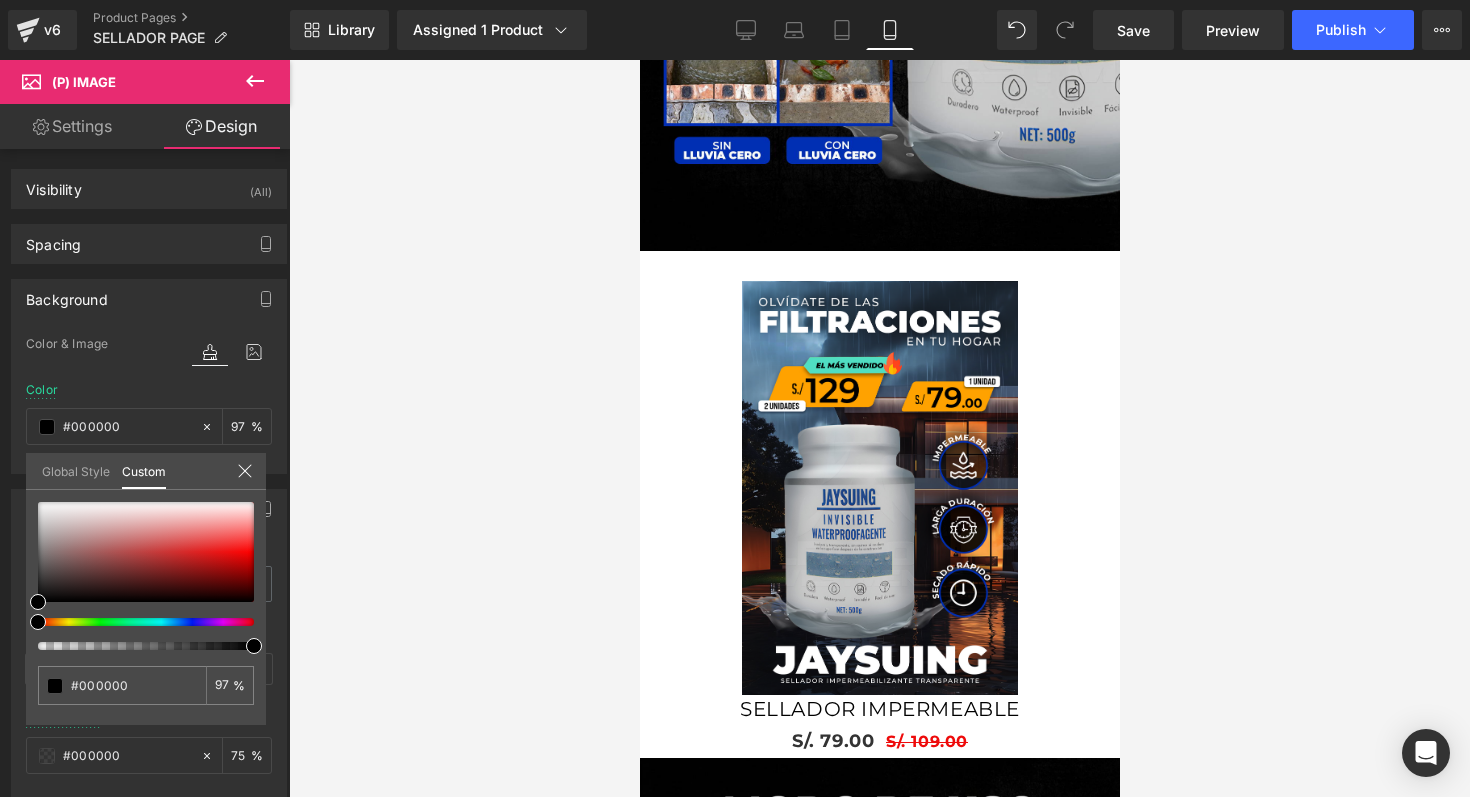 type on "92" 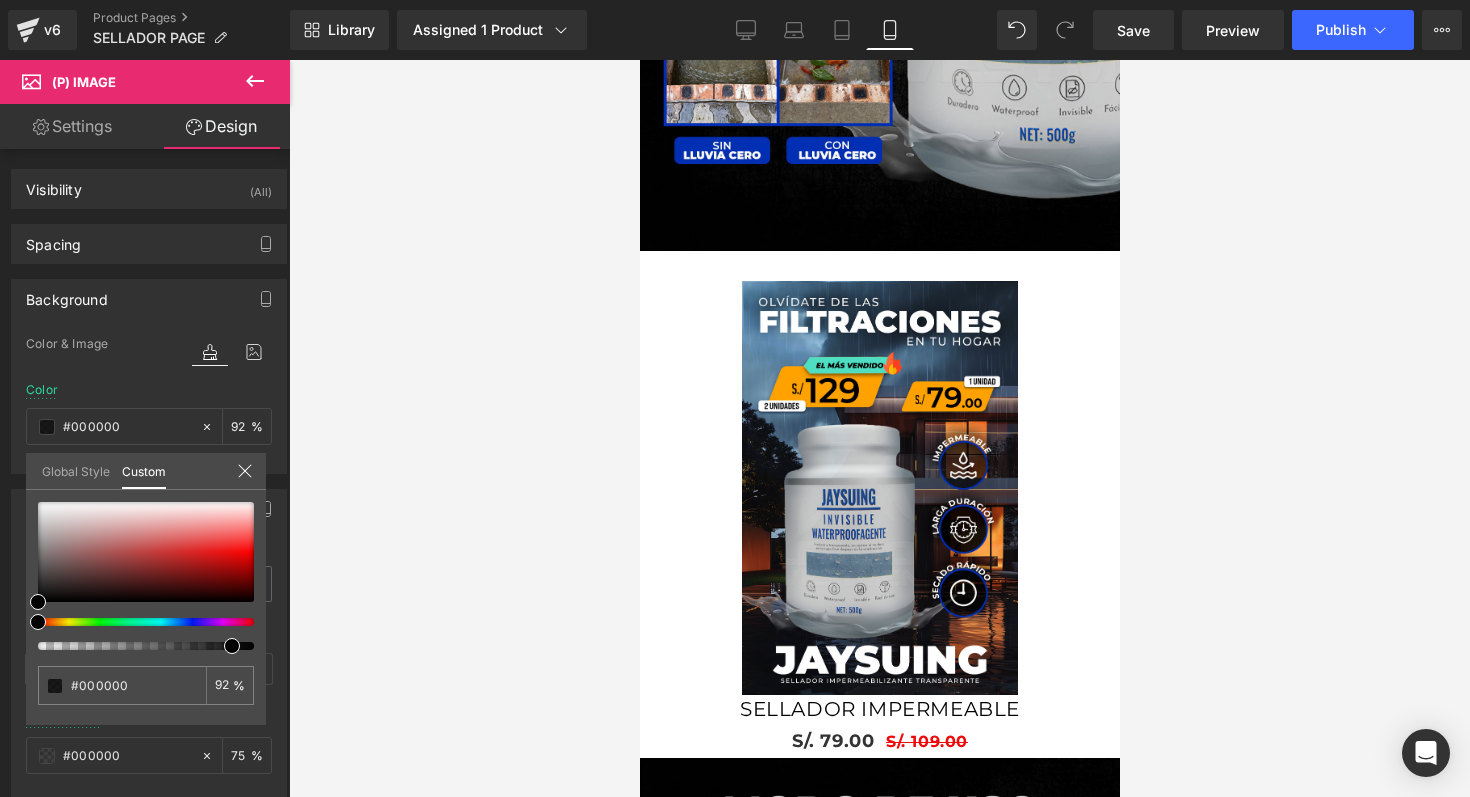 type on "88" 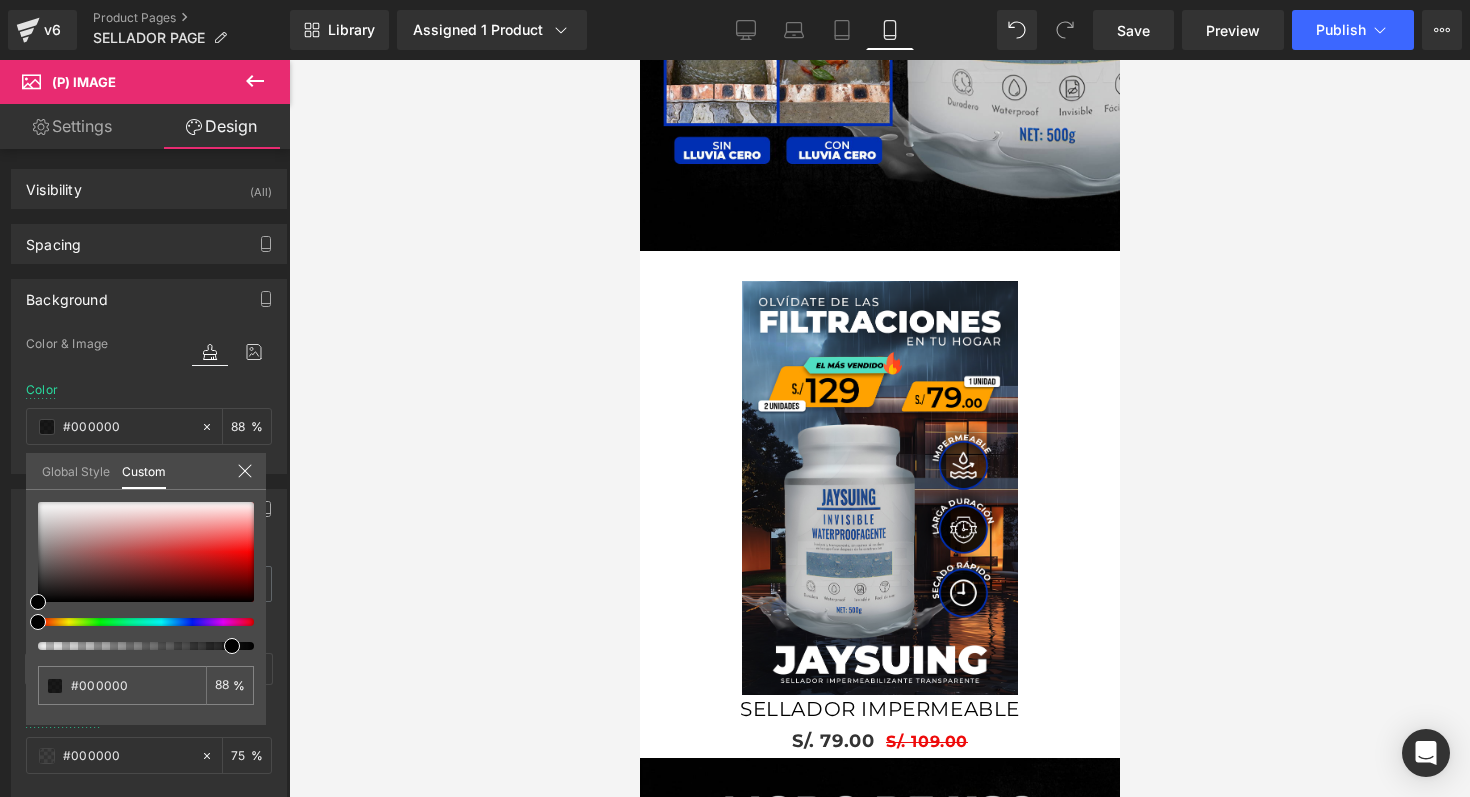 type on "83" 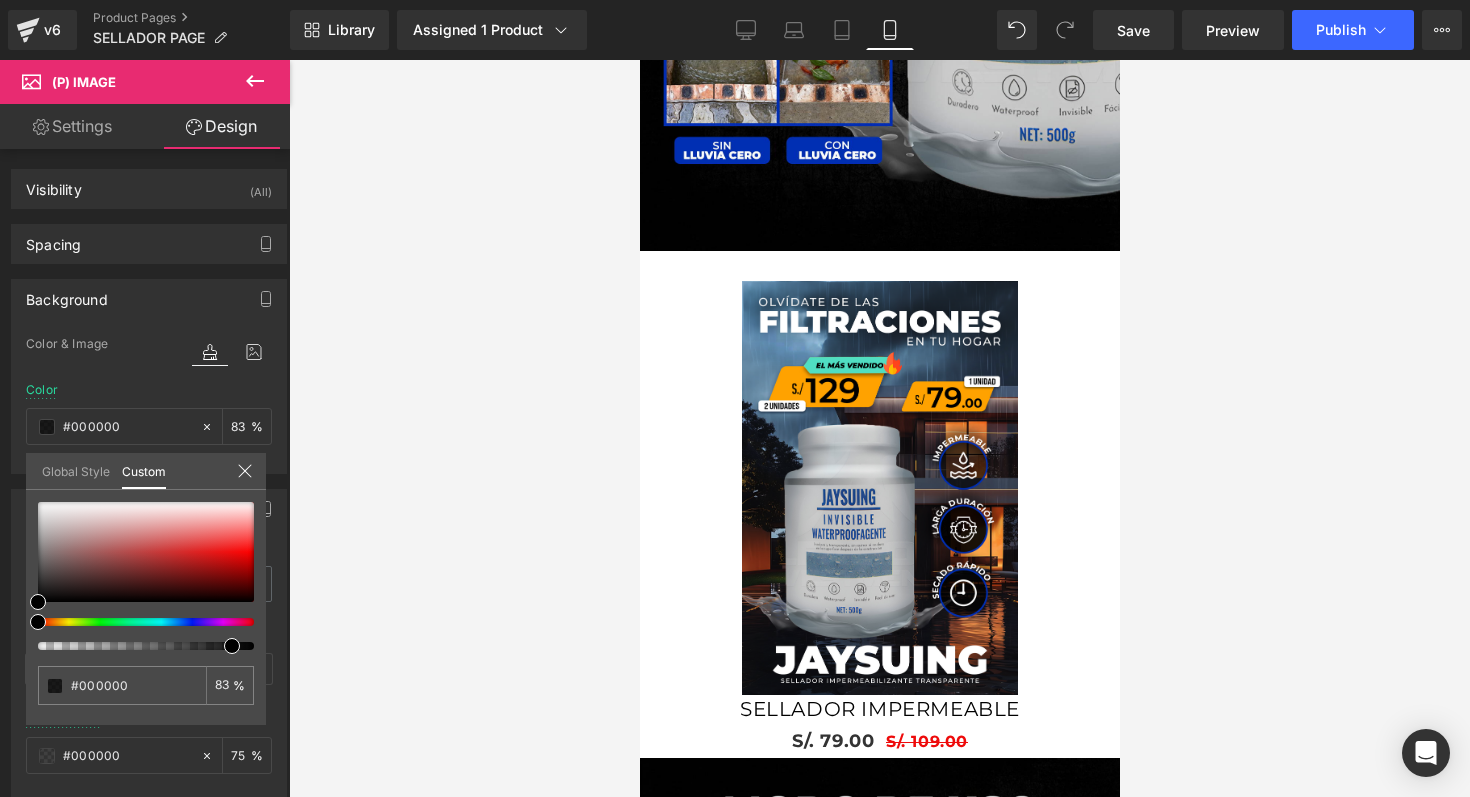 type on "80" 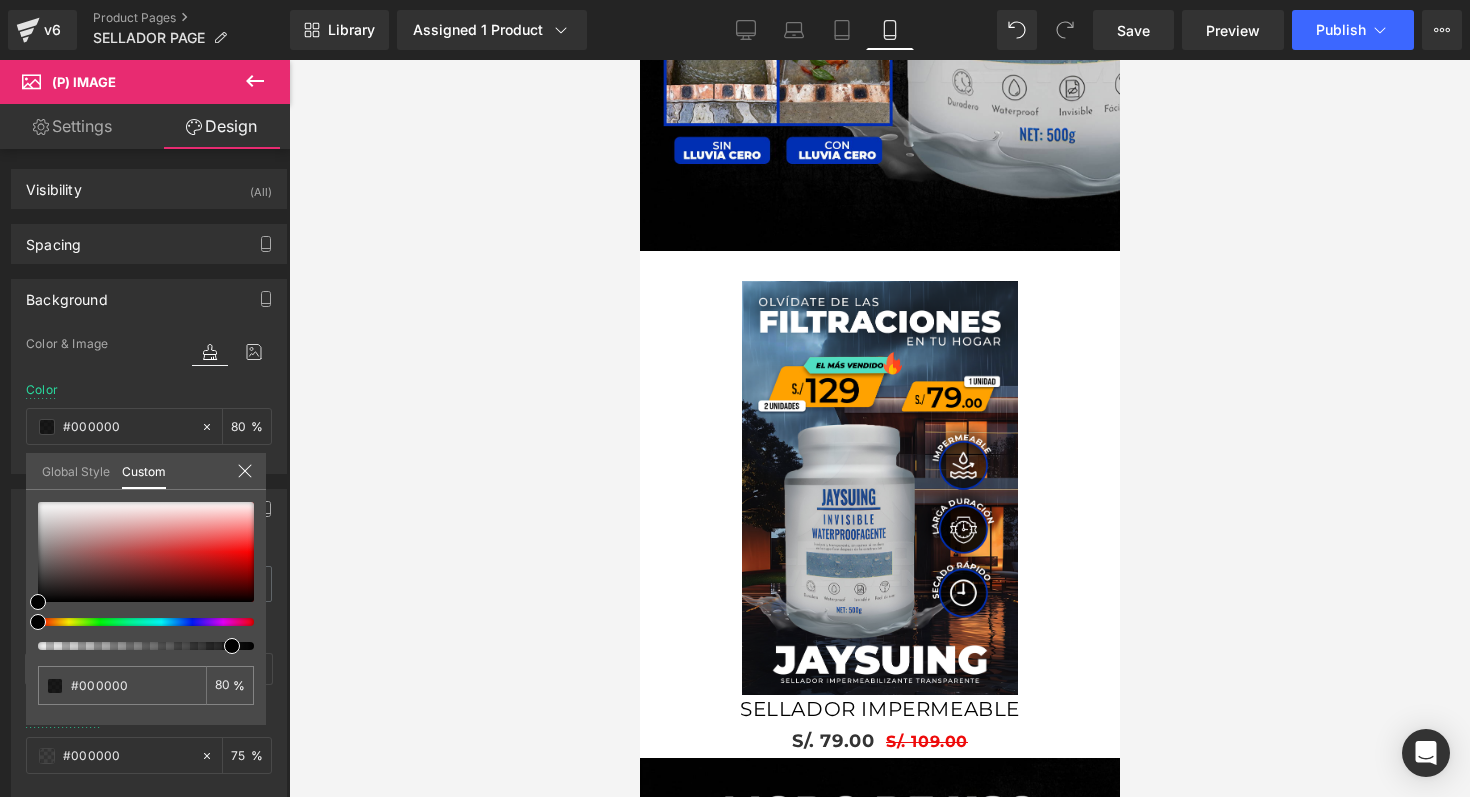 type on "77" 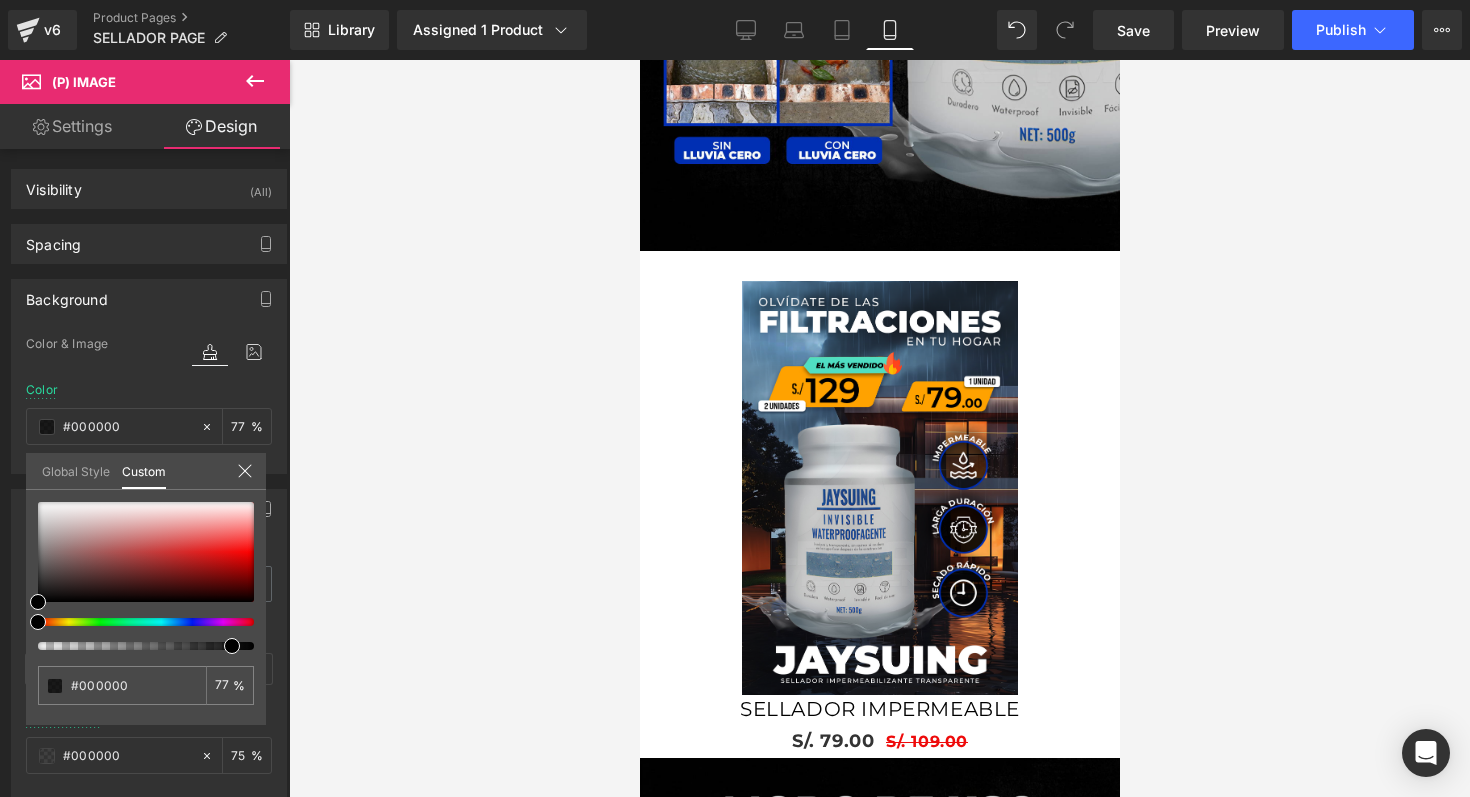 type on "75" 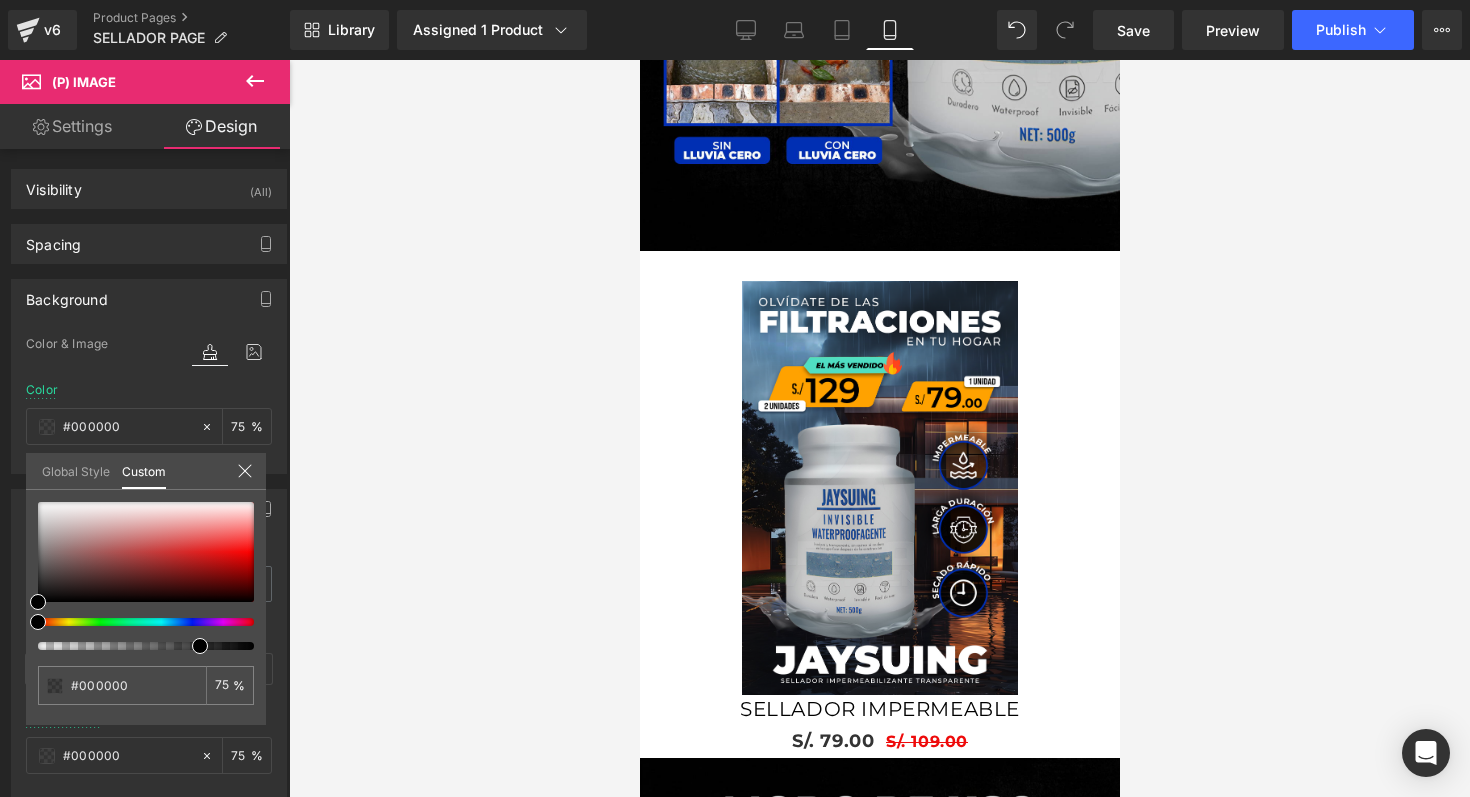 type on "76" 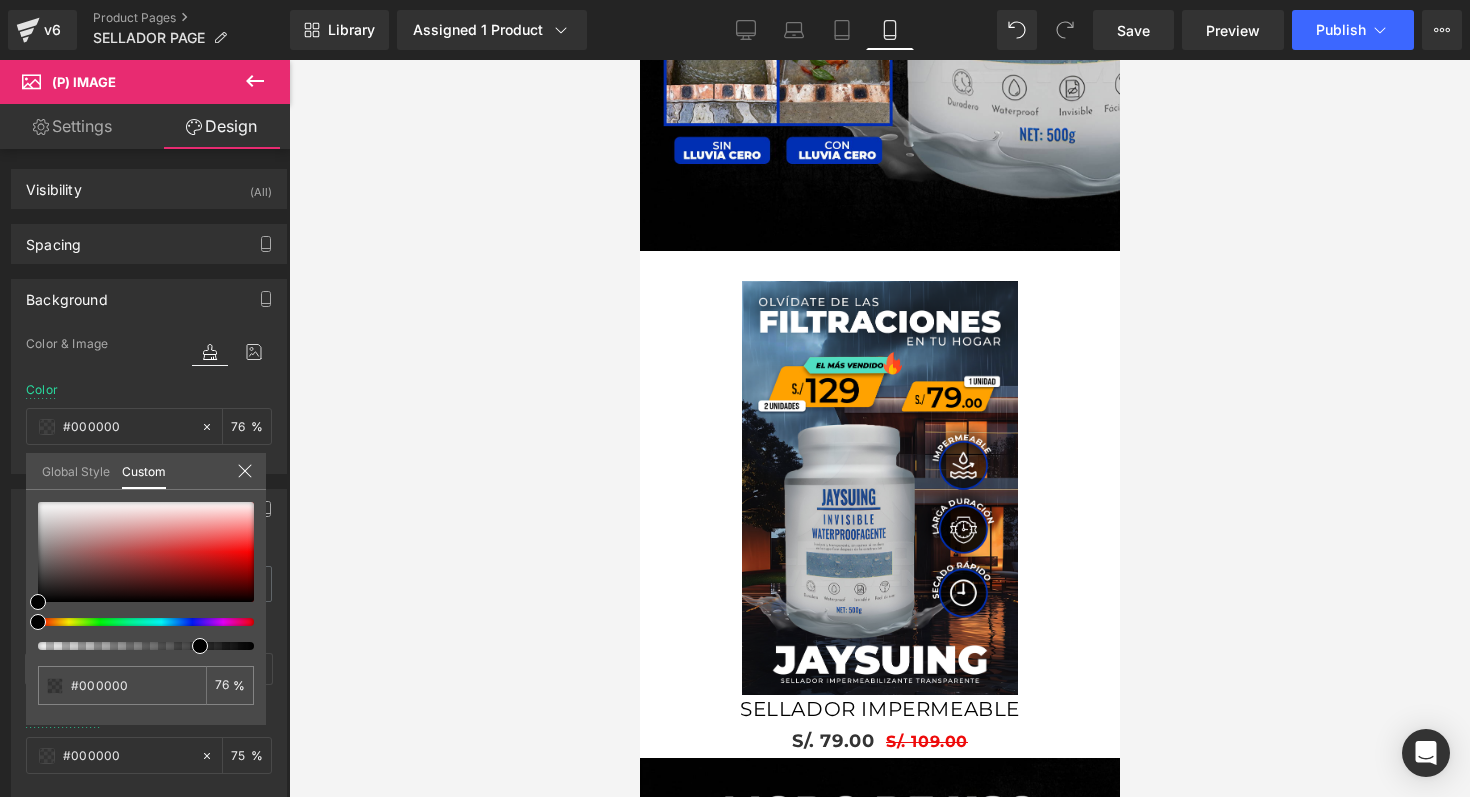 type on "77" 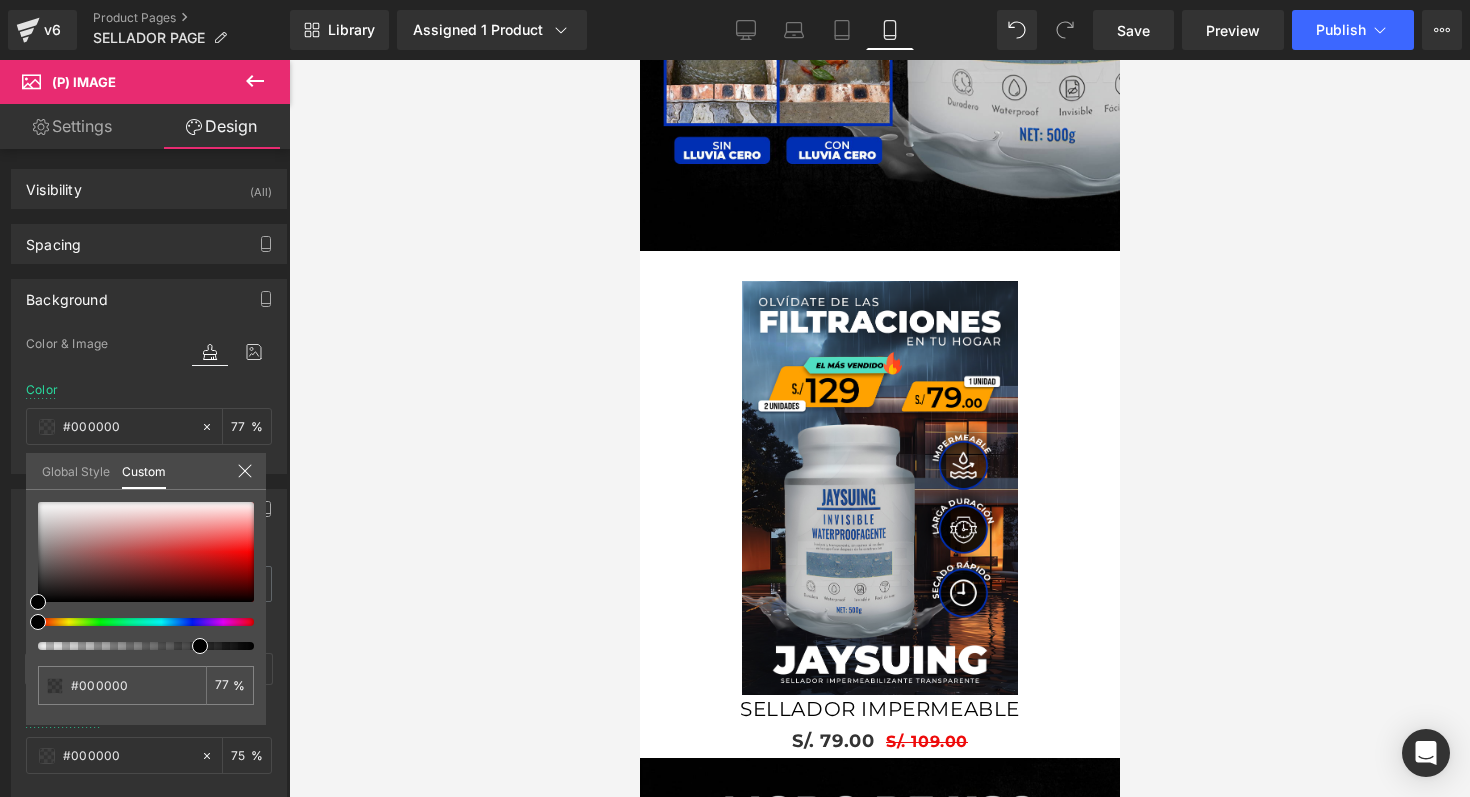 drag, startPoint x: 251, startPoint y: 653, endPoint x: 195, endPoint y: 652, distance: 56.008926 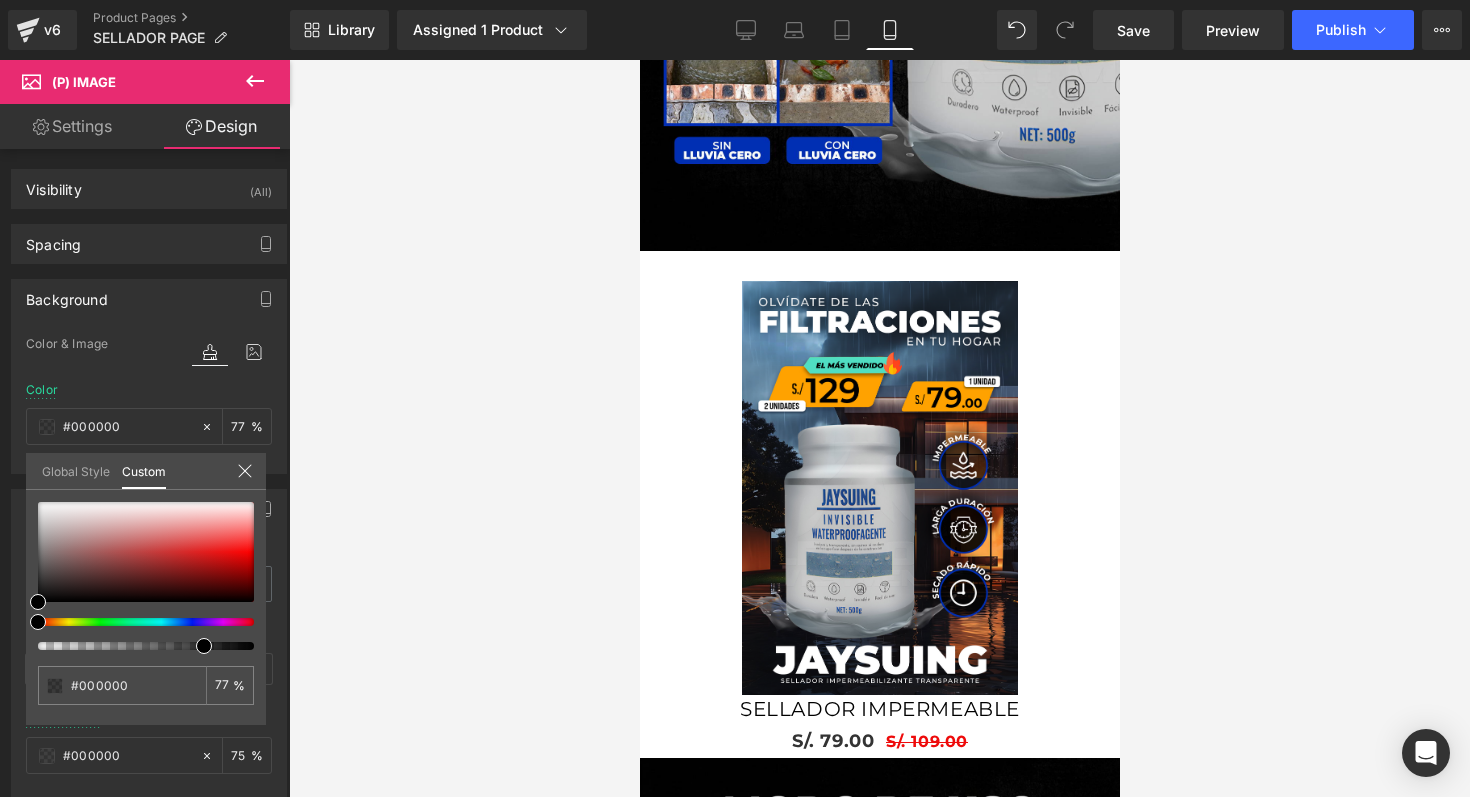 click on "#000000 77 %" at bounding box center [146, 613] 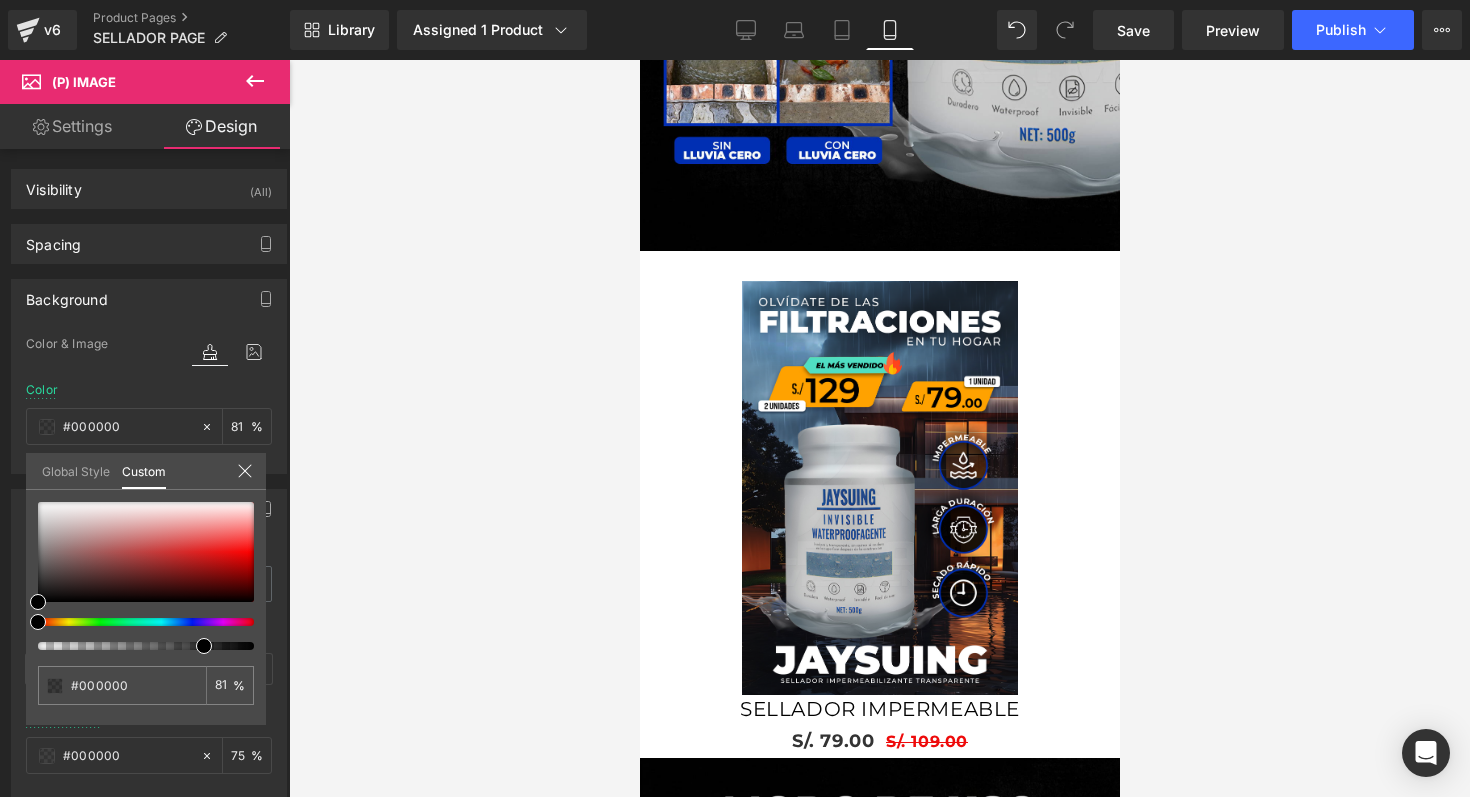 type on "83" 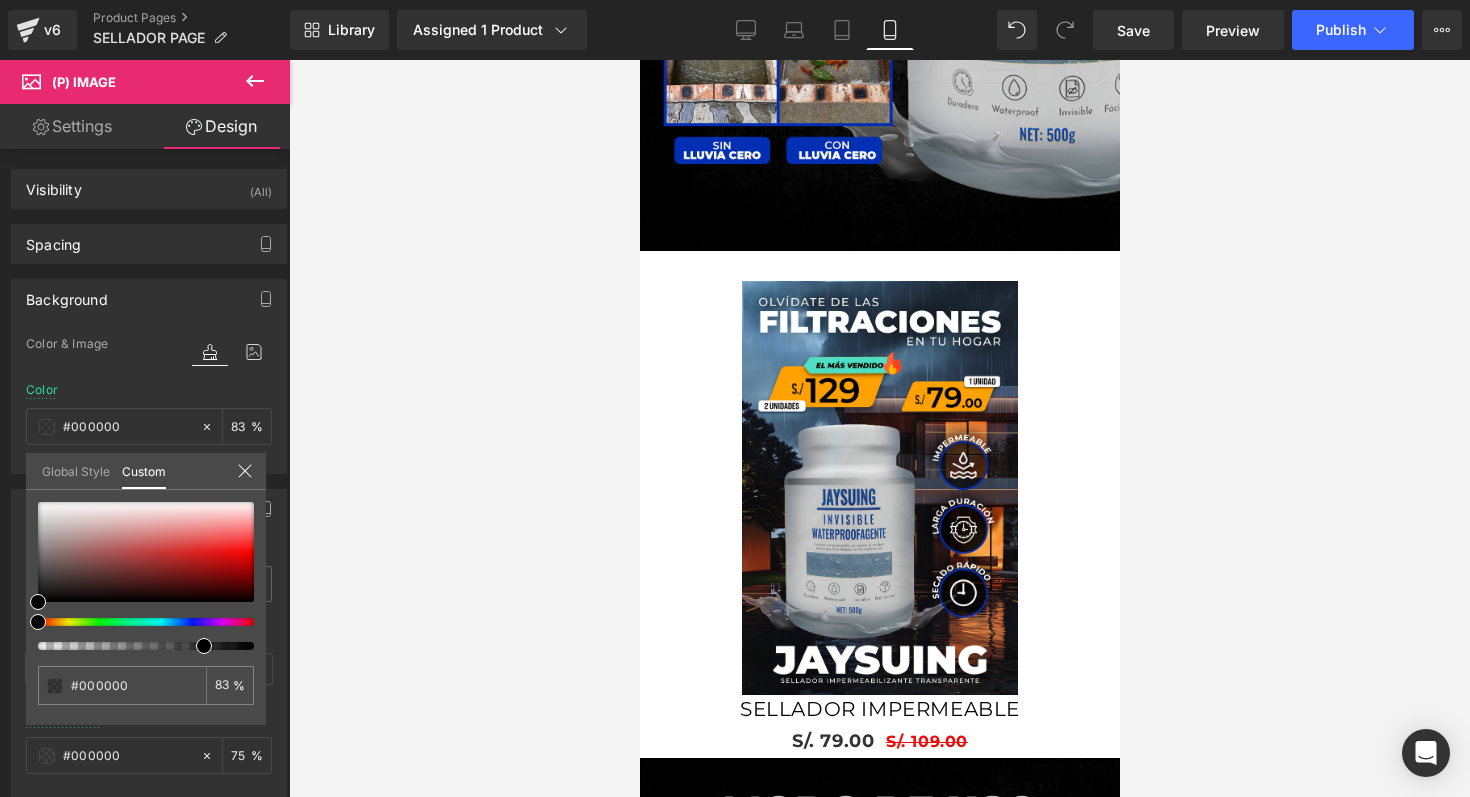 type on "86" 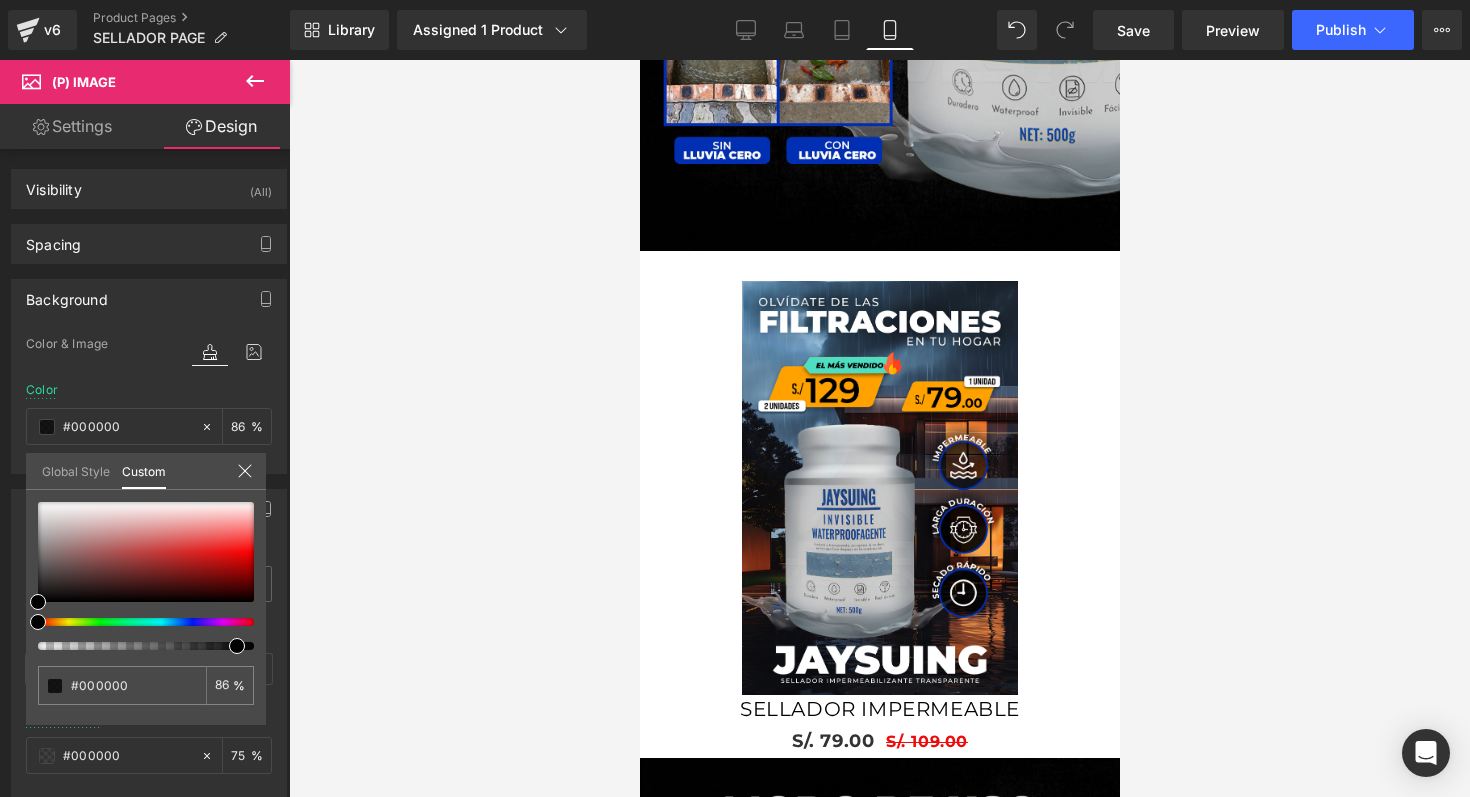 type on "90" 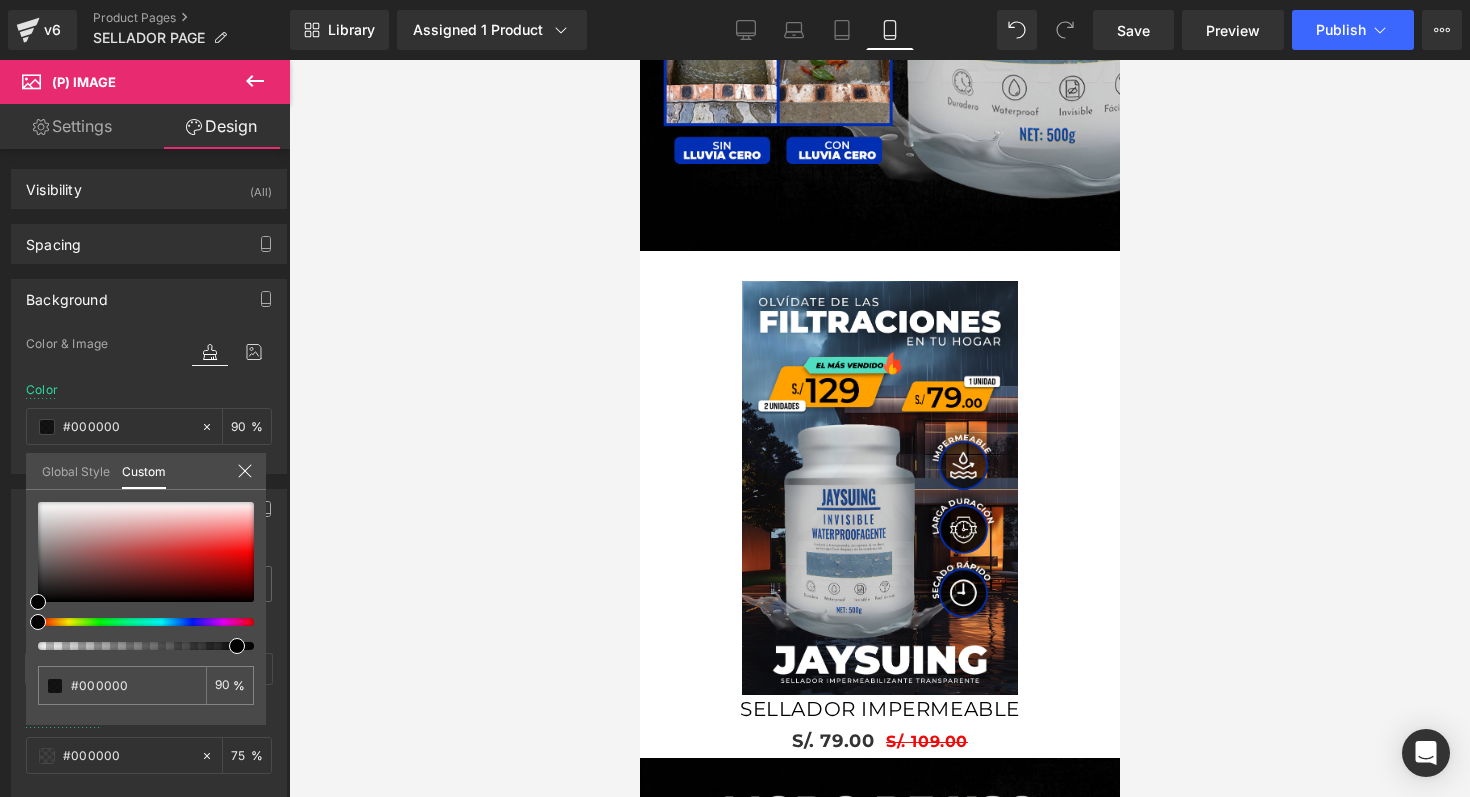type on "94" 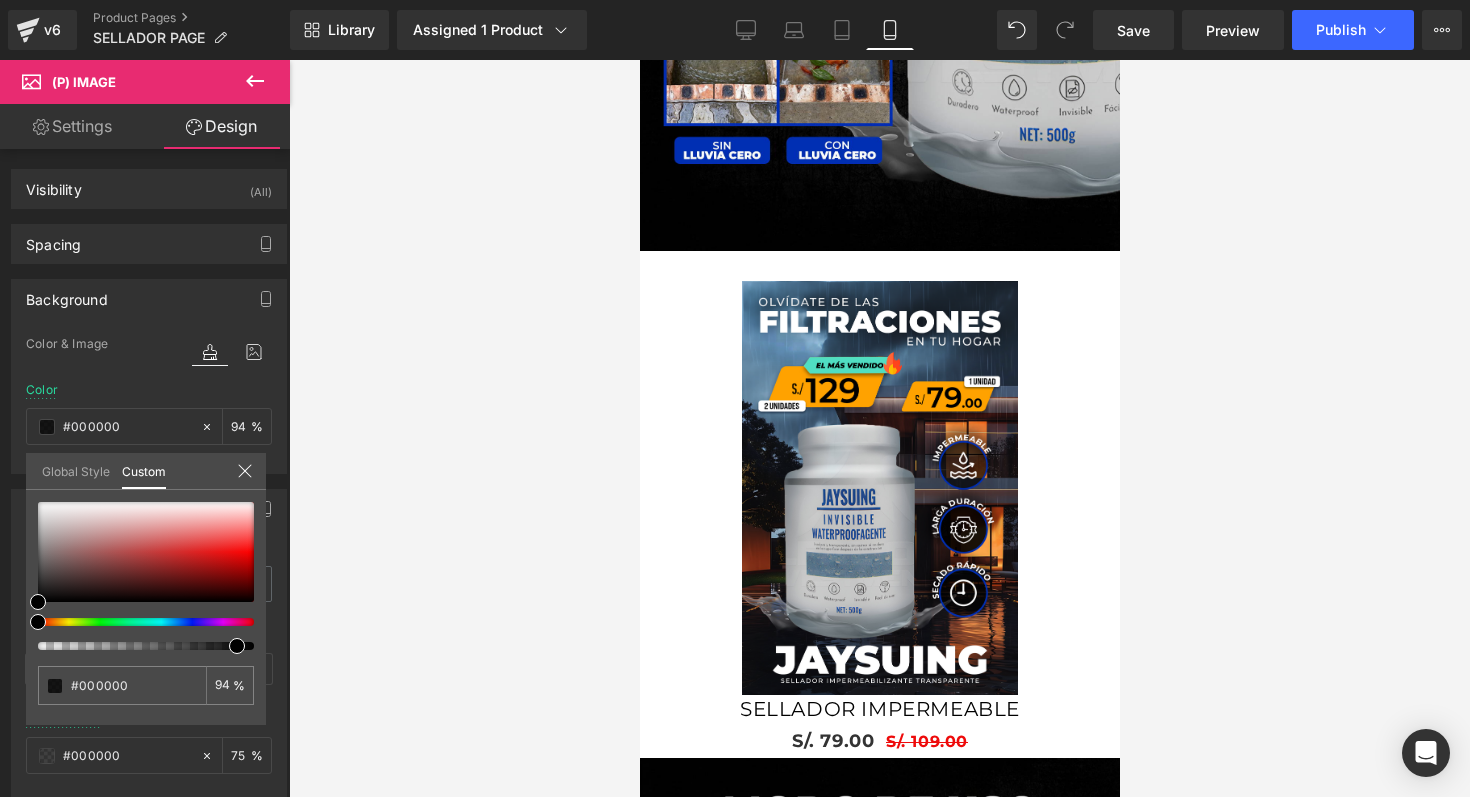 type on "100" 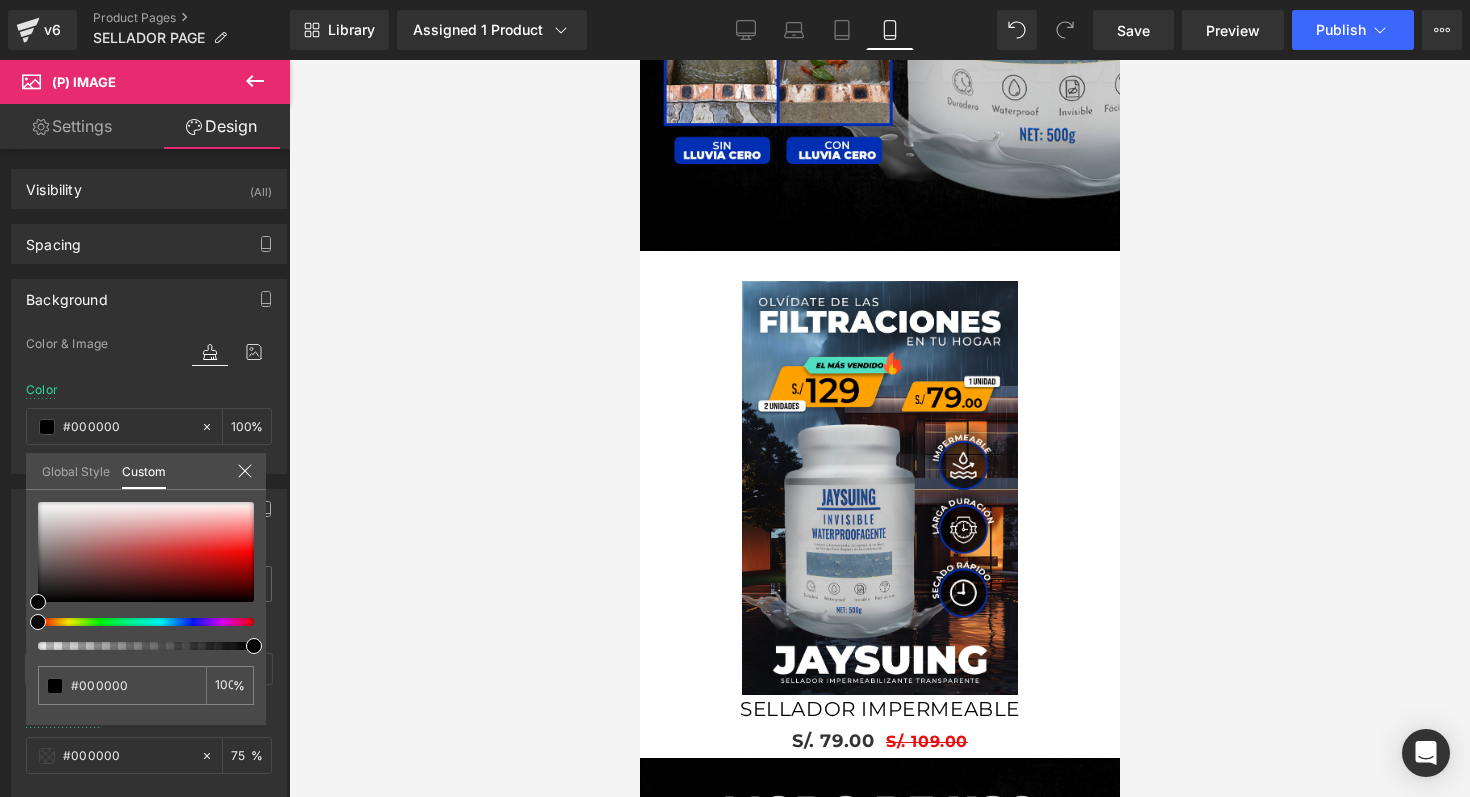 drag, startPoint x: 205, startPoint y: 642, endPoint x: 330, endPoint y: 653, distance: 125.48307 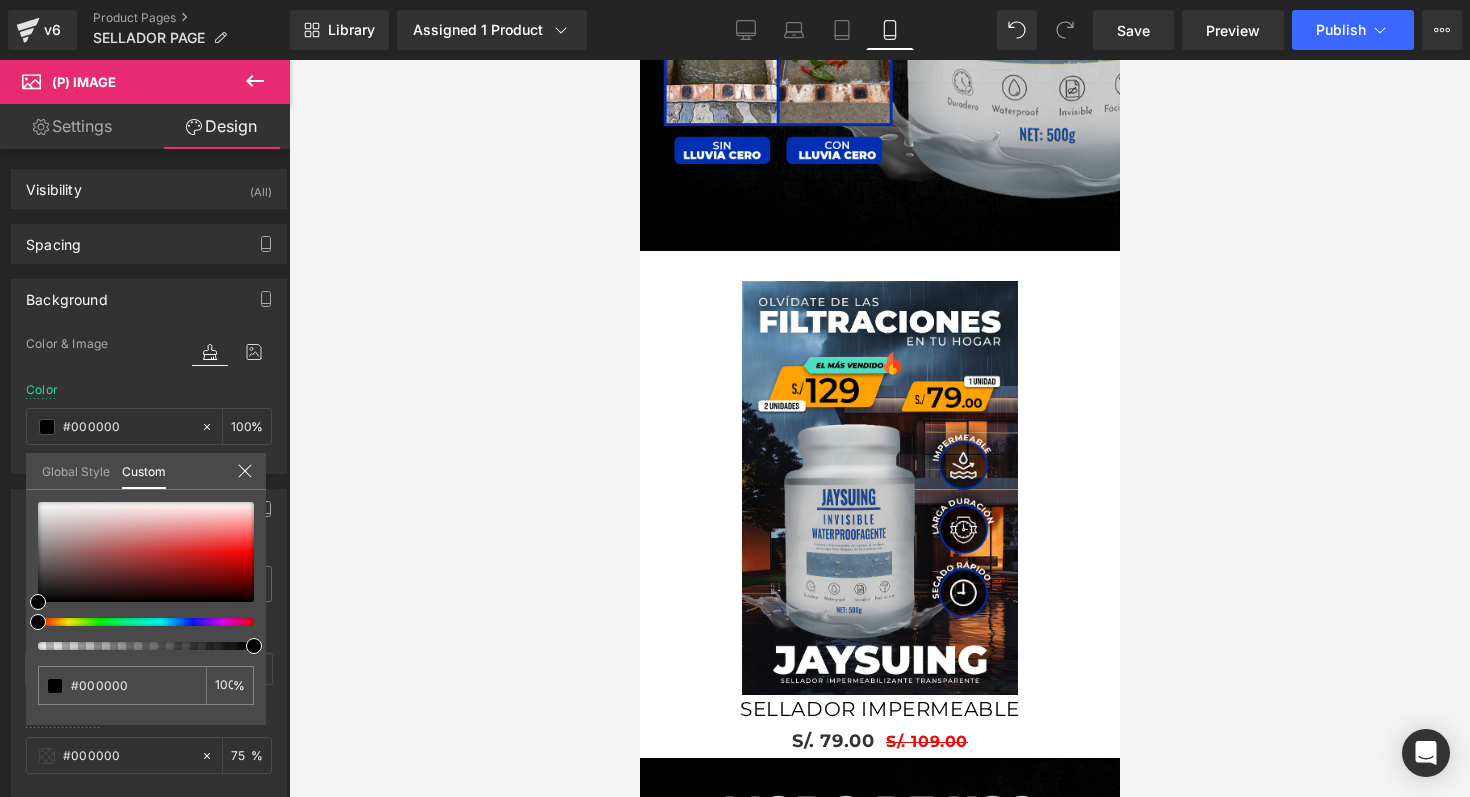 click on "#000000 100 %" at bounding box center (146, 613) 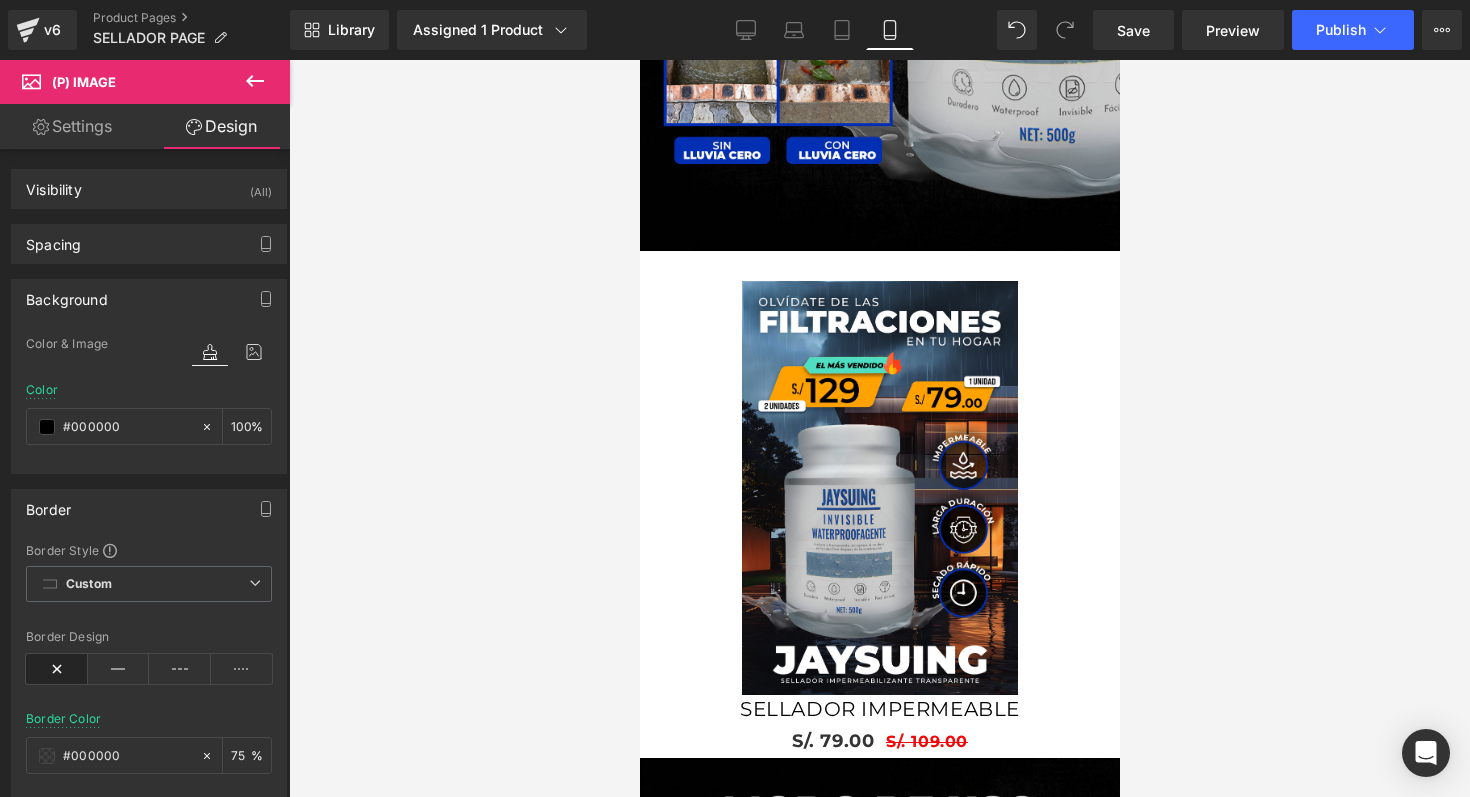 click on "Ir directamente al contenido
Image         Image         Row         Image
Sale Off
(P) Image
SELLADOR IMPERMEABLE
(P) Title
S/. 79.00
S/. 109.00
(P) Price
Product         Image         Row
Select your layout" at bounding box center [879, 69] 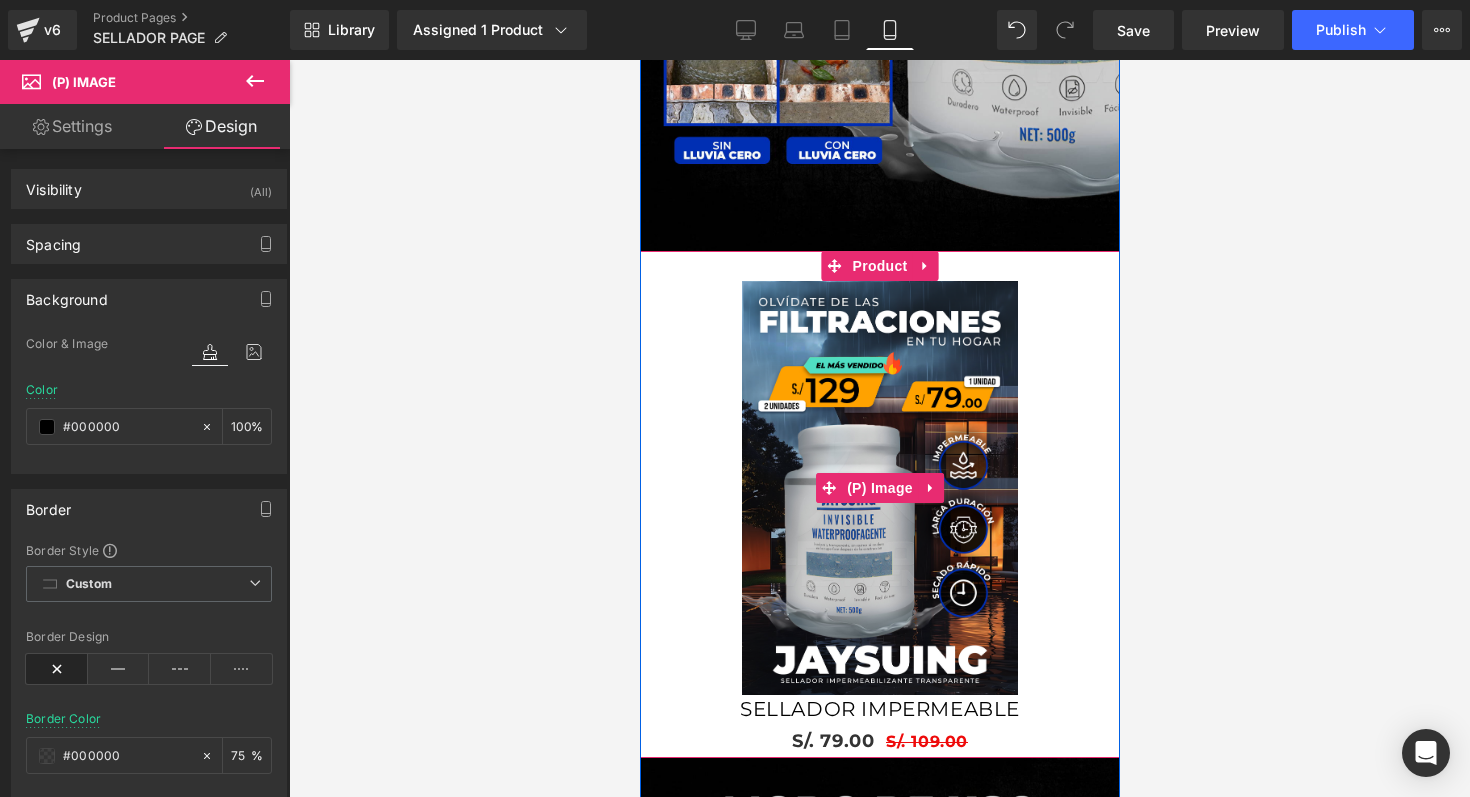 click on "Sale Off" at bounding box center (879, 488) 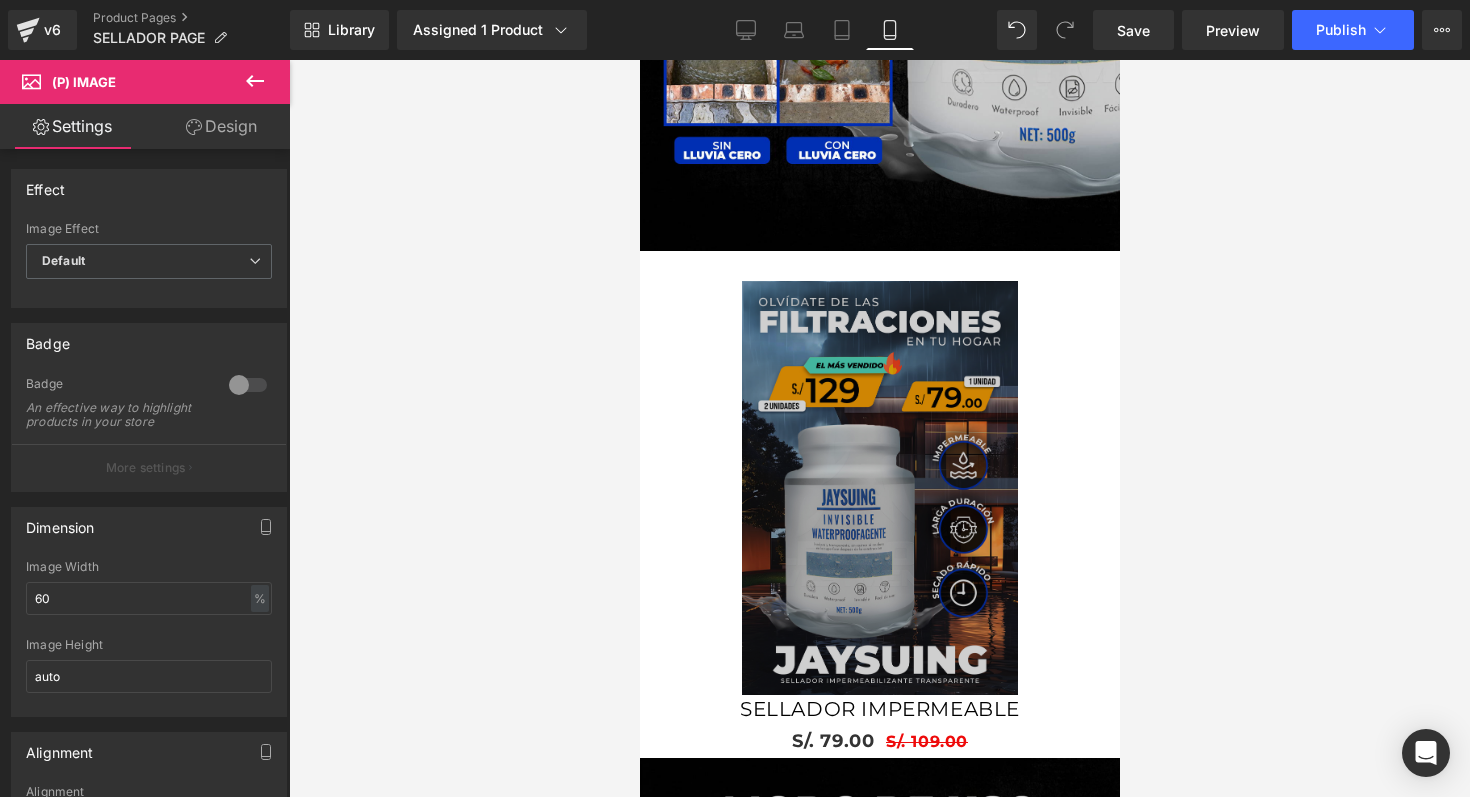 click on "Design" at bounding box center [221, 126] 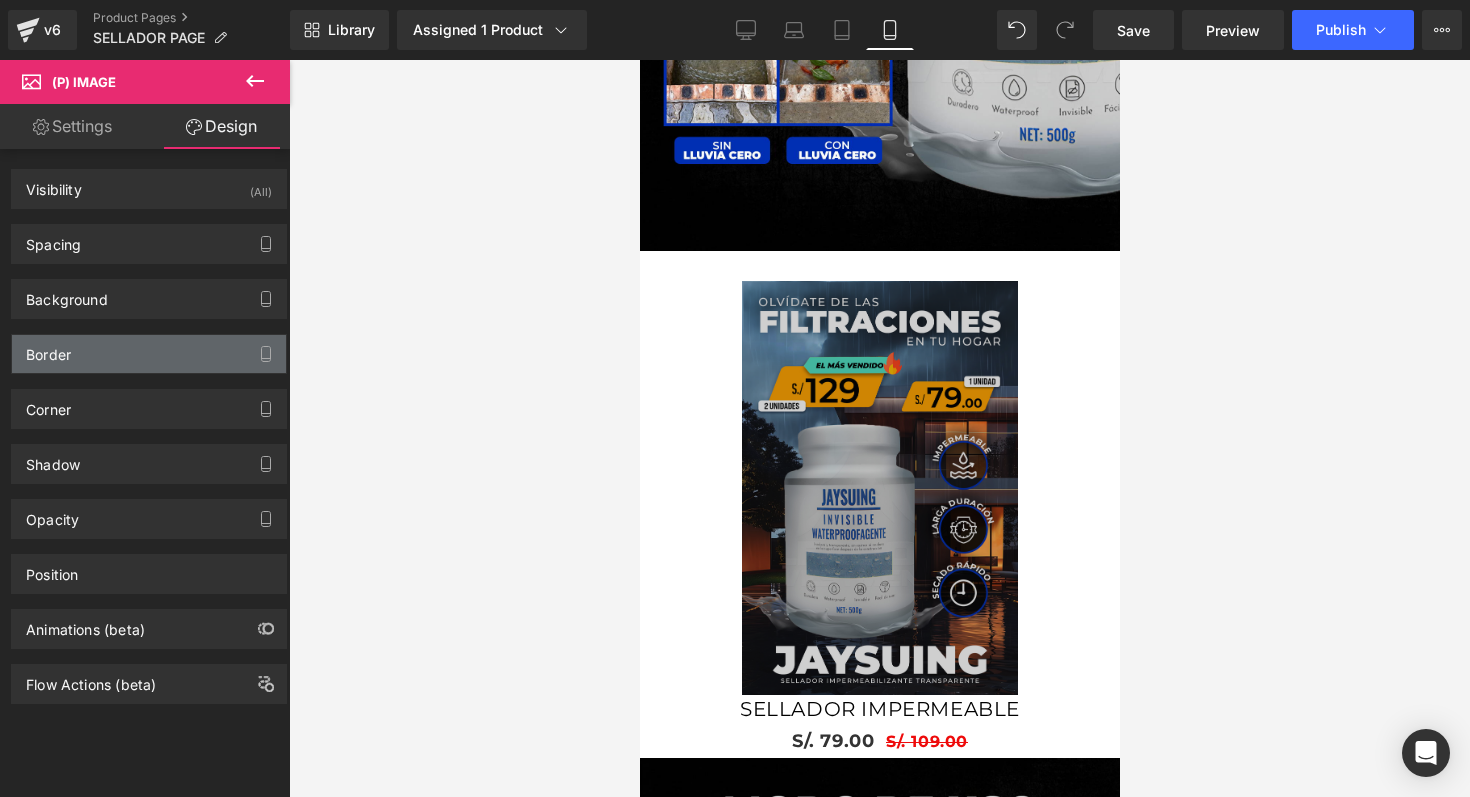 click on "Border" at bounding box center (149, 354) 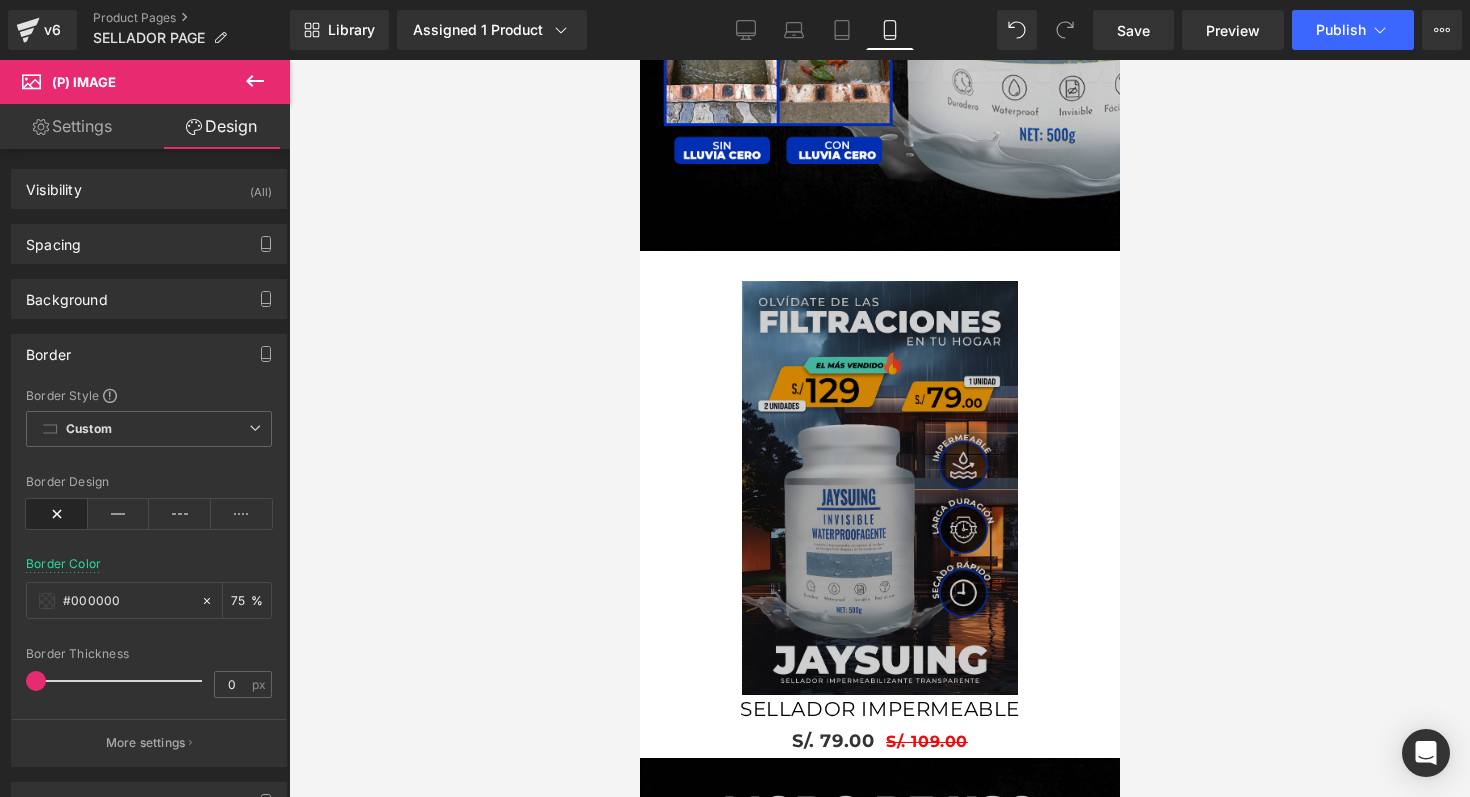click on "Border" at bounding box center (149, 354) 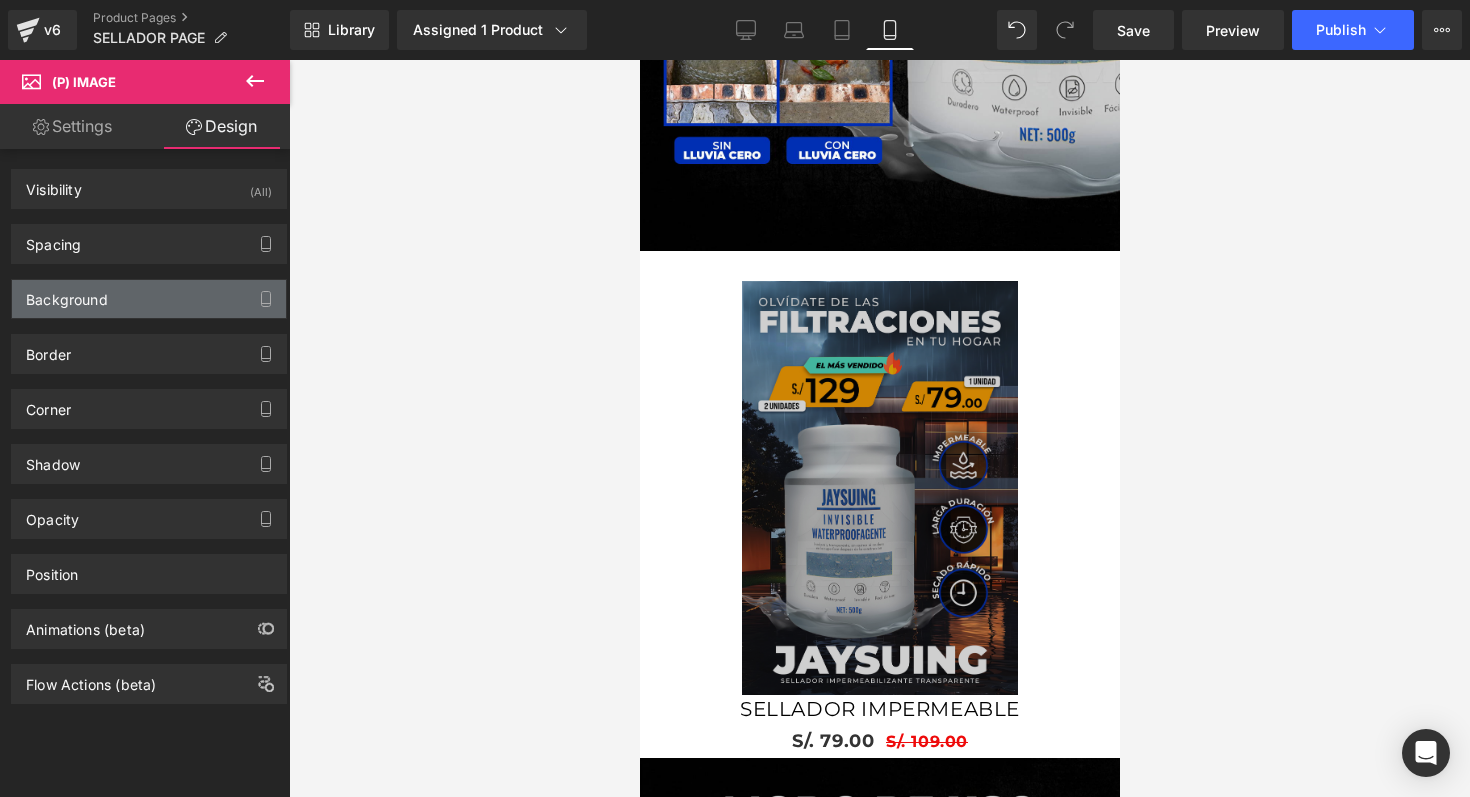 click on "Background" at bounding box center (149, 299) 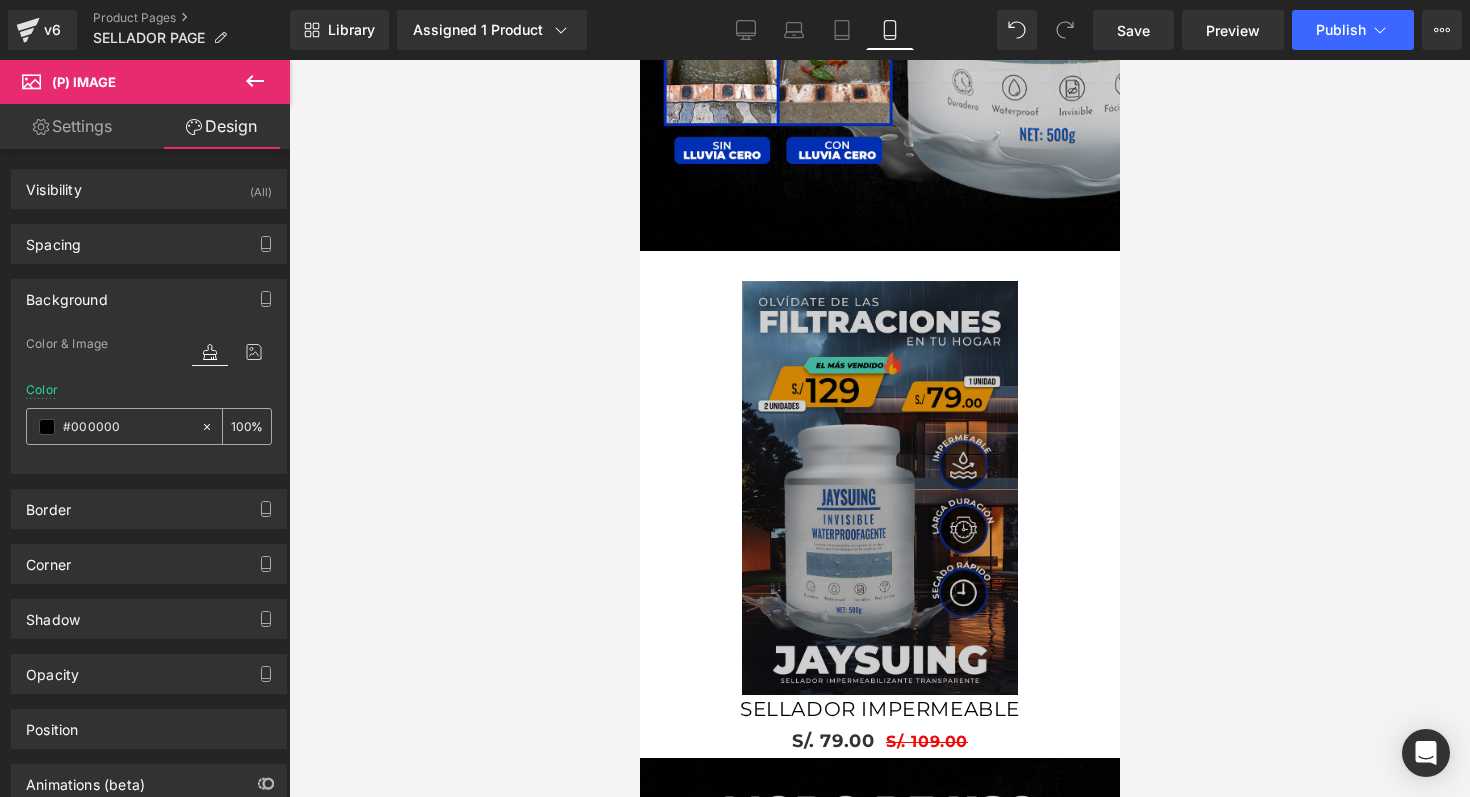 click at bounding box center [47, 427] 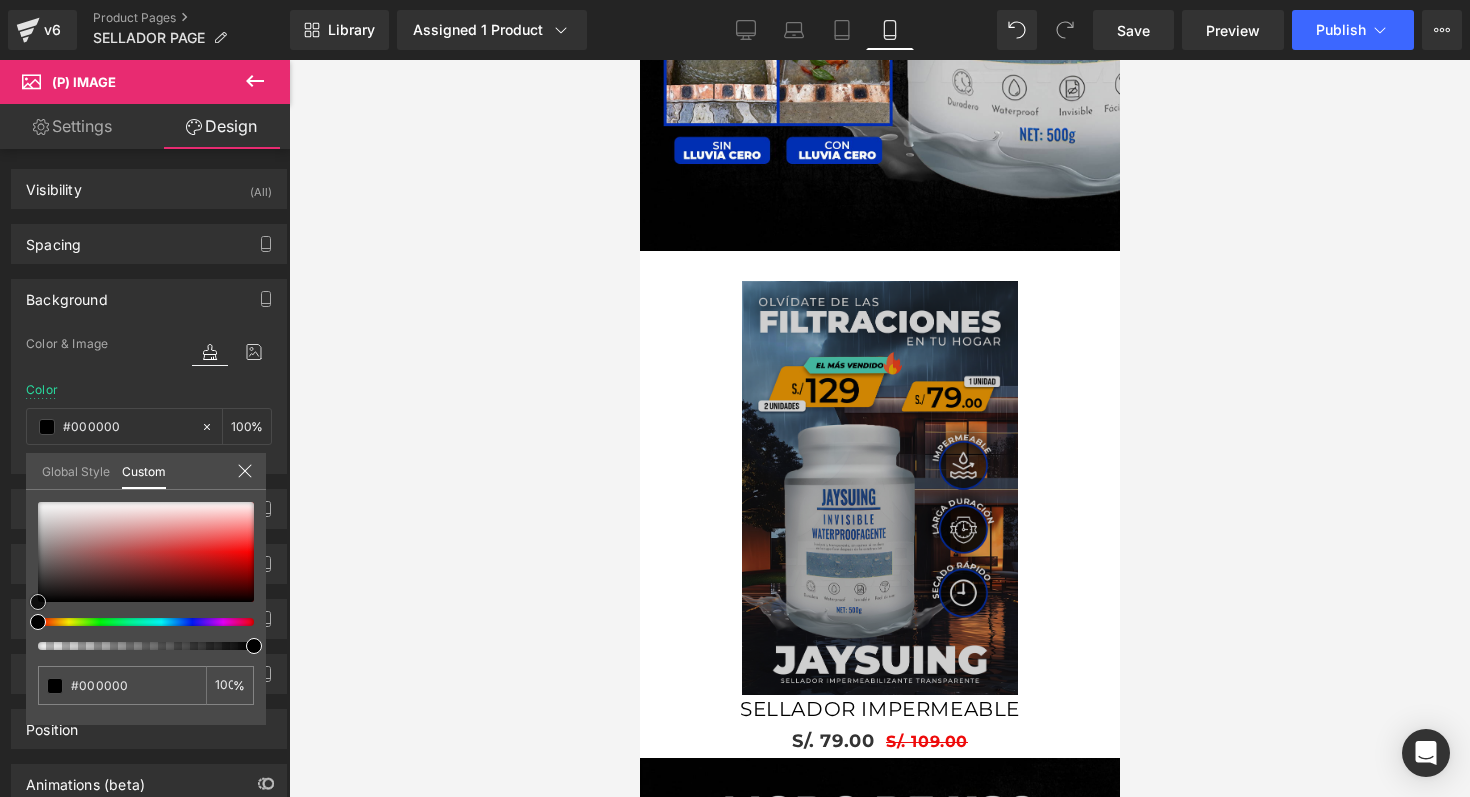 type on "#967272" 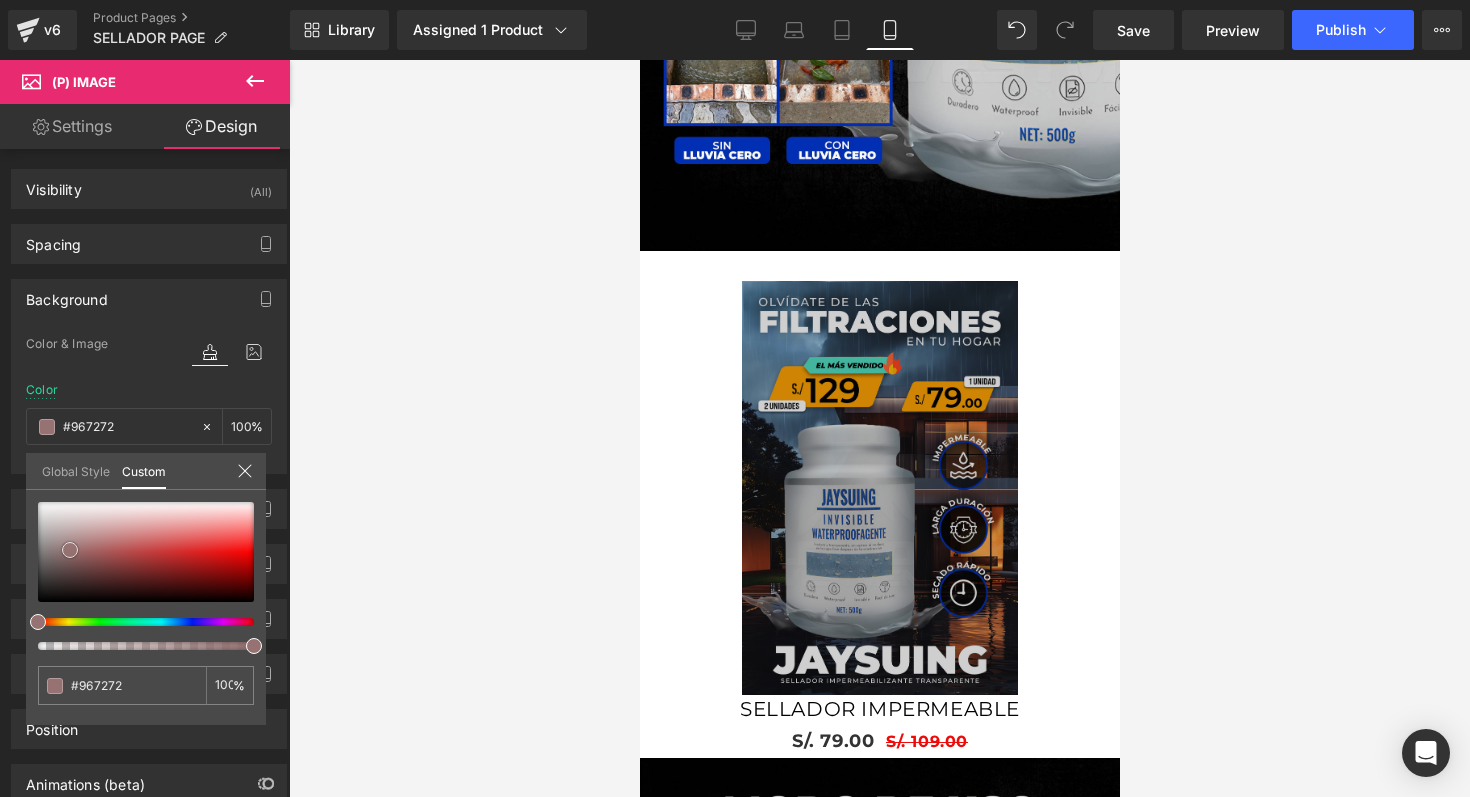 click at bounding box center (146, 552) 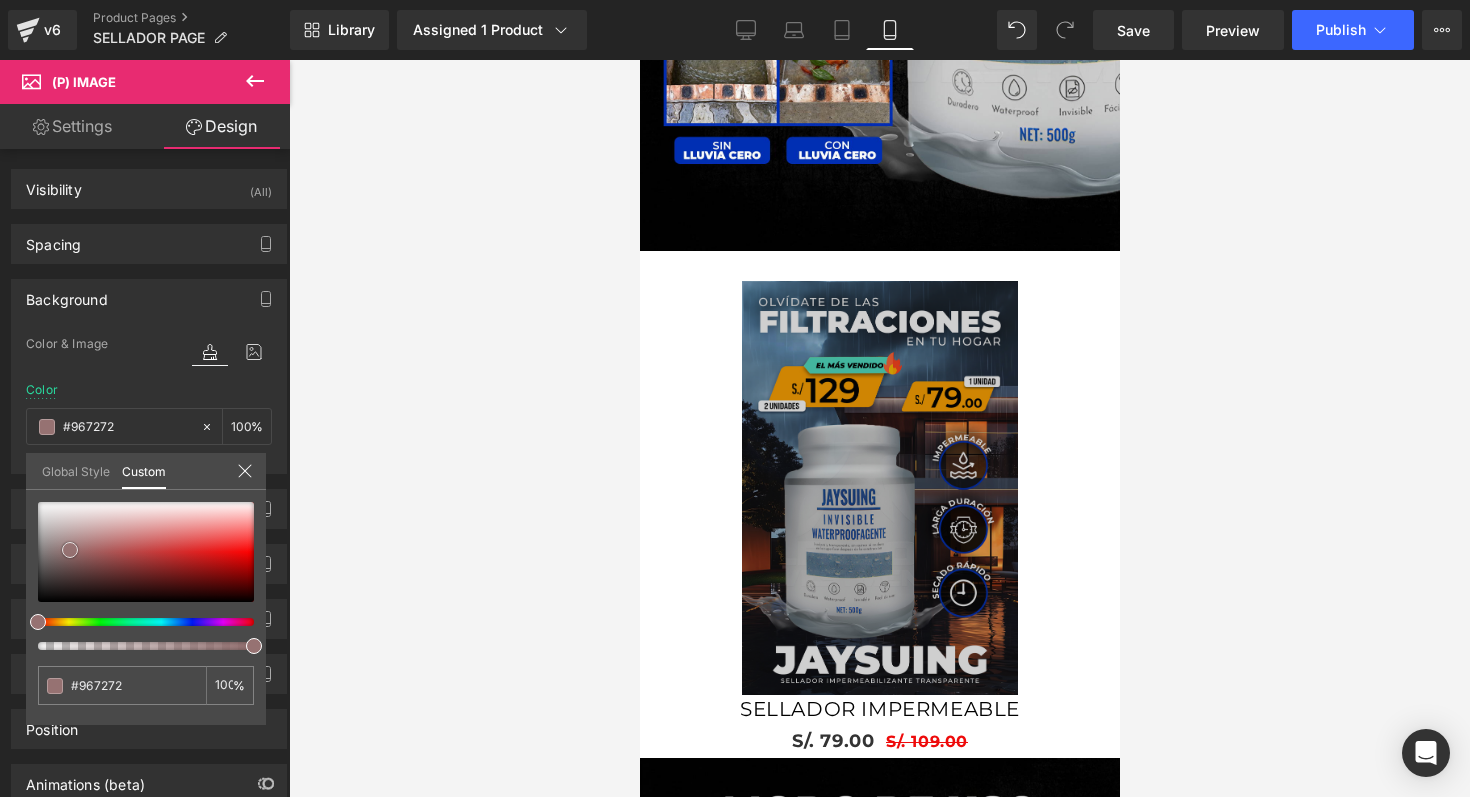 type on "#b84646" 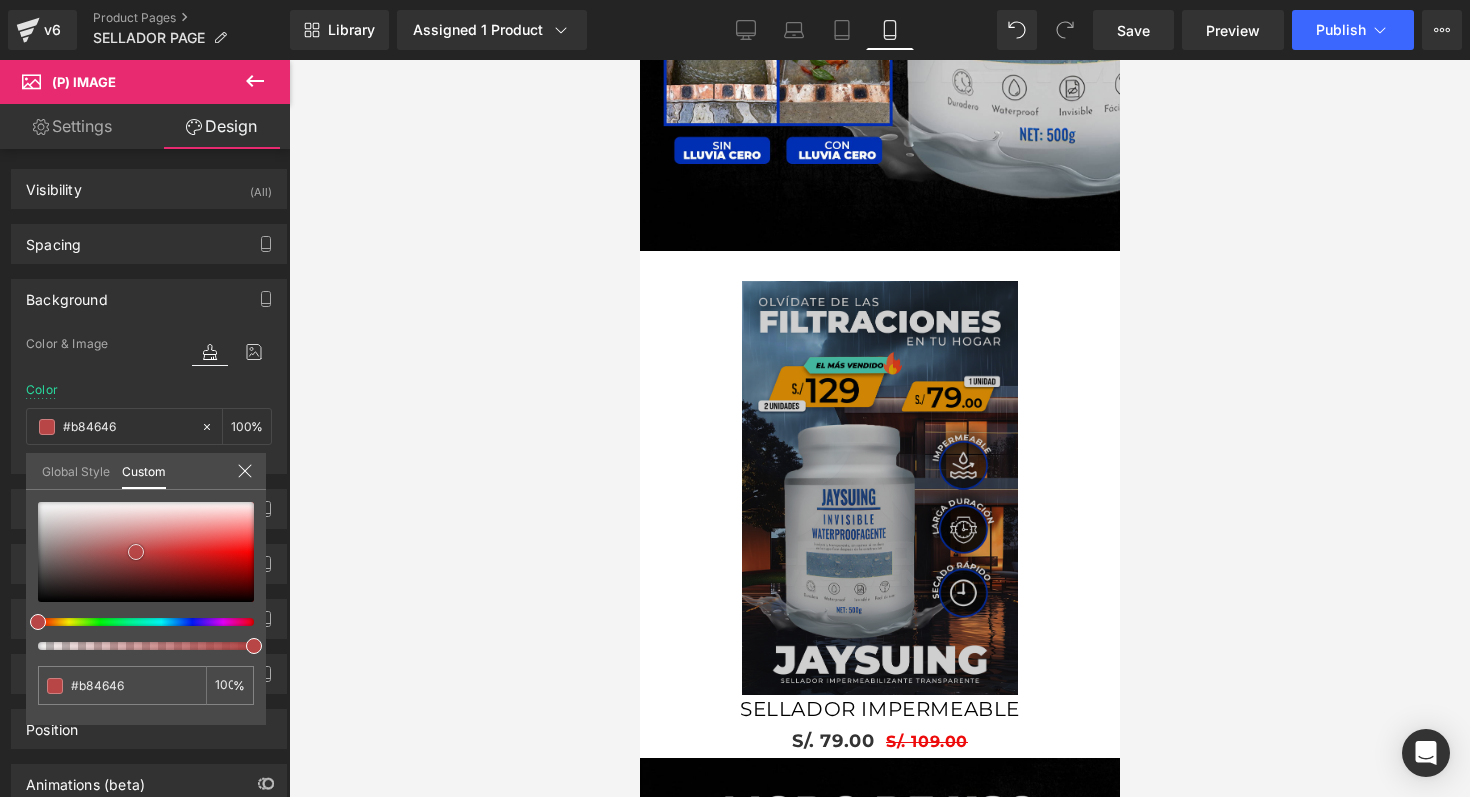 click at bounding box center (146, 552) 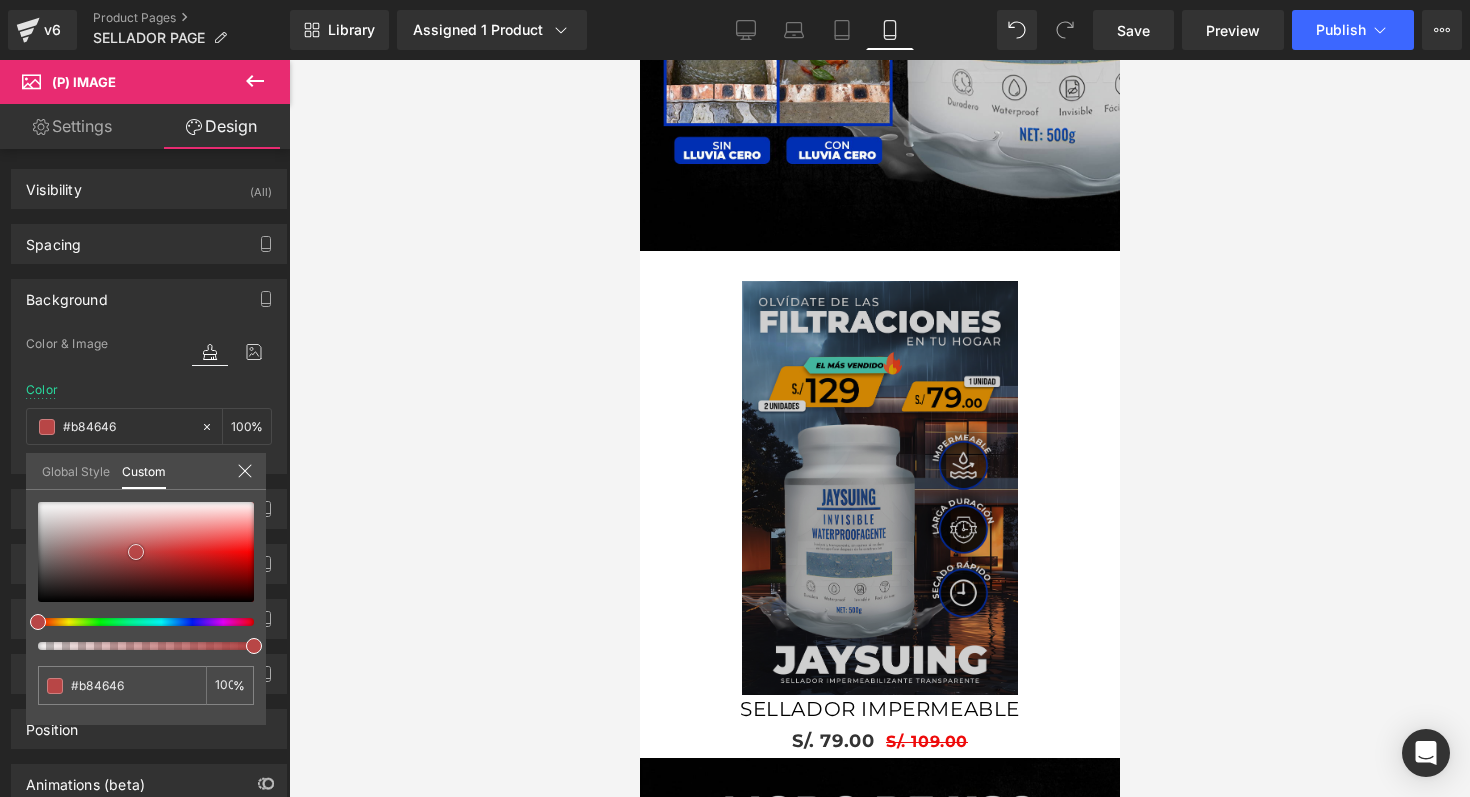 type on "#7c6363" 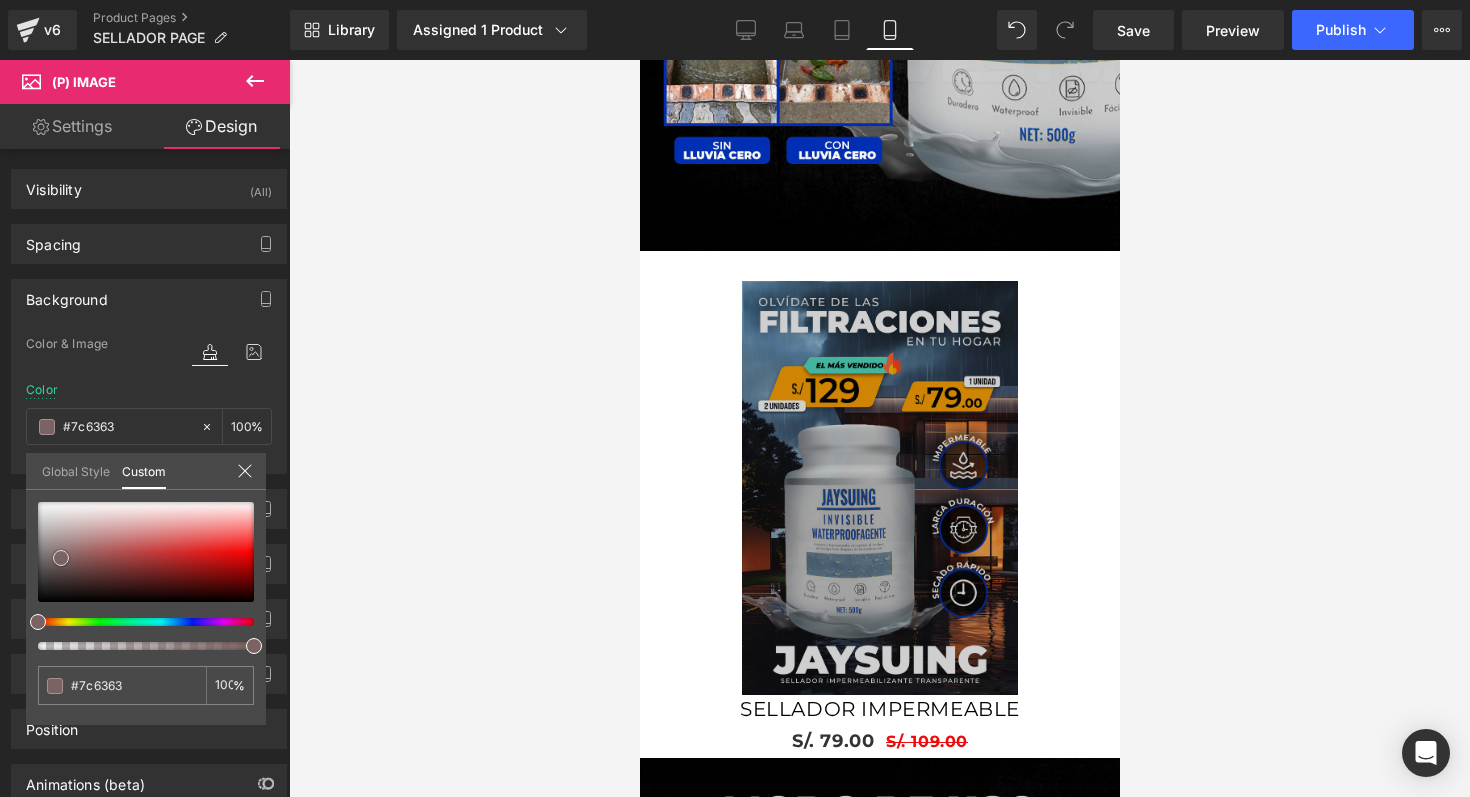 type on "#7b6464" 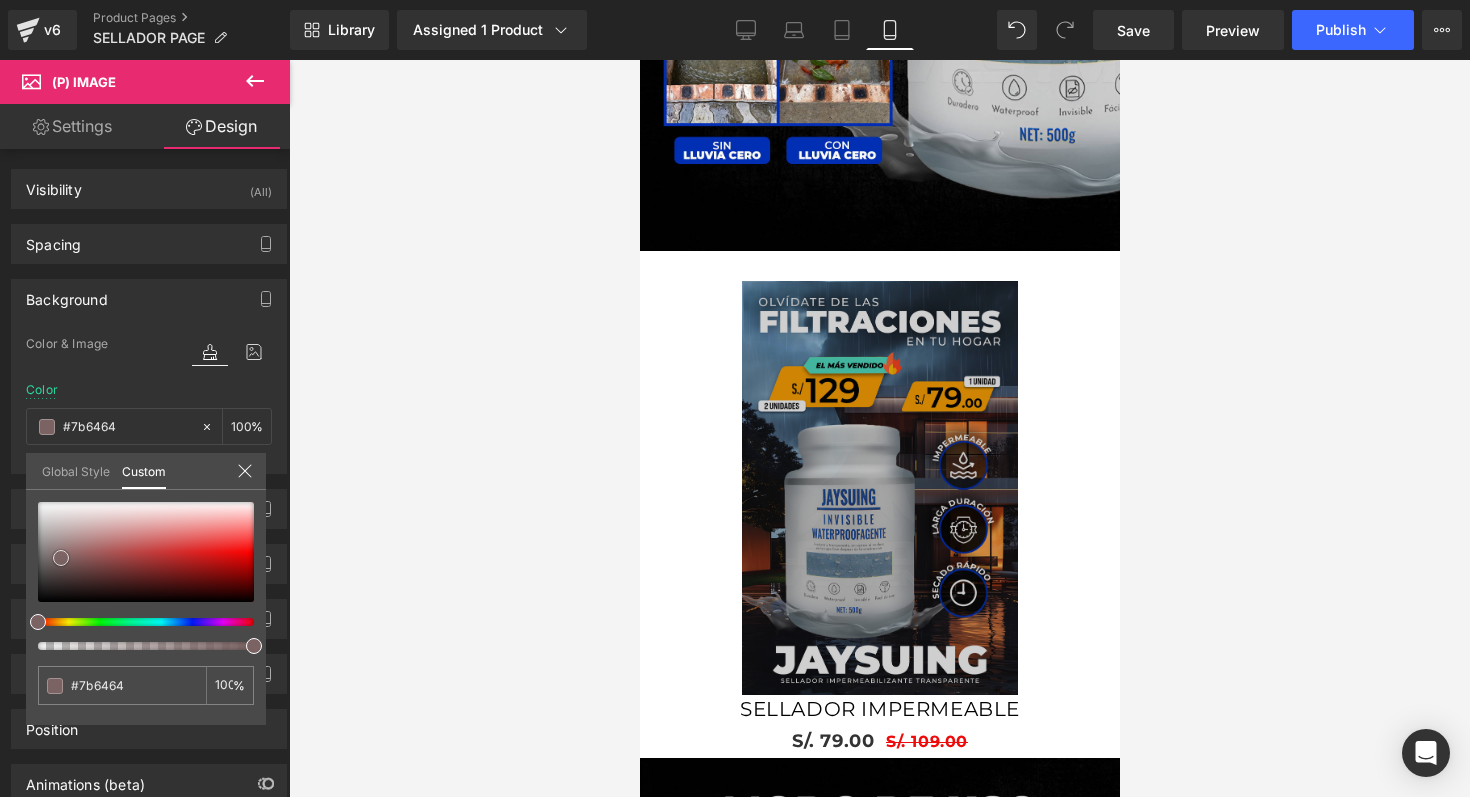 type on "#6d5e5e" 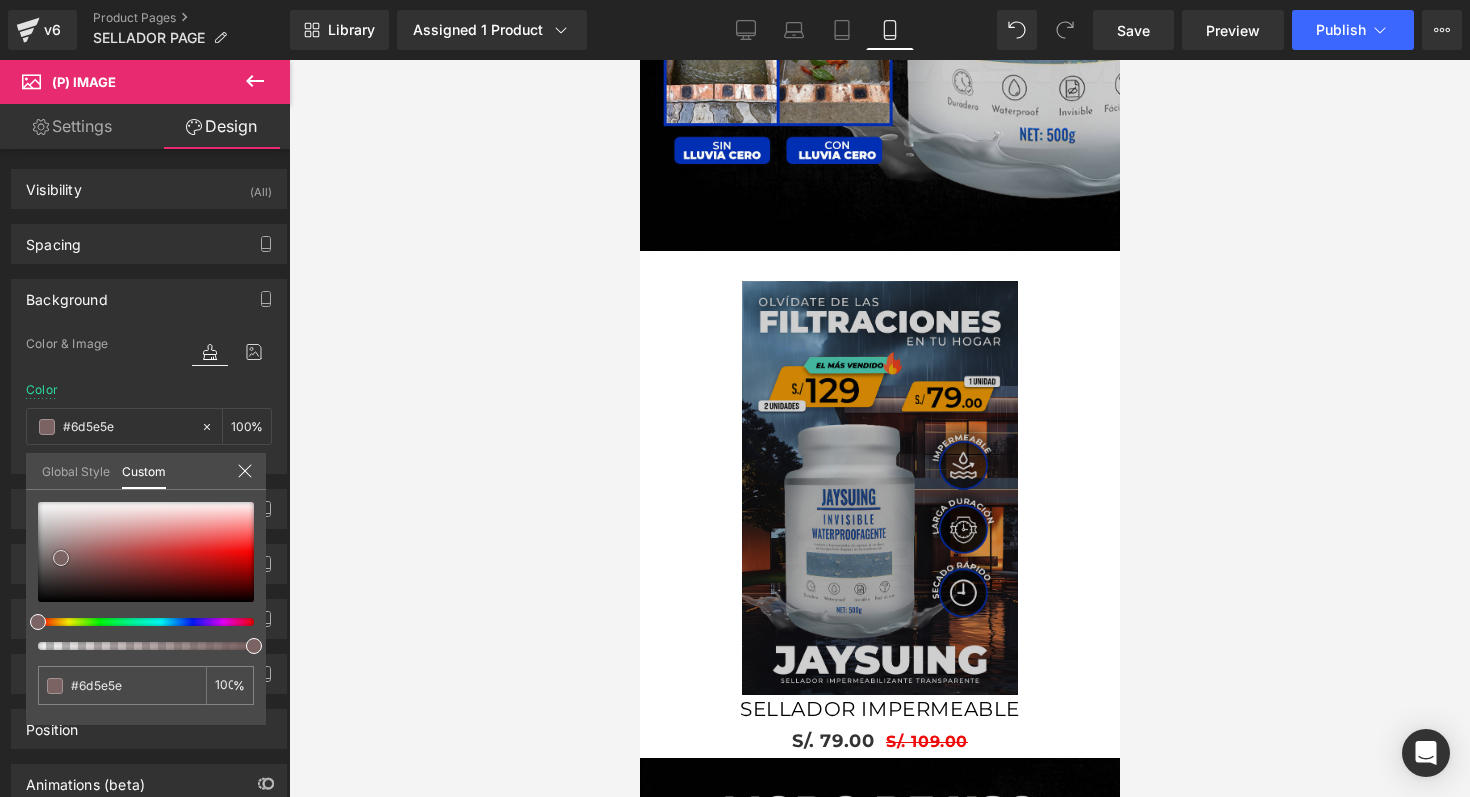 type on "#575050" 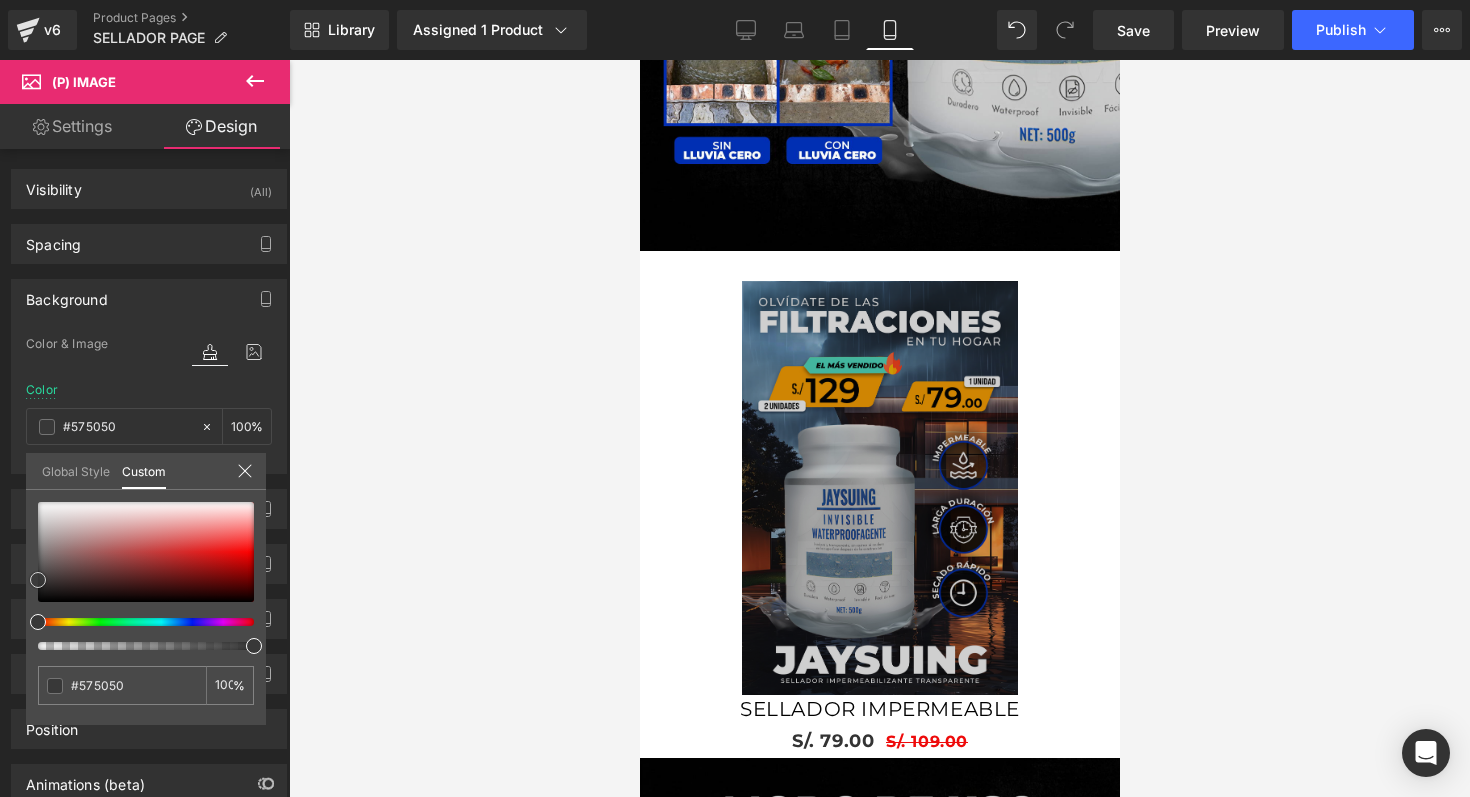 type on "#444444" 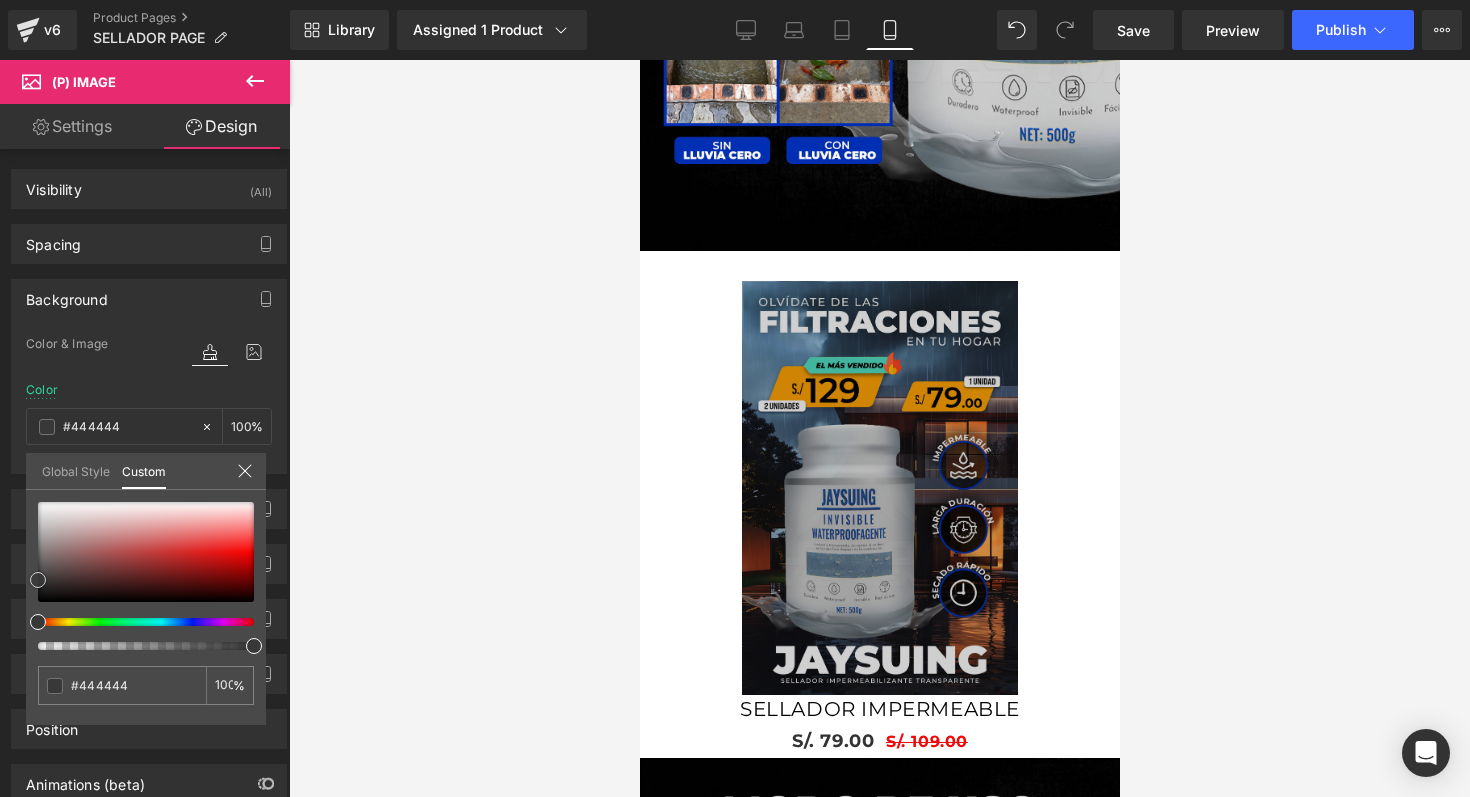 type on "#262626" 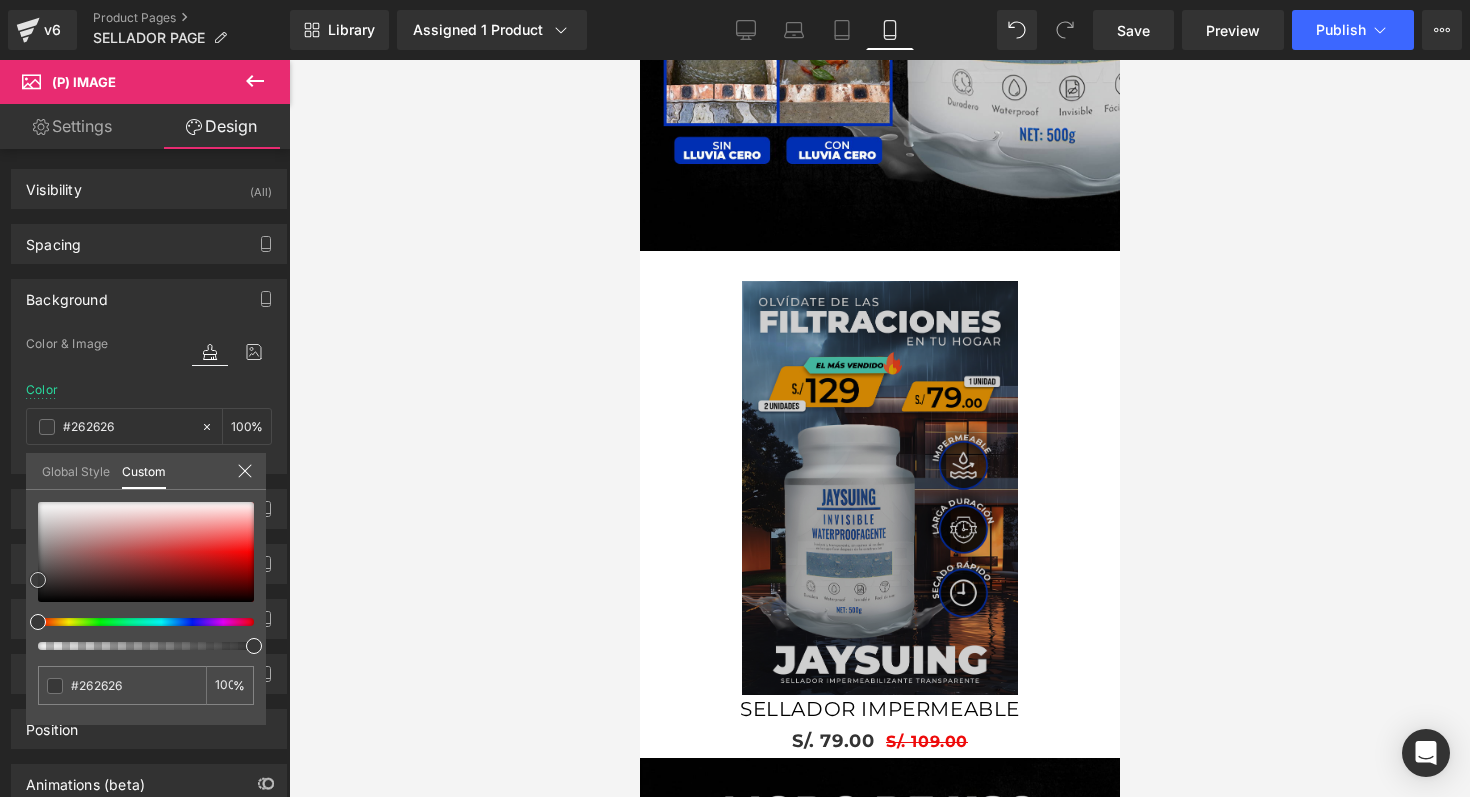 type on "#000000" 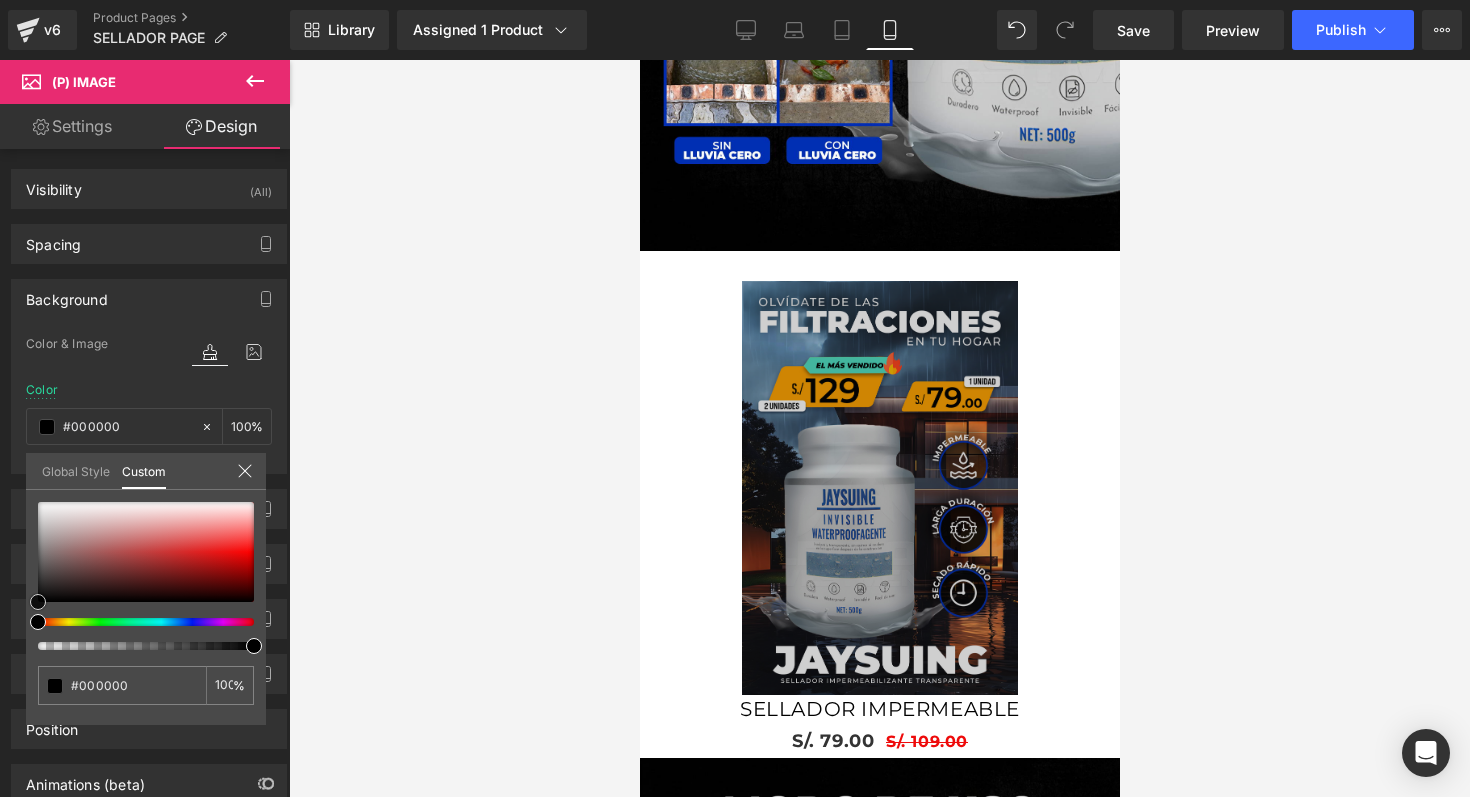 drag, startPoint x: 61, startPoint y: 558, endPoint x: 8, endPoint y: 647, distance: 103.58572 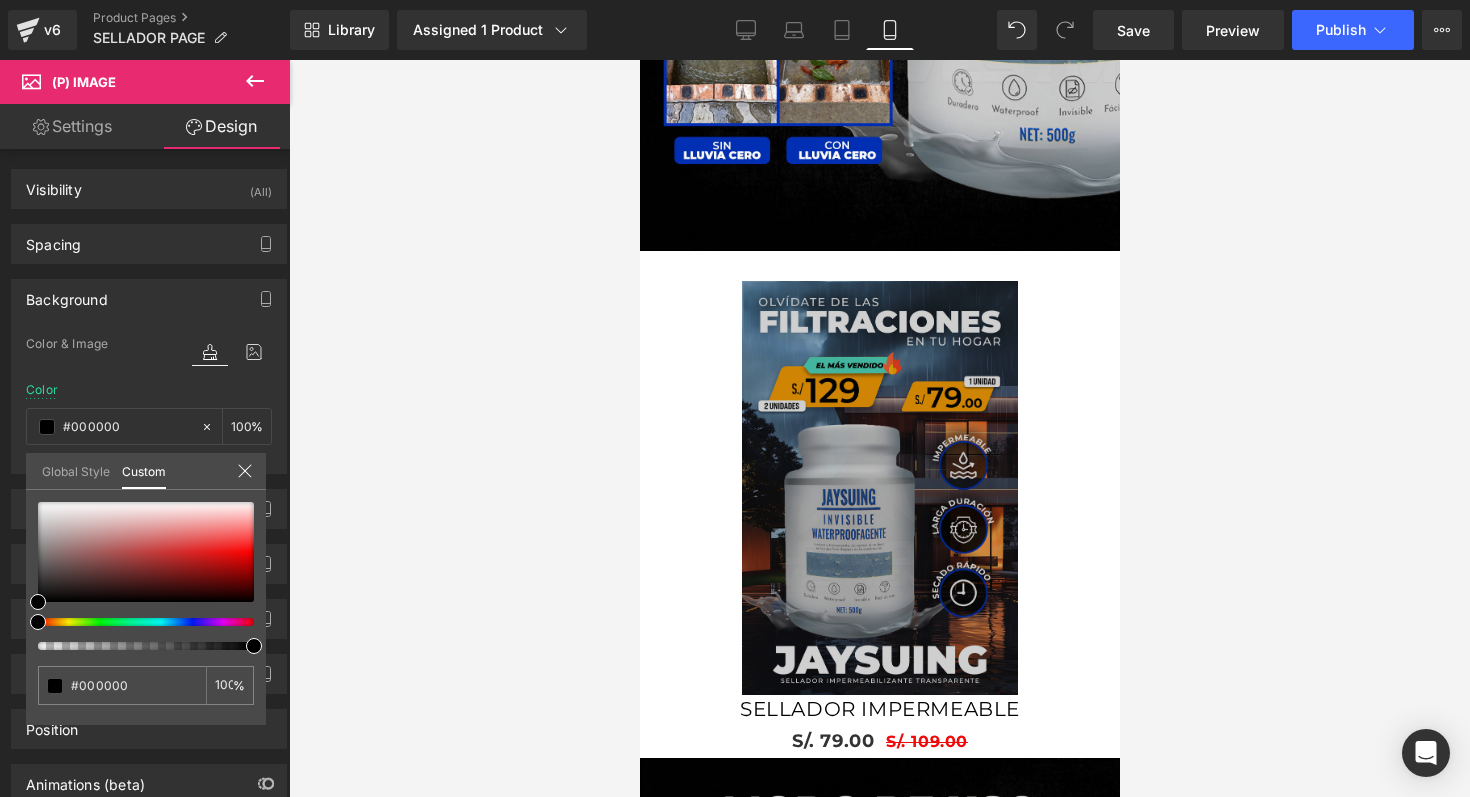 click at bounding box center (879, 428) 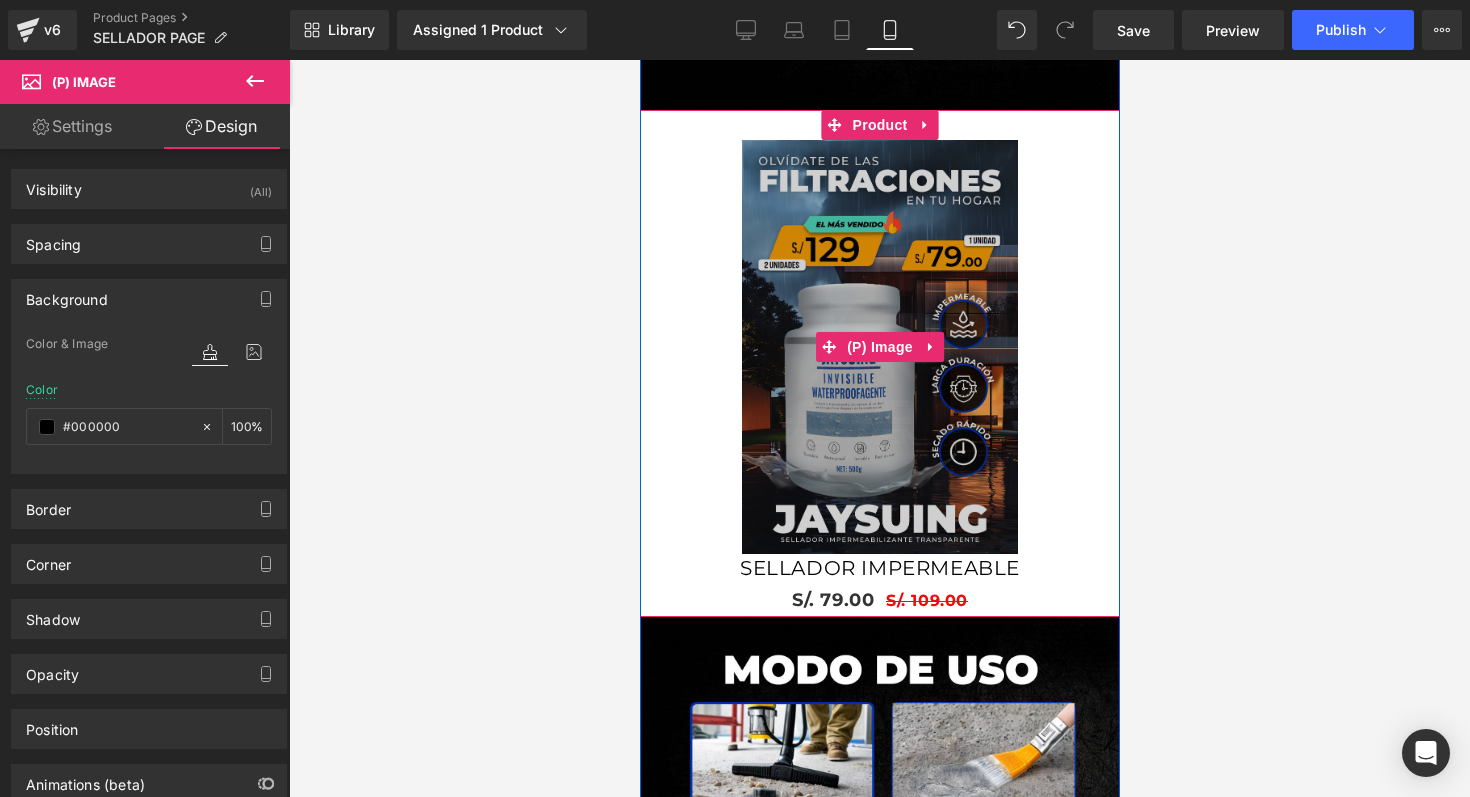 scroll, scrollTop: 2123, scrollLeft: 0, axis: vertical 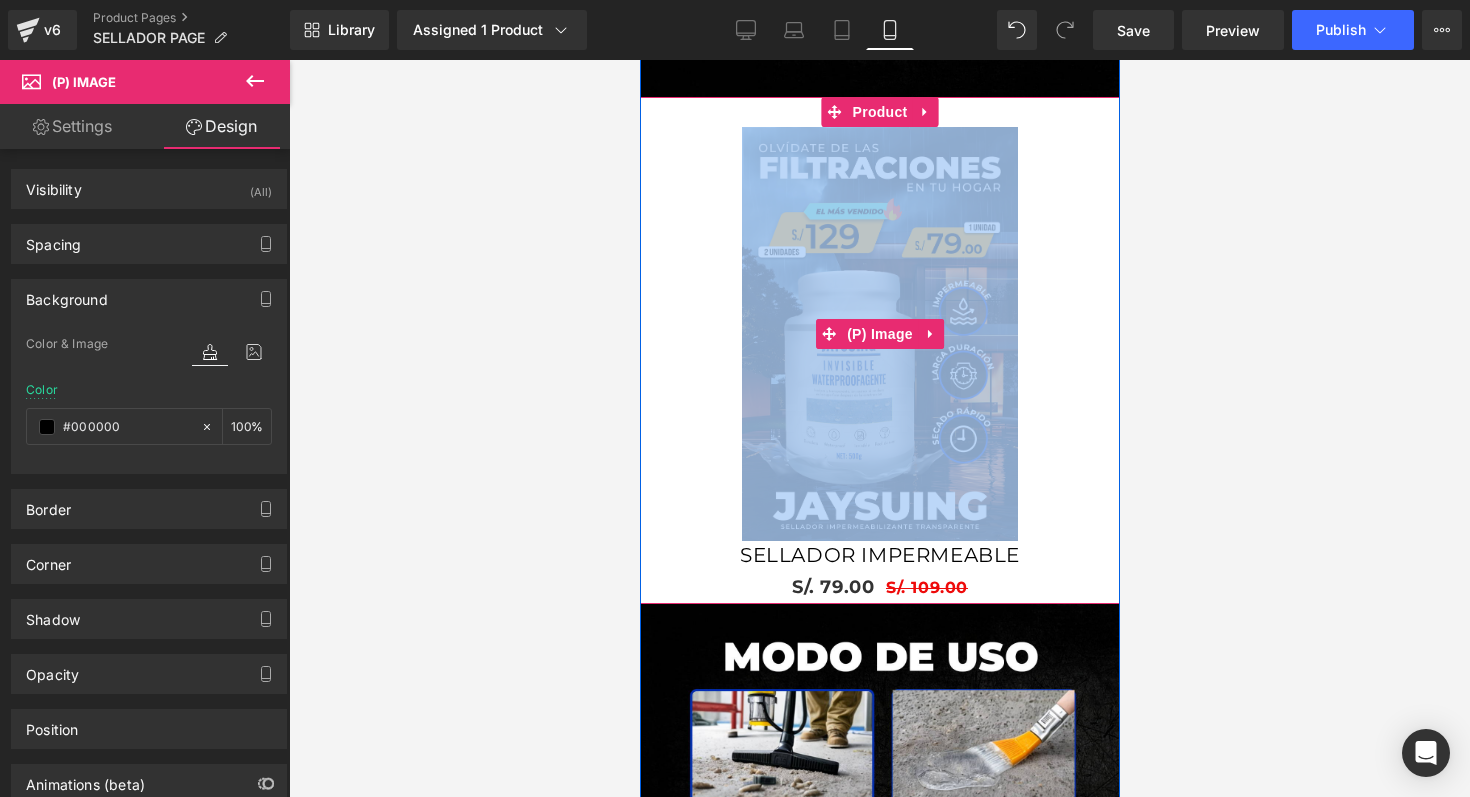 click on "Sale Off" at bounding box center [879, 334] 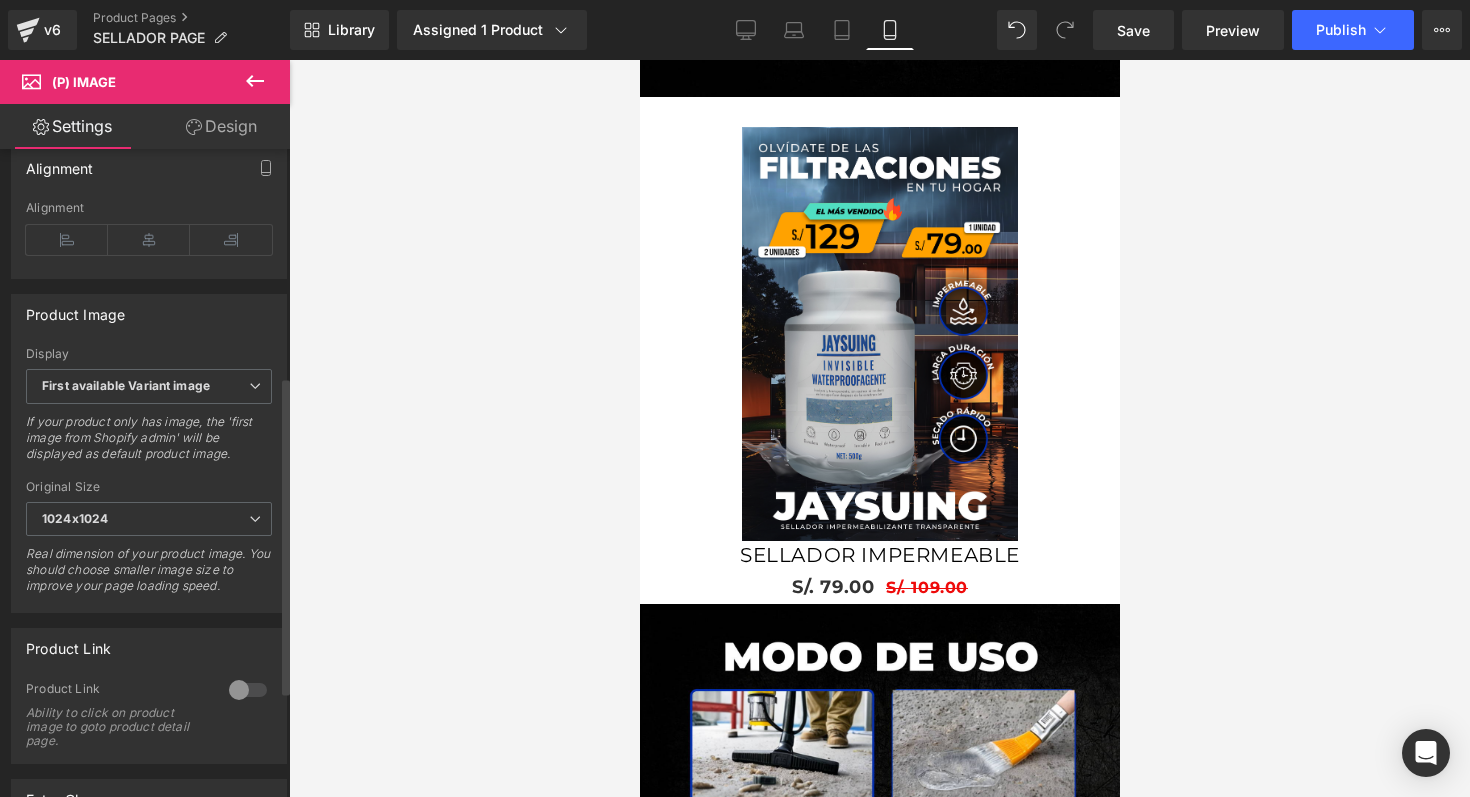scroll, scrollTop: 831, scrollLeft: 0, axis: vertical 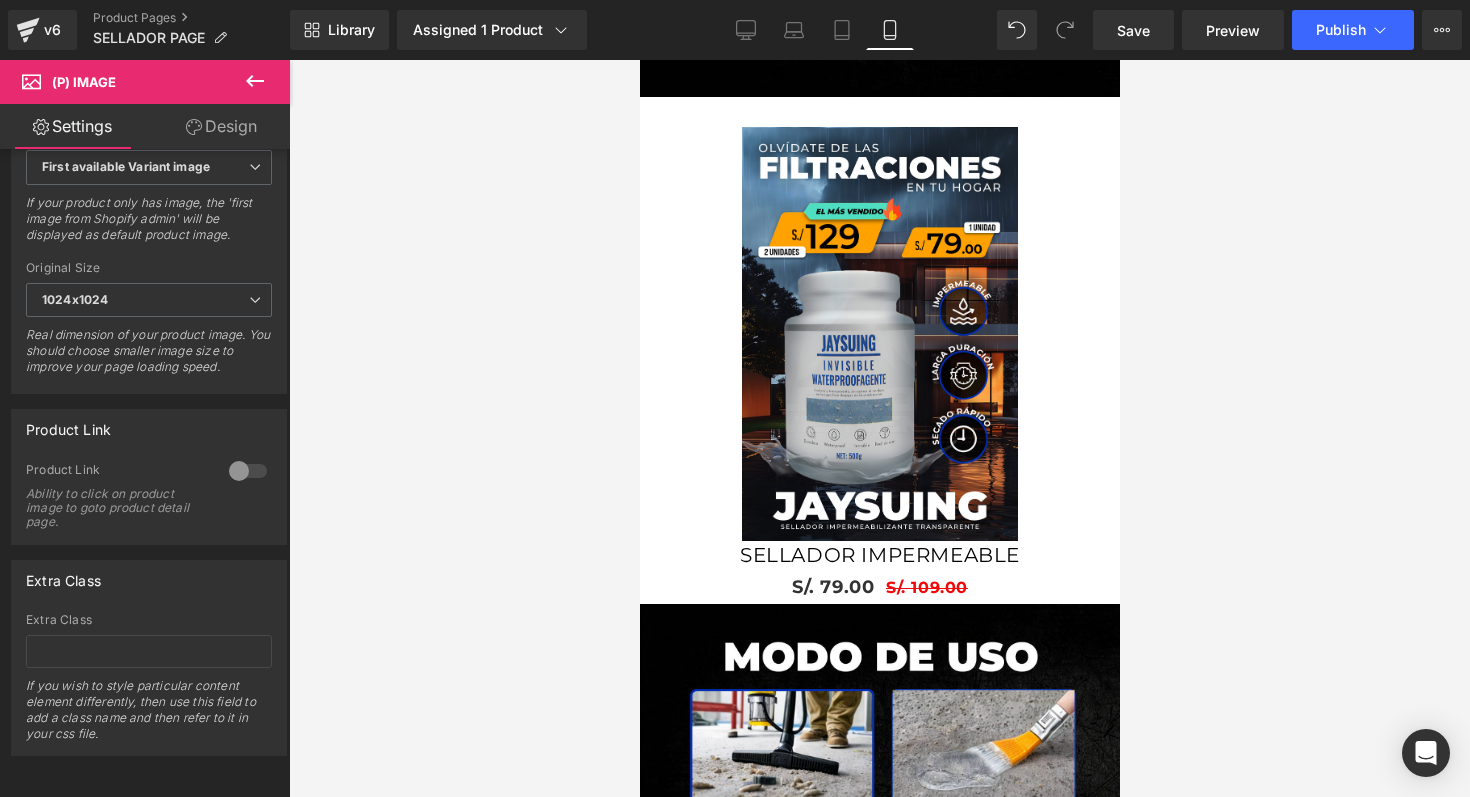 click on "Design" at bounding box center [221, 126] 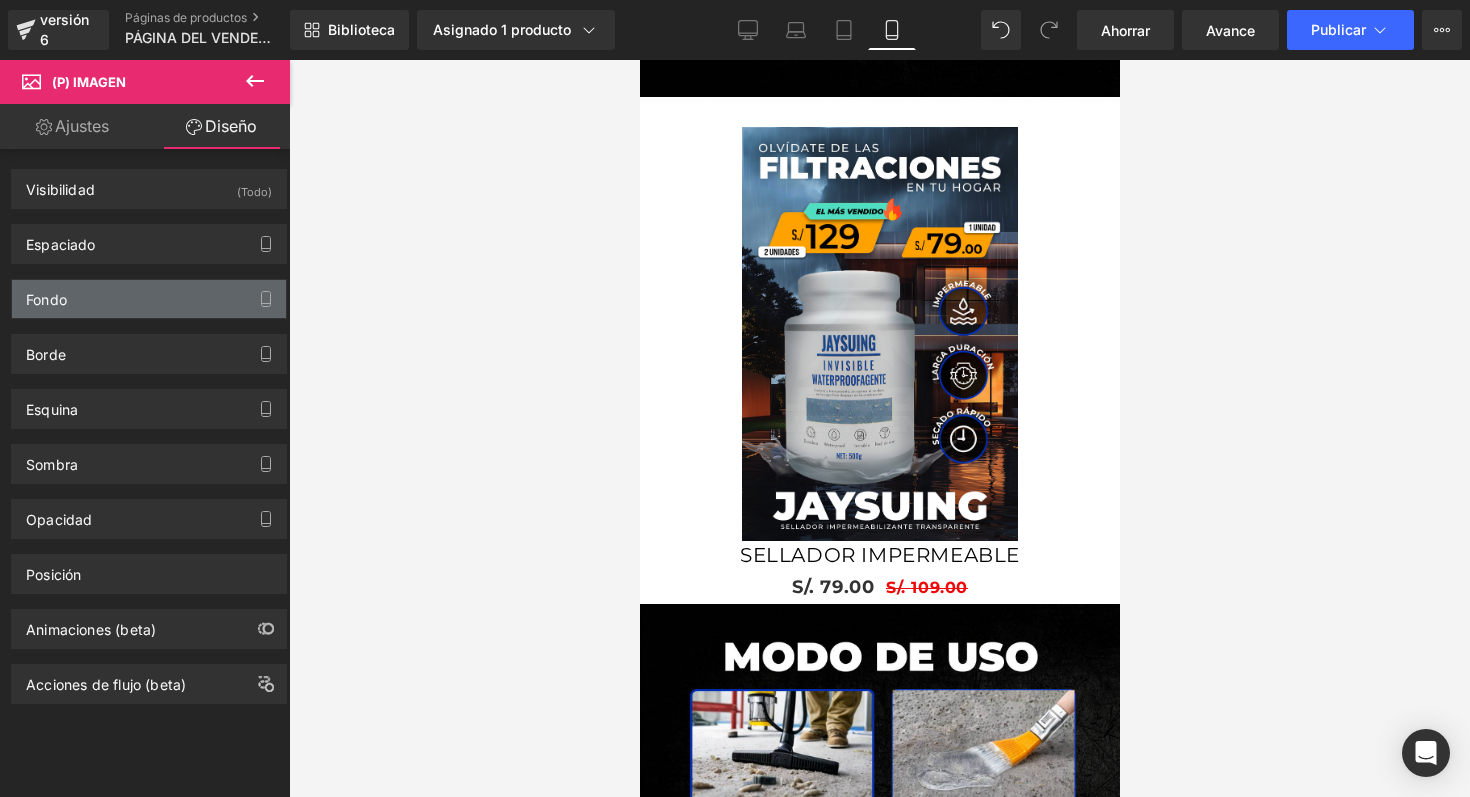 click on "Fondo" at bounding box center [149, 299] 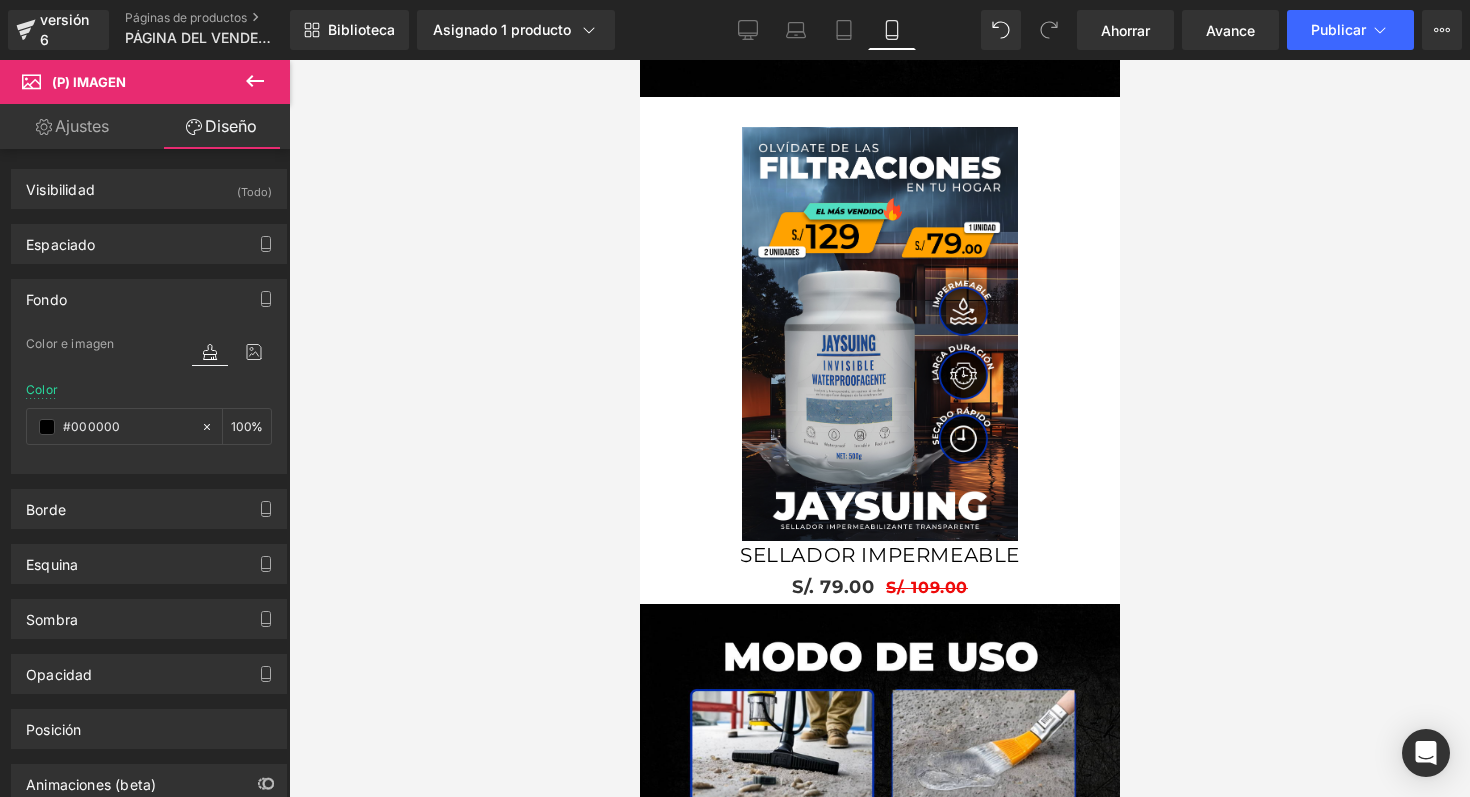 click at bounding box center [210, 352] 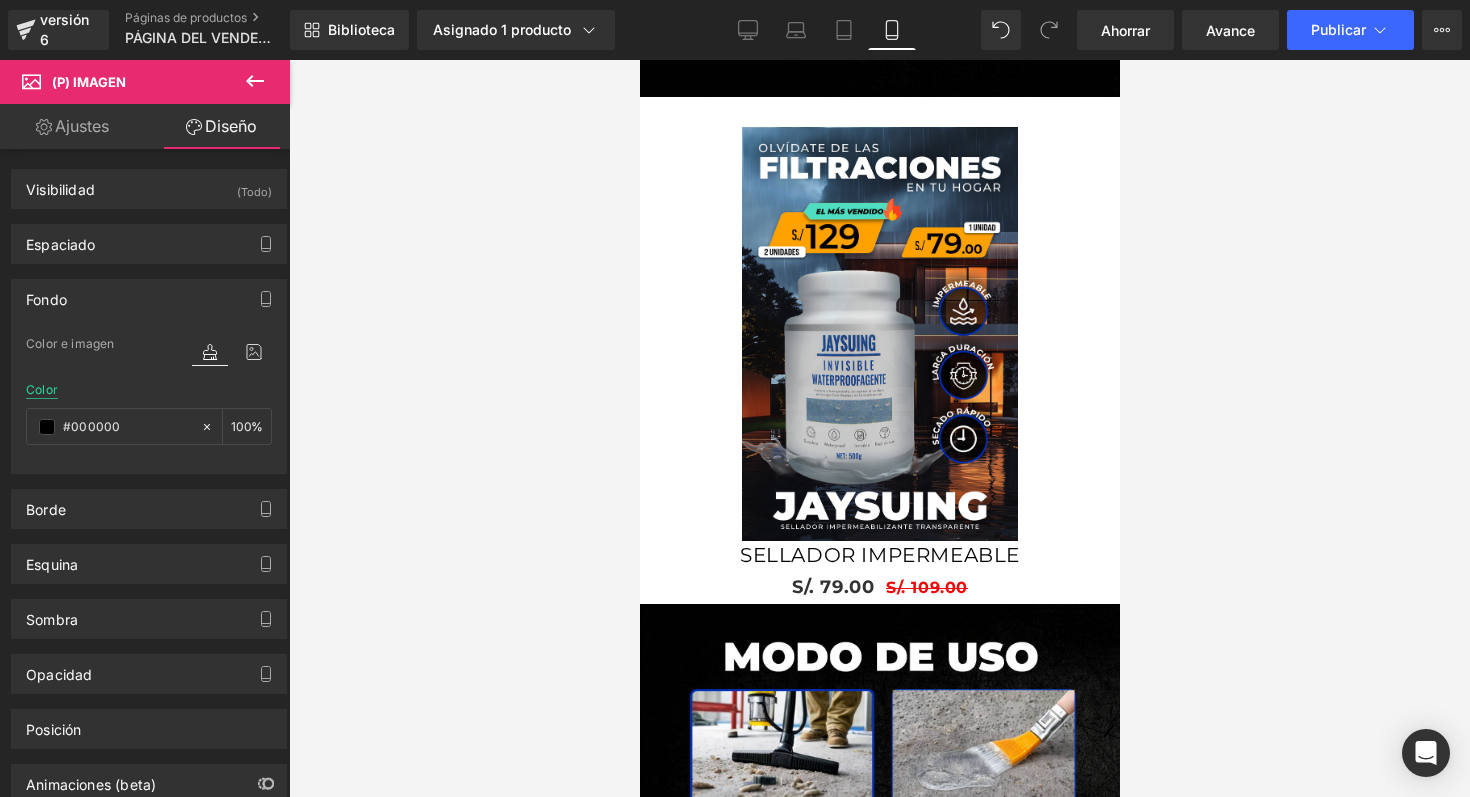 click on "Color" at bounding box center (42, 389) 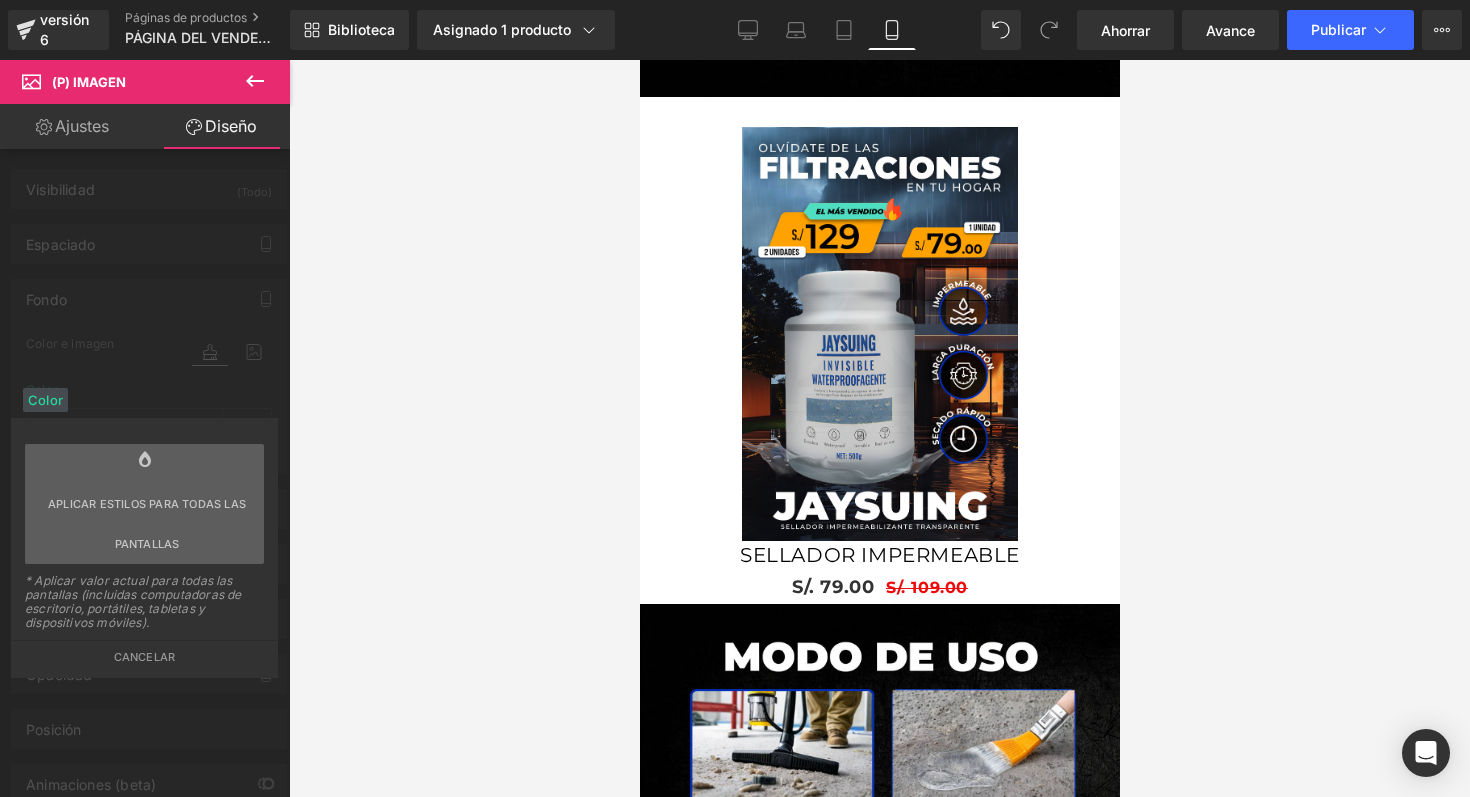 click on "Aplicar estilos para todas las pantallas" at bounding box center (144, 504) 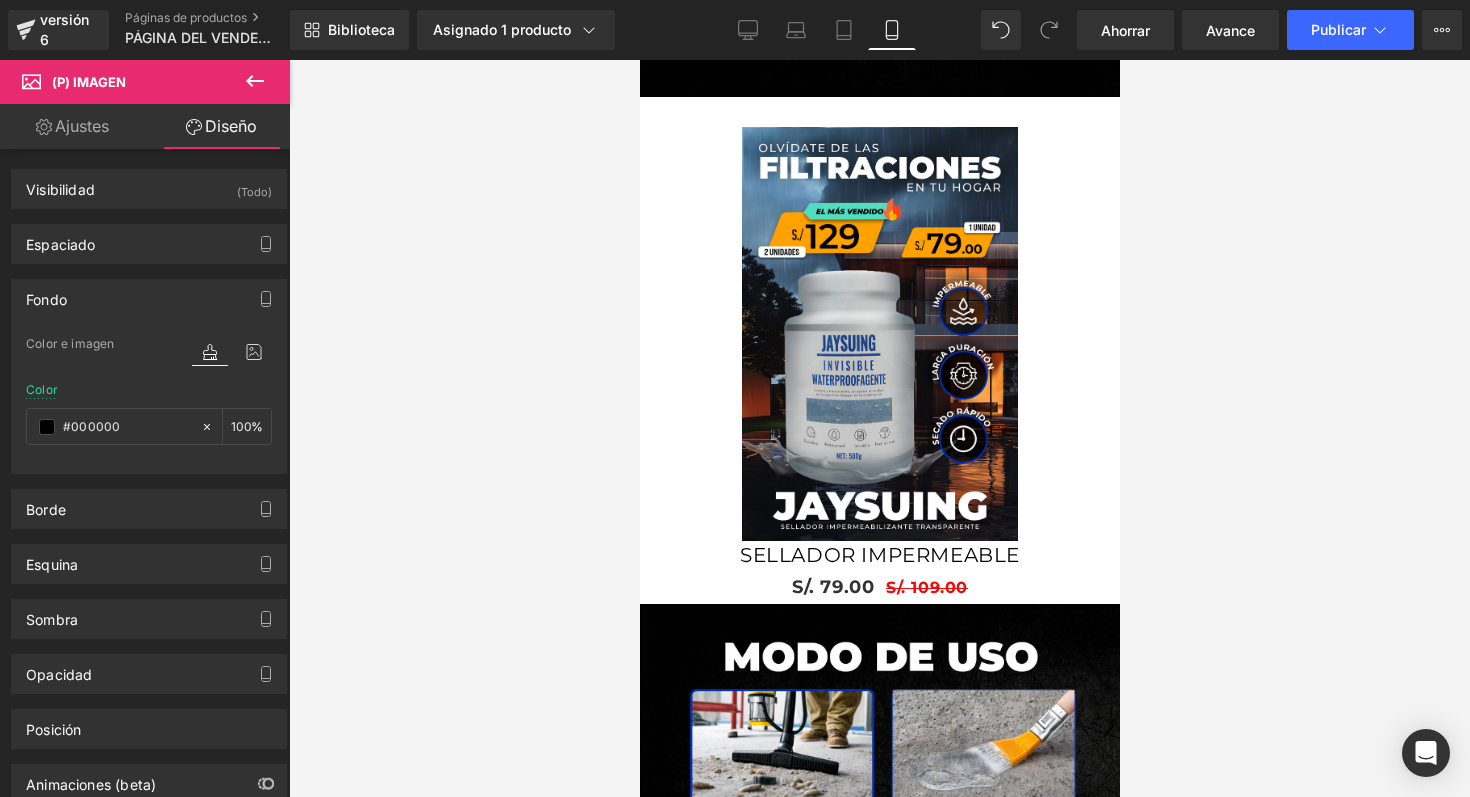 type on "100" 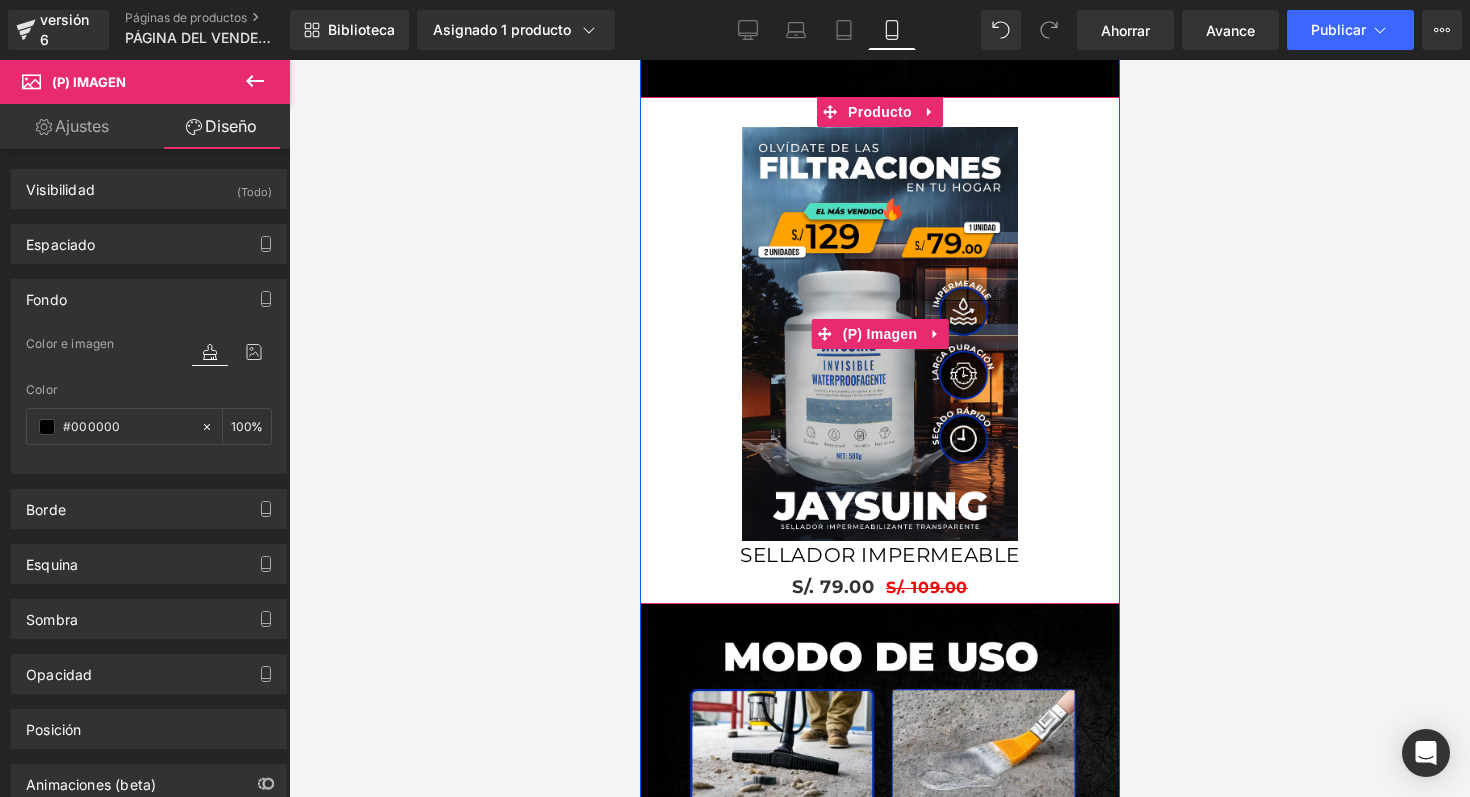 click on "Venta de liquidación" at bounding box center (879, 334) 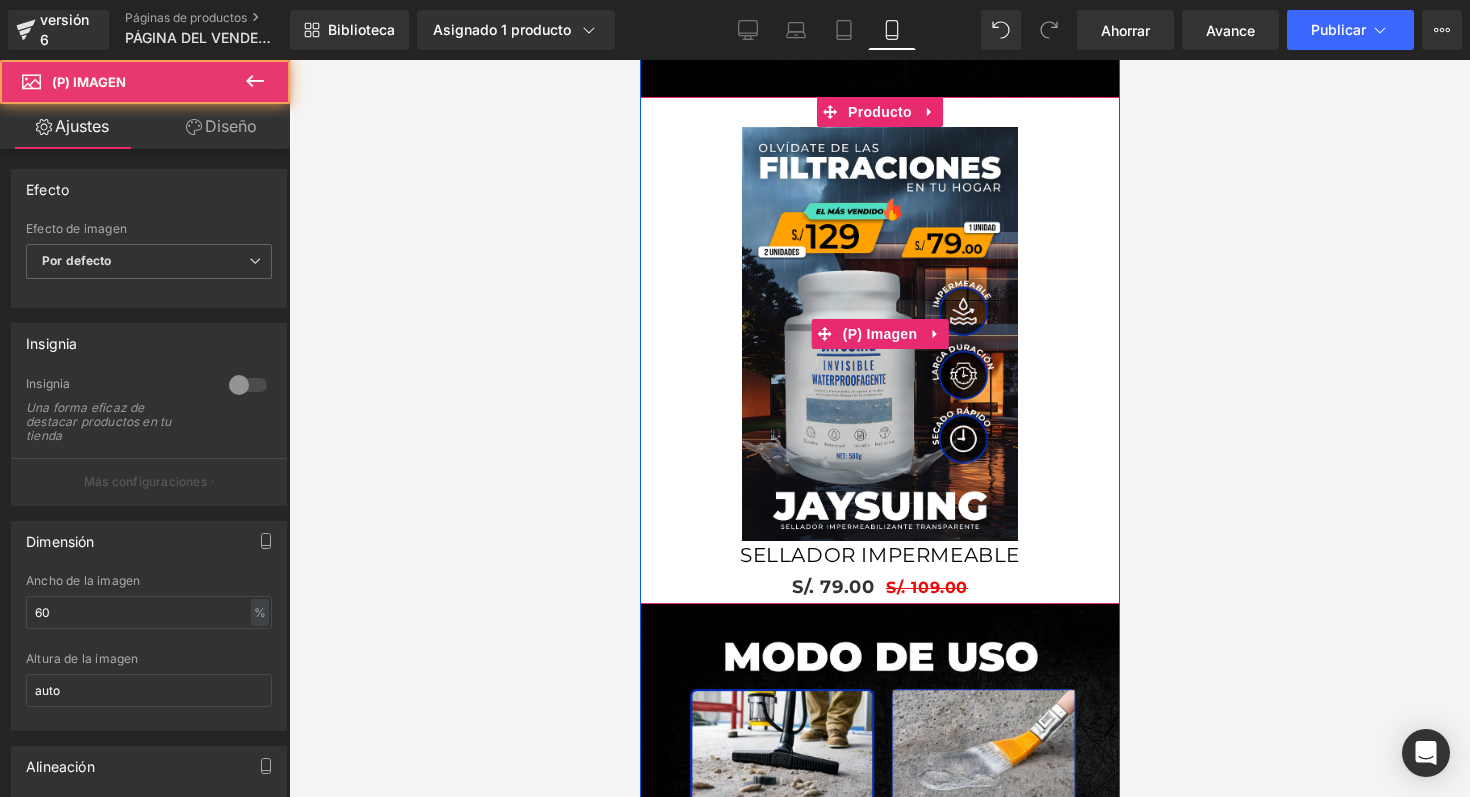 click on "Venta de liquidación" at bounding box center (879, 334) 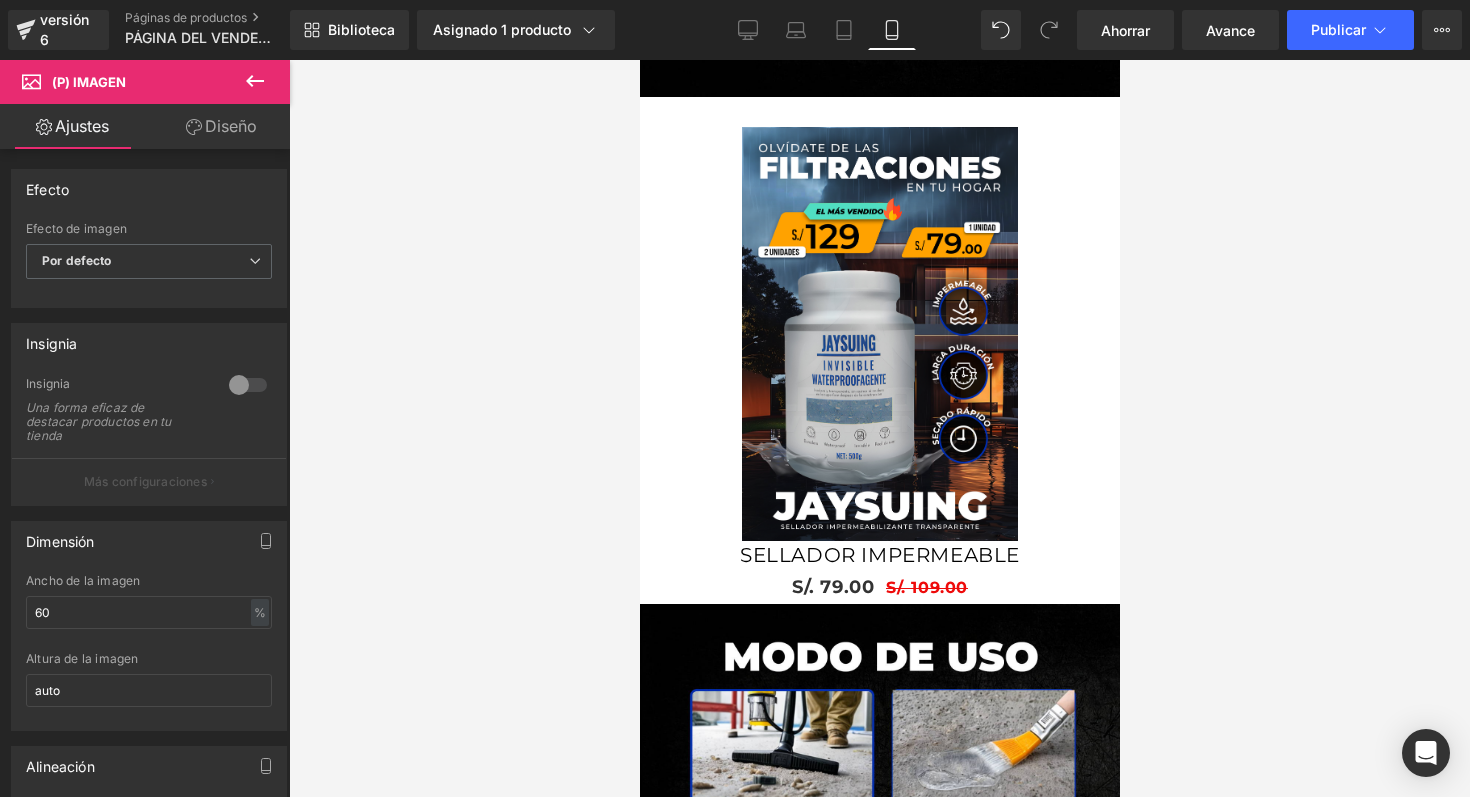 click on "Diseño" at bounding box center (231, 126) 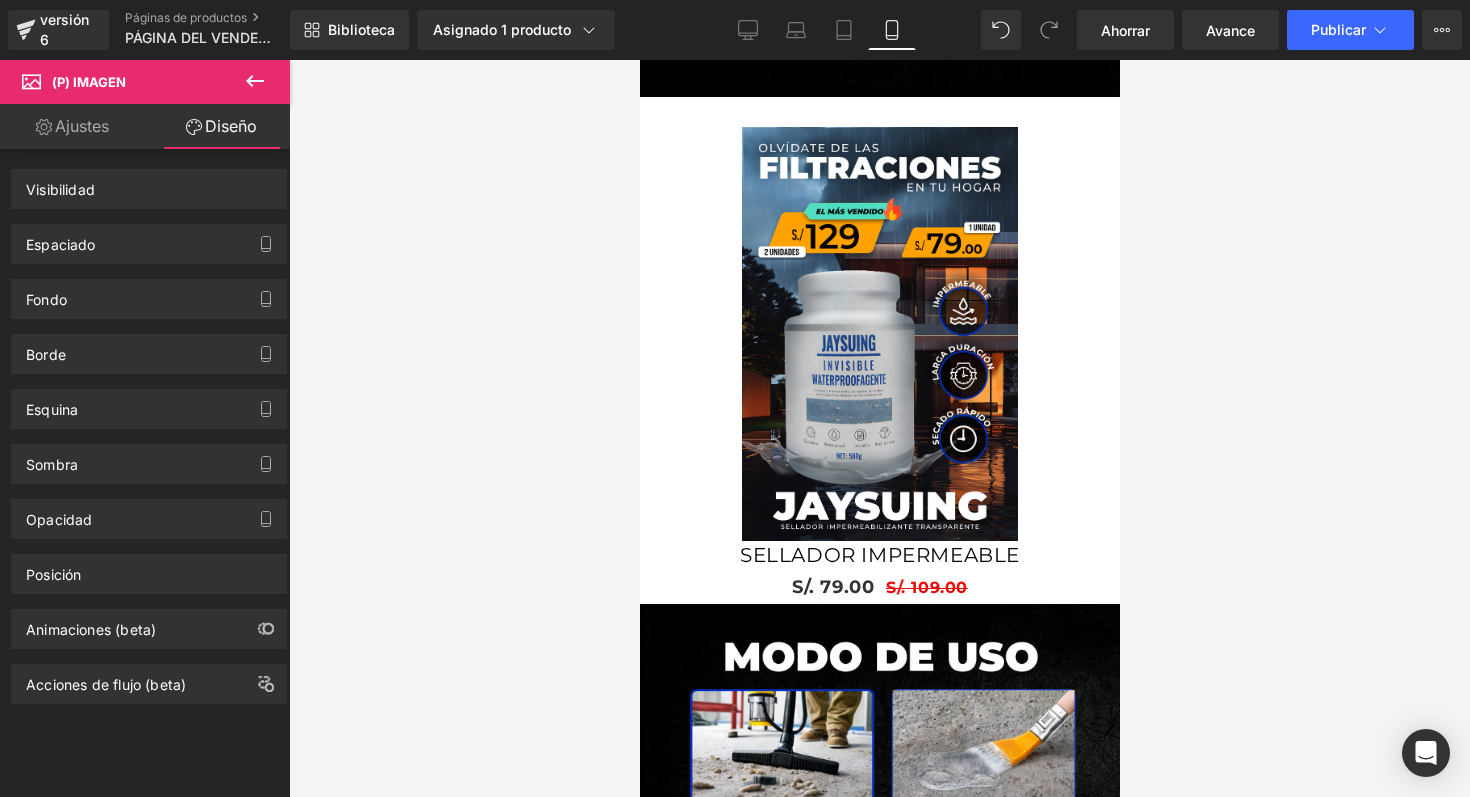 click on "Fondo" at bounding box center [149, 299] 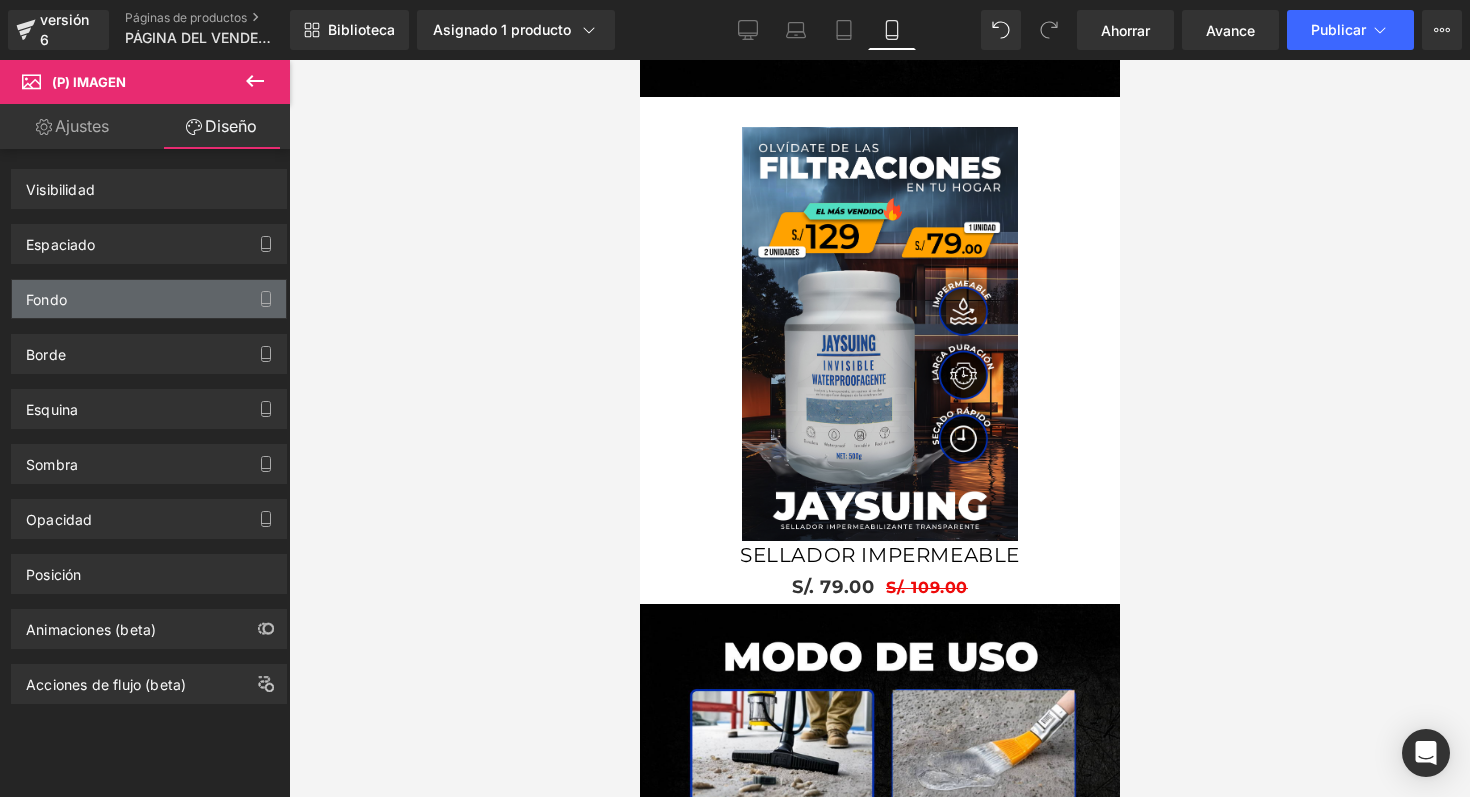 click on "Fondo" at bounding box center [149, 299] 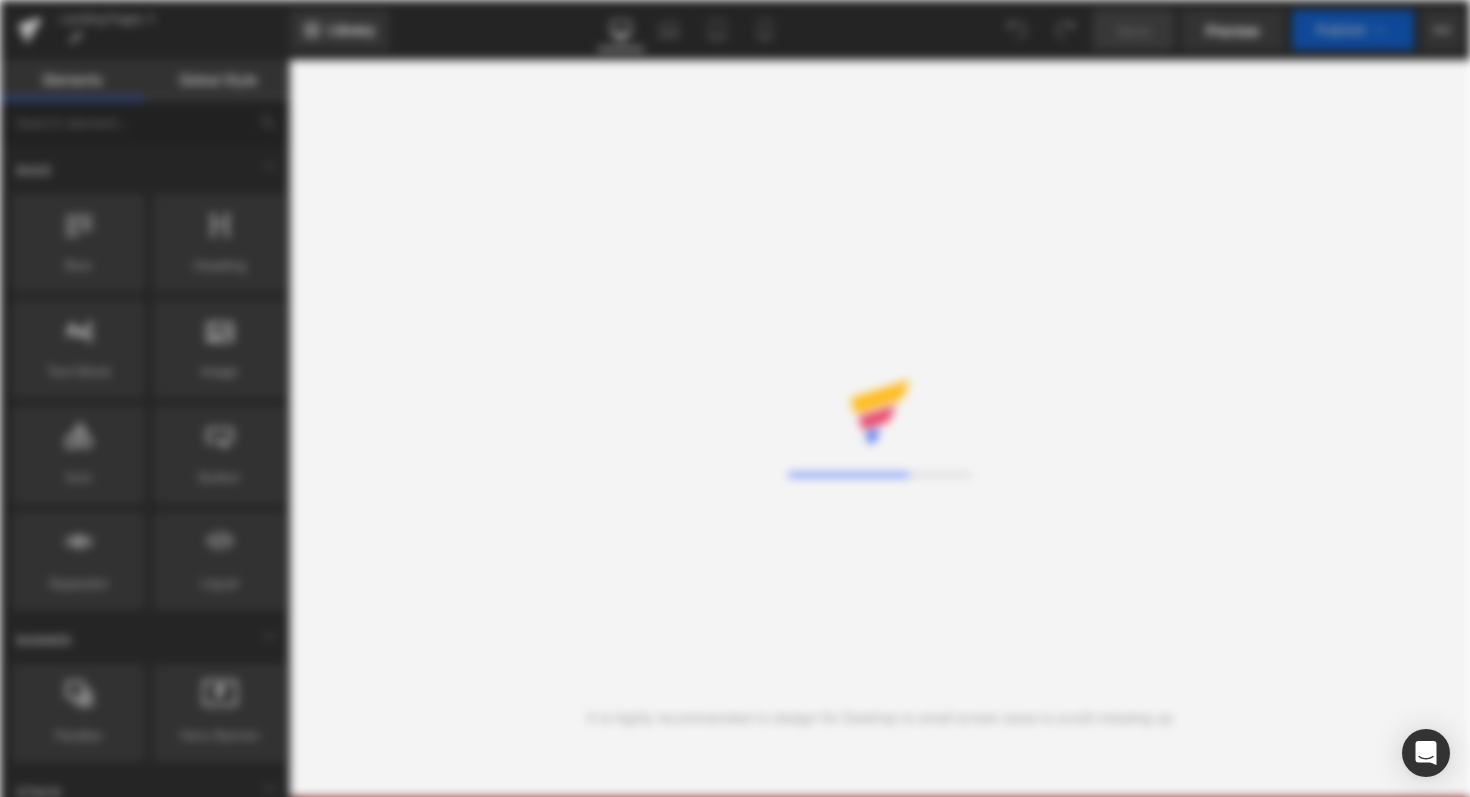 scroll, scrollTop: 0, scrollLeft: 0, axis: both 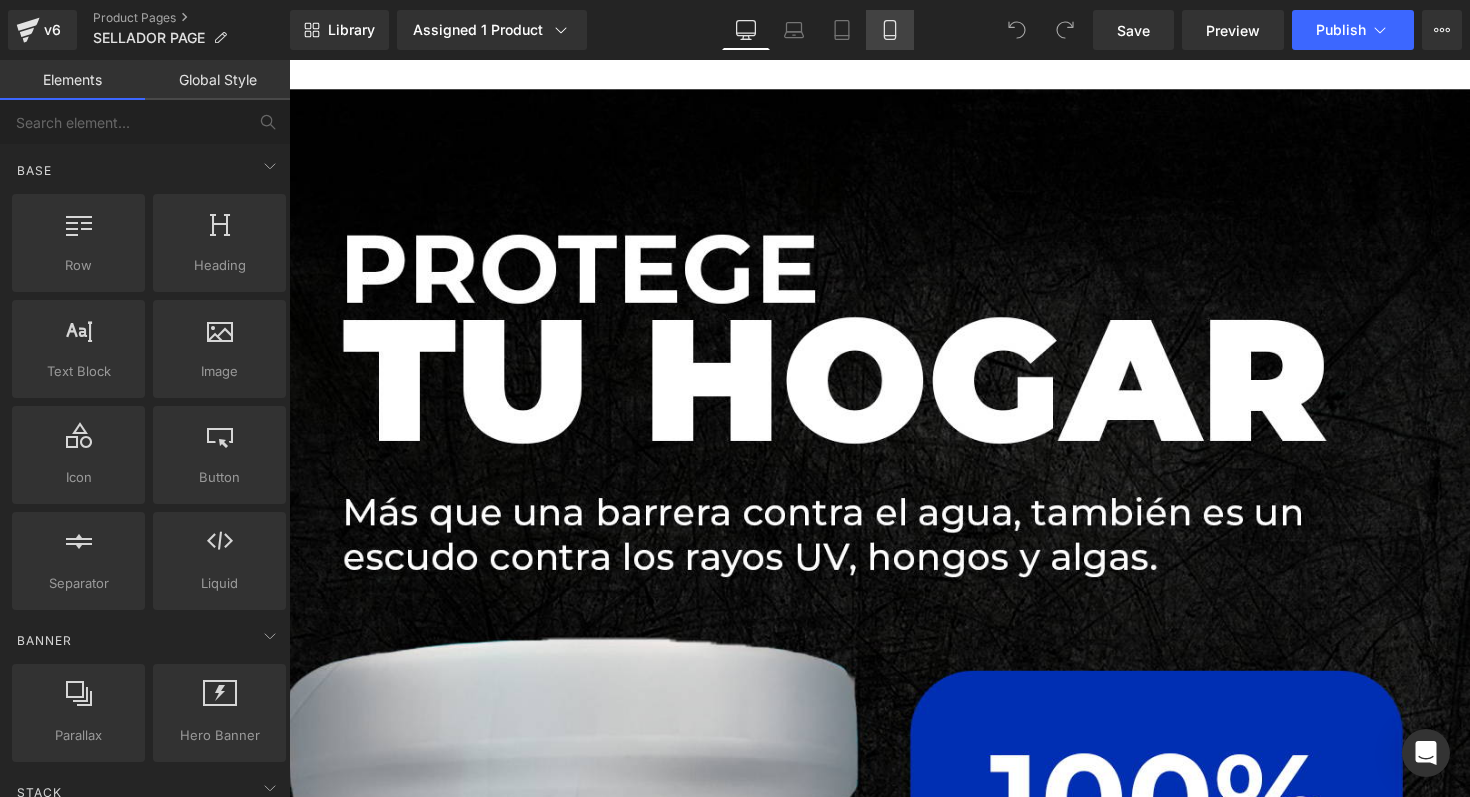 click on "Mobile" at bounding box center (890, 30) 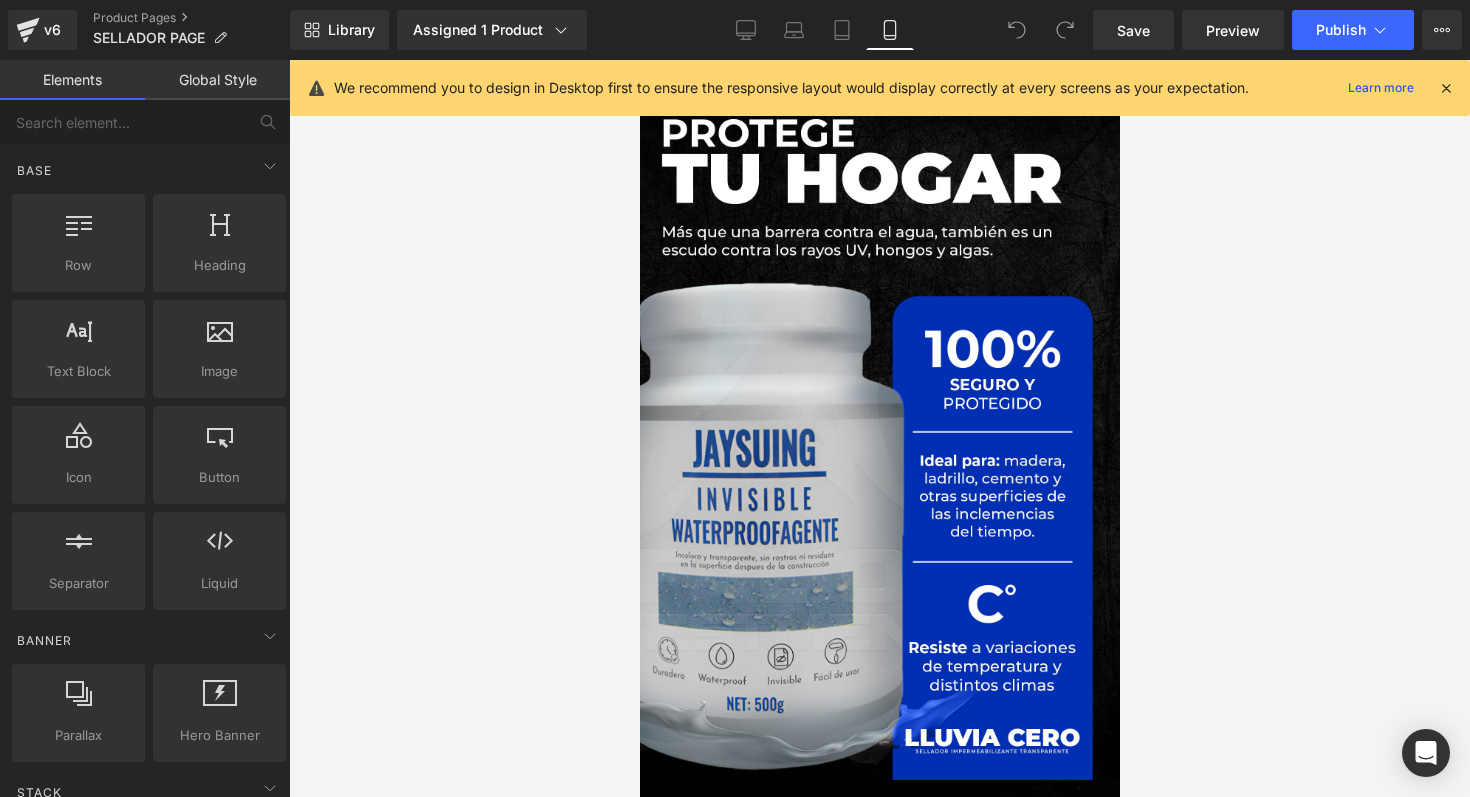 click on "Mobile" at bounding box center (890, 30) 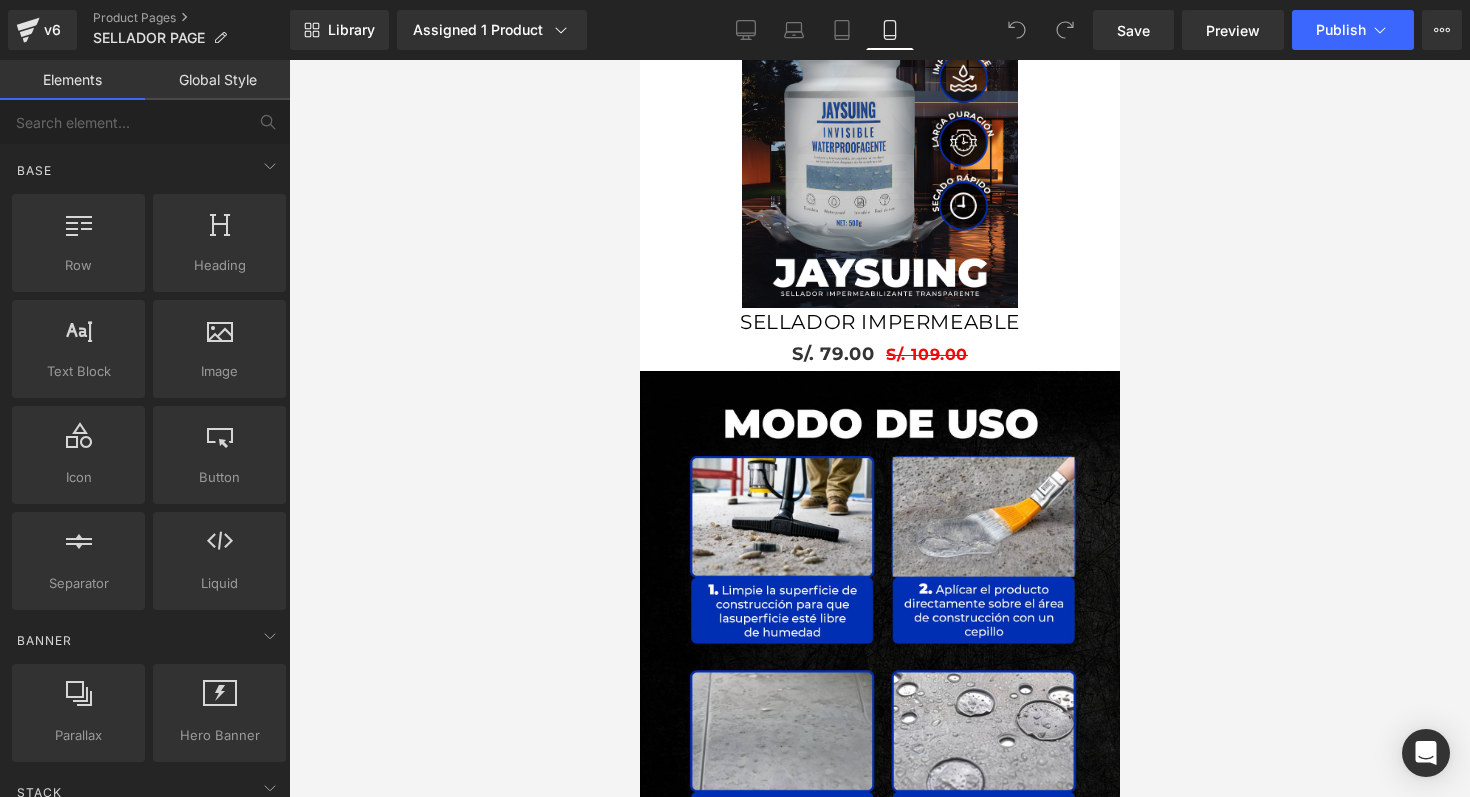 scroll, scrollTop: 2359, scrollLeft: 0, axis: vertical 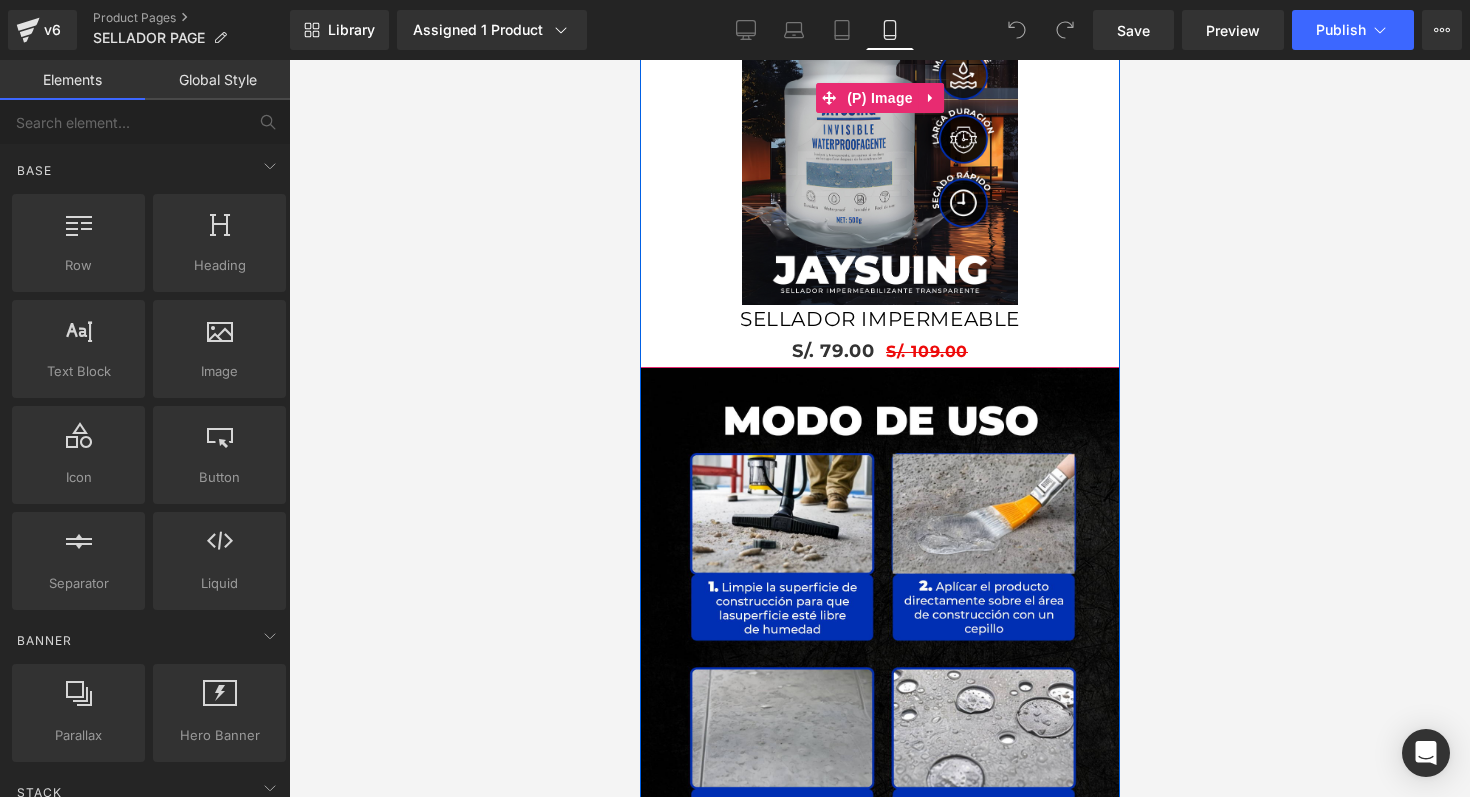 click on "Sale Off" at bounding box center (879, 98) 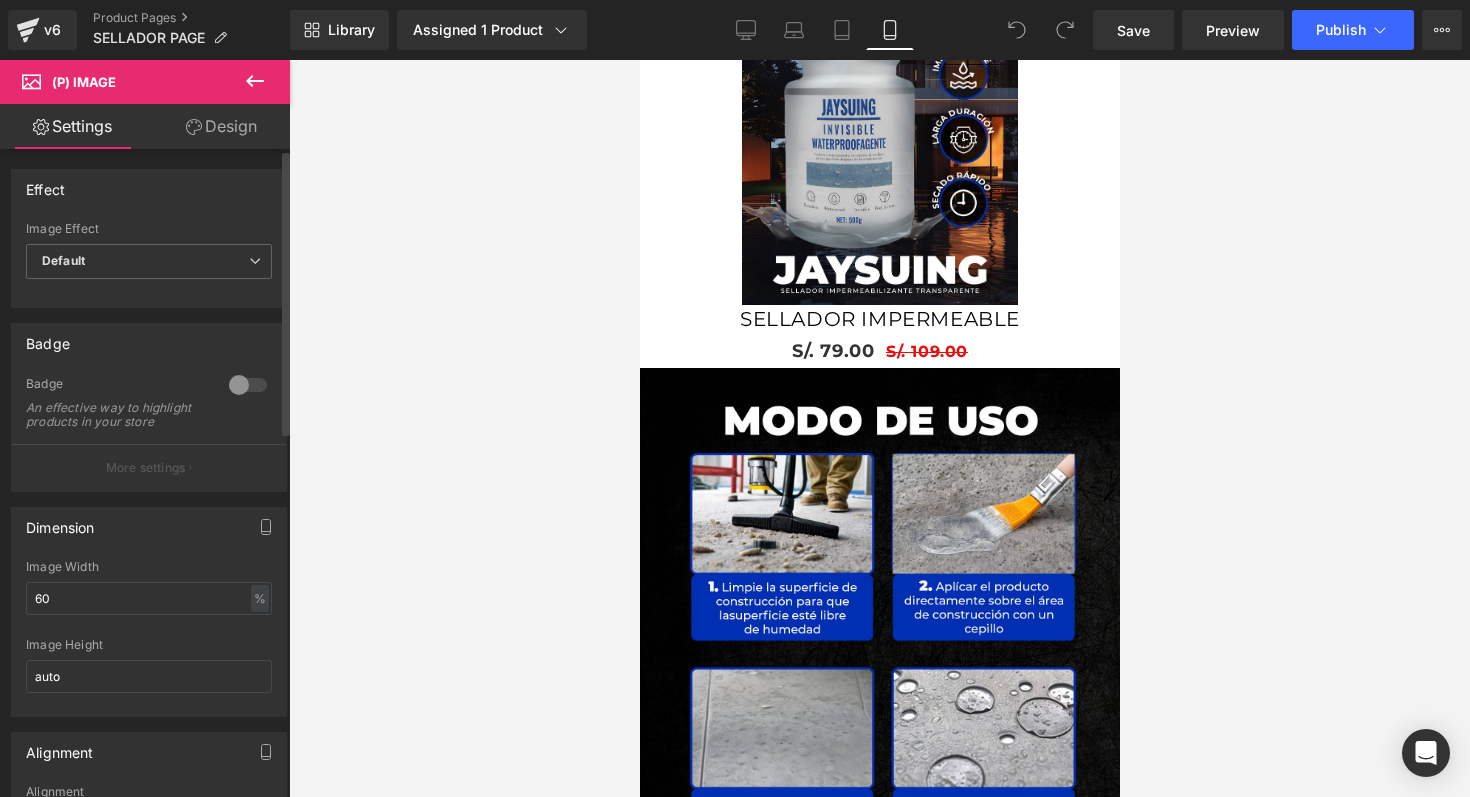 click at bounding box center (248, 385) 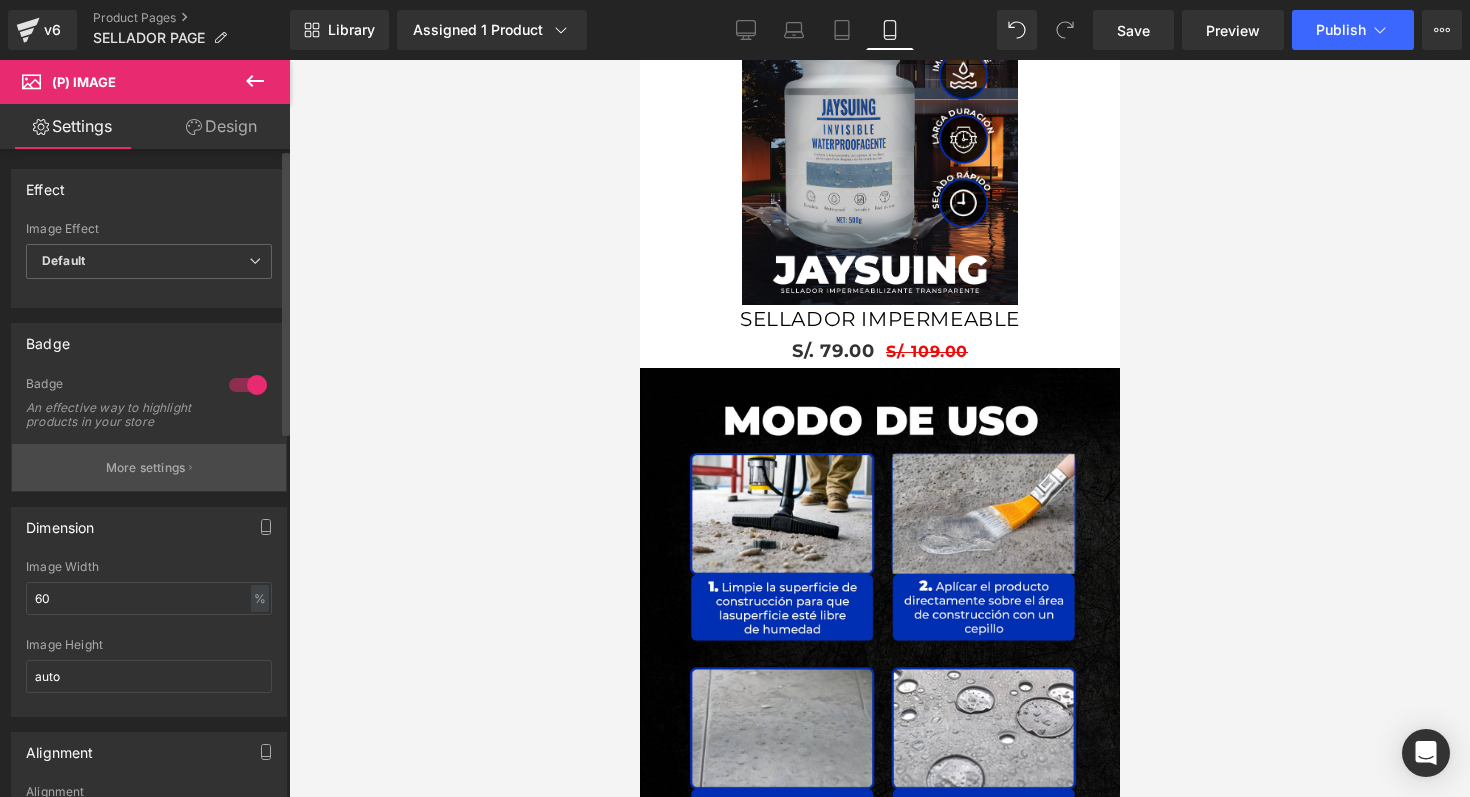 click on "More settings" at bounding box center [149, 467] 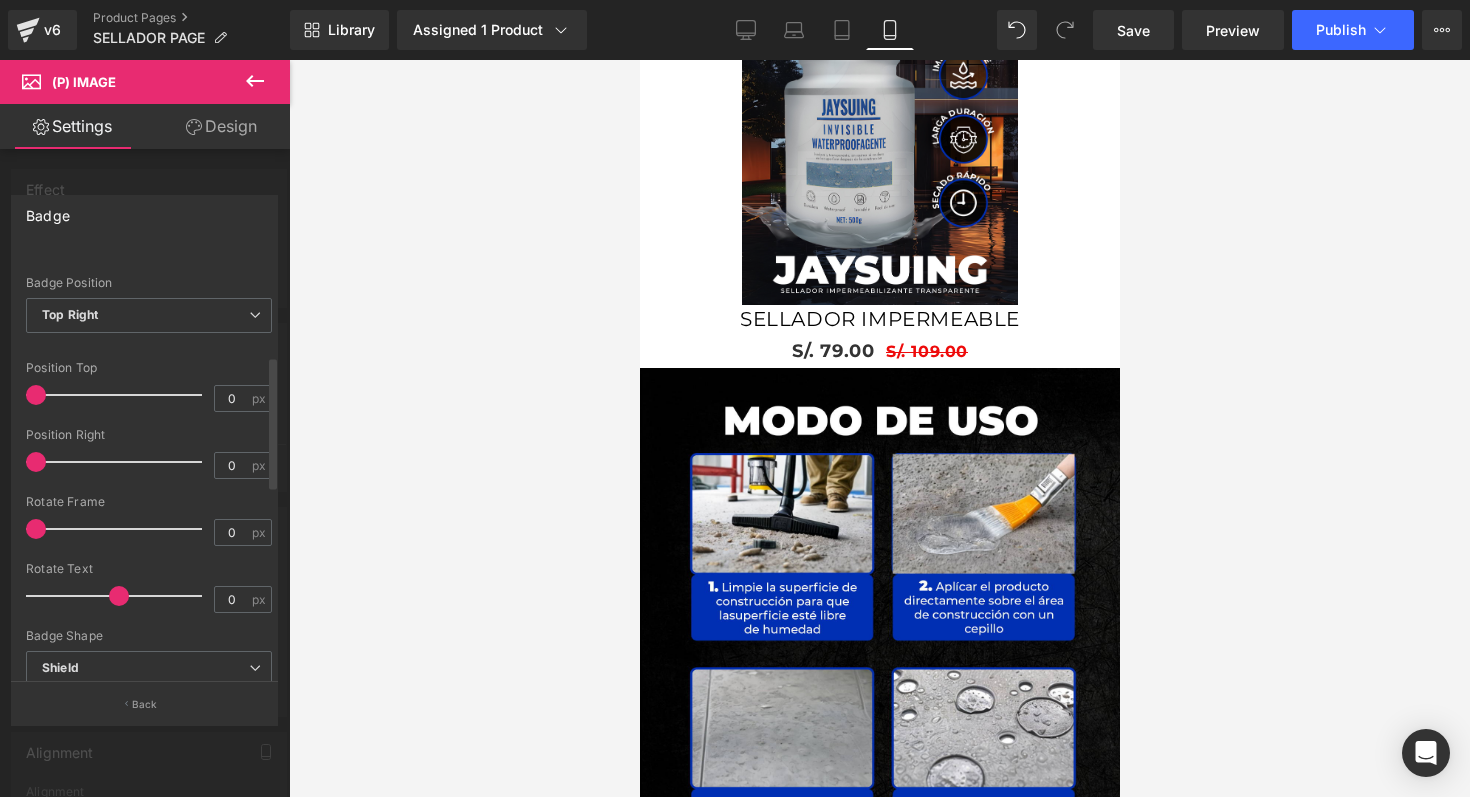 scroll, scrollTop: 0, scrollLeft: 0, axis: both 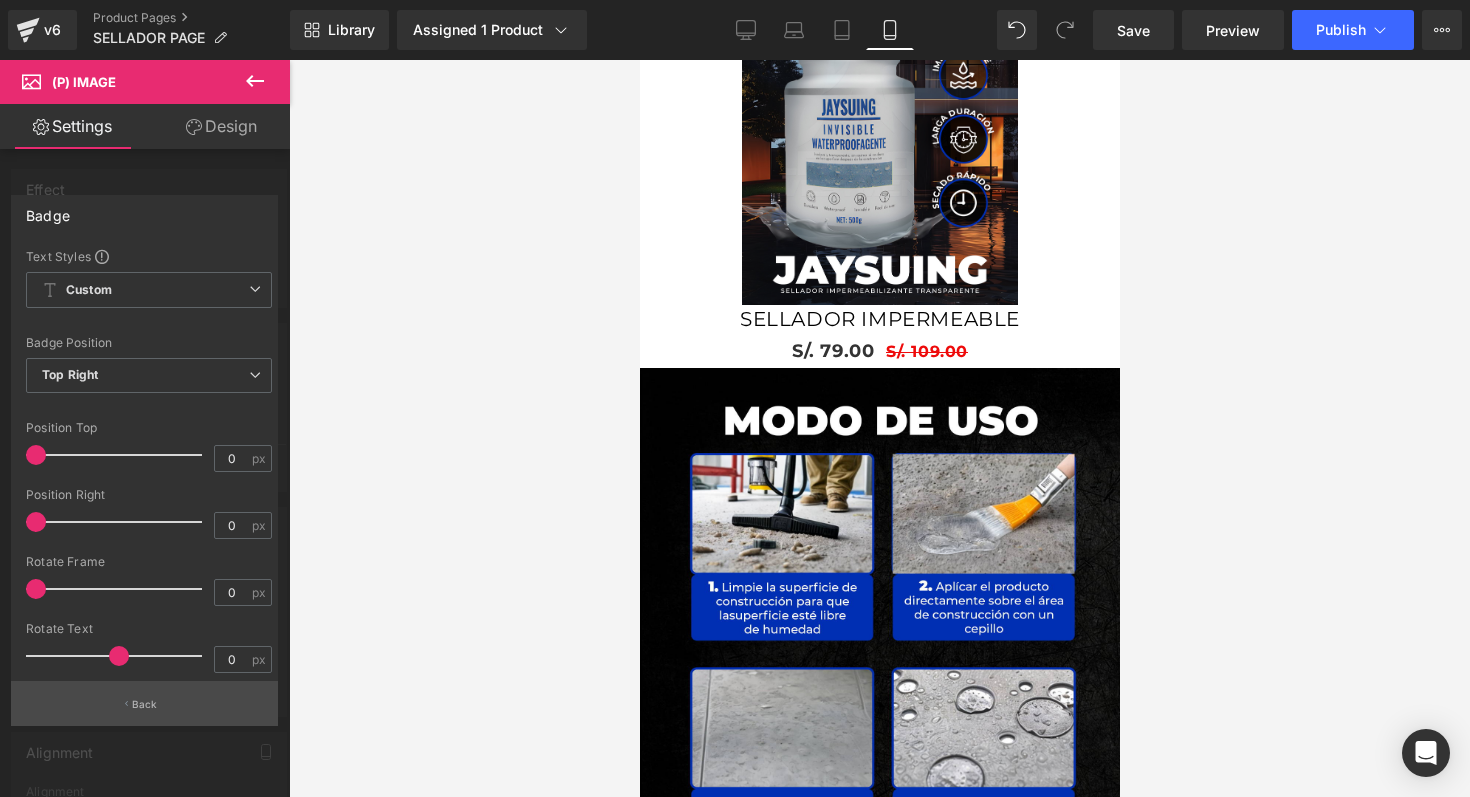 click on "Back" at bounding box center (144, 703) 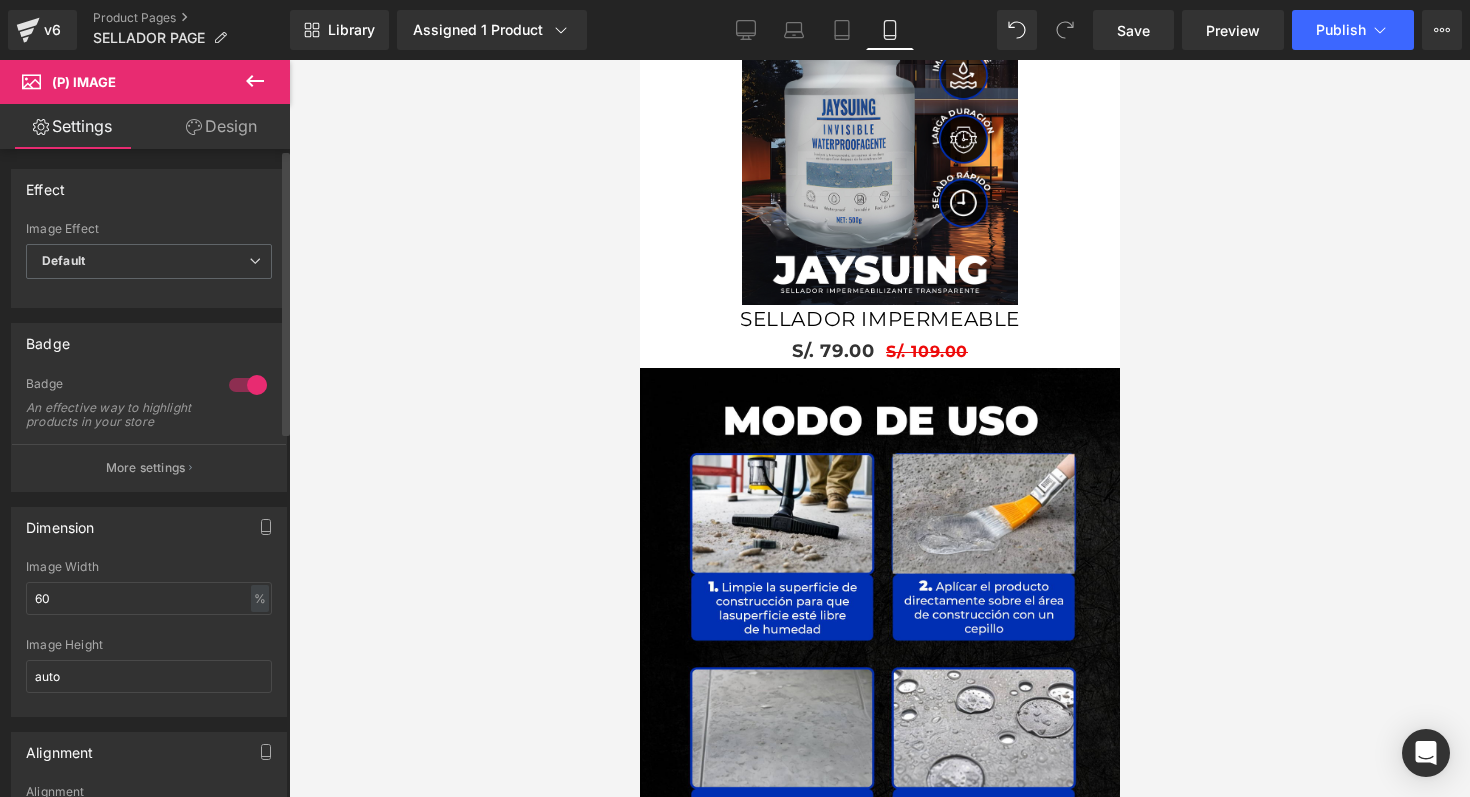 click at bounding box center (248, 385) 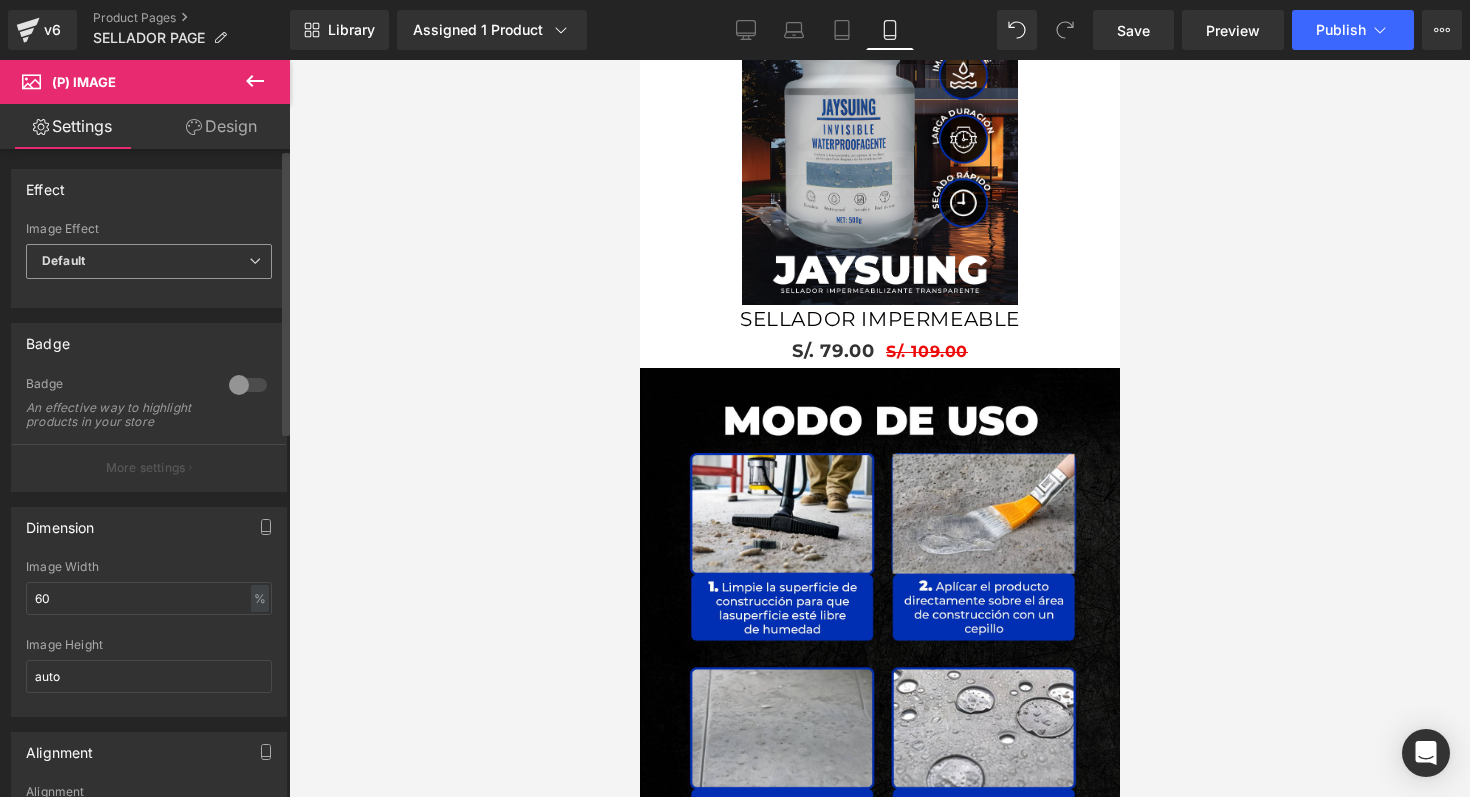 click on "Default" at bounding box center [149, 261] 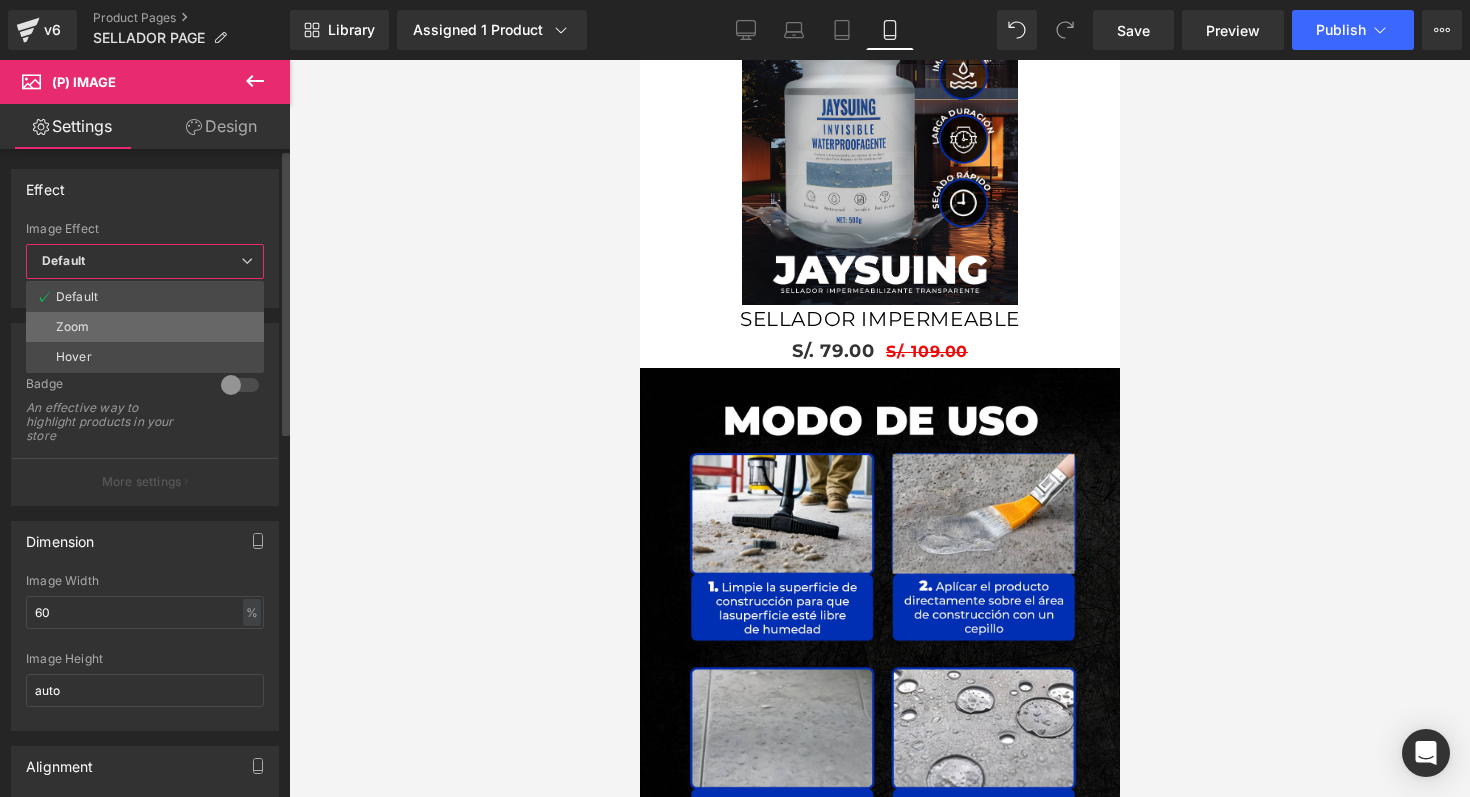 click on "Zoom" at bounding box center [145, 327] 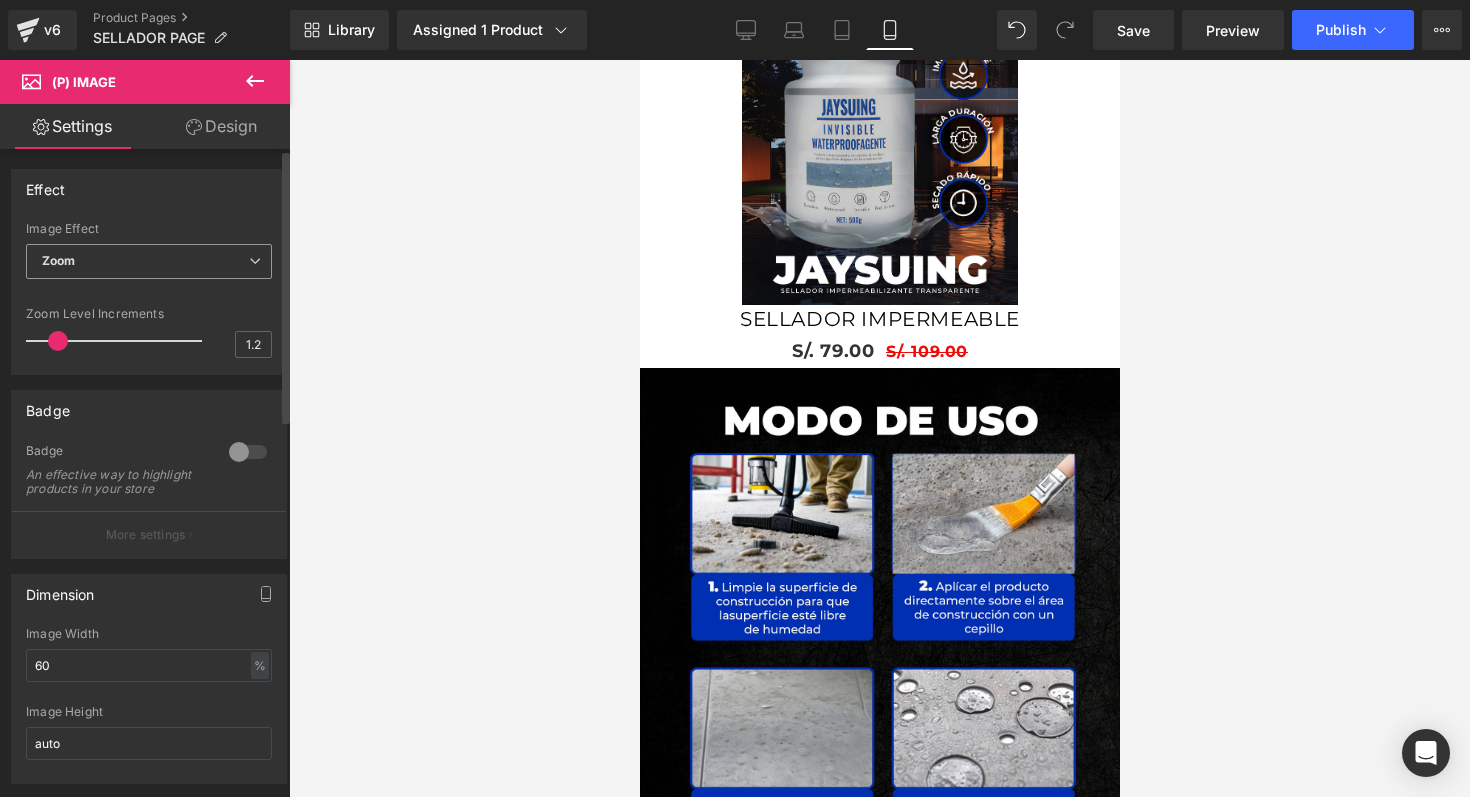 click on "Zoom
Default Zoom Hover" at bounding box center [149, 266] 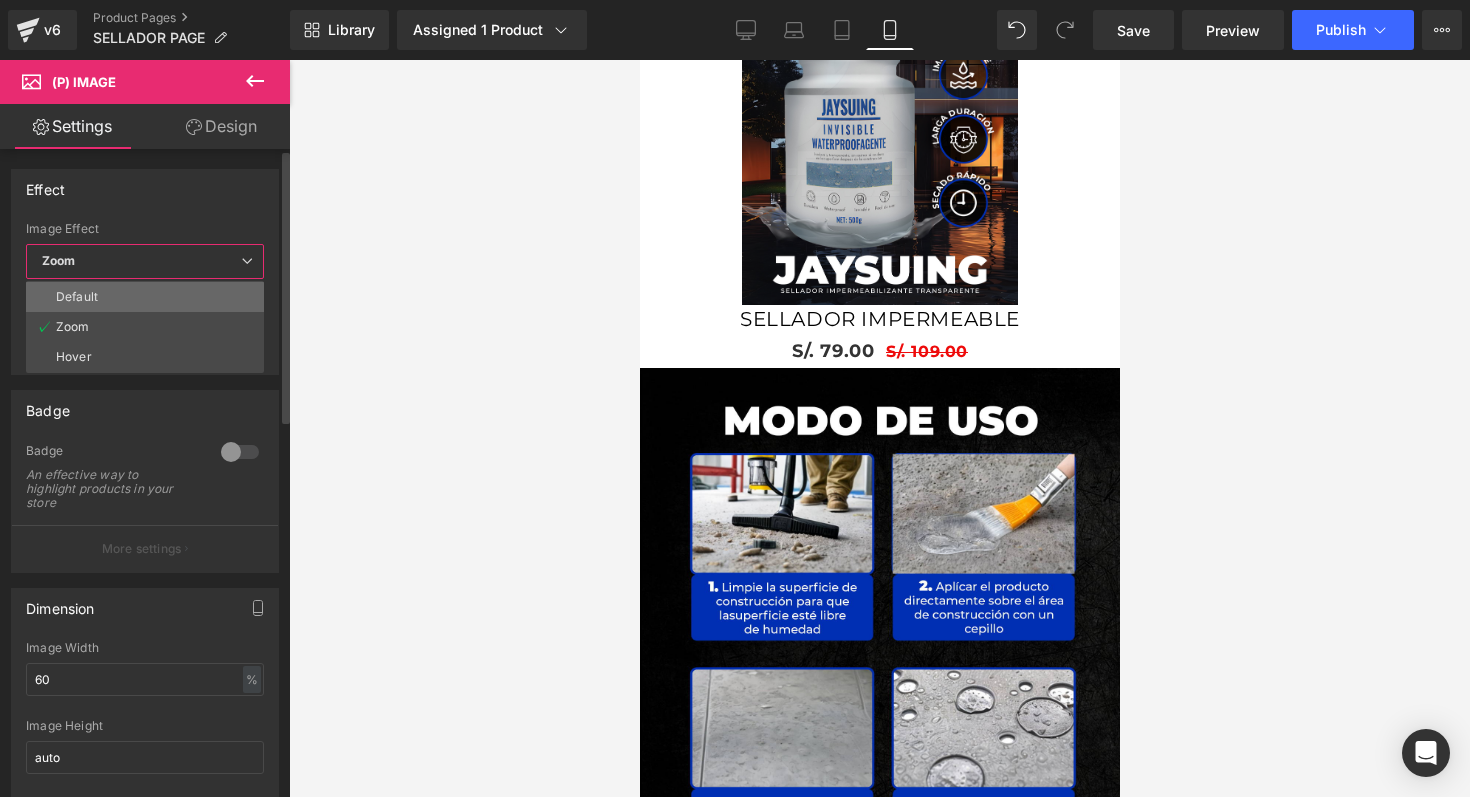 click on "Default" at bounding box center [145, 297] 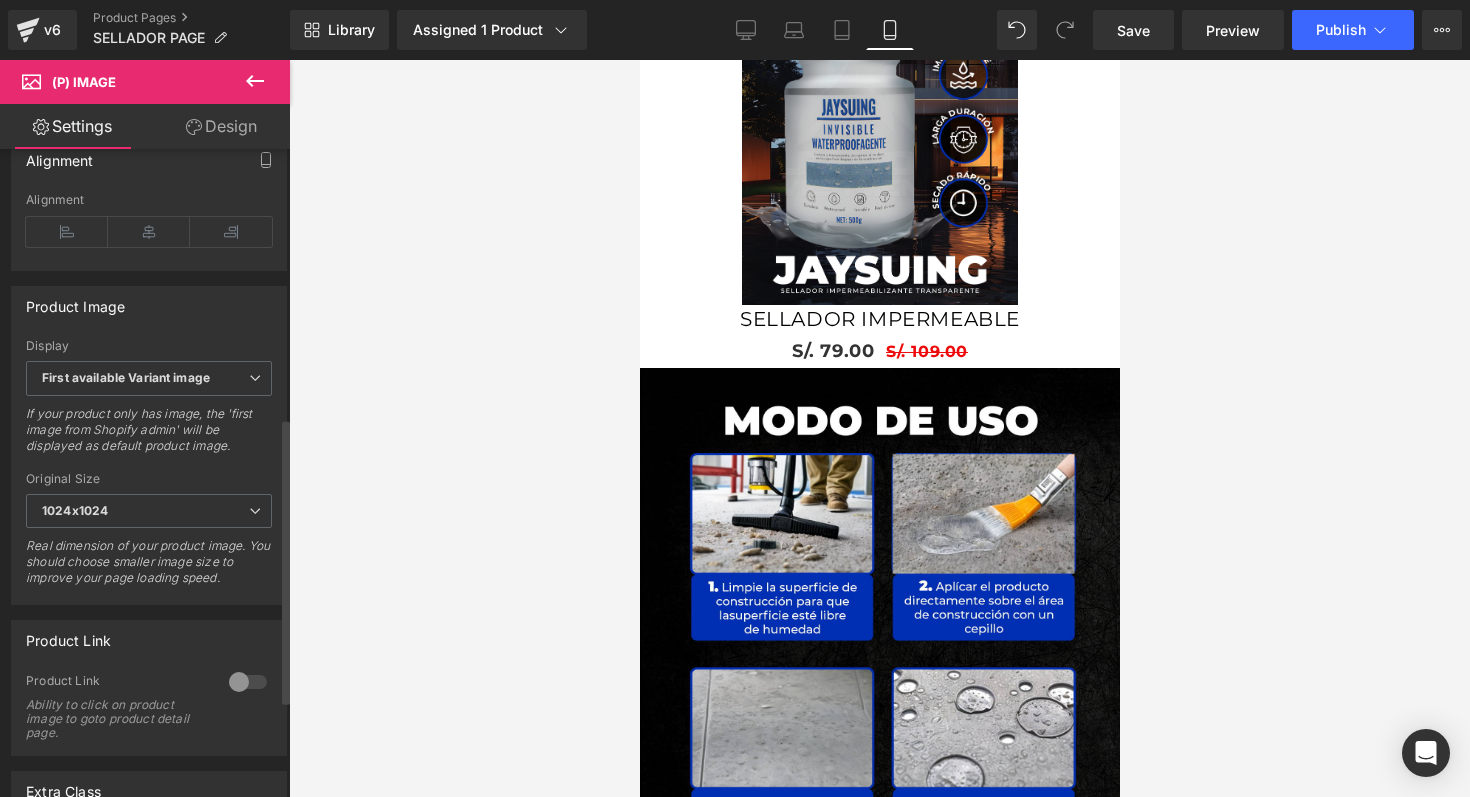 scroll, scrollTop: 619, scrollLeft: 0, axis: vertical 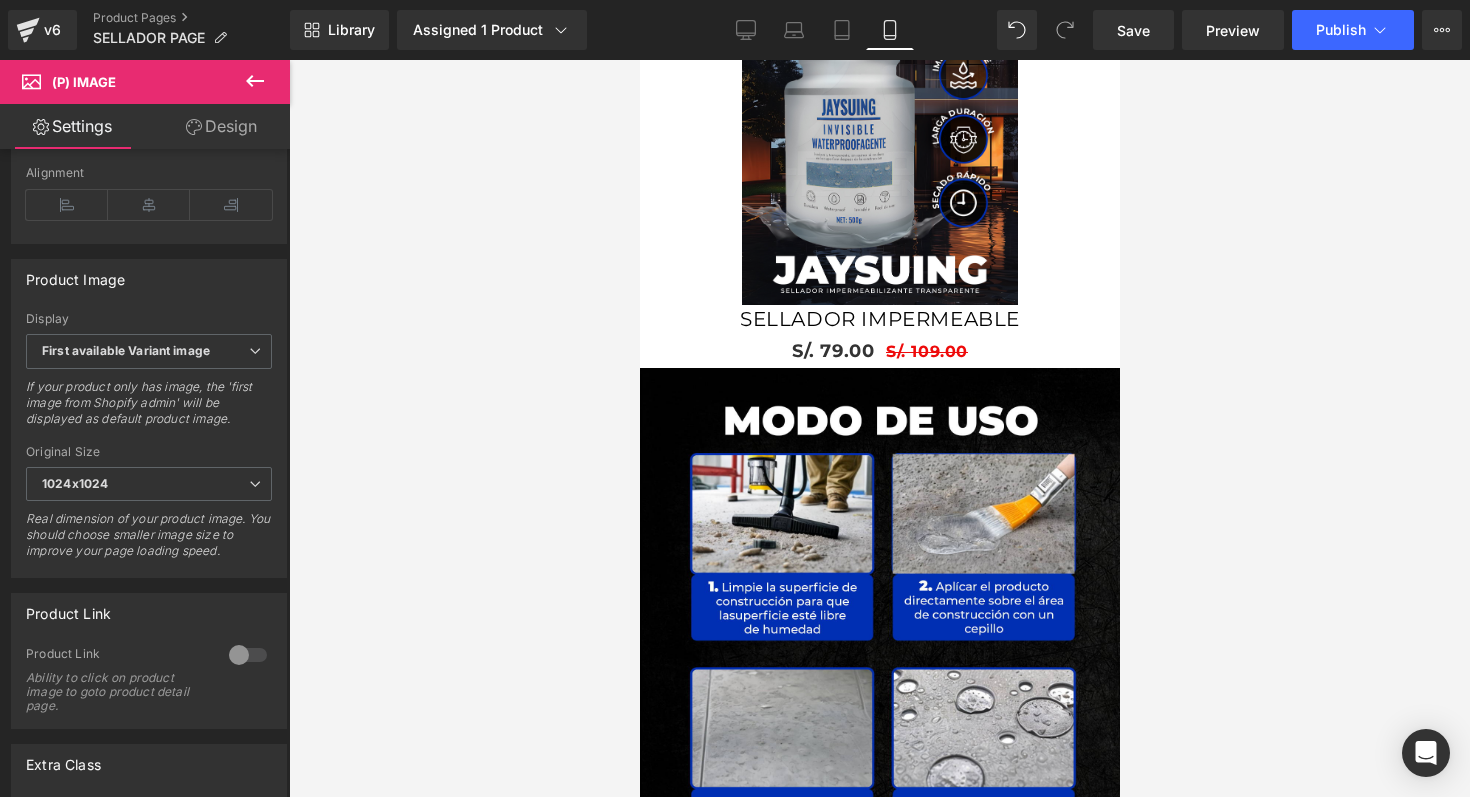 click on "Design" at bounding box center (221, 126) 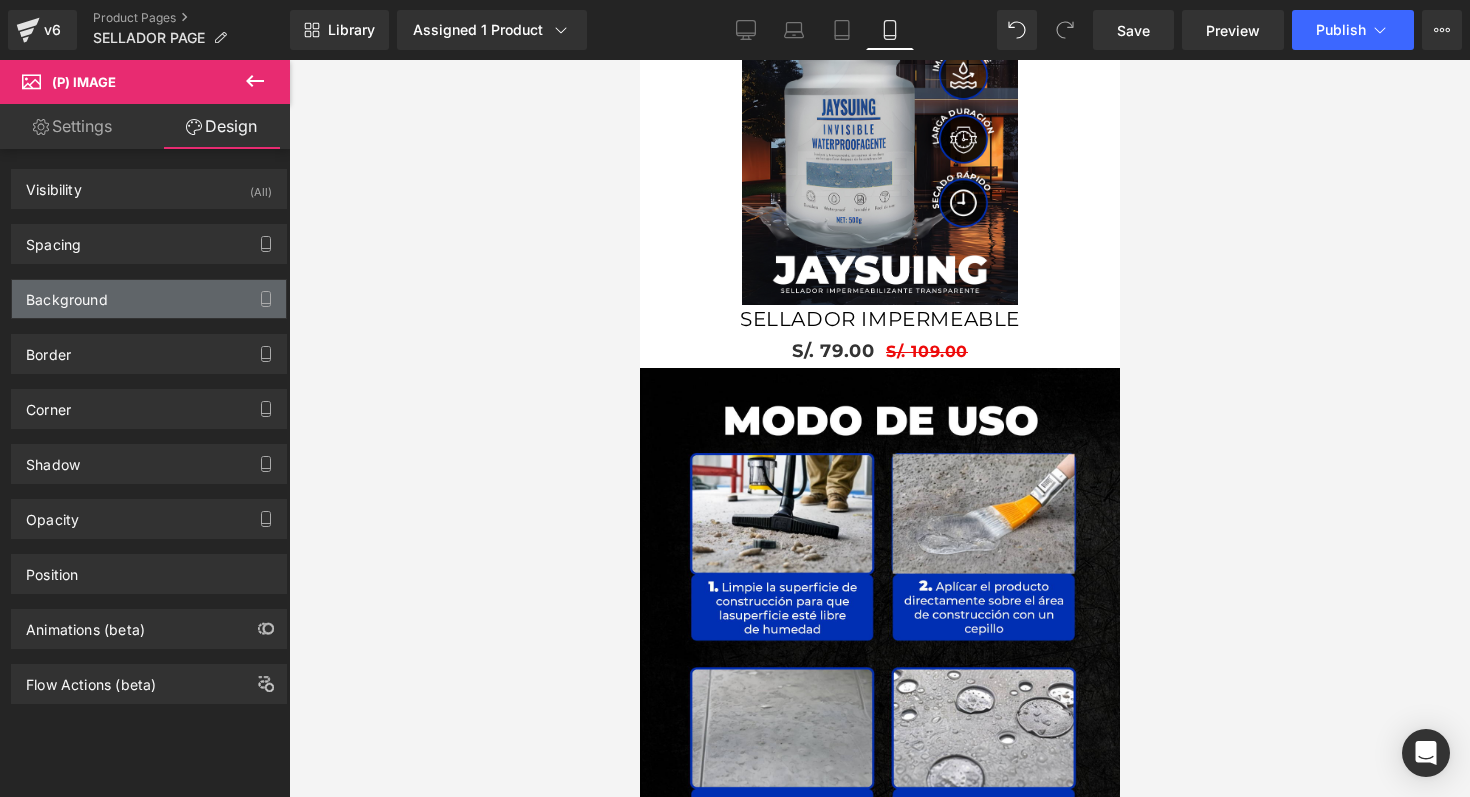 click on "Background" at bounding box center [149, 299] 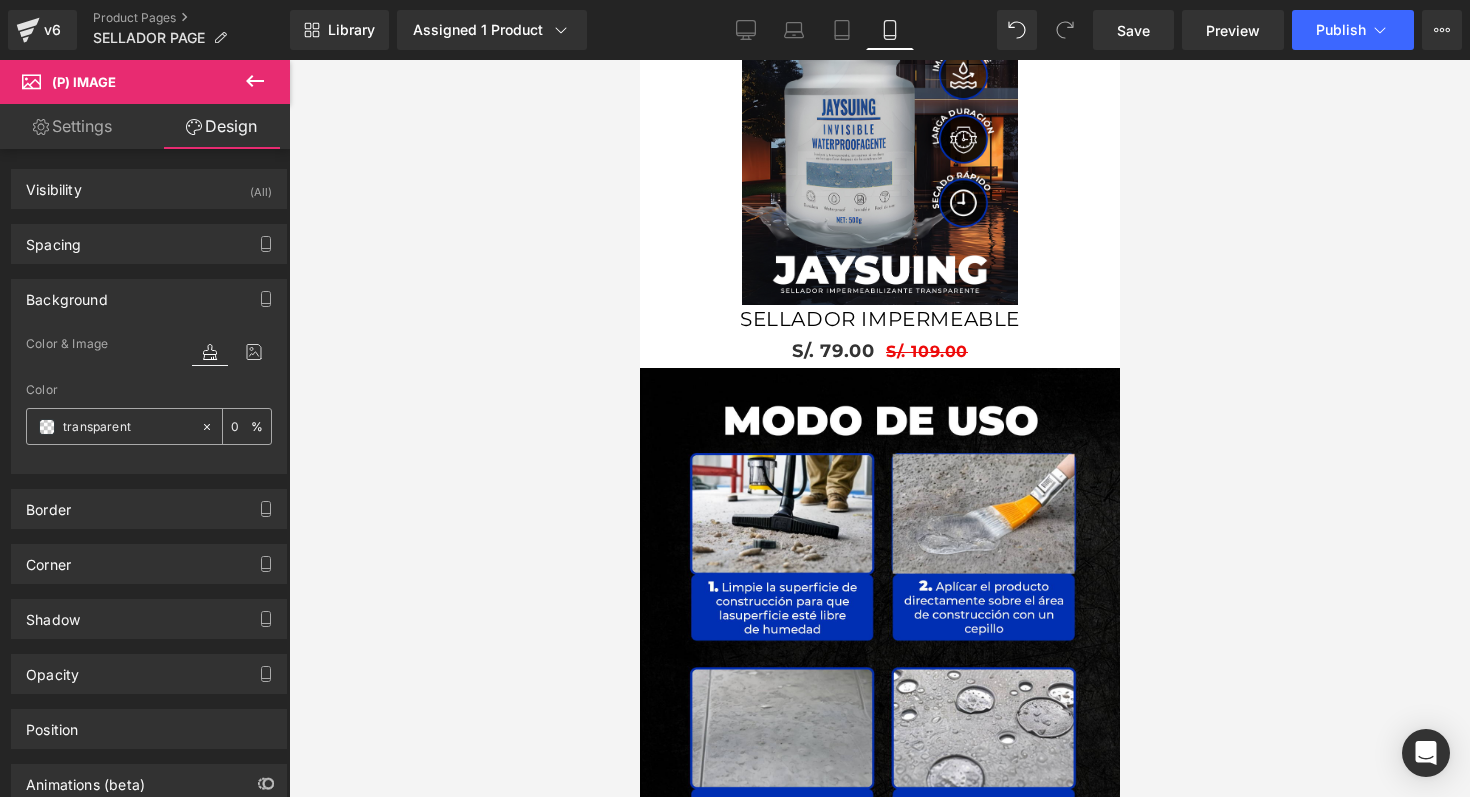 click on "transparent" at bounding box center [127, 427] 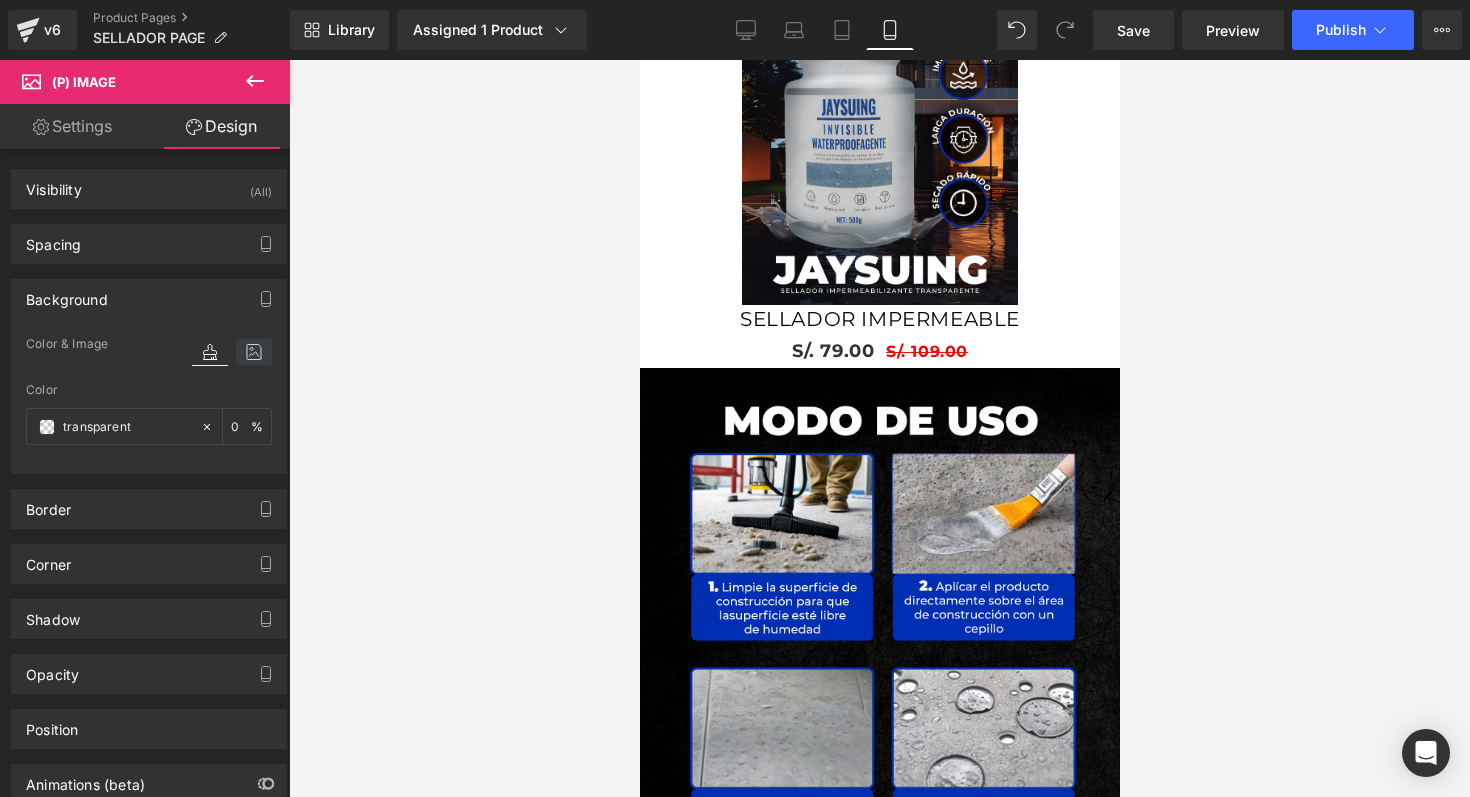 click at bounding box center (254, 352) 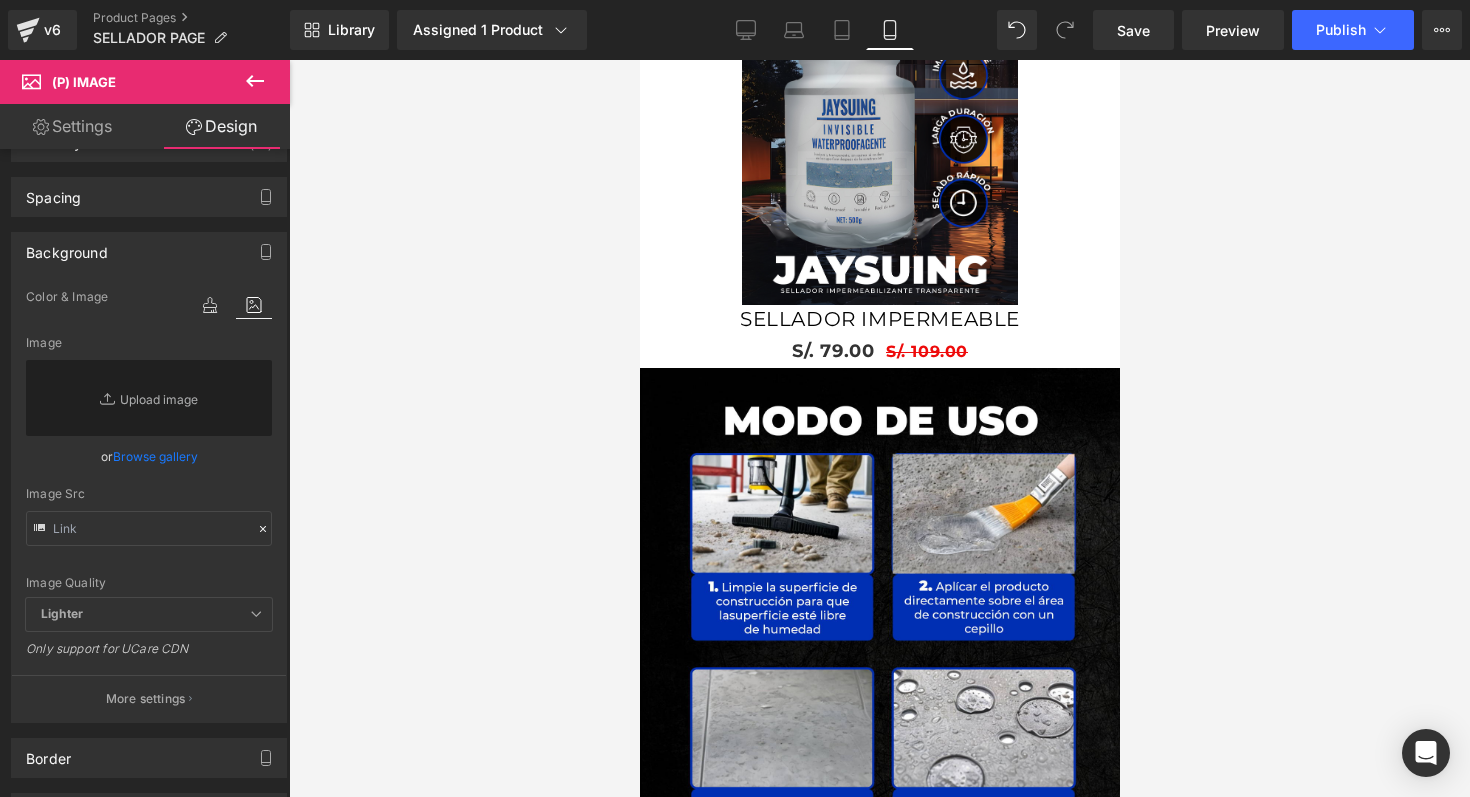 scroll, scrollTop: 20, scrollLeft: 0, axis: vertical 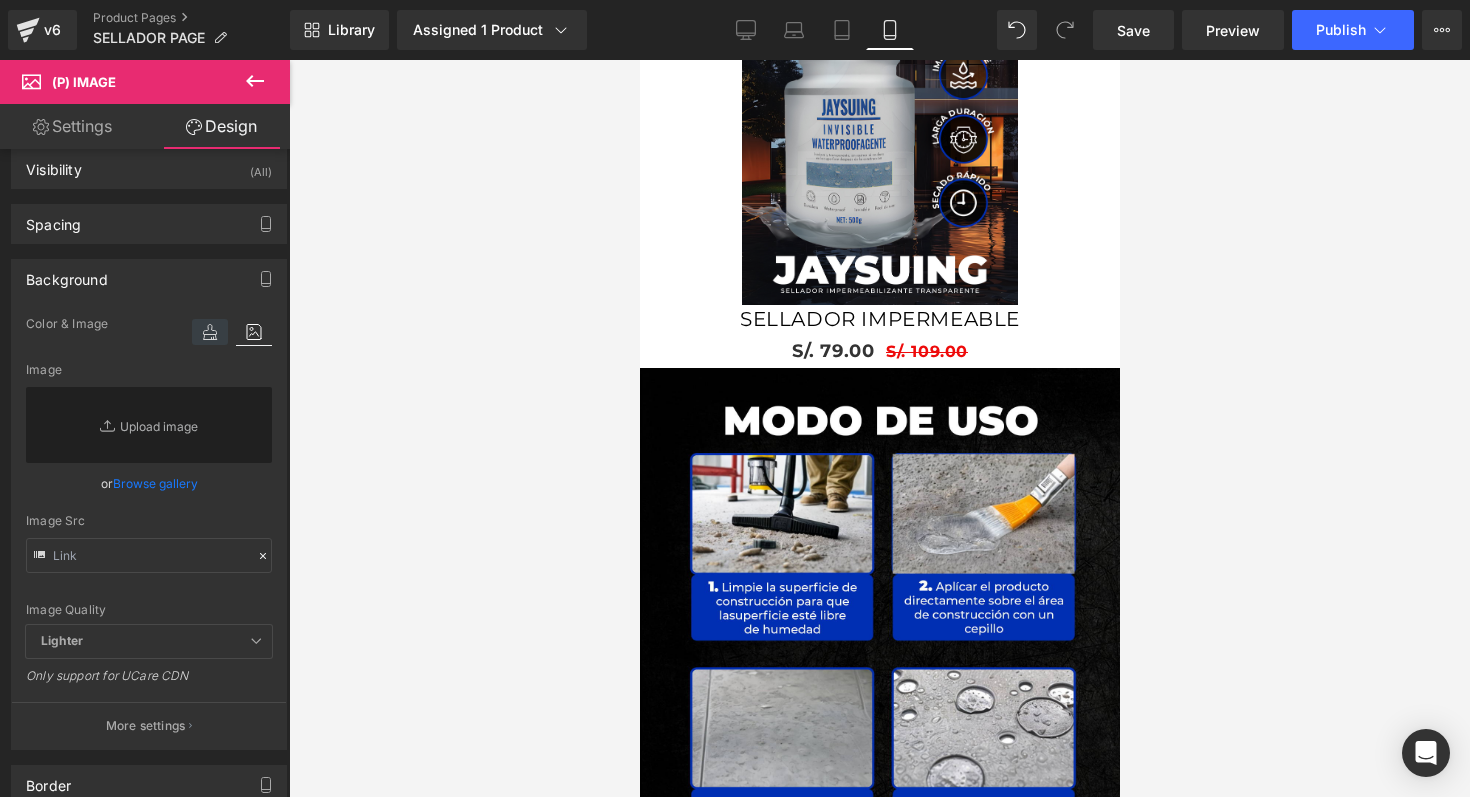 click at bounding box center (210, 332) 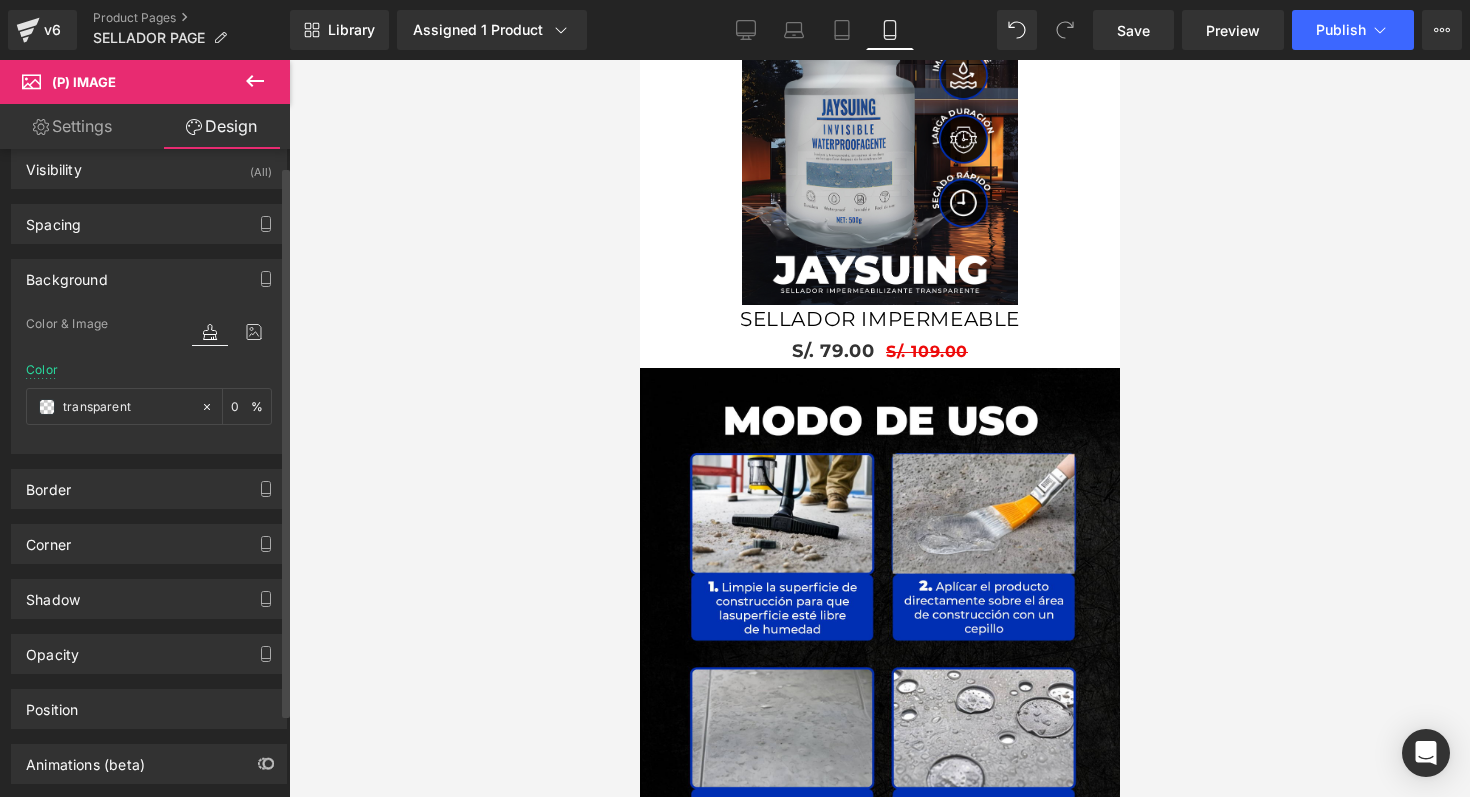 click on "Color transparent 0 %" at bounding box center (149, 405) 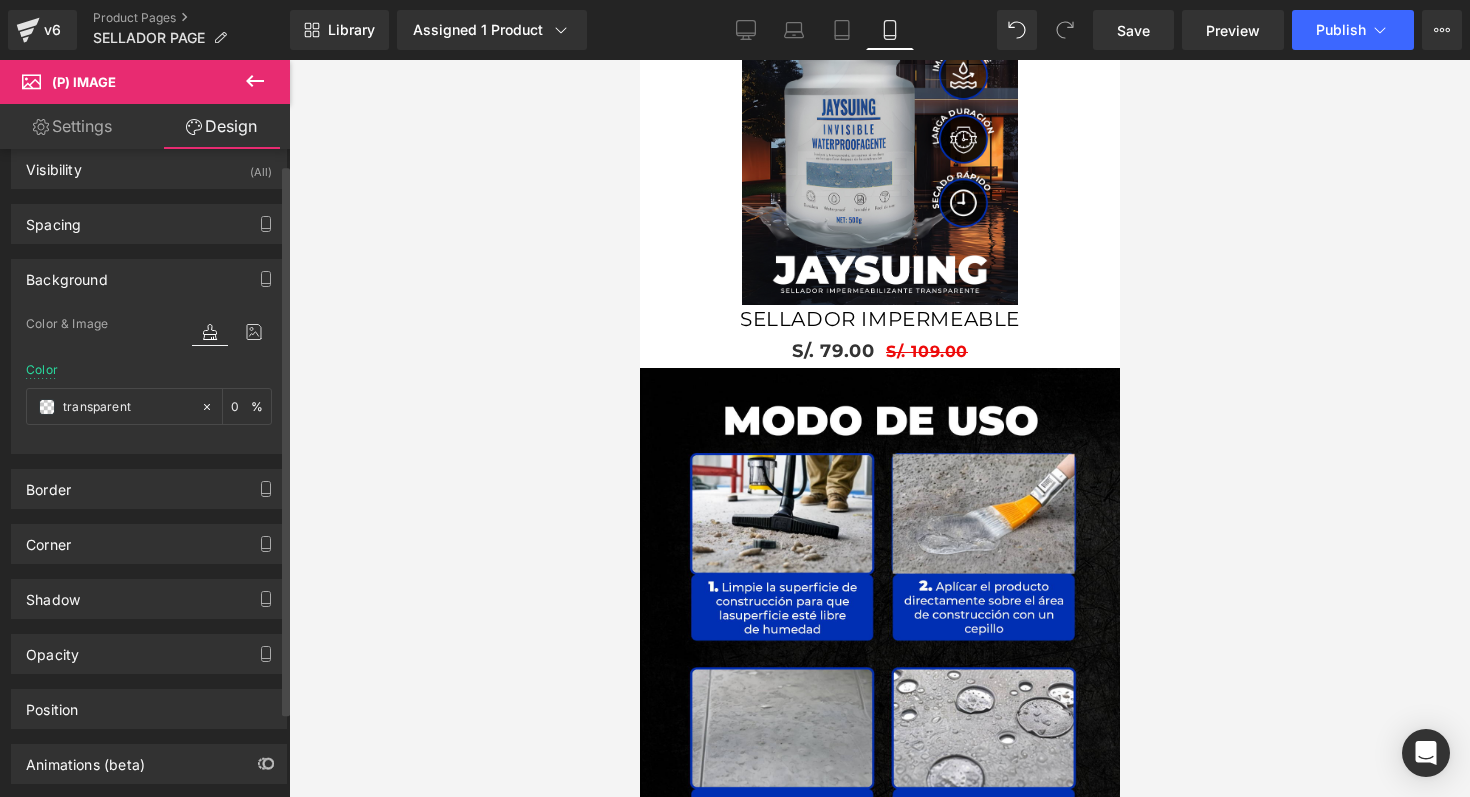 scroll, scrollTop: 0, scrollLeft: 0, axis: both 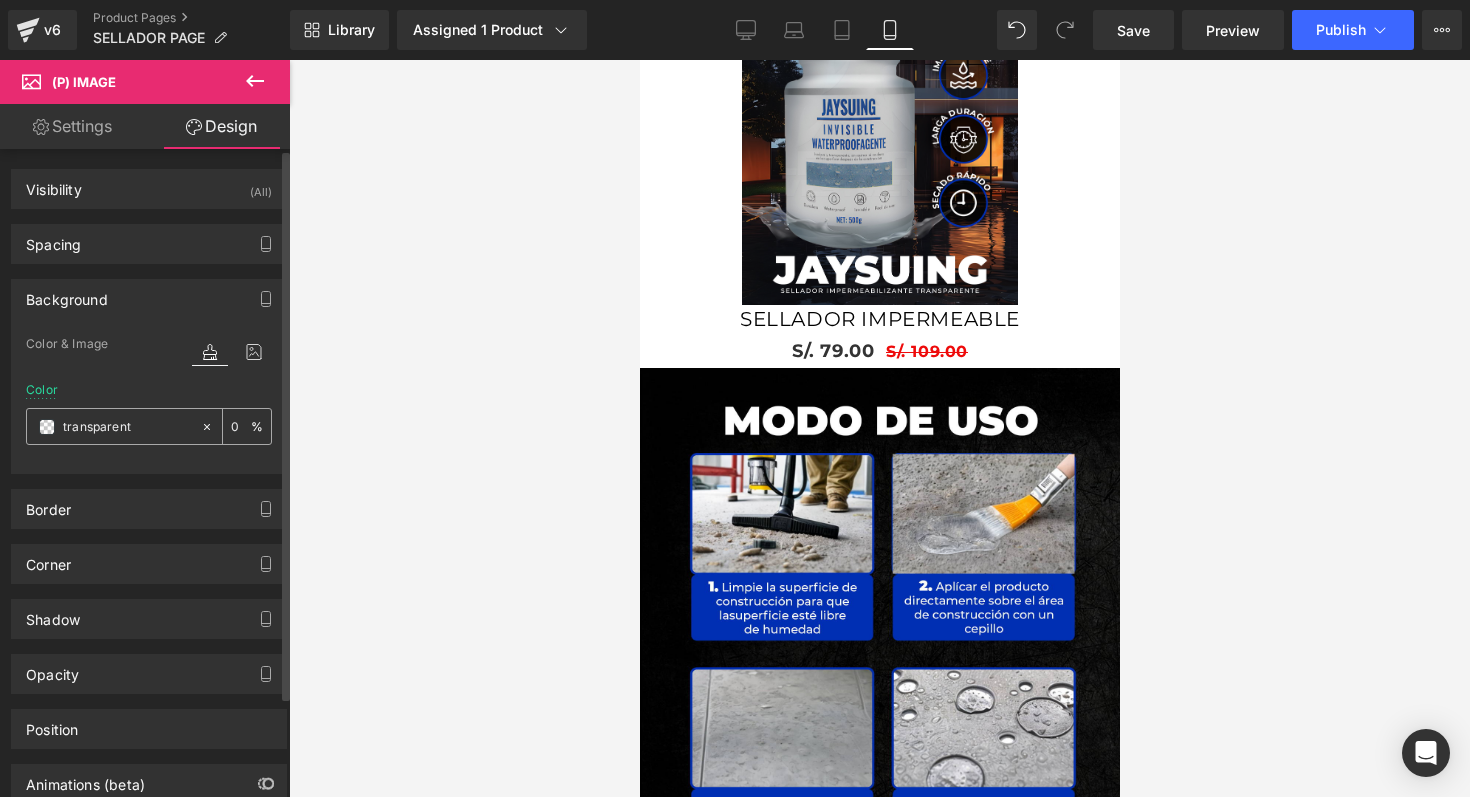click on "transparent" at bounding box center [113, 426] 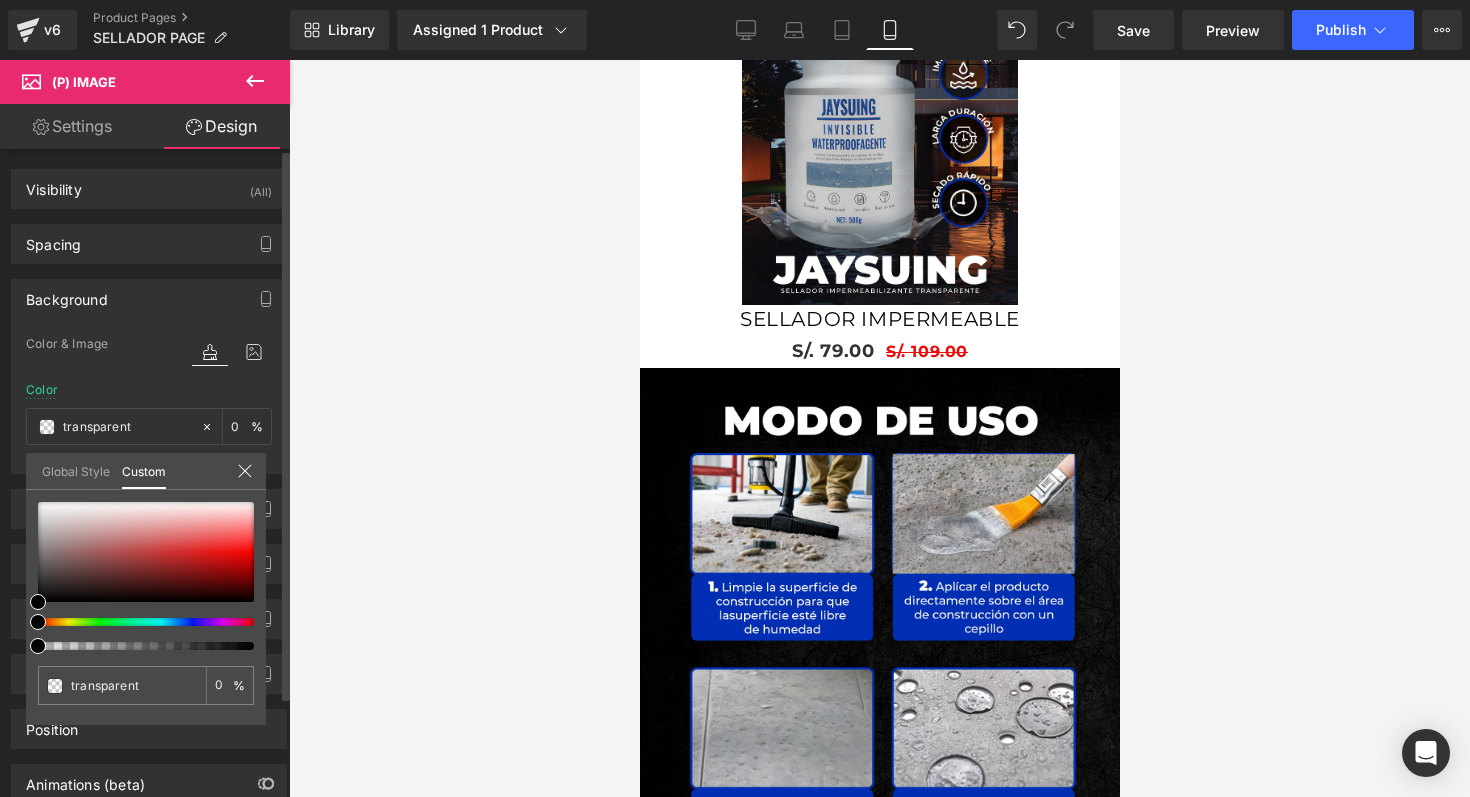click on "Global Style" at bounding box center [76, 470] 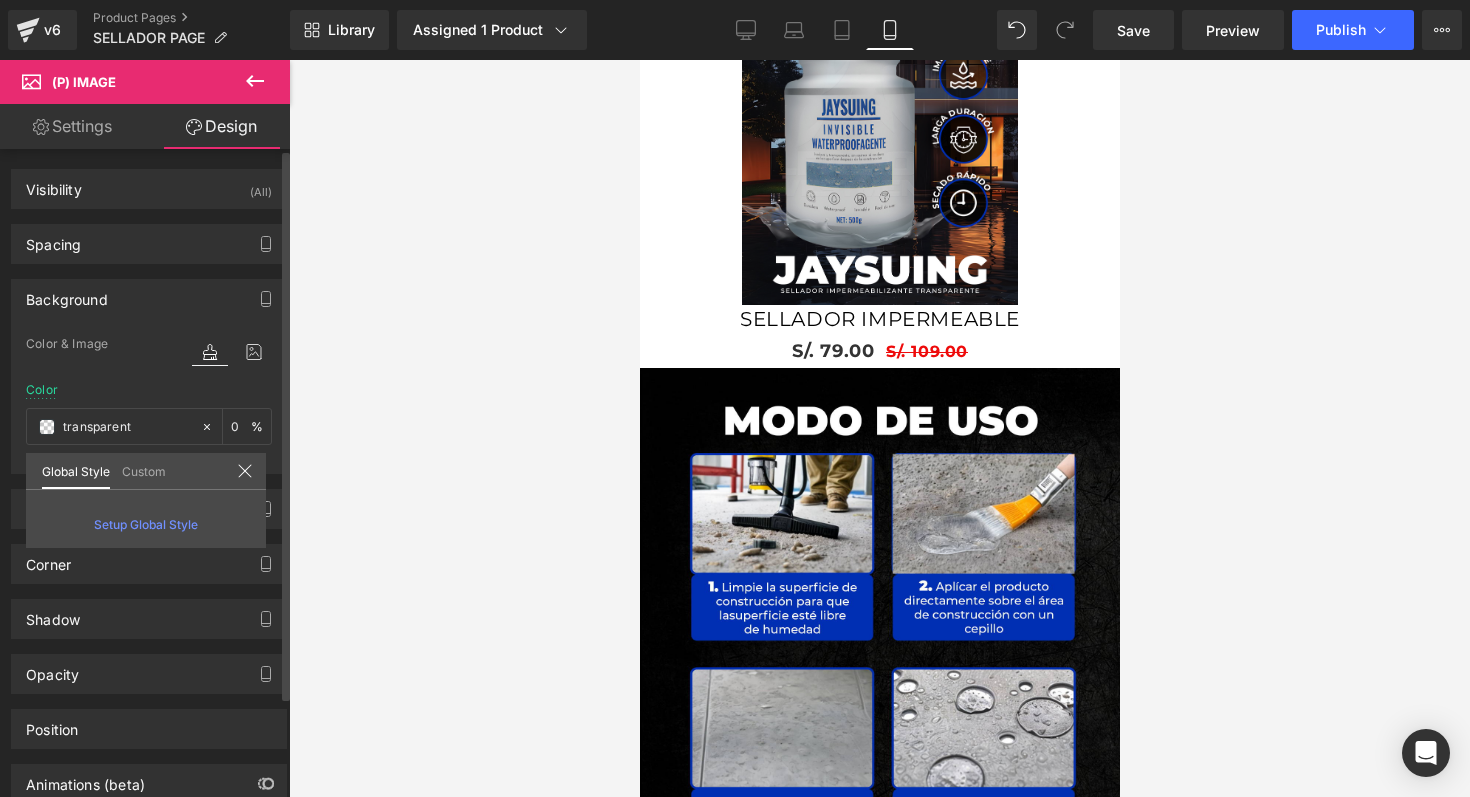click on "Custom" at bounding box center (144, 470) 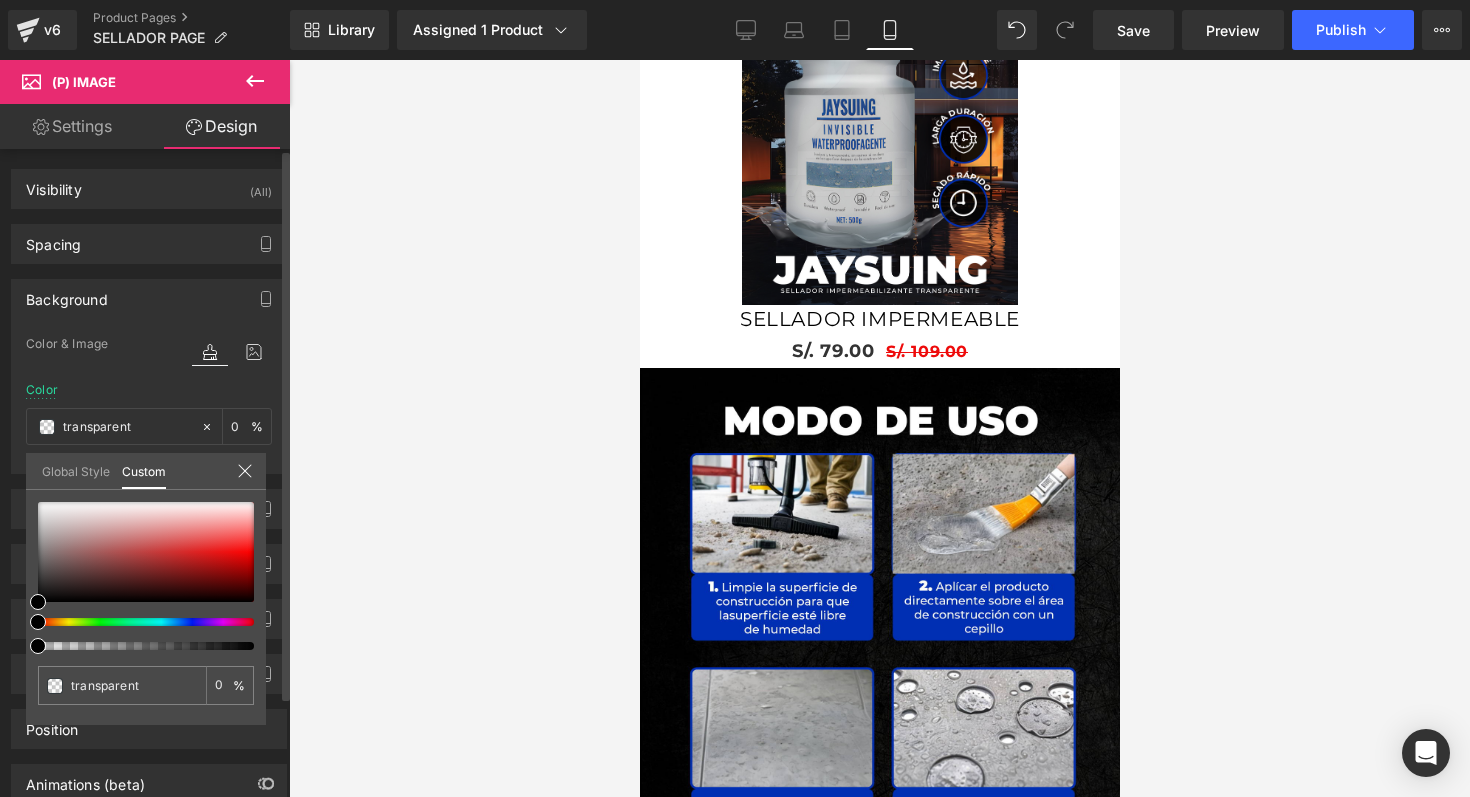 click on "Global Style" at bounding box center (76, 470) 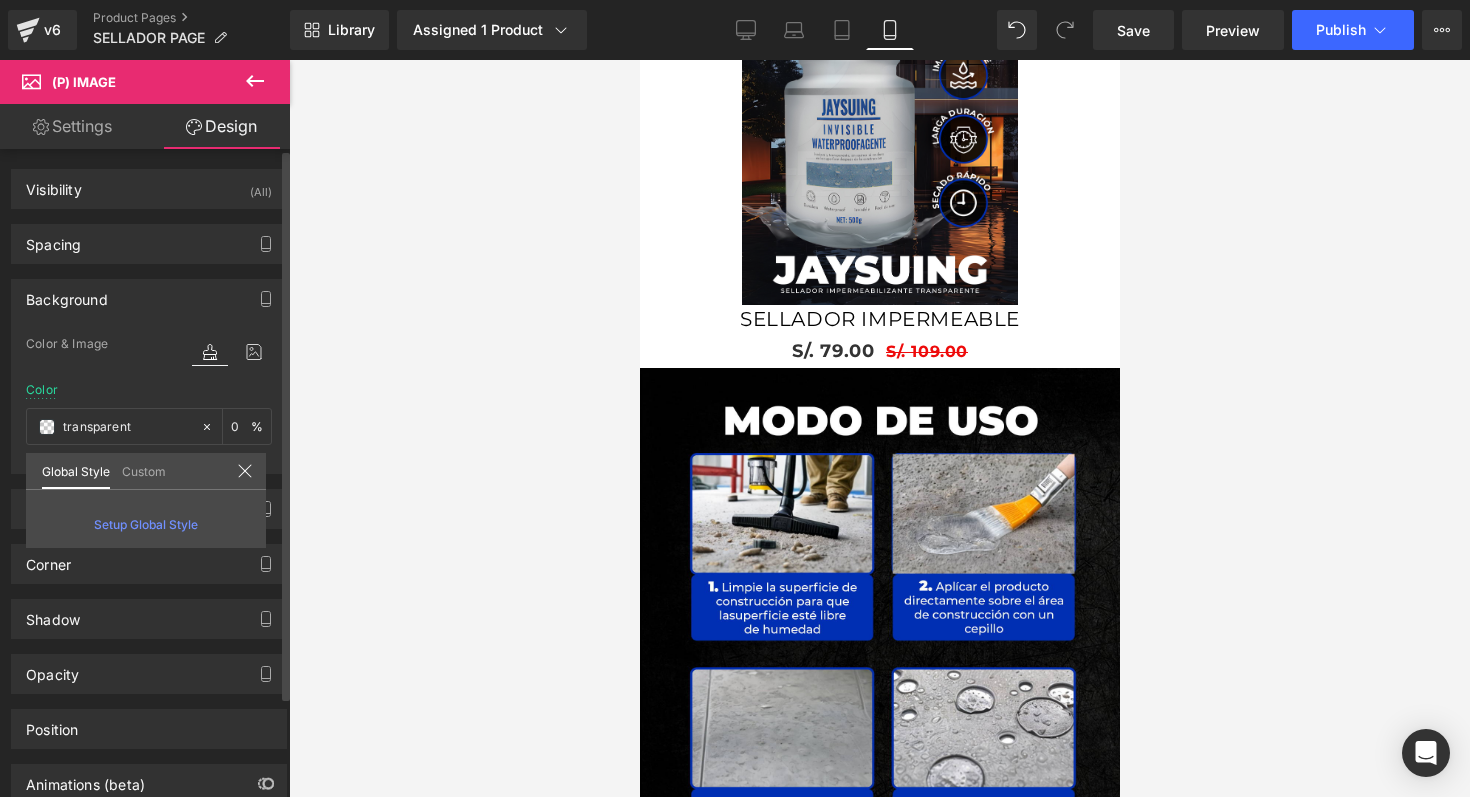 click on "Setup Global Style" at bounding box center (146, 524) 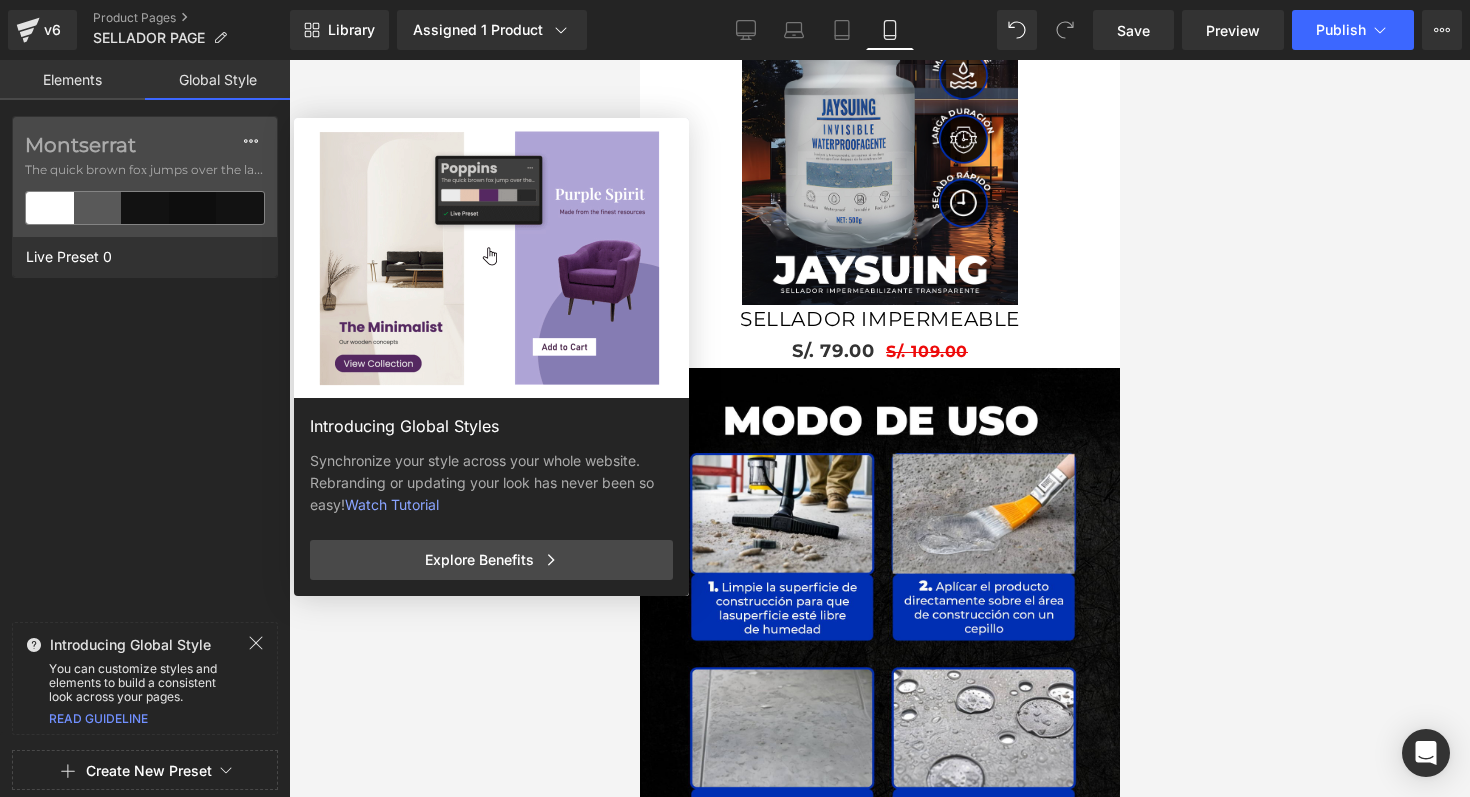 click on "Elements" at bounding box center (72, 80) 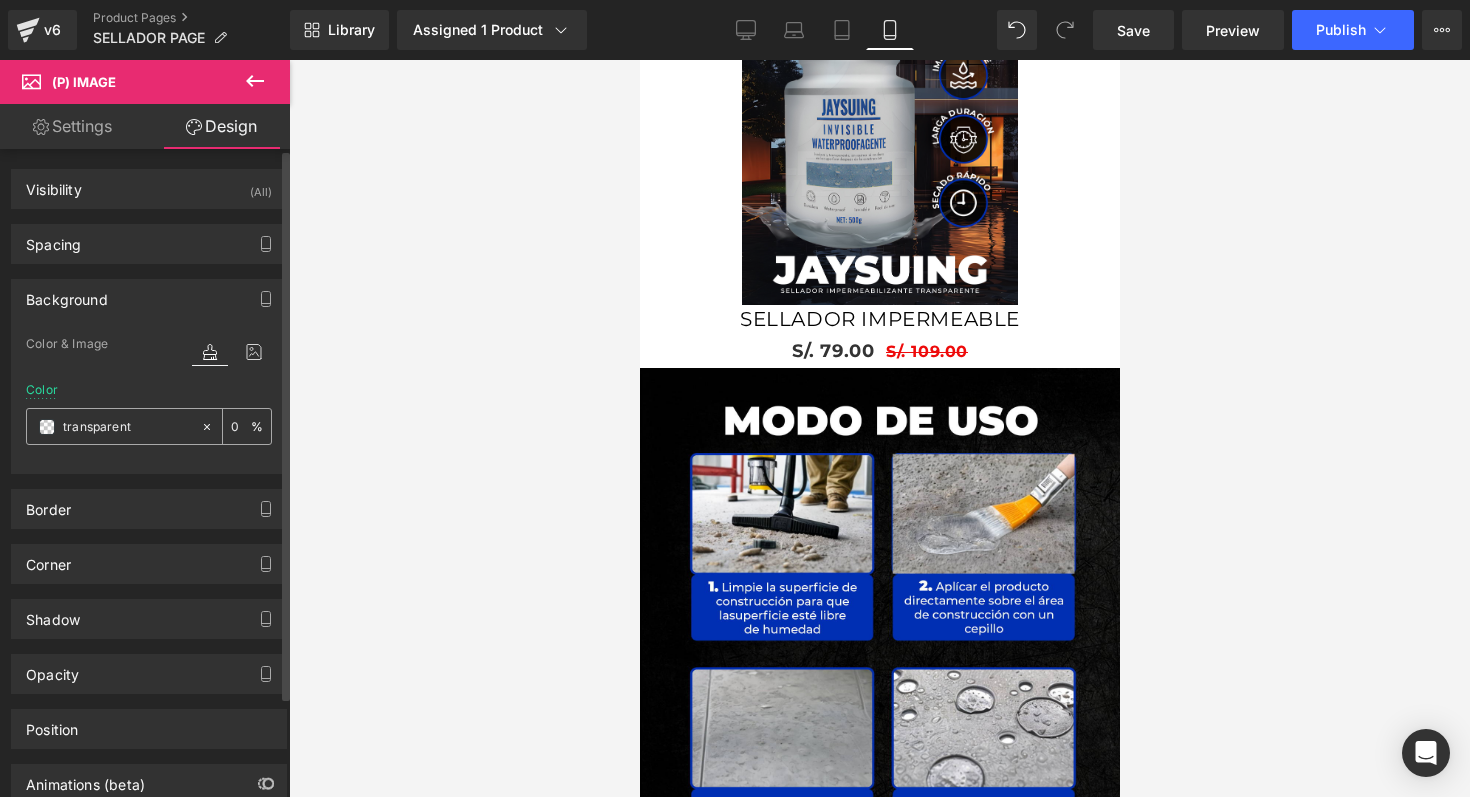 click at bounding box center [47, 427] 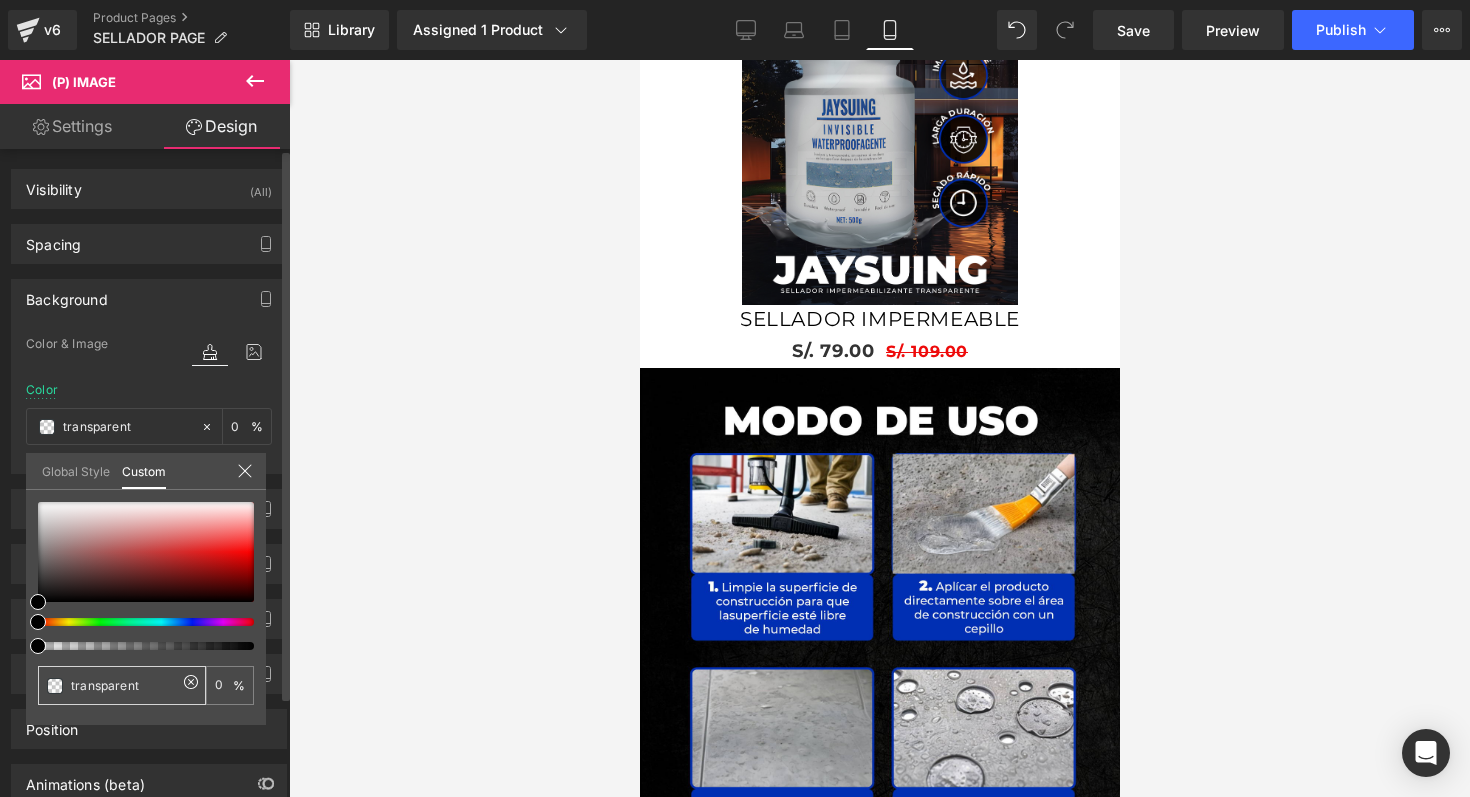 click at bounding box center (55, 686) 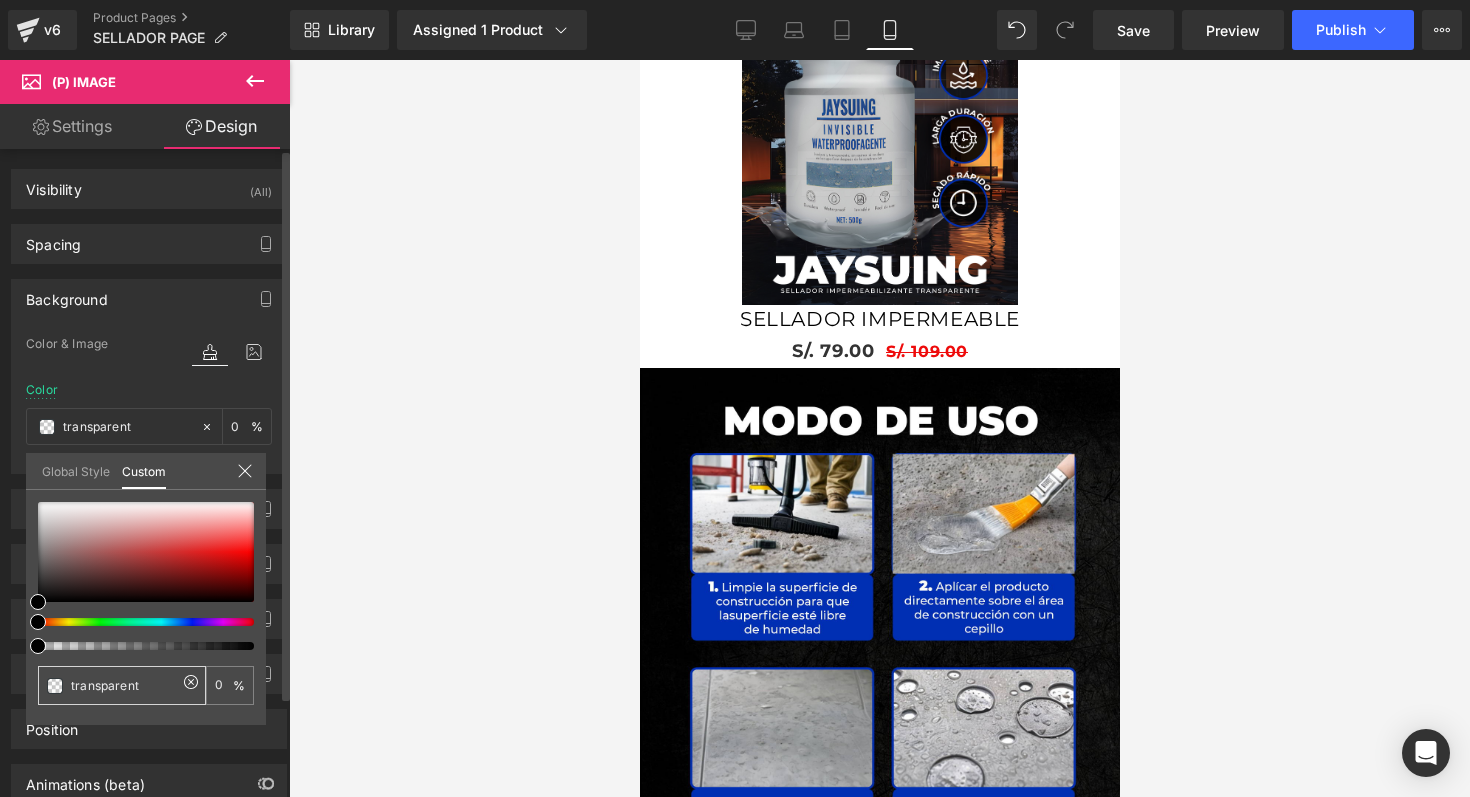 click at bounding box center [55, 686] 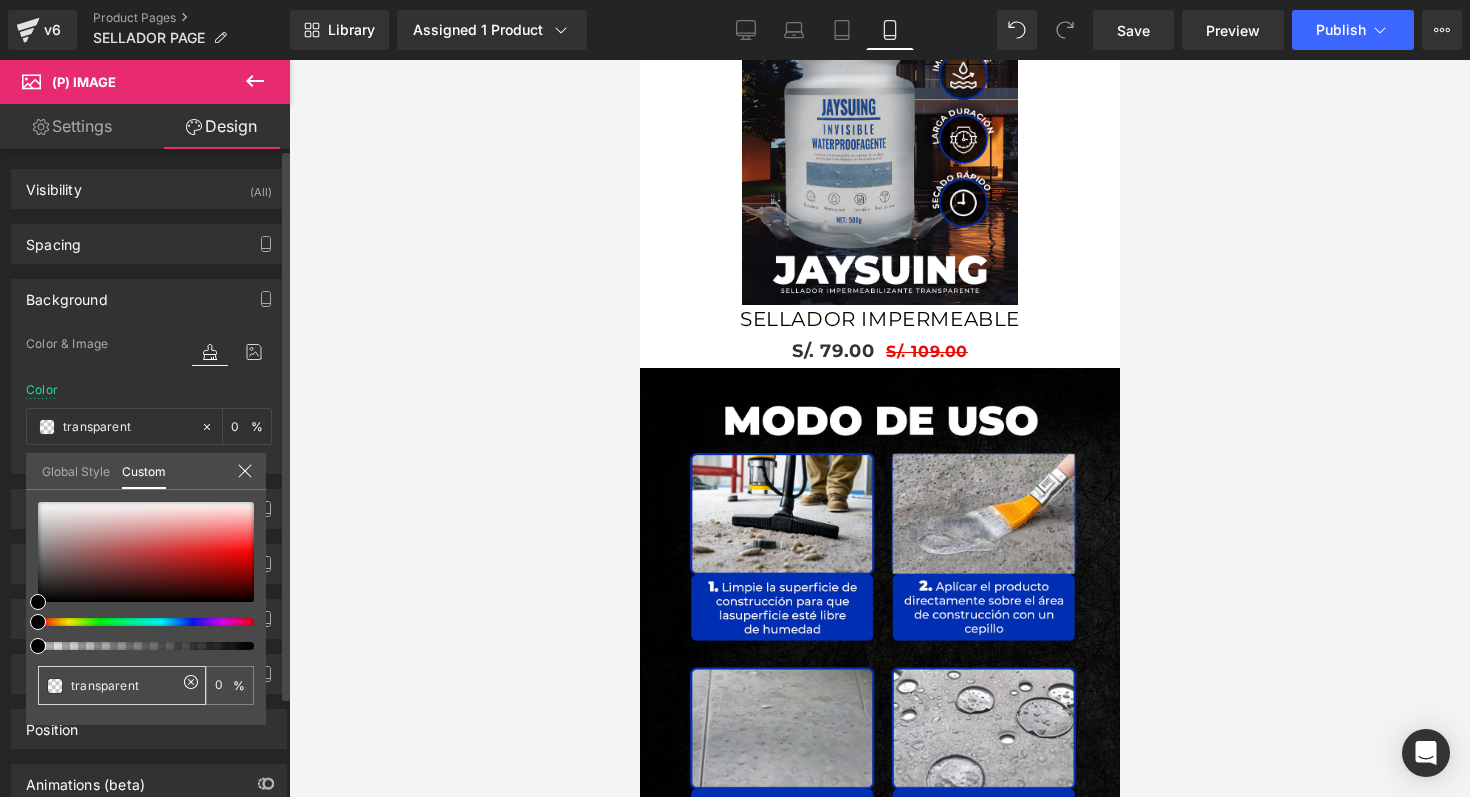 click at bounding box center [55, 686] 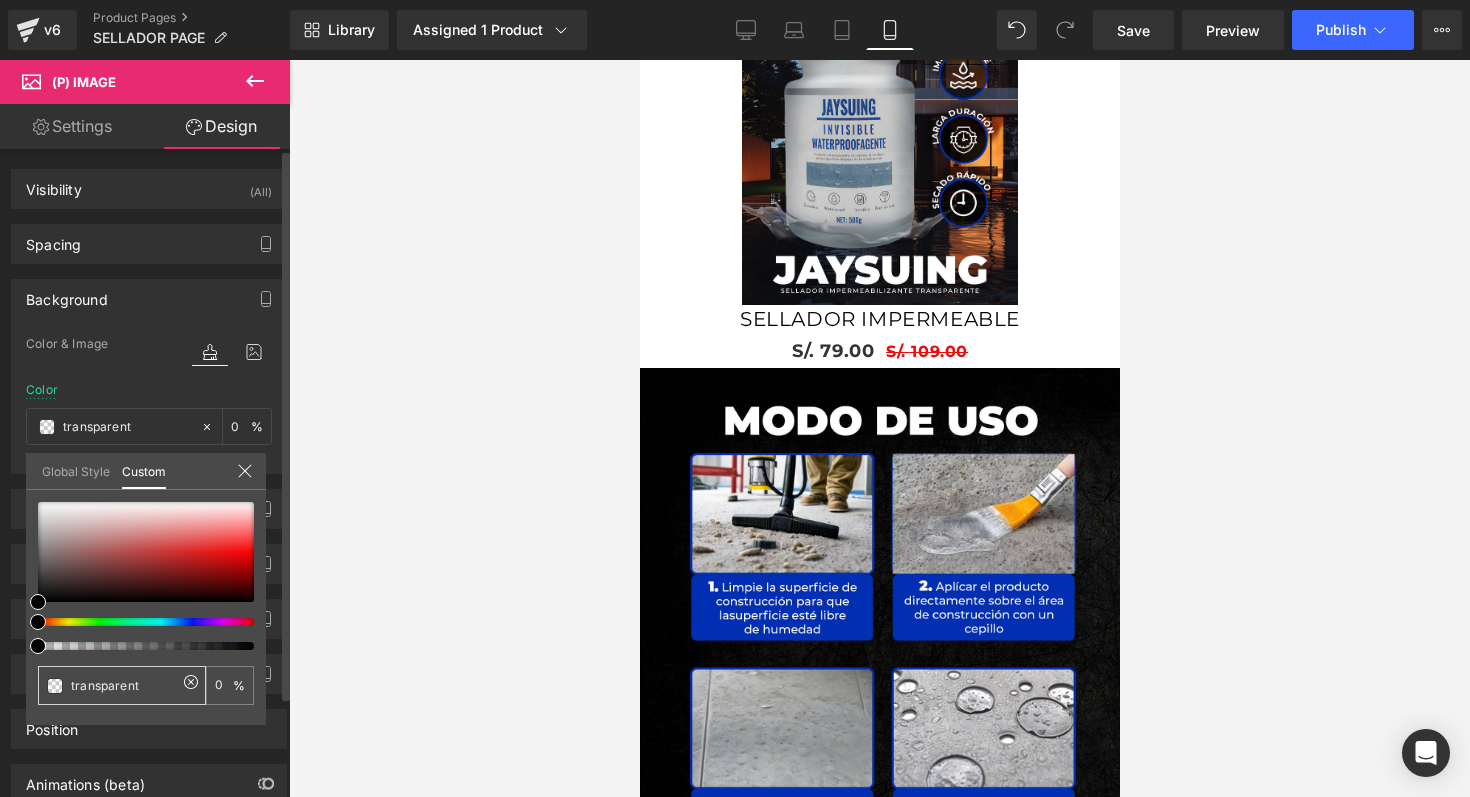 click at bounding box center [55, 686] 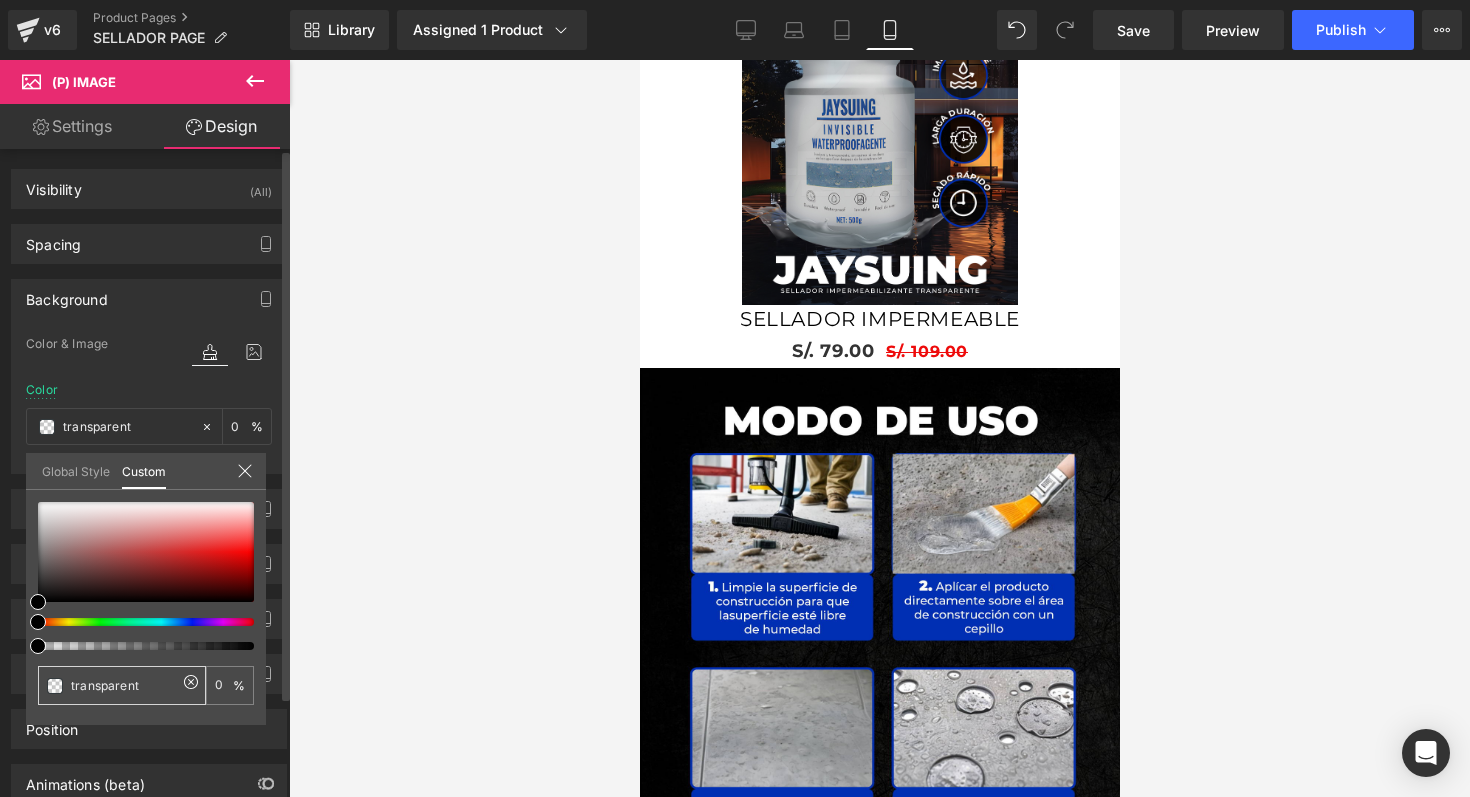 click at bounding box center (195, 682) 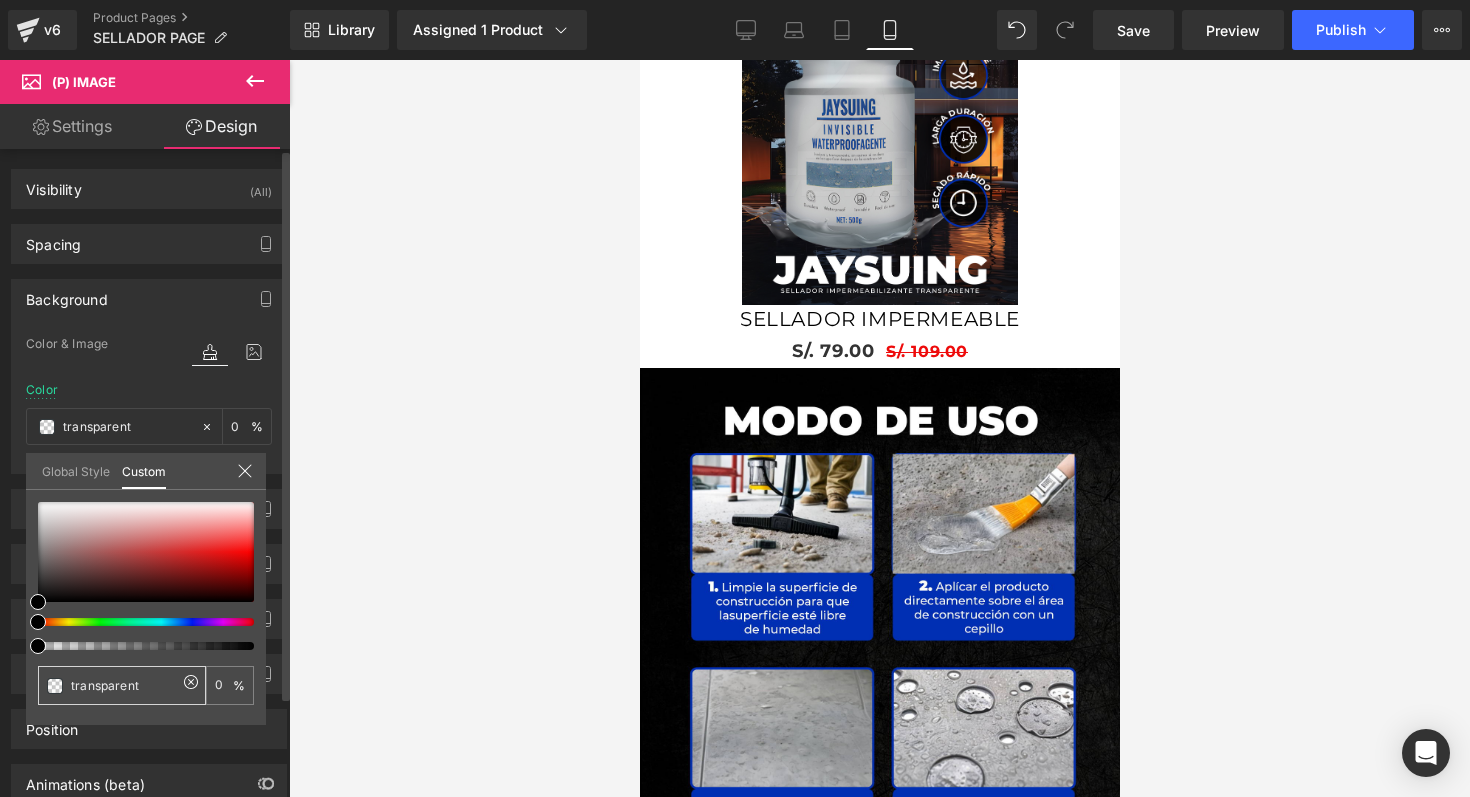 type on "none" 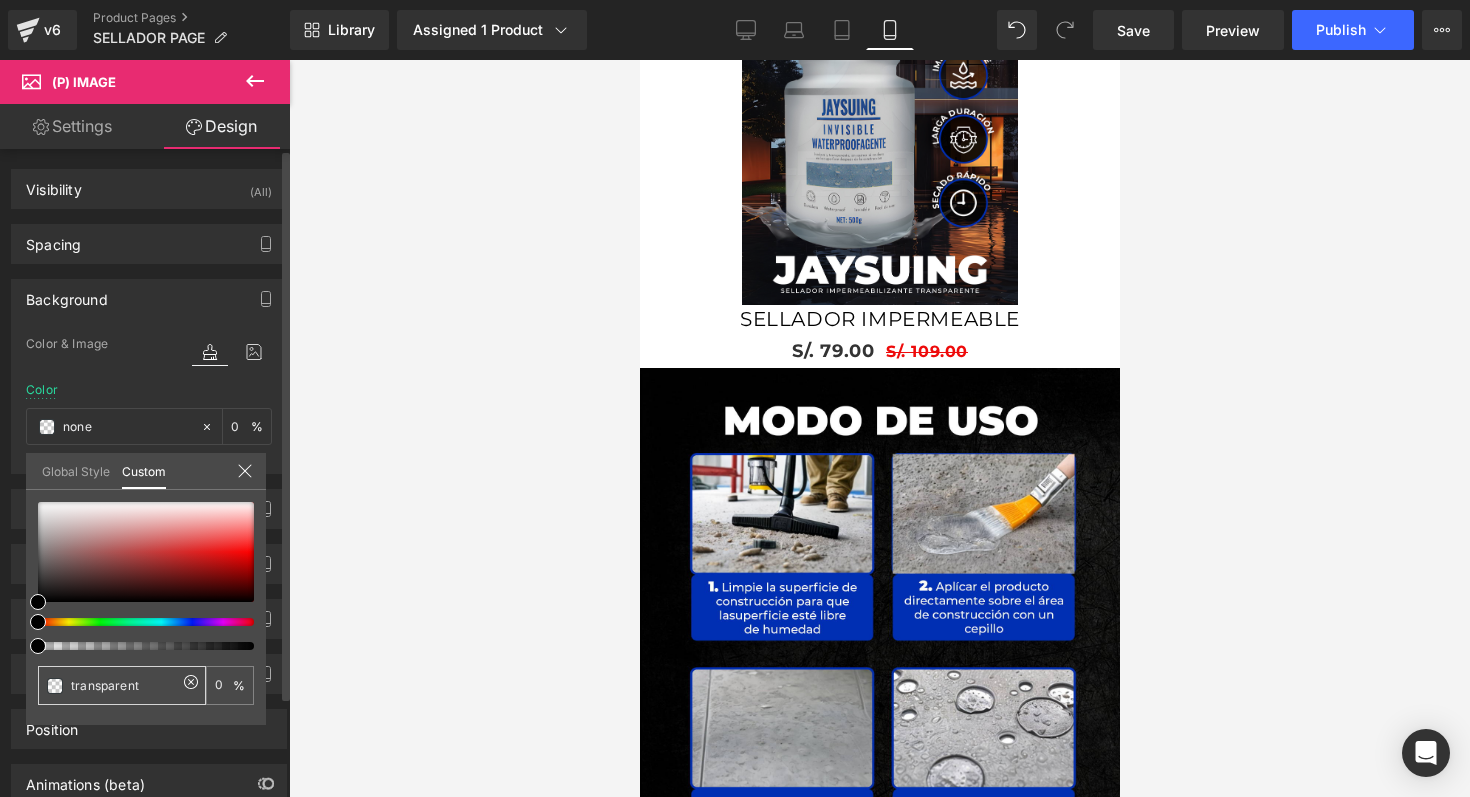 type on "none" 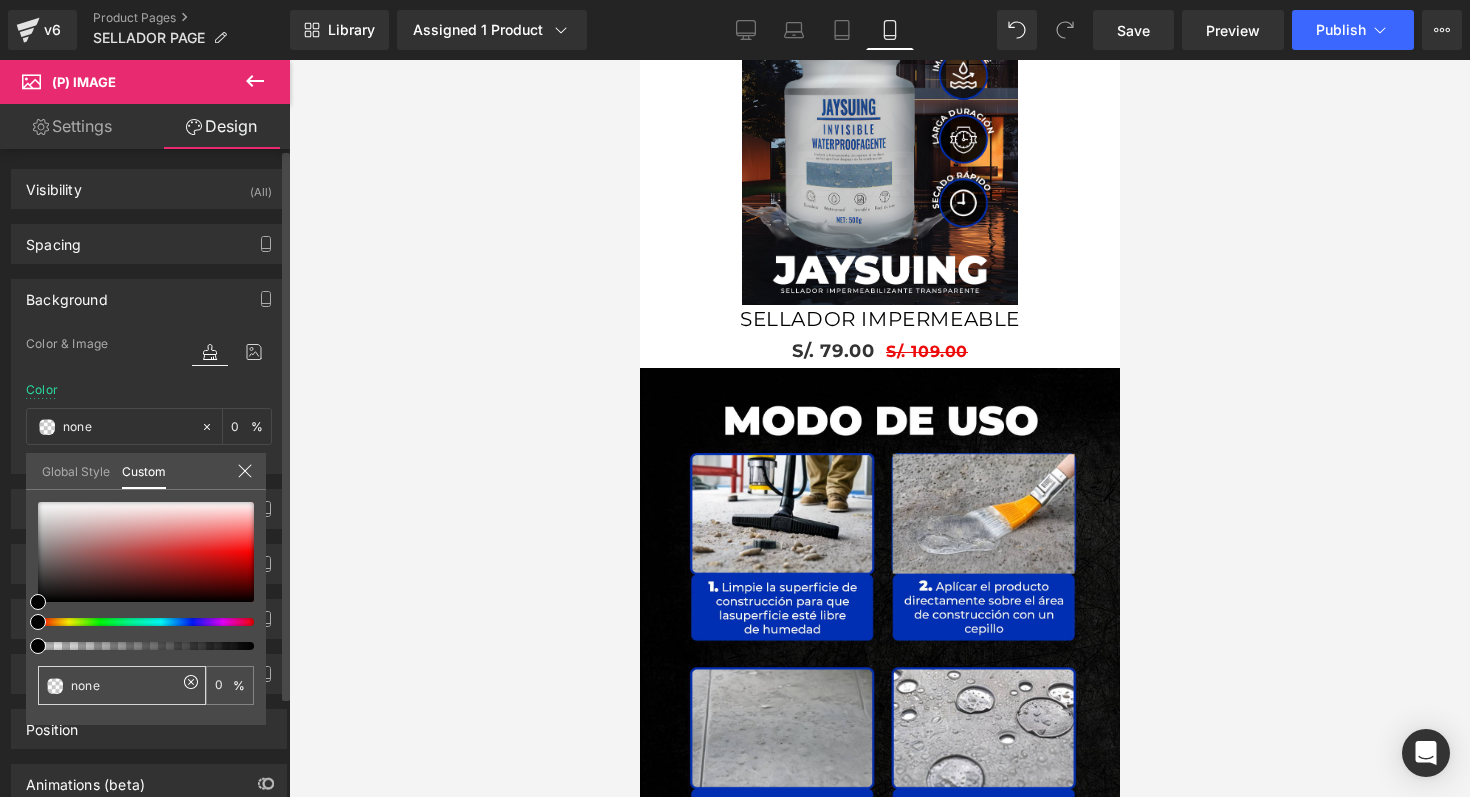 click at bounding box center [55, 686] 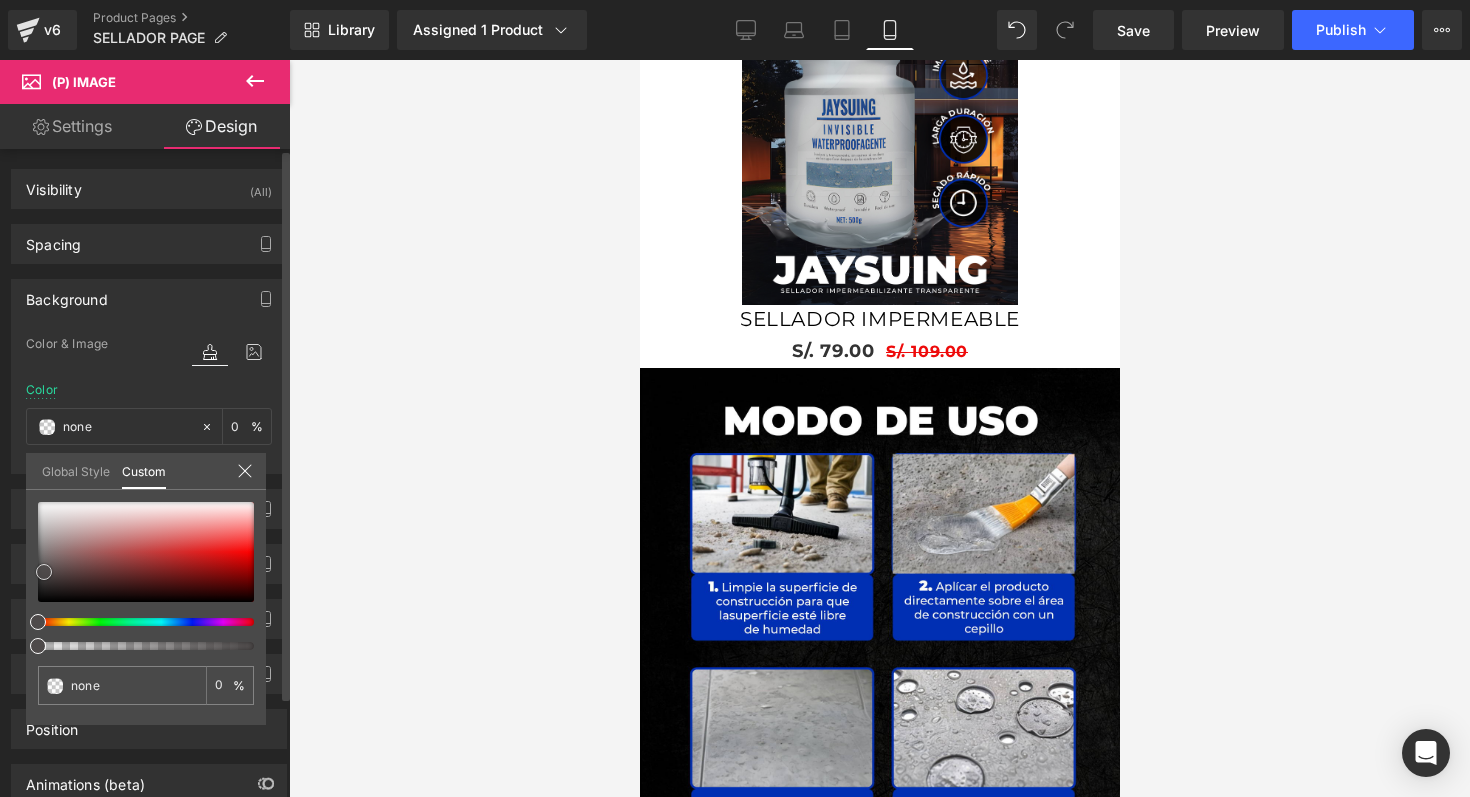 click at bounding box center (146, 552) 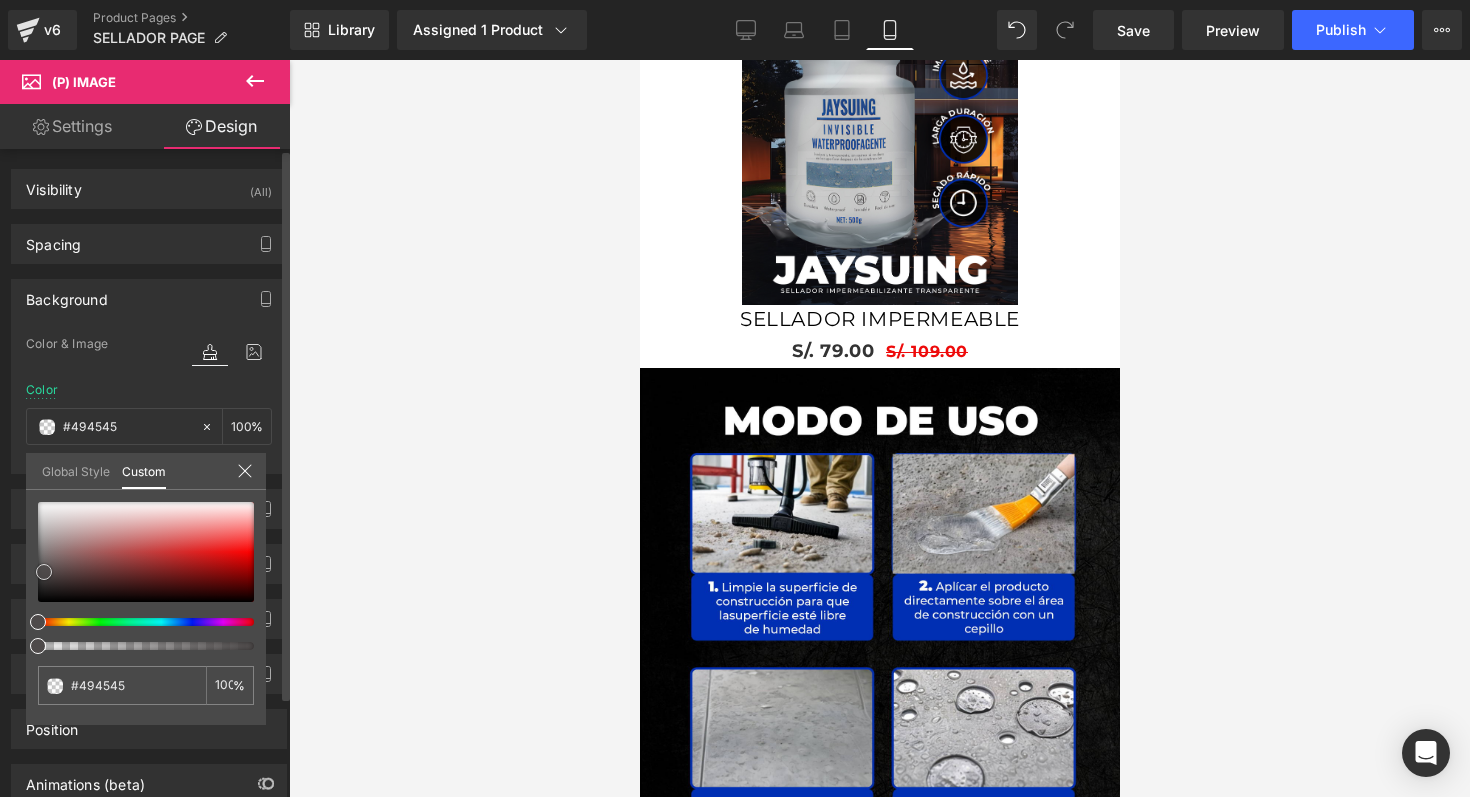 type on "#343131" 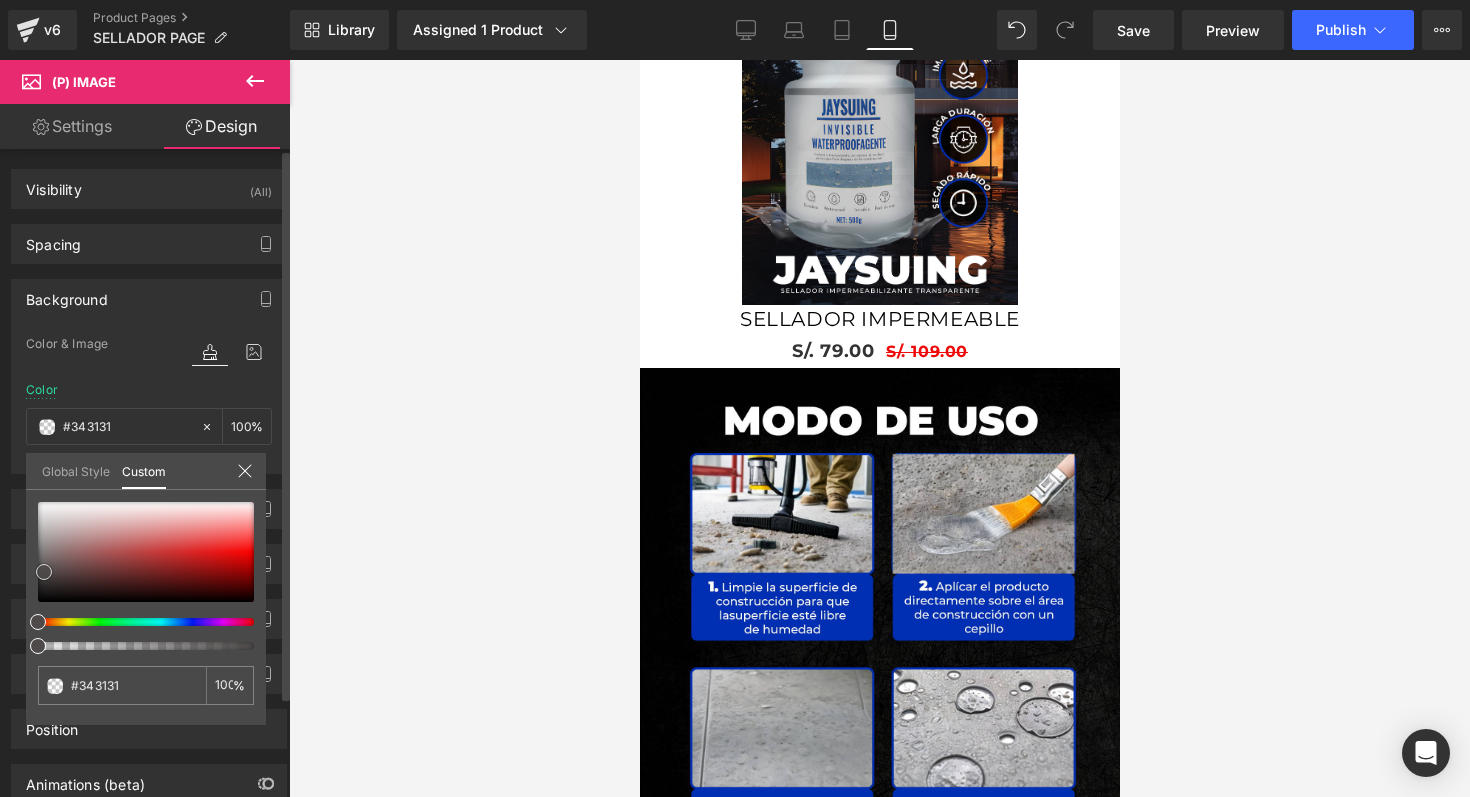 type on "#1e1e1e" 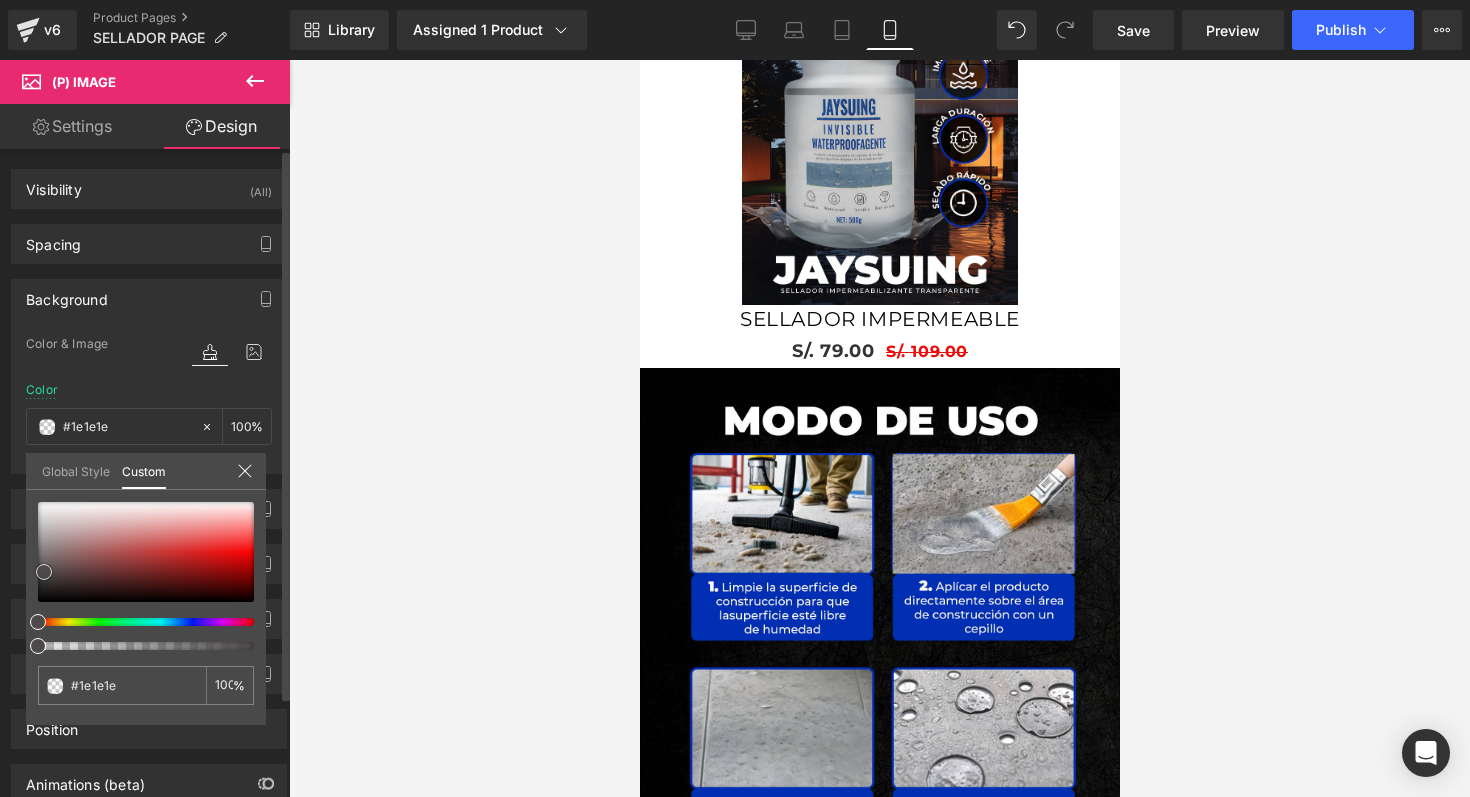 type on "#0c0c0c" 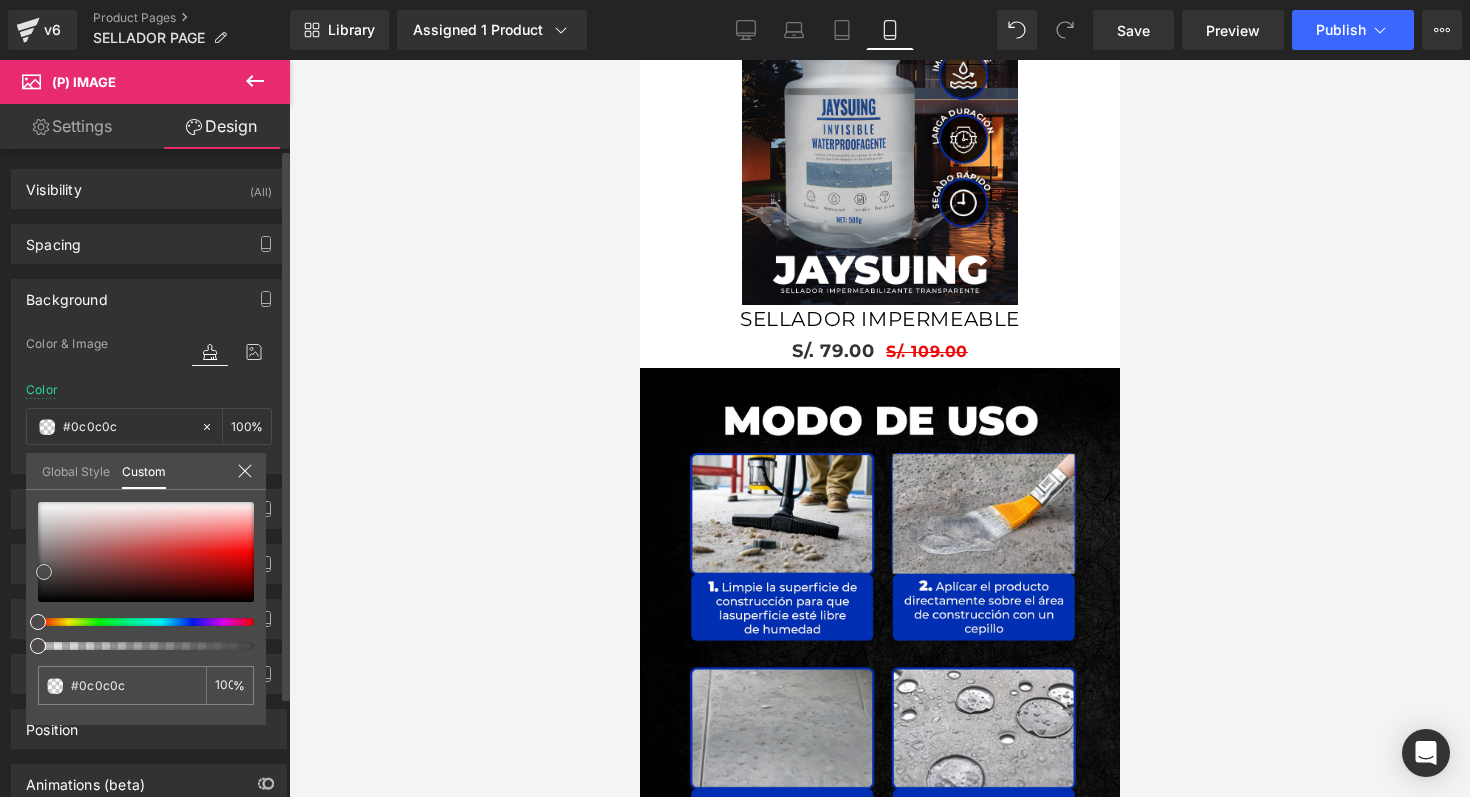 type on "#000000" 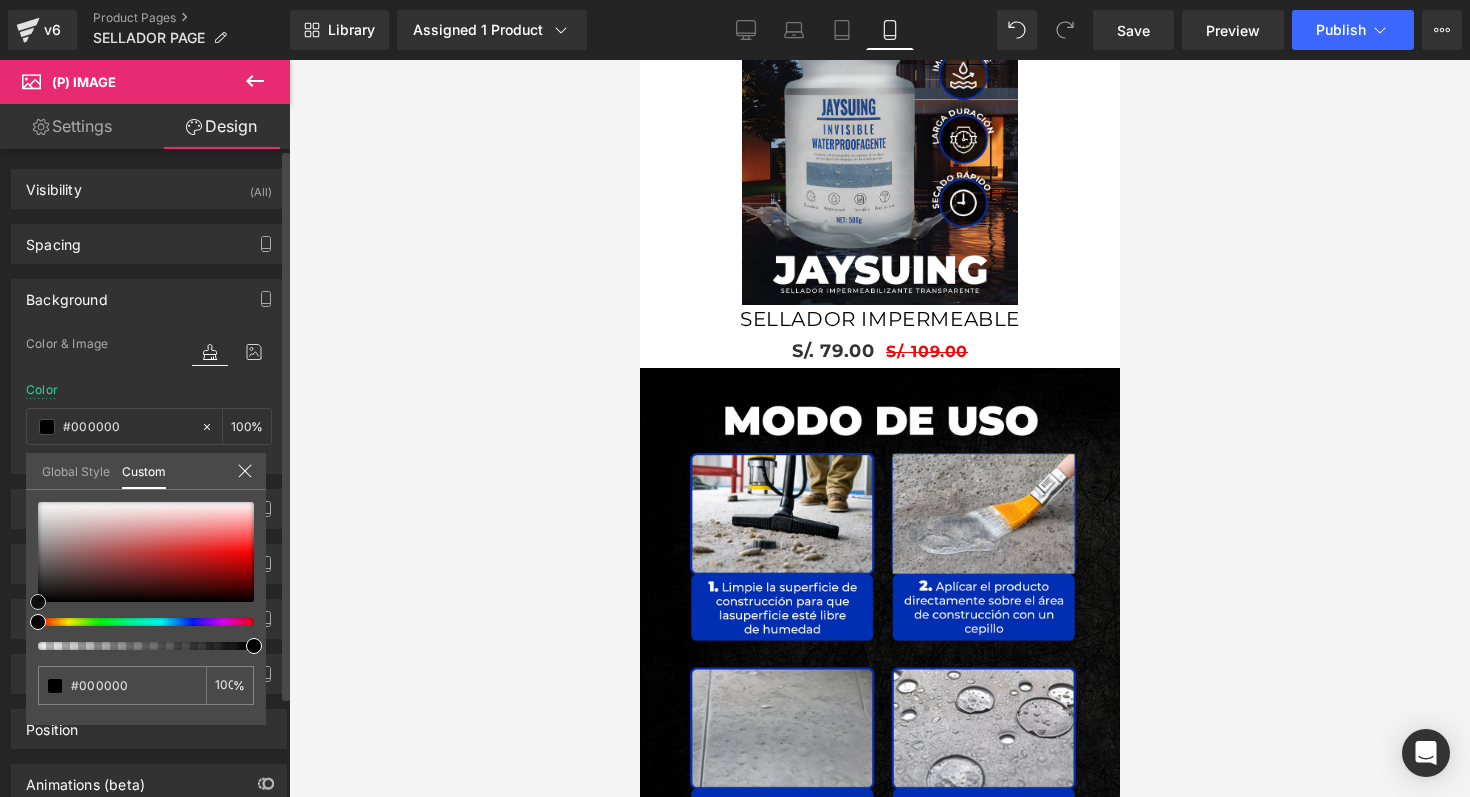 drag, startPoint x: 44, startPoint y: 572, endPoint x: 25, endPoint y: 631, distance: 61.983868 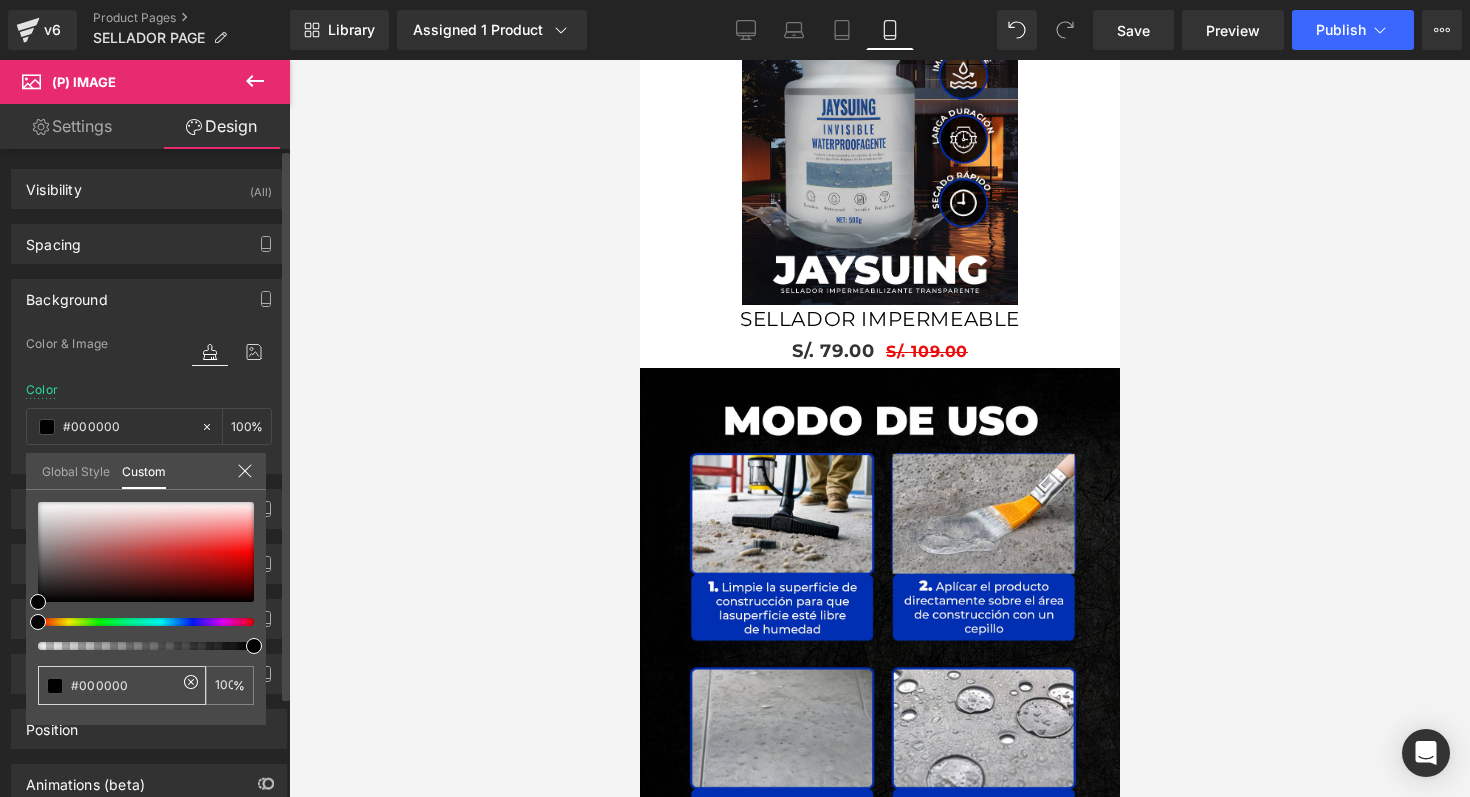 click 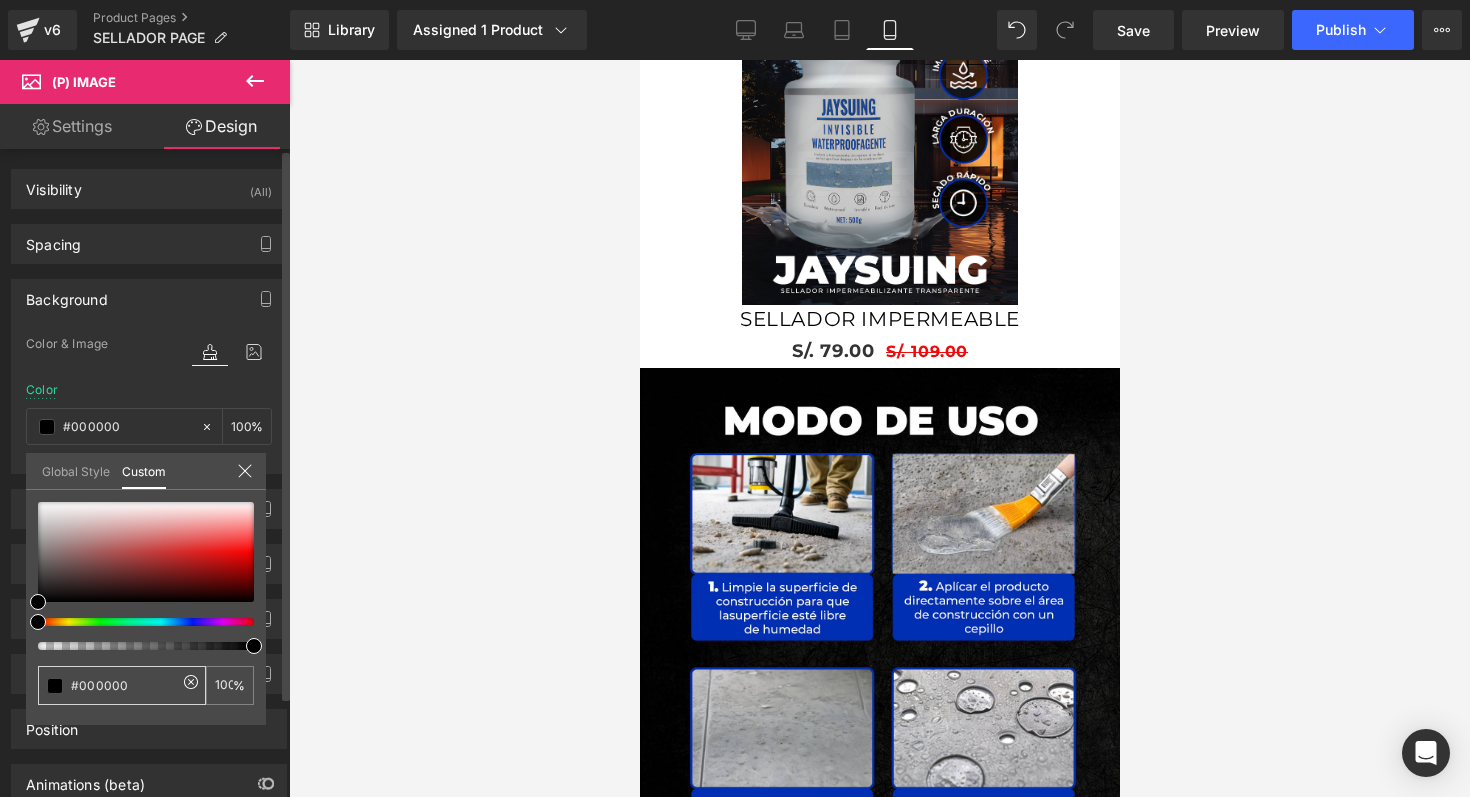 type on "none" 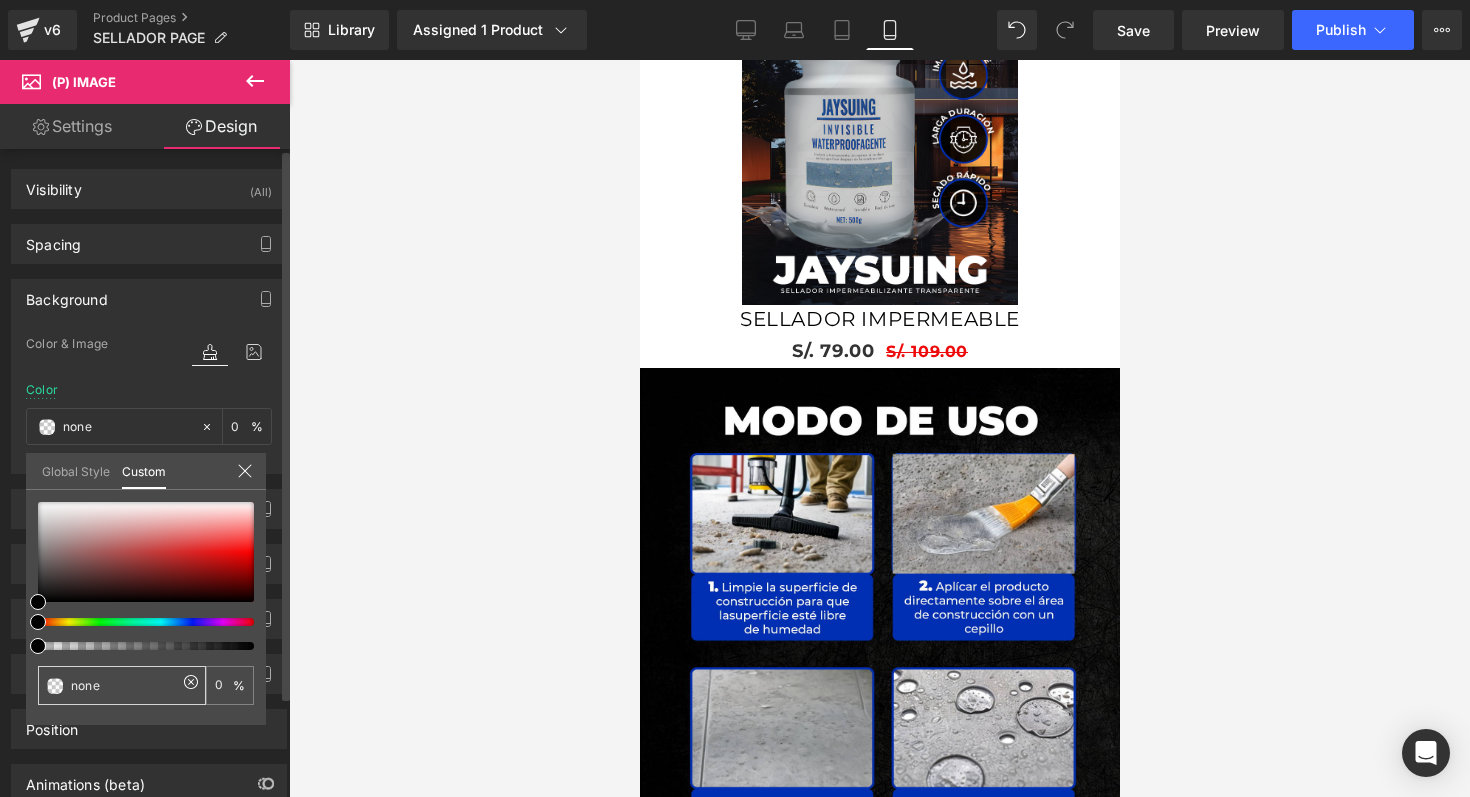 click 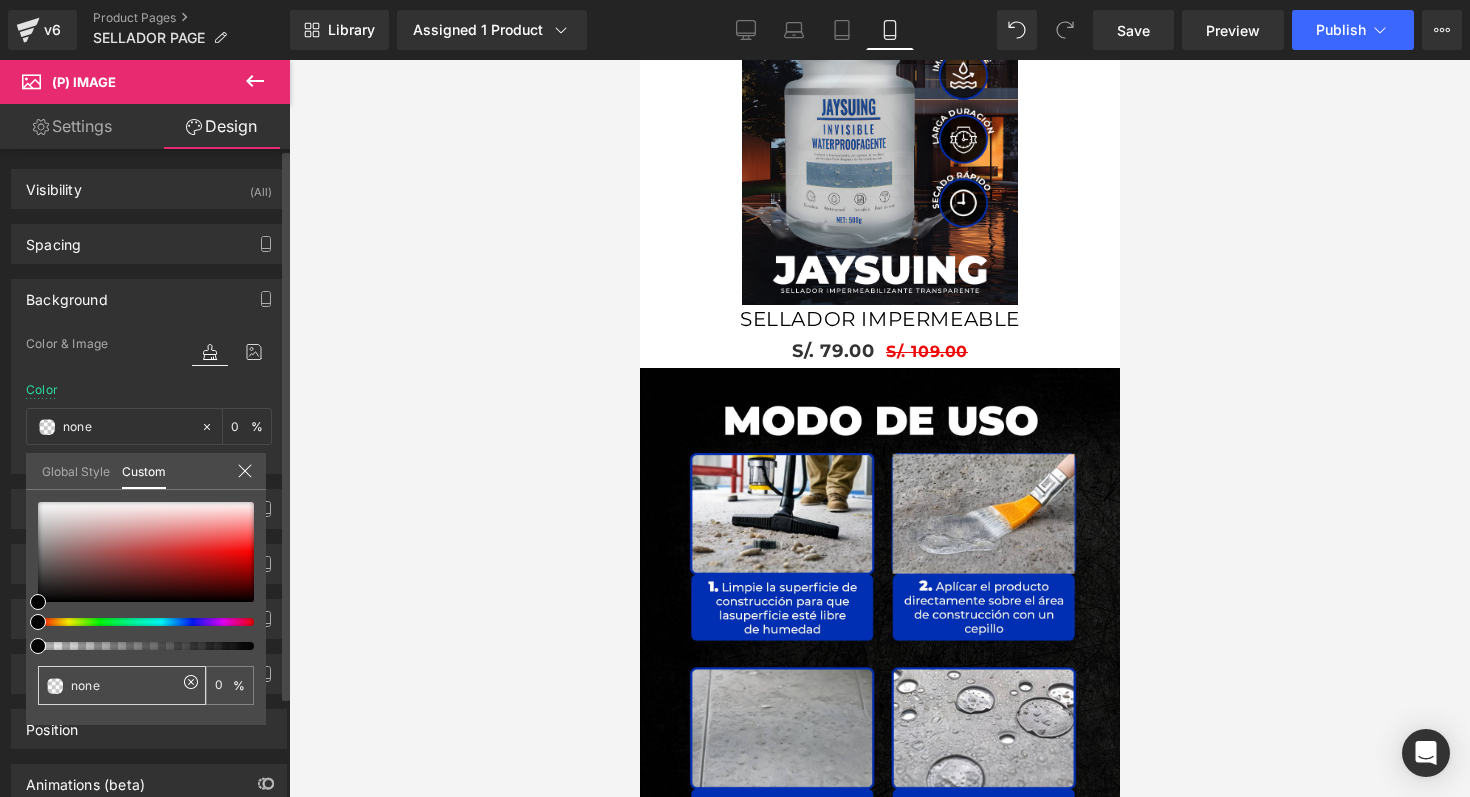 click 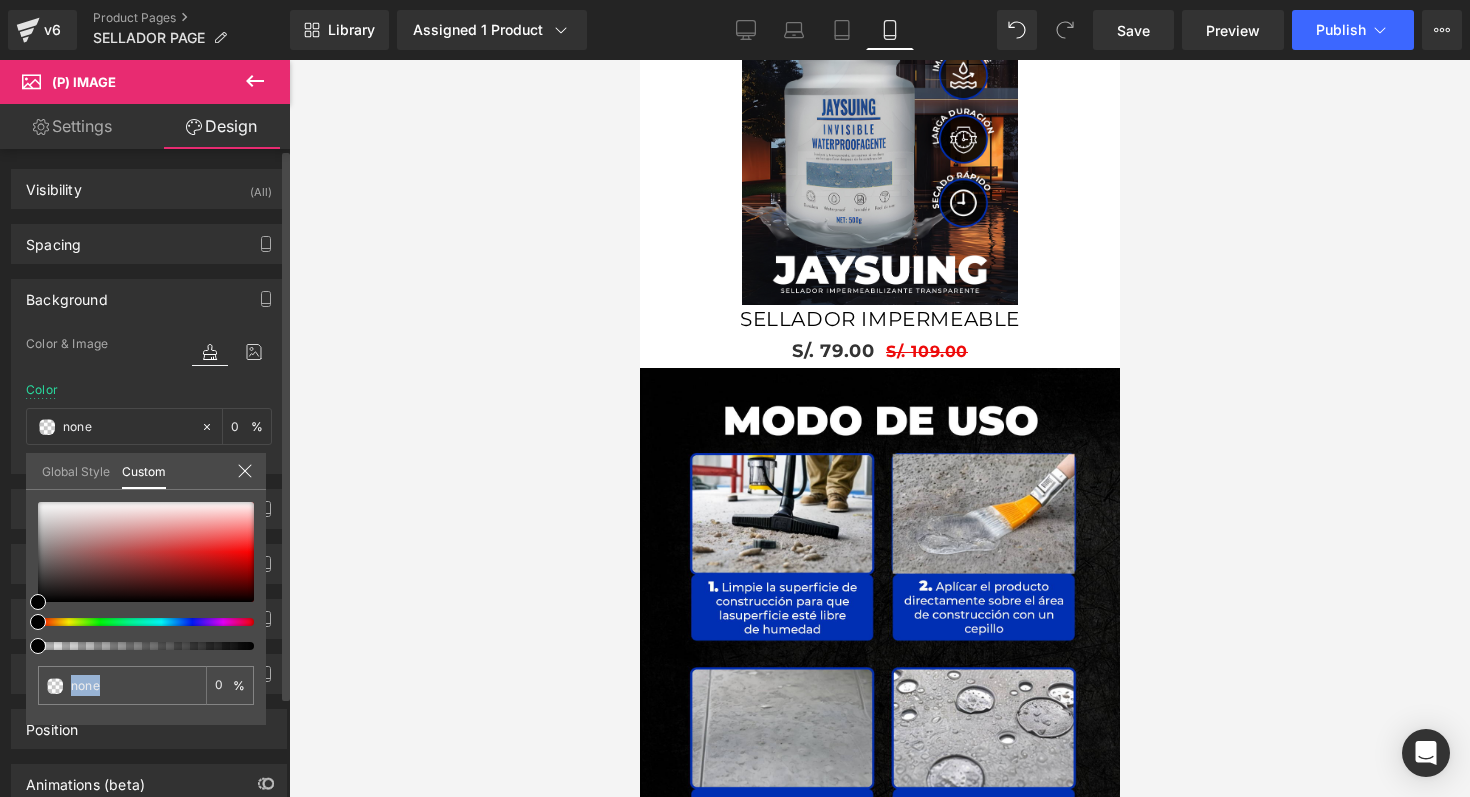 click 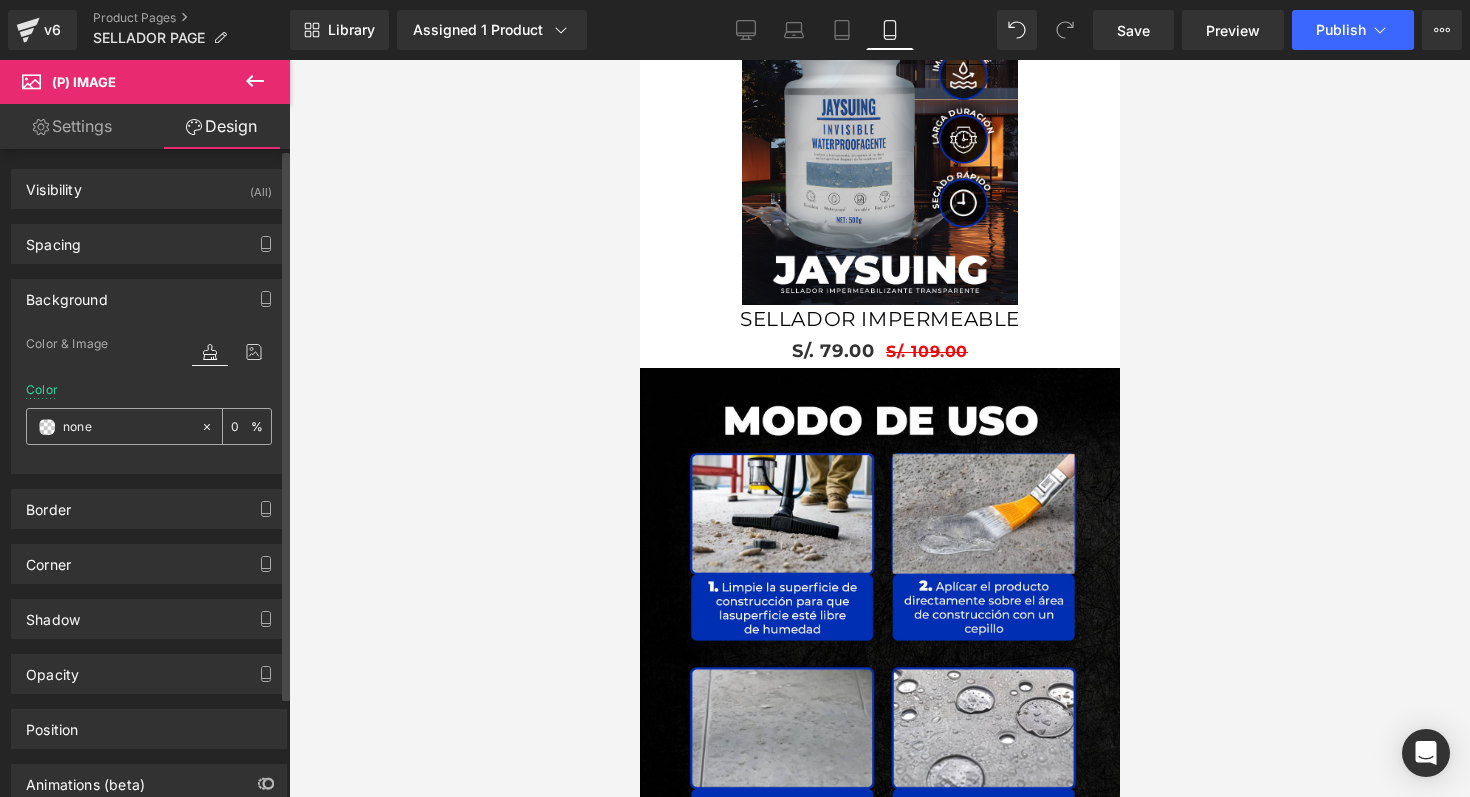 click at bounding box center (47, 427) 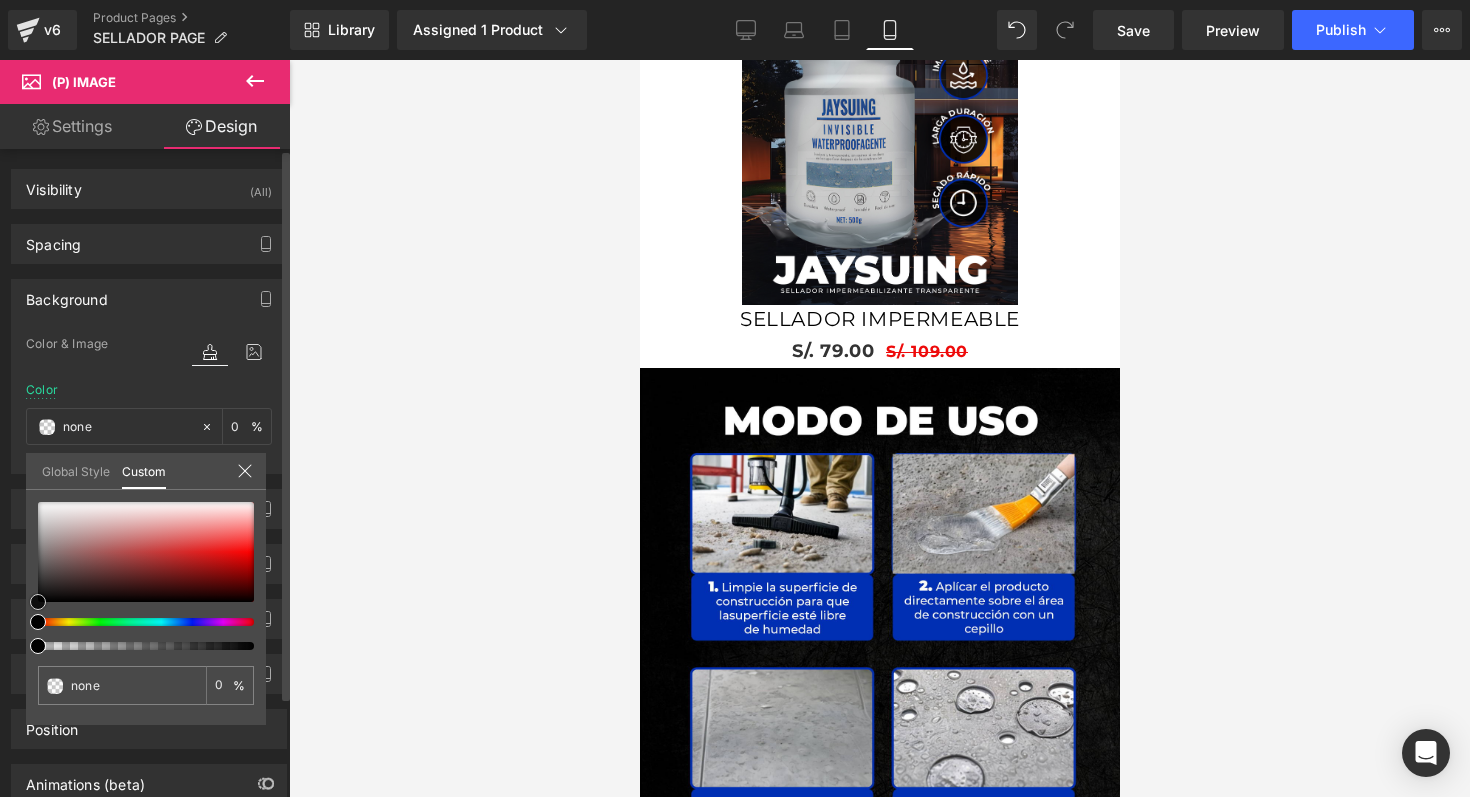type on "#6a4848" 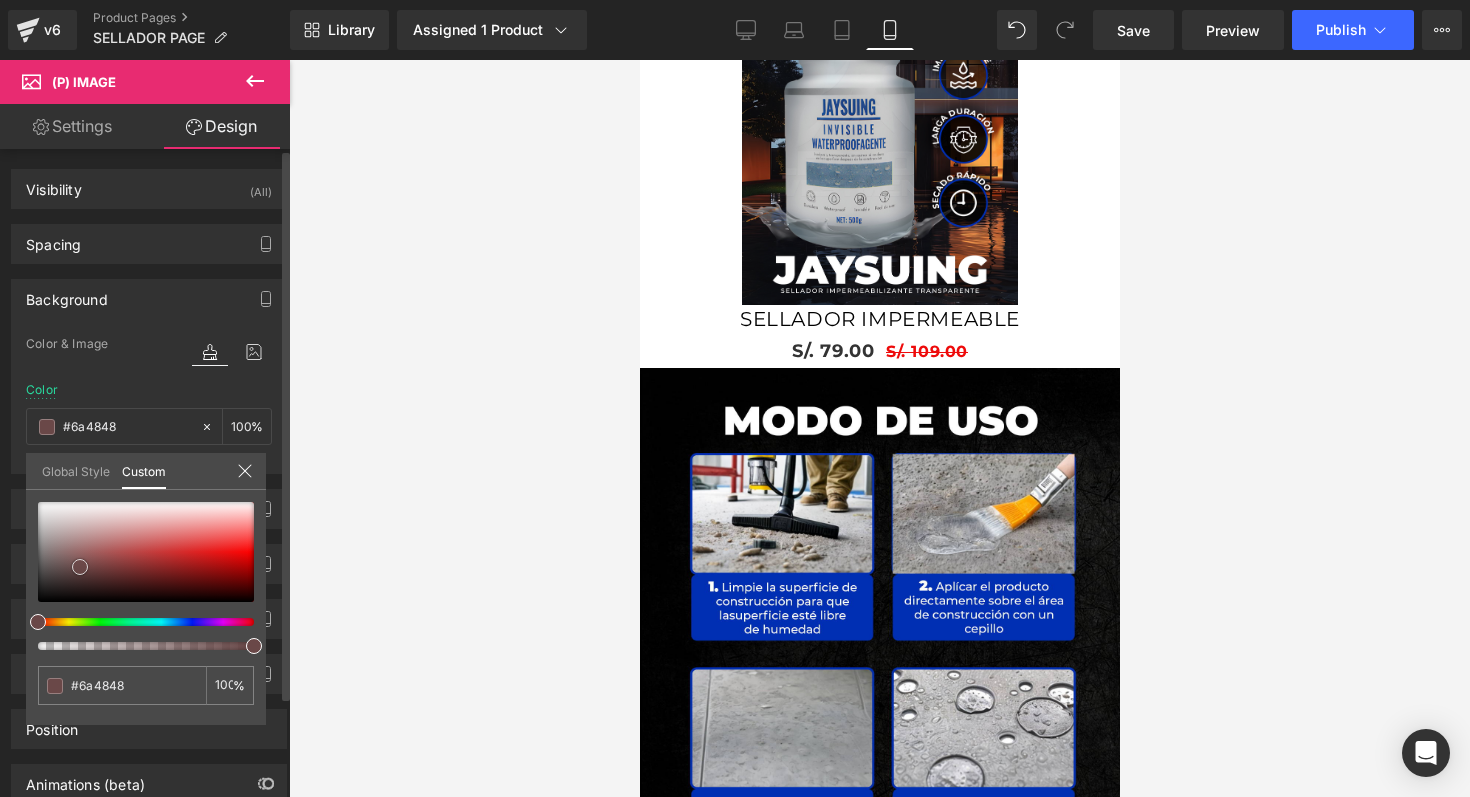 click at bounding box center [146, 552] 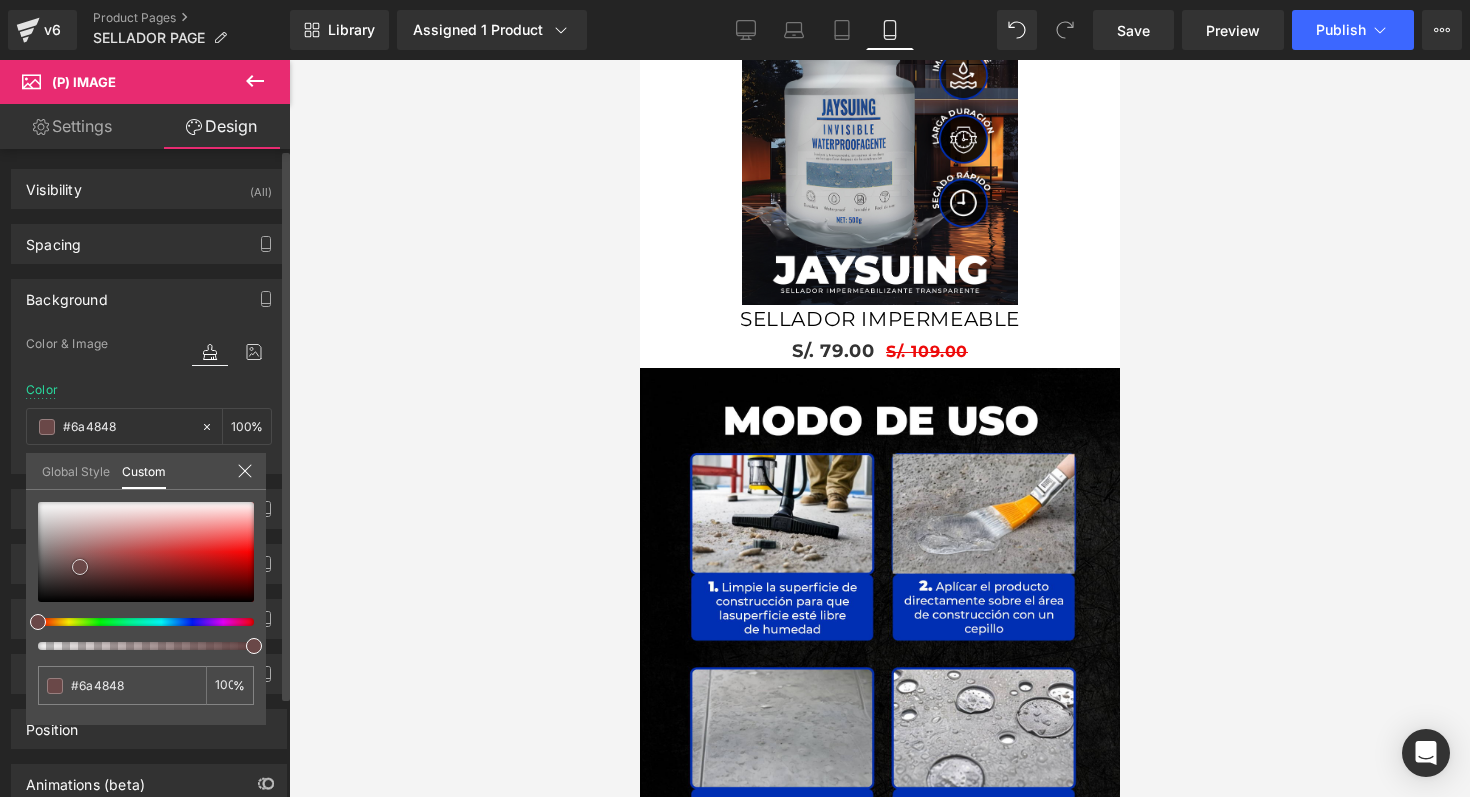 type on "#6b4747" 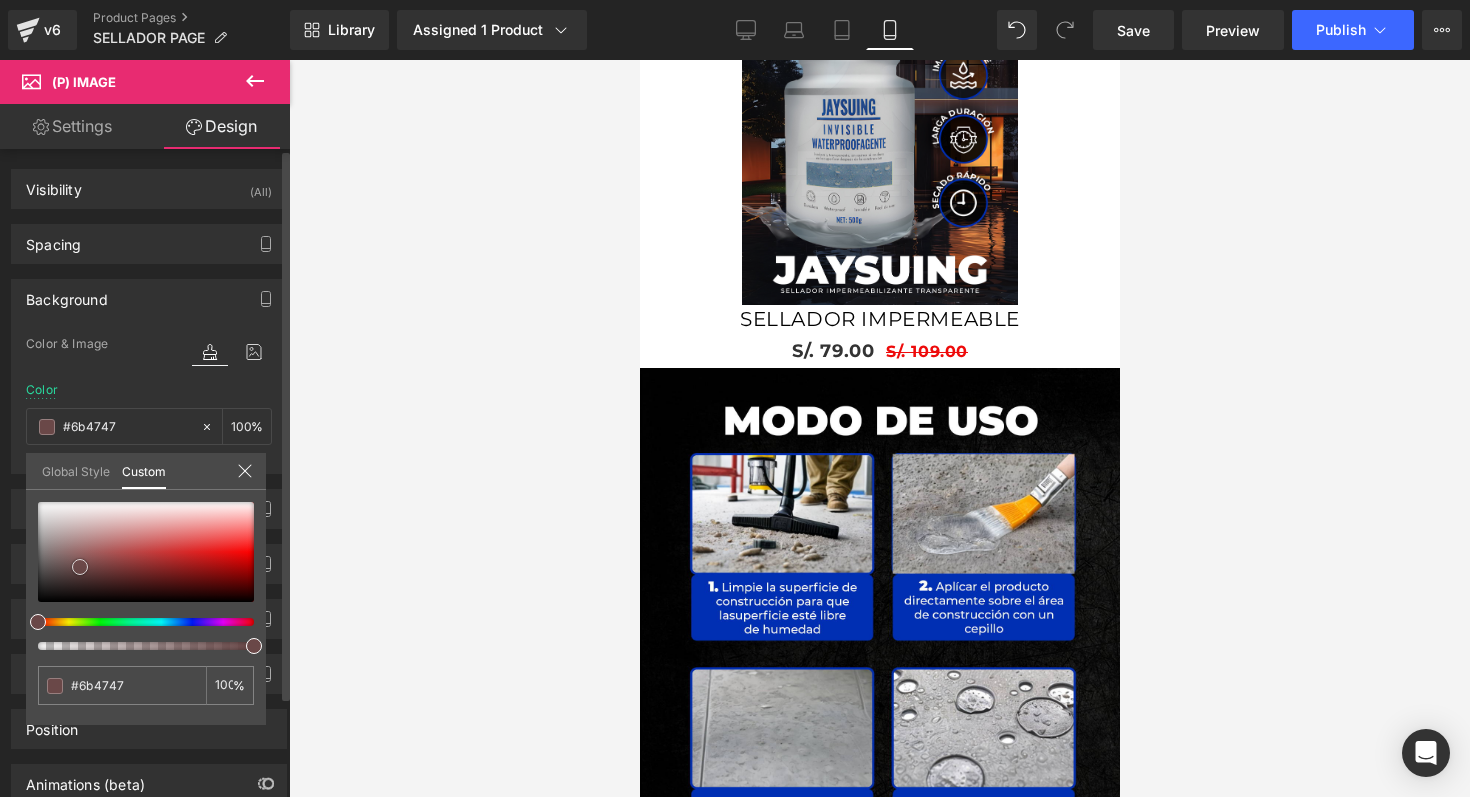type on "#714545" 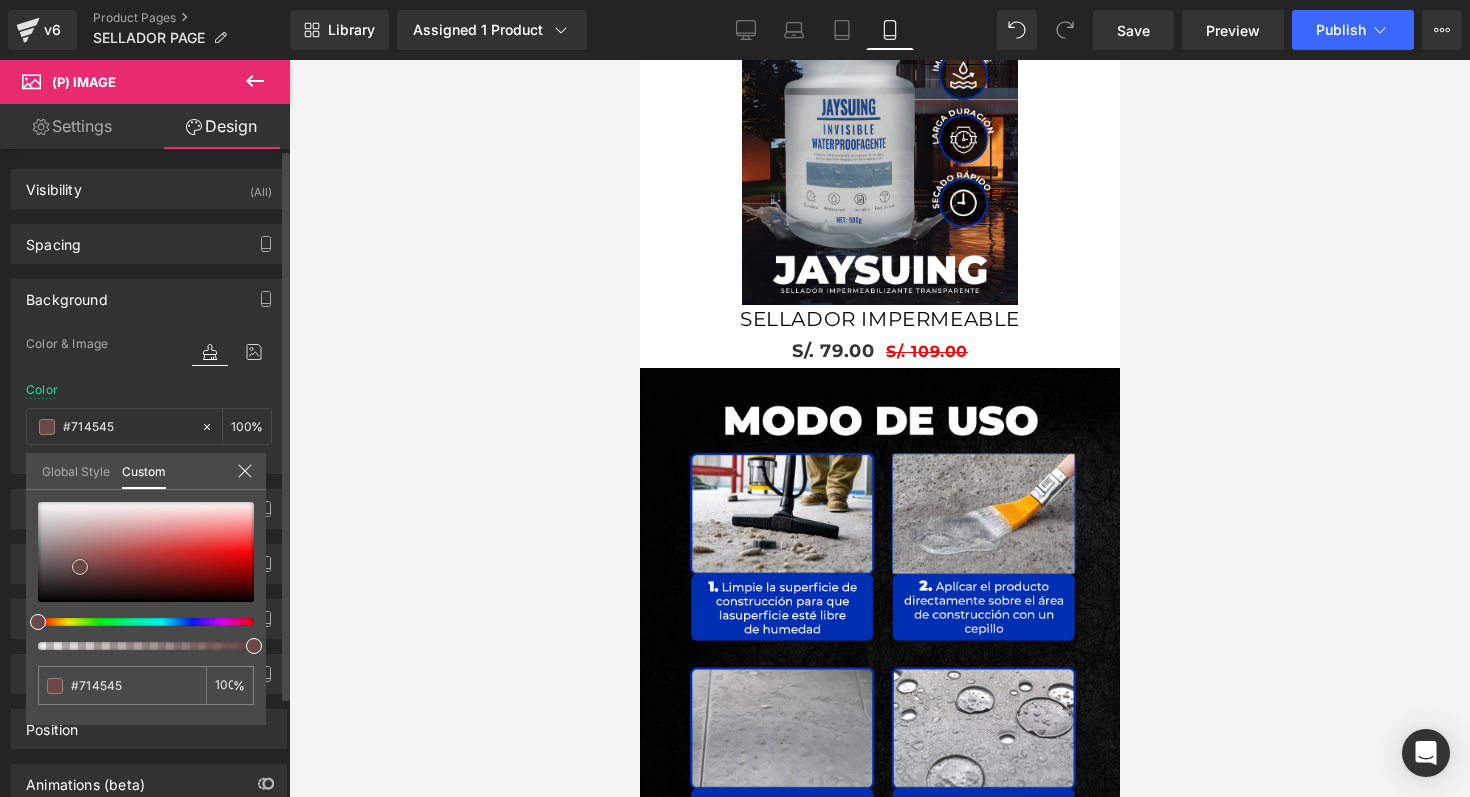 type on "#764141" 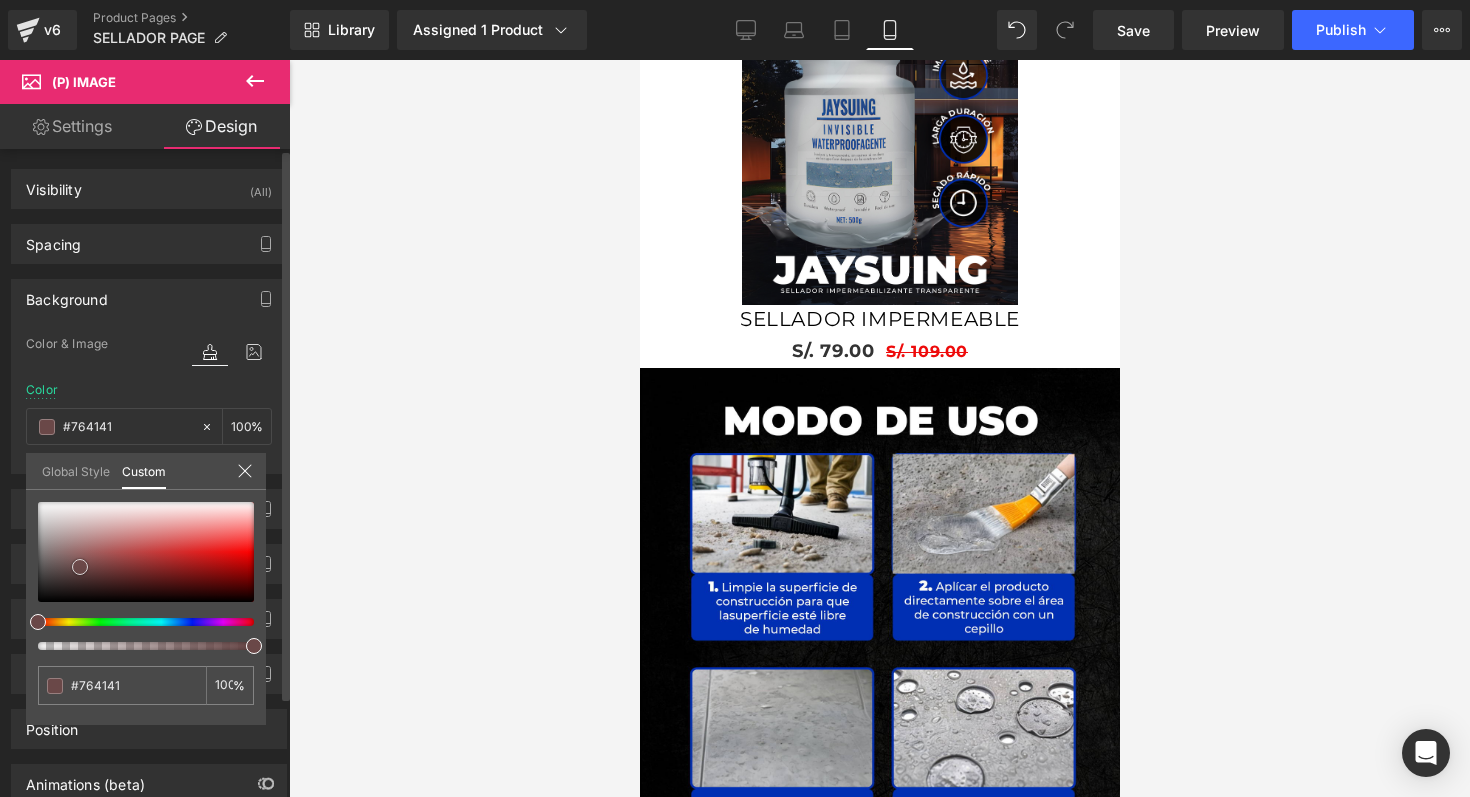 type on "#7a3d3d" 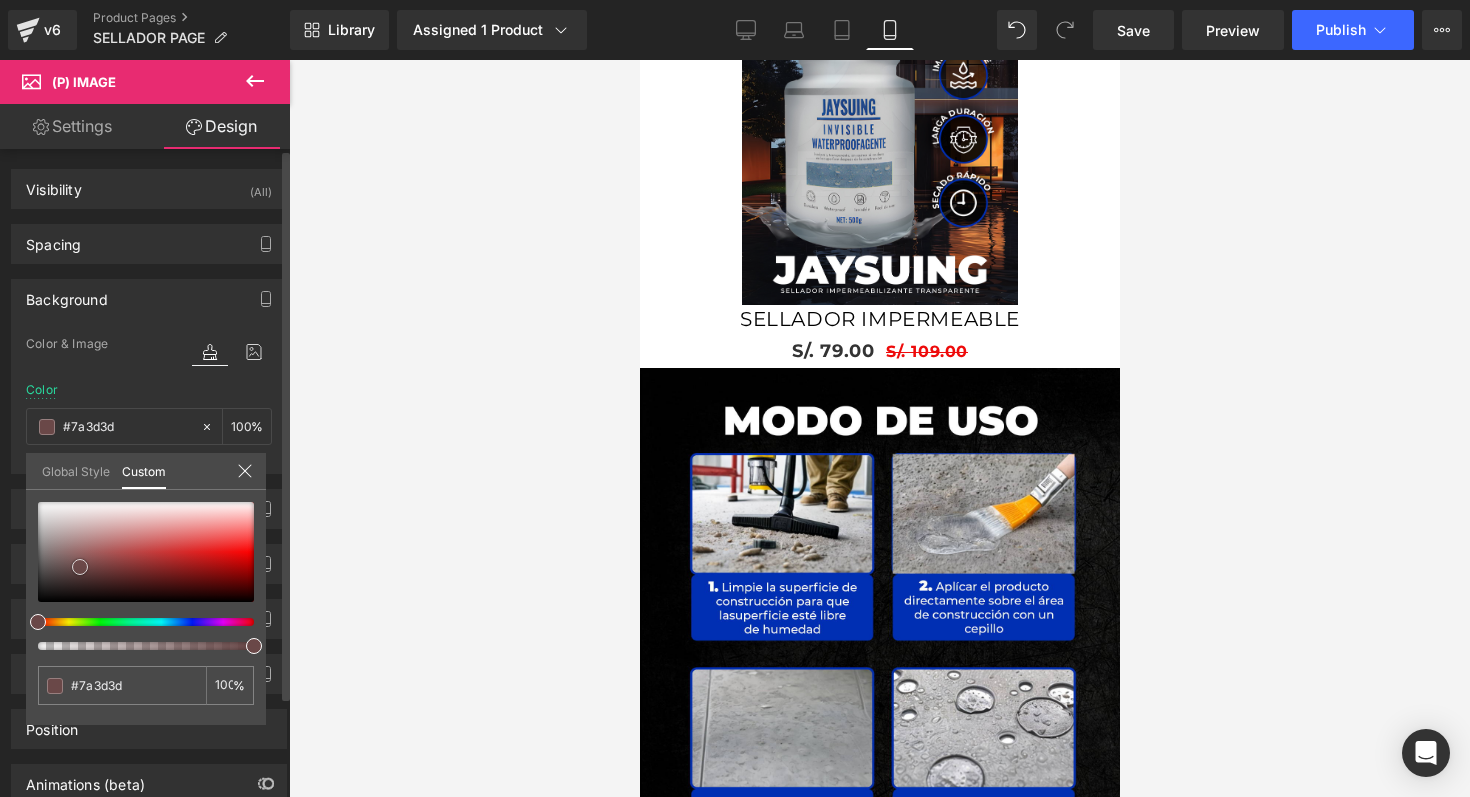 type on "#7b3b3b" 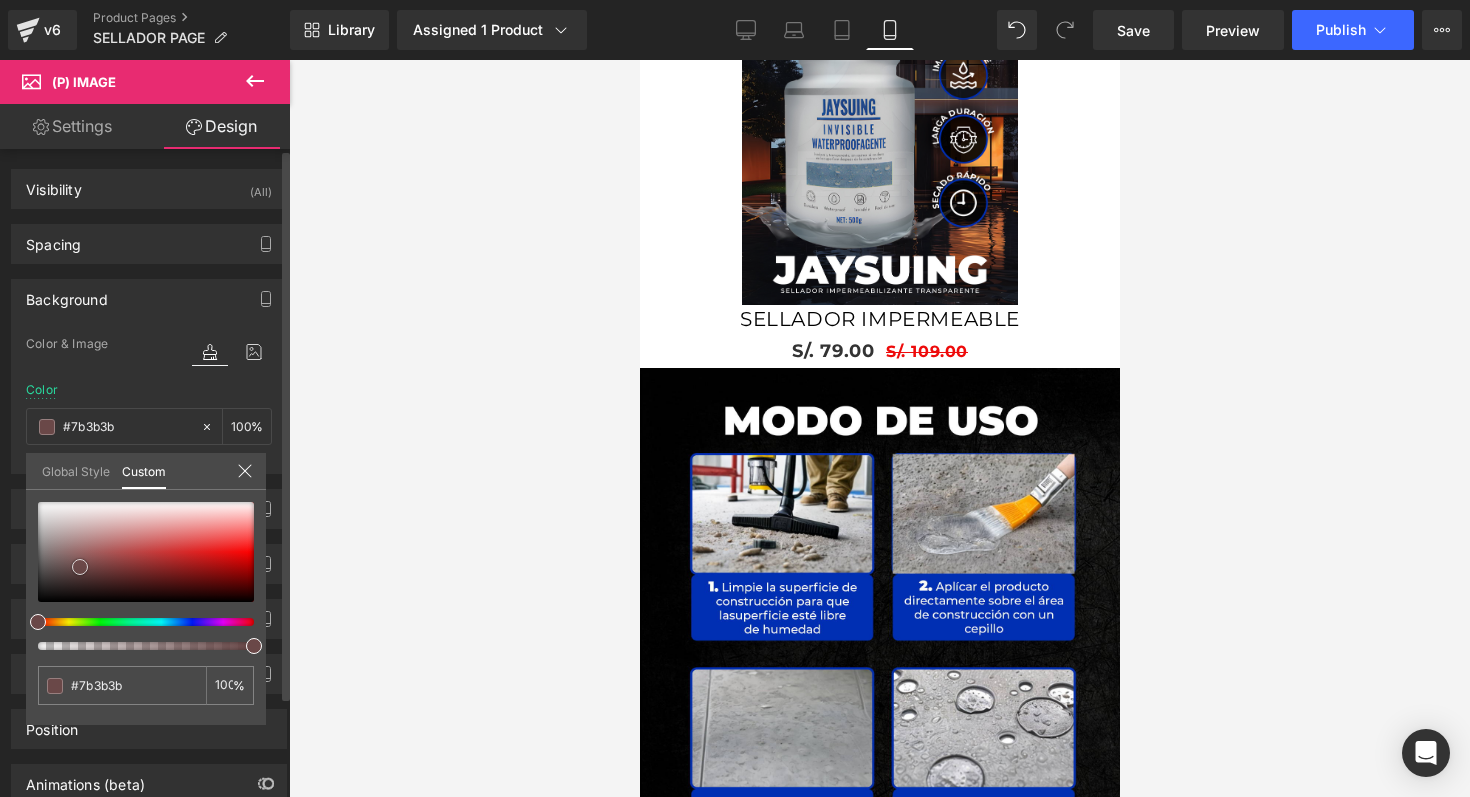 type on "#7d3939" 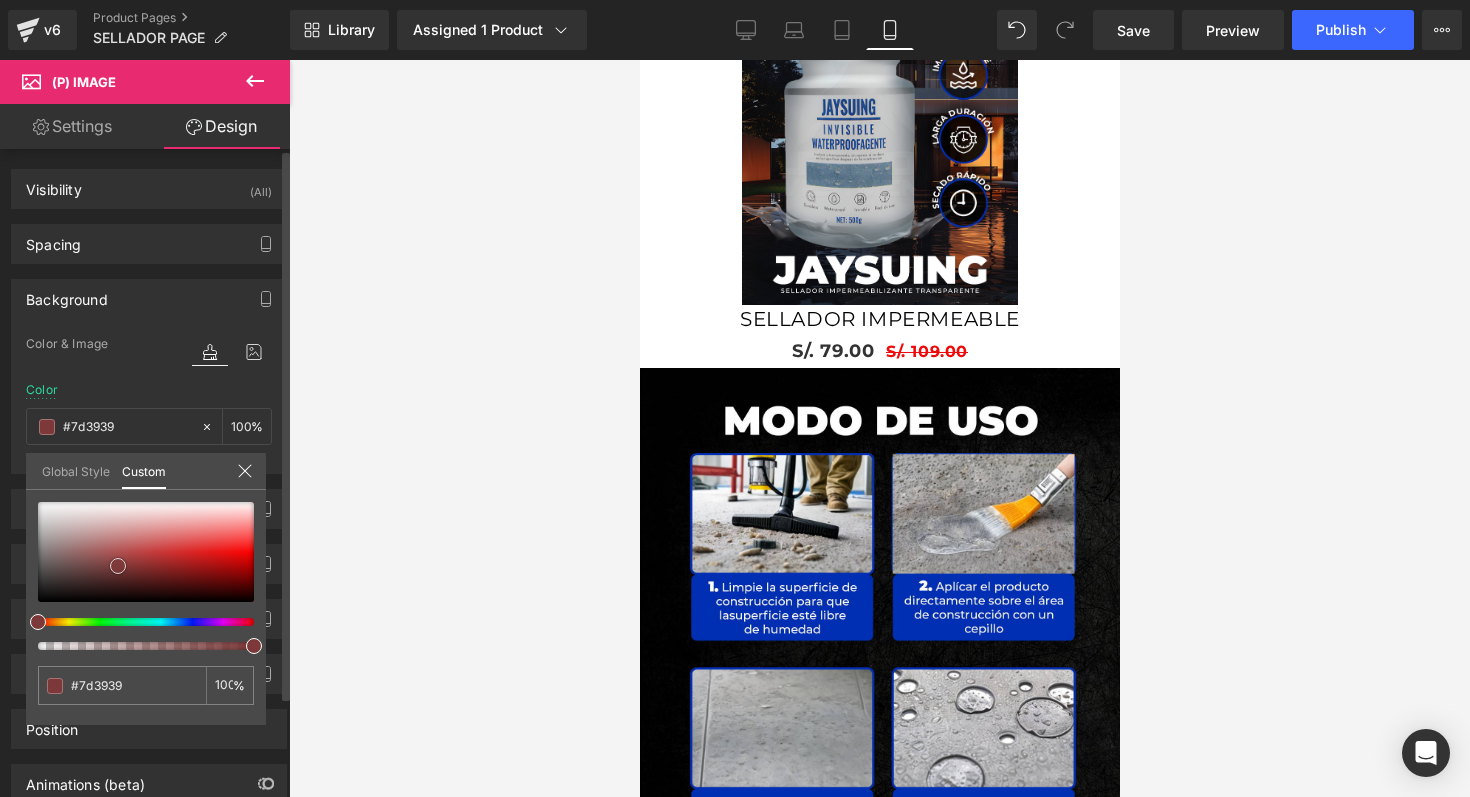 type on "#7e3838" 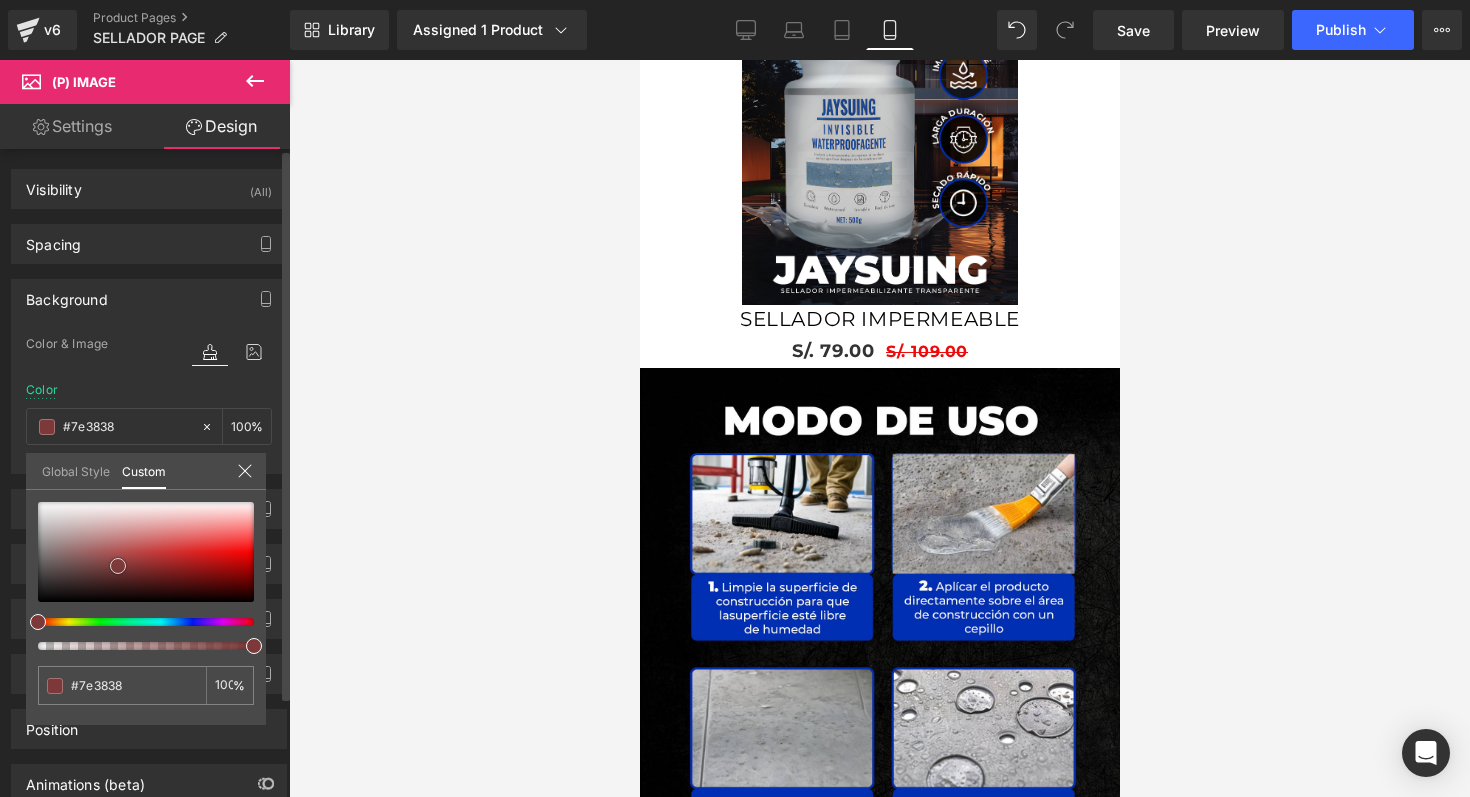 type on "#803737" 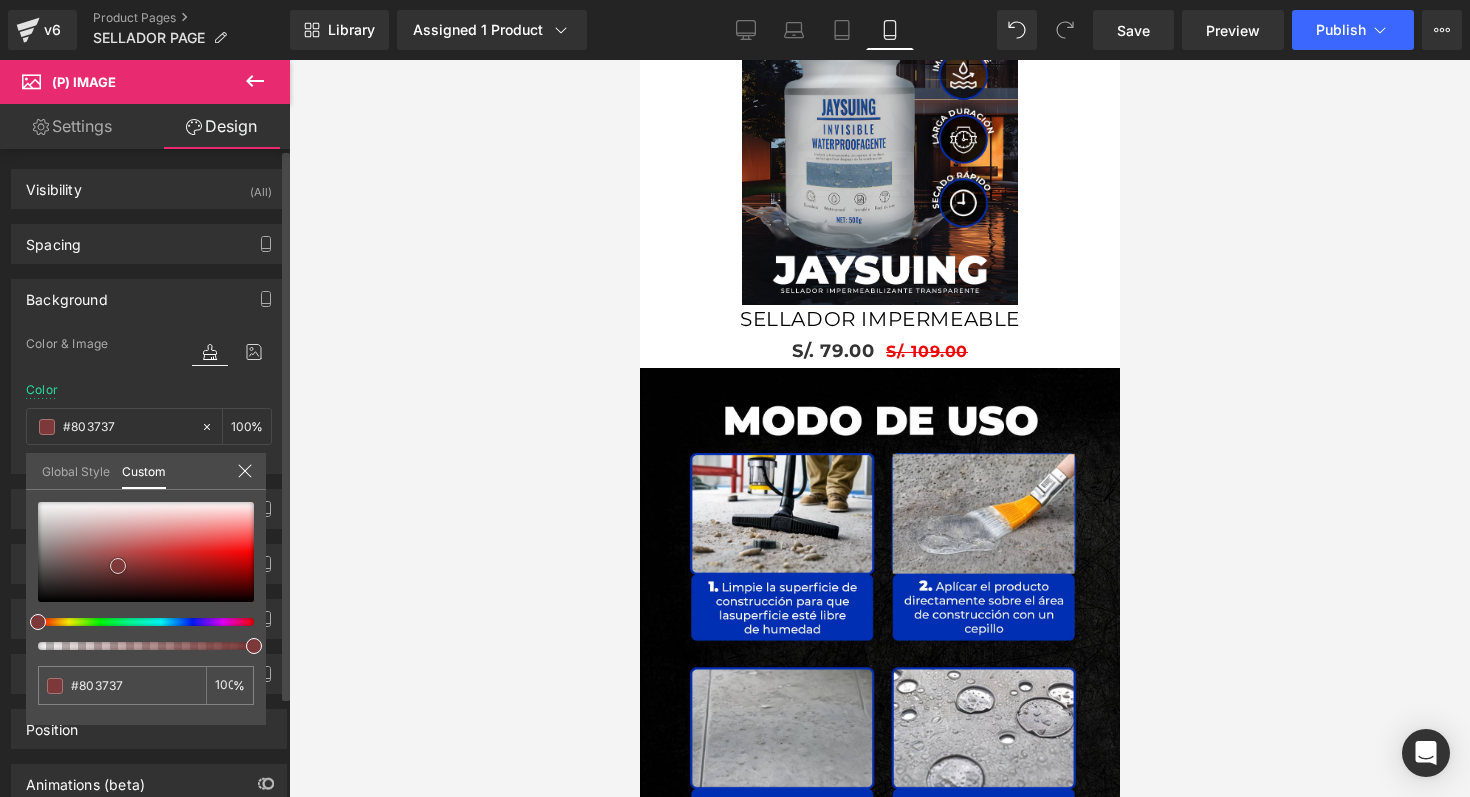 type on "#813636" 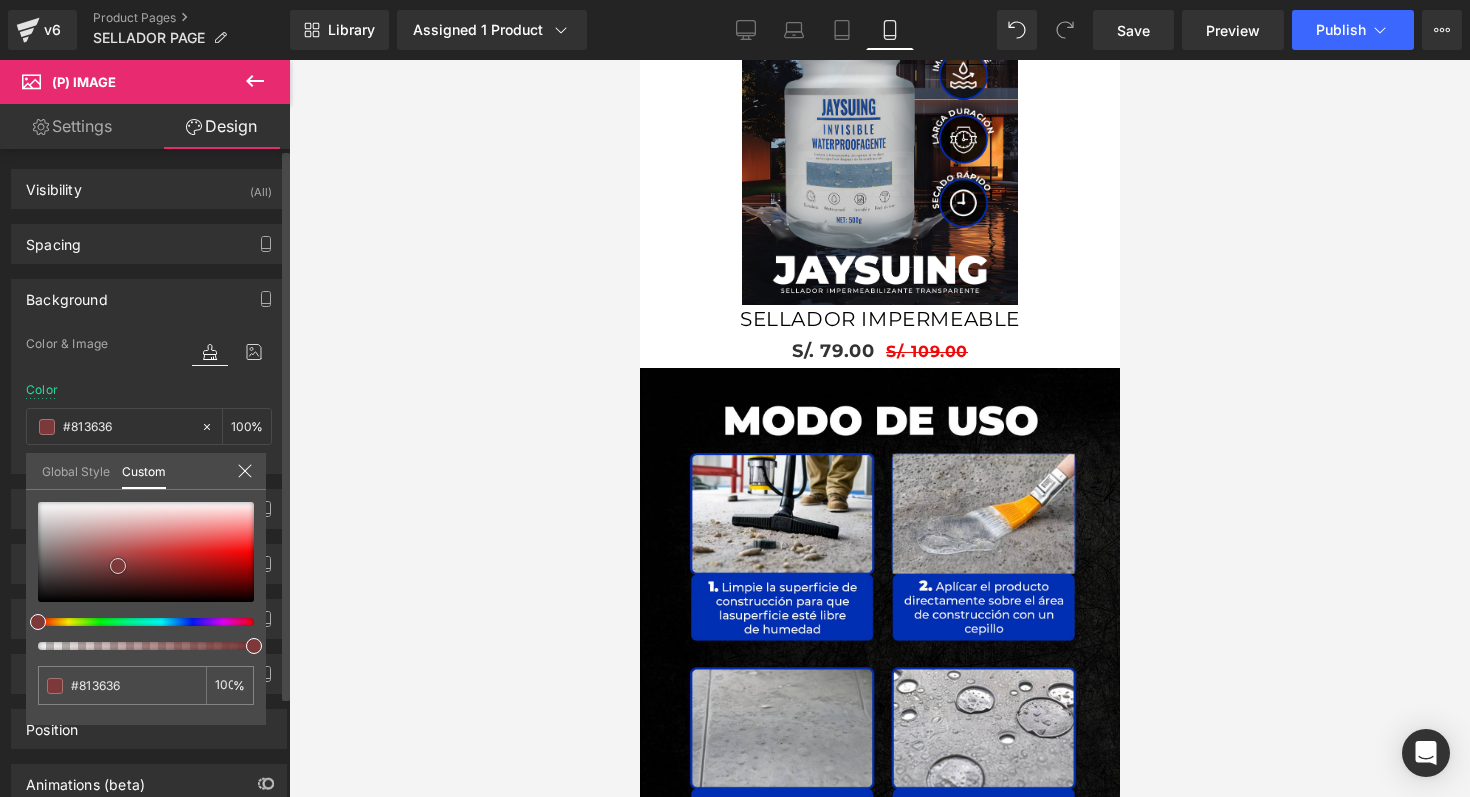 type on "#853636" 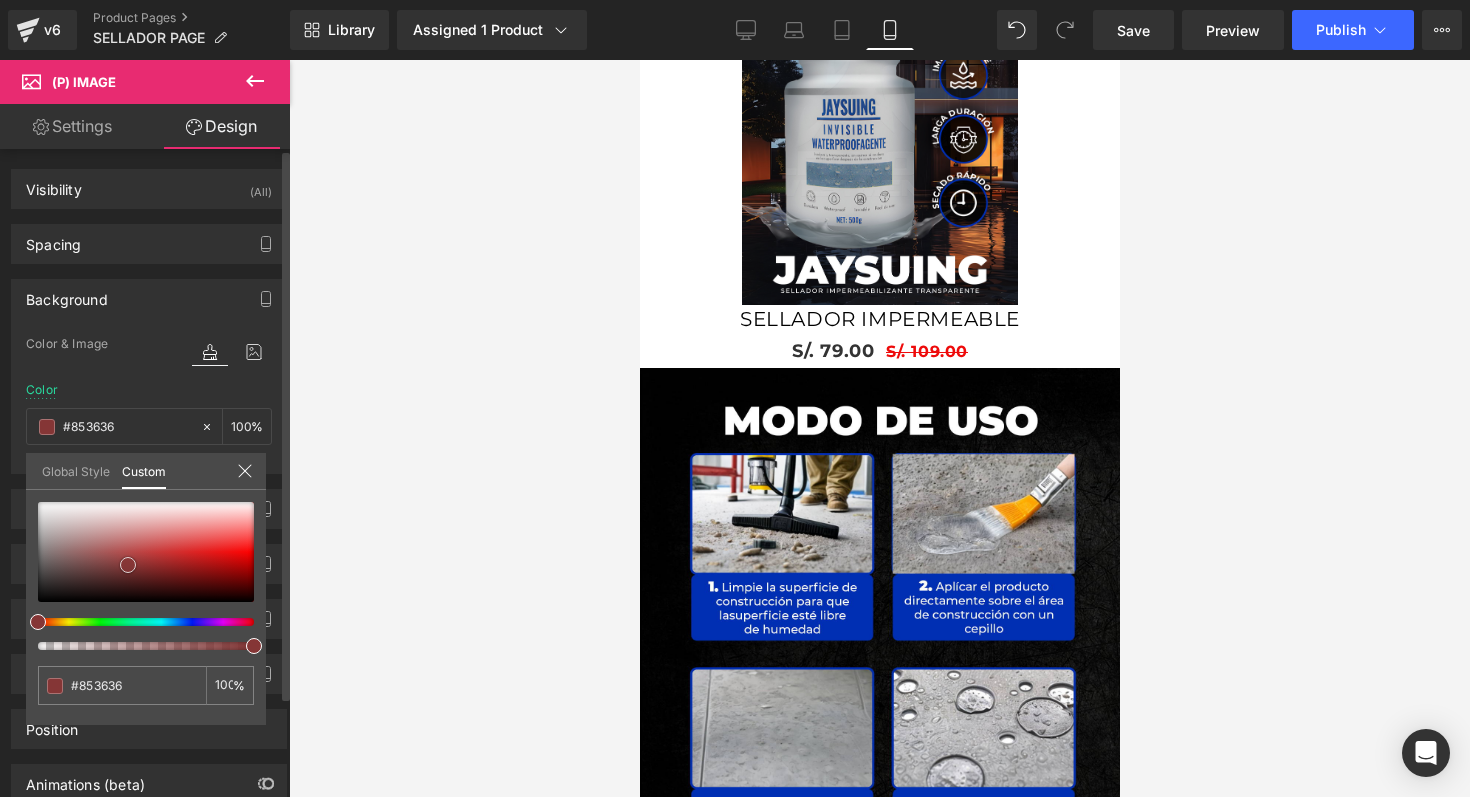 type on "#843838" 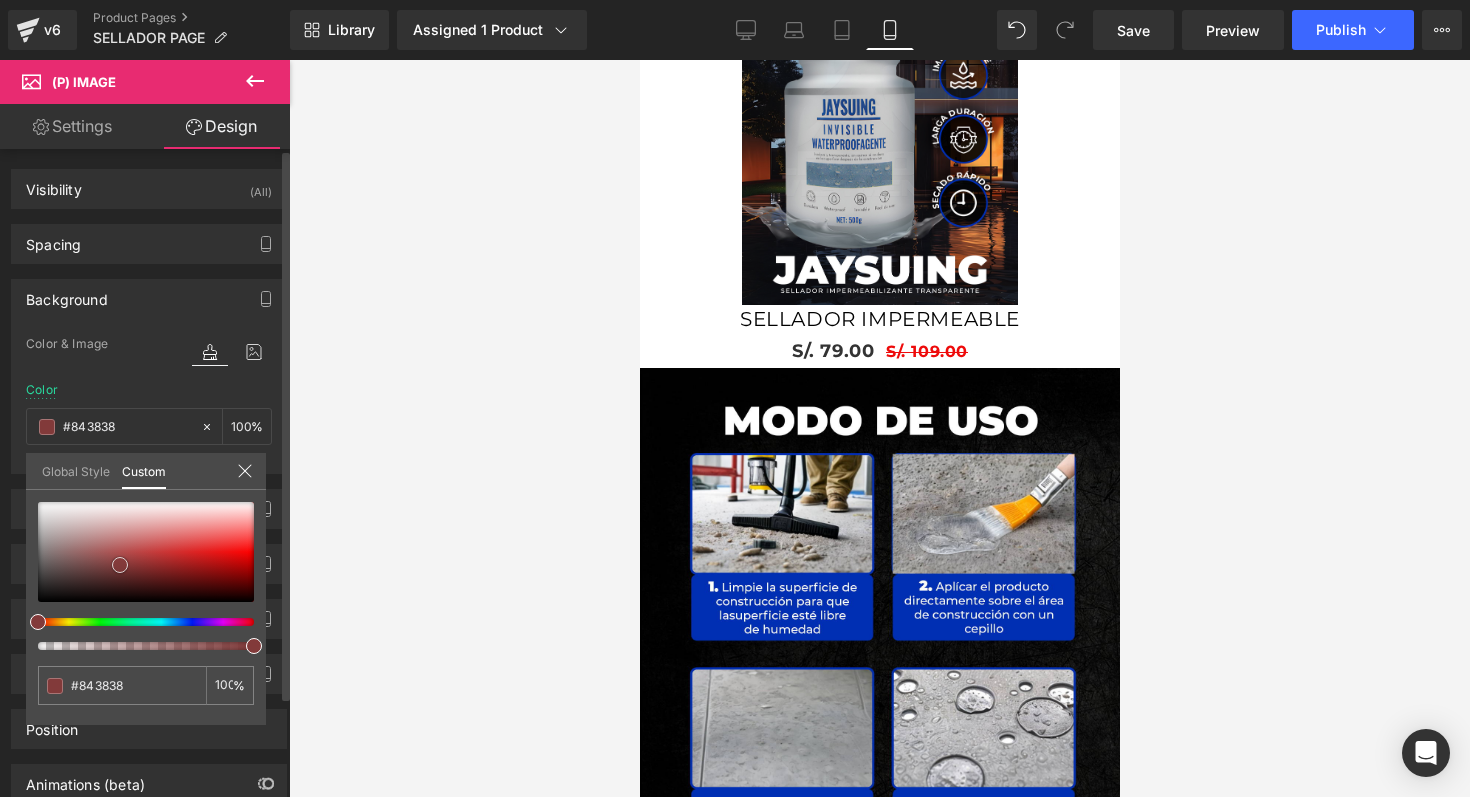 type on "#773a3a" 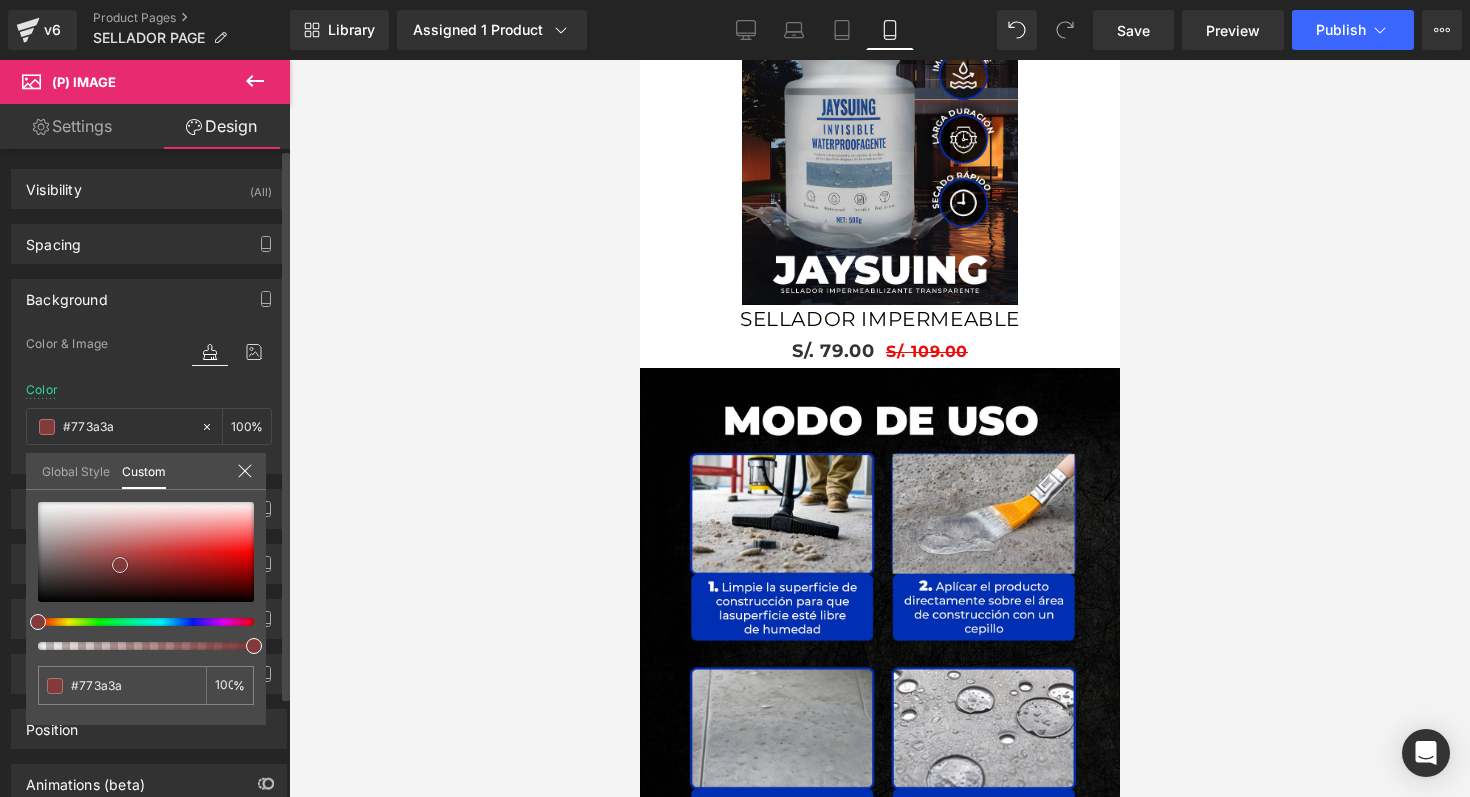 type on "#402a2a" 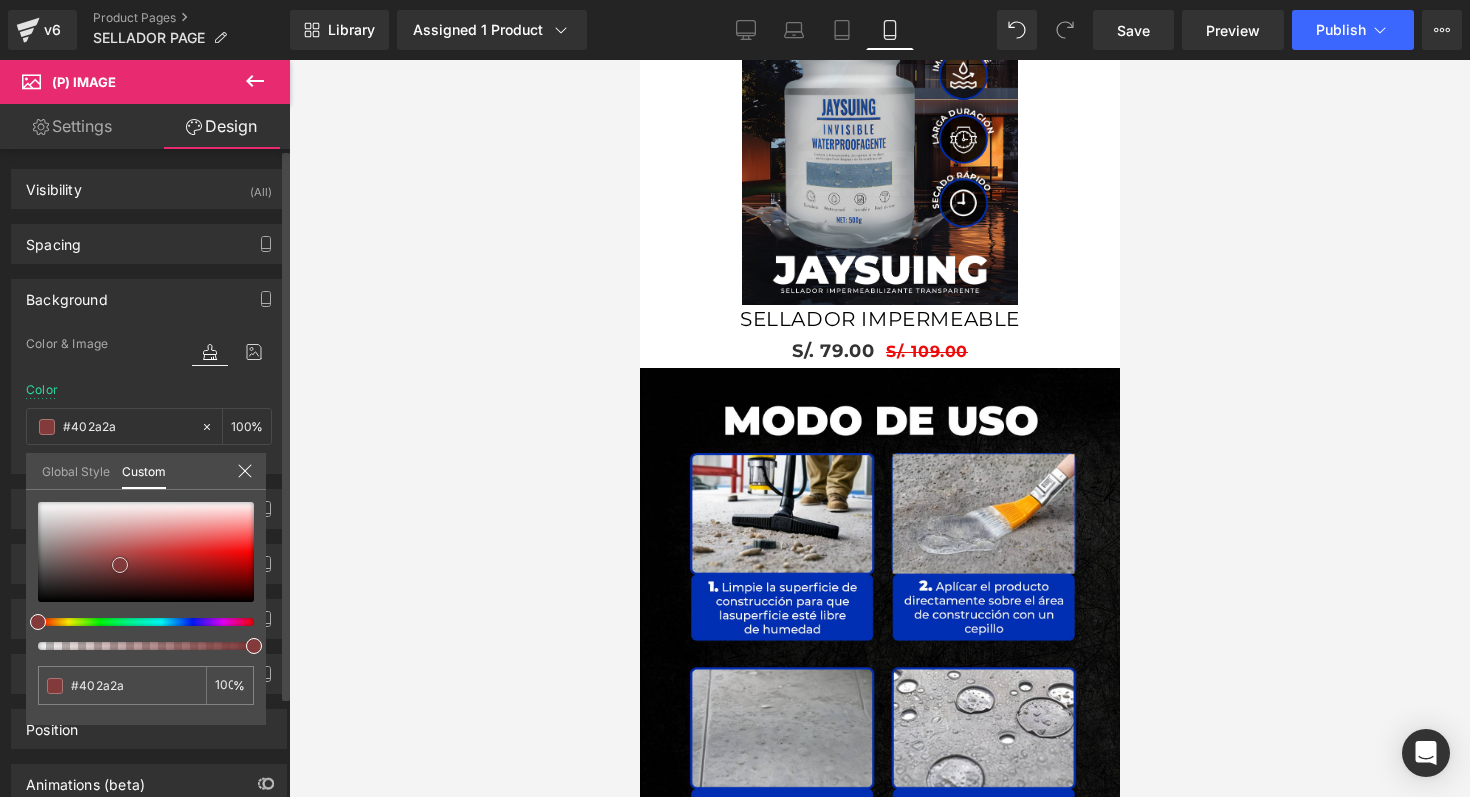 type on "#050404" 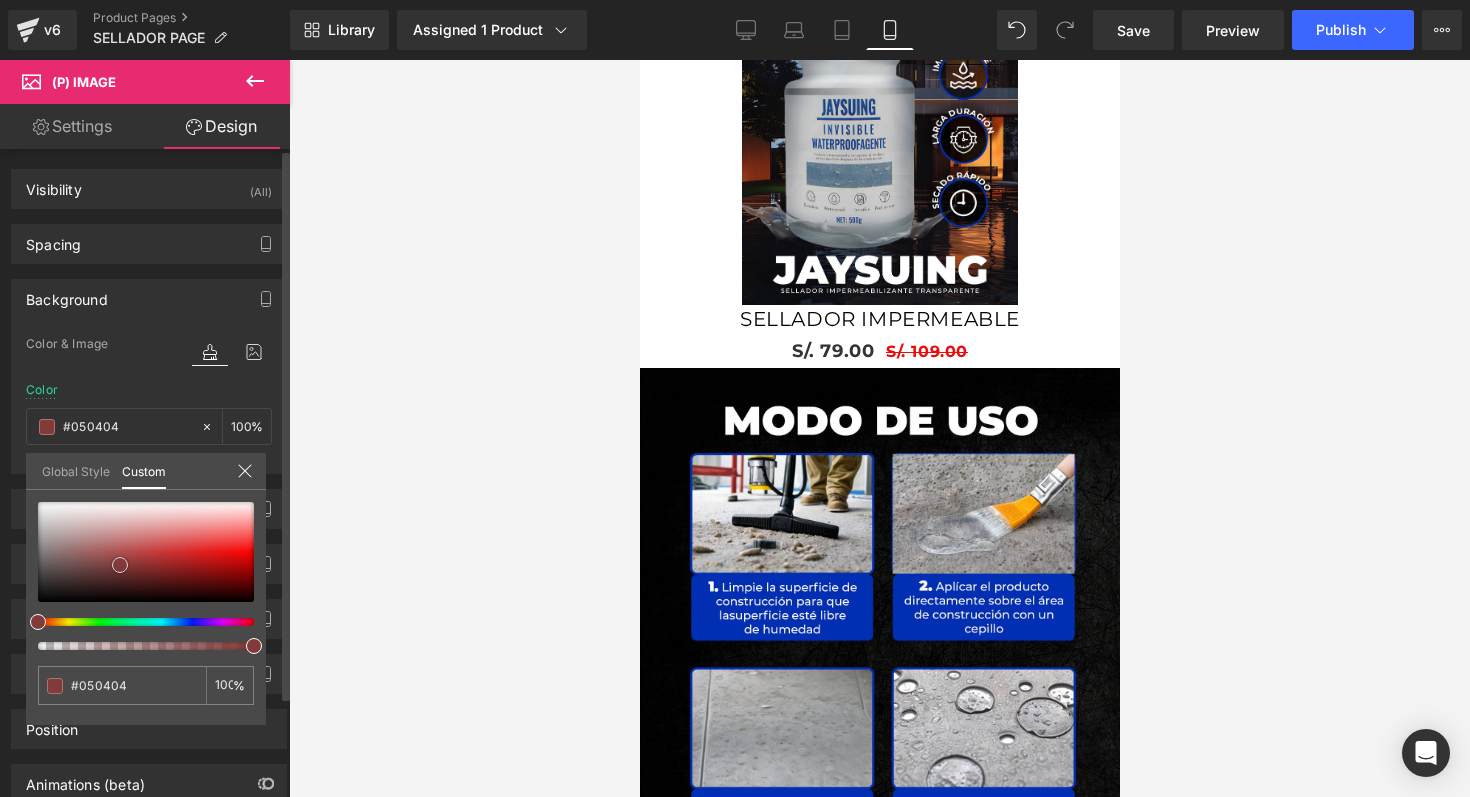 type on "#000000" 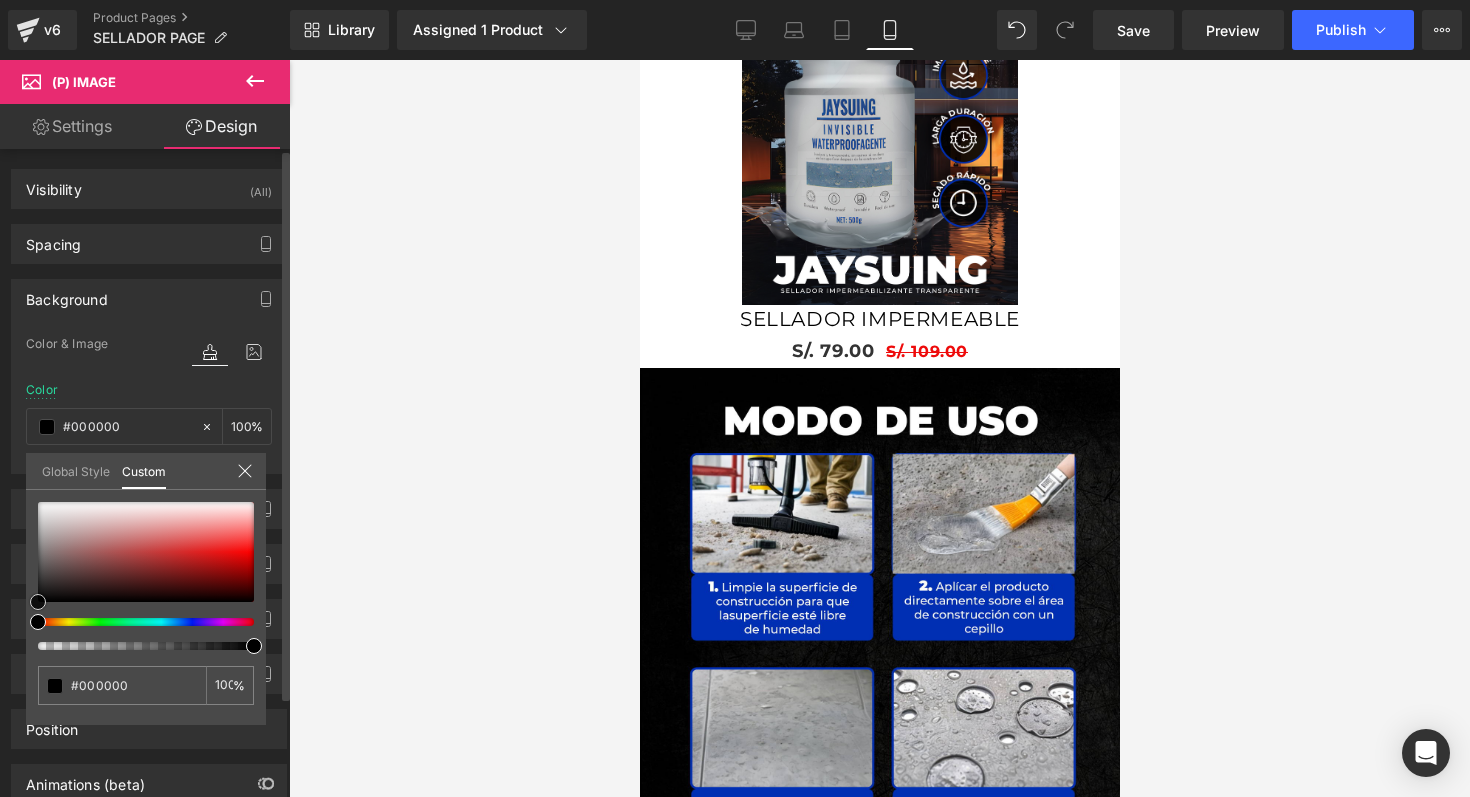 drag, startPoint x: 80, startPoint y: 567, endPoint x: 0, endPoint y: 652, distance: 116.72617 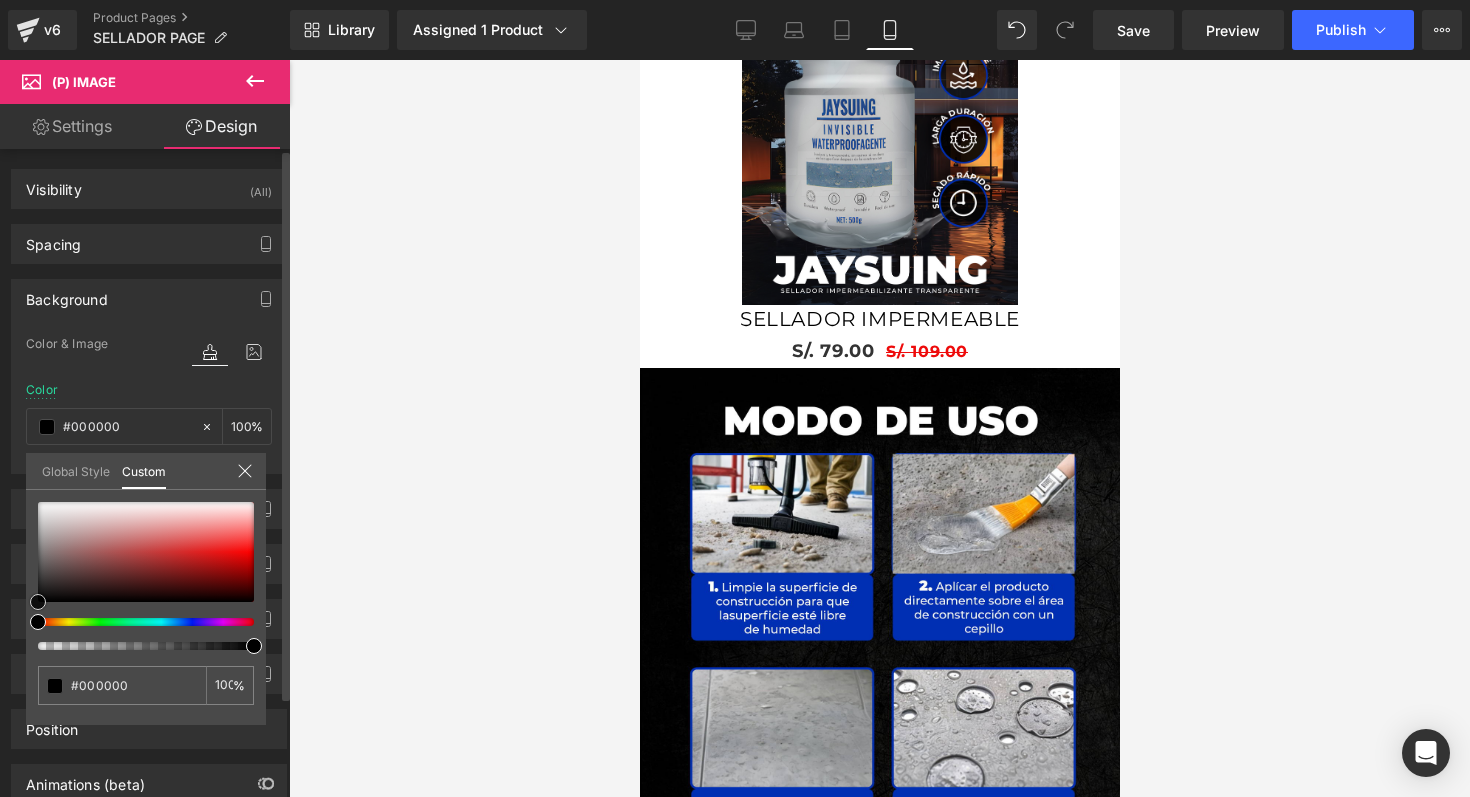 type on "#9e9393" 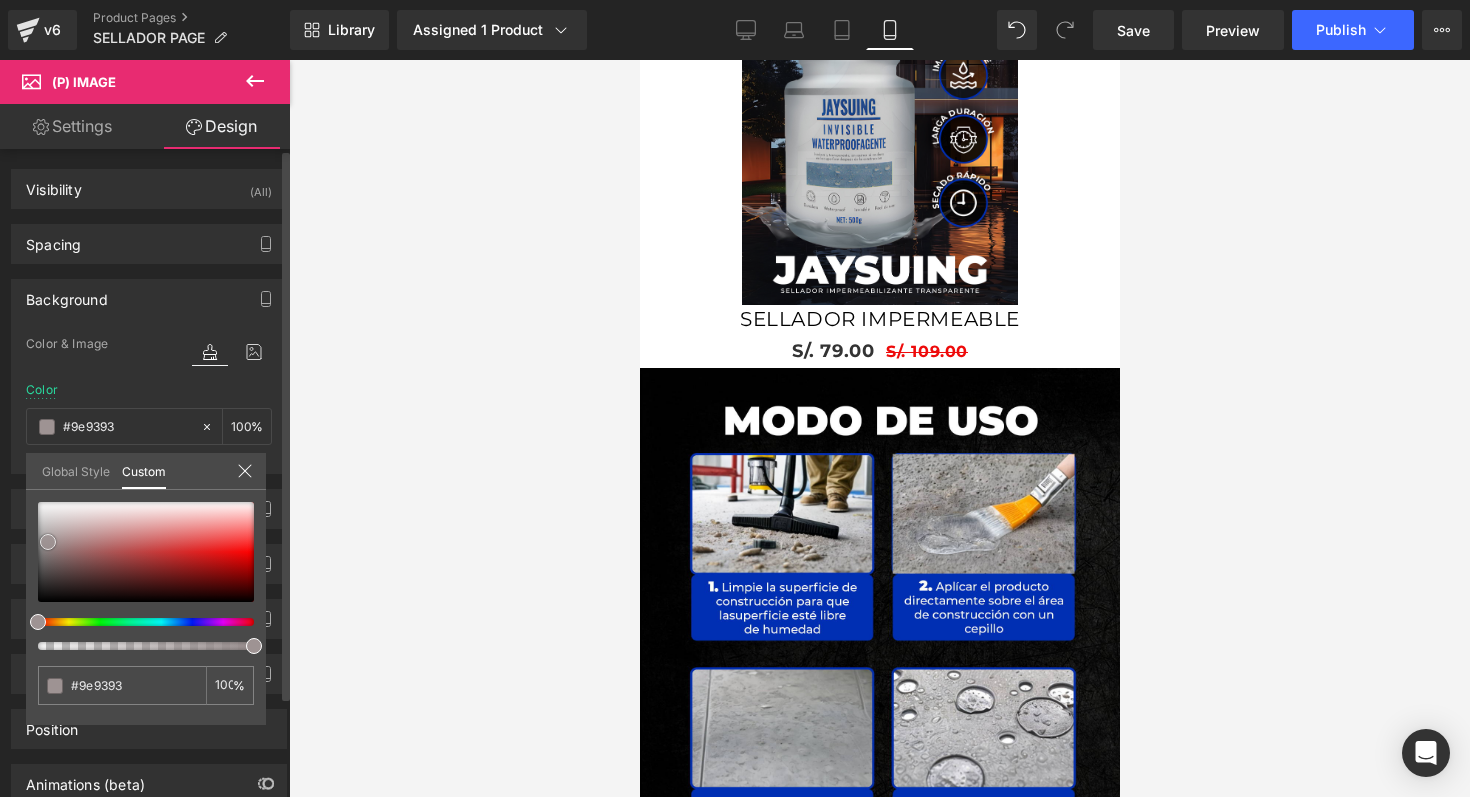 click at bounding box center (146, 552) 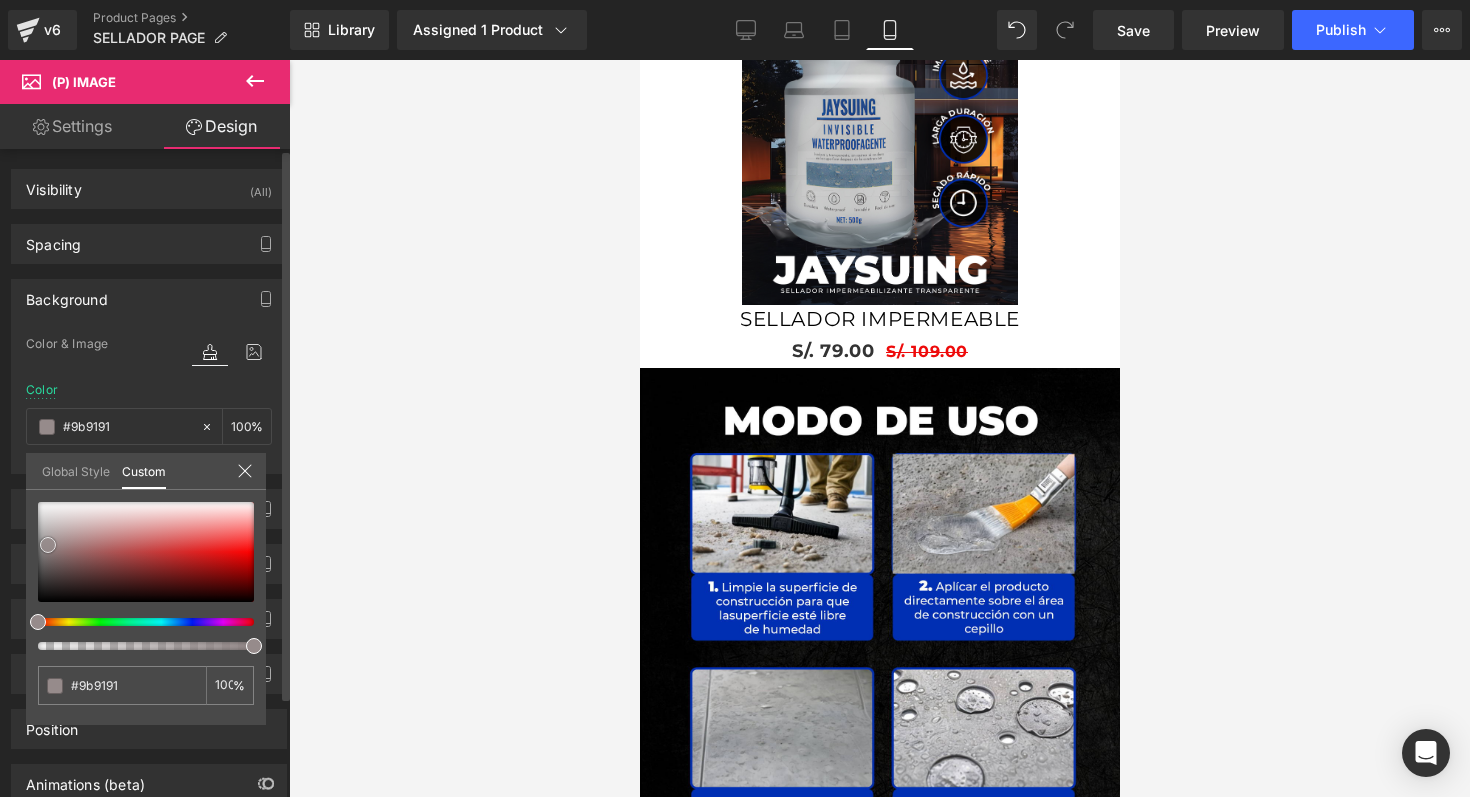type on "#877d7d" 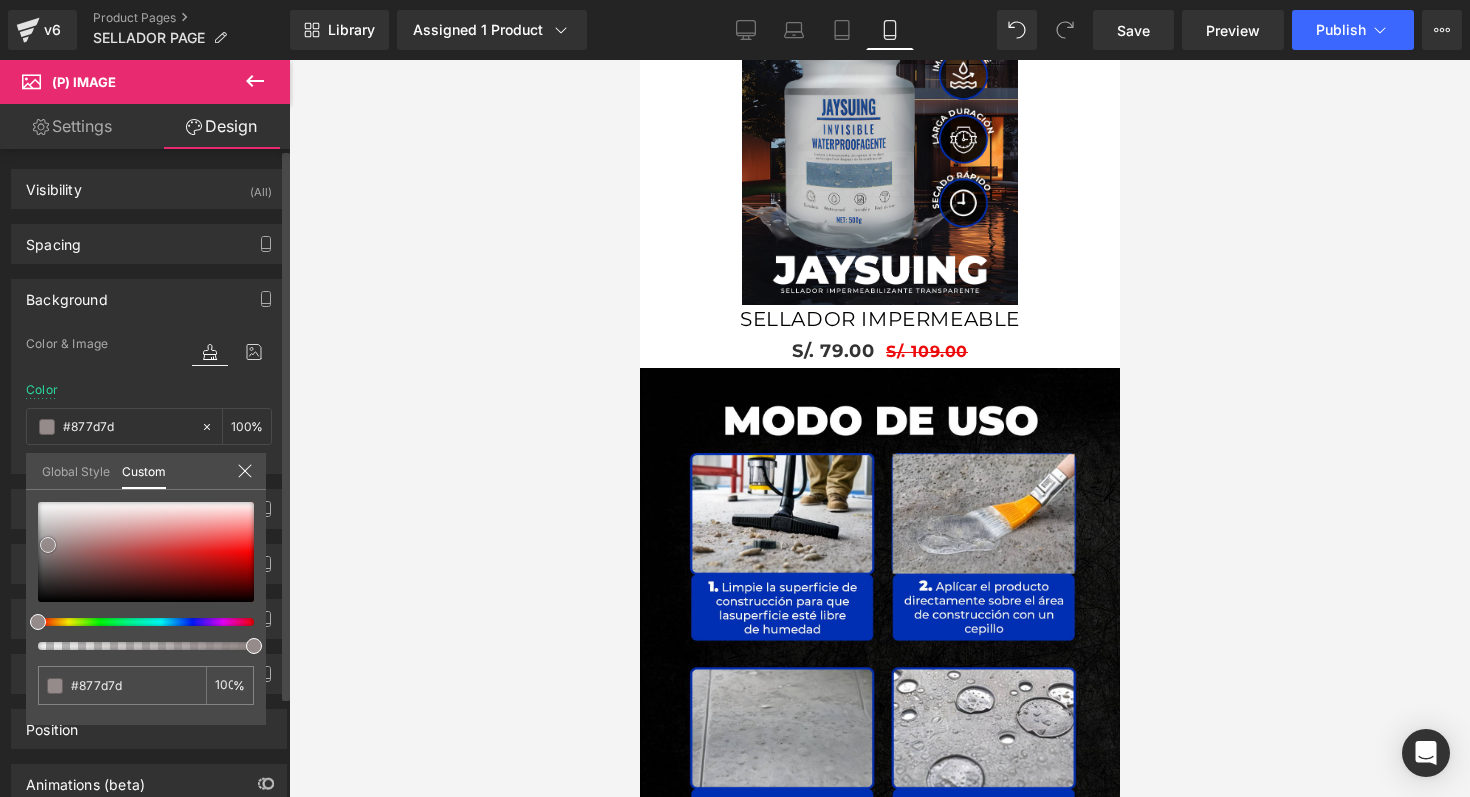 type on "#484545" 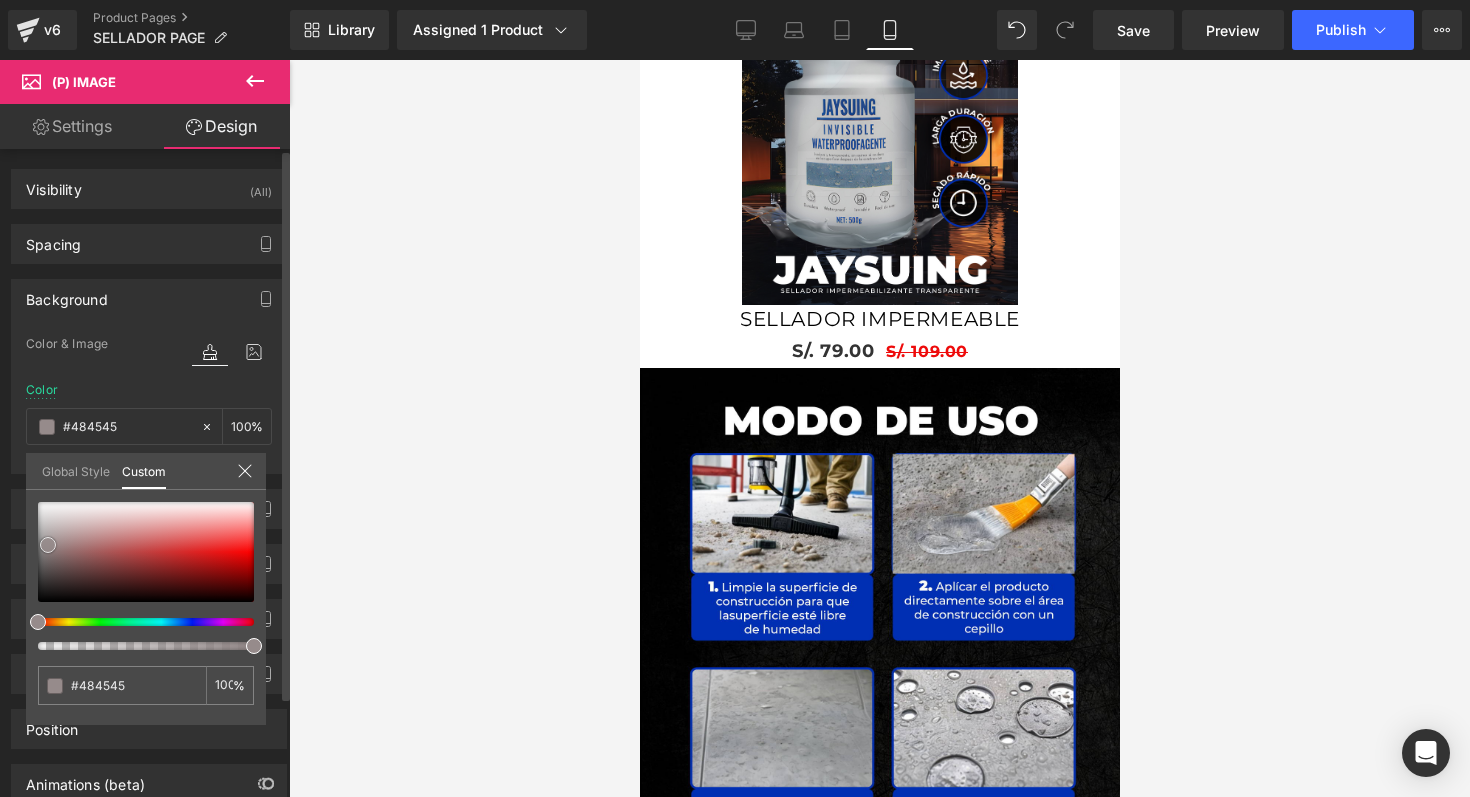 type on "#000000" 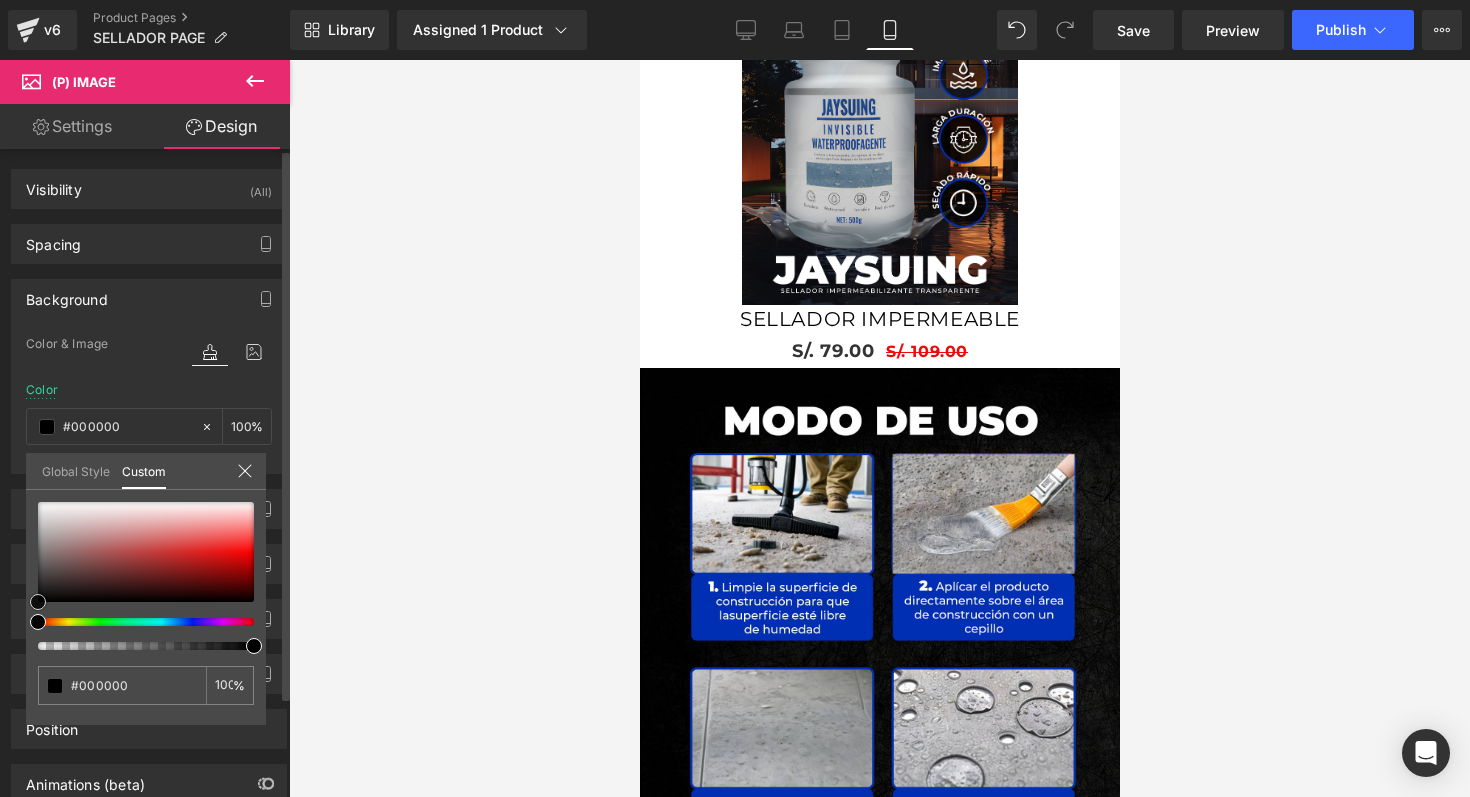 drag, startPoint x: 48, startPoint y: 542, endPoint x: 24, endPoint y: 686, distance: 145.9863 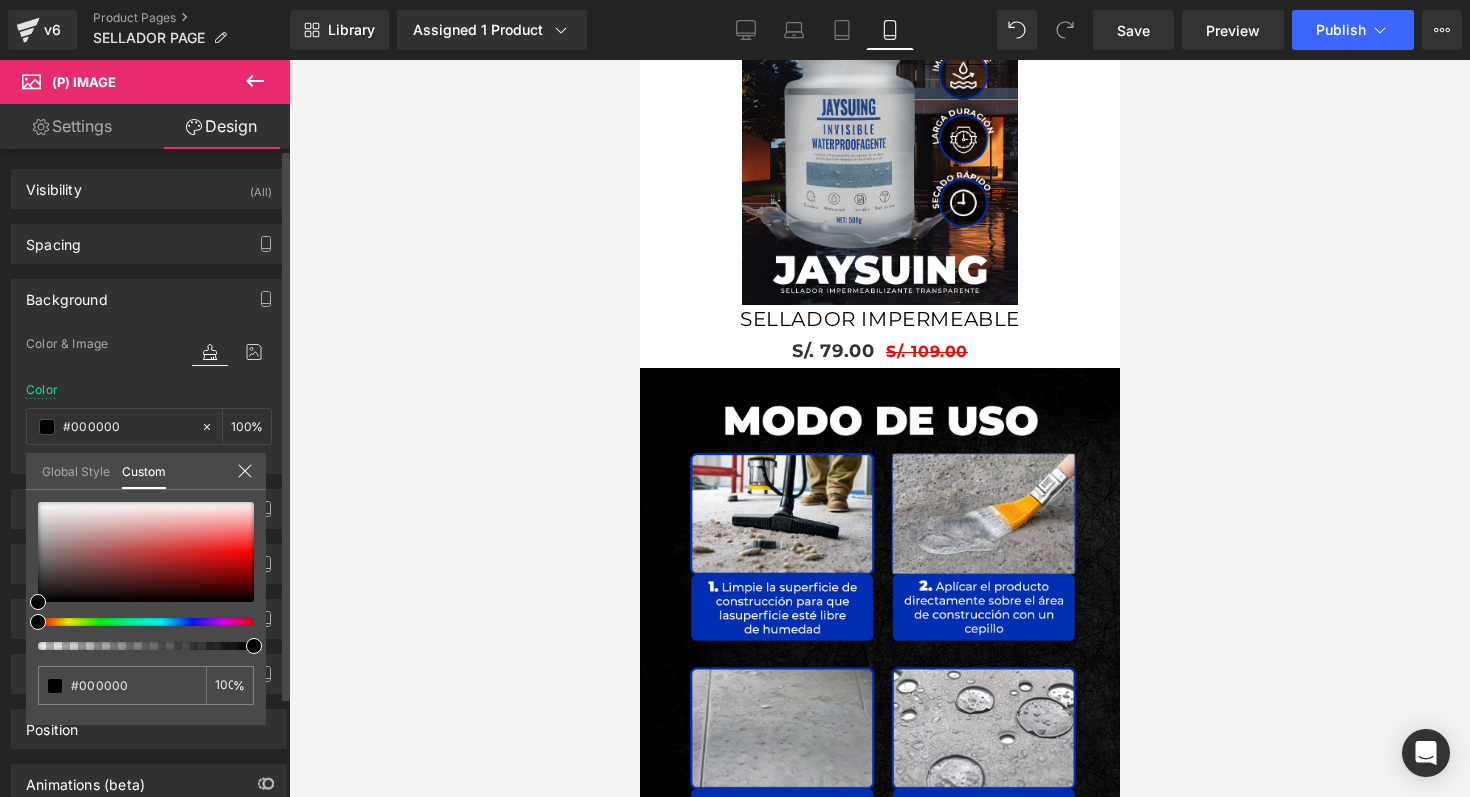 click 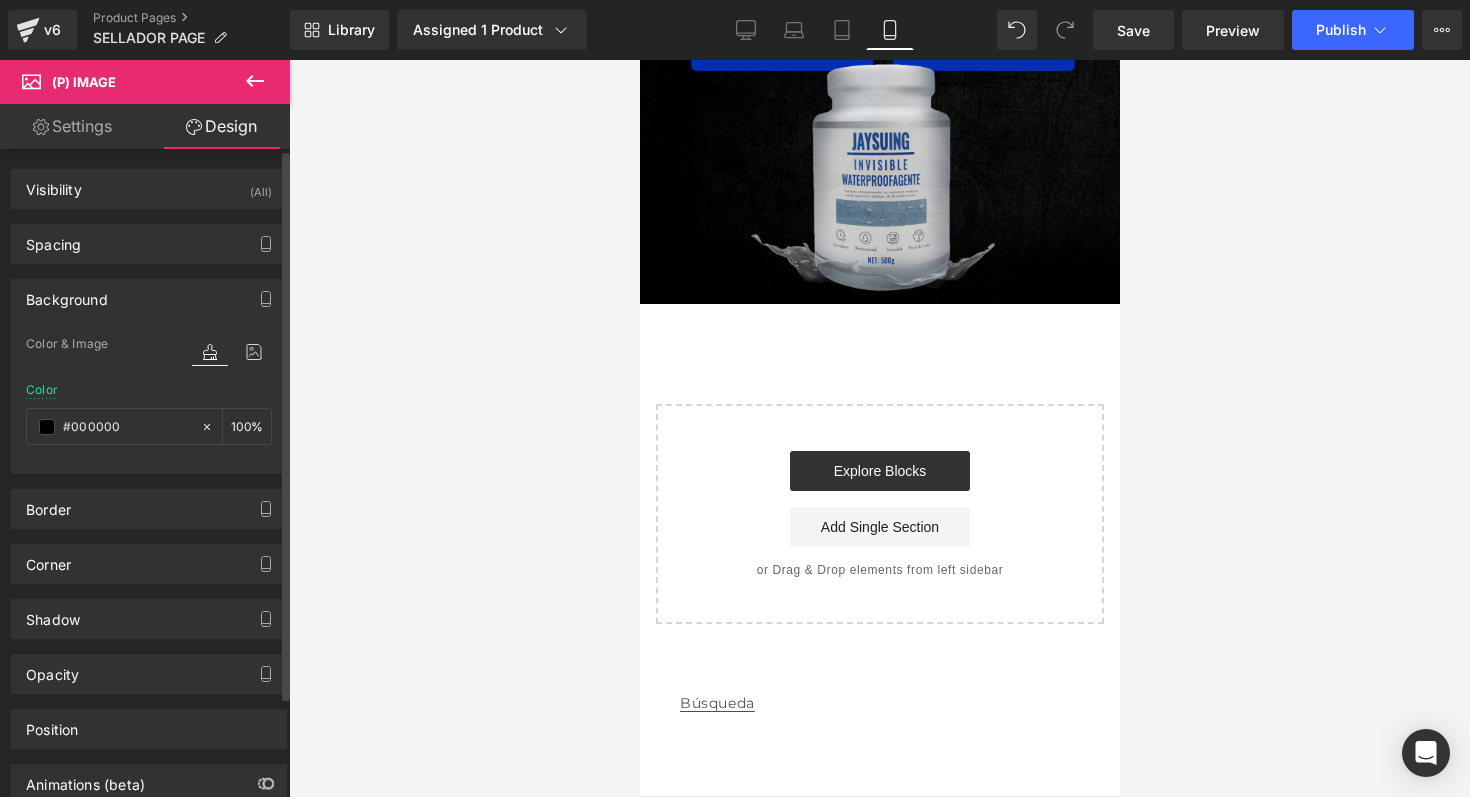 scroll, scrollTop: 3145, scrollLeft: 0, axis: vertical 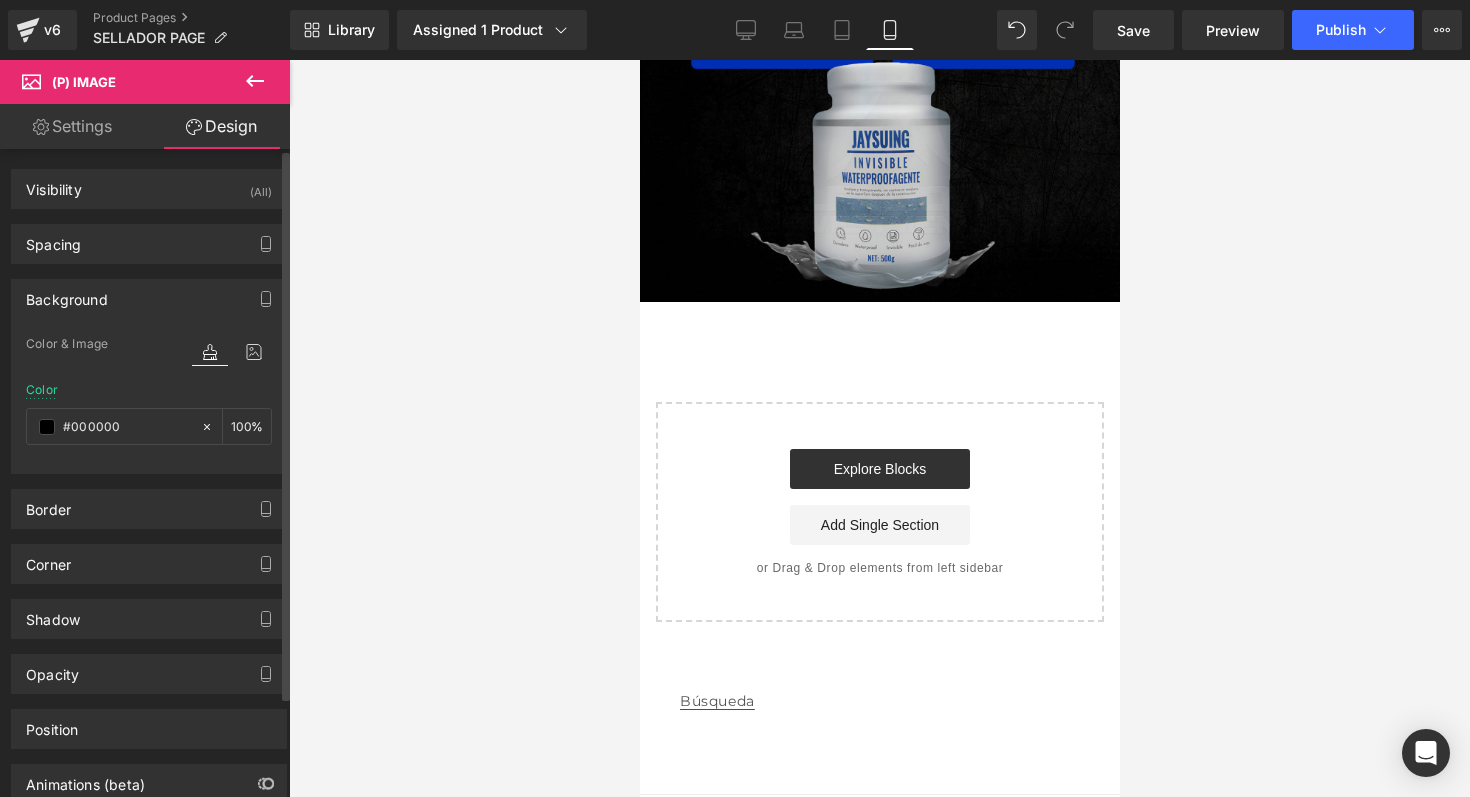 click at bounding box center (255, 82) 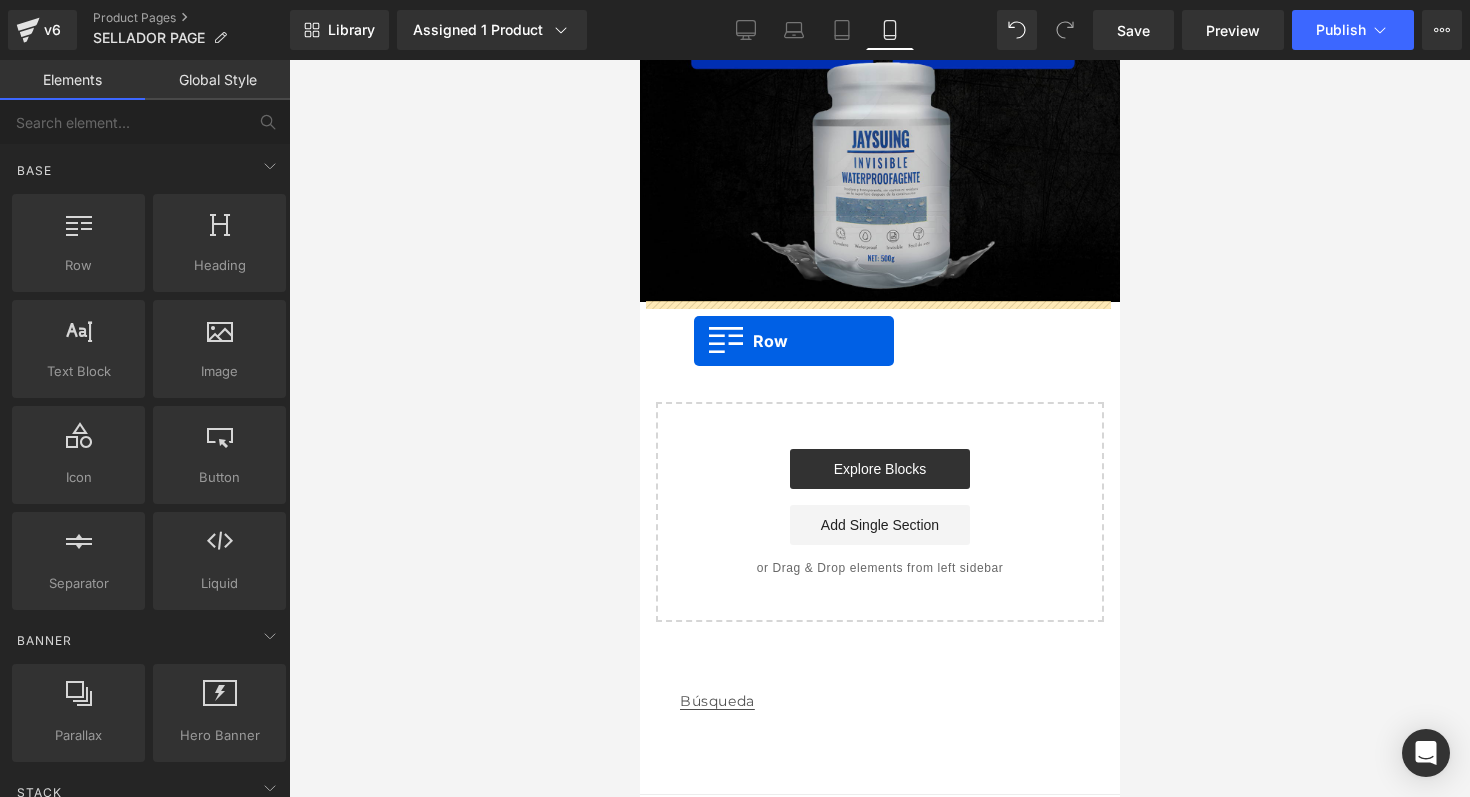 drag, startPoint x: 733, startPoint y: 315, endPoint x: 693, endPoint y: 341, distance: 47.707443 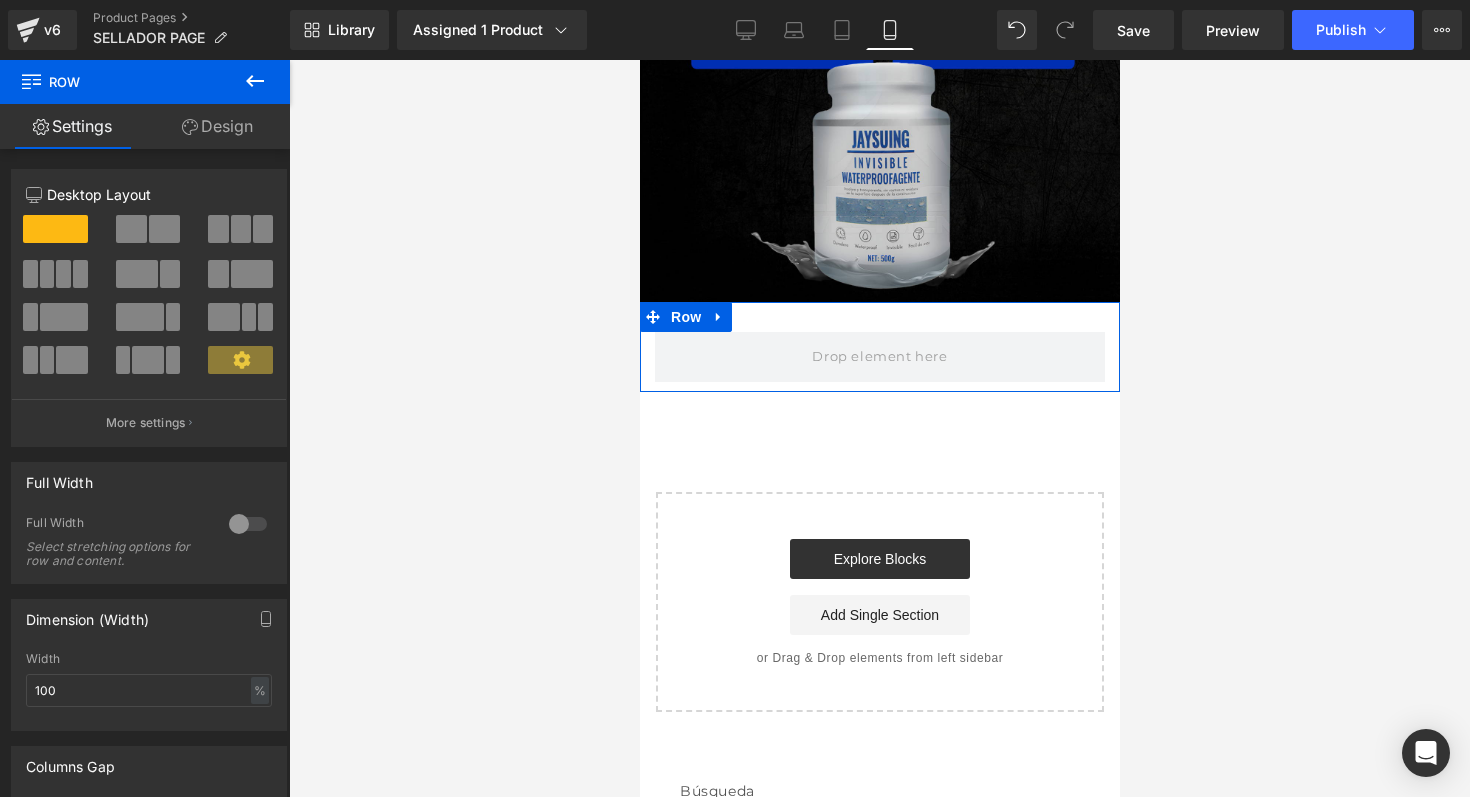 click on "Design" at bounding box center [217, 126] 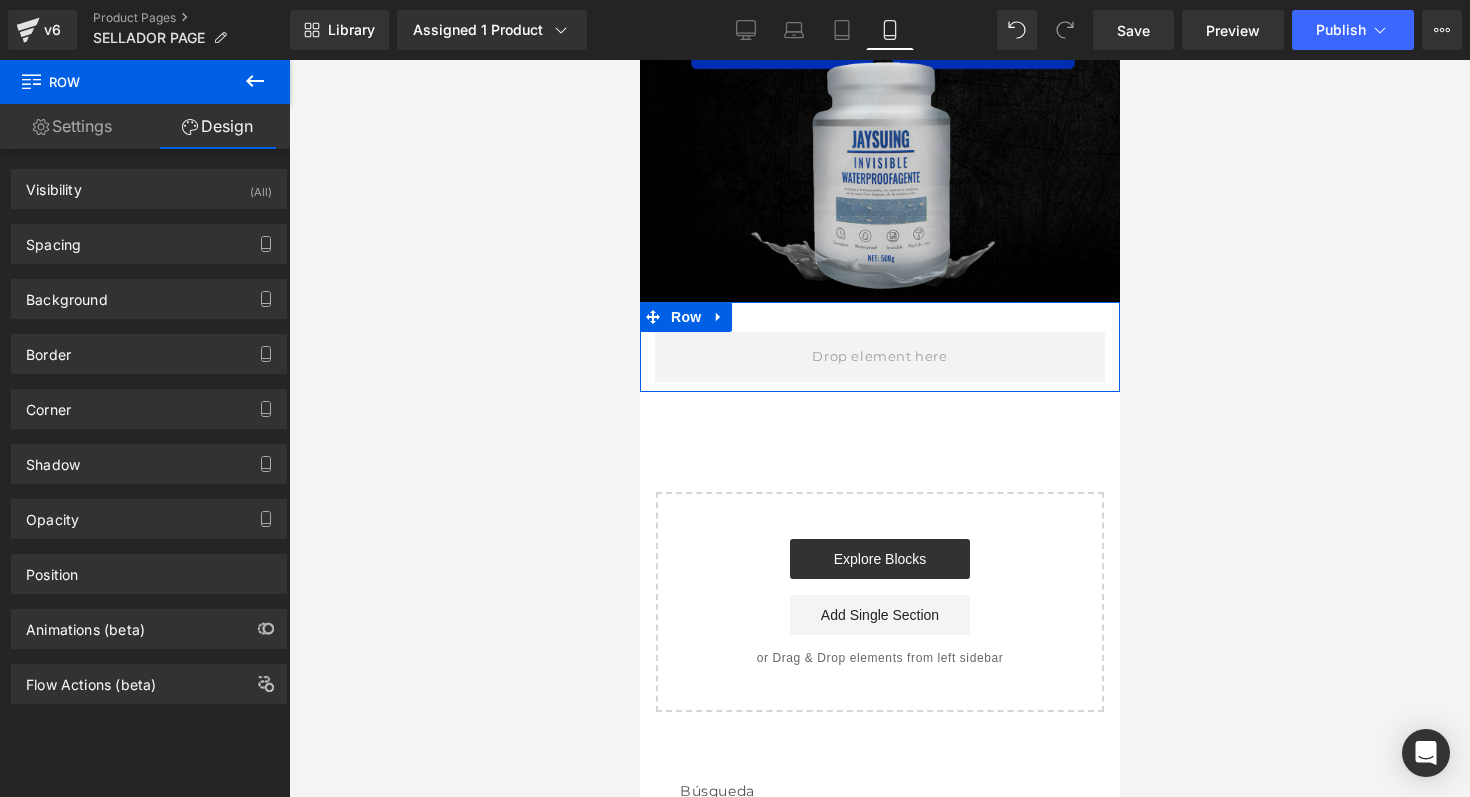 click on "Settings" at bounding box center [72, 126] 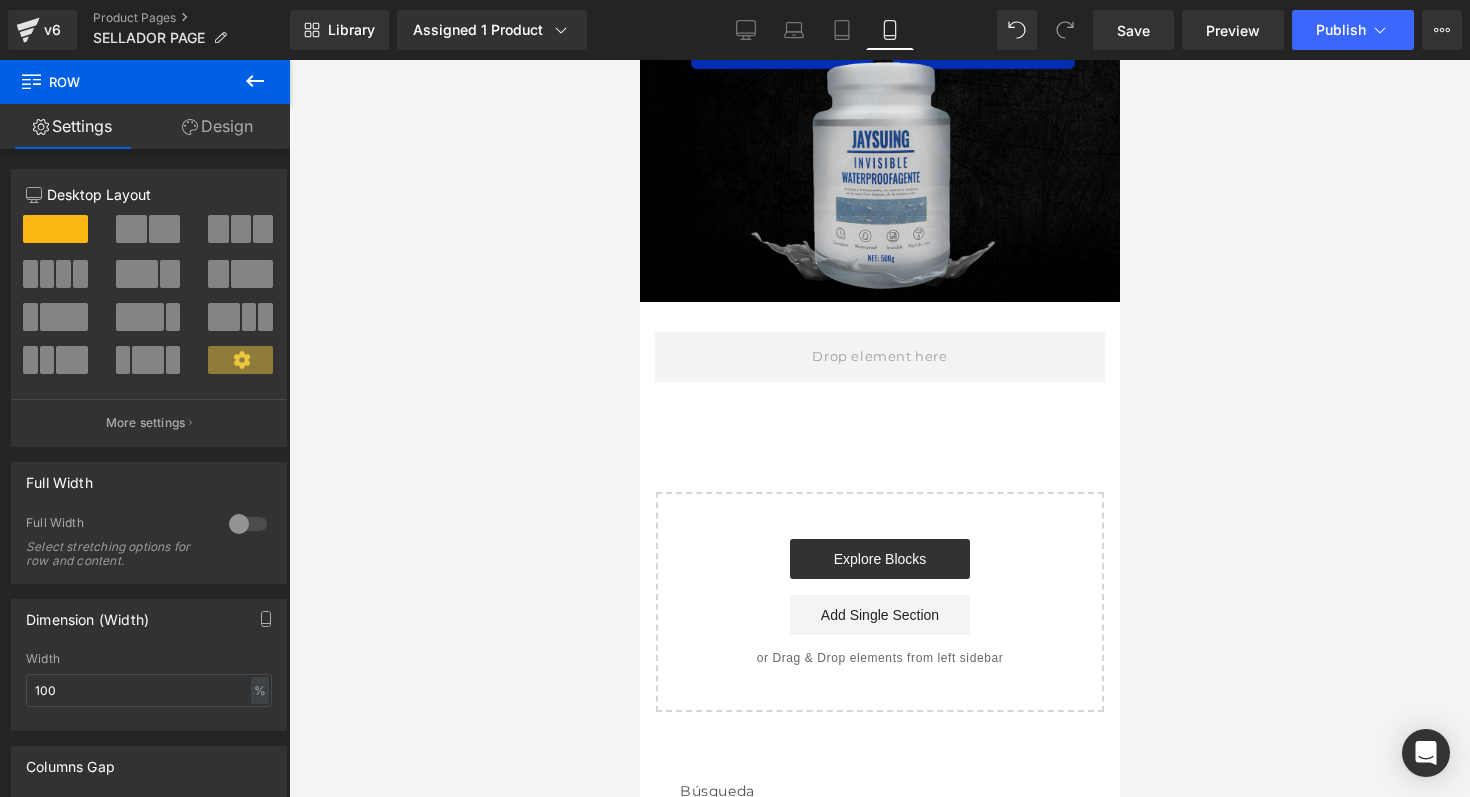 click 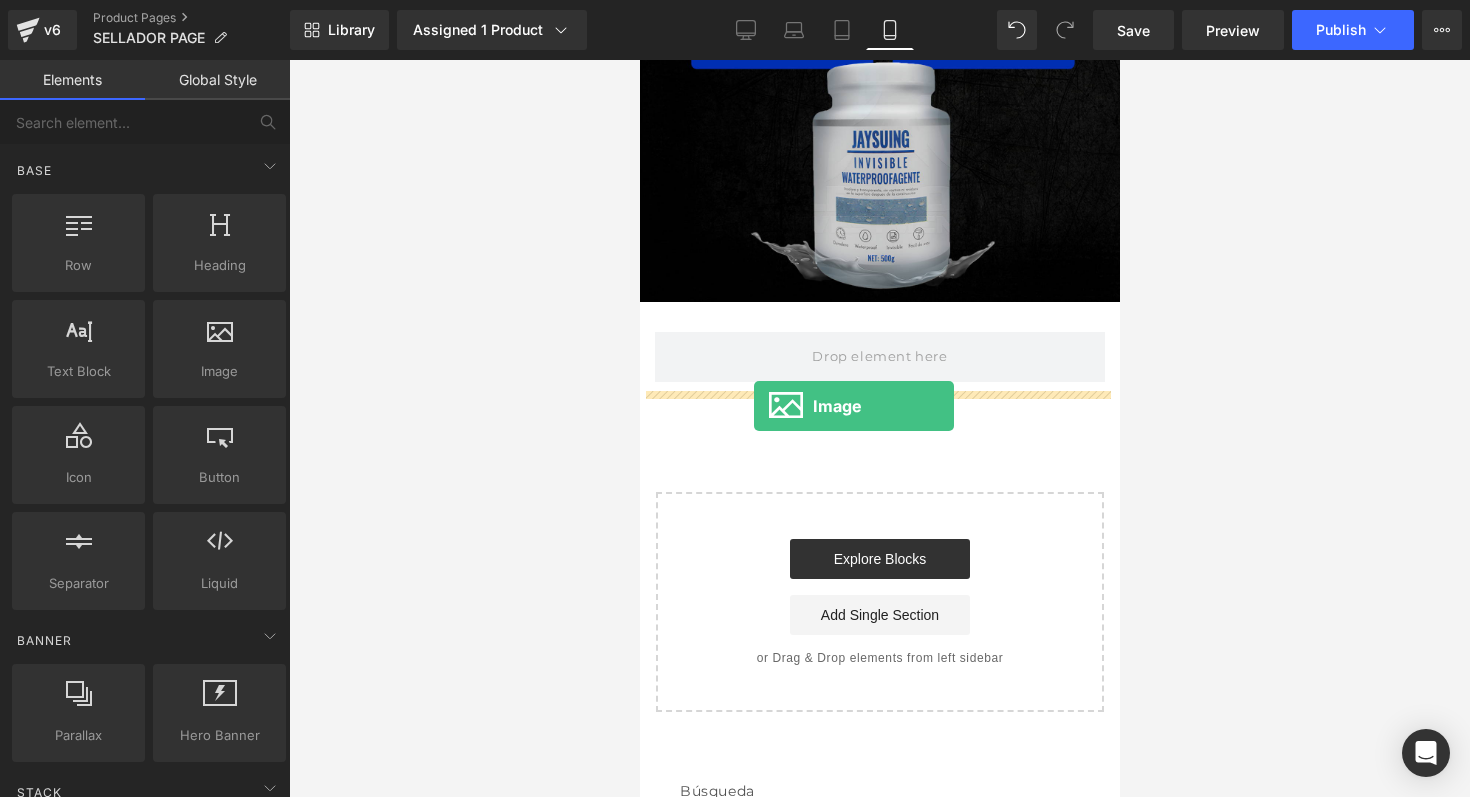 drag, startPoint x: 868, startPoint y: 418, endPoint x: 753, endPoint y: 406, distance: 115.62439 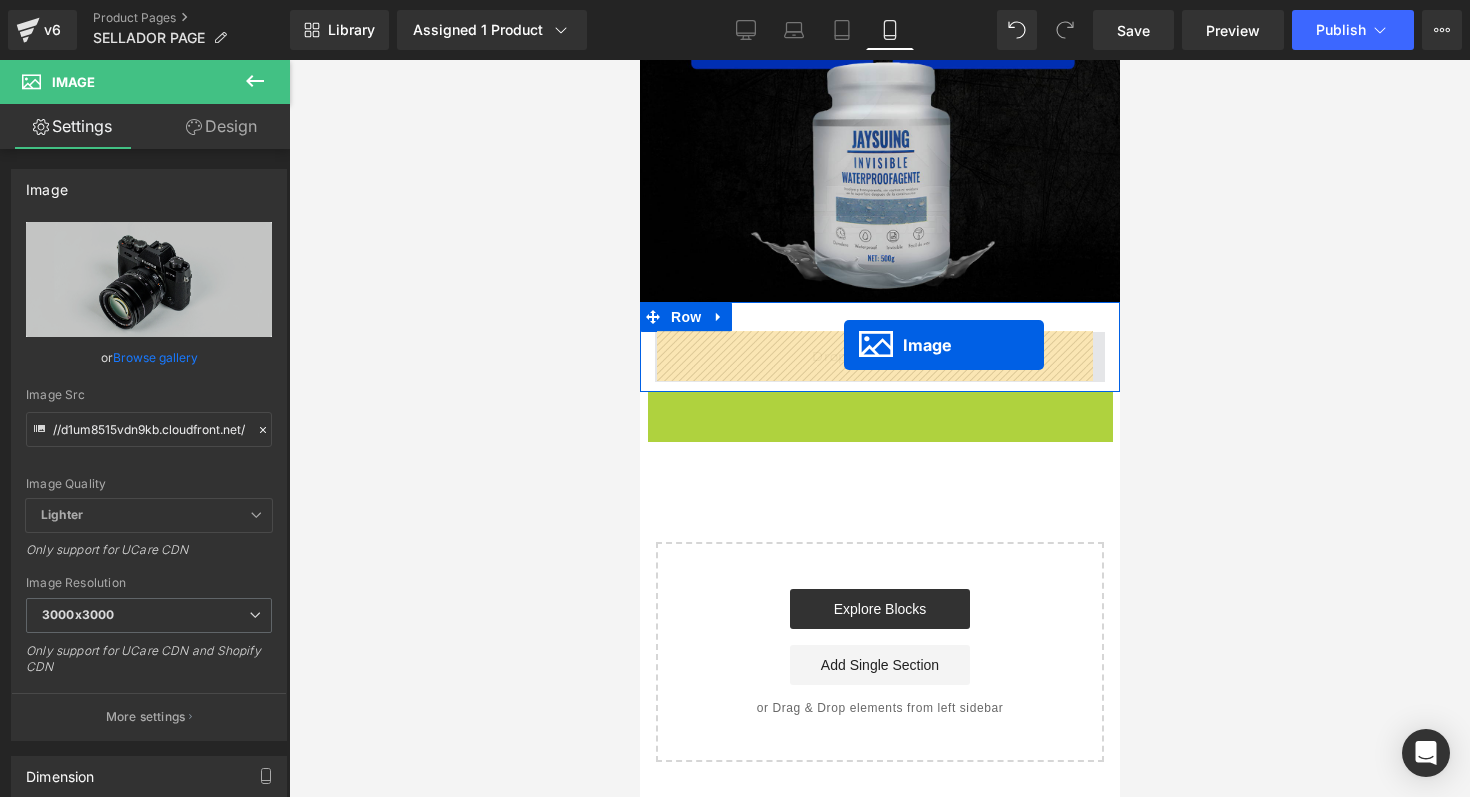 drag, startPoint x: 841, startPoint y: 538, endPoint x: 843, endPoint y: 345, distance: 193.01036 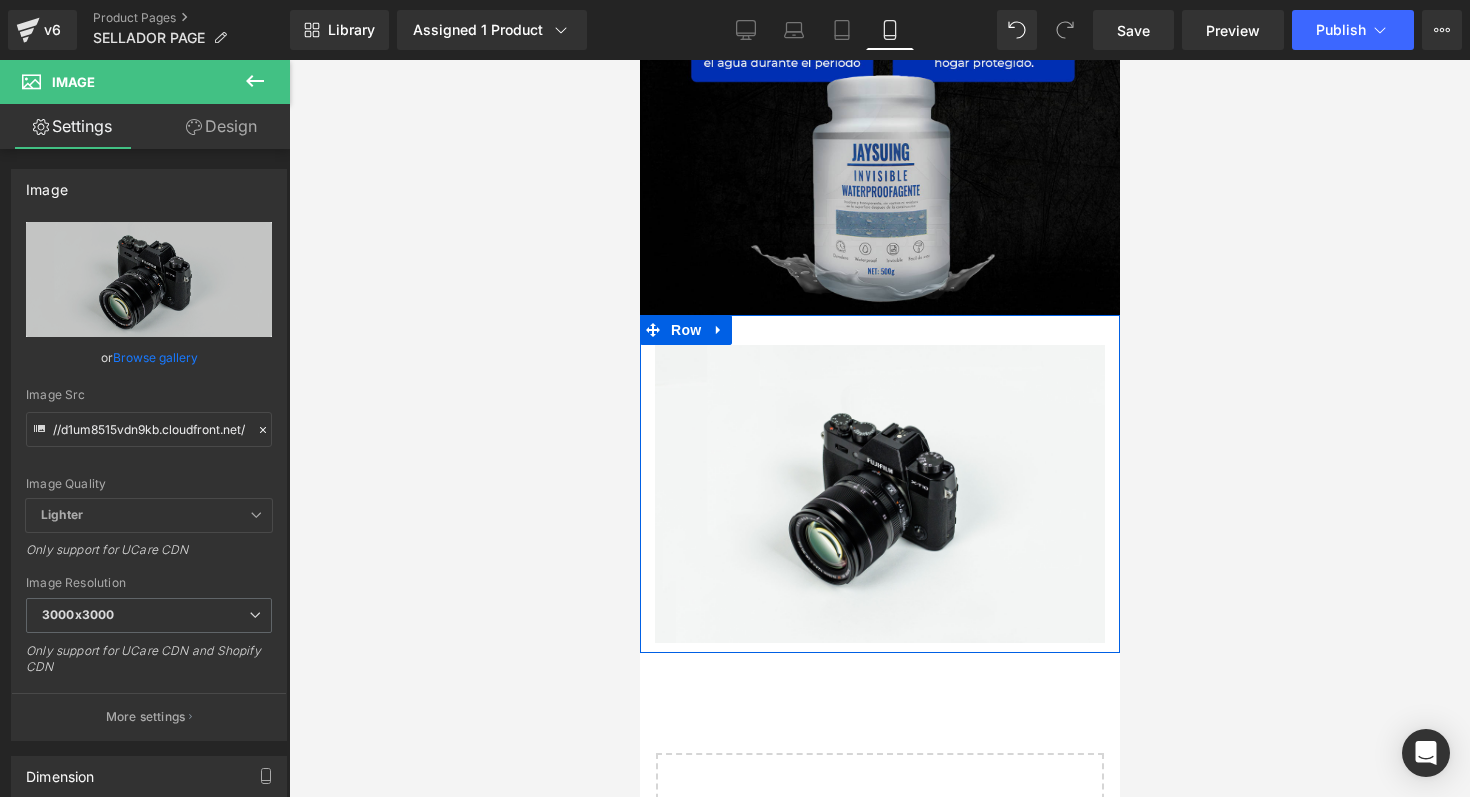 scroll, scrollTop: 3127, scrollLeft: 0, axis: vertical 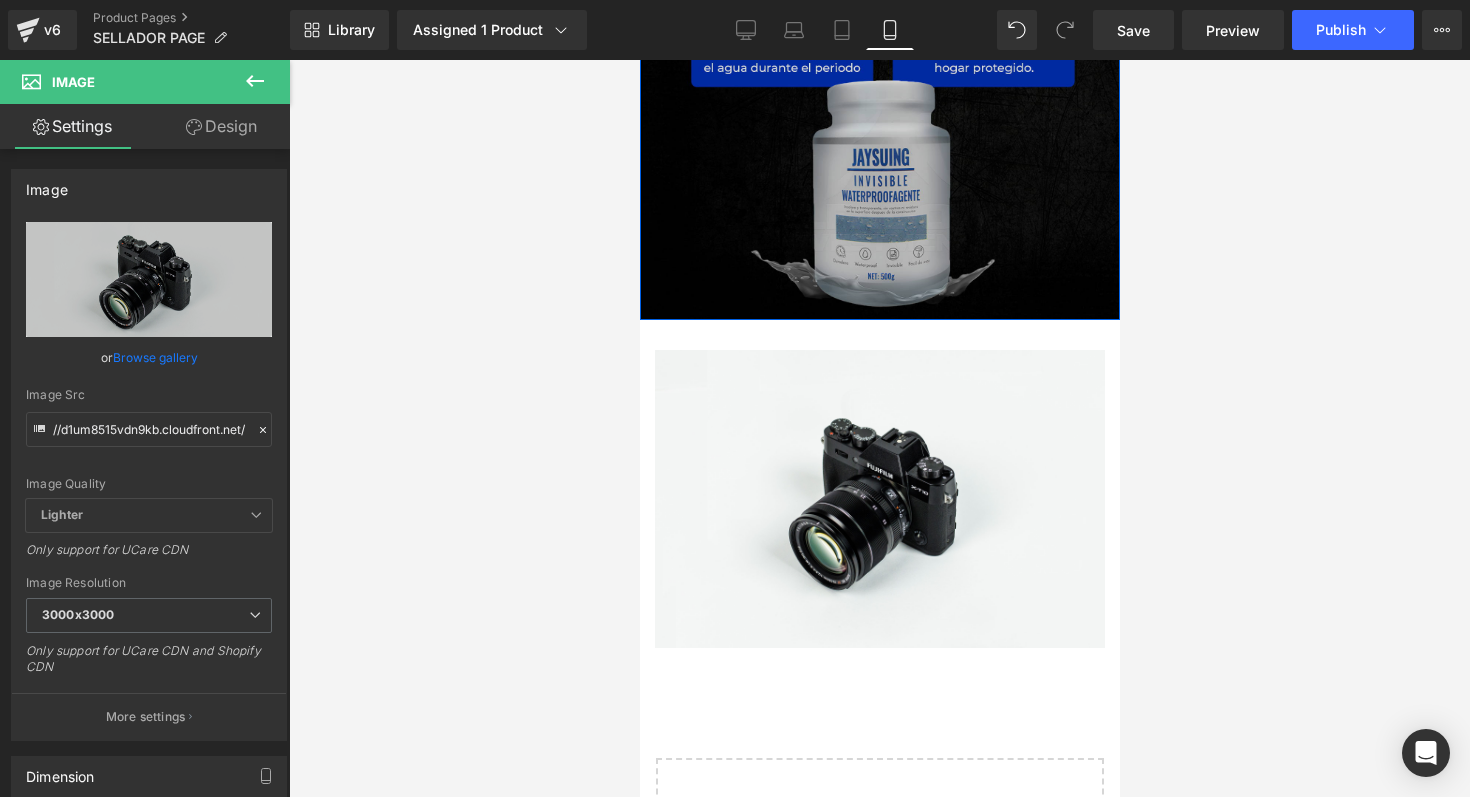 drag, startPoint x: 833, startPoint y: 350, endPoint x: 833, endPoint y: 309, distance: 41 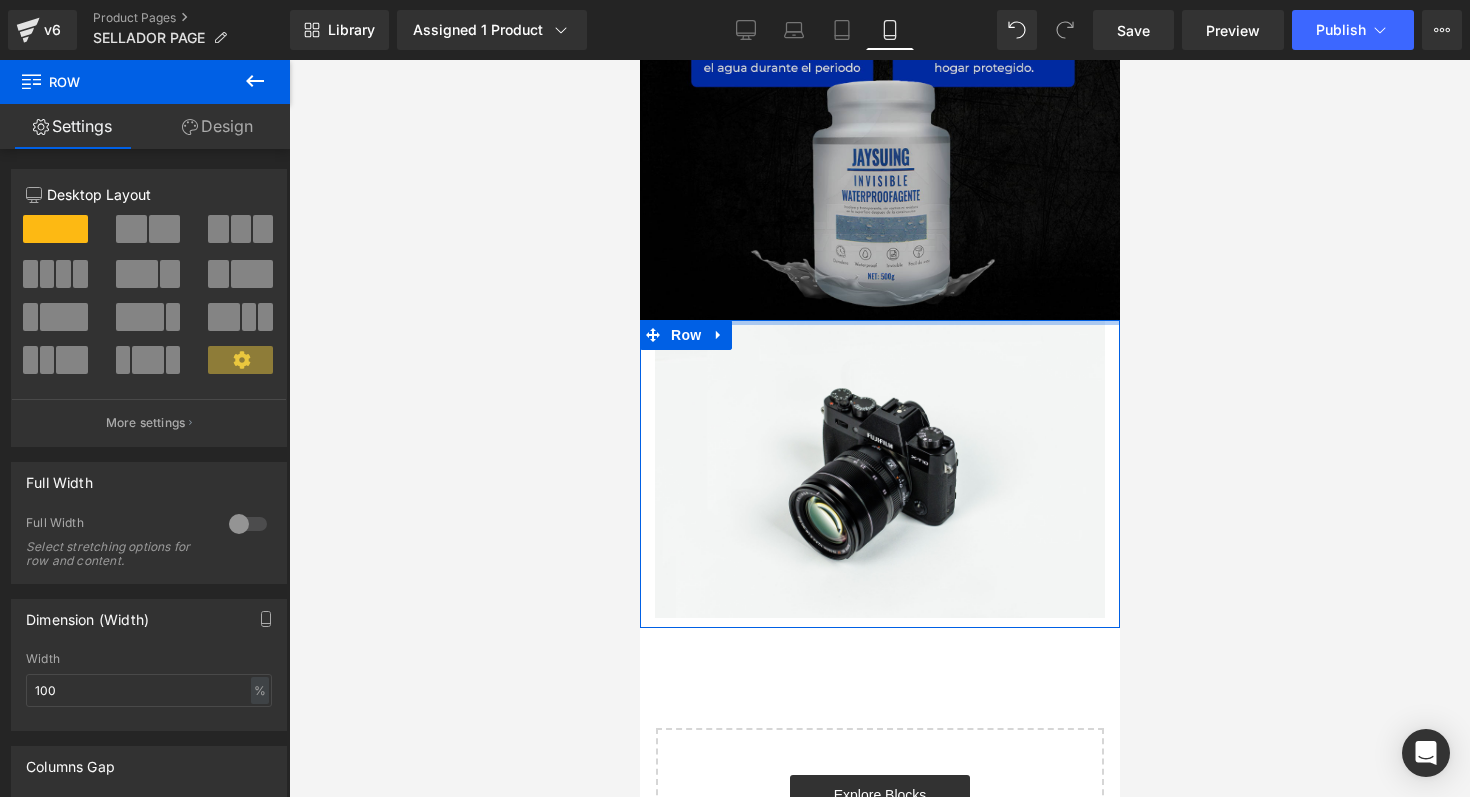 drag, startPoint x: 842, startPoint y: 345, endPoint x: 844, endPoint y: 307, distance: 38.052597 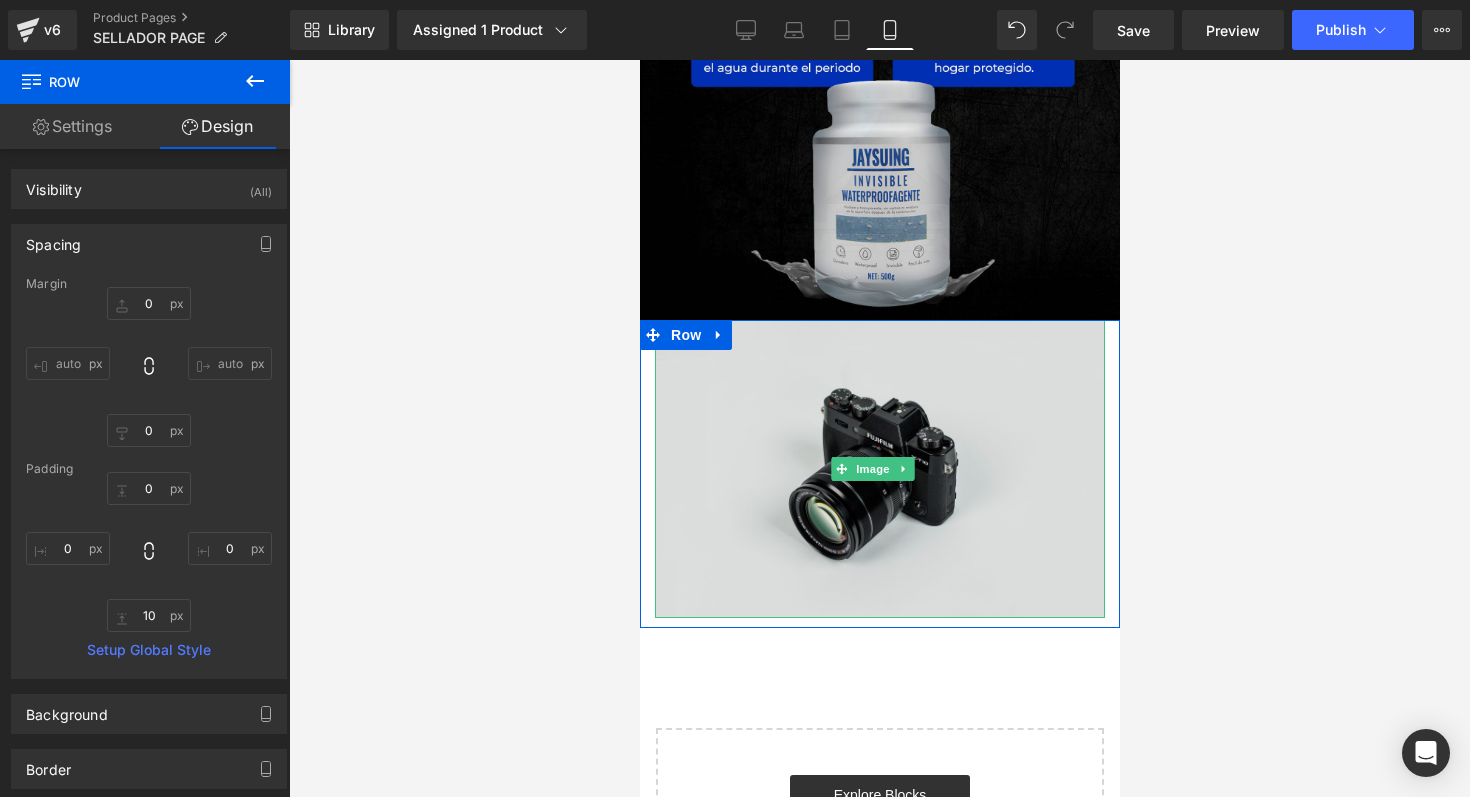 click at bounding box center (879, 469) 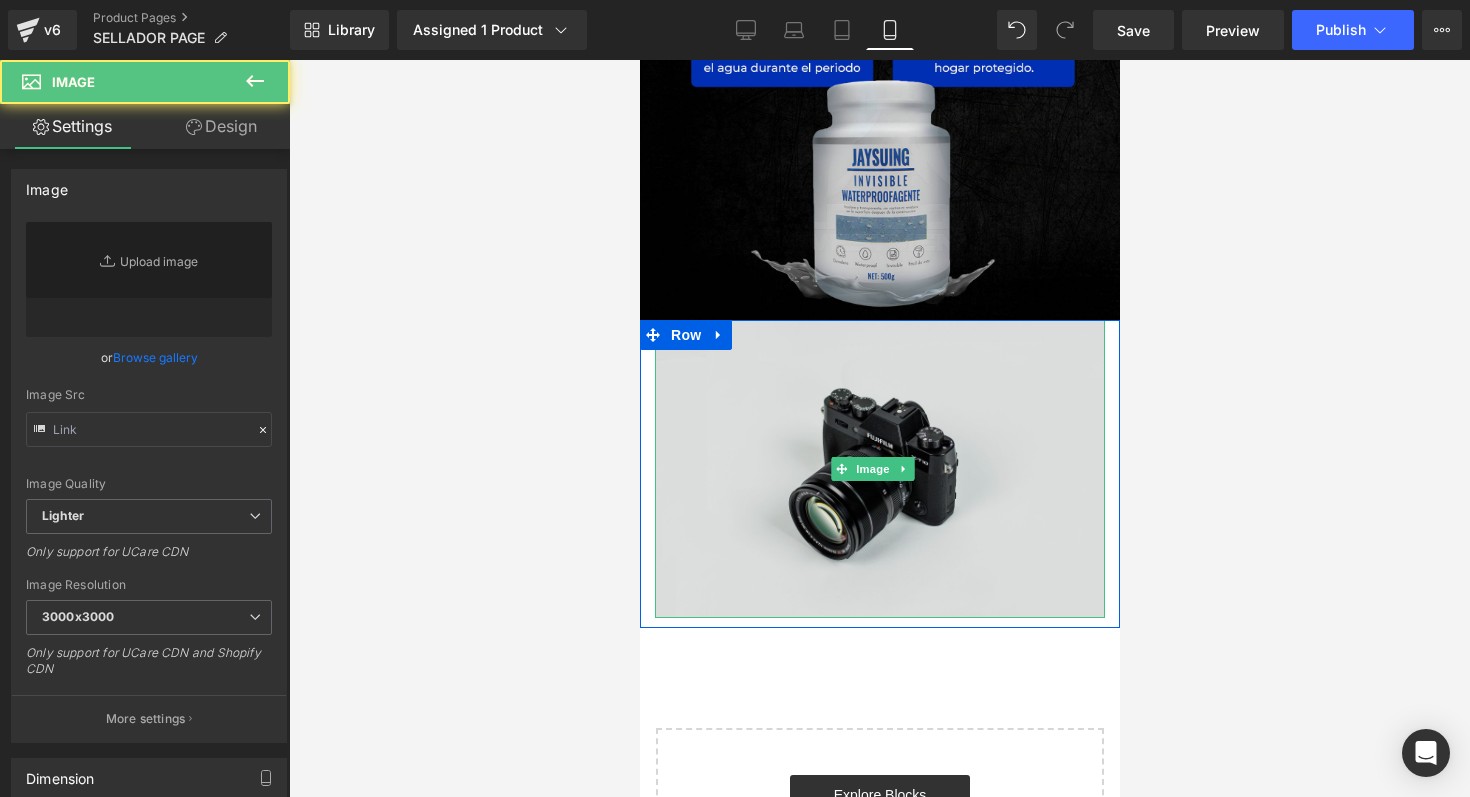 type on "//d1um8515vdn9kb.cloudfront.net/images/parallax.jpg" 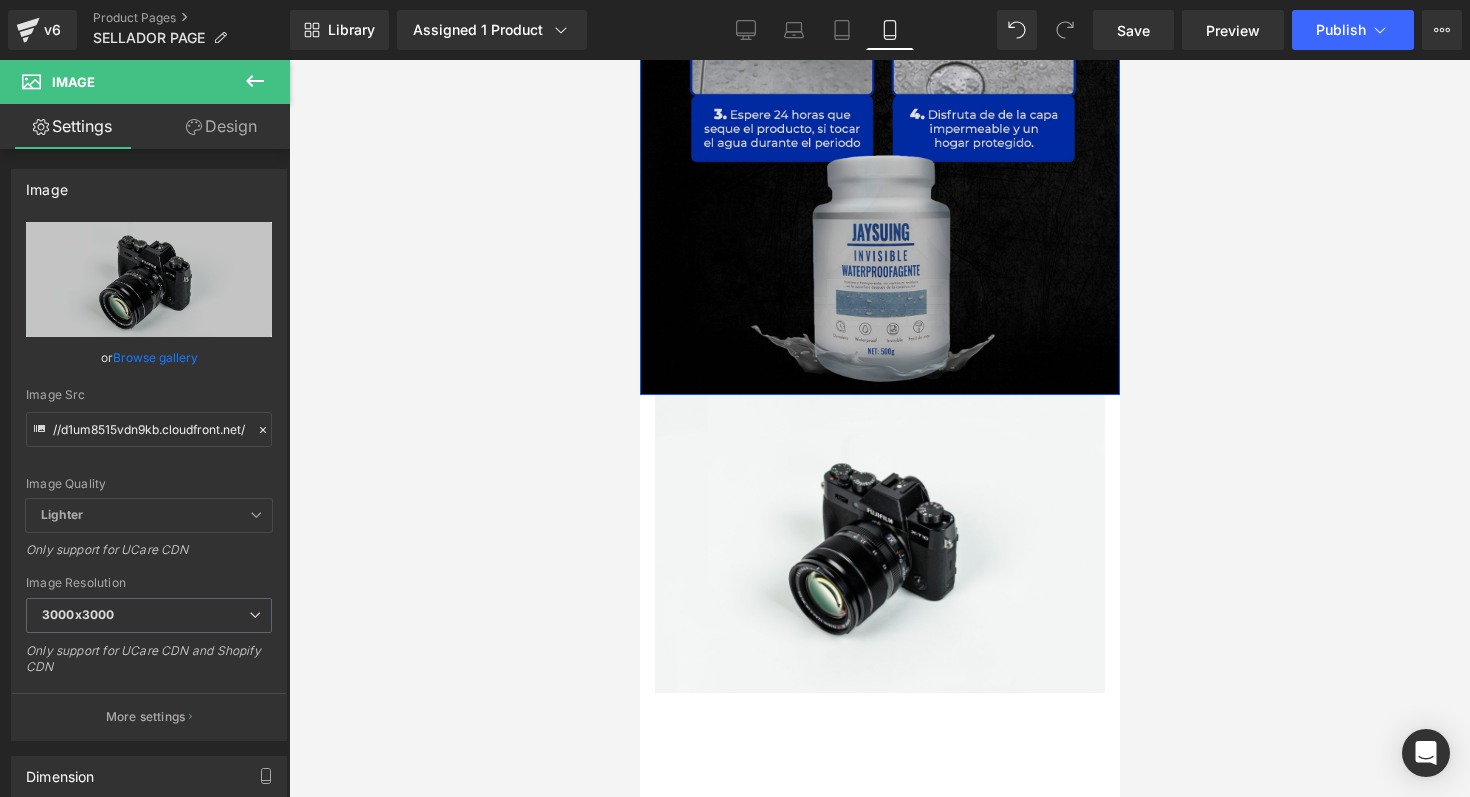 scroll, scrollTop: 3058, scrollLeft: 0, axis: vertical 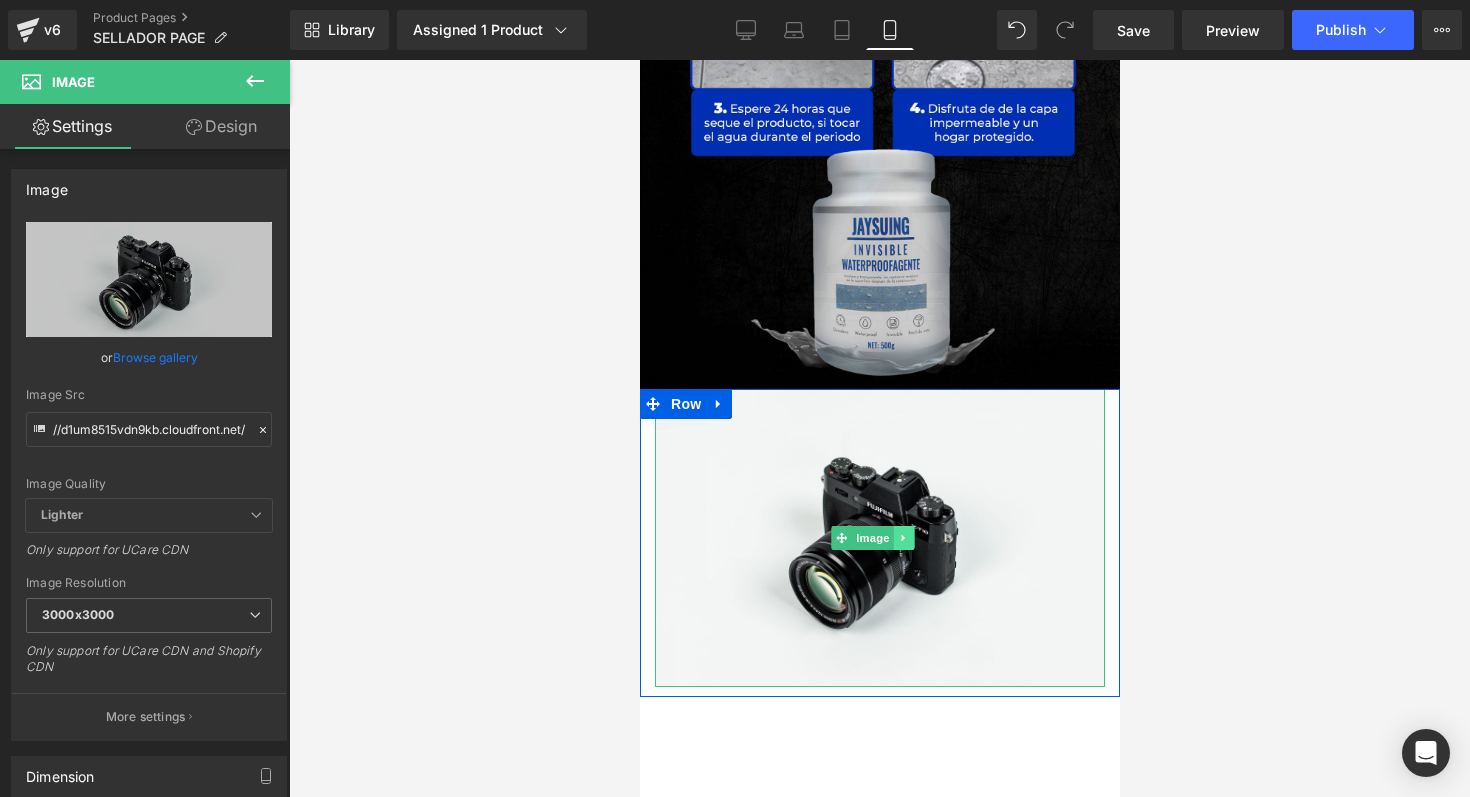 click 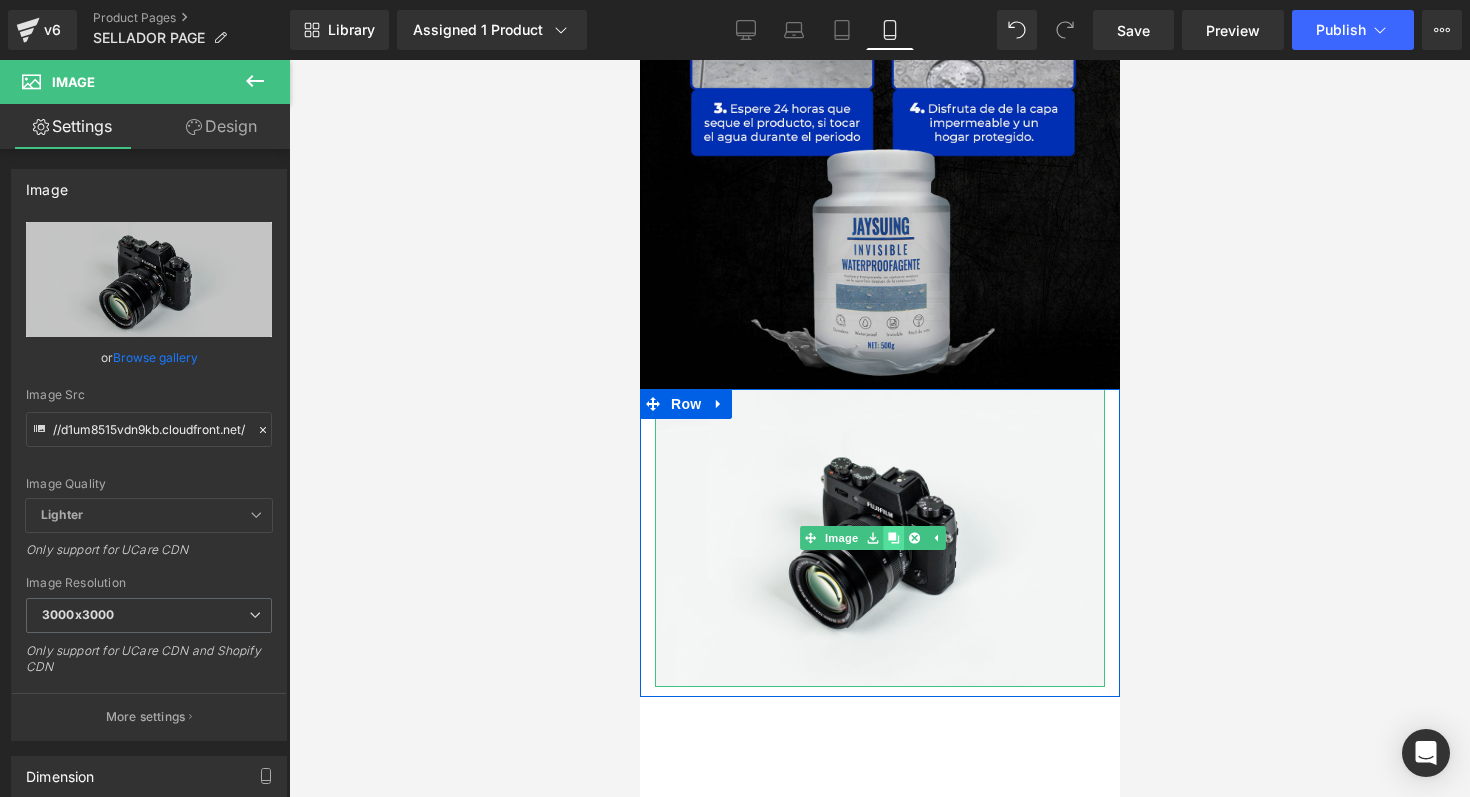click at bounding box center (892, 538) 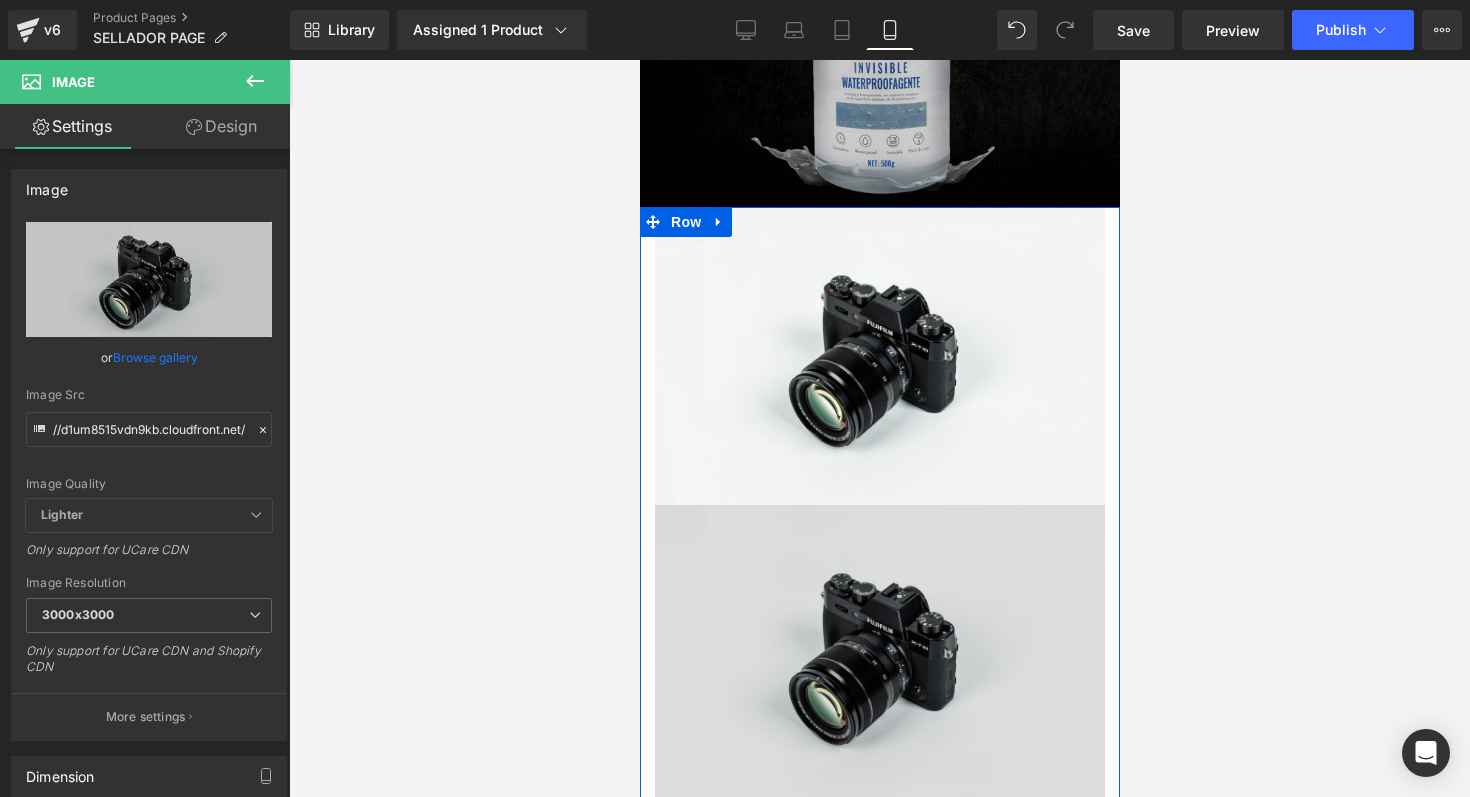 scroll, scrollTop: 3238, scrollLeft: 0, axis: vertical 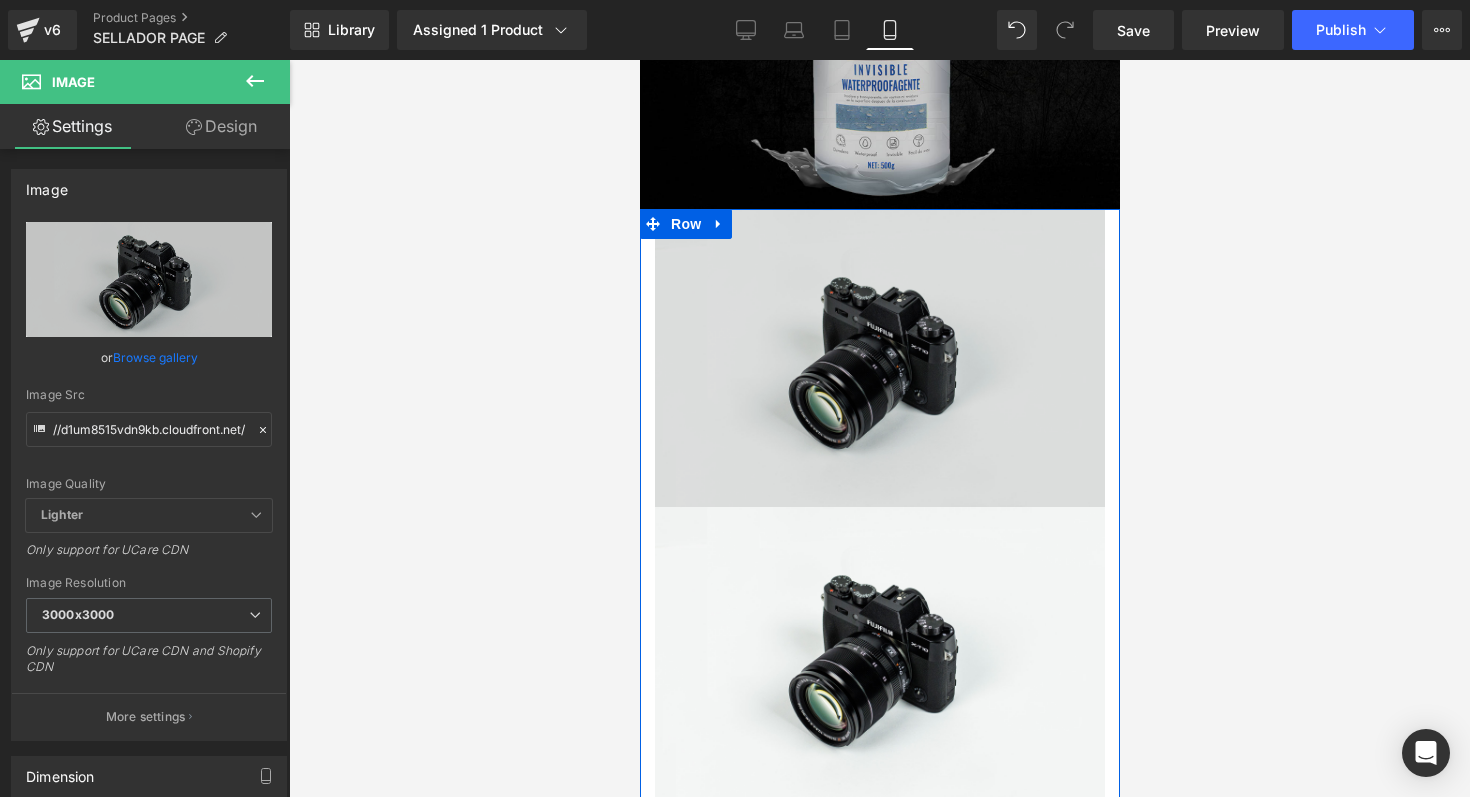click on "Image" at bounding box center [879, 358] 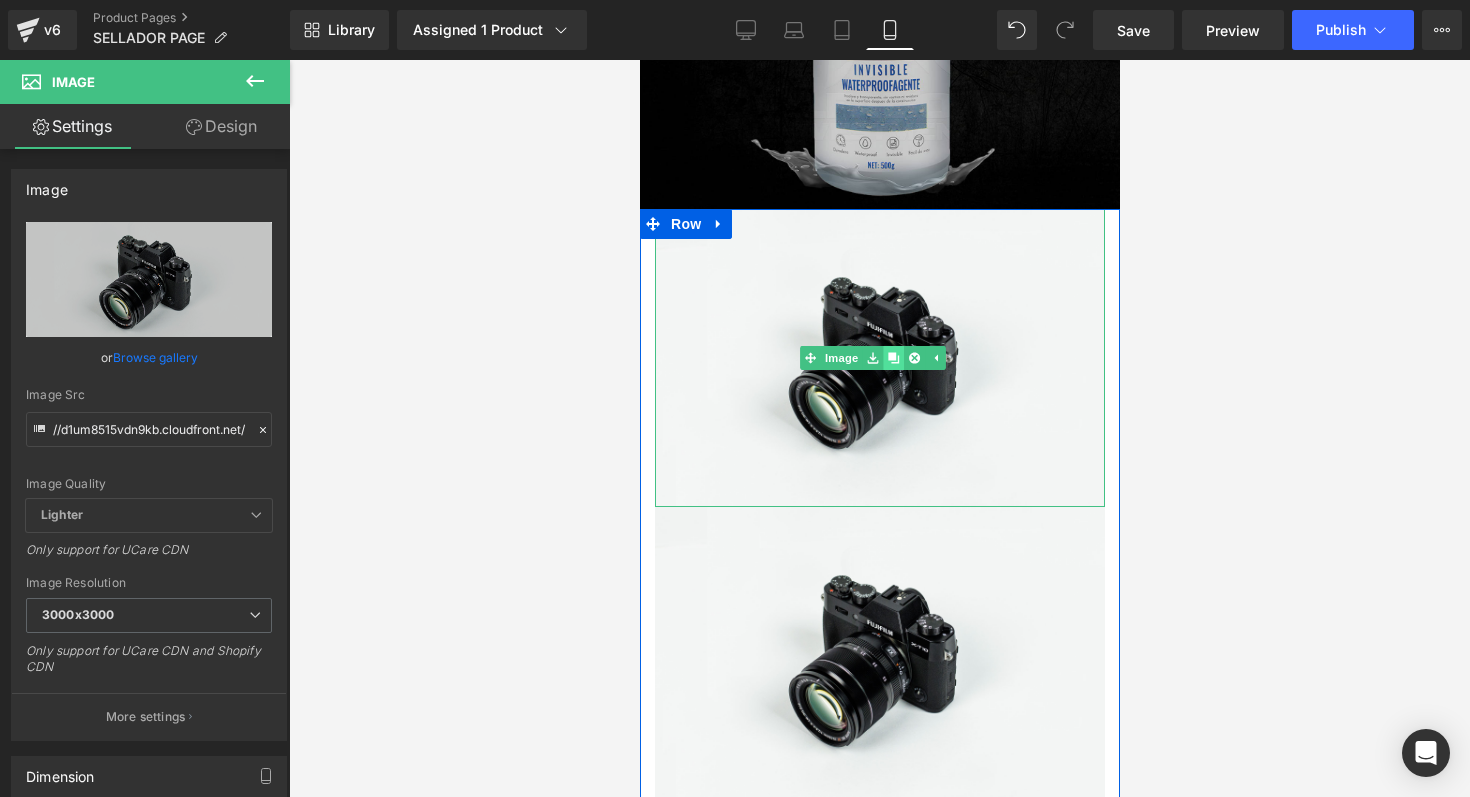 click 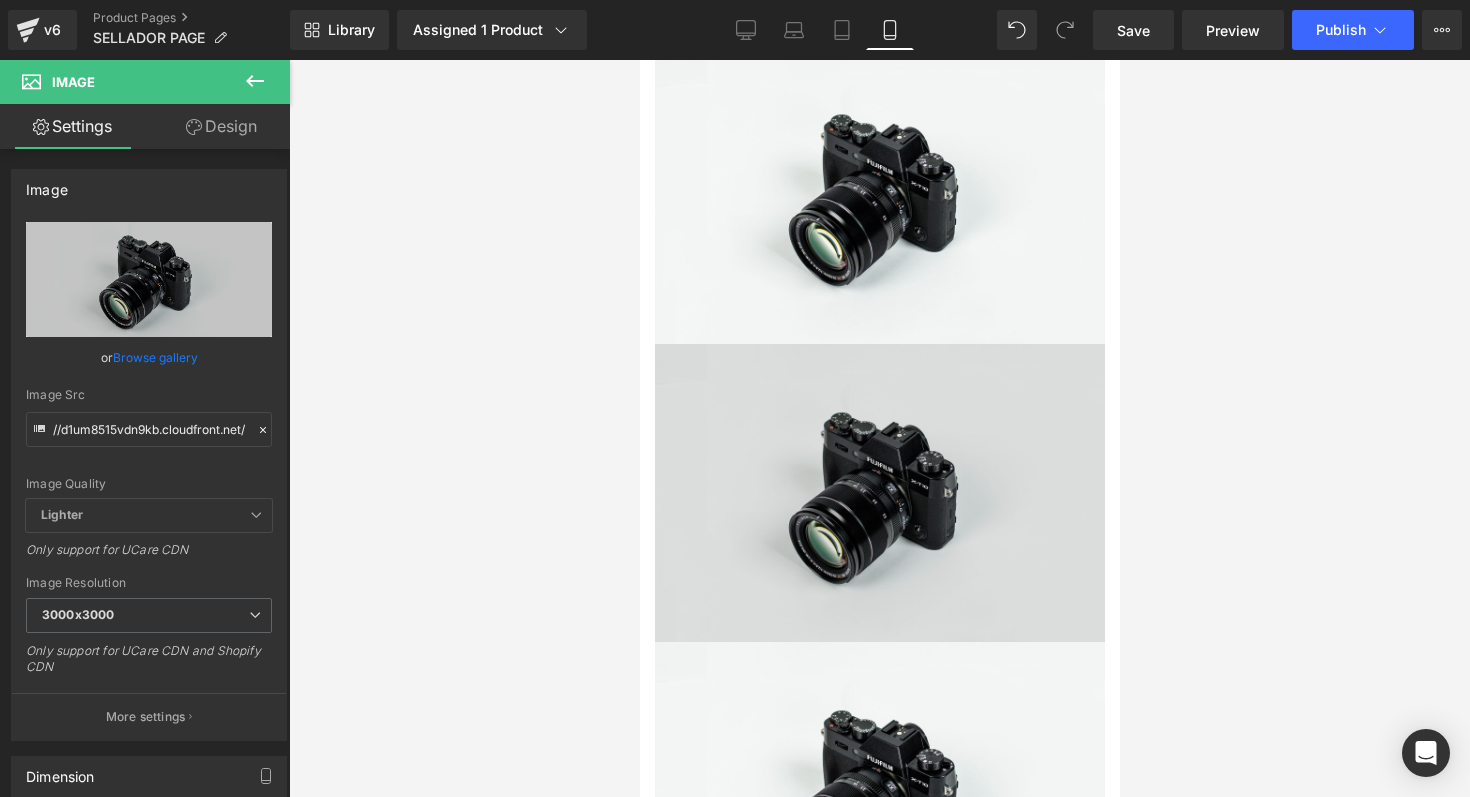 scroll, scrollTop: 3341, scrollLeft: 0, axis: vertical 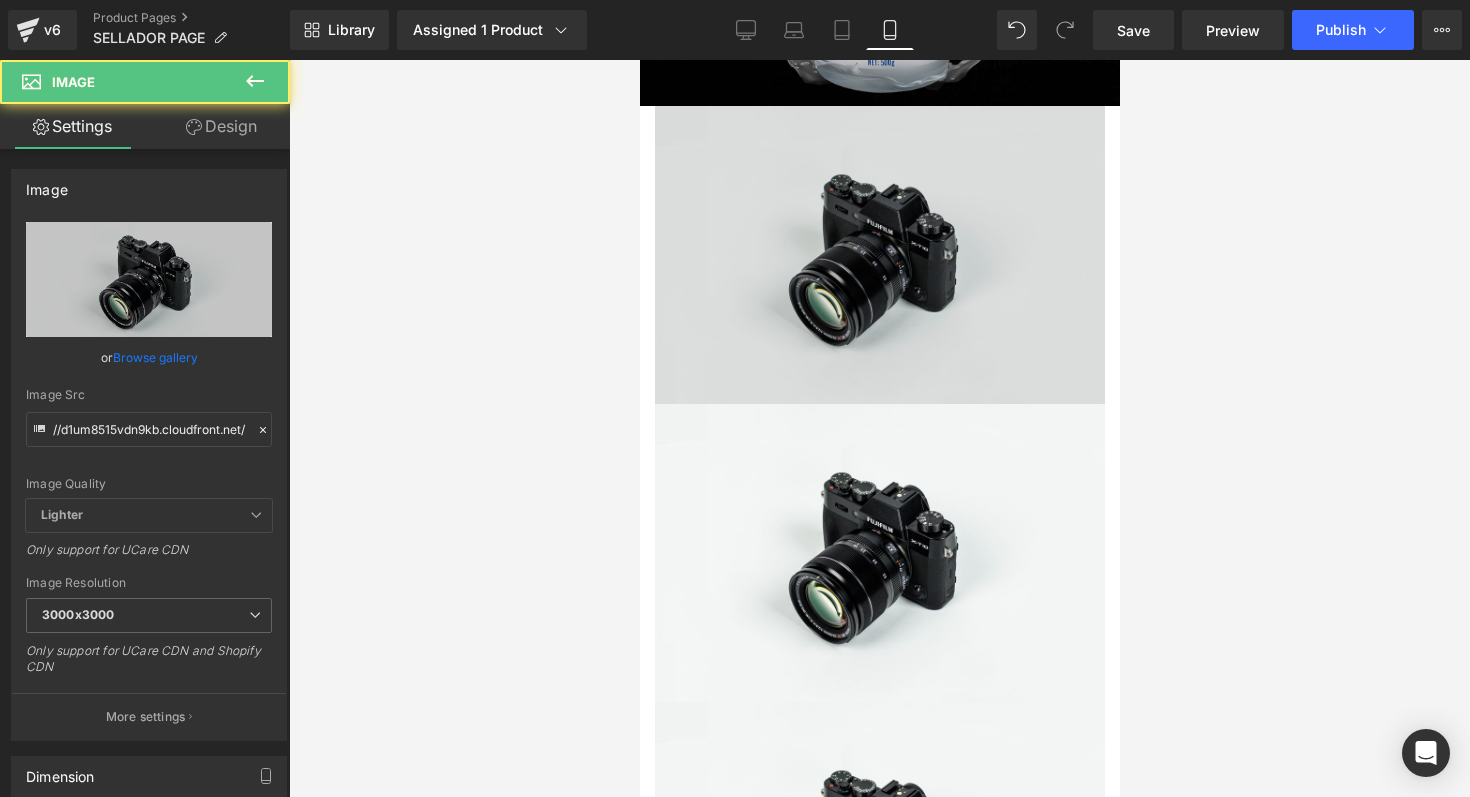 click at bounding box center (879, 255) 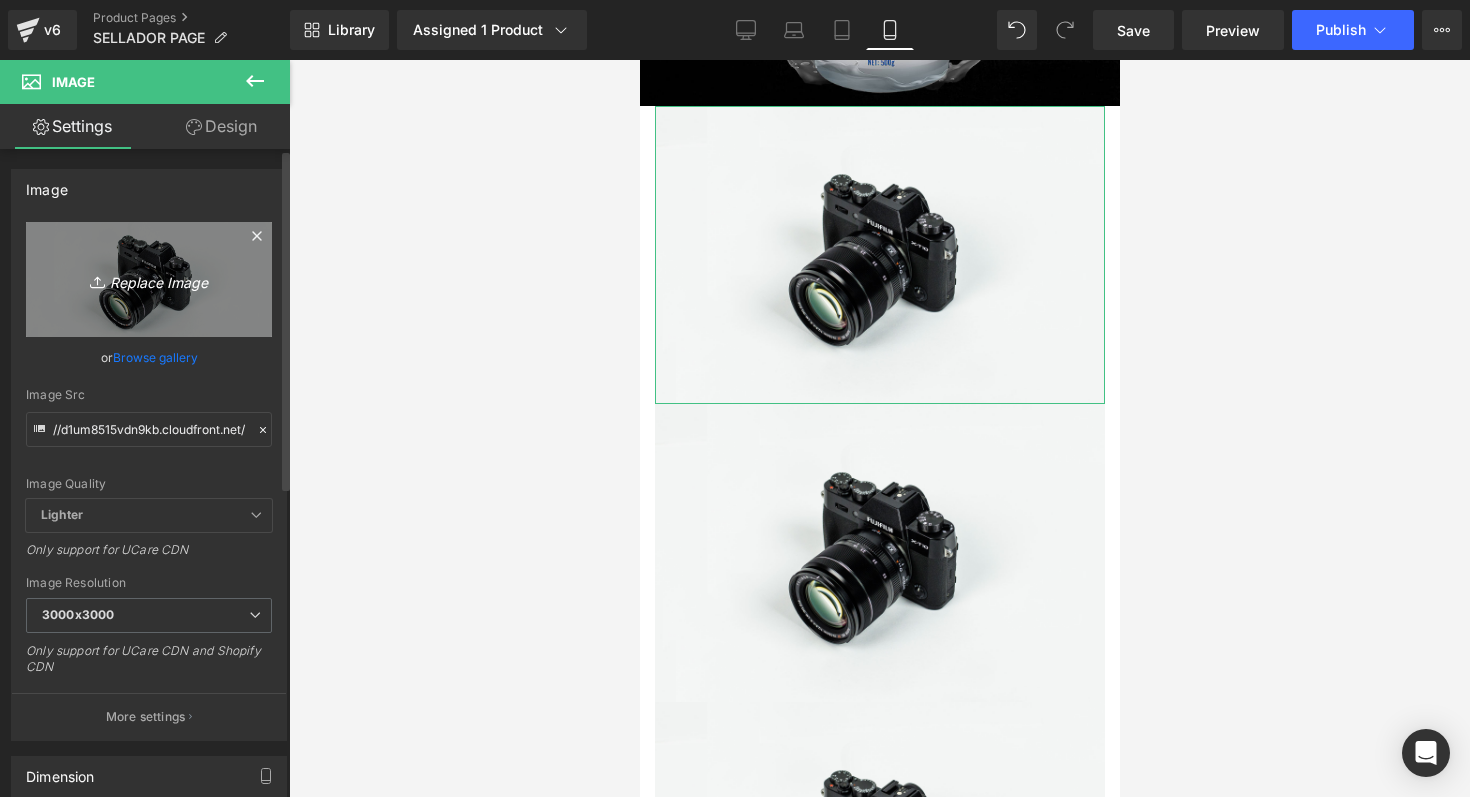 click on "Replace Image" at bounding box center [149, 279] 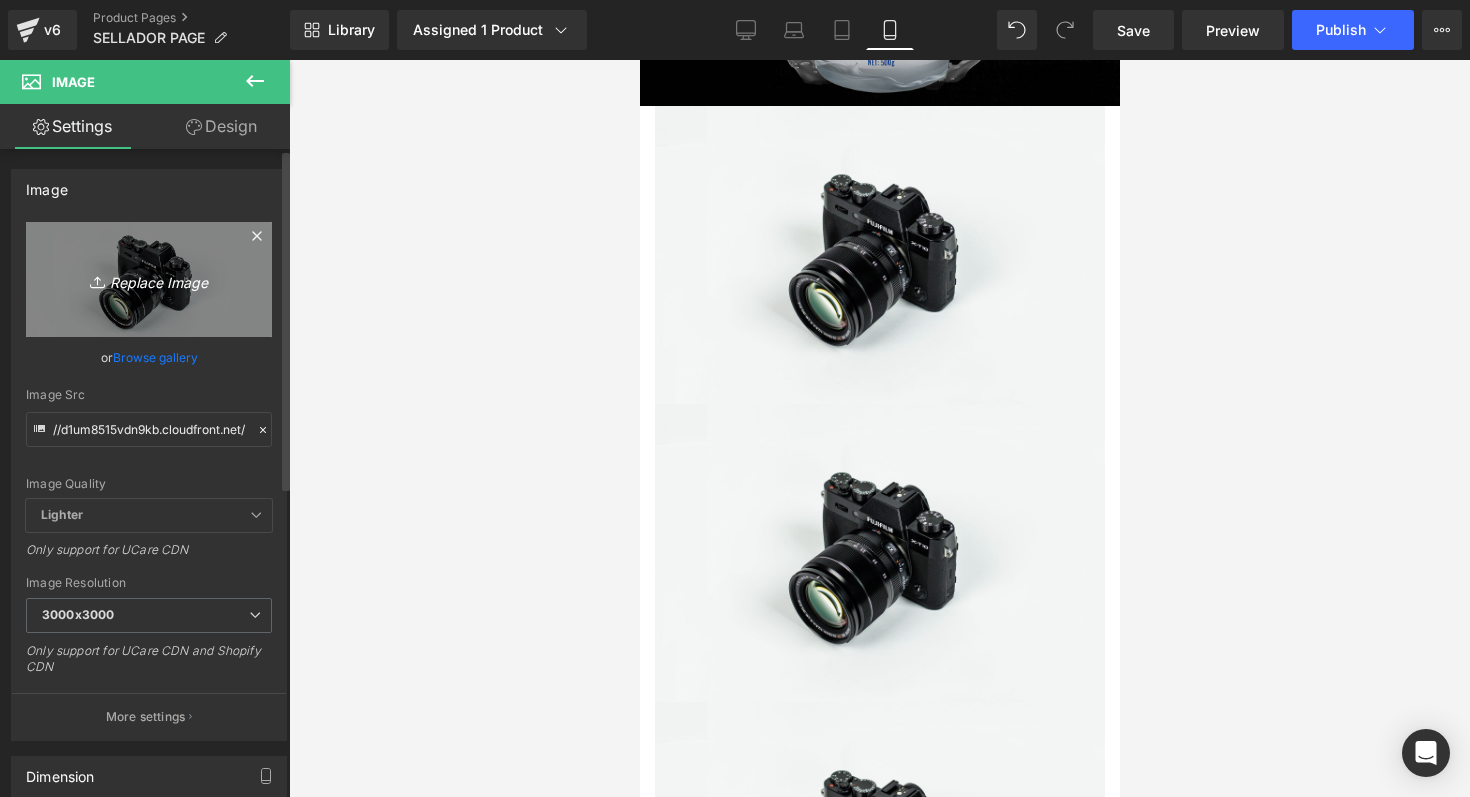 type on "C:\fakepath\IMPE 6.png" 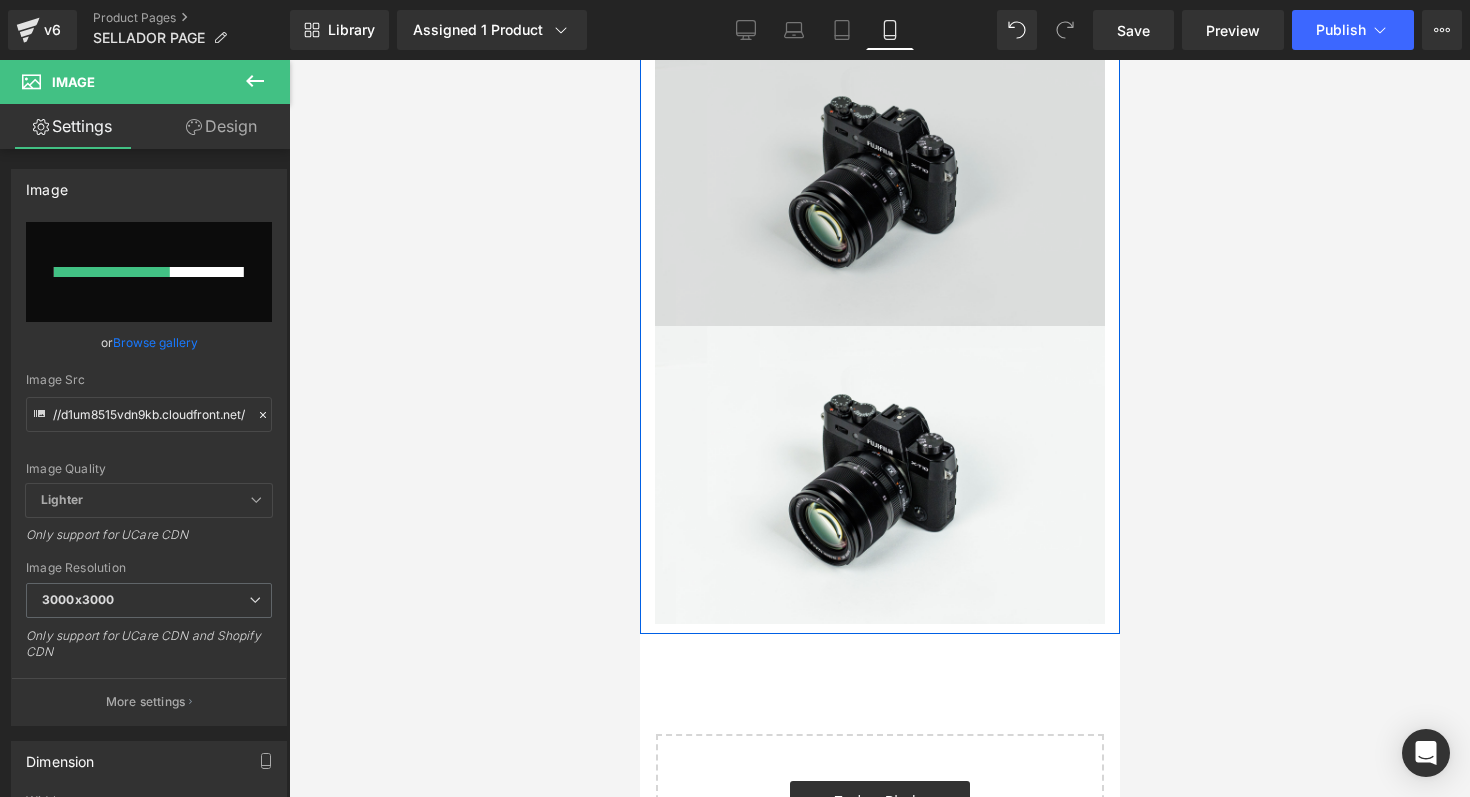 scroll, scrollTop: 3730, scrollLeft: 0, axis: vertical 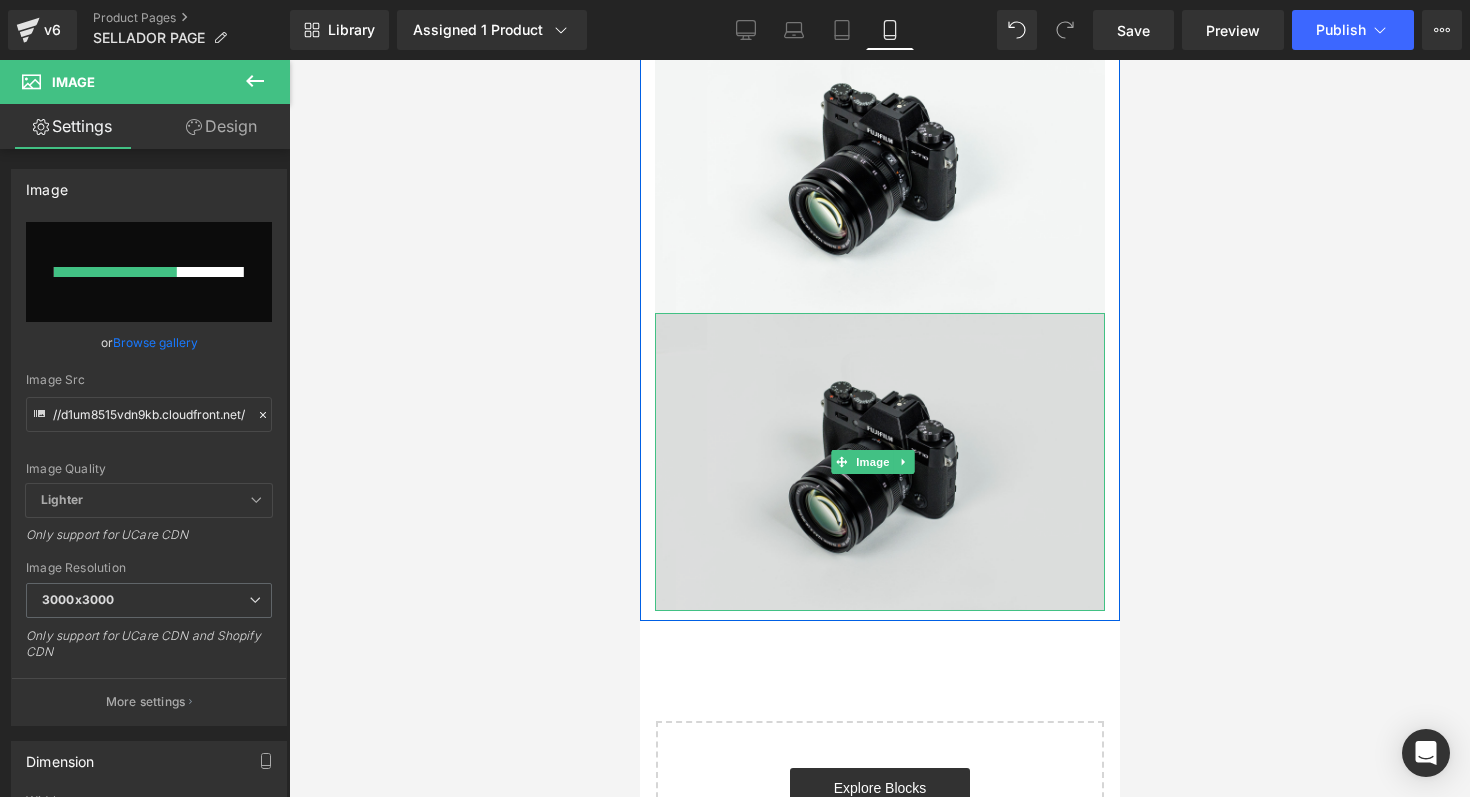 click at bounding box center (879, 462) 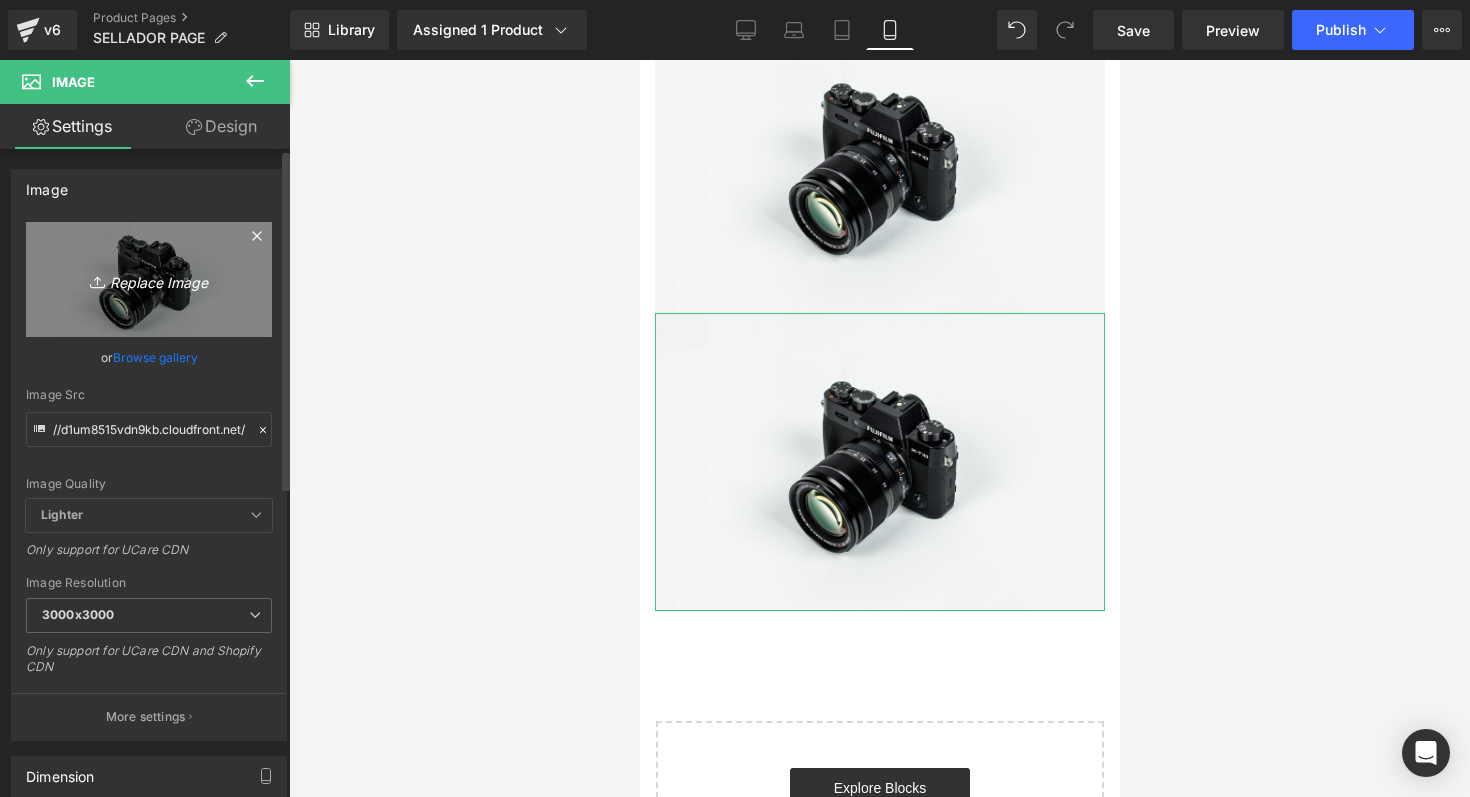 click on "Replace Image" at bounding box center (149, 279) 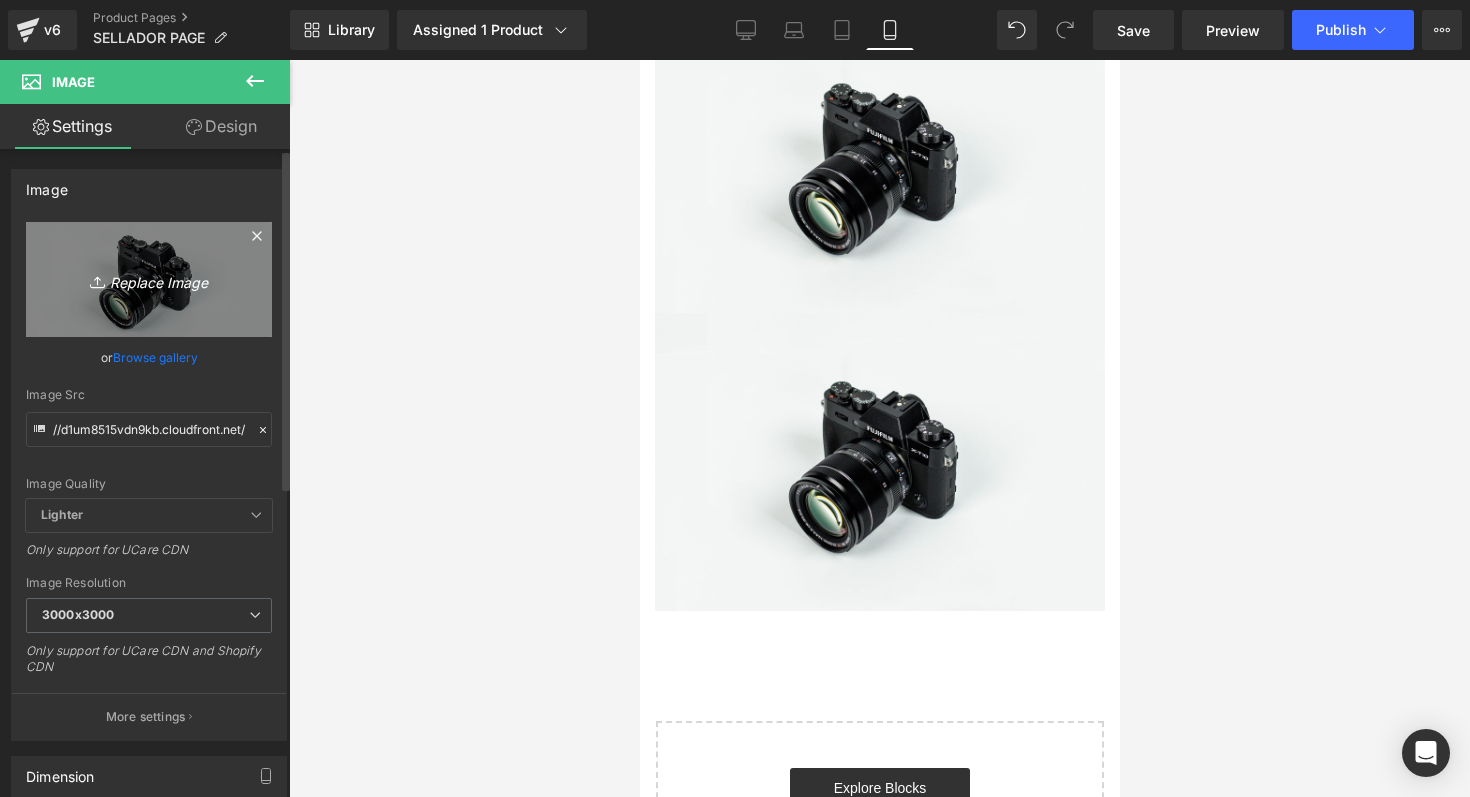 type on "C:\fakepath\IMPE 8.png" 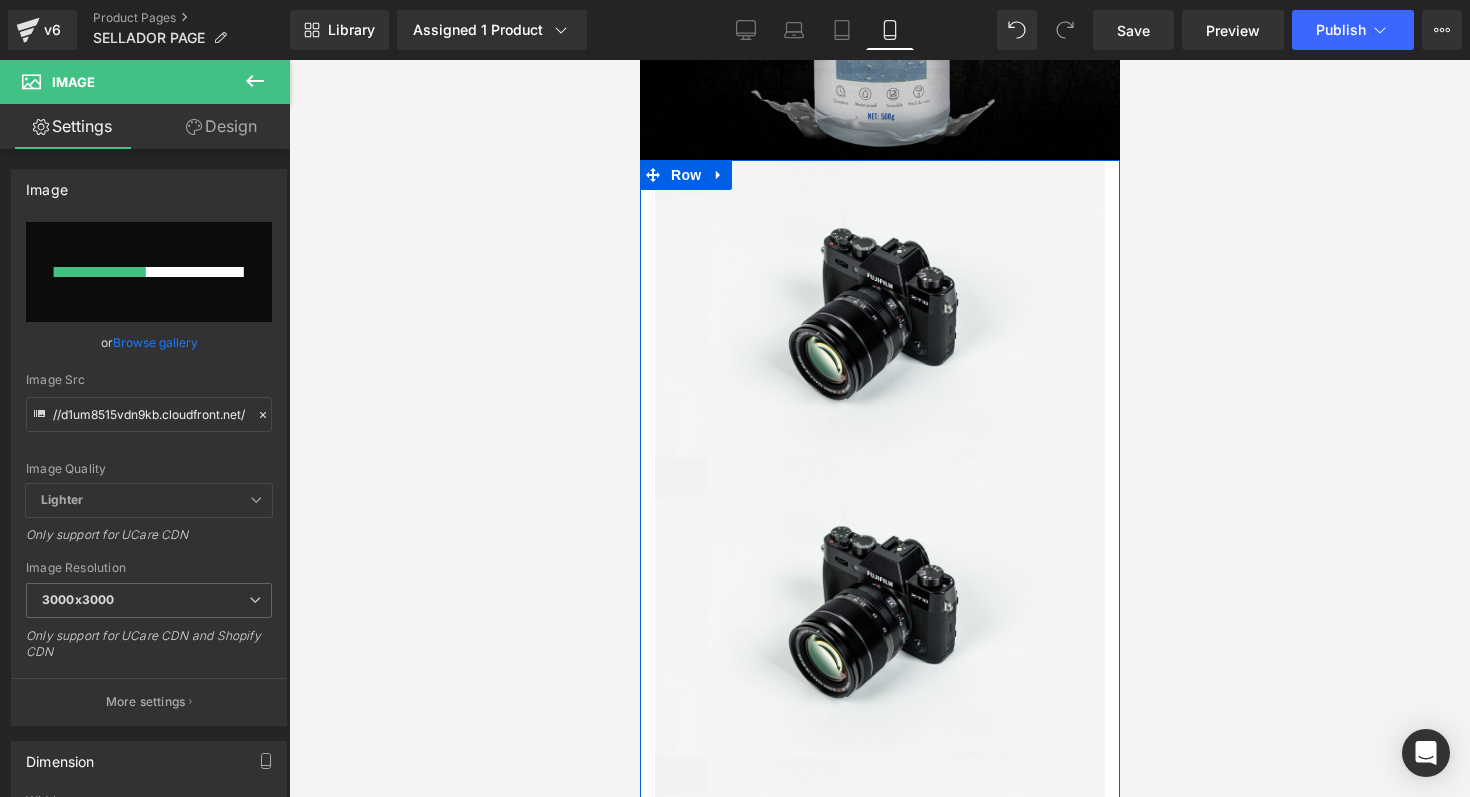 scroll, scrollTop: 3284, scrollLeft: 0, axis: vertical 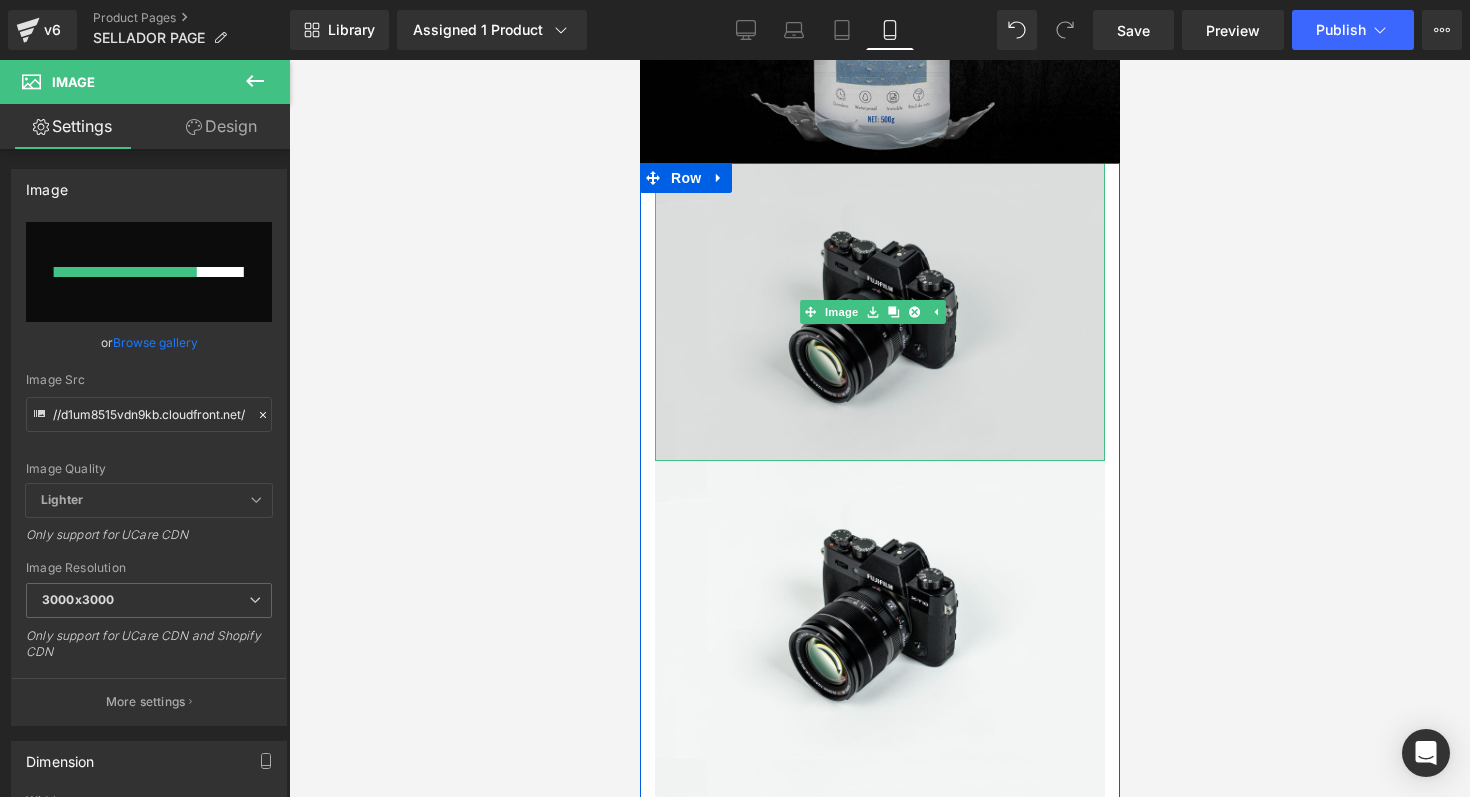 type 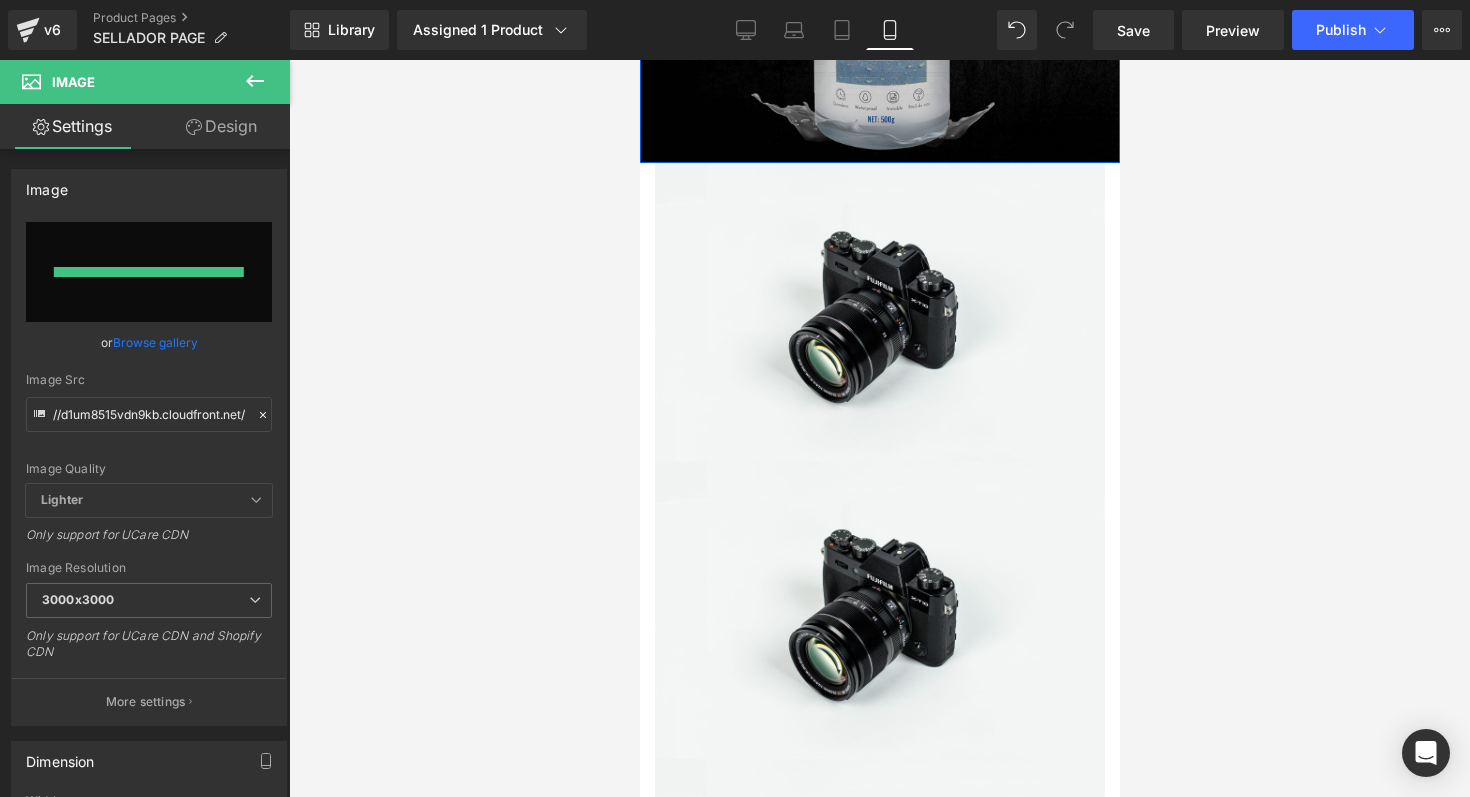 type on "https://ucarecdn.com/97d18769-6a93-417e-a1cf-a3ca9a07b610/-/format/auto/-/preview/3000x3000/-/quality/lighter/IMPE%208.png" 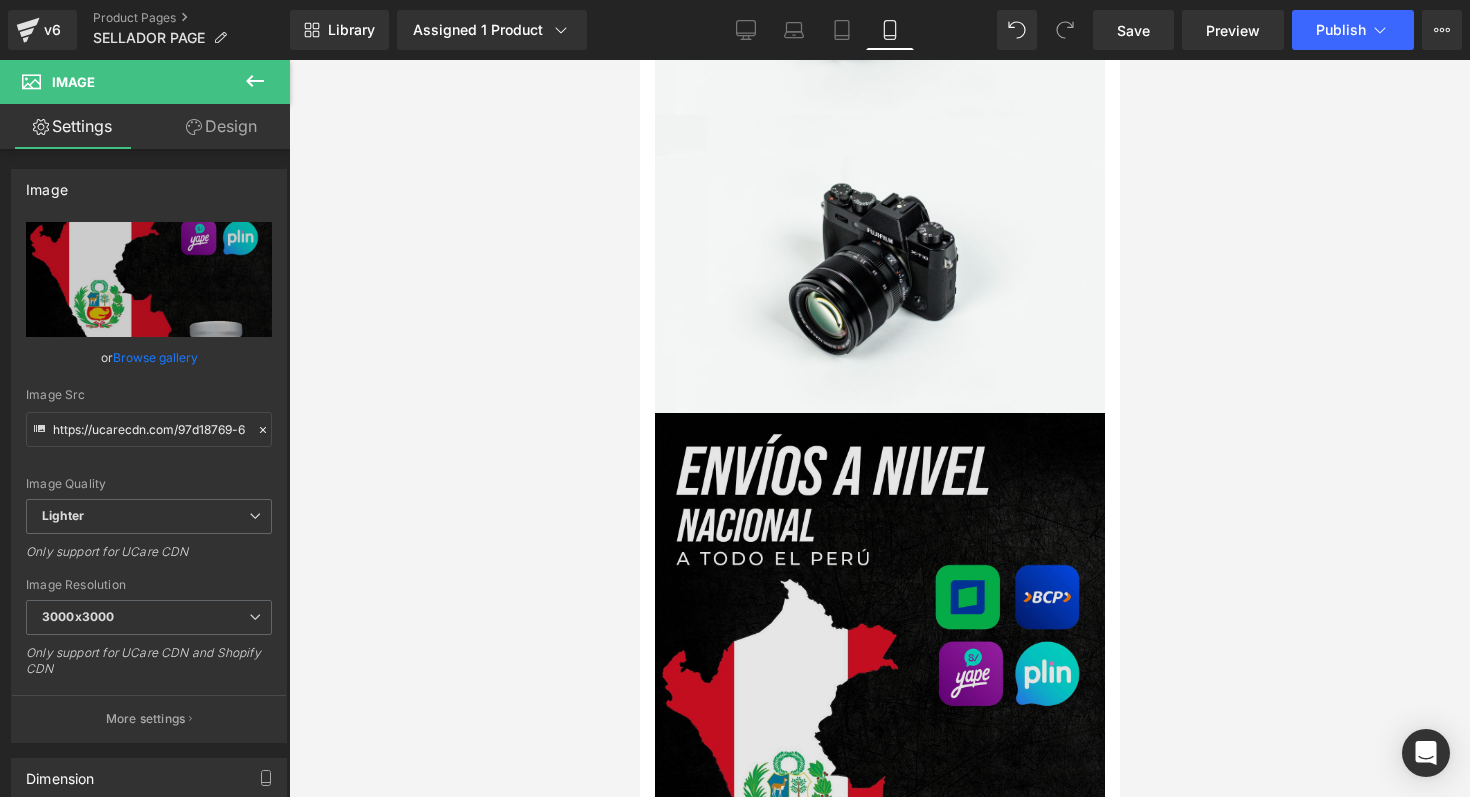 scroll, scrollTop: 3680, scrollLeft: 0, axis: vertical 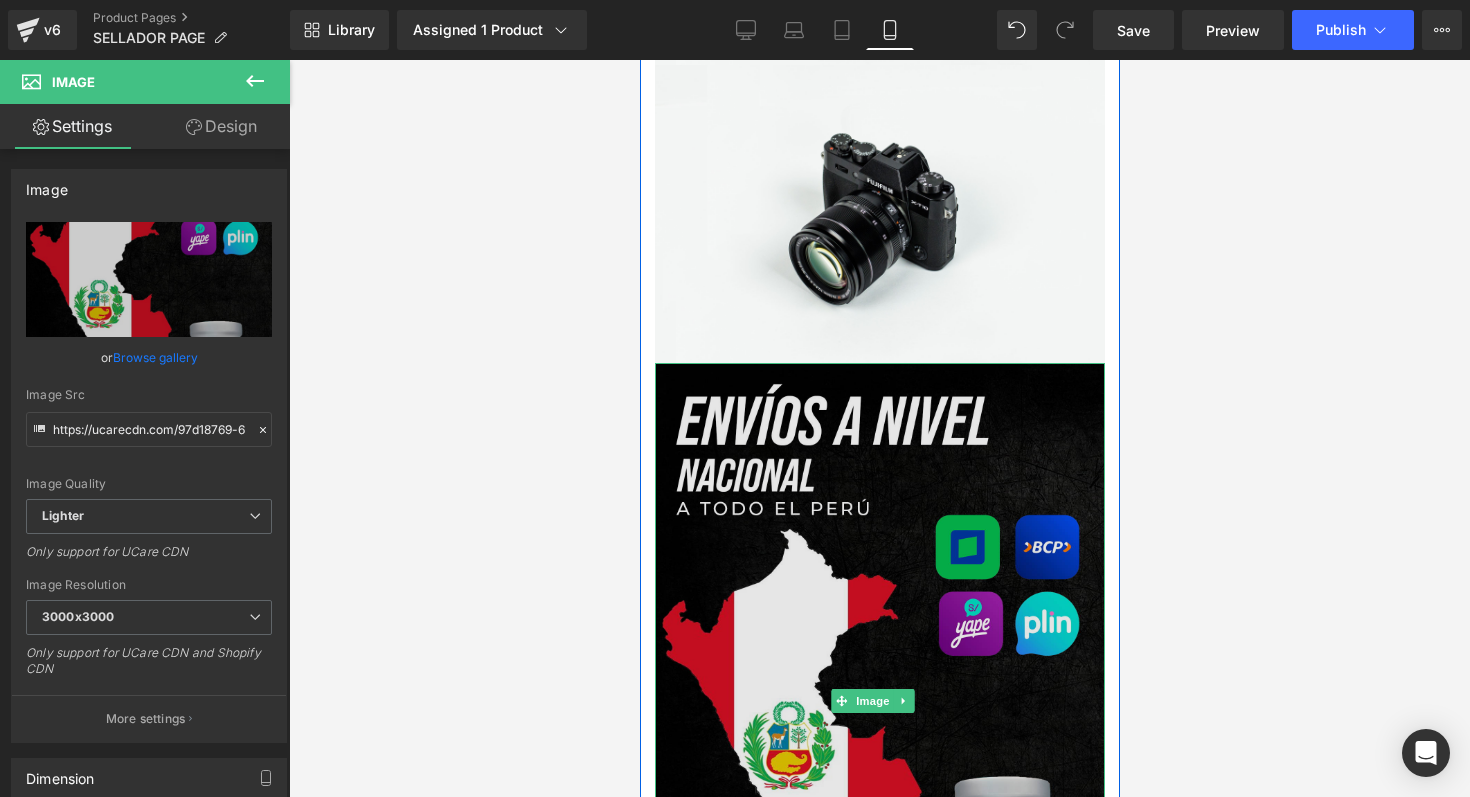 click at bounding box center (879, 700) 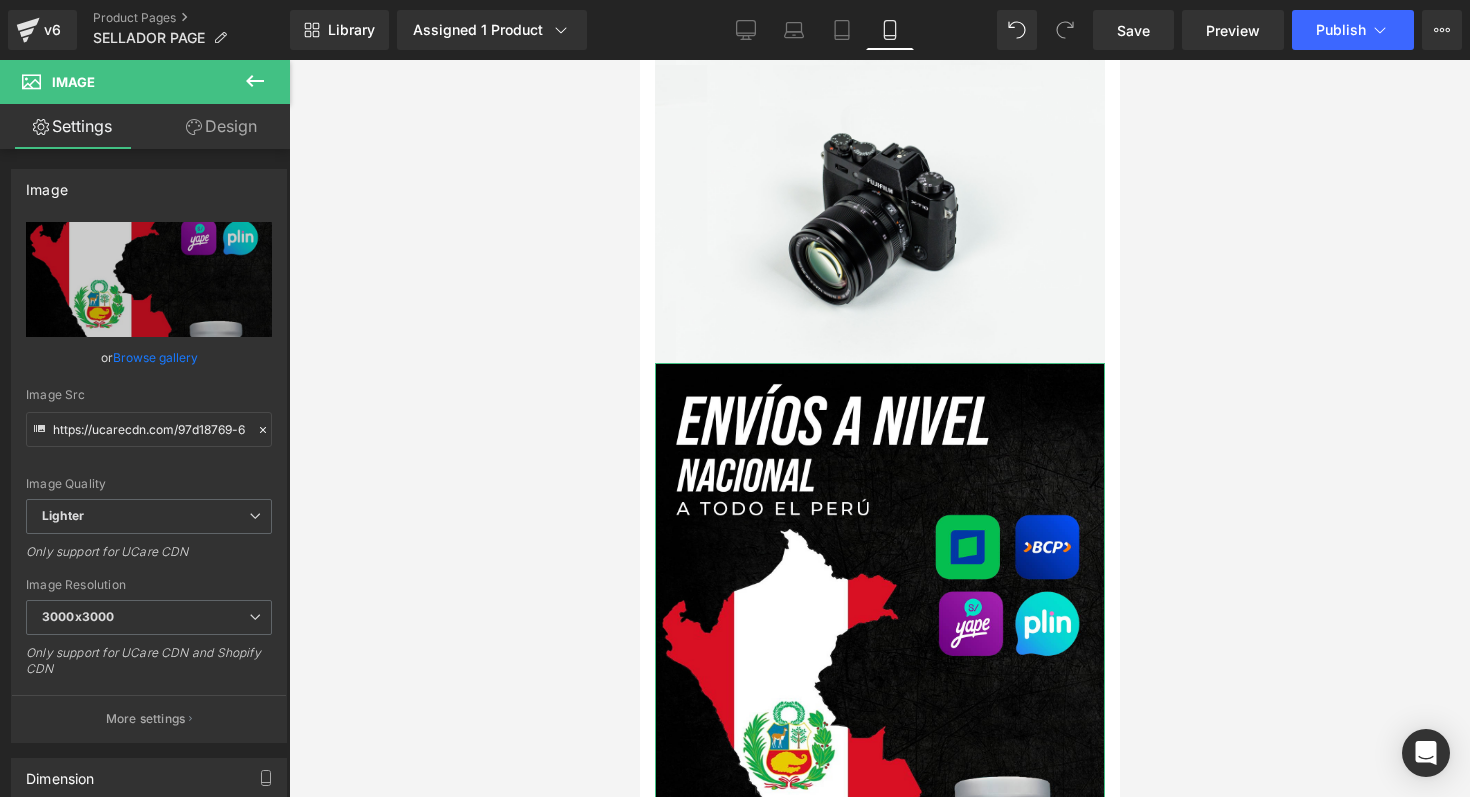 click on "Design" at bounding box center (221, 126) 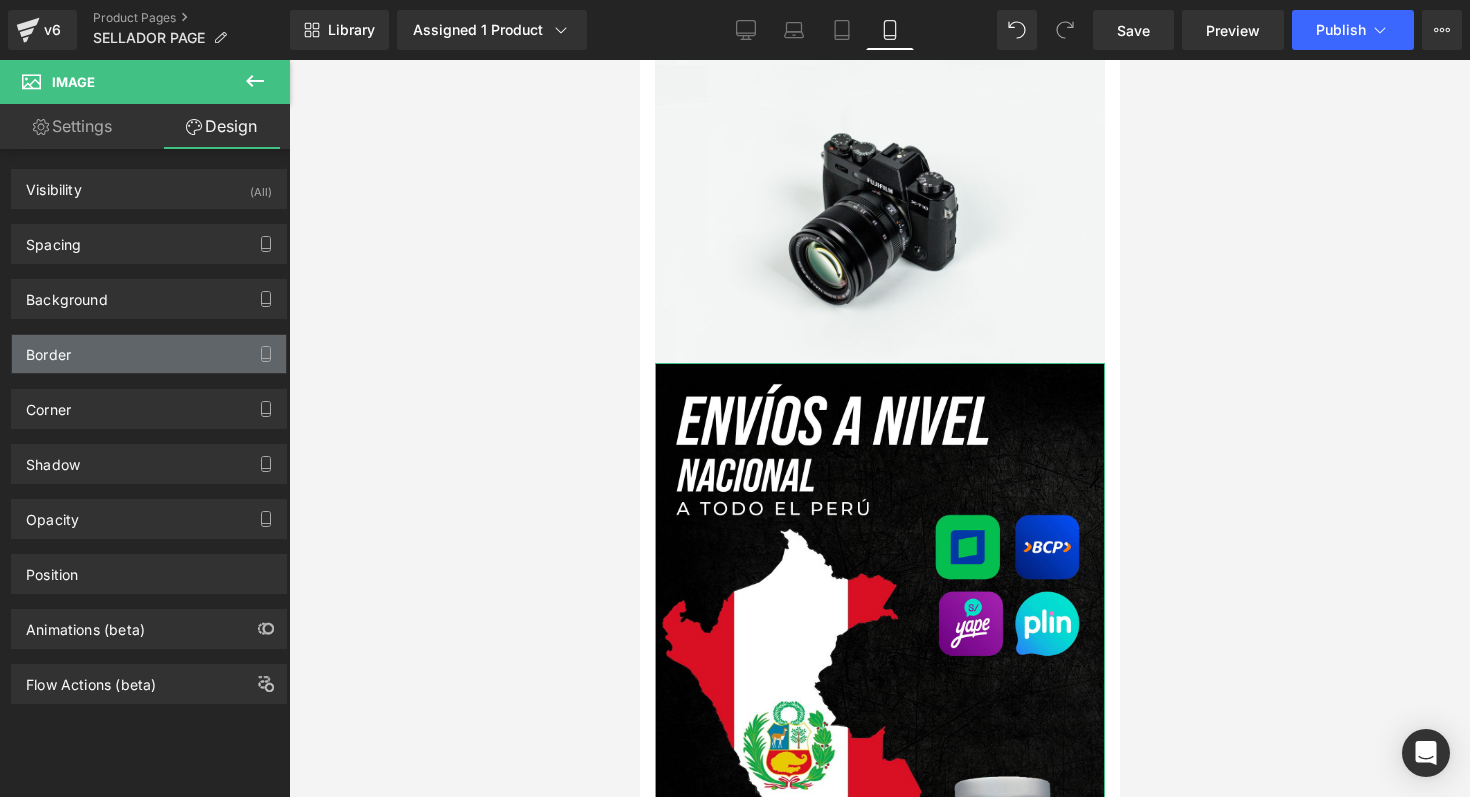 click on "Border" at bounding box center (149, 354) 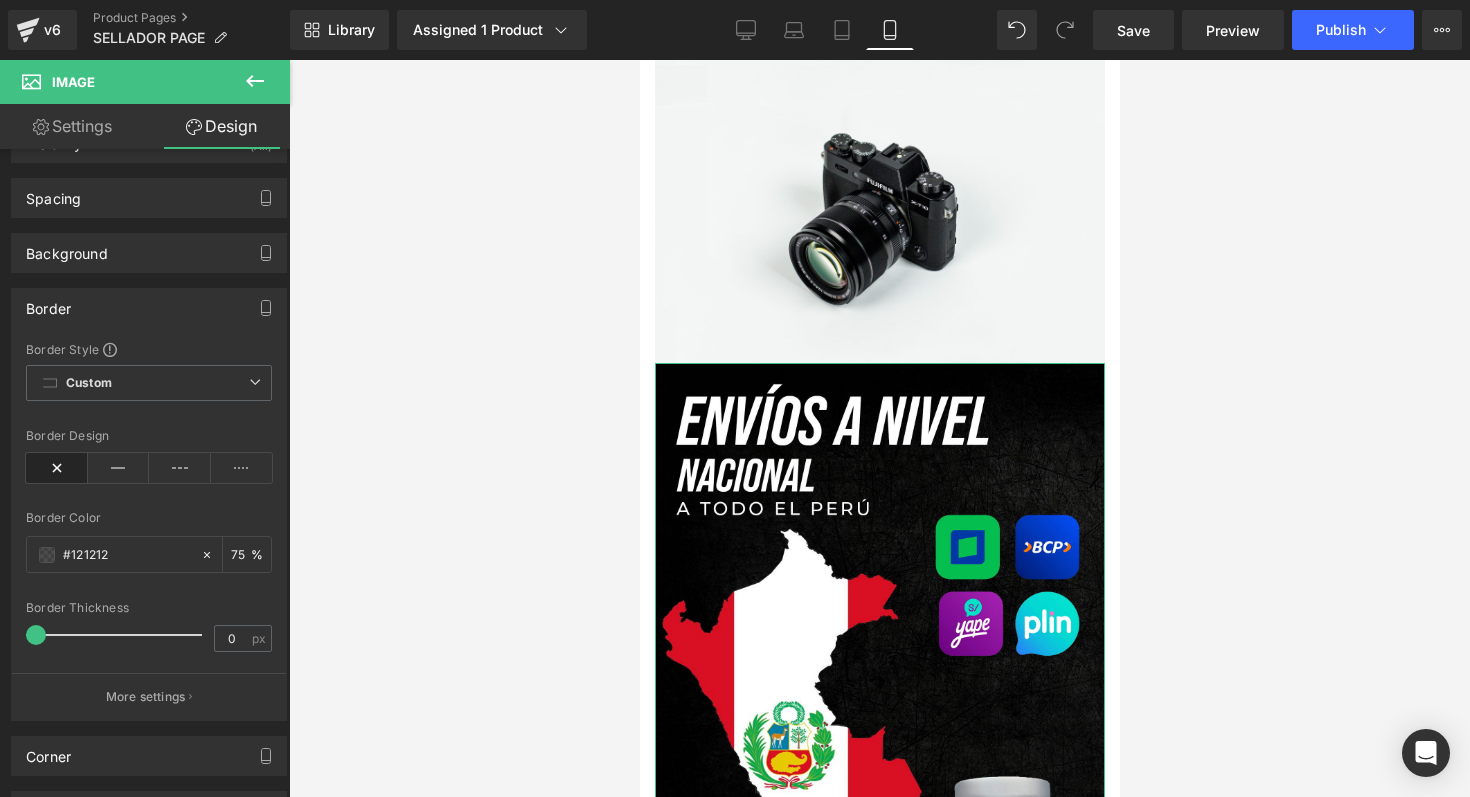 scroll, scrollTop: 0, scrollLeft: 0, axis: both 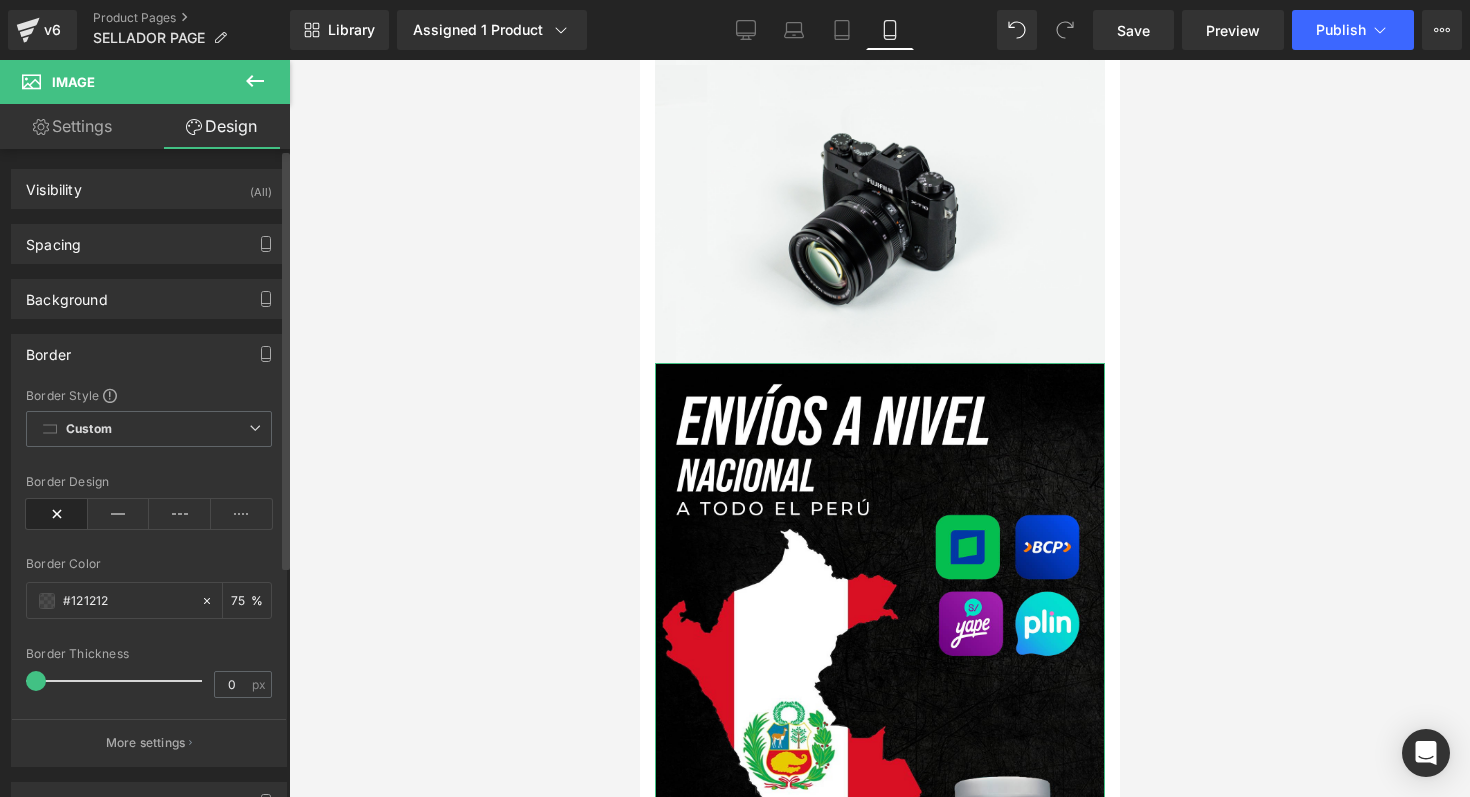 click on "Border" at bounding box center (149, 354) 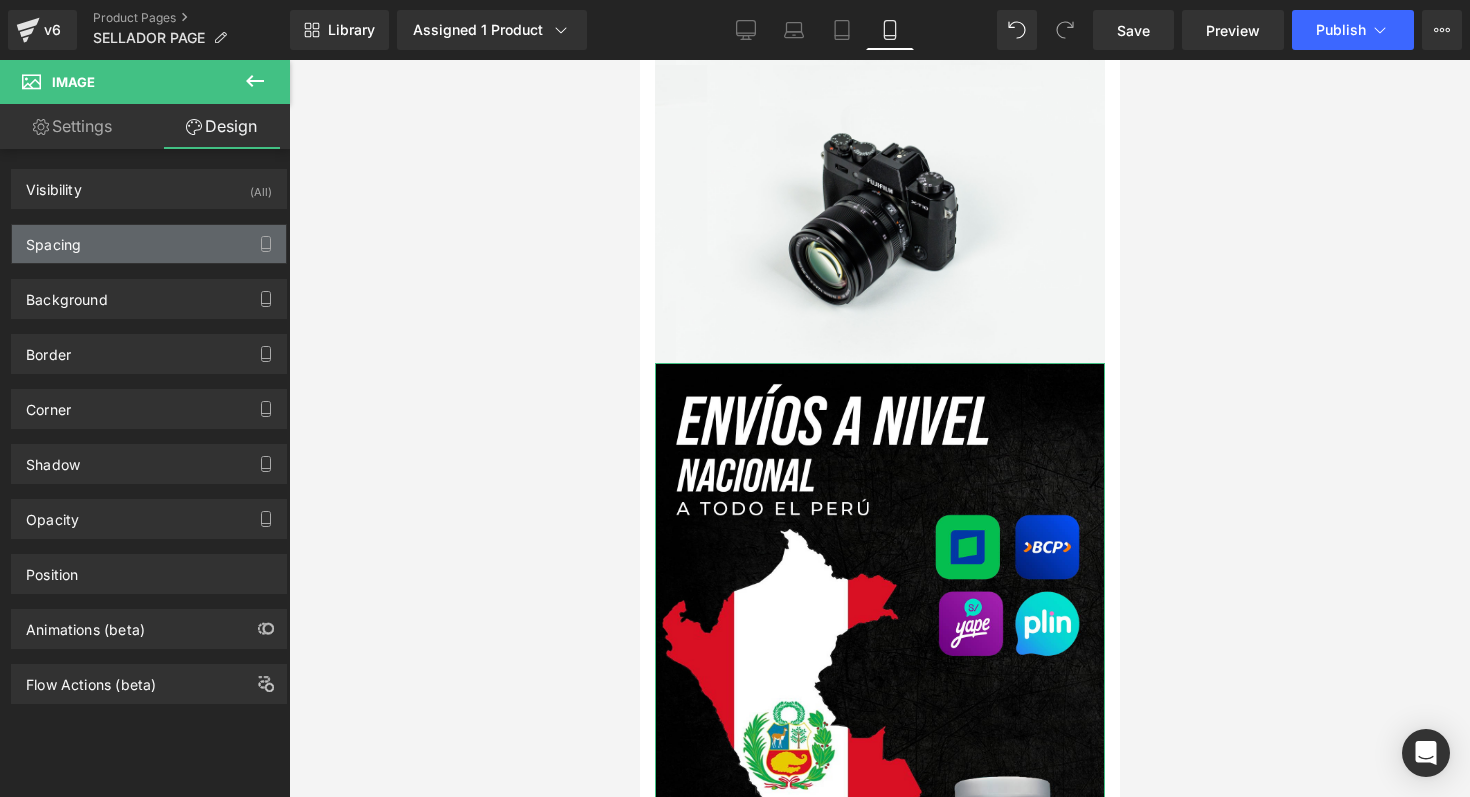 click on "Spacing" at bounding box center (149, 244) 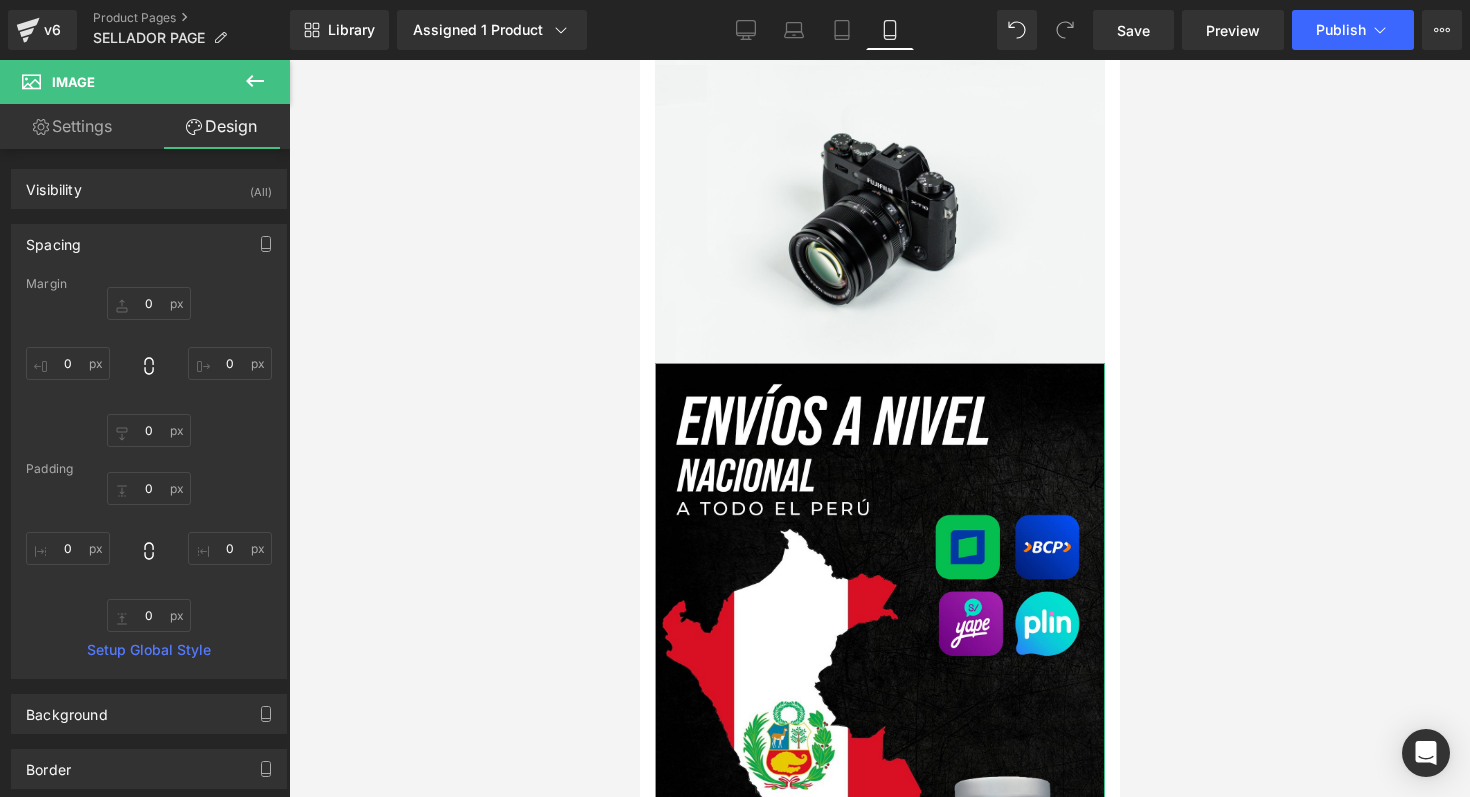click on "Settings" at bounding box center (72, 126) 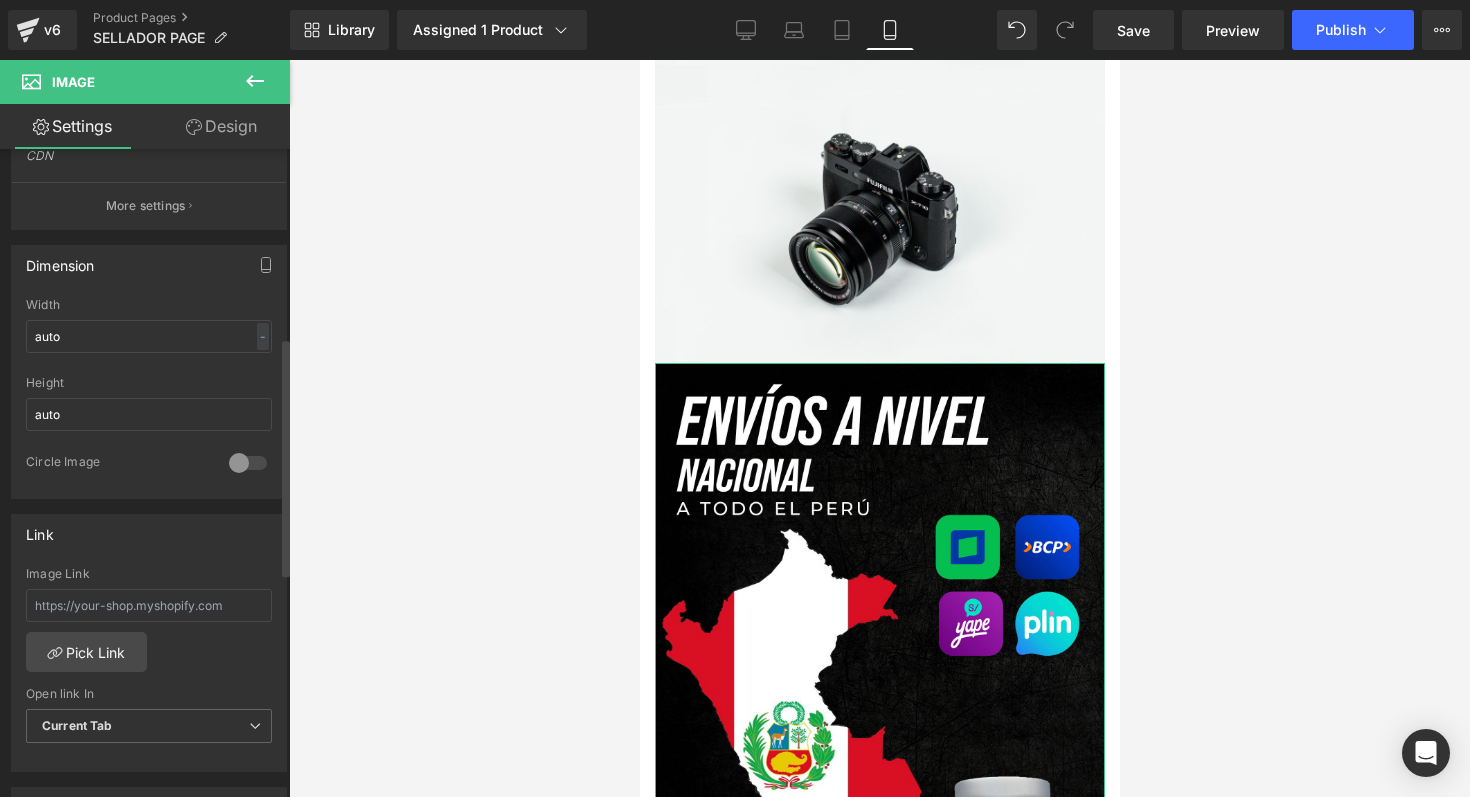 scroll, scrollTop: 507, scrollLeft: 0, axis: vertical 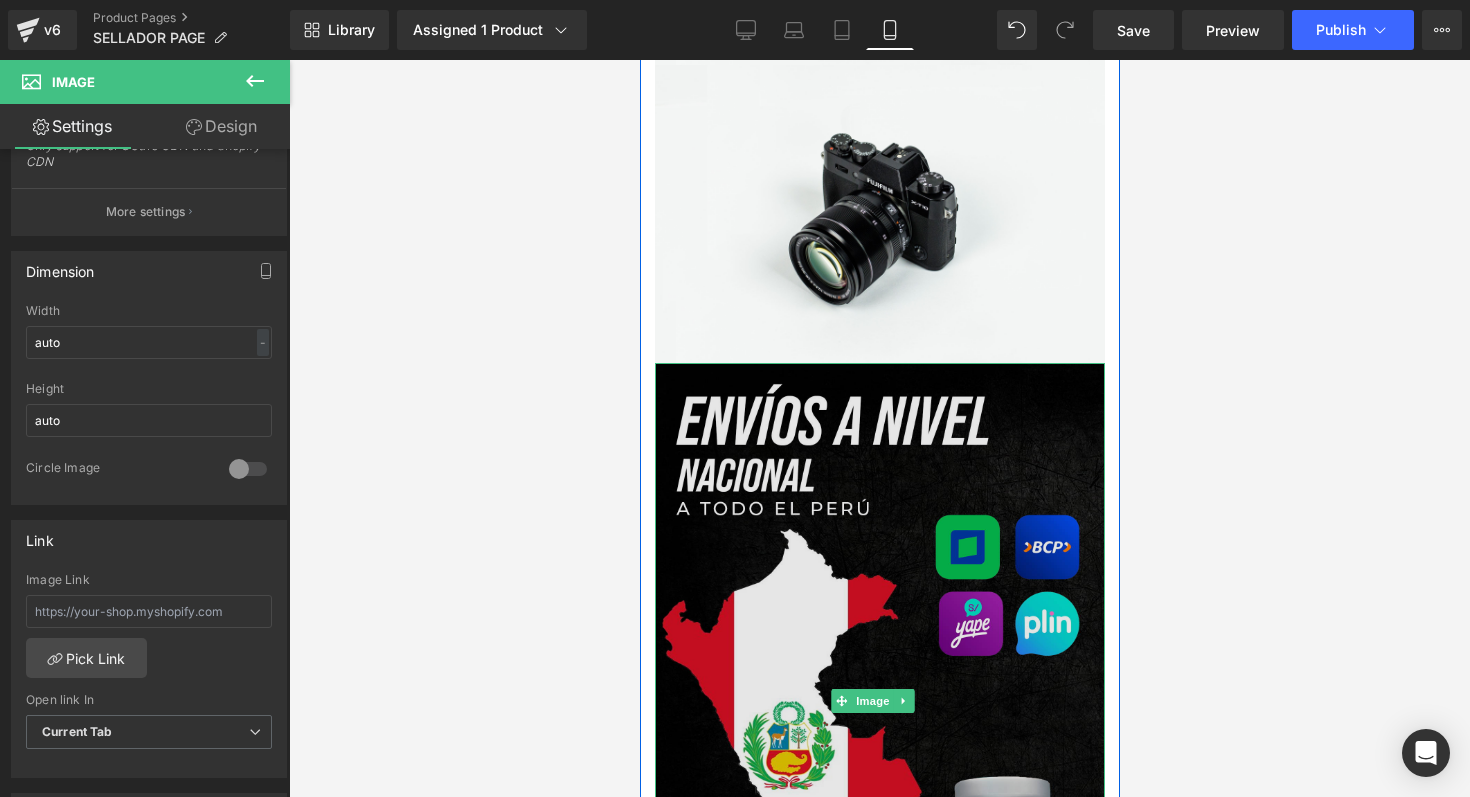click at bounding box center (879, 700) 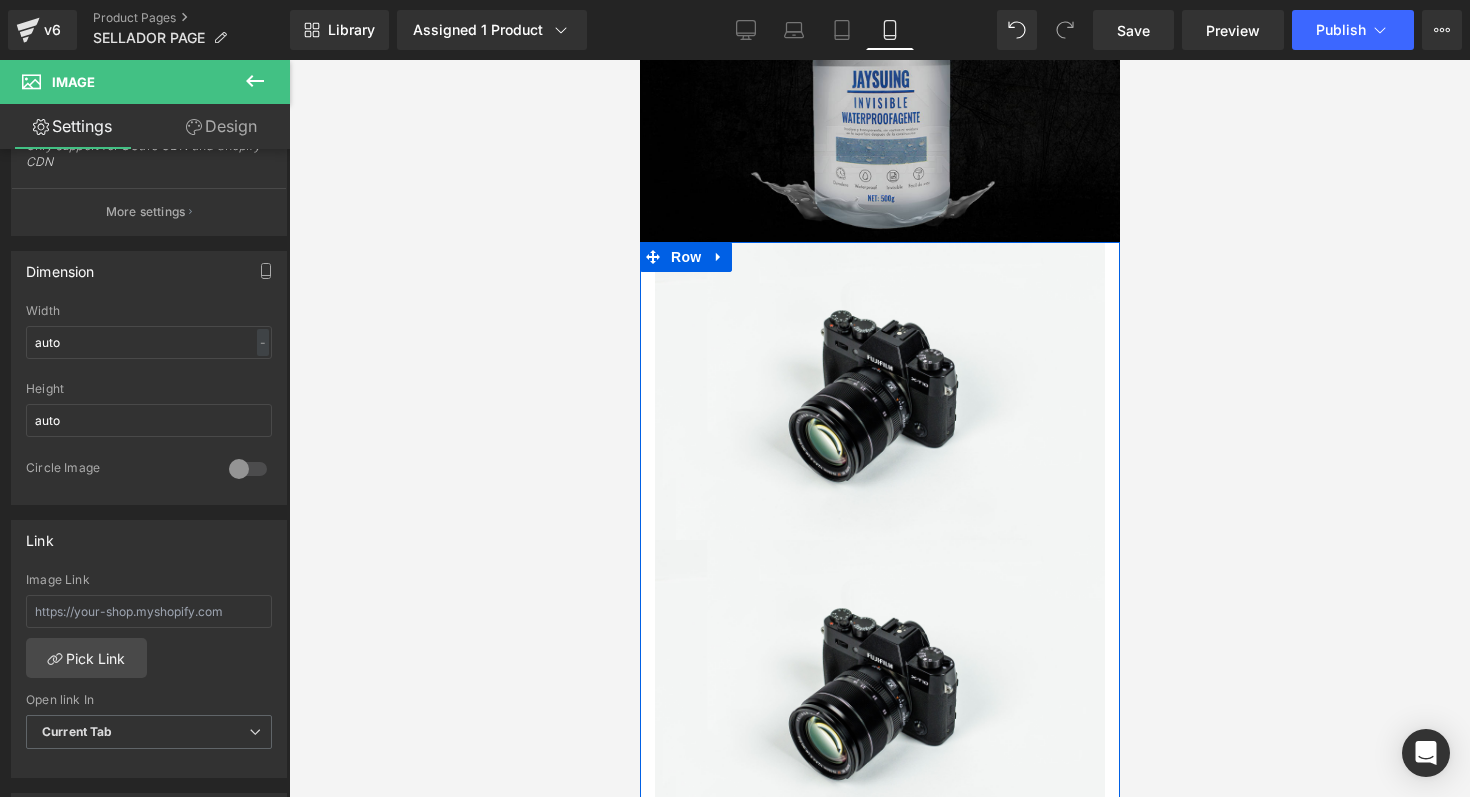 scroll, scrollTop: 3198, scrollLeft: 0, axis: vertical 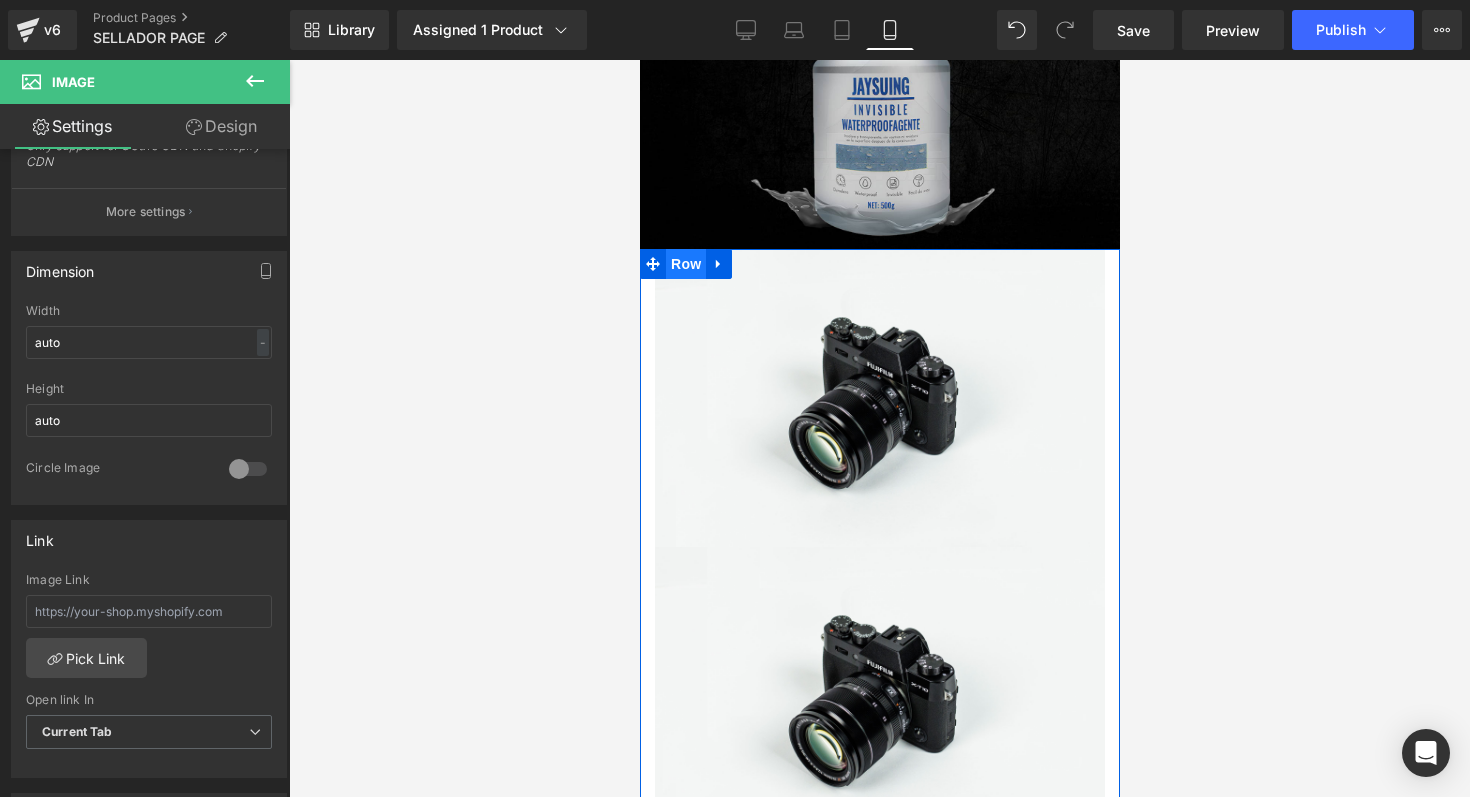 click on "Row" at bounding box center [685, 264] 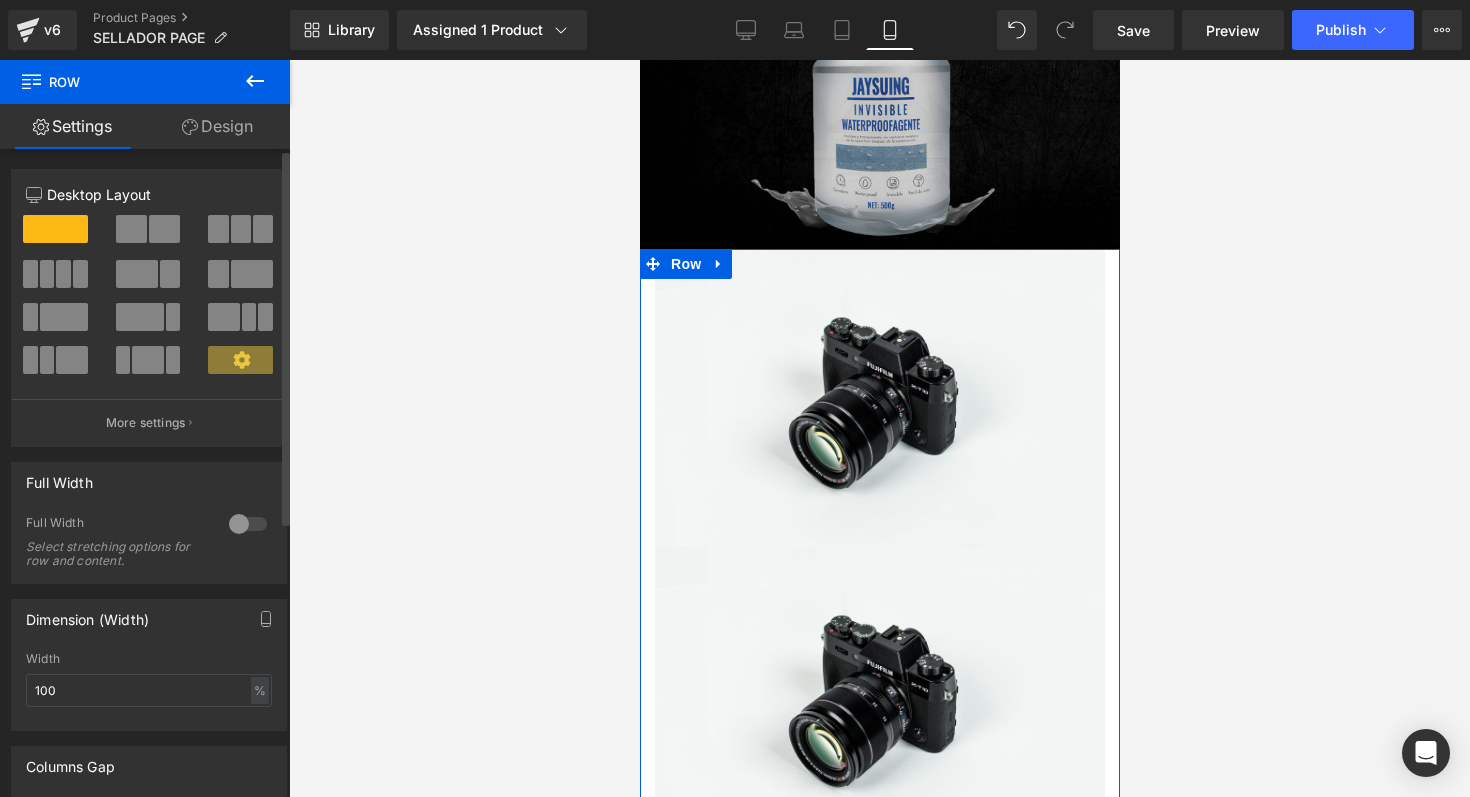 click at bounding box center [248, 524] 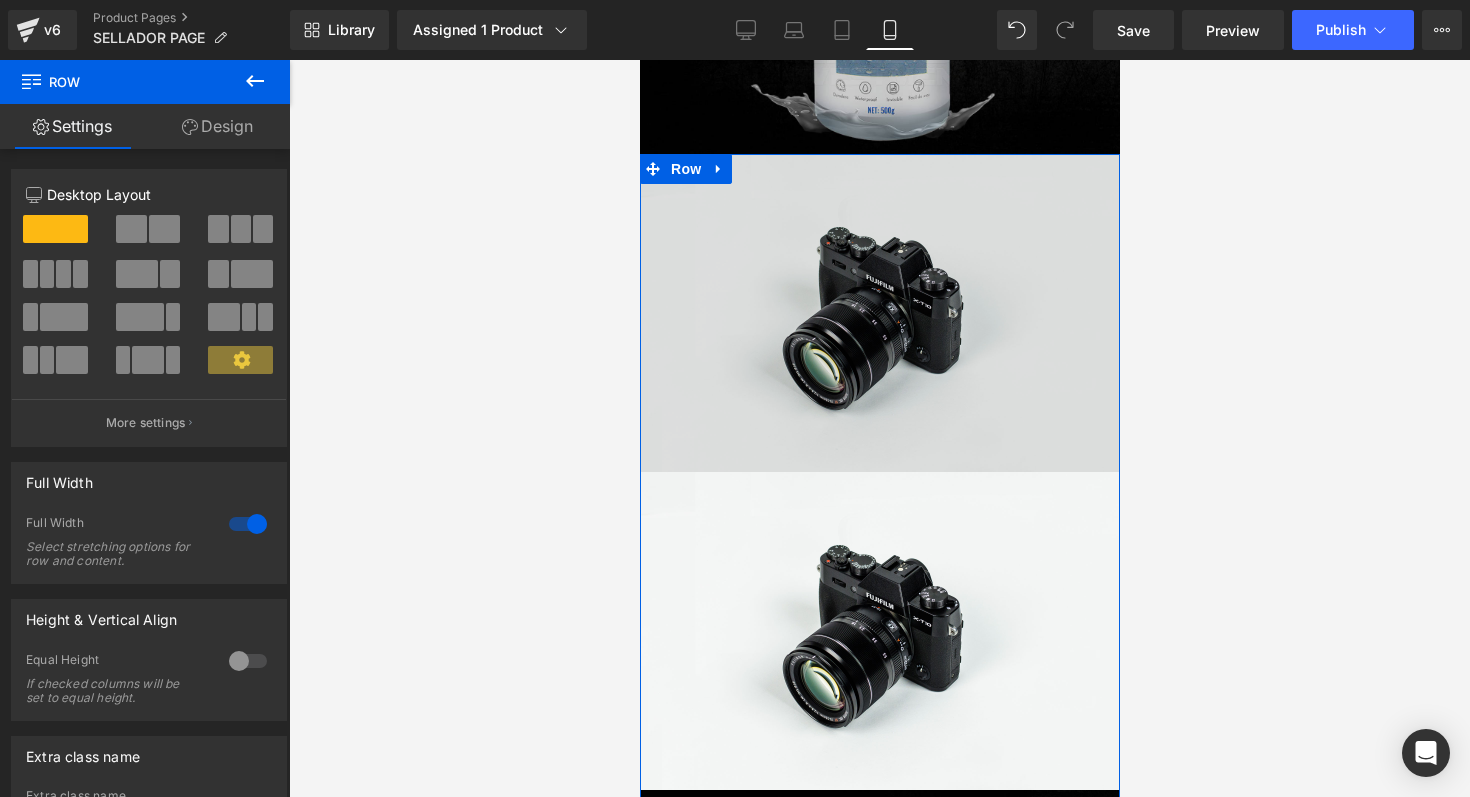 scroll, scrollTop: 3083, scrollLeft: 0, axis: vertical 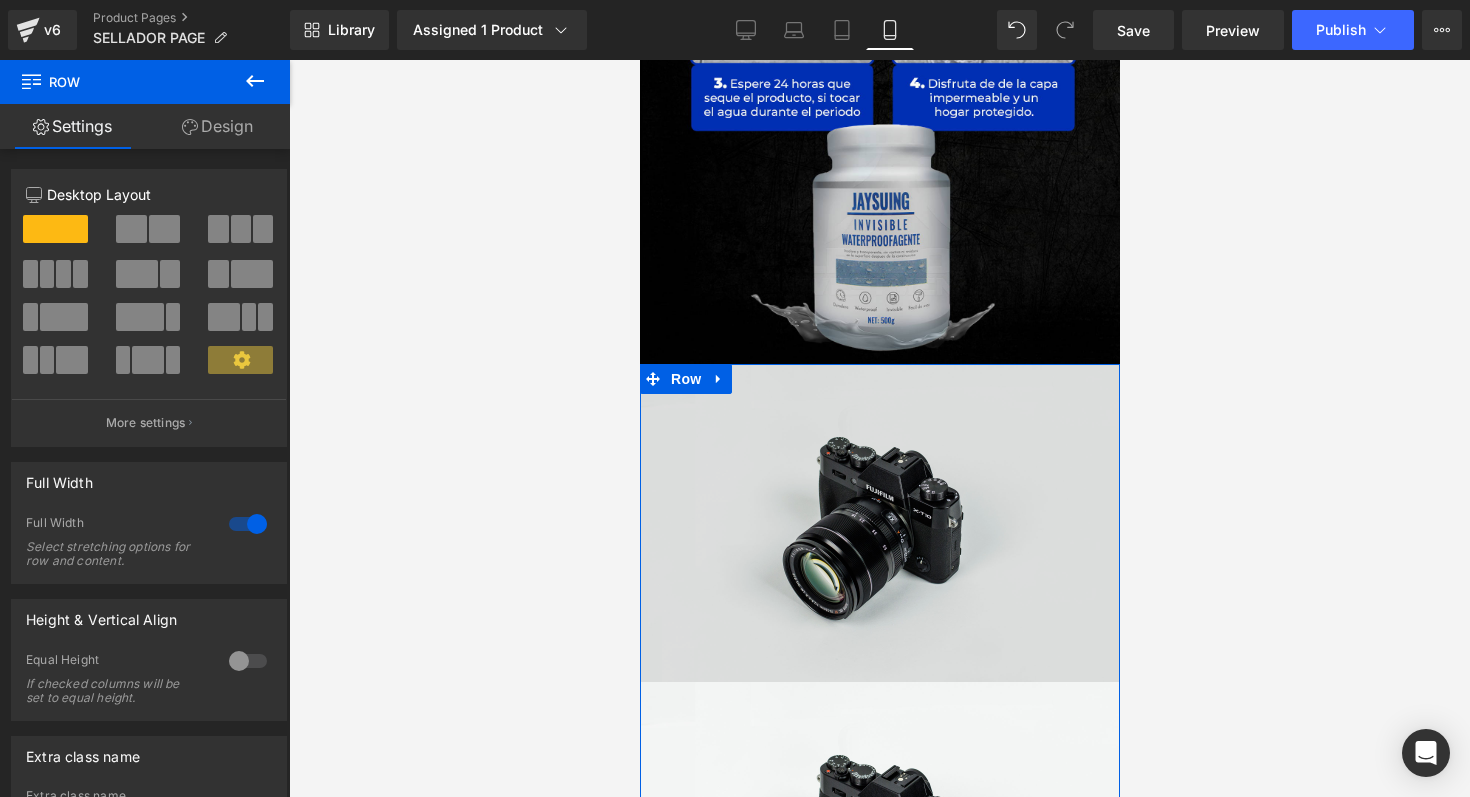 click at bounding box center (879, 523) 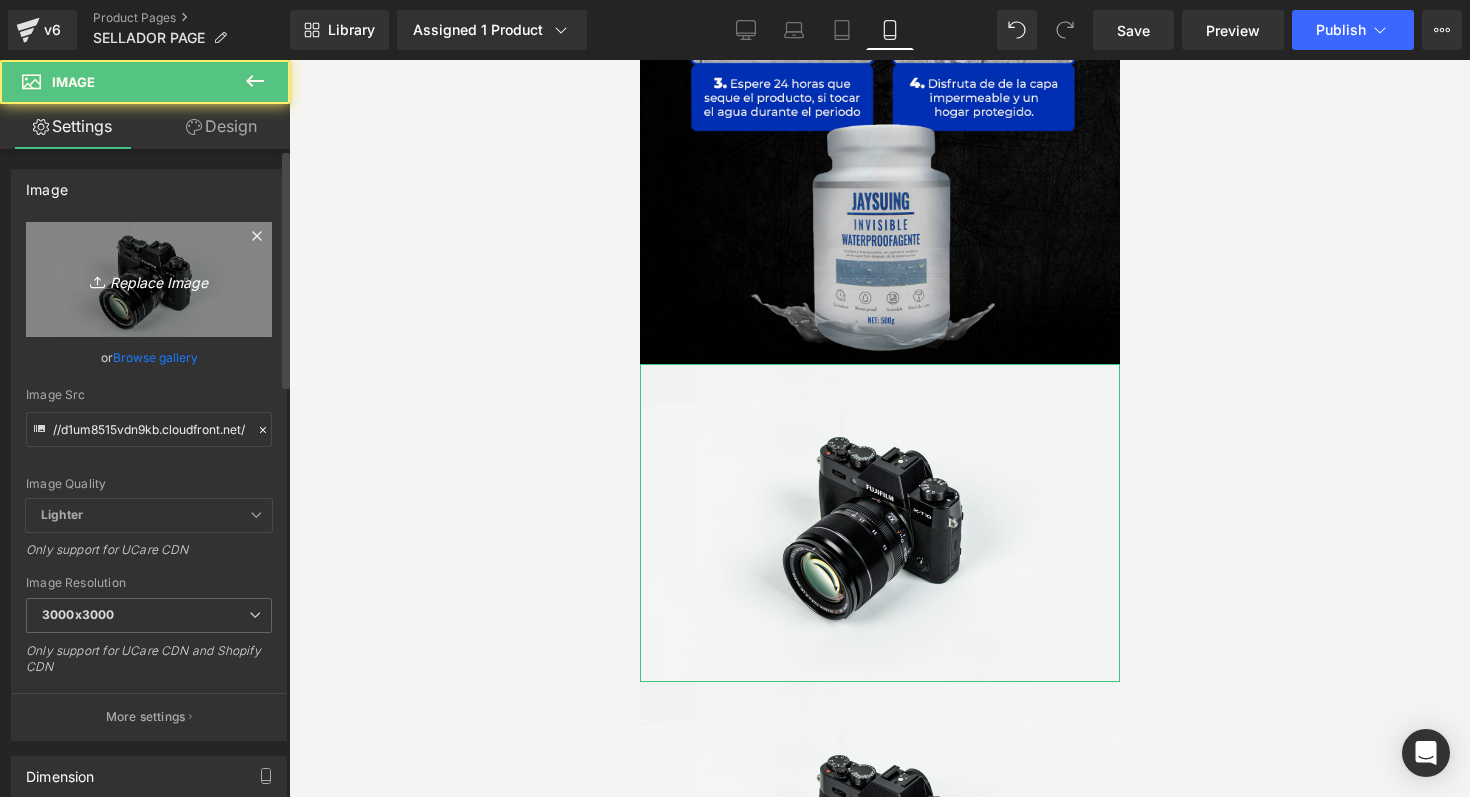 click on "Replace Image" at bounding box center [149, 279] 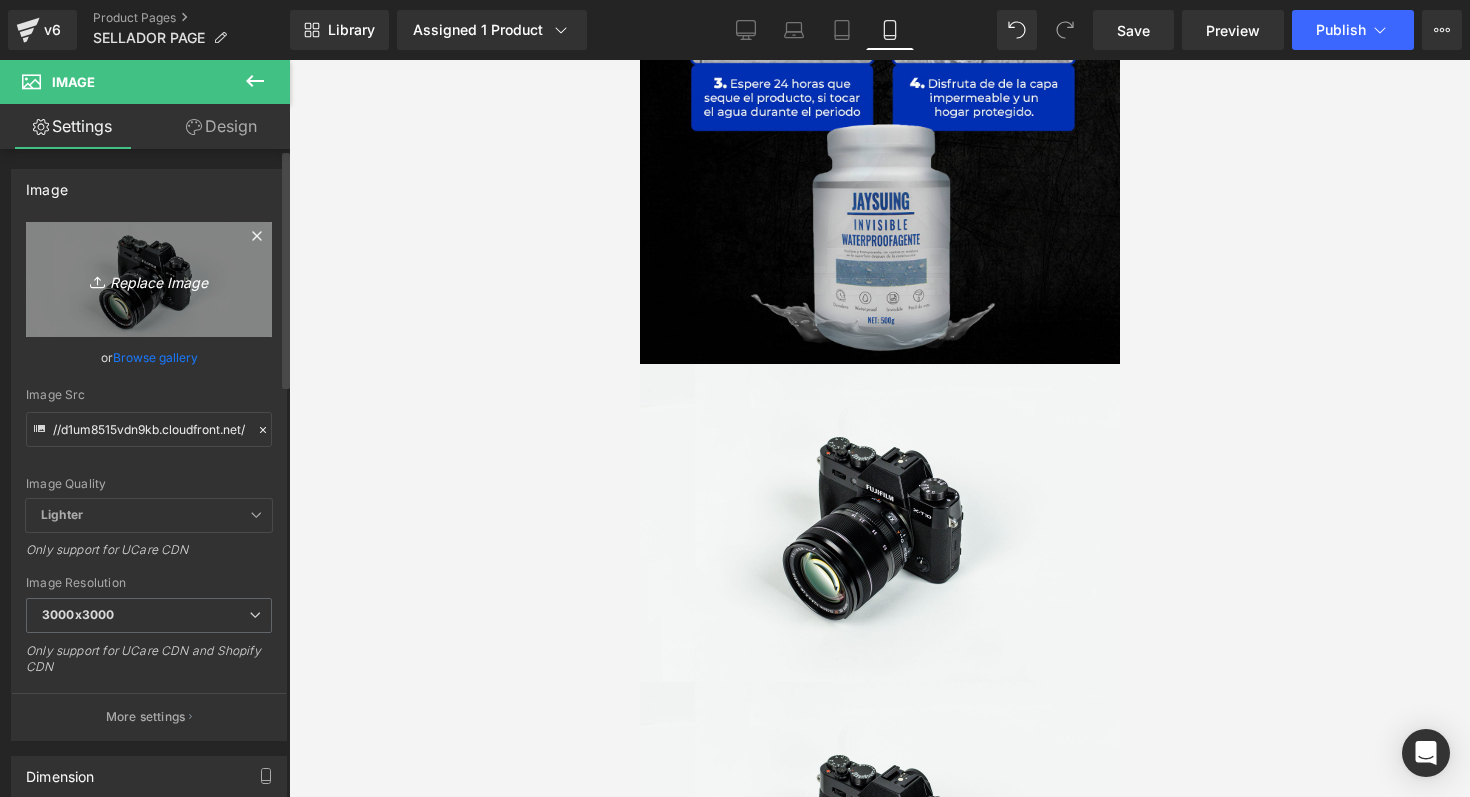 type on "C:\fakepath\IMPE 6.png" 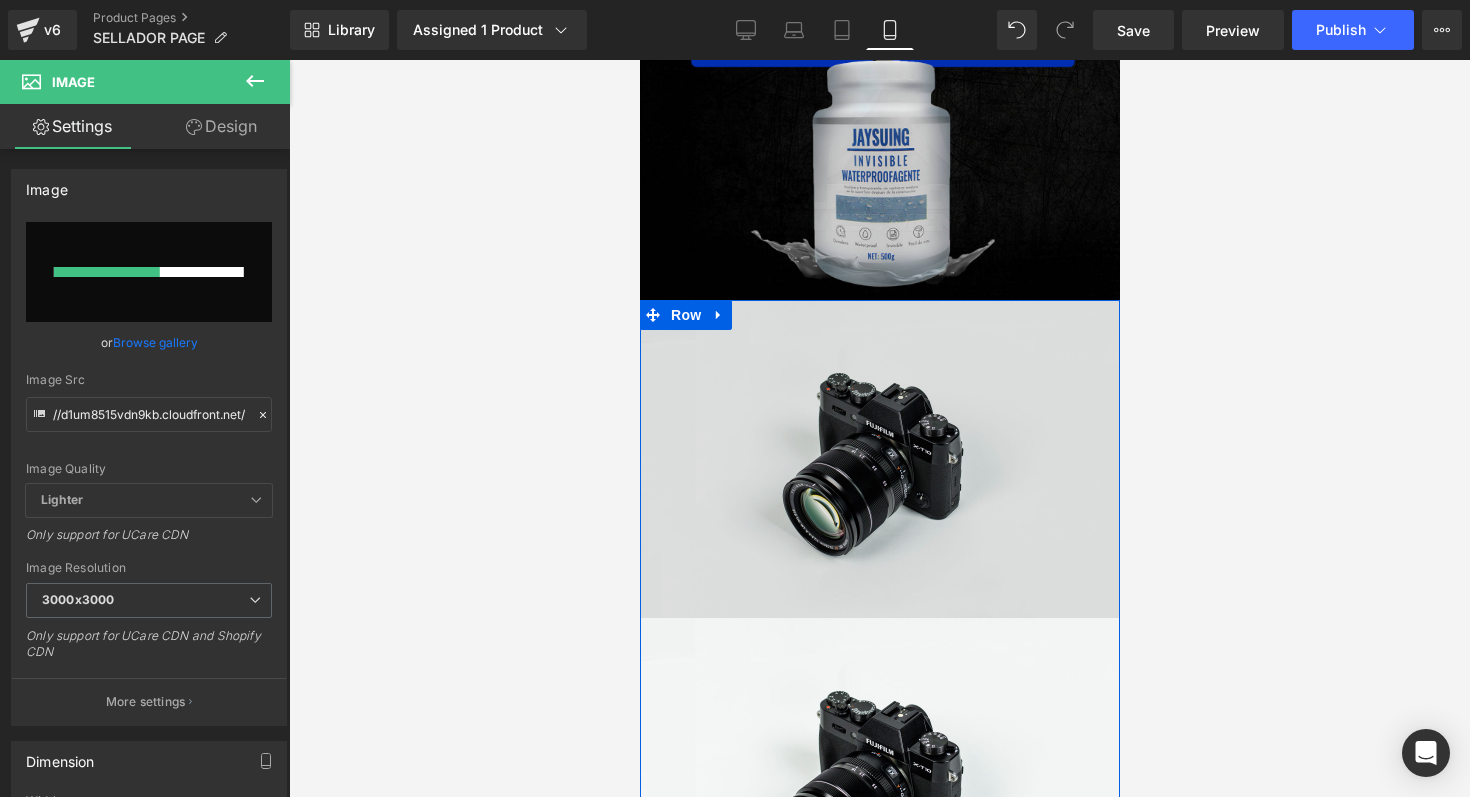 scroll, scrollTop: 3153, scrollLeft: 0, axis: vertical 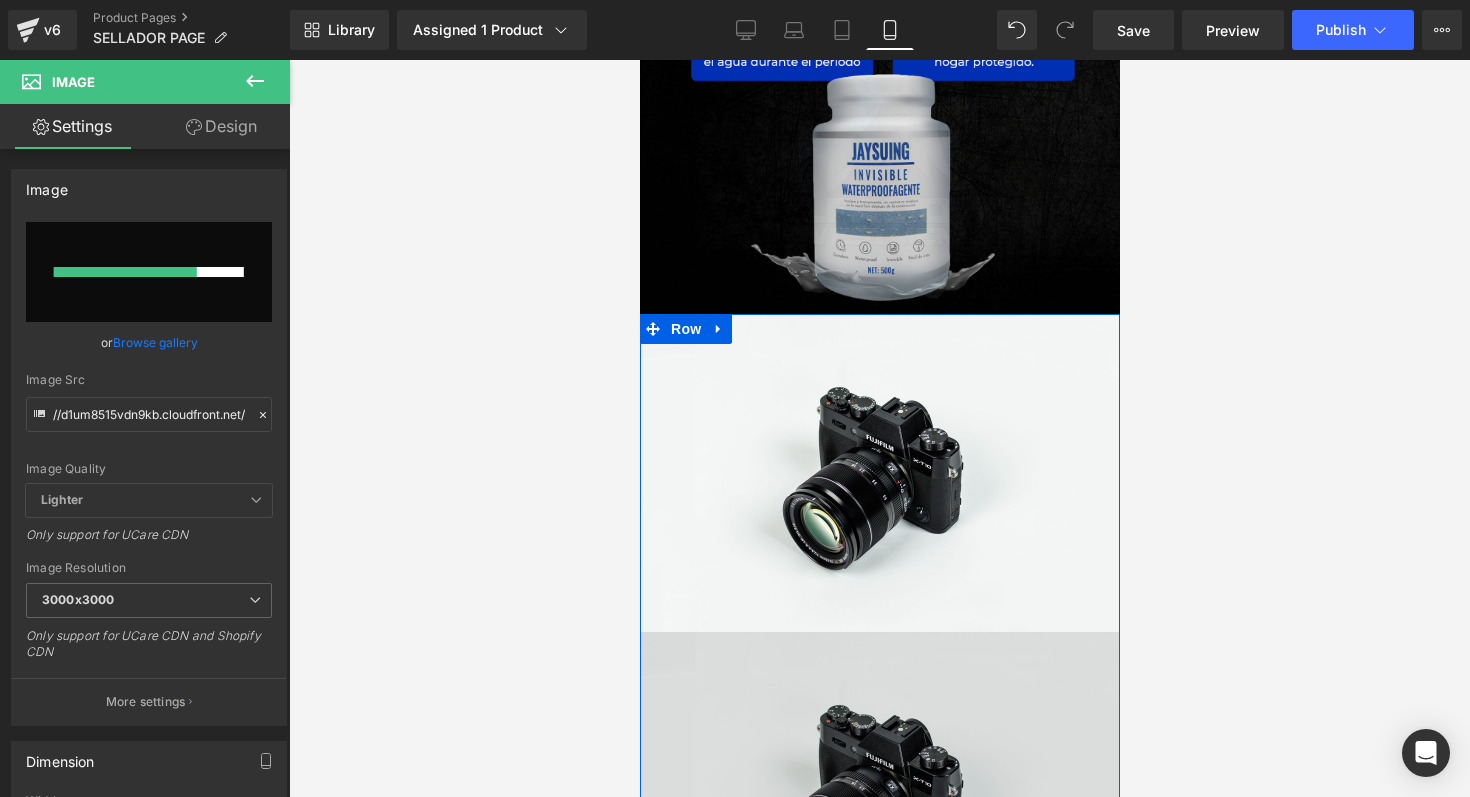 type 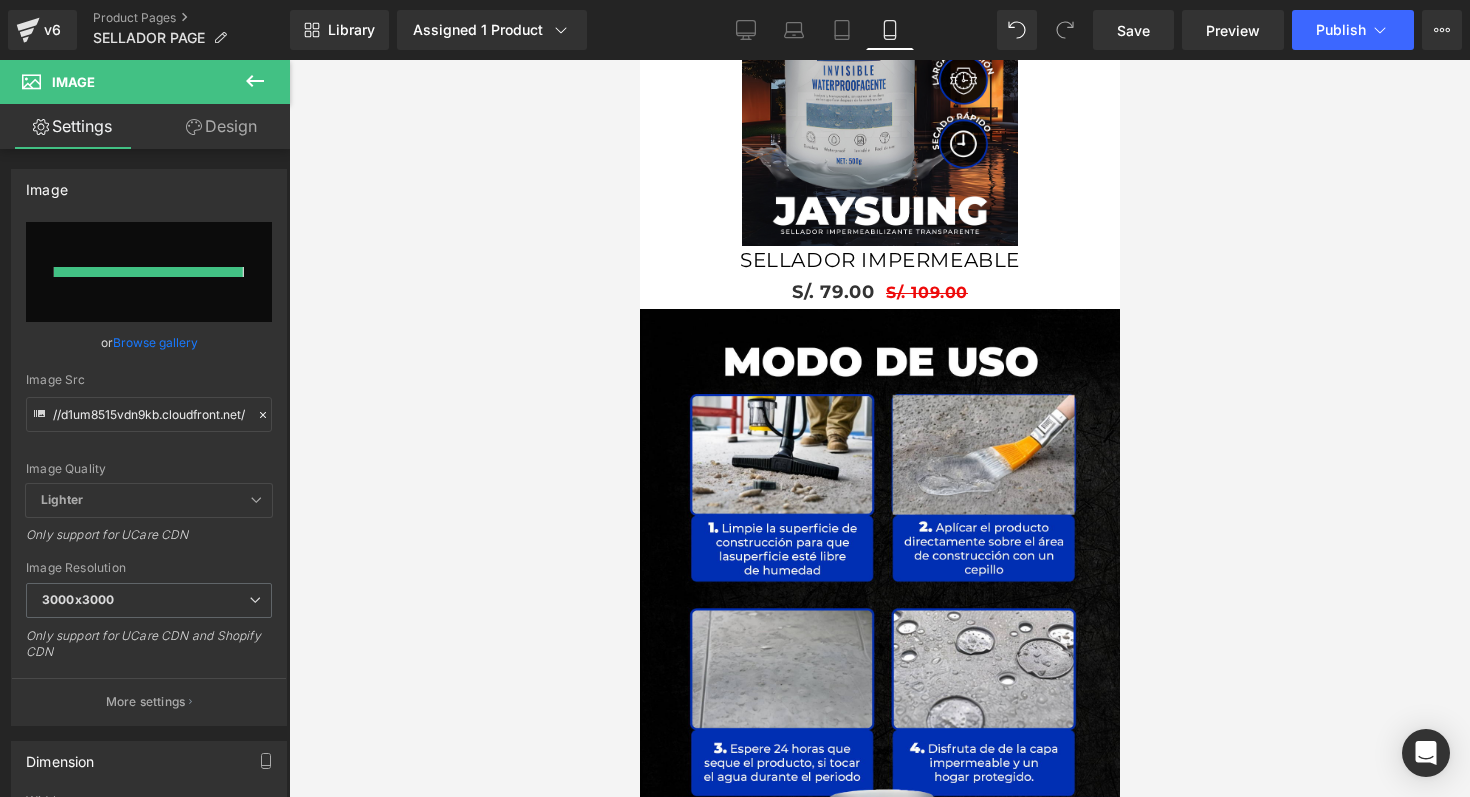 type on "https://ucarecdn.com/3b94a4ba-e224-4281-a05e-c20dca06d962/-/format/auto/-/preview/3000x3000/-/quality/lighter/IMPE%206.png" 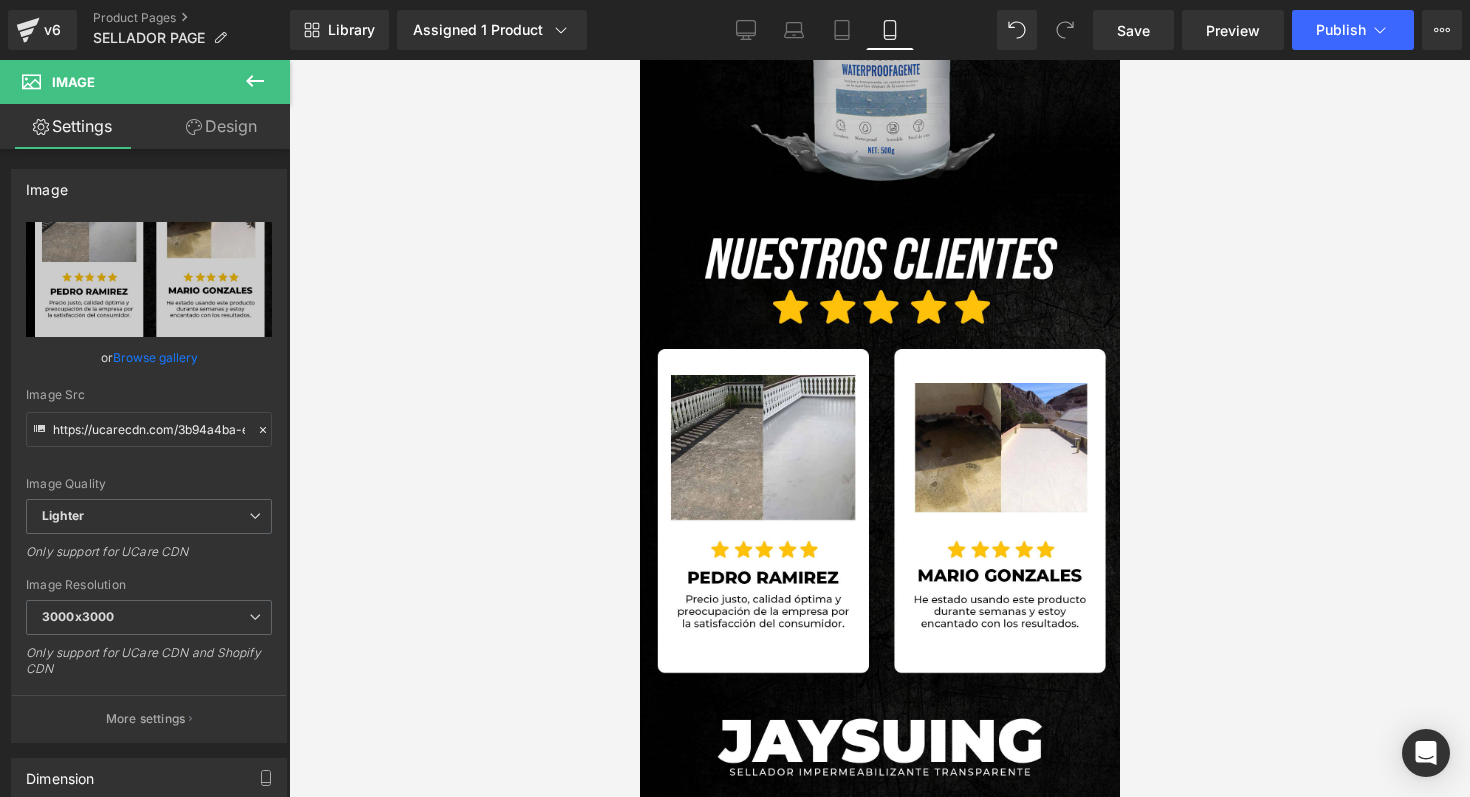 scroll, scrollTop: 3254, scrollLeft: 0, axis: vertical 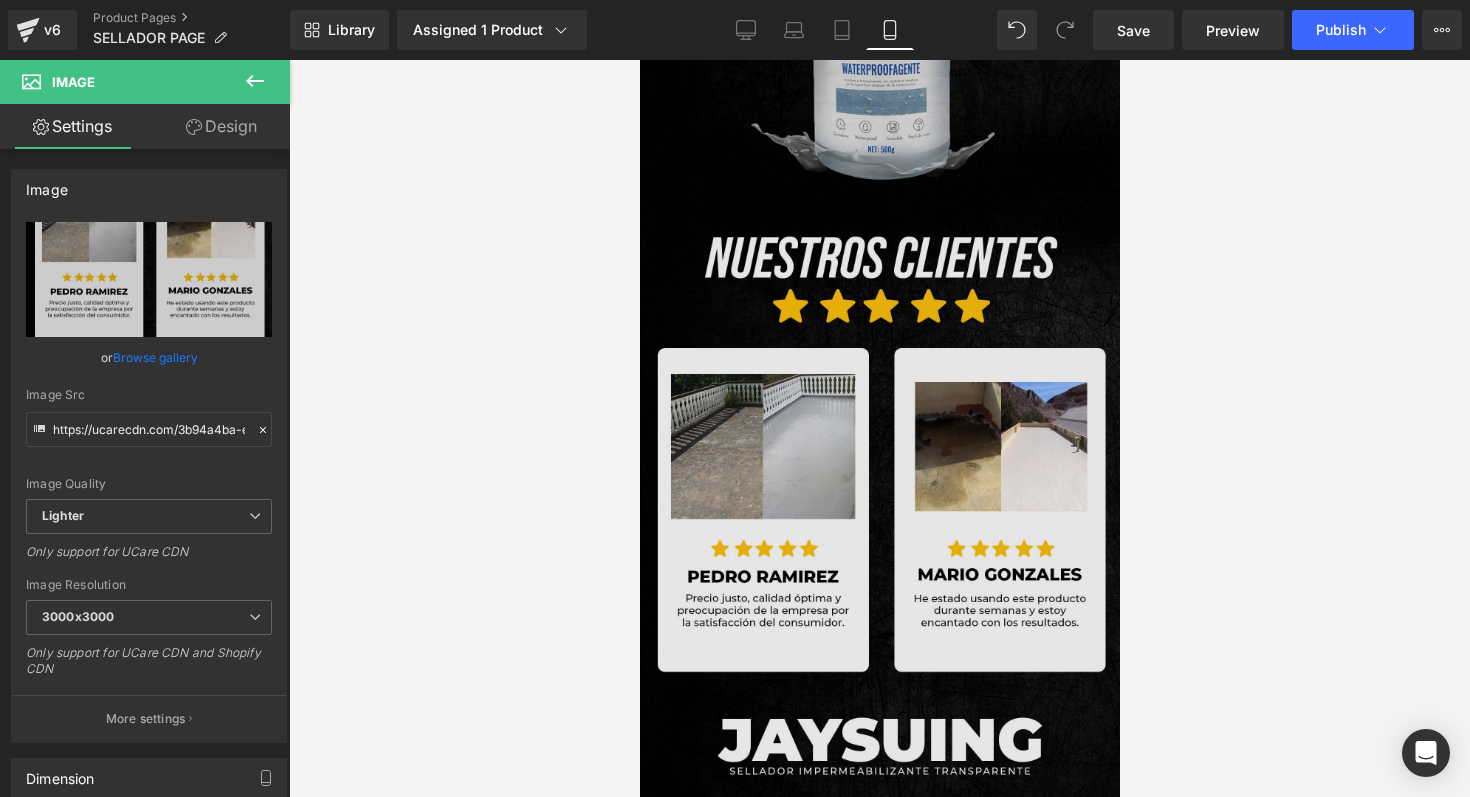 click at bounding box center (879, 553) 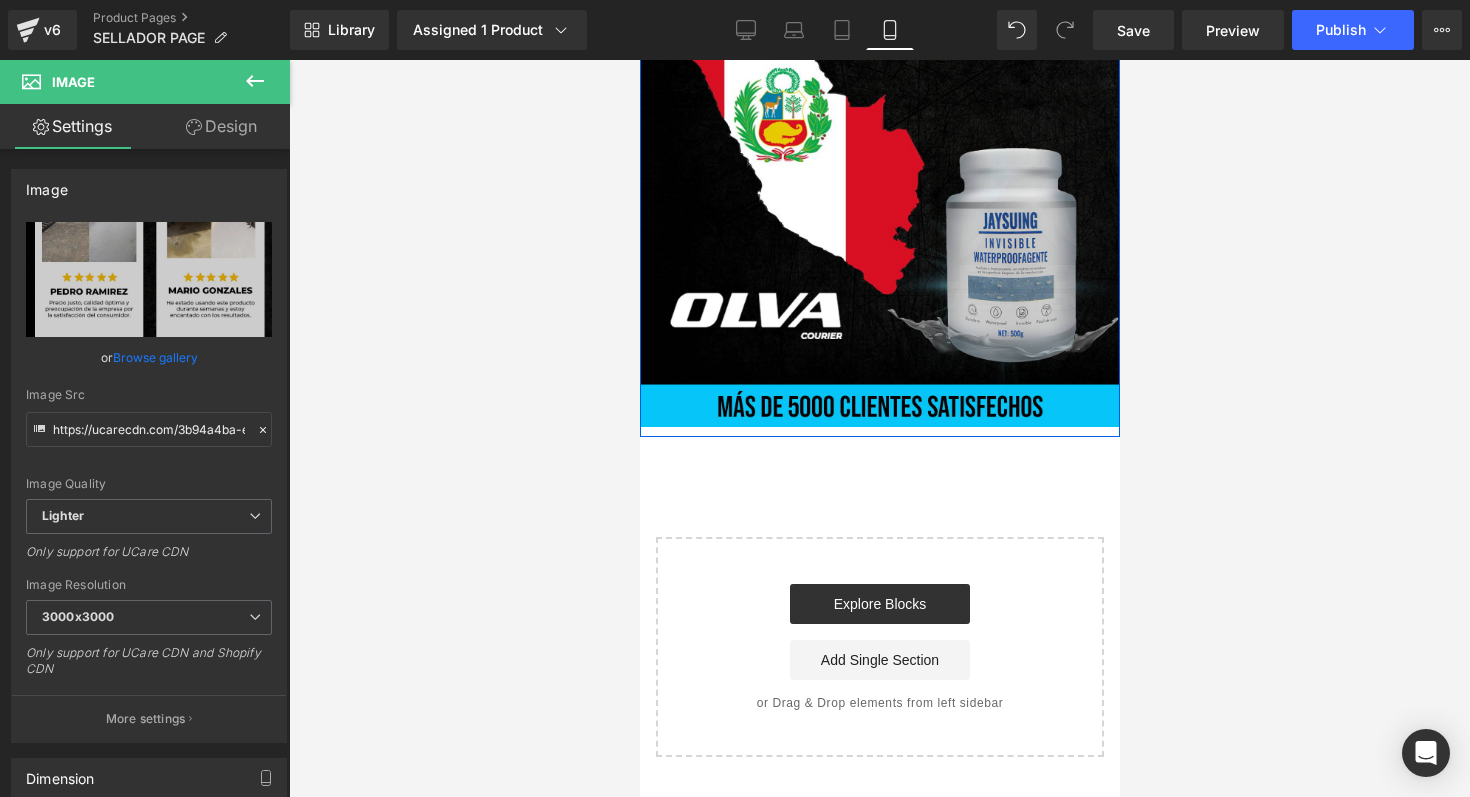 scroll, scrollTop: 4986, scrollLeft: 0, axis: vertical 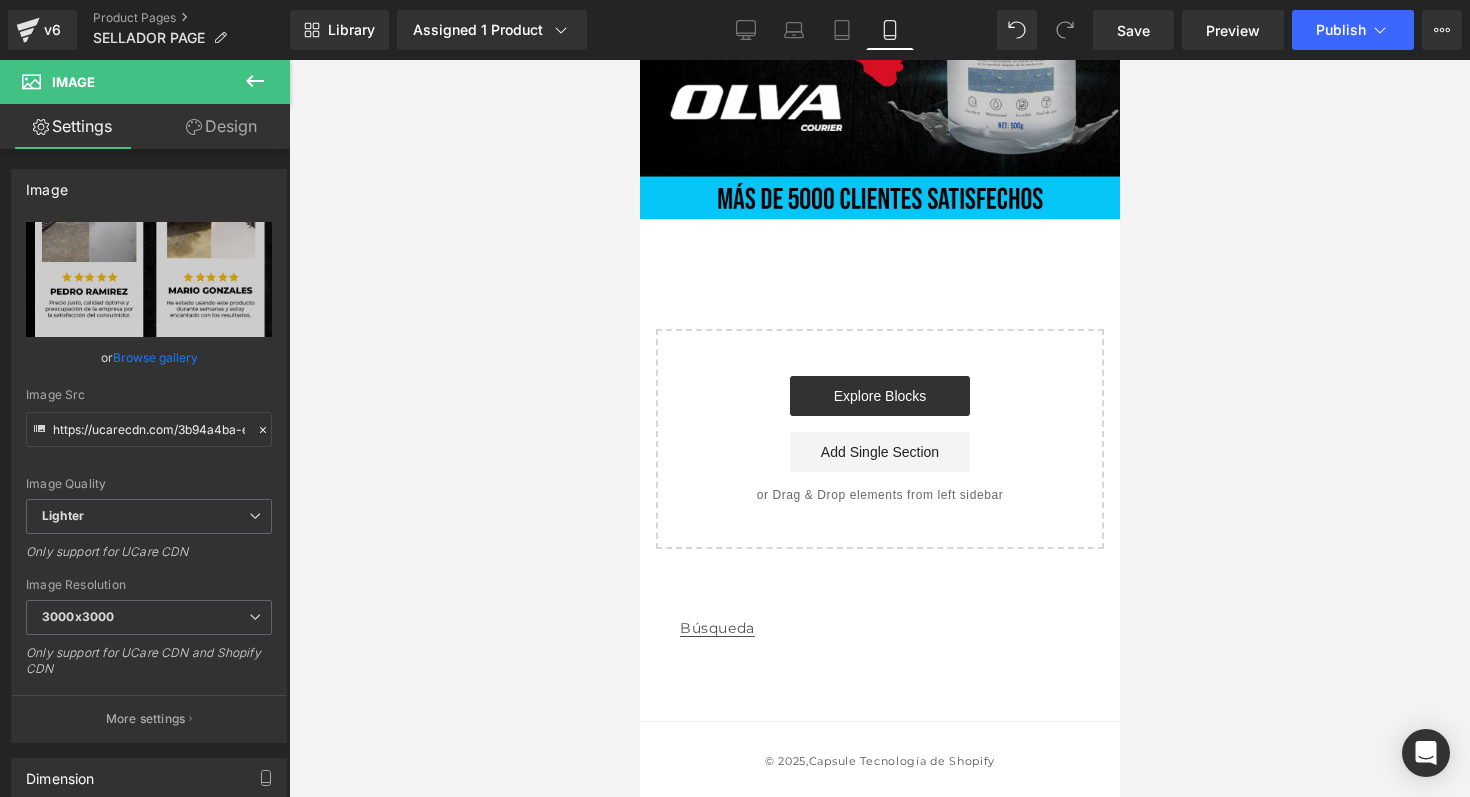 click on "Tecnología de Shopify" at bounding box center [926, 761] 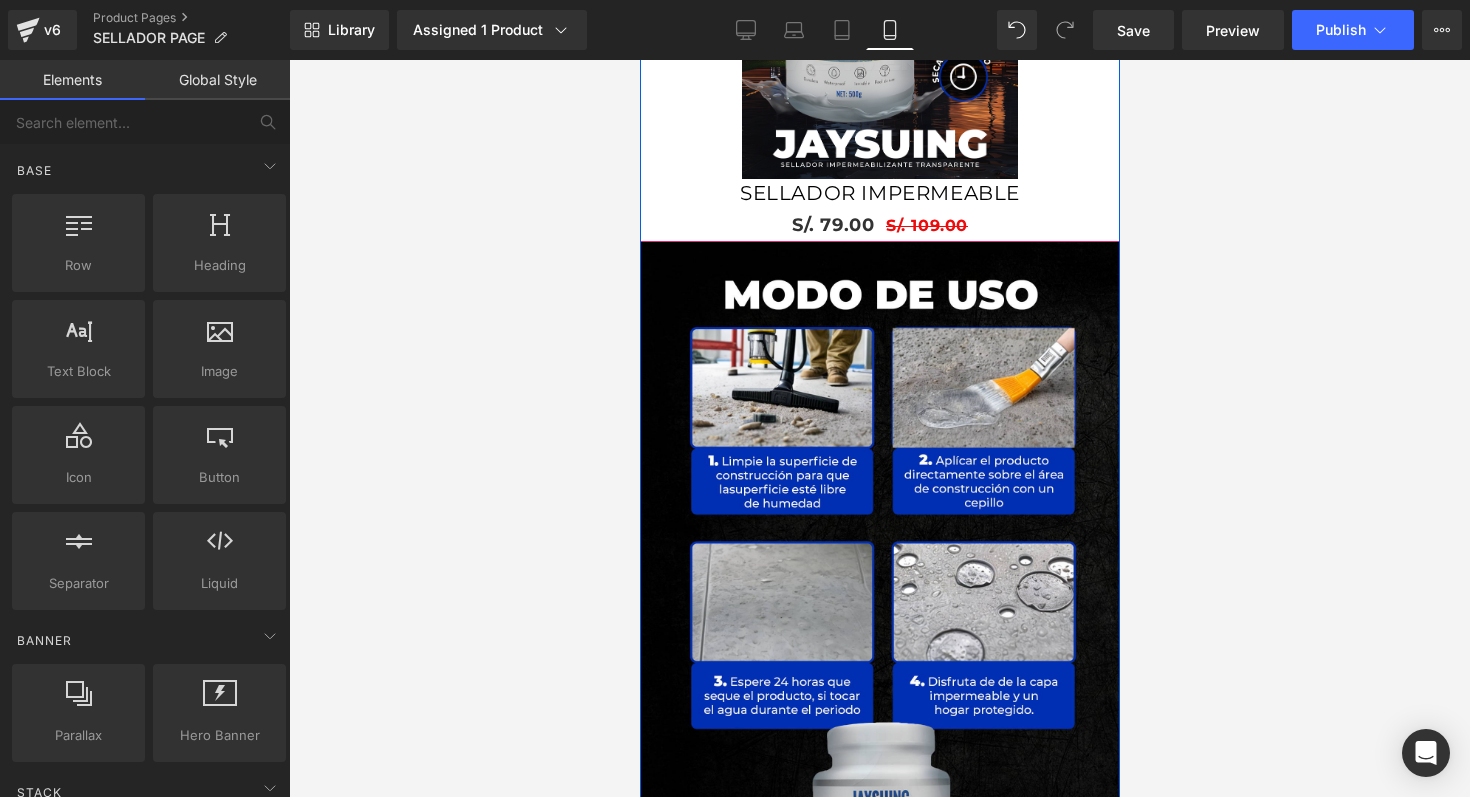 scroll, scrollTop: 2589, scrollLeft: 0, axis: vertical 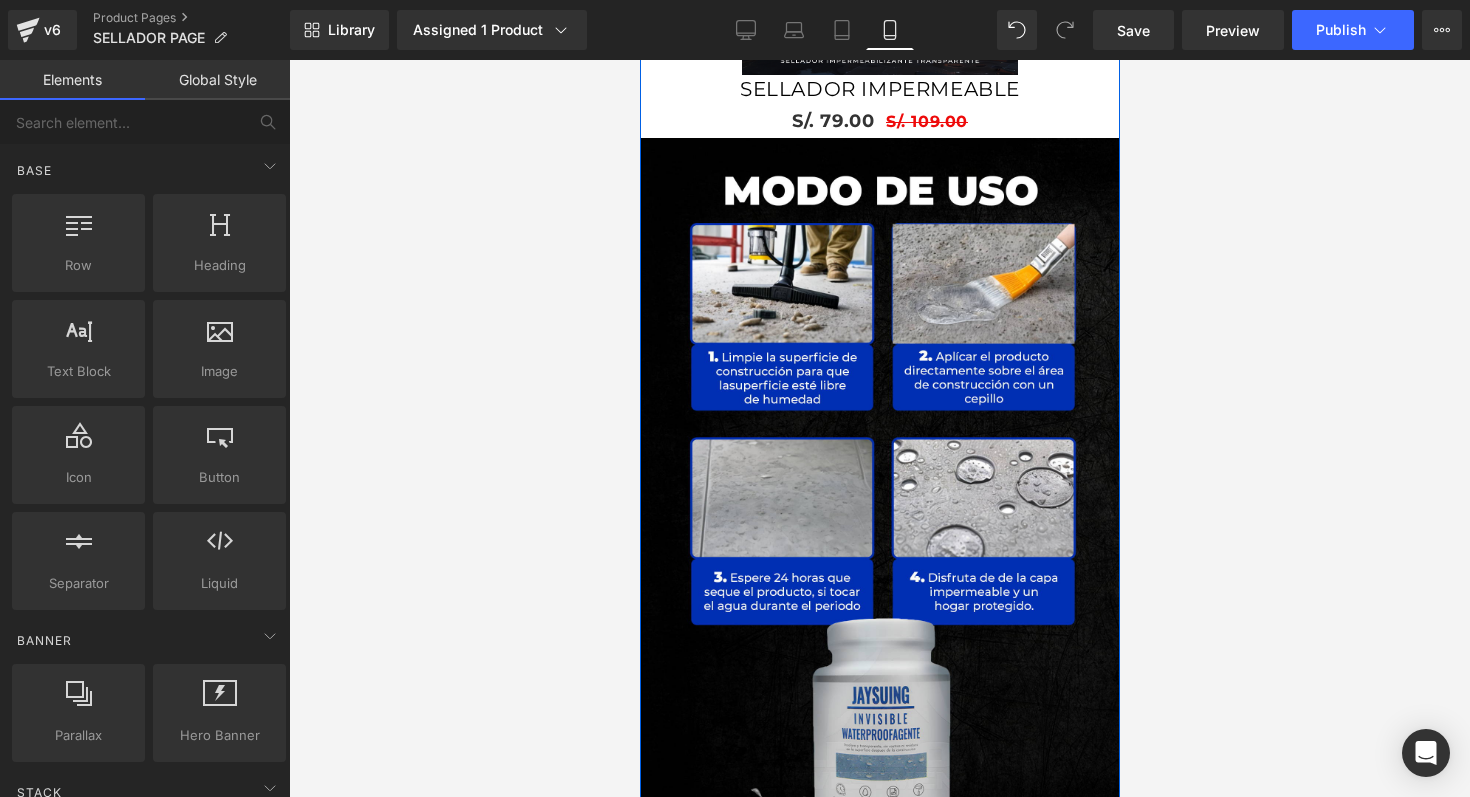click at bounding box center (879, 498) 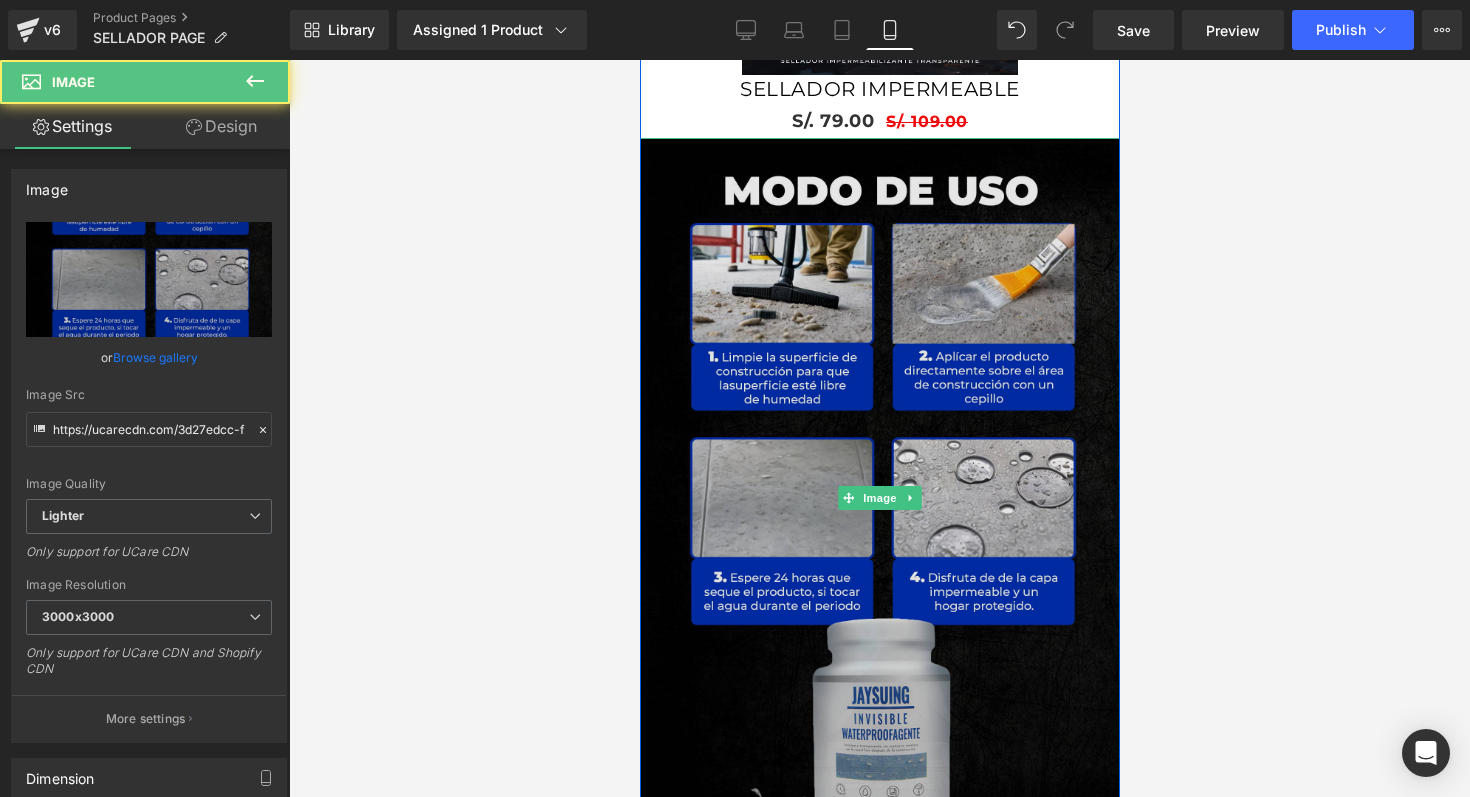 click at bounding box center [879, 498] 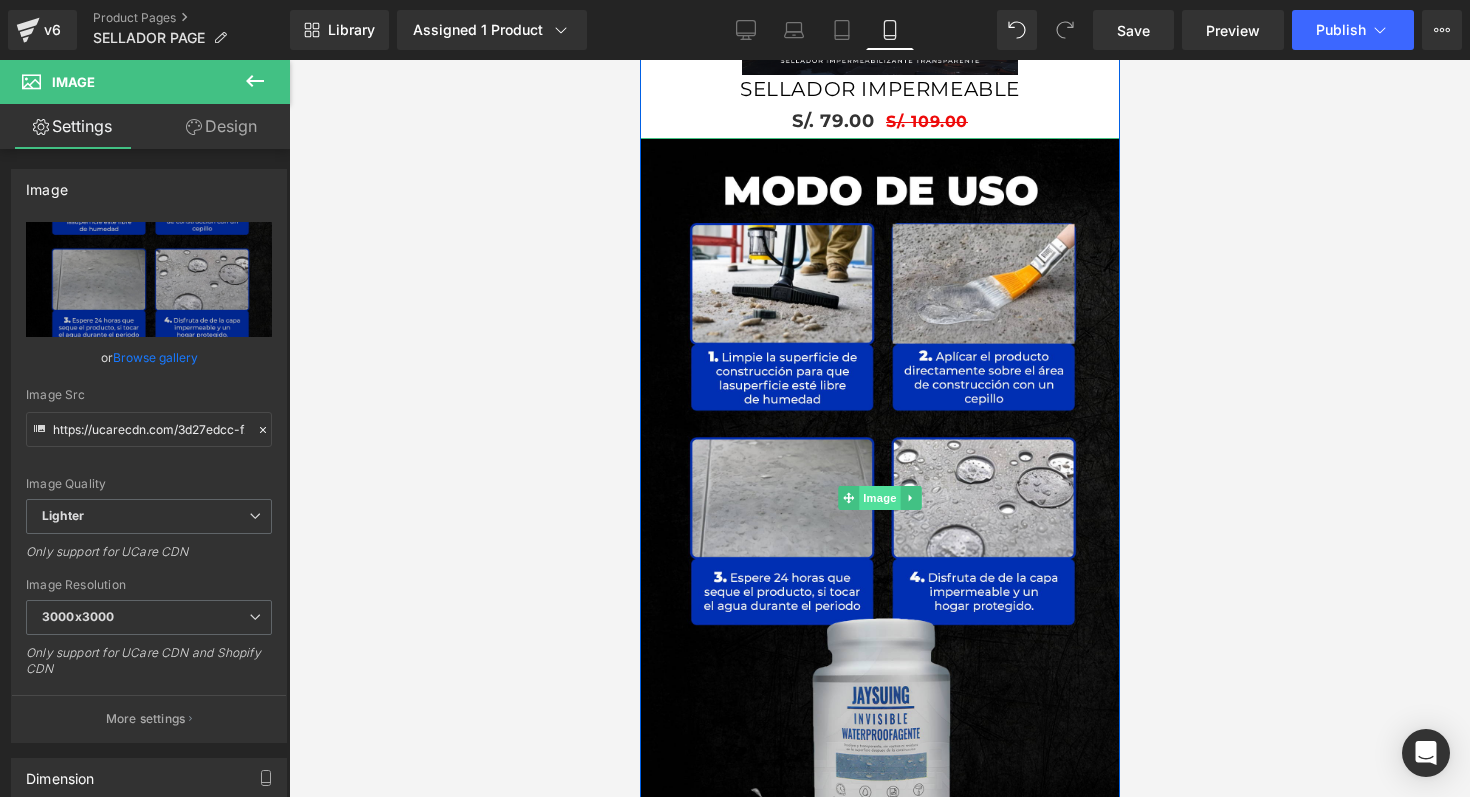 click on "Image" at bounding box center [879, 498] 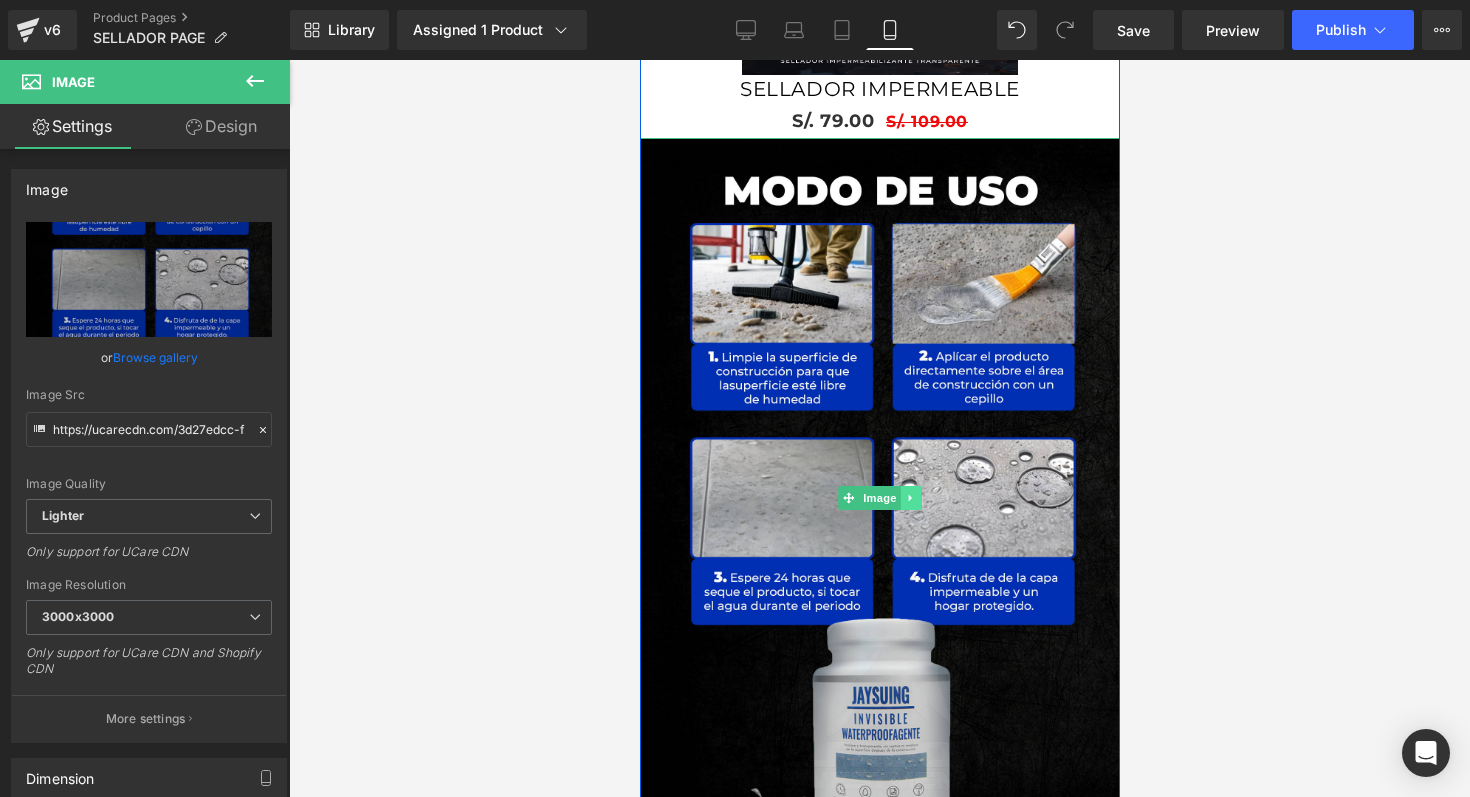 click at bounding box center (910, 498) 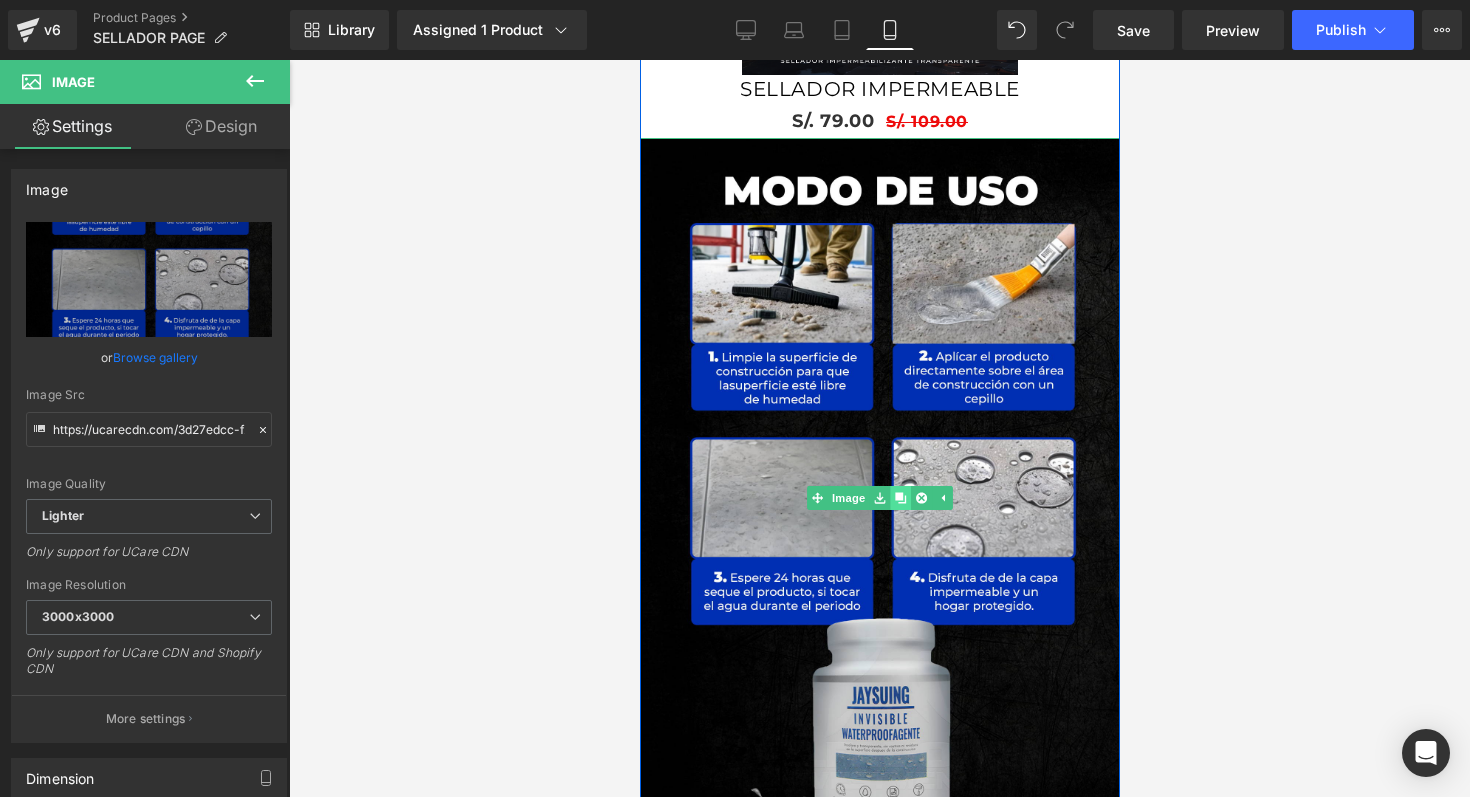 click 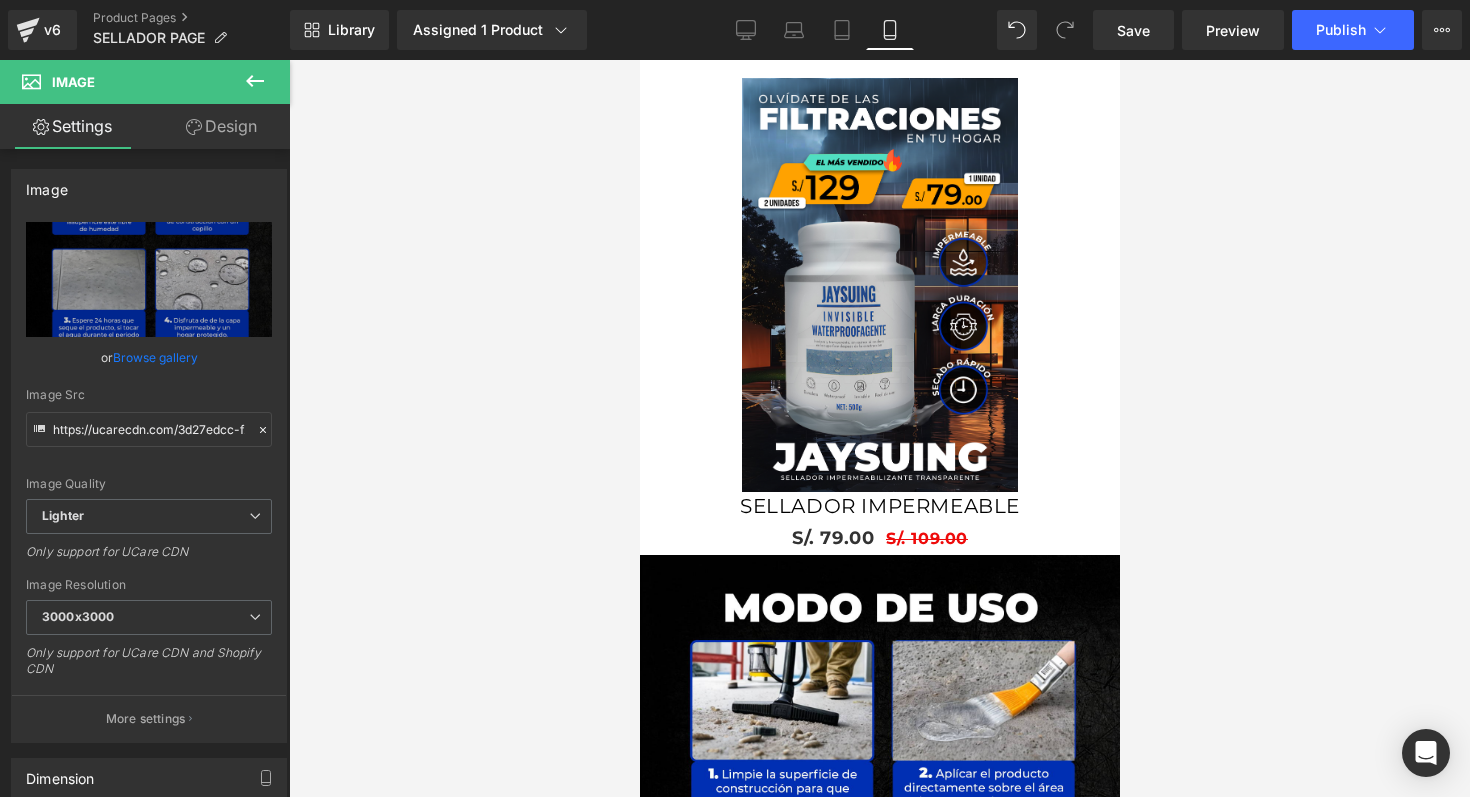scroll, scrollTop: 2216, scrollLeft: 0, axis: vertical 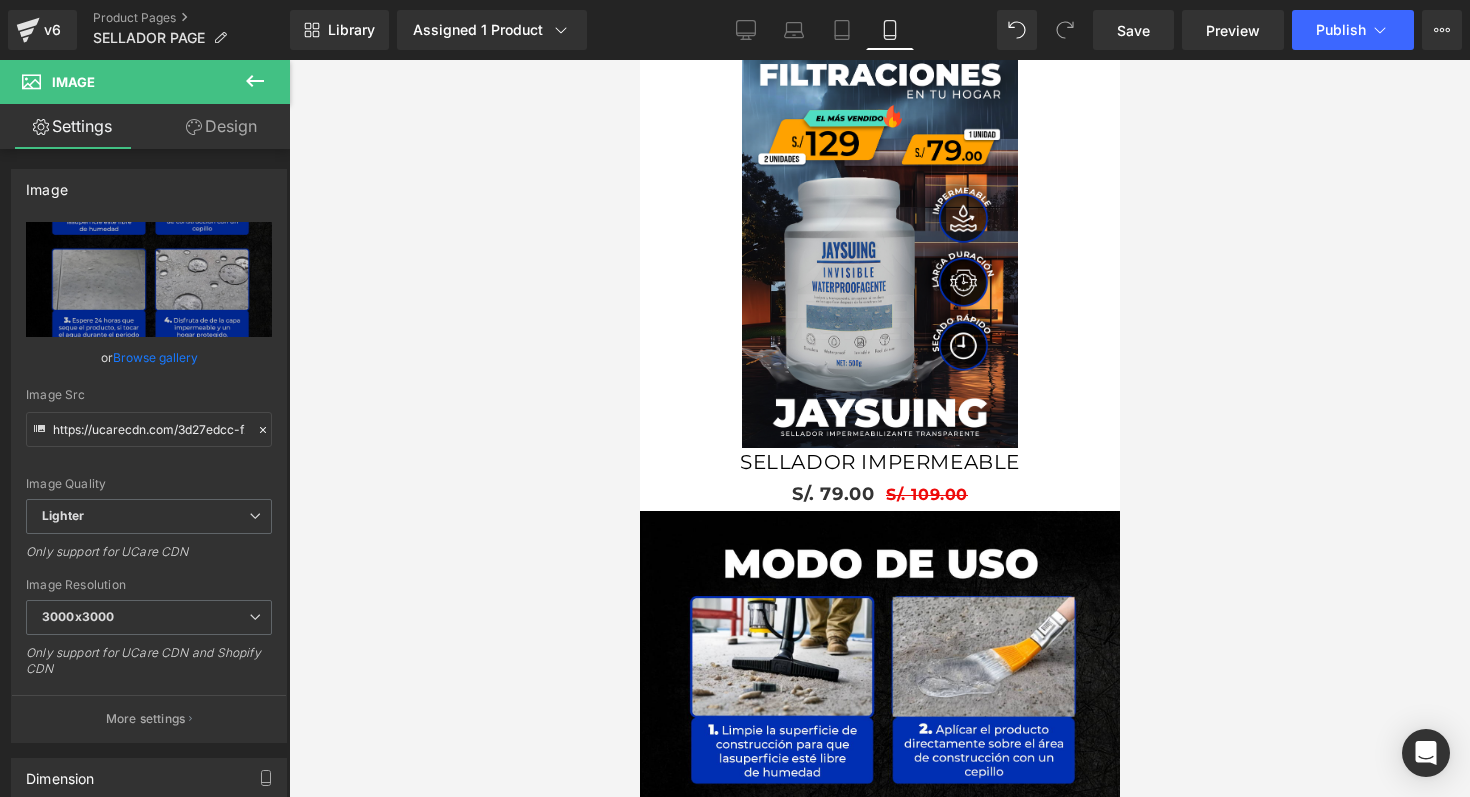 click at bounding box center [879, 871] 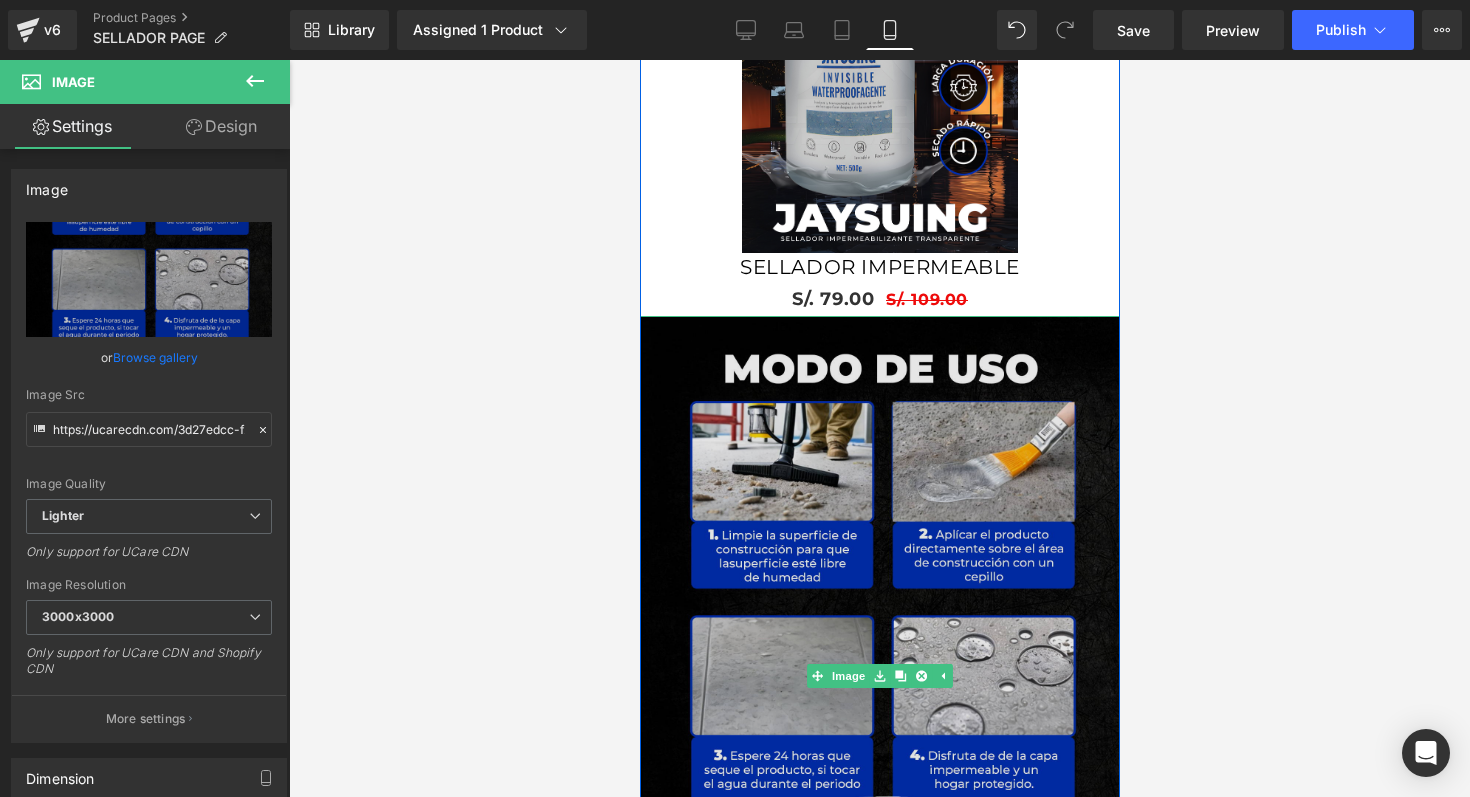 scroll, scrollTop: 2414, scrollLeft: 0, axis: vertical 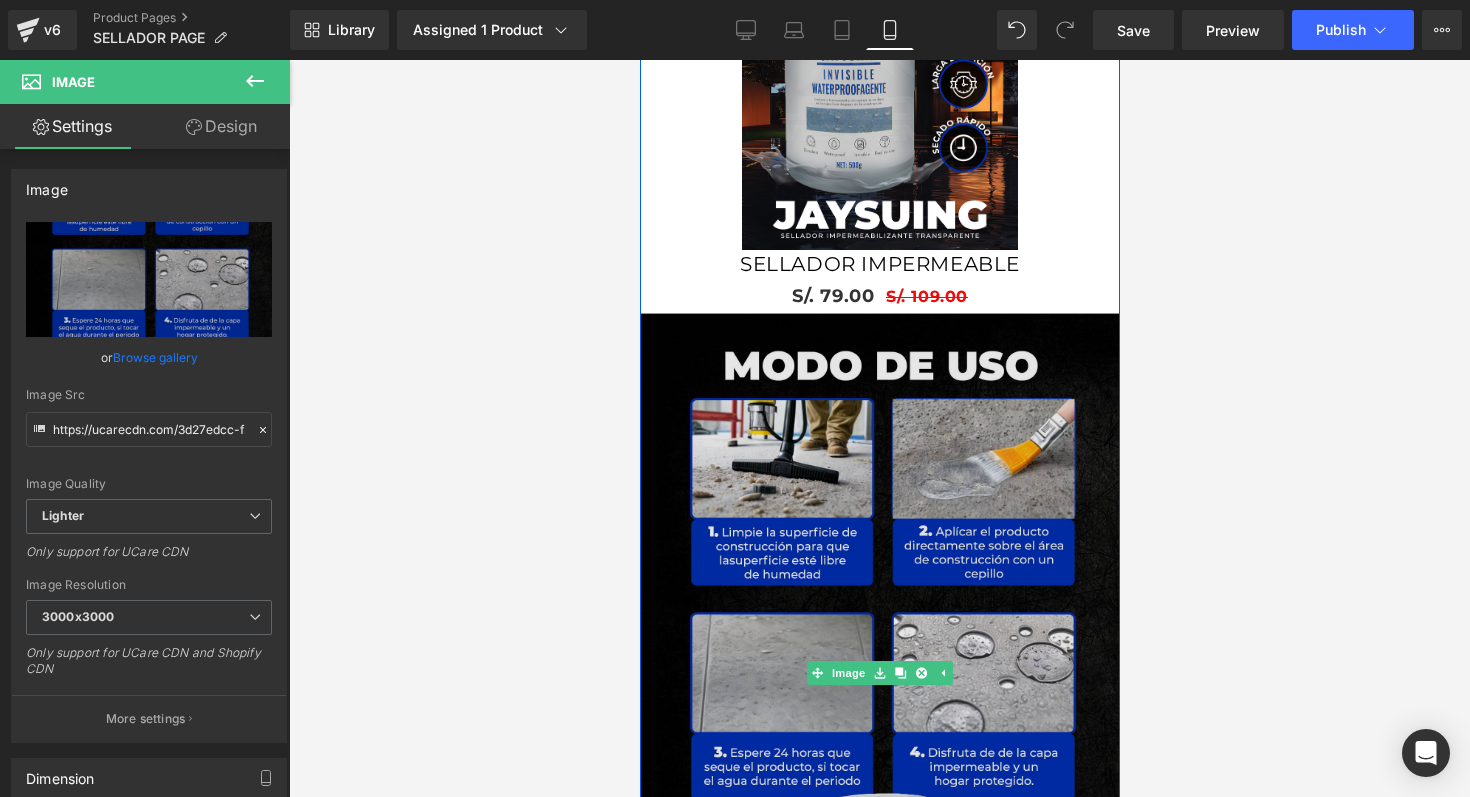 click at bounding box center [879, 673] 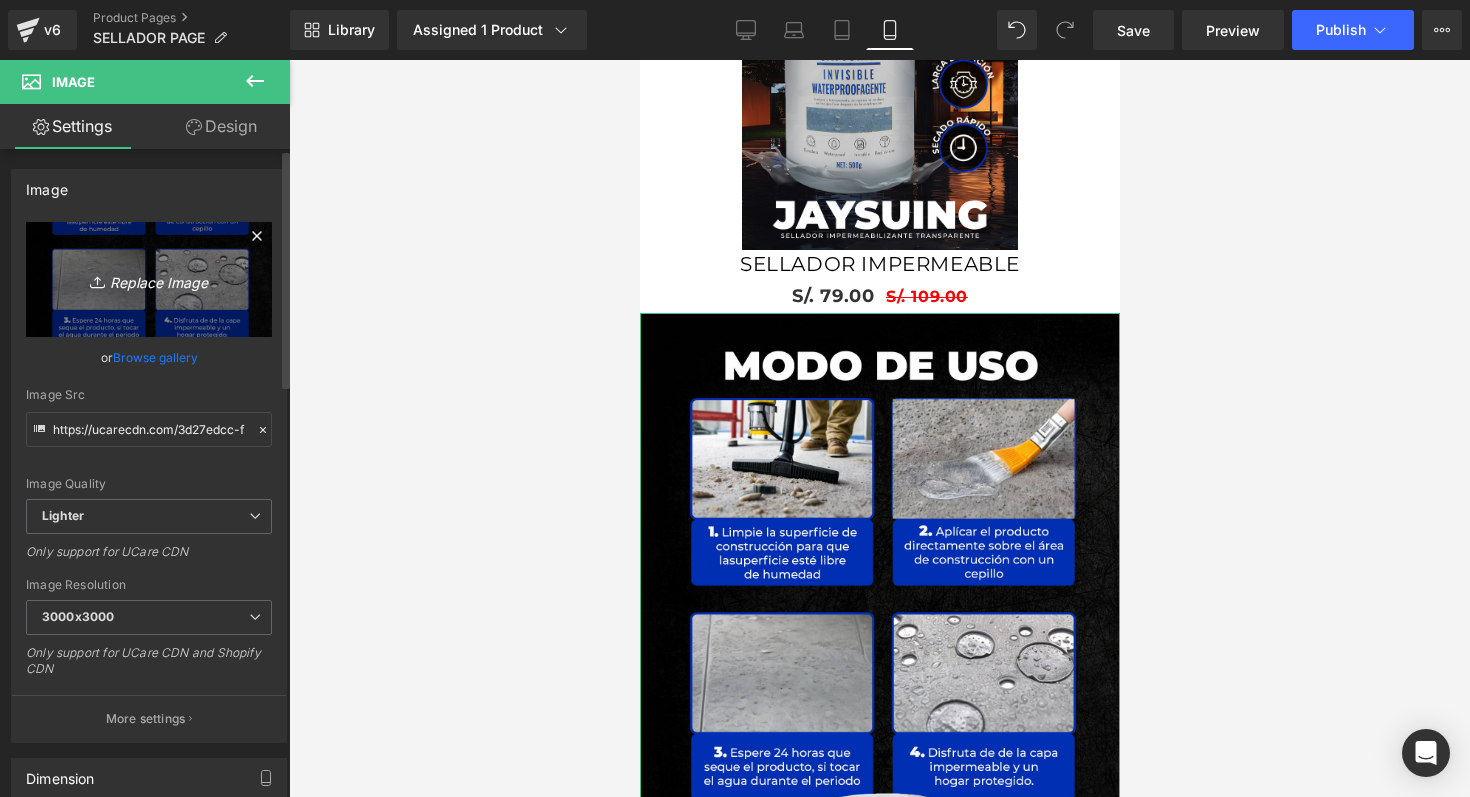 click on "Replace Image" at bounding box center [149, 279] 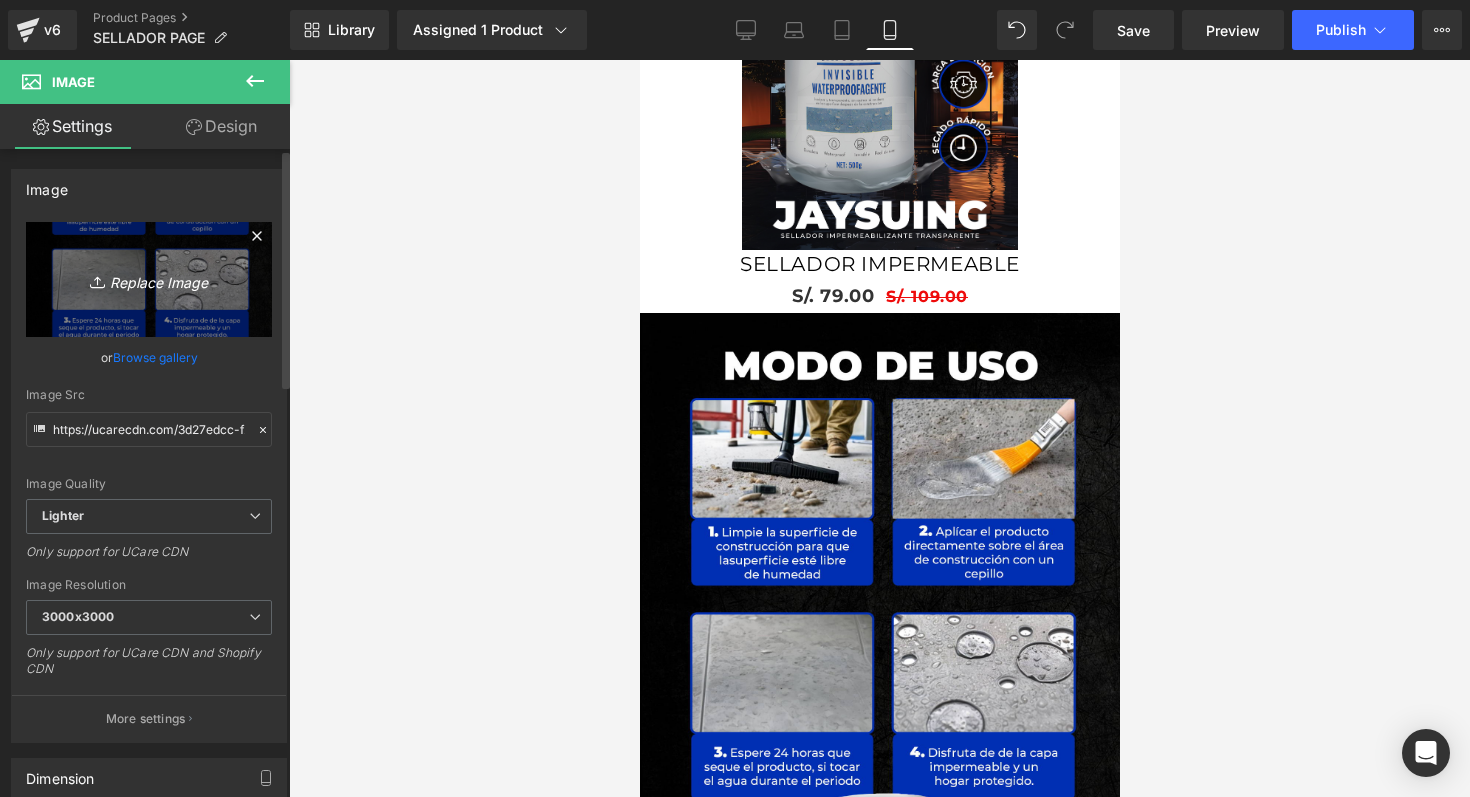 type on "C:\fakepath\ASEGUREMOS.png" 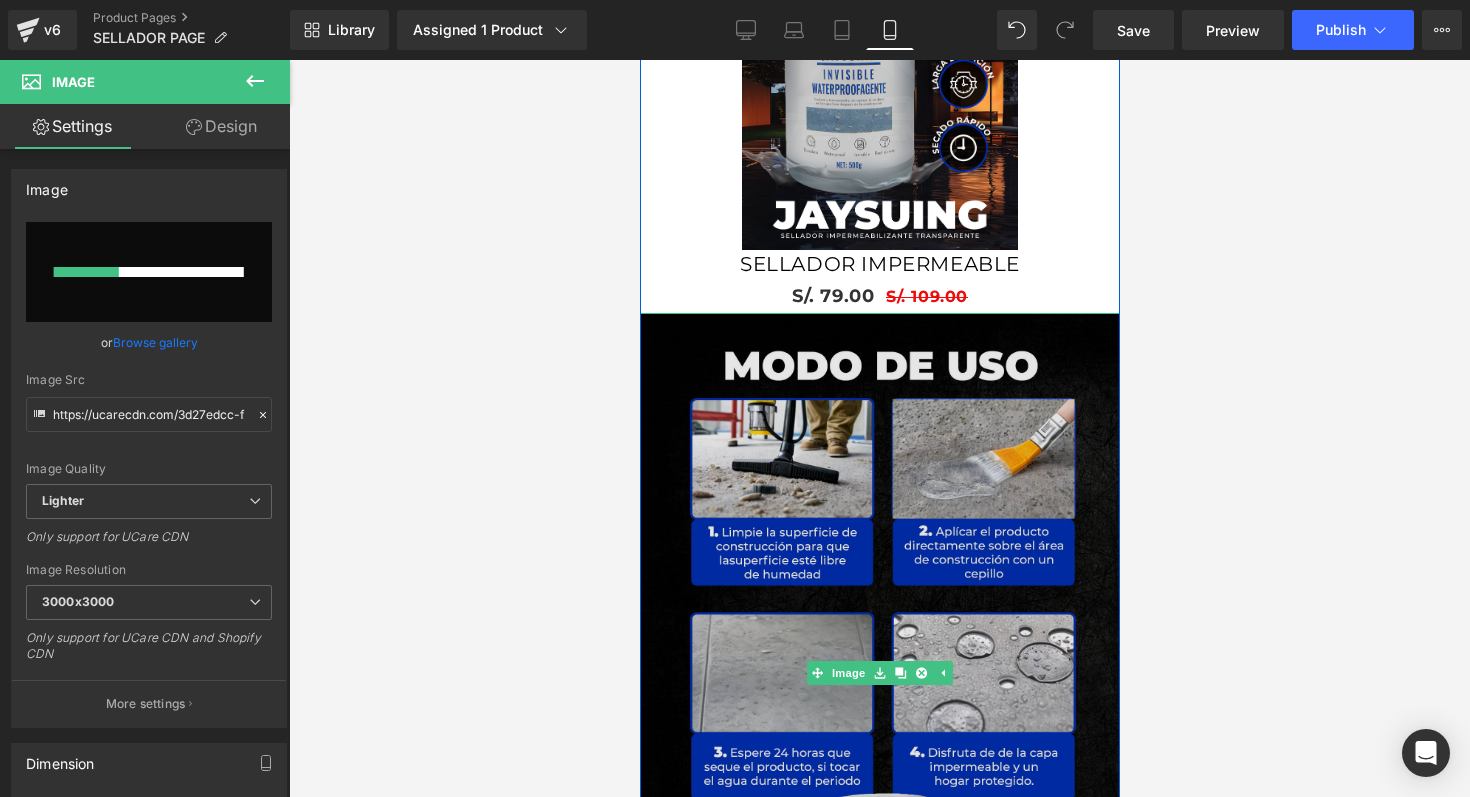 type 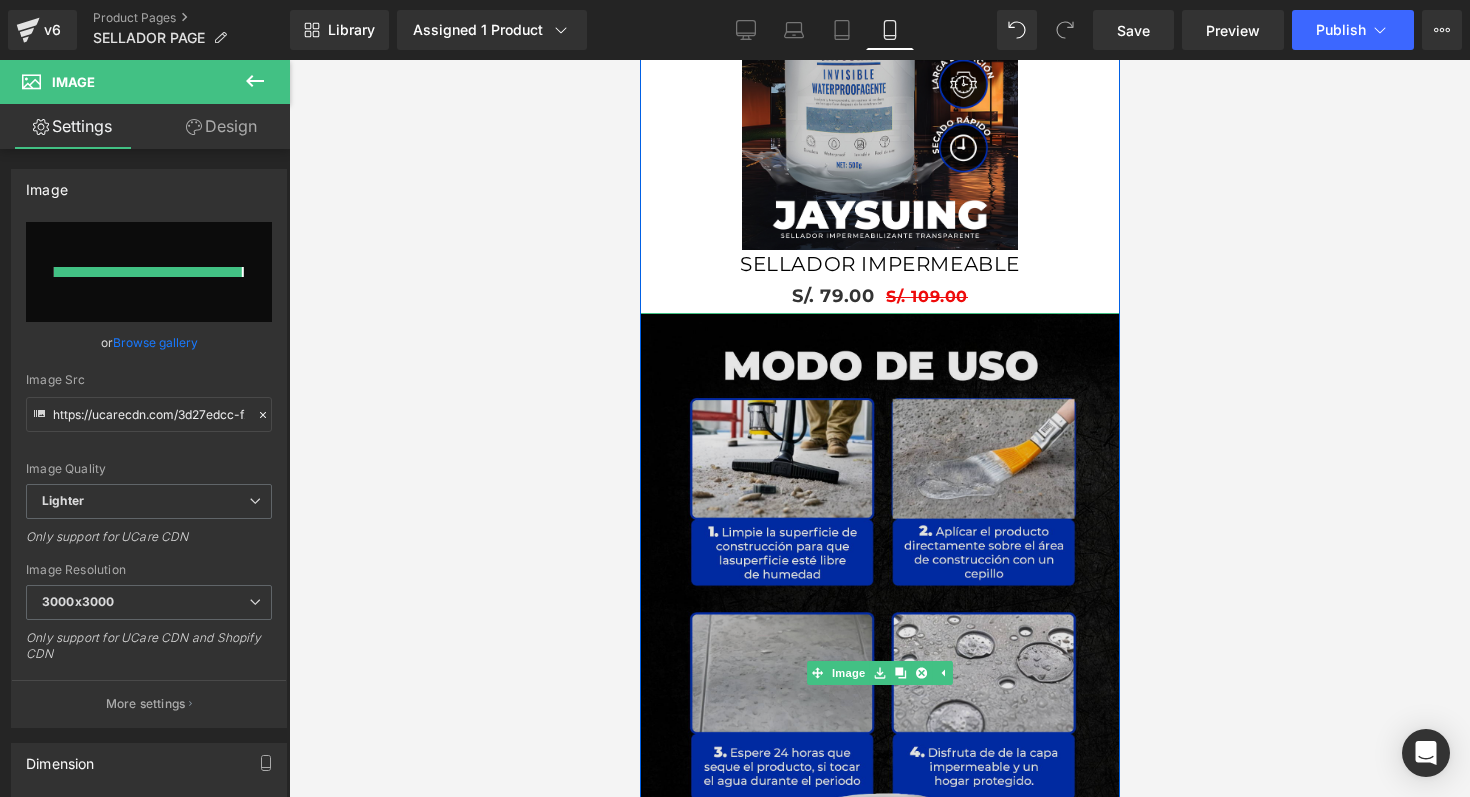 type on "https://ucarecdn.com/54a13f53-5dda-4dcf-800e-1fecb92f9c34/-/format/auto/-/preview/3000x3000/-/quality/lighter/ASEGUREMOS.png" 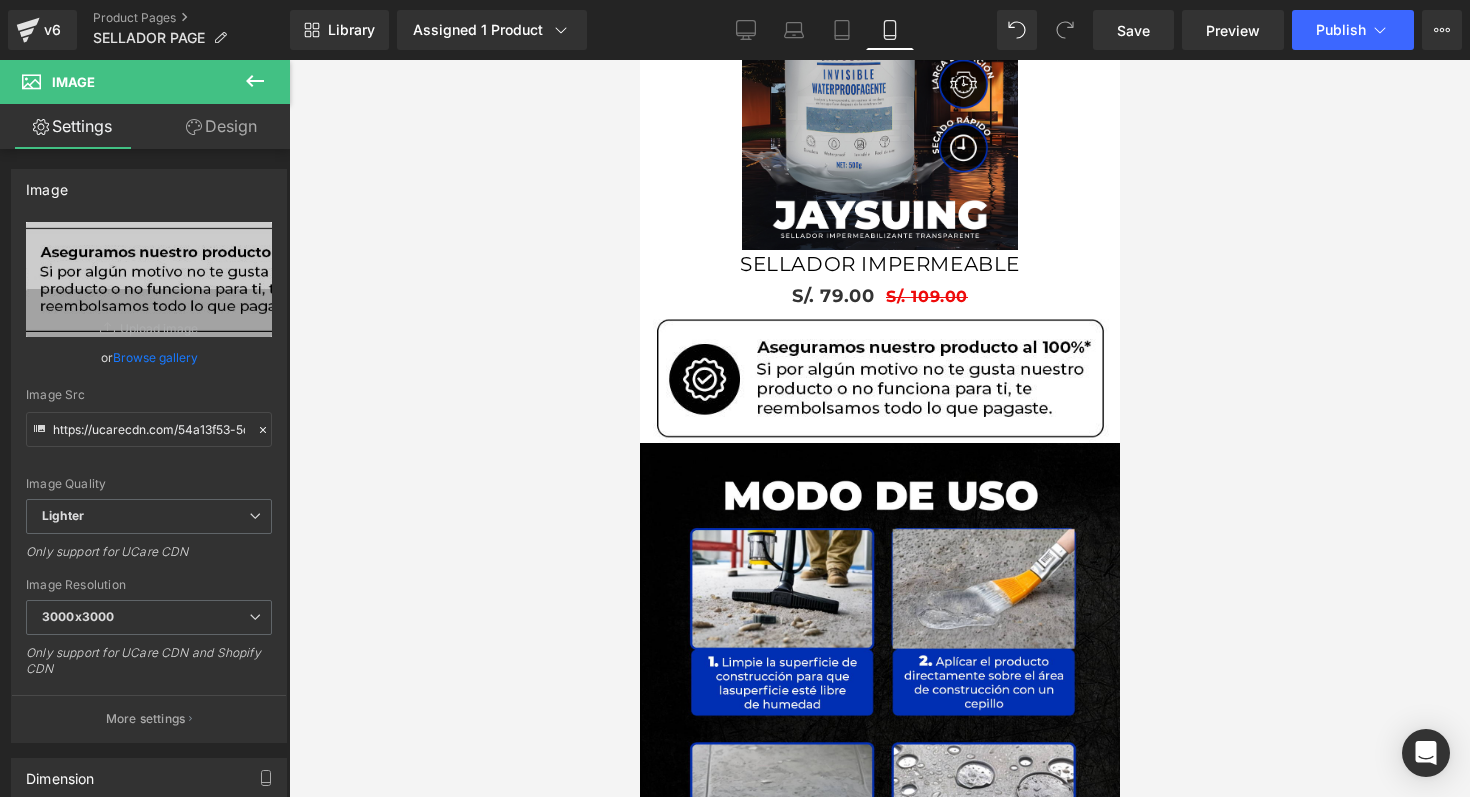 click at bounding box center [879, 428] 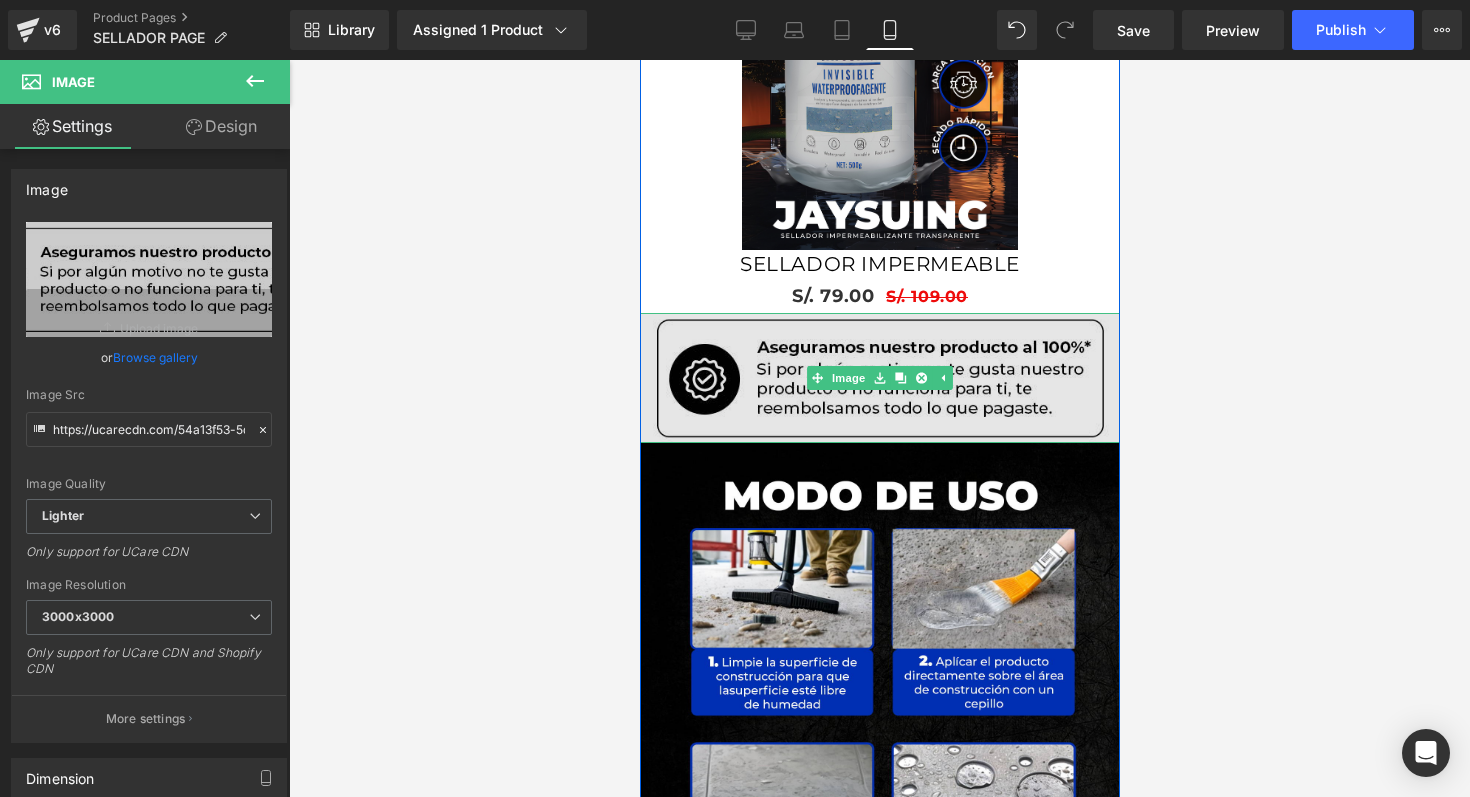 click at bounding box center [879, 378] 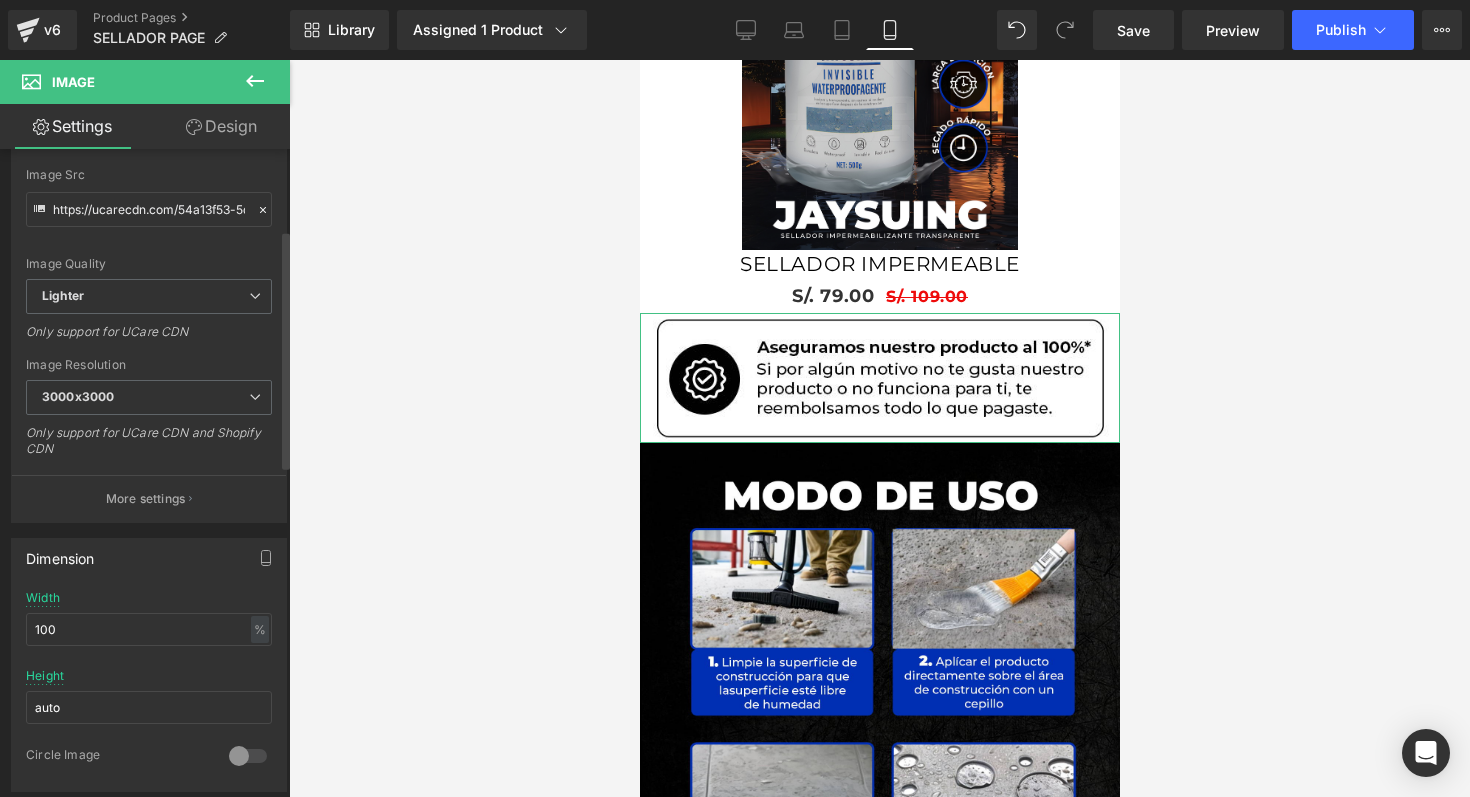 scroll, scrollTop: 221, scrollLeft: 0, axis: vertical 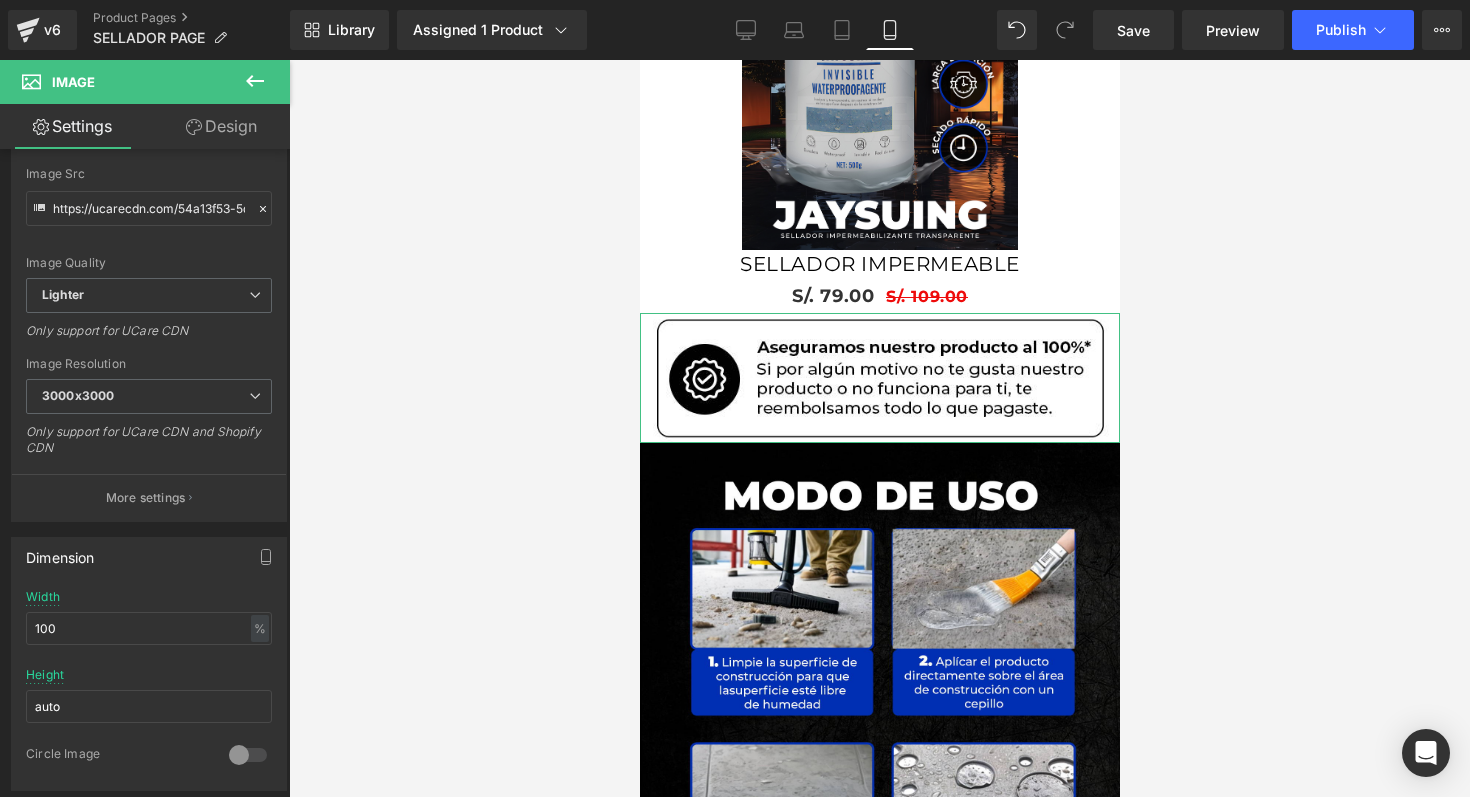 click on "Design" at bounding box center [221, 126] 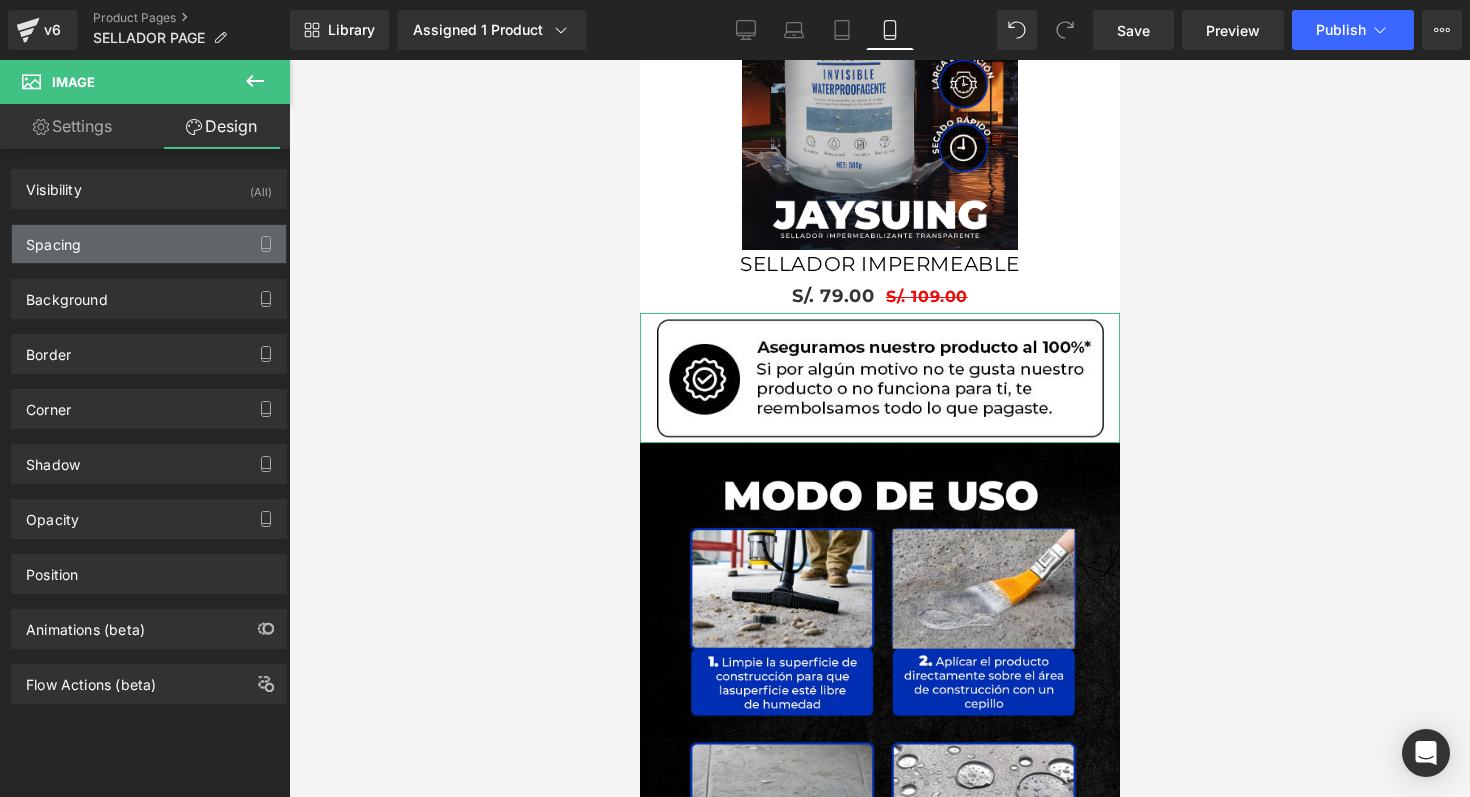 click on "Spacing" at bounding box center [149, 244] 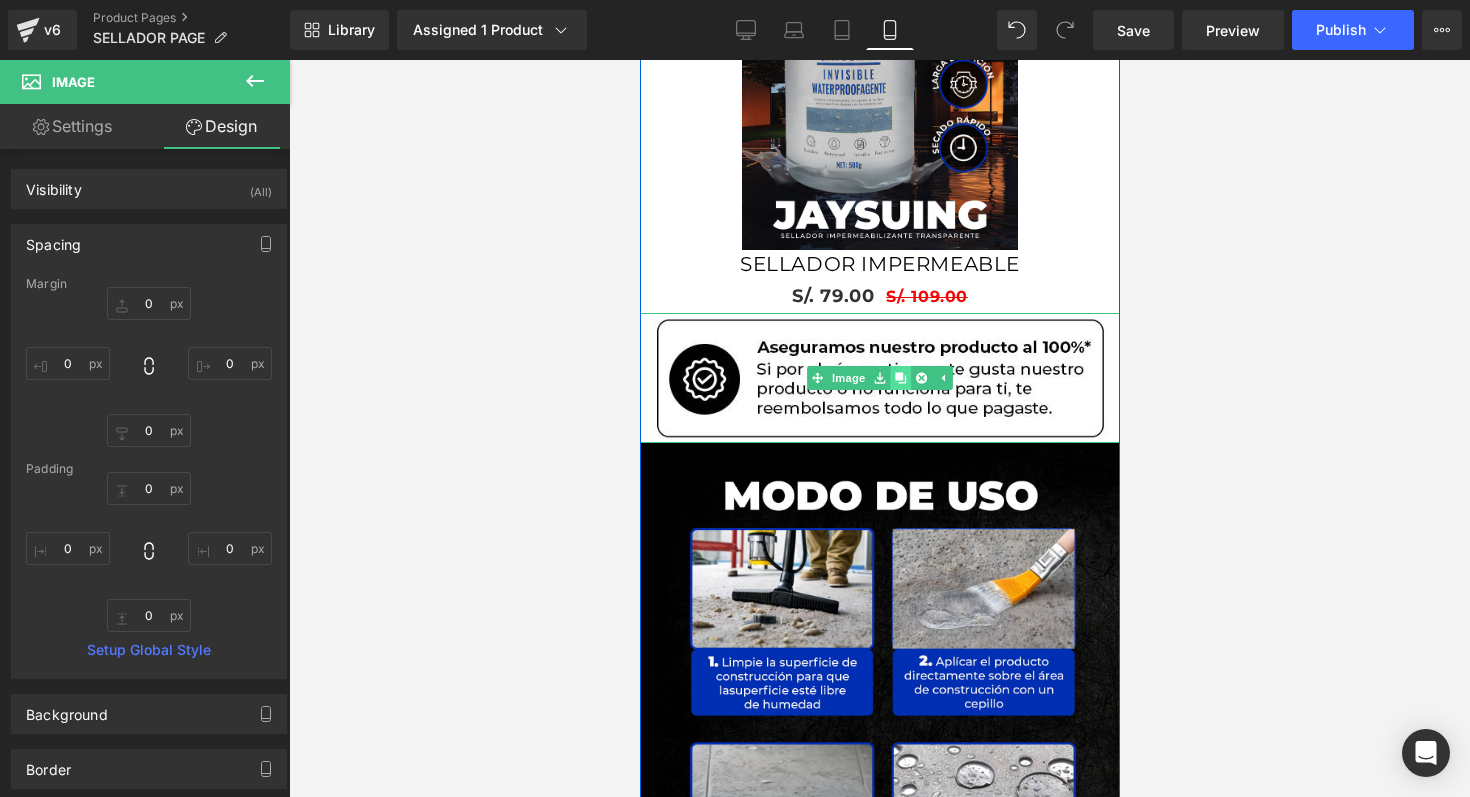 click at bounding box center [899, 378] 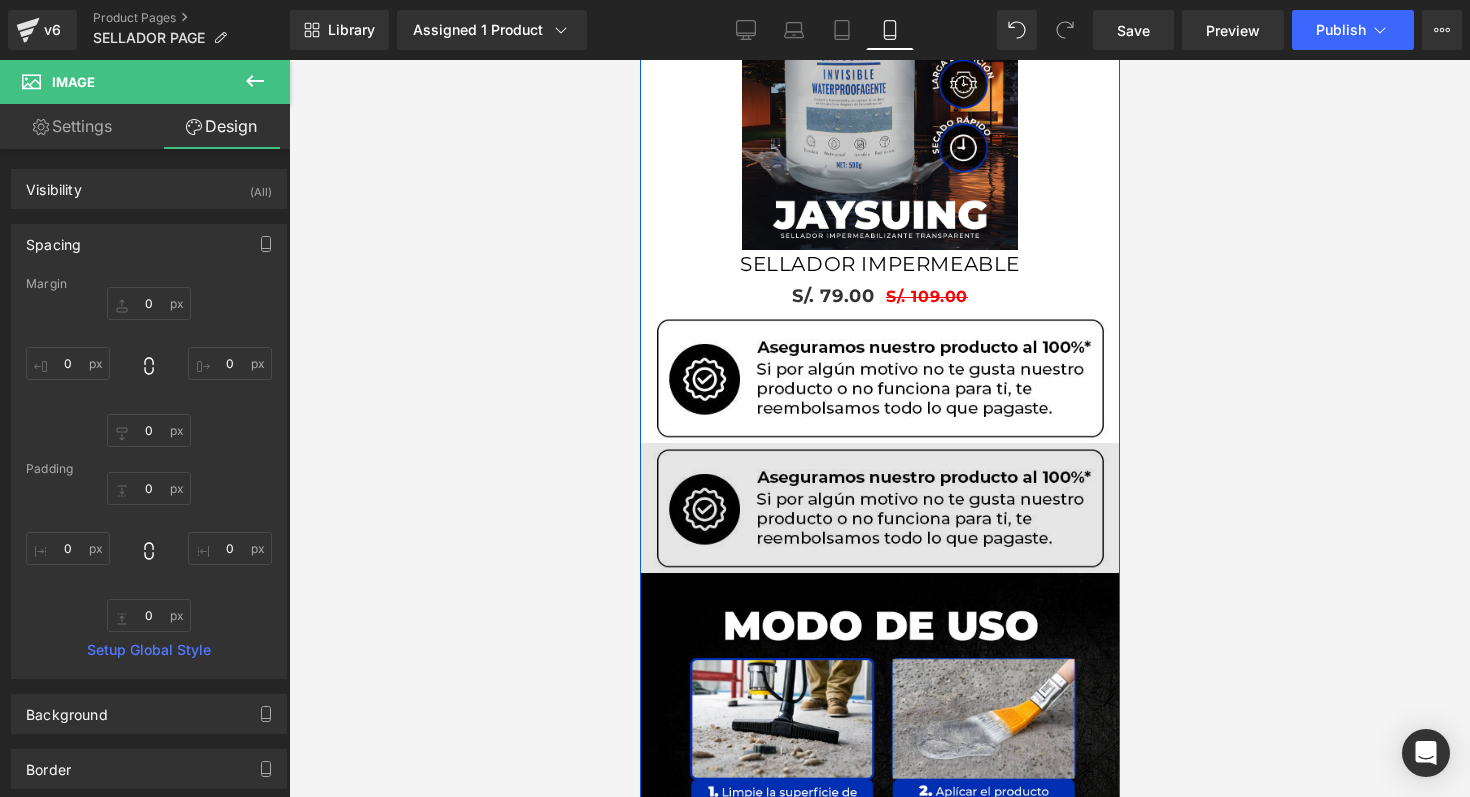 click on "Image" at bounding box center [879, 508] 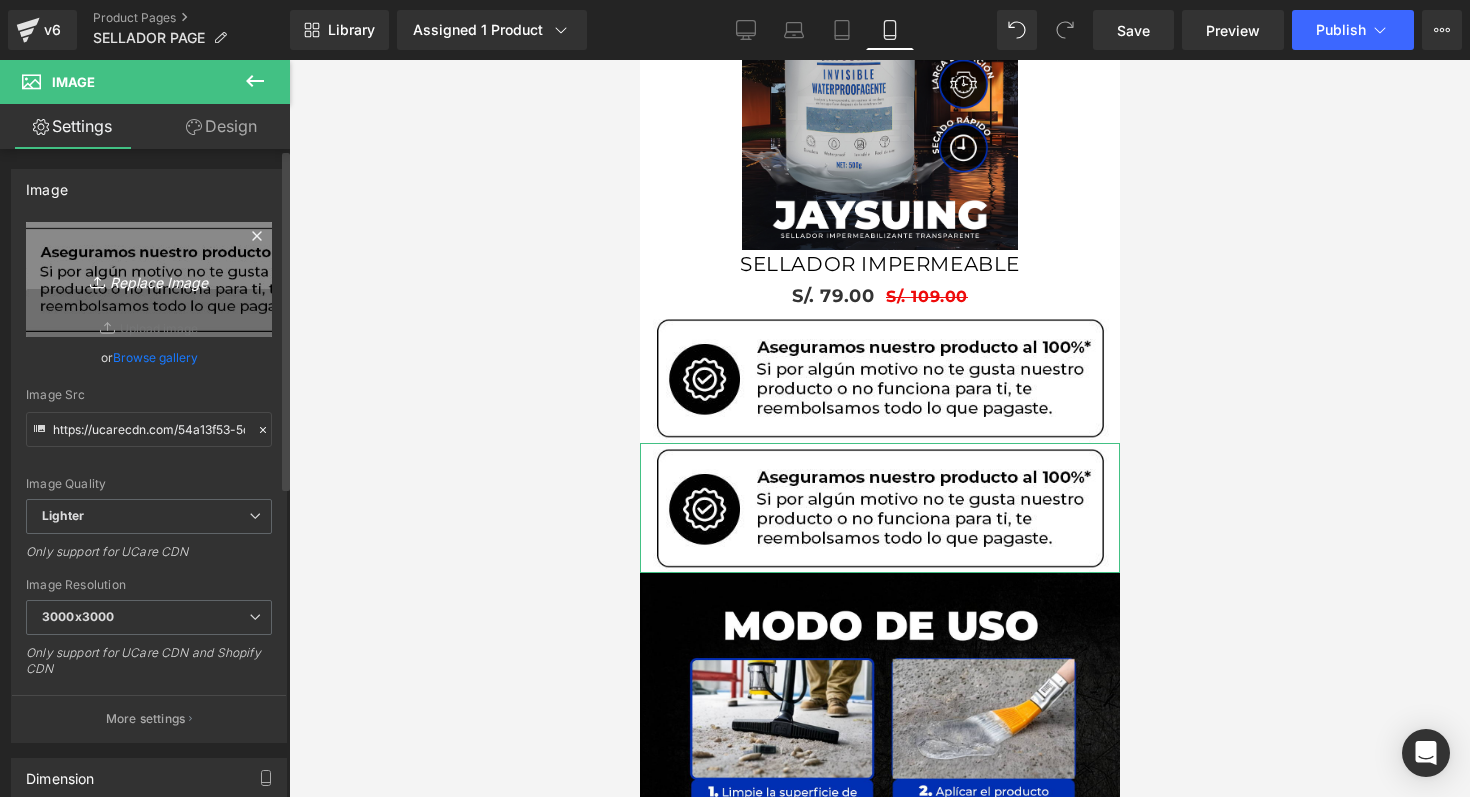 click on "Replace Image" at bounding box center (149, 279) 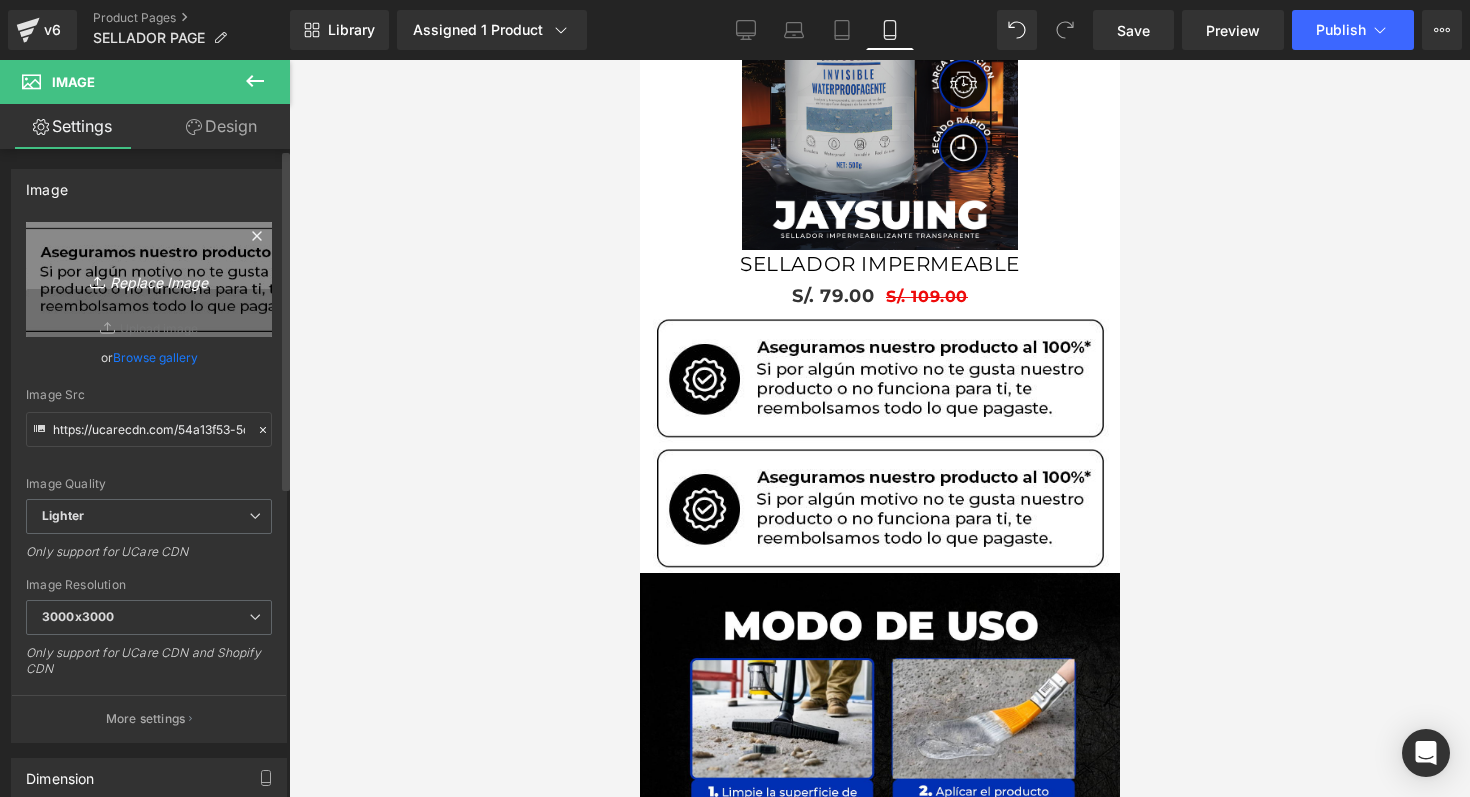 type on "C:\fakepath\LOGOS BANCOS.png" 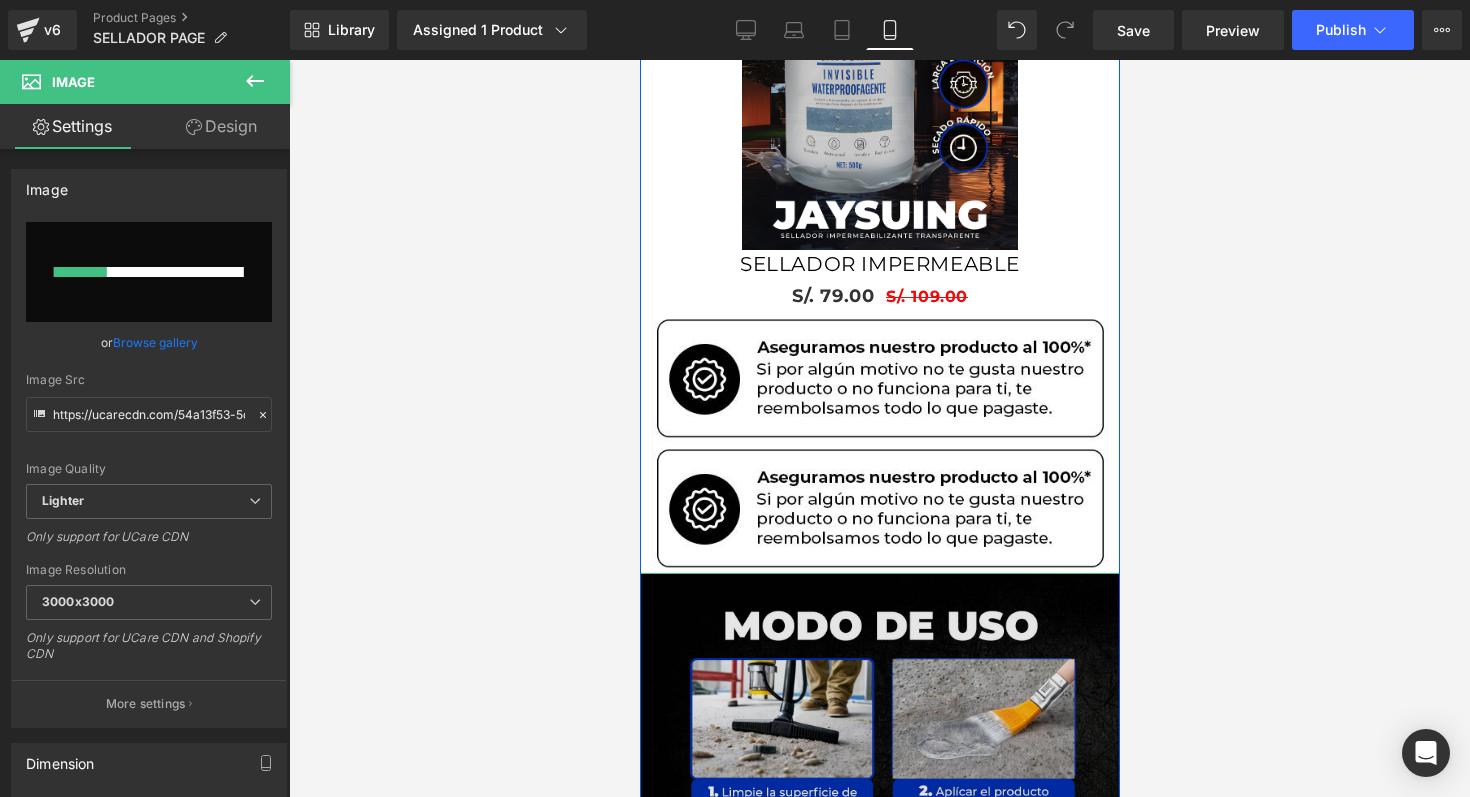type 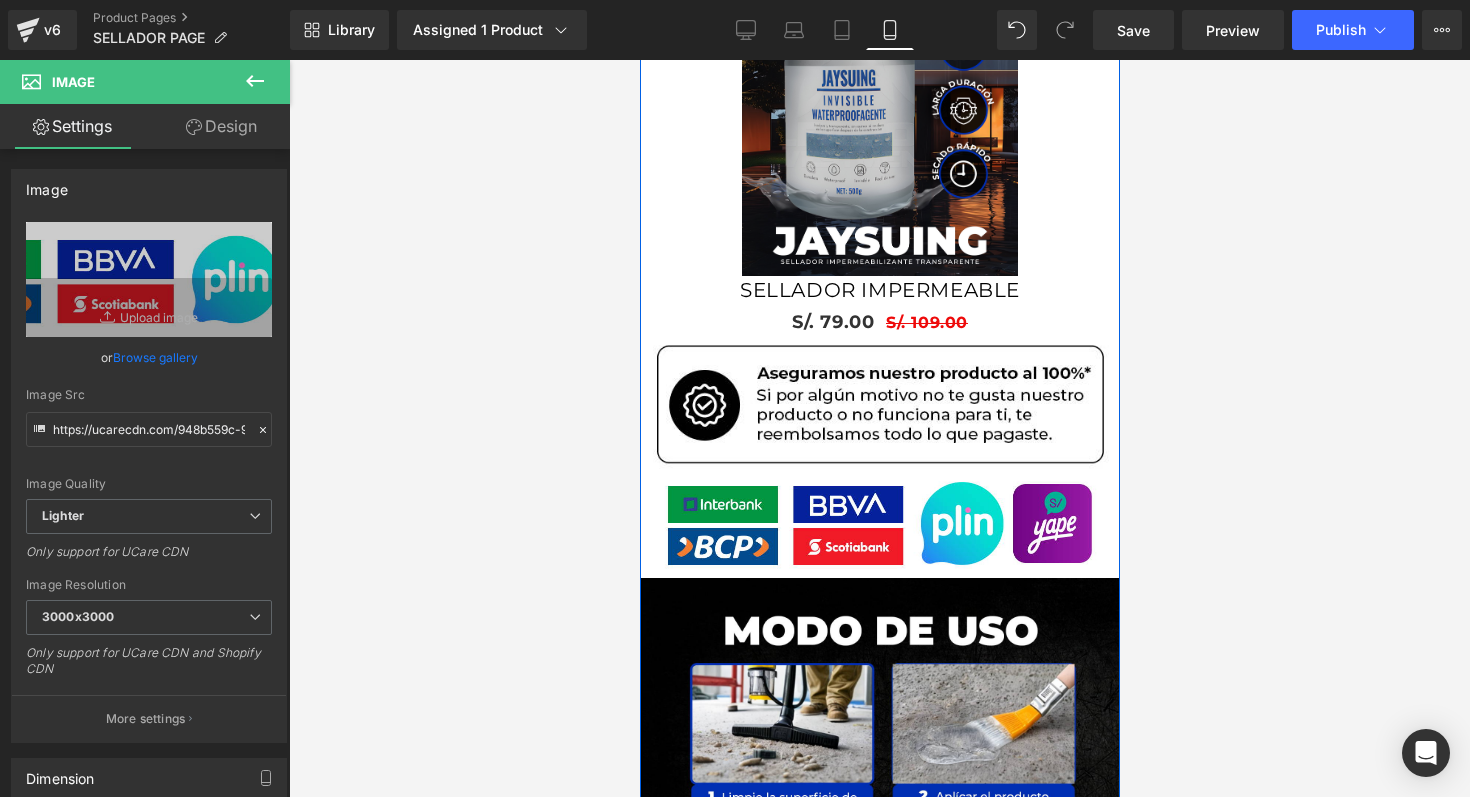 scroll, scrollTop: 2407, scrollLeft: 0, axis: vertical 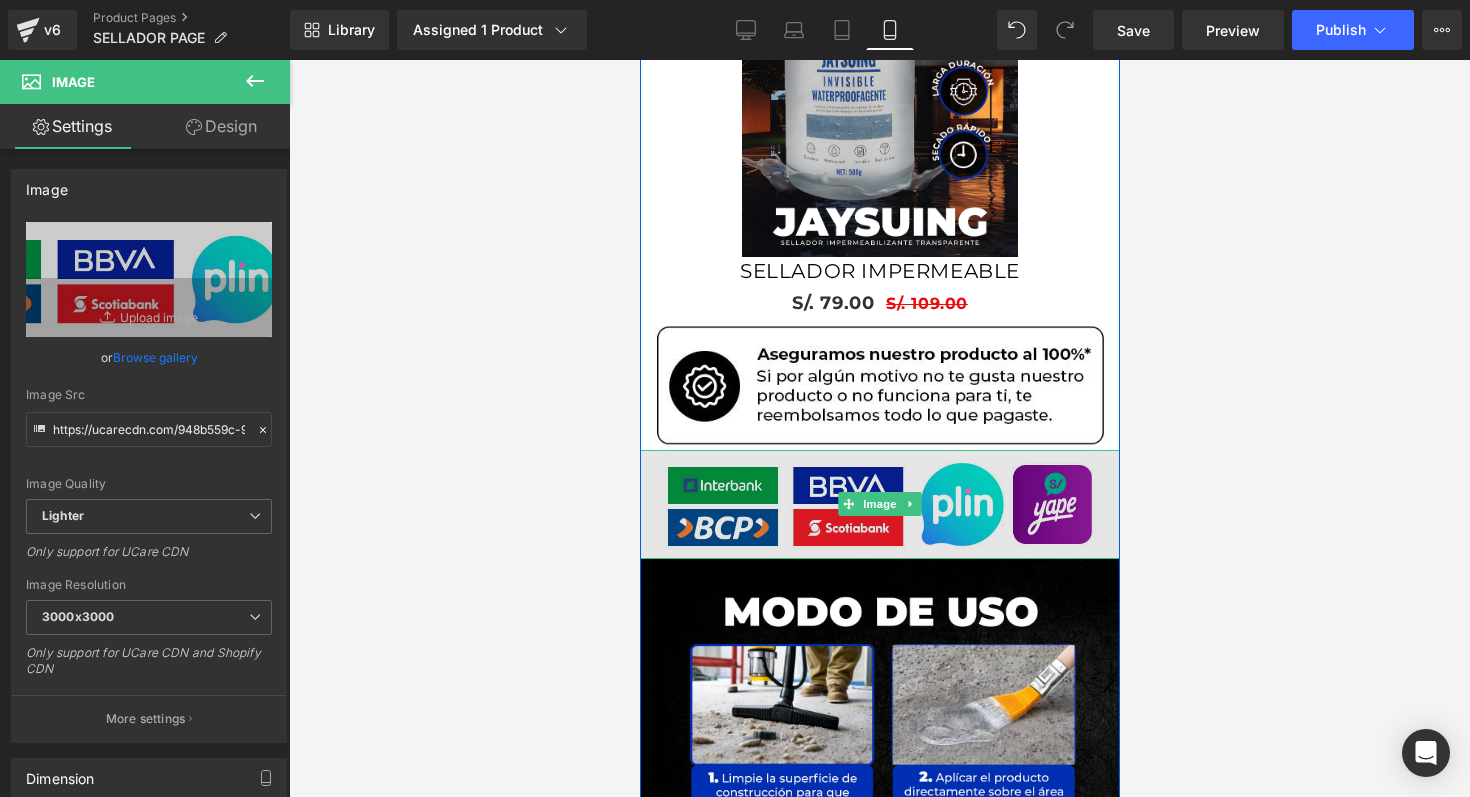 click at bounding box center (879, 504) 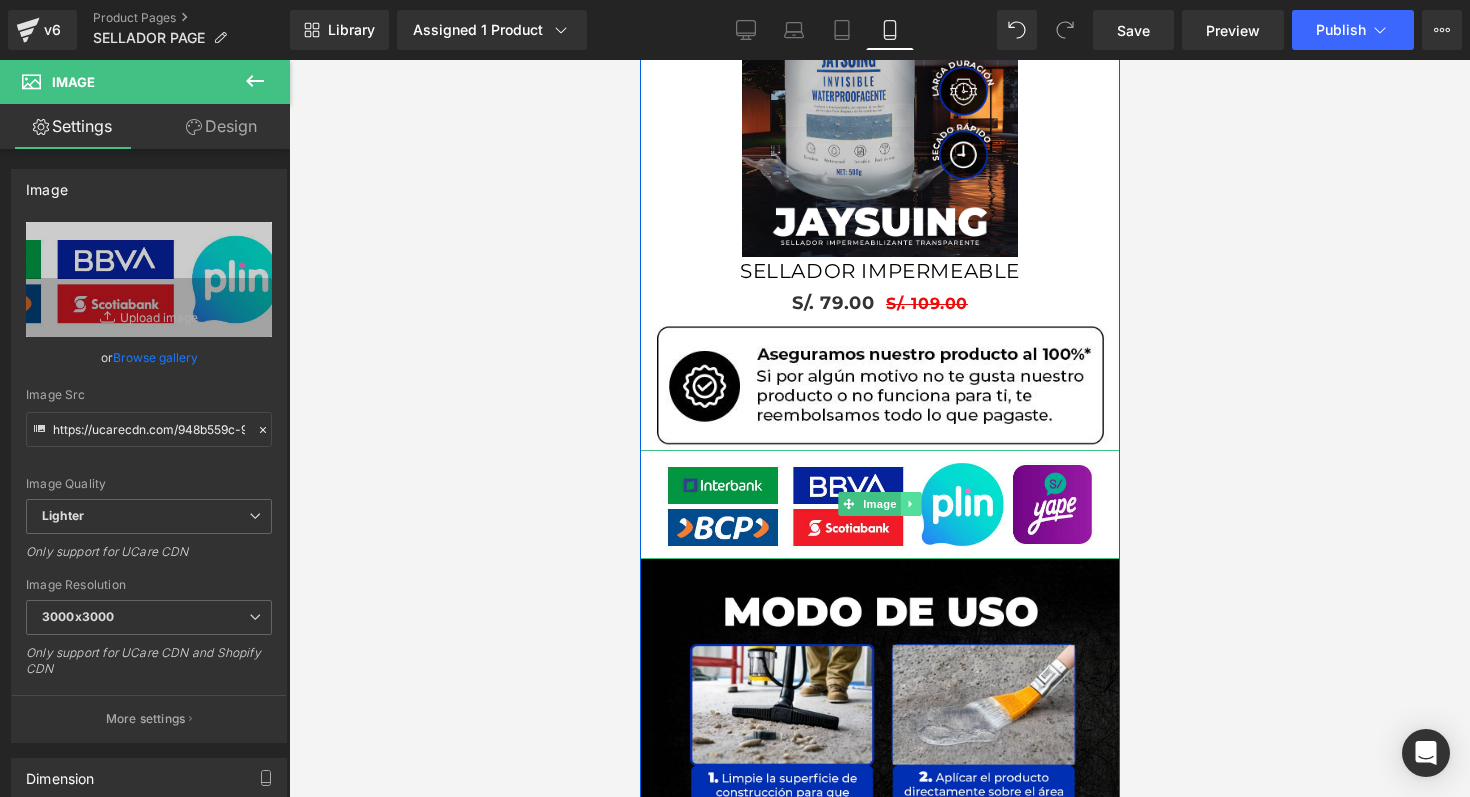 click 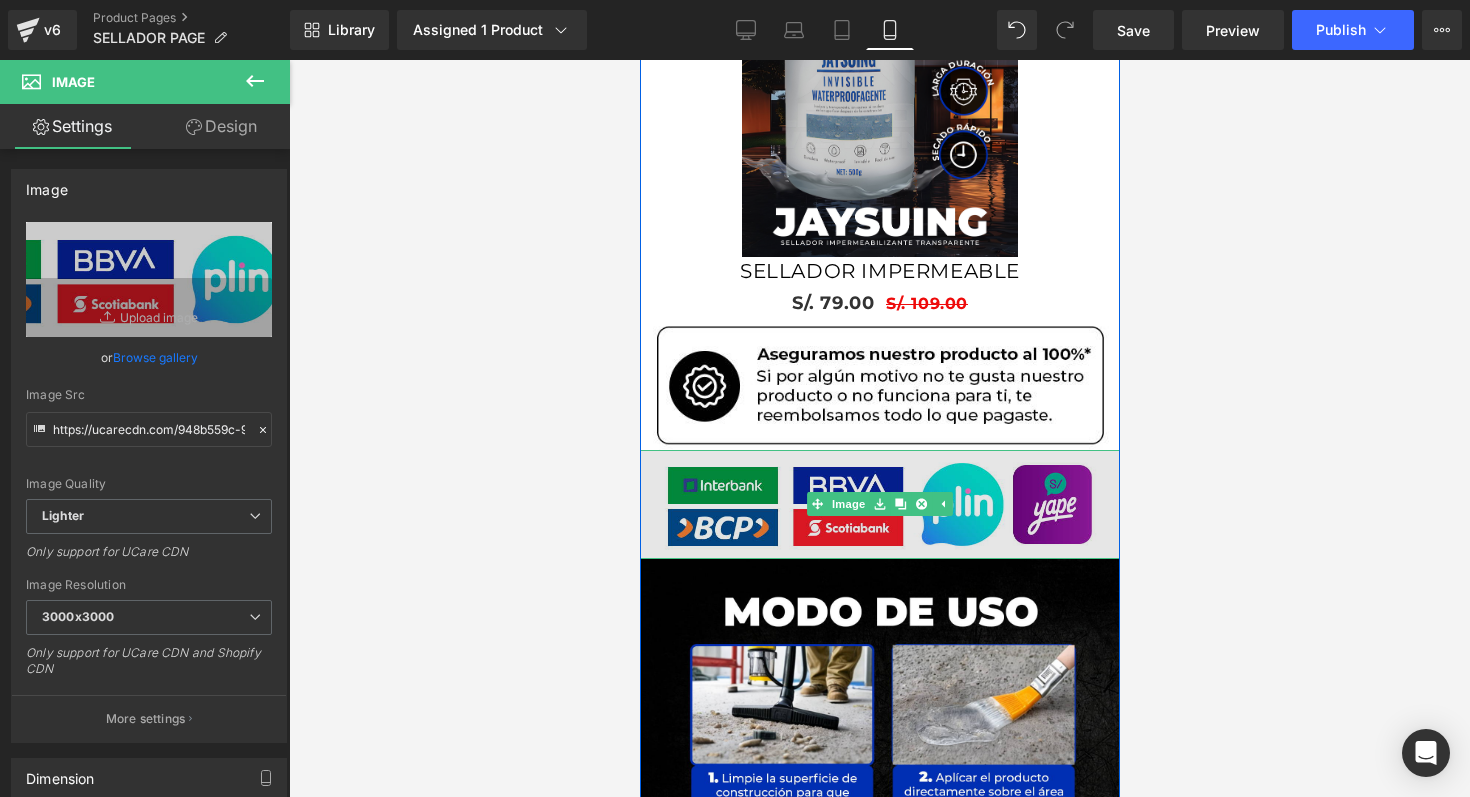 click at bounding box center (879, 504) 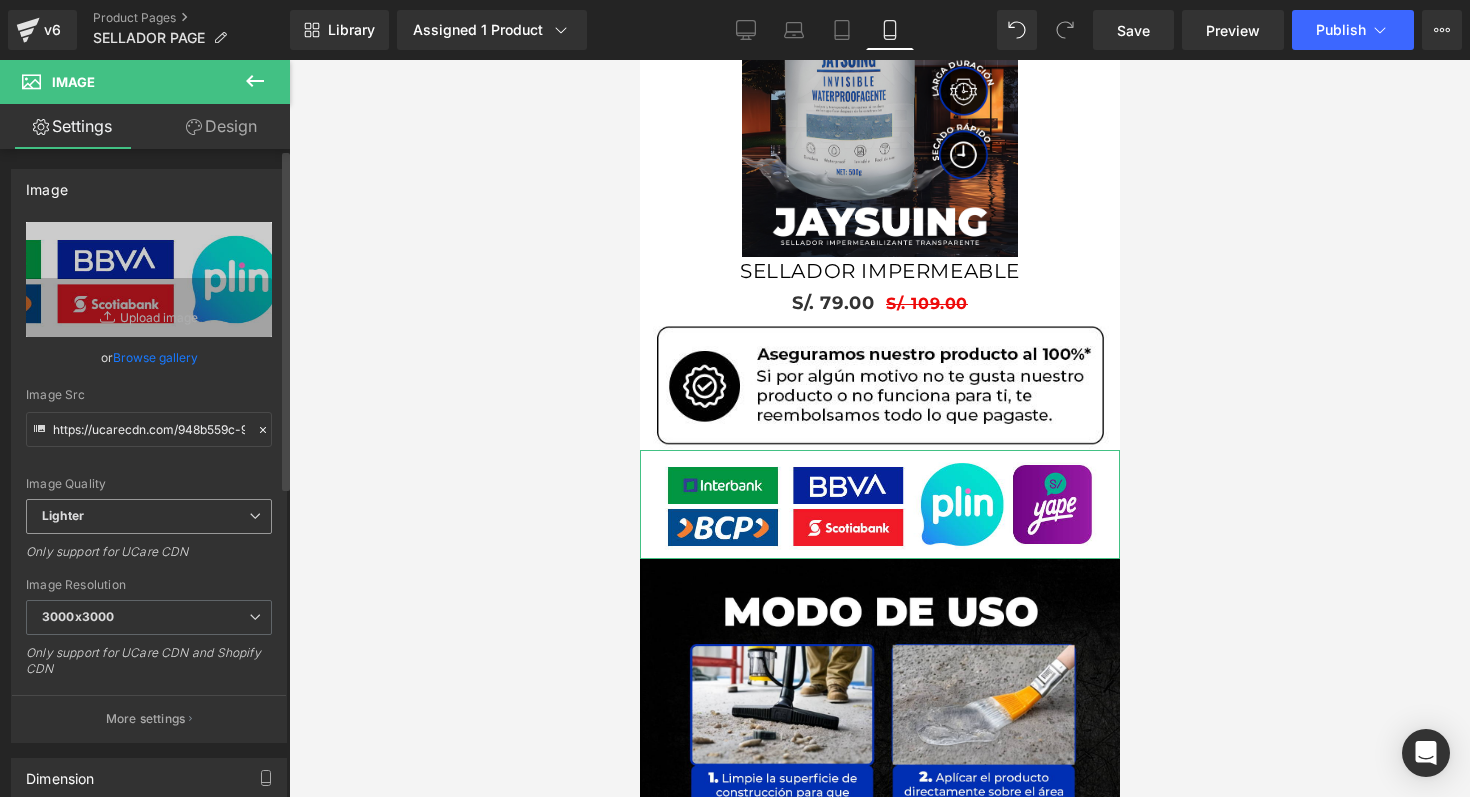 click on "Lighter" at bounding box center [149, 516] 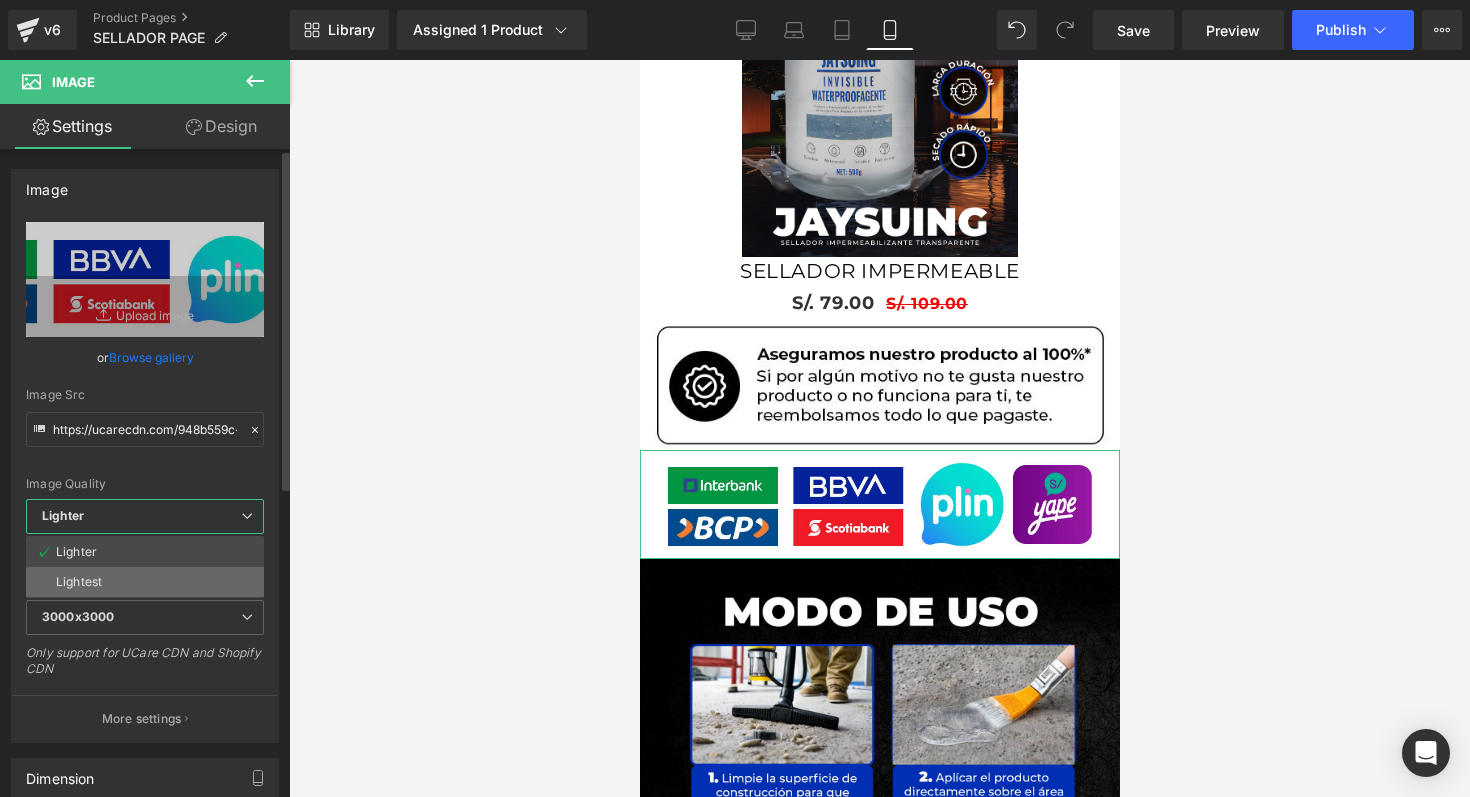 click on "Lightest" at bounding box center (145, 582) 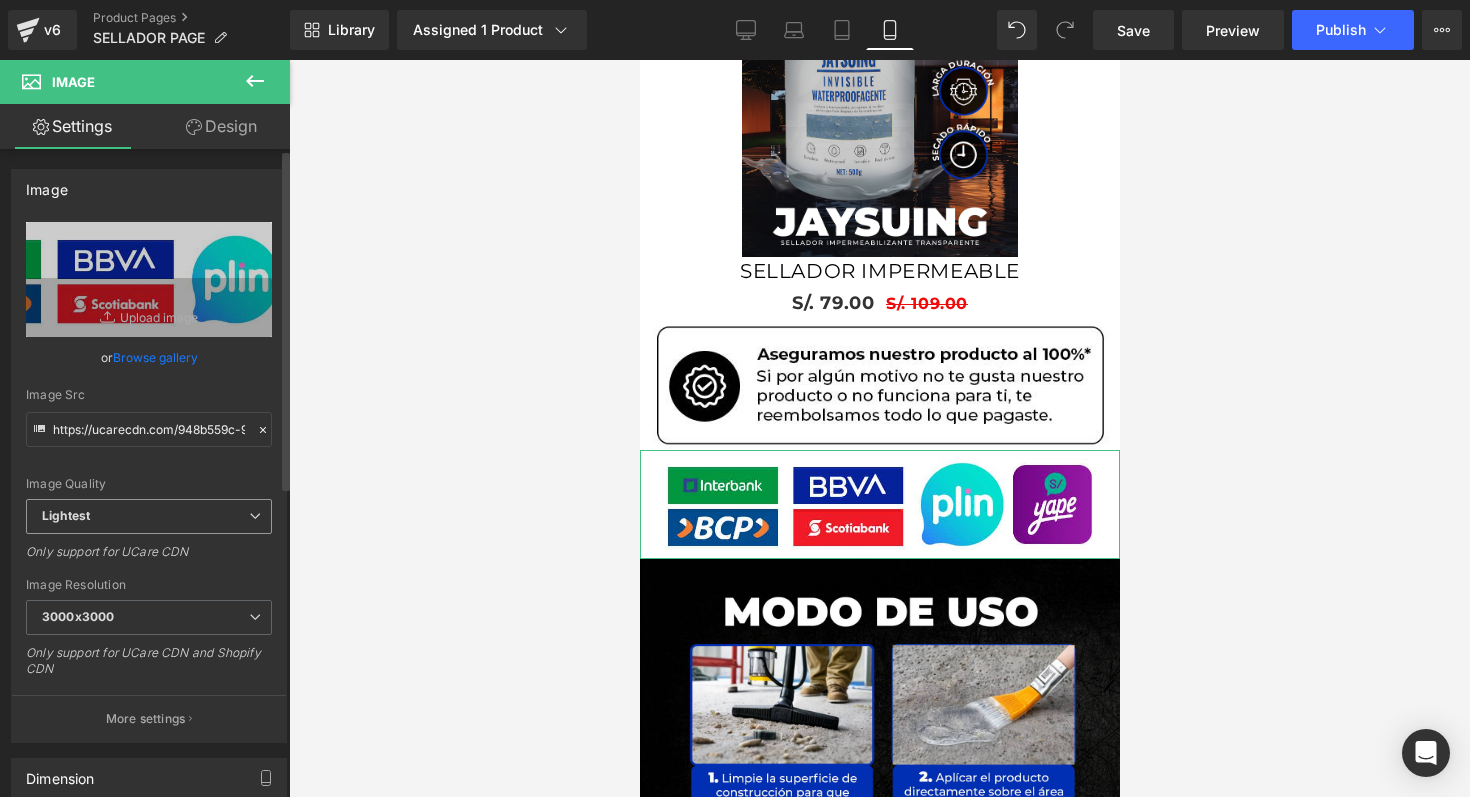click on "Lightest" at bounding box center [149, 516] 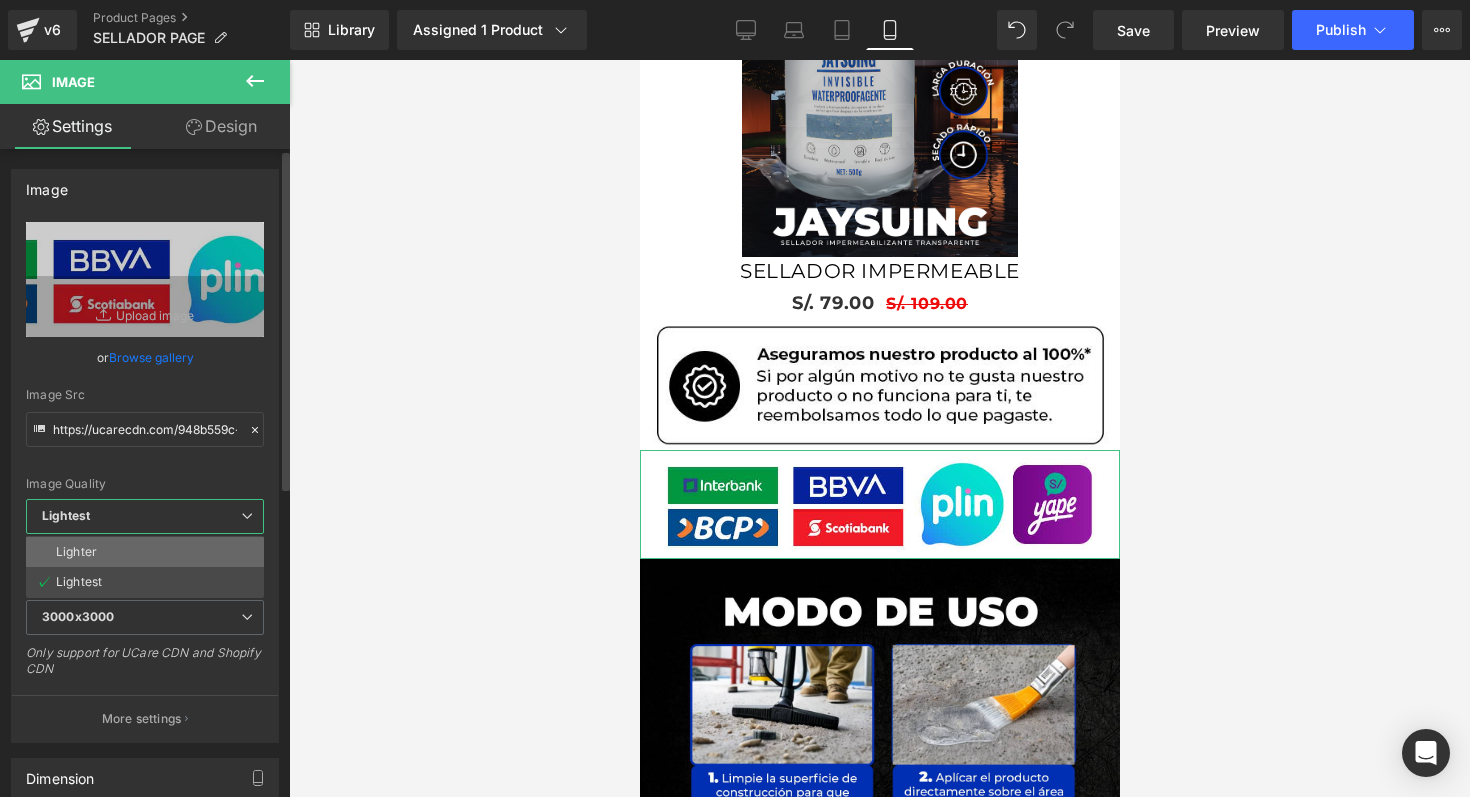 click on "Lighter" at bounding box center [145, 552] 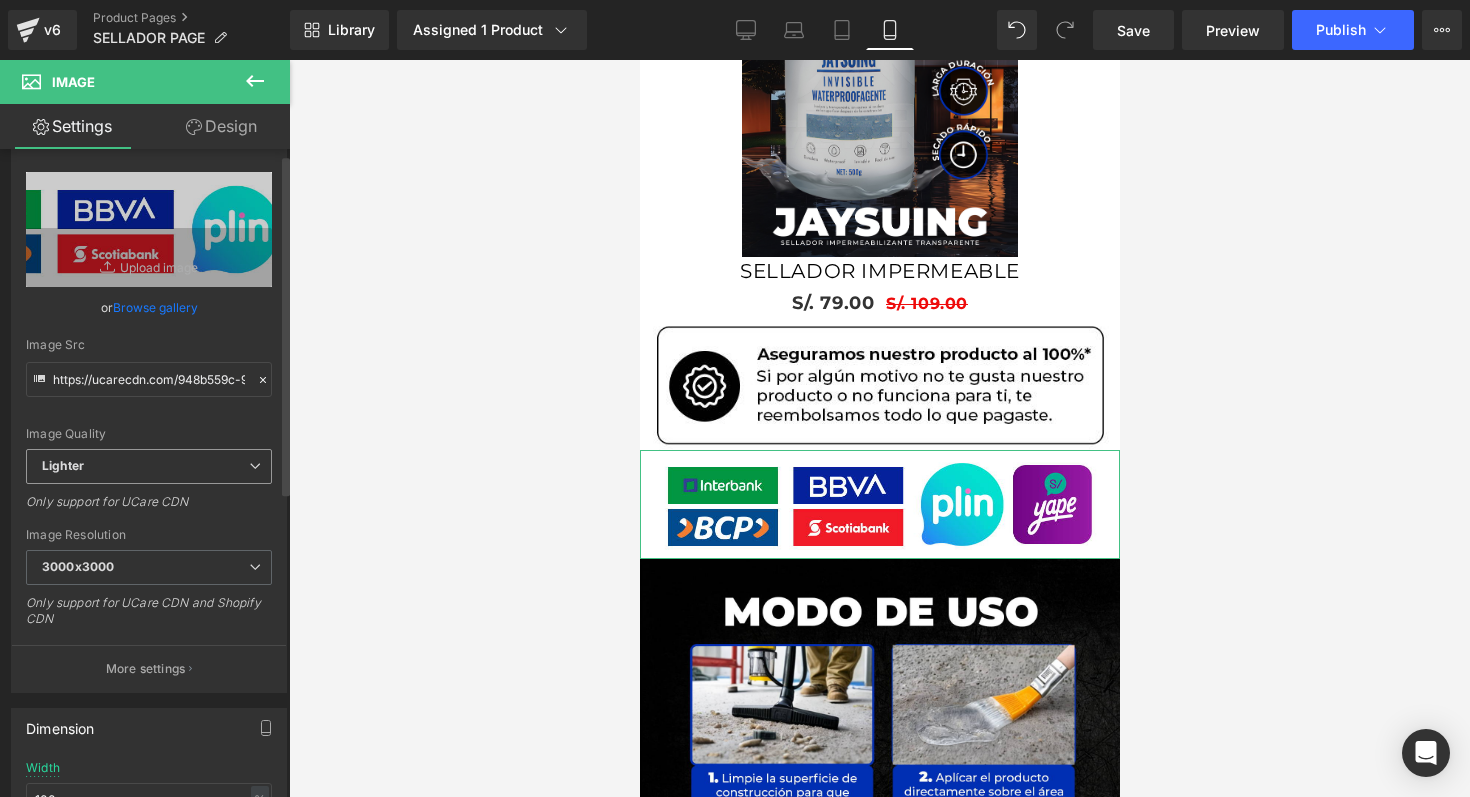 scroll, scrollTop: 0, scrollLeft: 0, axis: both 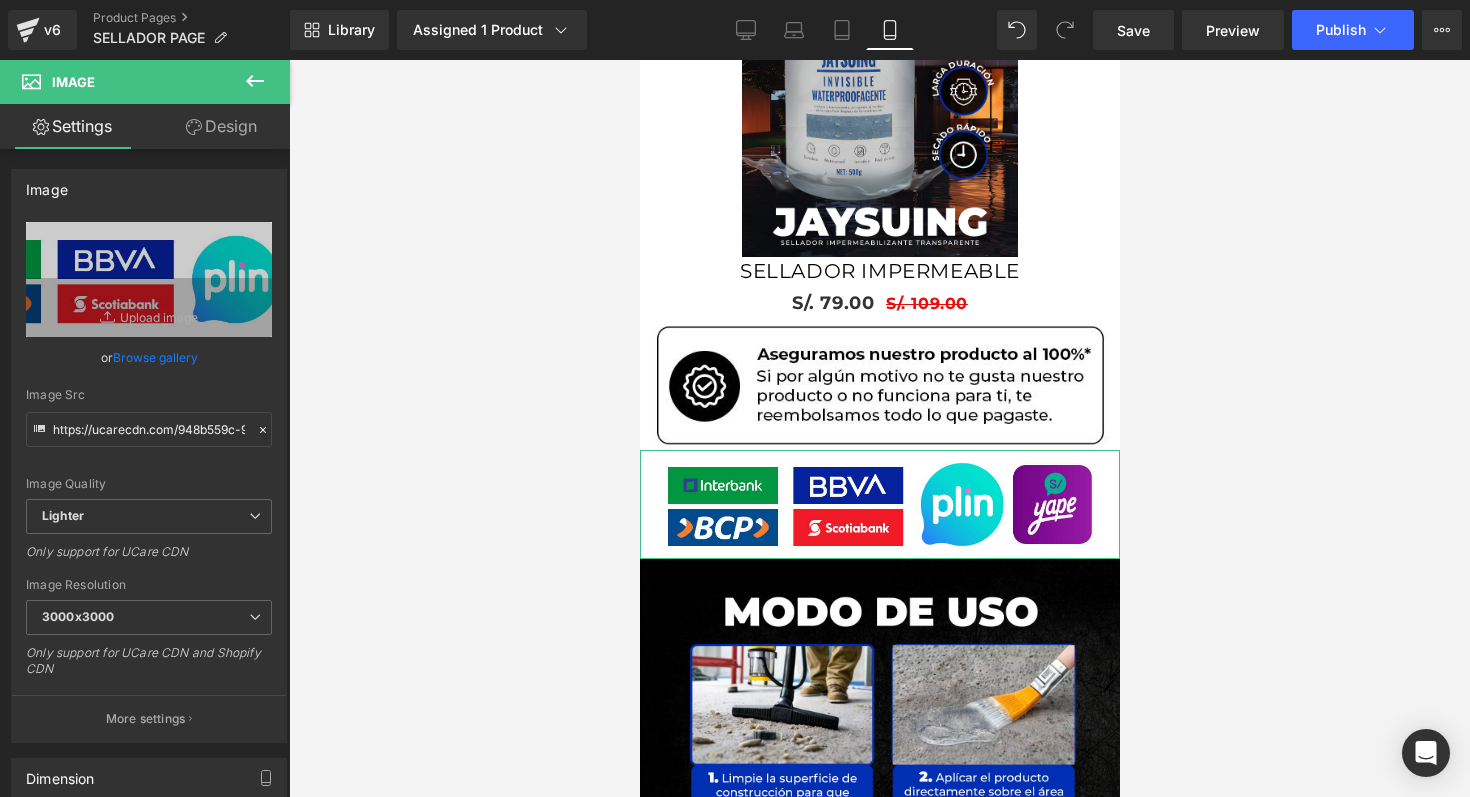 click on "Design" at bounding box center (221, 126) 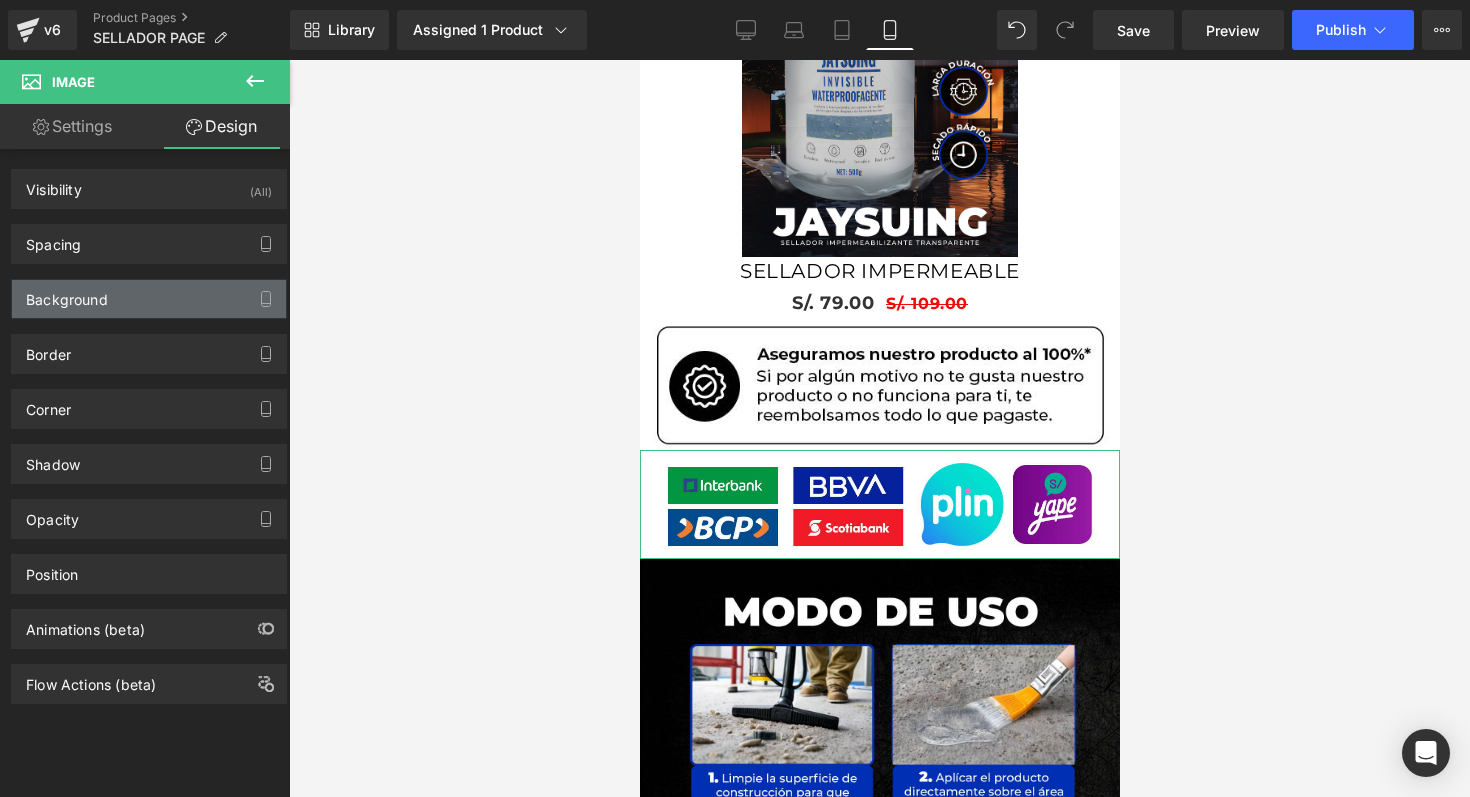 click on "Background" at bounding box center [149, 299] 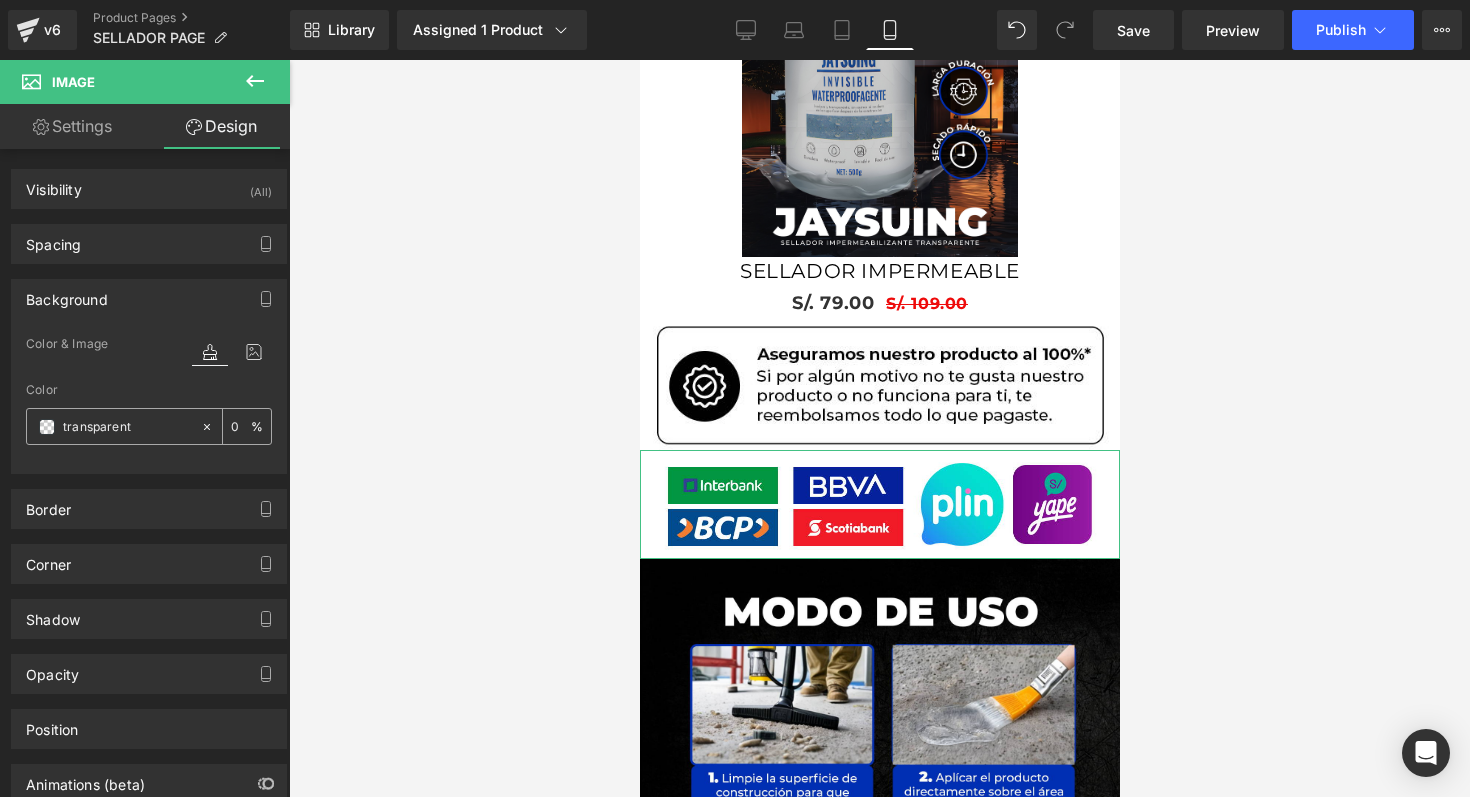 click at bounding box center (47, 427) 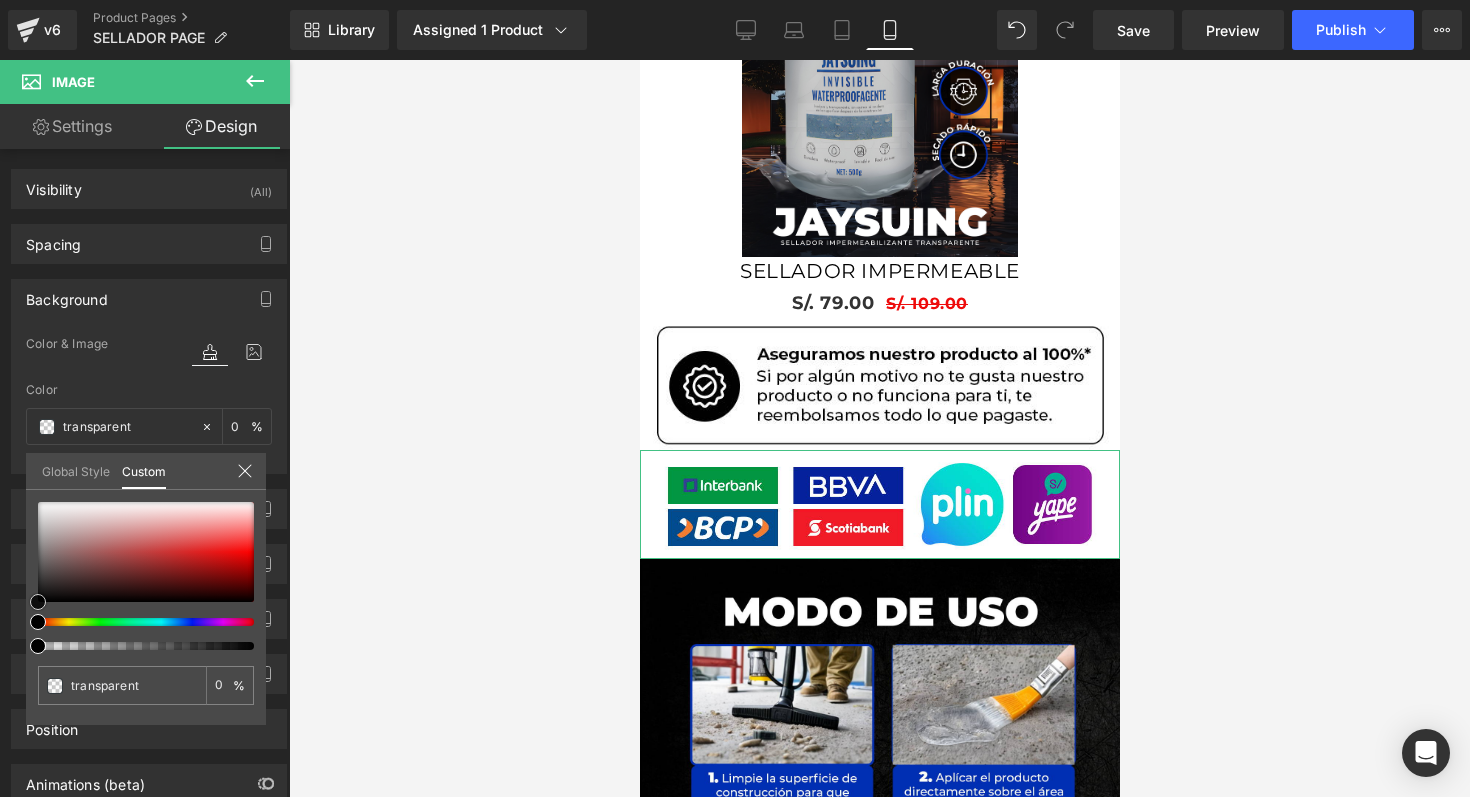 type on "#b74242" 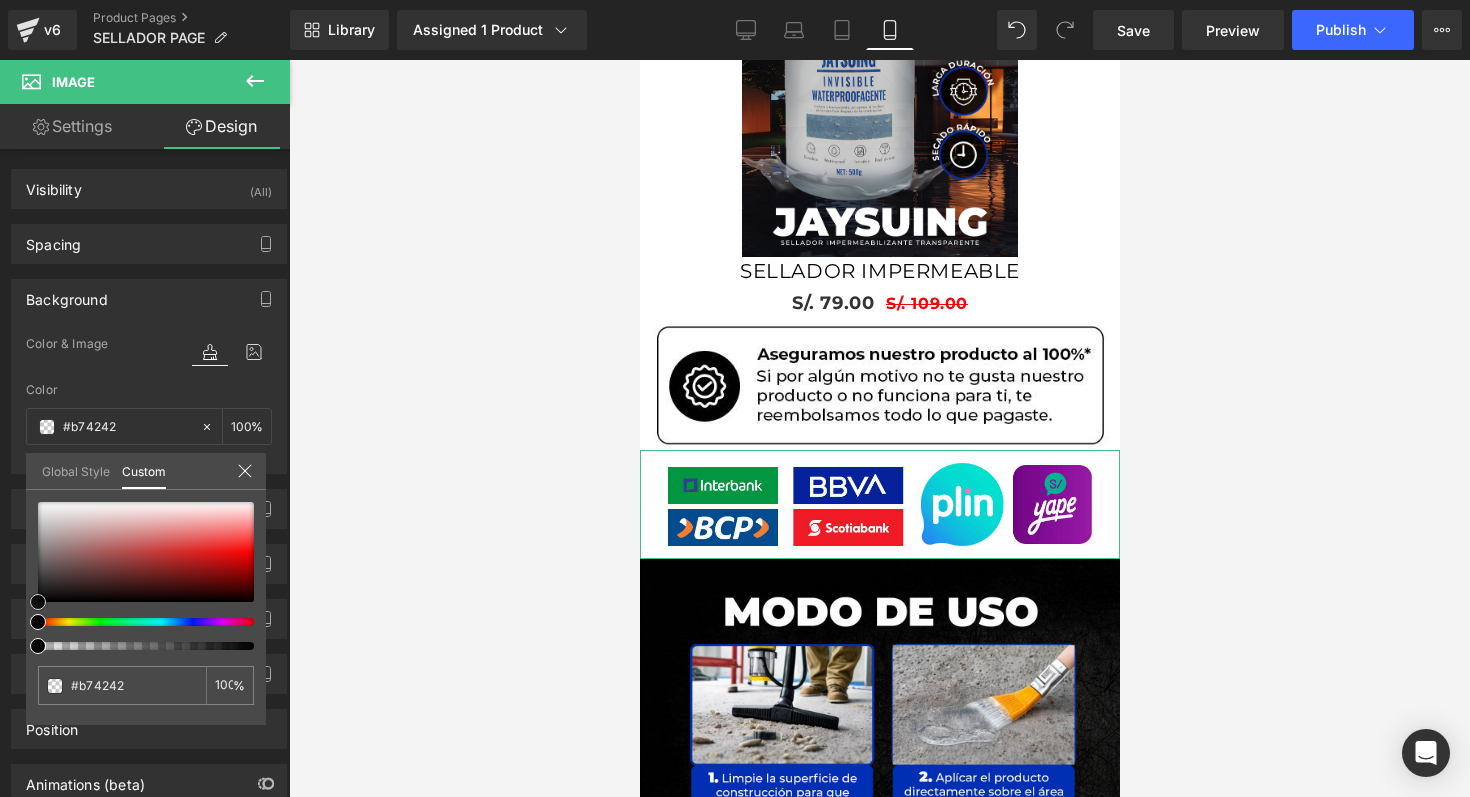 click at bounding box center [146, 552] 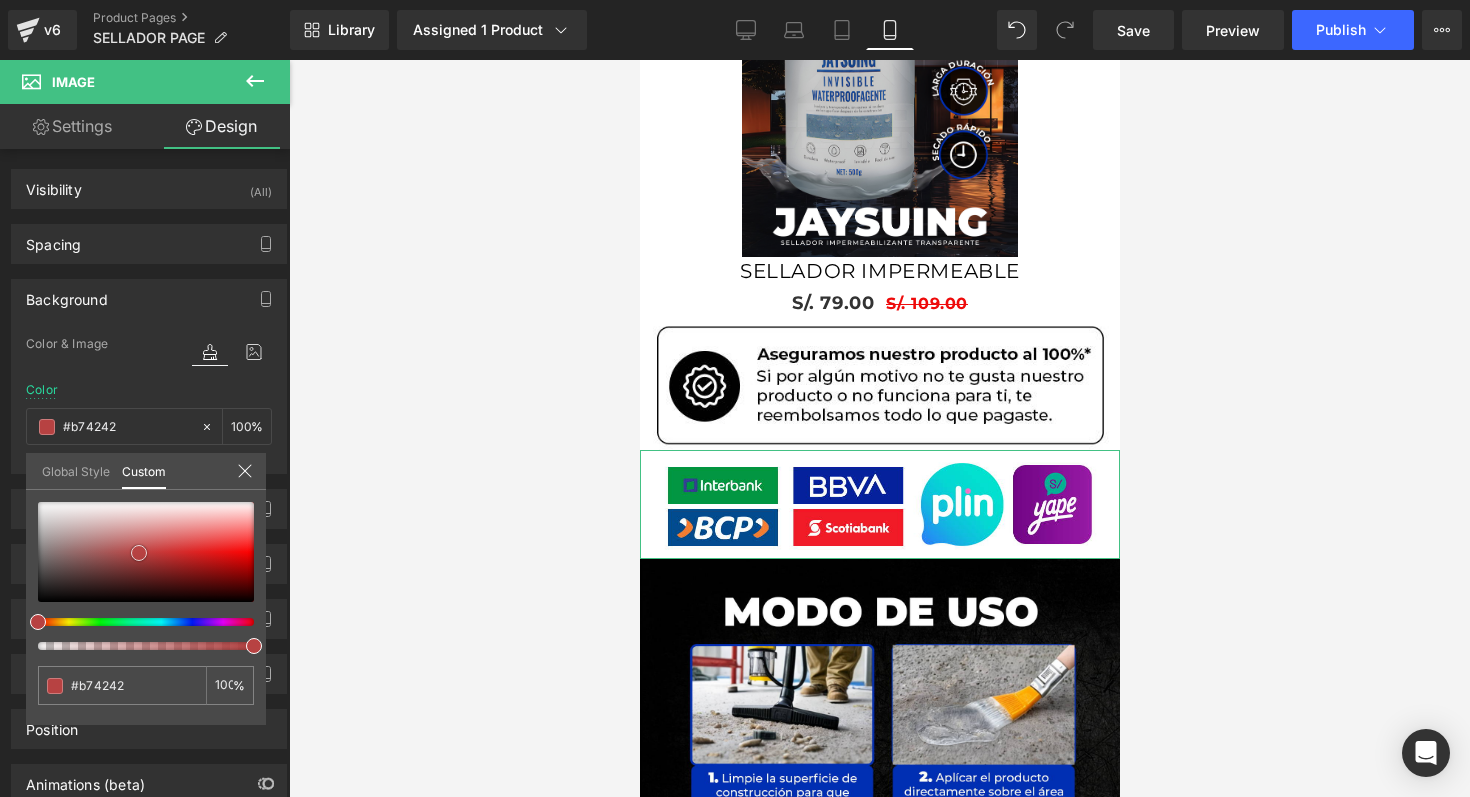 type on "#d41111" 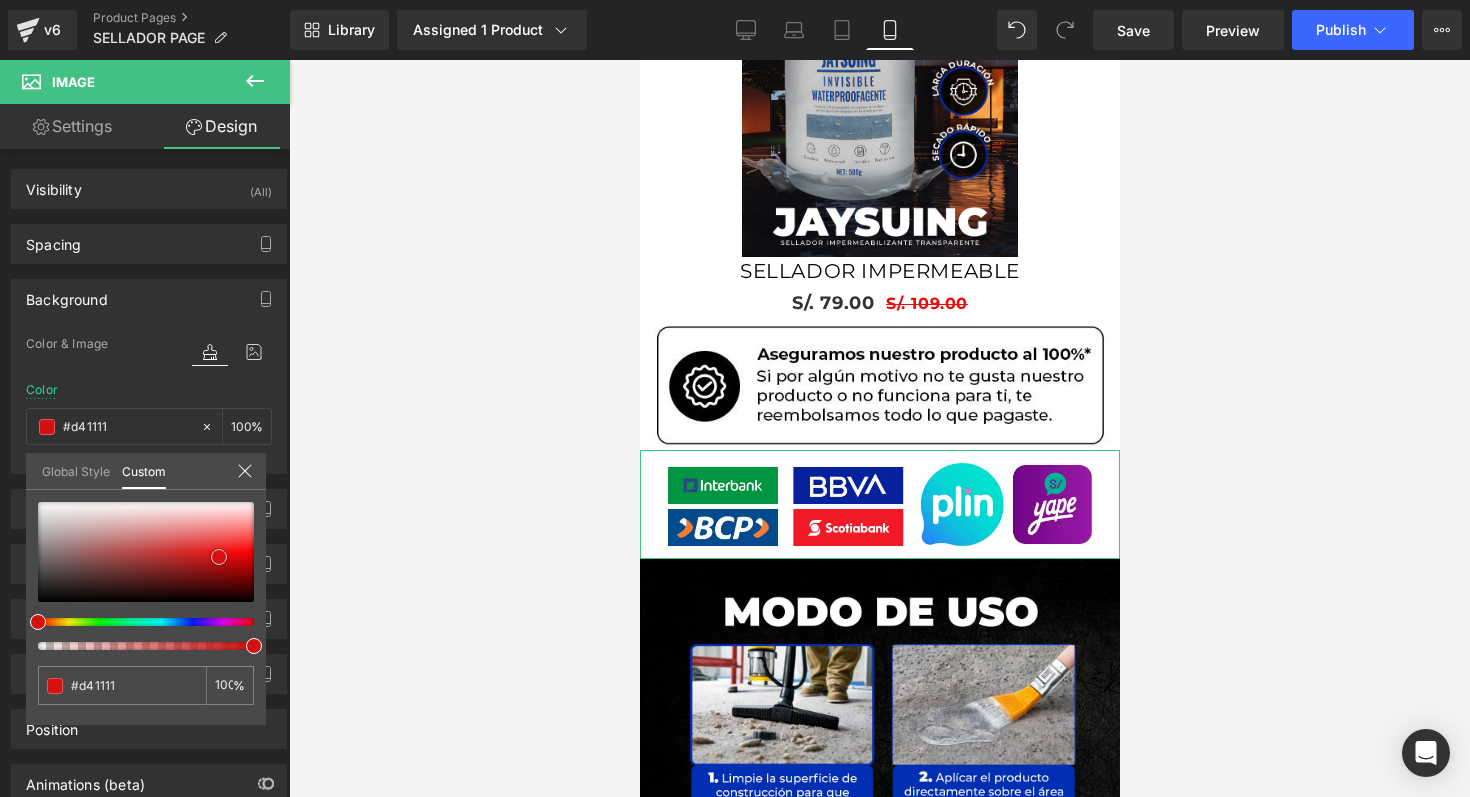 click at bounding box center (146, 552) 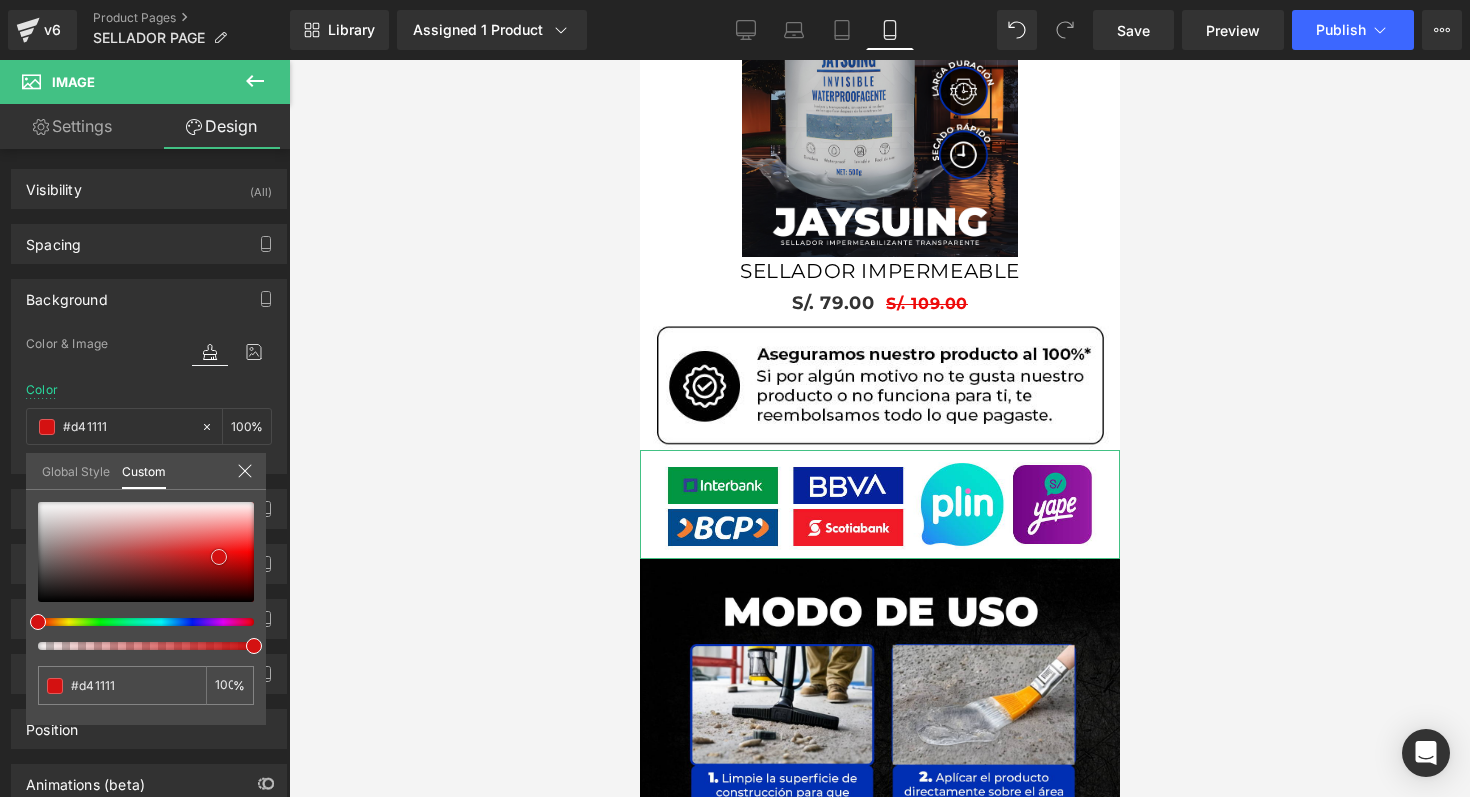 type on "#d11313" 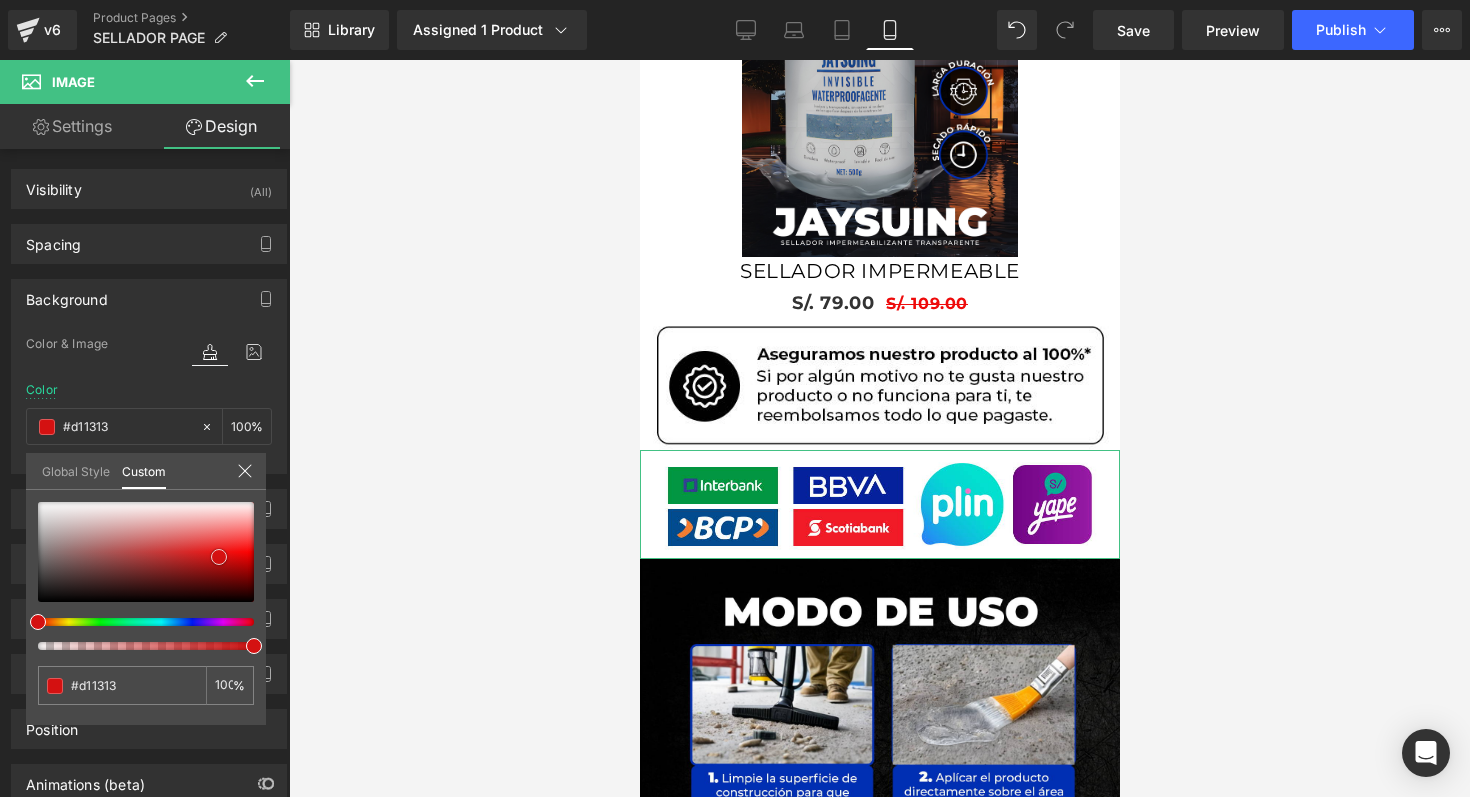type on "#d01414" 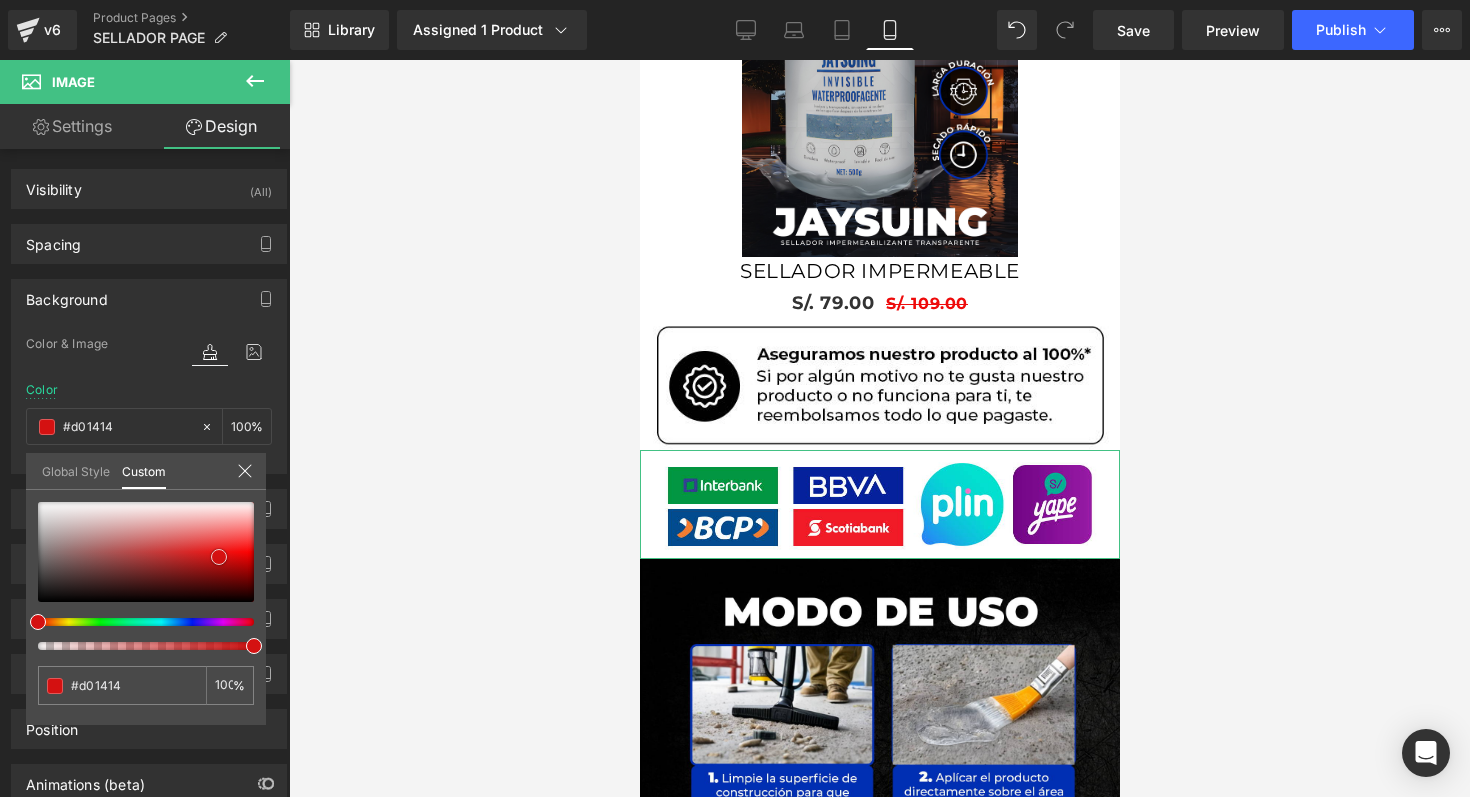 type on "#c51a1a" 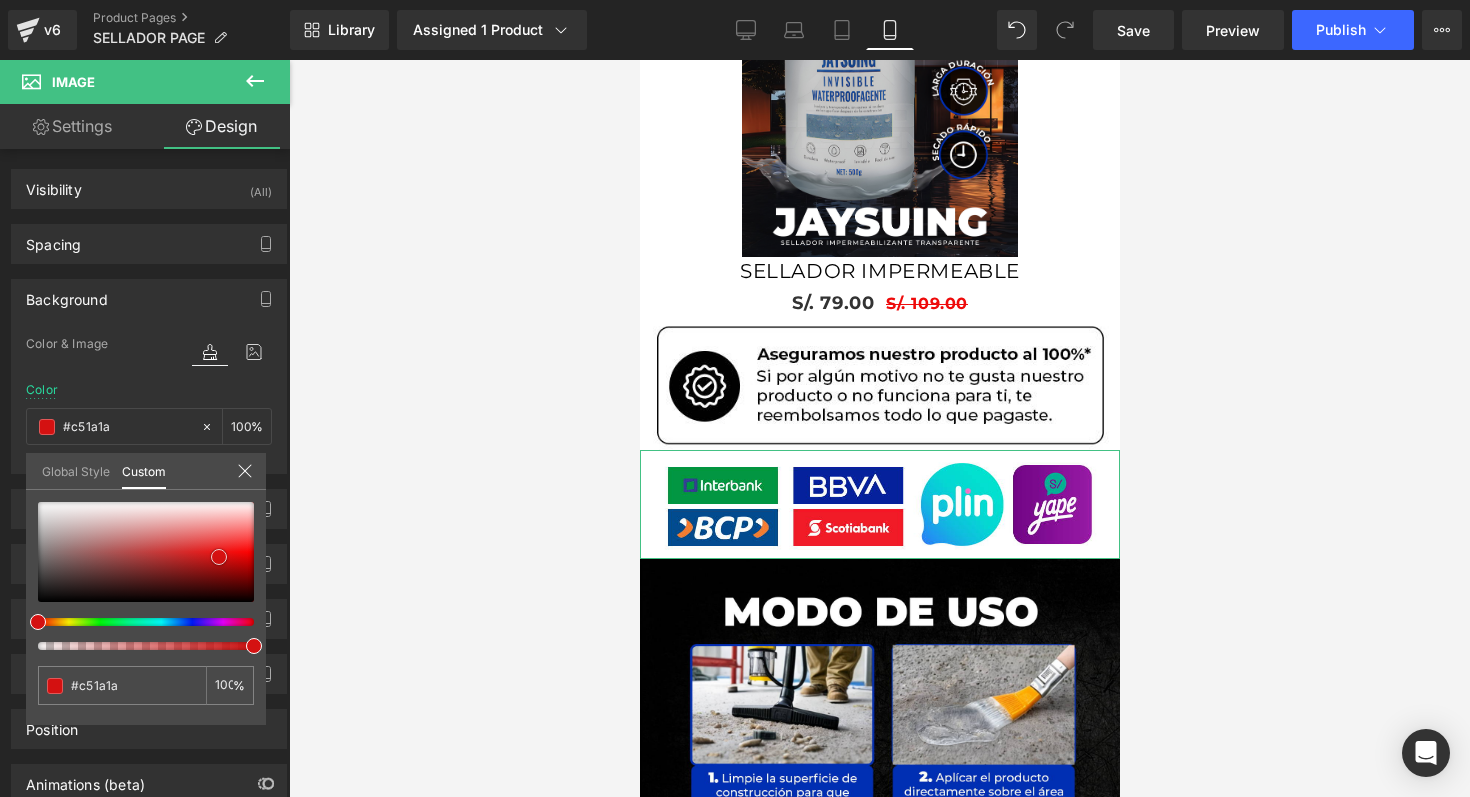 type on "#b12424" 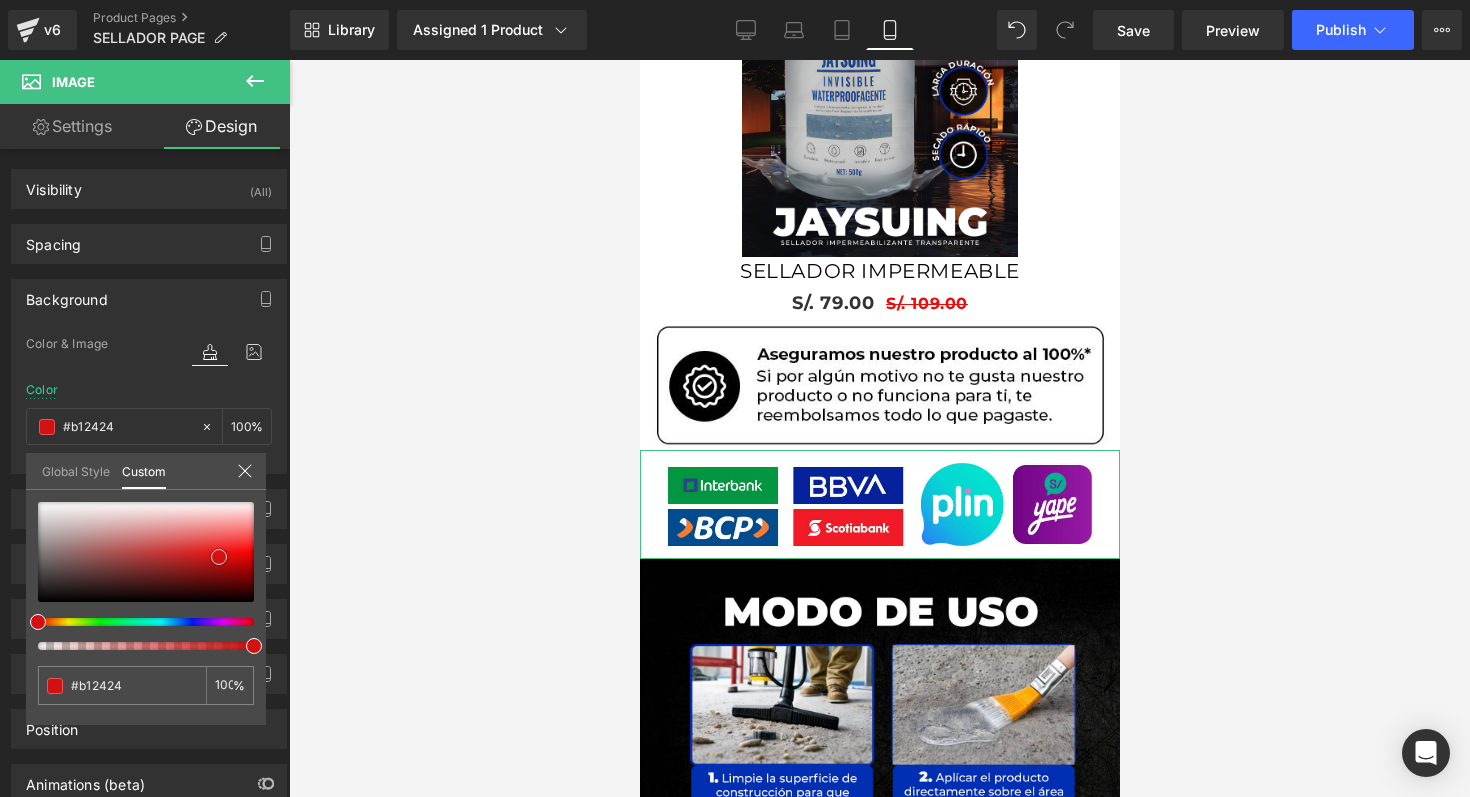 type on "#902727" 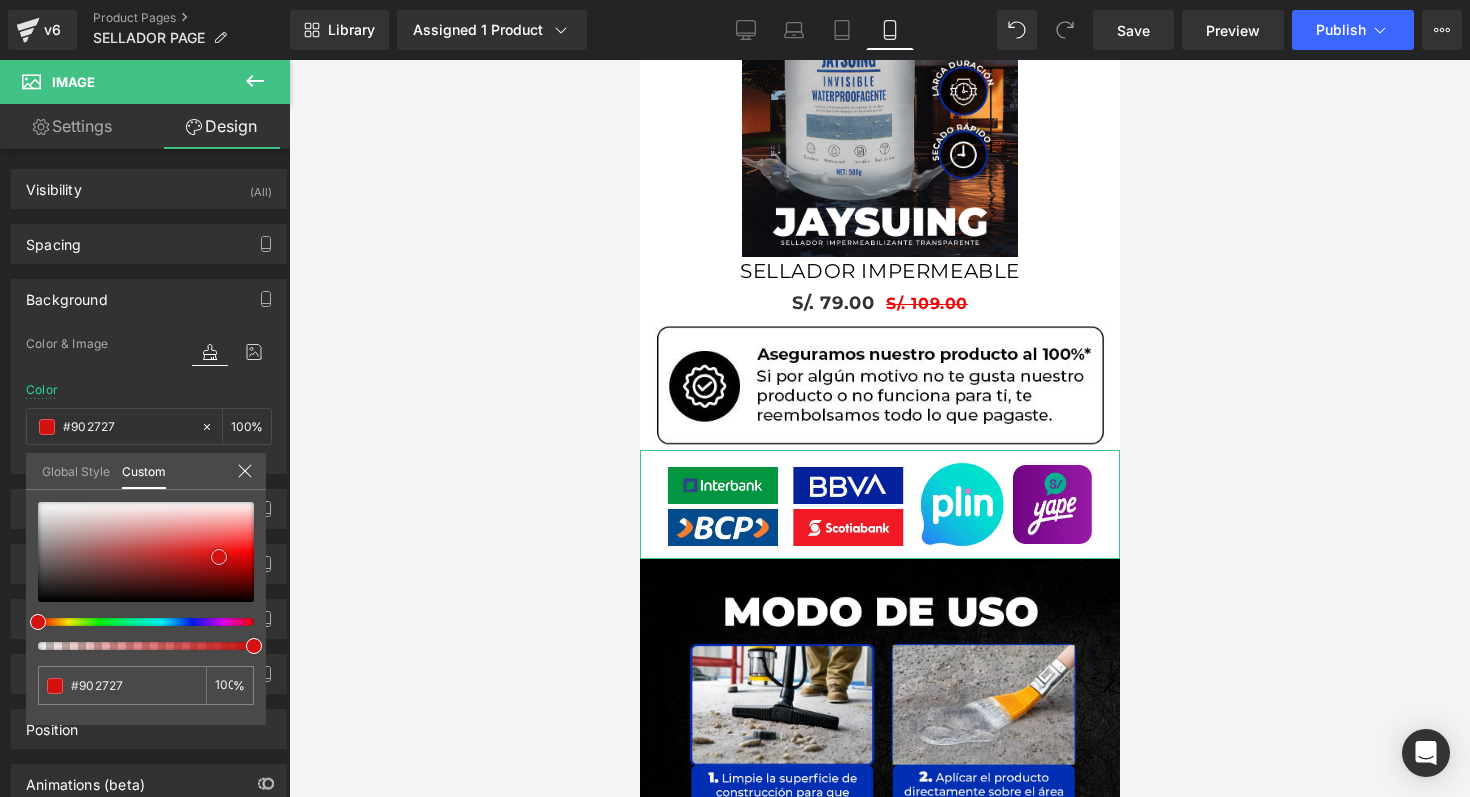 type on "#642525" 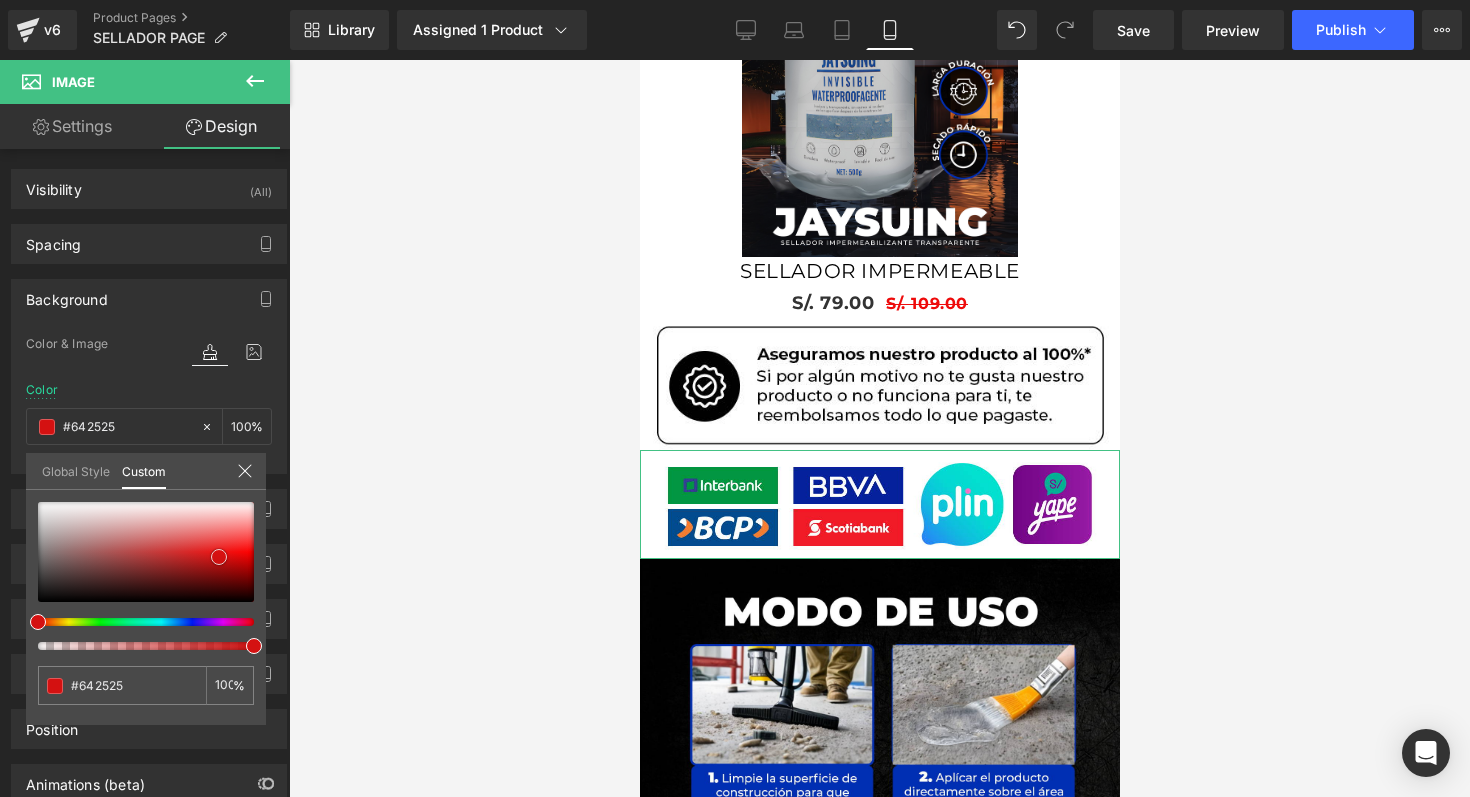 type on "#3d1d1d" 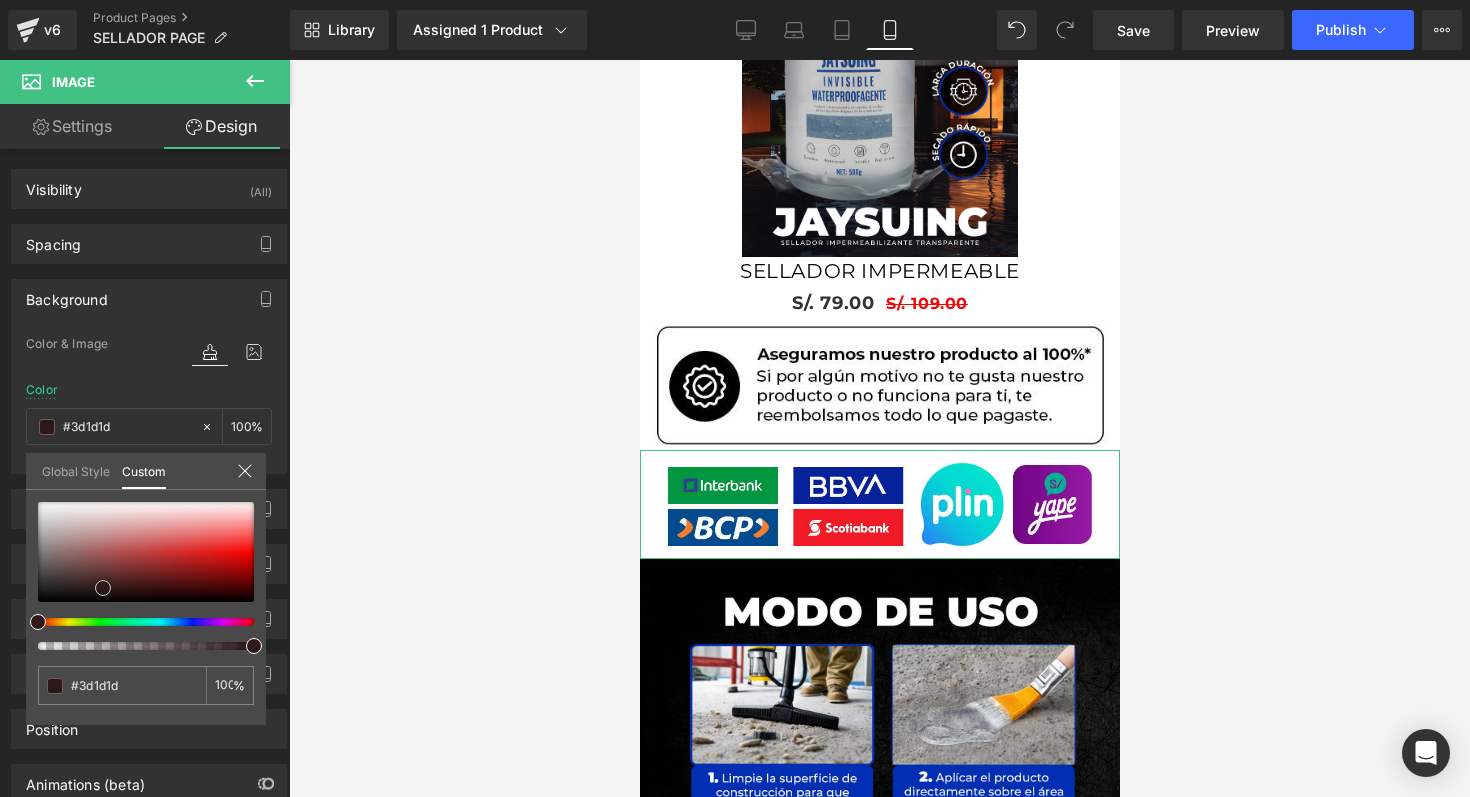 type on "#1c1010" 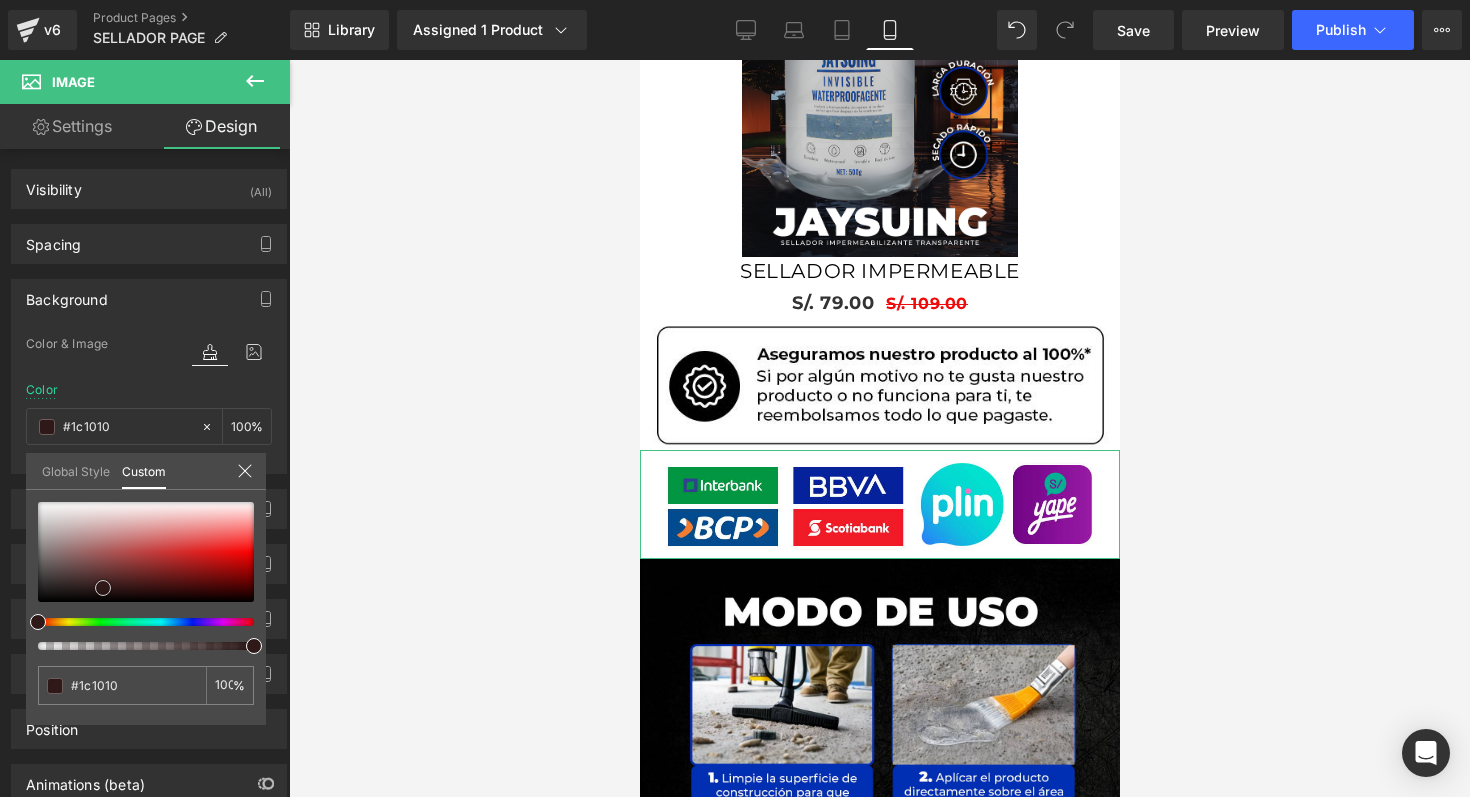 type on "#000000" 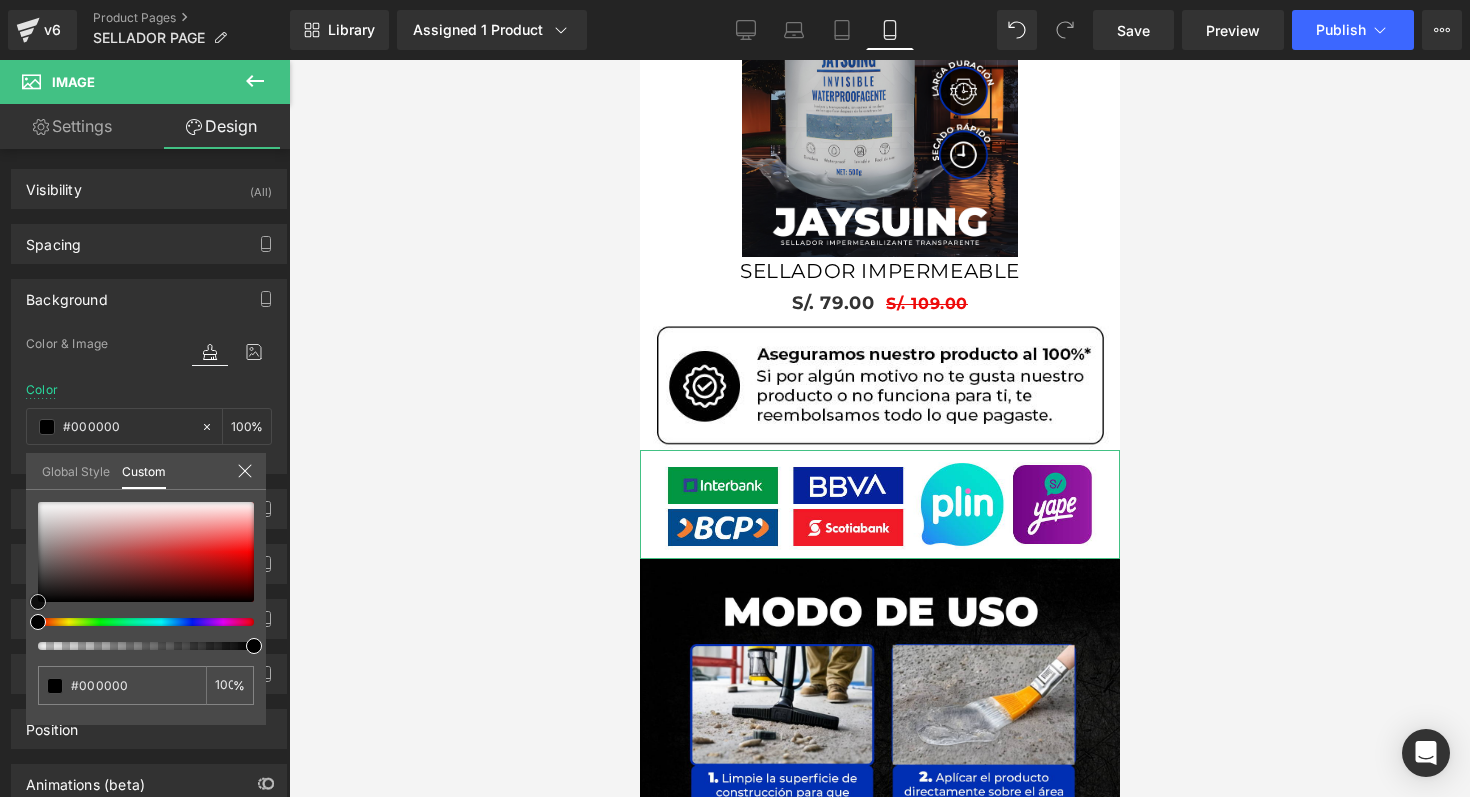 drag, startPoint x: 219, startPoint y: 557, endPoint x: 0, endPoint y: 619, distance: 227.60712 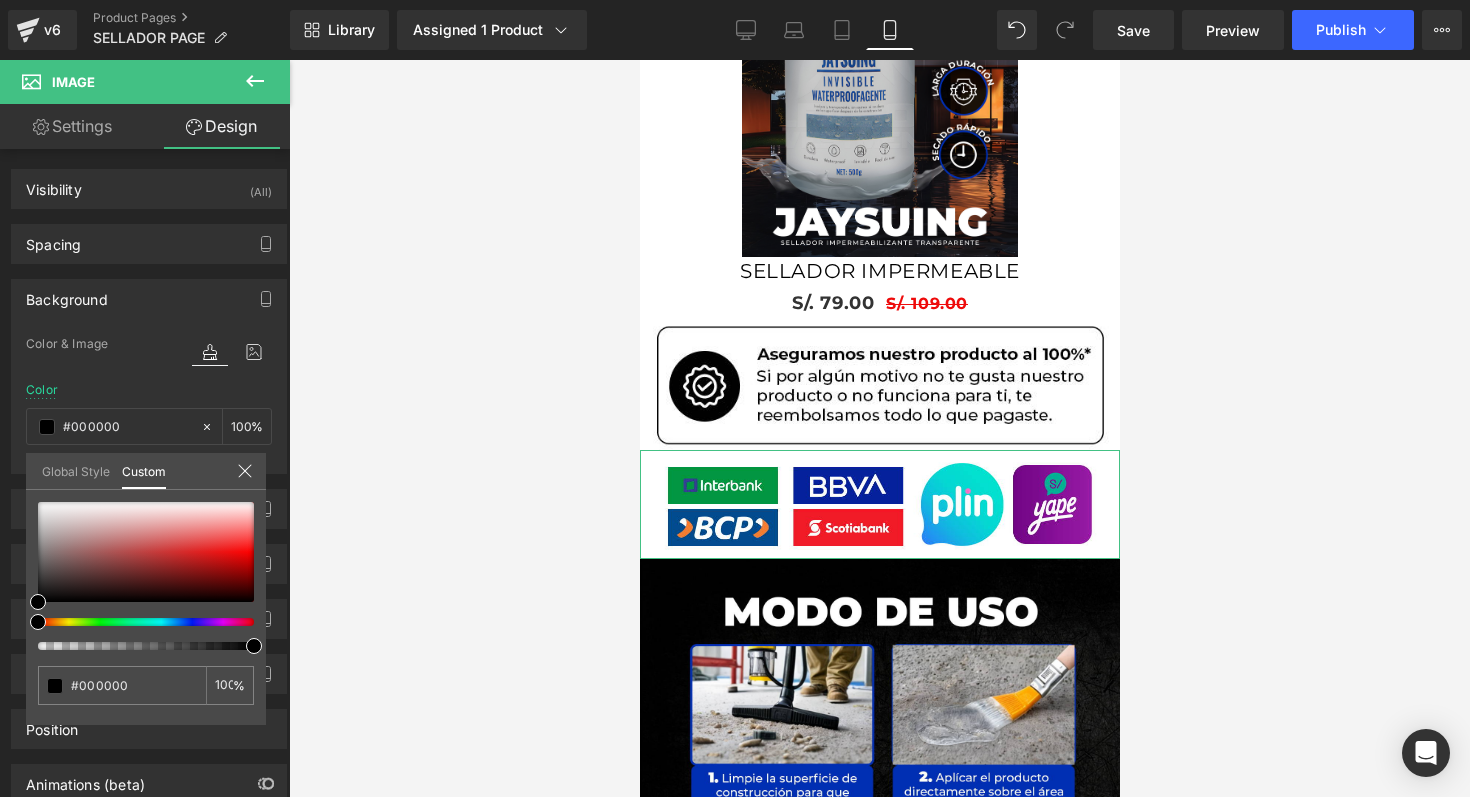 click 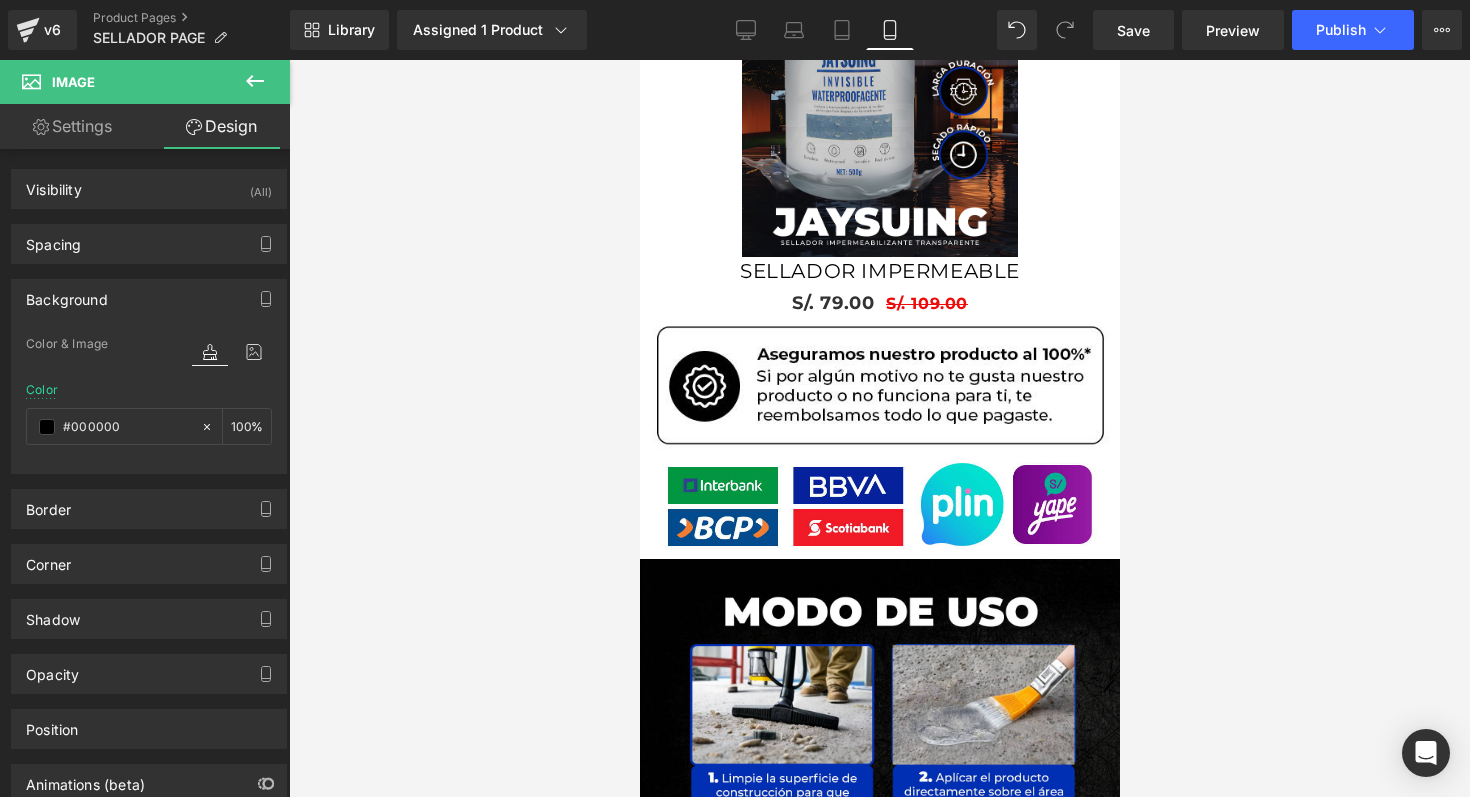 click at bounding box center (879, 428) 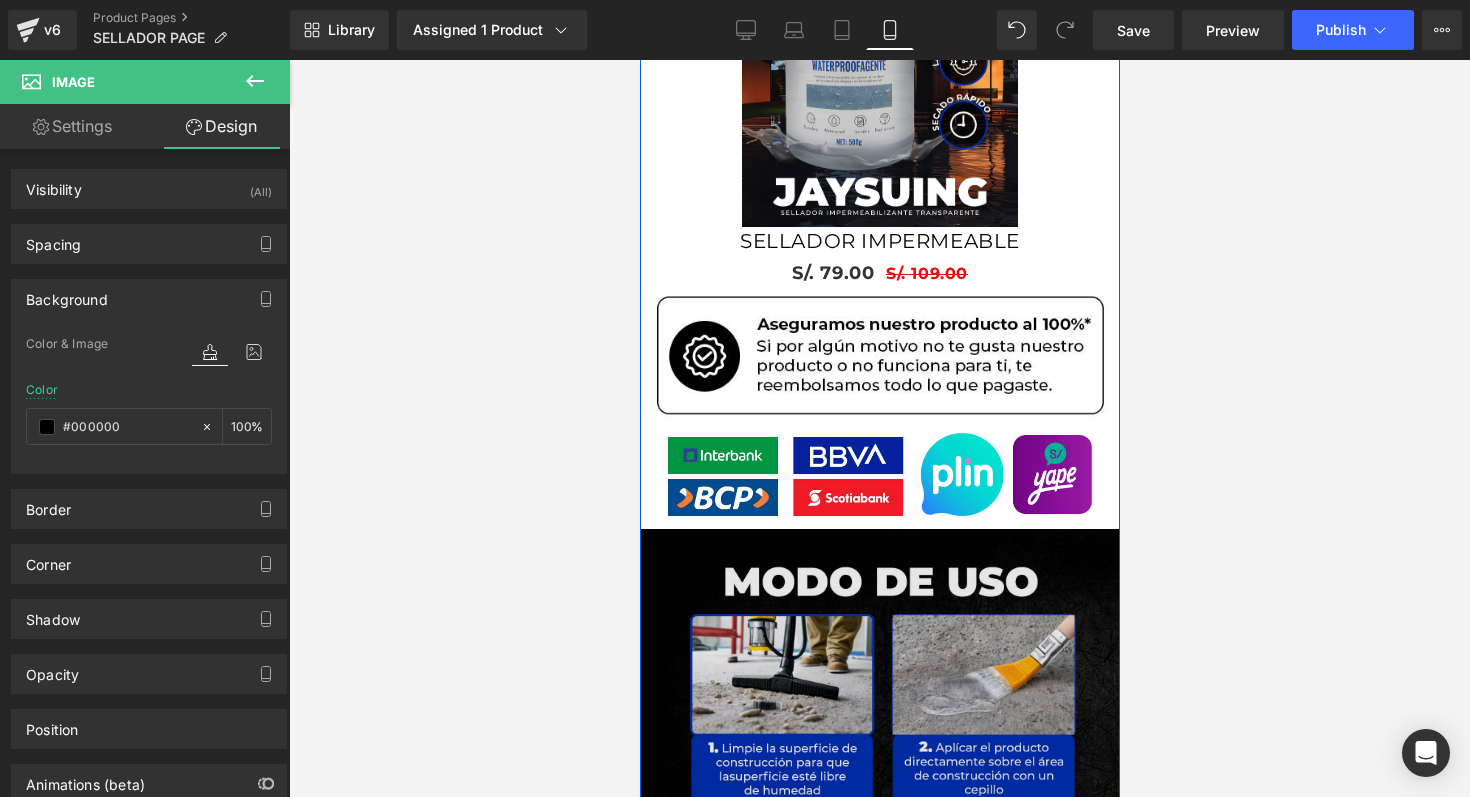 scroll, scrollTop: 2442, scrollLeft: 0, axis: vertical 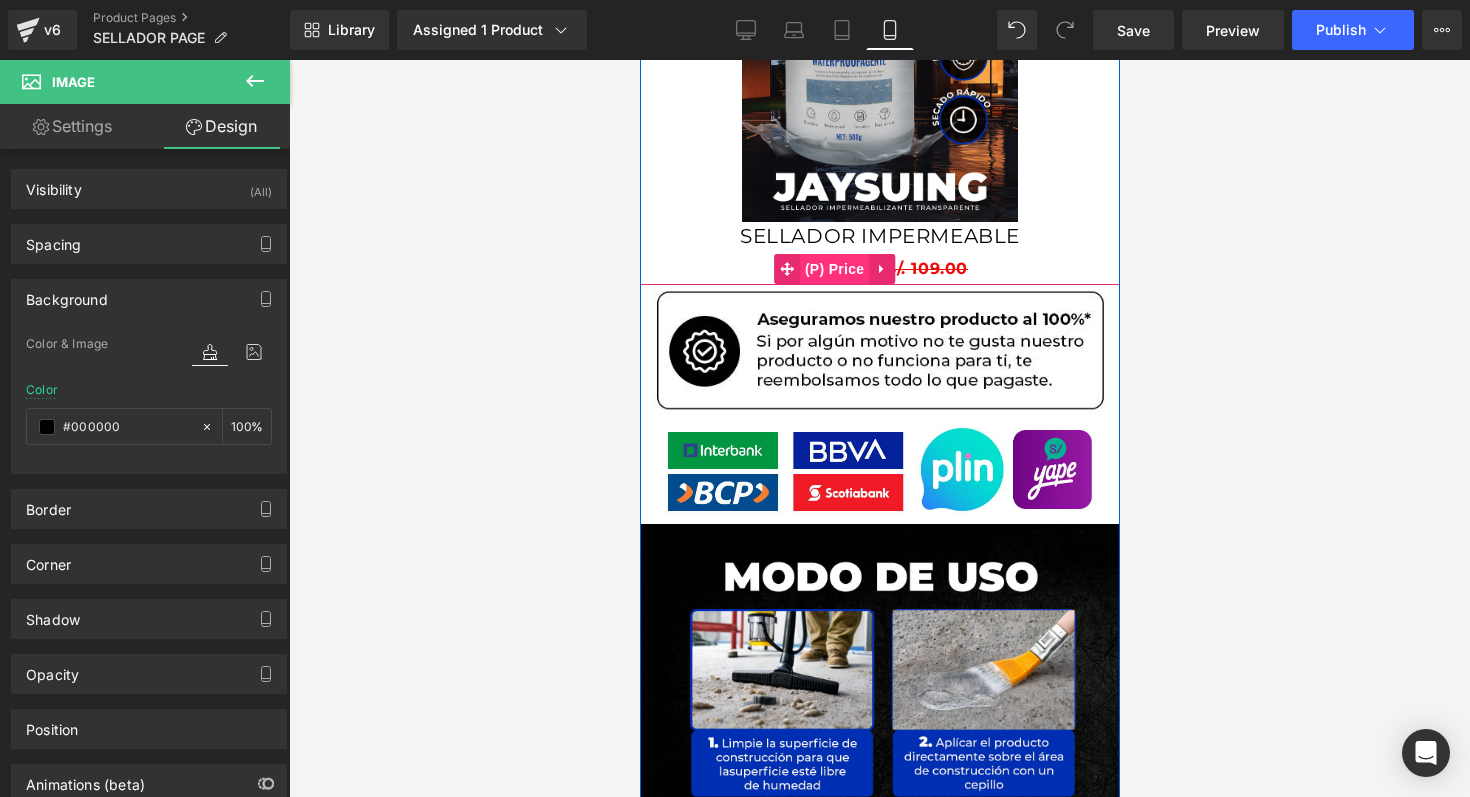 click on "(P) Price" at bounding box center [834, 269] 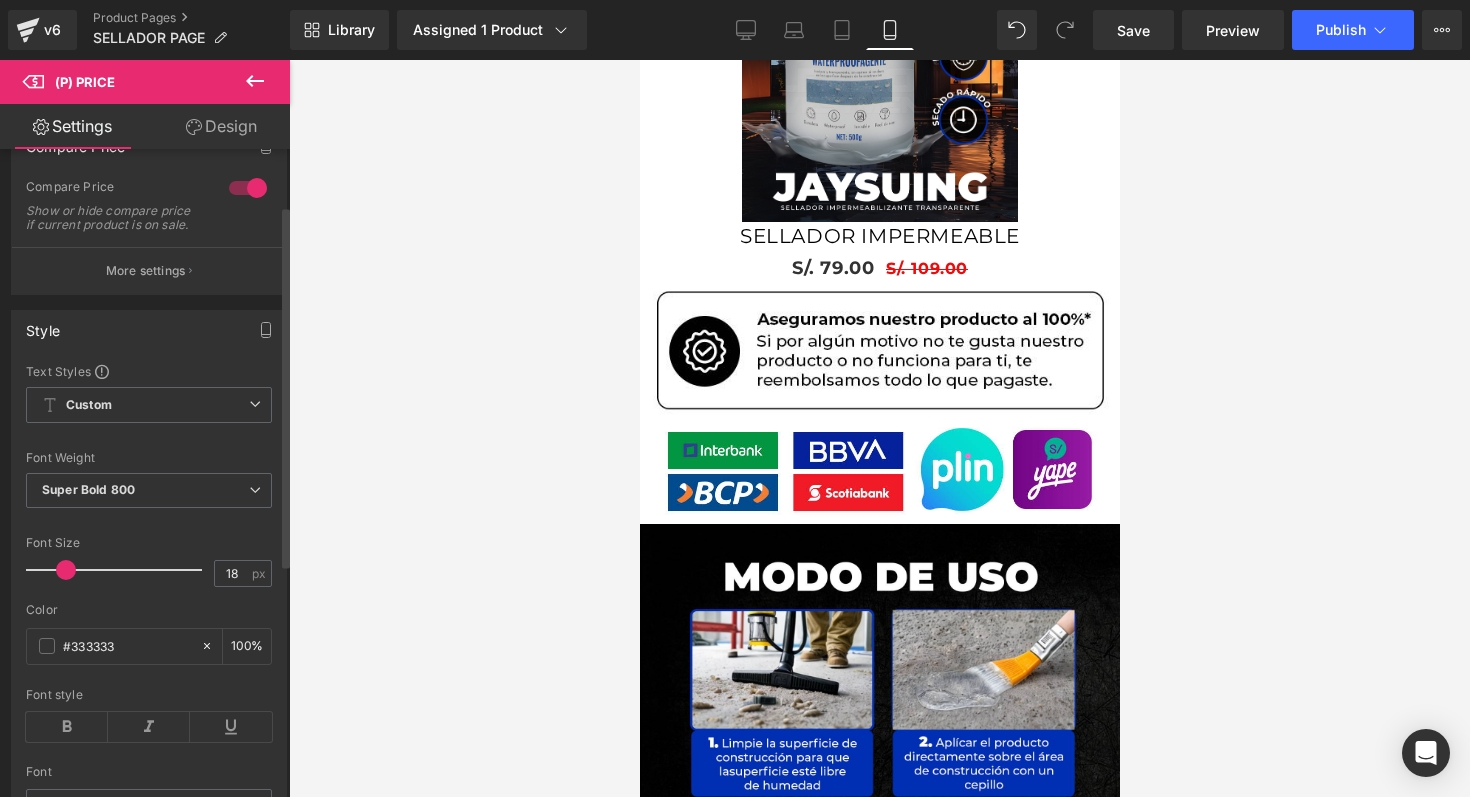 scroll, scrollTop: 118, scrollLeft: 0, axis: vertical 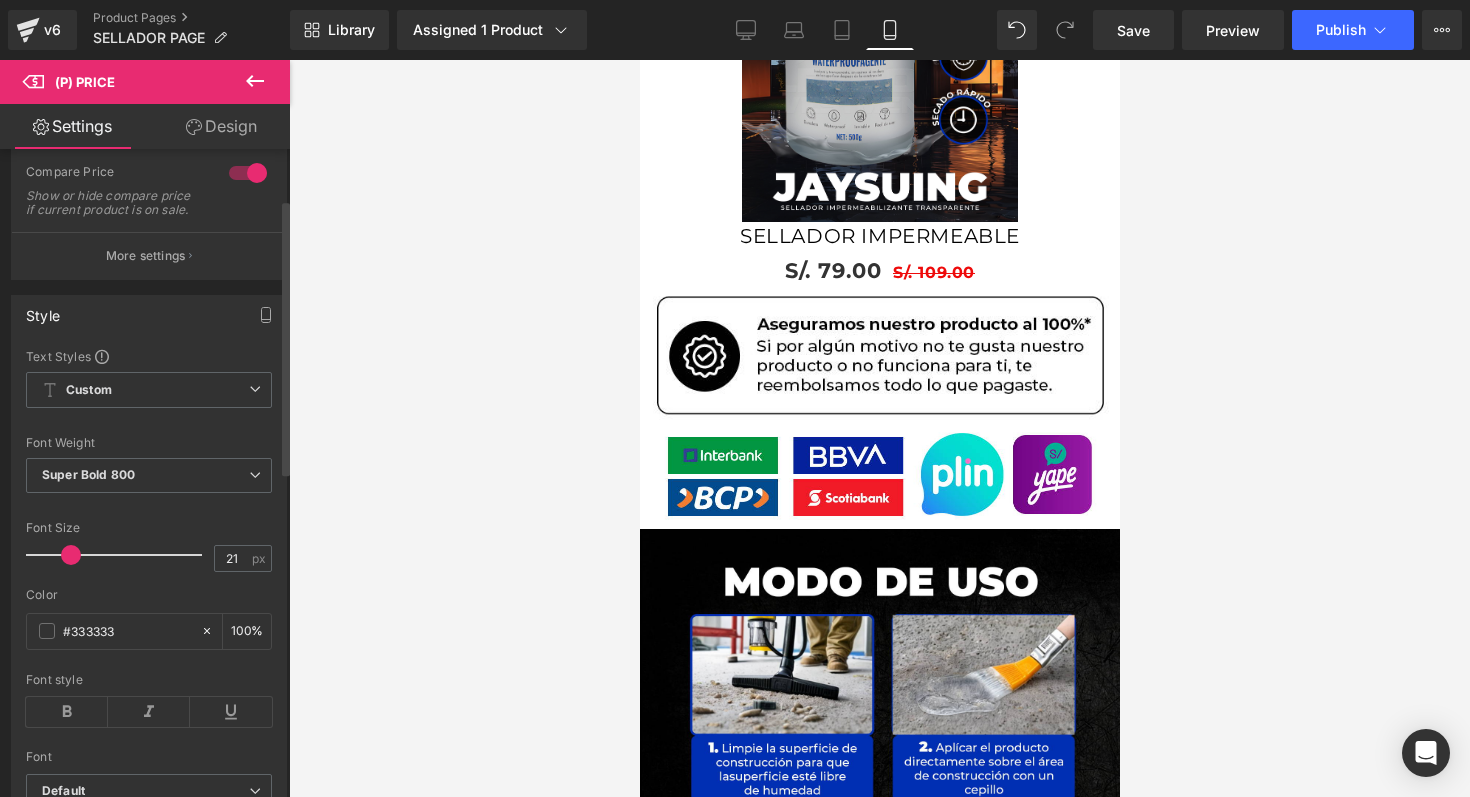 type on "22" 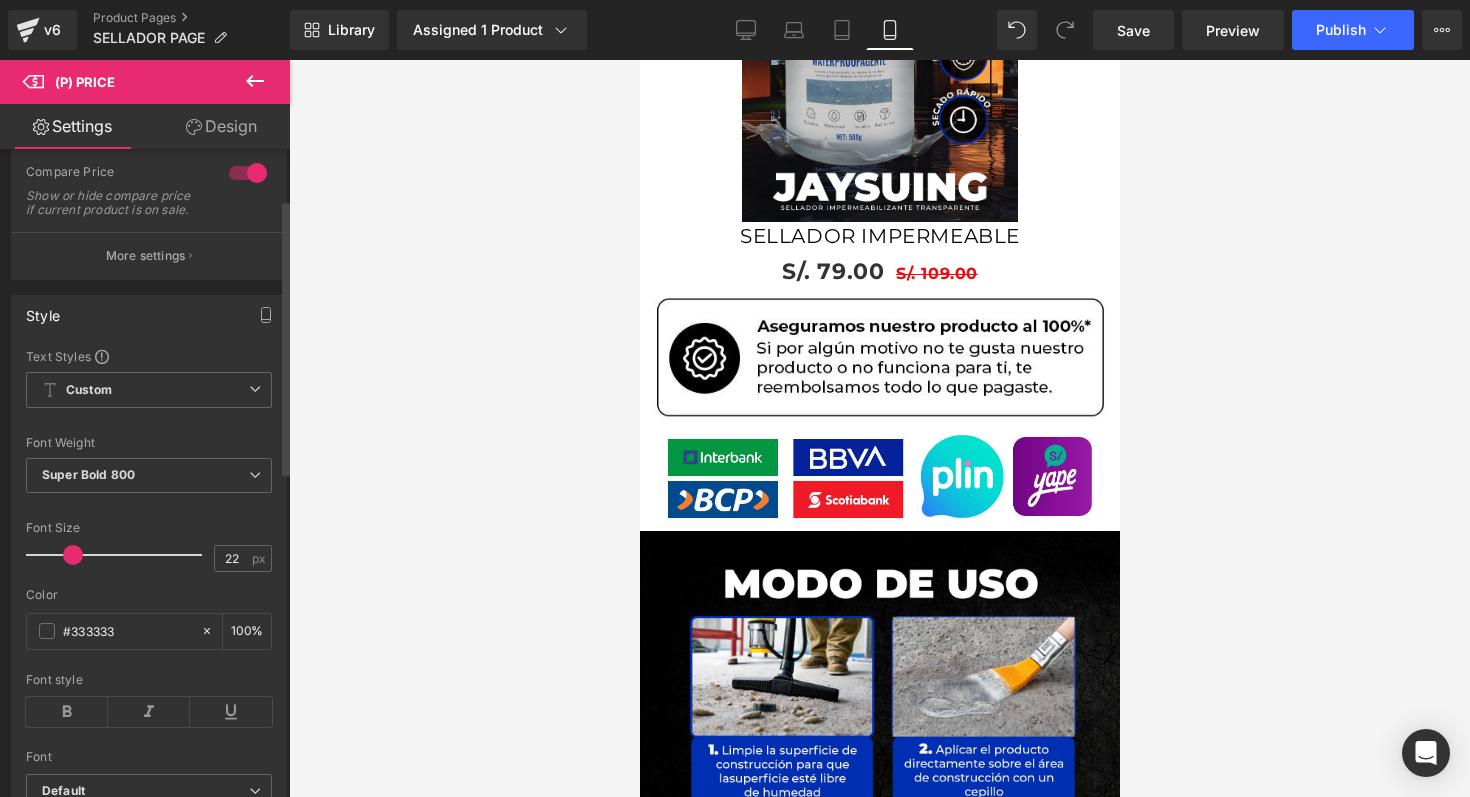 click at bounding box center (73, 555) 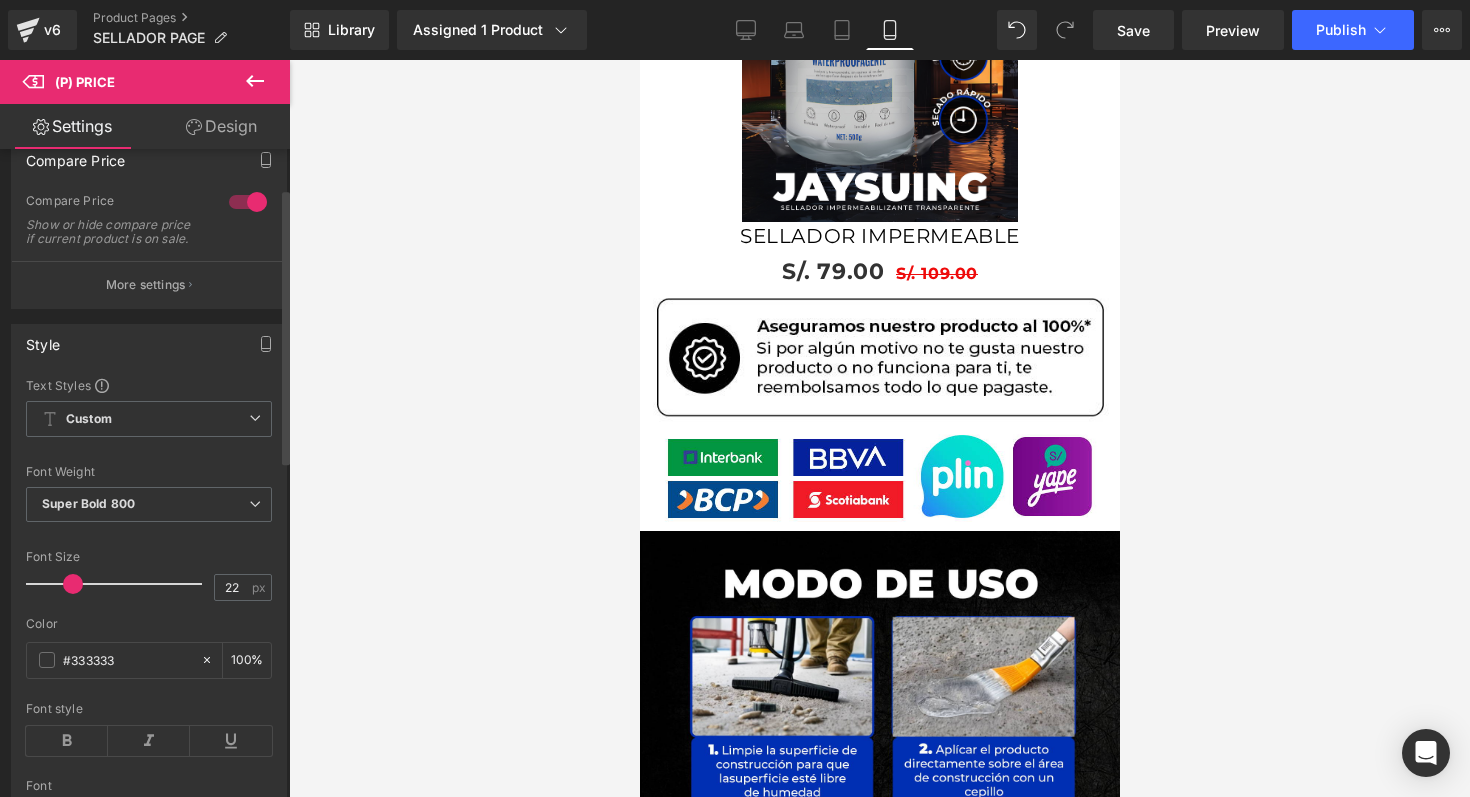 scroll, scrollTop: 69, scrollLeft: 0, axis: vertical 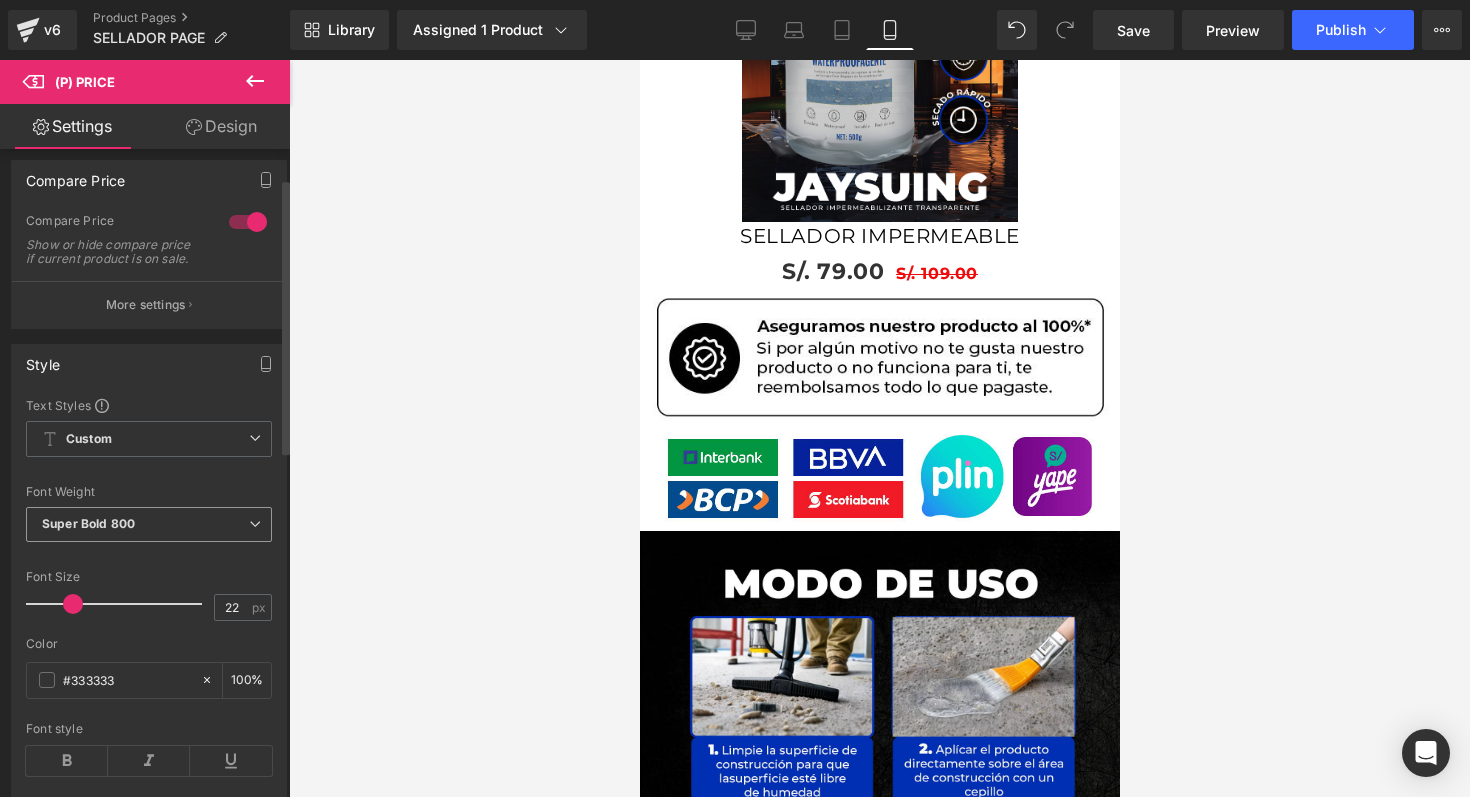 click on "Super Bold 800" at bounding box center (149, 524) 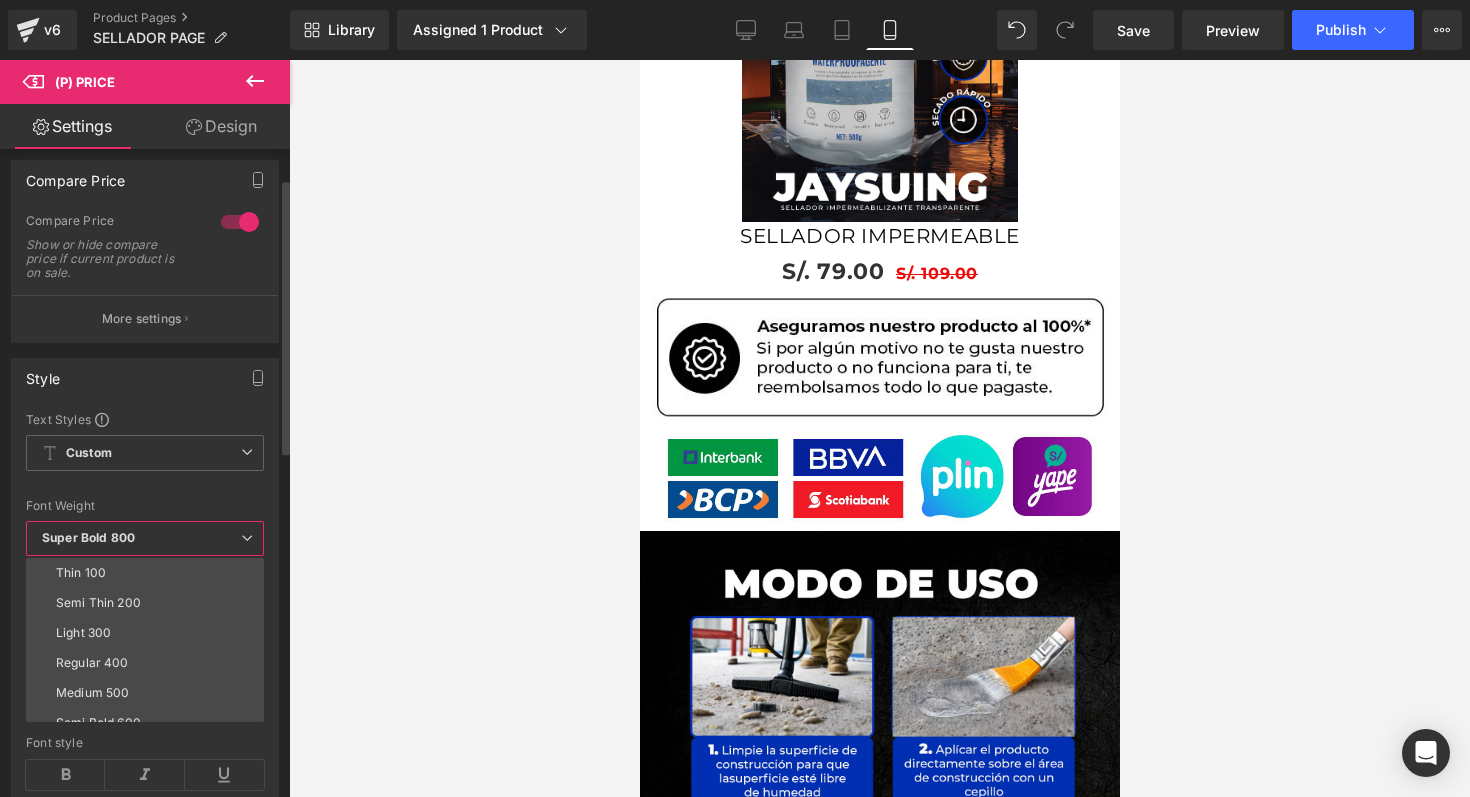 click on "Super Bold 800" at bounding box center [145, 538] 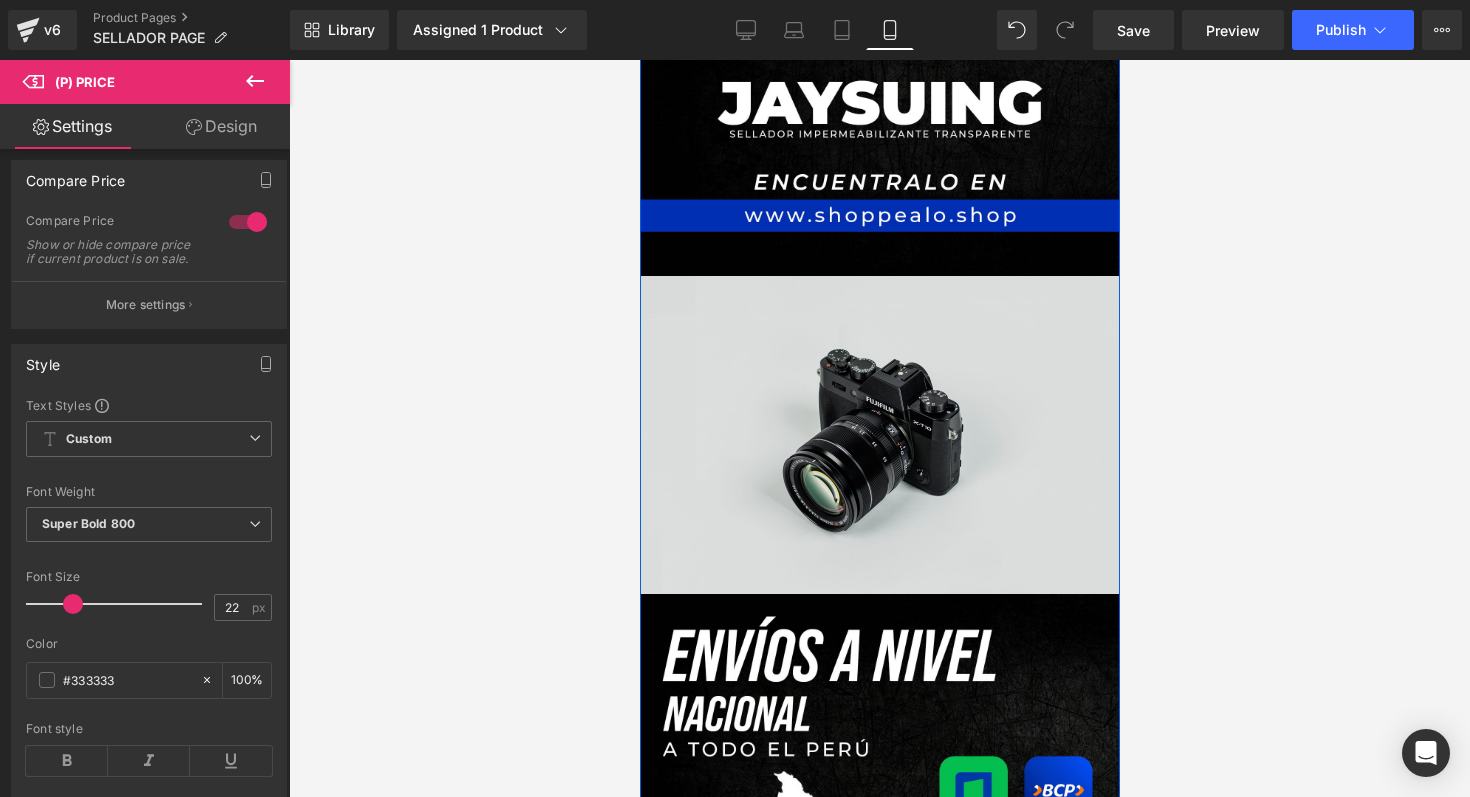 scroll, scrollTop: 4148, scrollLeft: 0, axis: vertical 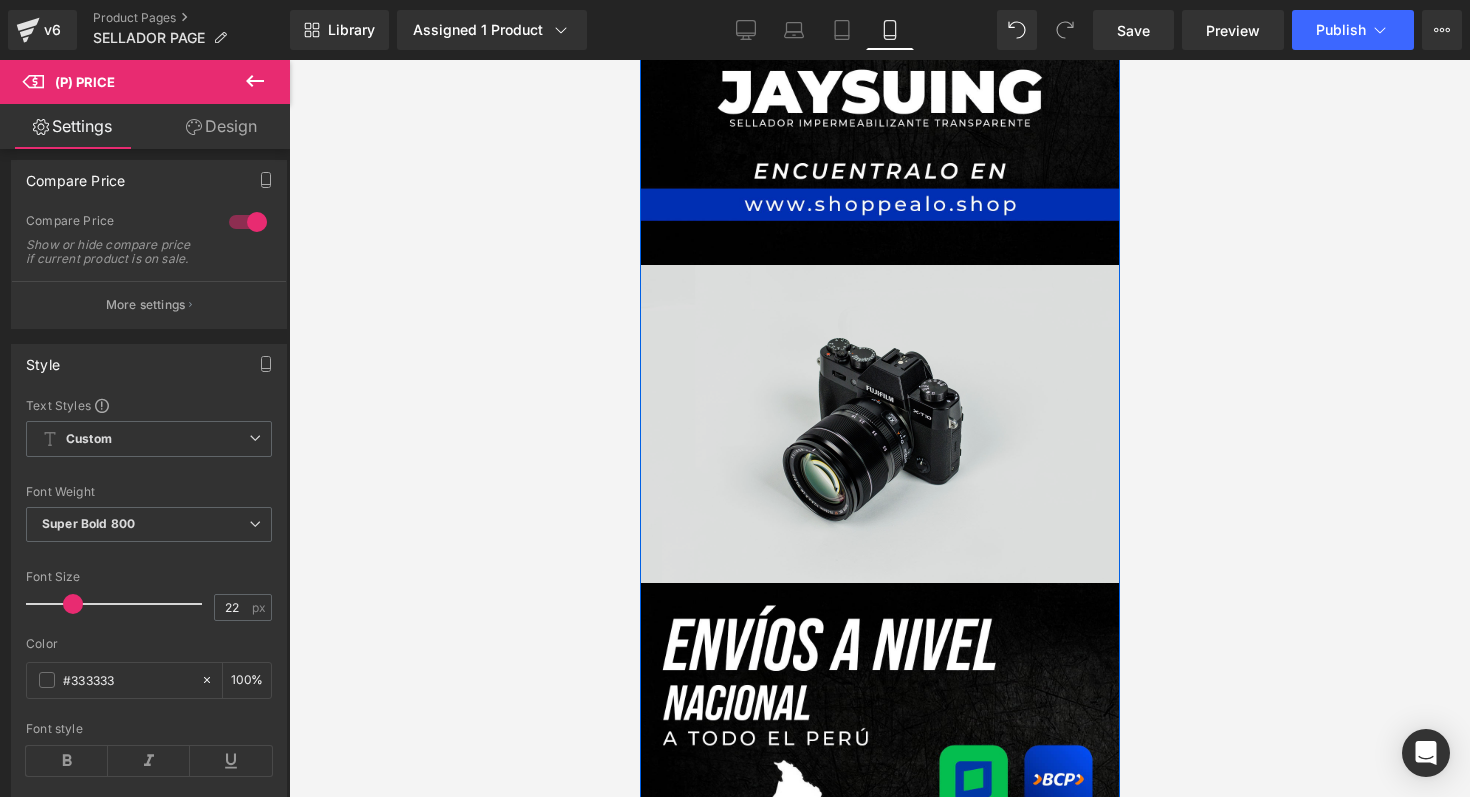 click at bounding box center (879, 424) 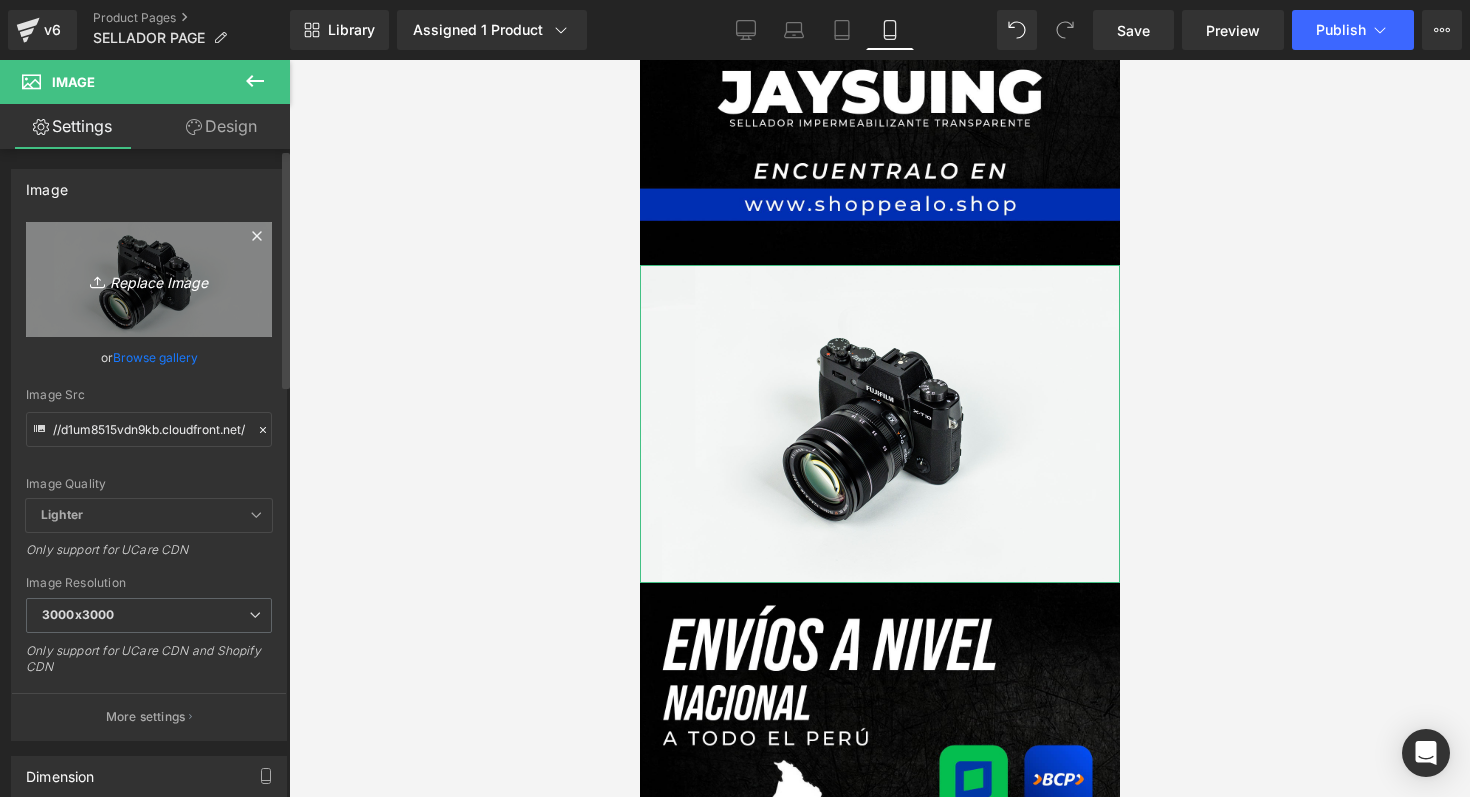 click on "Replace Image" at bounding box center [149, 279] 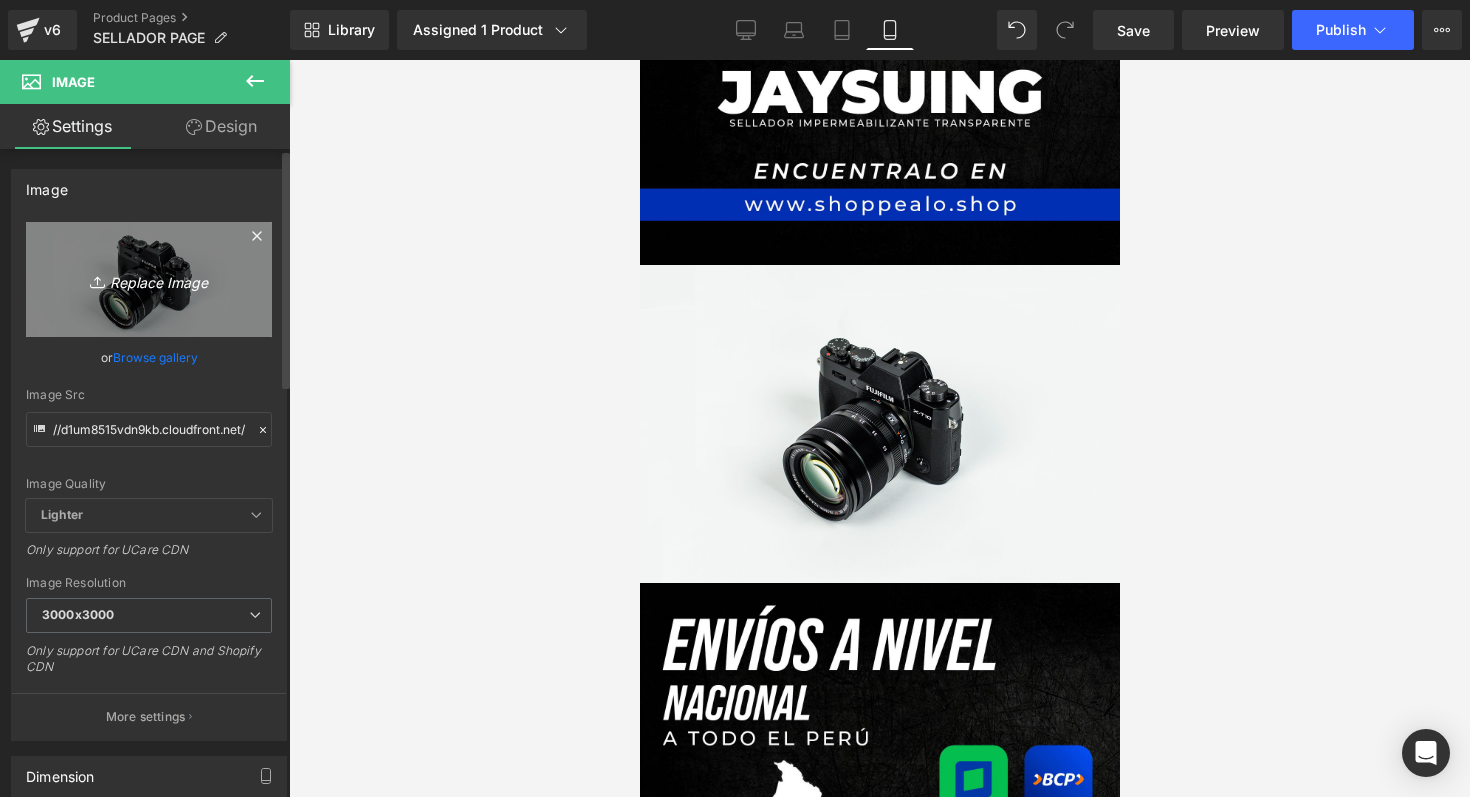 type on "C:\fakepath\IMPE 7.png" 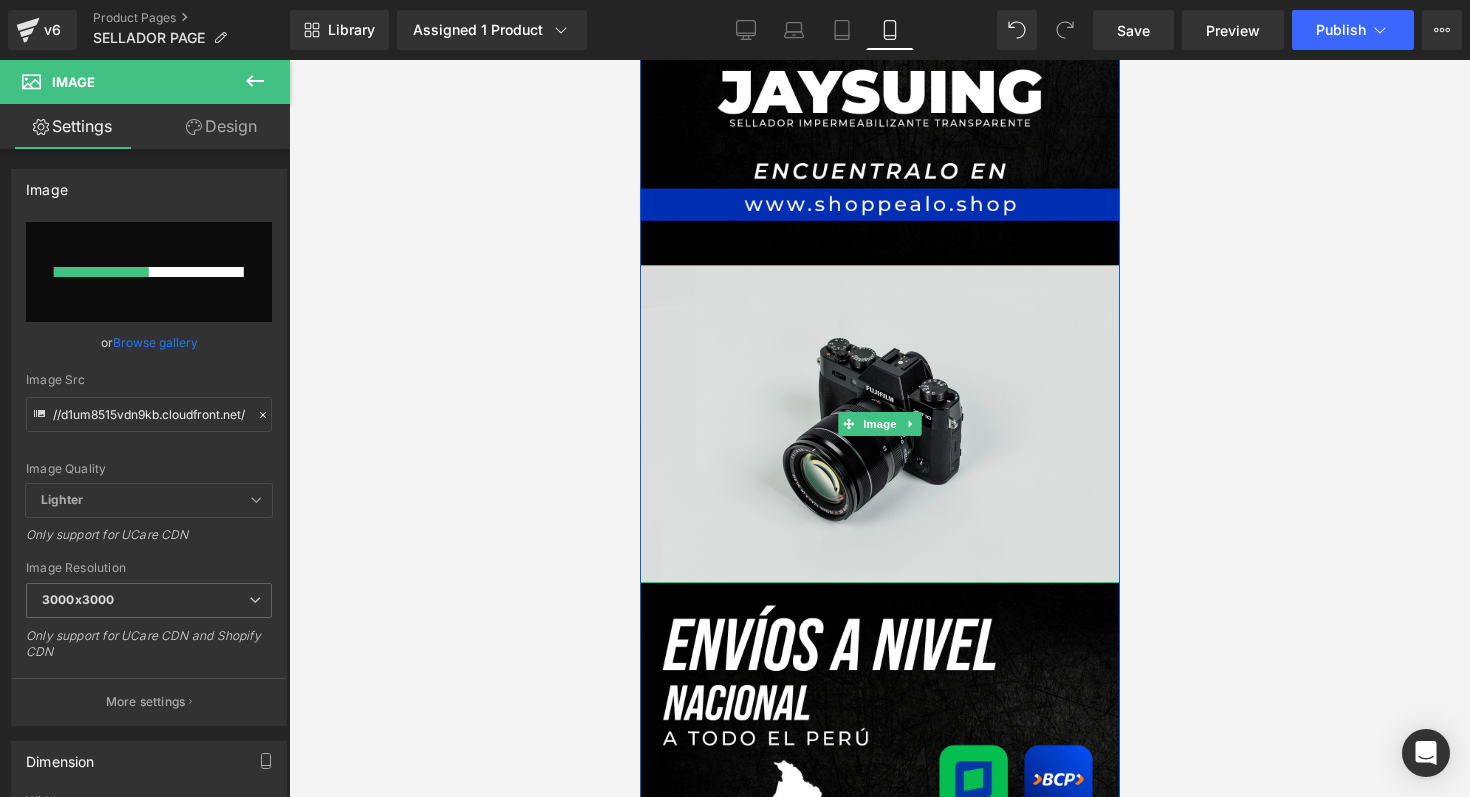 type 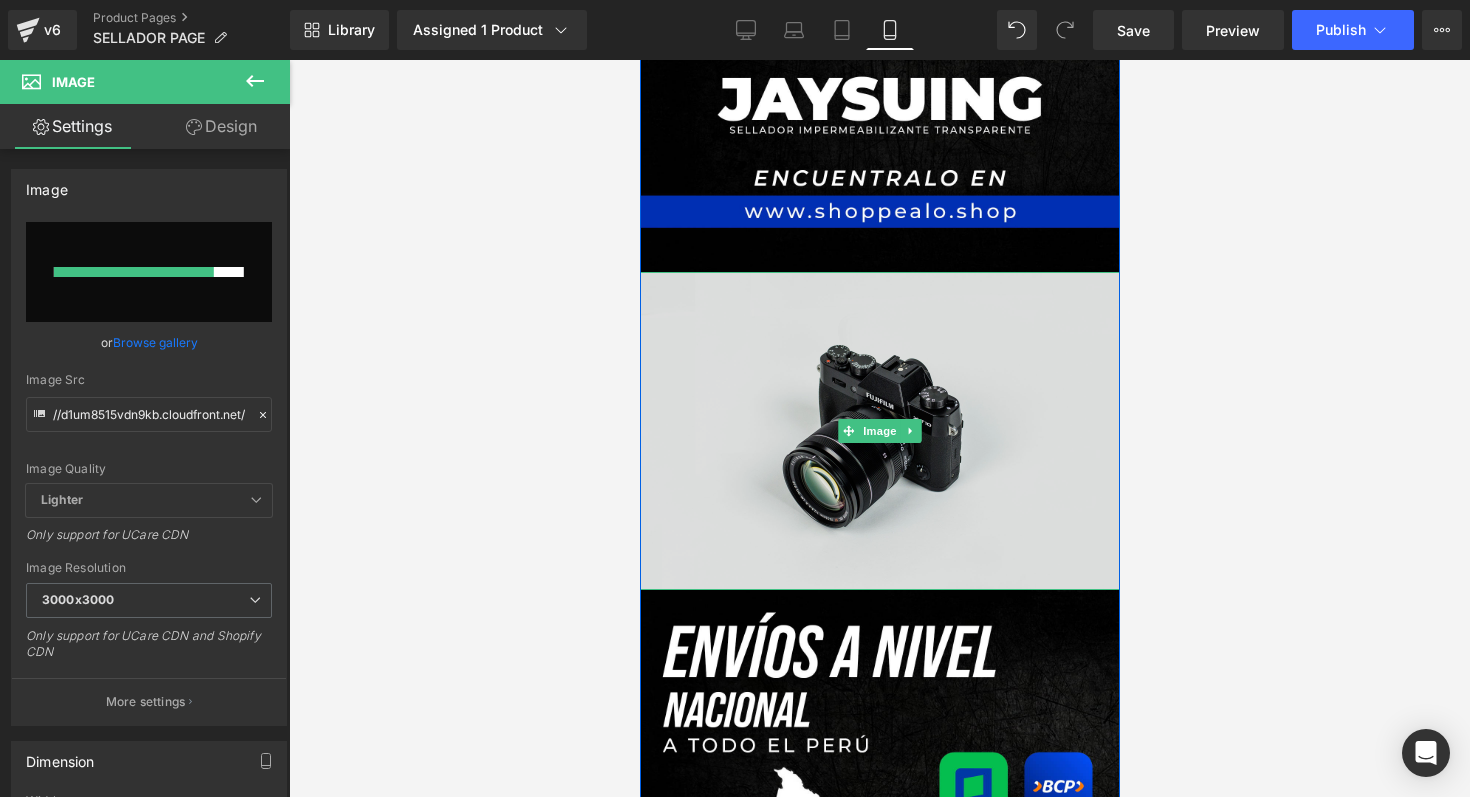 scroll, scrollTop: 4152, scrollLeft: 0, axis: vertical 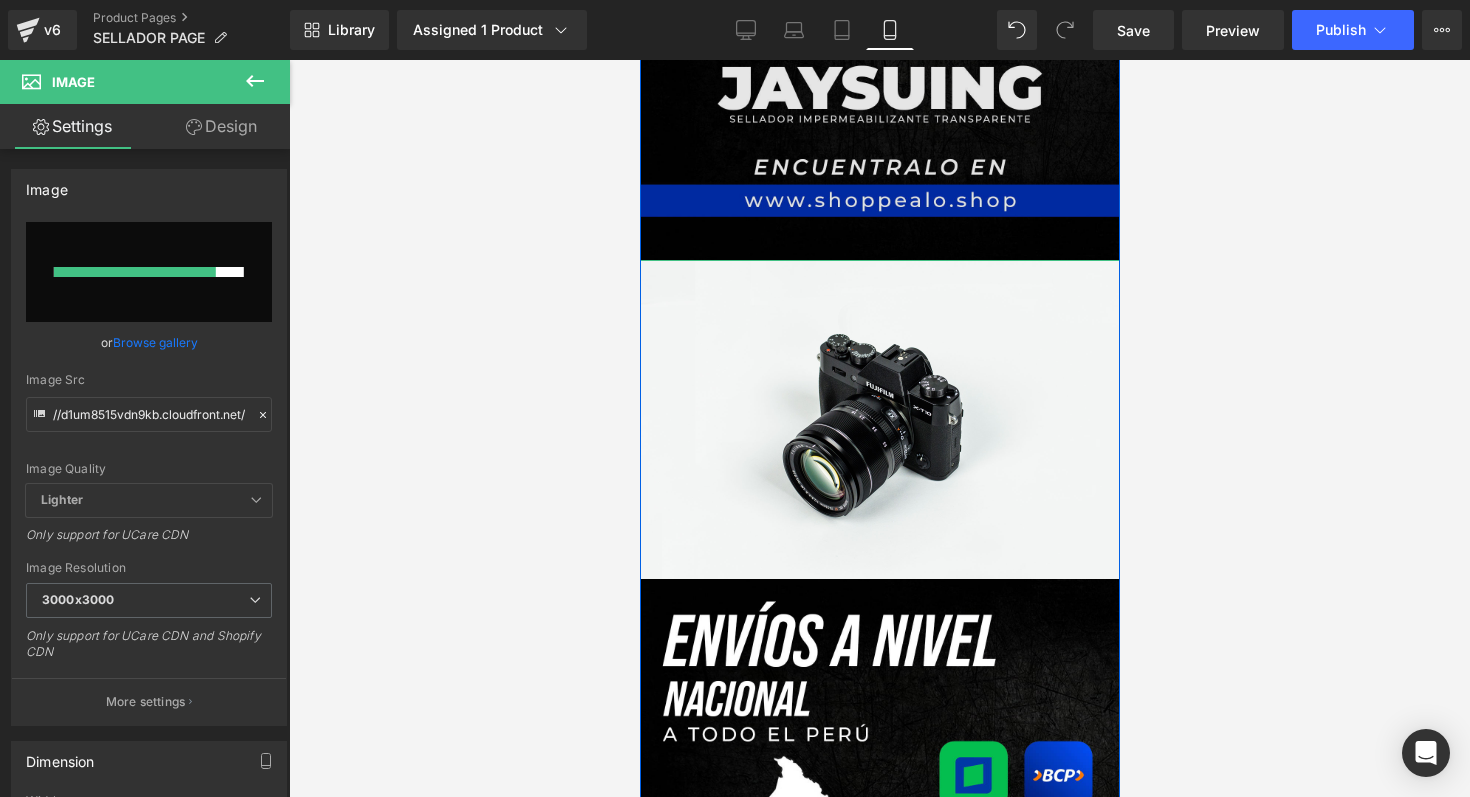 click at bounding box center [879, -99] 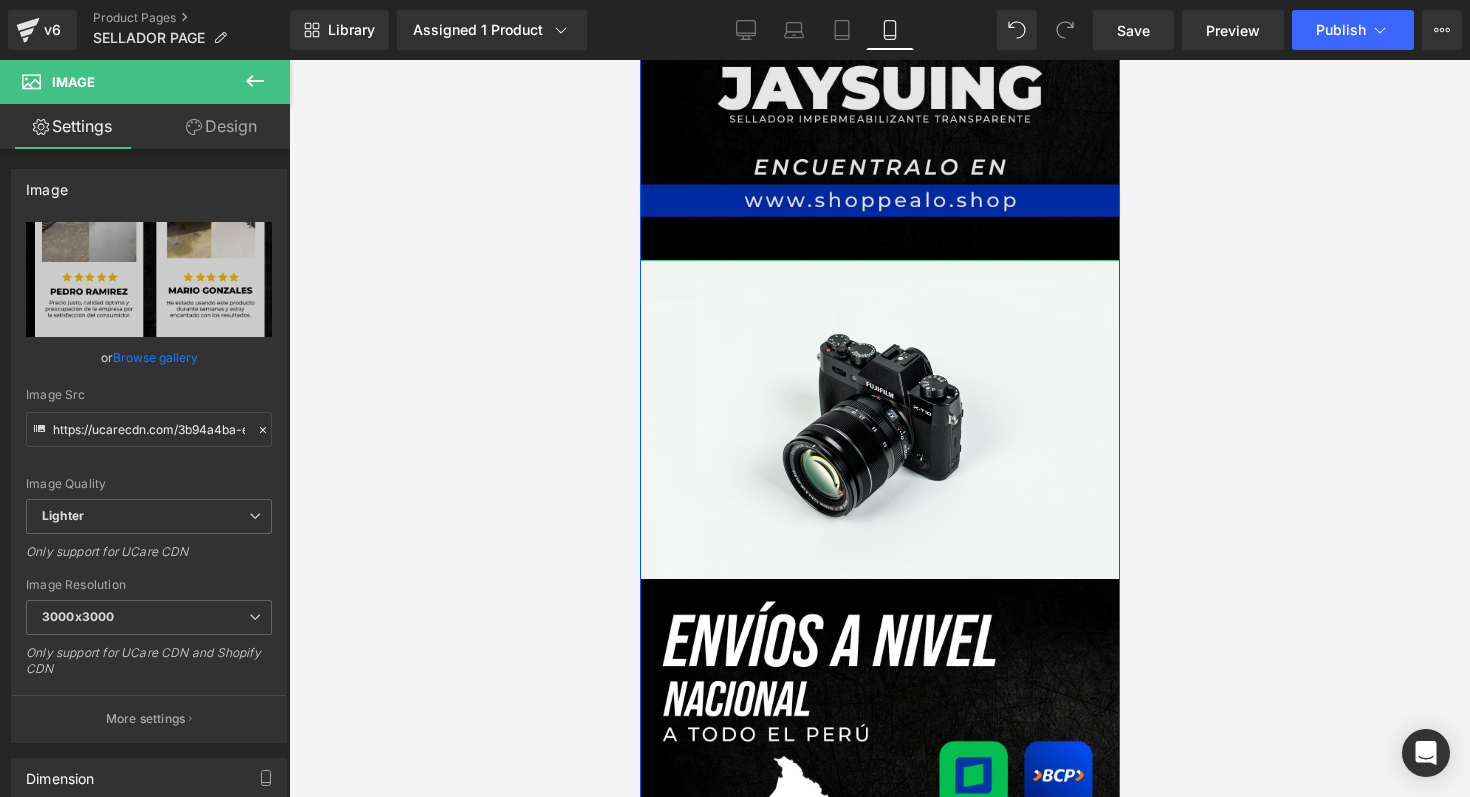 click at bounding box center [879, -99] 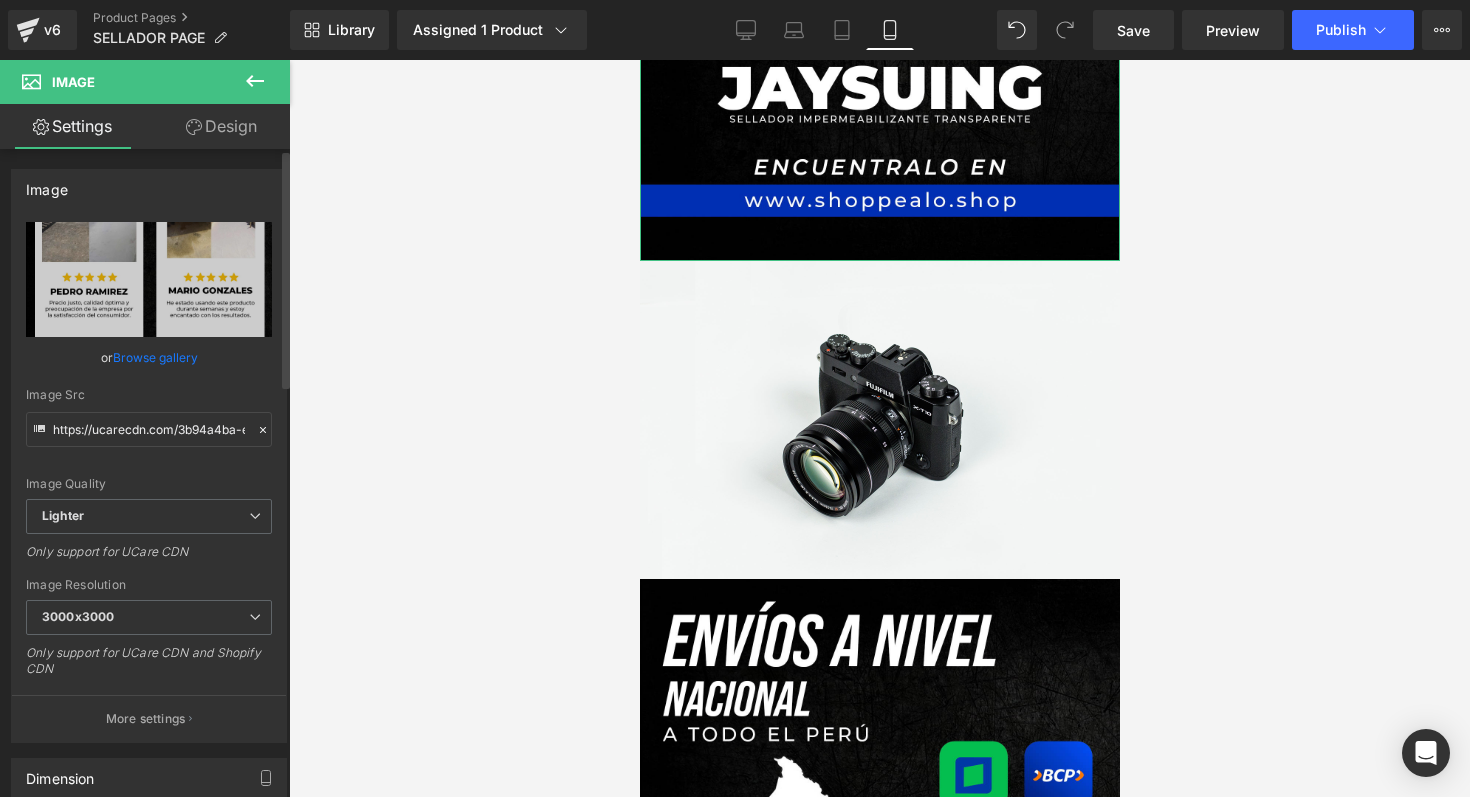 scroll, scrollTop: 17, scrollLeft: 0, axis: vertical 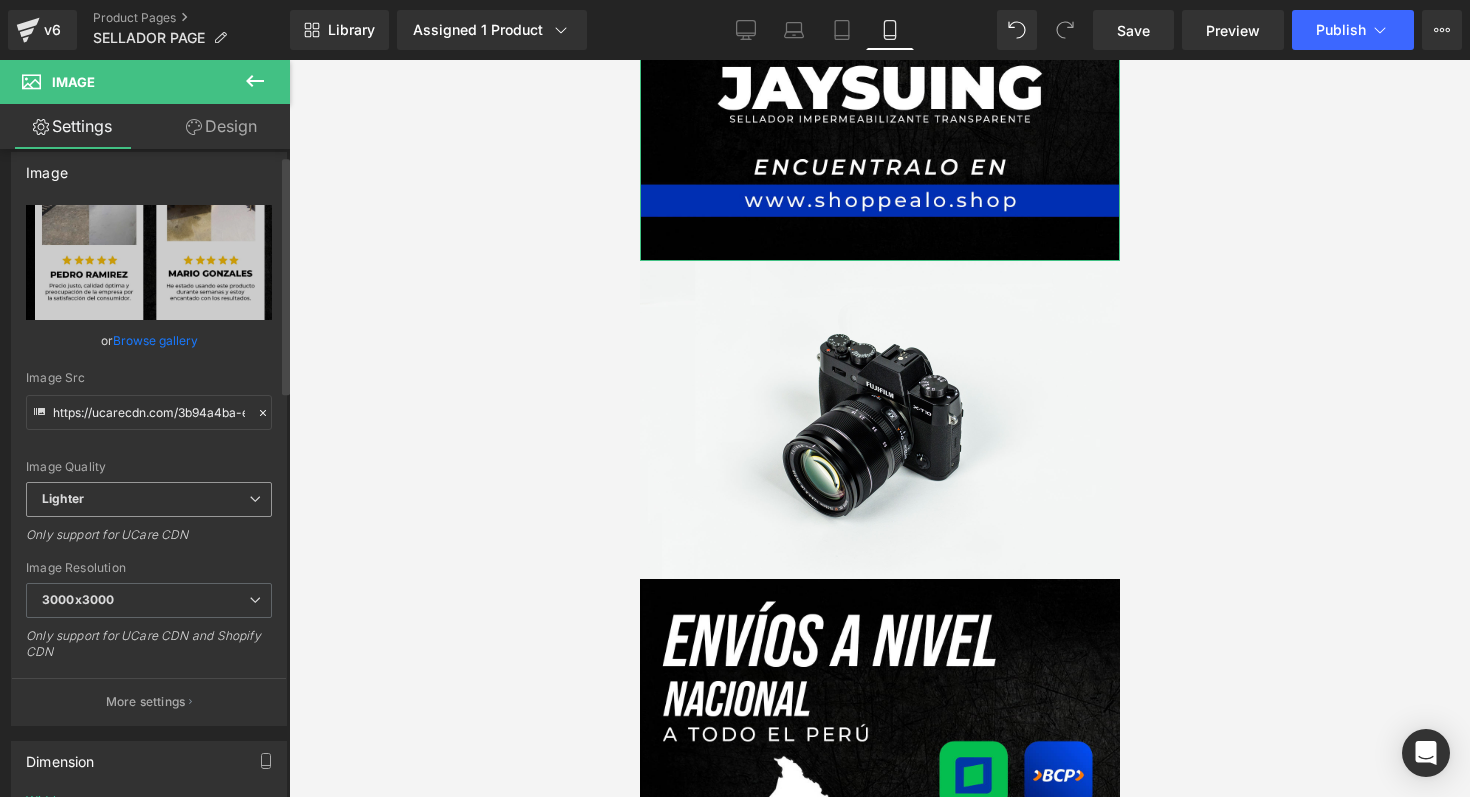 click on "Lighter" at bounding box center [149, 499] 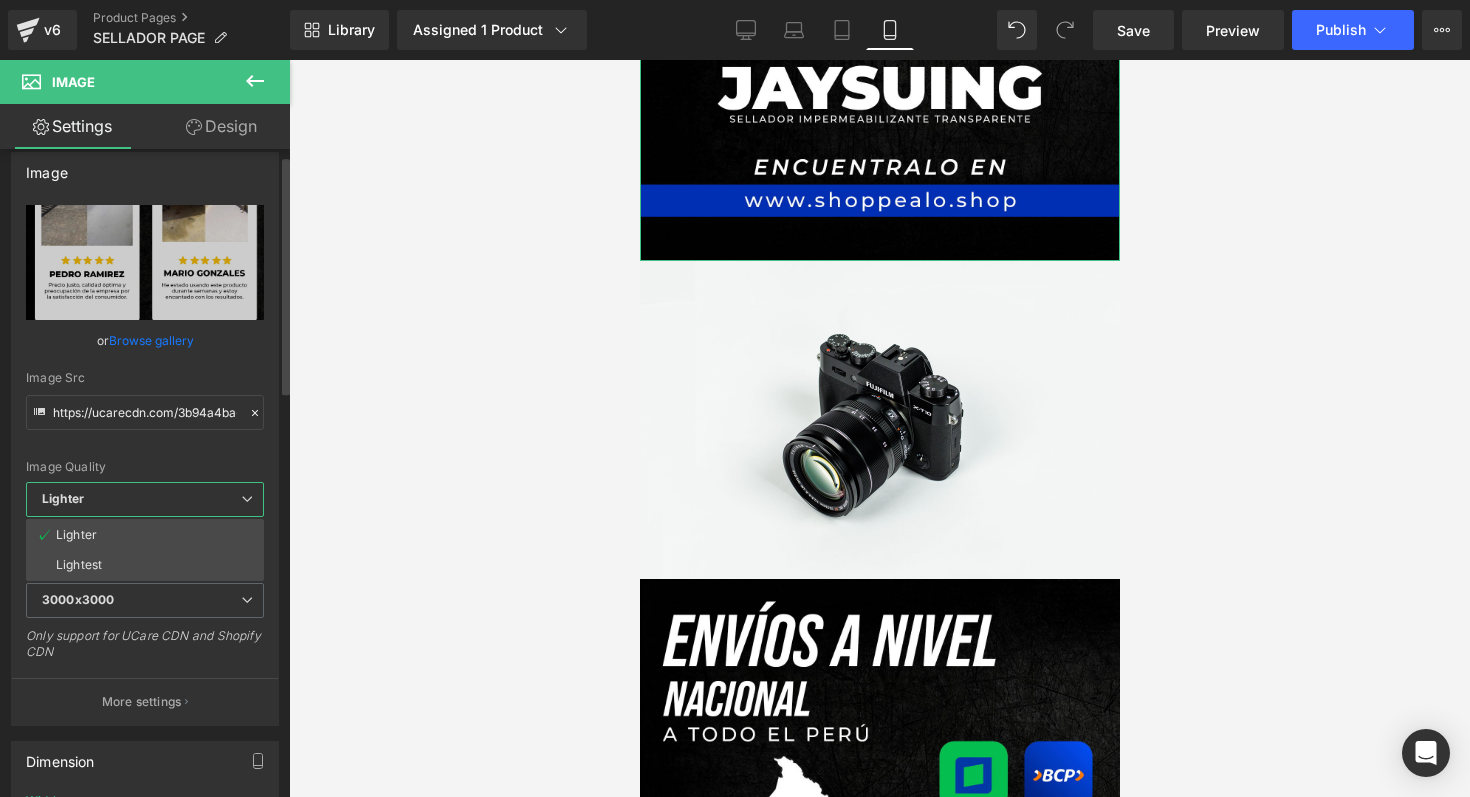 click on "Lighter" at bounding box center [145, 499] 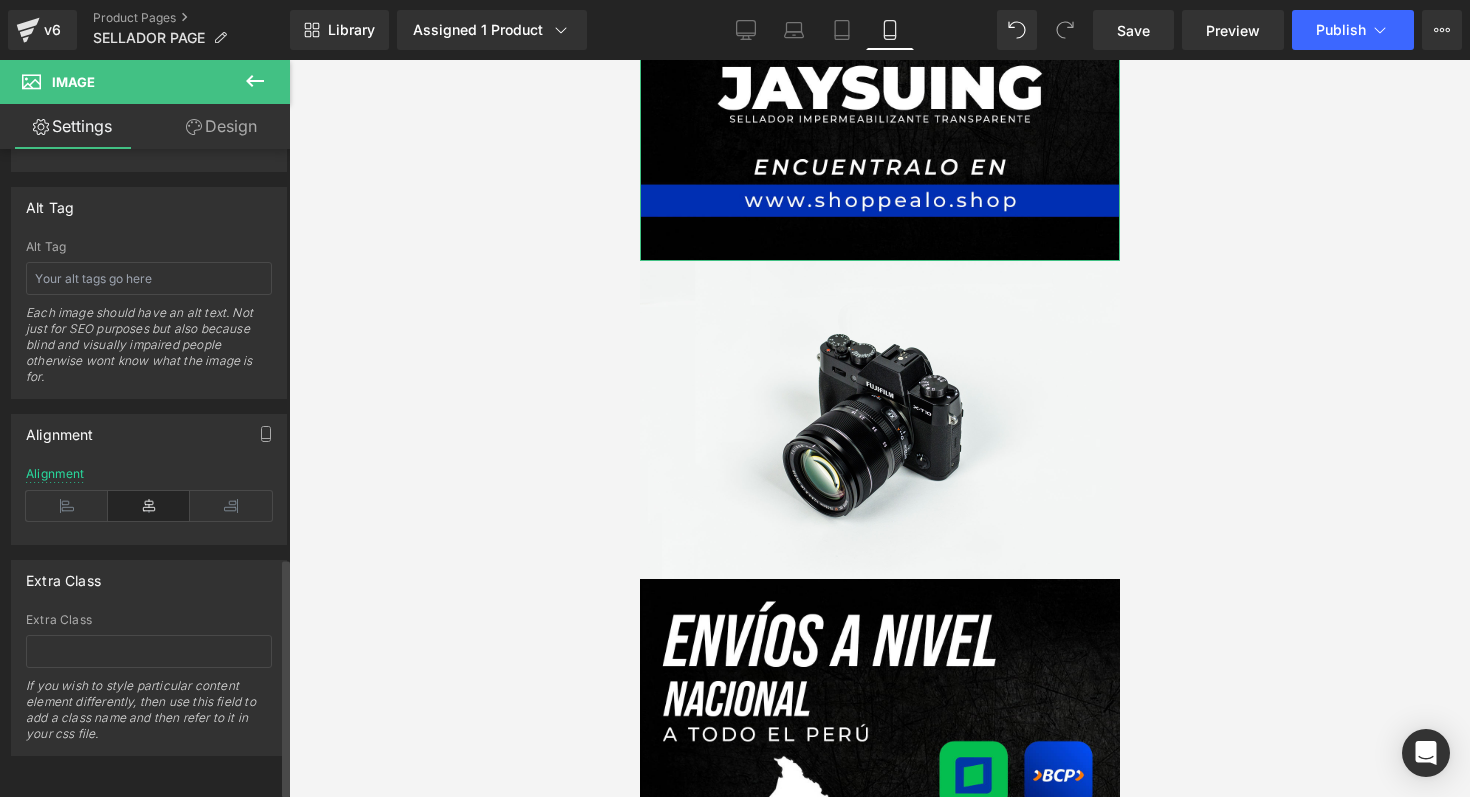 scroll, scrollTop: 1126, scrollLeft: 0, axis: vertical 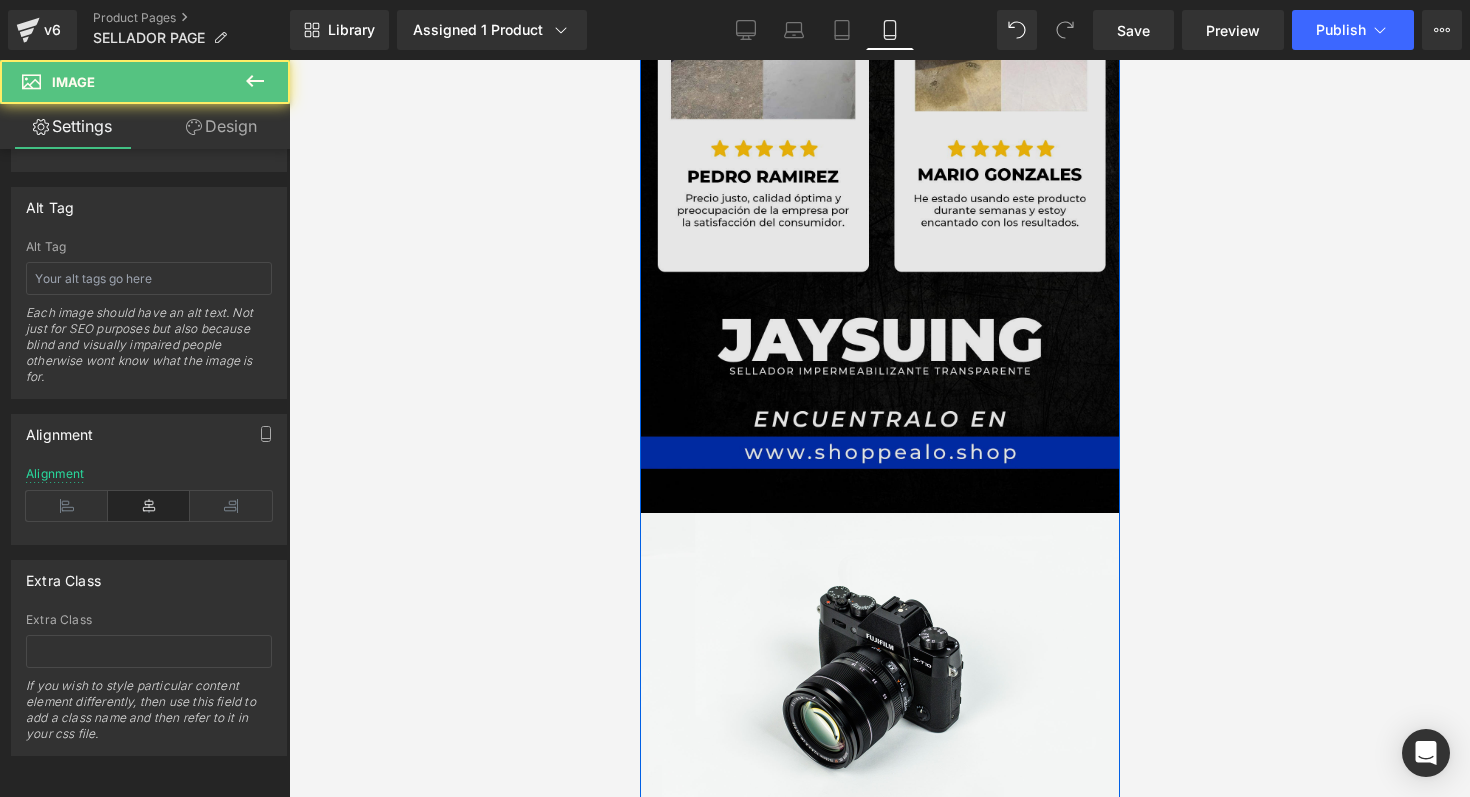 click at bounding box center (879, 153) 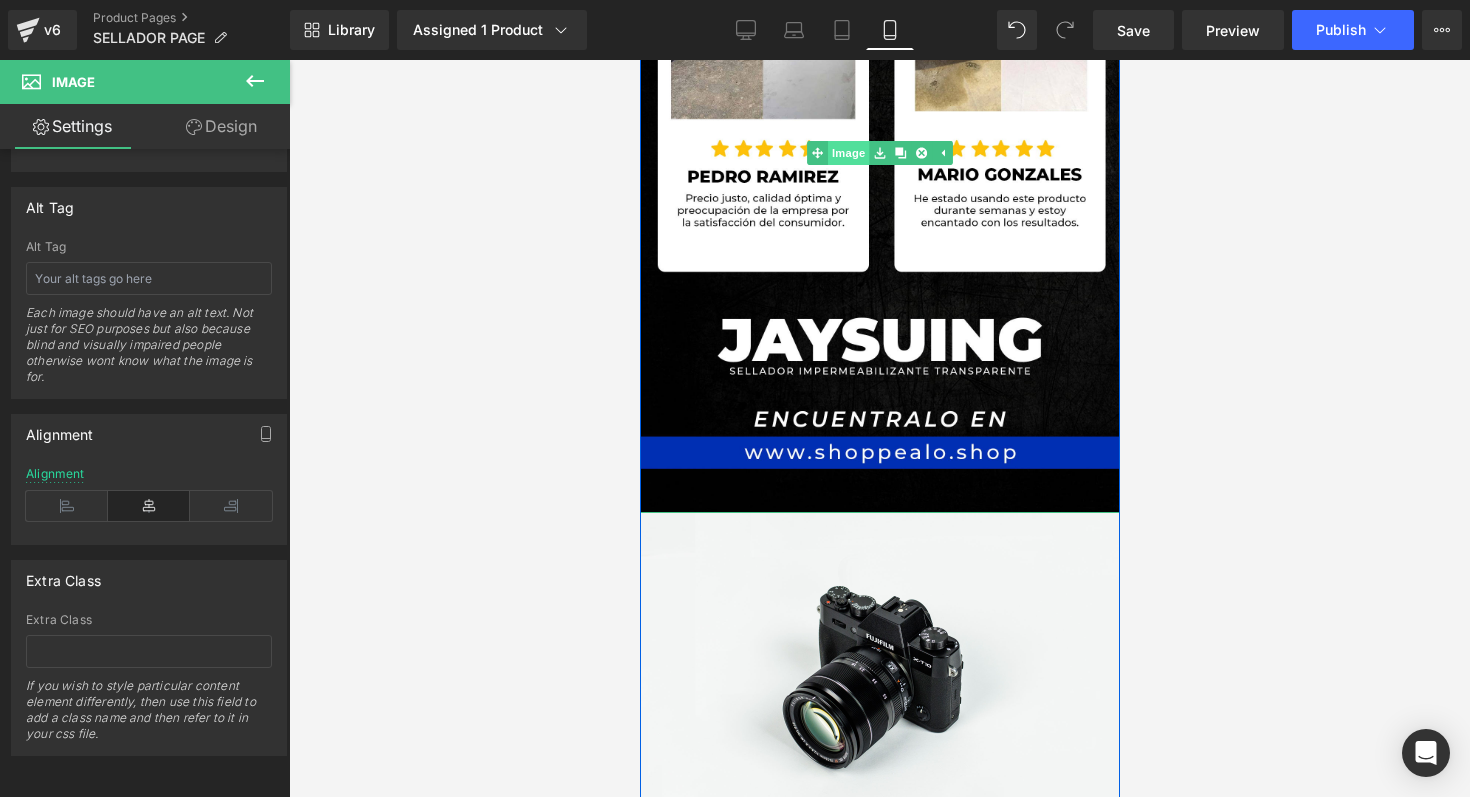click on "Image" at bounding box center [837, 153] 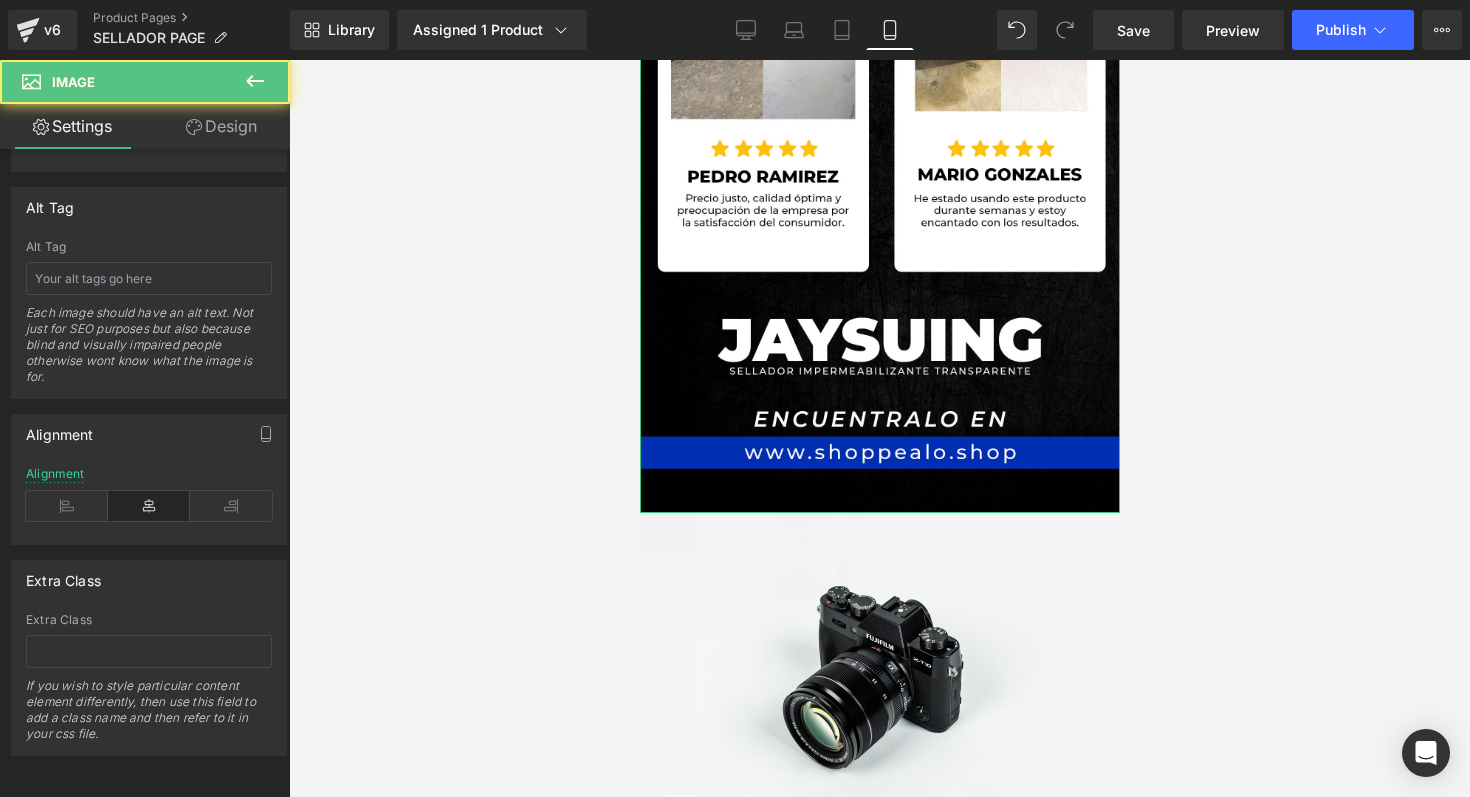 click on "Design" at bounding box center (221, 126) 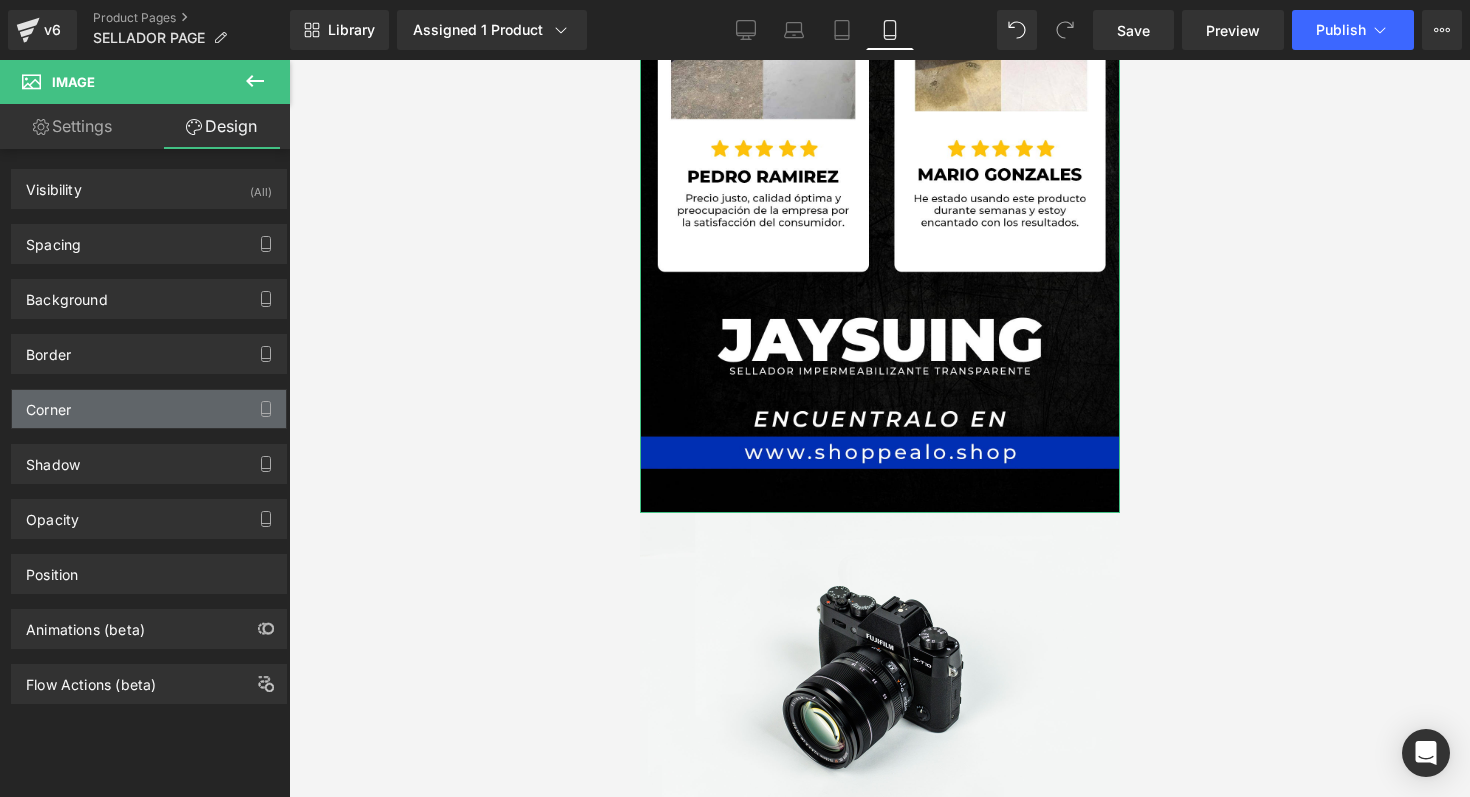 click on "Corner" at bounding box center (149, 409) 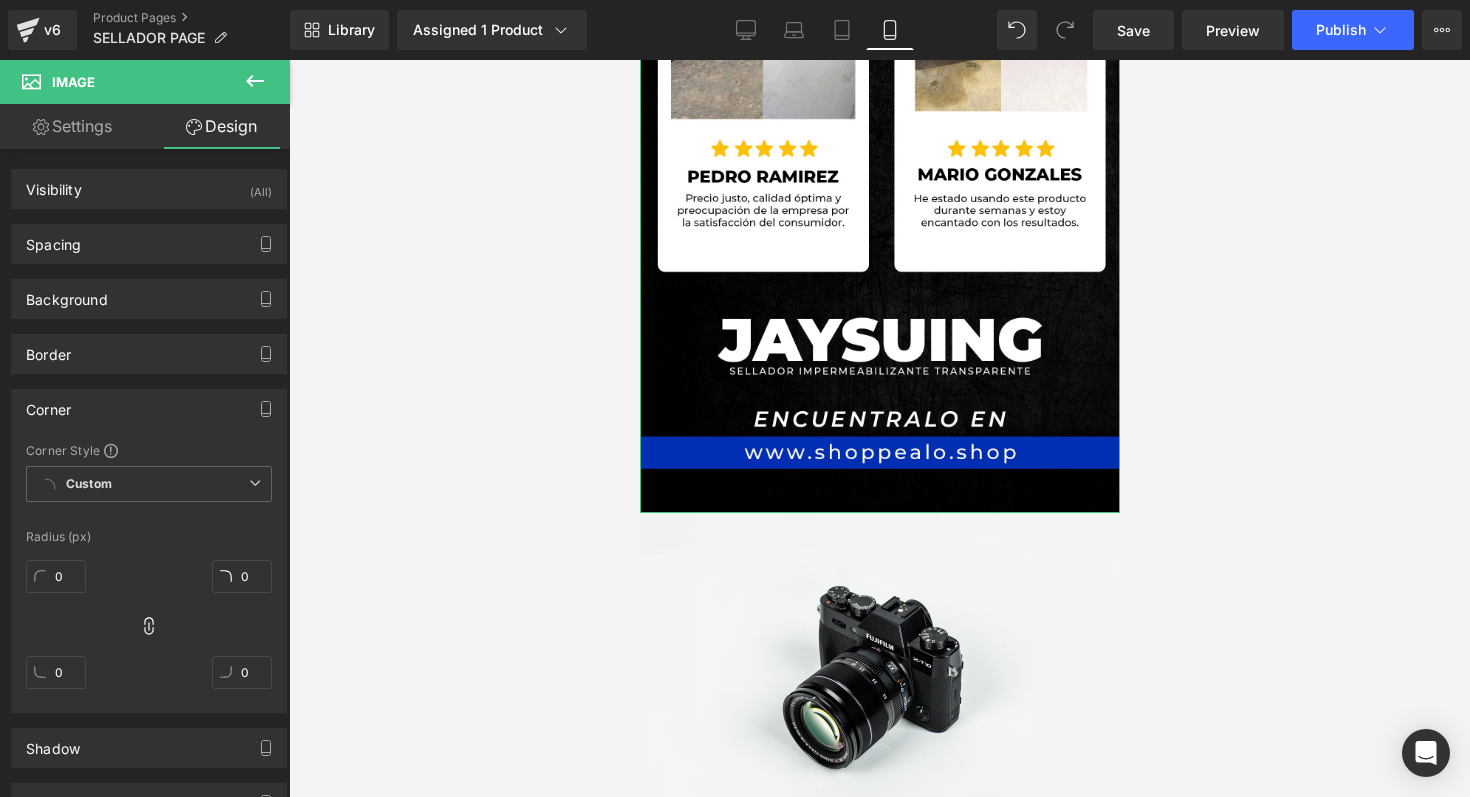 click on "Corner" at bounding box center [149, 409] 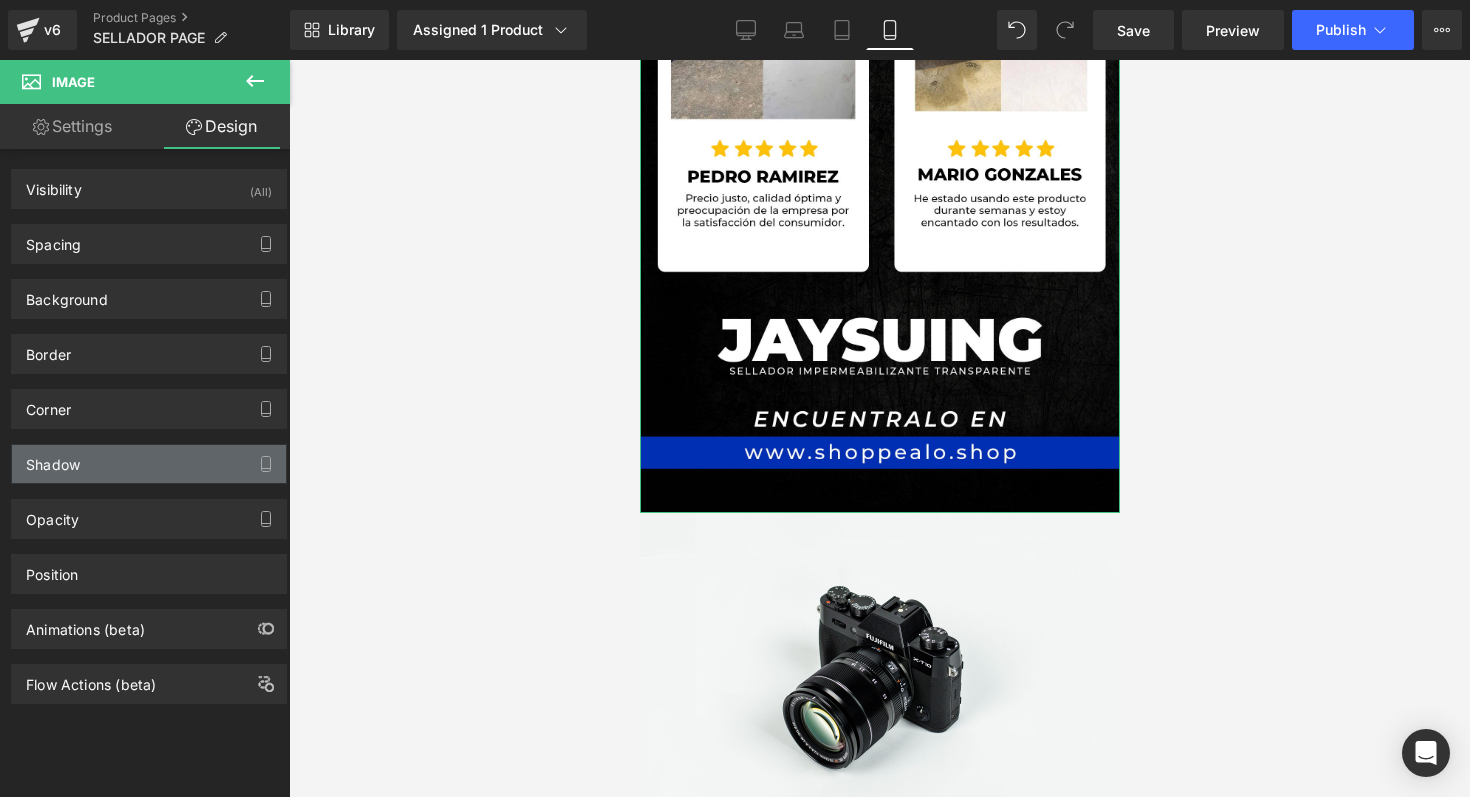 click on "Shadow" at bounding box center [149, 464] 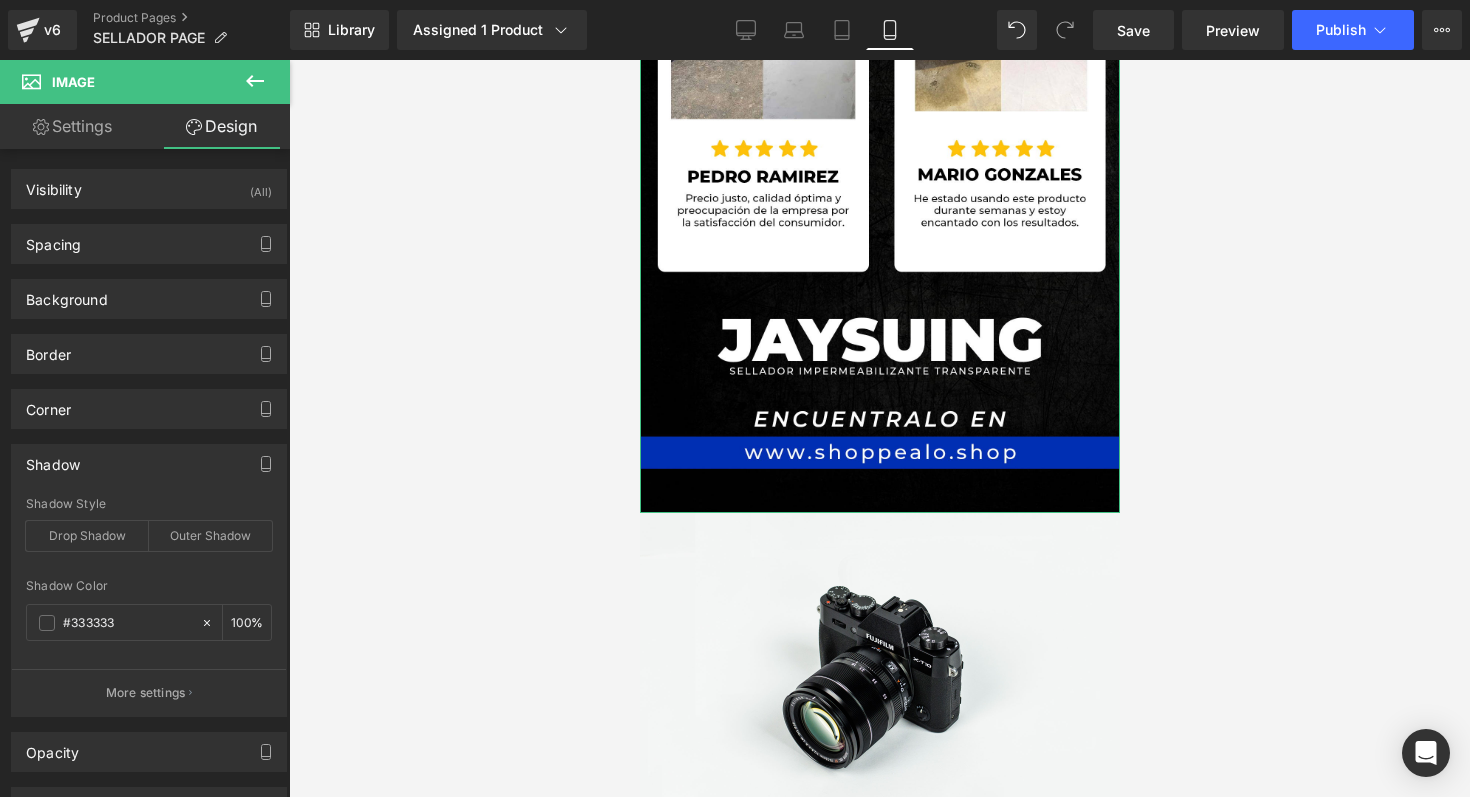 click on "Shadow" at bounding box center [149, 464] 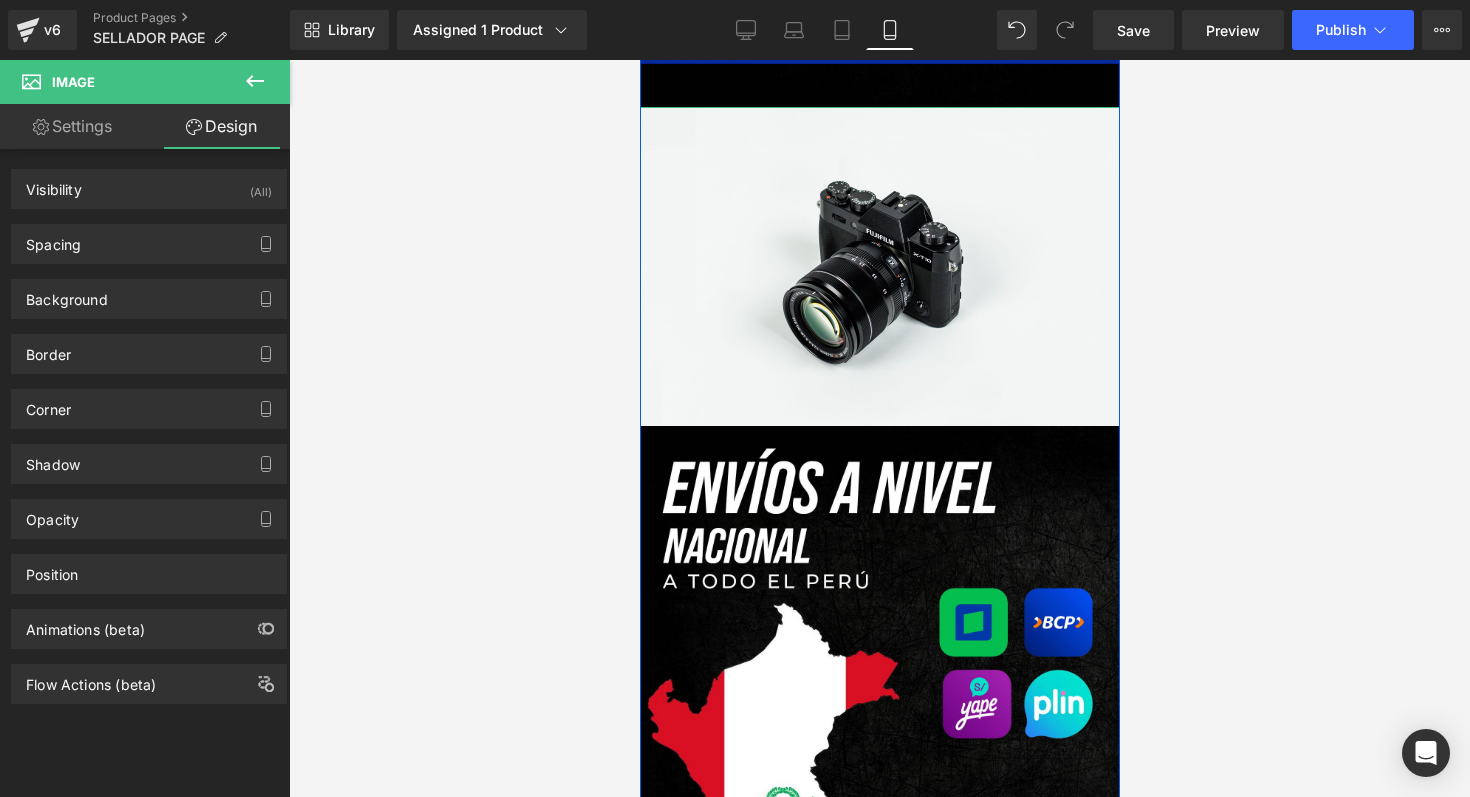 scroll, scrollTop: 4404, scrollLeft: 0, axis: vertical 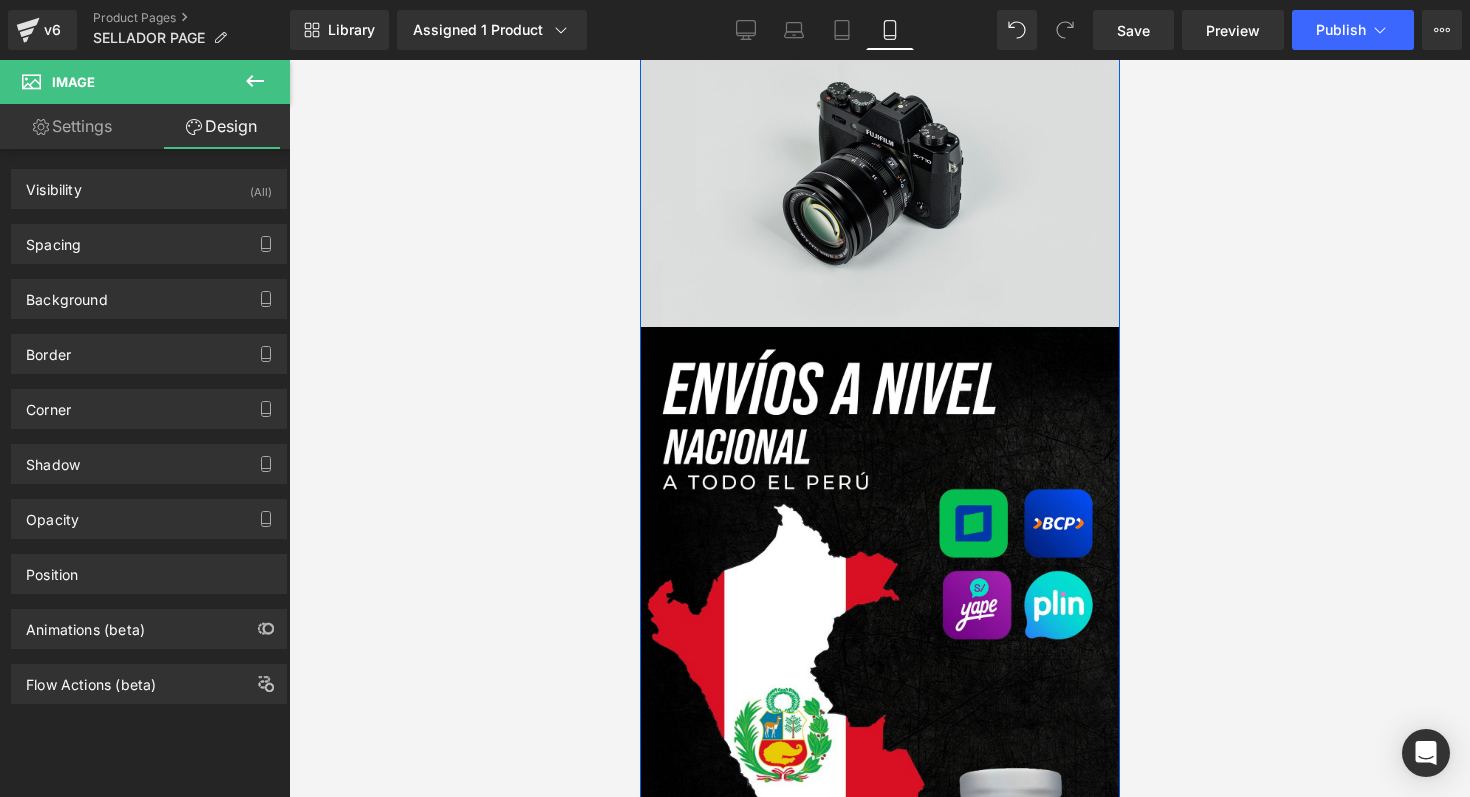 click at bounding box center (879, 168) 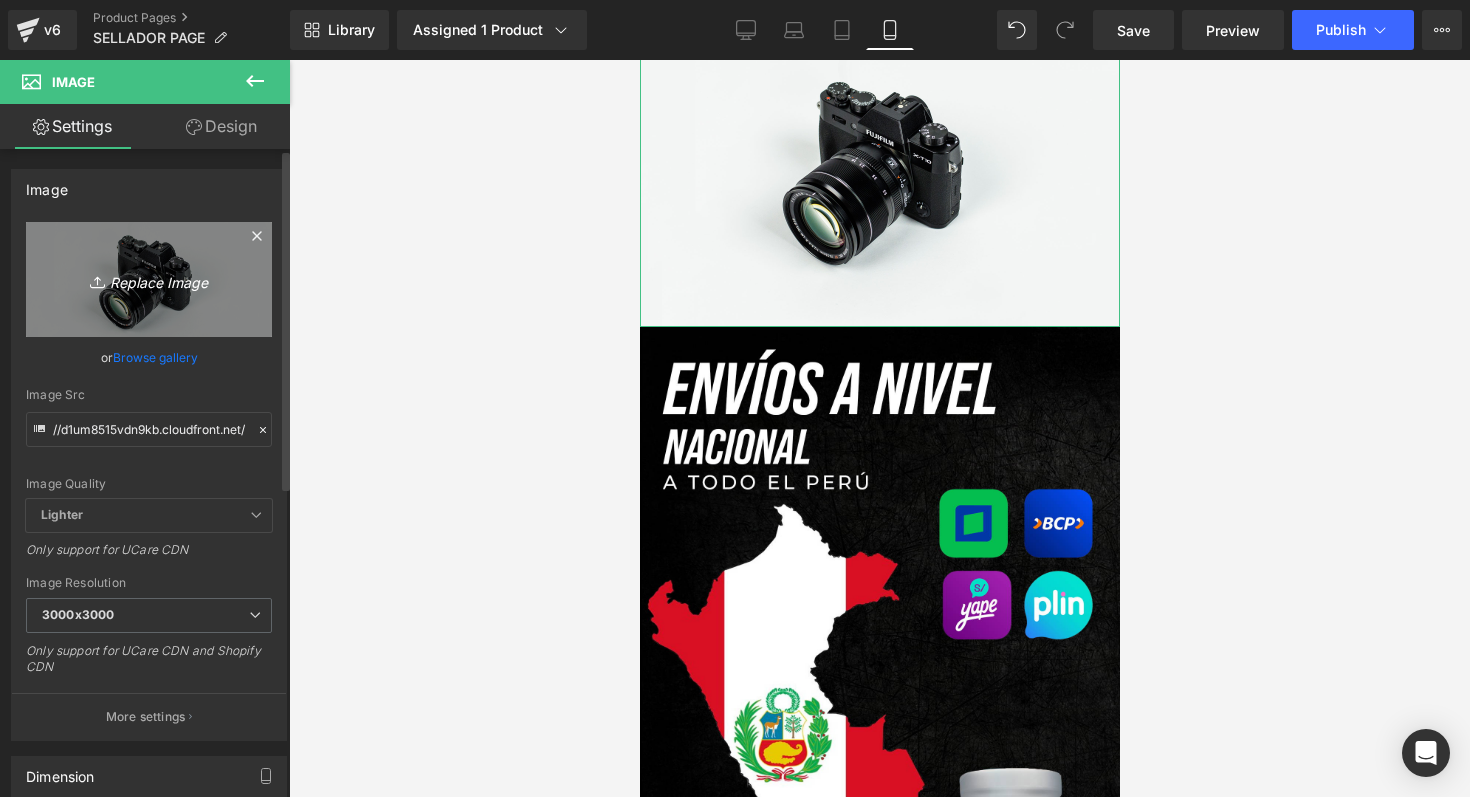 click on "Replace Image" at bounding box center [149, 279] 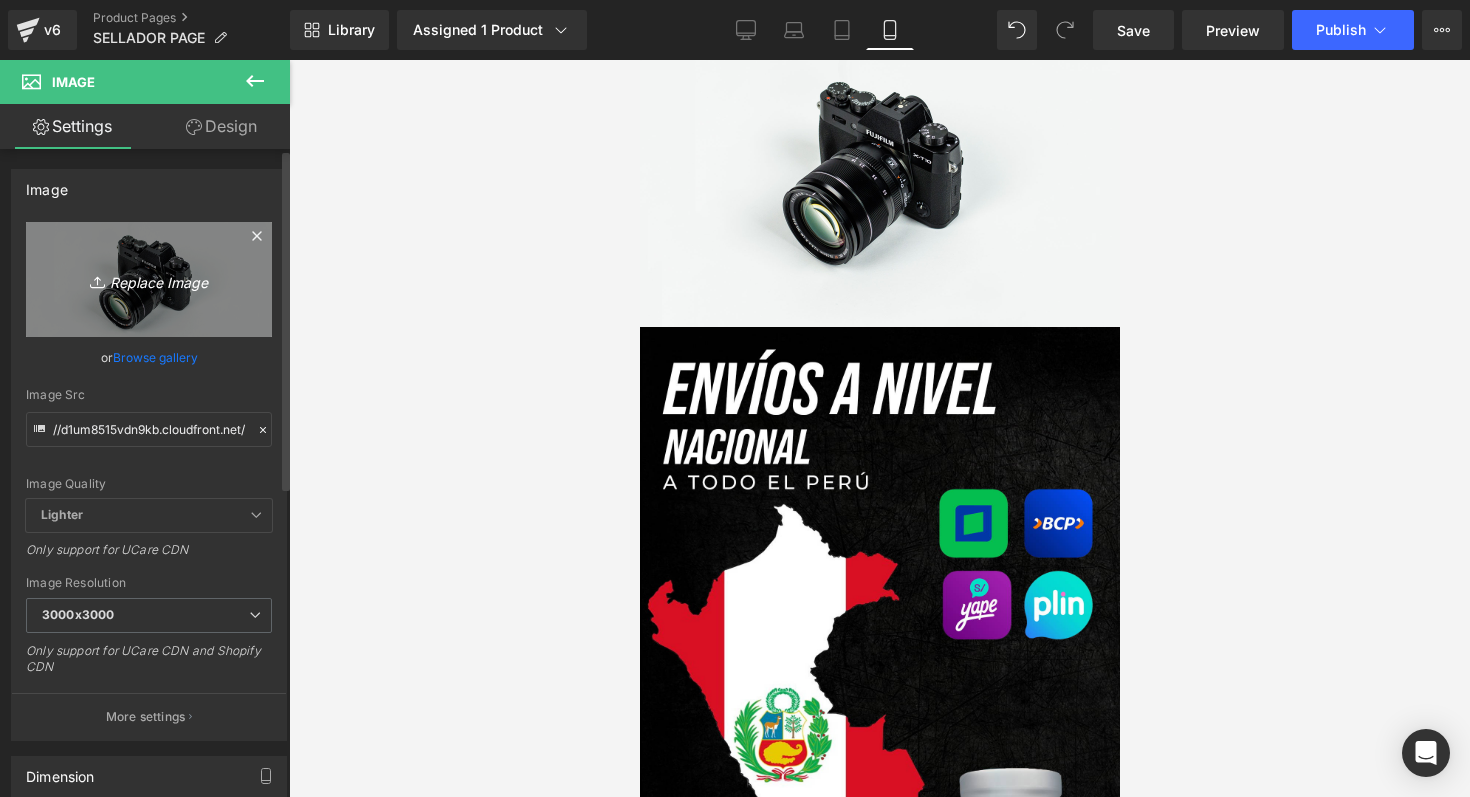 type on "C:\fakepath\IMPE 7.png" 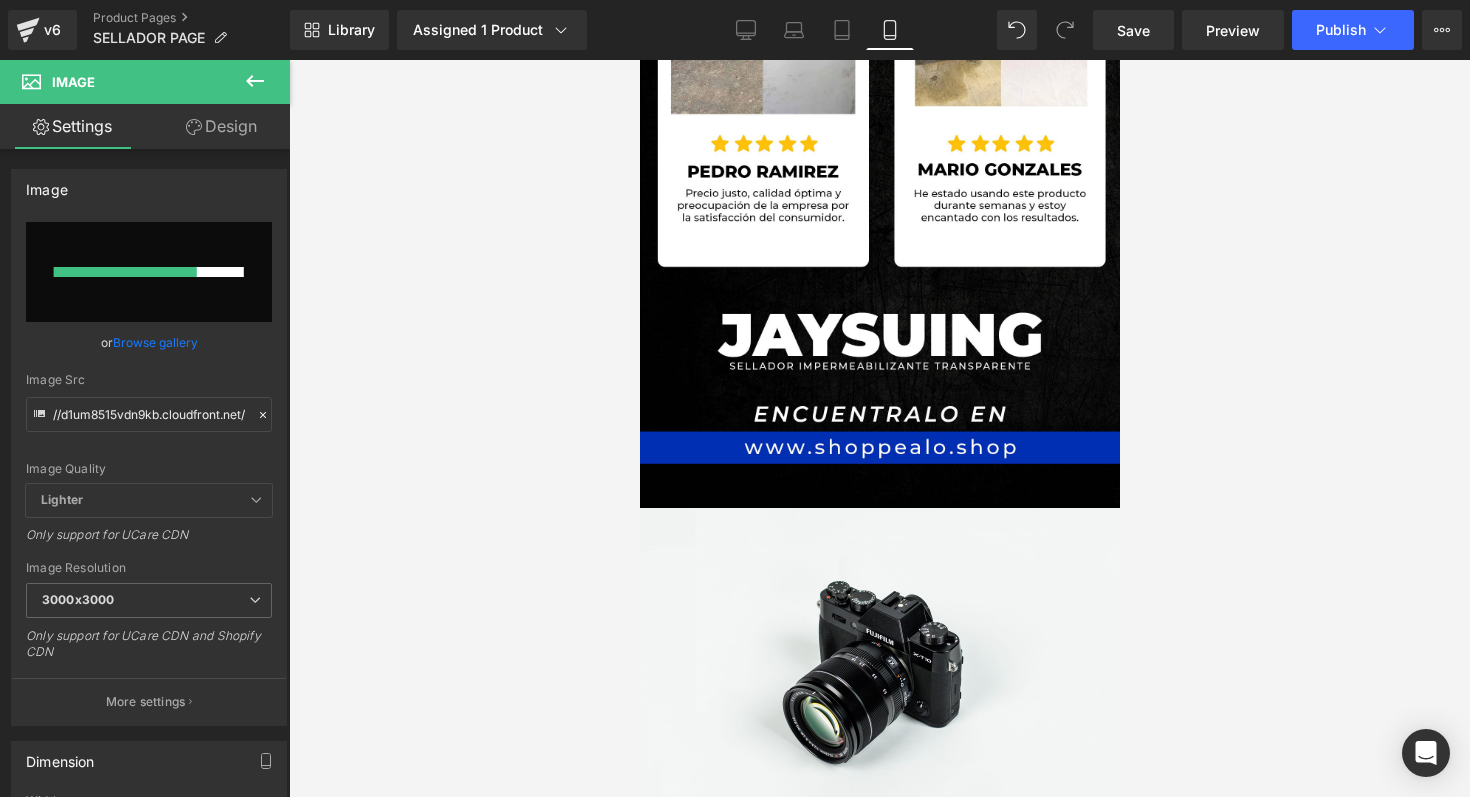 scroll, scrollTop: 3912, scrollLeft: 0, axis: vertical 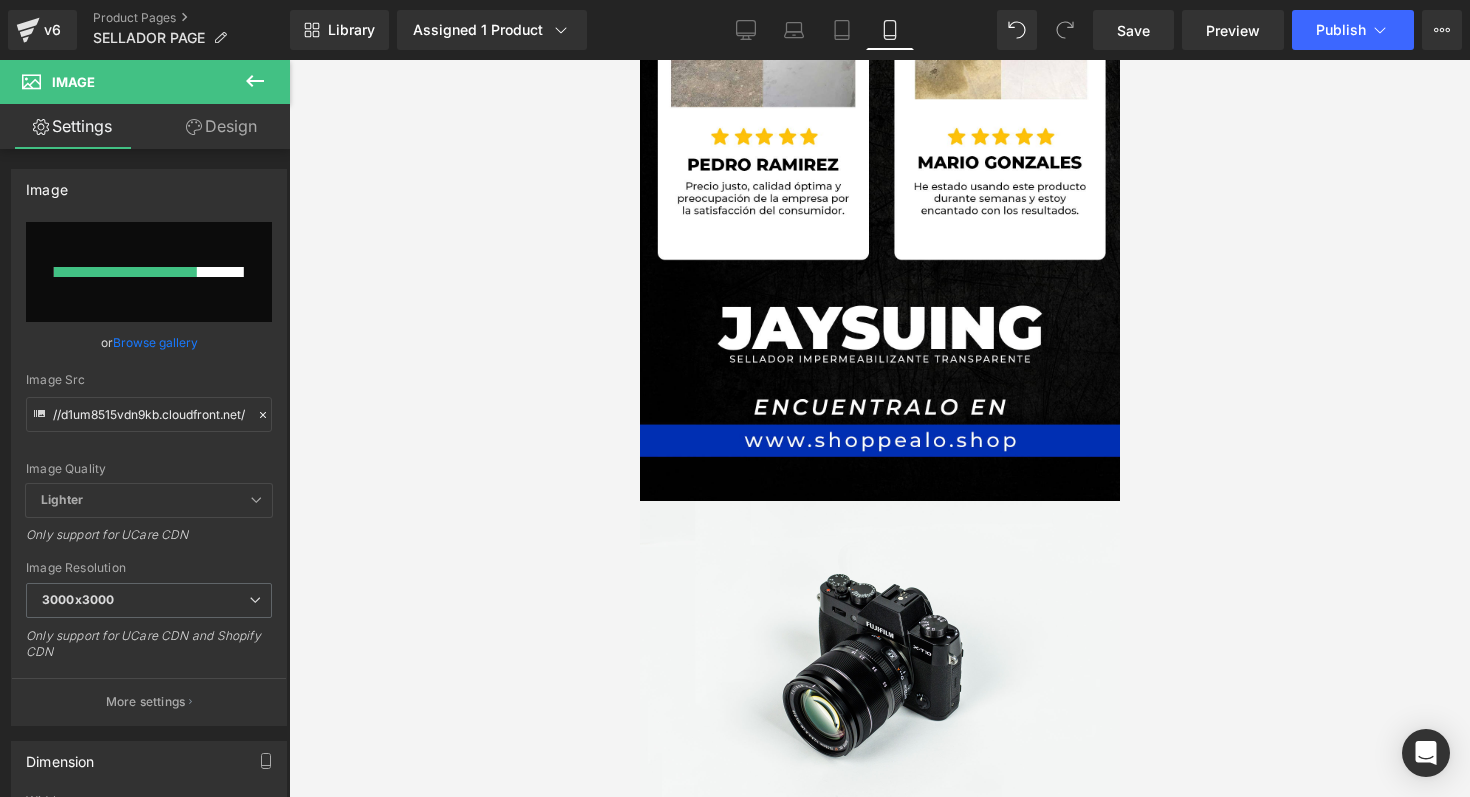 type 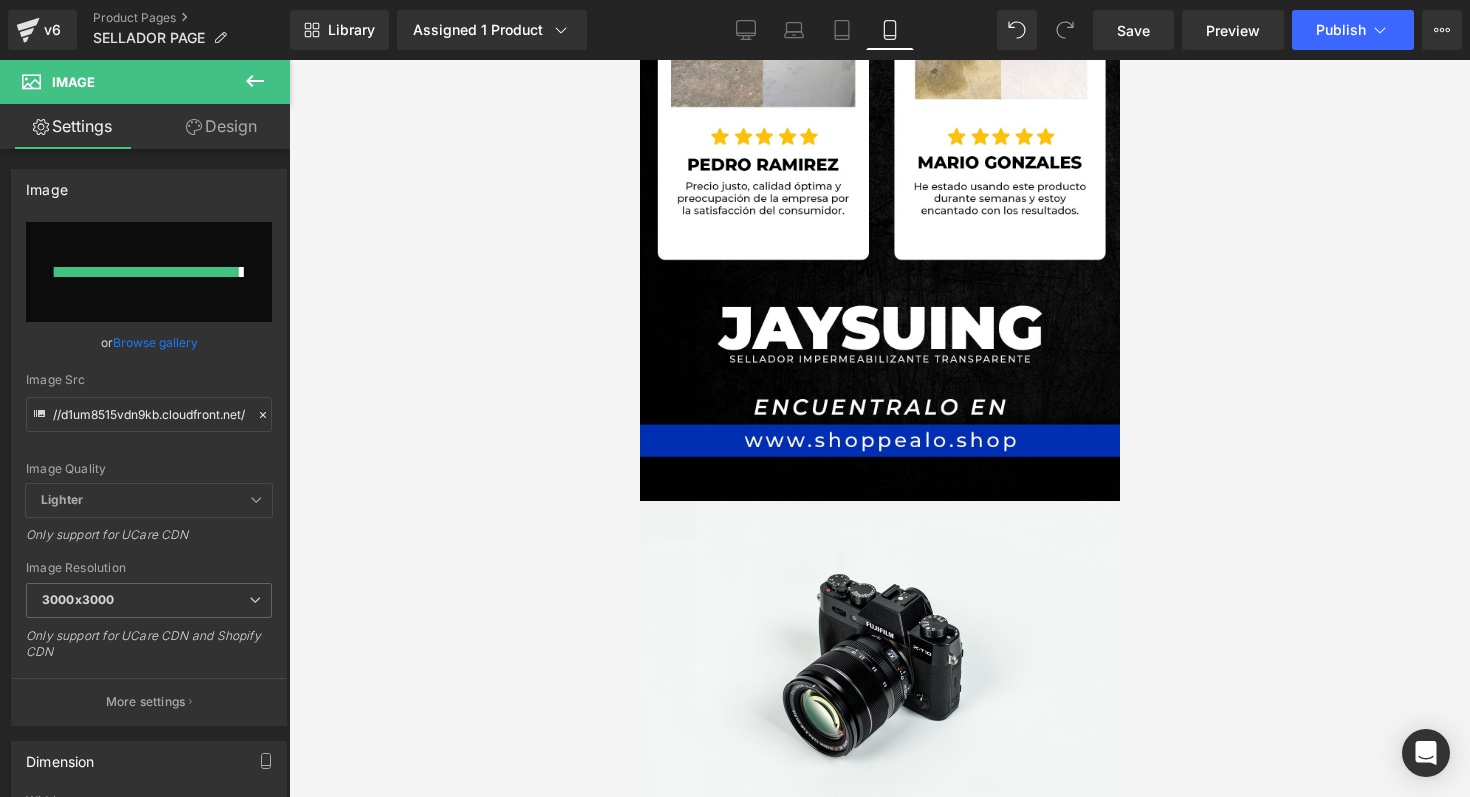type on "https://ucarecdn.com/7da77cd9-36d4-4c03-a956-24002fff1783/-/format/auto/-/preview/3000x3000/-/quality/lighter/IMPE%207.png" 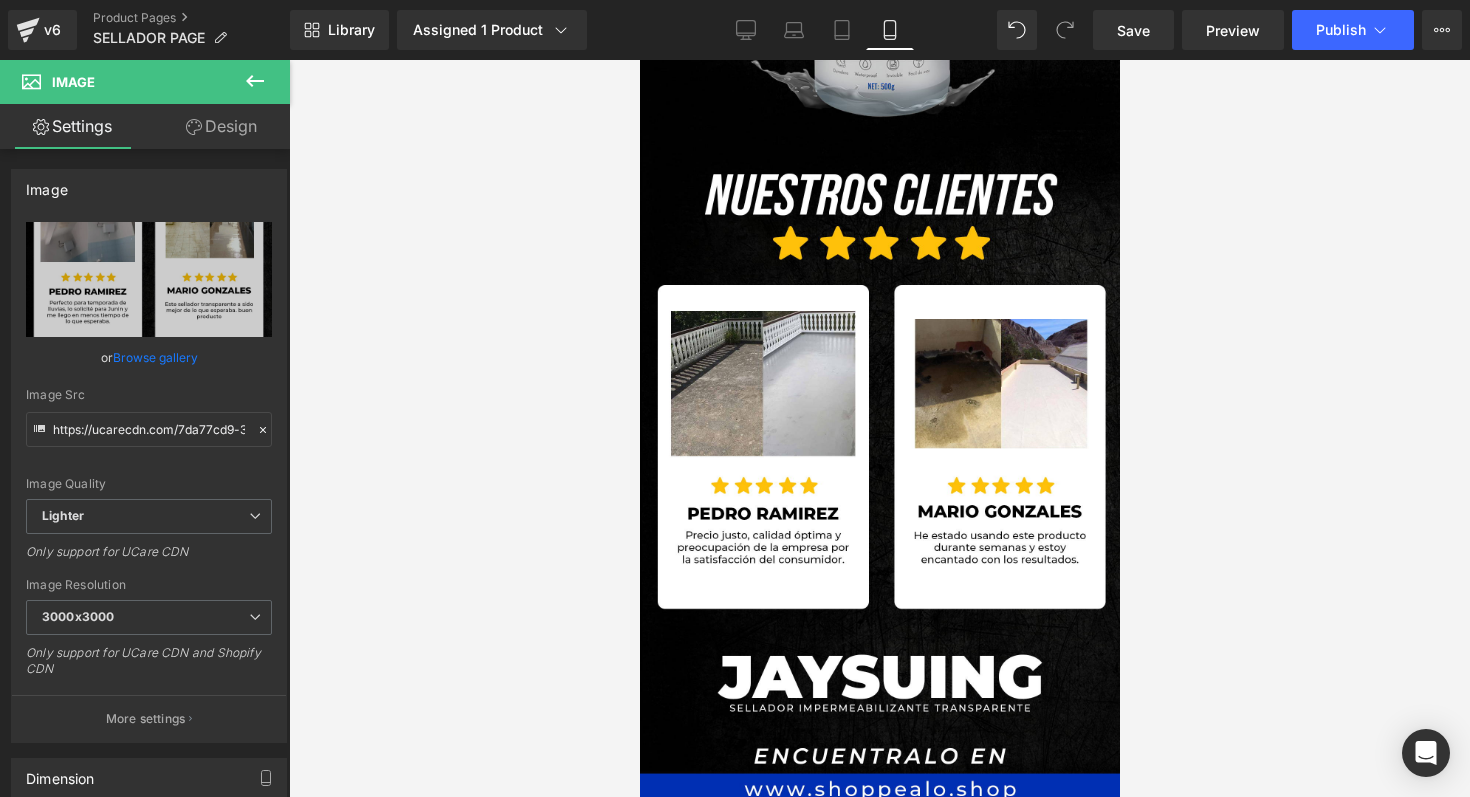 scroll, scrollTop: 3571, scrollLeft: 0, axis: vertical 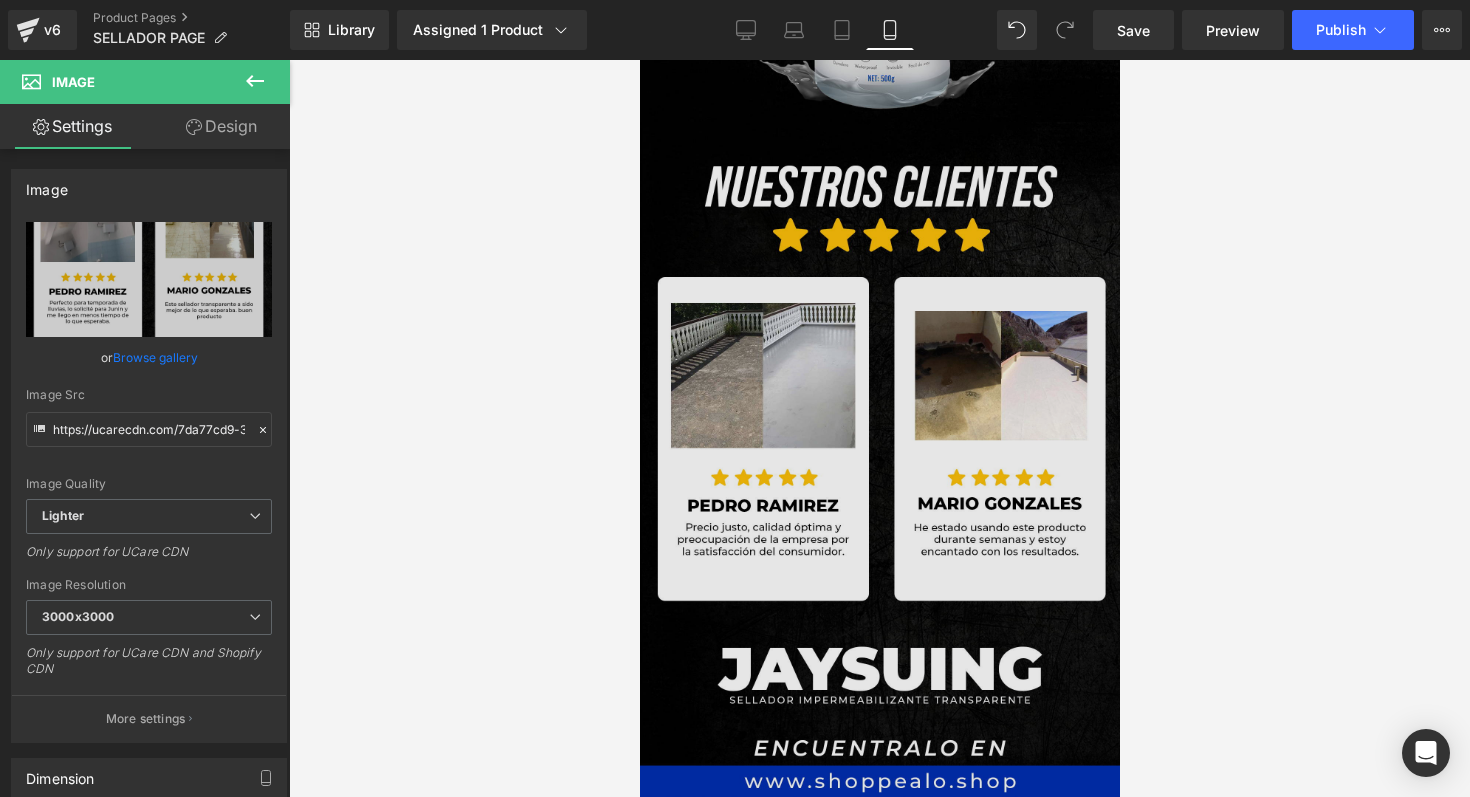click at bounding box center (879, 482) 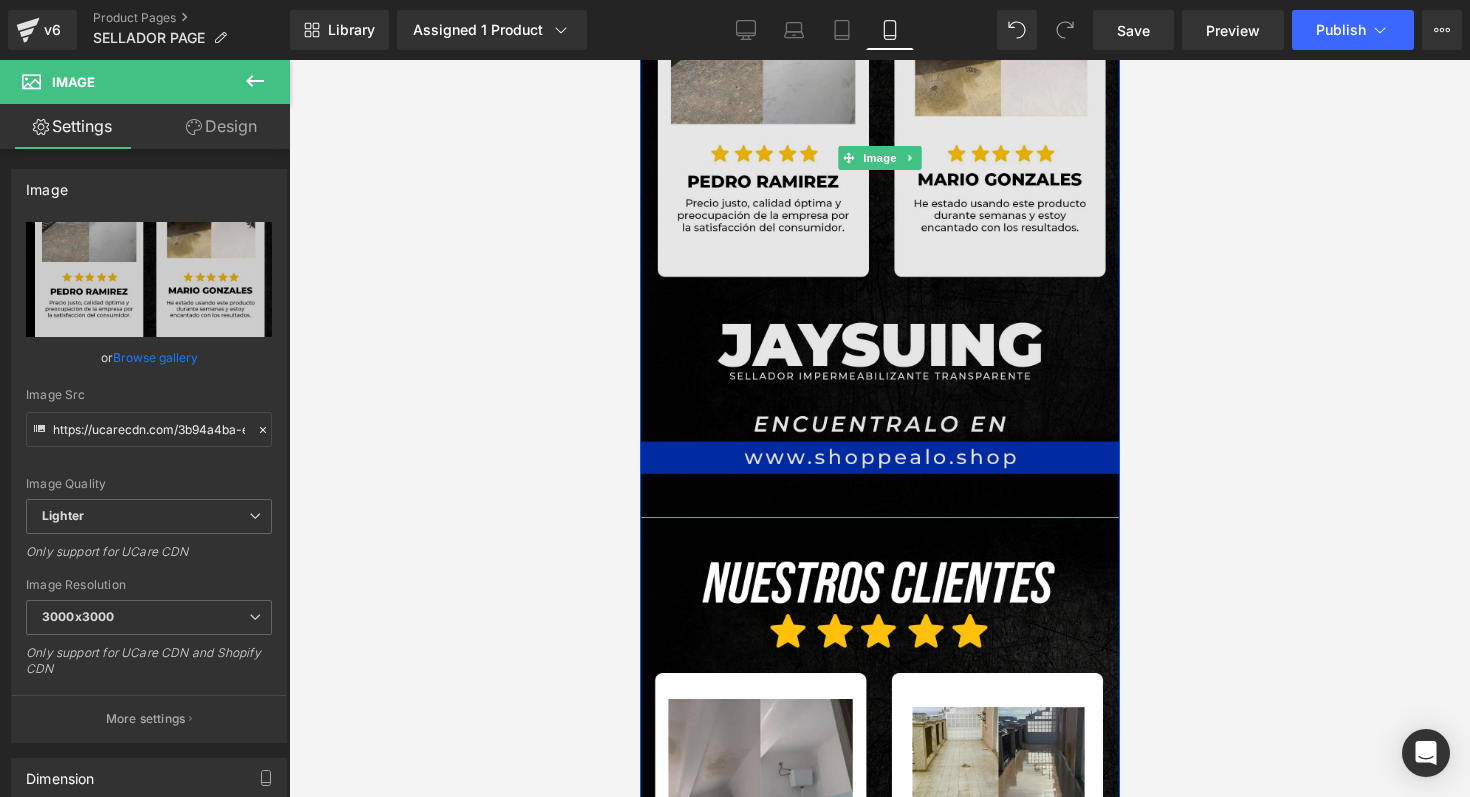 scroll, scrollTop: 3898, scrollLeft: 0, axis: vertical 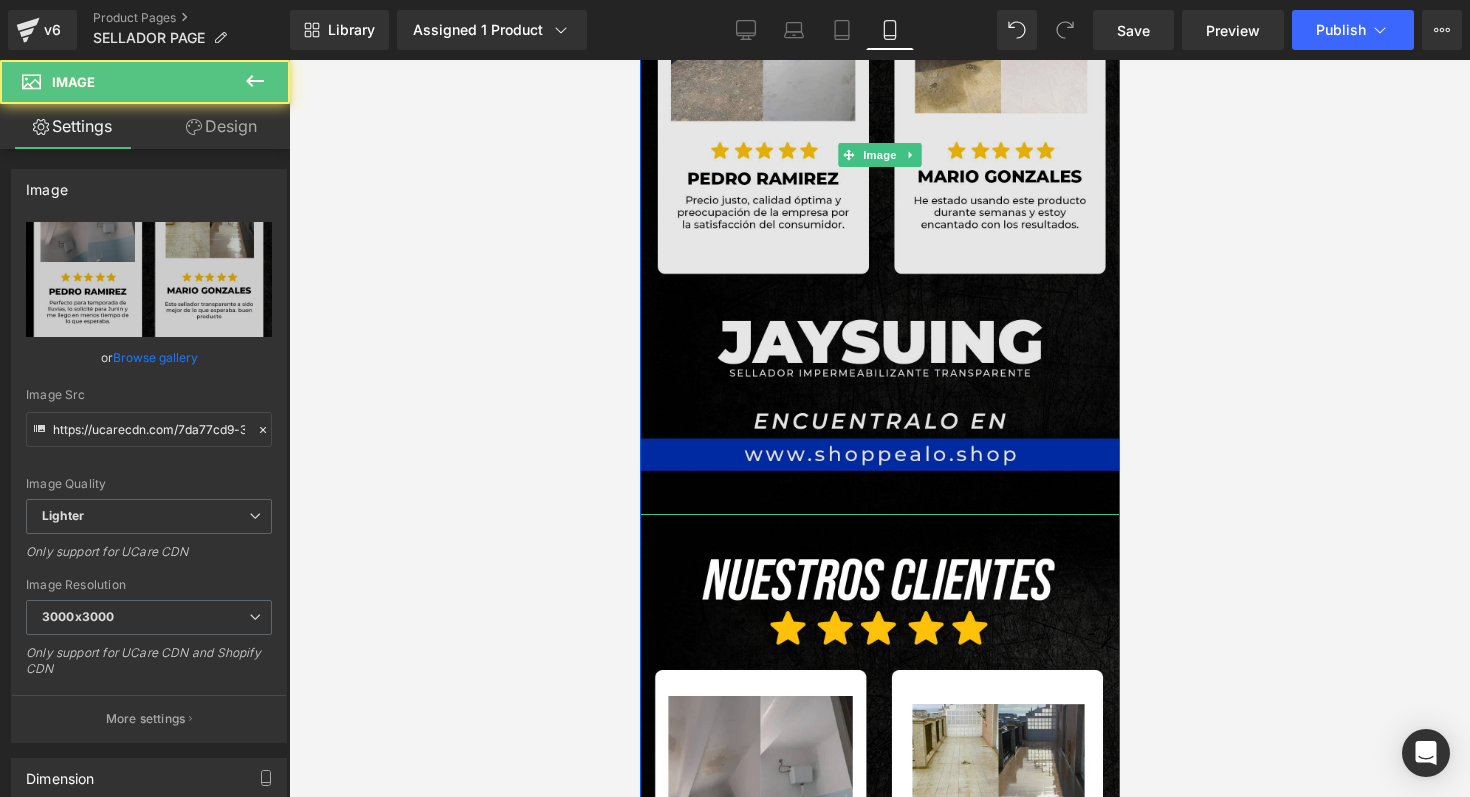 drag, startPoint x: 840, startPoint y: 516, endPoint x: 837, endPoint y: 442, distance: 74.06078 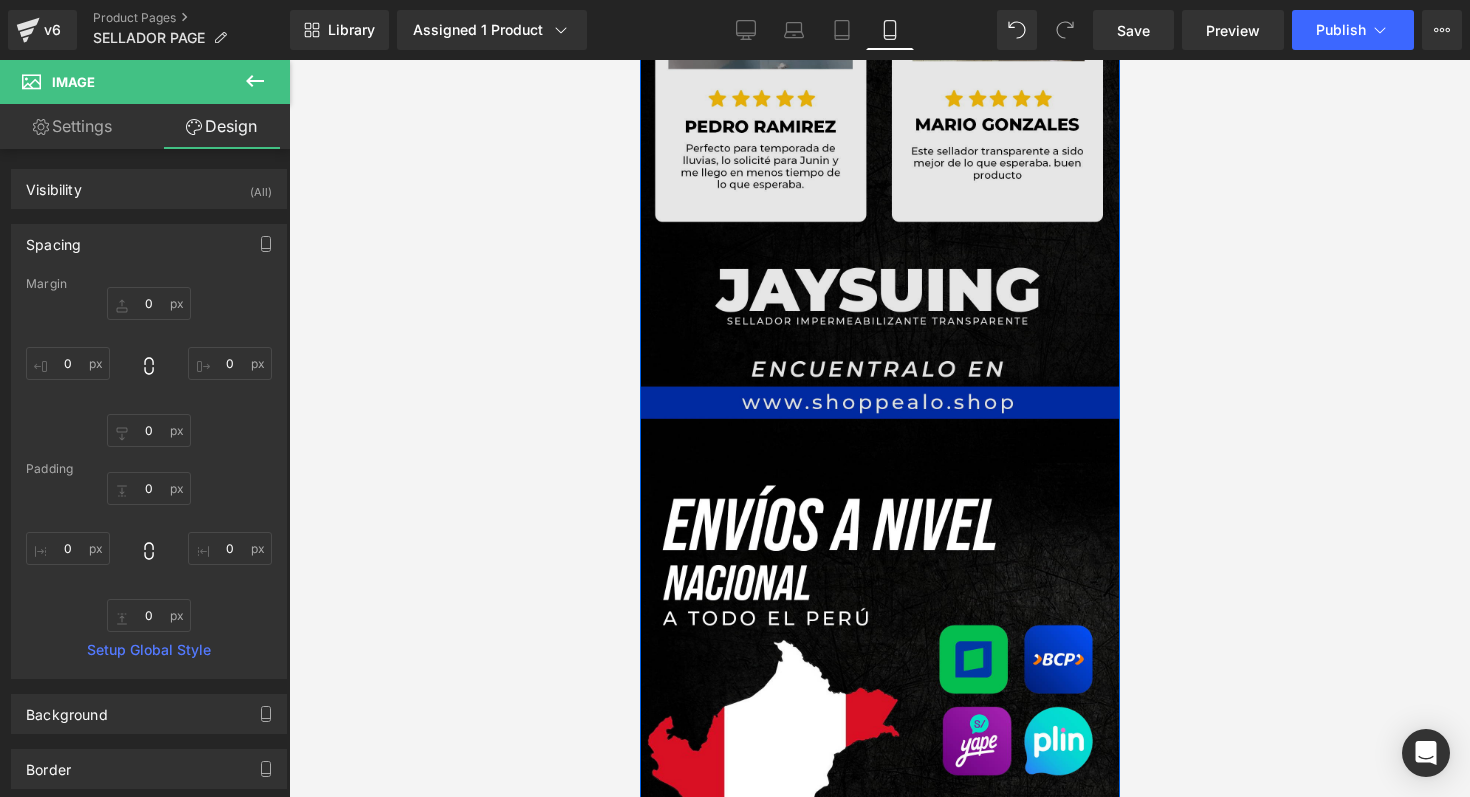 scroll, scrollTop: 4697, scrollLeft: 0, axis: vertical 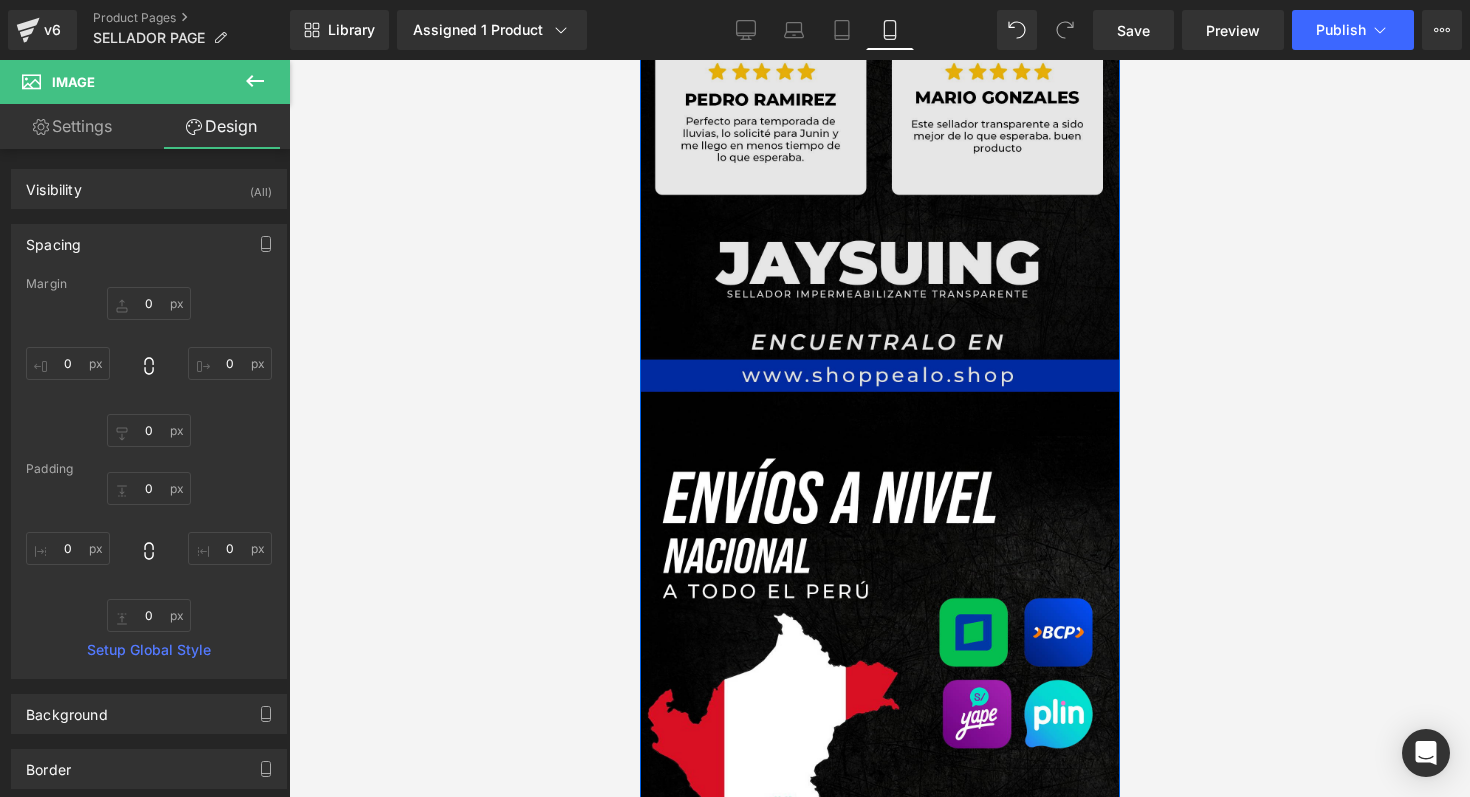 click at bounding box center (879, 796) 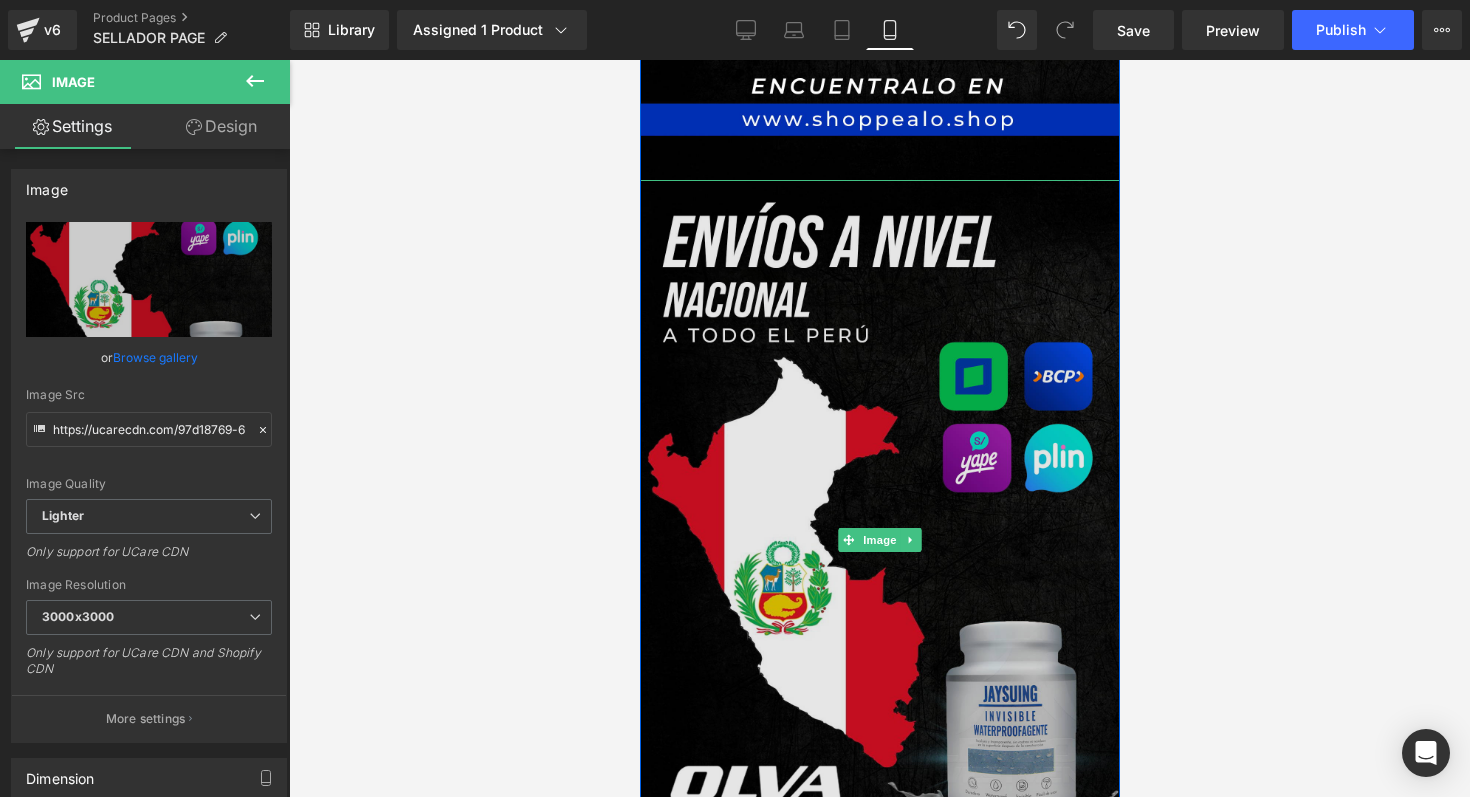 scroll, scrollTop: 4962, scrollLeft: 0, axis: vertical 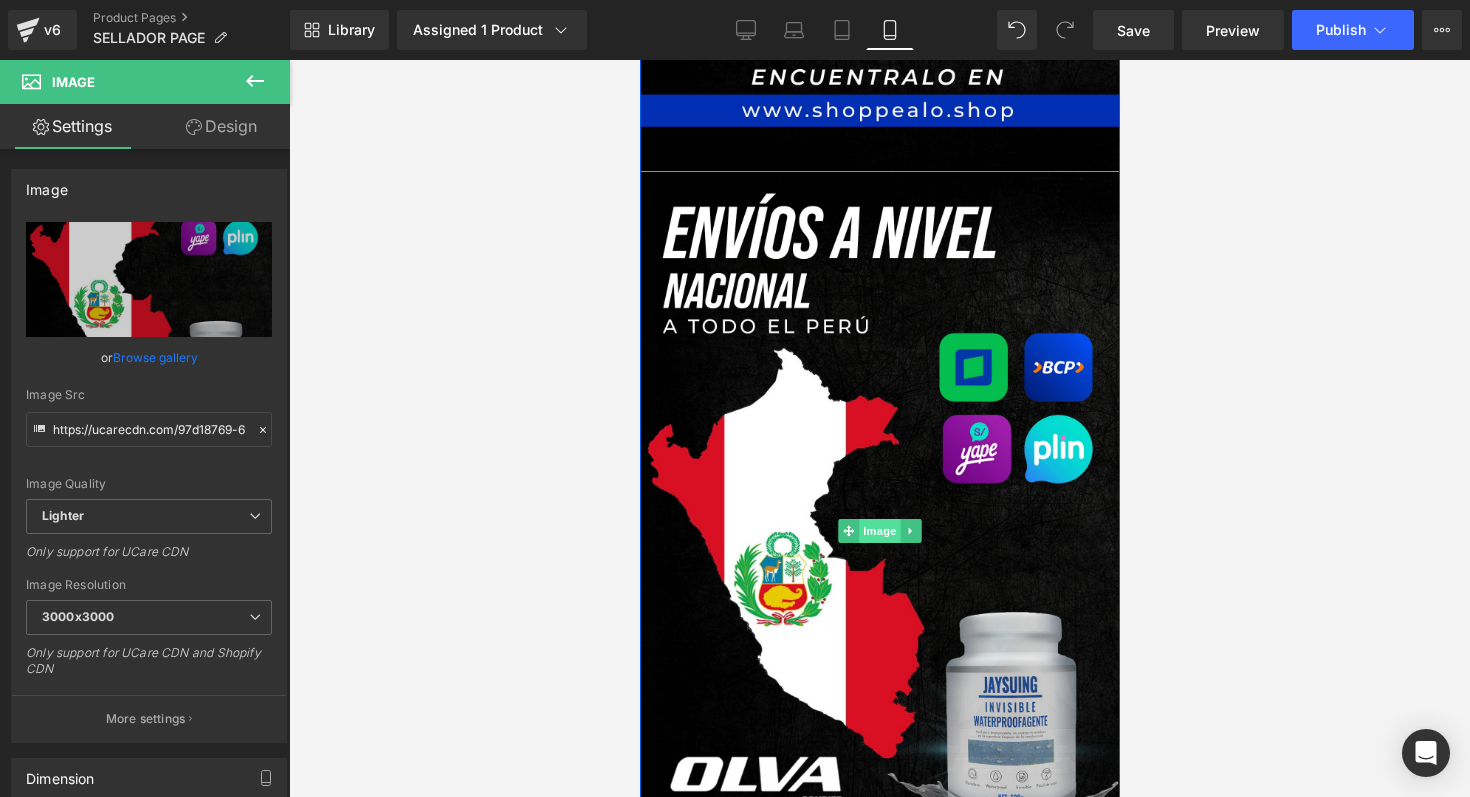 click on "Image" at bounding box center [879, 531] 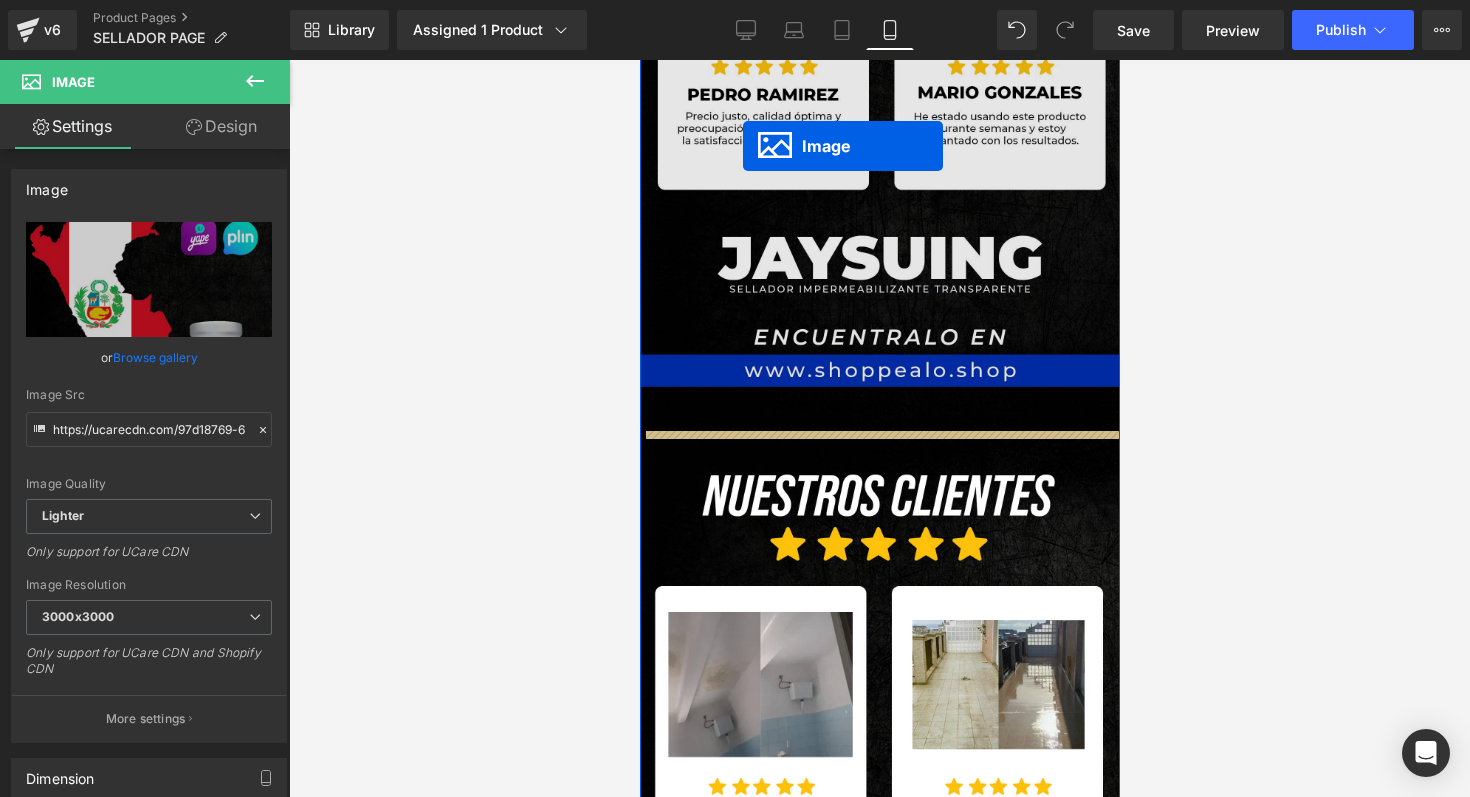 scroll, scrollTop: 3922, scrollLeft: 0, axis: vertical 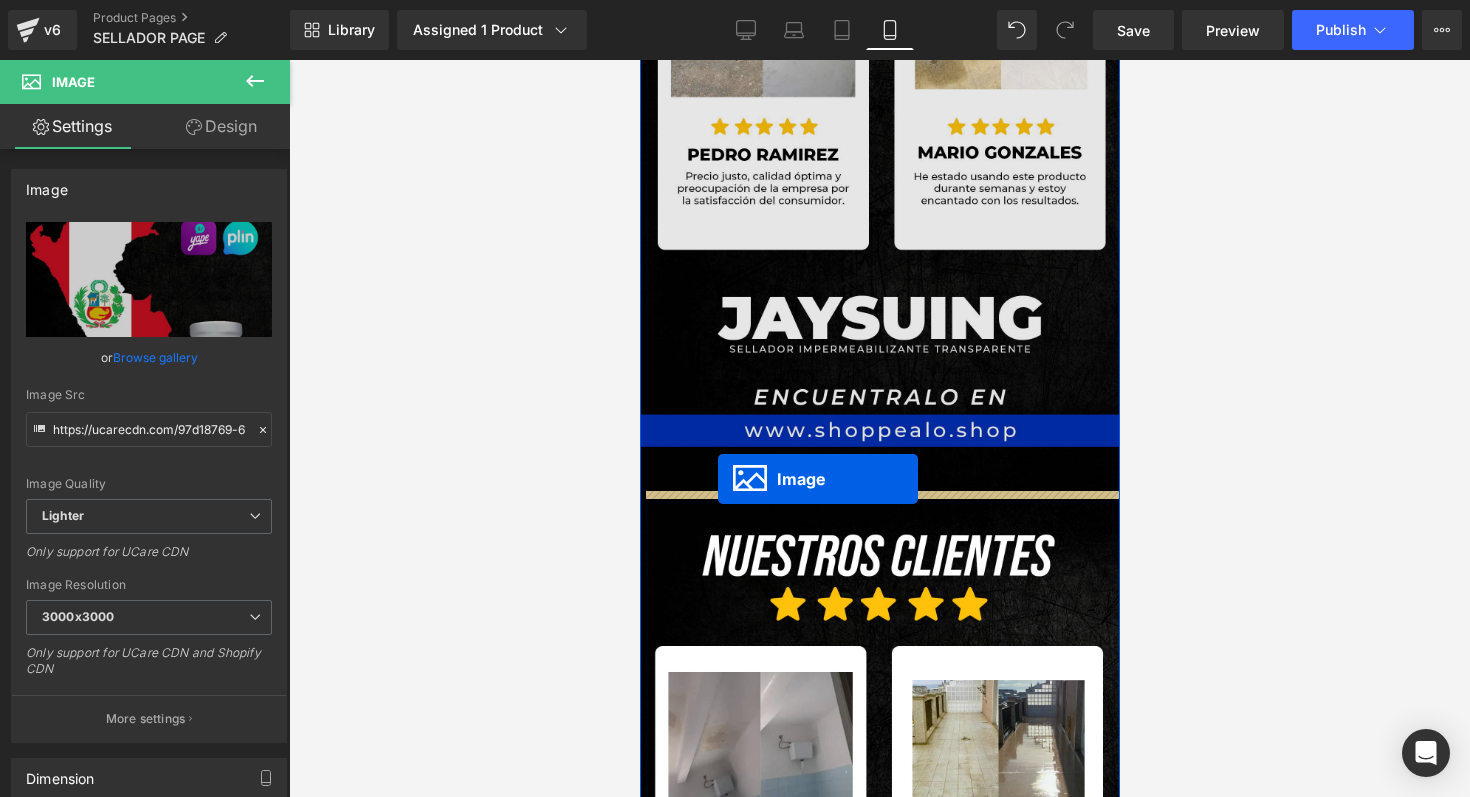 drag, startPoint x: 844, startPoint y: 531, endPoint x: 720, endPoint y: 489, distance: 130.91983 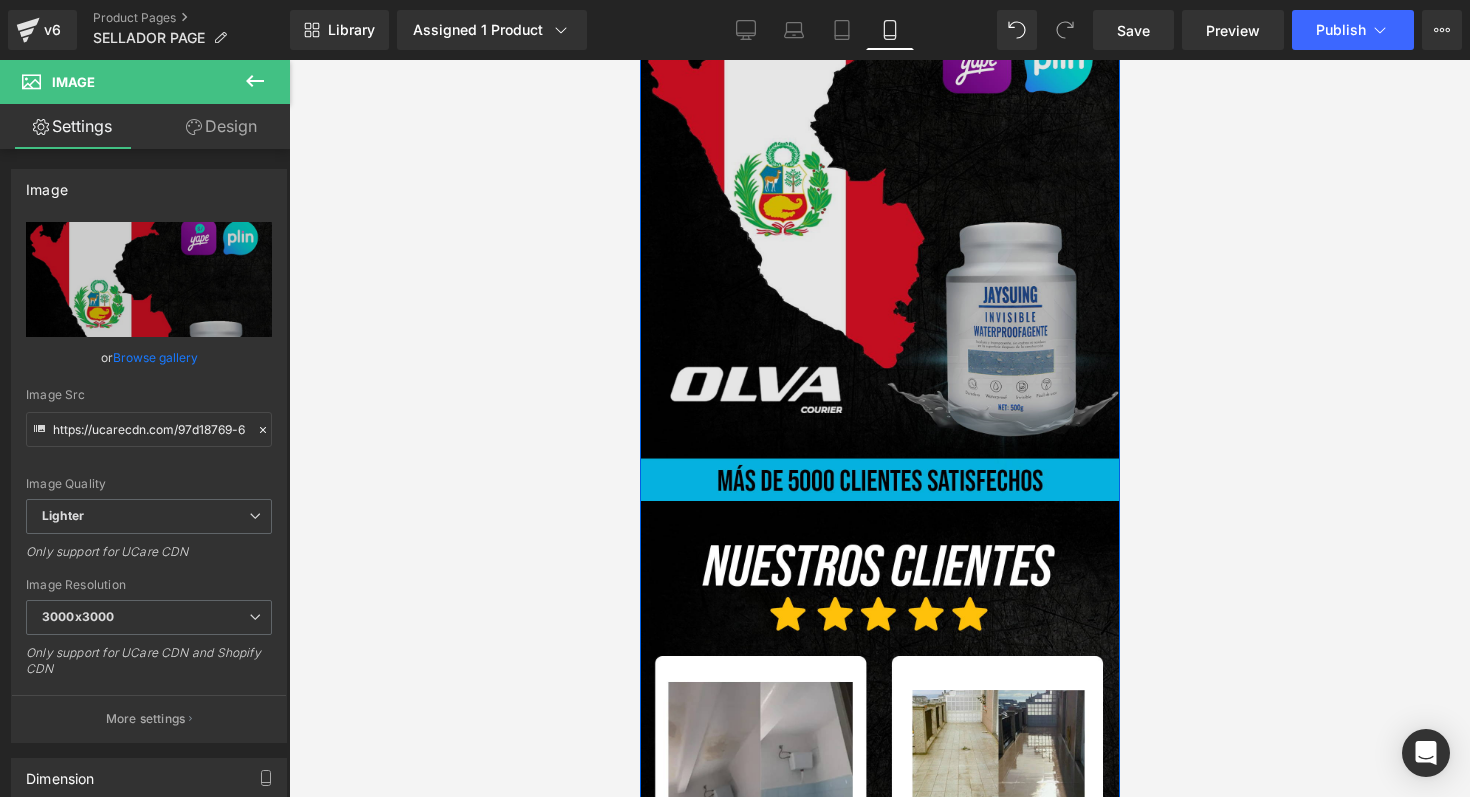 scroll, scrollTop: 4840, scrollLeft: 0, axis: vertical 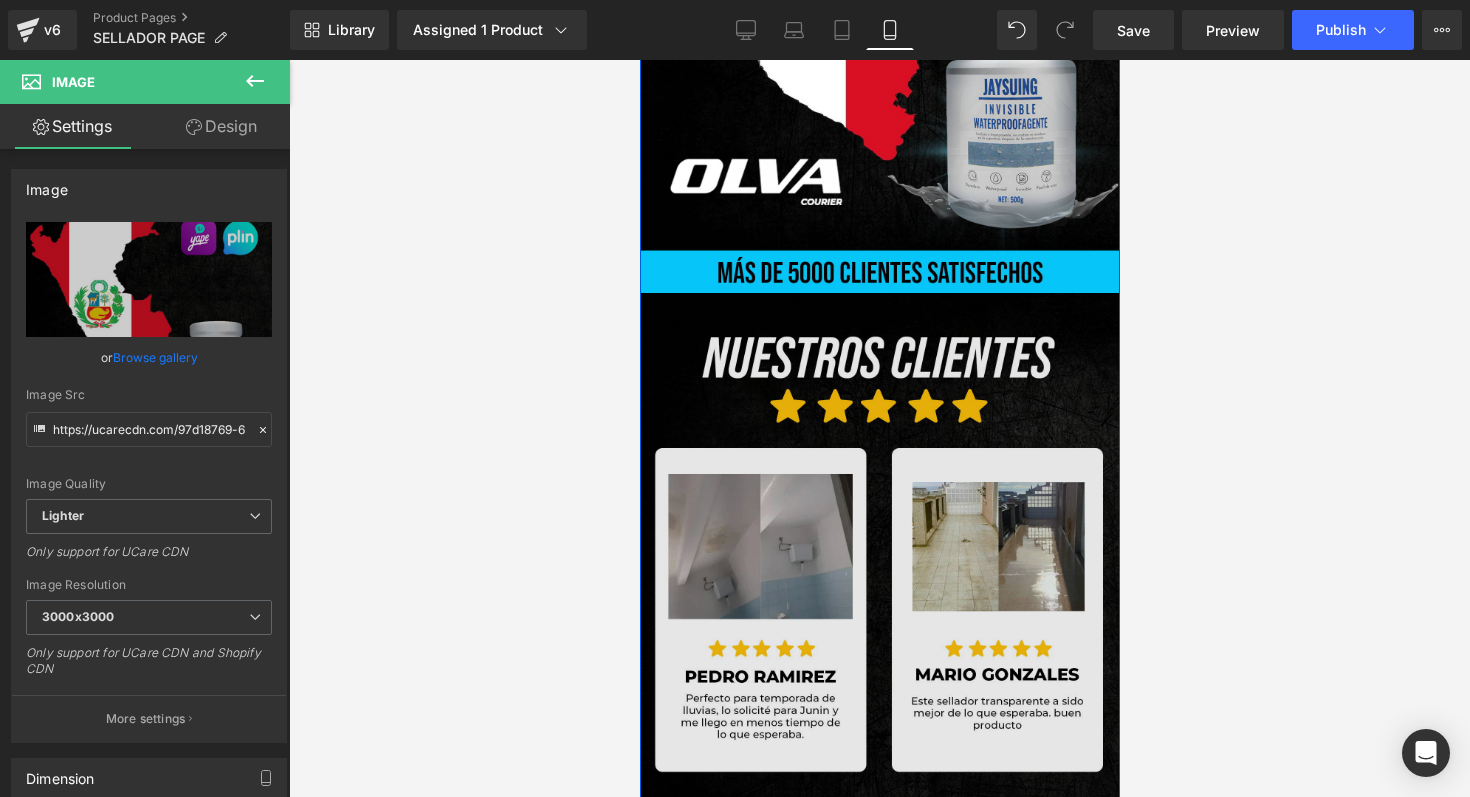 click at bounding box center (879, 653) 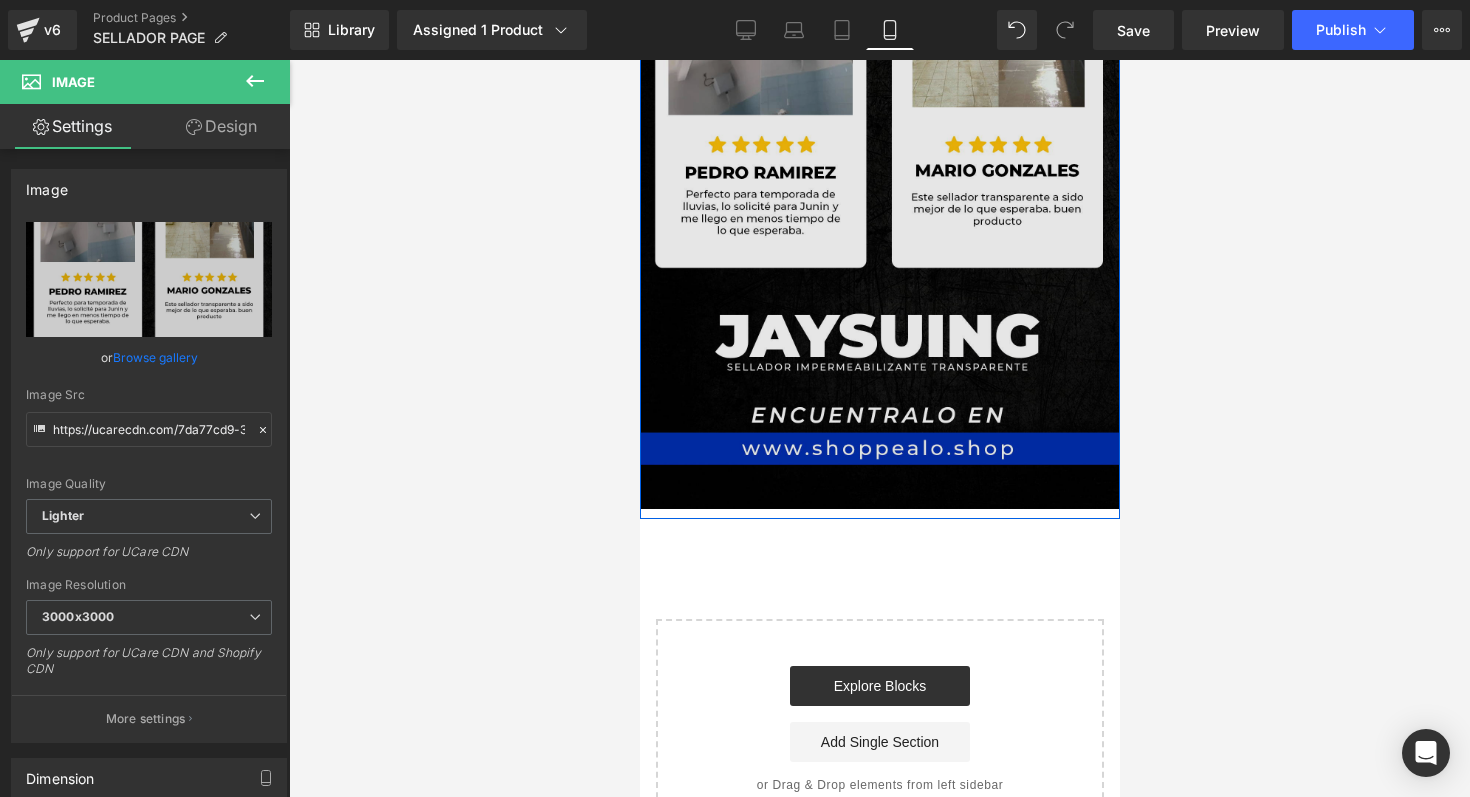 scroll, scrollTop: 5635, scrollLeft: 0, axis: vertical 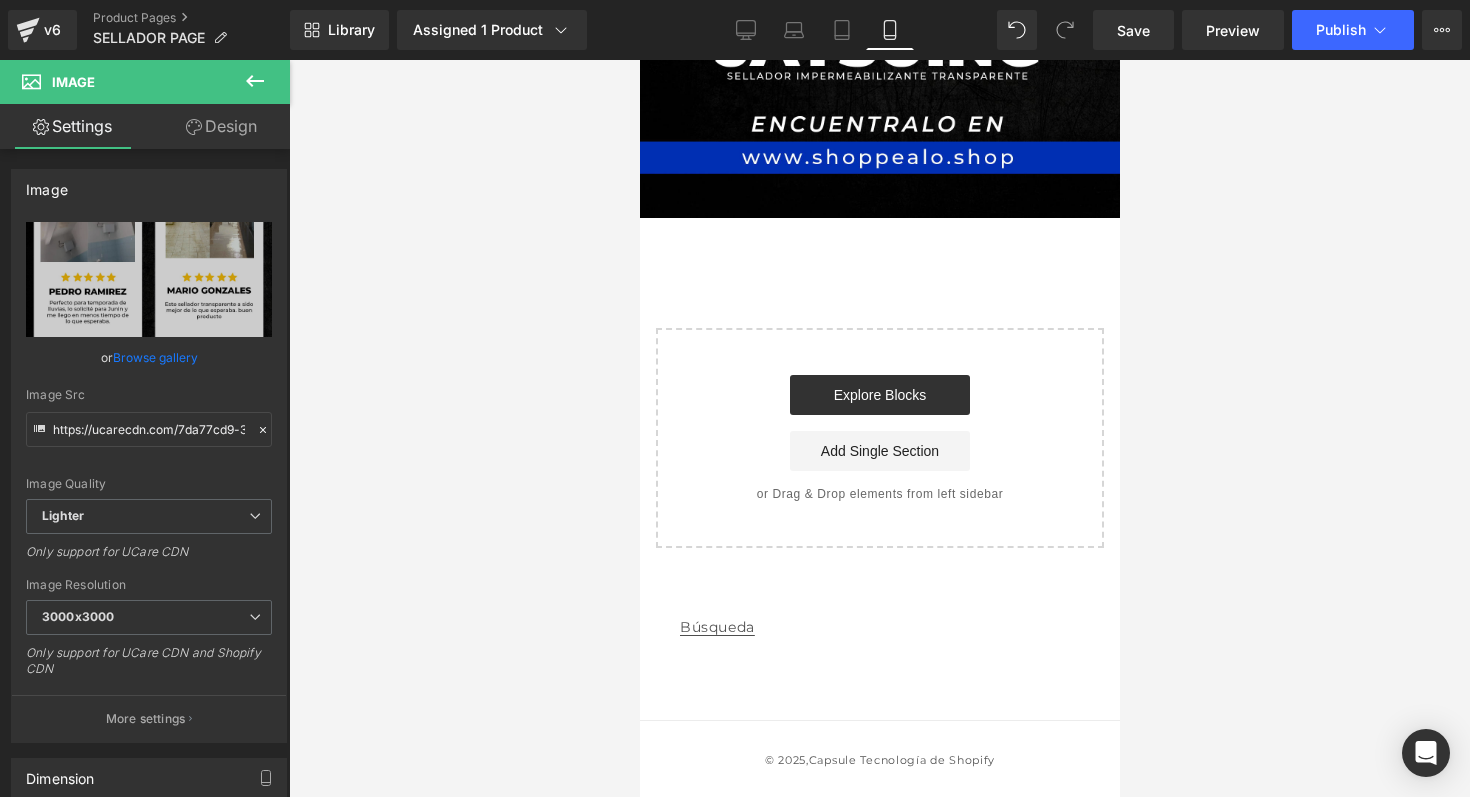 click on "Image         Image         Row         Image
Sale Off
(P) Image
SELLADOR IMPERMEABLE
(P) Title
S/. 79.00
S/. 109.00
(P) Price
Product         Image         Image         Image         Row
Image         Image         Image
Row
Select your layout" at bounding box center (879, -2514) 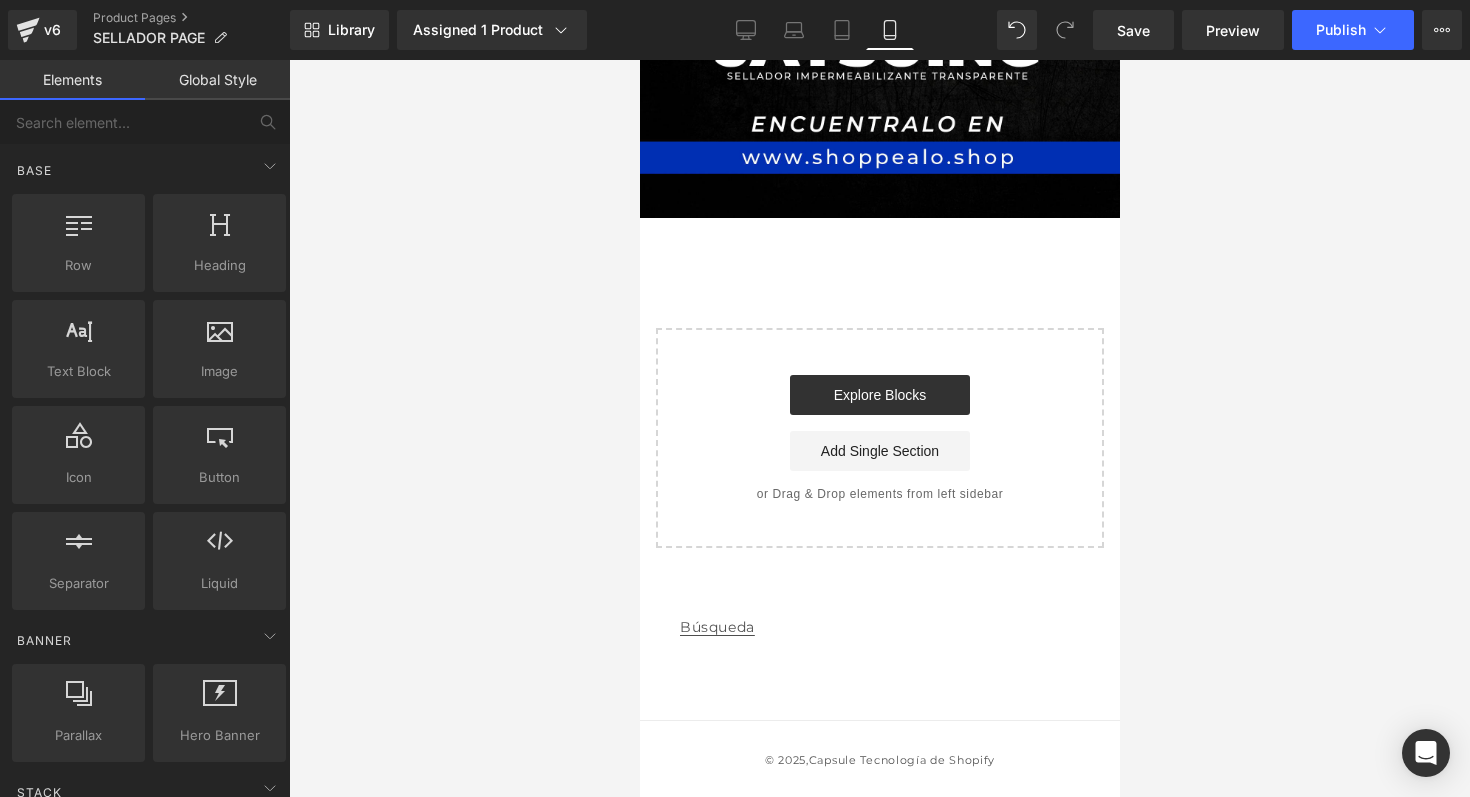 click on "Image         Image         Row         Image
Sale Off
(P) Image
SELLADOR IMPERMEABLE
(P) Title
S/. 79.00
S/. 109.00
(P) Price
Product         Image         Image         Image         Row
Image         Image         Image
Row
Select your layout" at bounding box center [879, -2499] 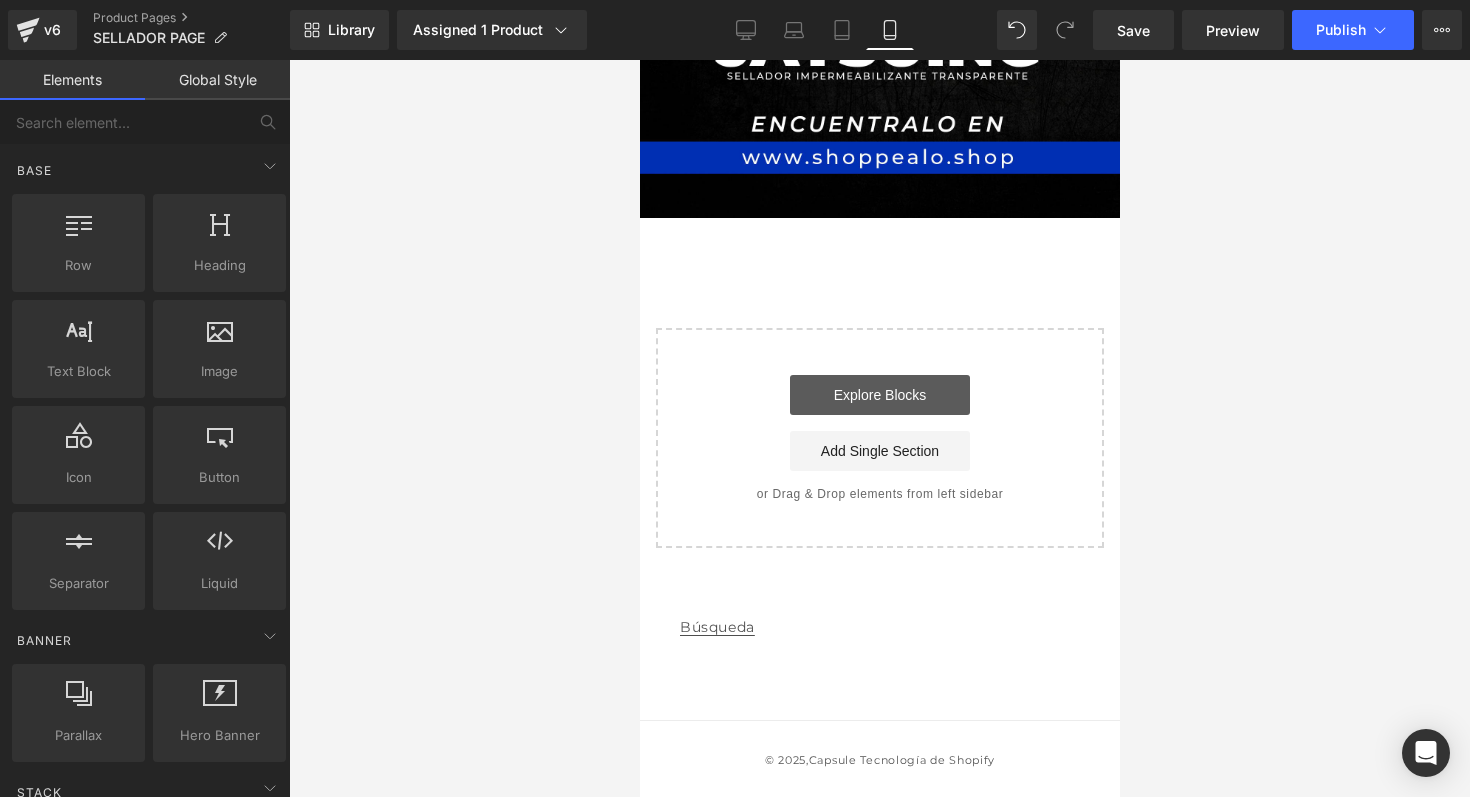 click on "Explore Blocks" at bounding box center (879, 395) 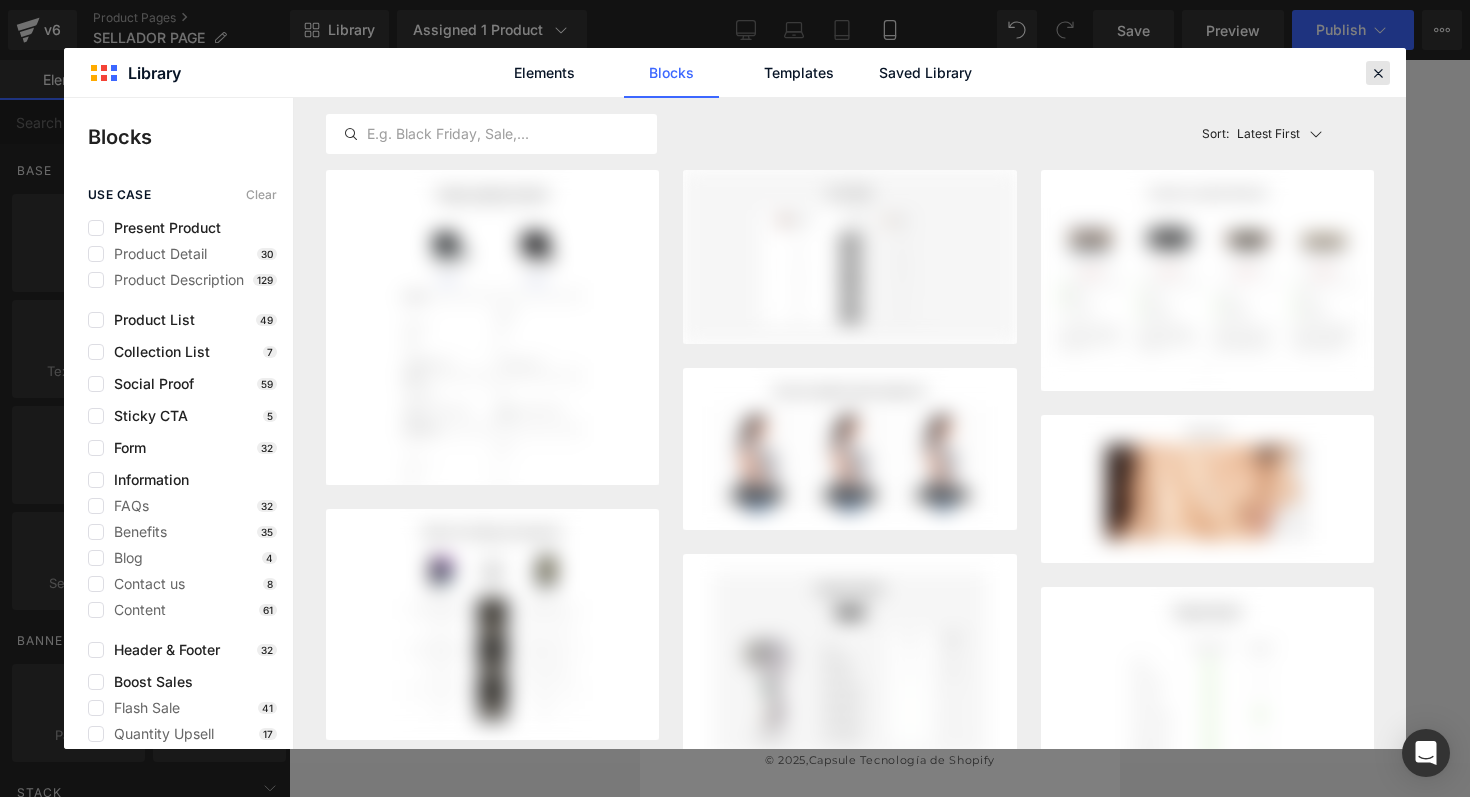 click at bounding box center [1378, 73] 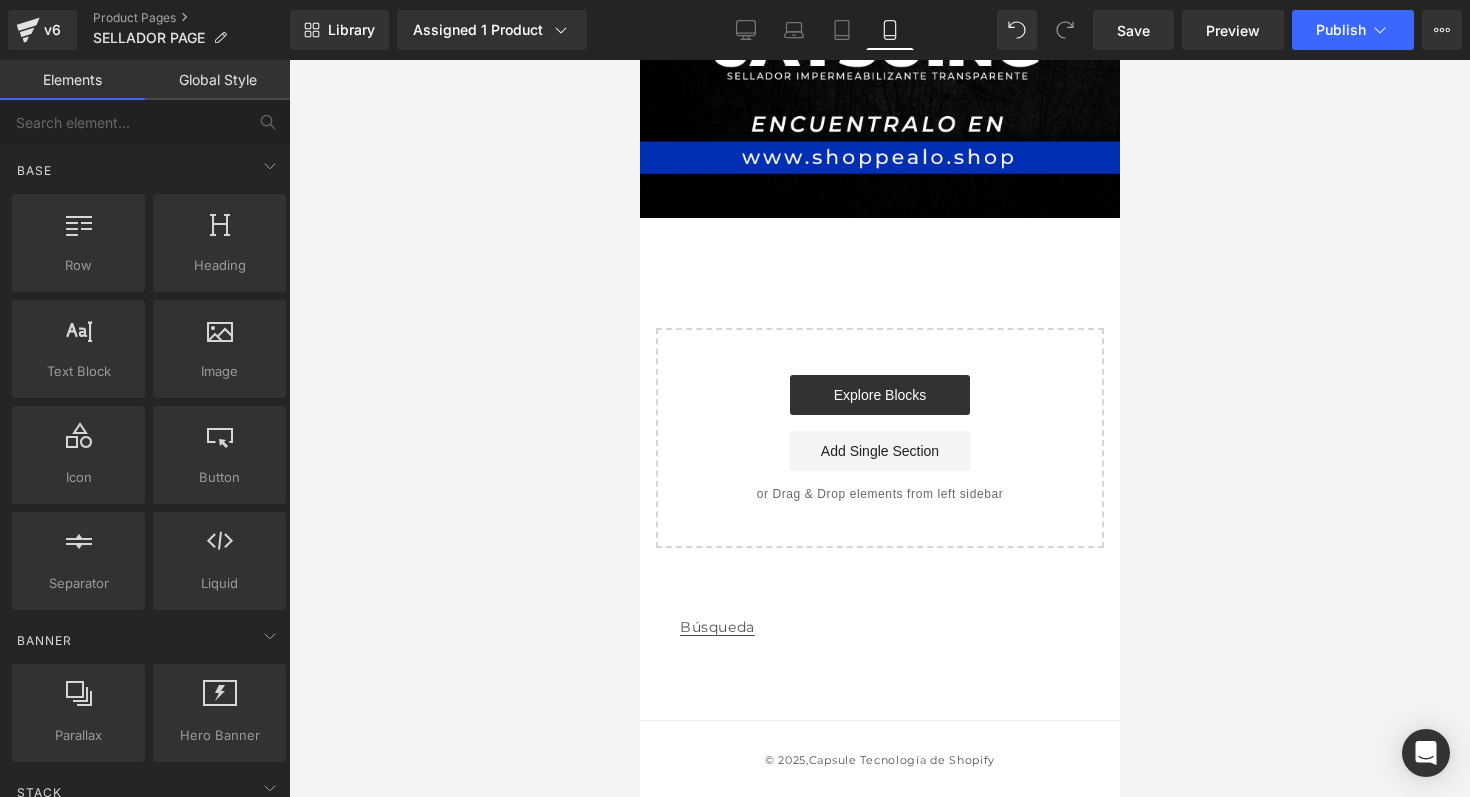 click on "Start building your page
Explore Blocks
Add Single Section
or Drag & Drop elements from left sidebar" at bounding box center (879, 438) 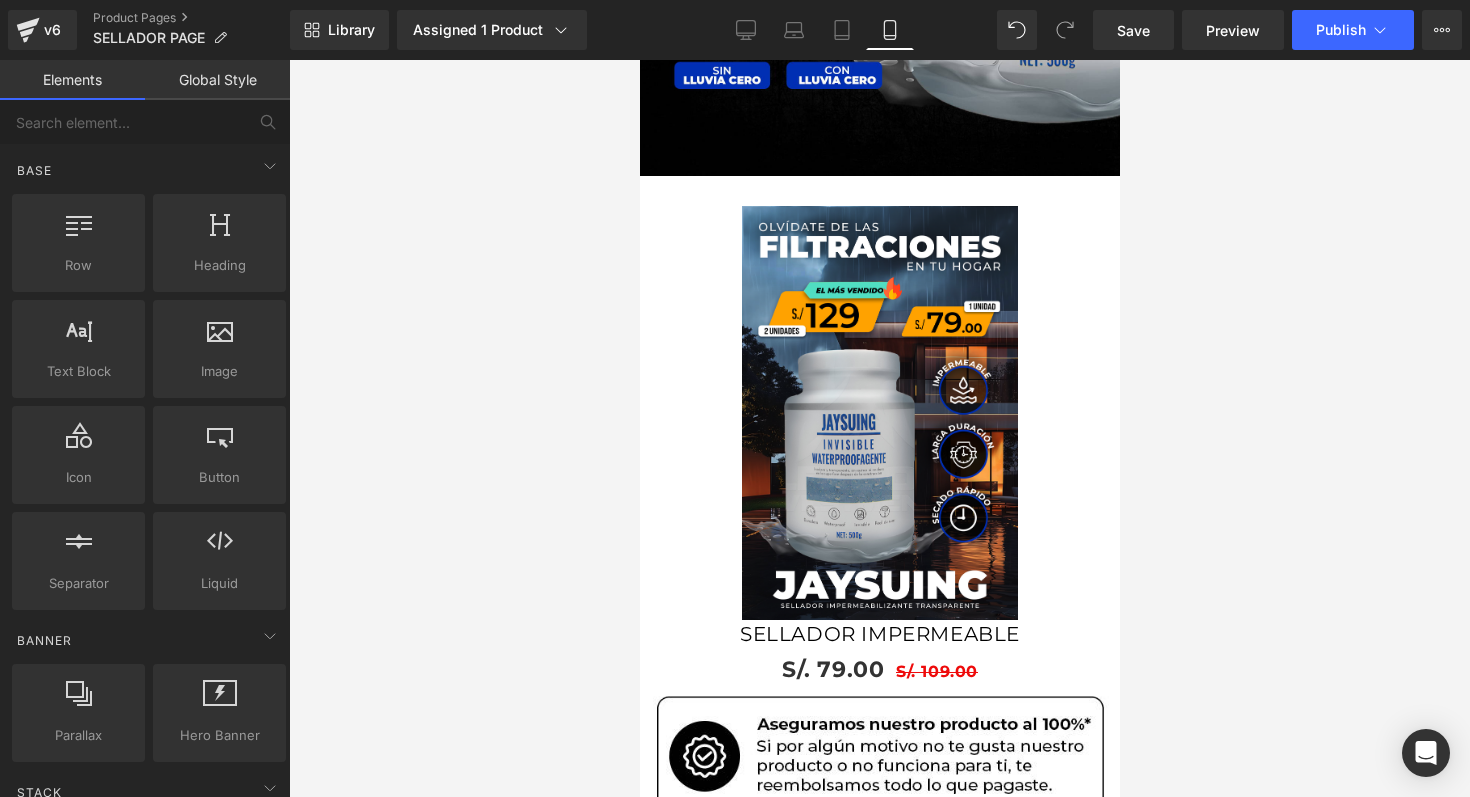 scroll, scrollTop: 2045, scrollLeft: 0, axis: vertical 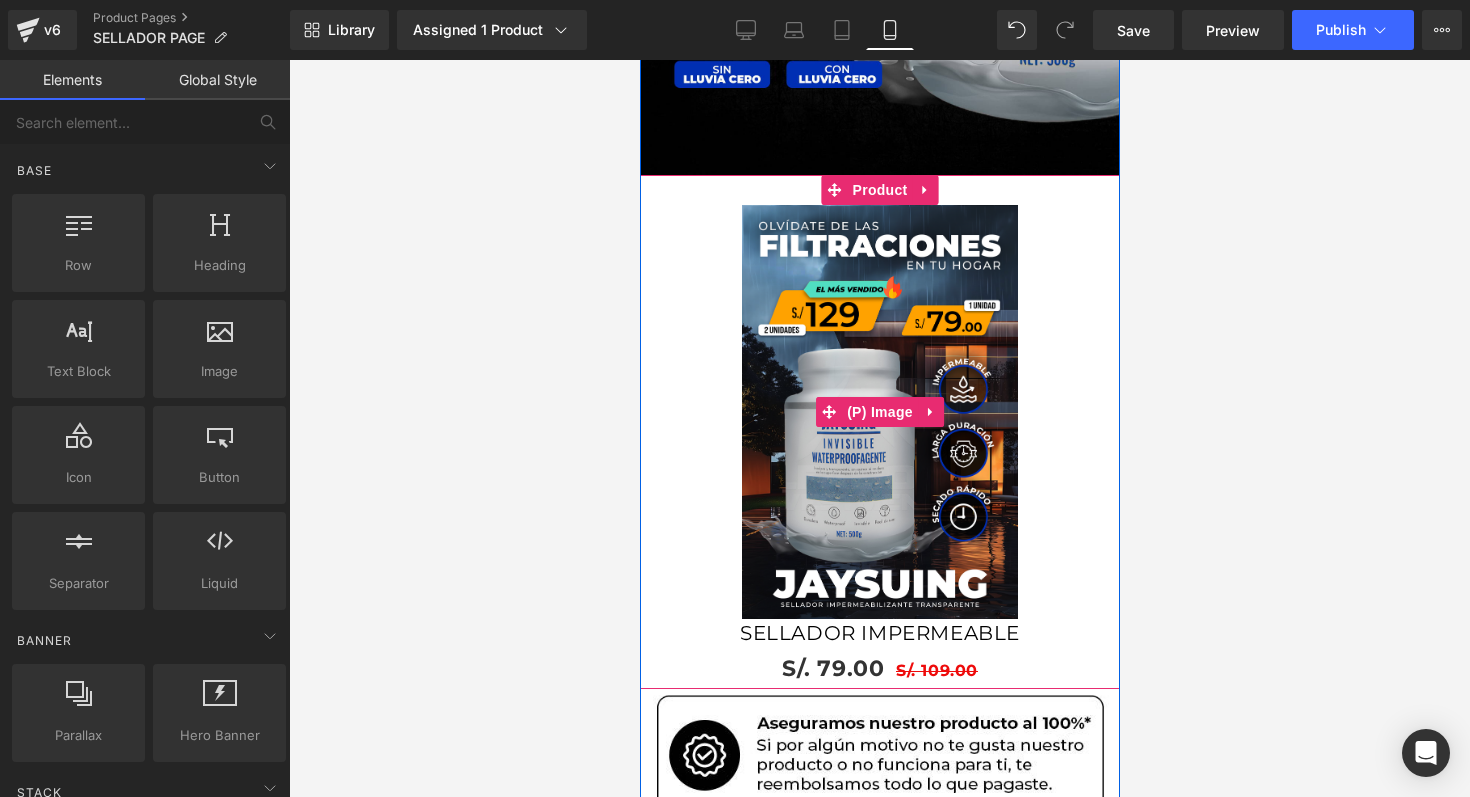 click on "Sale Off" at bounding box center [879, 412] 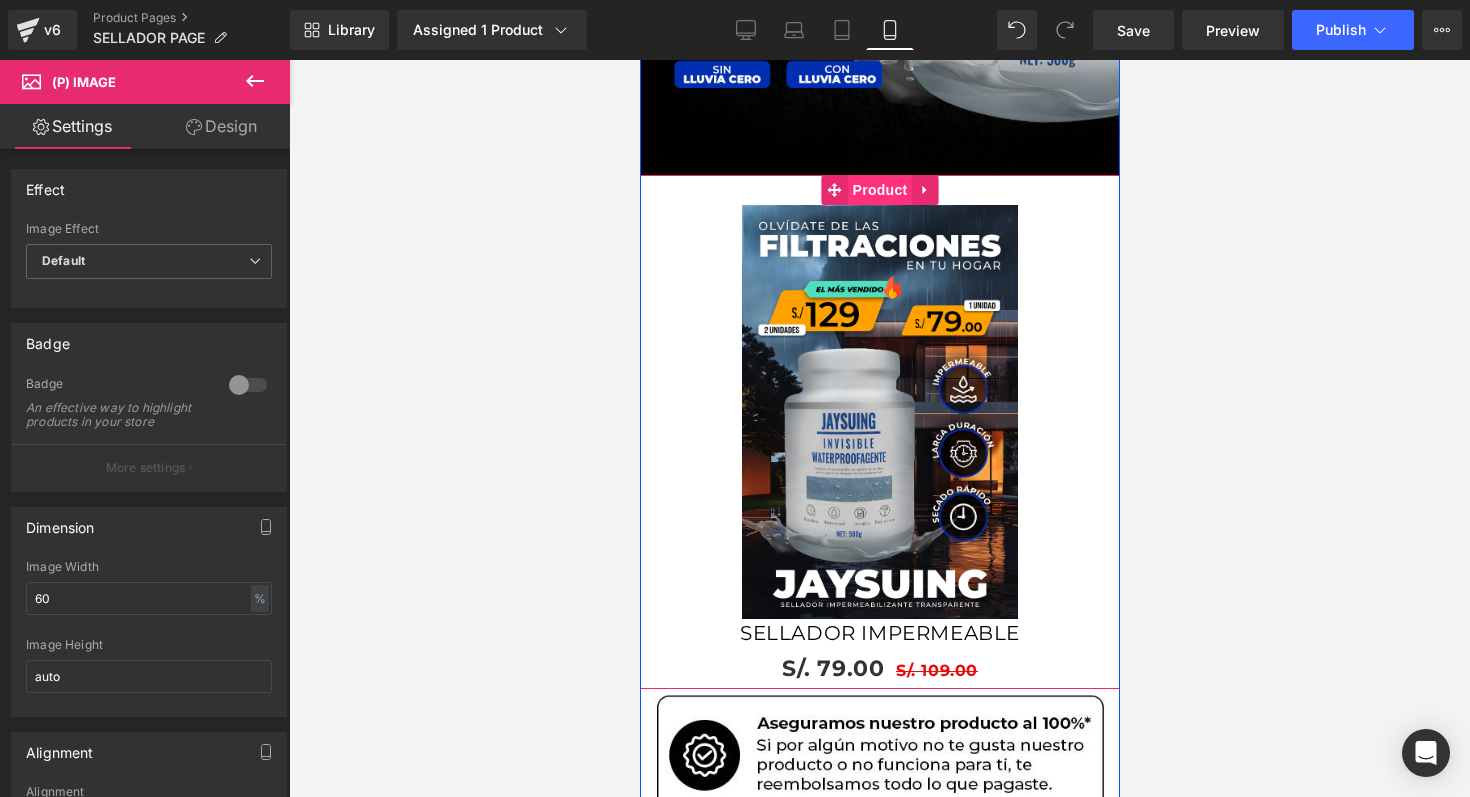 click on "Product" at bounding box center [879, 190] 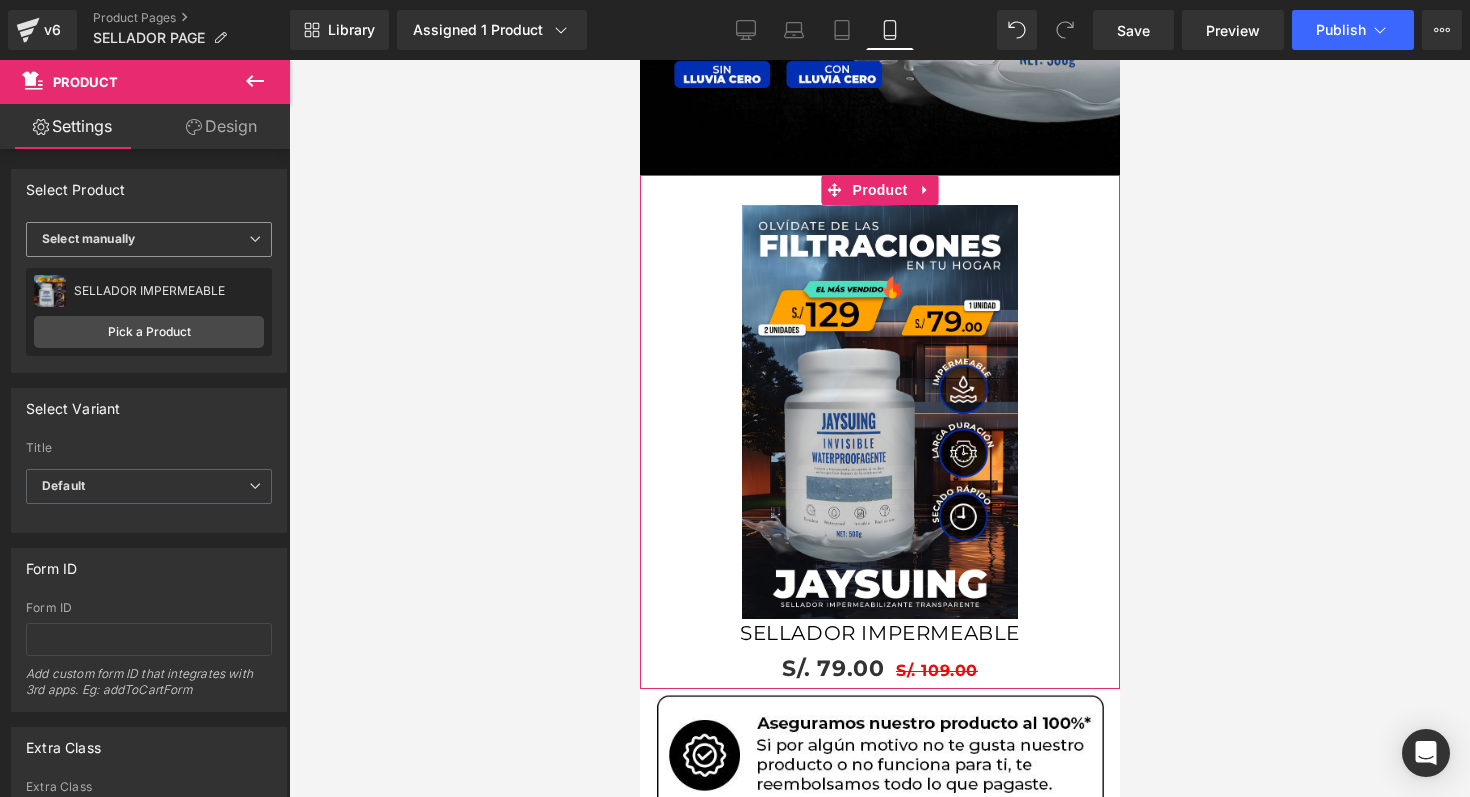 click on "Select manually" at bounding box center [149, 239] 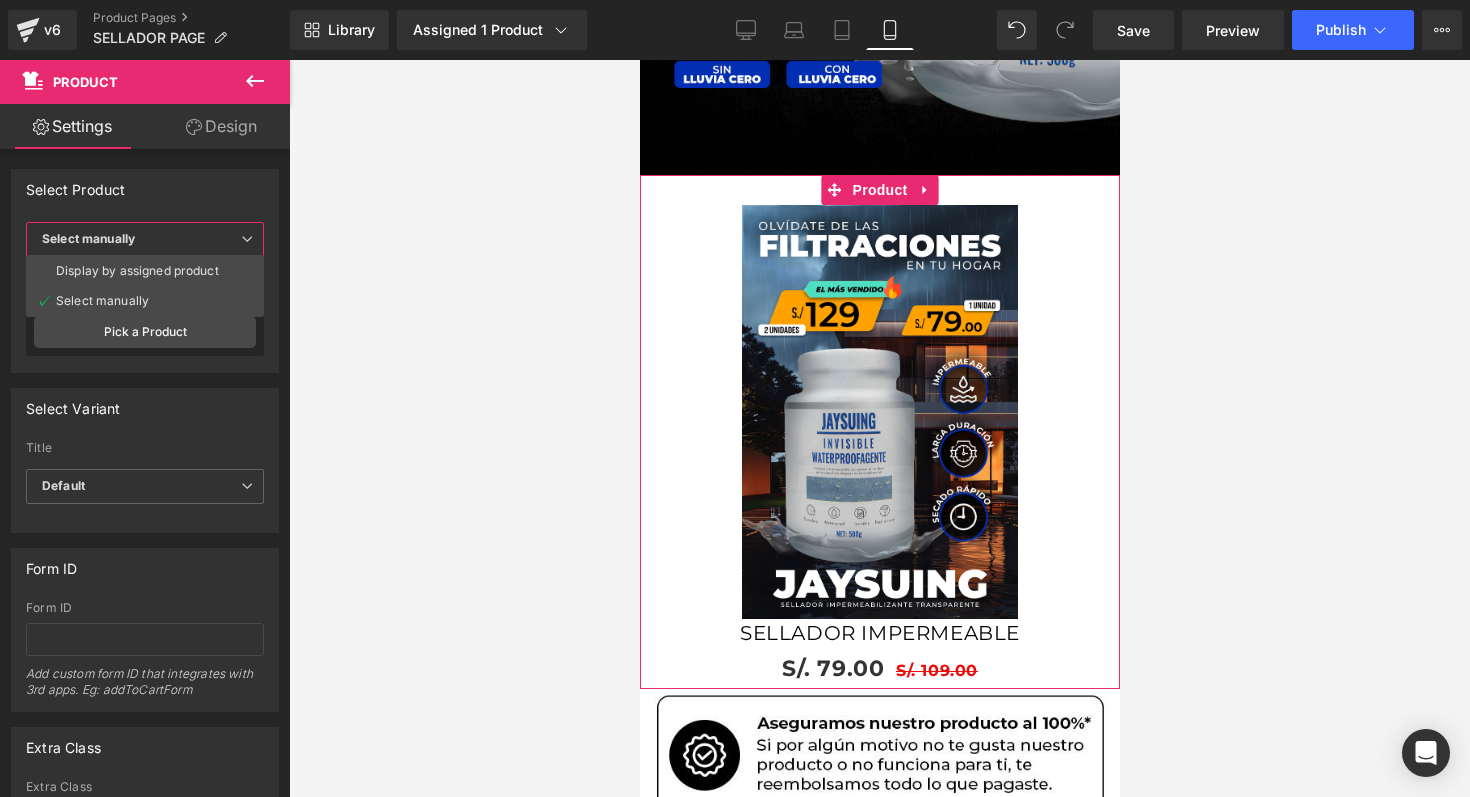 click on "Select manually" at bounding box center (145, 239) 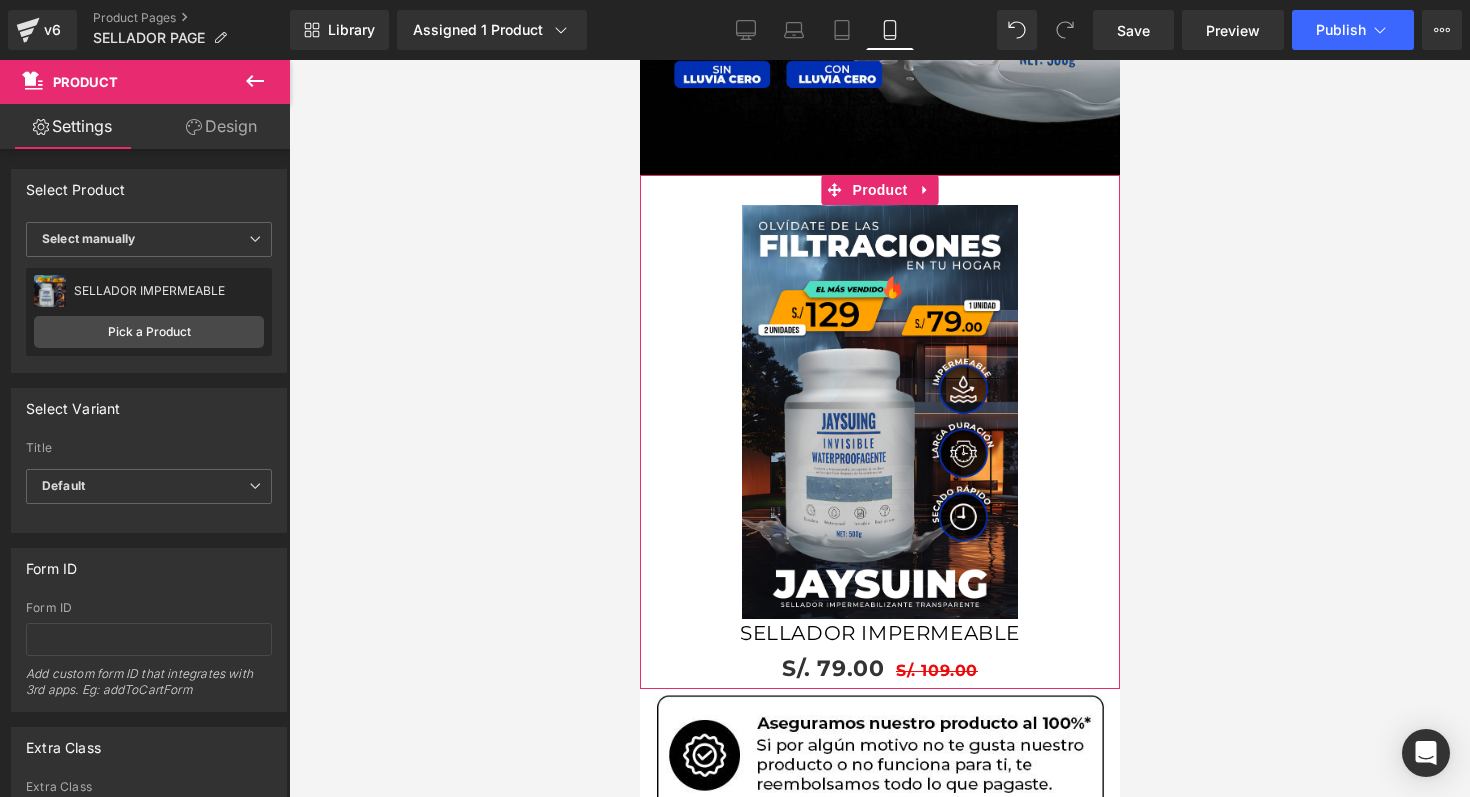 click on "Design" at bounding box center [221, 126] 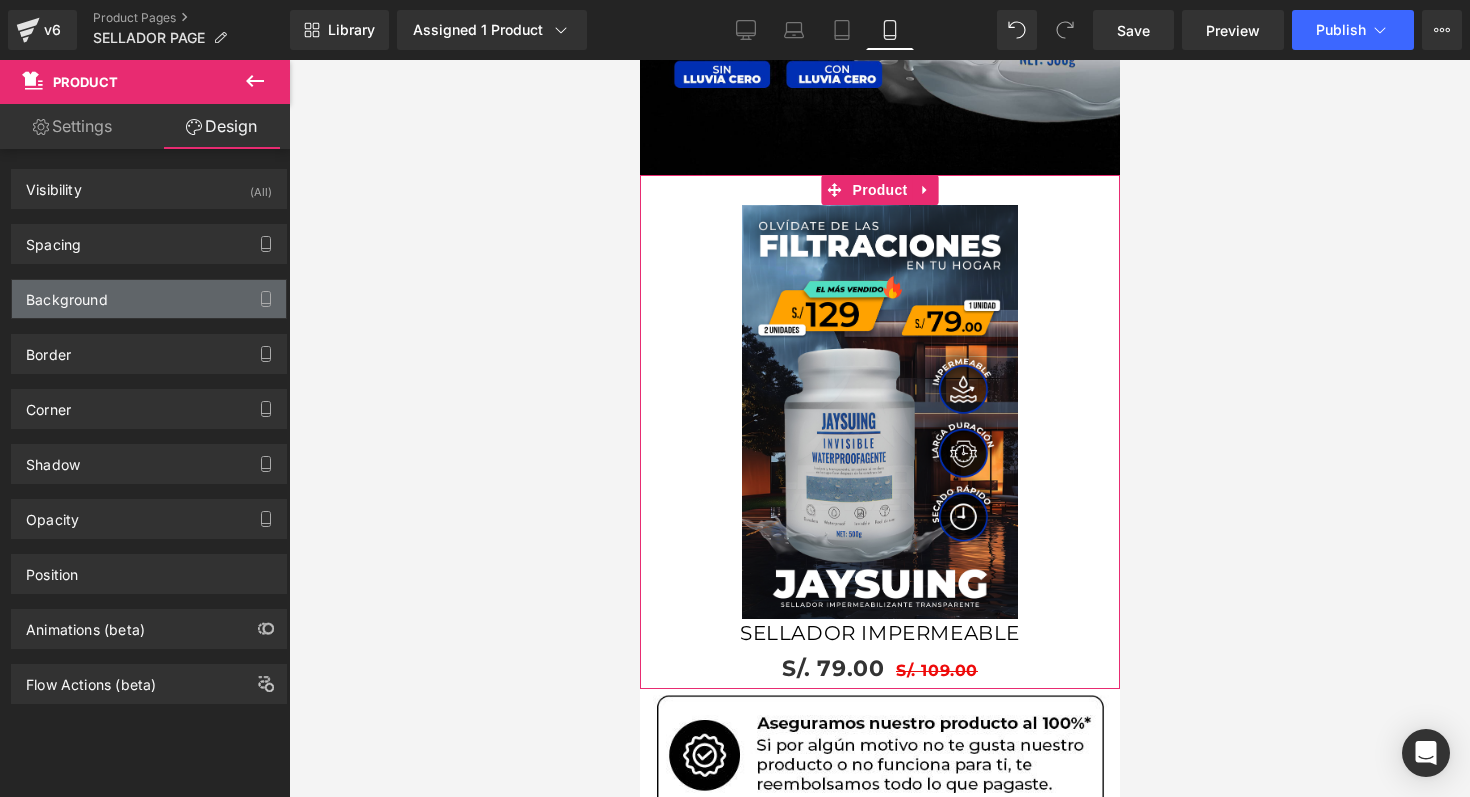 click on "Background" at bounding box center [149, 299] 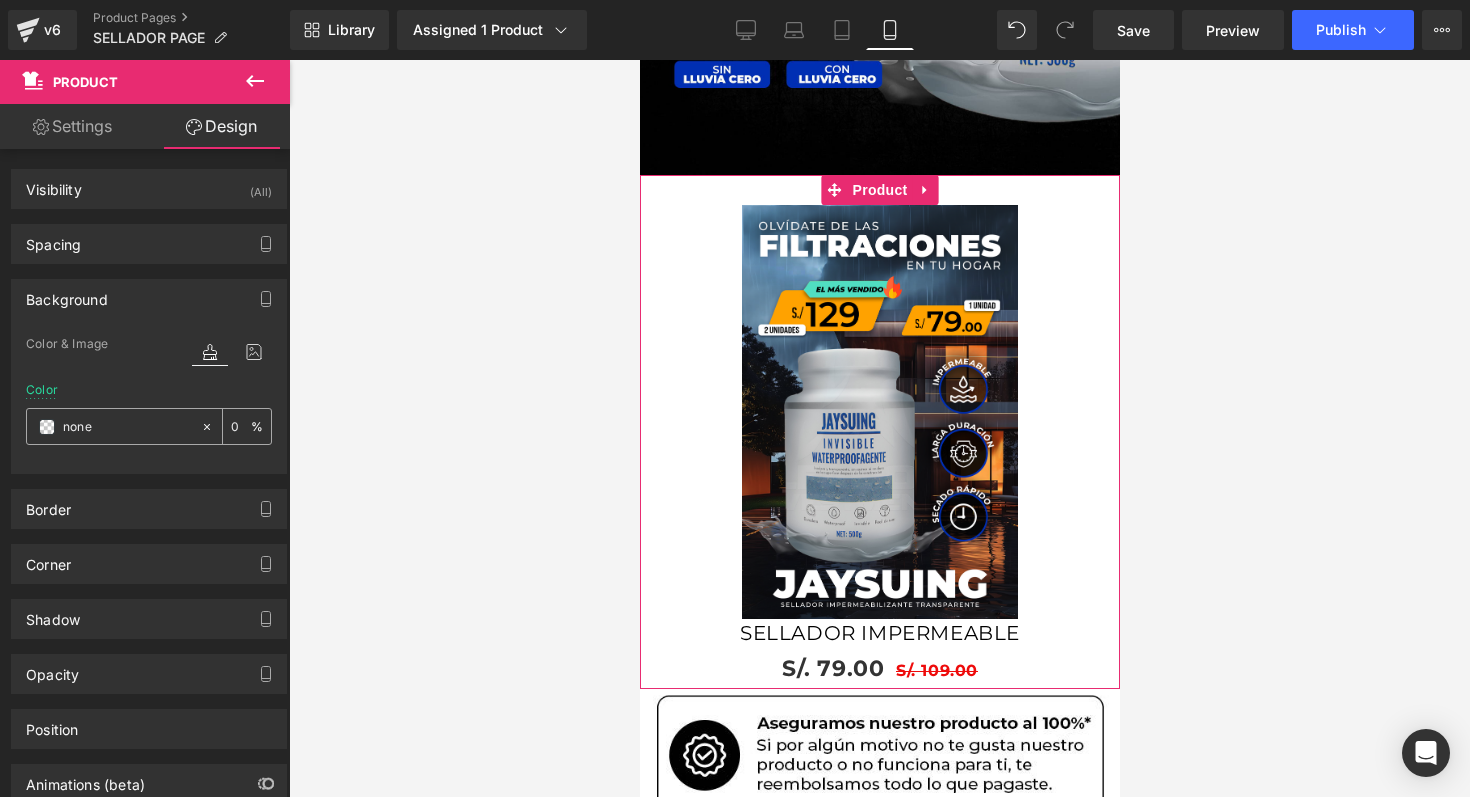 click at bounding box center (47, 427) 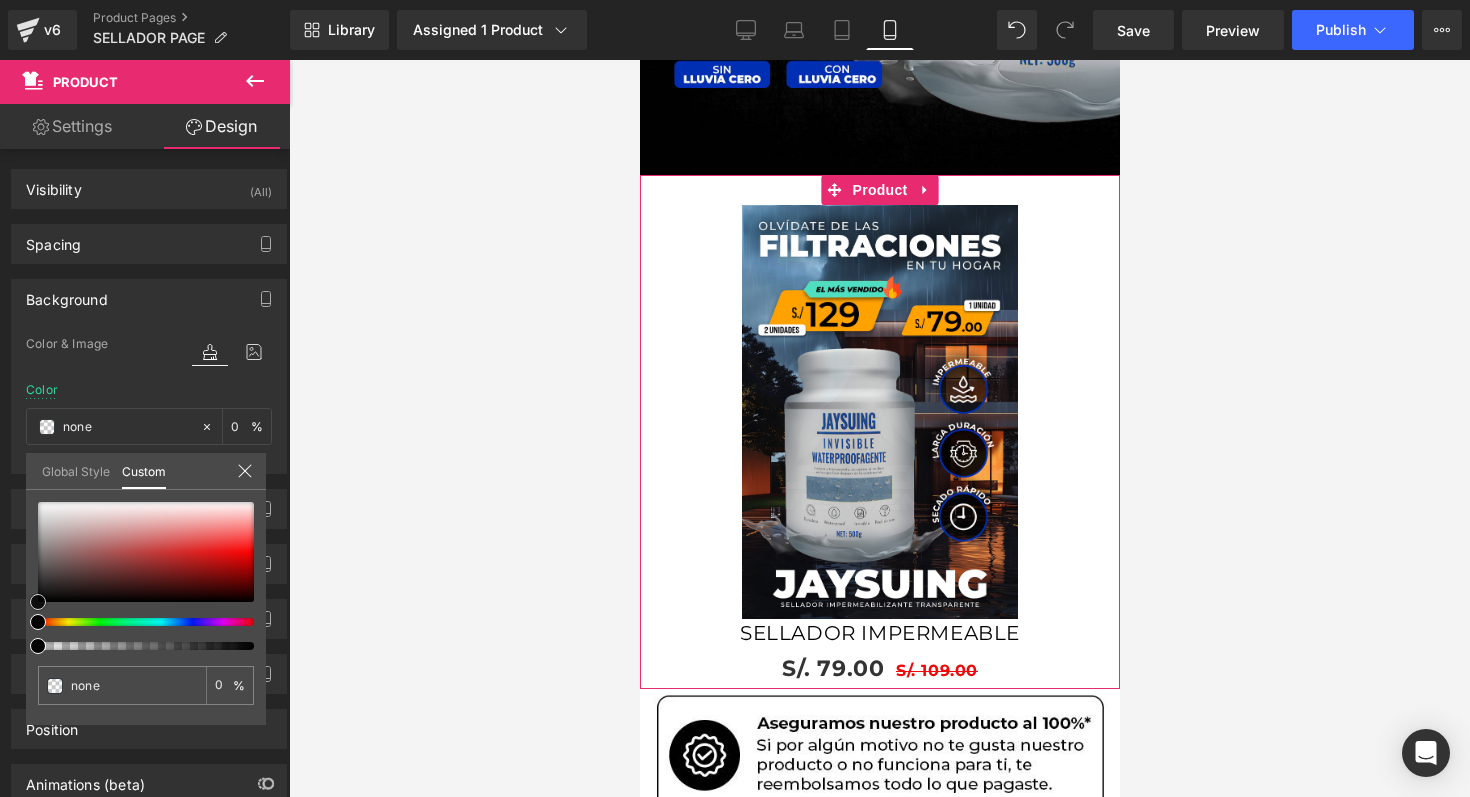 click at bounding box center (146, 552) 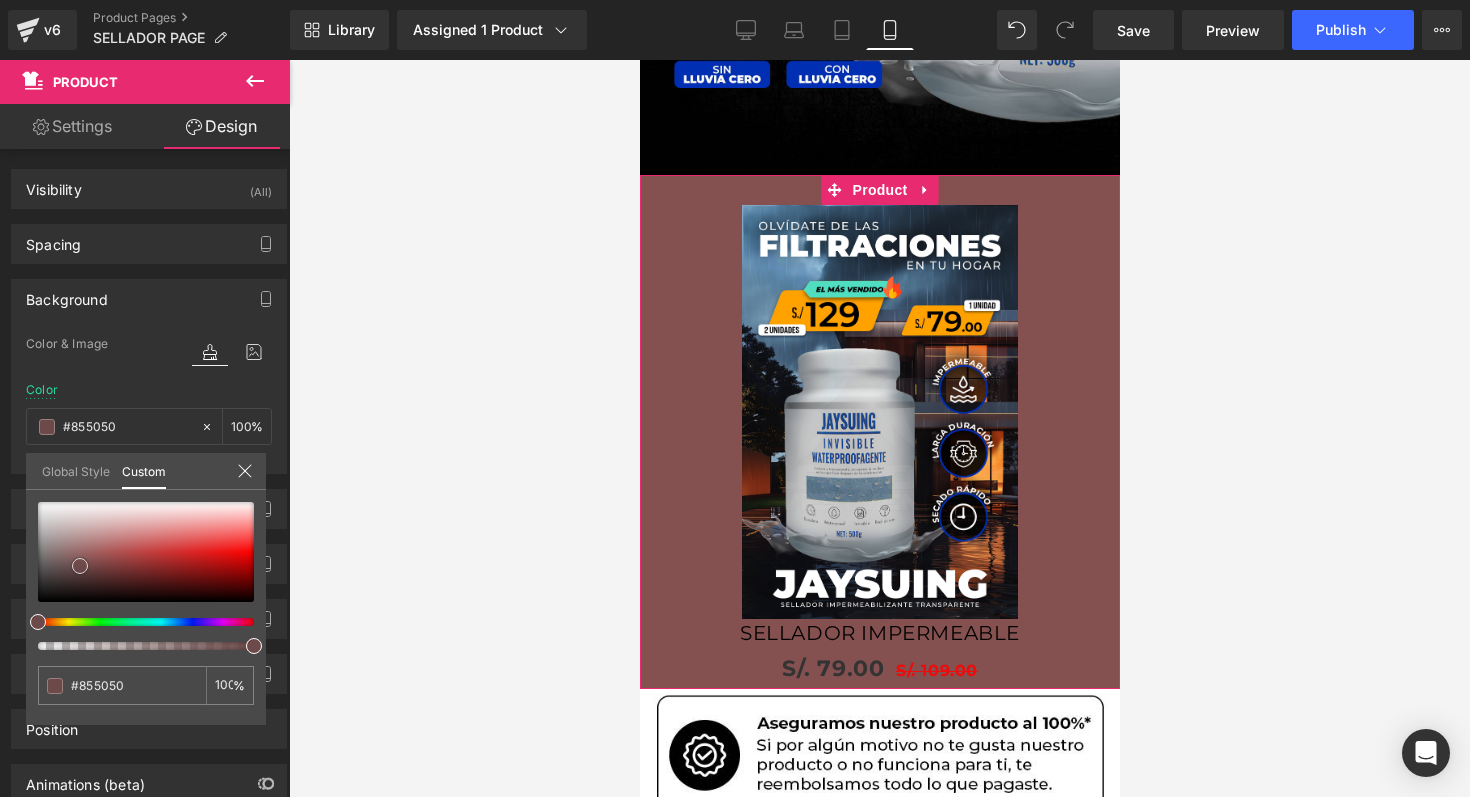 type on "#794d4d" 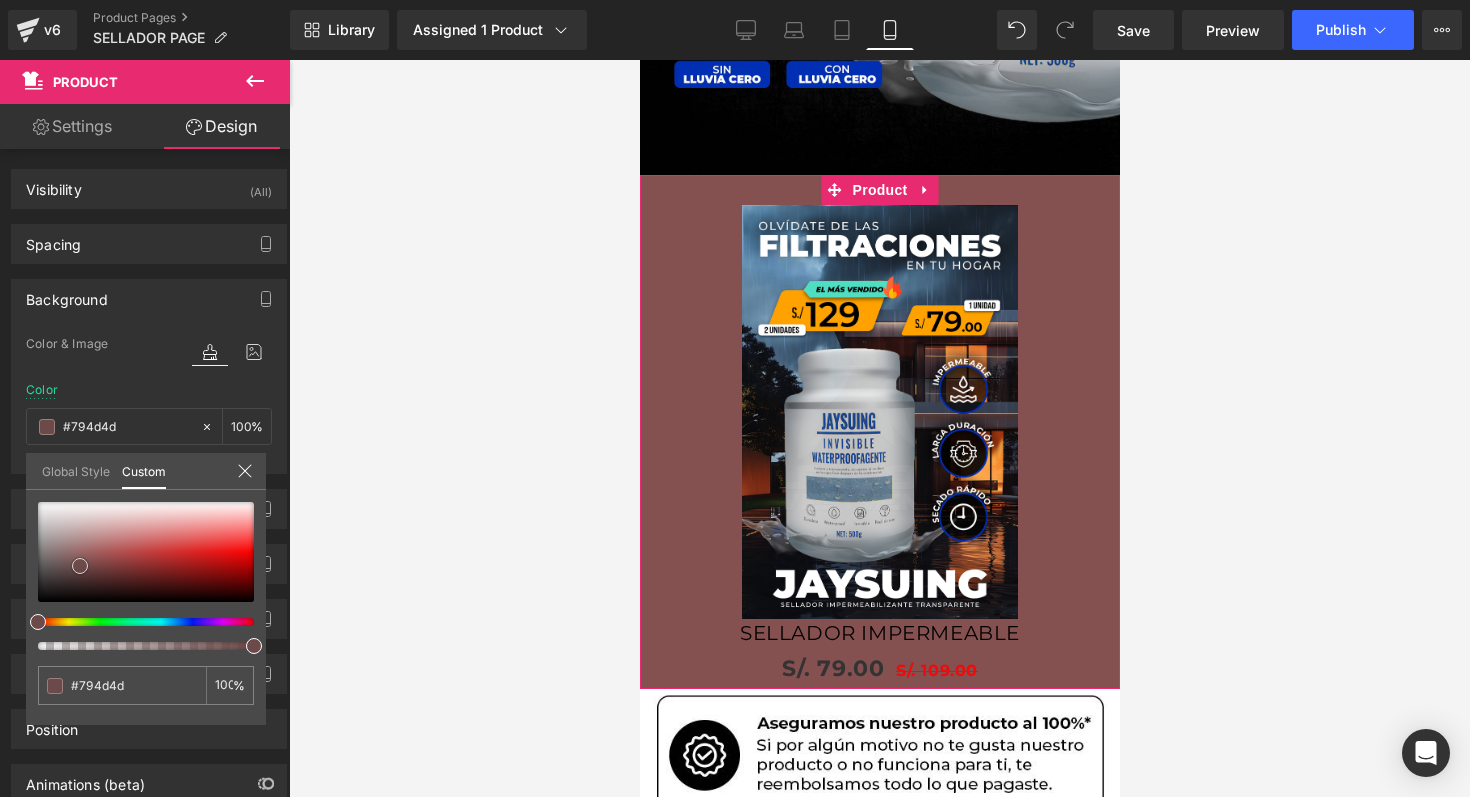 type on "#5e4444" 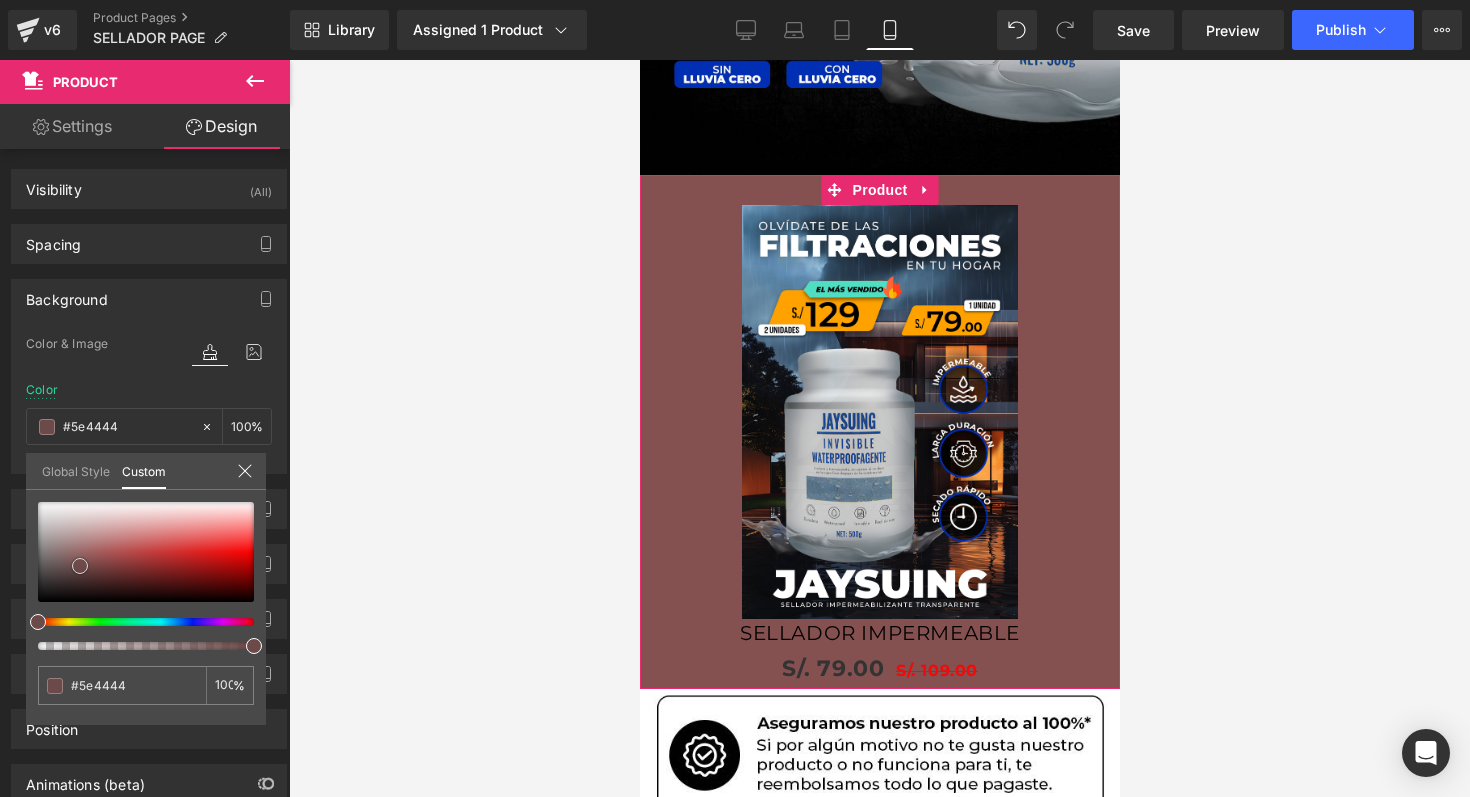 type on "#3f3535" 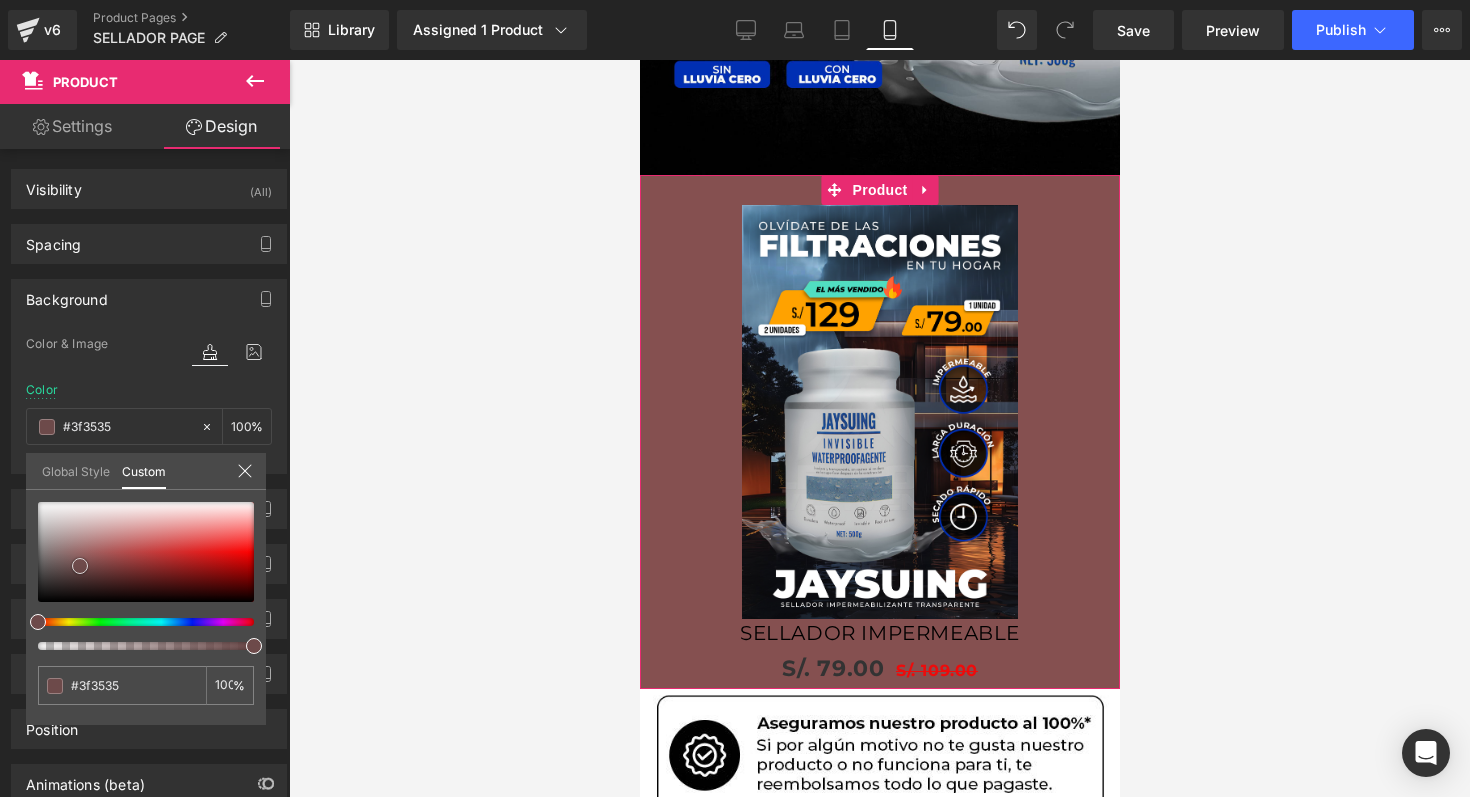type on "#292828" 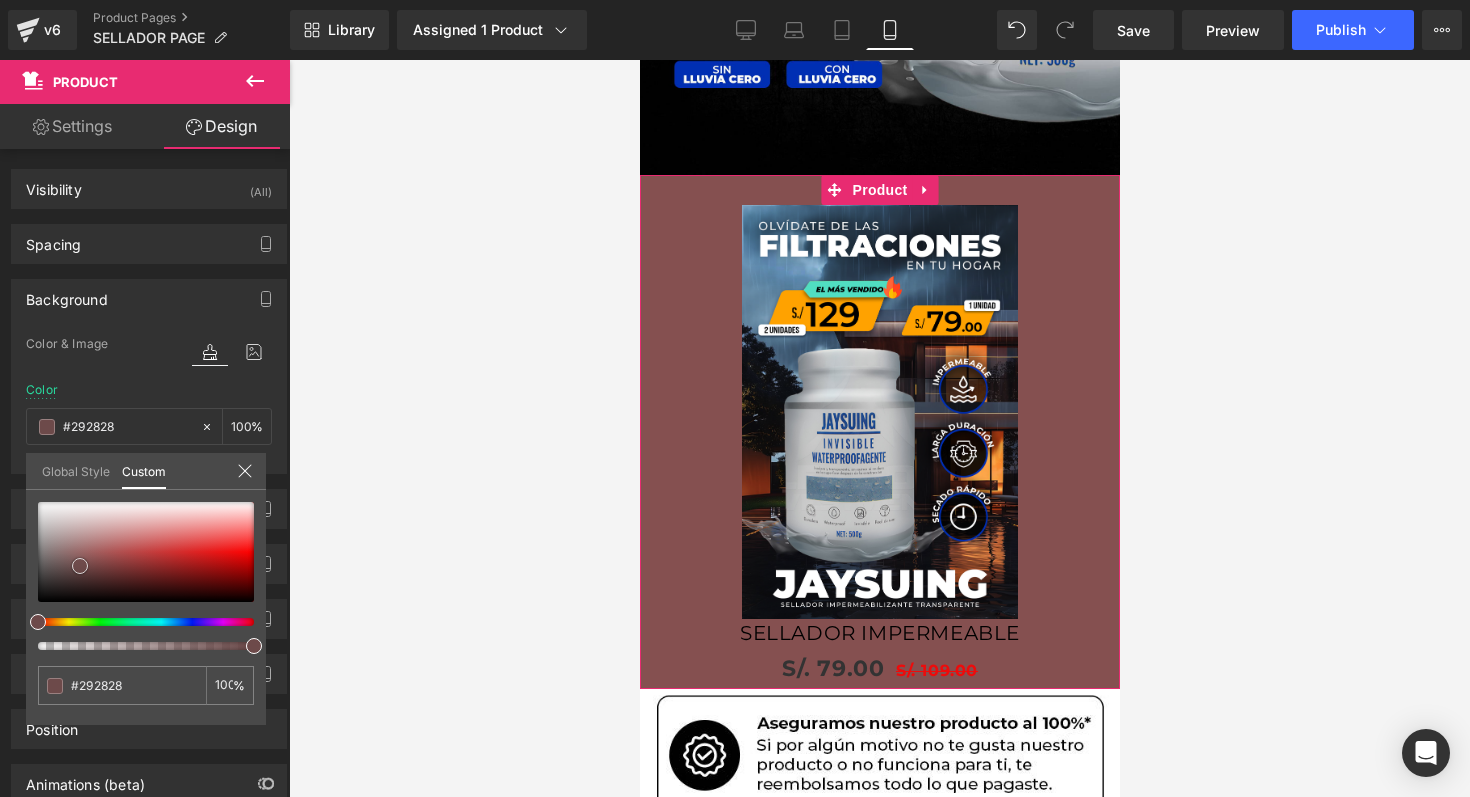 type on "#191919" 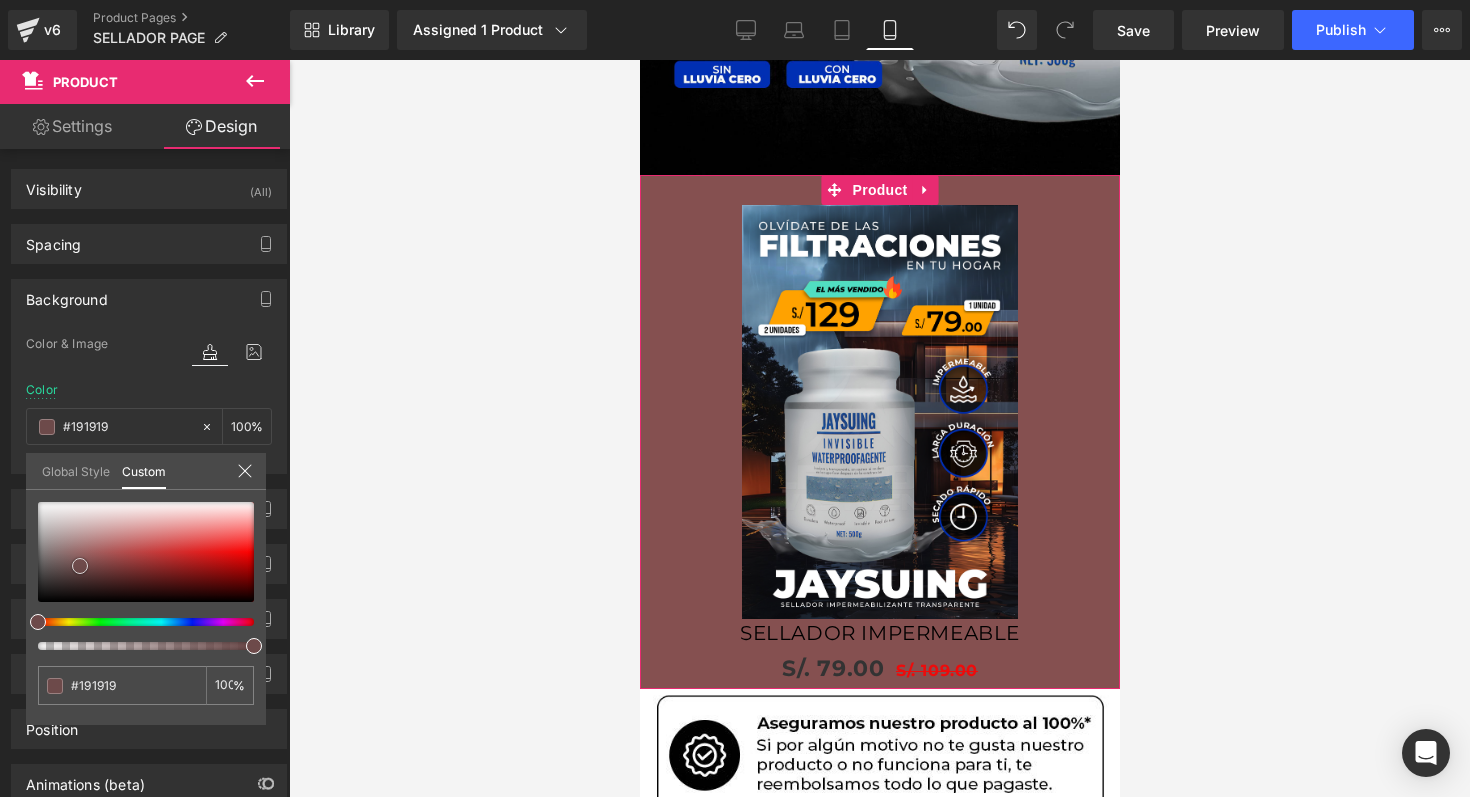 type on "#0f0f0f" 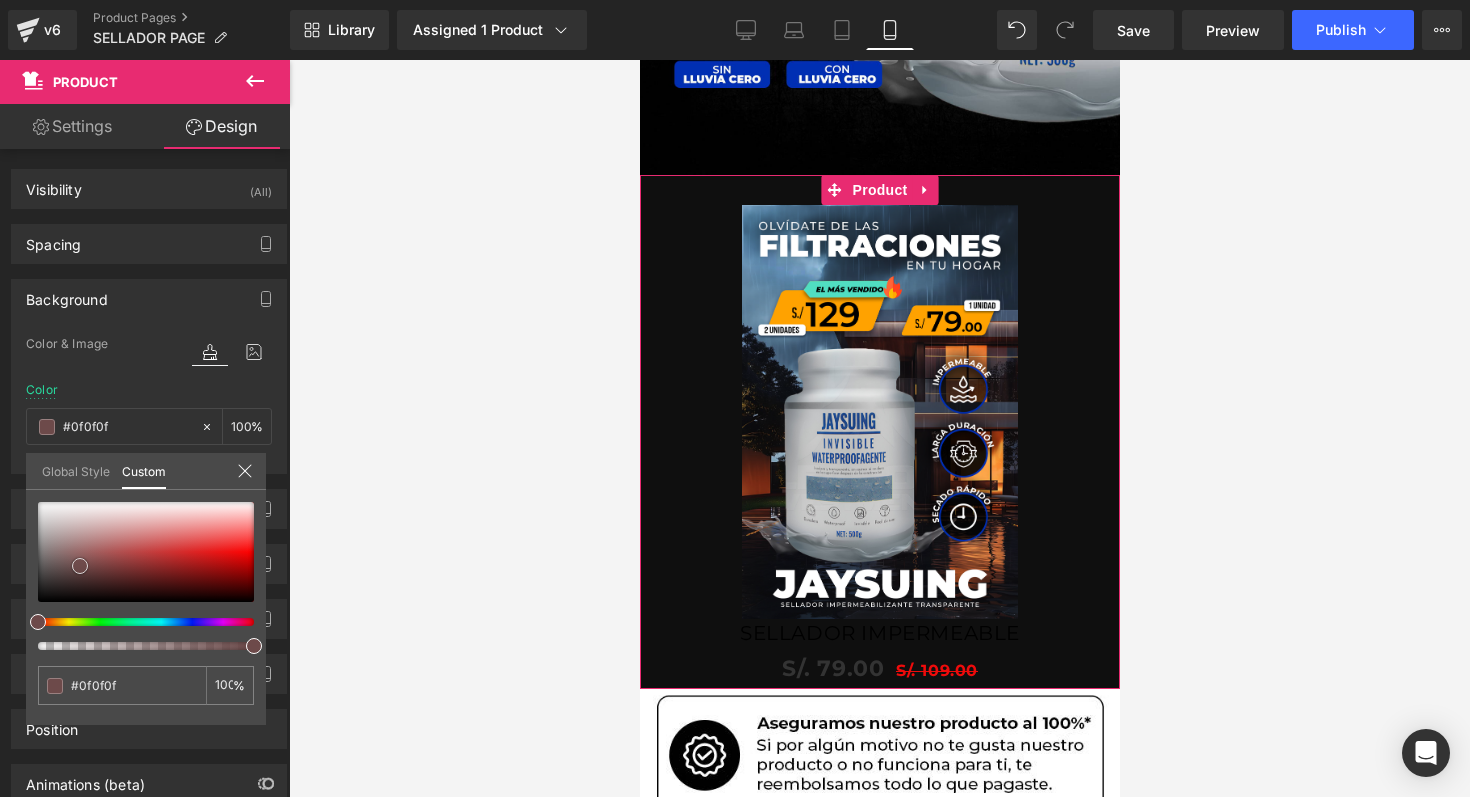 type on "#0a0a0a" 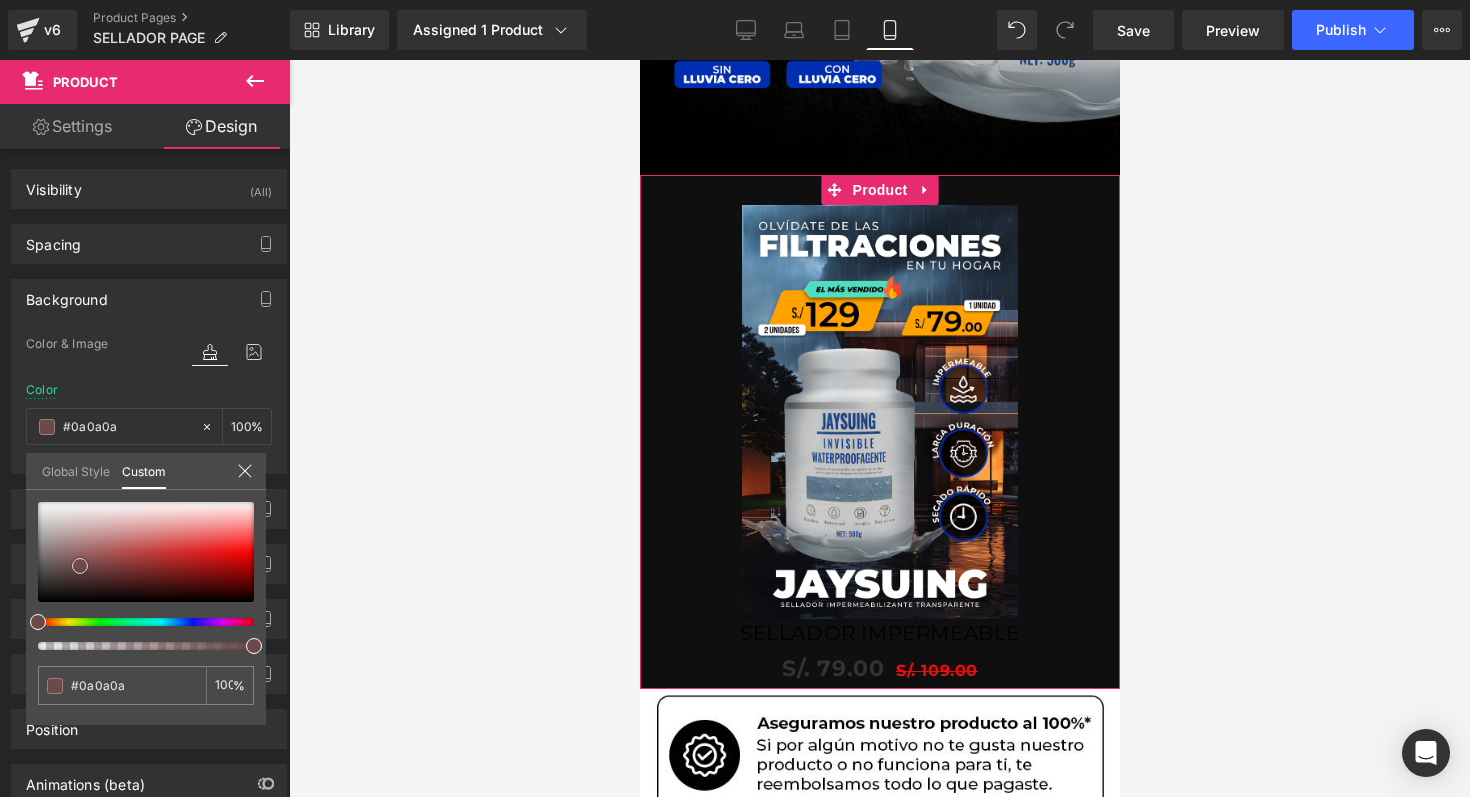 type on "#000000" 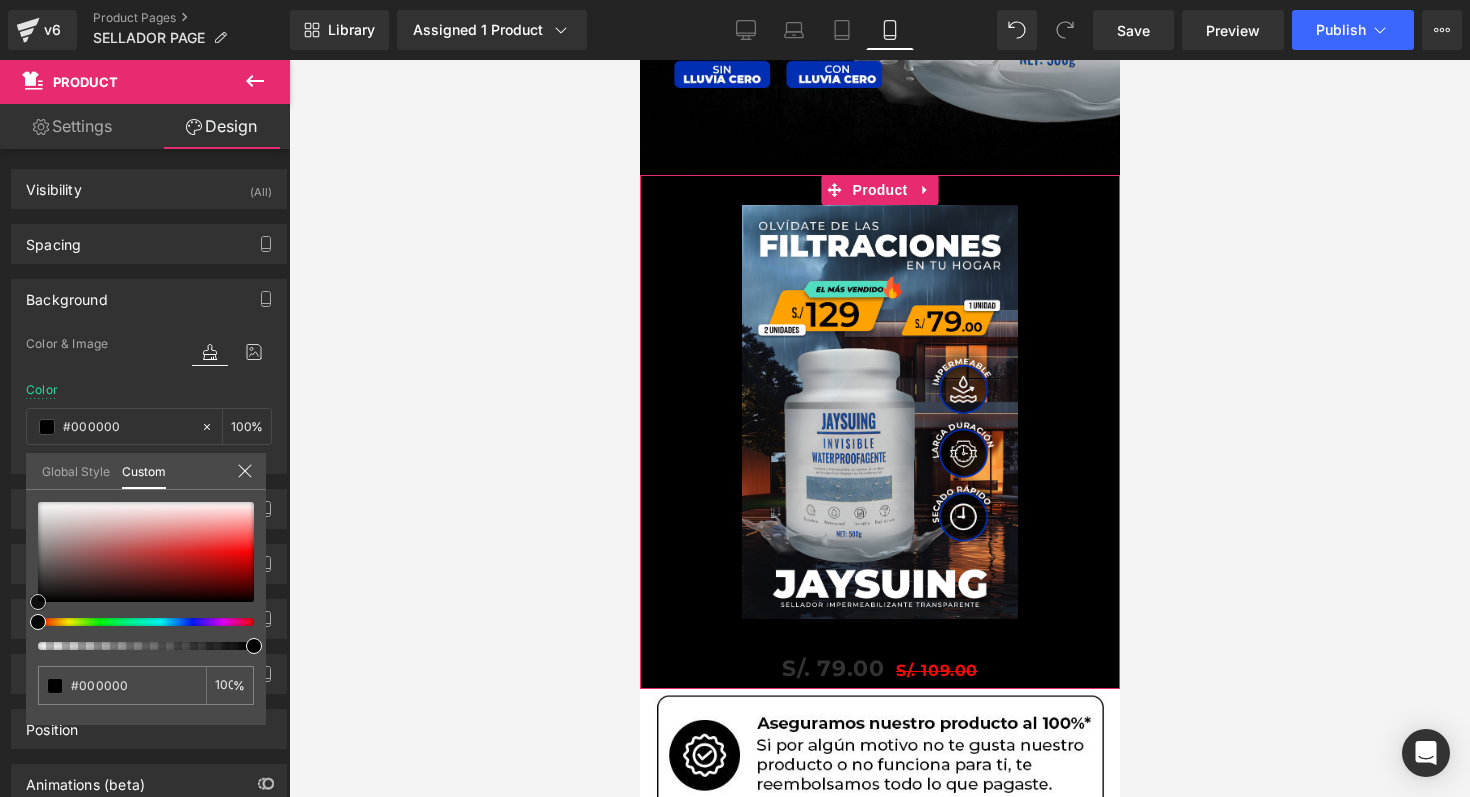 type on "#050505" 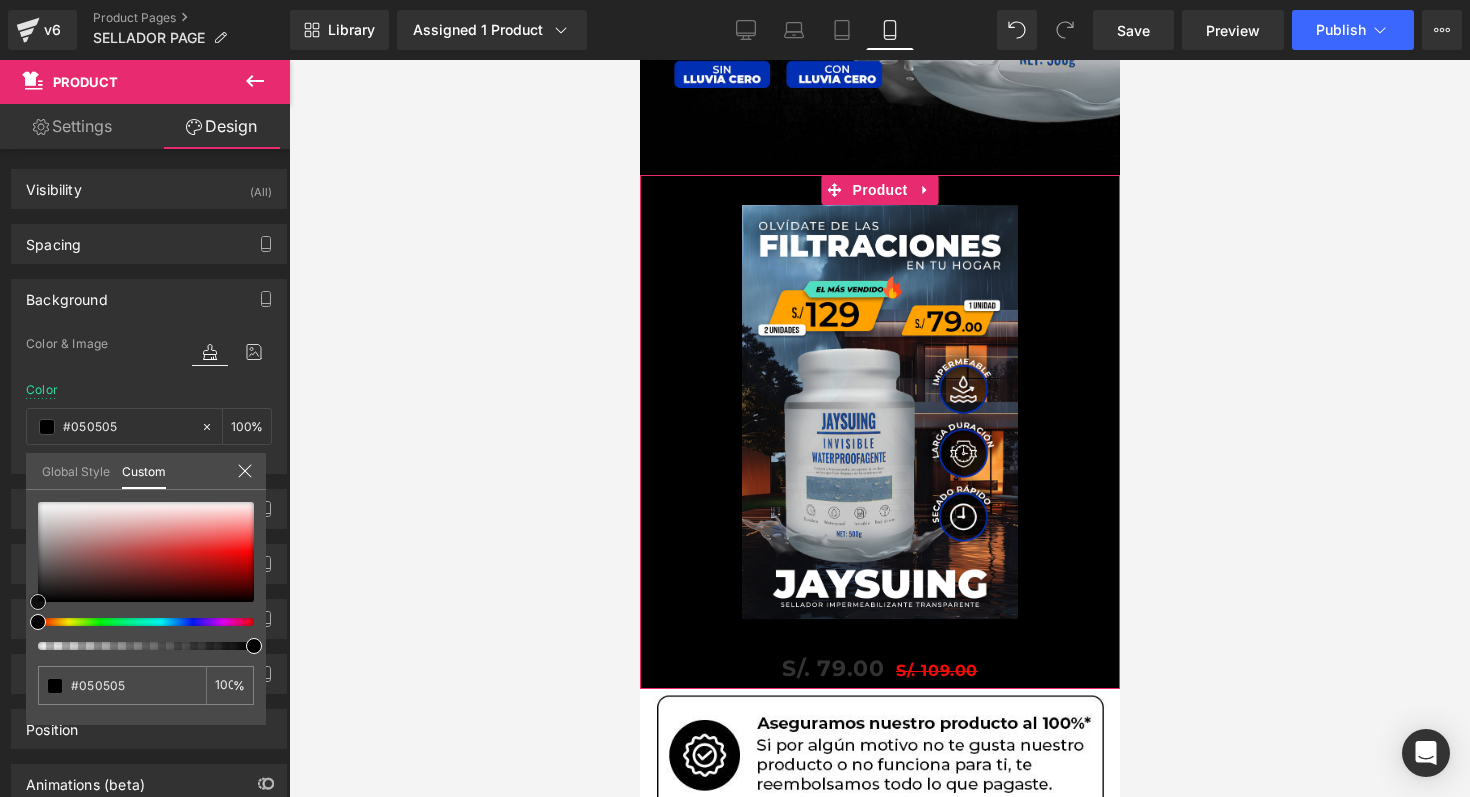type on "#0c0c0c" 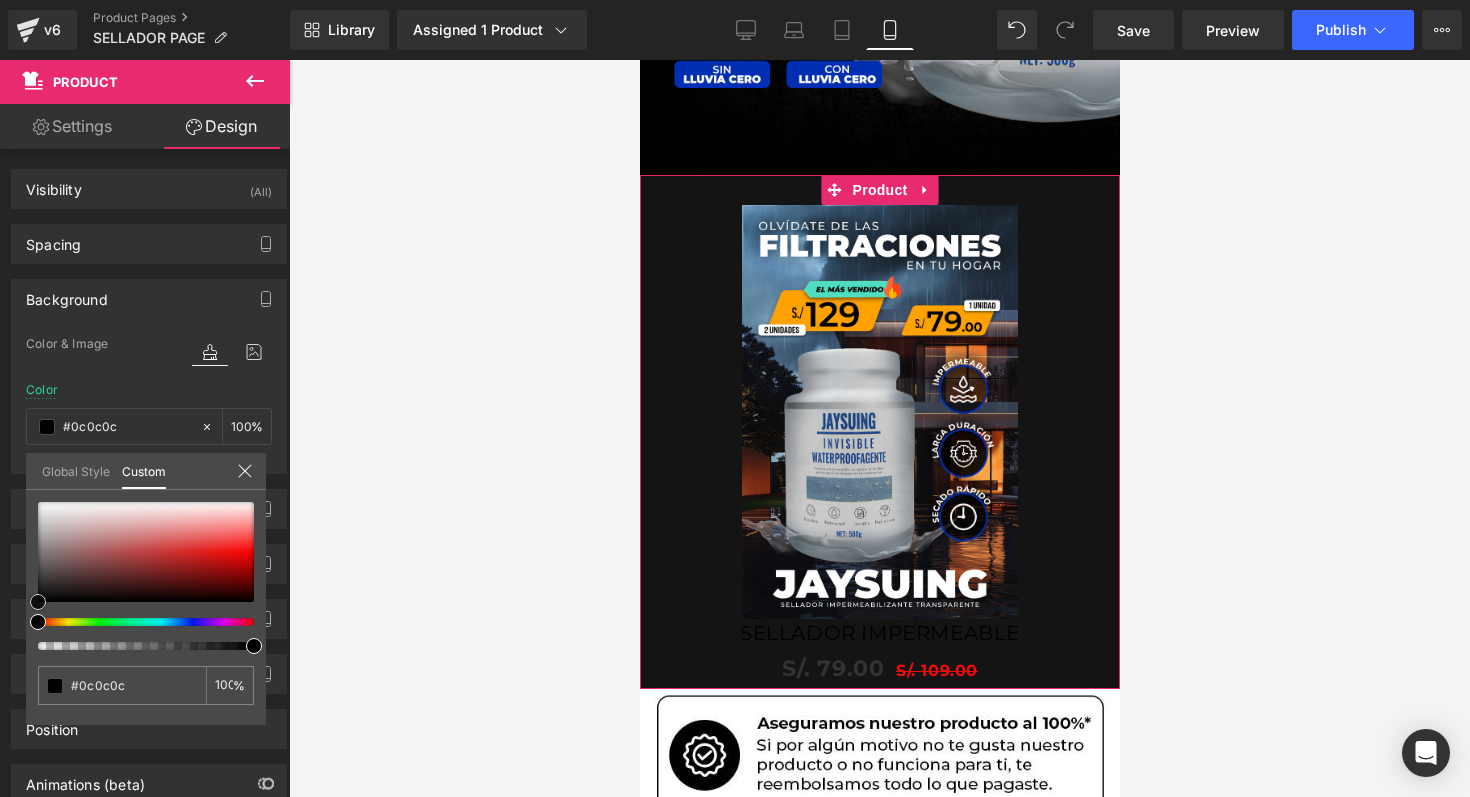 type on "#141414" 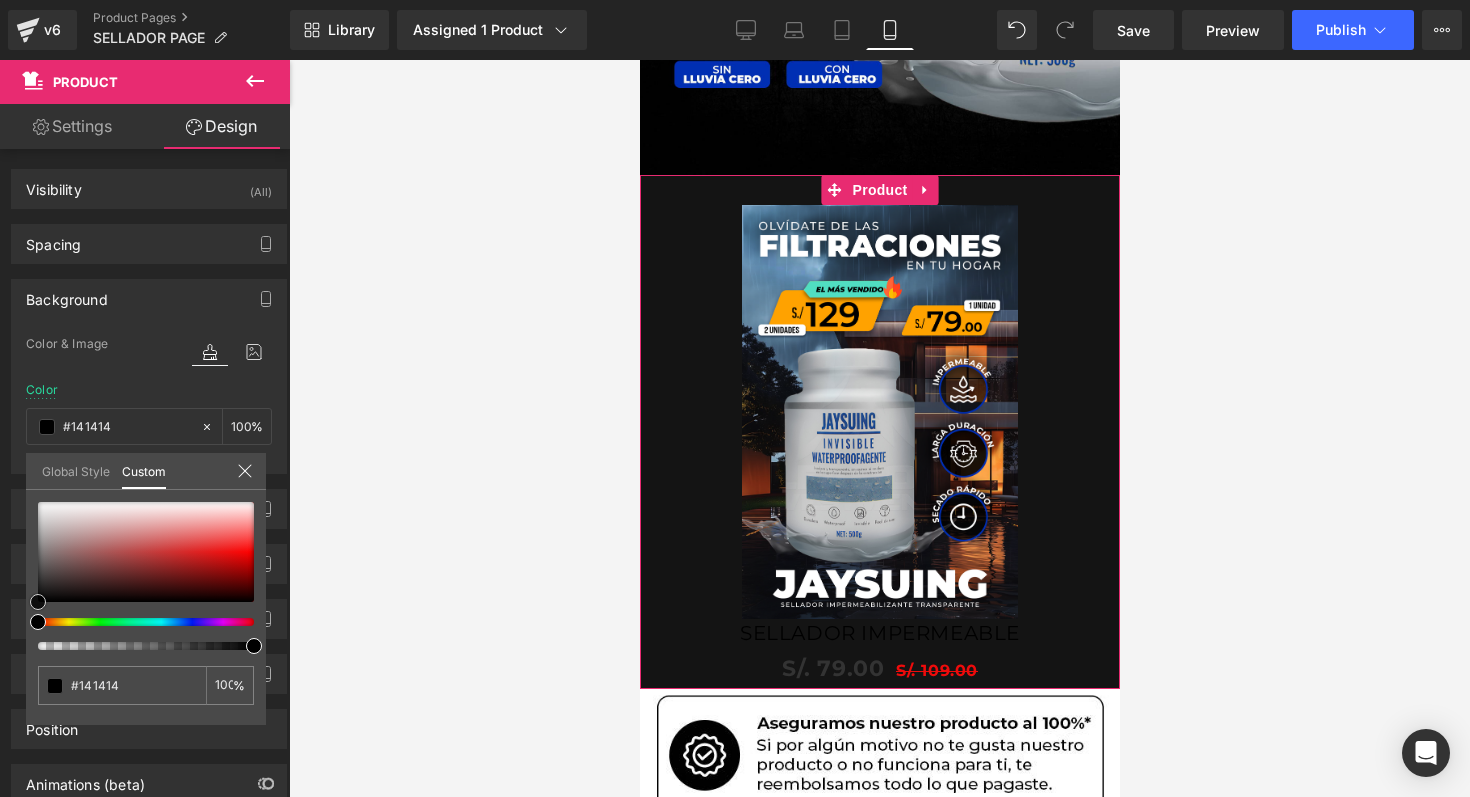 type on "#1c1c1c" 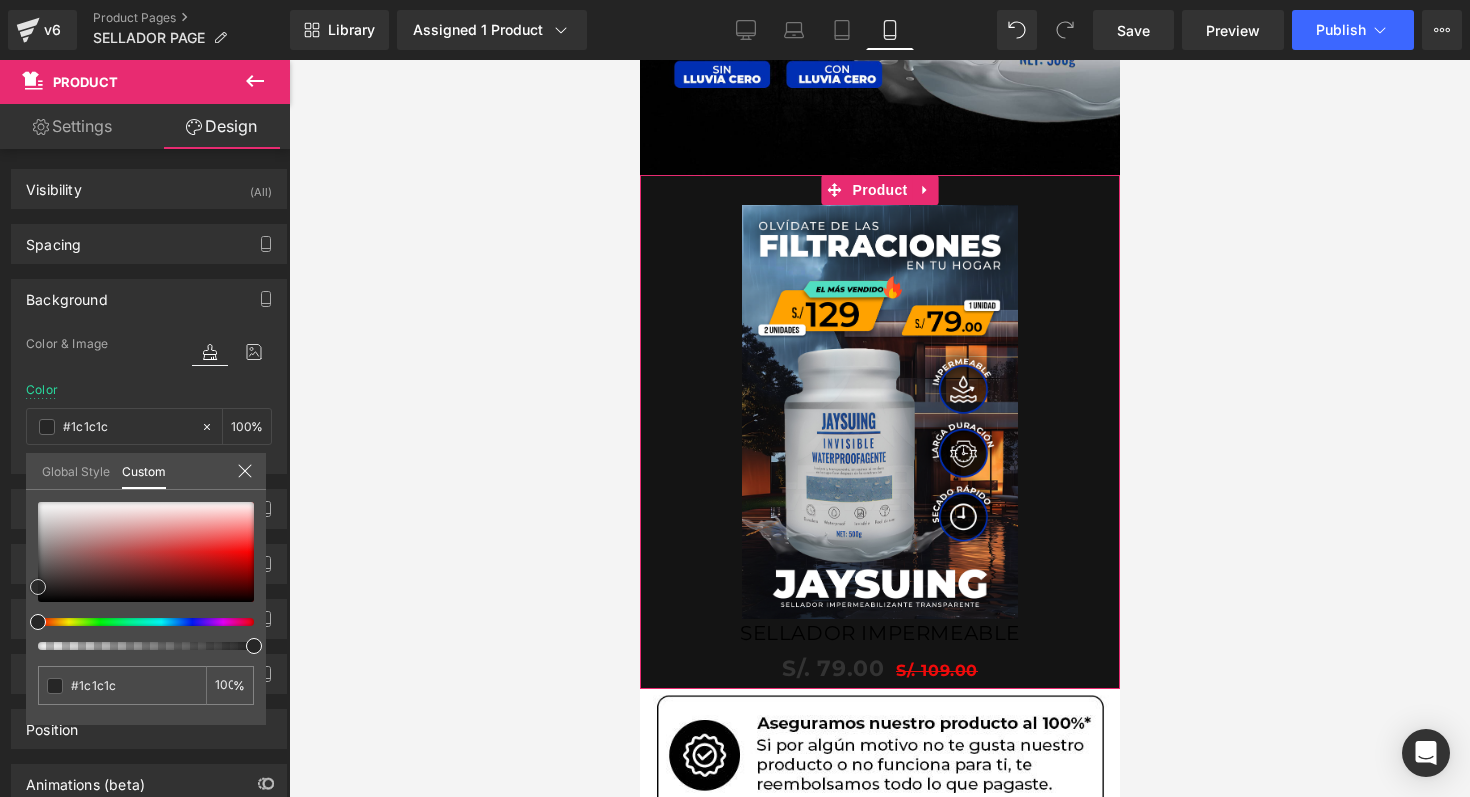 type on "#212121" 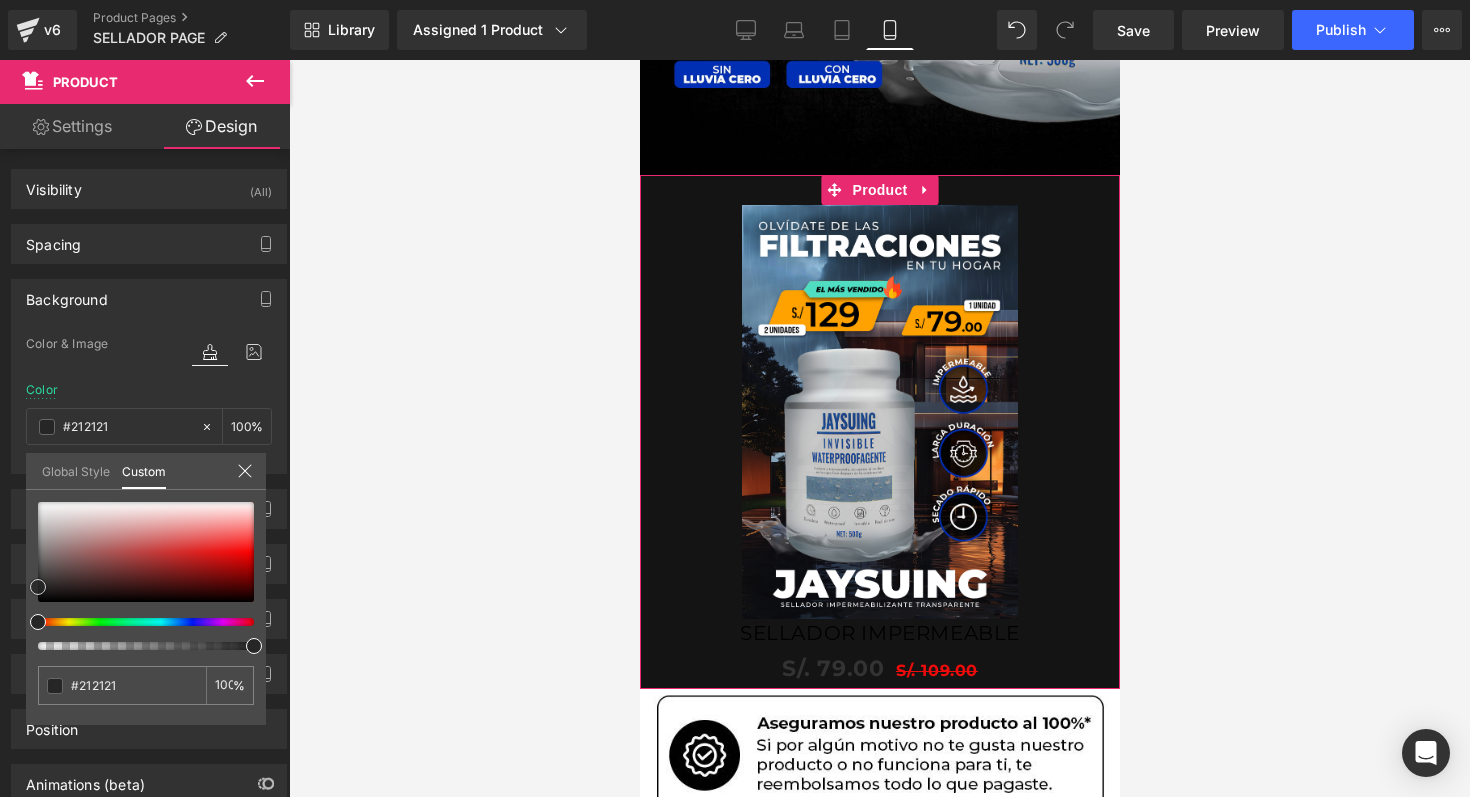 type on "#2b2b2b" 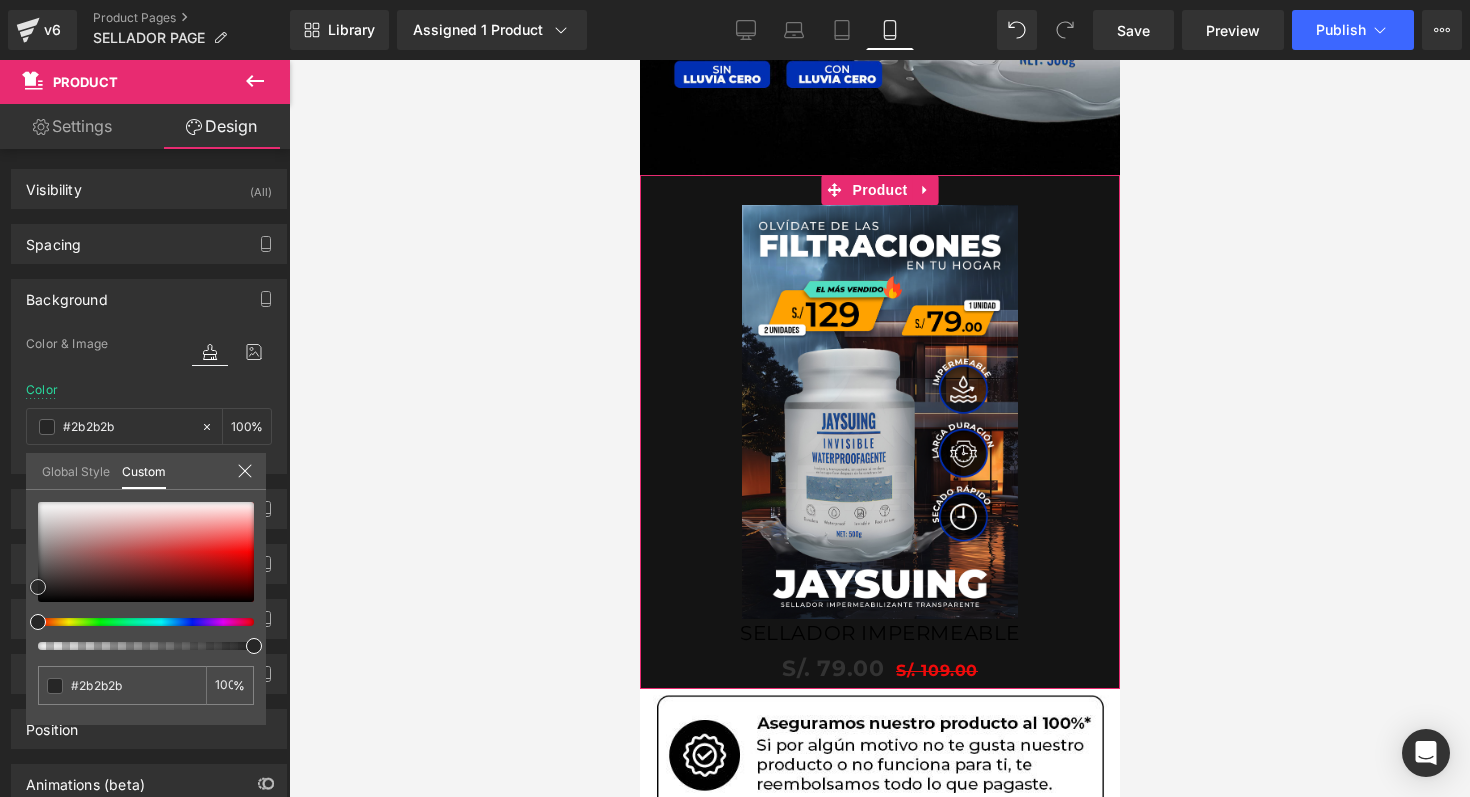 type on "#333232" 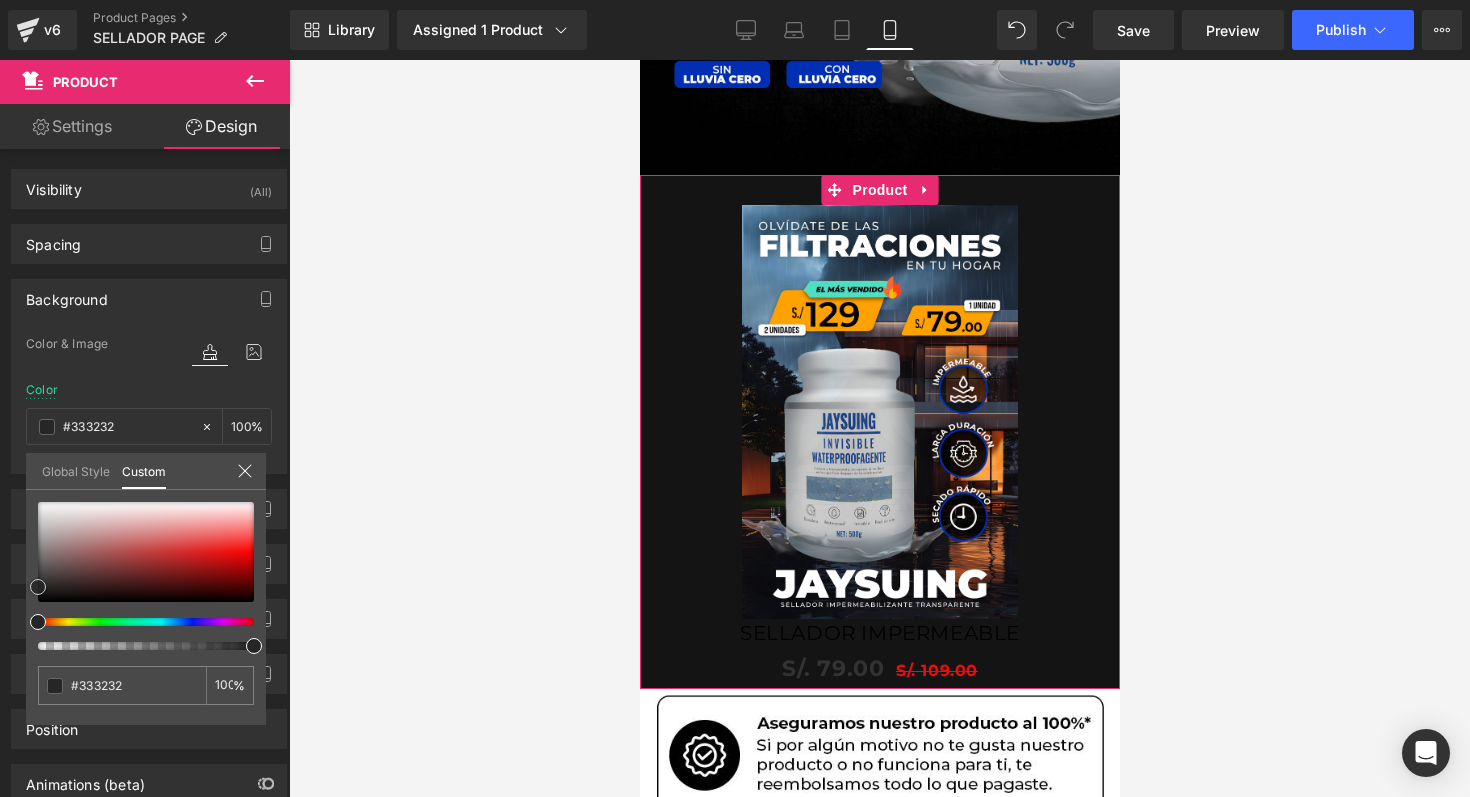 type on "#3c3838" 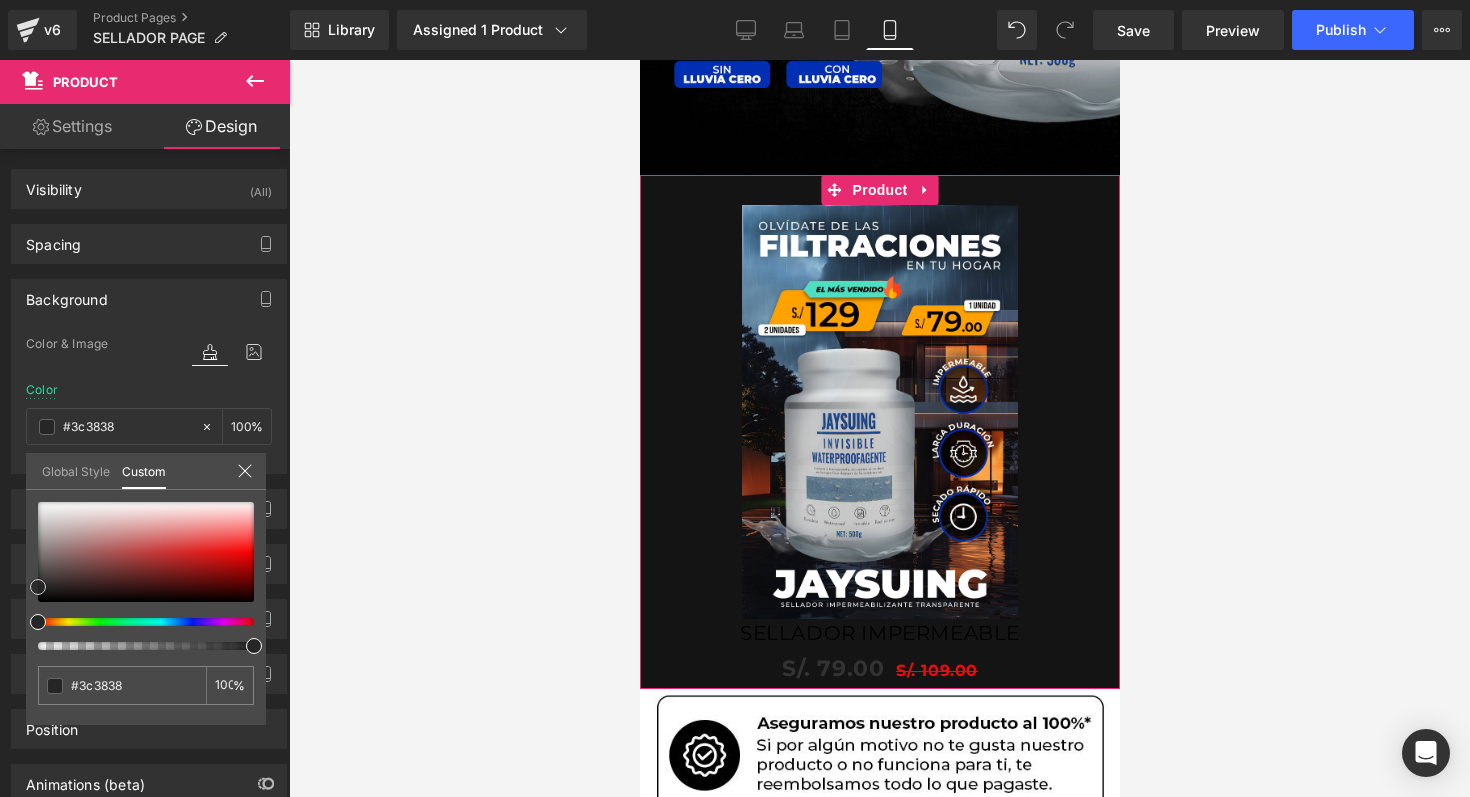 type on "#444040" 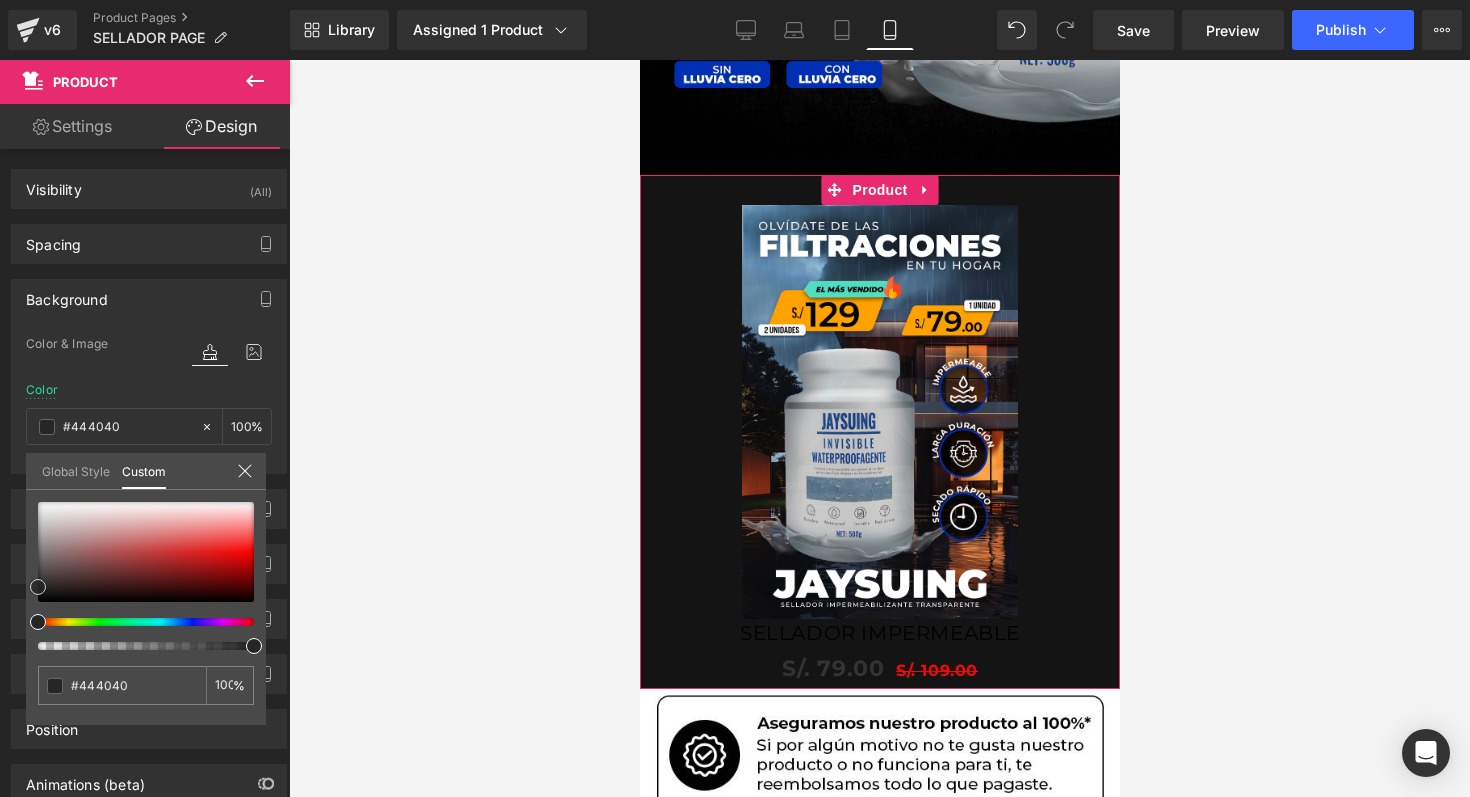type on "#4c4646" 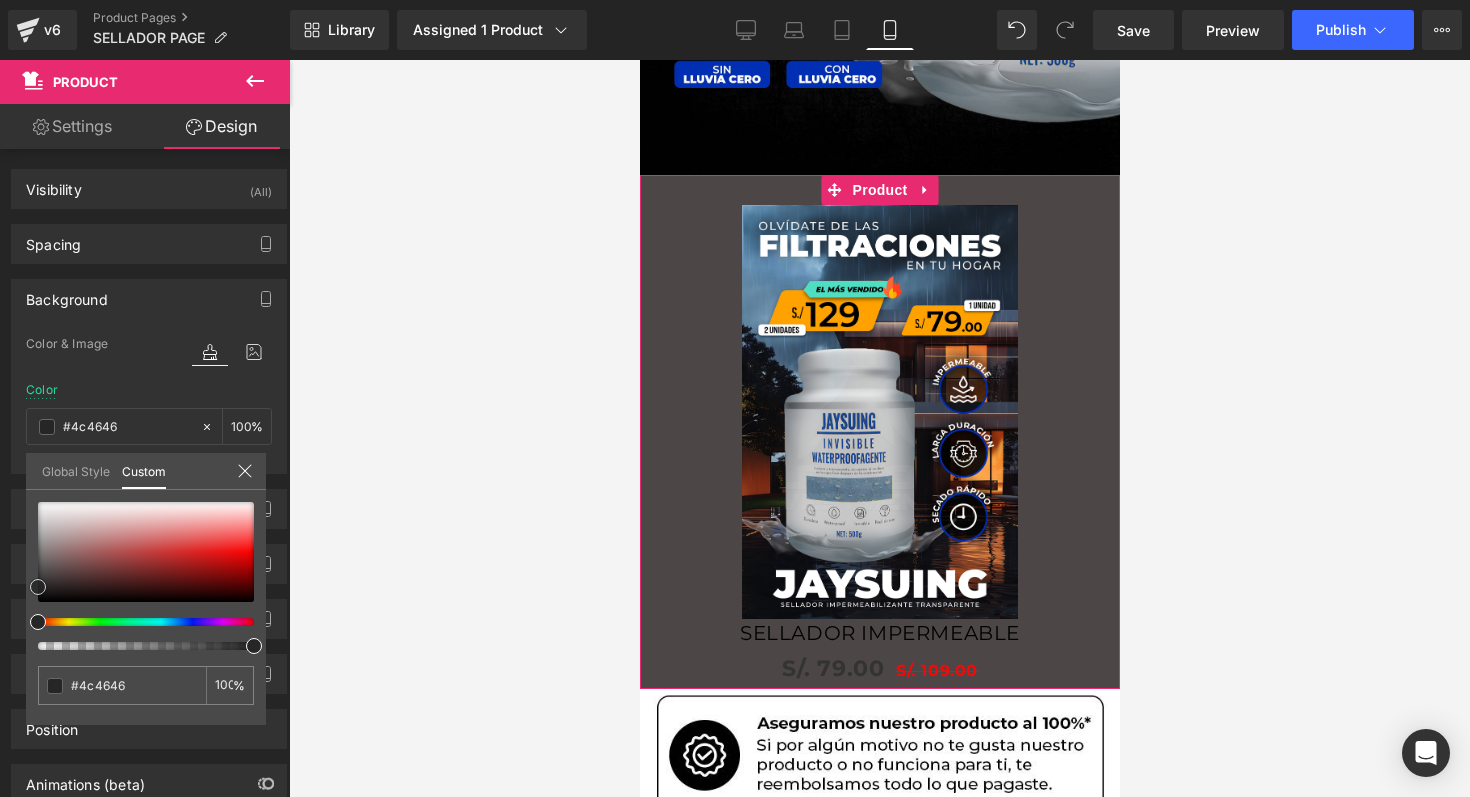 type on "#544e4e" 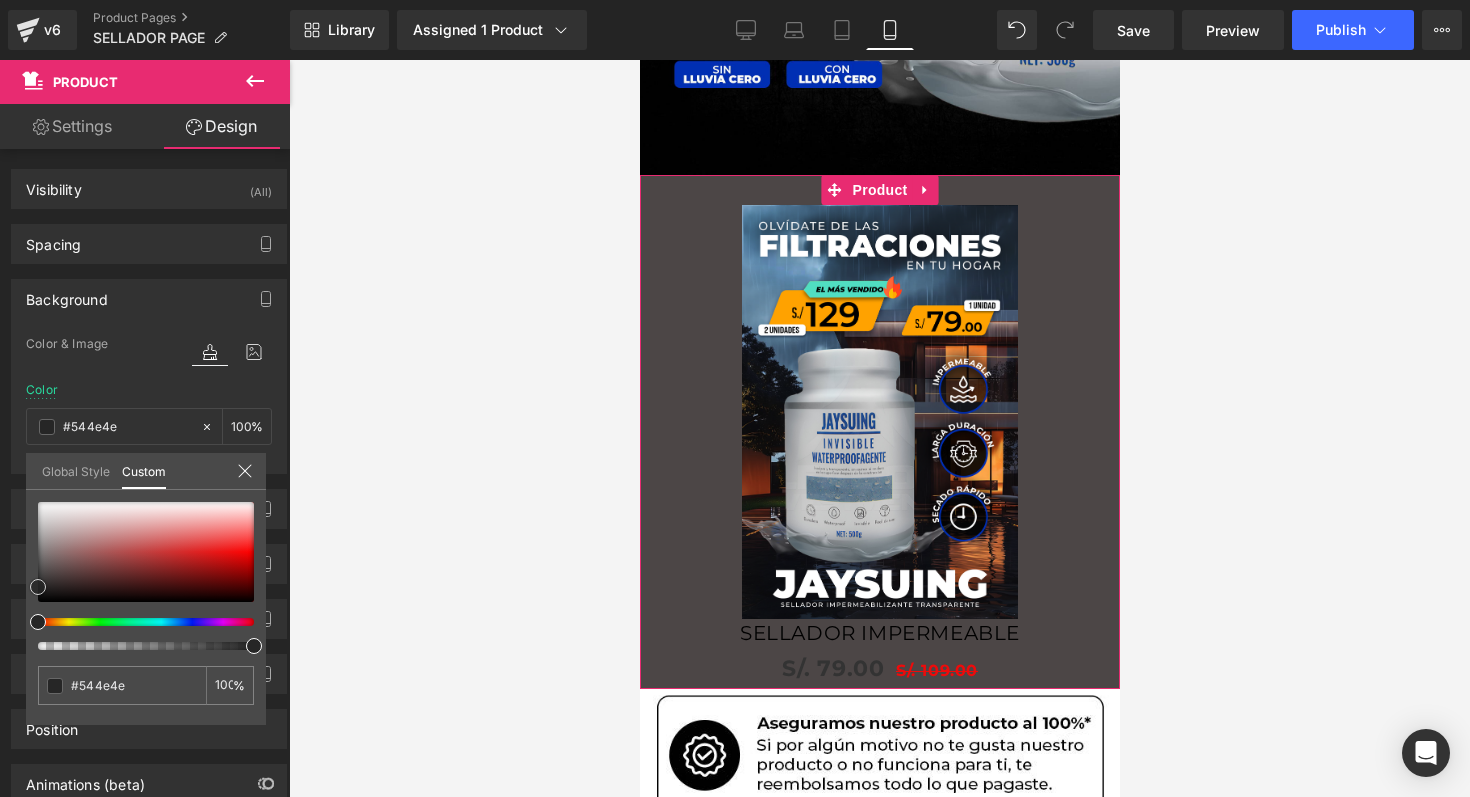 type on "#605757" 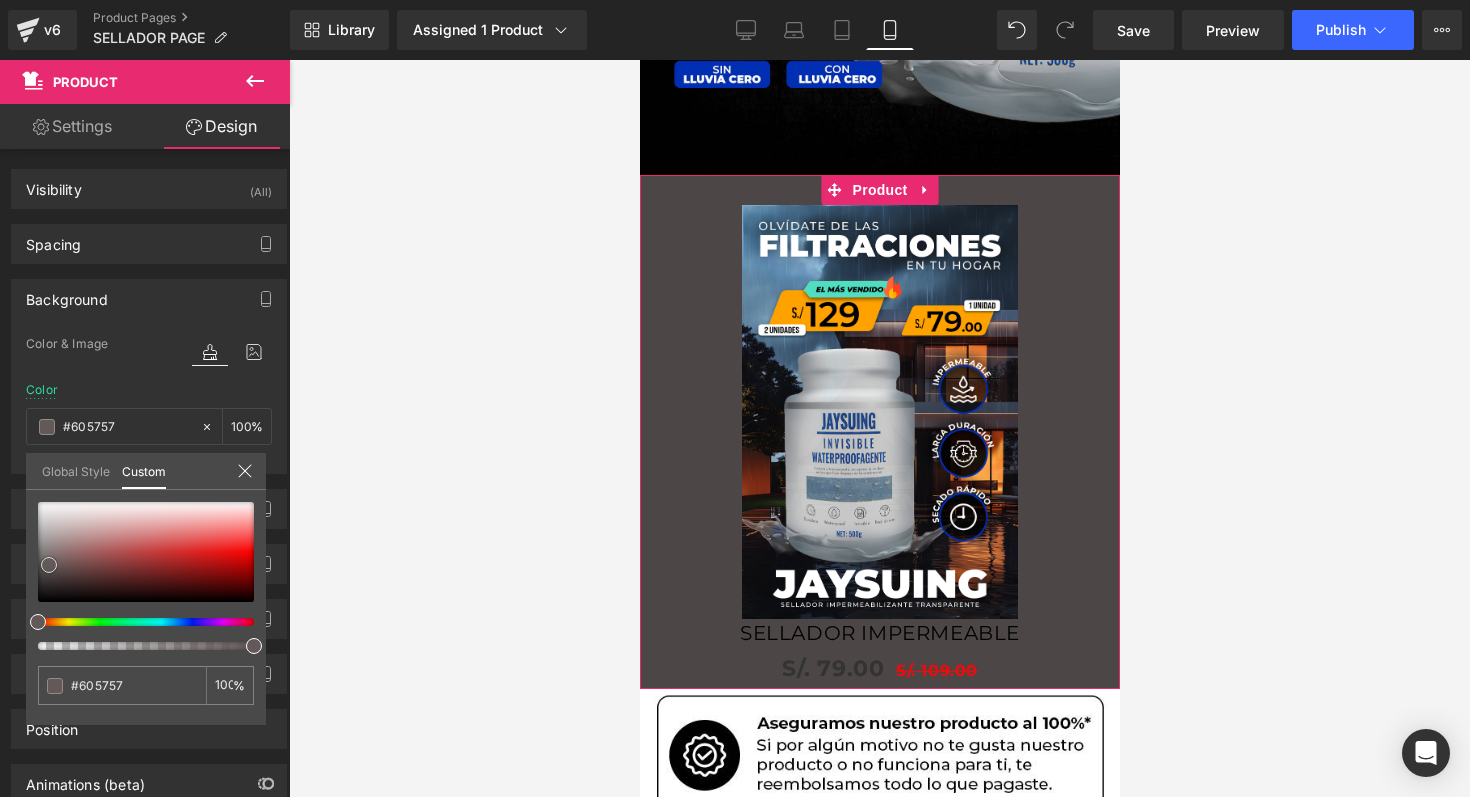 type on "#695d5d" 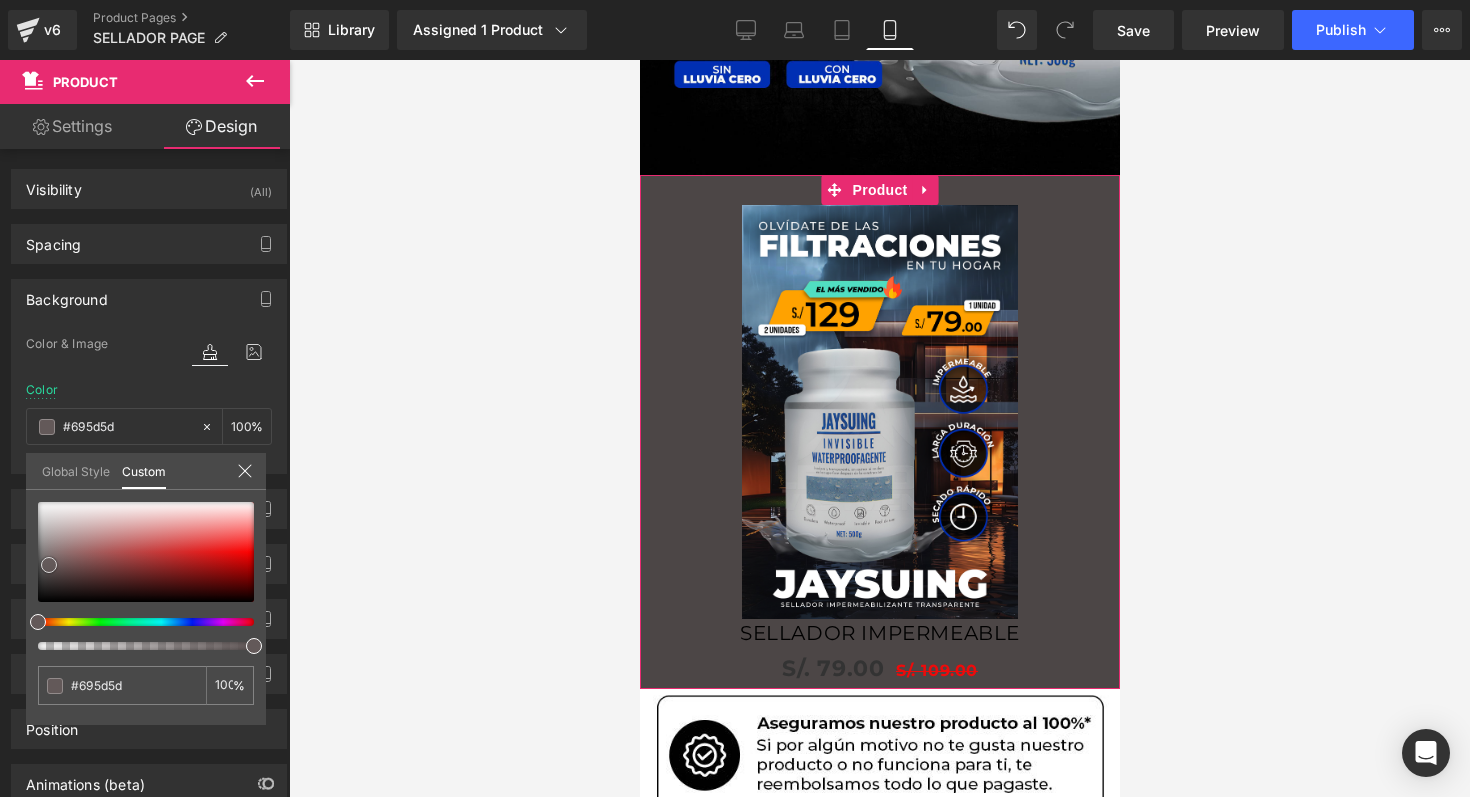 type on "#716464" 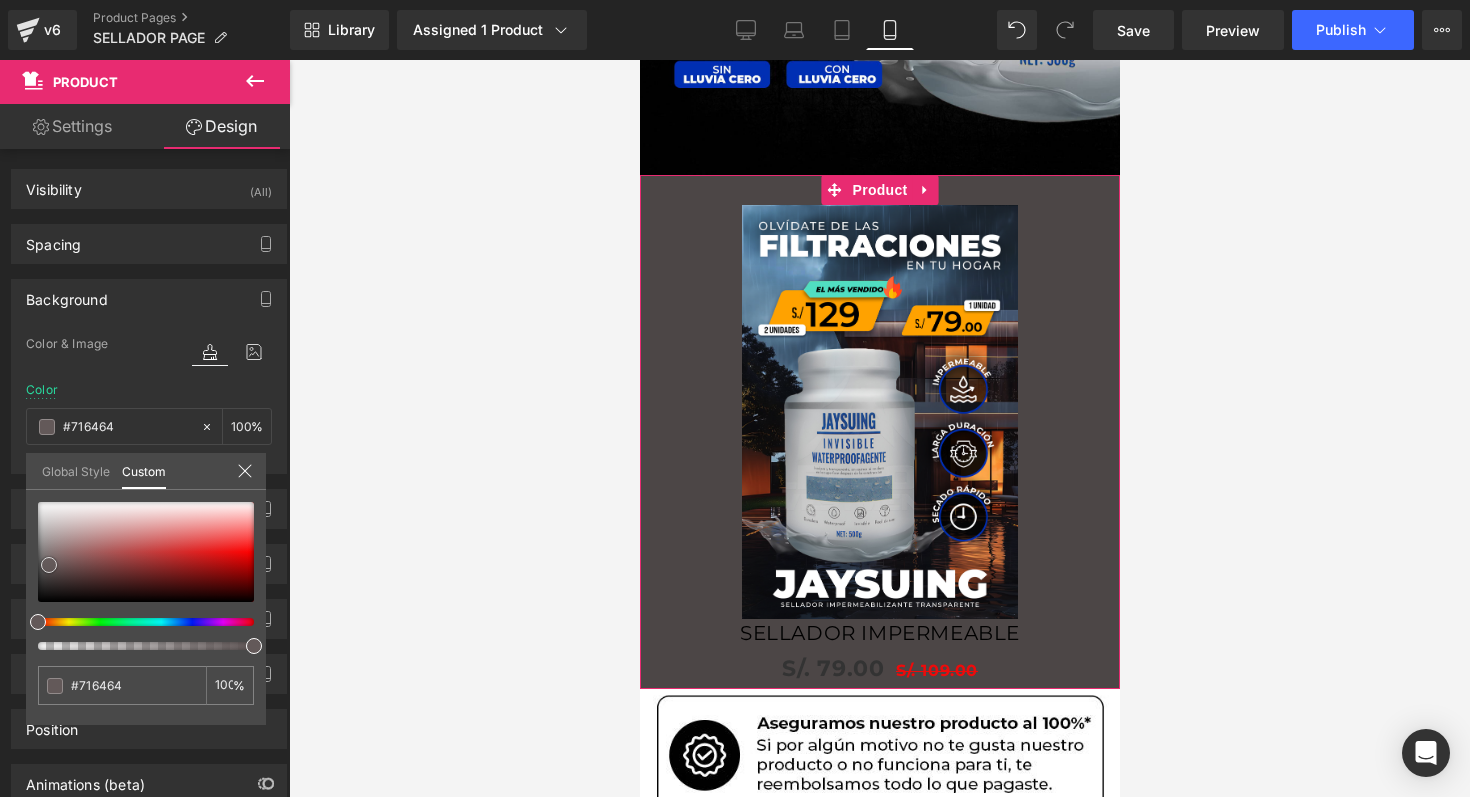 type on "#786868" 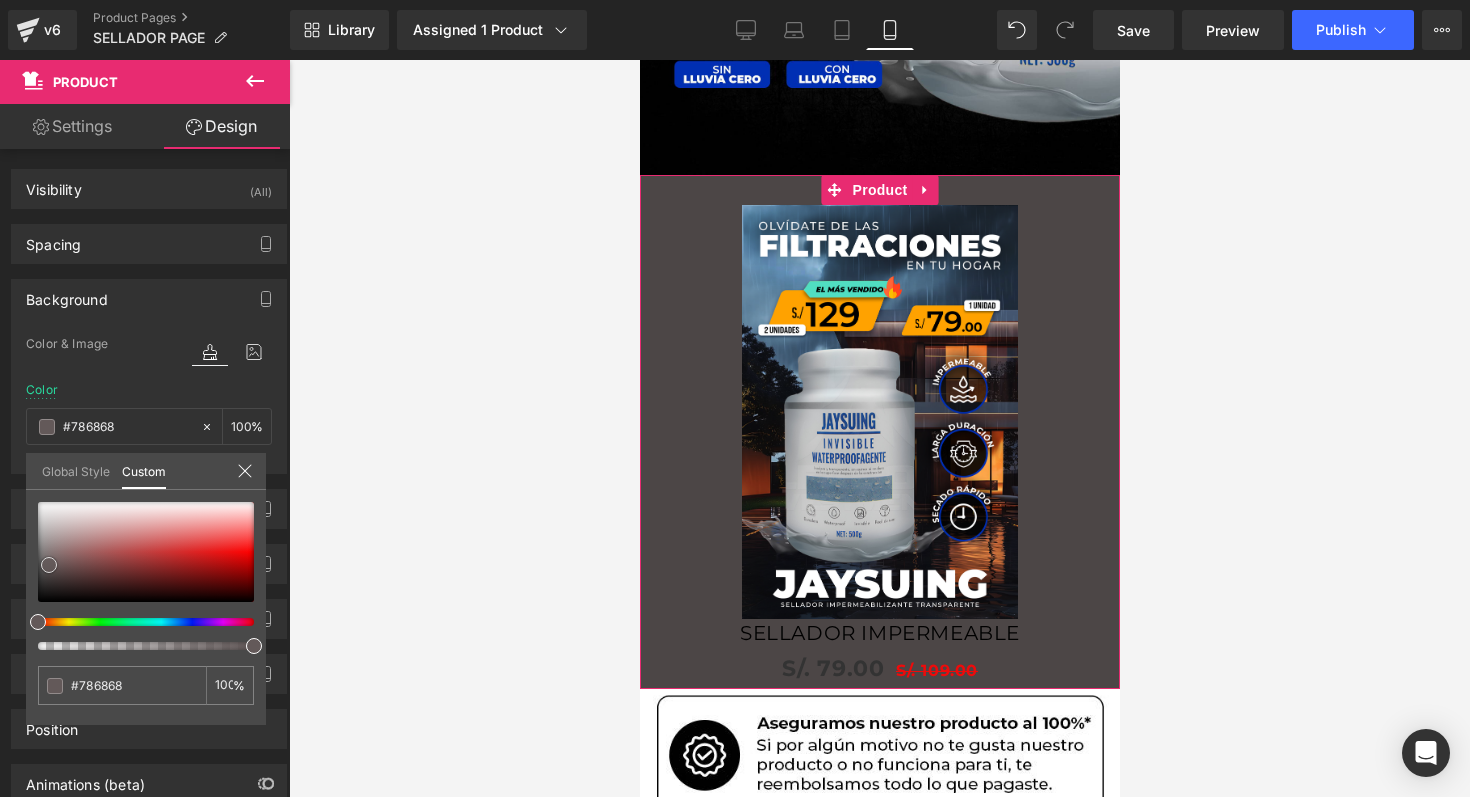 type on "#7d6d6d" 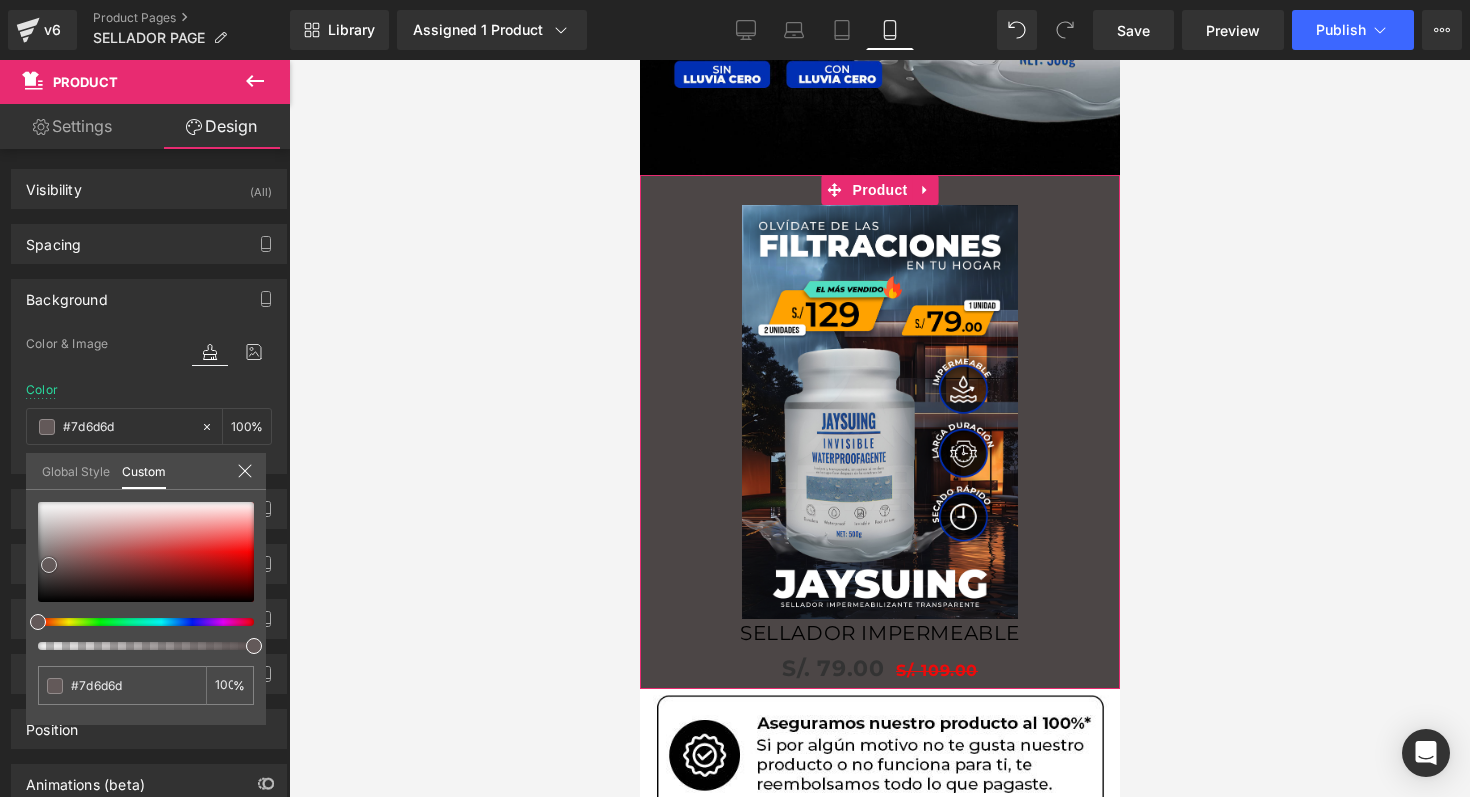 type on "#827171" 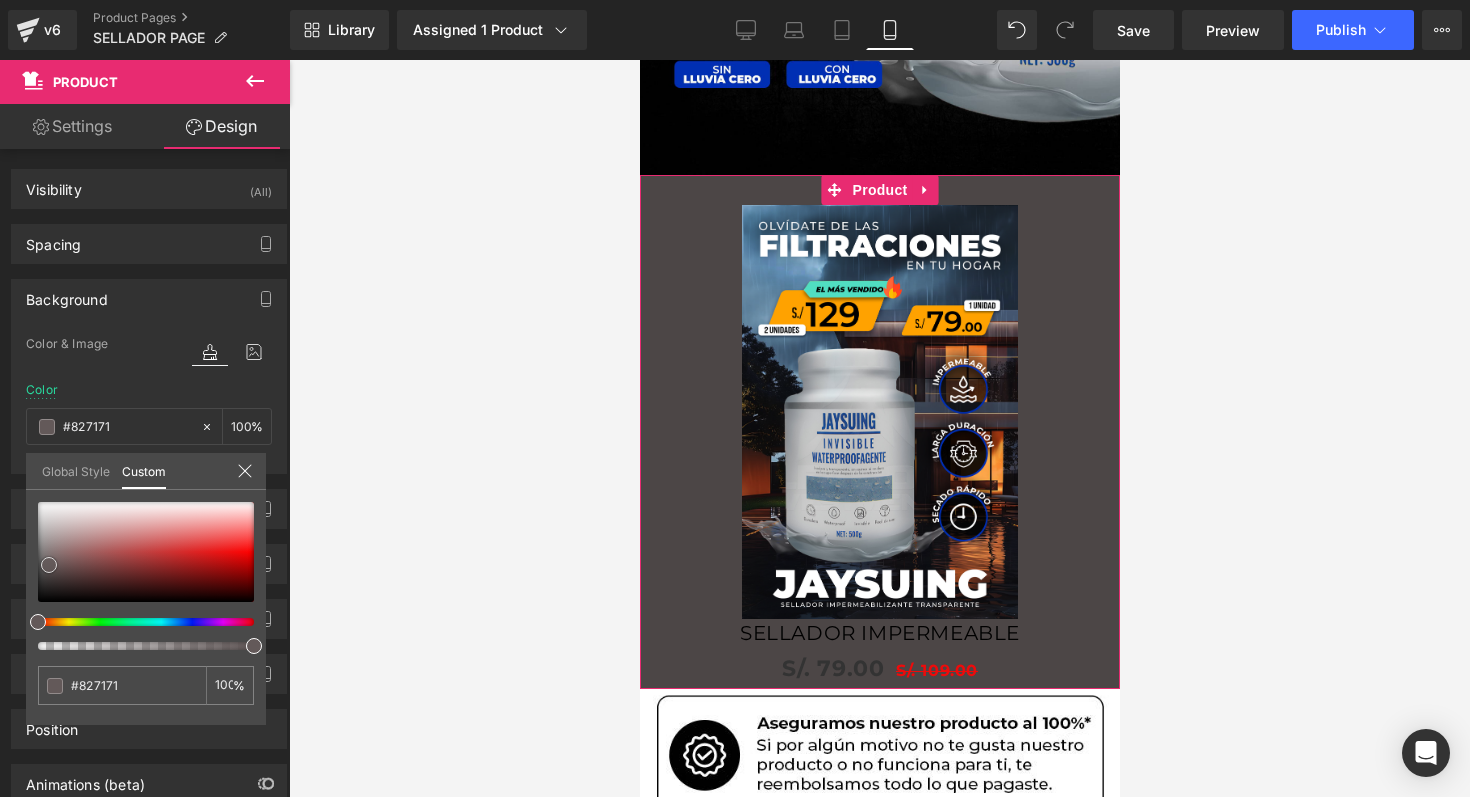 type on "#897575" 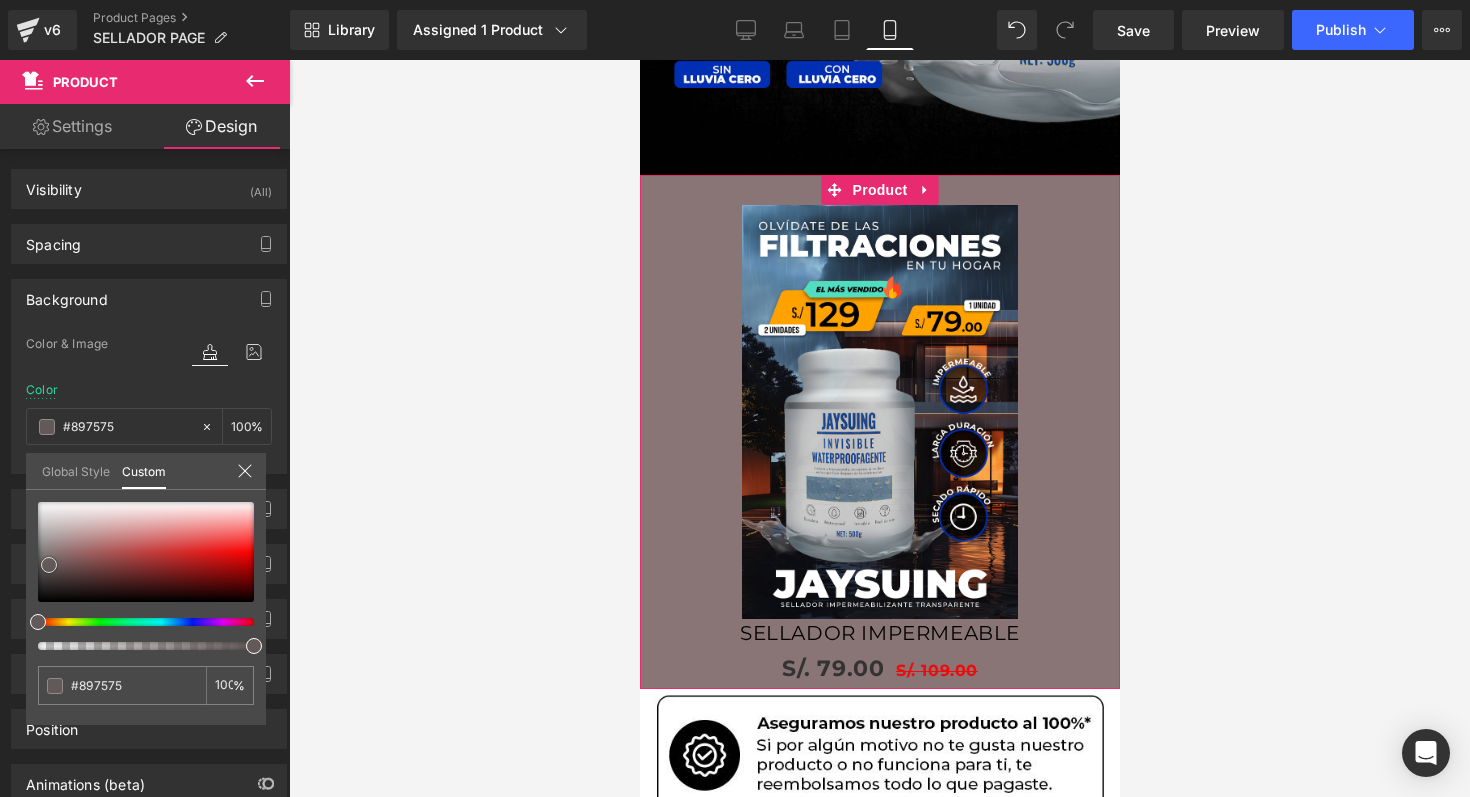 type on "#8c7878" 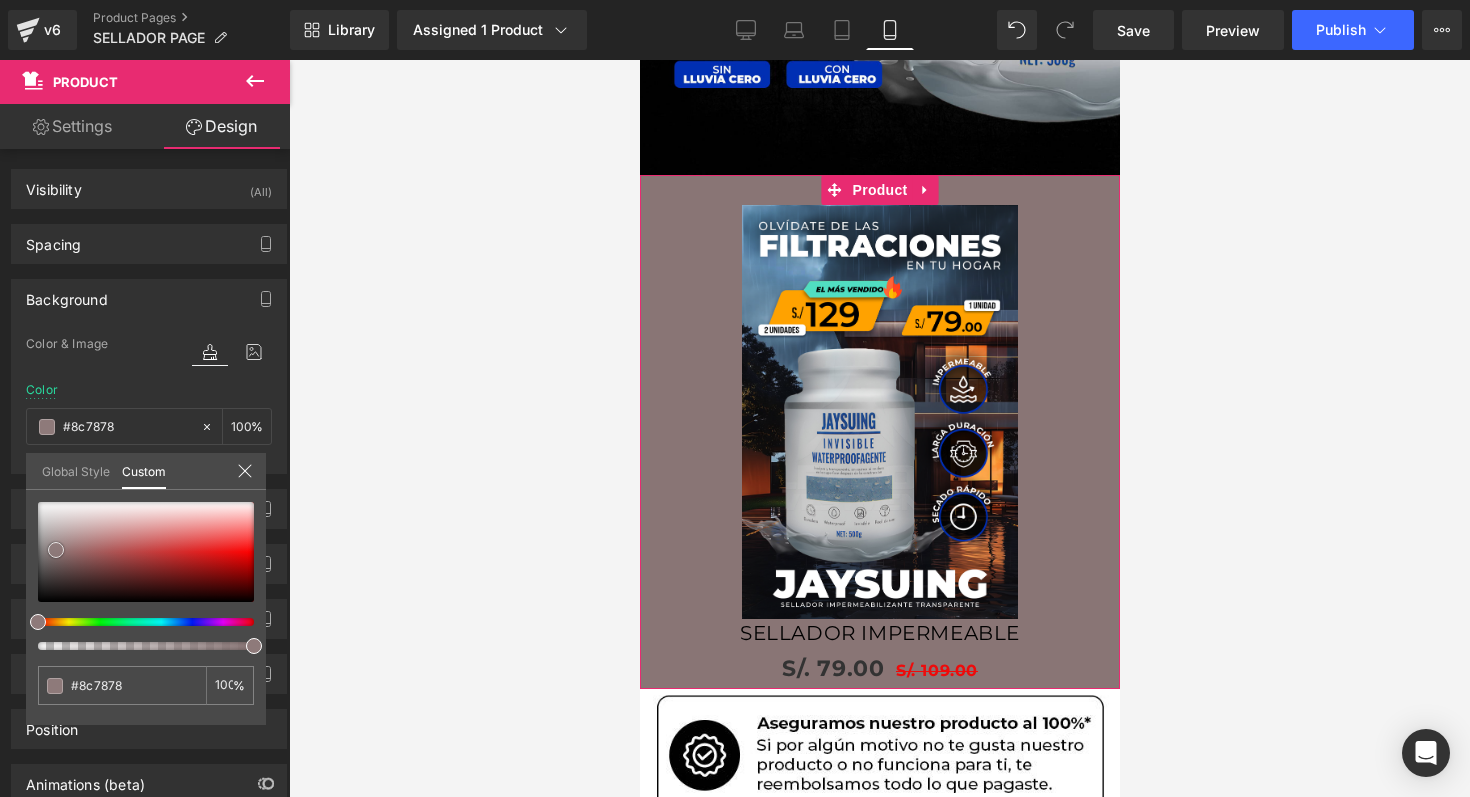 type on "#8e7a7a" 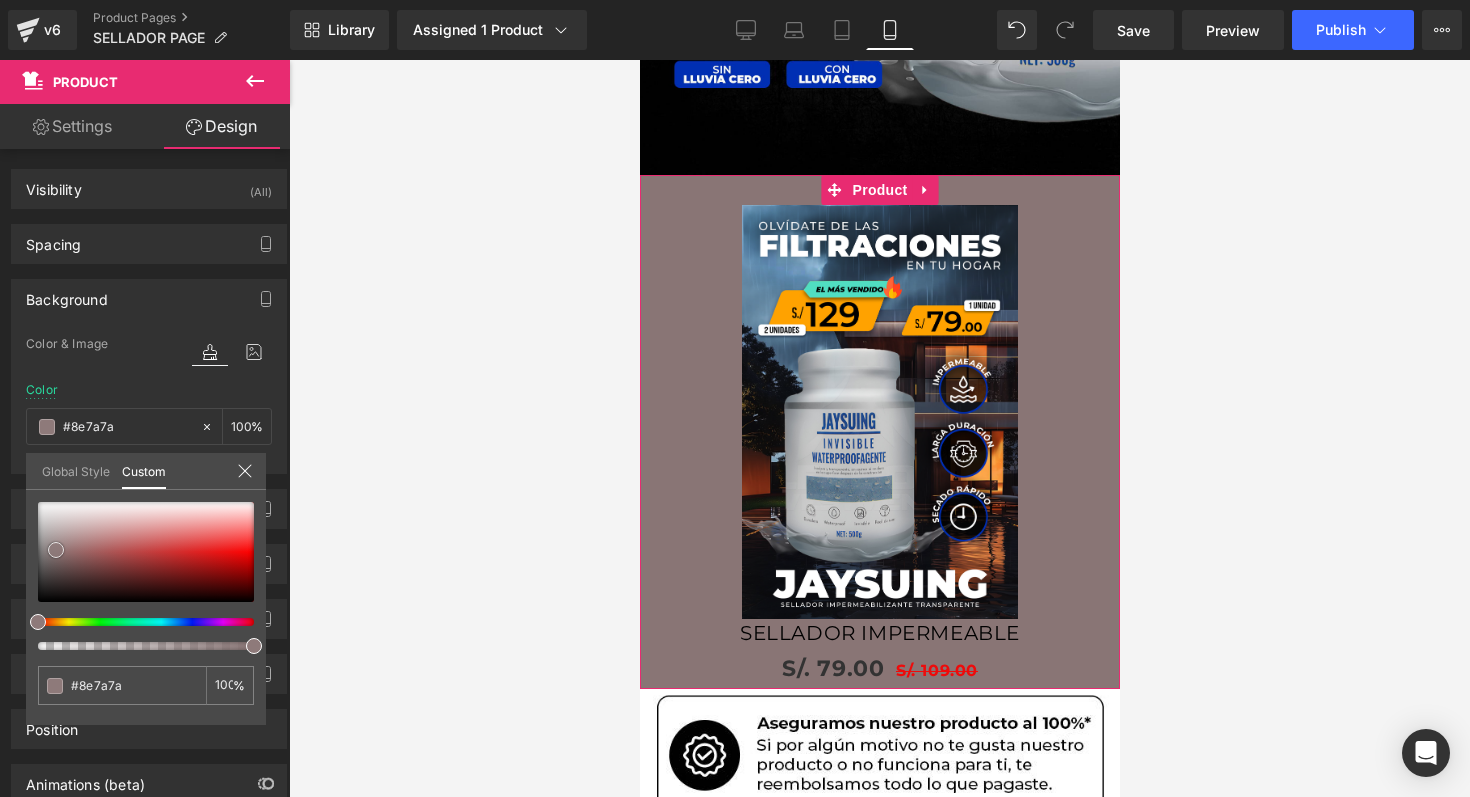 type on "#907d7d" 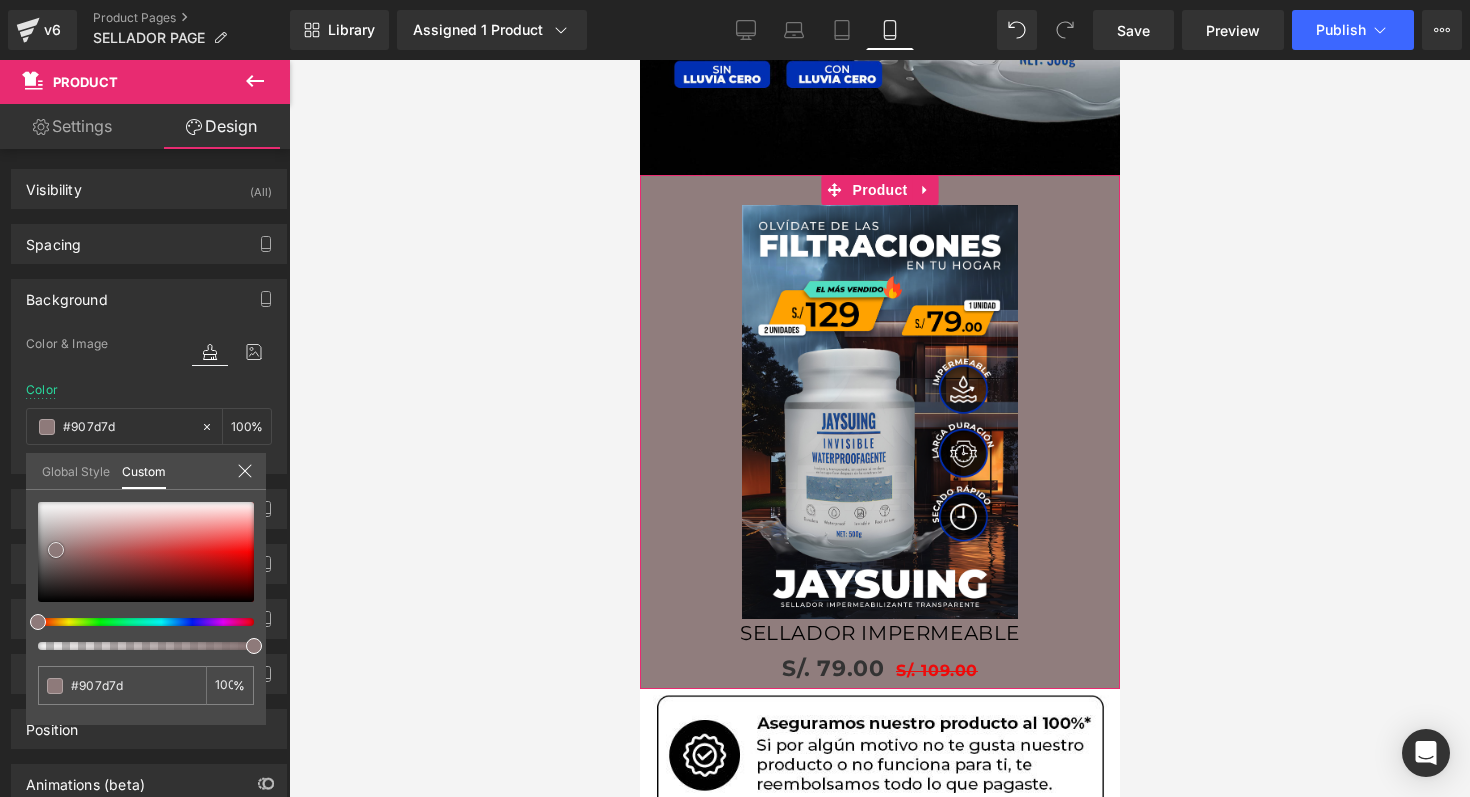 type on "#938080" 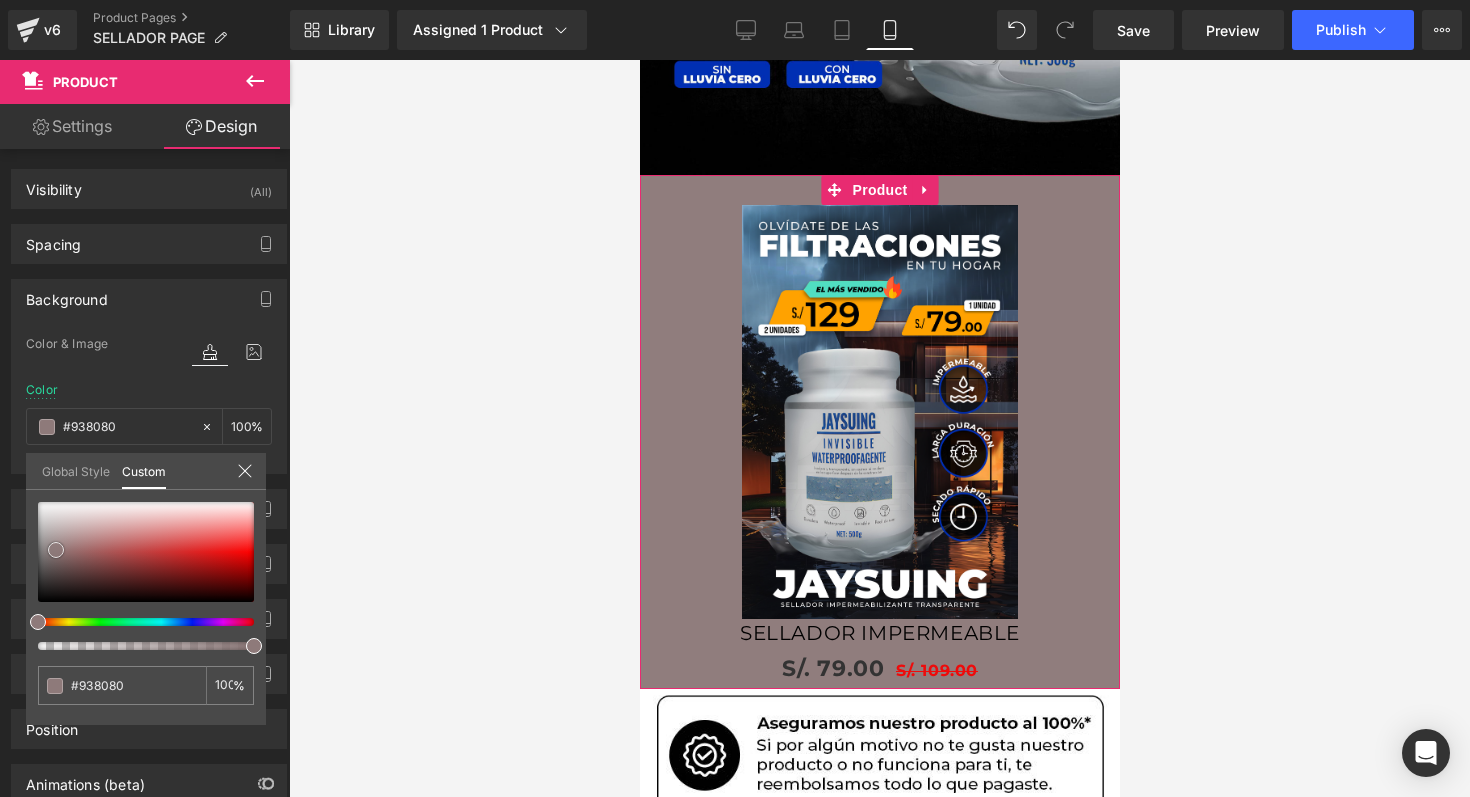type on "#958383" 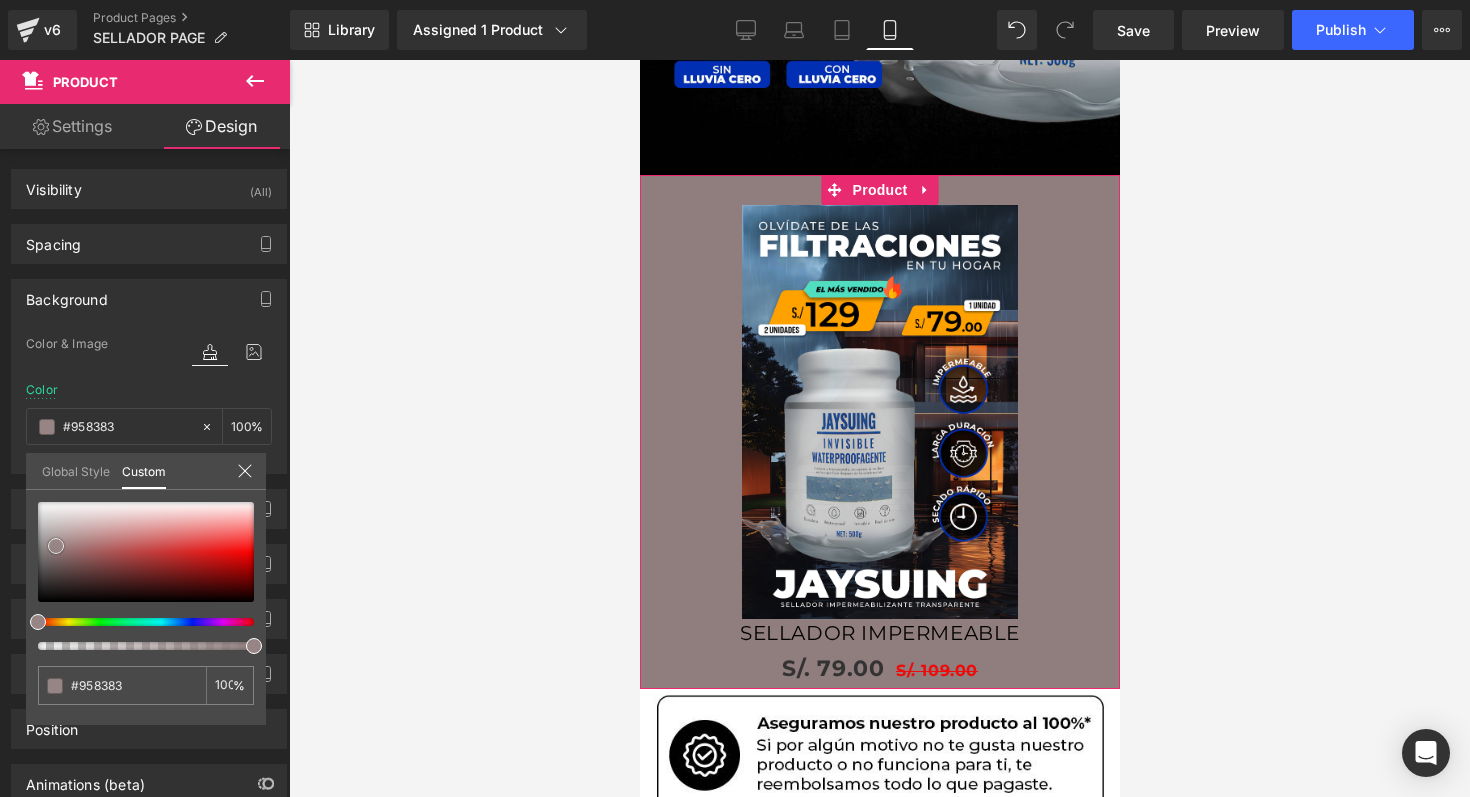 type on "#9b8787" 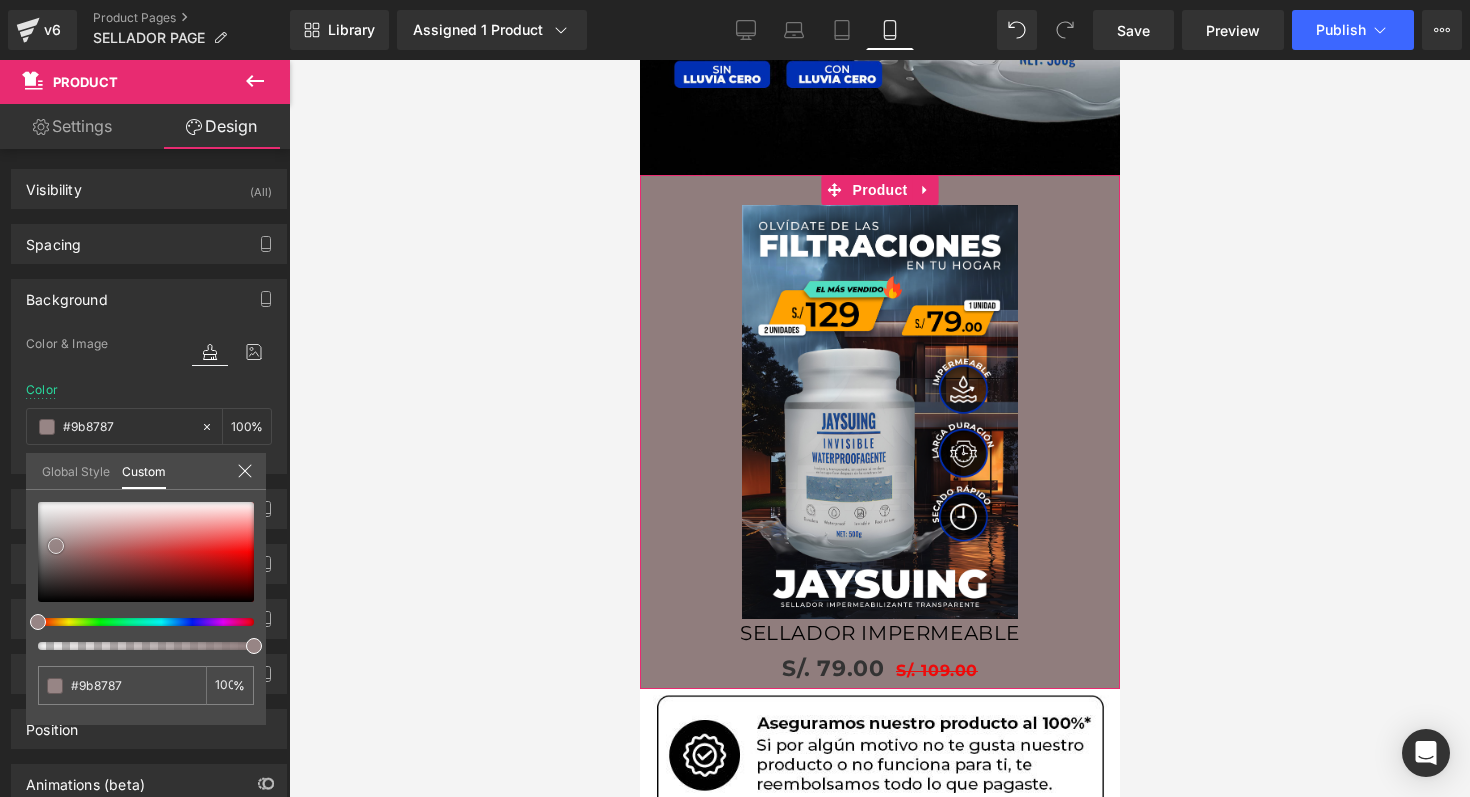 type on "#9d8a8a" 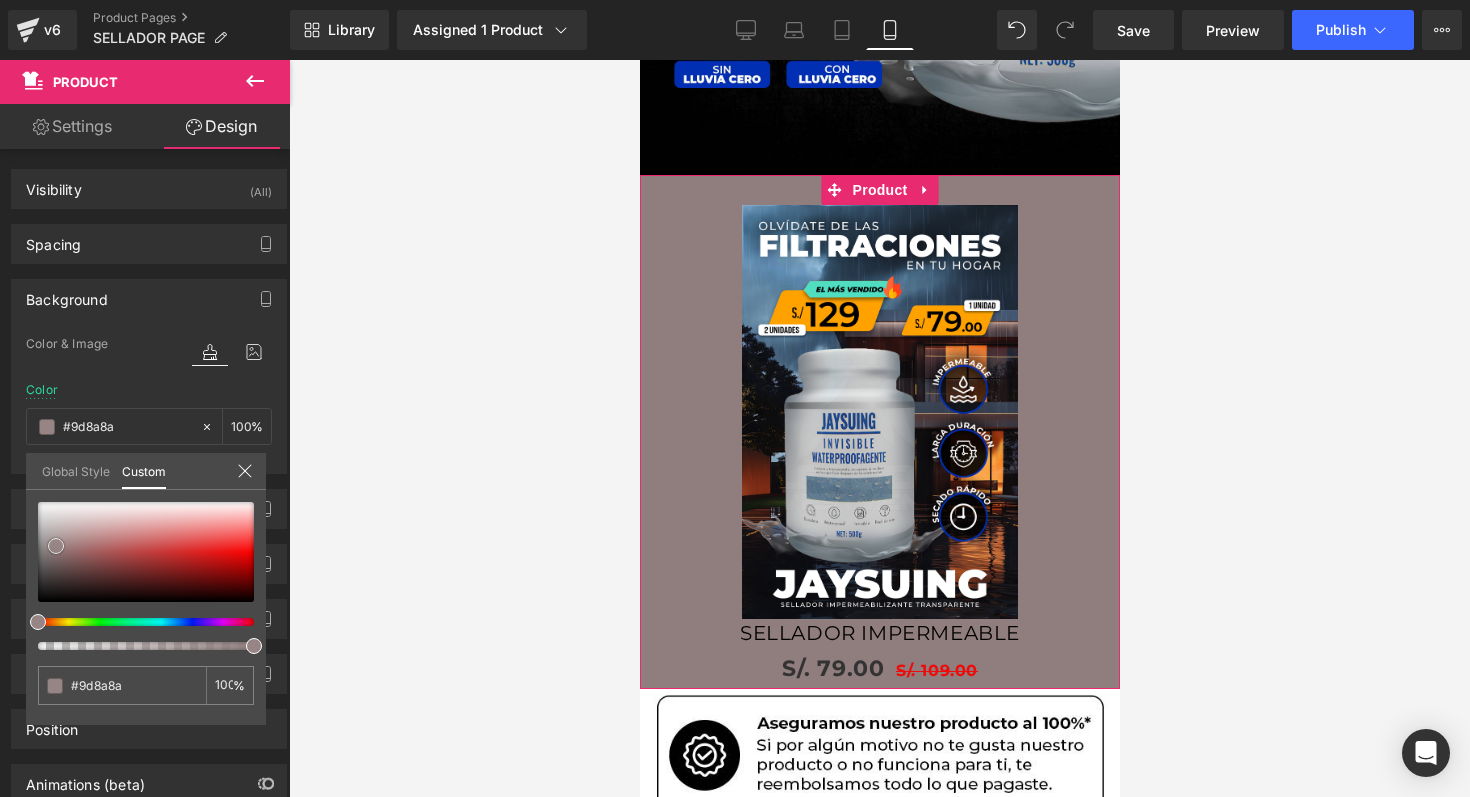 type on "#9f8d8d" 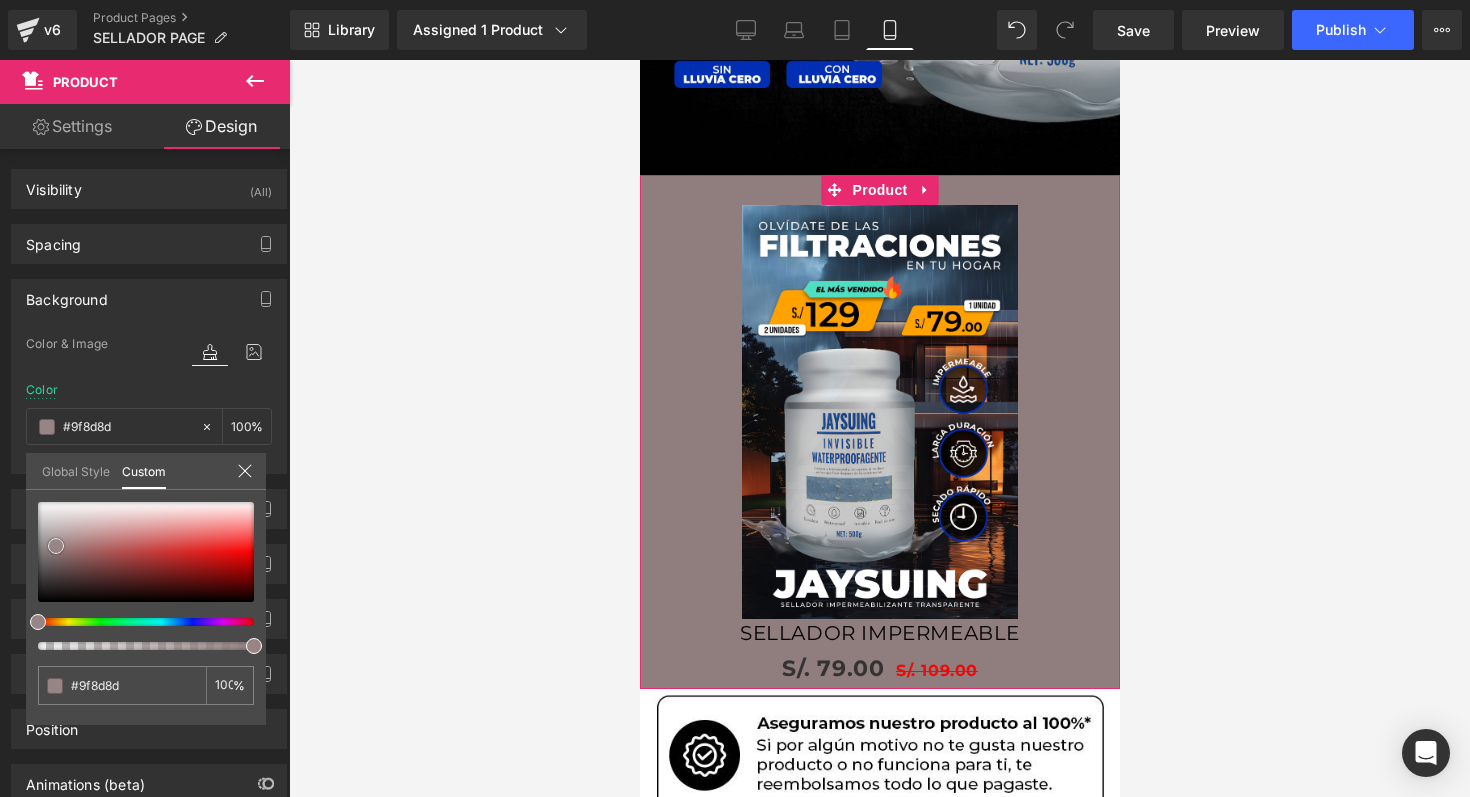 type on "#a49292" 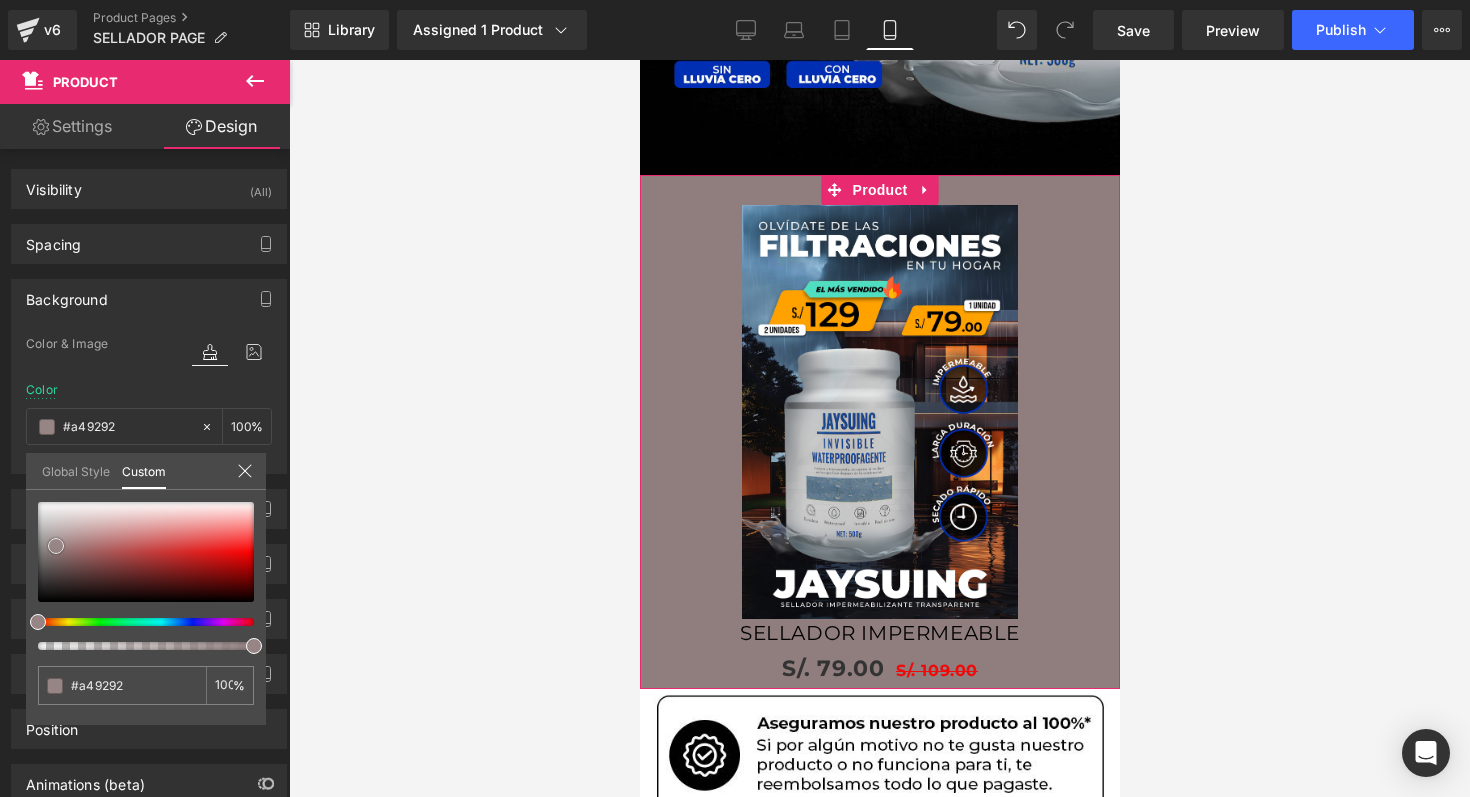 type on "#a69595" 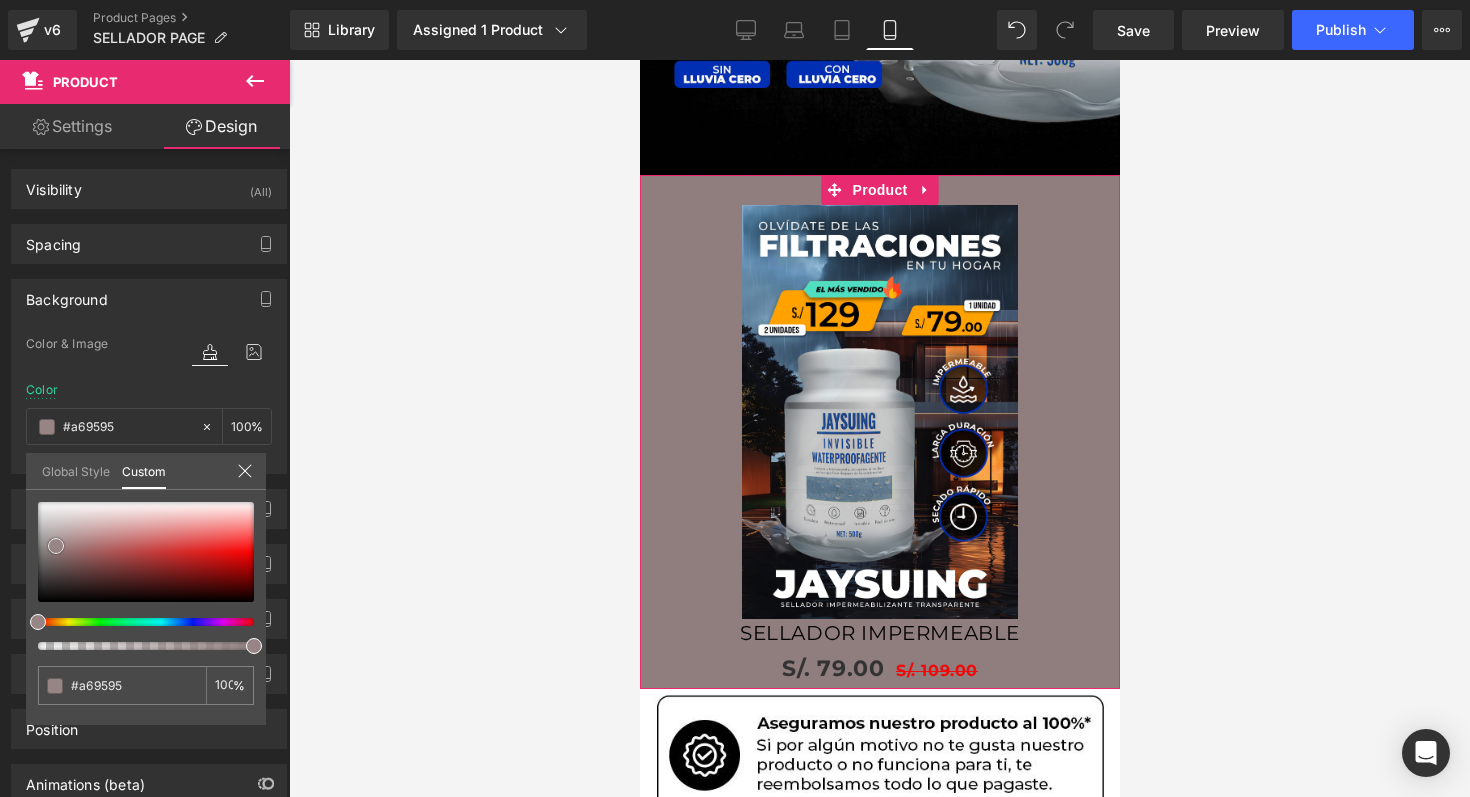 type on "#a99898" 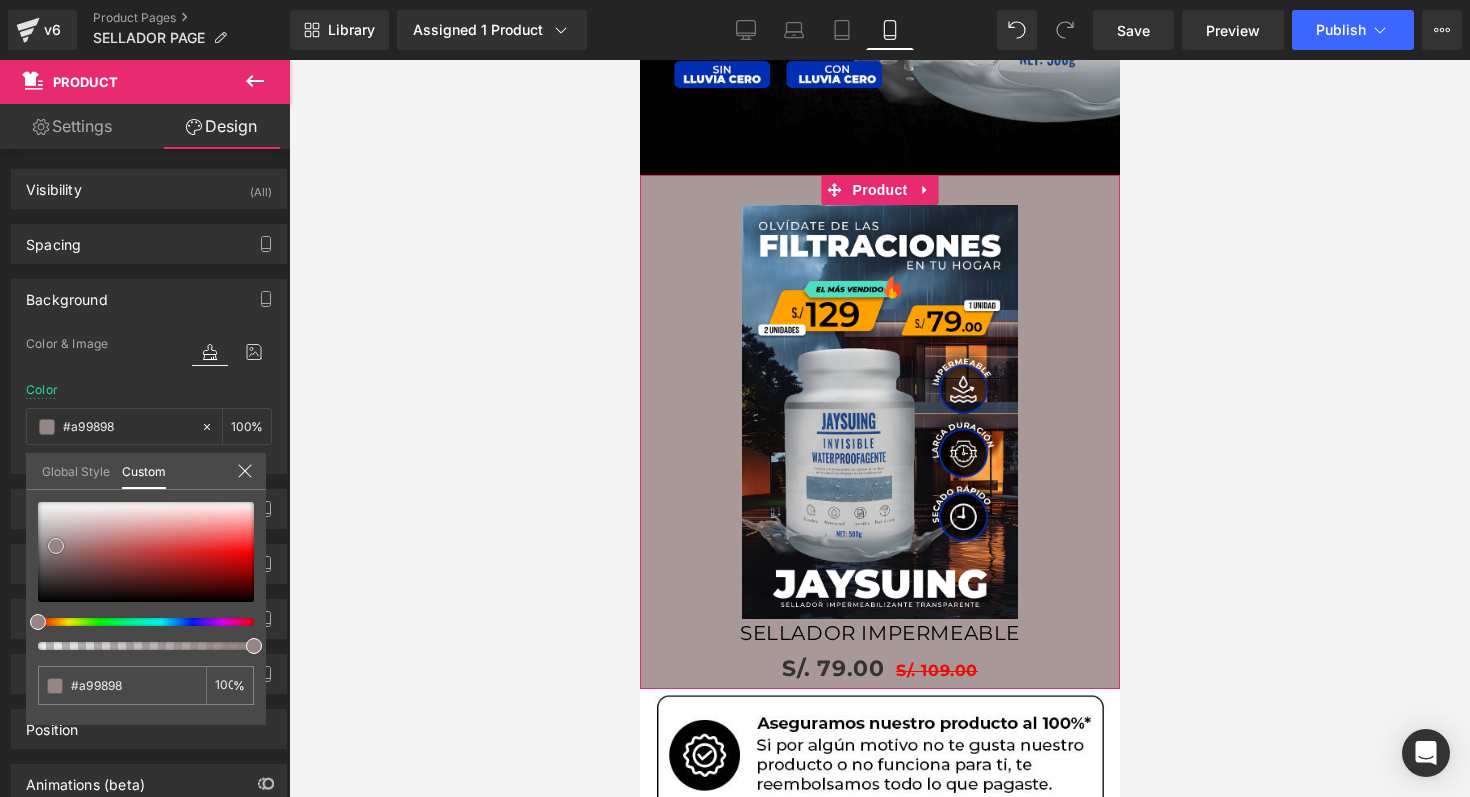type on "#ad9d9d" 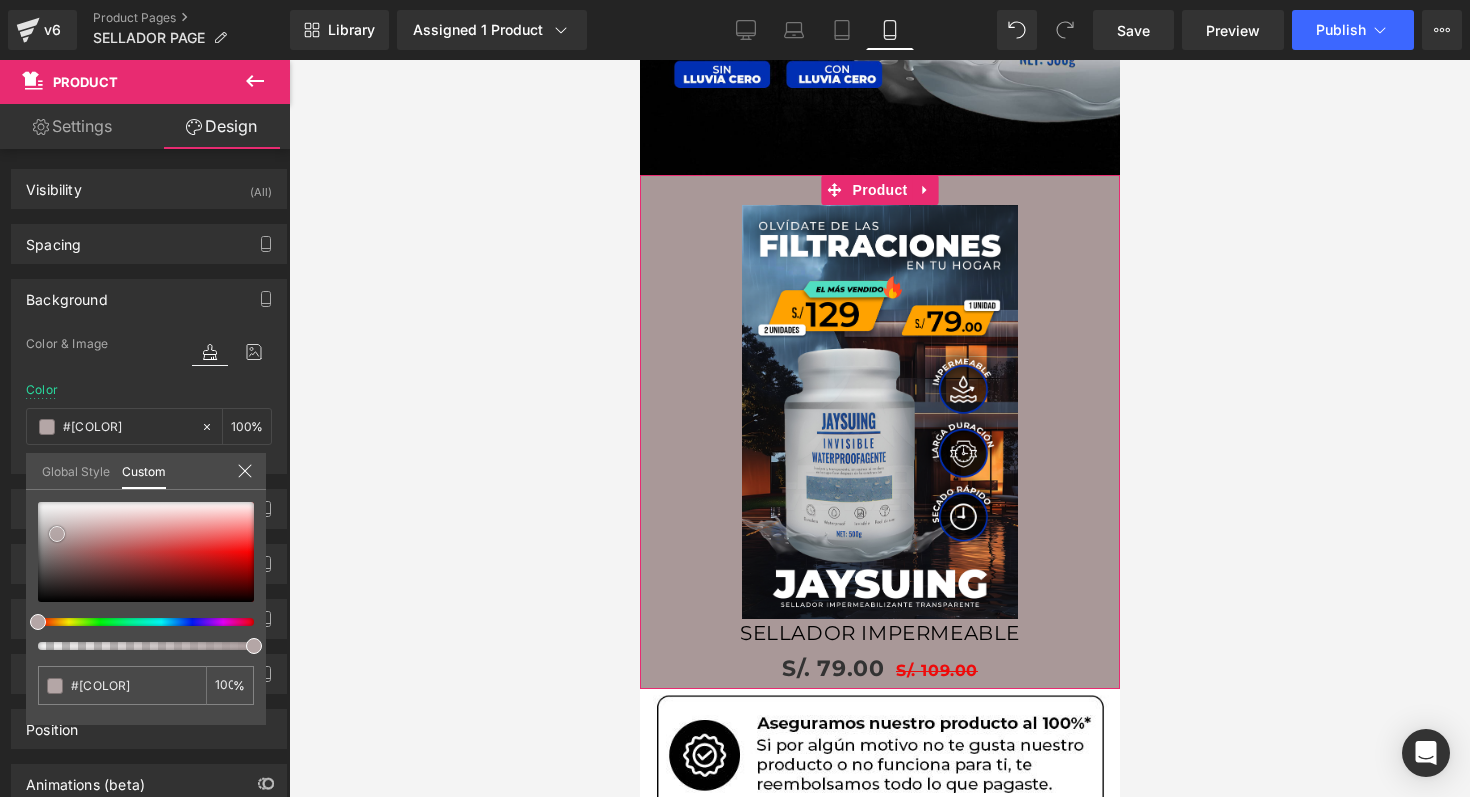 type on "#b2a3a3" 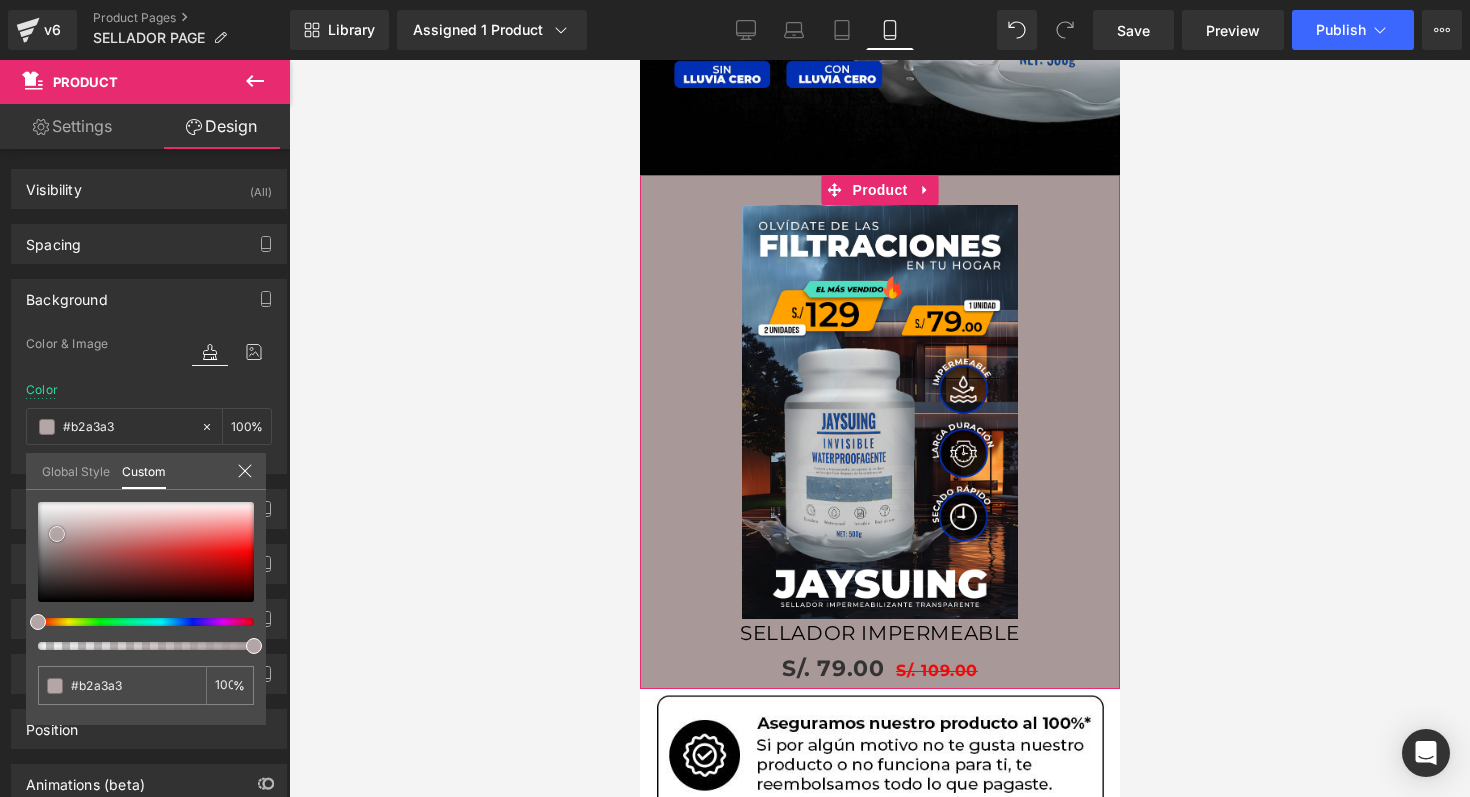 type on "#b7a8a8" 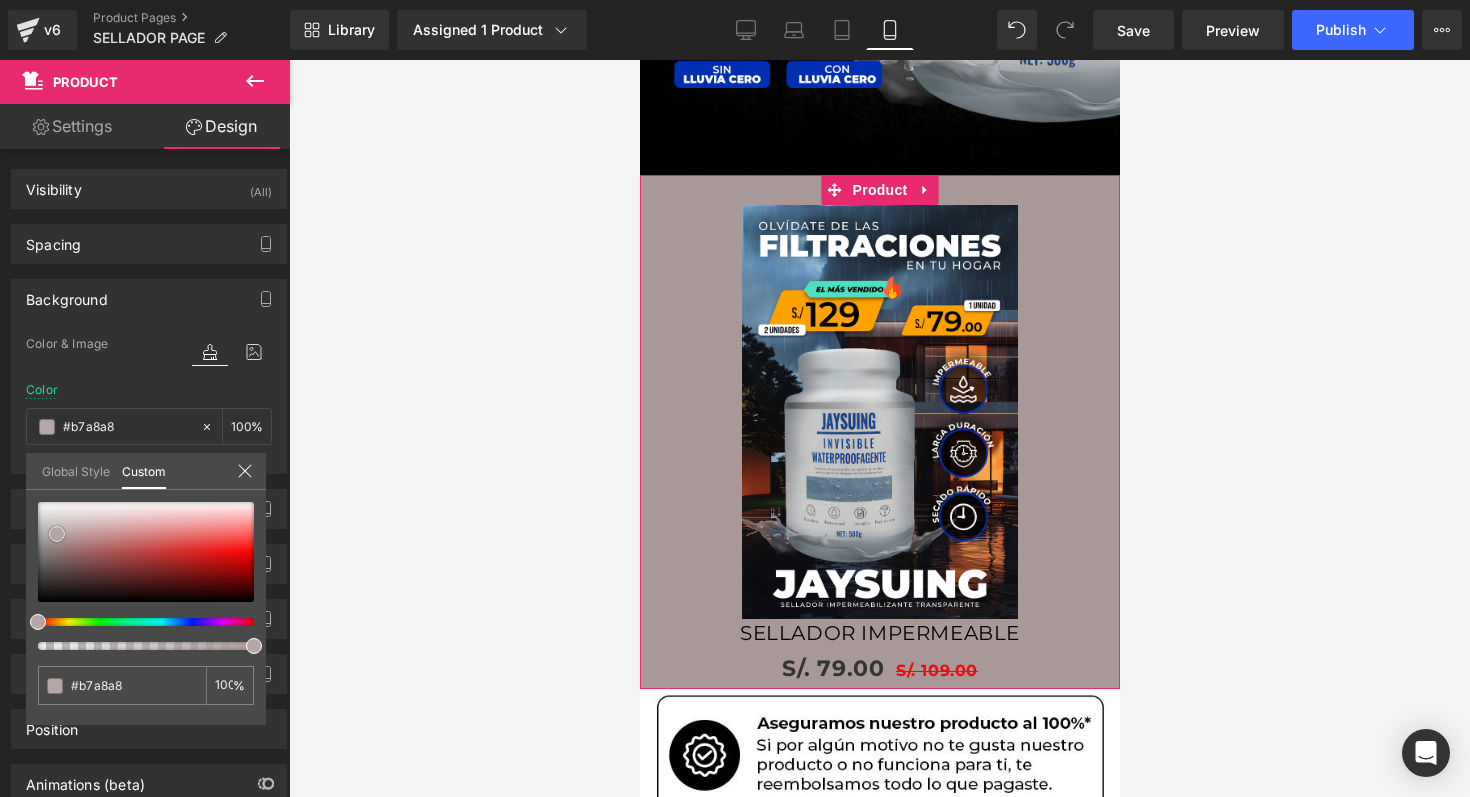type on "#b9abab" 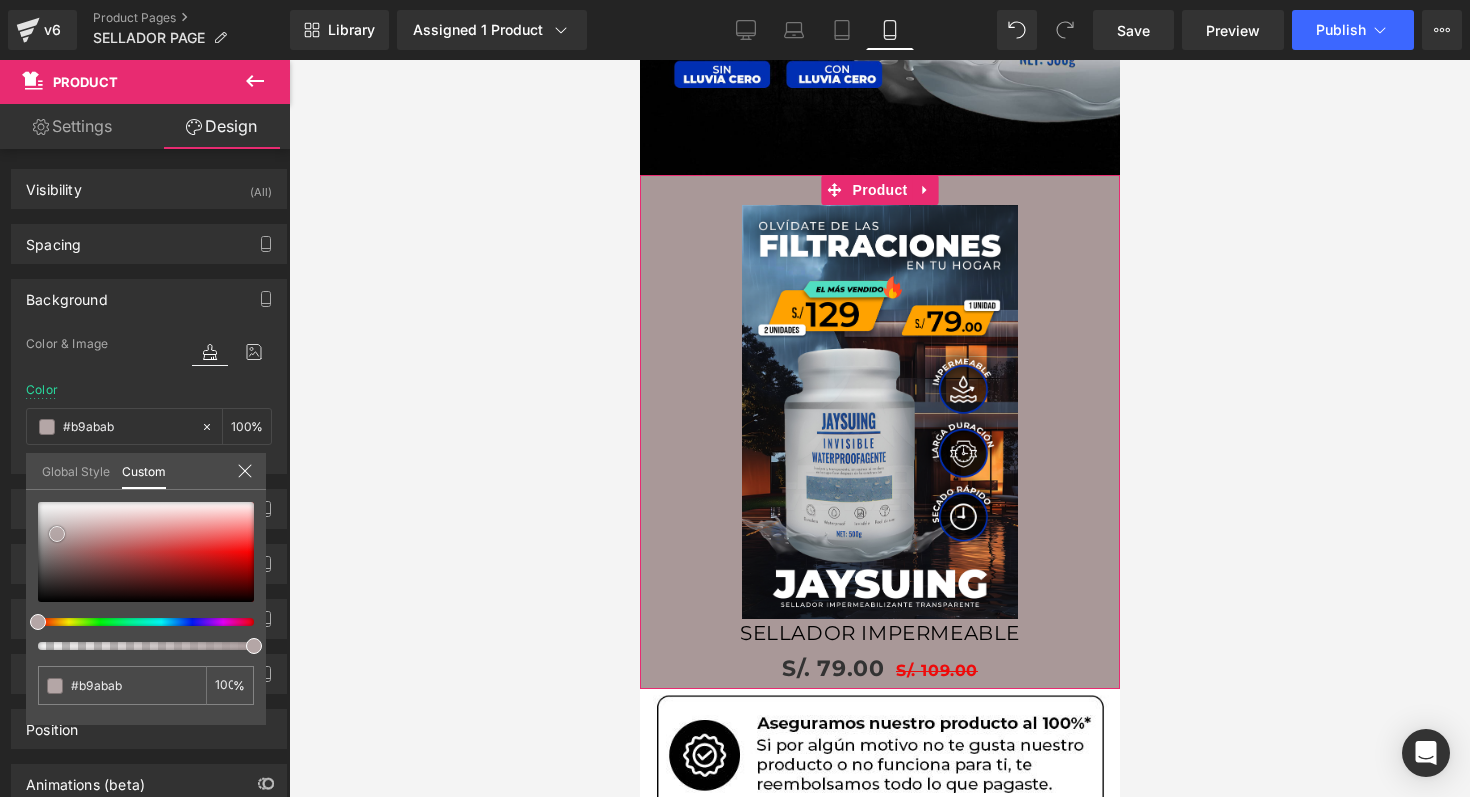 type on "#bbaeae" 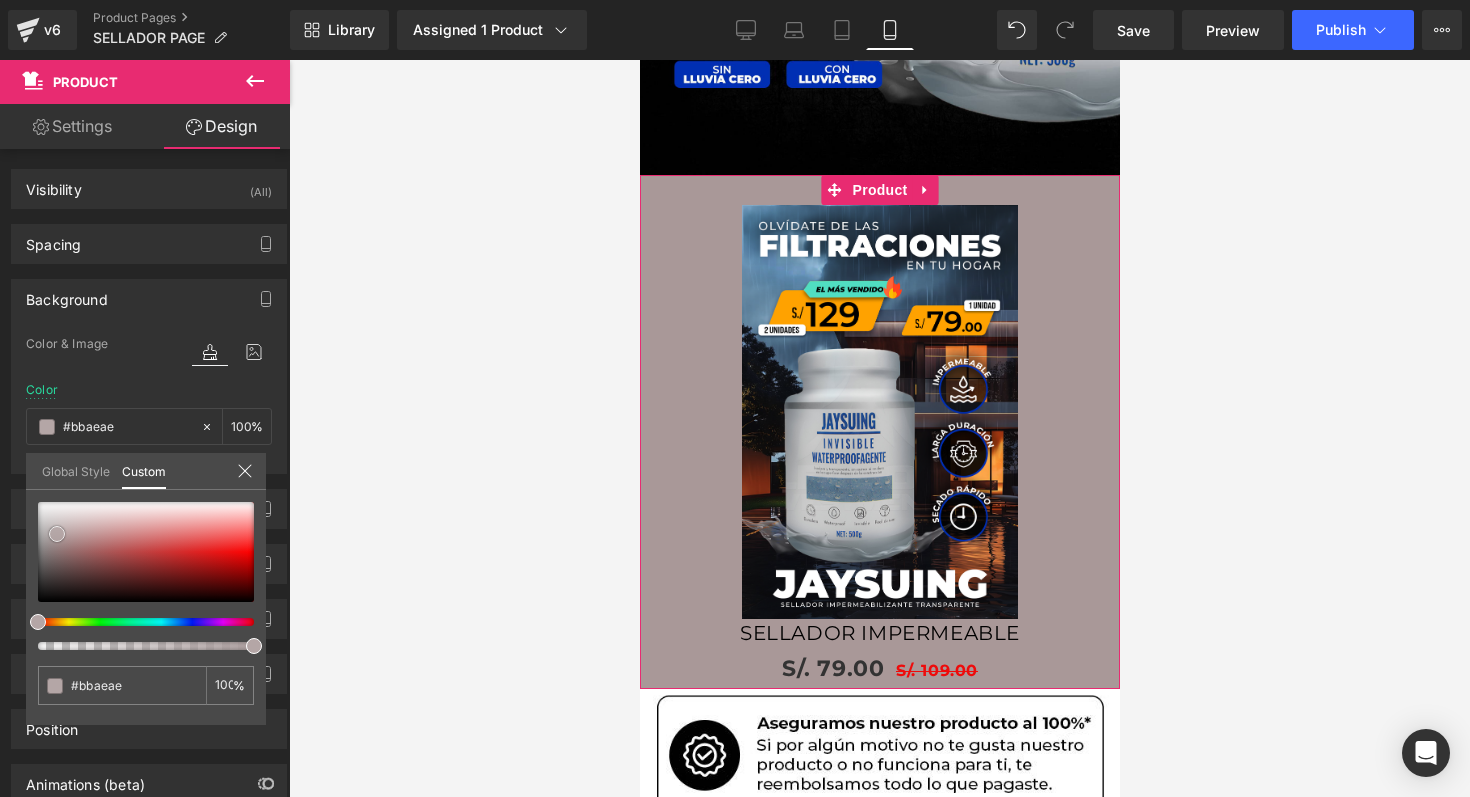 type on "#beb1b1" 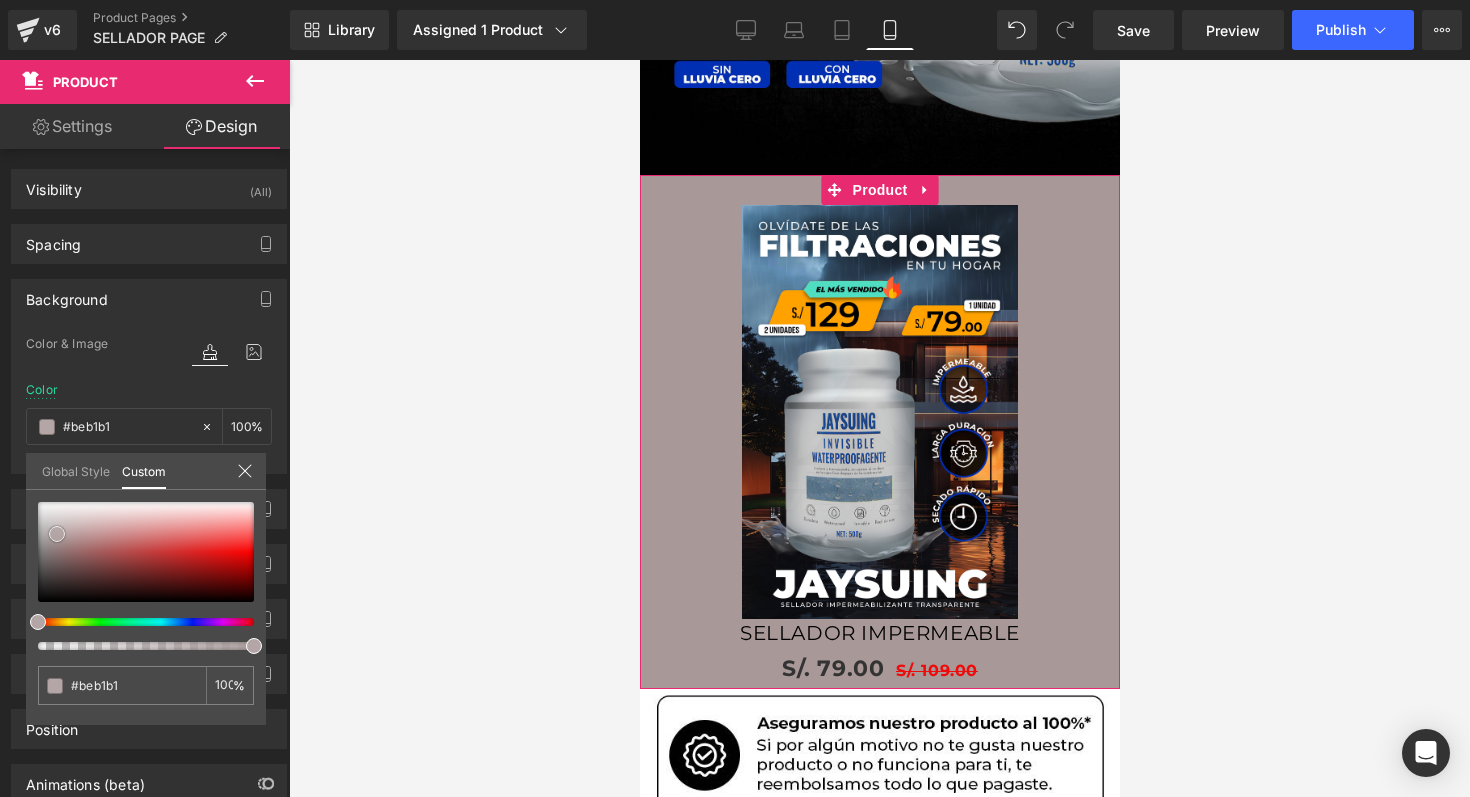 type on "#c0b3b3" 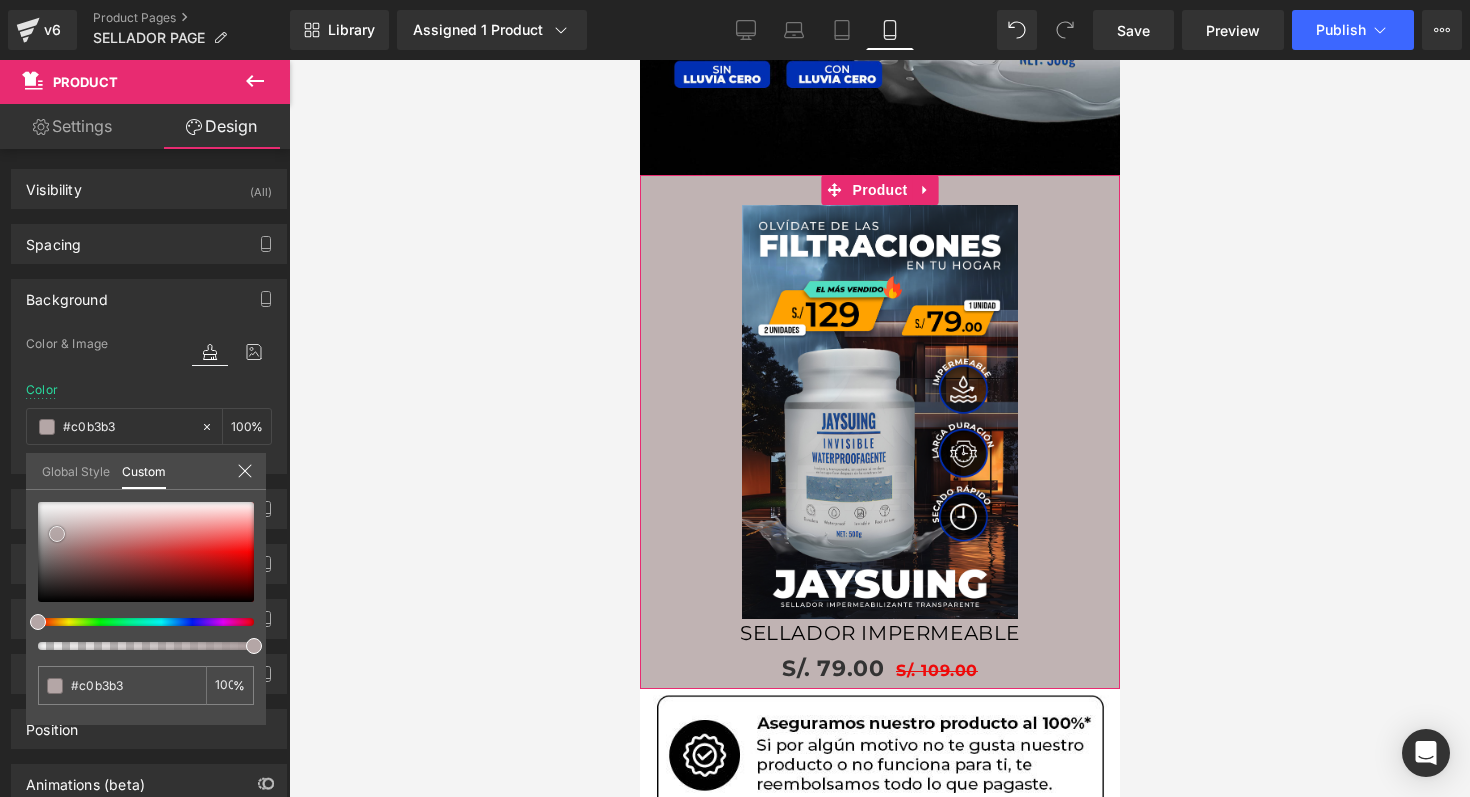 type on "#c2b6b6" 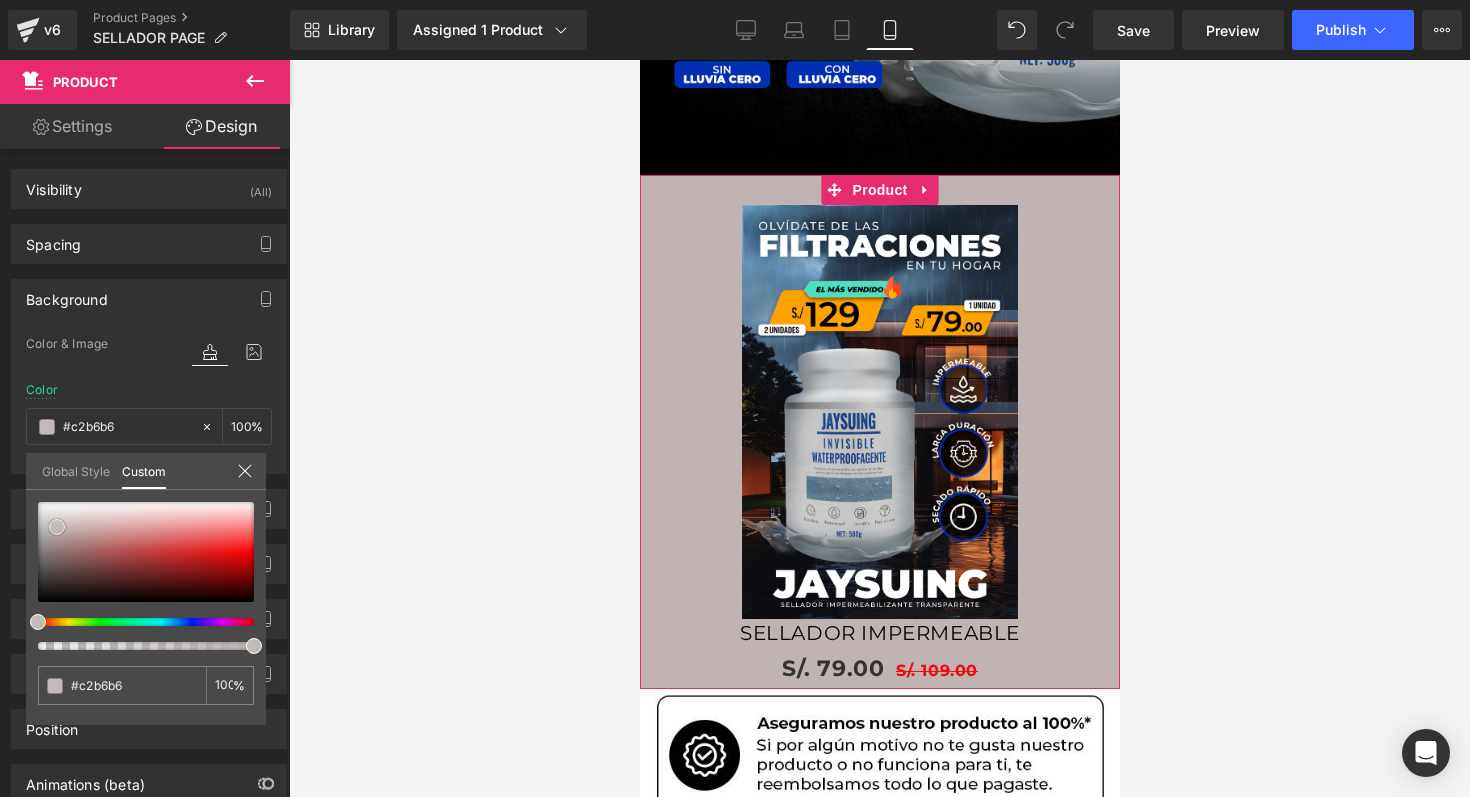 type 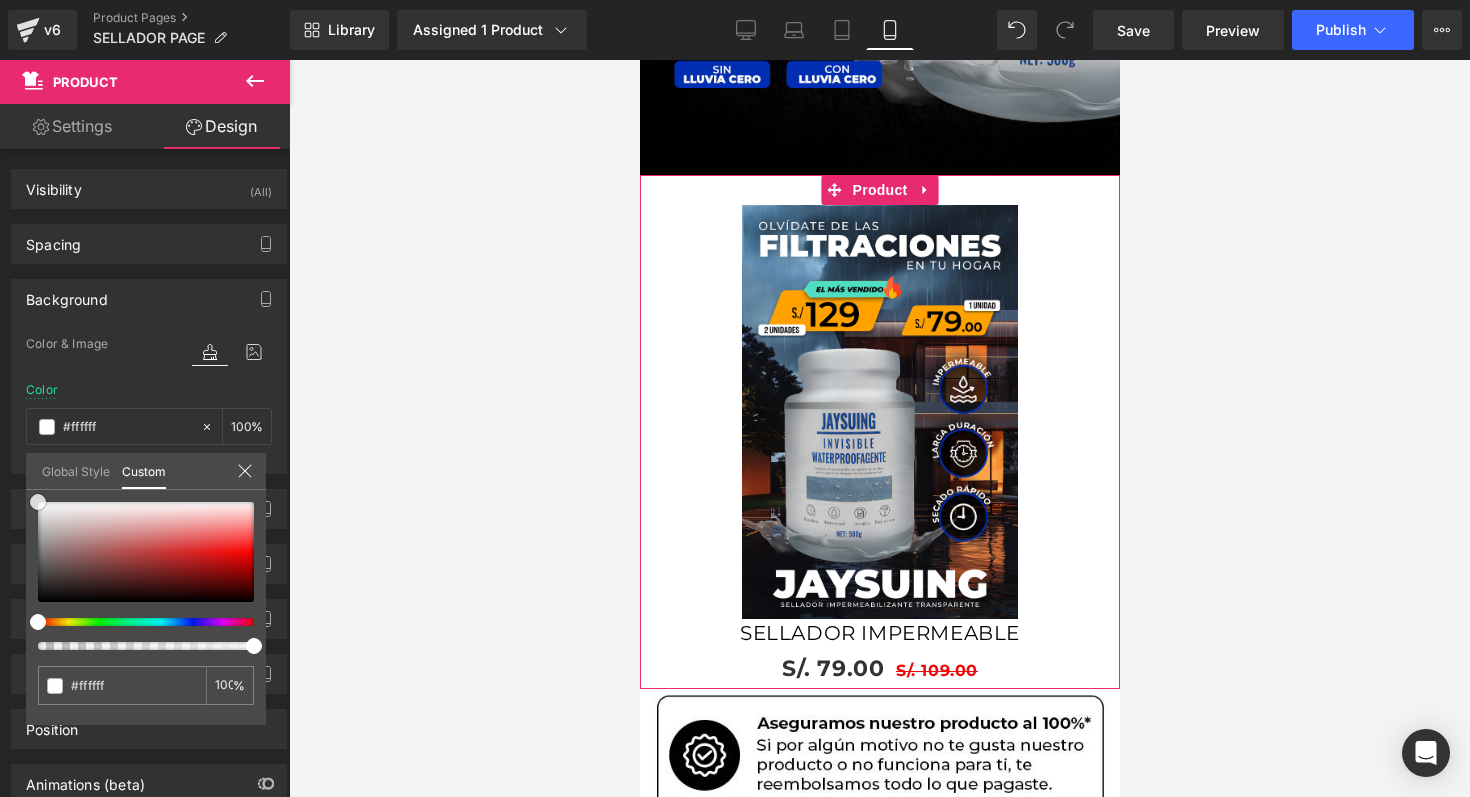 drag, startPoint x: 93, startPoint y: 560, endPoint x: 3, endPoint y: 461, distance: 133.79462 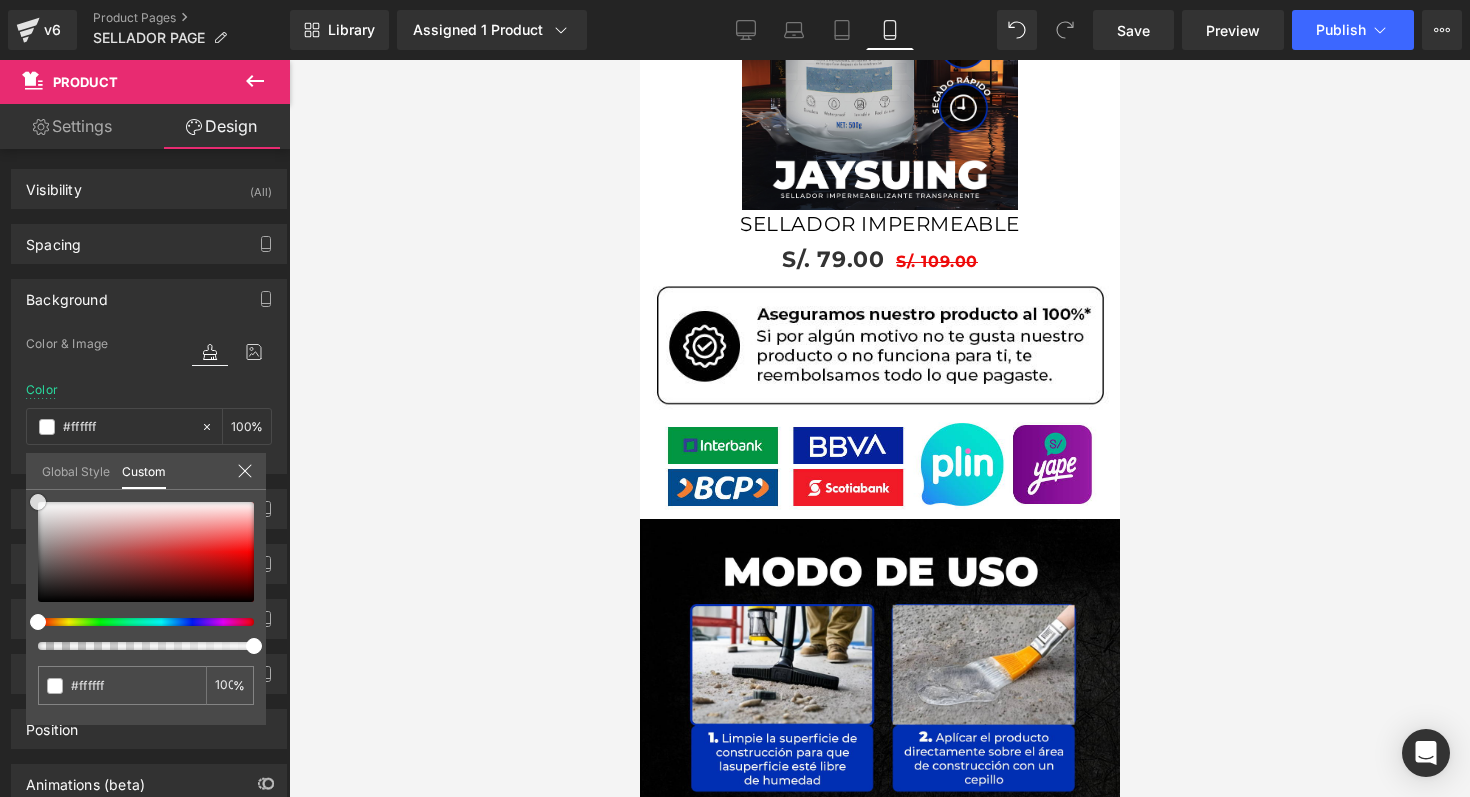 scroll, scrollTop: 2449, scrollLeft: 0, axis: vertical 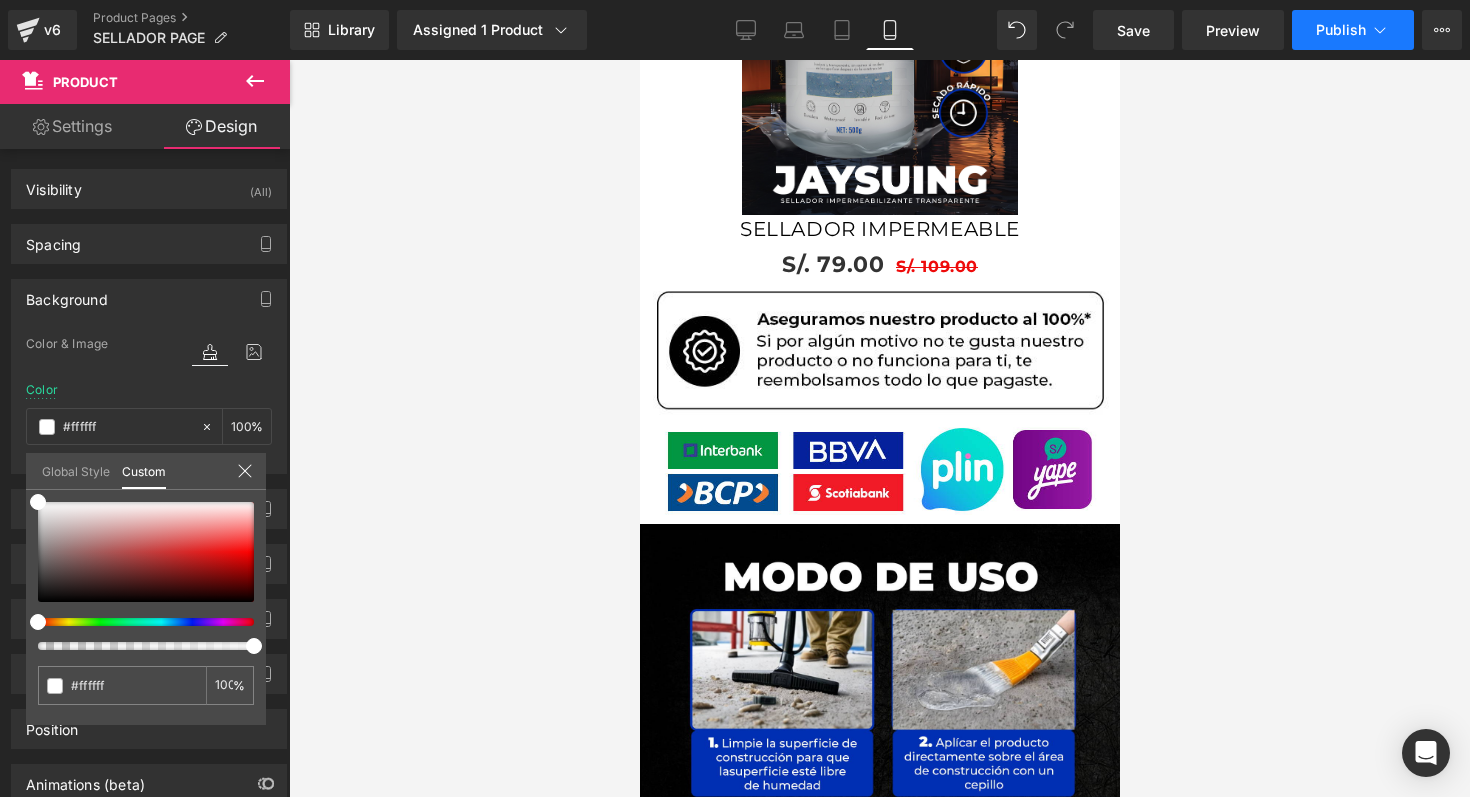 click on "Publish" at bounding box center (1353, 30) 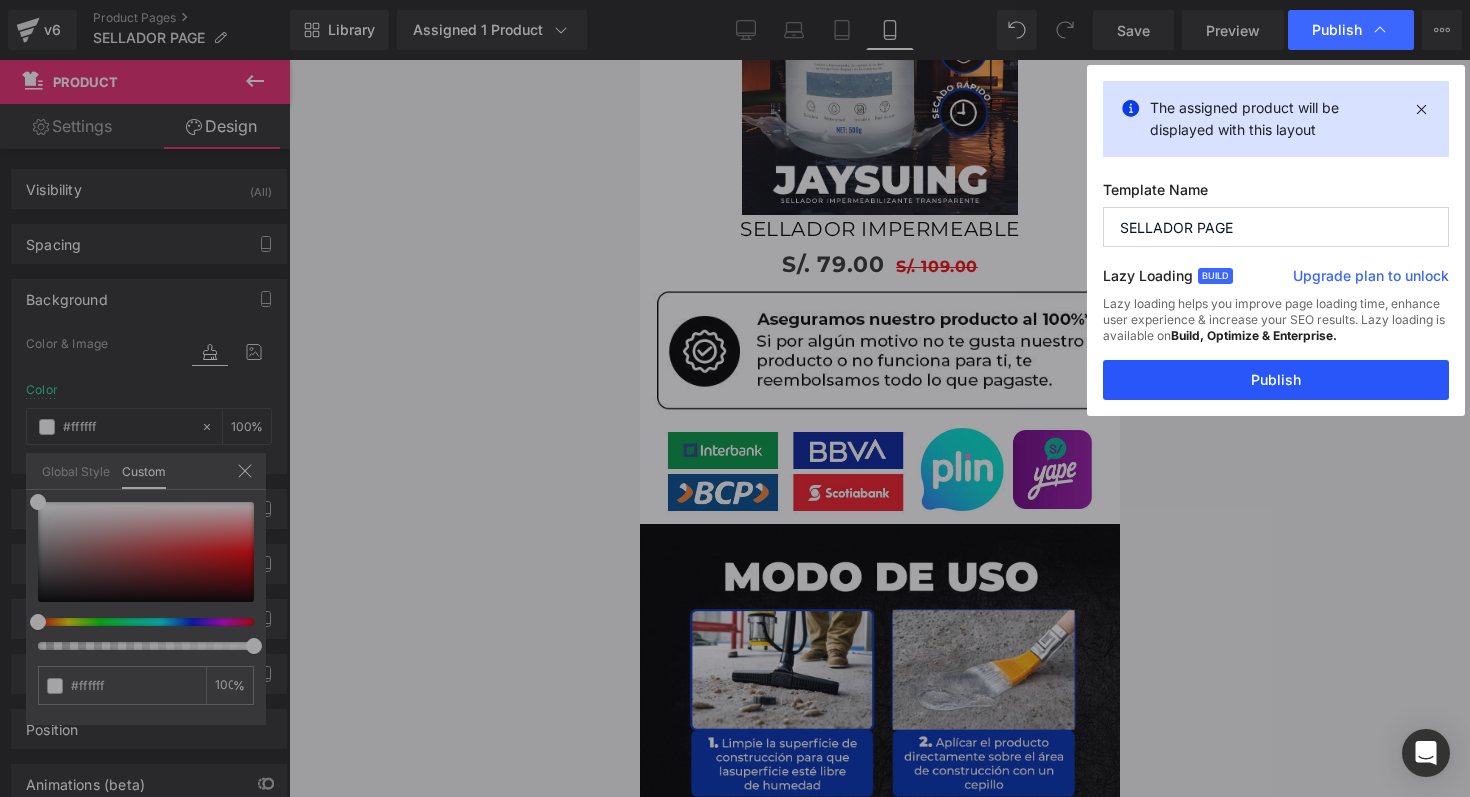 click on "Publish" at bounding box center [1276, 380] 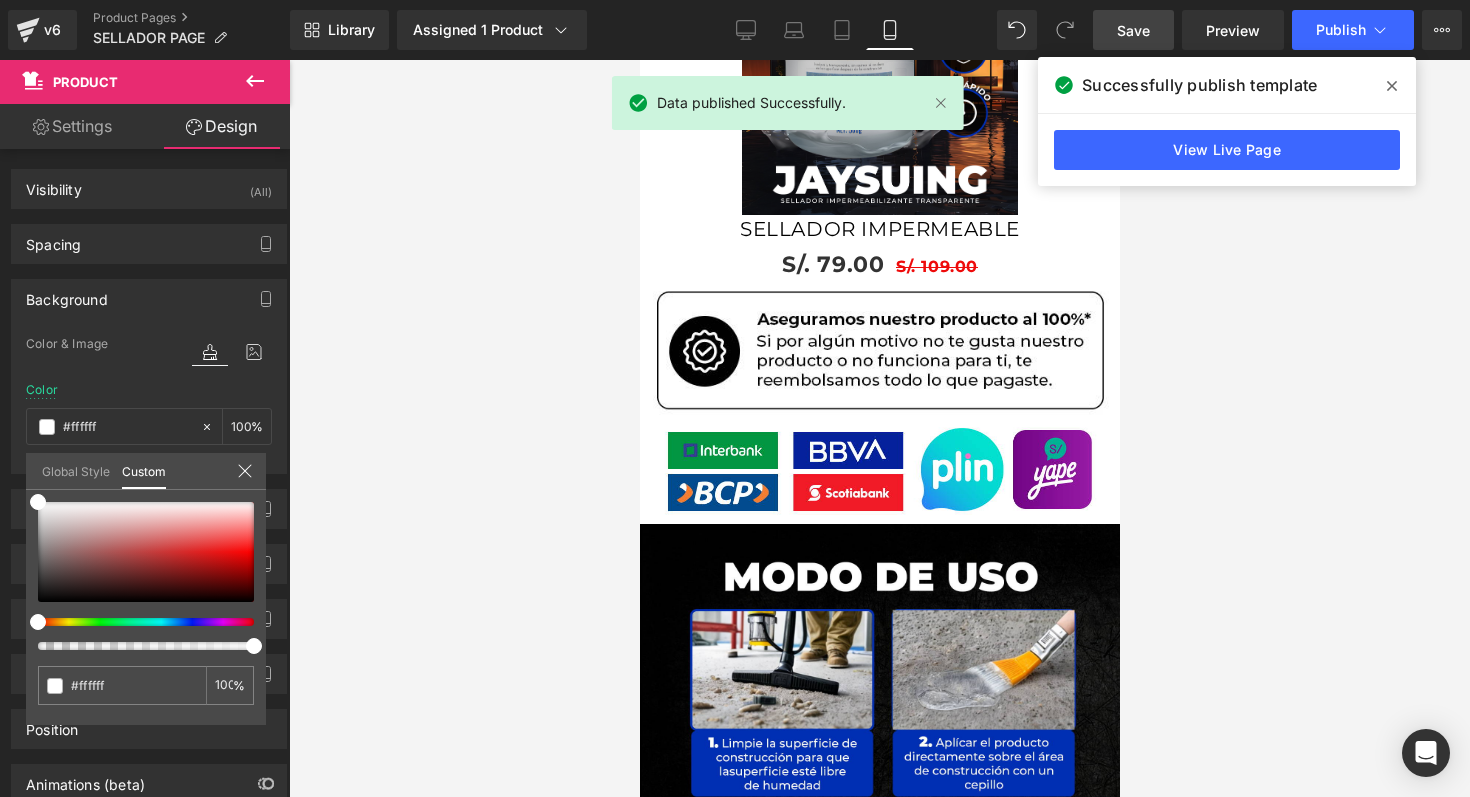 click on "Save" at bounding box center [1133, 30] 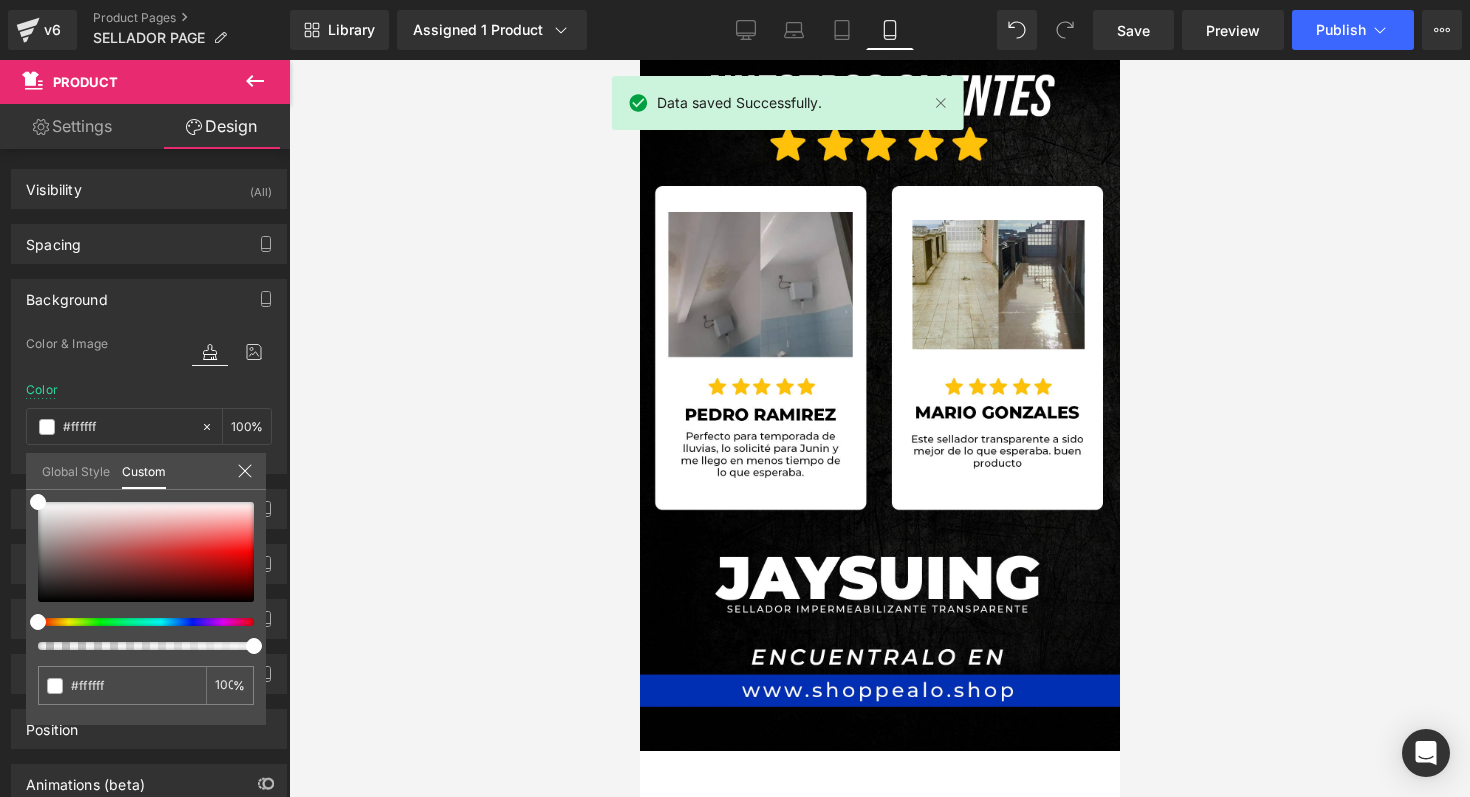 scroll, scrollTop: 5635, scrollLeft: 0, axis: vertical 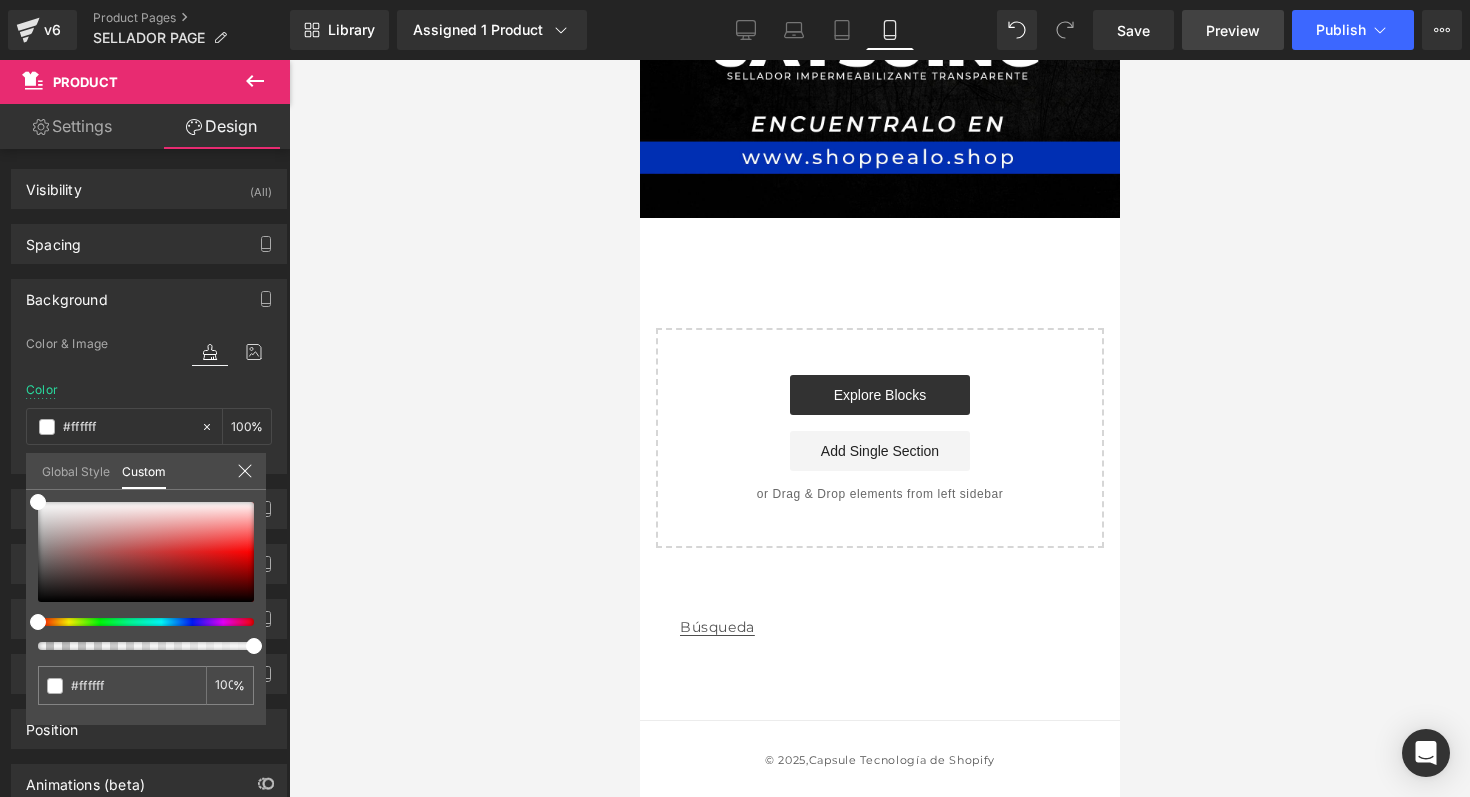 click on "Preview" at bounding box center (1233, 30) 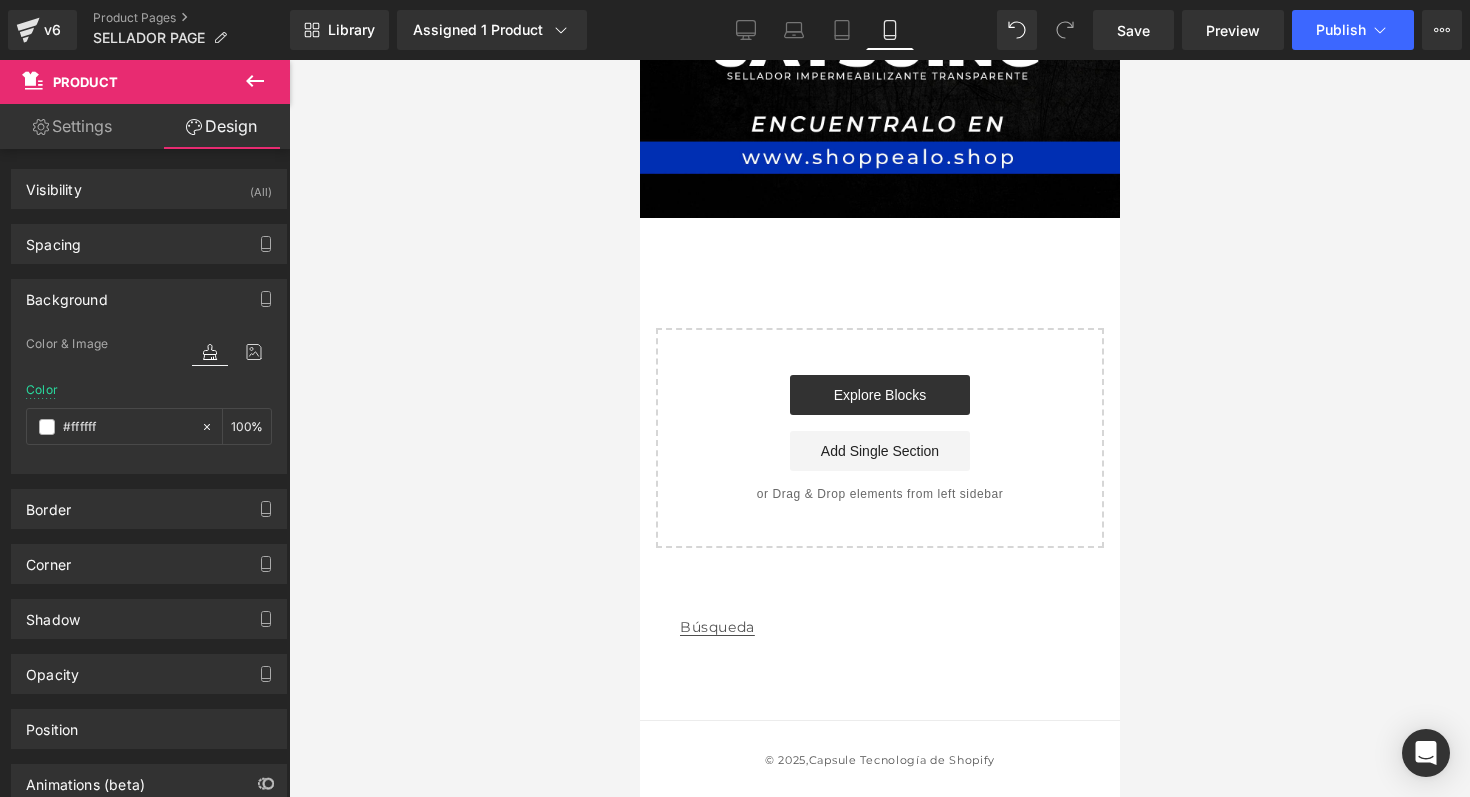 click on "Ir directamente al contenido
Image         Image         Row         Image
Sale Off
(P) Image
SELLADOR IMPERMEABLE
(P) Title
S/. 79.00
S/. 109.00
(P) Price
Product         Image         Image         Image         Row
Image         Image         Image
Row
Select your layout" at bounding box center [879, -2389] 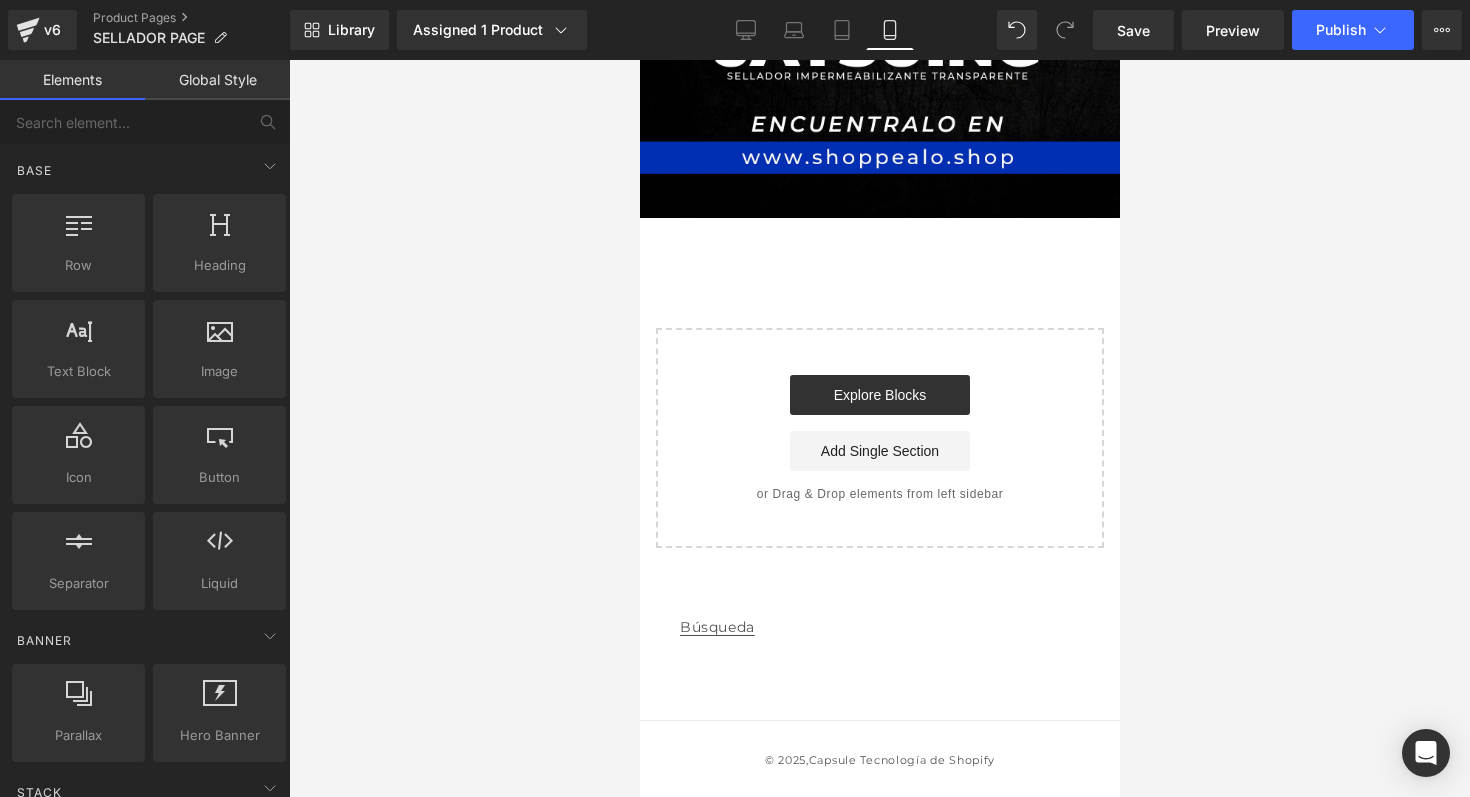 click on "Búsqueda" at bounding box center [879, 662] 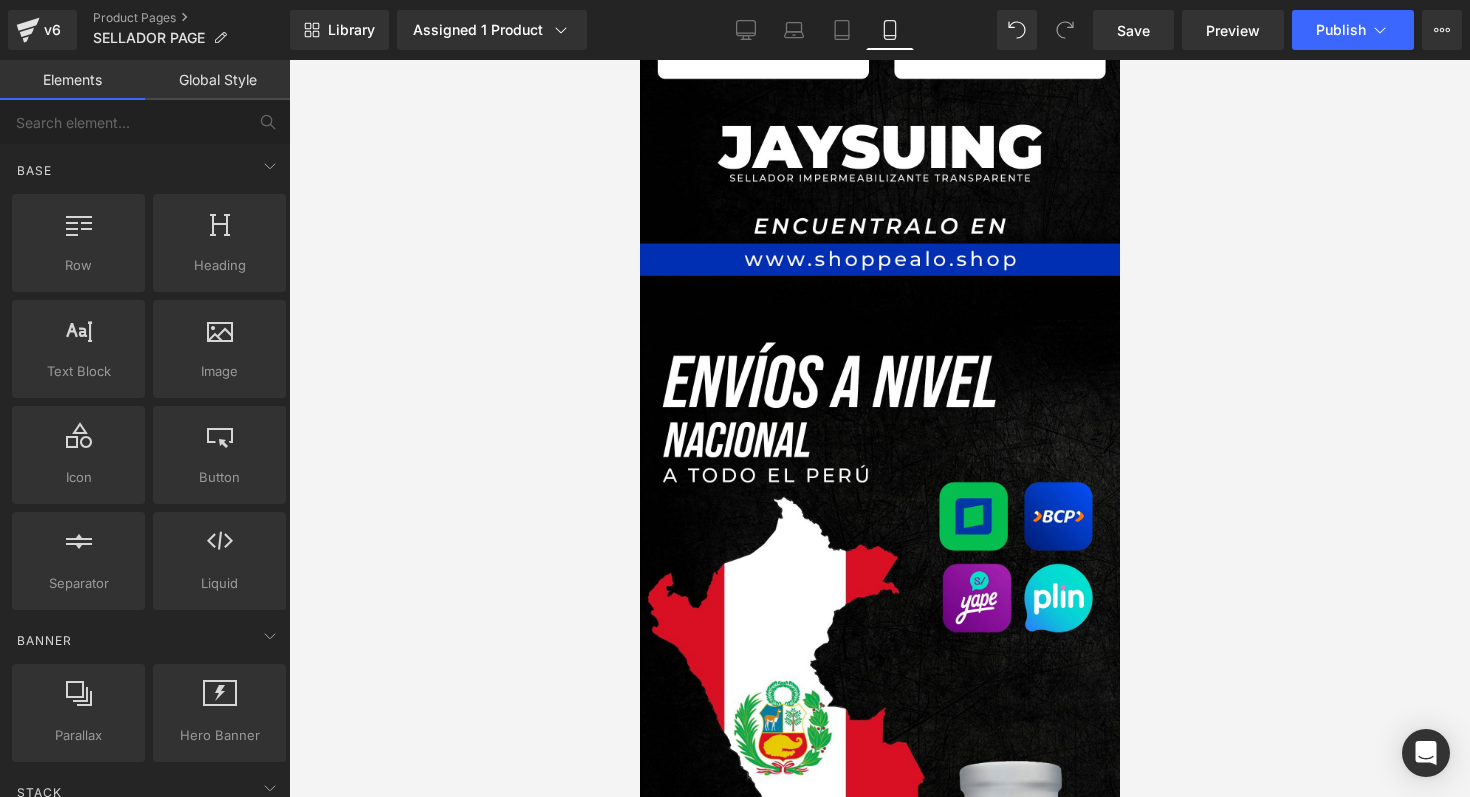 scroll, scrollTop: 4084, scrollLeft: 0, axis: vertical 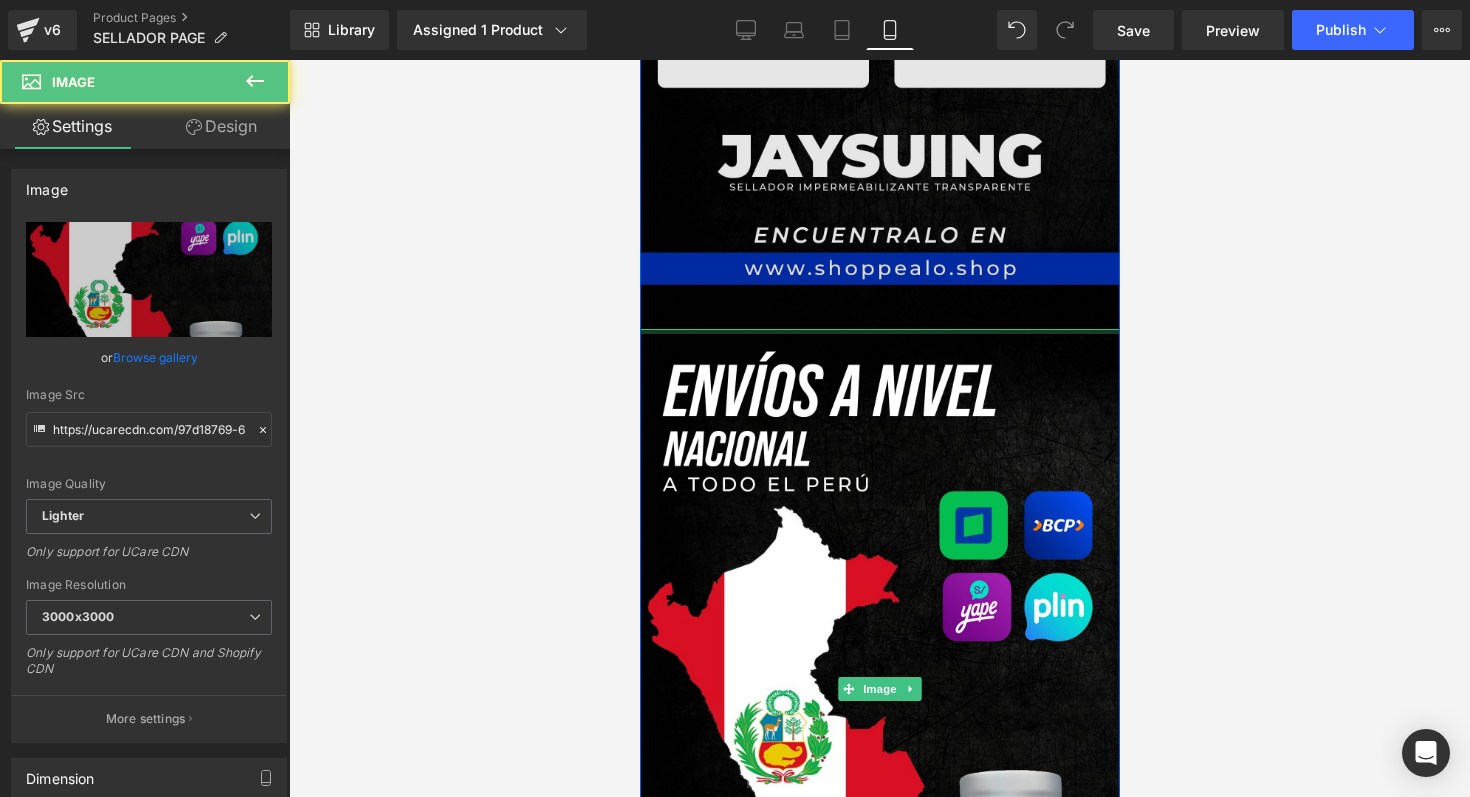 drag, startPoint x: 901, startPoint y: 328, endPoint x: 907, endPoint y: 271, distance: 57.31492 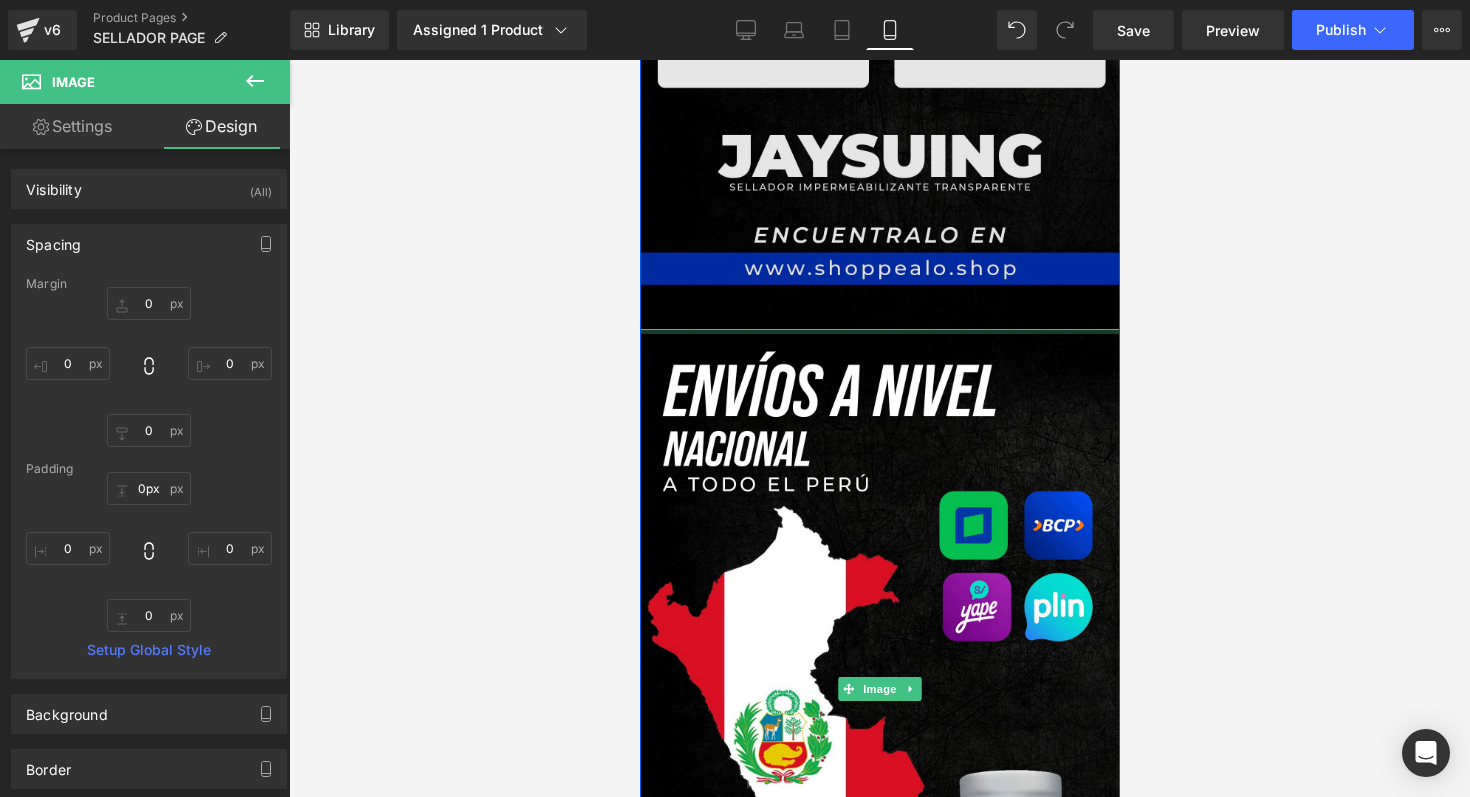 drag, startPoint x: 858, startPoint y: 328, endPoint x: 871, endPoint y: 277, distance: 52.63079 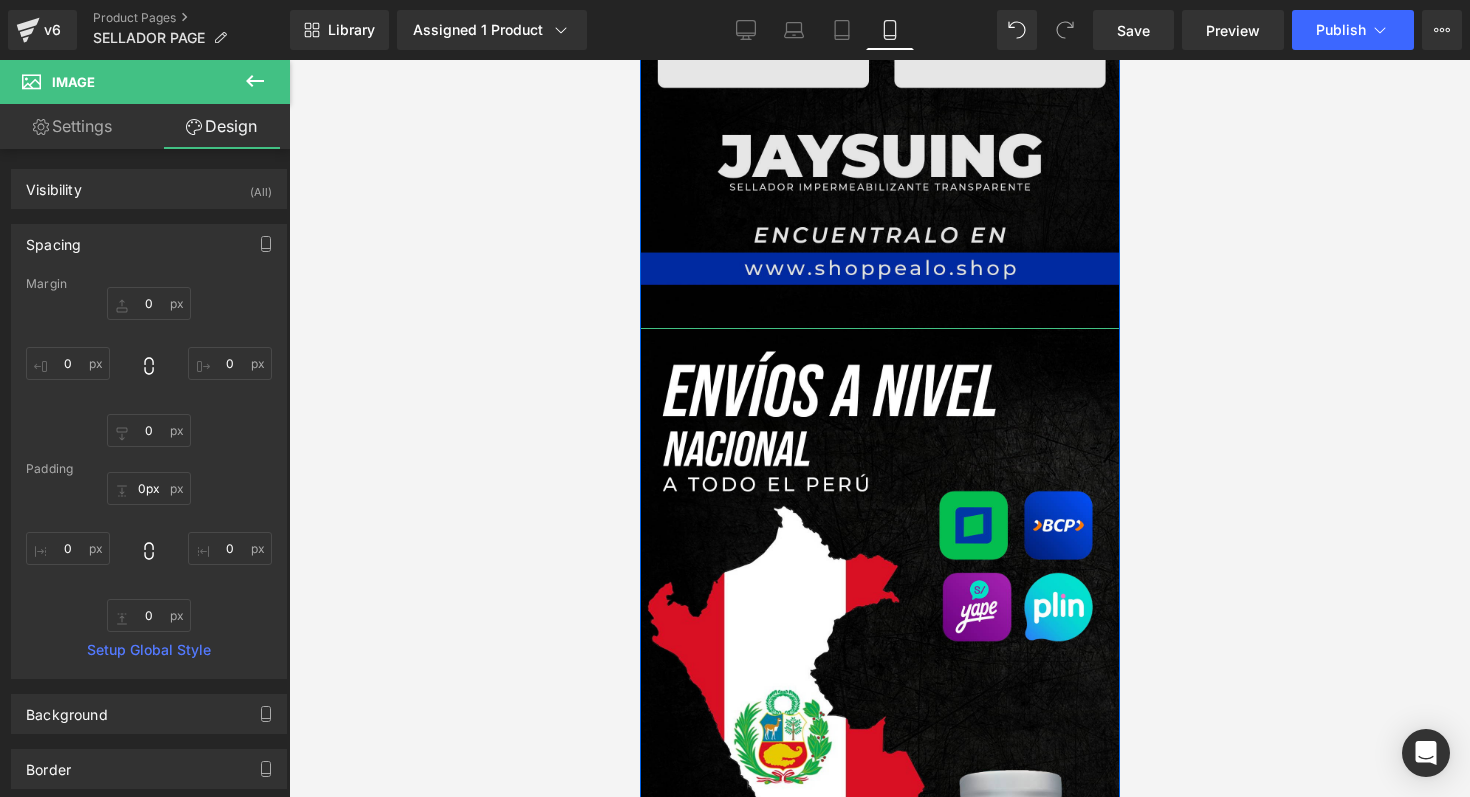 drag, startPoint x: 860, startPoint y: 332, endPoint x: 887, endPoint y: 293, distance: 47.434166 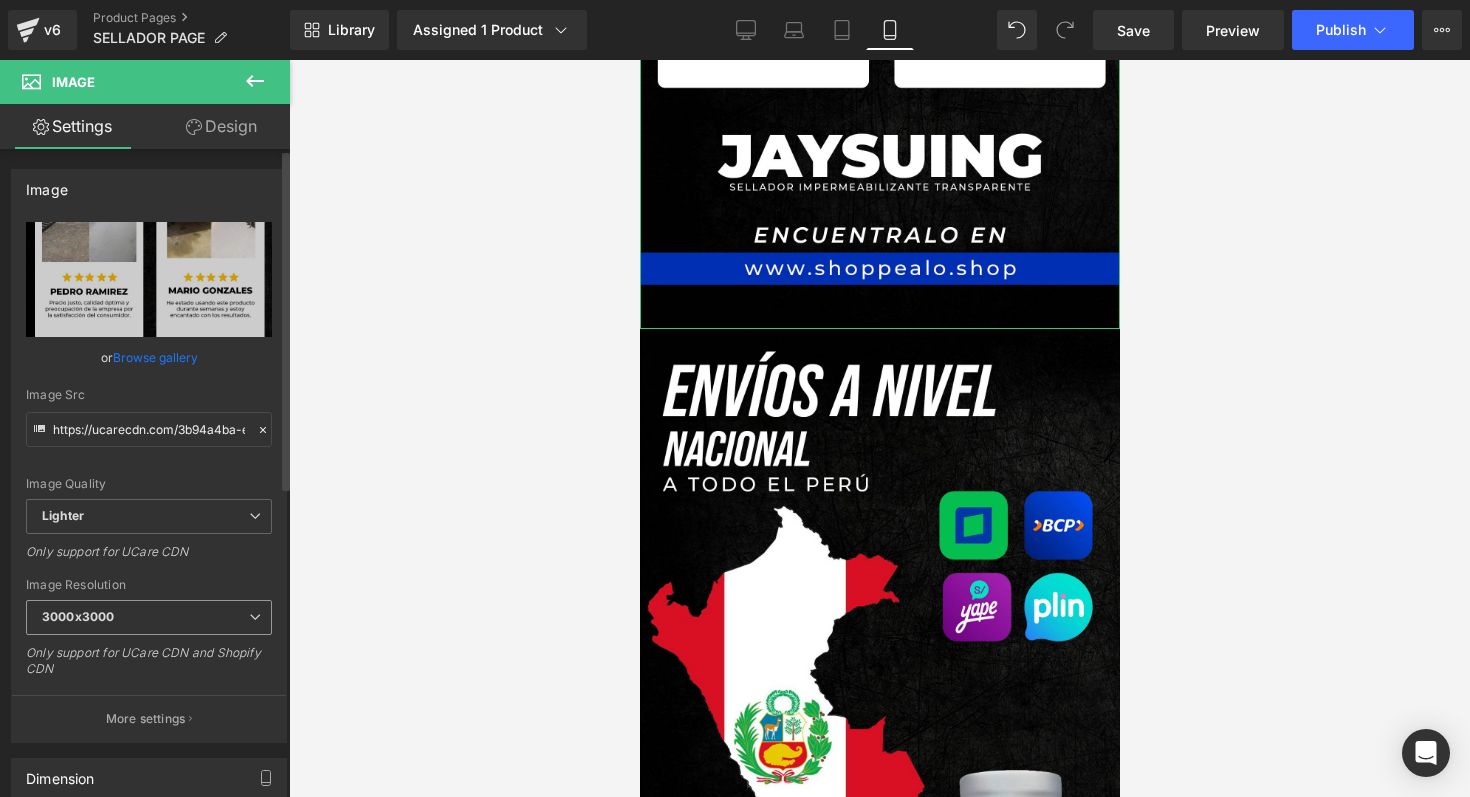 click on "3000x3000" at bounding box center (149, 617) 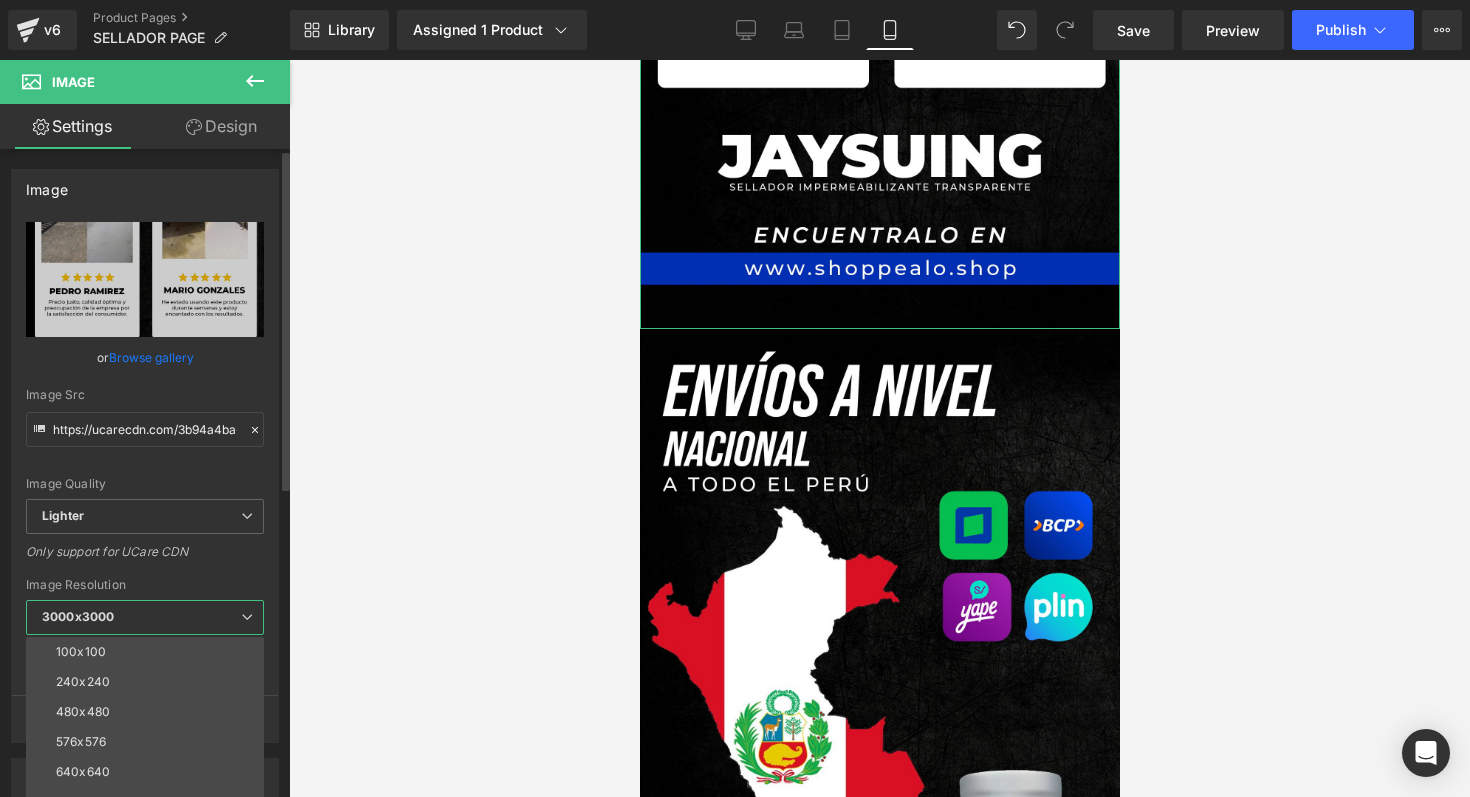 click on "3000x3000" at bounding box center (145, 617) 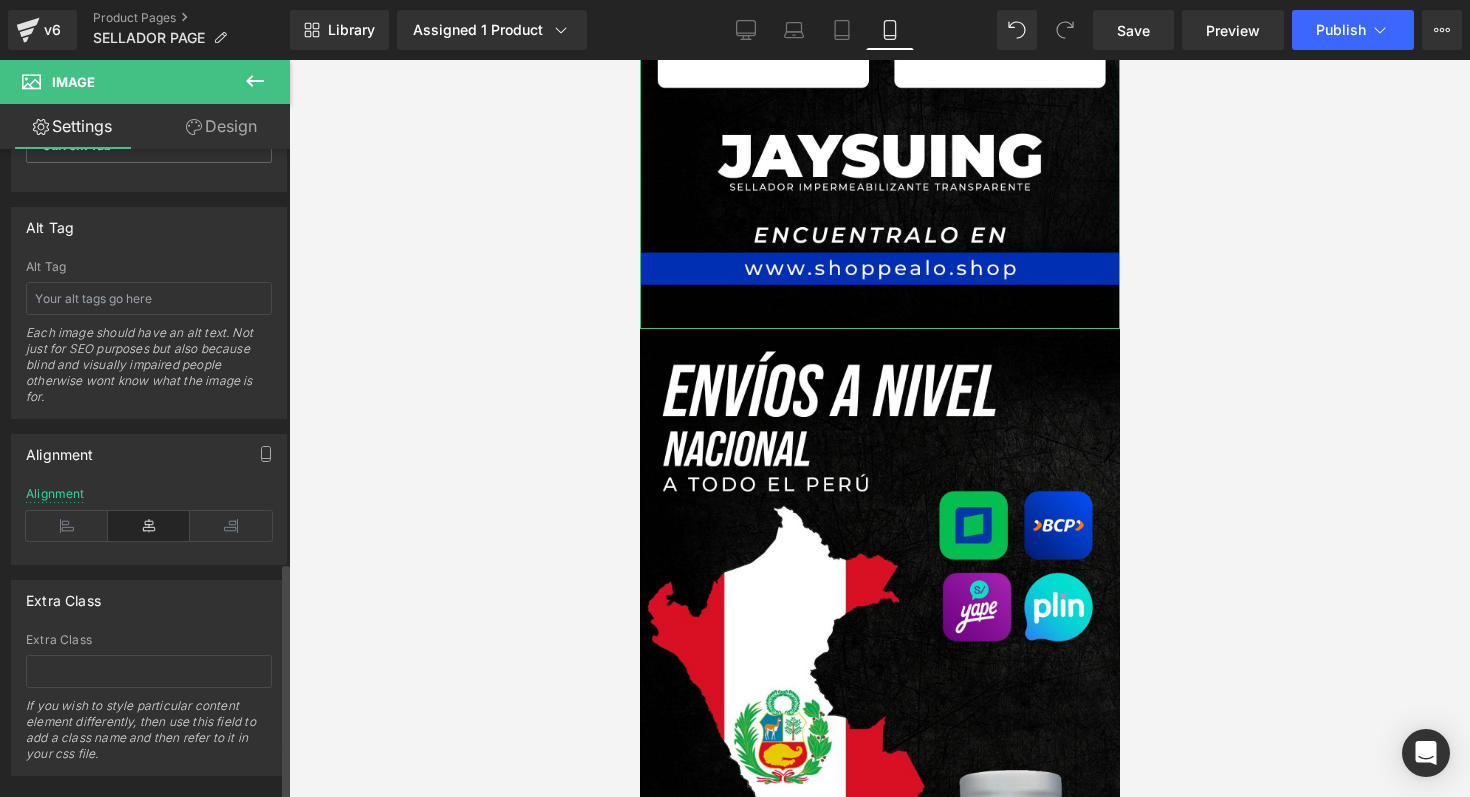 scroll, scrollTop: 1126, scrollLeft: 0, axis: vertical 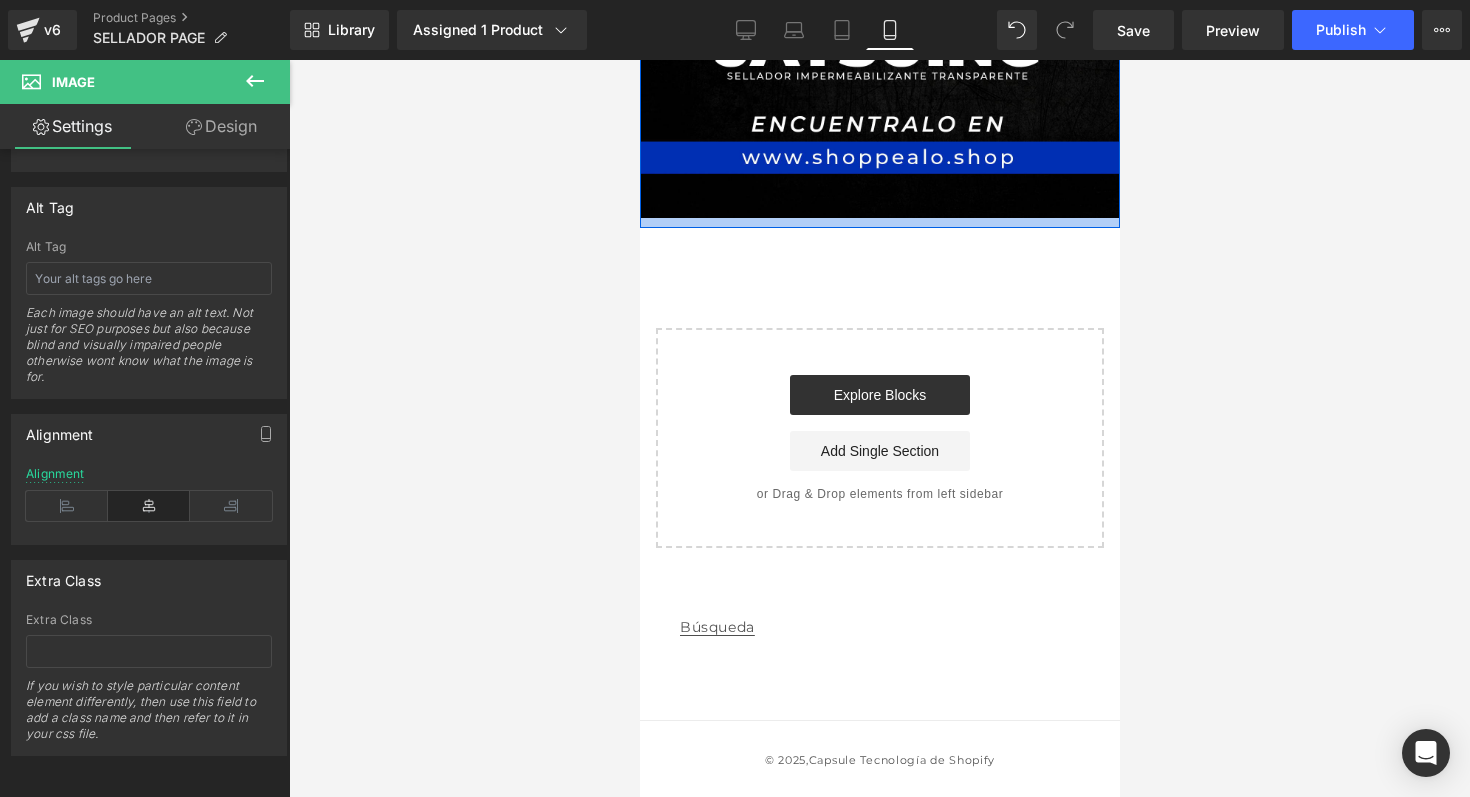 click at bounding box center (879, 223) 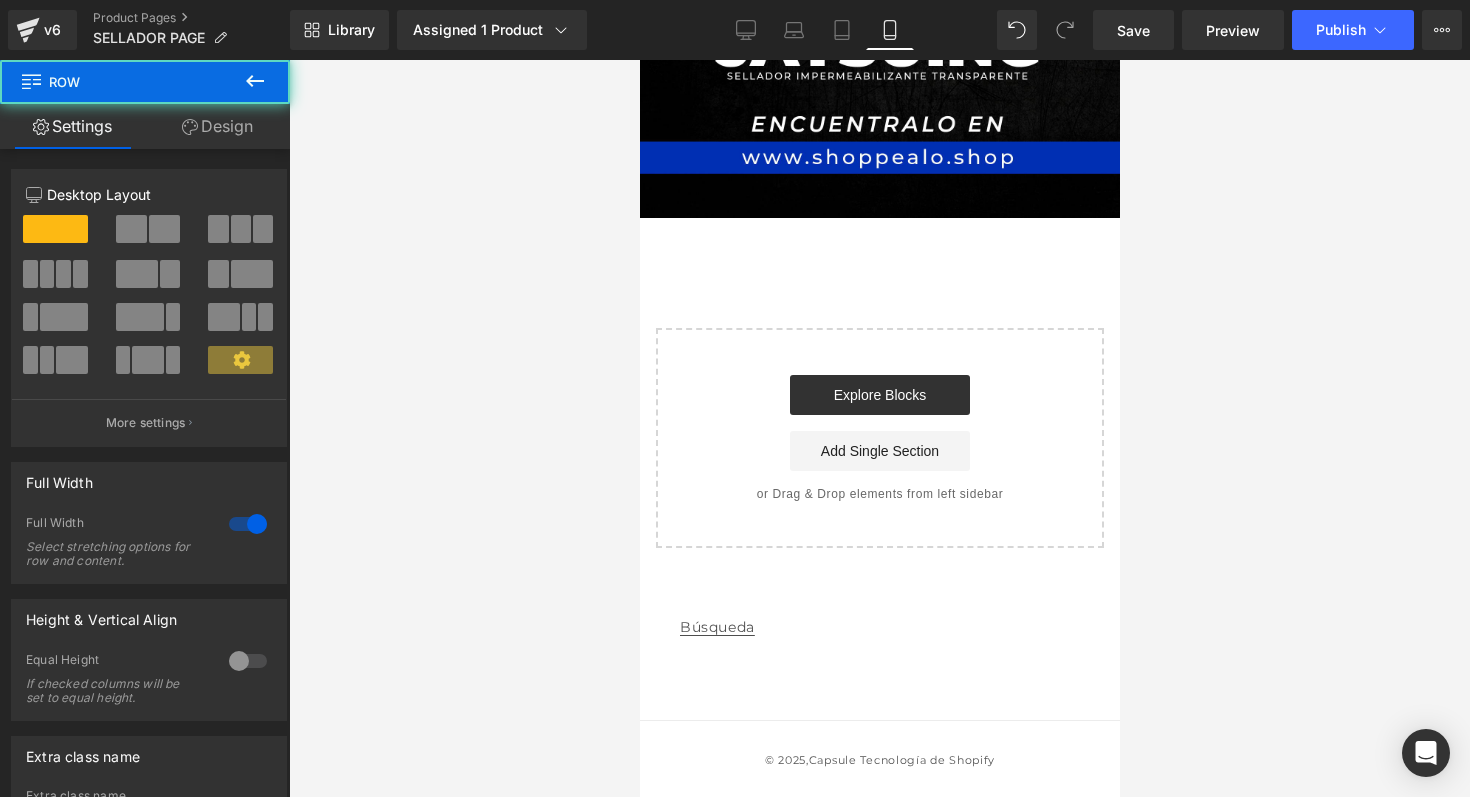 click on "Image         Image         Row         Image
Sale Off
(P) Image
SELLADOR IMPERMEABLE
(P) Title
S/. 79.00
S/. 109.00
(P) Price
Product         Image         Image         Image         Row
Image         Image         Image
Row
Select your layout" at bounding box center (879, -2514) 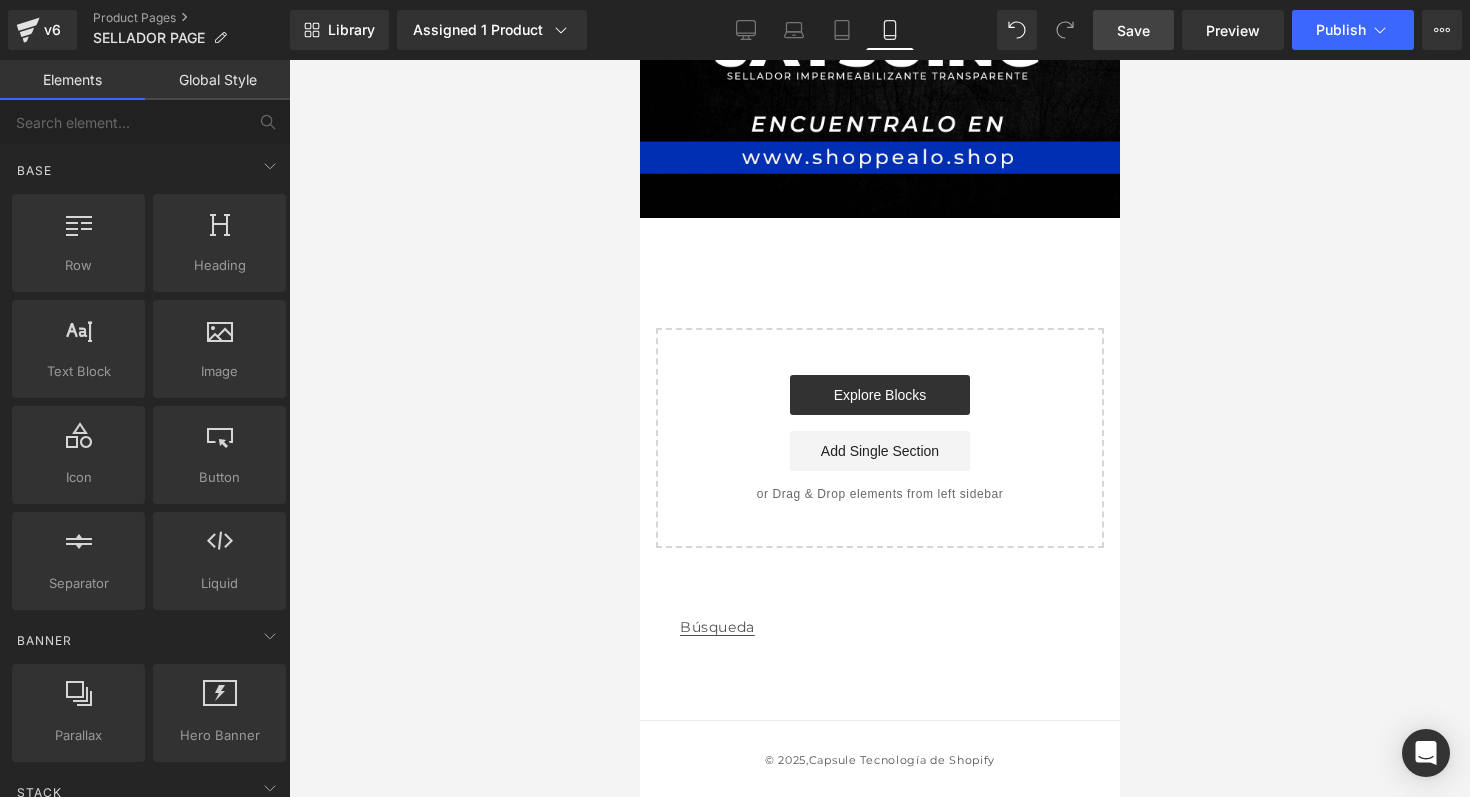 click on "Save" at bounding box center (1133, 30) 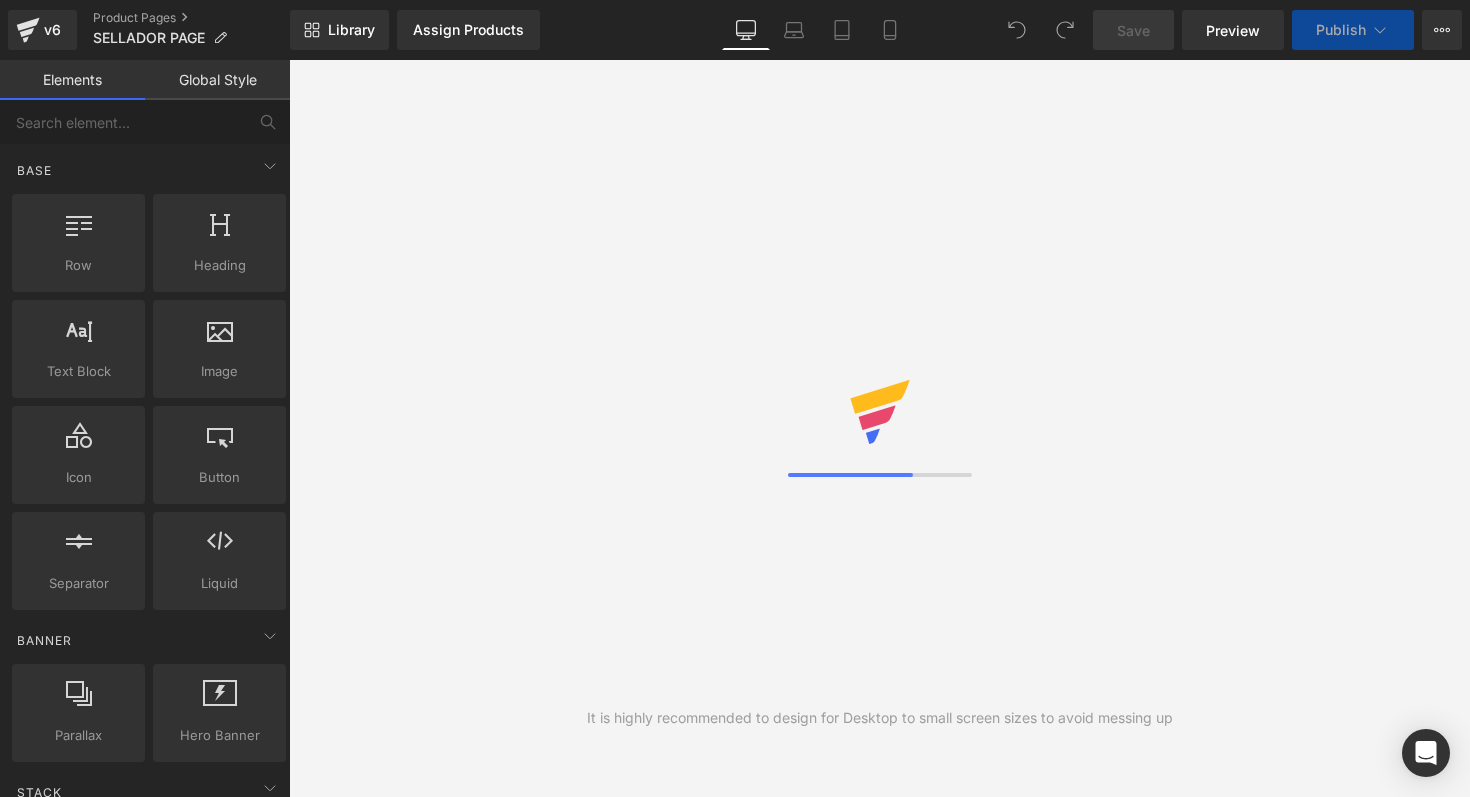 scroll, scrollTop: 0, scrollLeft: 0, axis: both 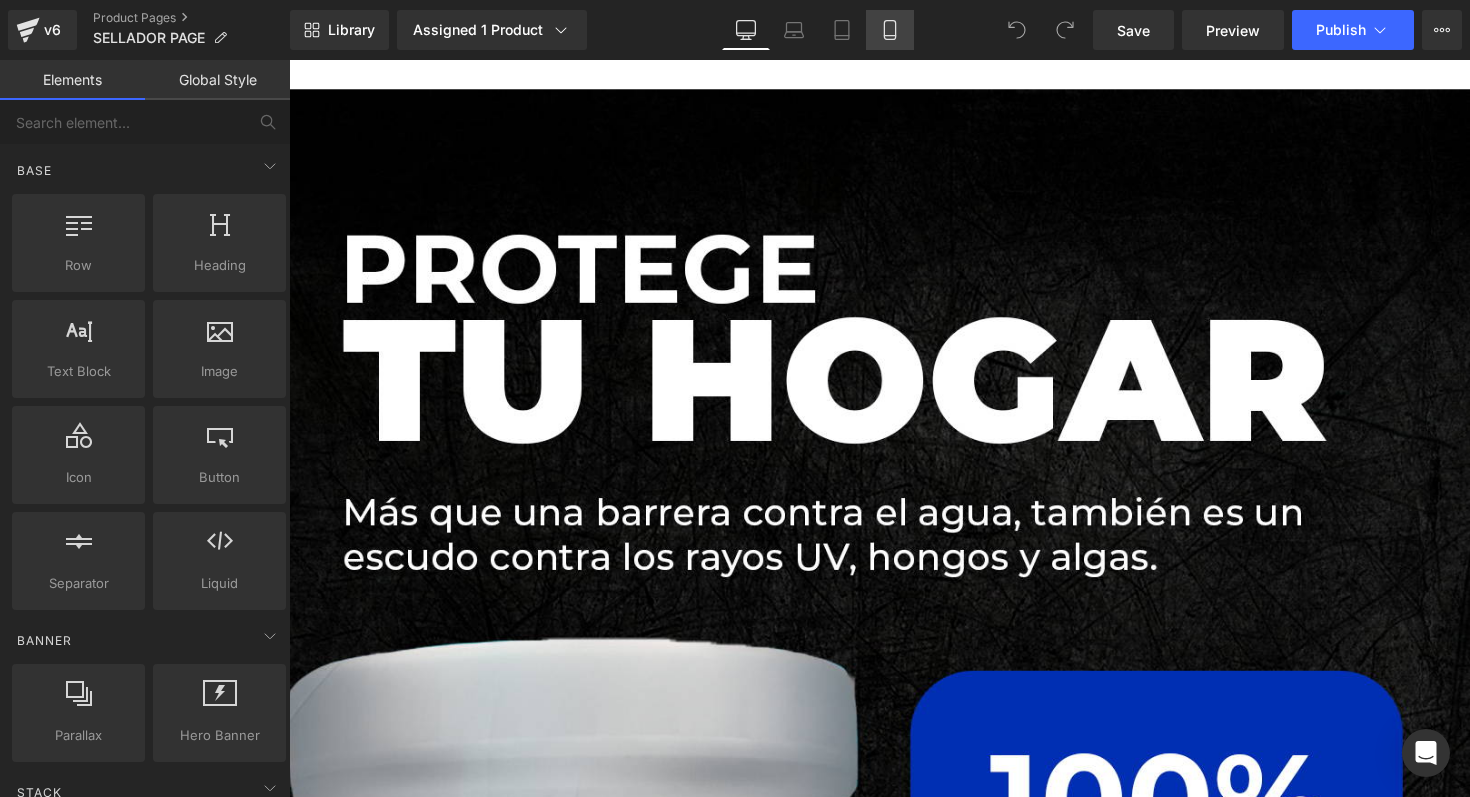 click 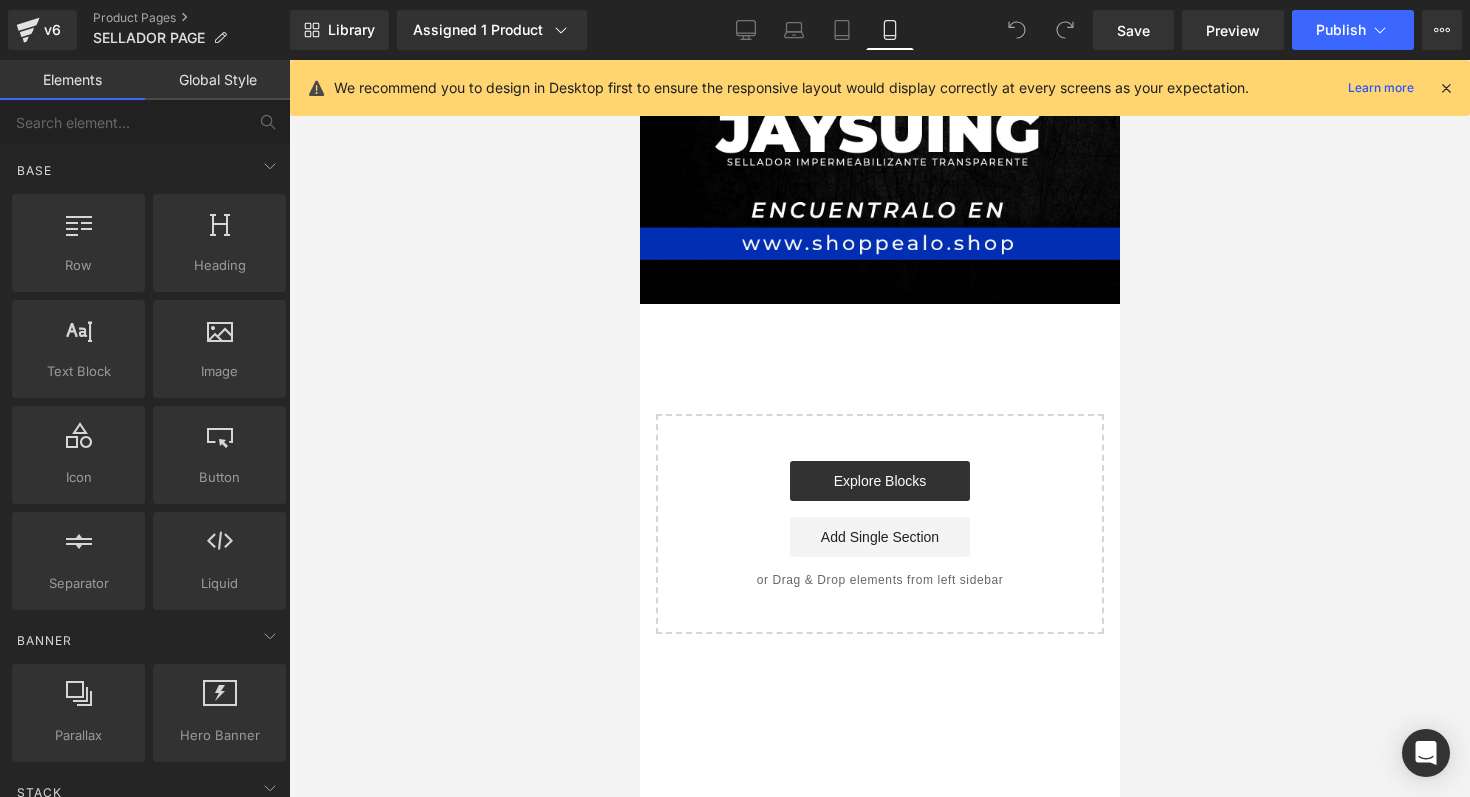 scroll, scrollTop: 5635, scrollLeft: 0, axis: vertical 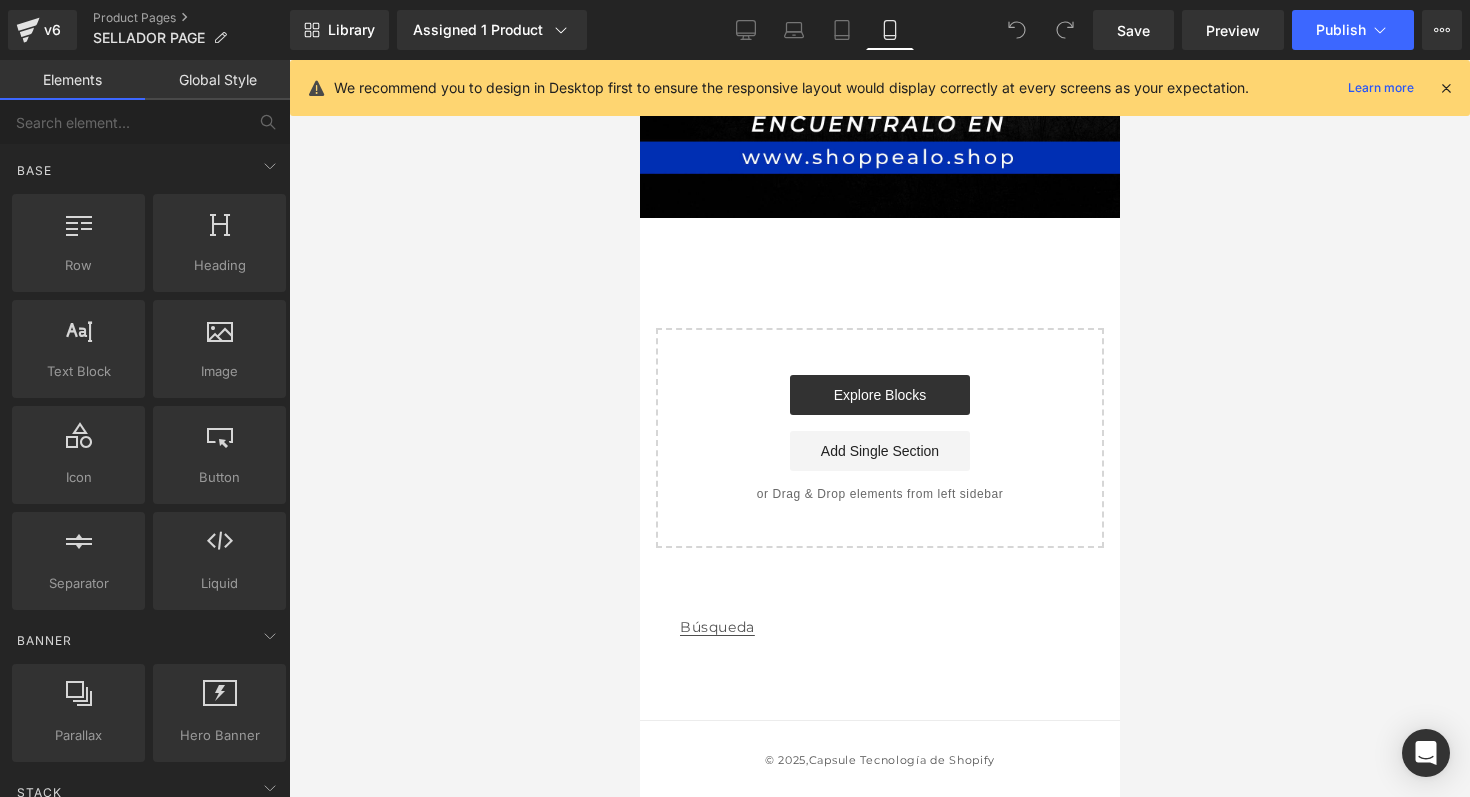 click on "Image         Image         Row         Image
Sale Off
(P) Image
SELLADOR IMPERMEABLE
(P) Title
S/. 79.00
S/. 109.00
(P) Price
Product         Image         Image         Image         Row         Image         Image         Image         Row
Select your layout" at bounding box center [879, -2514] 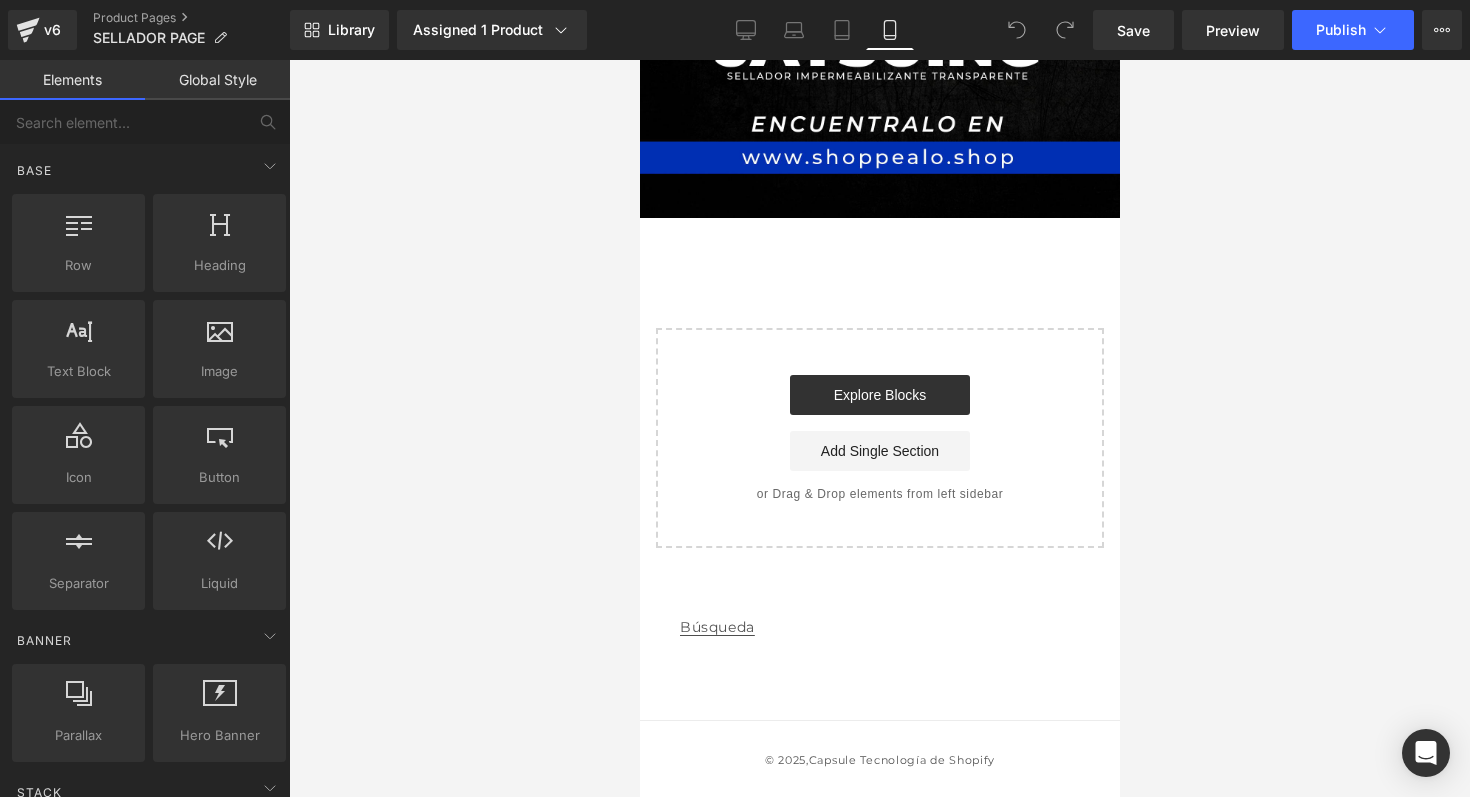 click on "Image         Image         Row         Image
Sale Off
(P) Image
SELLADOR IMPERMEABLE
(P) Title
S/. 79.00
S/. 109.00
(P) Price
Product         Image         Image         Image         Row         Image         Image         Image         Row
Select your layout" at bounding box center [879, -2514] 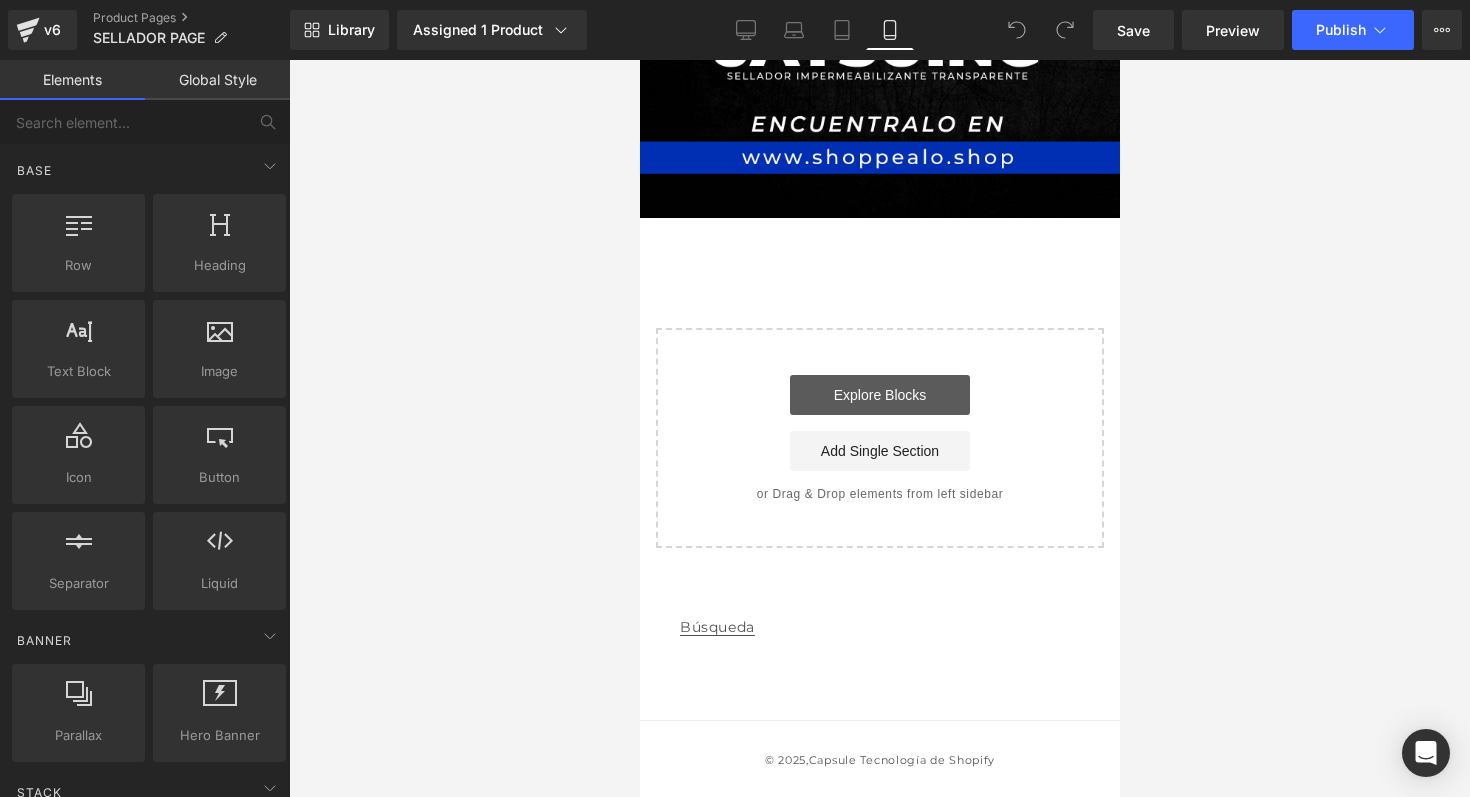 click on "Explore Blocks" at bounding box center (879, 395) 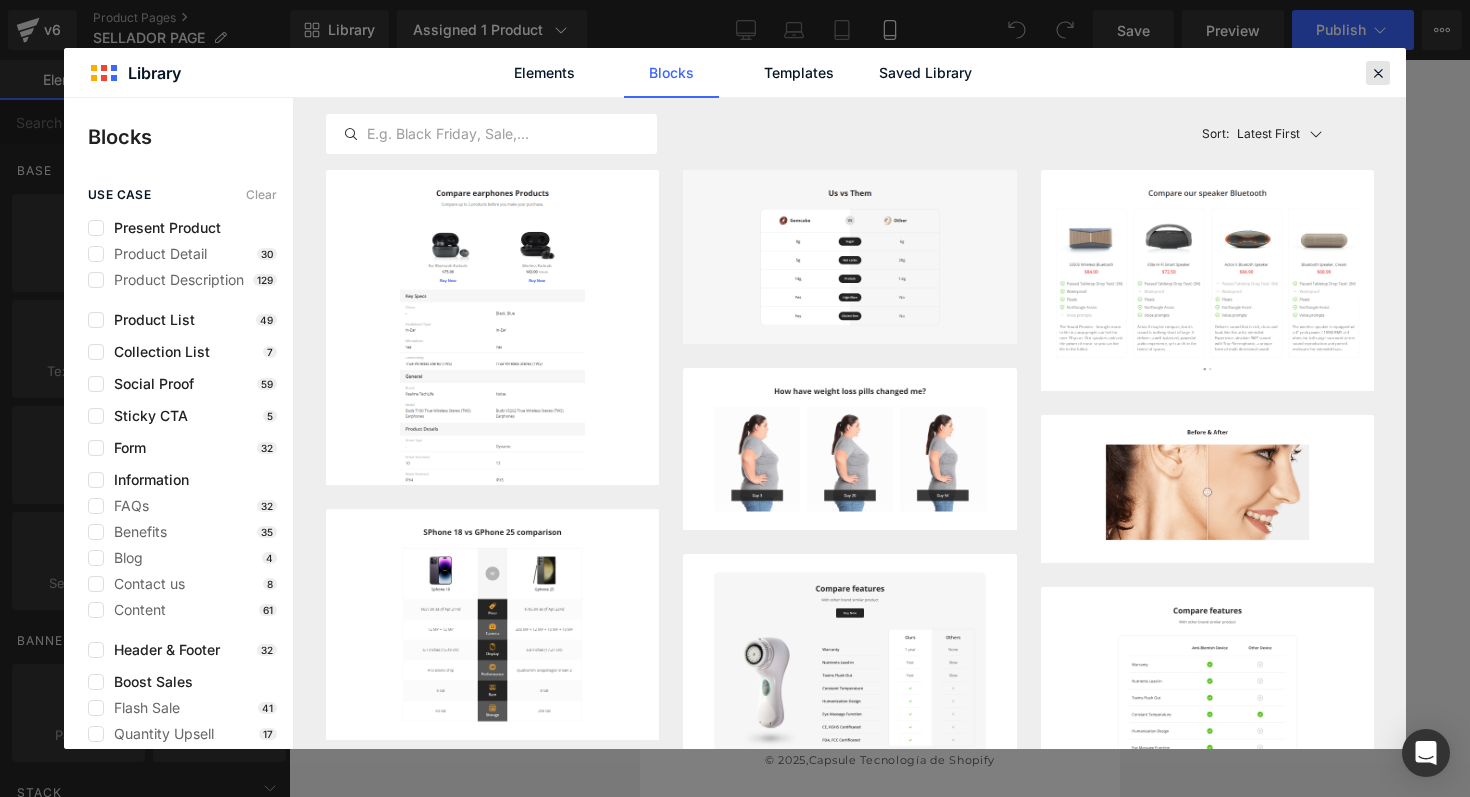 click 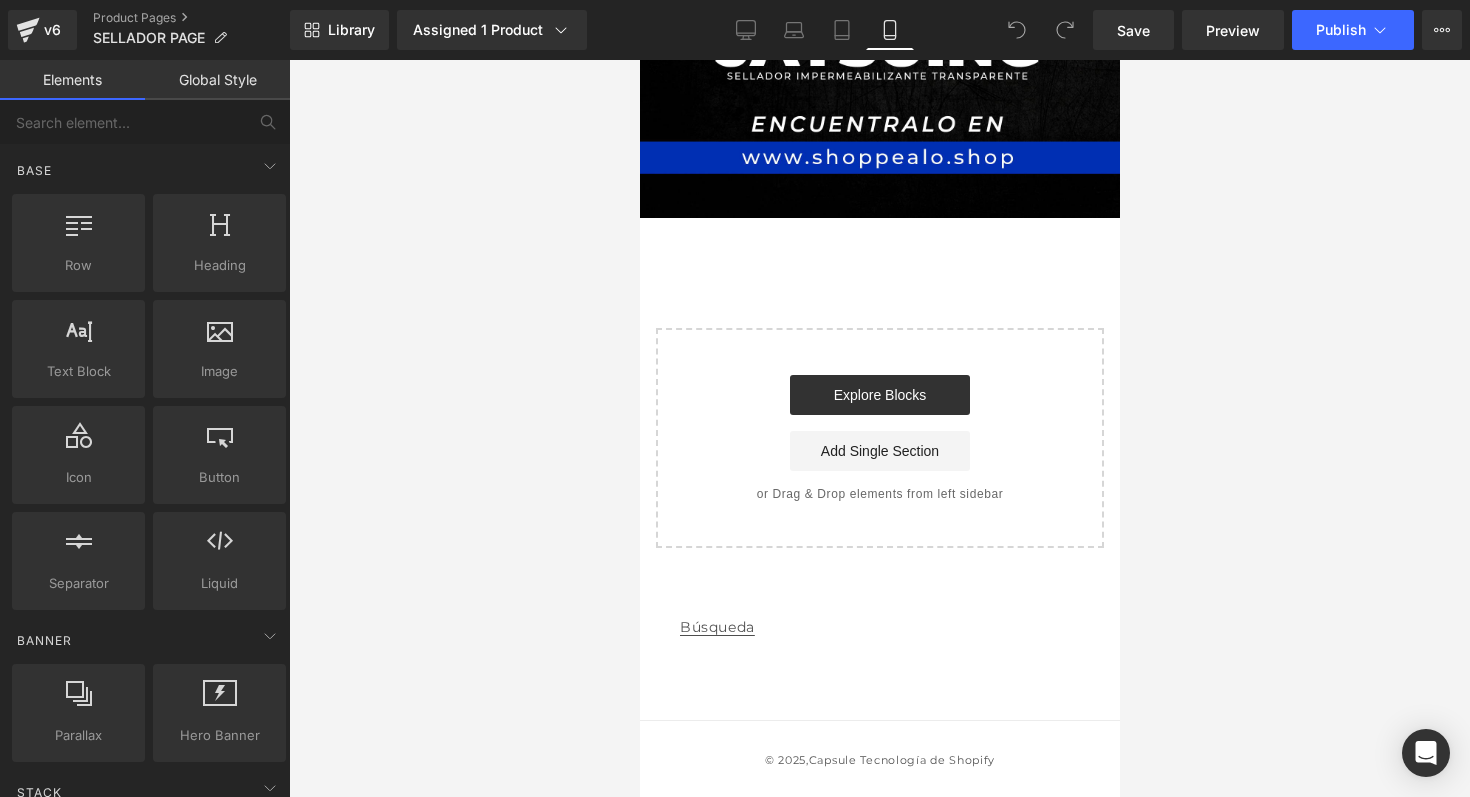 click on "Start building your page
Explore Blocks
Add Single Section
or Drag & Drop elements from left sidebar" at bounding box center [879, 438] 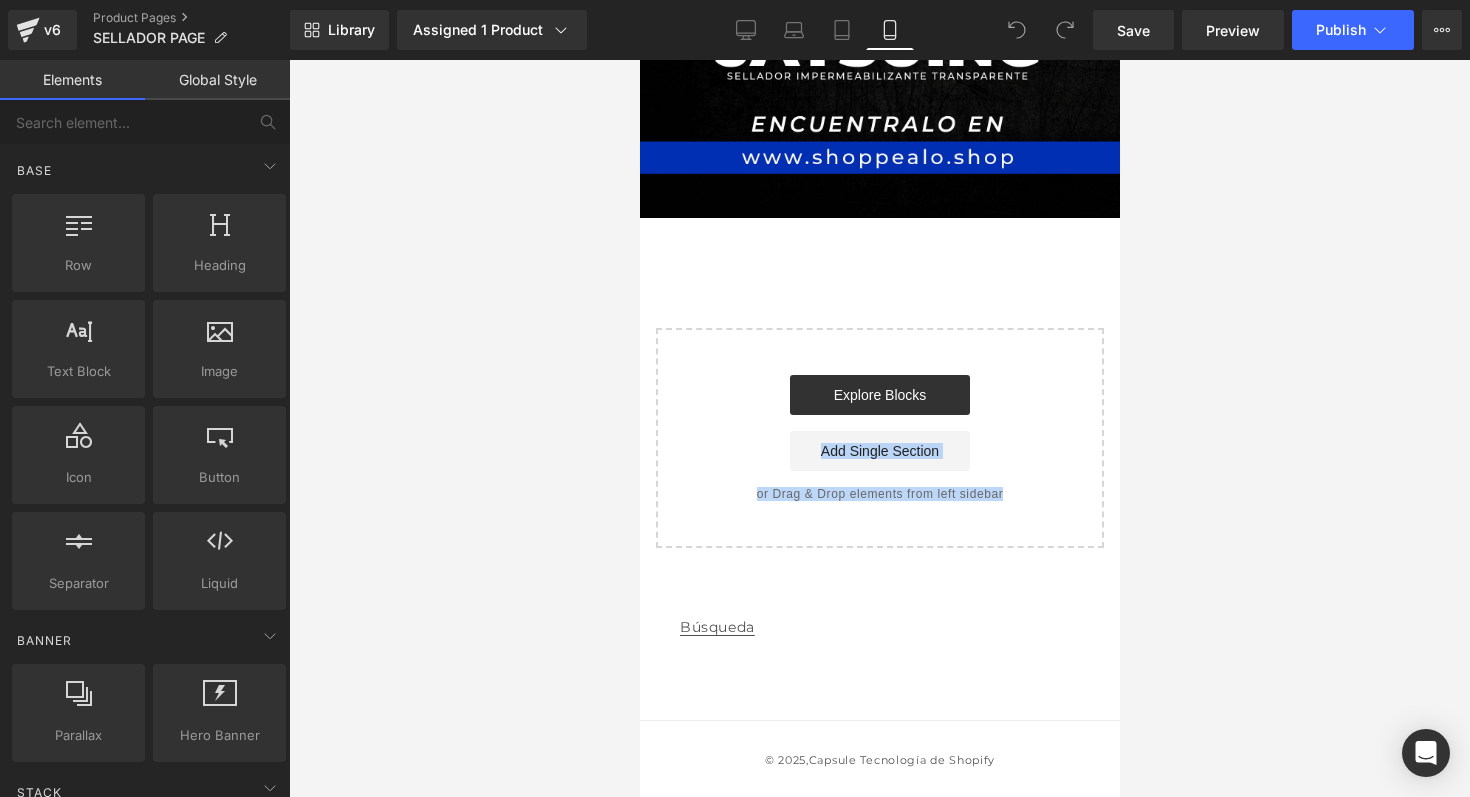 drag, startPoint x: 920, startPoint y: 504, endPoint x: 1044, endPoint y: 403, distance: 159.92812 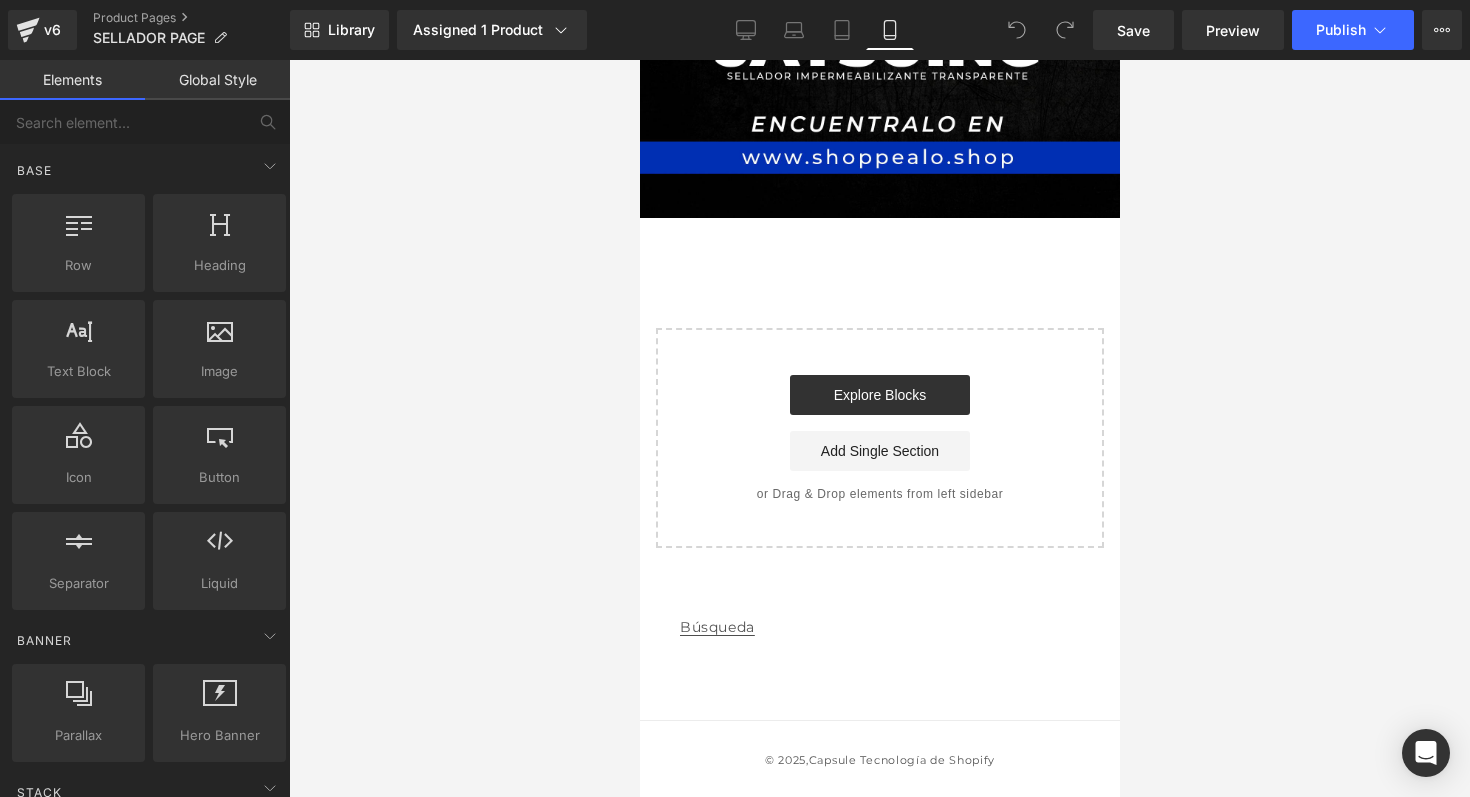 click on "Búsqueda
Formas de pago
© 2025,  Capsule
Tecnología de Shopify" at bounding box center [879, 687] 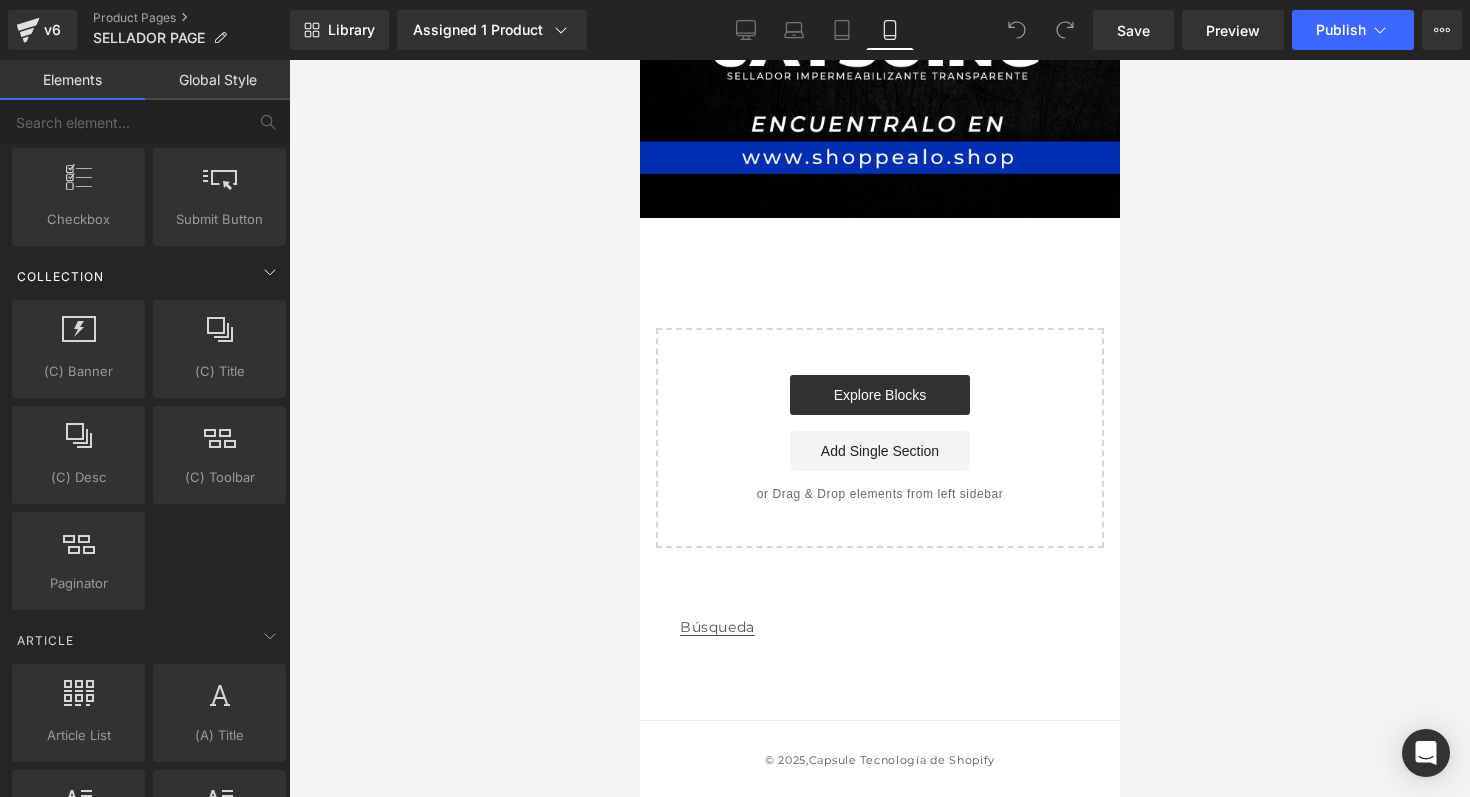 scroll, scrollTop: 3758, scrollLeft: 0, axis: vertical 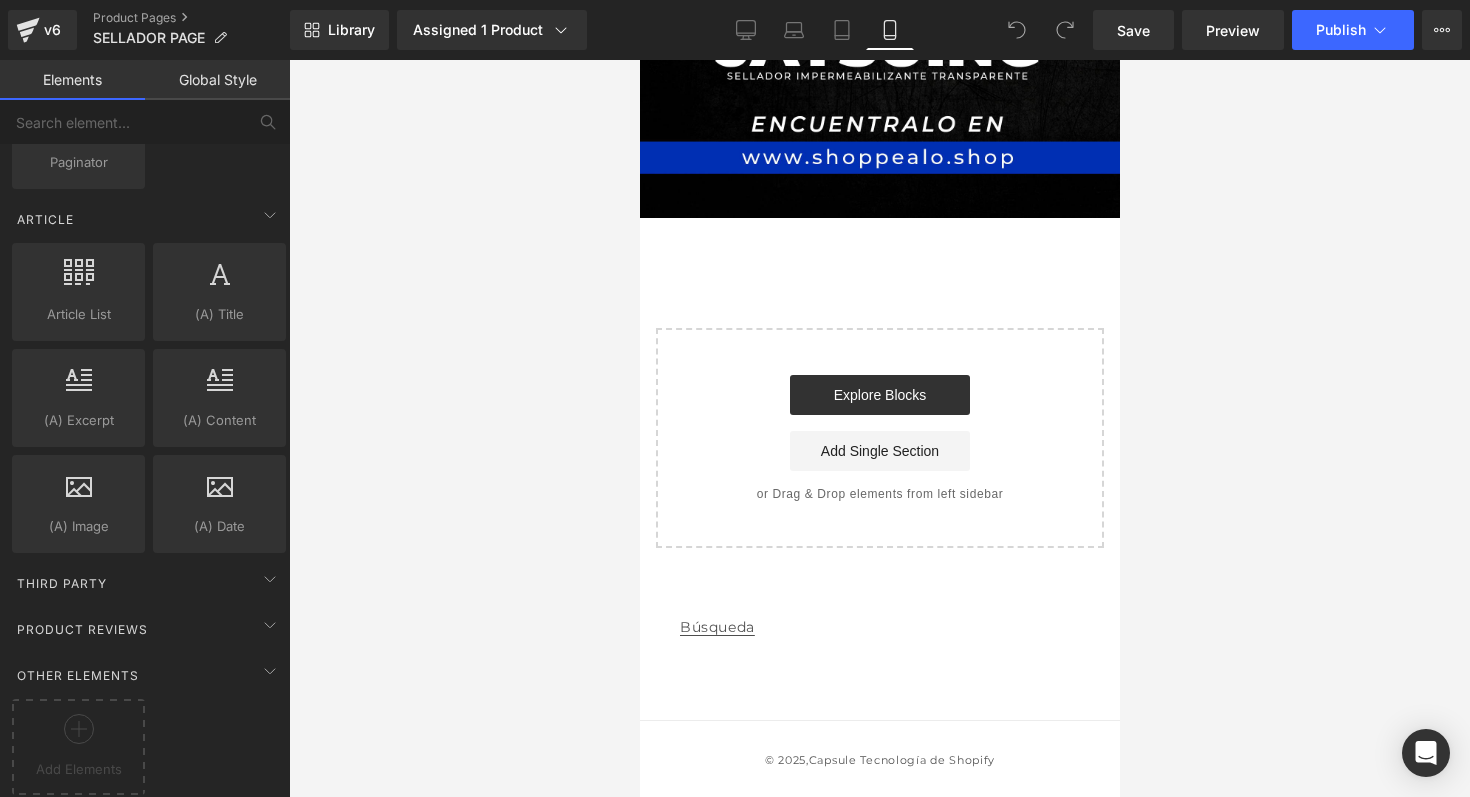 click on "Image         Image         Row         Image
Sale Off
(P) Image
SELLADOR IMPERMEABLE
(P) Title
S/. 79.00
S/. 109.00
(P) Price
Product         Image         Image         Image         Row         Image         Image         Image         Row
Select your layout" at bounding box center (879, -2514) 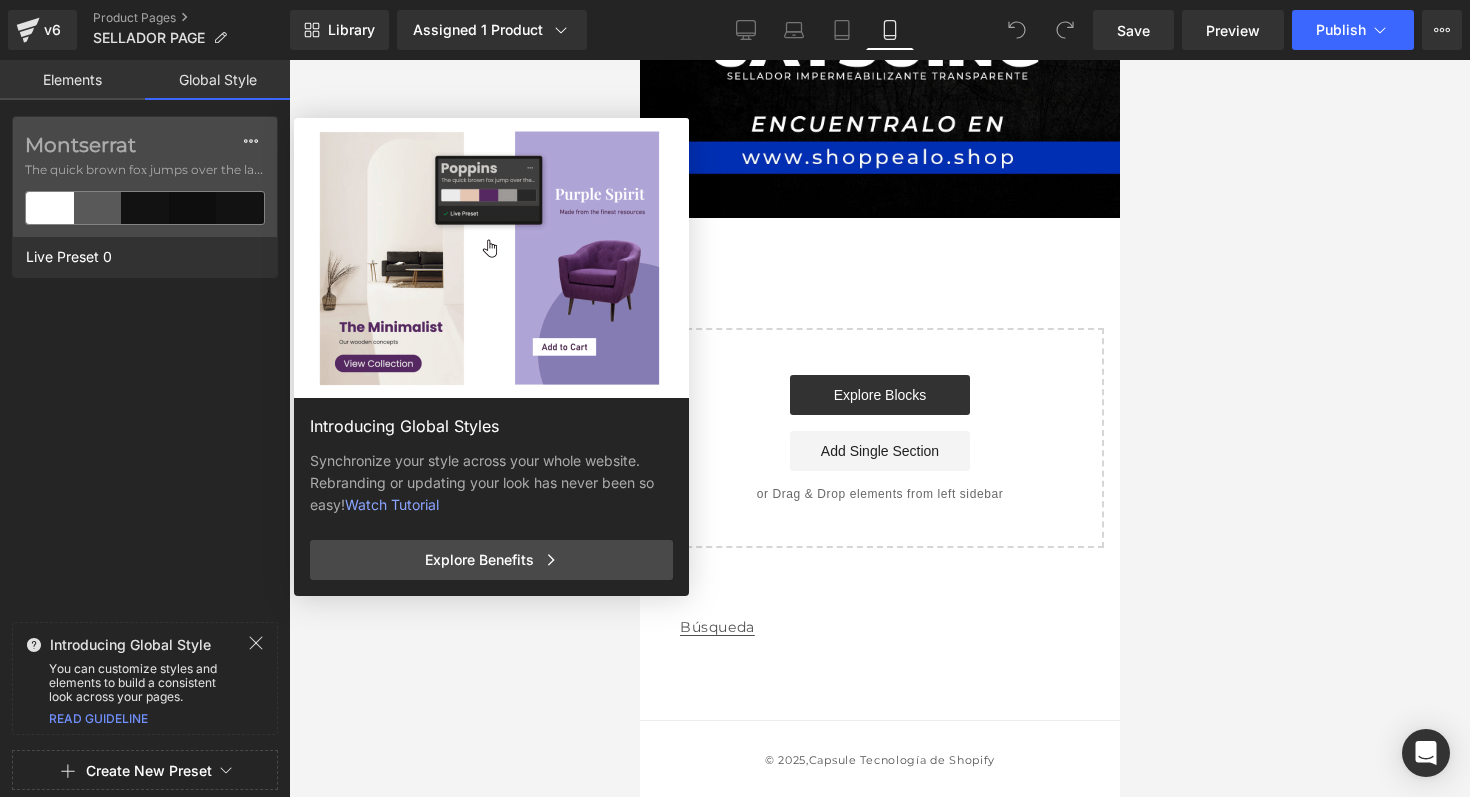 click on "Elements" at bounding box center (72, 80) 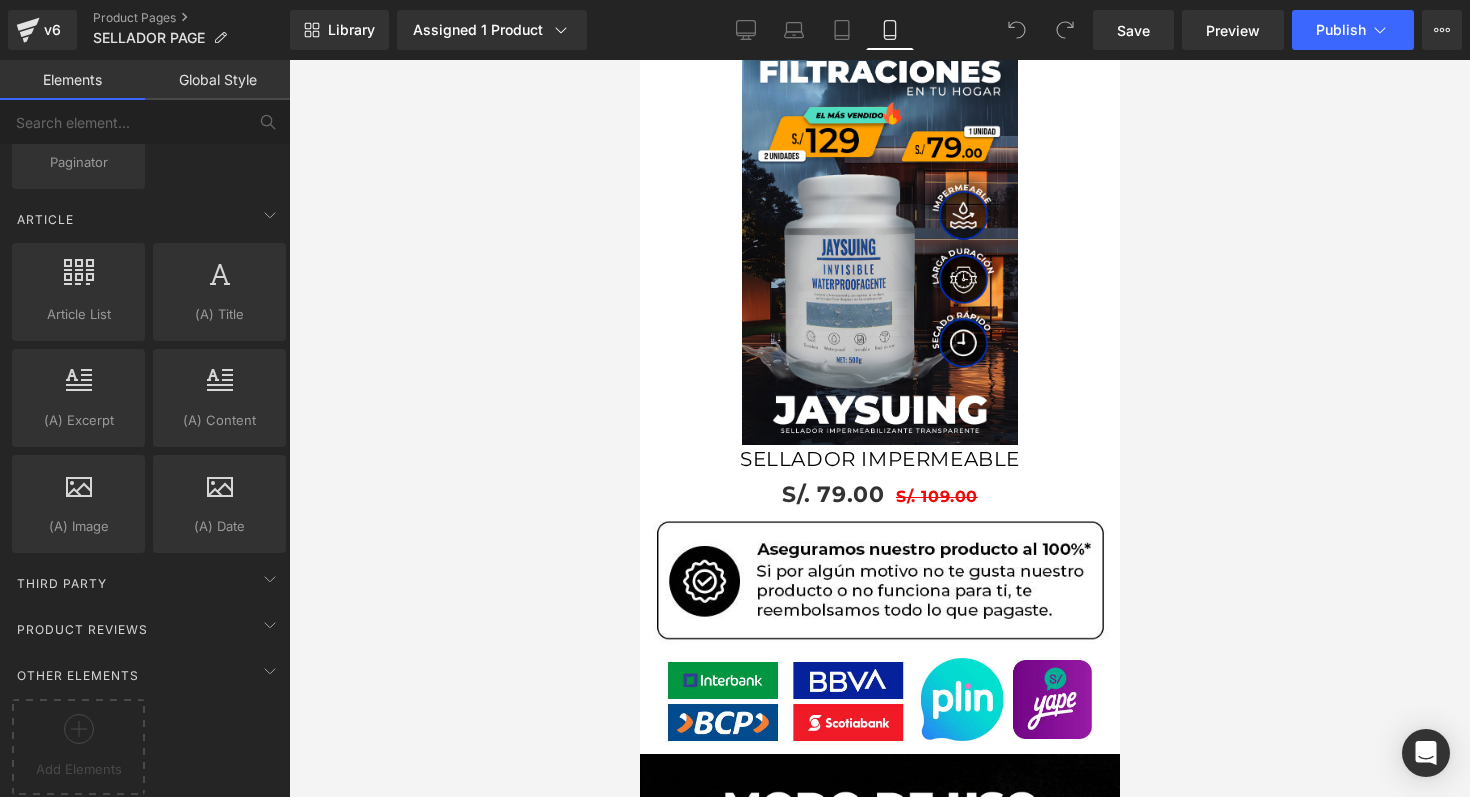 scroll, scrollTop: 2207, scrollLeft: 0, axis: vertical 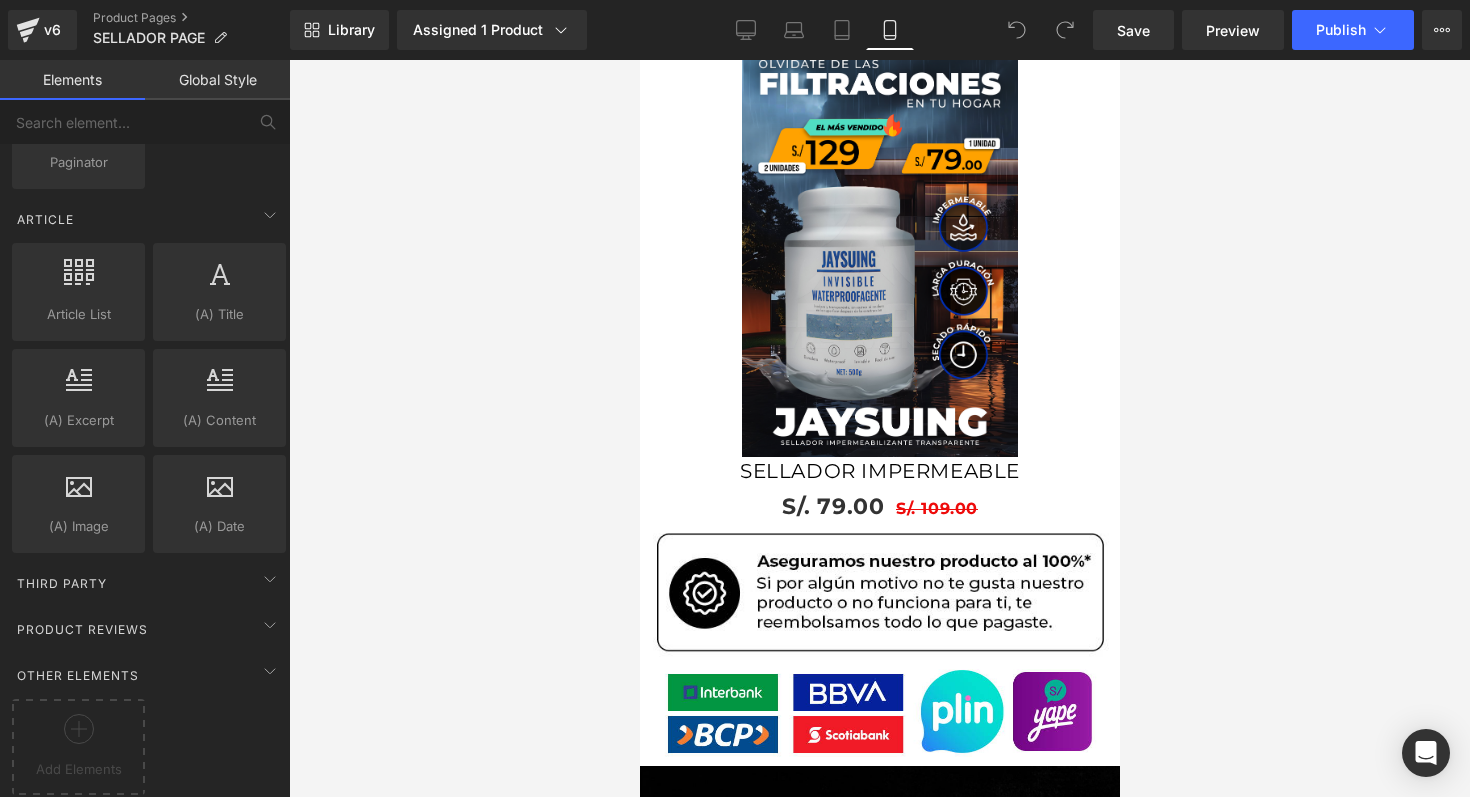 click at bounding box center [879, 250] 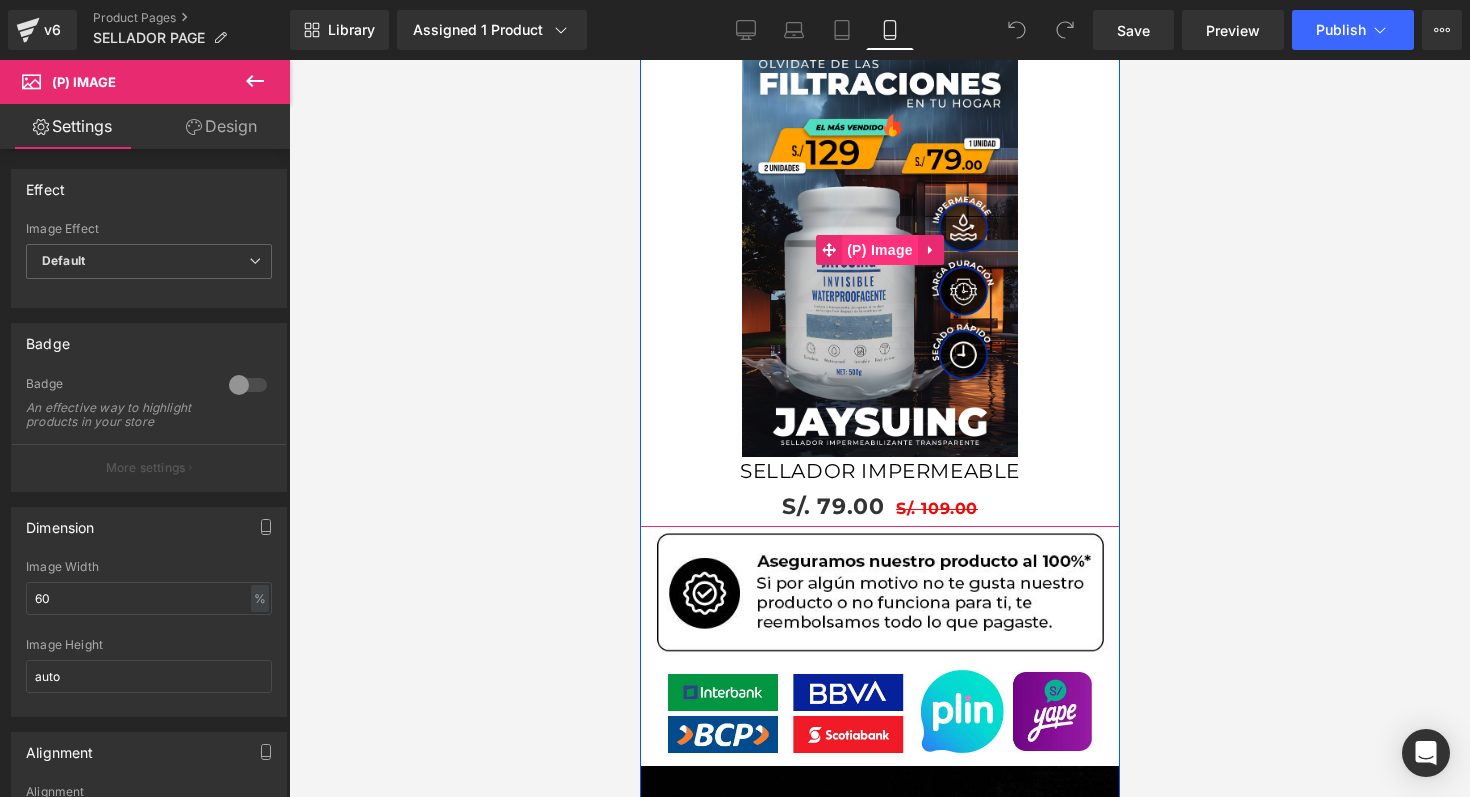 click on "(P) Image" at bounding box center [879, 250] 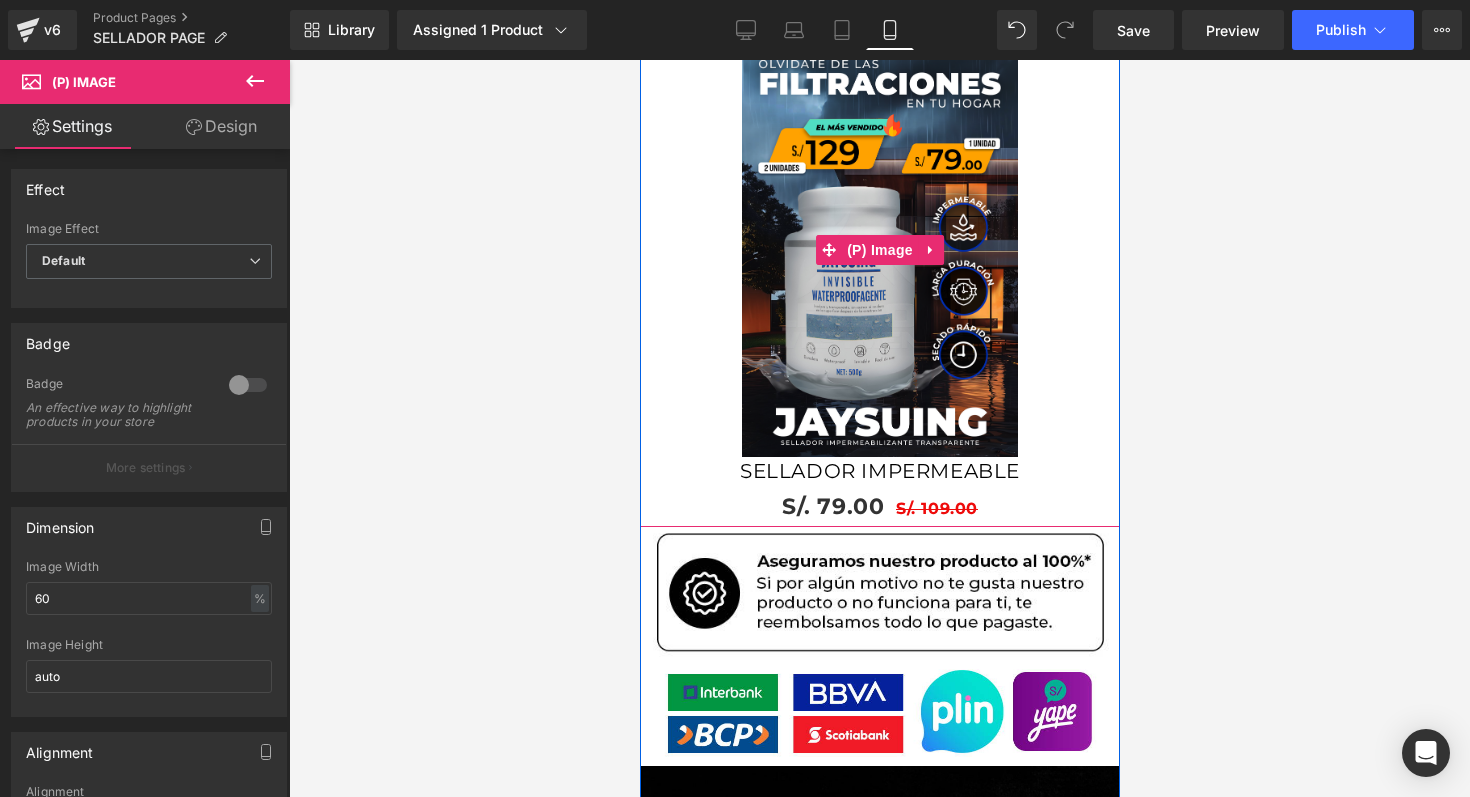 click at bounding box center [879, 250] 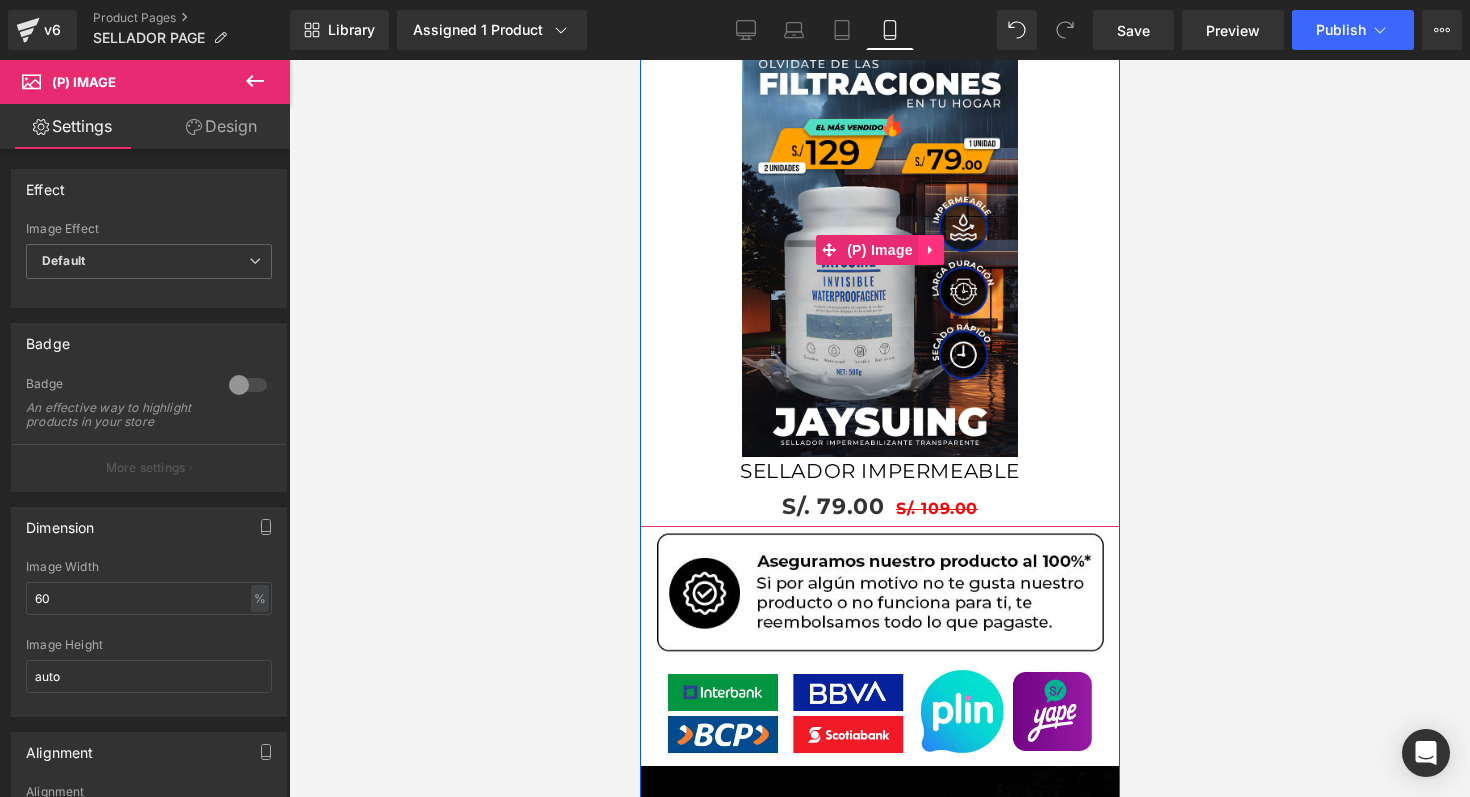 click 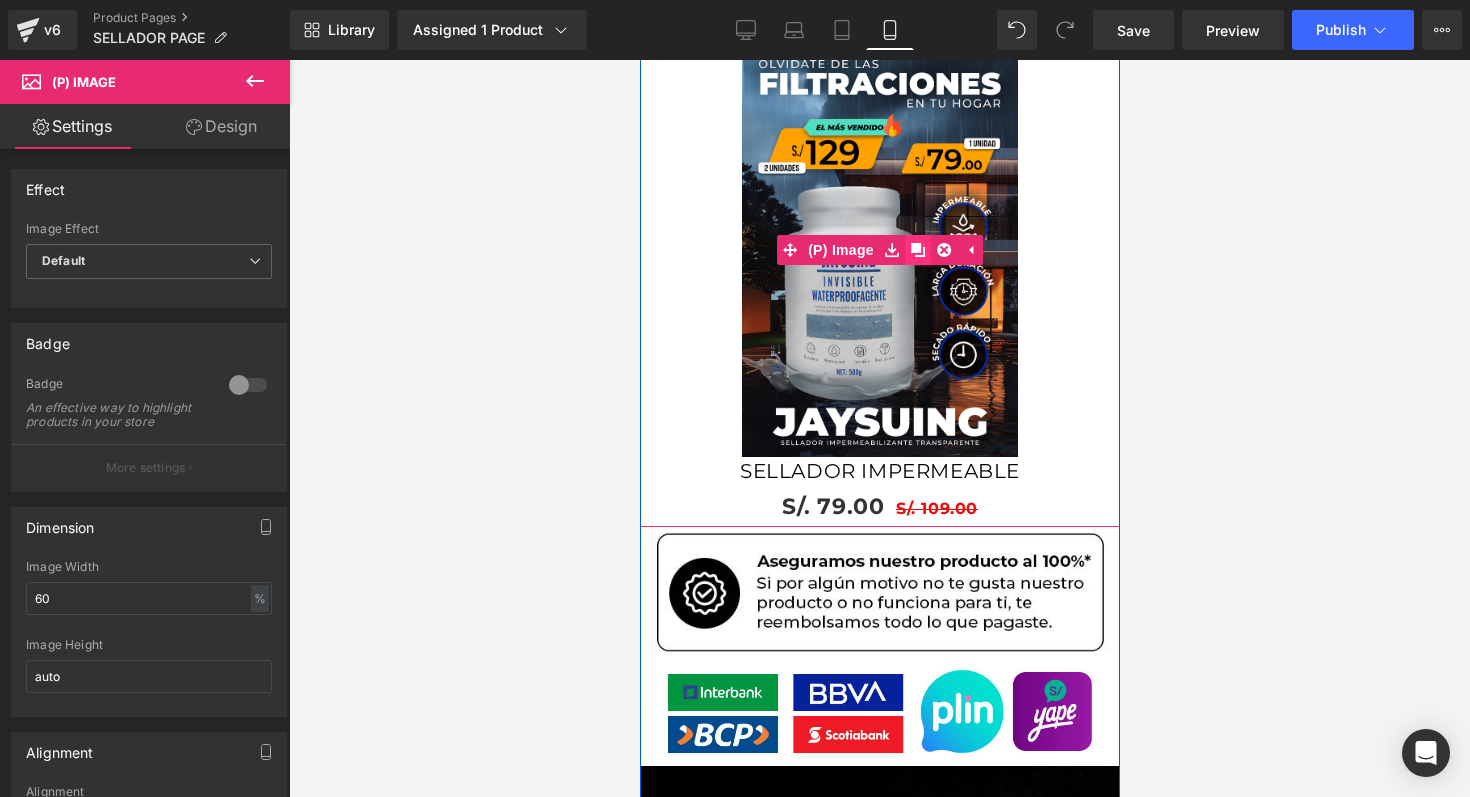 click 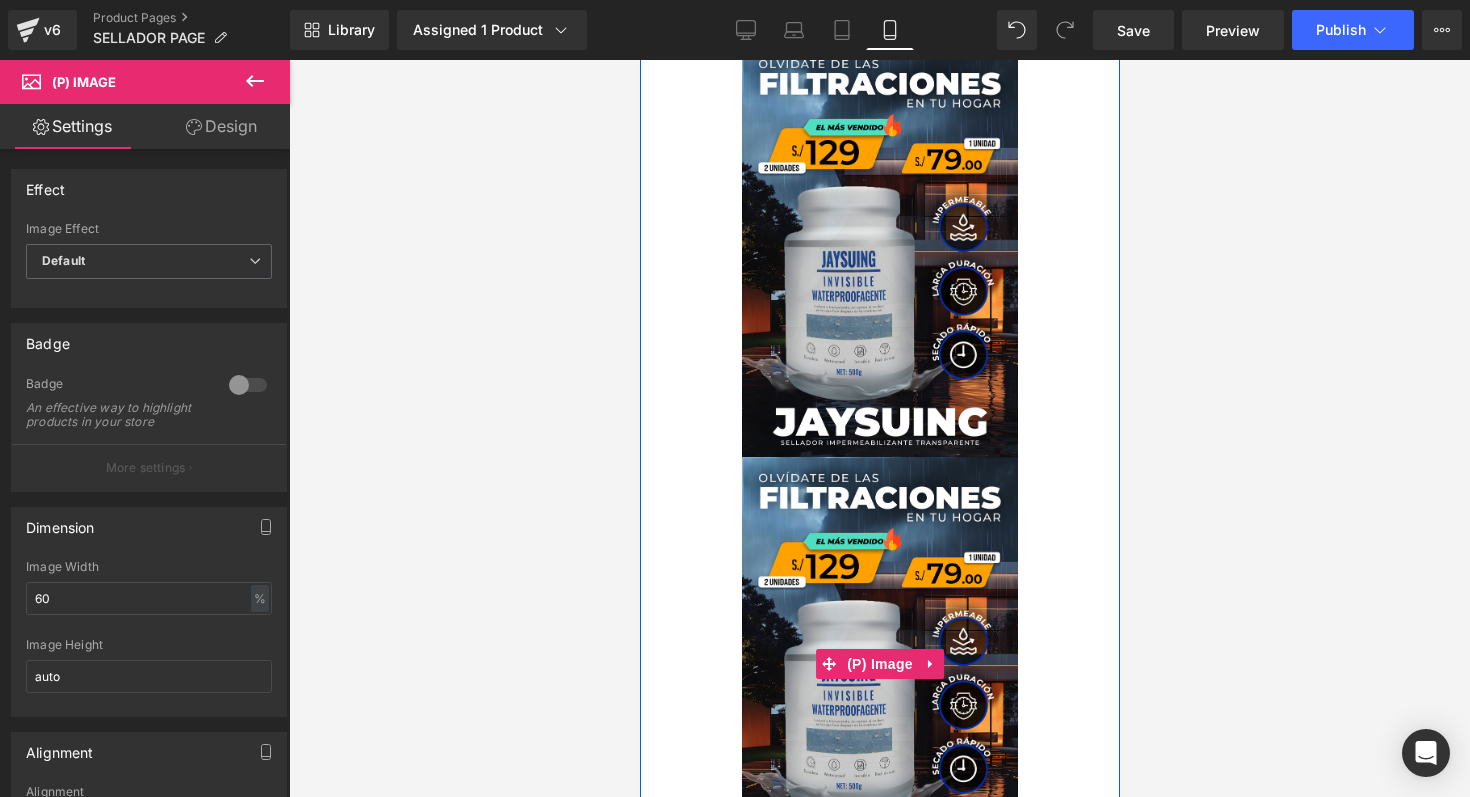 click at bounding box center (879, 664) 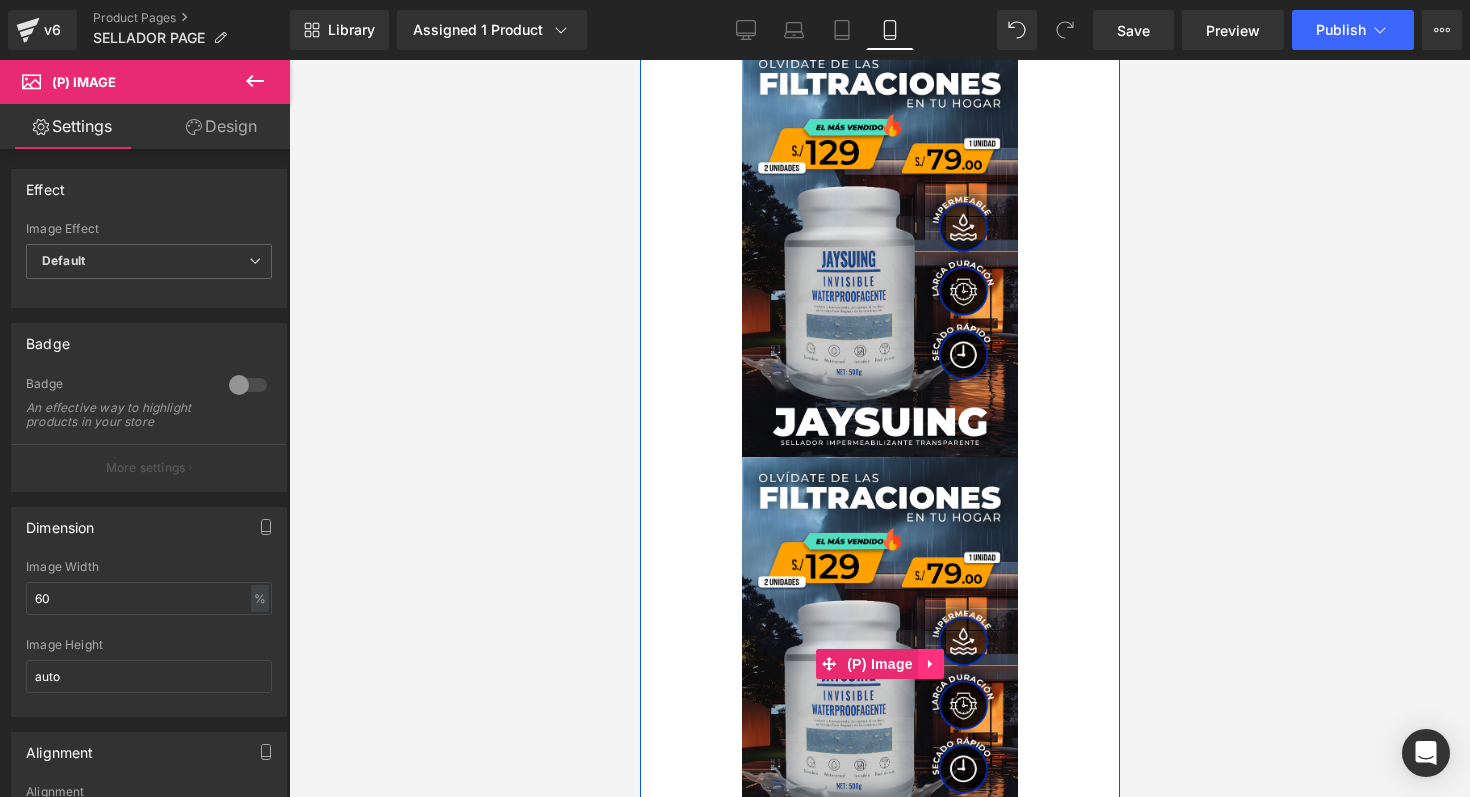 click 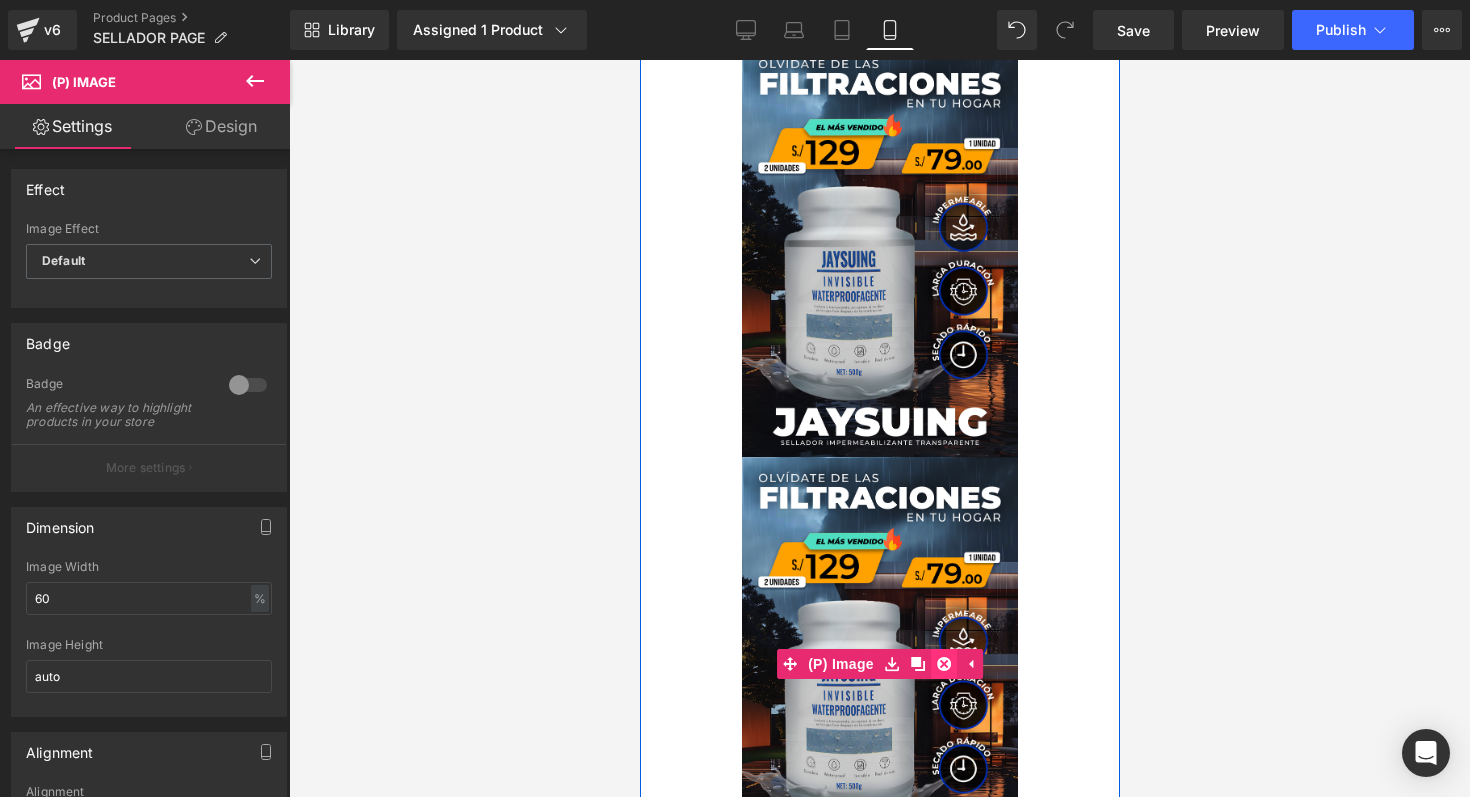 click 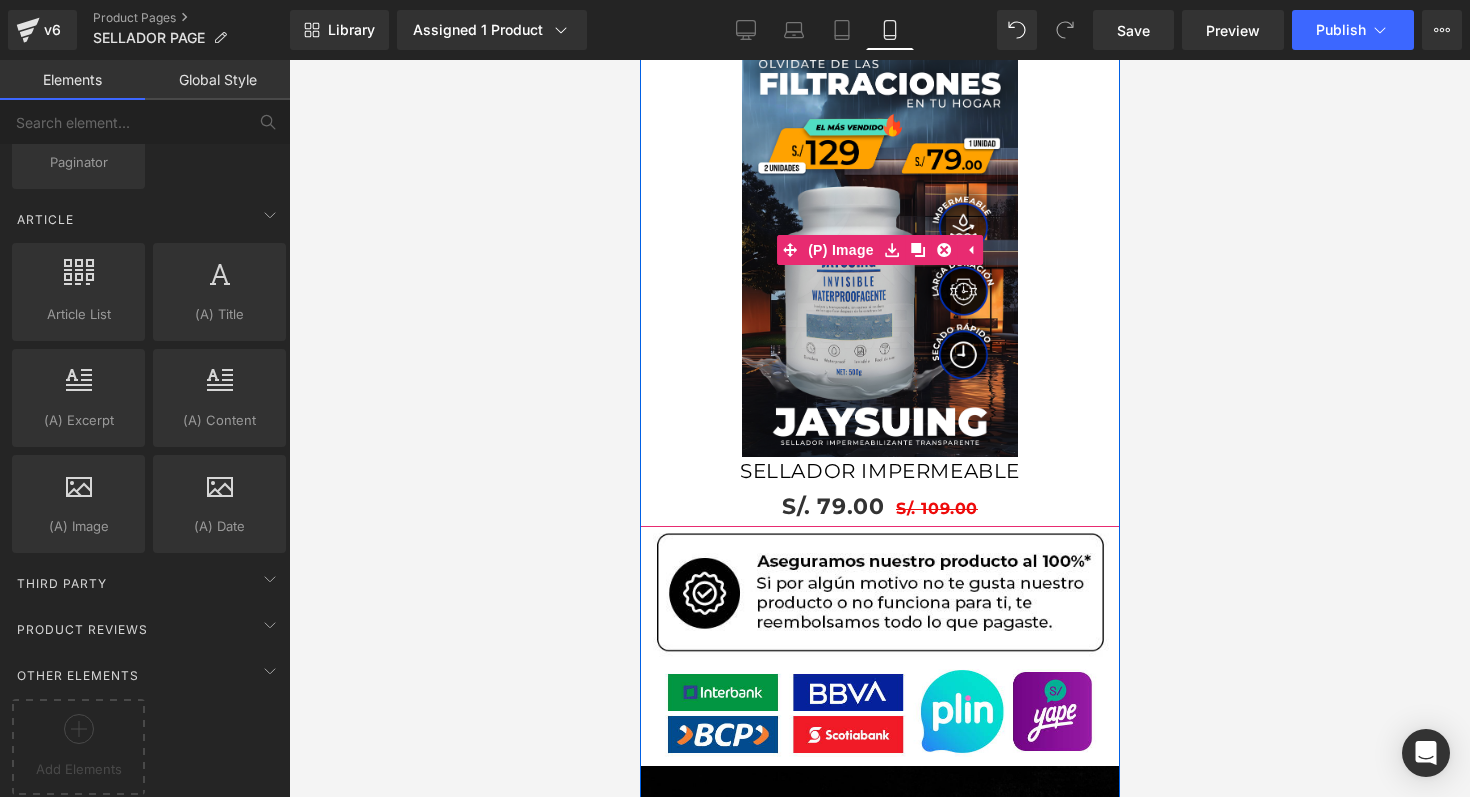 click at bounding box center [879, 250] 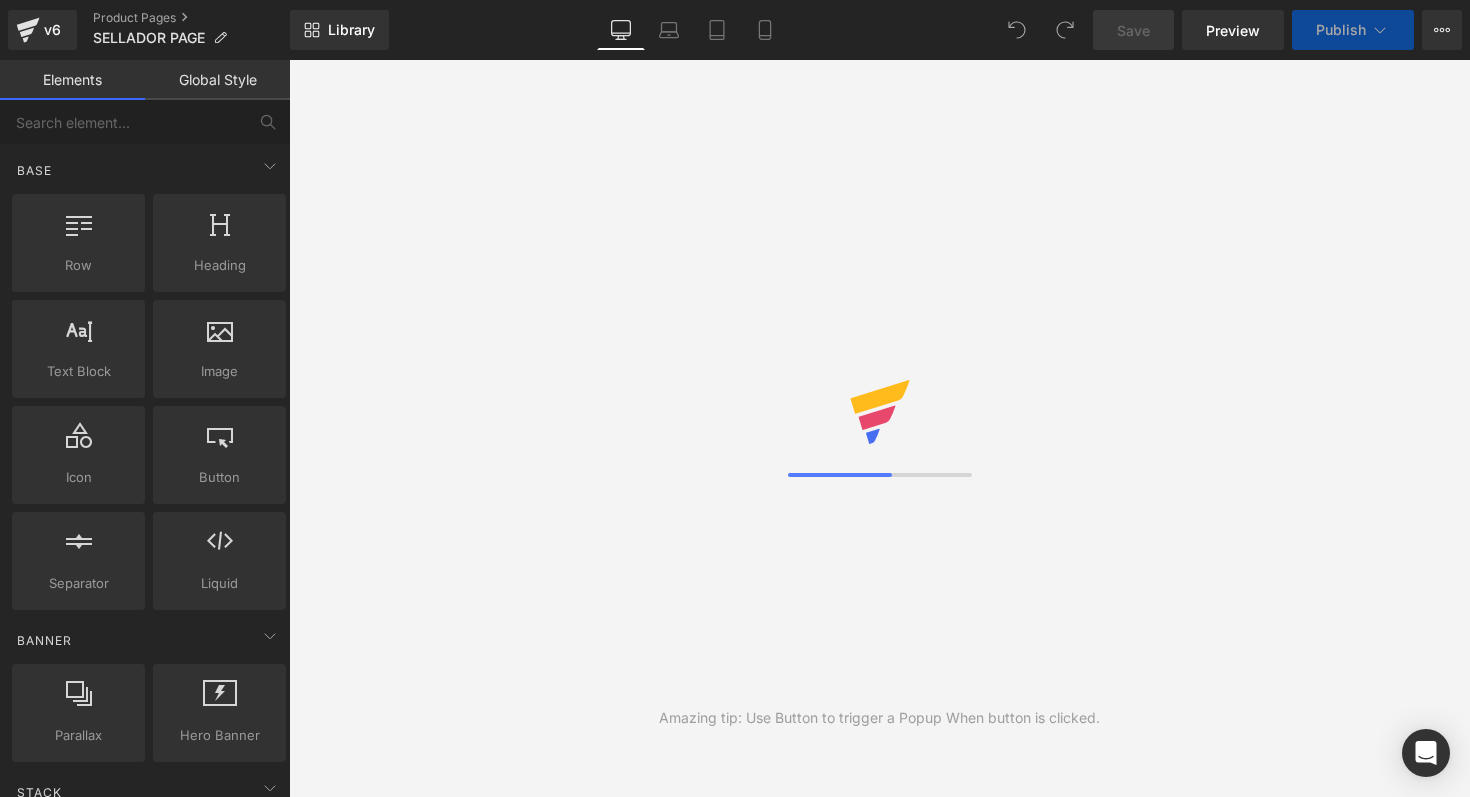 scroll, scrollTop: 0, scrollLeft: 0, axis: both 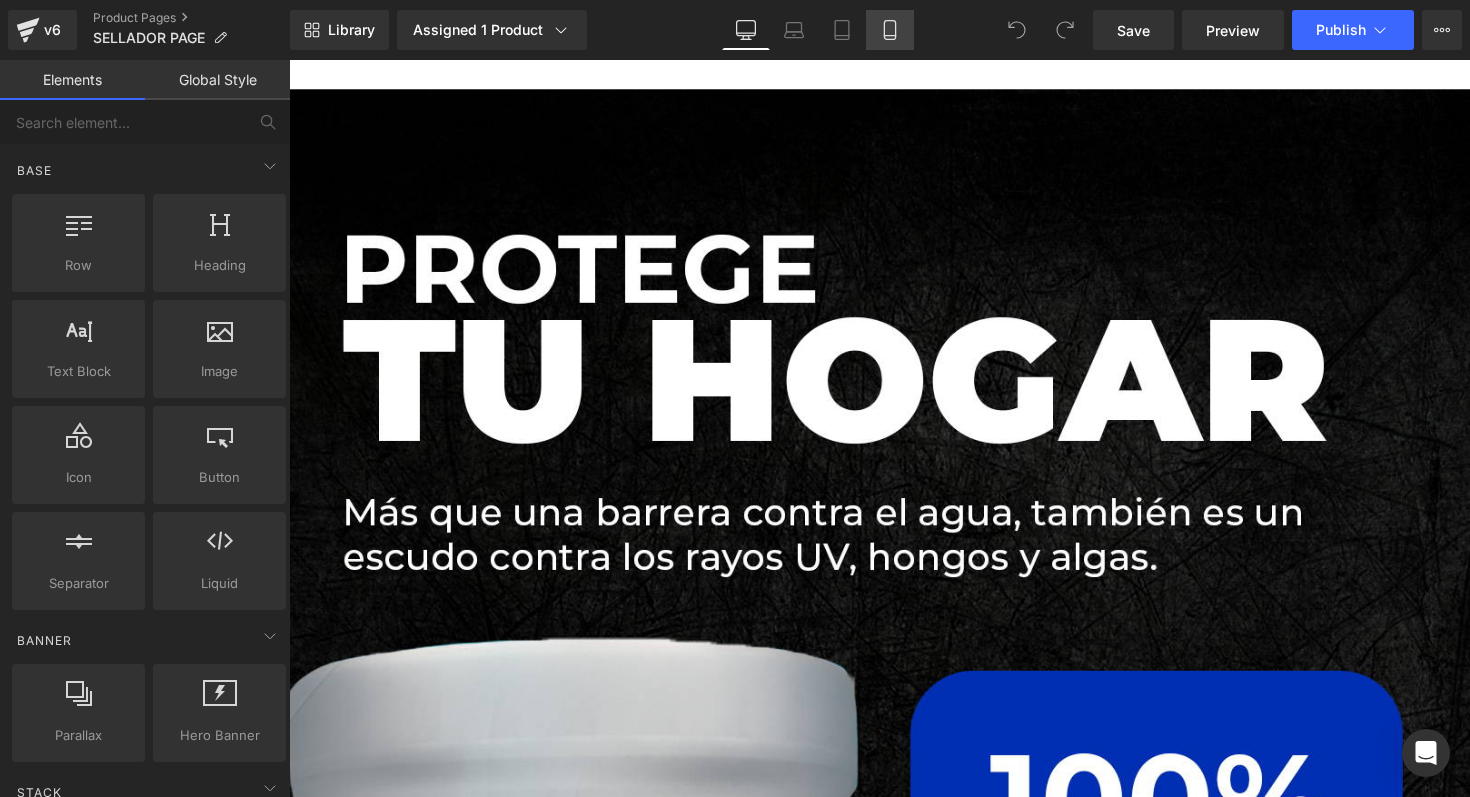 click 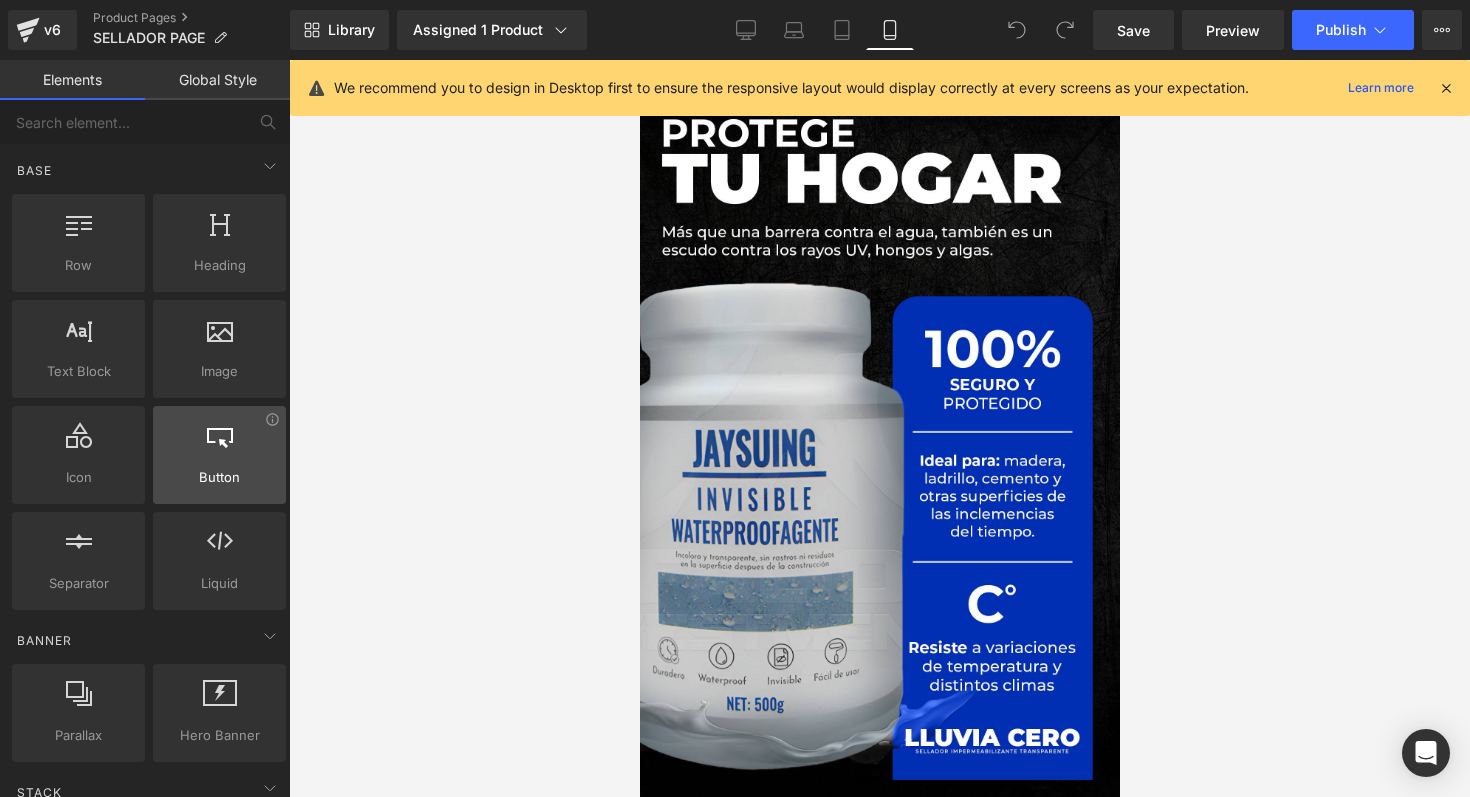 click at bounding box center (219, 444) 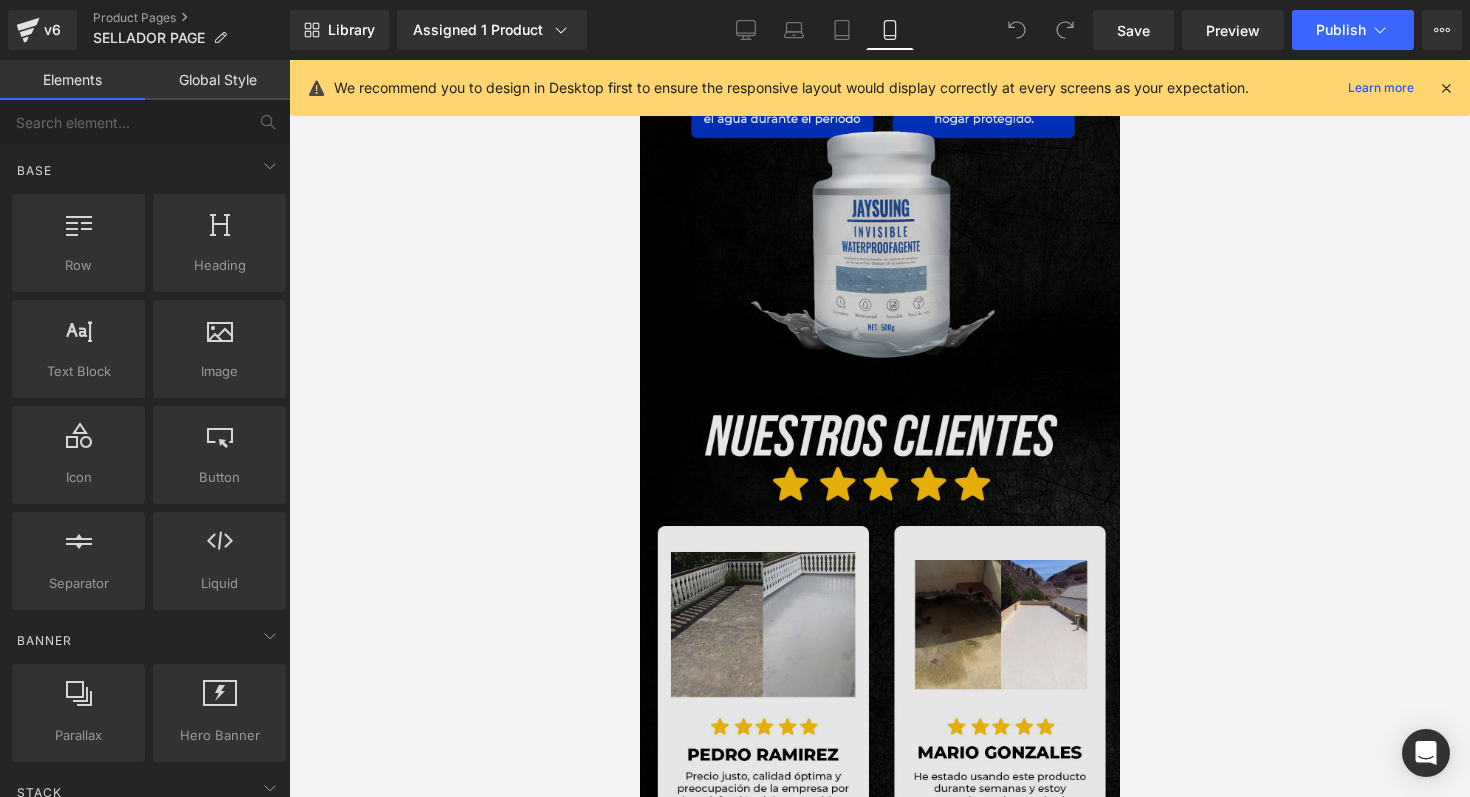 scroll, scrollTop: 3403, scrollLeft: 0, axis: vertical 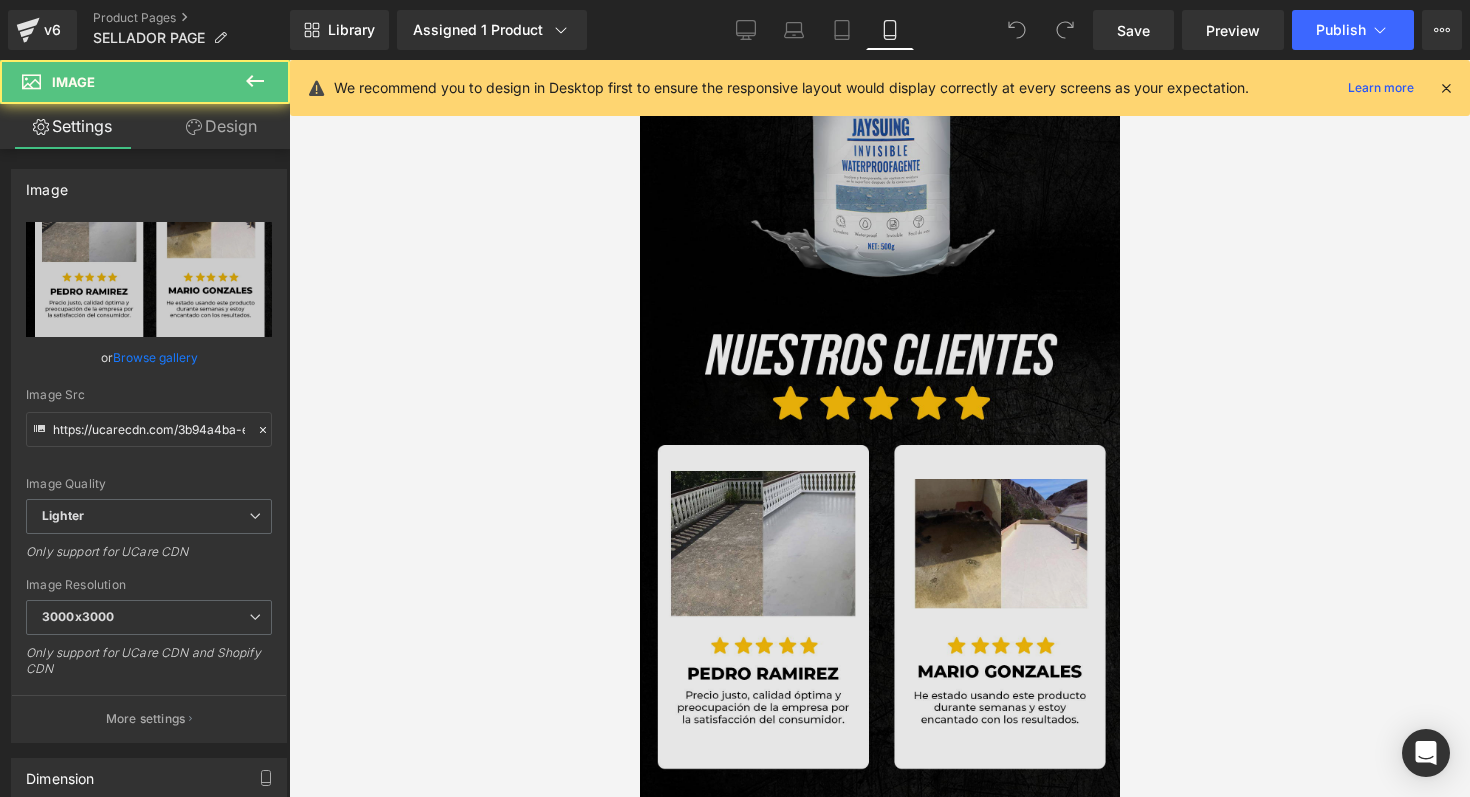 click at bounding box center [879, 650] 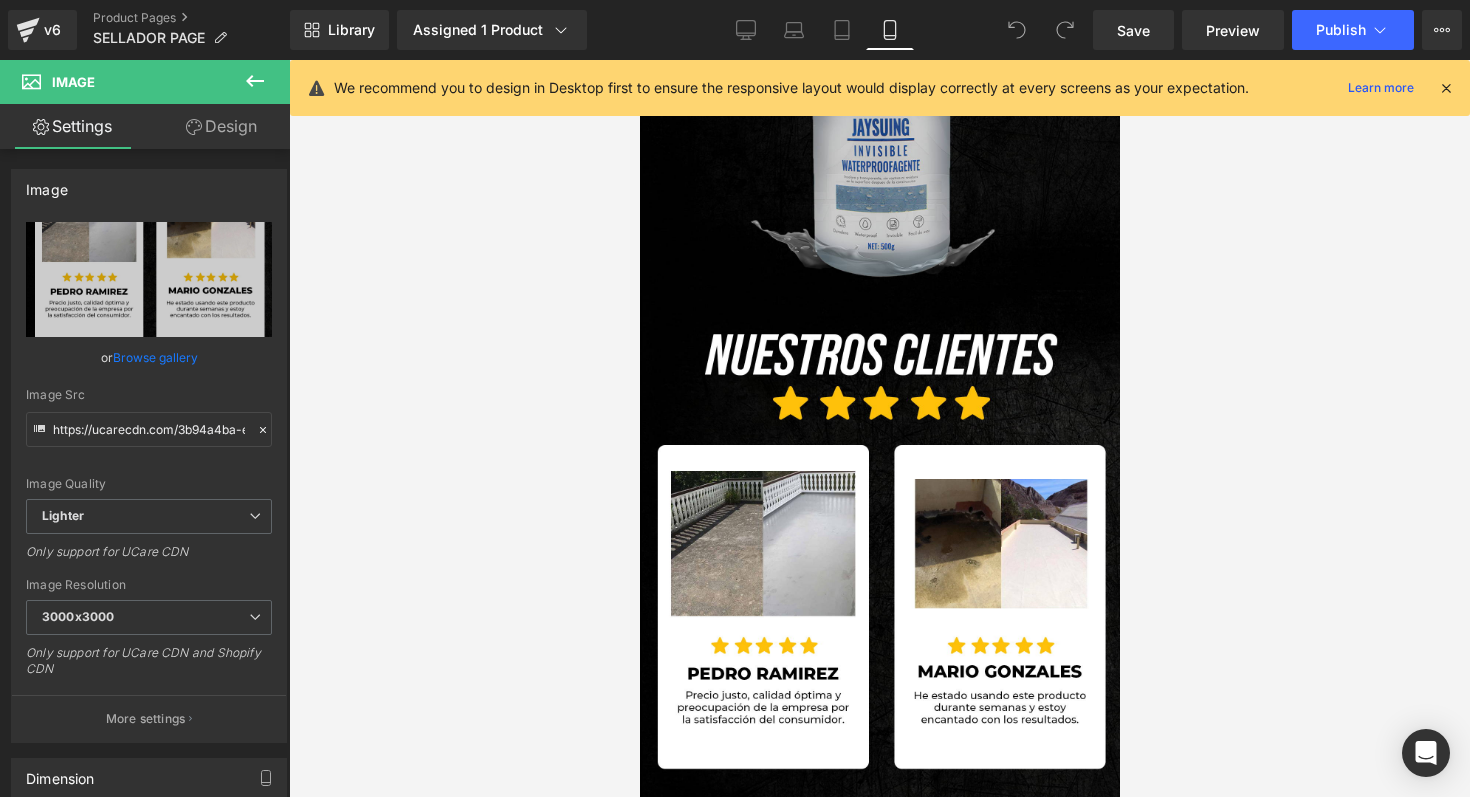 click 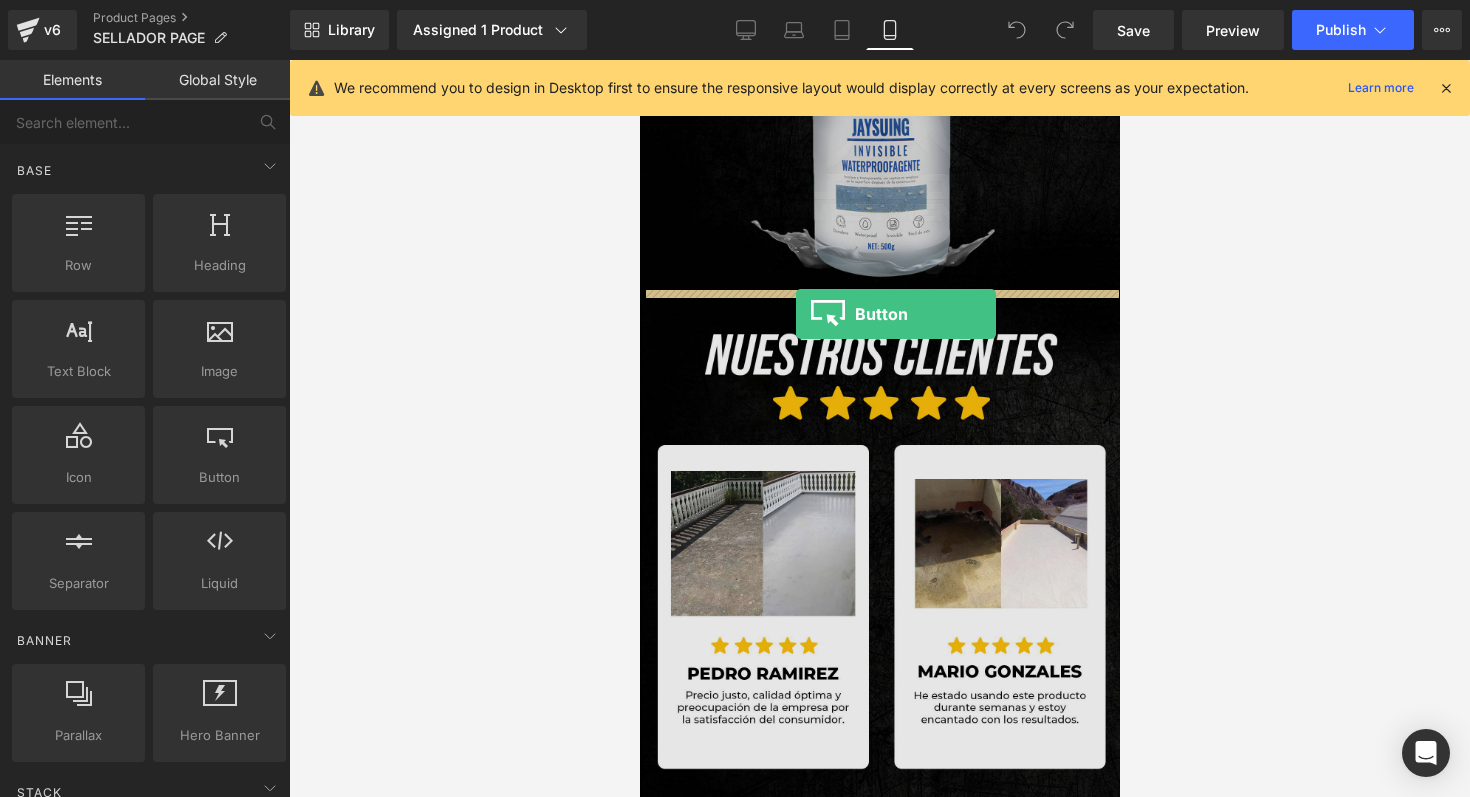 drag, startPoint x: 867, startPoint y: 509, endPoint x: 794, endPoint y: 310, distance: 211.96698 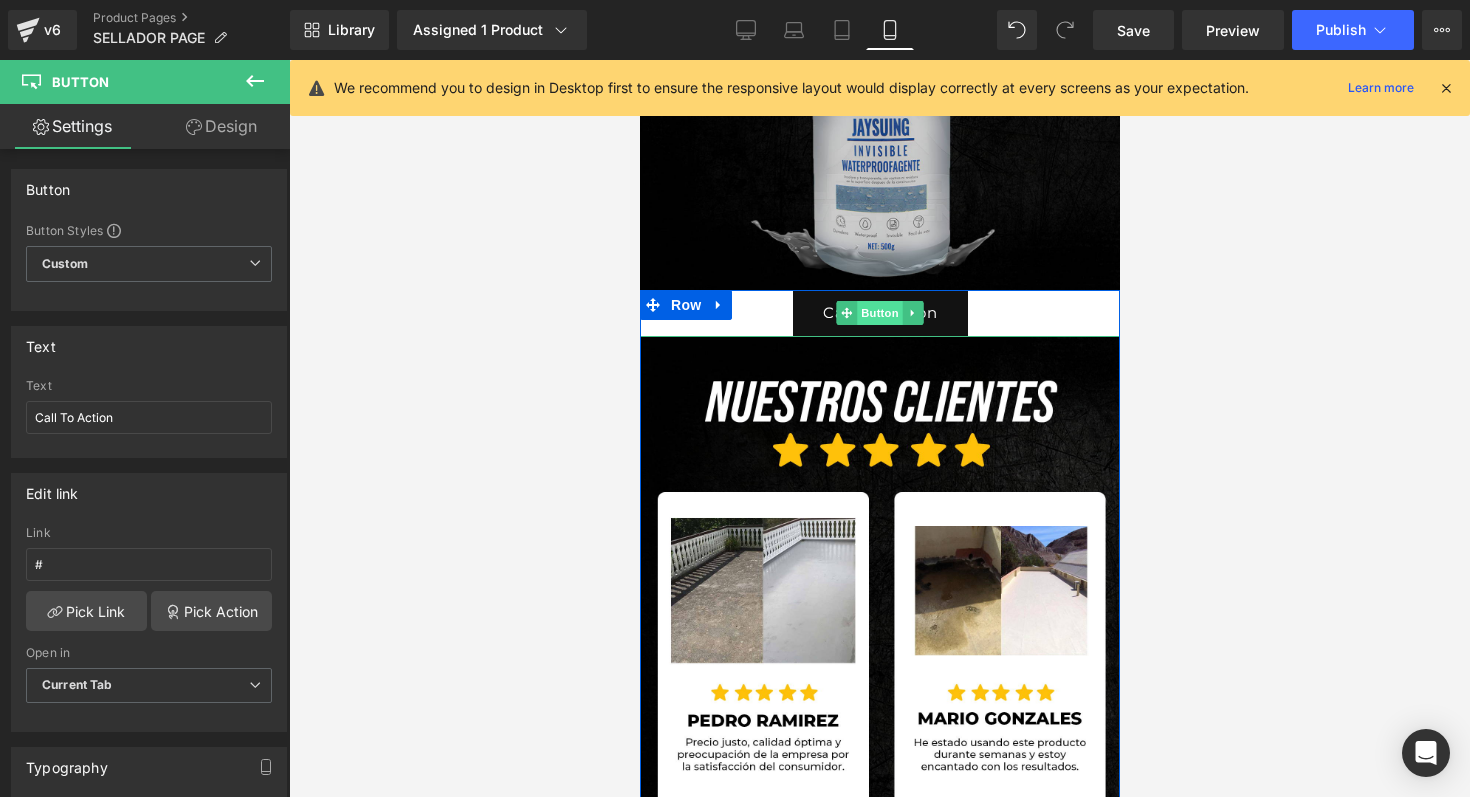 click on "Button" at bounding box center (879, 313) 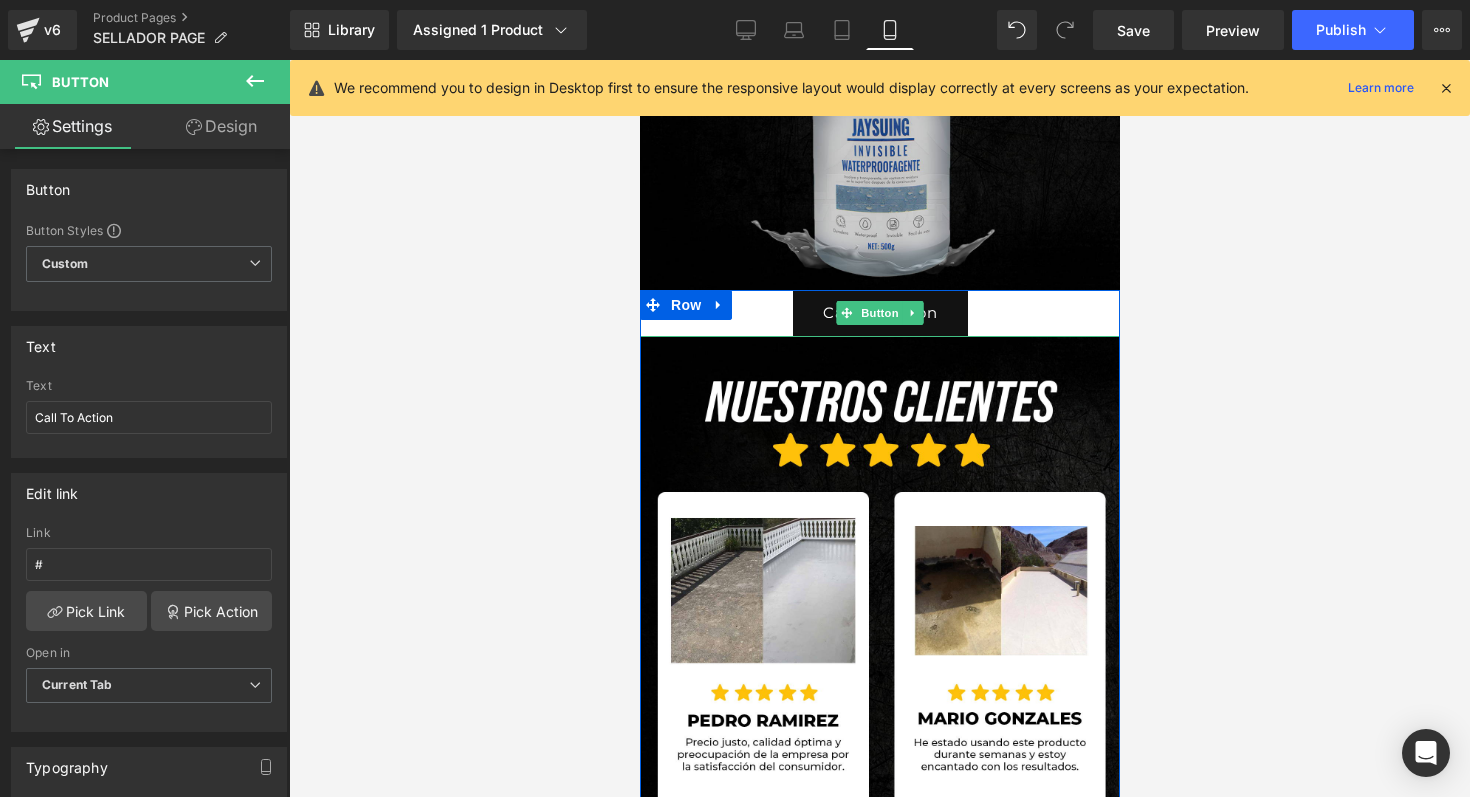 click on "Call To Action" at bounding box center (879, 313) 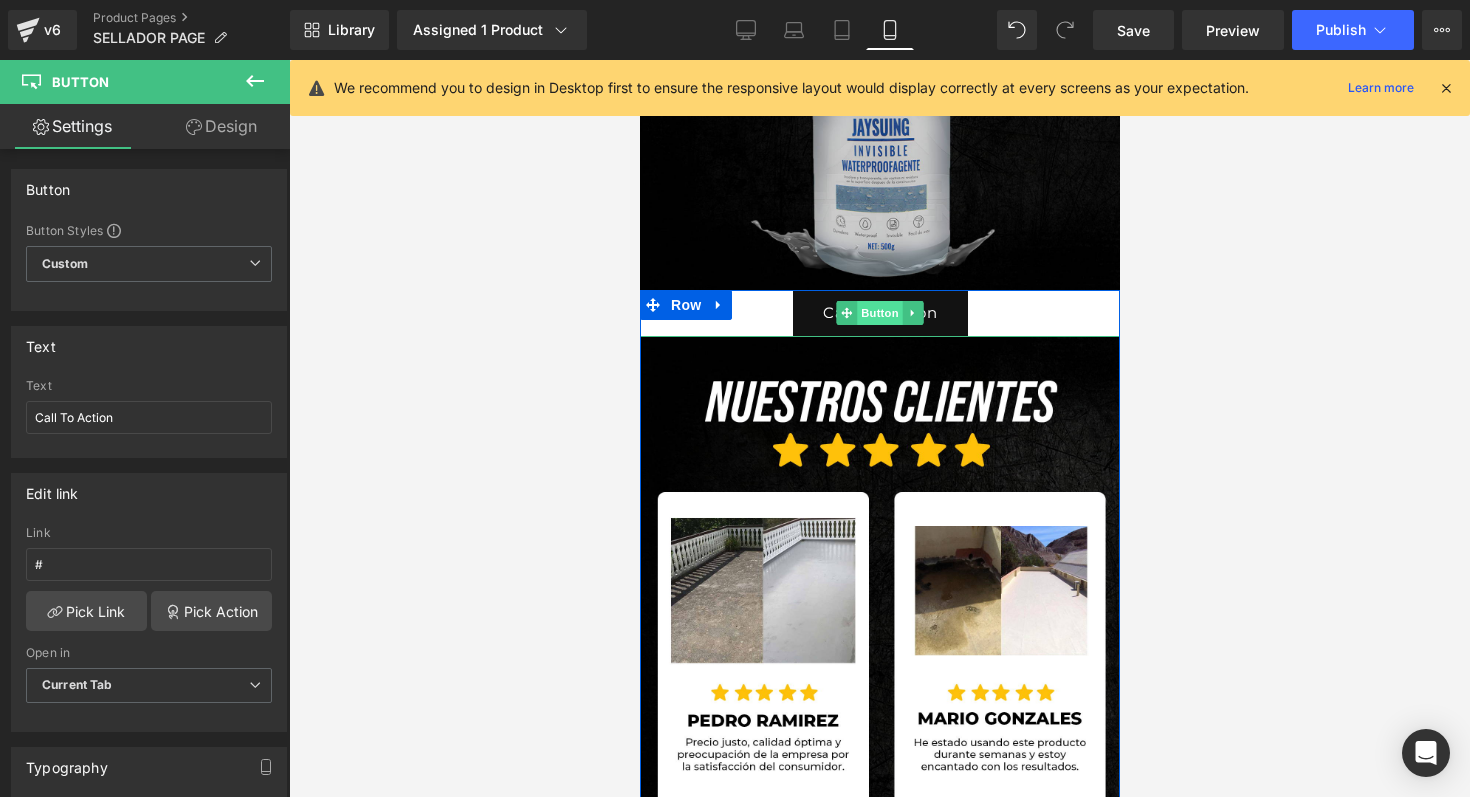 click on "Button" at bounding box center [879, 313] 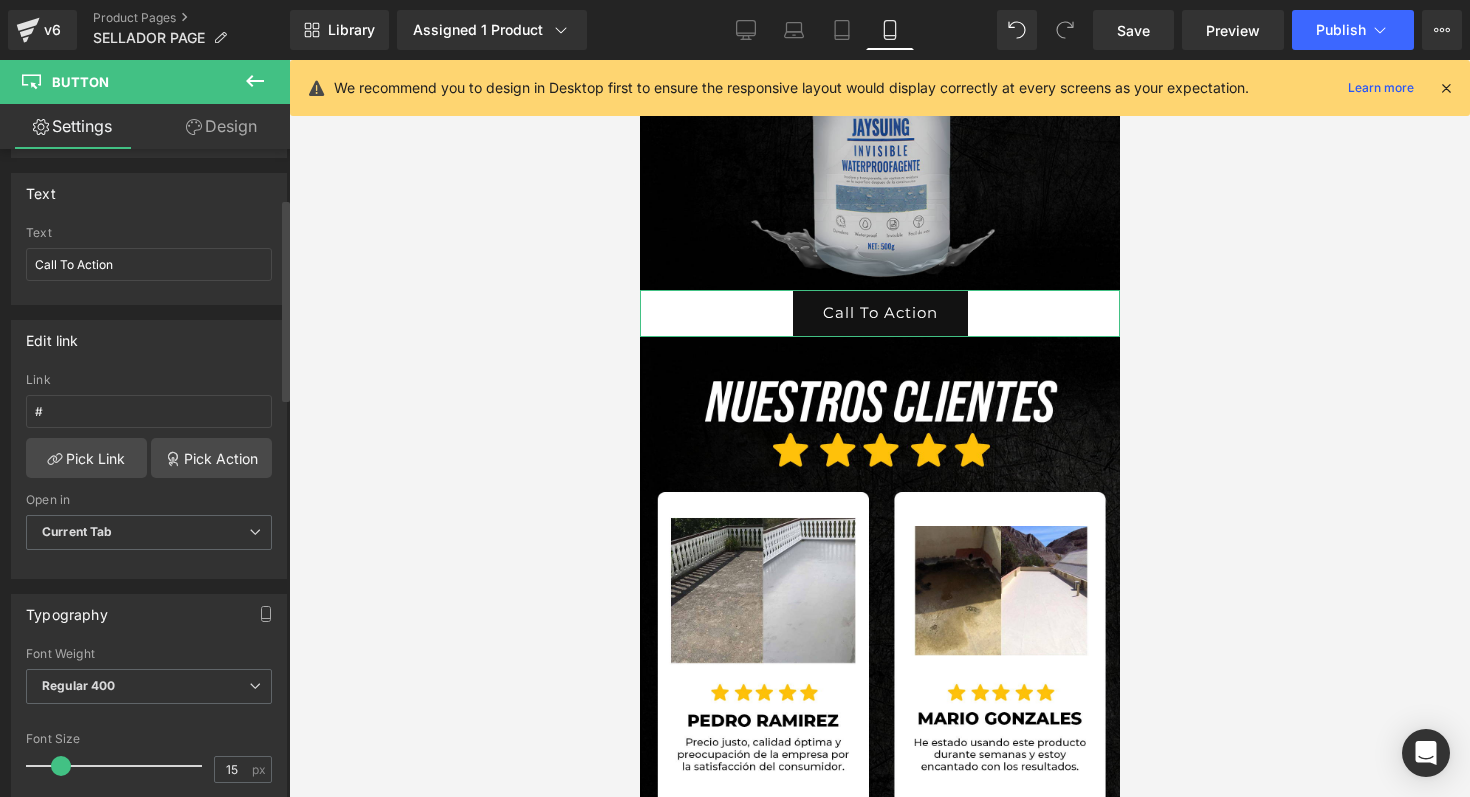 scroll, scrollTop: 157, scrollLeft: 0, axis: vertical 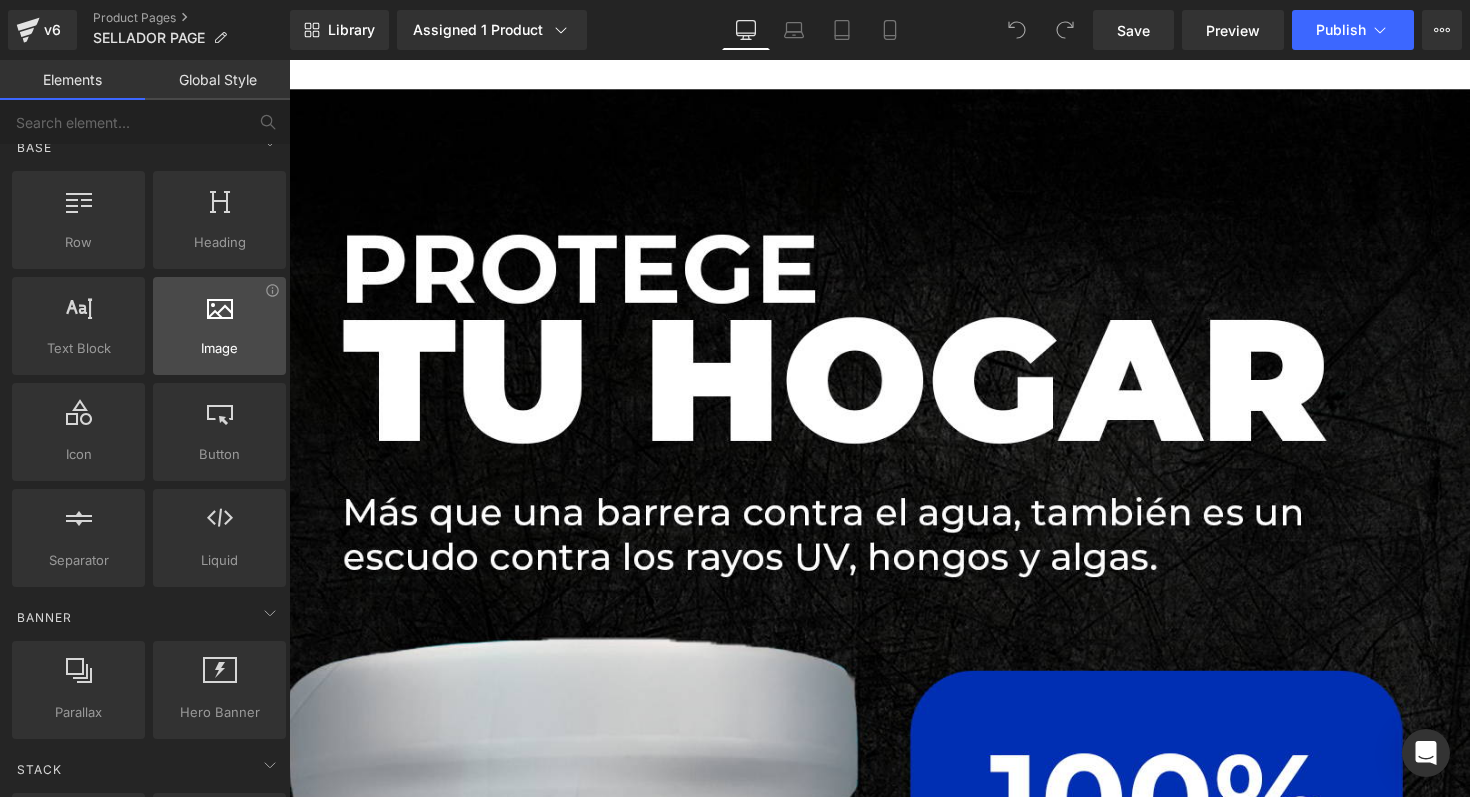 click on "Image" at bounding box center (219, 348) 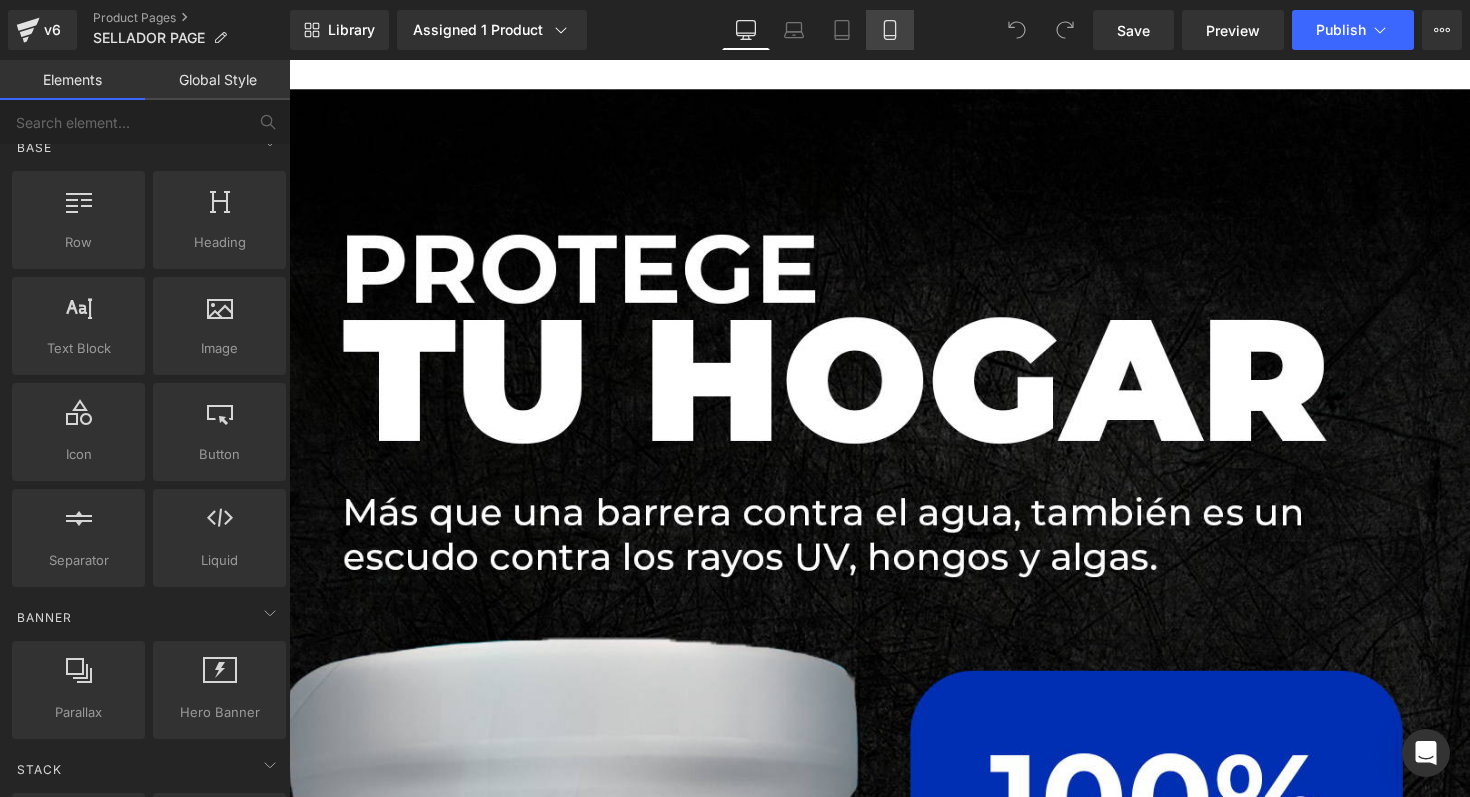 click on "Mobile" at bounding box center [890, 30] 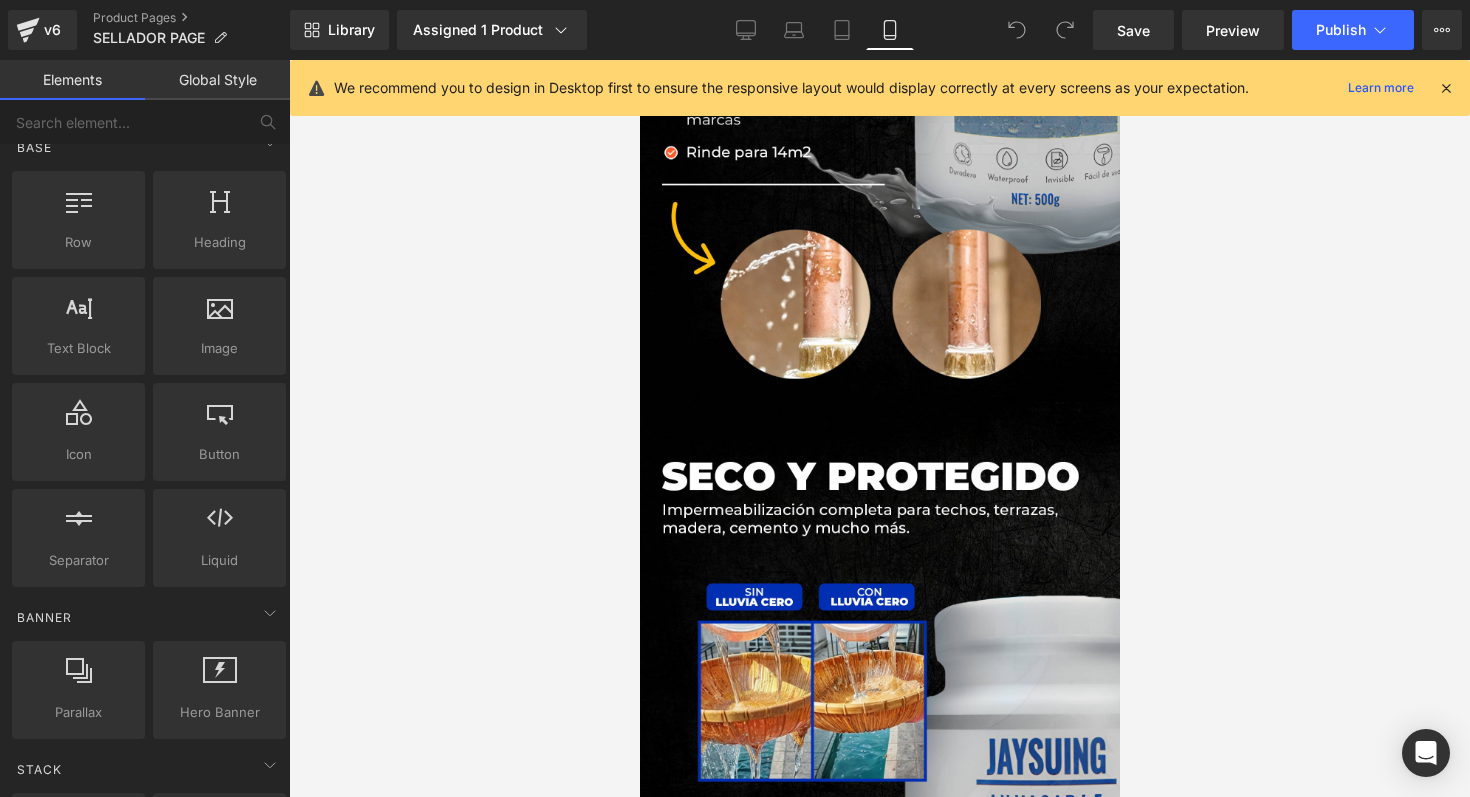 scroll, scrollTop: 1113, scrollLeft: 0, axis: vertical 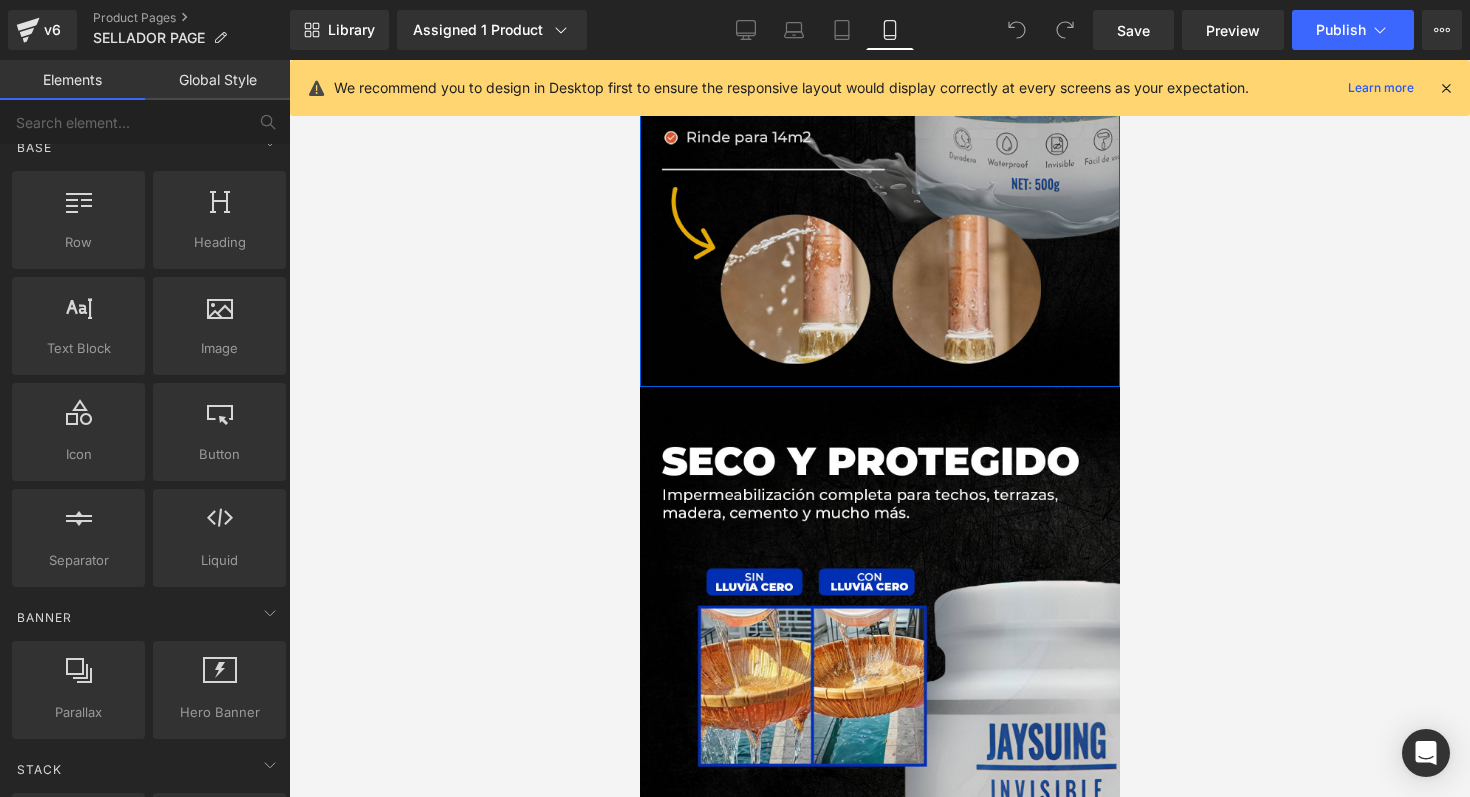 click at bounding box center [879, 27] 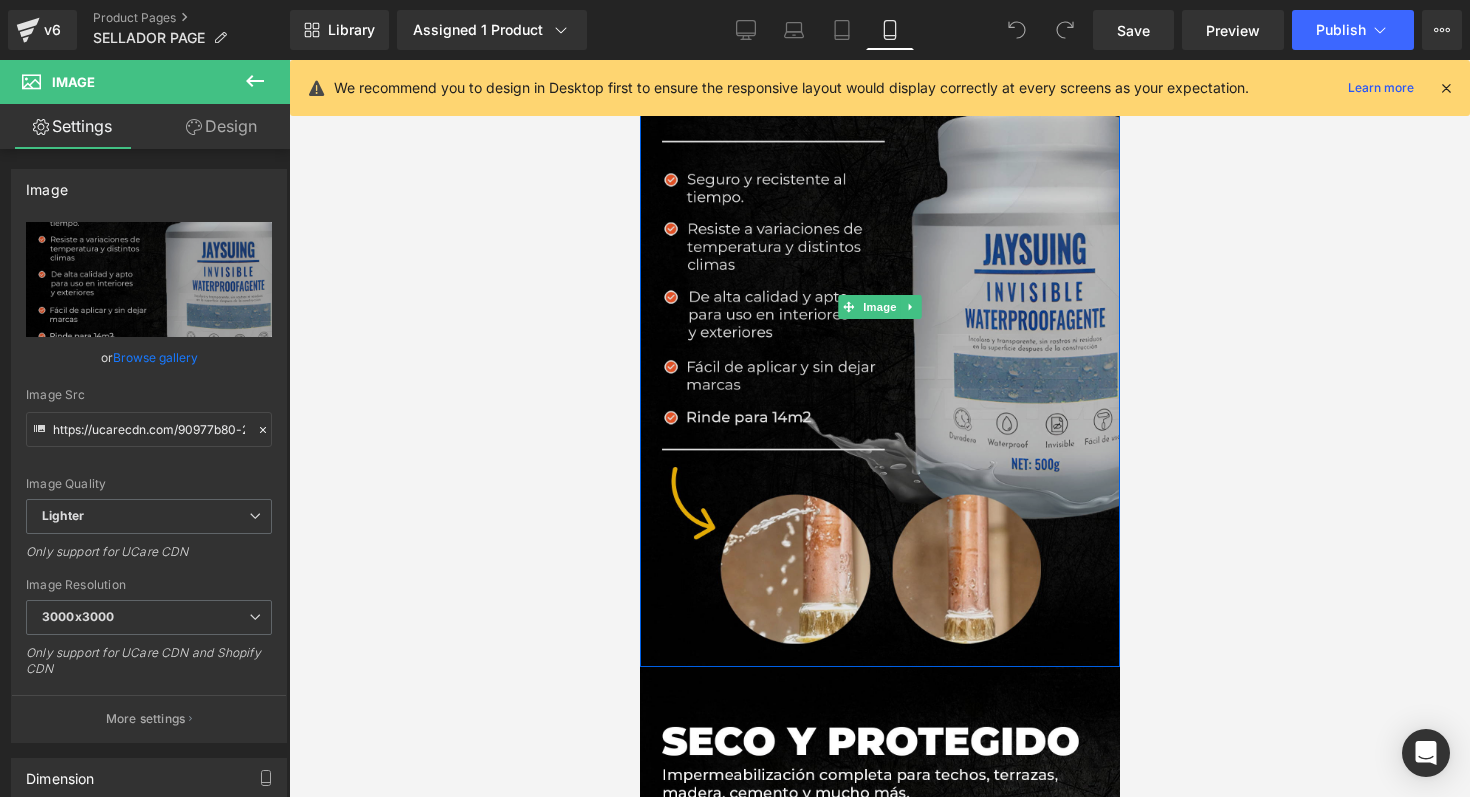 scroll, scrollTop: 826, scrollLeft: 0, axis: vertical 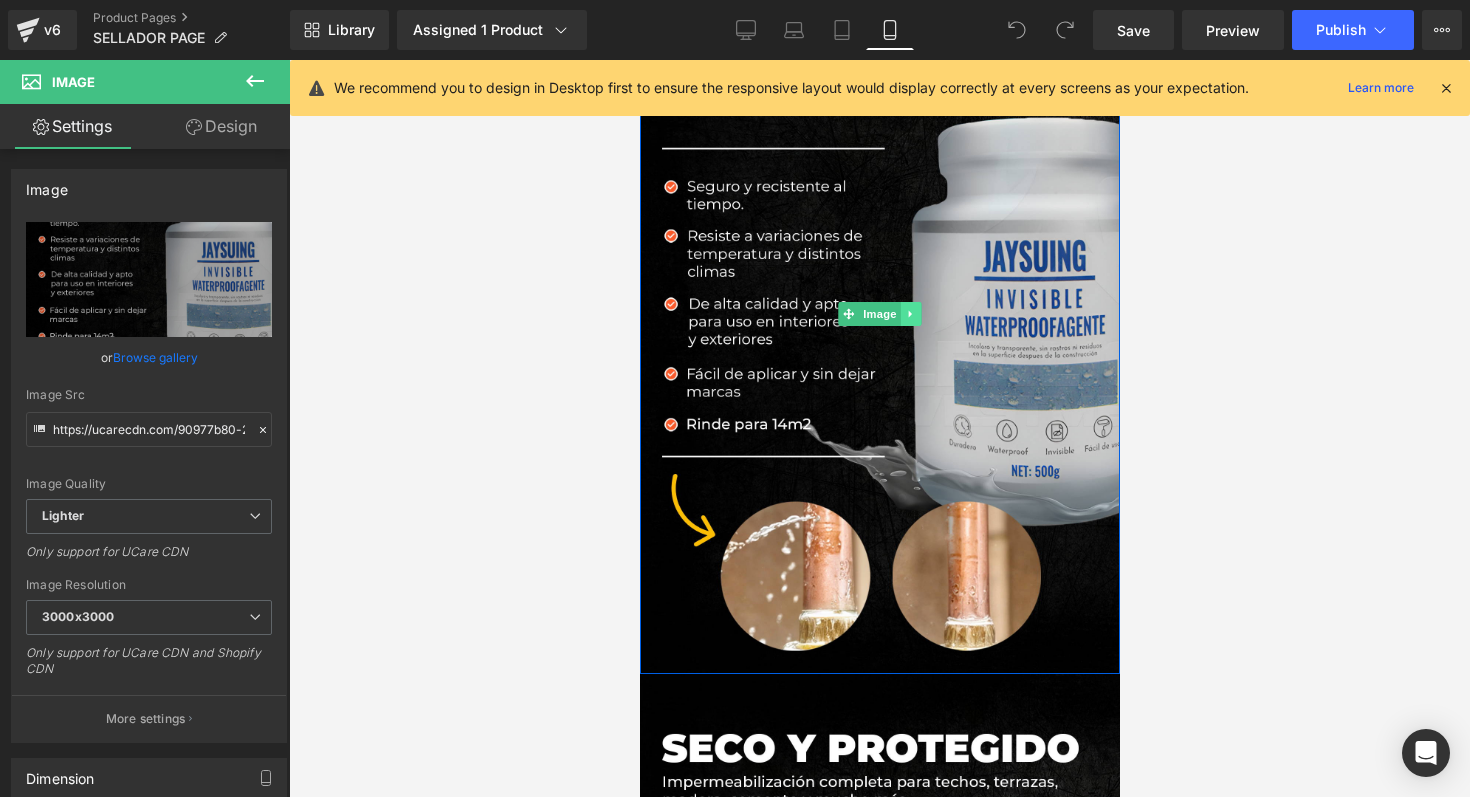 click 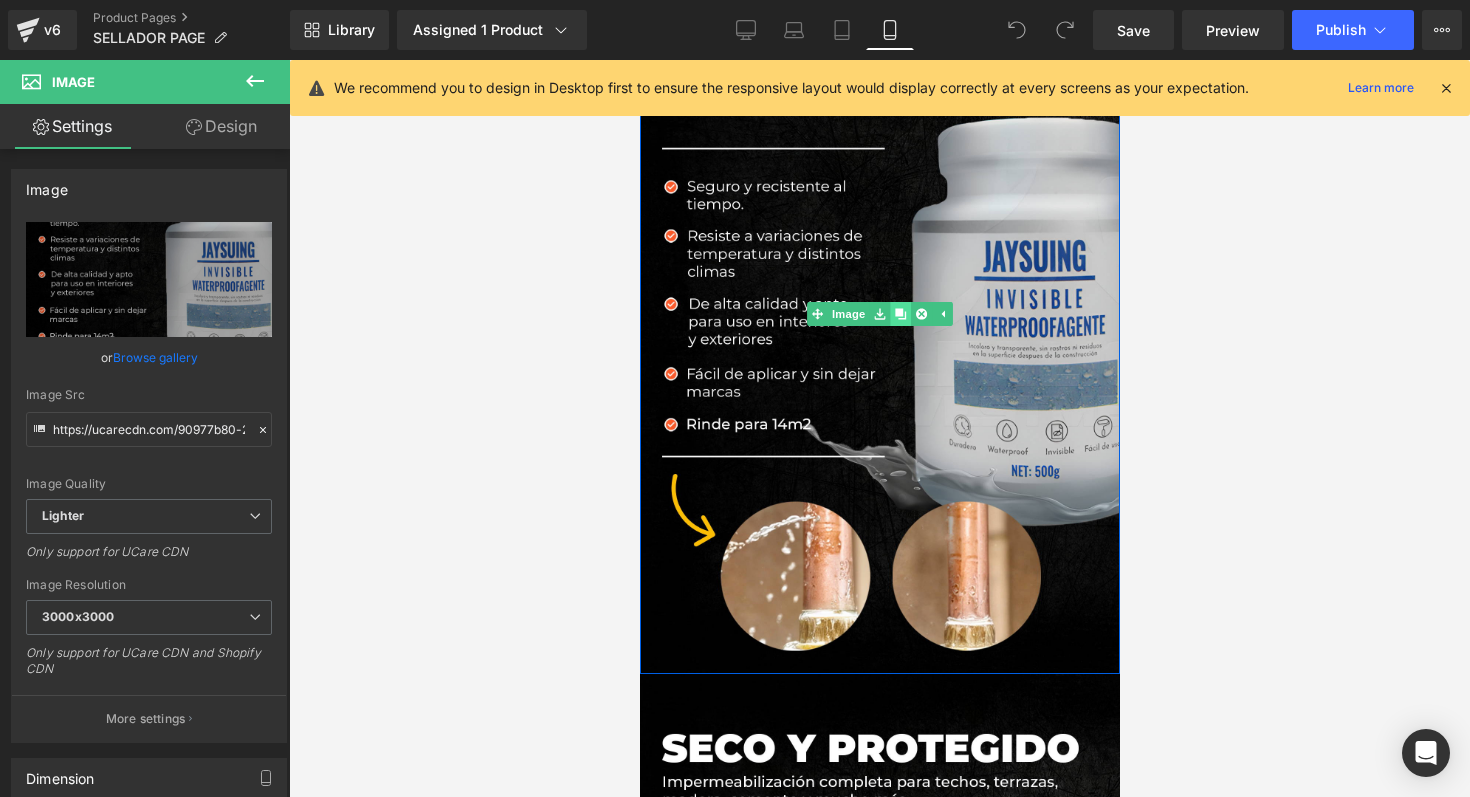 click 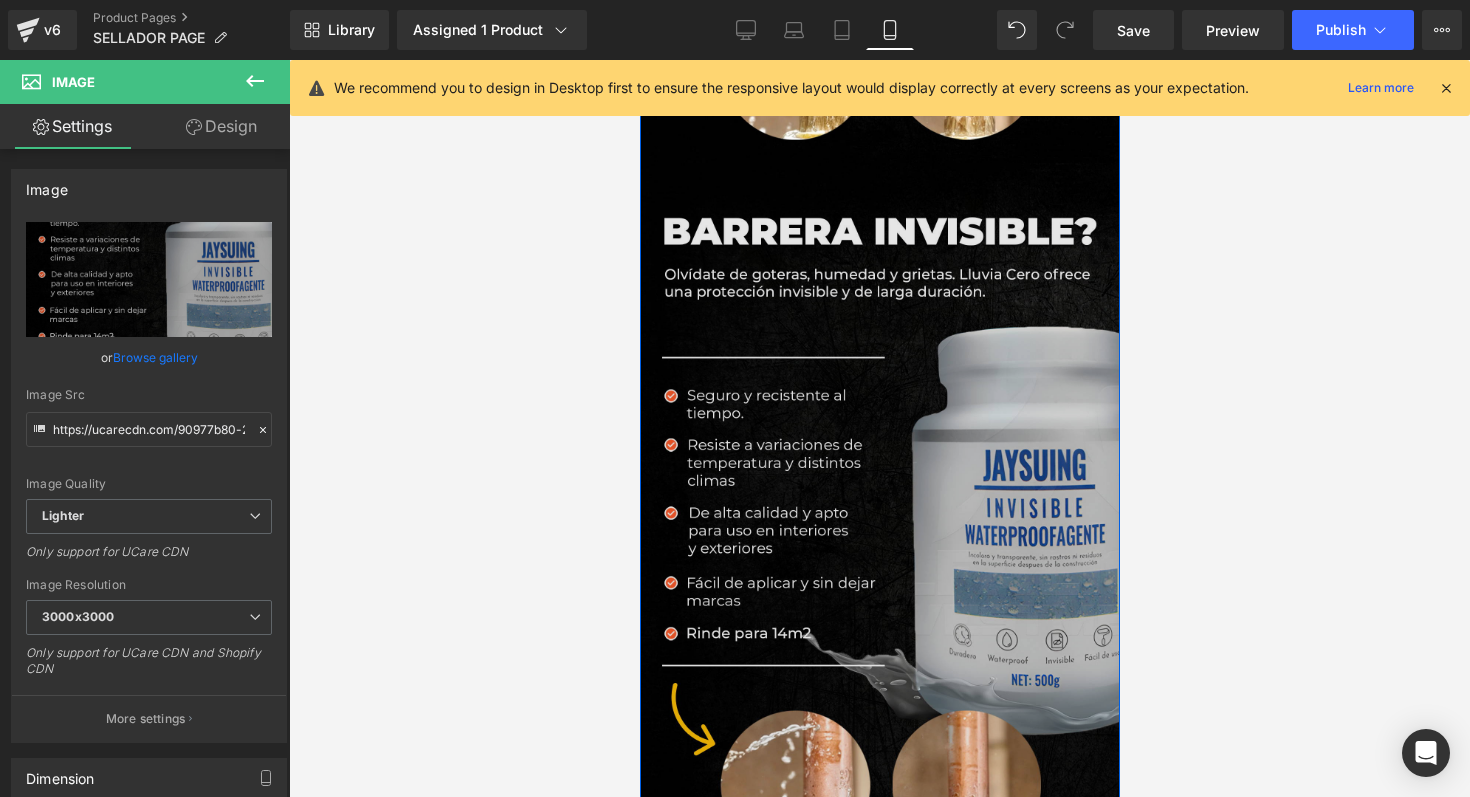 scroll, scrollTop: 1360, scrollLeft: 0, axis: vertical 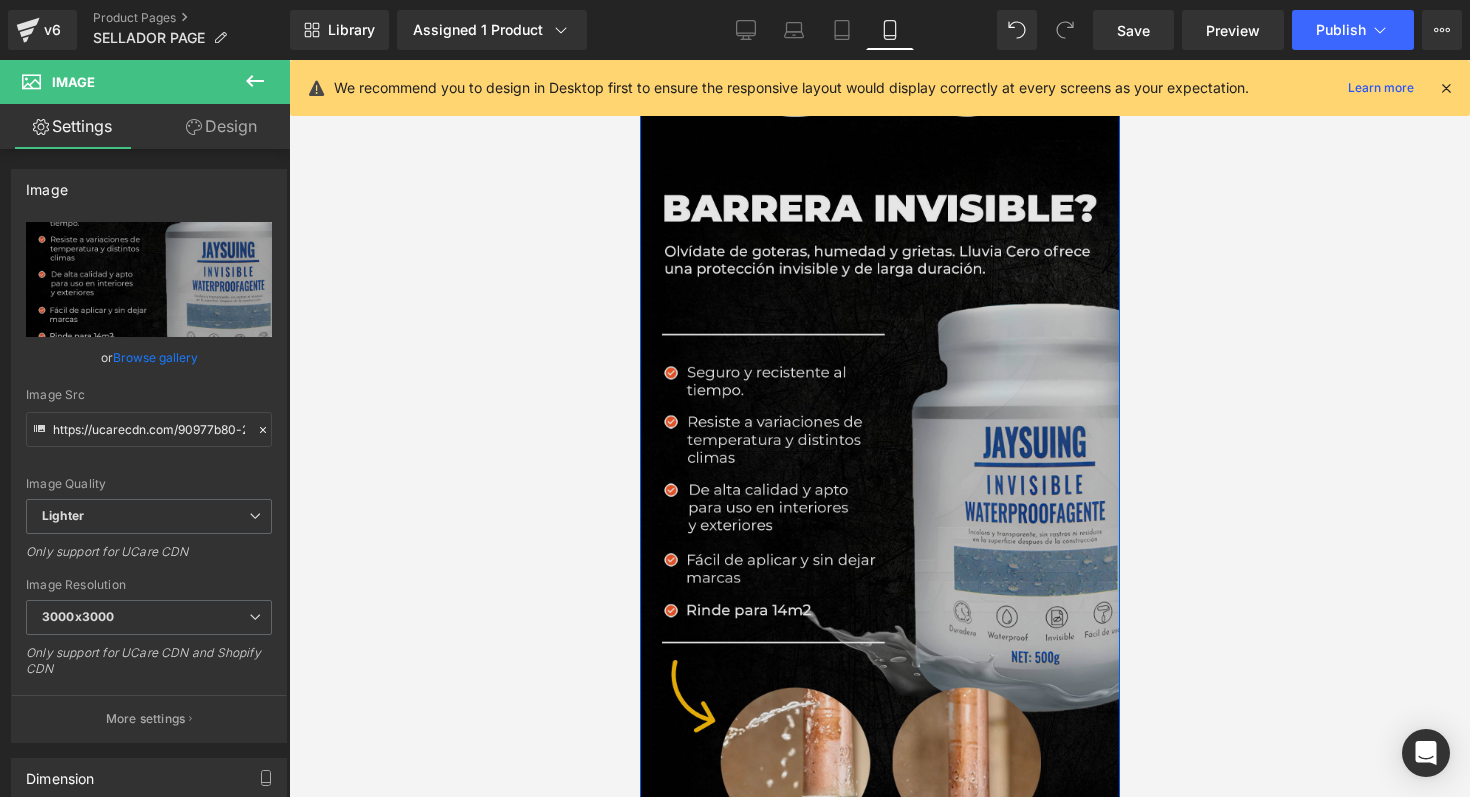 click on "Image" at bounding box center (879, 500) 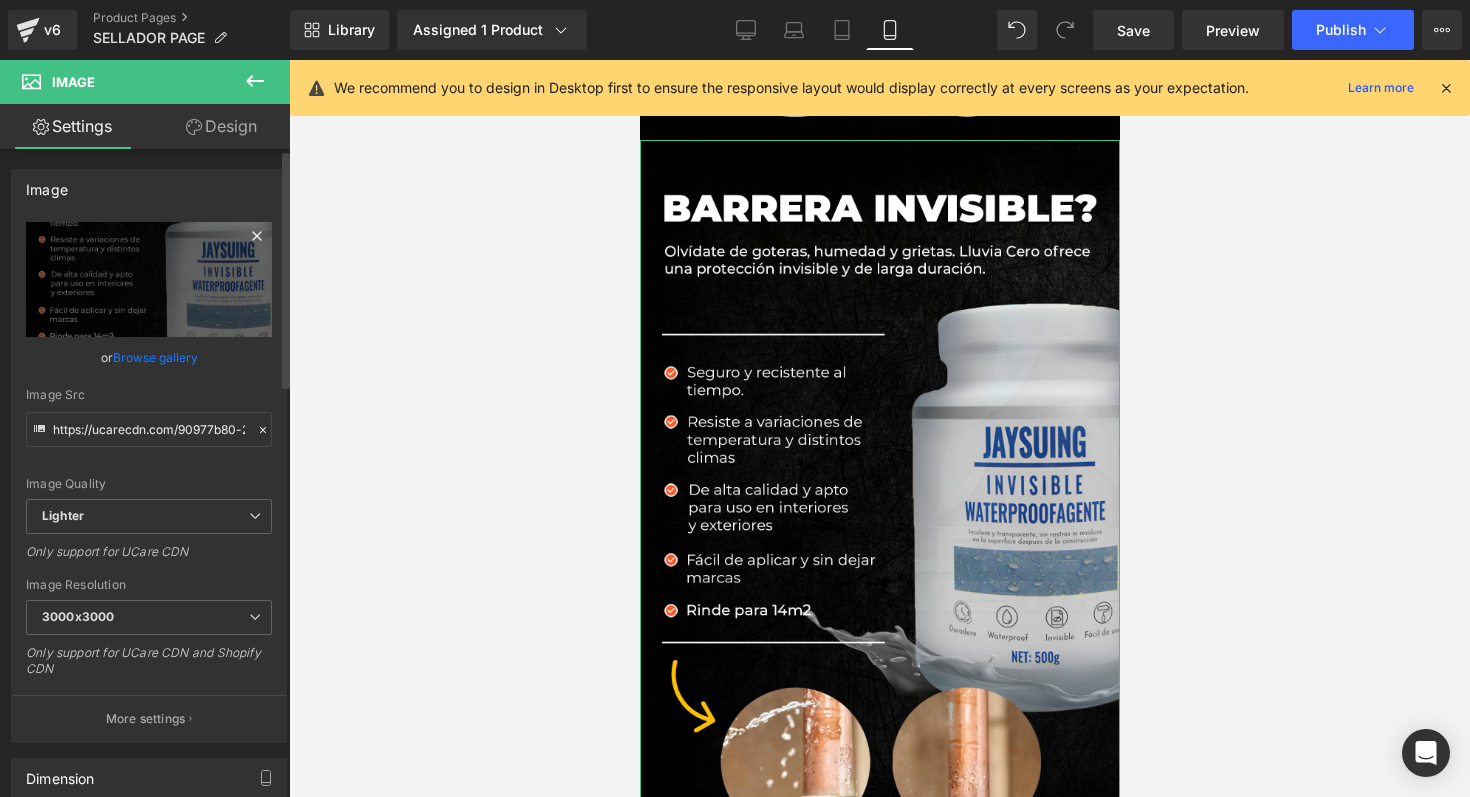 click 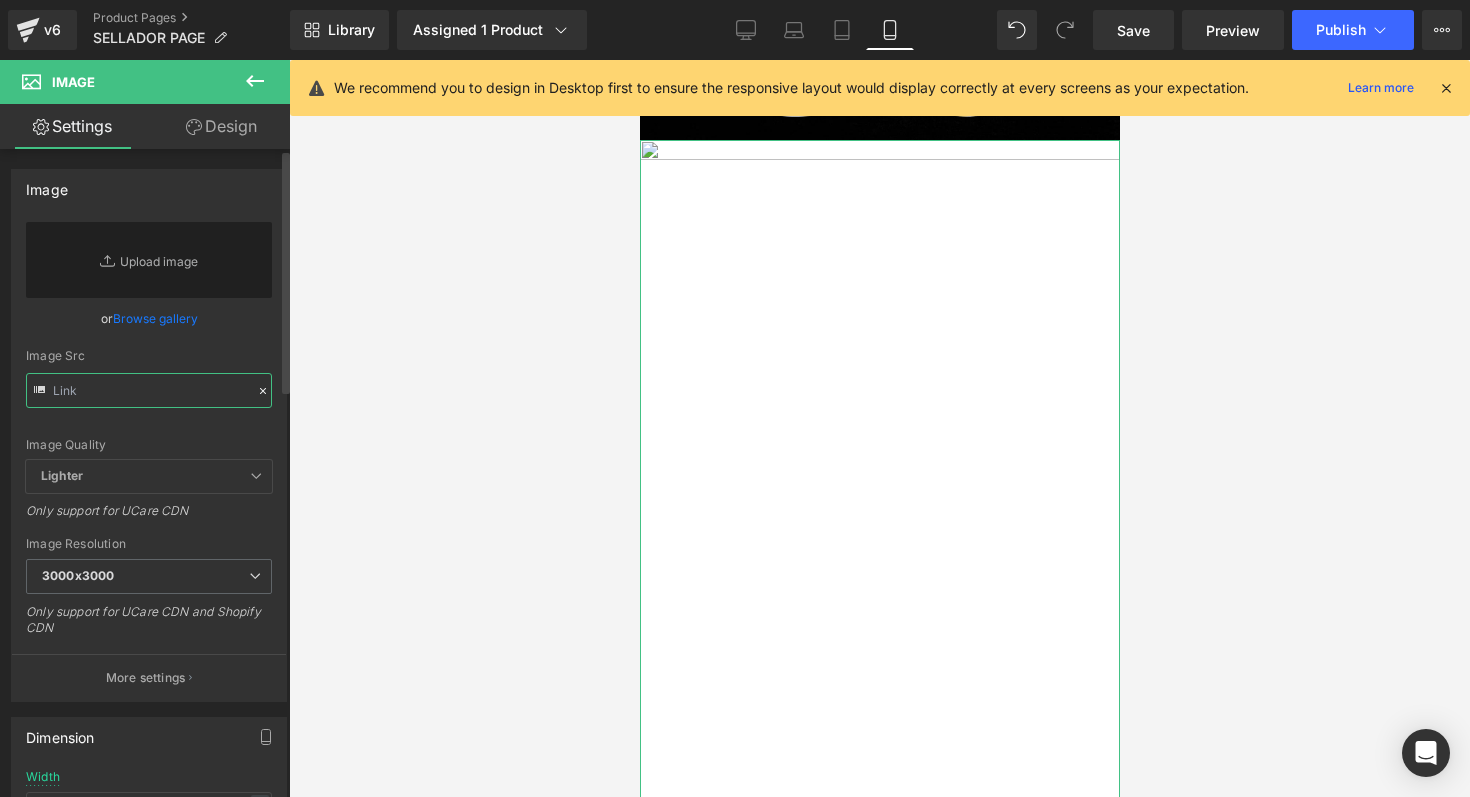 click at bounding box center [149, 390] 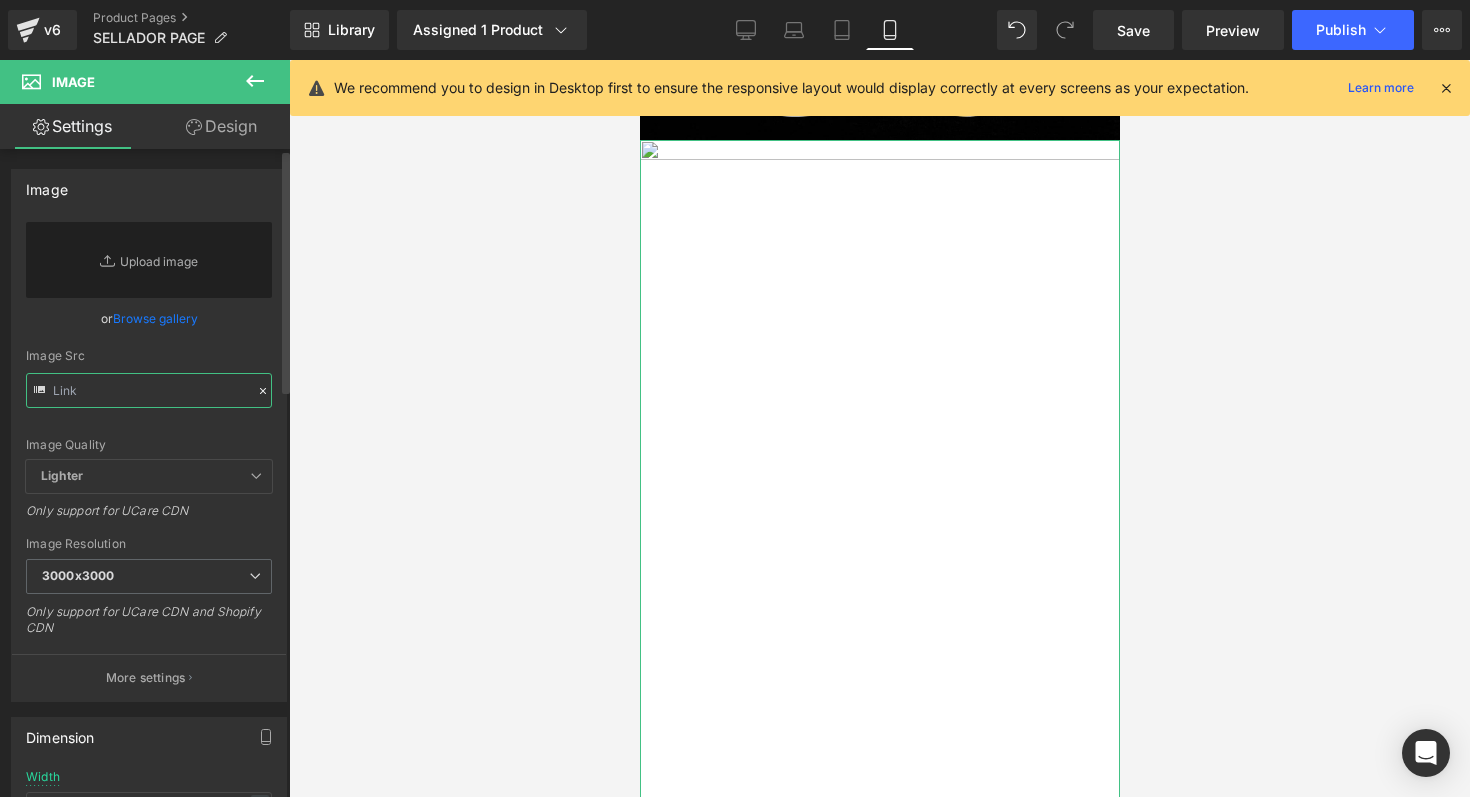 click at bounding box center [149, 390] 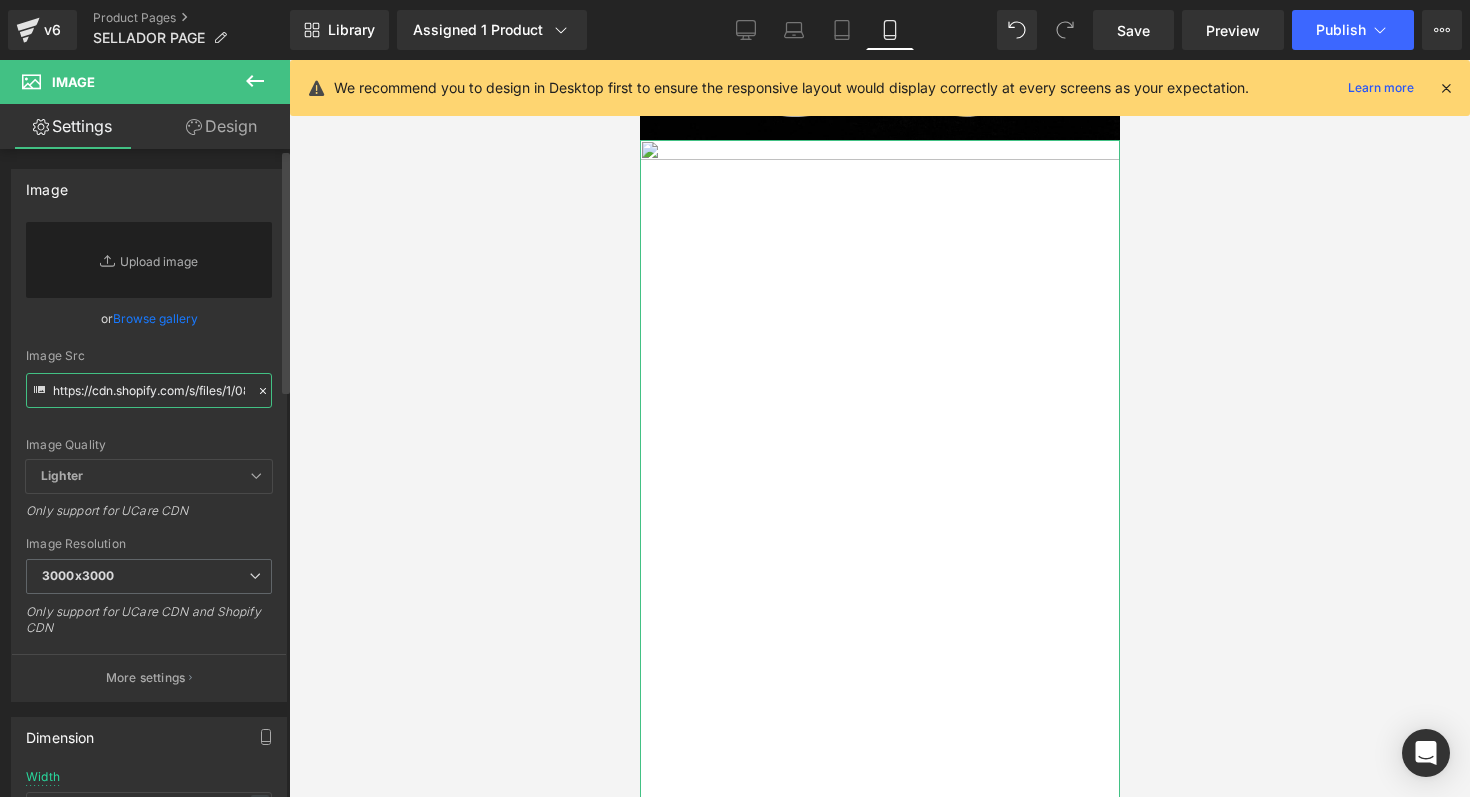 scroll, scrollTop: 0, scrollLeft: 366, axis: horizontal 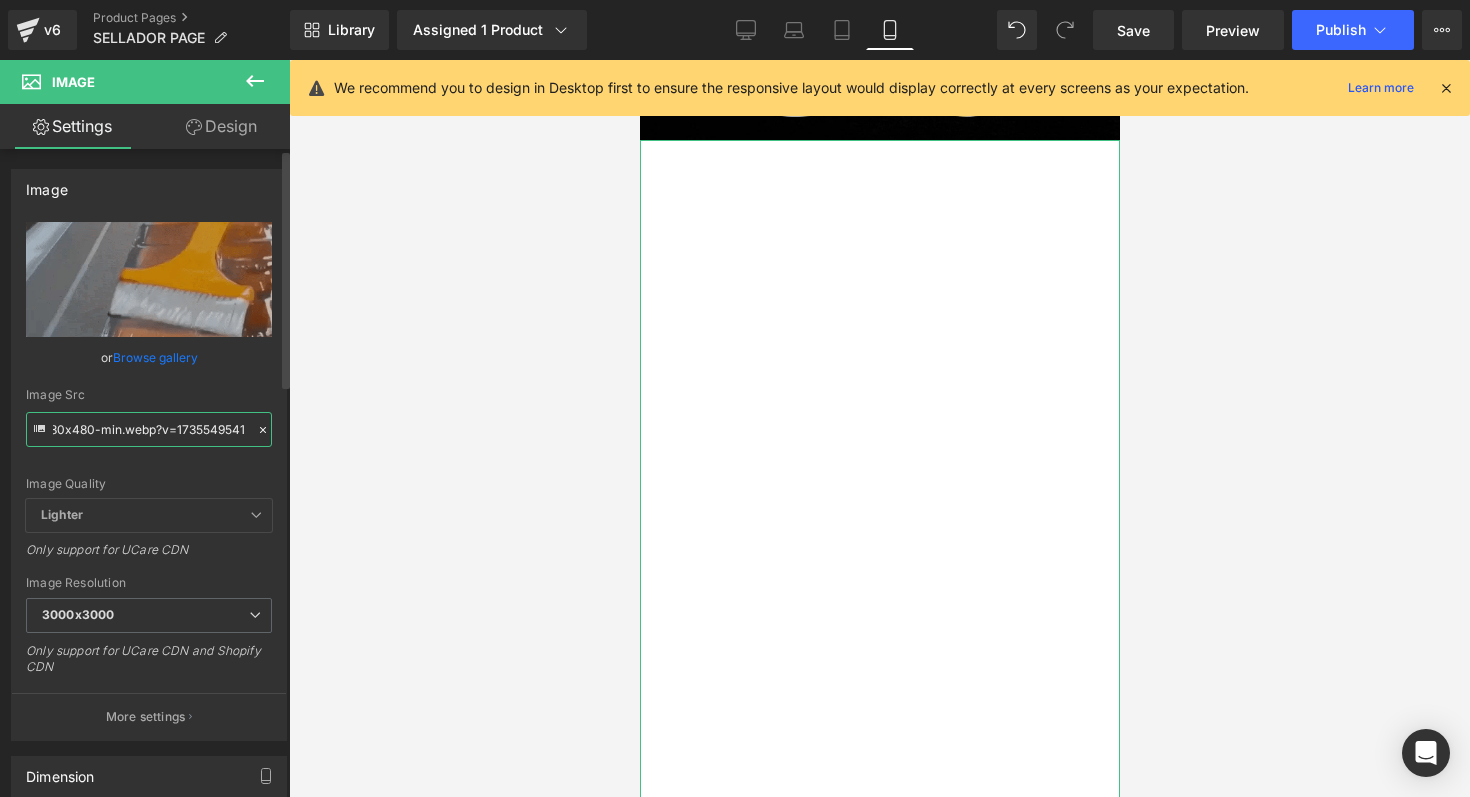 type on "https://cdn.shopify.com/s/files/1/0838/3191/4772/files/giphy_480x480-min_3000x3000.webp?v=1735549541" 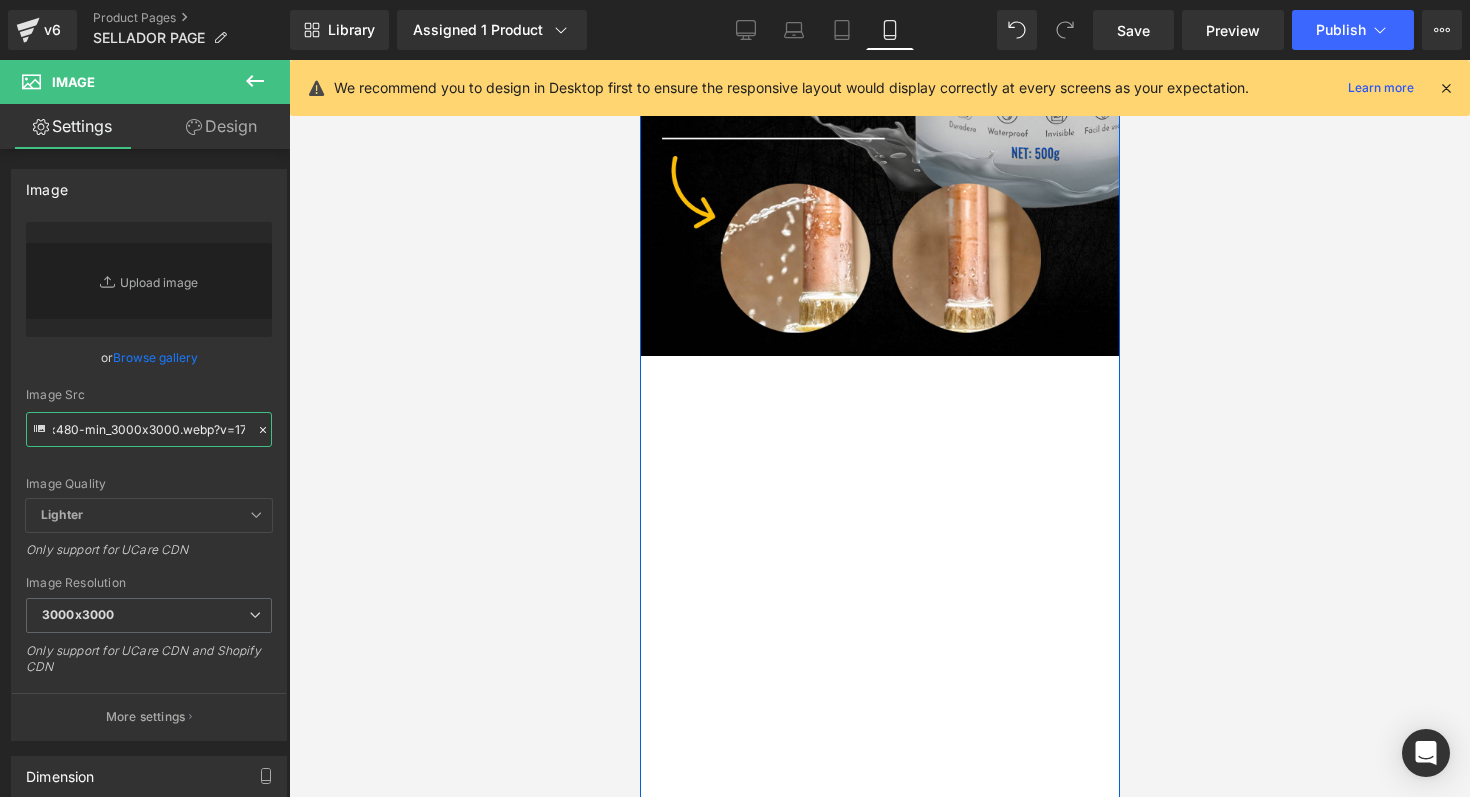 scroll, scrollTop: 1088, scrollLeft: 0, axis: vertical 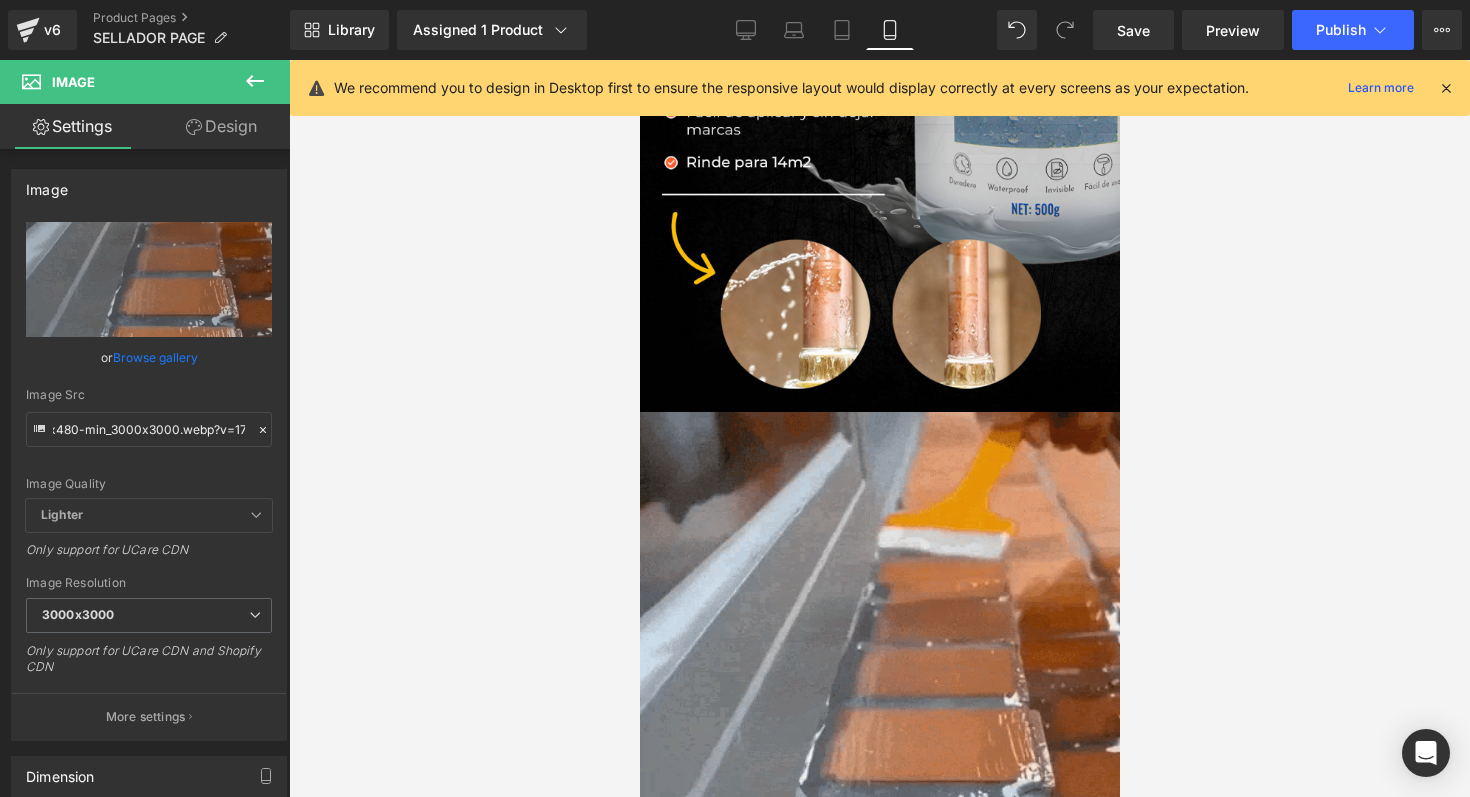 click 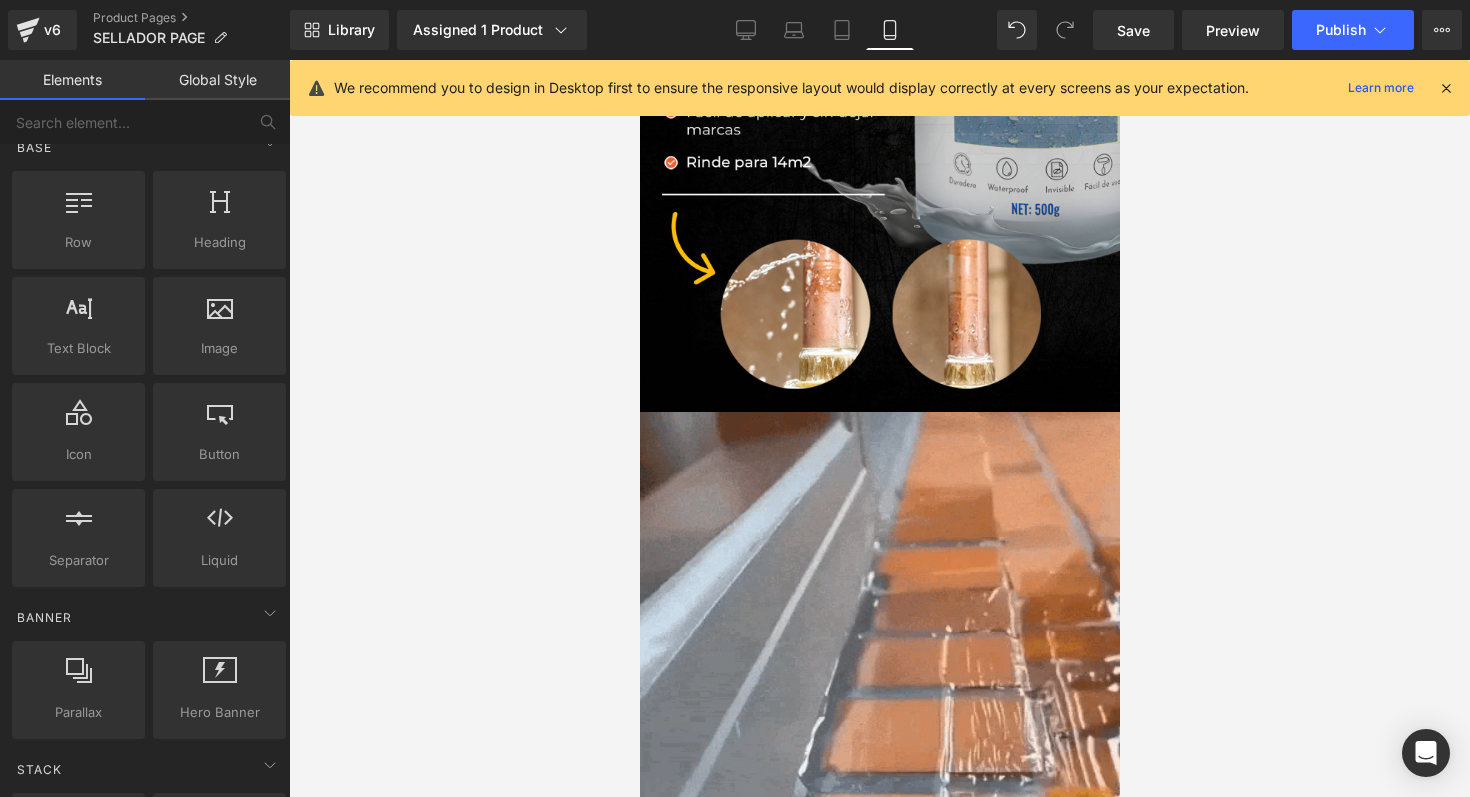 scroll, scrollTop: 0, scrollLeft: 0, axis: both 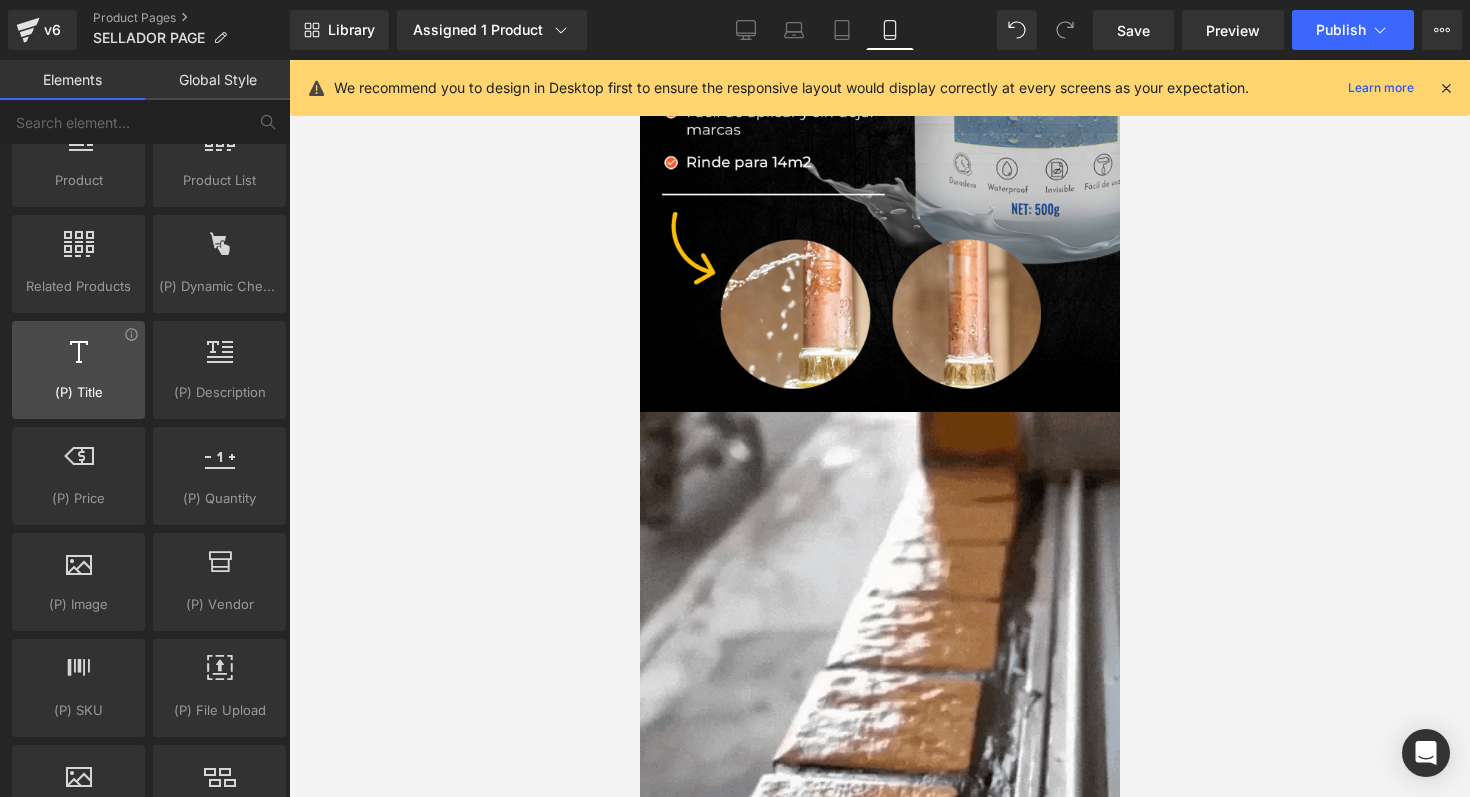 click at bounding box center [78, 359] 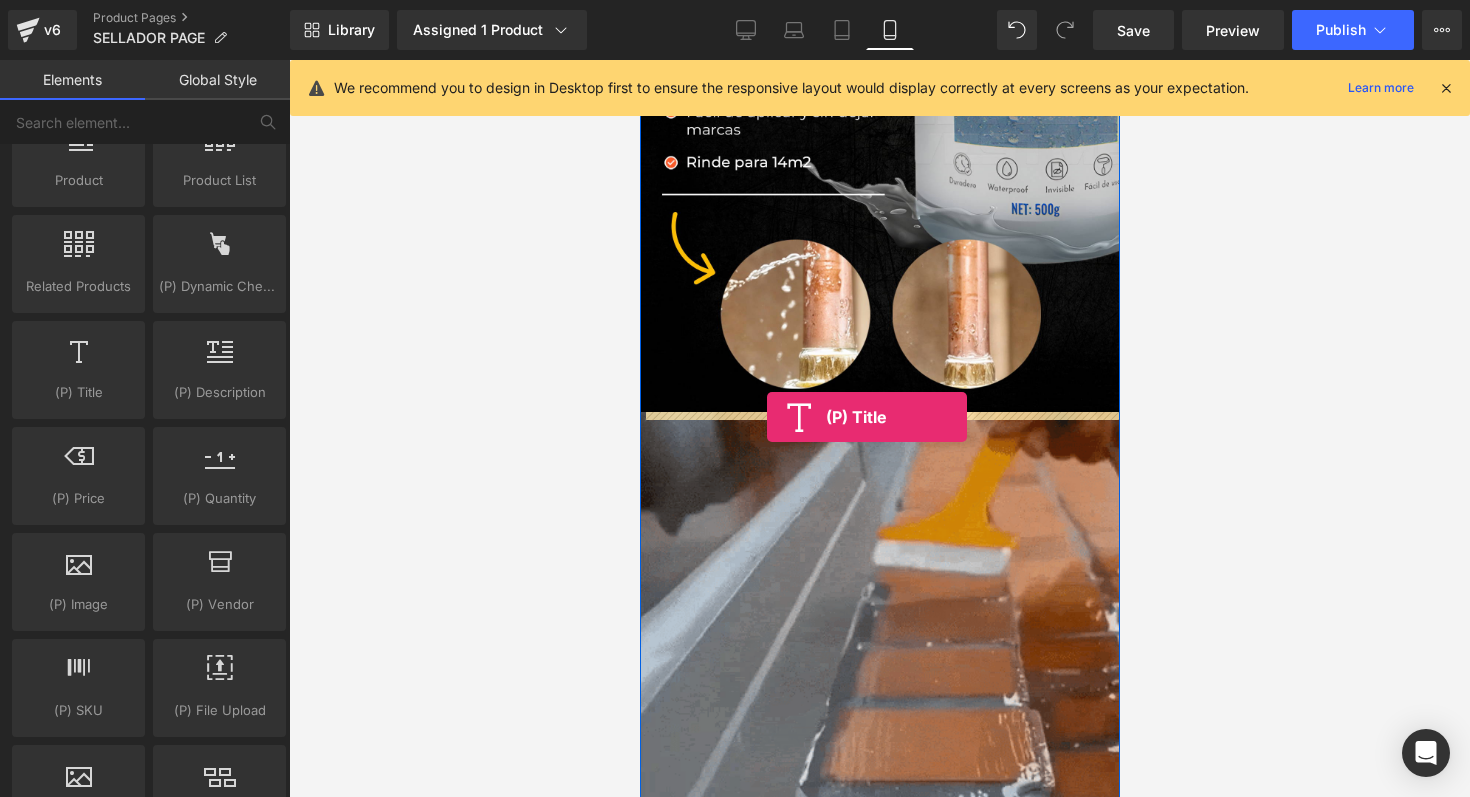 drag, startPoint x: 750, startPoint y: 426, endPoint x: 766, endPoint y: 417, distance: 18.35756 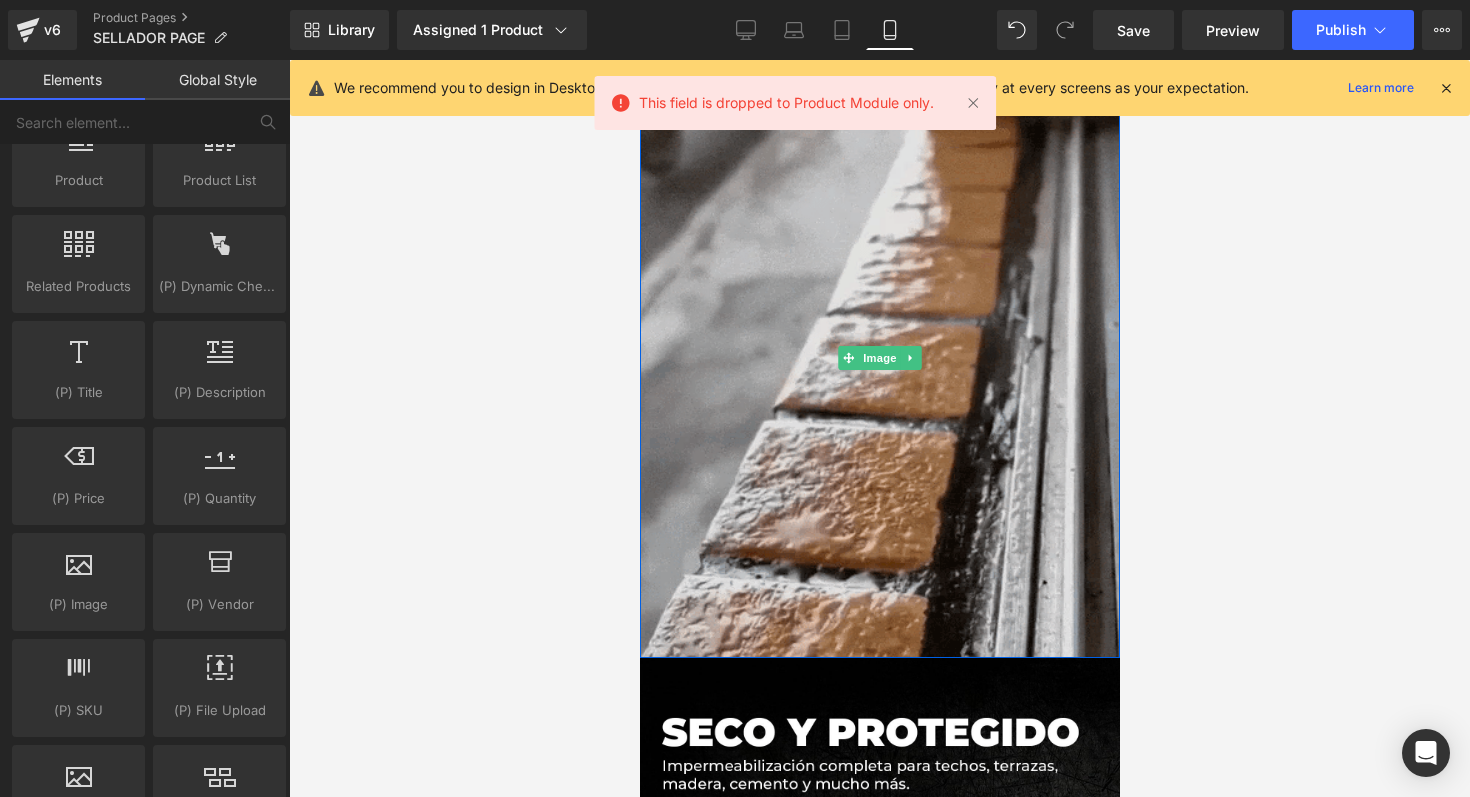 scroll, scrollTop: 1490, scrollLeft: 0, axis: vertical 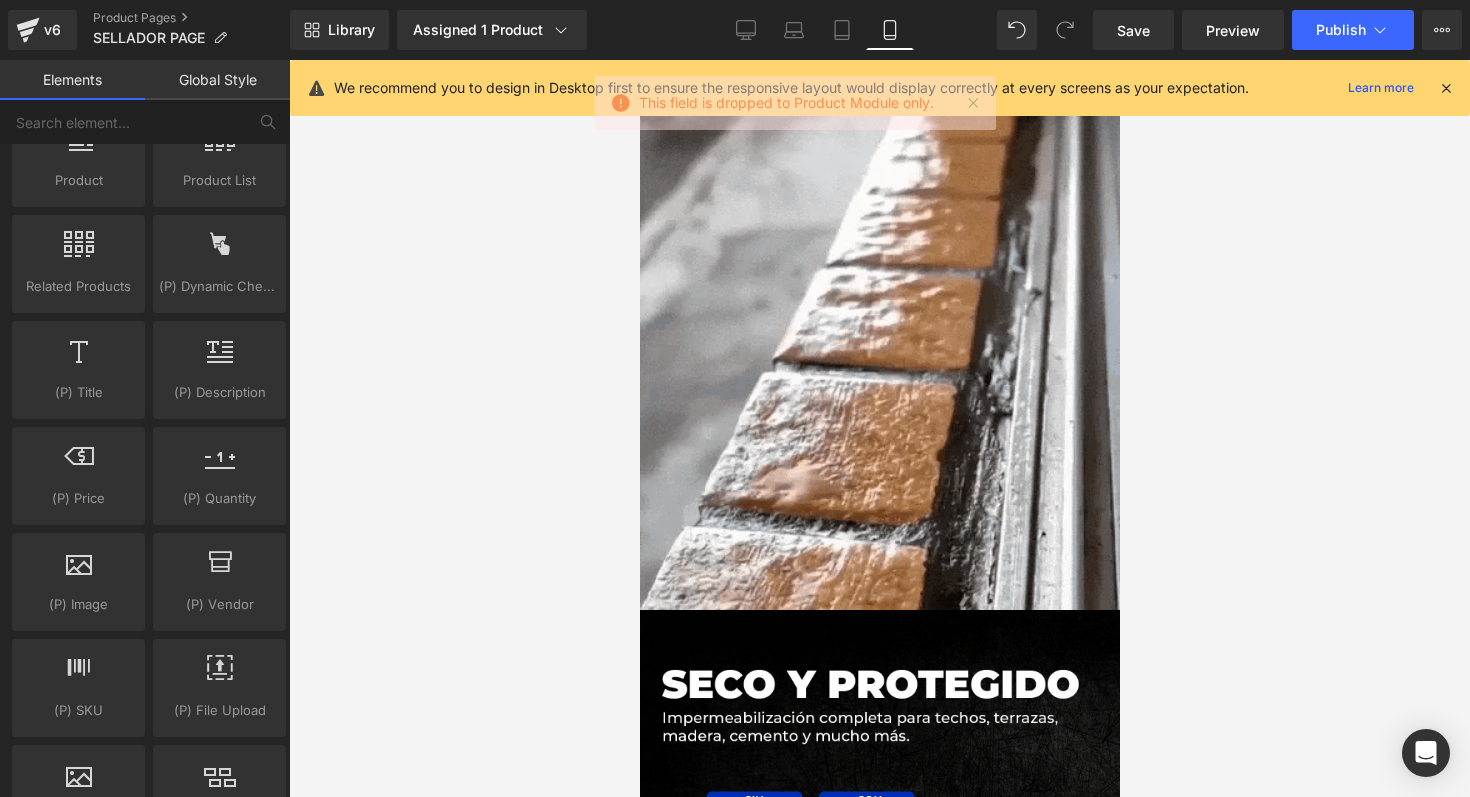 click at bounding box center [1446, 88] 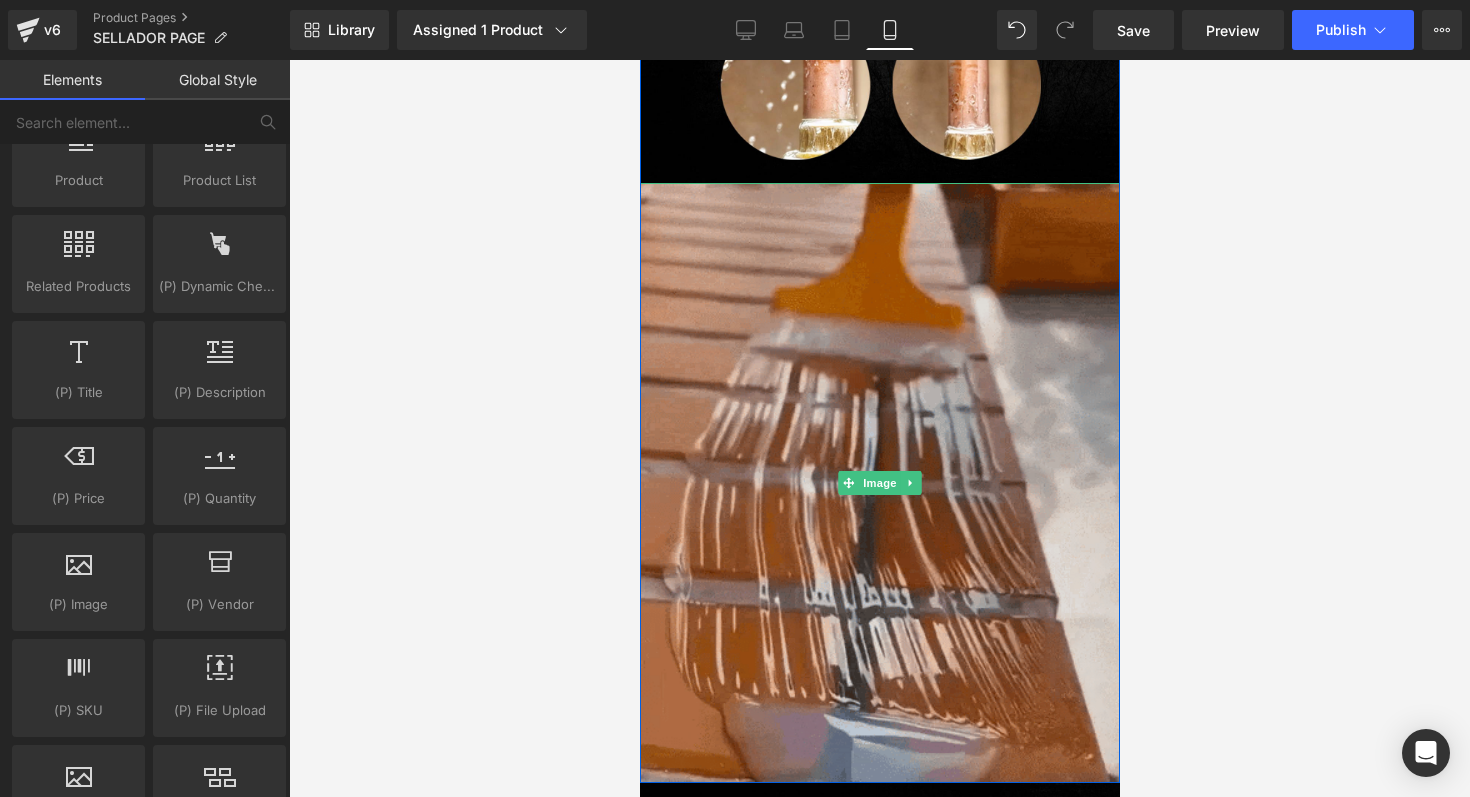 scroll, scrollTop: 1126, scrollLeft: 0, axis: vertical 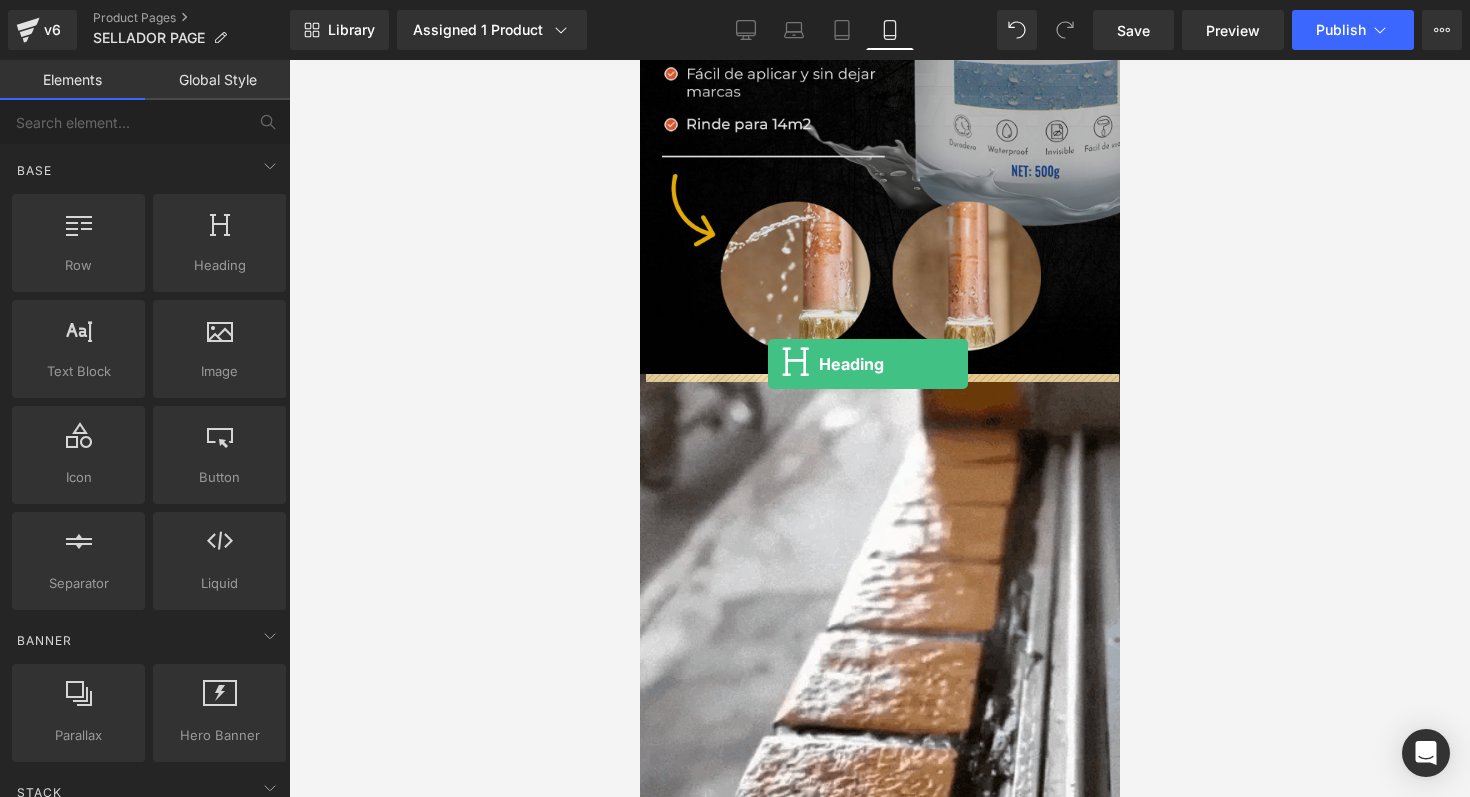 drag, startPoint x: 879, startPoint y: 328, endPoint x: 768, endPoint y: 370, distance: 118.680244 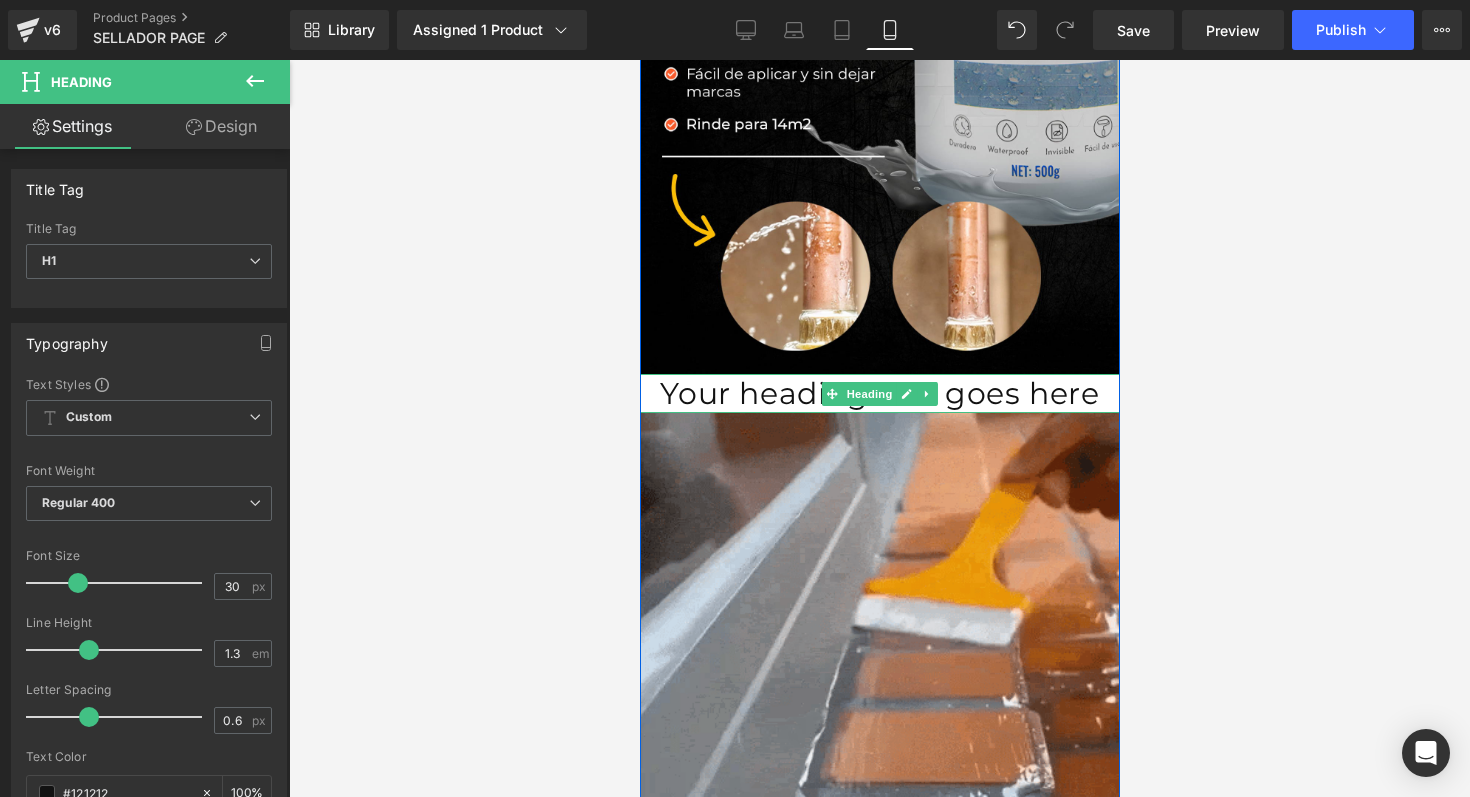 click on "Your heading text goes here" at bounding box center [879, 393] 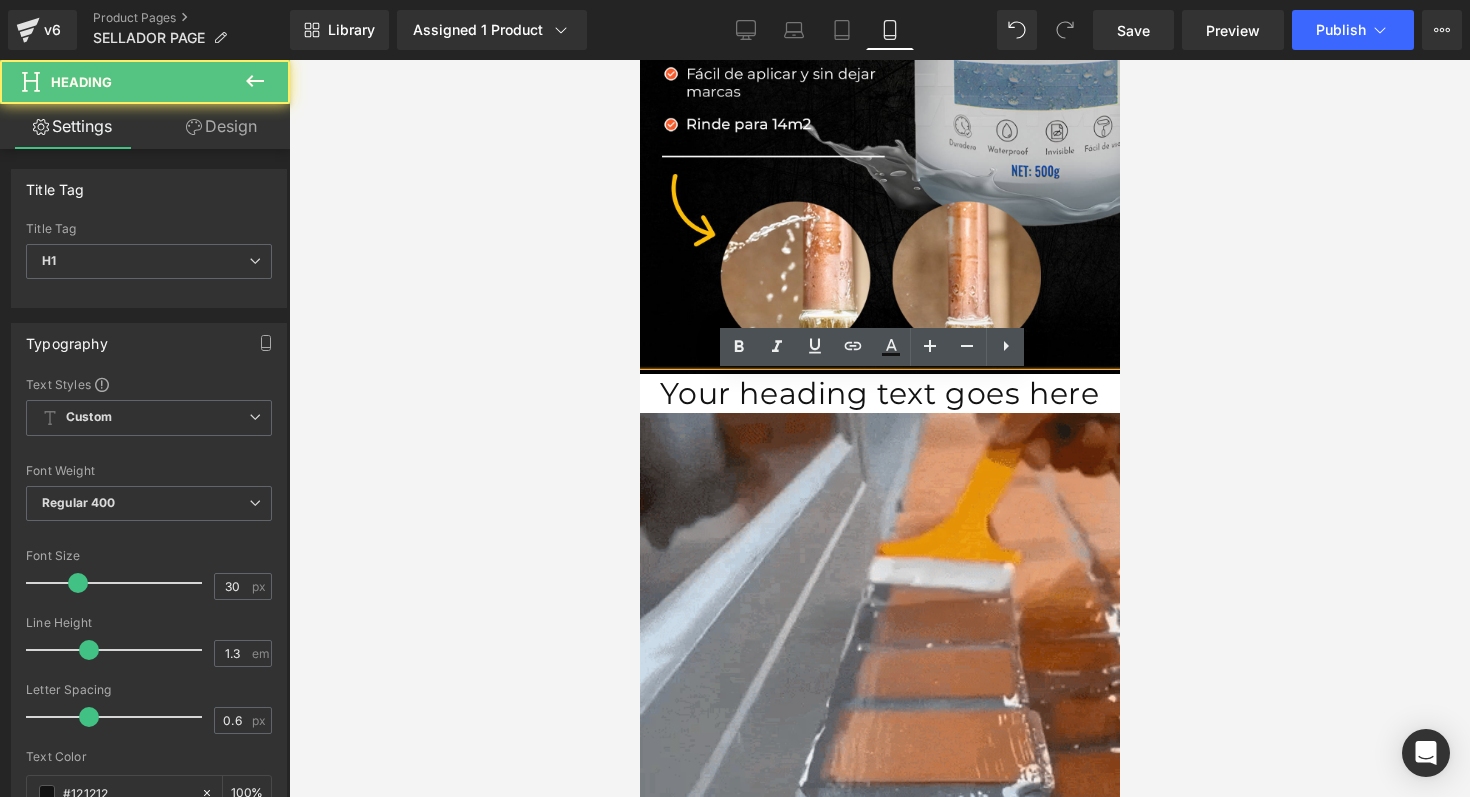 click on "Your heading text goes here" at bounding box center (879, 393) 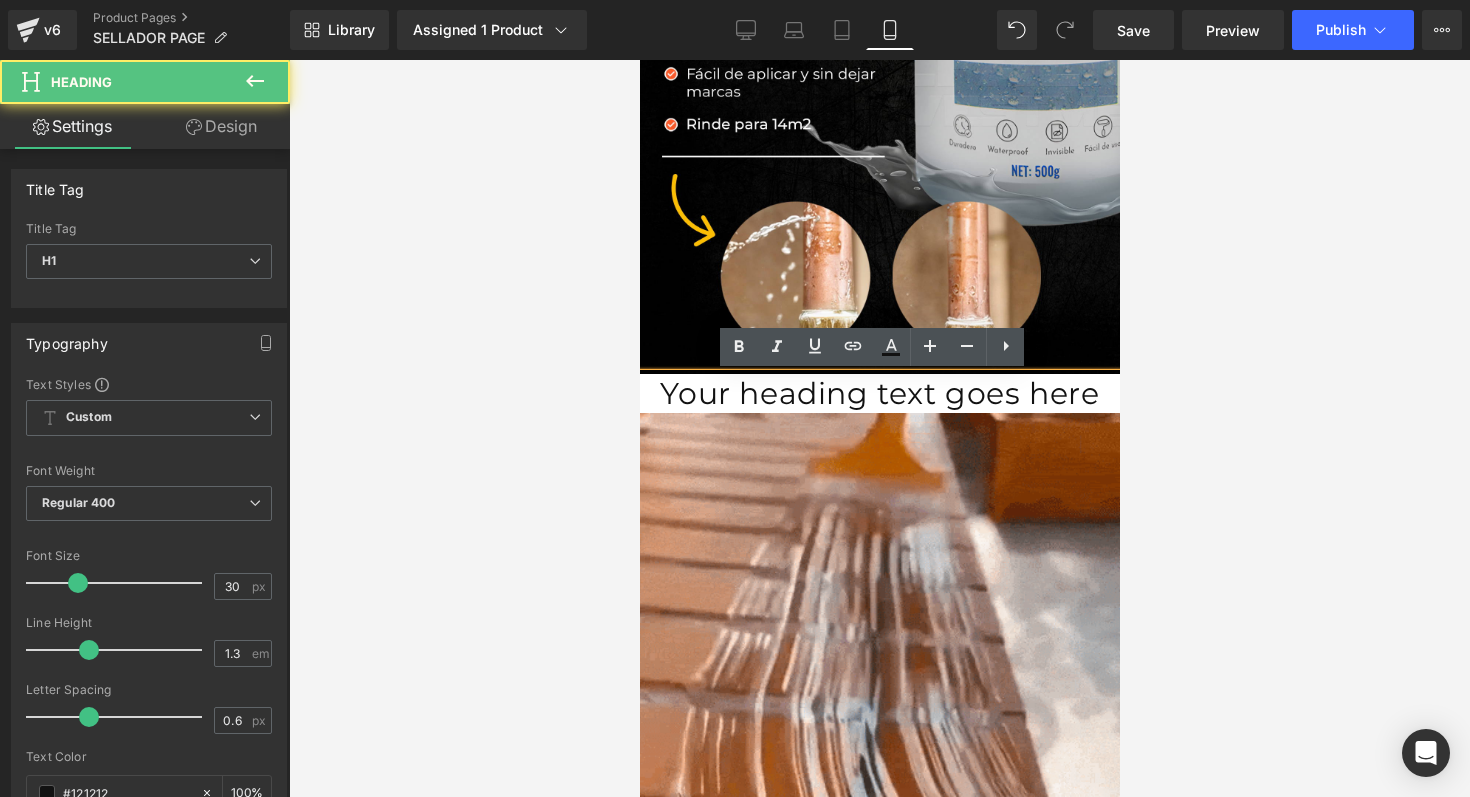 click on "Your heading text goes here" at bounding box center (879, 393) 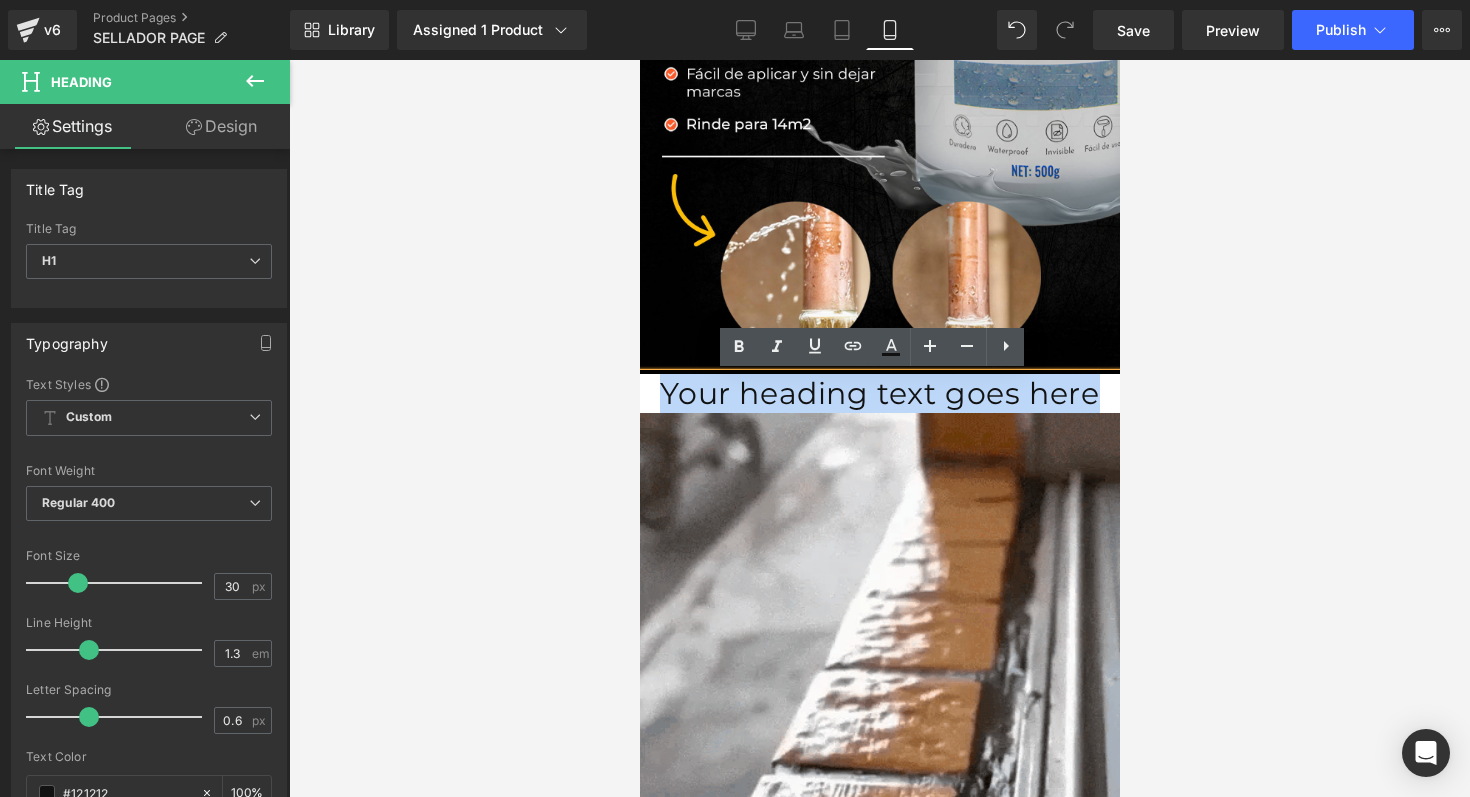 paste 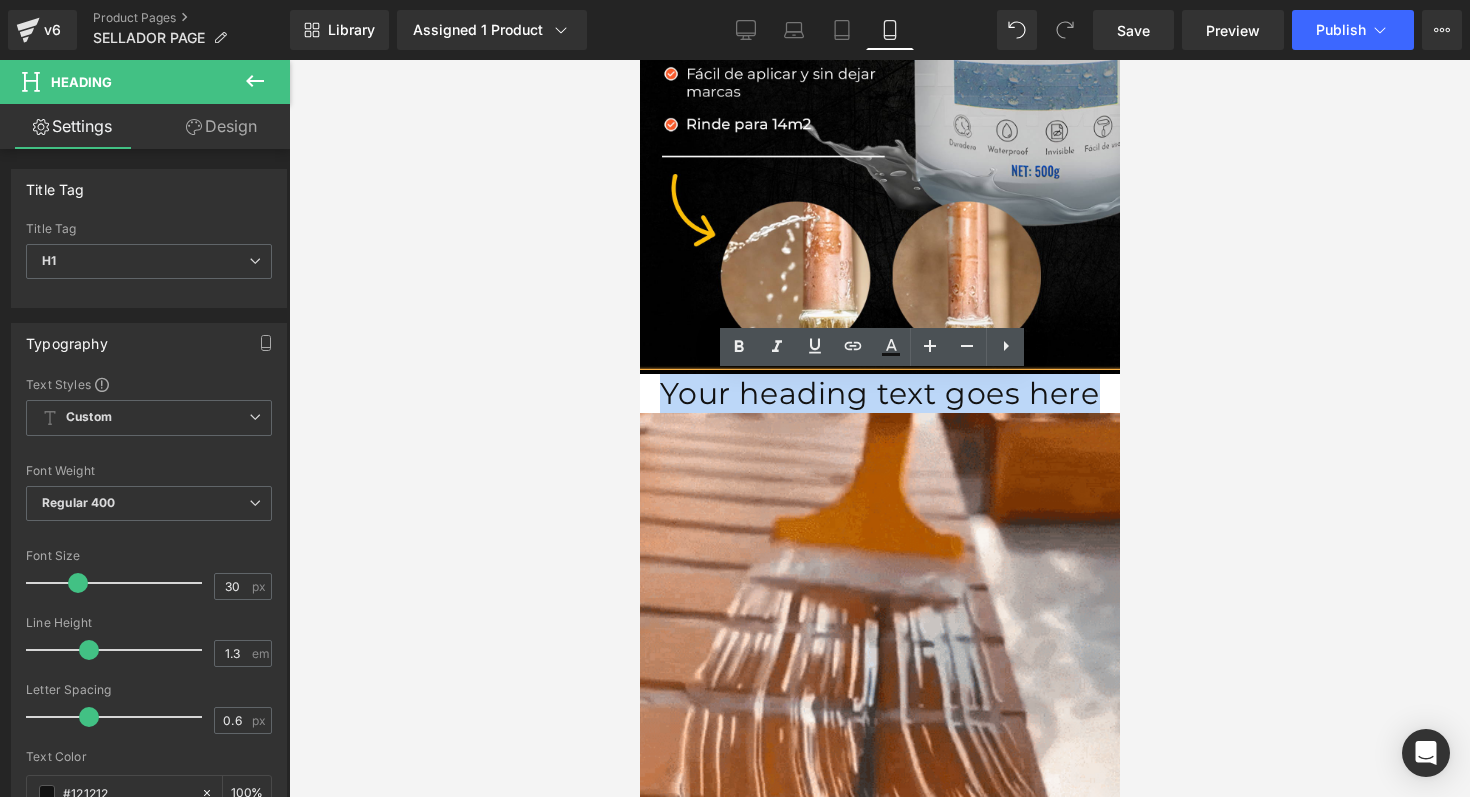 type 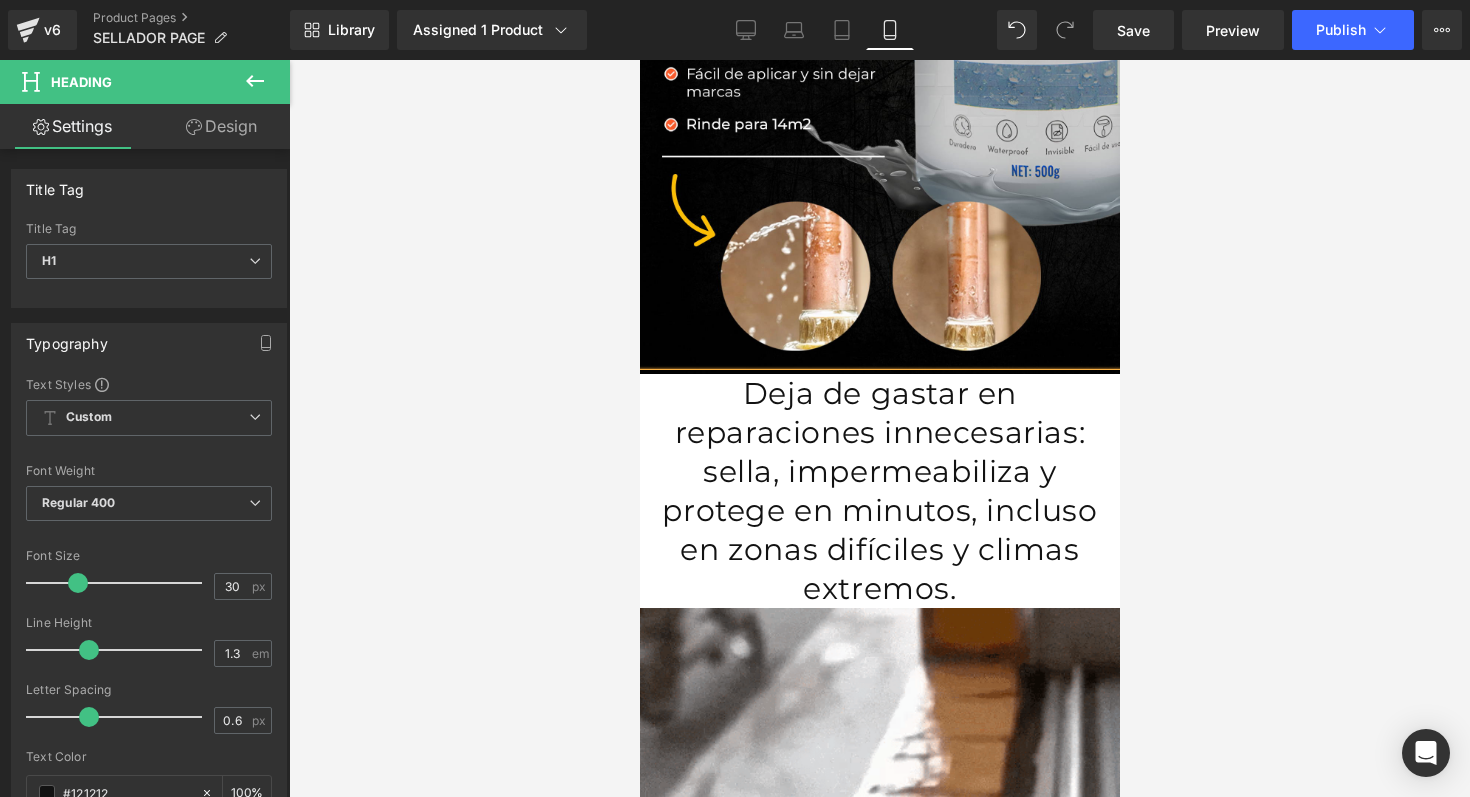 click on "Deja de gastar en reparaciones innecesarias: sella, impermeabiliza y protege en minutos, incluso en zonas difíciles y climas extremos." at bounding box center (879, 491) 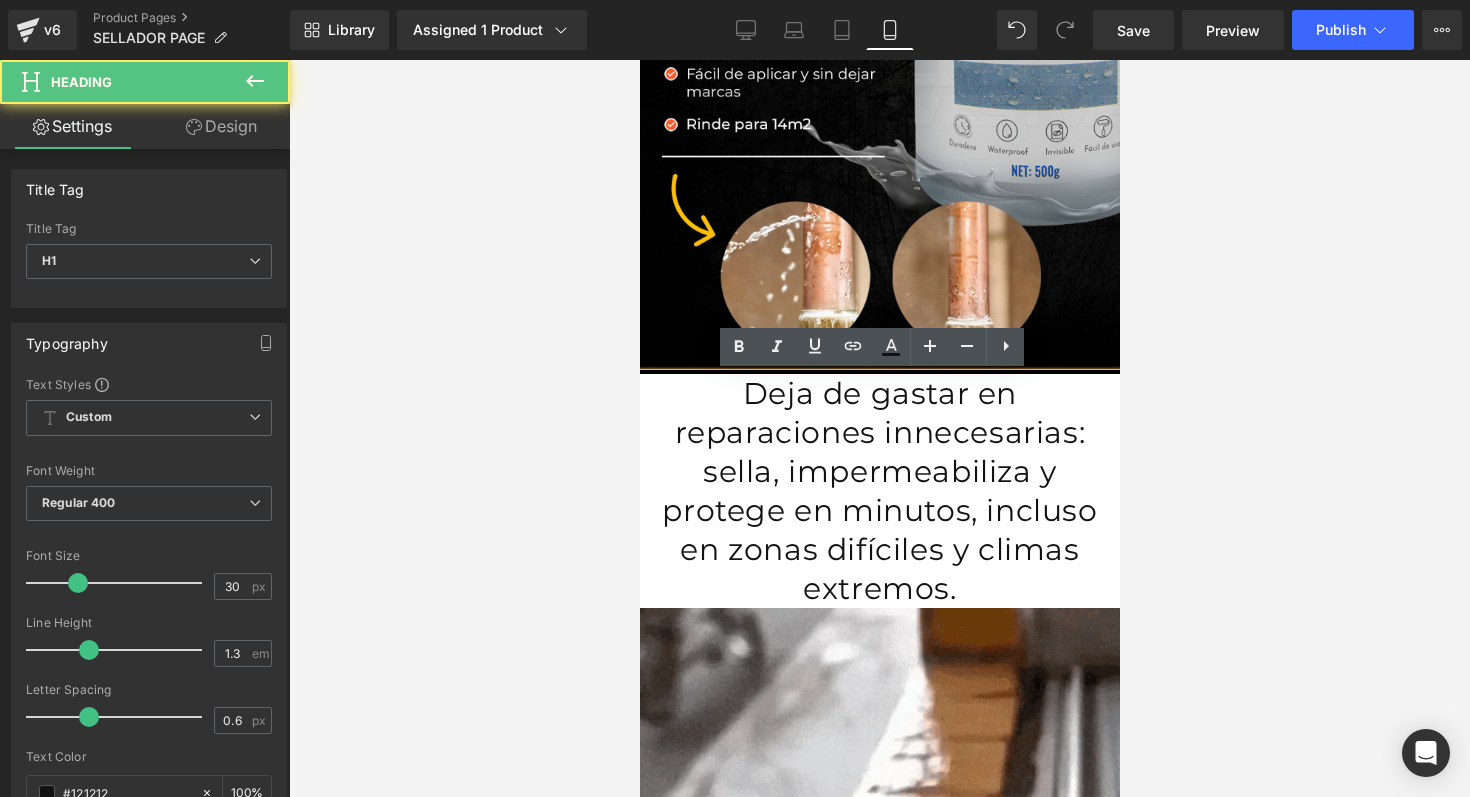 click on "Deja de gastar en reparaciones innecesarias: sella, impermeabiliza y protege en minutos, incluso en zonas difíciles y climas extremos." at bounding box center [879, 491] 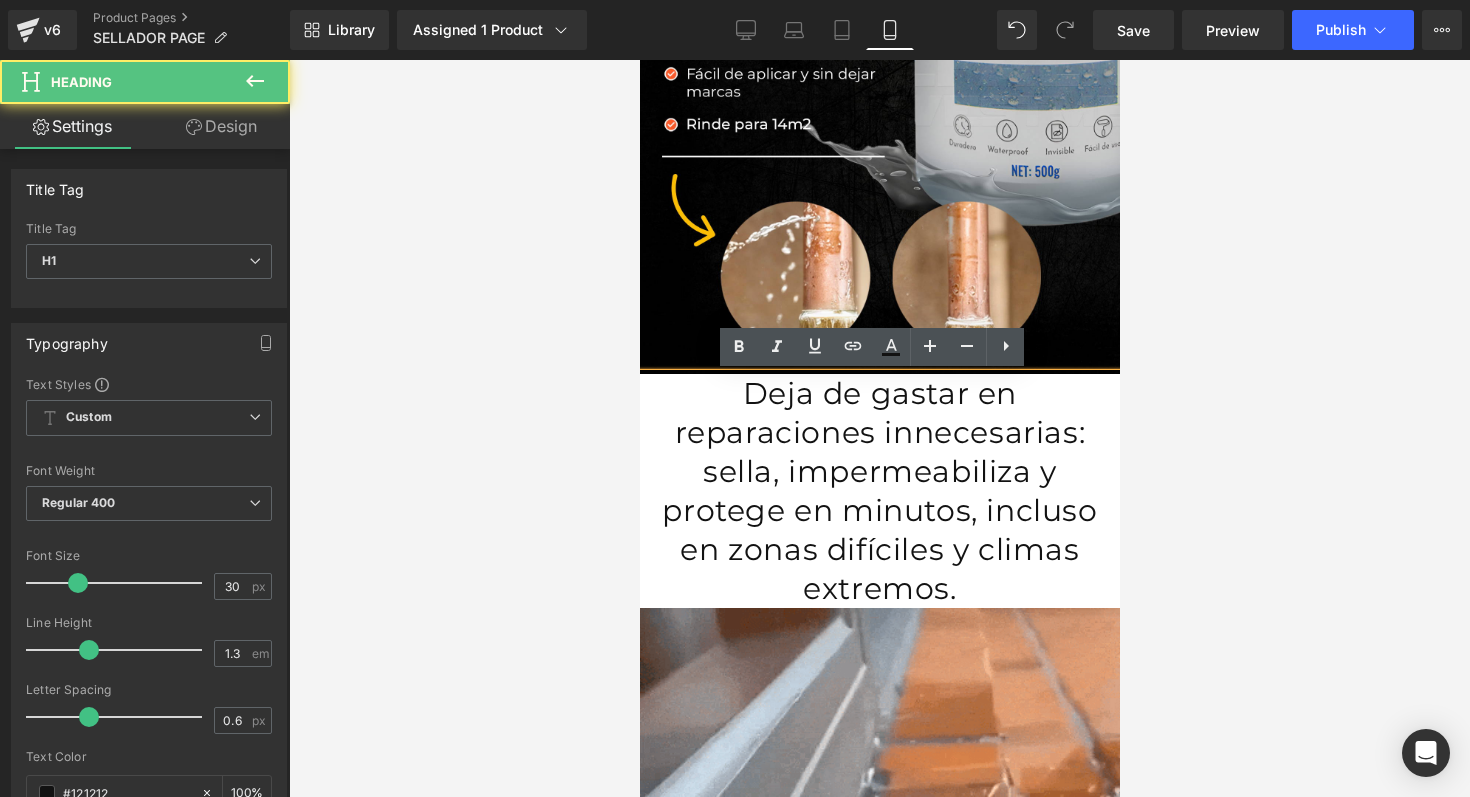 click on "Deja de gastar en reparaciones innecesarias: sella, impermeabiliza y protege en minutos, incluso en zonas difíciles y climas extremos." at bounding box center (879, 491) 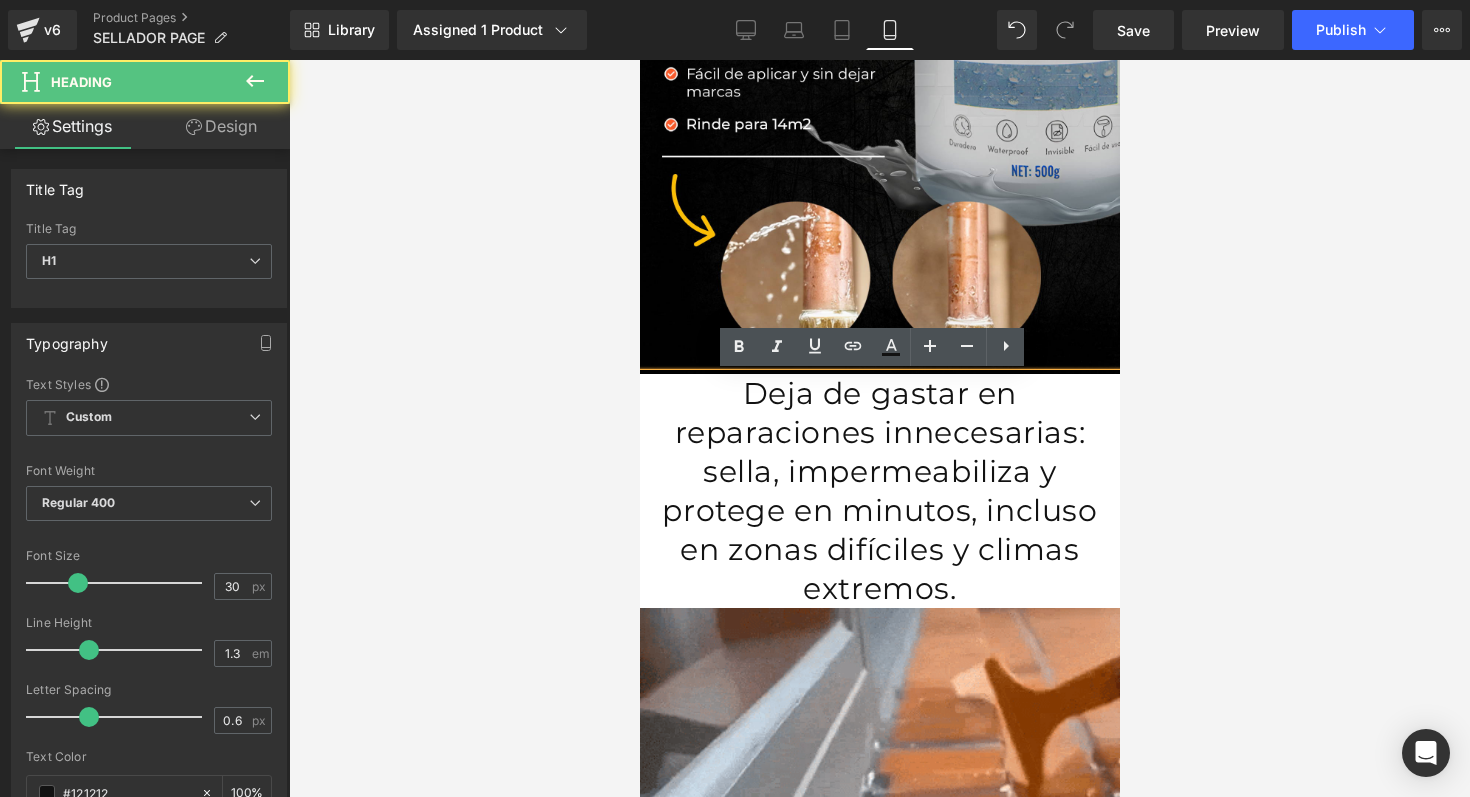 click on "Deja de gastar en reparaciones innecesarias: sella, impermeabiliza y protege en minutos, incluso en zonas difíciles y climas extremos." at bounding box center (879, 491) 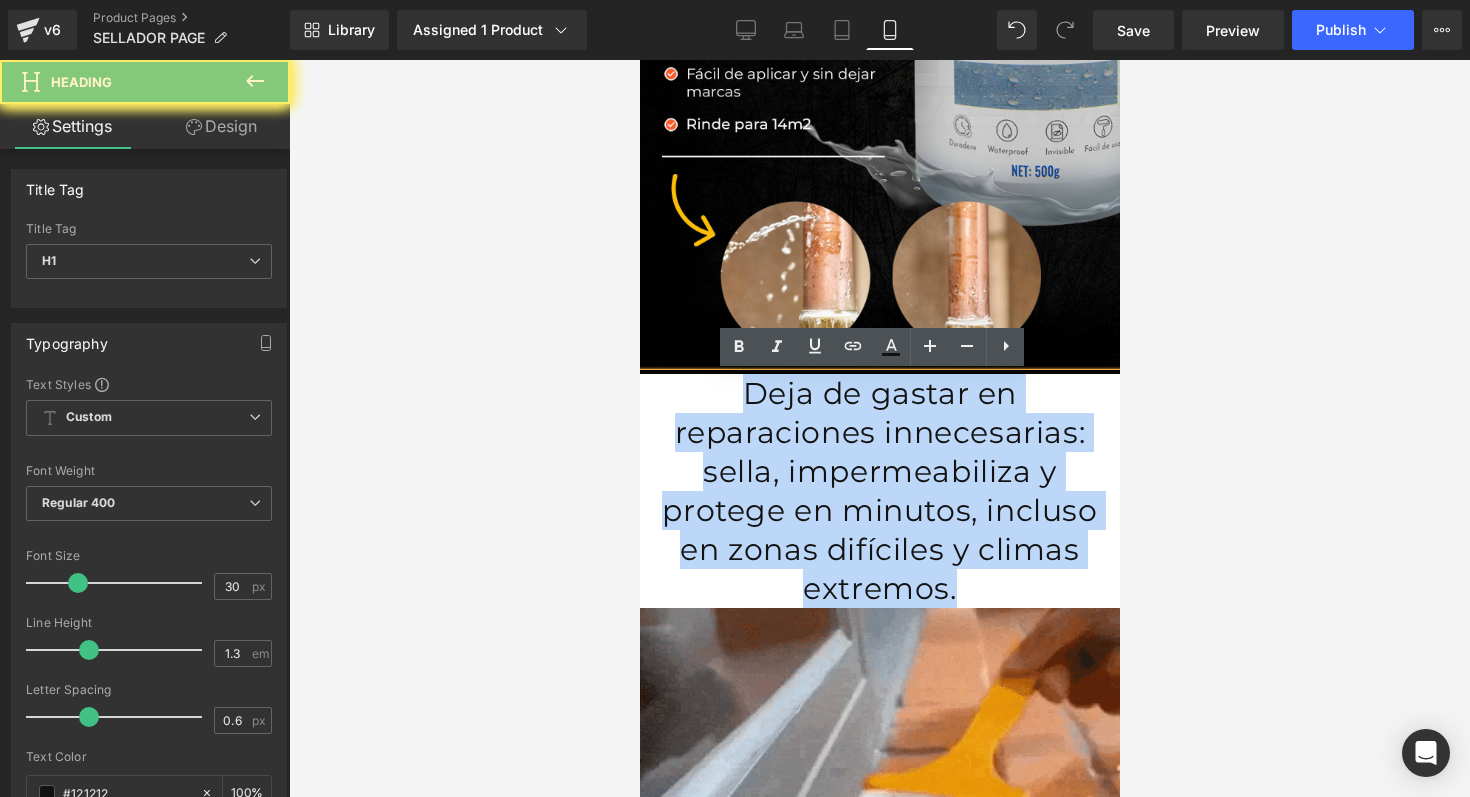 click on "Deja de gastar en reparaciones innecesarias: sella, impermeabiliza y protege en minutos, incluso en zonas difíciles y climas extremos." at bounding box center [879, 491] 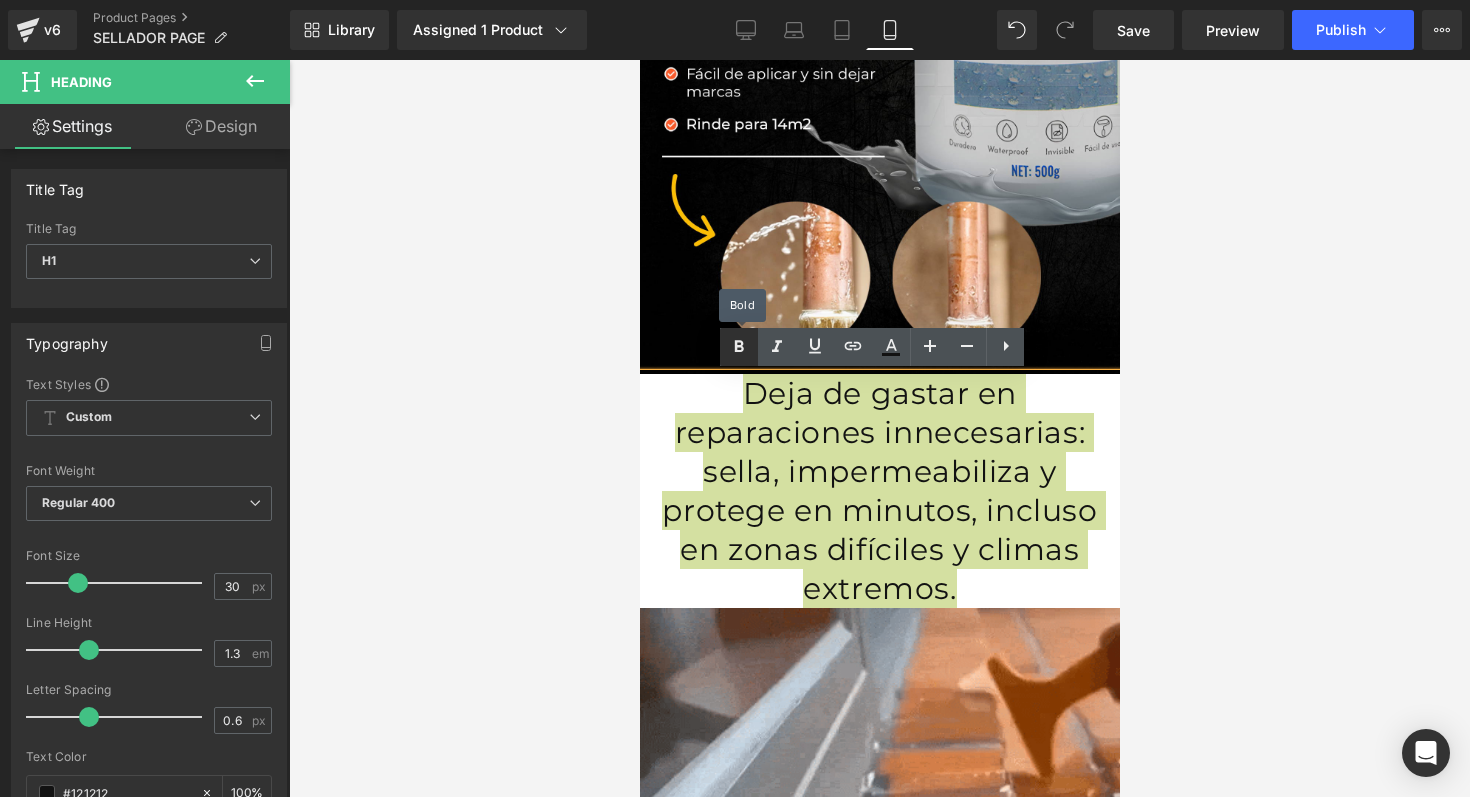 click 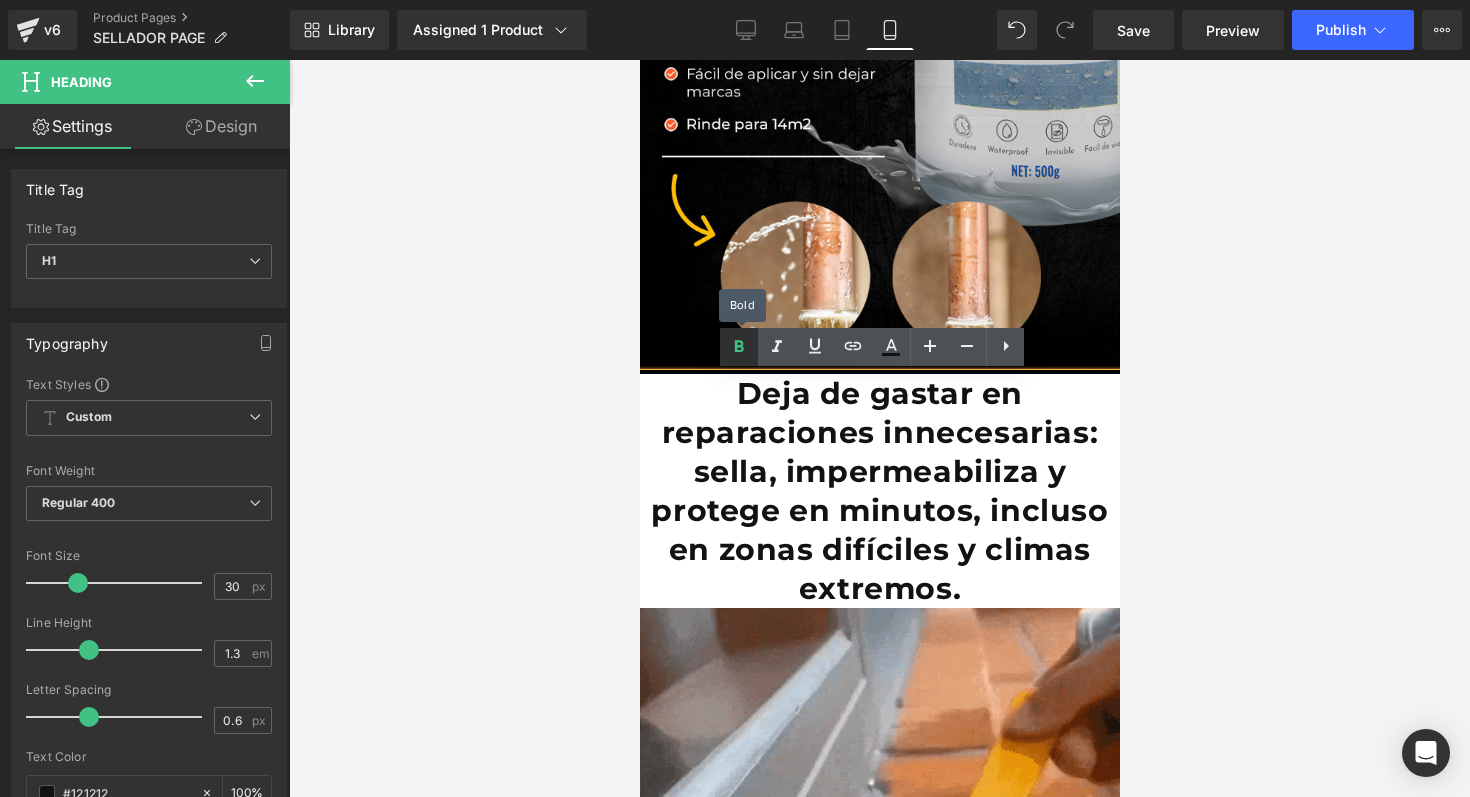 click 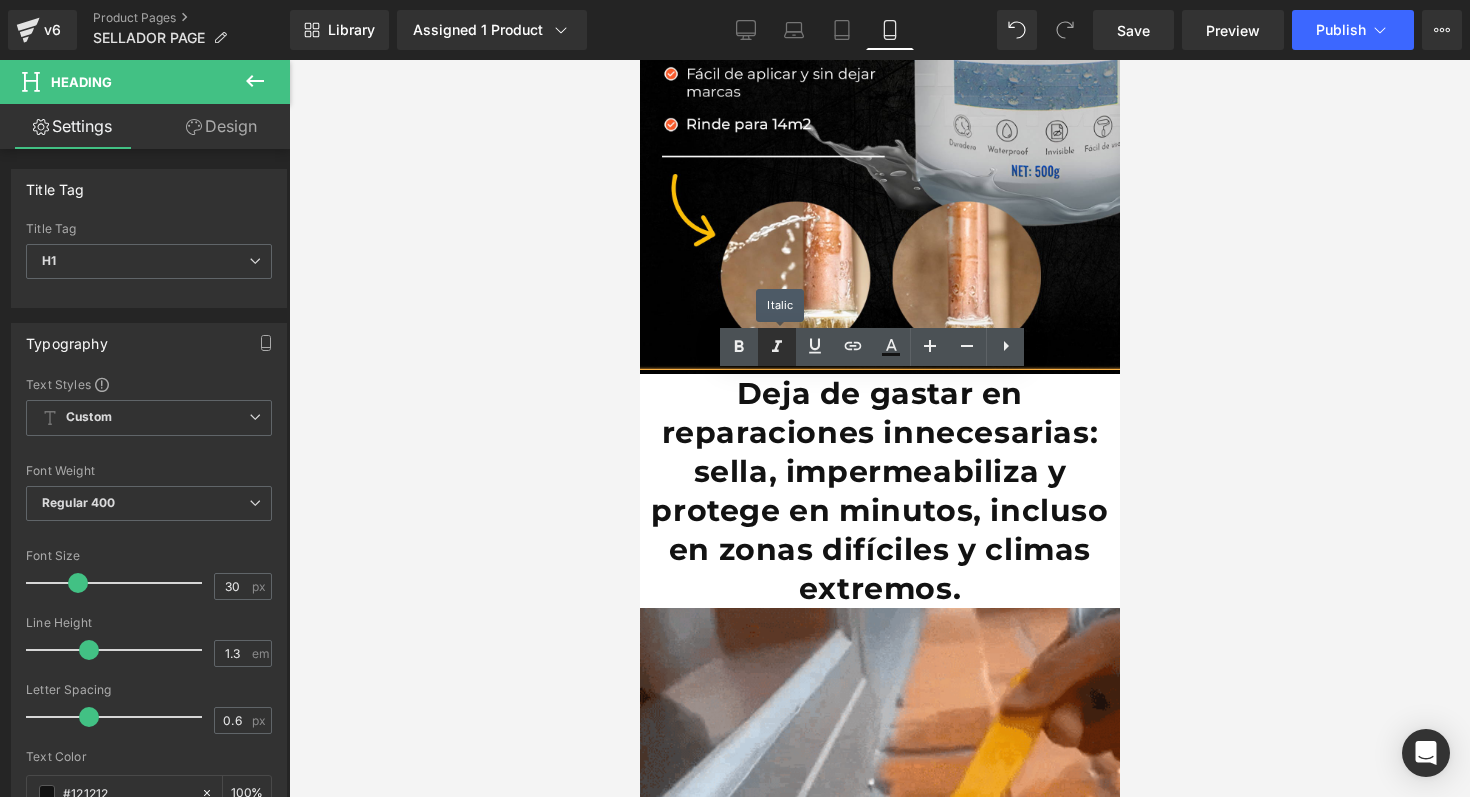 click 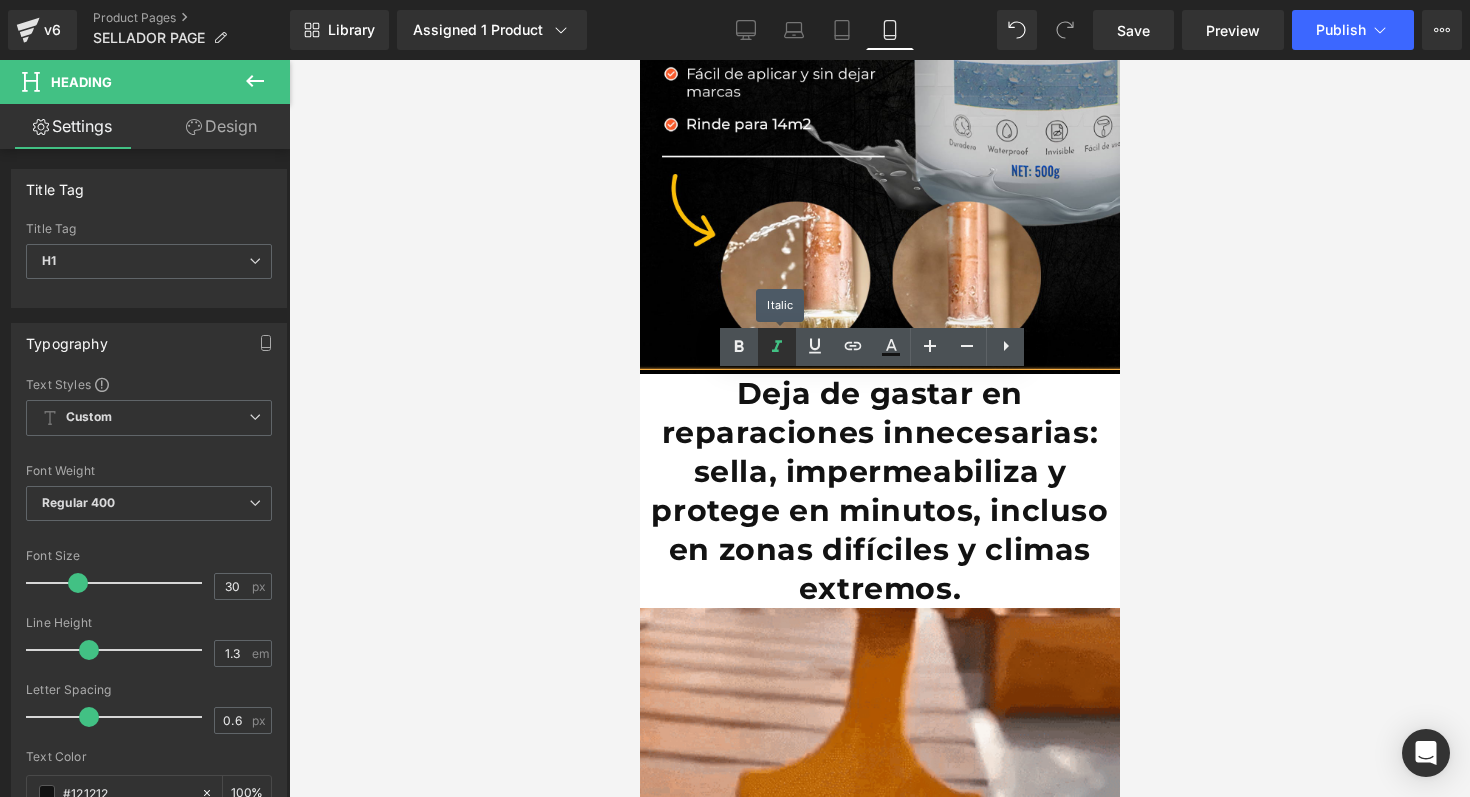 click 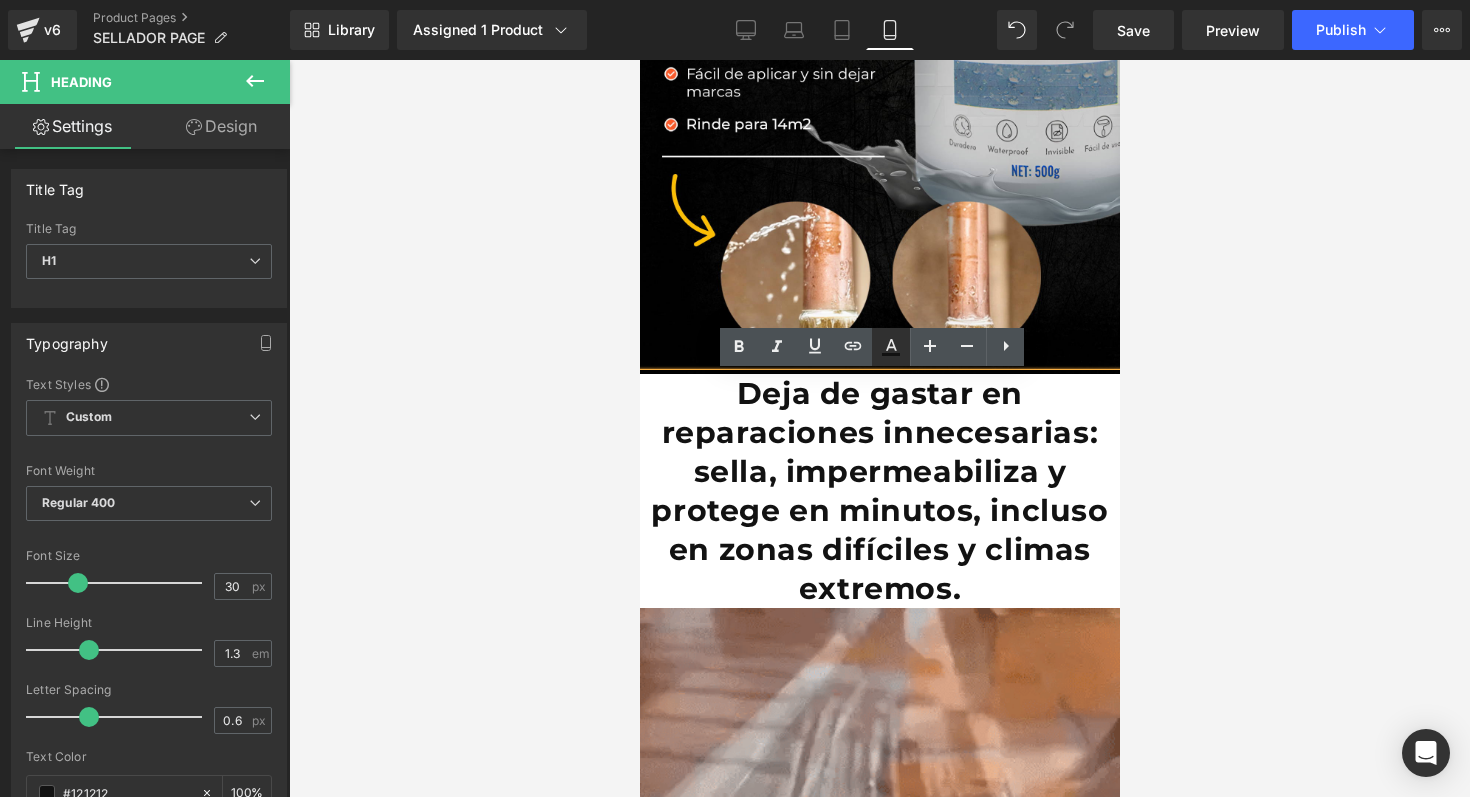 click 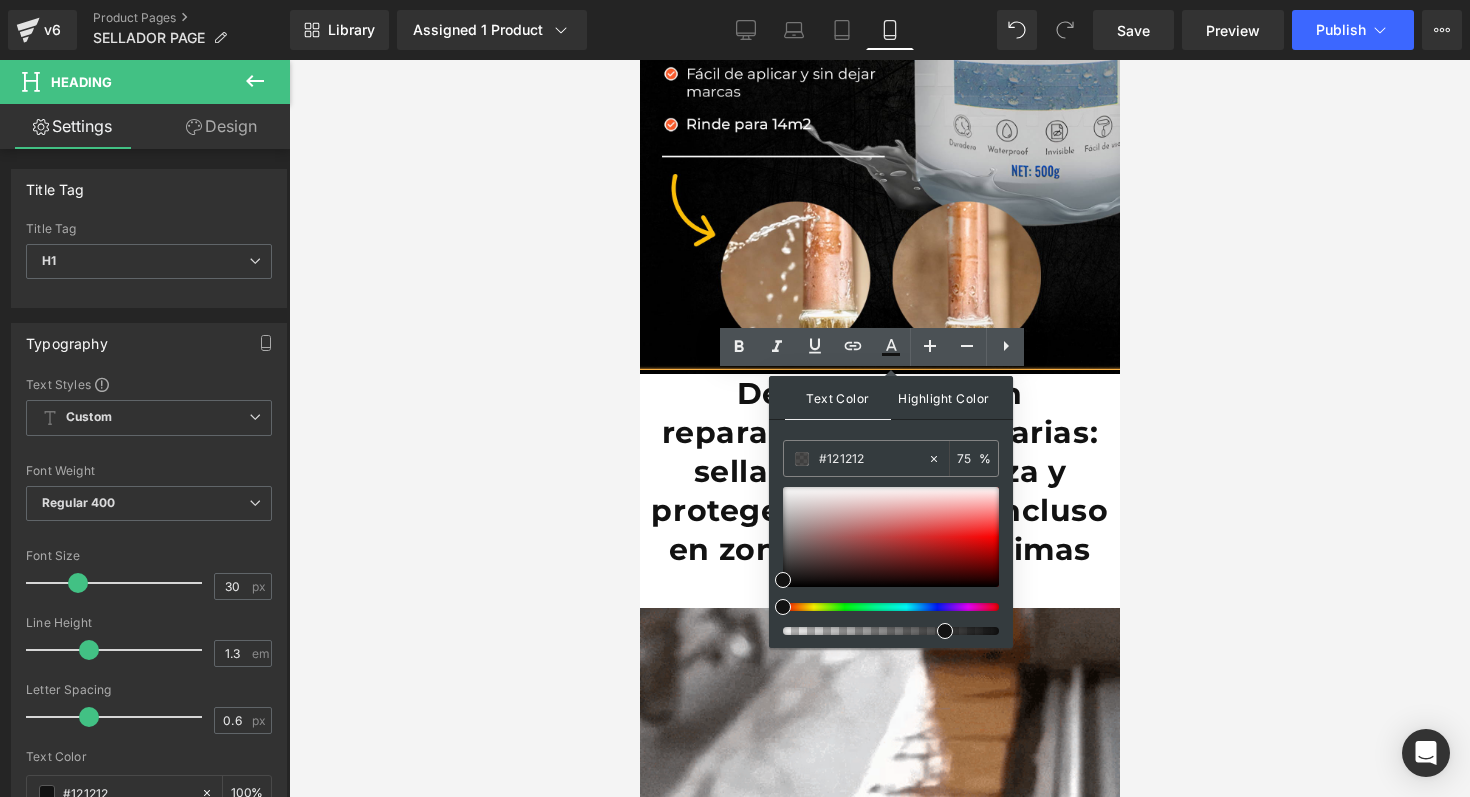 click on "Highlight Color" at bounding box center [944, 397] 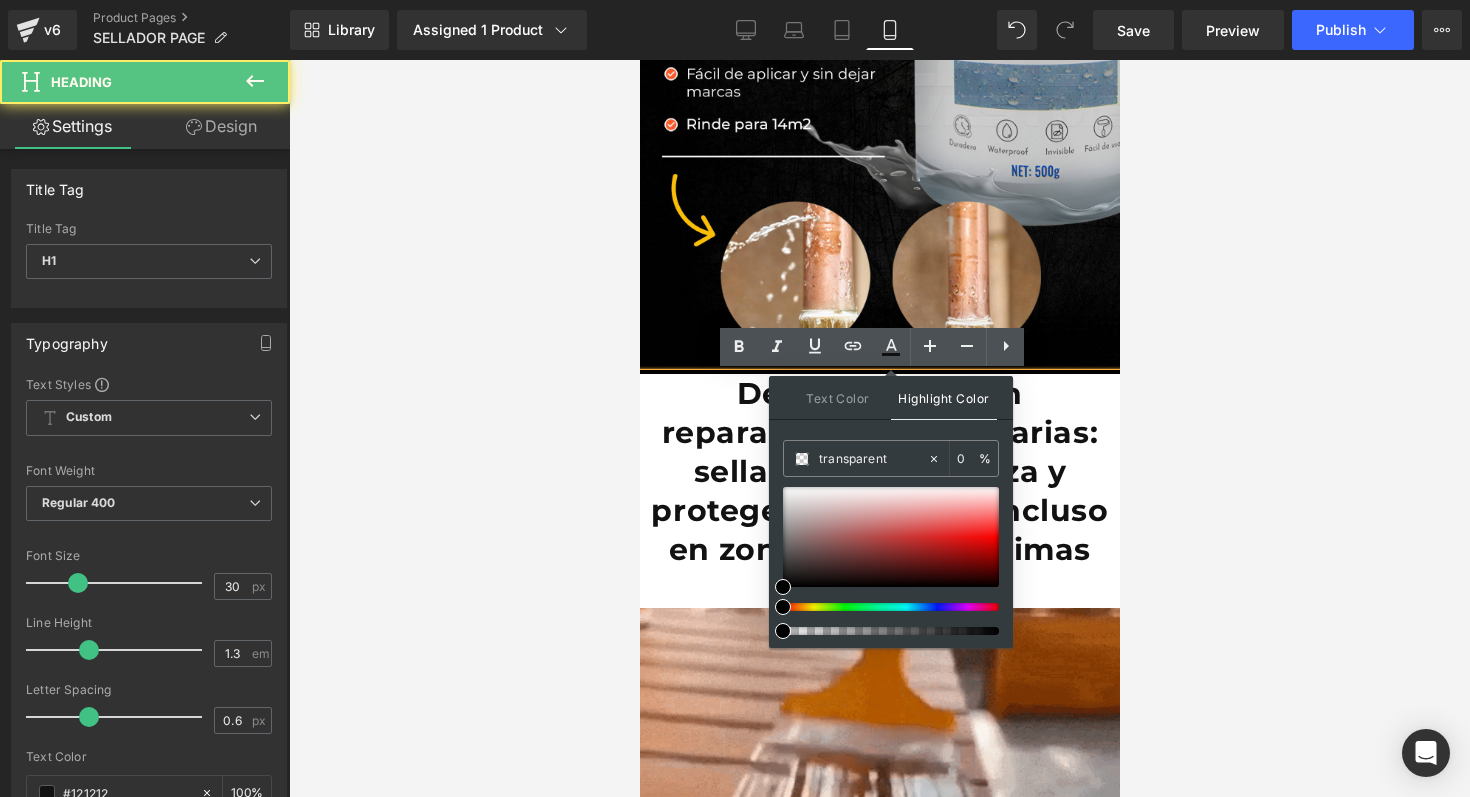 click on "Deja de gastar en reparaciones innecesarias: sella, impermeabiliza y protege en minutos, incluso en zonas difíciles y climas extremos." at bounding box center [879, 491] 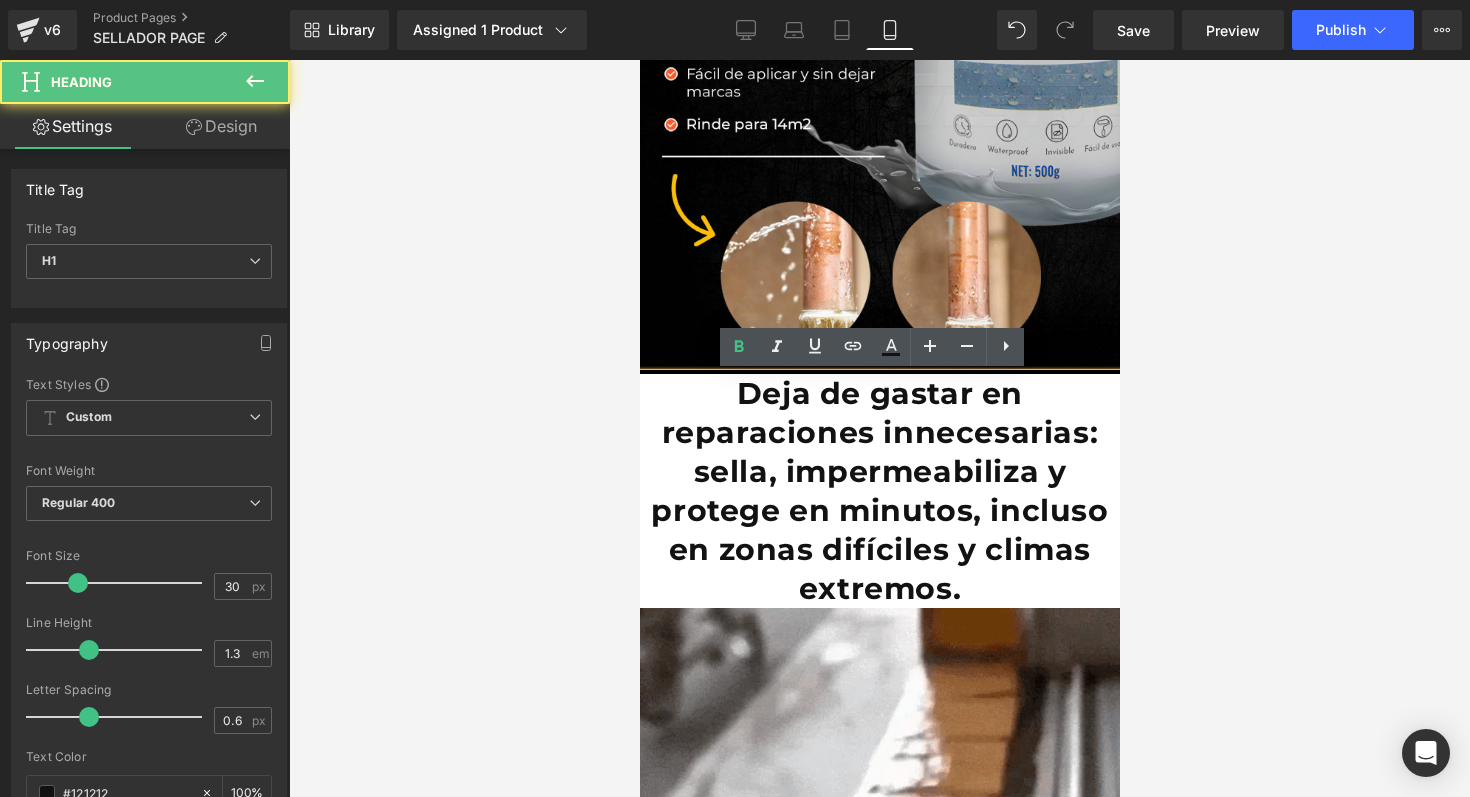 click on "Deja de gastar en reparaciones innecesarias: sella, impermeabiliza y protege en minutos, incluso en zonas difíciles y climas extremos." at bounding box center [879, 491] 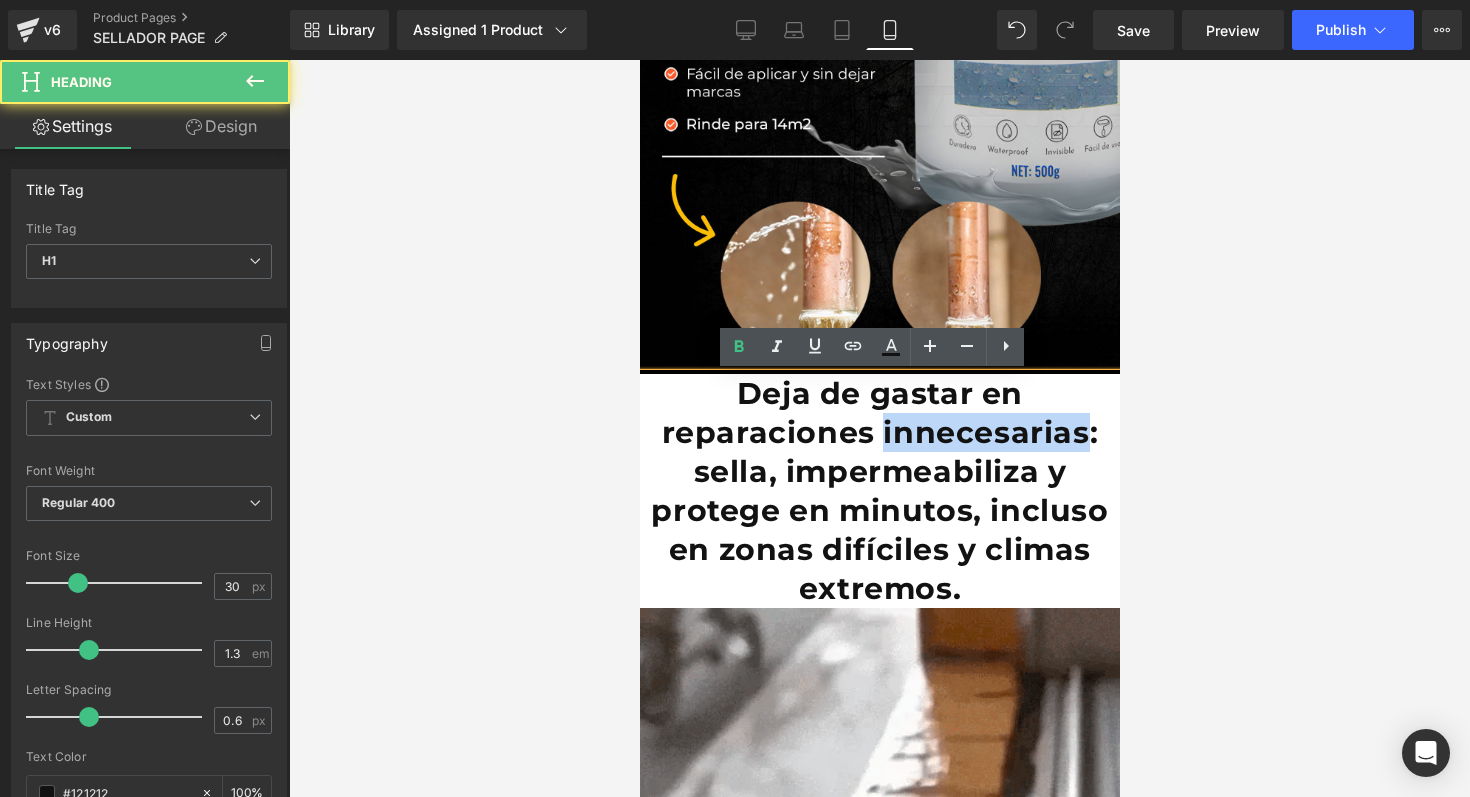 click on "Deja de gastar en reparaciones innecesarias: sella, impermeabiliza y protege en minutos, incluso en zonas difíciles y climas extremos." at bounding box center (879, 491) 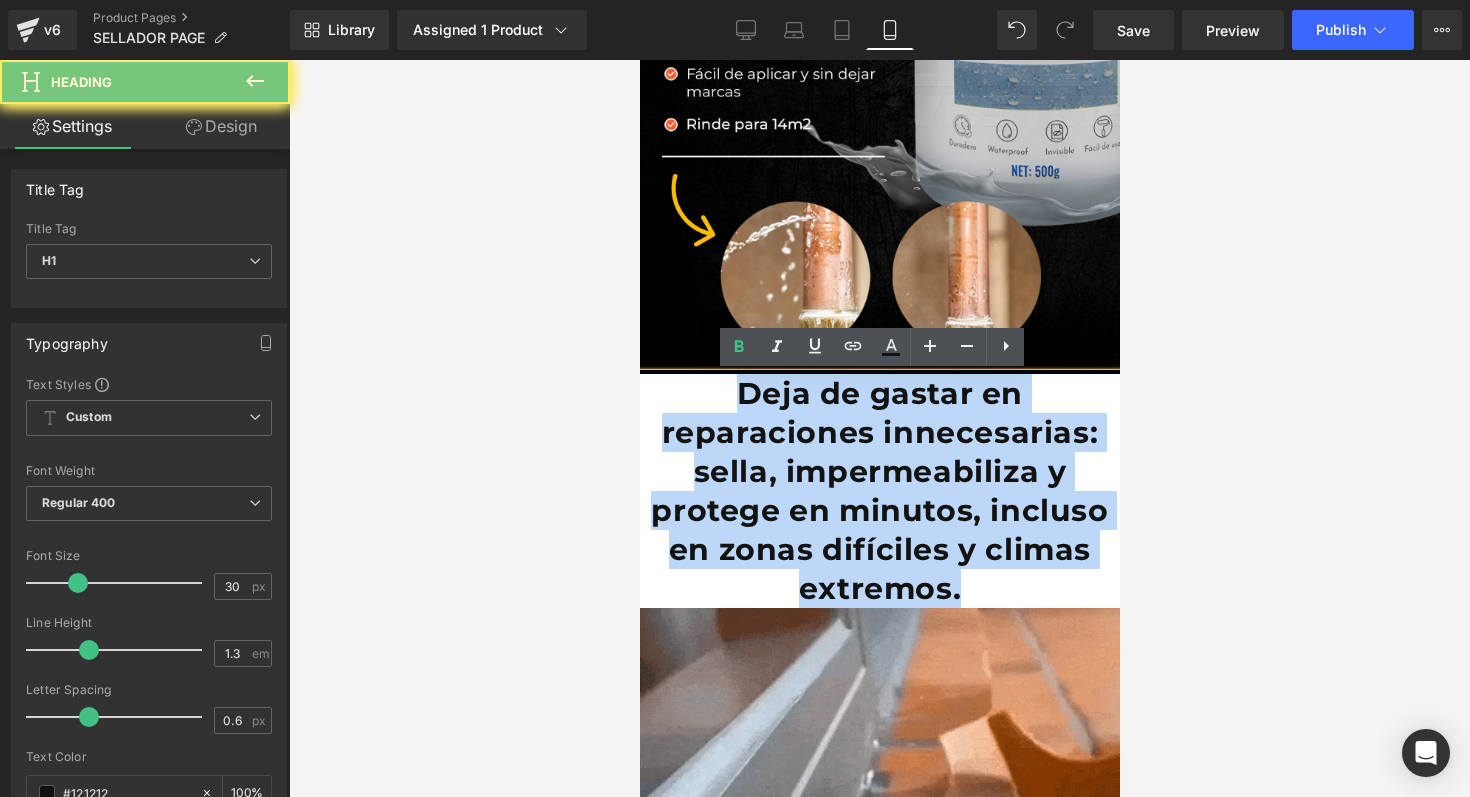 click on "Deja de gastar en reparaciones innecesarias: sella, impermeabiliza y protege en minutos, incluso en zonas difíciles y climas extremos." at bounding box center [879, 491] 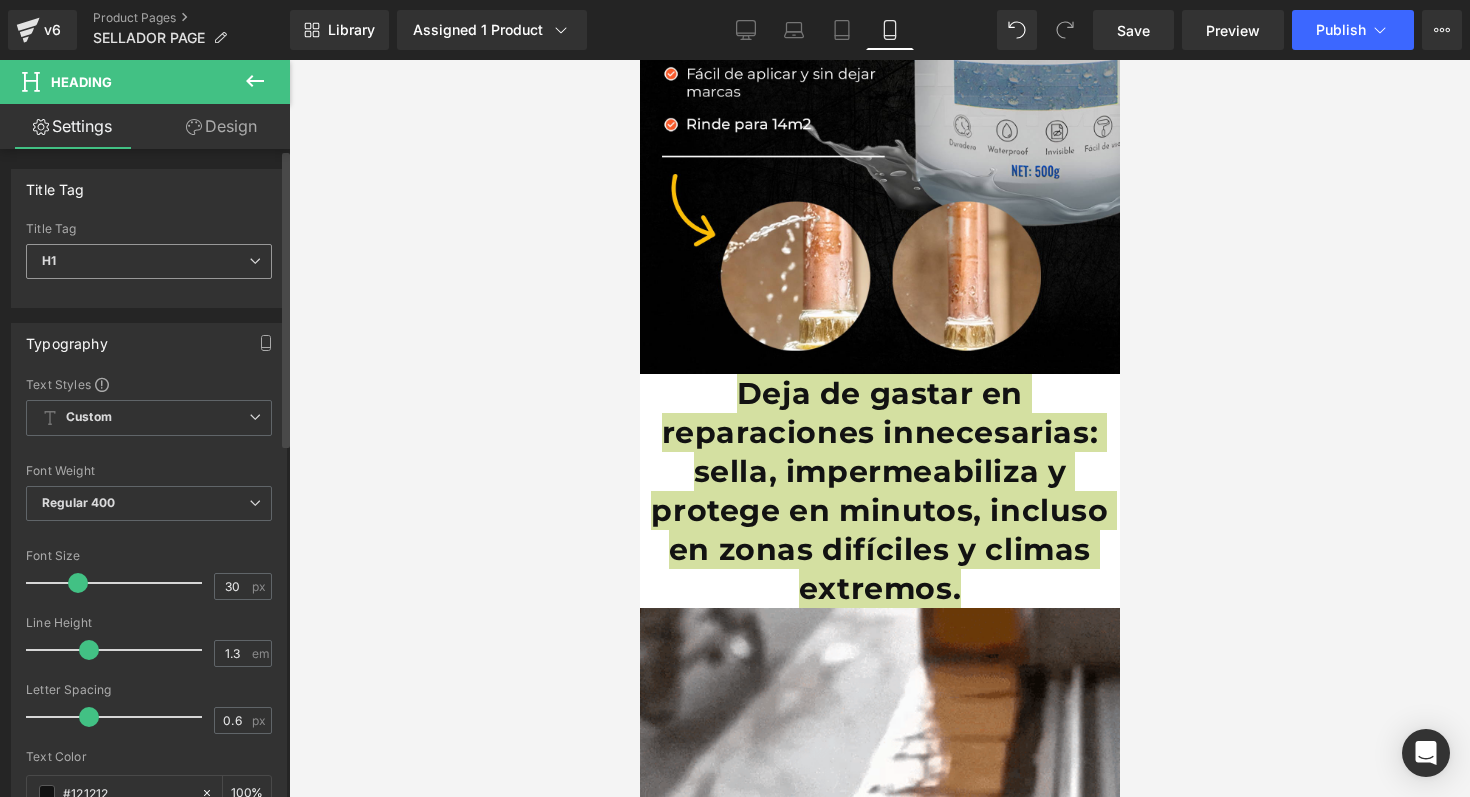 click on "H1" at bounding box center (149, 261) 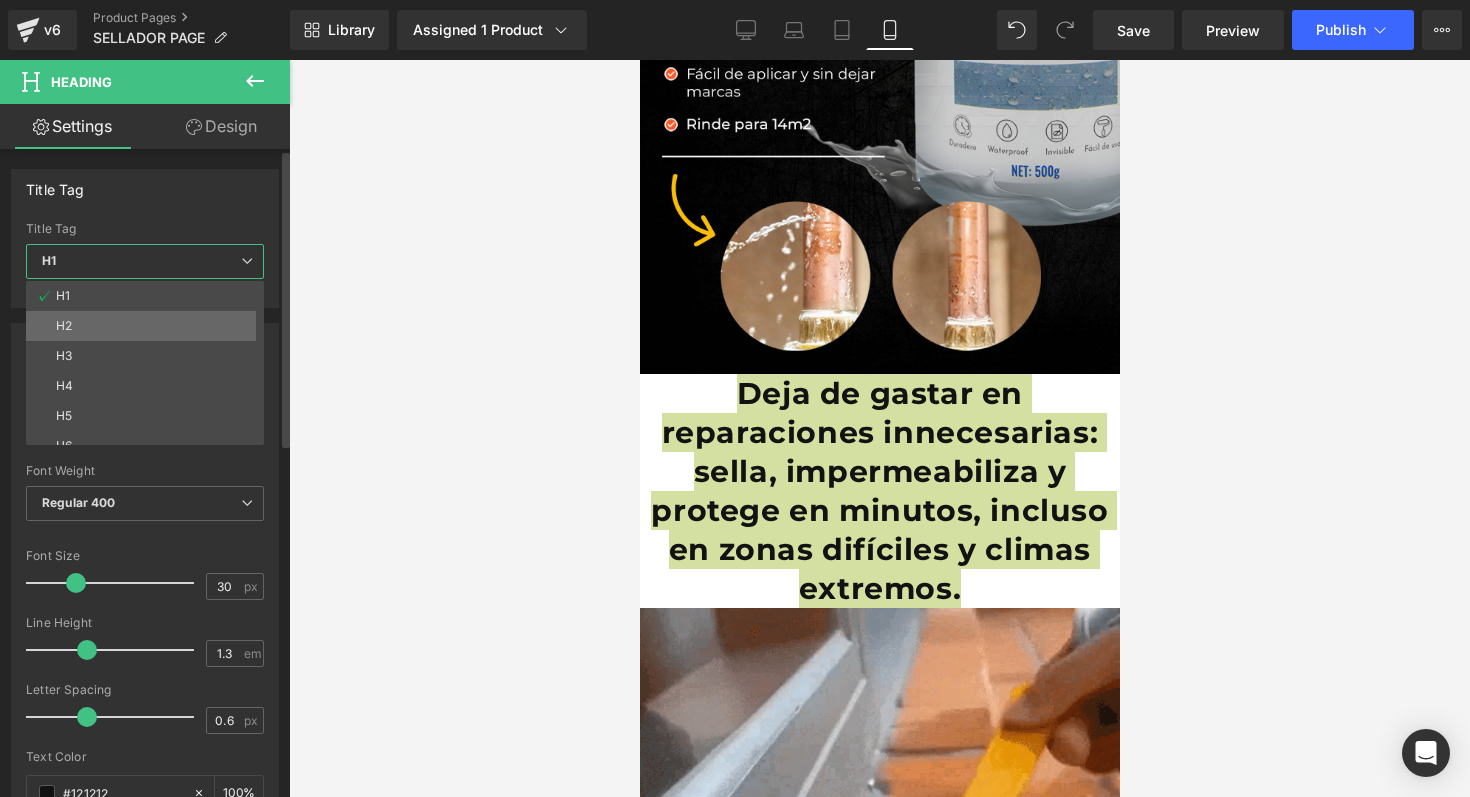click on "H2" at bounding box center [149, 326] 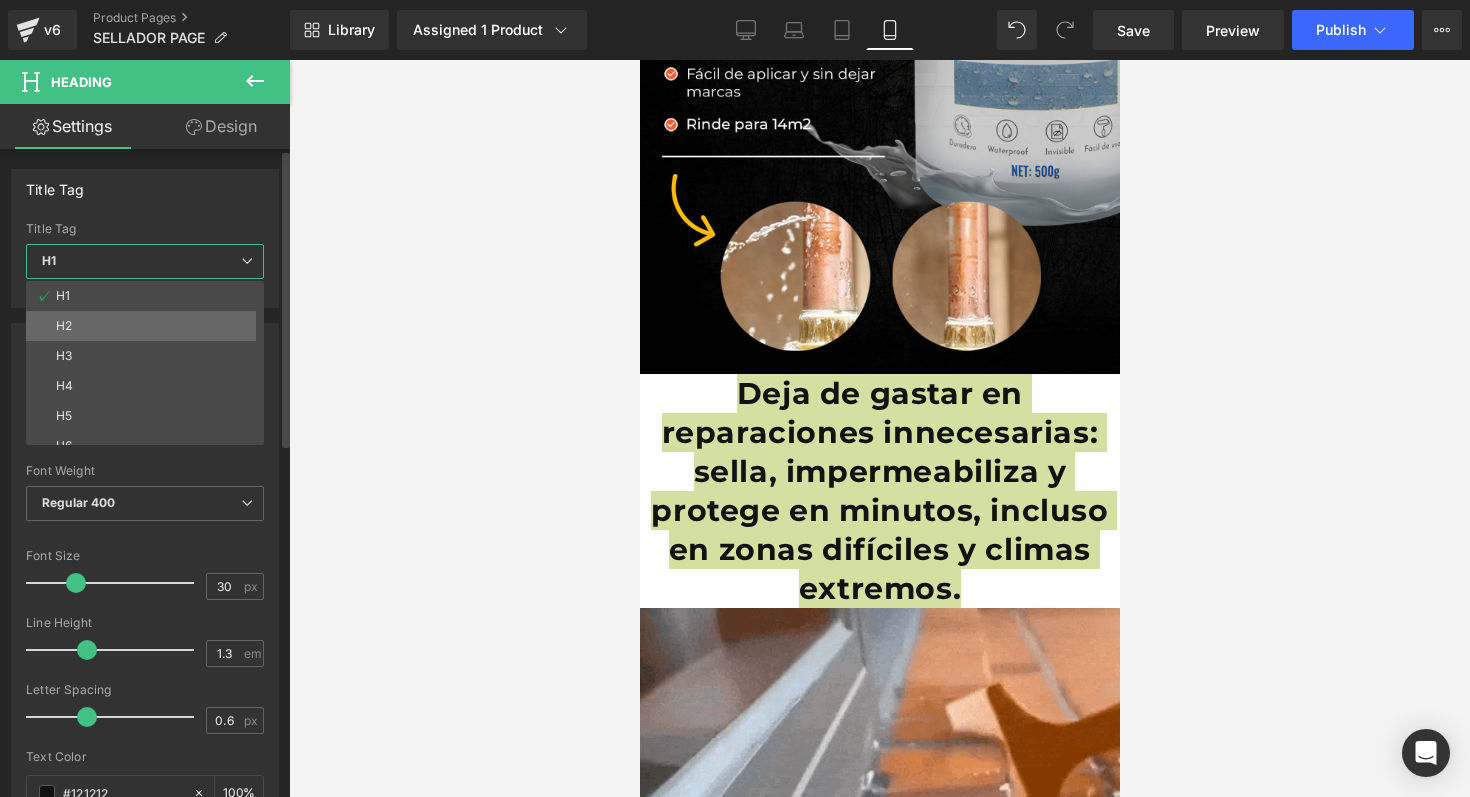 type on "20" 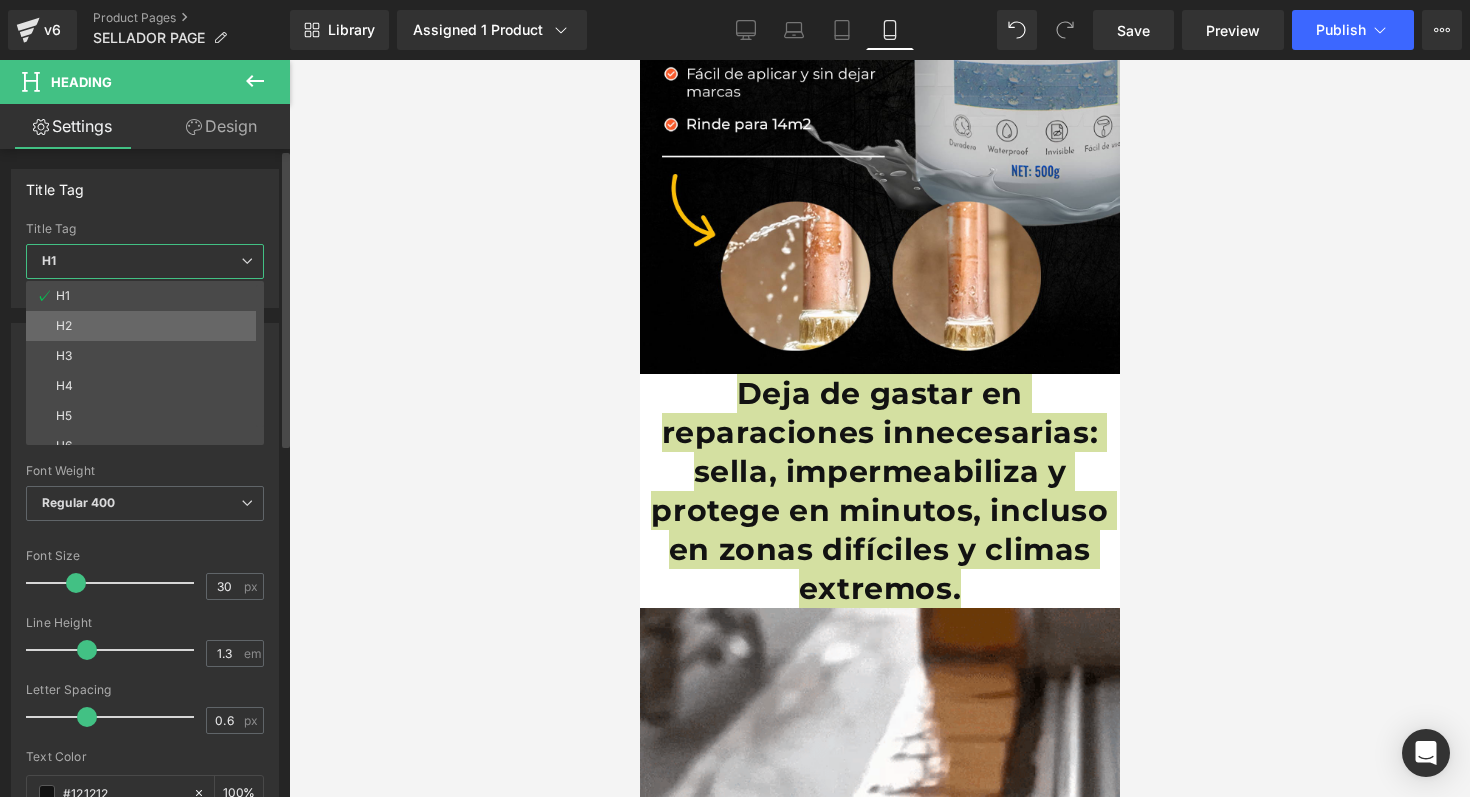type on "100" 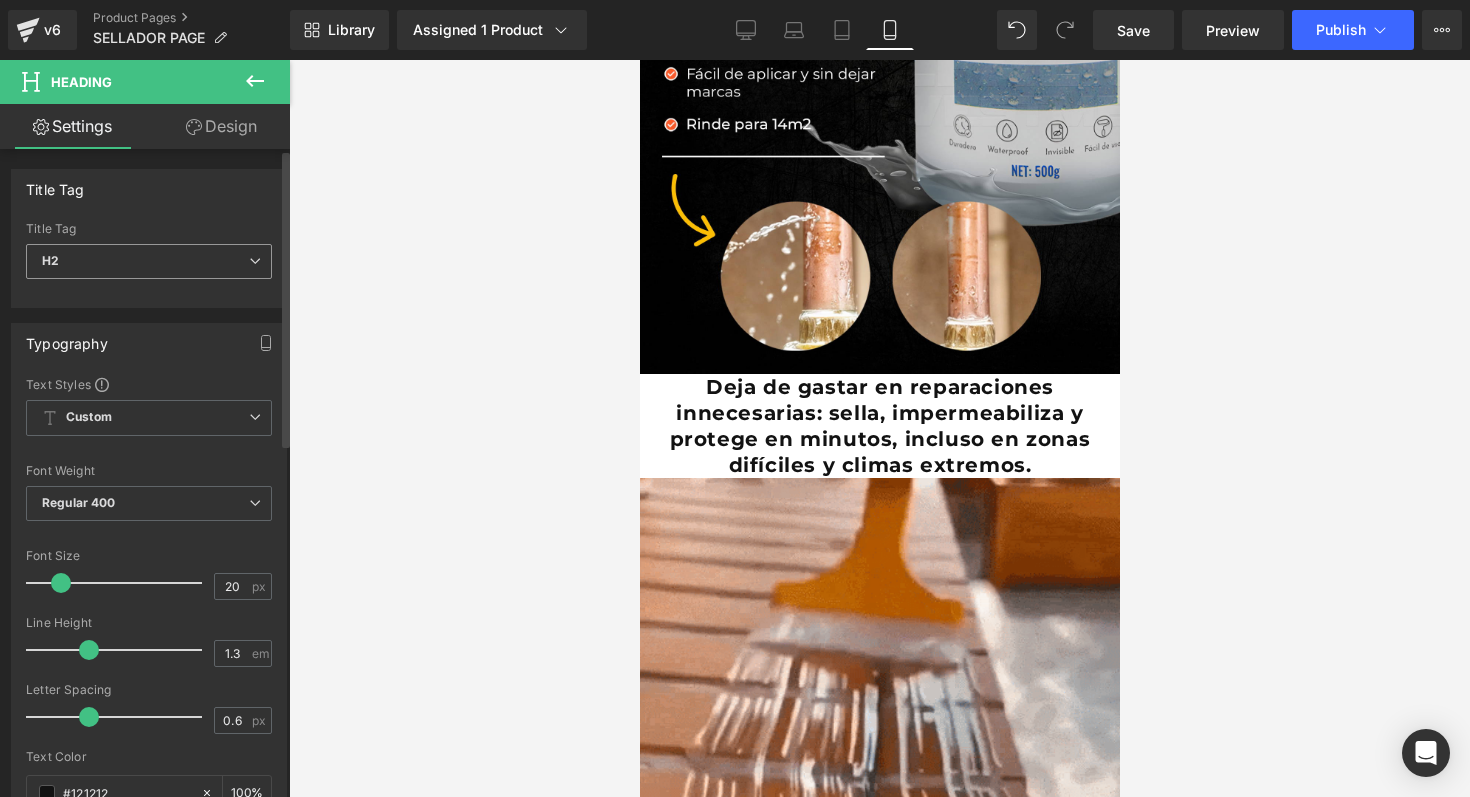 click on "H2" at bounding box center [149, 261] 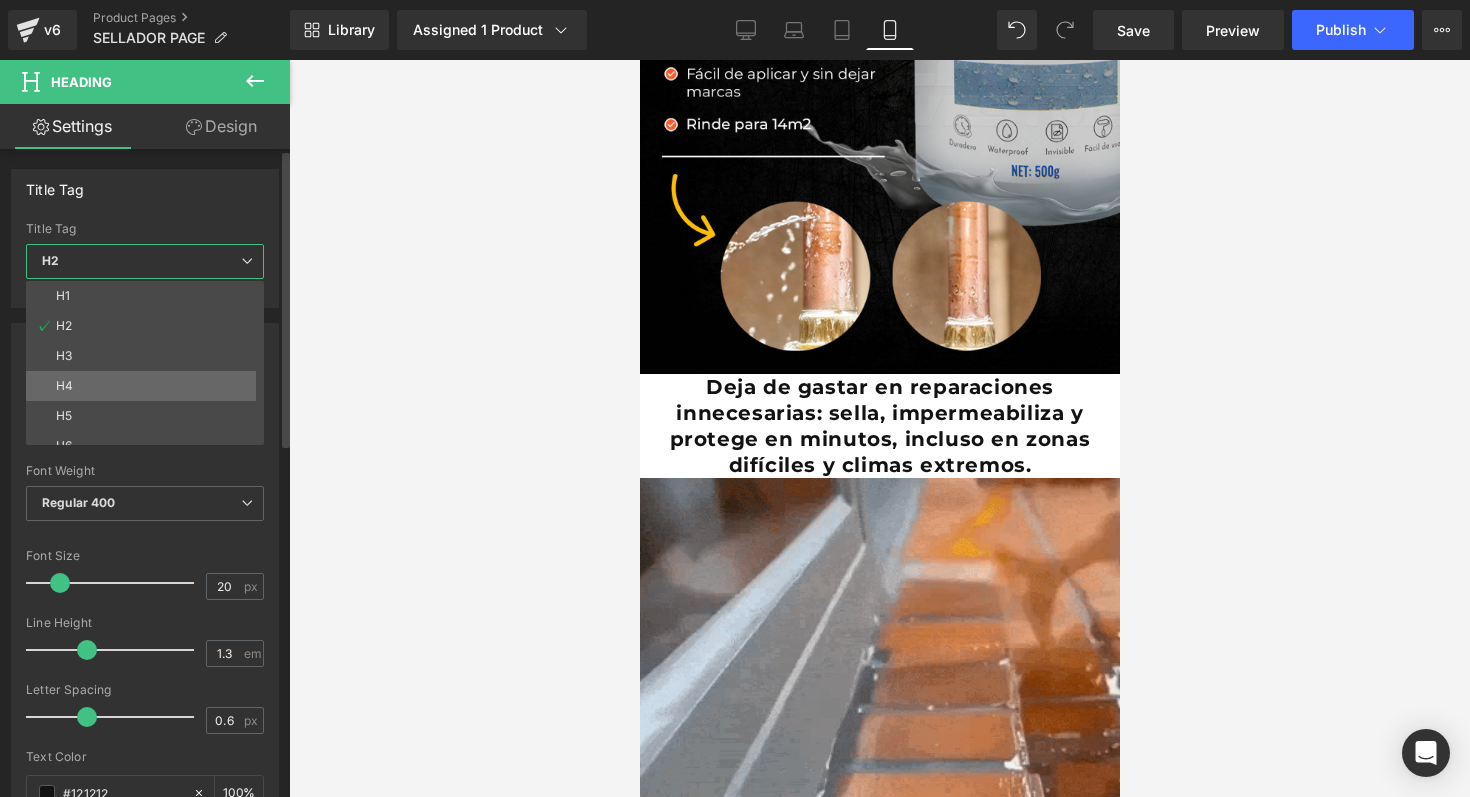 click on "H4" at bounding box center [149, 386] 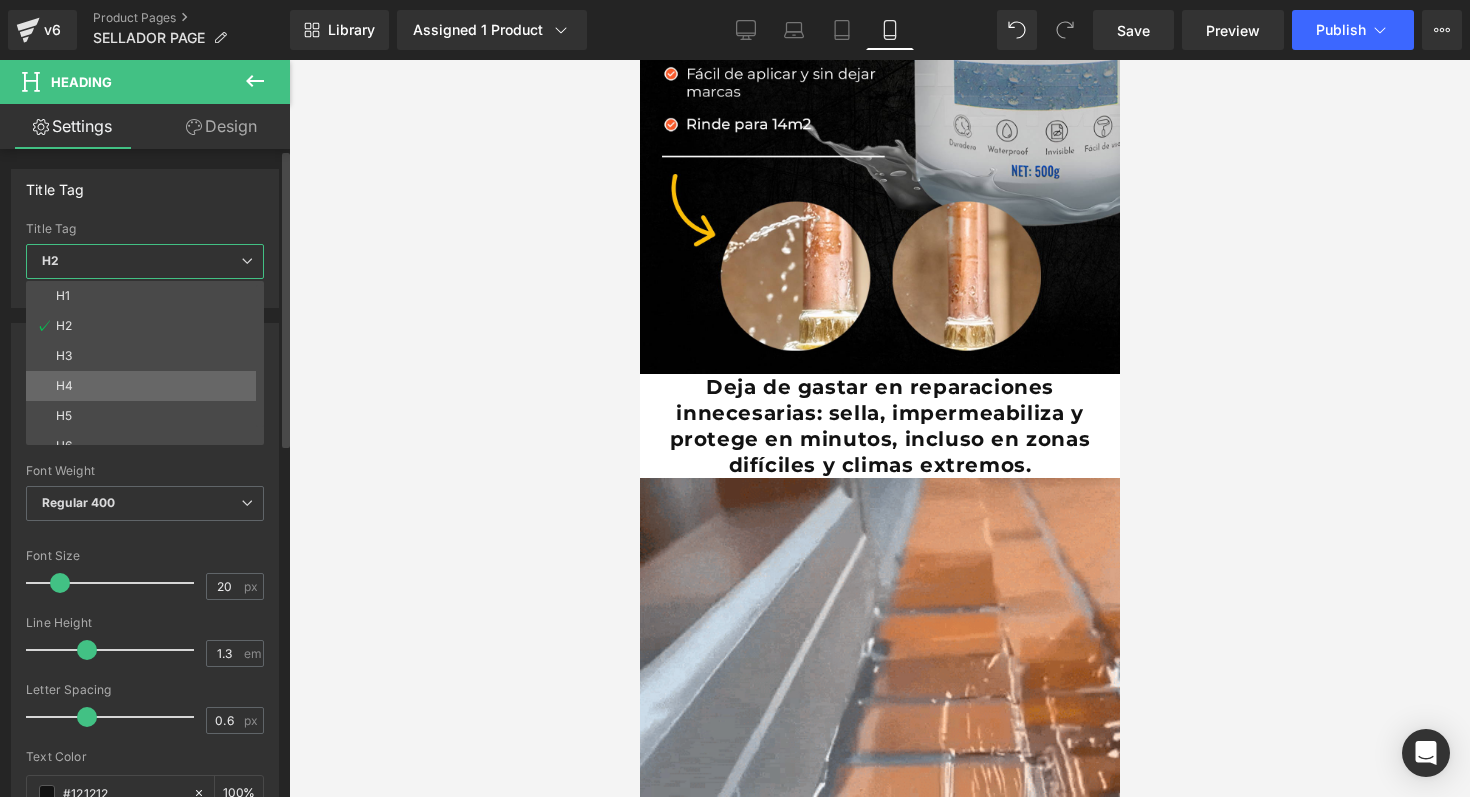 type on "15" 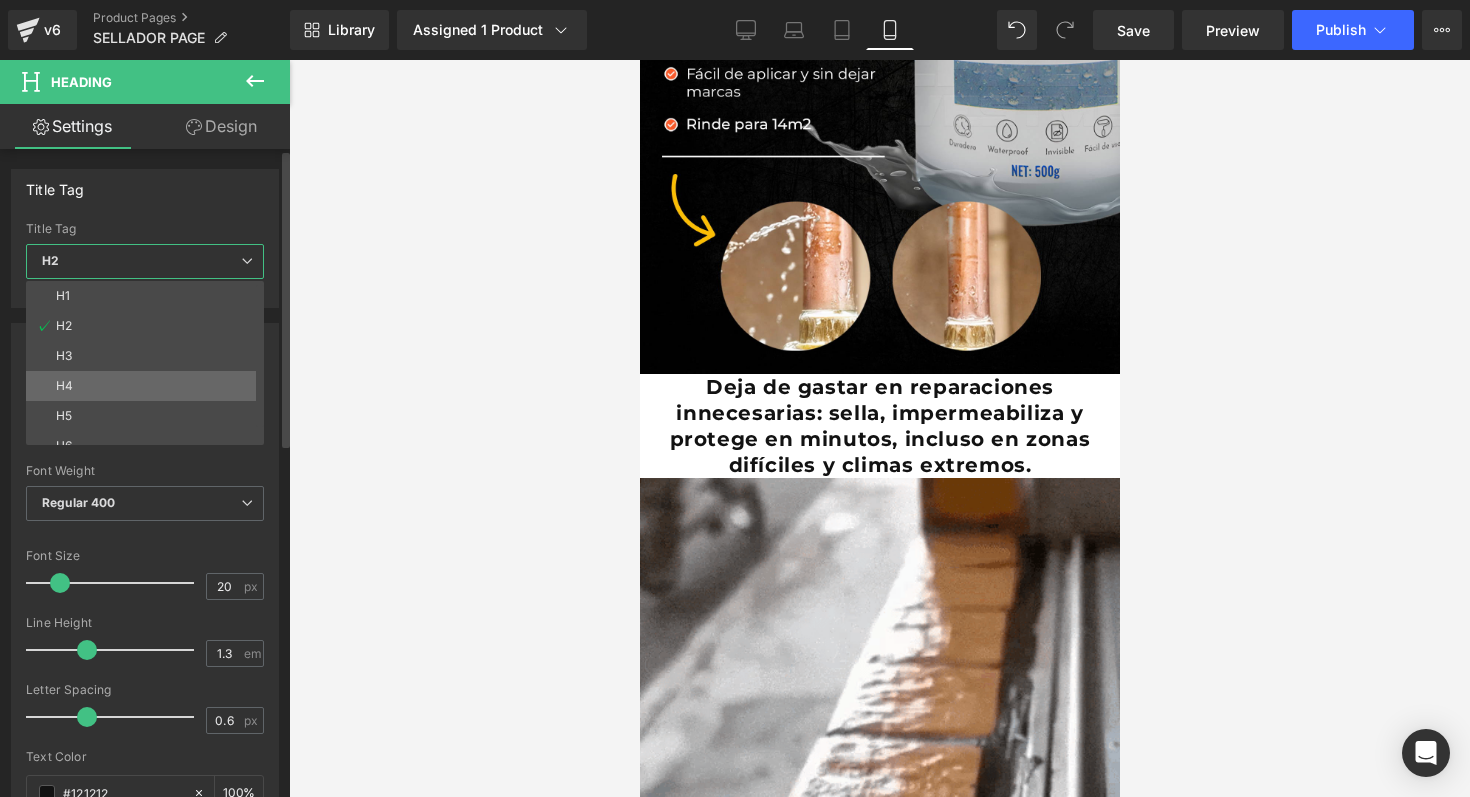 type on "100" 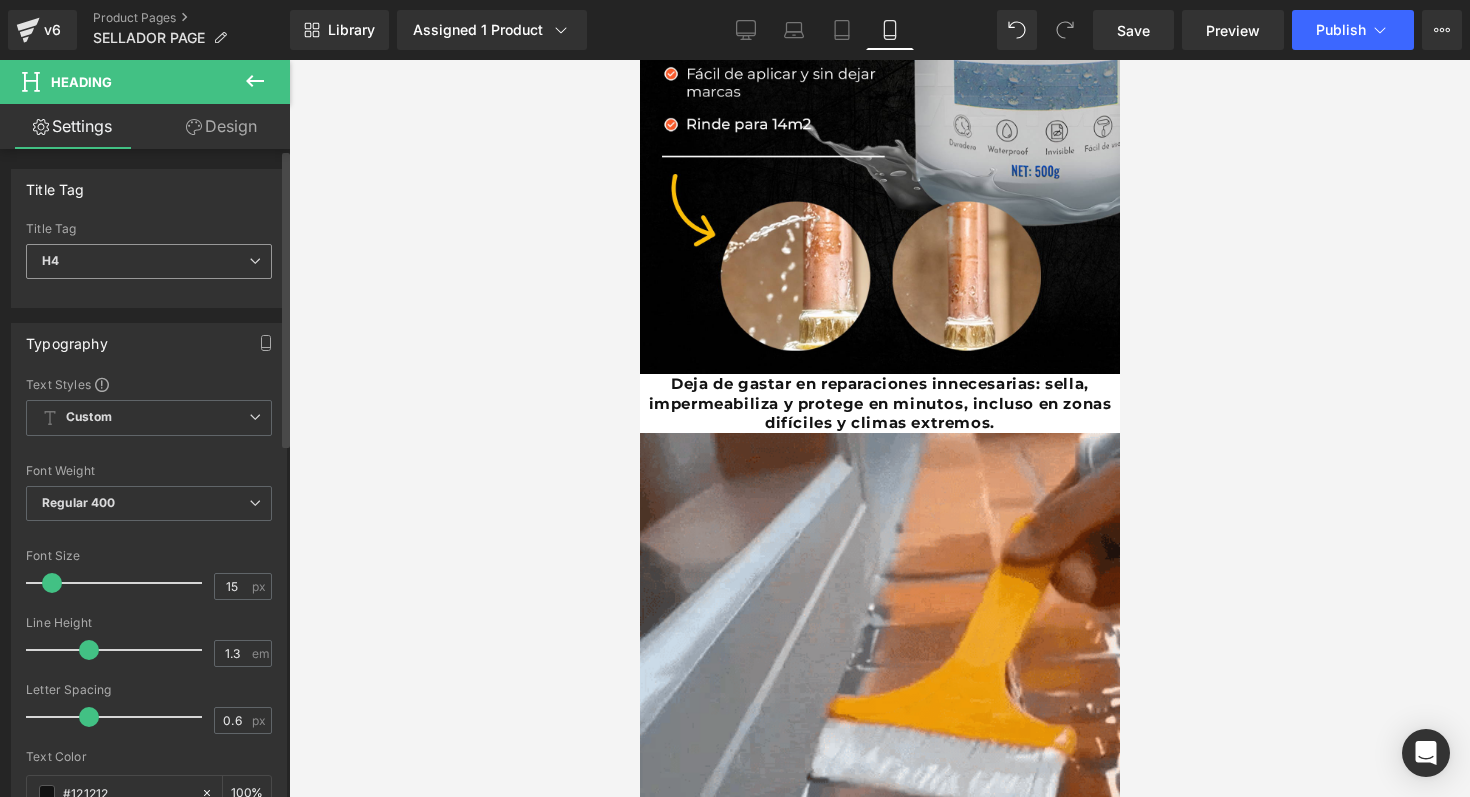 click on "H4" at bounding box center [149, 261] 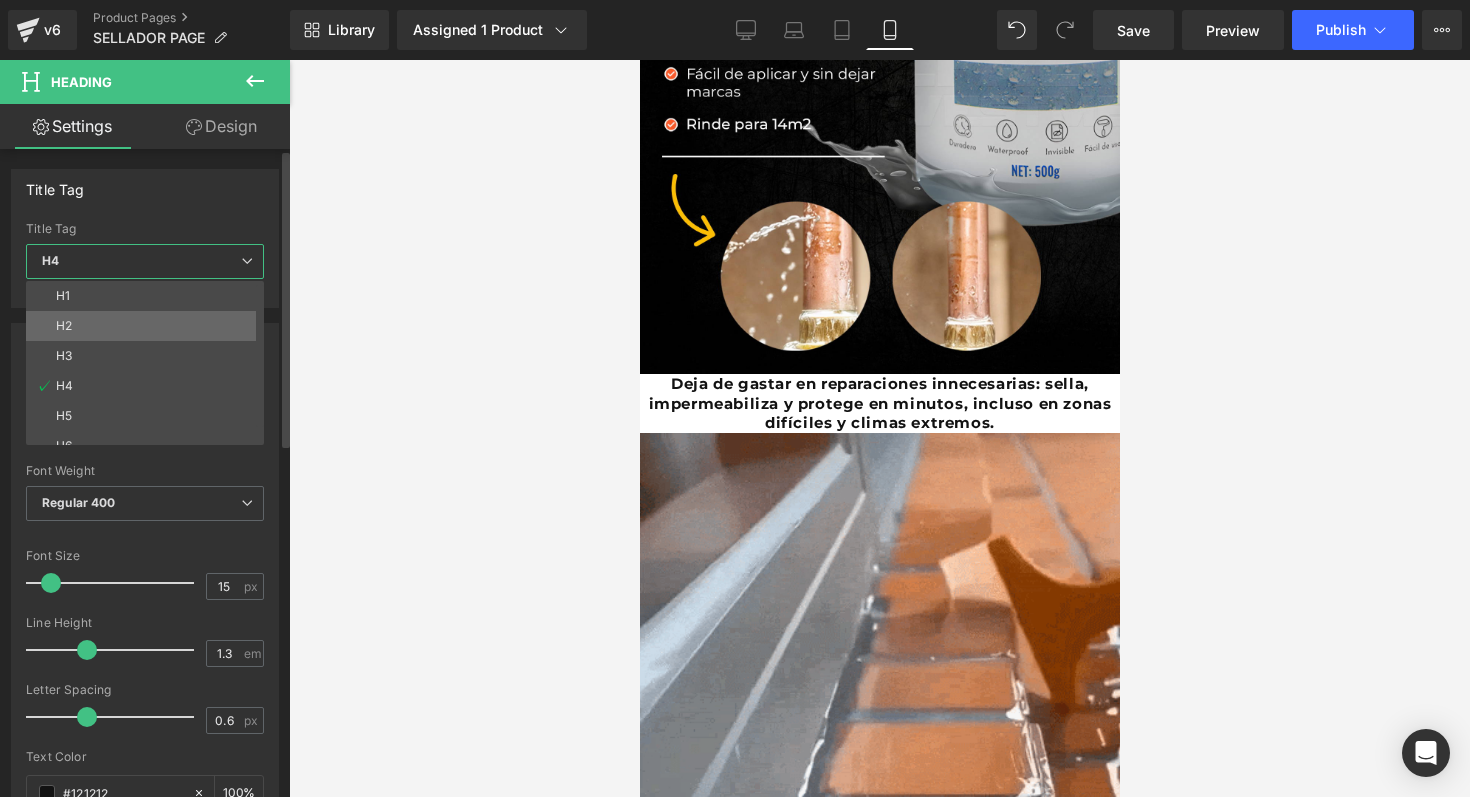 click on "H2" at bounding box center [149, 326] 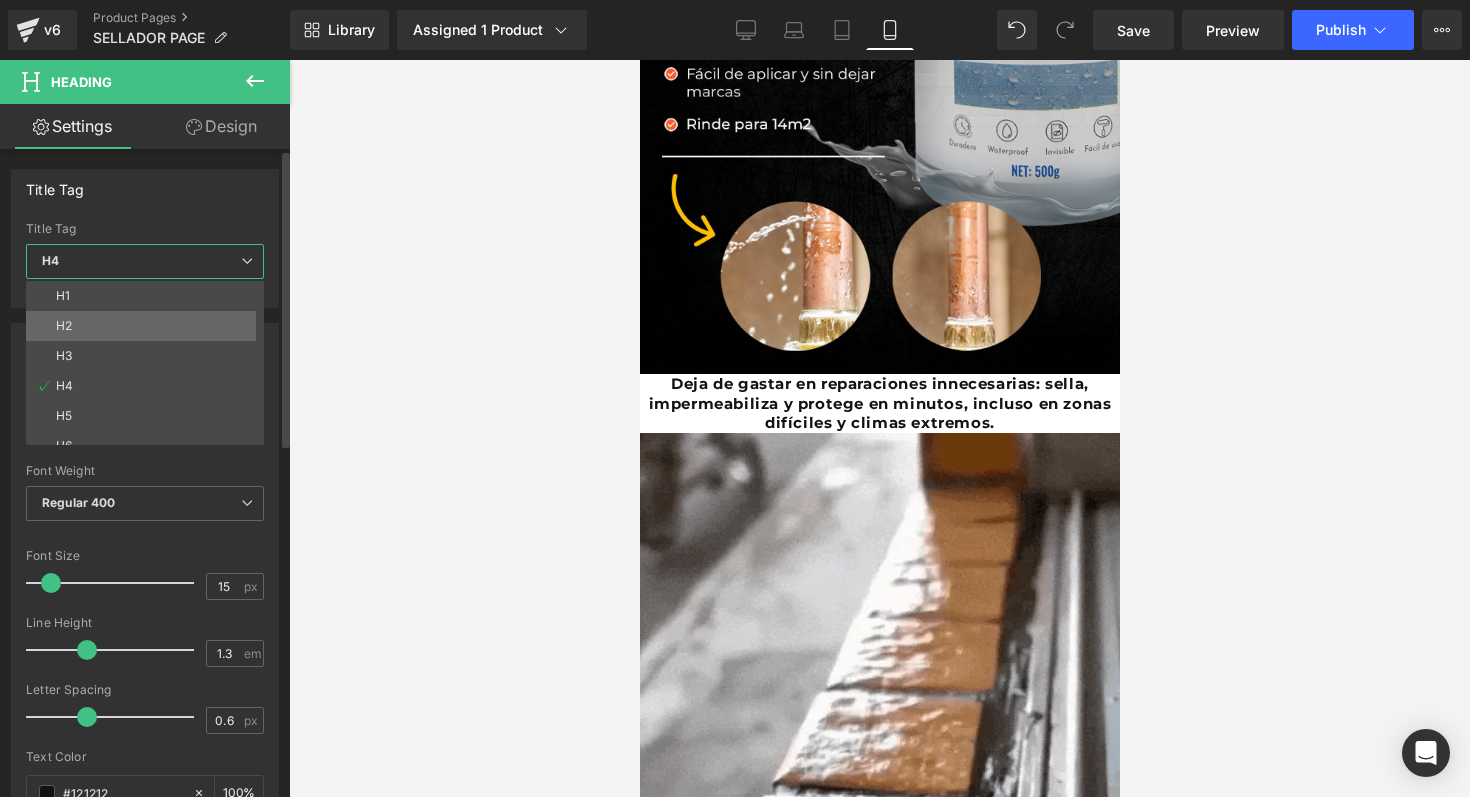 type on "20" 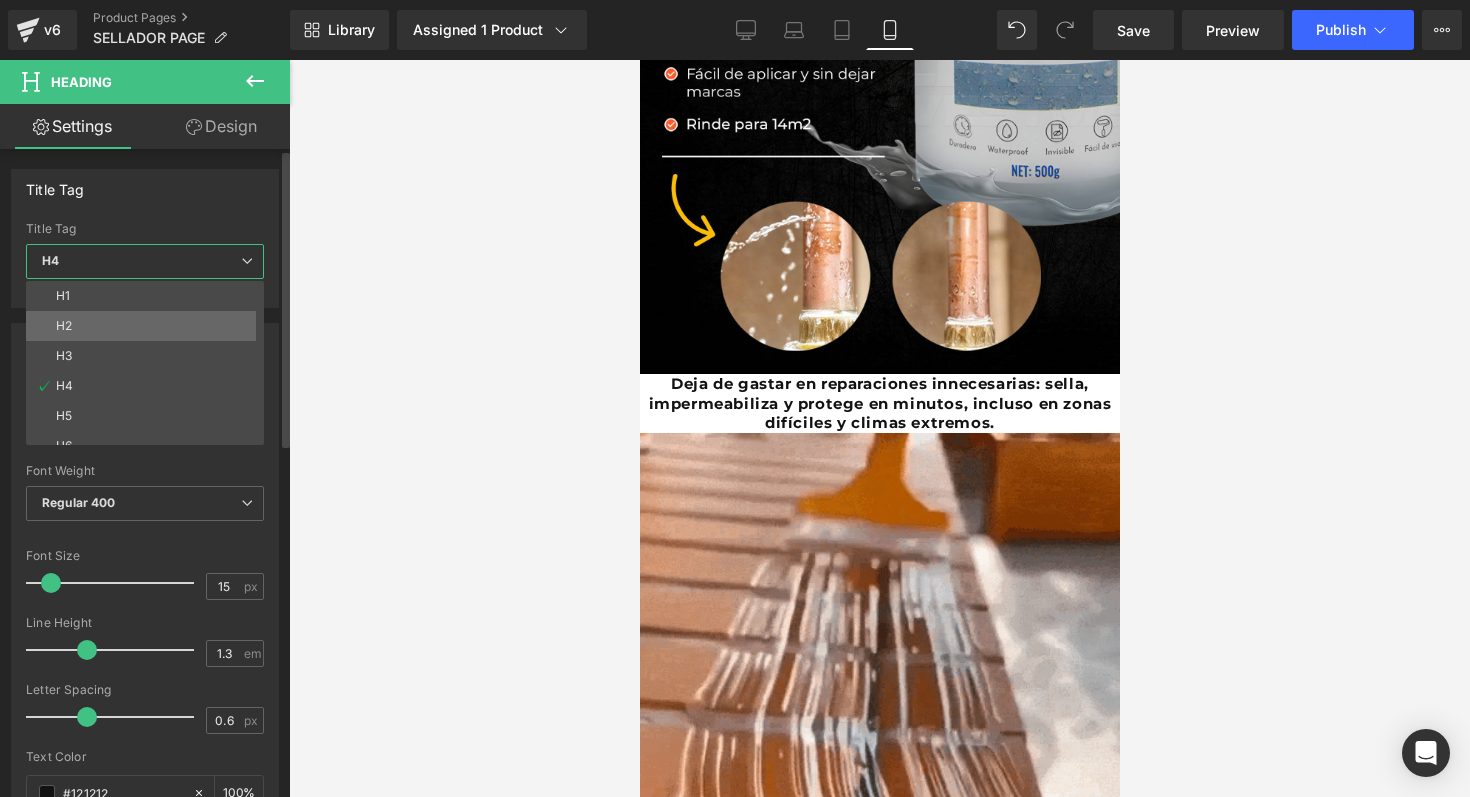 type on "100" 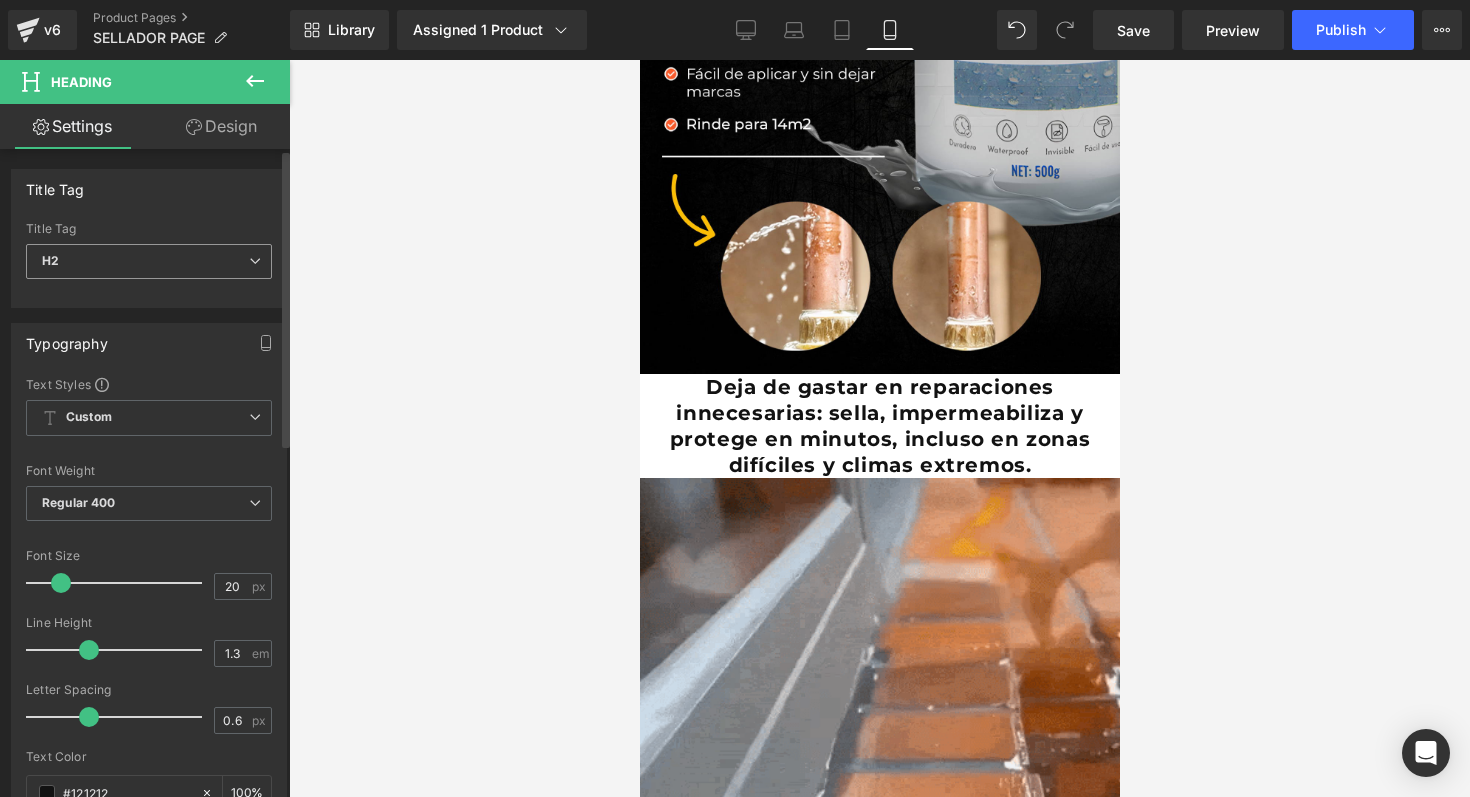 click on "H2" at bounding box center (149, 261) 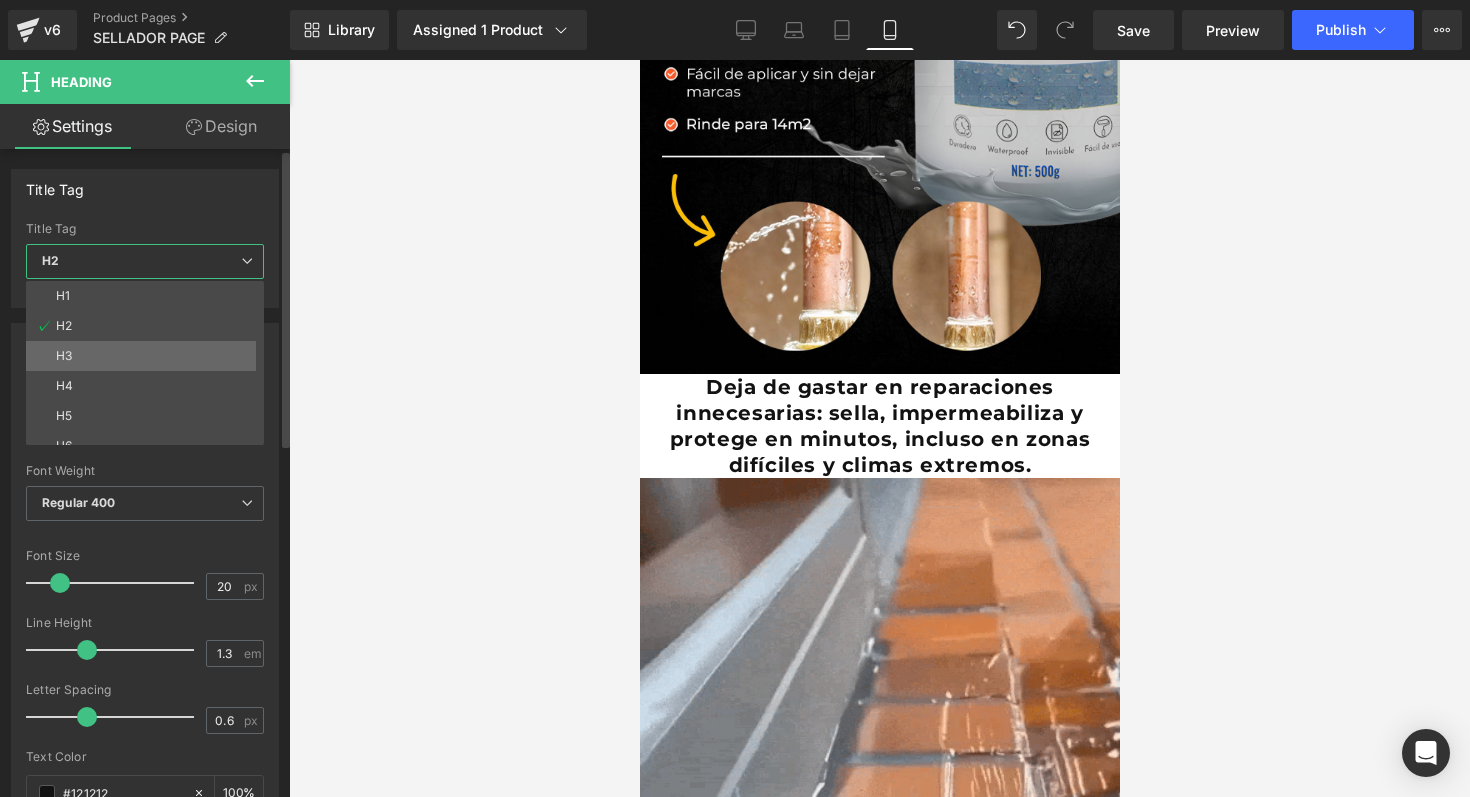 click on "H3" at bounding box center (149, 356) 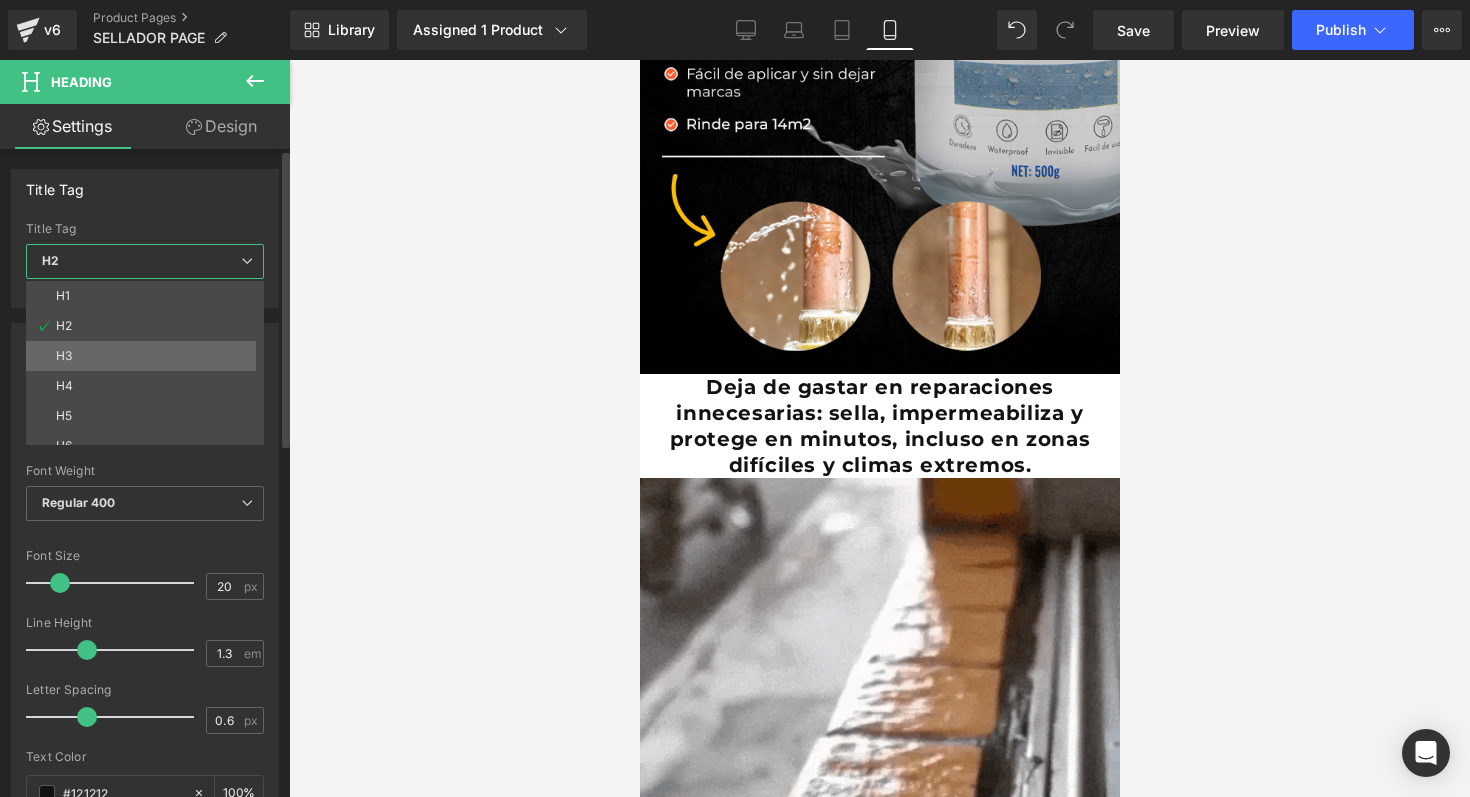 type on "17" 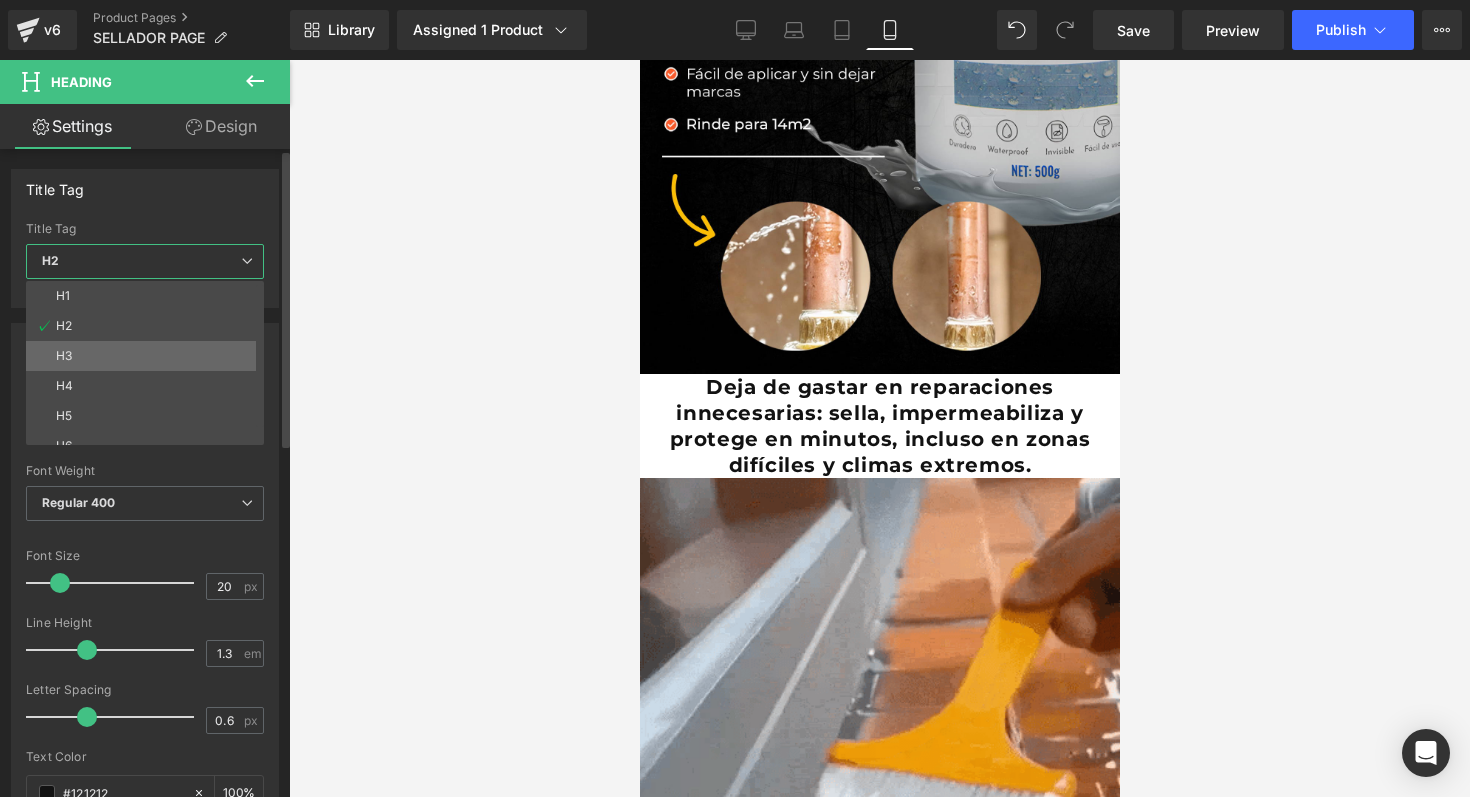 type on "100" 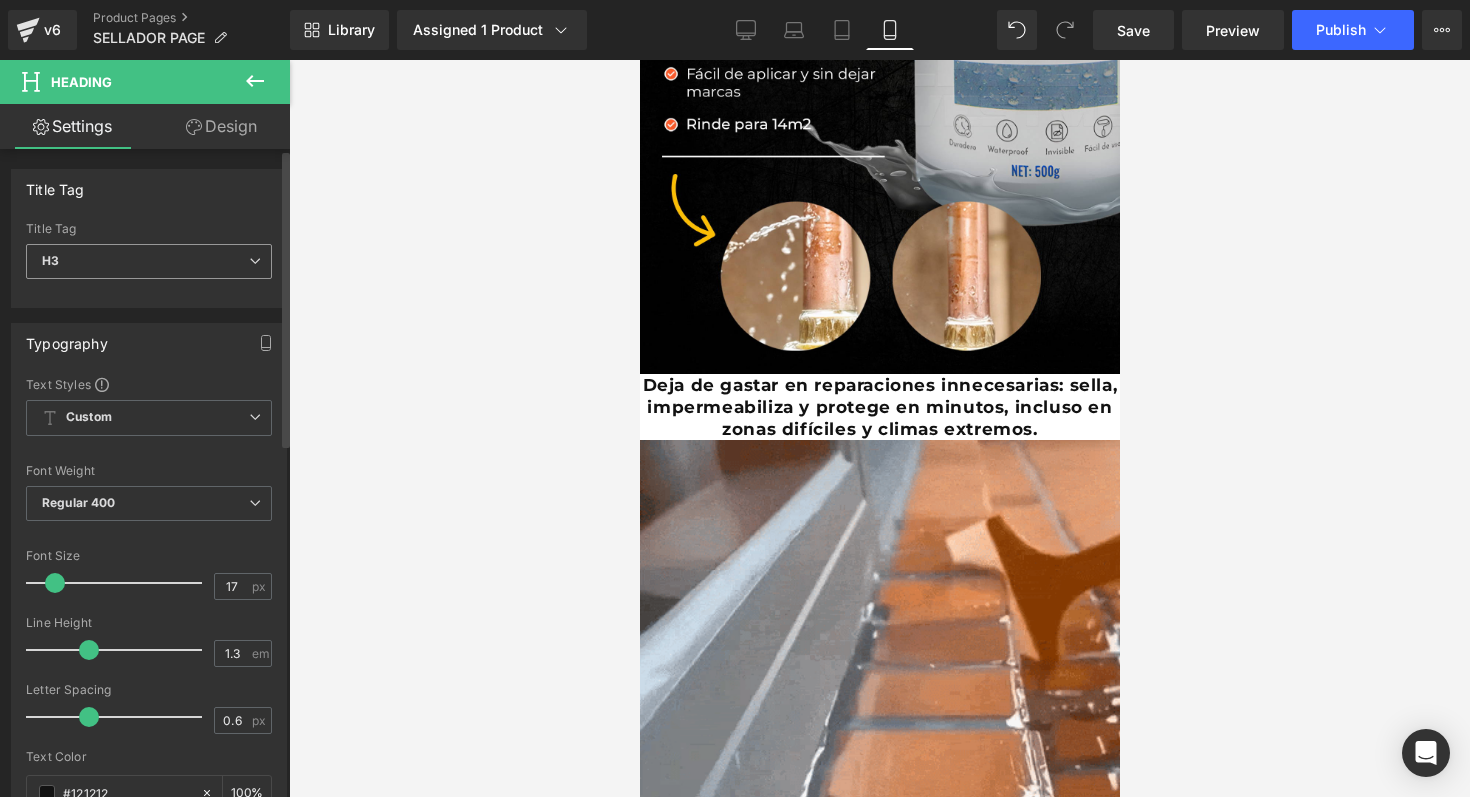 click on "H3" at bounding box center (149, 261) 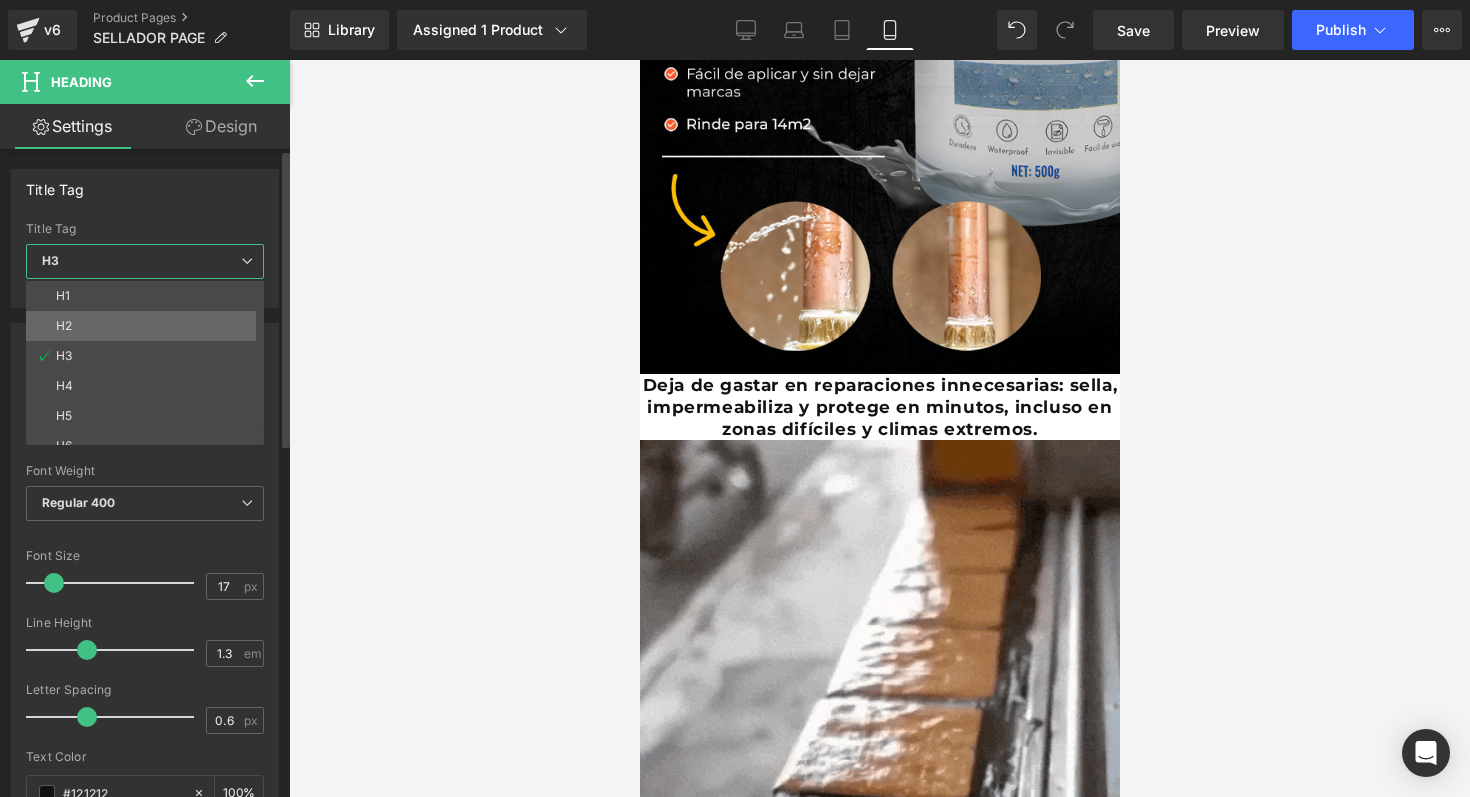 click on "H2" at bounding box center [149, 326] 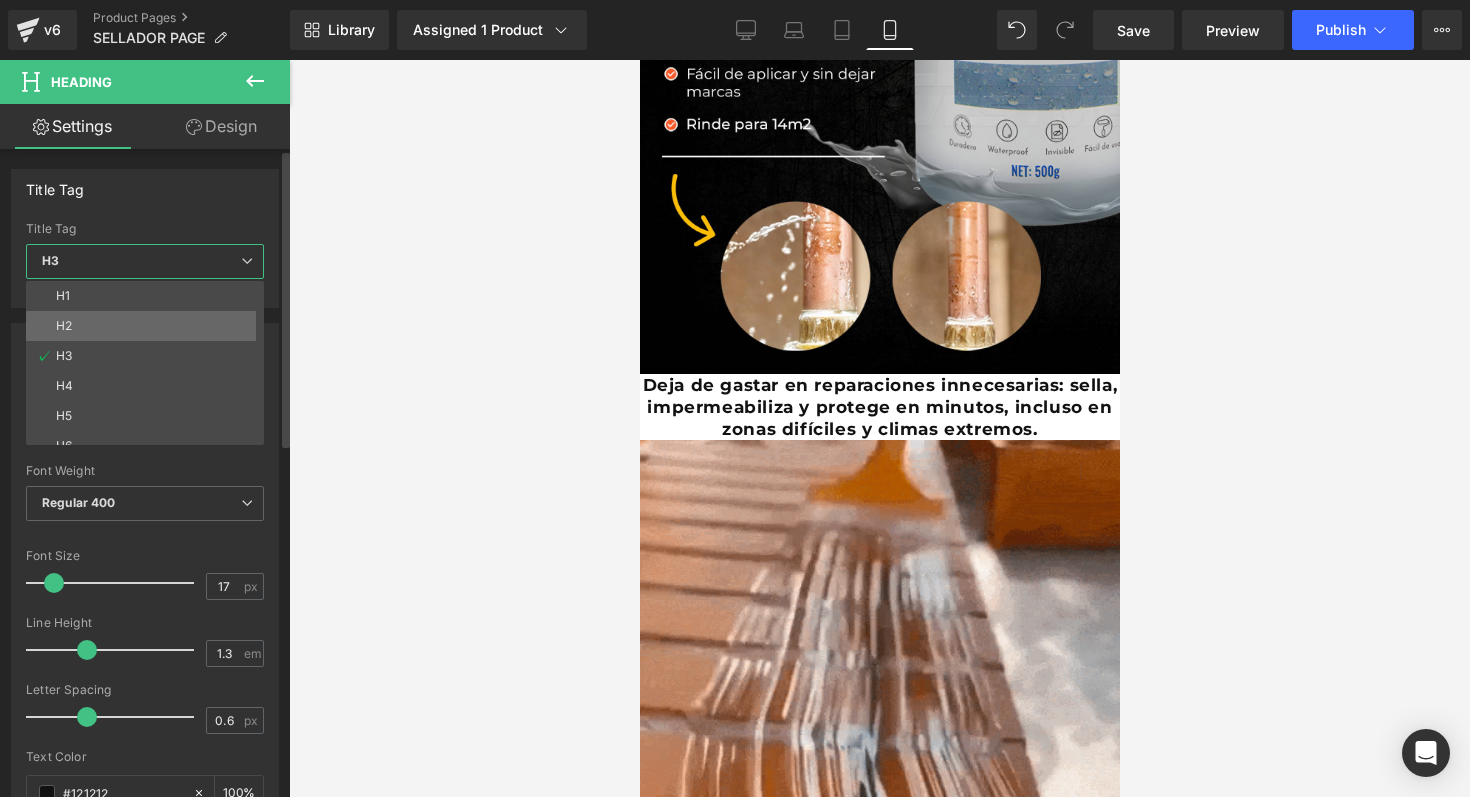 type on "20" 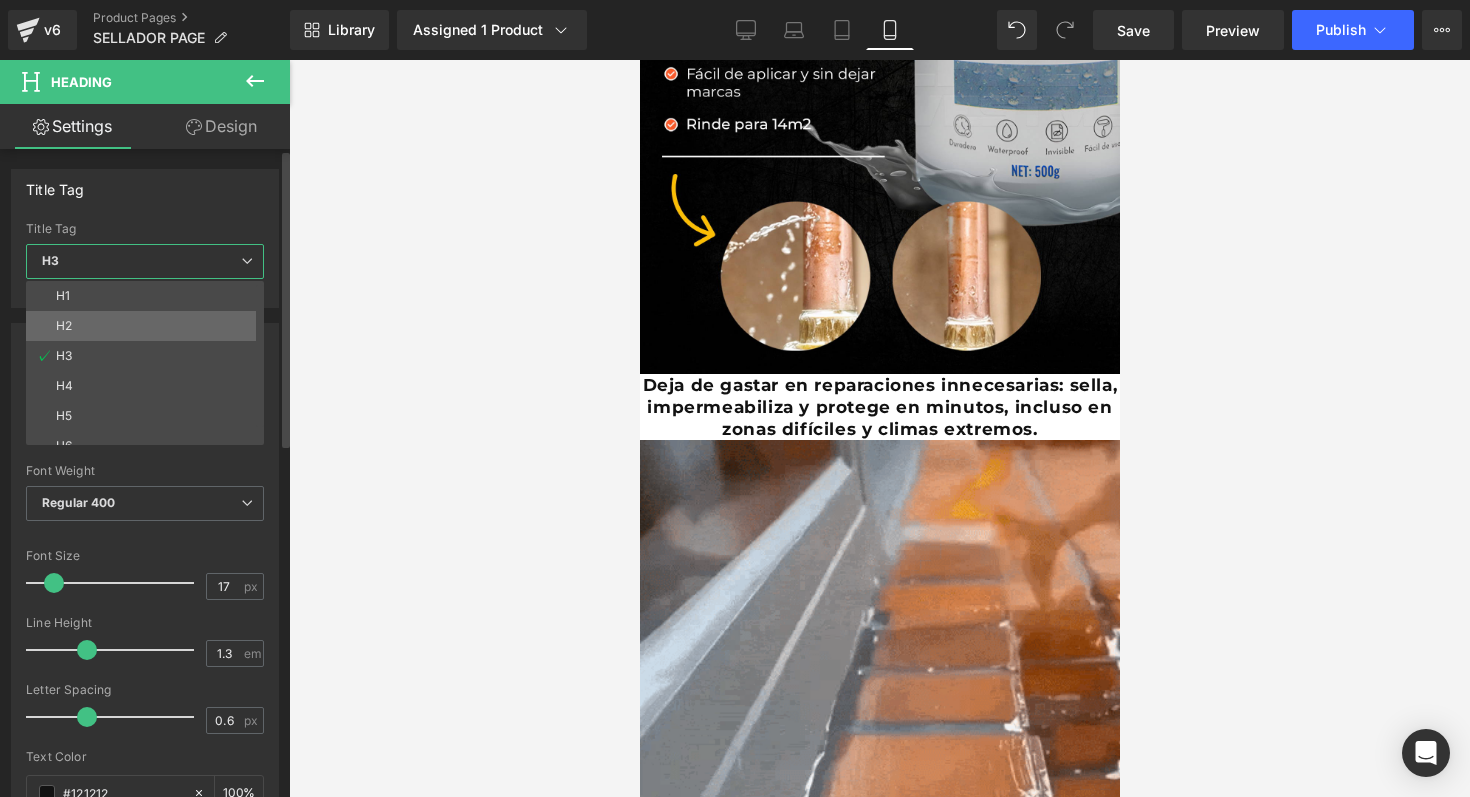 type on "100" 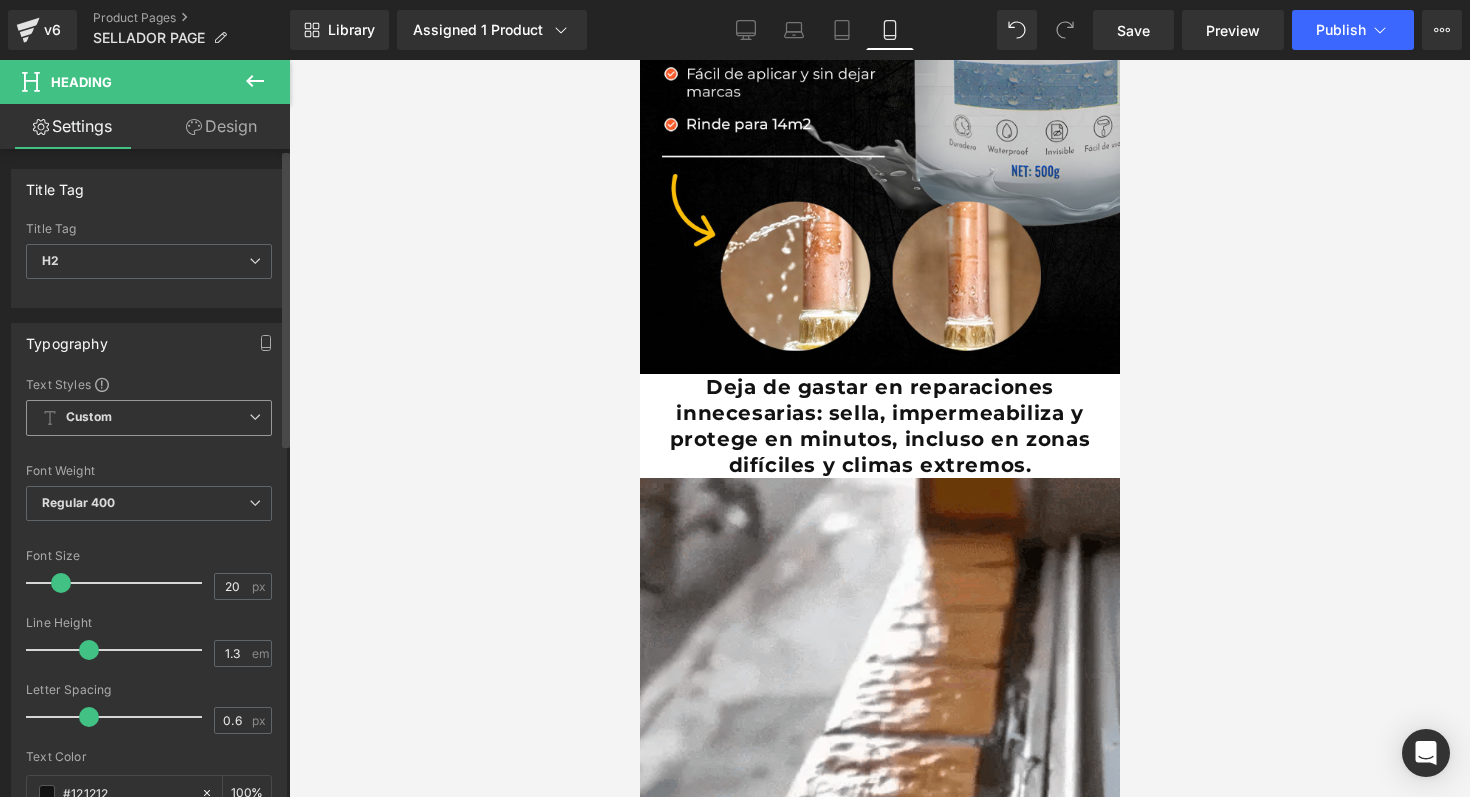 click on "Custom
Setup Global Style" at bounding box center [149, 418] 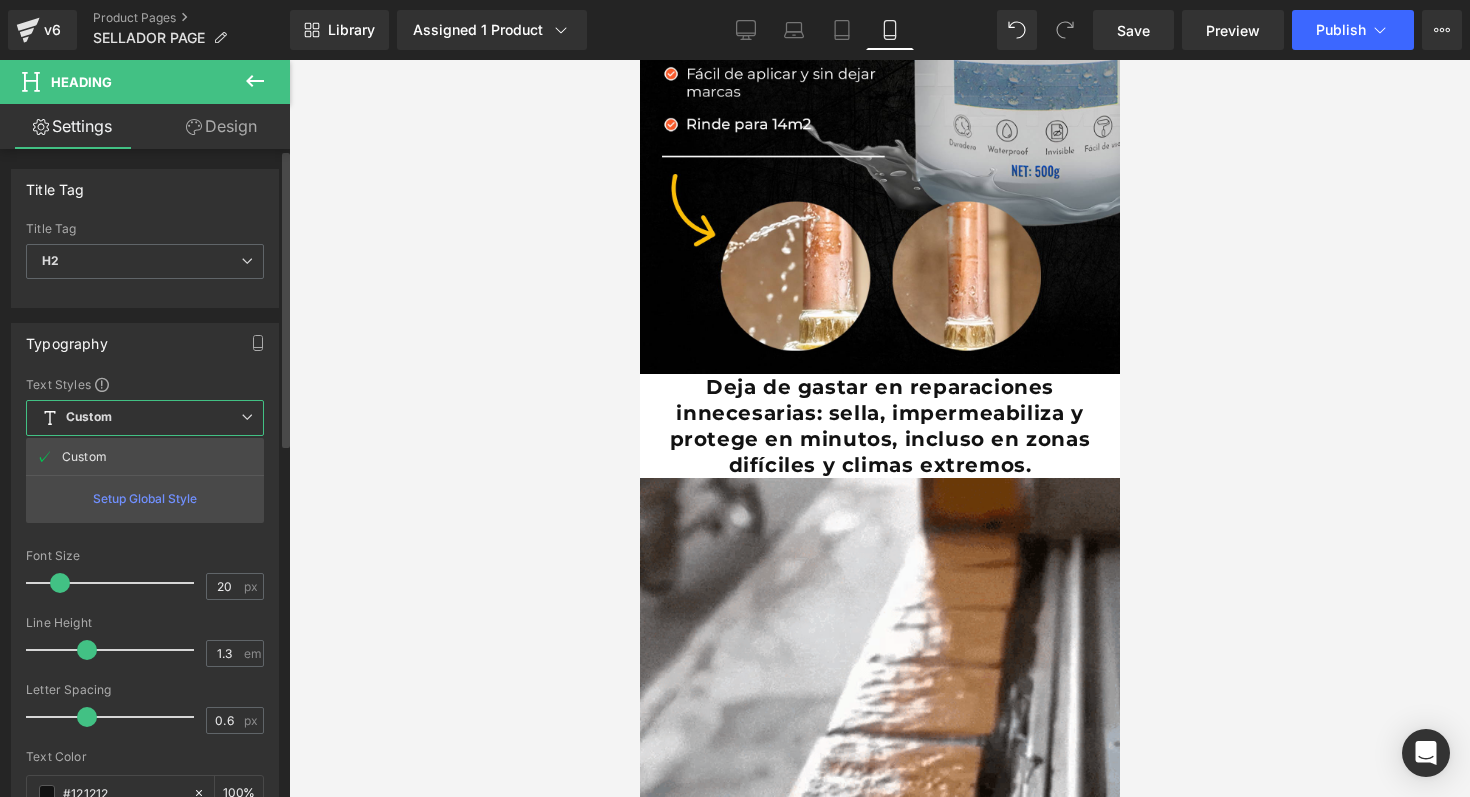 click on "Custom
Setup Global Style" at bounding box center (145, 418) 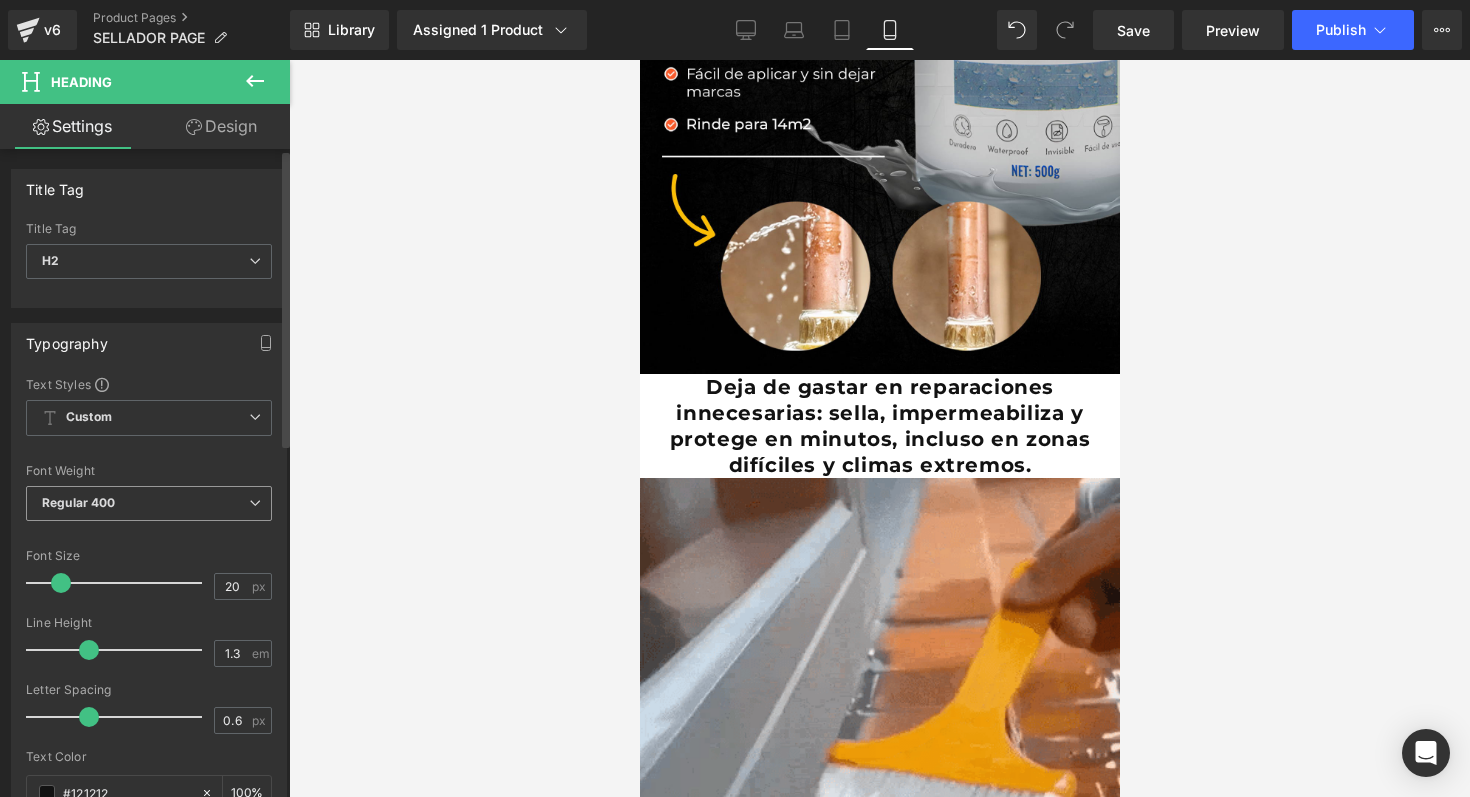 click on "Regular 400" at bounding box center [149, 503] 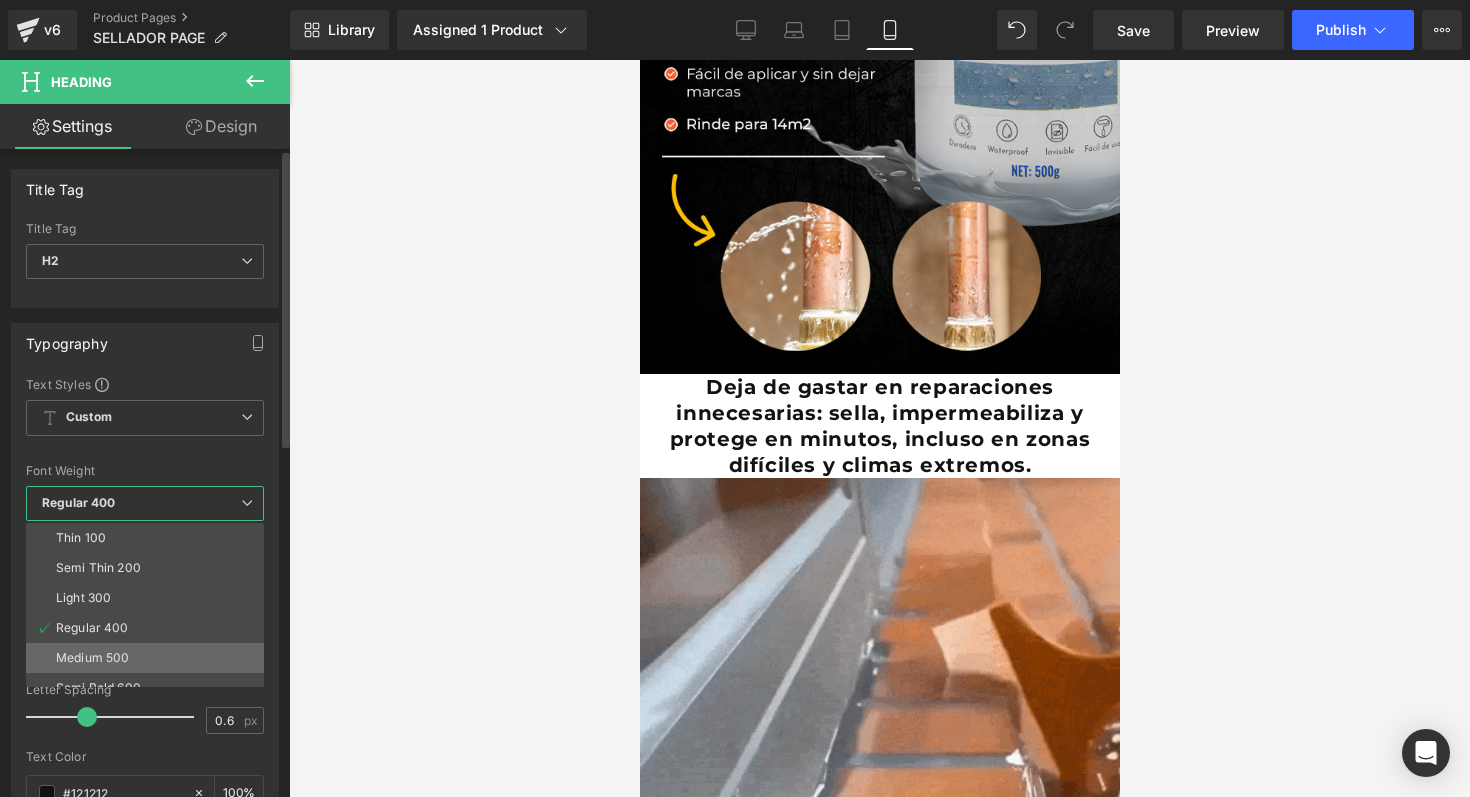 click on "Medium 500" at bounding box center [149, 658] 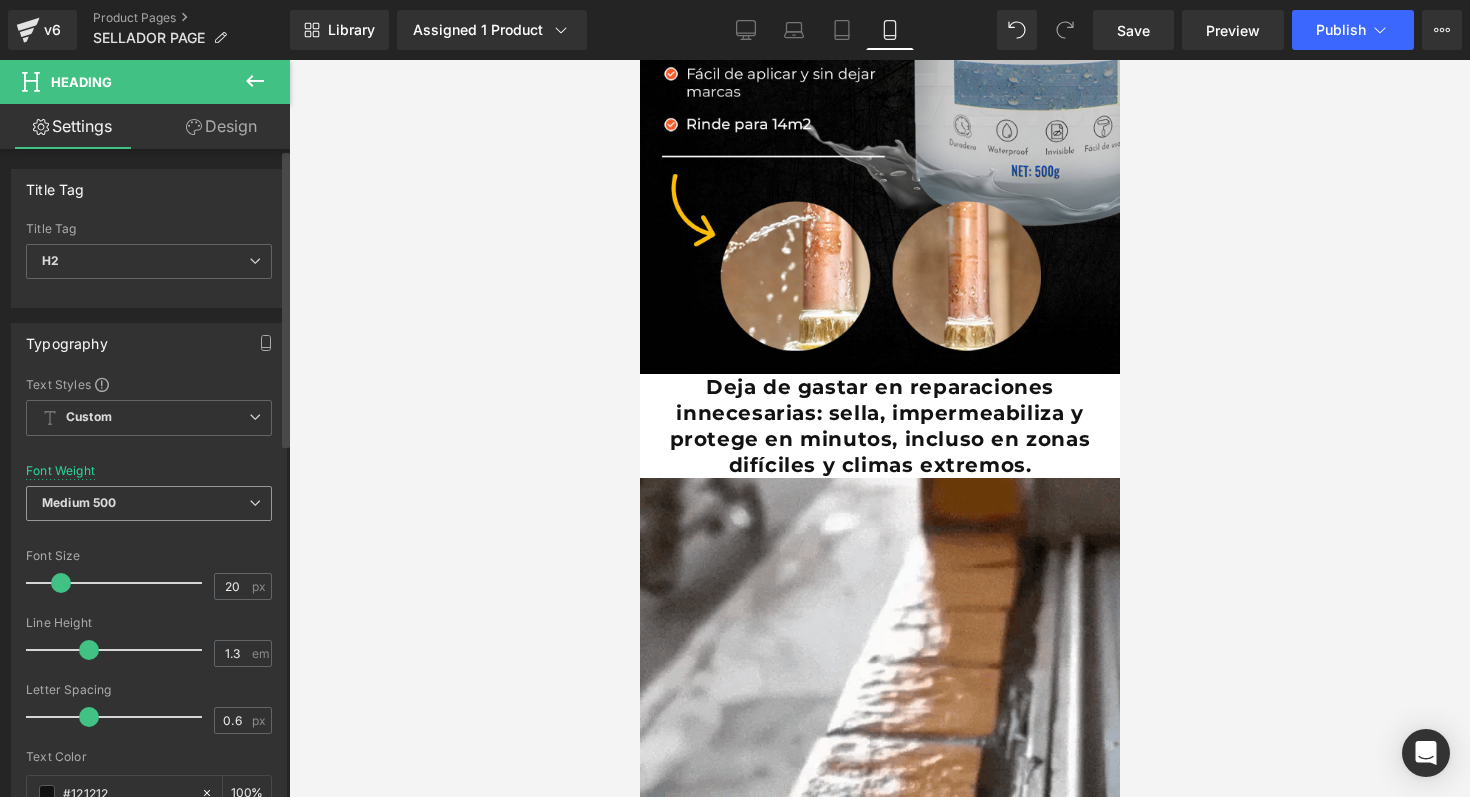 click on "Medium 500" at bounding box center (149, 503) 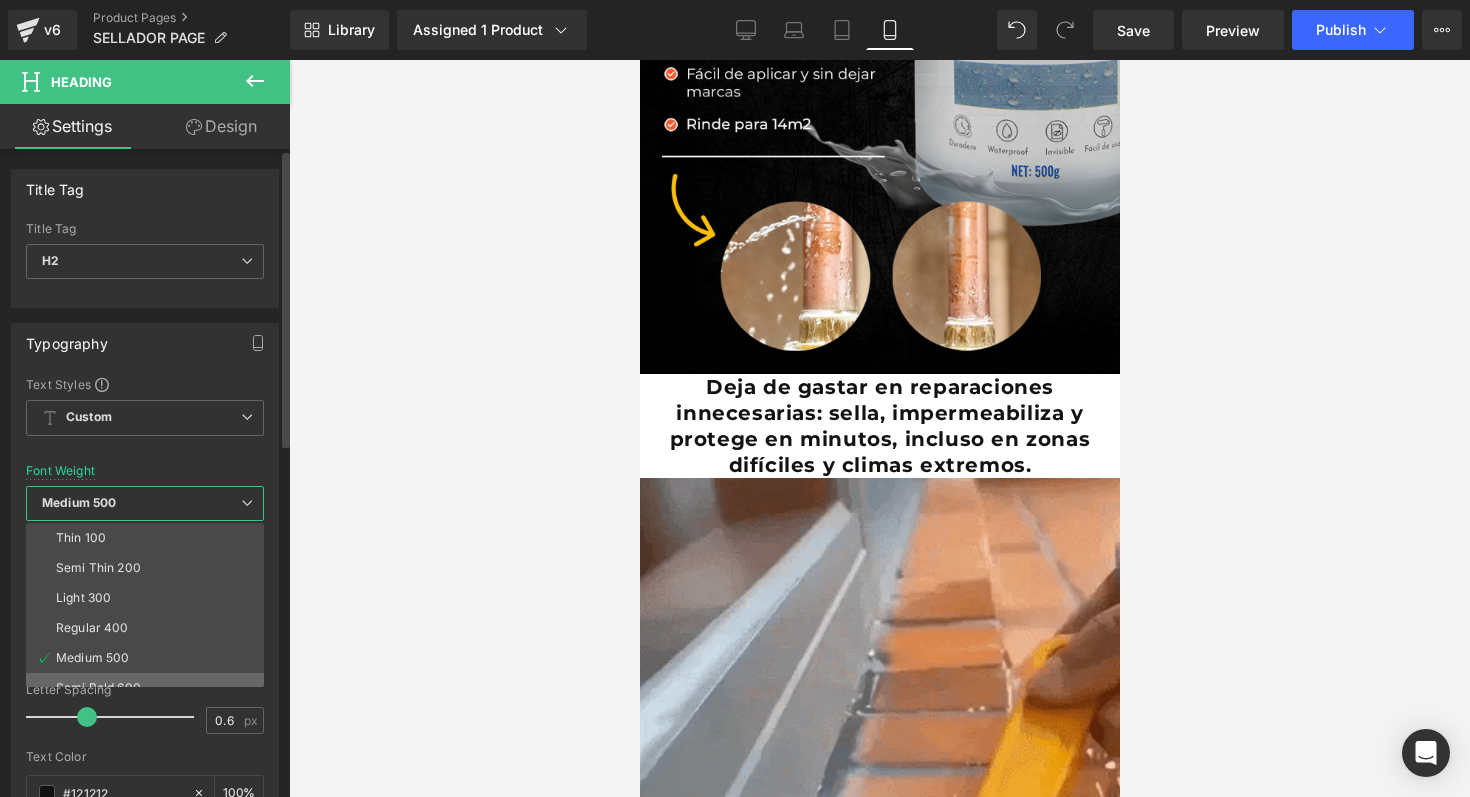 click on "Semi Bold 600" at bounding box center (149, 688) 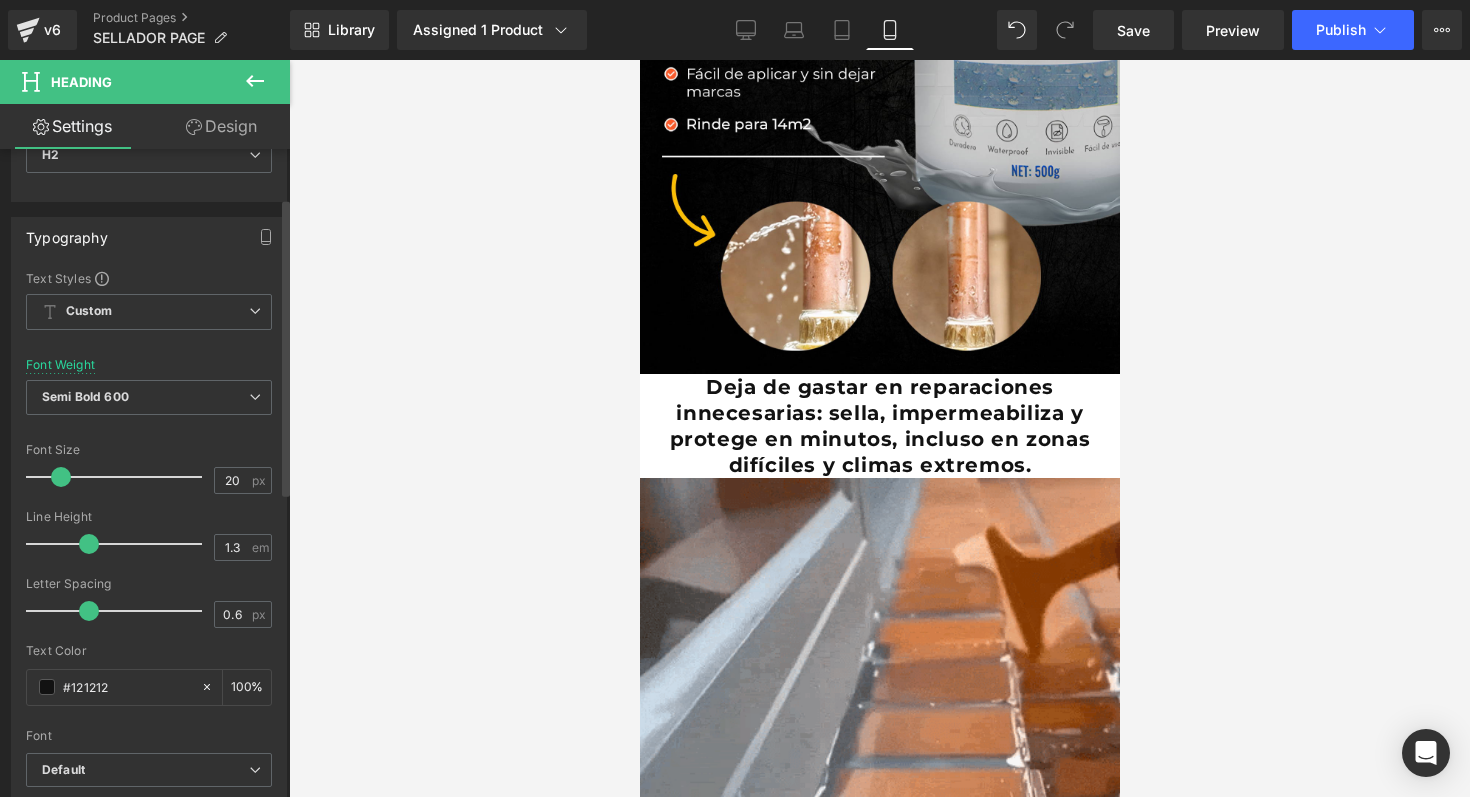 scroll, scrollTop: 148, scrollLeft: 0, axis: vertical 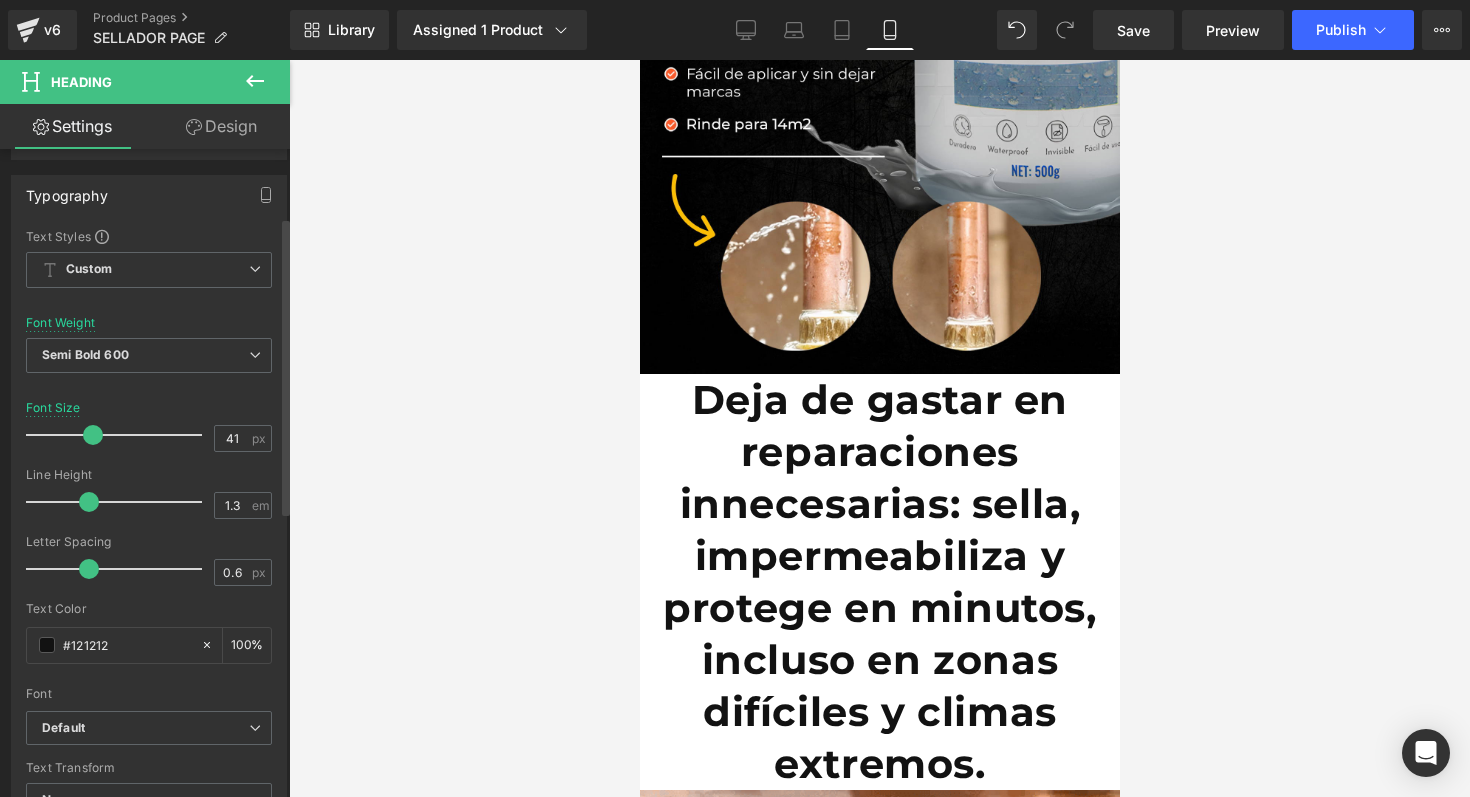 drag, startPoint x: 66, startPoint y: 440, endPoint x: 102, endPoint y: 435, distance: 36.345562 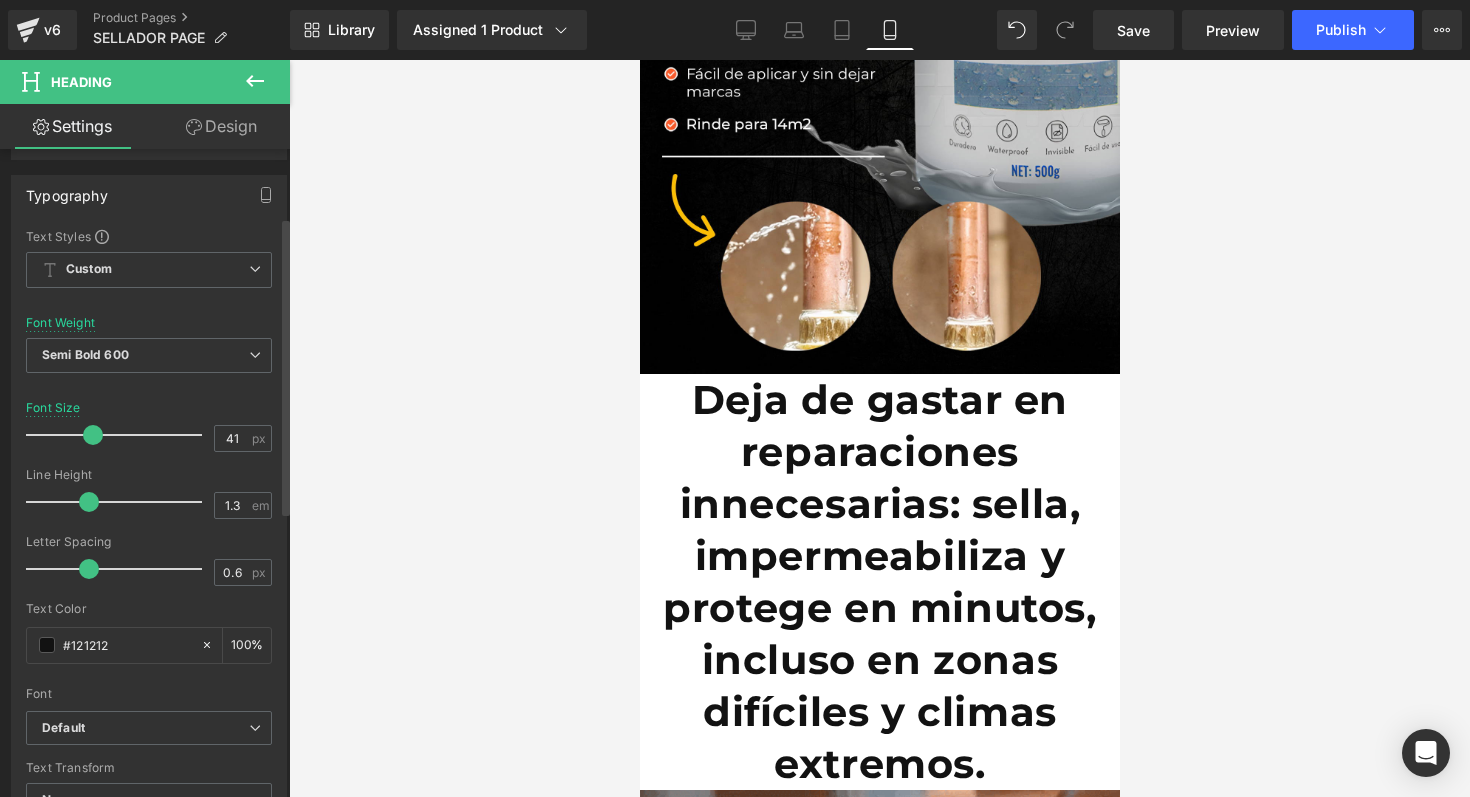 click at bounding box center [93, 435] 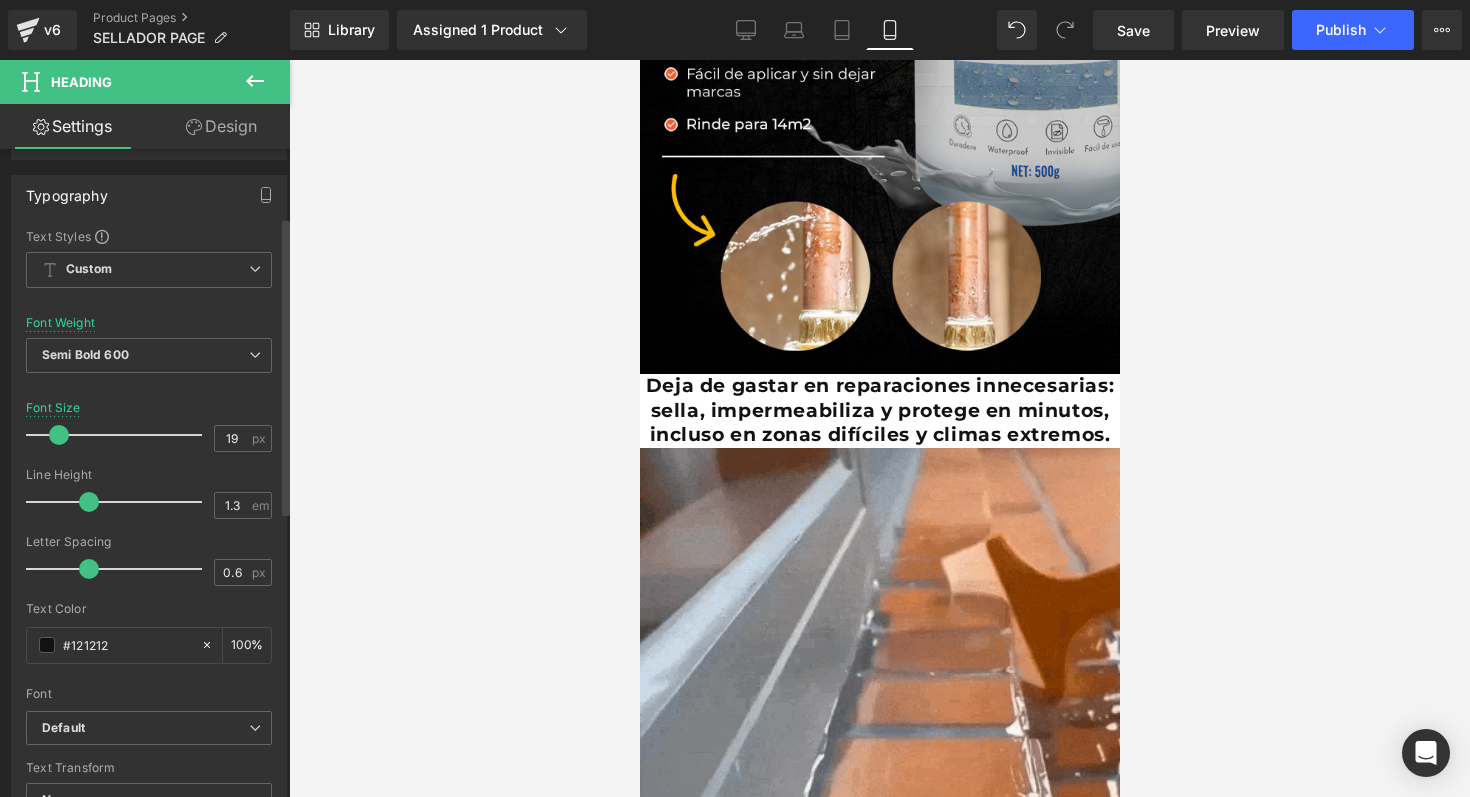 type on "20" 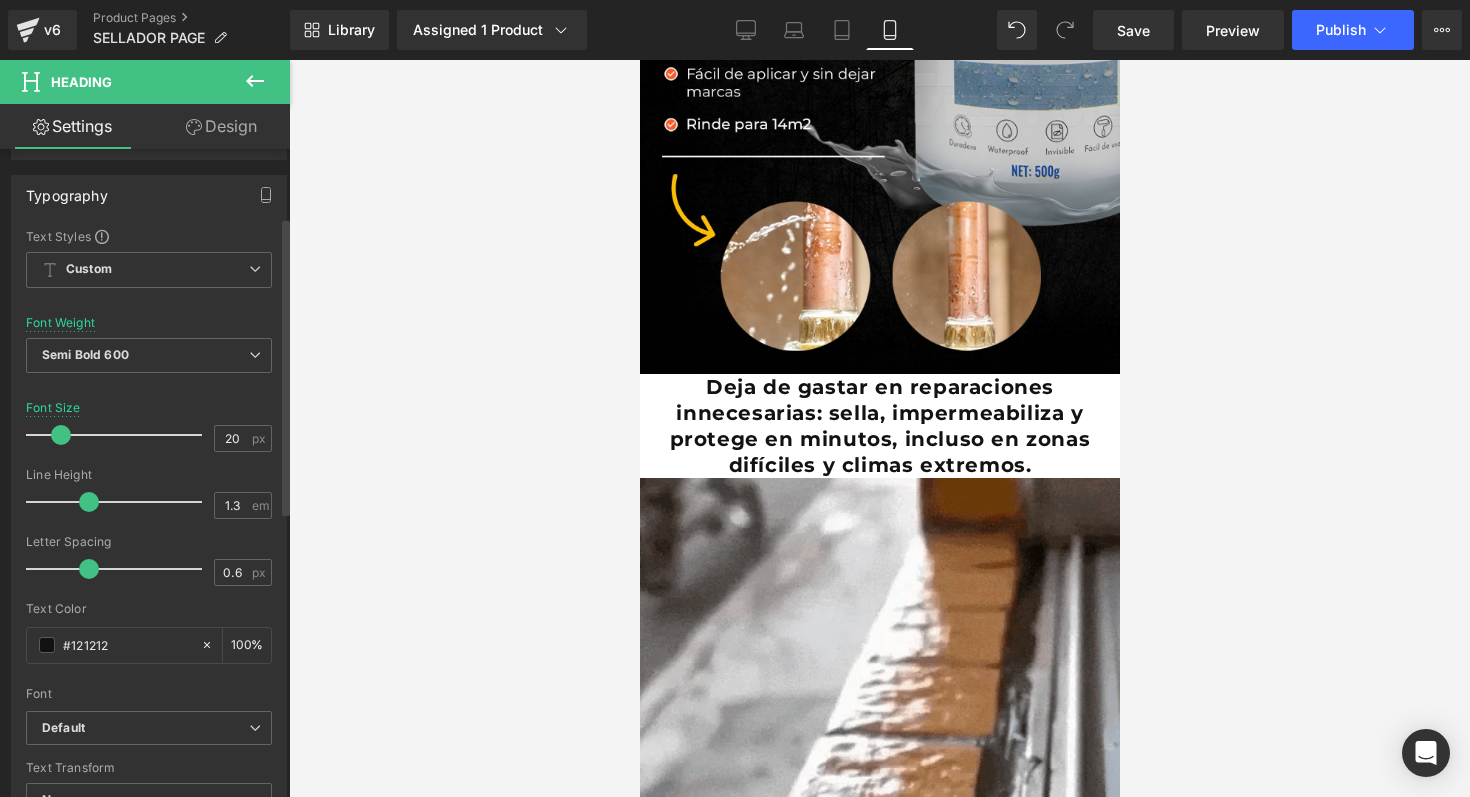 drag, startPoint x: 102, startPoint y: 435, endPoint x: 66, endPoint y: 434, distance: 36.013885 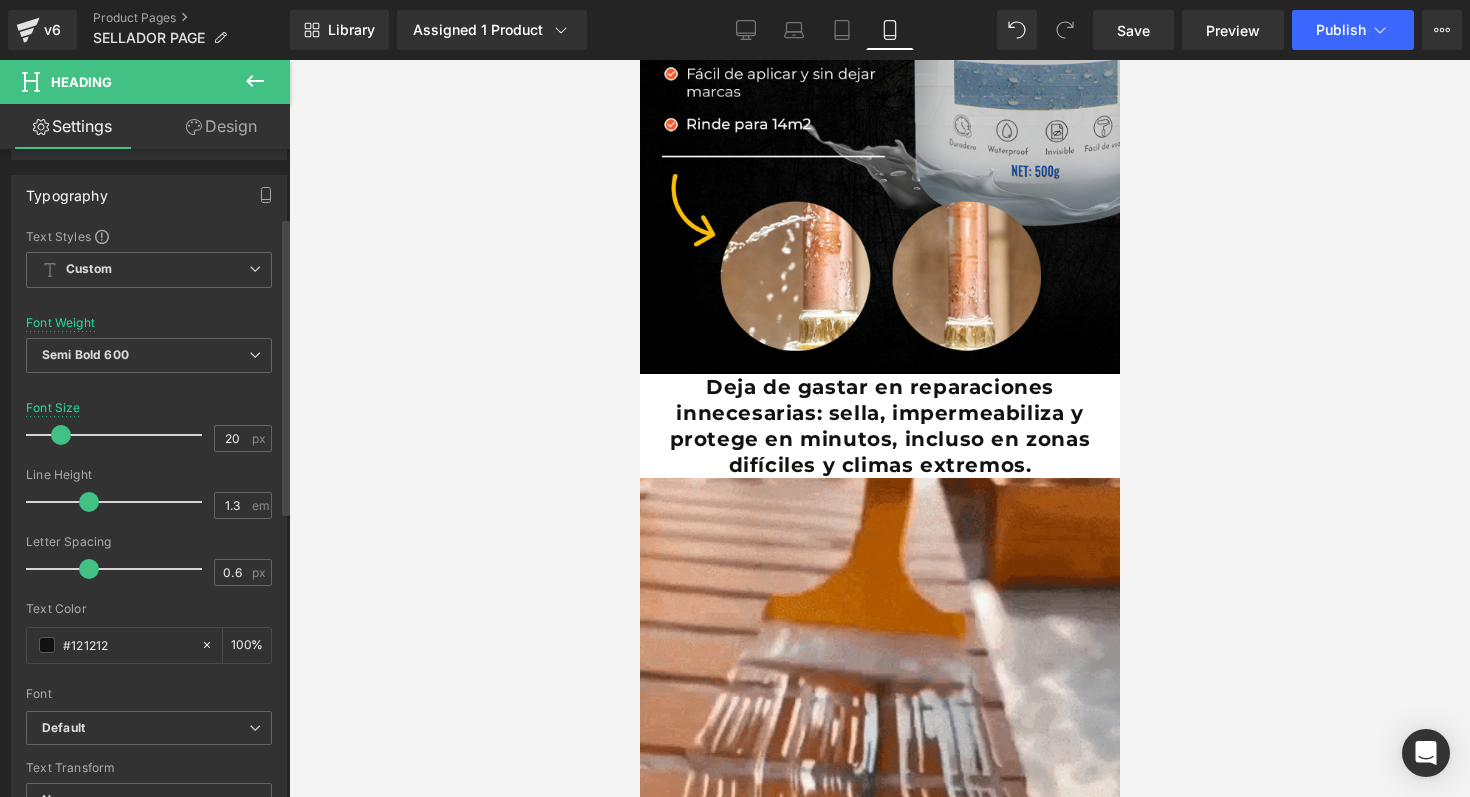 click at bounding box center [61, 435] 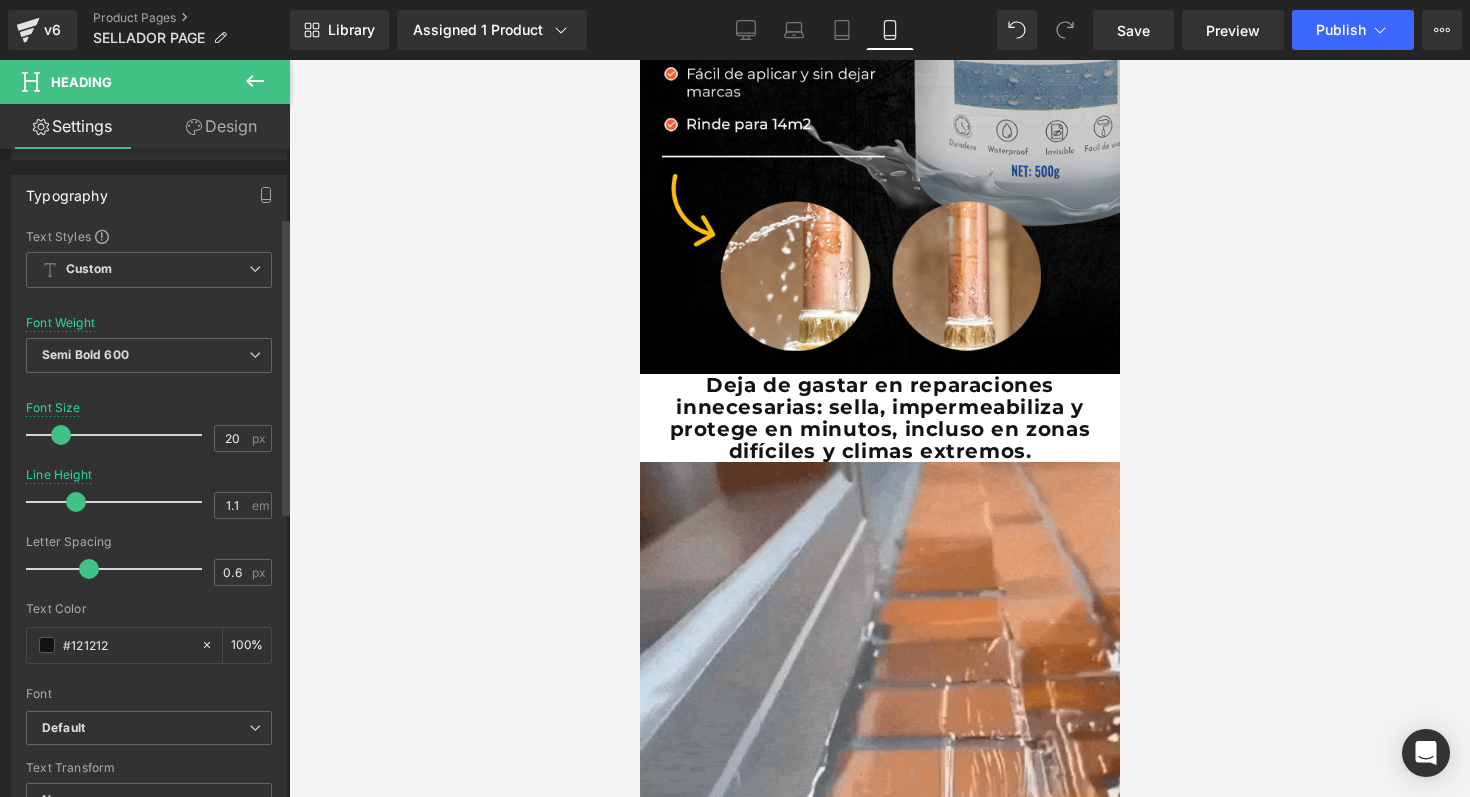 type on "1.2" 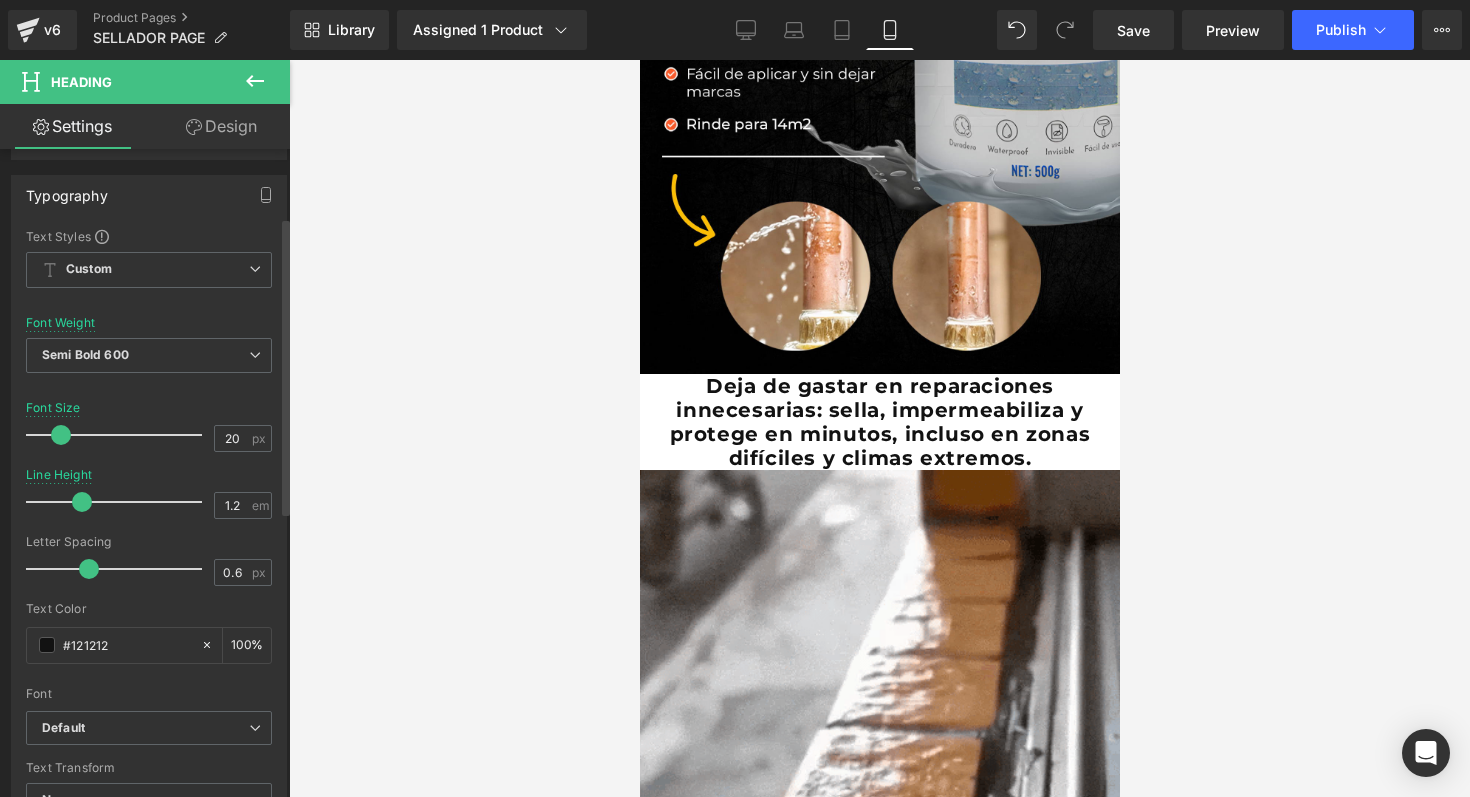 click at bounding box center (82, 502) 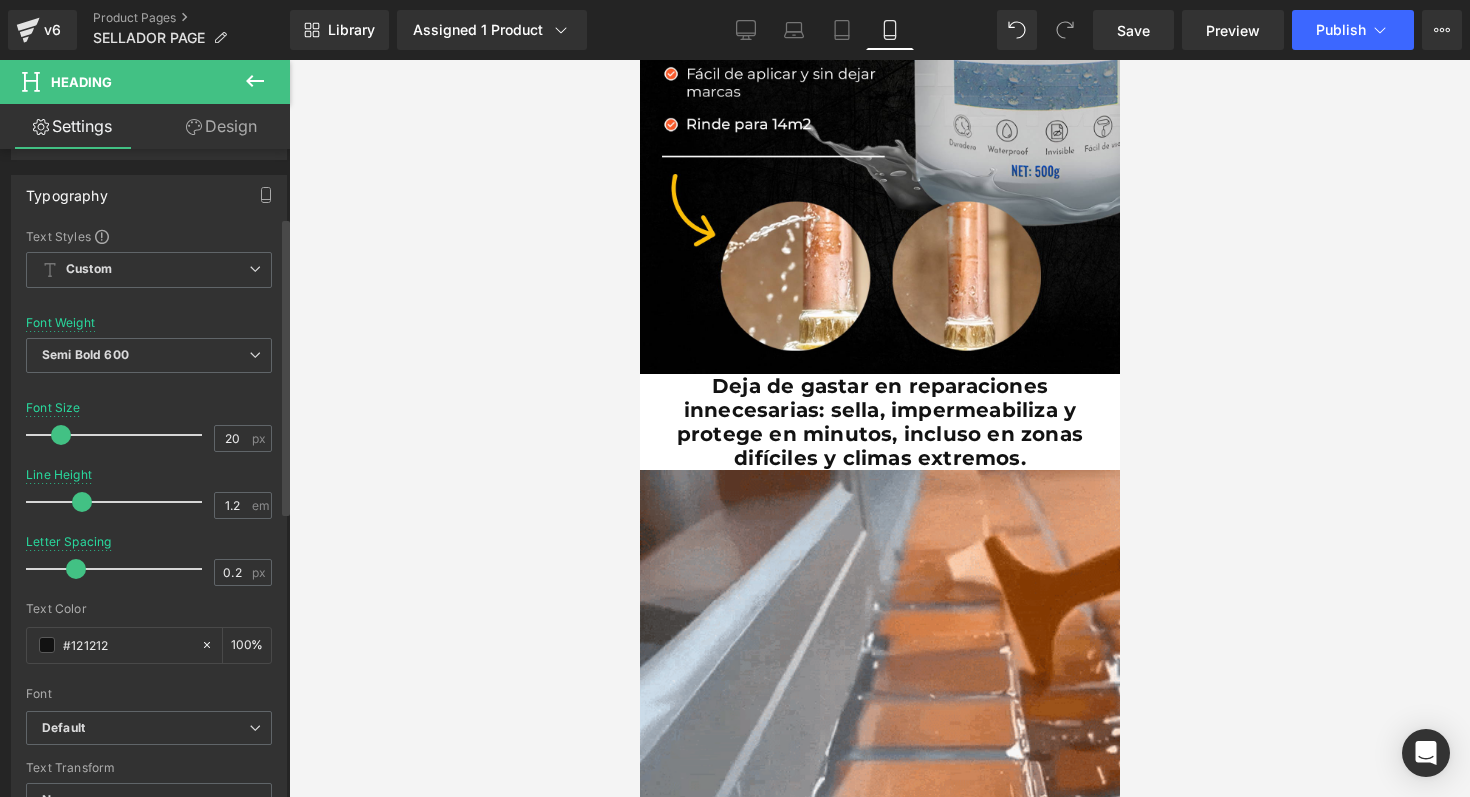 type on "0.3" 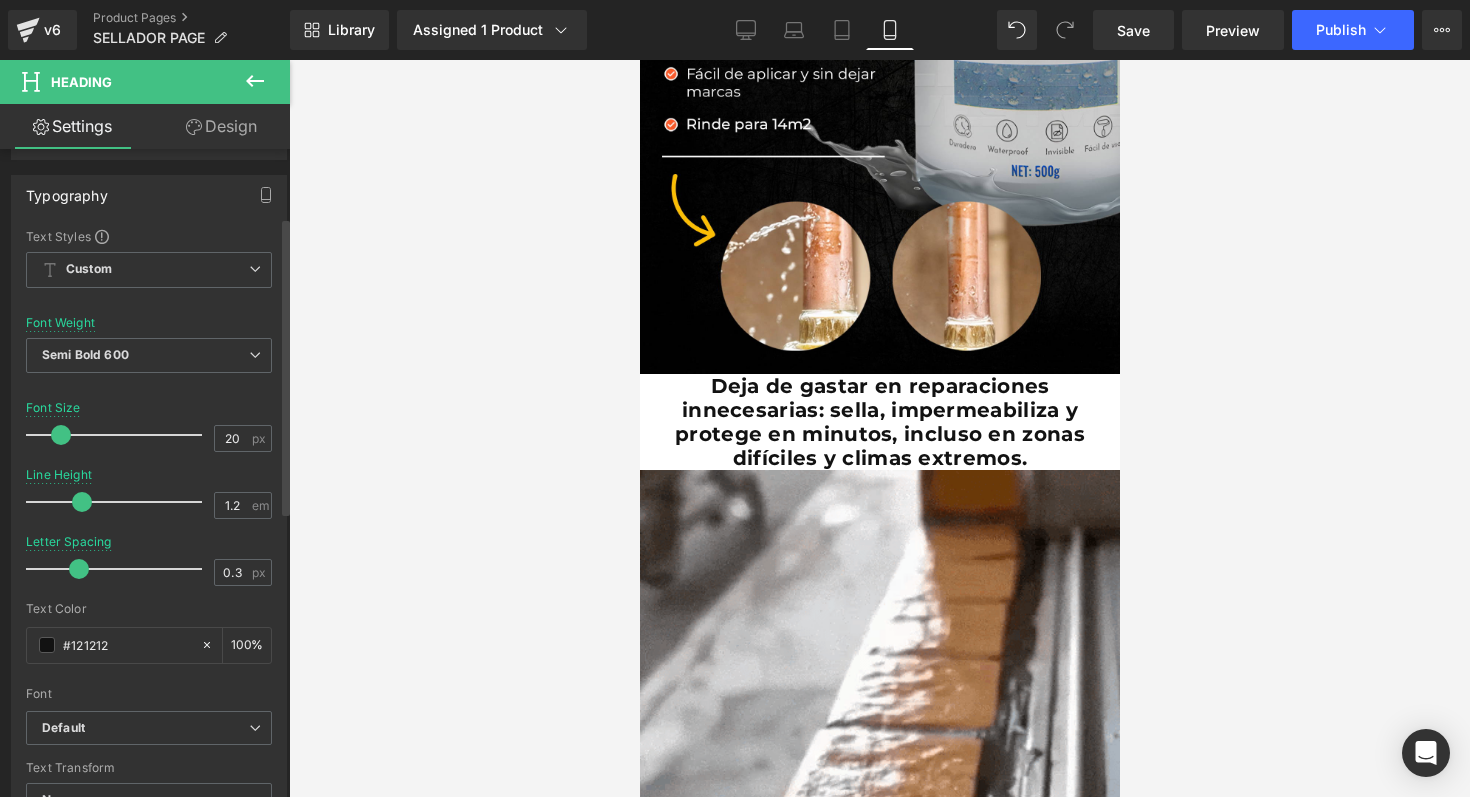 drag, startPoint x: 87, startPoint y: 567, endPoint x: 77, endPoint y: 558, distance: 13.453624 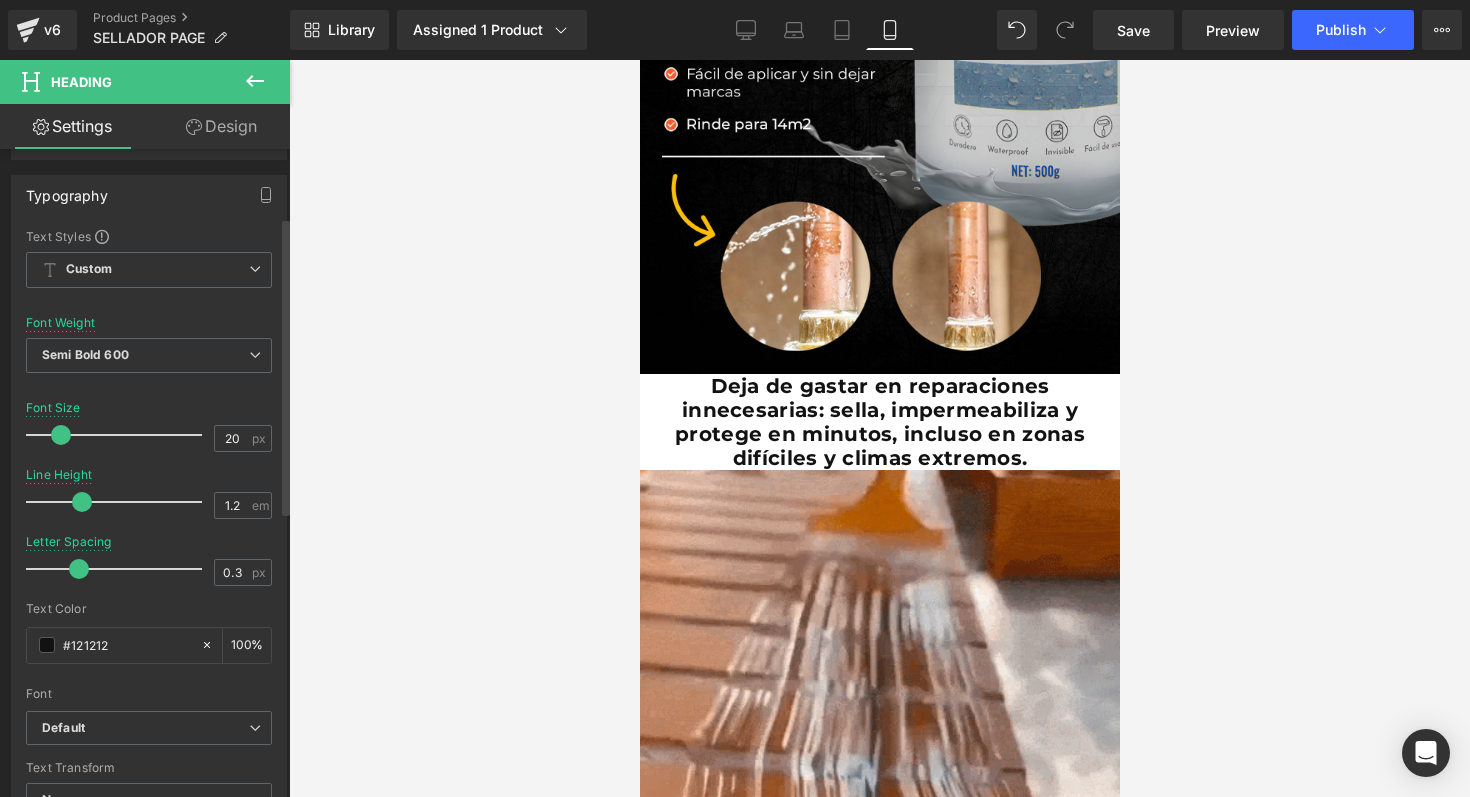 click at bounding box center [79, 569] 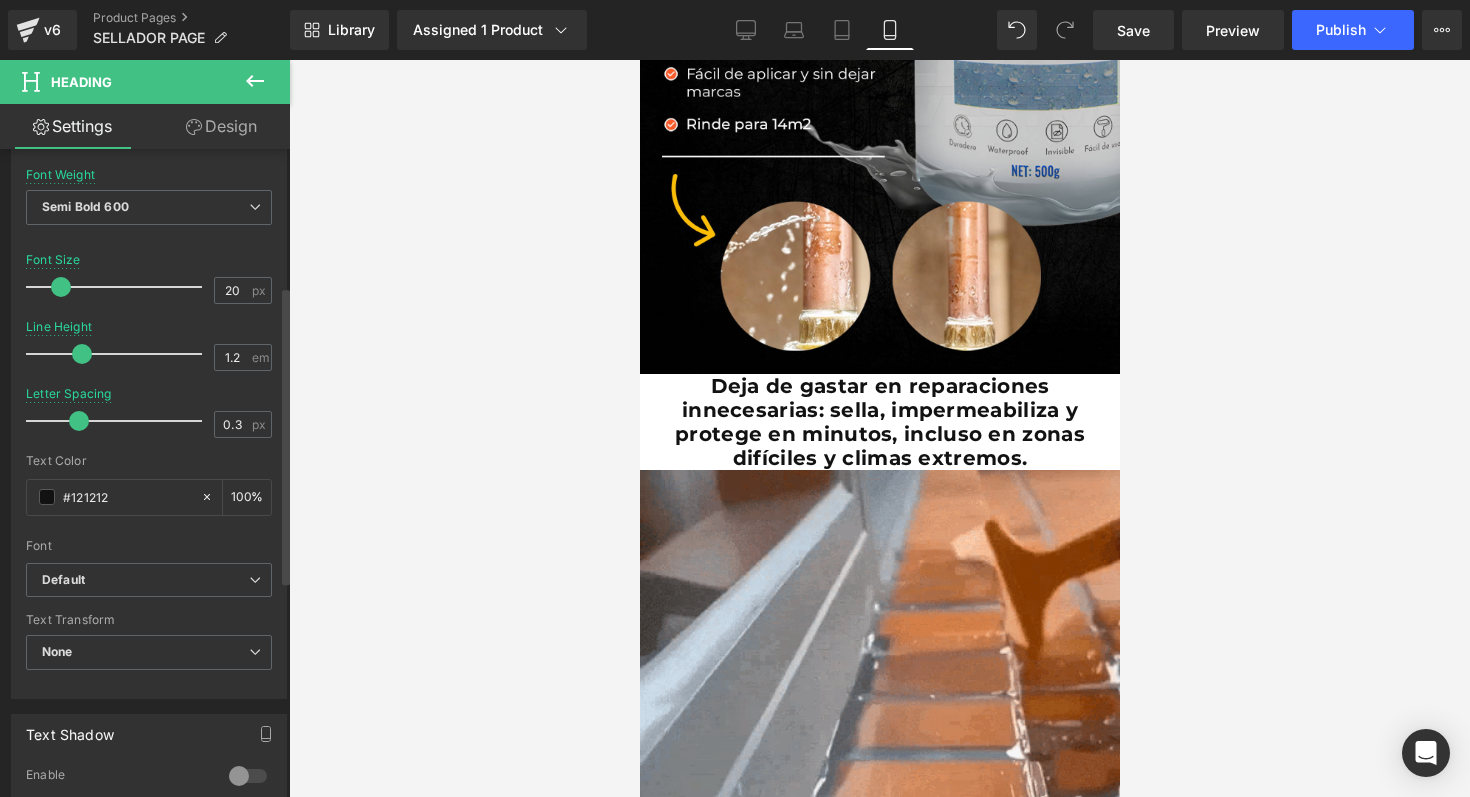 scroll, scrollTop: 299, scrollLeft: 0, axis: vertical 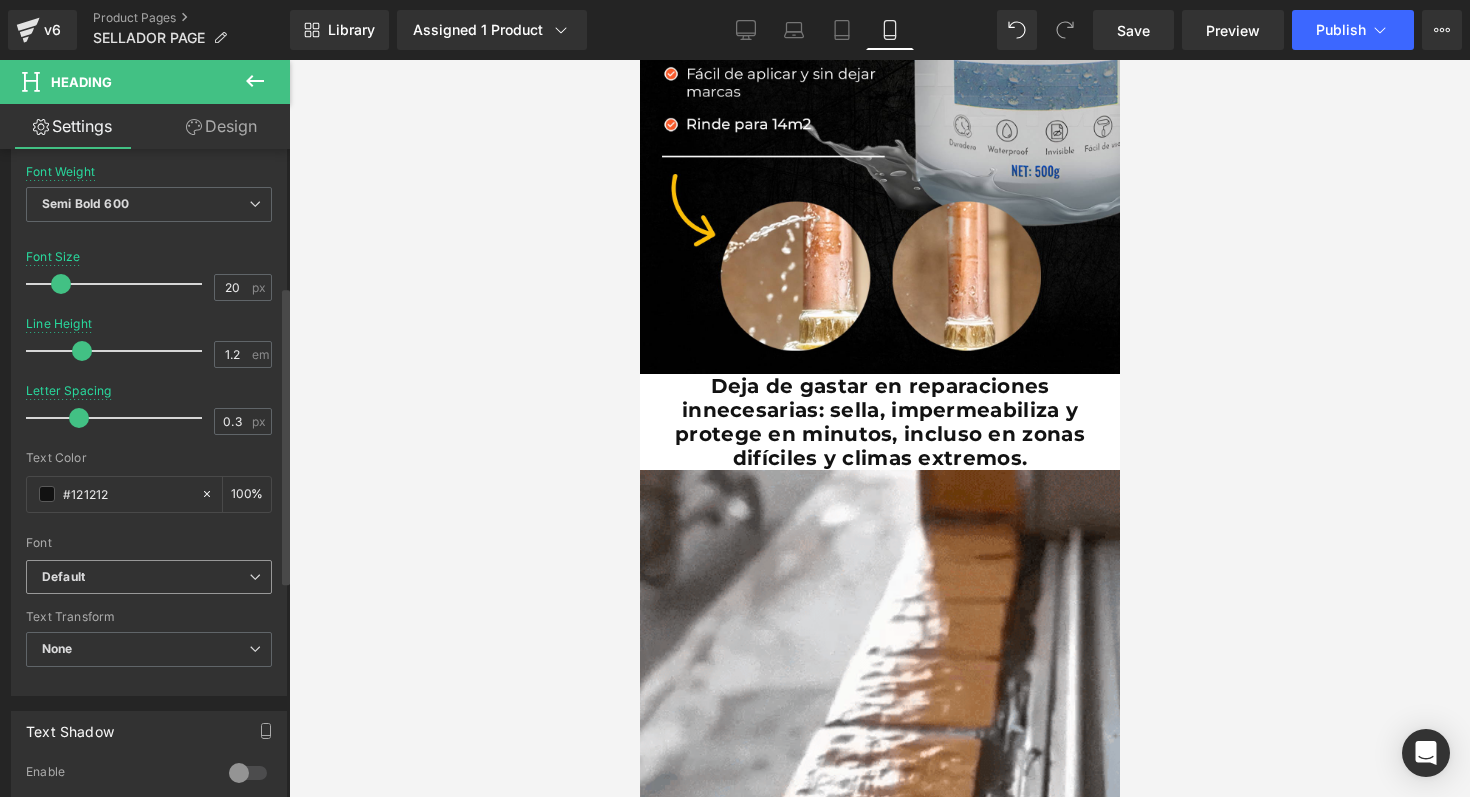 click on "Default" at bounding box center [149, 577] 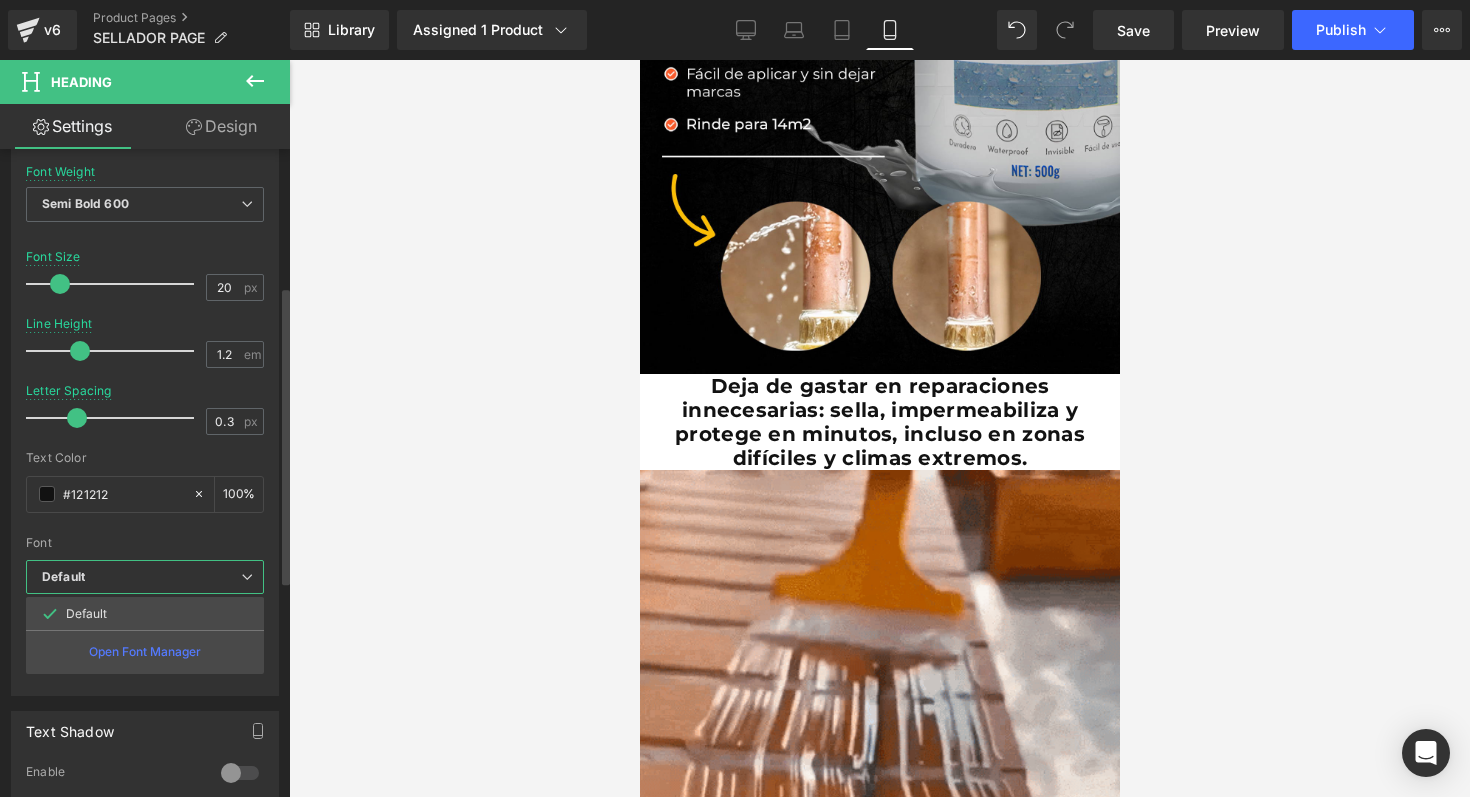 click on "Default" at bounding box center [145, 577] 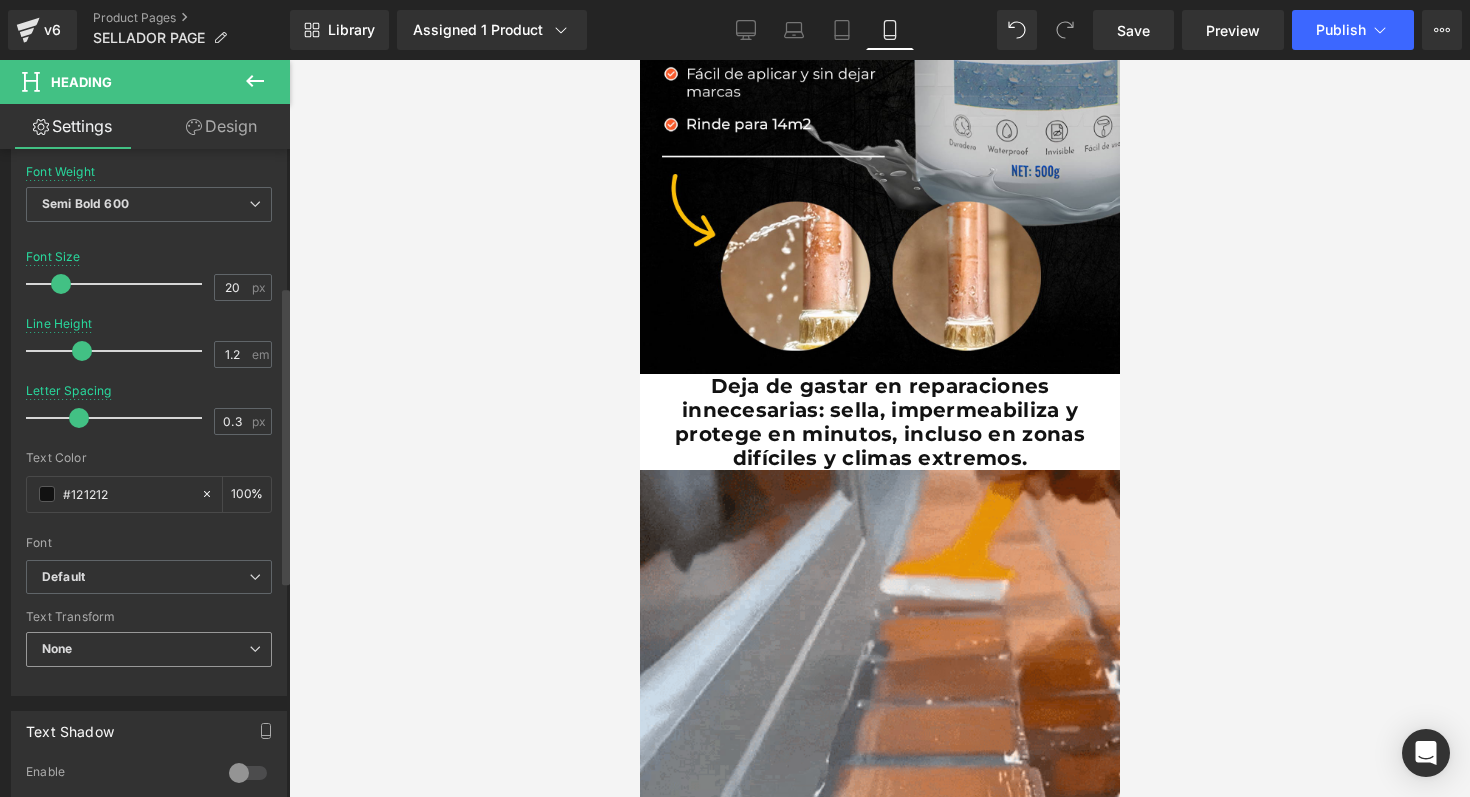 click on "None" at bounding box center (149, 649) 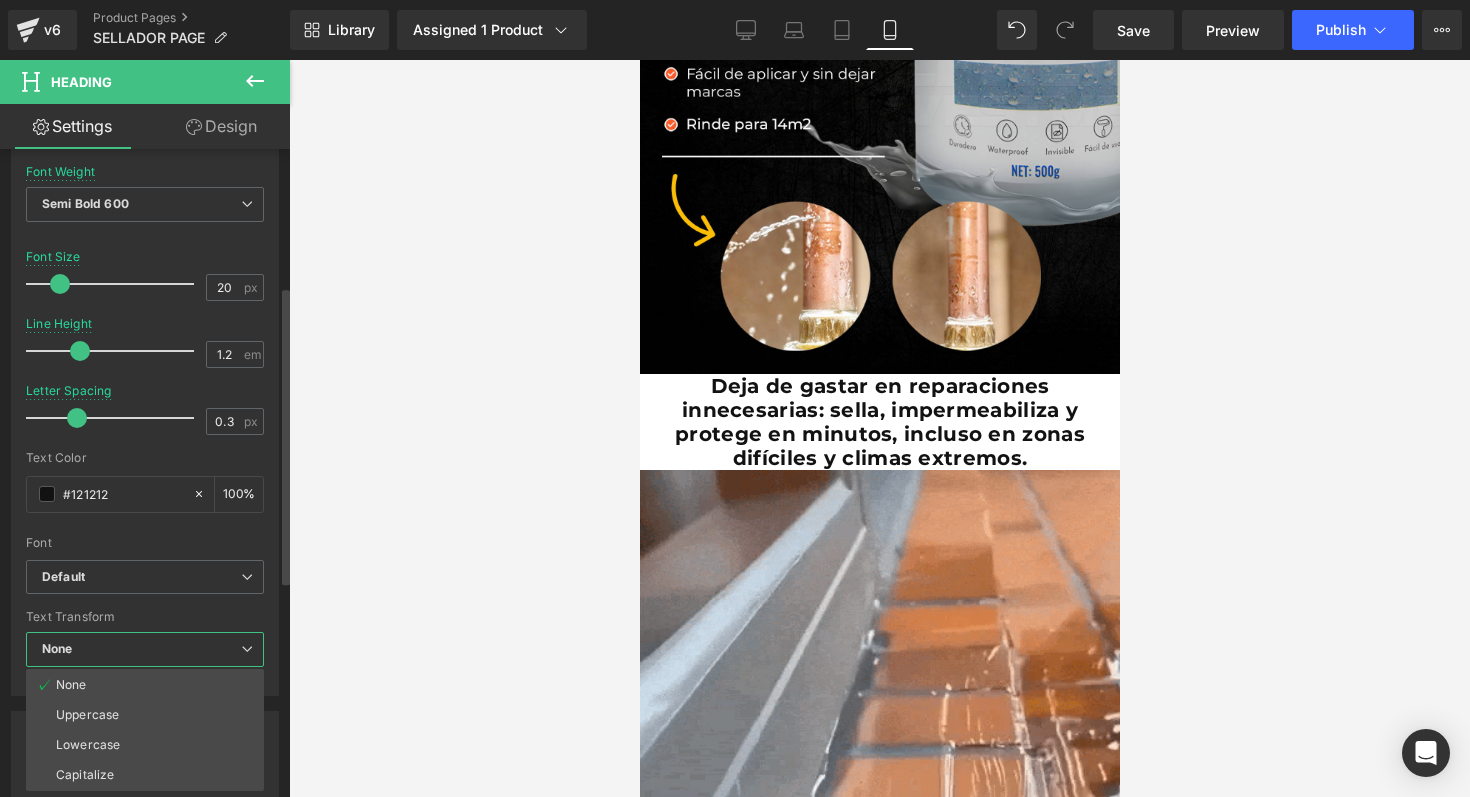 click on "None" at bounding box center [145, 649] 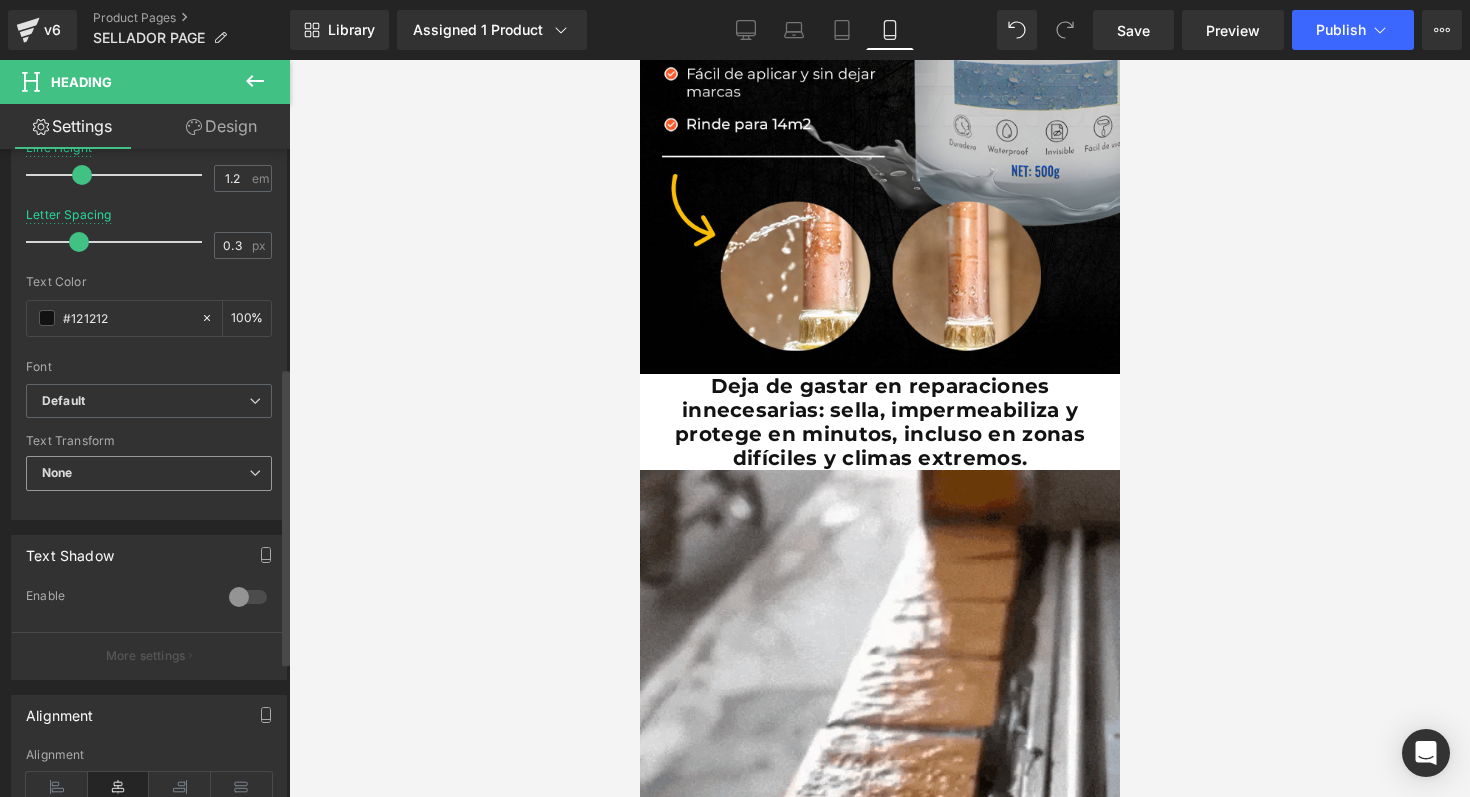 scroll, scrollTop: 479, scrollLeft: 0, axis: vertical 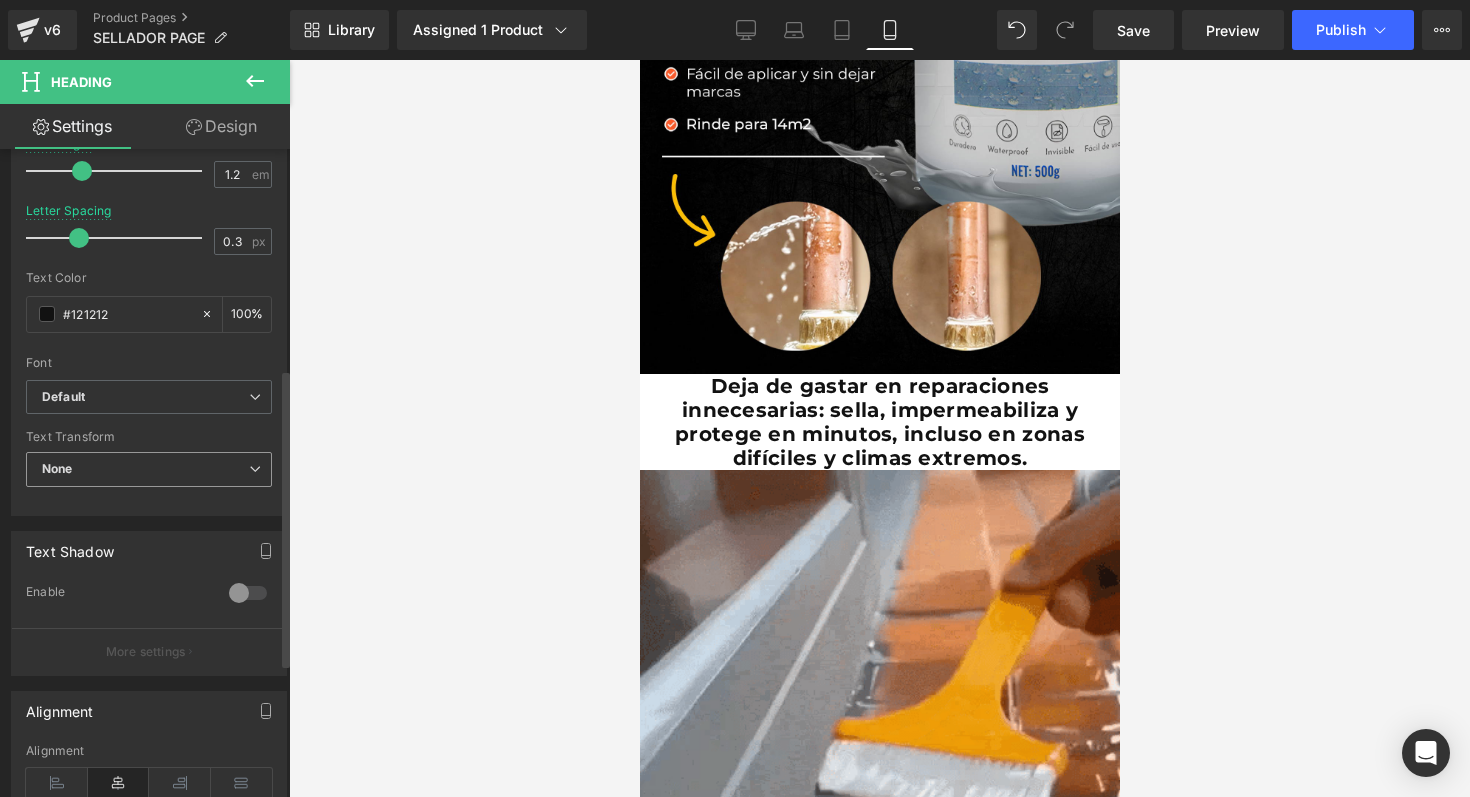 click on "None" at bounding box center (149, 469) 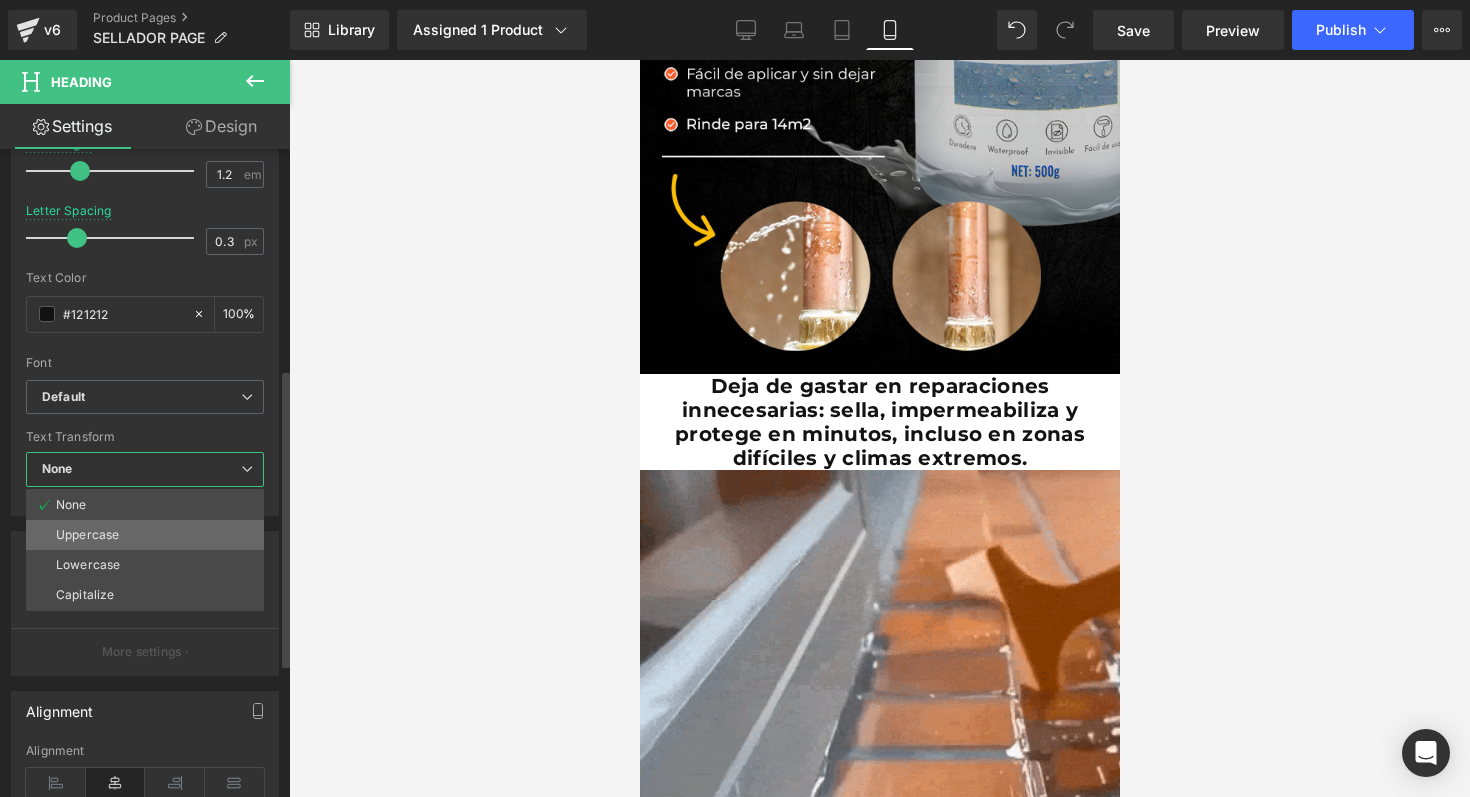 click on "Uppercase" at bounding box center [145, 535] 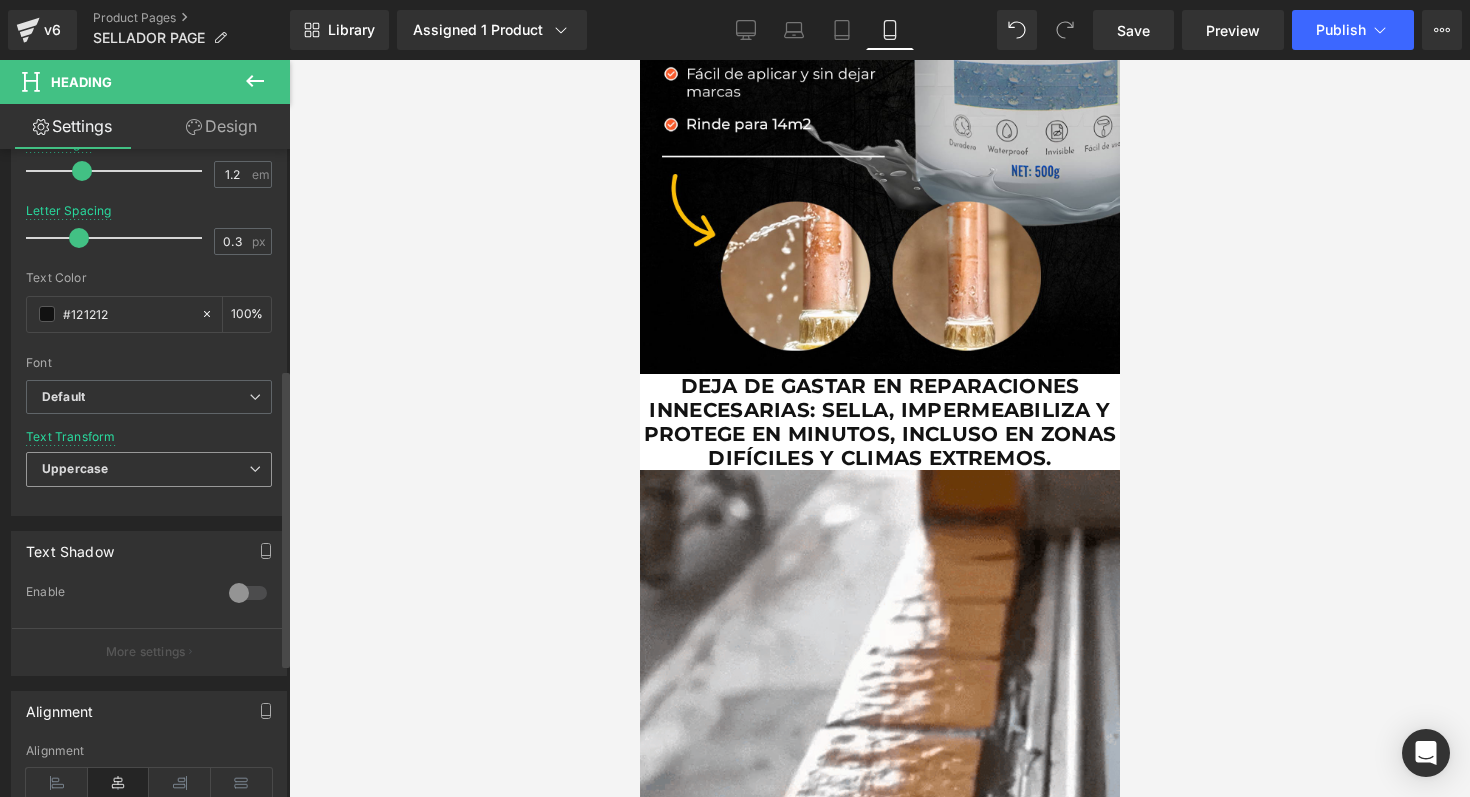click on "Uppercase" at bounding box center [149, 469] 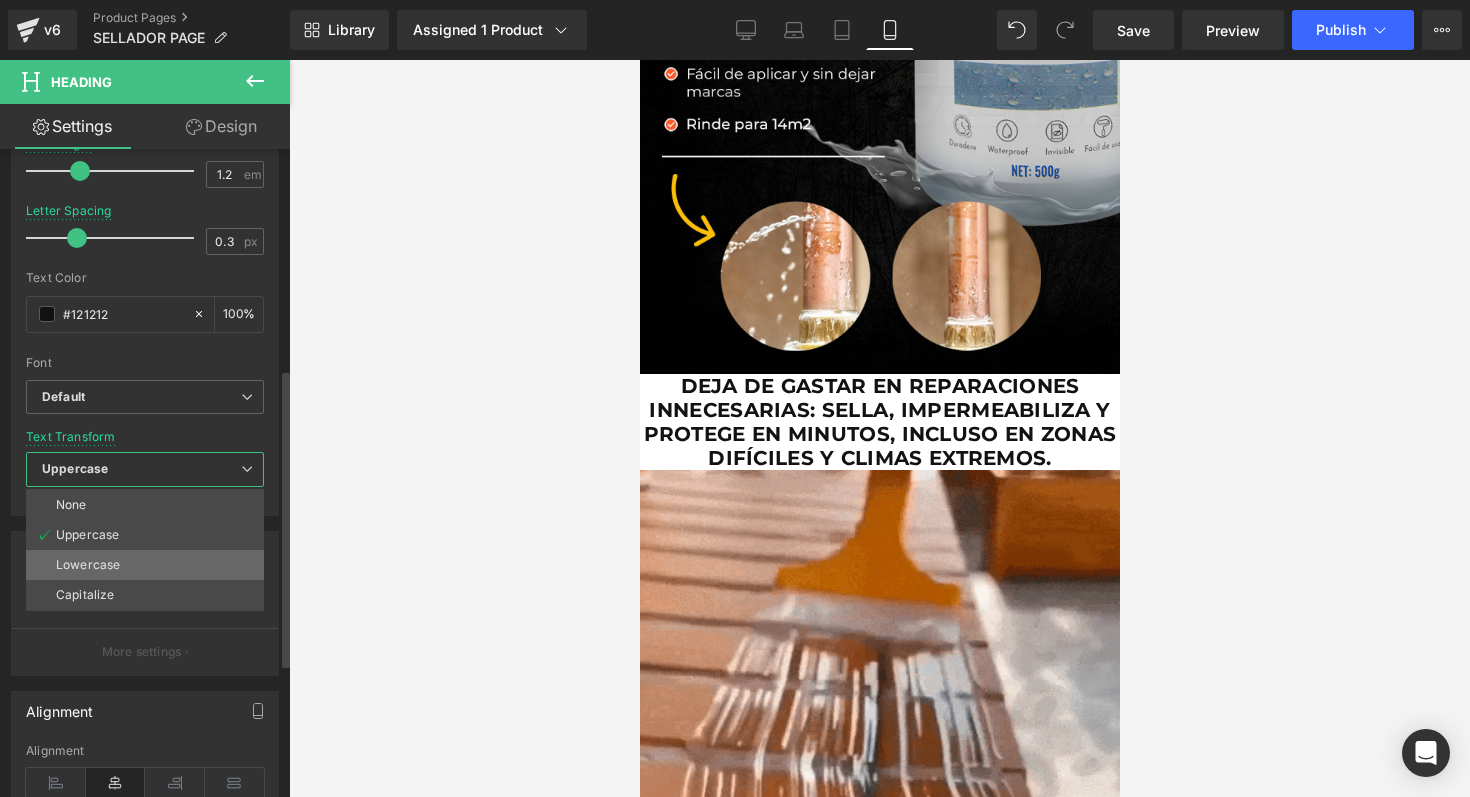 click on "Lowercase" at bounding box center (88, 565) 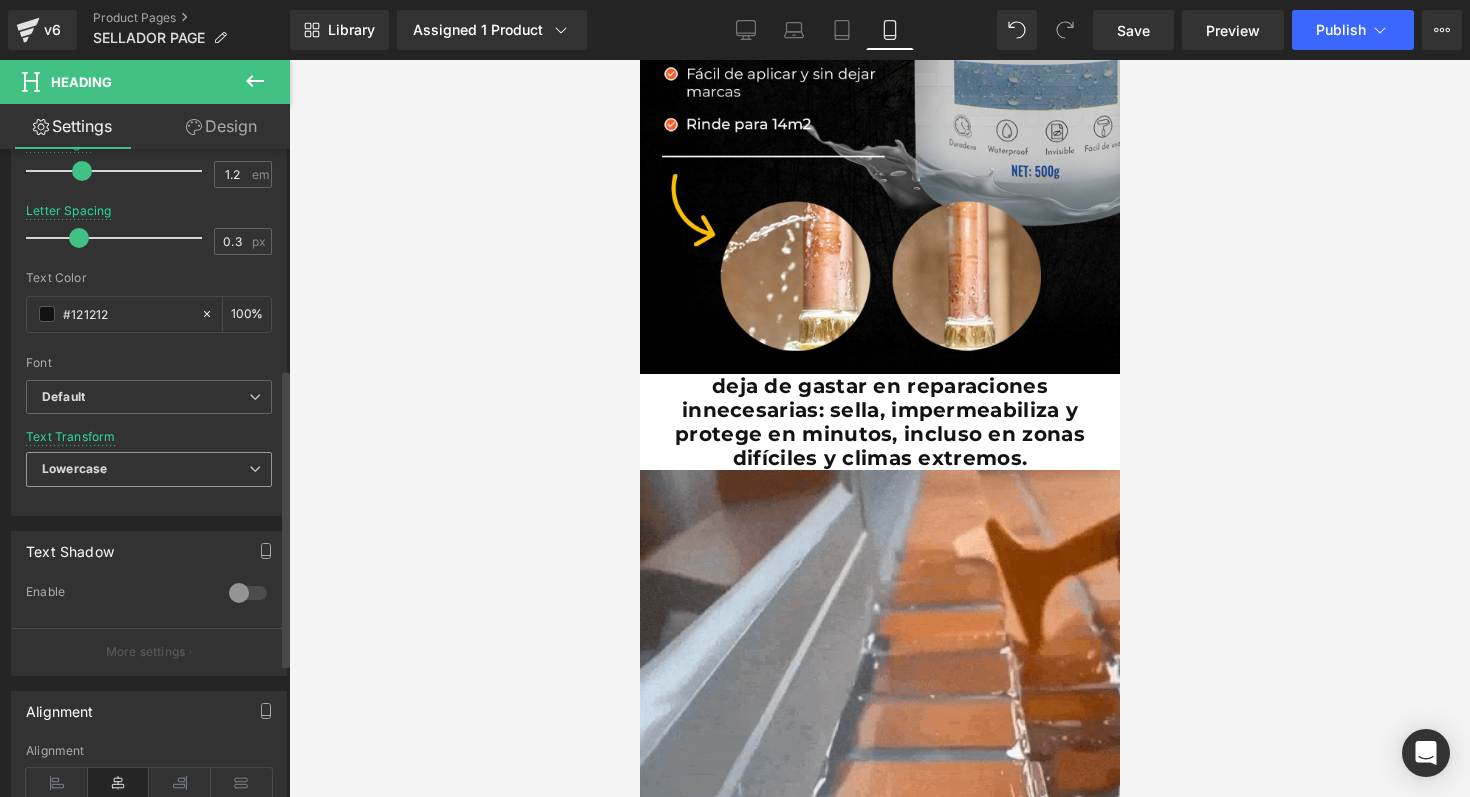 click on "Lowercase" at bounding box center [149, 469] 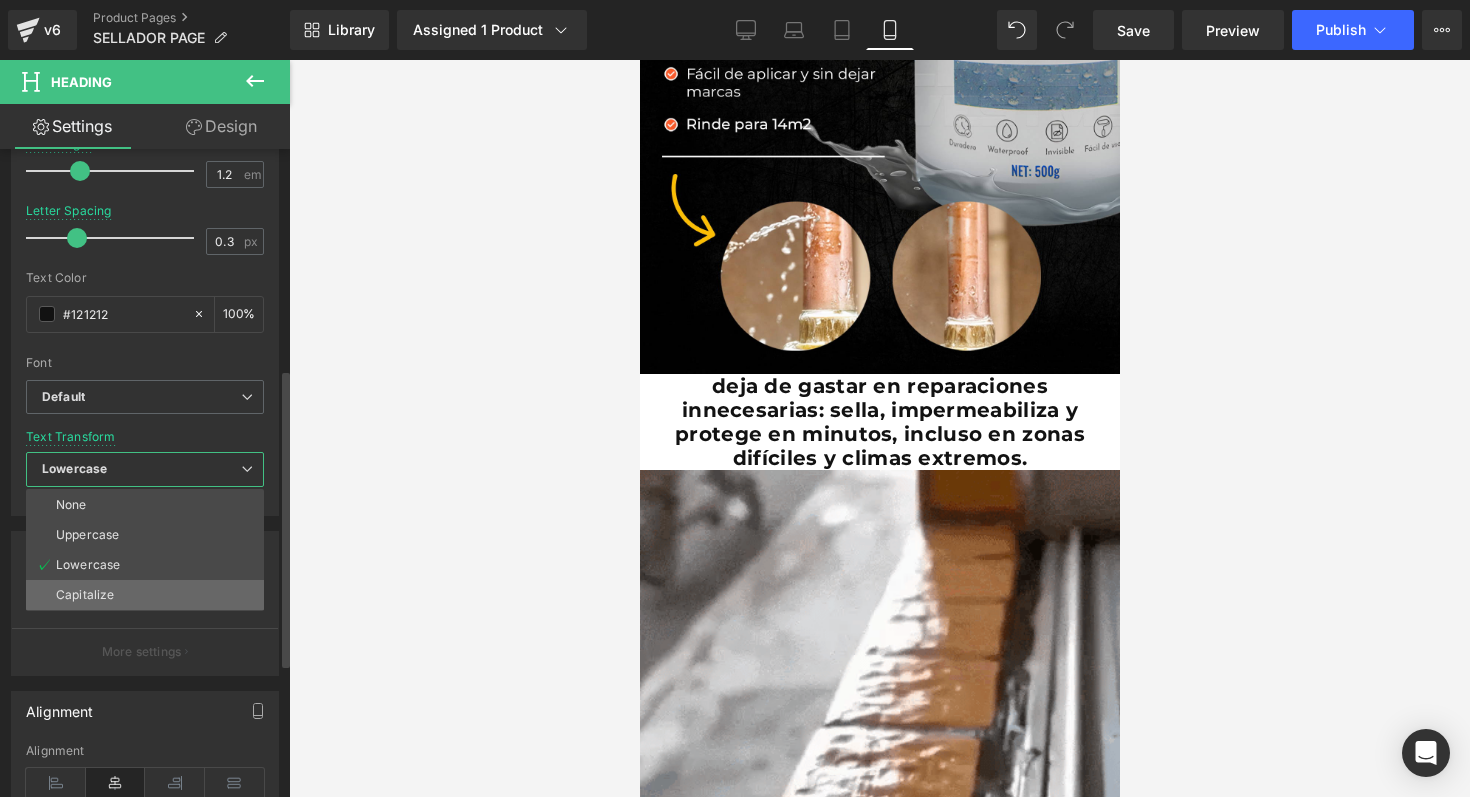 click on "Capitalize" at bounding box center (85, 595) 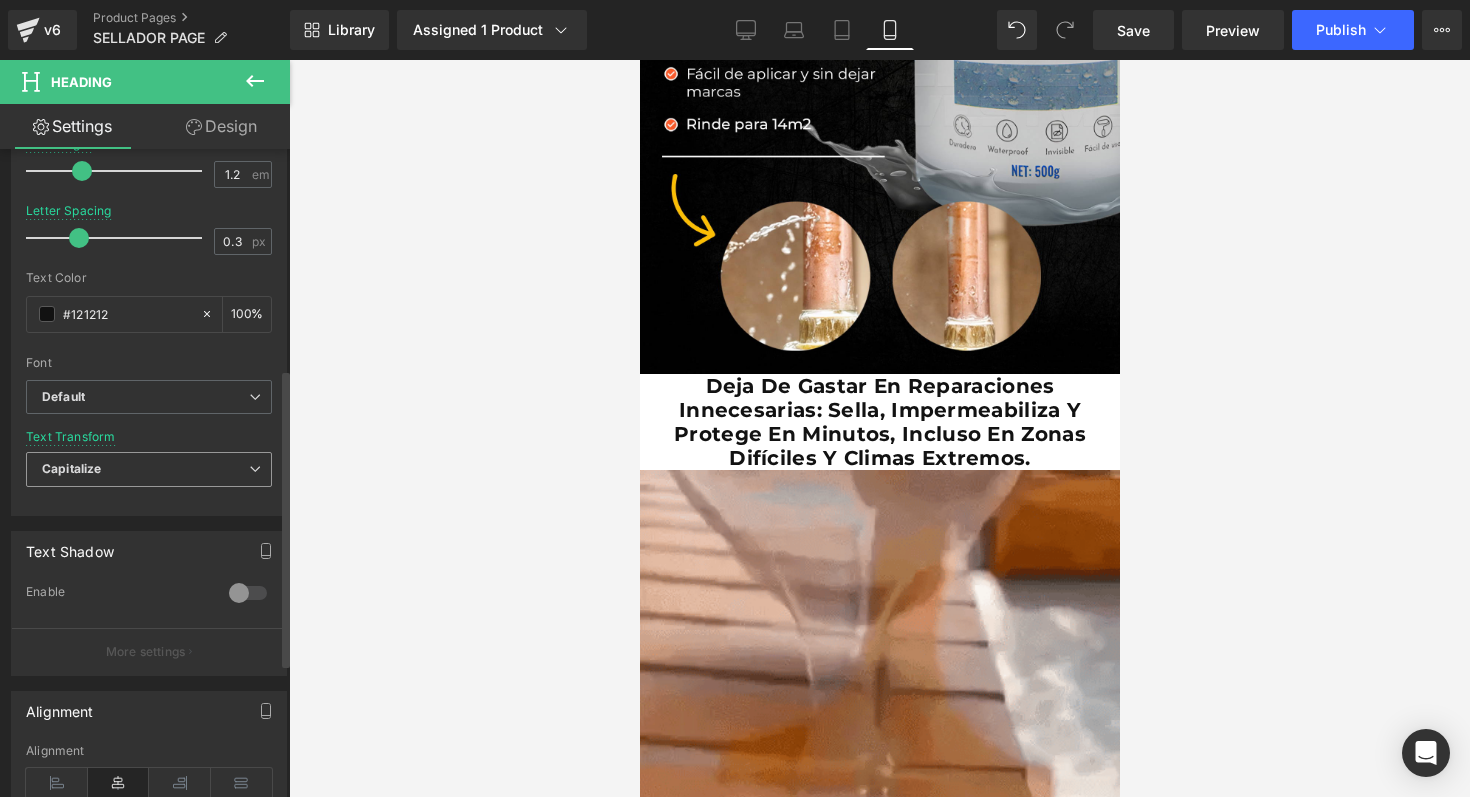 click on "Capitalize" at bounding box center (149, 469) 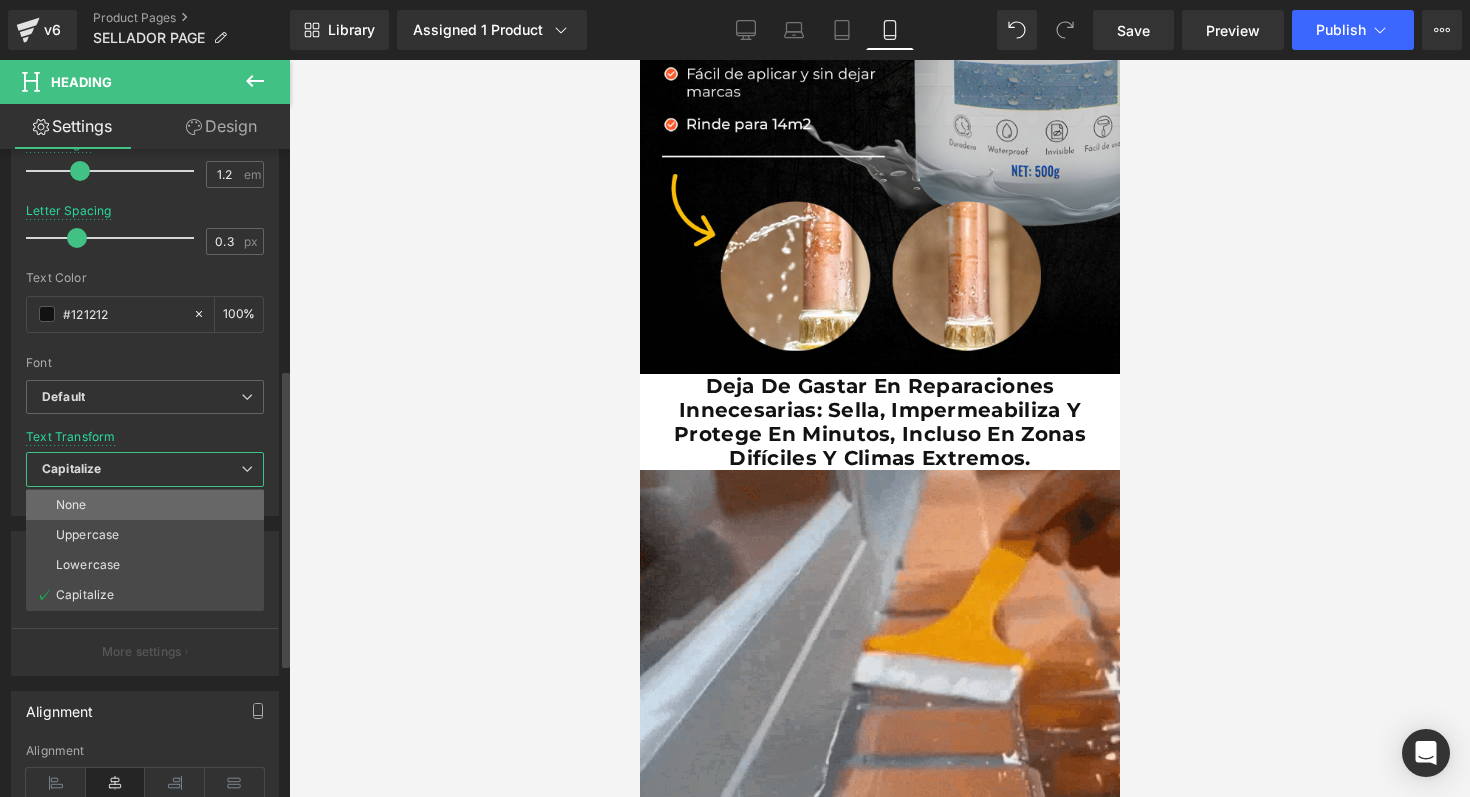 click on "None" at bounding box center (145, 505) 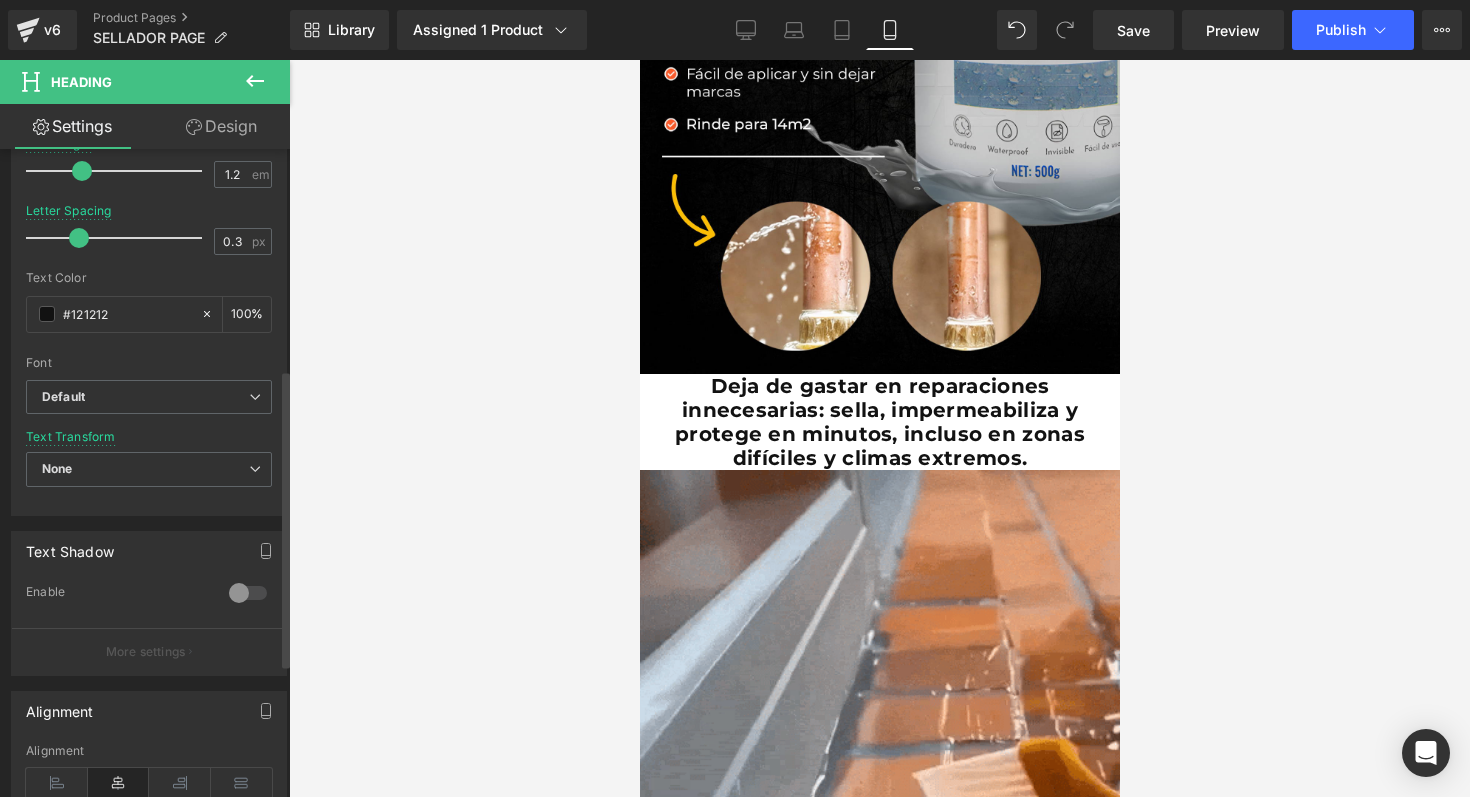 scroll, scrollTop: 515, scrollLeft: 0, axis: vertical 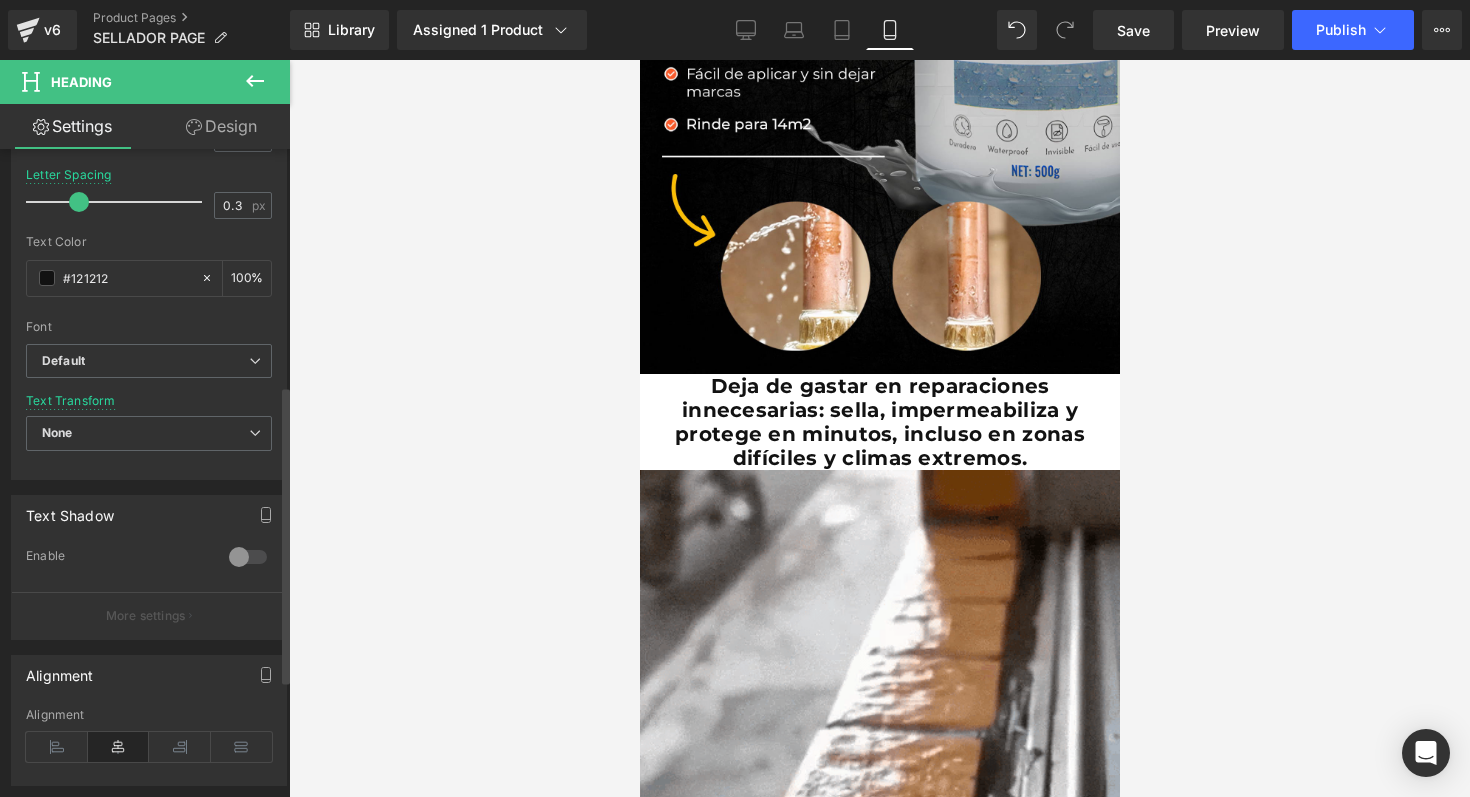 click at bounding box center [248, 557] 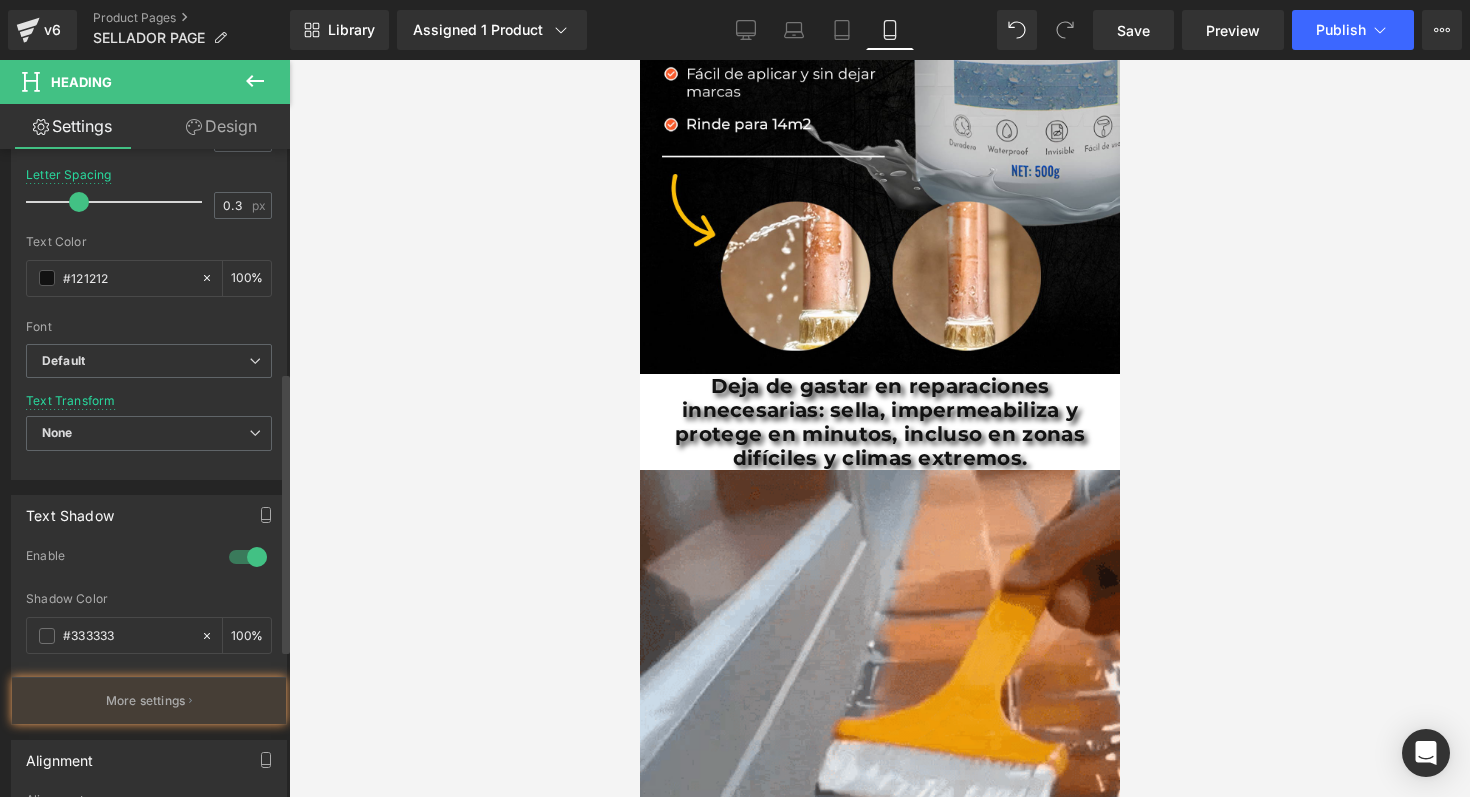 click at bounding box center (248, 557) 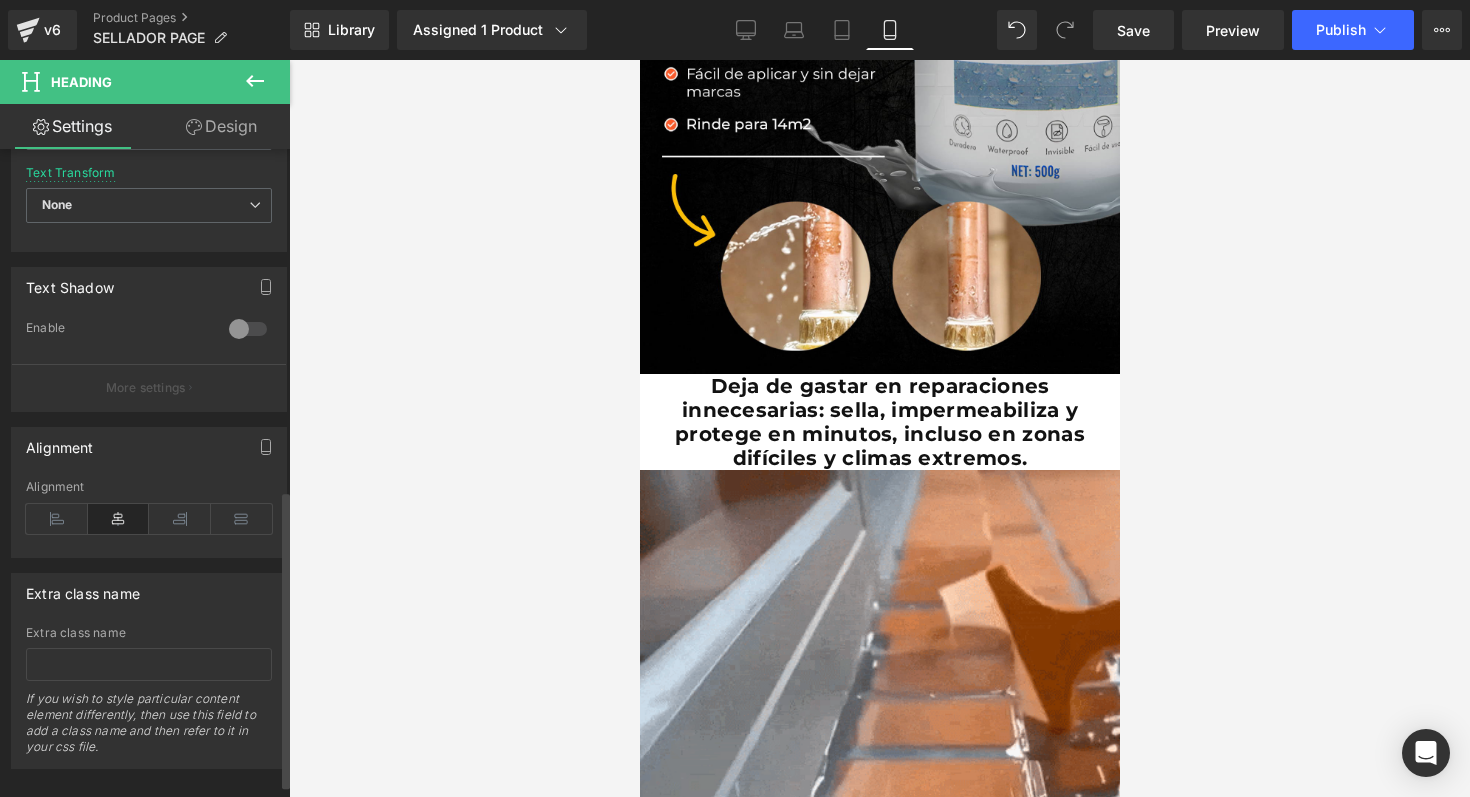 scroll, scrollTop: 770, scrollLeft: 0, axis: vertical 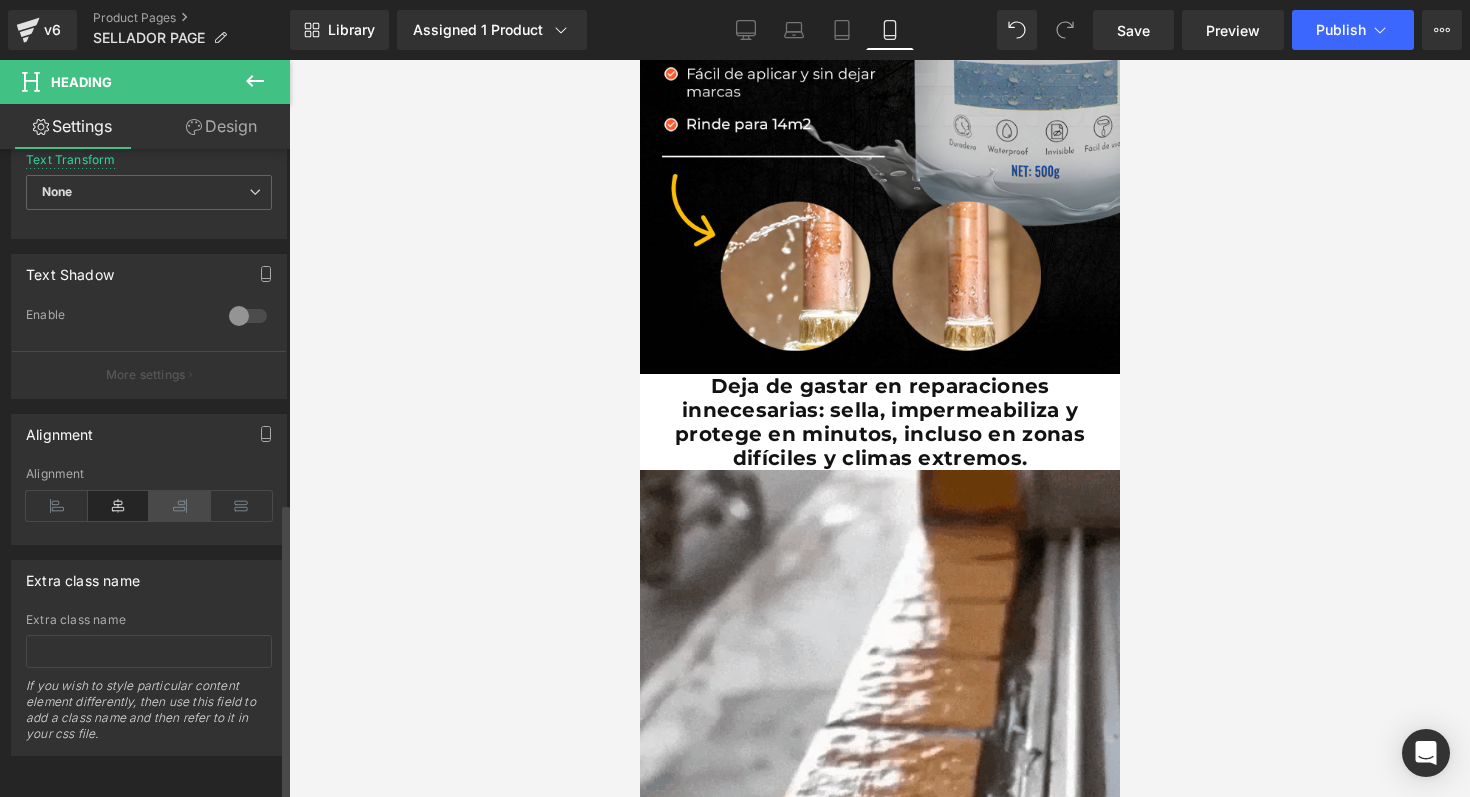 click at bounding box center (180, 506) 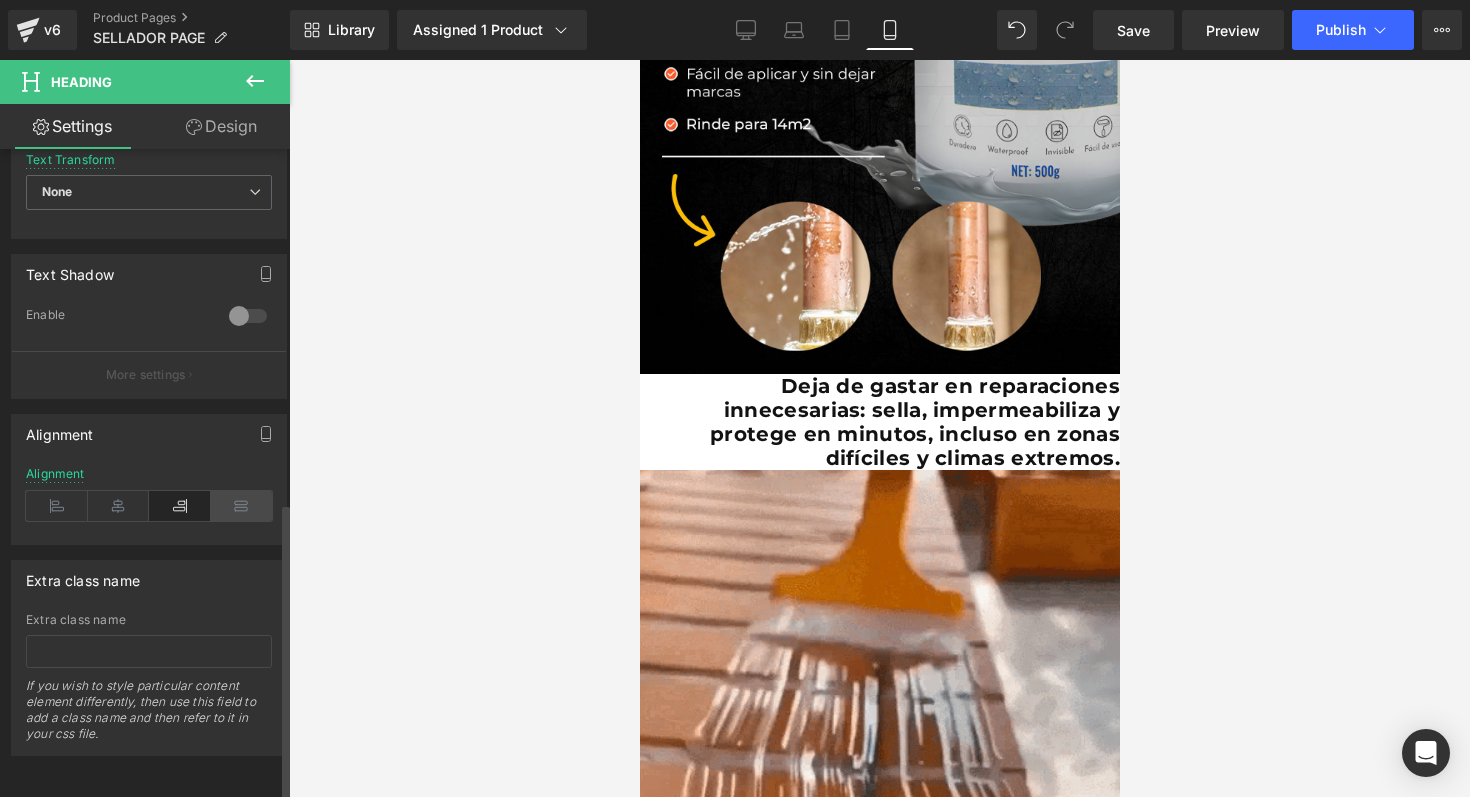 click at bounding box center [242, 506] 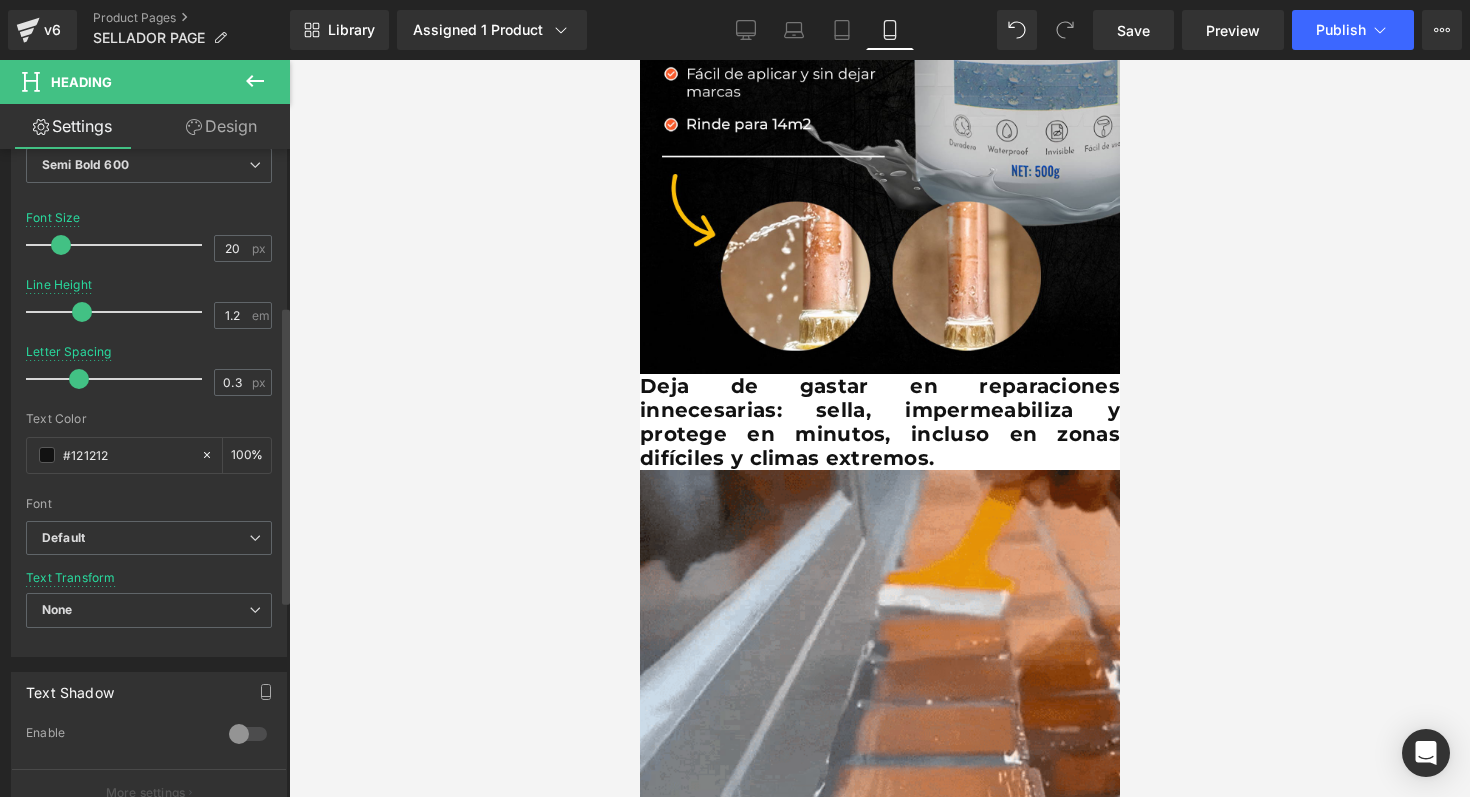 scroll, scrollTop: 327, scrollLeft: 0, axis: vertical 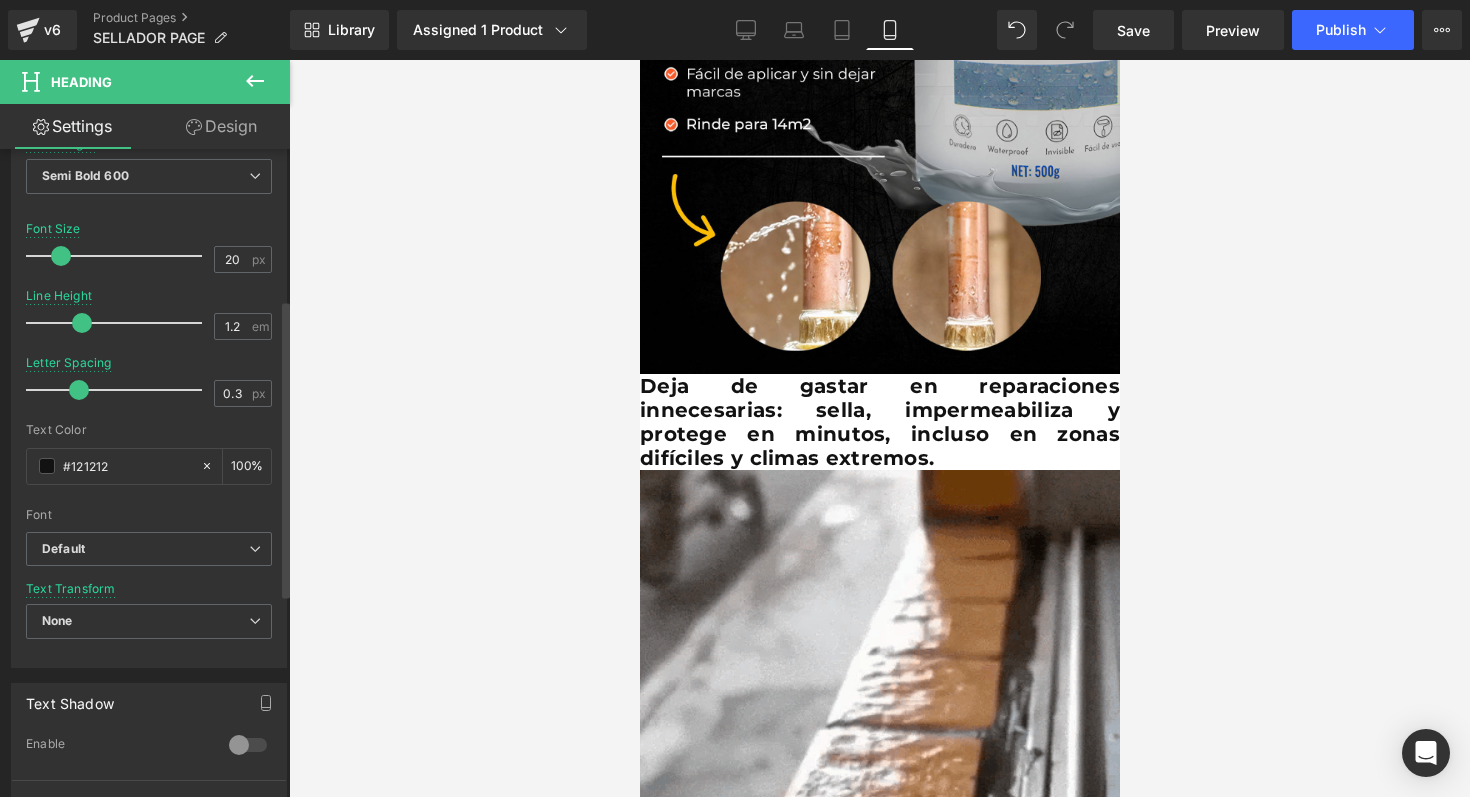 type on "1.3" 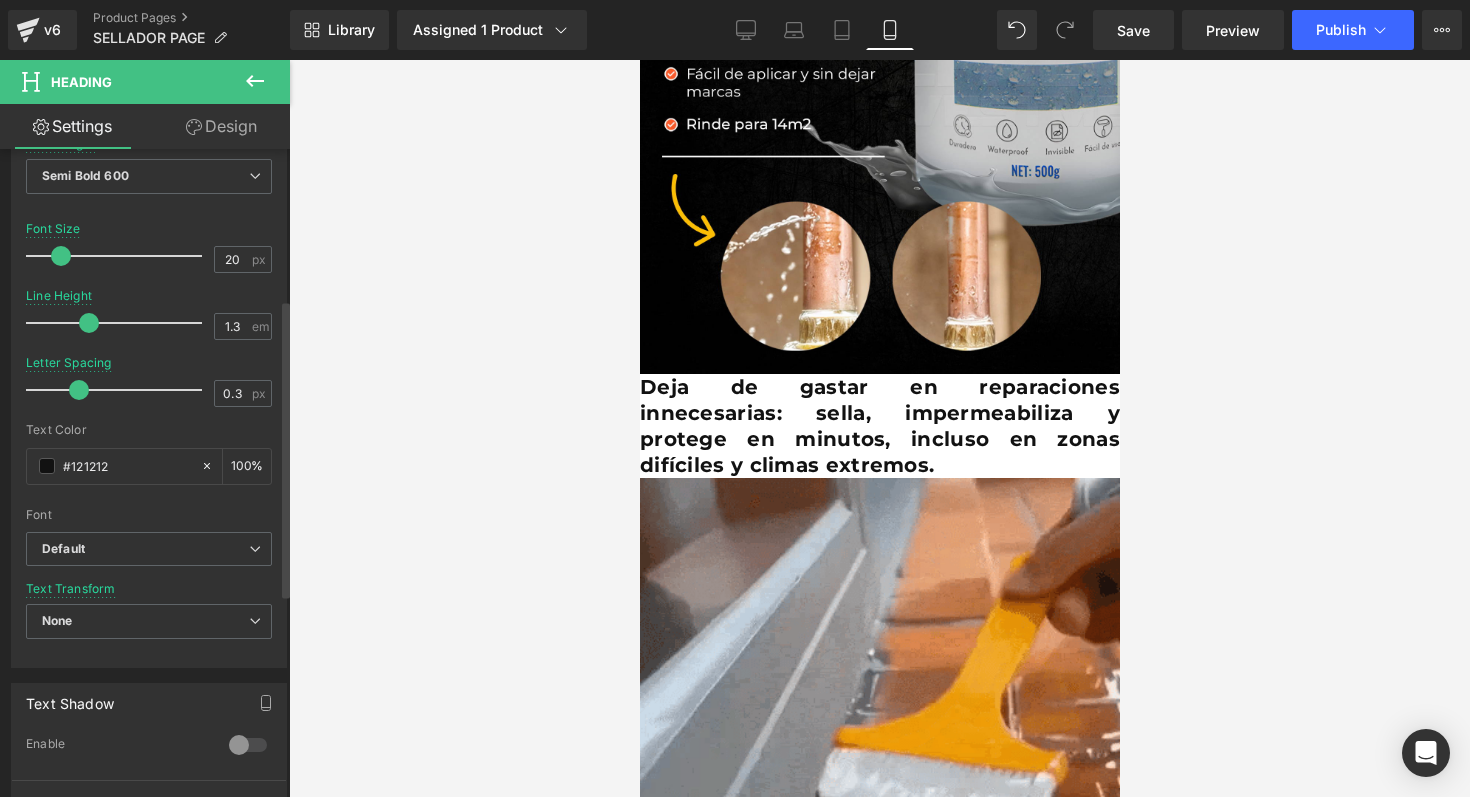 click at bounding box center [89, 323] 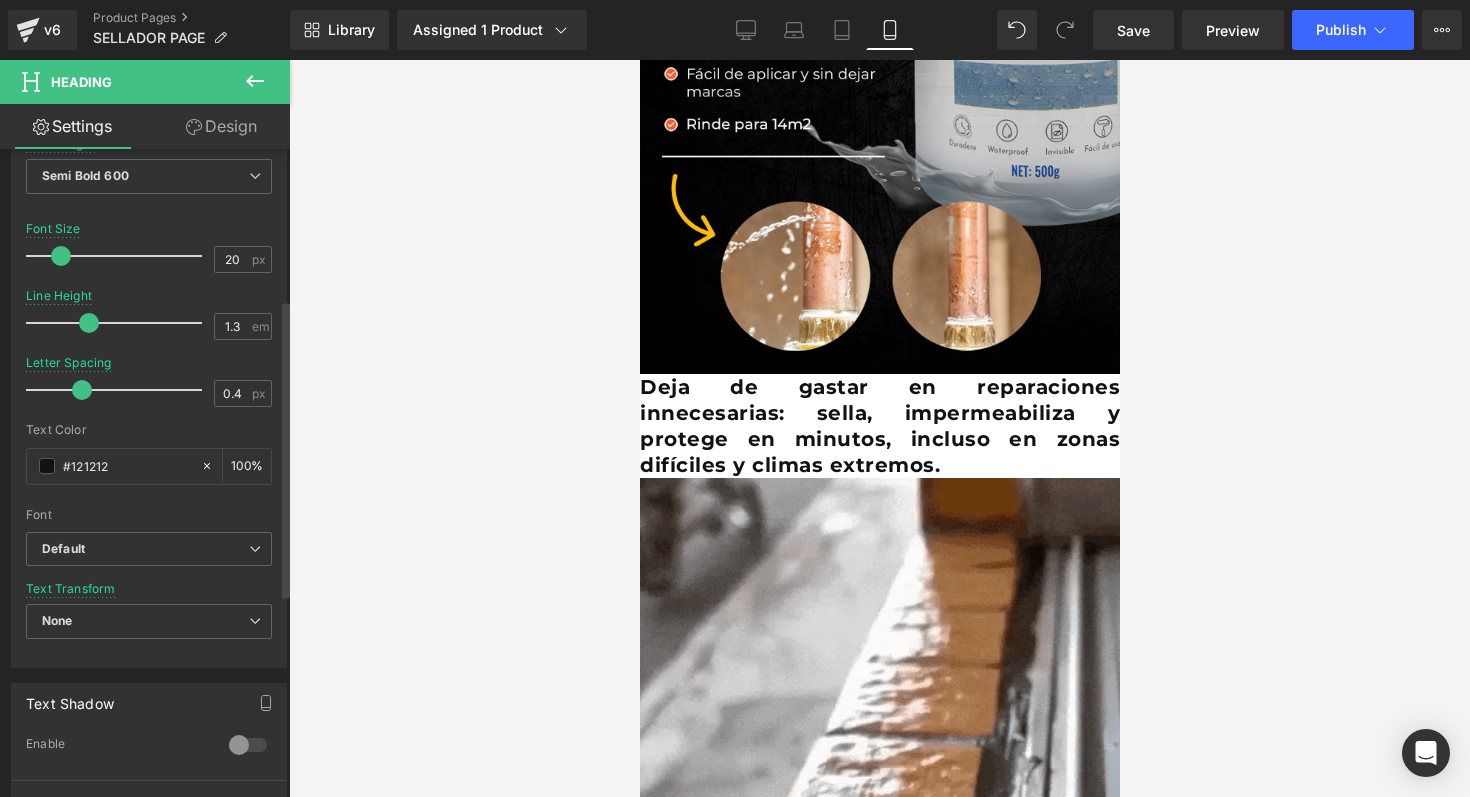 type on "0.3" 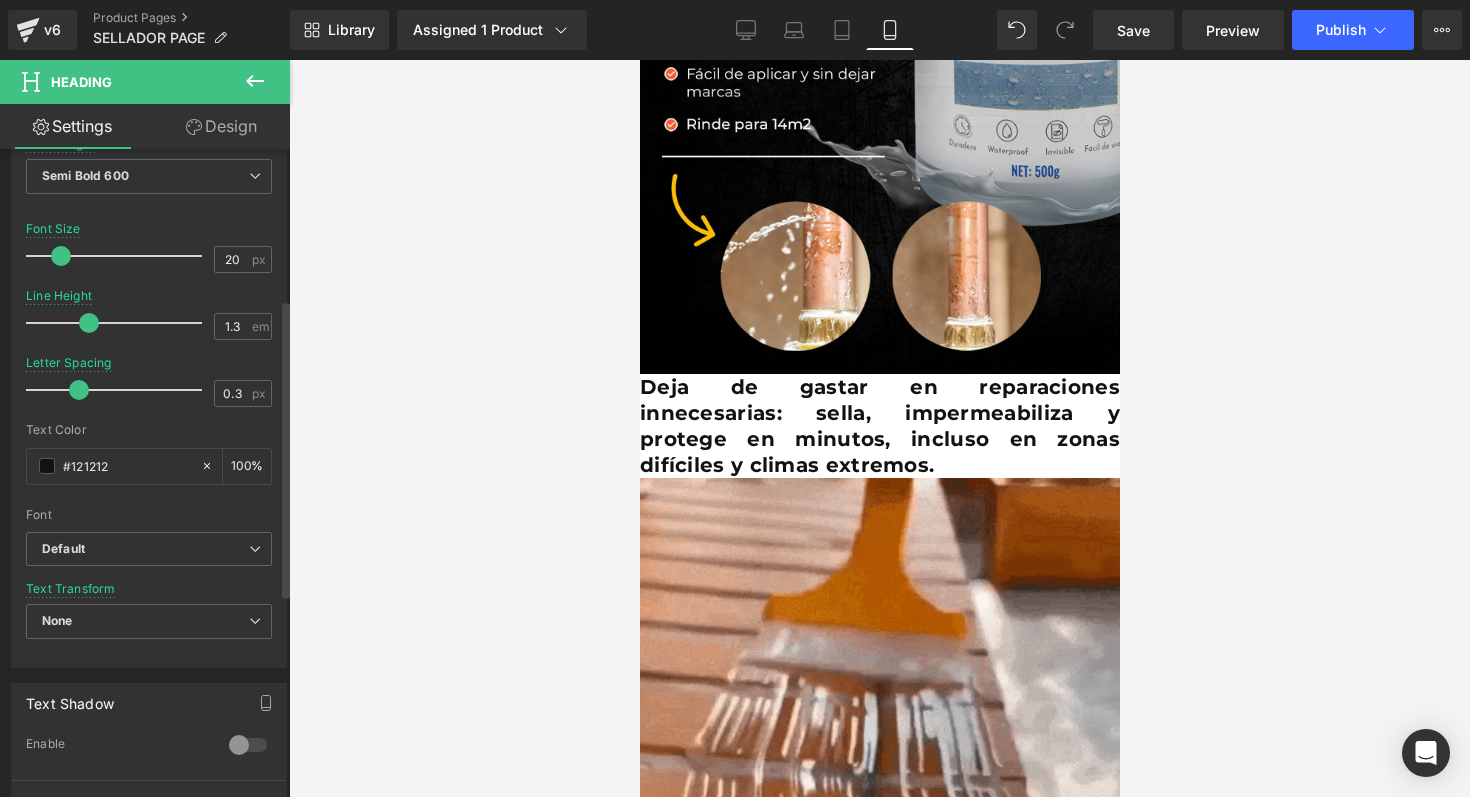 click at bounding box center (79, 390) 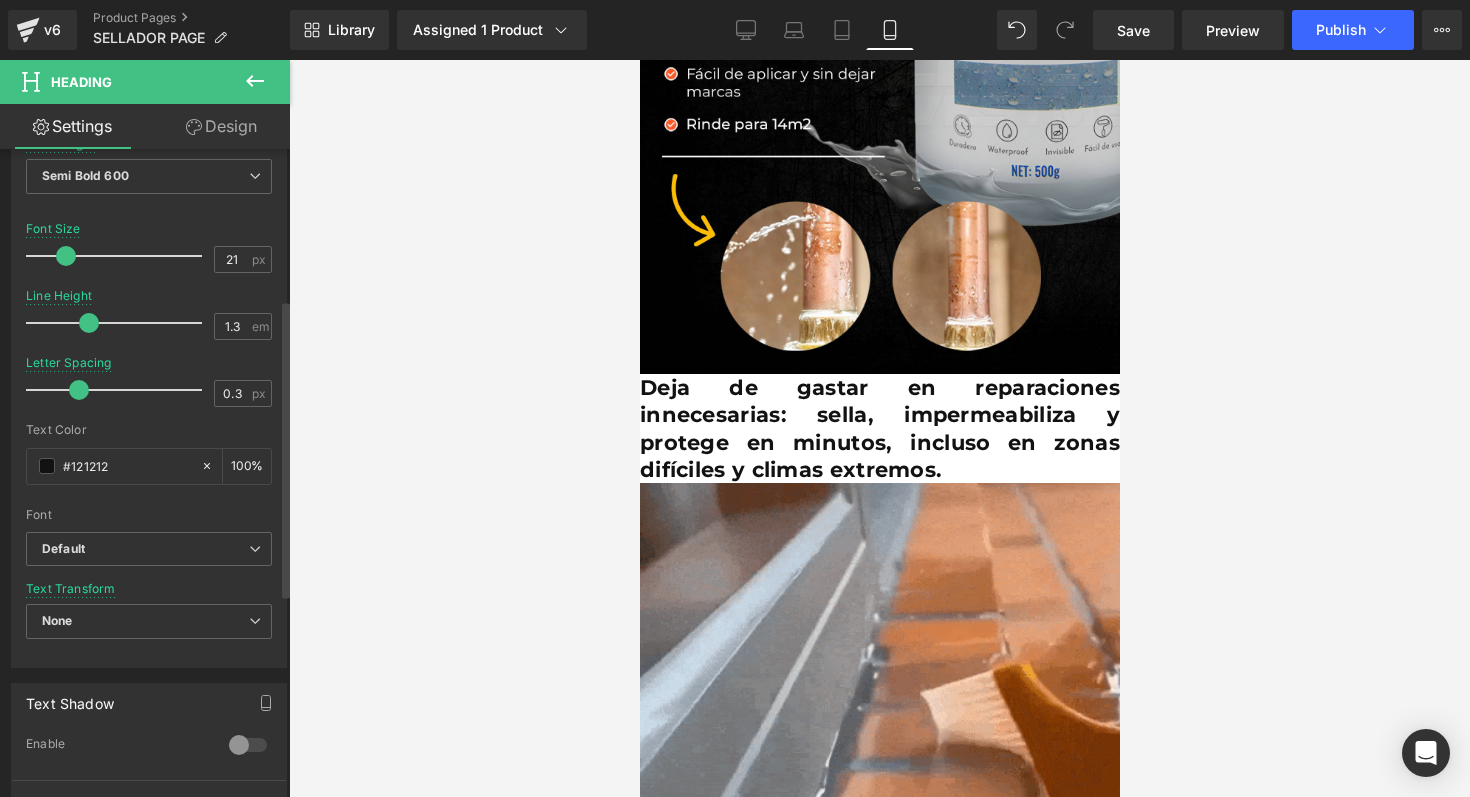 click at bounding box center [119, 256] 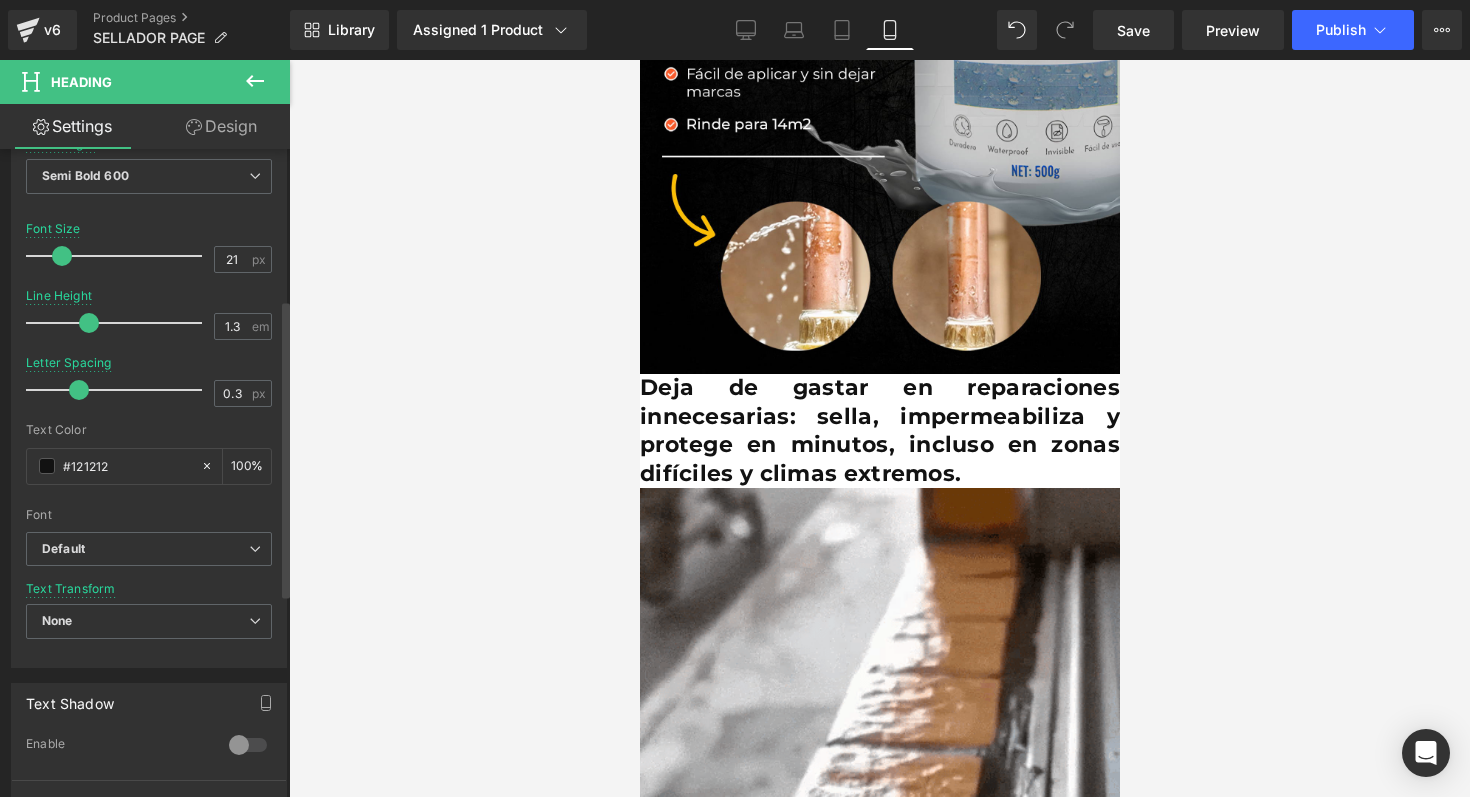 type on "20" 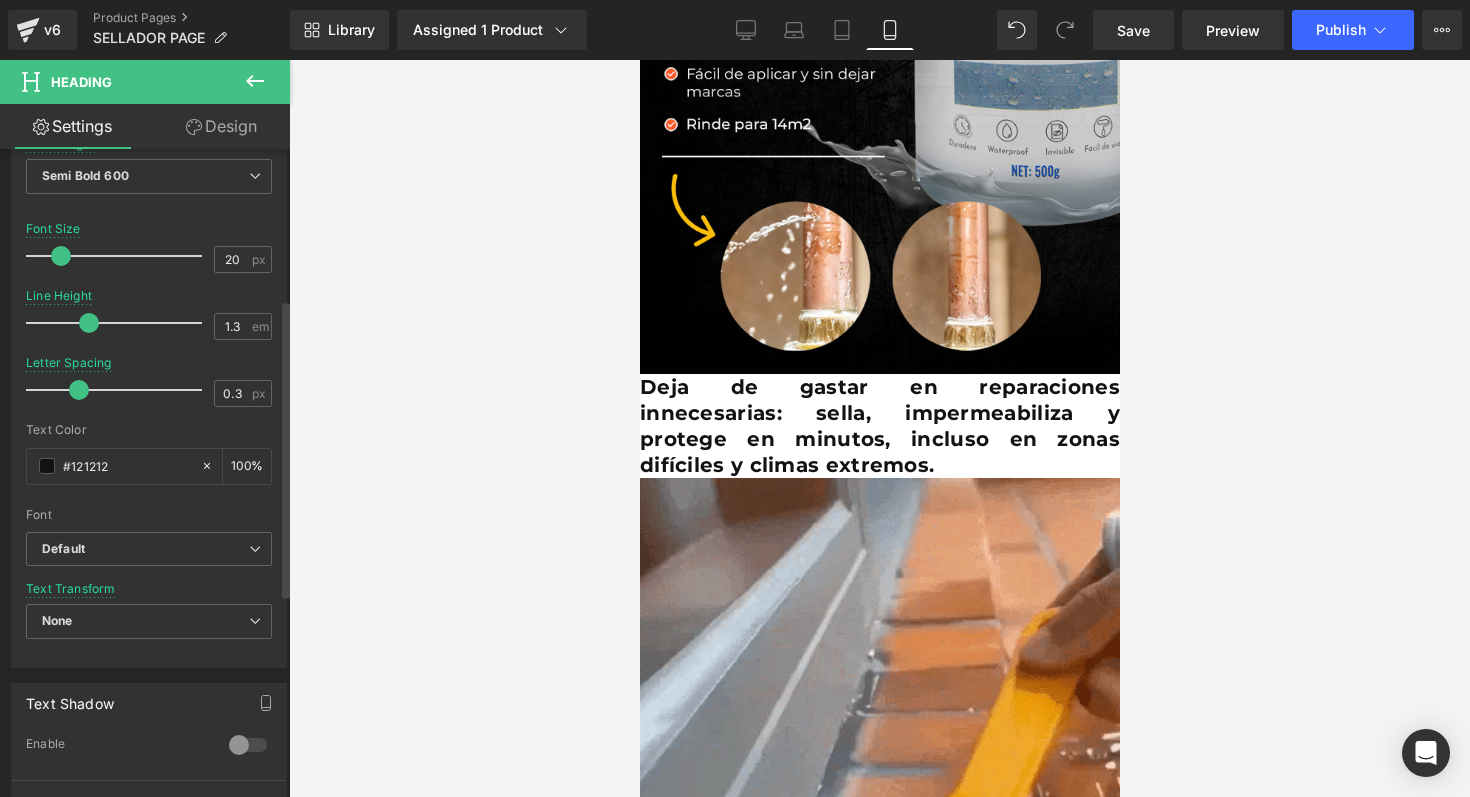 click at bounding box center (61, 256) 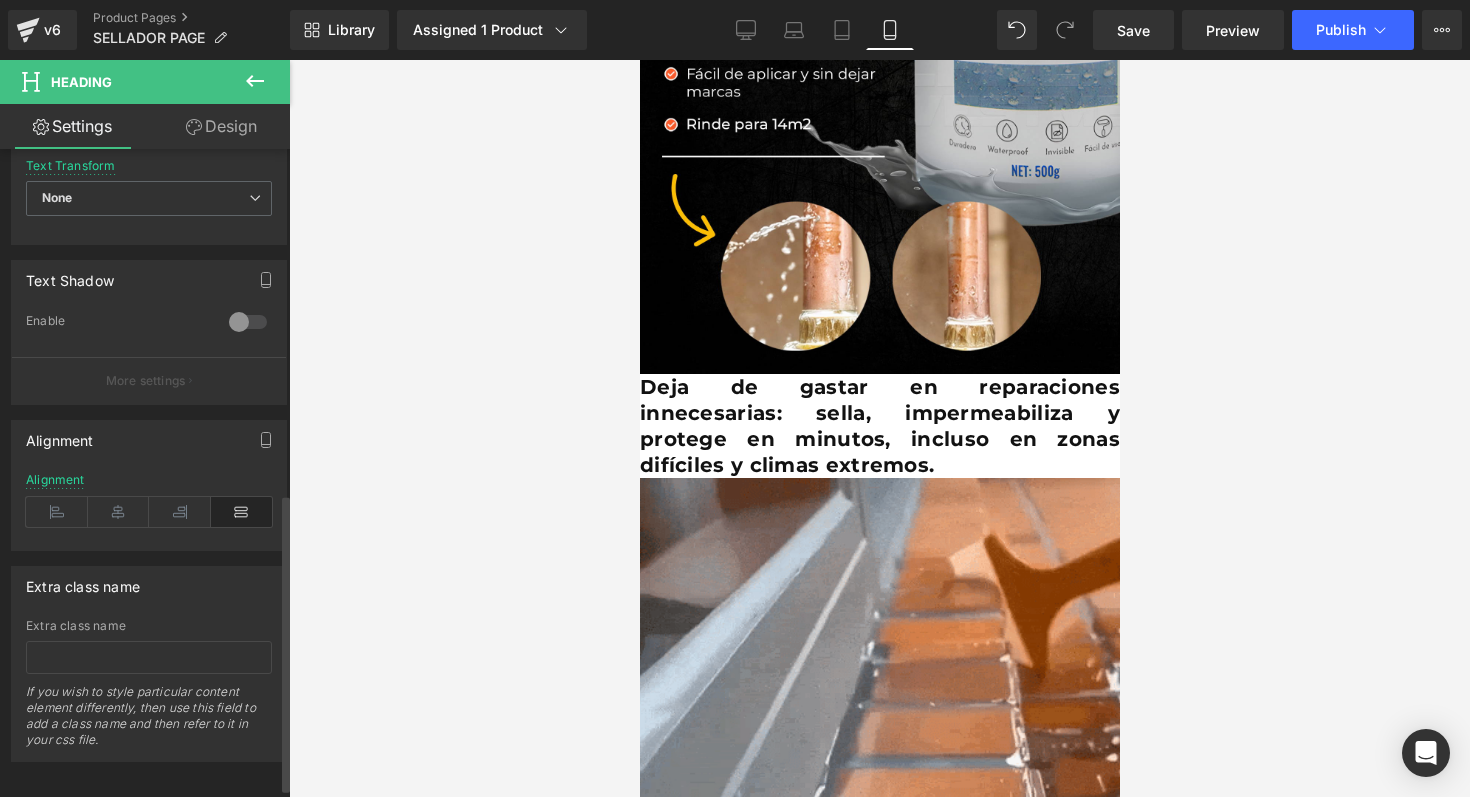 scroll, scrollTop: 754, scrollLeft: 0, axis: vertical 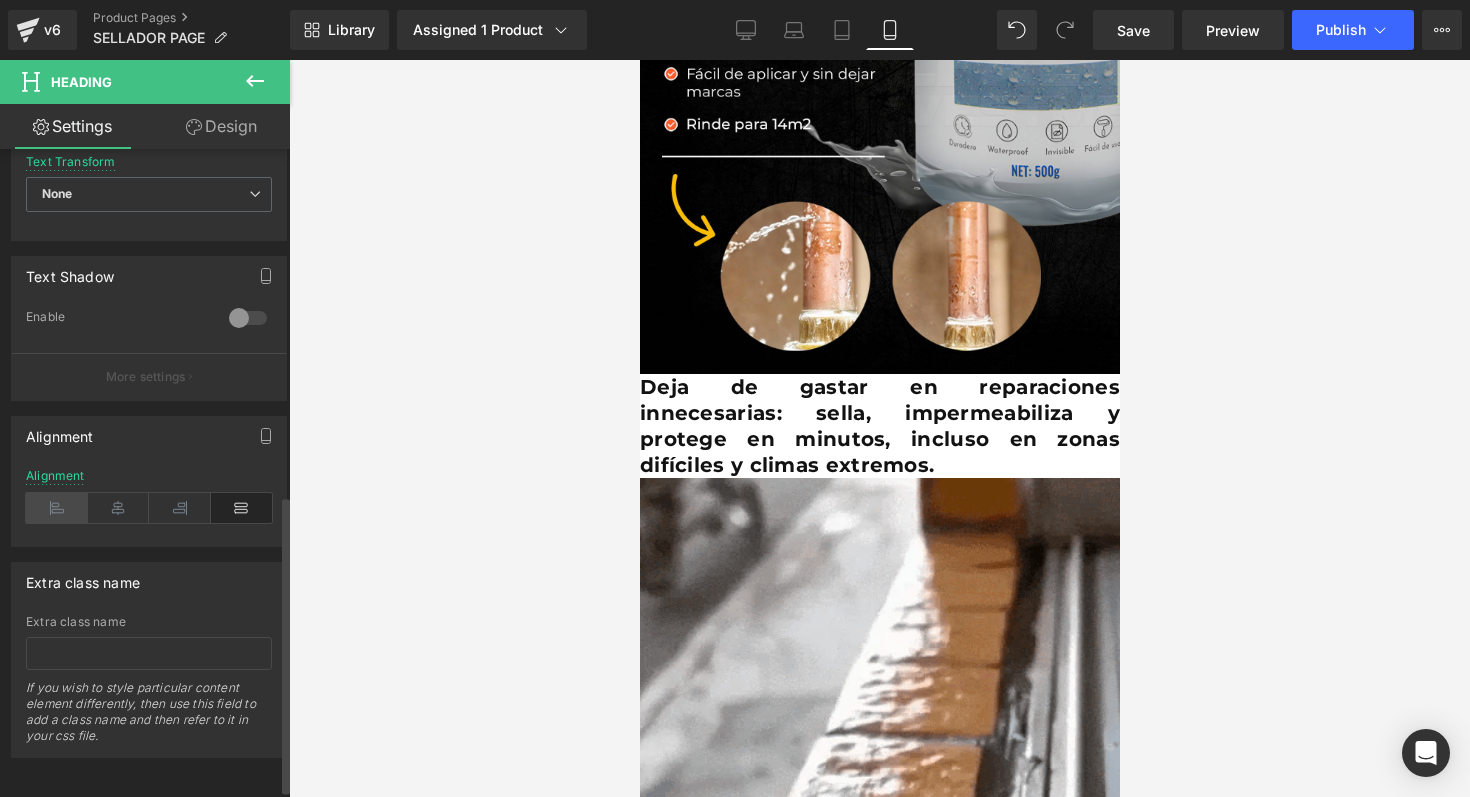 click at bounding box center (57, 508) 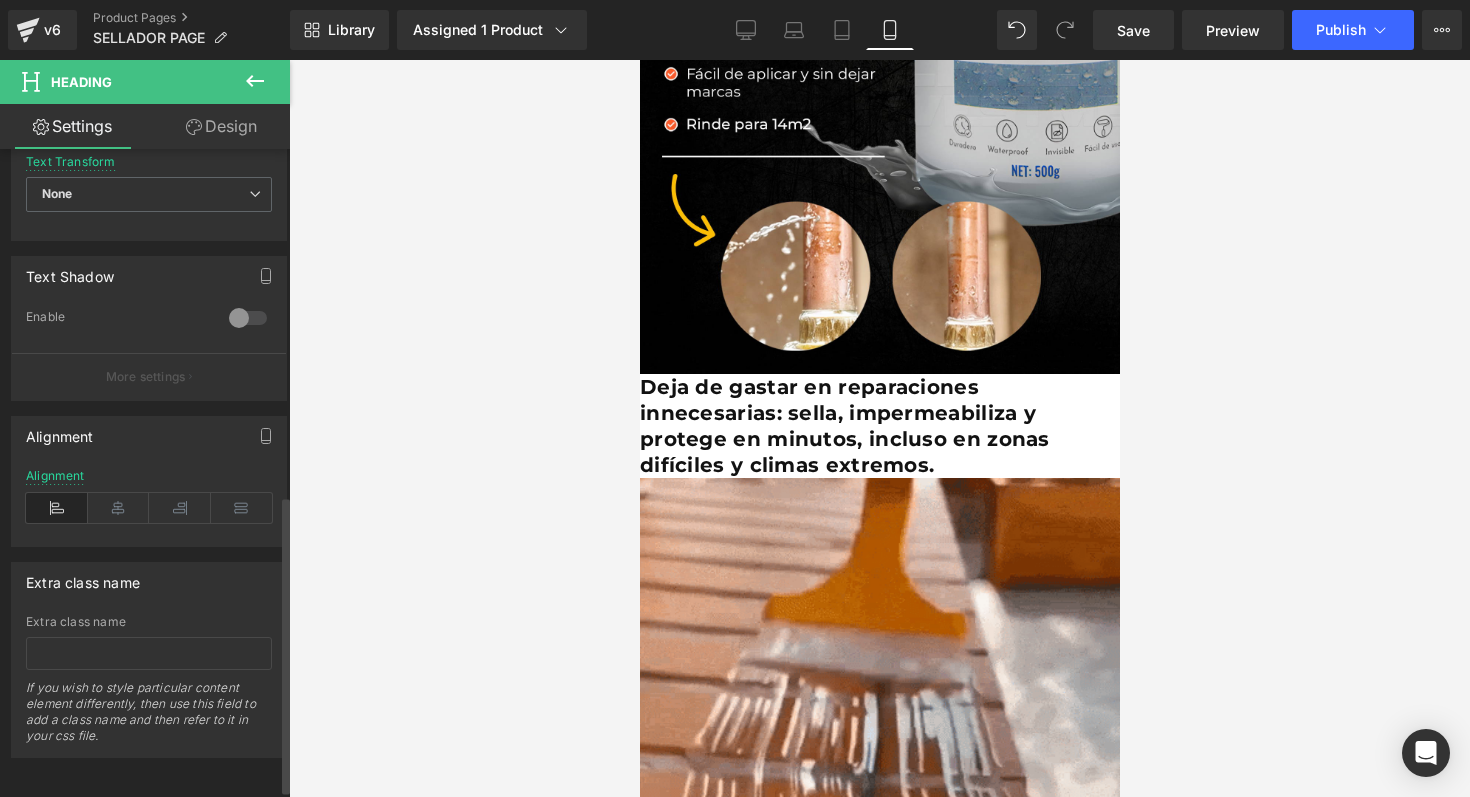 click at bounding box center (57, 508) 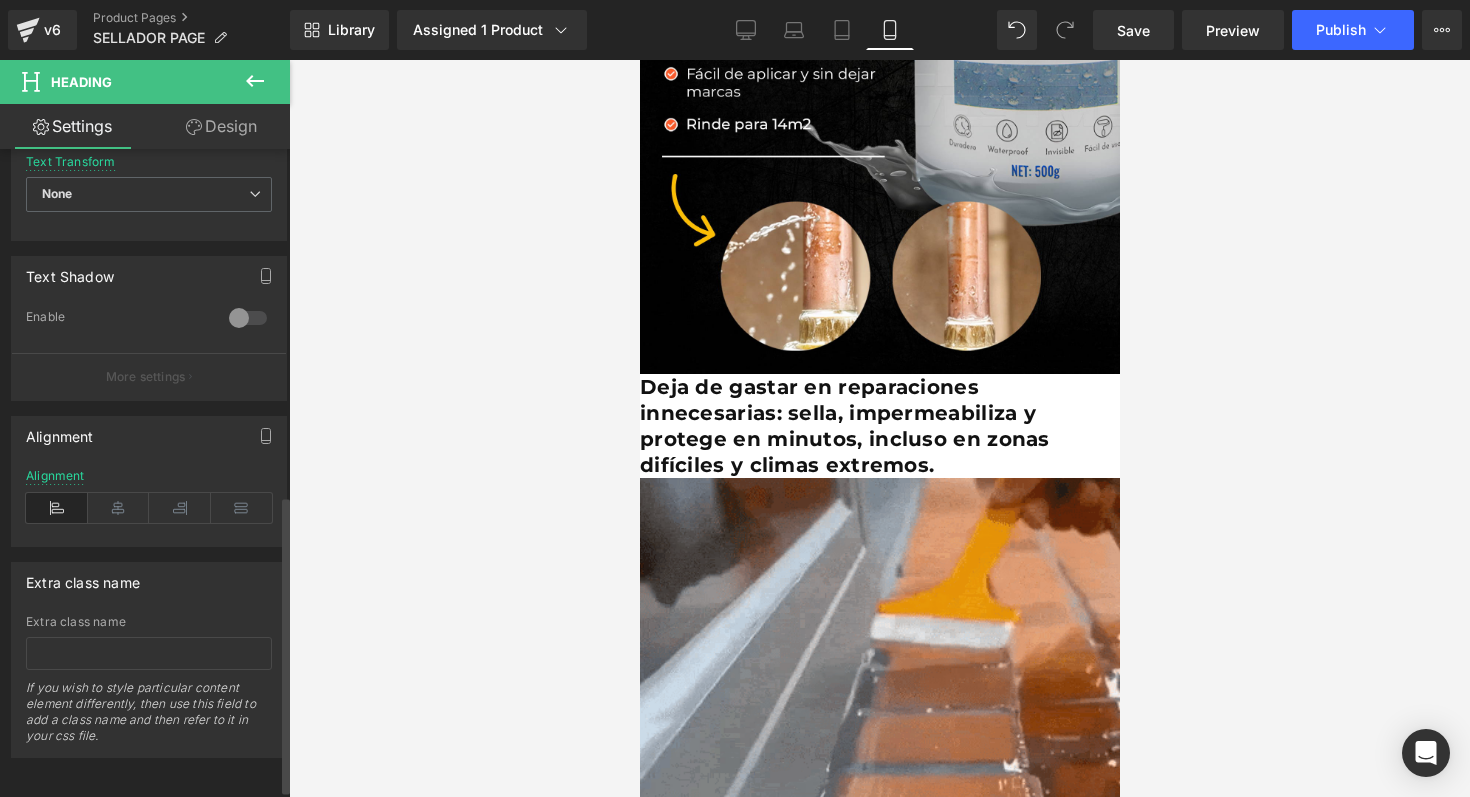 click on "Alignment" at bounding box center [149, 507] 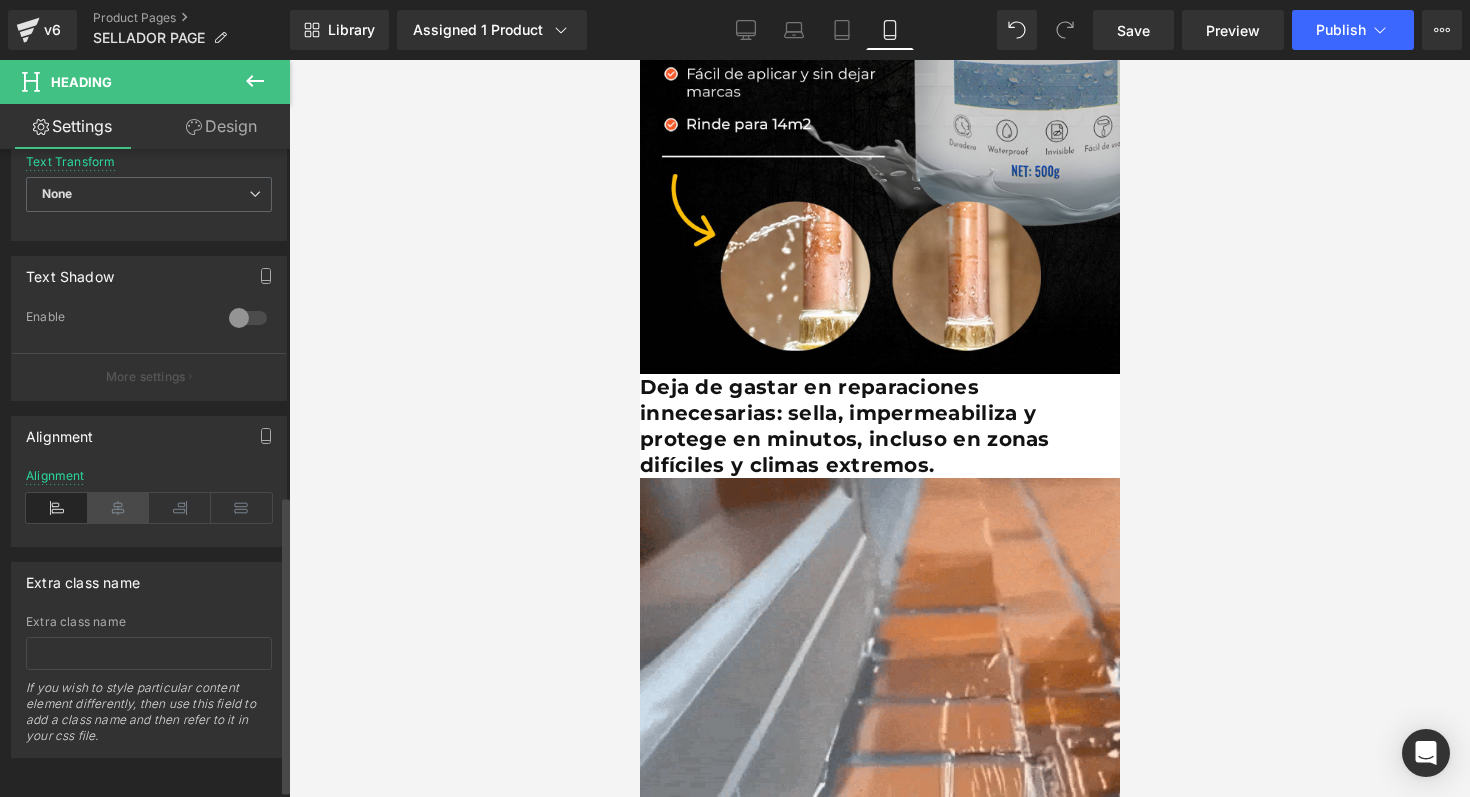 click at bounding box center [119, 508] 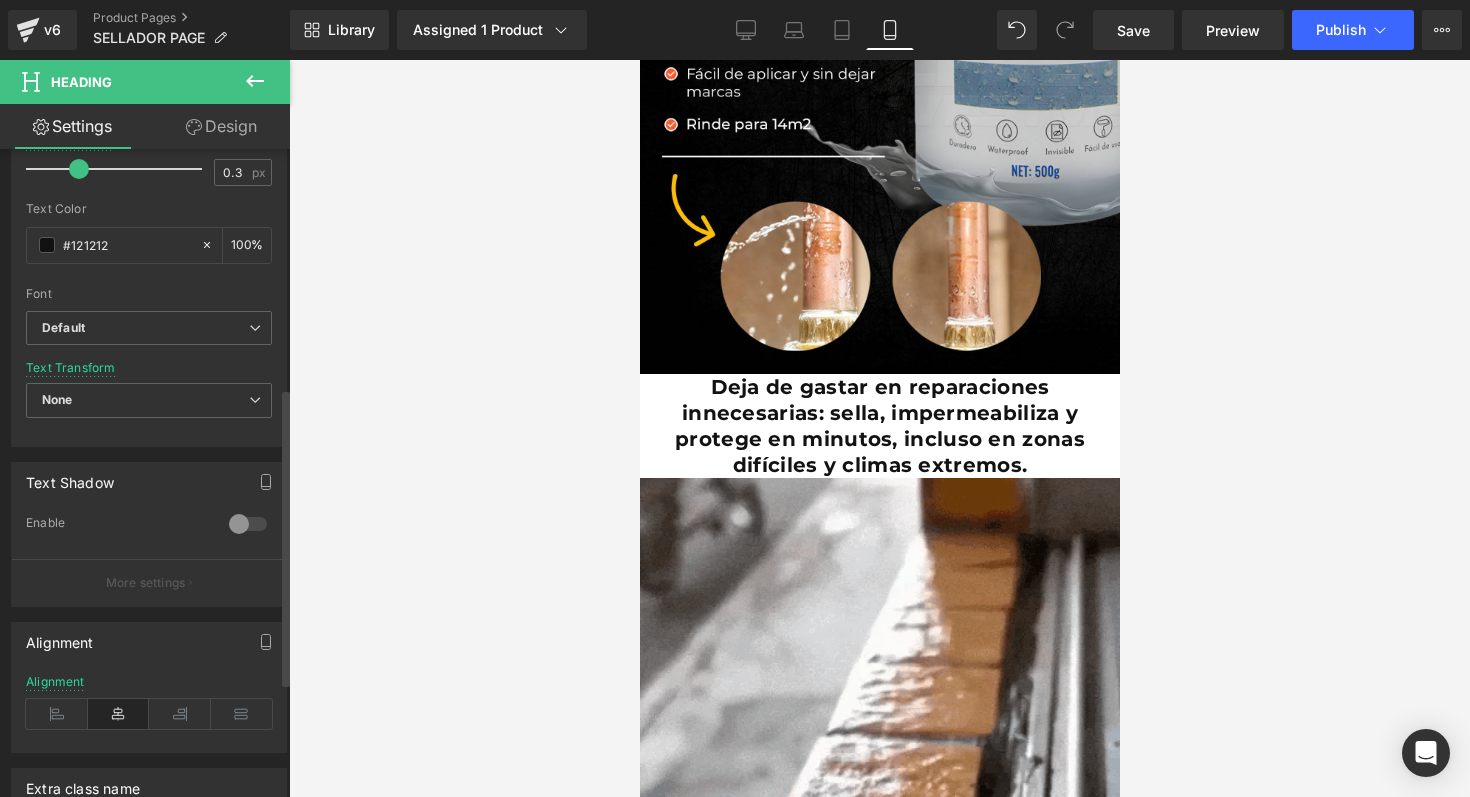 scroll, scrollTop: 504, scrollLeft: 0, axis: vertical 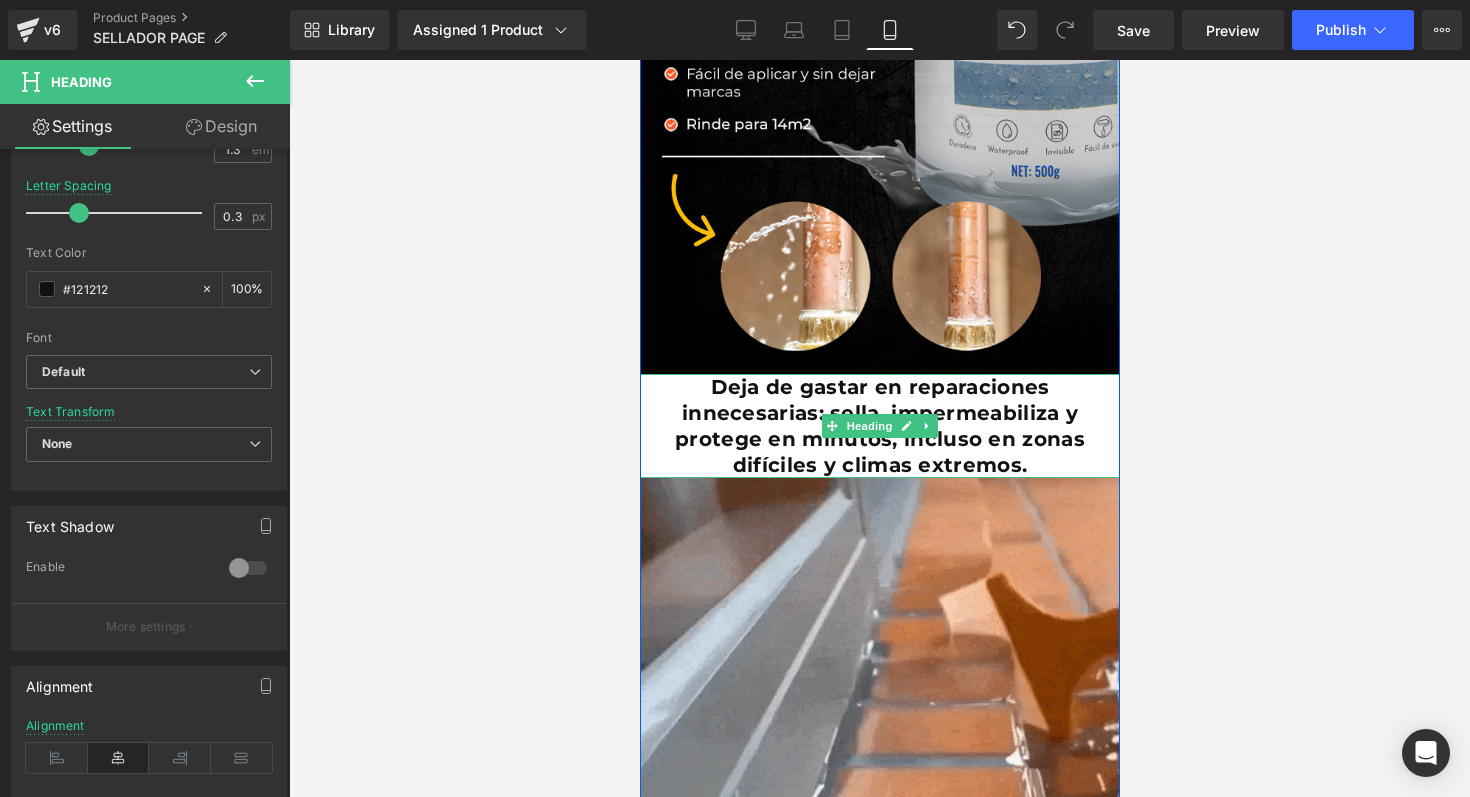 click on "Deja de gastar en reparaciones innecesarias: sella, impermeabiliza y protege en minutos, incluso en zonas difíciles y climas extremos." at bounding box center (879, 426) 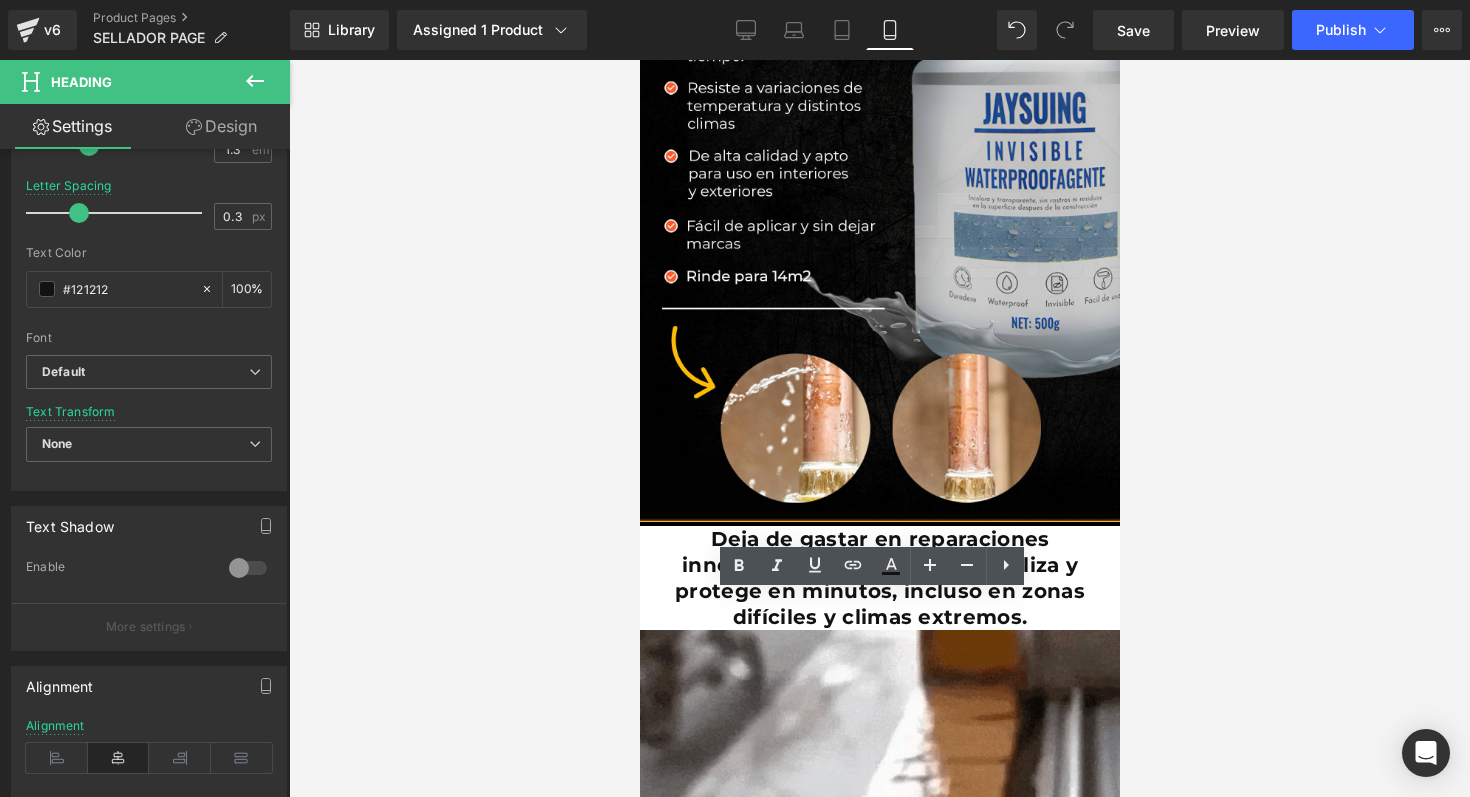 scroll, scrollTop: 985, scrollLeft: 0, axis: vertical 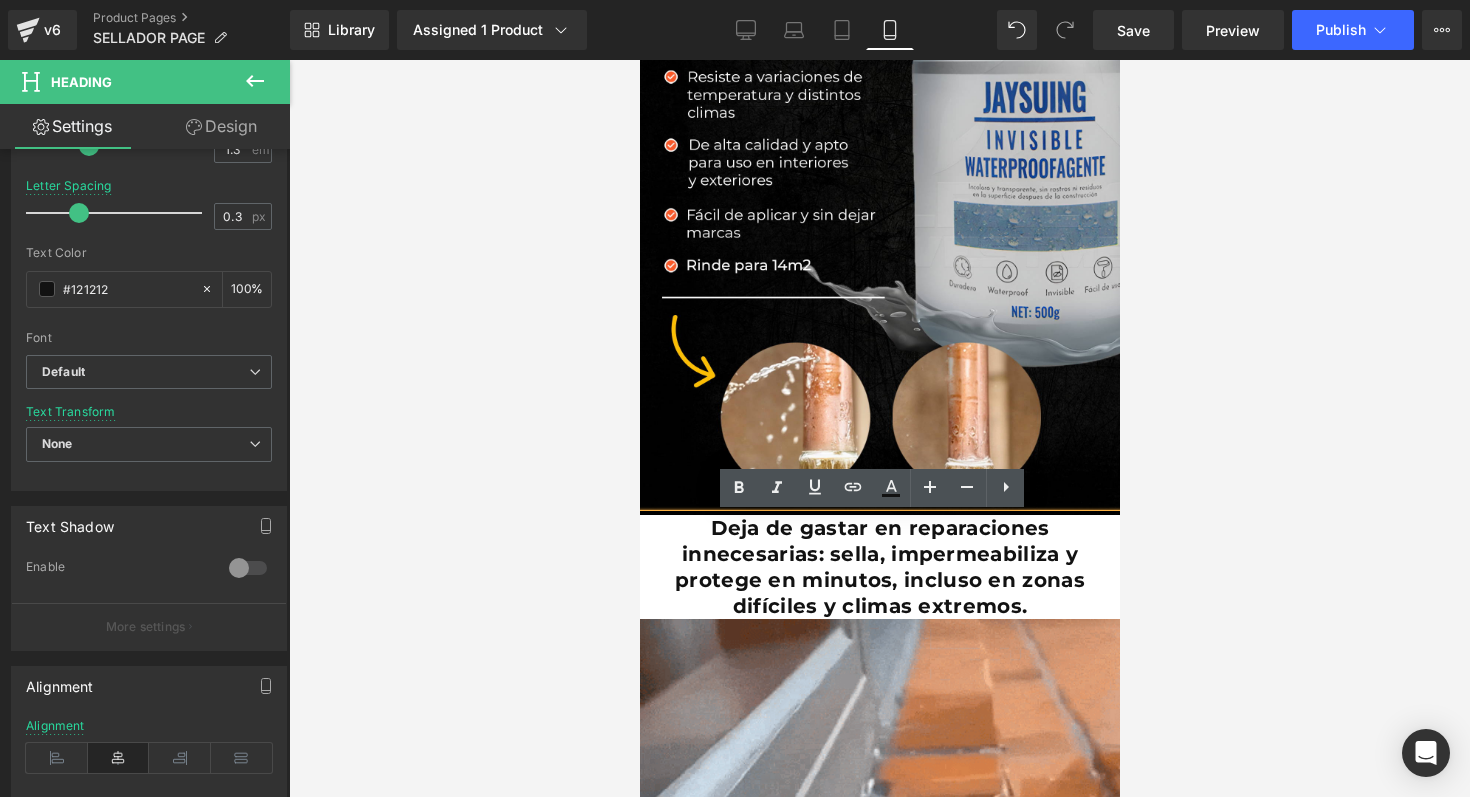 click on "Deja de gastar en reparaciones innecesarias: sella, impermeabiliza y protege en minutos, incluso en zonas difíciles y climas extremos." at bounding box center [879, 567] 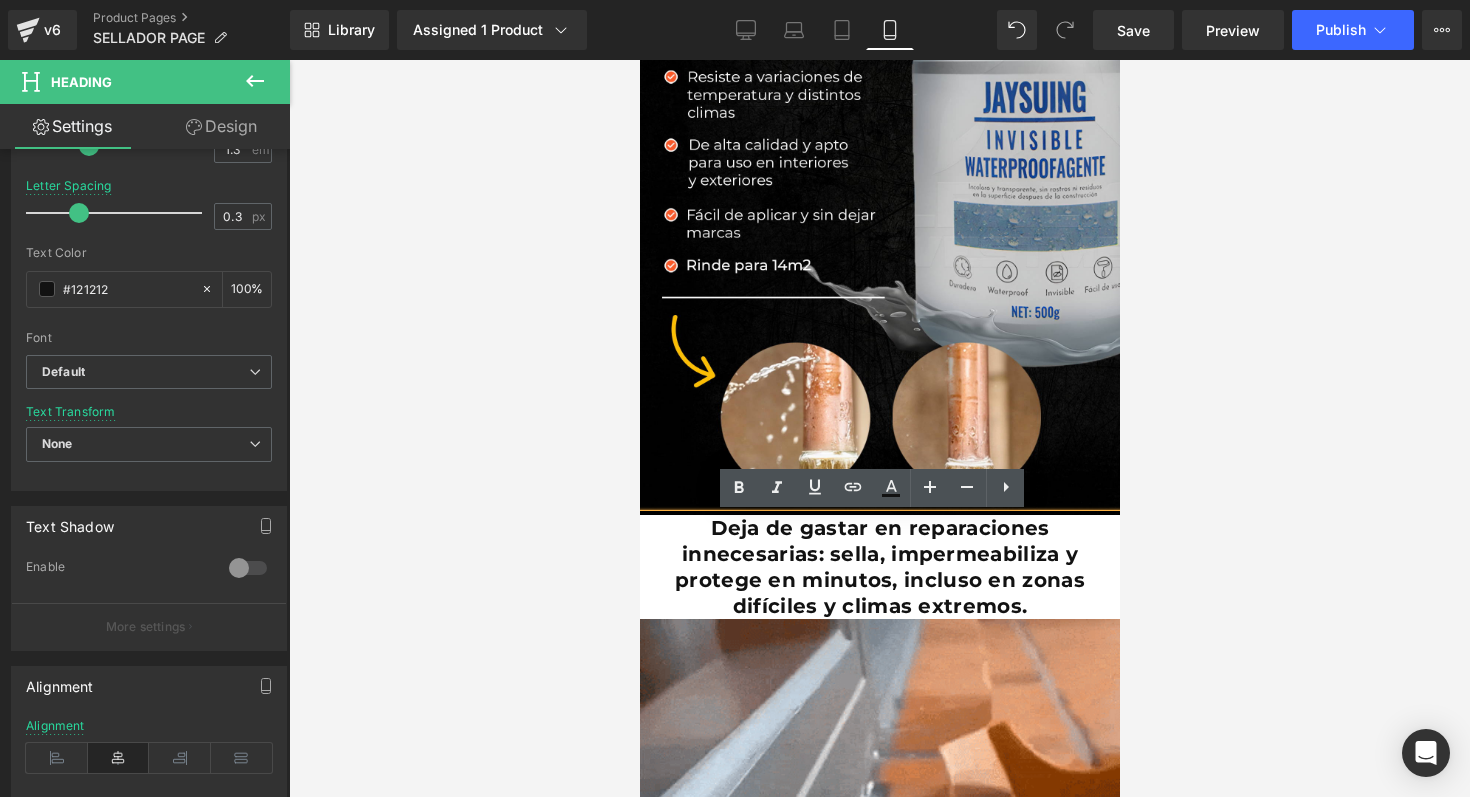 click on "Deja de gastar en reparaciones innecesarias: sella, impermeabiliza y protege en minutos, incluso en zonas difíciles y climas extremos." at bounding box center [879, 567] 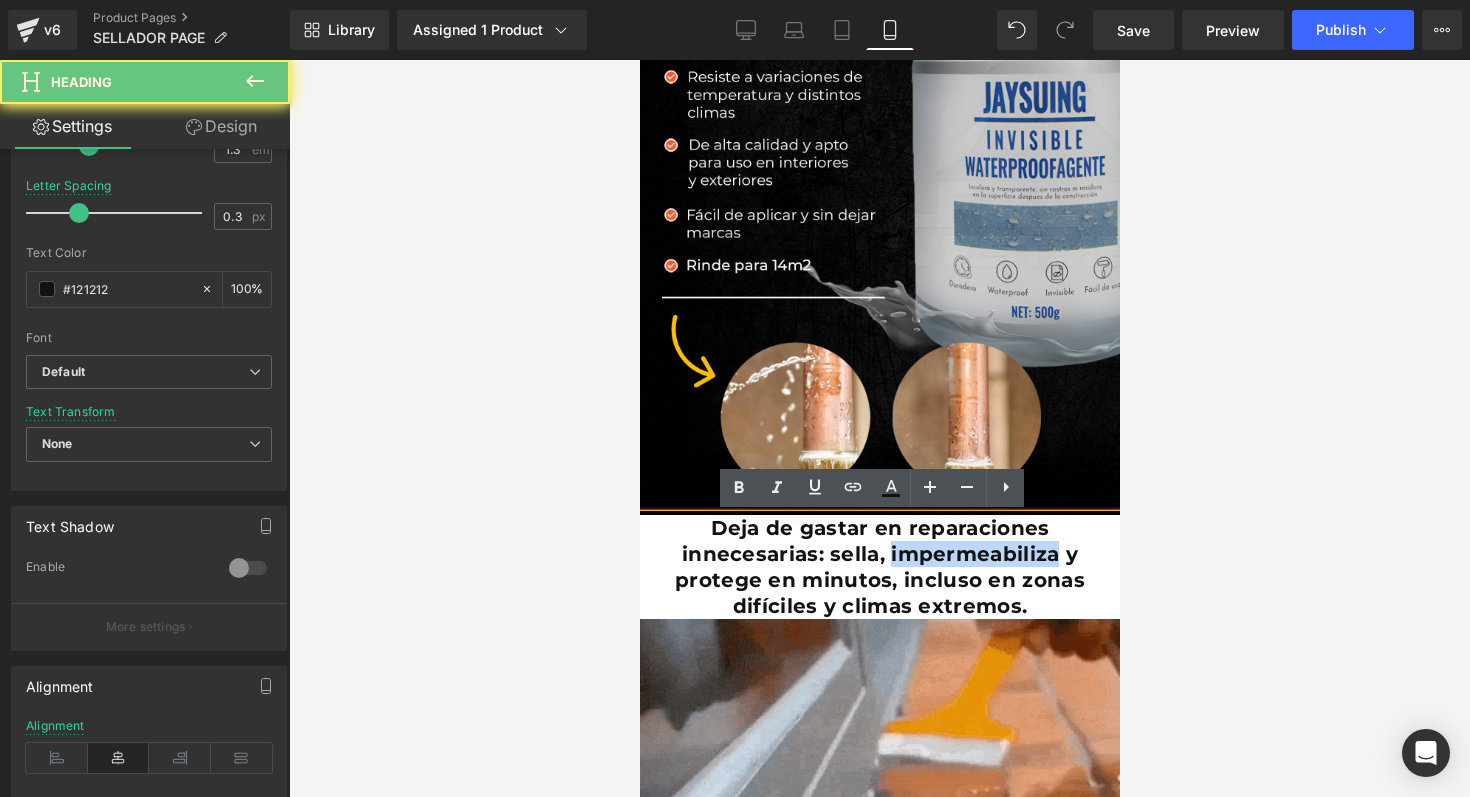 click on "Deja de gastar en reparaciones innecesarias: sella, impermeabiliza y protege en minutos, incluso en zonas difíciles y climas extremos." at bounding box center [879, 567] 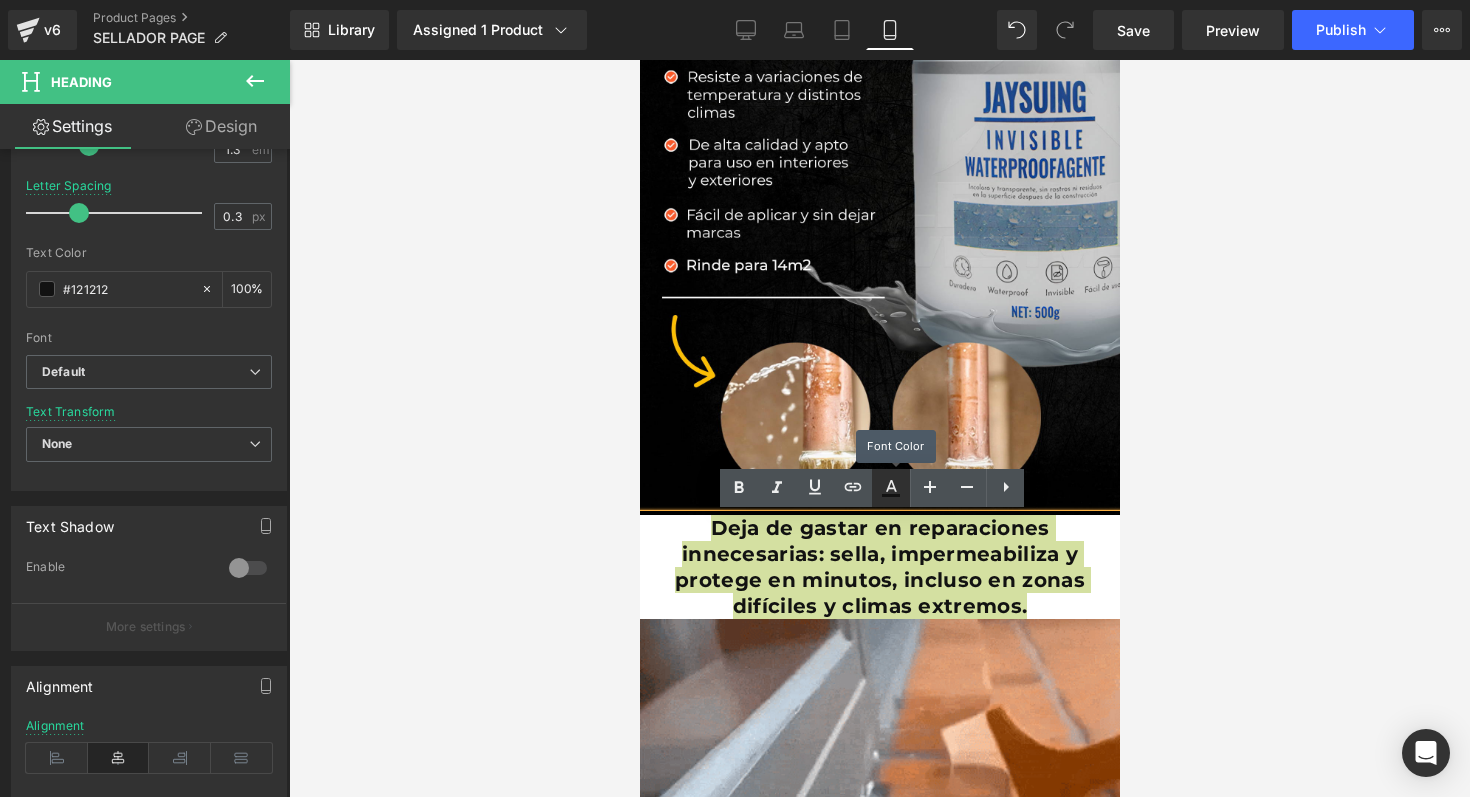 click 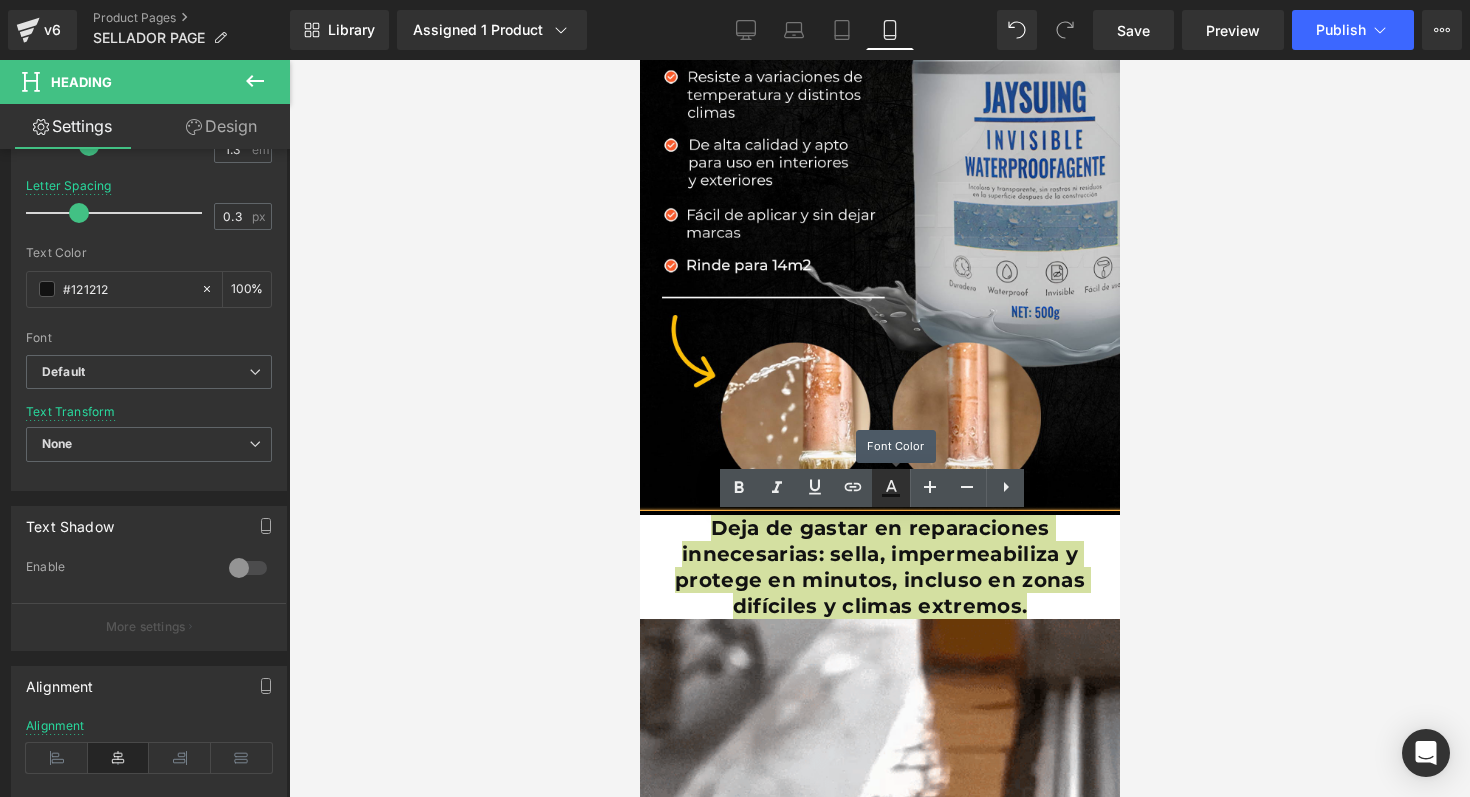 type on "100" 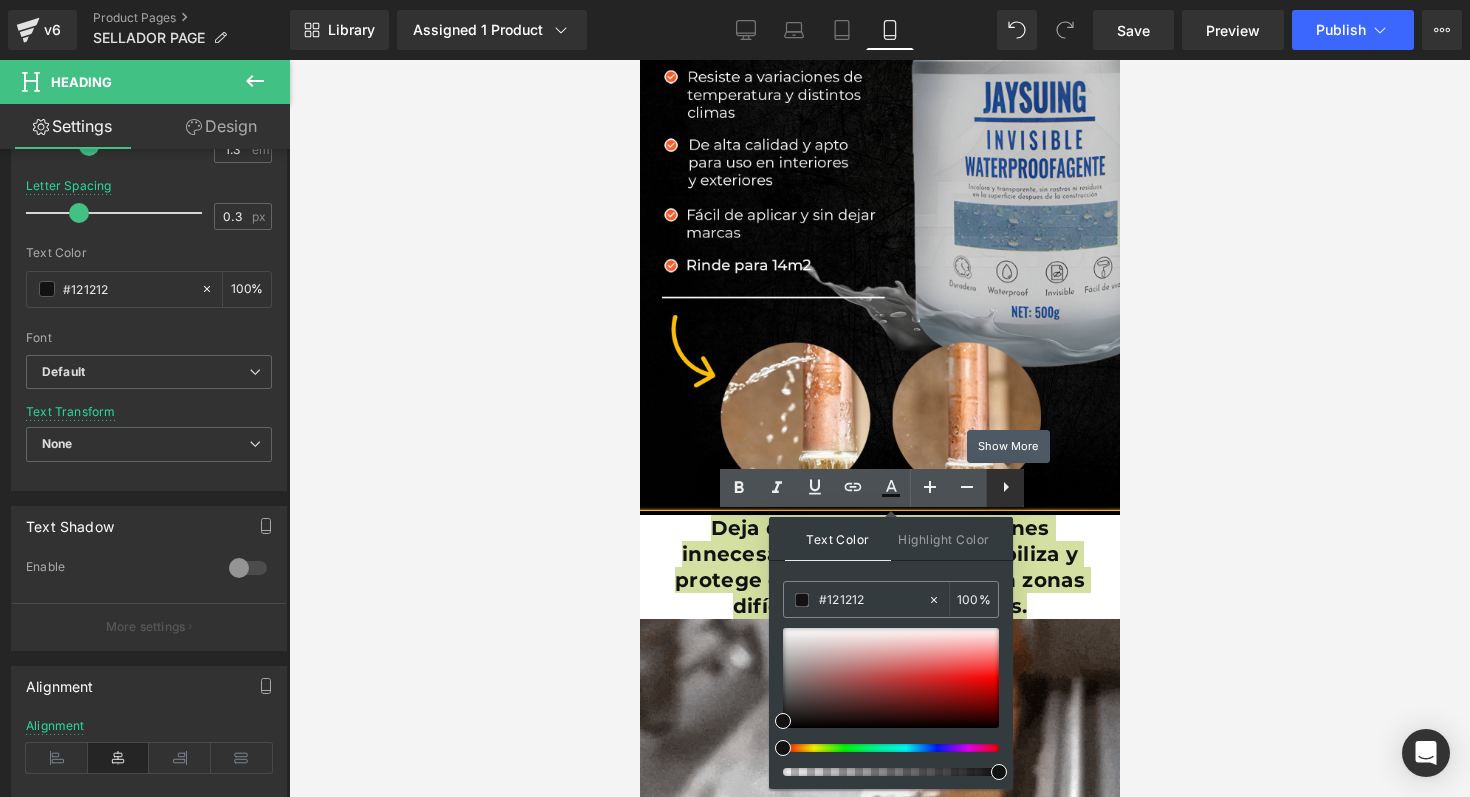 click 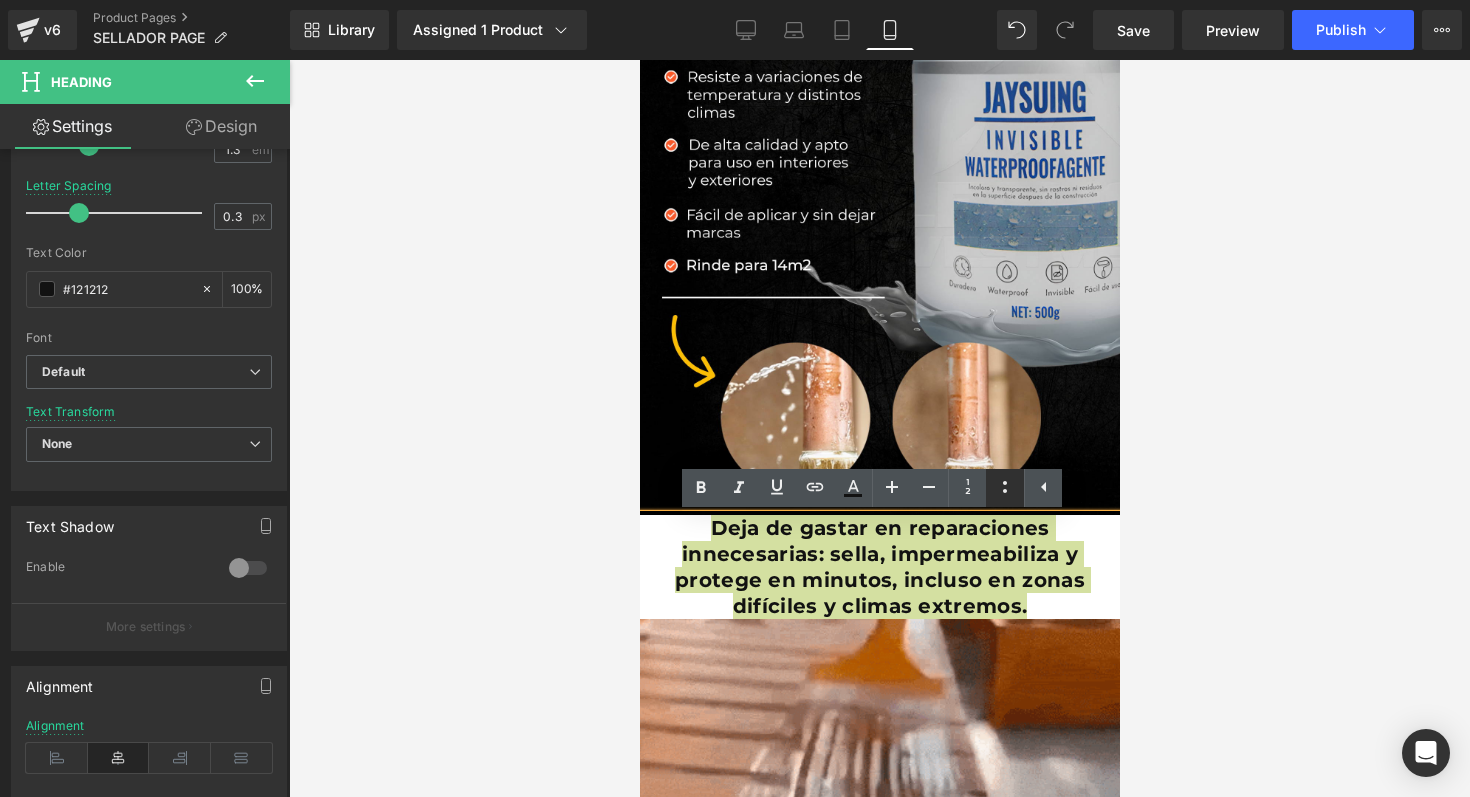 click 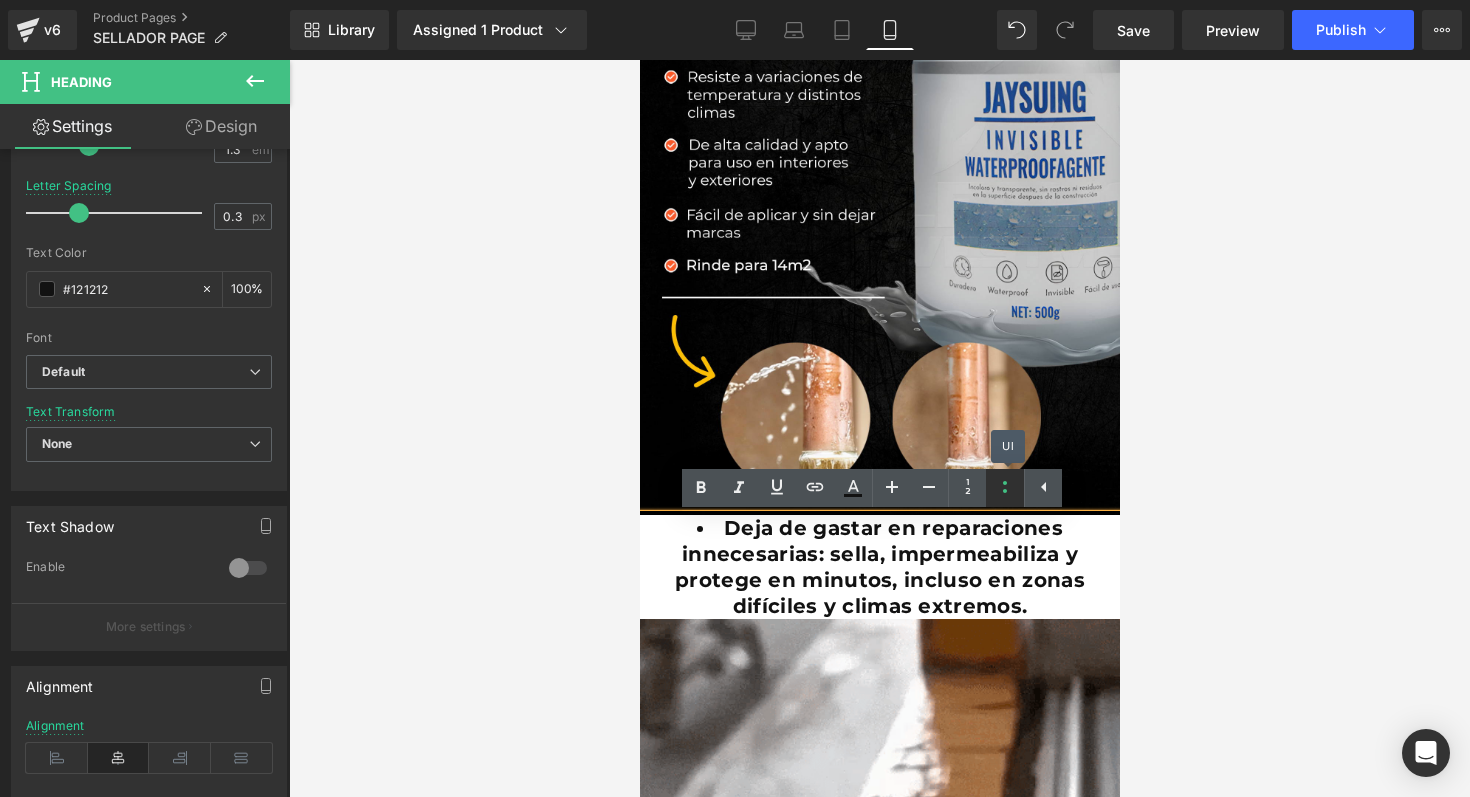 click 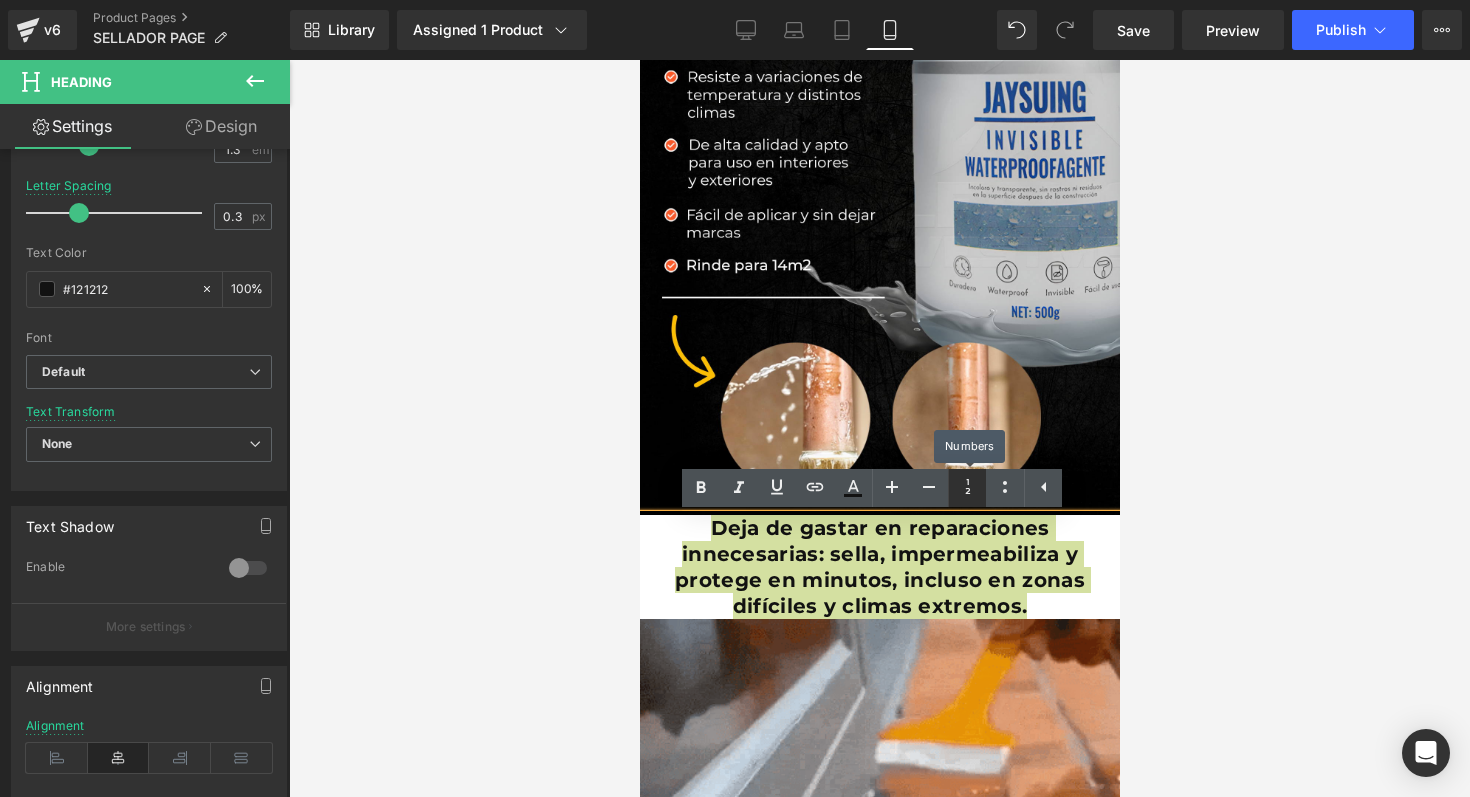 click 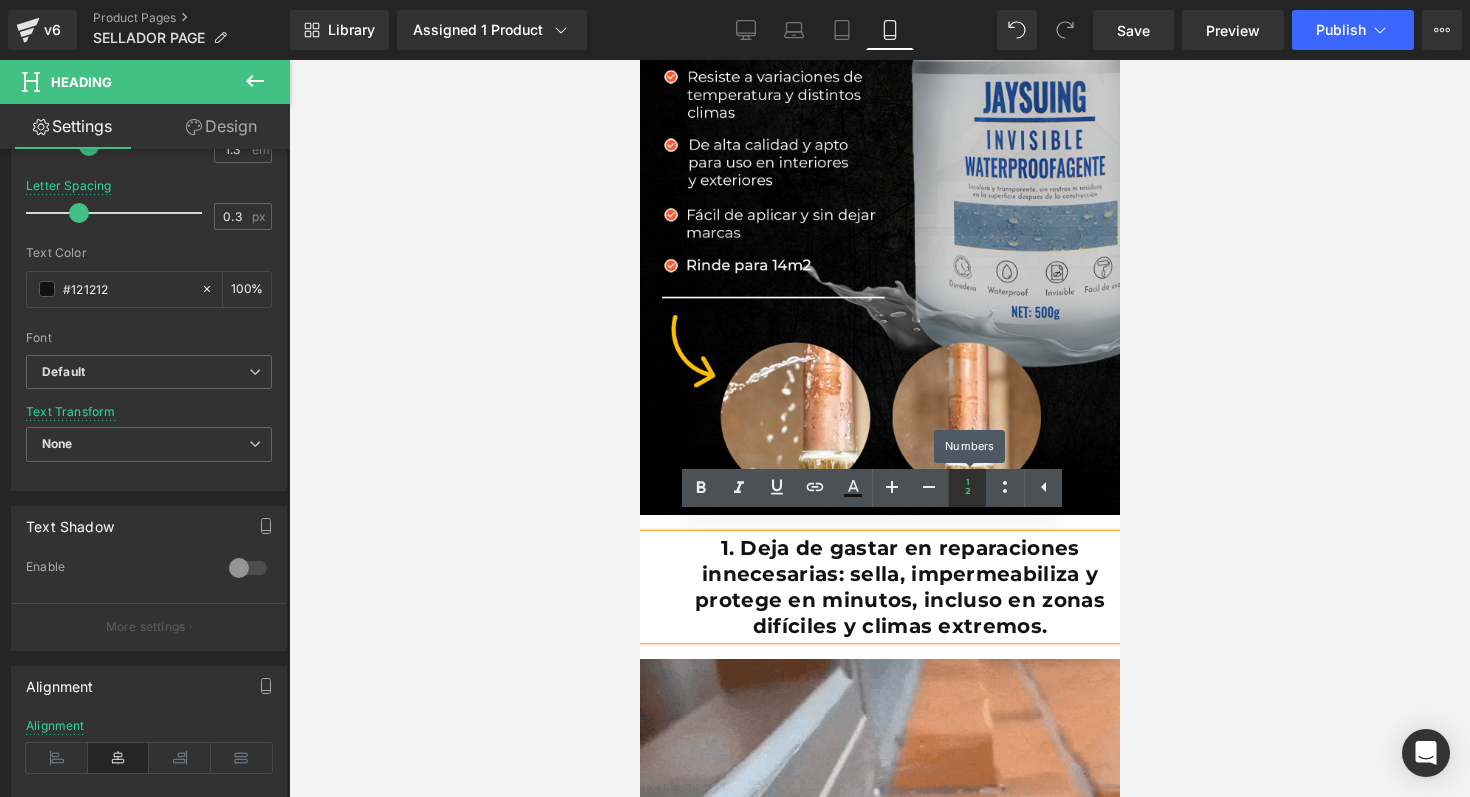 click 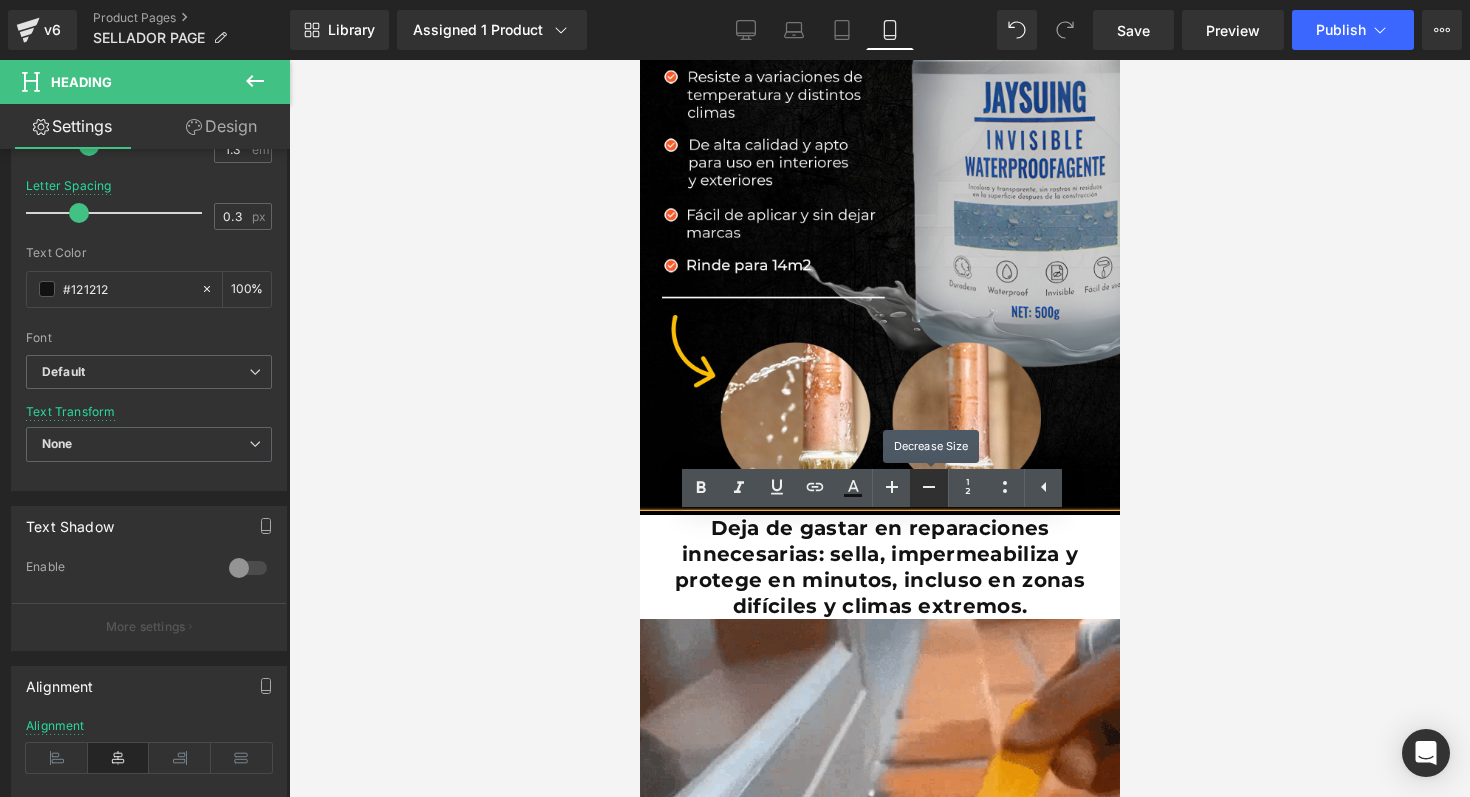 click 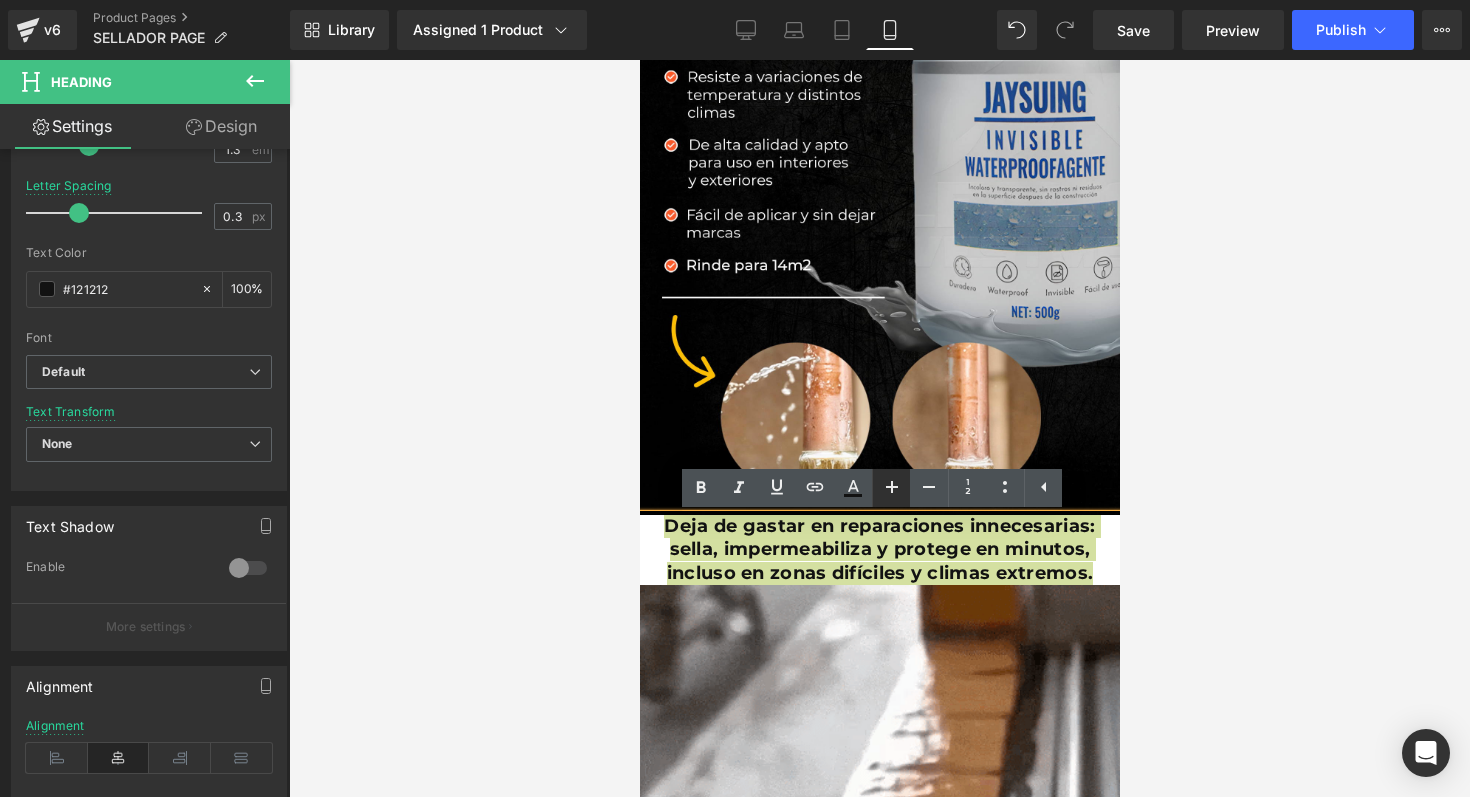 click 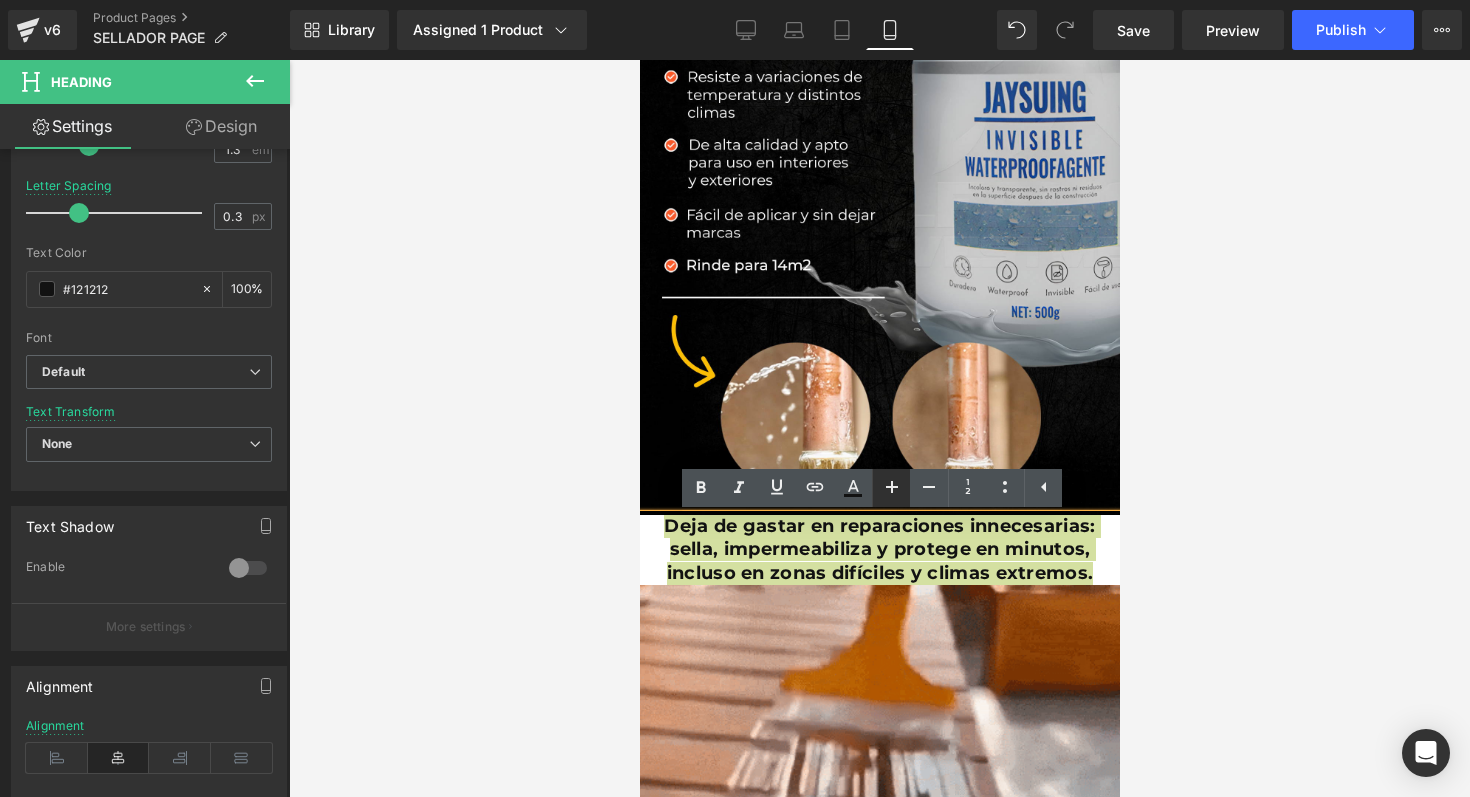 type on "20" 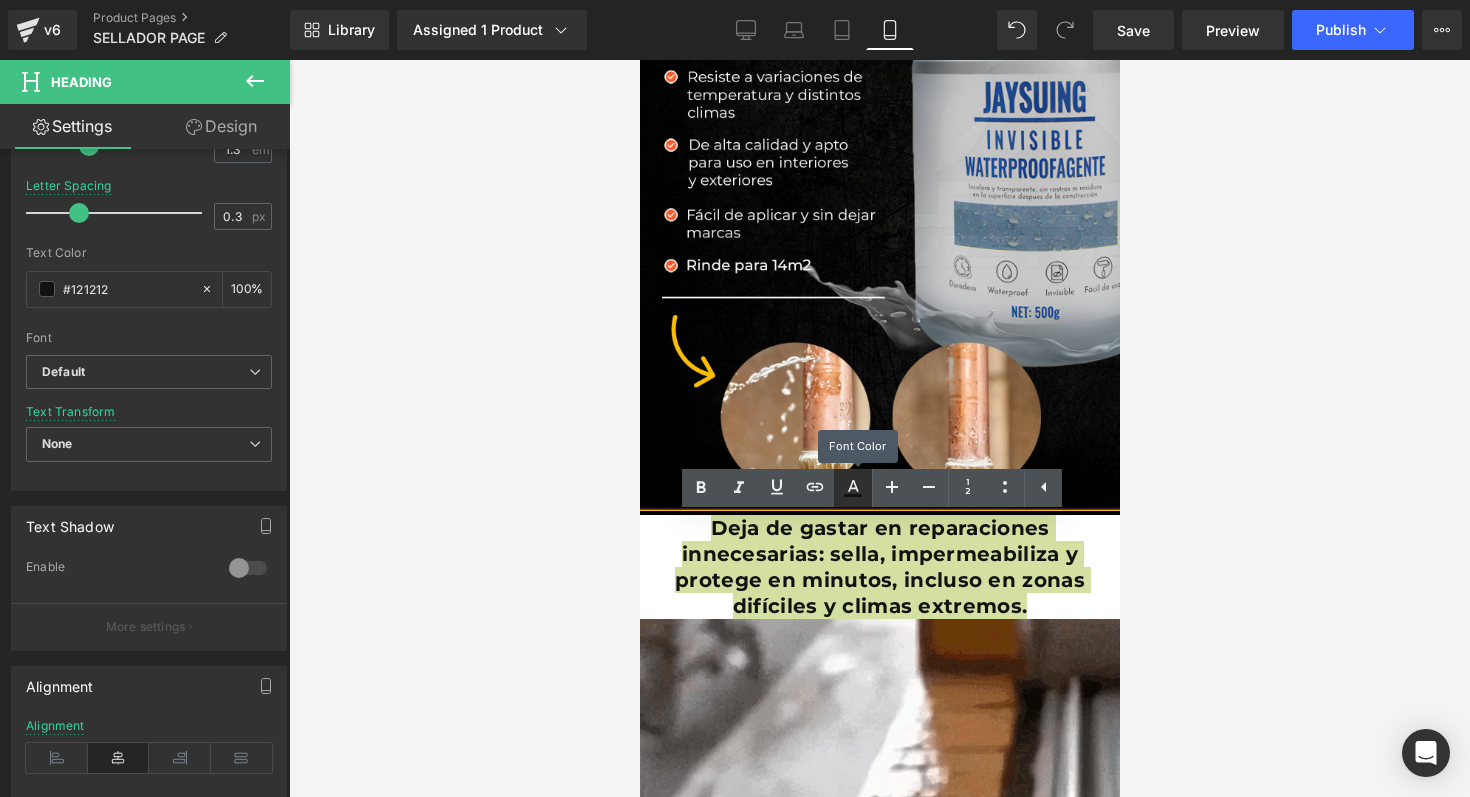 click 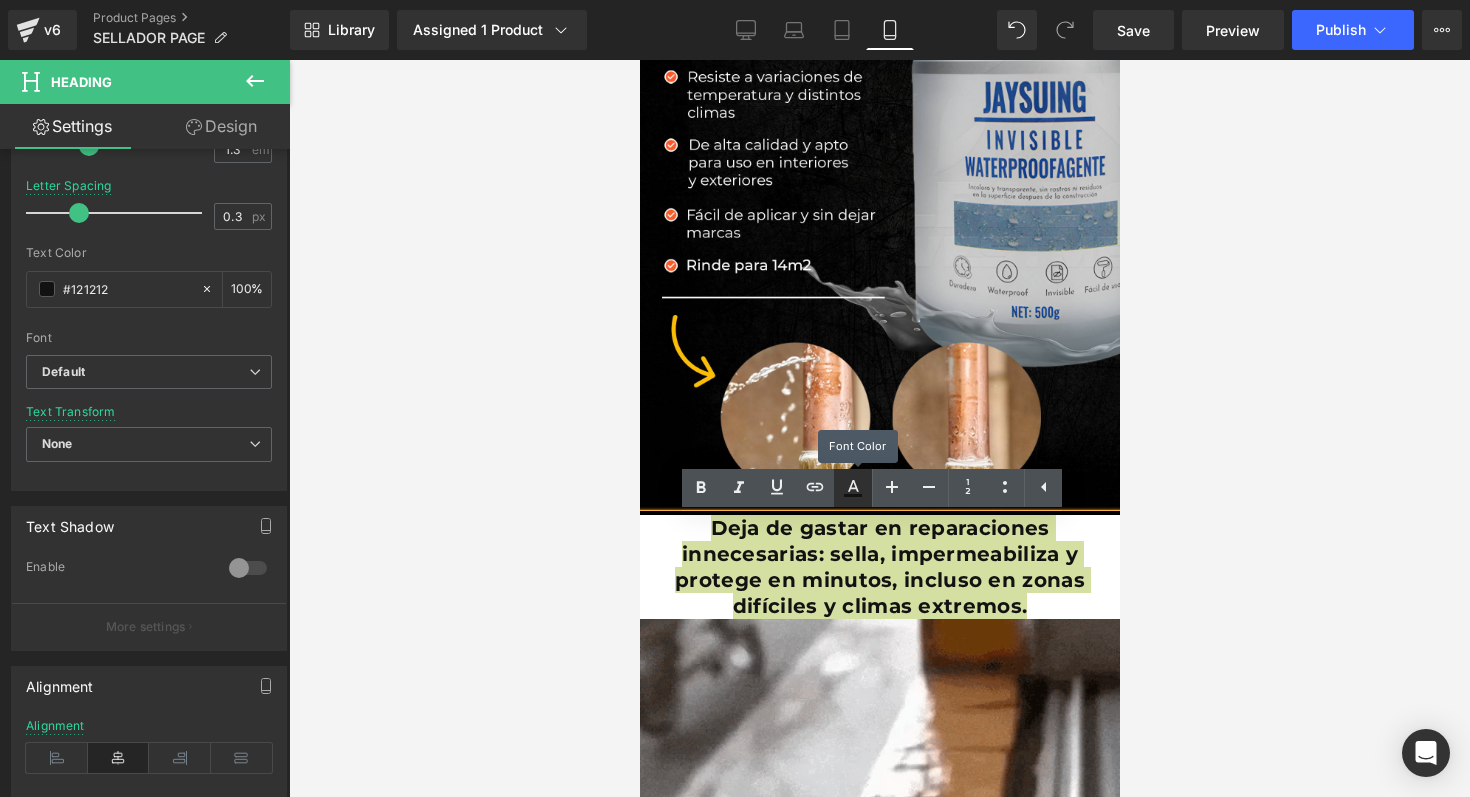 type on "75" 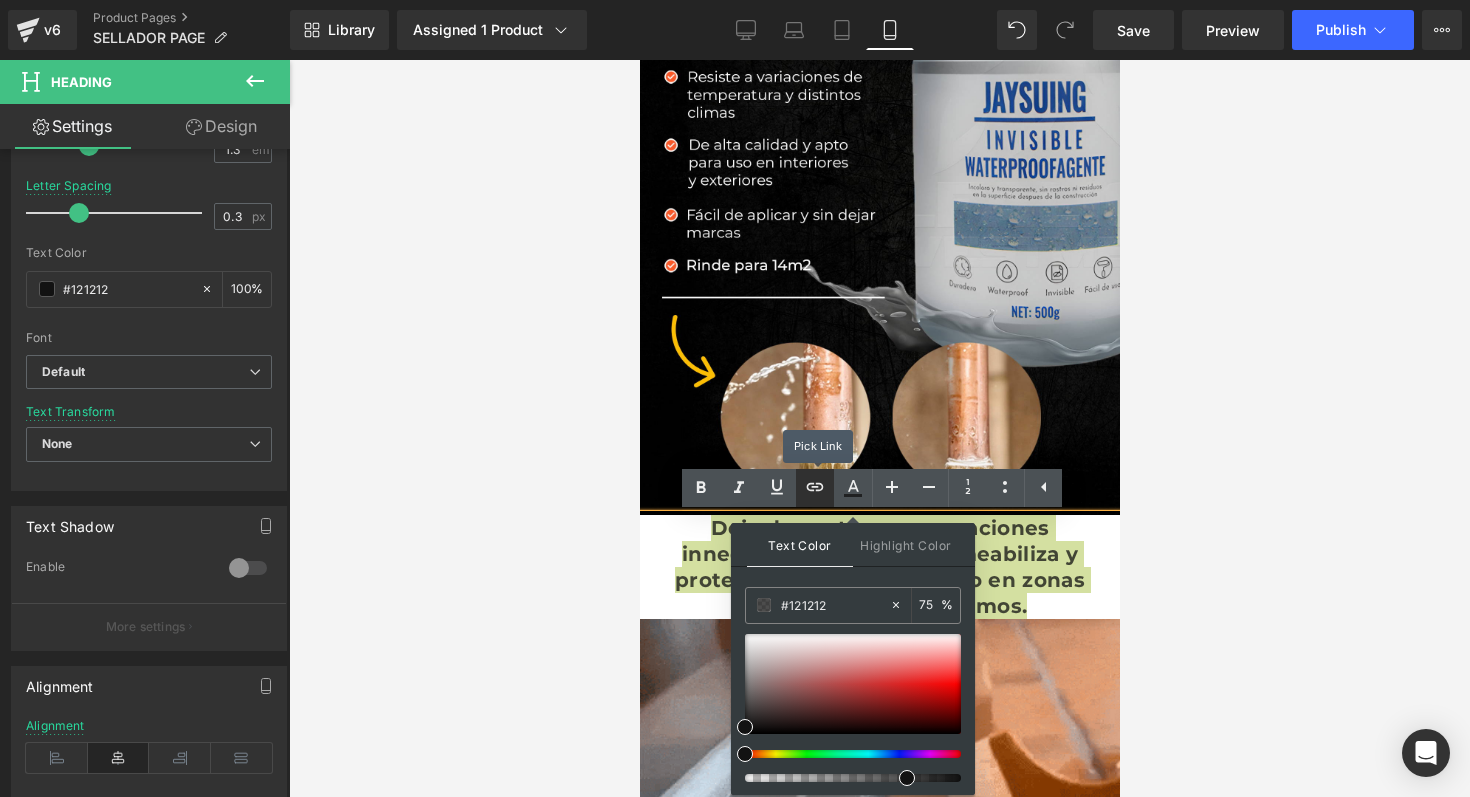 click at bounding box center [815, 488] 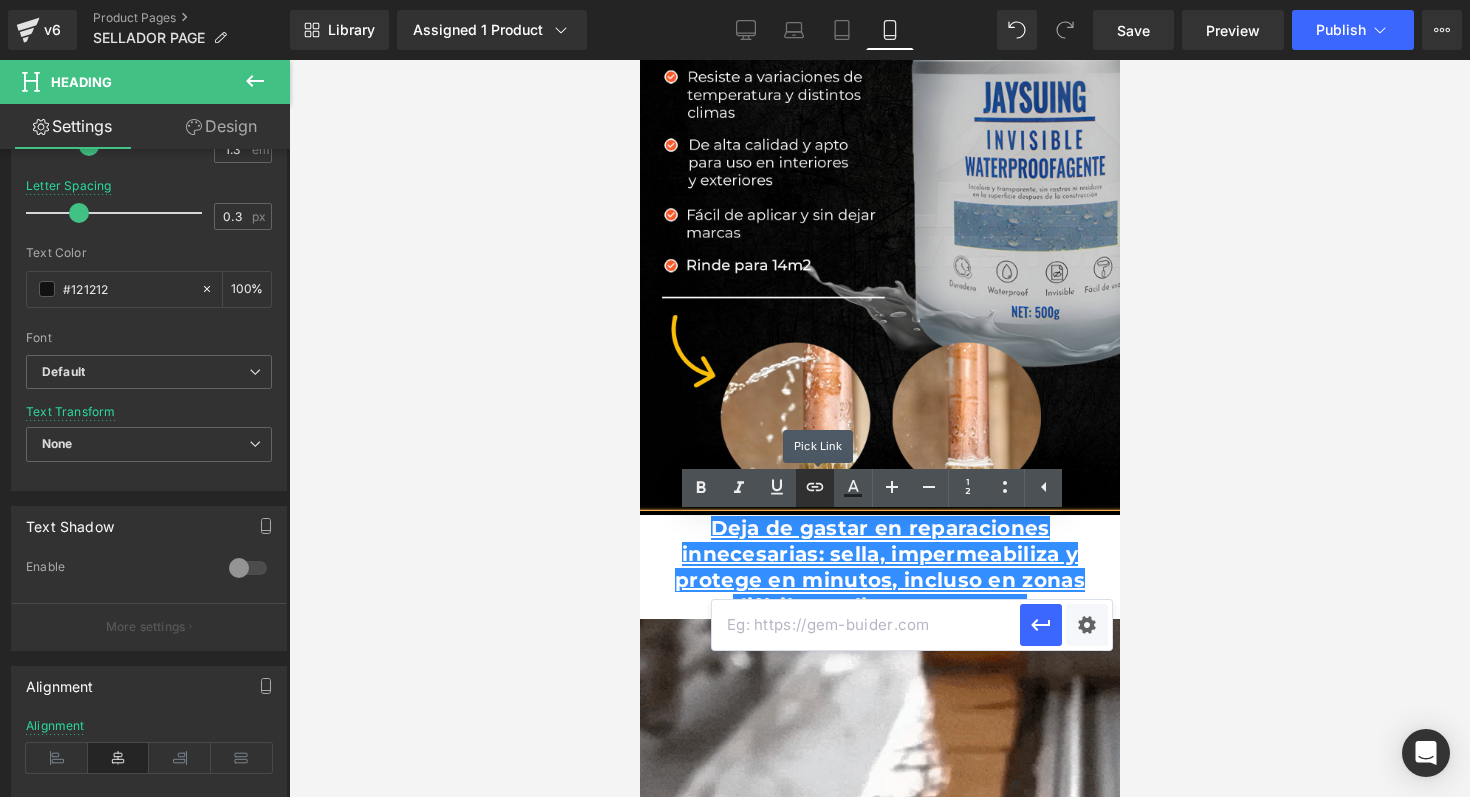 click at bounding box center [815, 488] 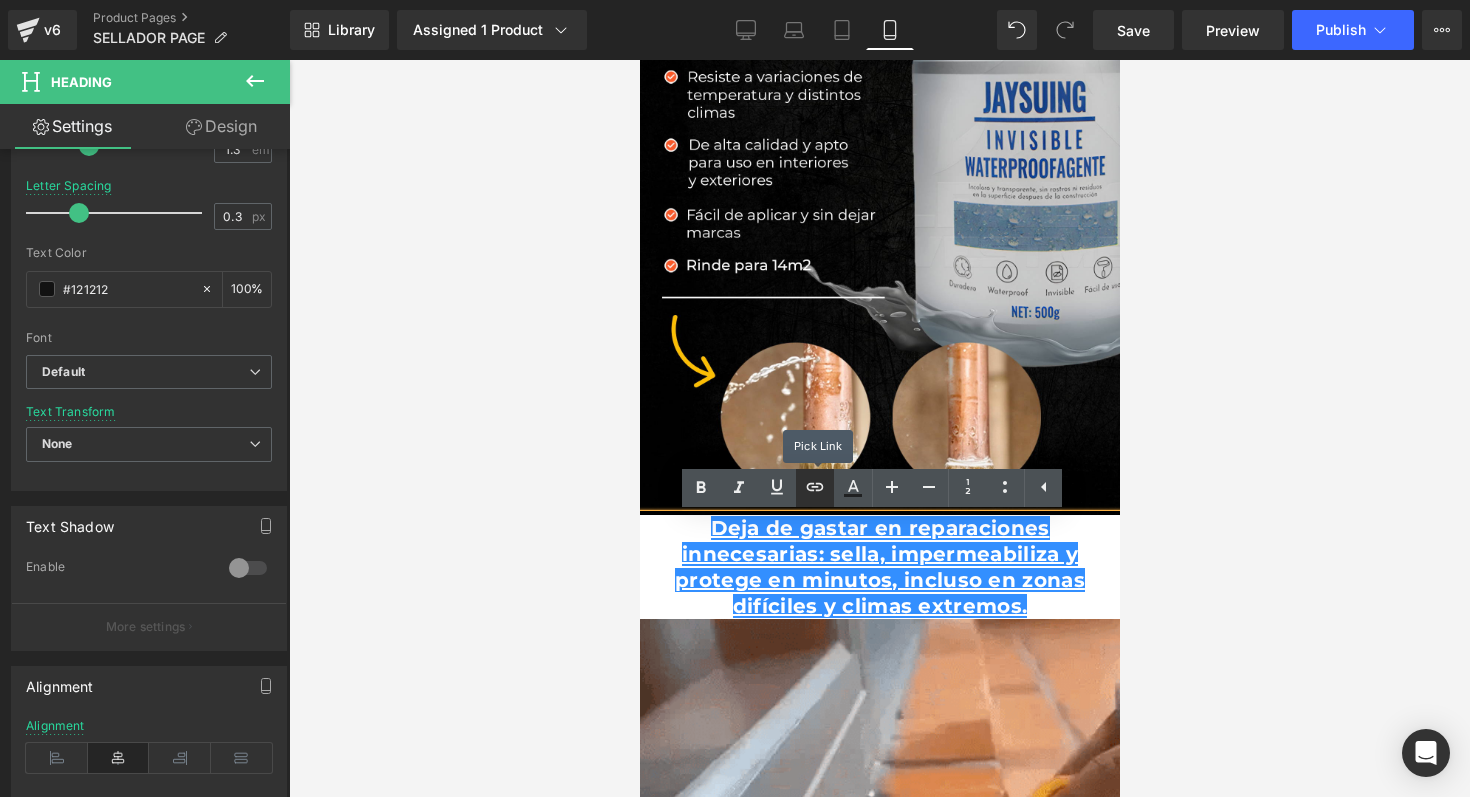 click at bounding box center [815, 488] 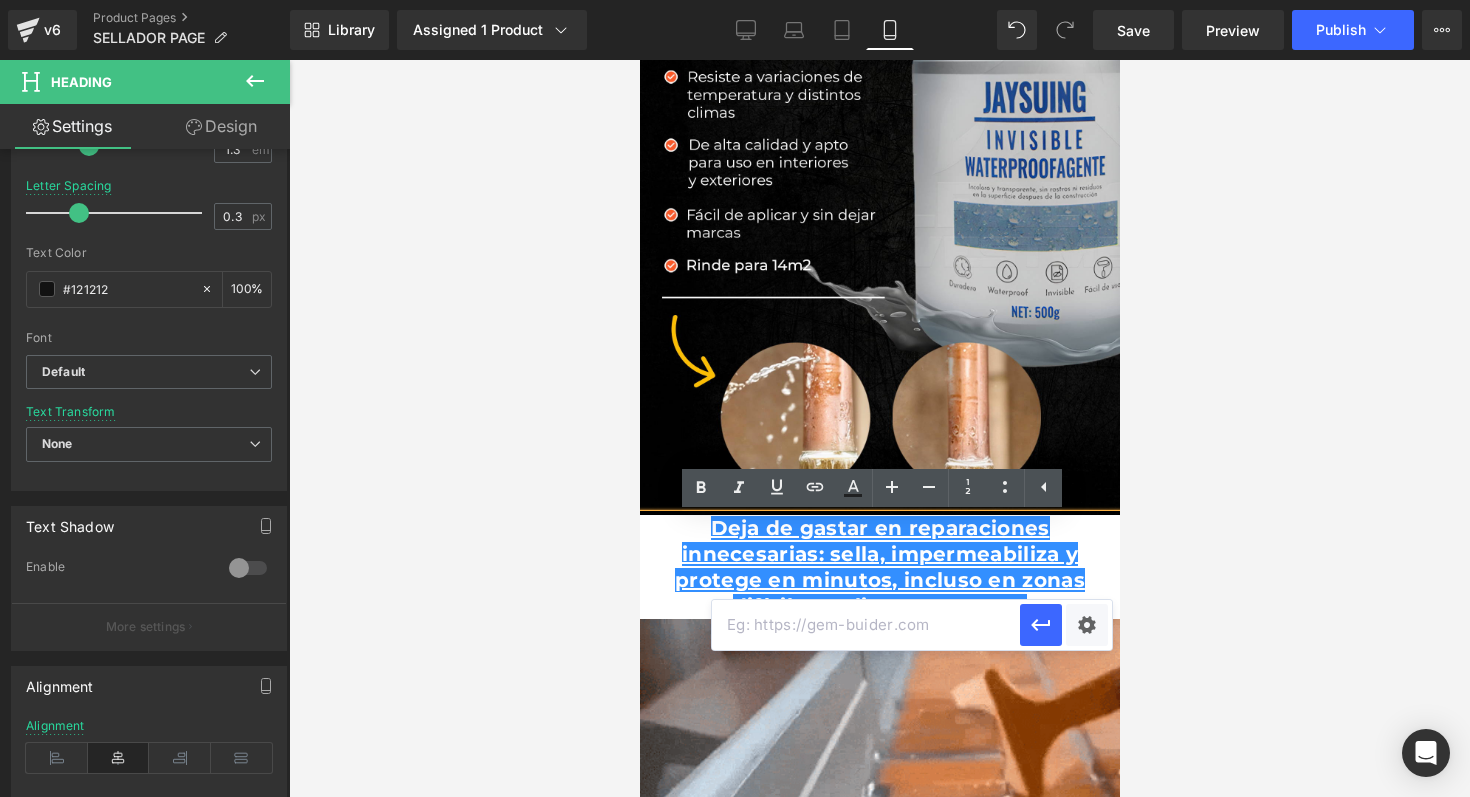click at bounding box center [1066, 625] 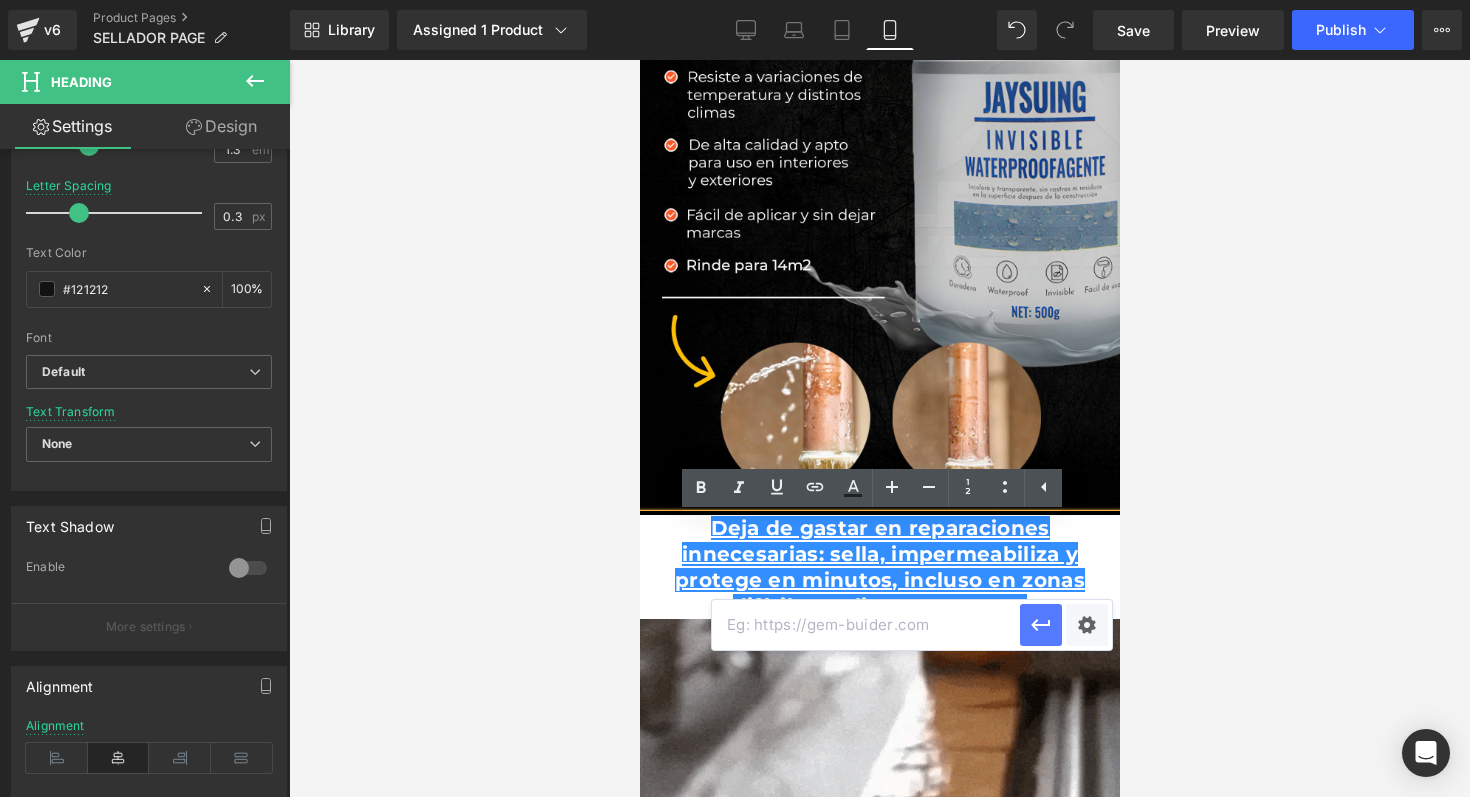 click 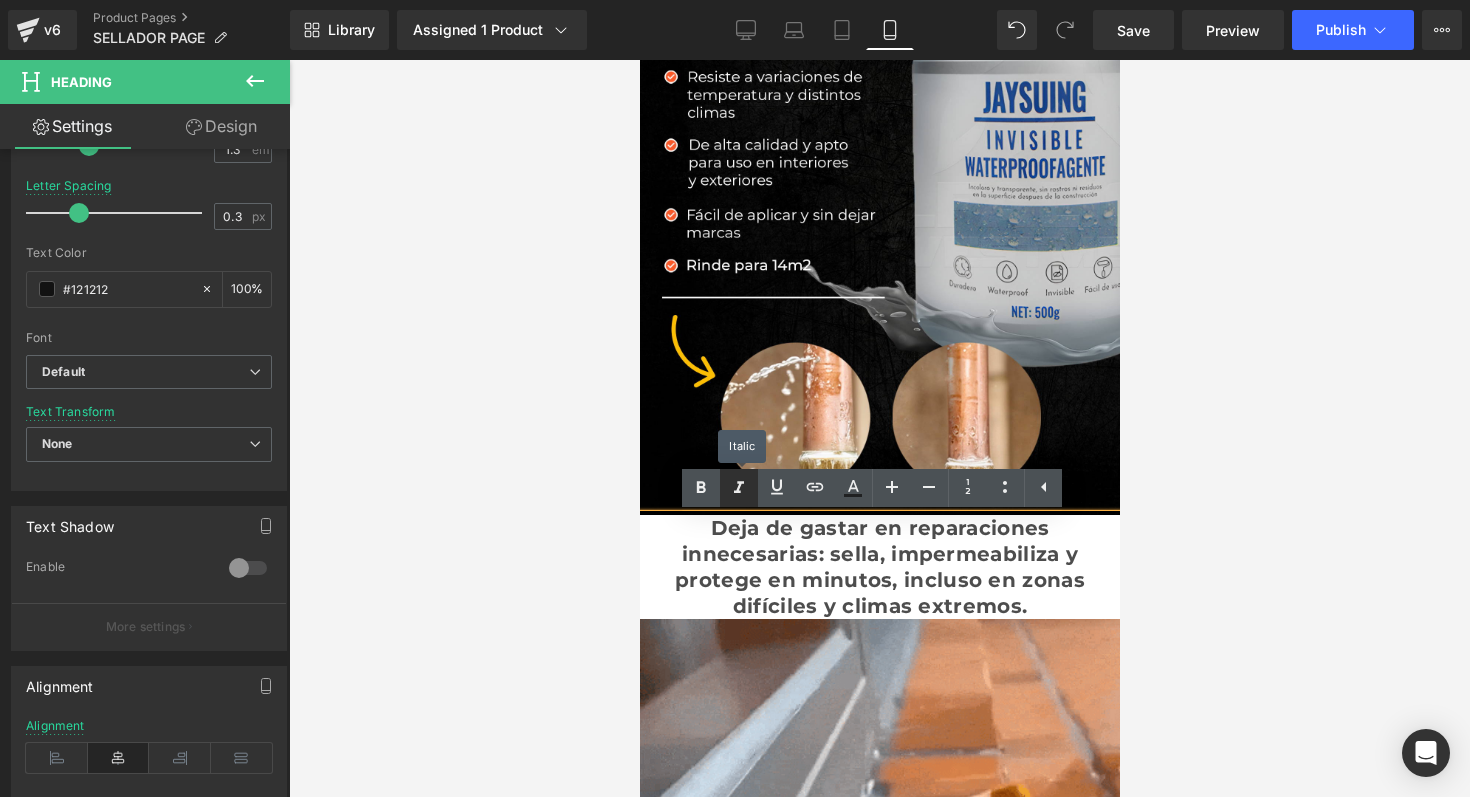 click 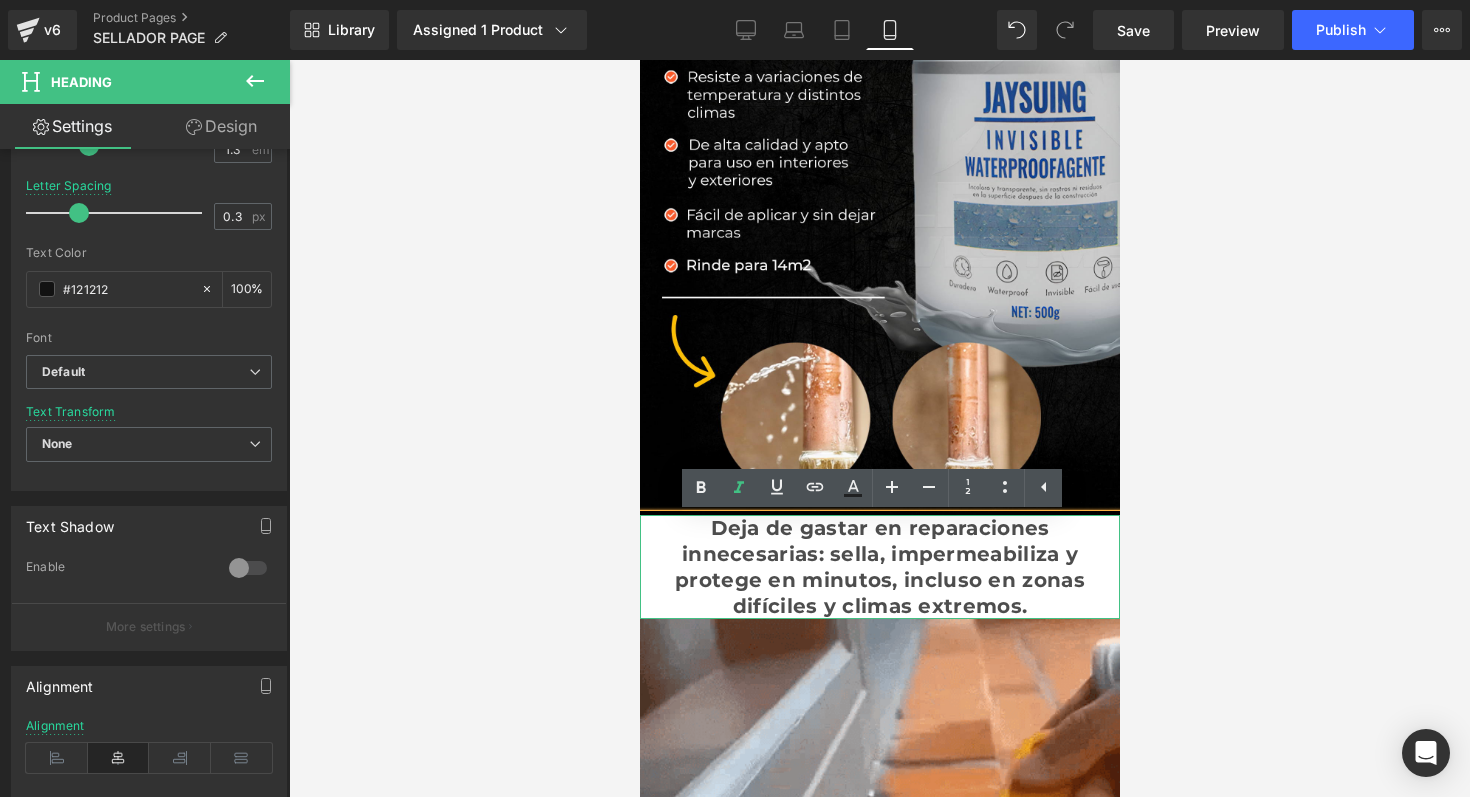 click on "Deja de gastar en reparaciones innecesarias: sella, impermeabiliza y protege en minutos, incluso en zonas difíciles y climas extremos." at bounding box center [879, 567] 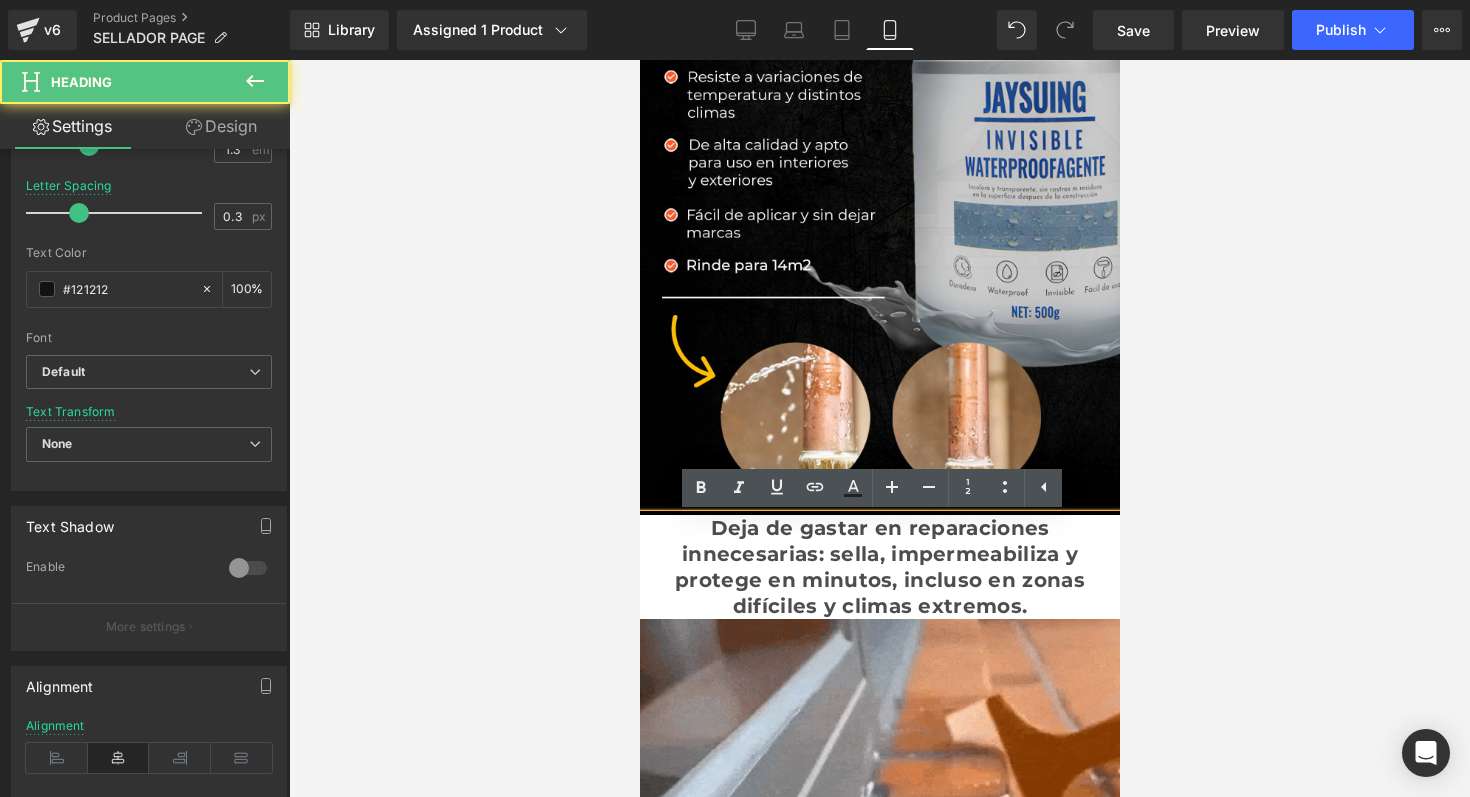 click on "Deja de gastar en reparaciones innecesarias: sella, impermeabiliza y protege en minutos, incluso en zonas difíciles y climas extremos." at bounding box center [879, 567] 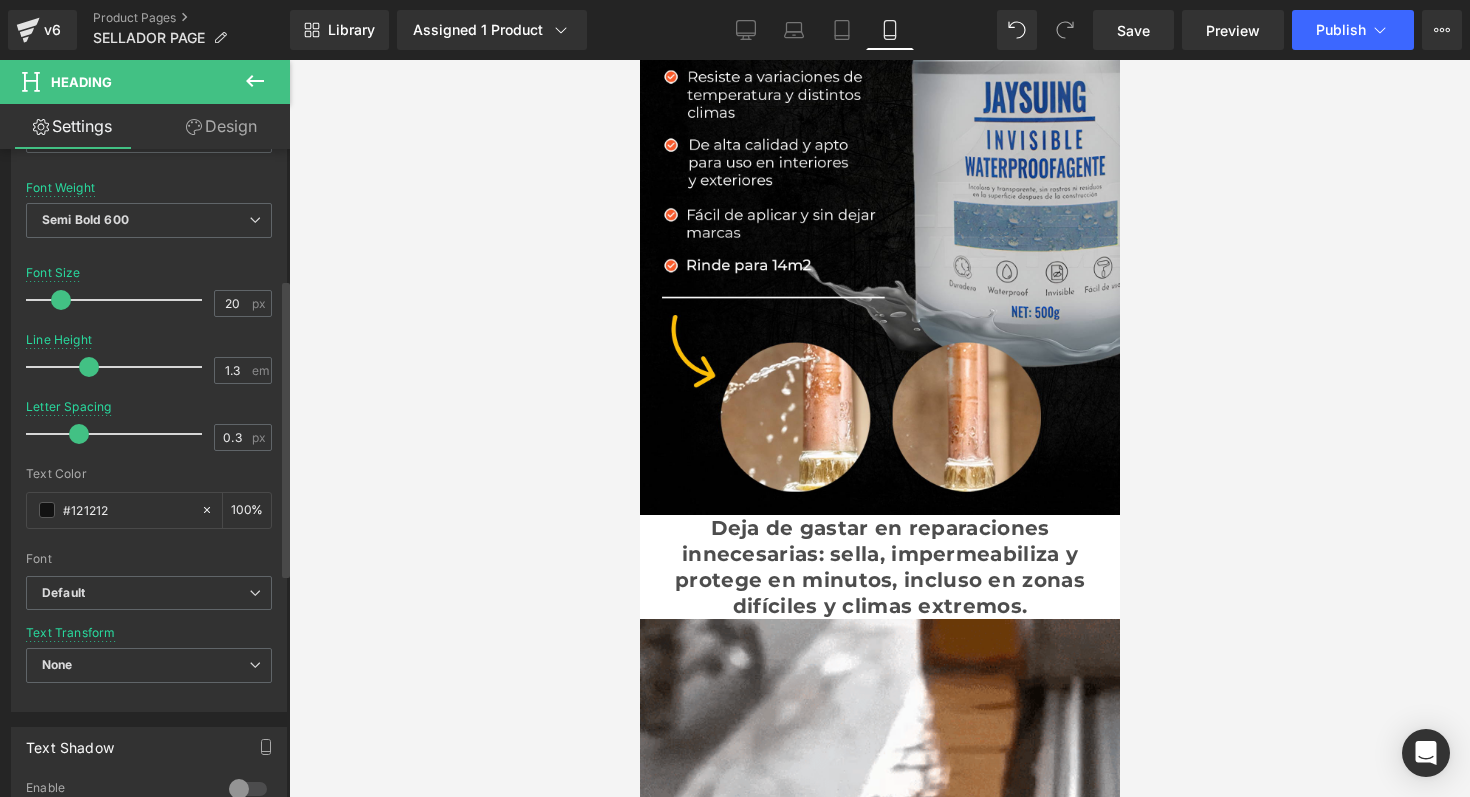 scroll, scrollTop: 0, scrollLeft: 0, axis: both 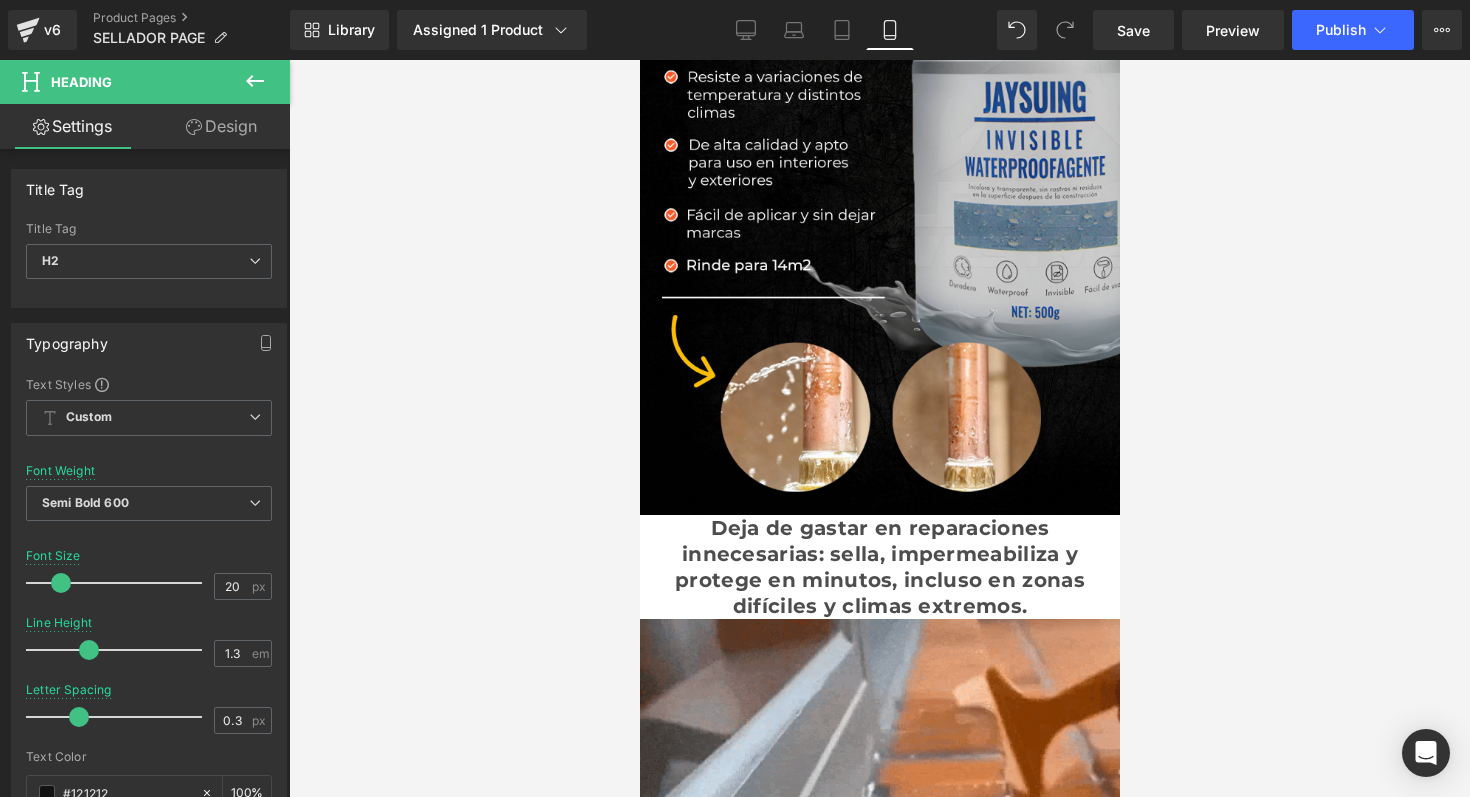 click on "Design" at bounding box center (221, 126) 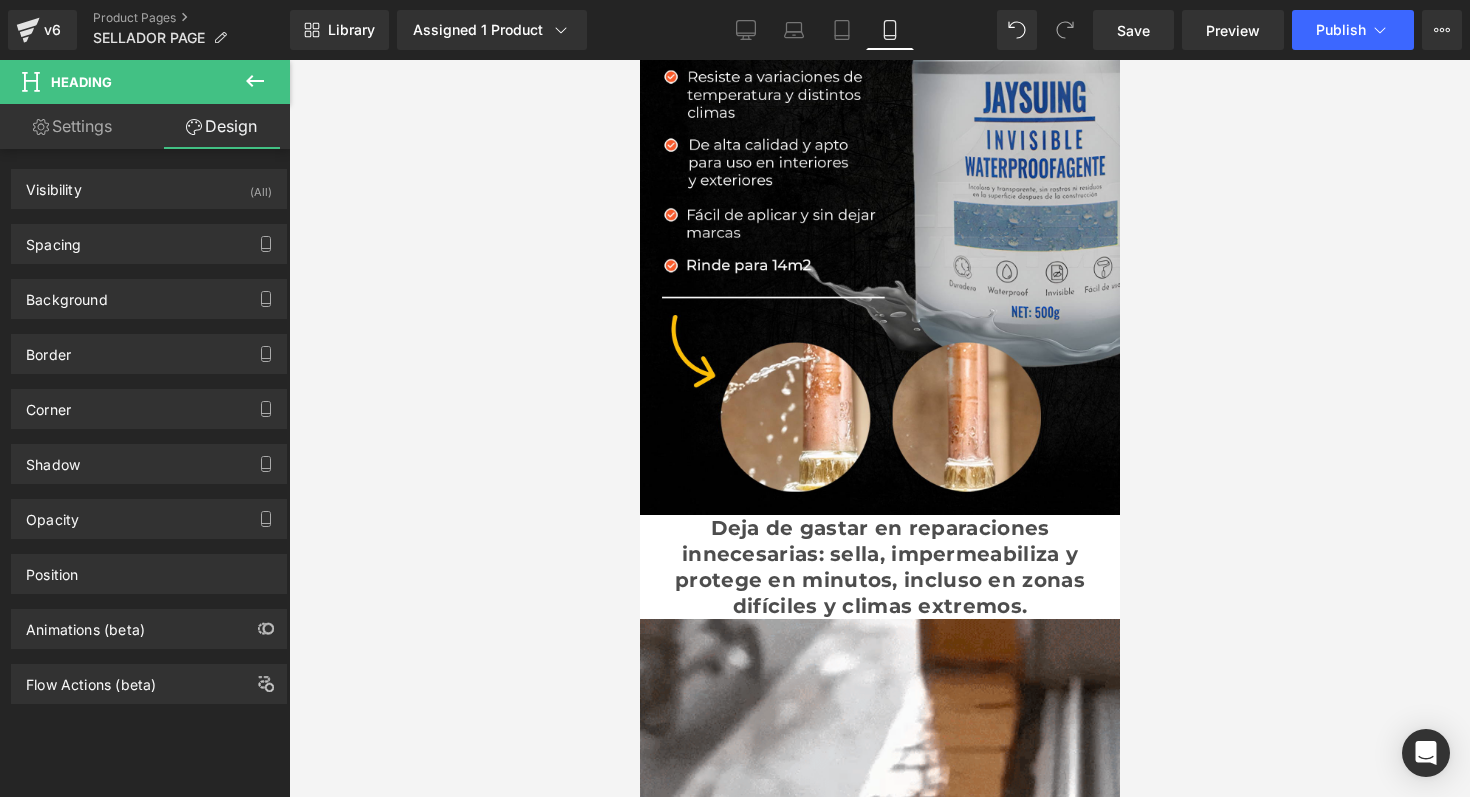 click on "Background
Color & Image color
transparent Color transparent 0 %
Image  Replace Image  Upload image or  Browse gallery Image Src Image Quality Lighter Lightest
Lighter
Lighter Lightest Only support for UCare CDN
More settings" at bounding box center [149, 291] 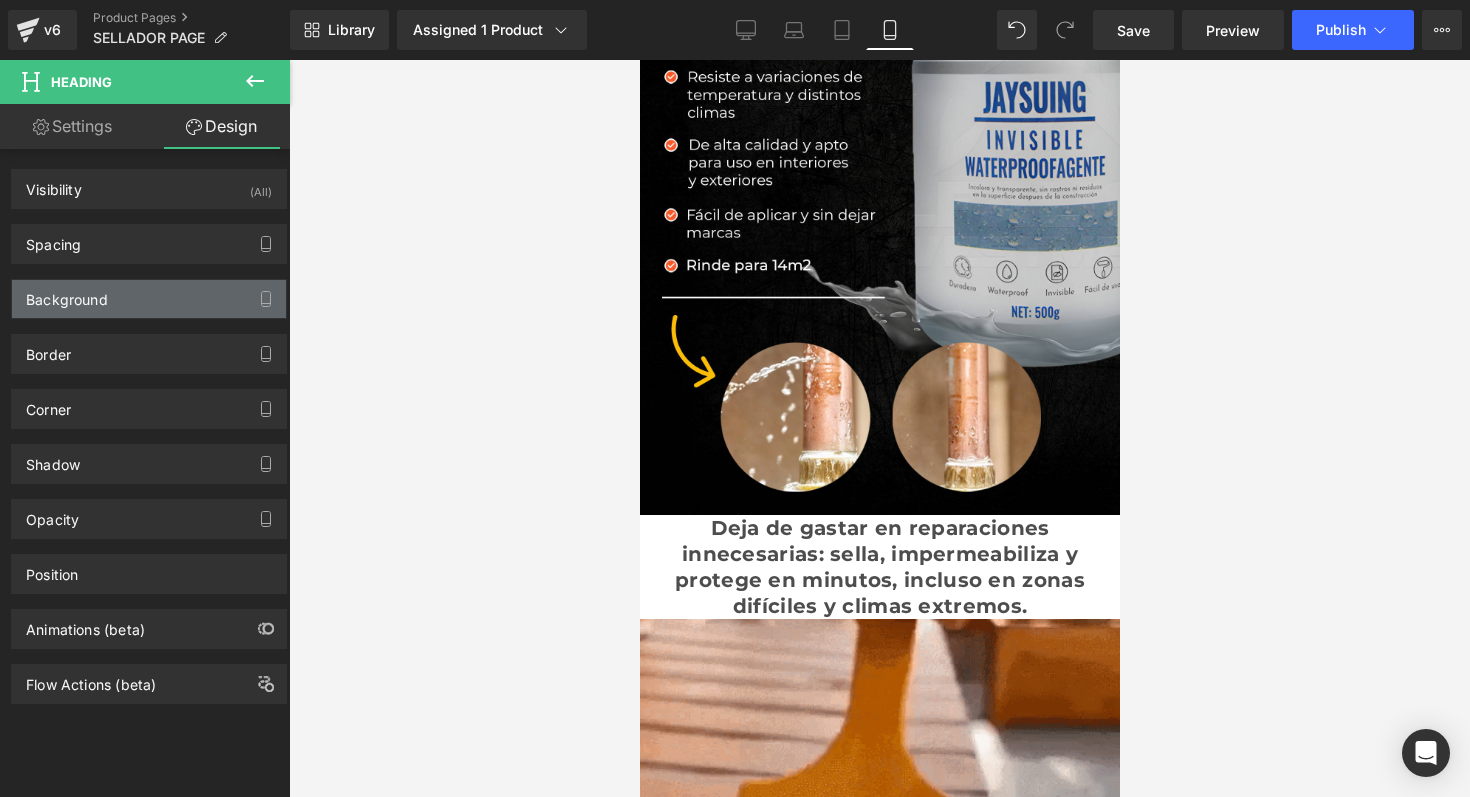 click on "Background" at bounding box center (149, 299) 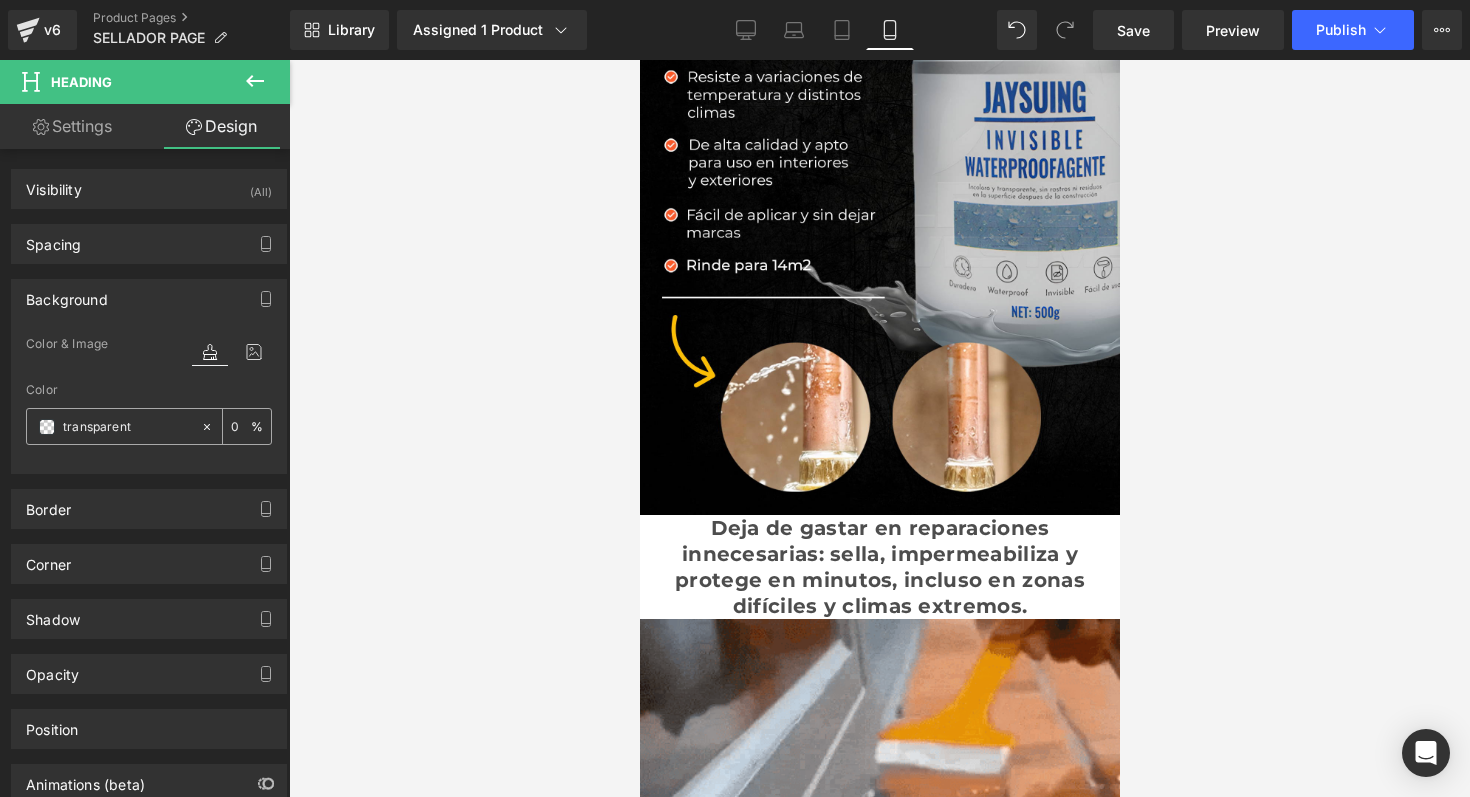 click at bounding box center (47, 427) 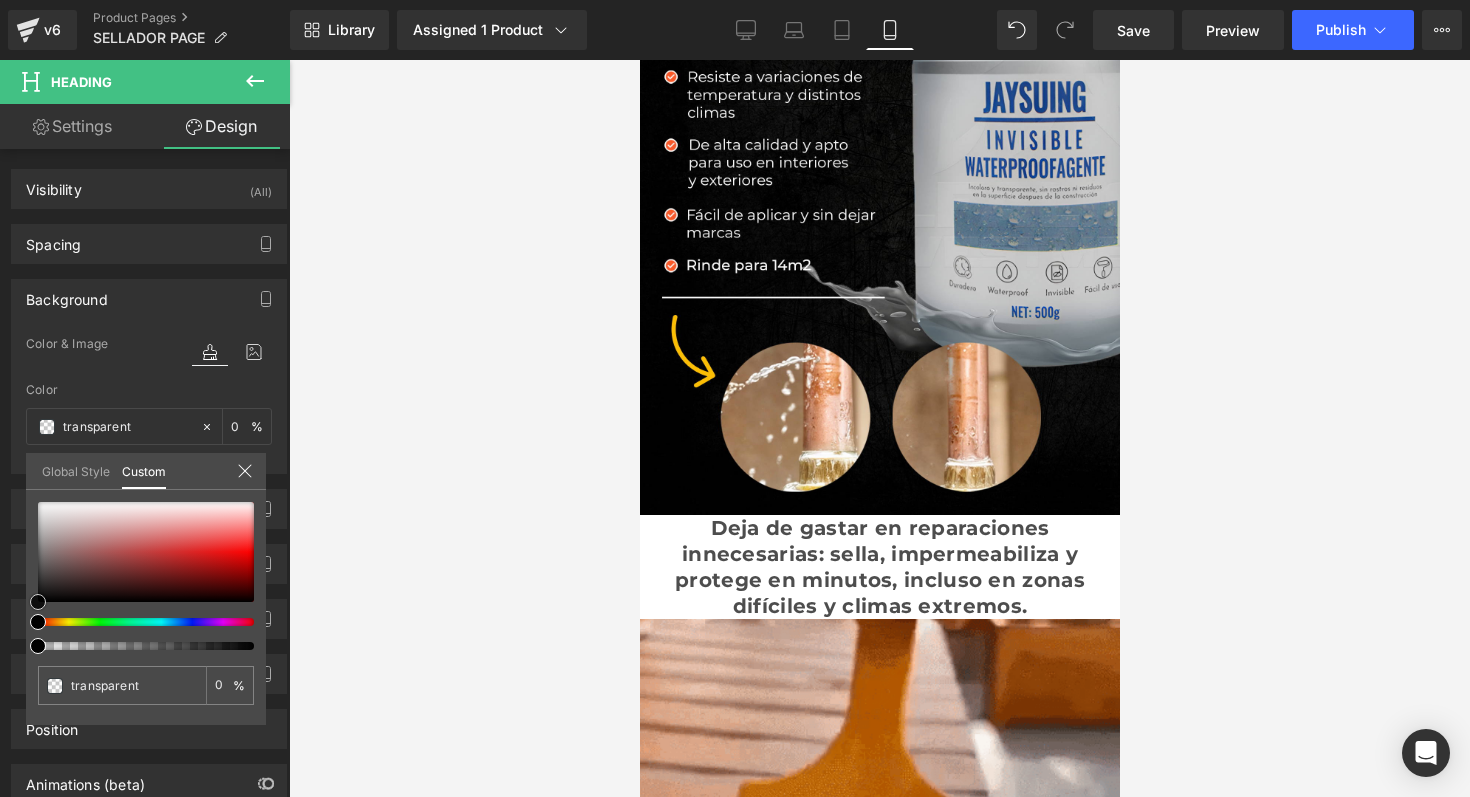 type on "#543535" 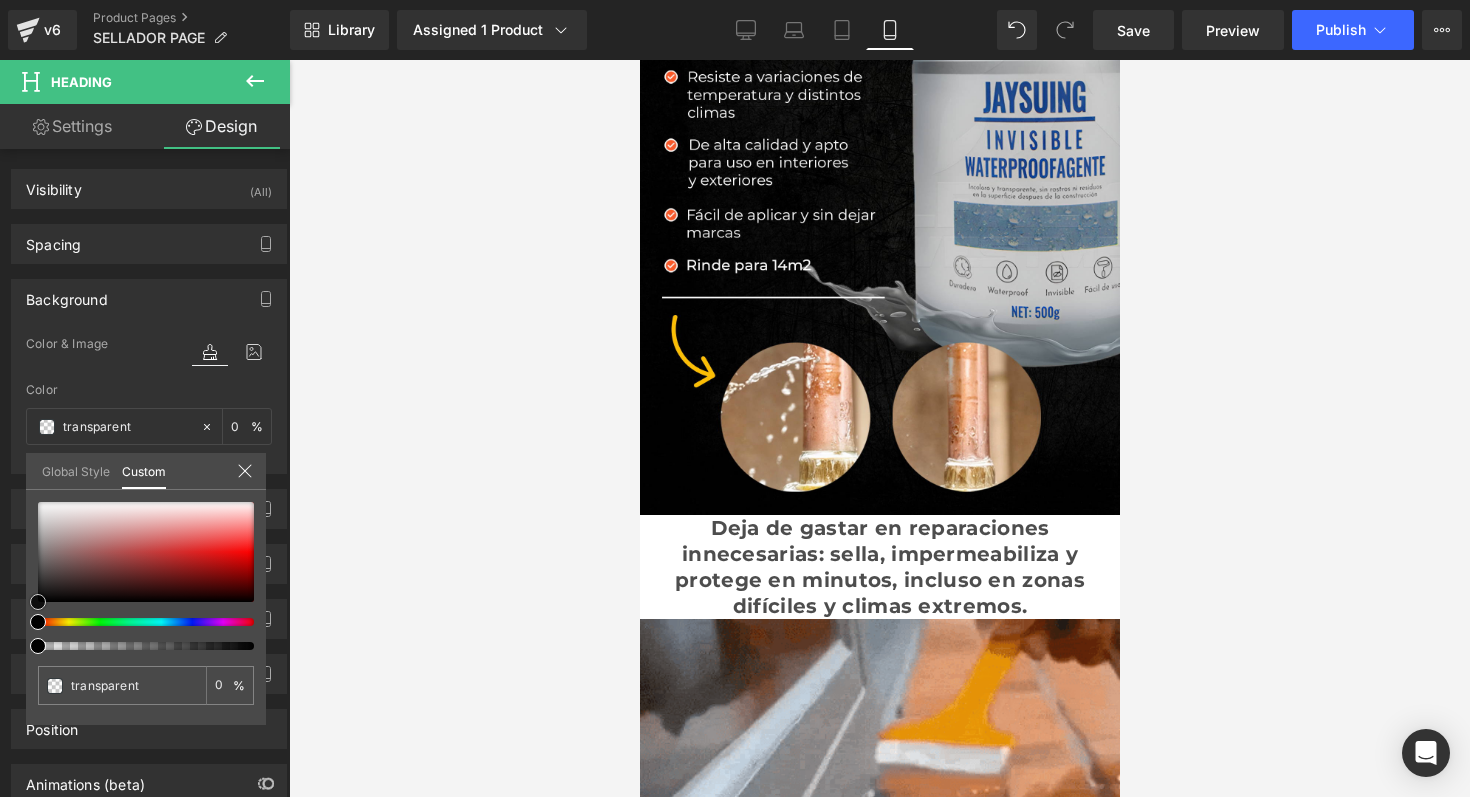 type on "100" 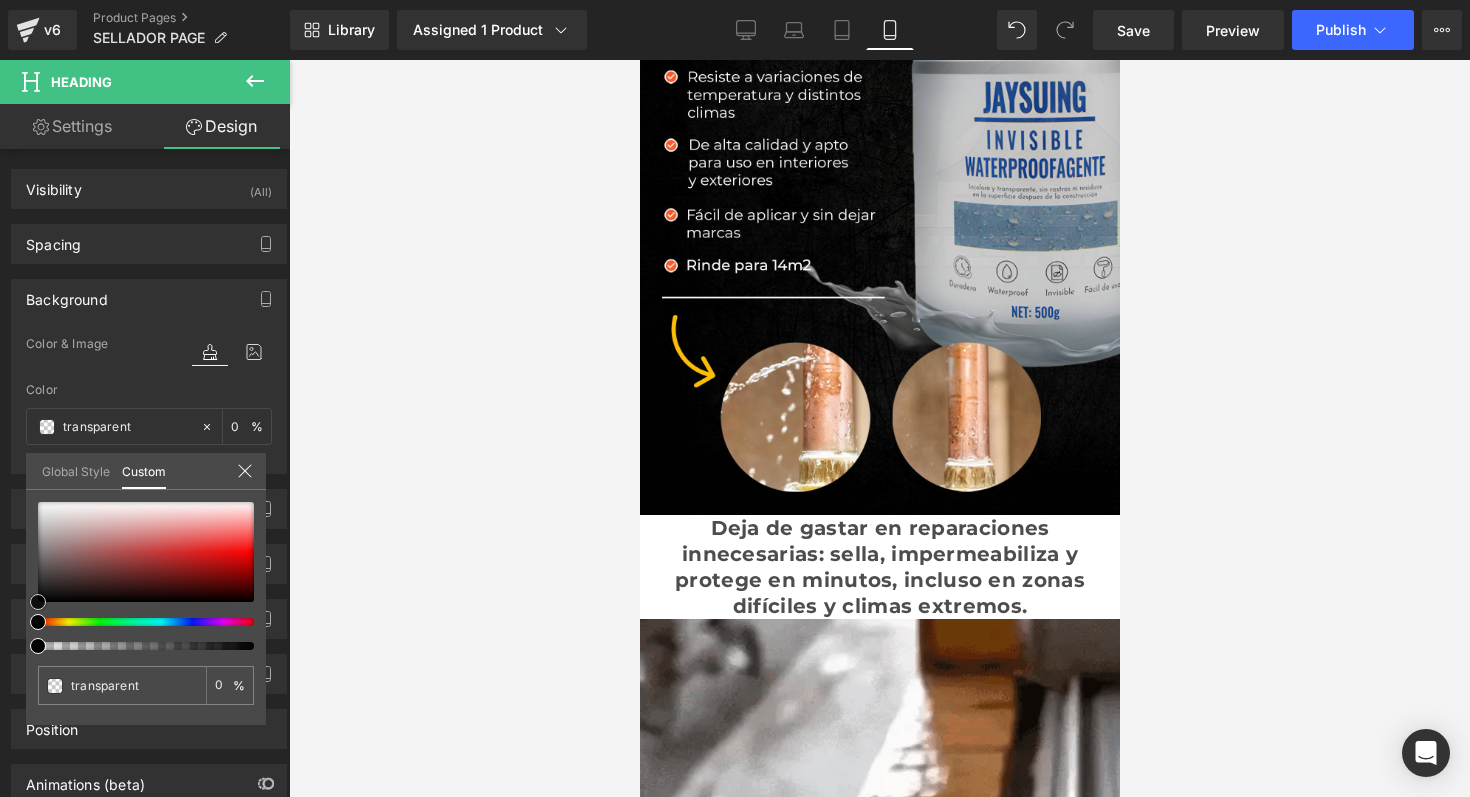 type on "#543535" 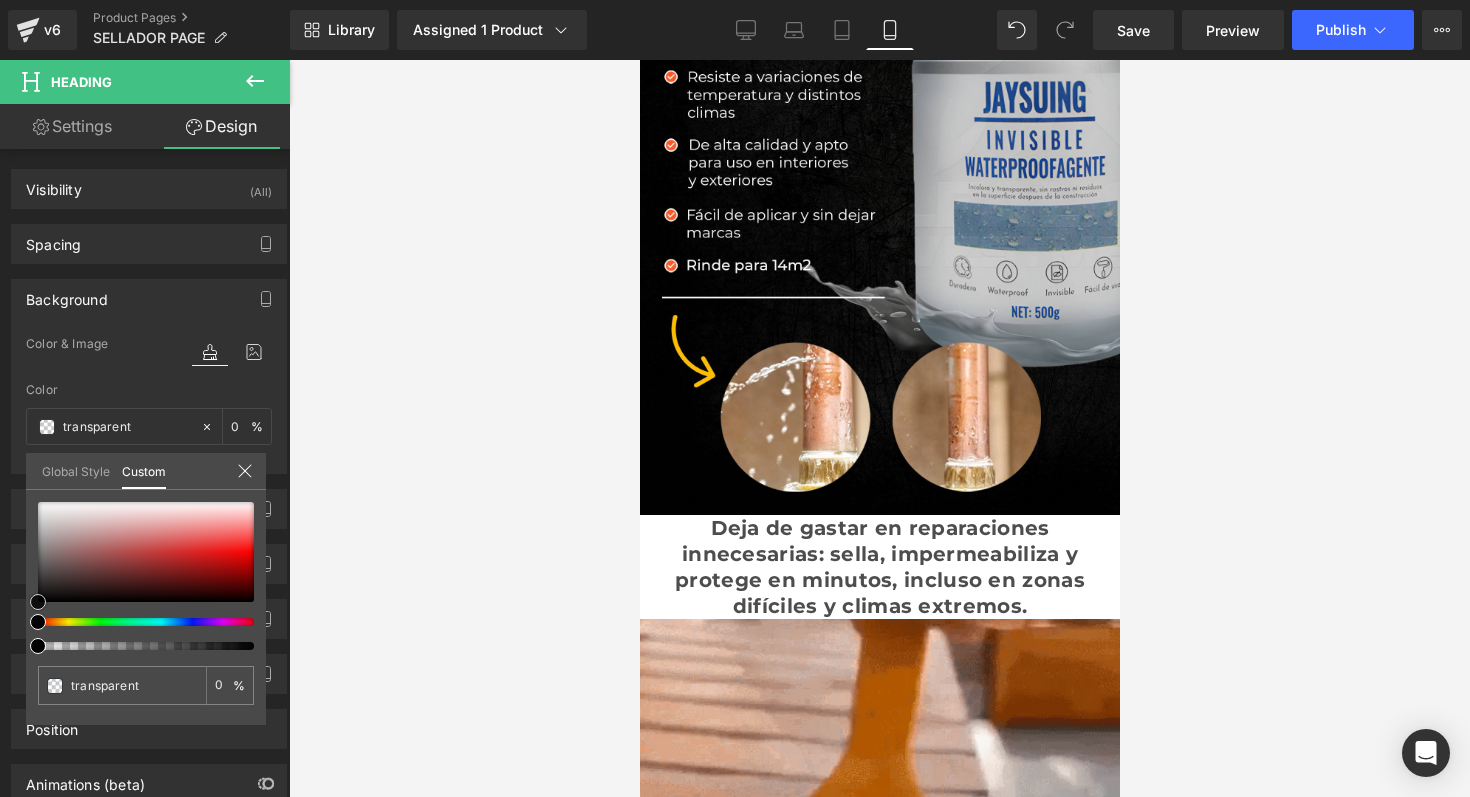type on "100" 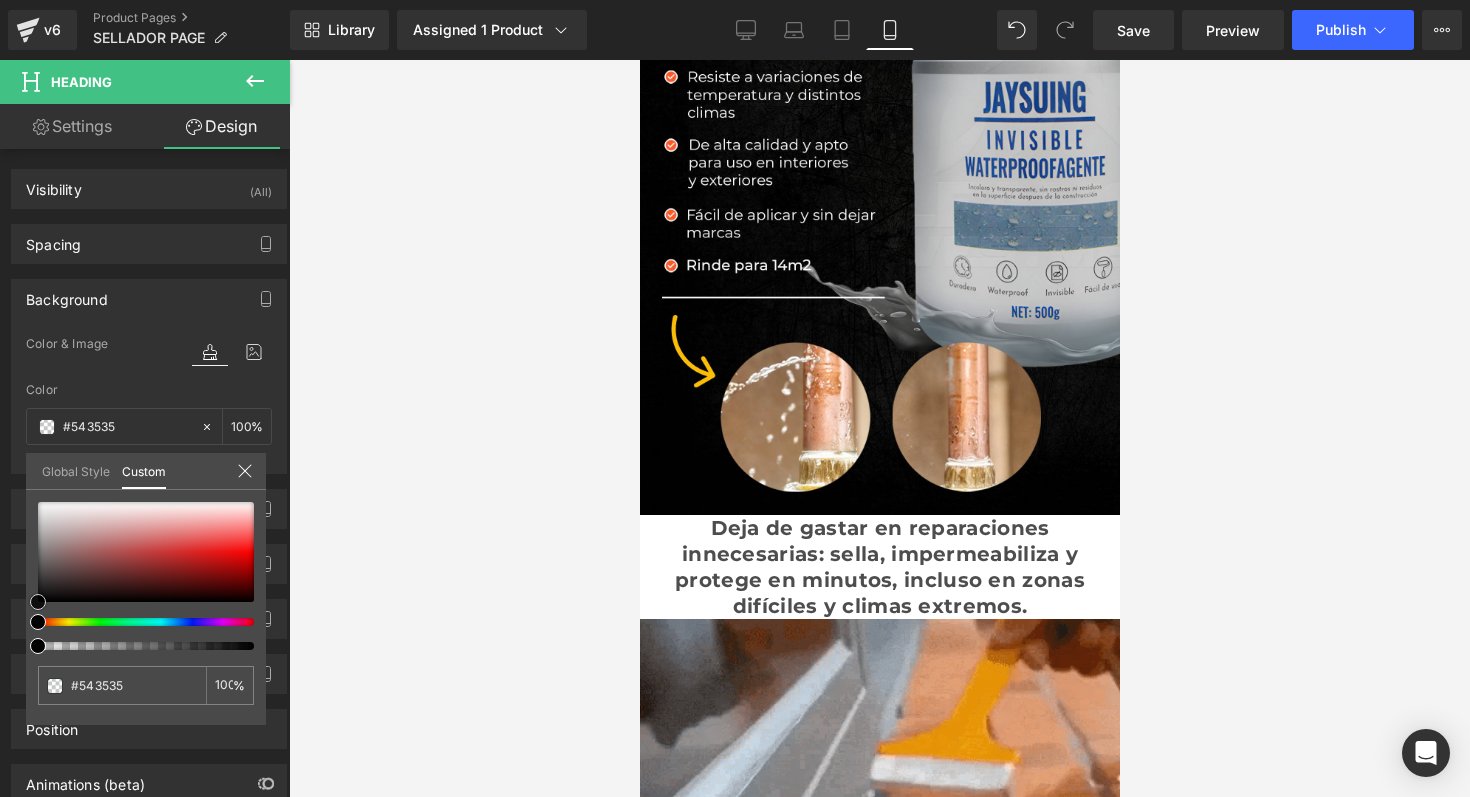 type on "#503333" 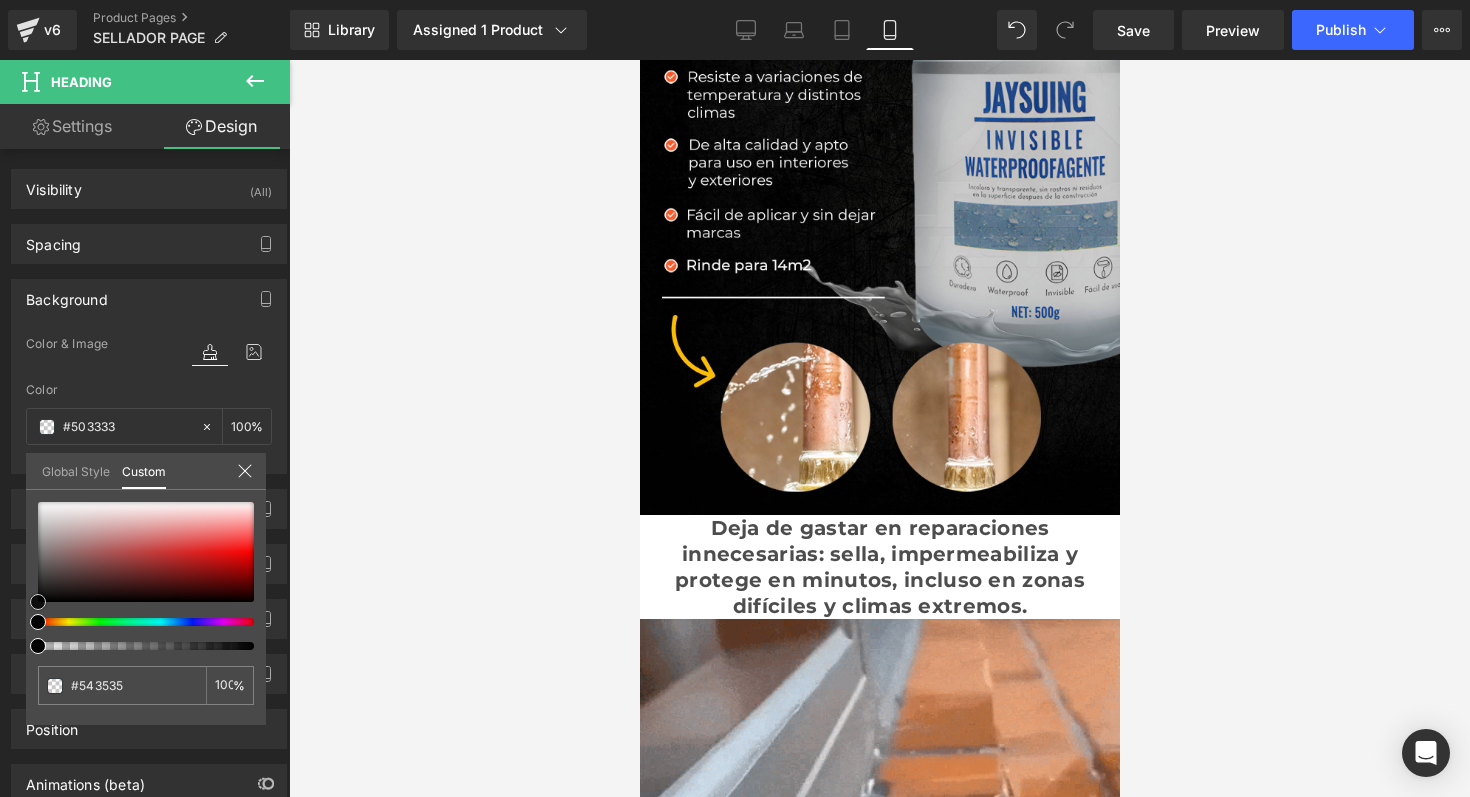 type on "#503333" 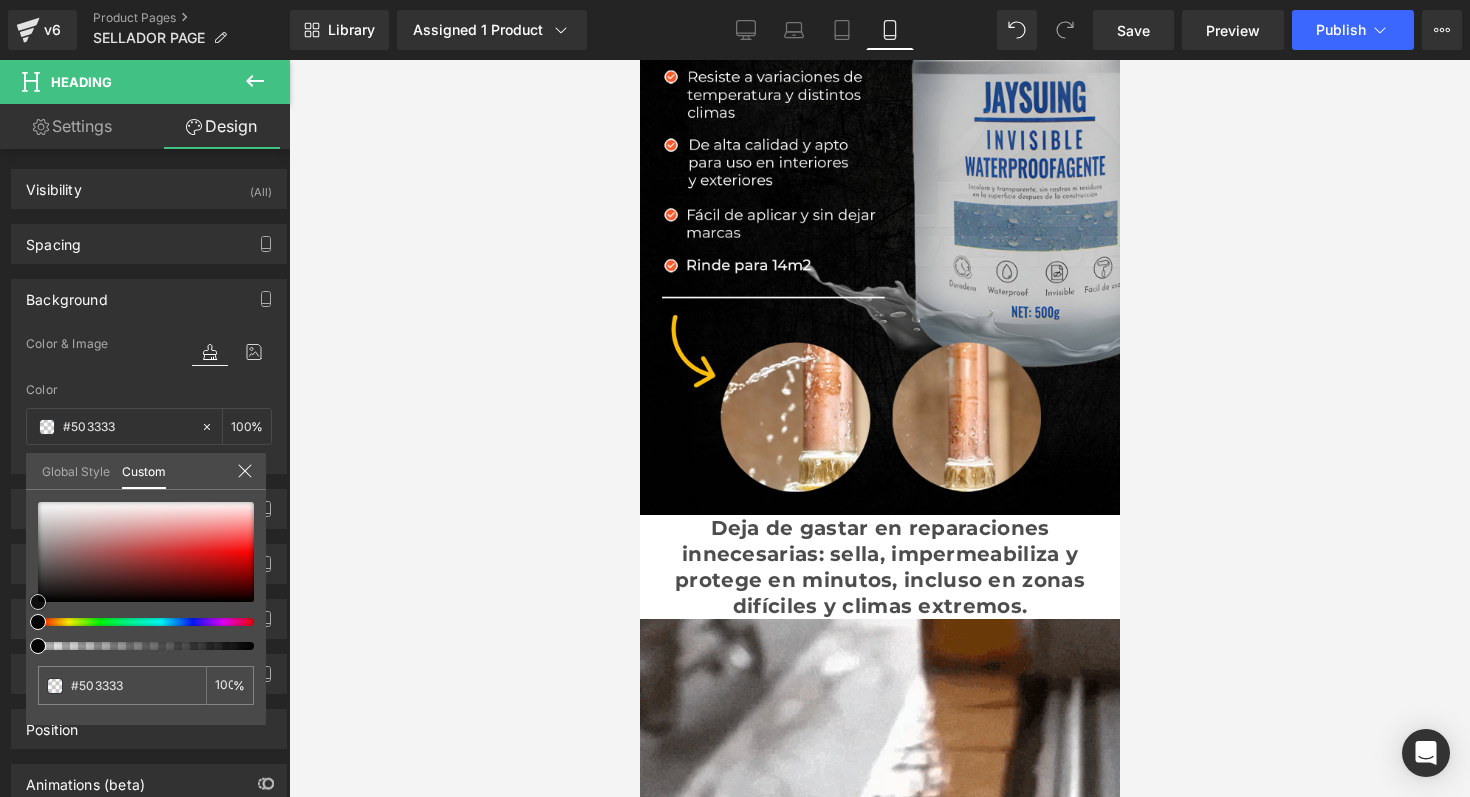 type on "#432c2c" 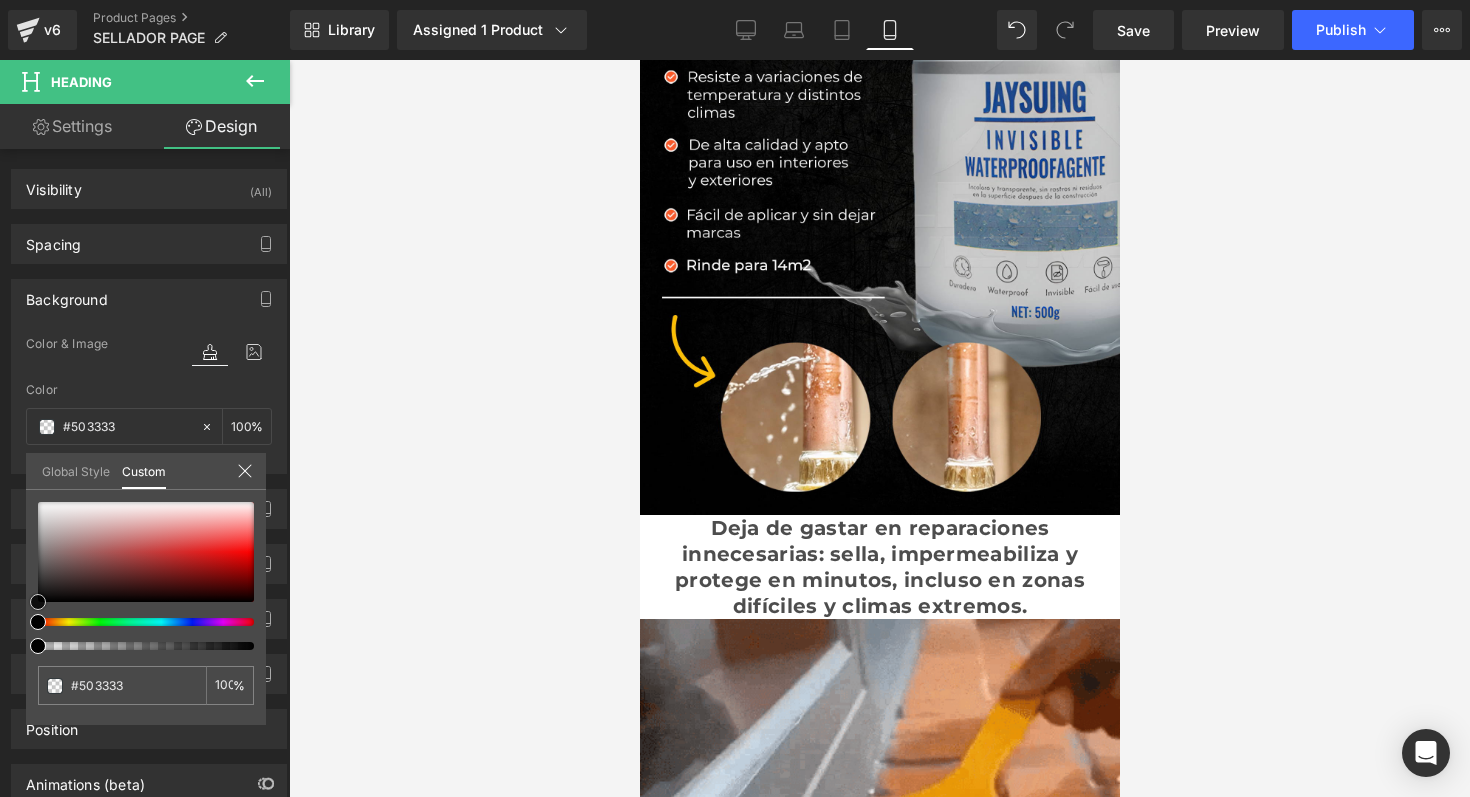type on "#432c2c" 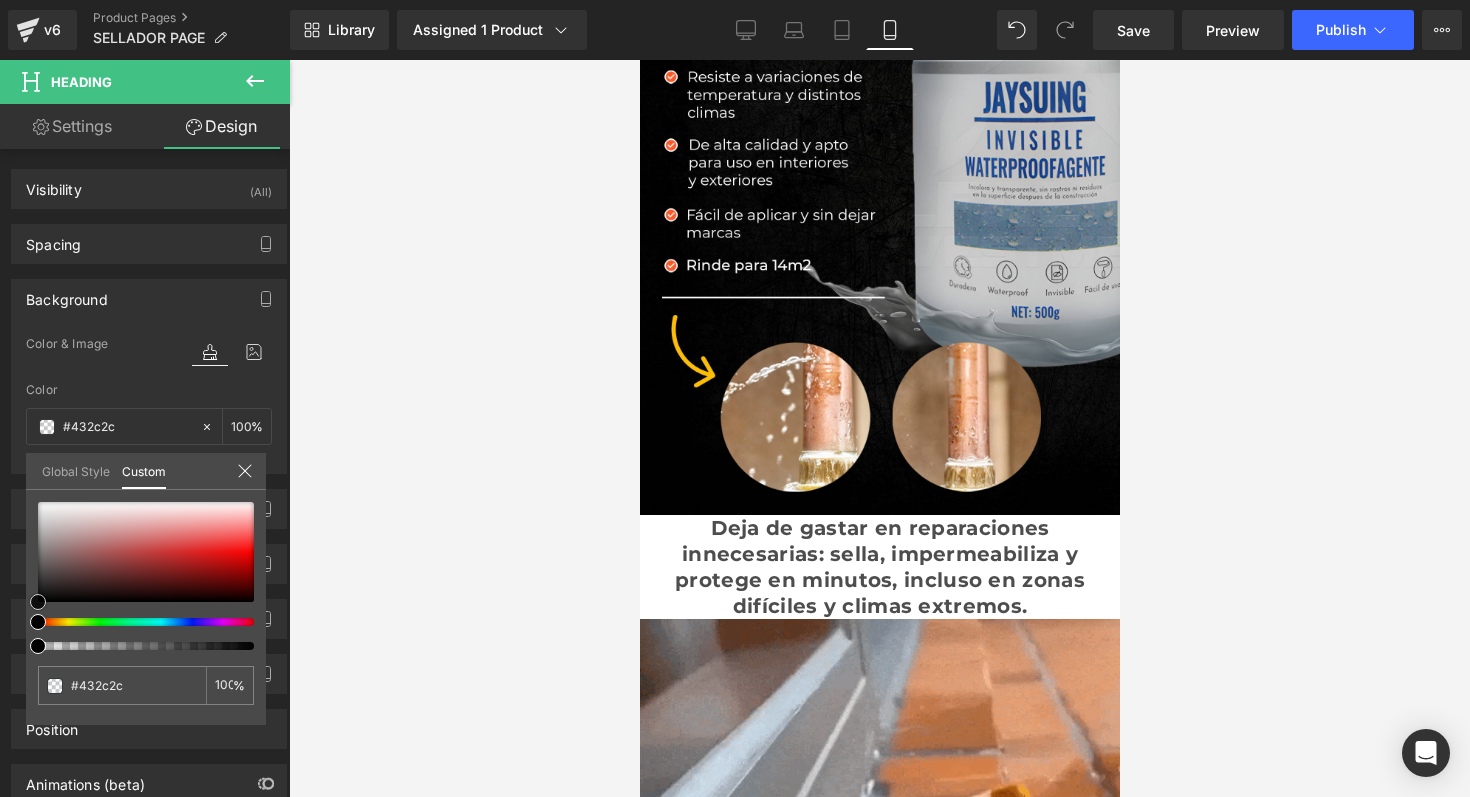 type on "#352626" 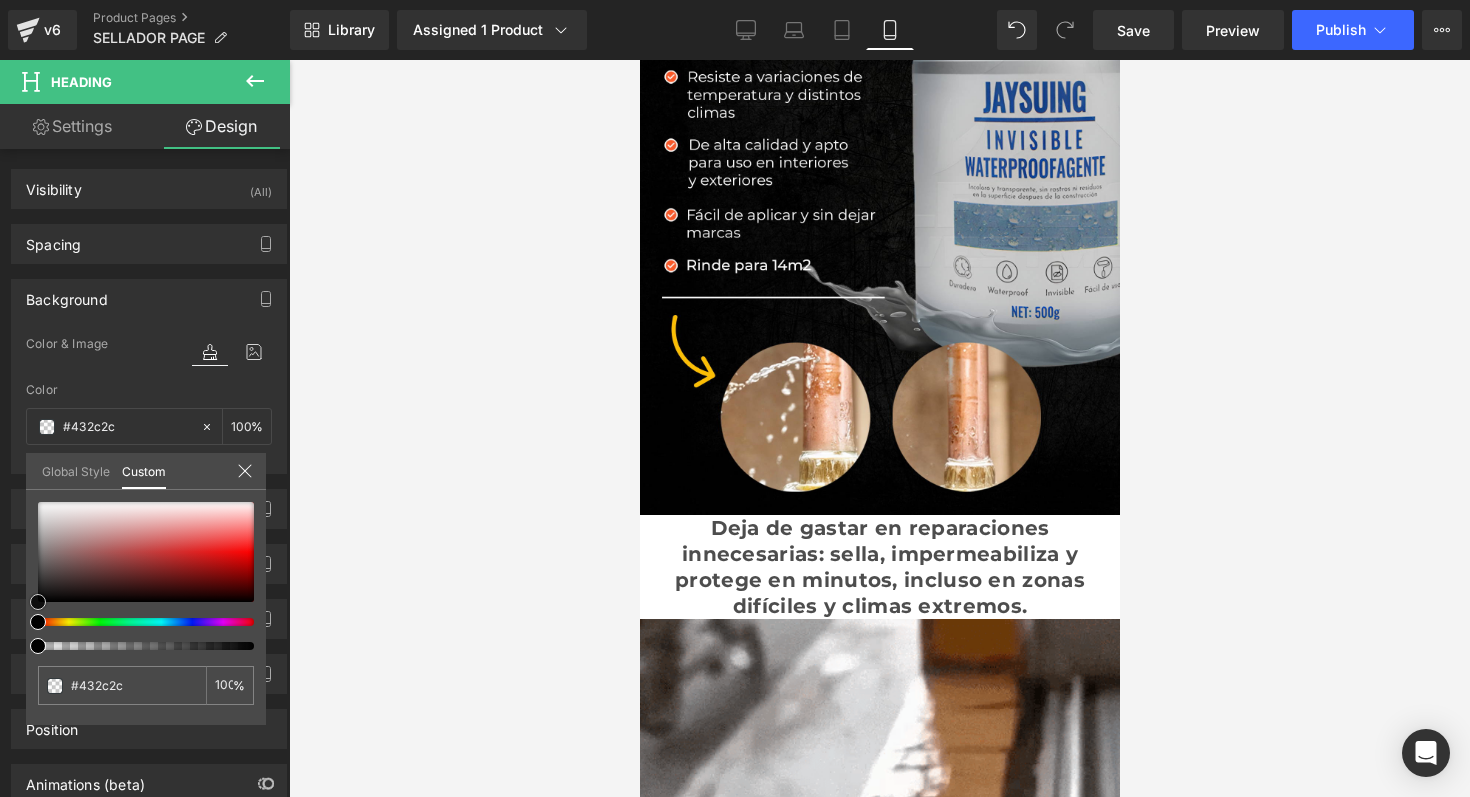 type on "#352626" 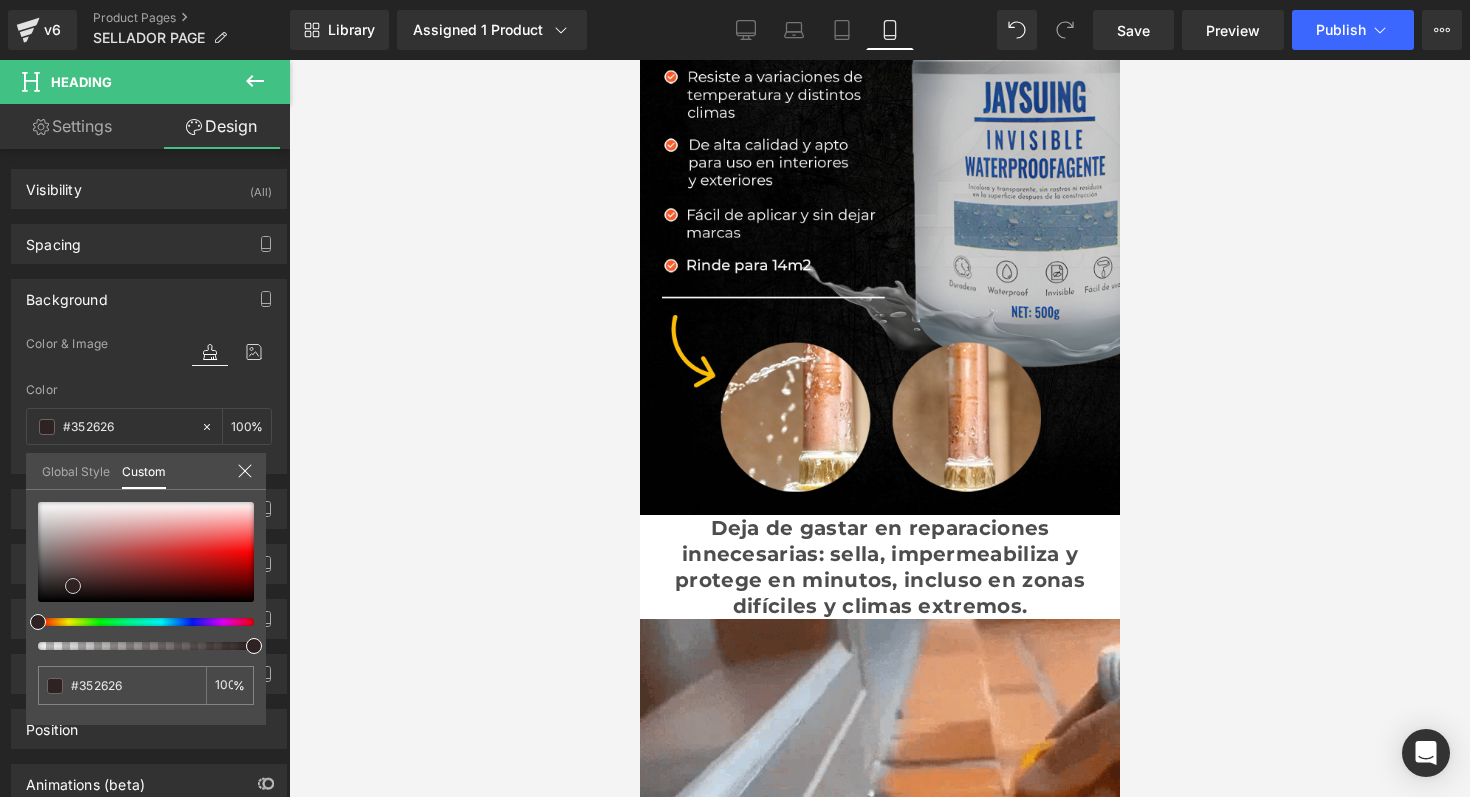 type on "#2b2020" 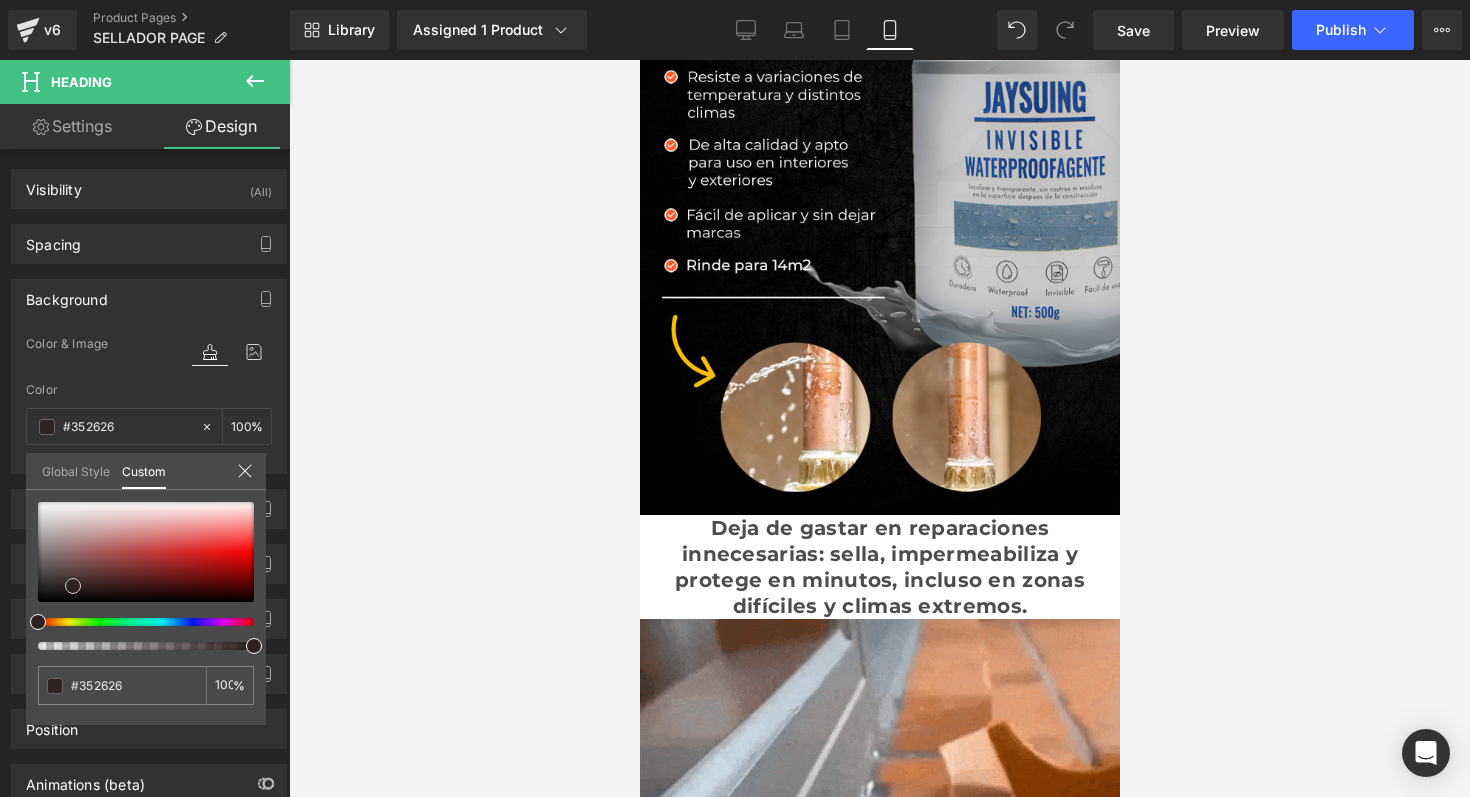 type on "#2b2020" 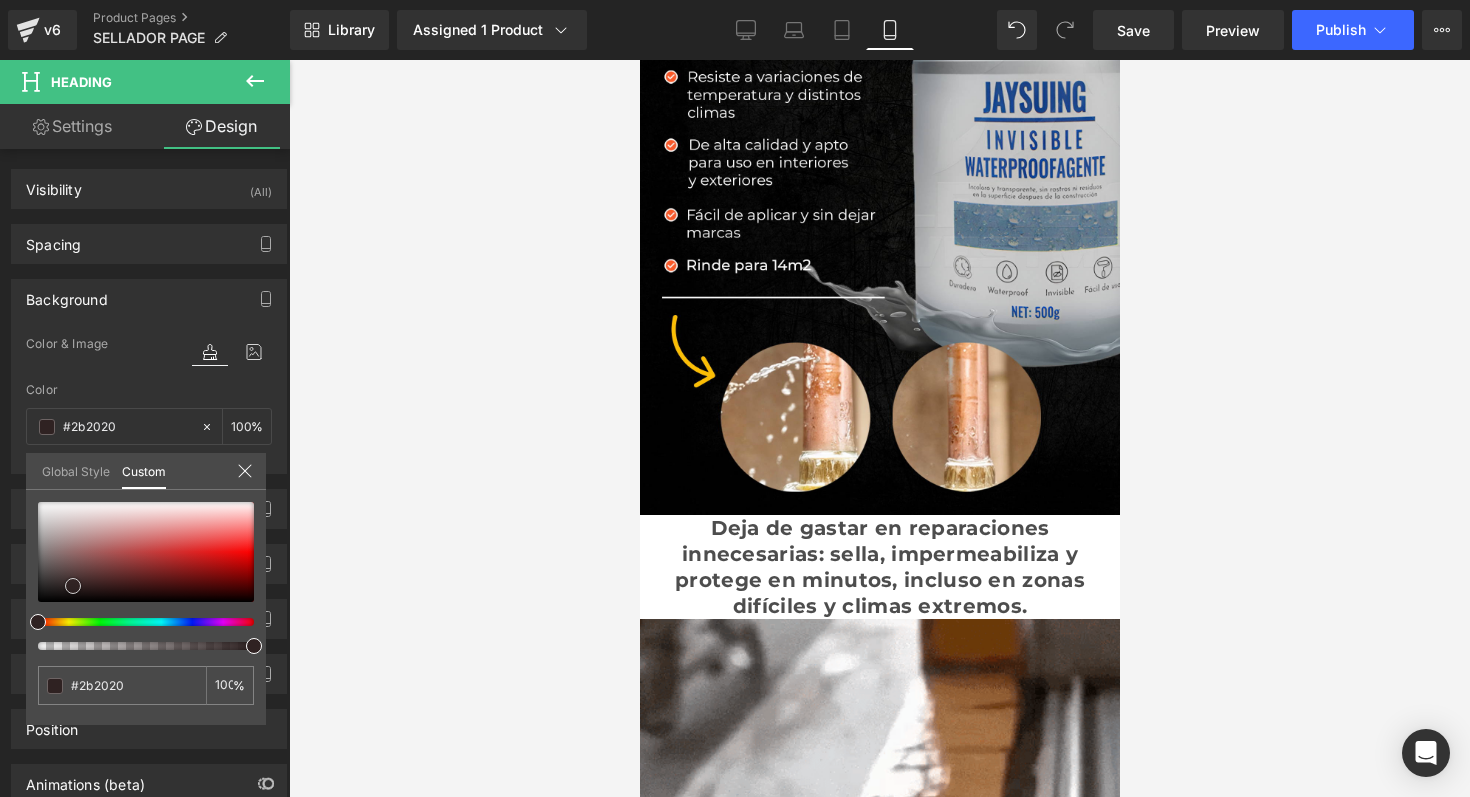 type on "#221a1a" 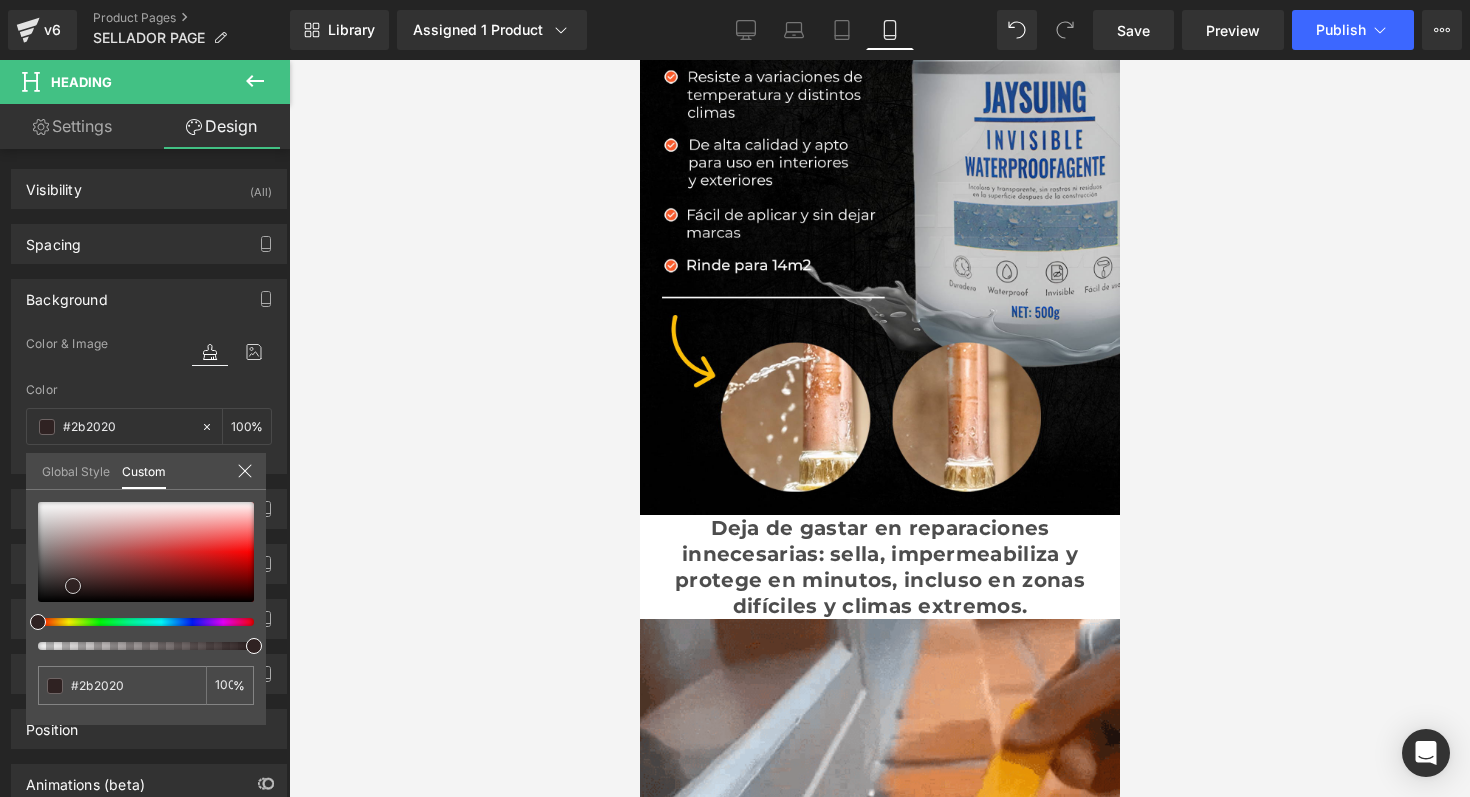 type on "#221a1a" 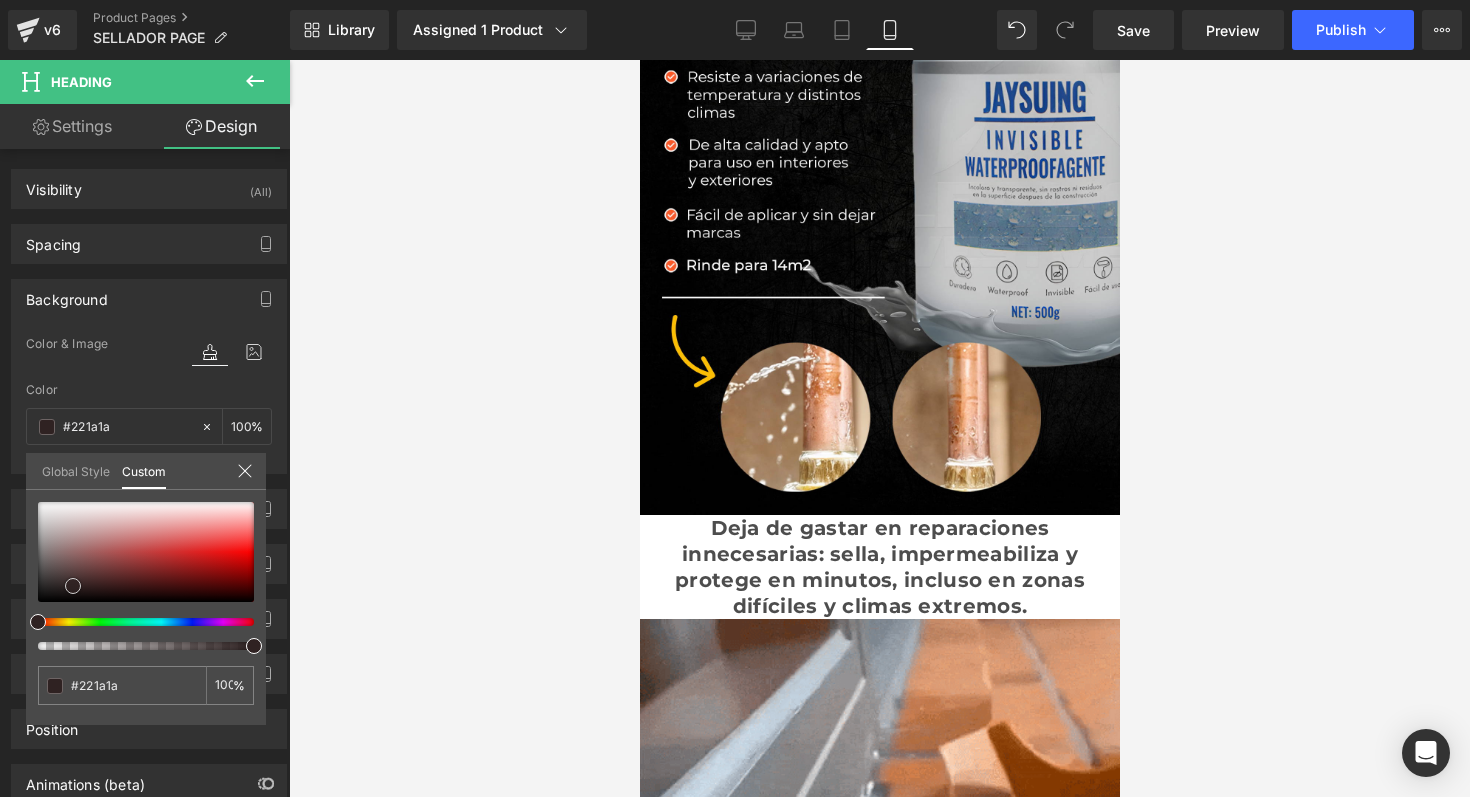 type on "#1b1717" 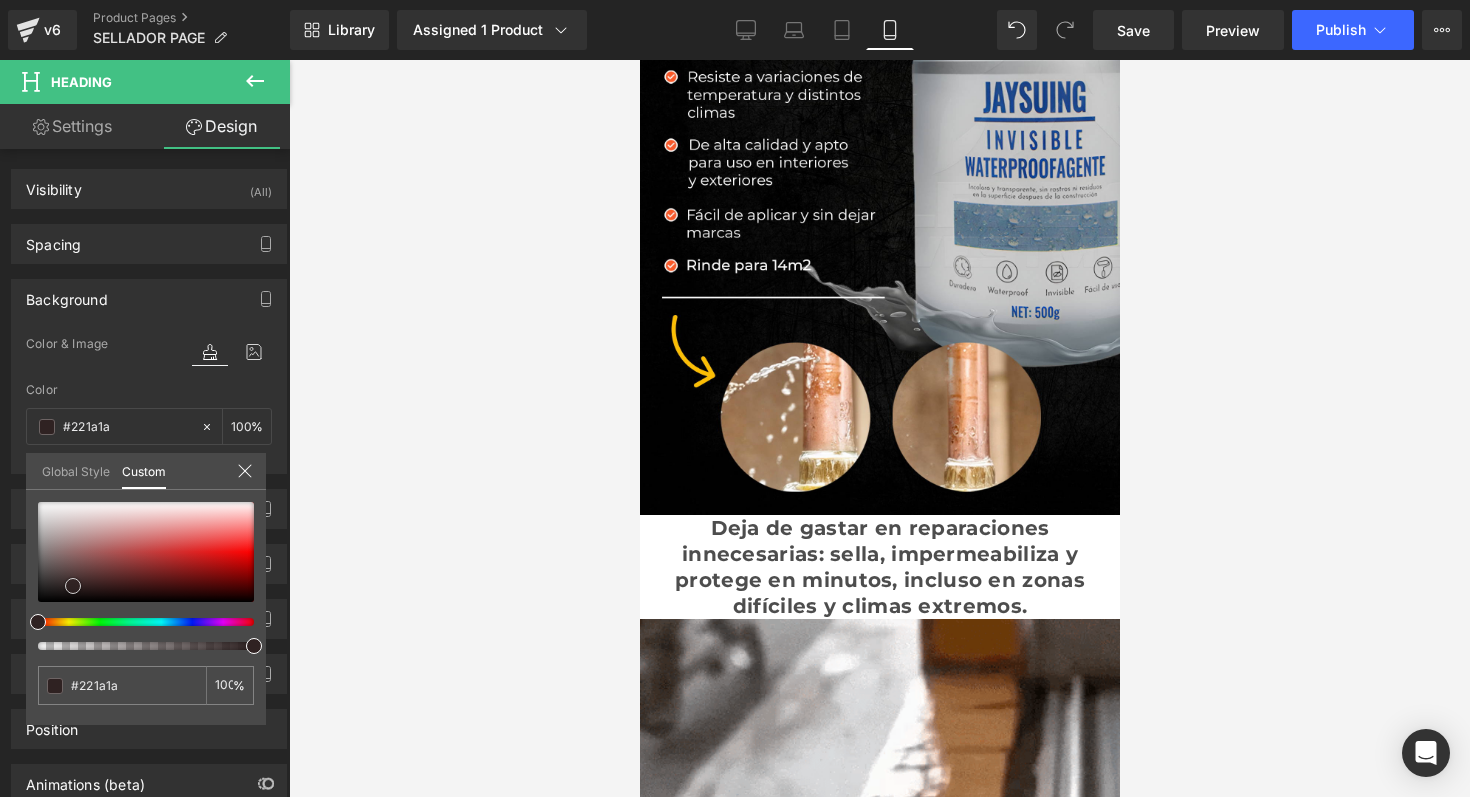 type on "#1b1717" 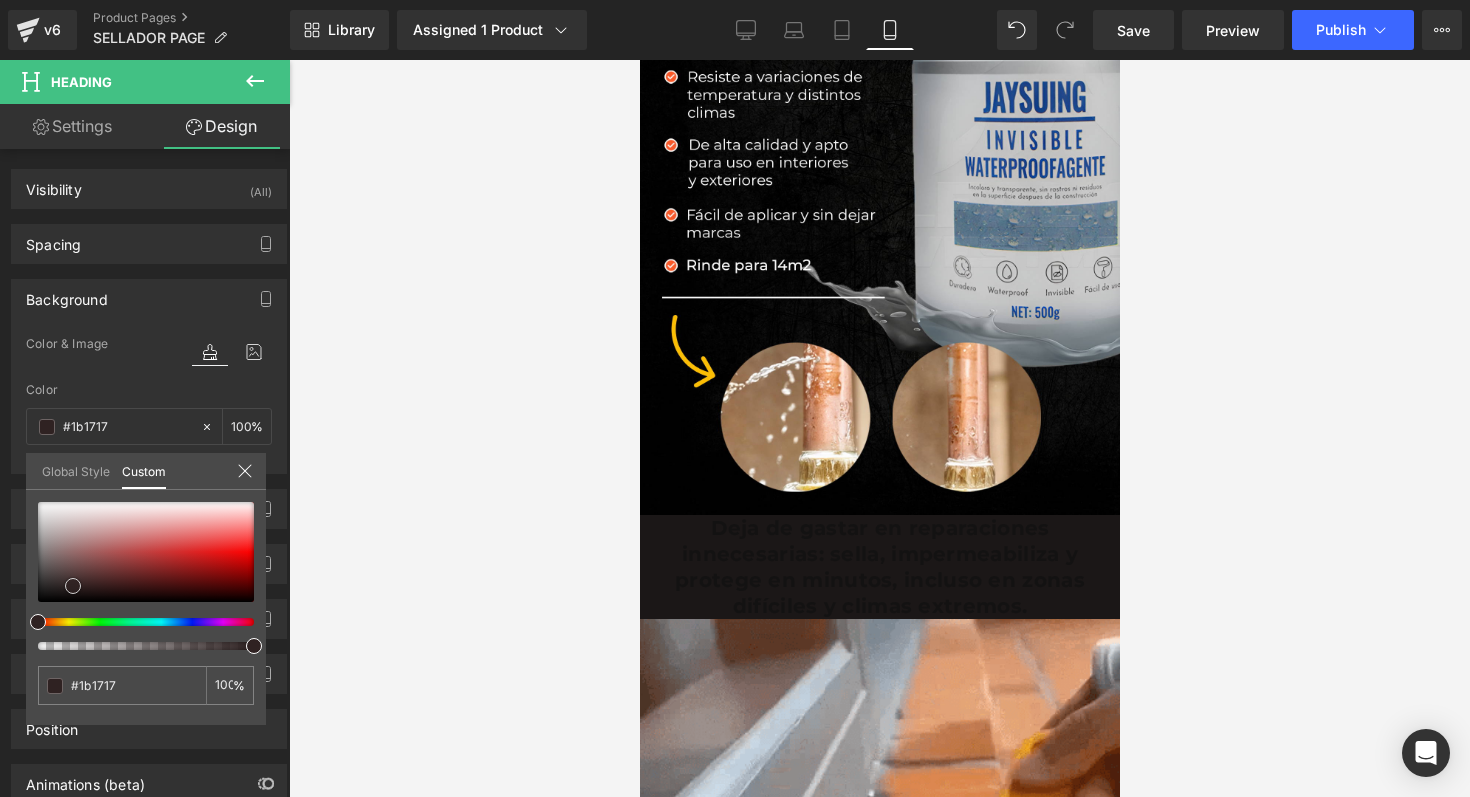 type on "#100e0e" 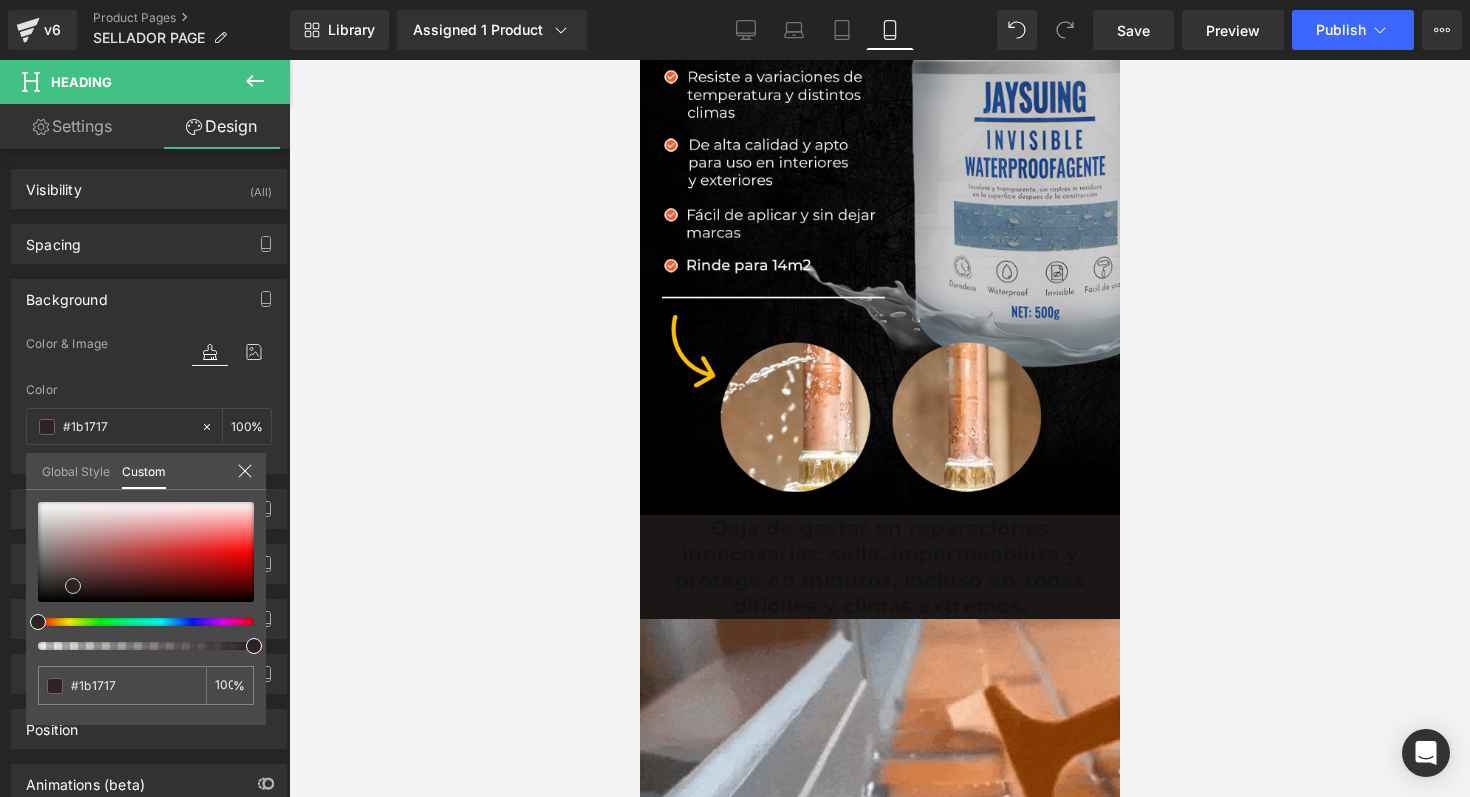 type on "#100e0e" 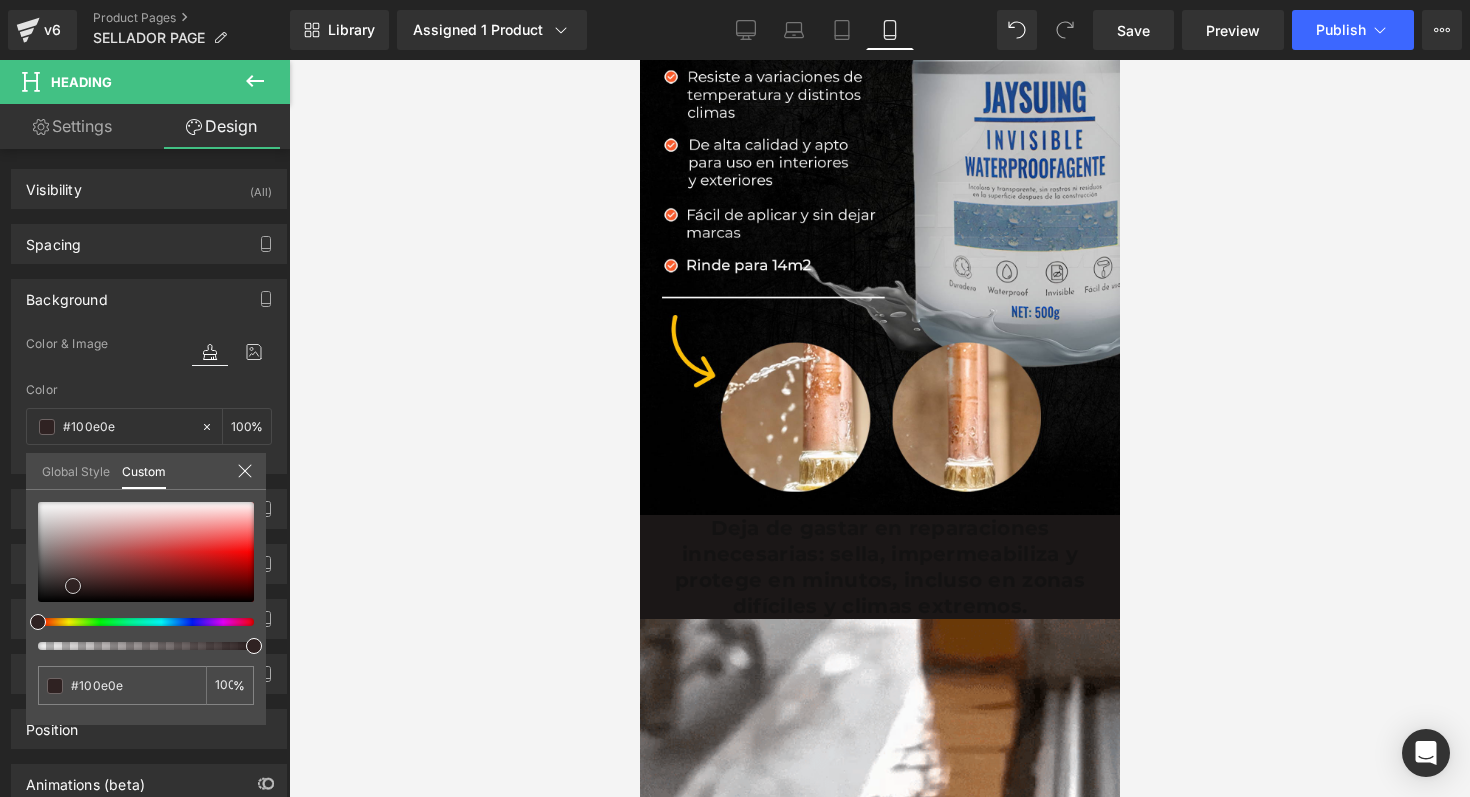 type on "#0a0a0a" 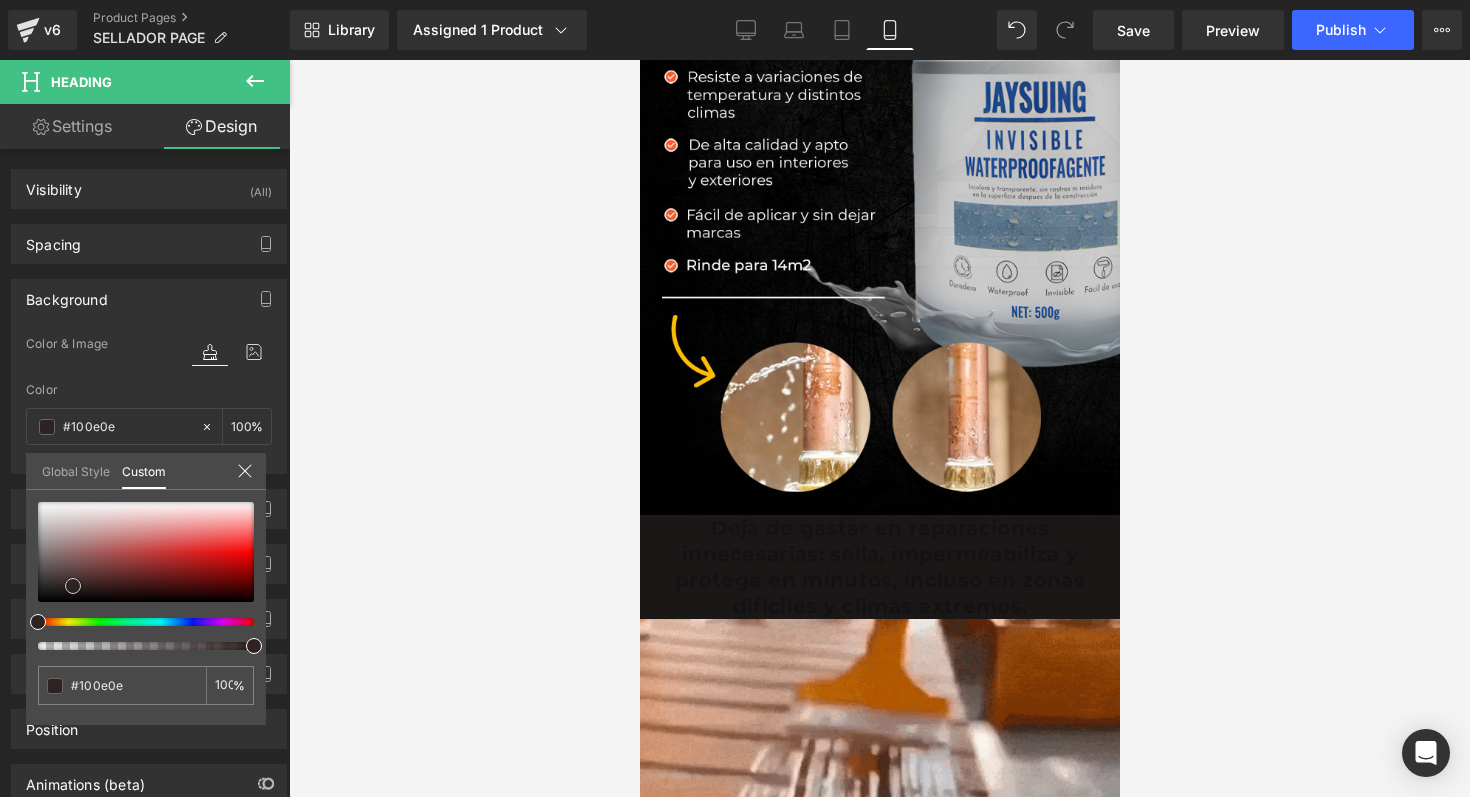 type on "#0a0a0a" 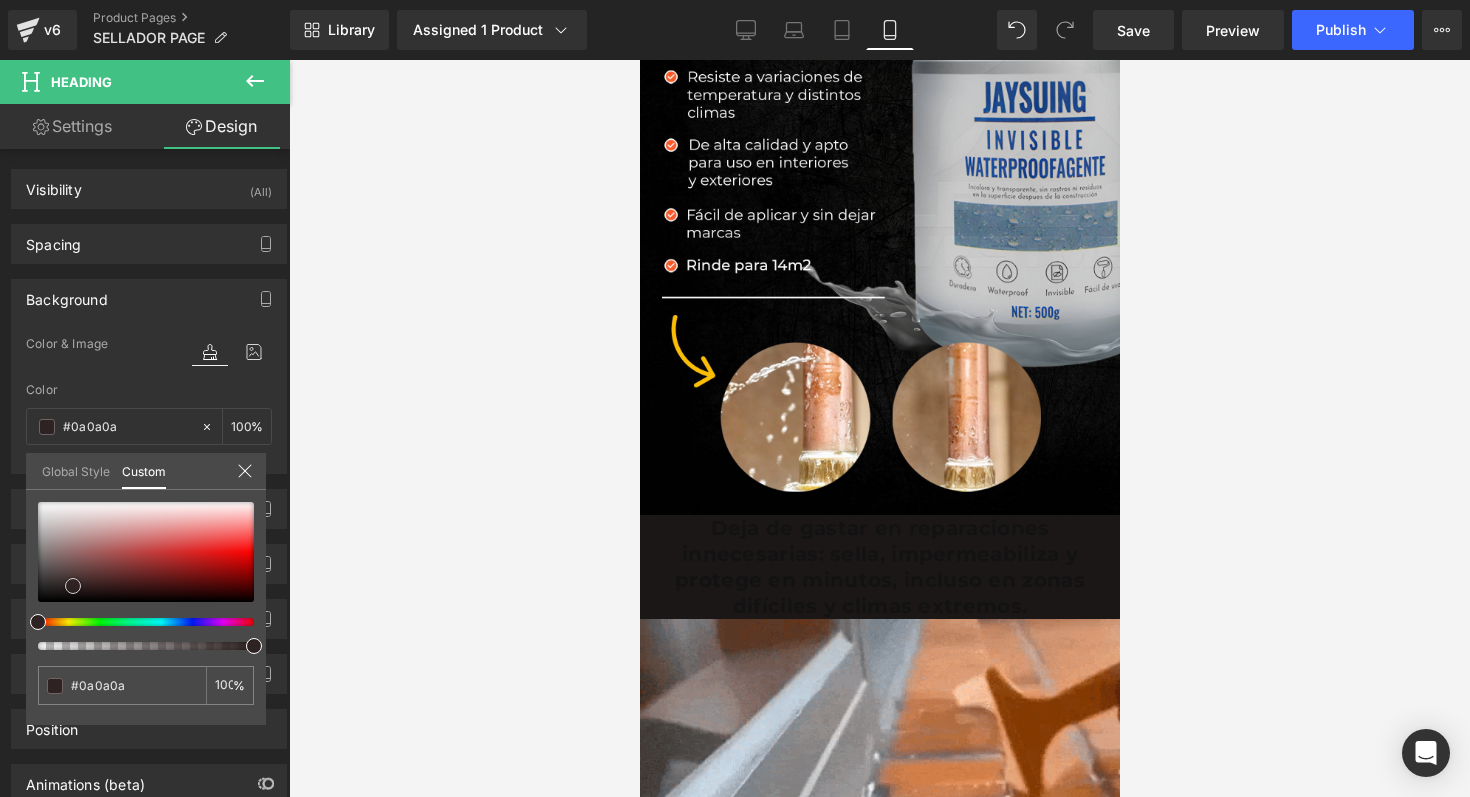 type on "#050505" 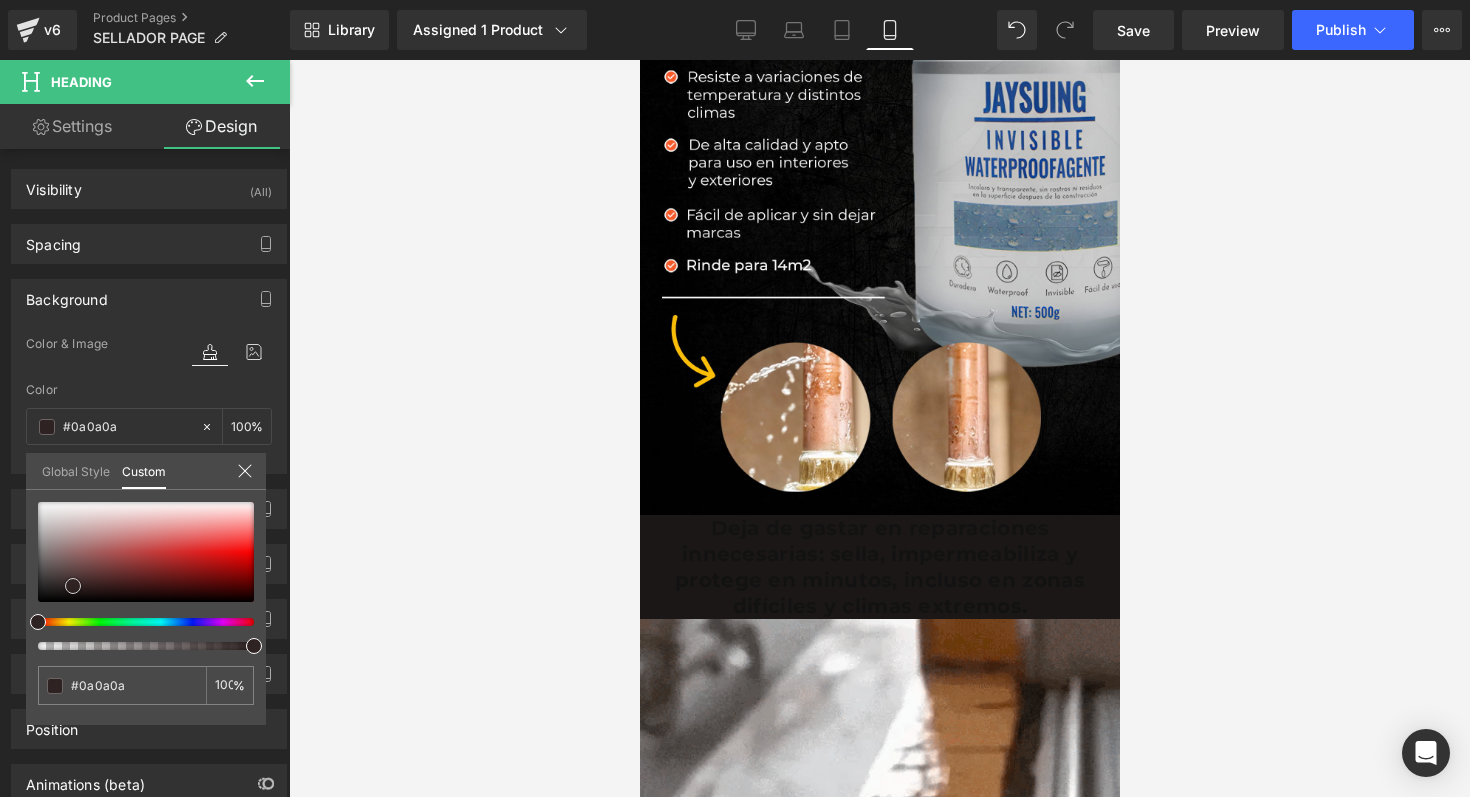 type on "#050505" 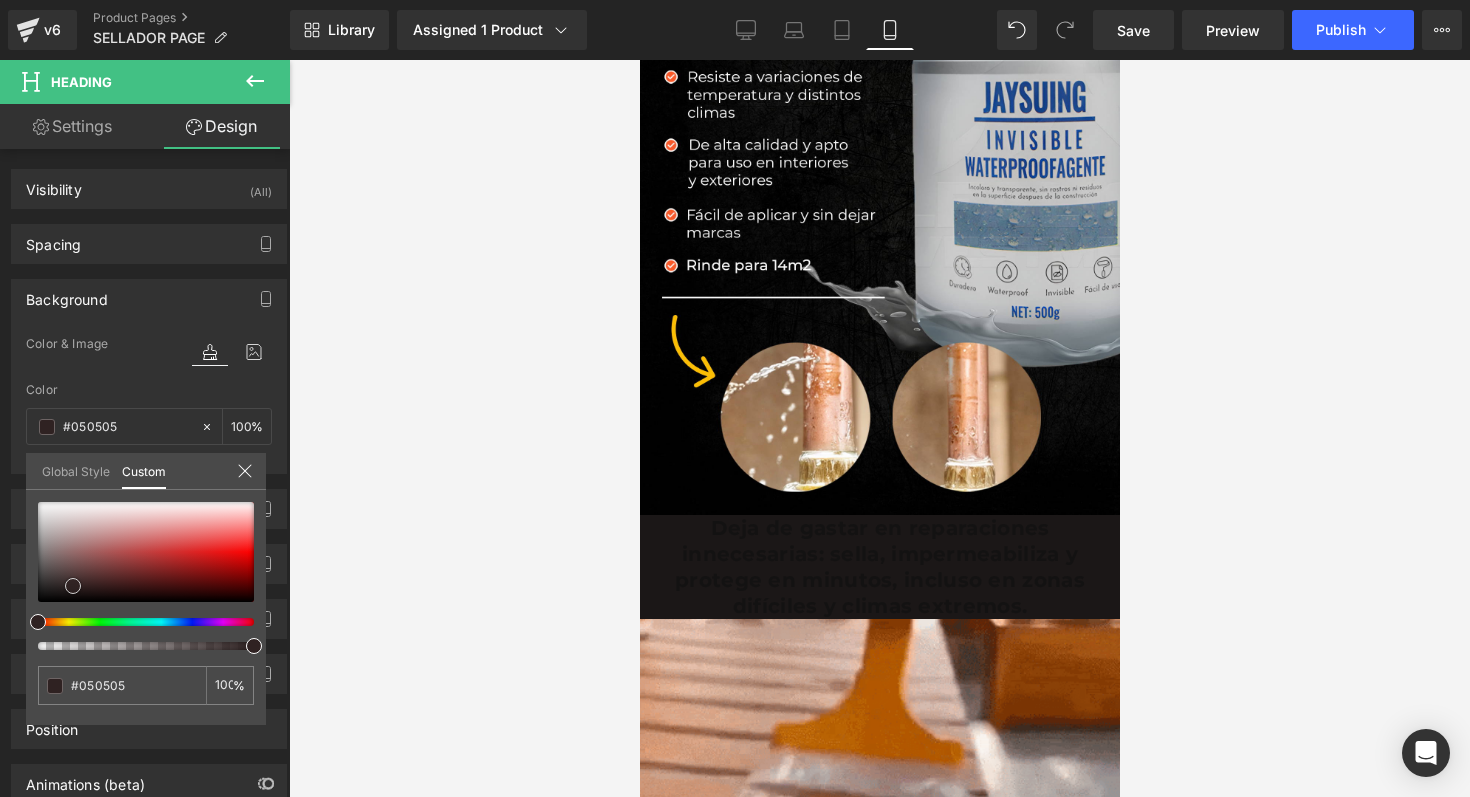 type on "#020202" 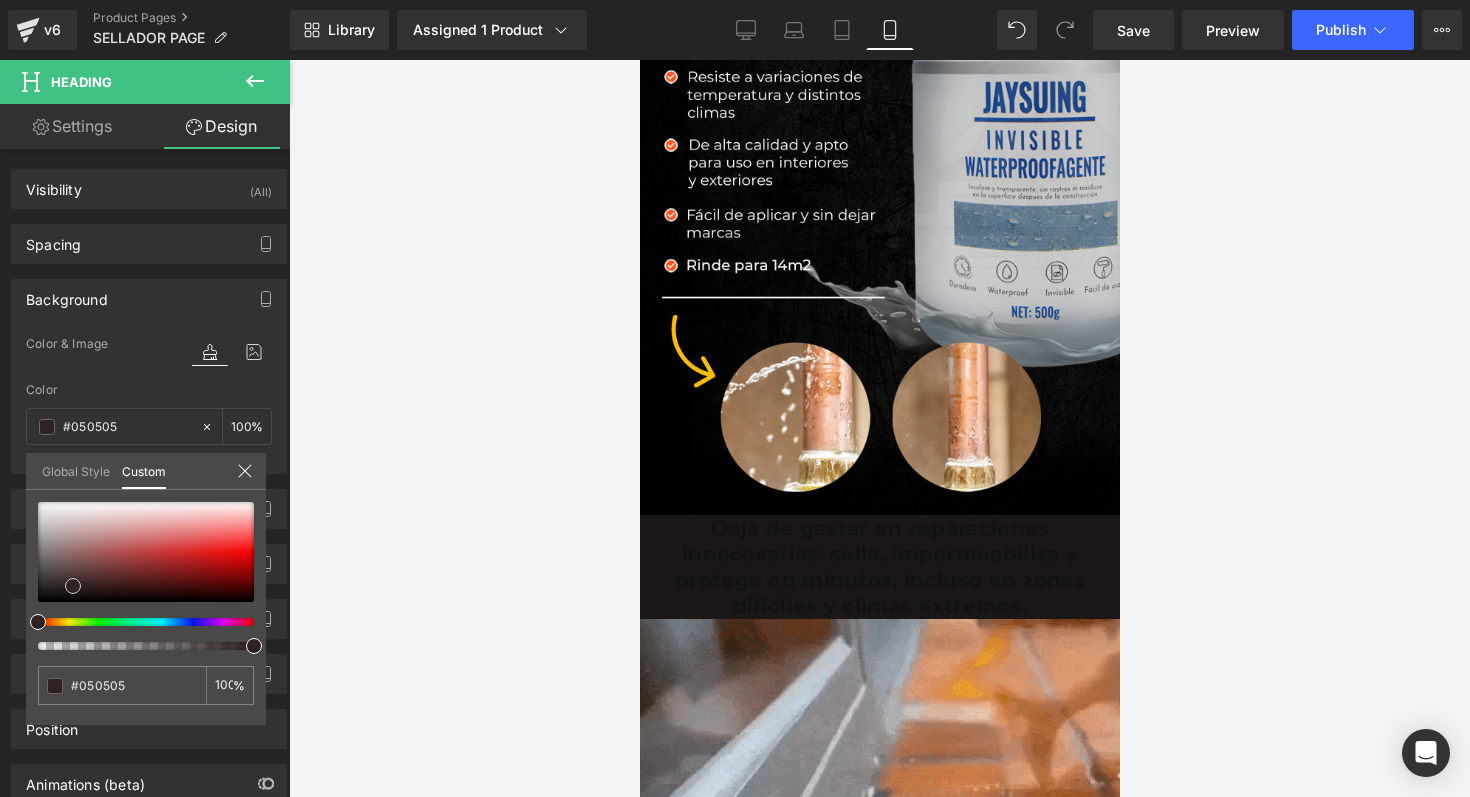 type on "#020202" 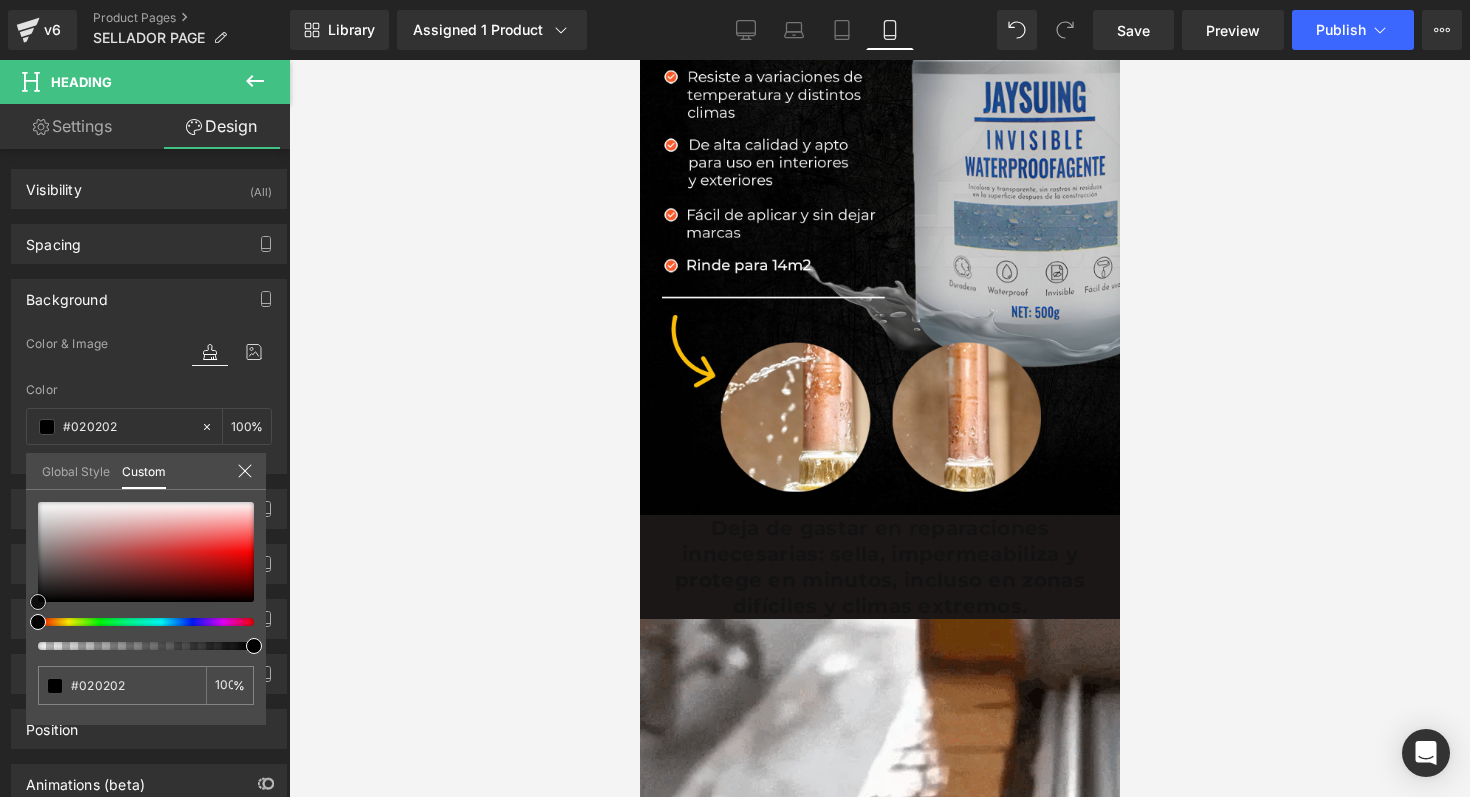 type on "#000000" 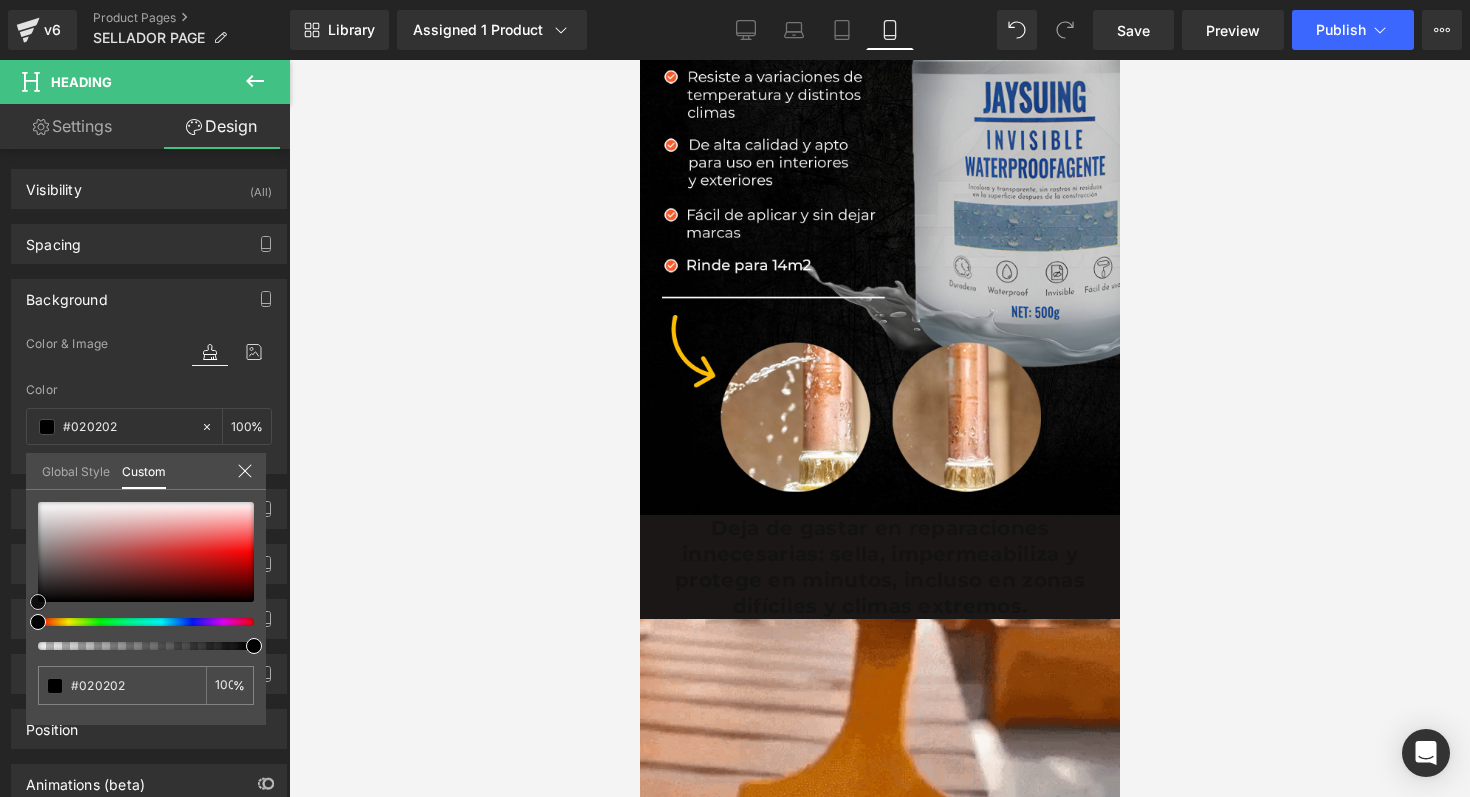 type on "#000000" 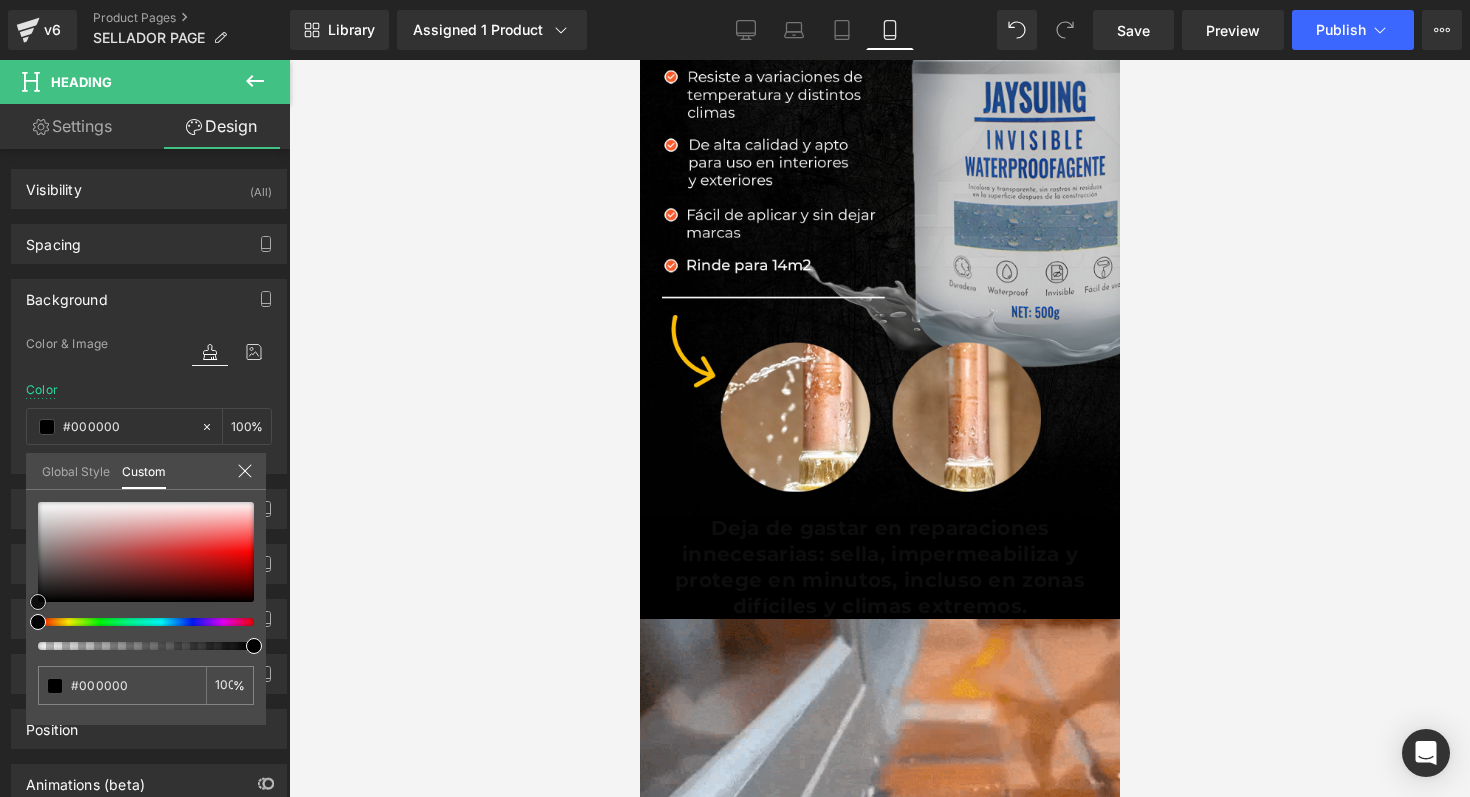 type on "#0f0f0f" 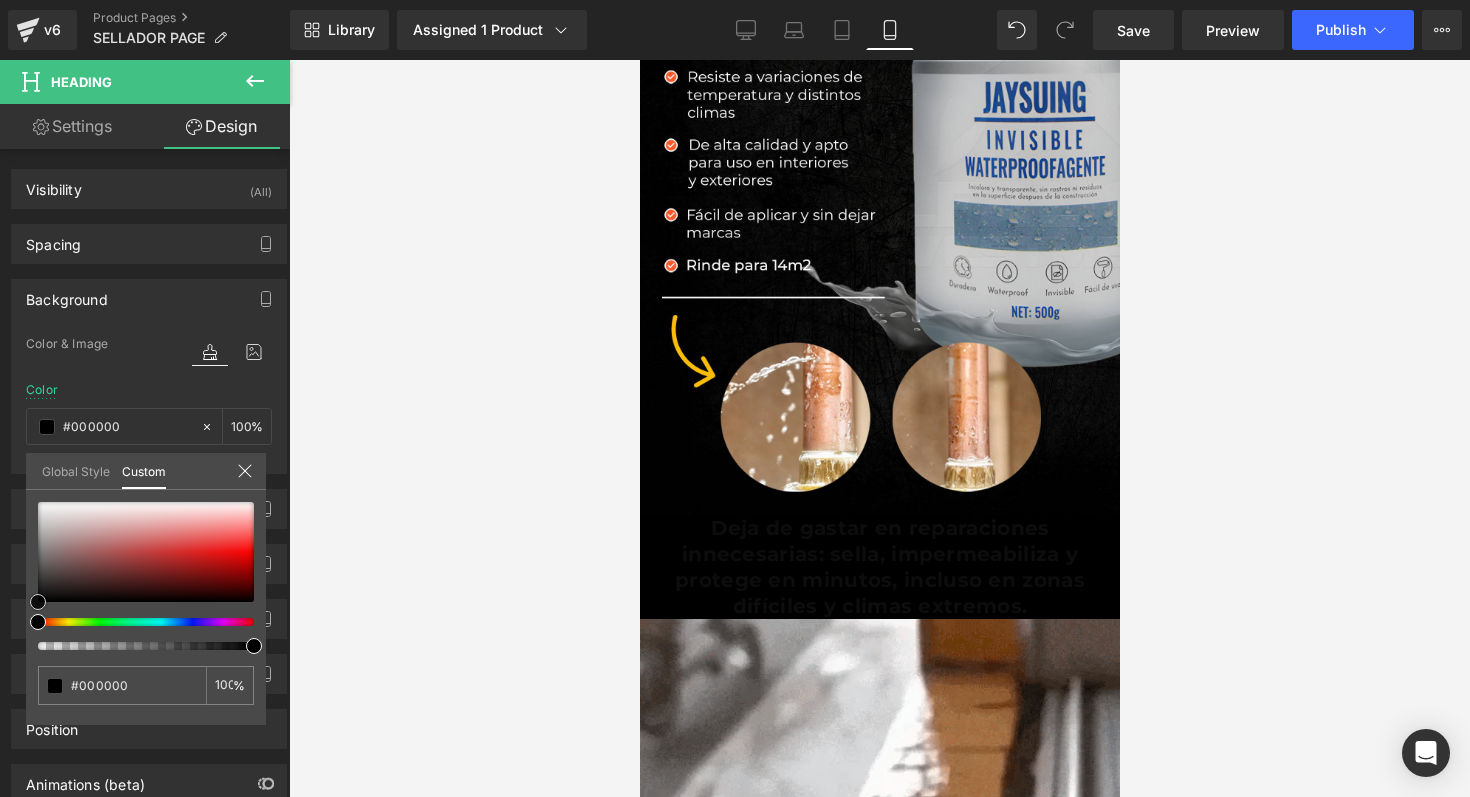 type on "#0f0f0f" 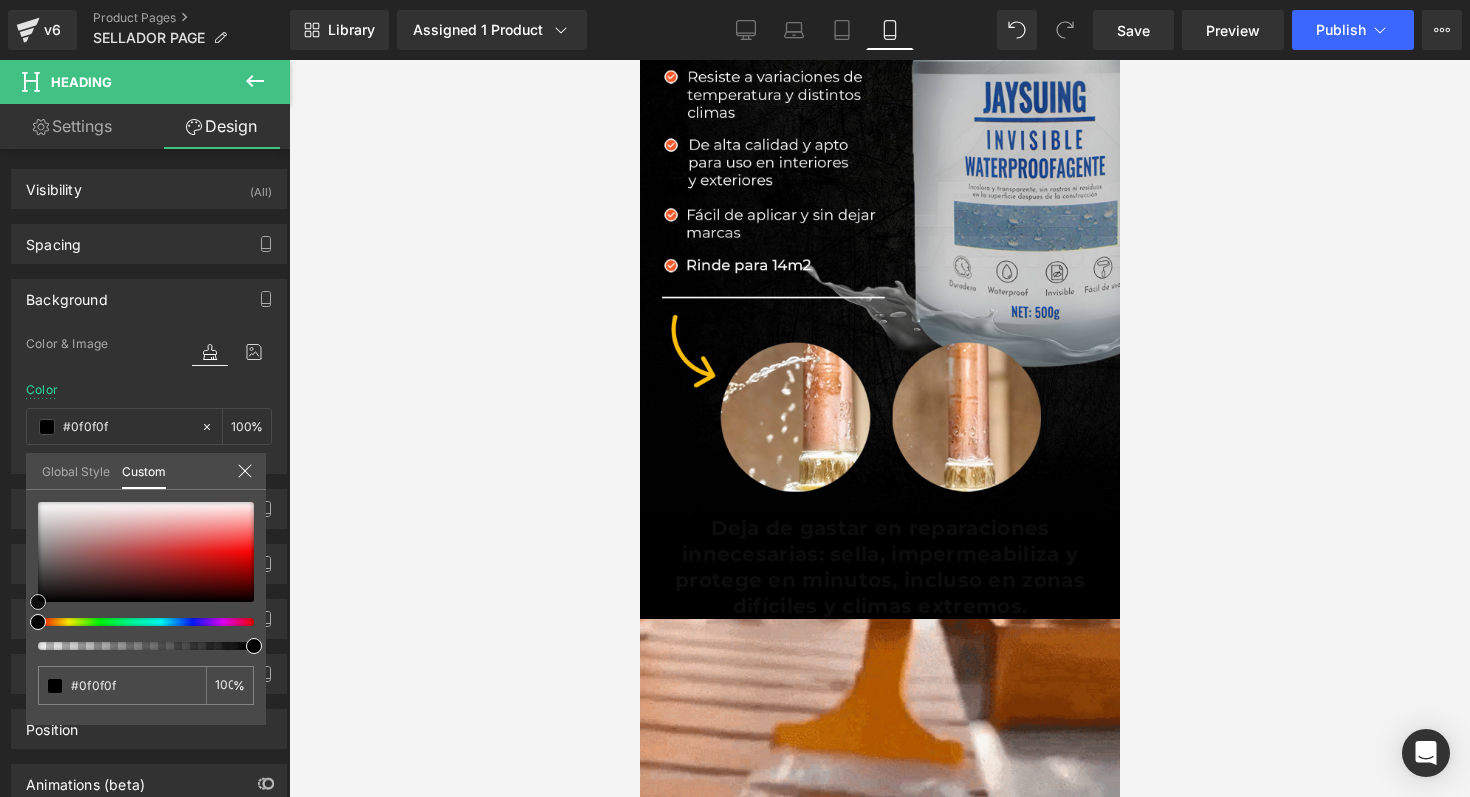 type on "#594949" 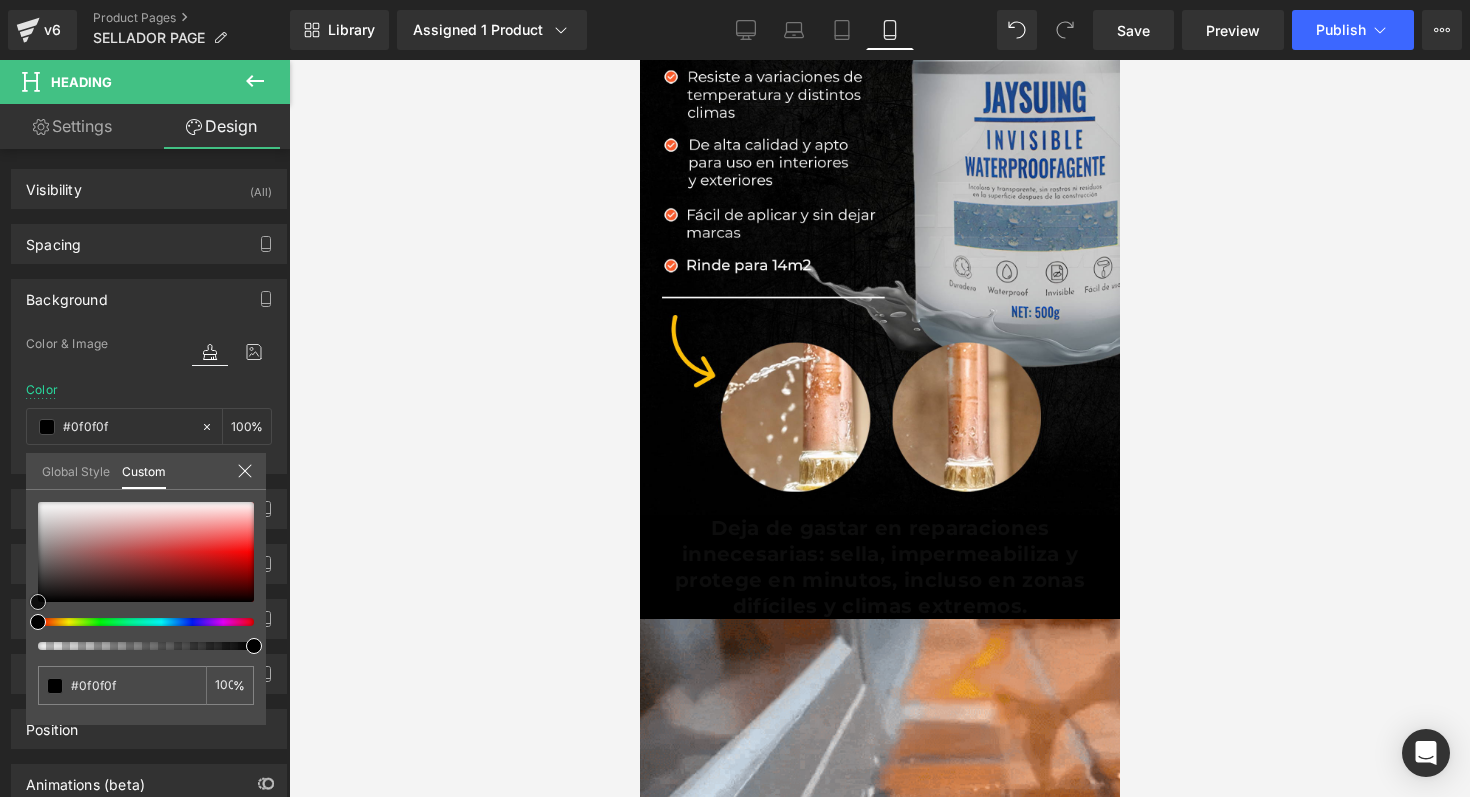type on "#594949" 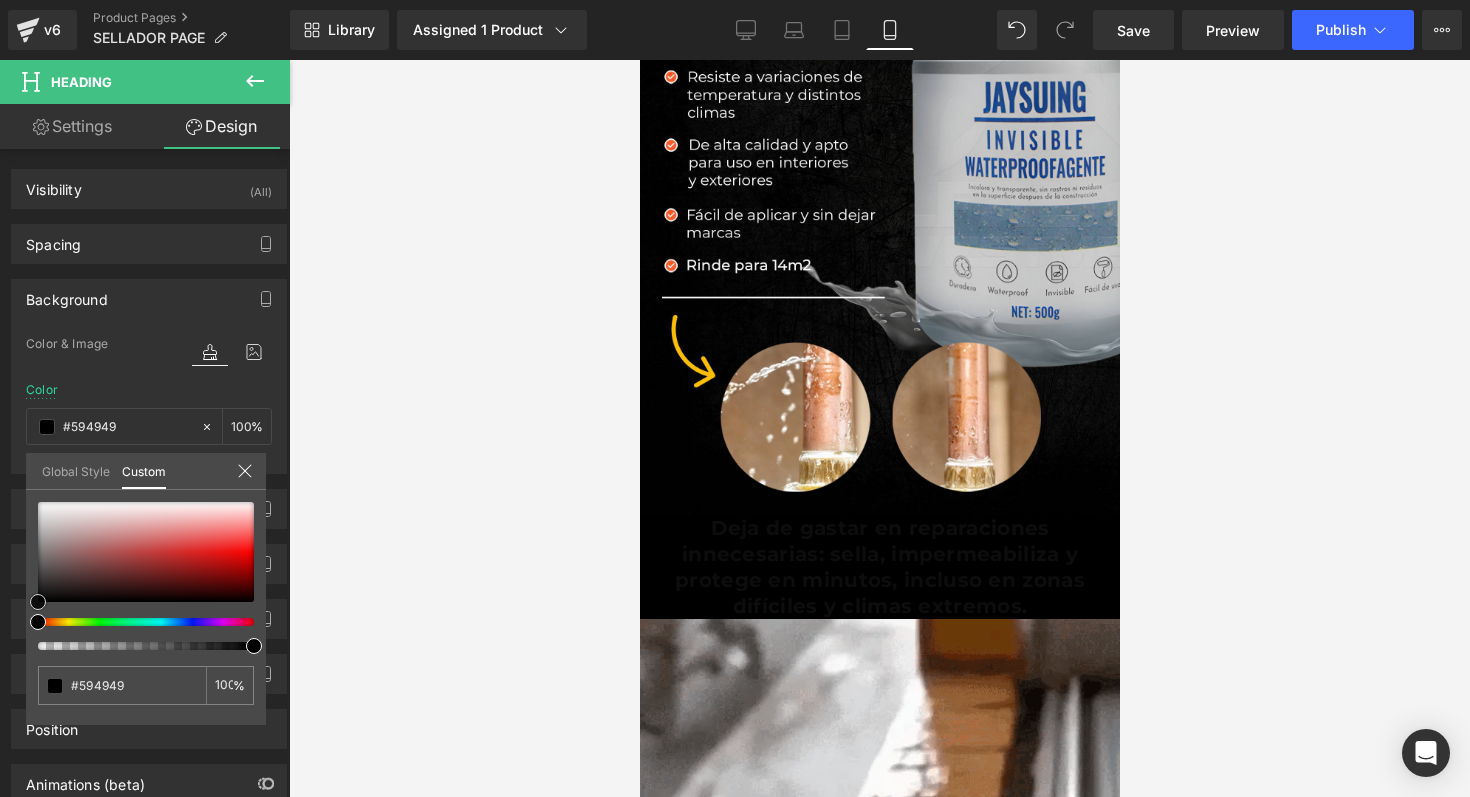 type on "#b97d7d" 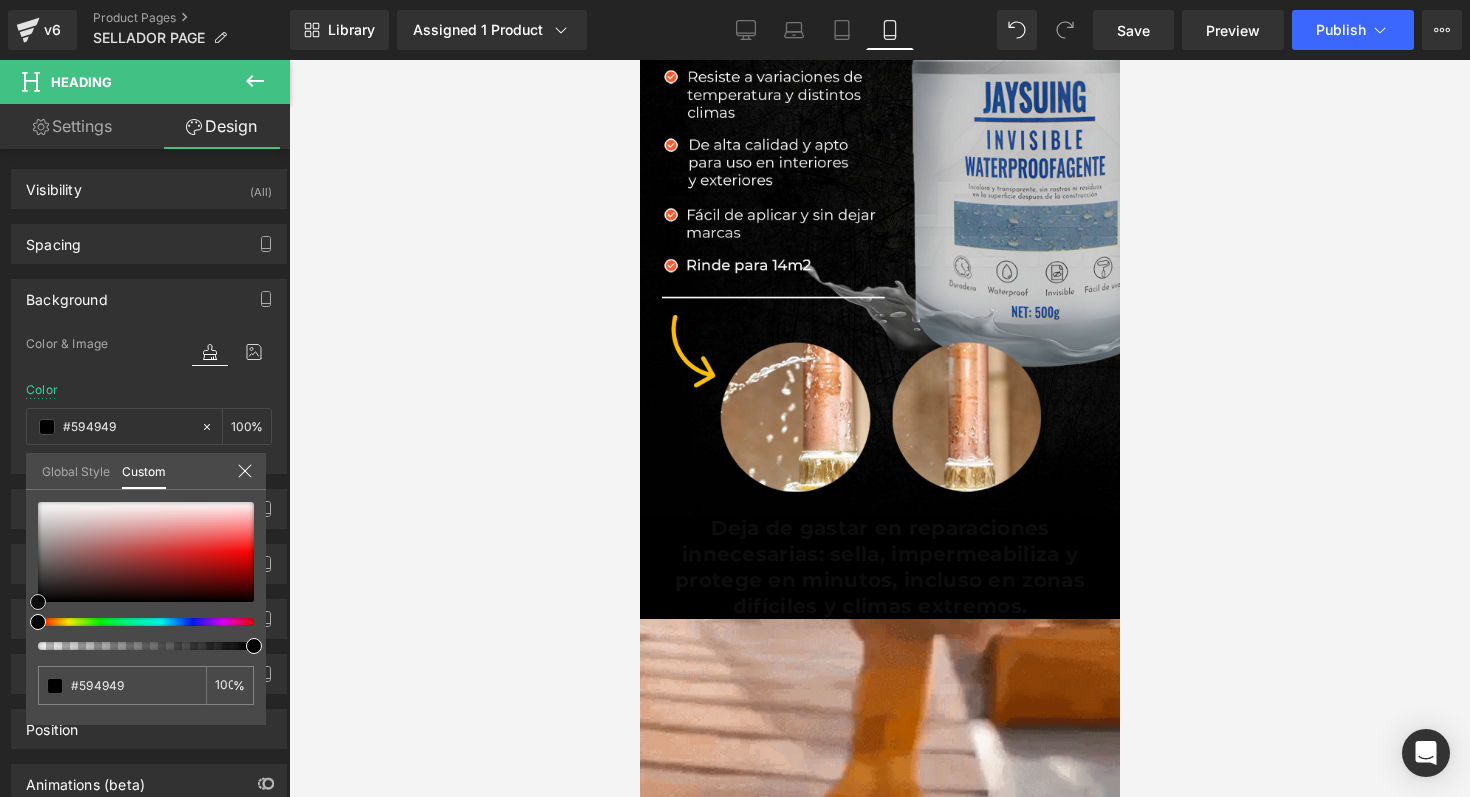 type on "#b97d7d" 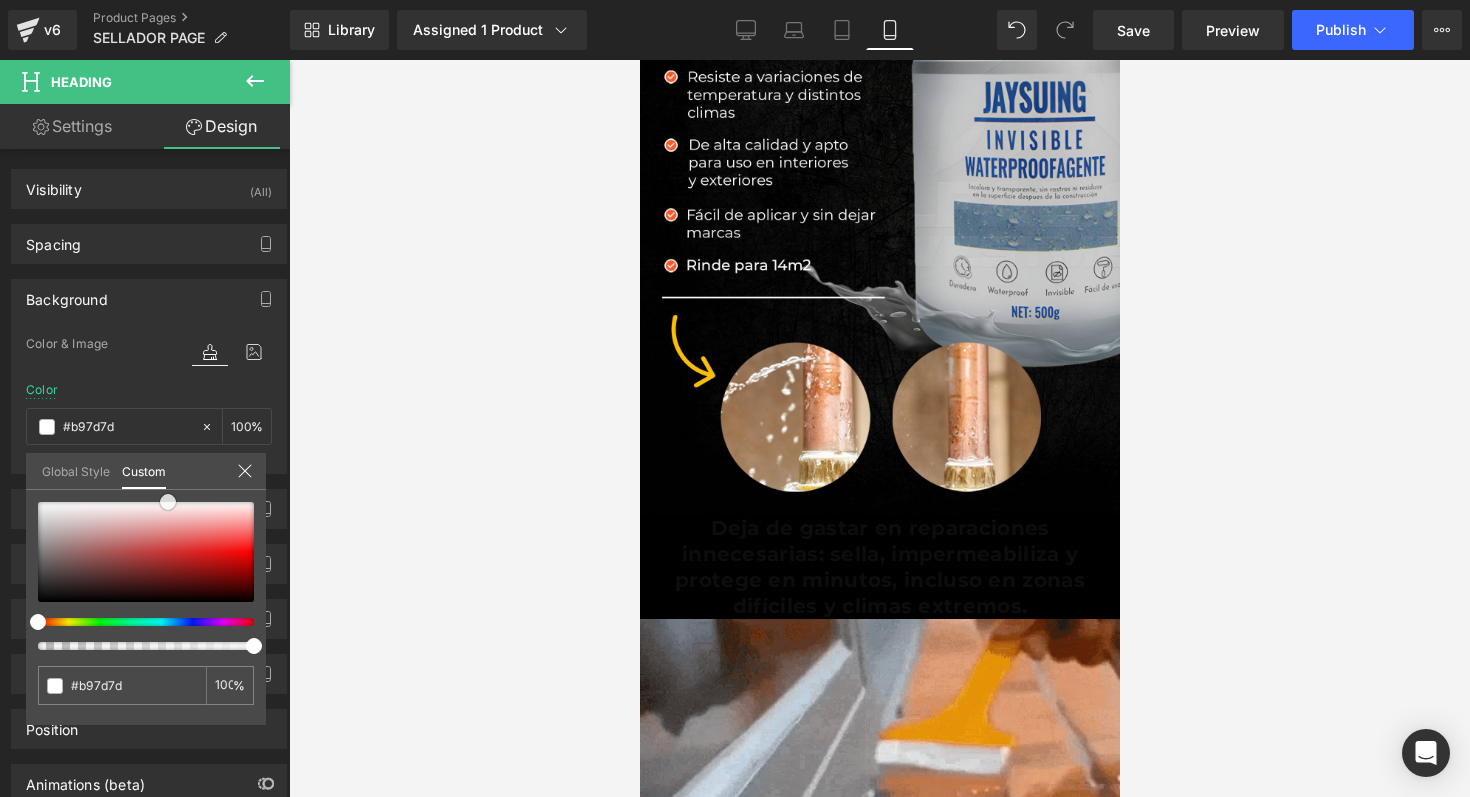 type on "#f0d4d4" 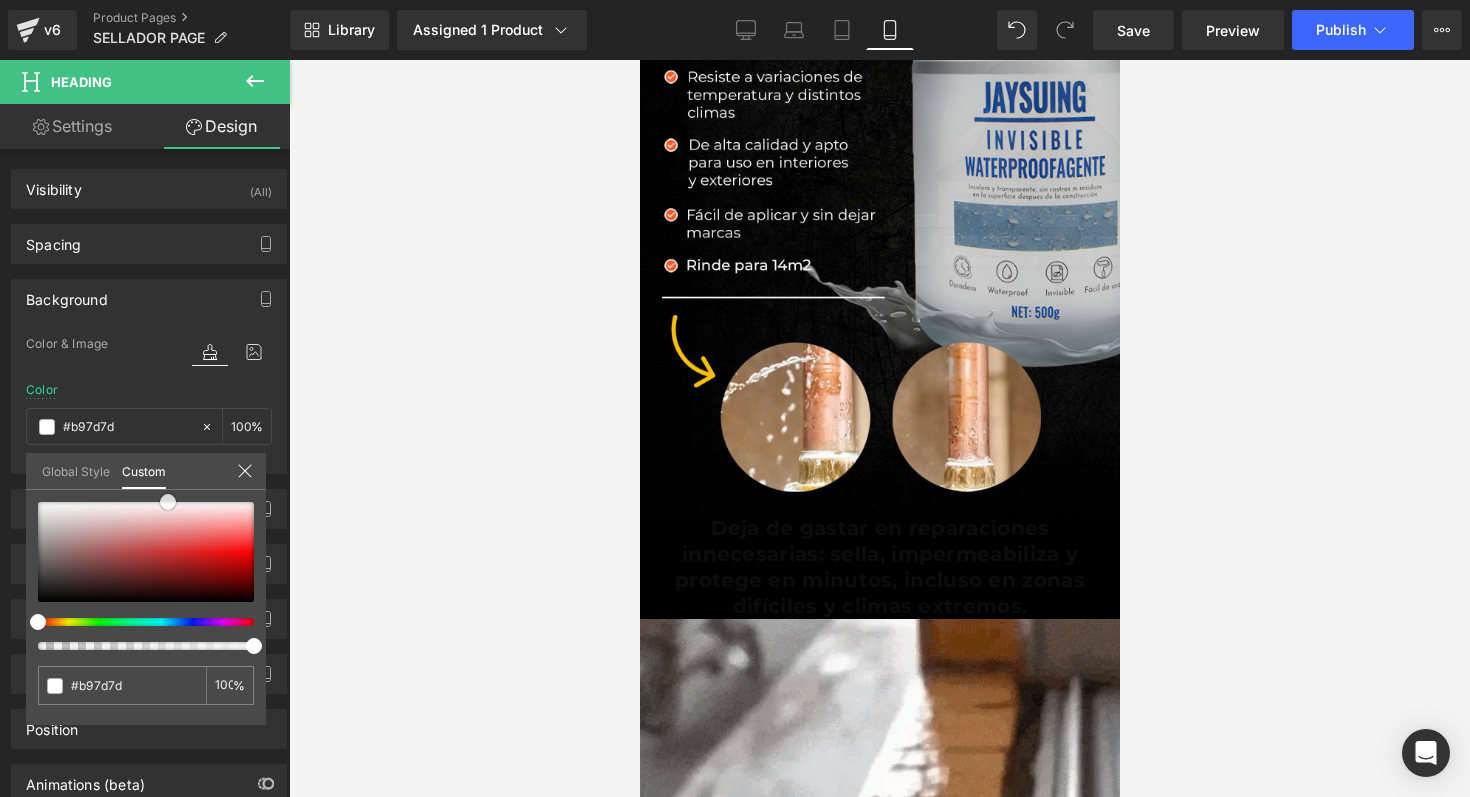 type on "#f0d4d4" 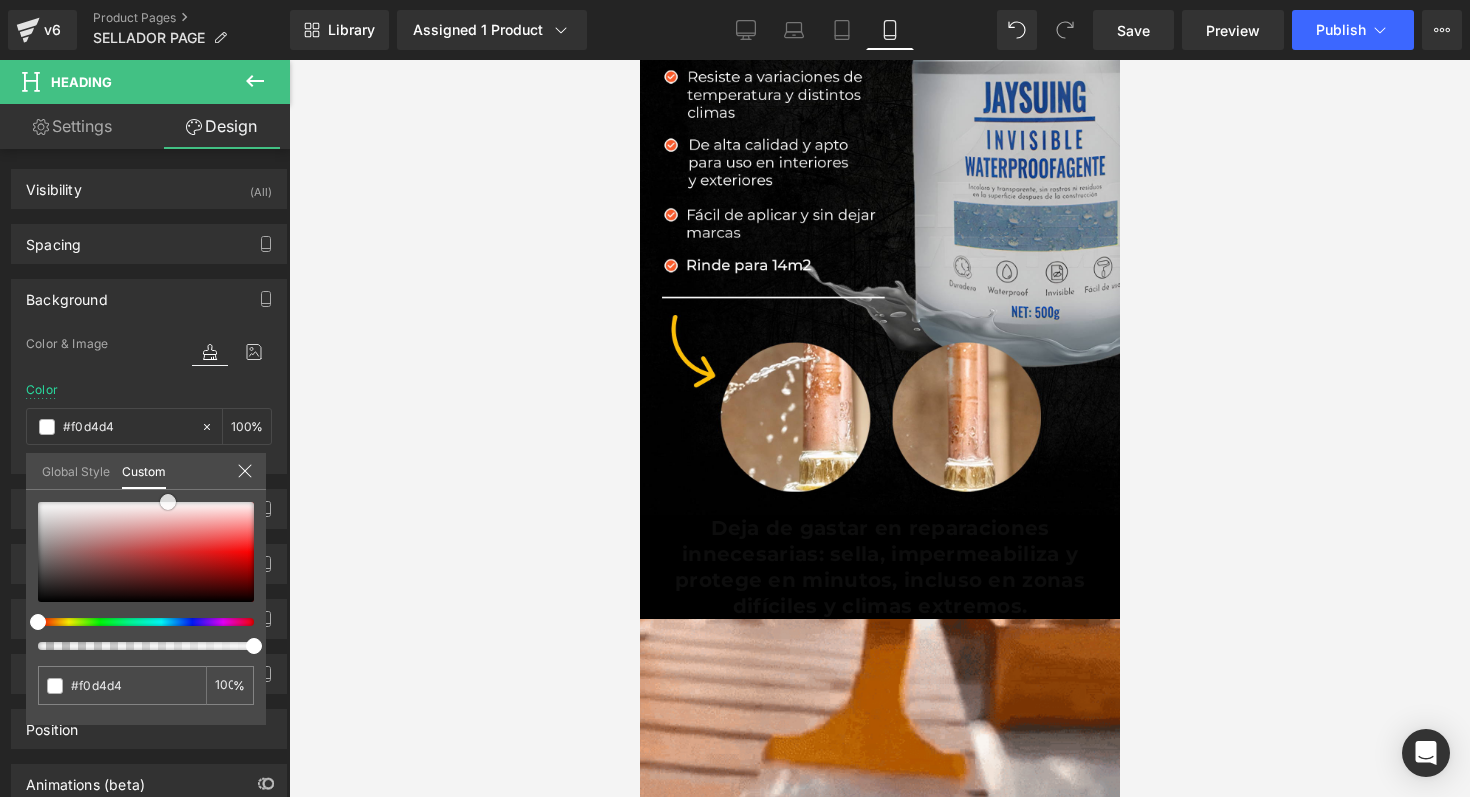 type on "#ffffff" 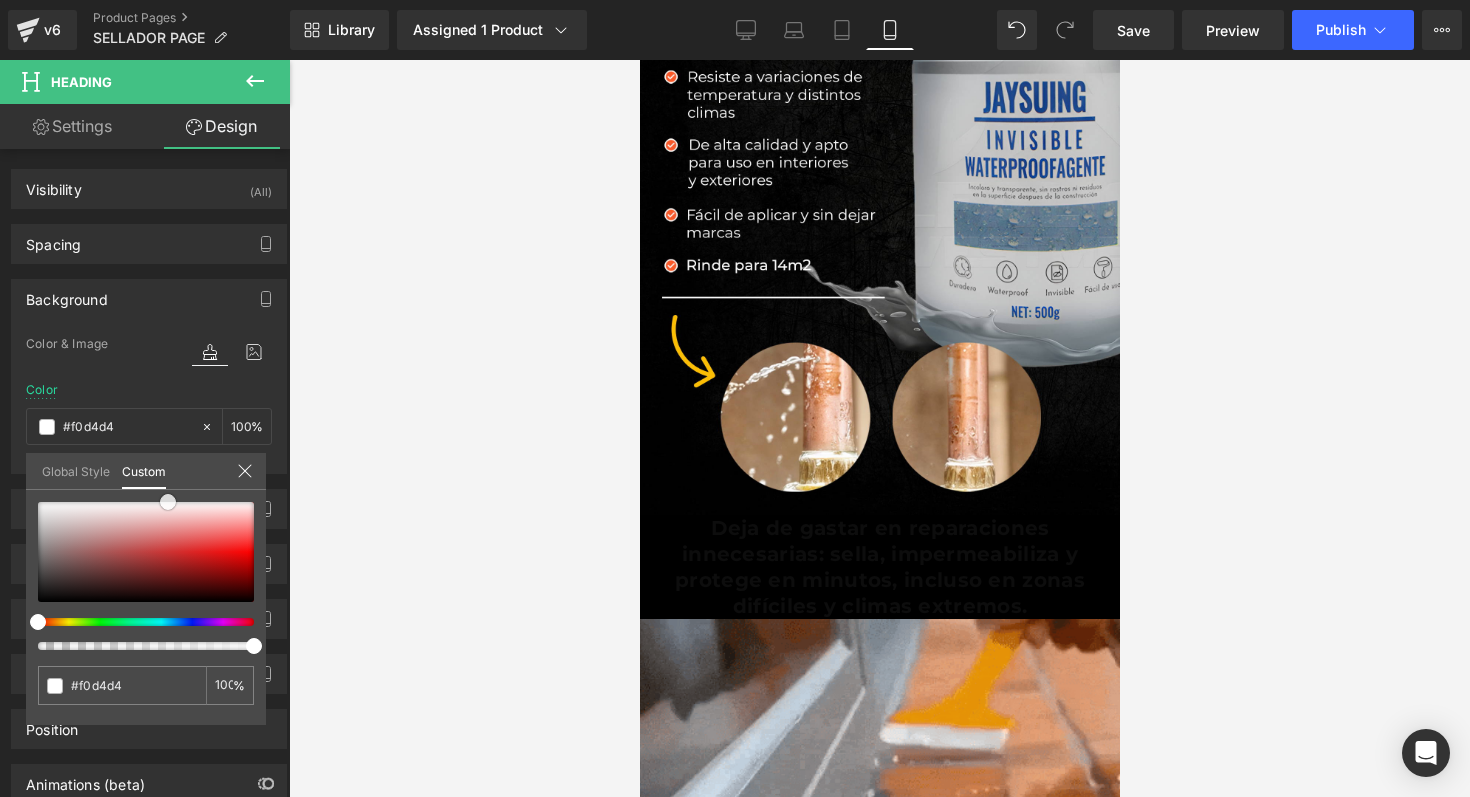 type on "#ffffff" 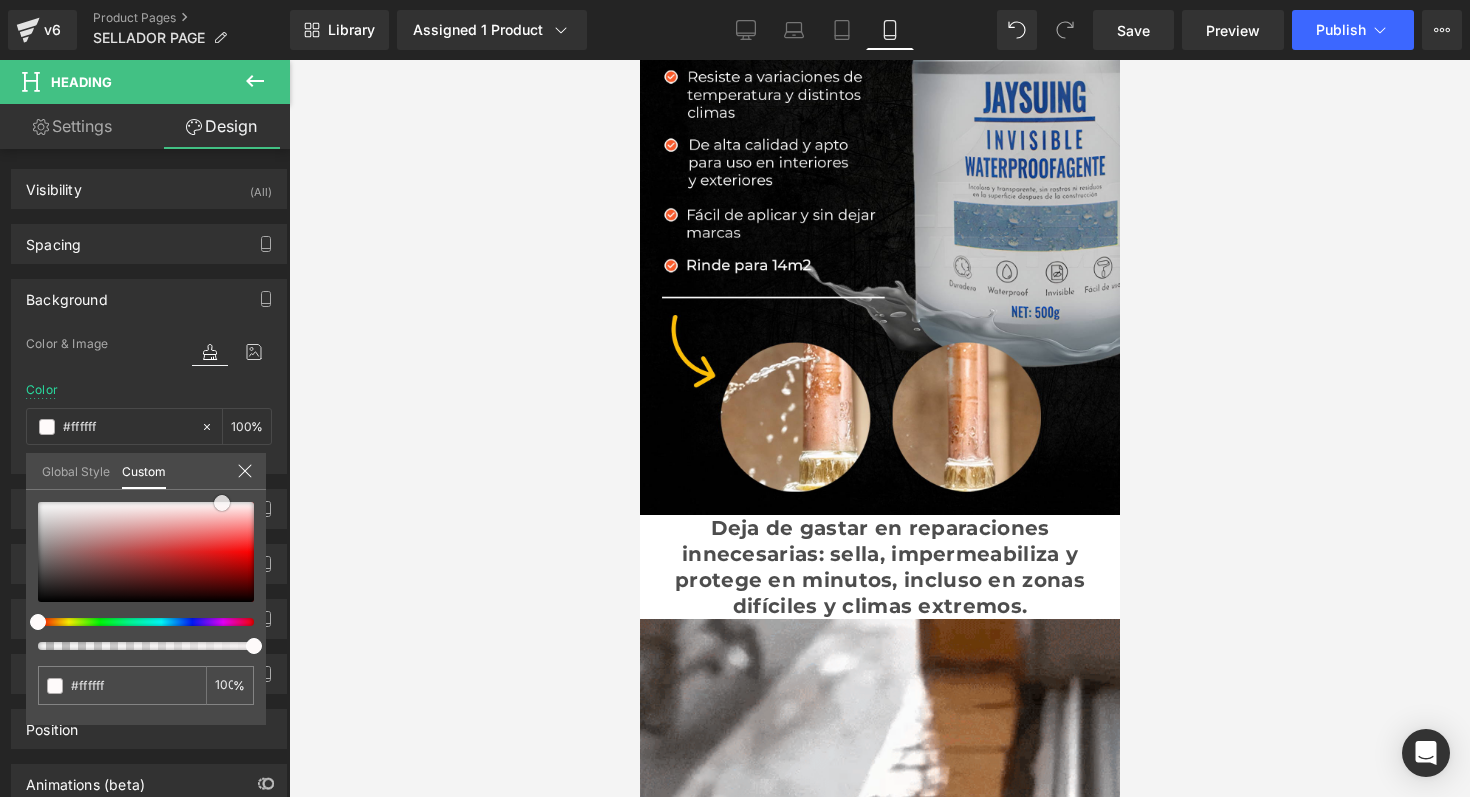 type on "#f8dcdc" 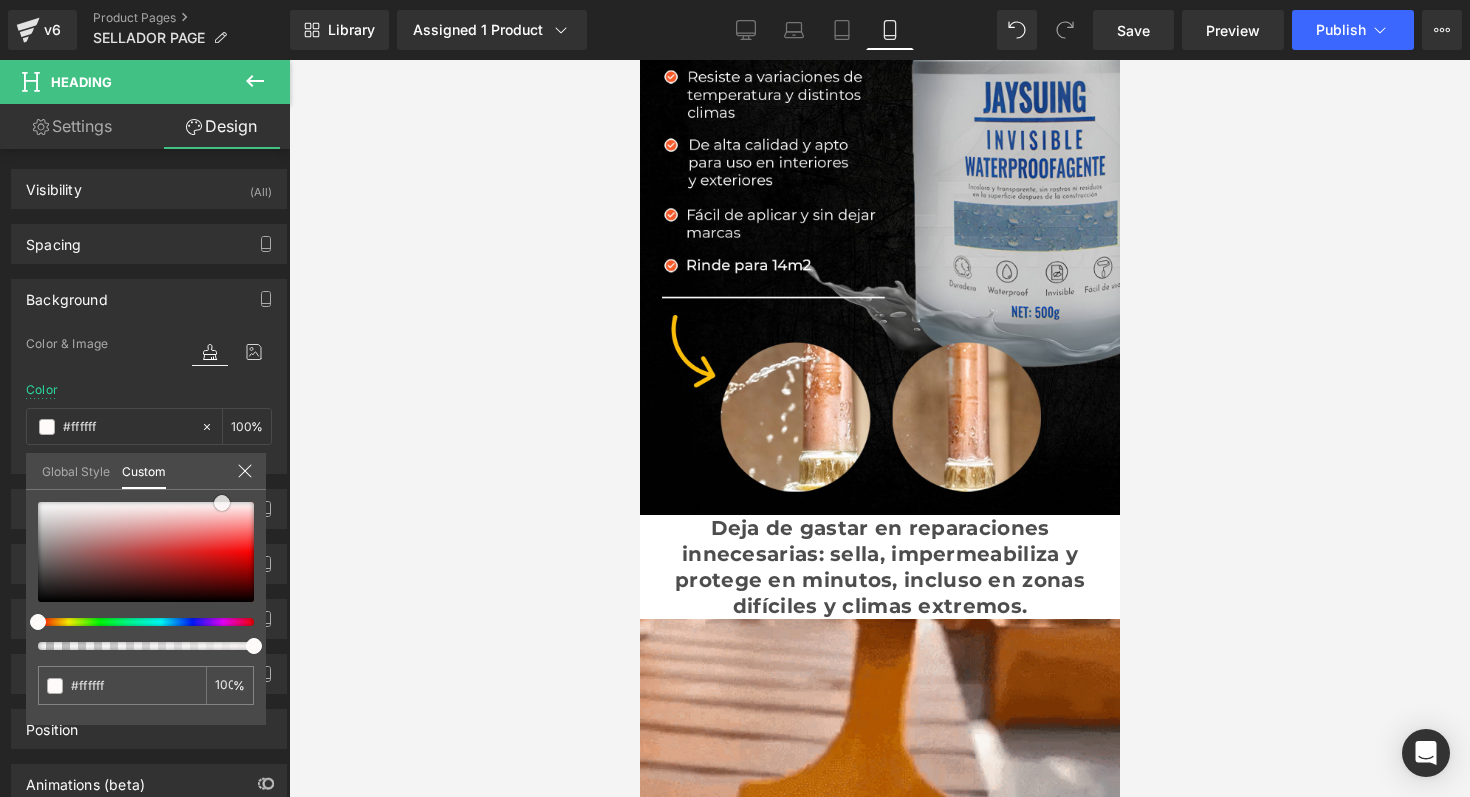 type on "#f8dcdc" 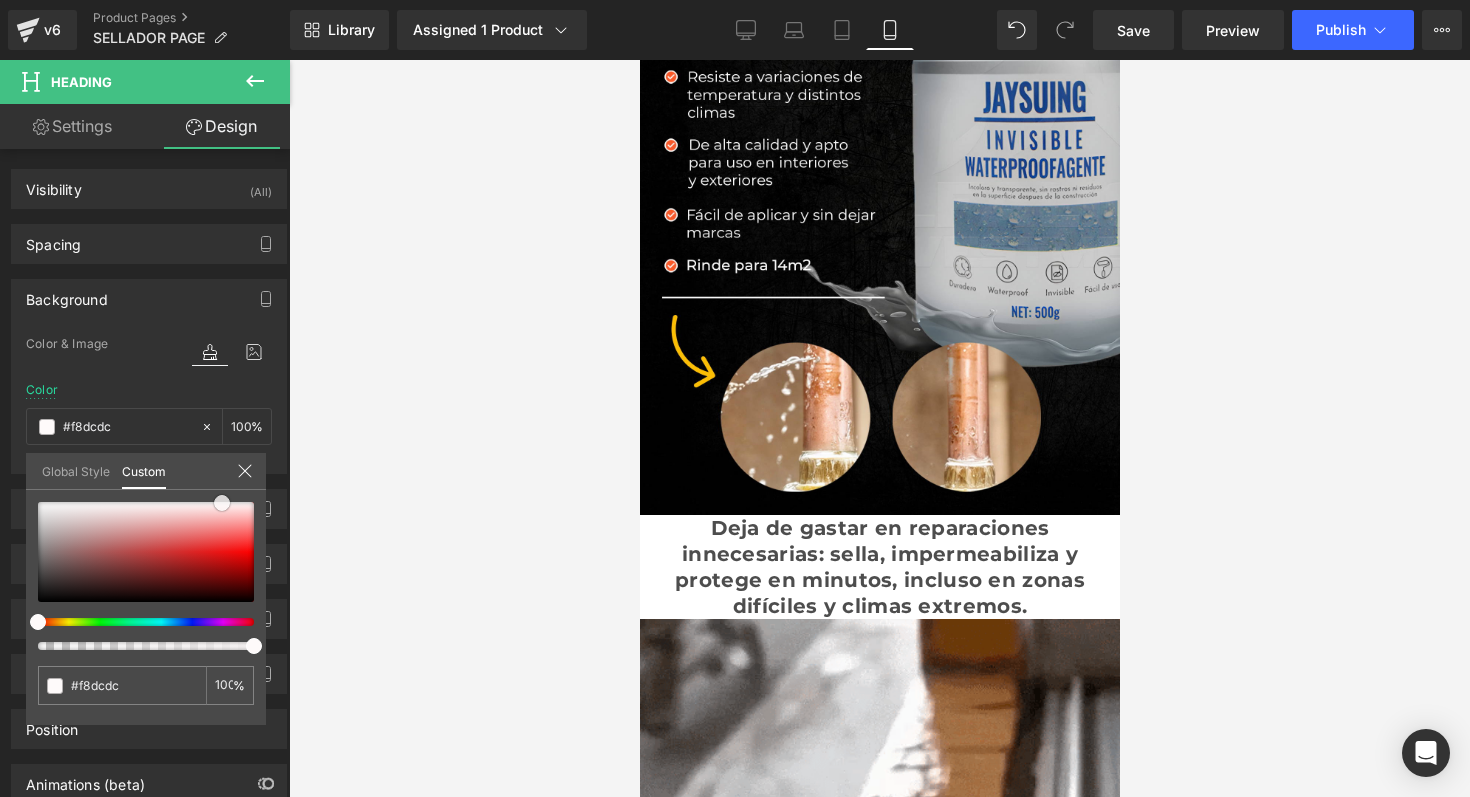 type on "#eb9d9d" 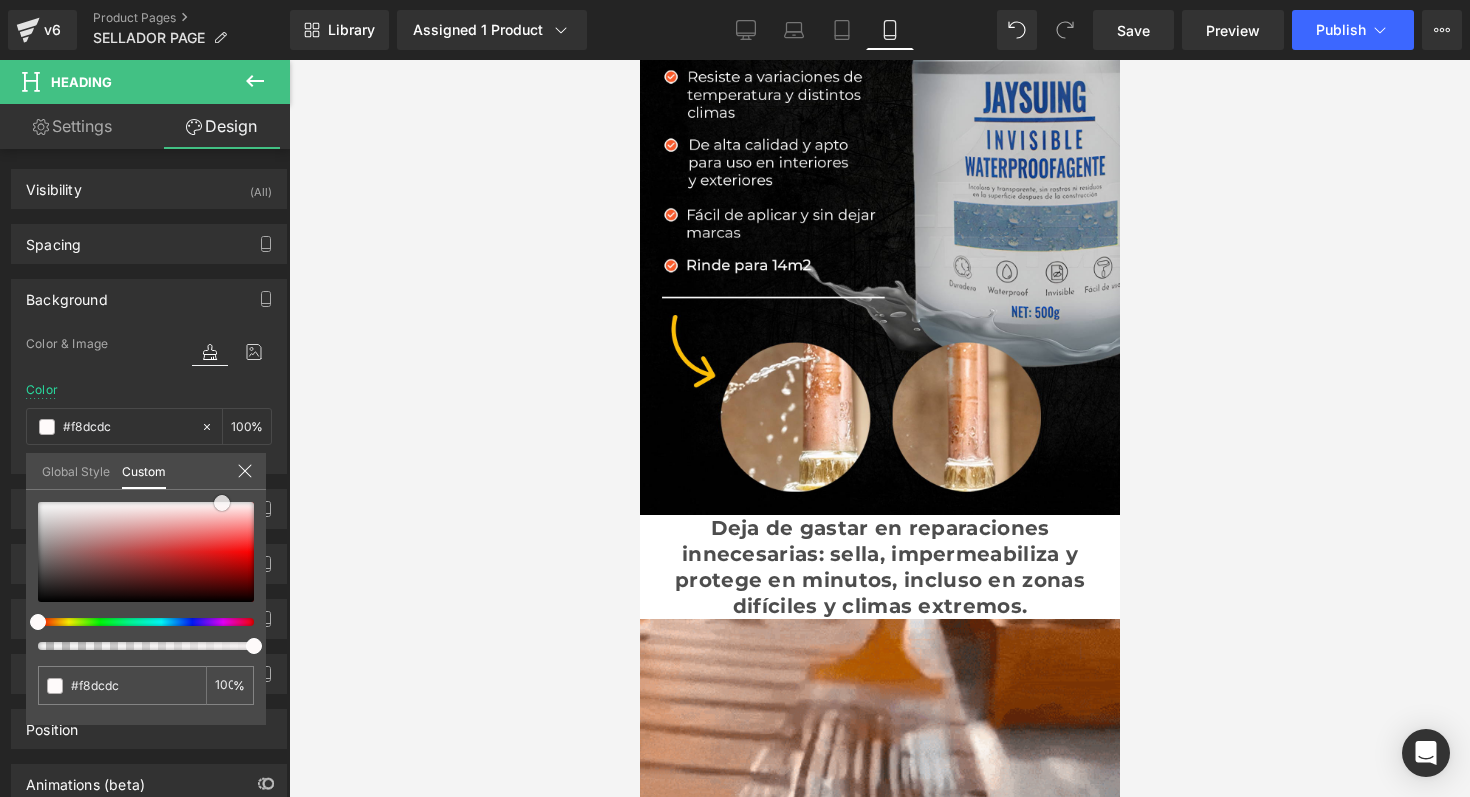 type on "#eb9d9d" 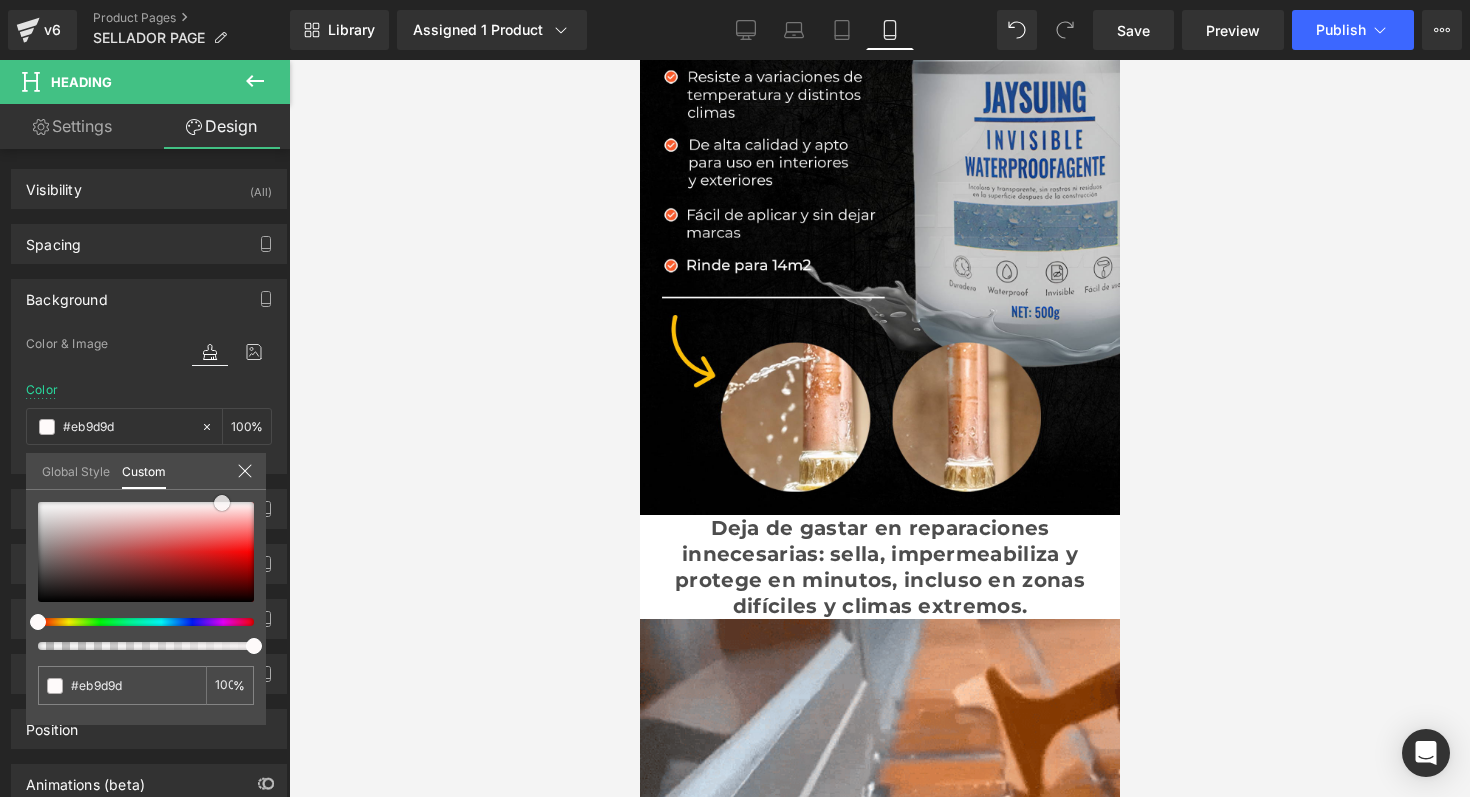 type on "#d66f6f" 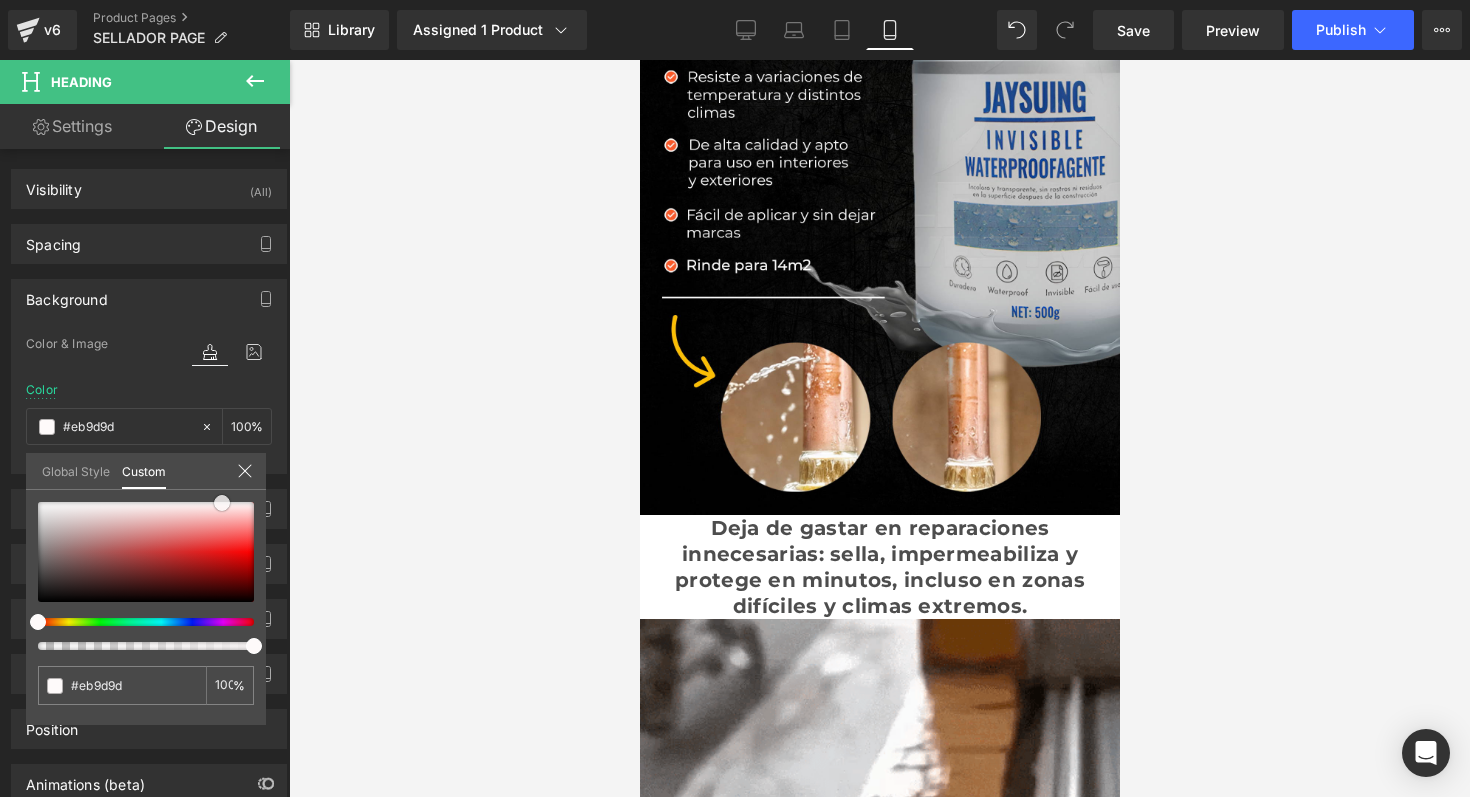 type on "#d66f6f" 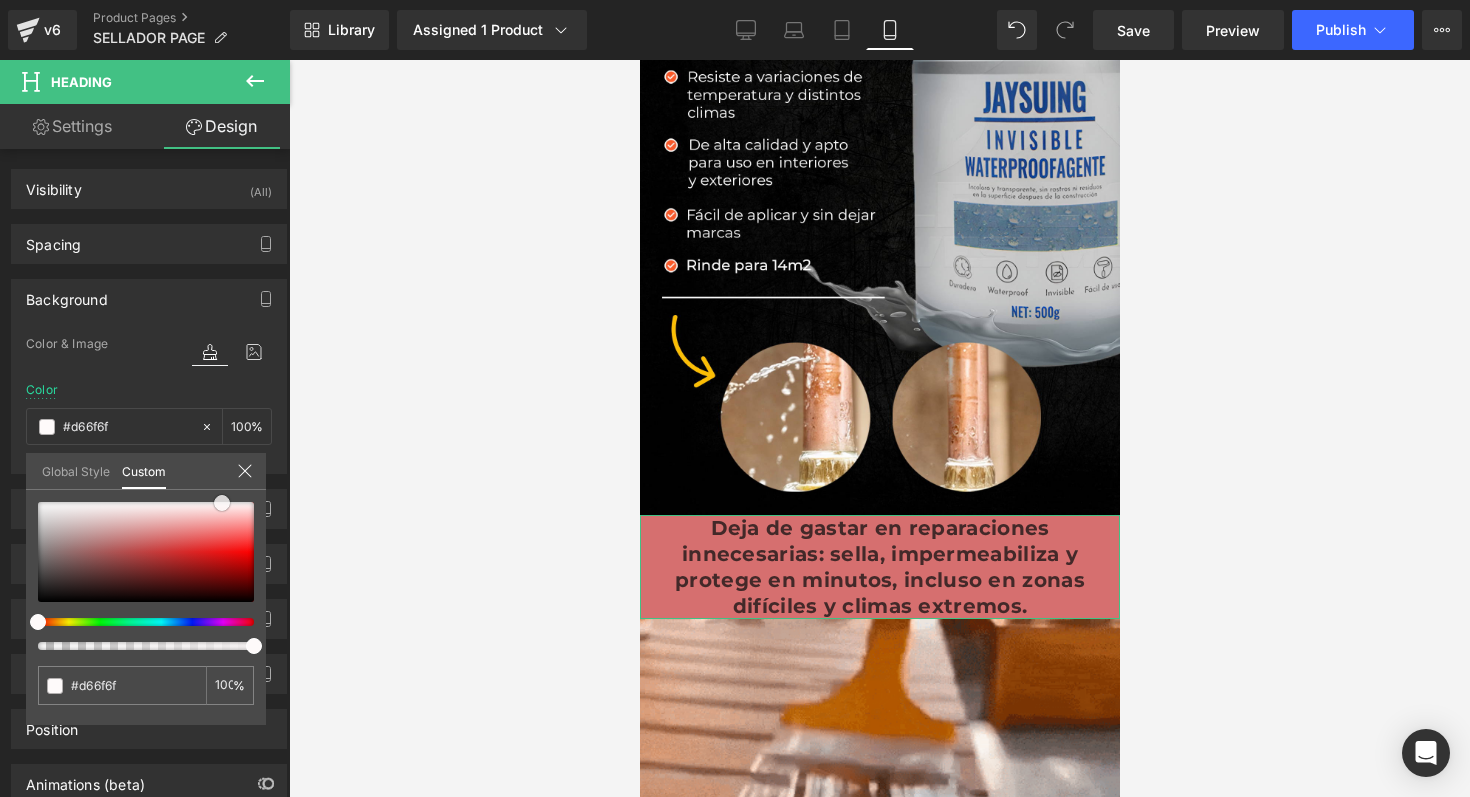 type on "#c95959" 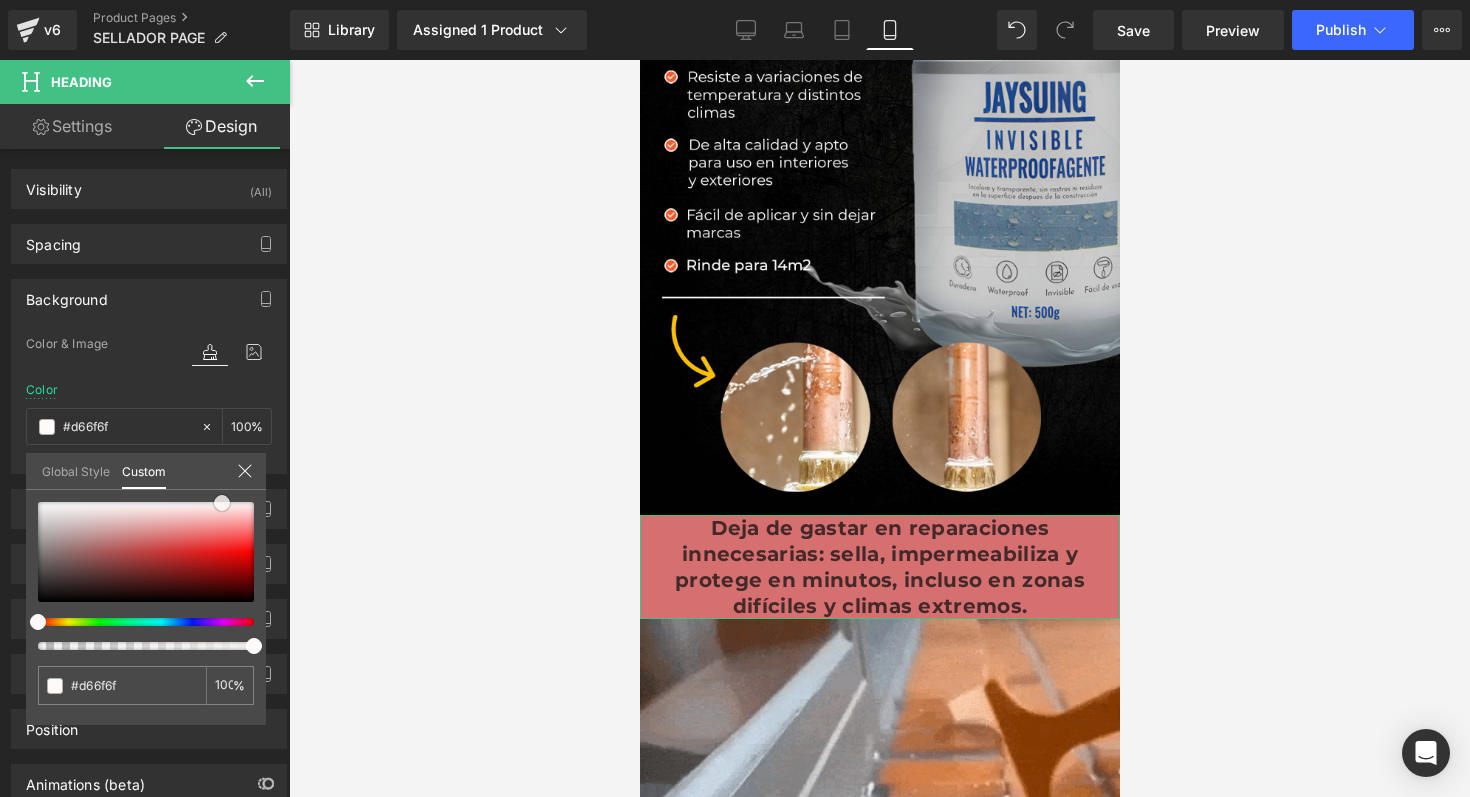 type on "#c95959" 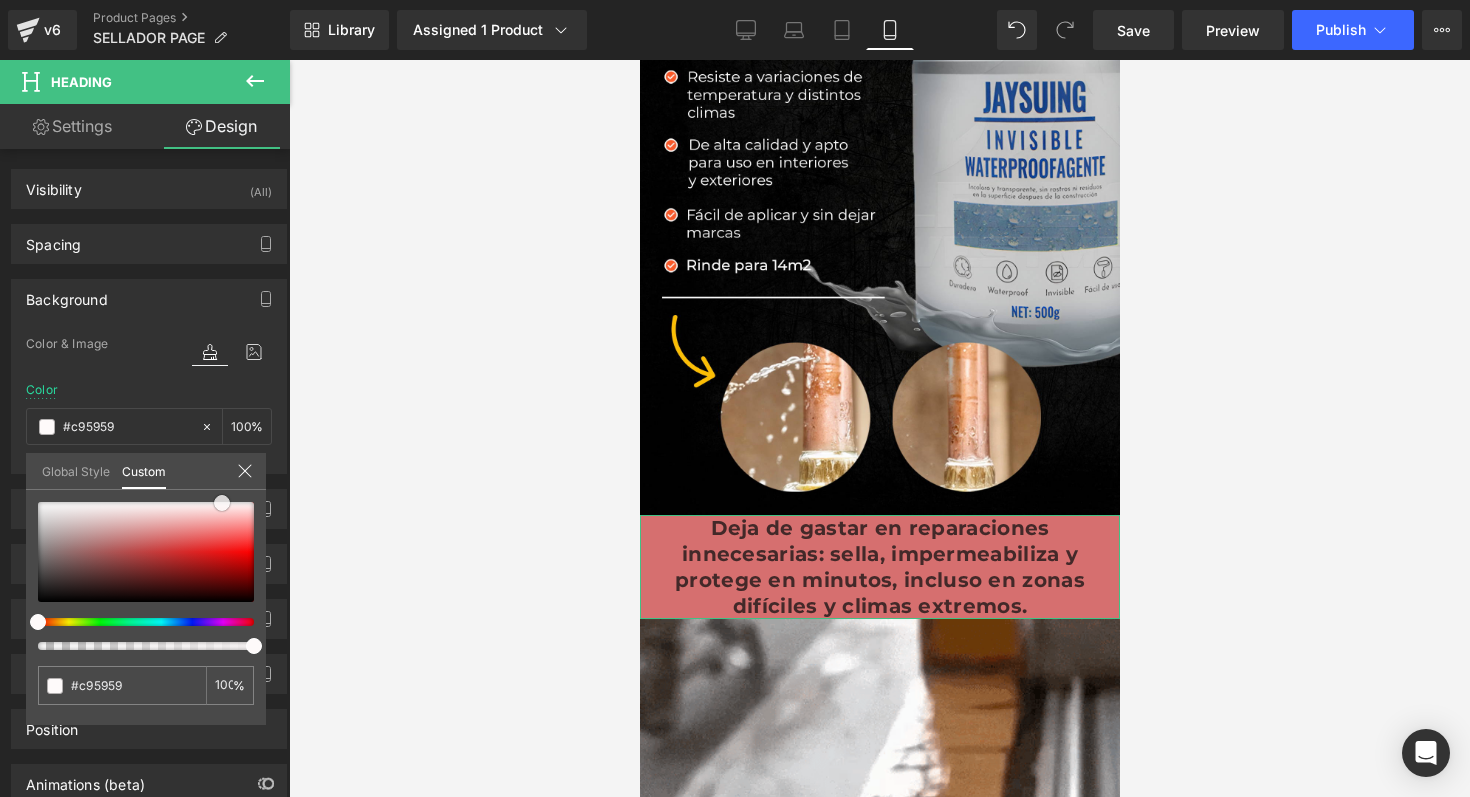 type on "#c35050" 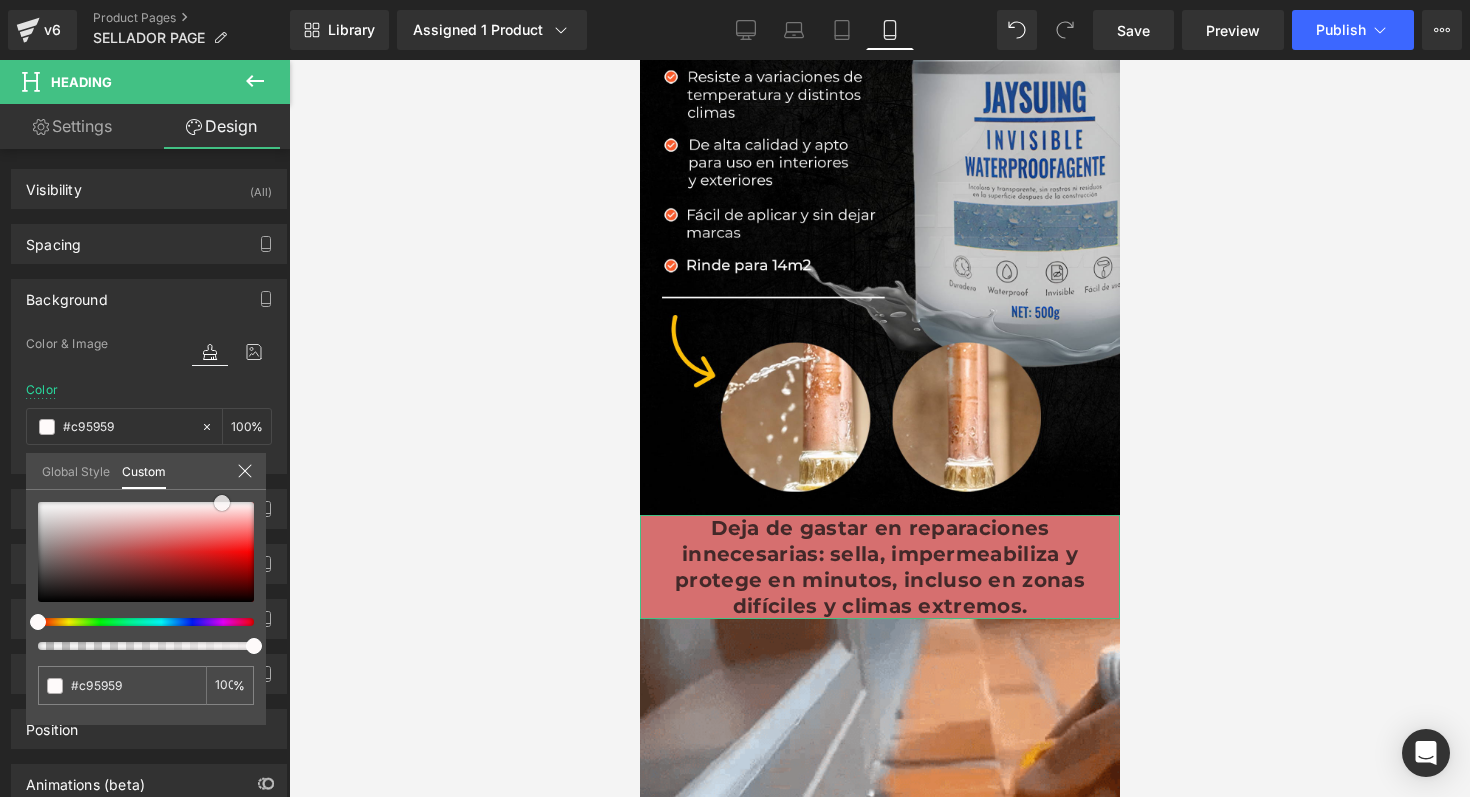 type on "#c35050" 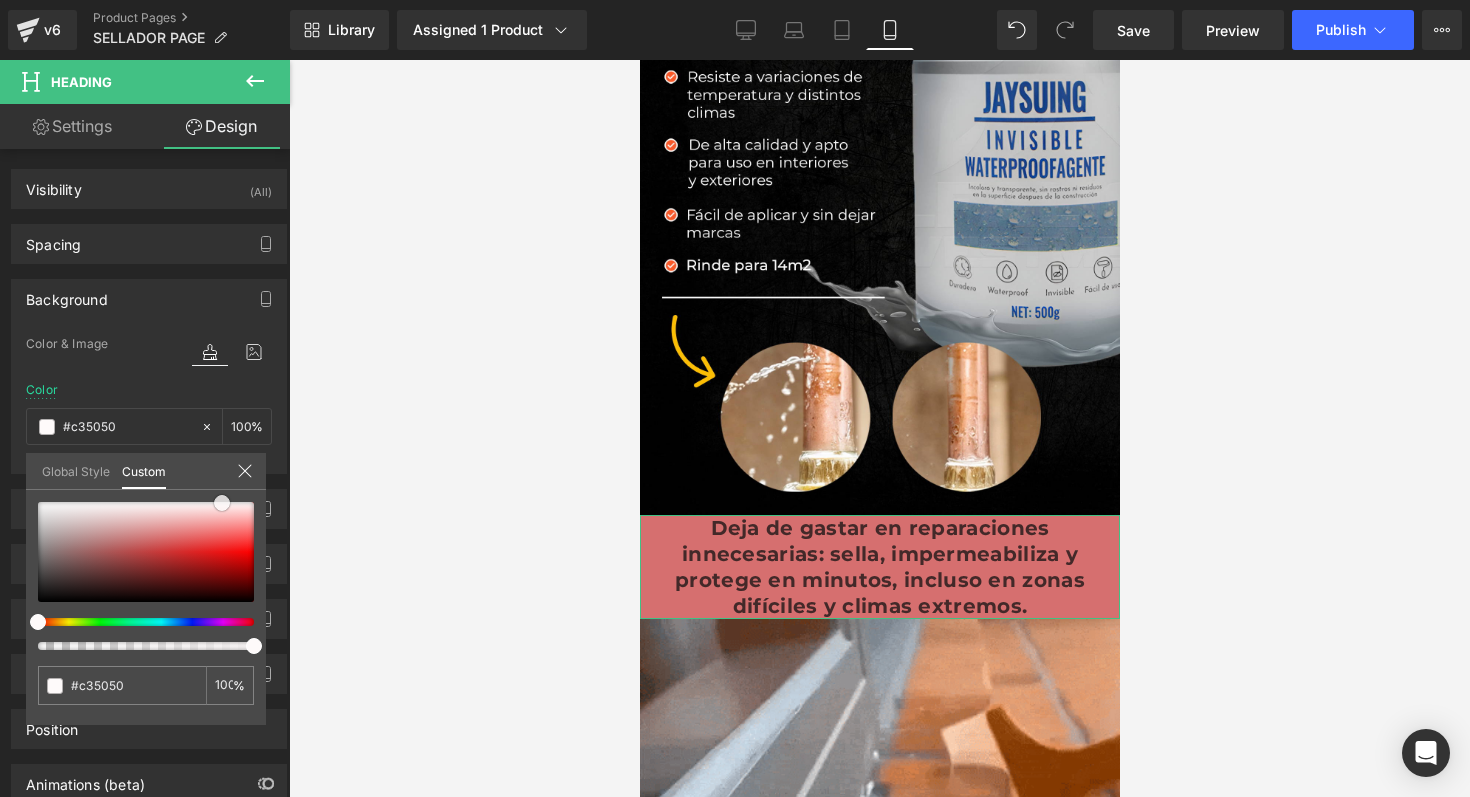 type on "#be4b4b" 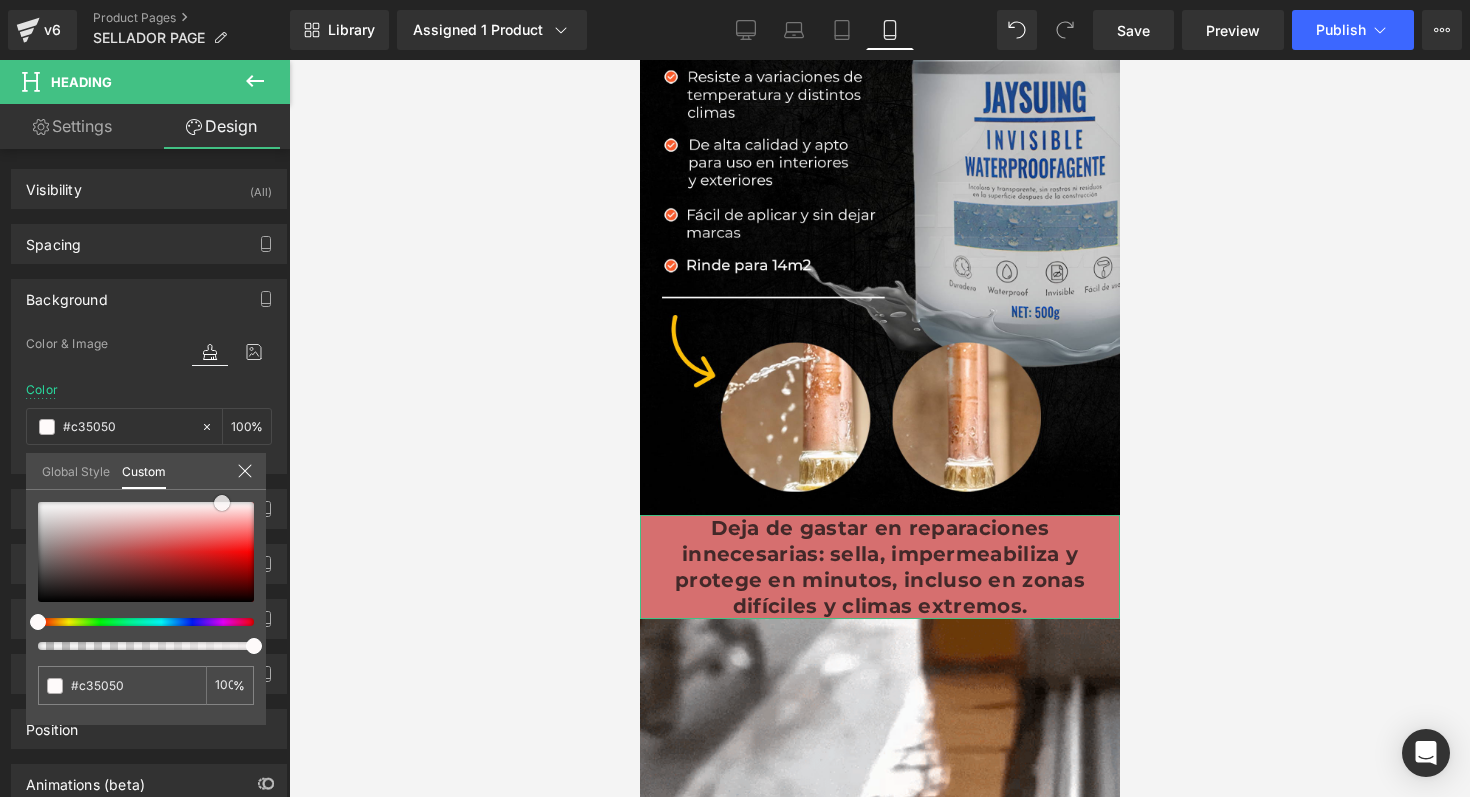 type on "#be4b4b" 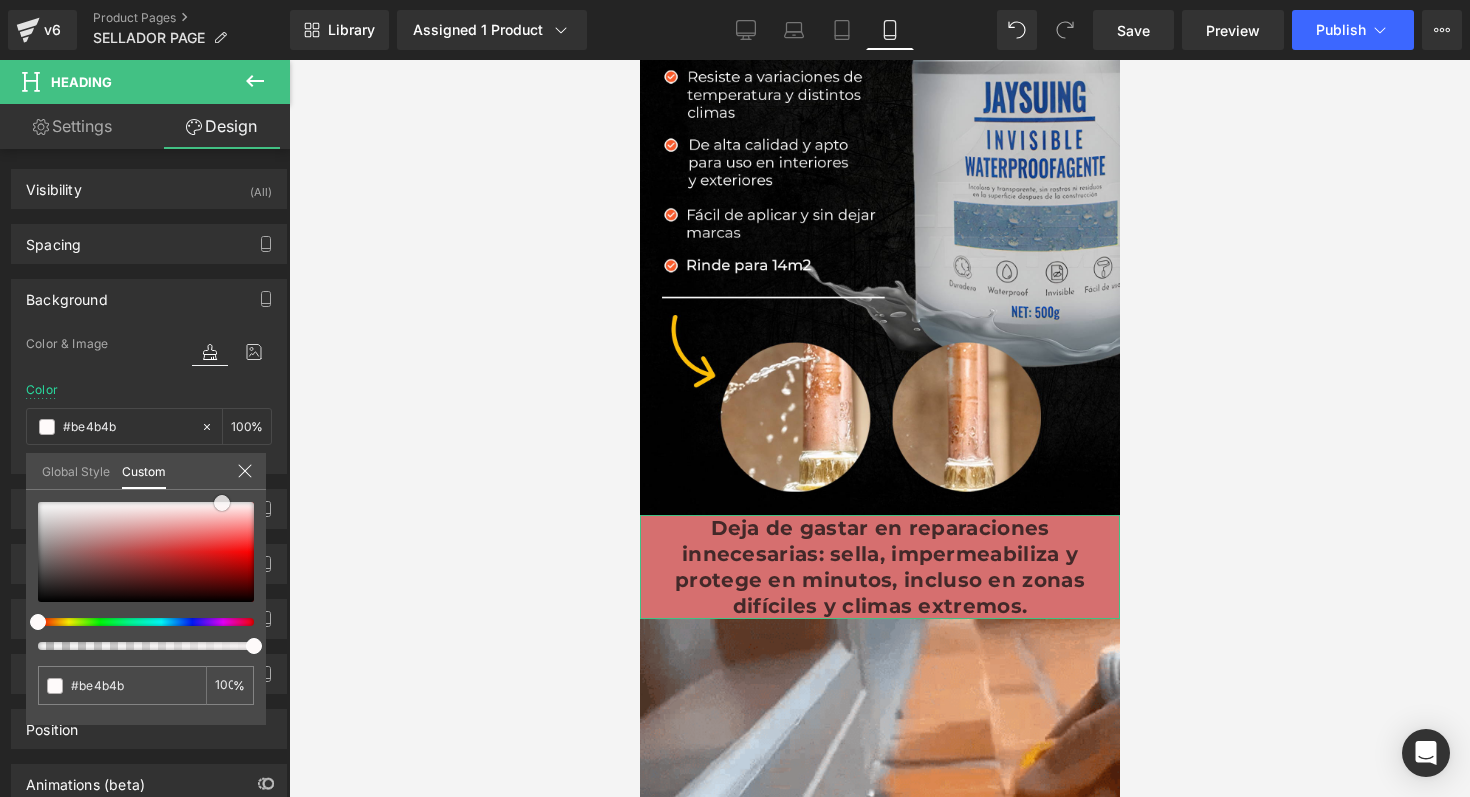 type on "#bb4848" 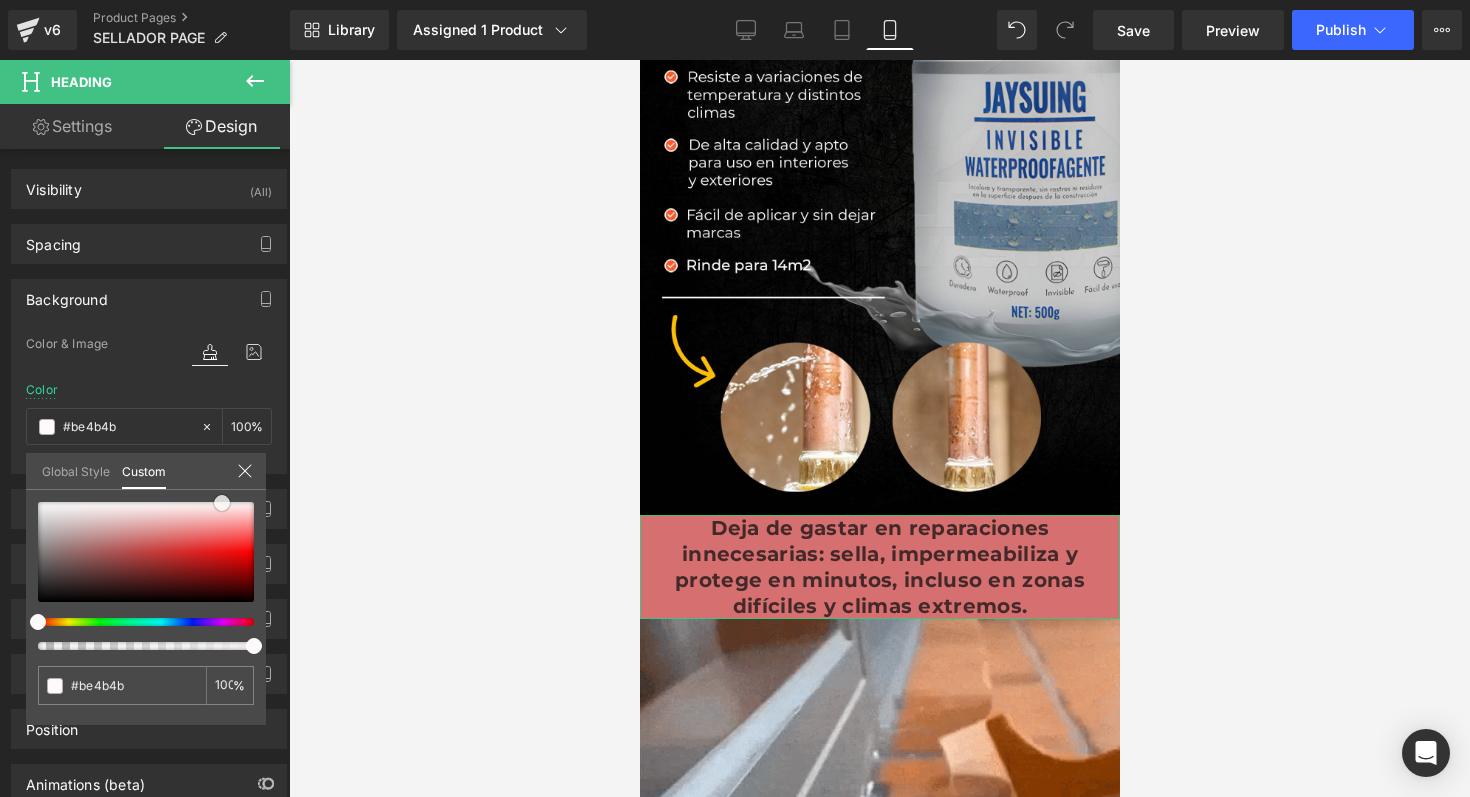 type on "#bb4848" 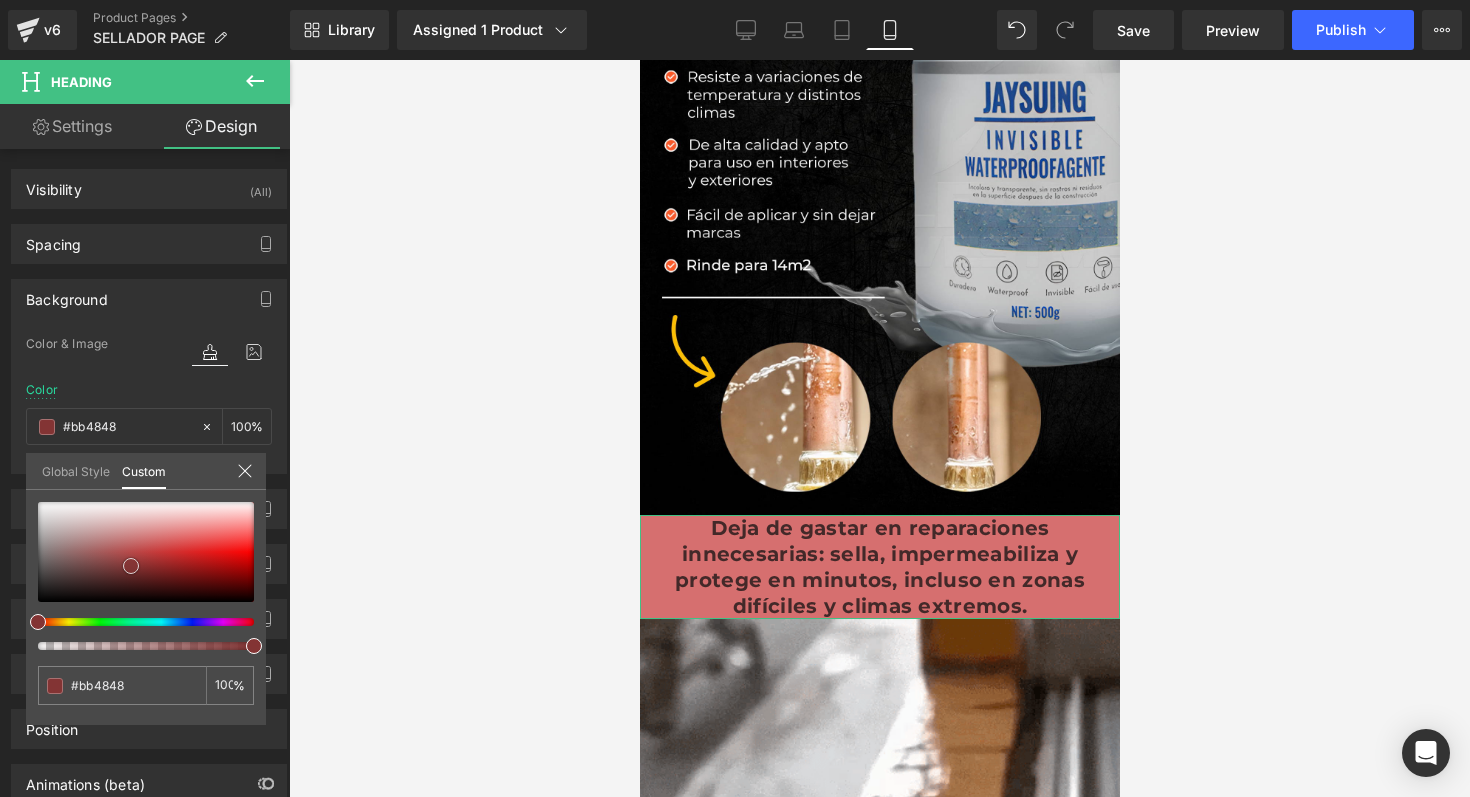 type on "#9d3d3d" 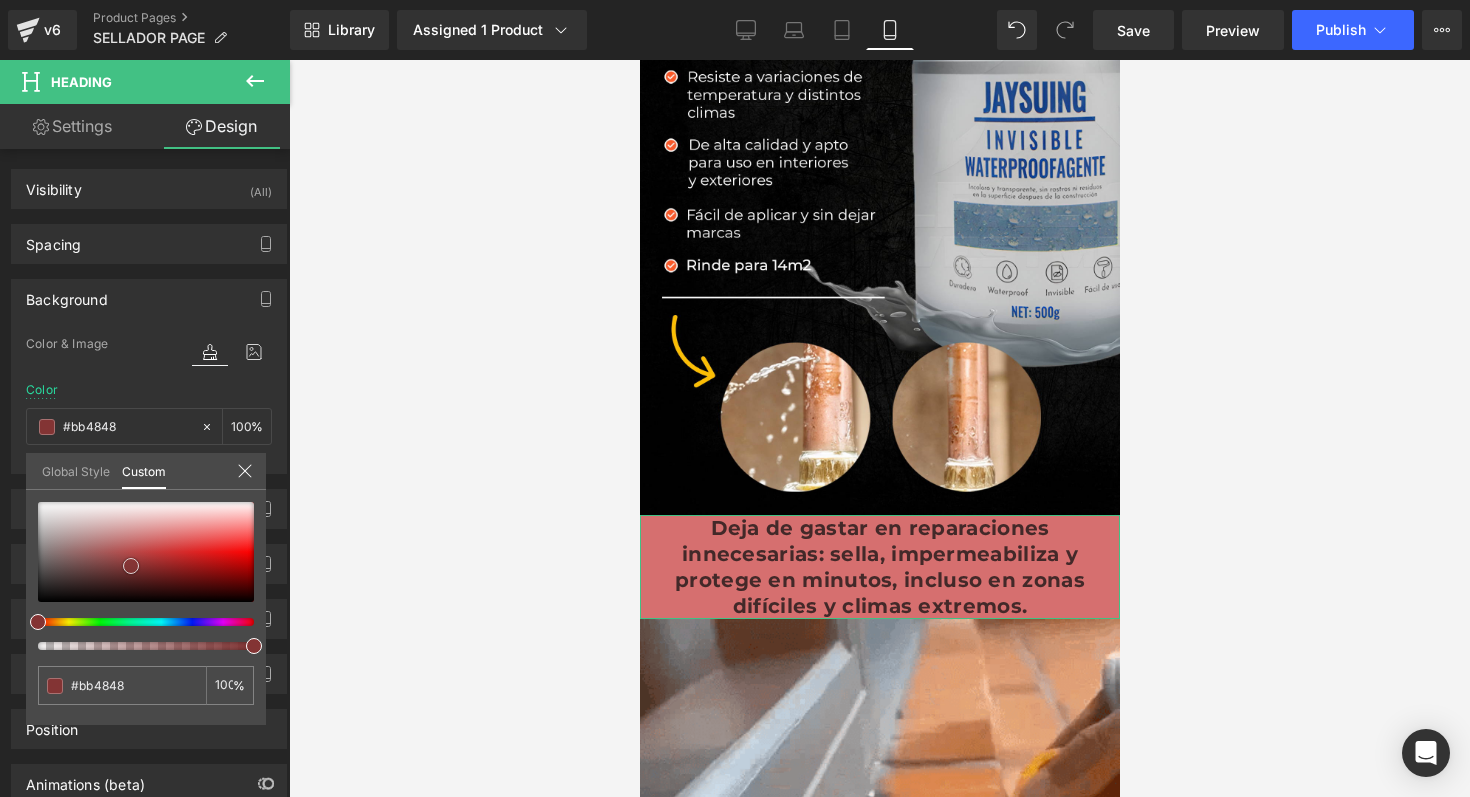 type on "#9d3d3d" 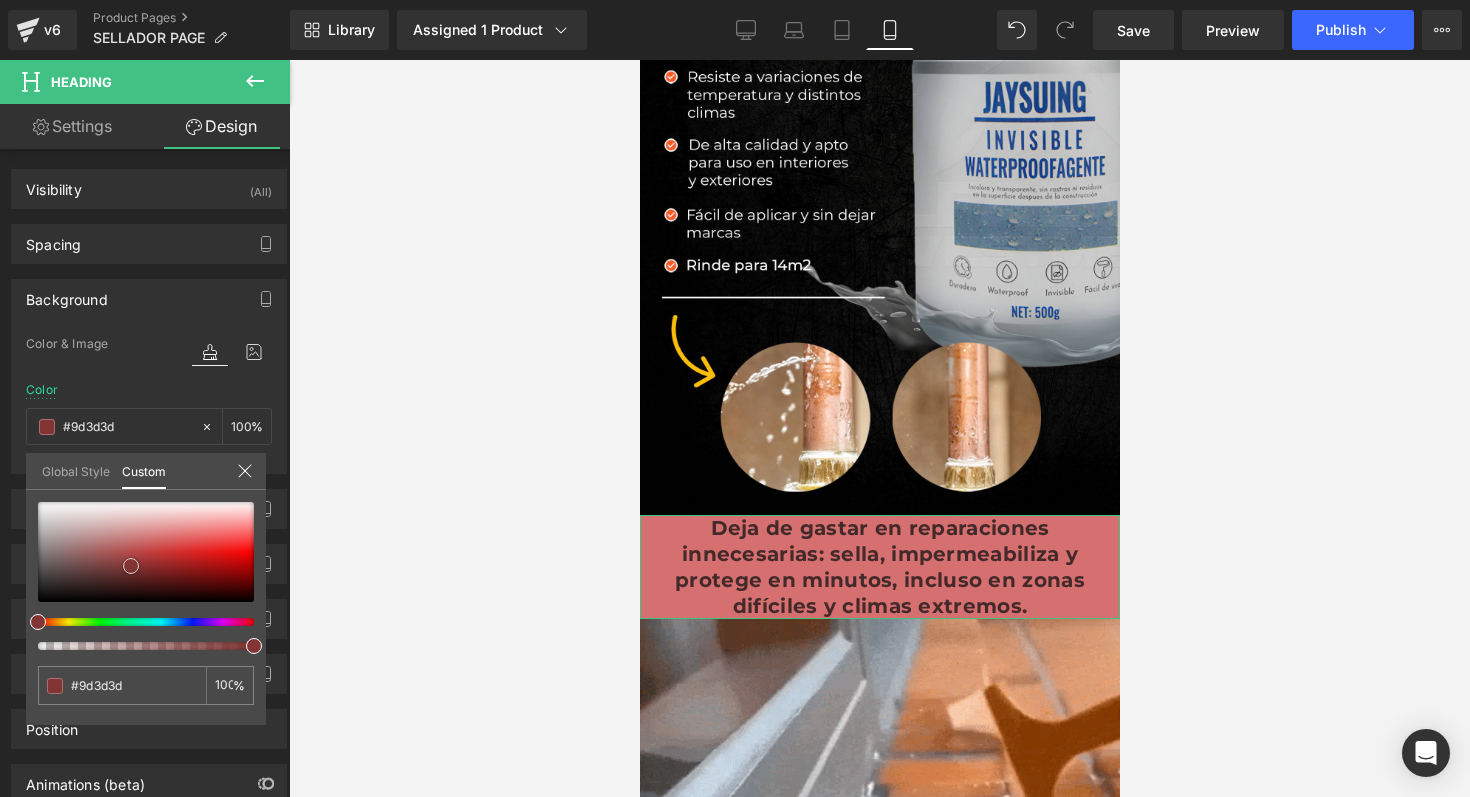 type on "#782f2f" 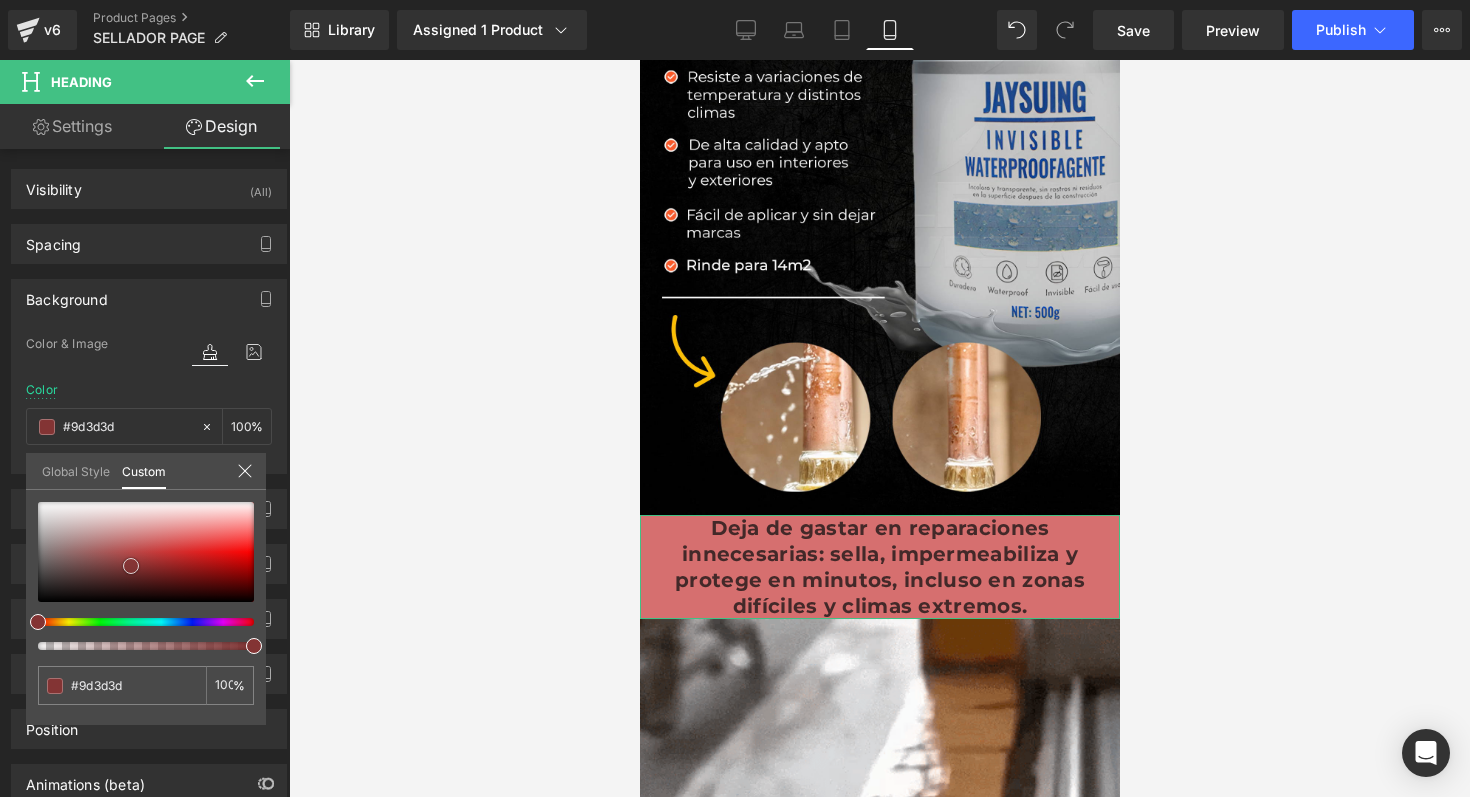 type on "#782f2f" 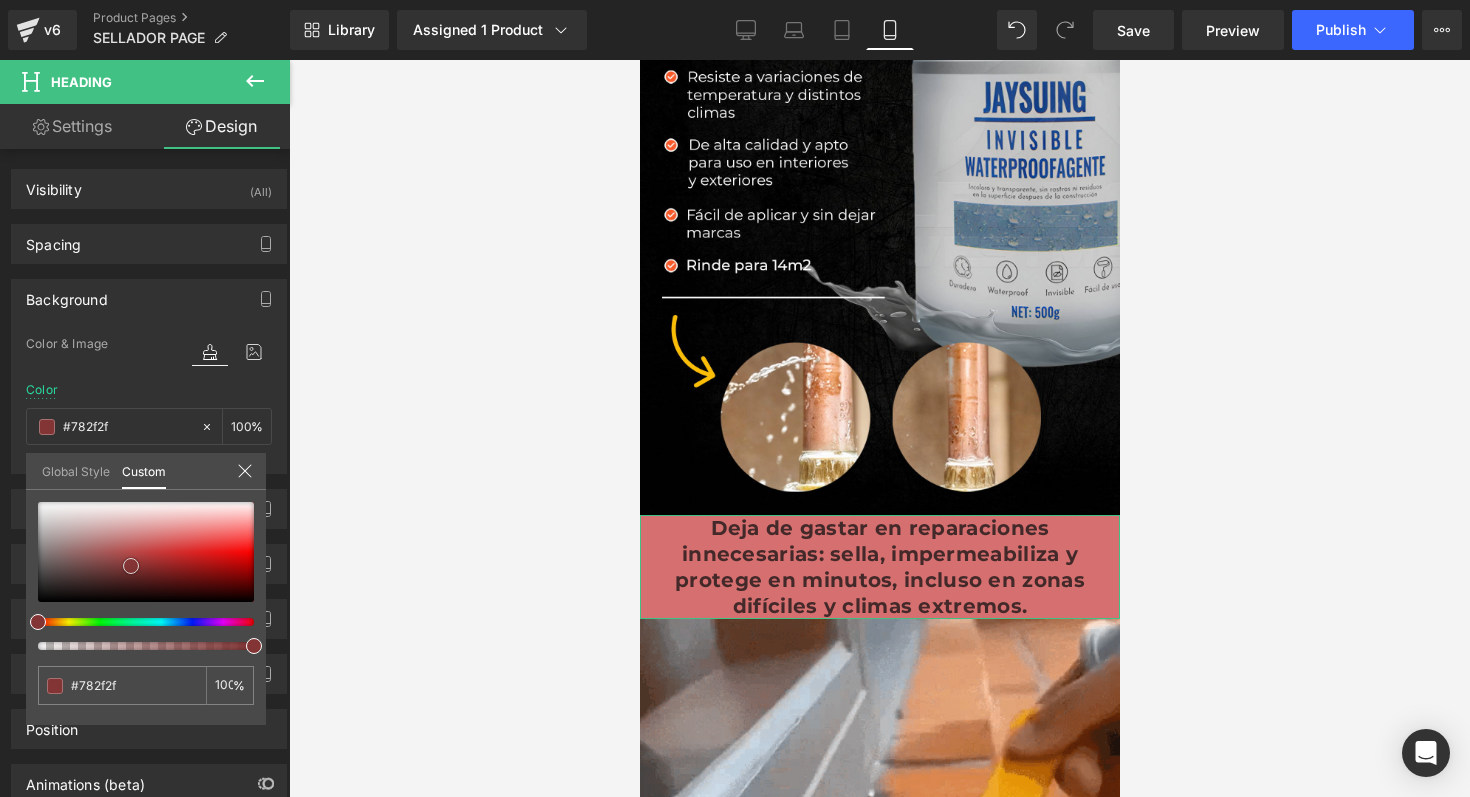 type on "#7f3232" 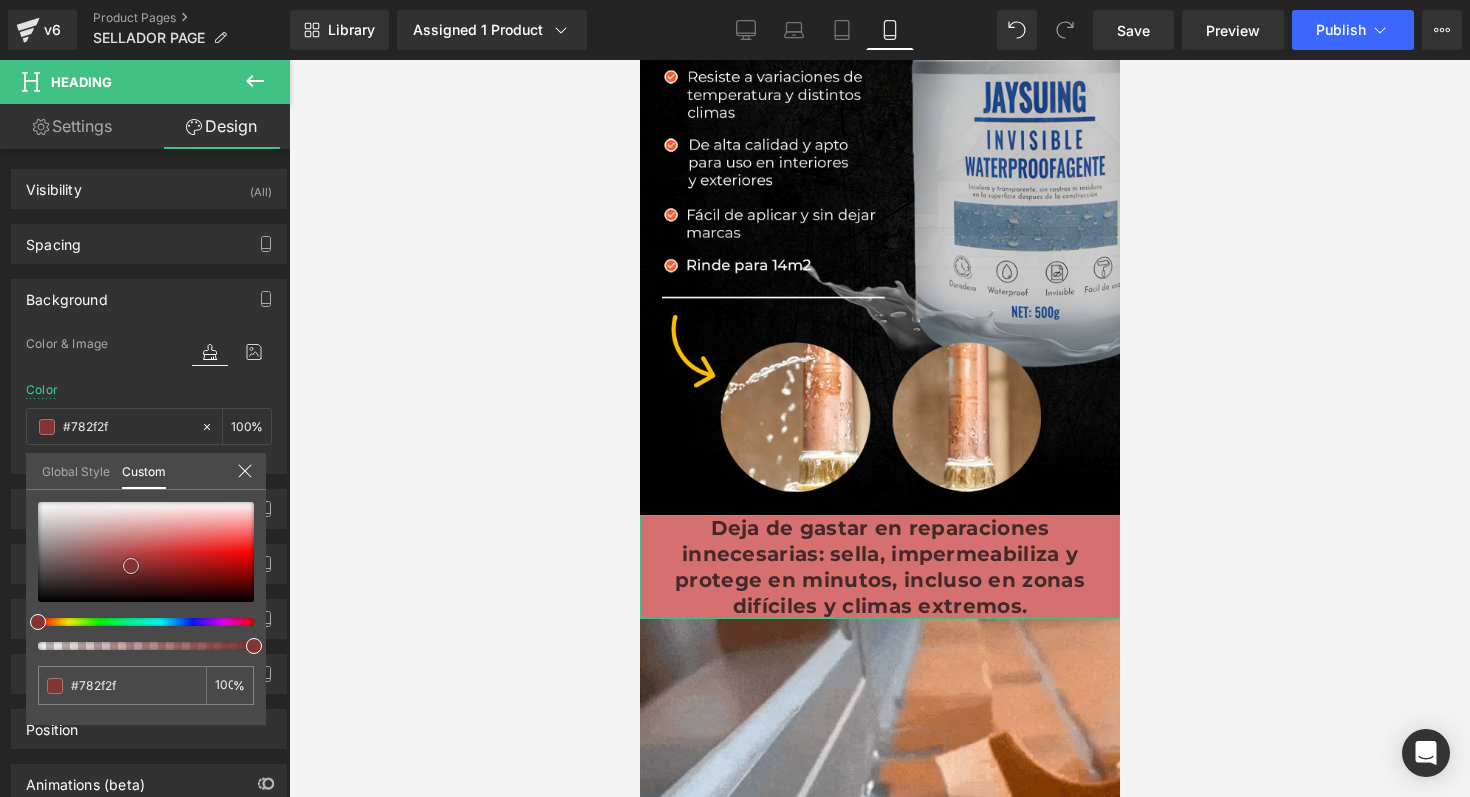 type on "#7f3232" 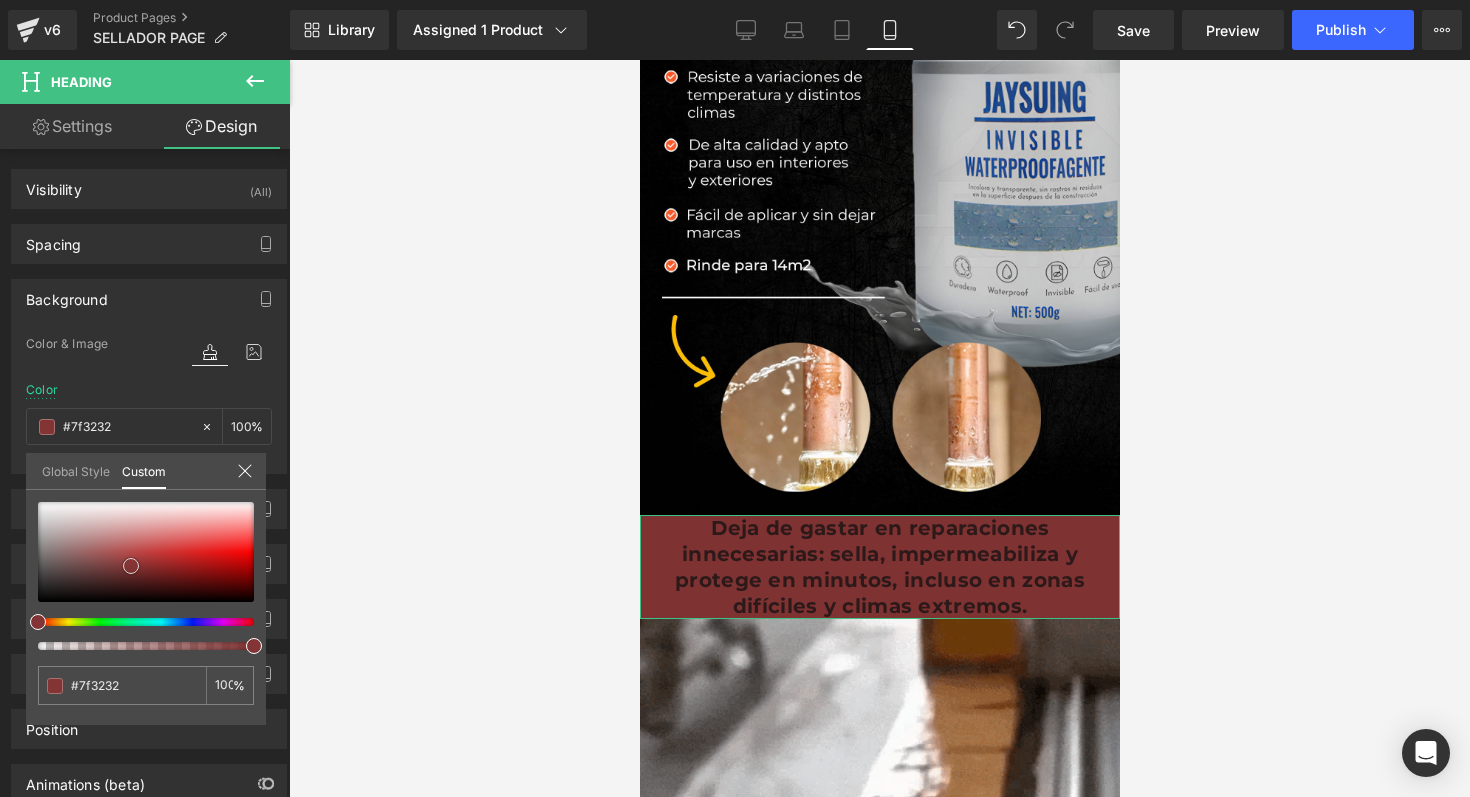 type on "#833434" 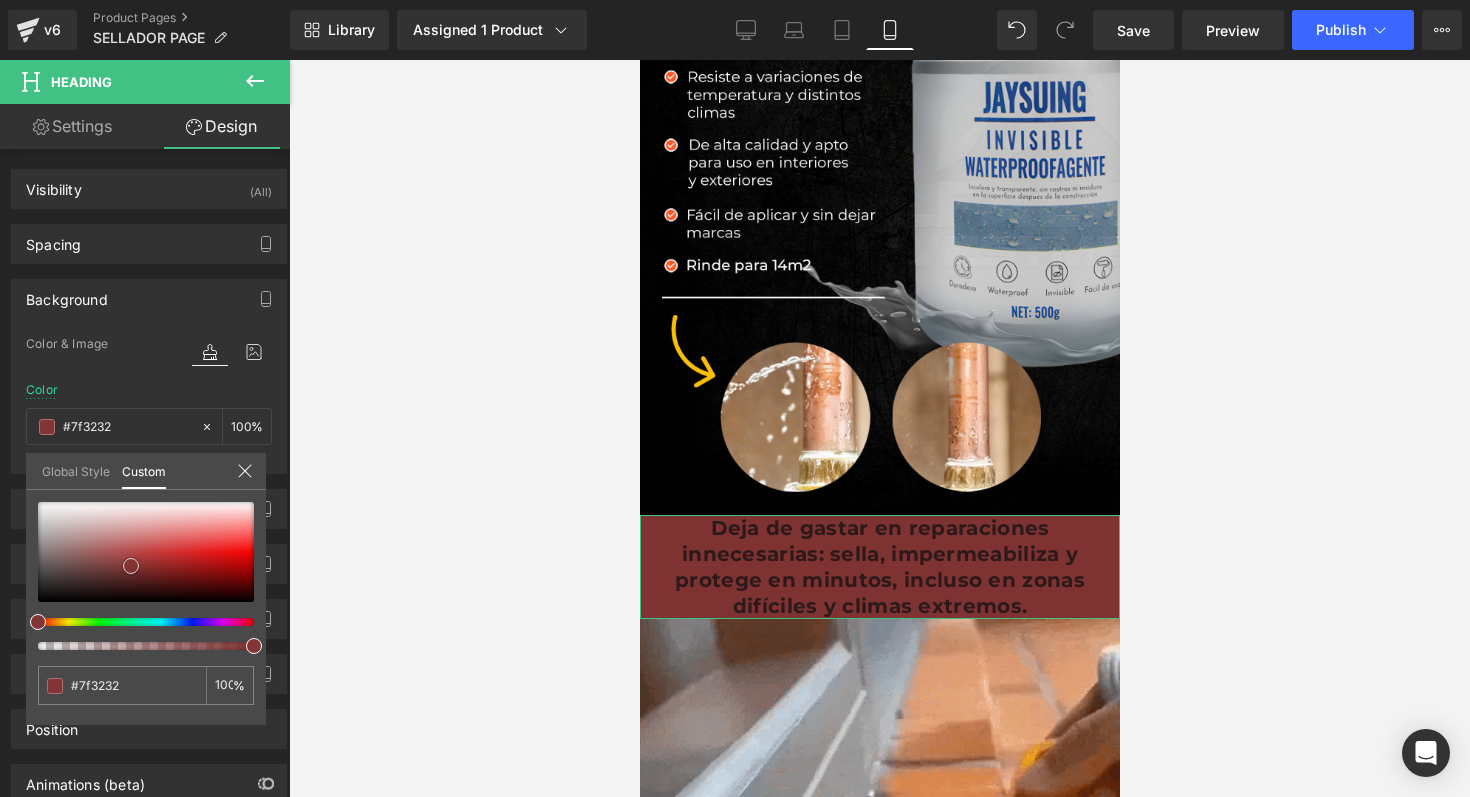type on "#833434" 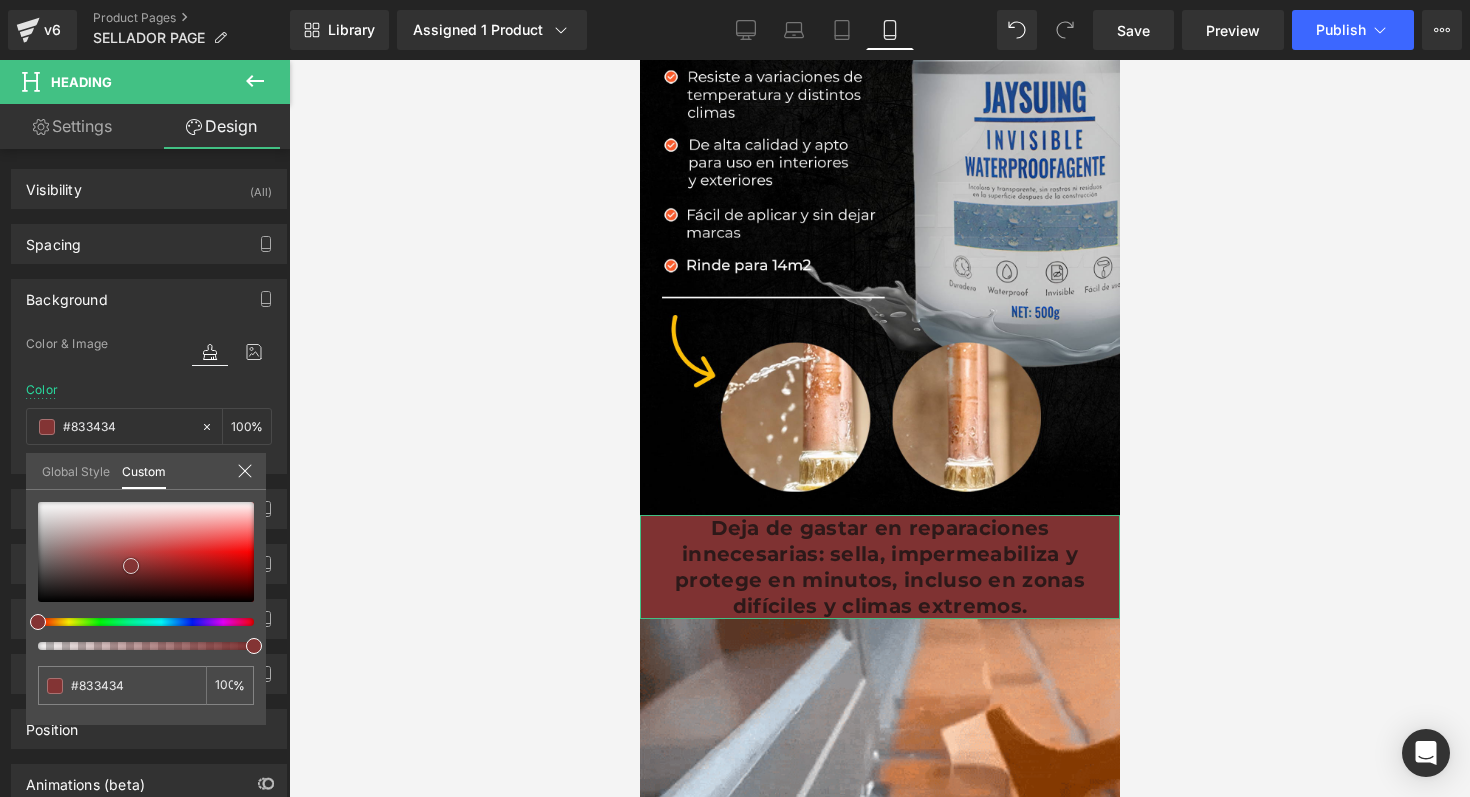 type on "#703232" 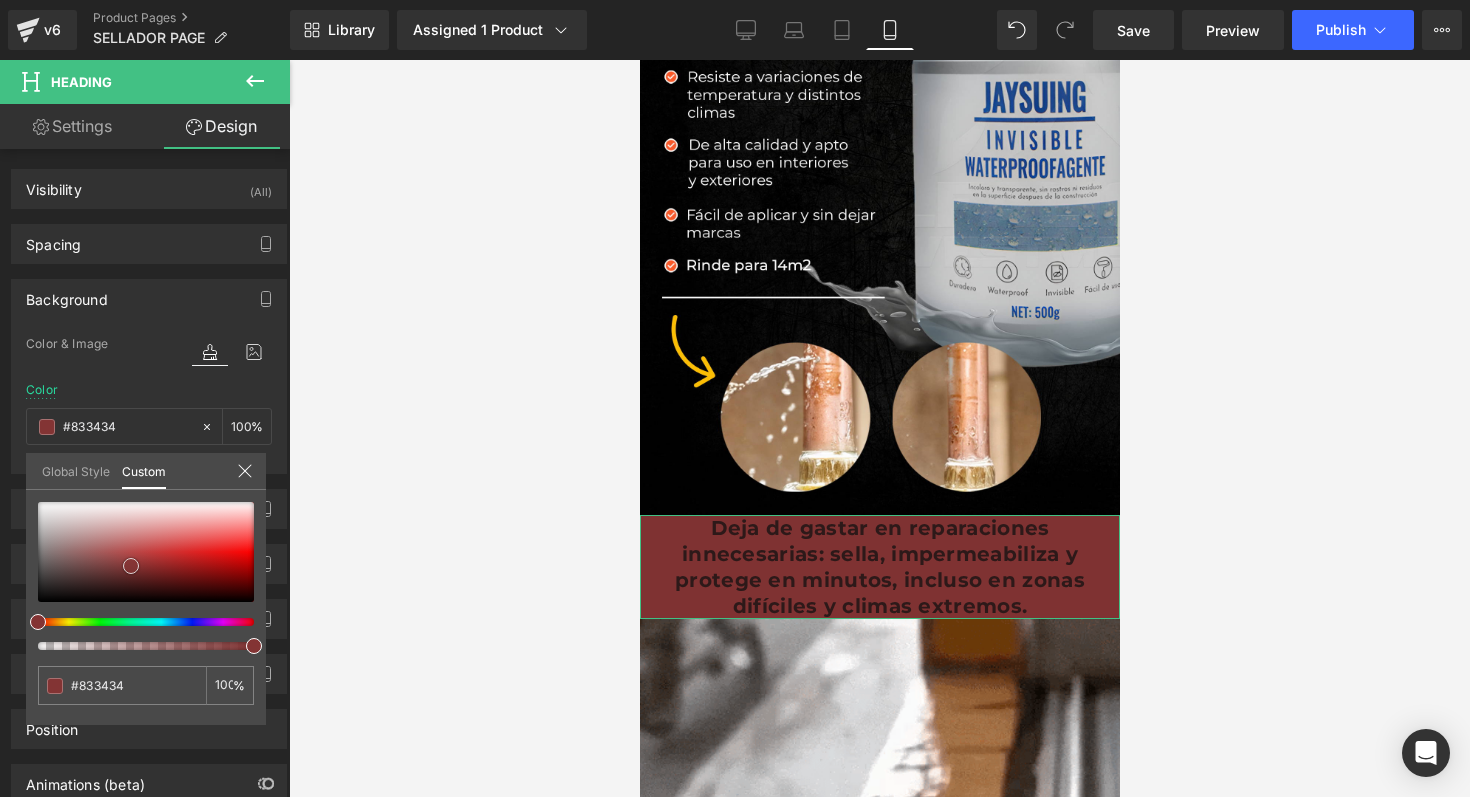 type on "#703232" 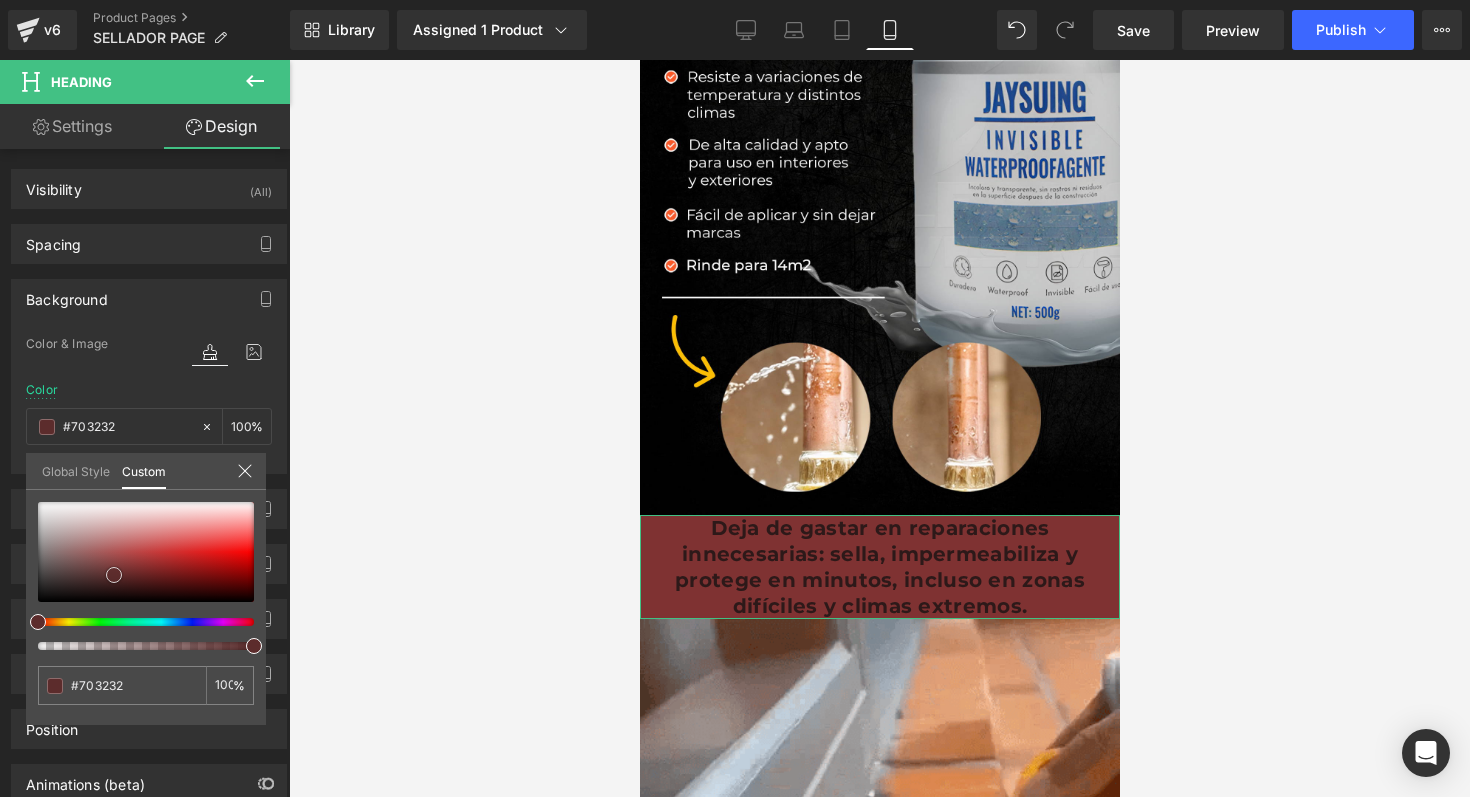 type on "#3b2020" 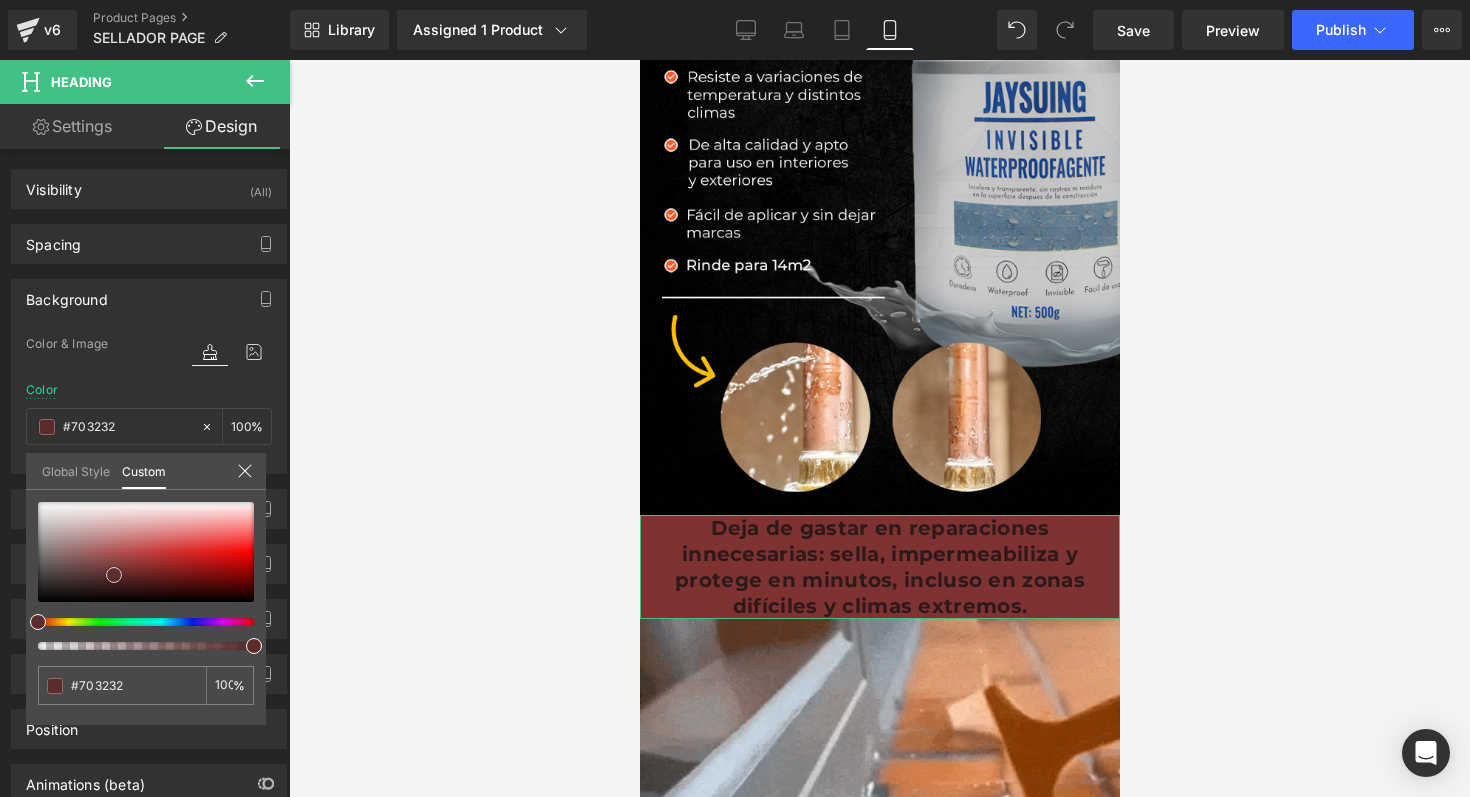 type on "#3b2020" 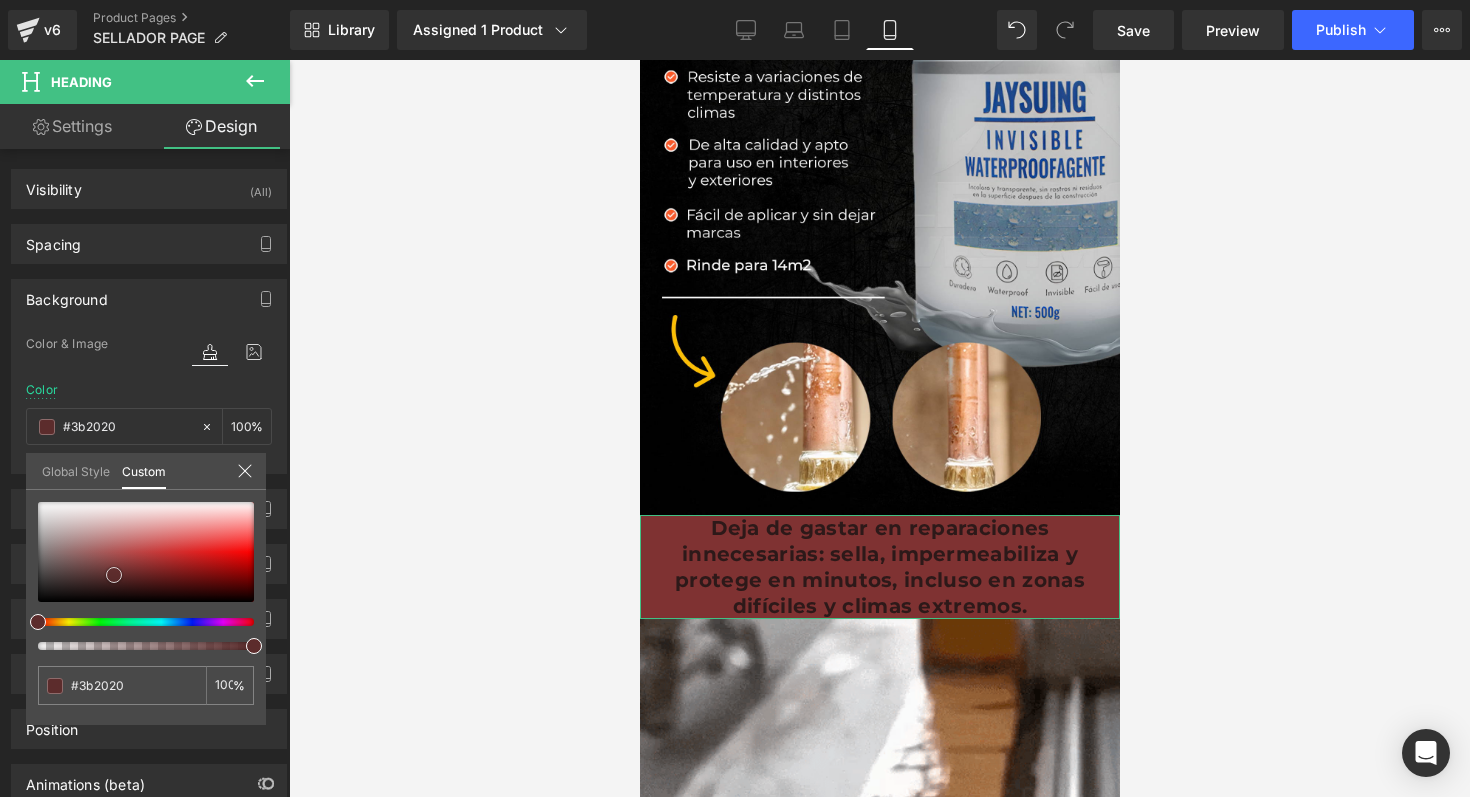 type on "#000000" 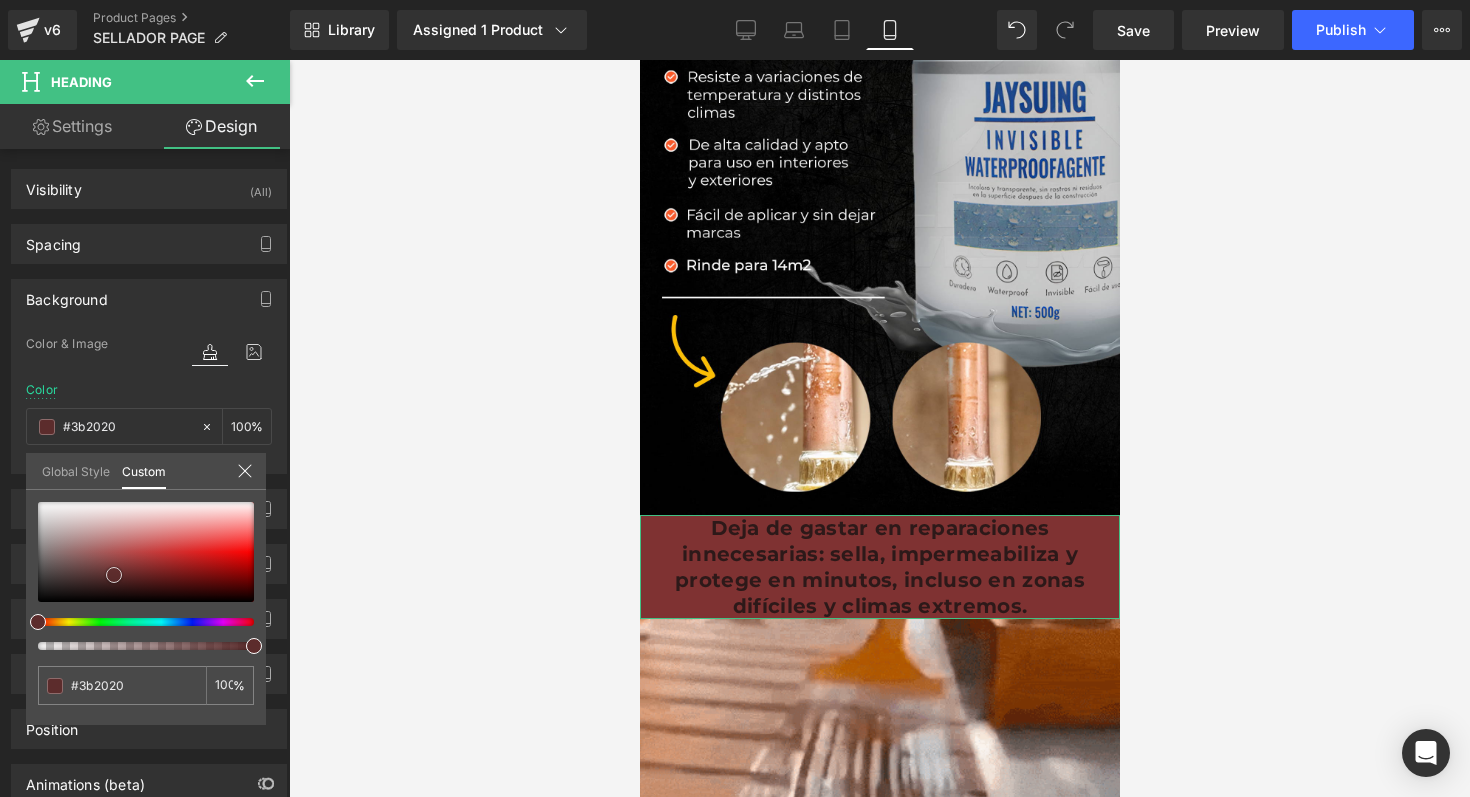 type on "#000000" 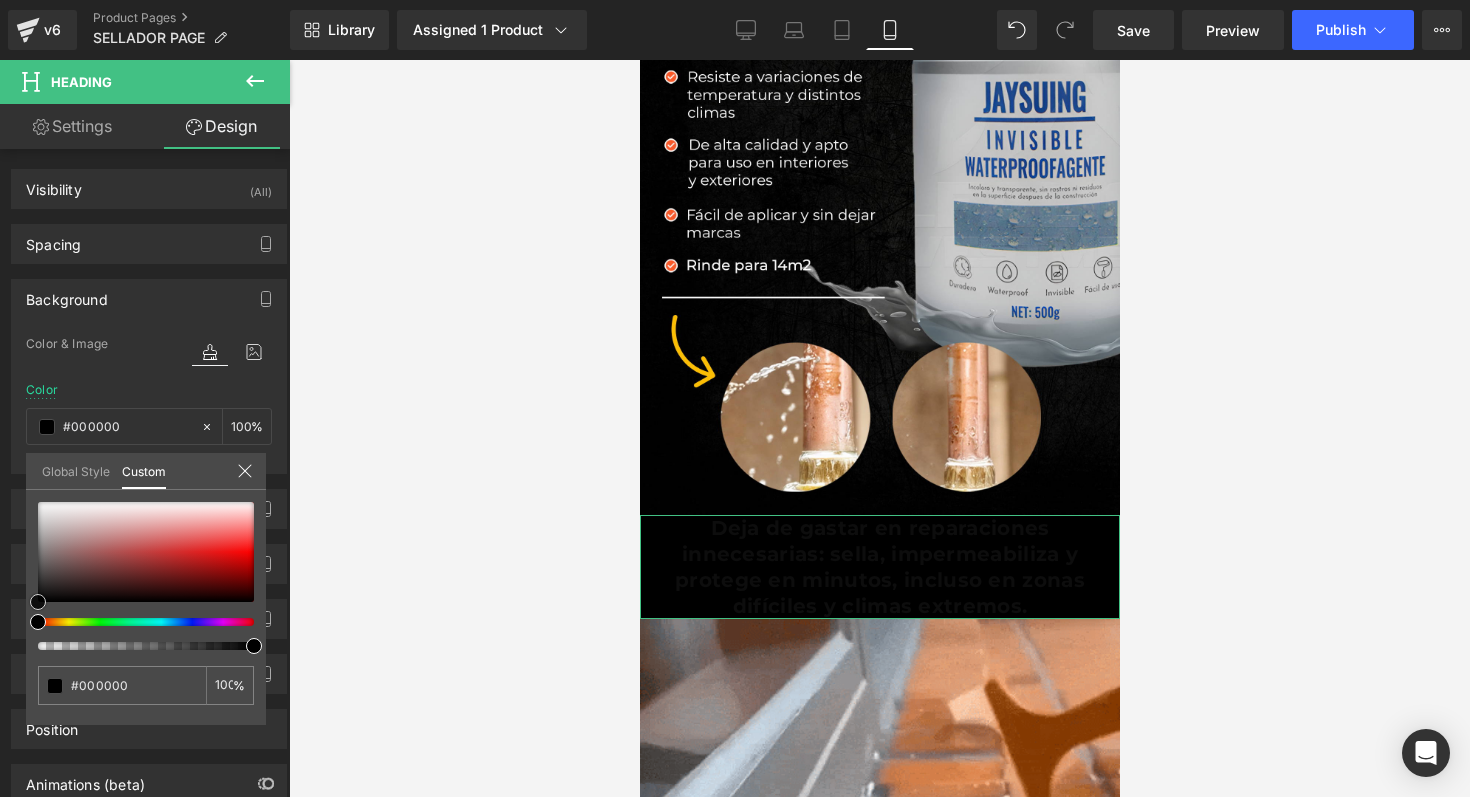 drag, startPoint x: 88, startPoint y: 575, endPoint x: 0, endPoint y: 667, distance: 127.310646 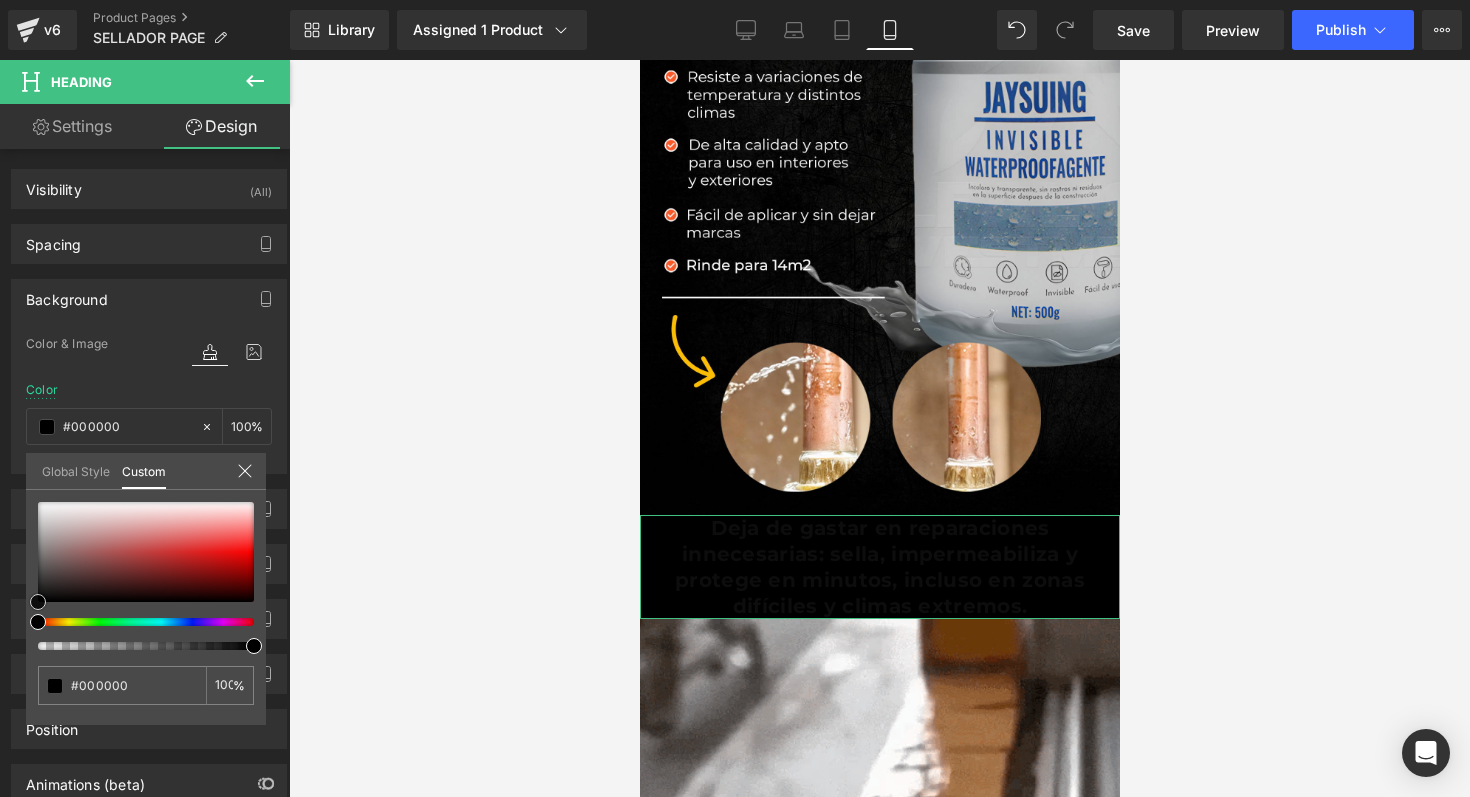 click on "Background
Color & Image color
rgba(0, 0, 0, 1) Color #000000 100 %
Image  Replace Image  Upload image or  Browse gallery Image Src Image Quality Lighter Lightest
Lighter
Lighter Lightest Only support for UCare CDN
More settings
Global Style Custom Setup Global Style #000000 100 %" at bounding box center (149, 369) 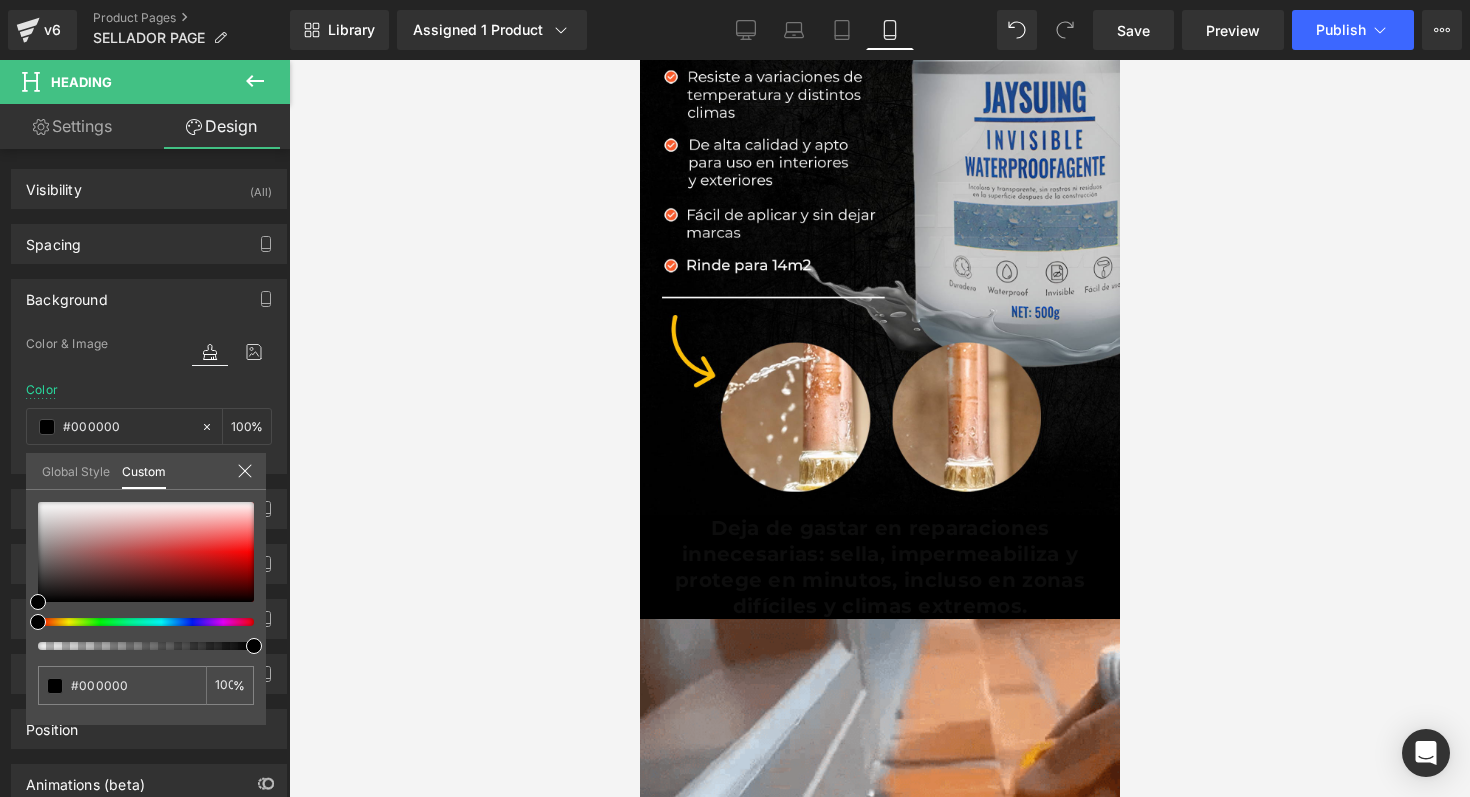 click on "Ir directamente al contenido
Image         Image
Deja de gastar en reparaciones innecesarias: sella, impermeabiliza y protege en minutos, incluso en zonas difíciles y climas extremos.
Heading         Image         Row         Image
Sale Off
(P) Image
SELLADOR IMPERMEABLE
(P) Title
S/. 79.00
S/. 109.00
(P) Price
Product         Image         Image         Image         Row         Image         Image         Image         Row" at bounding box center [879, 2613] 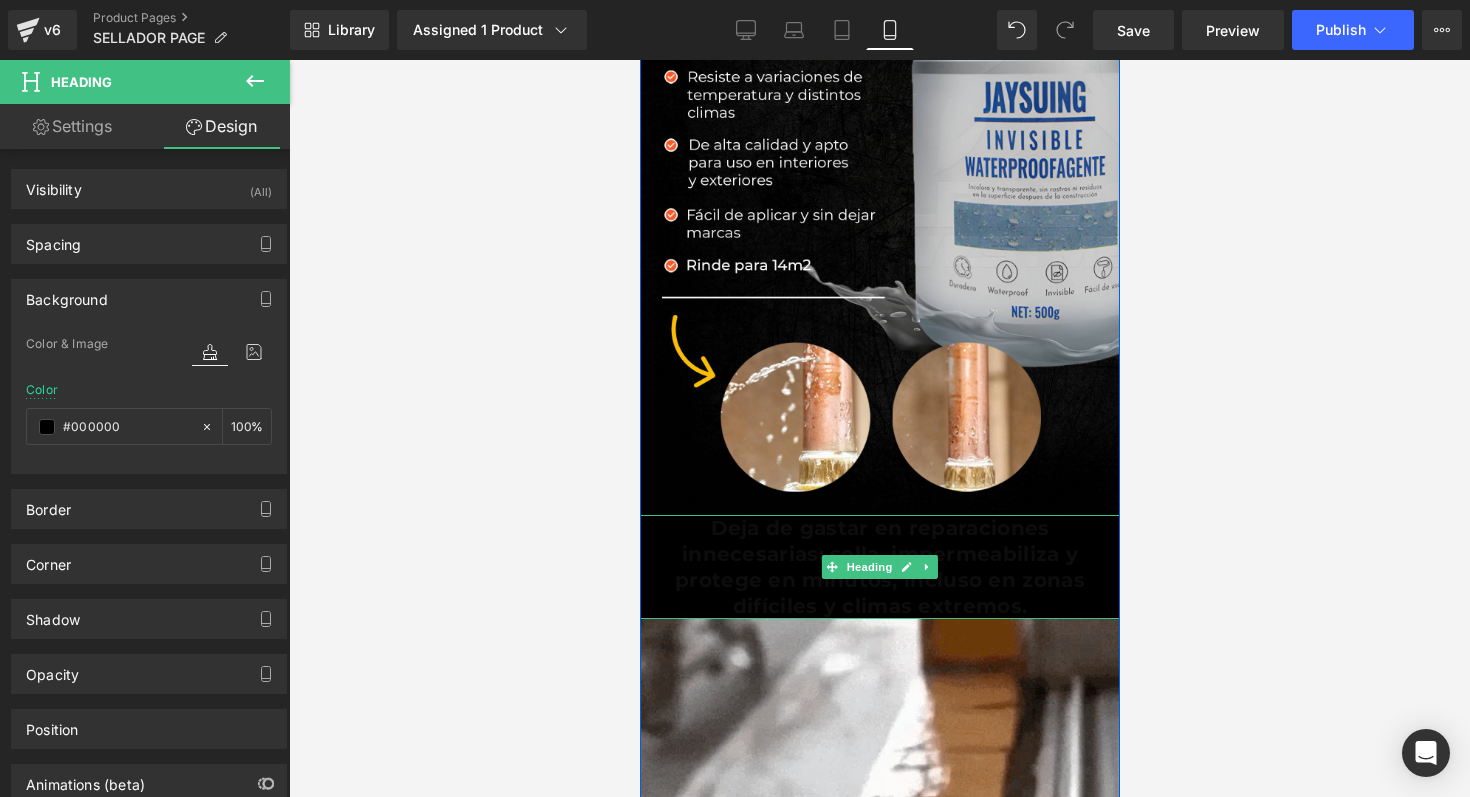click on "Deja de gastar en reparaciones innecesarias: sella, impermeabiliza y protege en minutos, incluso en zonas difíciles y climas extremos." at bounding box center (879, 567) 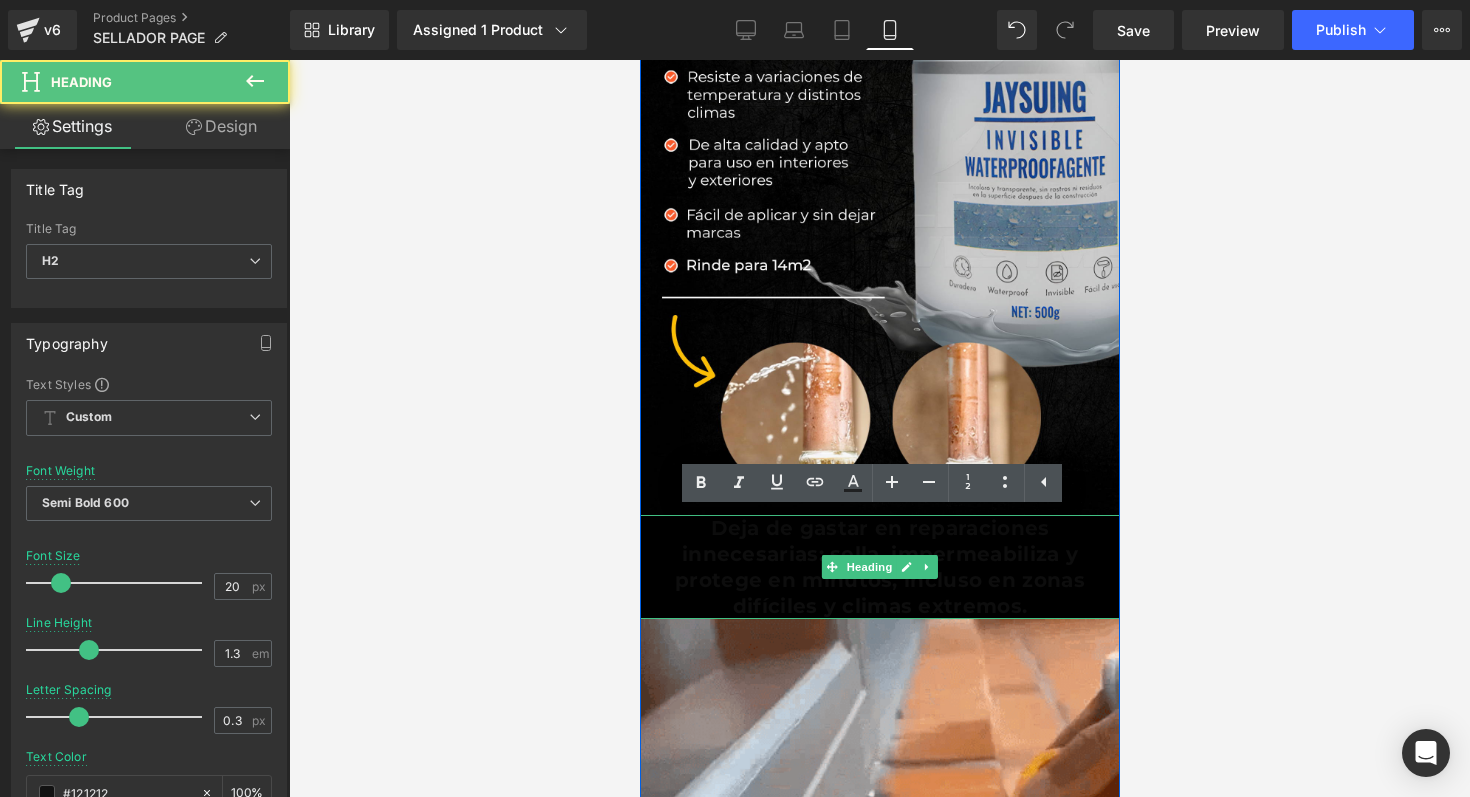 click on "Deja de gastar en reparaciones innecesarias: sella, impermeabiliza y protege en minutos, incluso en zonas difíciles y climas extremos." at bounding box center (879, 567) 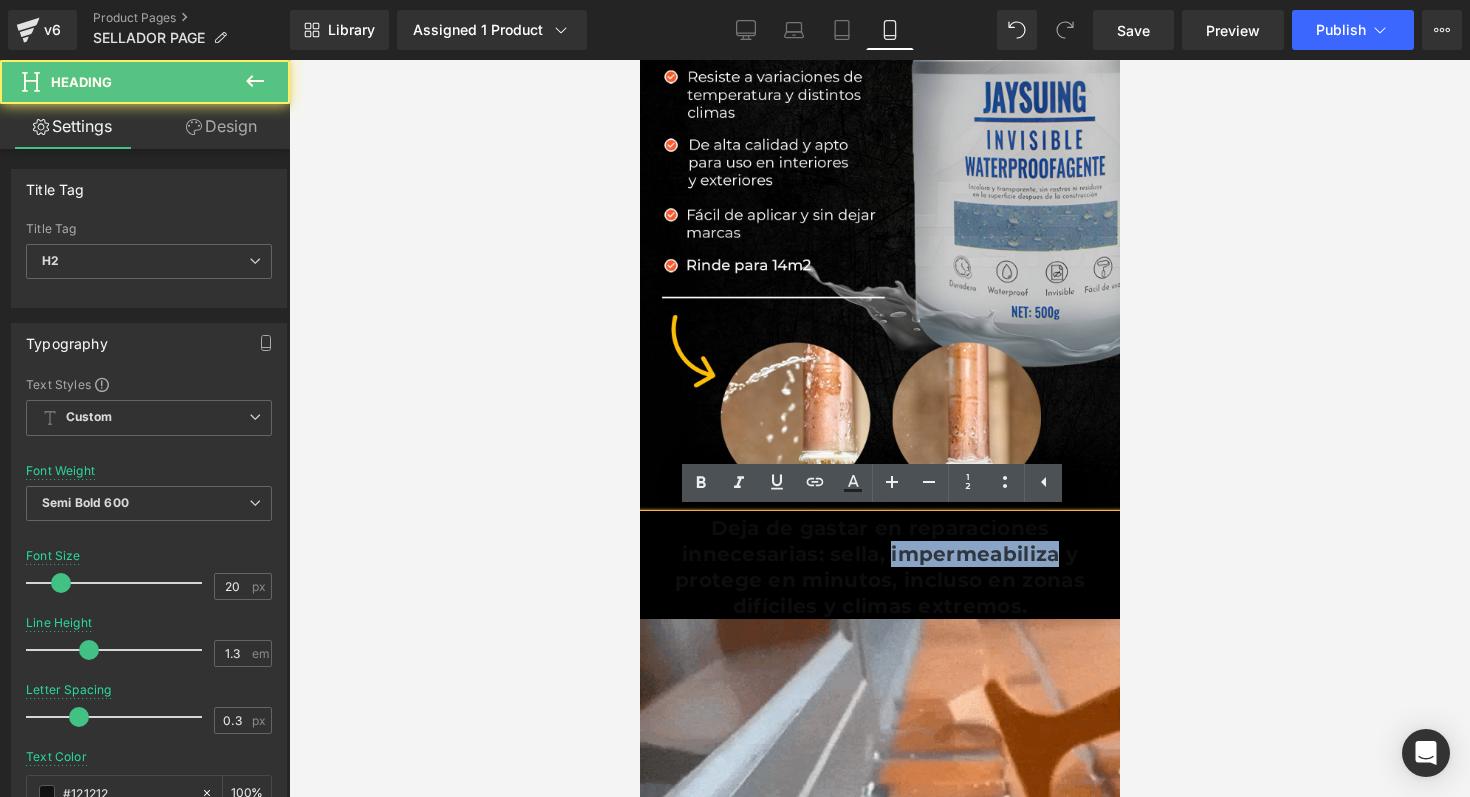click on "Deja de gastar en reparaciones innecesarias: sella, impermeabiliza y protege en minutos, incluso en zonas difíciles y climas extremos." at bounding box center (879, 567) 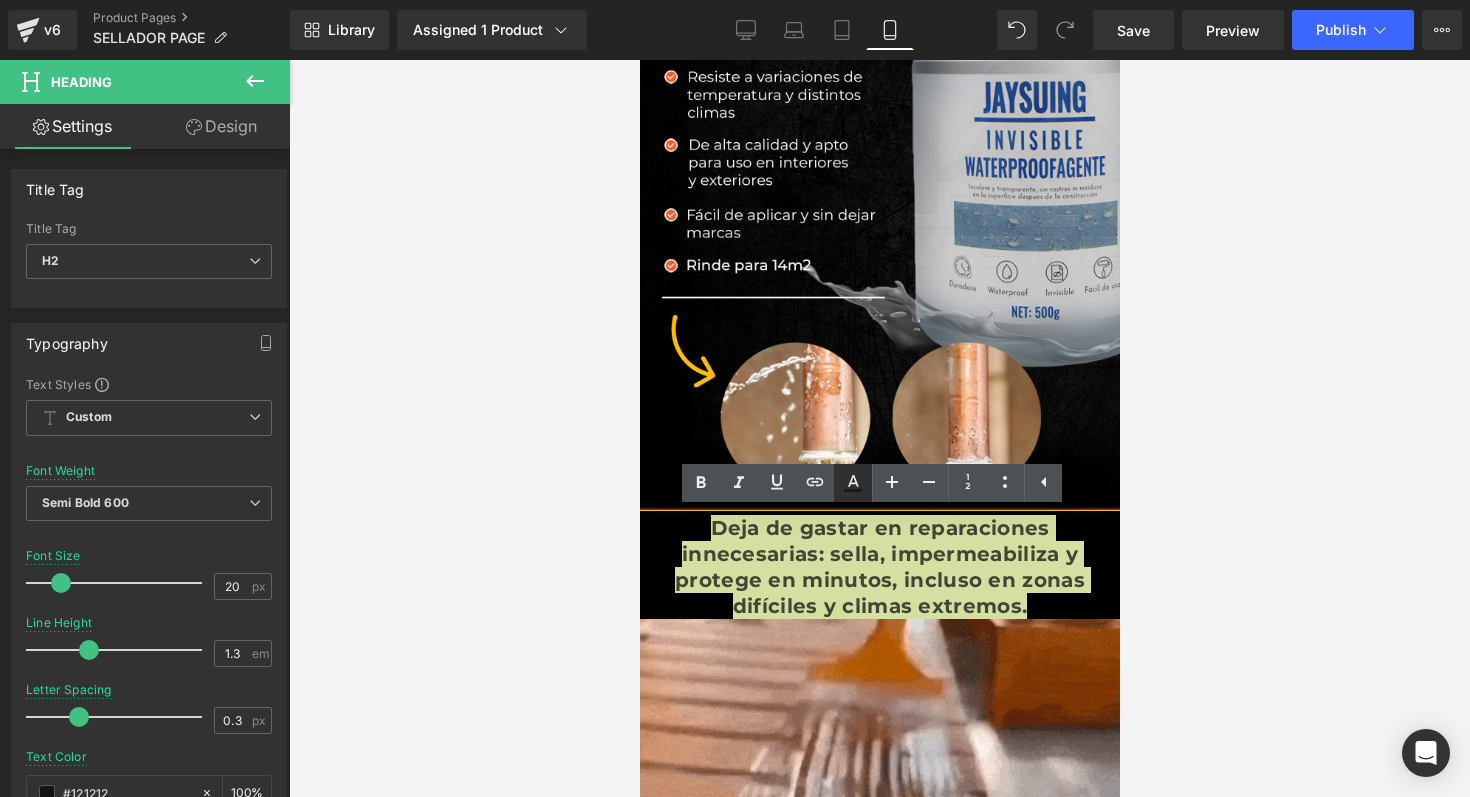 click 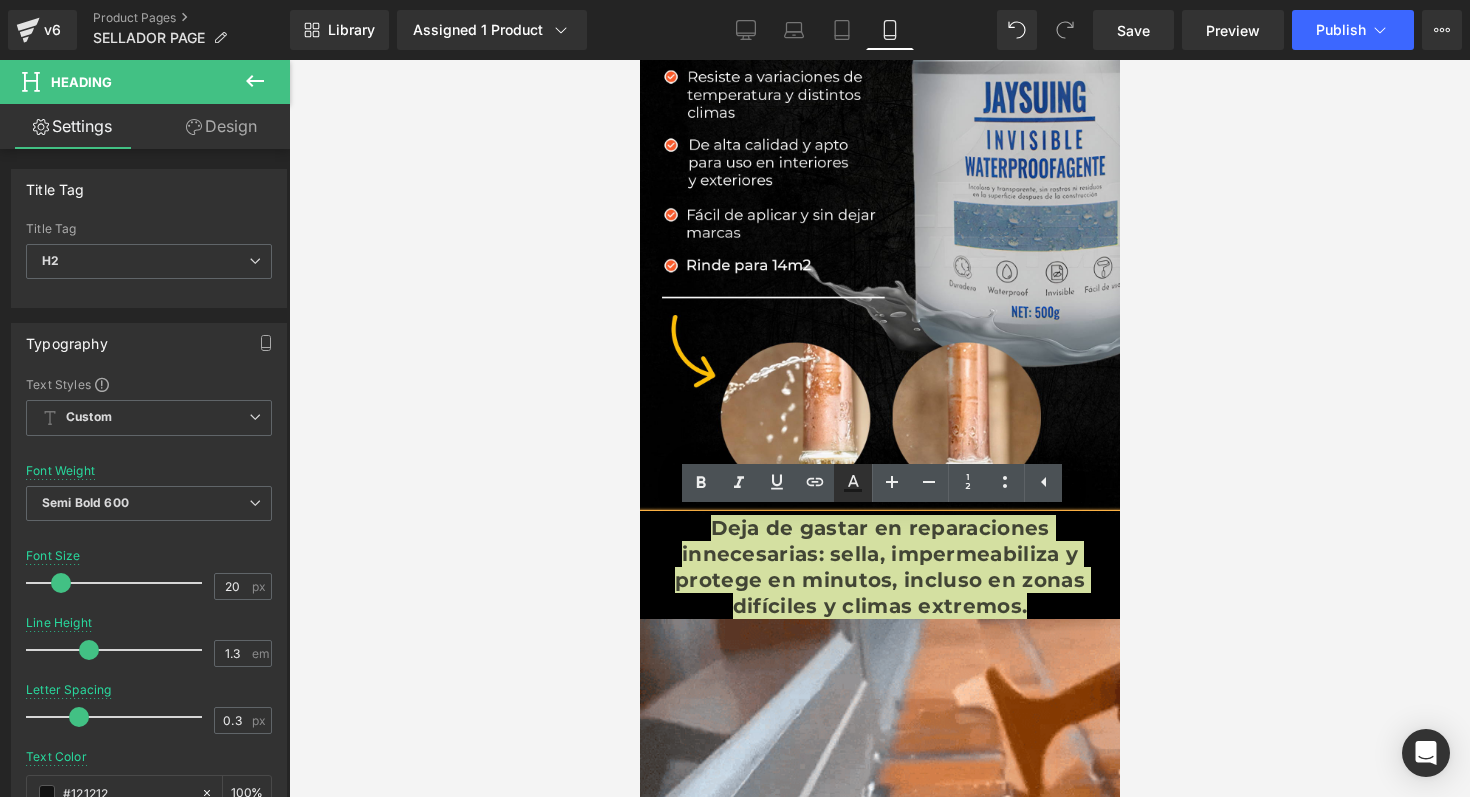 type on "75" 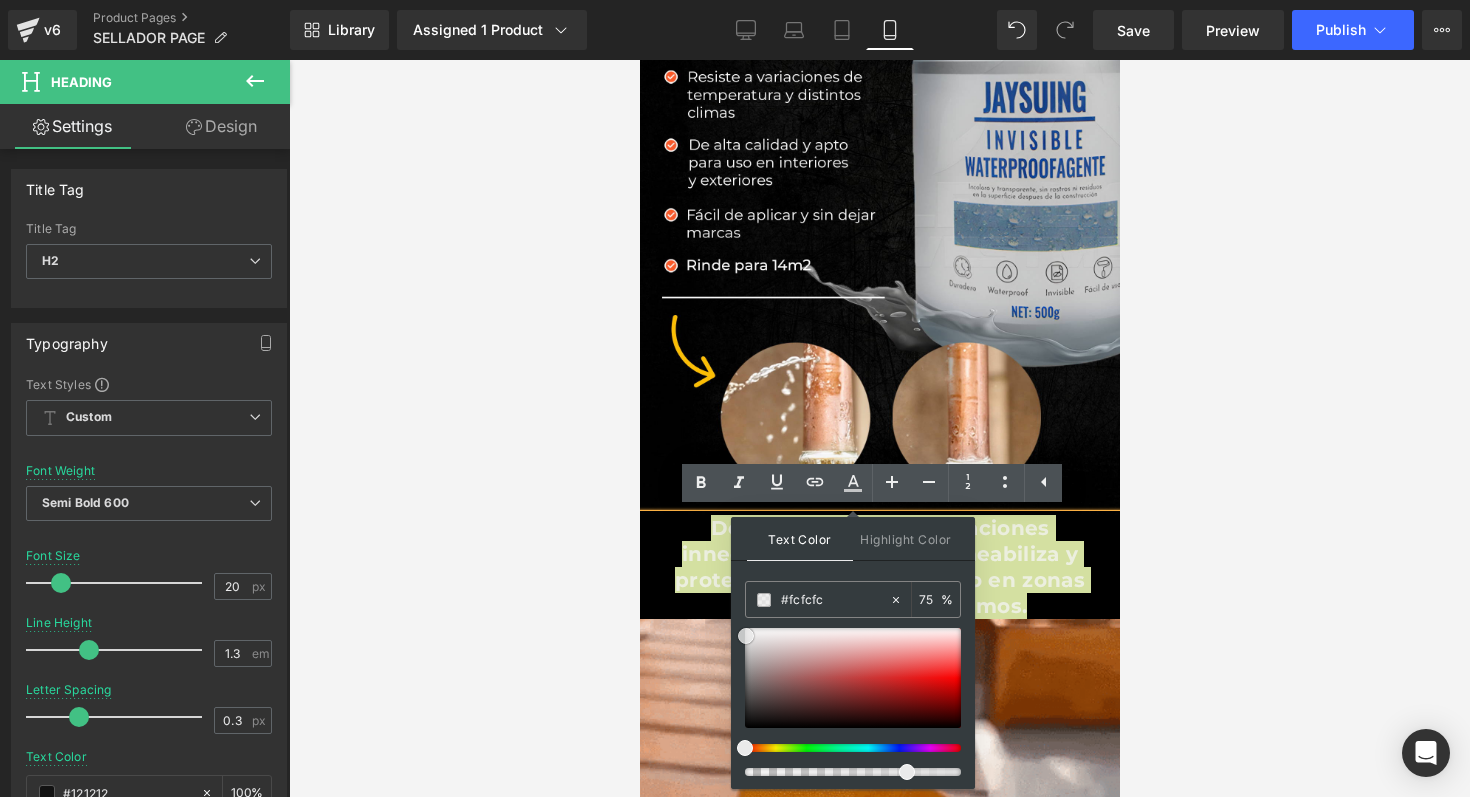 type on "#ffffff" 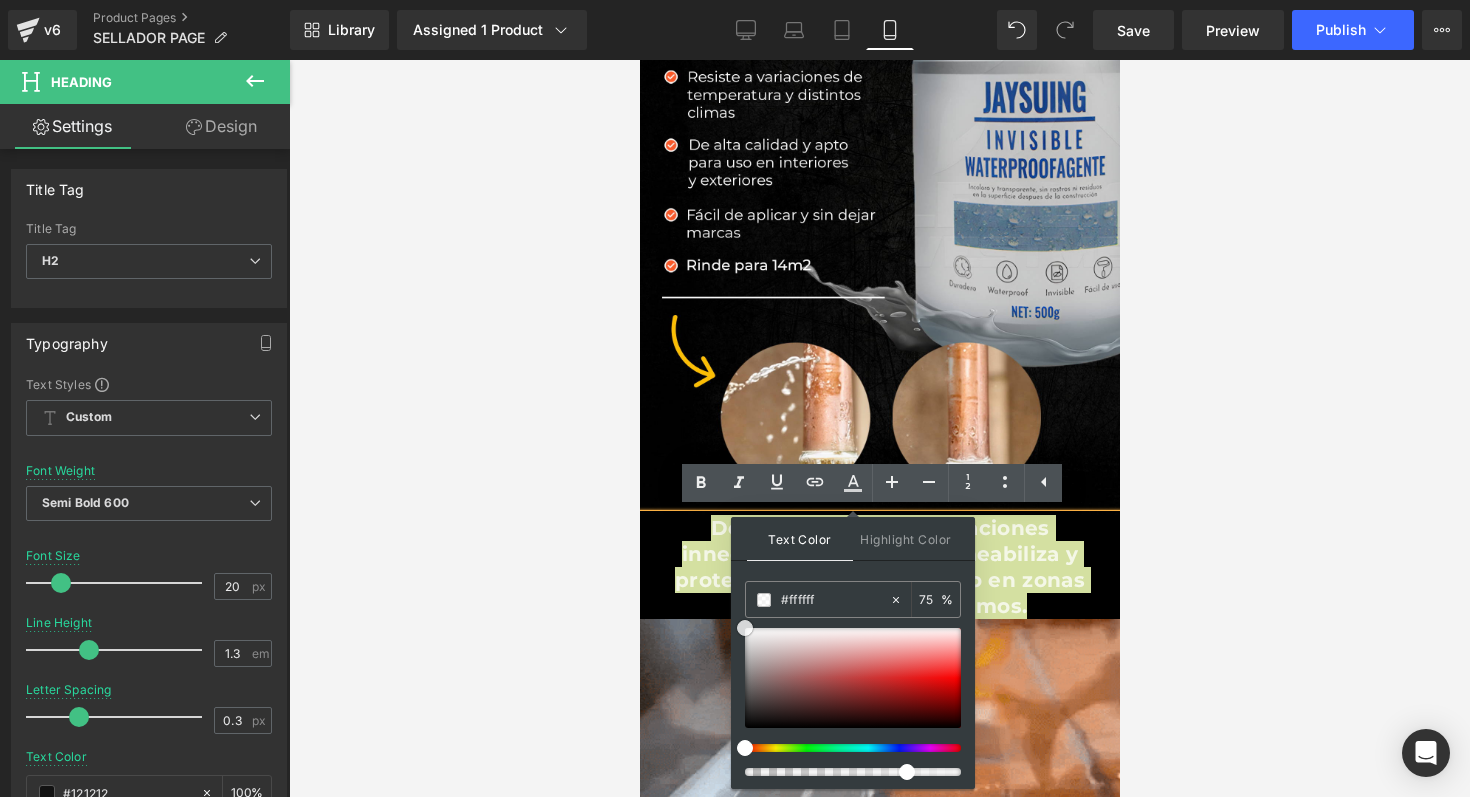 drag, startPoint x: 1395, startPoint y: 775, endPoint x: 693, endPoint y: 581, distance: 728.3131 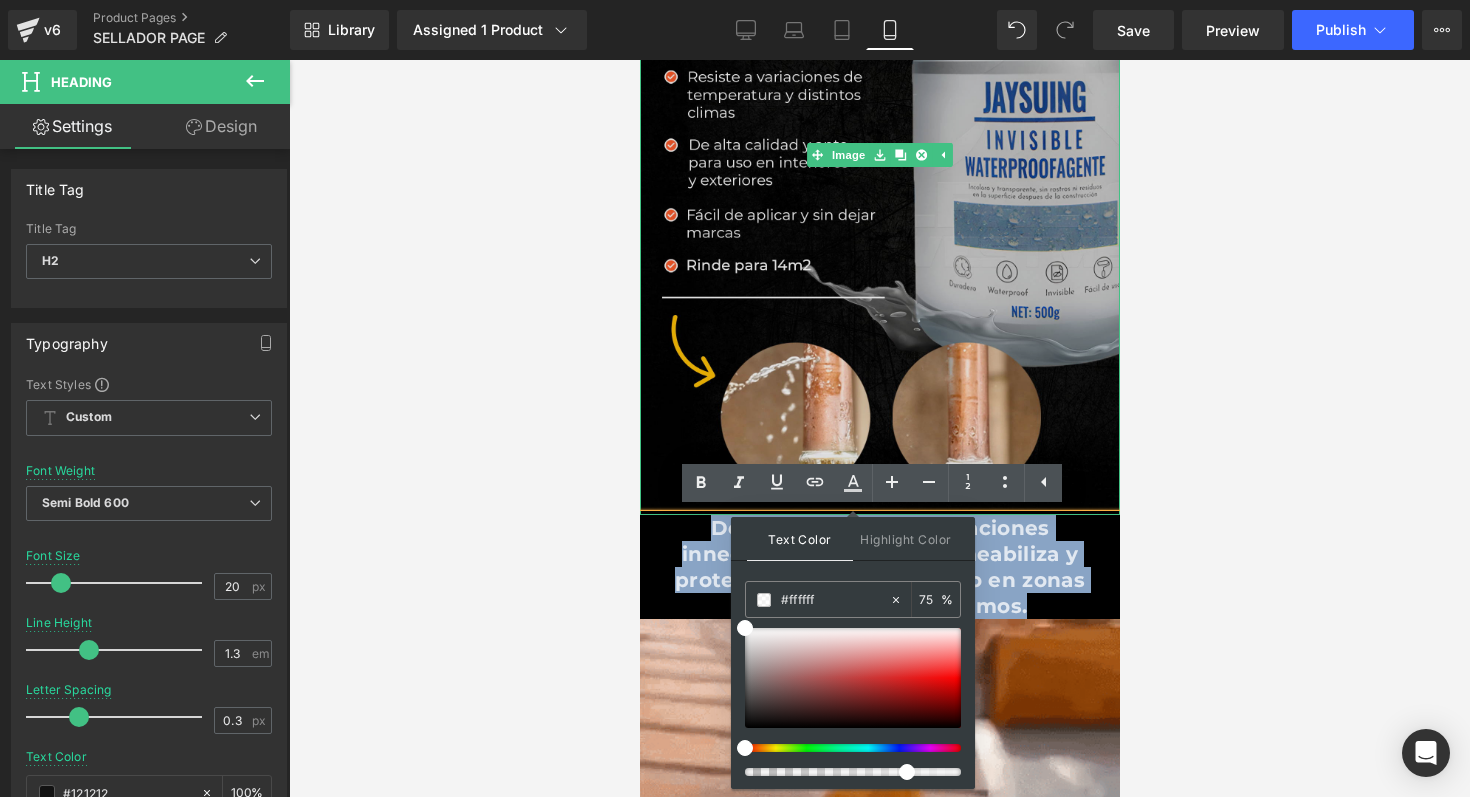 click at bounding box center [879, 155] 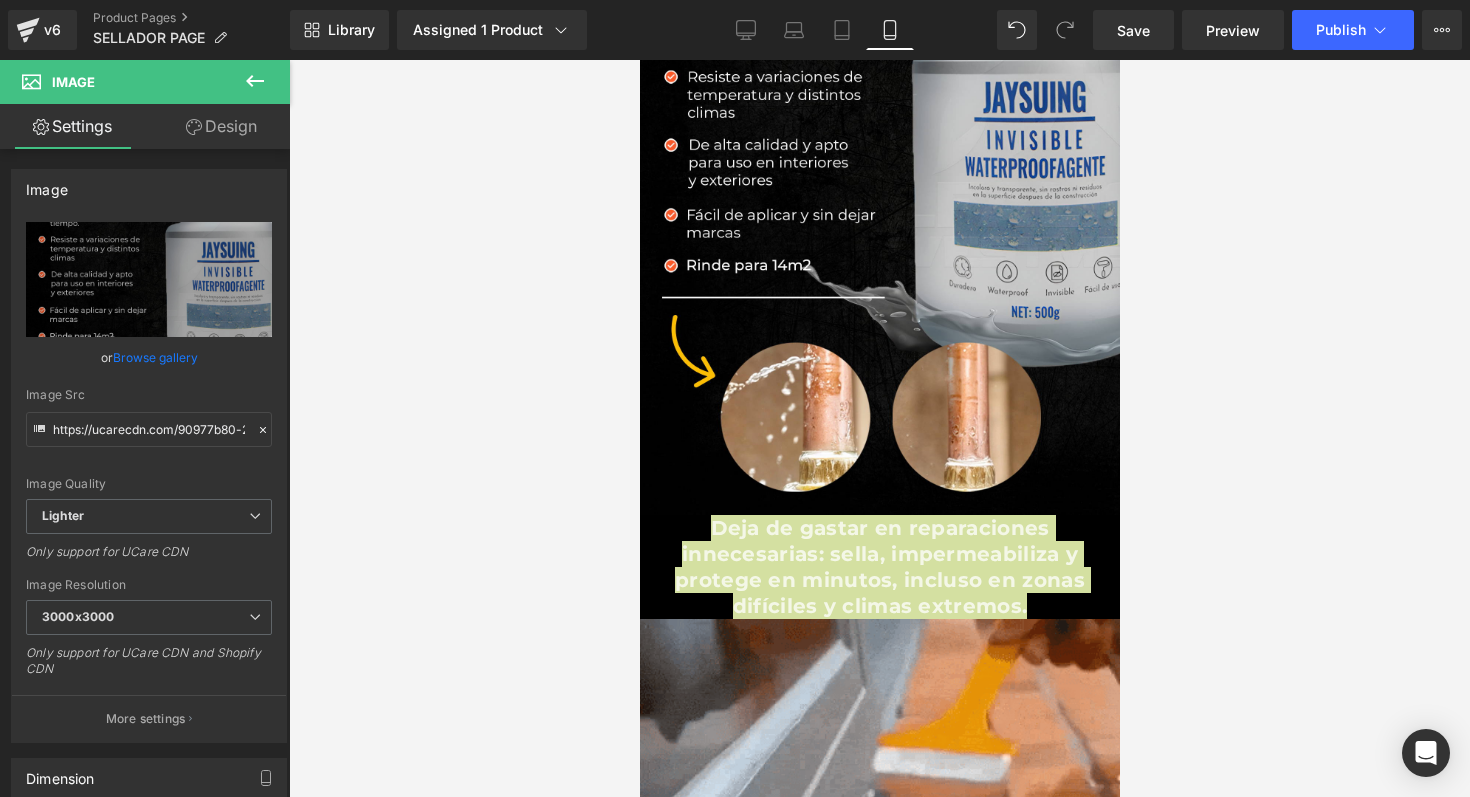 click at bounding box center [879, 428] 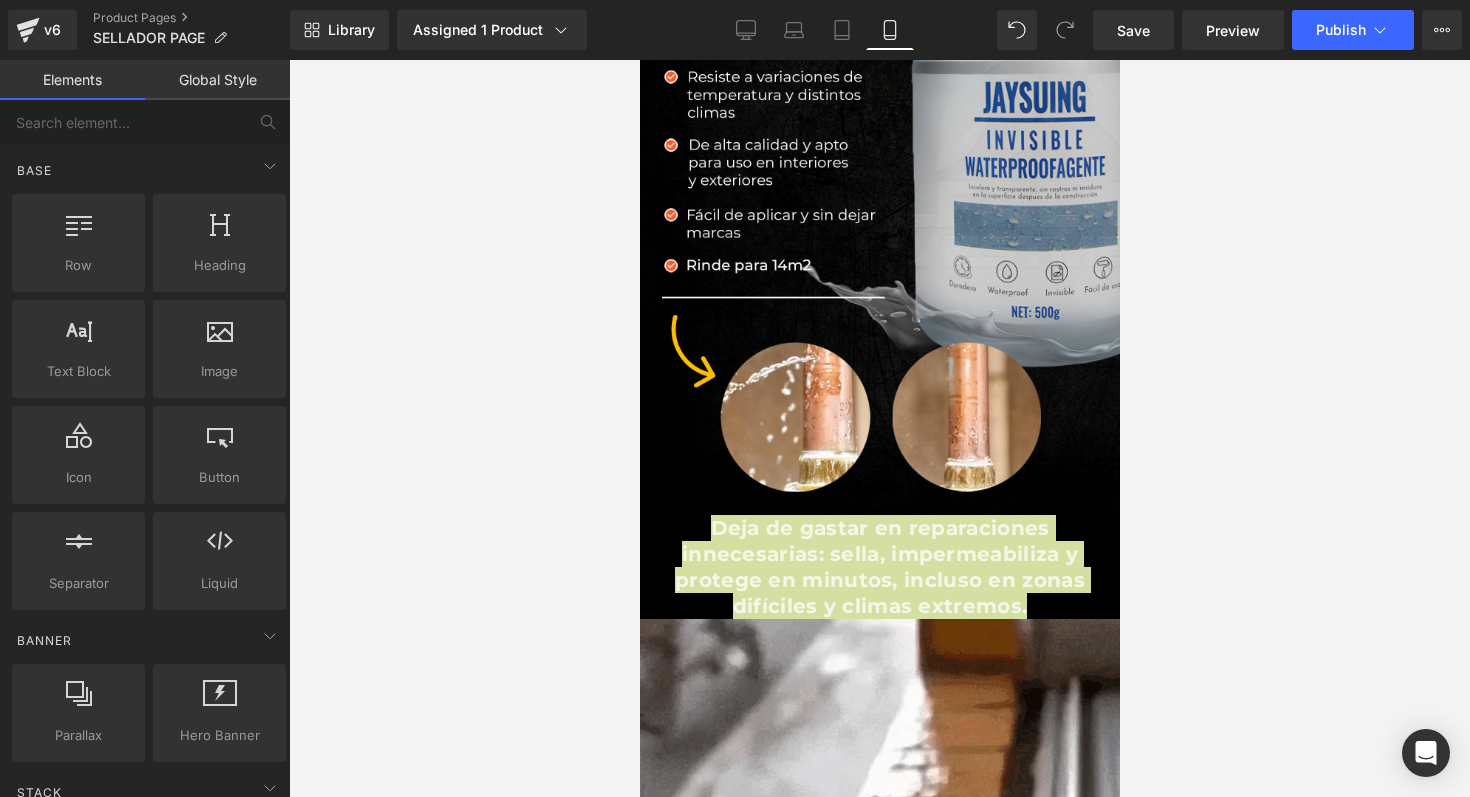 click at bounding box center (879, 428) 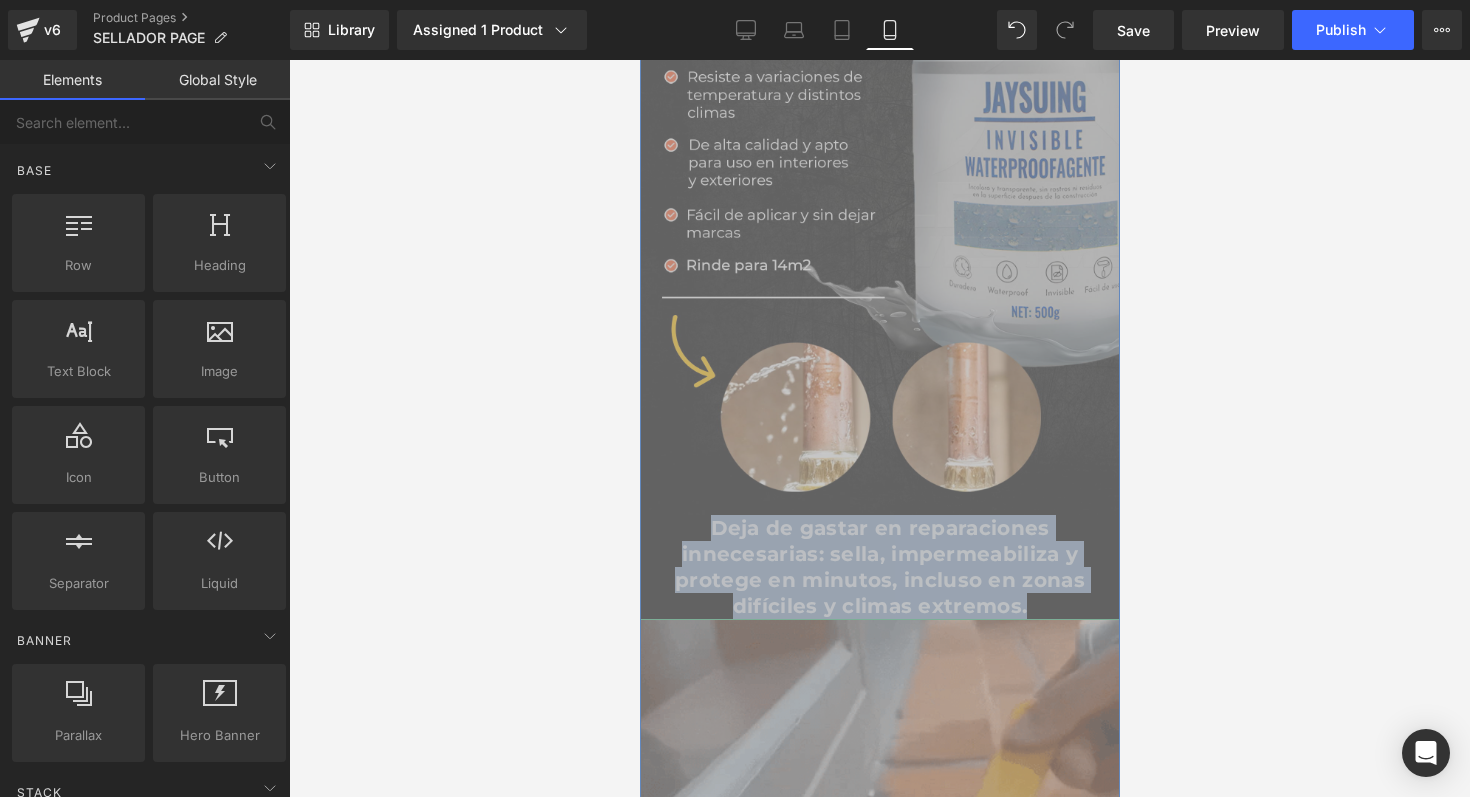 click at bounding box center [879, 919] 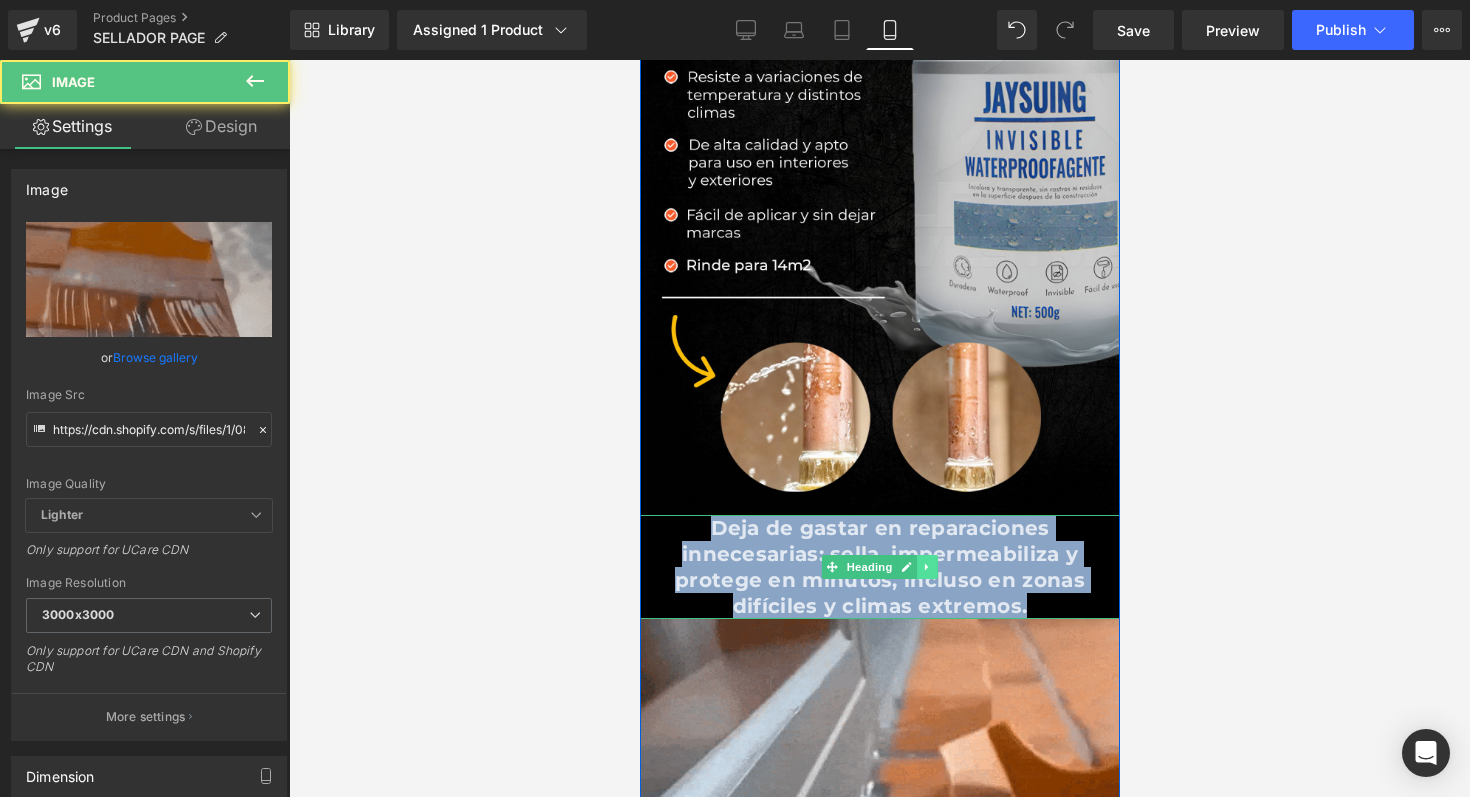 click at bounding box center (926, 567) 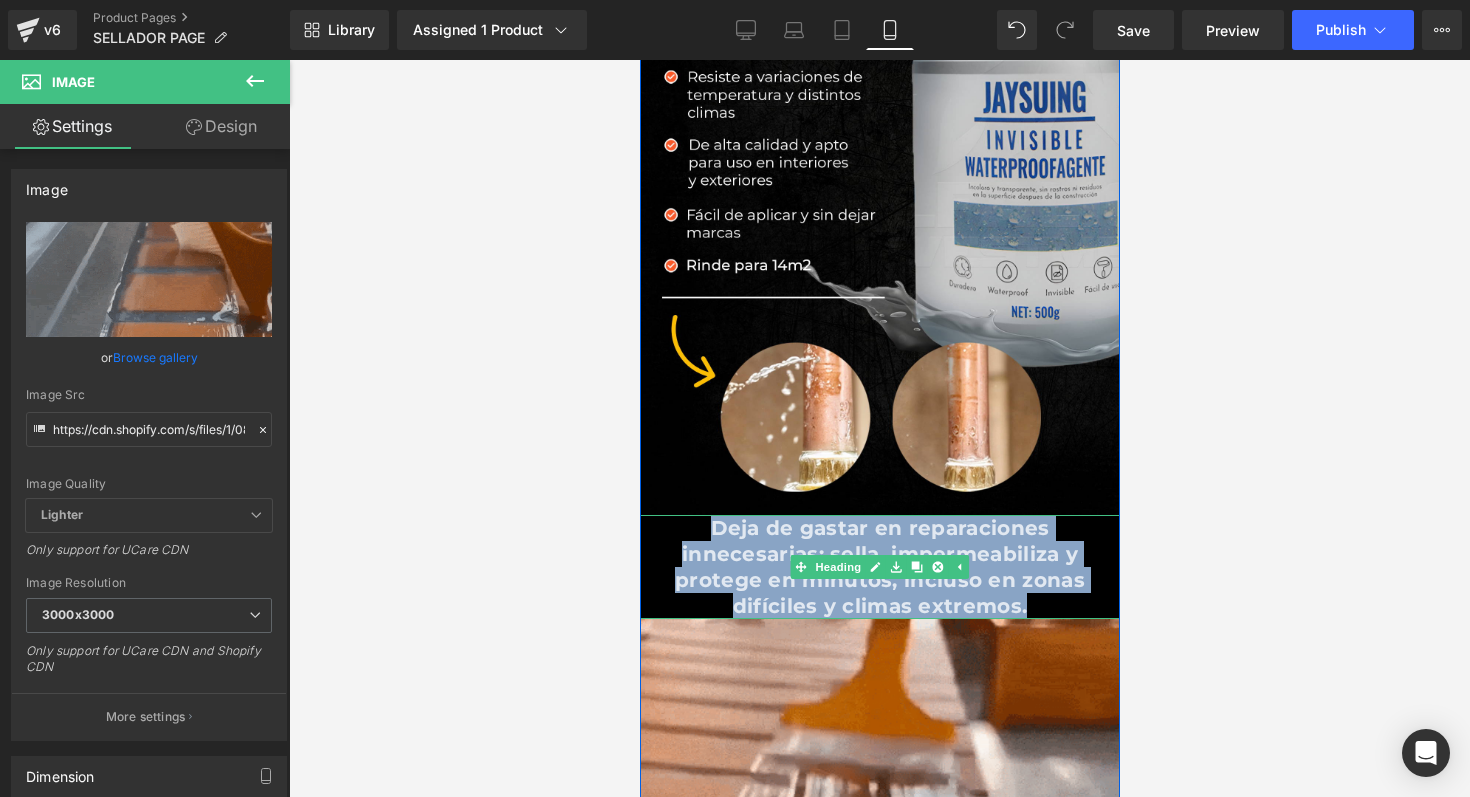 click on "Deja de gastar en reparaciones innecesarias: sella, impermeabiliza y protege en minutos, incluso en zonas difíciles y climas extremos." at bounding box center [879, 567] 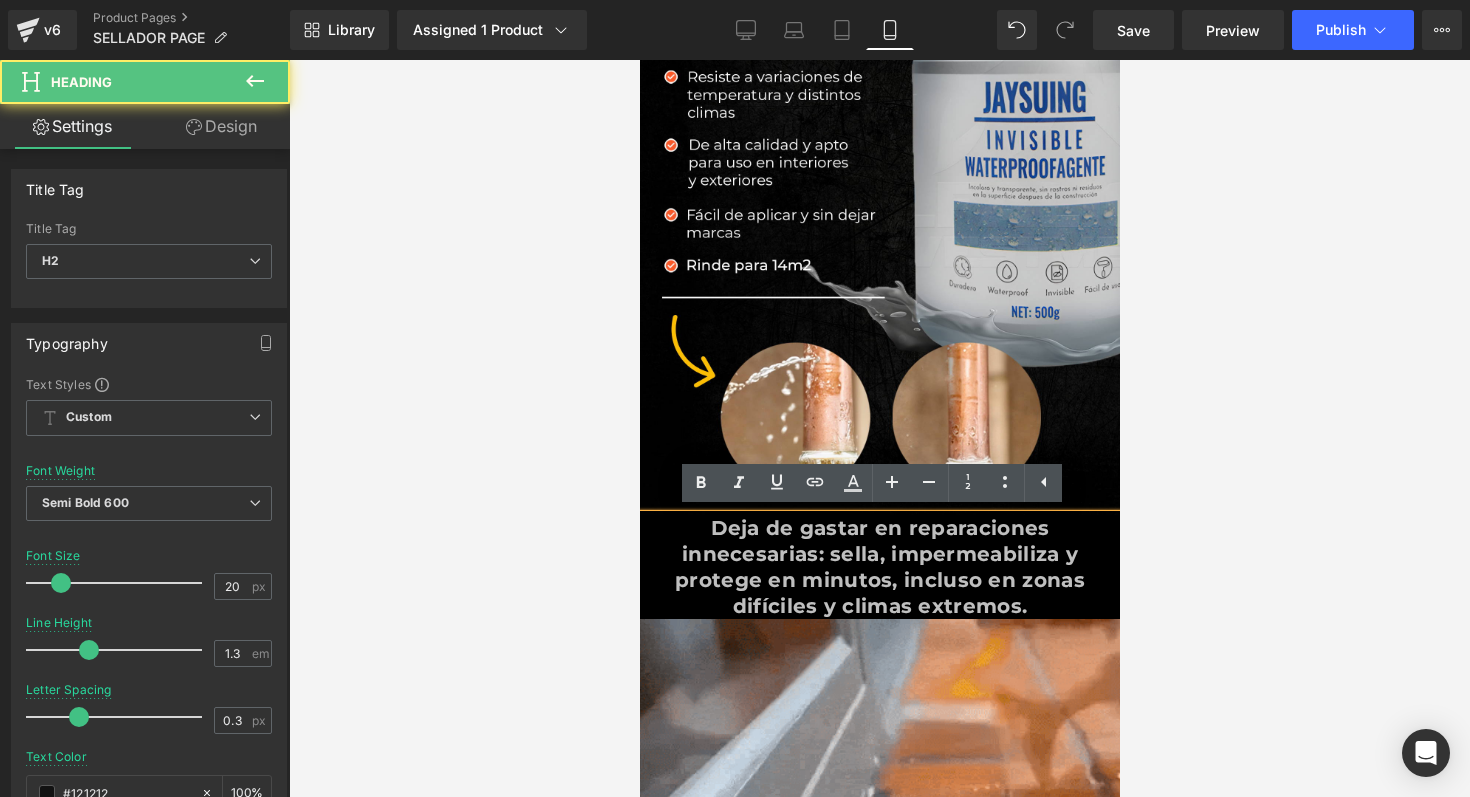 click on "Deja de gastar en reparaciones innecesarias: sella, impermeabiliza y protege en minutos, incluso en zonas difíciles y climas extremos." at bounding box center [879, 567] 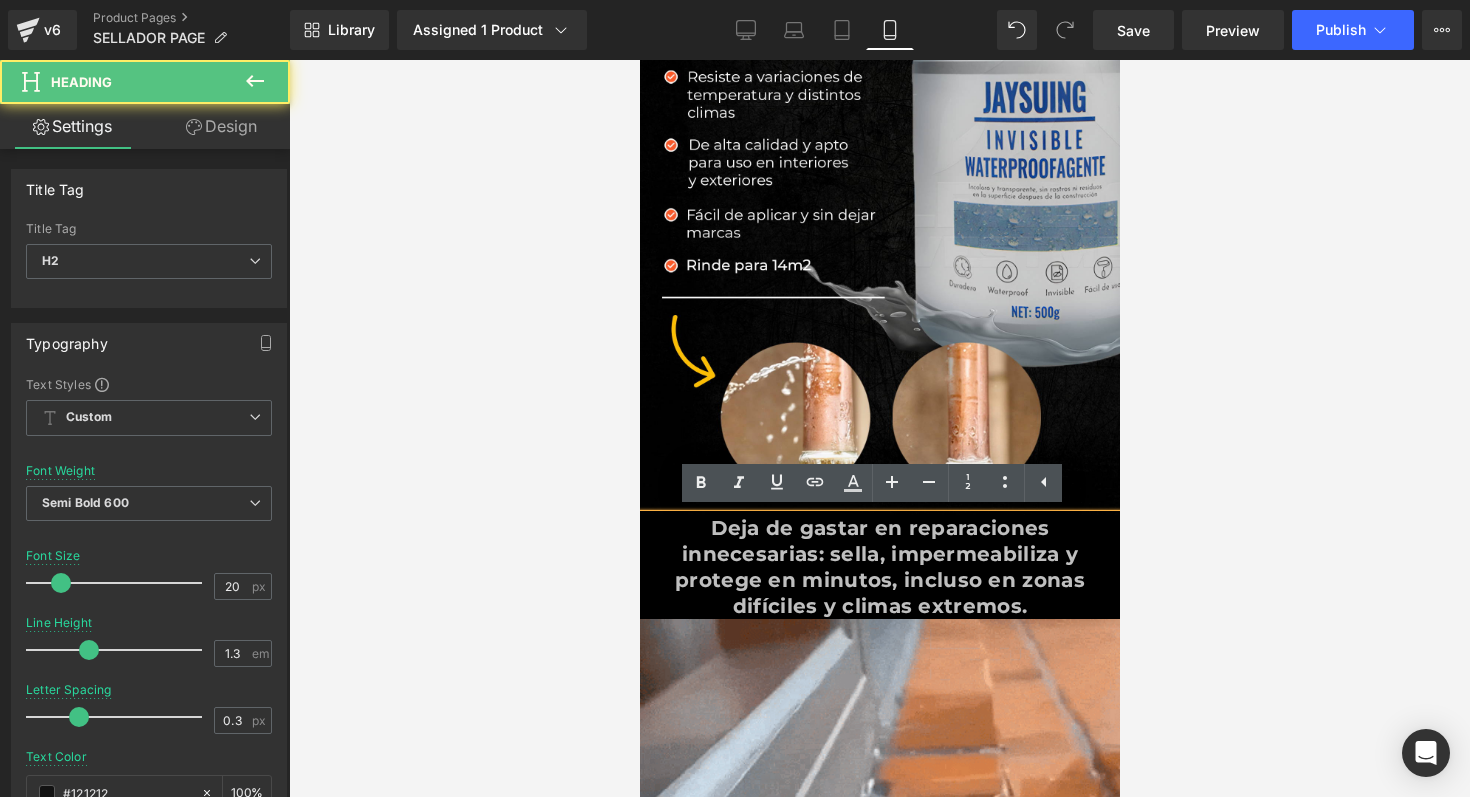 click on "Deja de gastar en reparaciones innecesarias: sella, impermeabiliza y protege en minutos, incluso en zonas difíciles y climas extremos." at bounding box center [879, 567] 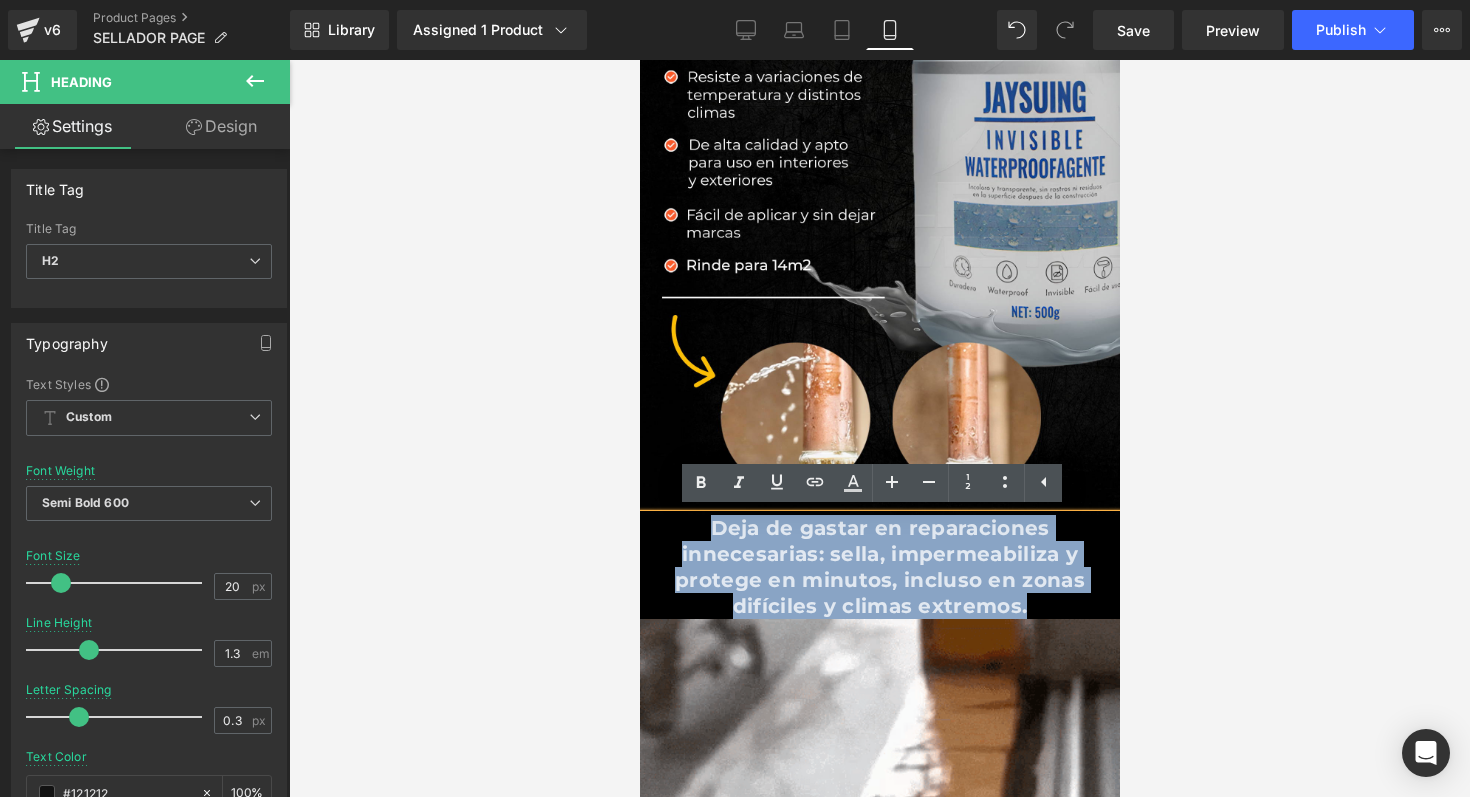 click on "Deja de gastar en reparaciones innecesarias: sella, impermeabiliza y protege en minutos, incluso en zonas difíciles y climas extremos." at bounding box center (879, 567) 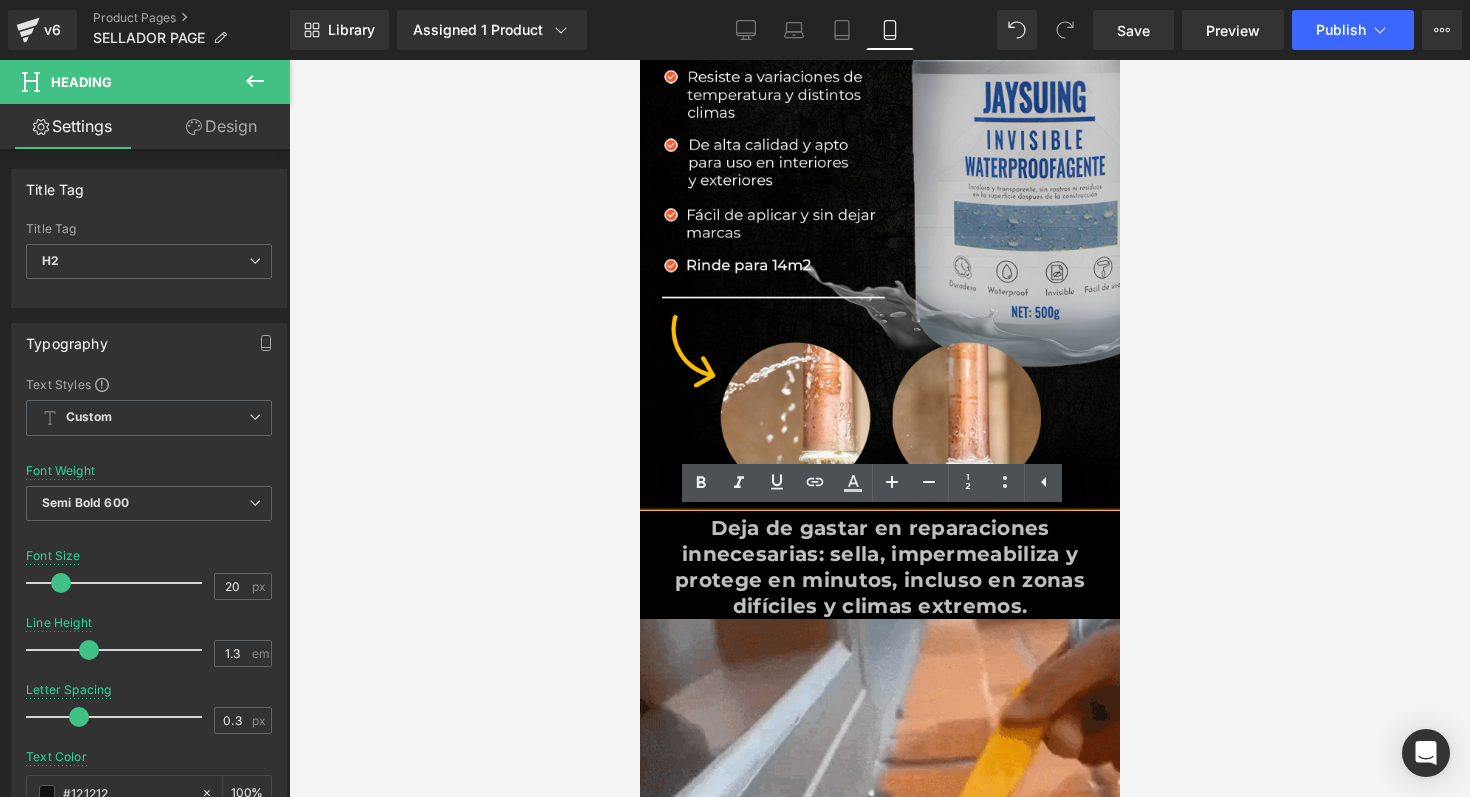 click on "Deja de gastar en reparaciones innecesarias: sella, impermeabiliza y protege en minutos, incluso en zonas difíciles y climas extremos." at bounding box center [879, 567] 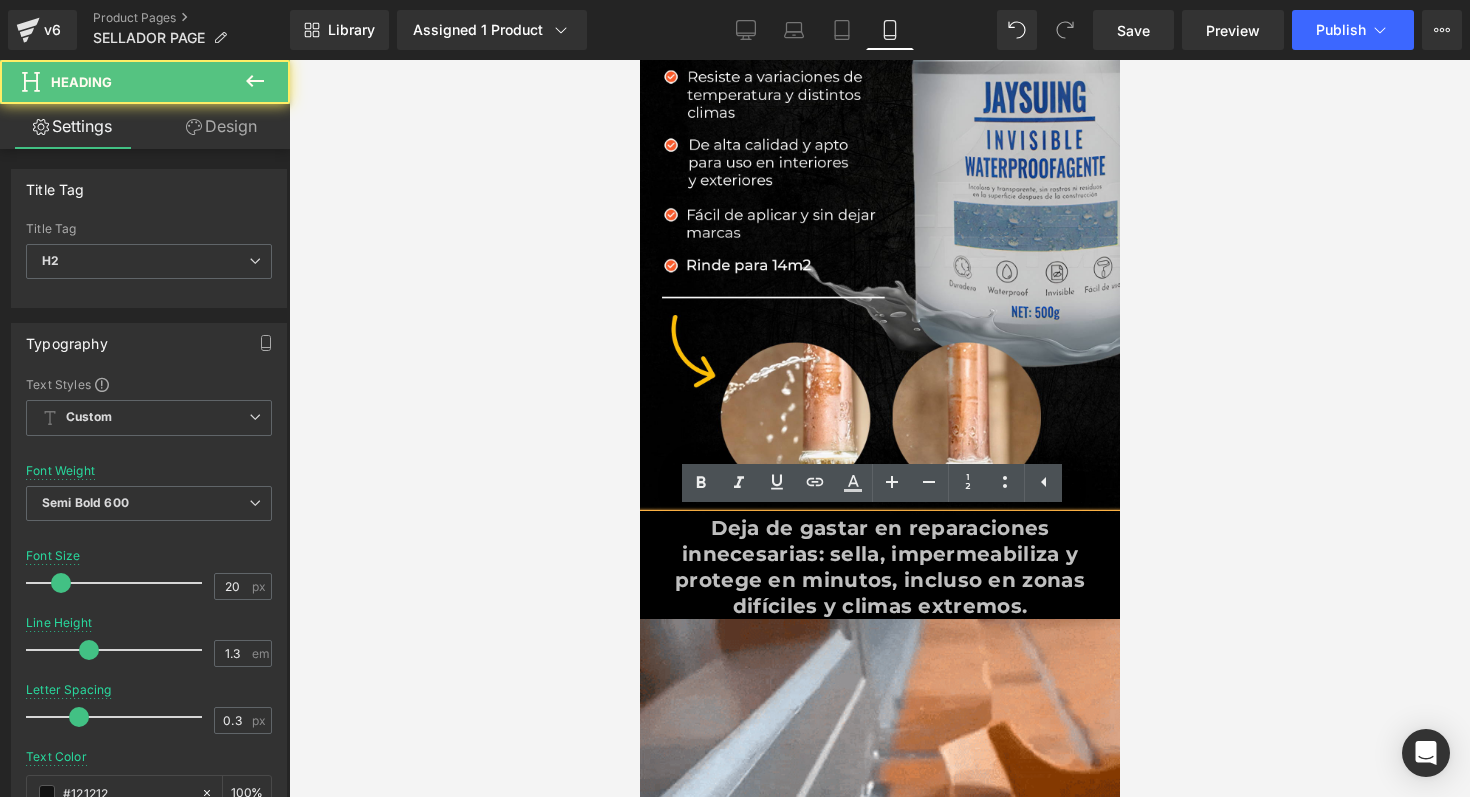 click on "Deja de gastar en reparaciones innecesarias: sella, impermeabiliza y protege en minutos, incluso en zonas difíciles y climas extremos." at bounding box center [879, 567] 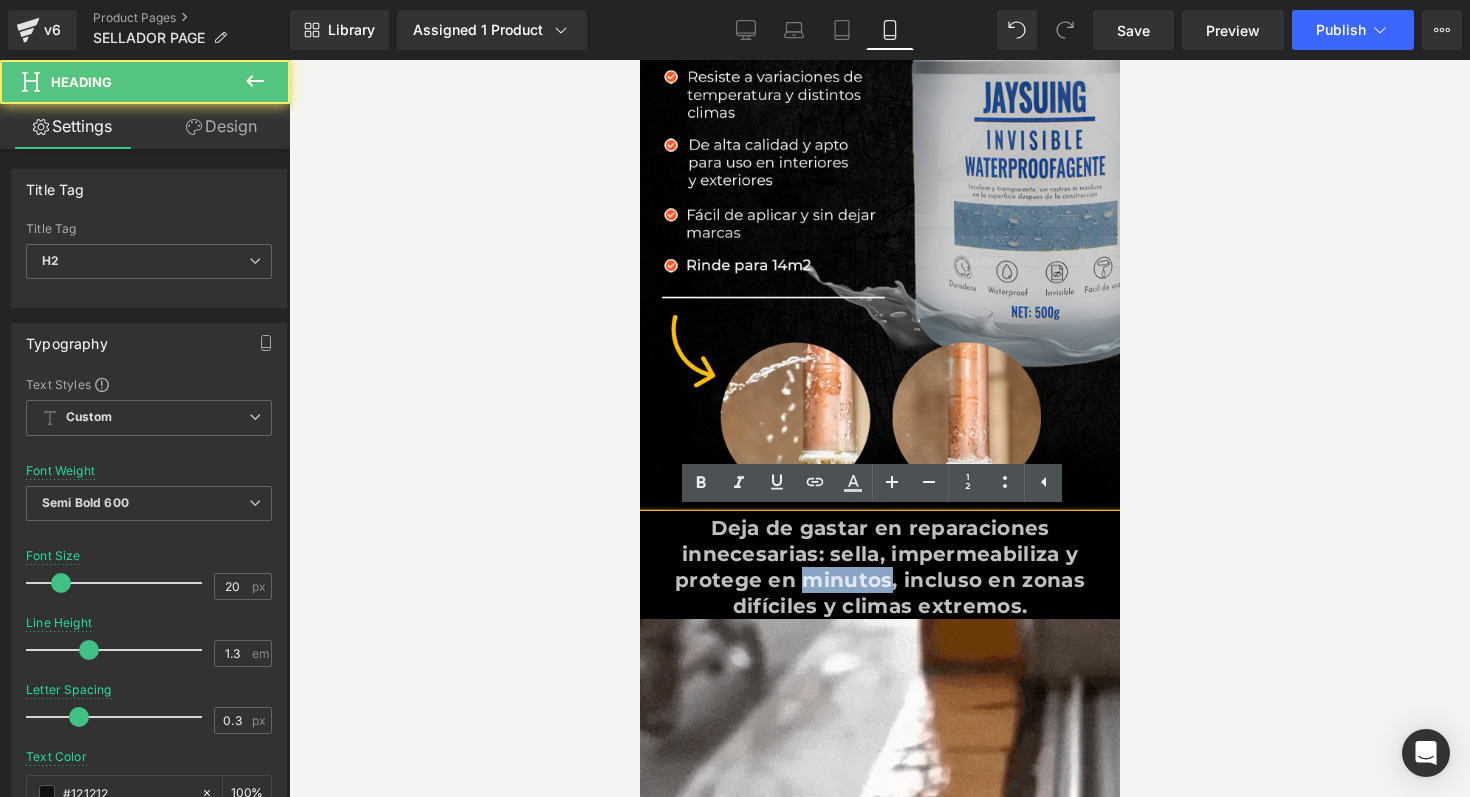 click on "Deja de gastar en reparaciones innecesarias: sella, impermeabiliza y protege en minutos, incluso en zonas difíciles y climas extremos." at bounding box center (879, 567) 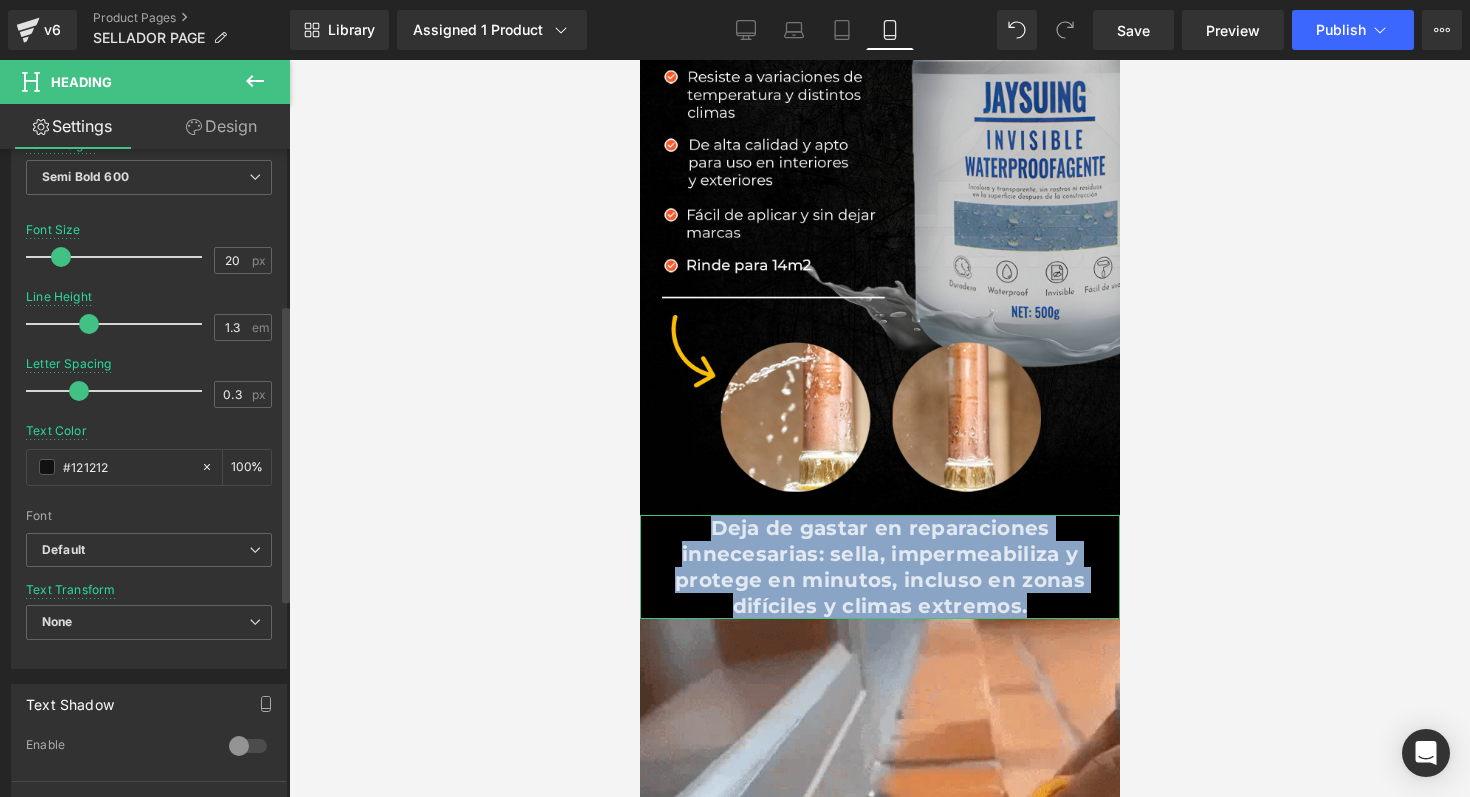 scroll, scrollTop: 339, scrollLeft: 0, axis: vertical 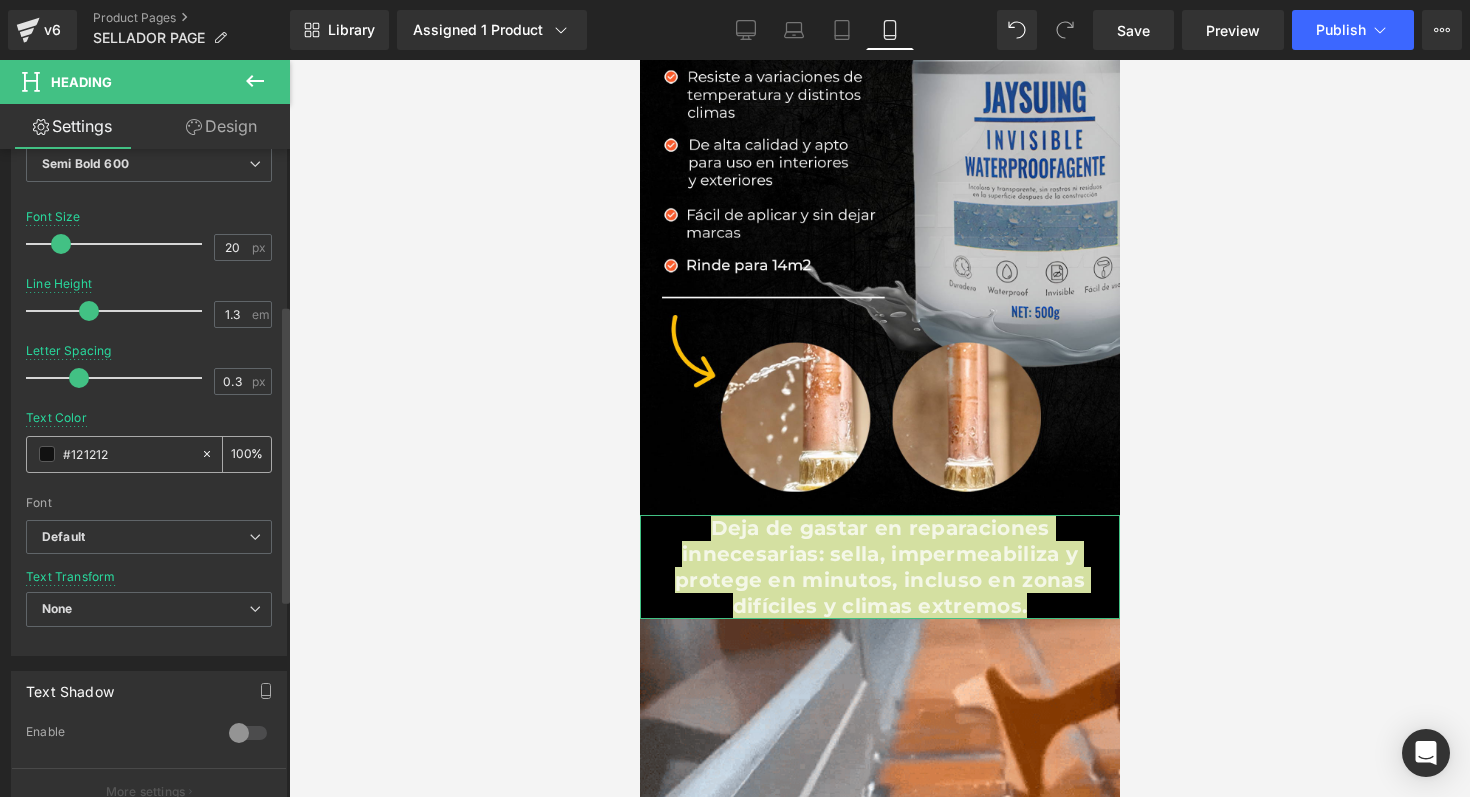 click at bounding box center [47, 454] 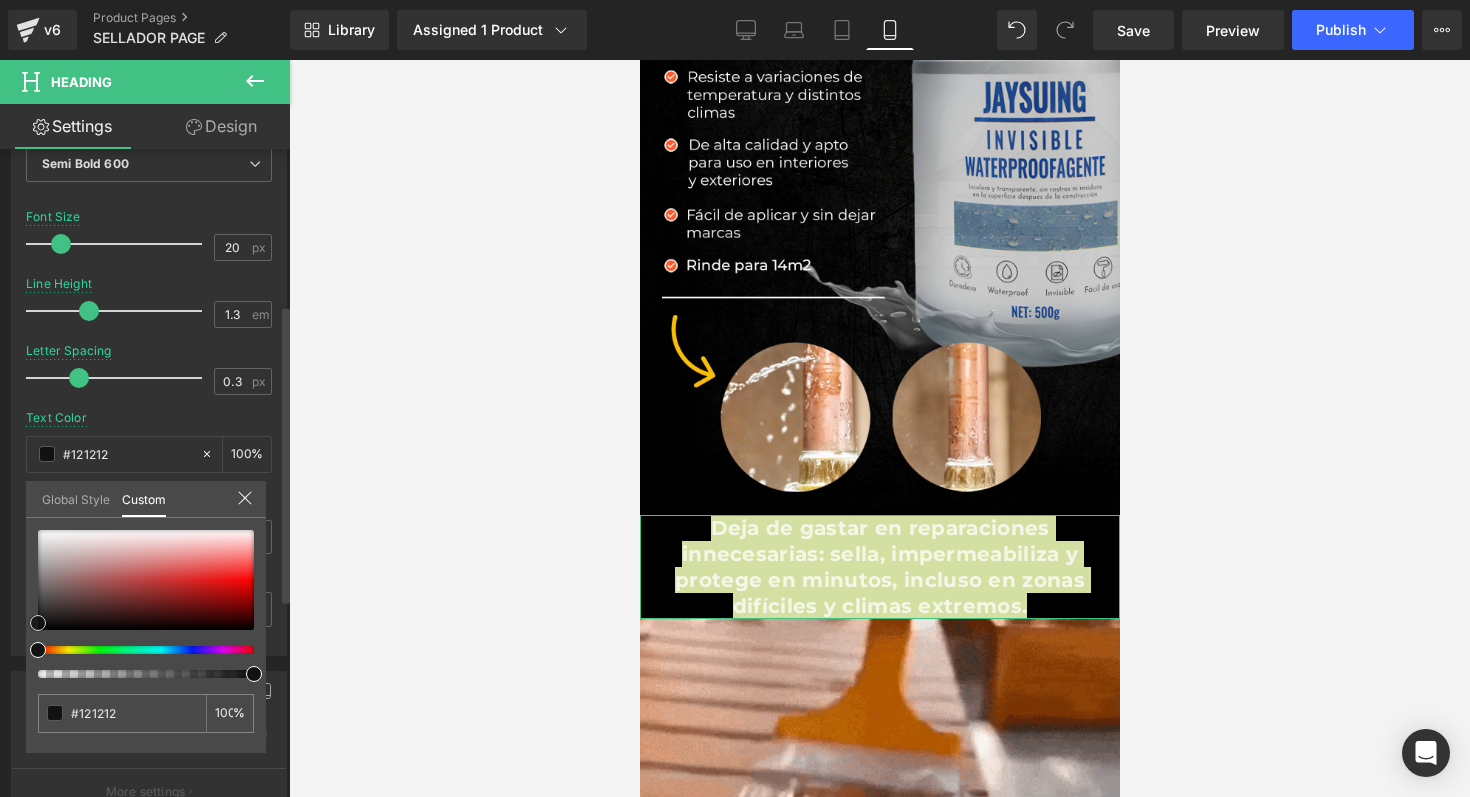 type on "#cac3c3" 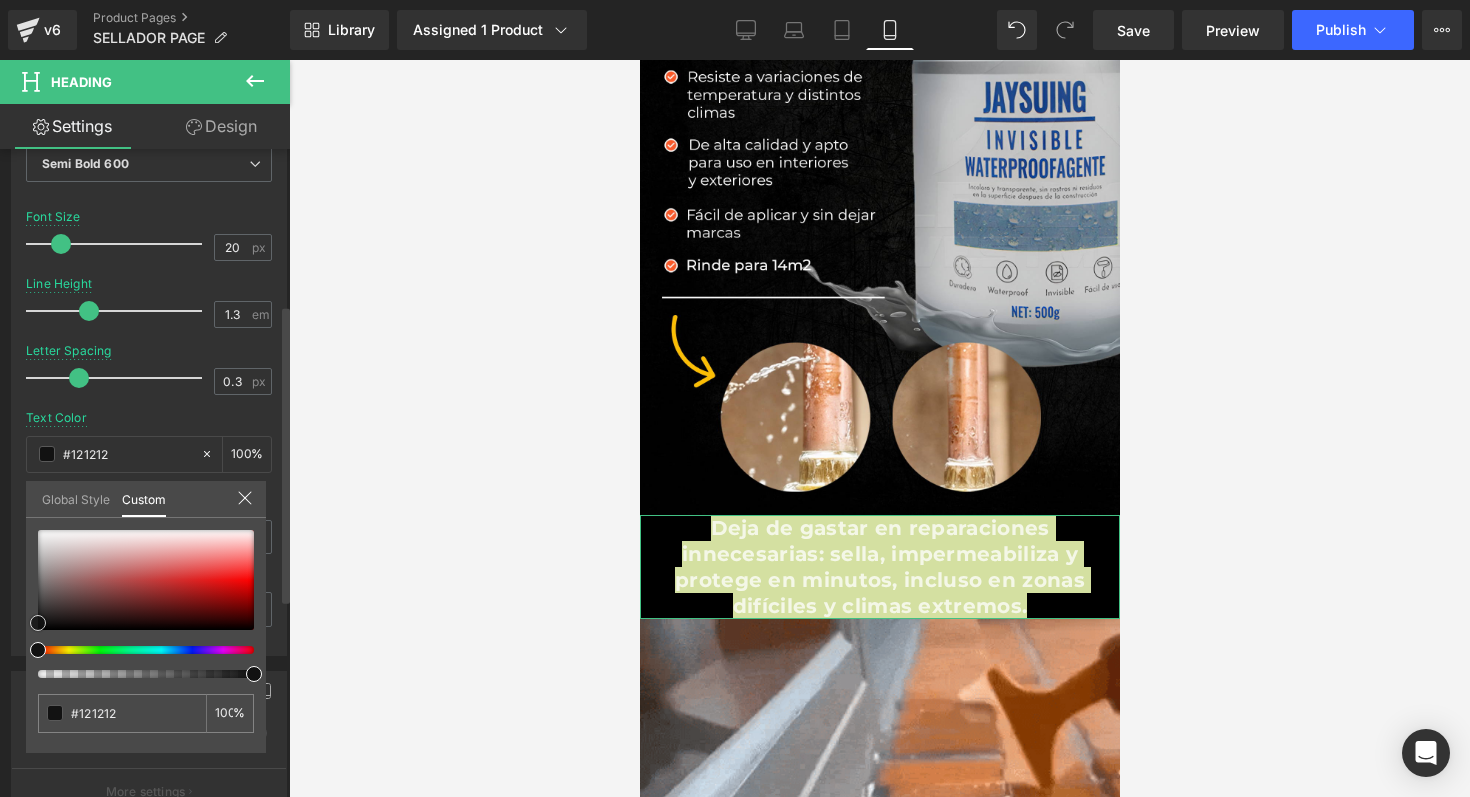 type on "#cac3c3" 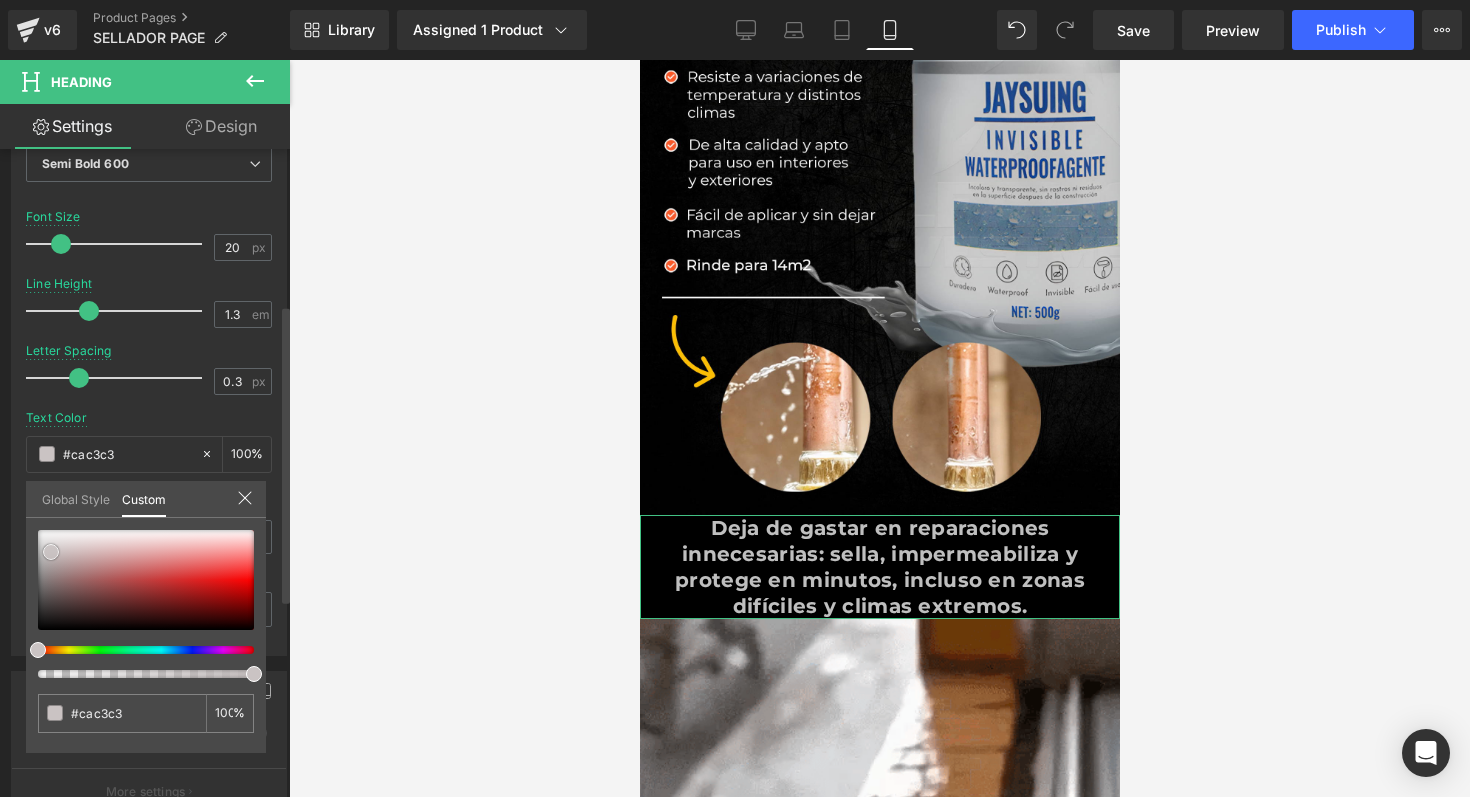 click at bounding box center (146, 580) 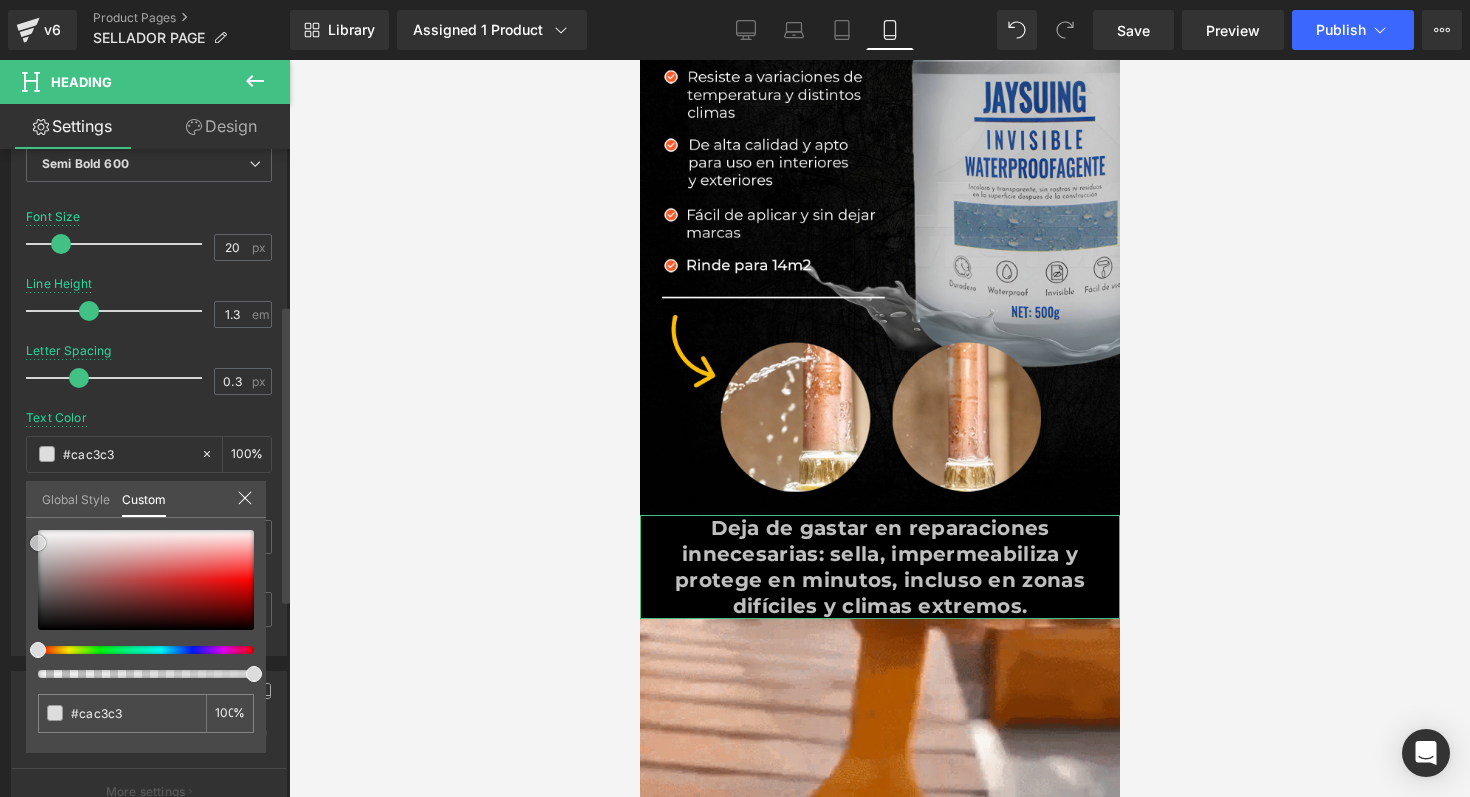 type on "#dddddd" 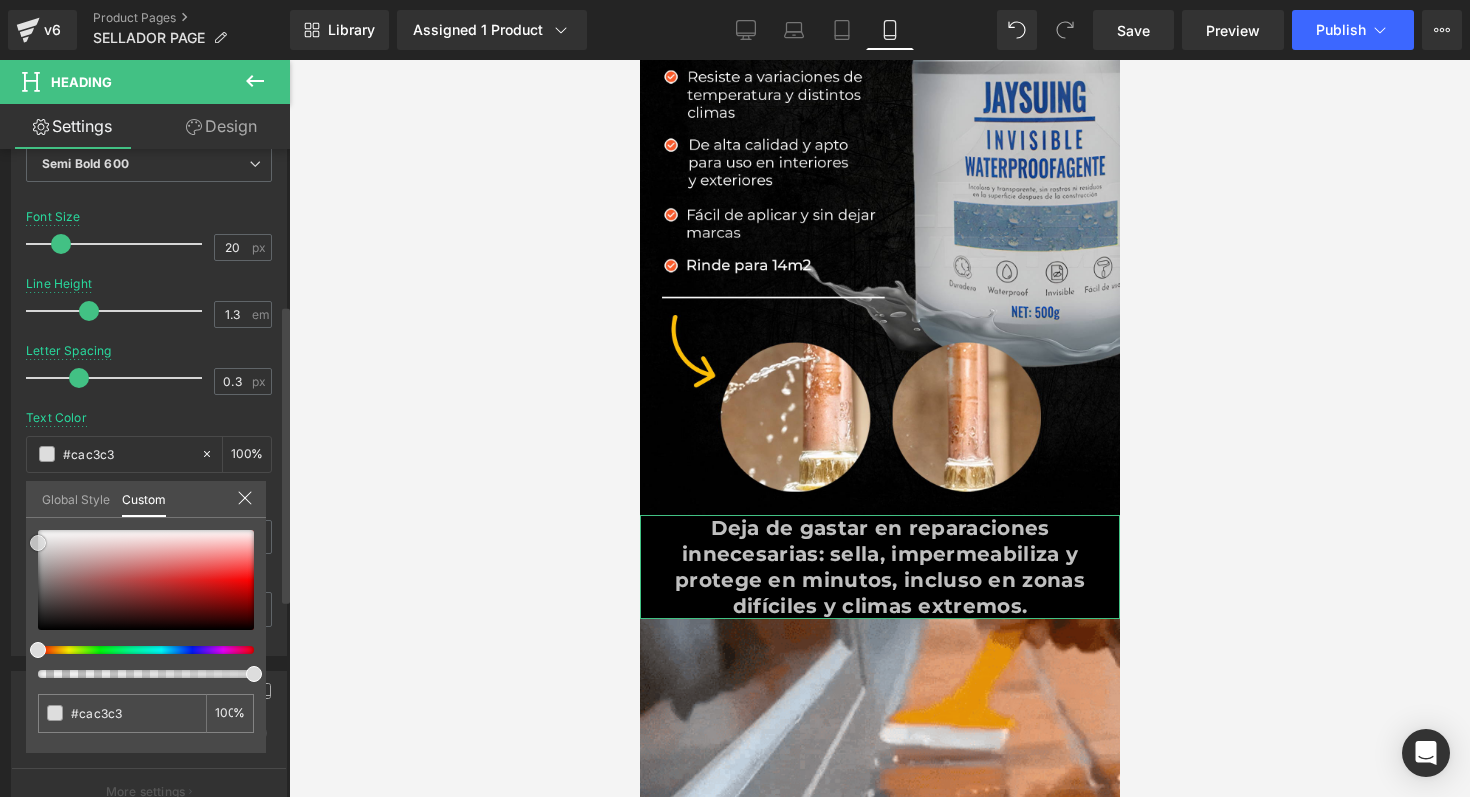 type on "#dddddd" 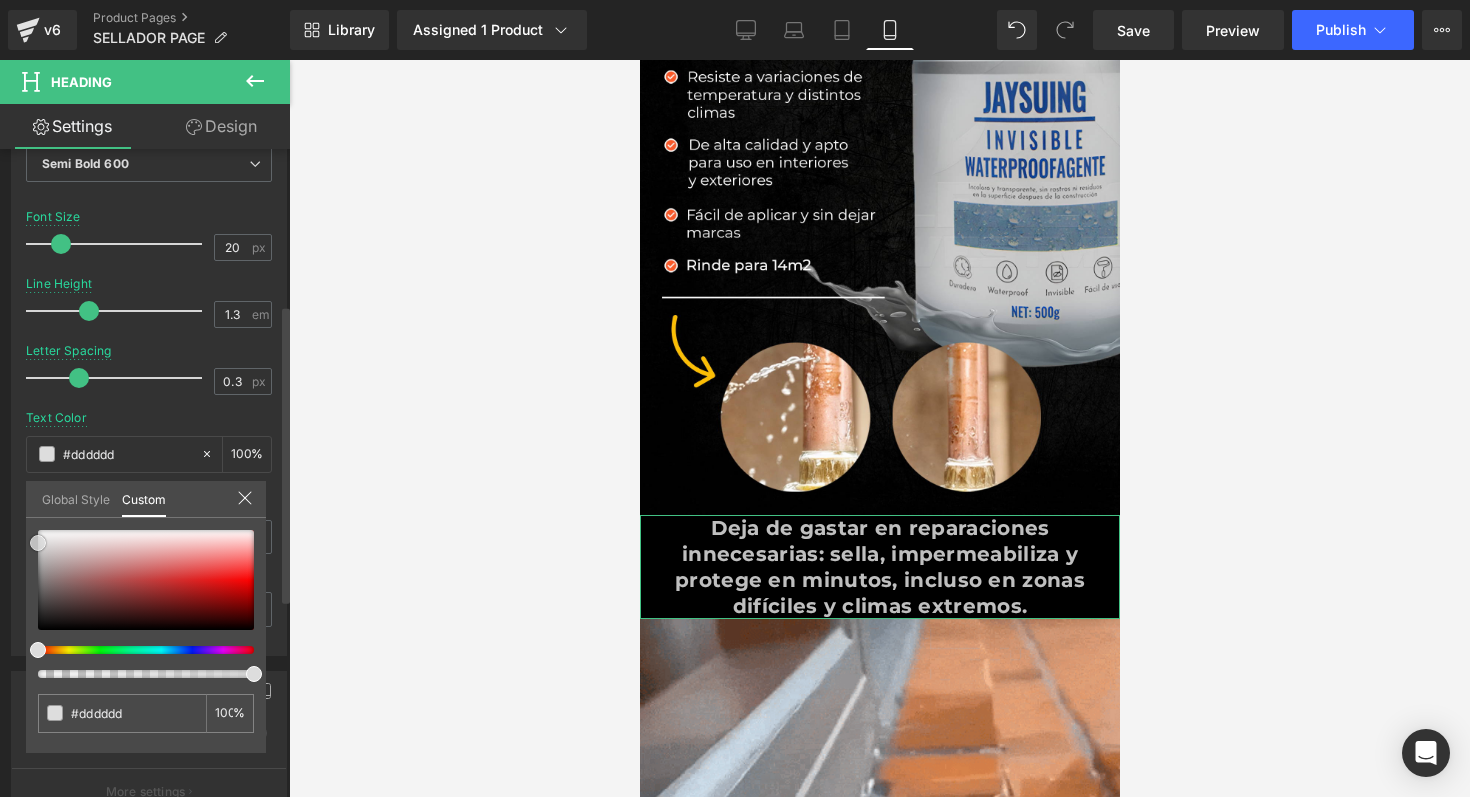 type on "#eaeaea" 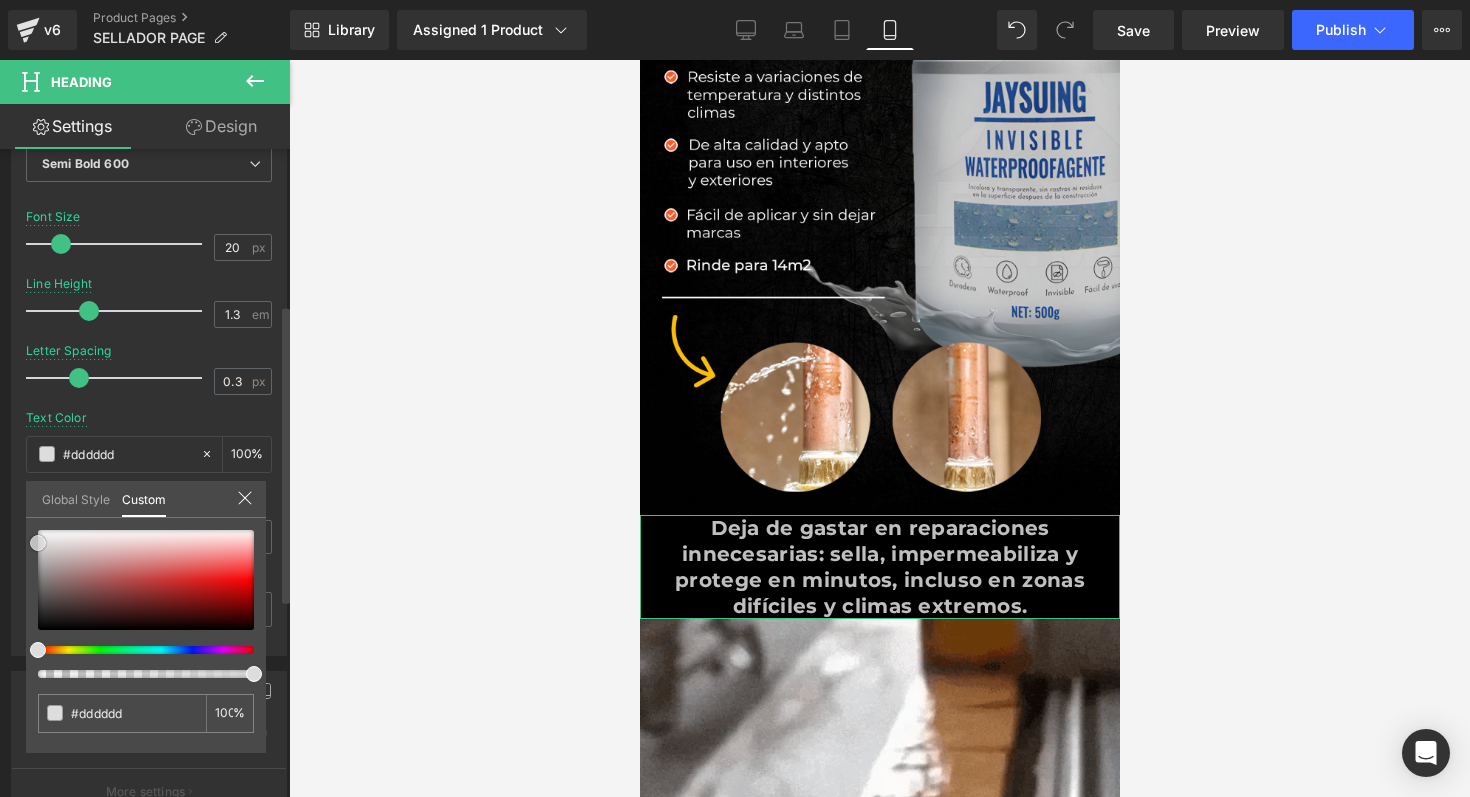 type on "#eaeaea" 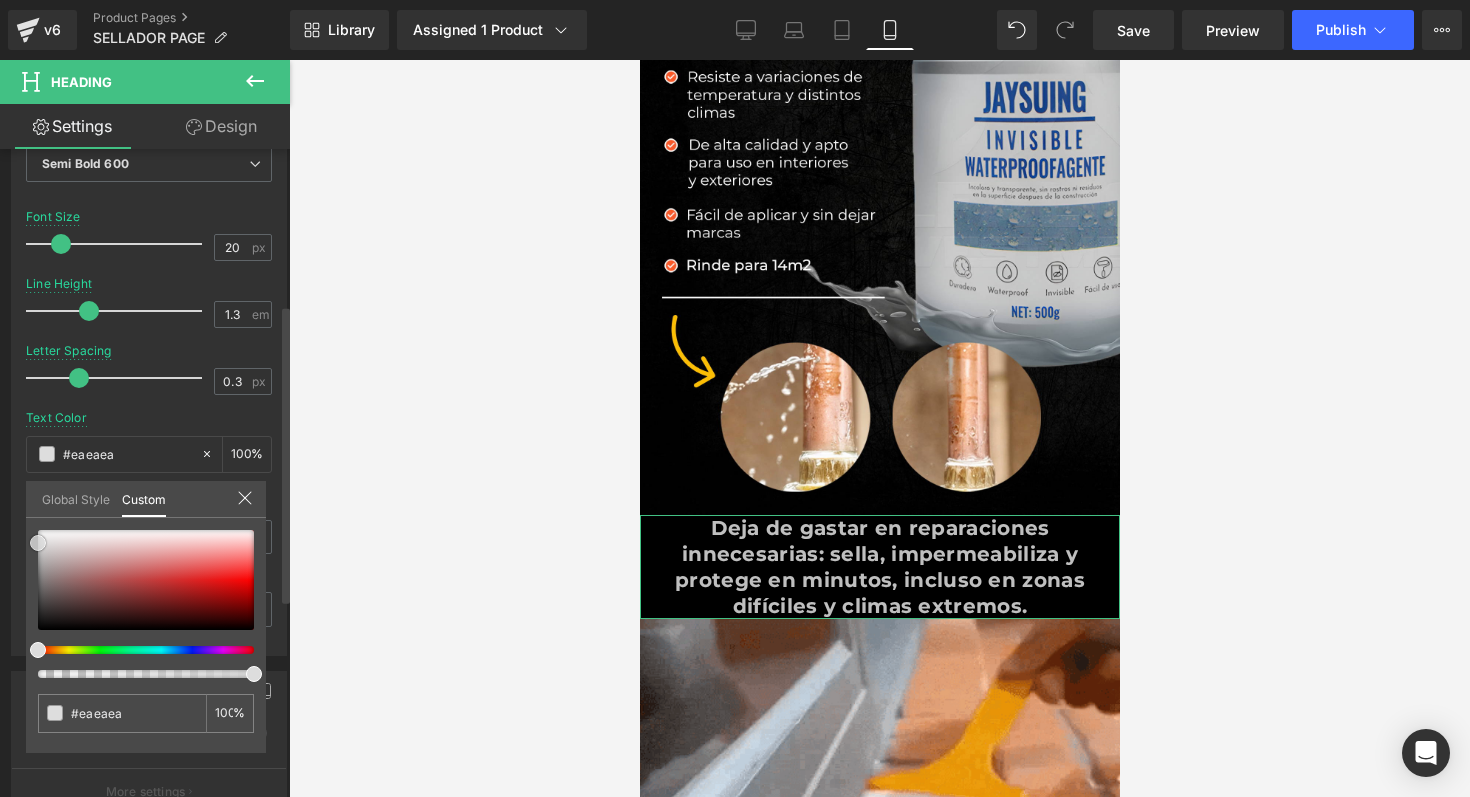 type on "#fcfcfc" 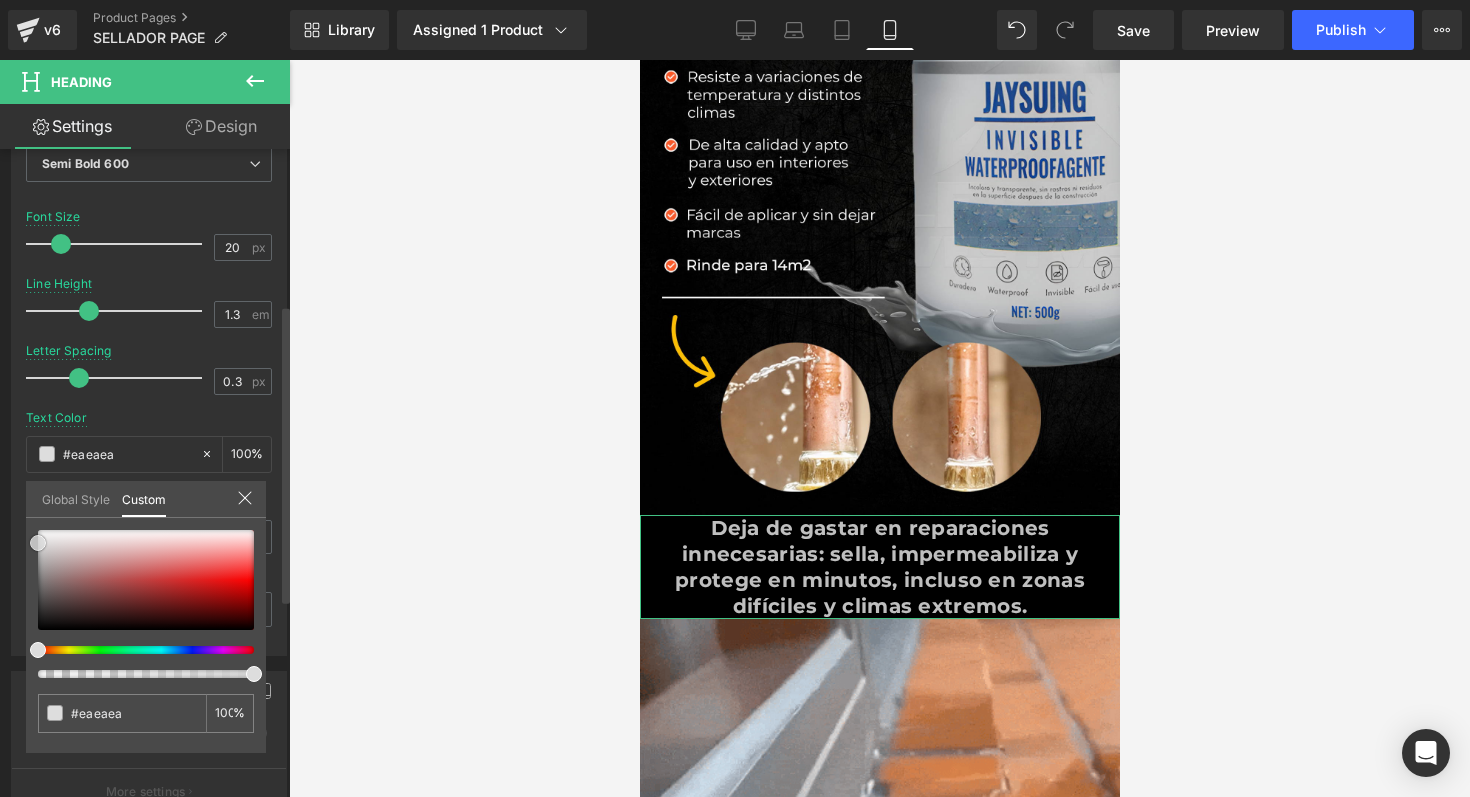 type on "#fcfcfc" 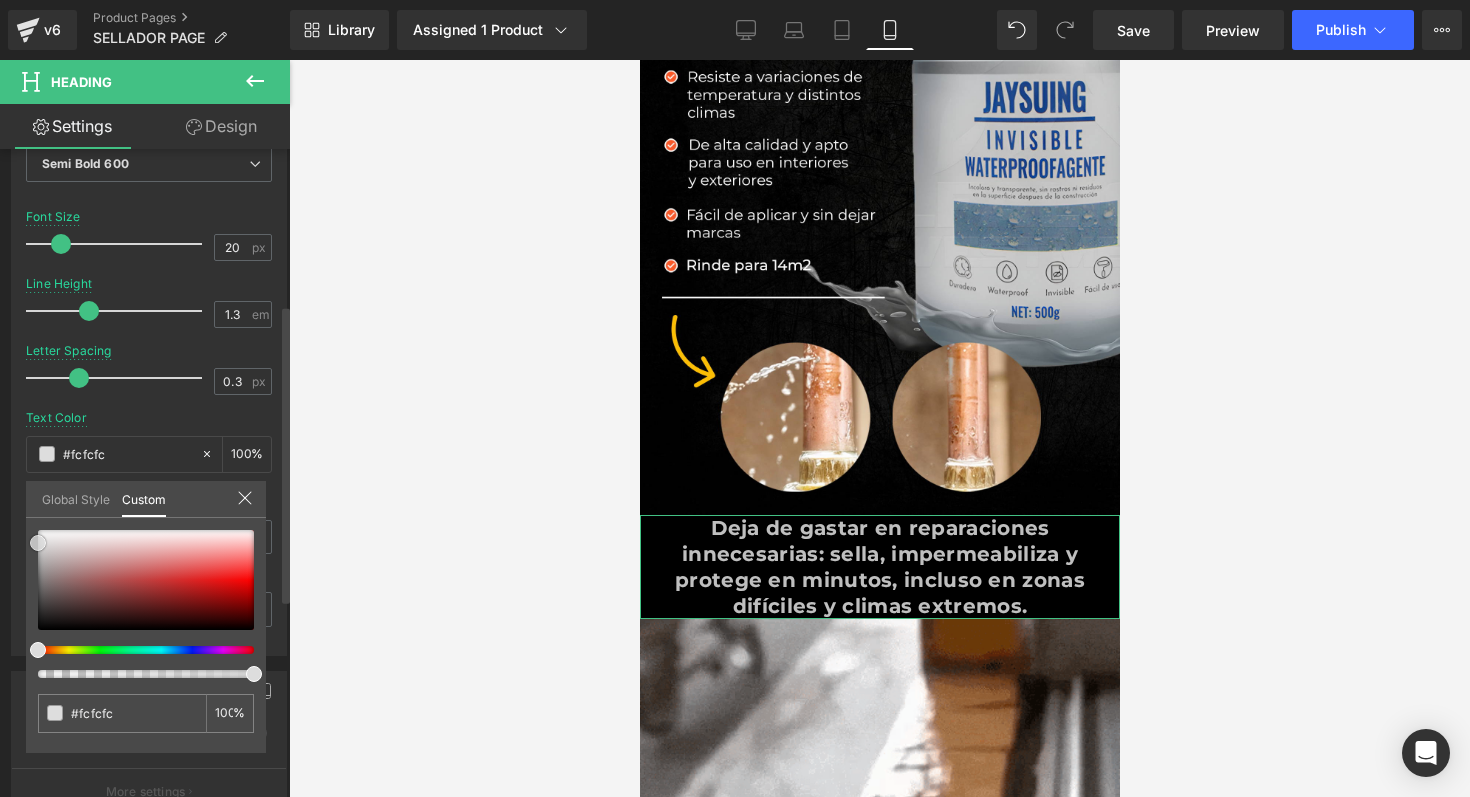 type on "#ffffff" 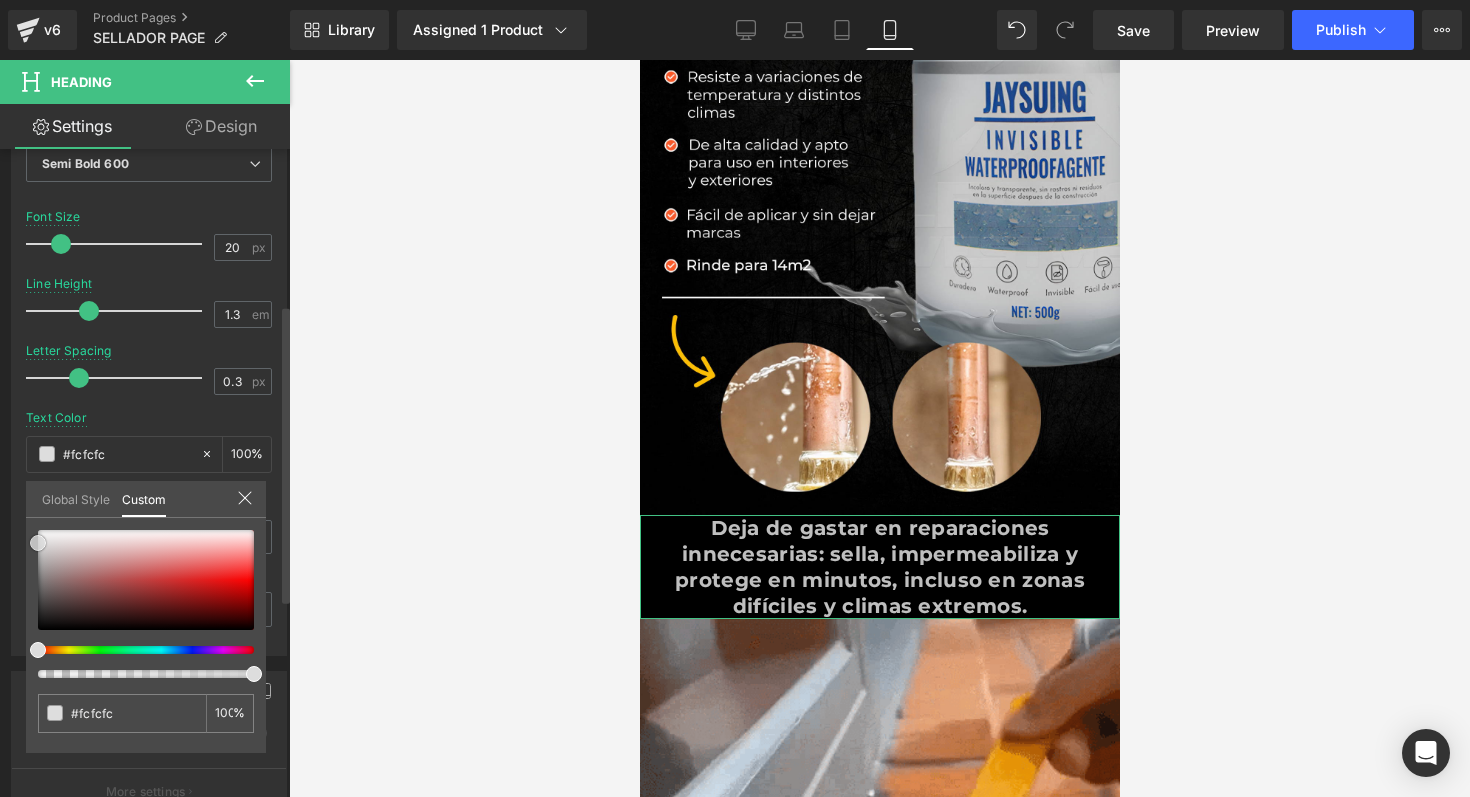 type on "#ffffff" 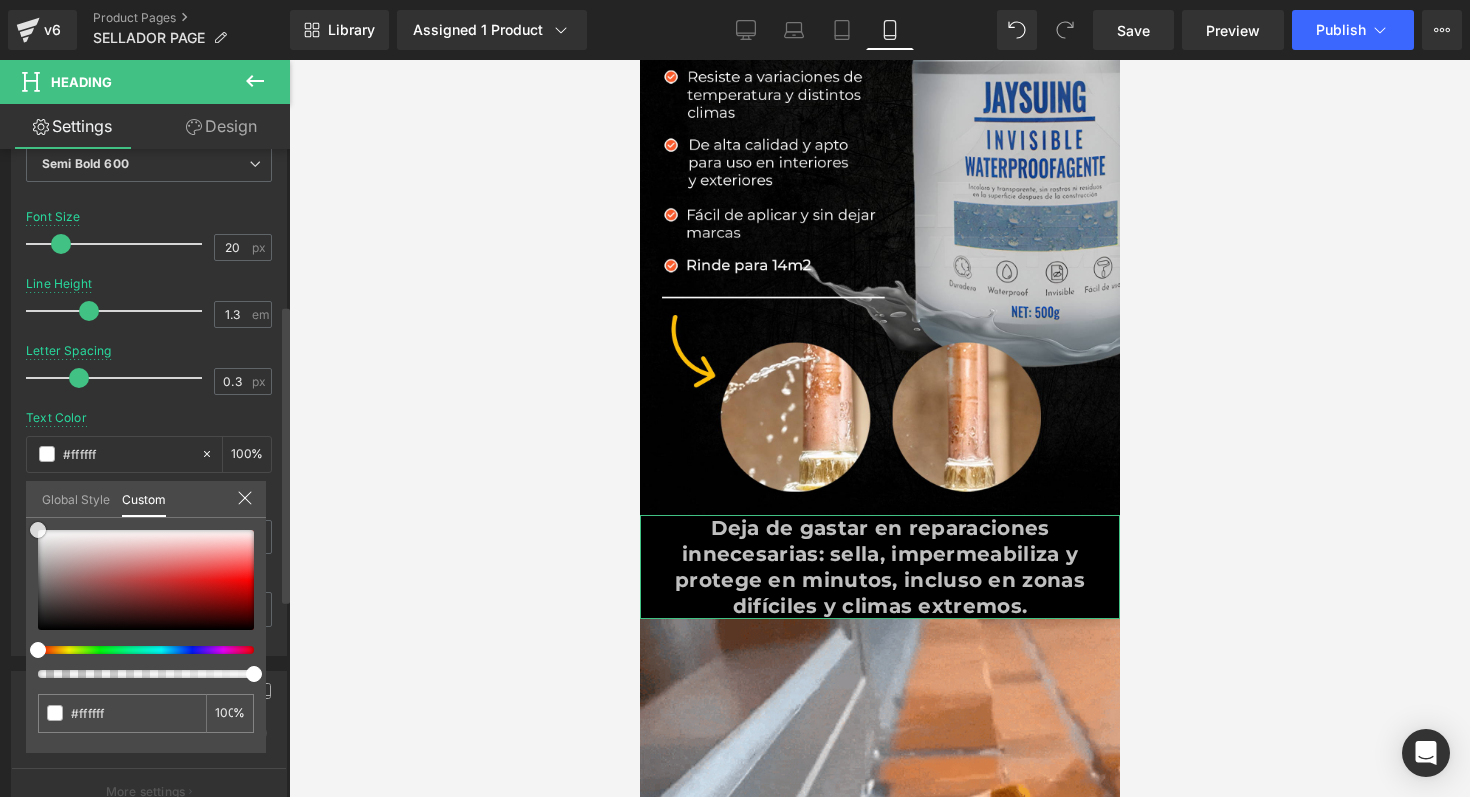 drag, startPoint x: 51, startPoint y: 552, endPoint x: 10, endPoint y: 513, distance: 56.586216 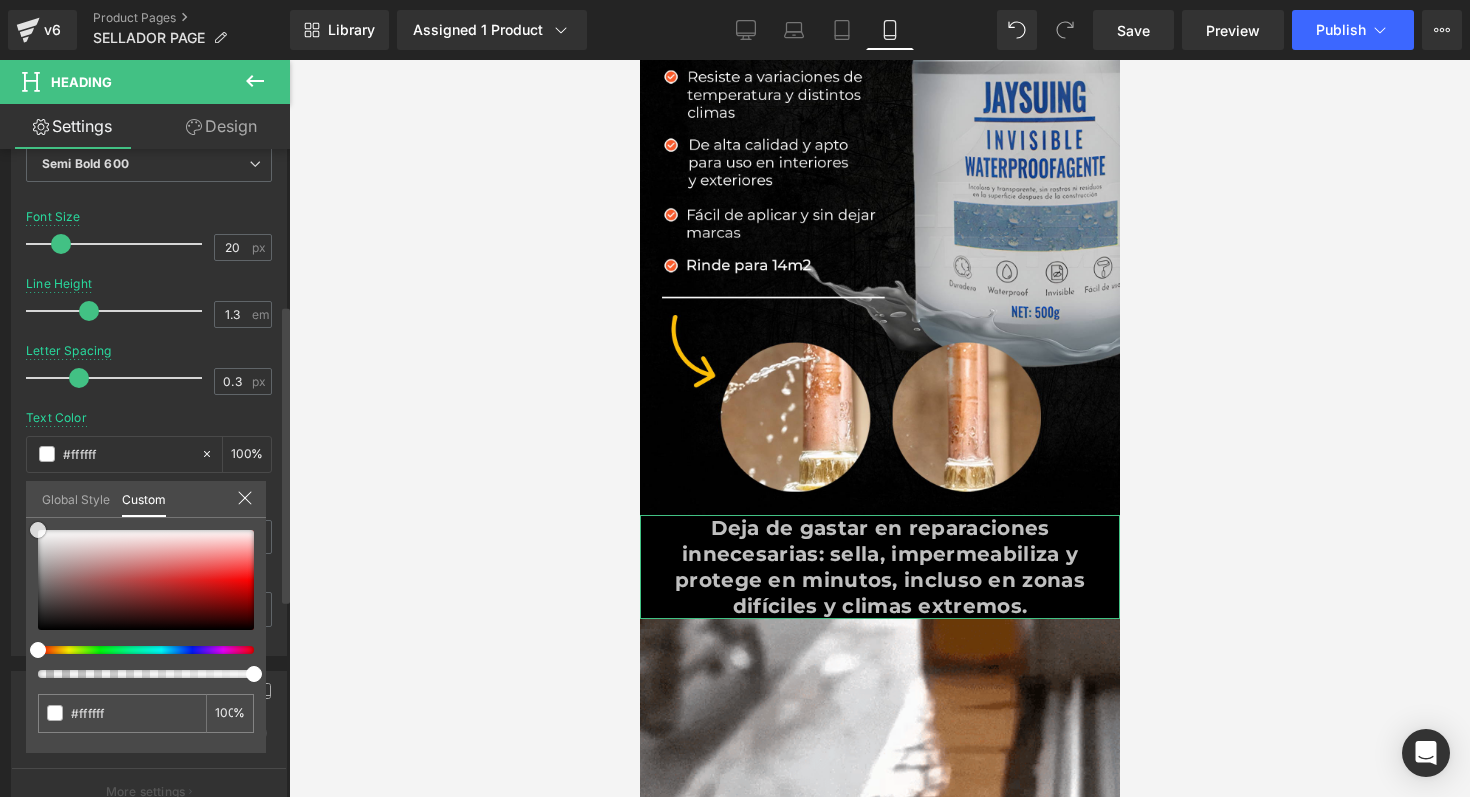 click on "Typography Text Styles Custom
Custom
Setup Global Style
Custom
Setup Global Style
Thin 100 Semi Thin 200 Light 300 Regular 400 Medium 500 Semi Bold 600 Super Bold 800 Boldest 900 Bold 700 Lighter Bolder Font Weight
Semi Bold 600
Thin 100 Semi Thin 200 Light 300 Regular 400 Medium 500 Semi Bold 600 Super Bold 800 Boldest 900 Bold 700 Lighter Bolder 20px Font Size 20 px 1.3em Line Height 1.3 em 0.3px Letter Spacing 0.3 px rgba(255, 255, 255, 1) Text Color #ffffff 100 % inherit
Font
Default
Default
None" at bounding box center [149, 312] 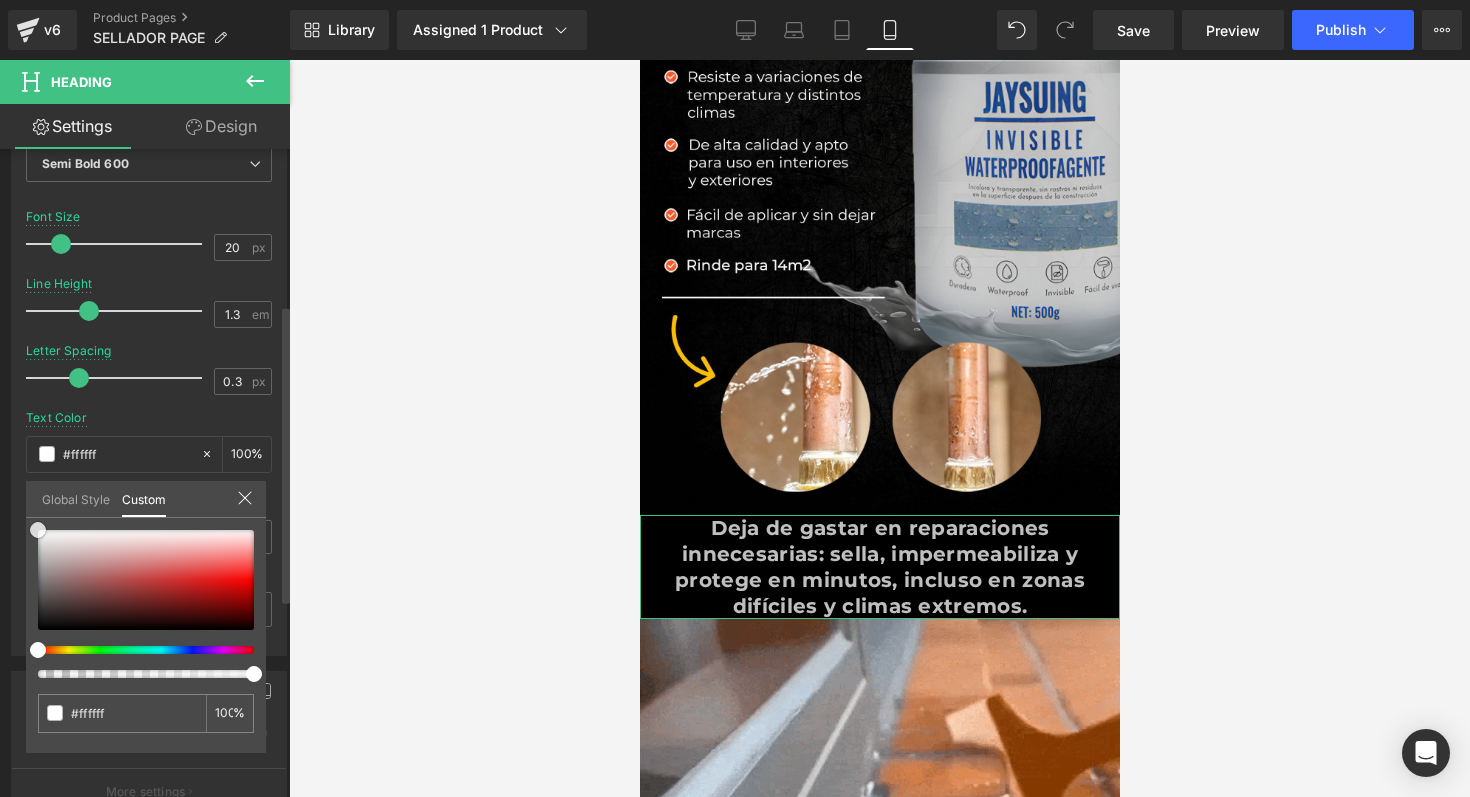 type on "#ff9393" 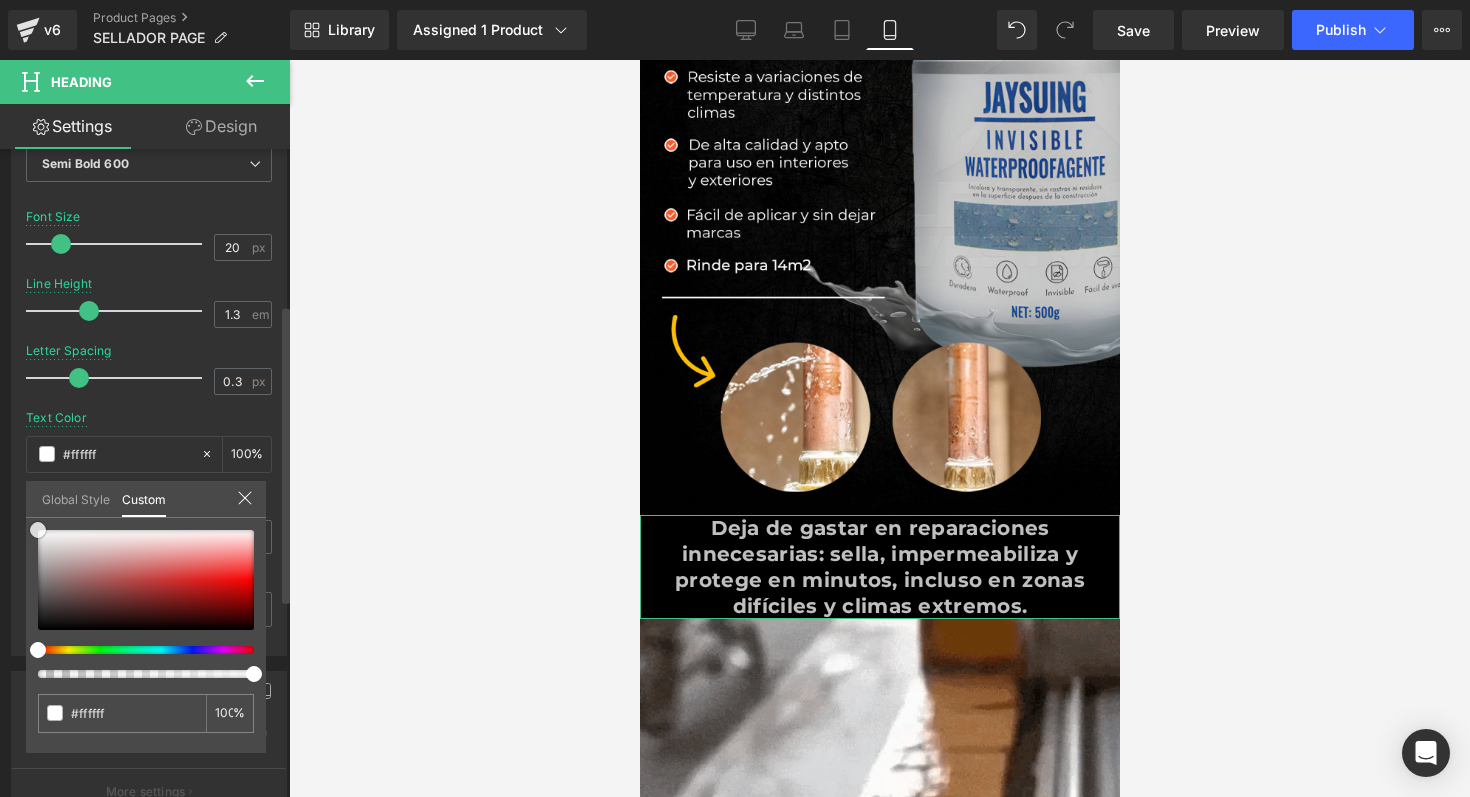 type on "#ff9393" 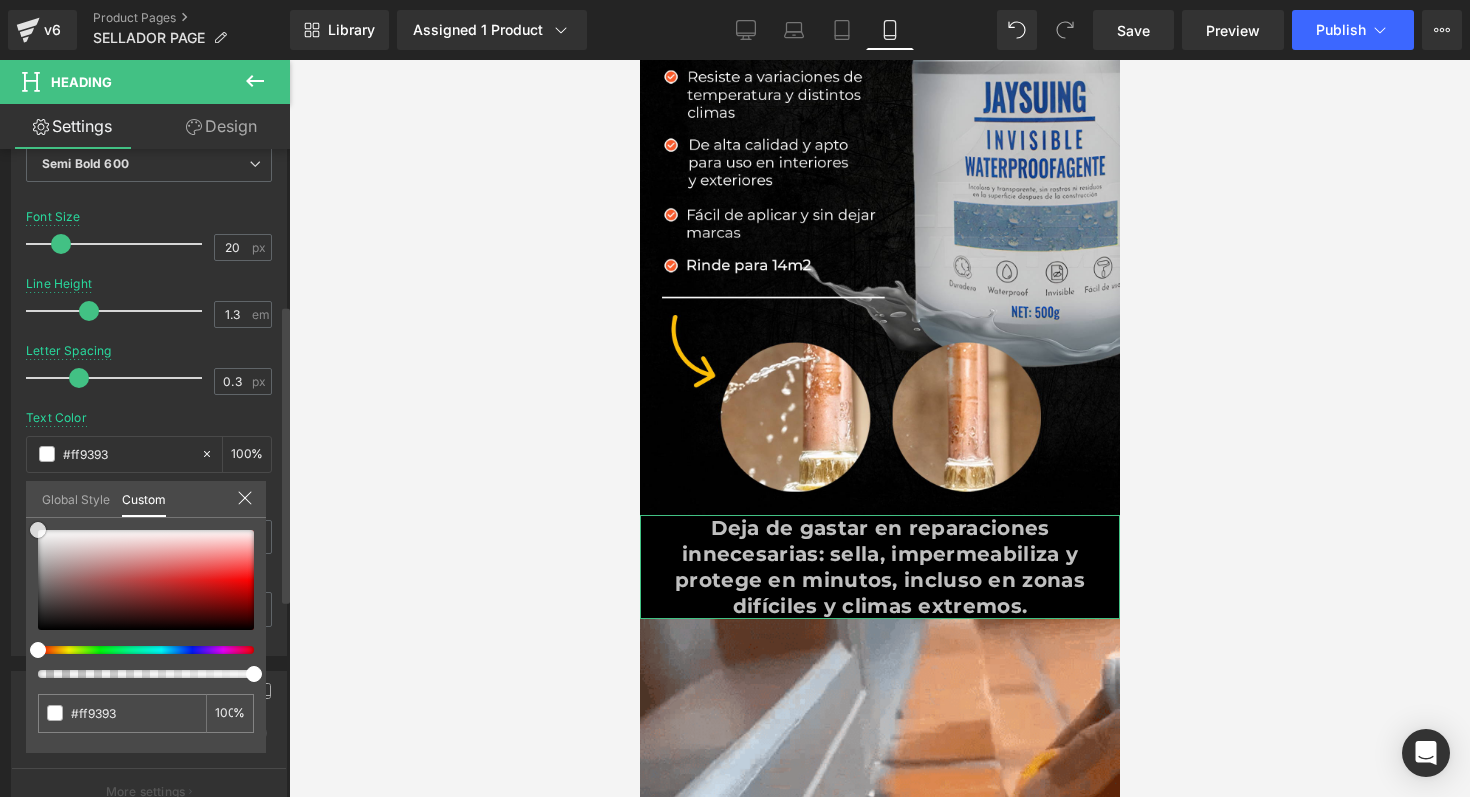 click at bounding box center [146, 580] 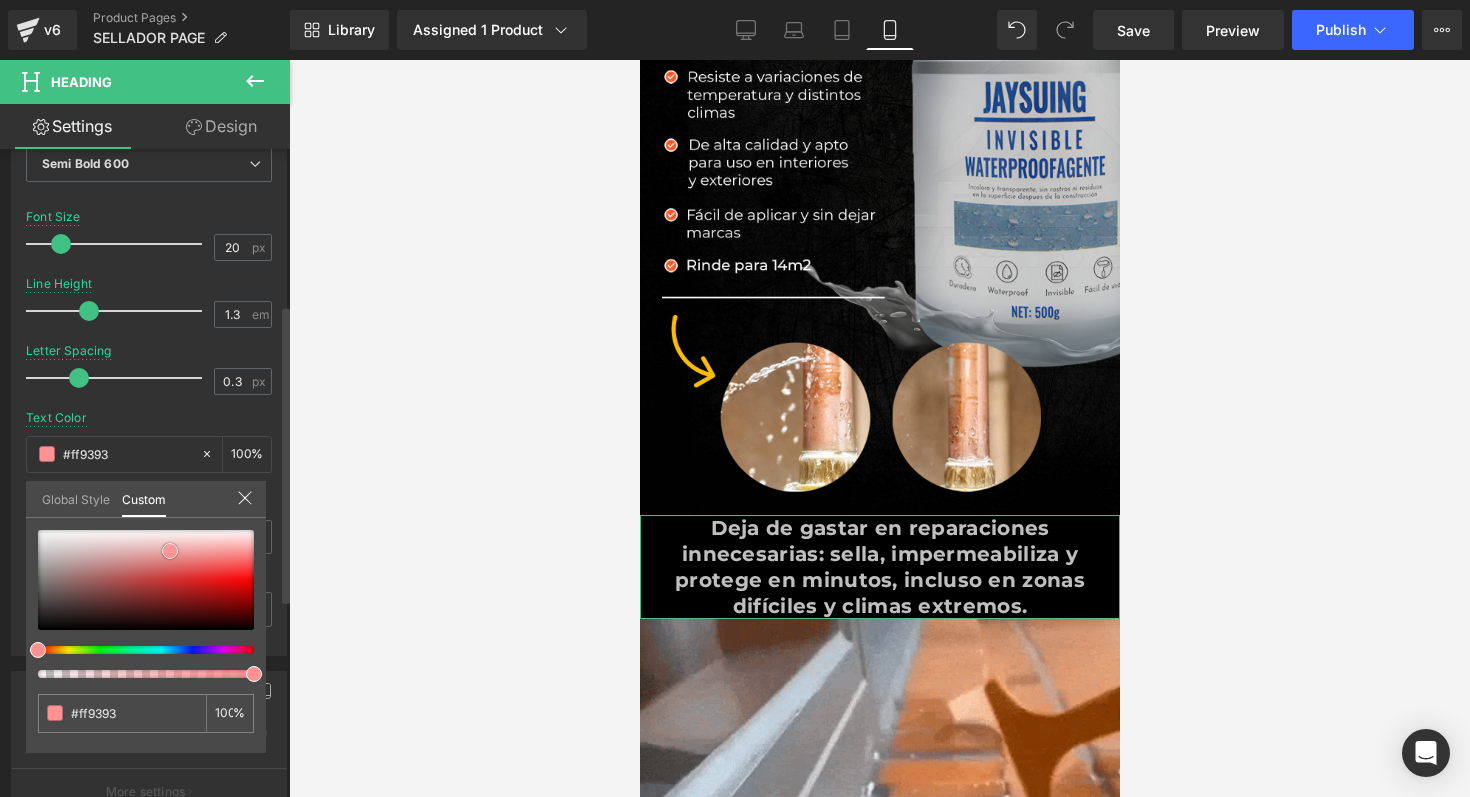 type on "#ebacac" 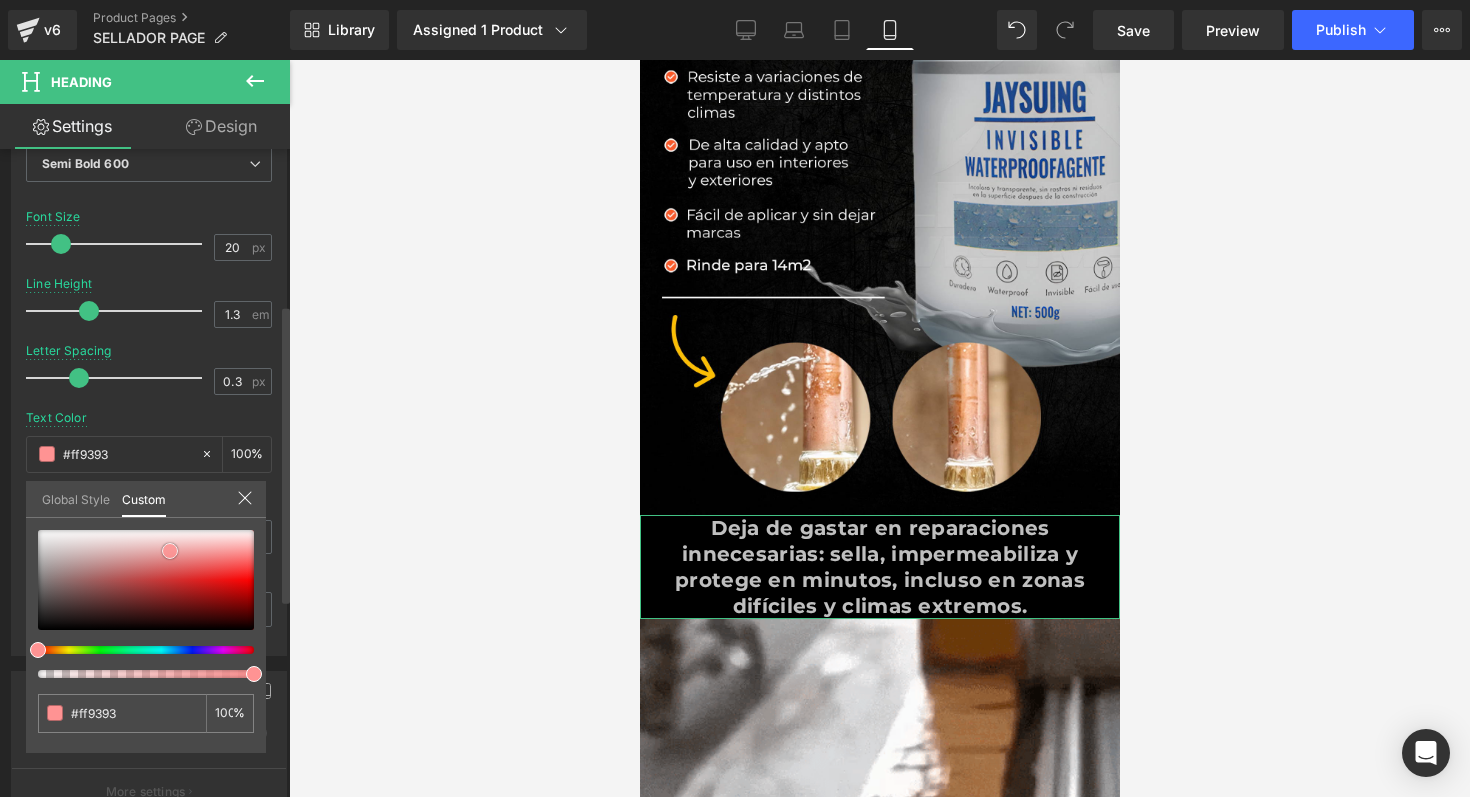 type on "#ebacac" 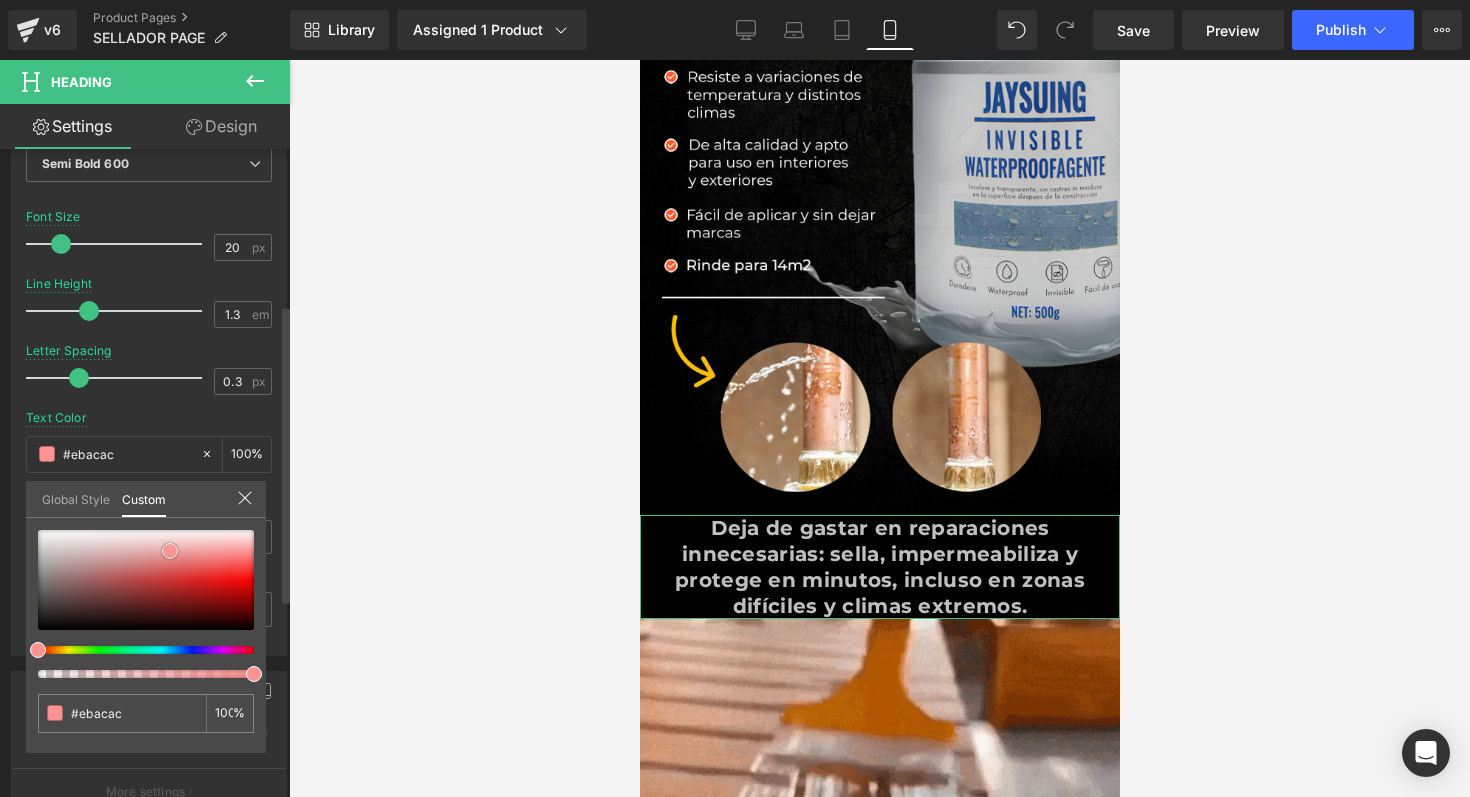 type on "#edb5b5" 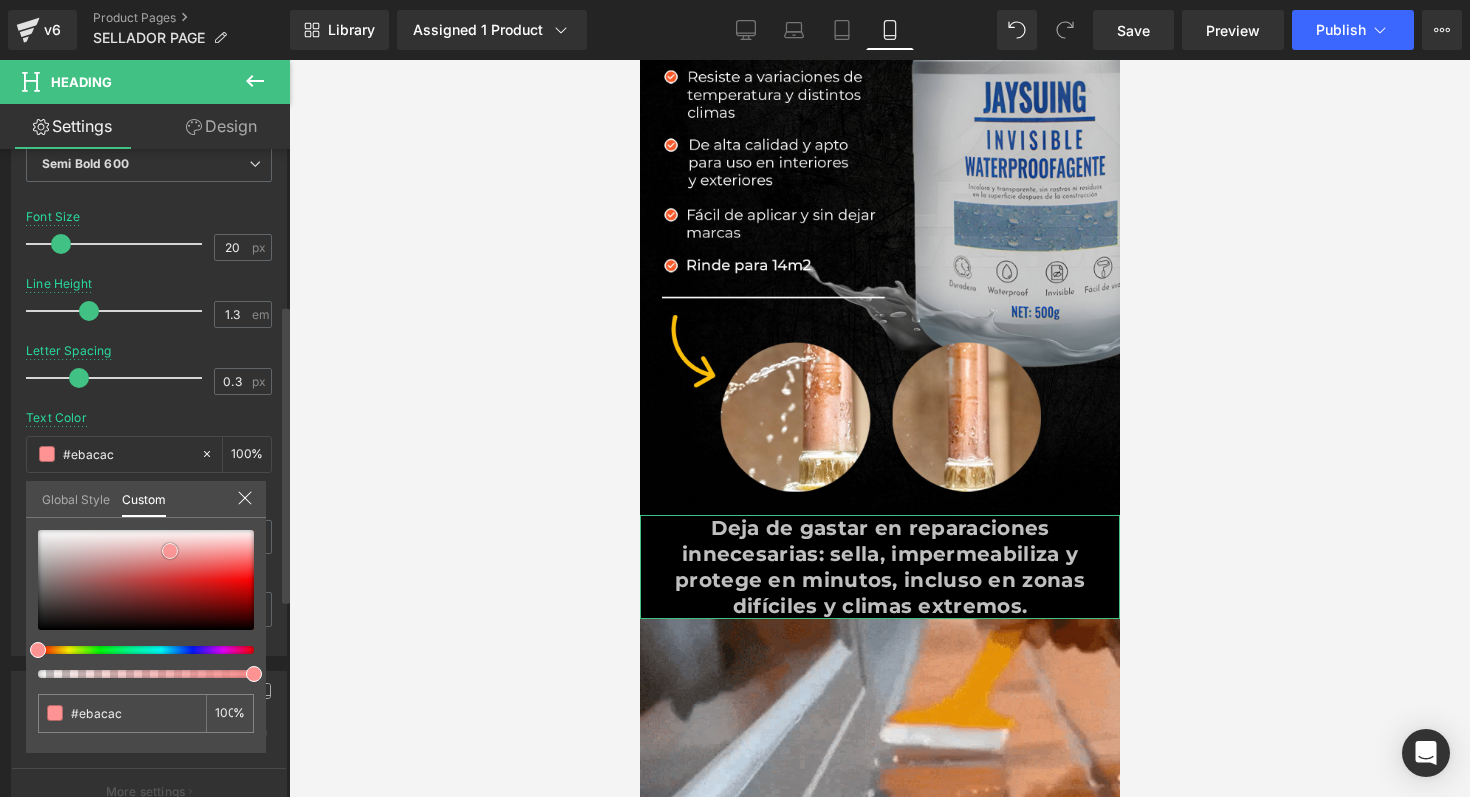 type on "#edb5b5" 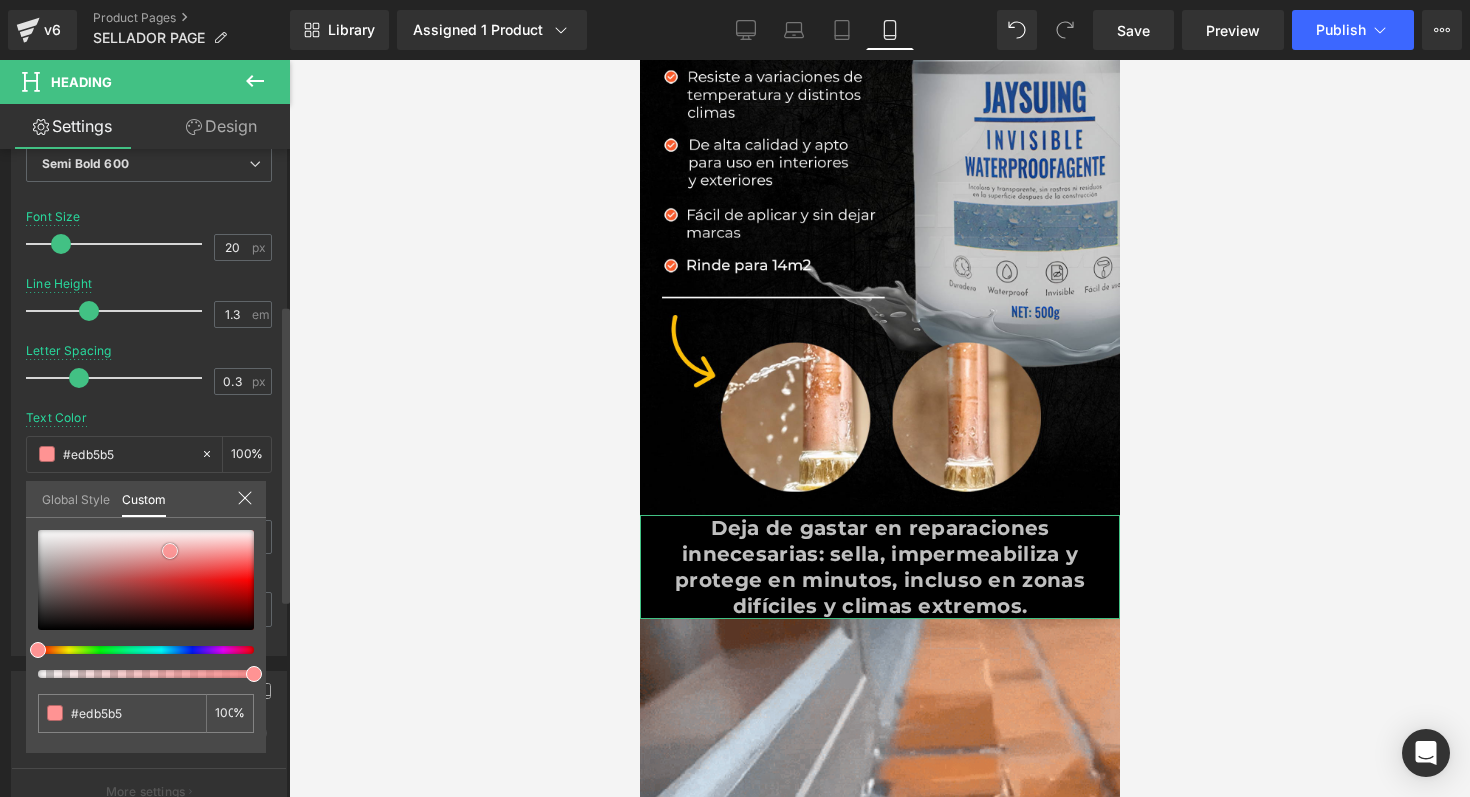 type on "#f6d4d4" 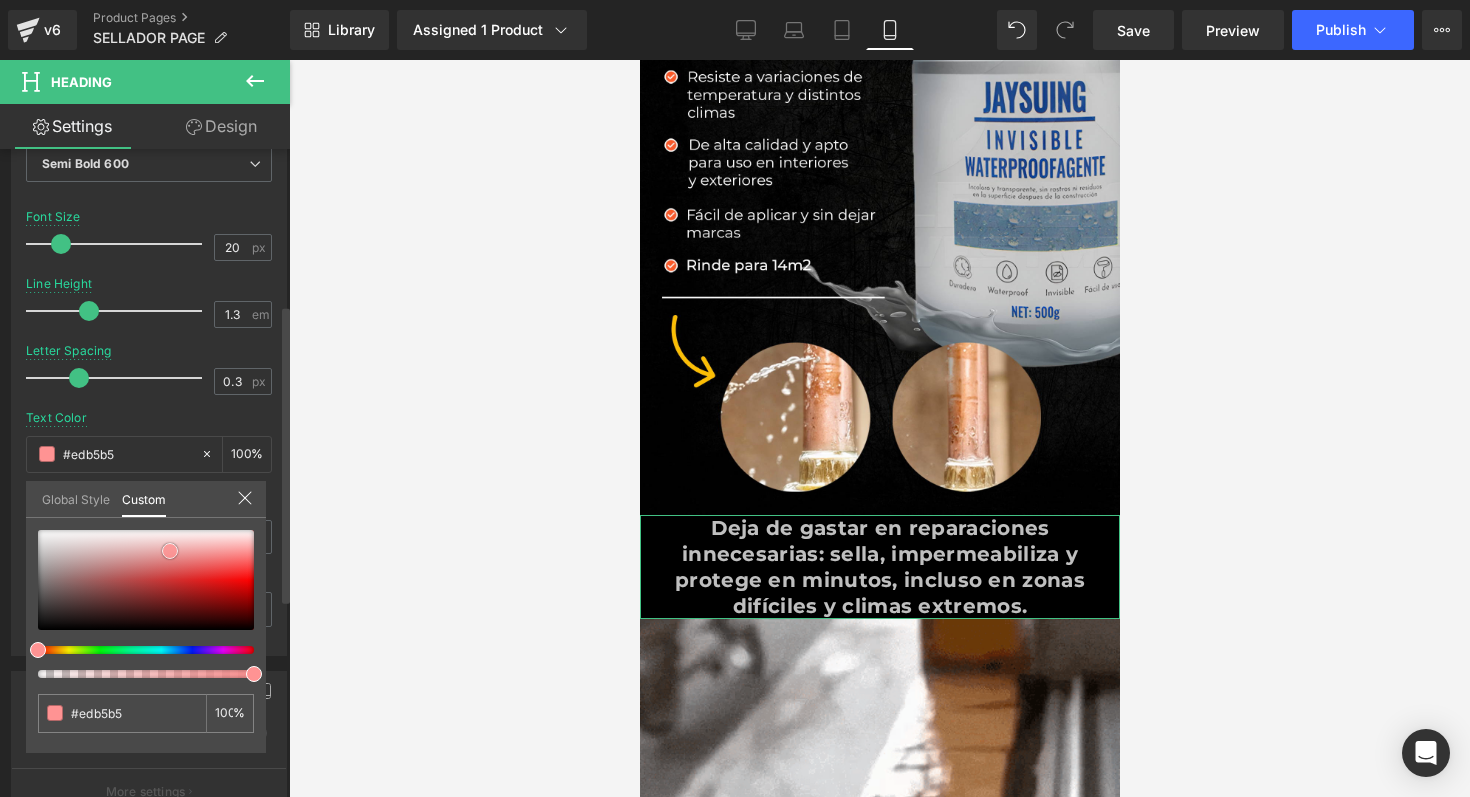 type on "#f6d4d4" 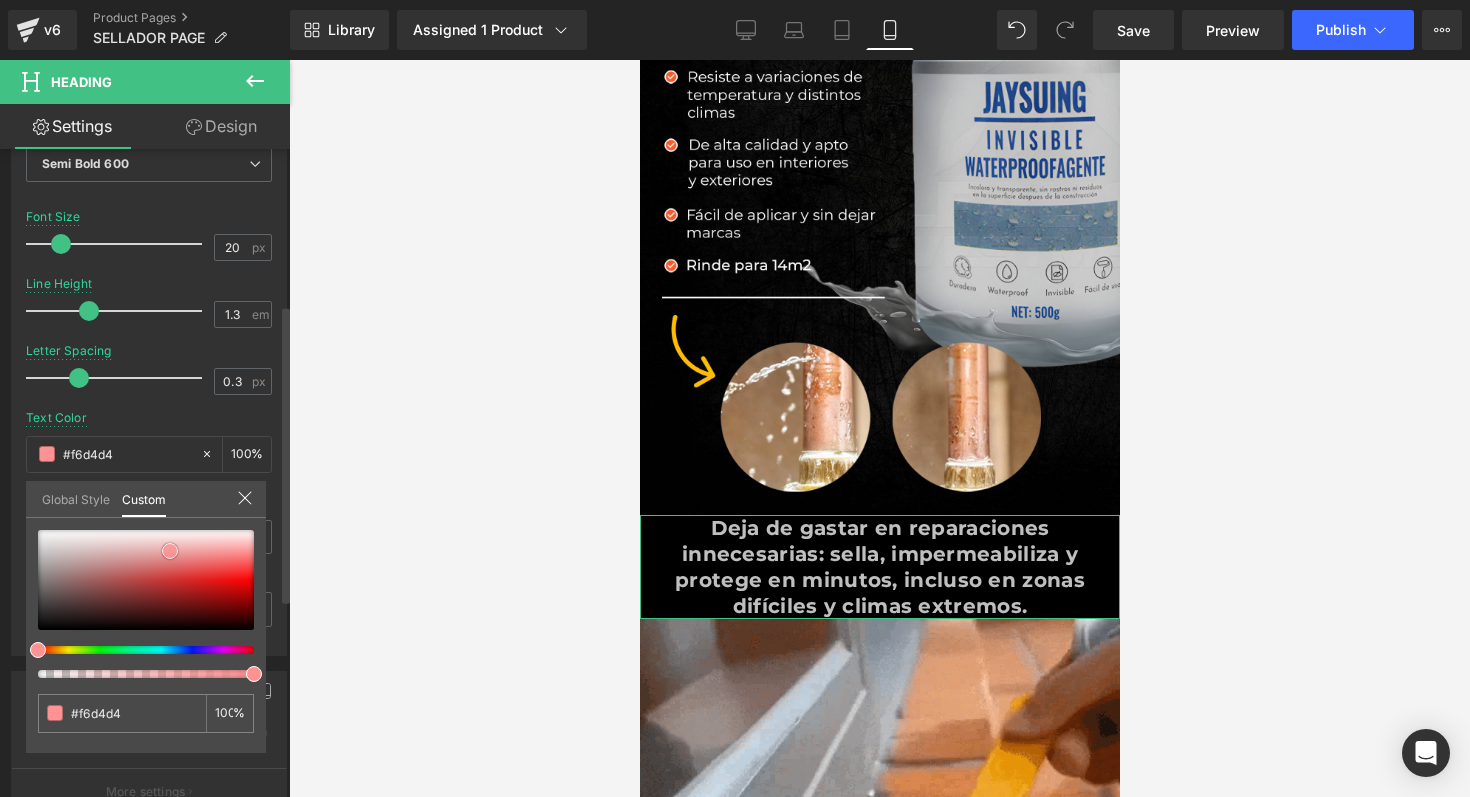 type on "#fdf1f1" 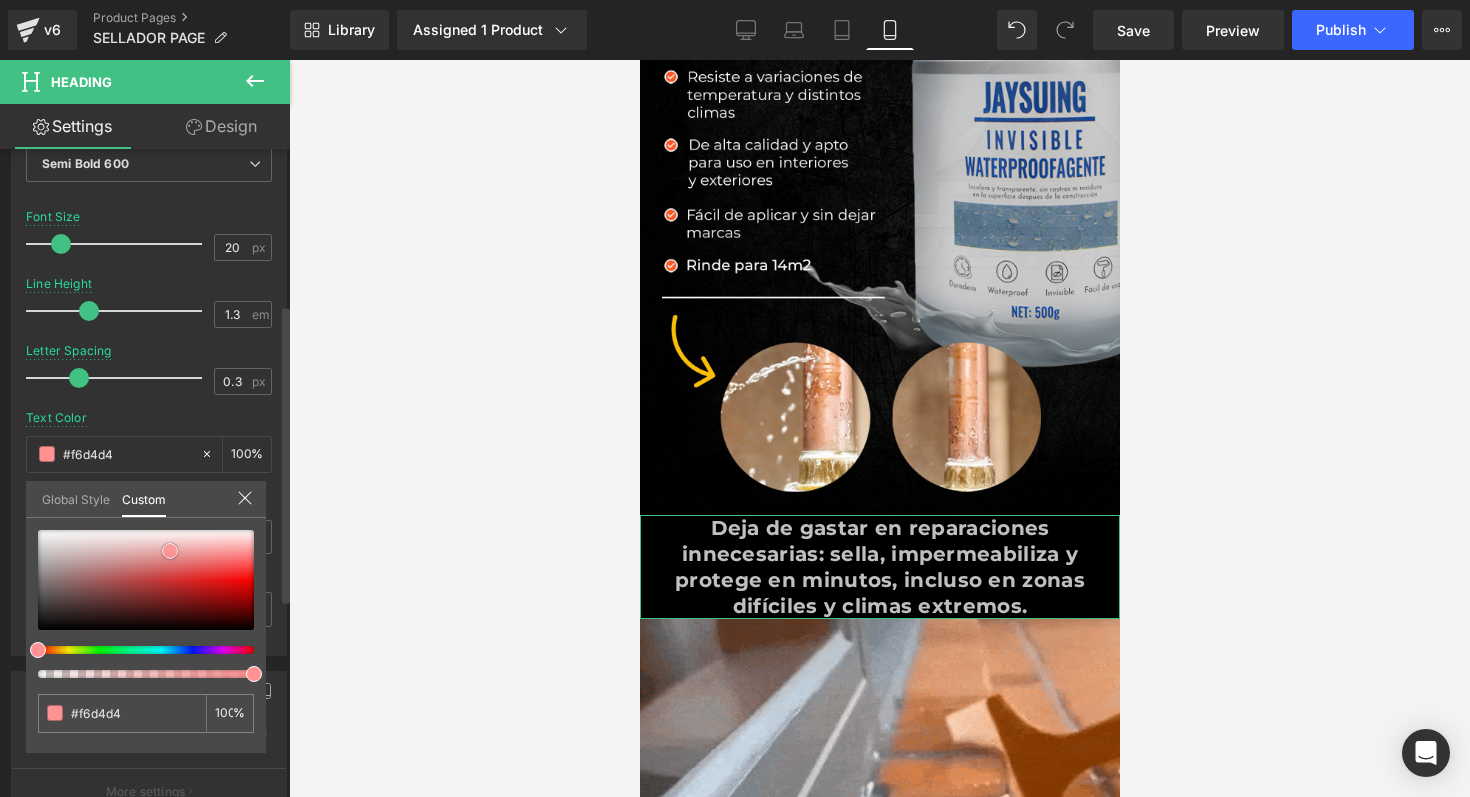 type on "#fdf1f1" 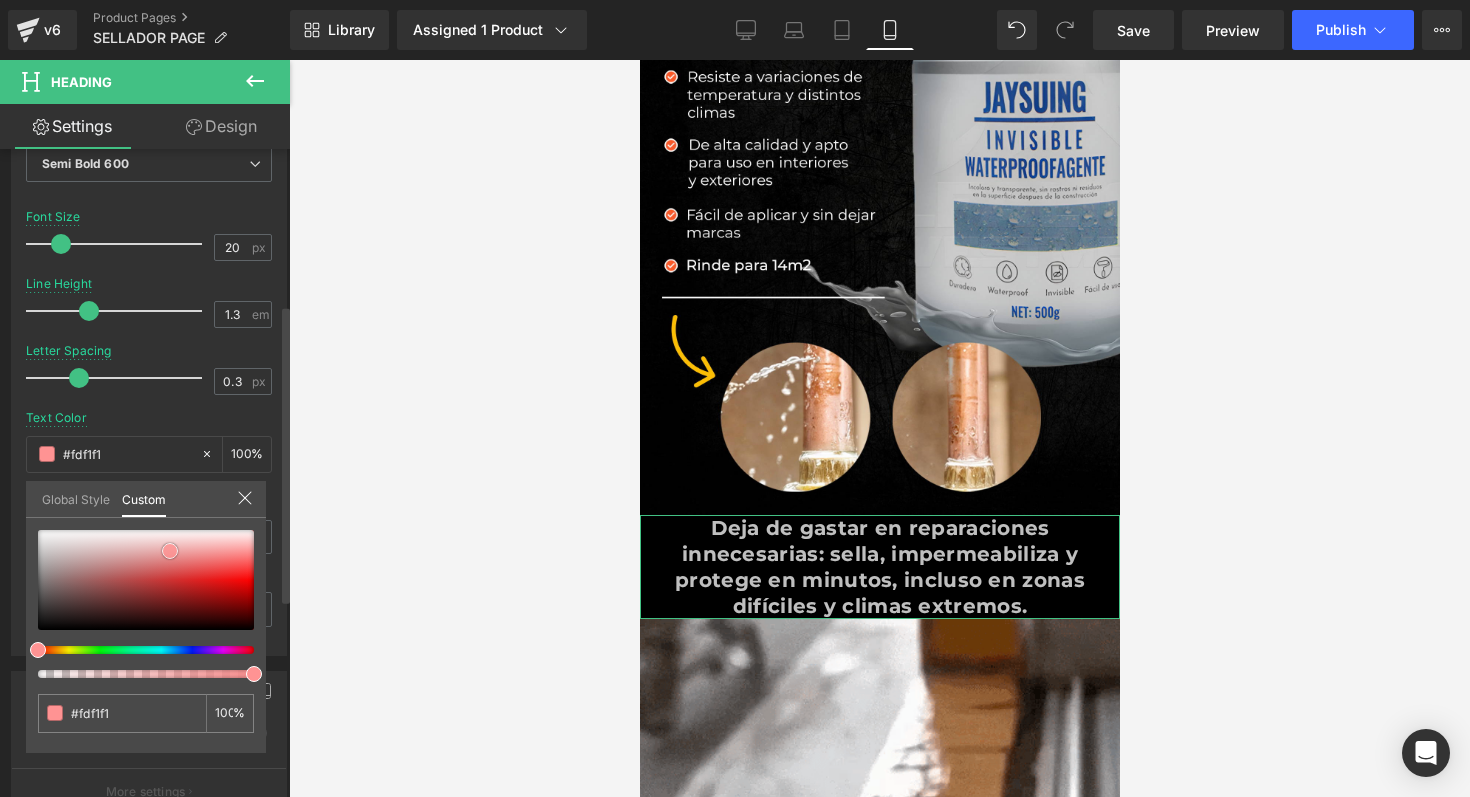 type on "#ffffff" 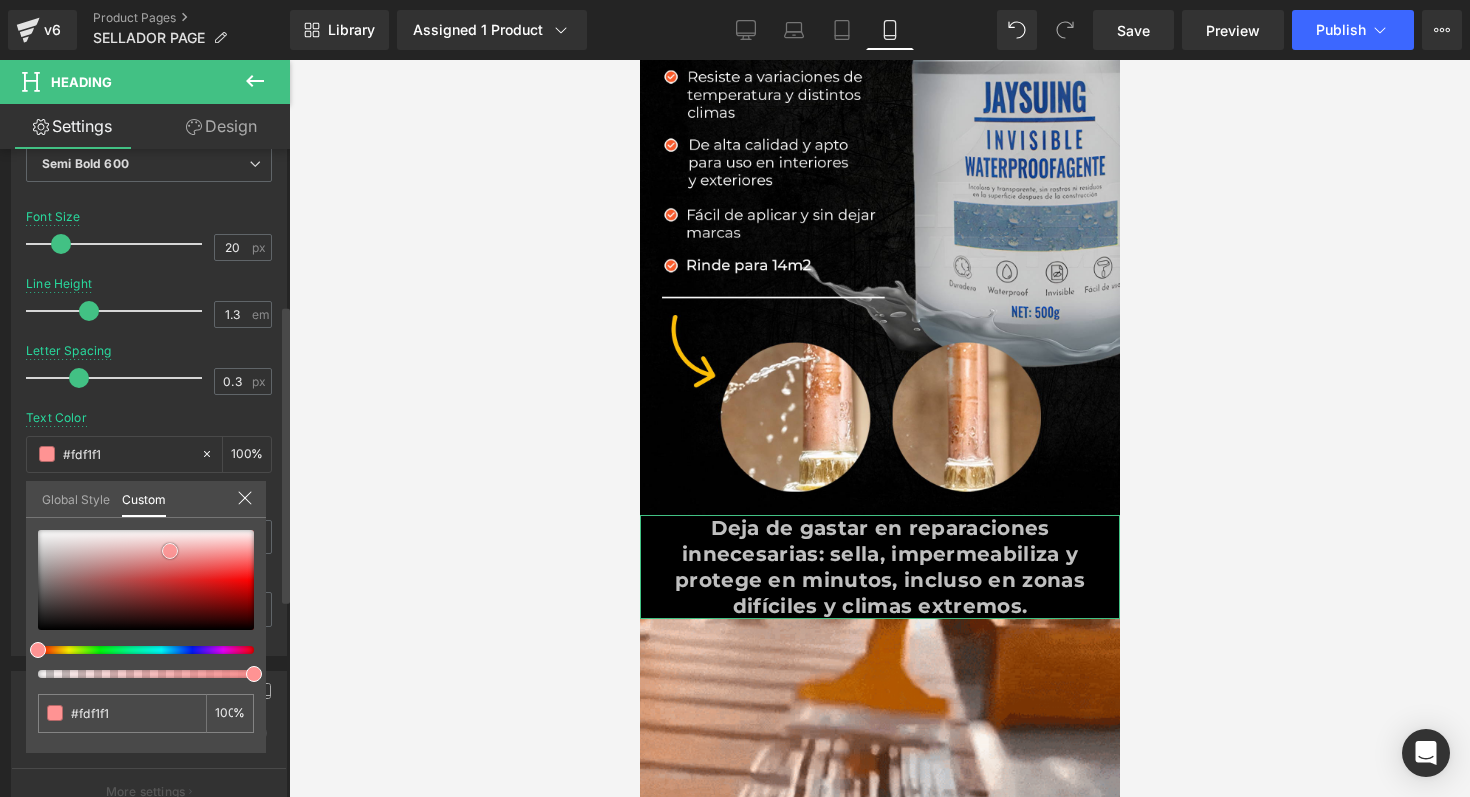 type on "#ffffff" 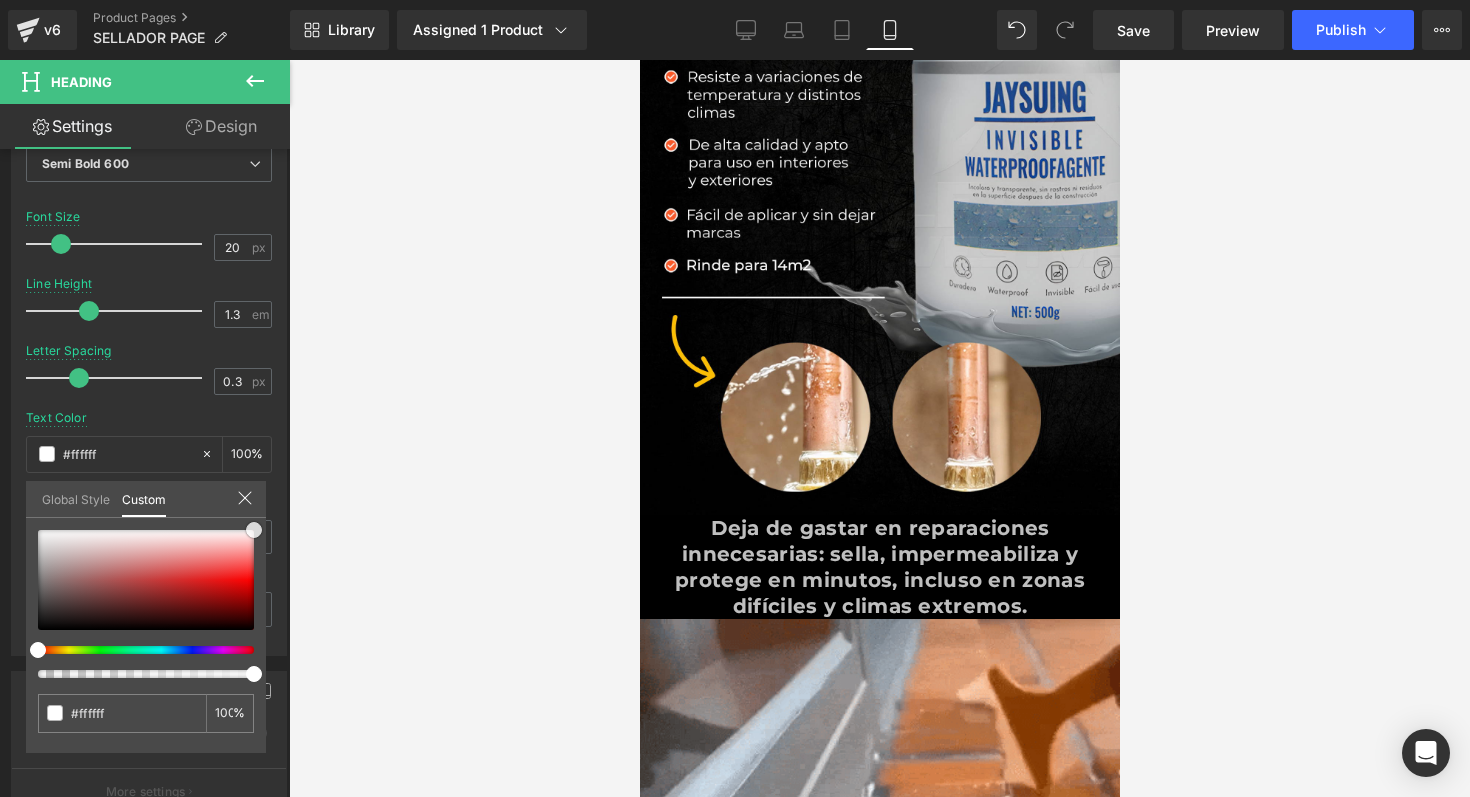drag, startPoint x: 170, startPoint y: 551, endPoint x: 295, endPoint y: 516, distance: 129.80756 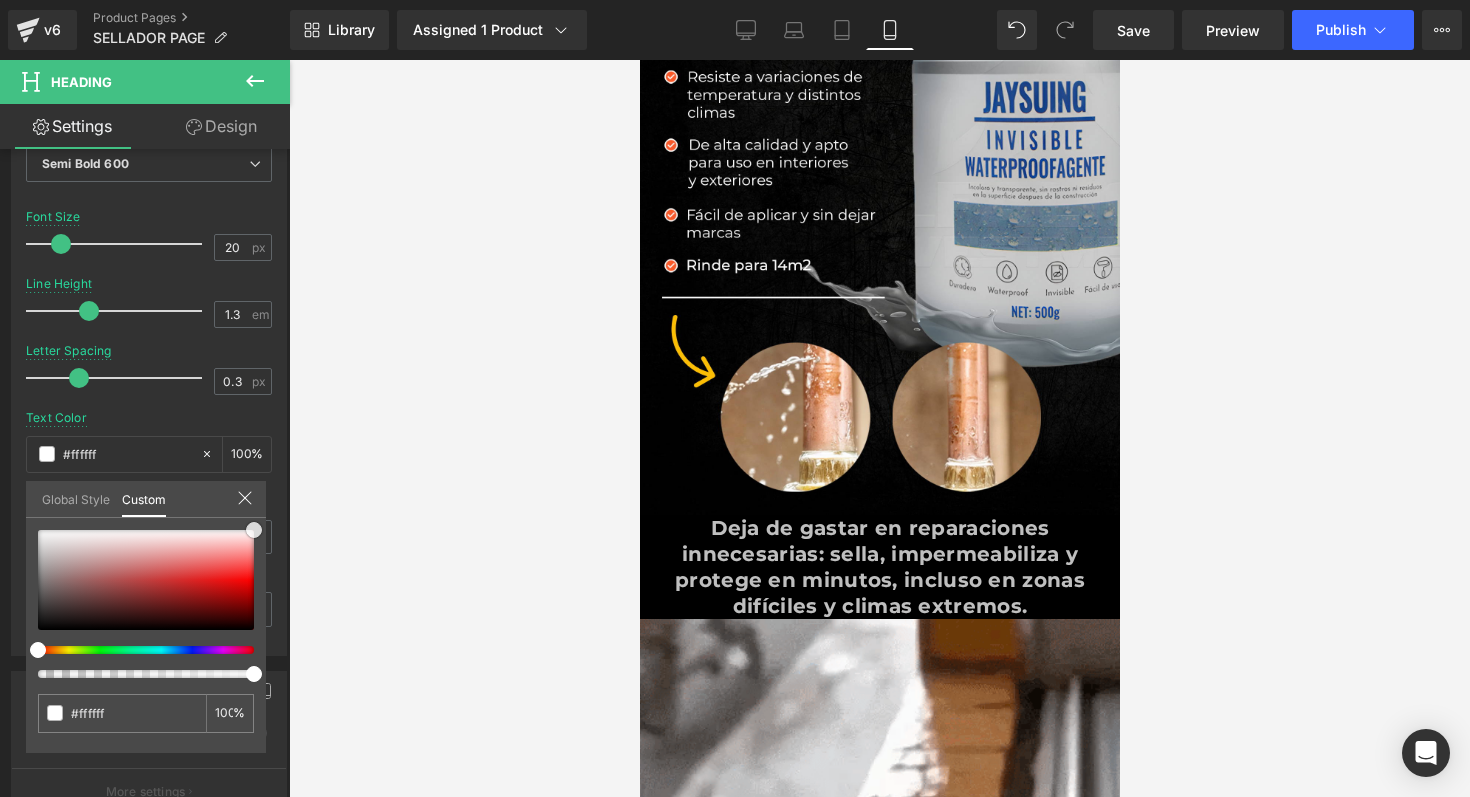 click on "Heading  You are previewing how the   will restyle your page. You can not edit Elements in Preset Preview Mode.  v6 Product Pages SELLADOR PAGE [DATE] [TIME] Library Assigned 1 Product  Product Preview
SELLADOR IMPERMEABLE Manage assigned products Mobile Desktop Tablet Mobile Save Preview Publish Scheduled Upgrade Plan View Live Page View with current Template Save Template to Library Schedule Publish  Optimize  Publish Settings Shortcuts  Your page can’t be published   You've reached the maximum number of published pages on your plan  (1/1).  You need to upgrade your plan or unpublish all your pages to get 1 publish slot.   Unpublish pages   Upgrade plan  Elements Global Style Base Row  rows, columns, layouts, div Heading  headings, titles, h1,h2,h3,h4,h5,h6 Text Block  texts, paragraphs, contents, blocks Image  images, photos, alts, uploads Icon  icons, symbols Button  button, call to action, cta Separator  separators, dividers, horizontal lines Liquid  Banner Parallax  Hero Banner  Stack Tabs  List" at bounding box center [735, 415] 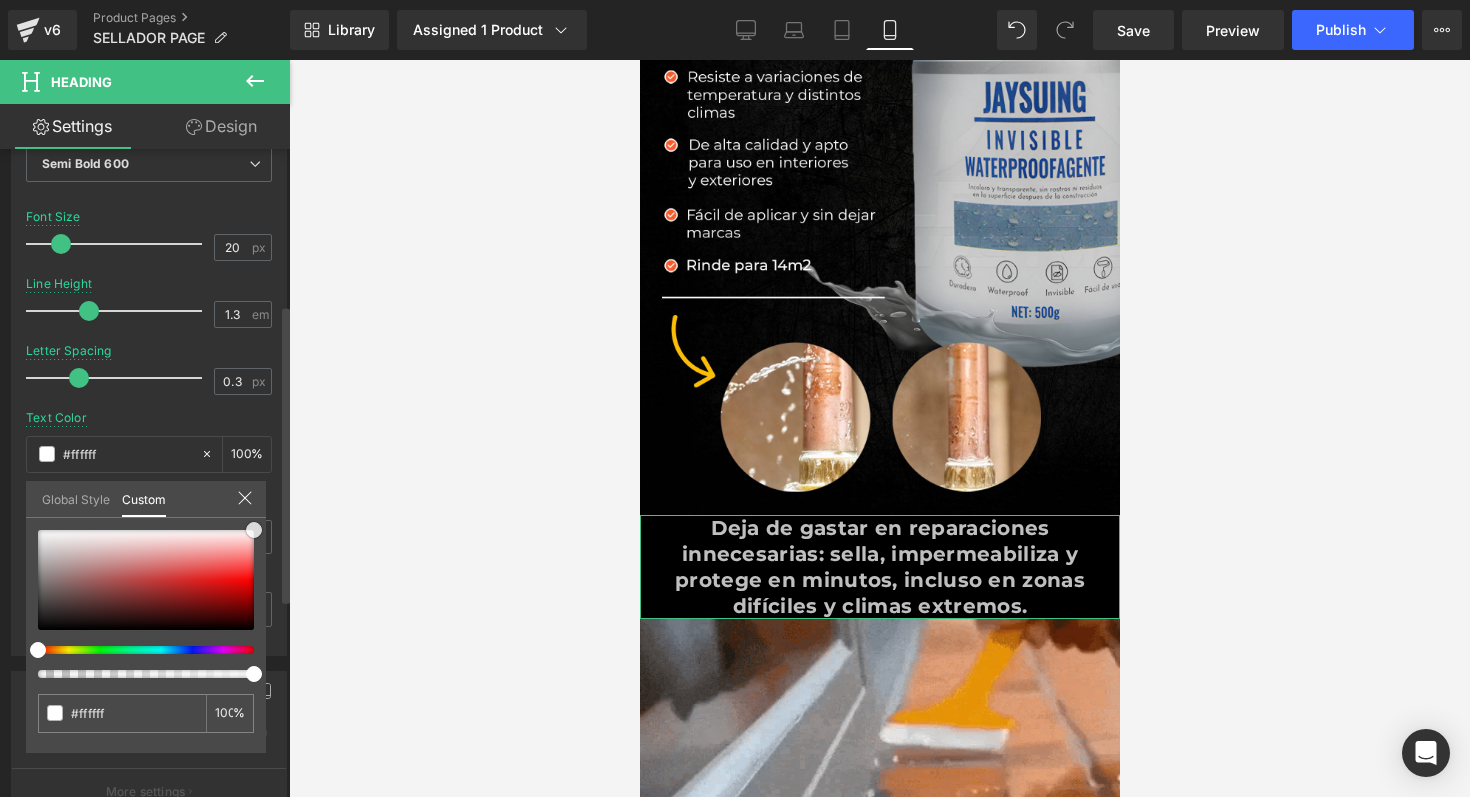 type on "#ff7070" 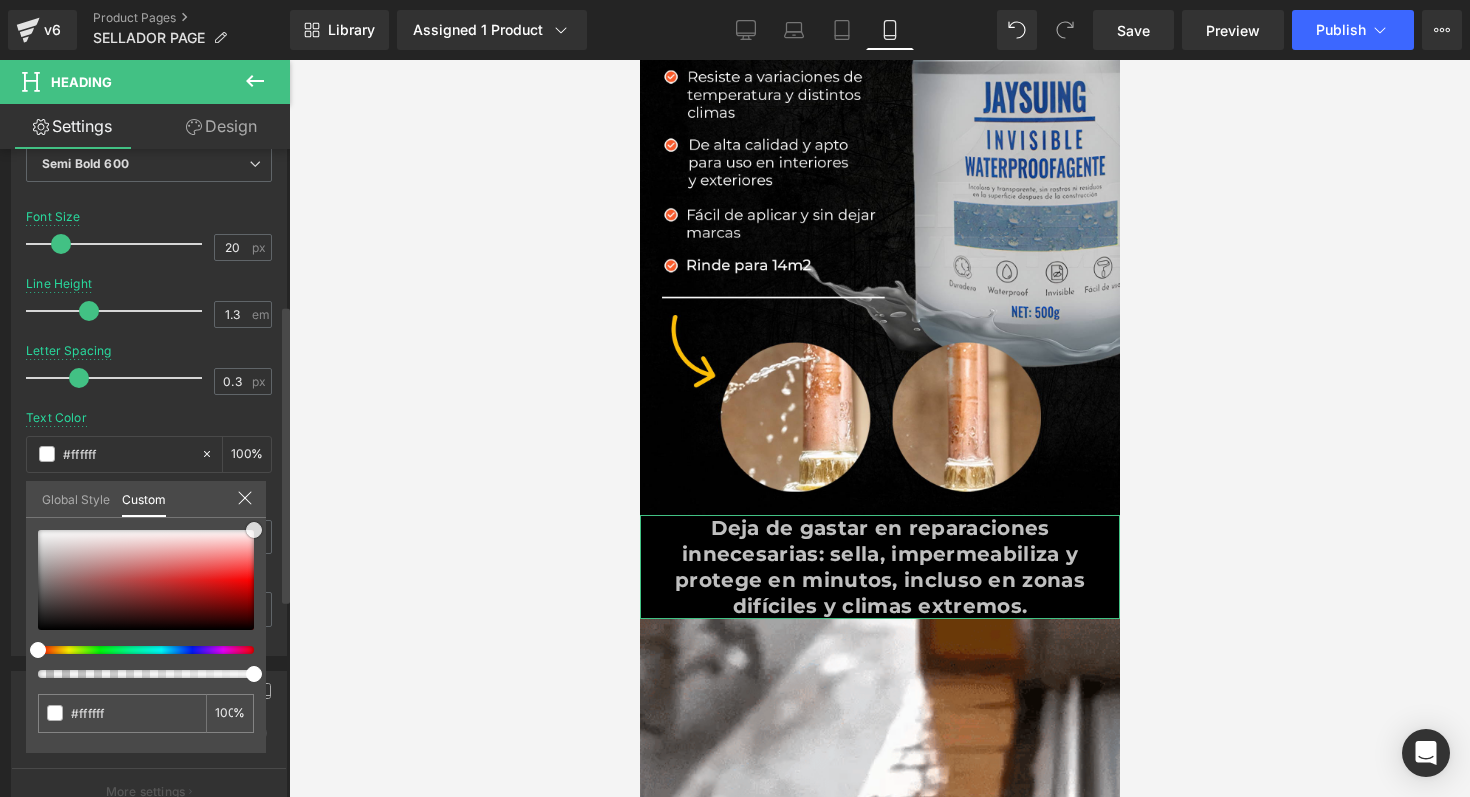 type on "#ff7070" 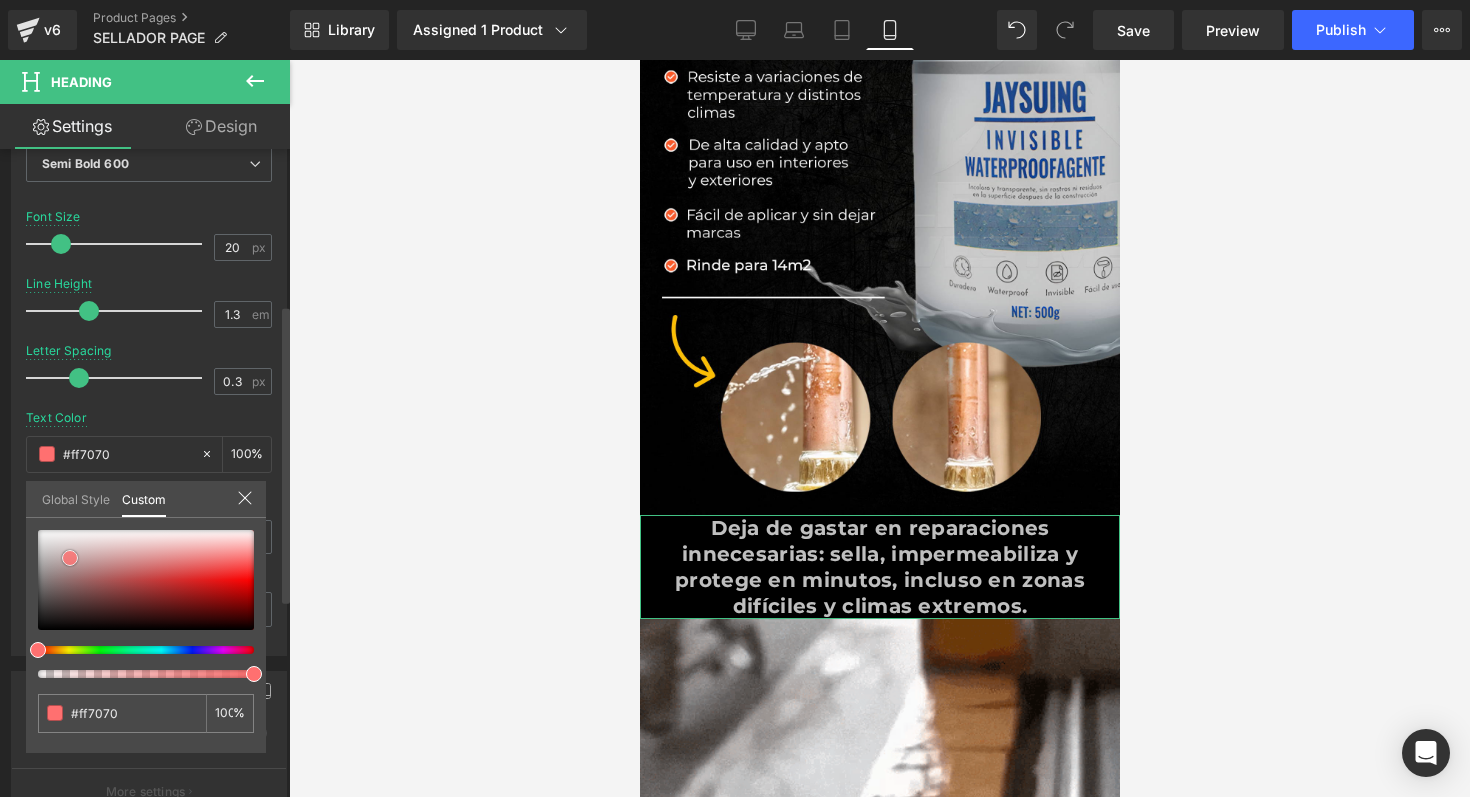 click at bounding box center [146, 580] 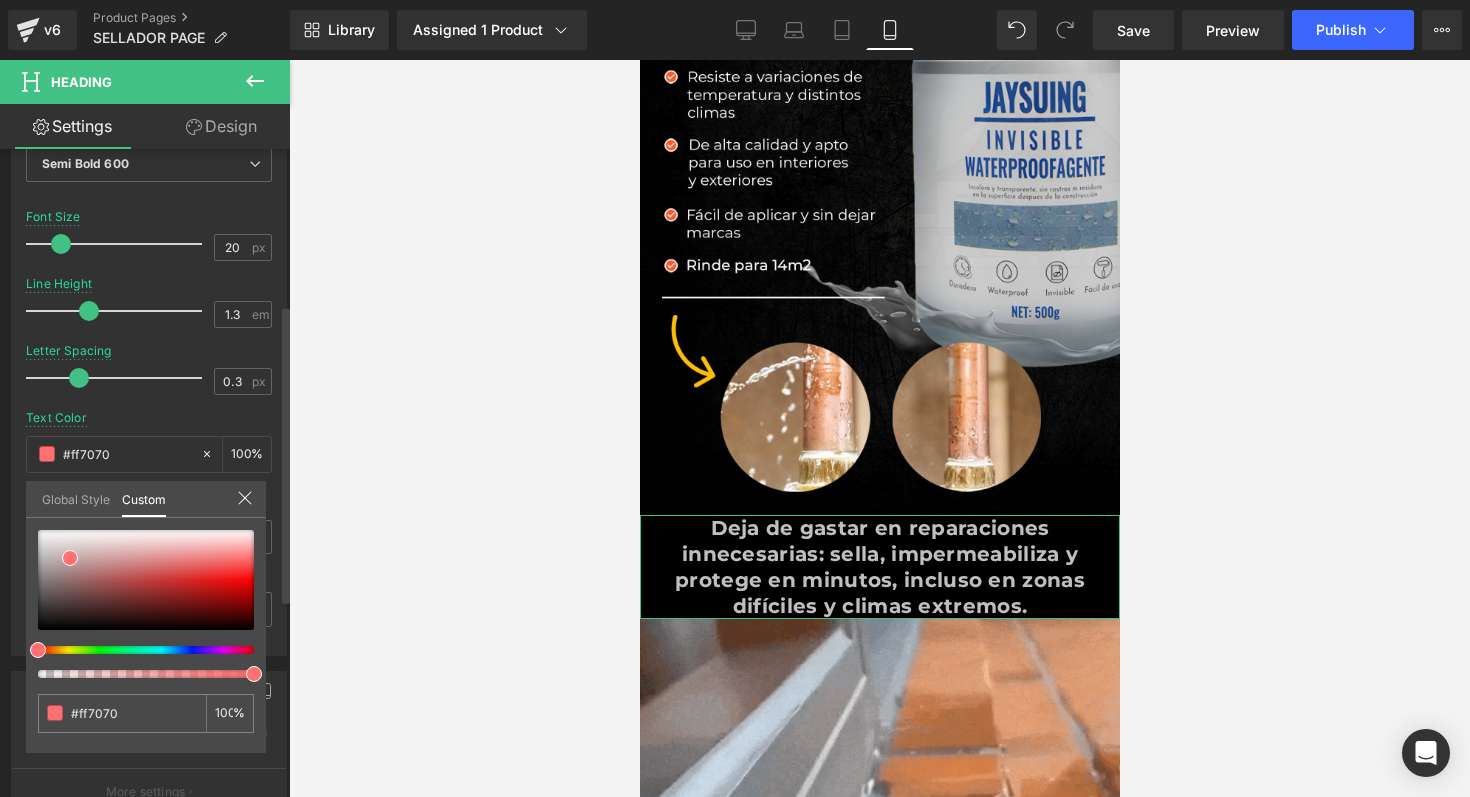 type on "#ff8c70" 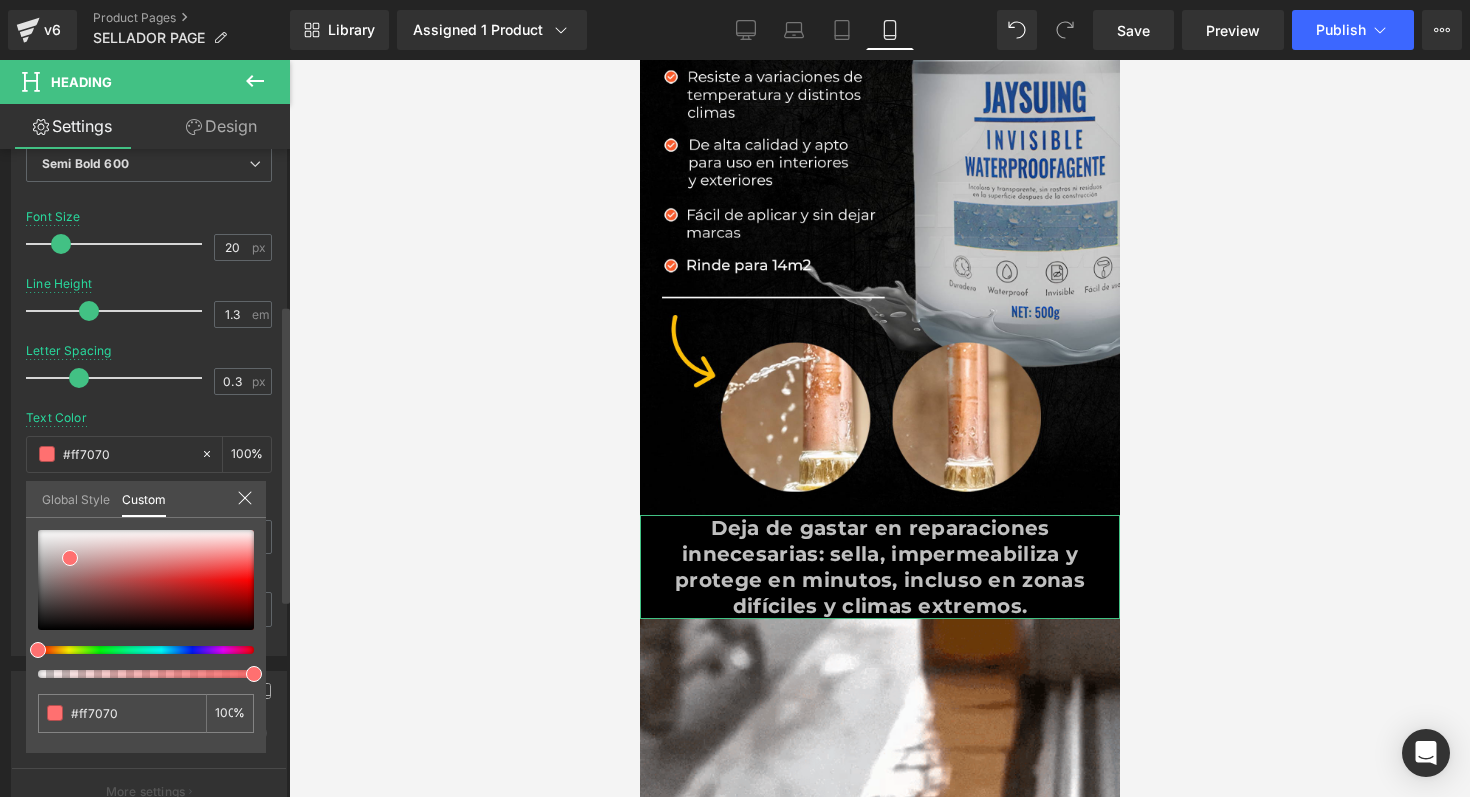 type on "#ff8c70" 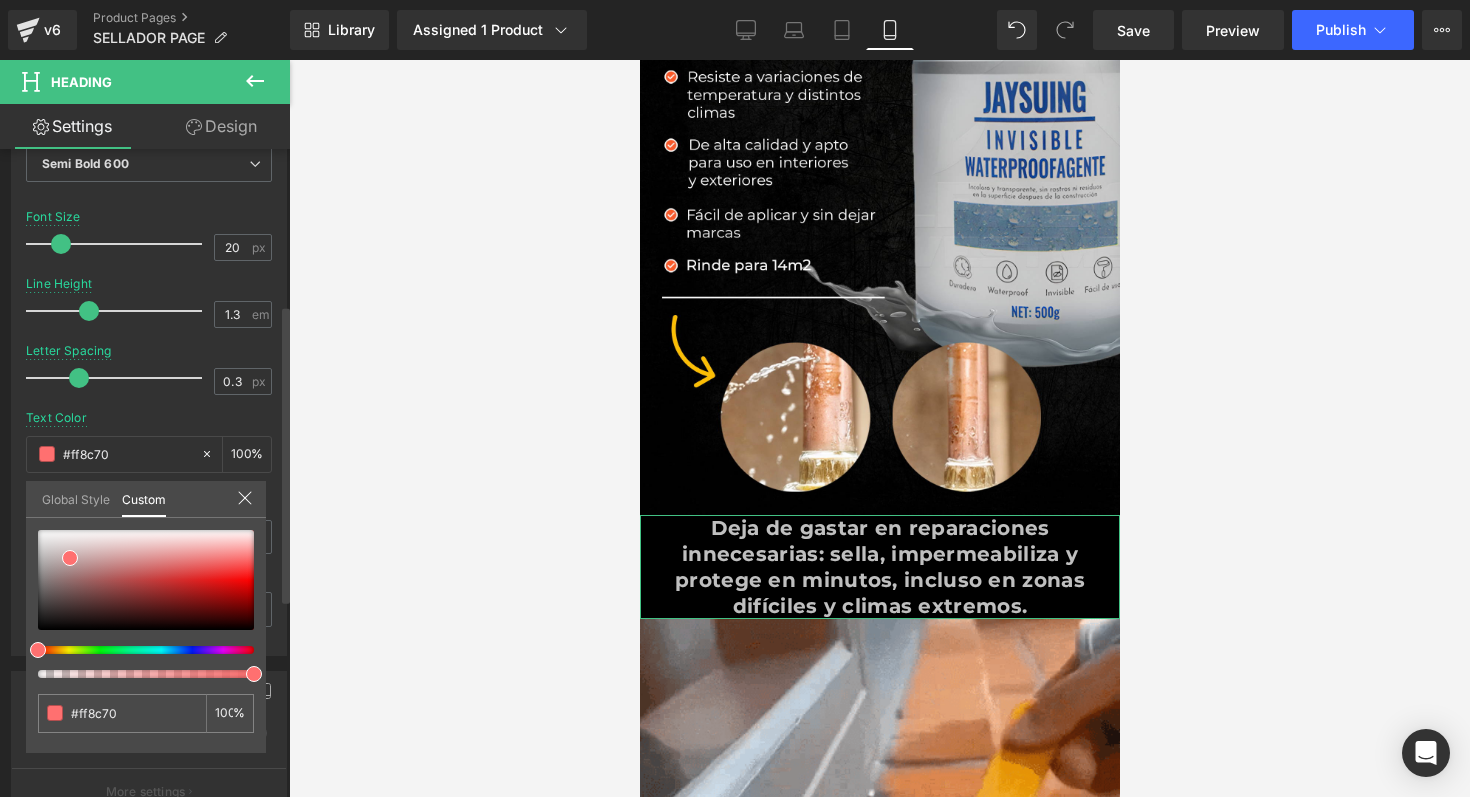 type on "#ff9370" 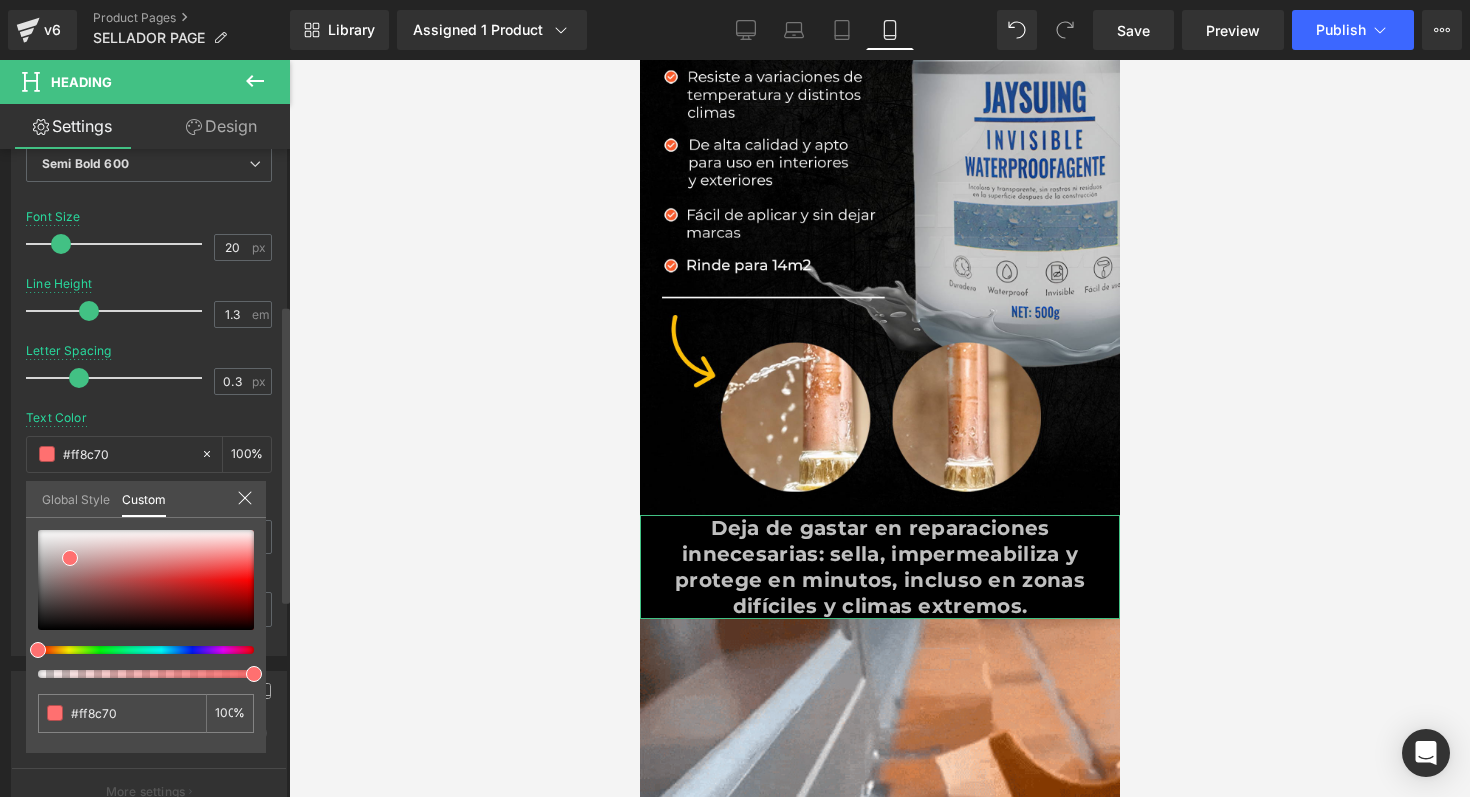 type on "#ff9370" 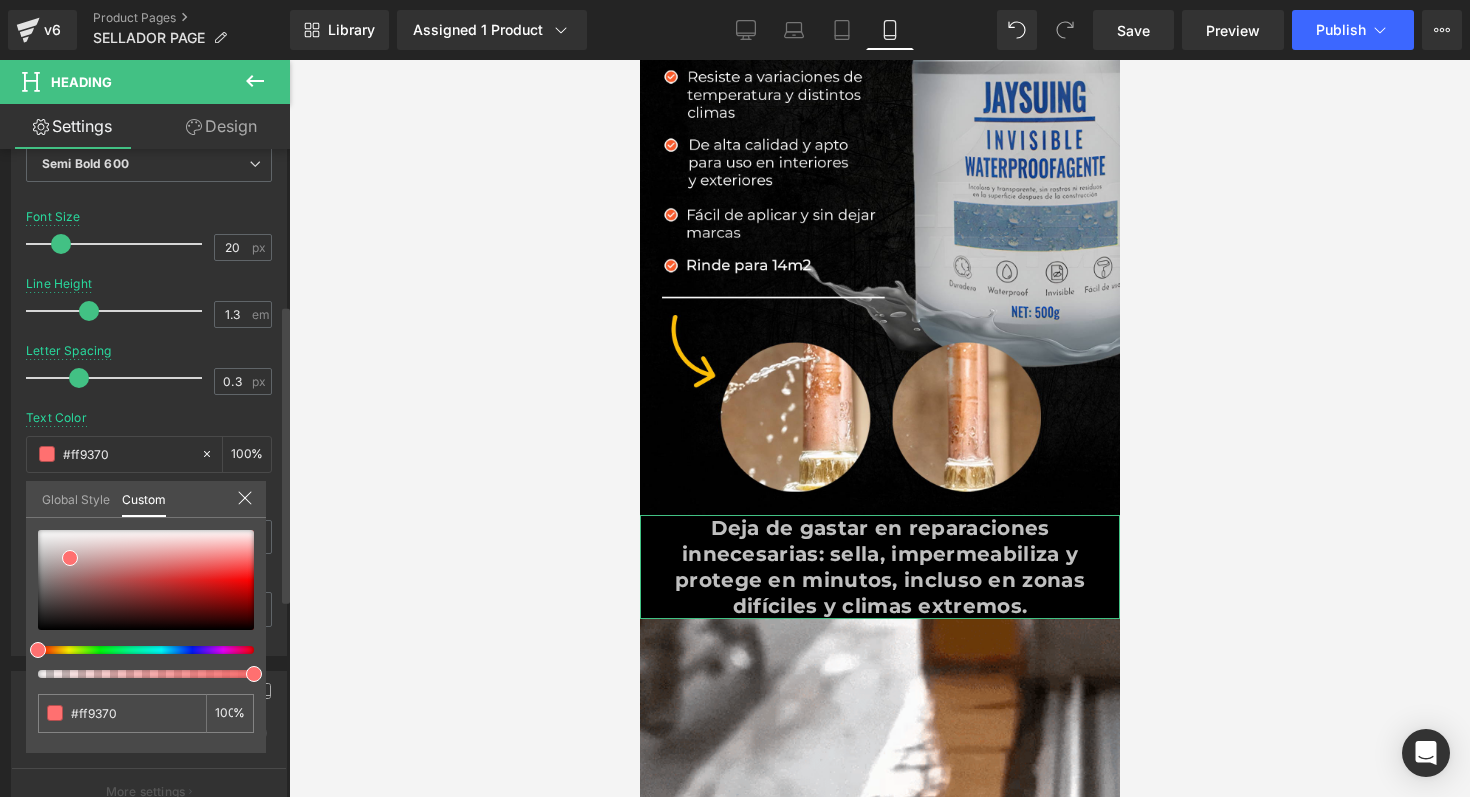 type on "#ffb270" 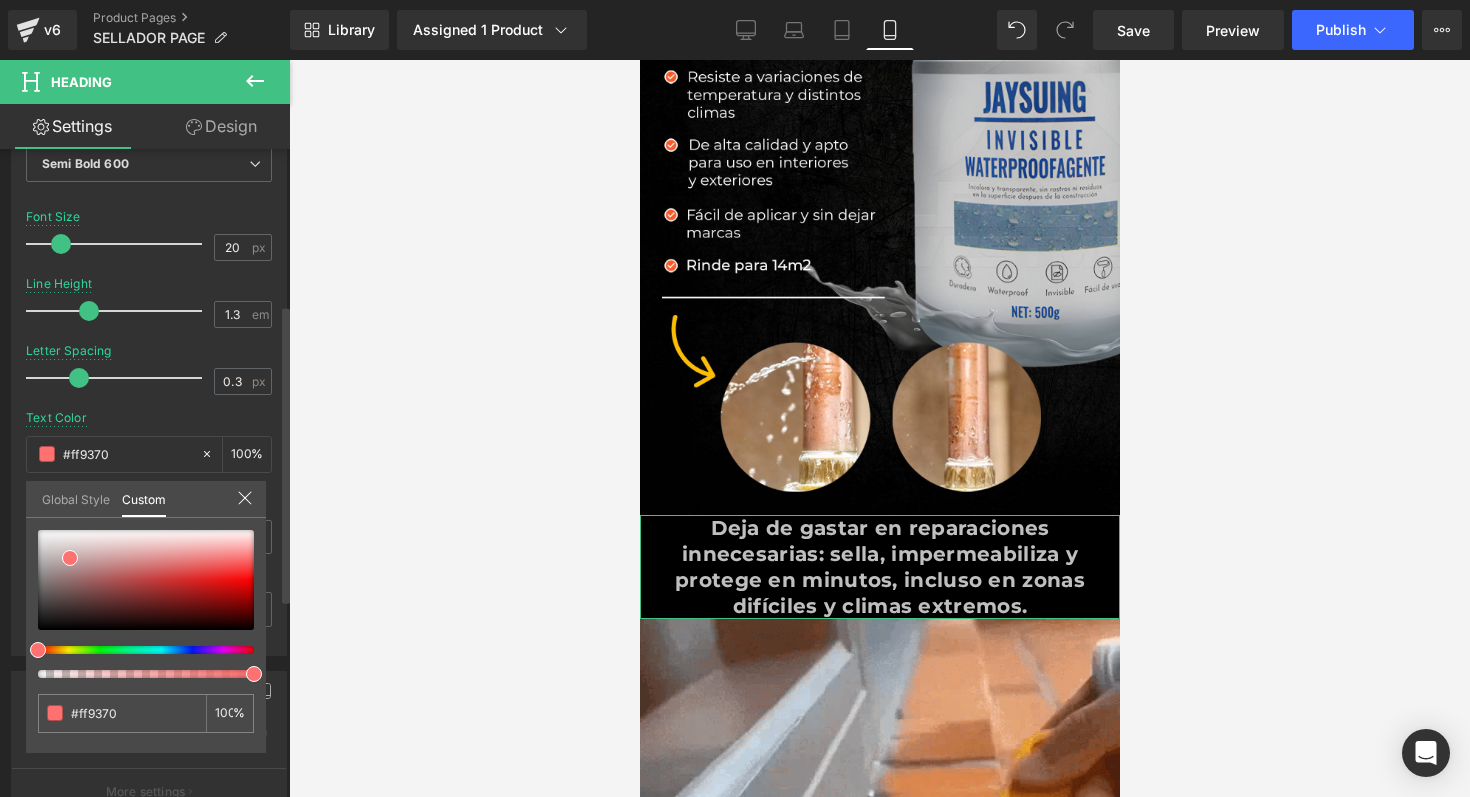 type on "#ffb270" 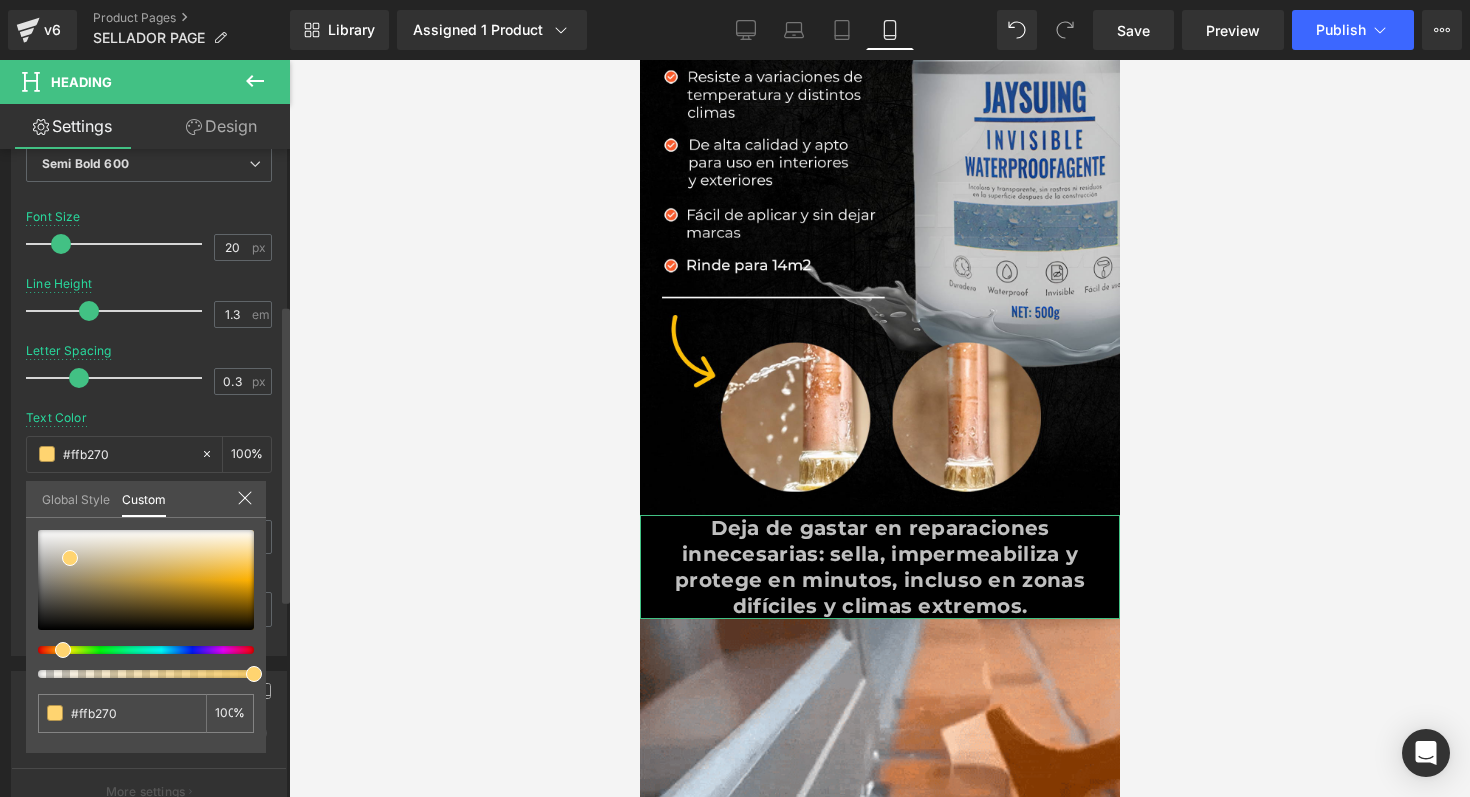 type on "#fff770" 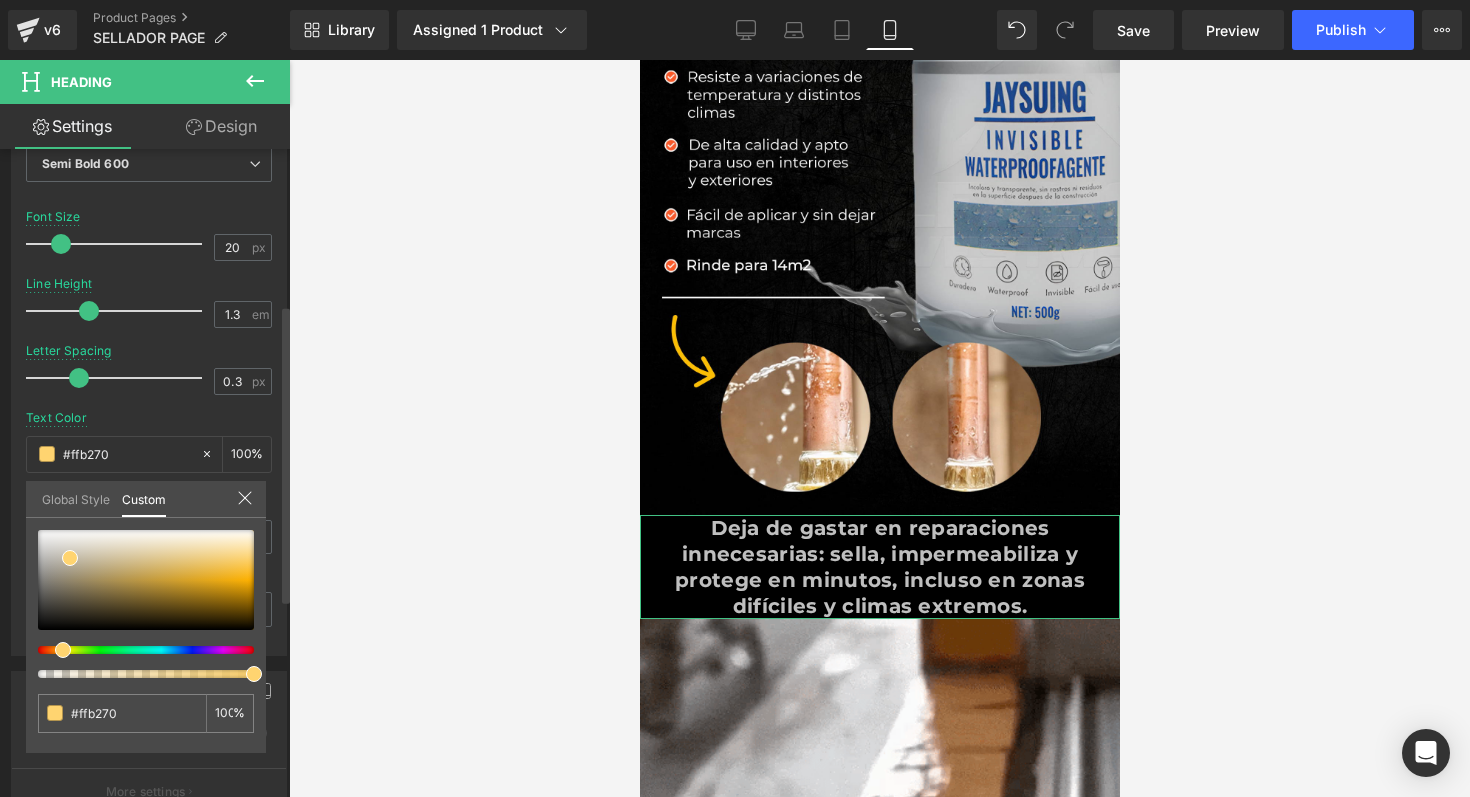 type on "#fff770" 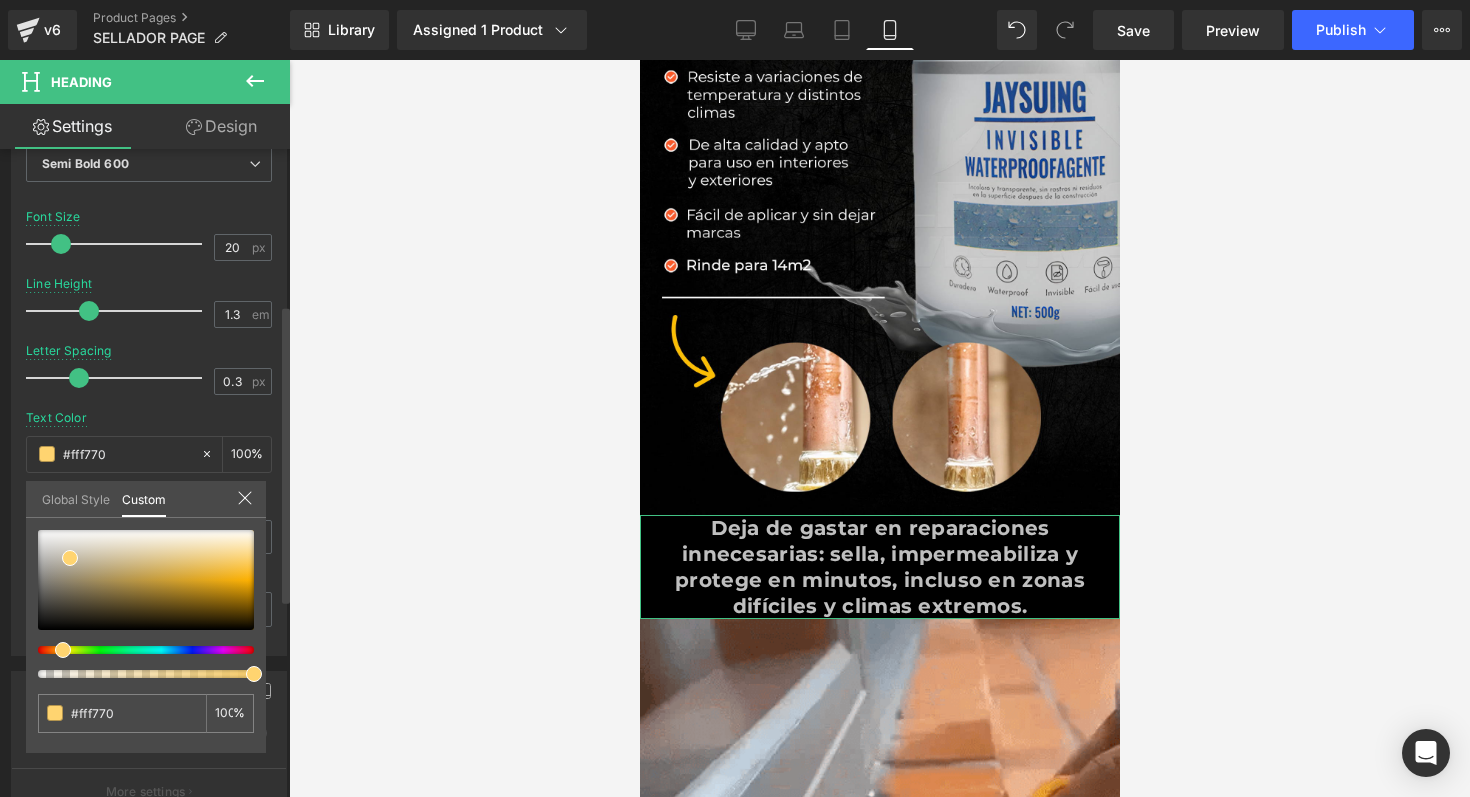 type on "#beff70" 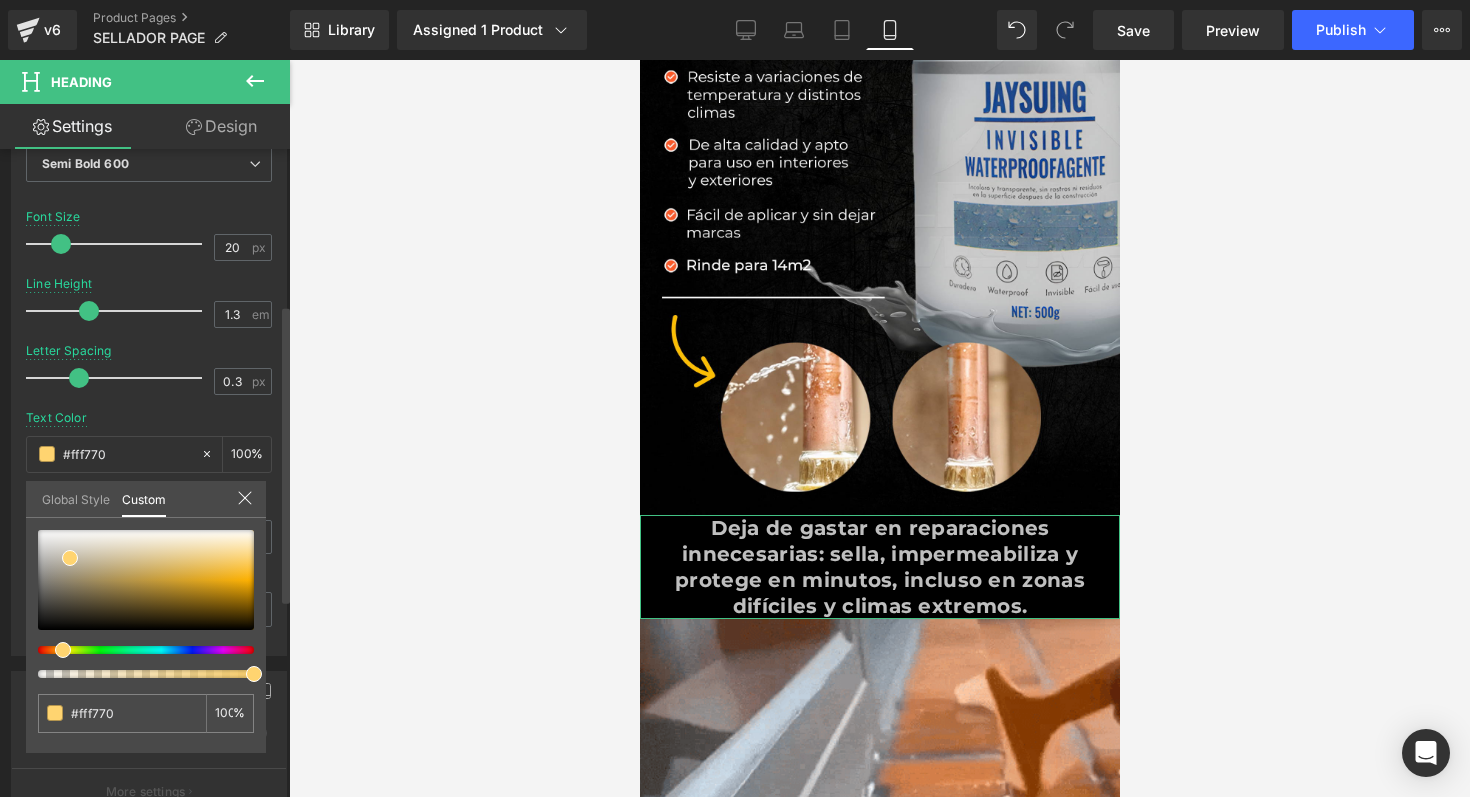 type on "#beff70" 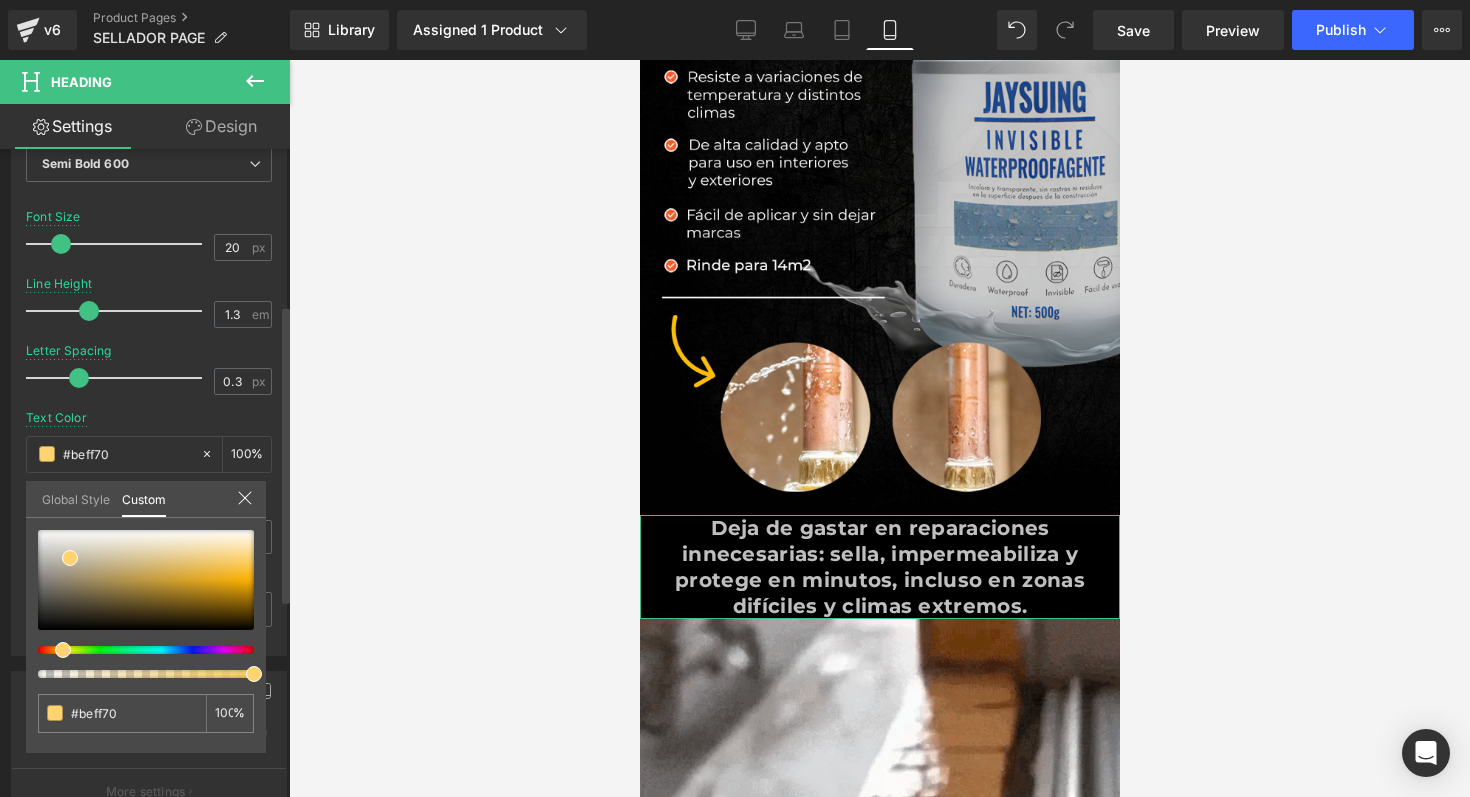 type on "#8fff70" 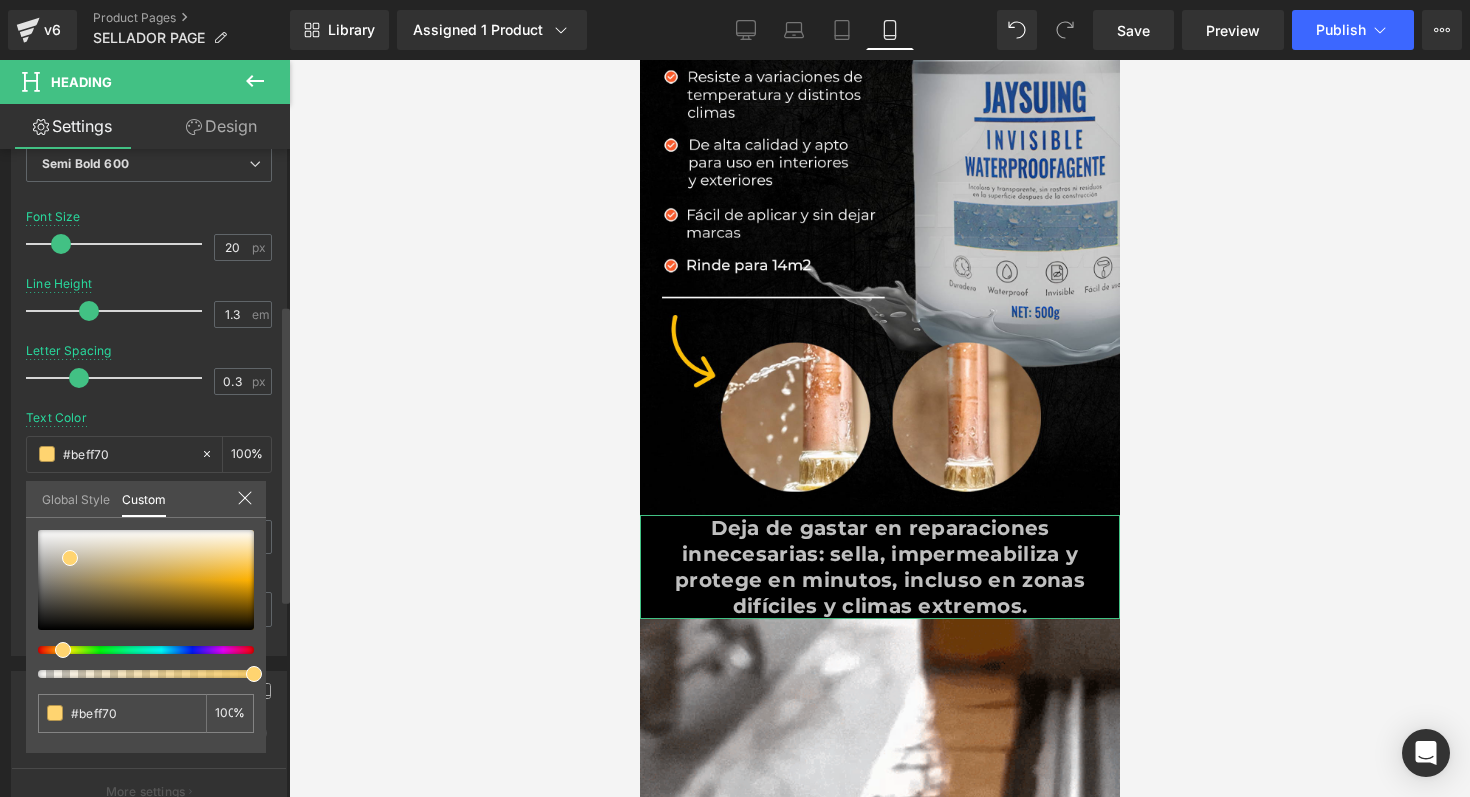 type on "#8fff70" 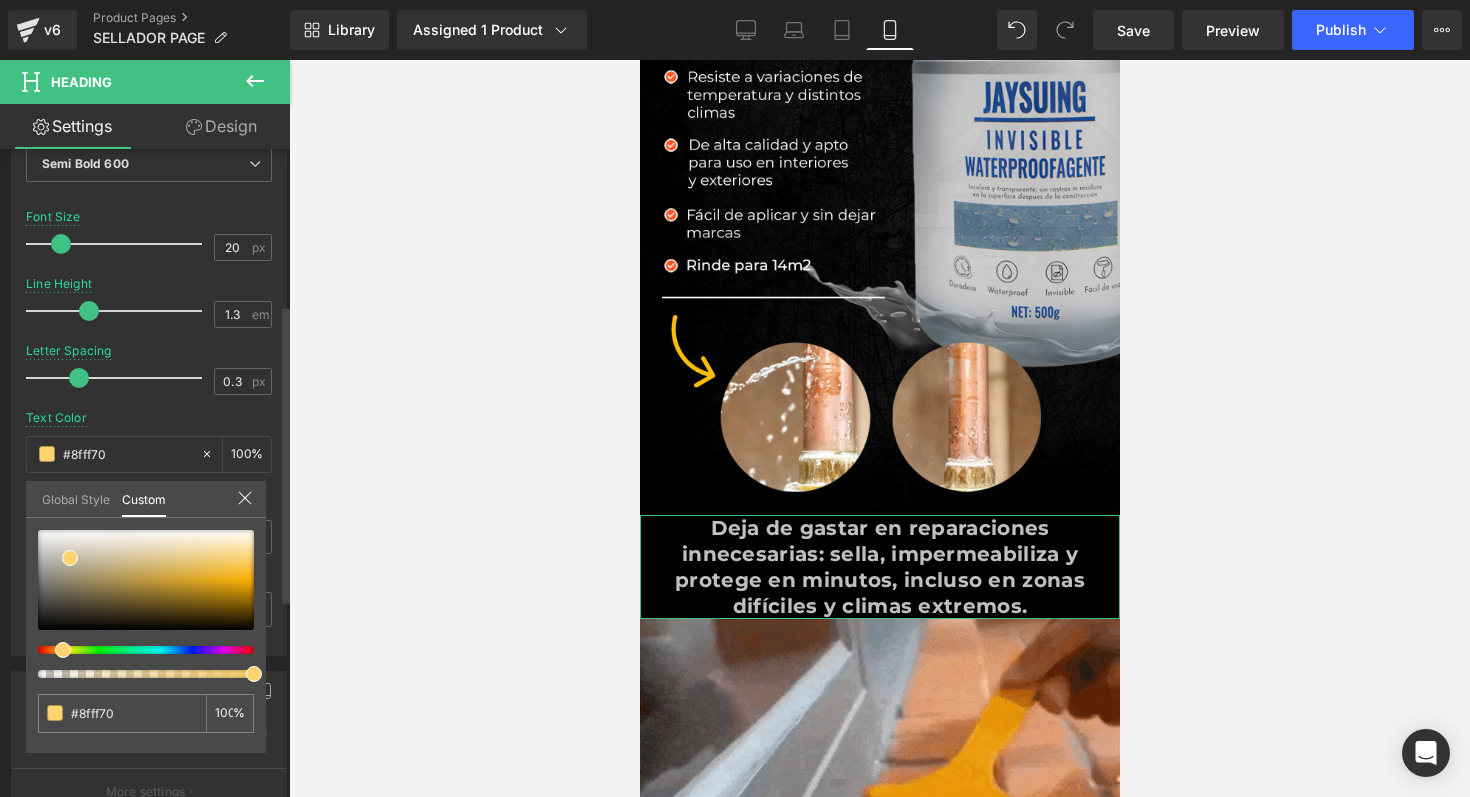 type on "#7cff70" 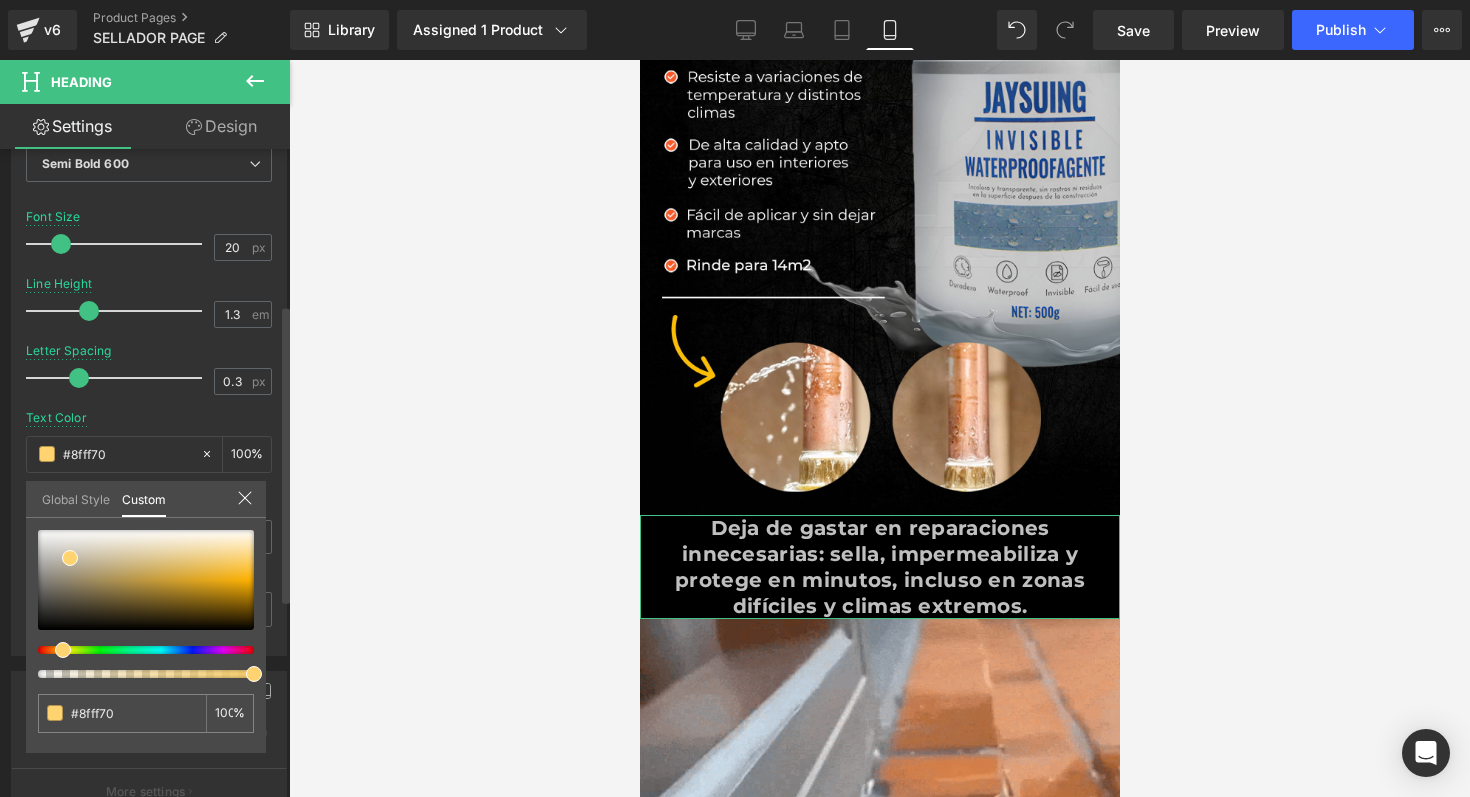 type on "#7cff70" 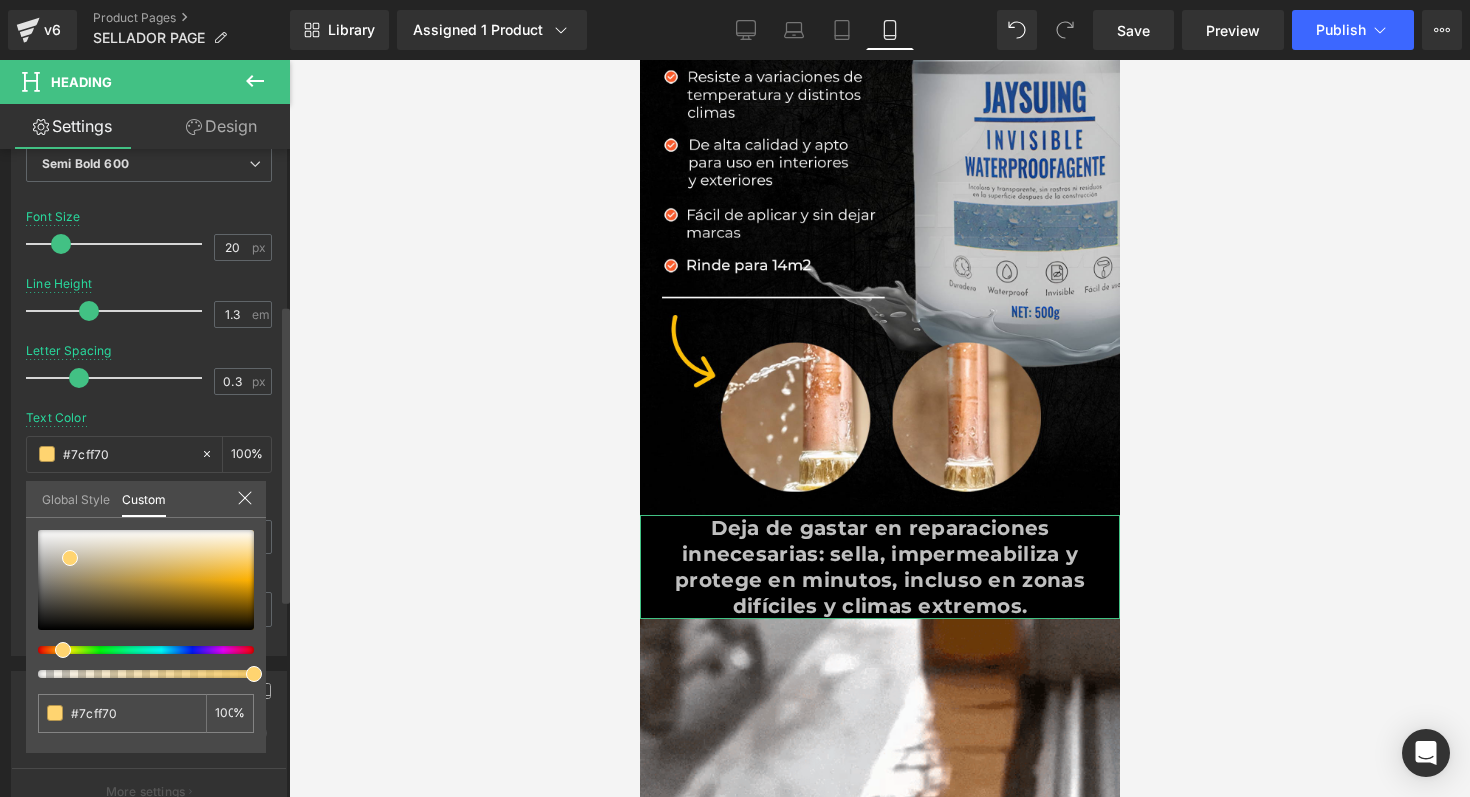 type on "#74ff70" 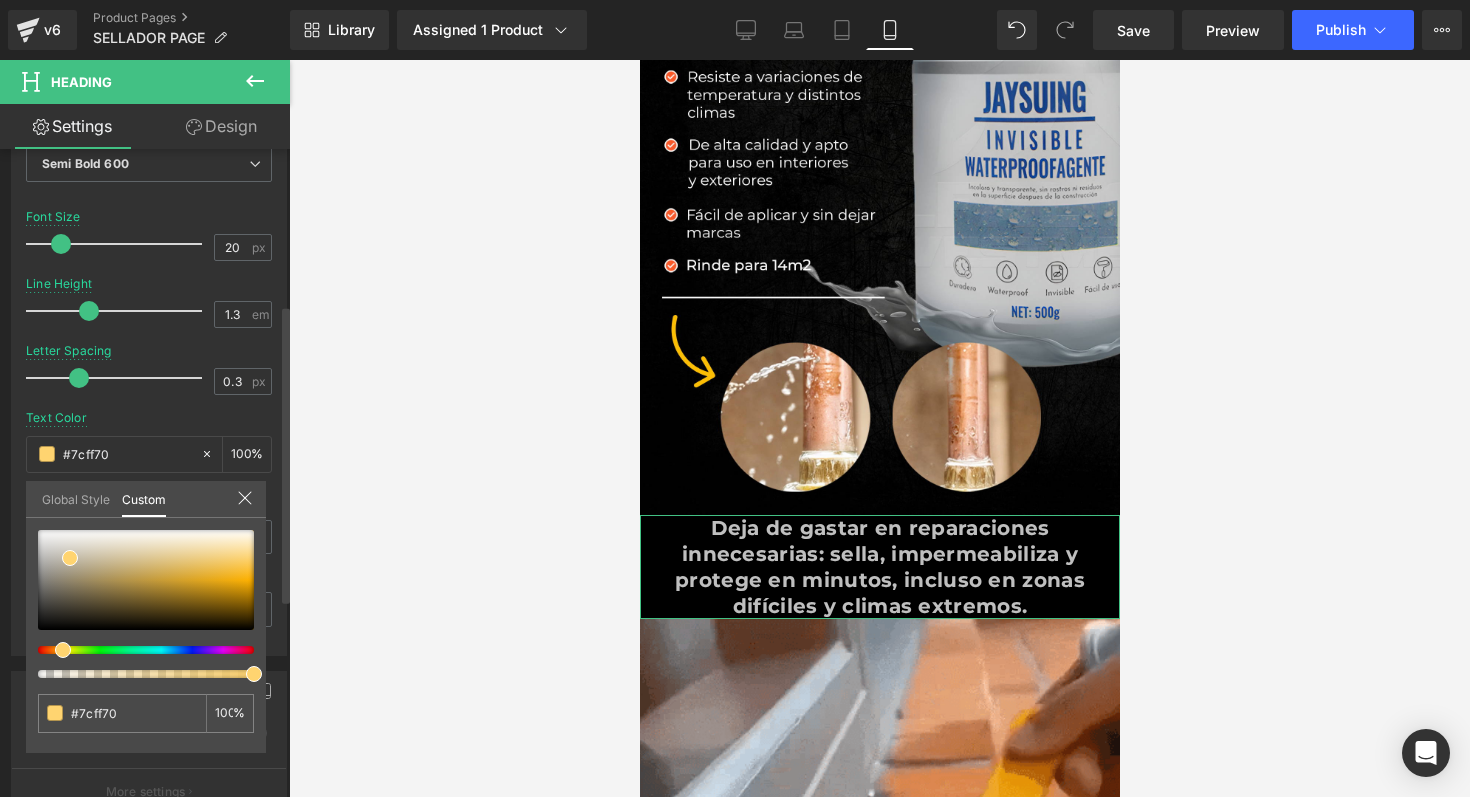 type on "#74ff70" 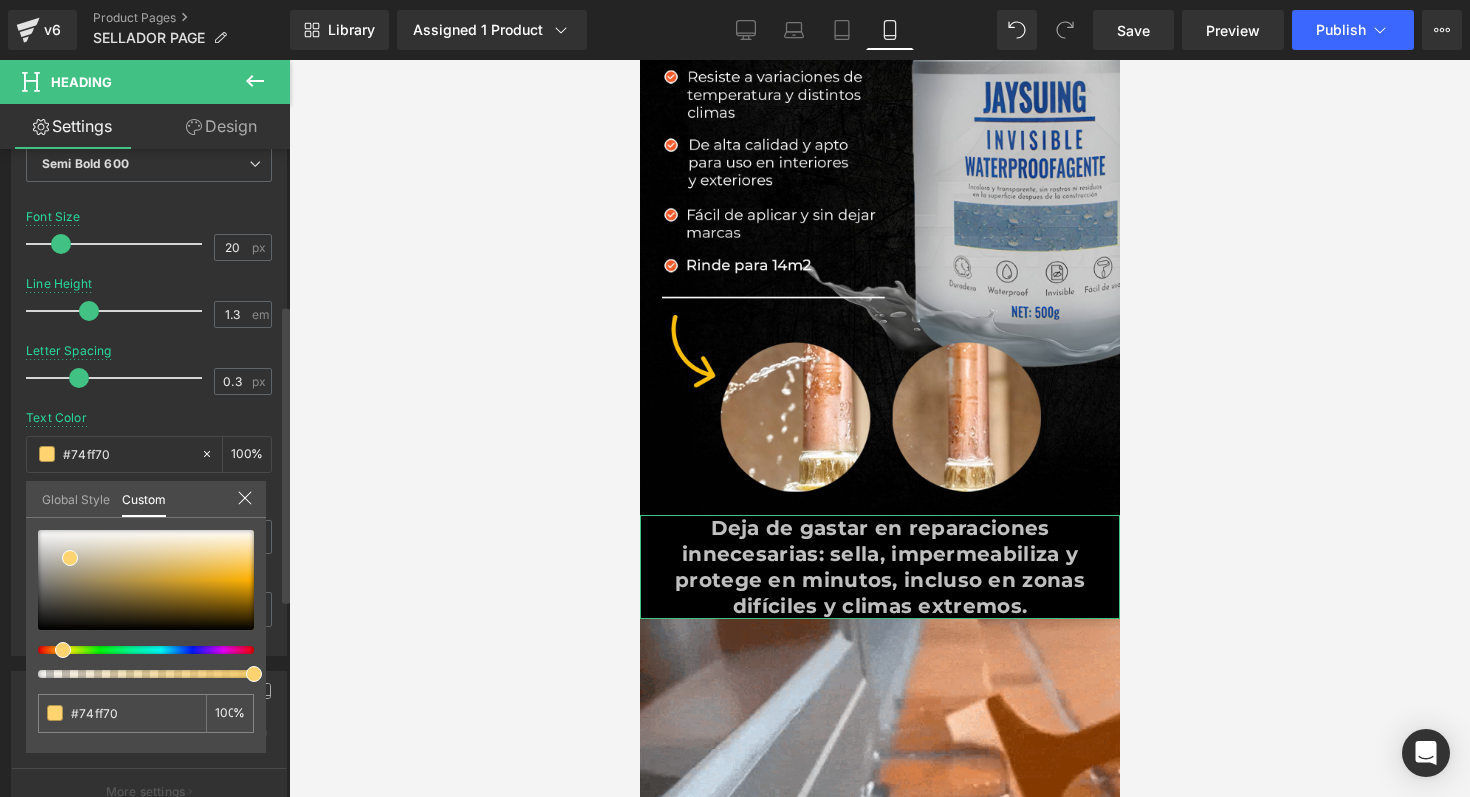 type on "#70ff74" 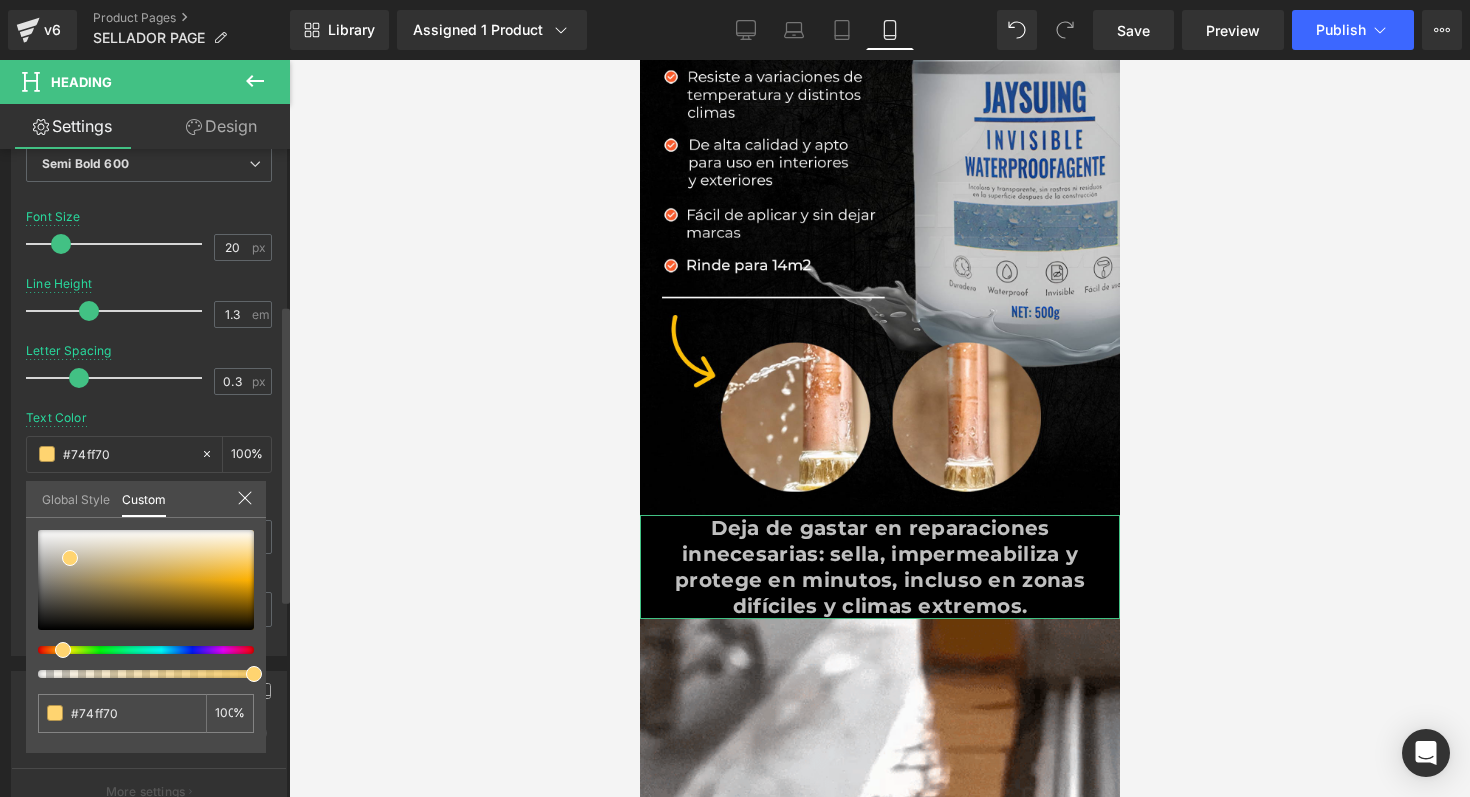 type on "#70ff74" 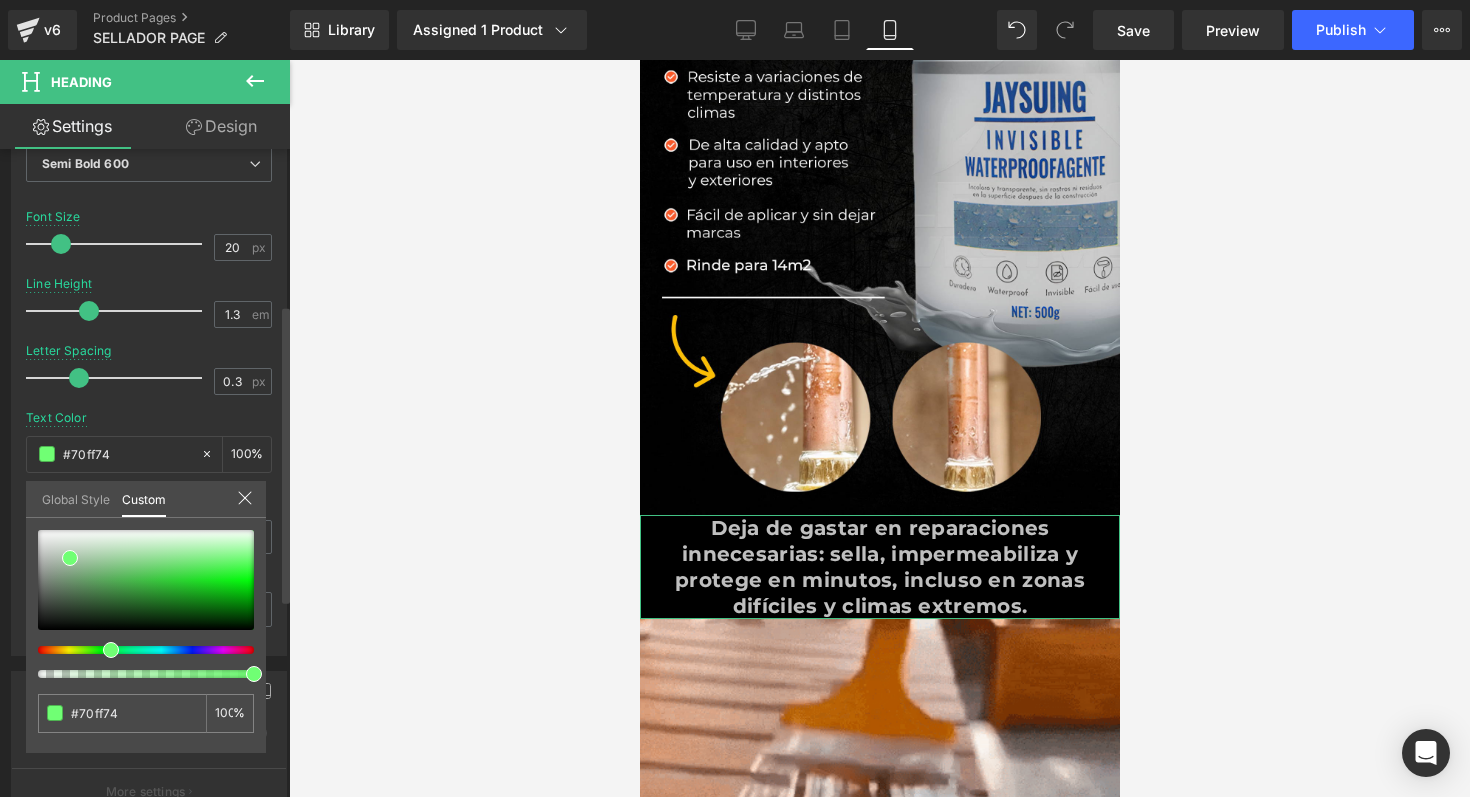drag, startPoint x: 42, startPoint y: 648, endPoint x: 108, endPoint y: 655, distance: 66.37017 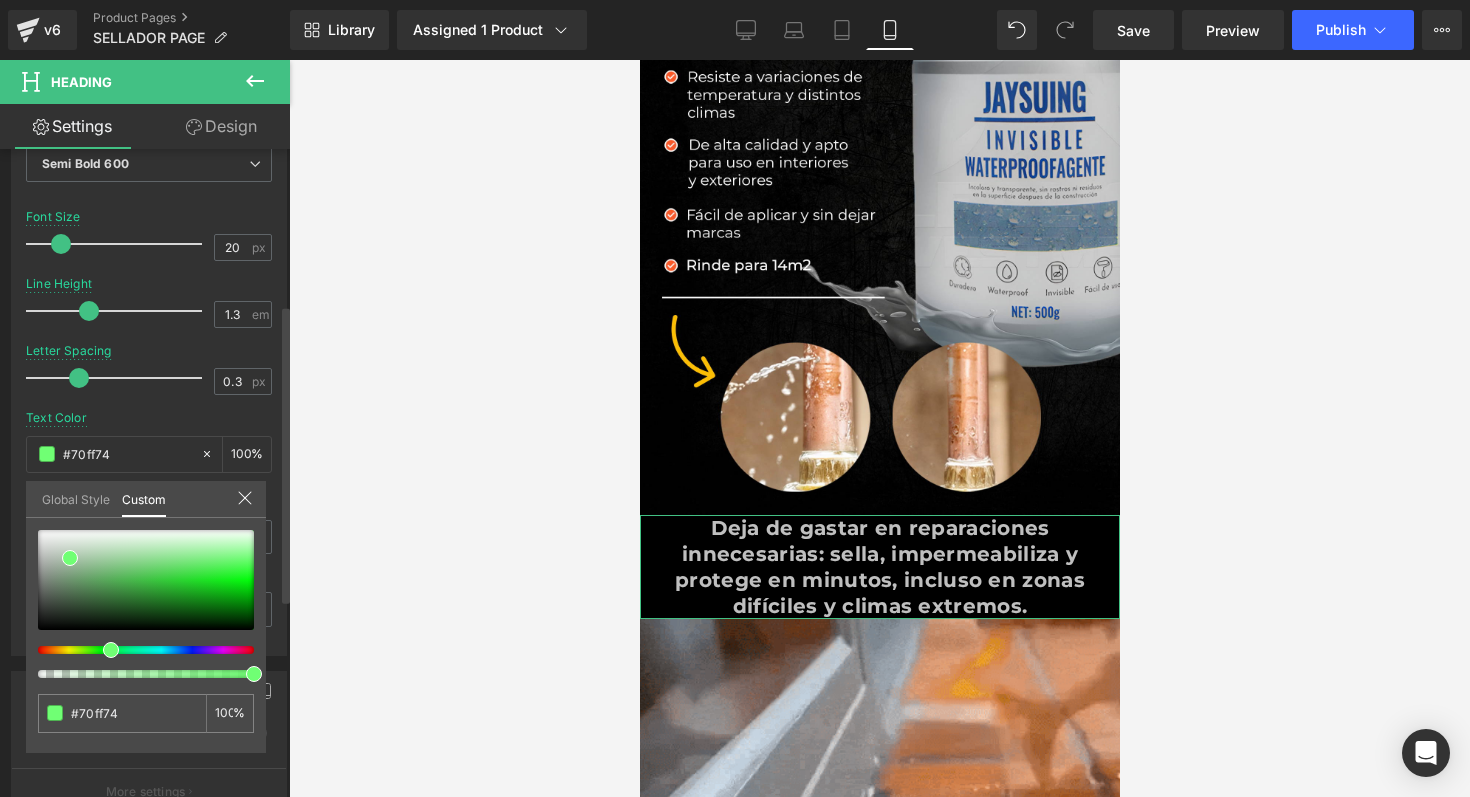click at bounding box center (111, 650) 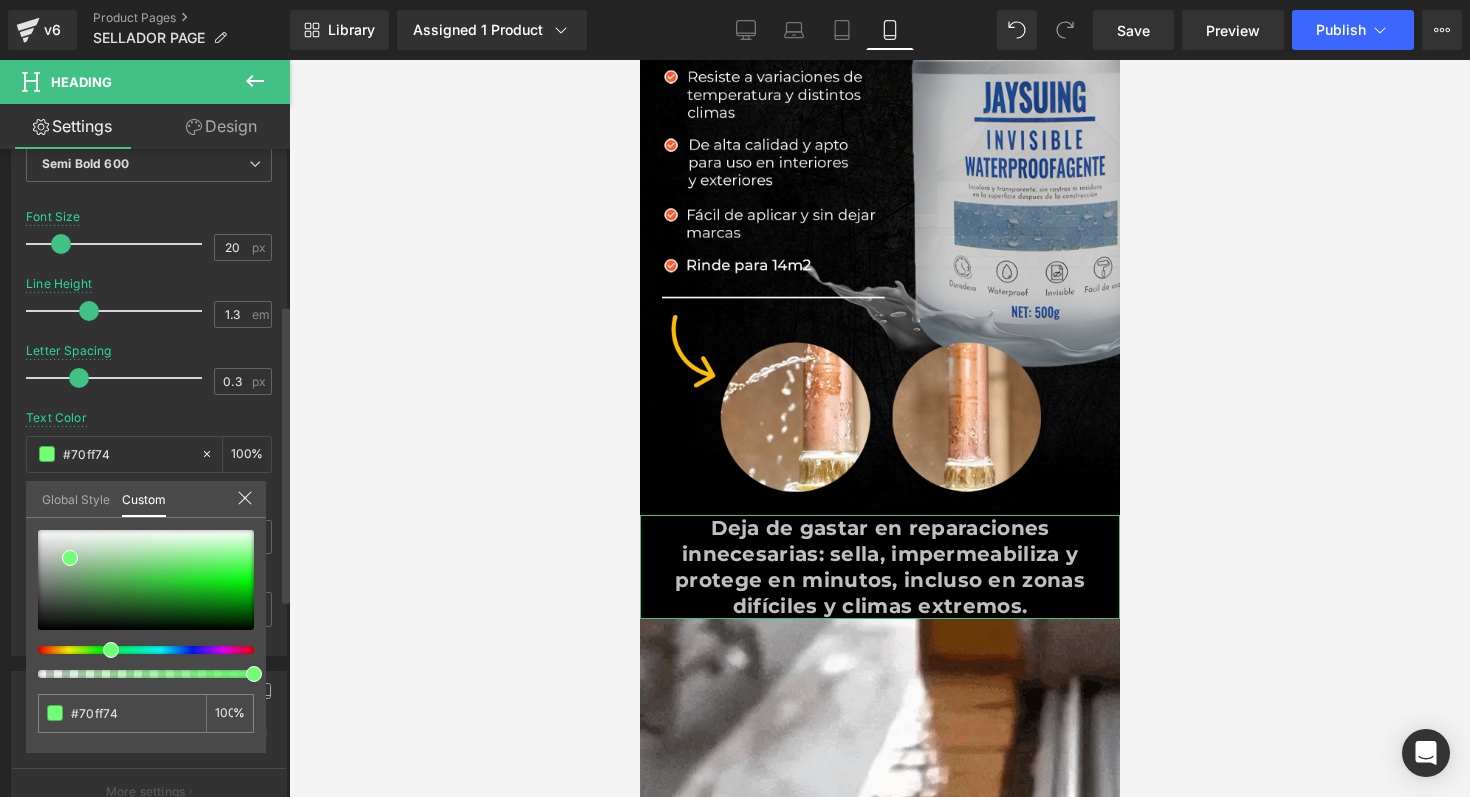 type on "#70ff8c" 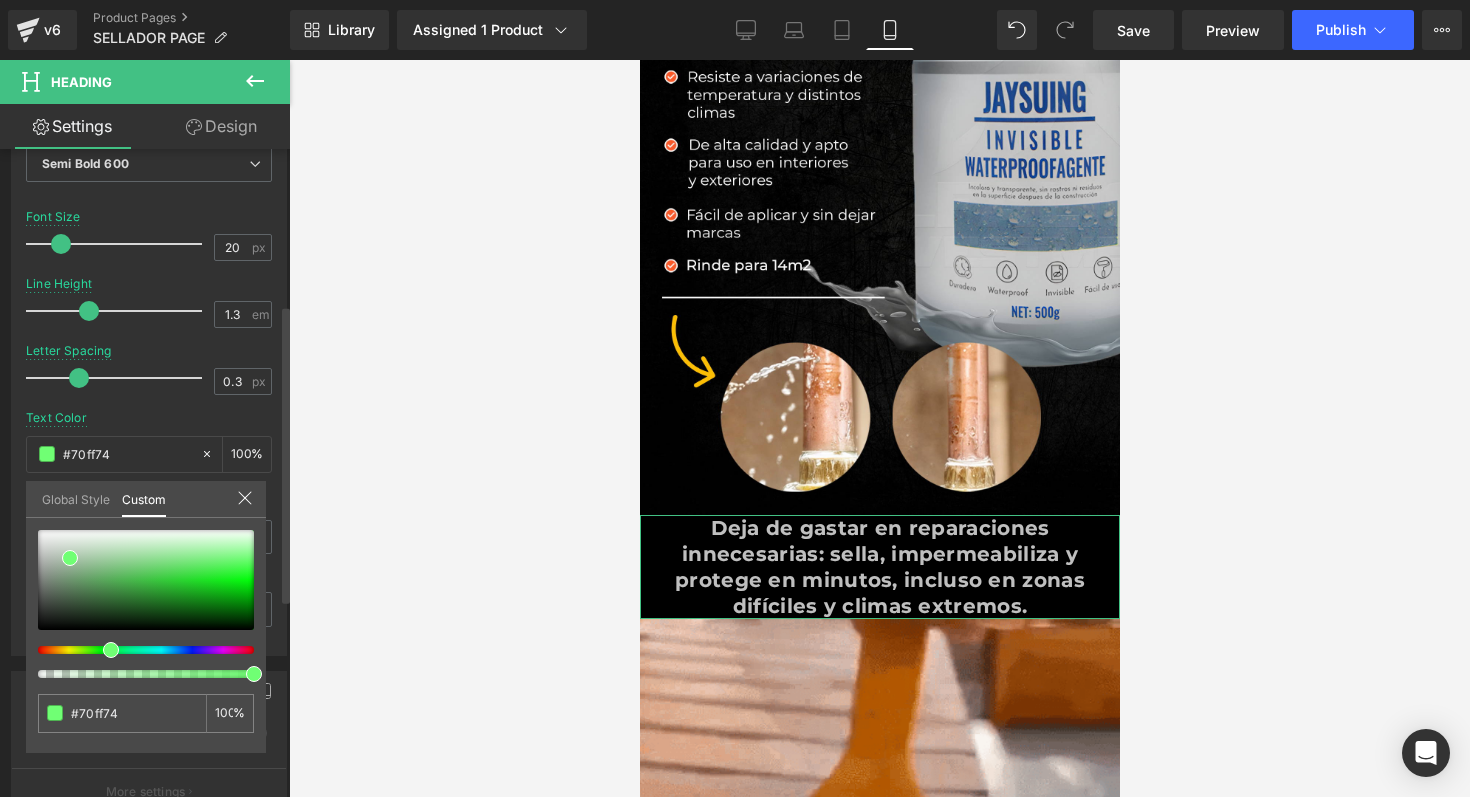 type on "#70ff8c" 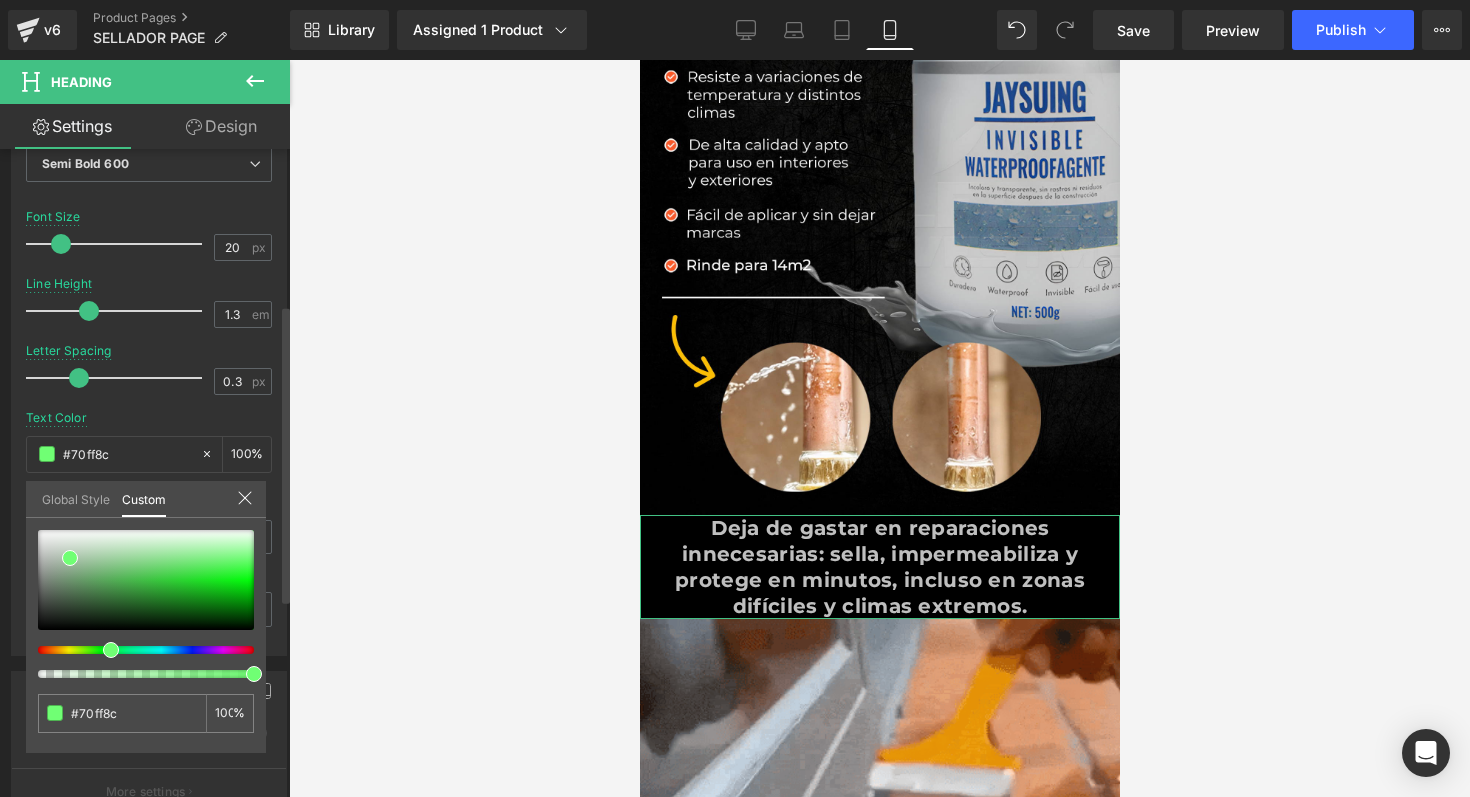 type on "#70ff7c" 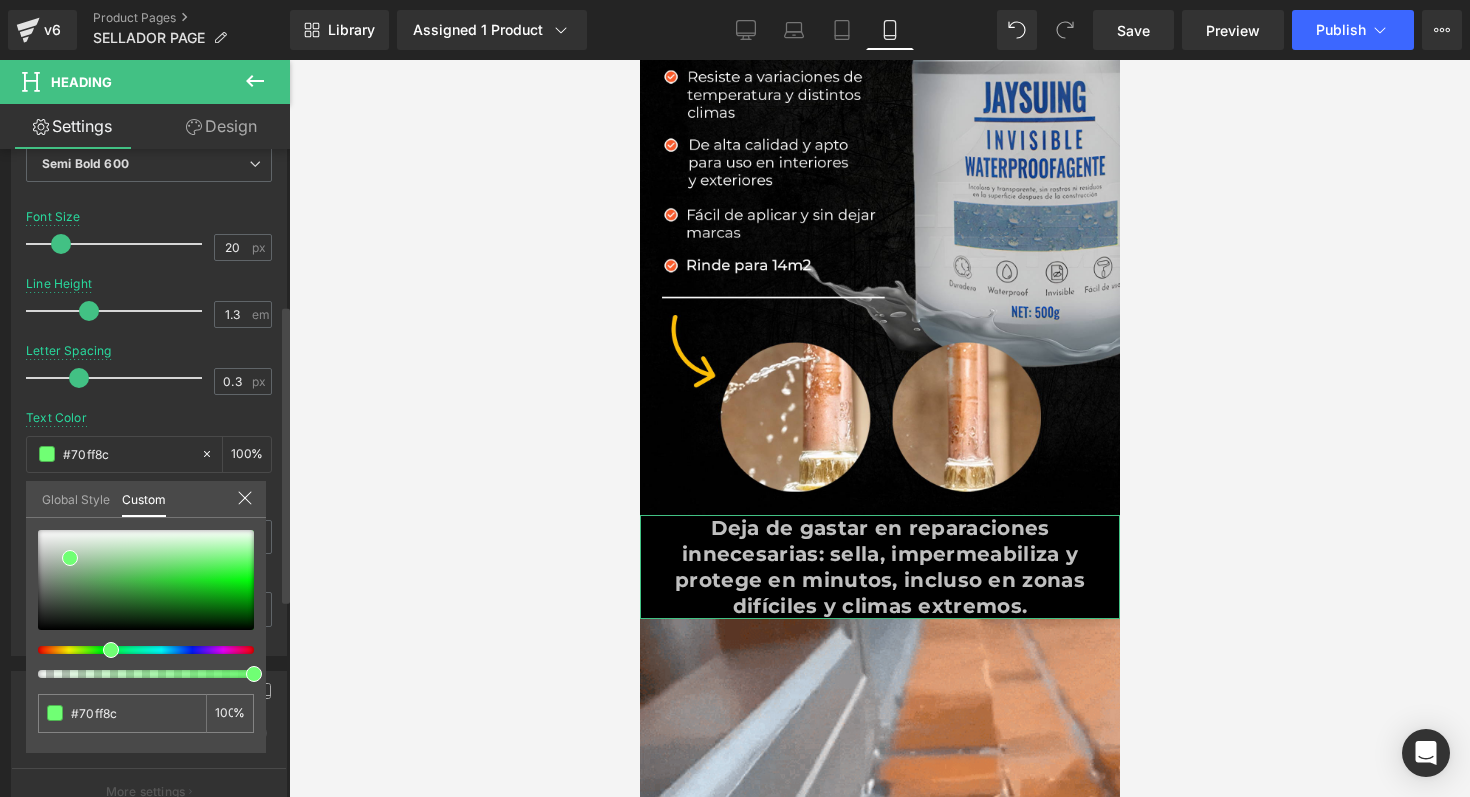 type on "#70ff7c" 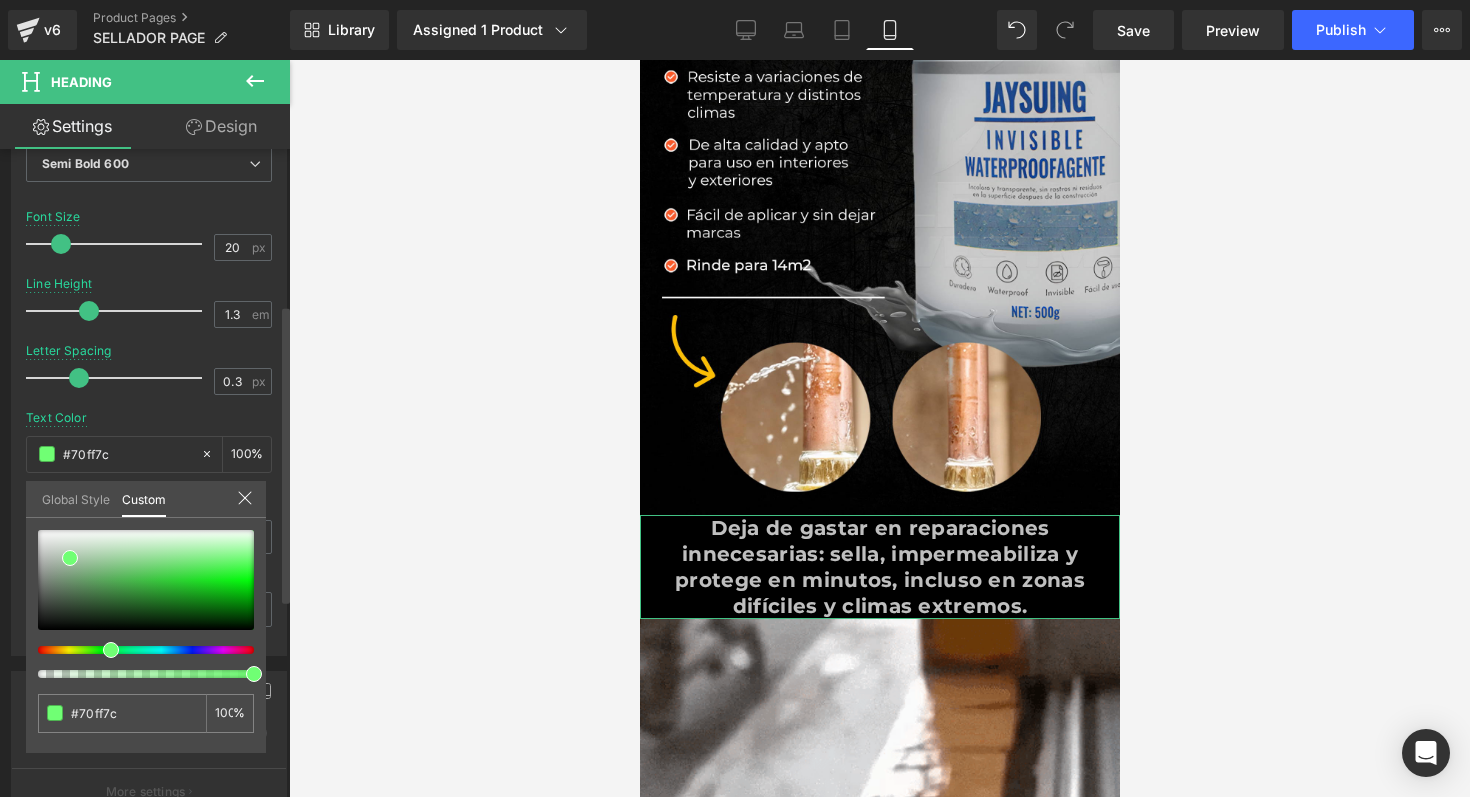type on "#93ff70" 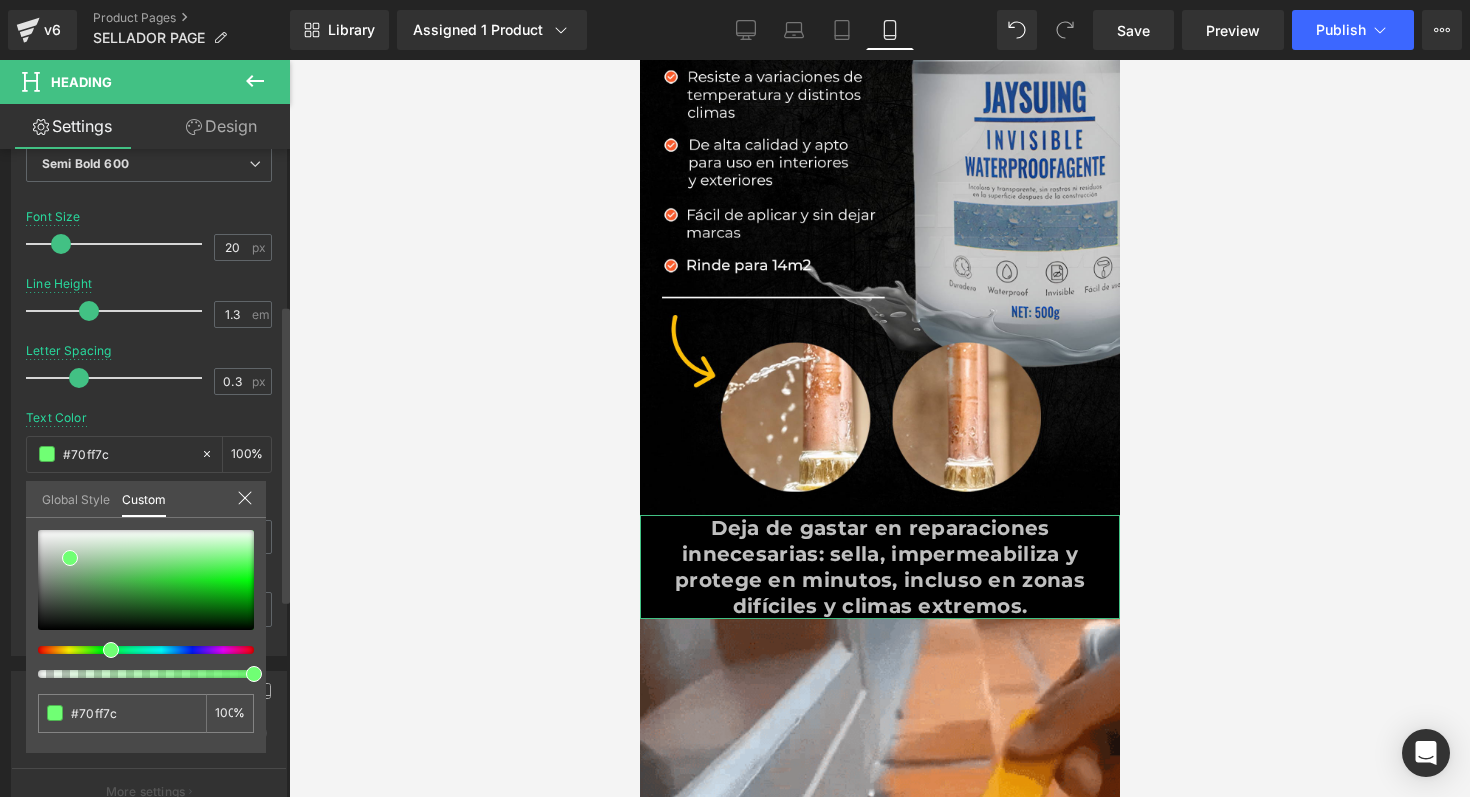 type on "#93ff70" 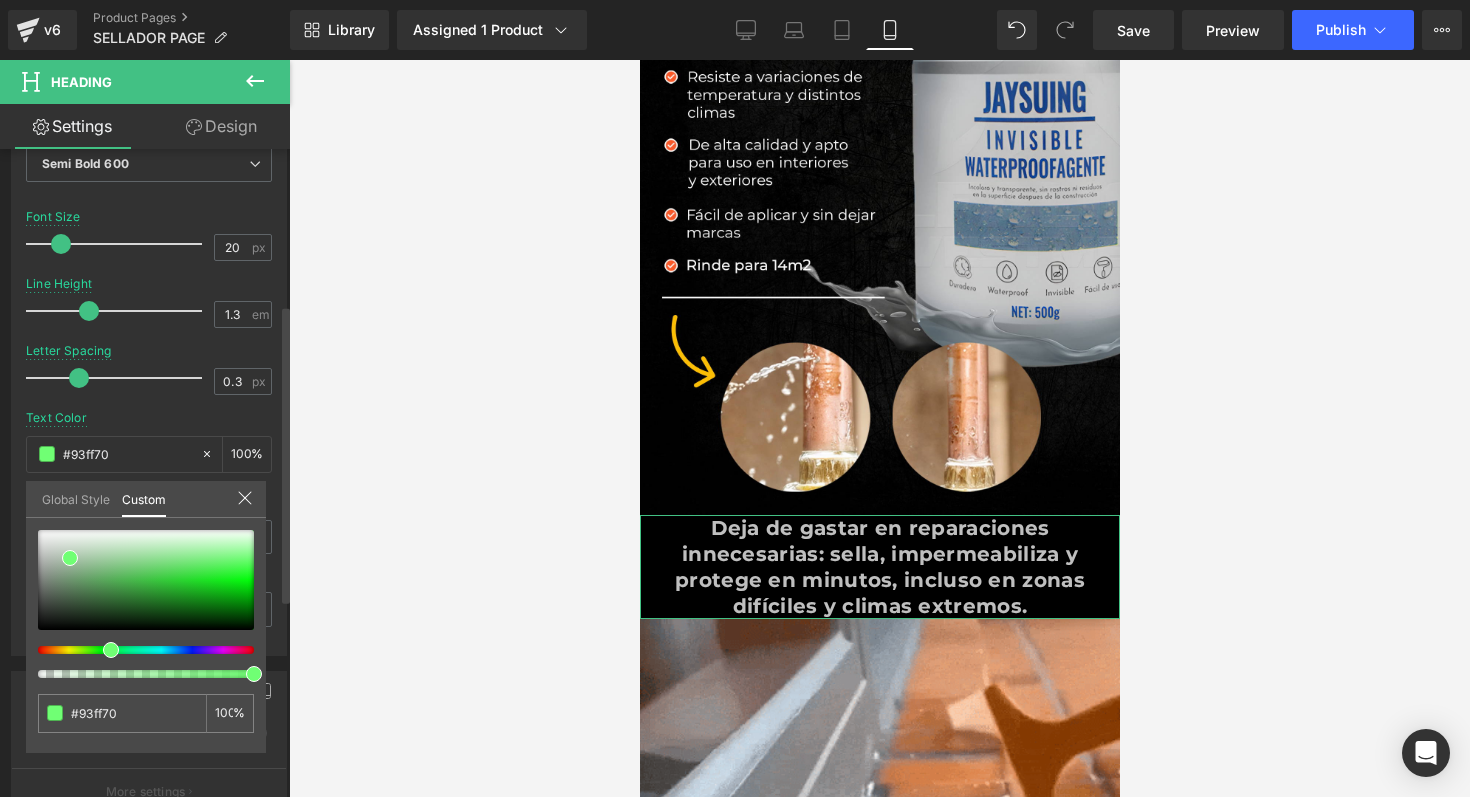 type on "#c5ff70" 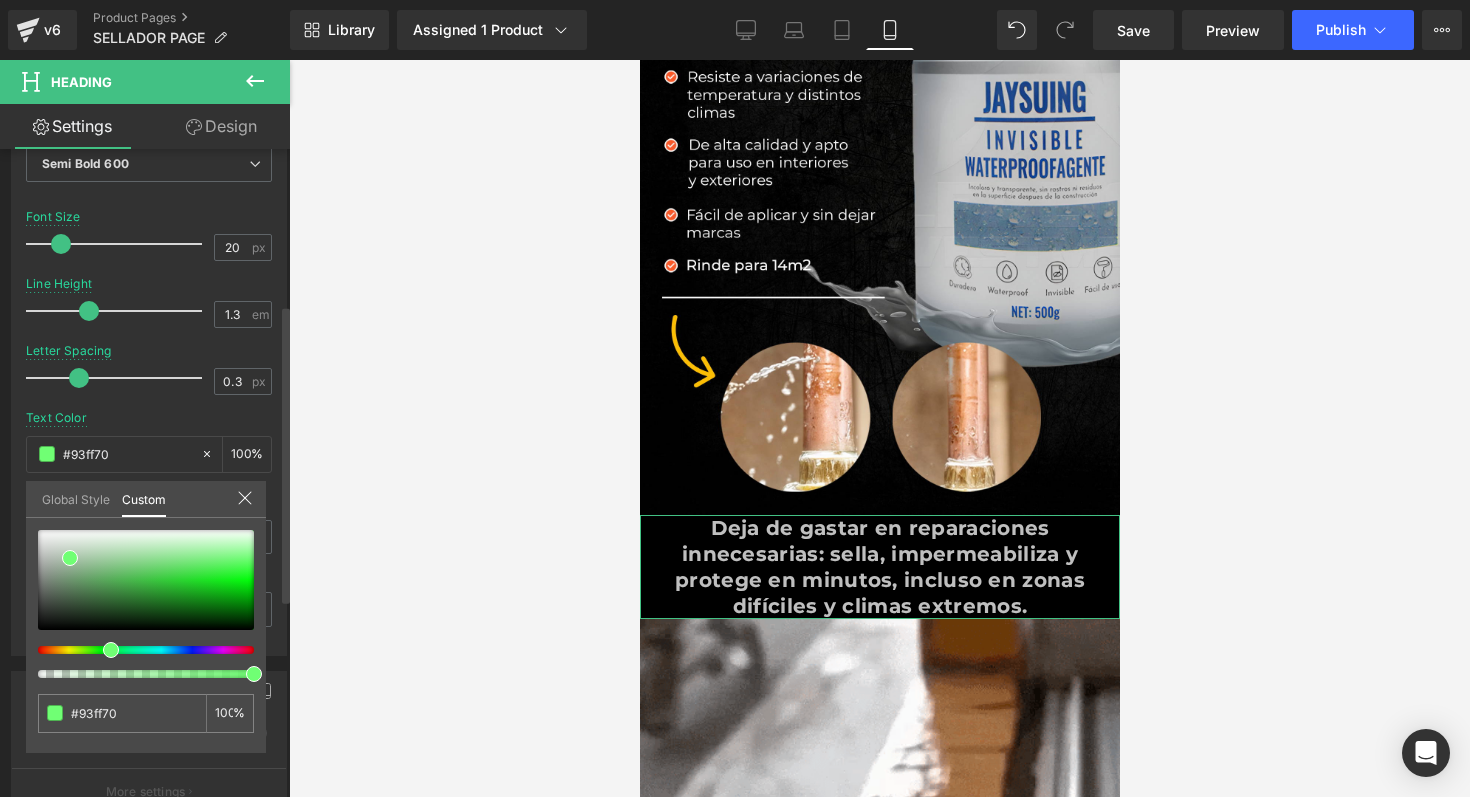 type on "#c5ff70" 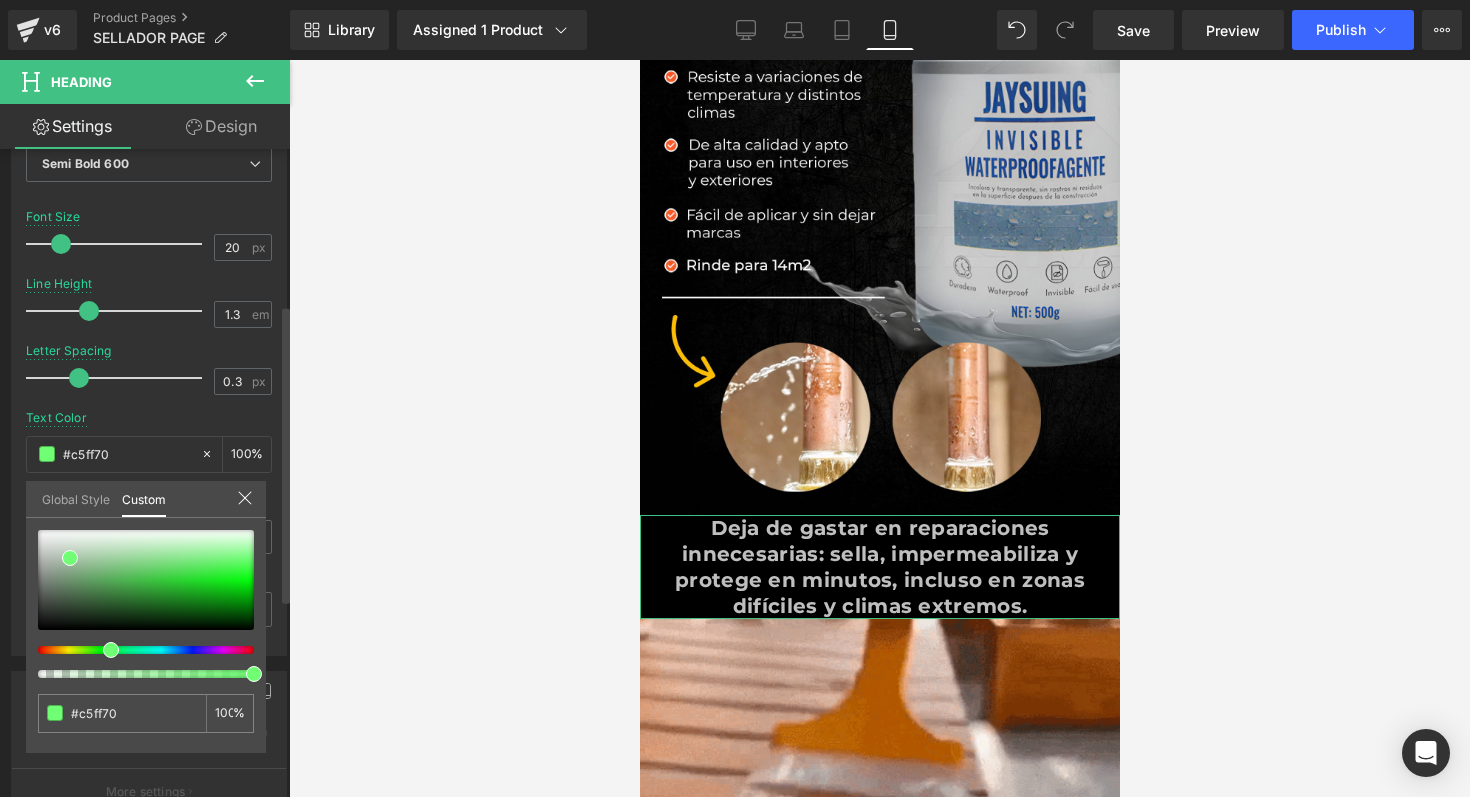 type on "#e9ff70" 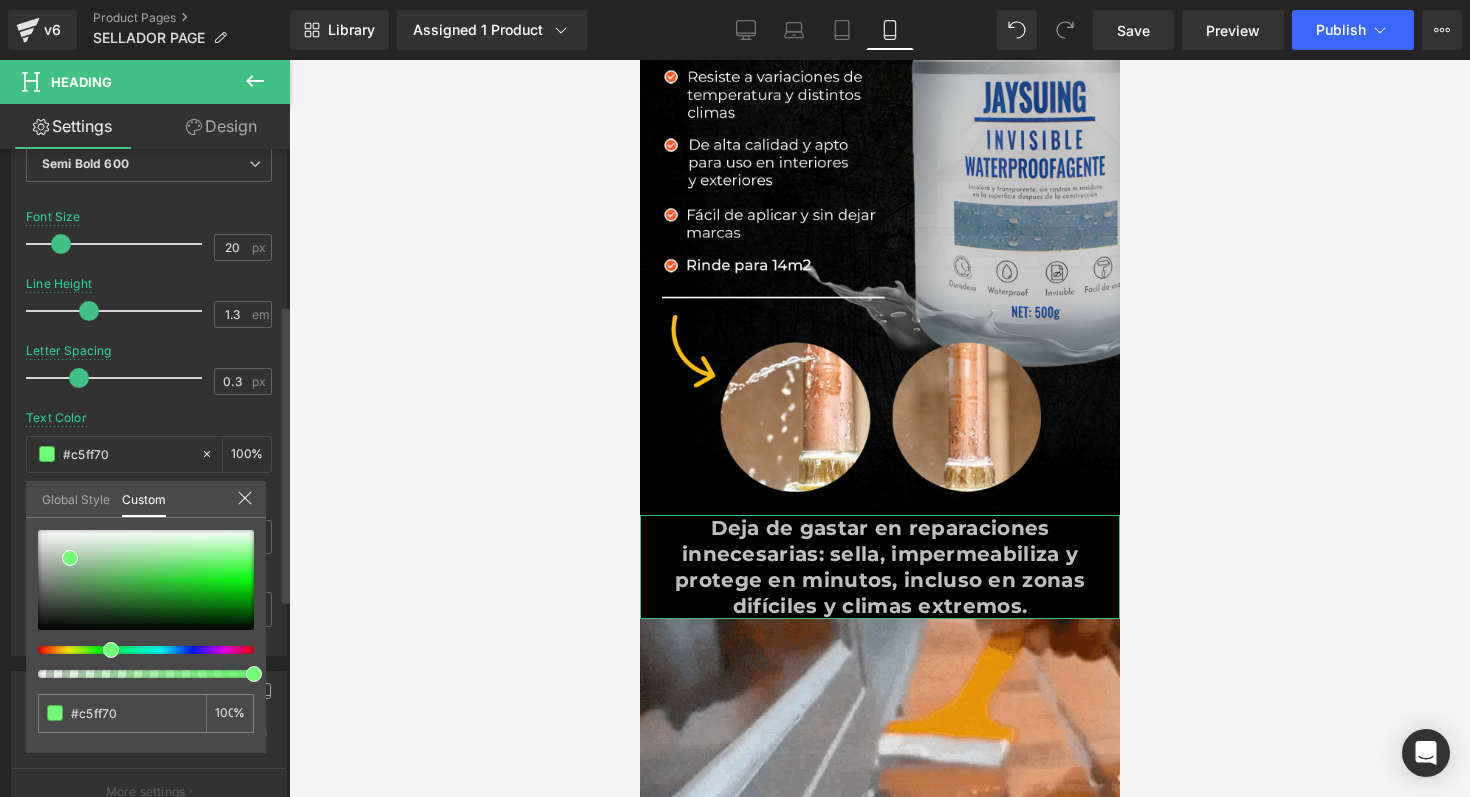 type on "#e9ff70" 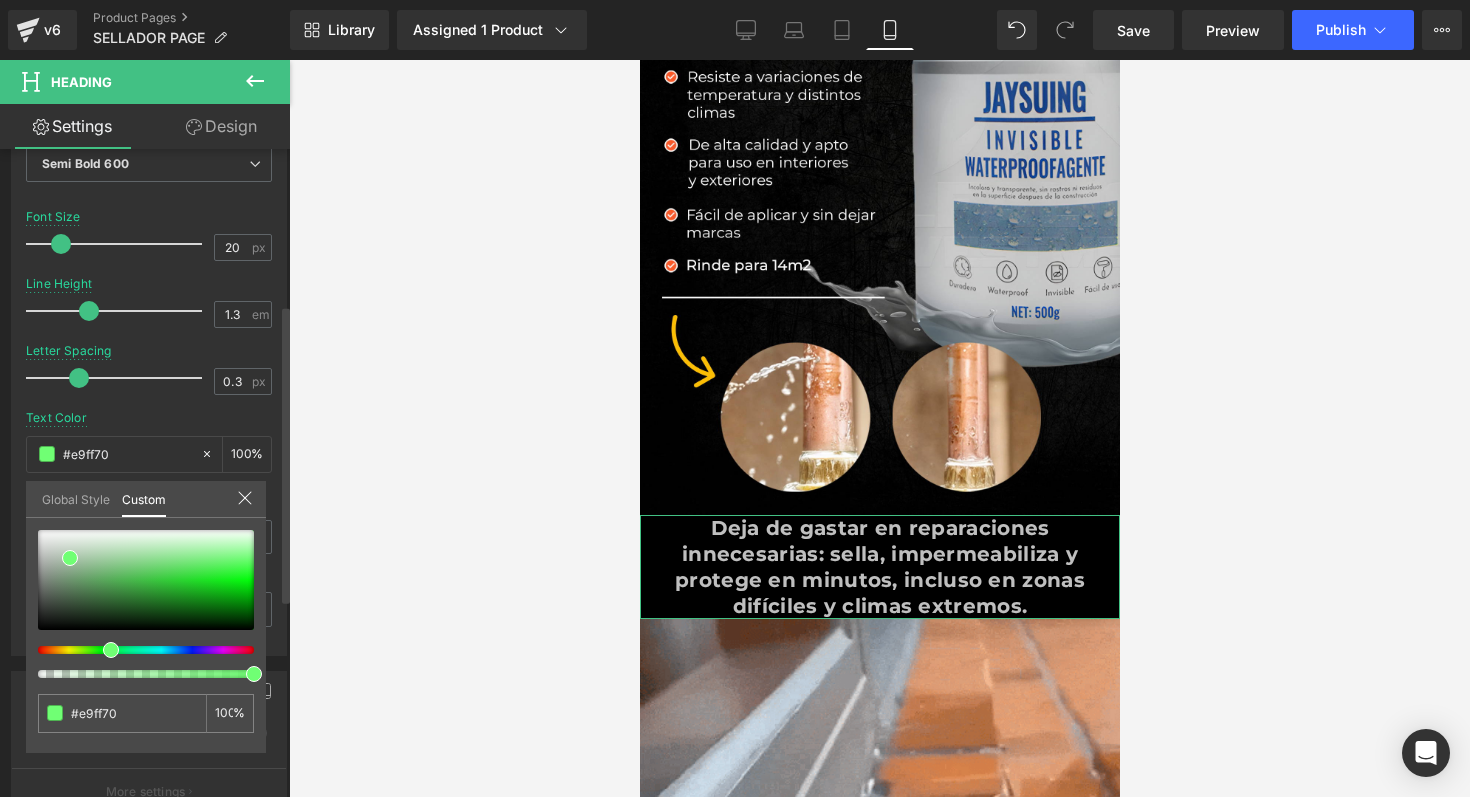 type on "#fffc70" 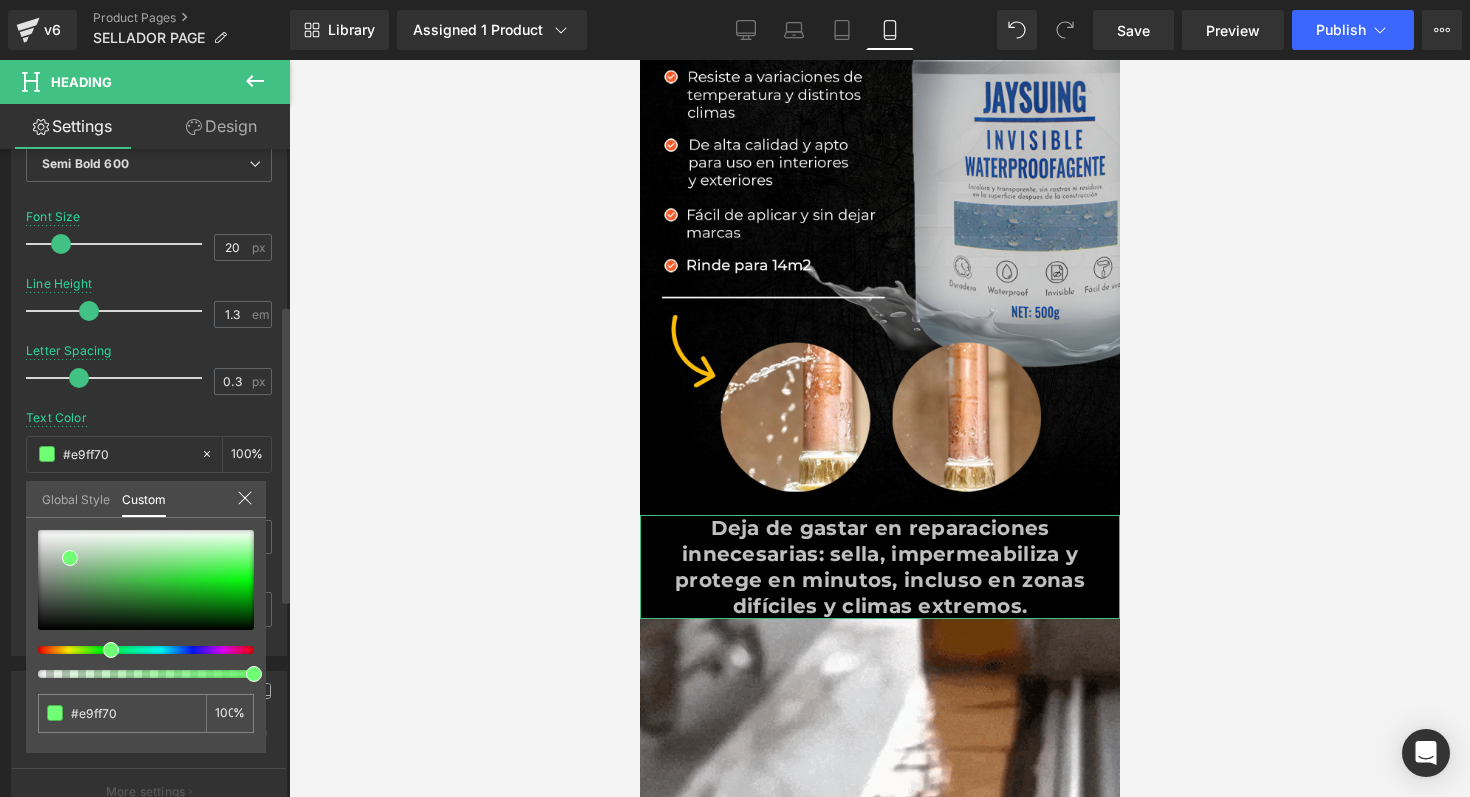 type on "#fffc70" 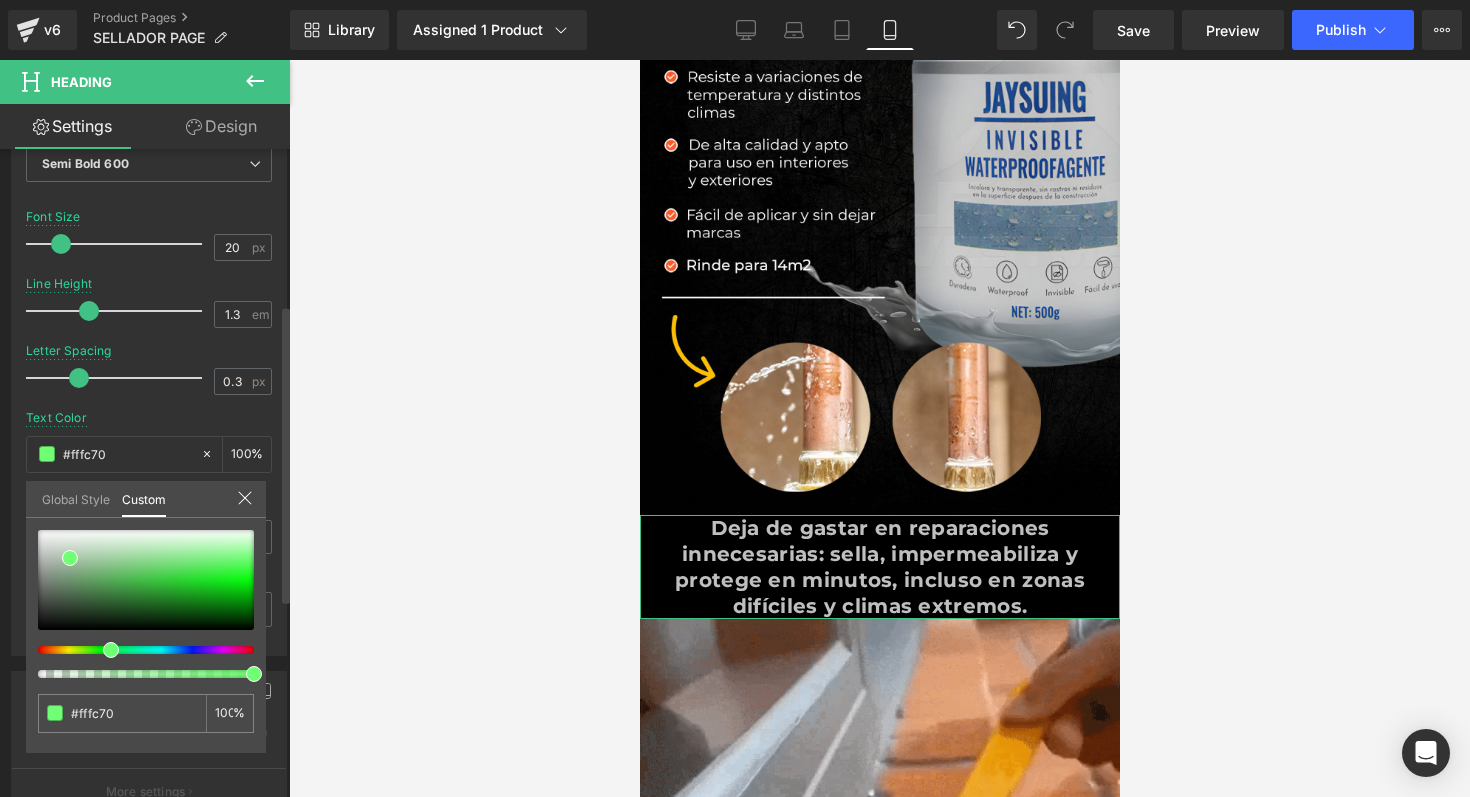 type on "#ffeb70" 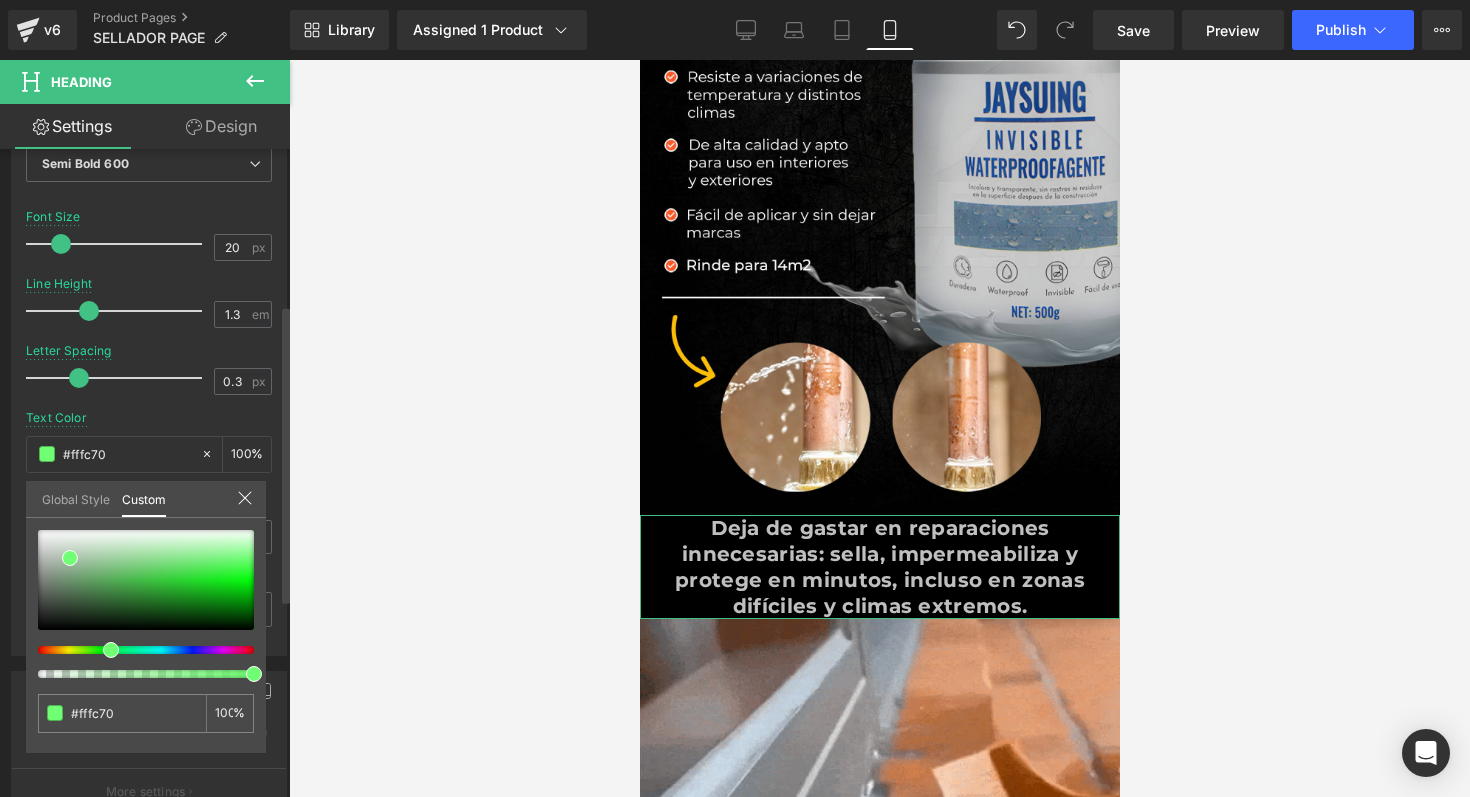 type on "#ffeb70" 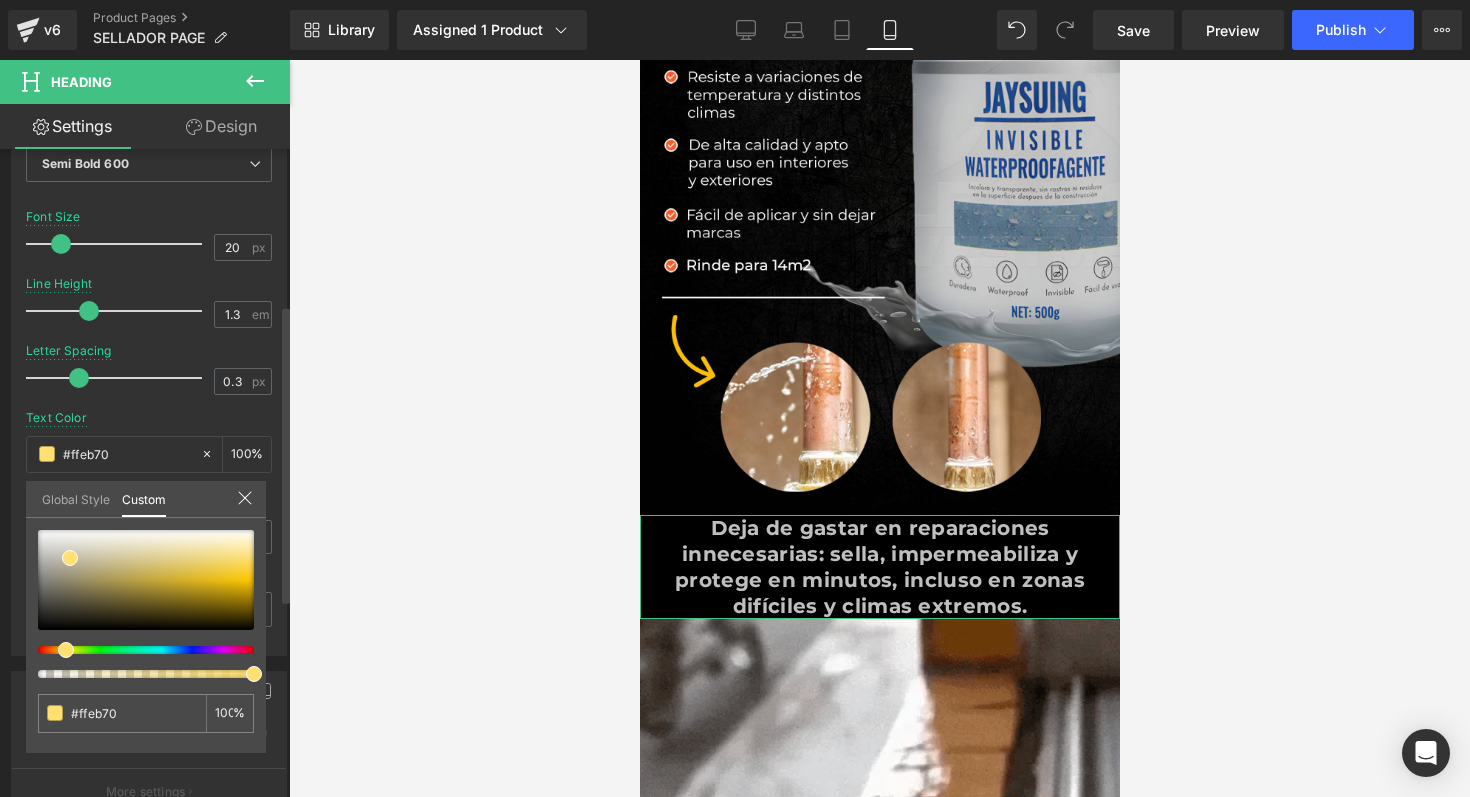 type on "#ffe470" 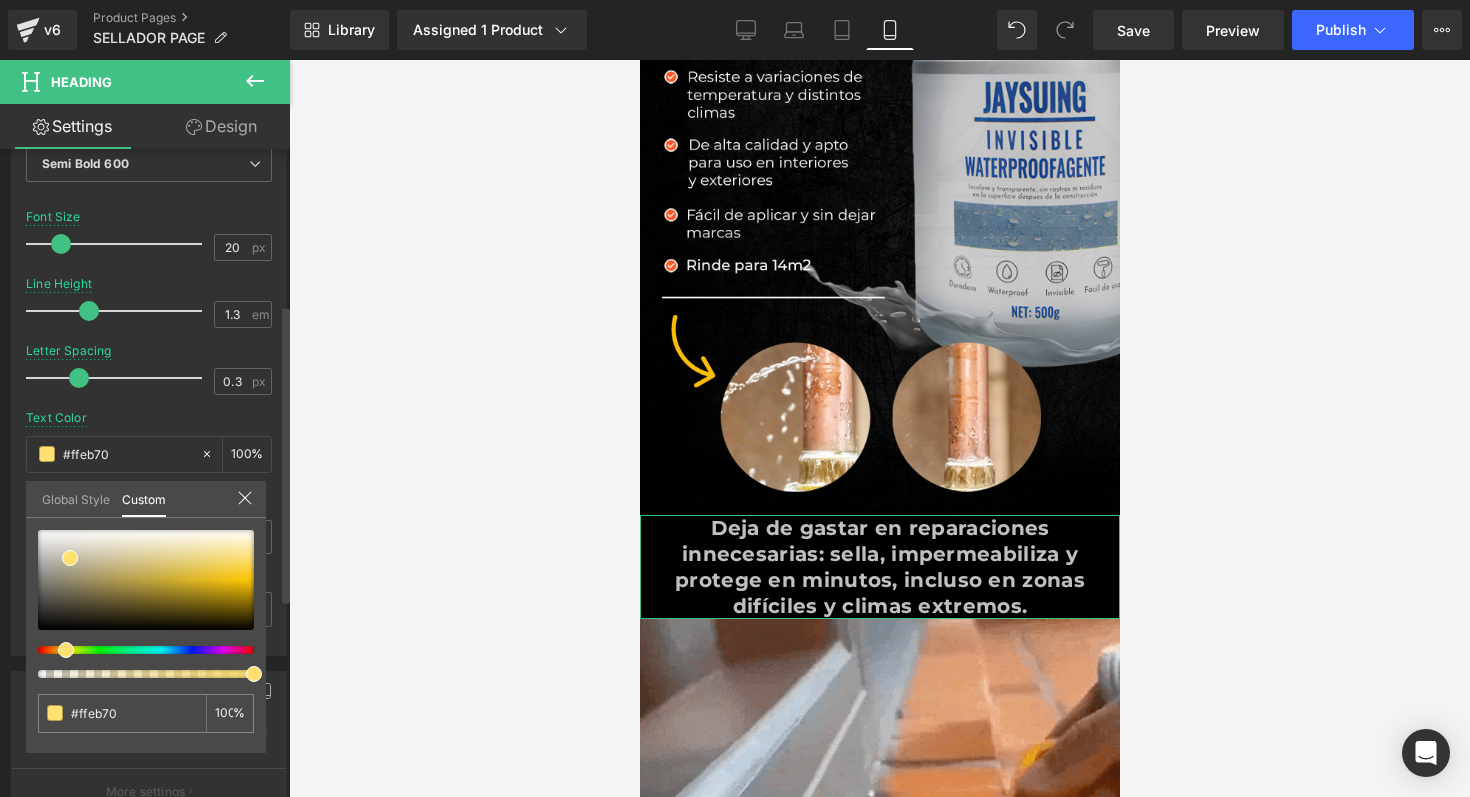 type on "#ffe470" 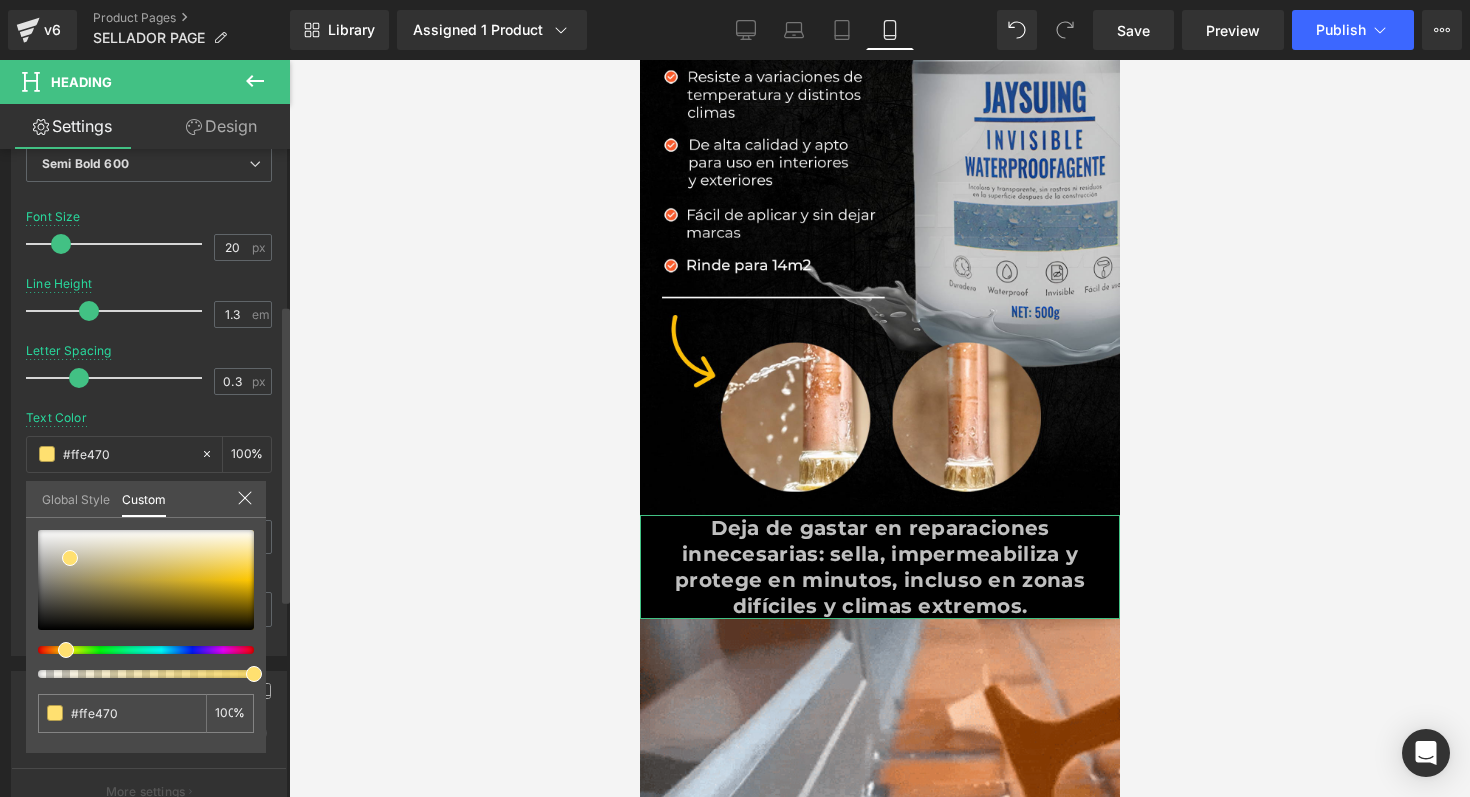 type on "#ffdb70" 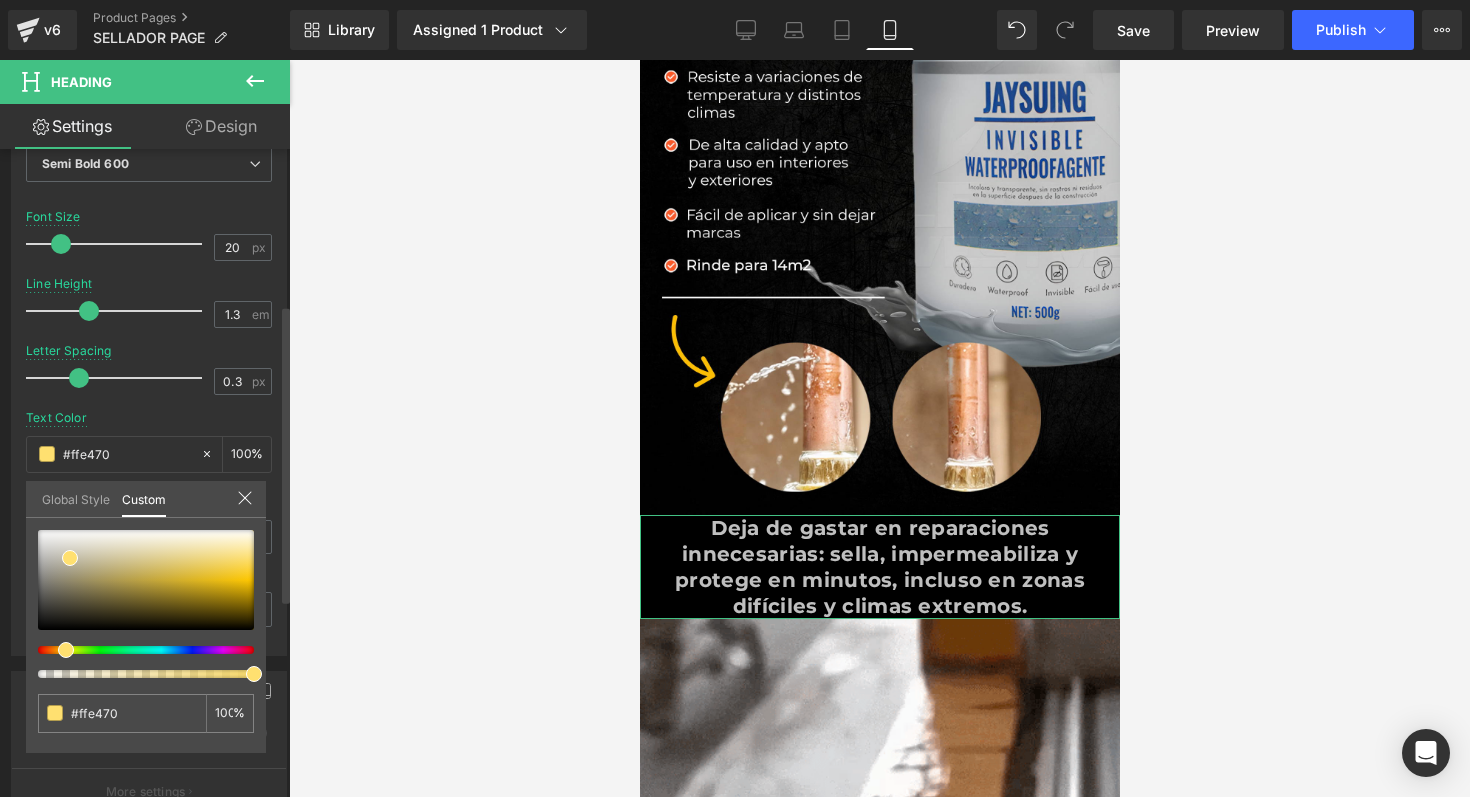 type on "#ffdb70" 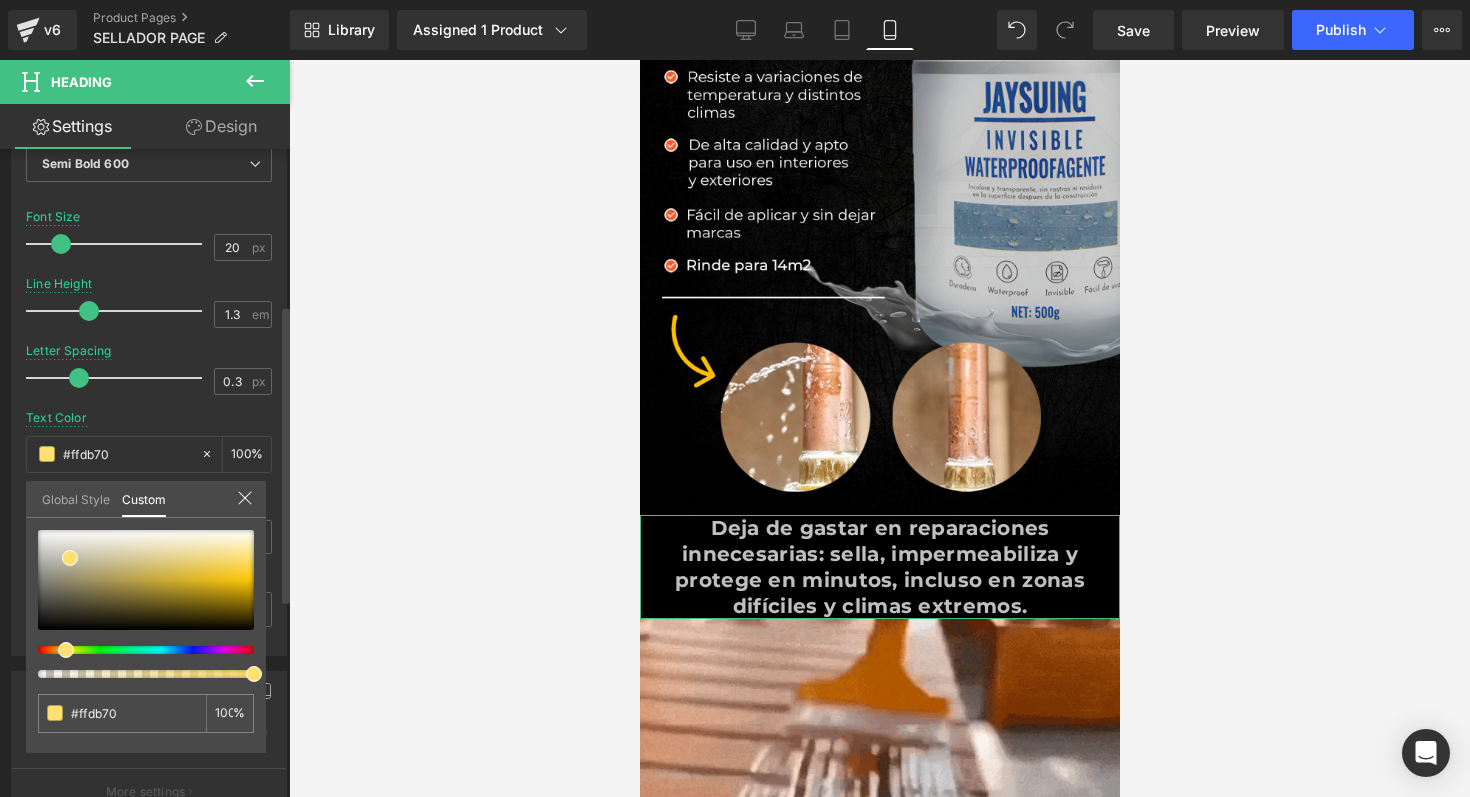 type on "#ffd470" 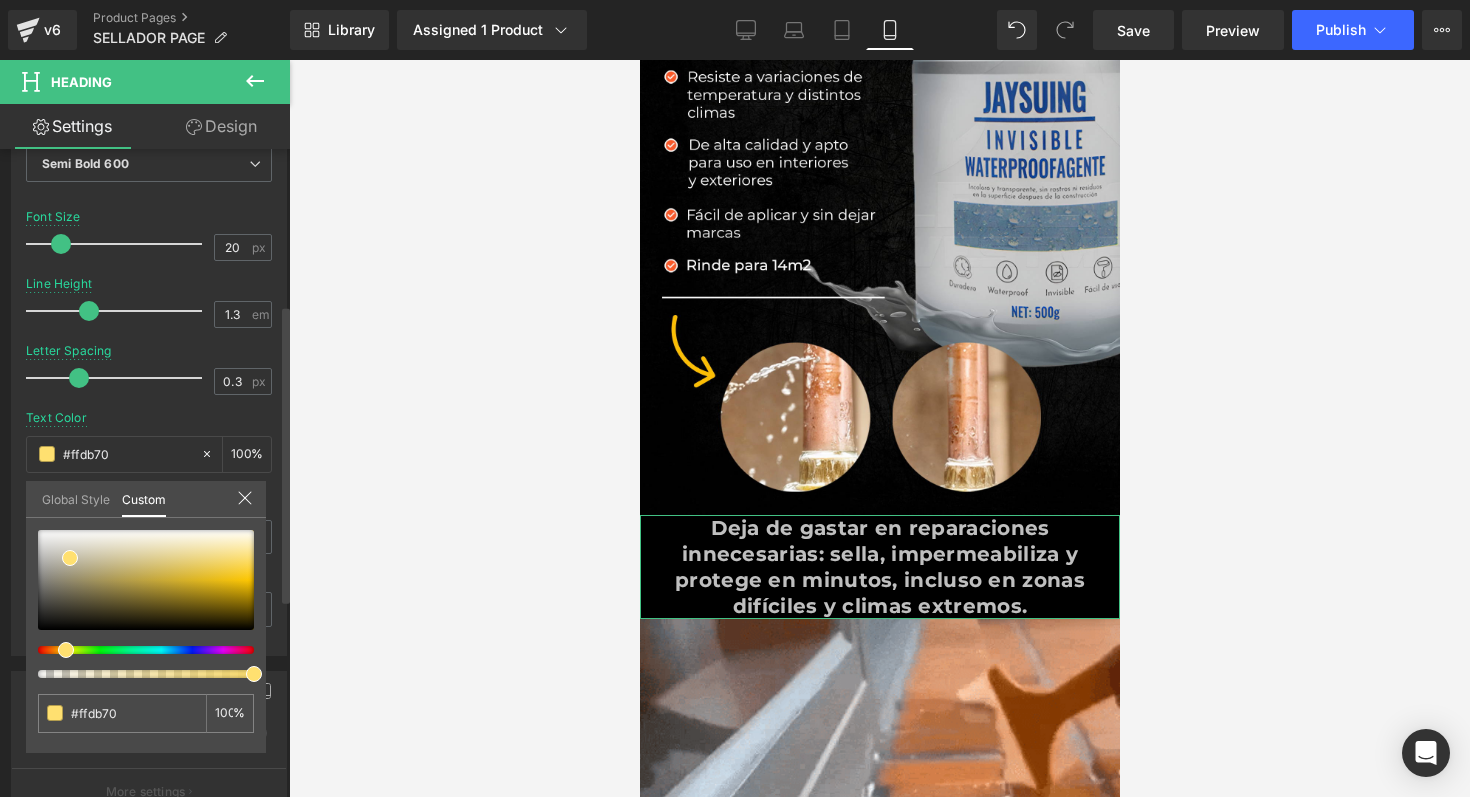 type on "#ffd470" 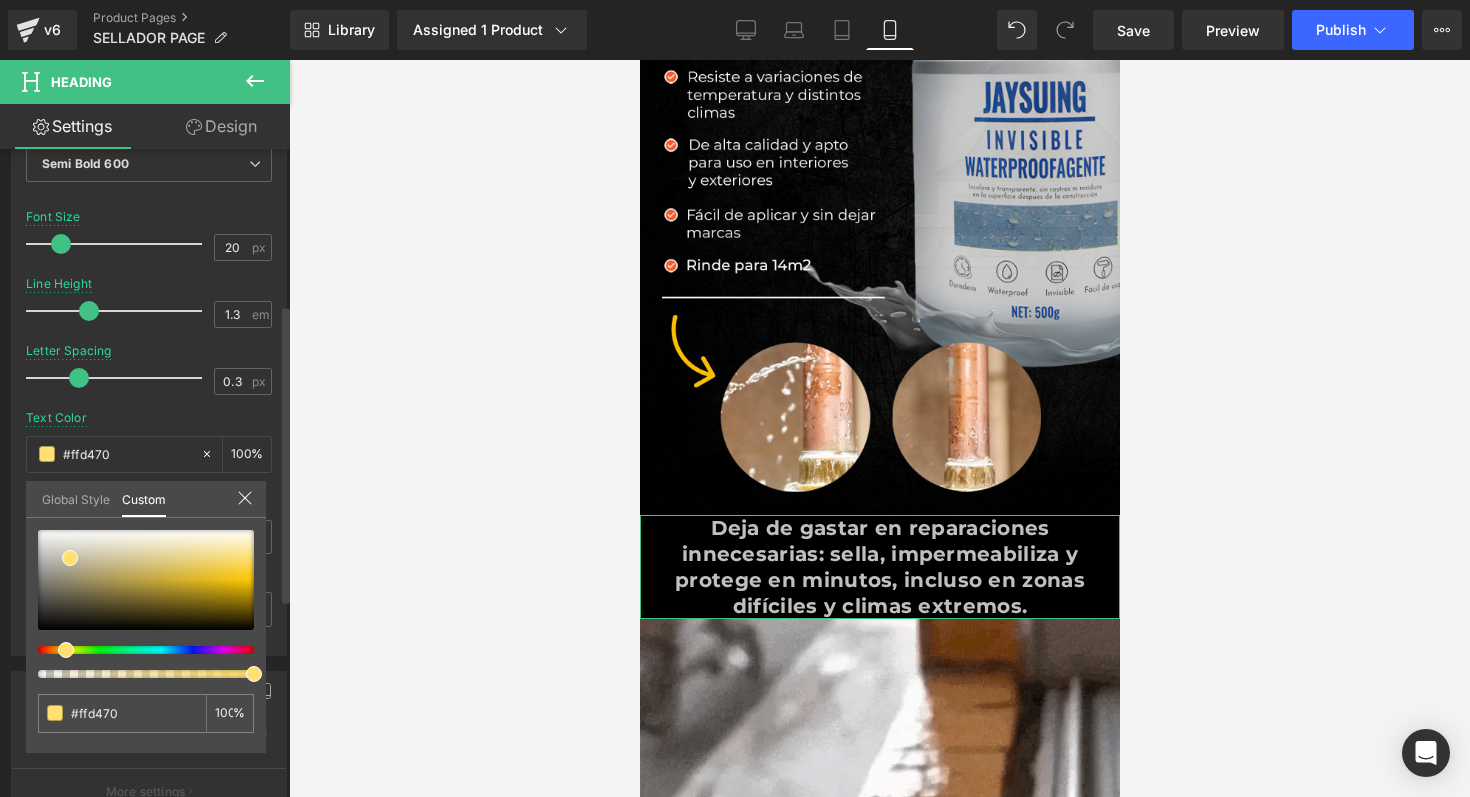 type on "#ffcf70" 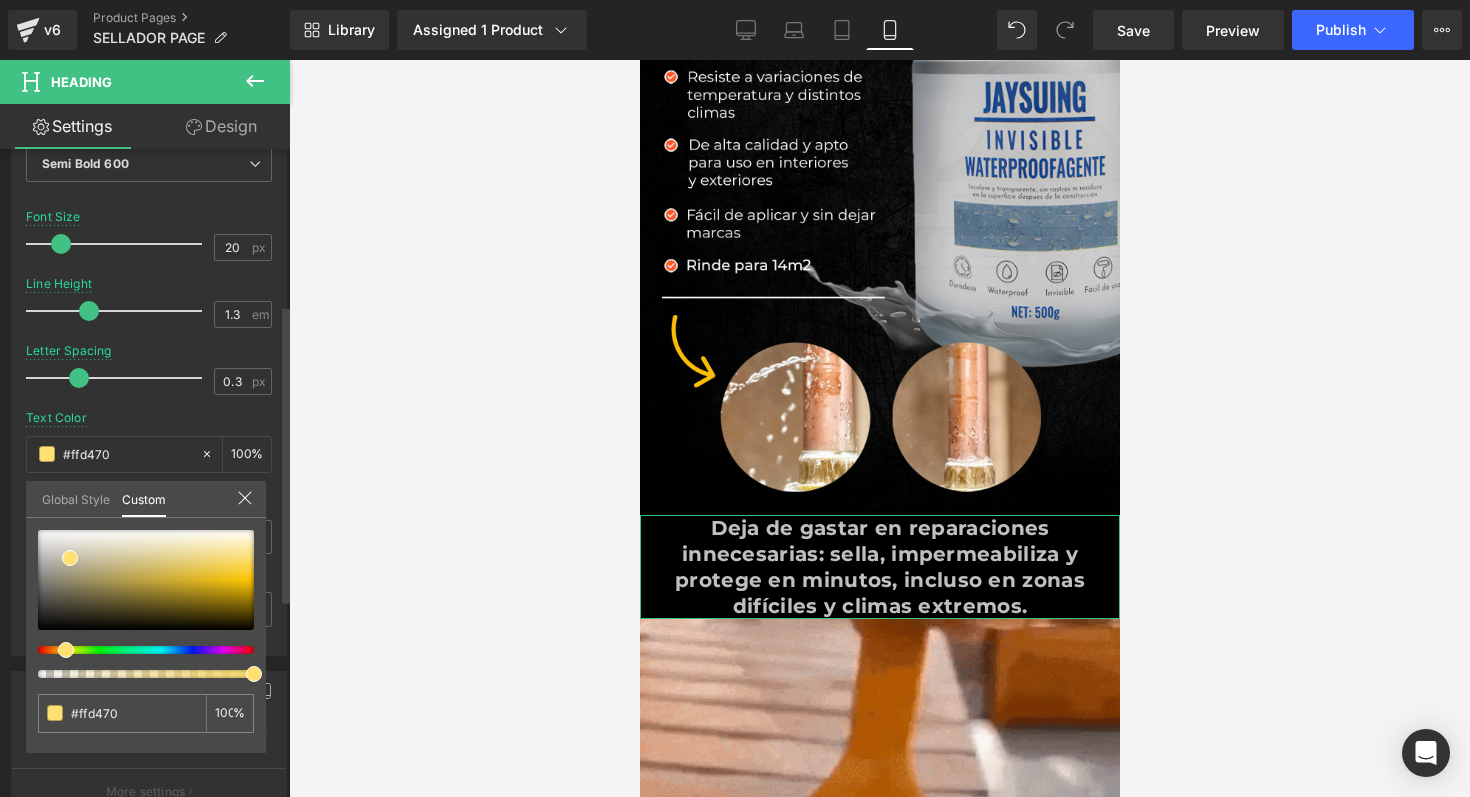 type on "#ffcf70" 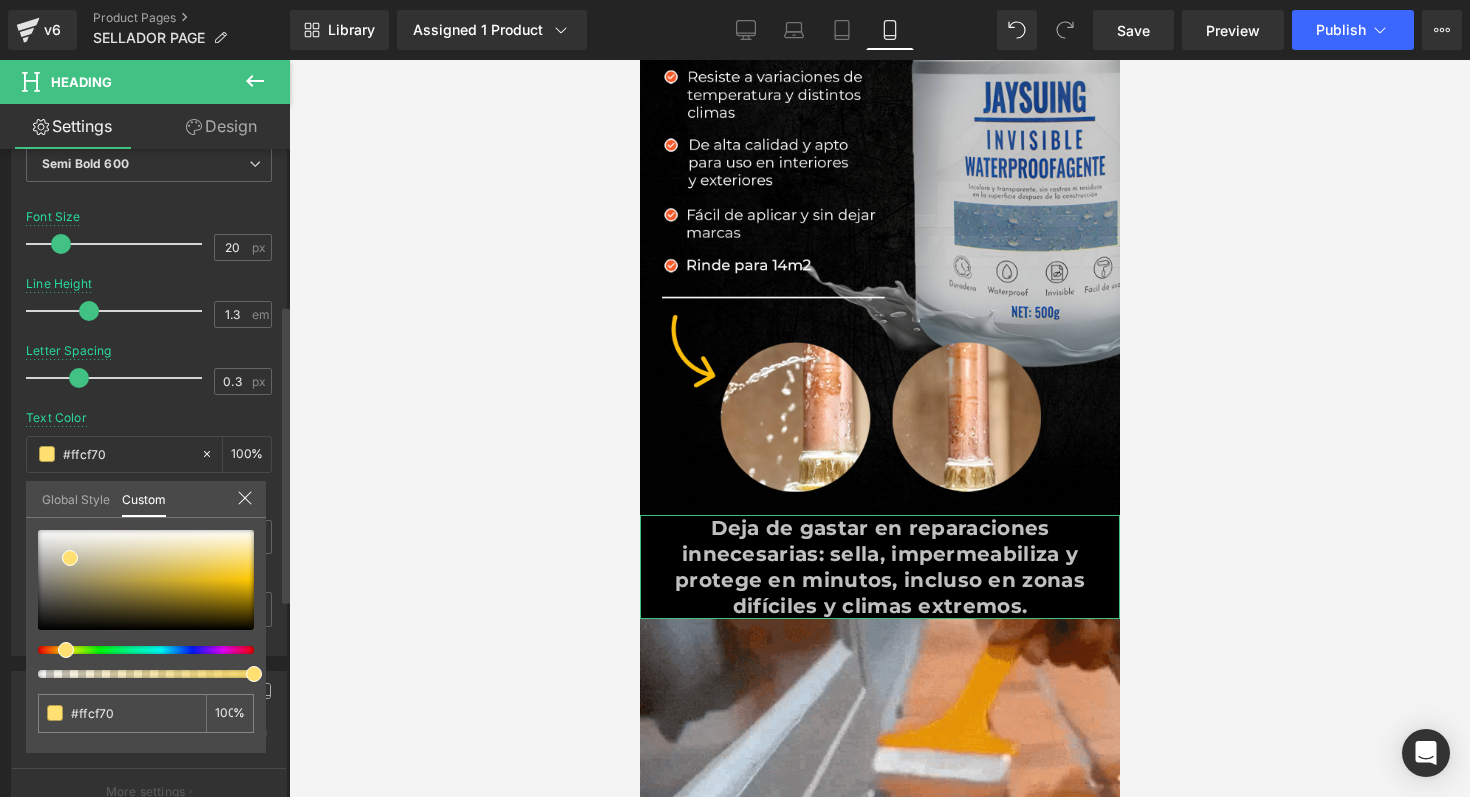 type on "#ffcd70" 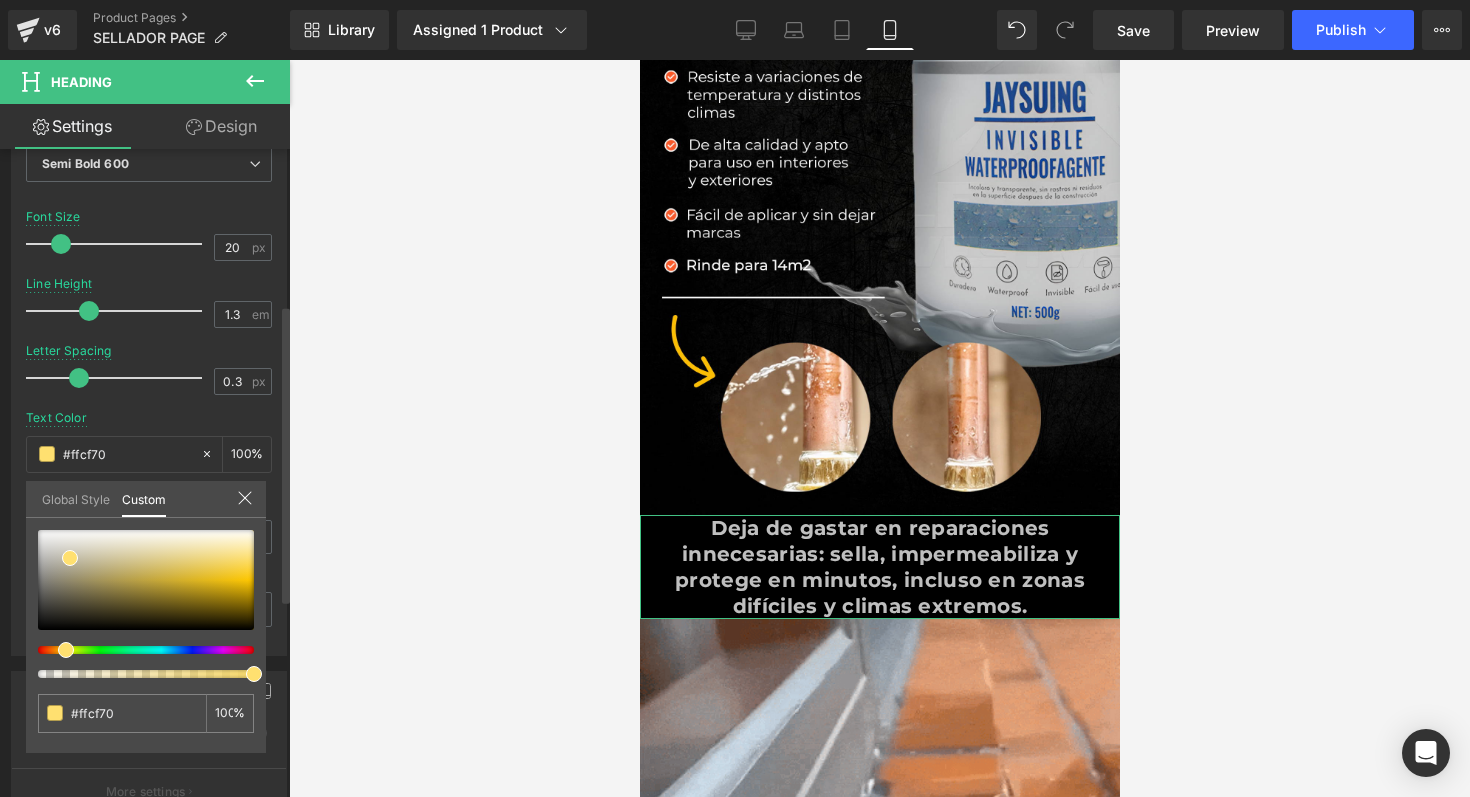 type on "#ffcd70" 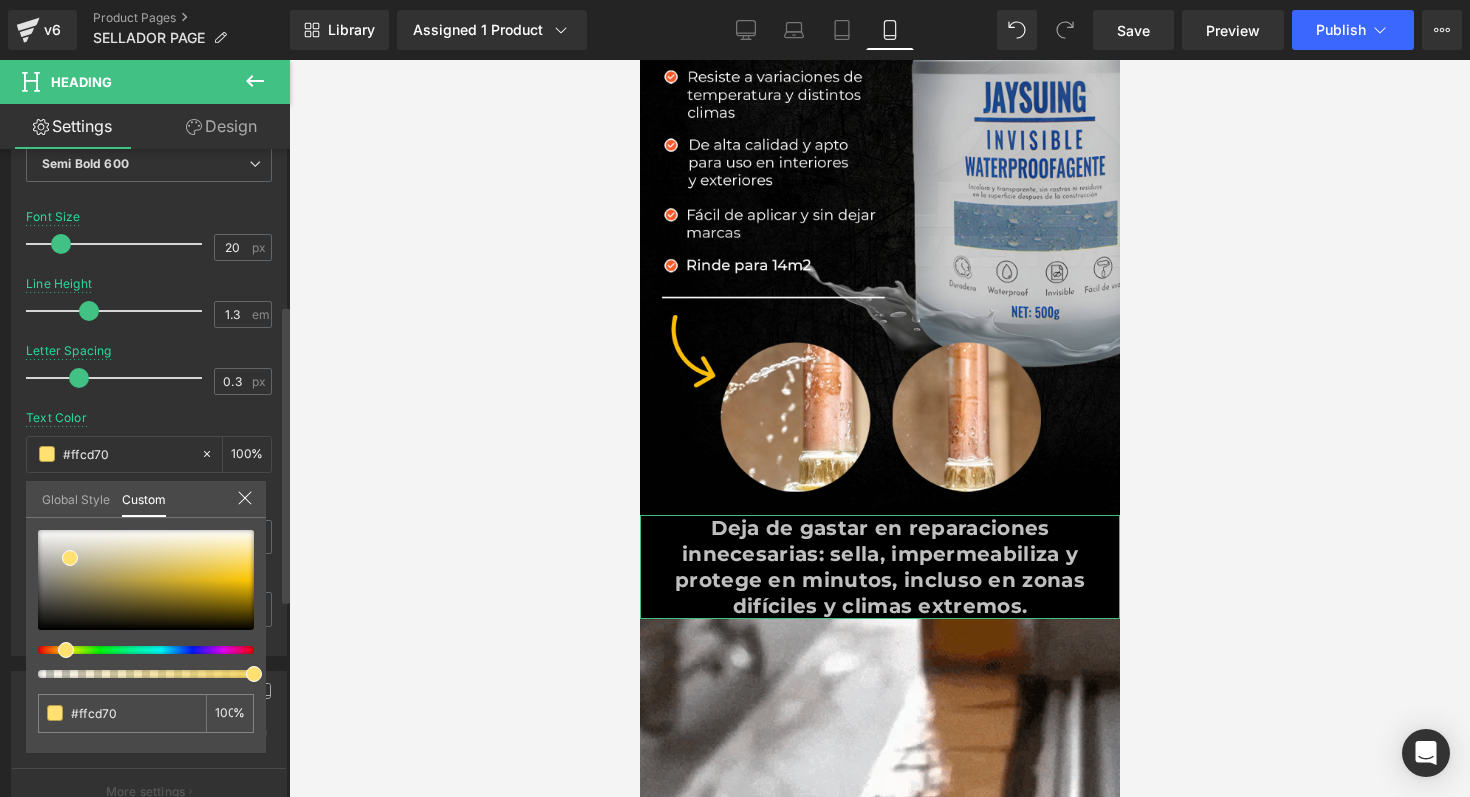 type on "#ffc870" 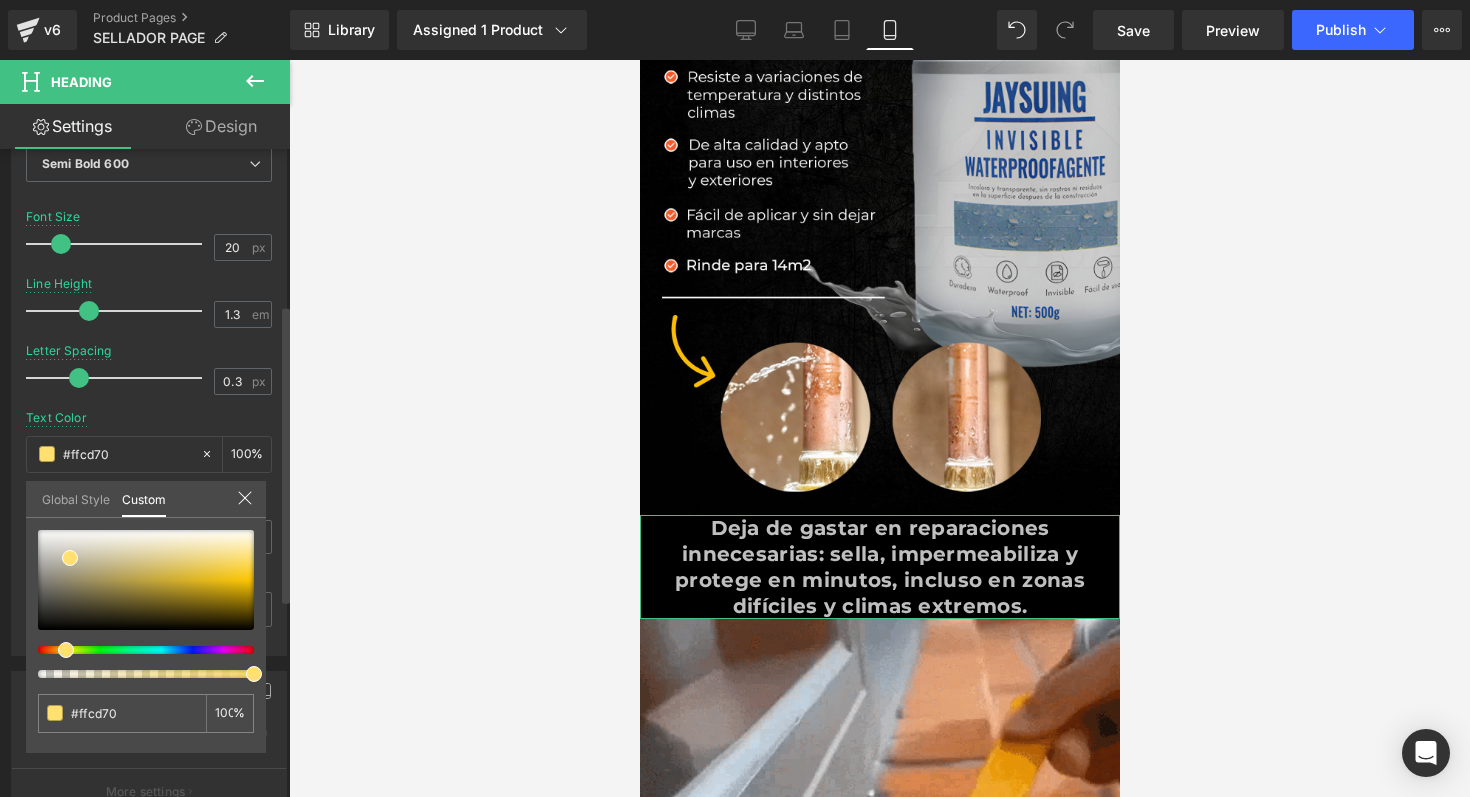 type on "#ffc870" 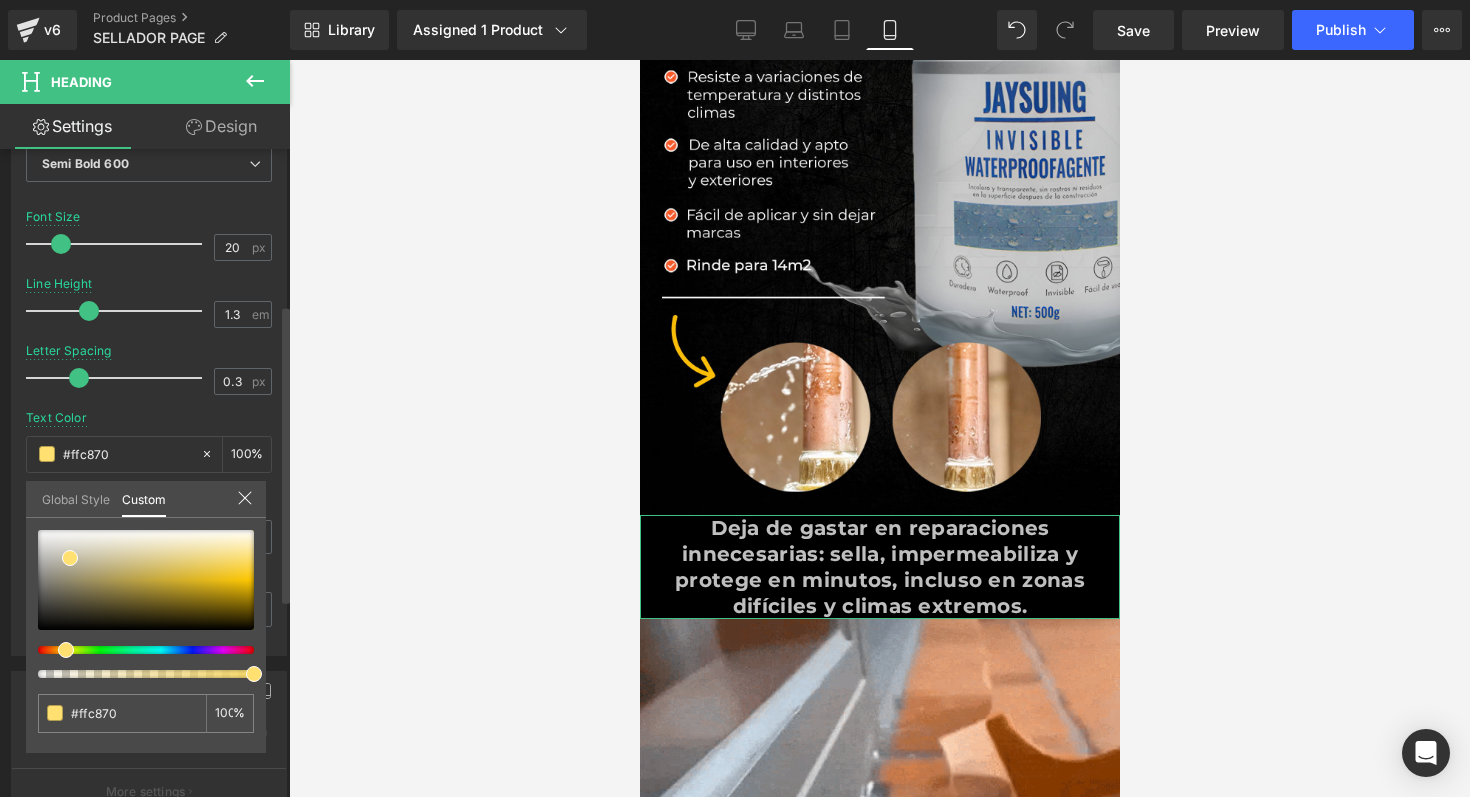 type on "#ffc370" 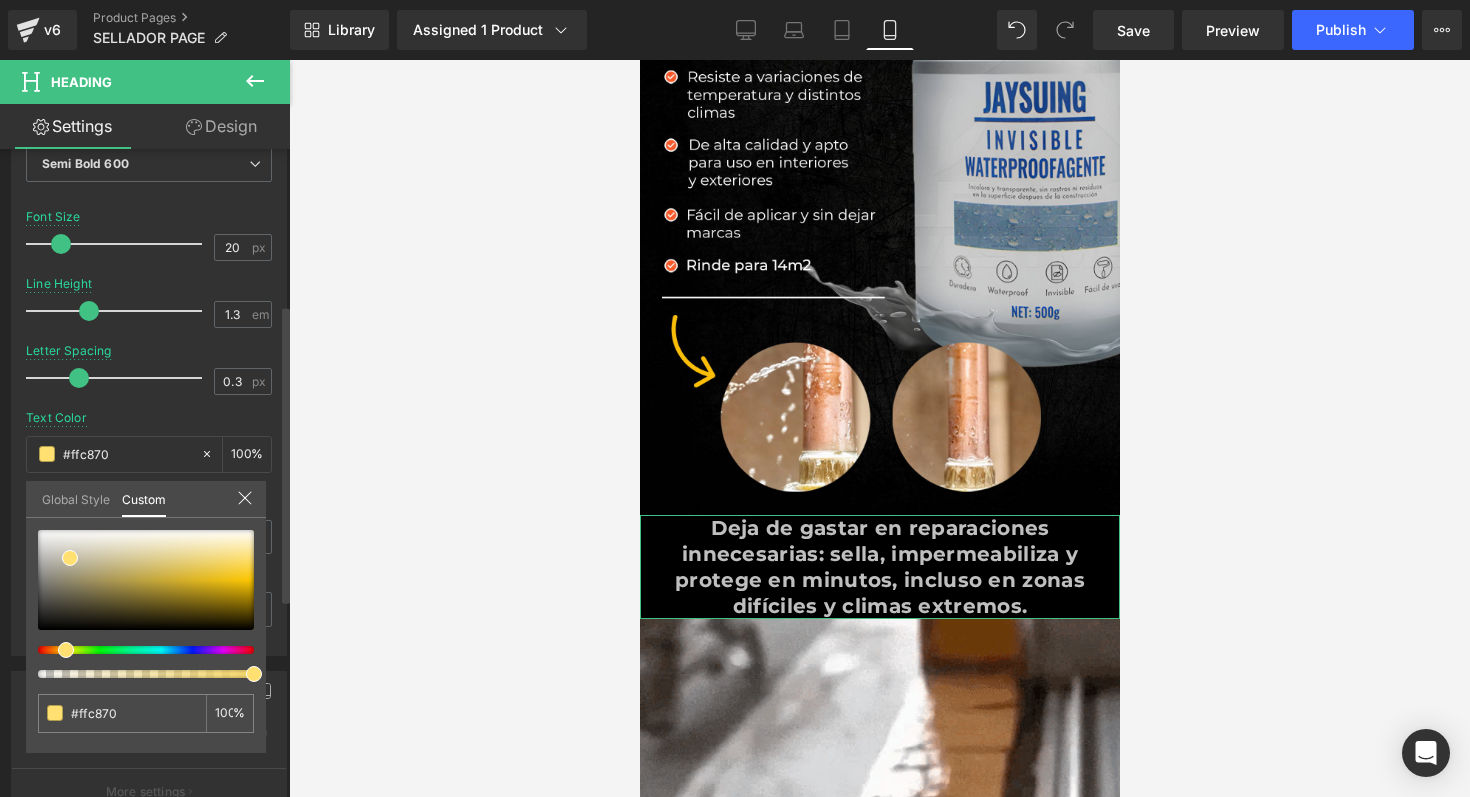 type on "#ffc370" 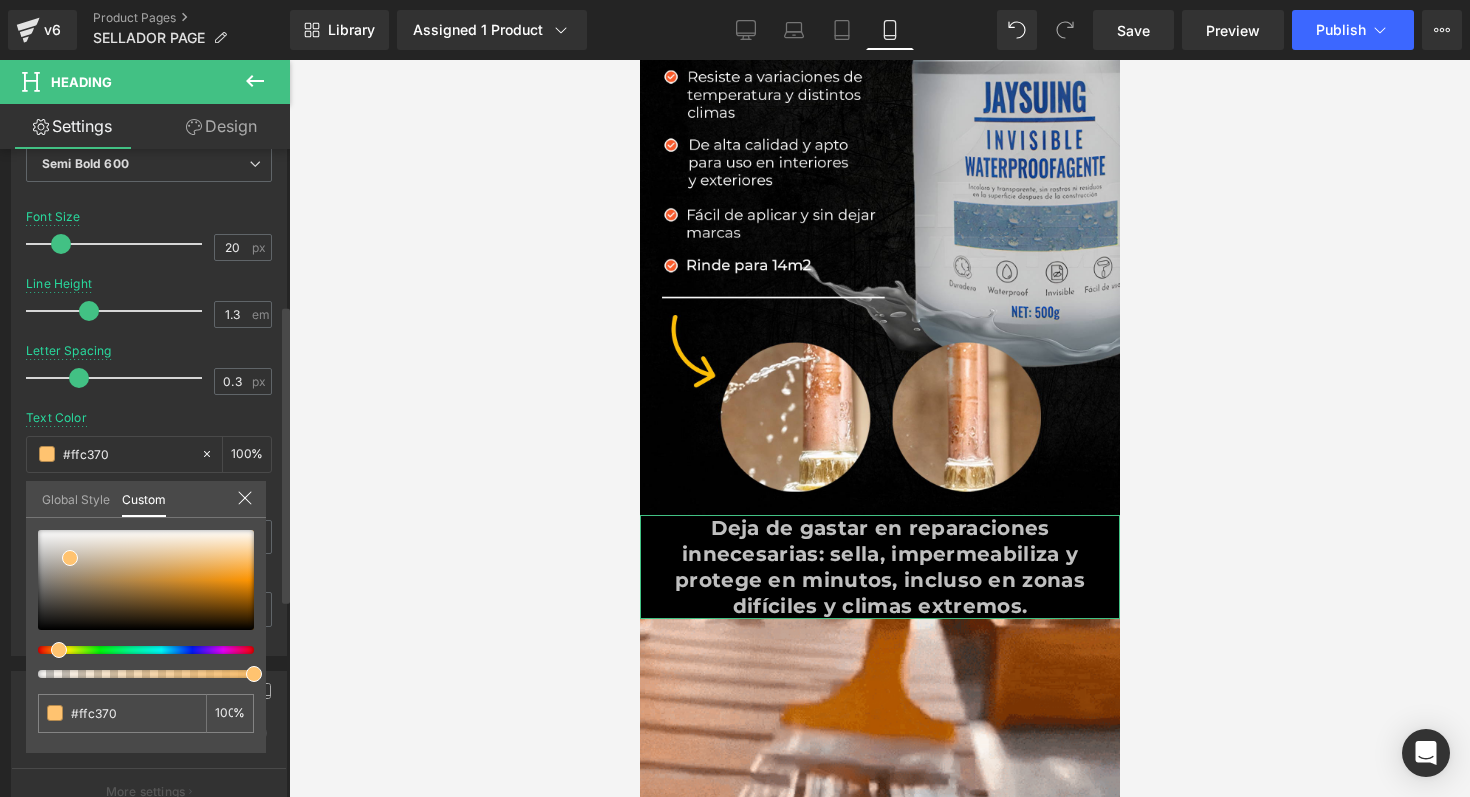 type on "#ffc170" 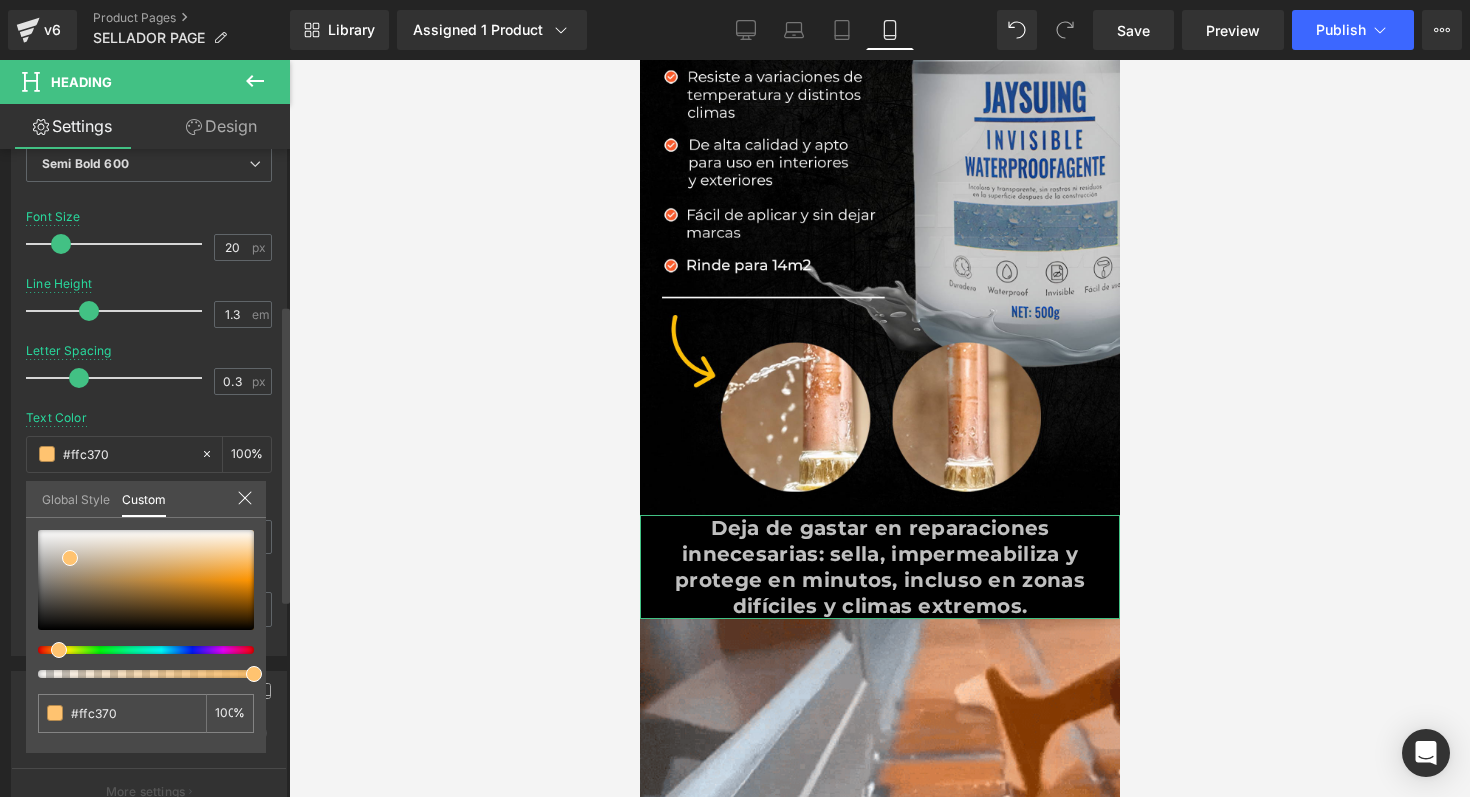 type on "#ffc170" 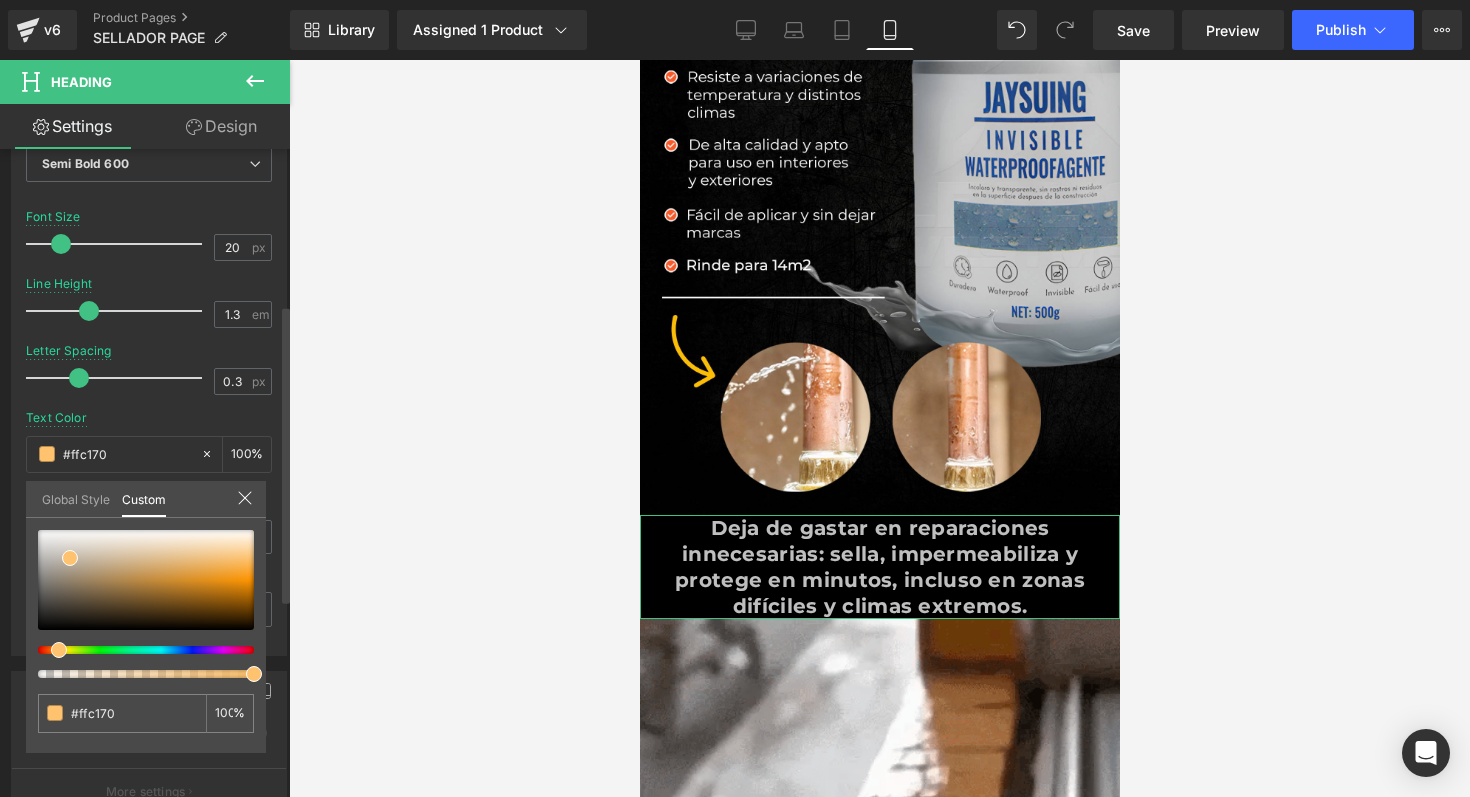 type on "#ffb570" 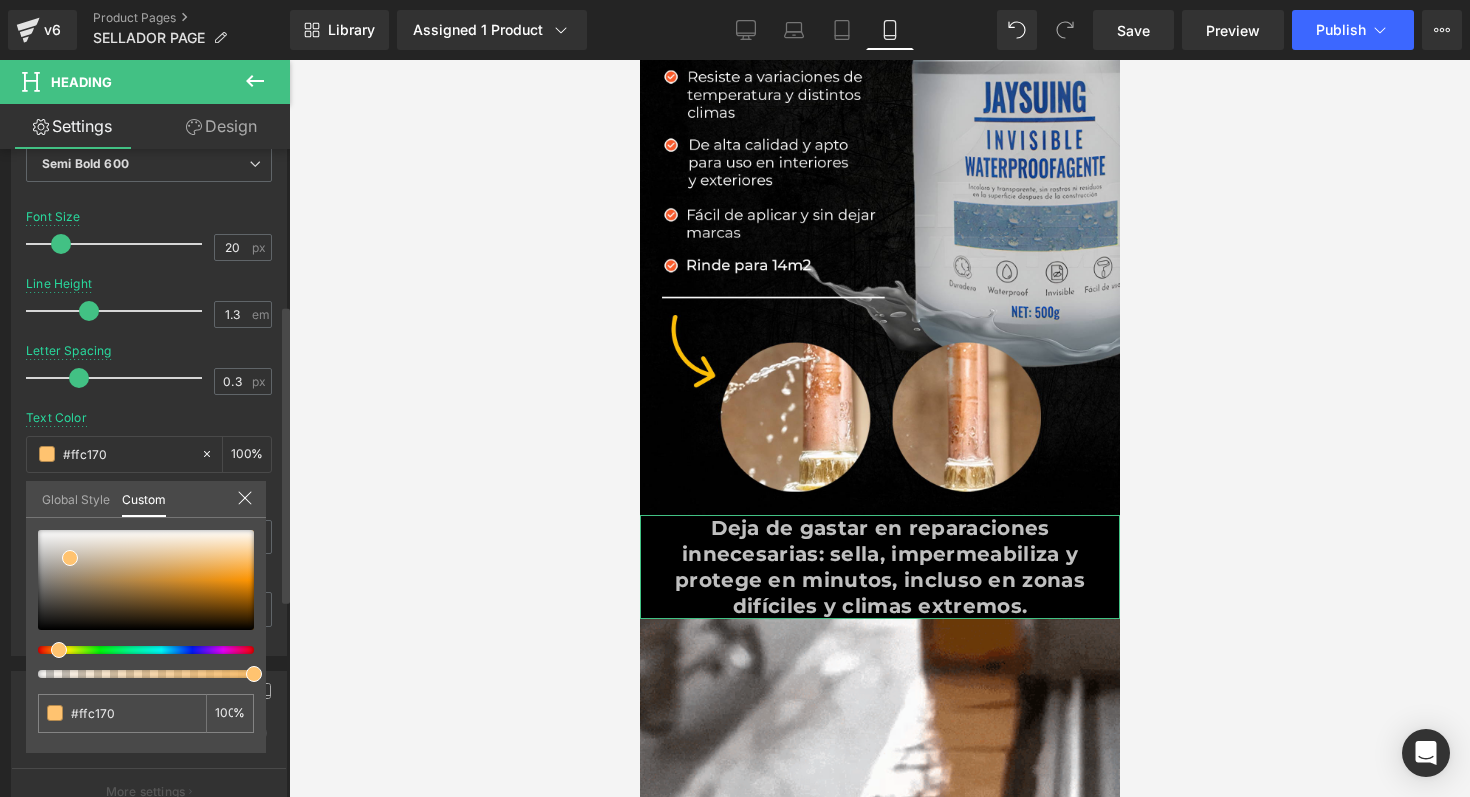 type on "#ffb570" 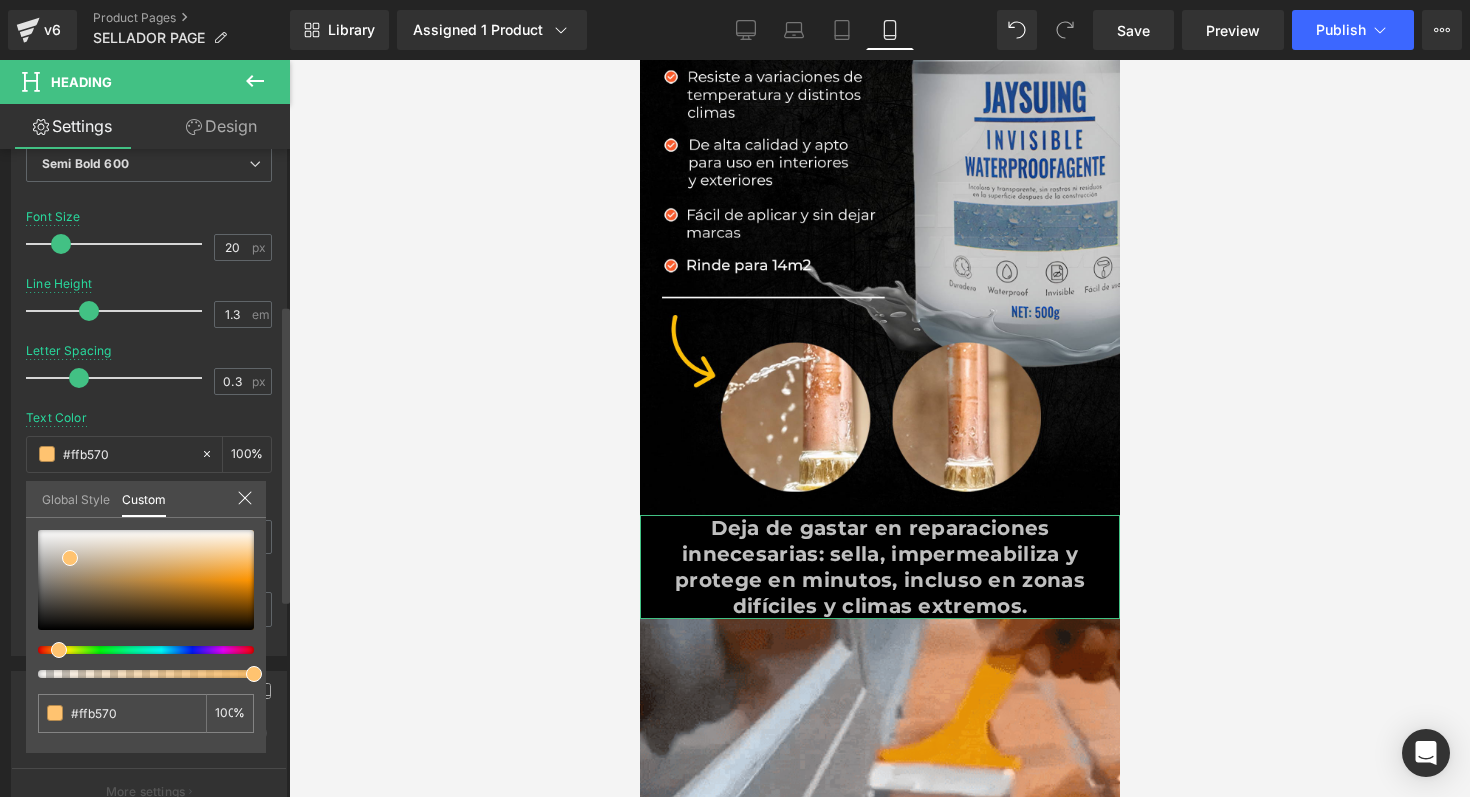 type on "#ffab70" 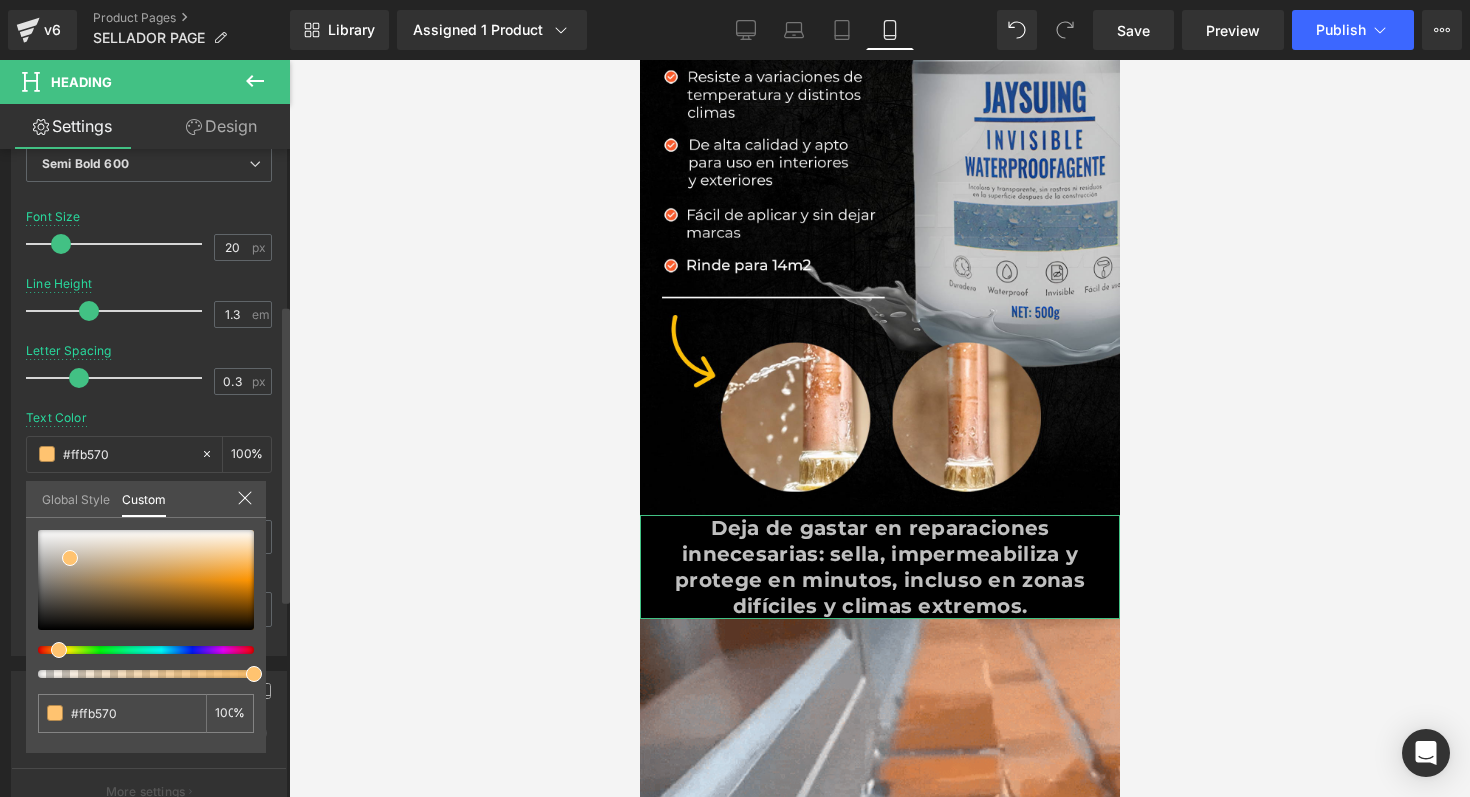 type on "#ffab70" 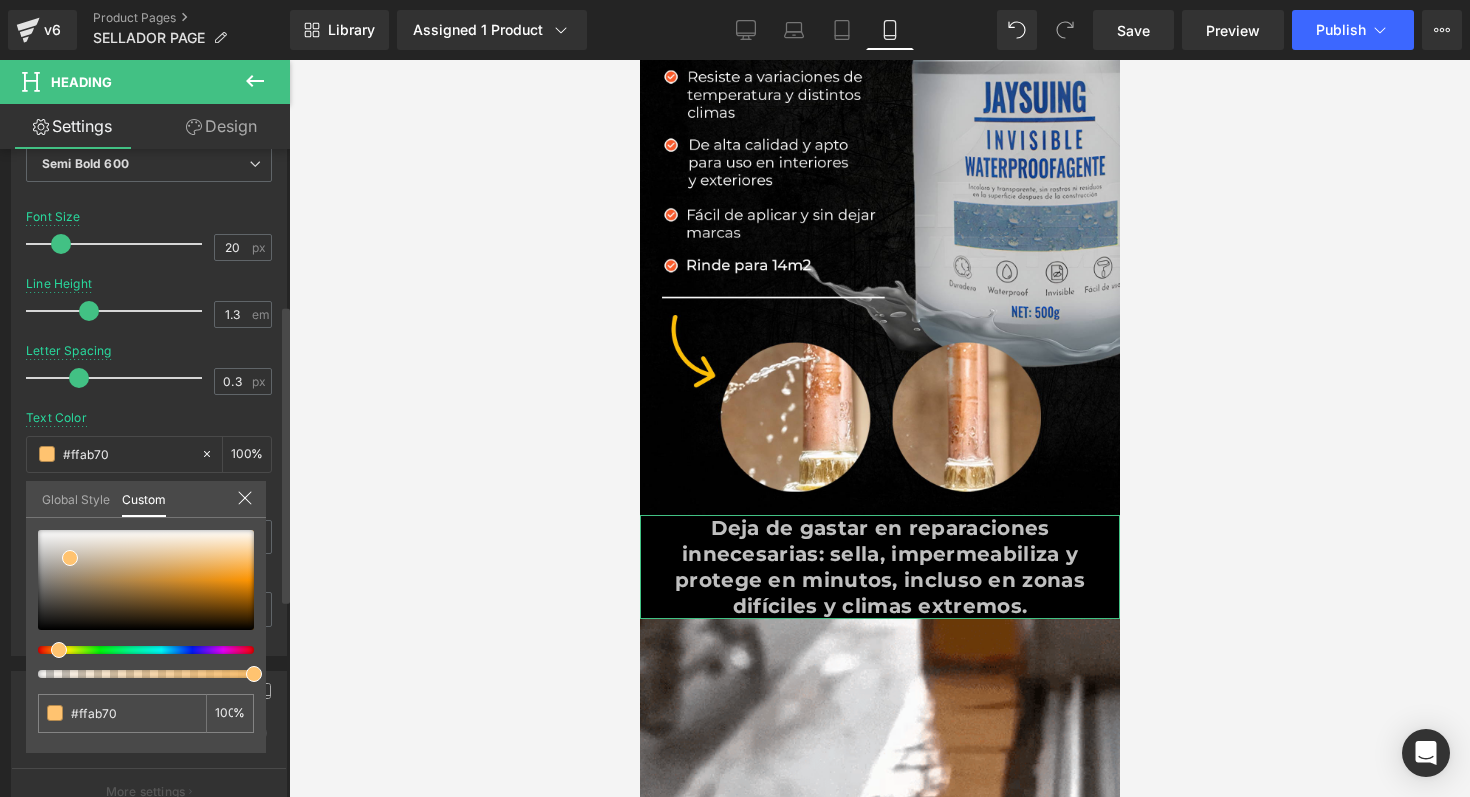 type on "#ff9d70" 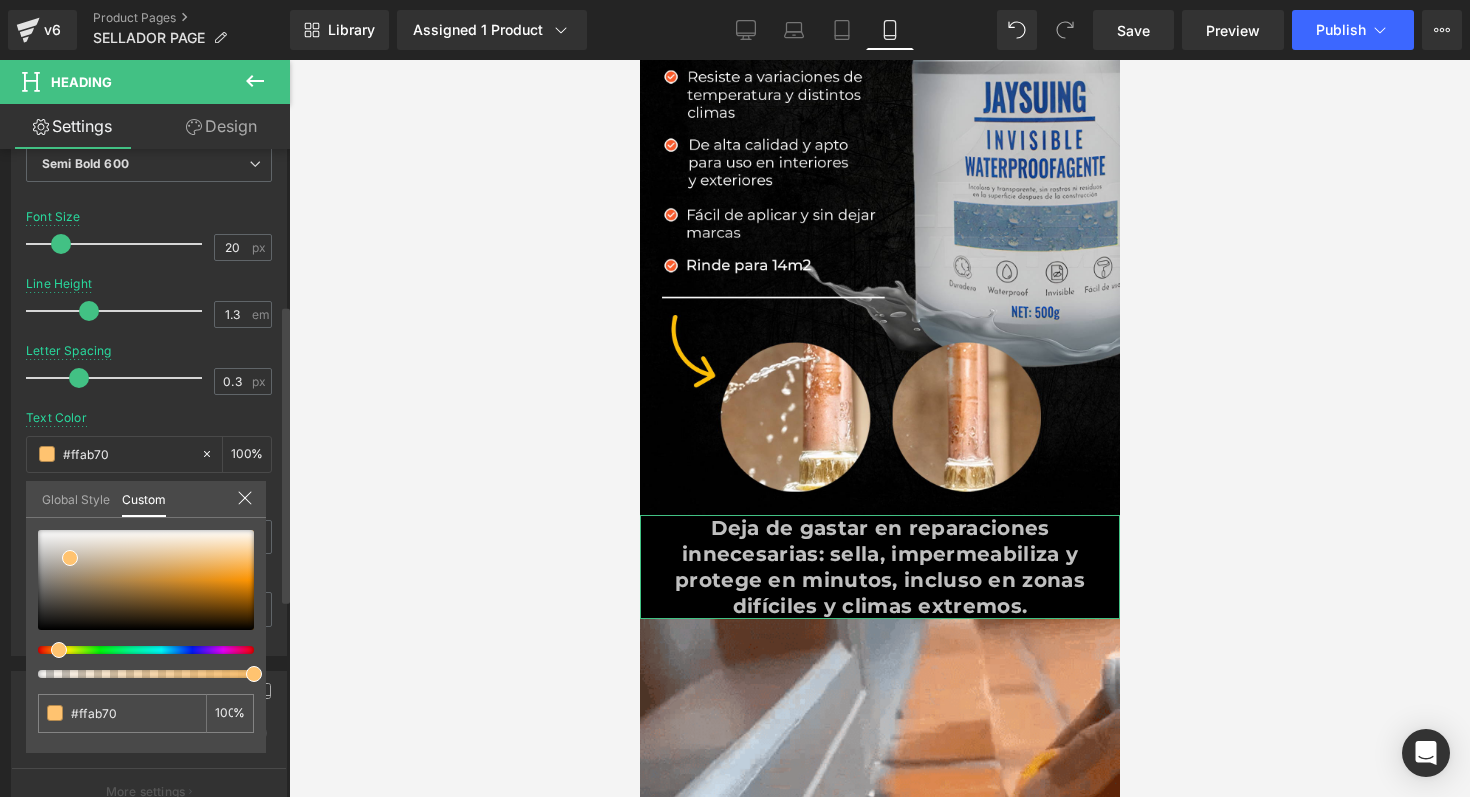 type on "#ff9d70" 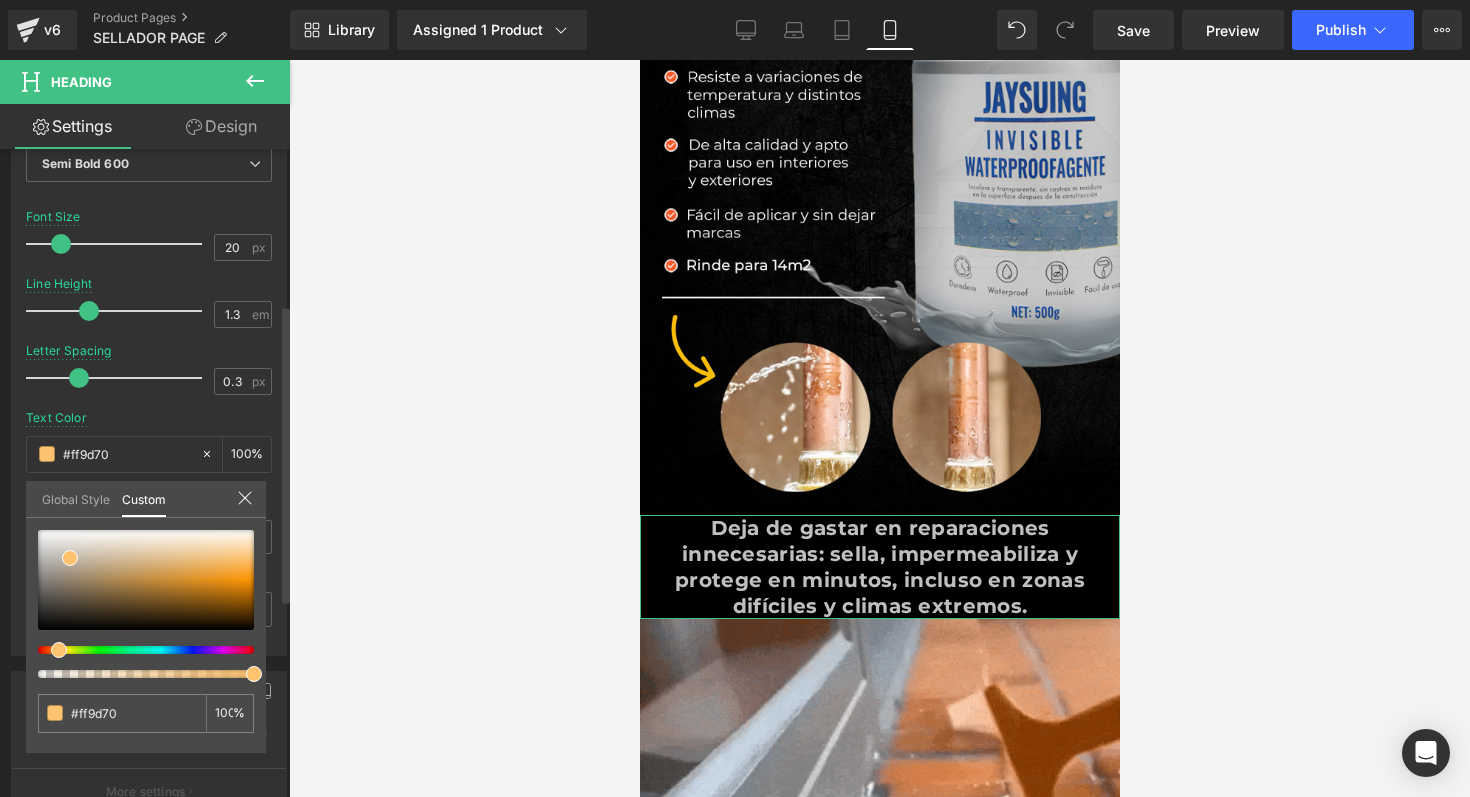 type on "#ff9370" 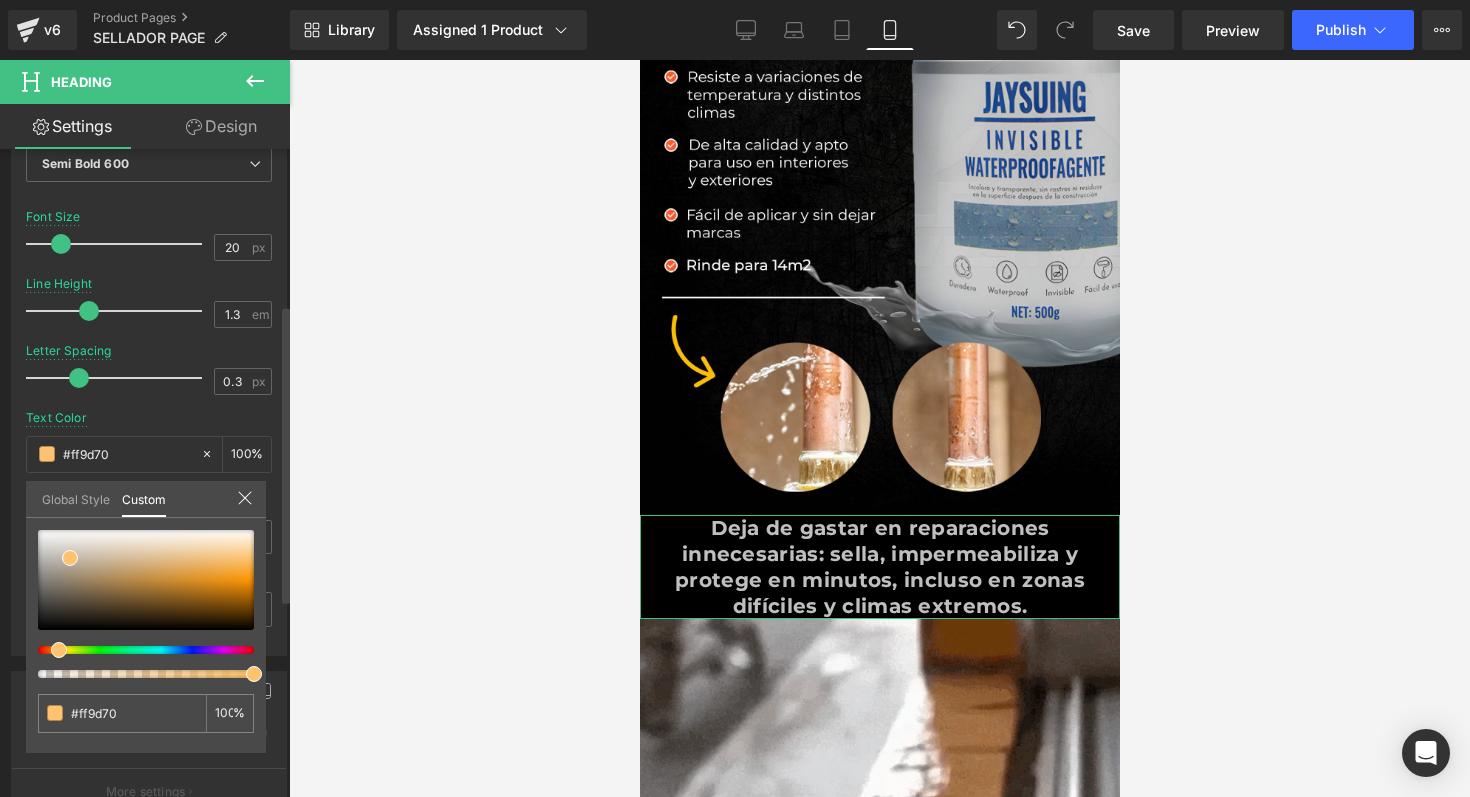 type on "#ff9370" 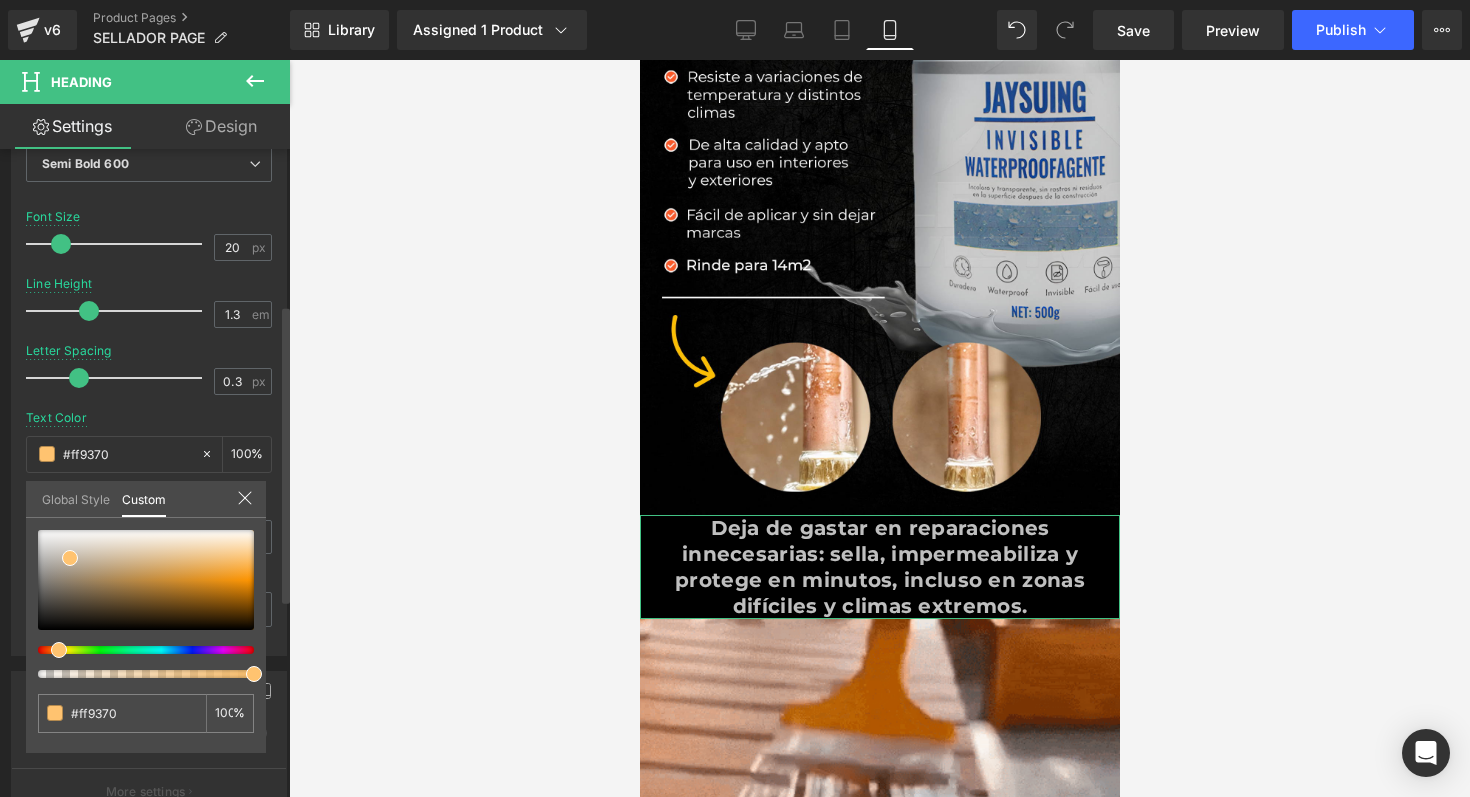 type on "#ff8870" 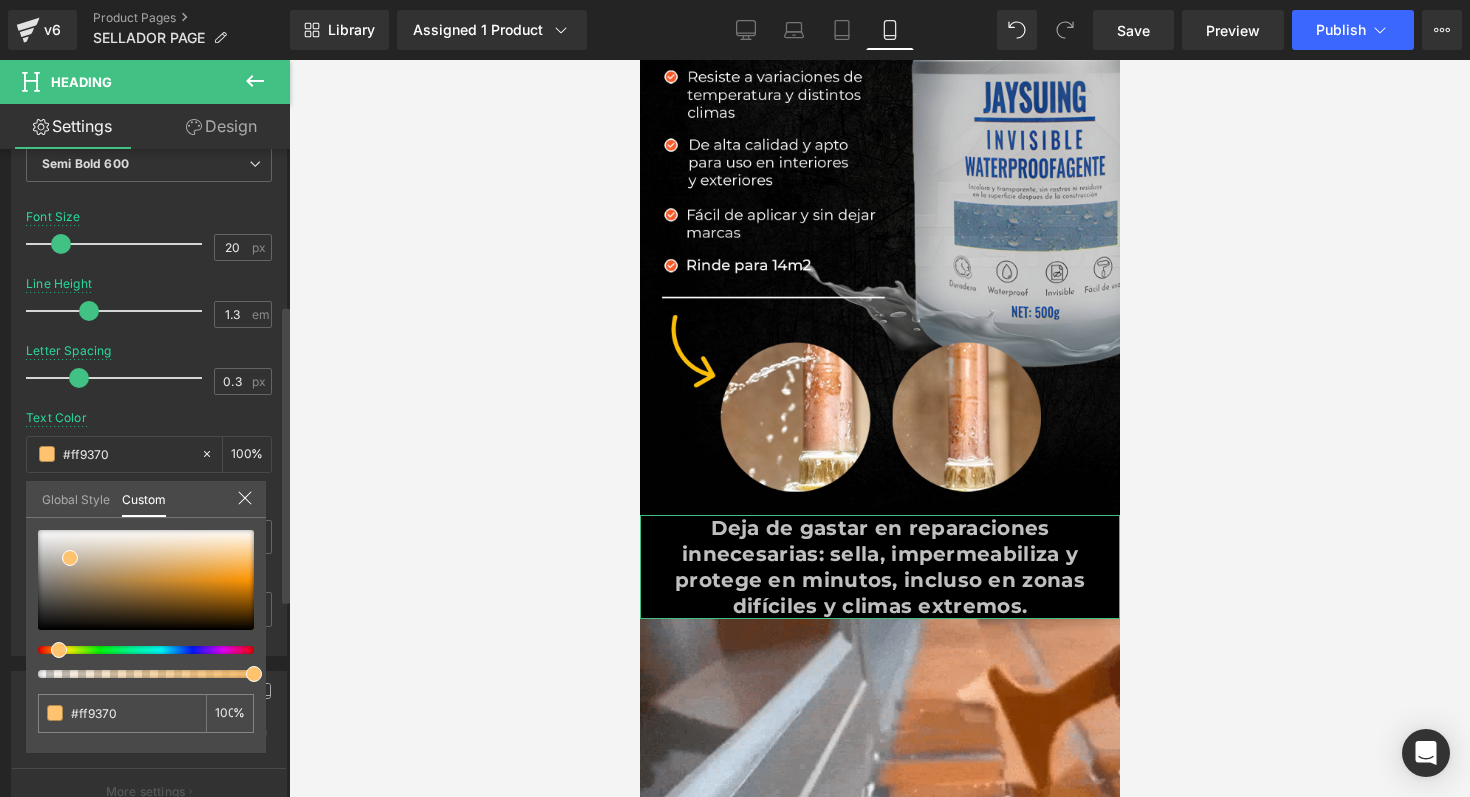 type on "#ff8870" 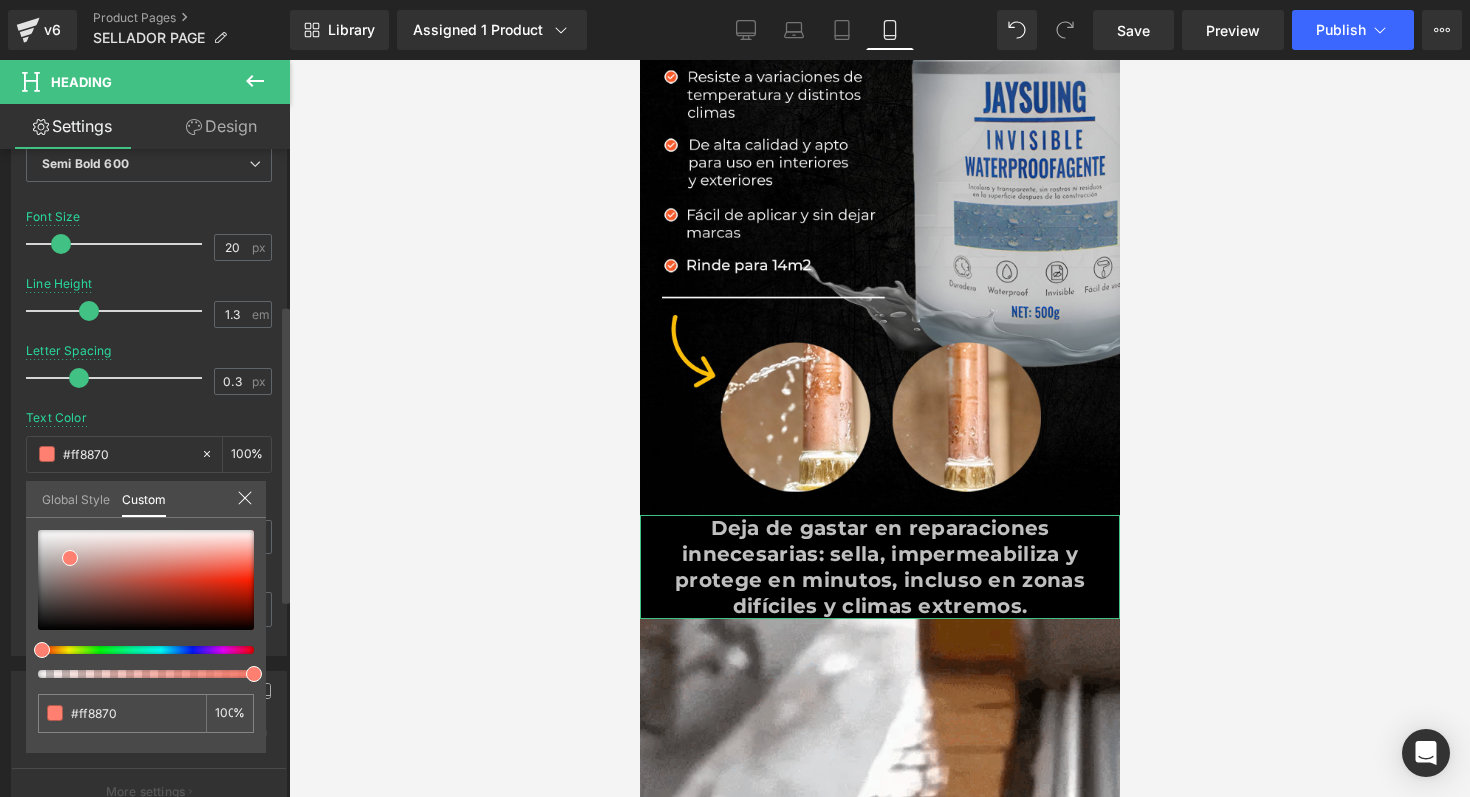type on "#ff8070" 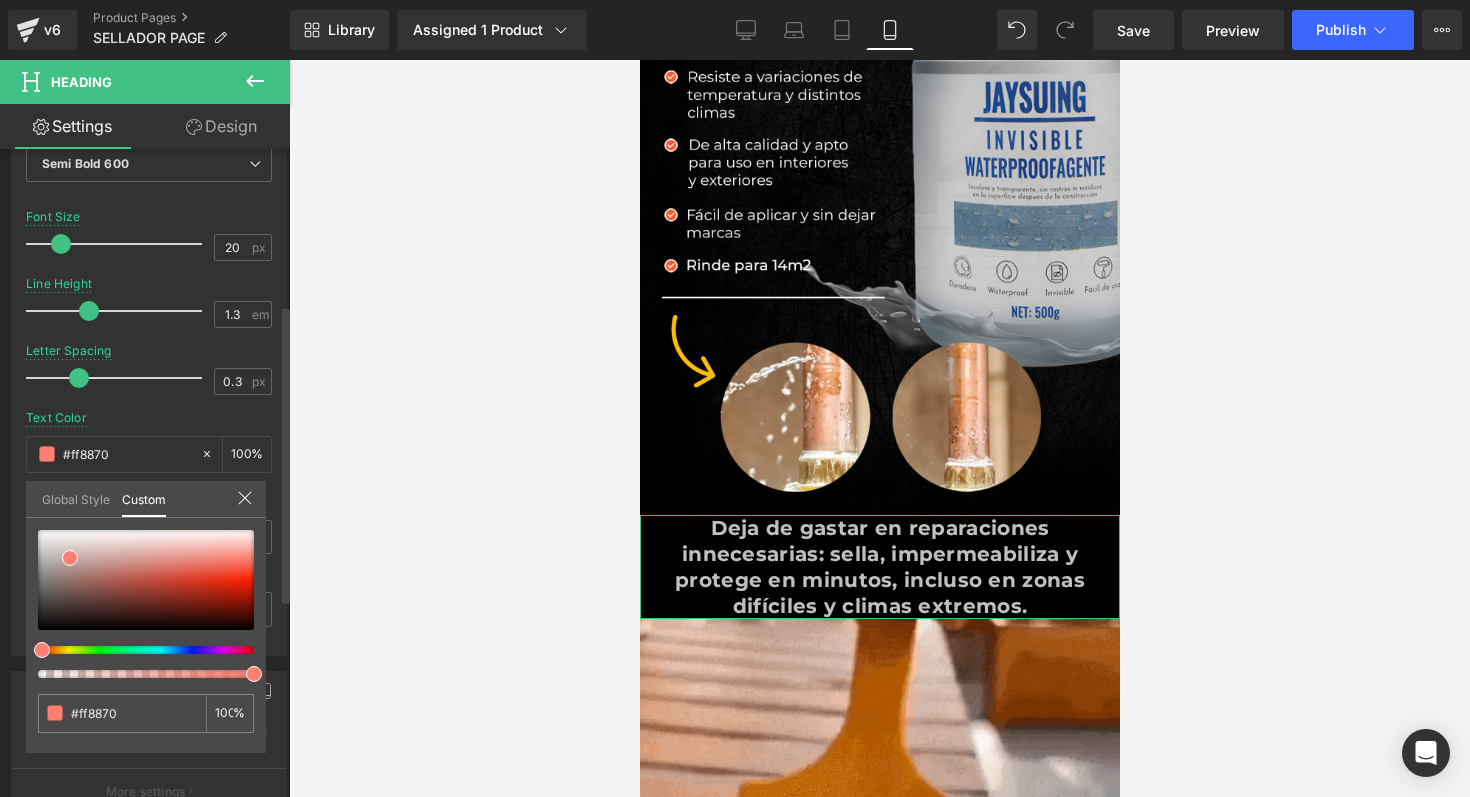 type on "#ff8070" 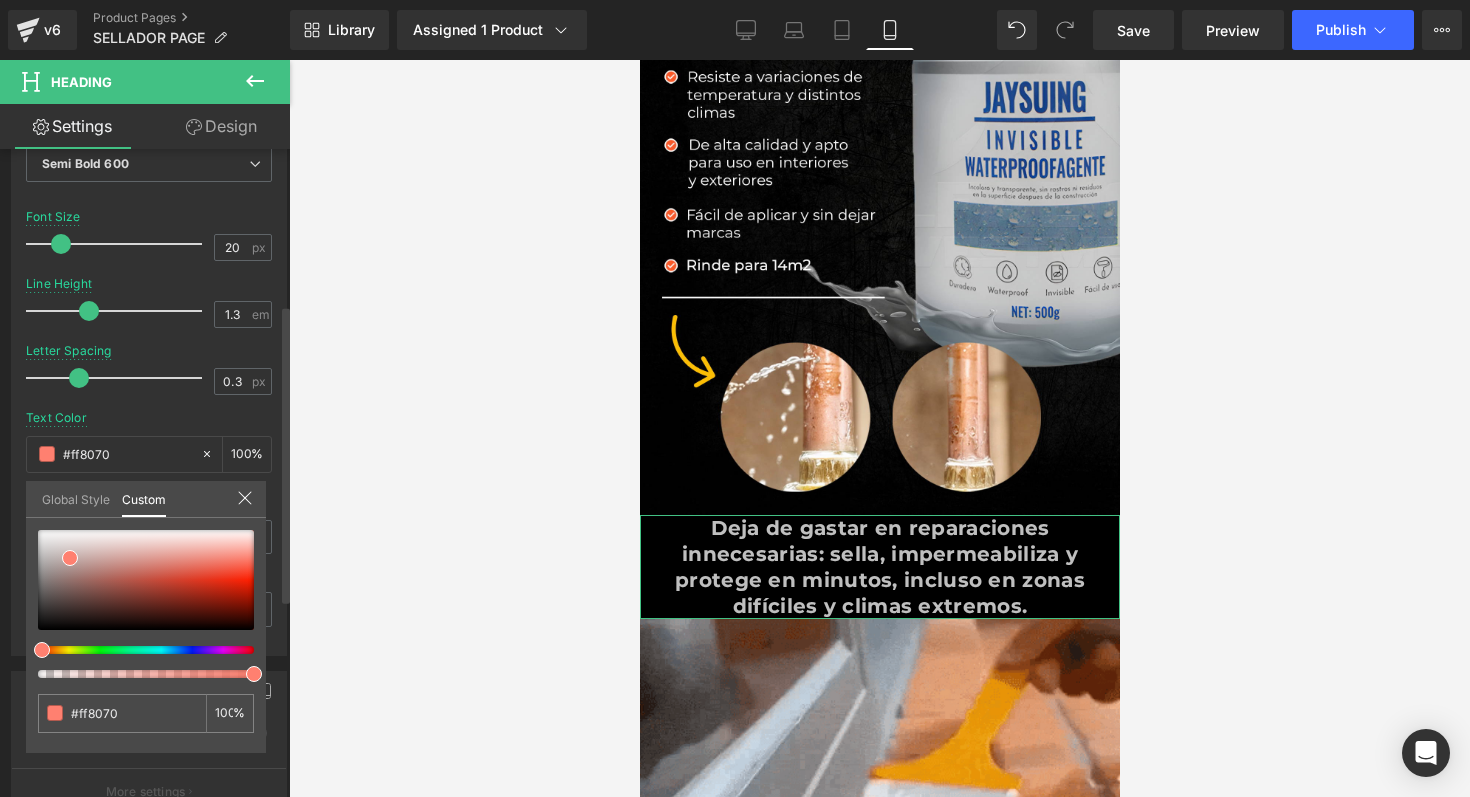 type on "#ff7c70" 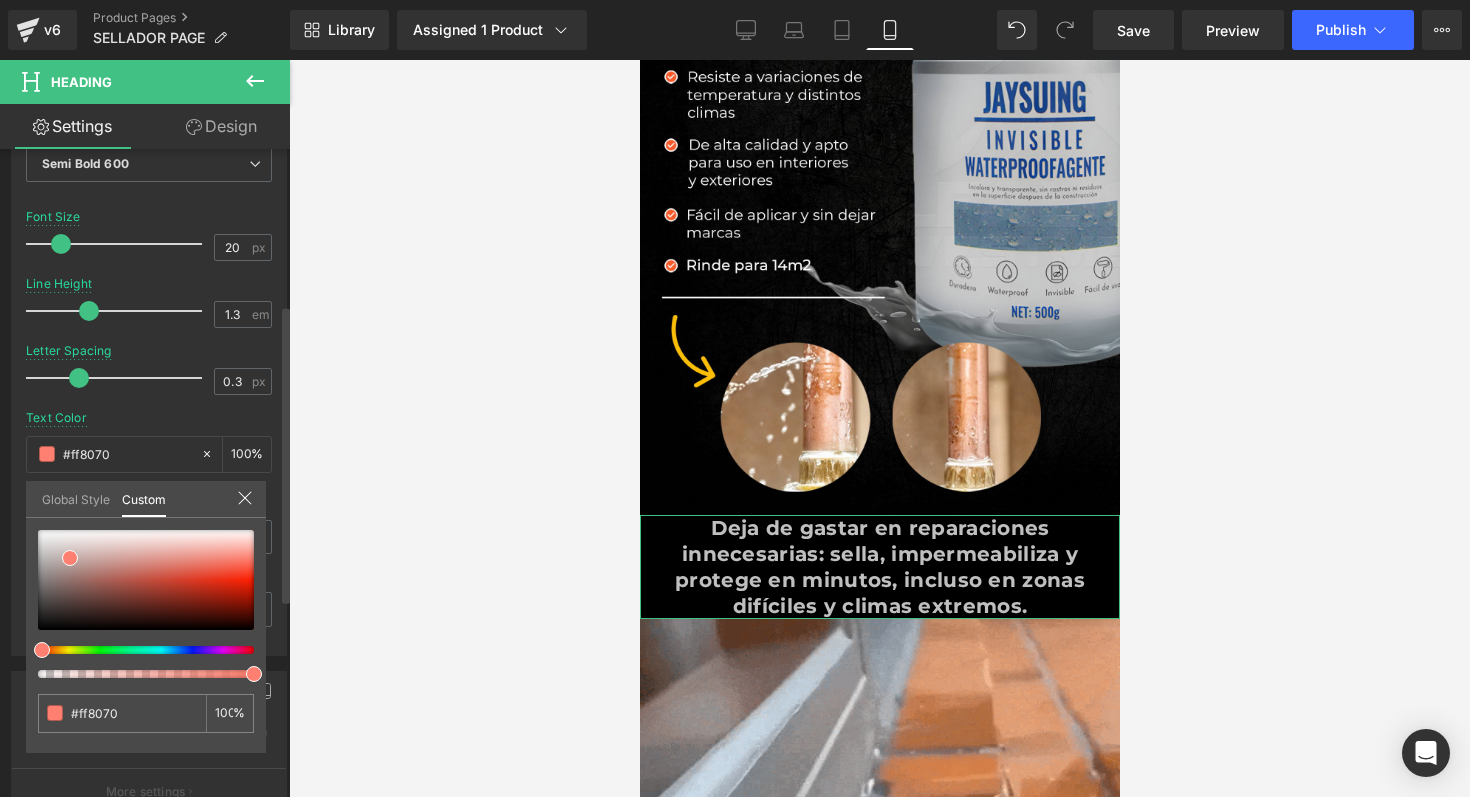 type on "#ff7c70" 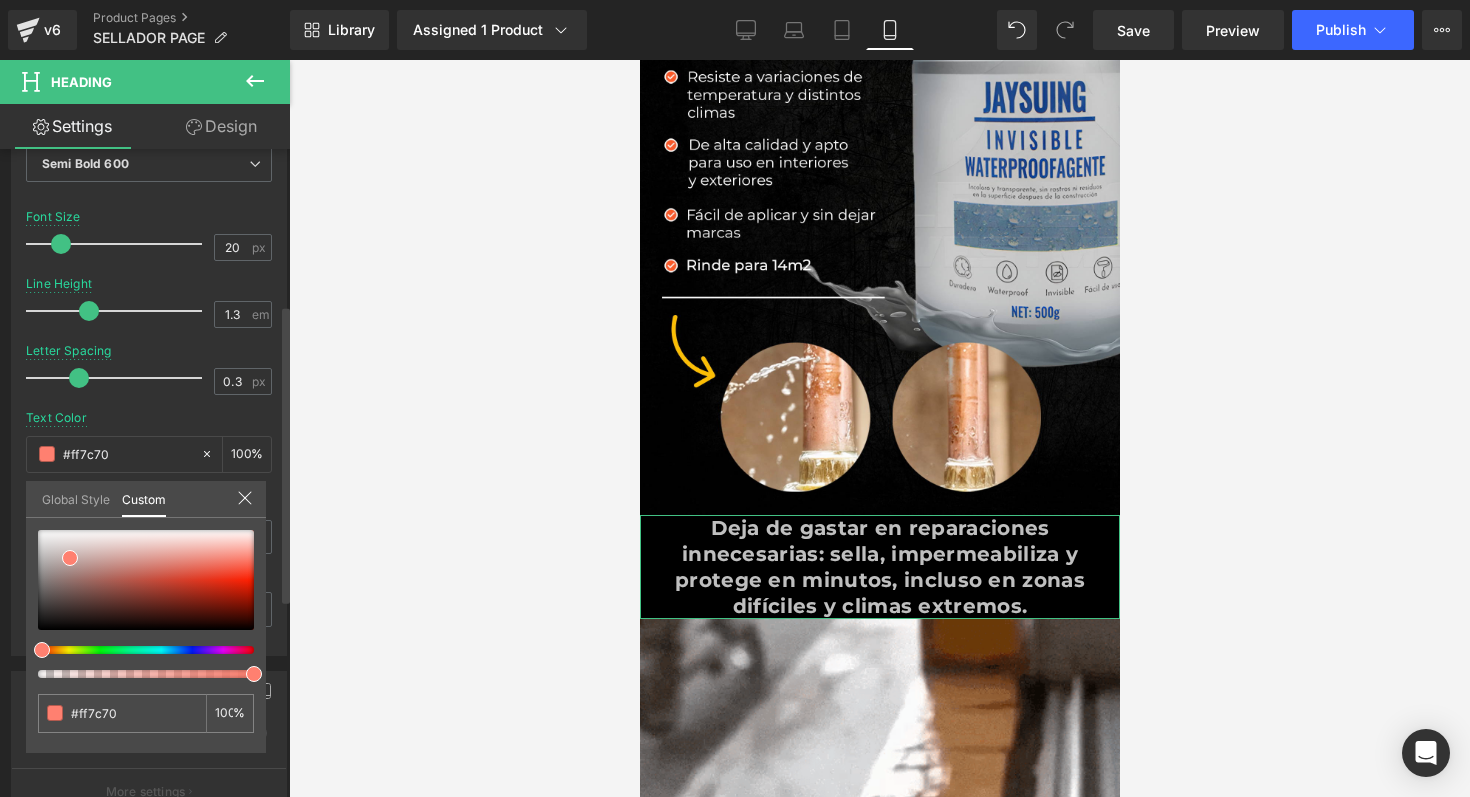 type on "#ff7970" 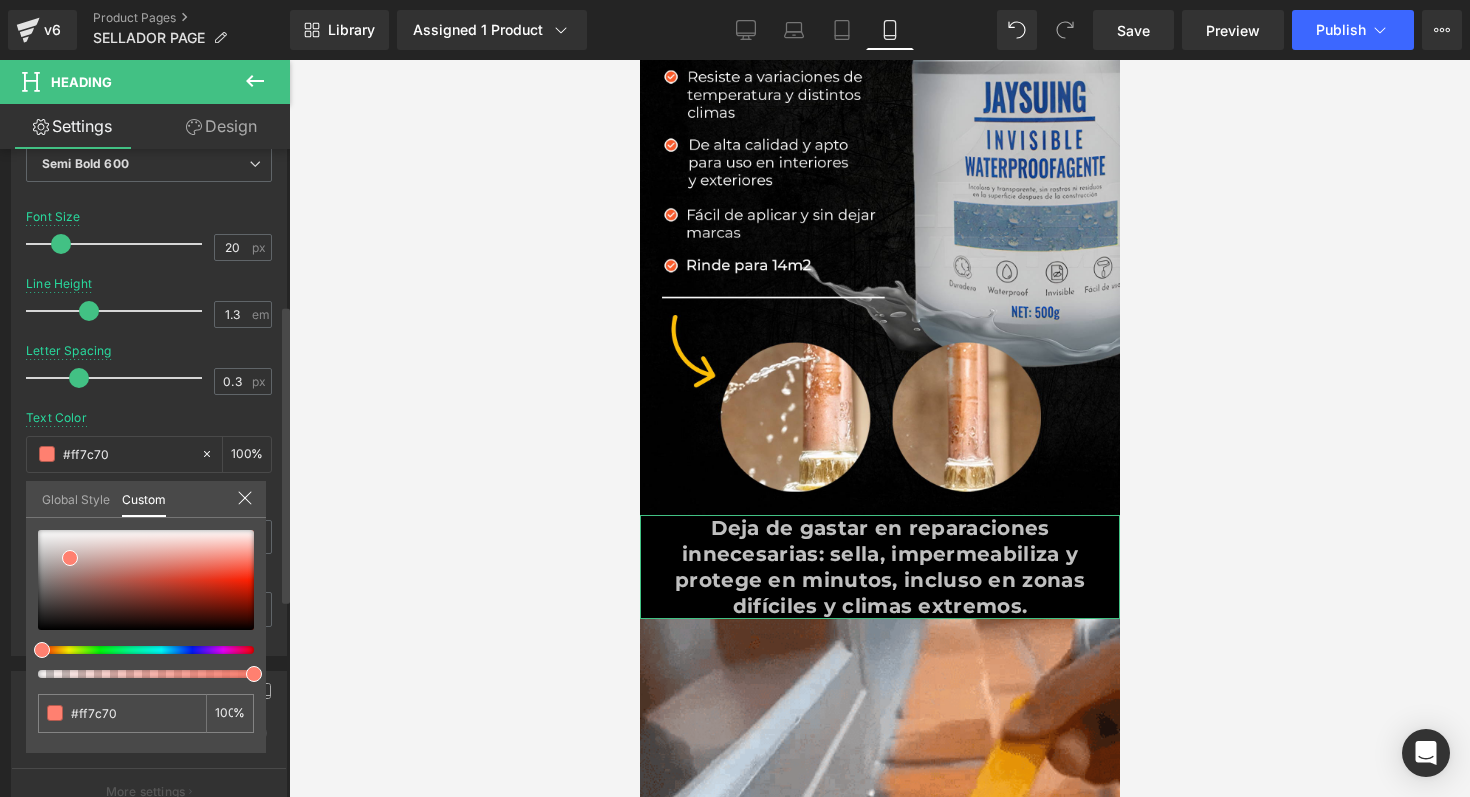 type on "#ff7970" 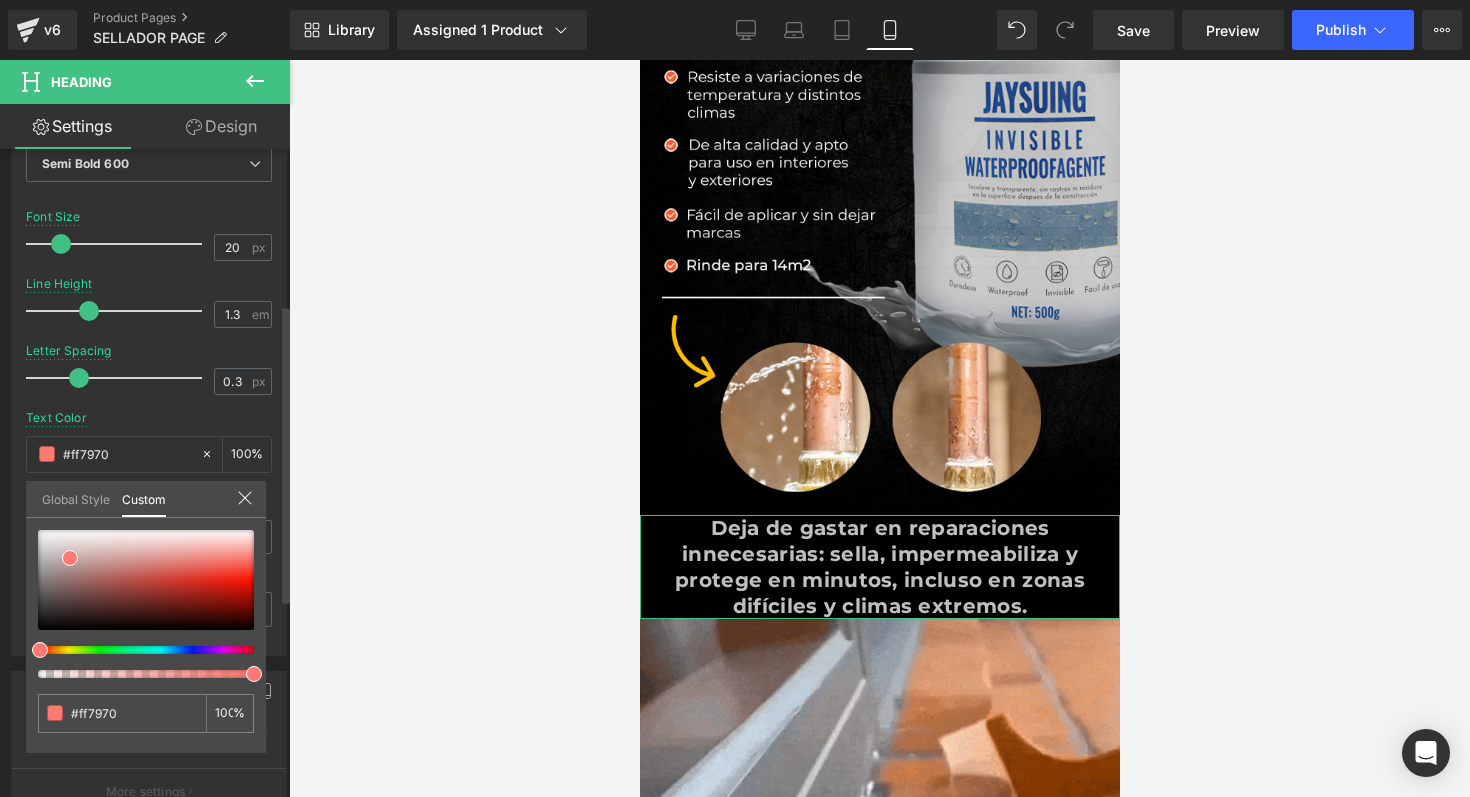 type on "#ff7470" 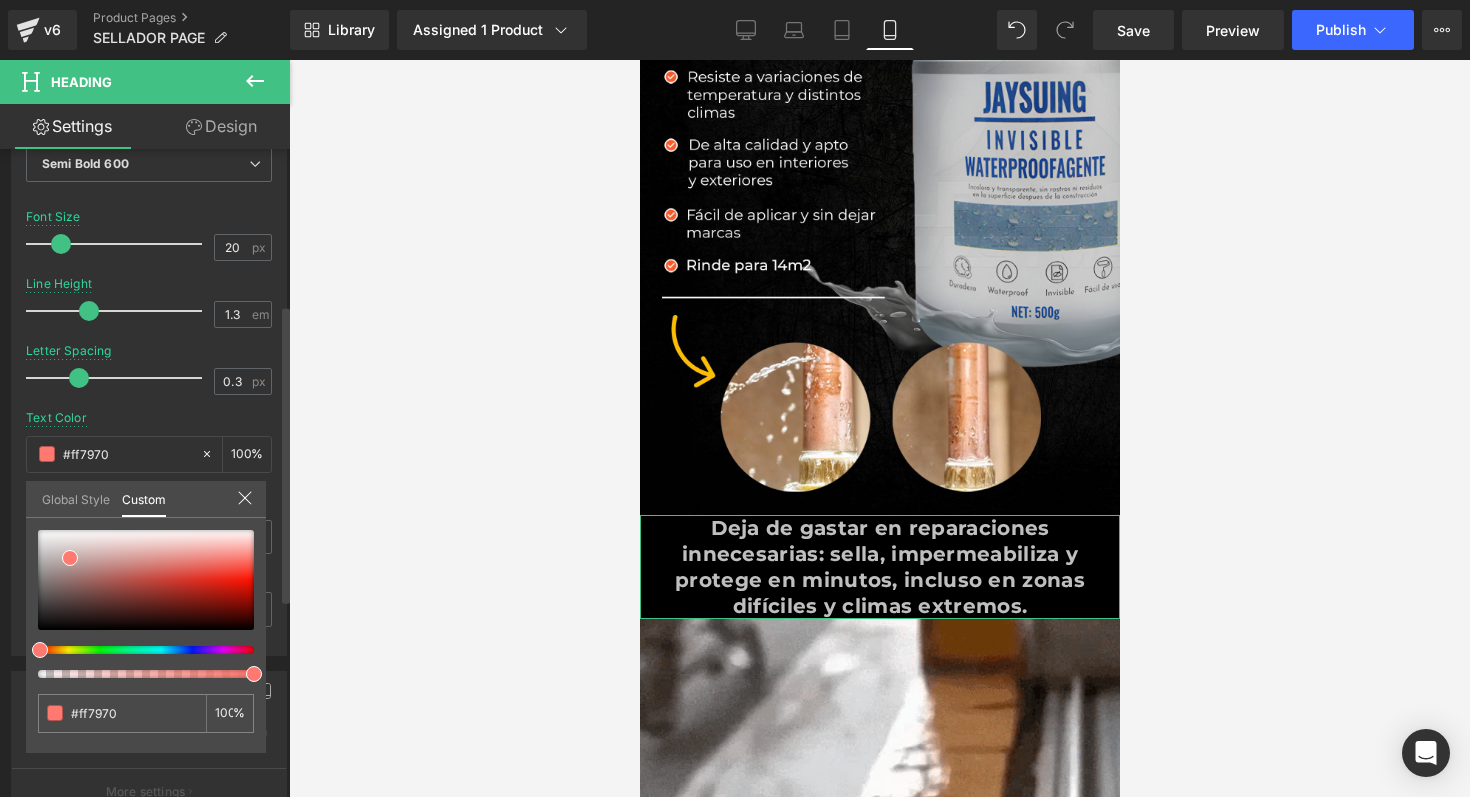type on "#ff7470" 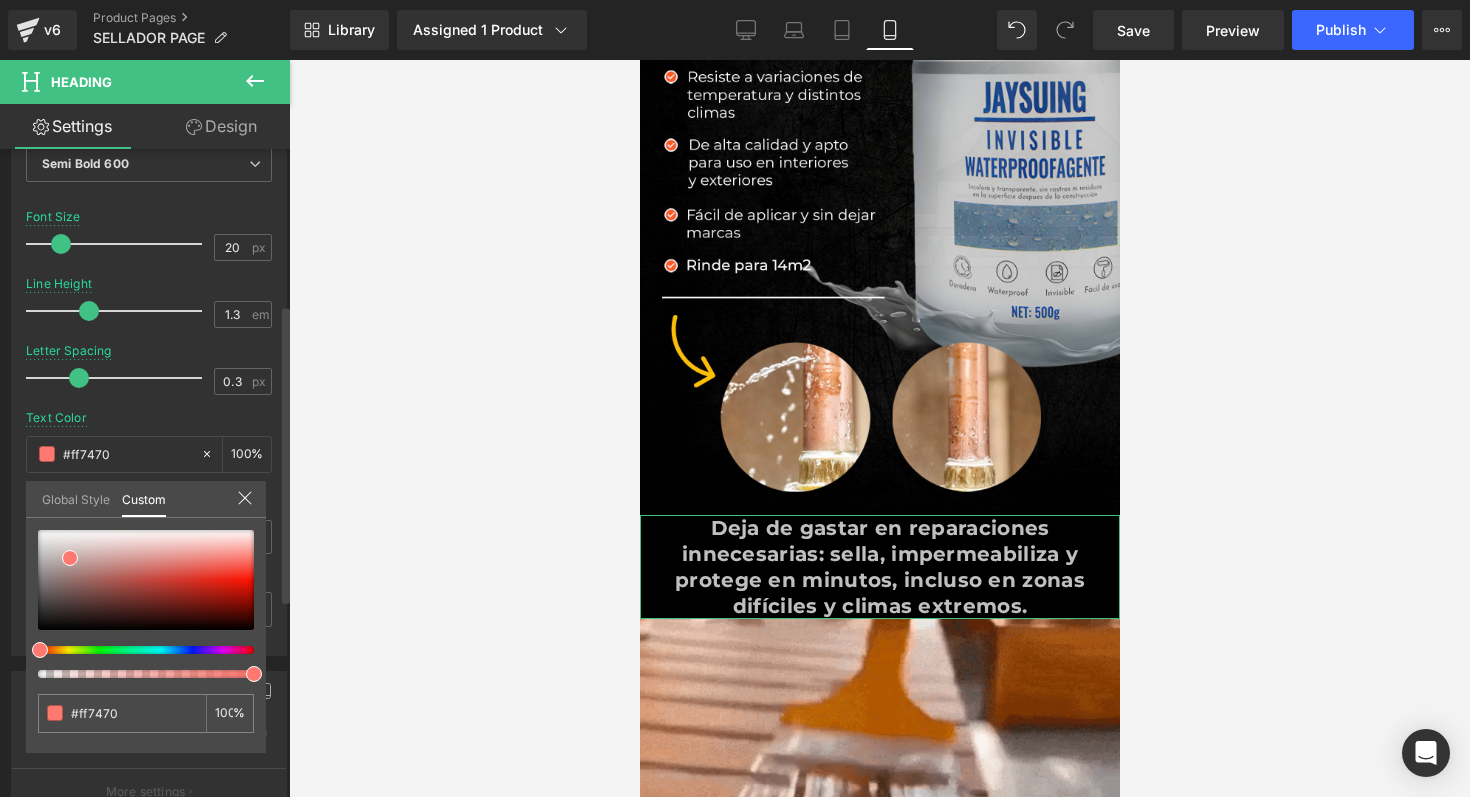 type on "#ff7070" 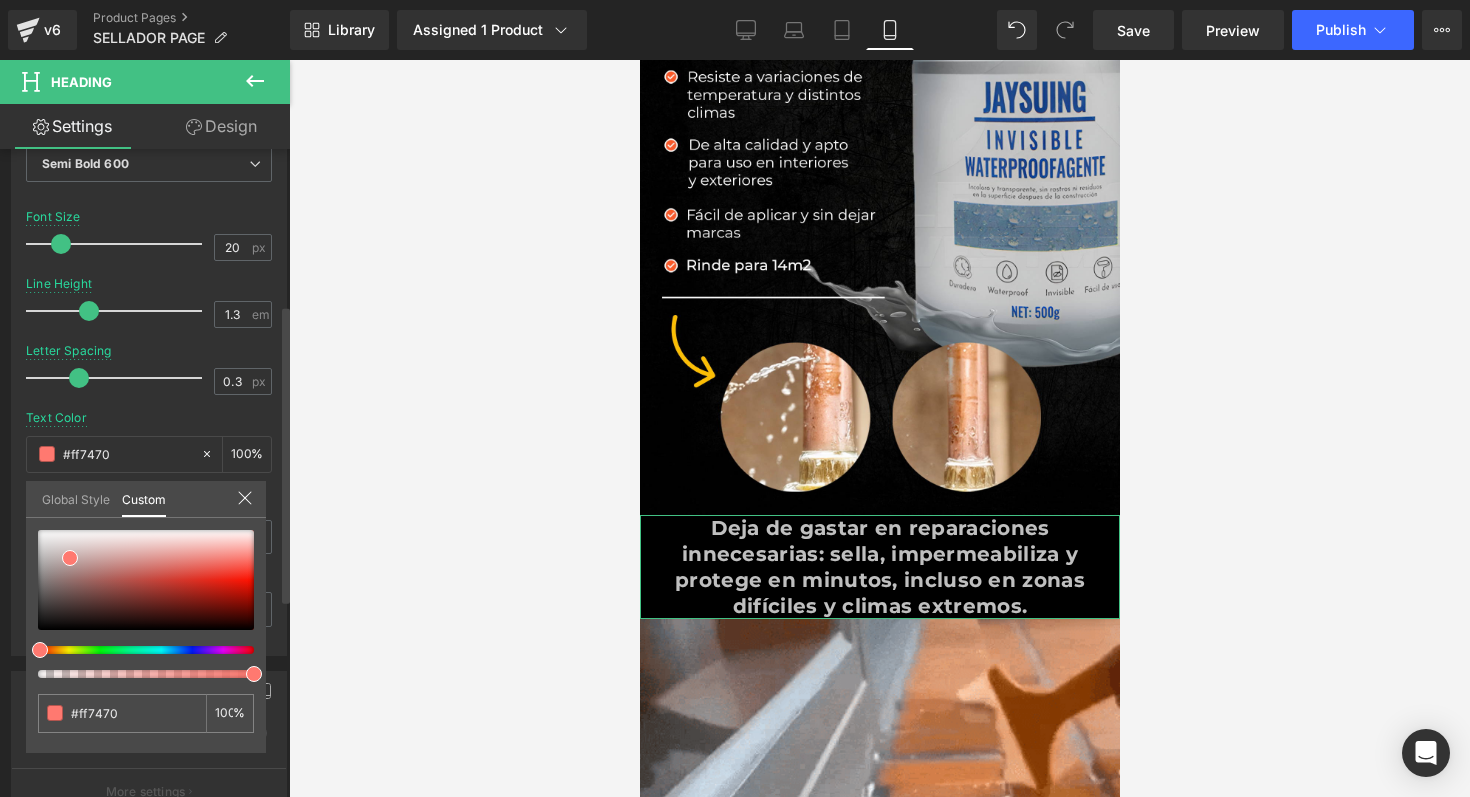 type on "#ff7070" 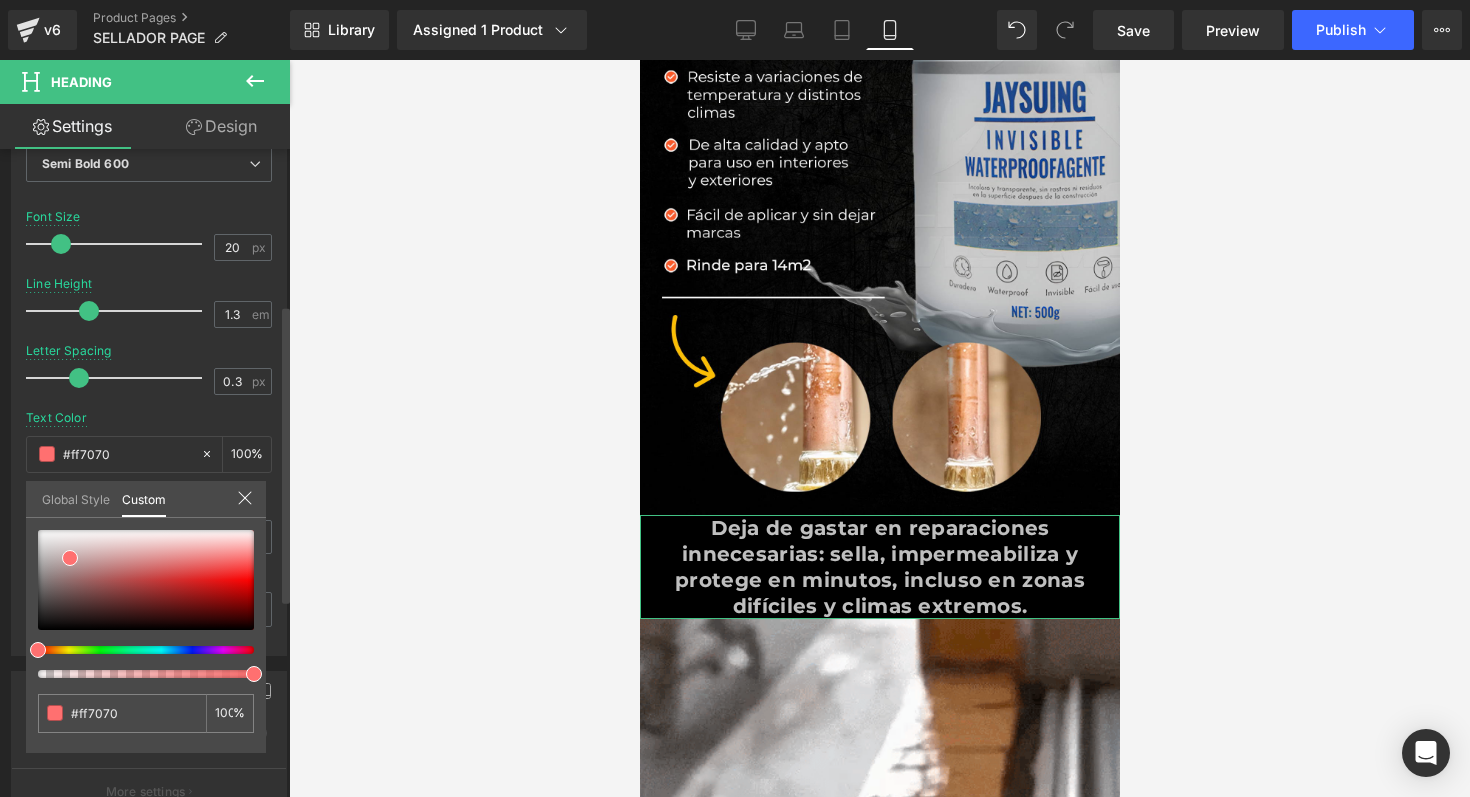 drag, startPoint x: 112, startPoint y: 651, endPoint x: 16, endPoint y: 650, distance: 96.00521 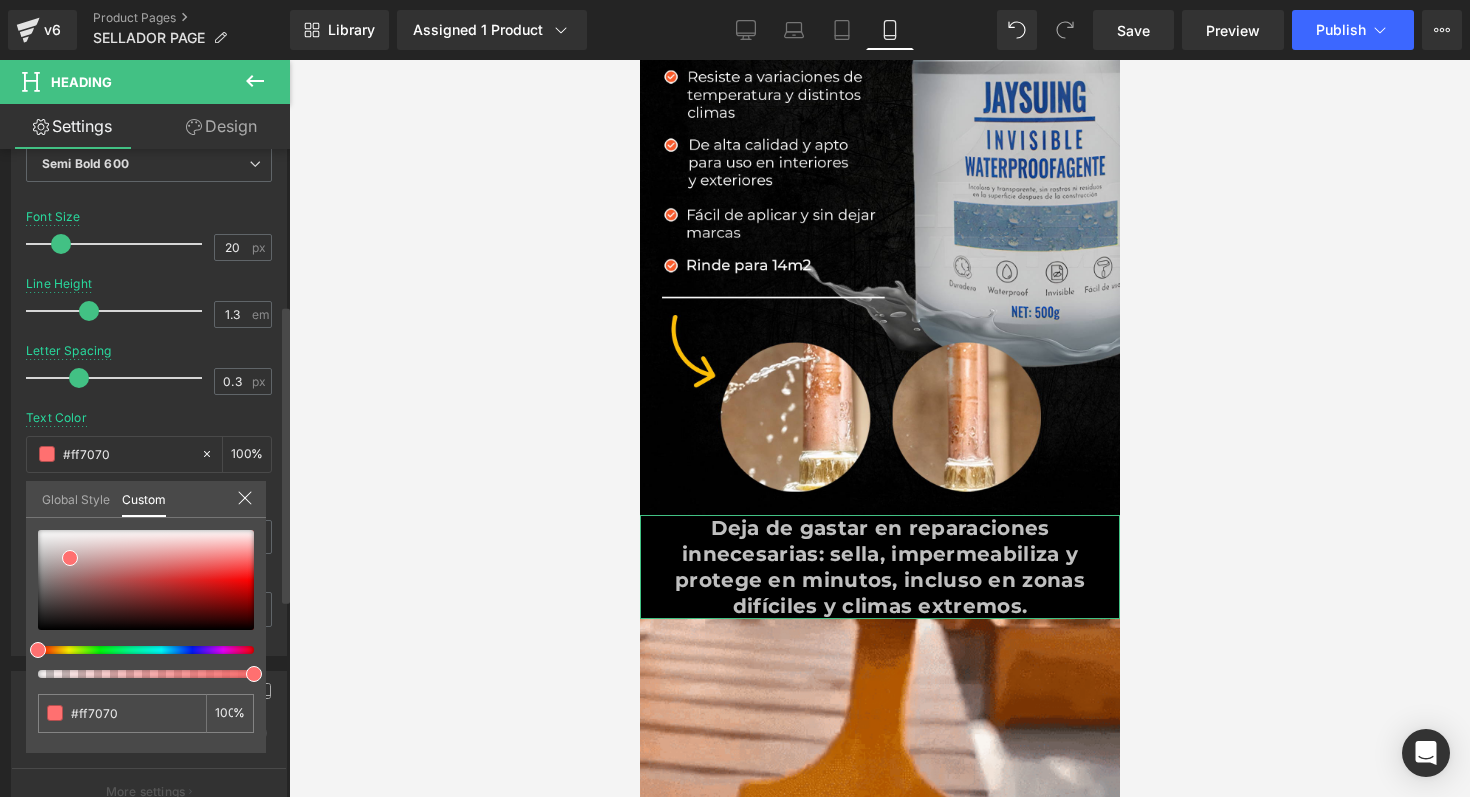 click on "Typography Text Styles Custom
Custom
Setup Global Style
Custom
Setup Global Style
Thin 100 Semi Thin 200 Light 300 Regular 400 Medium 500 Semi Bold 600 Super Bold 800 Boldest 900 Bold 700 Lighter Bolder Font Weight
Semi Bold 600
Thin 100 Semi Thin 200 Light 300 Regular 400 Medium 500 Semi Bold 600 Super Bold 800 Boldest 900 Bold 700 Lighter Bolder 20px Font Size 20 px 1.3em Line Height 1.3 em 0.3px Letter Spacing 0.3 px rgba(255, 112, 112, 1) Text Color #ff7070 100 % inherit
Font
Default
Default
None" at bounding box center (149, 312) 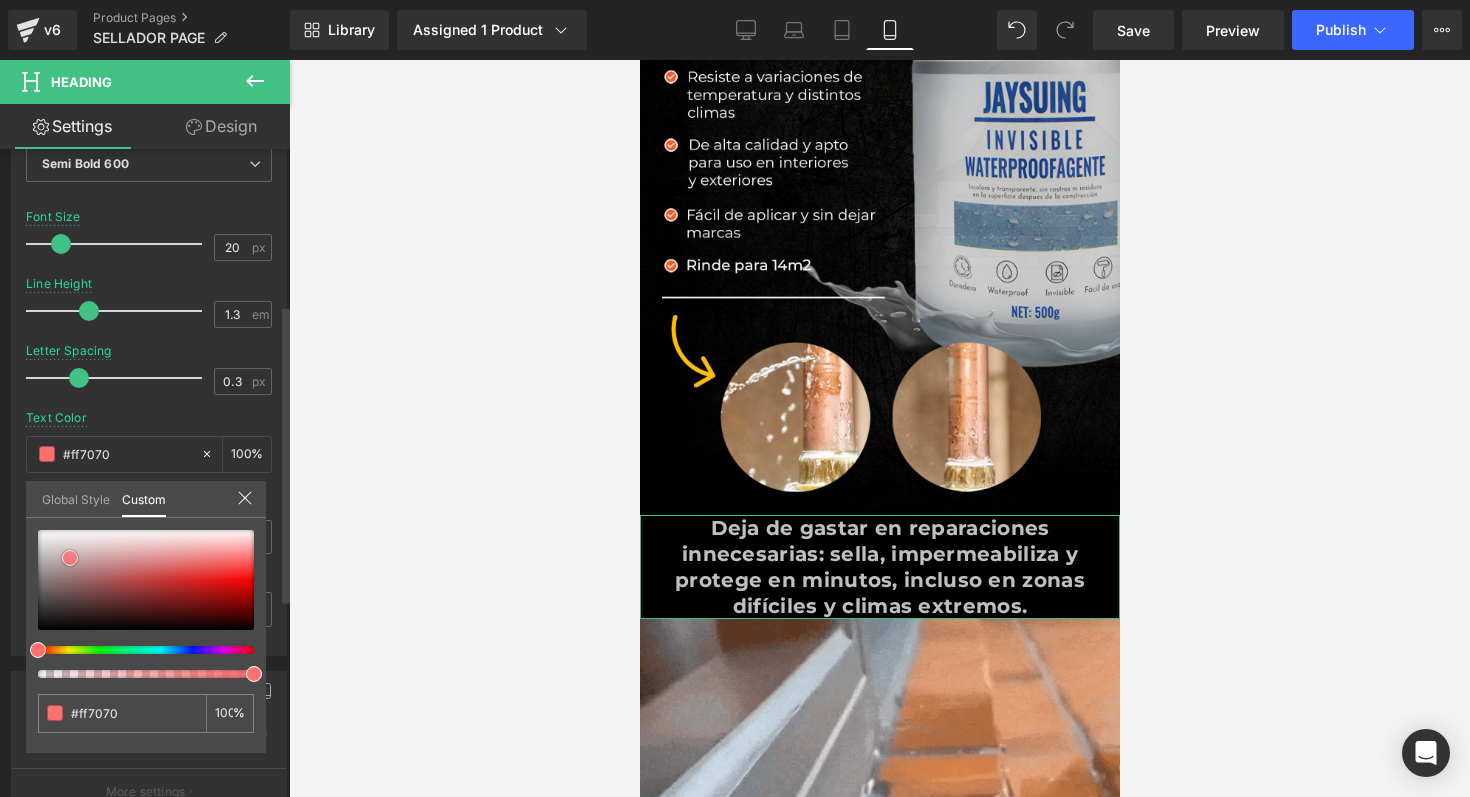 type on "#c1adad" 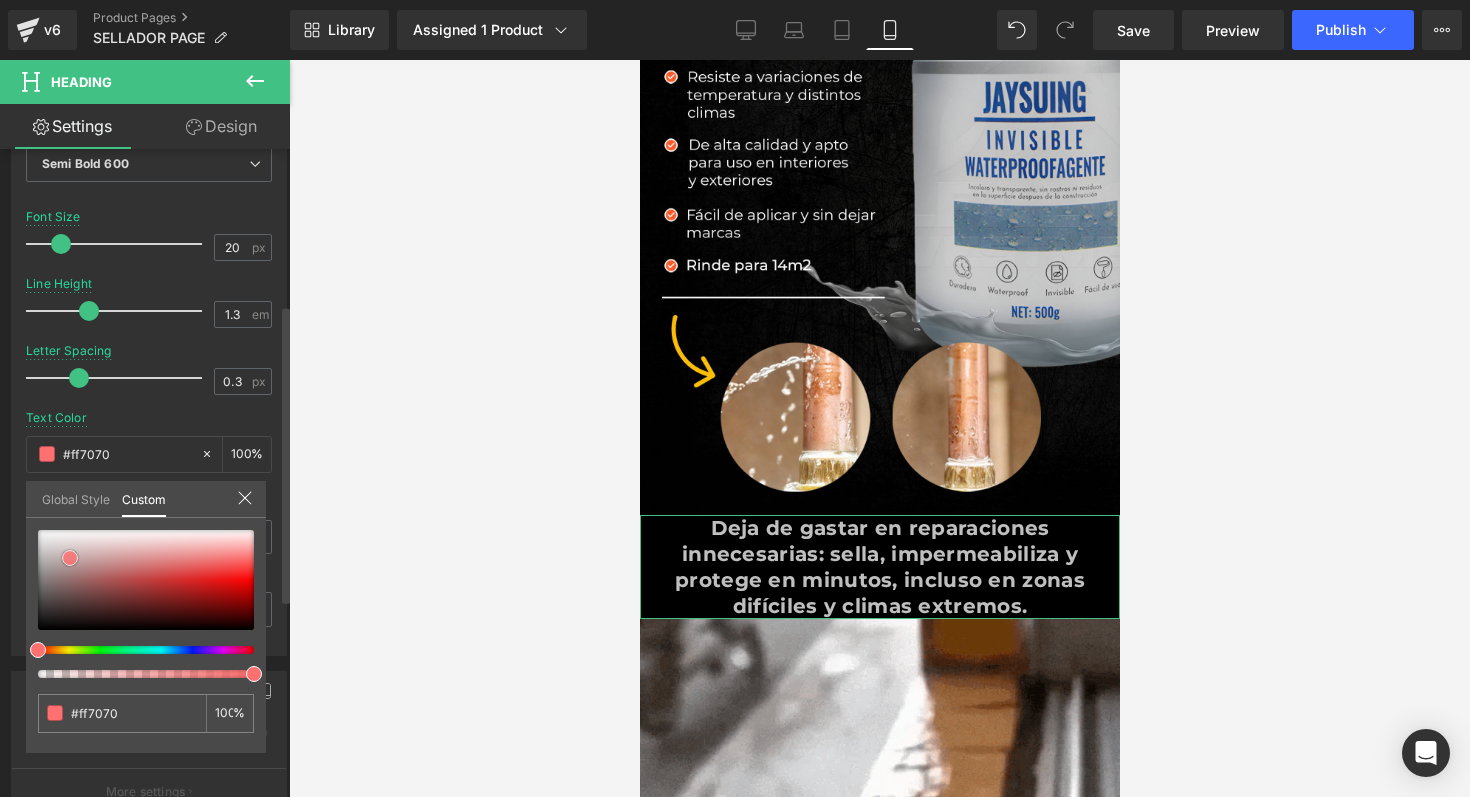 type on "#c1adad" 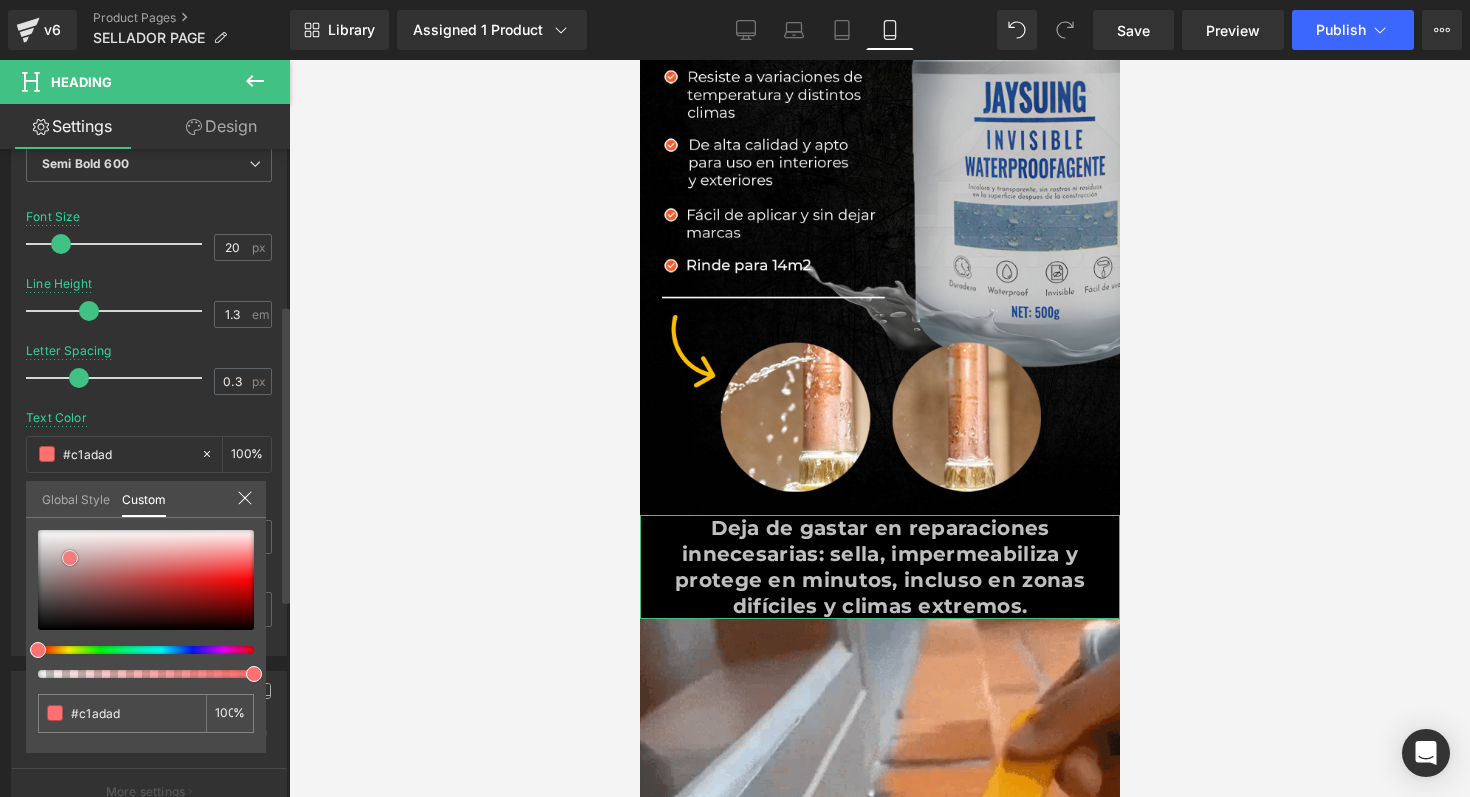 type on "#c6b7b7" 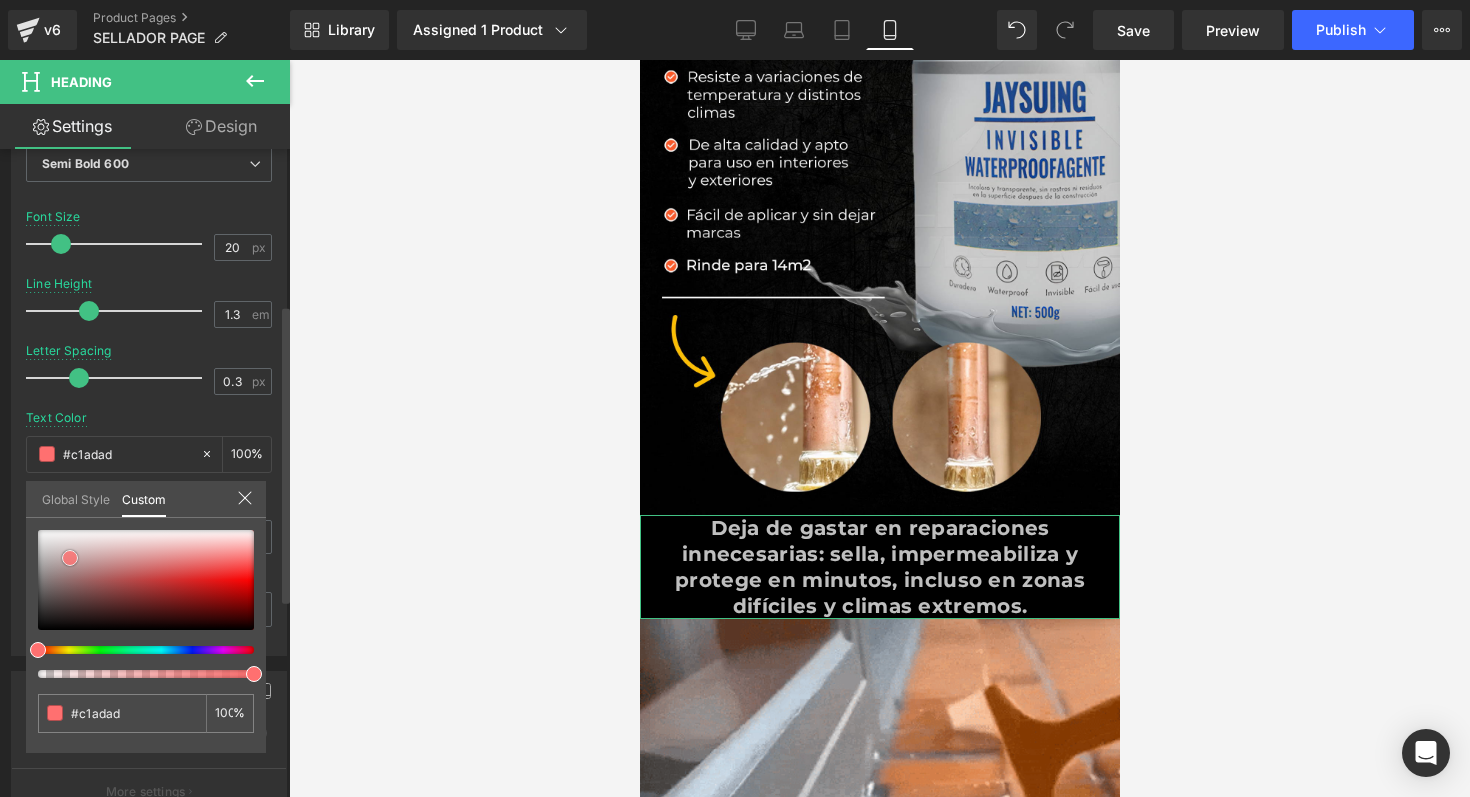 type on "#c6b7b7" 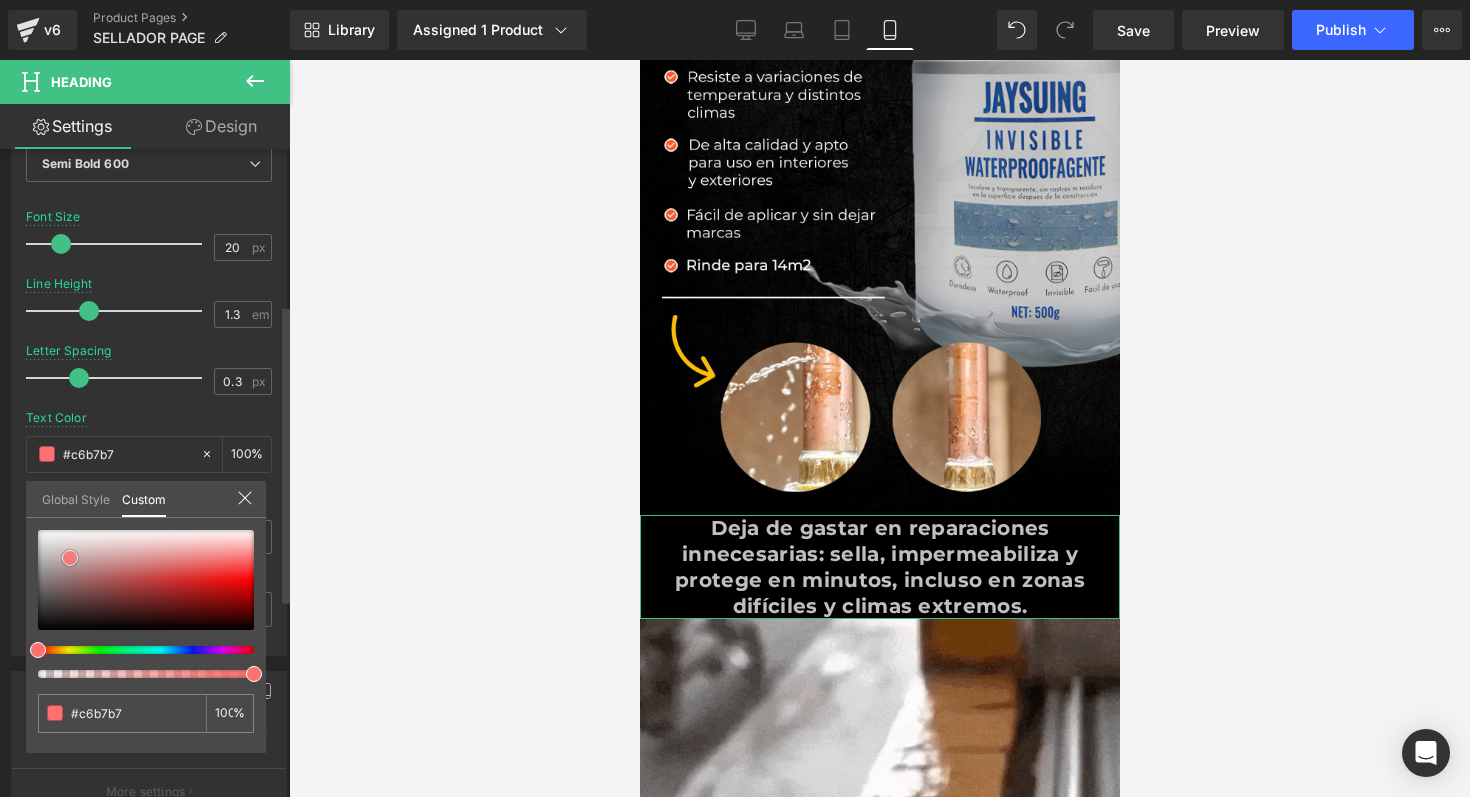type on "#cec4c4" 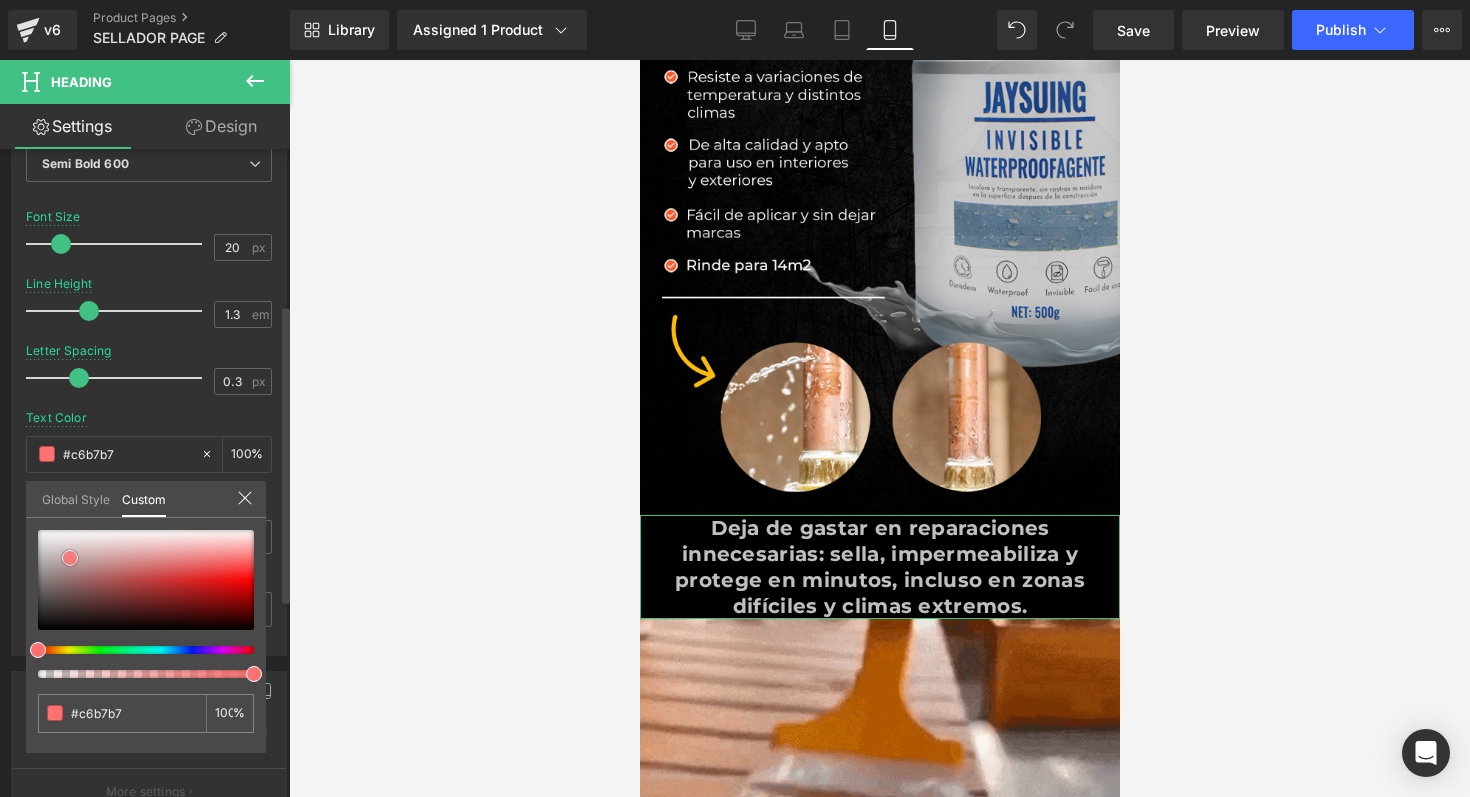 type on "#cec4c4" 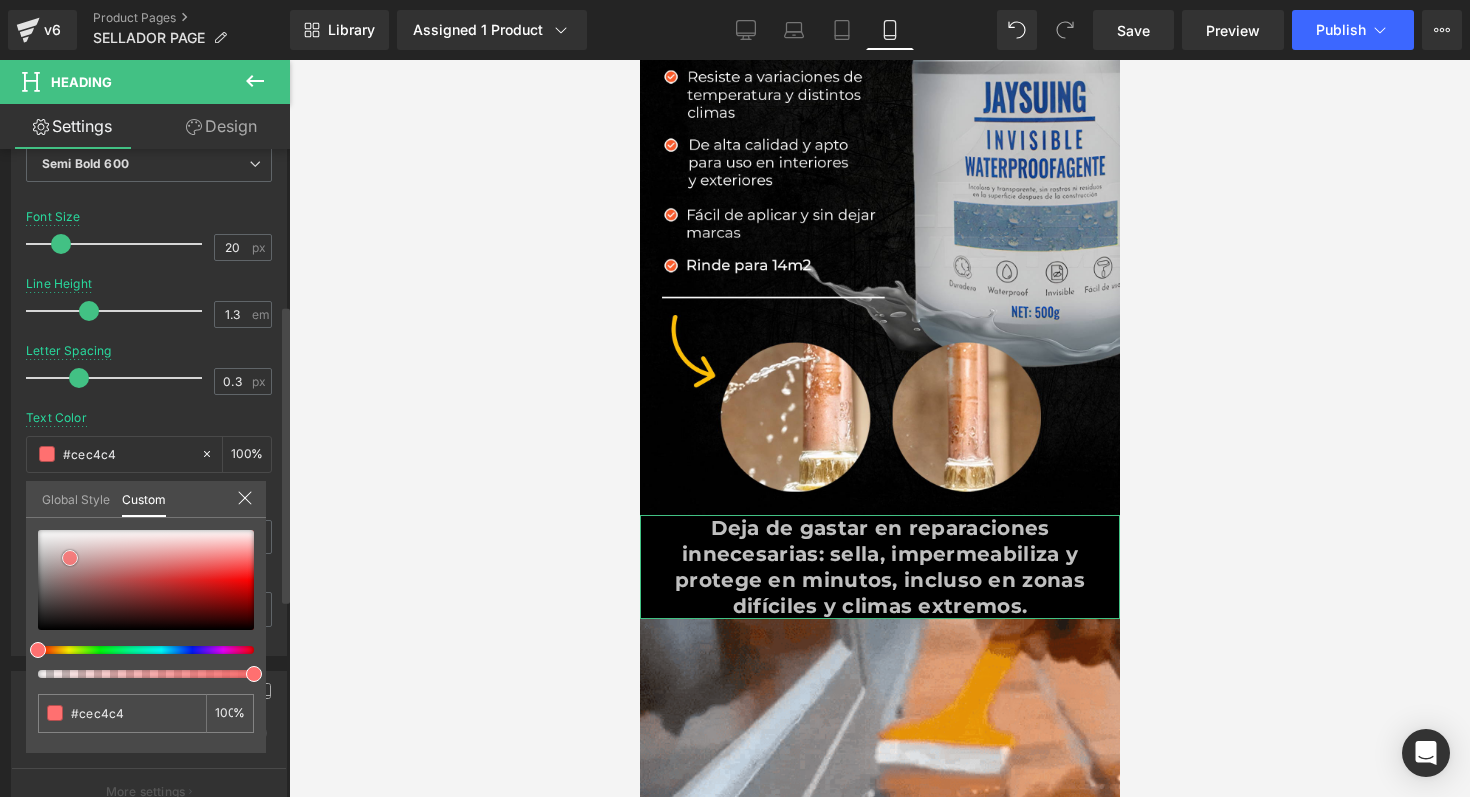 type on "#d7d0d0" 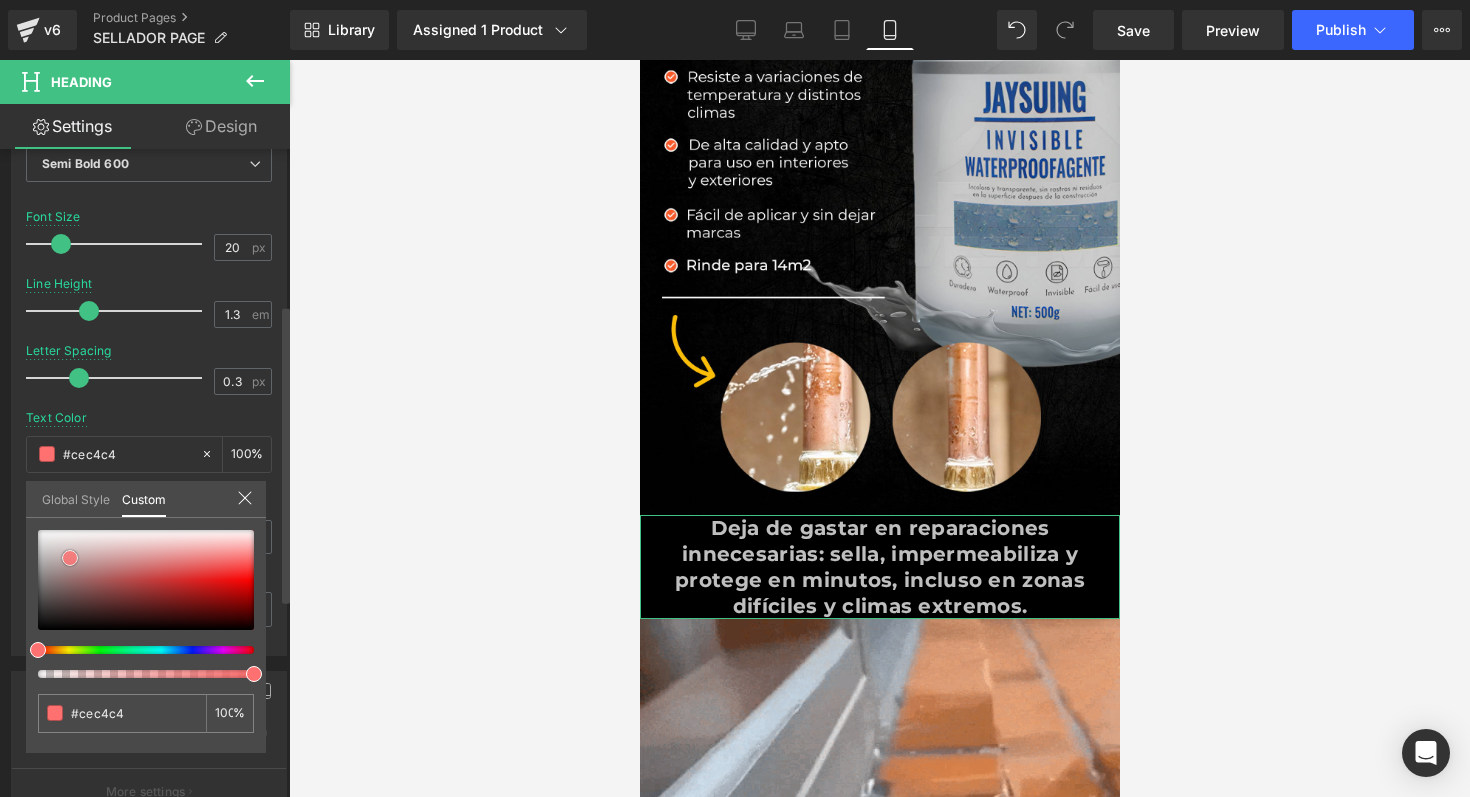 type on "#d7d0d0" 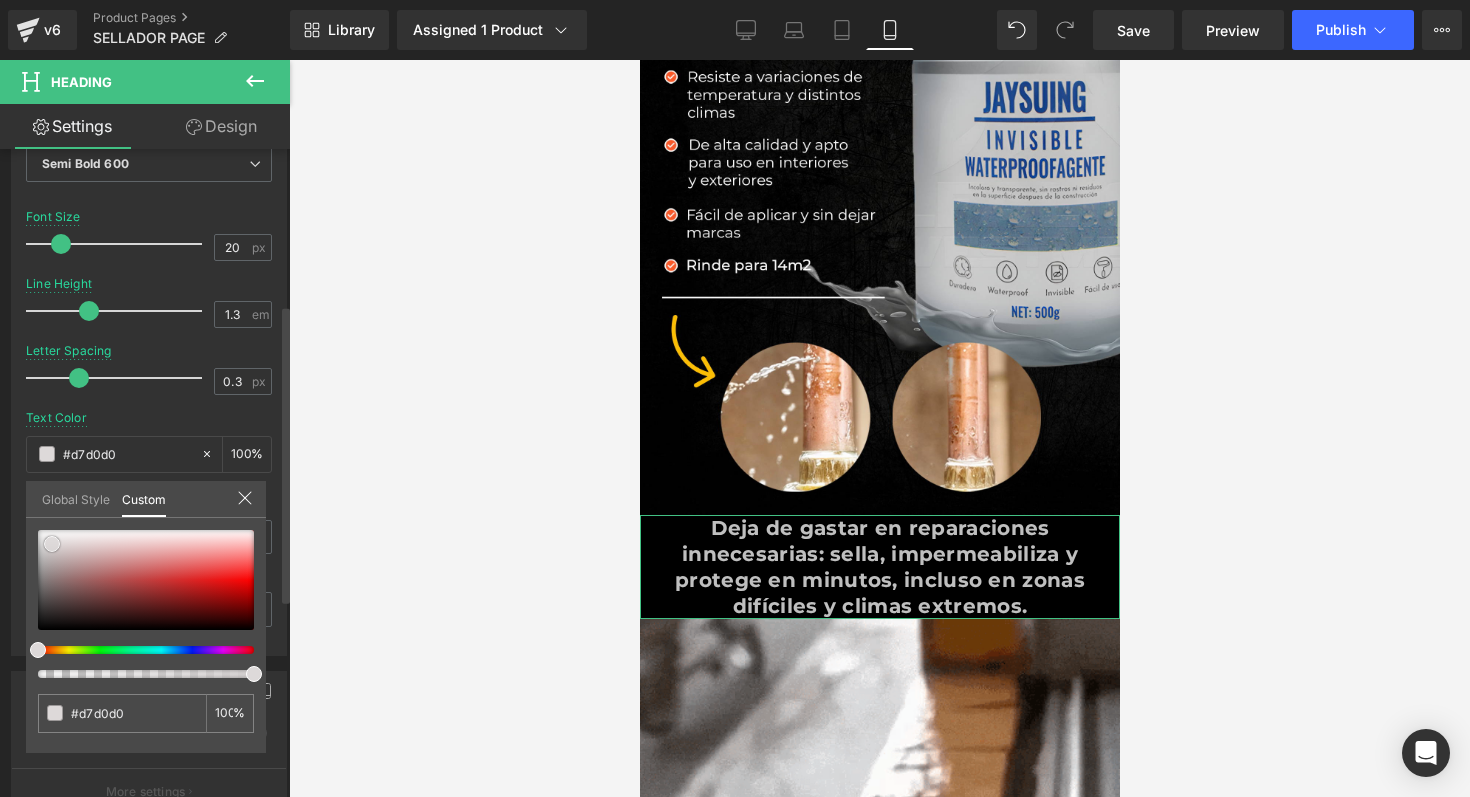 type on "#e2dede" 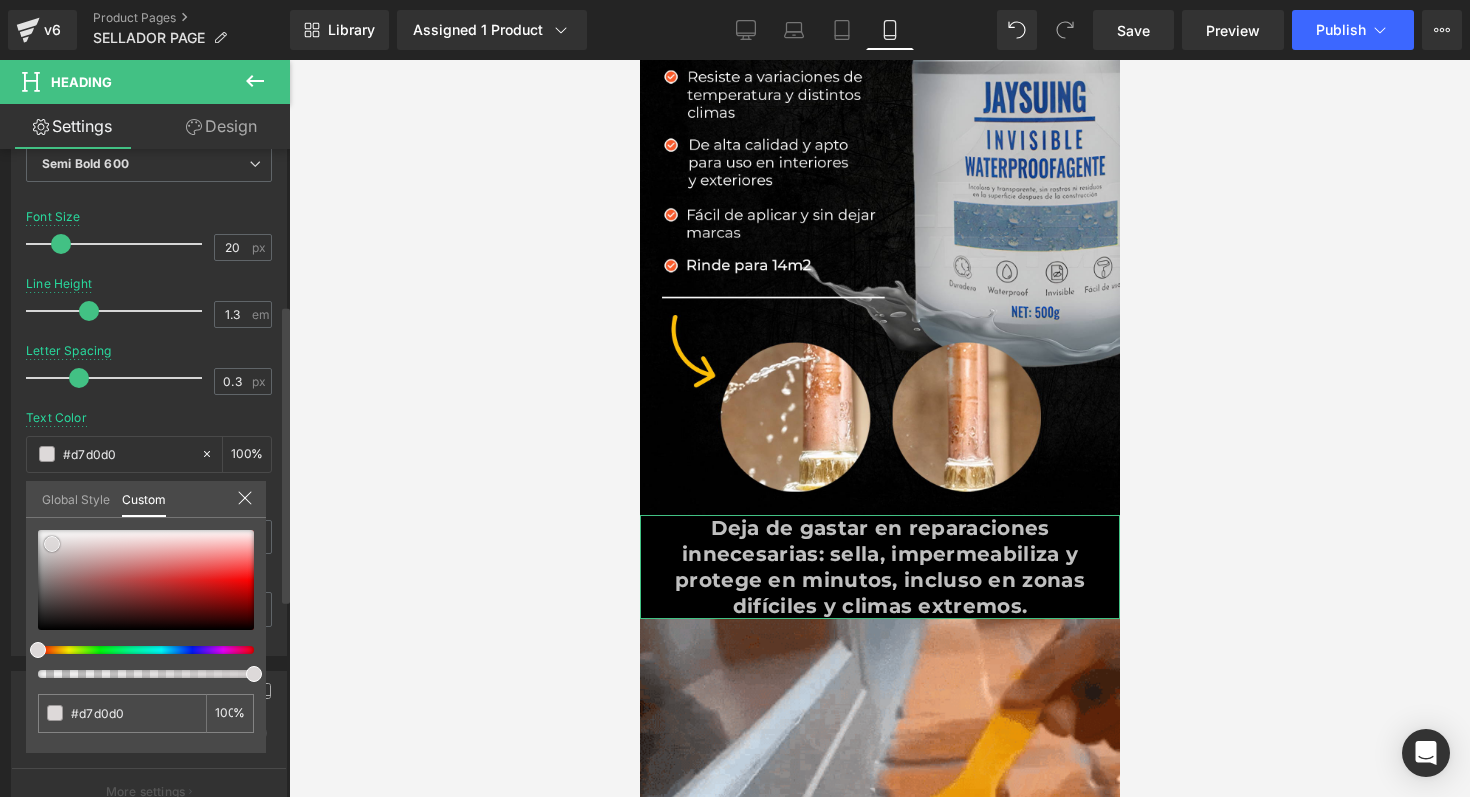 type on "#e2dede" 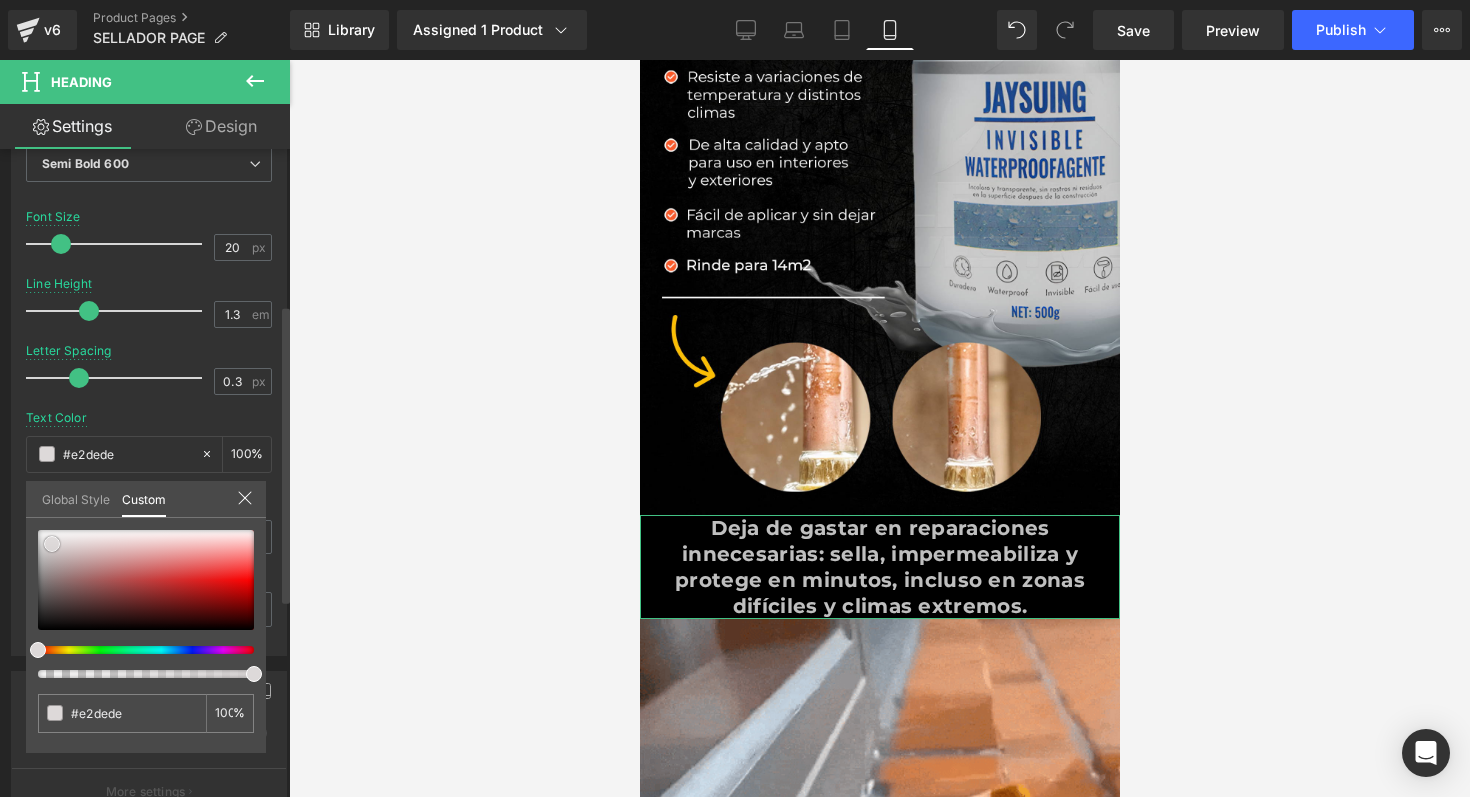 type on "#edecec" 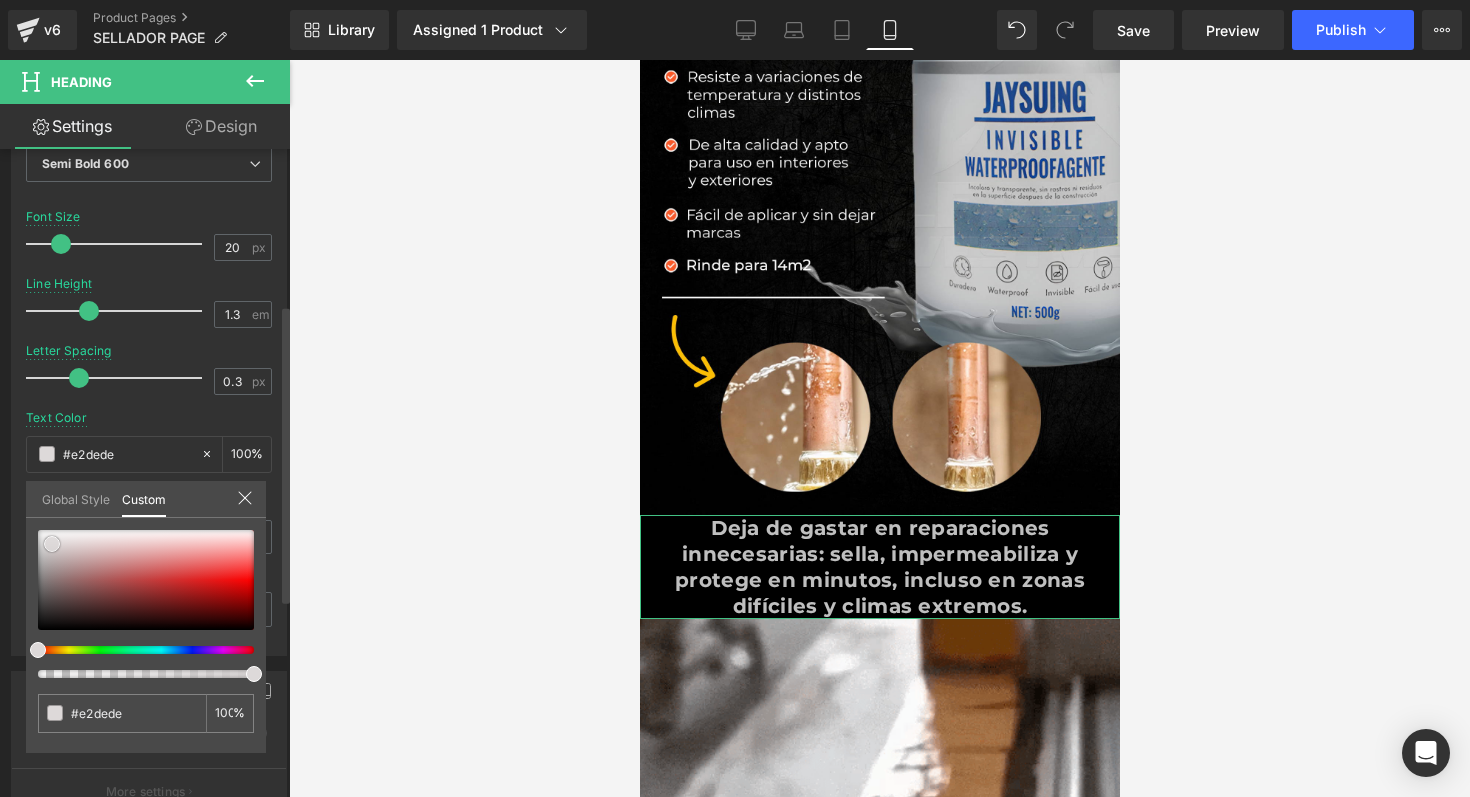 type on "#edecec" 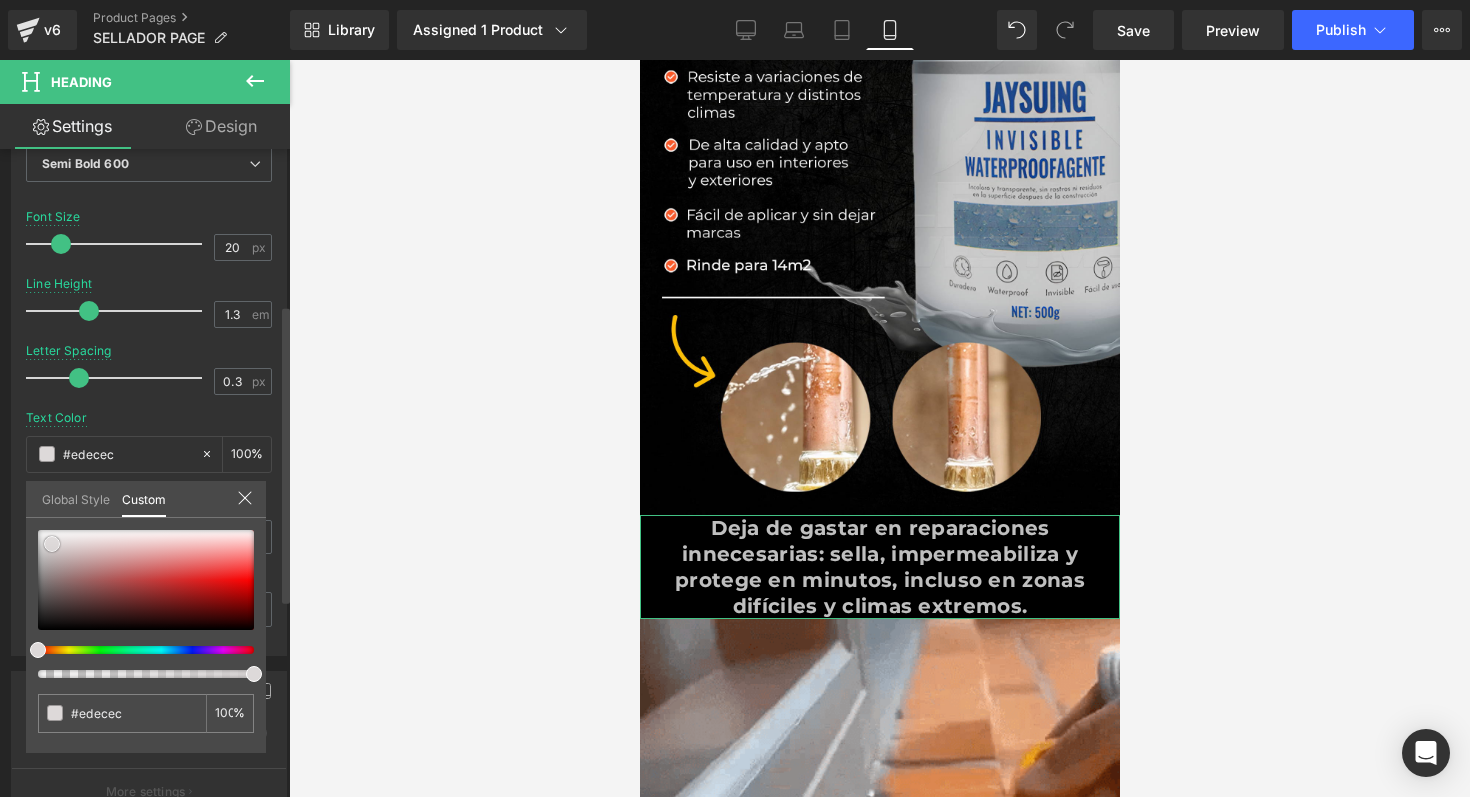 type on "#f7f7f7" 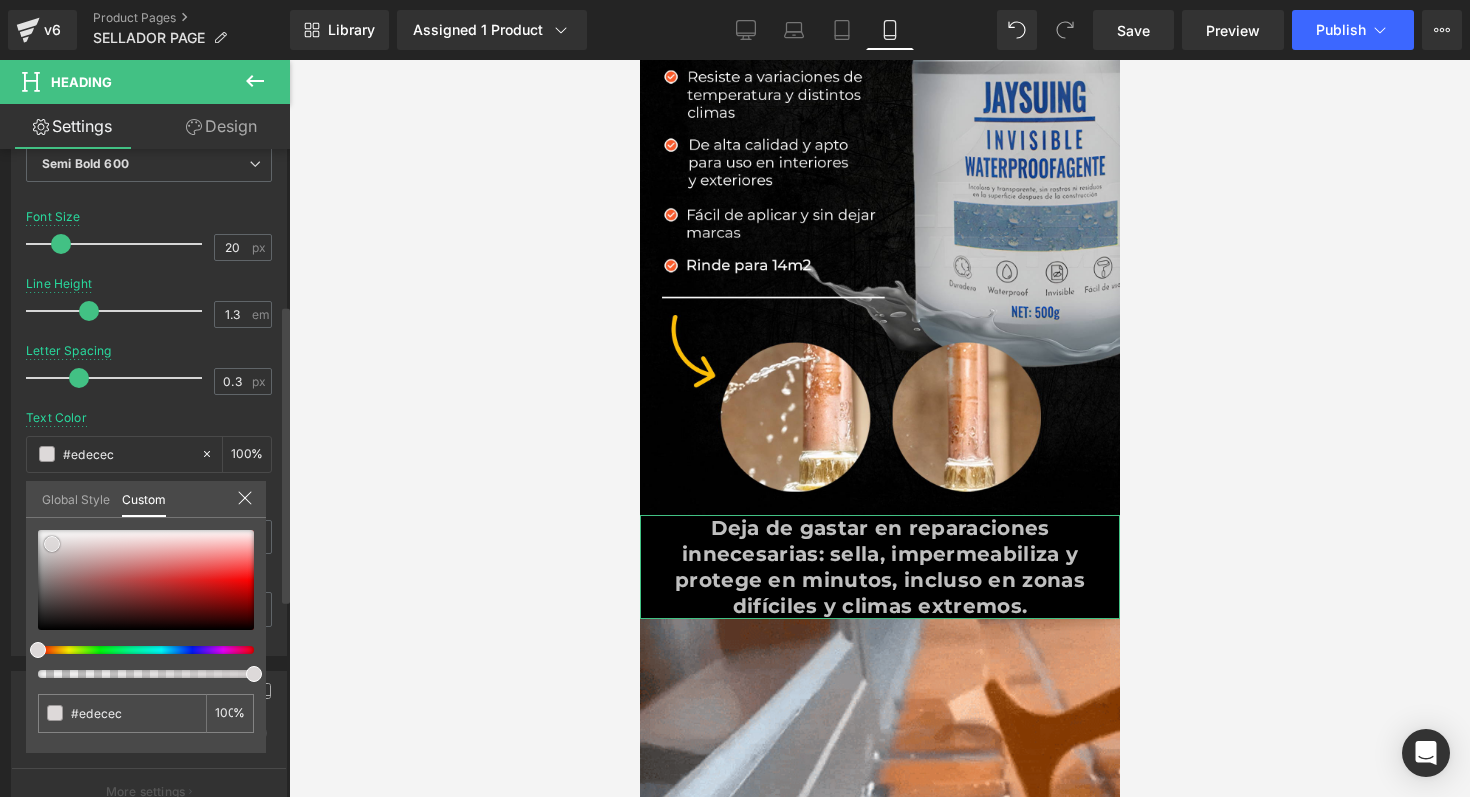 type on "#f7f7f7" 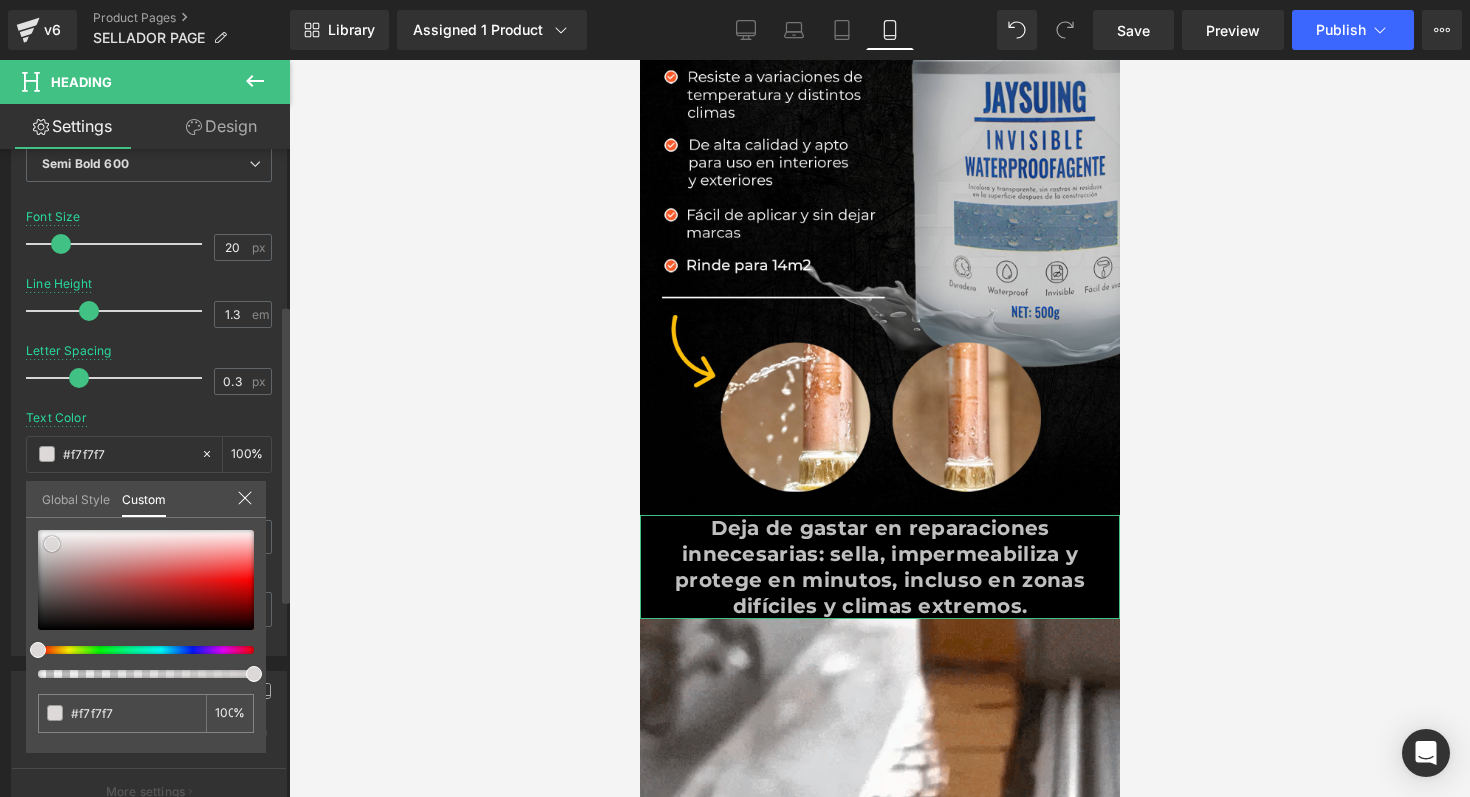 type on "#fcfcfc" 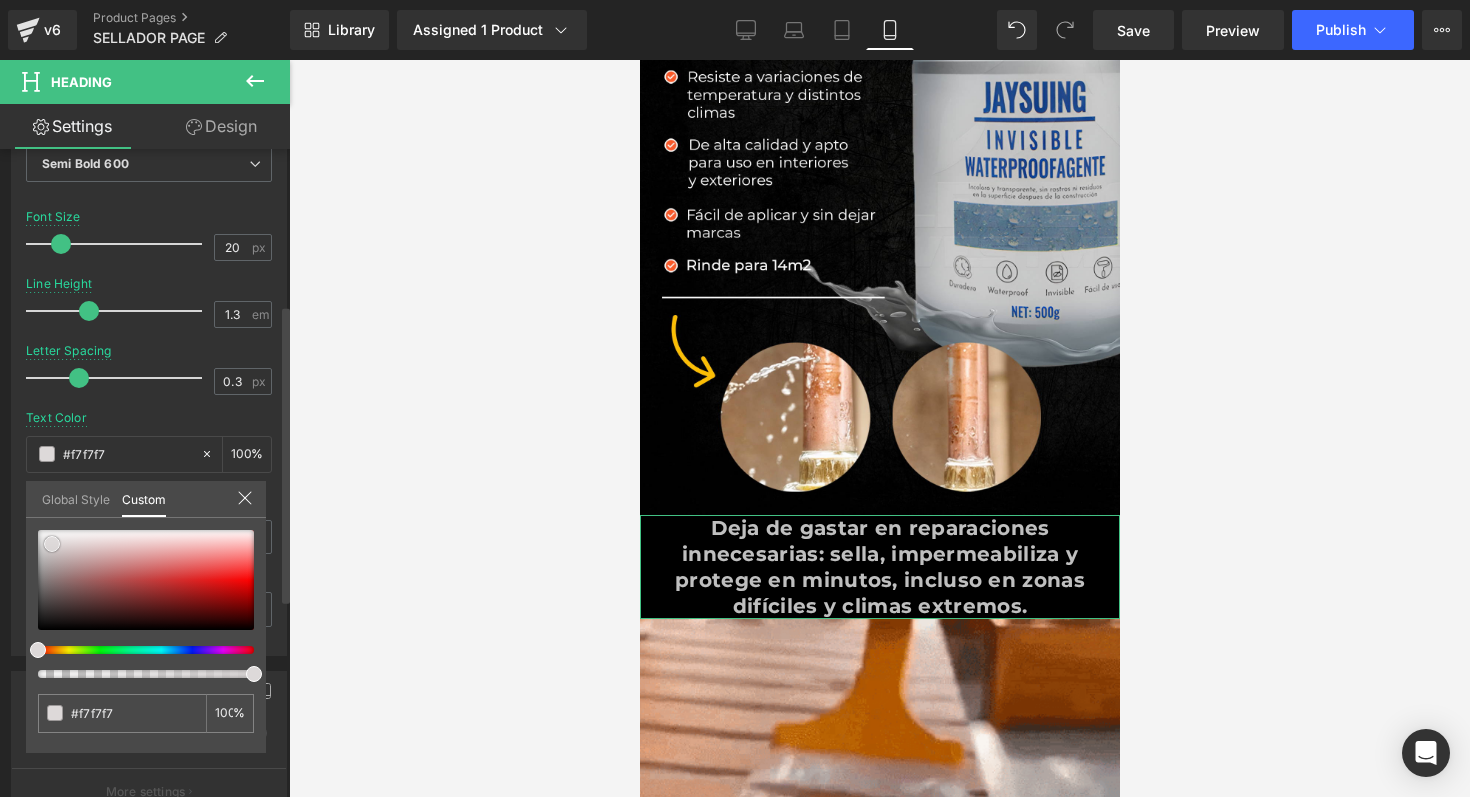 type on "#fcfcfc" 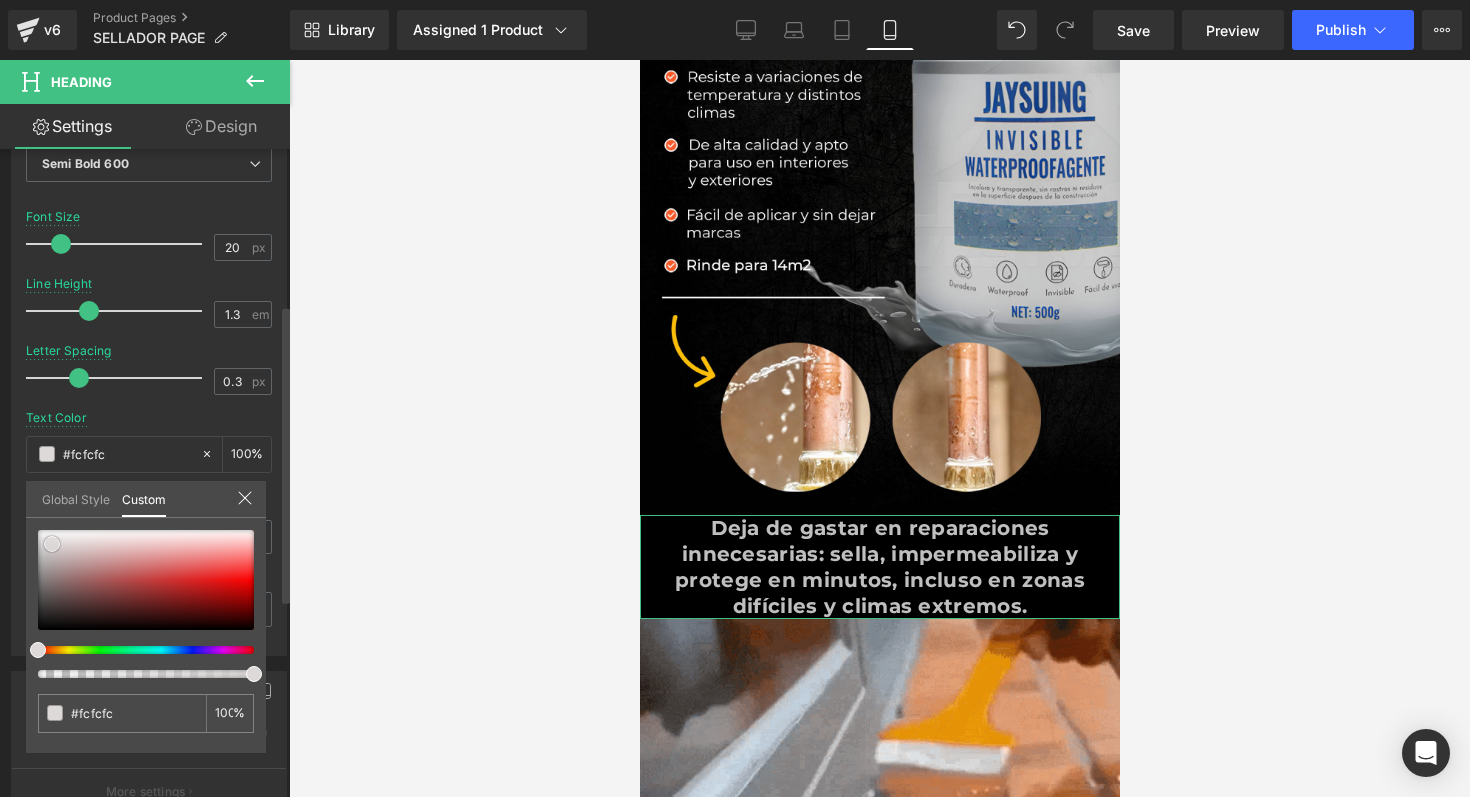type on "#ffffff" 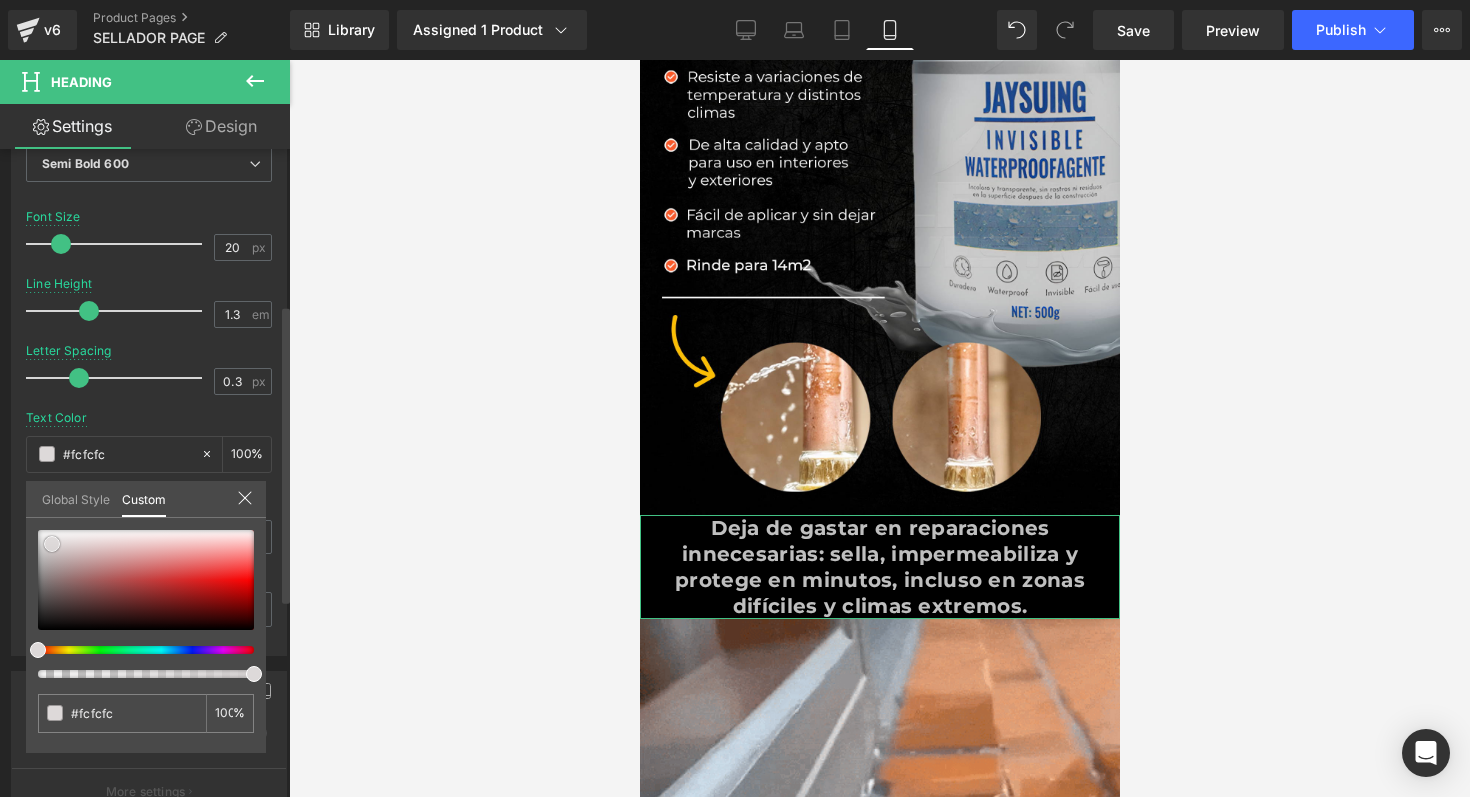 type on "#ffffff" 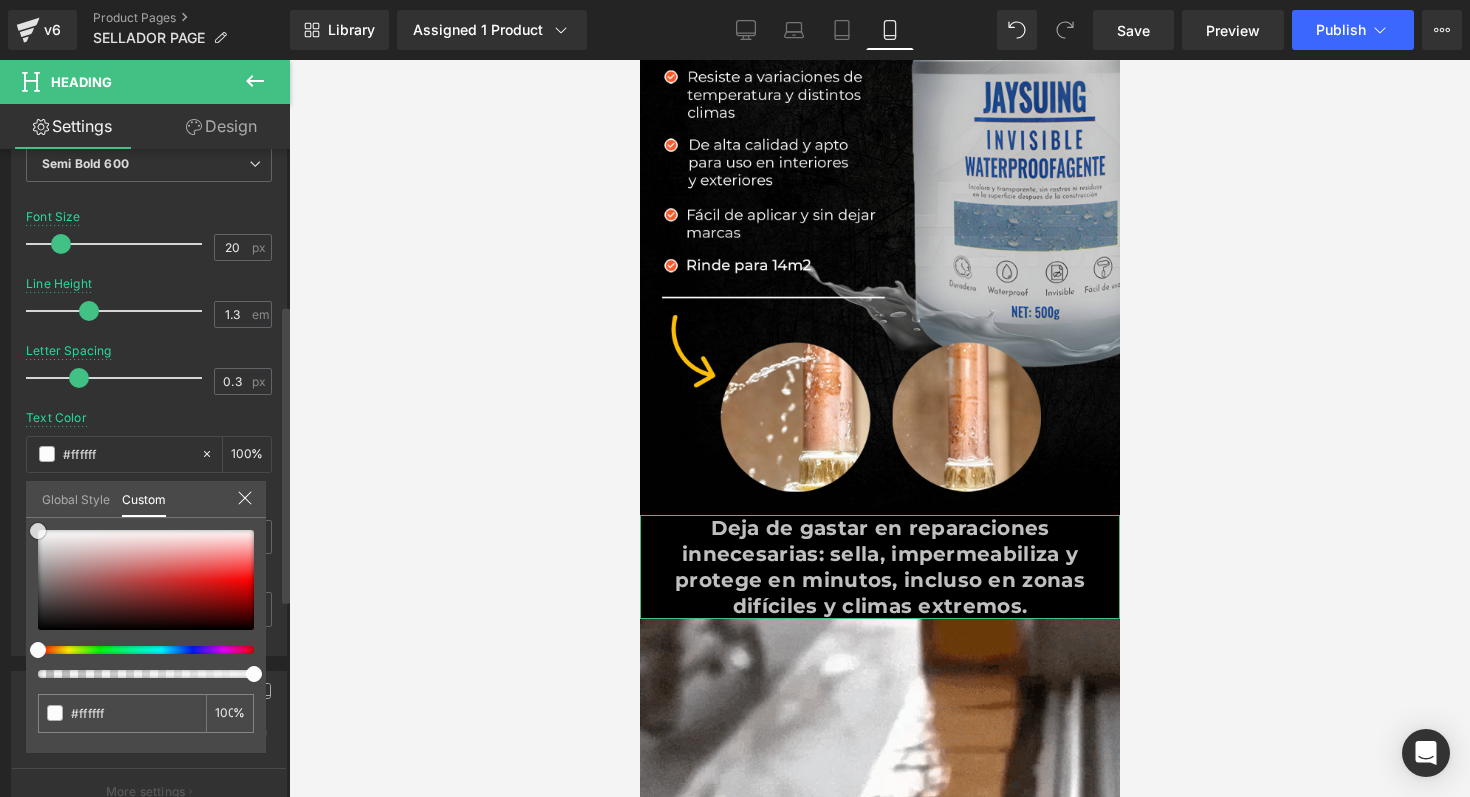 type on "#fcfcfc" 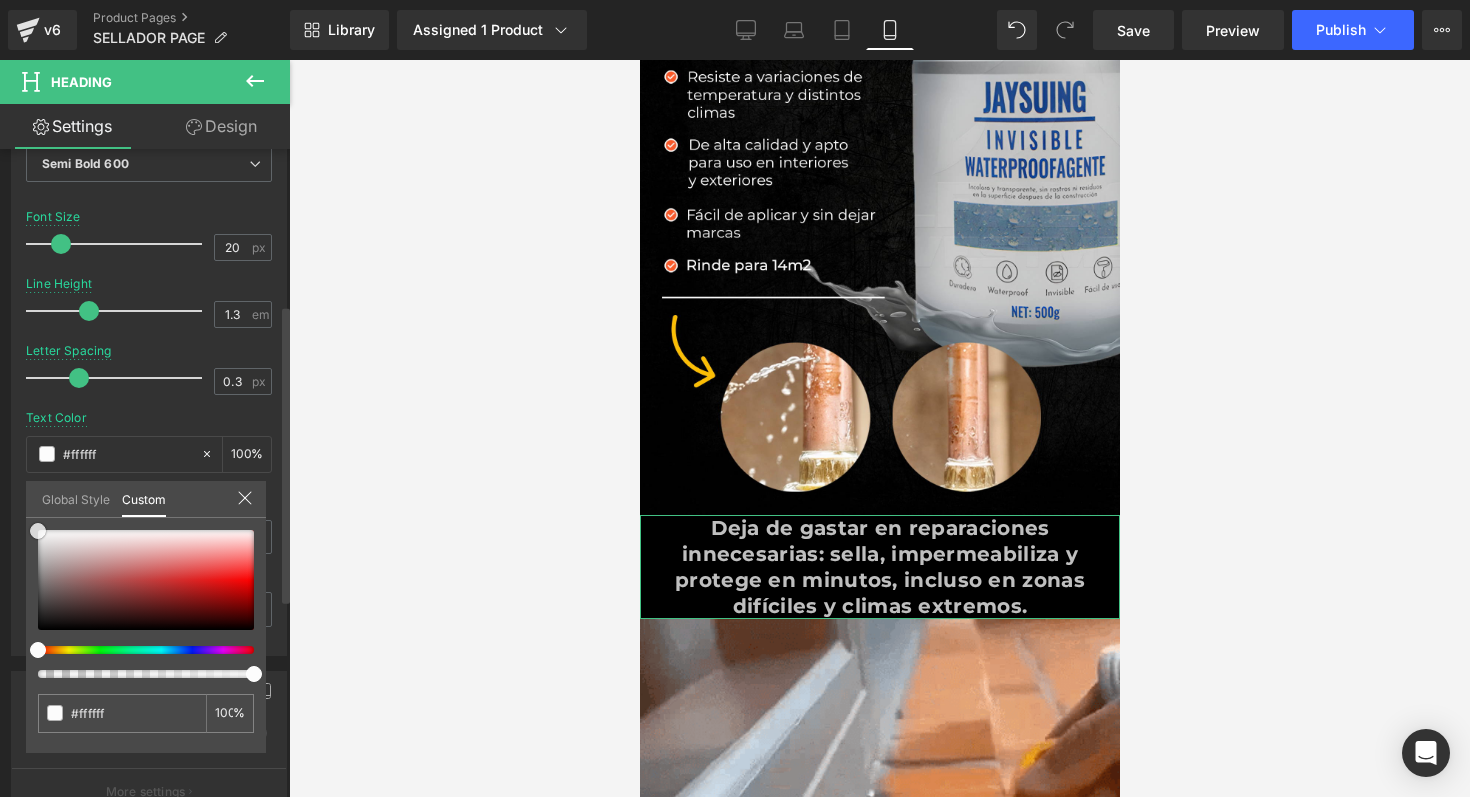 type on "#fcfcfc" 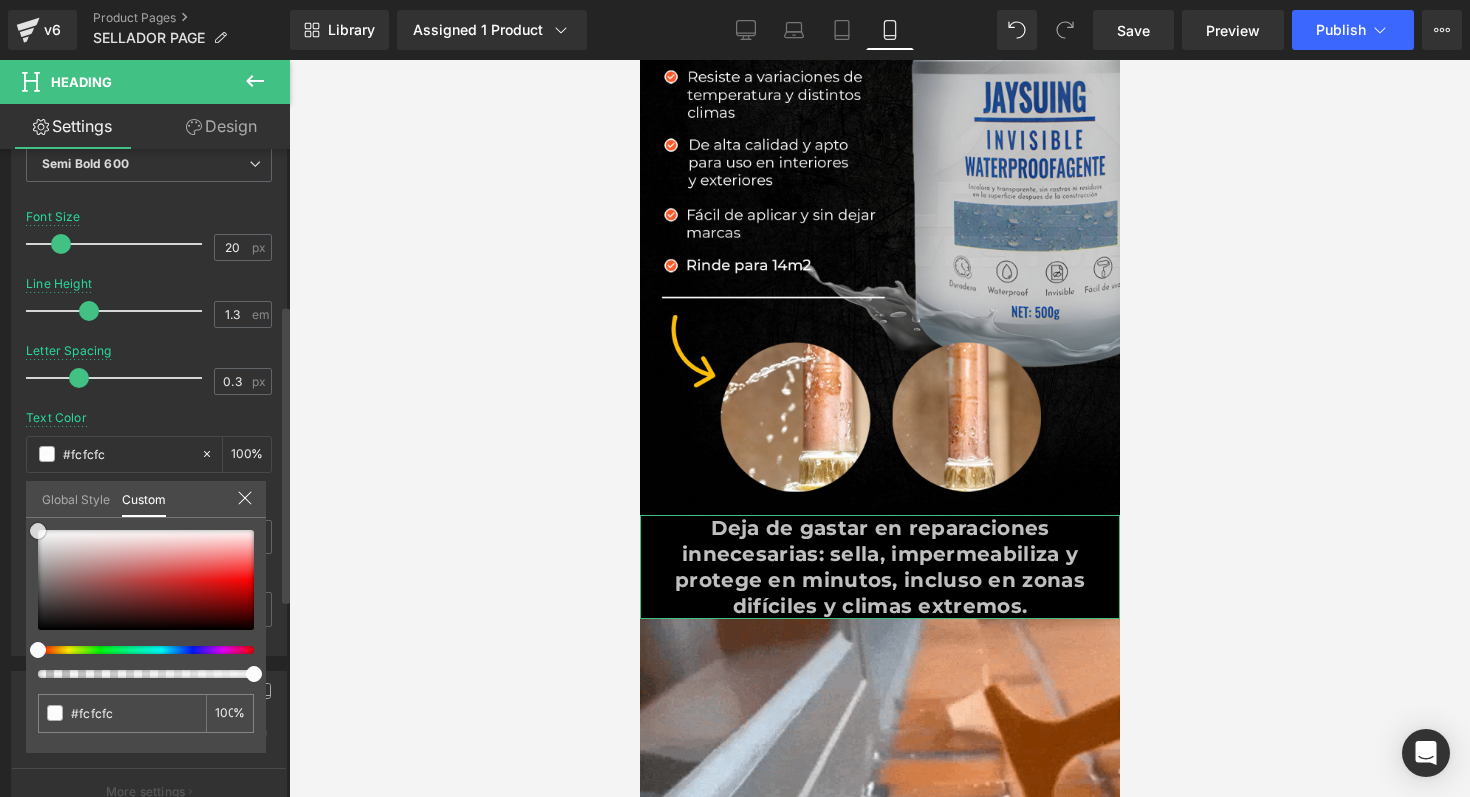 type on "#f9f9f9" 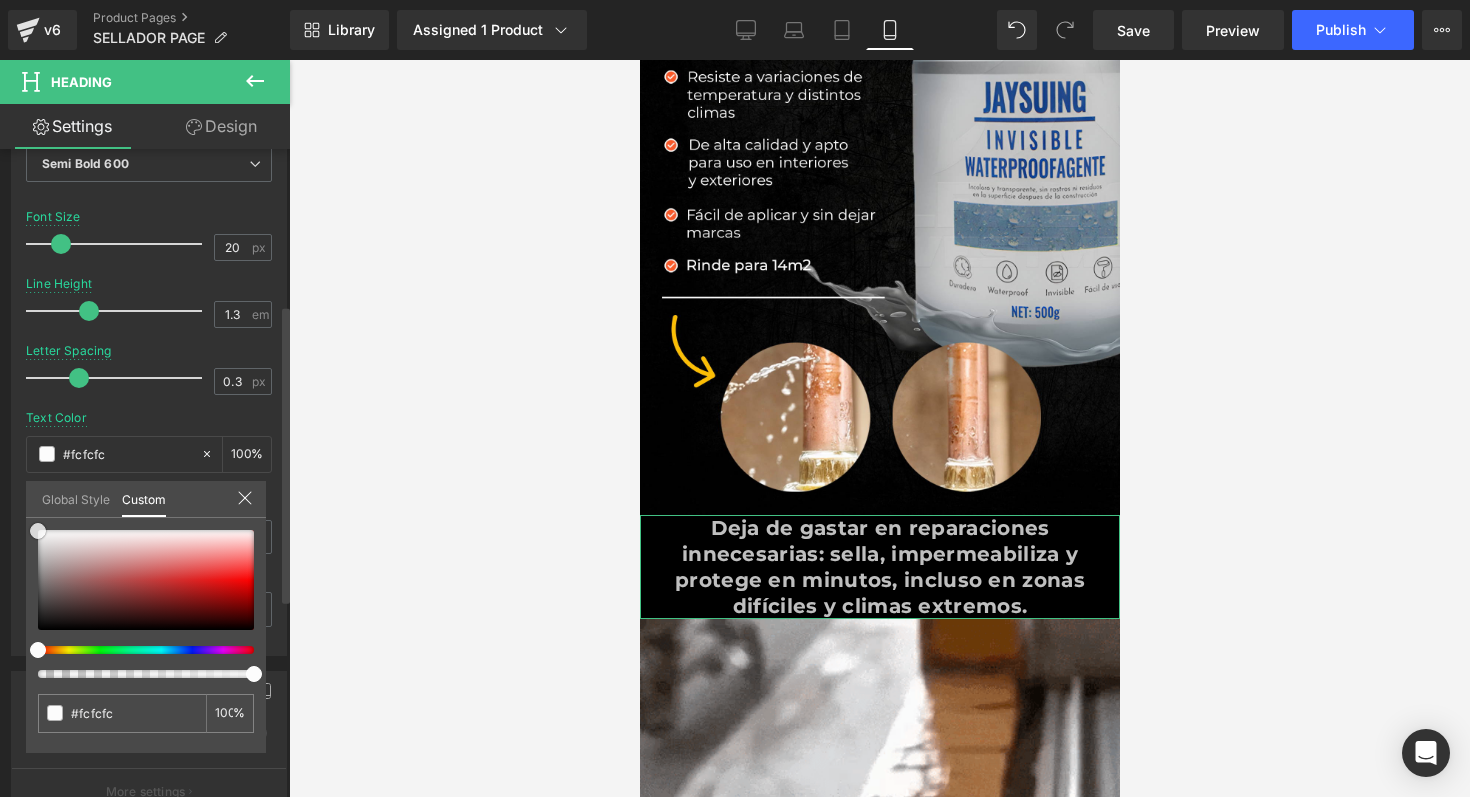 type 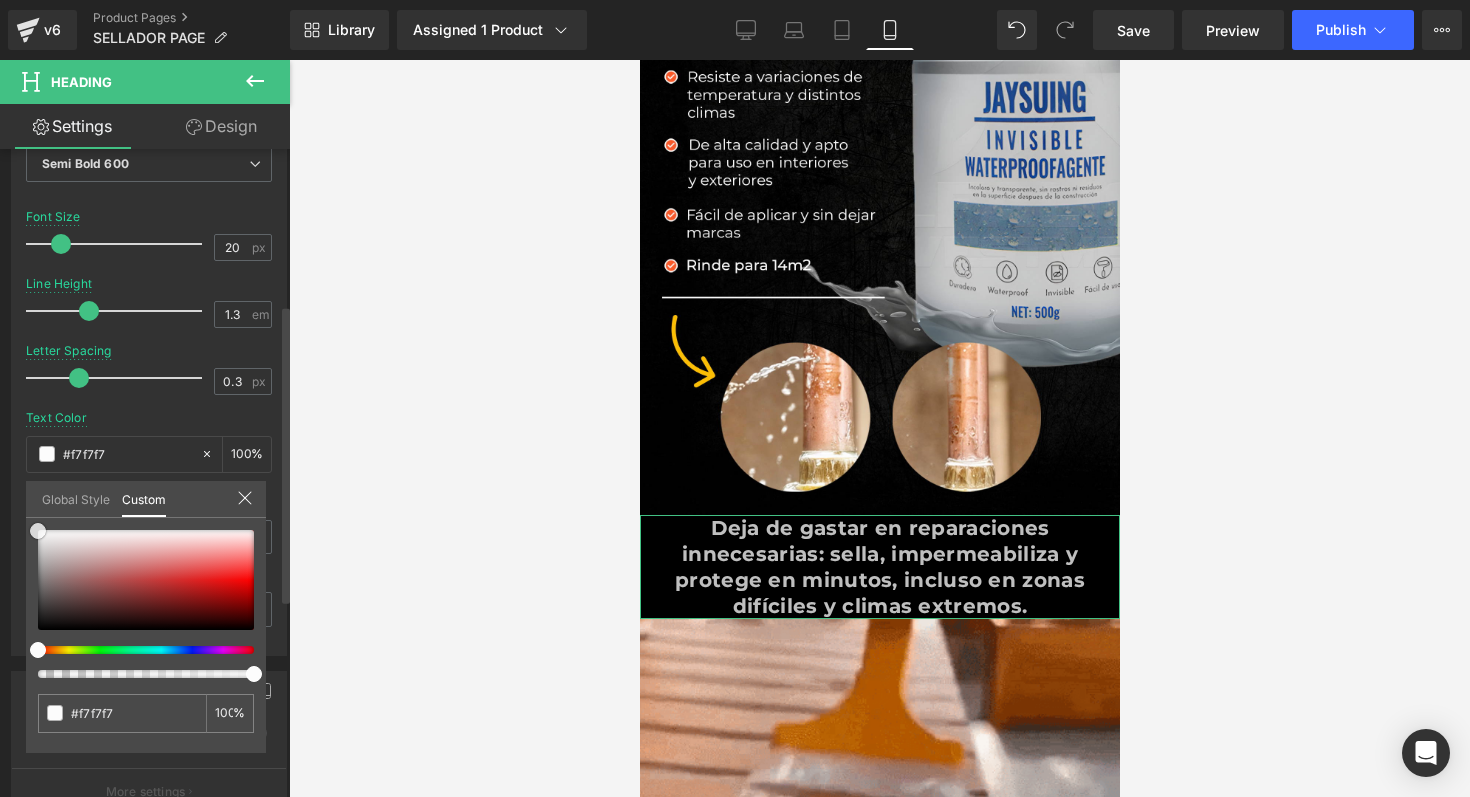 drag, startPoint x: 69, startPoint y: 563, endPoint x: 25, endPoint y: 538, distance: 50.606323 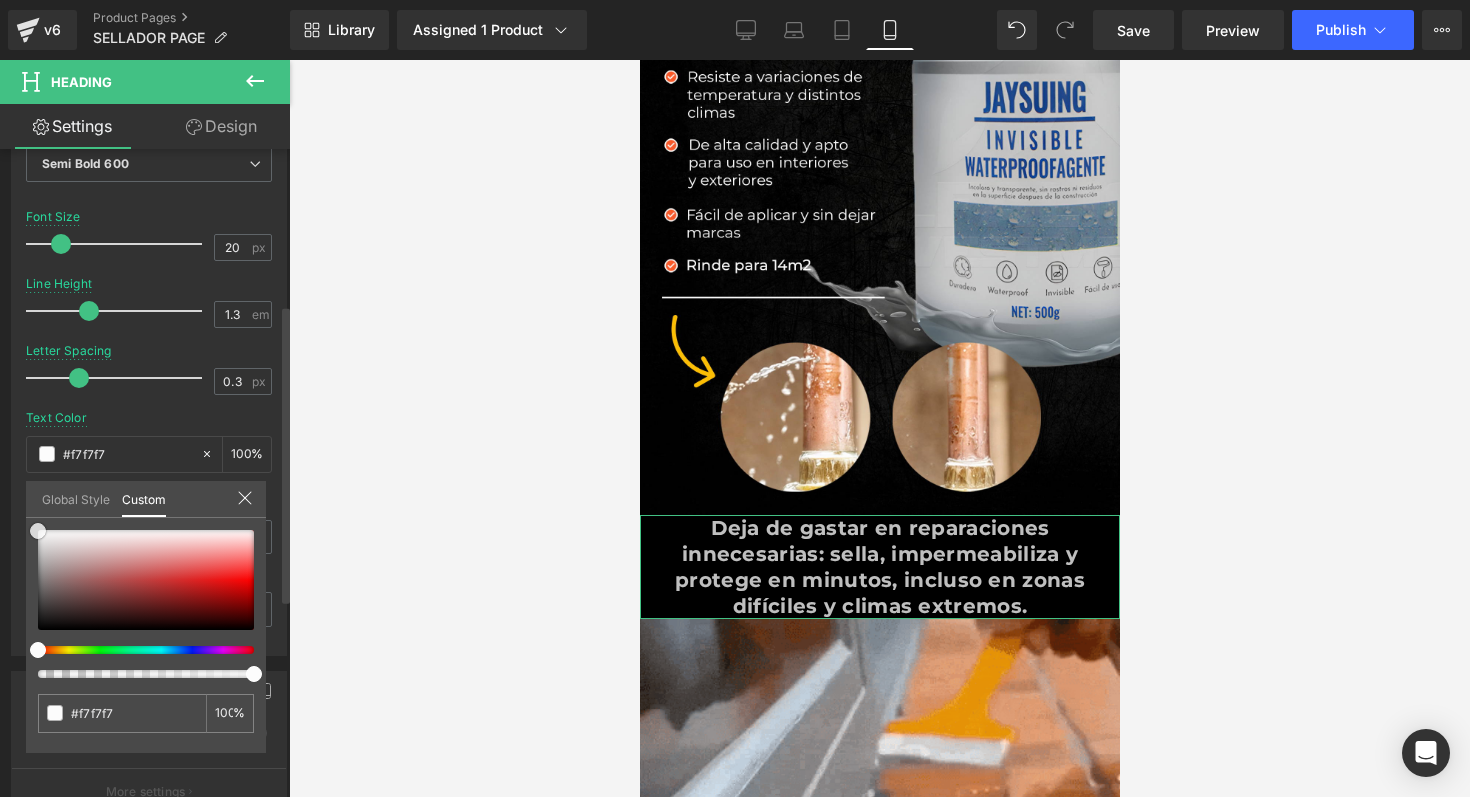click on "Typography Text Styles Custom
Custom
Setup Global Style
Custom
Setup Global Style
Thin 100 Semi Thin 200 Light 300 Regular 400 Medium 500 Semi Bold 600 Super Bold 800 Boldest 900 Bold 700 Lighter Bolder Font Weight
Semi Bold 600
Thin 100 Semi Thin 200 Light 300 Regular 400 Medium 500 Semi Bold 600 Super Bold 800 Boldest 900 Bold 700 Lighter Bolder 20px Font Size 20 px 1.3em Line Height 1.3 em 0.3px Letter Spacing 0.3 px rgba(247, 247, 247, 1) Text Color #f7f7f7 100 % inherit
Font
Default
Default
None" at bounding box center [149, 312] 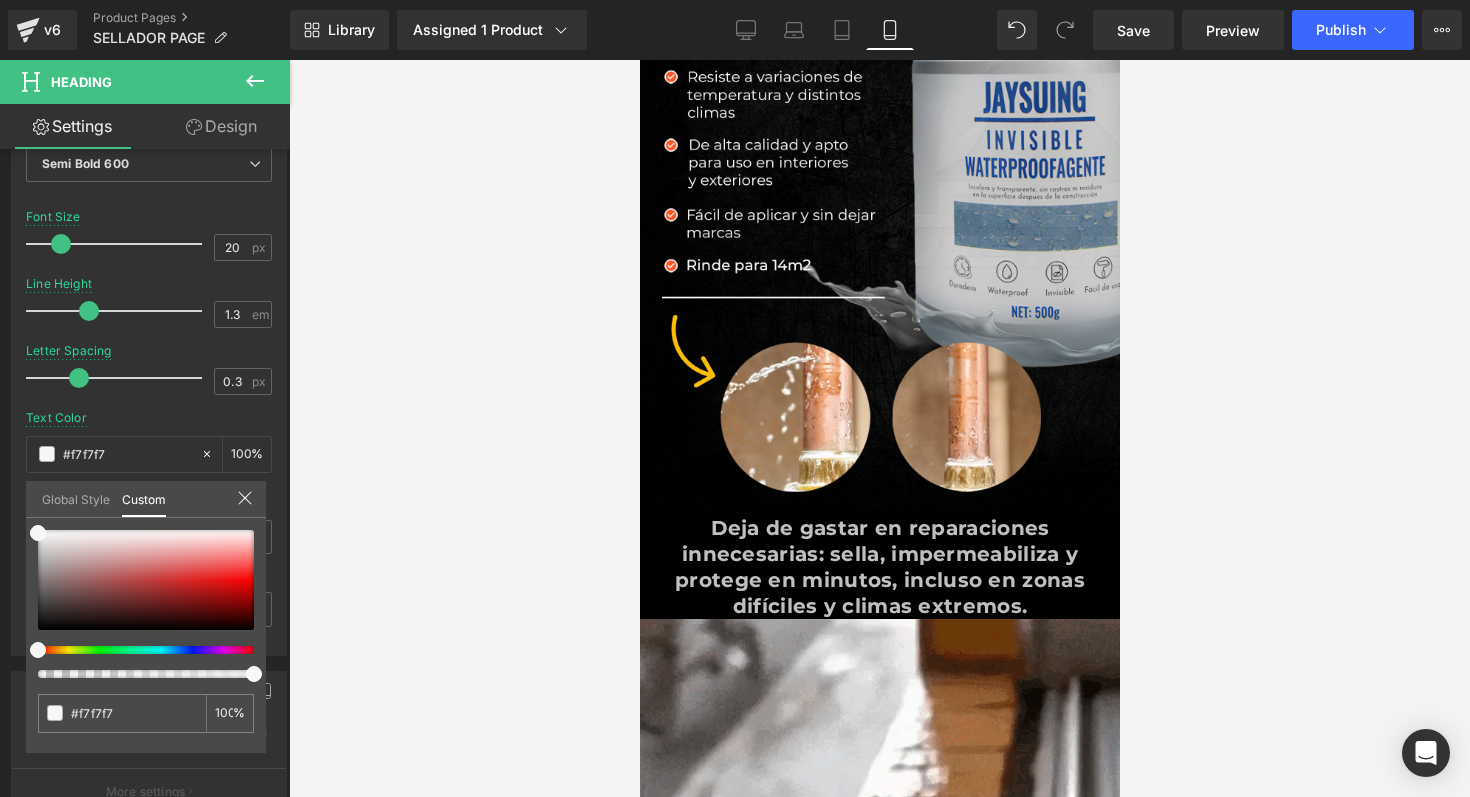 click at bounding box center (879, 428) 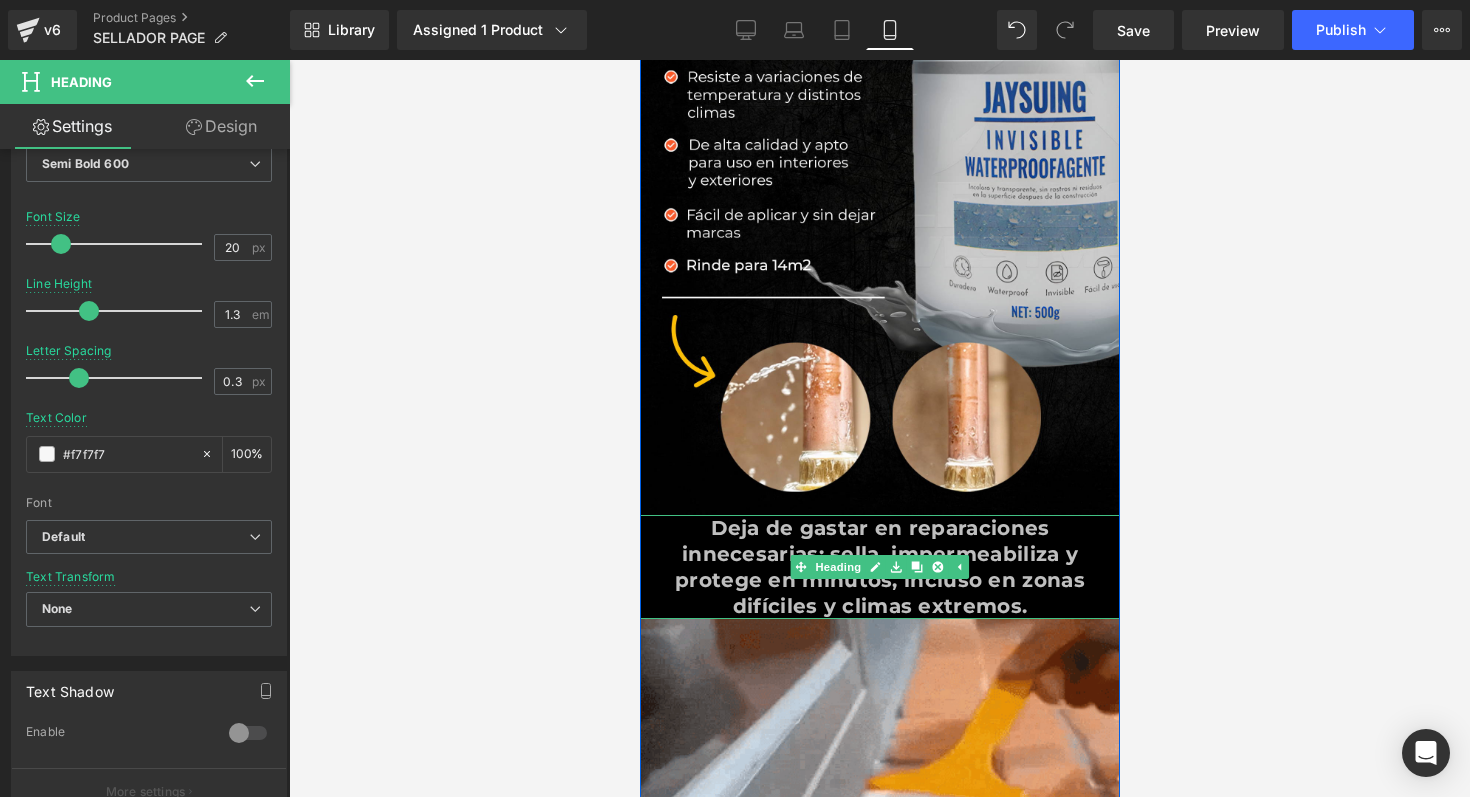 click on "Deja de gastar en reparaciones innecesarias: sella, impermeabiliza y protege en minutos, incluso en zonas difíciles y climas extremos." at bounding box center (879, 567) 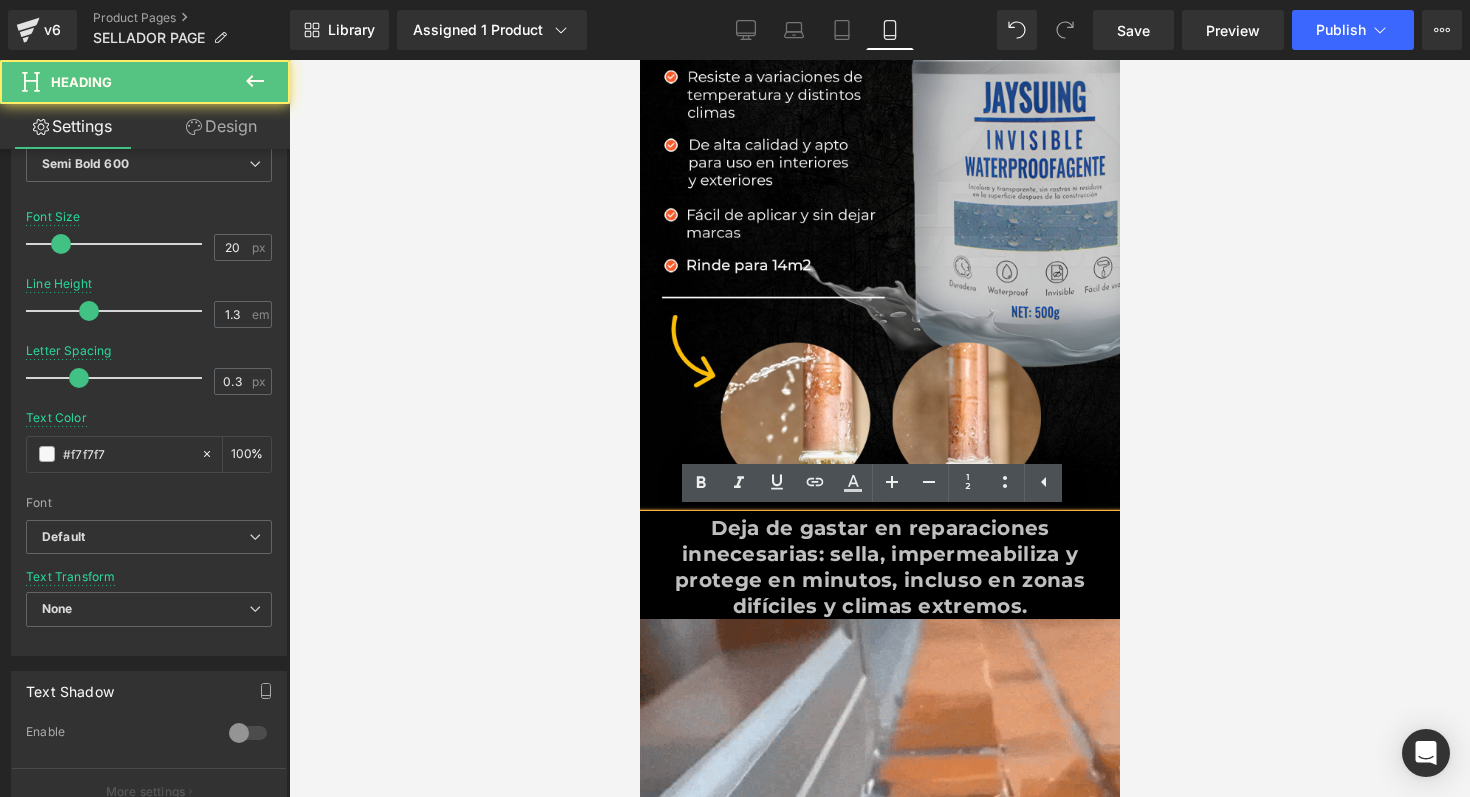 click on "Deja de gastar en reparaciones innecesarias: sella, impermeabiliza y protege en minutos, incluso en zonas difíciles y climas extremos." at bounding box center (879, 567) 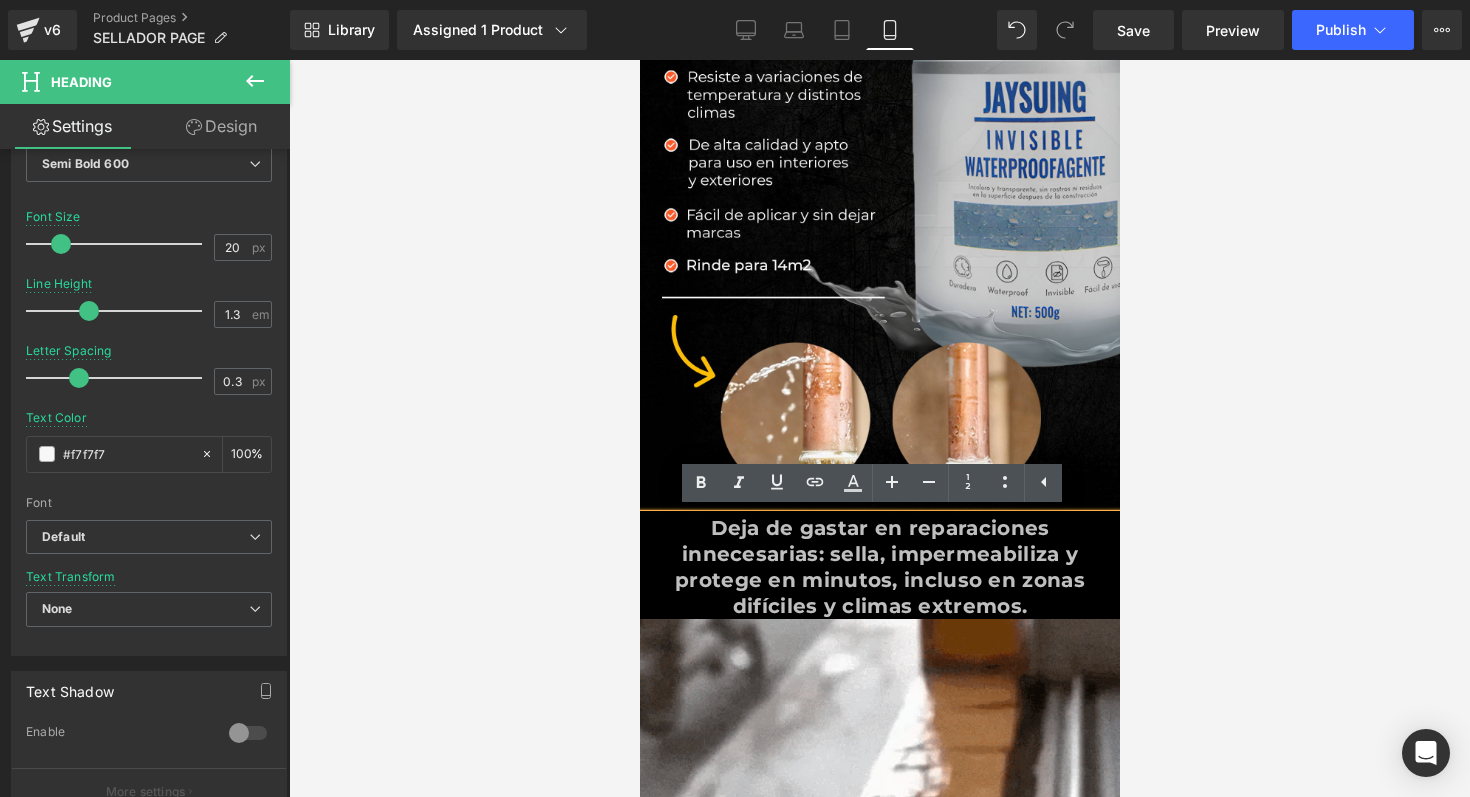 click on "Deja de gastar en reparaciones innecesarias: sella, impermeabiliza y protege en minutos, incluso en zonas difíciles y climas extremos." at bounding box center [879, 567] 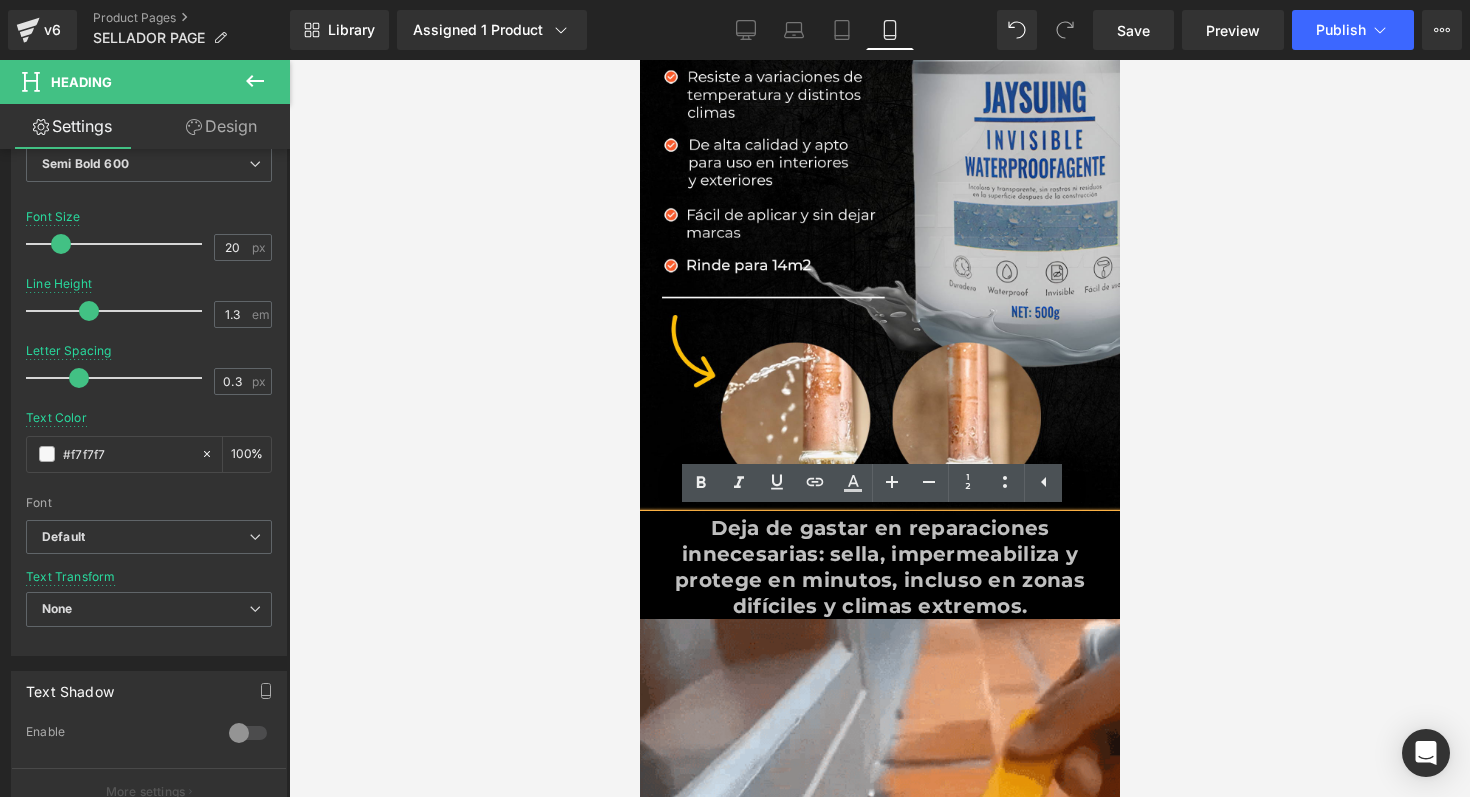 click on "Deja de gastar en reparaciones innecesarias: sella, impermeabiliza y protege en minutos, incluso en zonas difíciles y climas extremos." at bounding box center [879, 567] 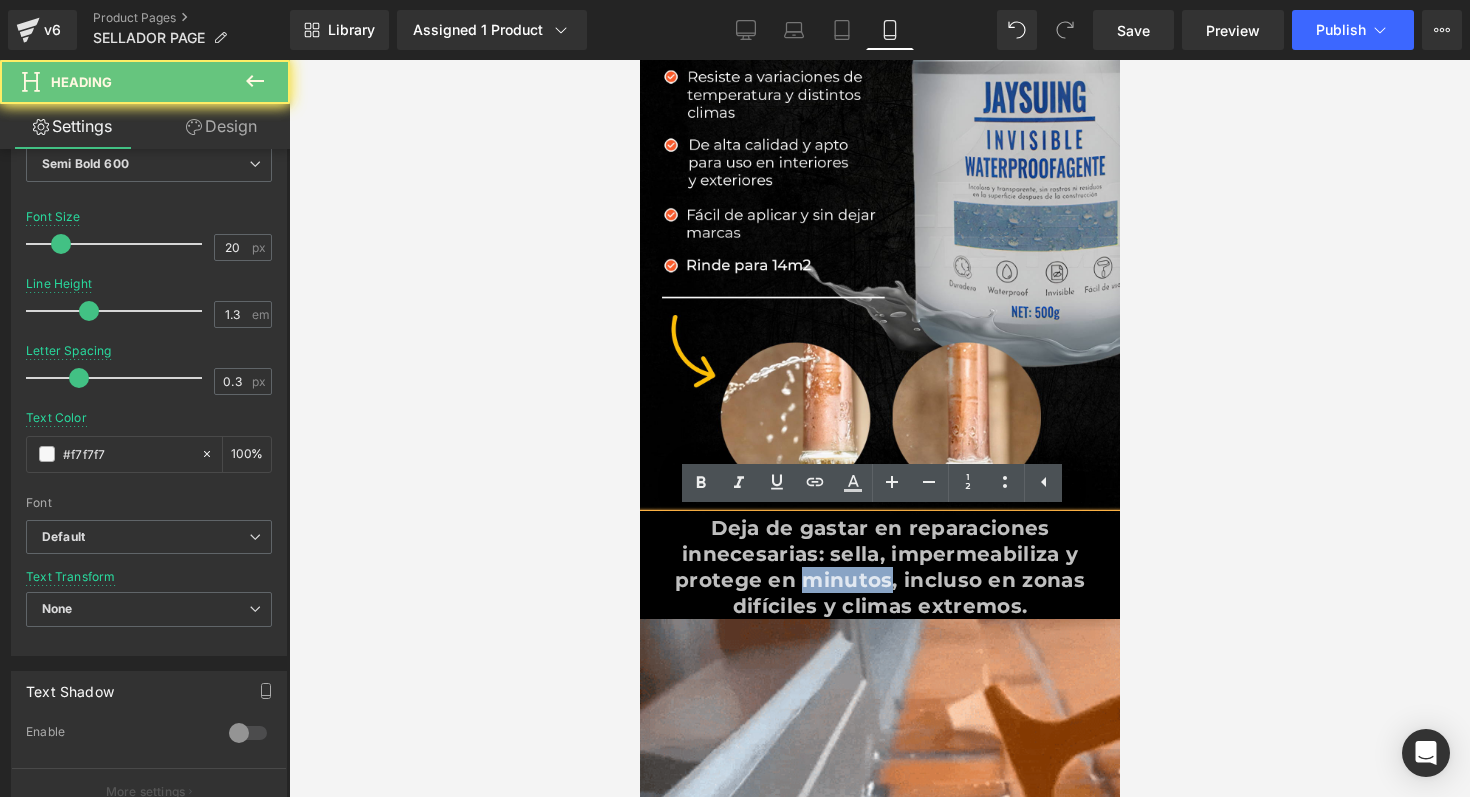 click on "Deja de gastar en reparaciones innecesarias: sella, impermeabiliza y protege en minutos, incluso en zonas difíciles y climas extremos." at bounding box center [879, 567] 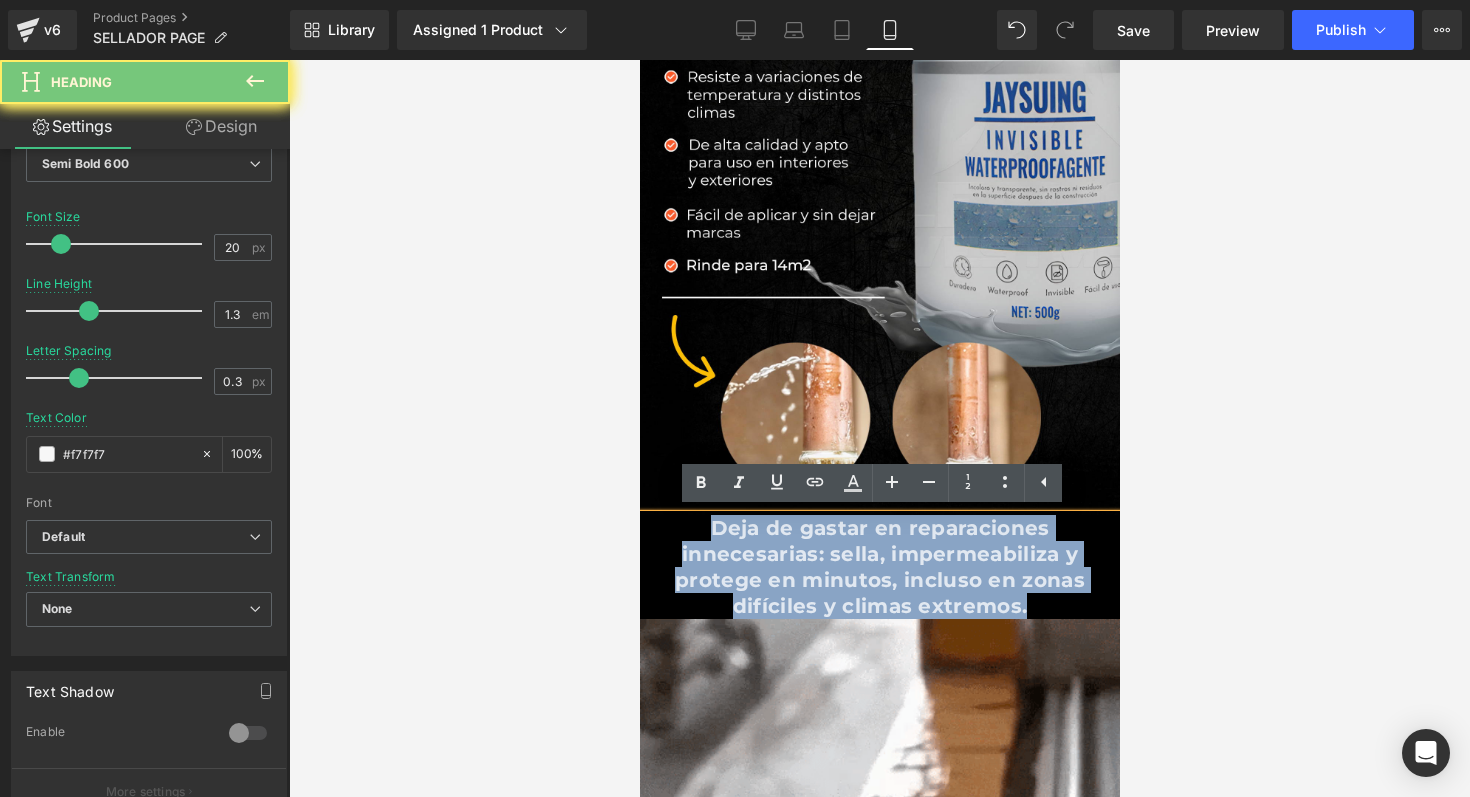 click on "Deja de gastar en reparaciones innecesarias: sella, impermeabiliza y protege en minutos, incluso en zonas difíciles y climas extremos." at bounding box center [879, 567] 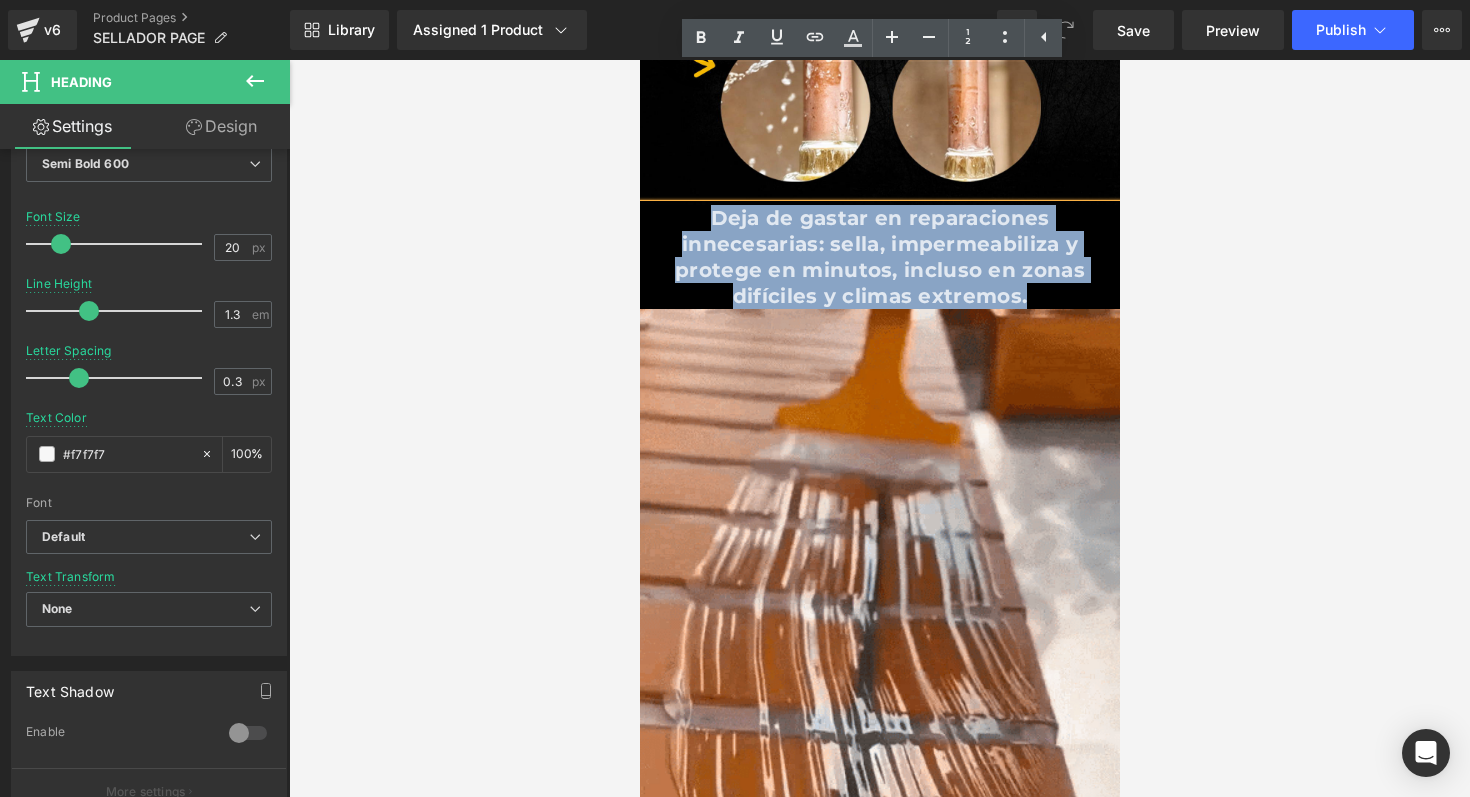 scroll, scrollTop: 1244, scrollLeft: 0, axis: vertical 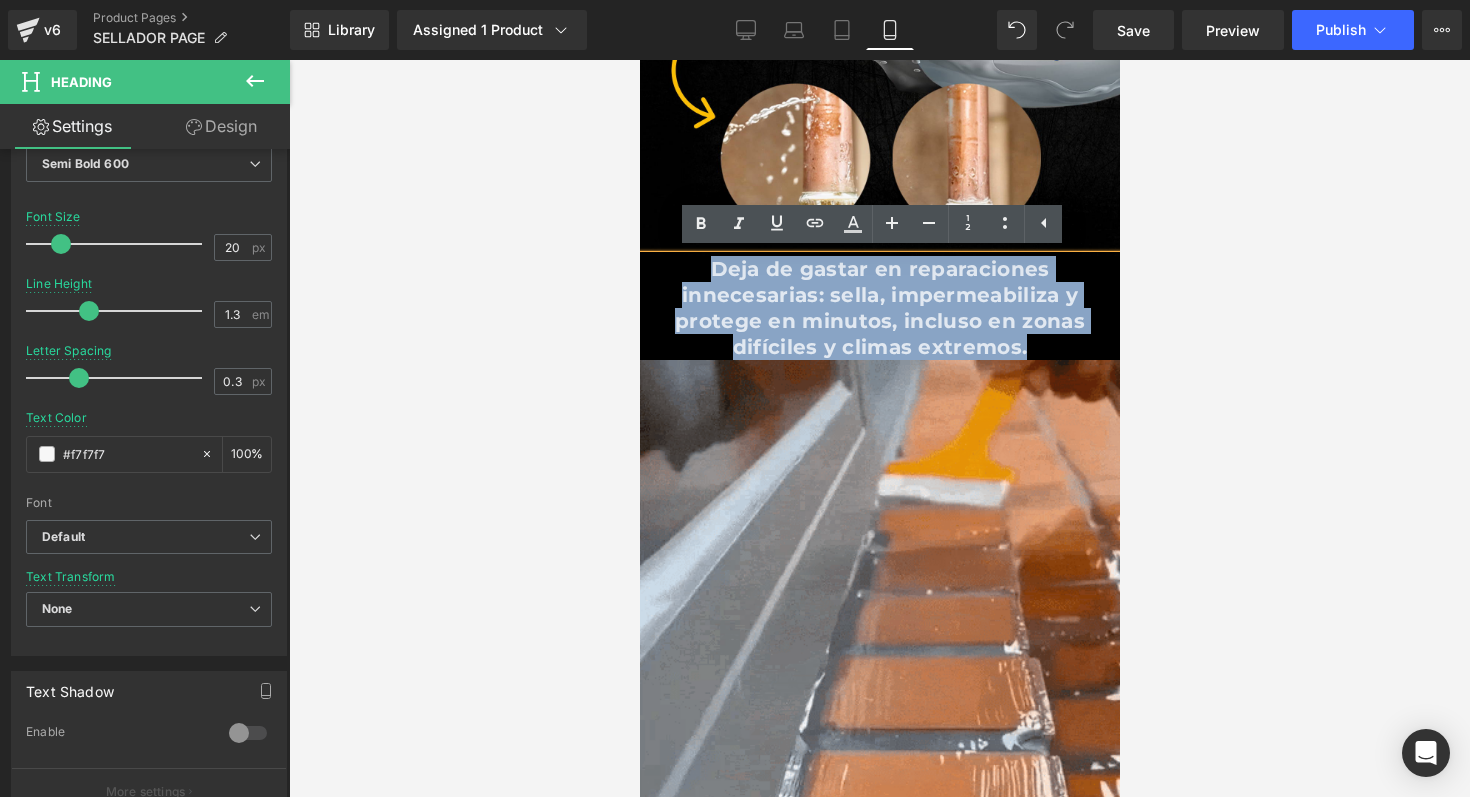 click on "Deja de gastar en reparaciones innecesarias: sella, impermeabiliza y protege en minutos, incluso en zonas difíciles y climas extremos." at bounding box center (879, 308) 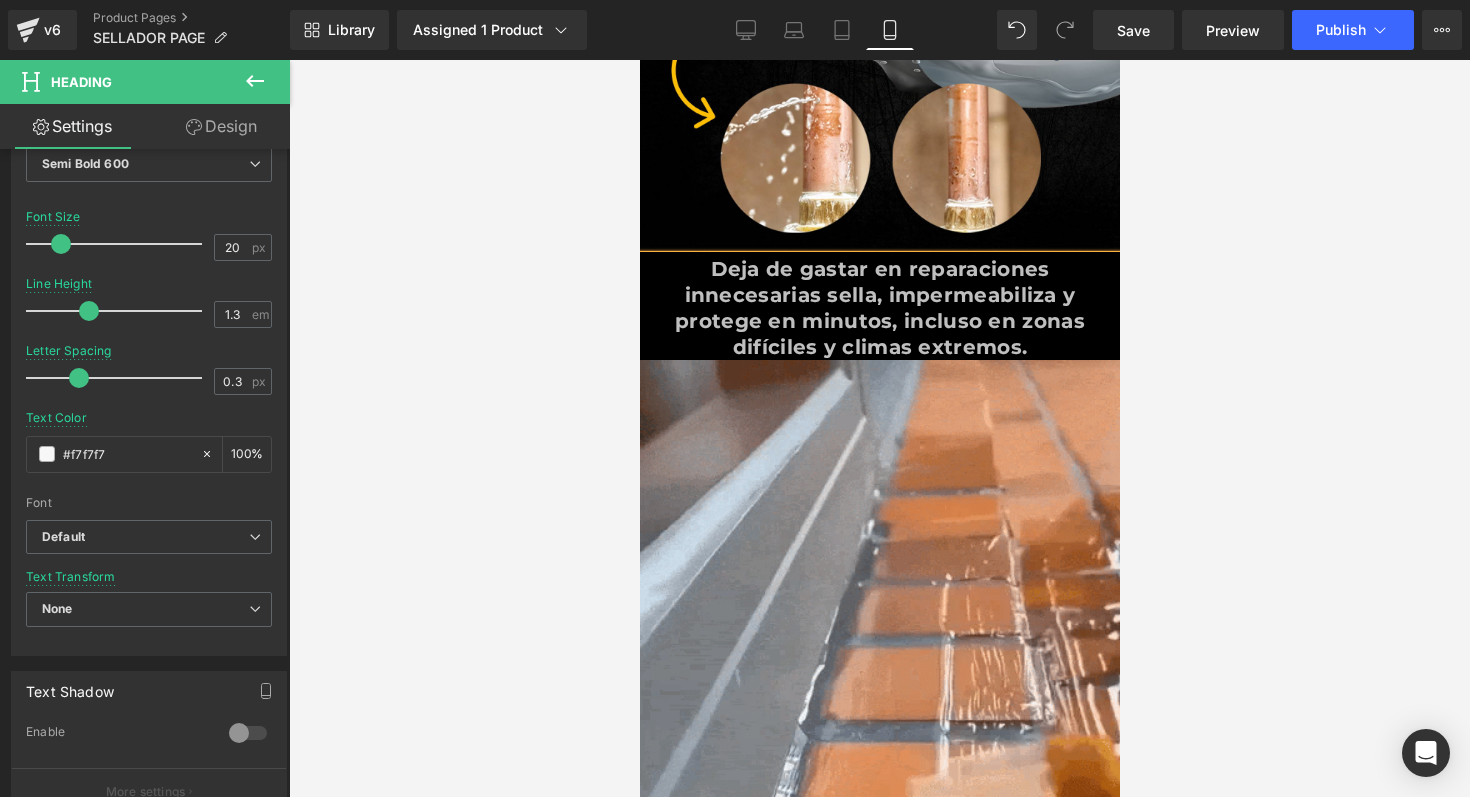 click on "Deja de gastar en reparaciones innecesarias sella, impermeabiliza y protege en minutos, incluso en zonas difíciles y climas extremos." at bounding box center (879, 308) 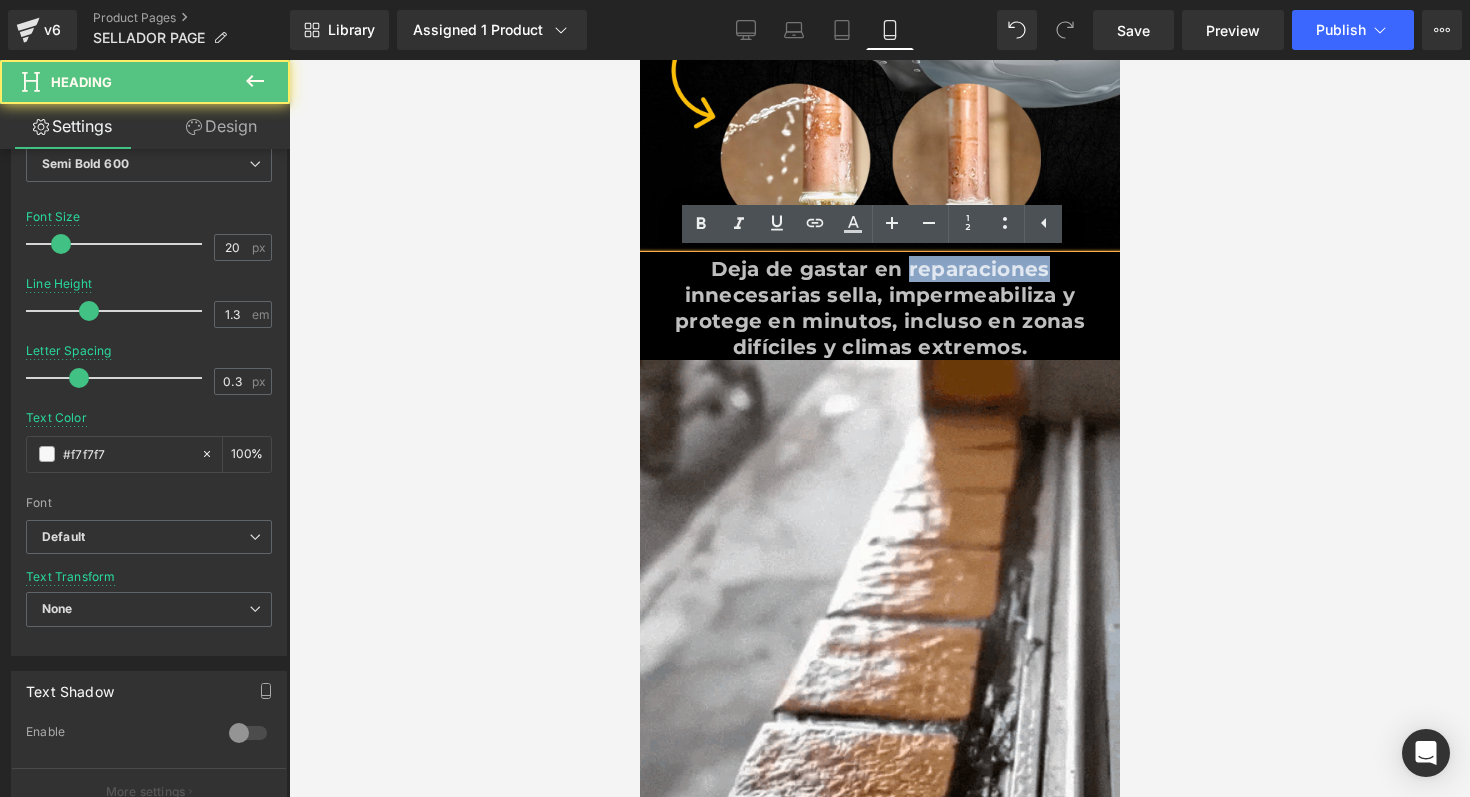 click on "Deja de gastar en reparaciones innecesarias sella, impermeabiliza y protege en minutos, incluso en zonas difíciles y climas extremos." at bounding box center [879, 308] 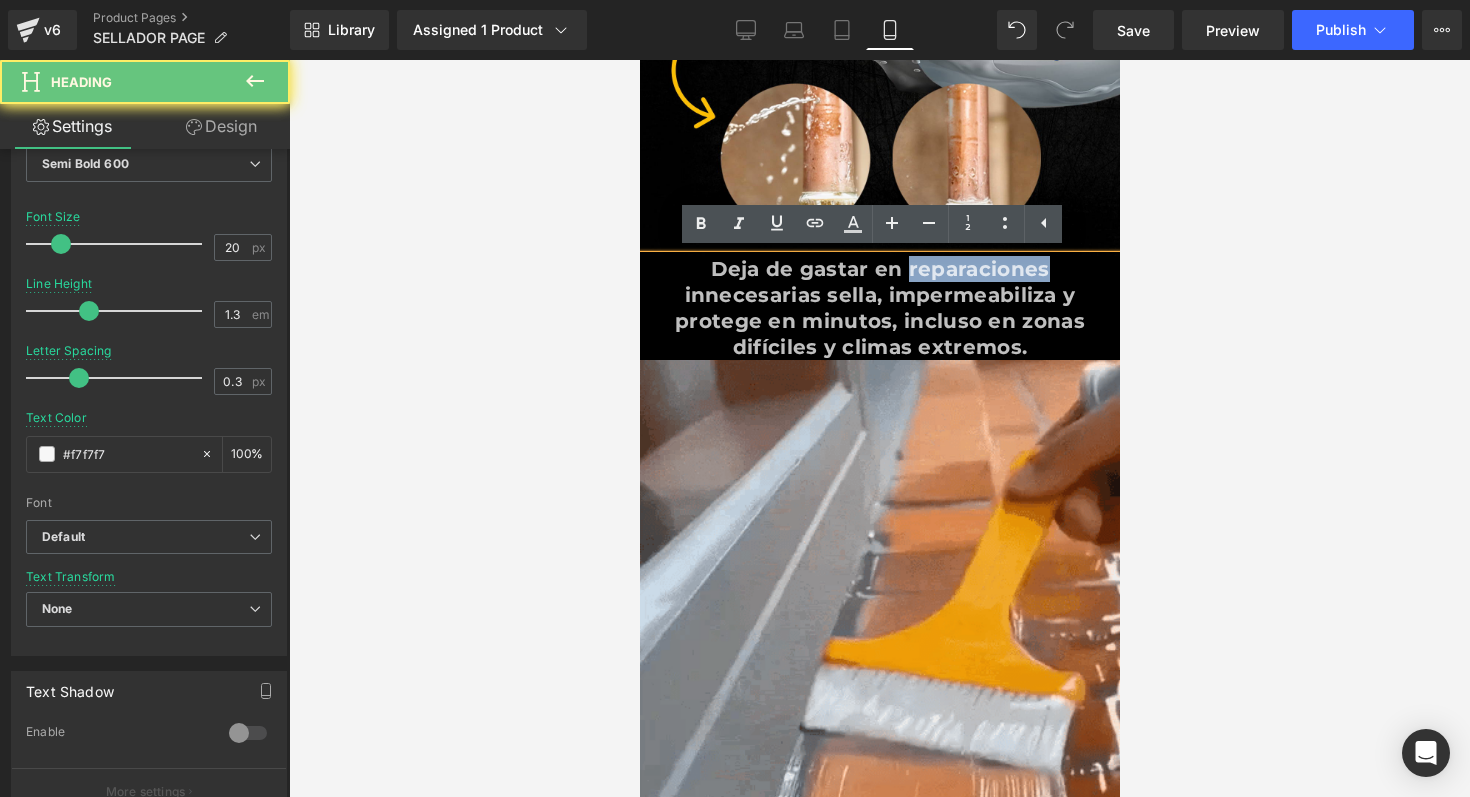 click on "Deja de gastar en reparaciones innecesarias sella, impermeabiliza y protege en minutos, incluso en zonas difíciles y climas extremos." at bounding box center (879, 308) 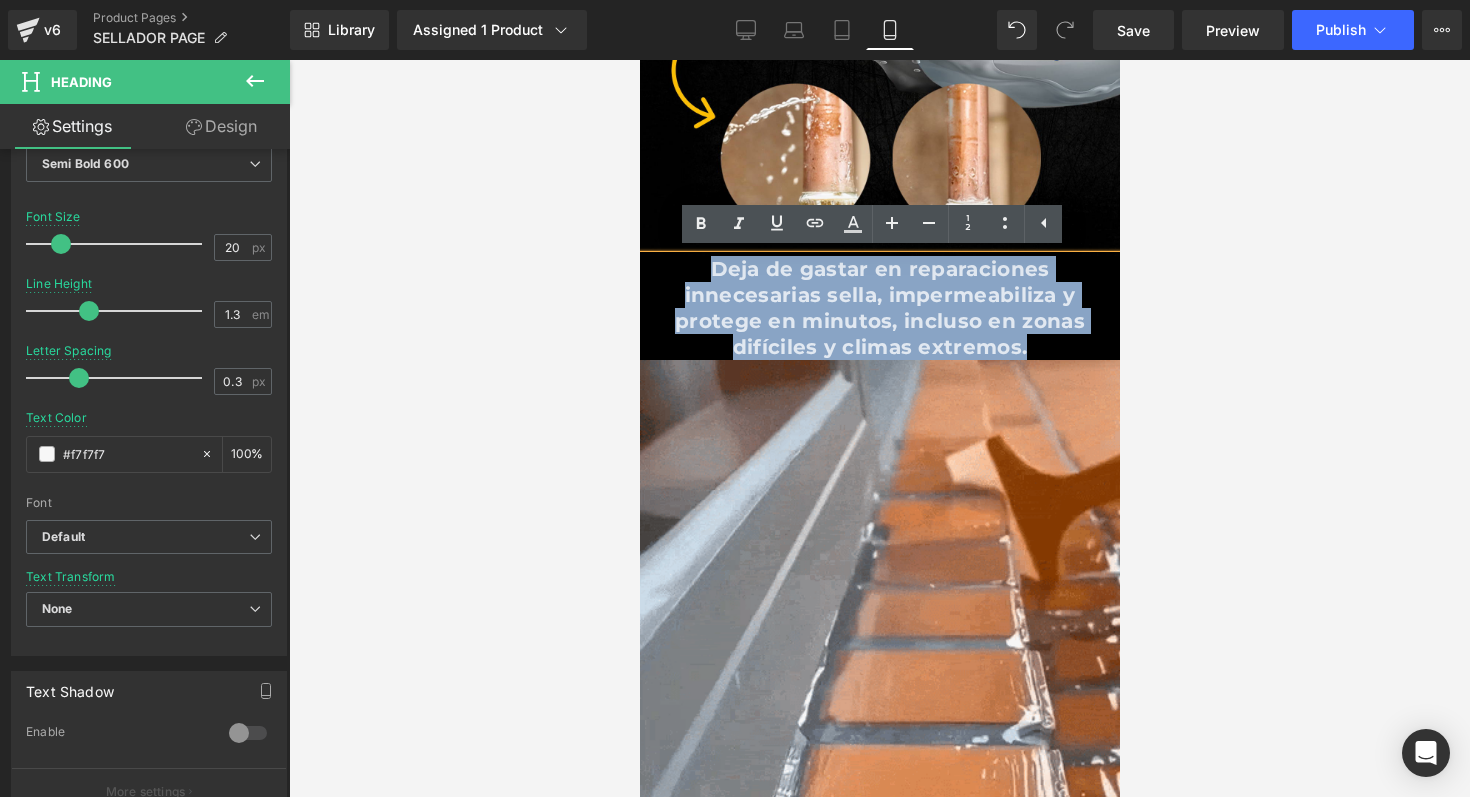 click on "Deja de gastar en reparaciones innecesarias sella, impermeabiliza y protege en minutos, incluso en zonas difíciles y climas extremos." at bounding box center [879, 308] 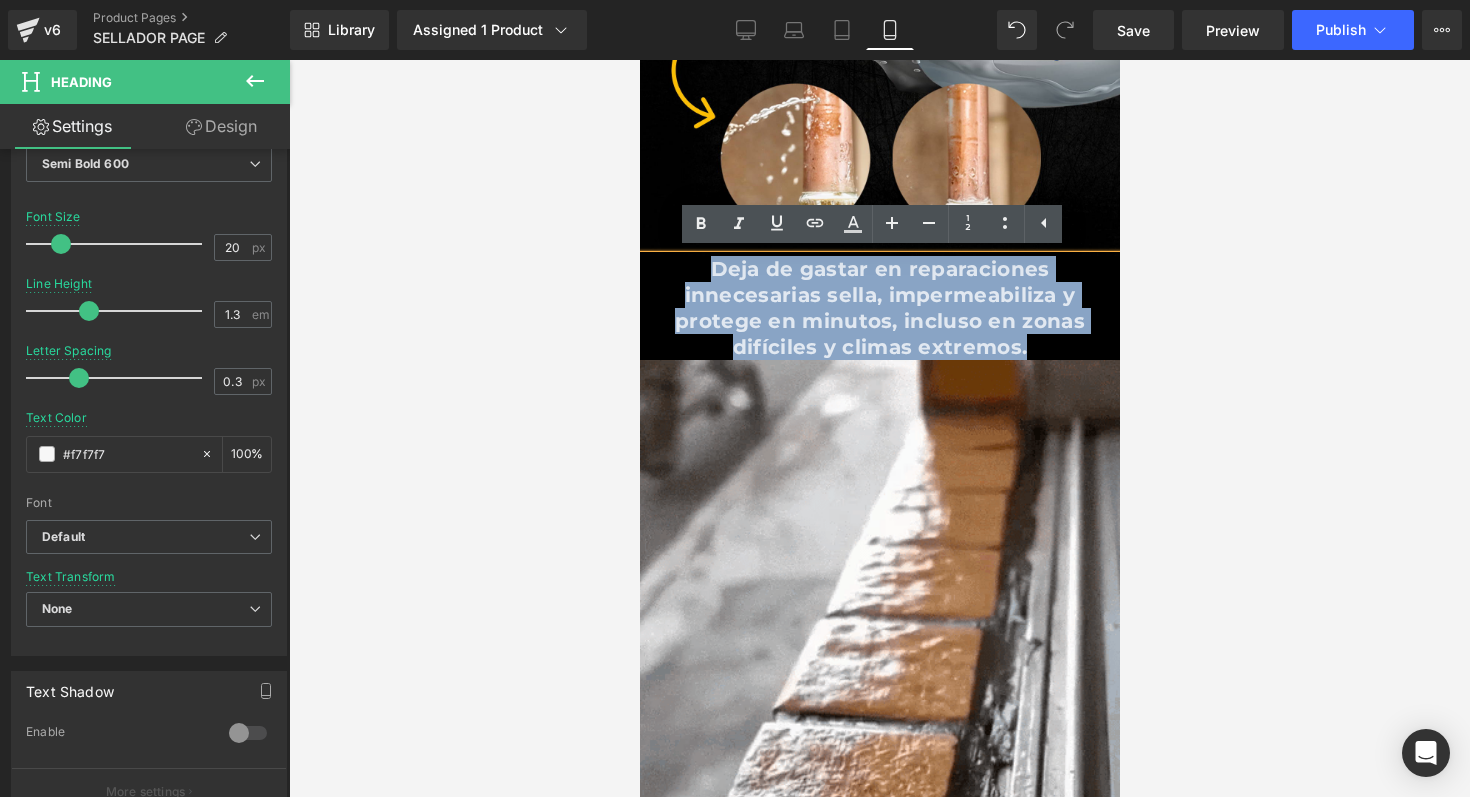 click on "Deja de gastar en reparaciones innecesarias sella, impermeabiliza y protege en minutos, incluso en zonas difíciles y climas extremos." at bounding box center [879, 308] 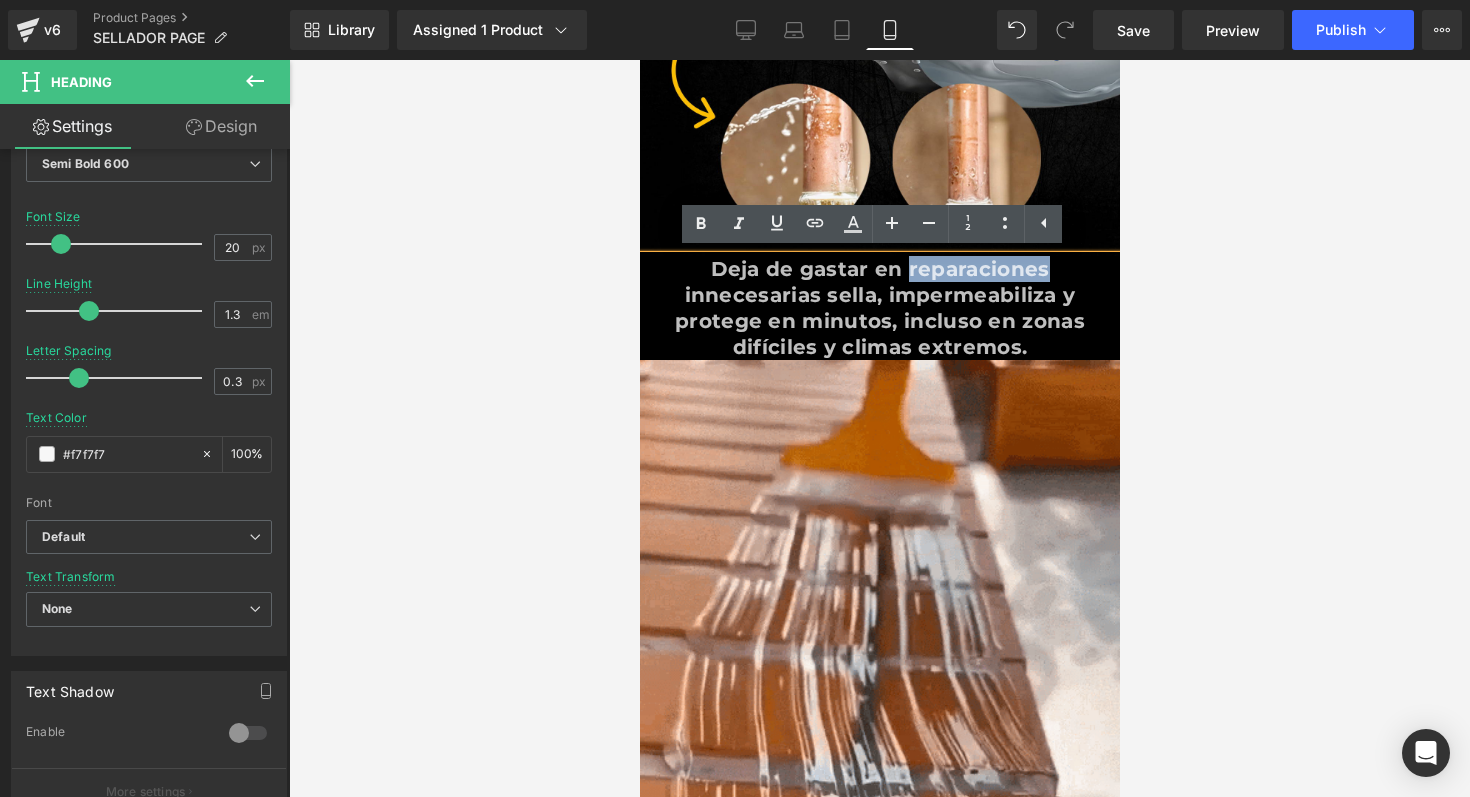 click on "Deja de gastar en reparaciones innecesarias sella, impermeabiliza y protege en minutos, incluso en zonas difíciles y climas extremos." at bounding box center [879, 308] 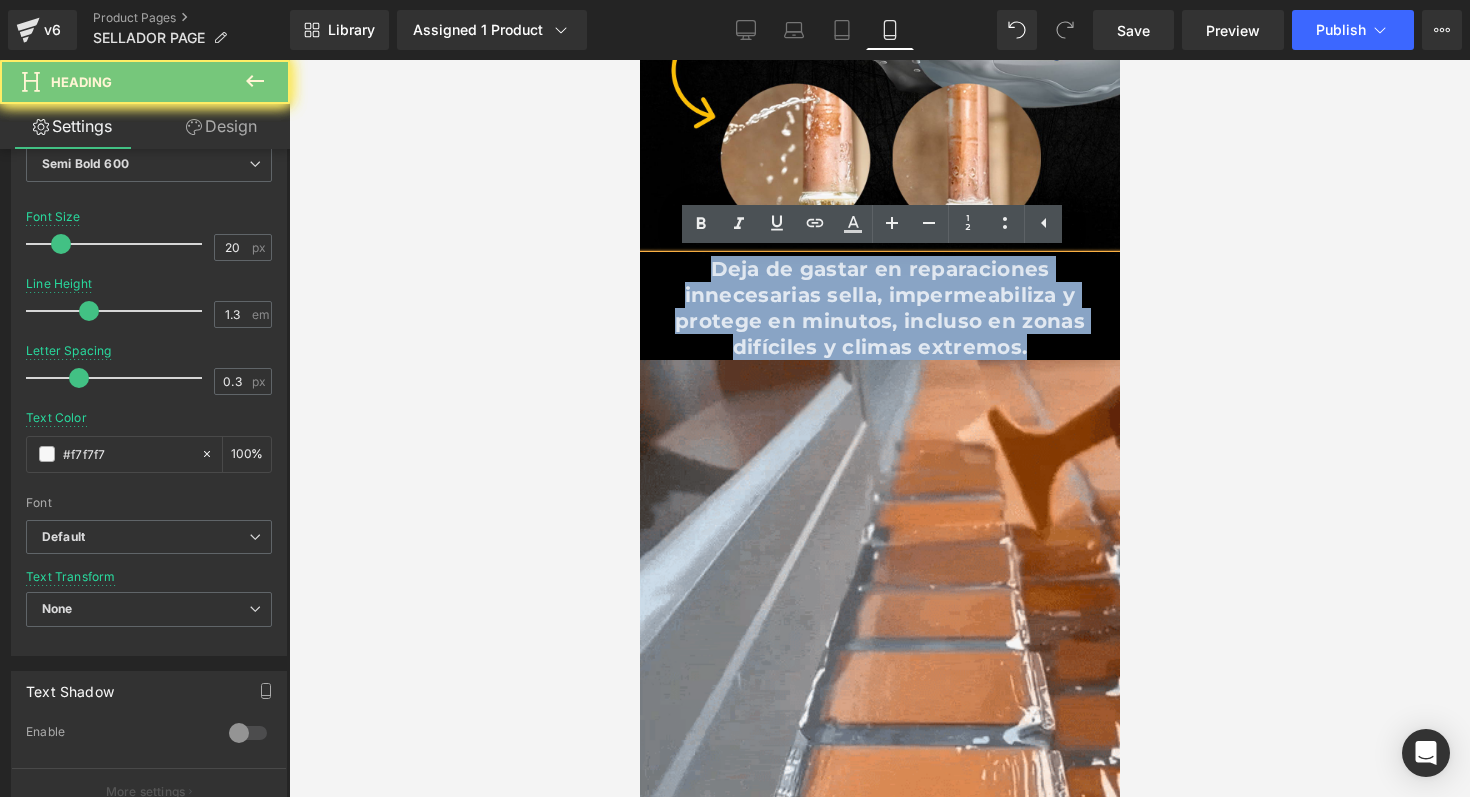 click on "Deja de gastar en reparaciones innecesarias sella, impermeabiliza y protege en minutos, incluso en zonas difíciles y climas extremos." at bounding box center [879, 308] 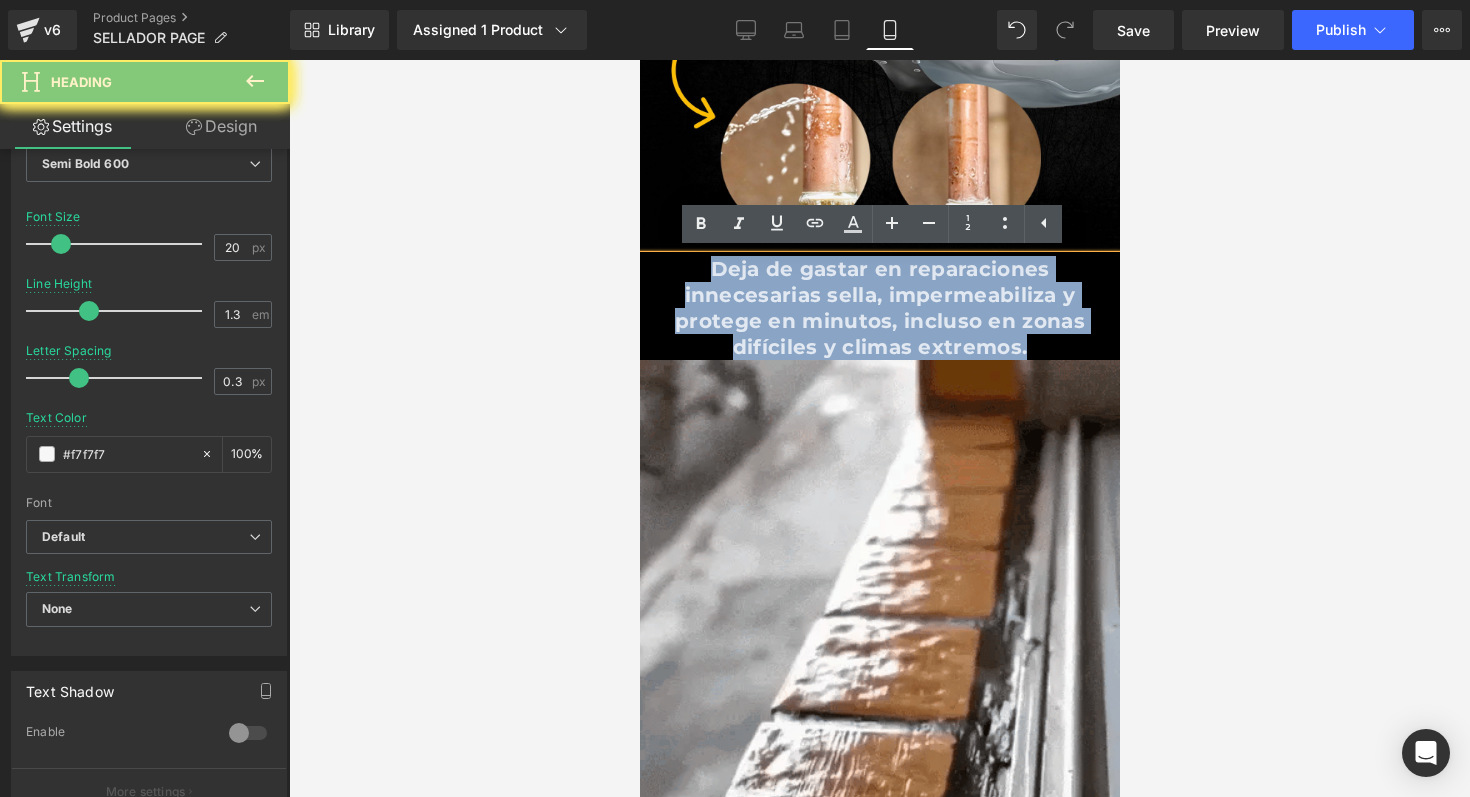 click on "Deja de gastar en reparaciones innecesarias sella, impermeabiliza y protege en minutos, incluso en zonas difíciles y climas extremos." at bounding box center (879, 308) 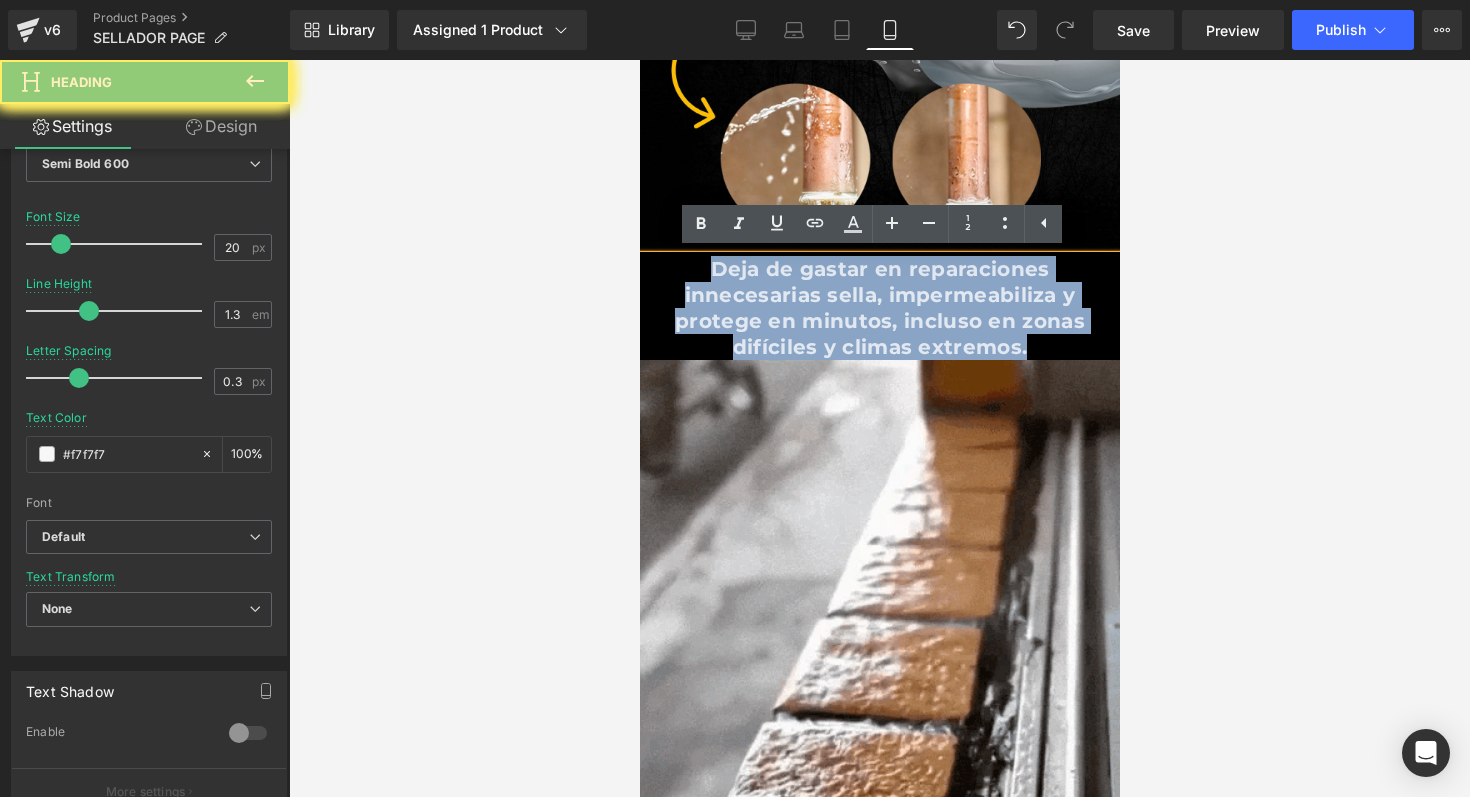 click on "Deja de gastar en reparaciones innecesarias sella, impermeabiliza y protege en minutos, incluso en zonas difíciles y climas extremos." at bounding box center (879, 308) 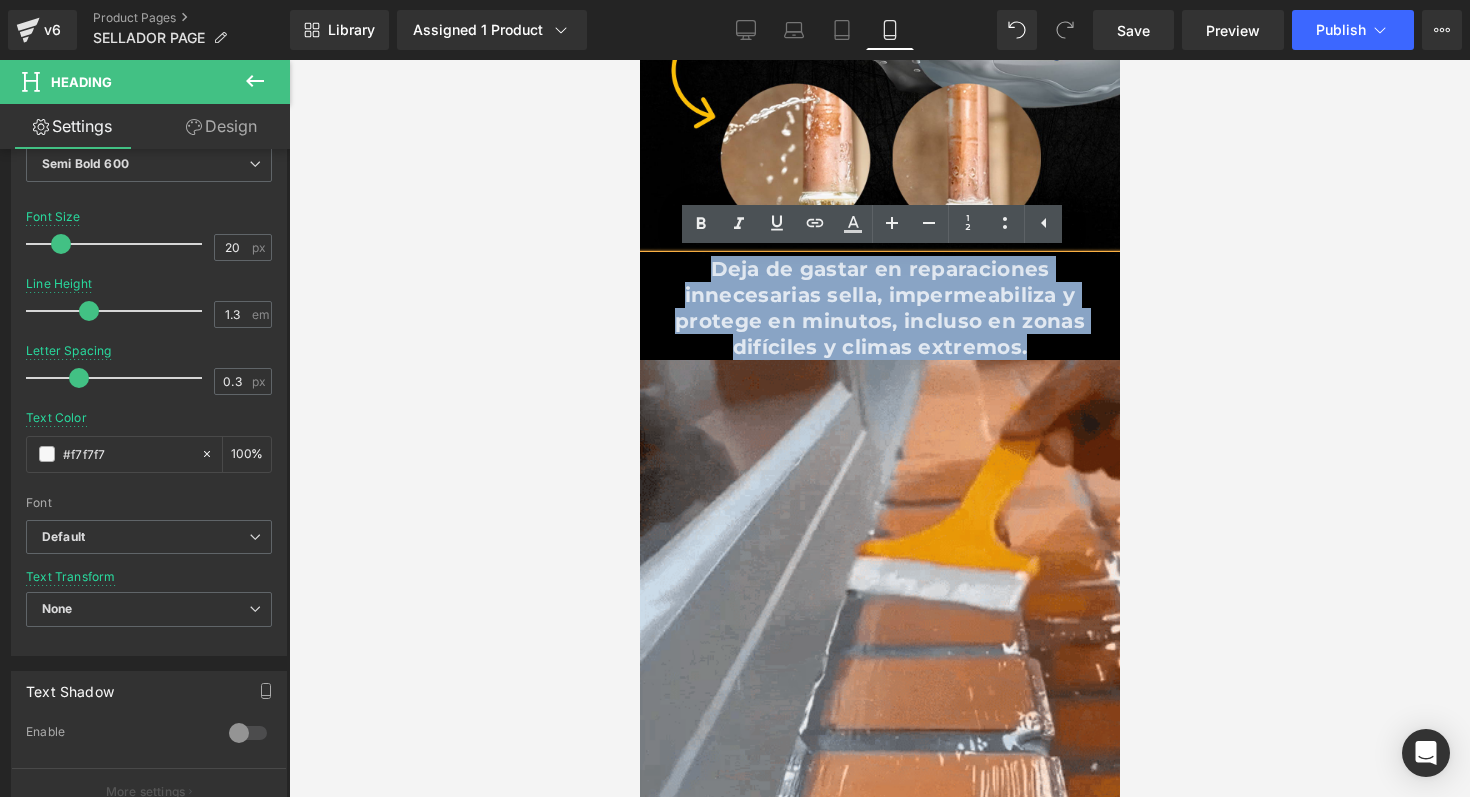 click on "Deja de gastar en reparaciones innecesarias sella, impermeabiliza y protege en minutos, incluso en zonas difíciles y climas extremos." at bounding box center [879, 308] 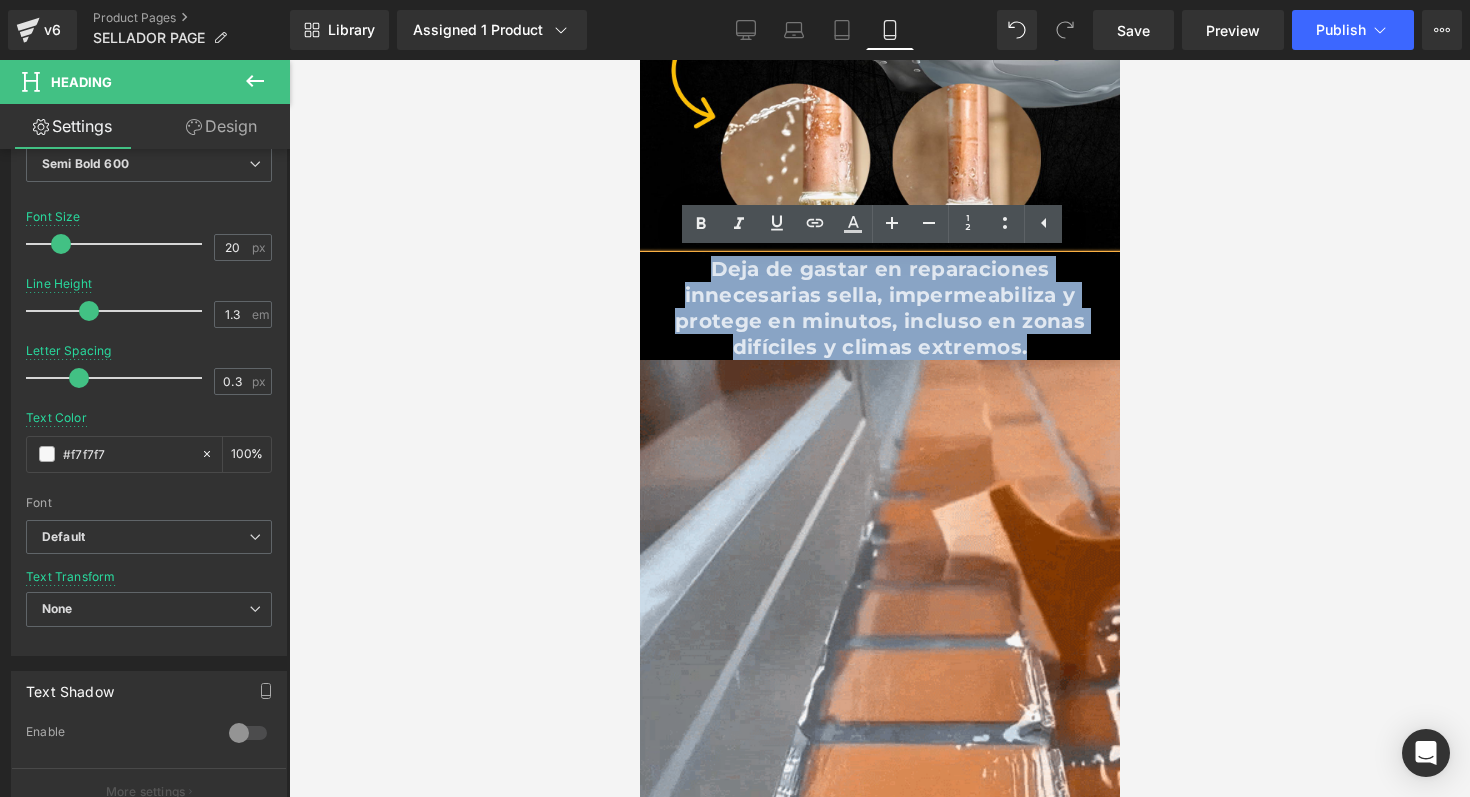 click on "Deja de gastar en reparaciones innecesarias sella, impermeabiliza y protege en minutos, incluso en zonas difíciles y climas extremos." at bounding box center [879, 308] 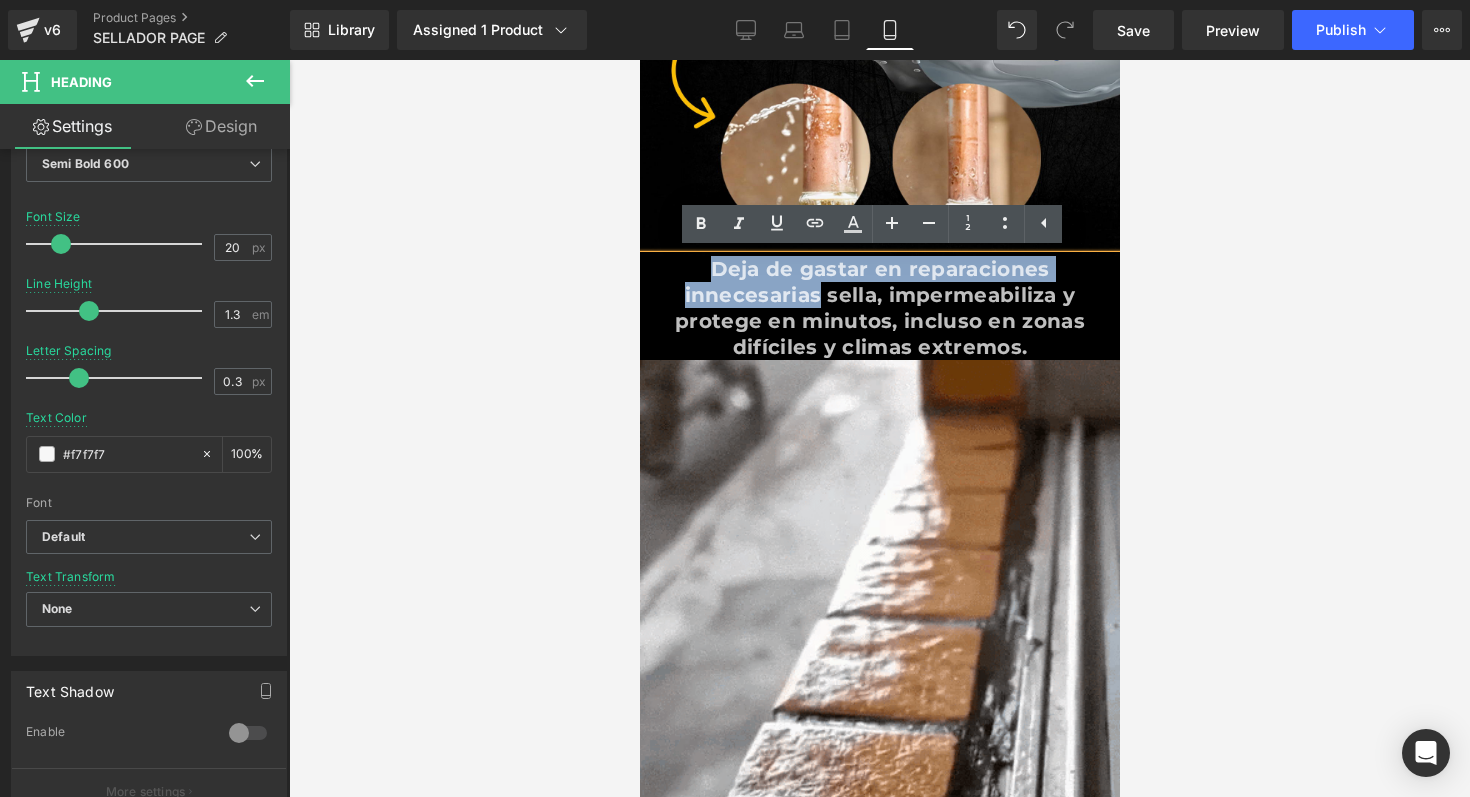 drag, startPoint x: 1092, startPoint y: 272, endPoint x: 659, endPoint y: 273, distance: 433.00116 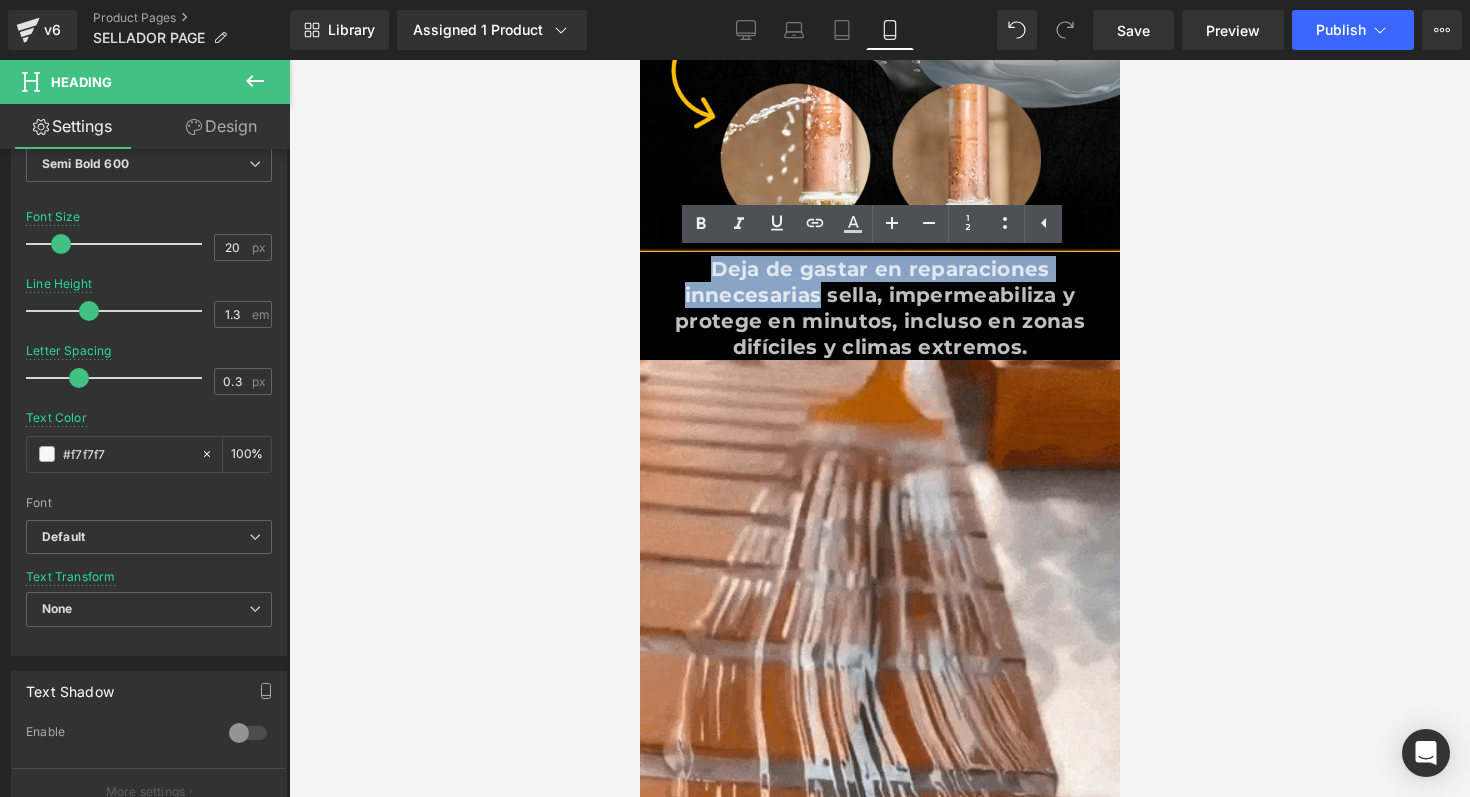 click on "Deja de gastar en reparaciones innecesarias sella, impermeabiliza y protege en minutos, incluso en zonas difíciles y climas extremos." at bounding box center [879, 308] 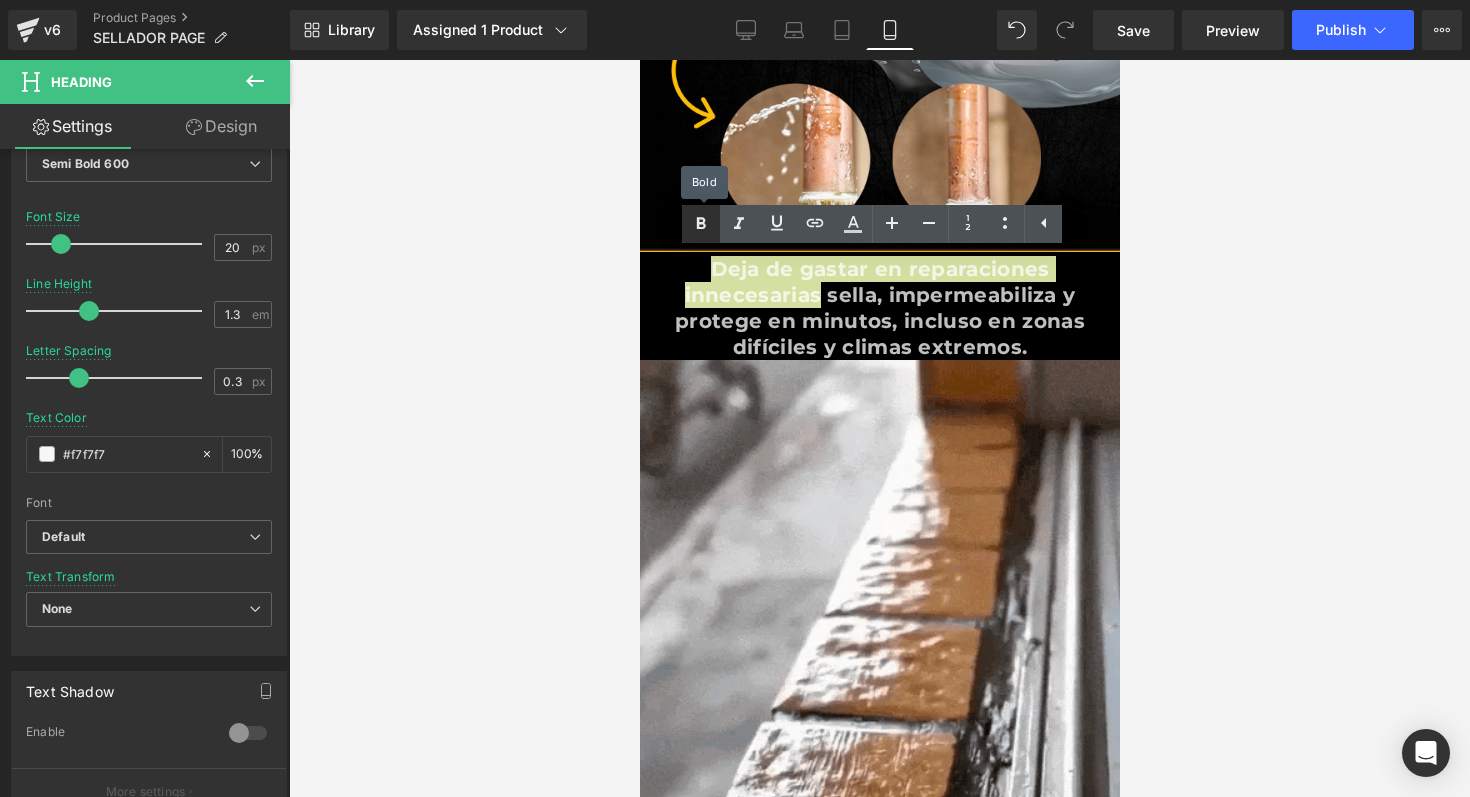 click 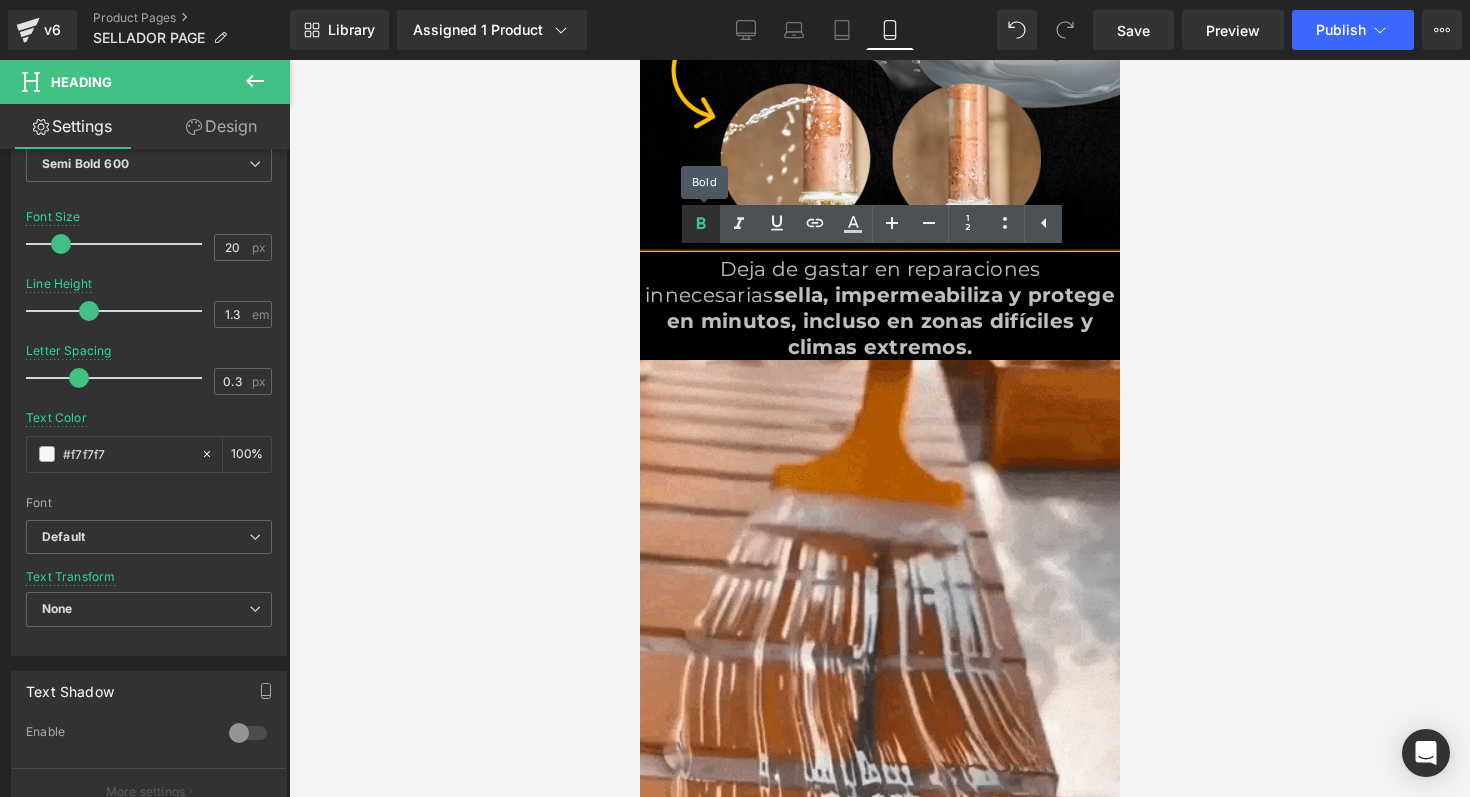 click 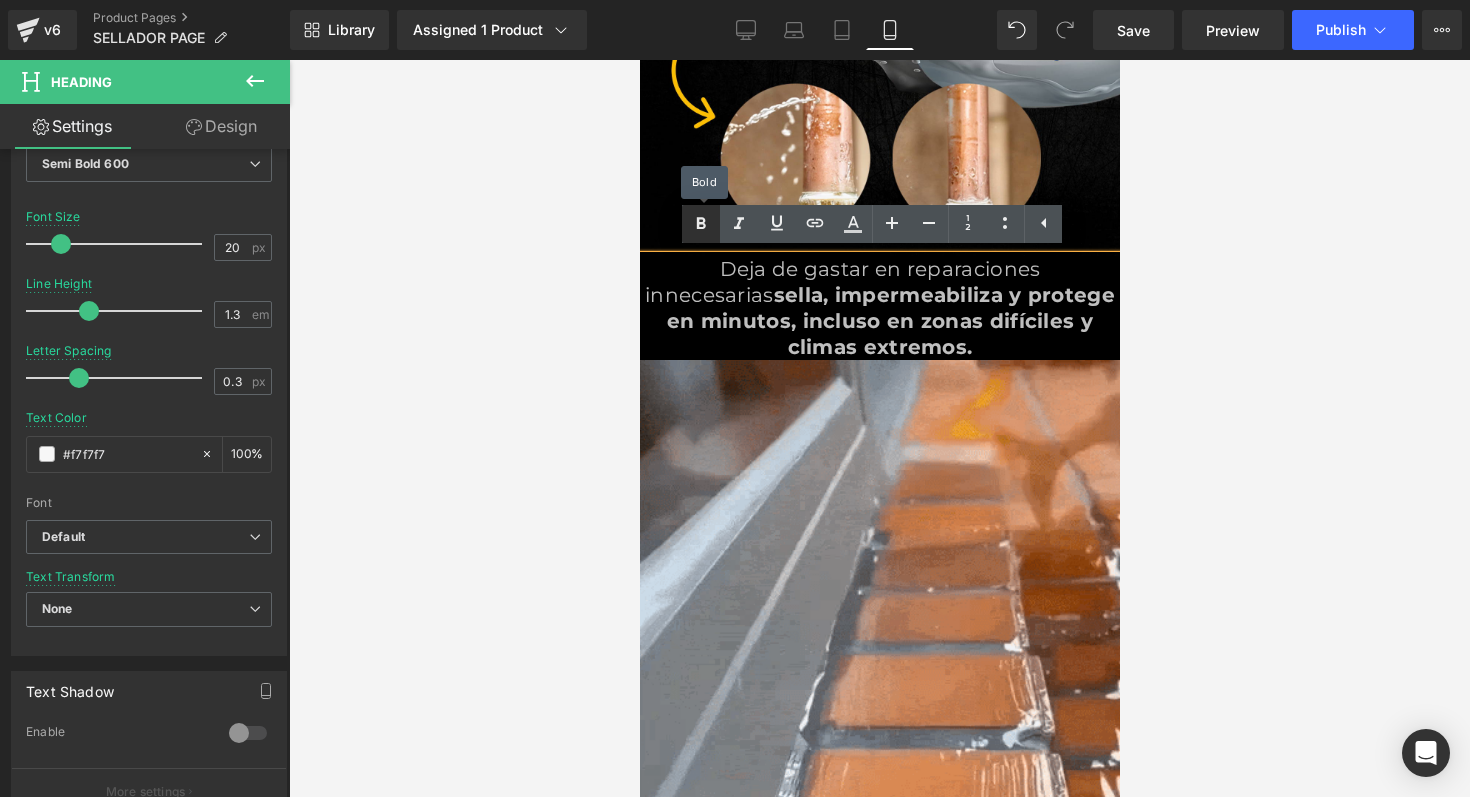 click 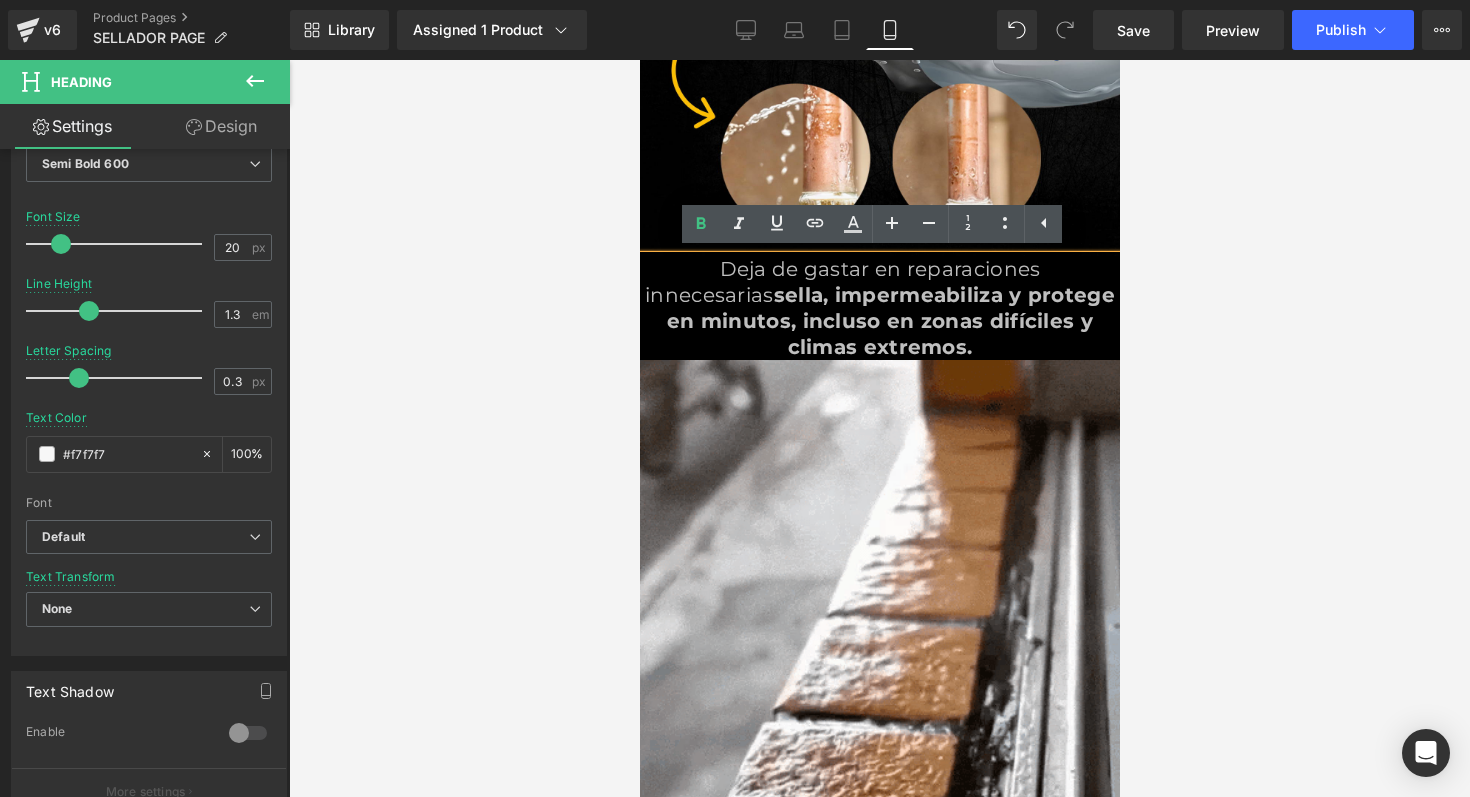 click on "Deja de gastar en reparaciones innecesarias" at bounding box center (841, 282) 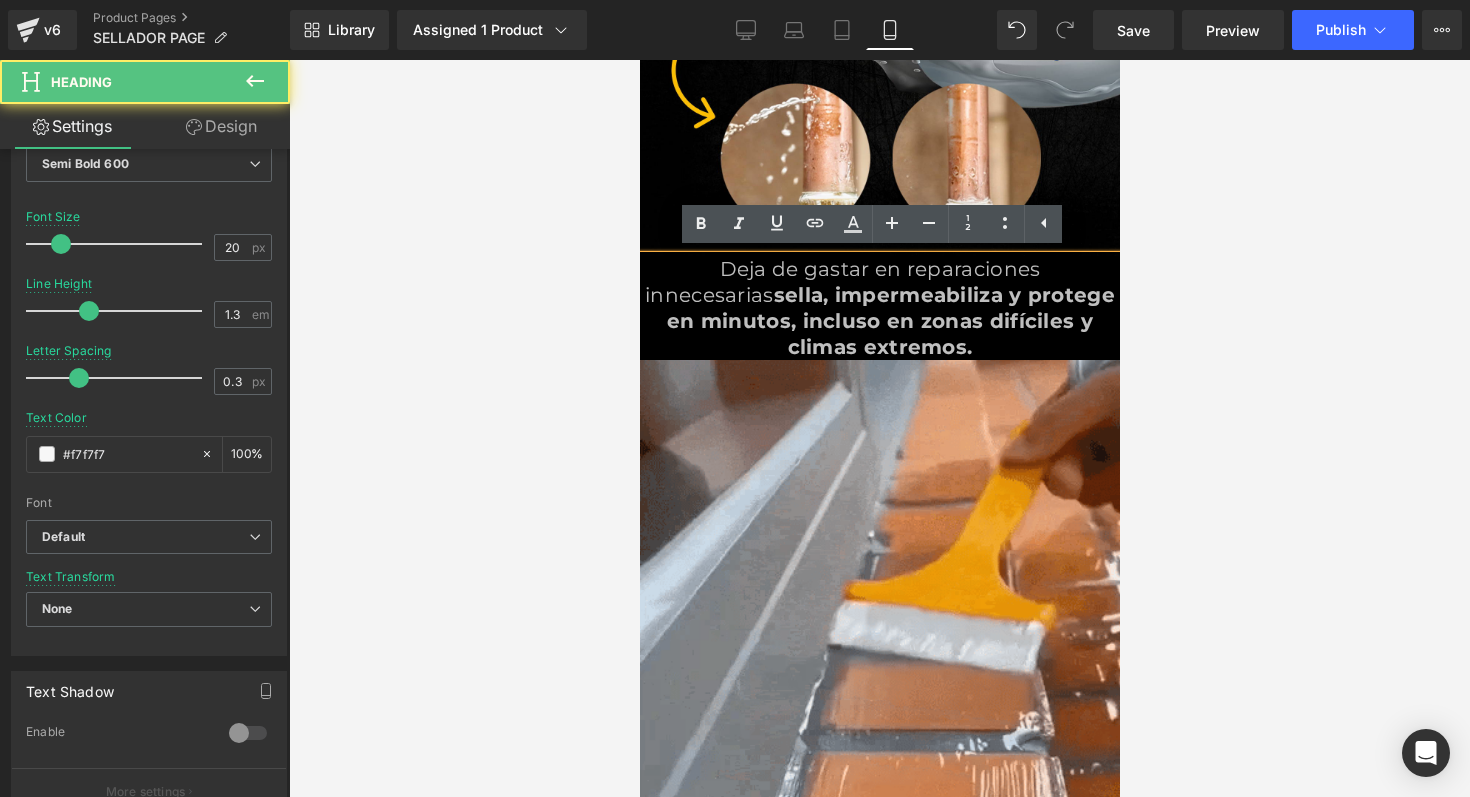 click on "Deja de gastar en reparaciones innecesarias" at bounding box center [841, 282] 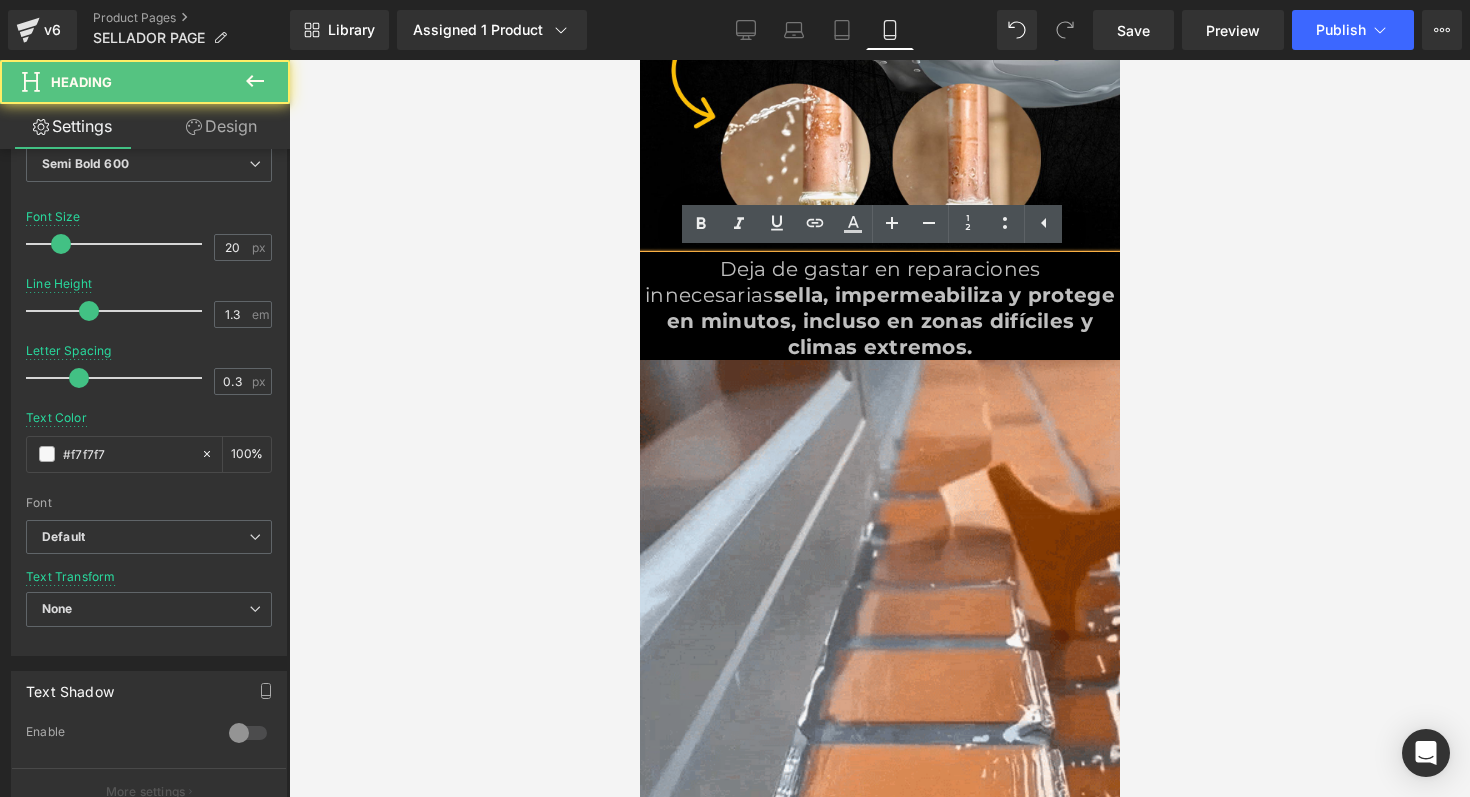 click on "Deja de gastar en reparaciones innecesarias" at bounding box center (841, 282) 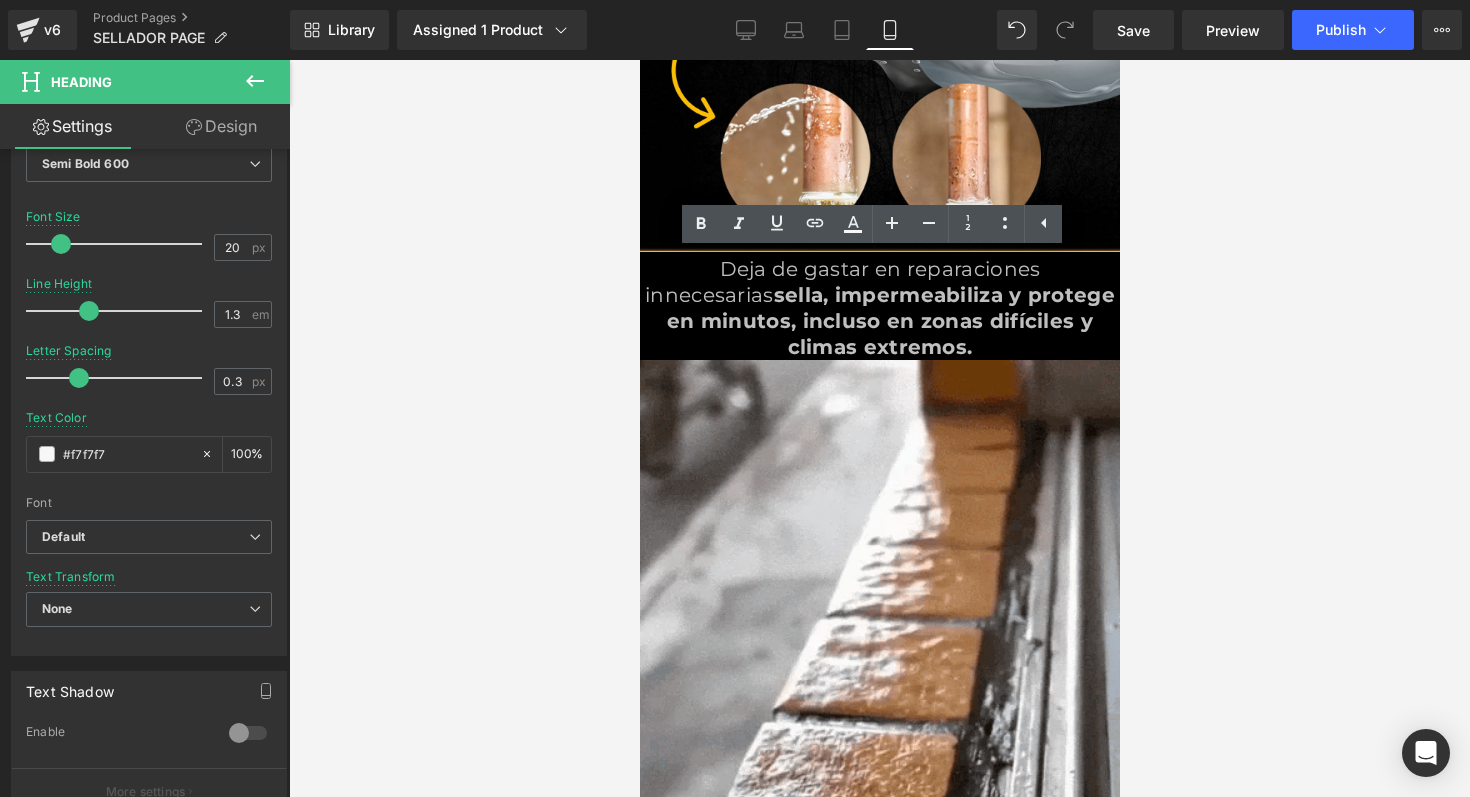 click on "Deja de gastar en reparaciones innecesarias" at bounding box center [841, 282] 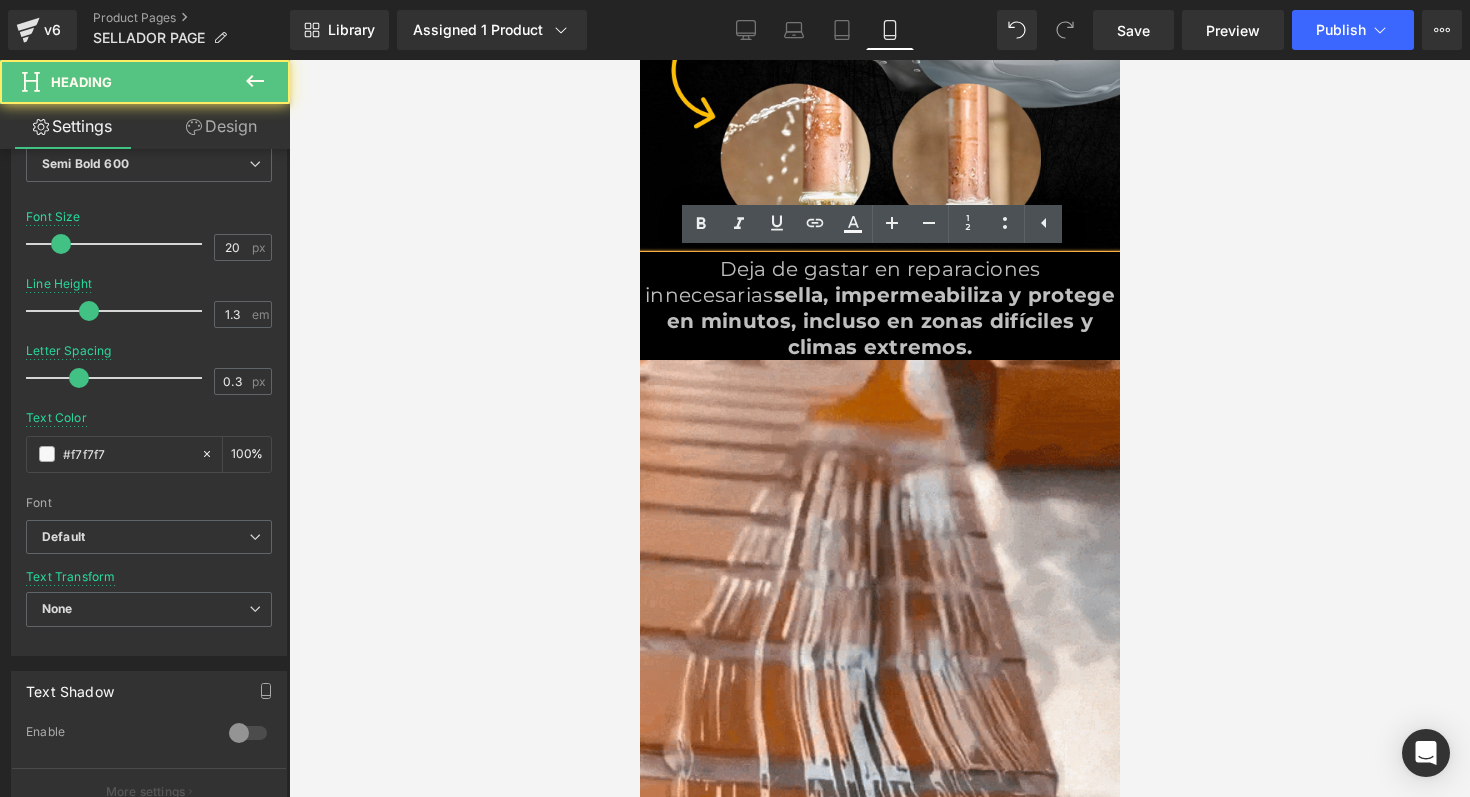 click on "Deja de gastar en reparaciones innecesarias" at bounding box center [841, 282] 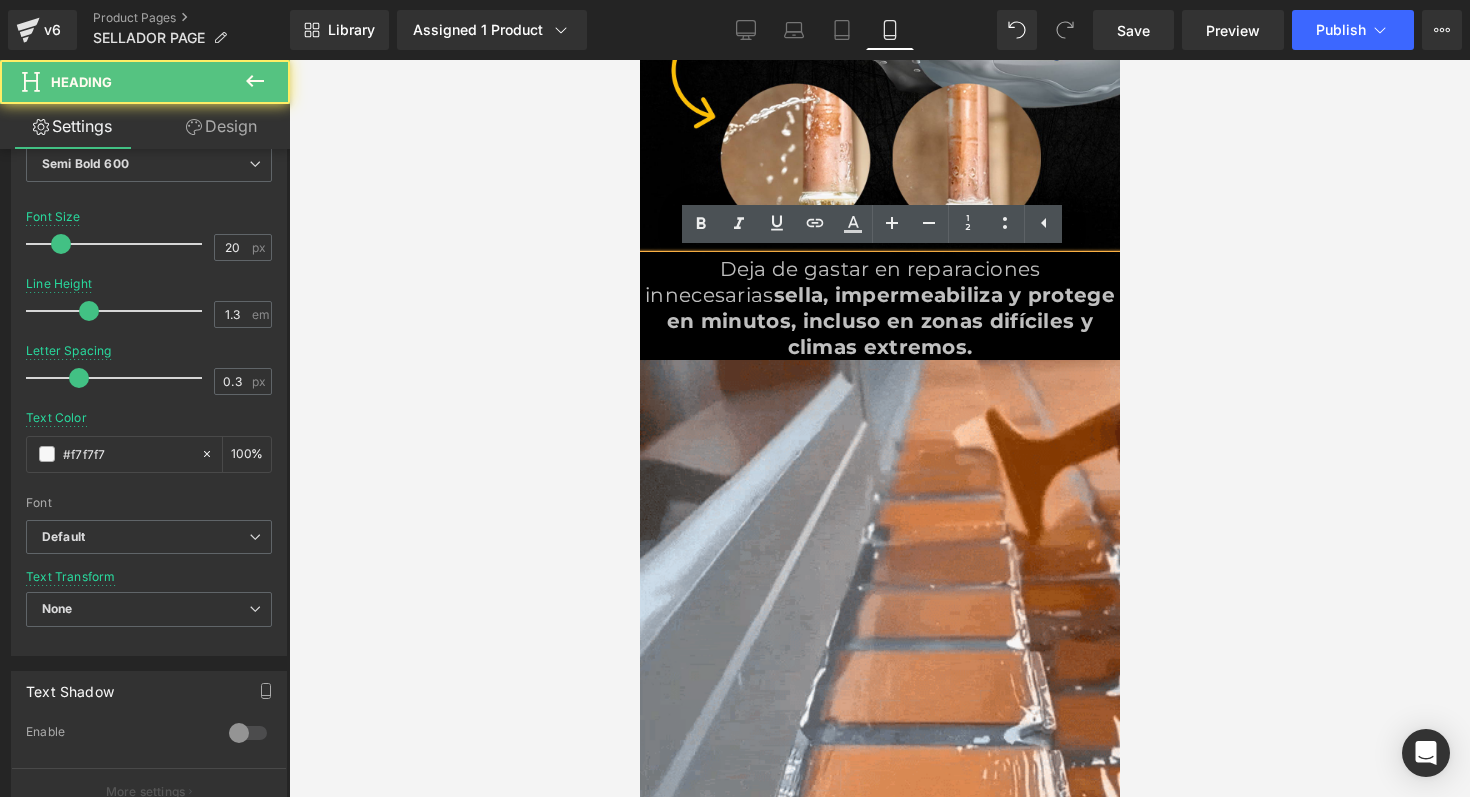 drag, startPoint x: 1053, startPoint y: 320, endPoint x: 1051, endPoint y: 275, distance: 45.044422 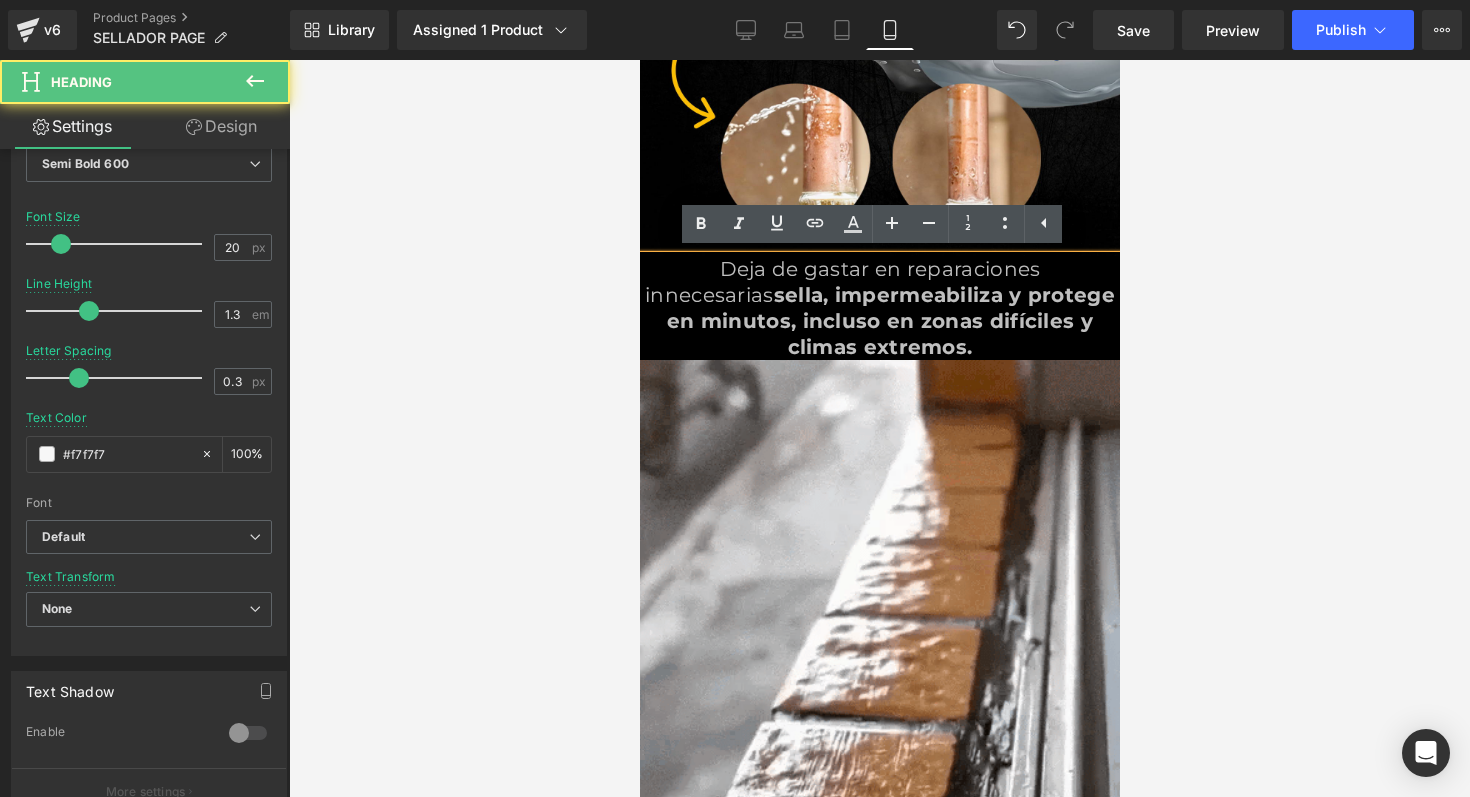 click on "Deja de gastar en reparaciones innecesarias  sella, impermeabiliza y protege en minutos, incluso en zonas difíciles y climas extremos." at bounding box center [879, 308] 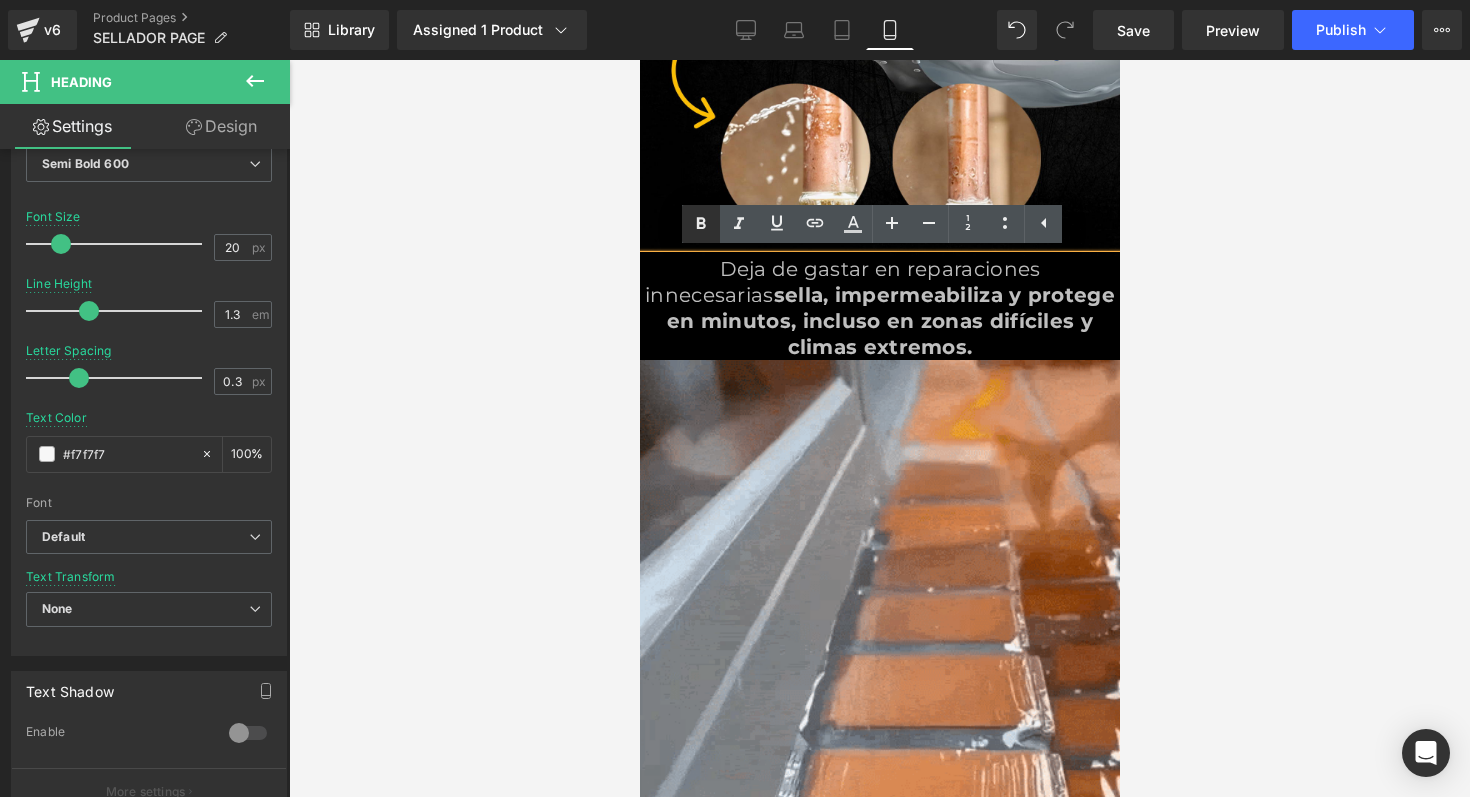 click 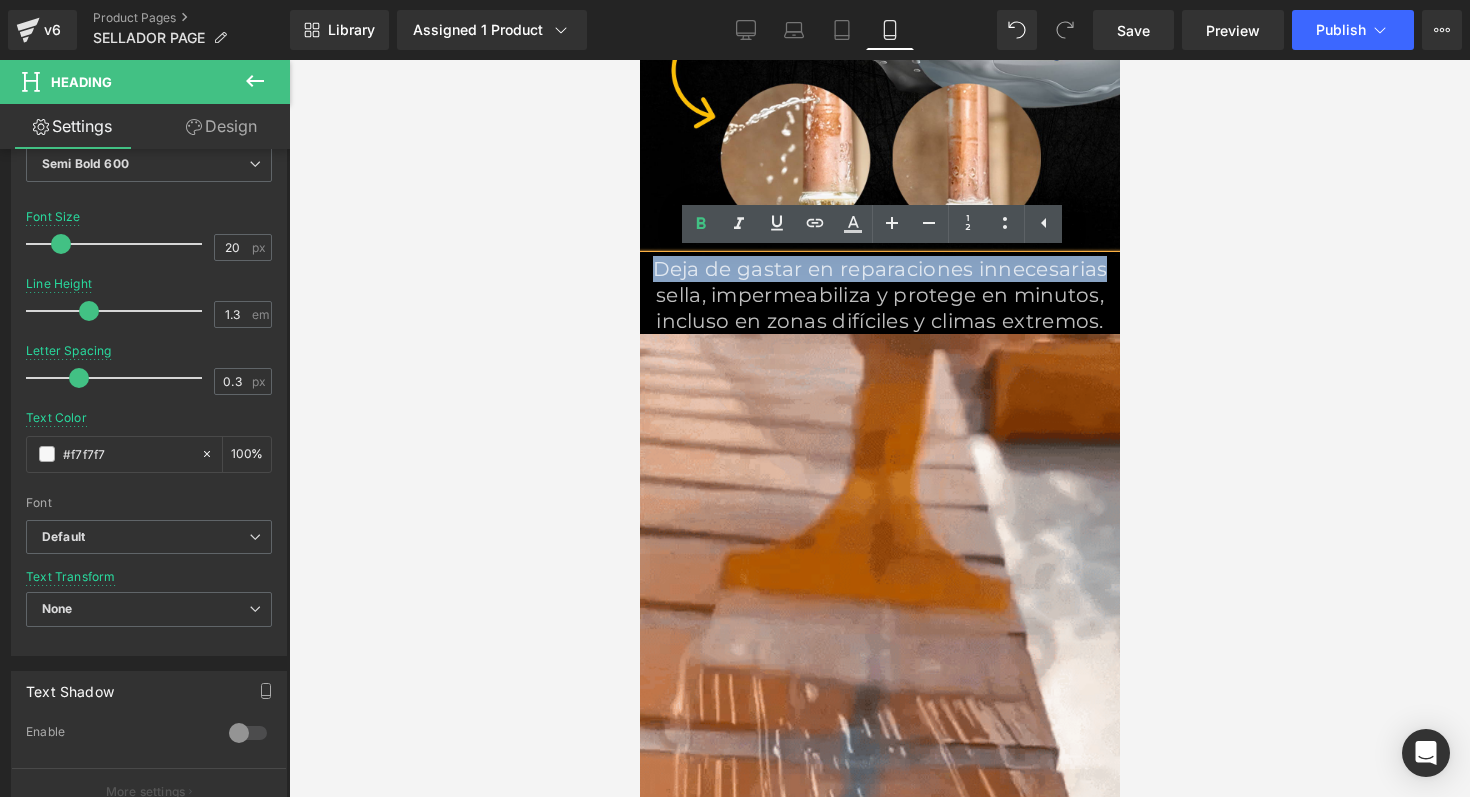 drag, startPoint x: 645, startPoint y: 272, endPoint x: 1046, endPoint y: 274, distance: 401.00497 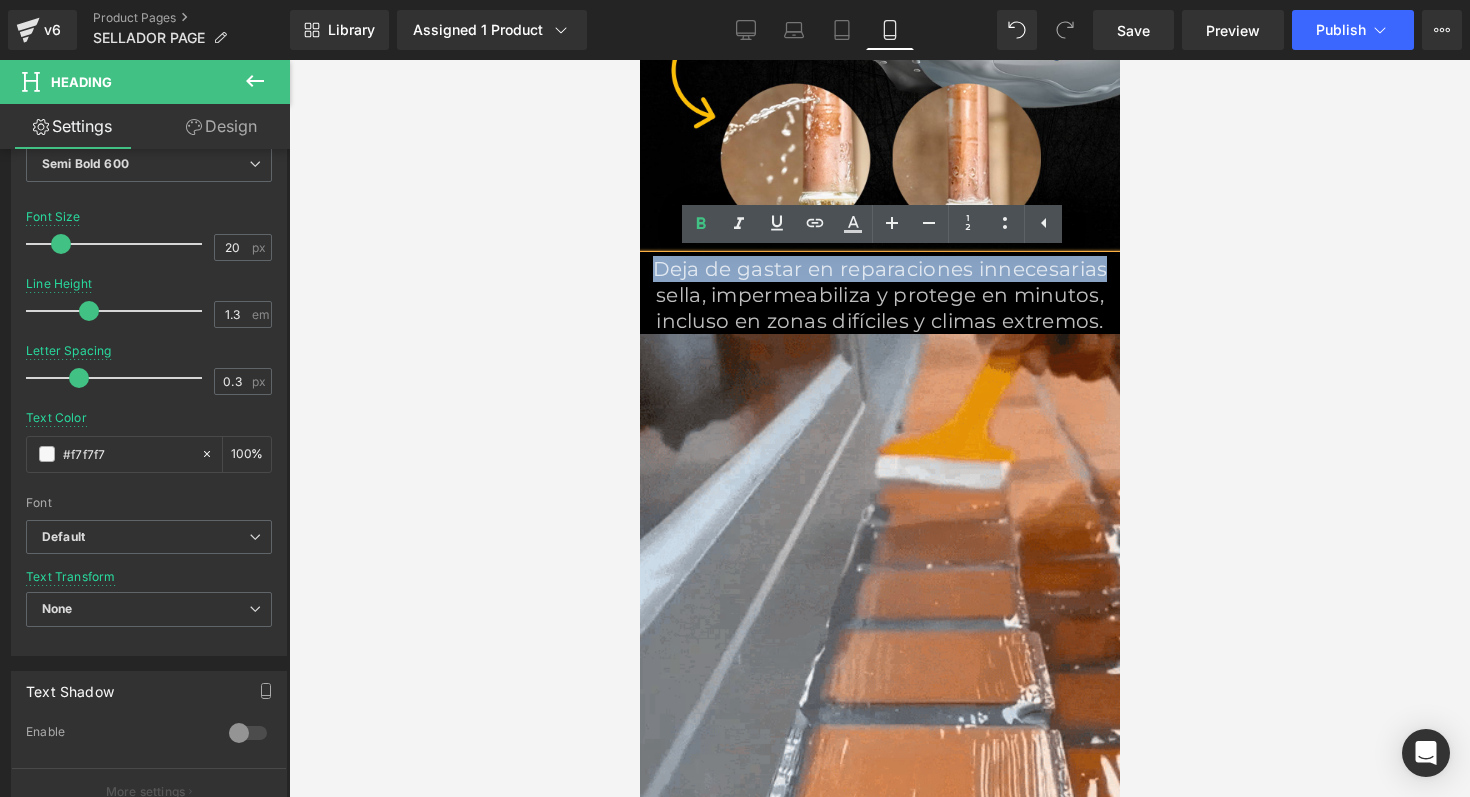 click on "Deja de gastar en reparaciones innecesarias" at bounding box center [879, 269] 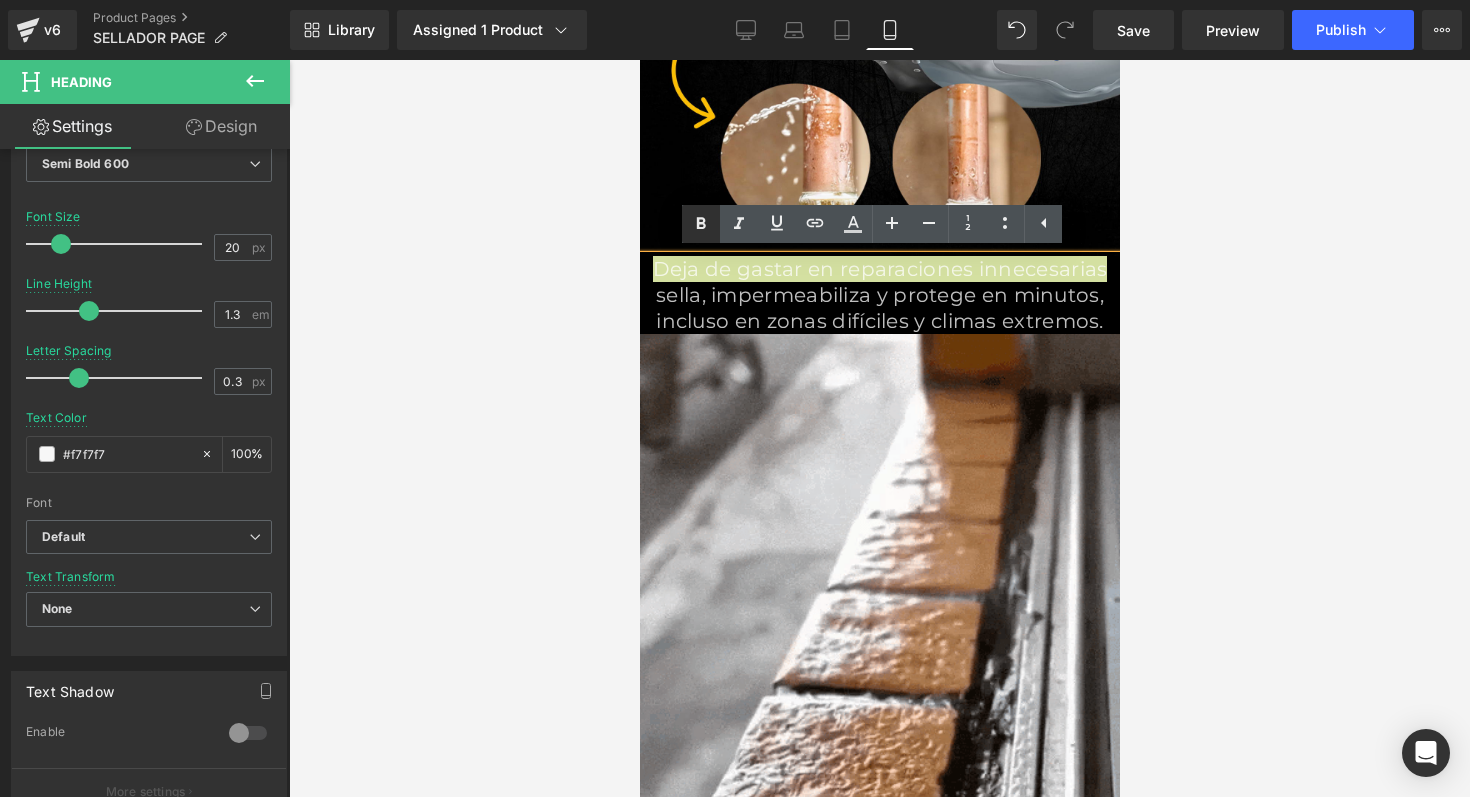 click 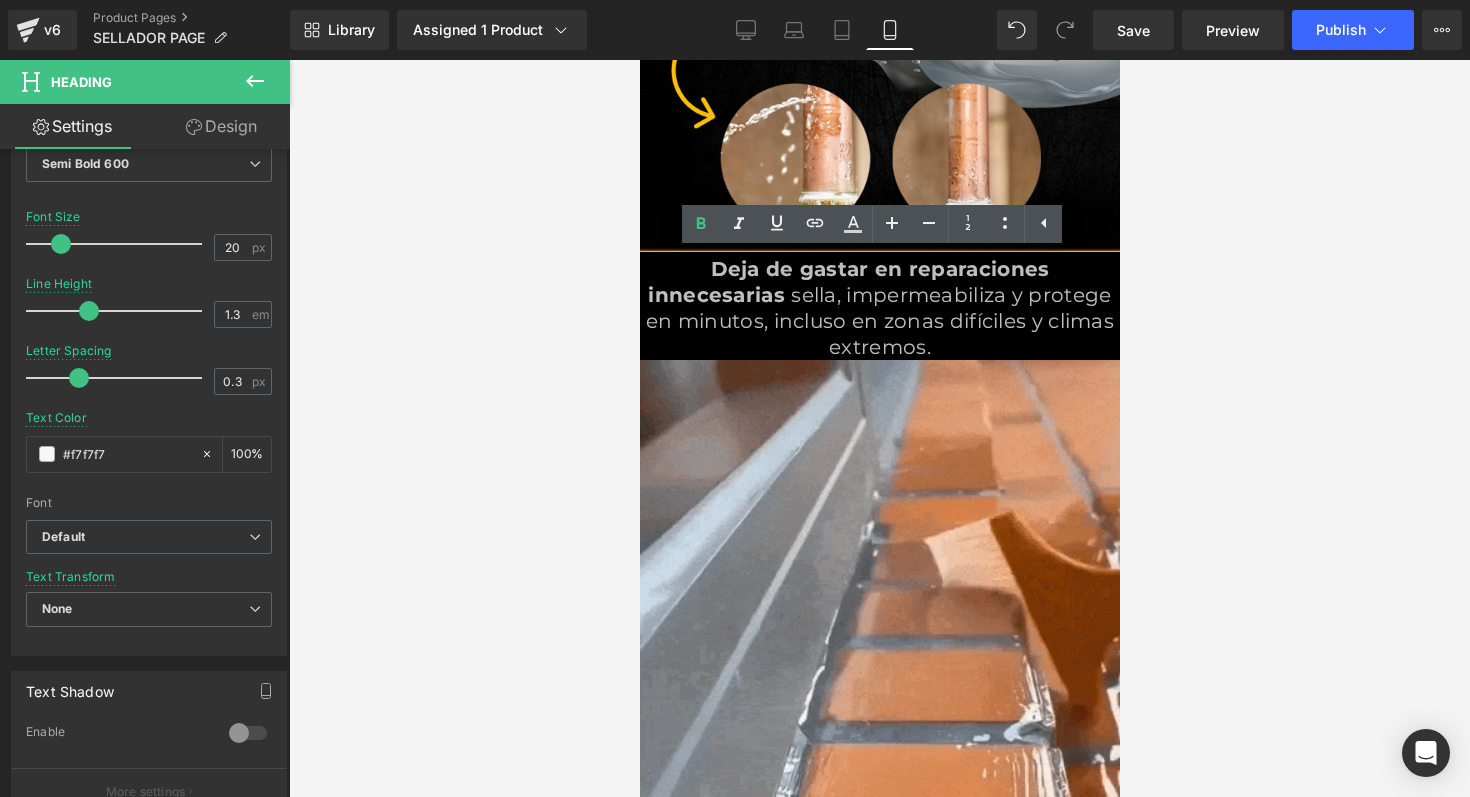 click on "Deja de gastar en reparaciones innecesarias   sella, impermeabiliza y protege en minutos, incluso en zonas difíciles y climas extremos." at bounding box center [879, 308] 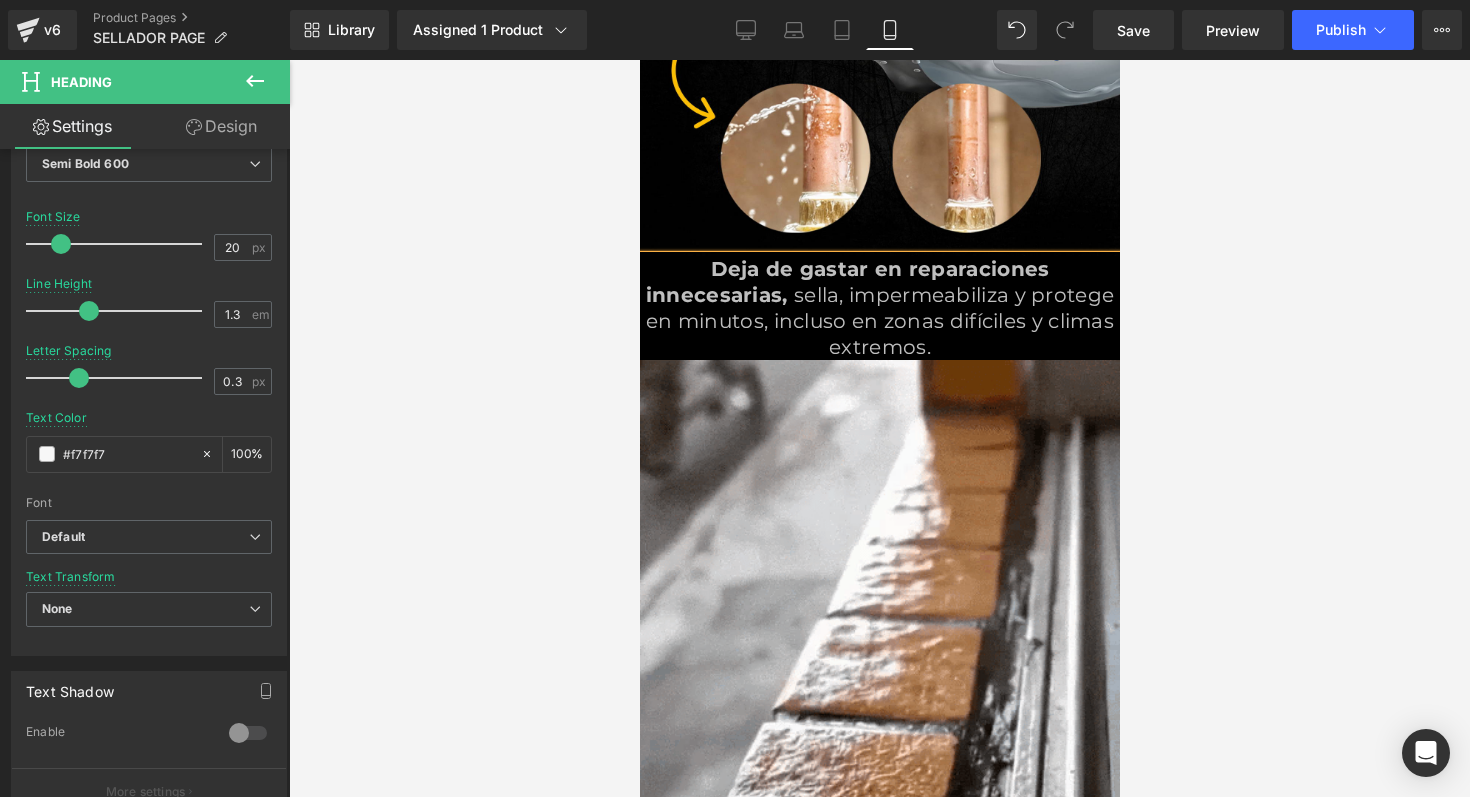 click on "sella, impermeabiliza y protege en minutos, incluso en zonas difíciles y climas extremos." at bounding box center (879, 321) 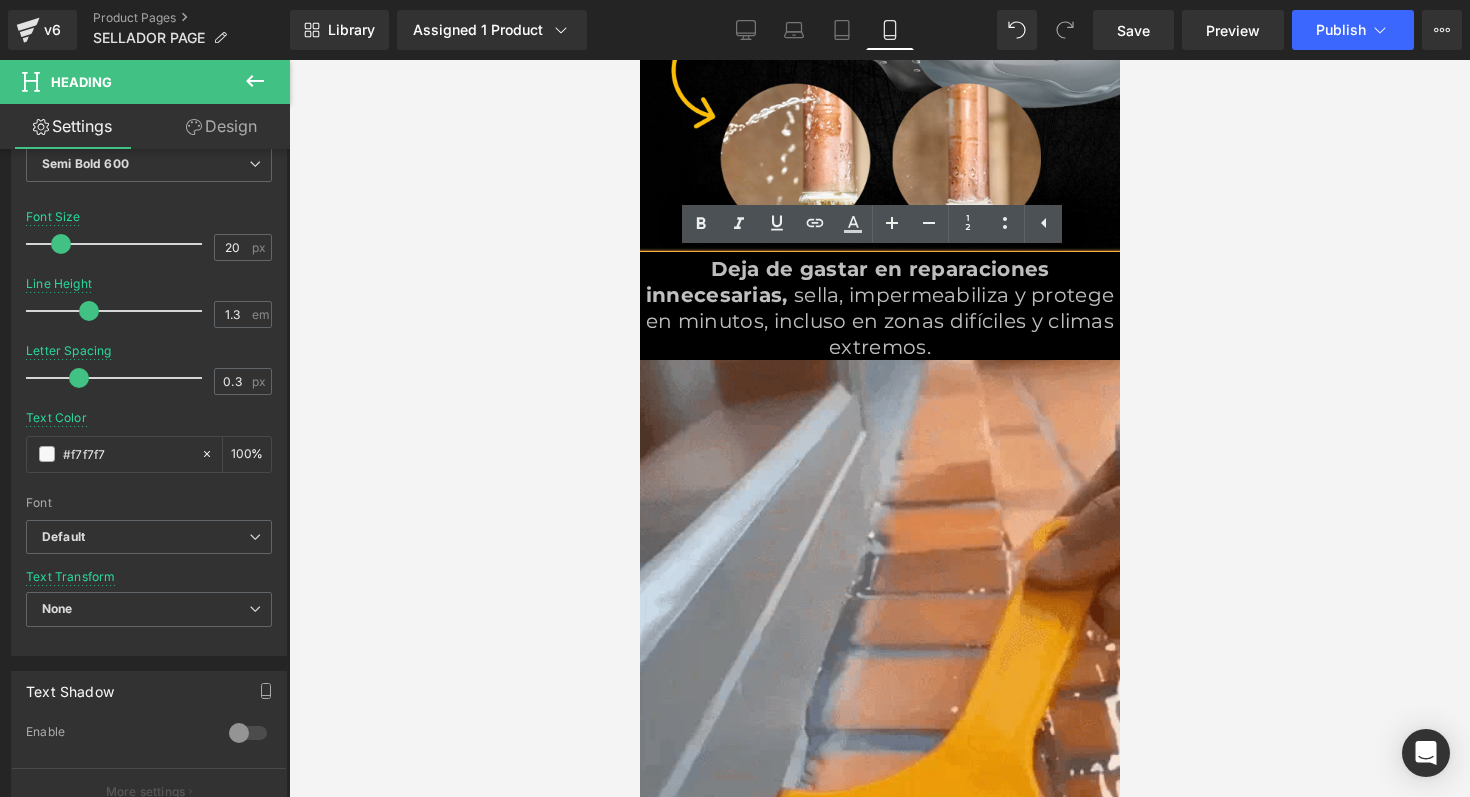 click on "sella, impermeabiliza y protege en minutos, incluso en zonas difíciles y climas extremos." at bounding box center [879, 321] 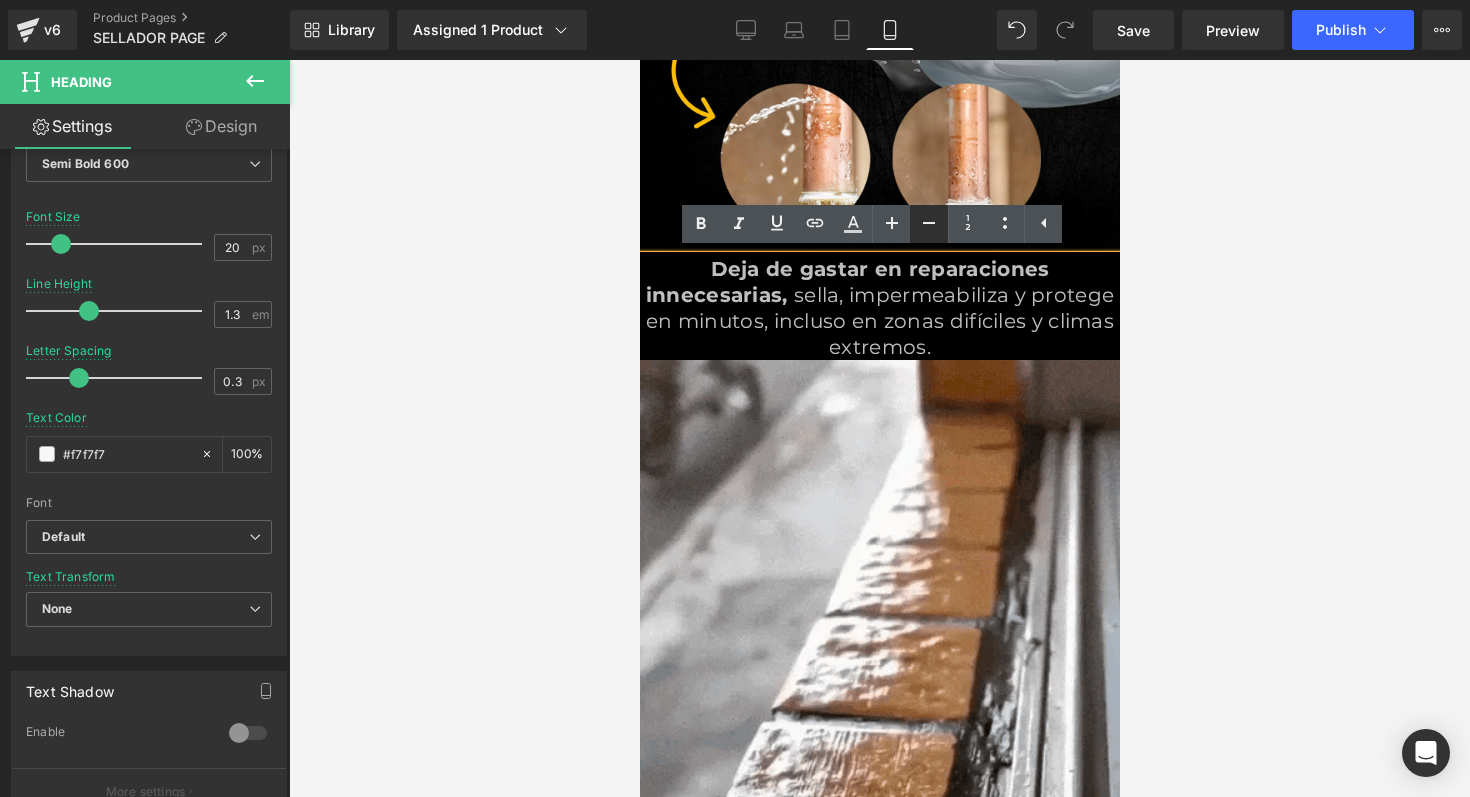 click 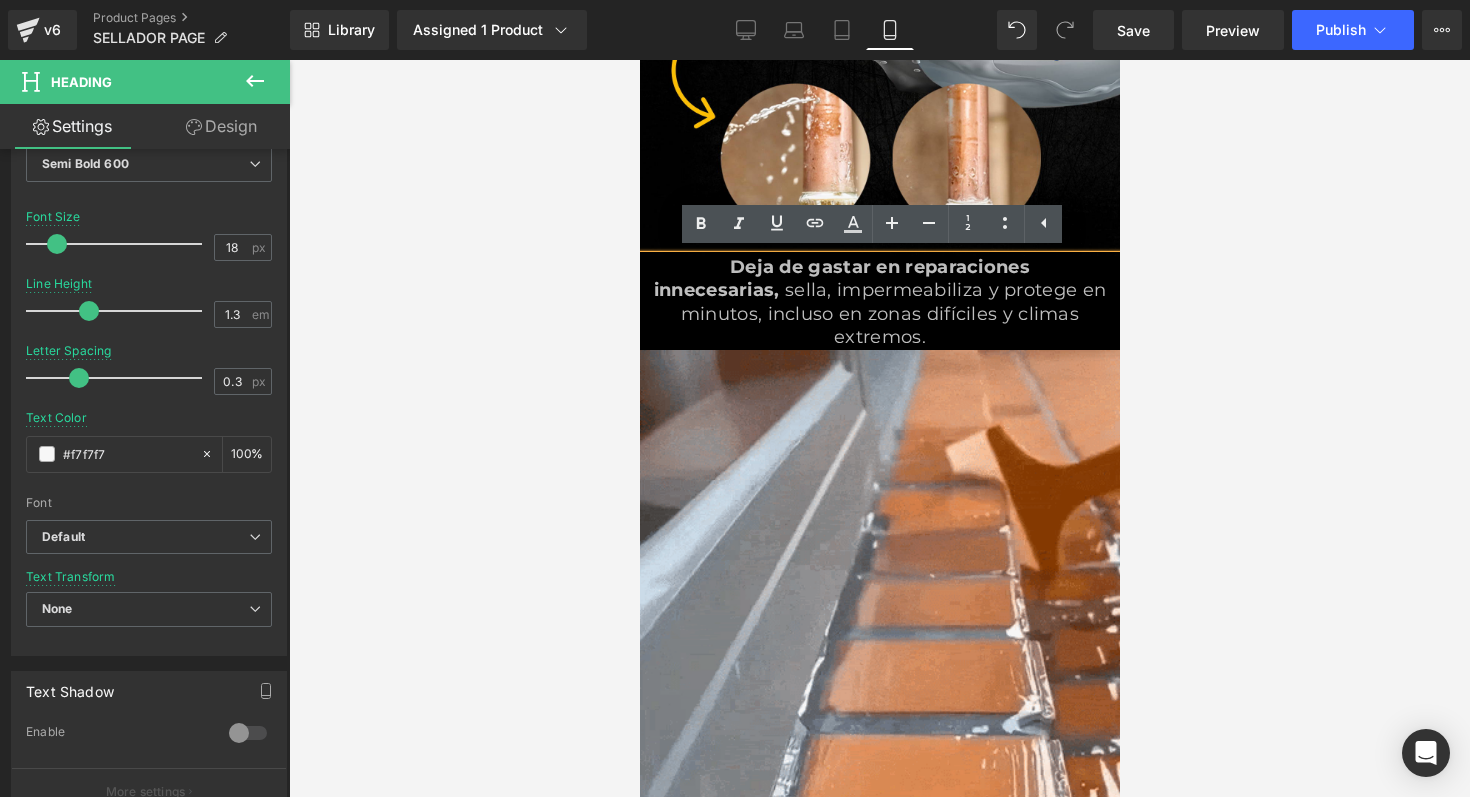 click on "sella, impermeabiliza y protege en minutos, incluso en zonas difíciles y climas extremos." at bounding box center (892, 313) 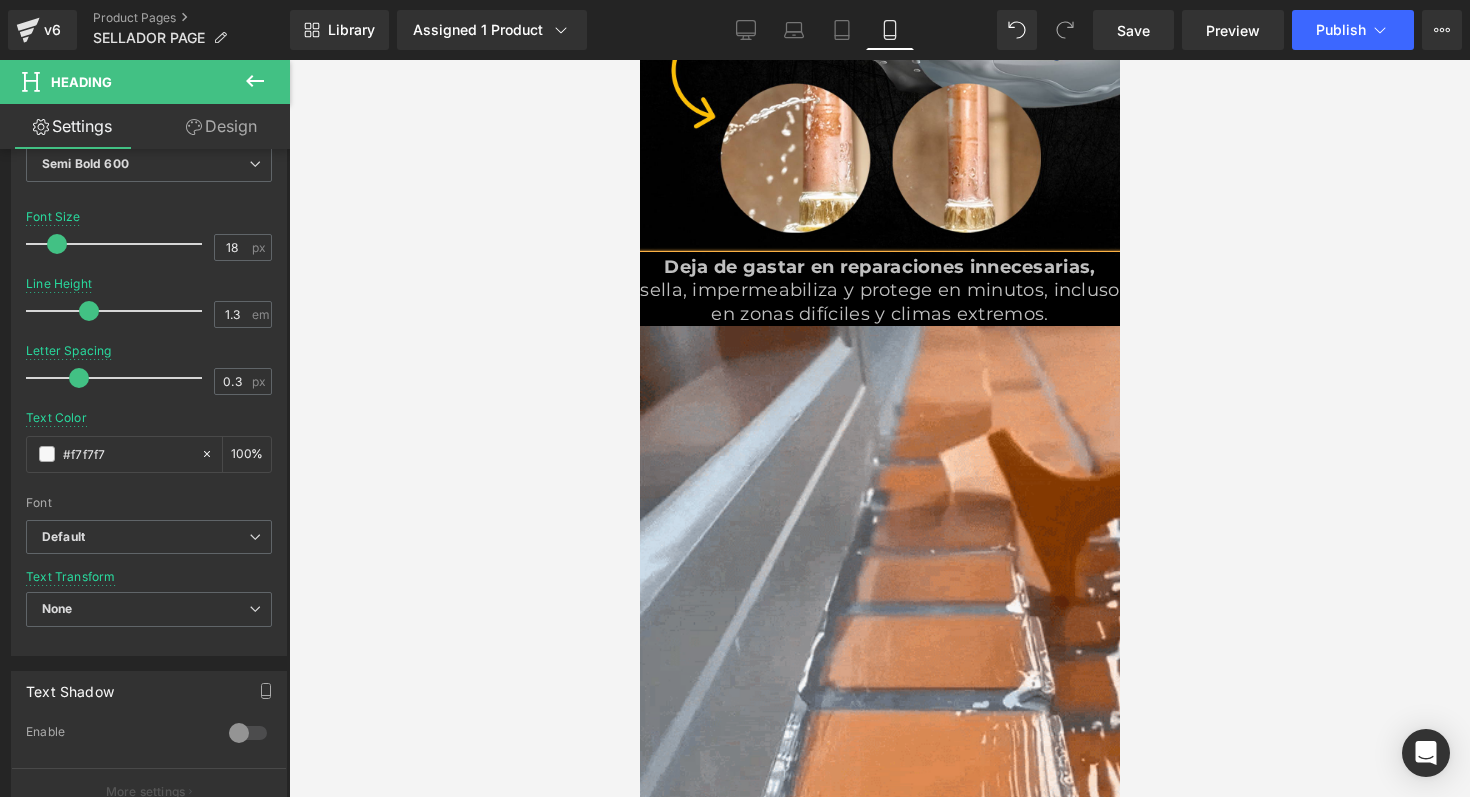 click on "sella, impermeabiliza y protege en minutos, incluso en zonas difíciles y climas extremos." at bounding box center [878, 301] 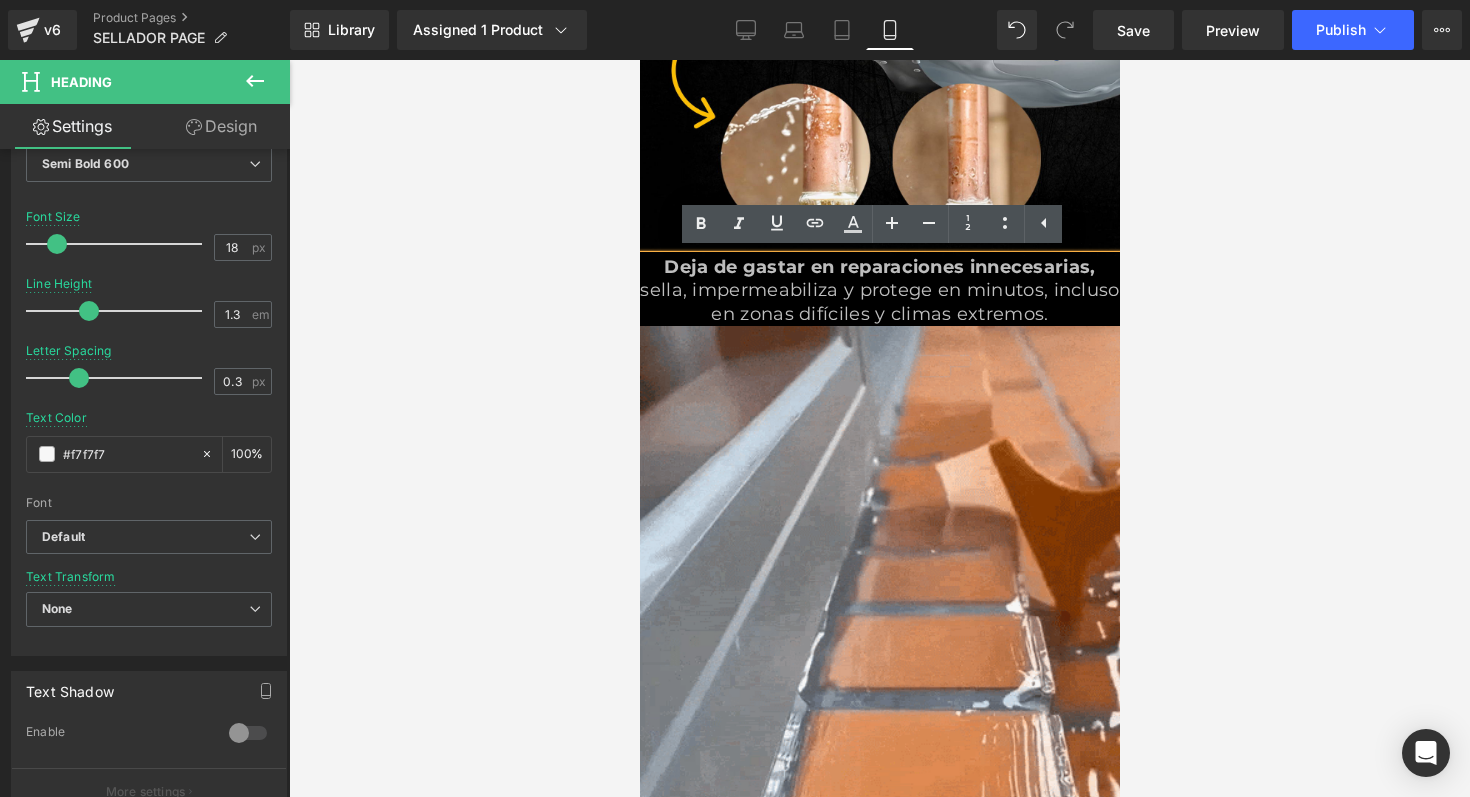 click on "Deja de gastar en reparaciones innecesarias," at bounding box center (878, 267) 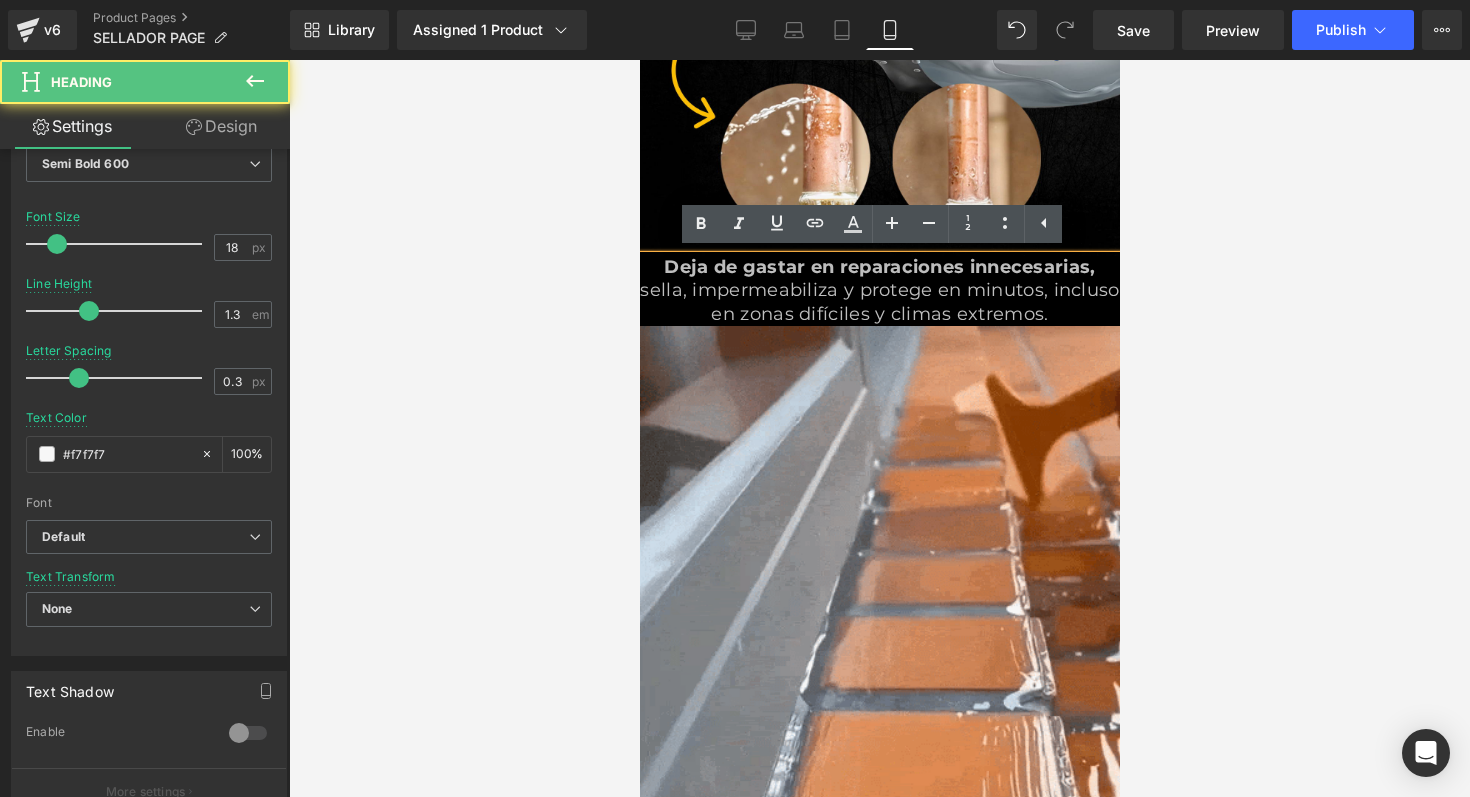 click on "Deja de gastar en reparaciones innecesarias," at bounding box center (878, 267) 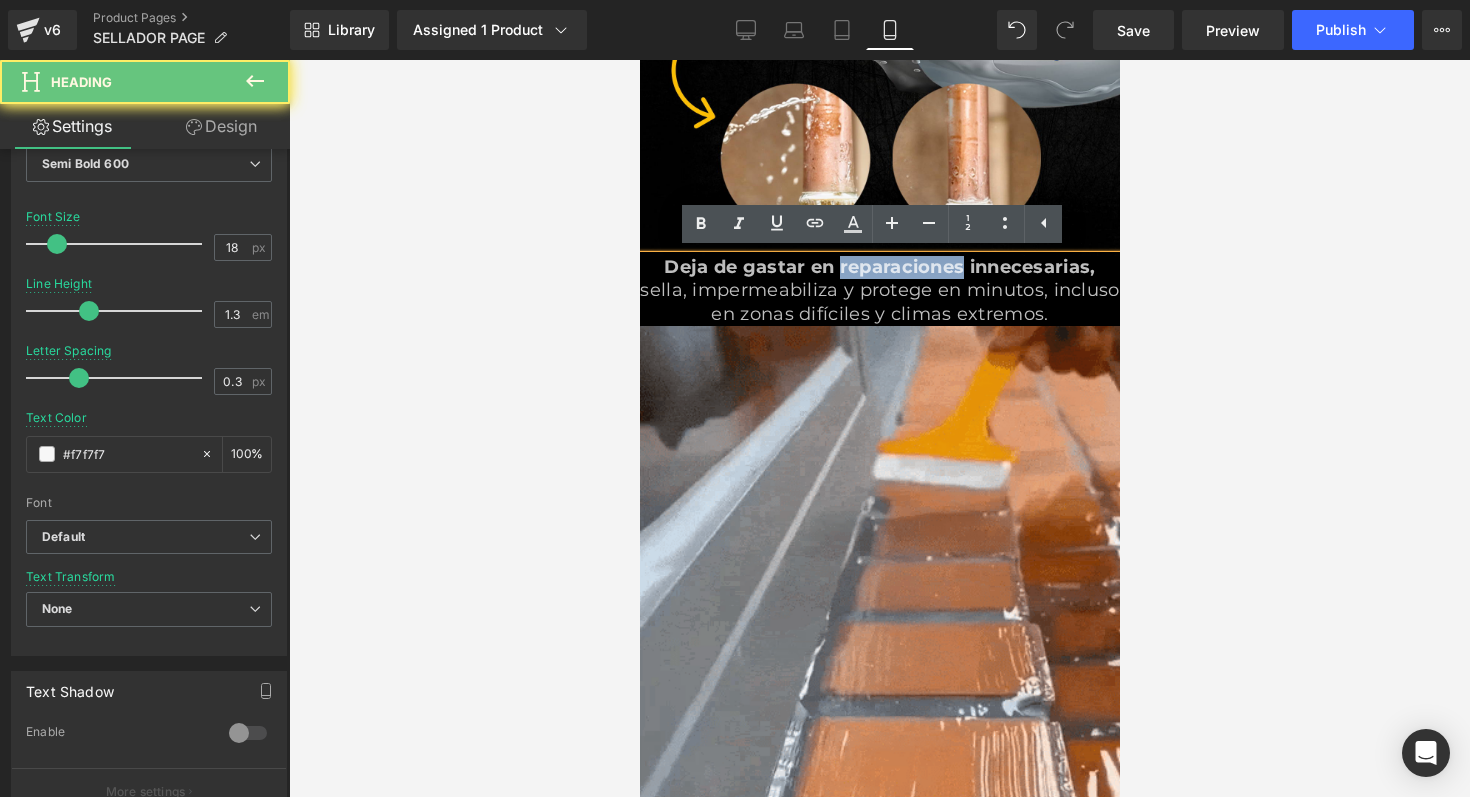 click on "Deja de gastar en reparaciones innecesarias," at bounding box center (878, 267) 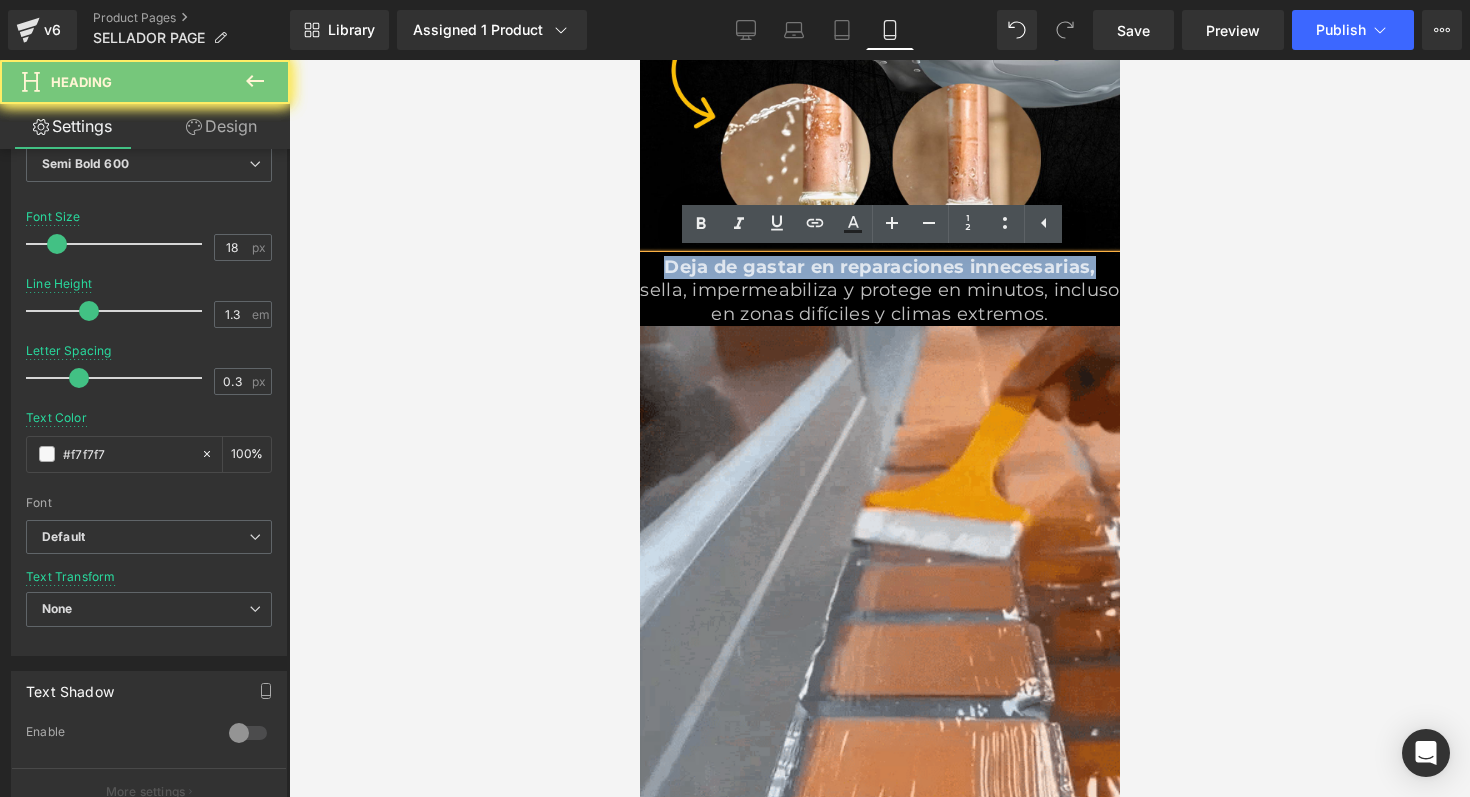 click on "Deja de gastar en reparaciones innecesarias," at bounding box center (878, 267) 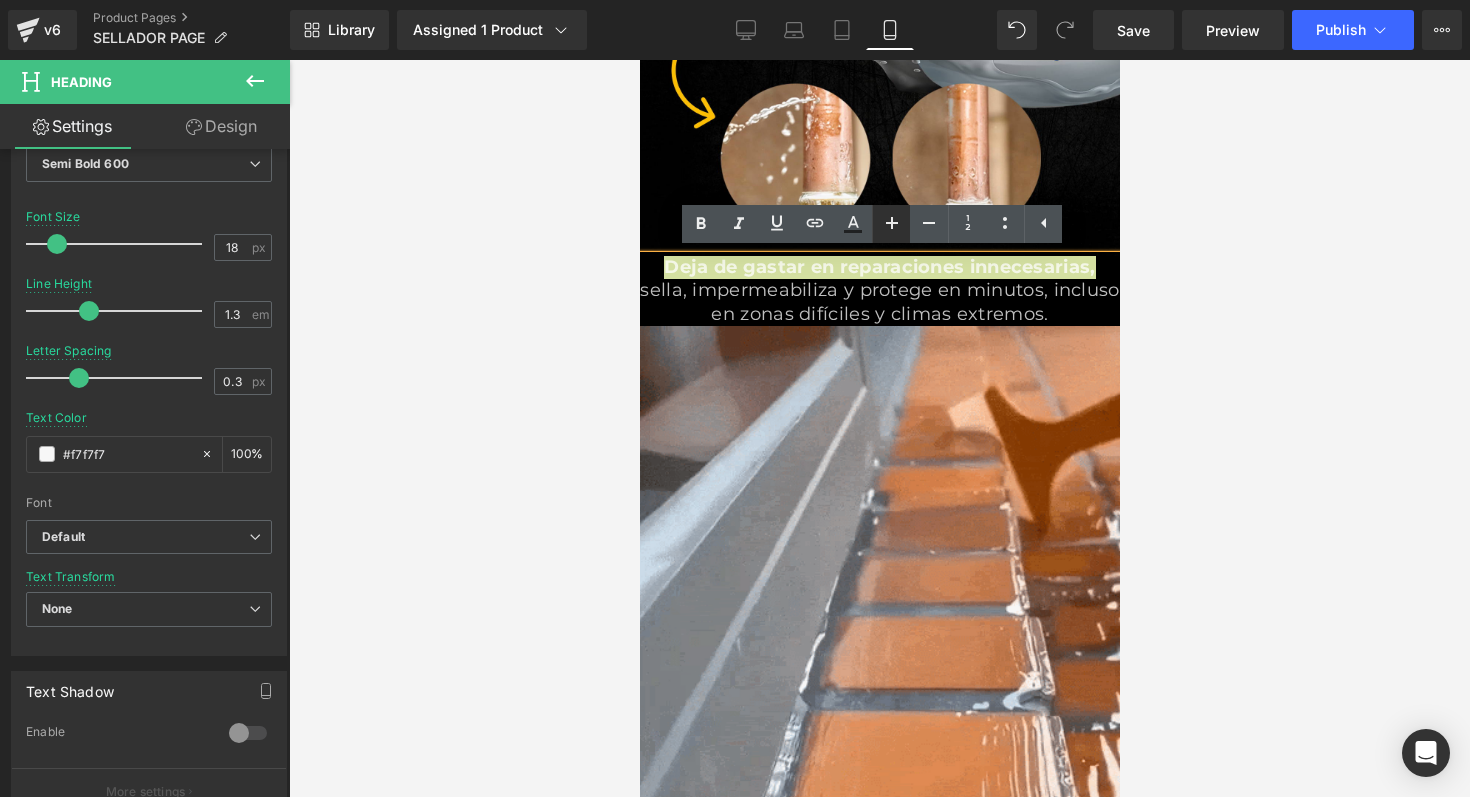 click 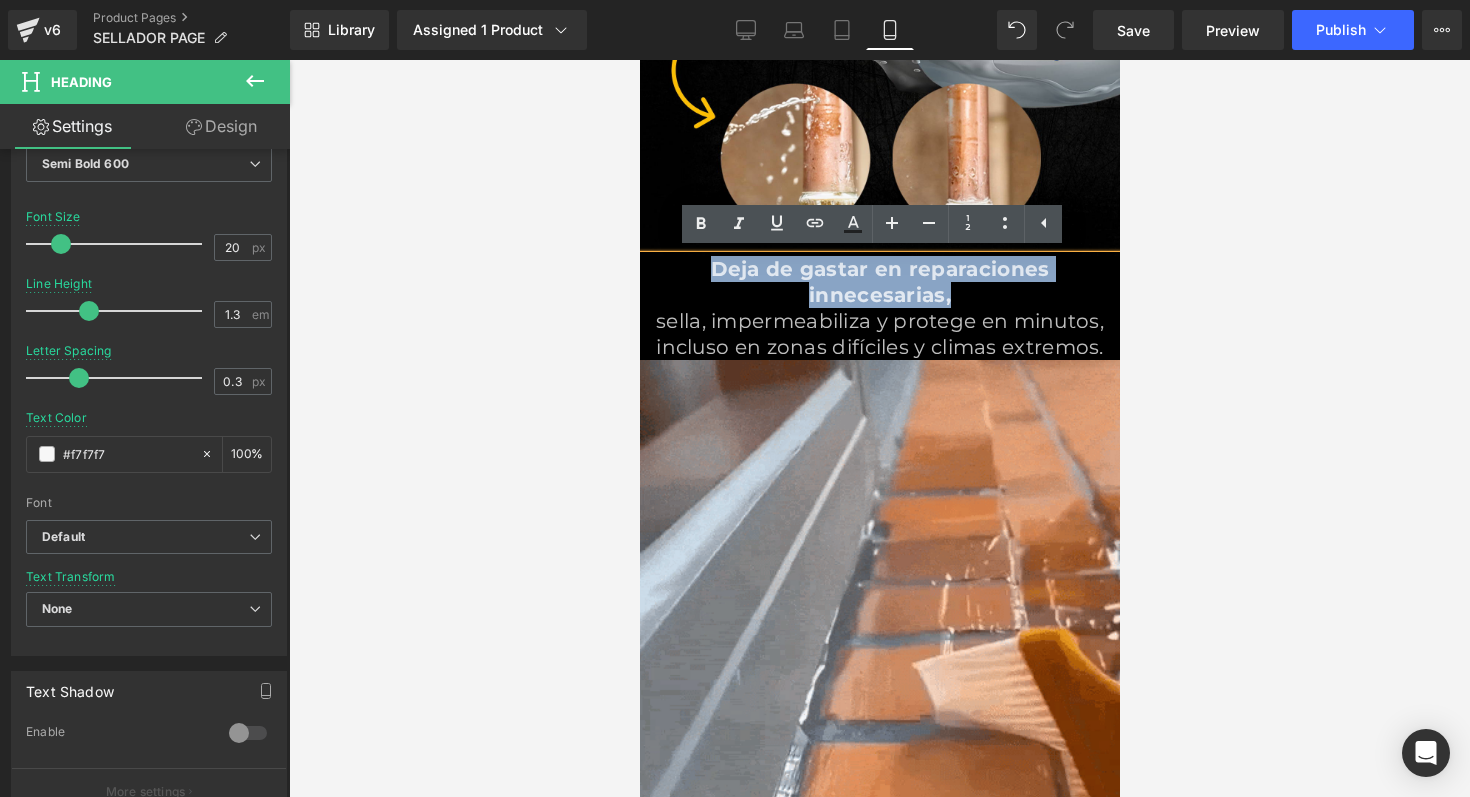 click on "sella, impermeabiliza y protege en minutos, incluso en zonas difíciles y climas extremos." at bounding box center [879, 334] 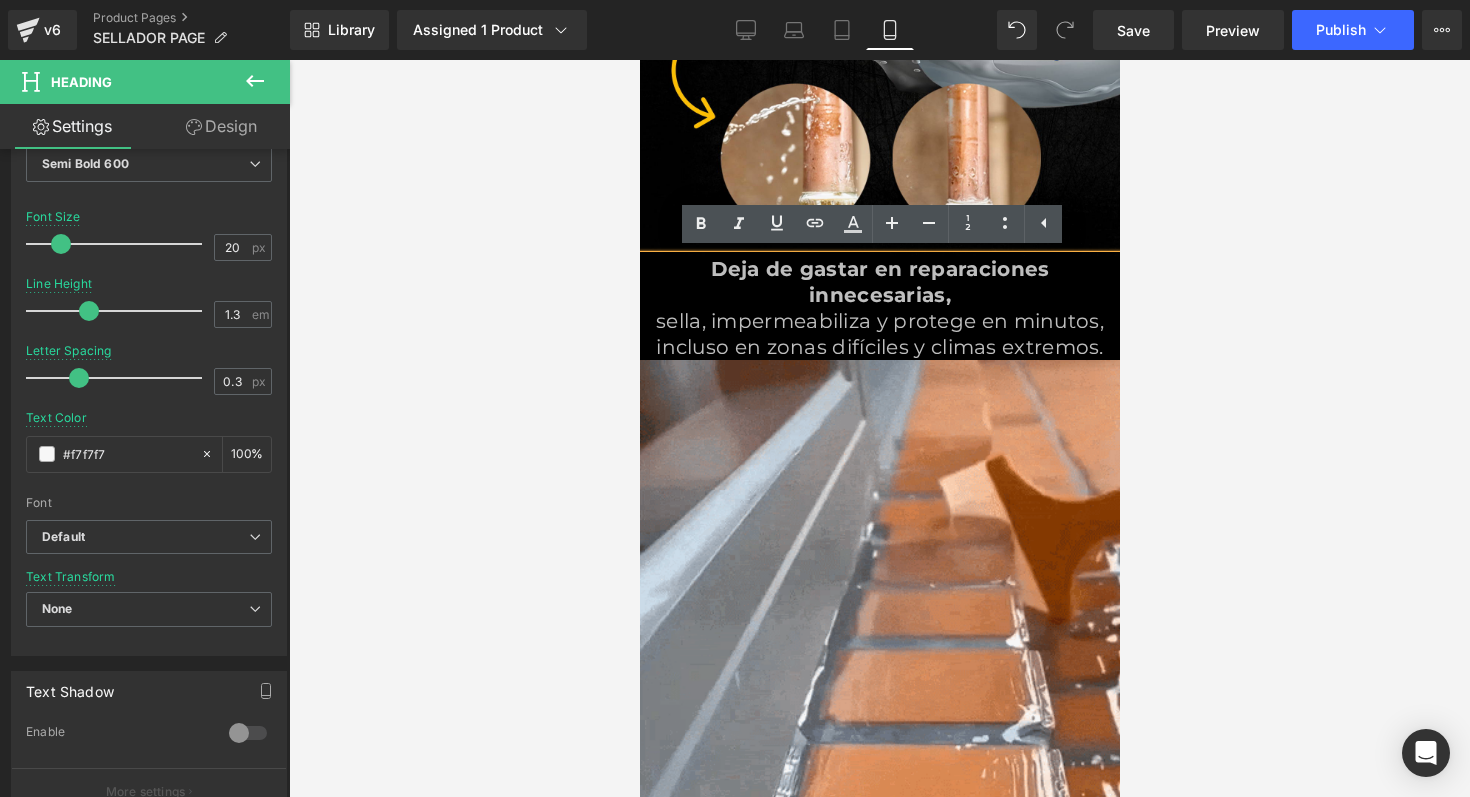 click on "sella, impermeabiliza y protege en minutos, incluso en zonas difíciles y climas extremos." at bounding box center [879, 334] 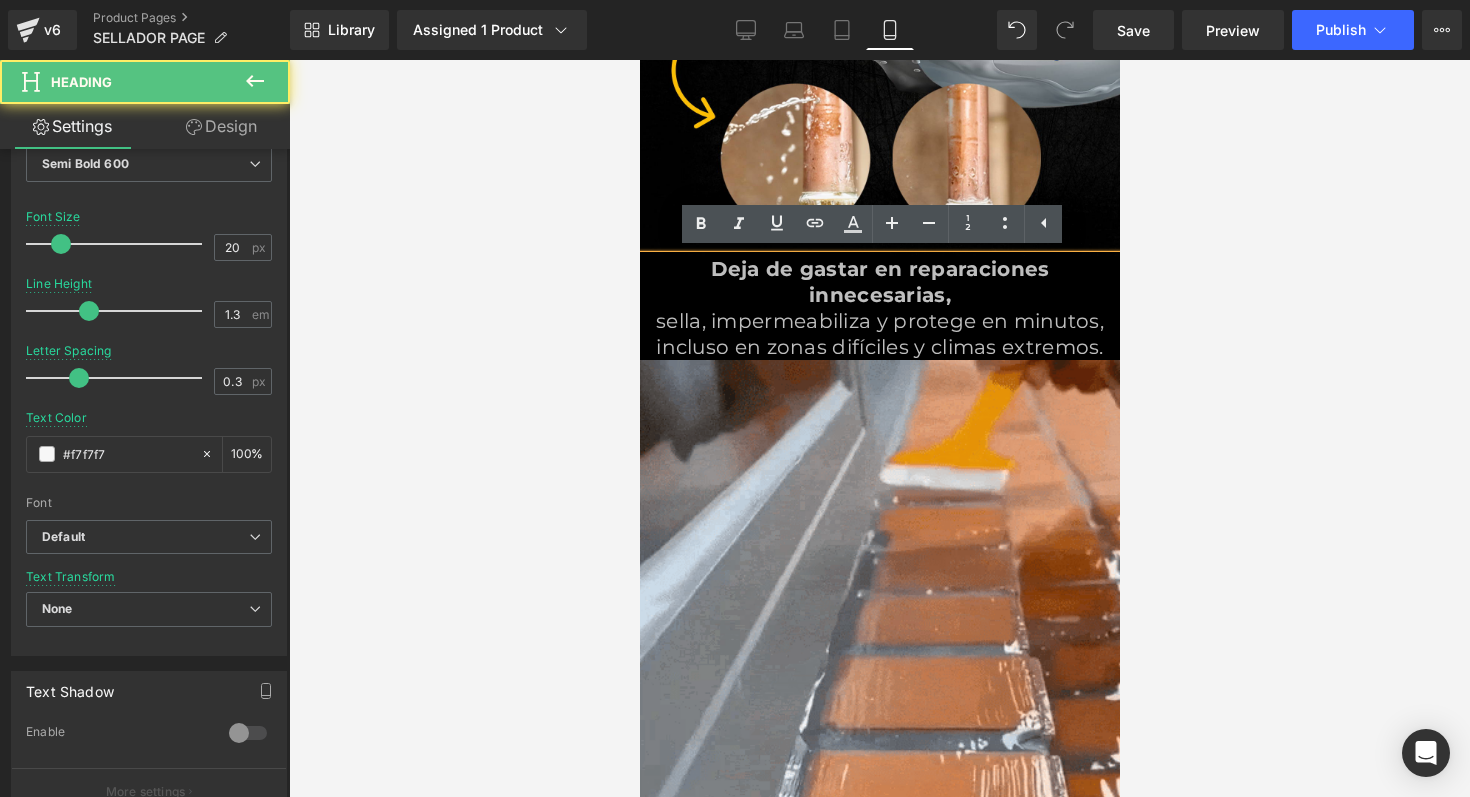 click on "sella, impermeabiliza y protege en minutos, incluso en zonas difíciles y climas extremos." at bounding box center [879, 334] 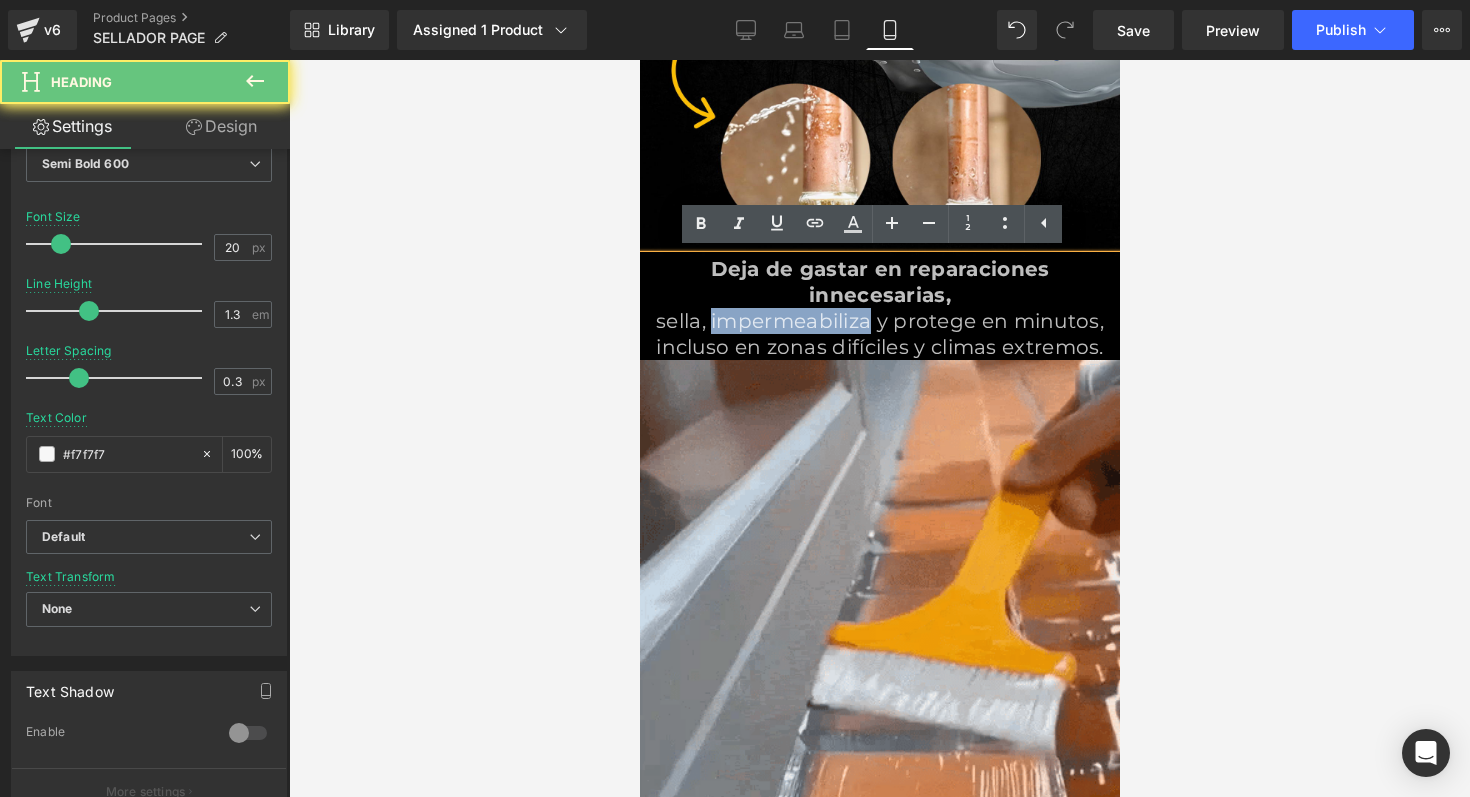 click on "sella, impermeabiliza y protege en minutos, incluso en zonas difíciles y climas extremos." at bounding box center (879, 334) 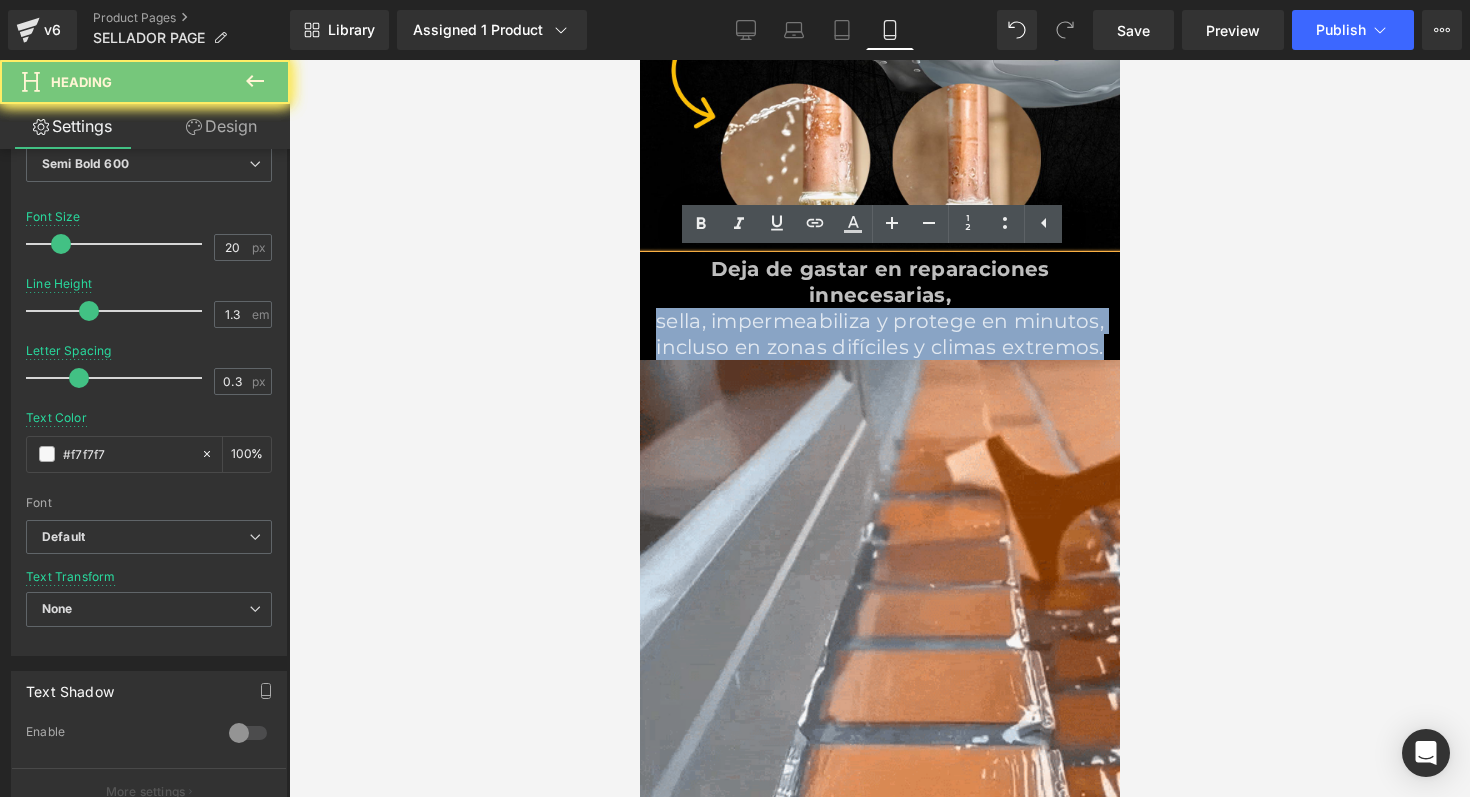 click on "sella, impermeabiliza y protege en minutos, incluso en zonas difíciles y climas extremos." at bounding box center (879, 334) 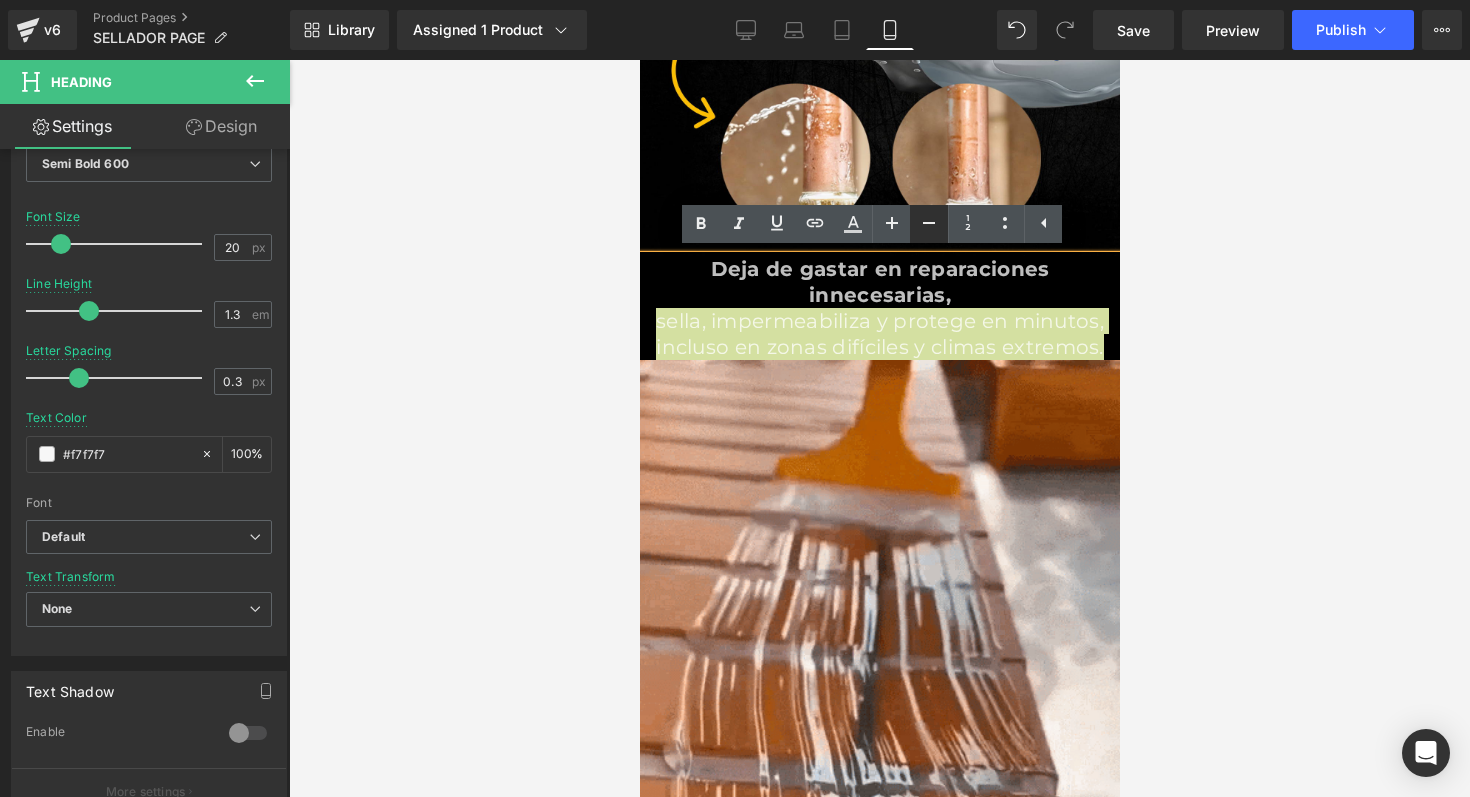 click 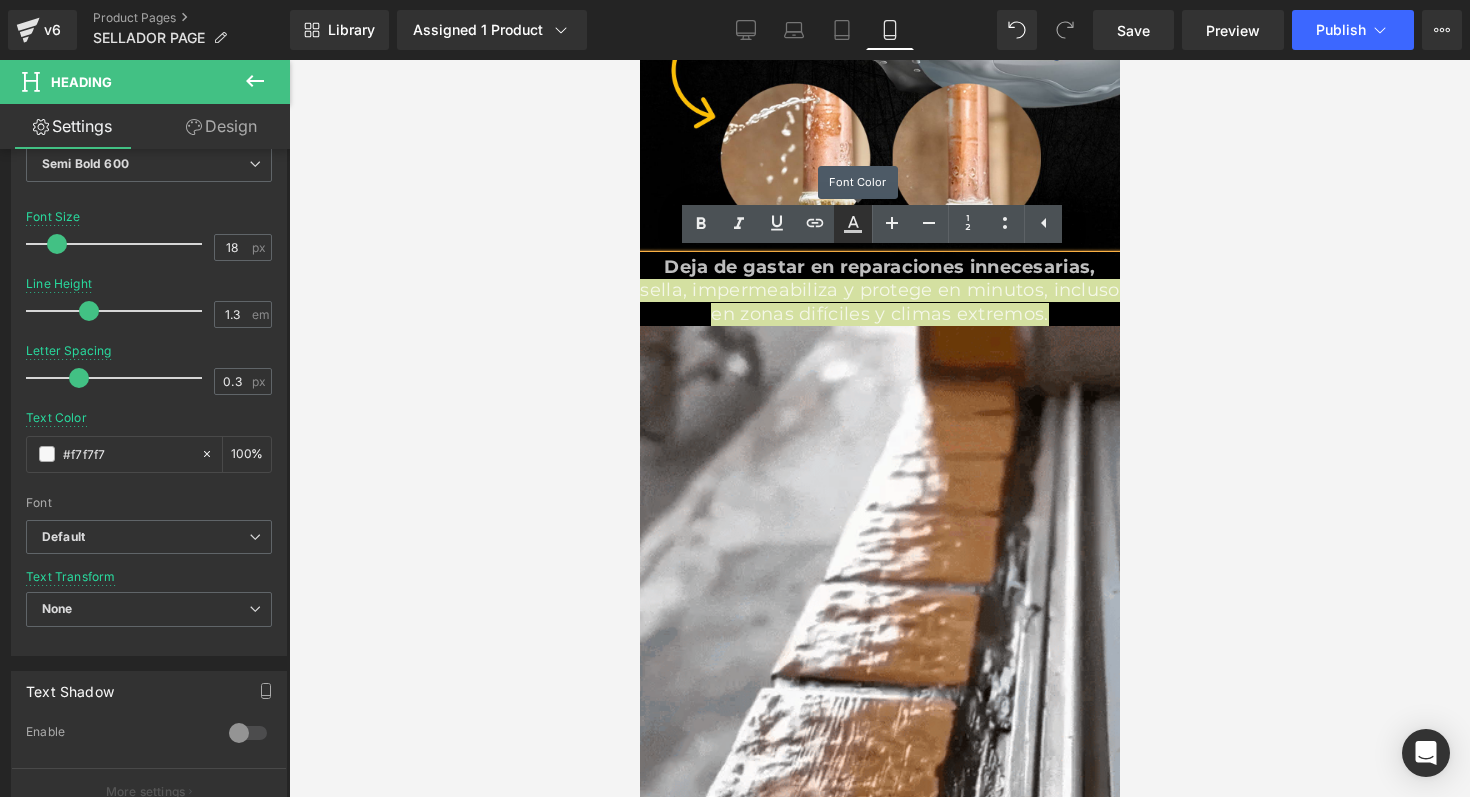click 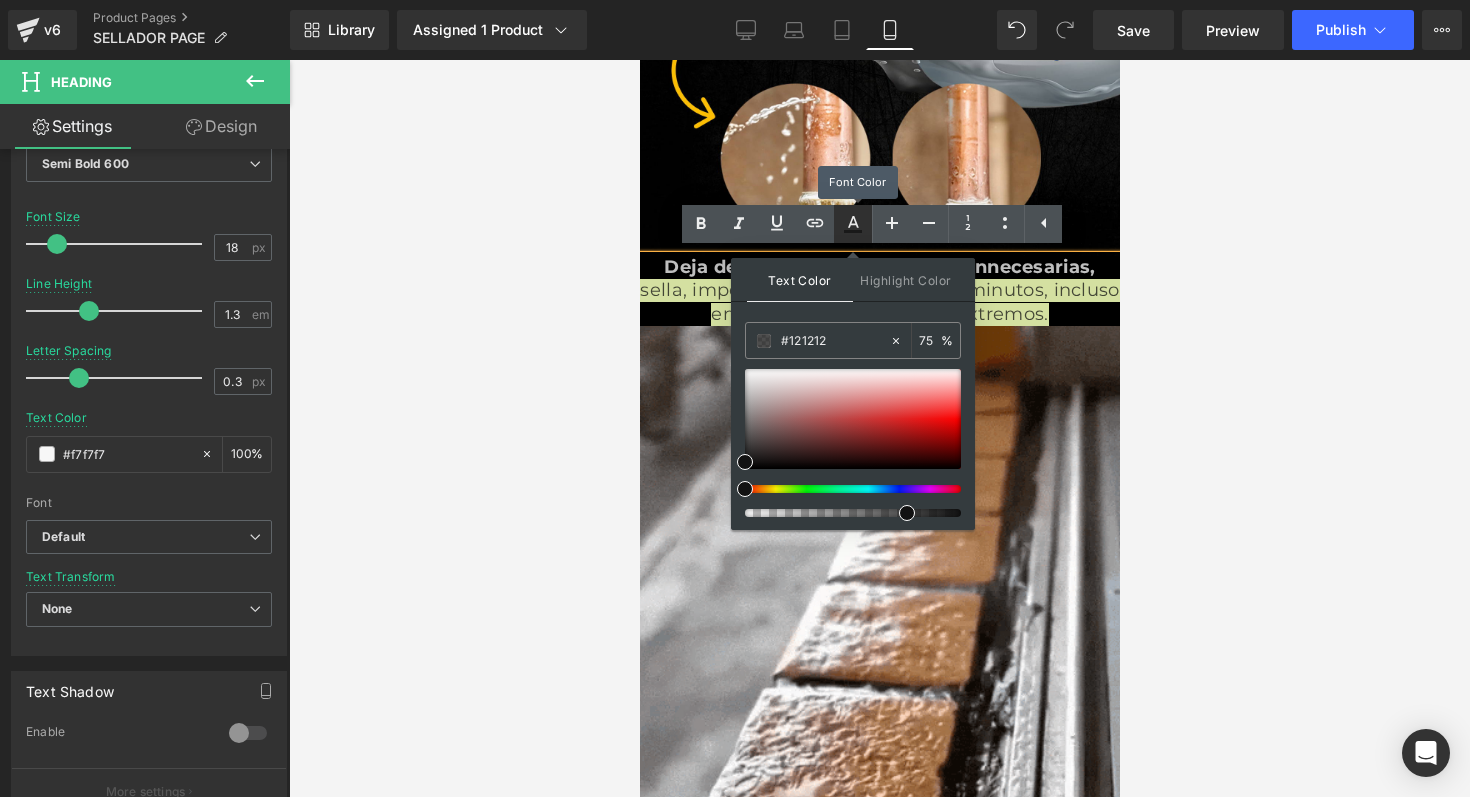 click 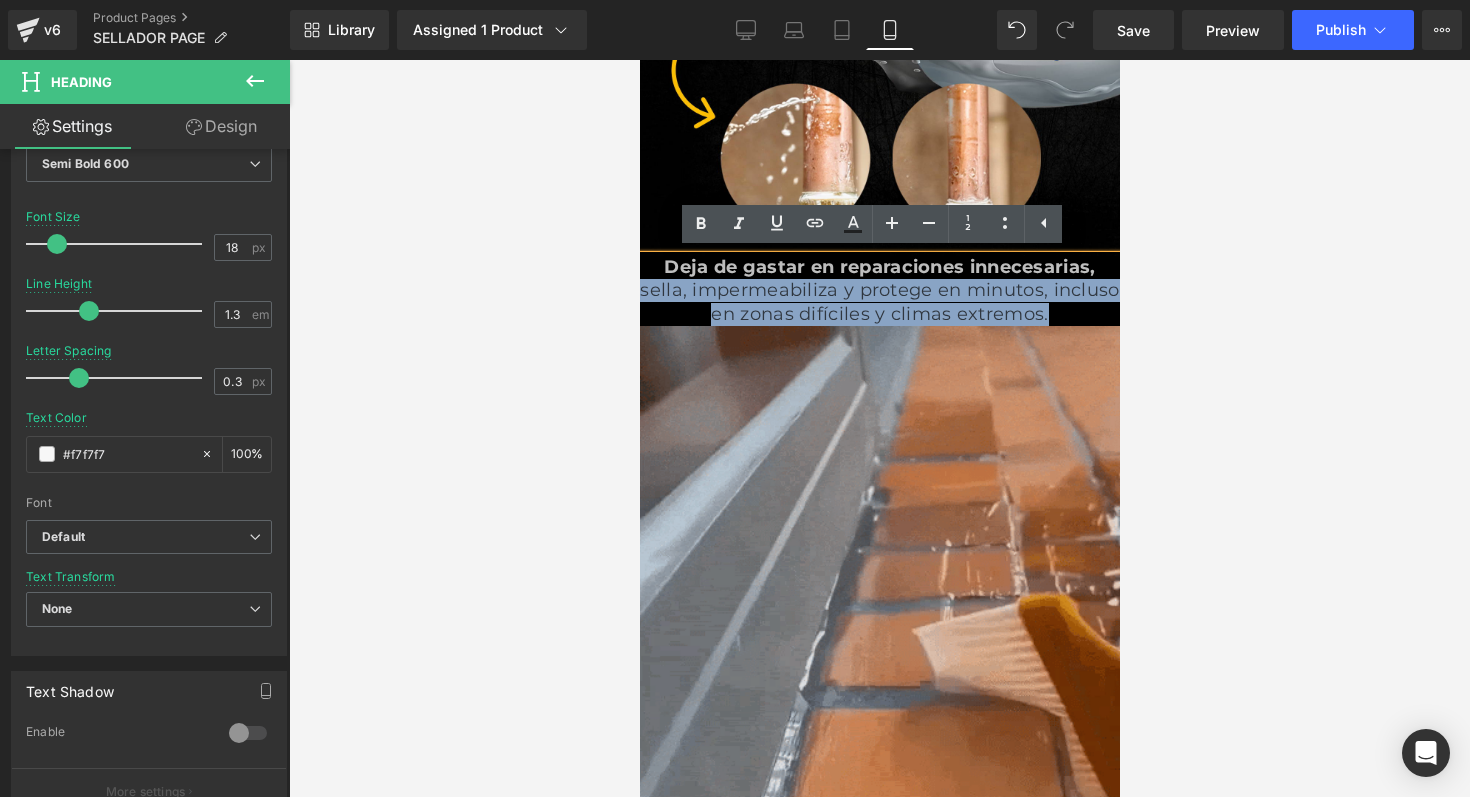 click at bounding box center [879, 626] 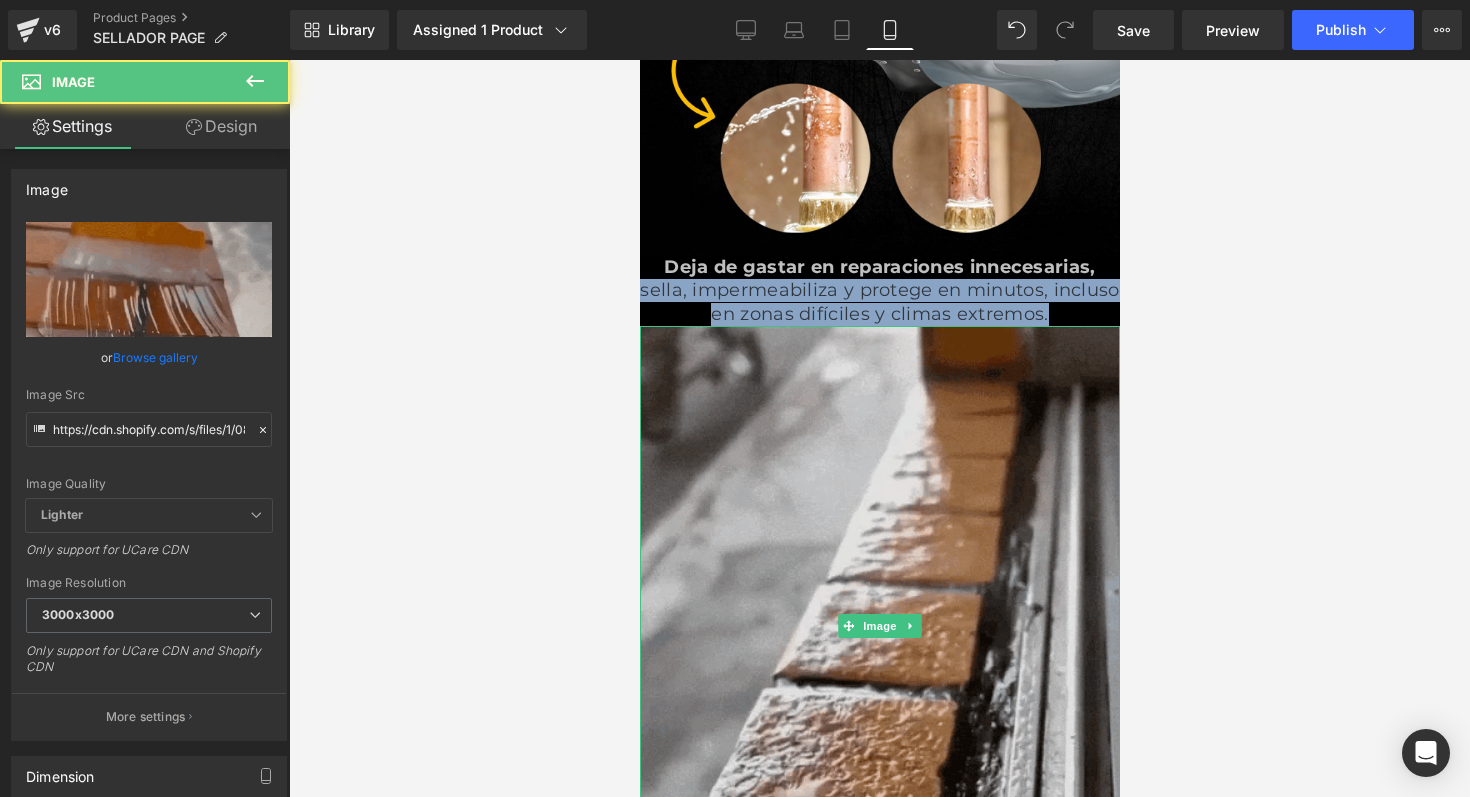 click at bounding box center (879, 626) 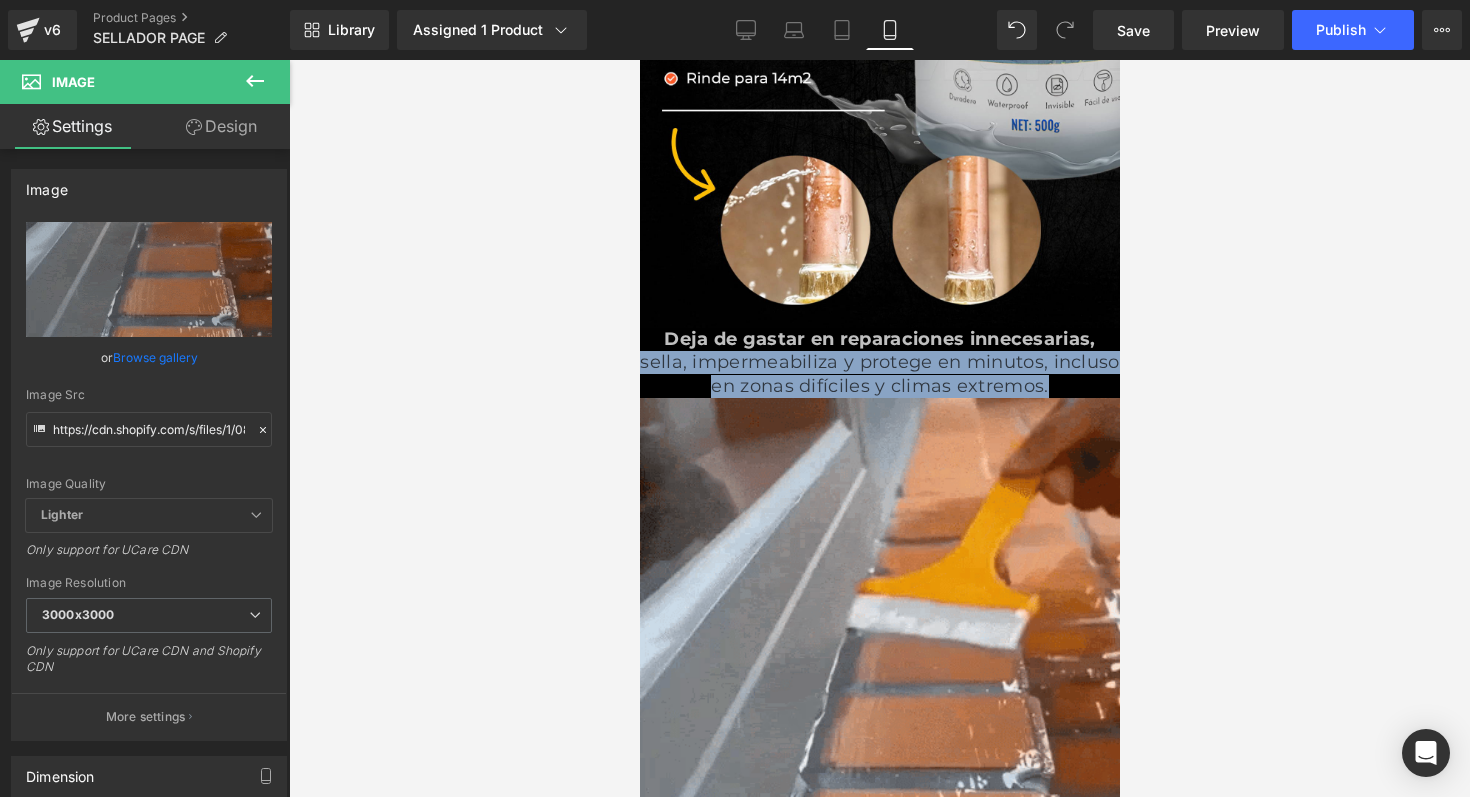 scroll, scrollTop: 1164, scrollLeft: 0, axis: vertical 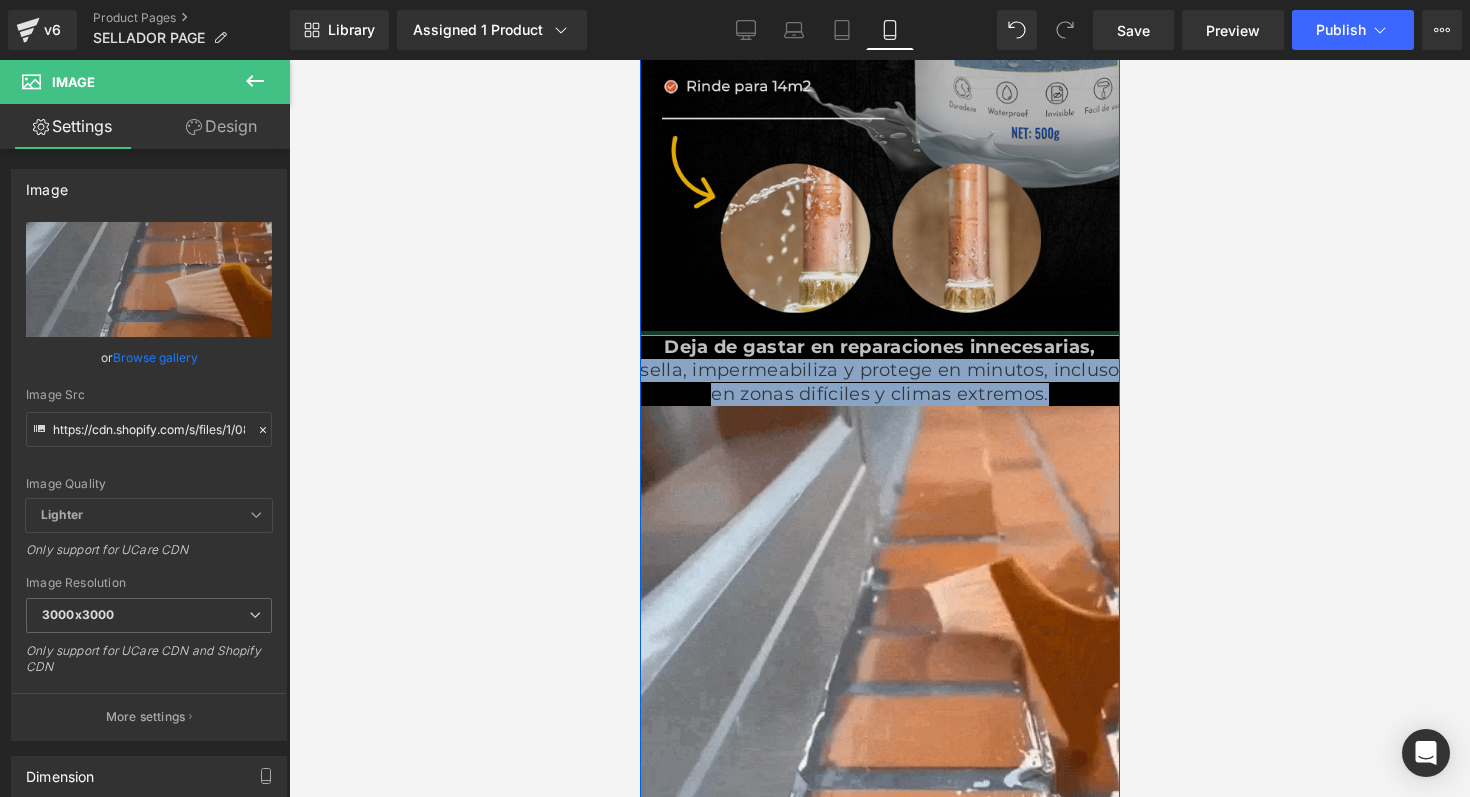 click at bounding box center (879, 333) 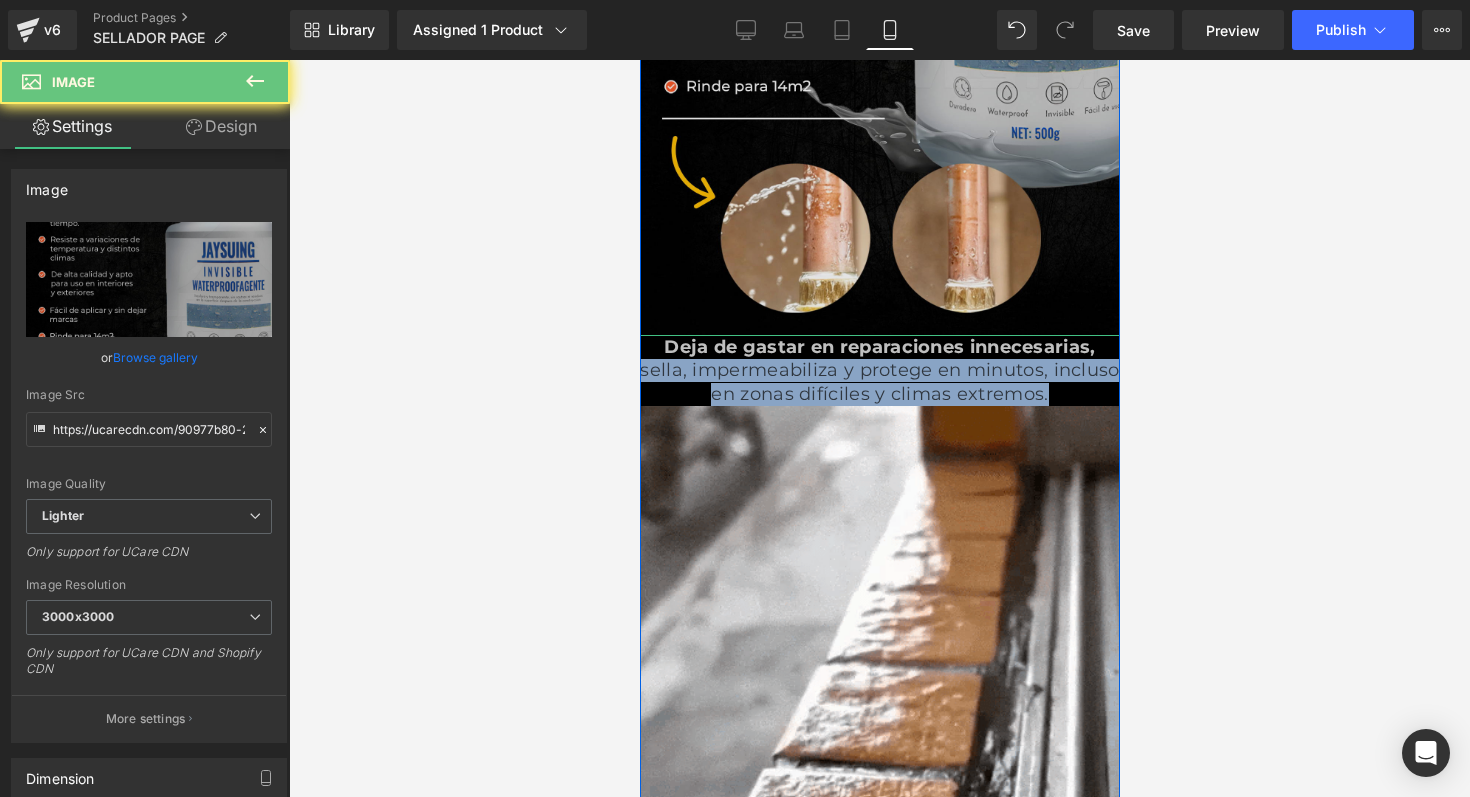 click at bounding box center [879, -24] 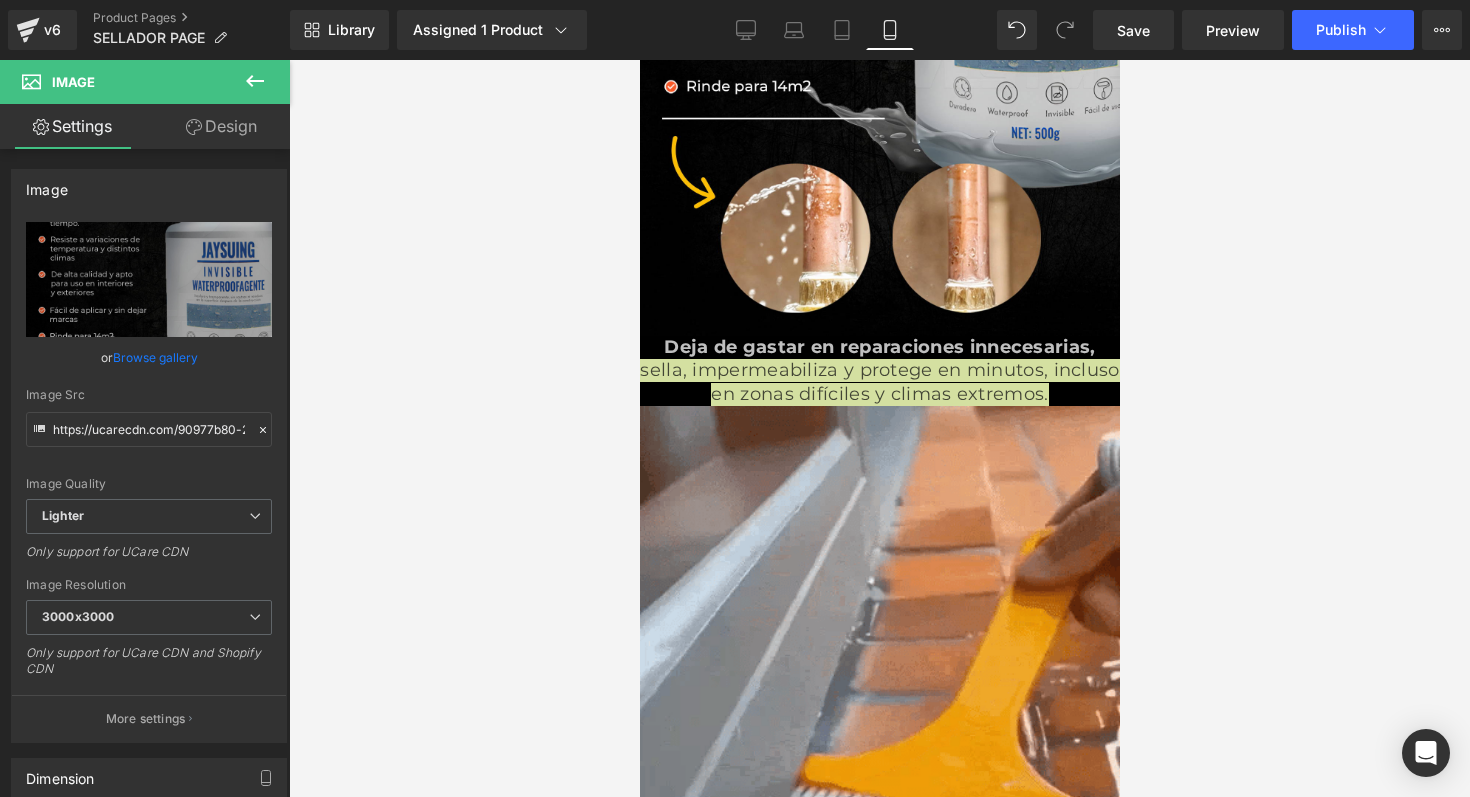 click at bounding box center (879, 428) 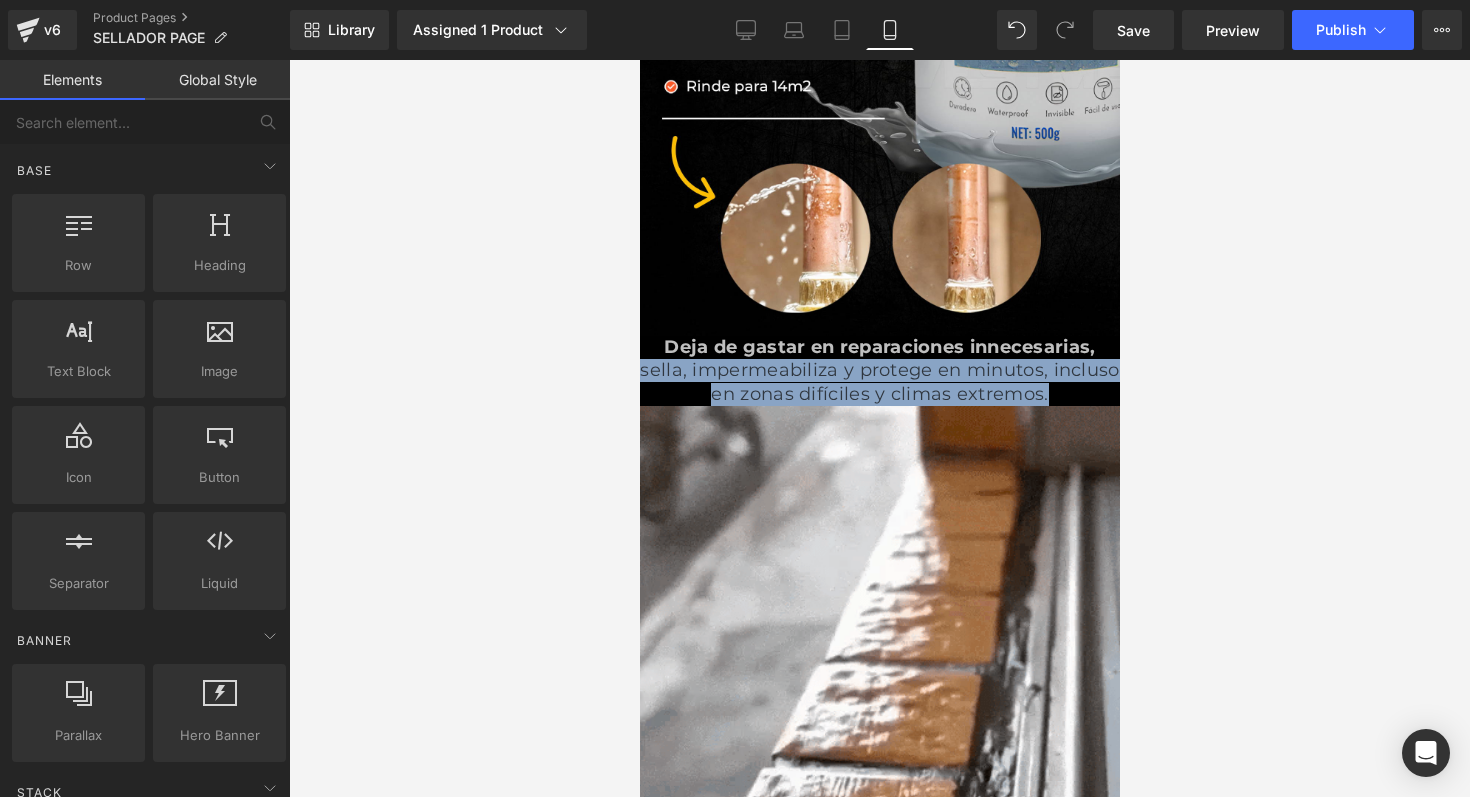 click on "sella, impermeabiliza y protege en minutos, incluso en zonas difíciles y climas extremos." at bounding box center (878, 381) 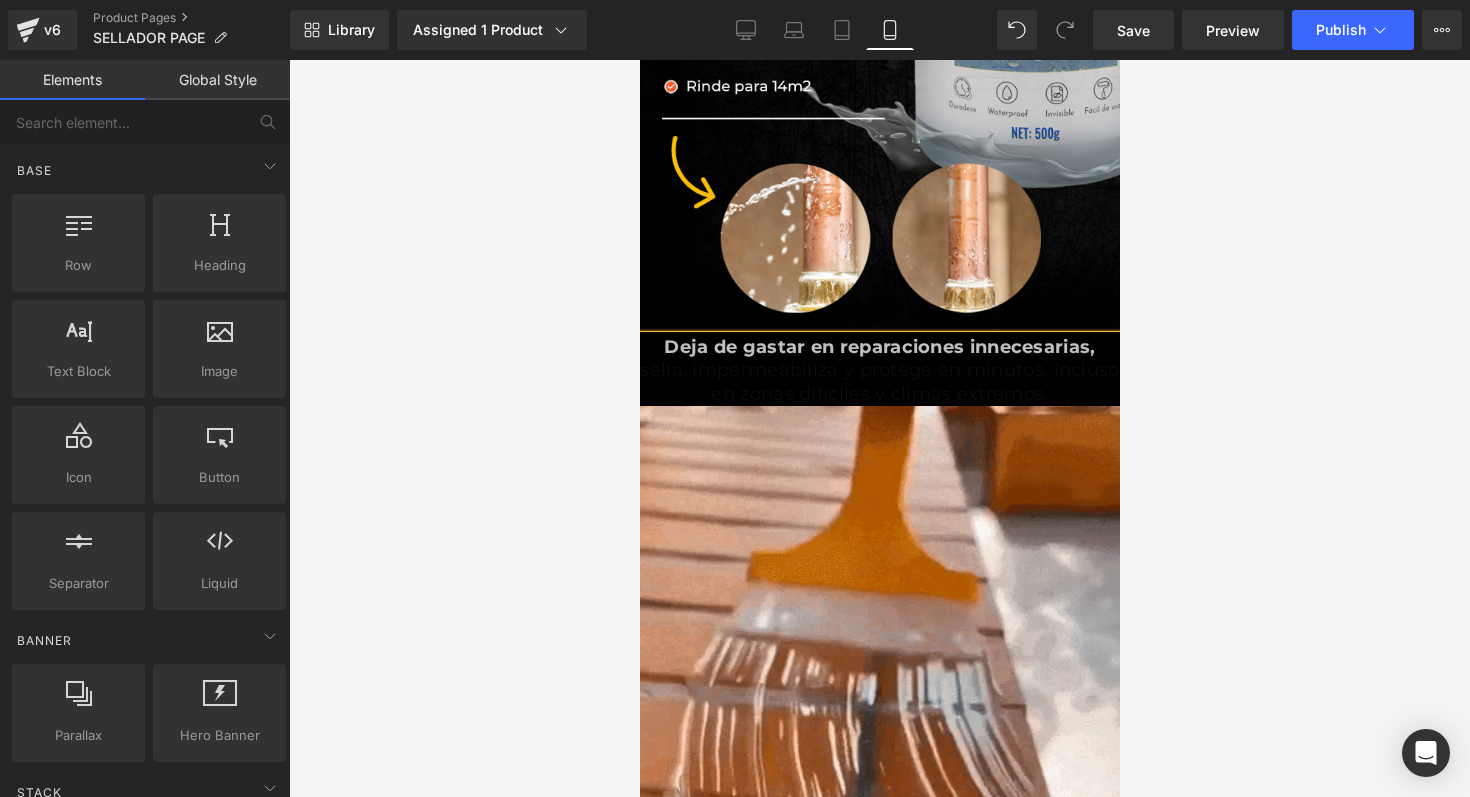 click on "sella, impermeabiliza y protege en minutos, incluso en zonas difíciles y climas extremos." at bounding box center (878, 381) 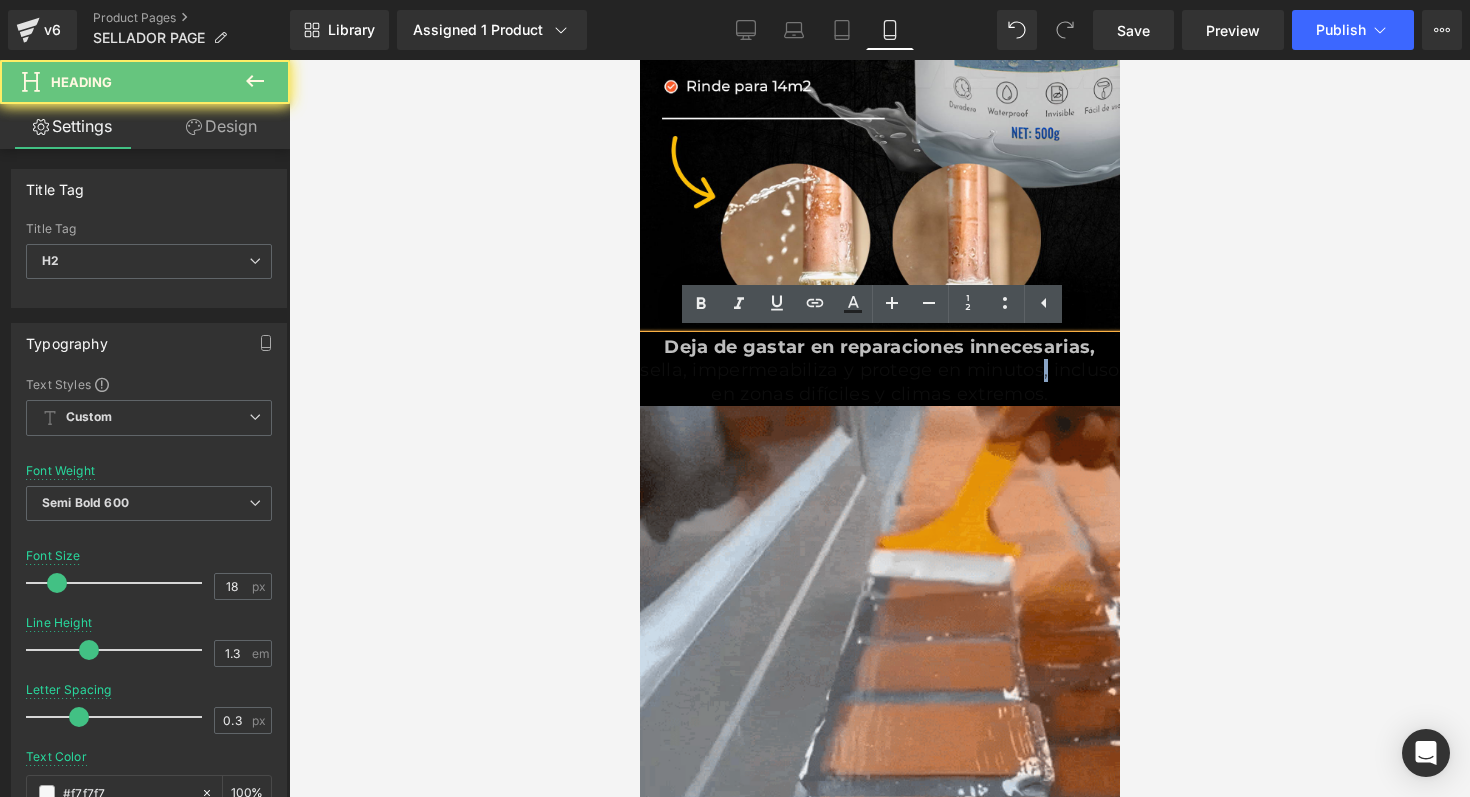 click on "sella, impermeabiliza y protege en minutos, incluso en zonas difíciles y climas extremos." at bounding box center (878, 381) 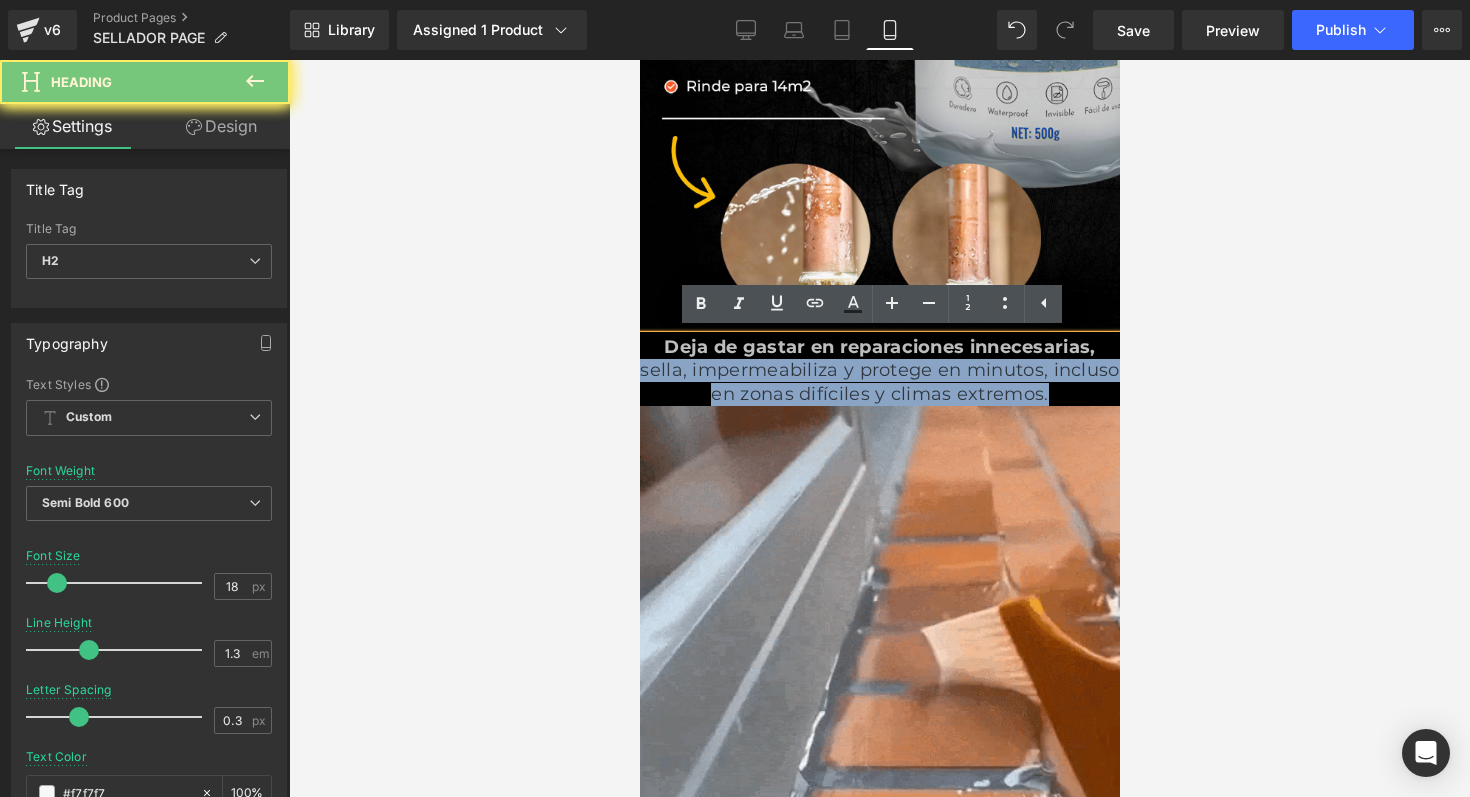 click on "sella, impermeabiliza y protege en minutos, incluso en zonas difíciles y climas extremos." at bounding box center (878, 381) 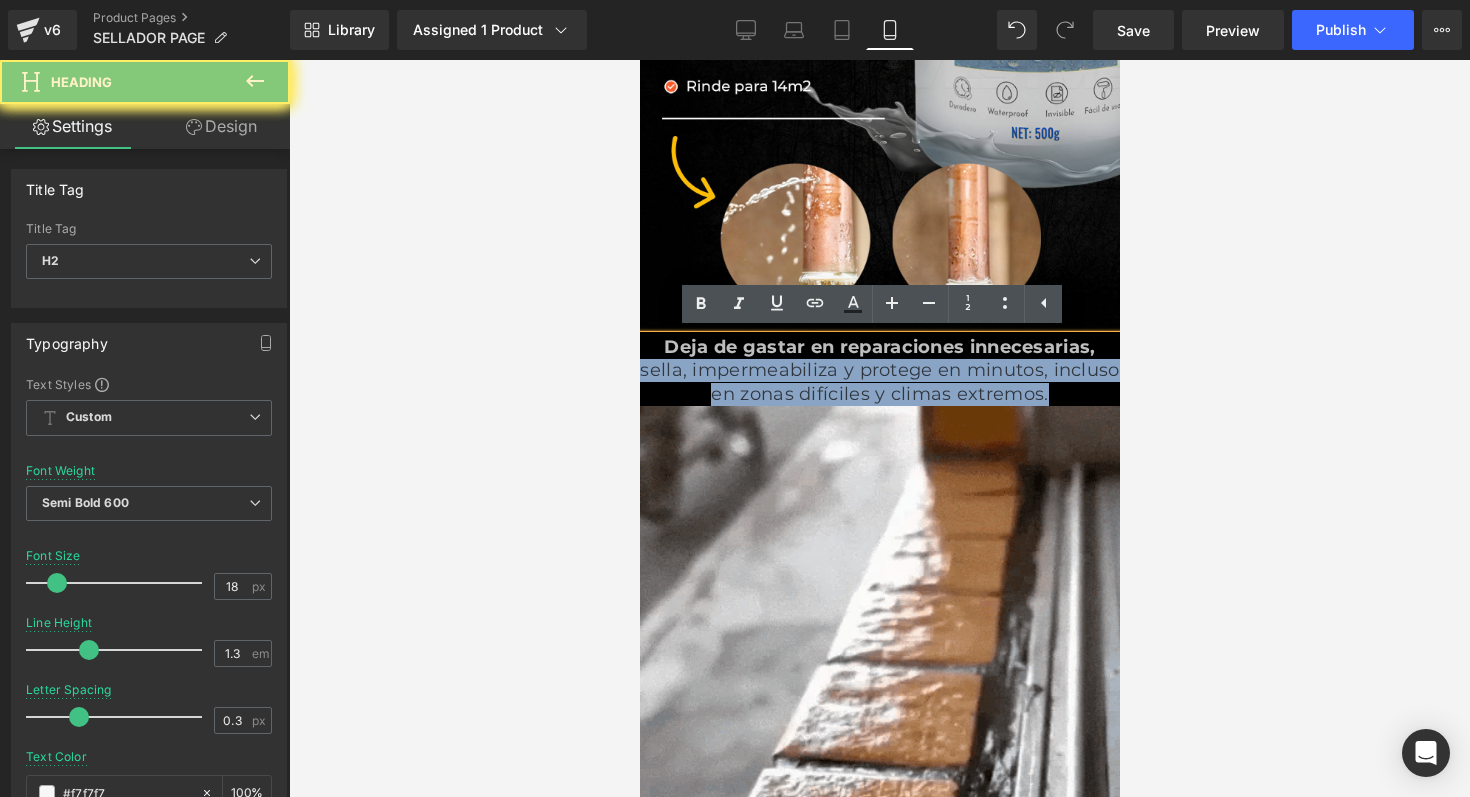 click on "sella, impermeabiliza y protege en minutos, incluso en zonas difíciles y climas extremos." at bounding box center (878, 381) 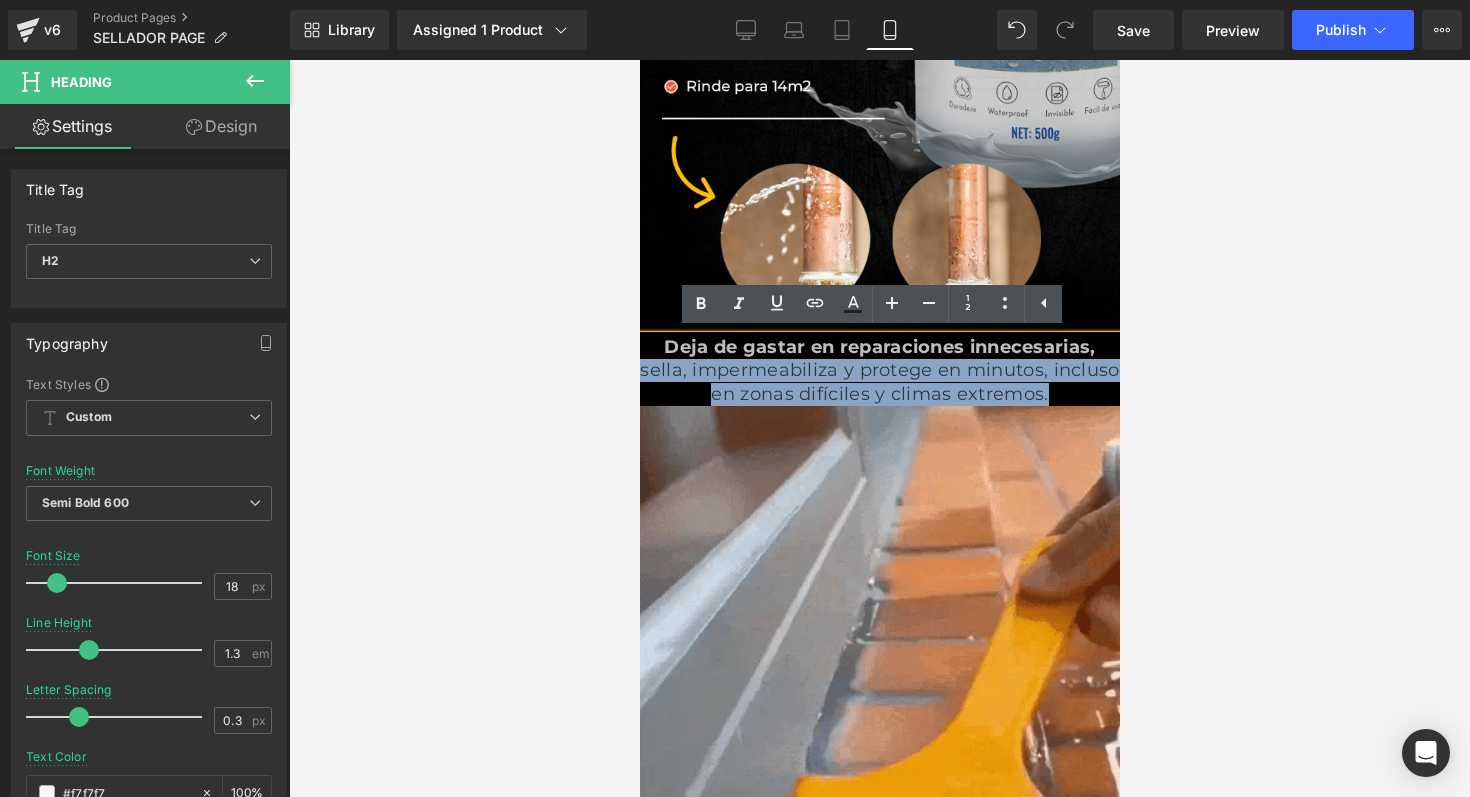 click on "sella, impermeabiliza y protege en minutos, incluso en zonas difíciles y climas extremos." at bounding box center [878, 381] 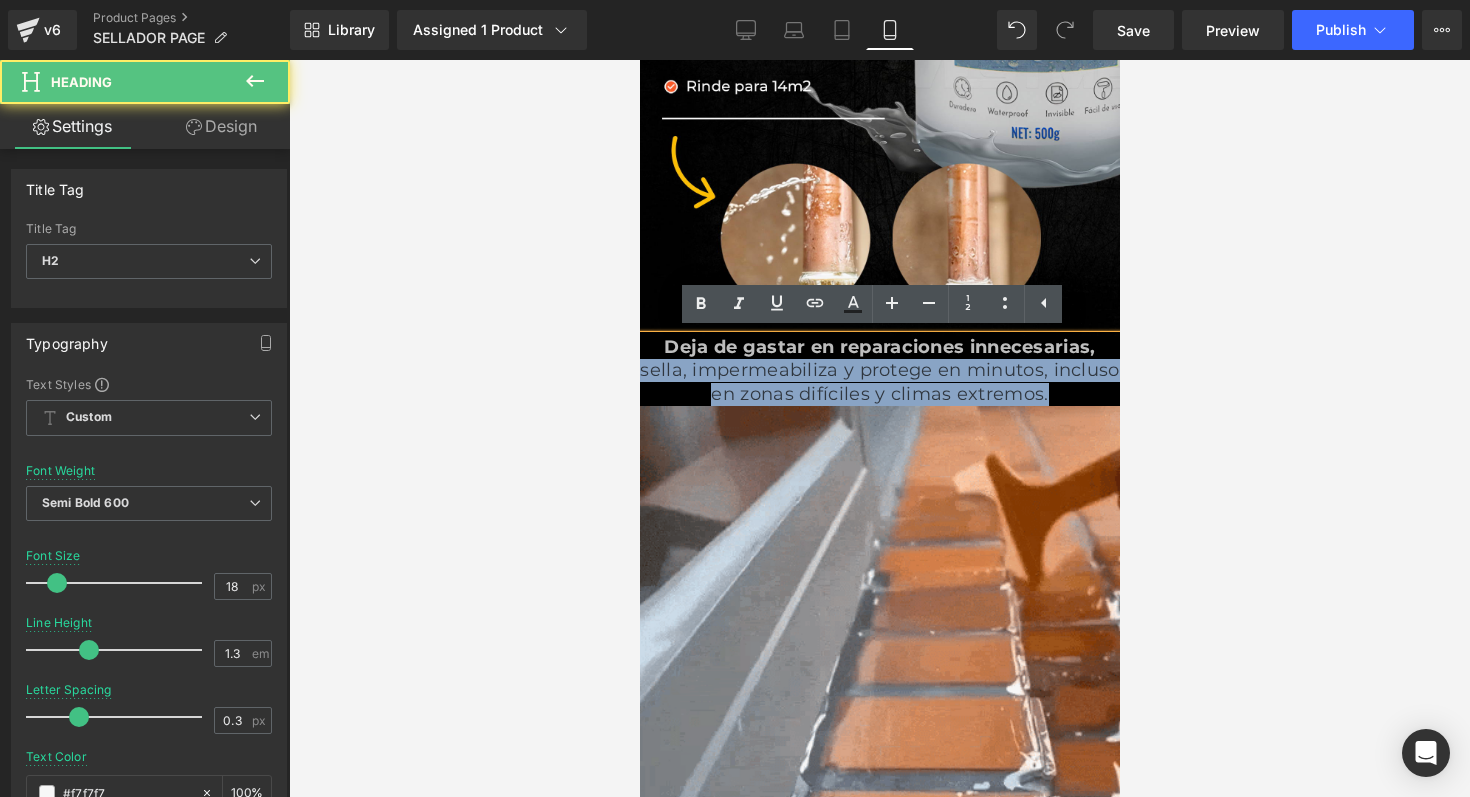 click on "sella, impermeabiliza y protege en minutos, incluso en zonas difíciles y climas extremos." at bounding box center [878, 381] 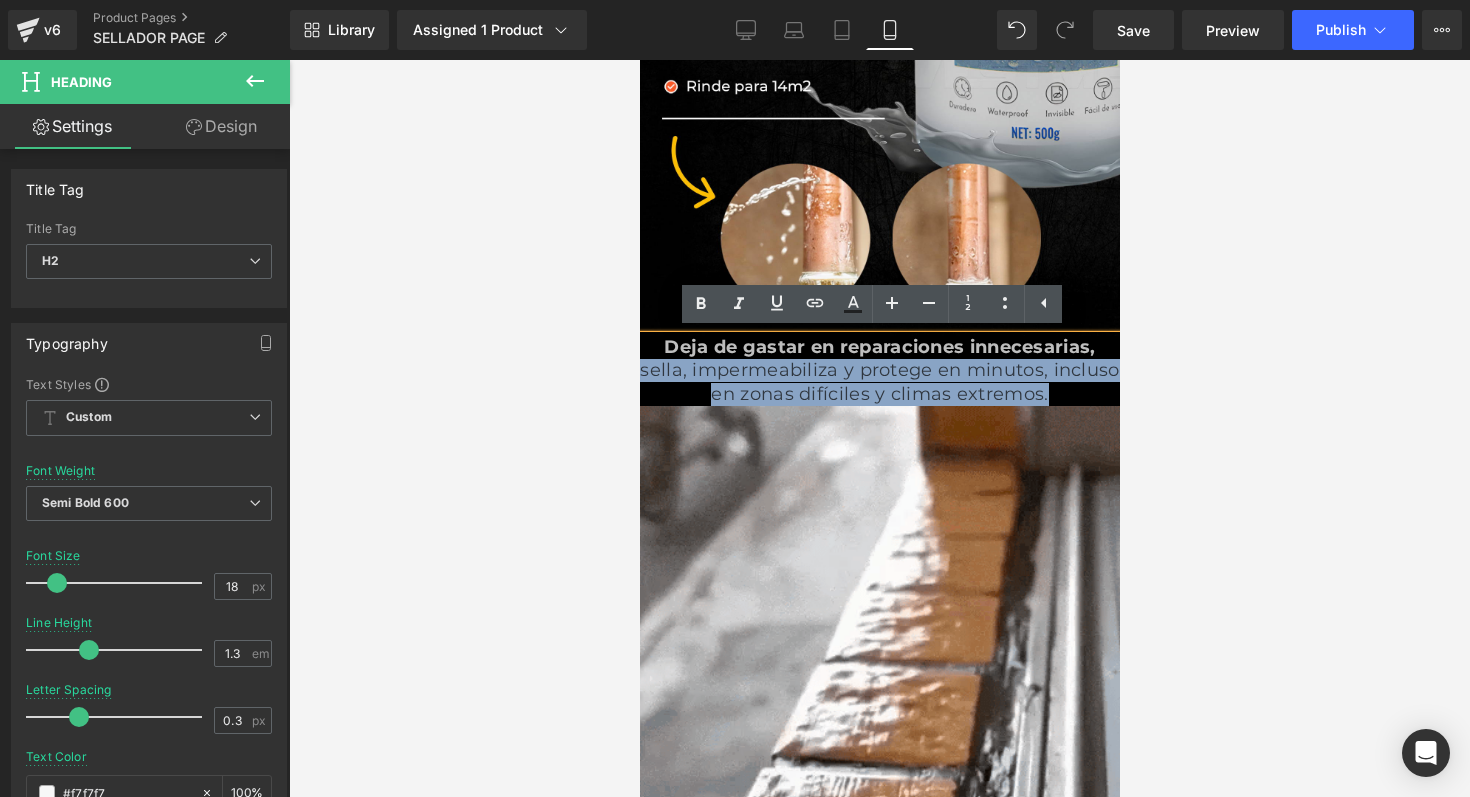 click on "sella, impermeabiliza y protege en minutos, incluso en zonas difíciles y climas extremos." at bounding box center (879, 382) 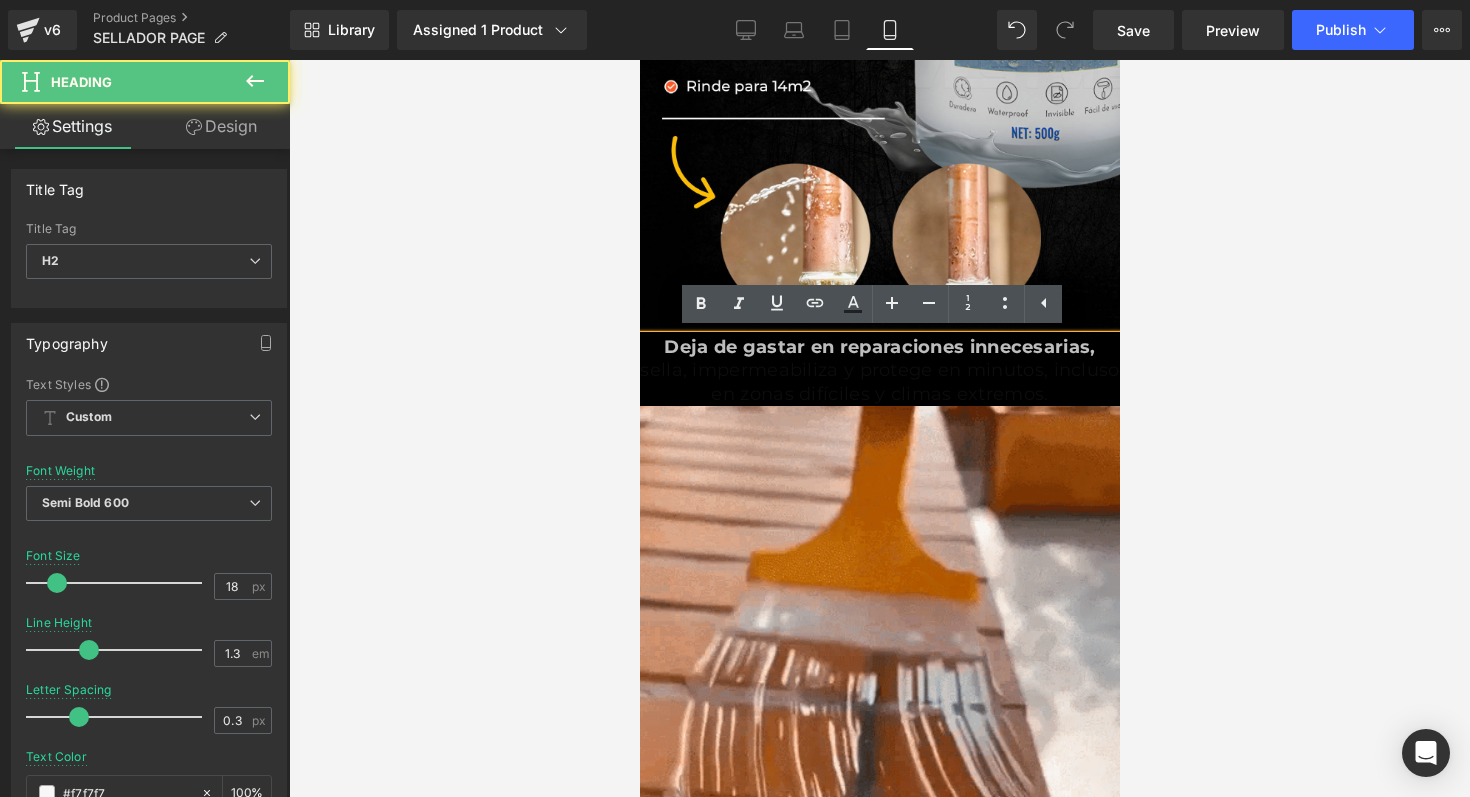 click on "sella, impermeabiliza y protege en minutos, incluso en zonas difíciles y climas extremos." at bounding box center (879, 382) 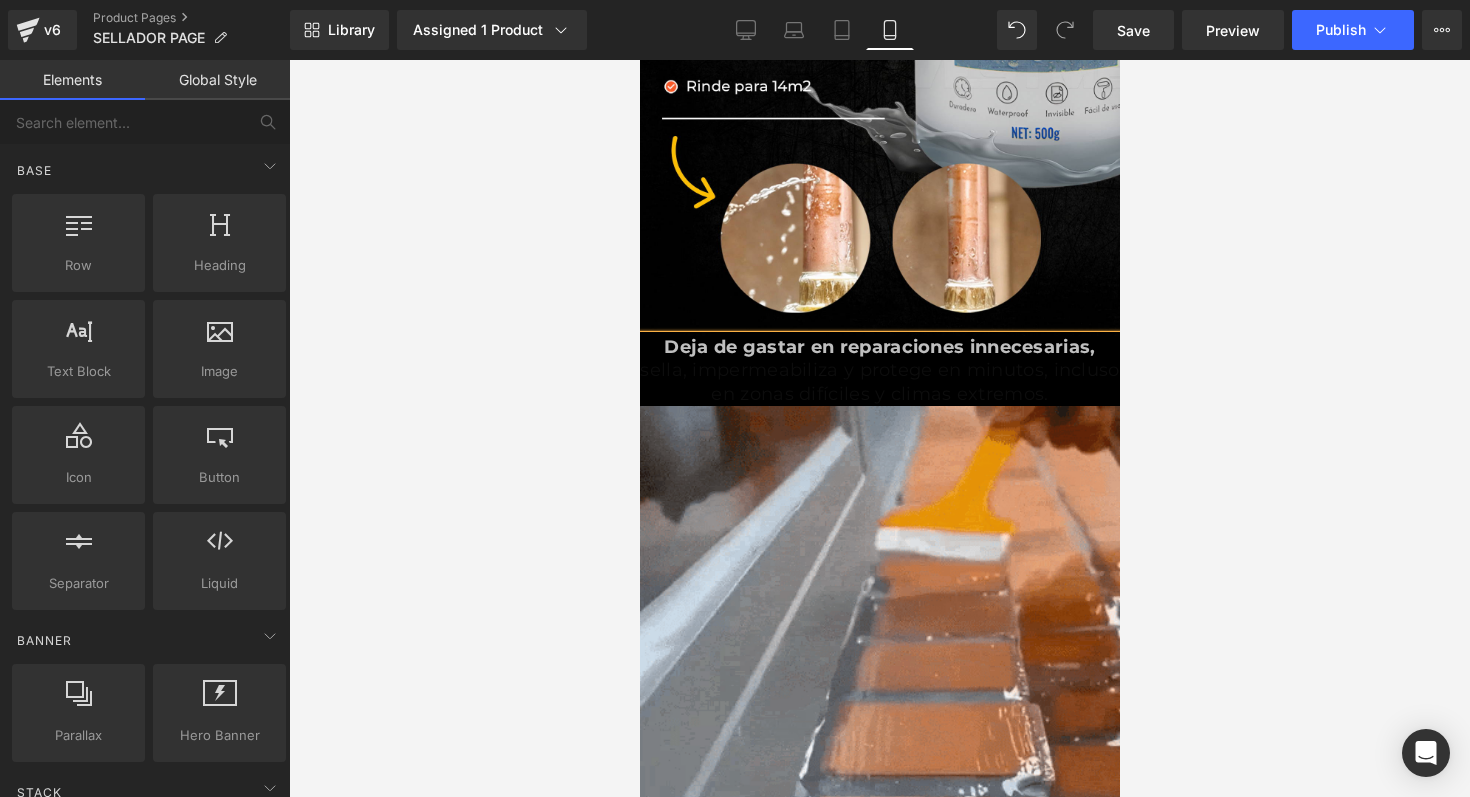 click at bounding box center (879, 428) 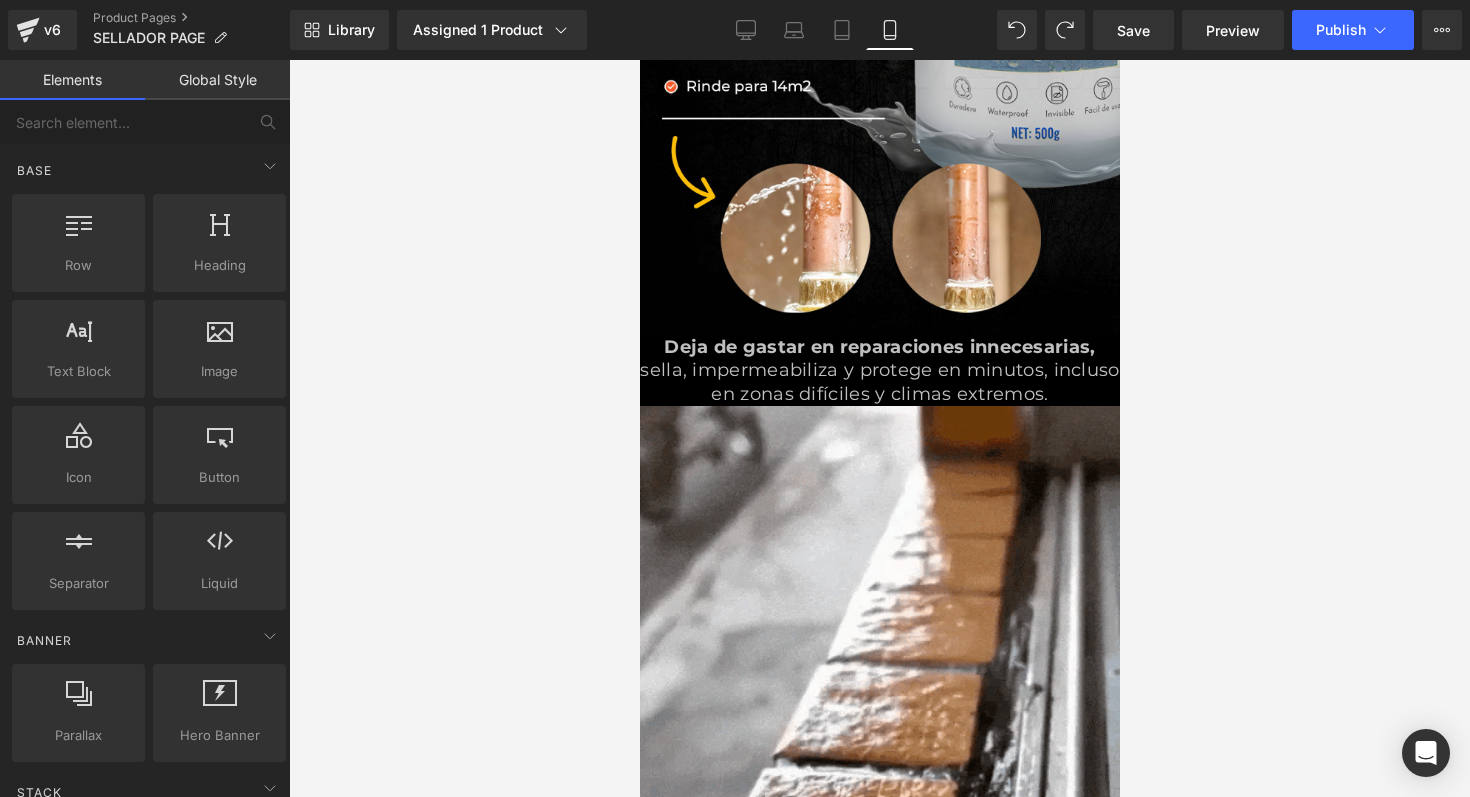 click on "Deja de gastar en reparaciones innecesarias," at bounding box center [878, 347] 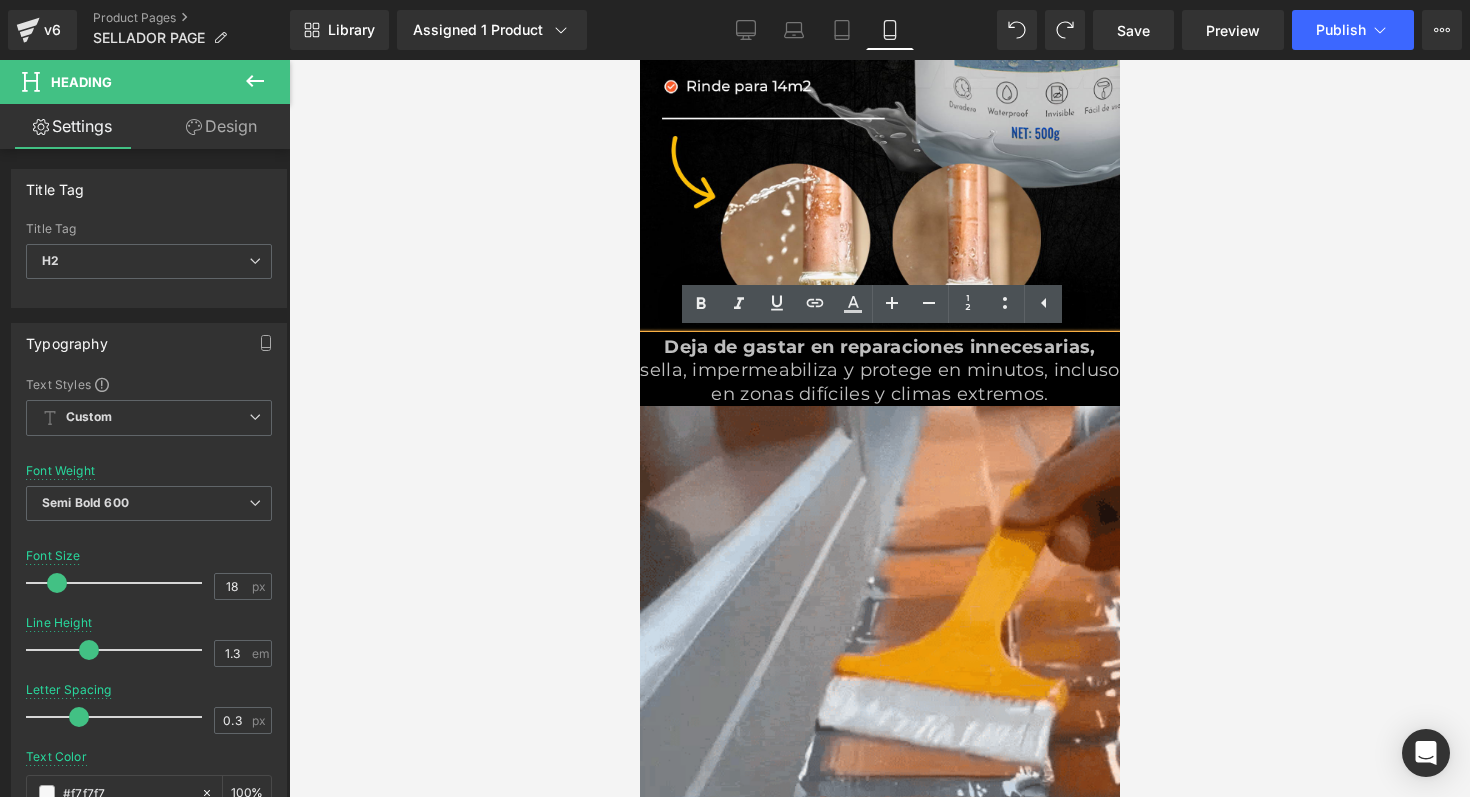 drag, startPoint x: 1018, startPoint y: 393, endPoint x: 665, endPoint y: 332, distance: 358.23178 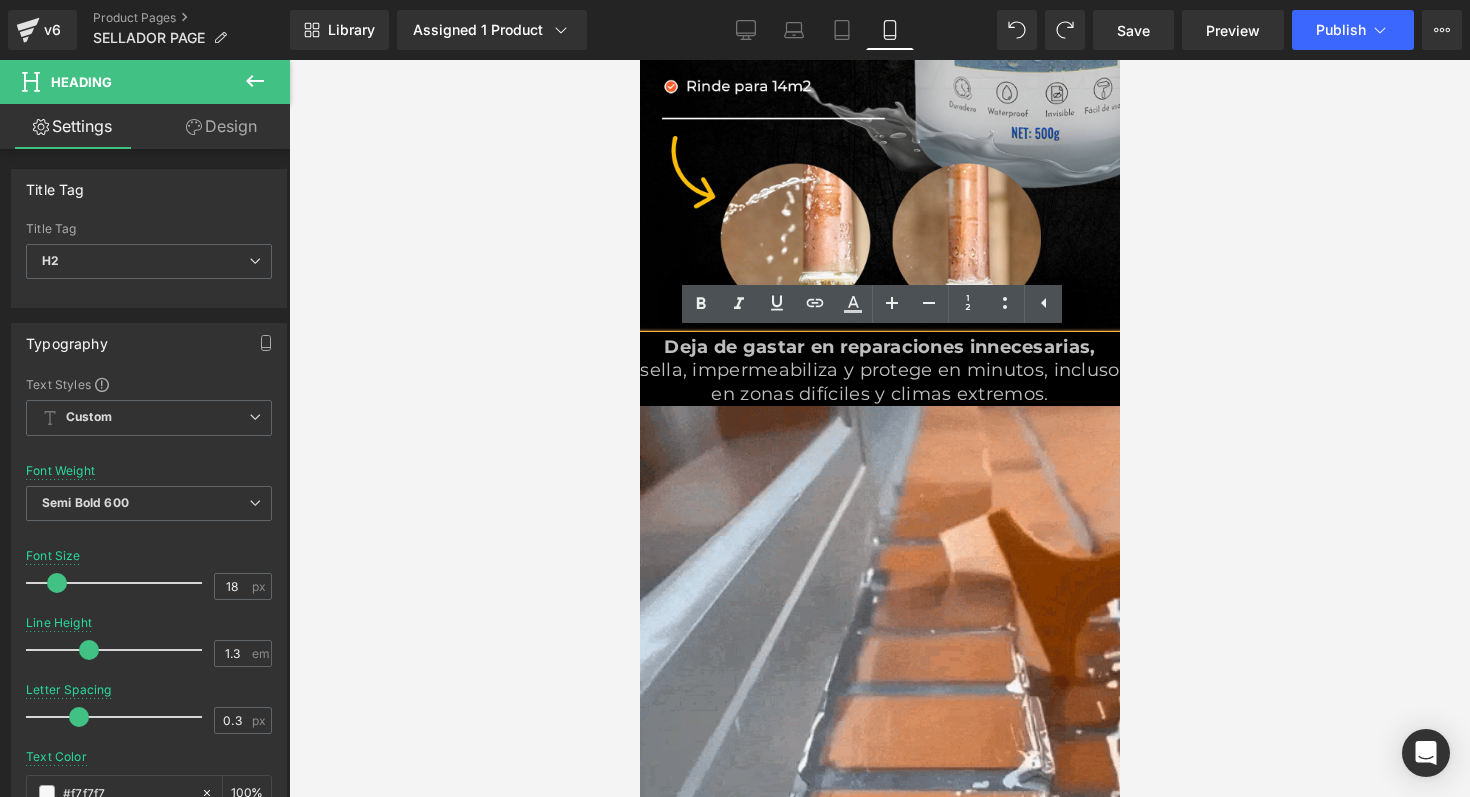 click on "Deja de gastar en reparaciones innecesarias, sella, impermeabiliza y protege en minutos, incluso en zonas difíciles y climas extremos." at bounding box center (879, 371) 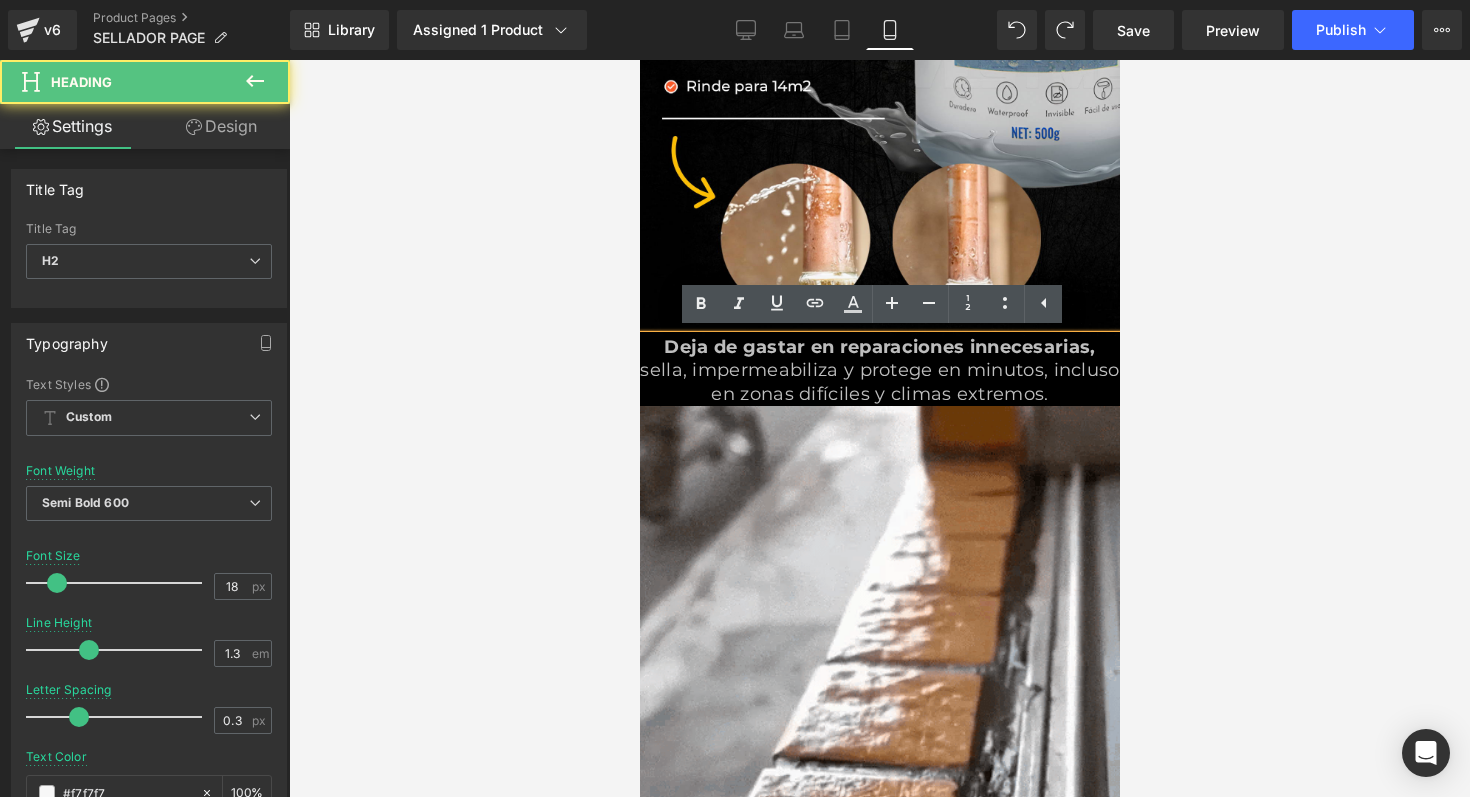 click on "Deja de gastar en reparaciones innecesarias," at bounding box center [878, 347] 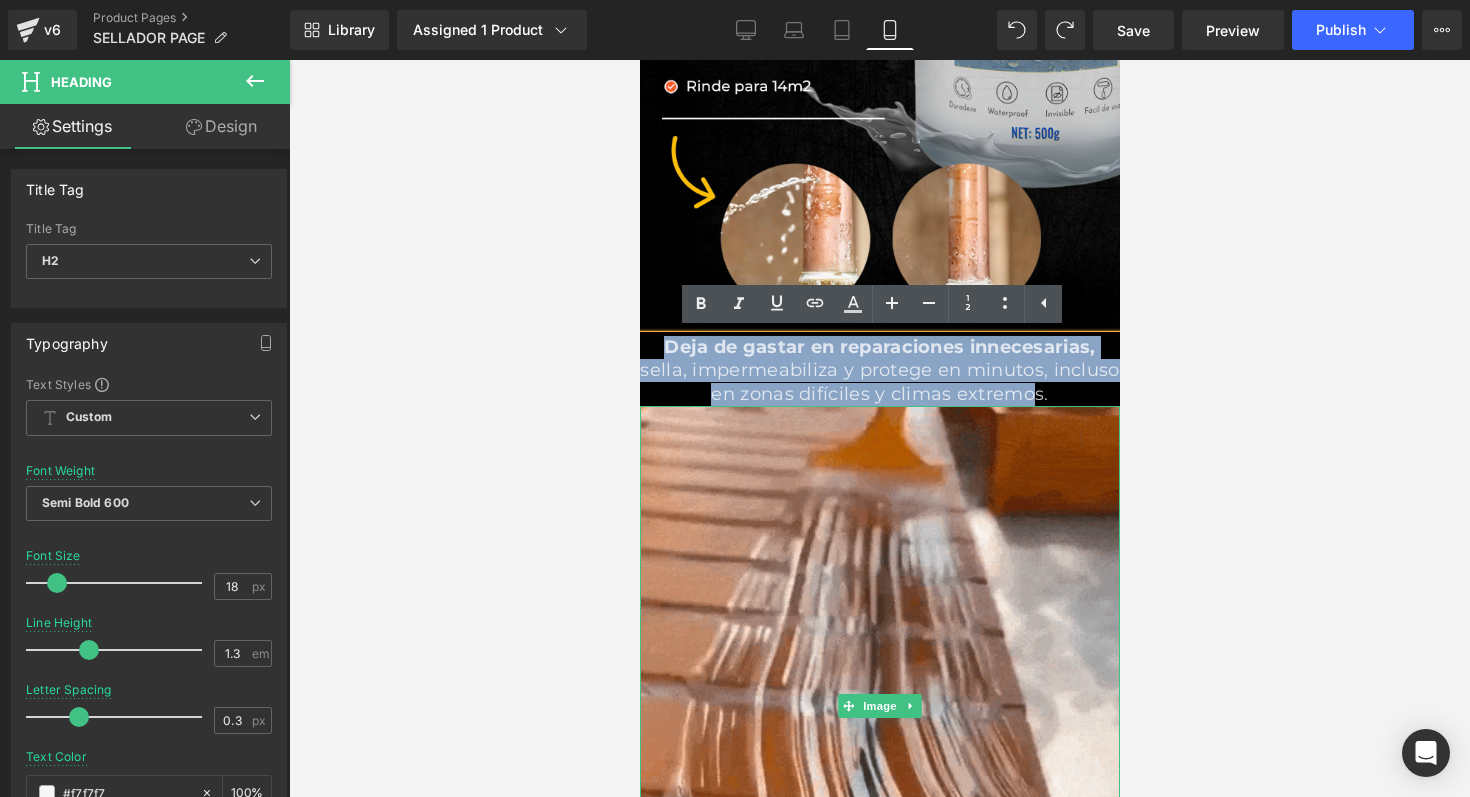 drag, startPoint x: 670, startPoint y: 349, endPoint x: 994, endPoint y: 405, distance: 328.8039 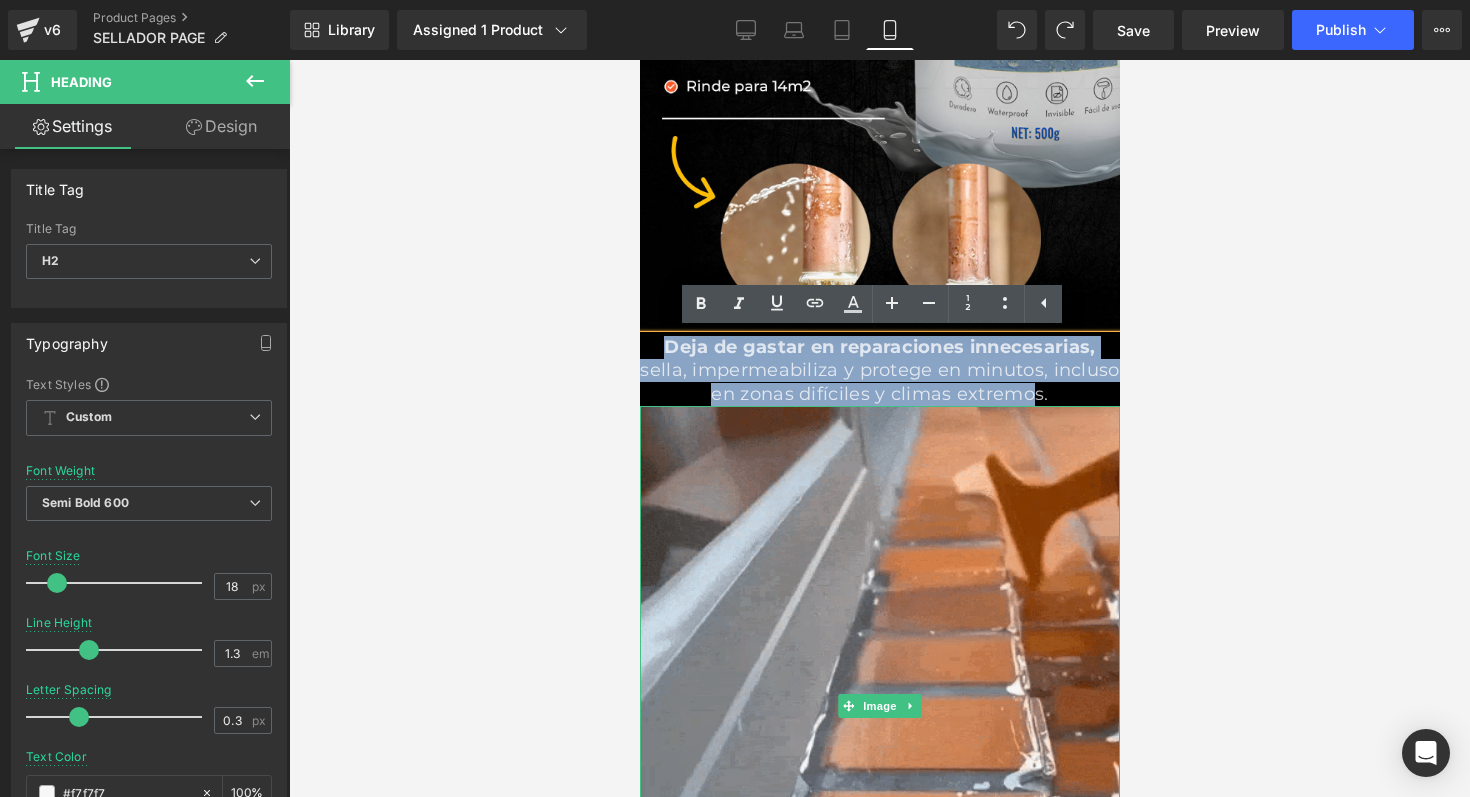 click on "Image         Image
Deja de gastar en reparaciones innecesarias, sella, impermeabiliza y protege en minutos, incluso en zonas difíciles y climas extremos.
Heading         Image" at bounding box center [879, -49] 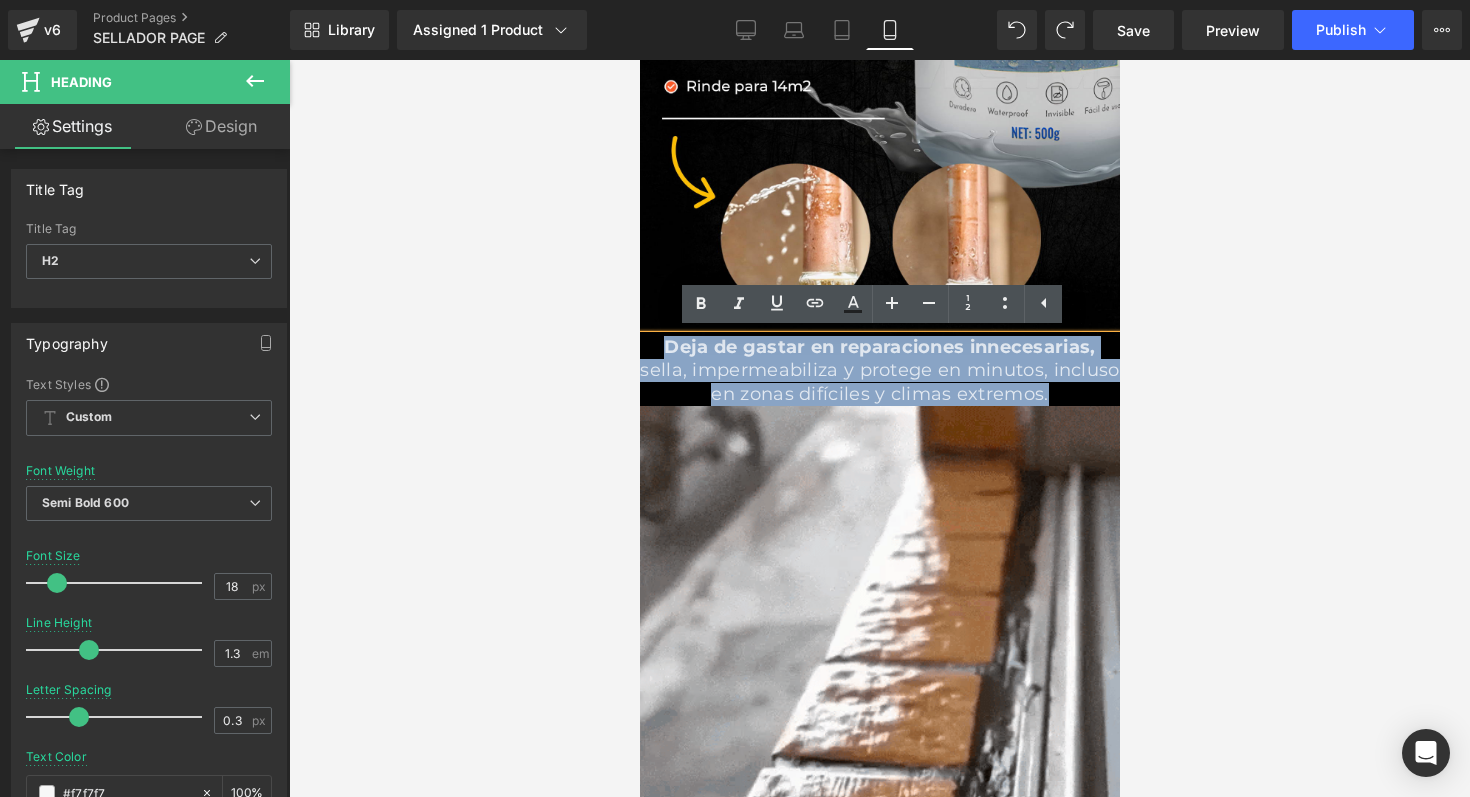 drag, startPoint x: 1011, startPoint y: 399, endPoint x: 649, endPoint y: 349, distance: 365.43674 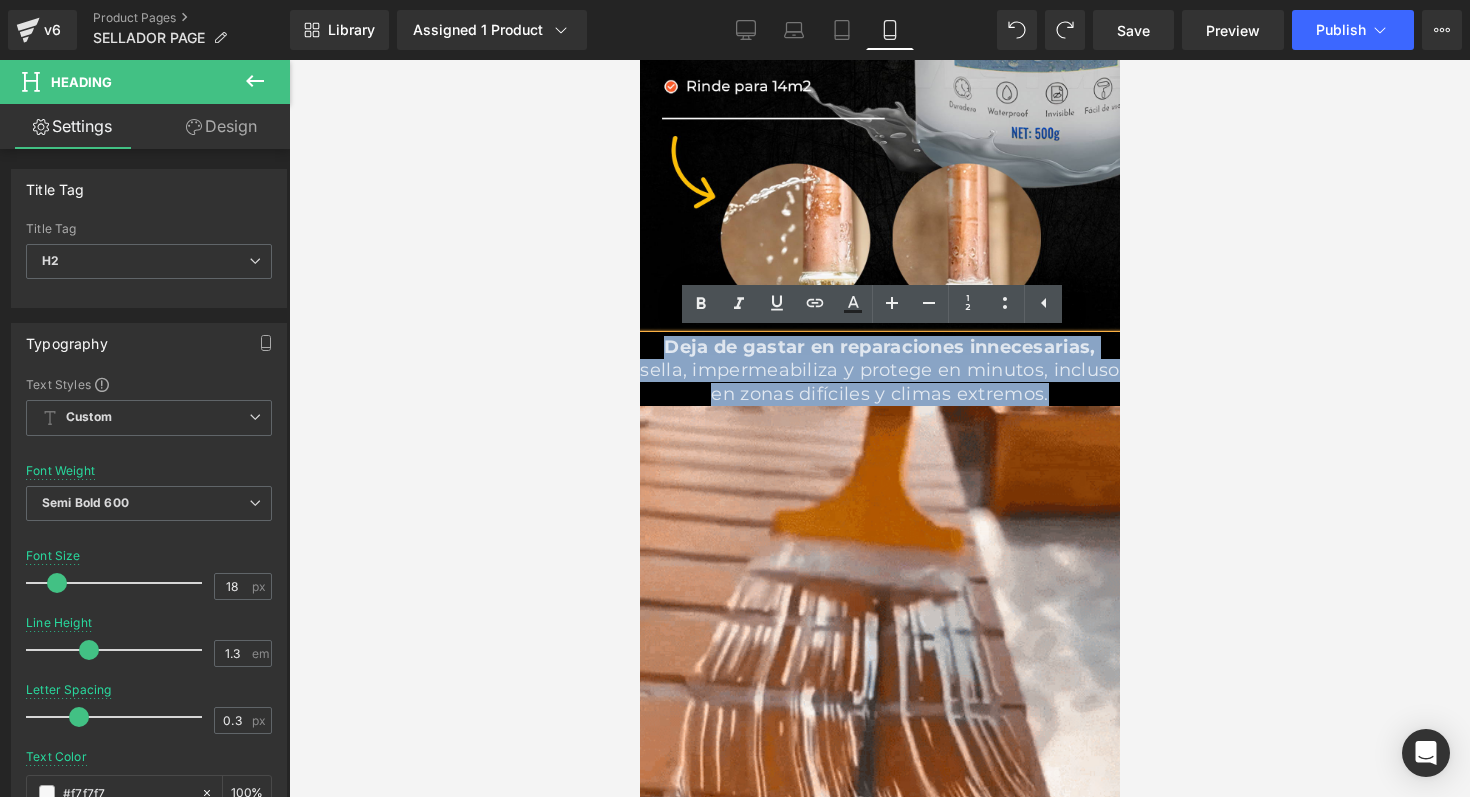 click on "Deja de gastar en reparaciones innecesarias, sella, impermeabiliza y protege en minutos, incluso en zonas difíciles y climas extremos." at bounding box center (879, 371) 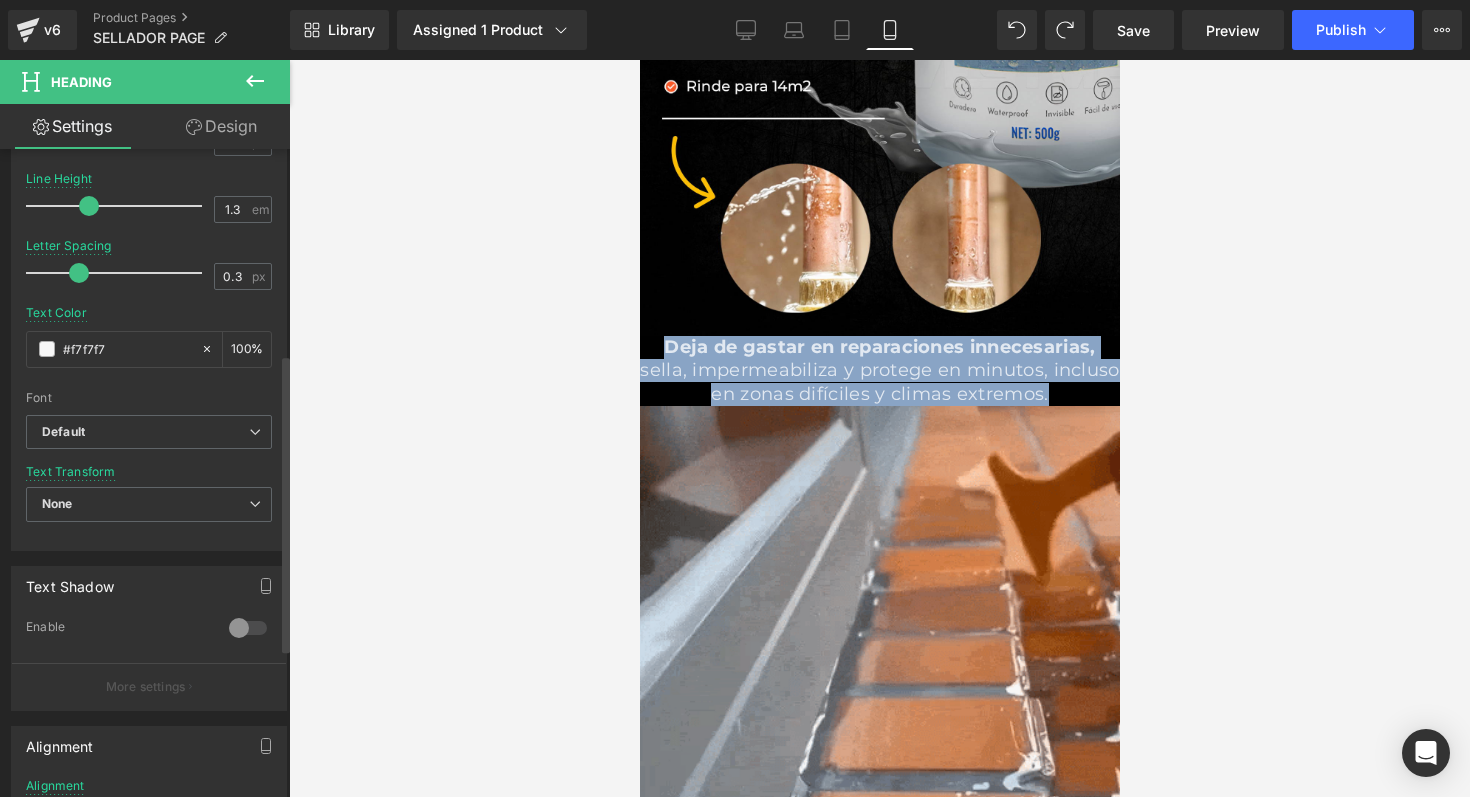 scroll, scrollTop: 449, scrollLeft: 0, axis: vertical 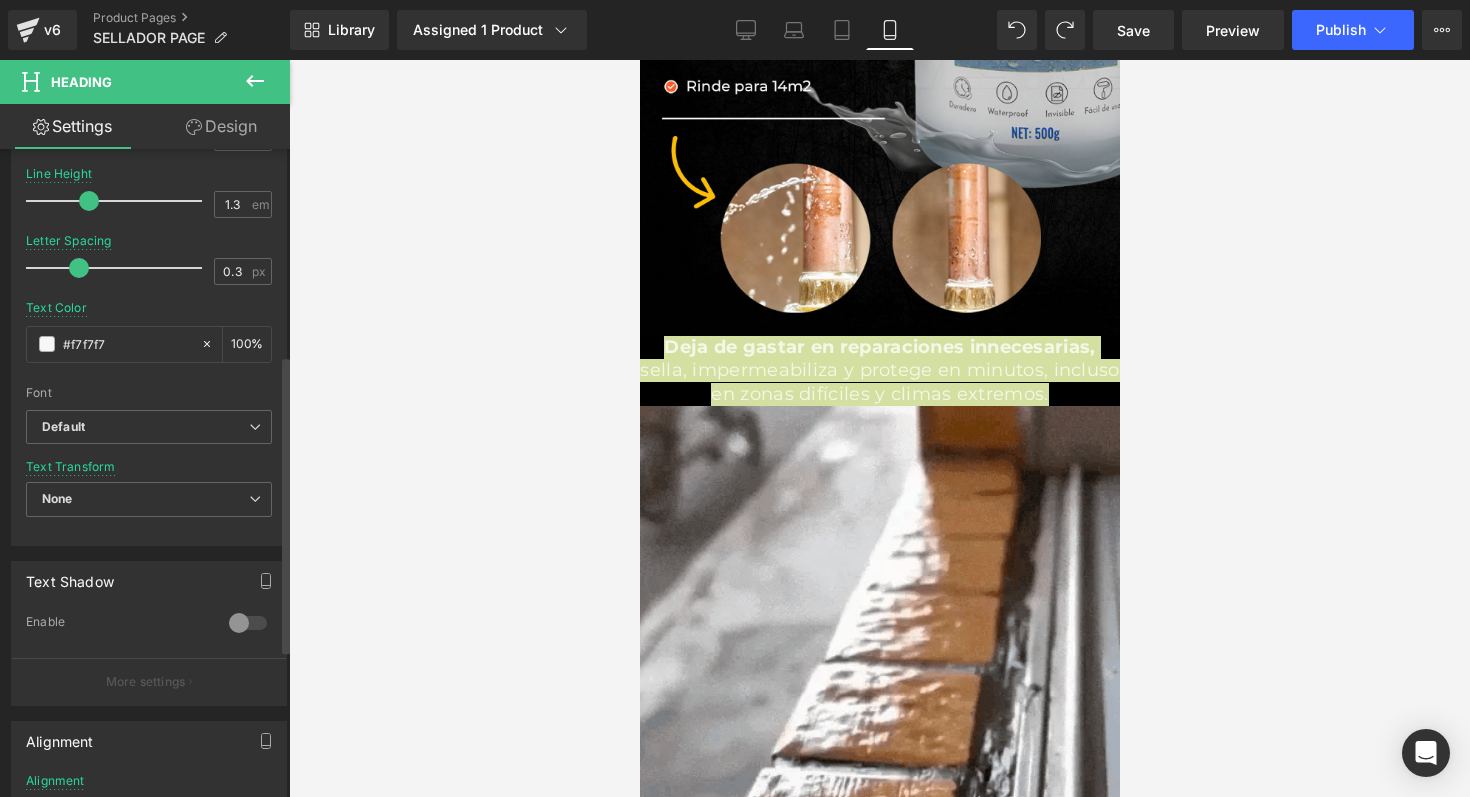 click at bounding box center [248, 623] 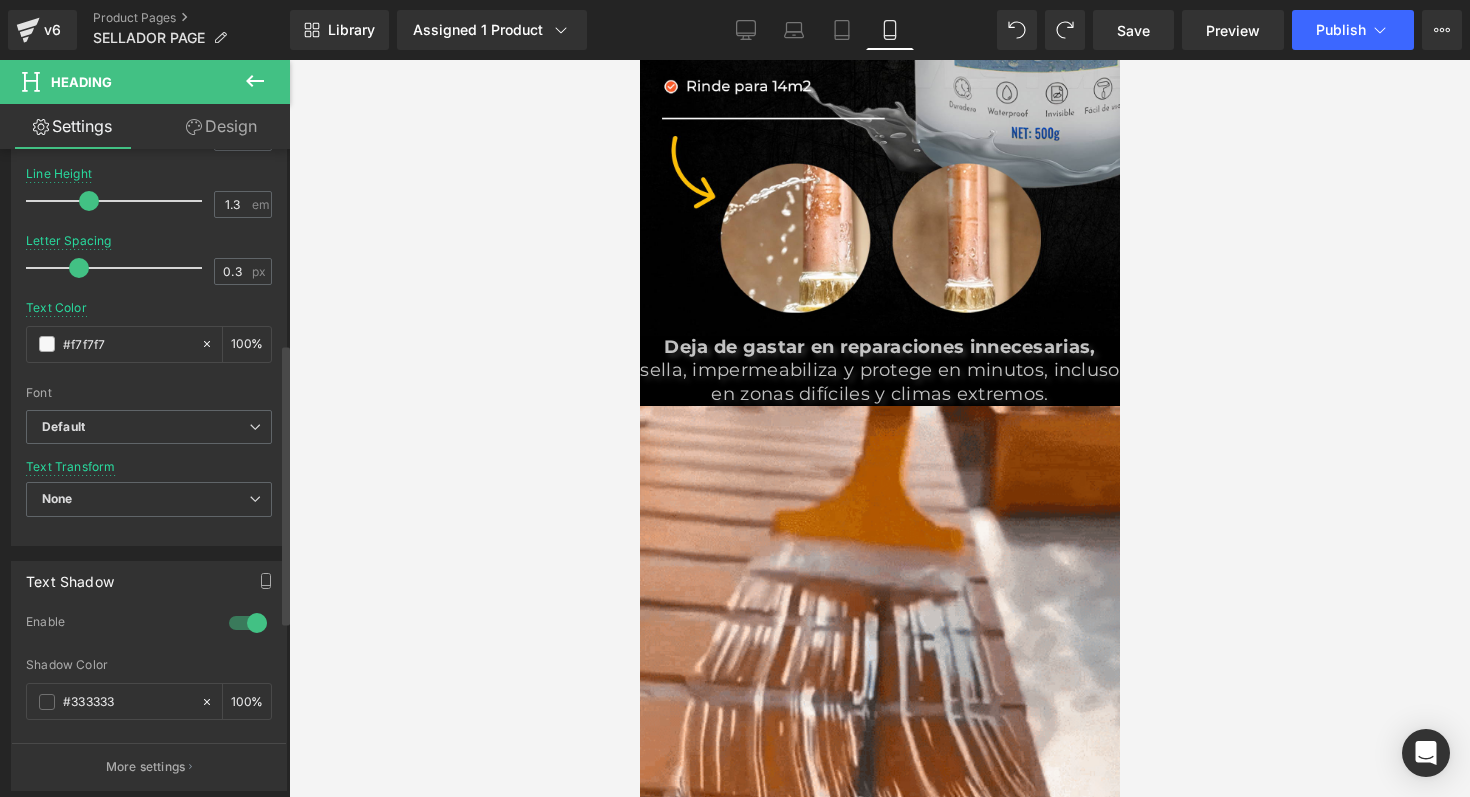 click at bounding box center (248, 623) 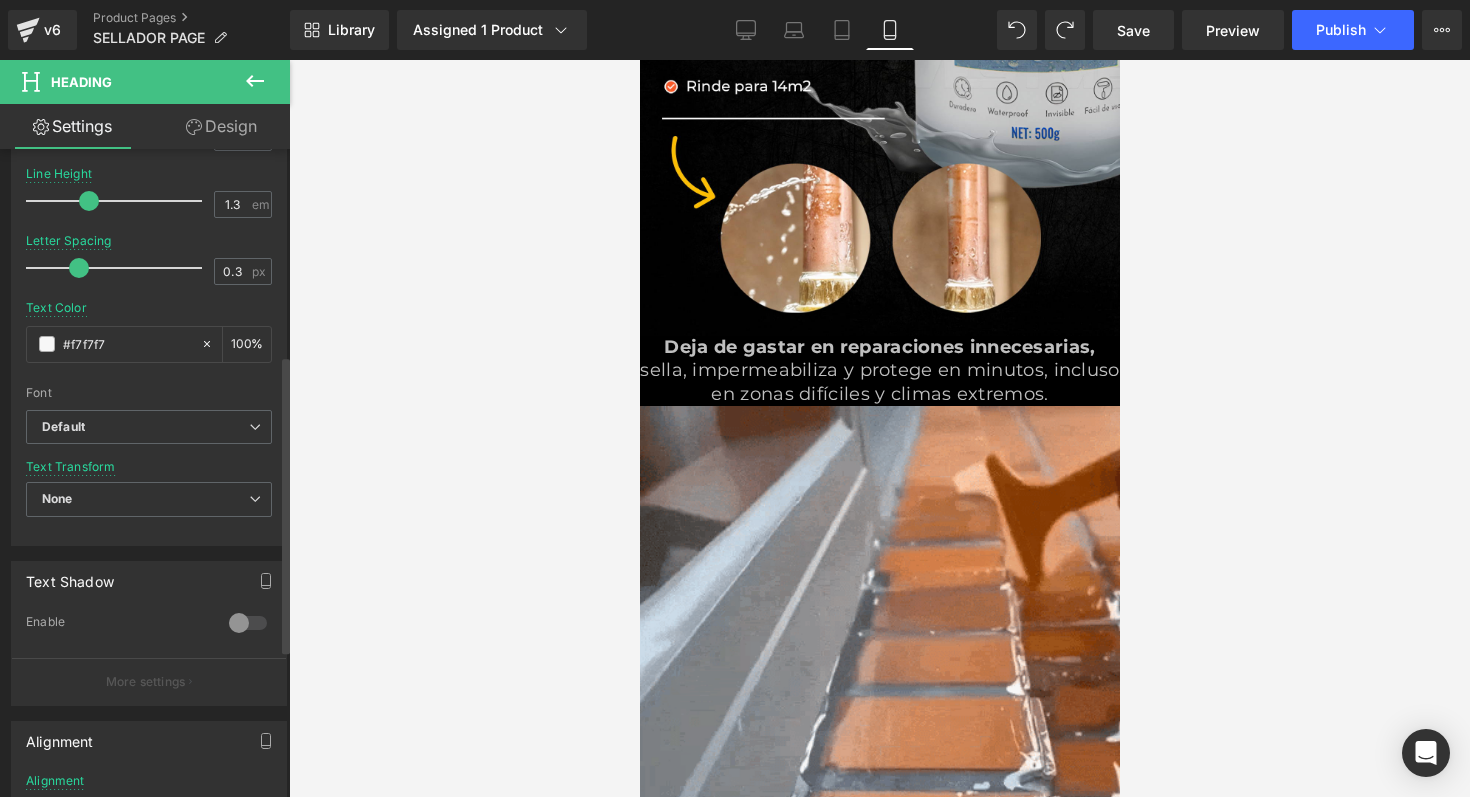 click at bounding box center (248, 623) 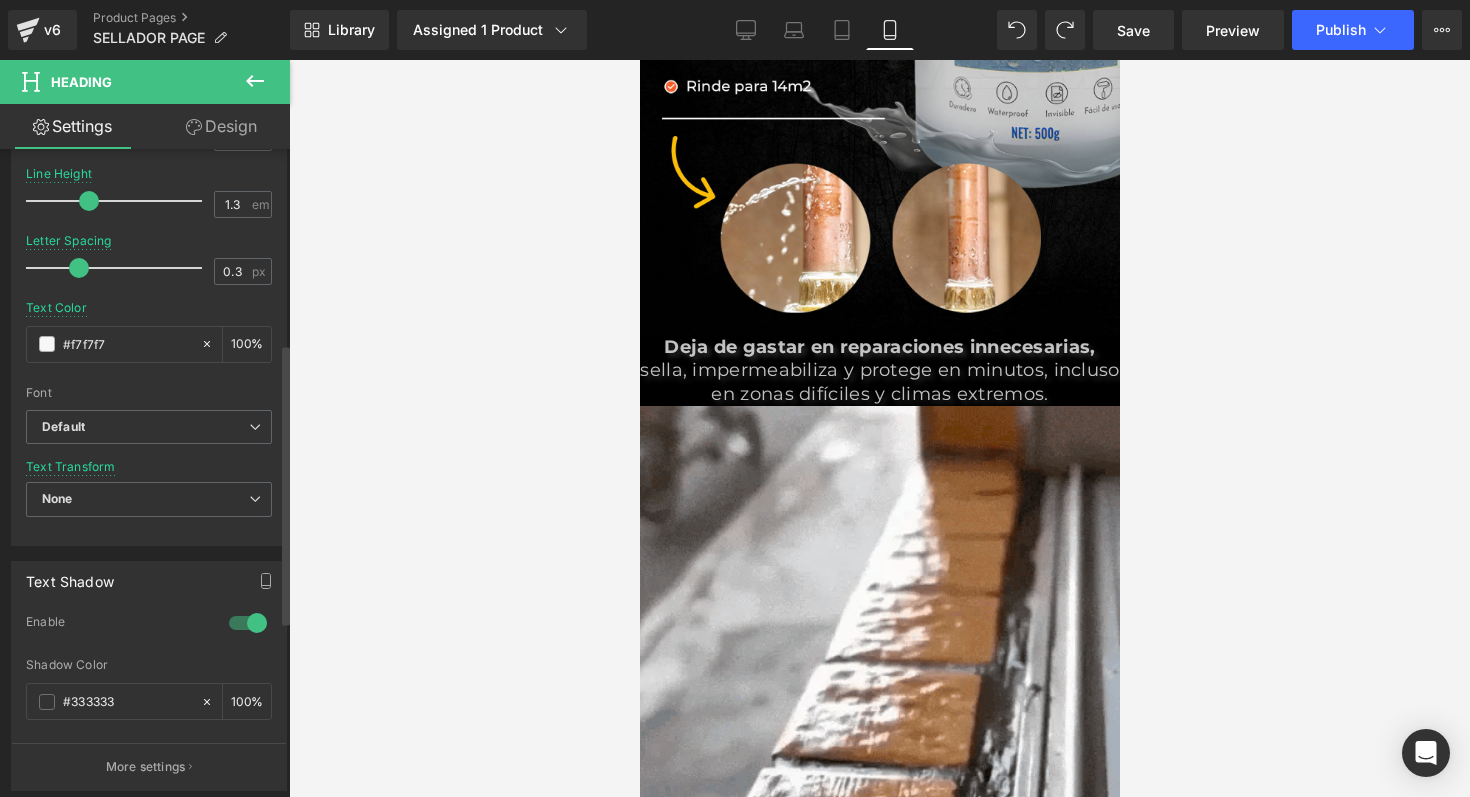 click at bounding box center [248, 623] 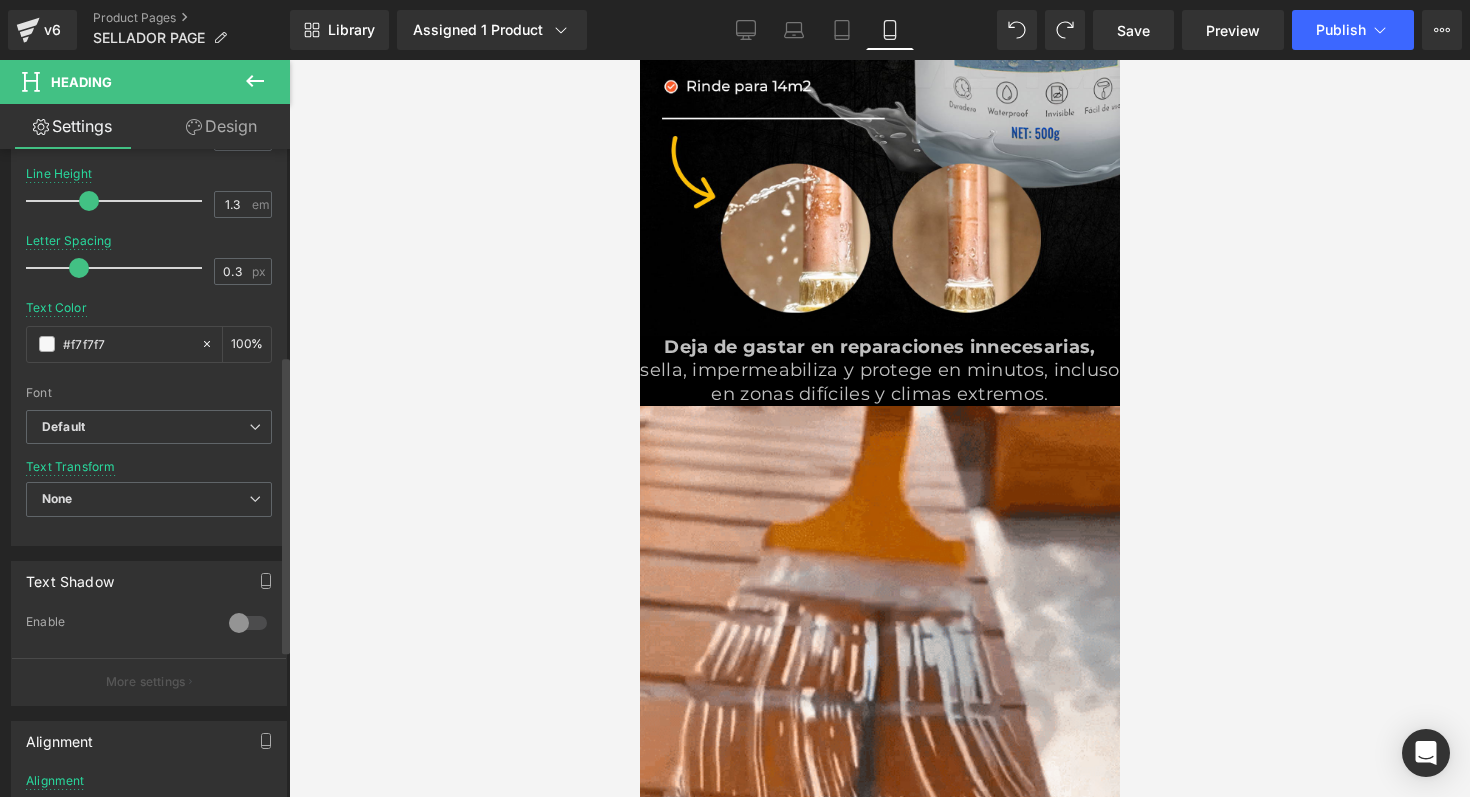 click at bounding box center (248, 623) 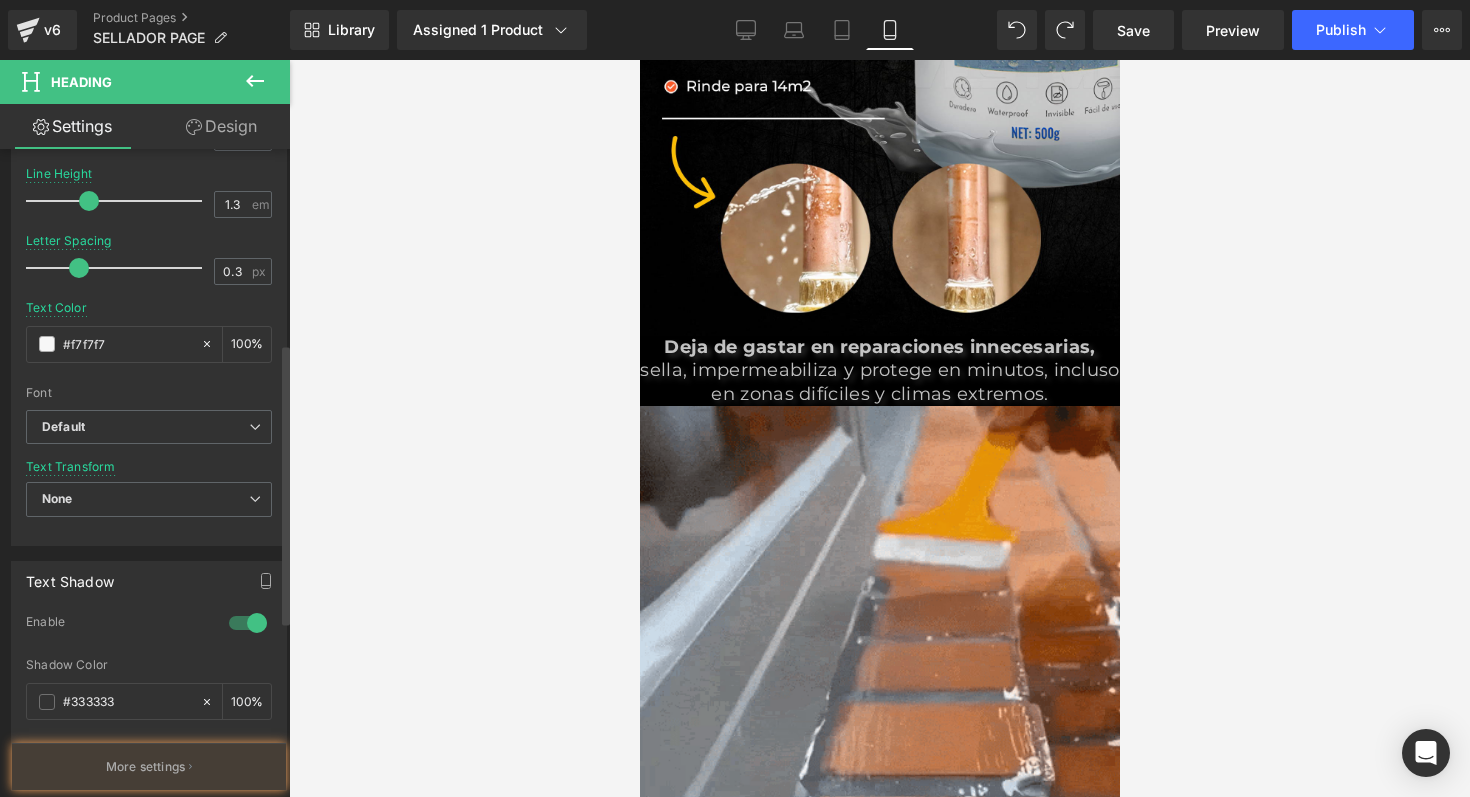 click at bounding box center (248, 623) 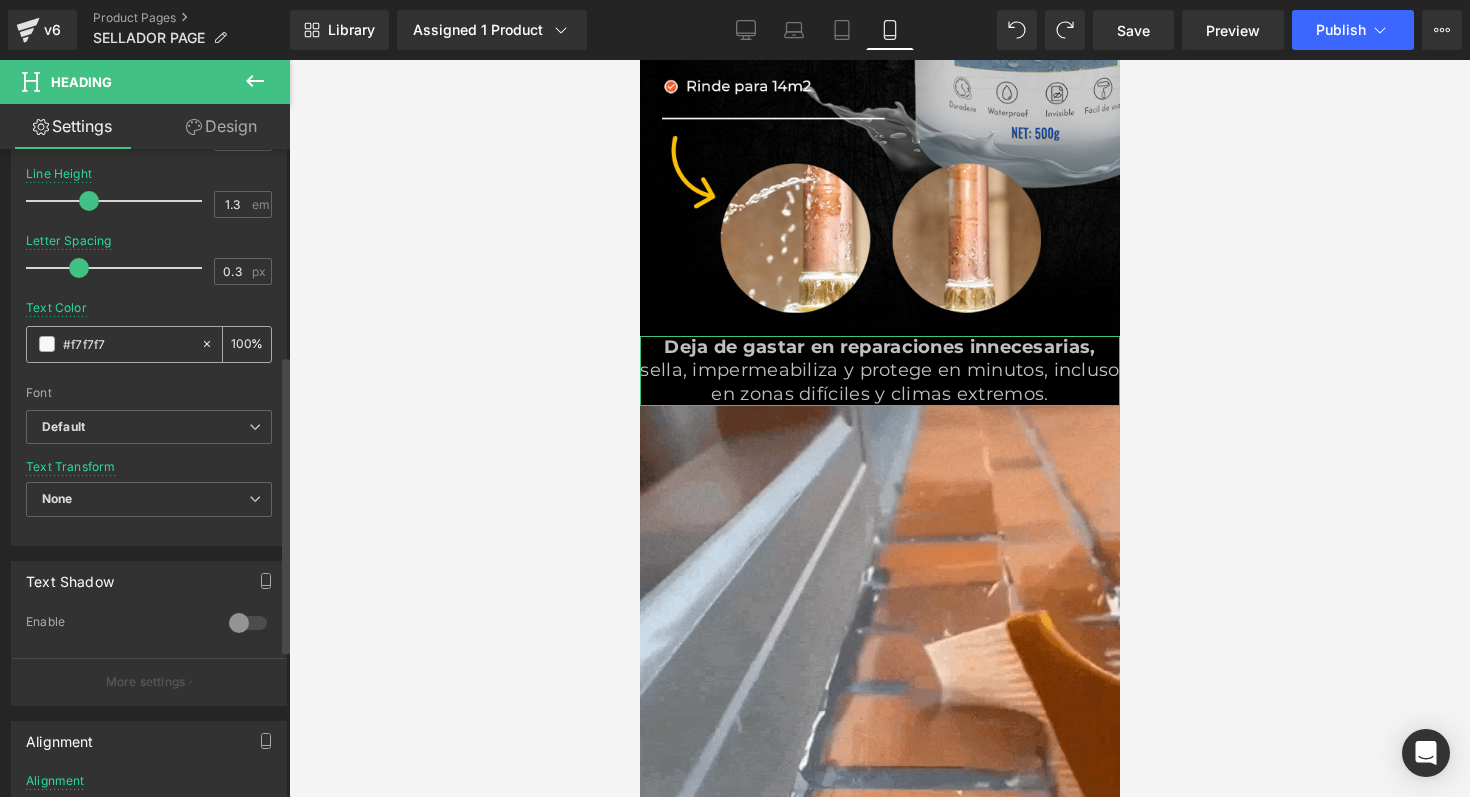 click on "#f7f7f7" at bounding box center (113, 344) 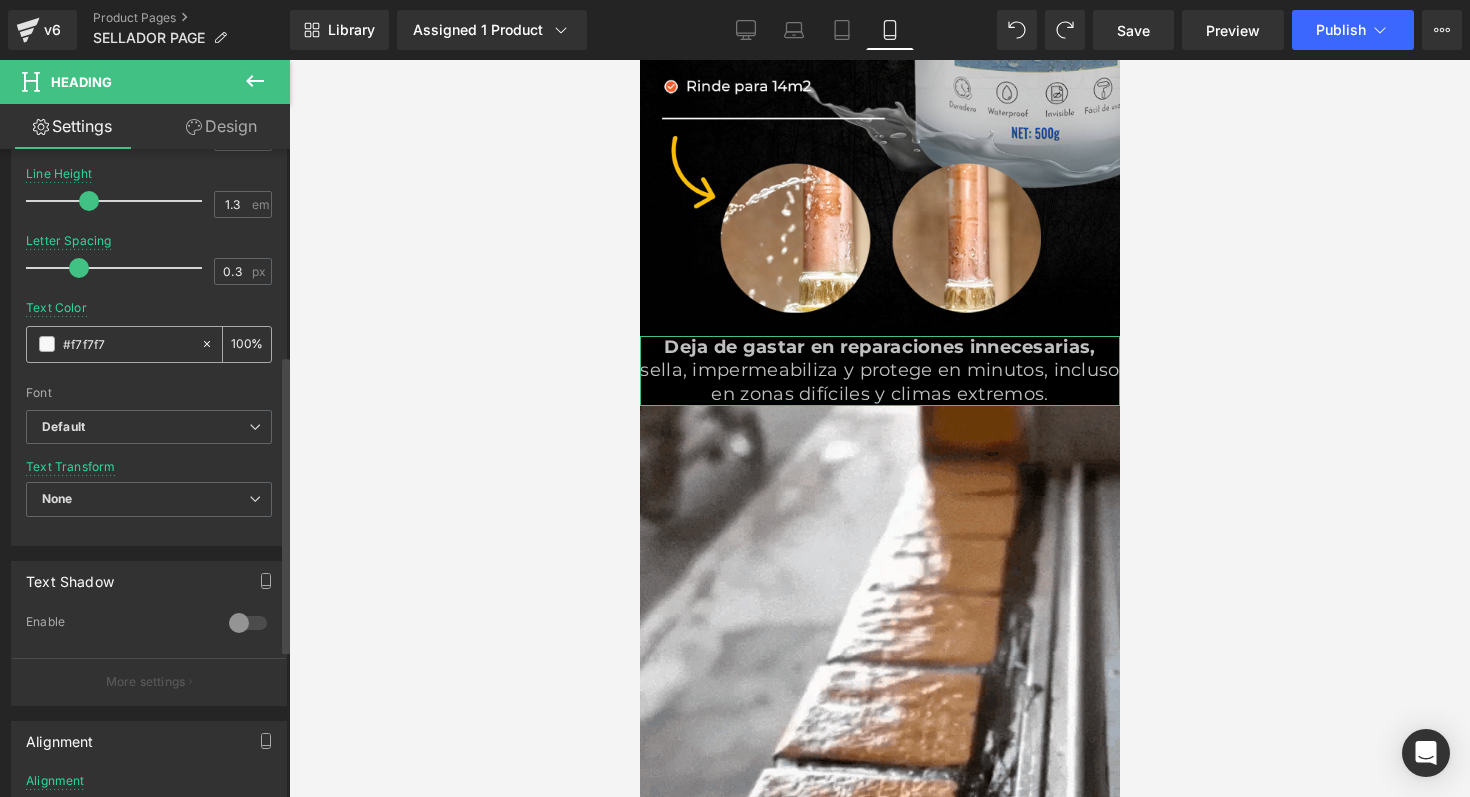 click at bounding box center [47, 344] 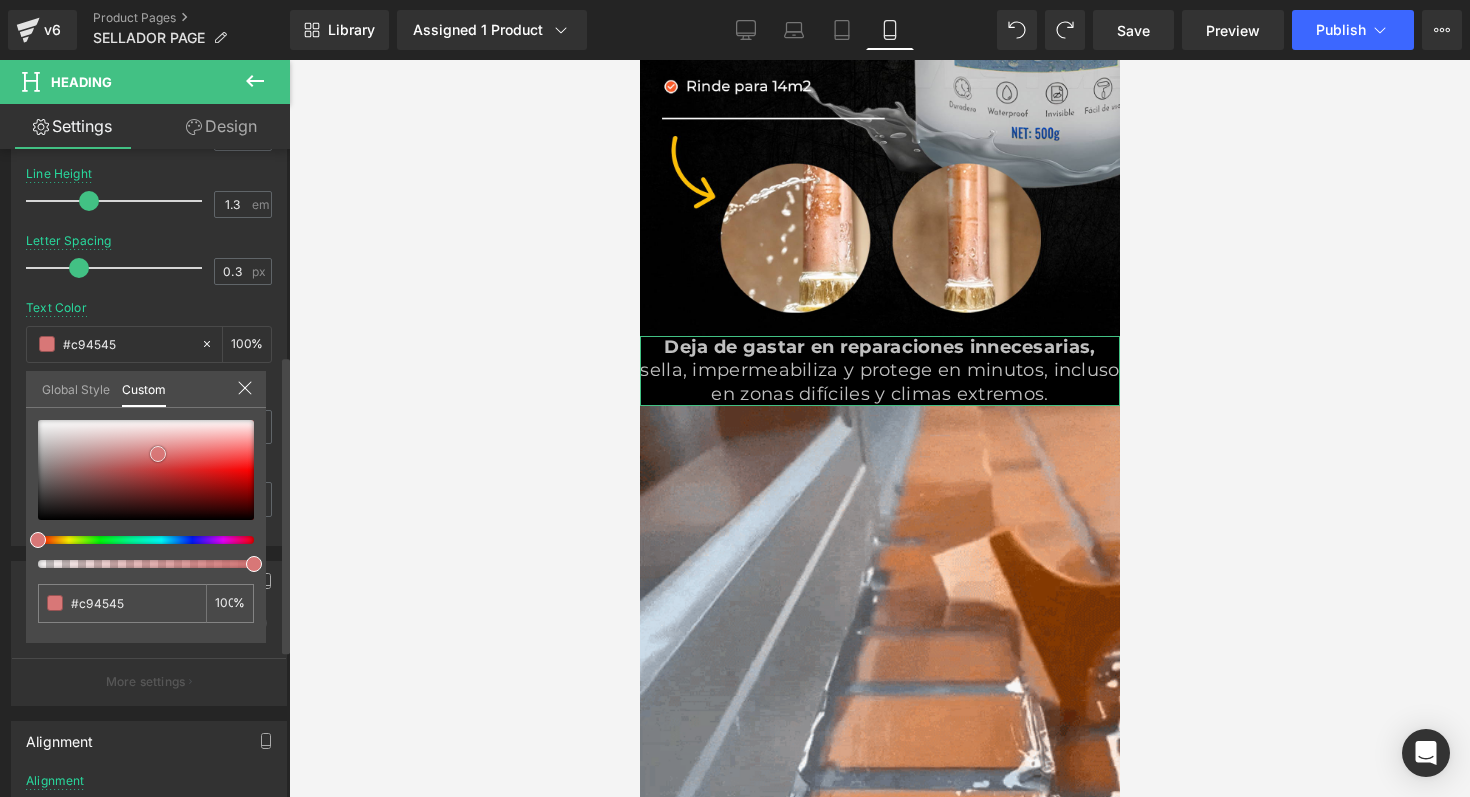 drag, startPoint x: 37, startPoint y: 416, endPoint x: 156, endPoint y: 464, distance: 128.31601 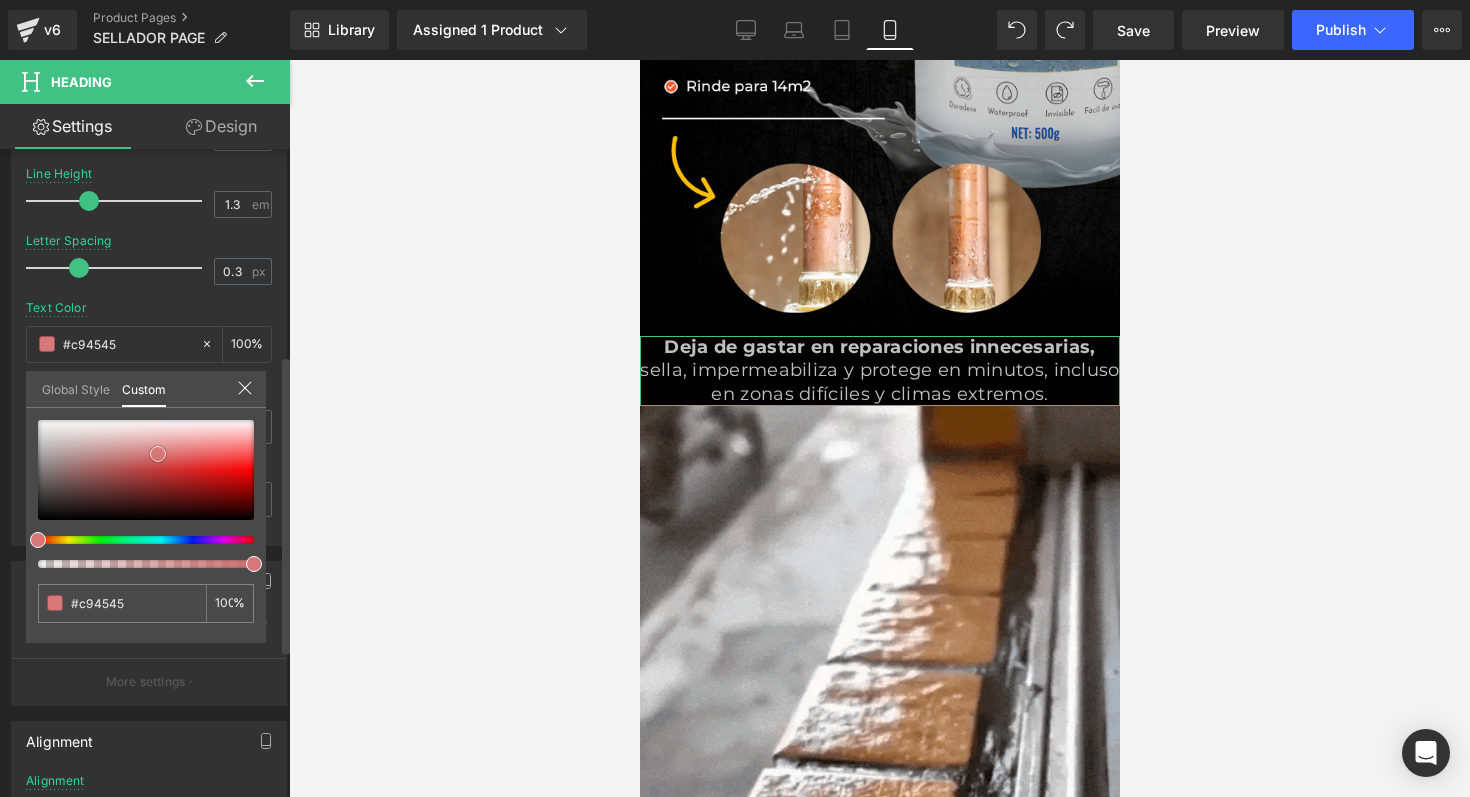 click at bounding box center [158, 454] 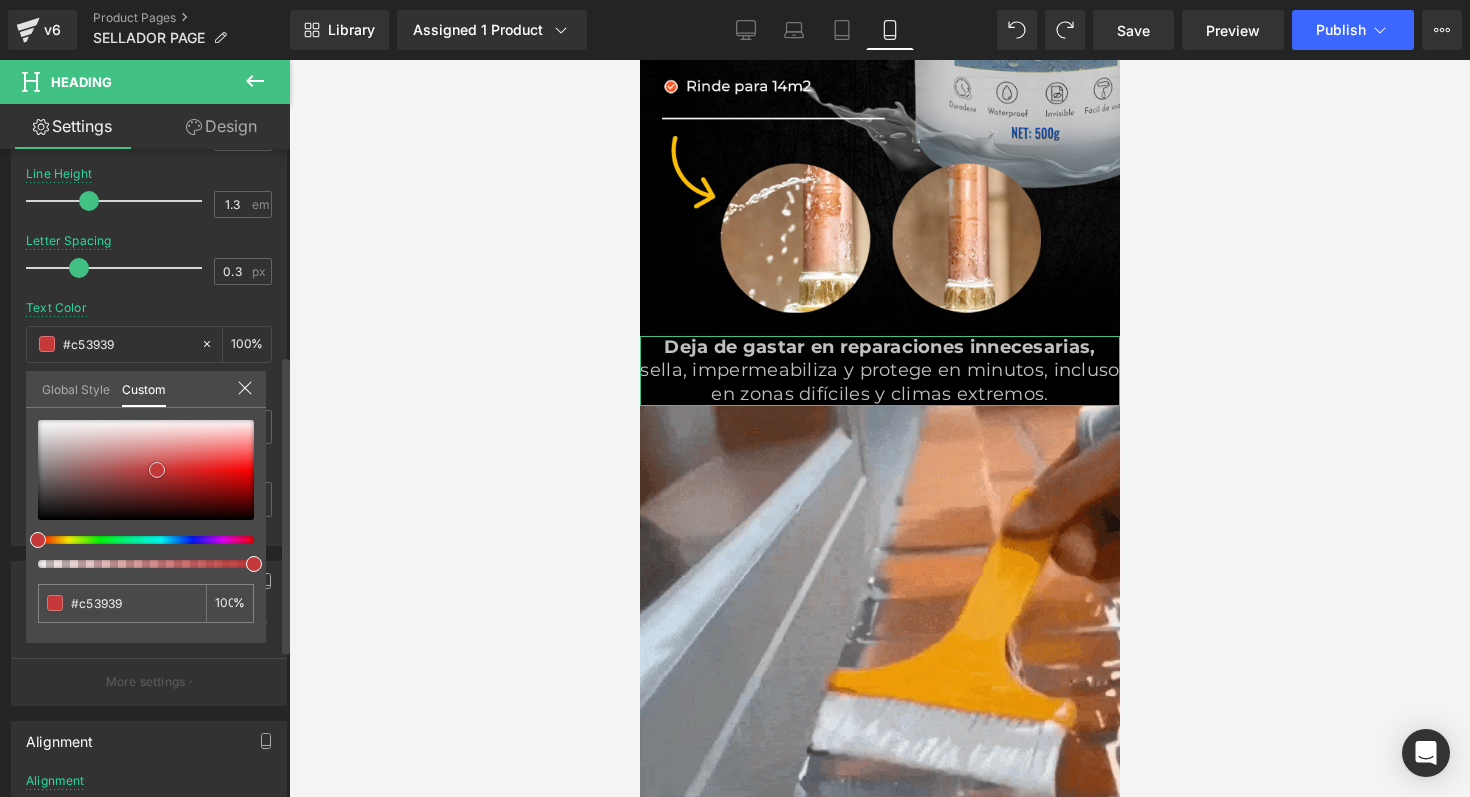 click at bounding box center [157, 470] 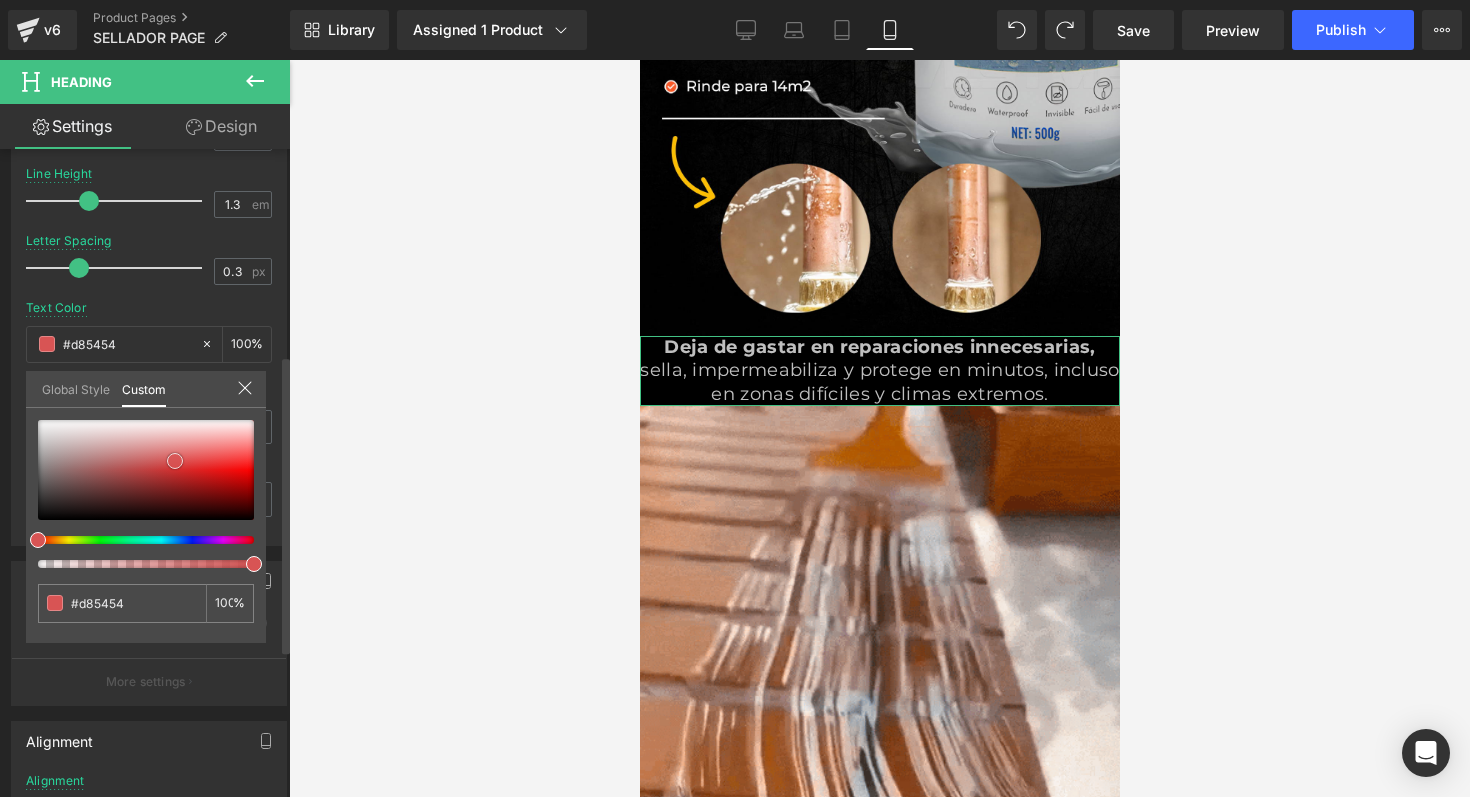 click at bounding box center (146, 470) 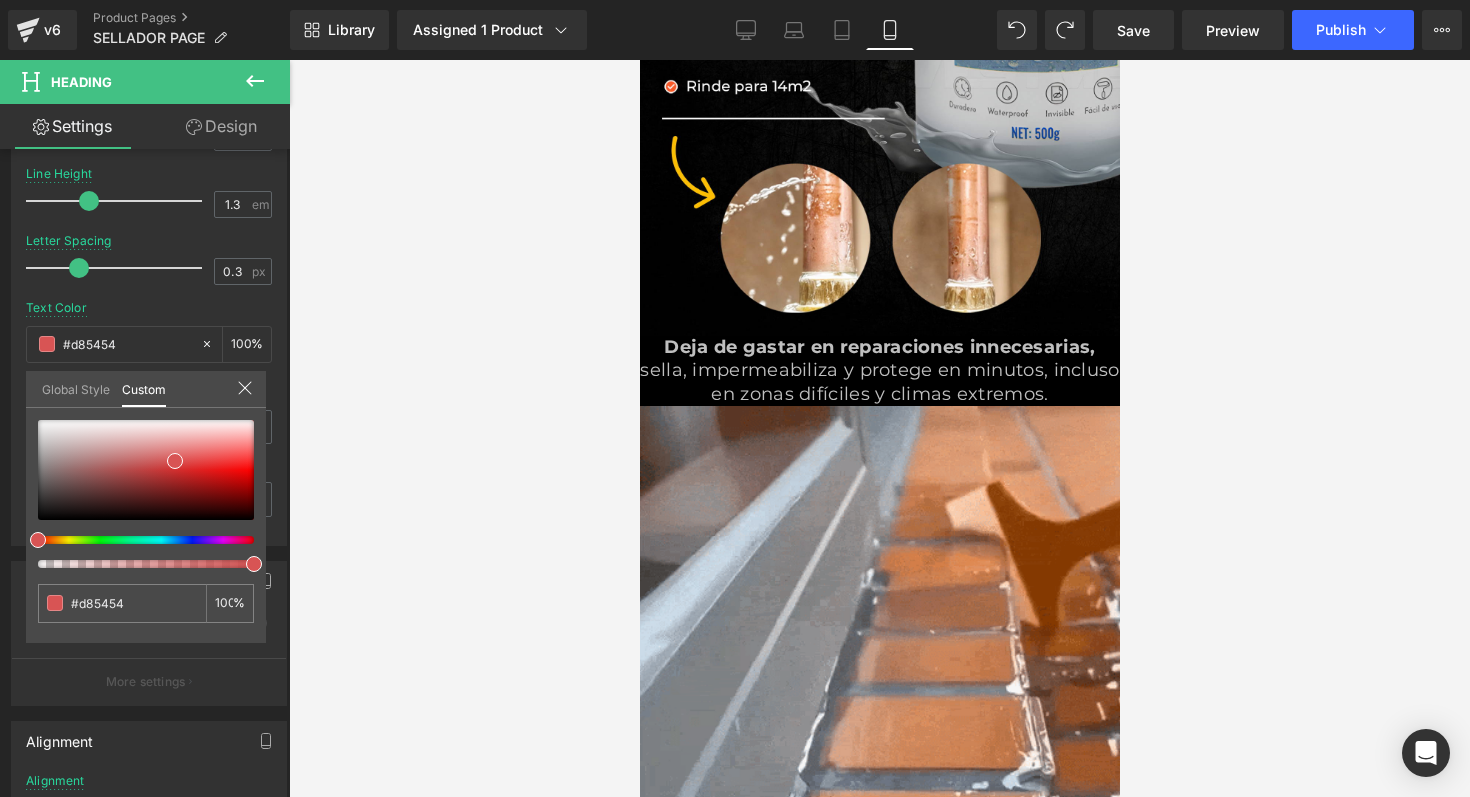click on "Ir directamente al contenido
Image         Image
Deja de gastar en reparaciones innecesarias, sella, impermeabiliza y protege en minutos, incluso en zonas difíciles y climas extremos.
Heading         Image         Row         Image
Sale Off
(P) Image
SELLADOR IMPERMEABLE
(P) Title
S/. [PRICE]
S/. [PRICE]
(P) Price
Product         Image         Image         Image         Row         Image         Image         Image         Row" at bounding box center [879, 2417] 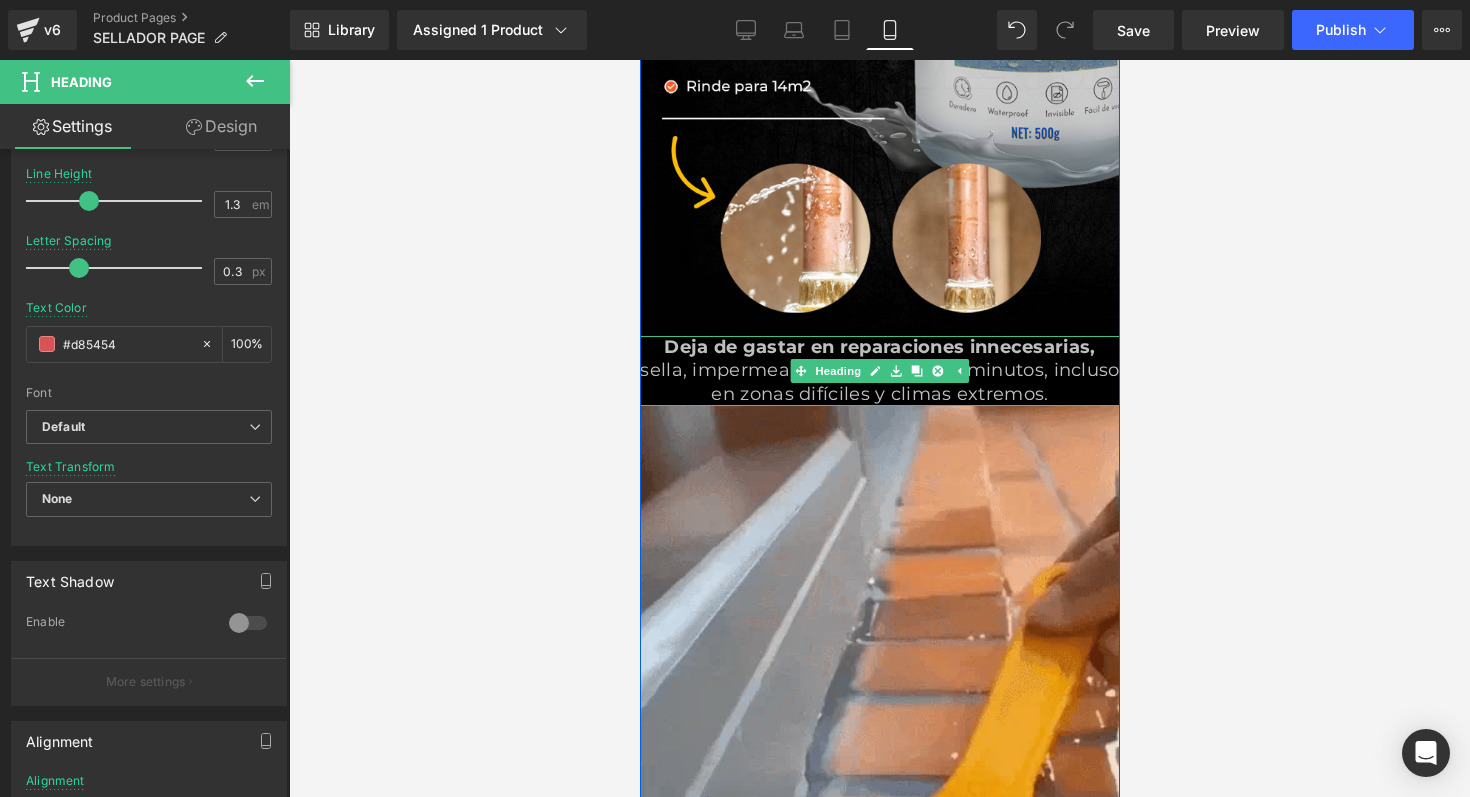 click on "Deja de gastar en reparaciones innecesarias," at bounding box center [878, 347] 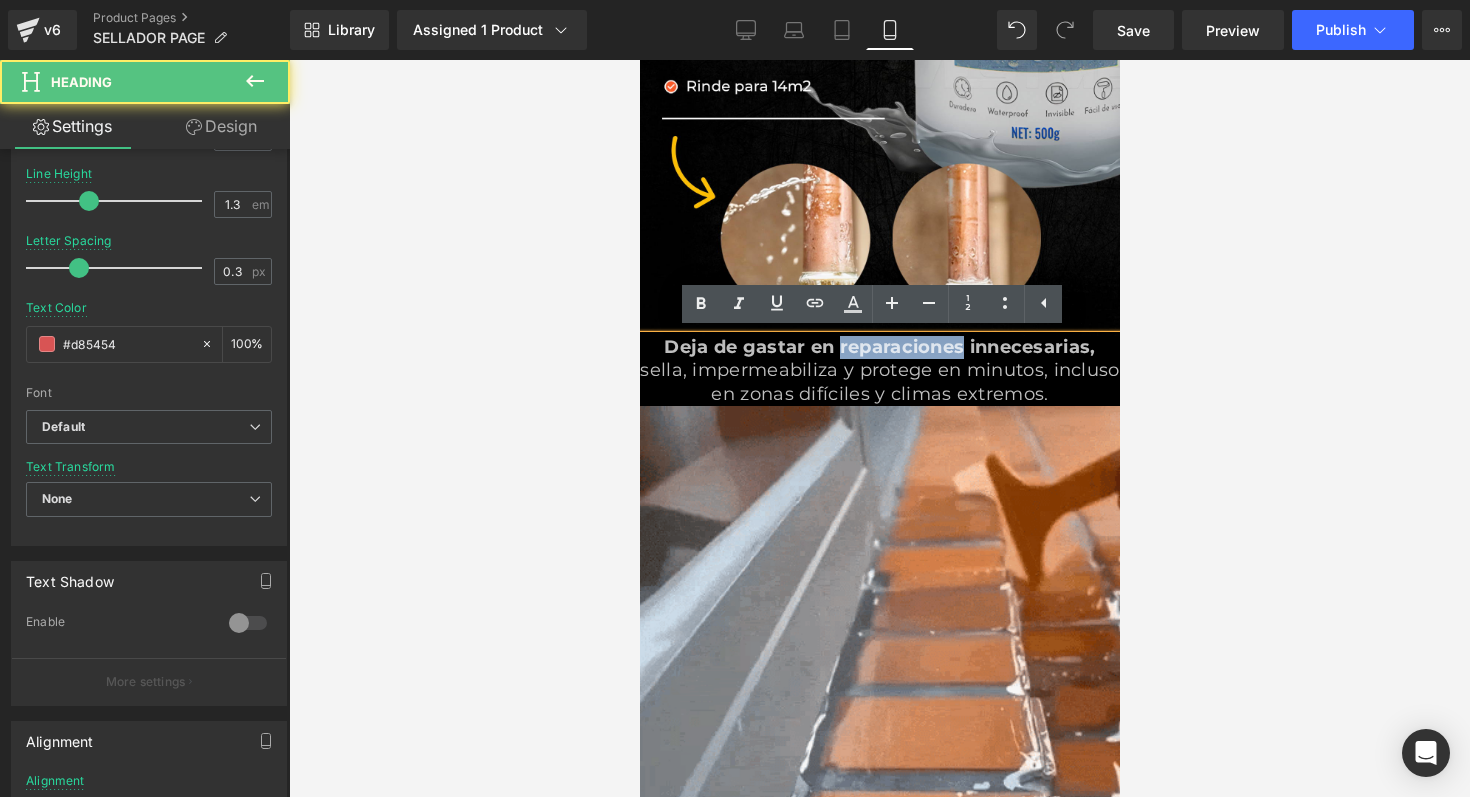 click on "Deja de gastar en reparaciones innecesarias," at bounding box center (878, 347) 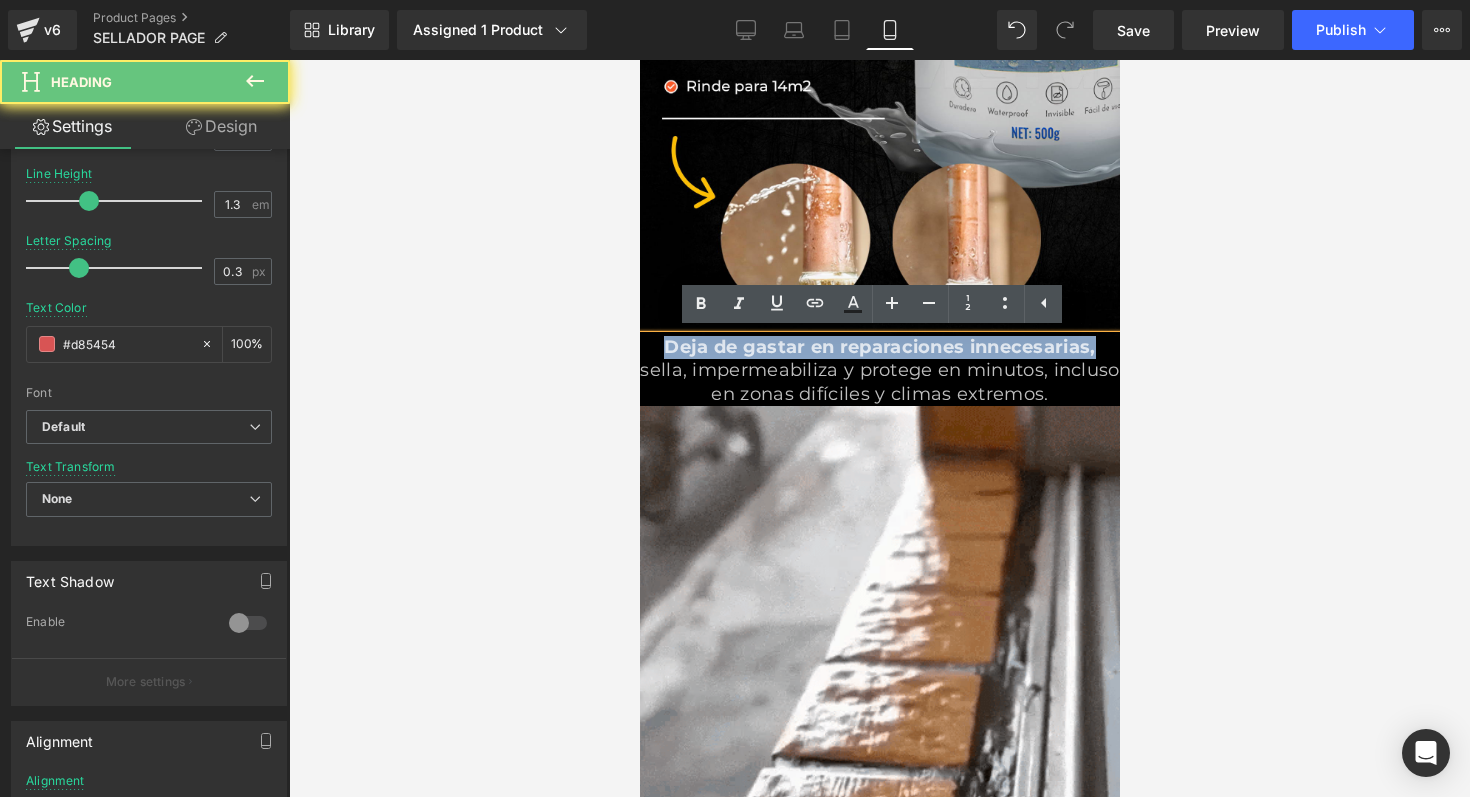 click on "Deja de gastar en reparaciones innecesarias," at bounding box center [878, 347] 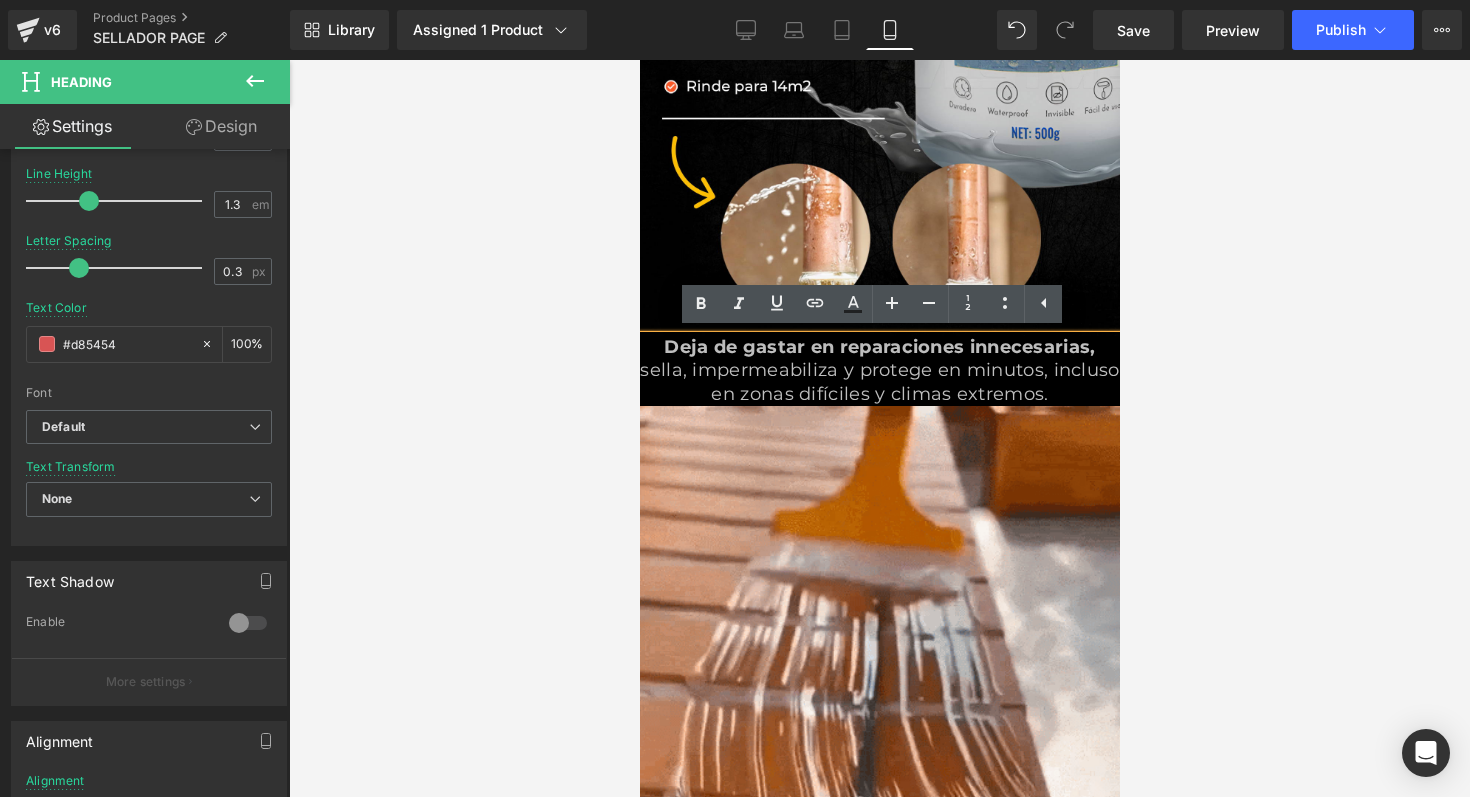 click on "Deja de gastar en reparaciones innecesarias," at bounding box center (878, 347) 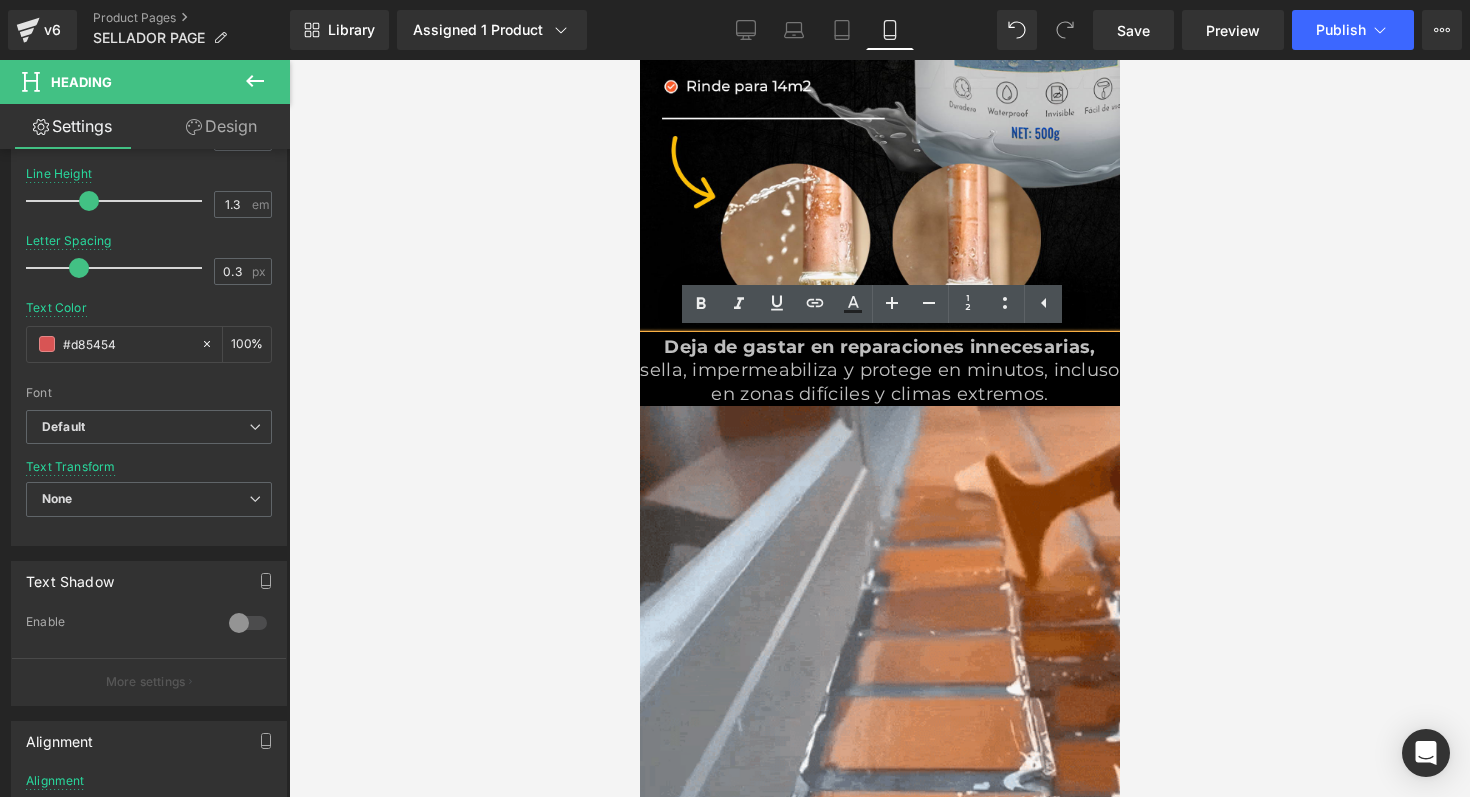 click on "Deja de gastar en reparaciones innecesarias," at bounding box center (878, 347) 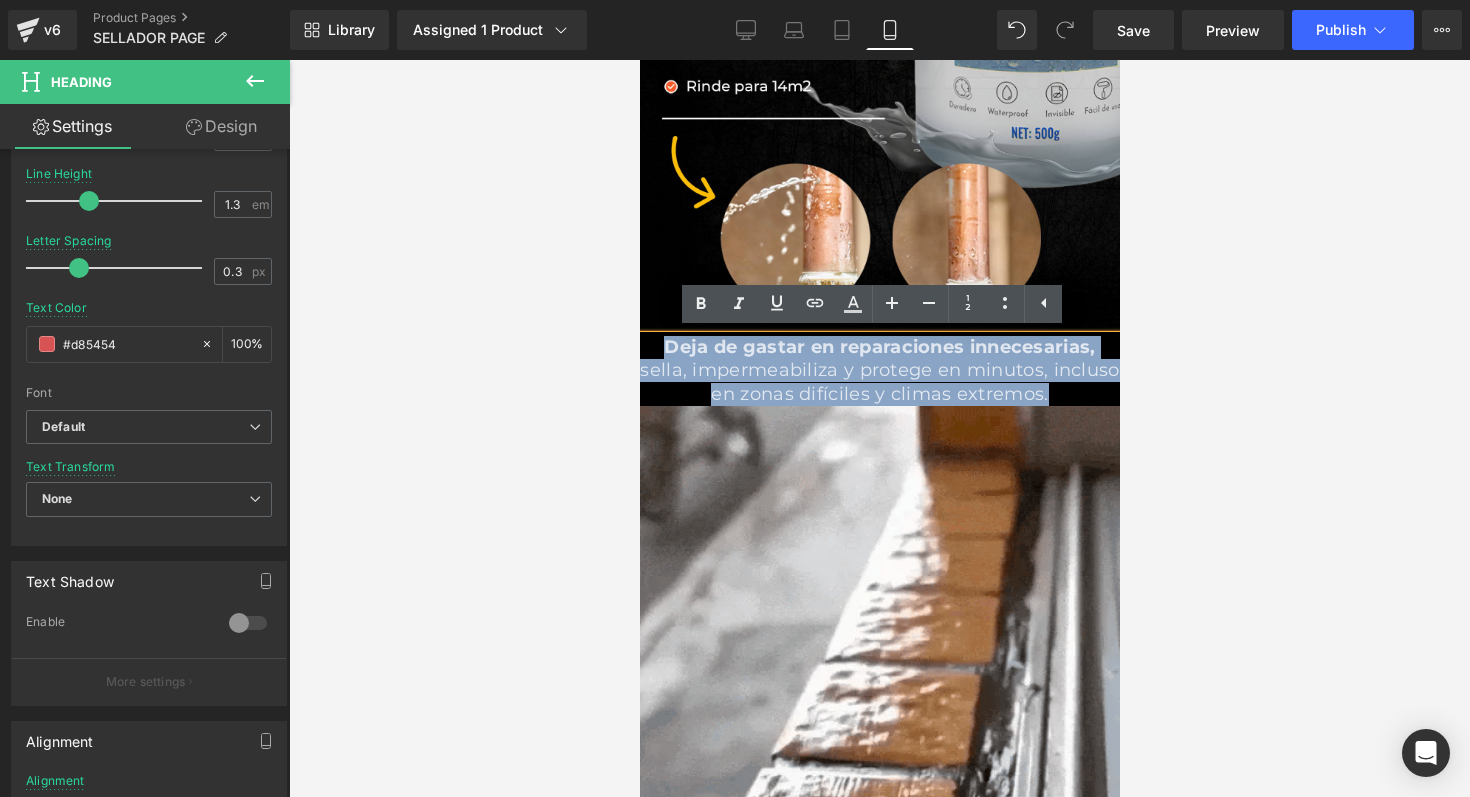 drag, startPoint x: 1013, startPoint y: 393, endPoint x: 672, endPoint y: 338, distance: 345.407 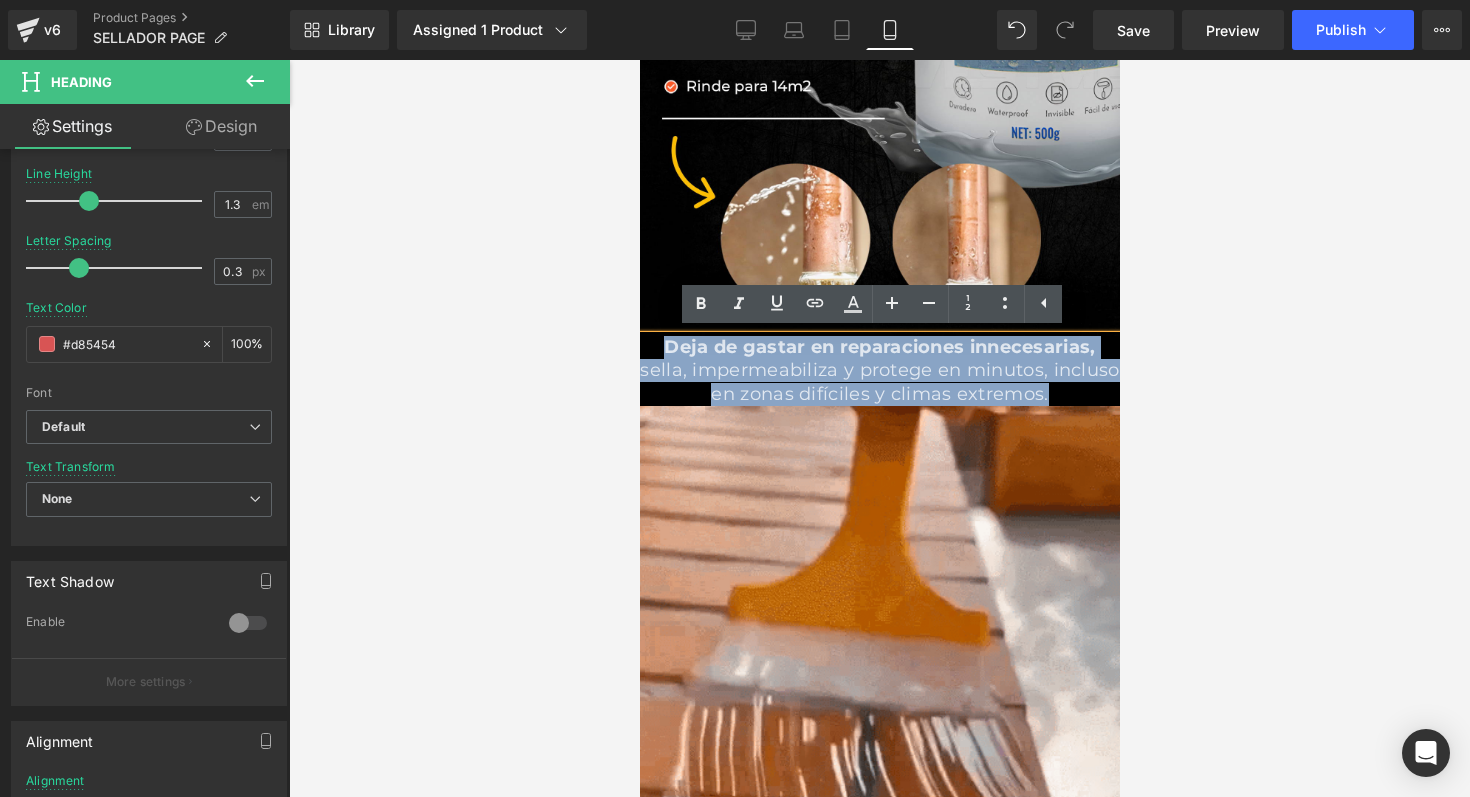 click on "Deja de gastar en reparaciones innecesarias, sella, impermeabiliza y protege en minutos, incluso en zonas difíciles y climas extremos." at bounding box center [879, 371] 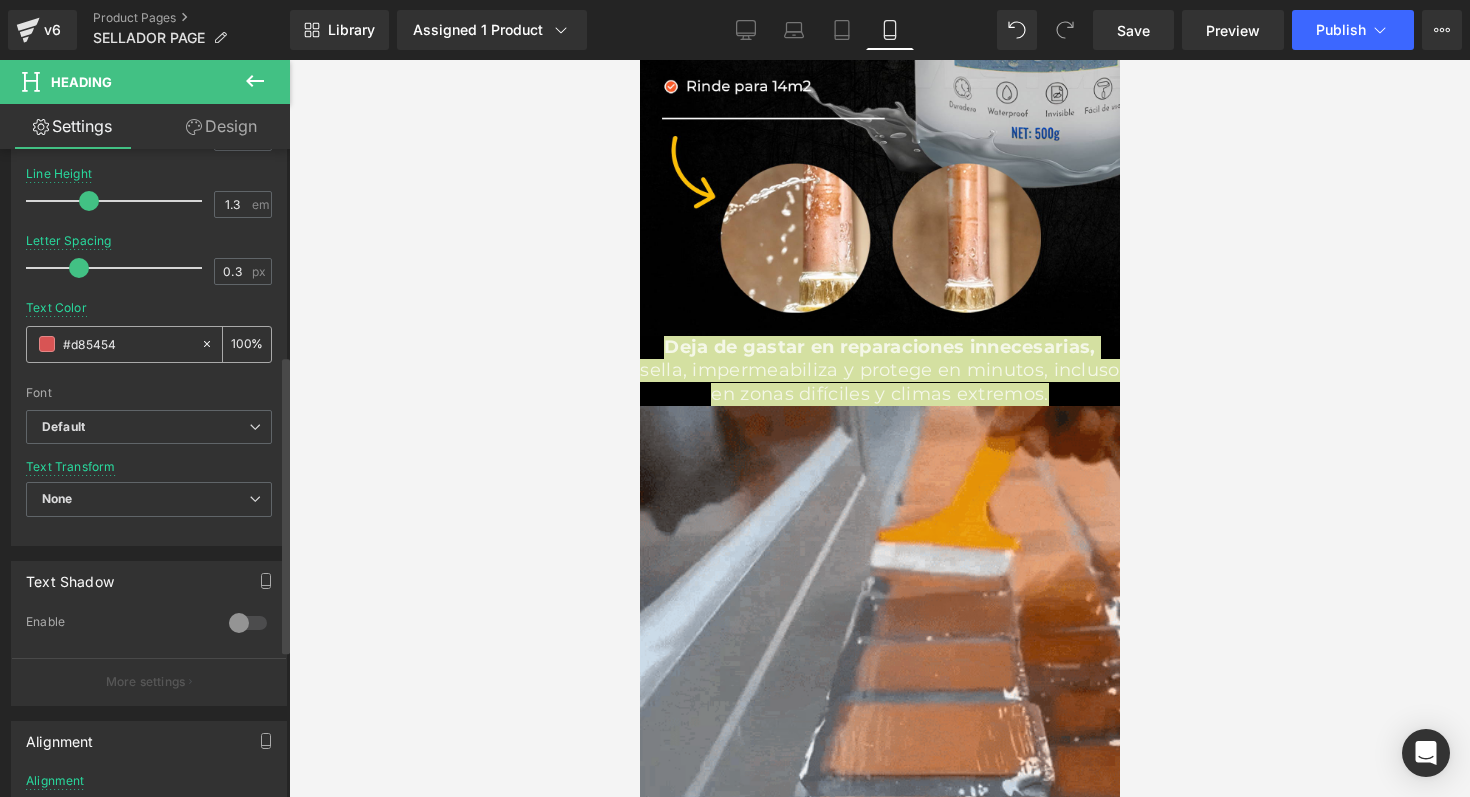 click at bounding box center [47, 344] 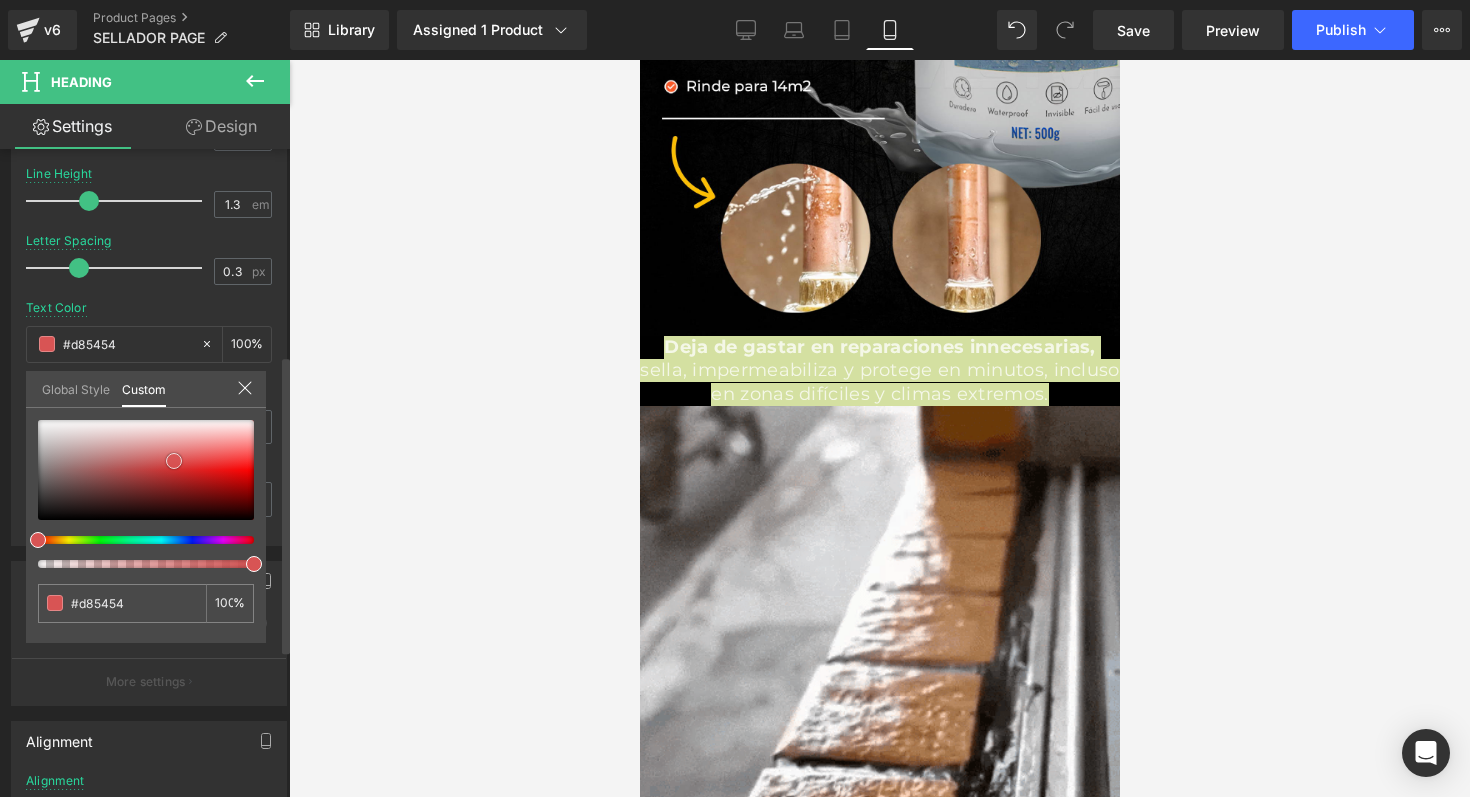 click at bounding box center [146, 470] 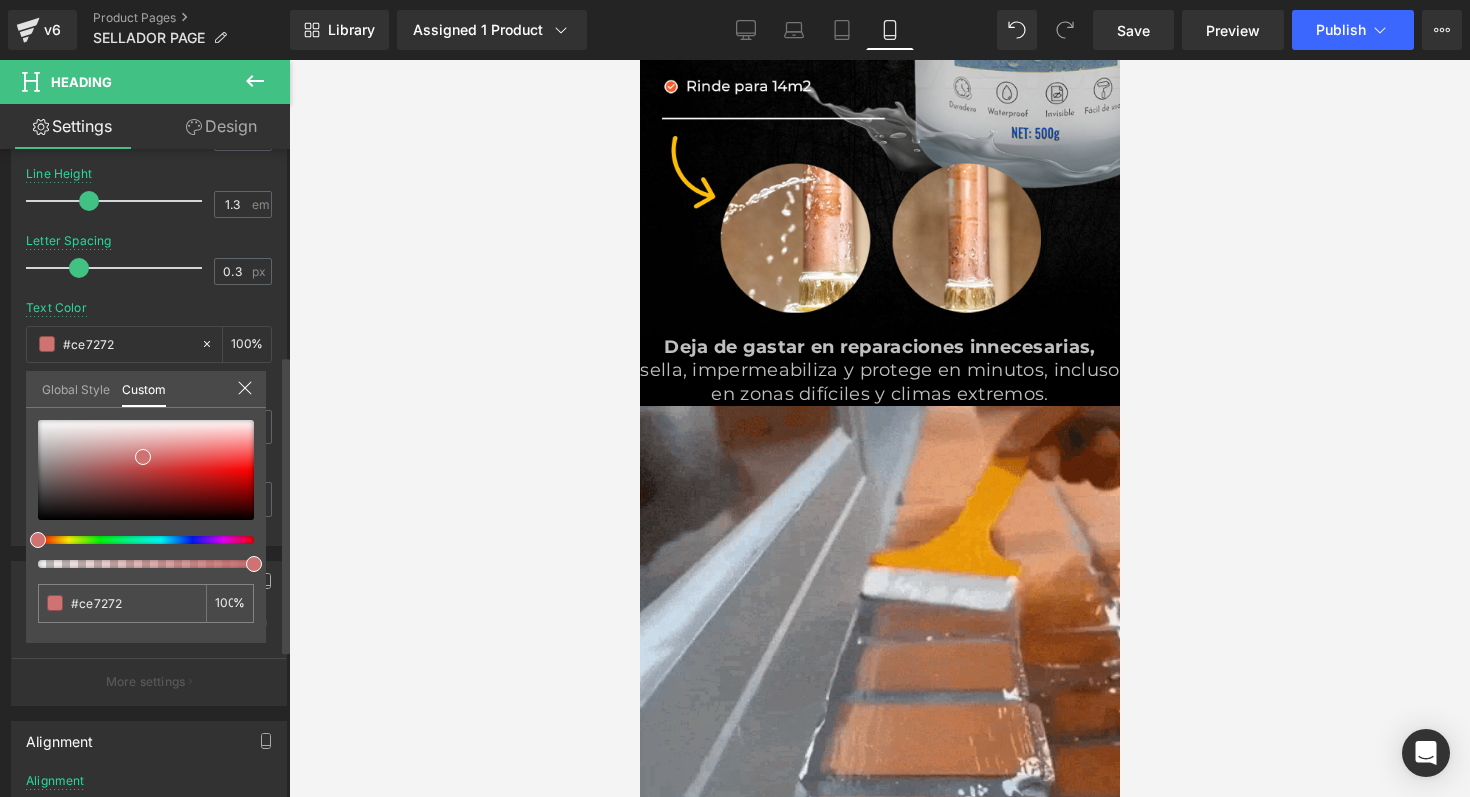 click on "#ce7272 100 %" at bounding box center (146, 531) 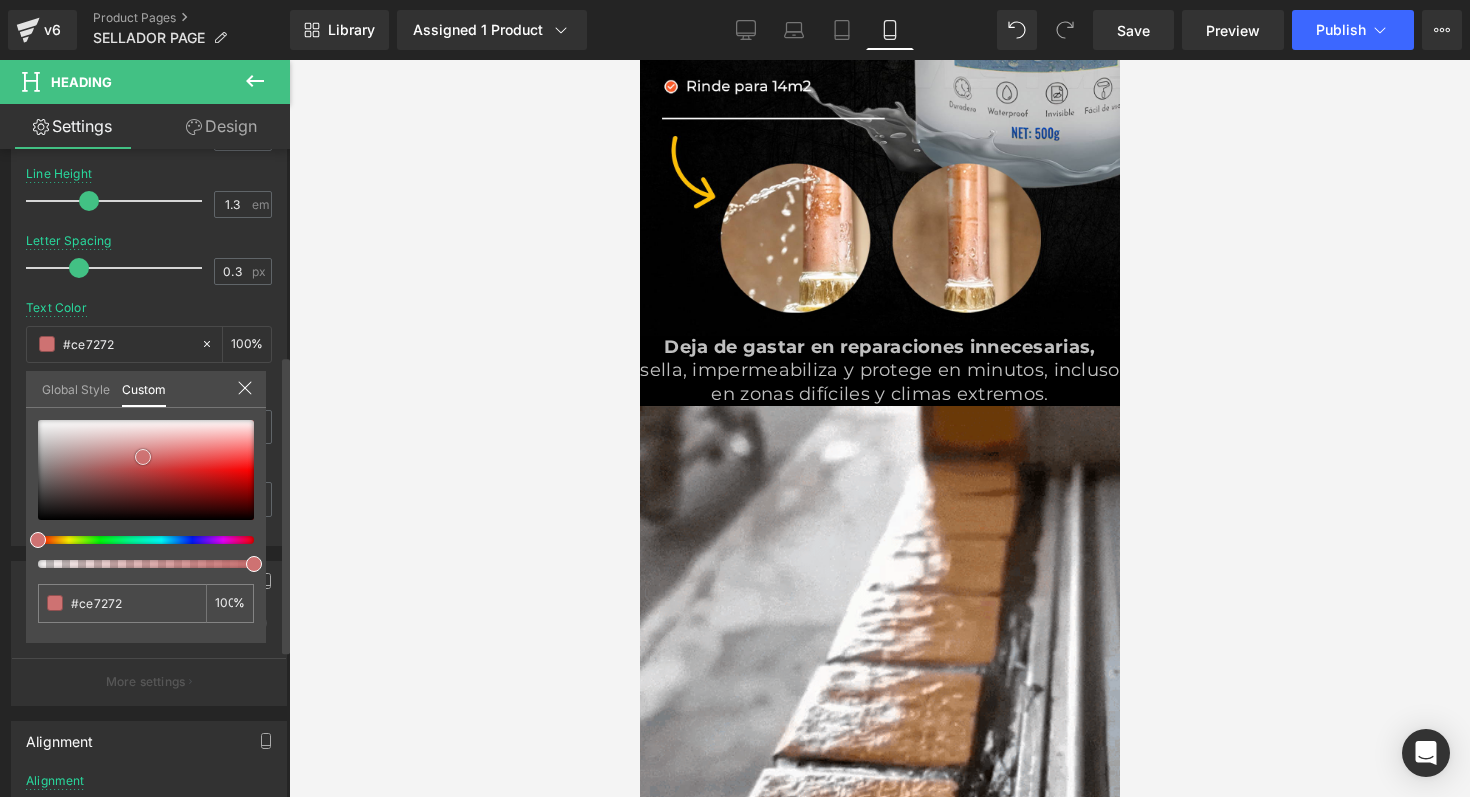 click at bounding box center [146, 470] 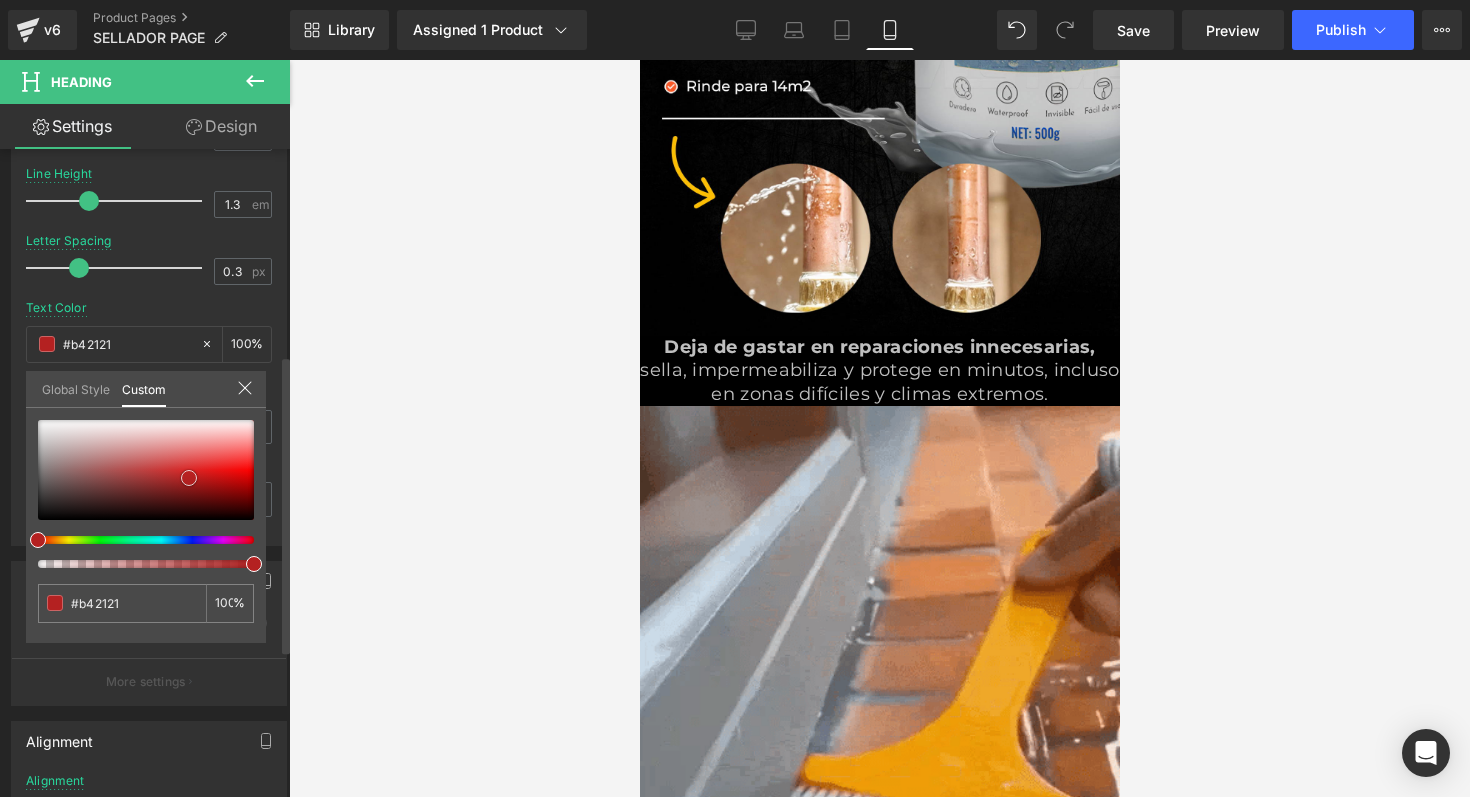 click at bounding box center (189, 478) 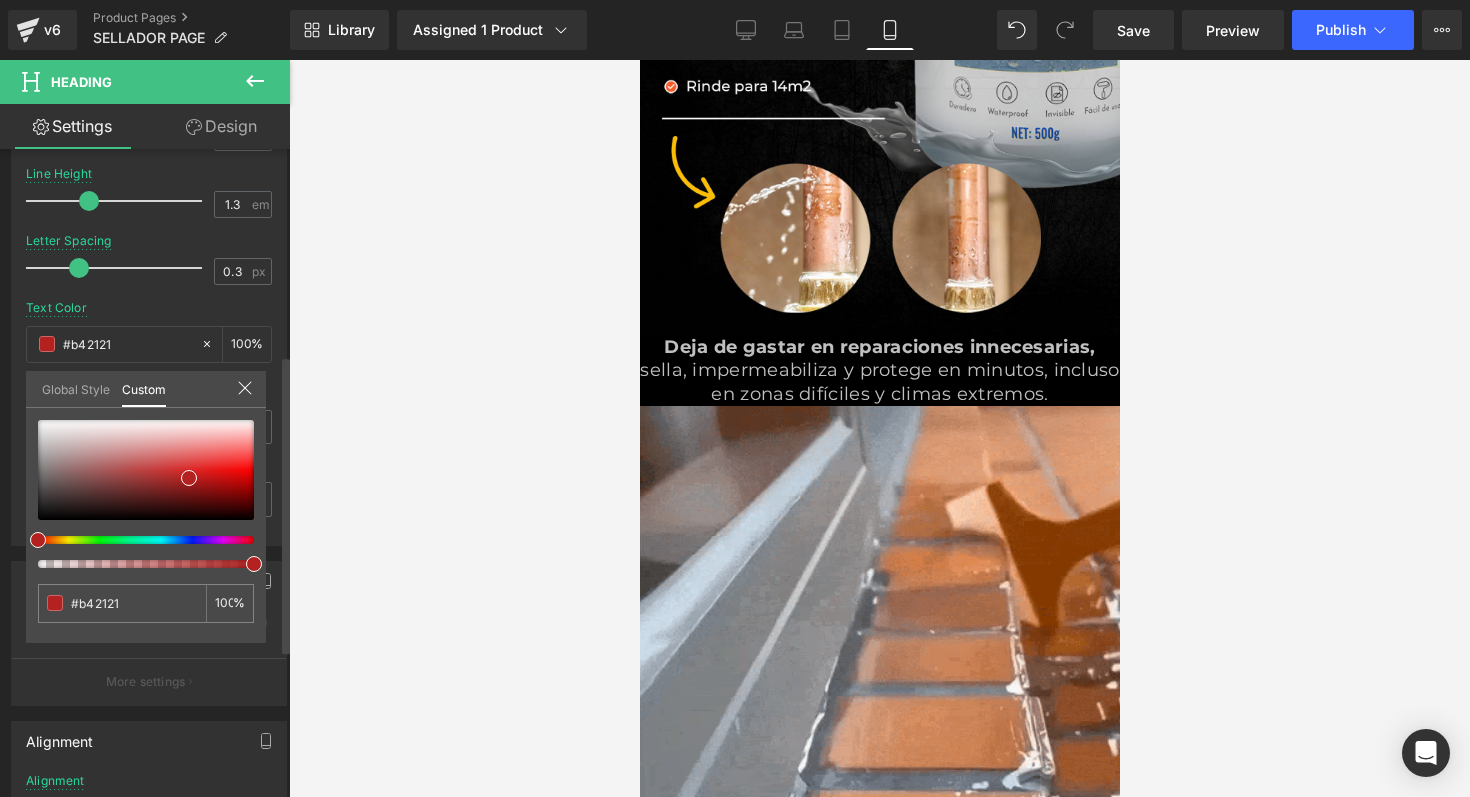 click 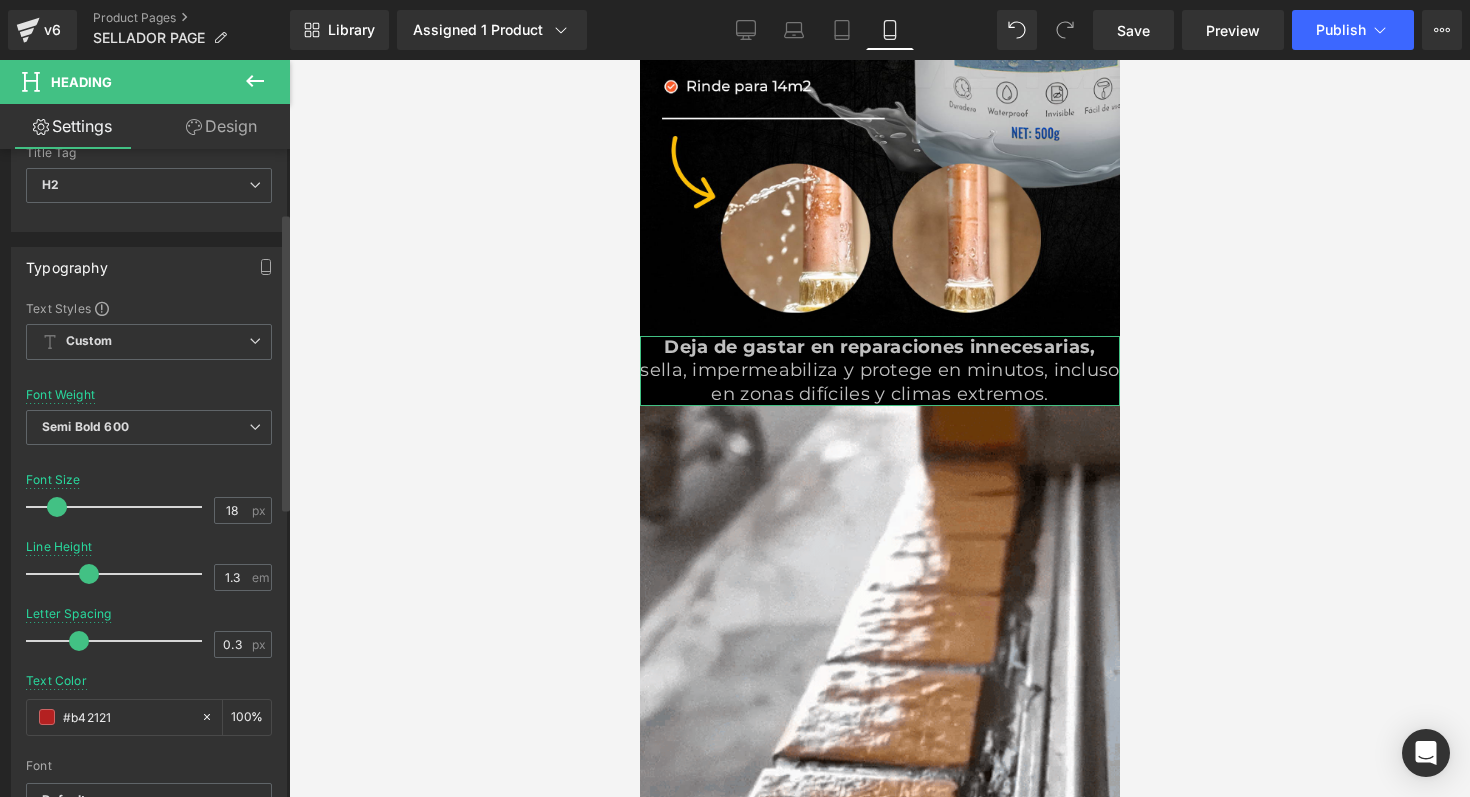 scroll, scrollTop: 0, scrollLeft: 0, axis: both 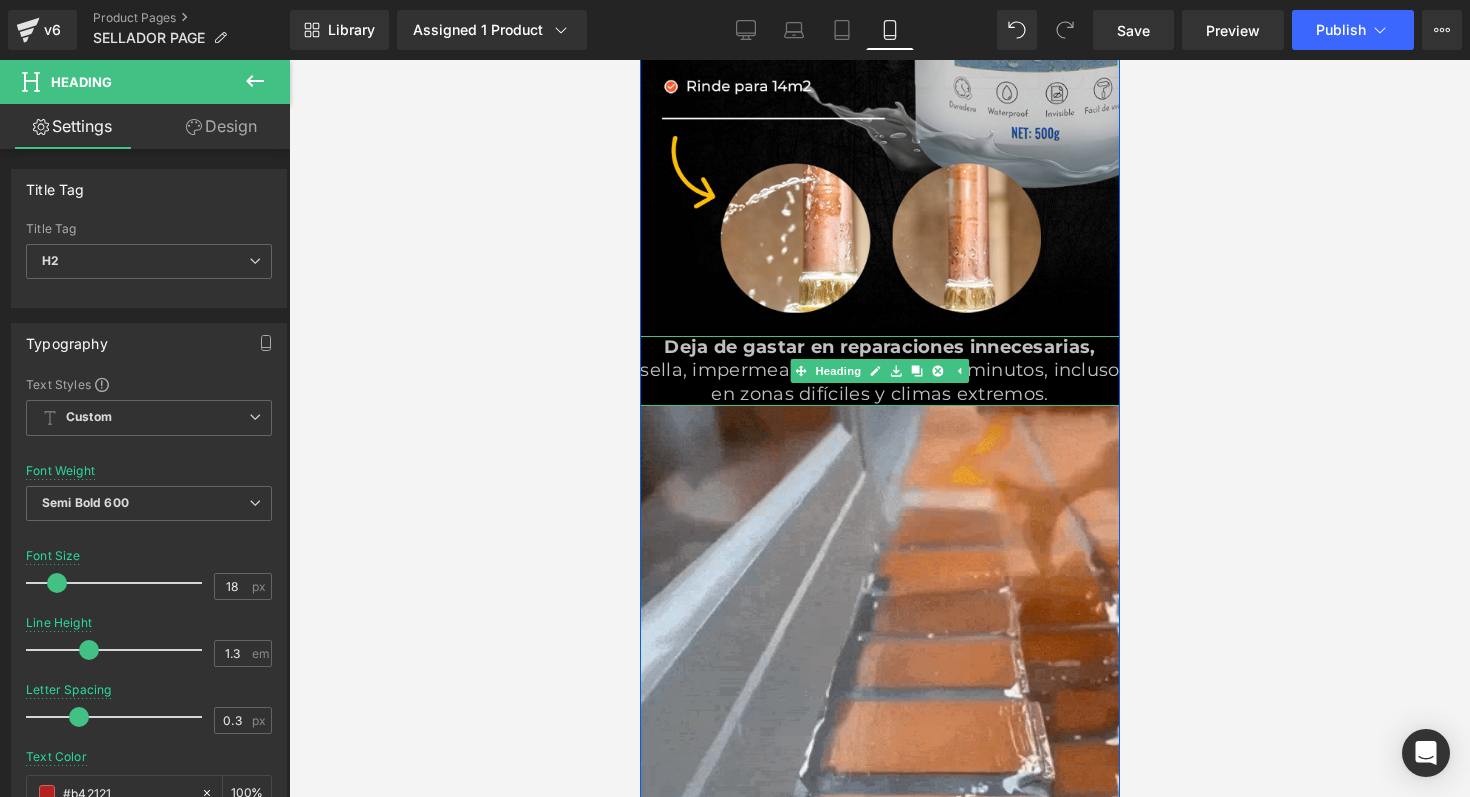 click on "Deja de gastar en reparaciones innecesarias," at bounding box center [879, 347] 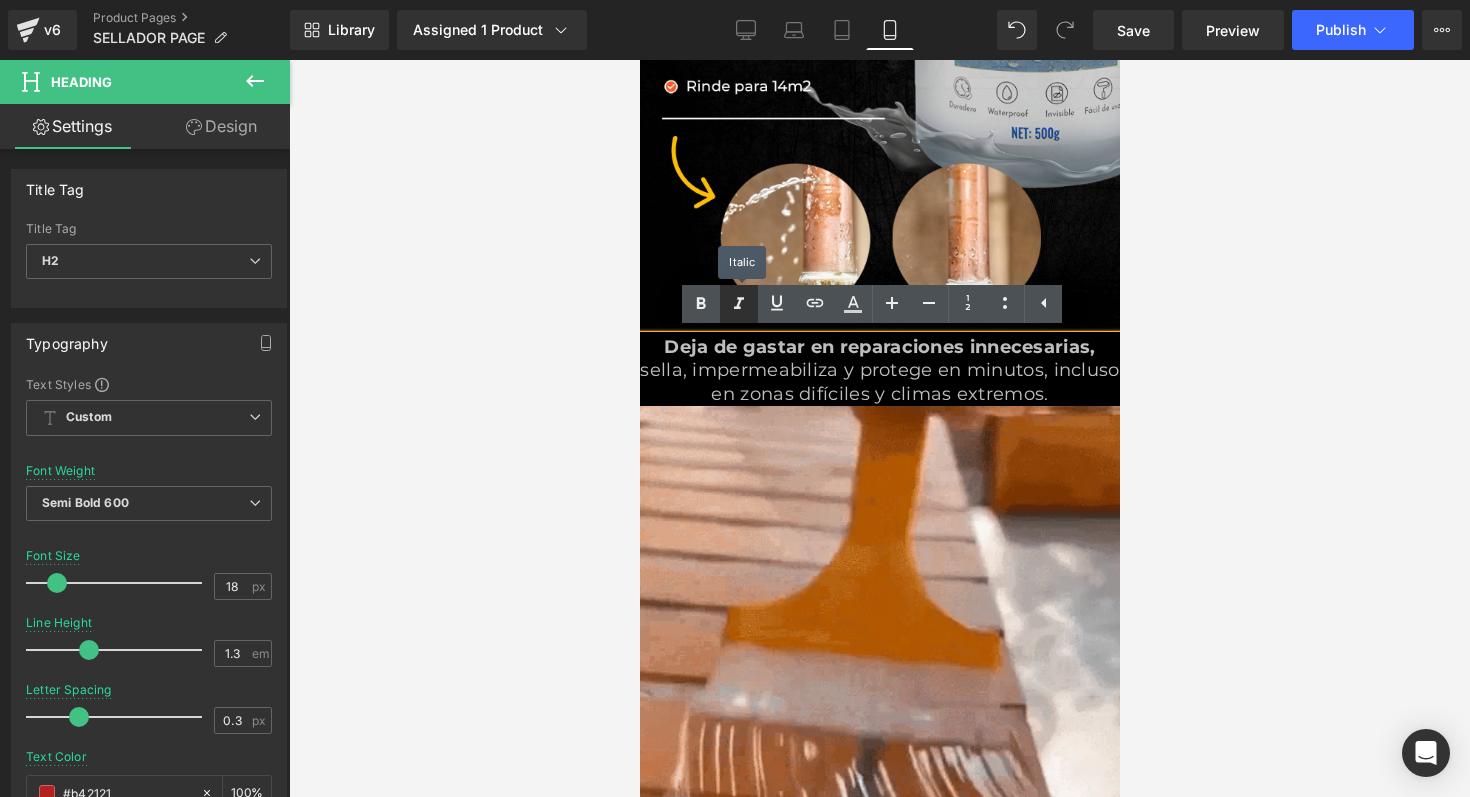 click 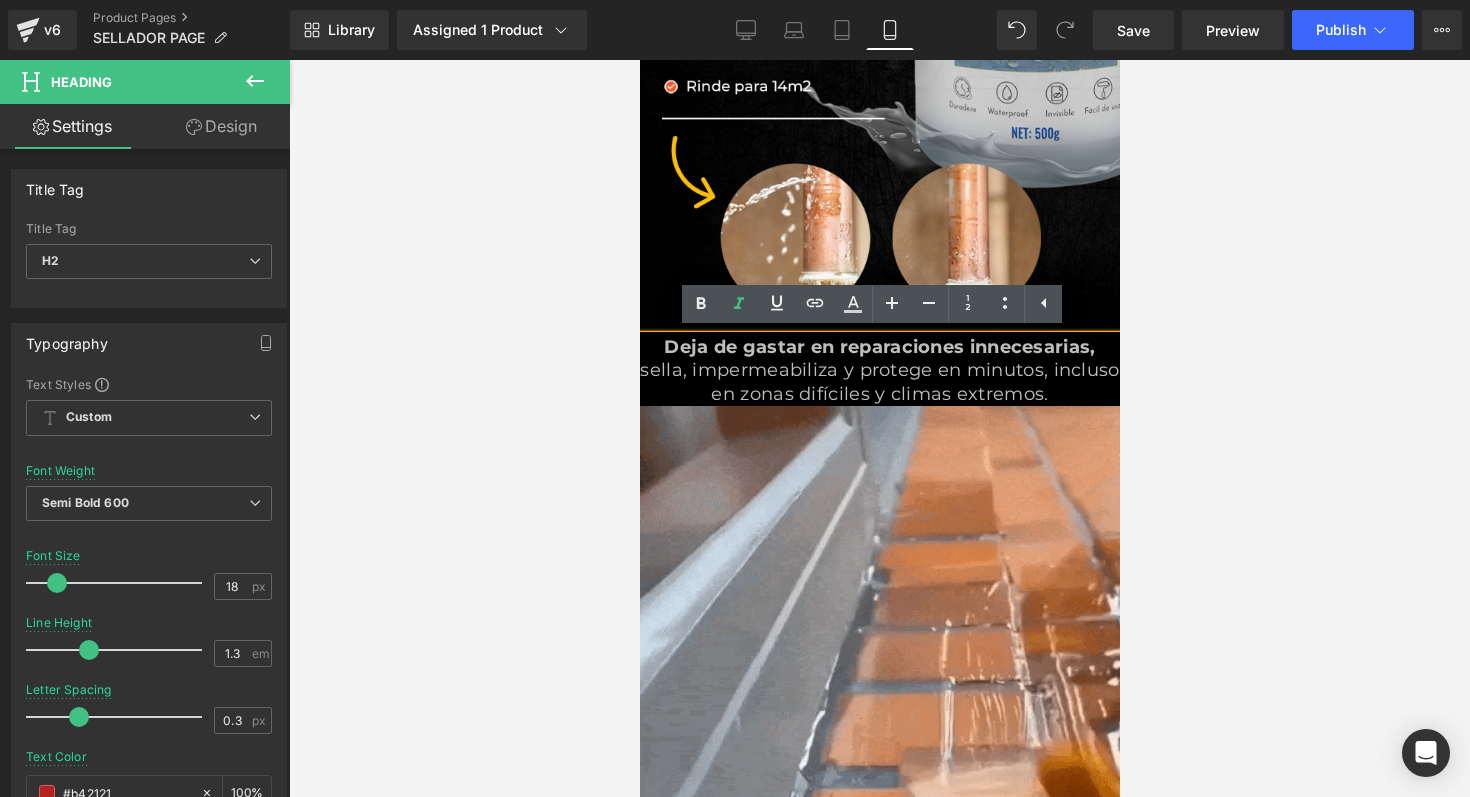 click on "sella, impermeabiliza y protege en minutos, incluso en zonas difíciles y climas extremos." at bounding box center (878, 381) 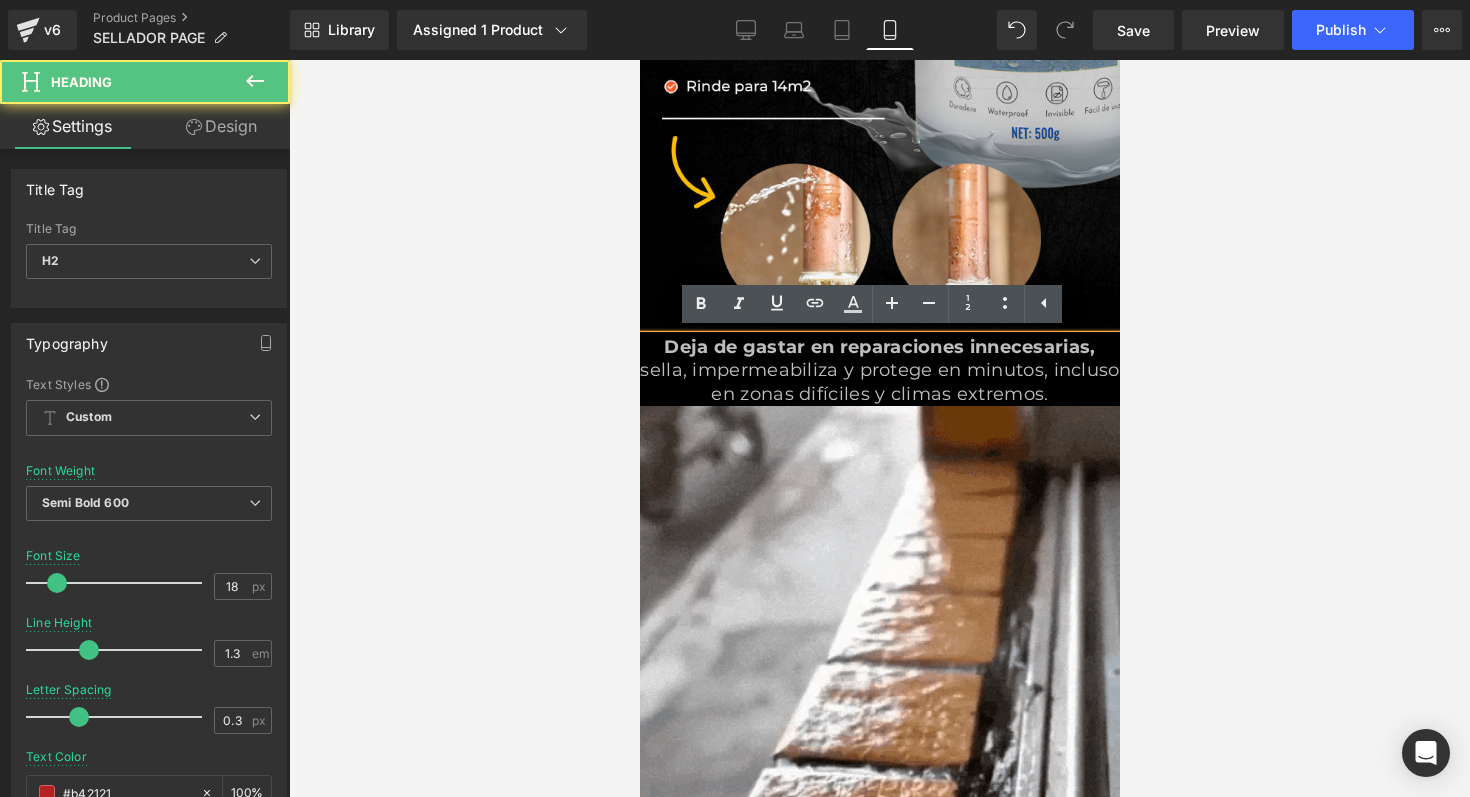 click on "sella, impermeabiliza y protege en minutos, incluso en zonas difíciles y climas extremos." at bounding box center [878, 381] 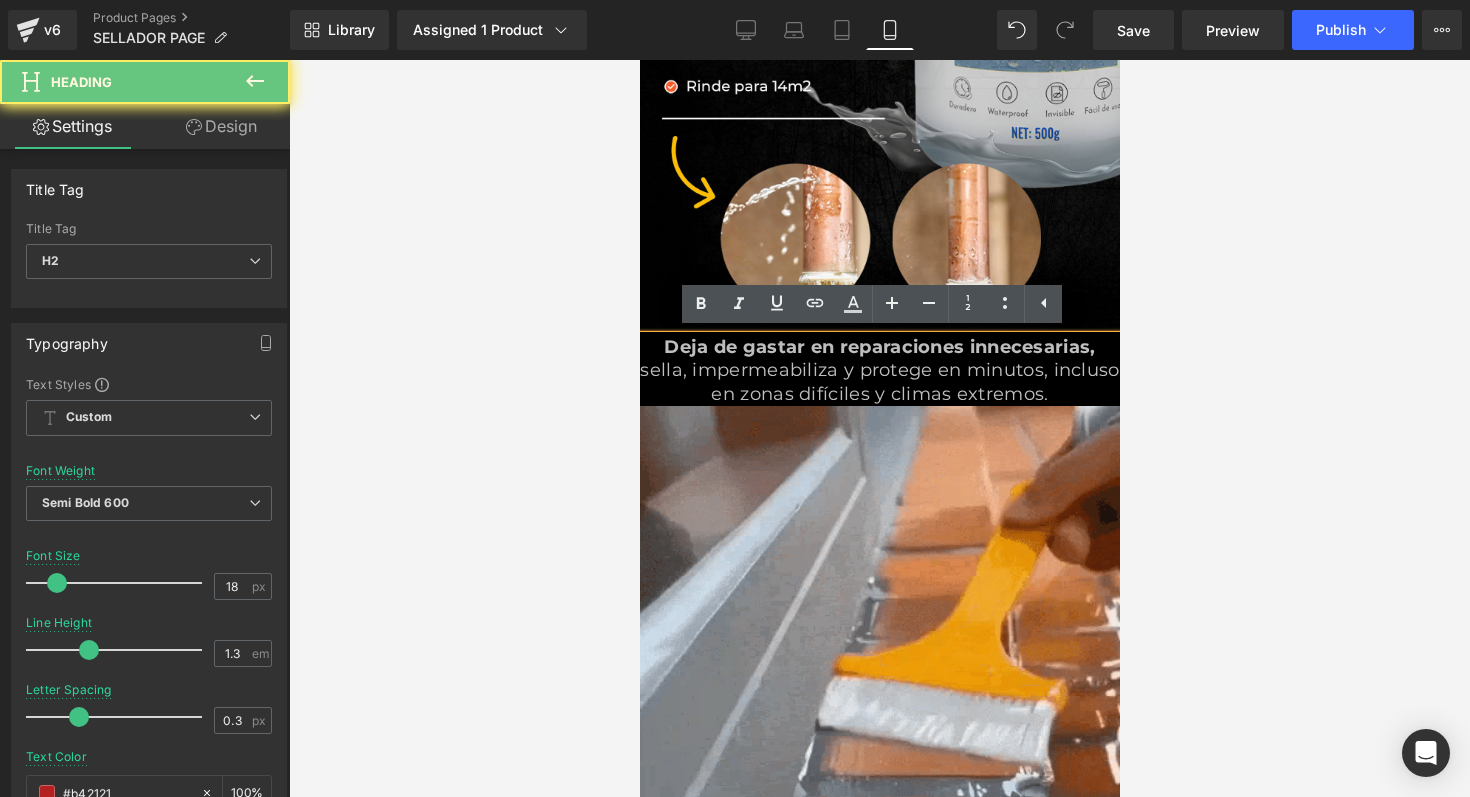 click on "sella, impermeabiliza y protege en minutos, incluso en zonas difíciles y climas extremos." at bounding box center [878, 381] 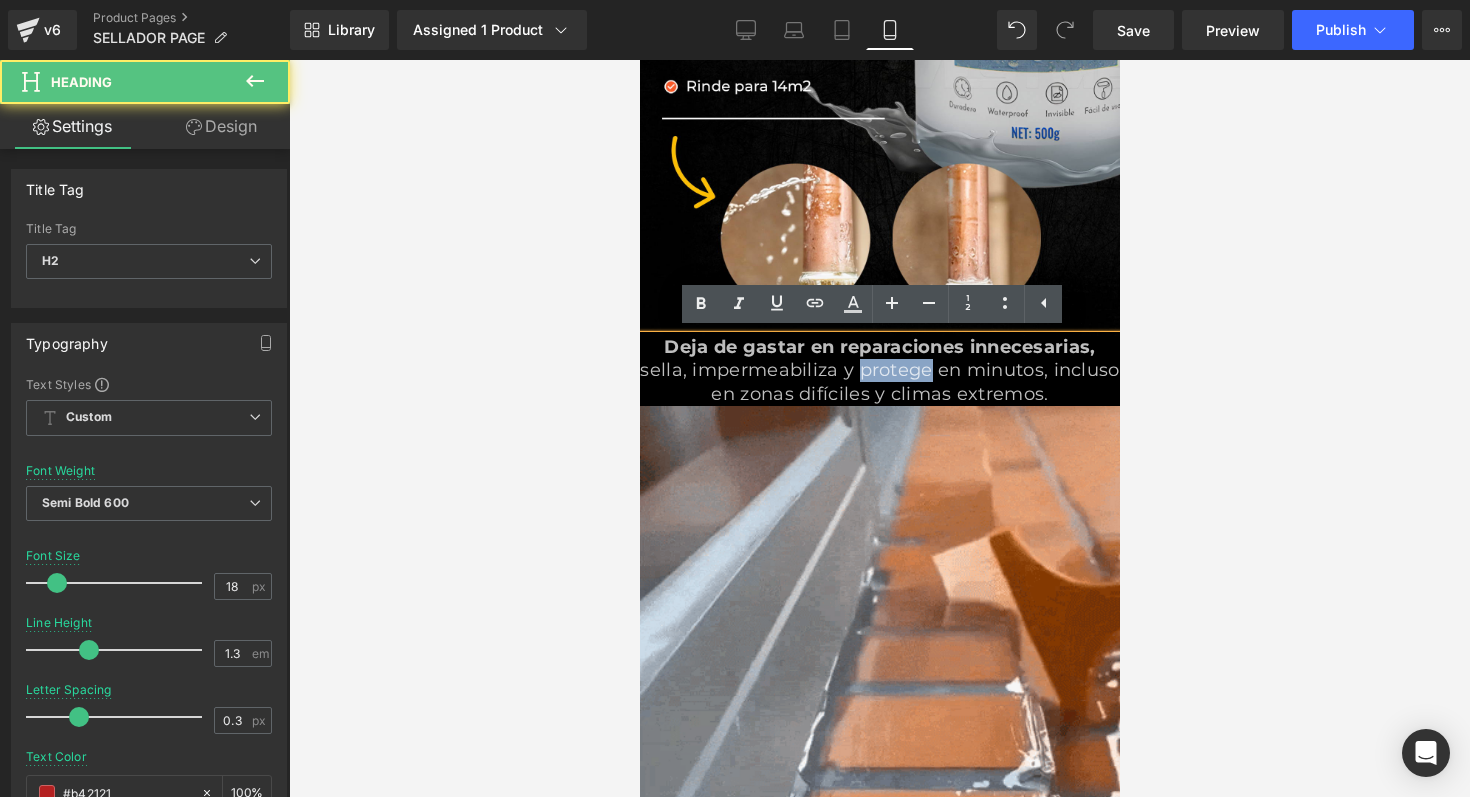 click on "sella, impermeabiliza y protege en minutos, incluso en zonas difíciles y climas extremos." at bounding box center [878, 381] 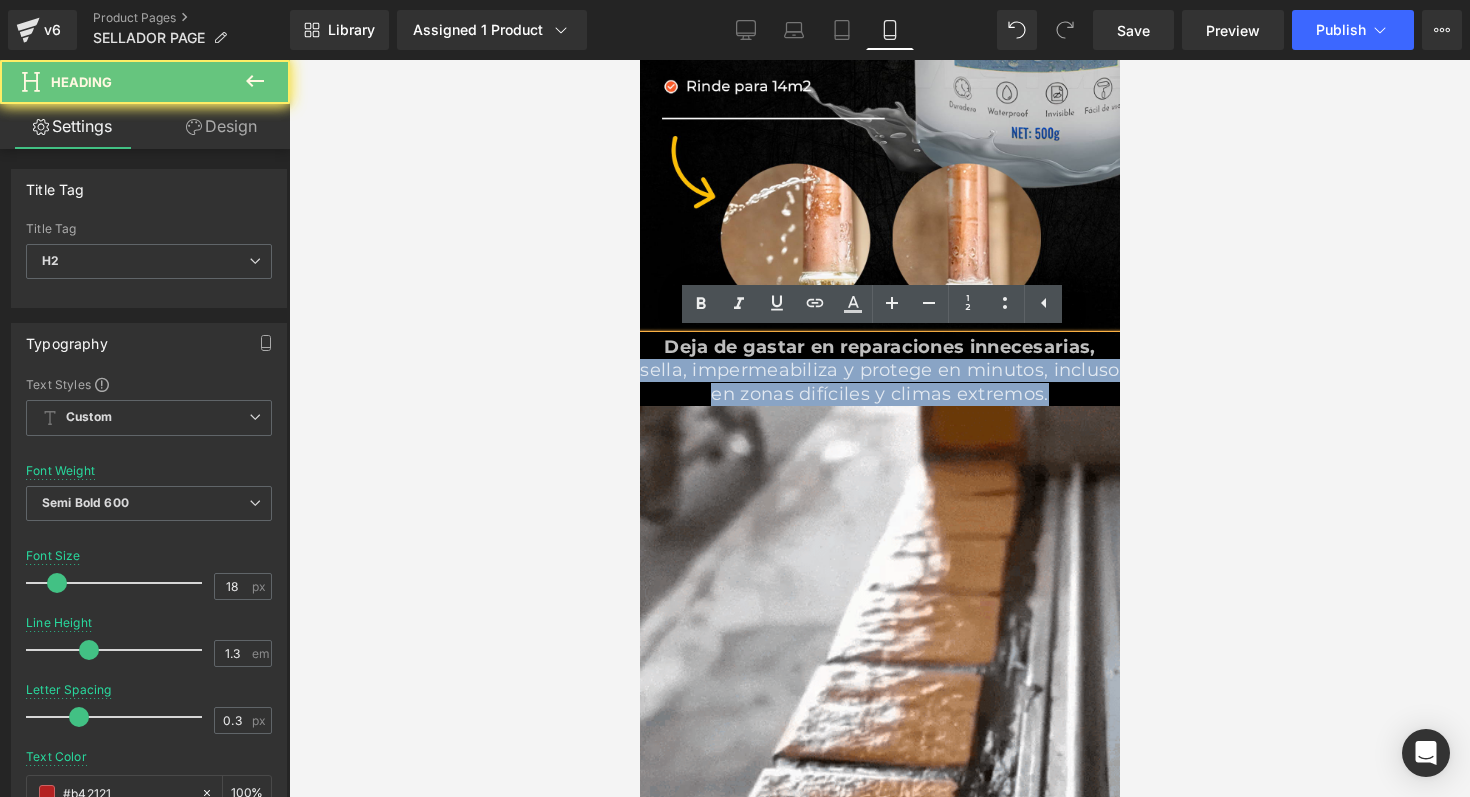 click on "sella, impermeabiliza y protege en minutos, incluso en zonas difíciles y climas extremos." at bounding box center (878, 381) 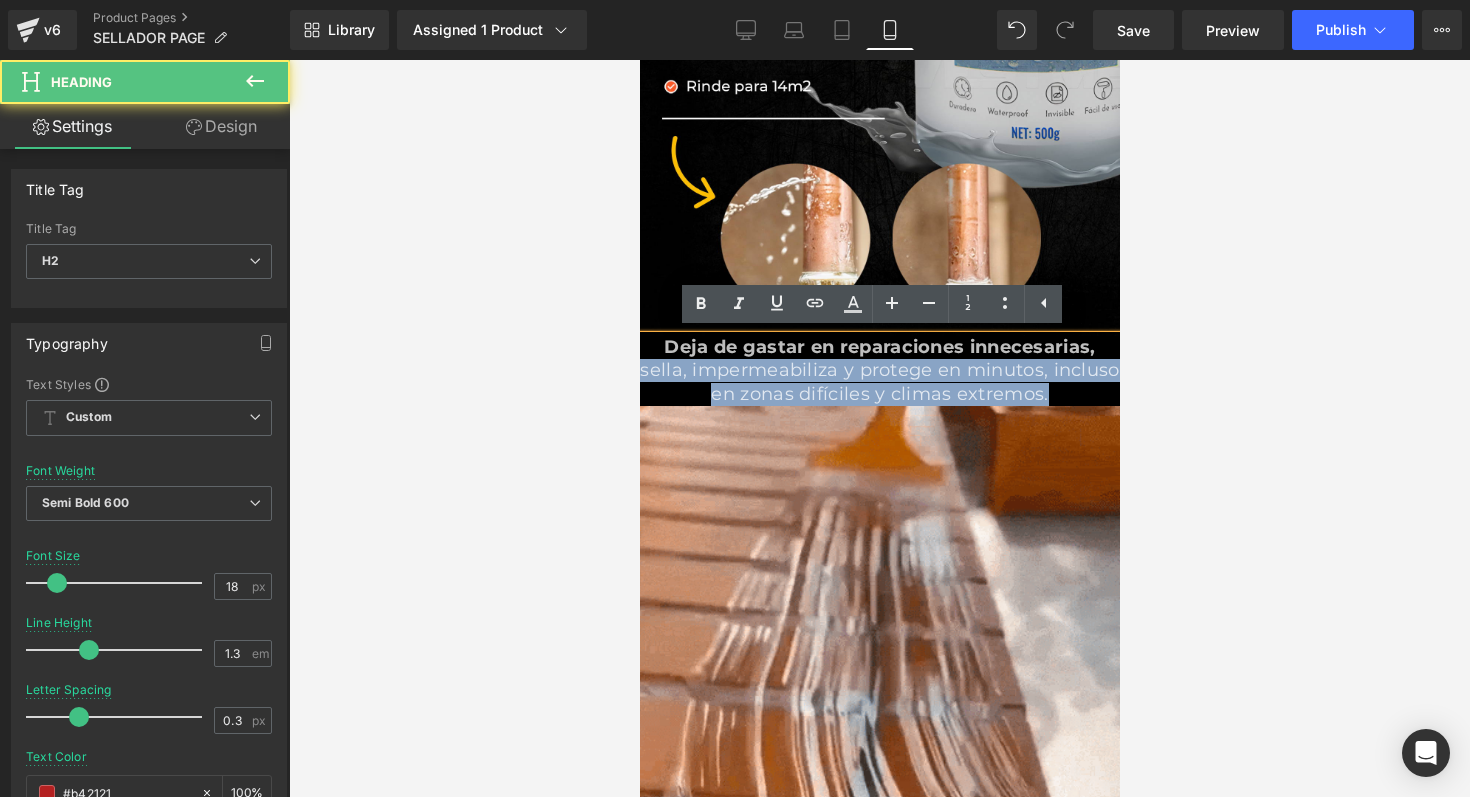 click on "sella, impermeabiliza y protege en minutos, incluso en zonas difíciles y climas extremos." at bounding box center (879, 382) 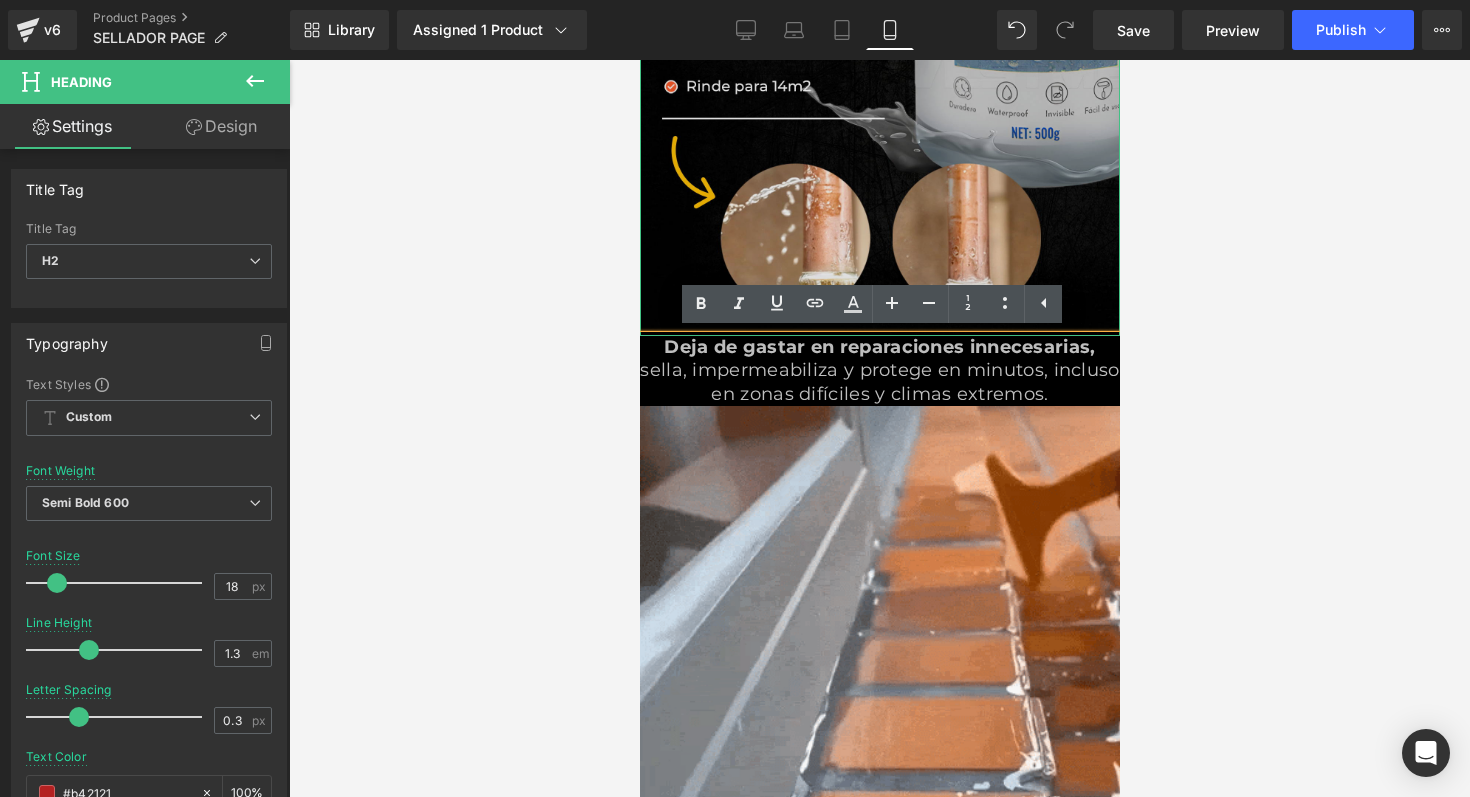 drag, startPoint x: 1029, startPoint y: 395, endPoint x: 667, endPoint y: 329, distance: 367.96738 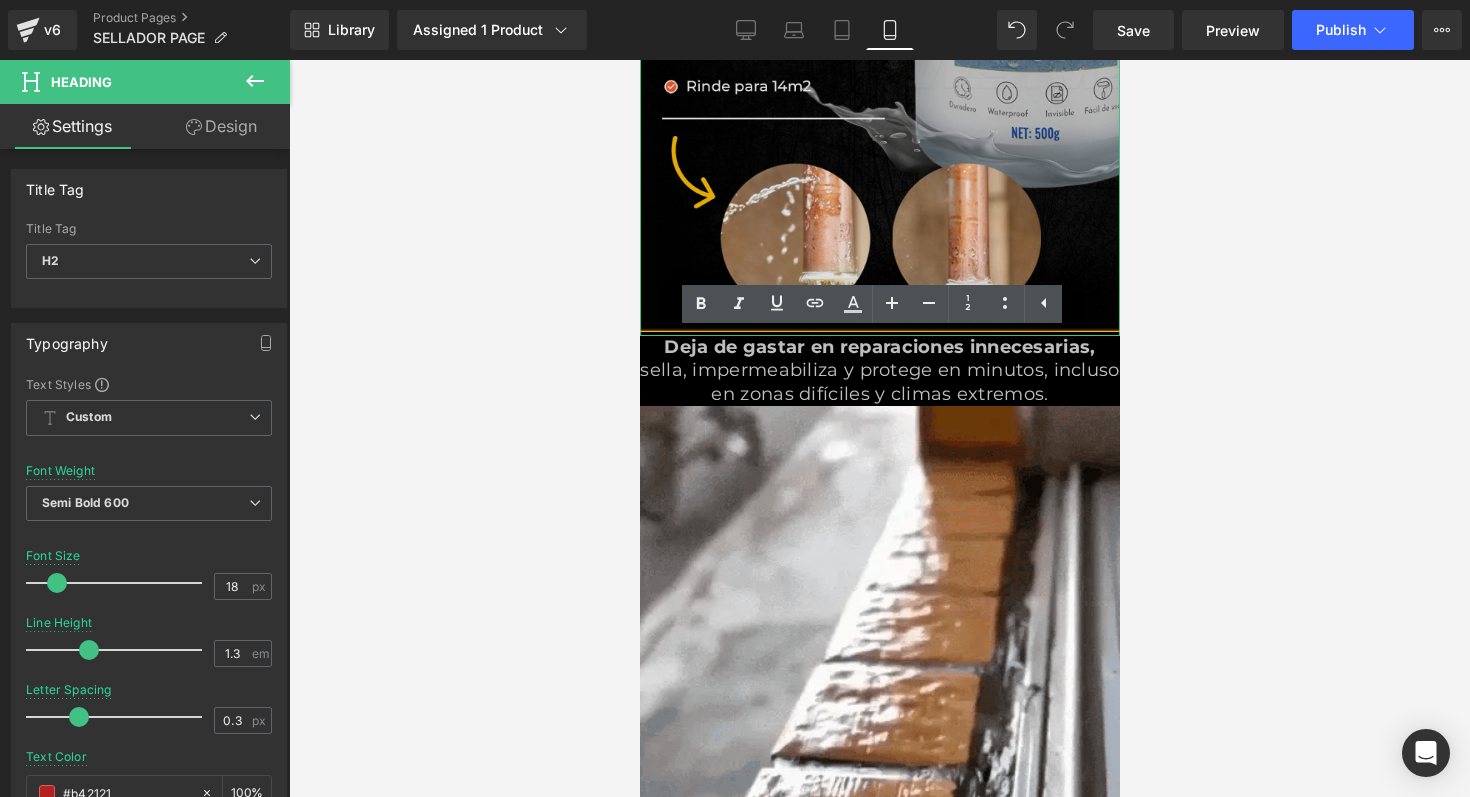 click on "Image         Image
Deja de gastar en reparaciones innecesarias, sella, impermeabiliza y protege en minutos, incluso en zonas difíciles y climas extremos.
Heading         Image" at bounding box center (879, -49) 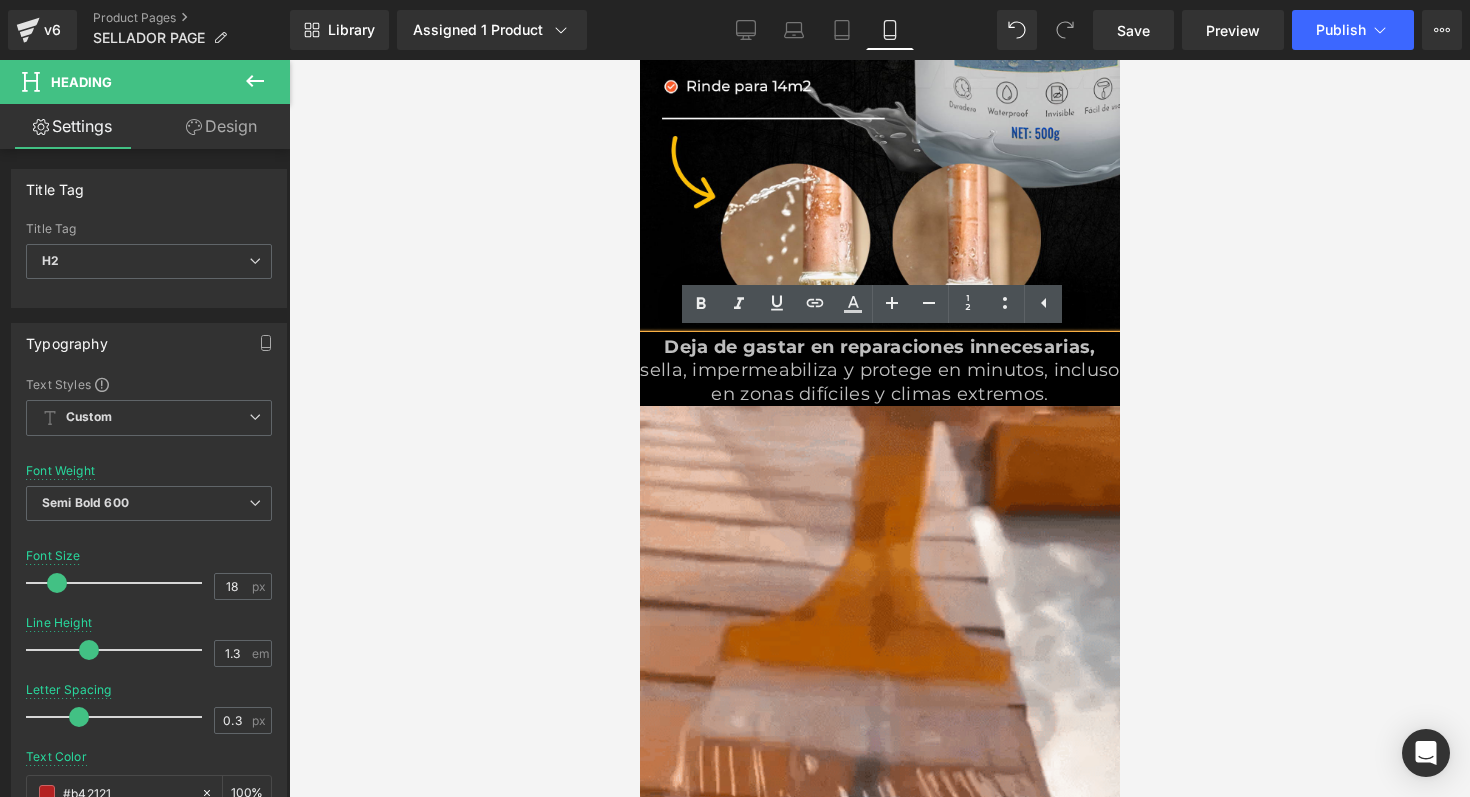 click at bounding box center [879, 428] 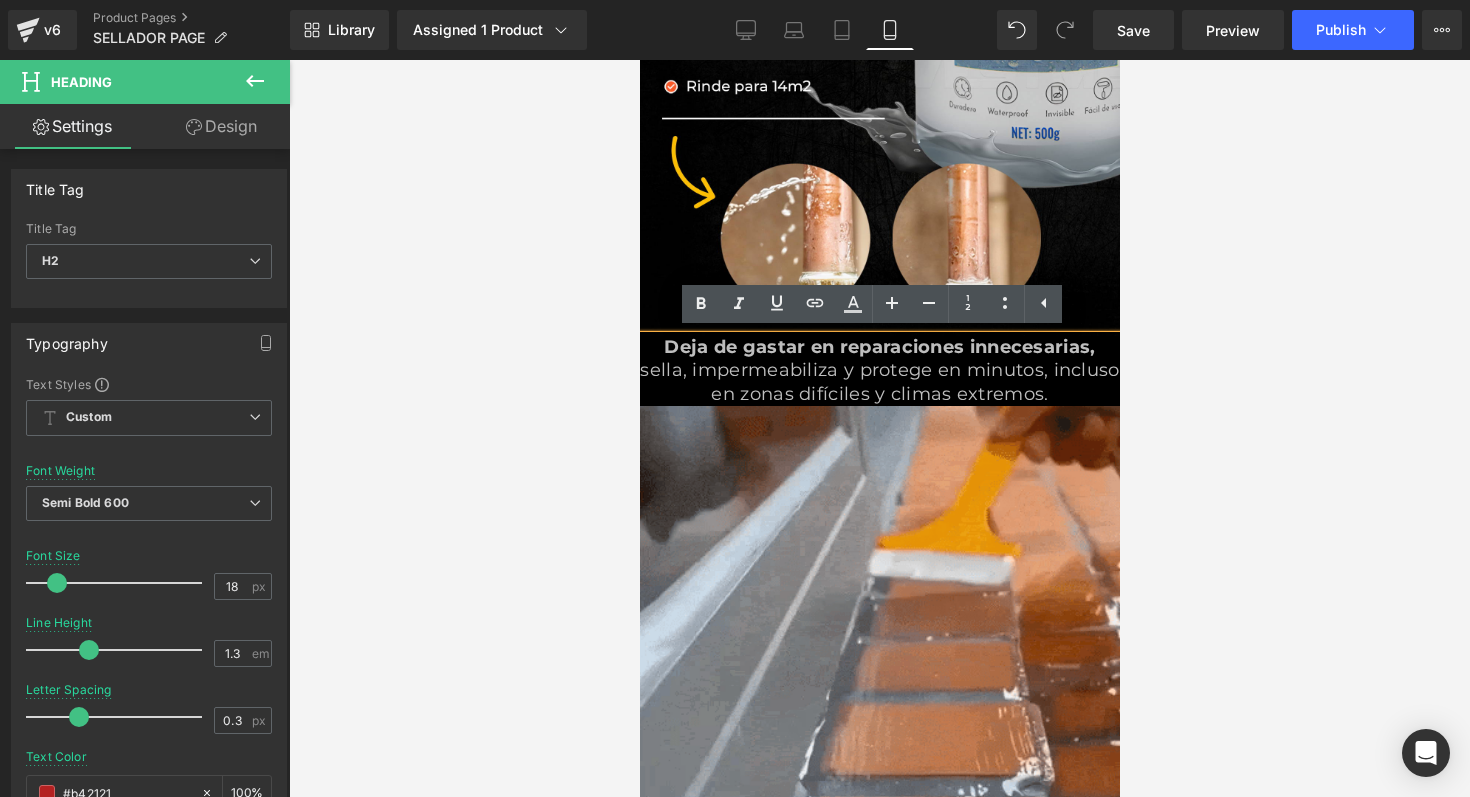 click at bounding box center [879, 428] 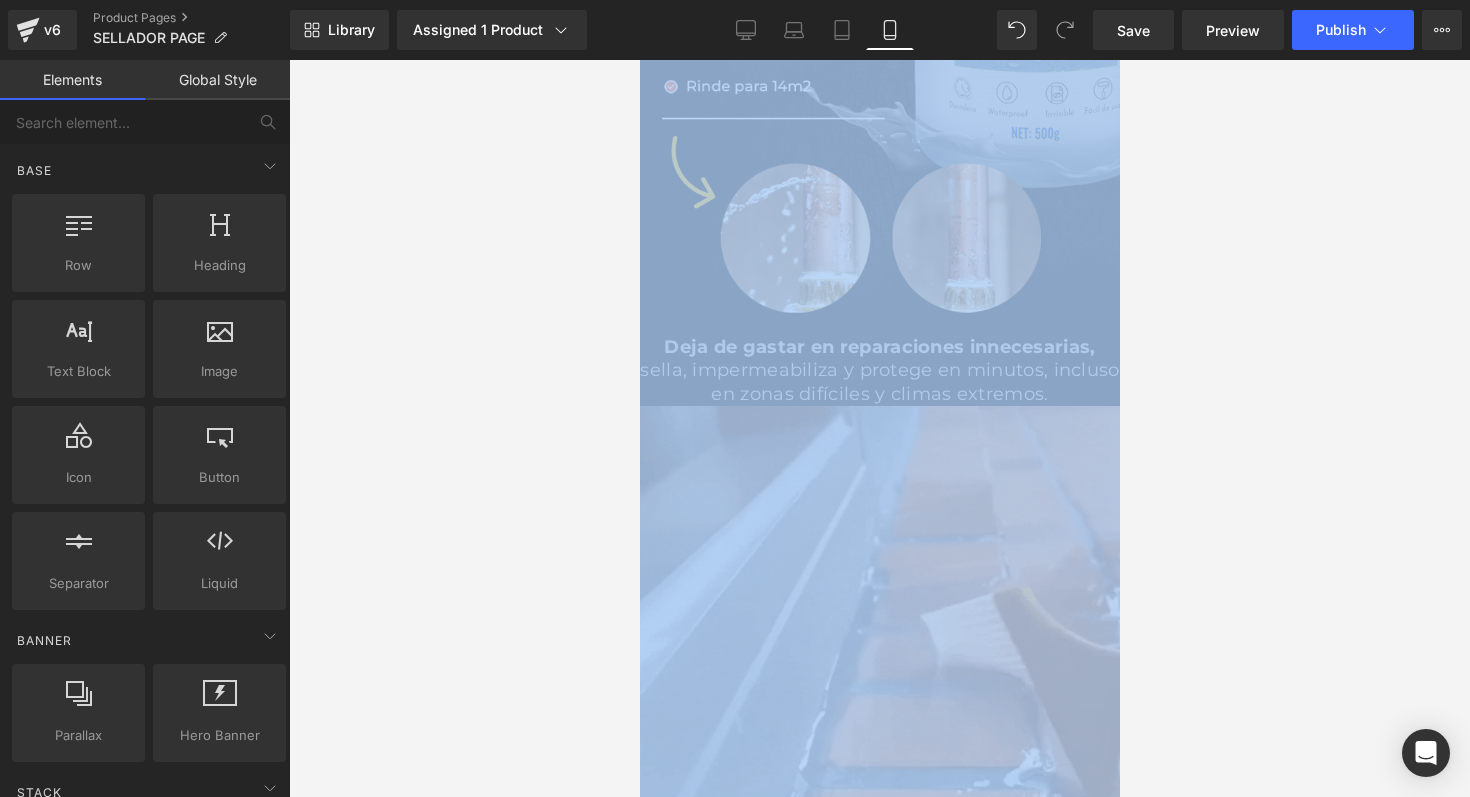 click at bounding box center [879, 428] 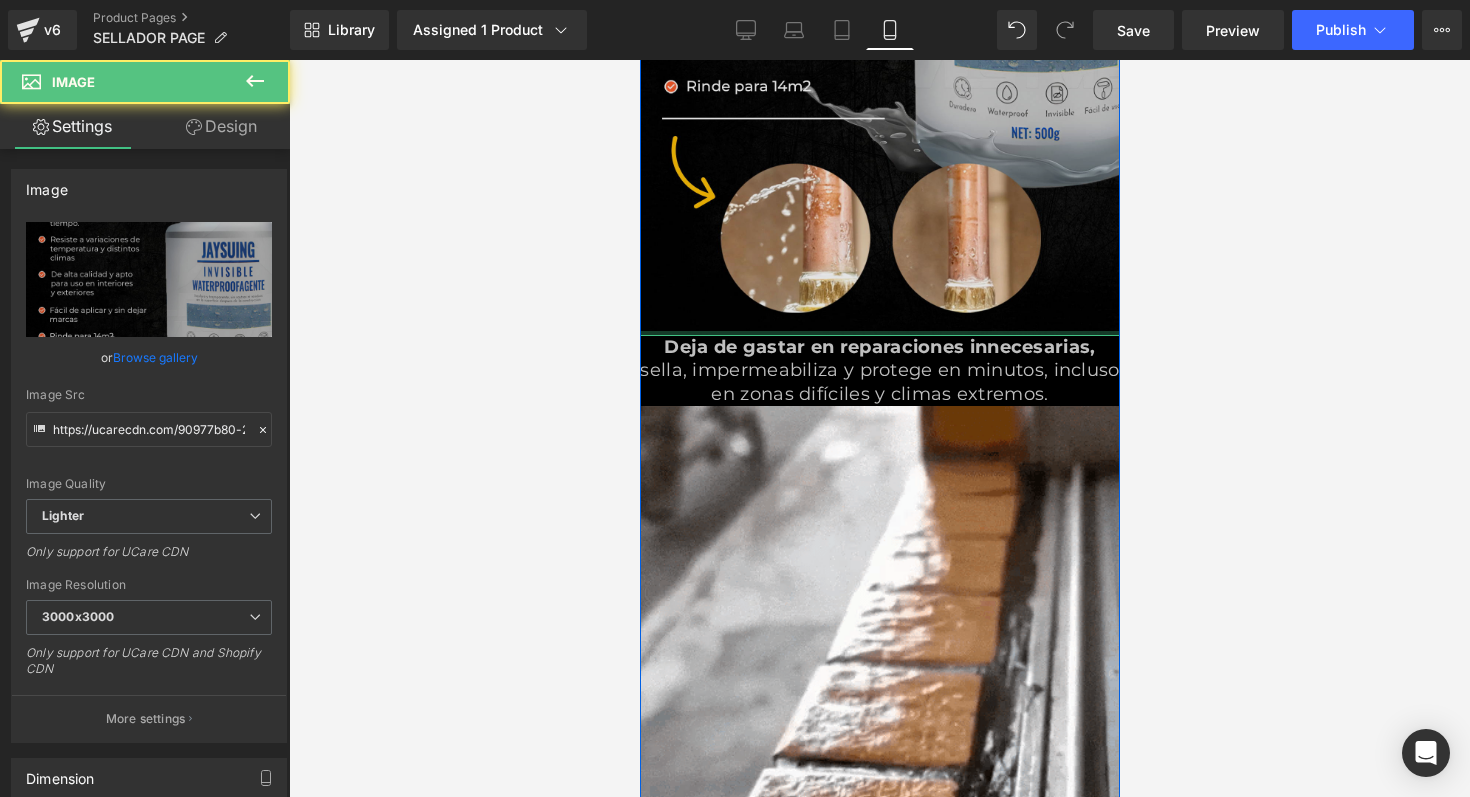 drag, startPoint x: 884, startPoint y: 330, endPoint x: 896, endPoint y: 302, distance: 30.463093 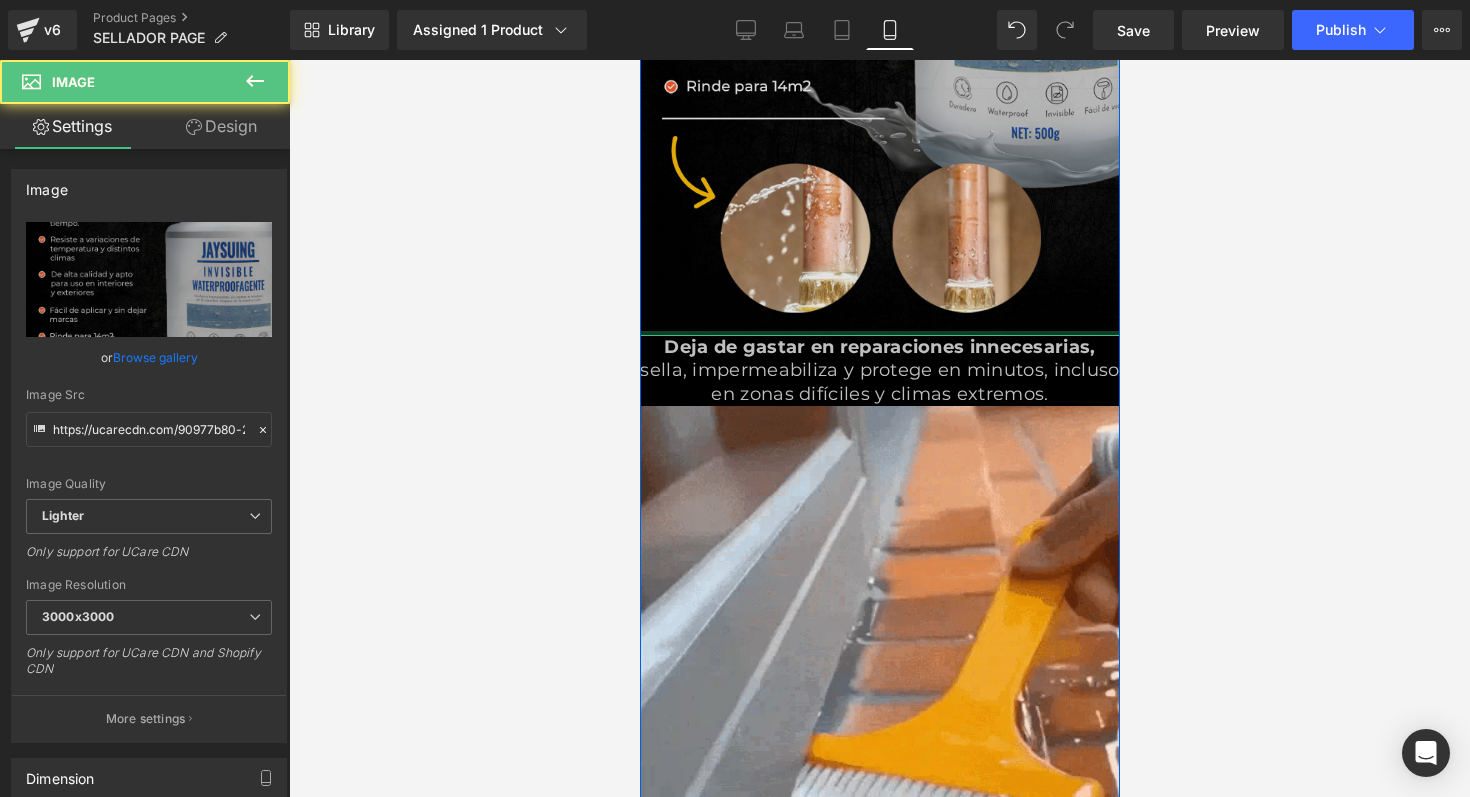click on "Image" at bounding box center [879, -24] 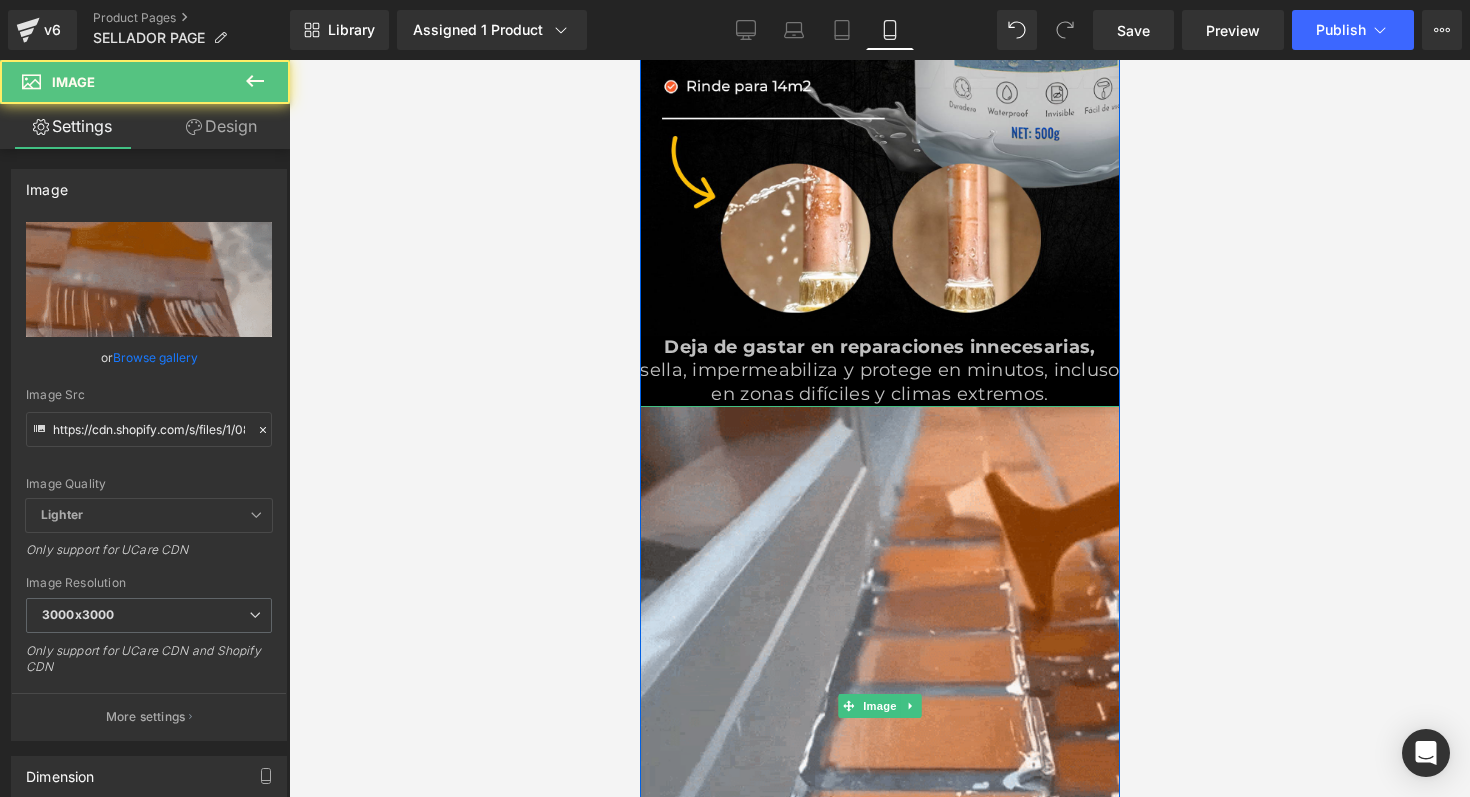 drag, startPoint x: 857, startPoint y: 406, endPoint x: 860, endPoint y: 392, distance: 14.3178215 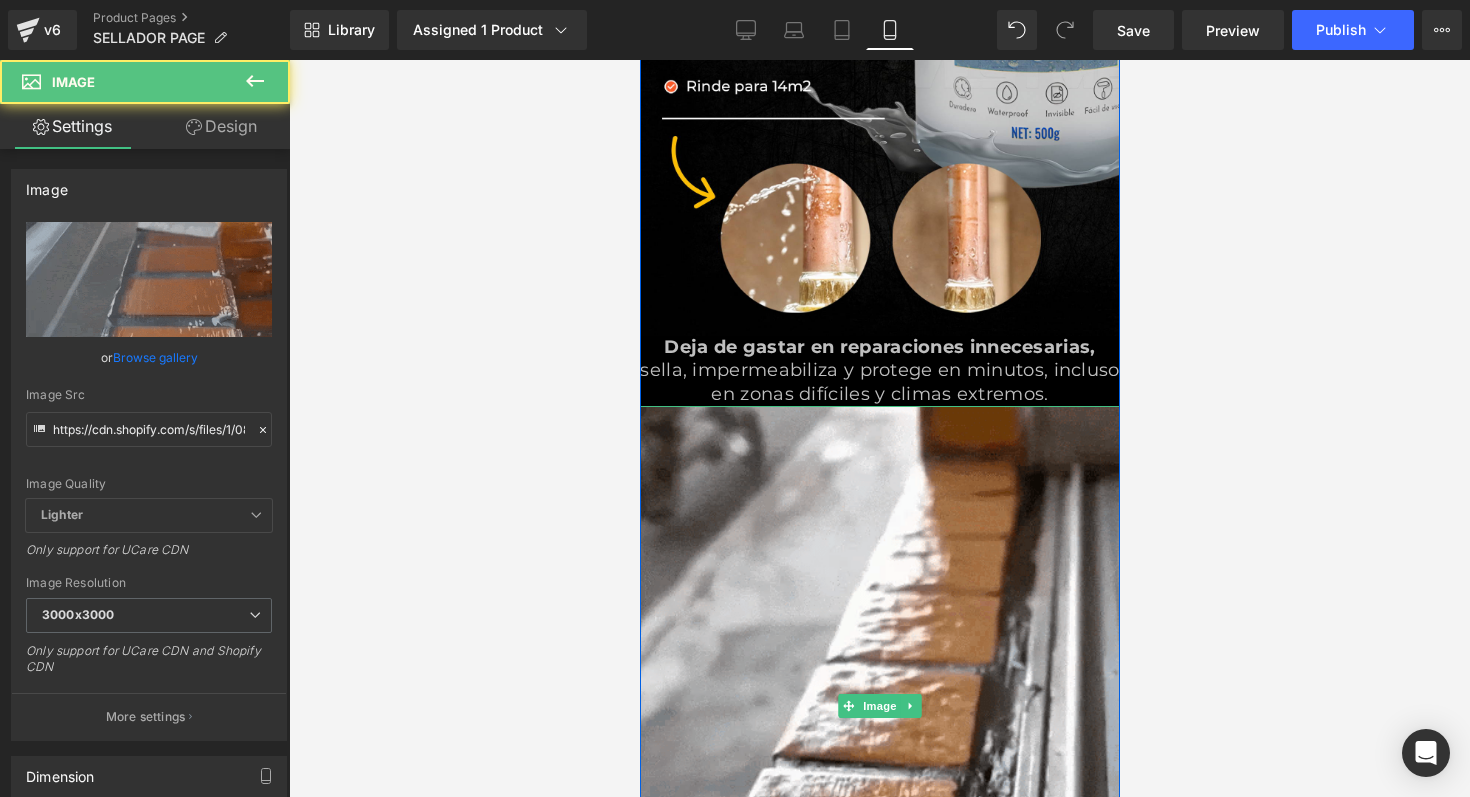 click on "Image         Image
Deja de gastar en reparaciones innecesarias, sella, impermeabiliza y protege en minutos, incluso en zonas difíciles y climas extremos.
Heading         Image" at bounding box center (879, -49) 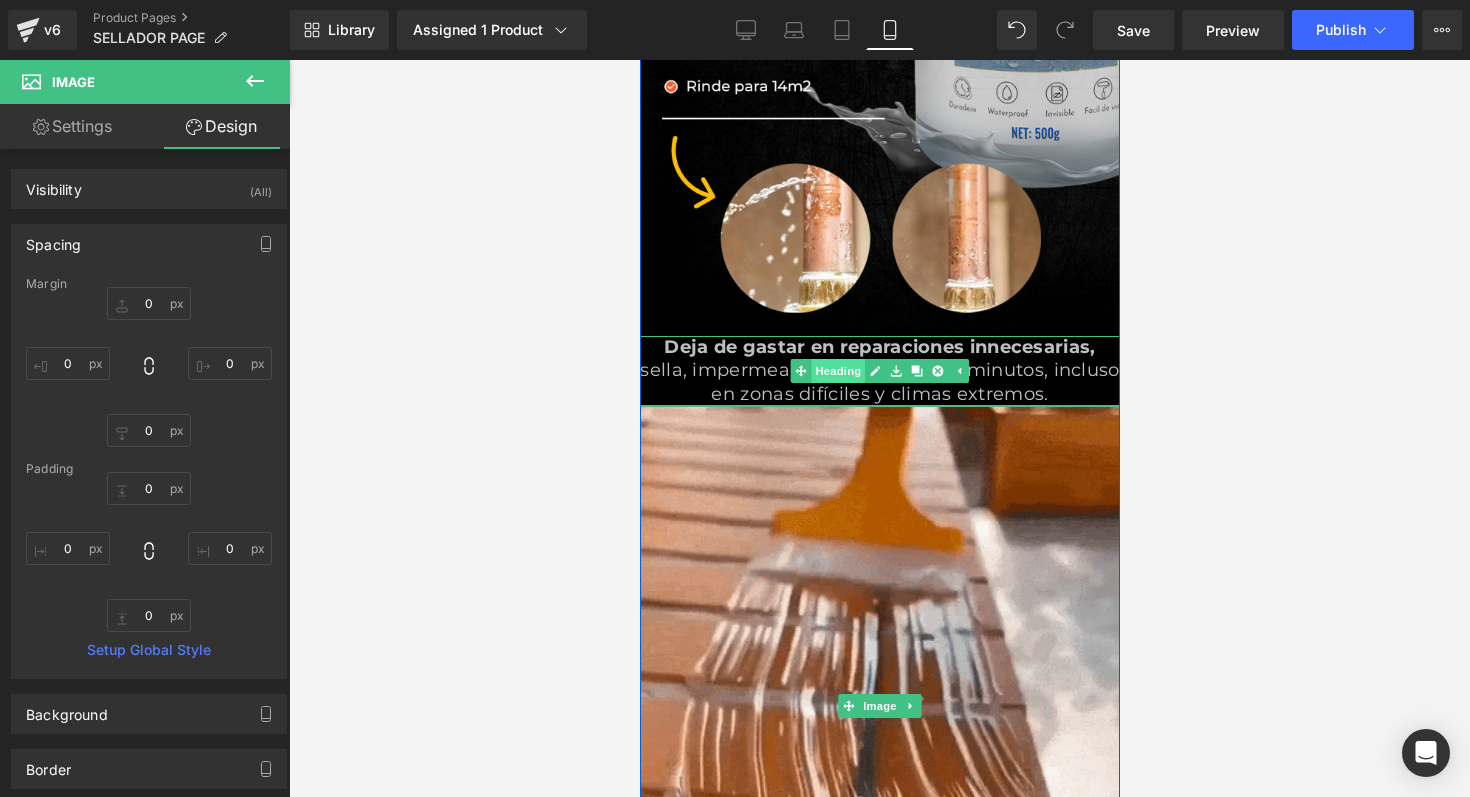 click on "Heading" at bounding box center [837, 371] 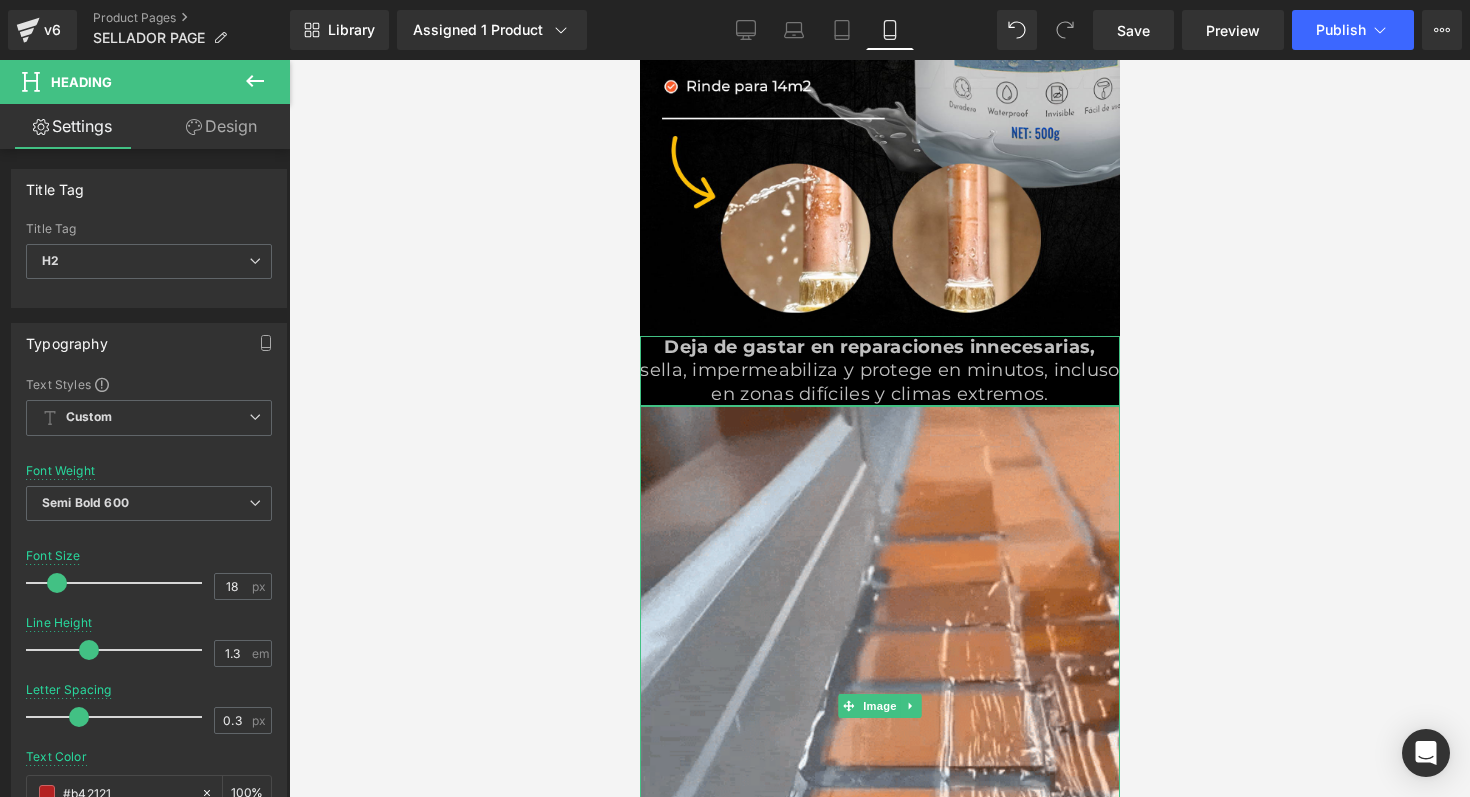 click on "Design" at bounding box center [221, 126] 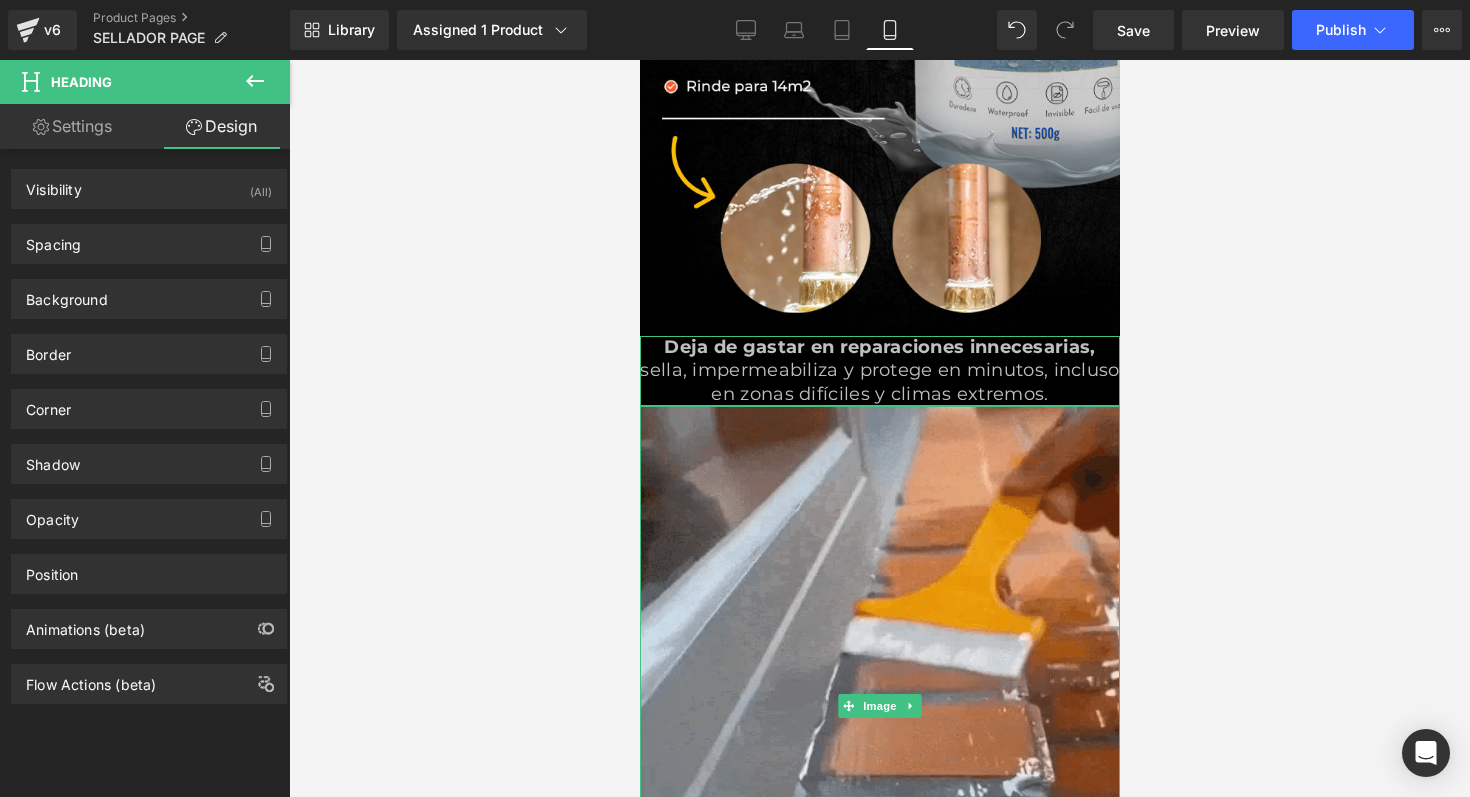 click on "Settings" at bounding box center (72, 126) 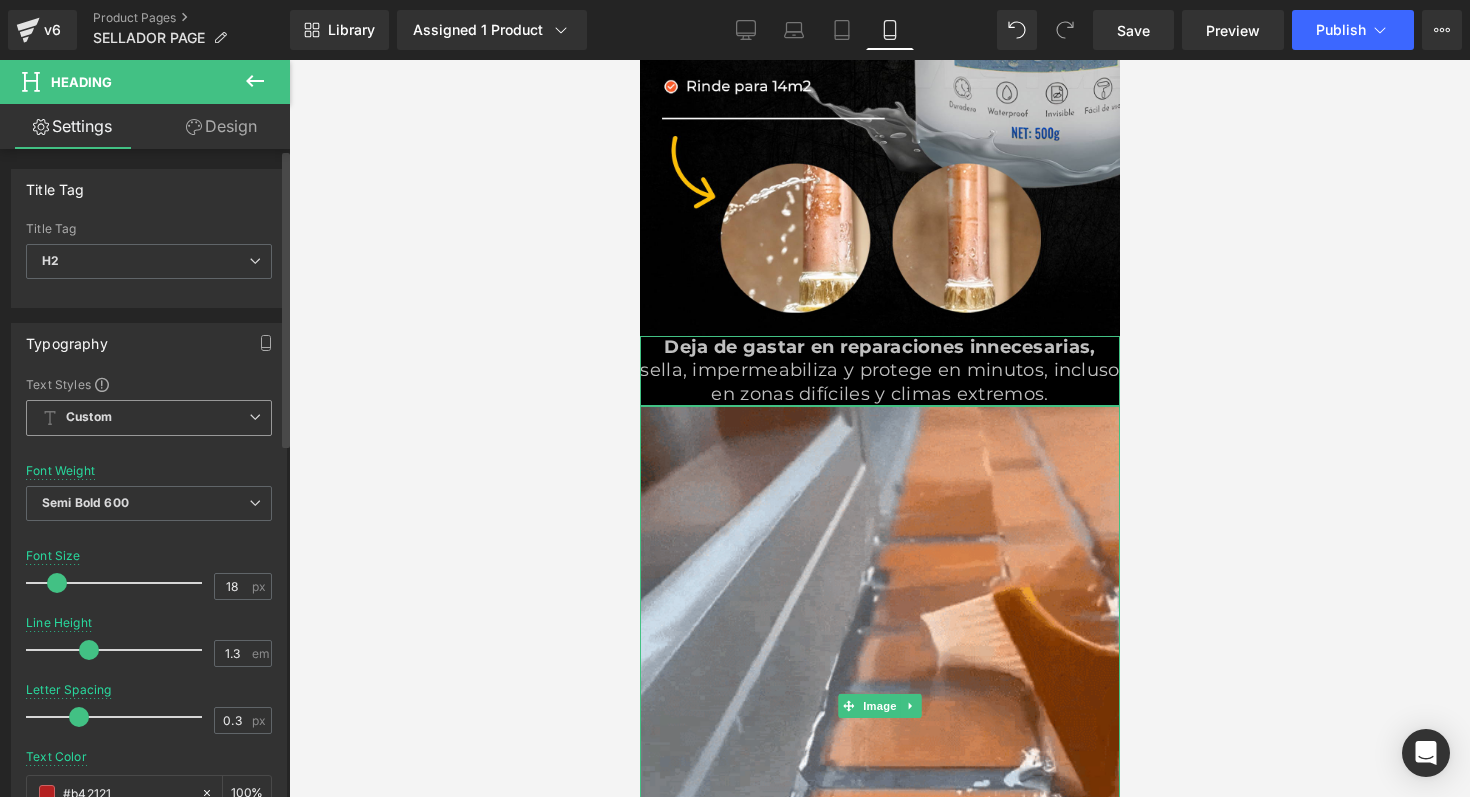 click on "Custom
Setup Global Style" at bounding box center [149, 418] 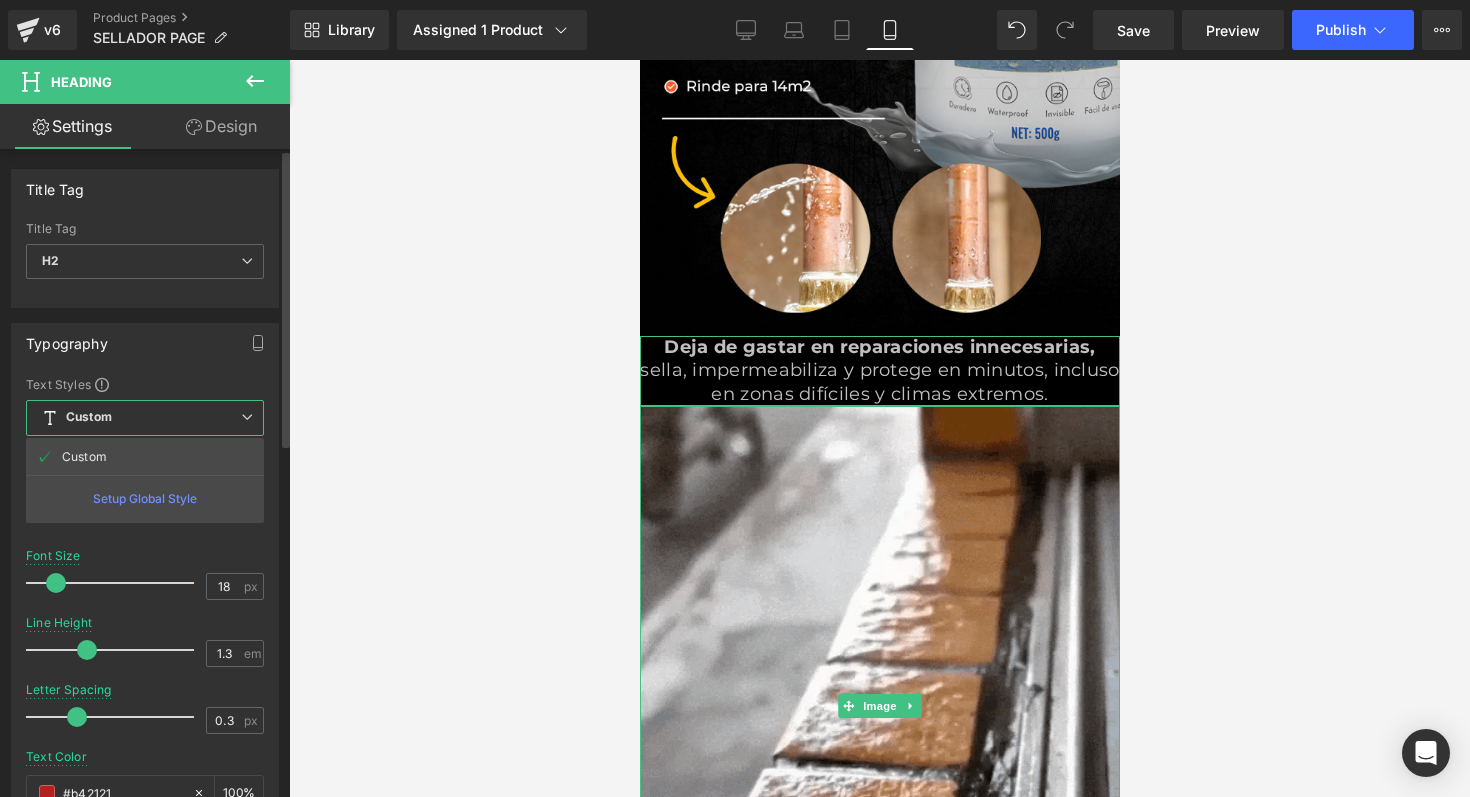 click on "Custom
Setup Global Style" at bounding box center (145, 418) 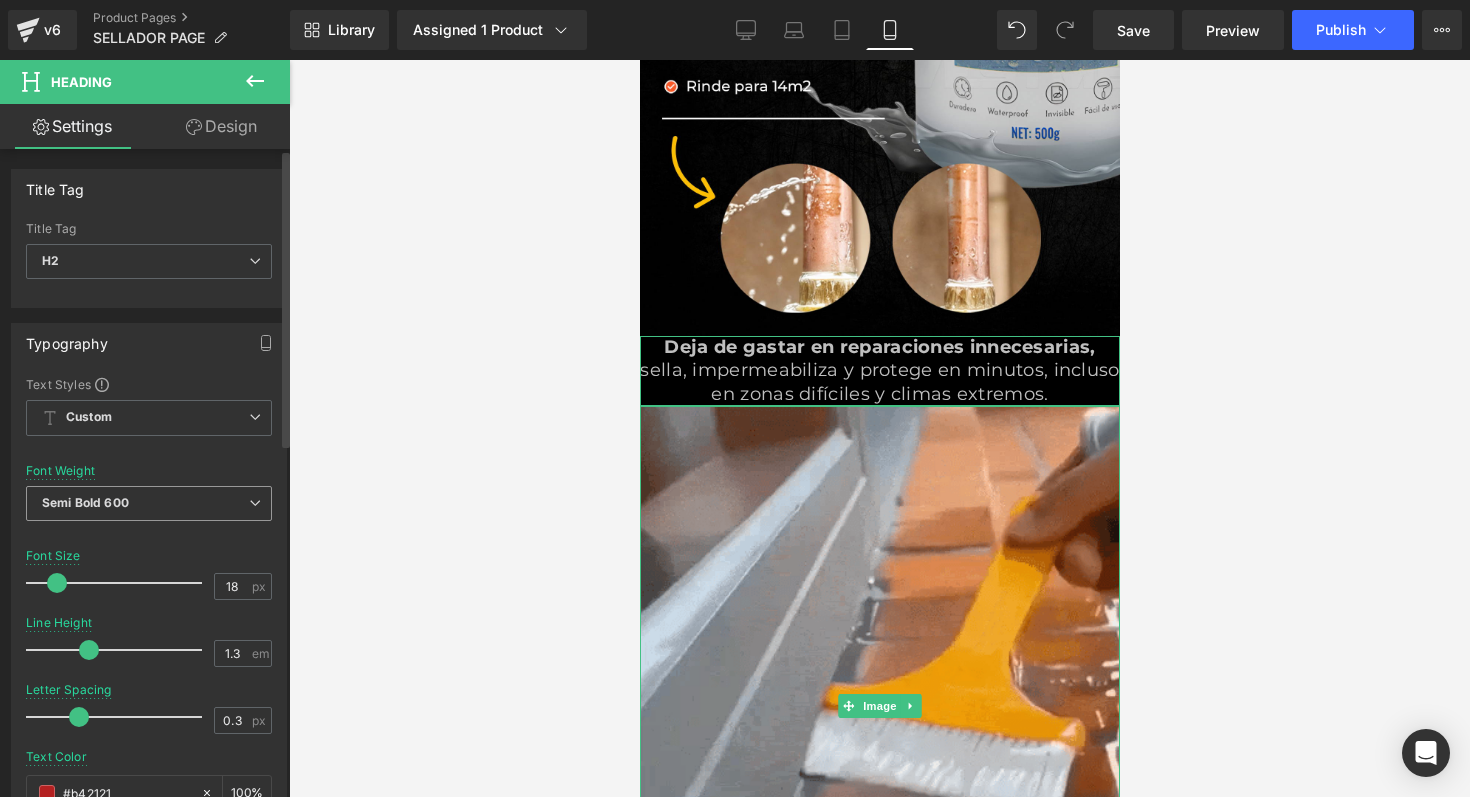 click on "Semi Bold 600" at bounding box center (149, 503) 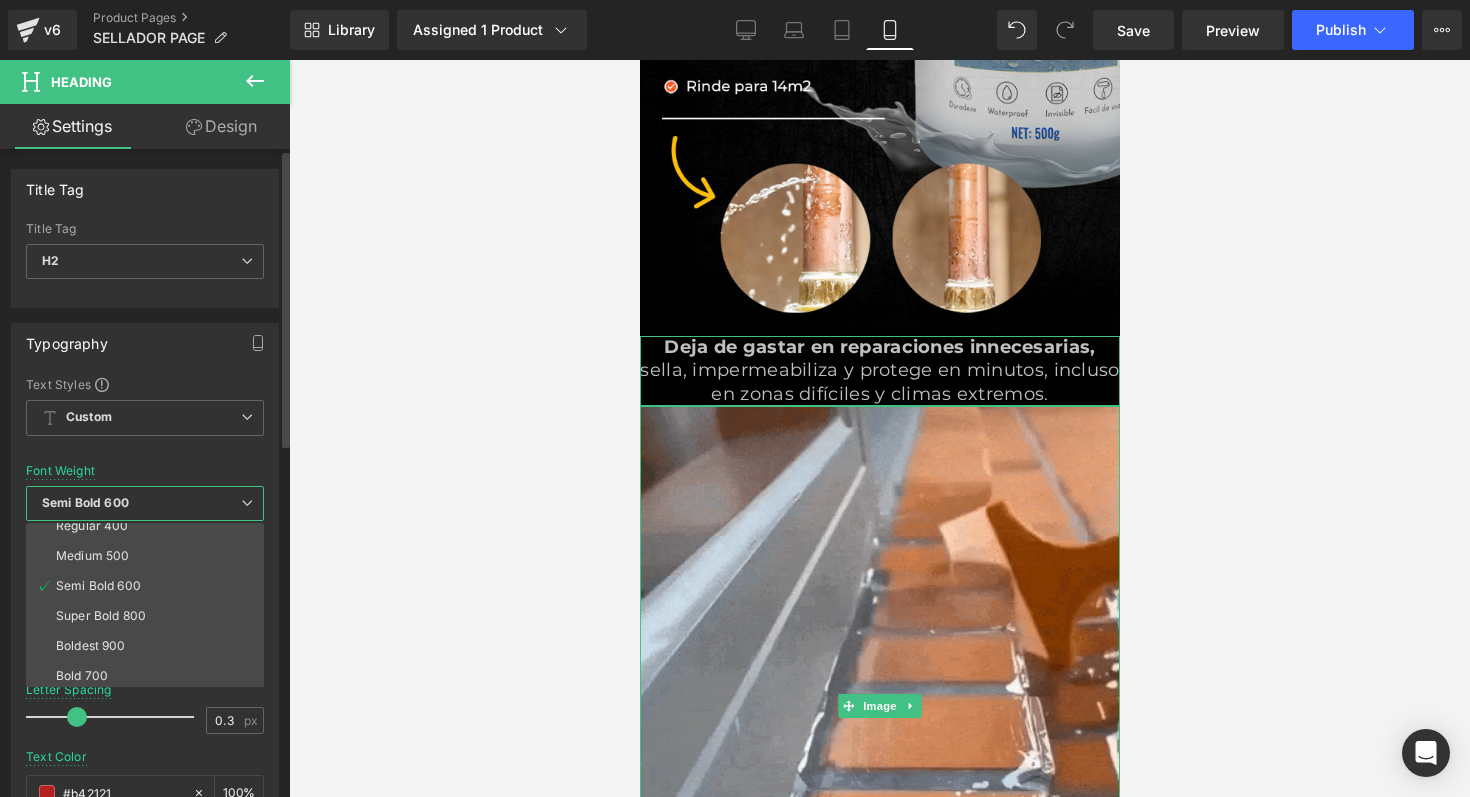 scroll, scrollTop: 106, scrollLeft: 0, axis: vertical 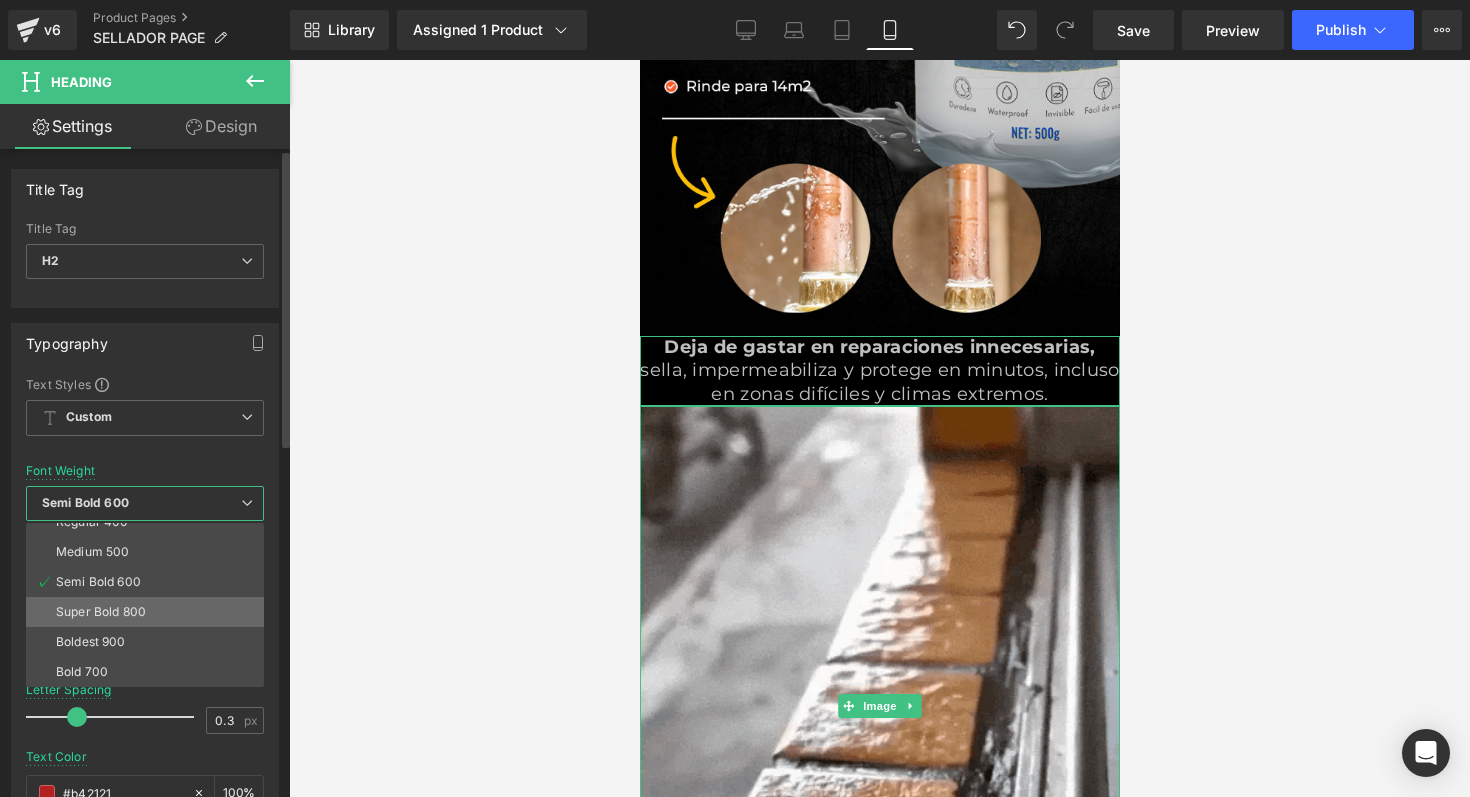 click on "Super Bold 800" at bounding box center [149, 612] 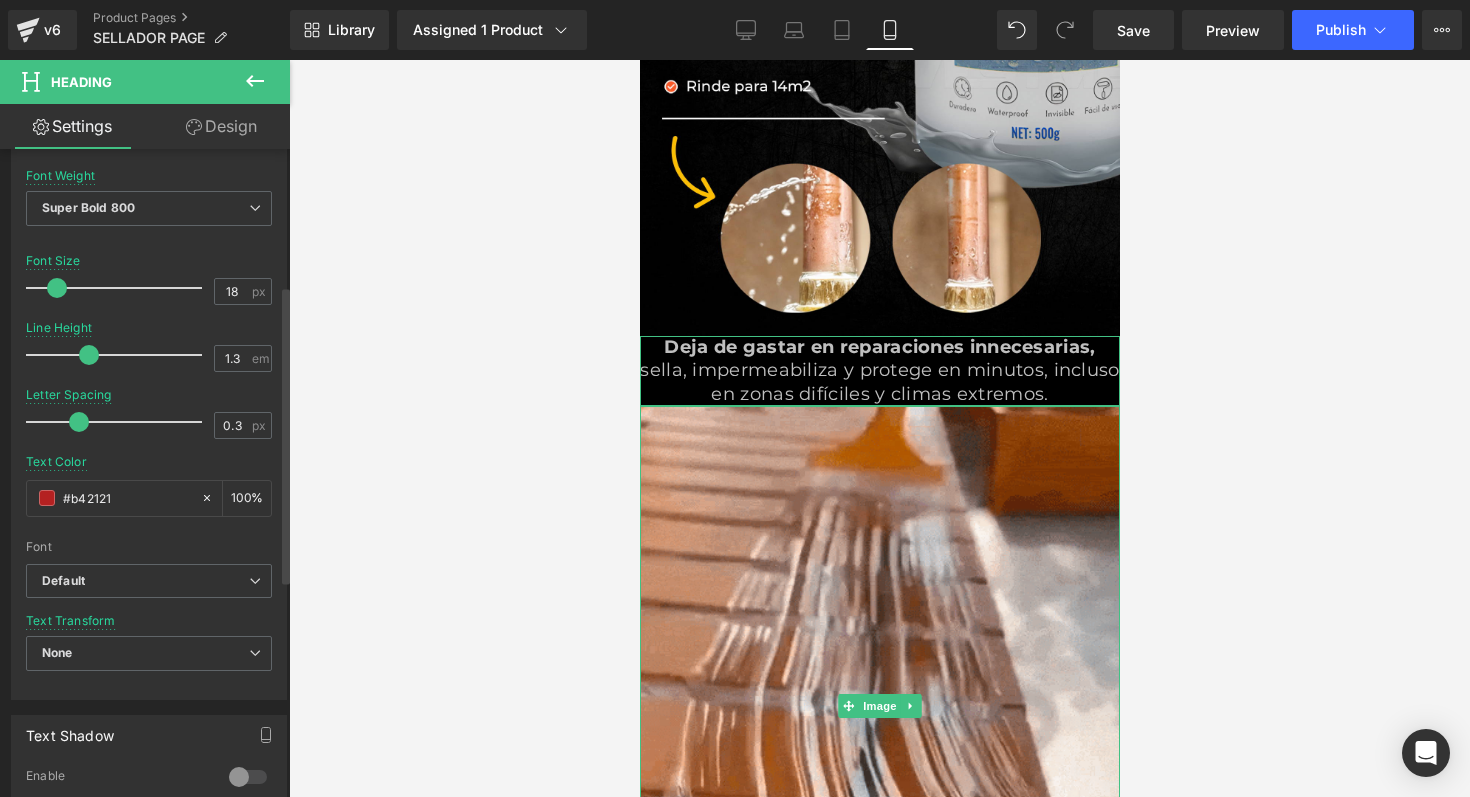 scroll, scrollTop: 297, scrollLeft: 0, axis: vertical 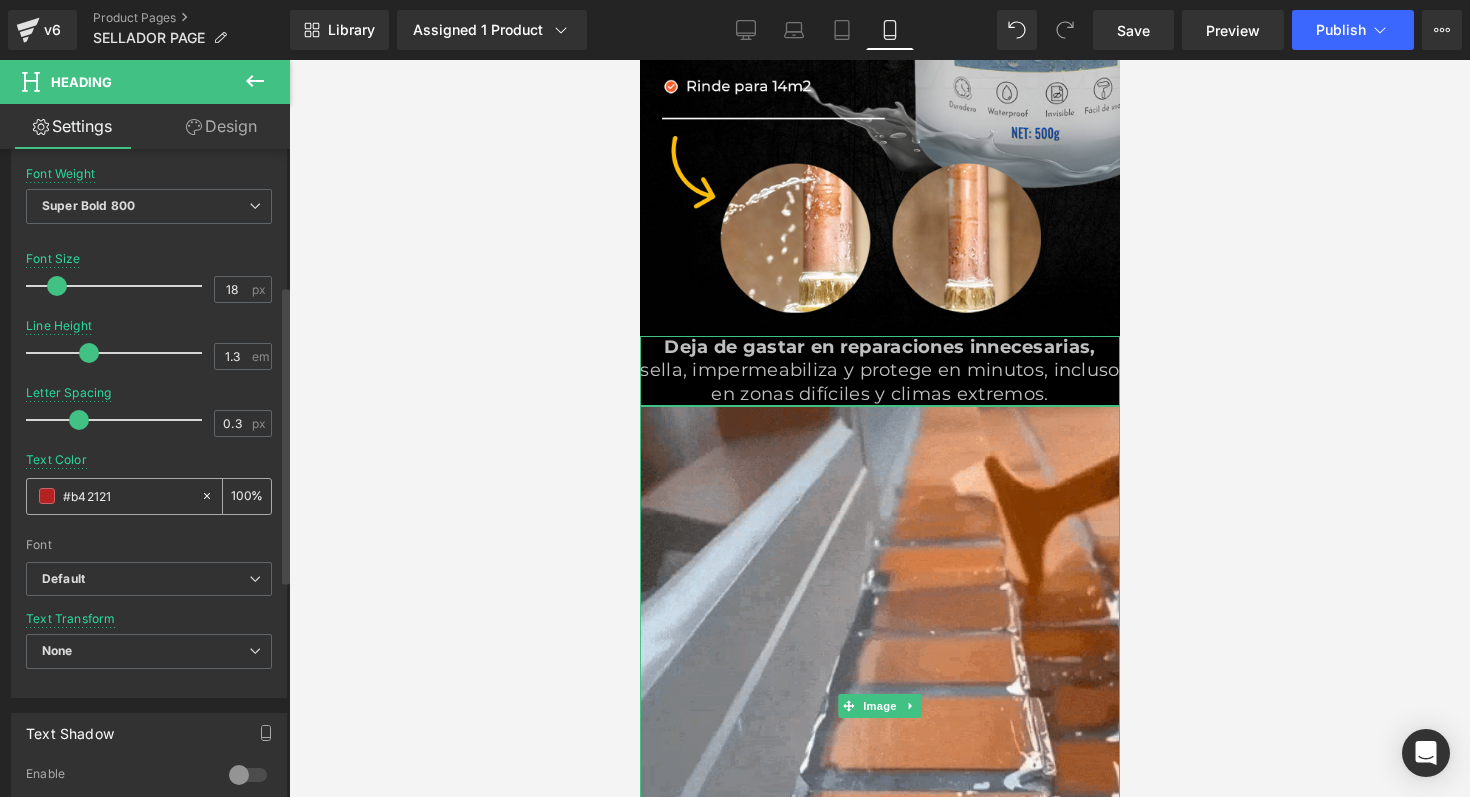 click on "#b42121" at bounding box center [113, 496] 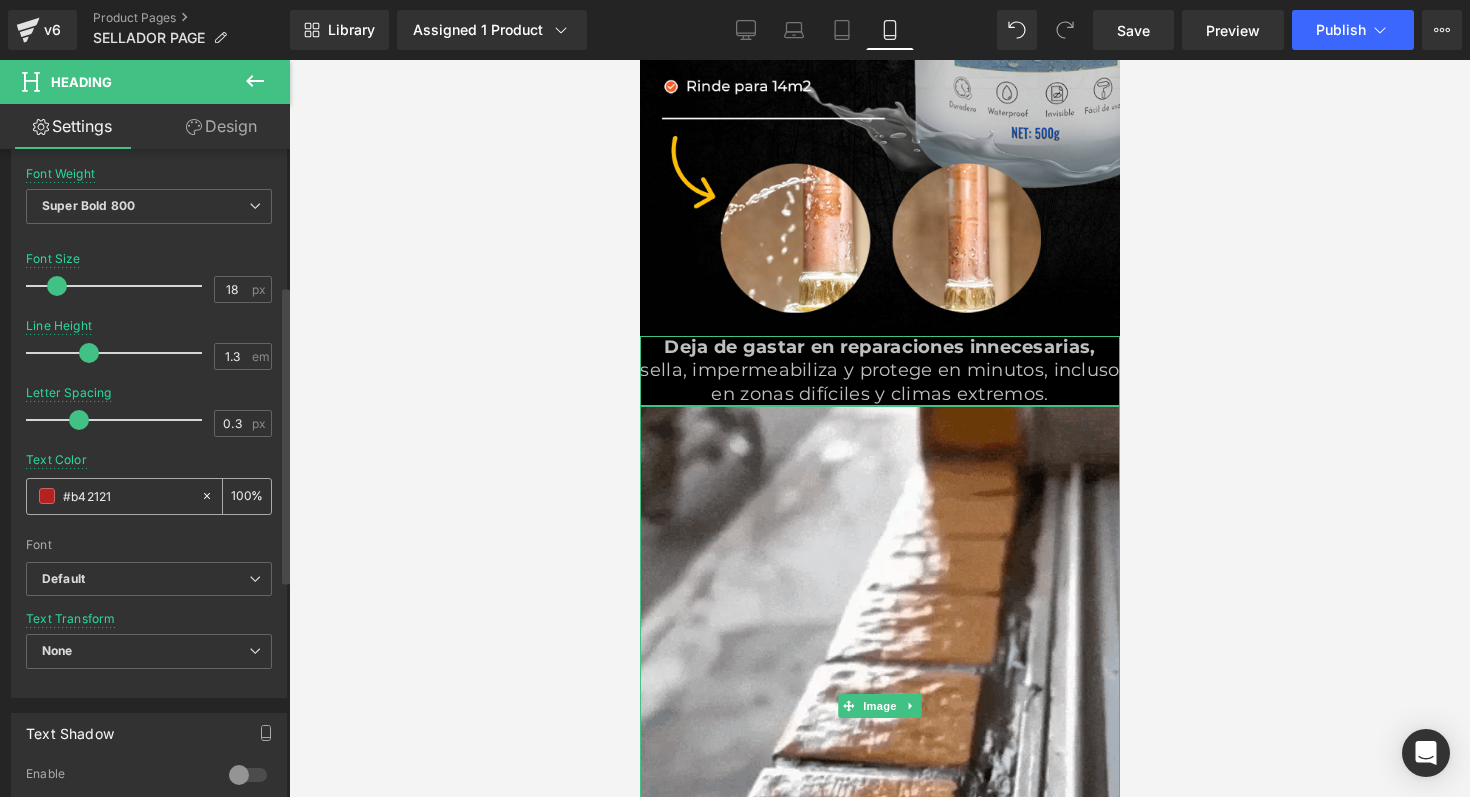 click at bounding box center [211, 496] 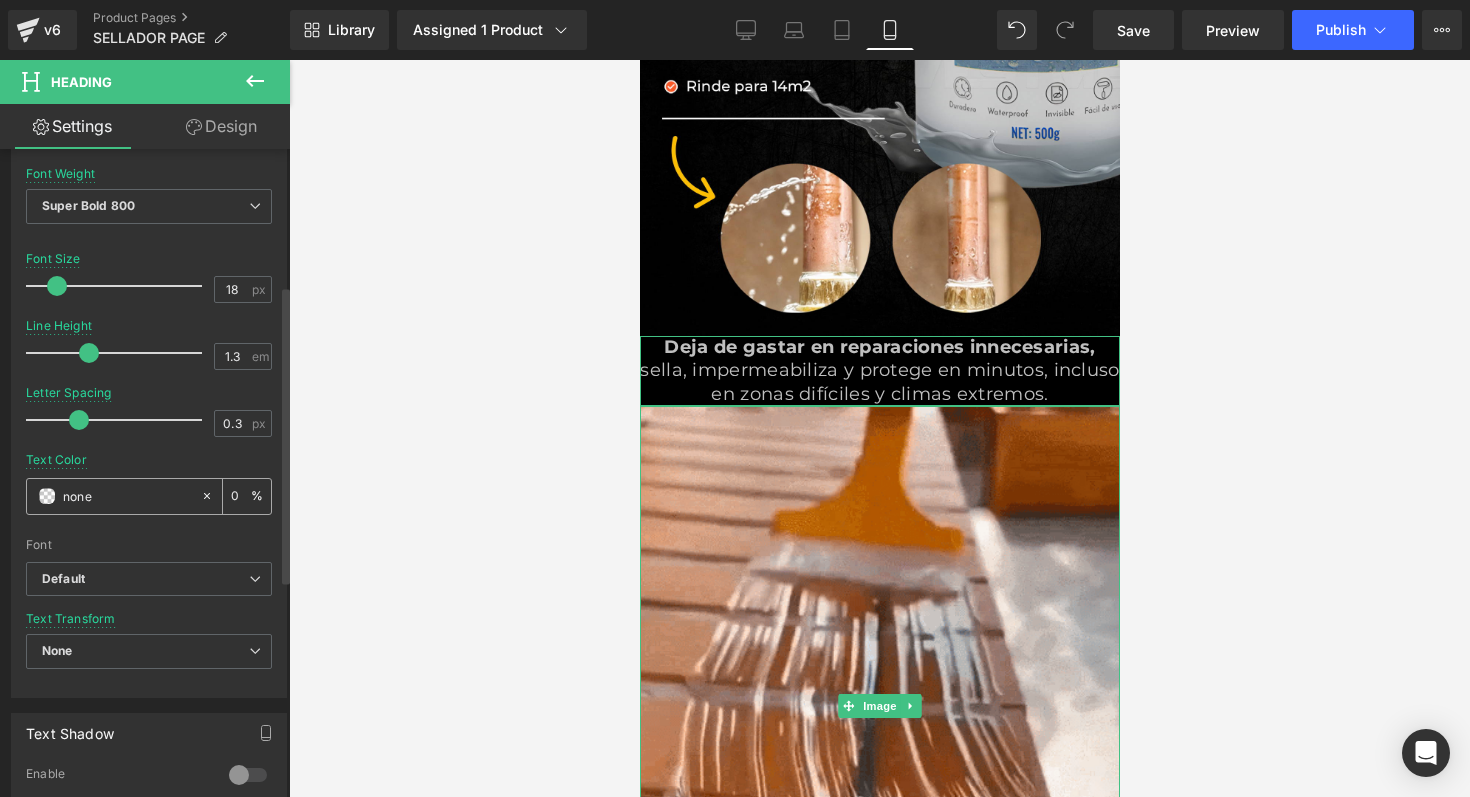 click at bounding box center [47, 496] 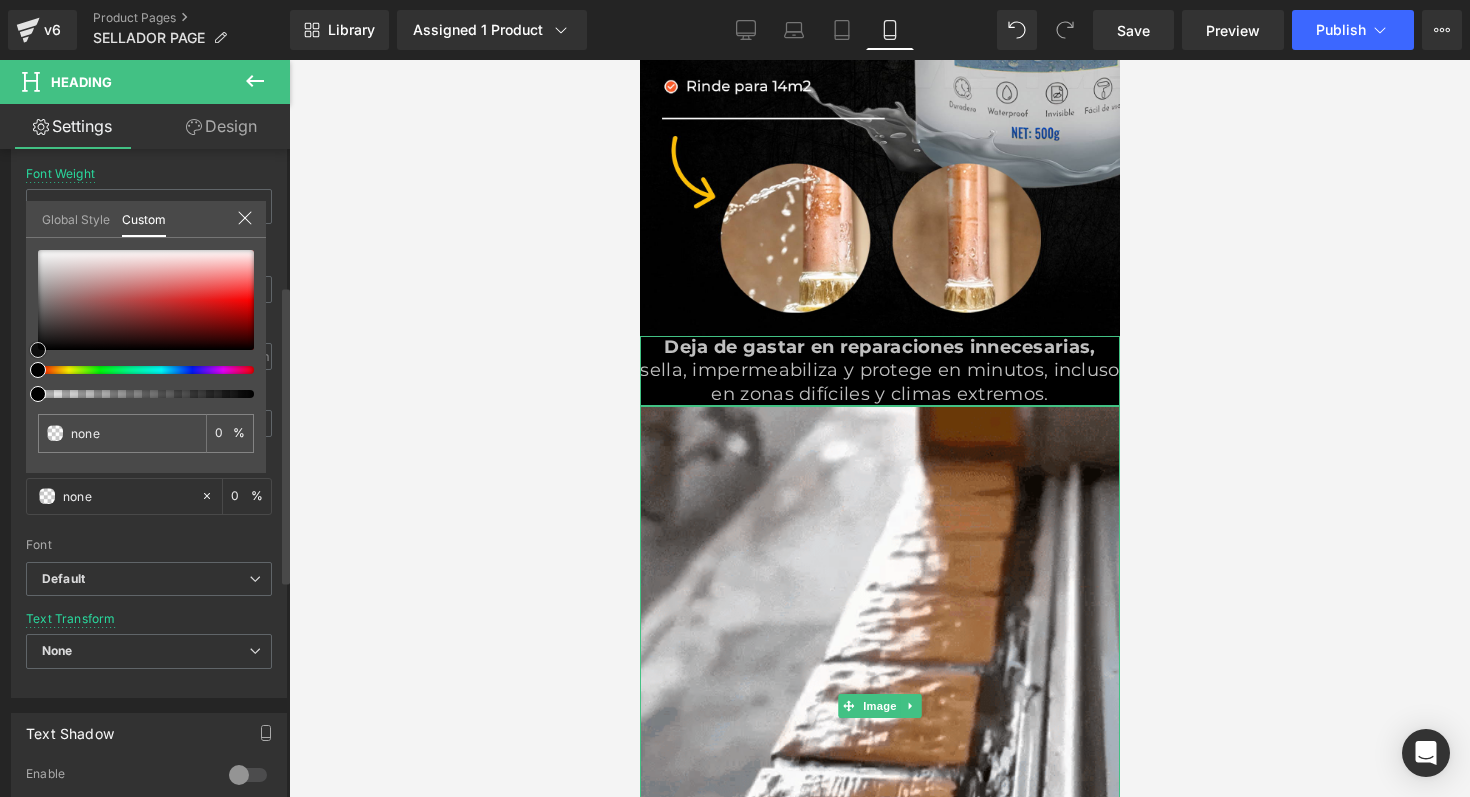 click at bounding box center (146, 300) 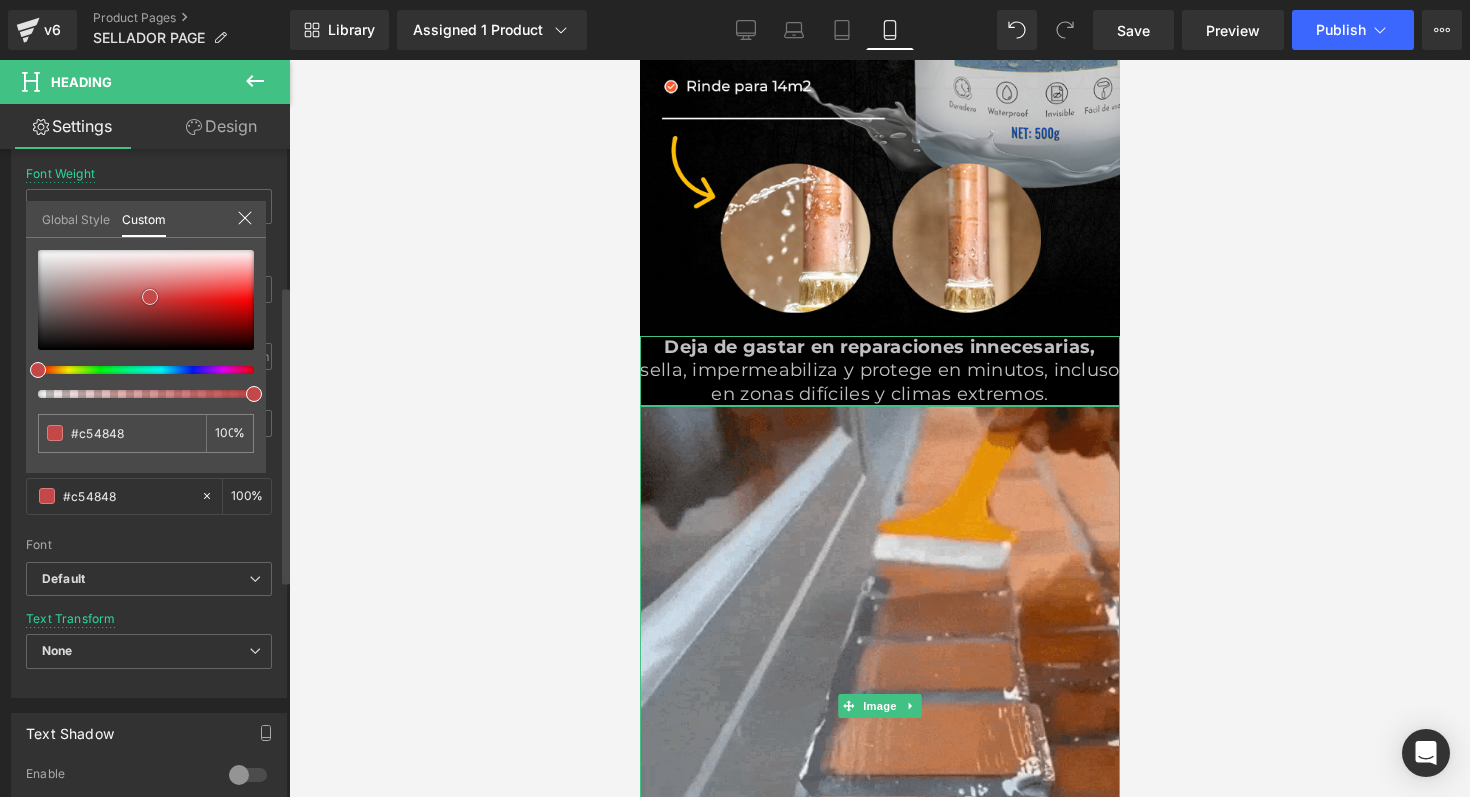 click at bounding box center [146, 300] 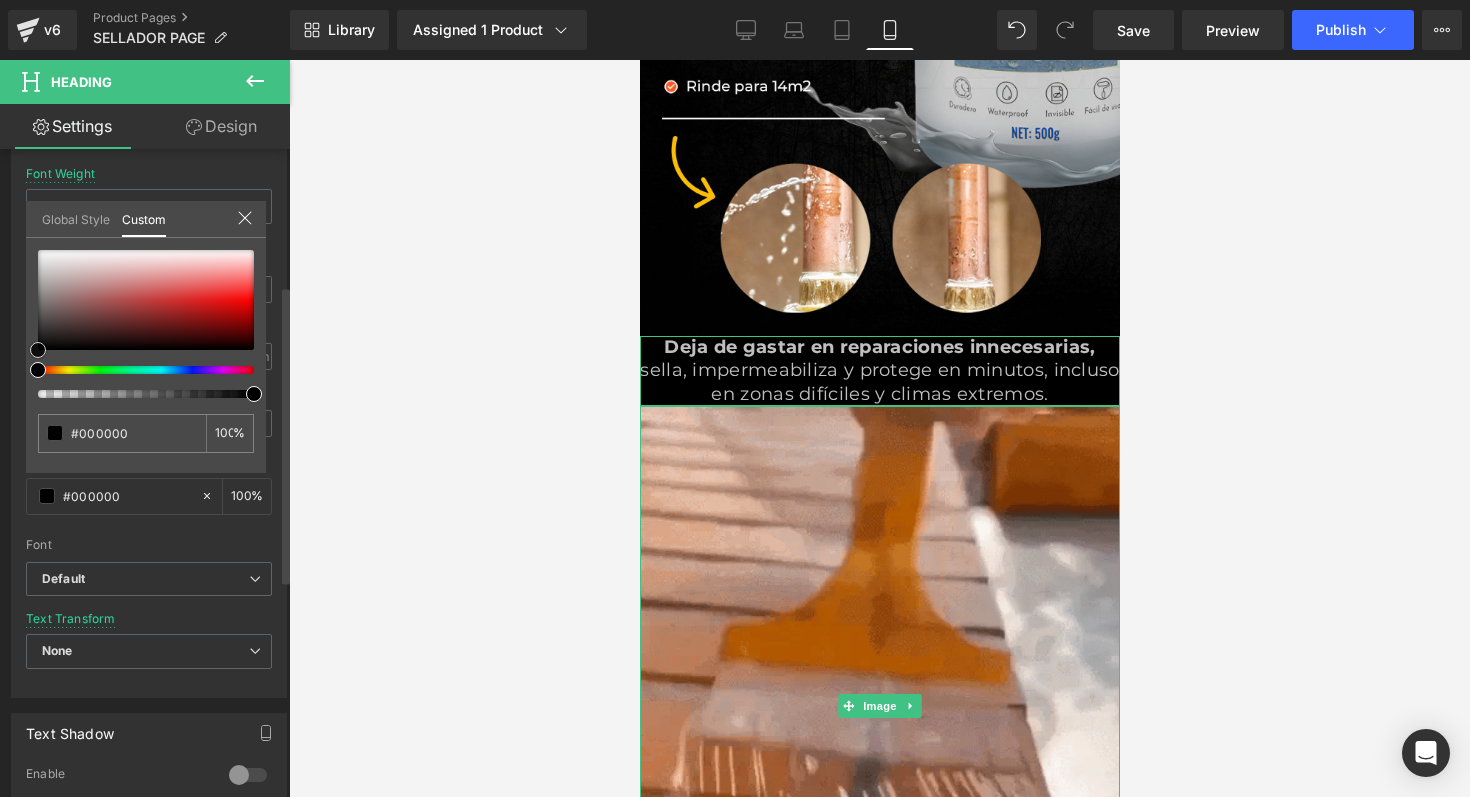 drag, startPoint x: 55, startPoint y: 305, endPoint x: 25, endPoint y: 384, distance: 84.50444 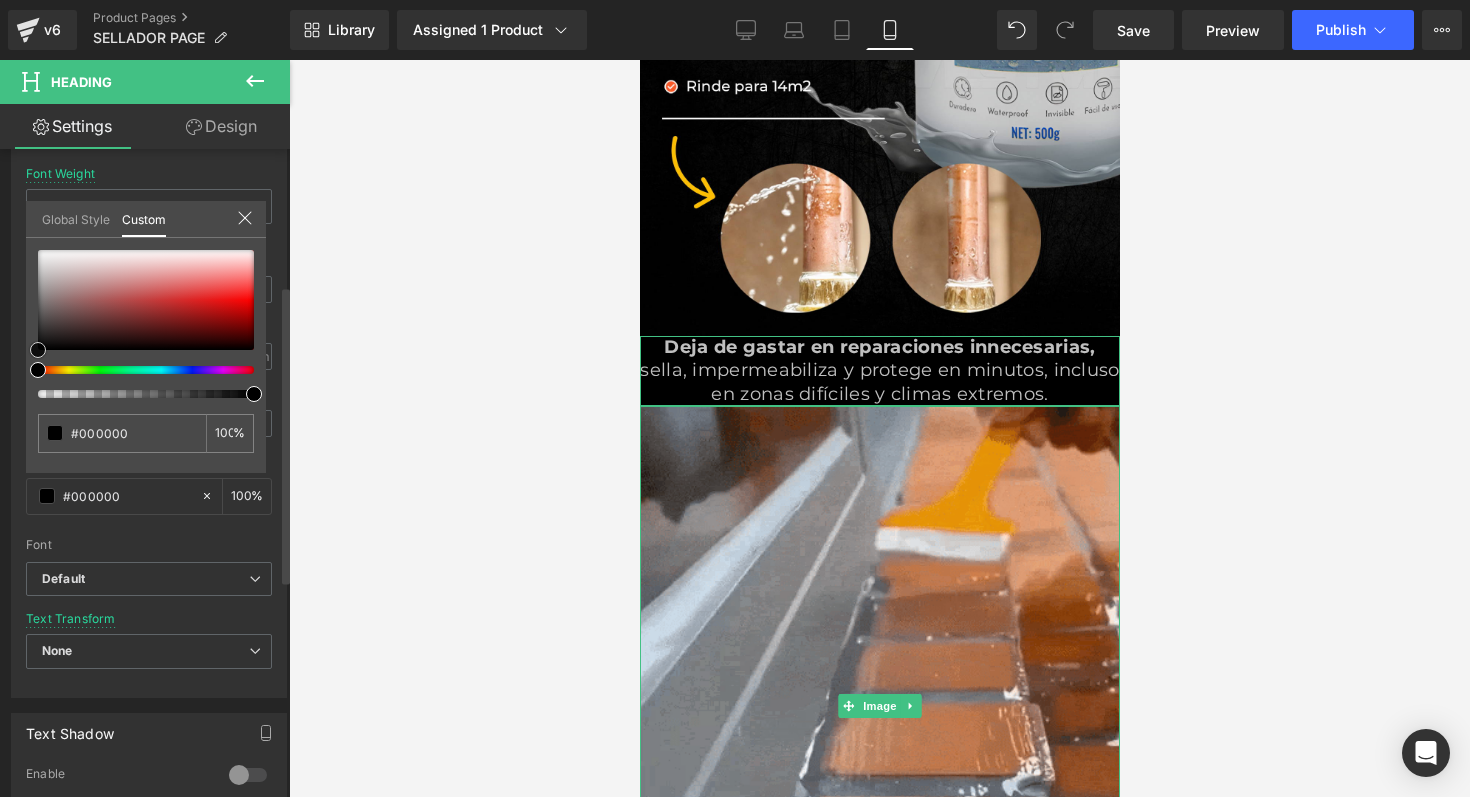 click on "Typography Text Styles Custom
Custom
Setup Global Style
Custom
Setup Global Style
Thin 100 Semi Thin 200 Light 300 Regular 400 Medium 500 Semi Bold 600 Super Bold 800 Boldest 900 Bold 700 Lighter Bolder Font Weight
Super Bold 800
Thin 100 Semi Thin 200 Light 300 Regular 400 Medium 500 Semi Bold 600 Super Bold 800 Boldest 900 Bold 700 Lighter Bolder 18px Font Size 18 px 1.3em Line Height 1.3 em 0.3px Letter Spacing 0.3 px rgba(0, 0, 0, 1) Text Color #000000 100 % inherit
Font
Default
Default
Default" at bounding box center (149, 354) 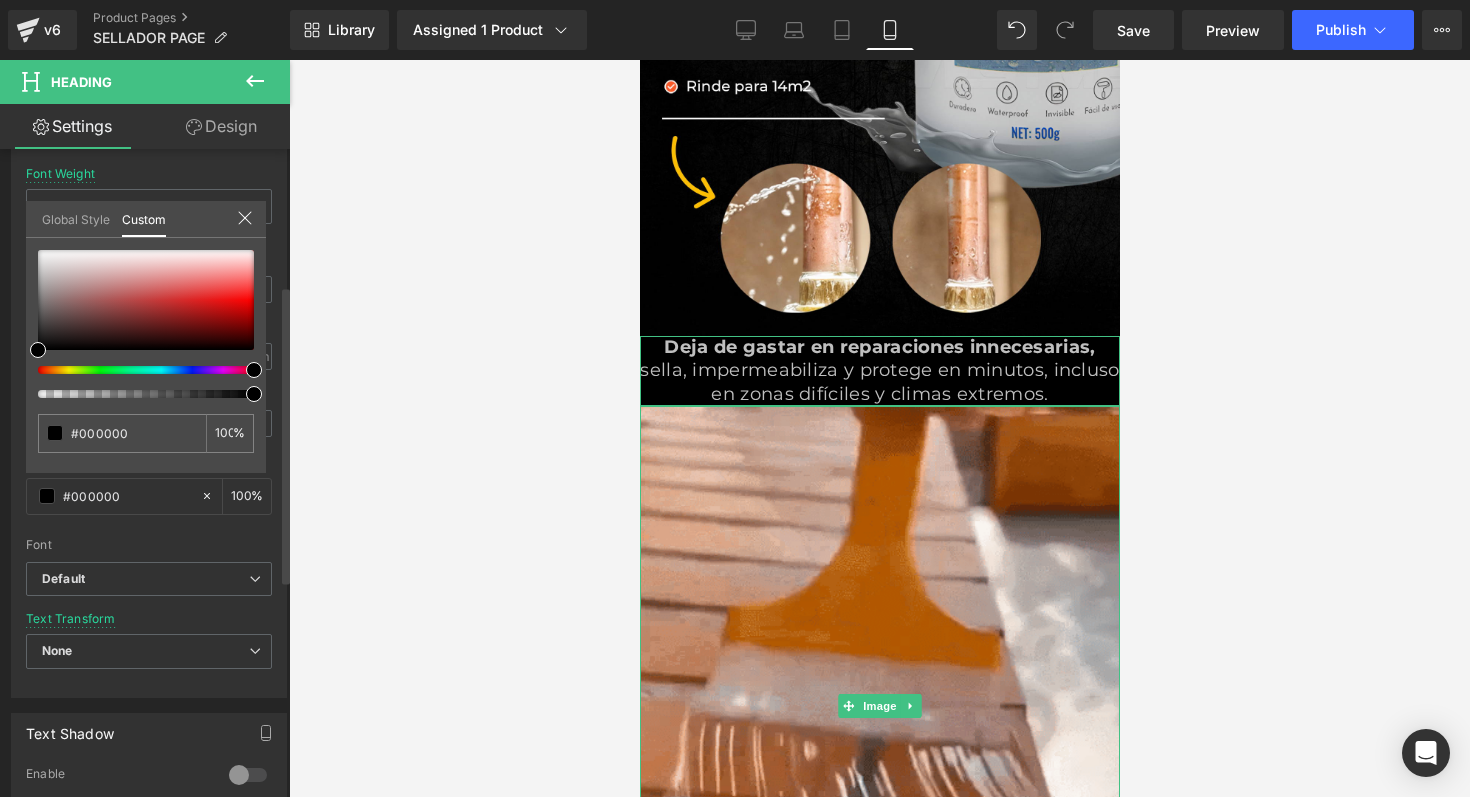 drag, startPoint x: 40, startPoint y: 371, endPoint x: 255, endPoint y: 376, distance: 215.05814 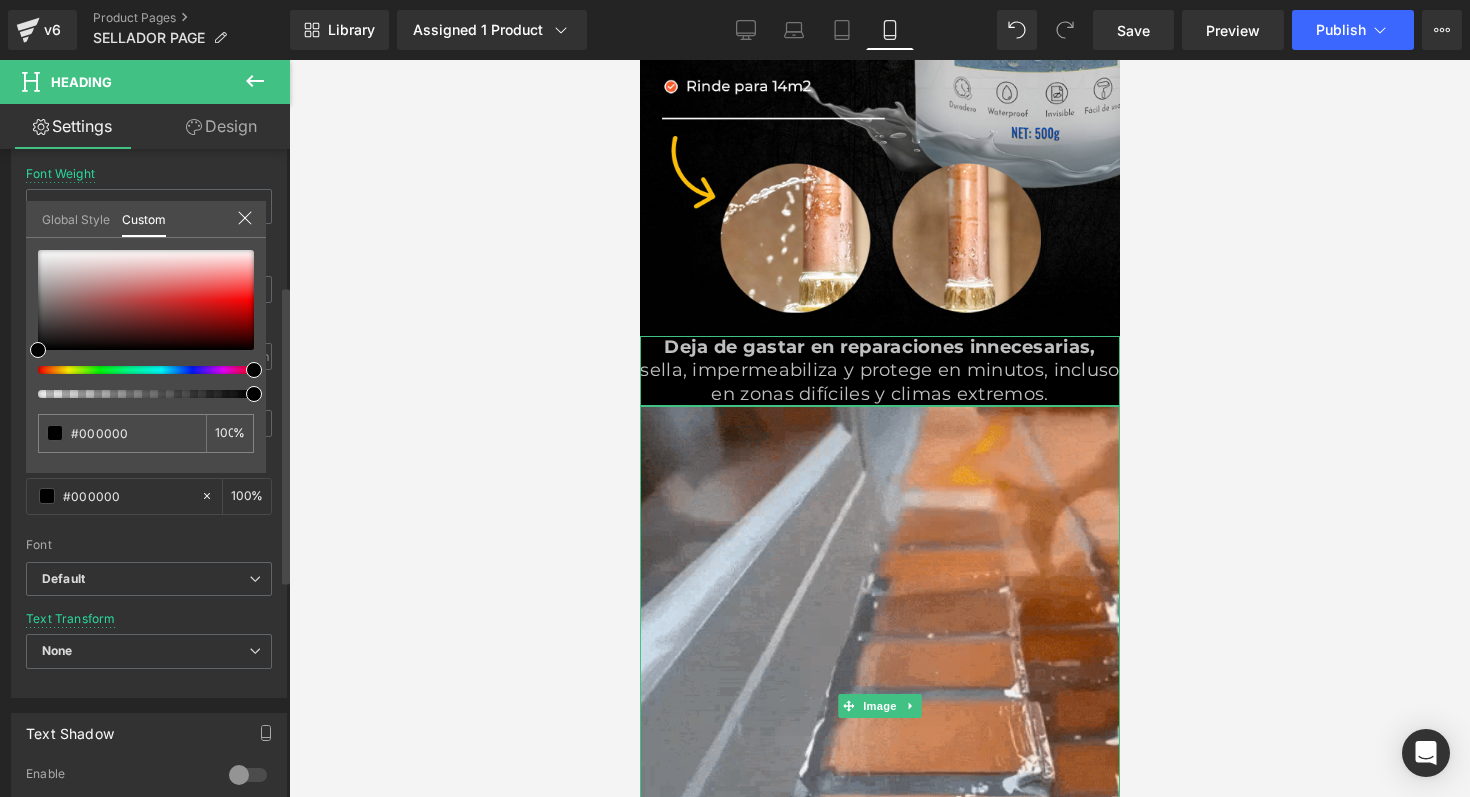 click at bounding box center [254, 370] 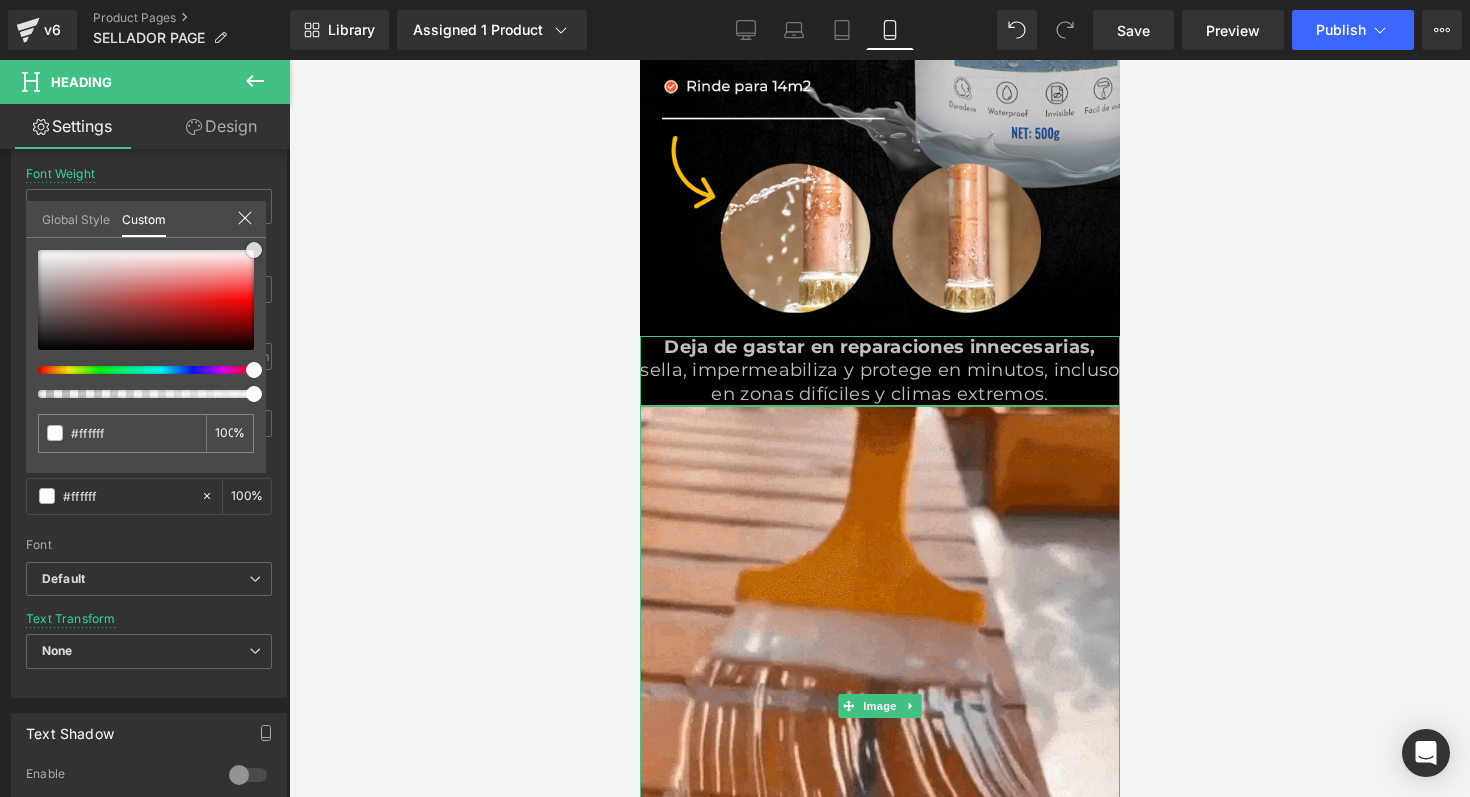 drag, startPoint x: 226, startPoint y: 299, endPoint x: 297, endPoint y: 211, distance: 113.07078 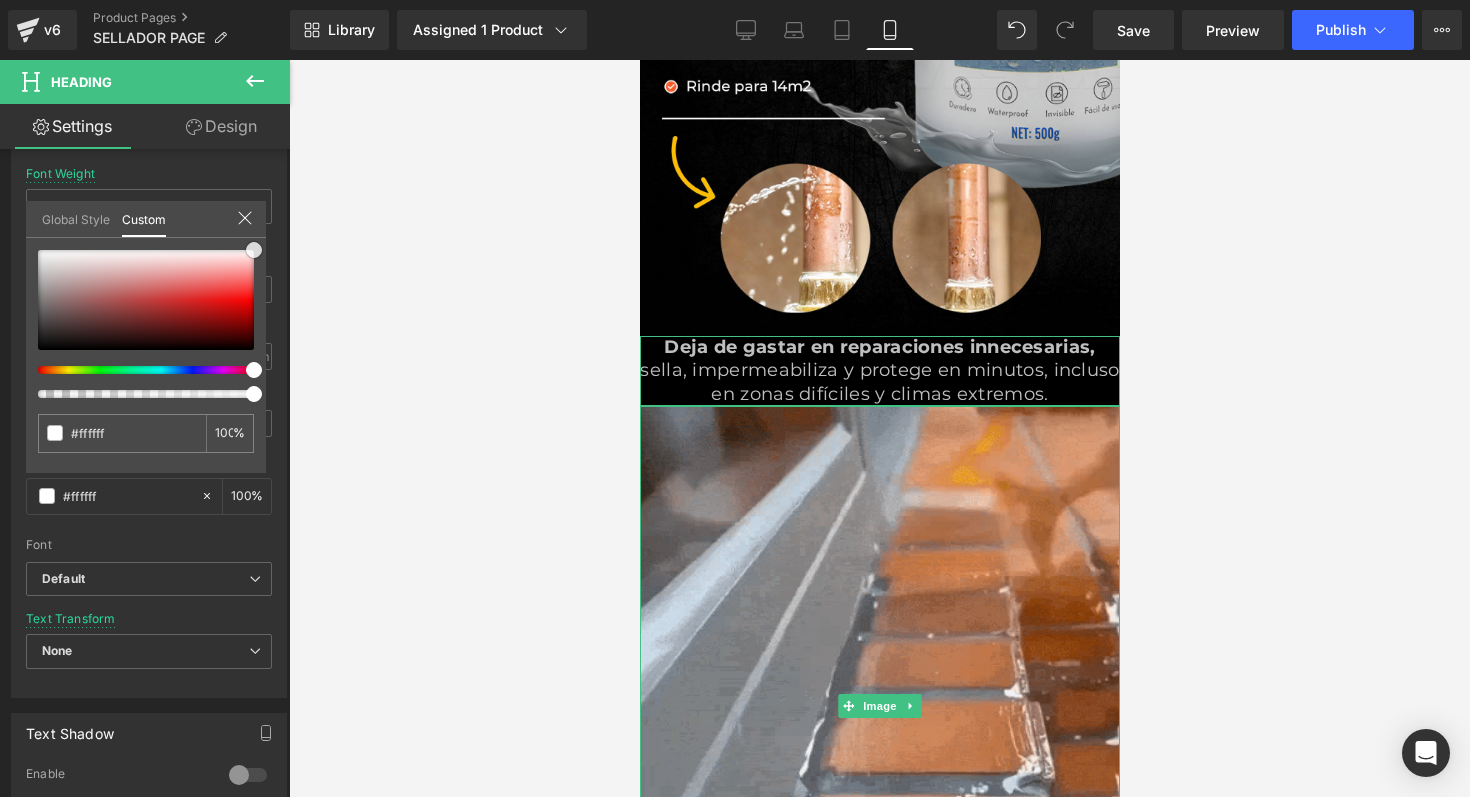 click on "Heading  You are previewing how the   will restyle your page. You can not edit Elements in Preset Preview Mode.  v6 Product Pages SELLADOR PAGE [DATE] [TIME] Library Assigned 1 Product  Product Preview
SELLADOR IMPERMEABLE Manage assigned products Mobile Desktop Tablet Mobile Save Preview Publish Scheduled Upgrade Plan View Live Page View with current Template Save Template to Library Schedule Publish  Optimize  Publish Settings Shortcuts  Your page can’t be published   You've reached the maximum number of published pages on your plan  (1/1).  You need to upgrade your plan or unpublish all your pages to get 1 publish slot.   Unpublish pages   Upgrade plan  Elements Global Style Base Row  rows, columns, layouts, div Heading  headings, titles, h1,h2,h3,h4,h5,h6 Text Block  texts, paragraphs, contents, blocks Image  images, photos, alts, uploads Icon  icons, symbols Button  button, call to action, cta Separator  separators, dividers, horizontal lines Liquid  Banner Parallax  Hero Banner  Stack Tabs  List" at bounding box center (735, 415) 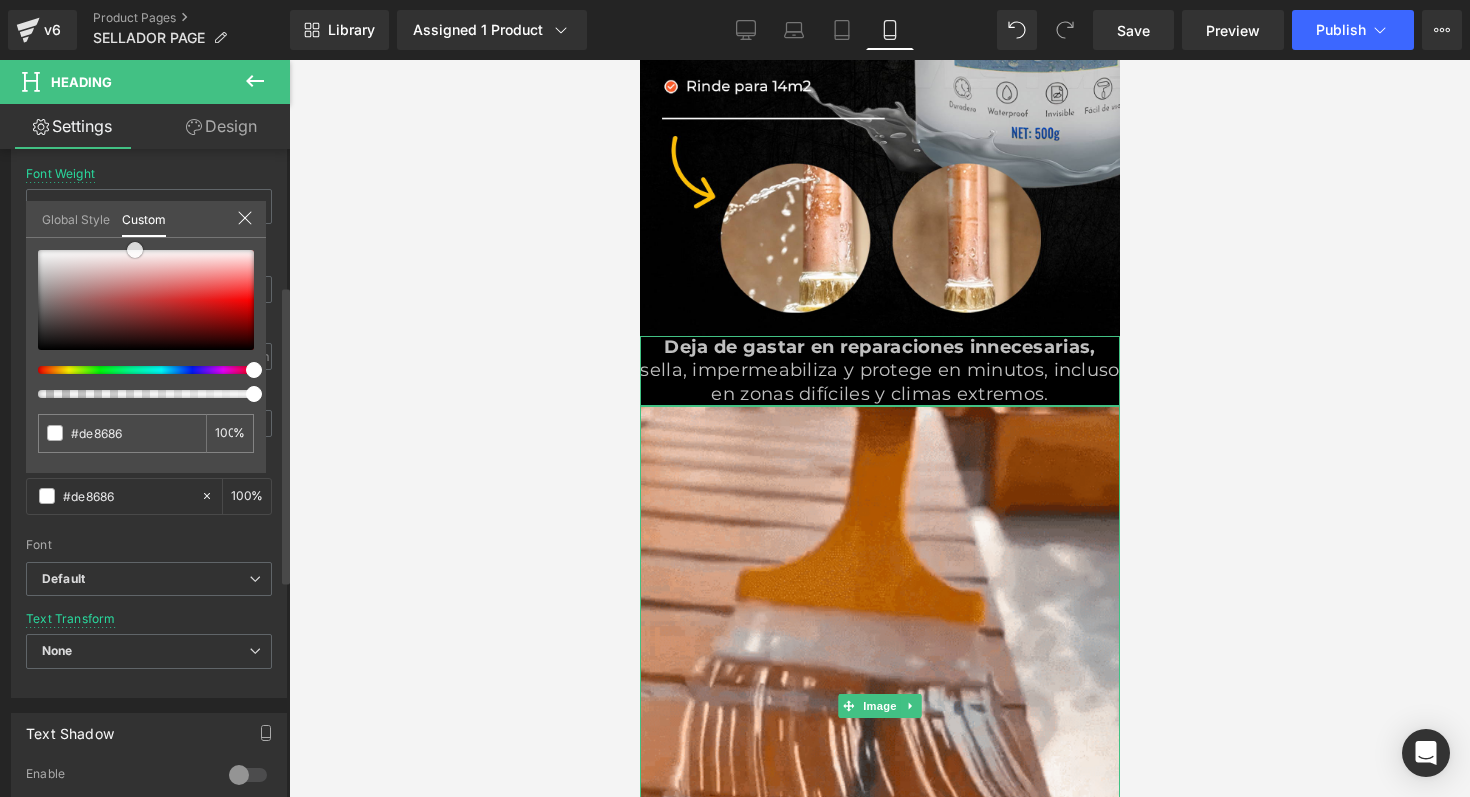 drag, startPoint x: 235, startPoint y: 269, endPoint x: 167, endPoint y: 284, distance: 69.63476 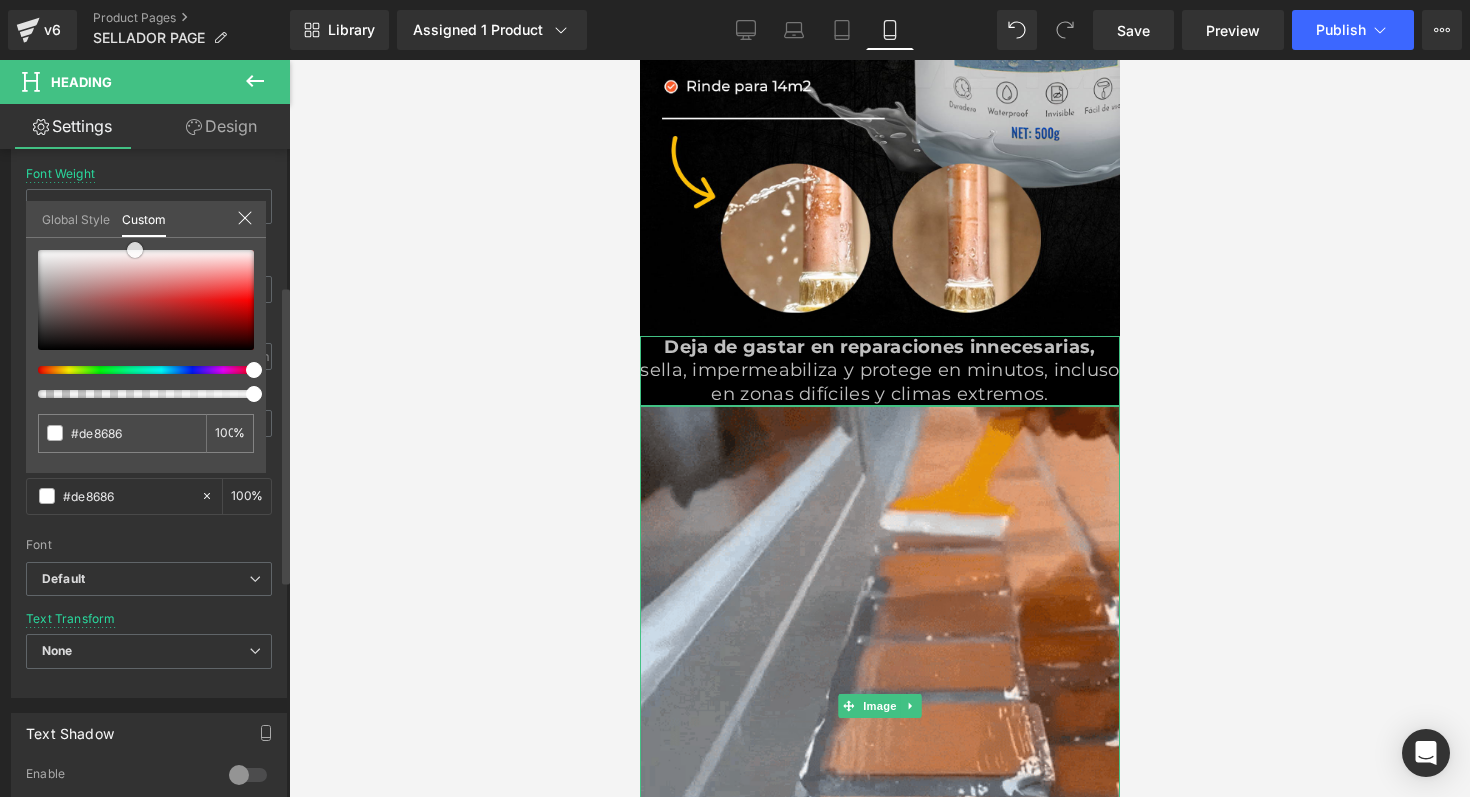 click at bounding box center [146, 300] 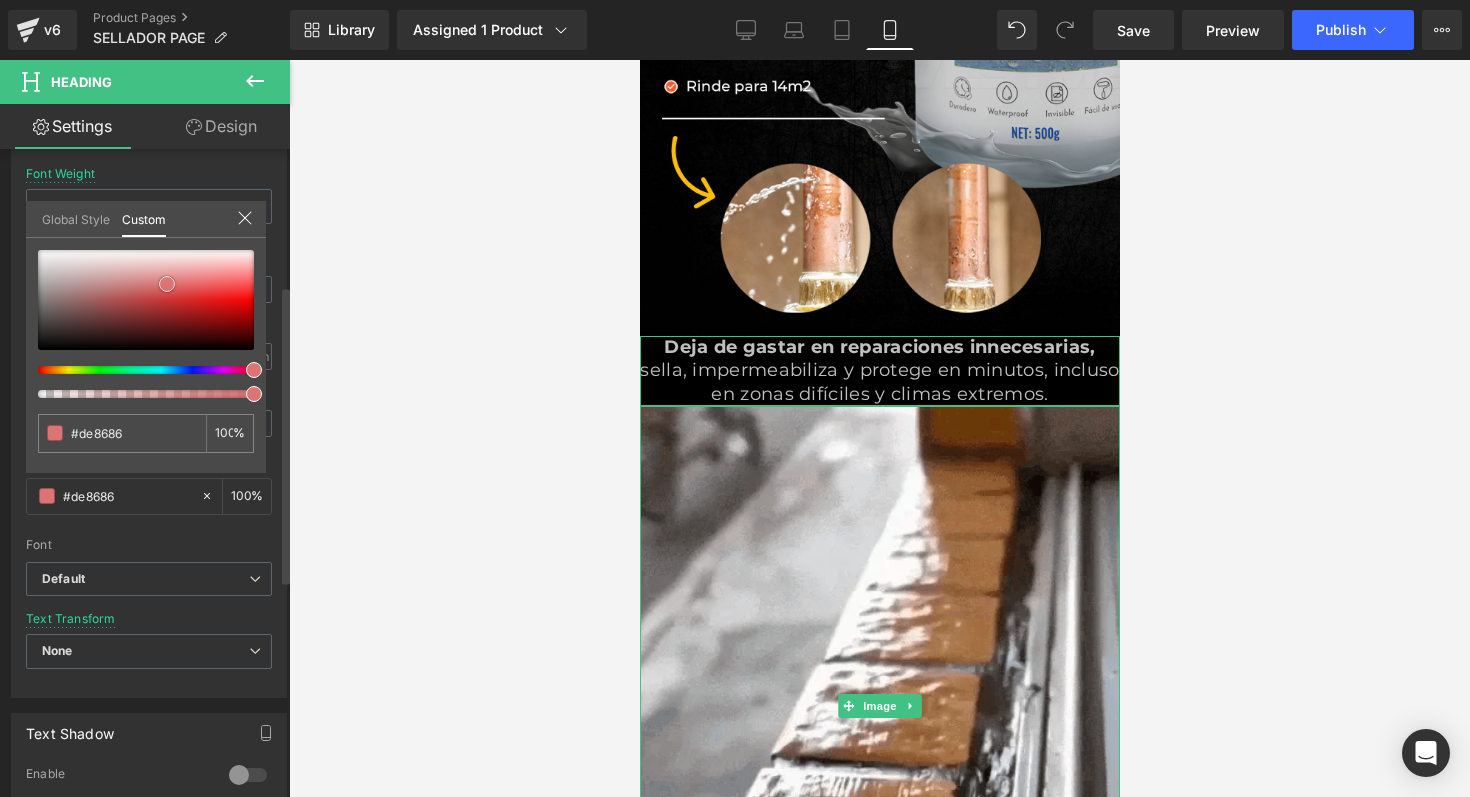 click at bounding box center [167, 284] 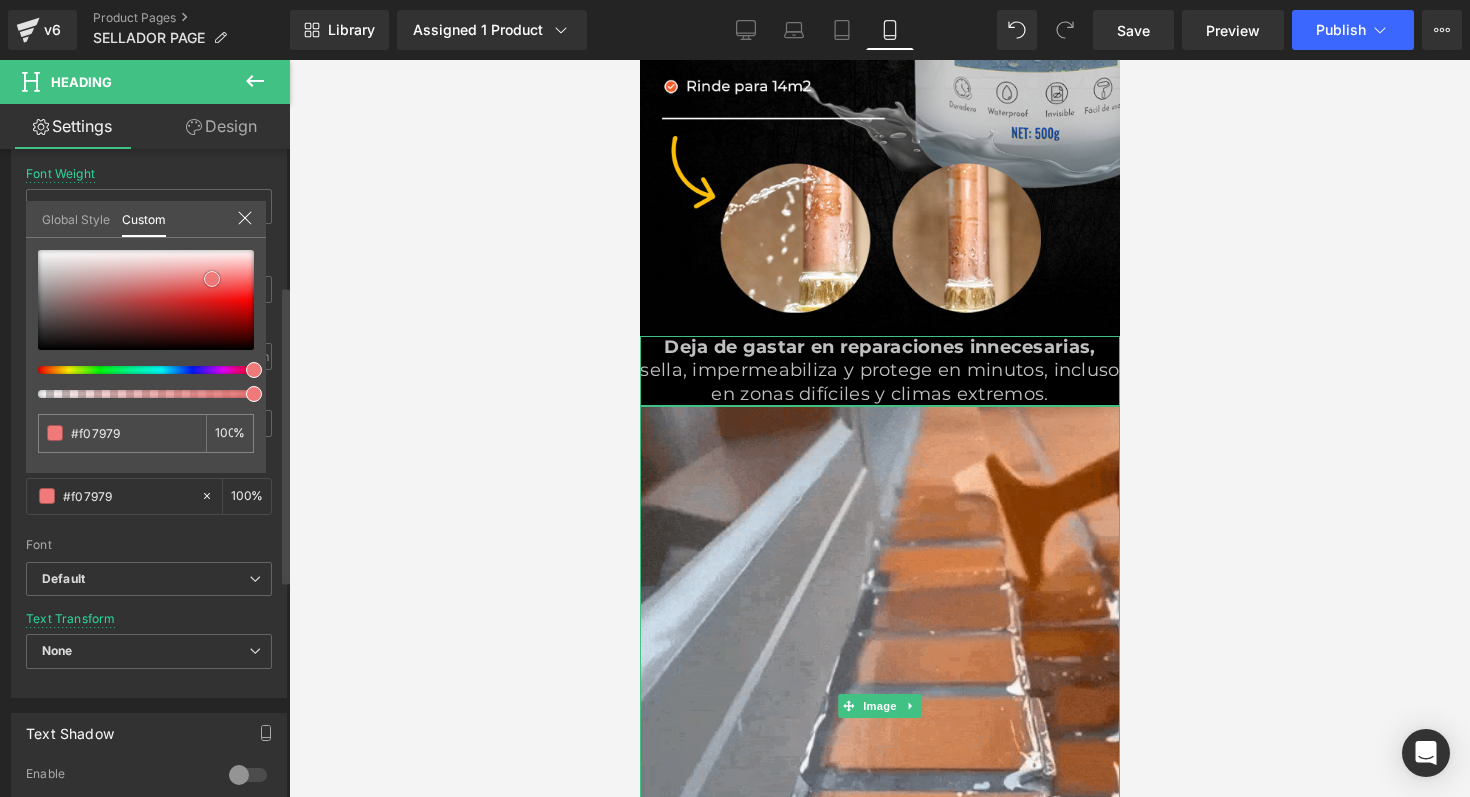 click at bounding box center [146, 300] 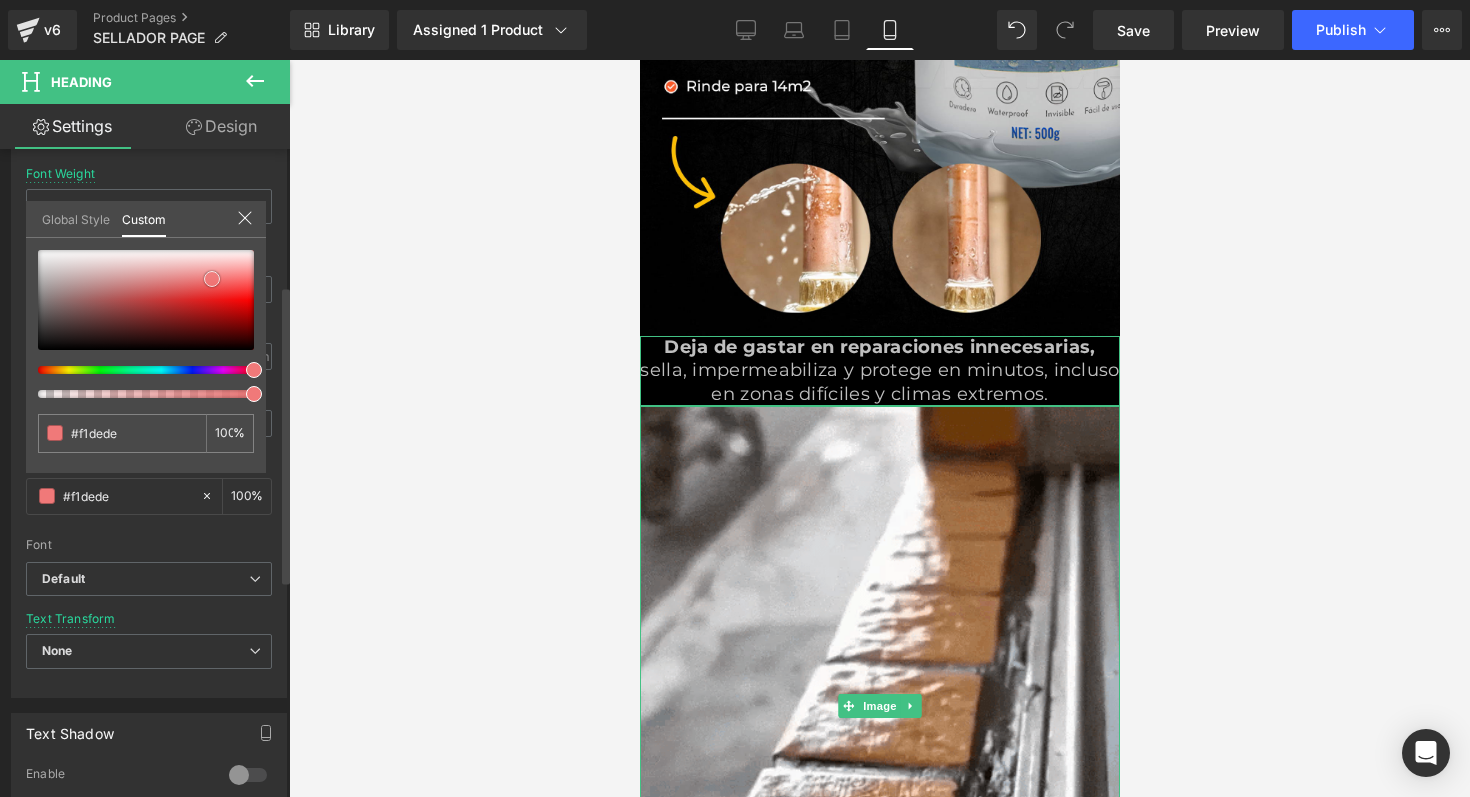 drag, startPoint x: 212, startPoint y: 279, endPoint x: 101, endPoint y: 250, distance: 114.72576 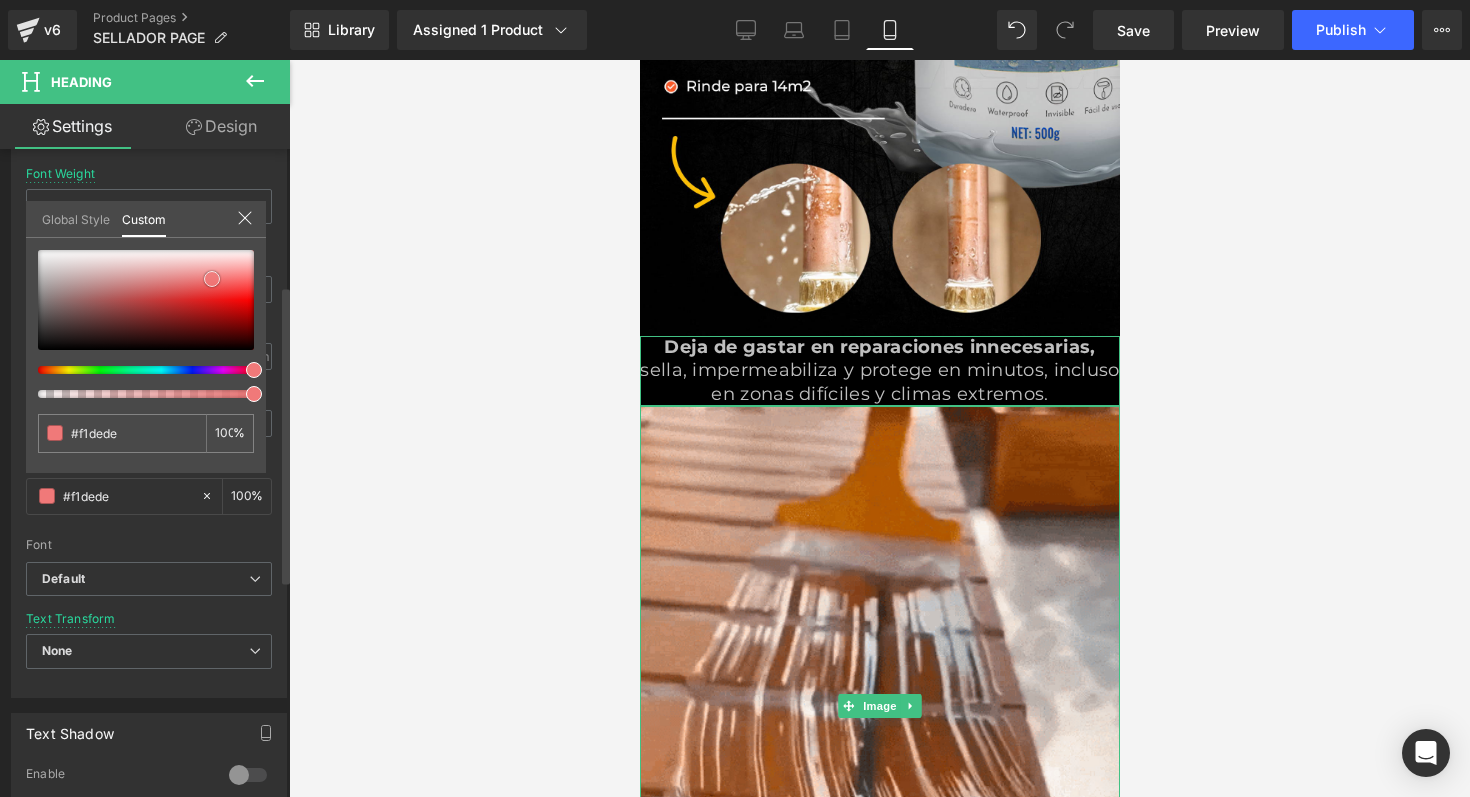 click at bounding box center (212, 279) 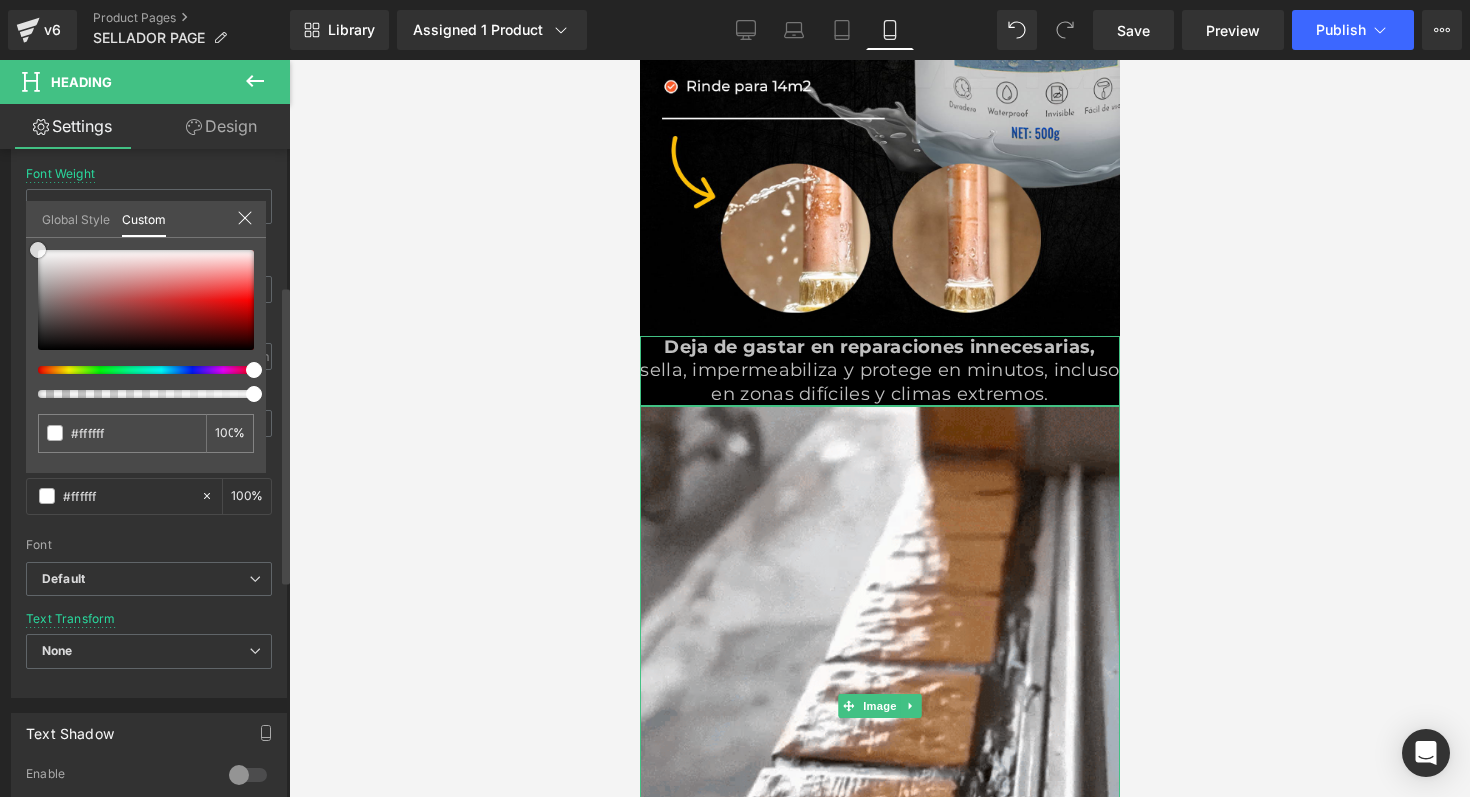 drag, startPoint x: 101, startPoint y: 250, endPoint x: 2, endPoint y: 231, distance: 100.80675 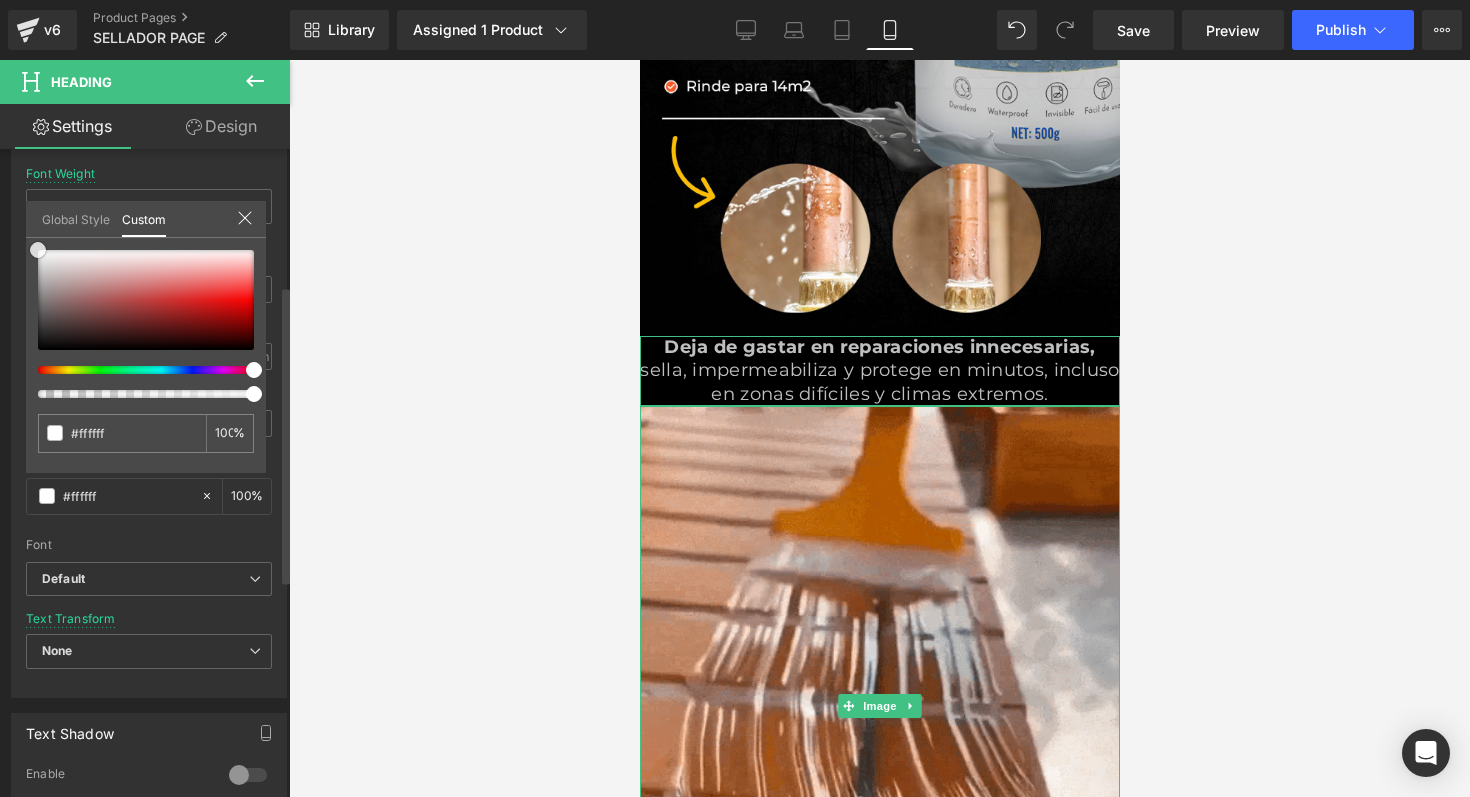 click on "Typography Text Styles Custom
Custom
Setup Global Style
Custom
Setup Global Style
Thin 100 Semi Thin 200 Light 300 Regular 400 Medium 500 Semi Bold 600 Super Bold 800 Boldest 900 Bold 700 Lighter Bolder Font Weight
Super Bold 800
Thin 100 Semi Thin 200 Light 300 Regular 400 Medium 500 Semi Bold 600 Super Bold 800 Boldest 900 Bold 700 Lighter Bolder 18px Font Size 18 px 1.3em Line Height 1.3 em 0.3px Letter Spacing 0.3 px rgba(255, 255, 255, 1) Text Color #ffffff 100 % inherit
Font
Default
Default
Default
100" at bounding box center (149, 354) 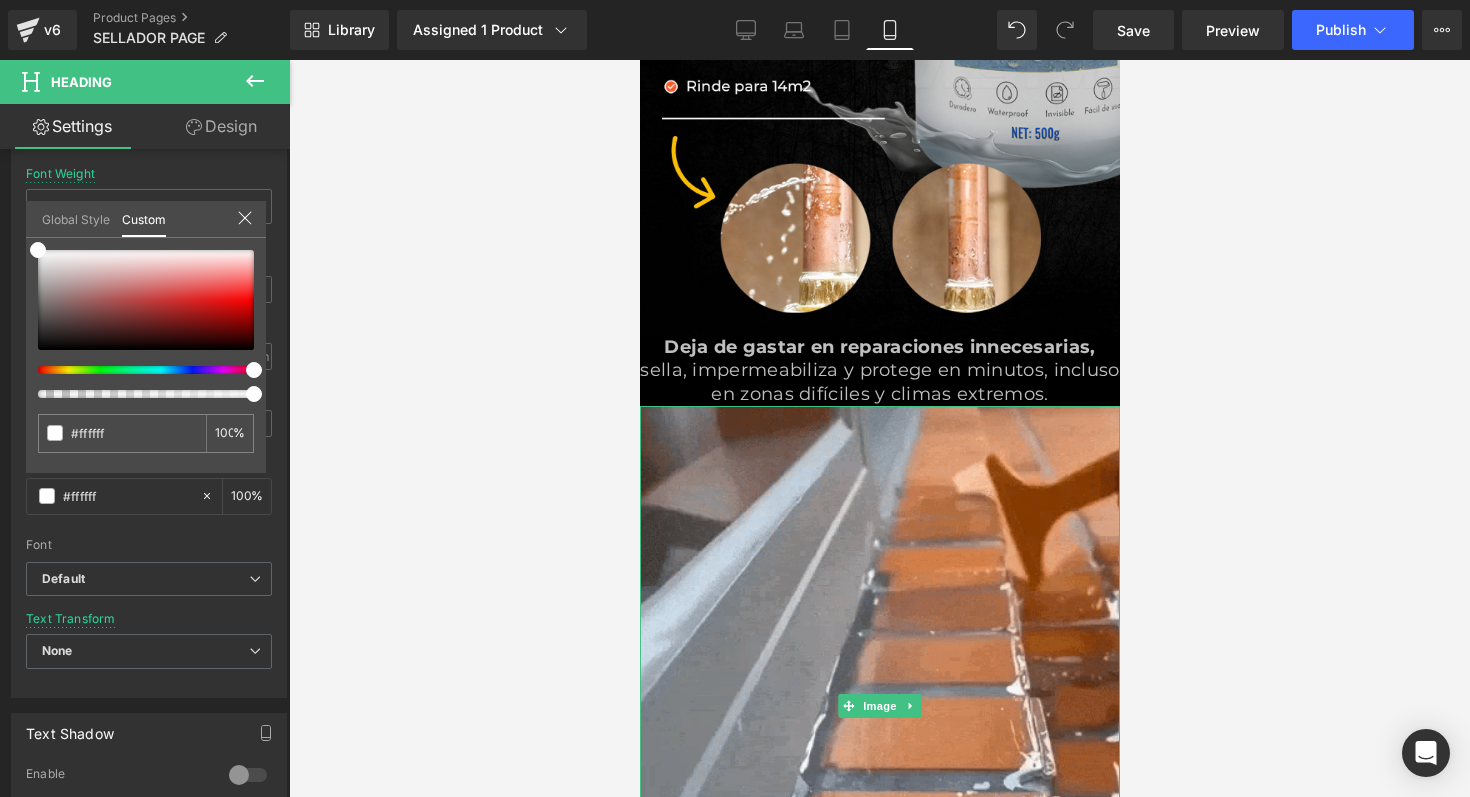 click at bounding box center (879, 428) 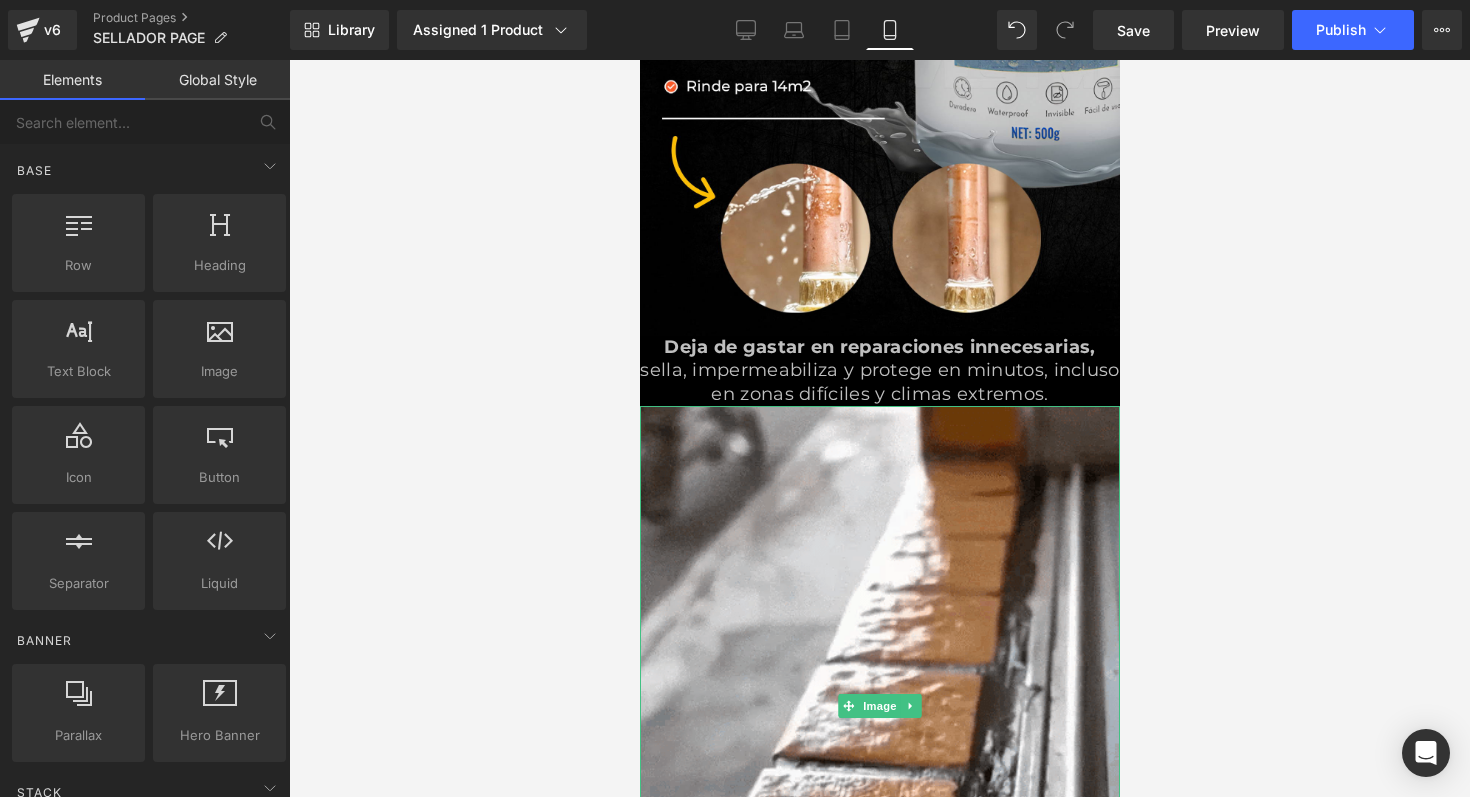 click at bounding box center (879, 428) 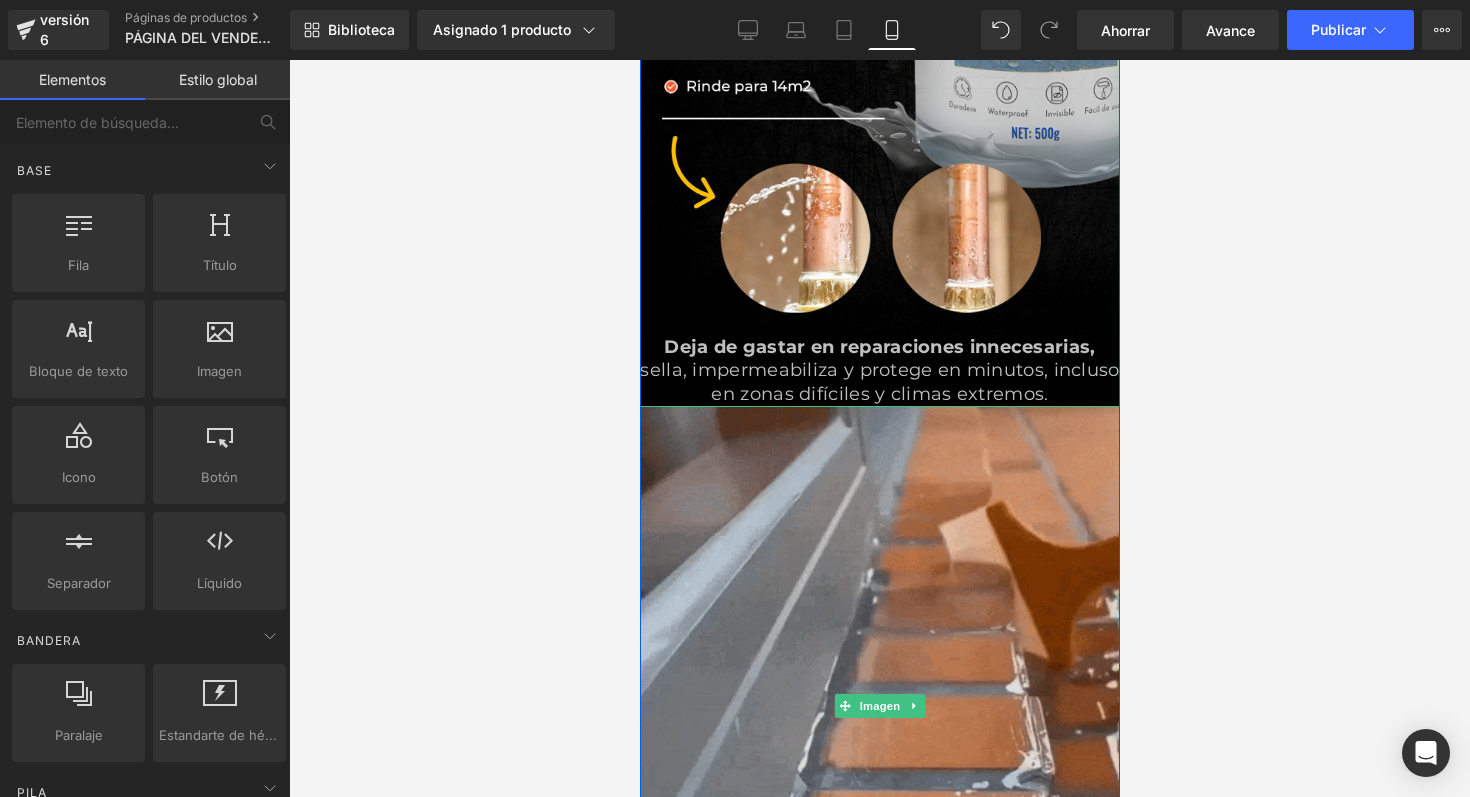 click at bounding box center [879, 706] 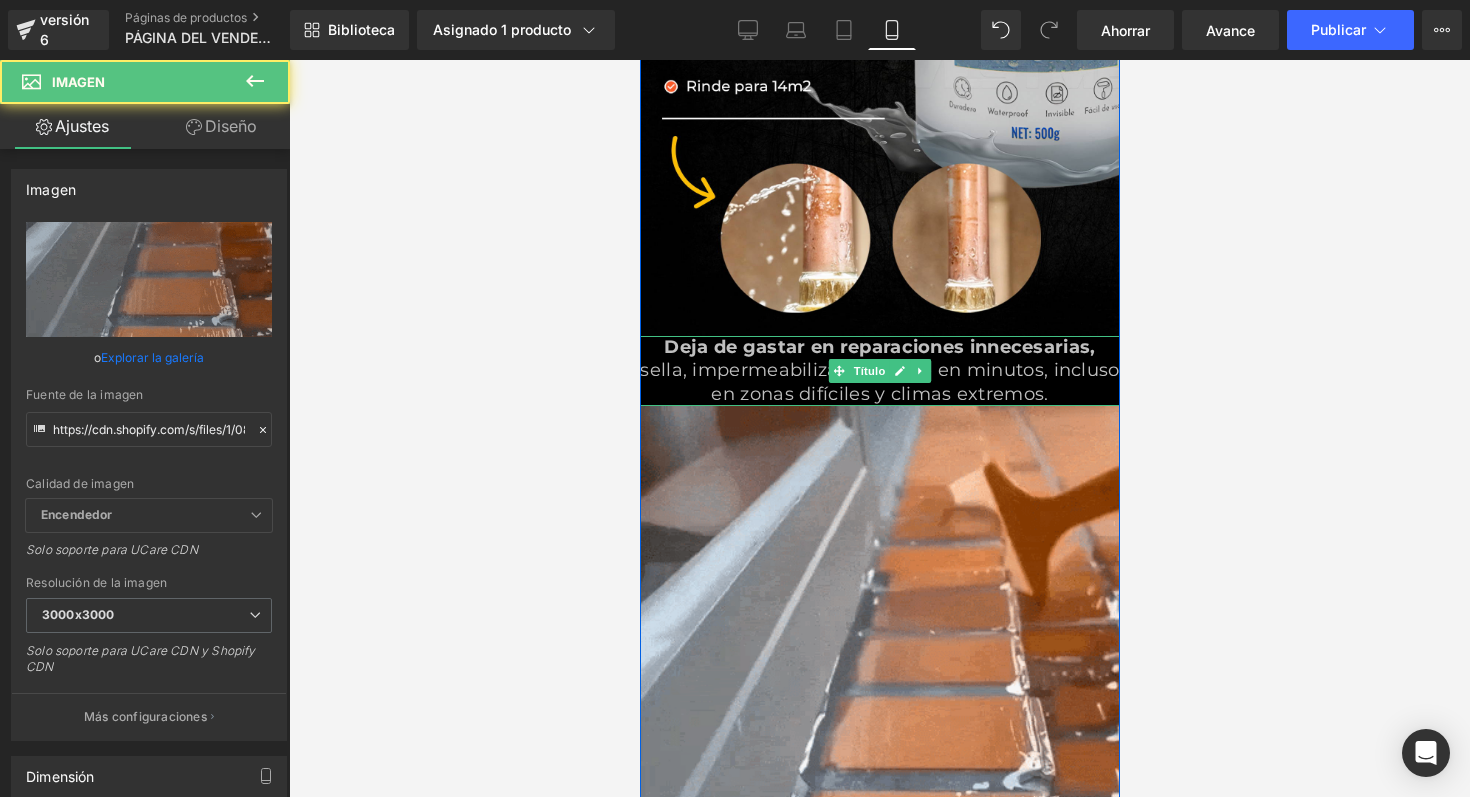 click on "sella, impermeabiliza y protege en minutos, incluso en zonas difíciles y climas extremos." at bounding box center [878, 381] 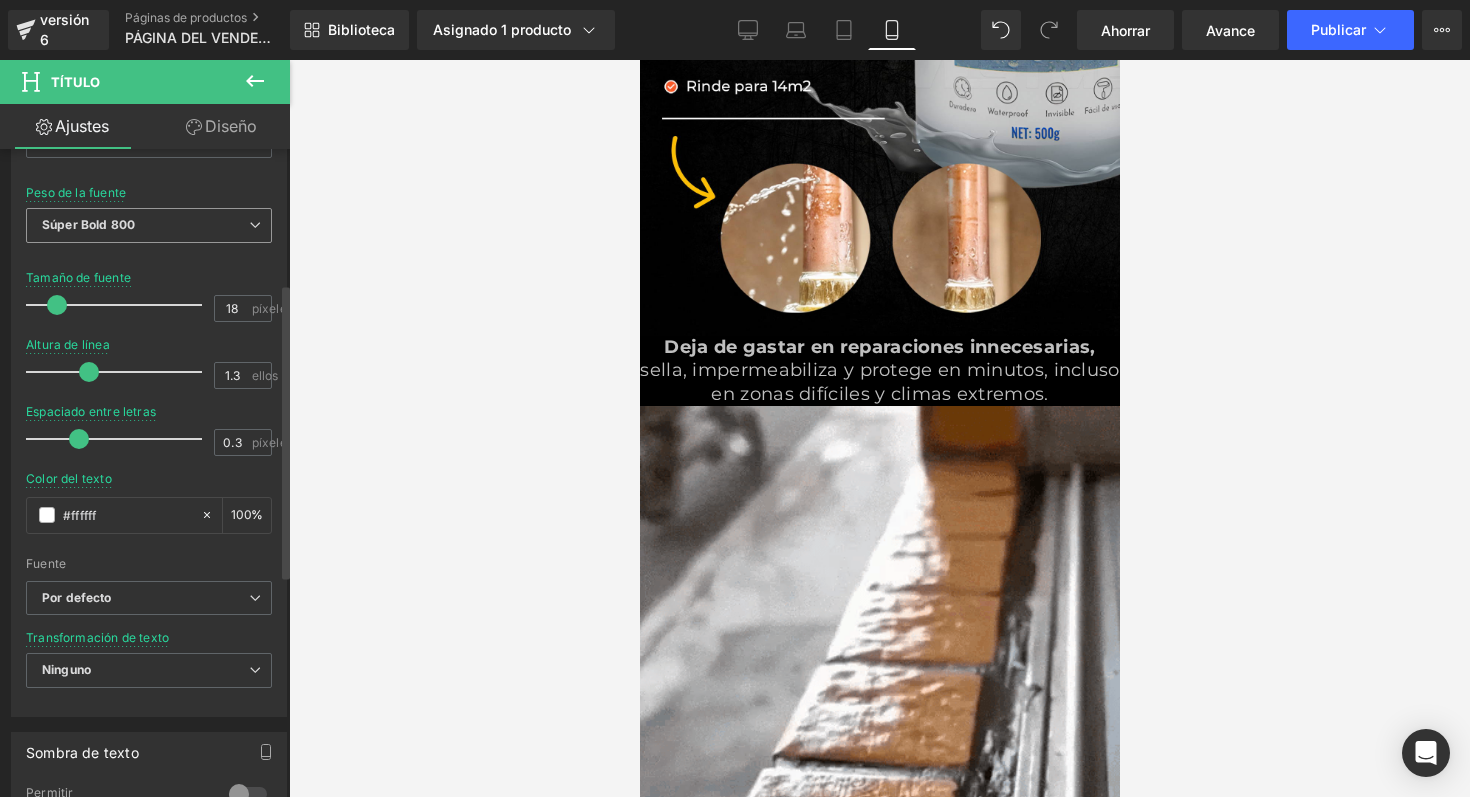 scroll, scrollTop: 303, scrollLeft: 0, axis: vertical 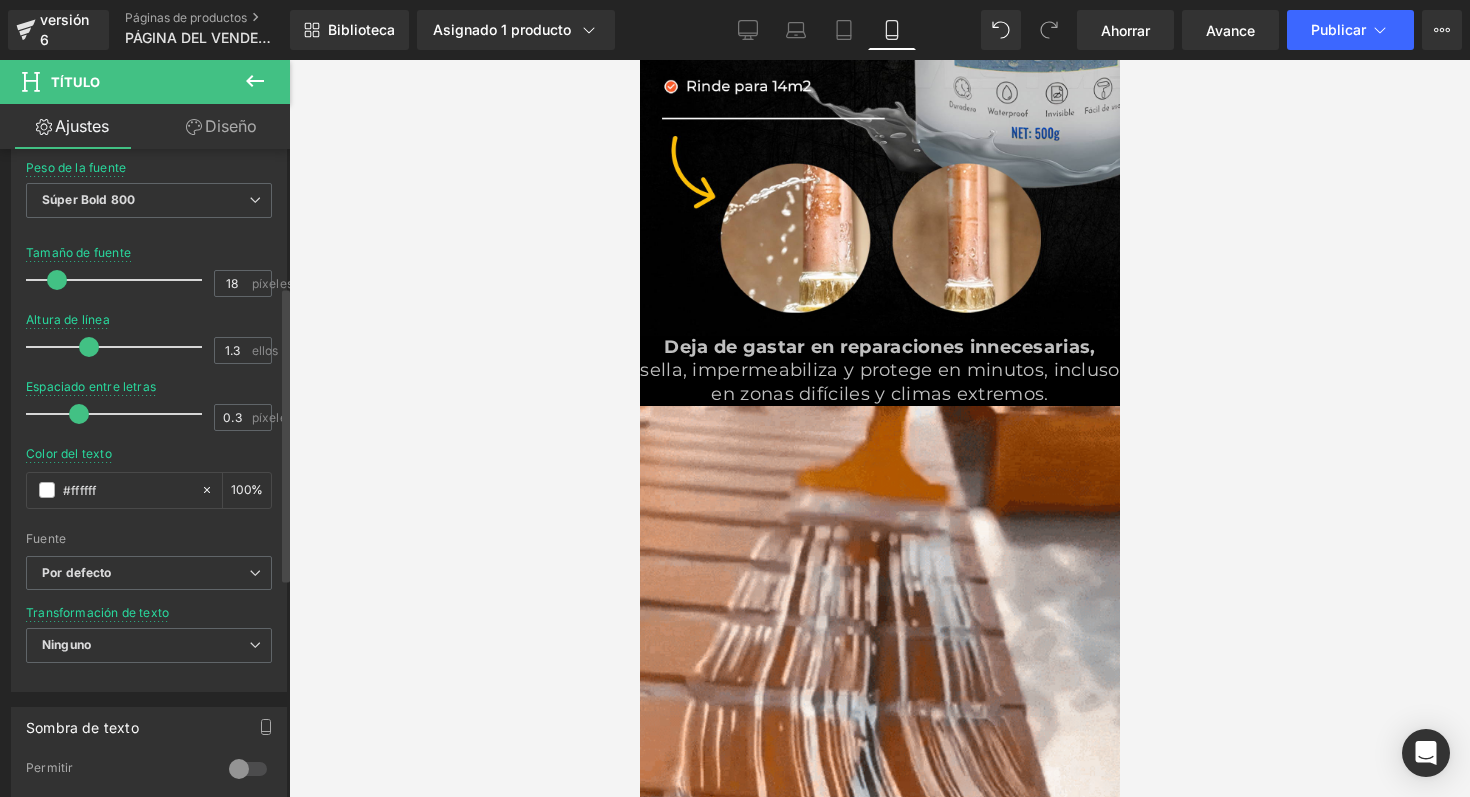 click on "Fuente
Por defecto
Por defecto
Por defecto
Abrir el Administrador de fuentes" at bounding box center [149, 314] 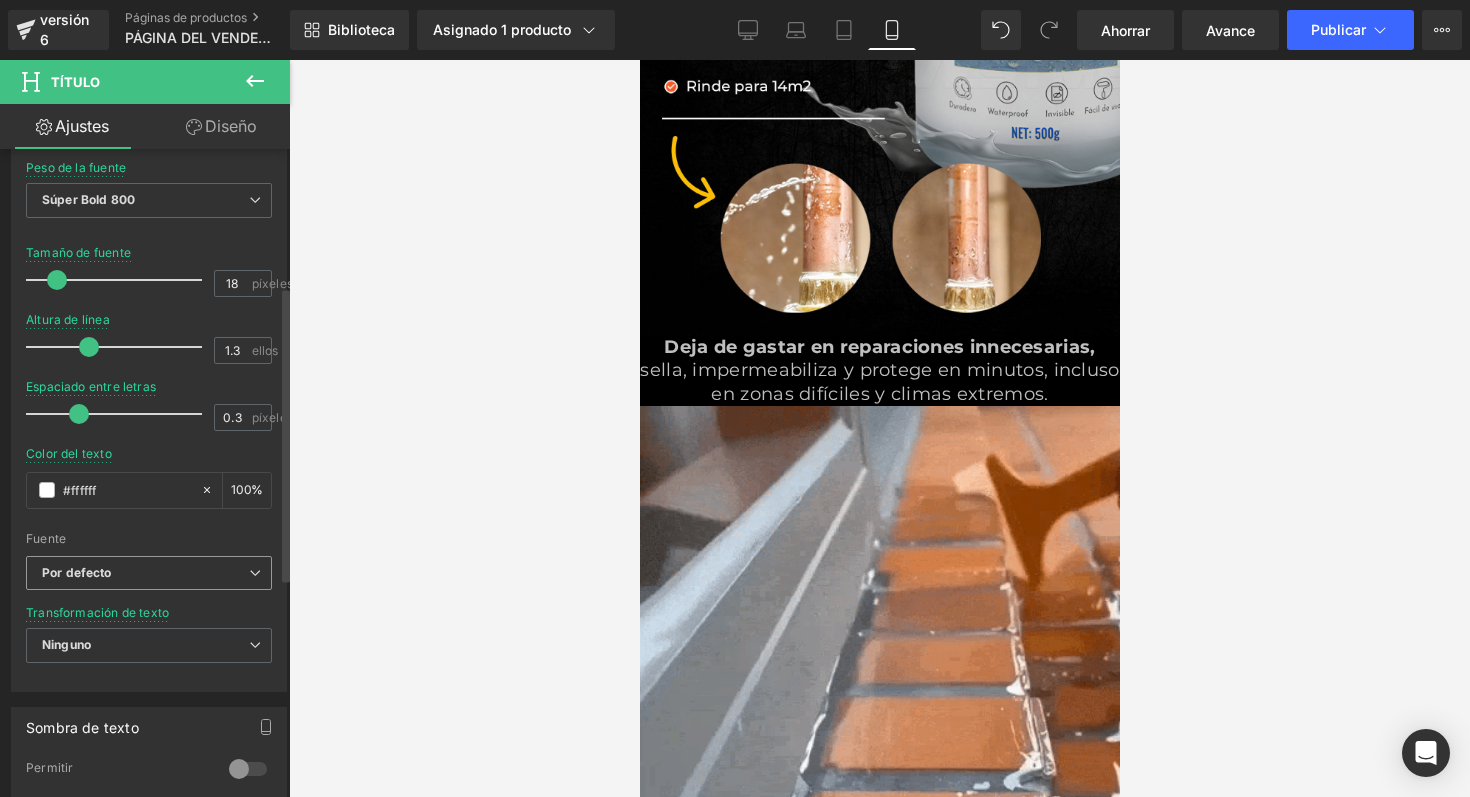 click on "Por defecto" at bounding box center [149, 573] 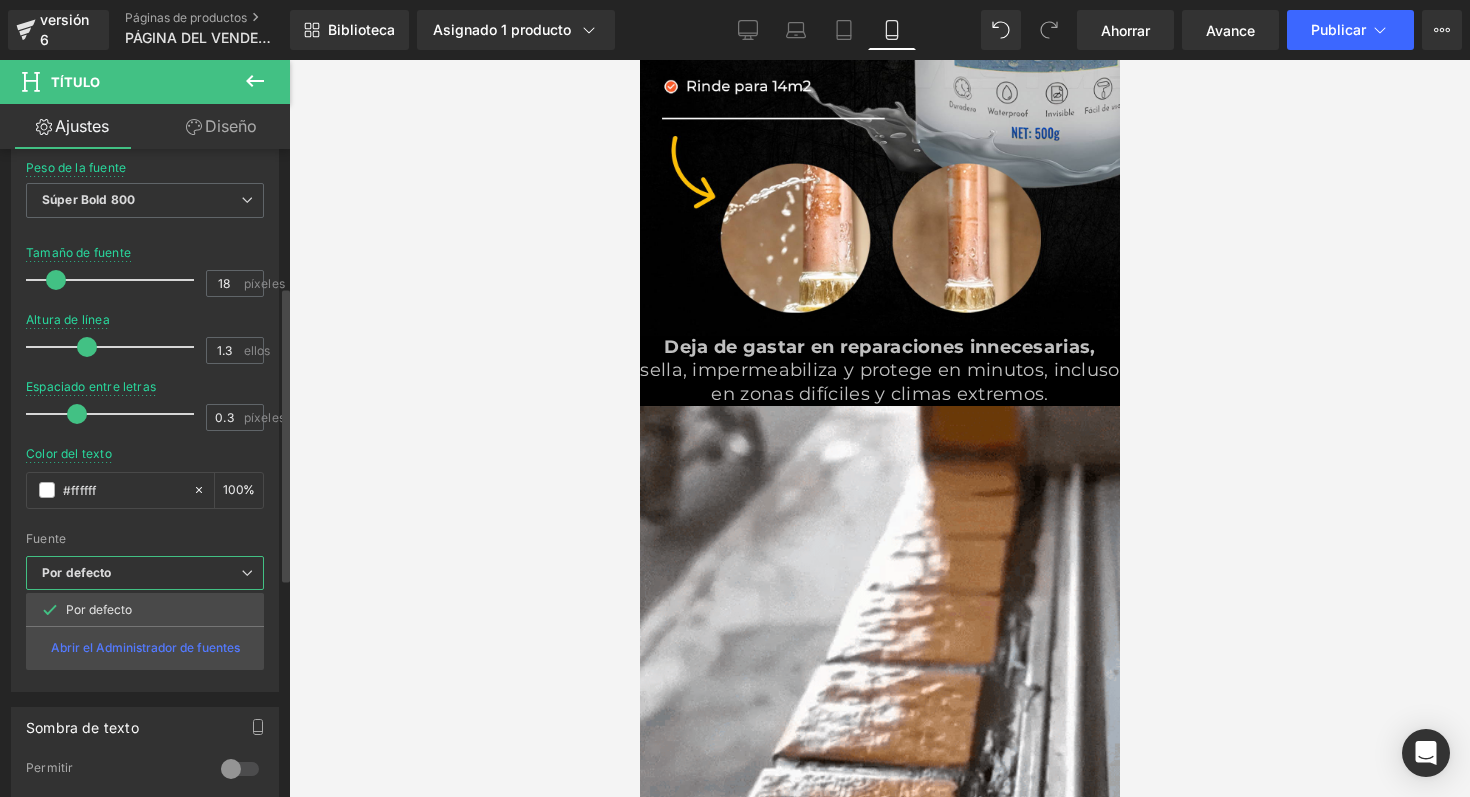 click on "Por defecto" at bounding box center [145, 573] 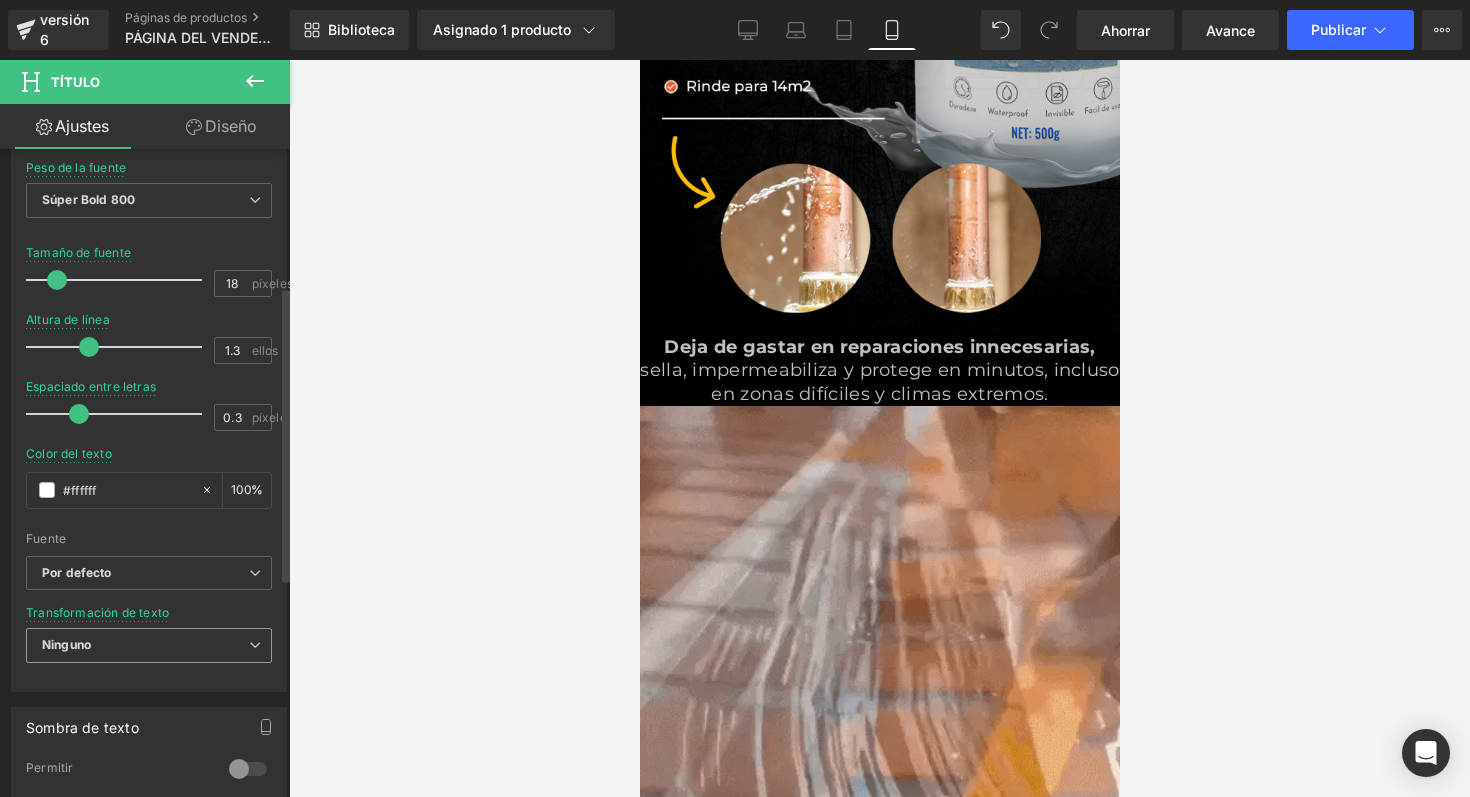 click on "Ninguno" at bounding box center (149, 645) 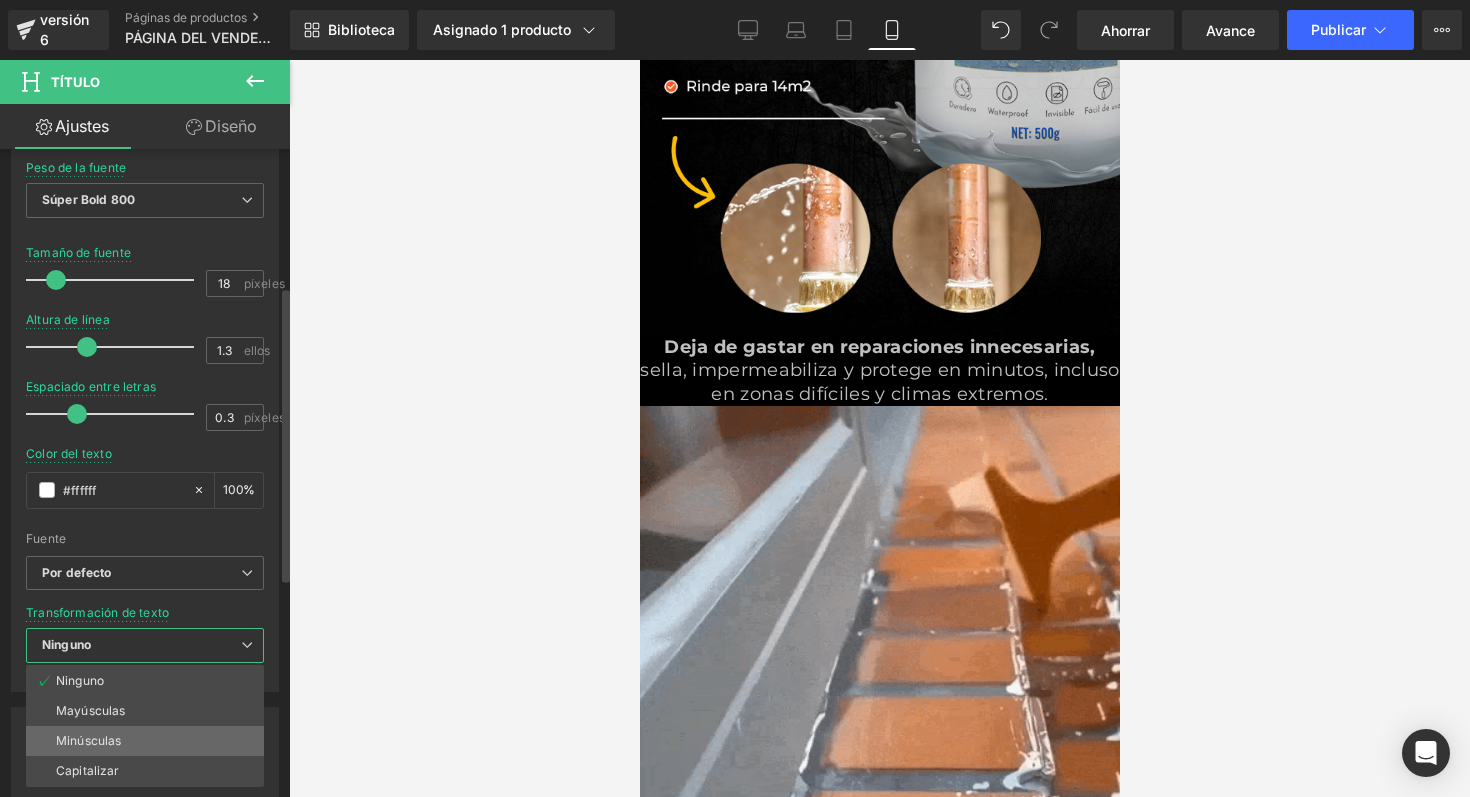 click on "Minúsculas" at bounding box center (145, 741) 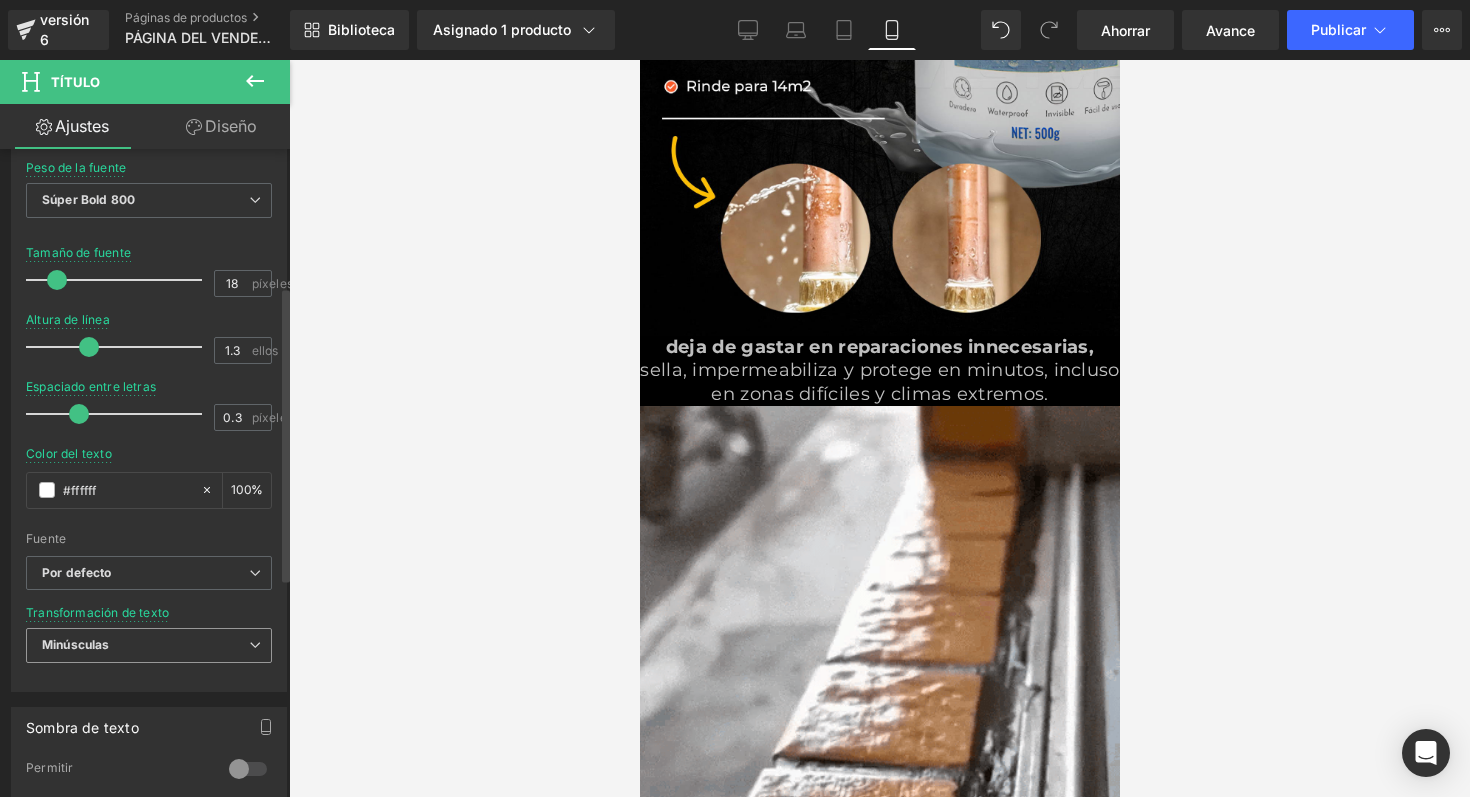 click on "Minúsculas" at bounding box center [149, 645] 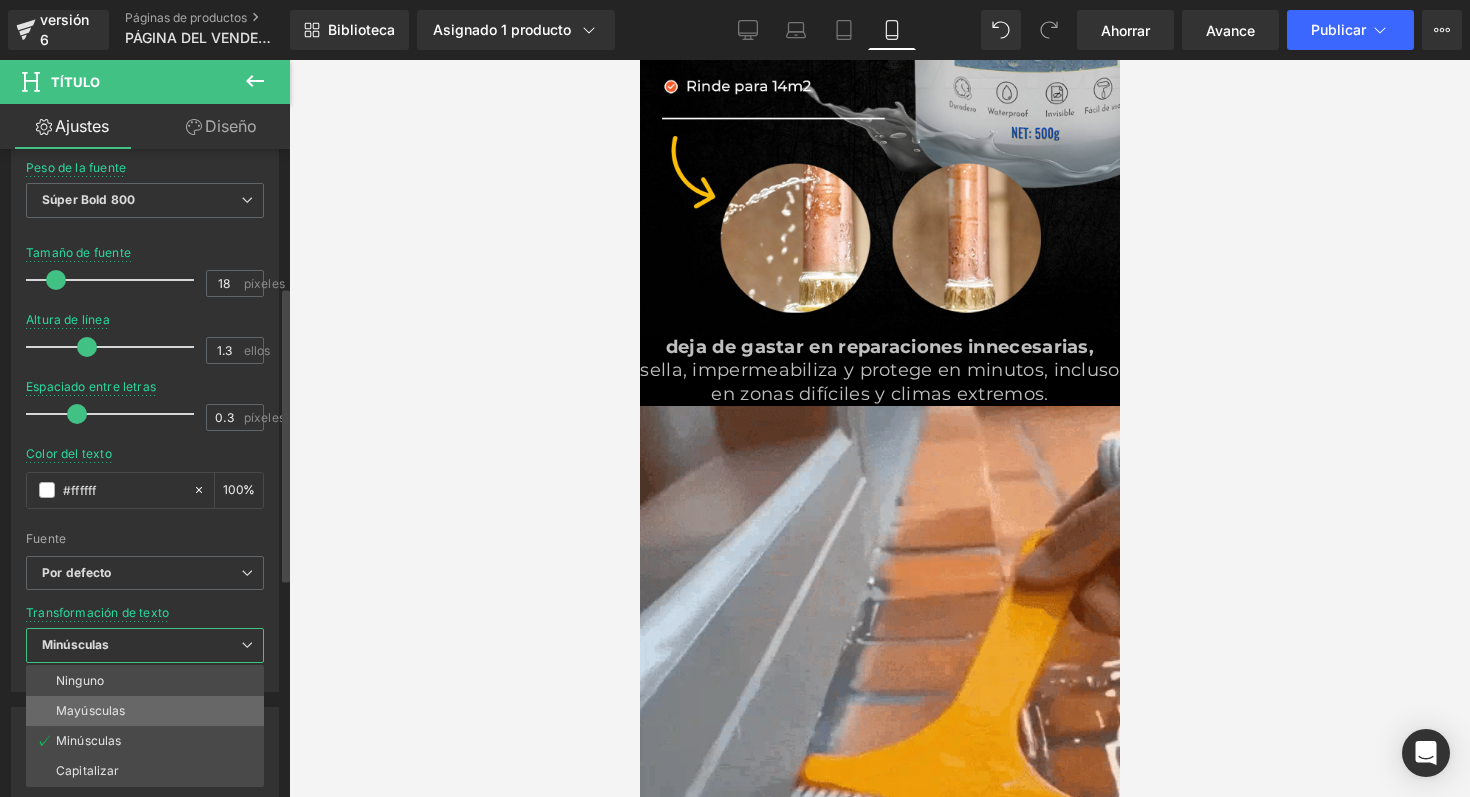 click on "Mayúsculas" at bounding box center (90, 710) 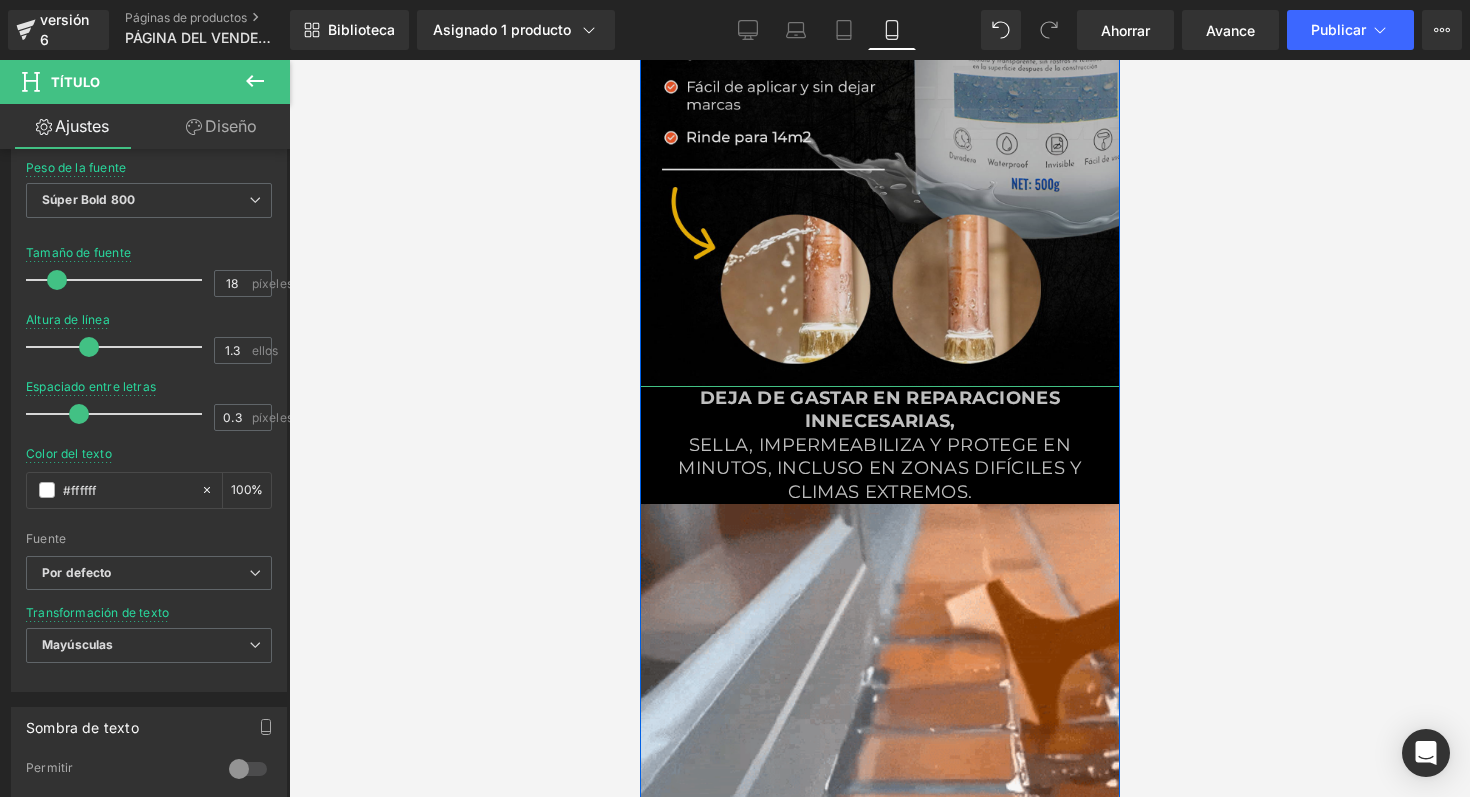 scroll, scrollTop: 1117, scrollLeft: 0, axis: vertical 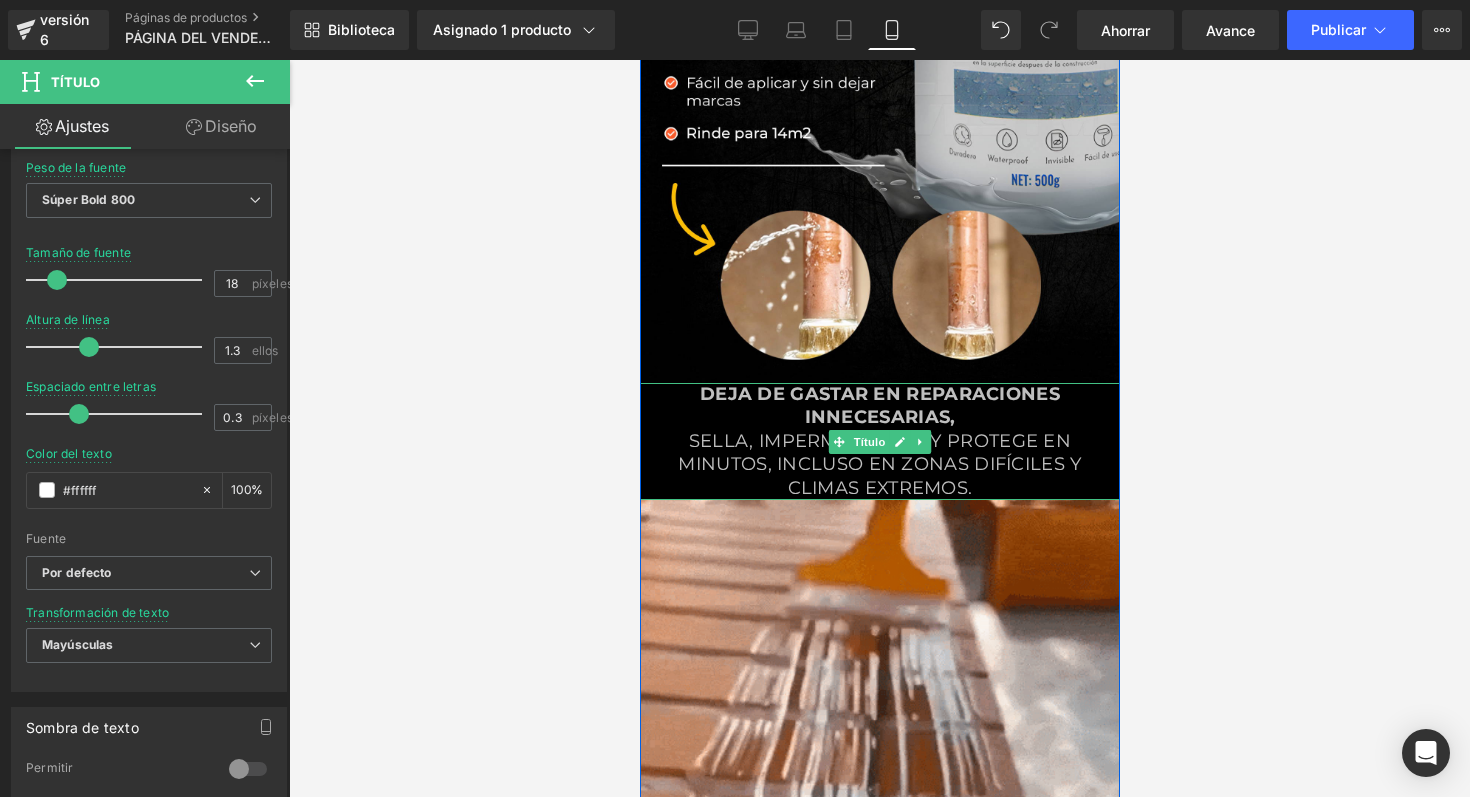 click on "sella, impermeabiliza y protege en minutos, incluso en zonas difíciles y climas extremos." at bounding box center (879, 465) 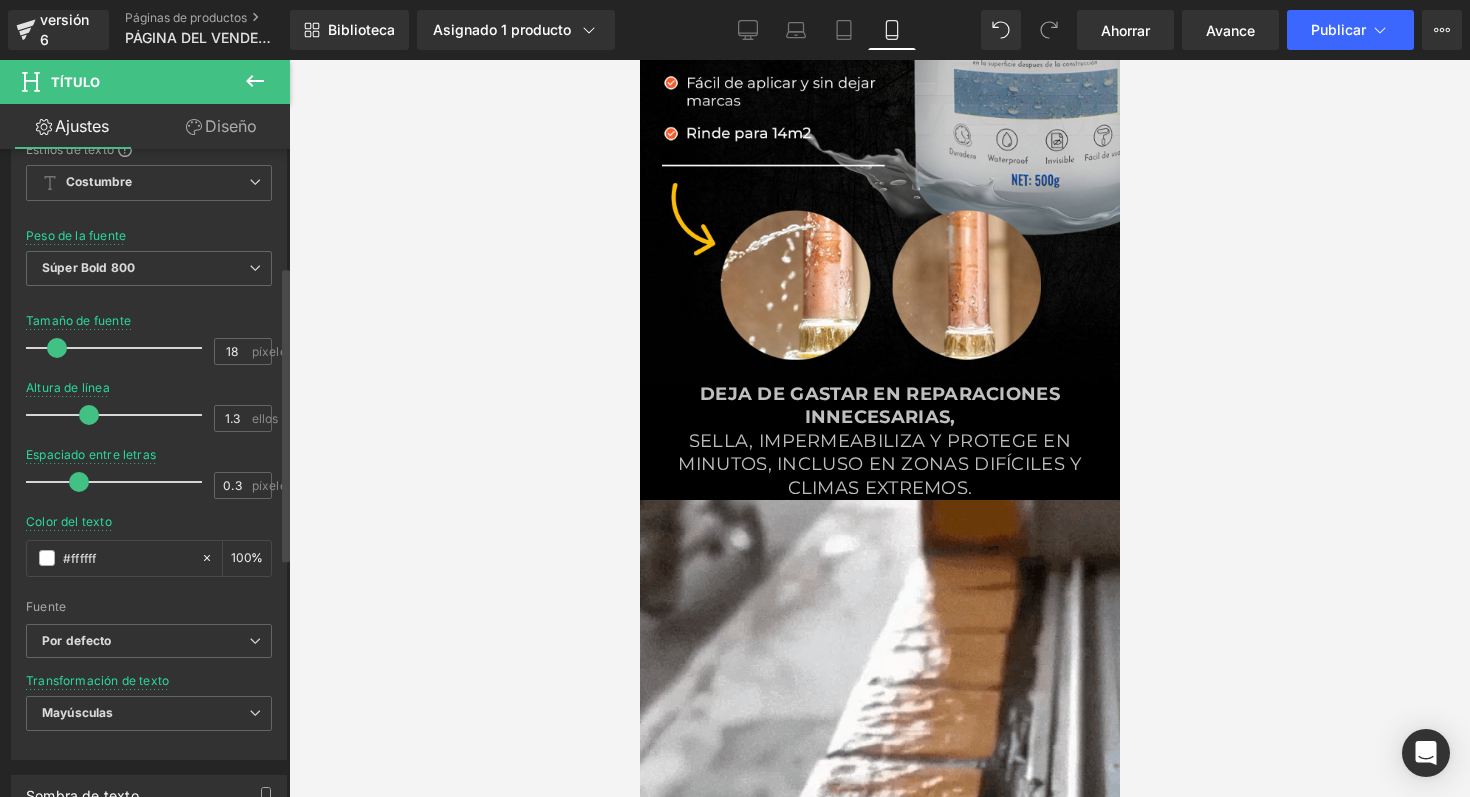 scroll, scrollTop: 258, scrollLeft: 0, axis: vertical 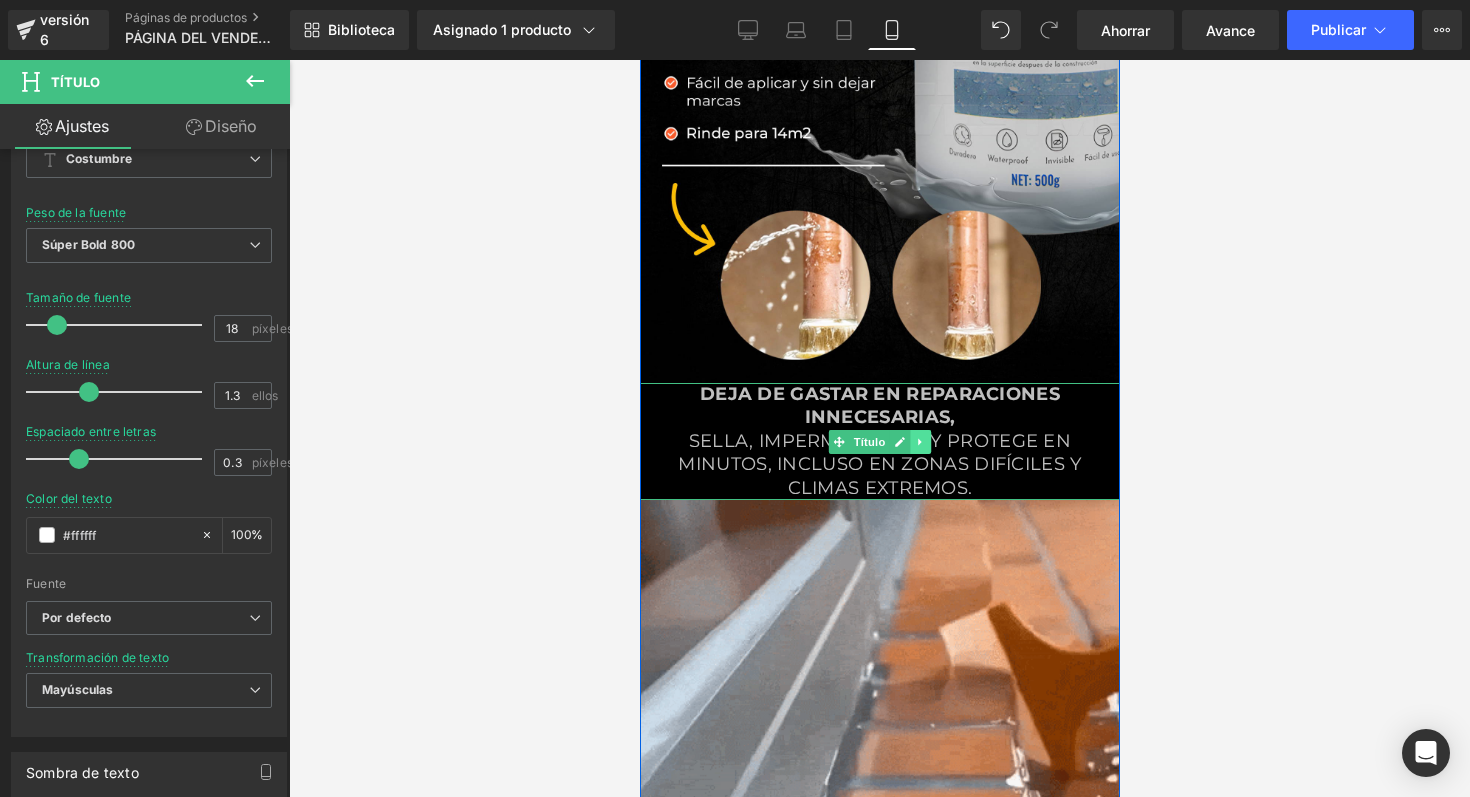 click at bounding box center [919, 442] 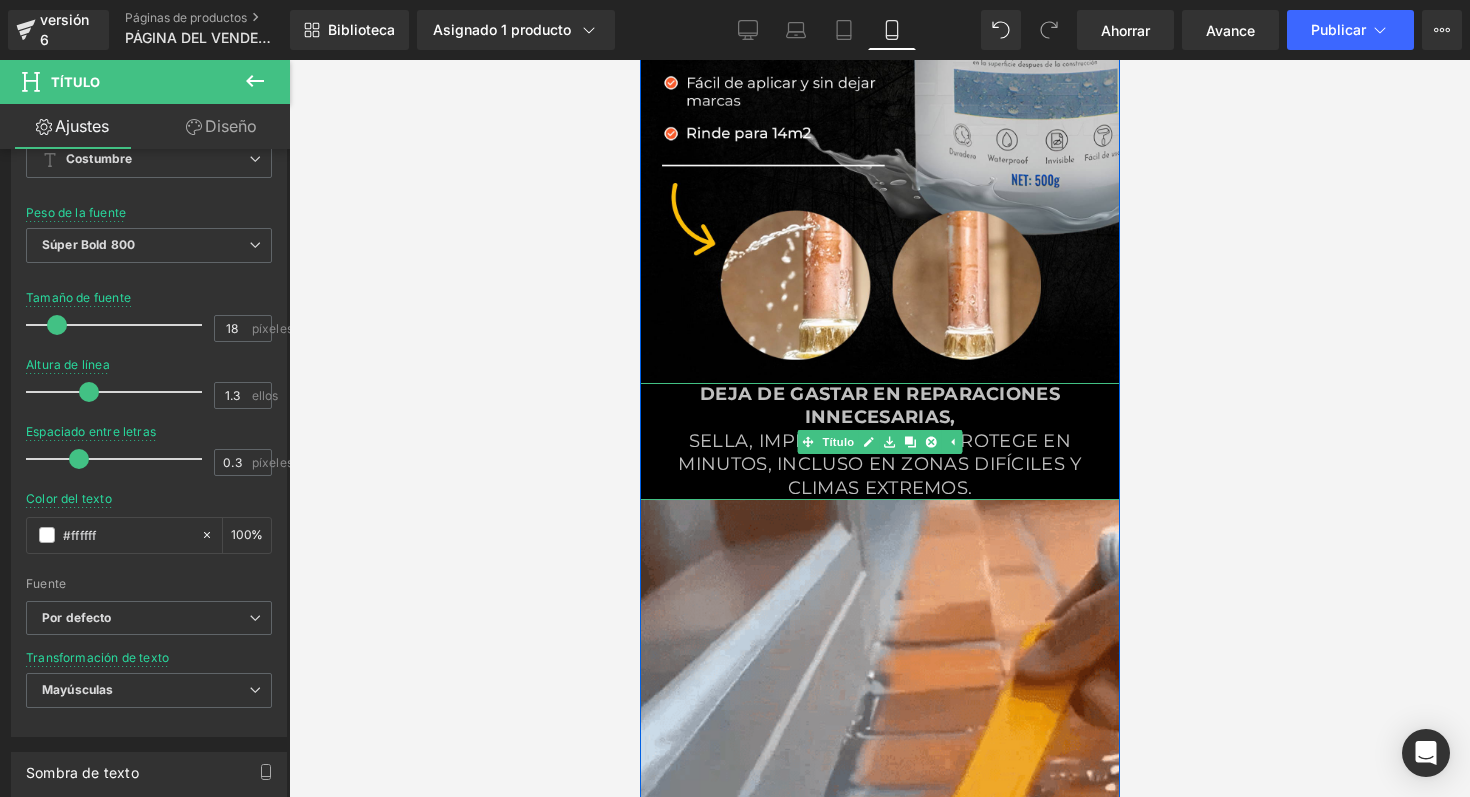 click on "sella, impermeabiliza y protege en minutos, incluso en zonas difíciles y climas extremos." at bounding box center [878, 464] 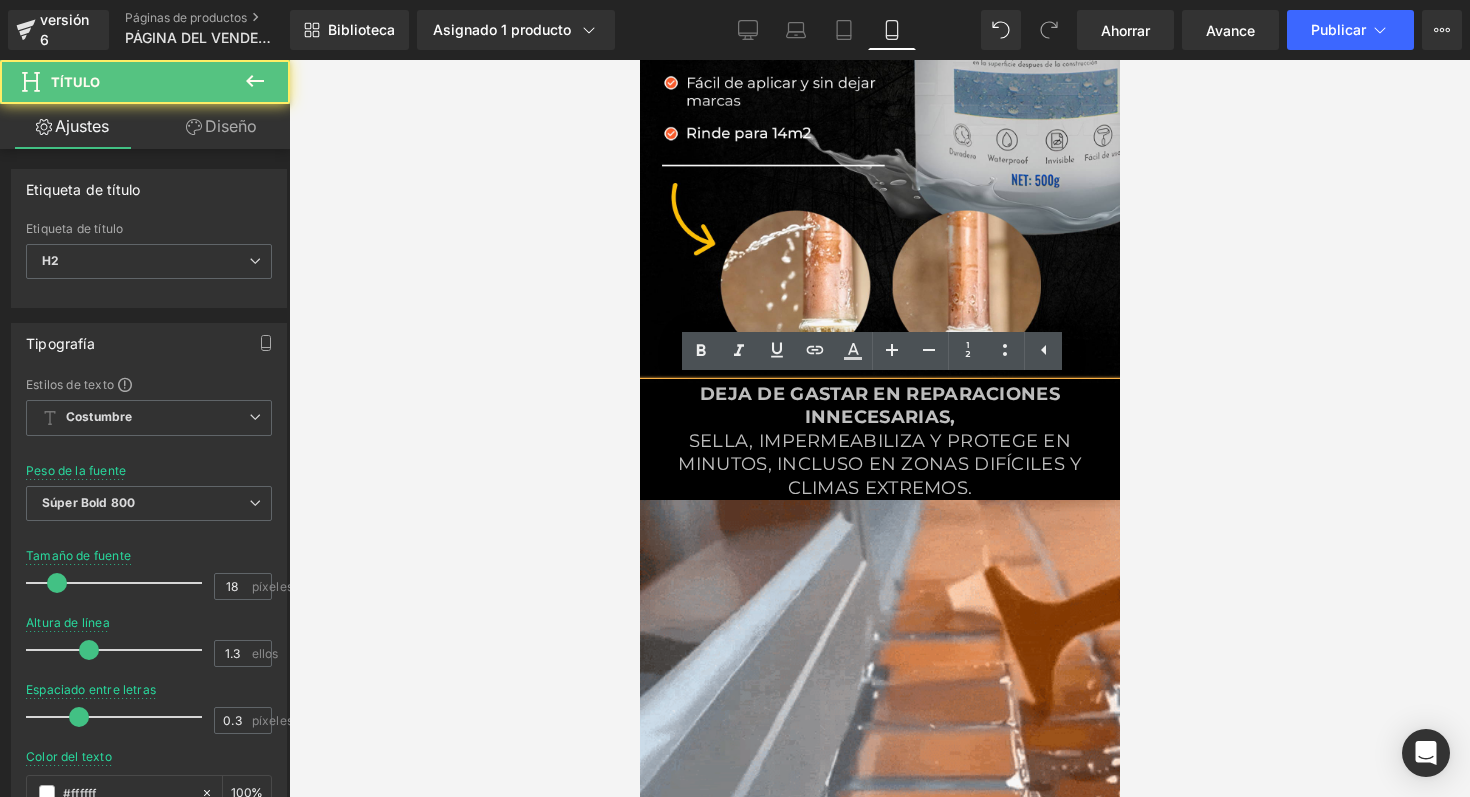 click on "sella, impermeabiliza y protege en minutos, incluso en zonas difíciles y climas extremos." at bounding box center [878, 464] 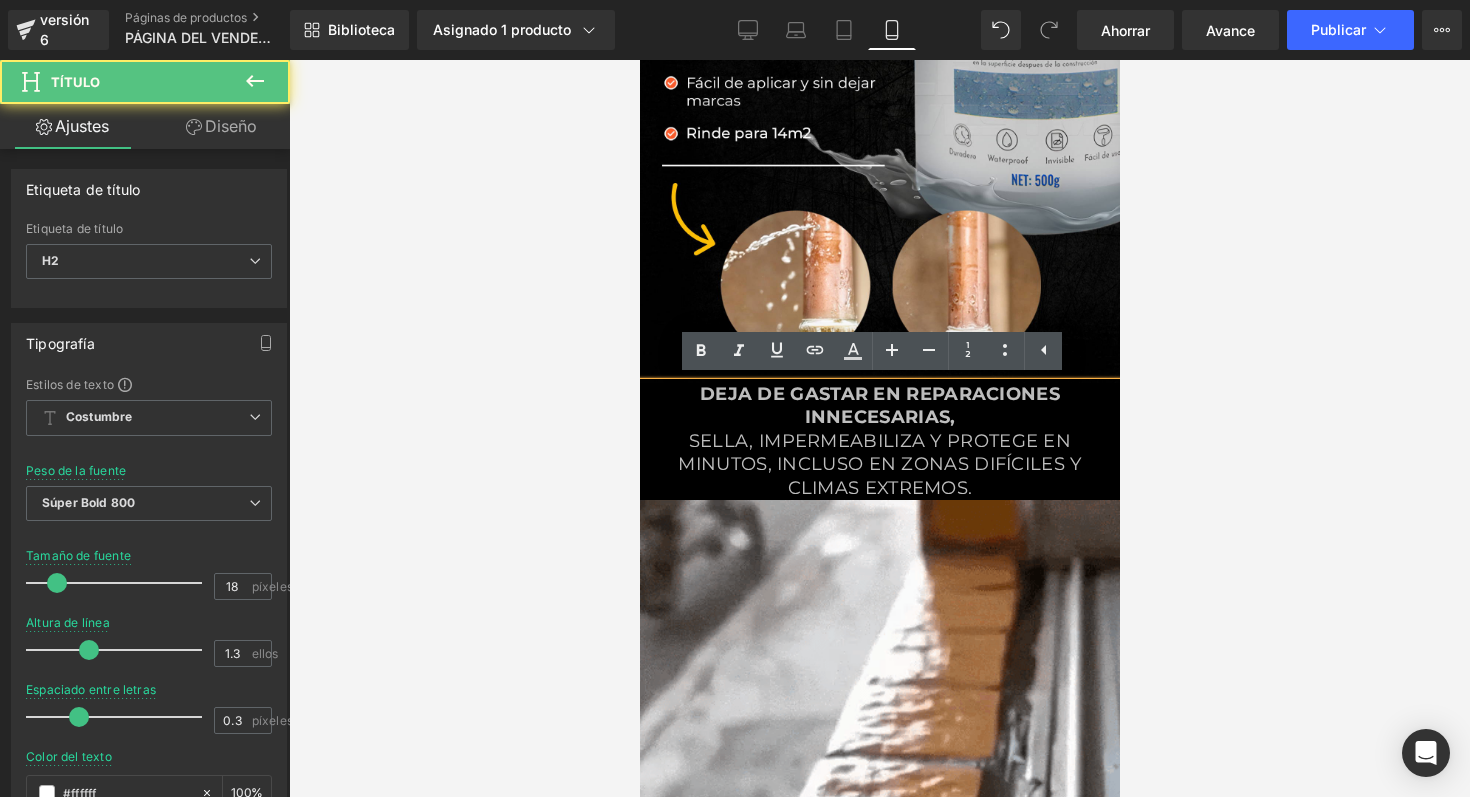 click on "sella, impermeabiliza y protege en minutos, incluso en zonas difíciles y climas extremos." at bounding box center (878, 464) 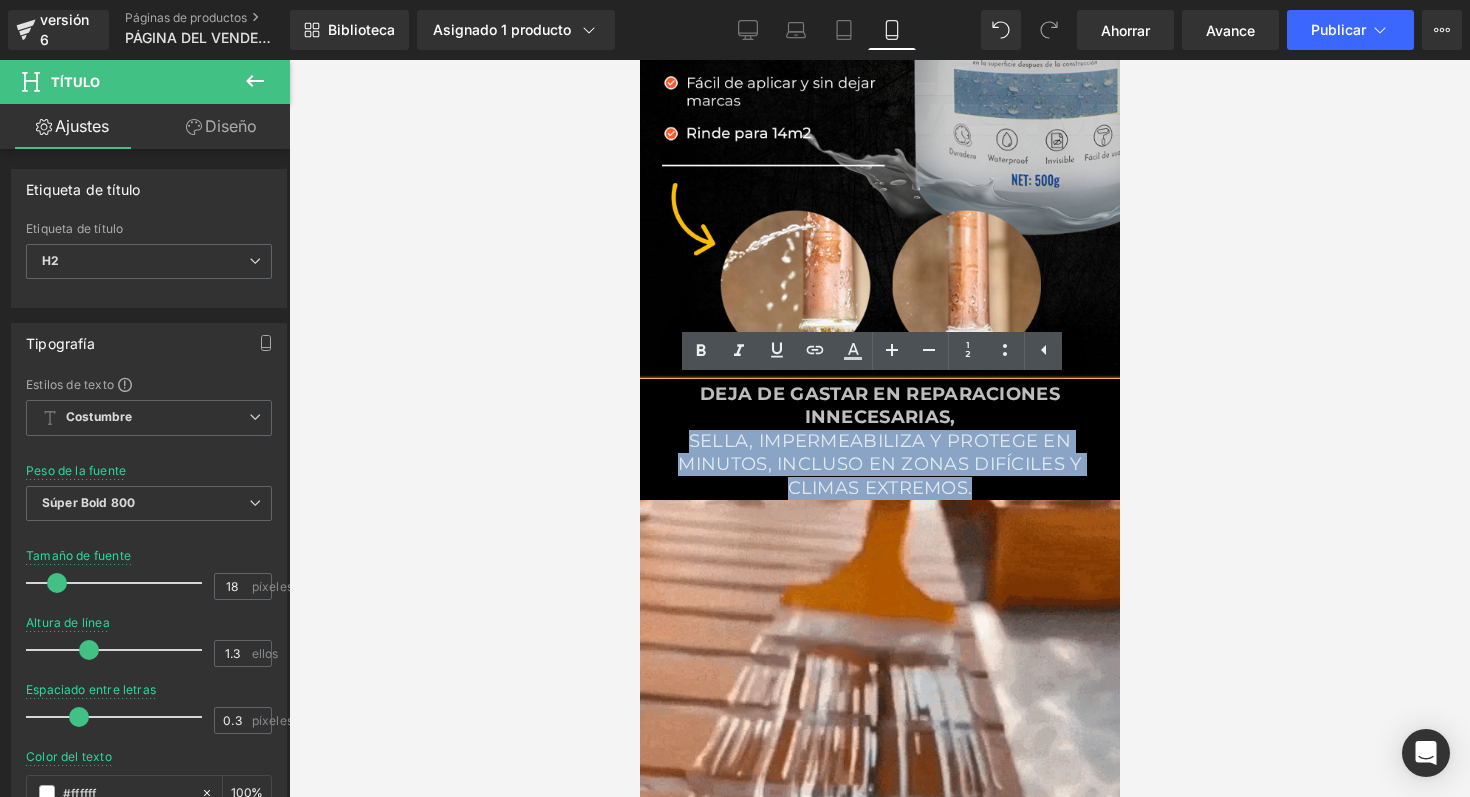 click on "Deja de gastar en reparaciones innecesarias," at bounding box center (879, 405) 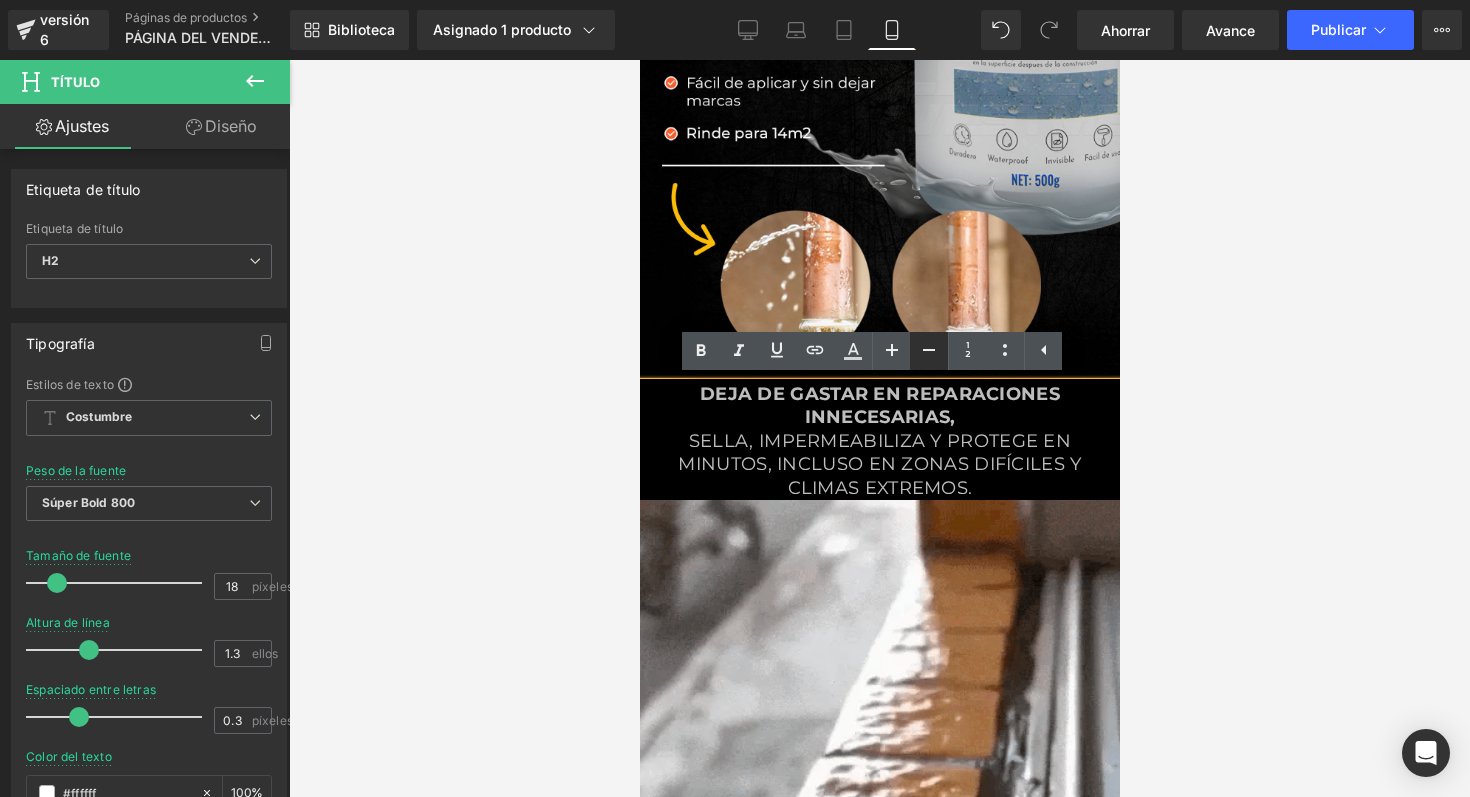 click 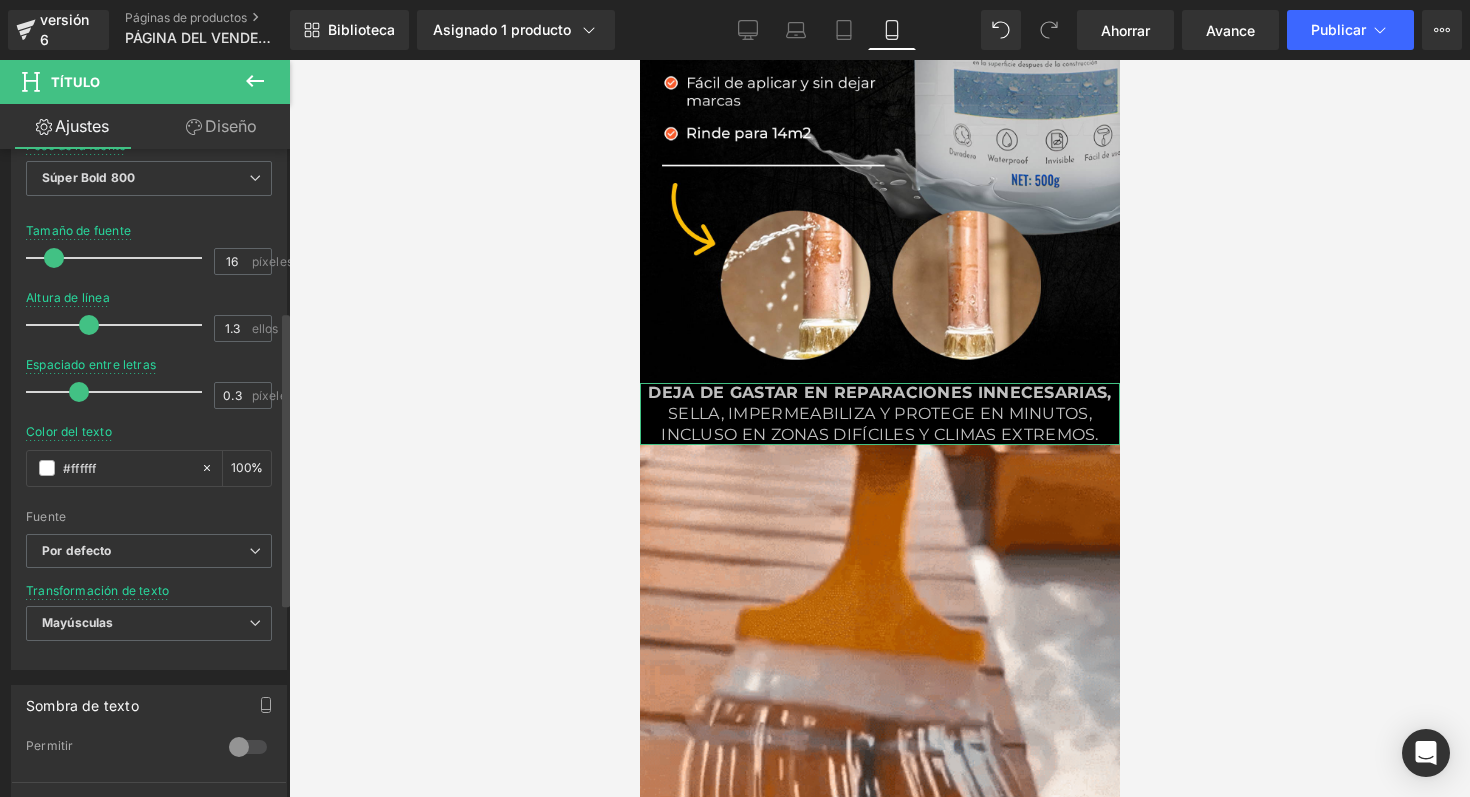 scroll, scrollTop: 312, scrollLeft: 0, axis: vertical 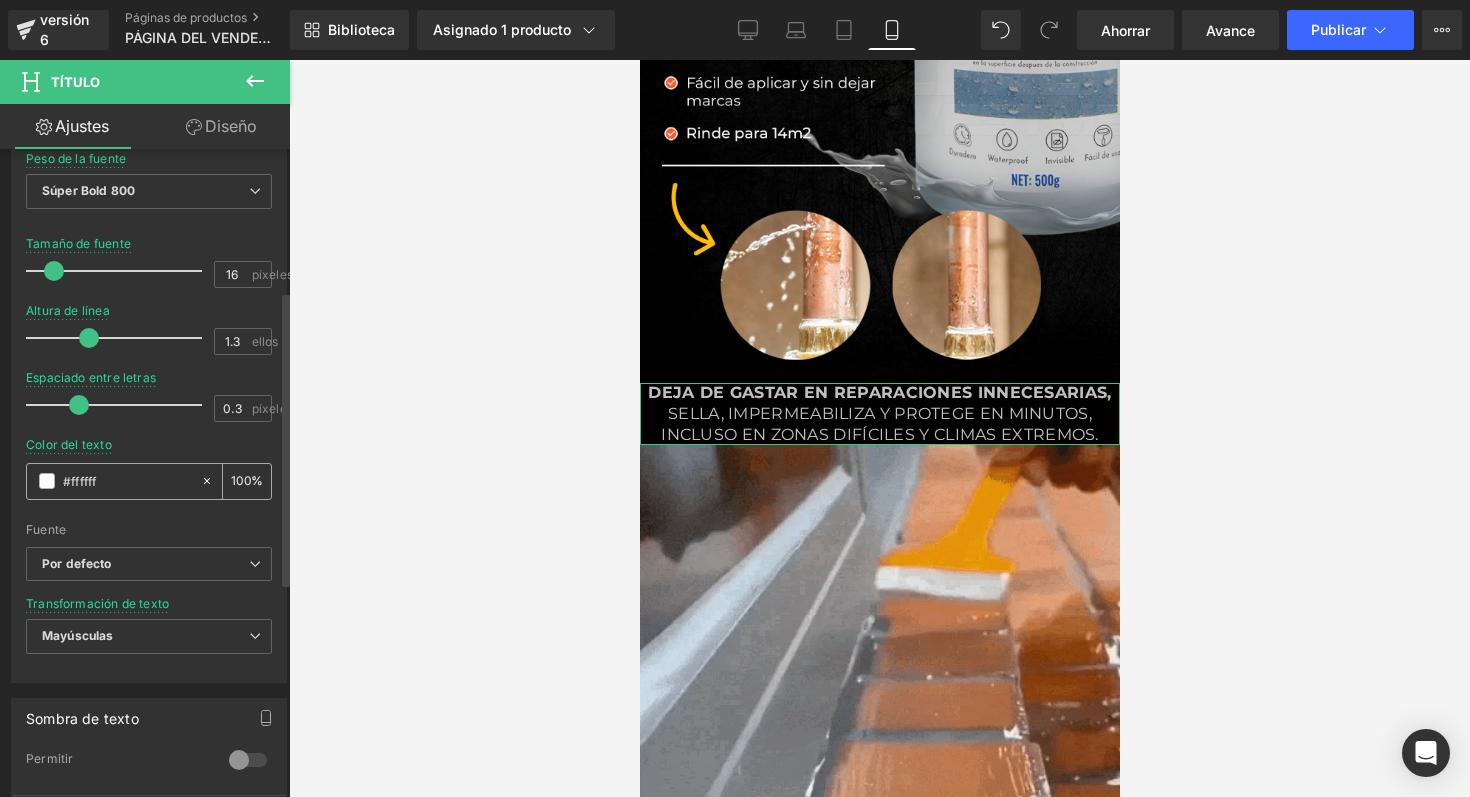 click at bounding box center [47, 481] 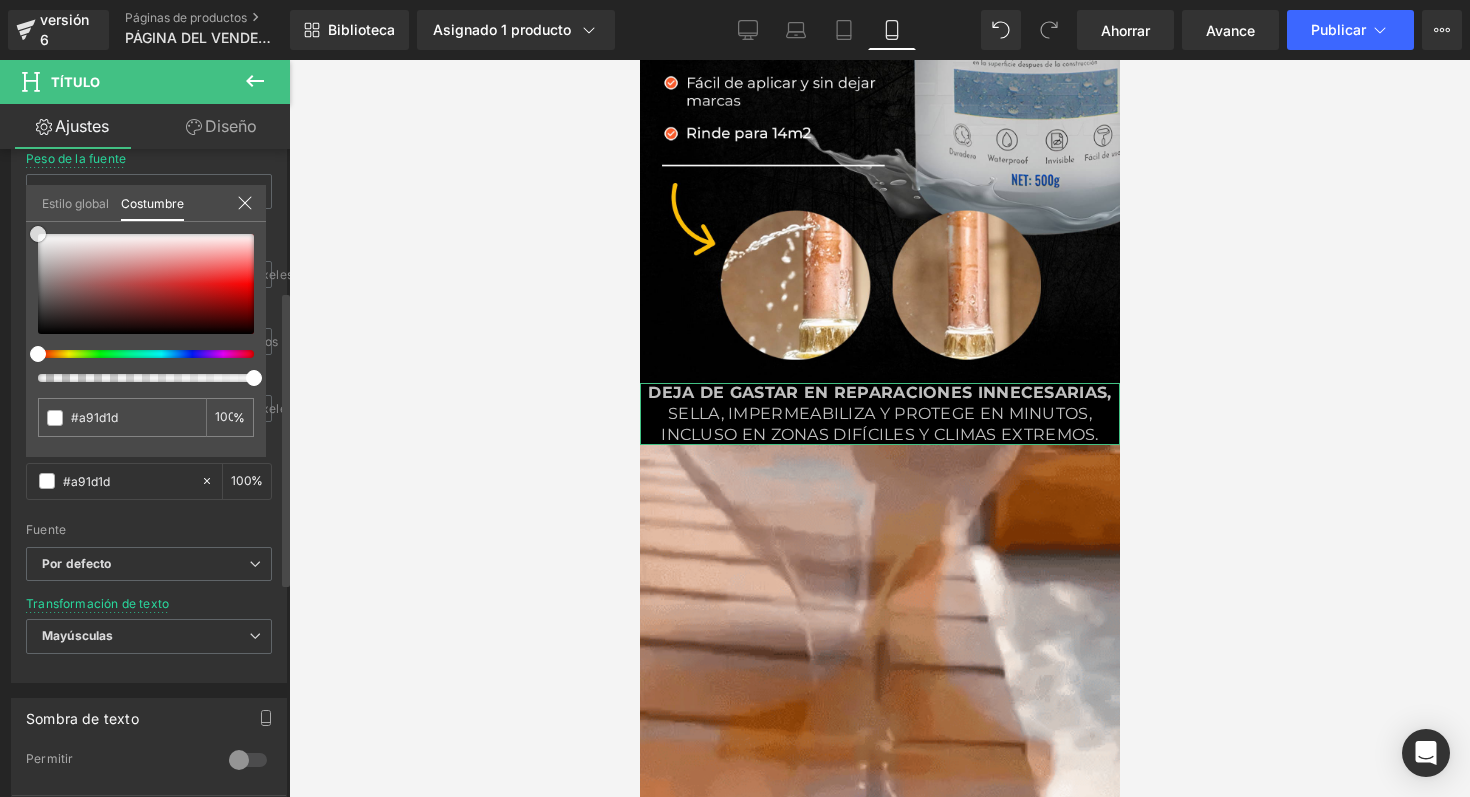 click at bounding box center (146, 284) 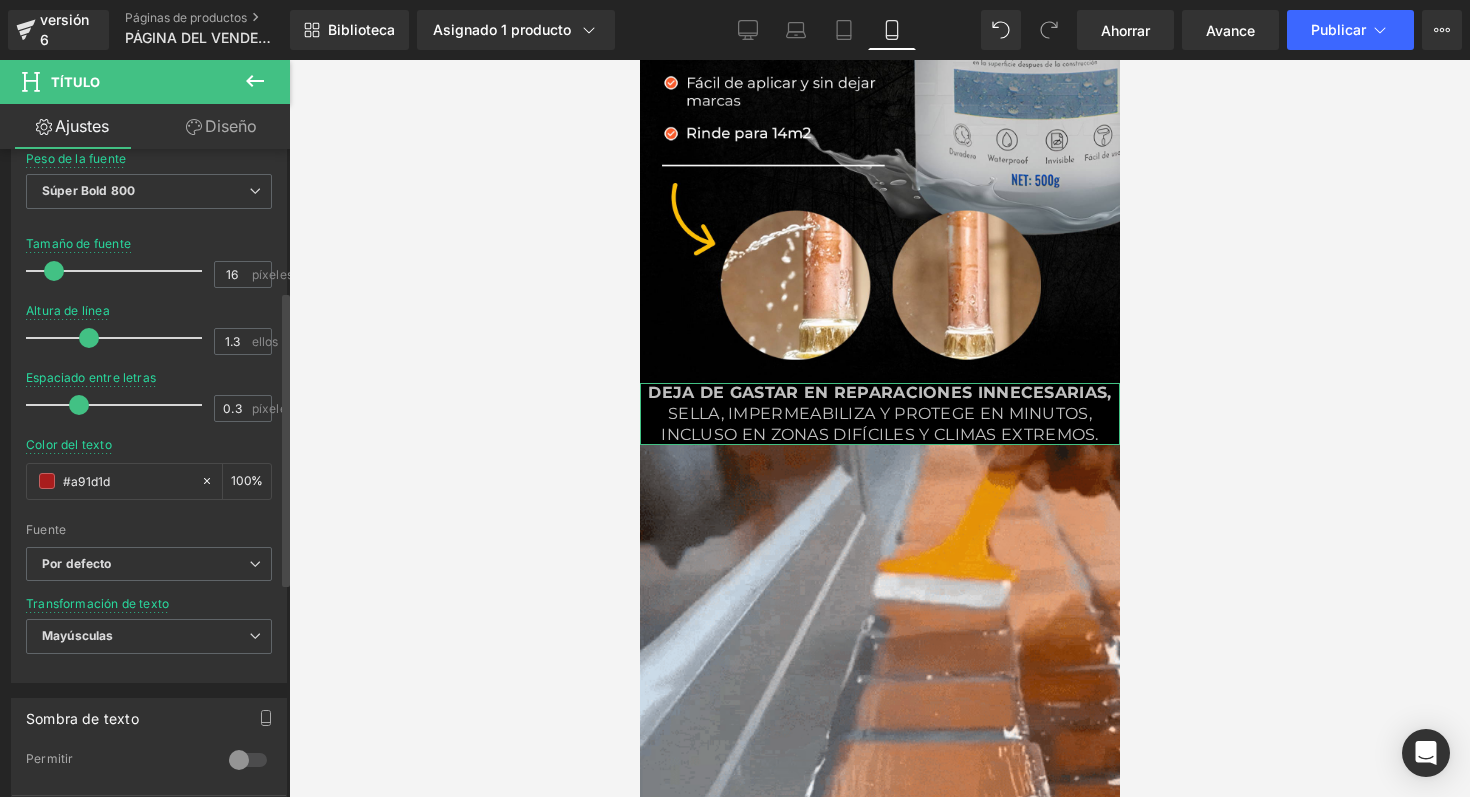 click at bounding box center (47, 481) 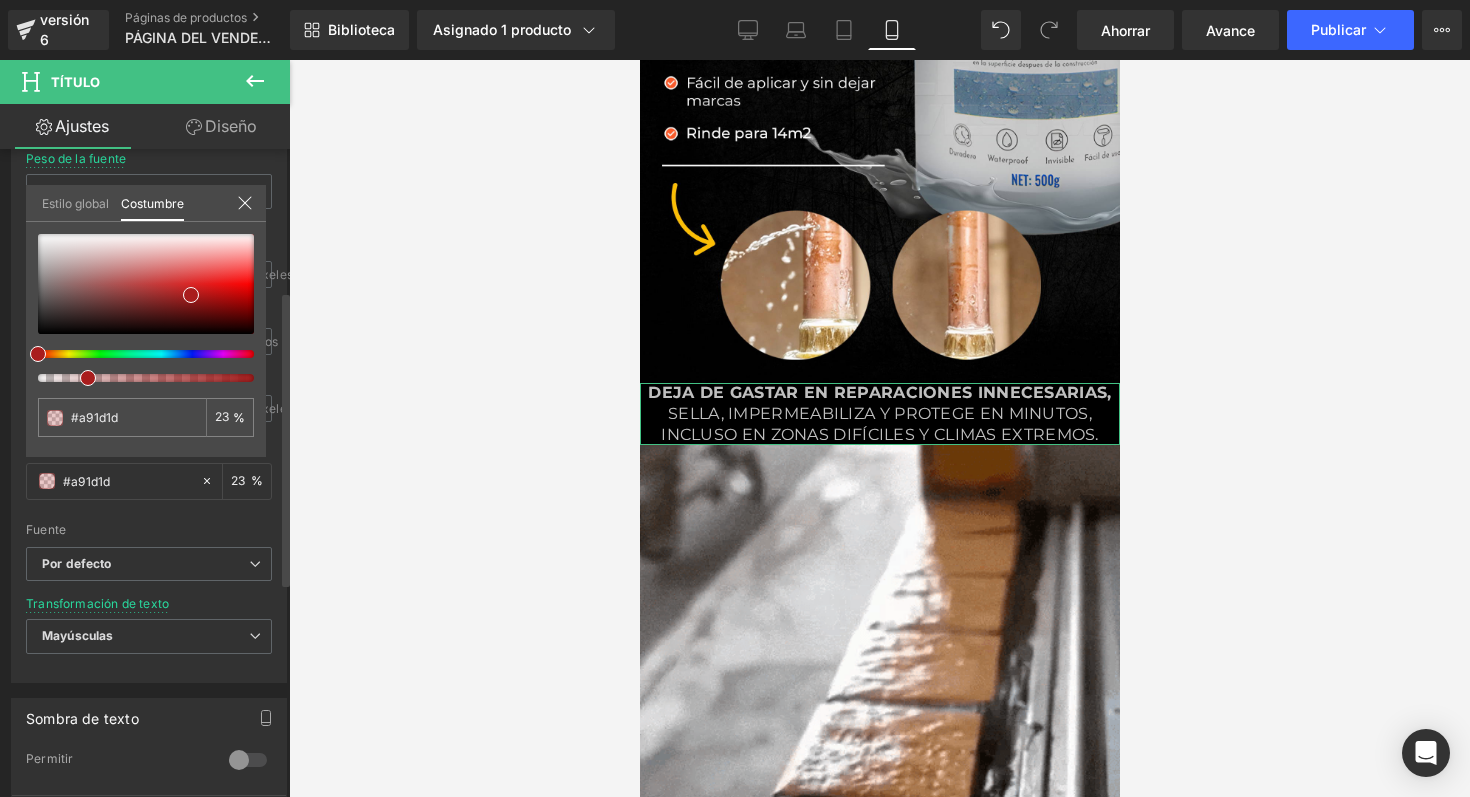 click at bounding box center (138, 378) 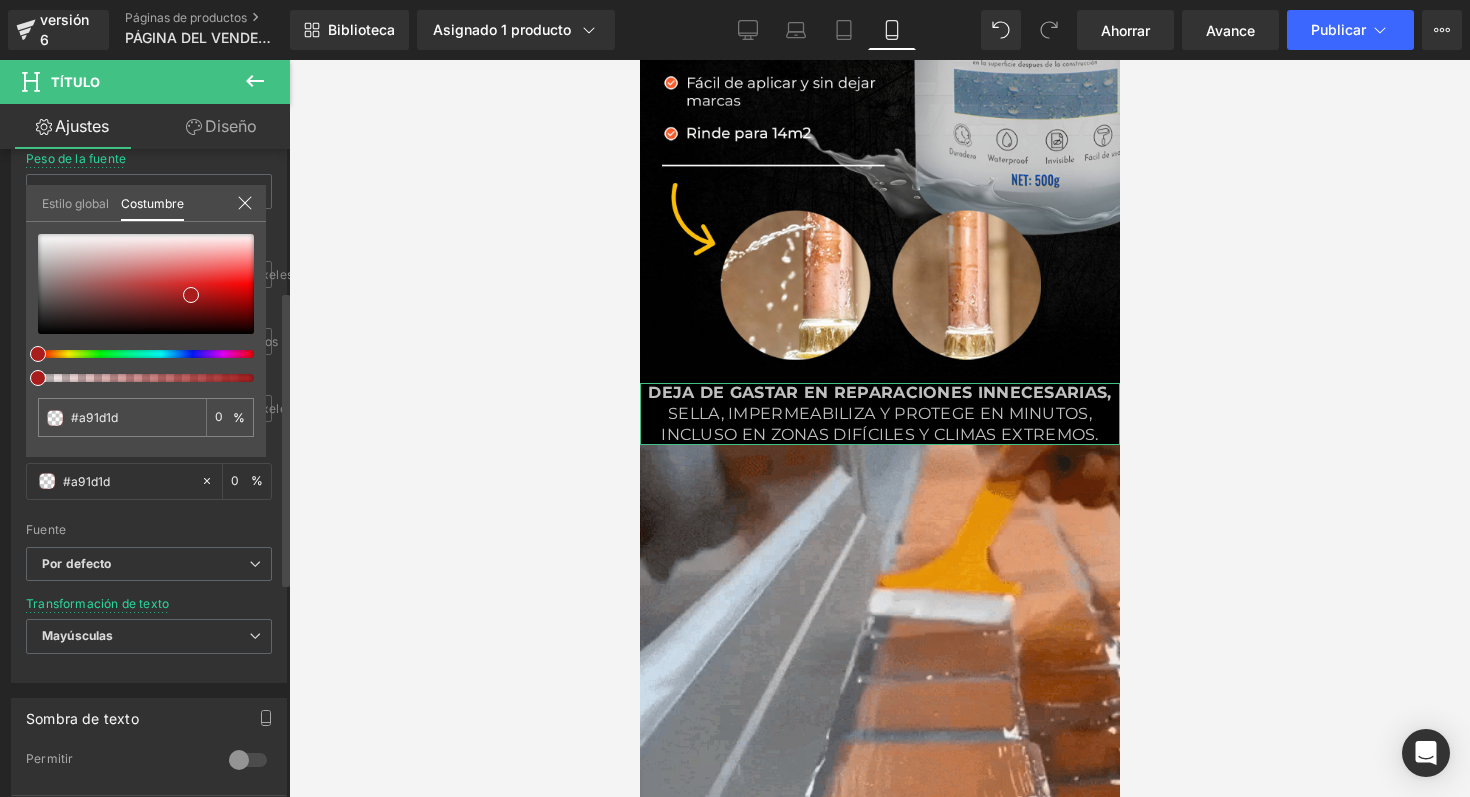 drag, startPoint x: 79, startPoint y: 376, endPoint x: 0, endPoint y: 377, distance: 79.00633 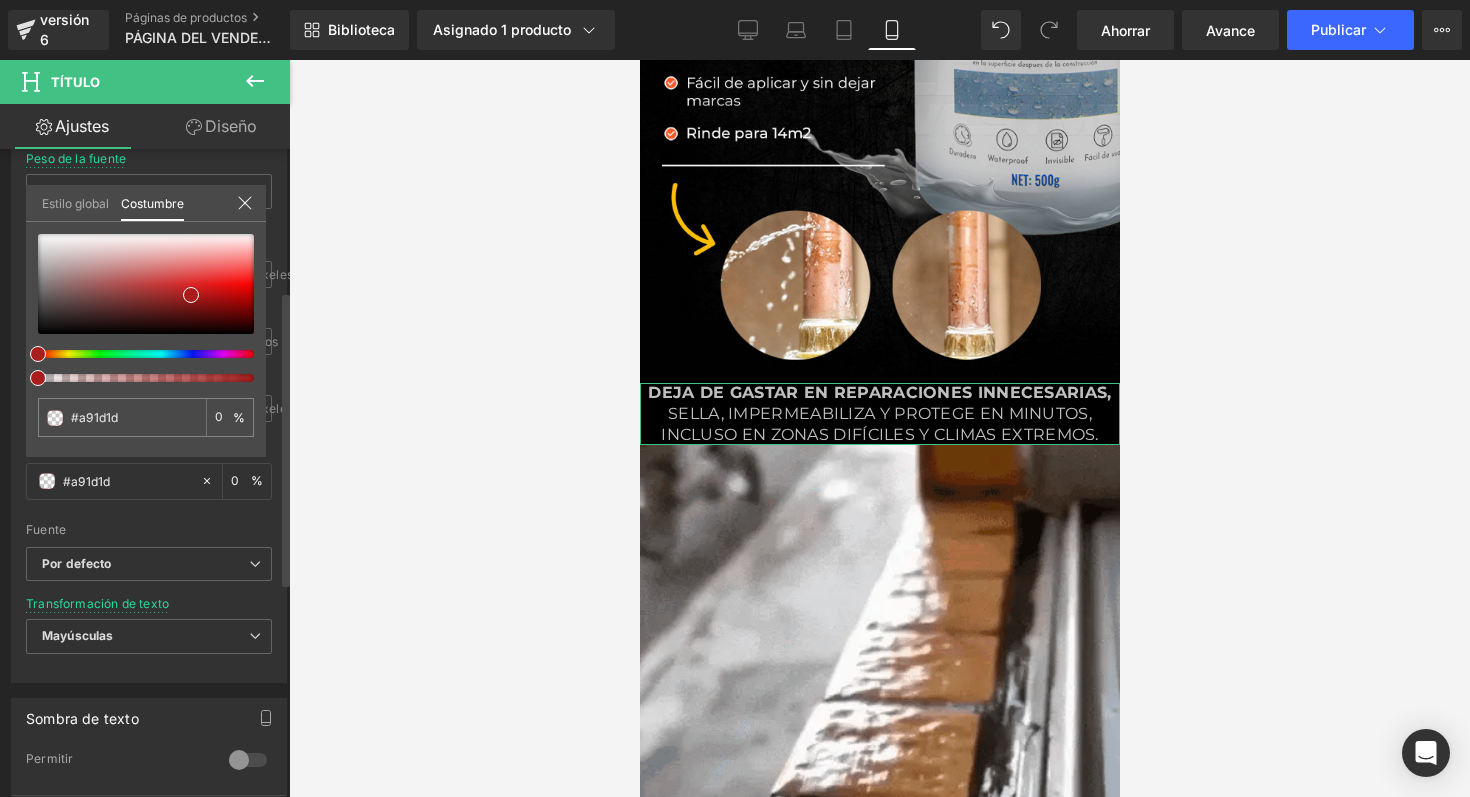 click on "Tipografía Estilos de texto Costumbre
Costumbre
Configurar estilo global
Costumbre
Configurar estilo global
Delgado 100 Semifino 200 Luz 300 Regular 400 Mediano 500 Semi Negrita 600 Súper Bold 800 El más audaz 900 Negrita 700 Encendedor Más audaz Peso de la fuente
Súper Bold 800
Delgado 100 Semifino 200 Luz 300 Regular 400 Mediano 500 Semi Negrita 600 Súper Bold 800 El más audaz 900 Negrita 700 Encendedor Más audaz 16px Tamaño de fuente 16 píxeles 1.3em Altura de línea 1.3 ellos 0.3px Espaciado entre letras 0.3 píxeles rgba(169, 29, 29, 0) Color del texto #a91d1d 0 % inherit
Fuente
Por defecto" at bounding box center (149, 339) 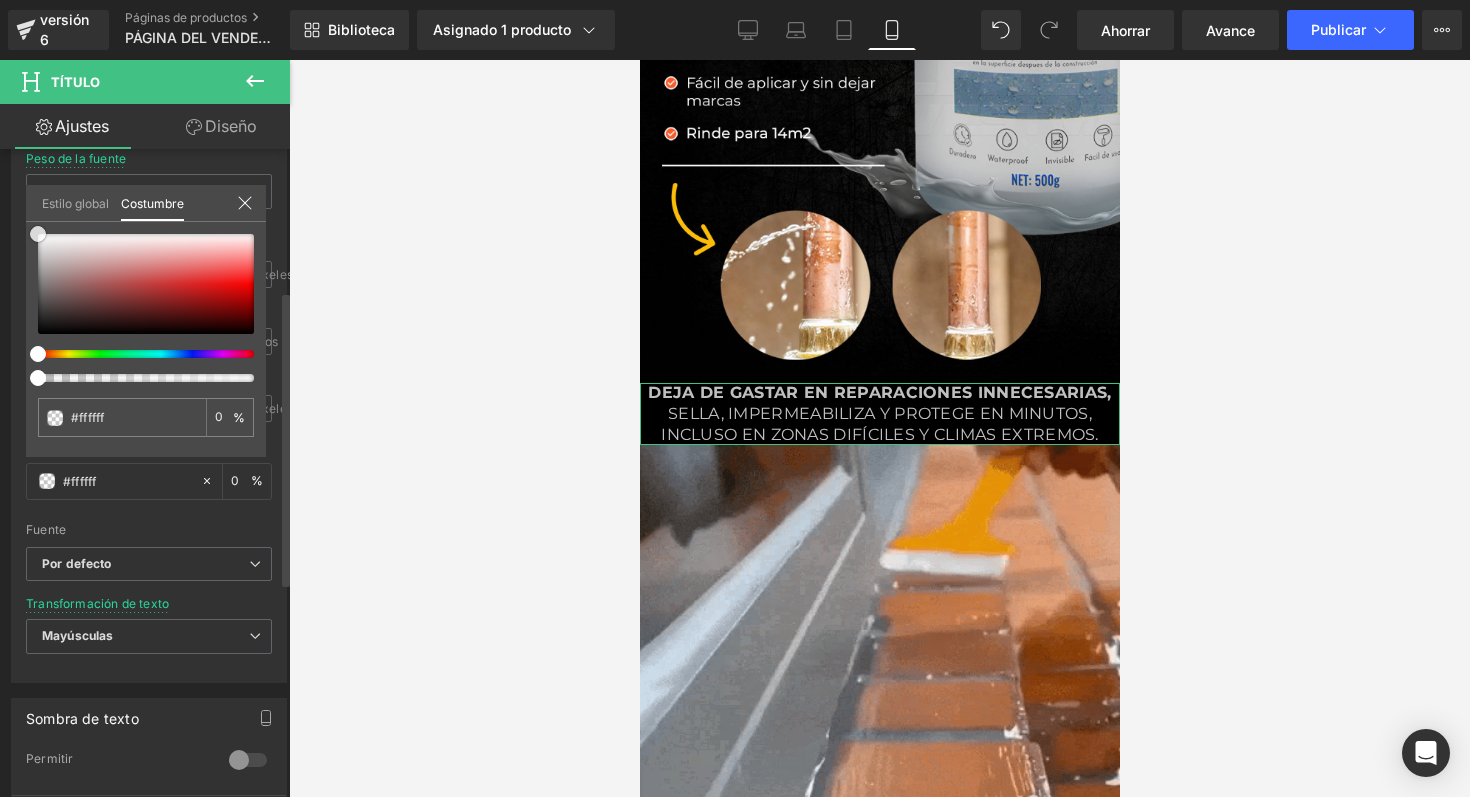 drag, startPoint x: 85, startPoint y: 292, endPoint x: 0, endPoint y: 228, distance: 106.400185 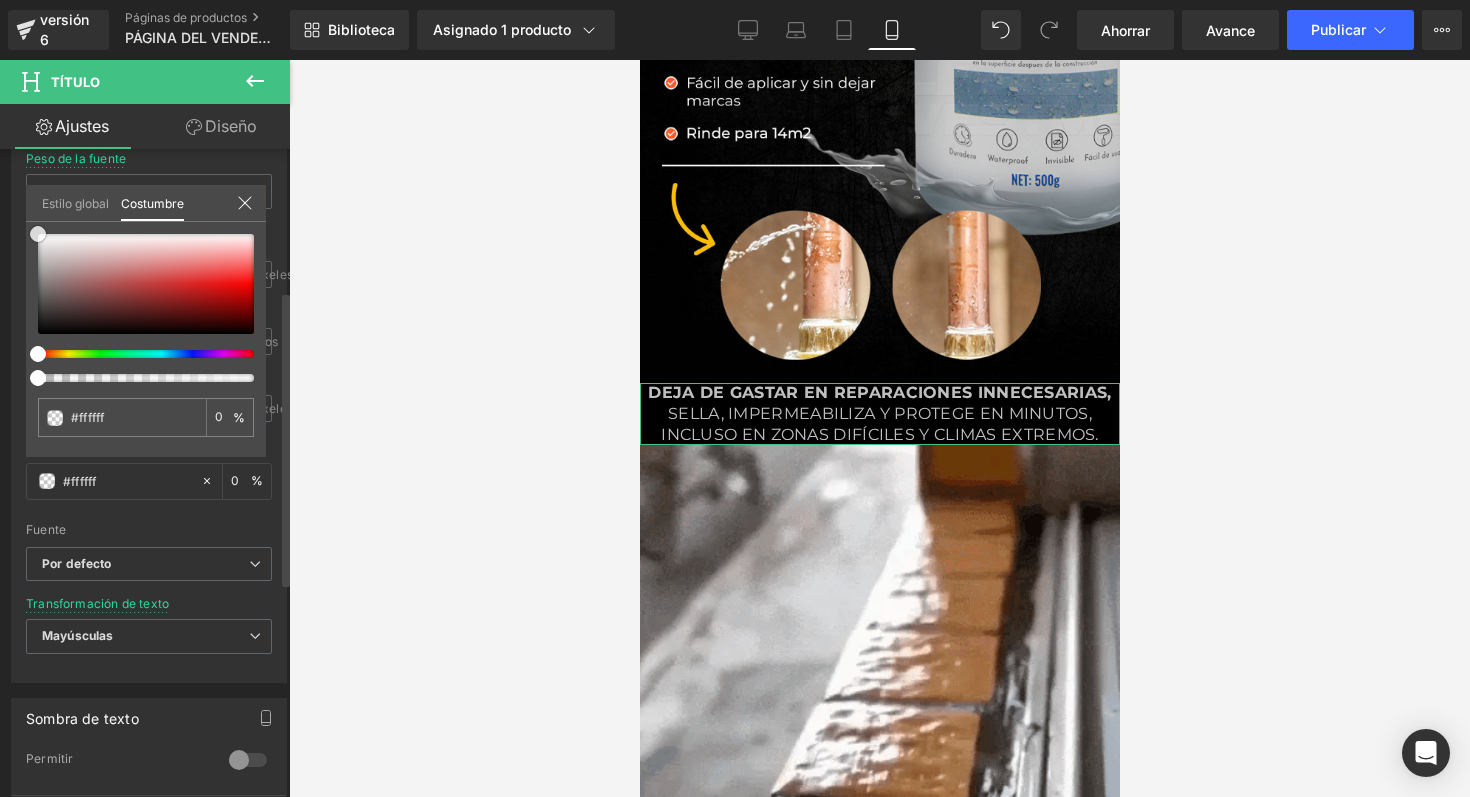 click on "Tipografía Estilos de texto Costumbre
Costumbre
Configurar estilo global
Costumbre
Configurar estilo global
Delgado 100 Semifino 200 Luz 300 Regular 400 Mediano 500 Semi Negrita 600 Súper Bold 800 El más audaz 900 Negrita 700 Encendedor Más audaz Peso de la fuente
Súper Bold 800
Delgado 100 Semifino 200 Luz 300 Regular 400 Mediano 500 Semi Negrita 600 Súper Bold 800 El más audaz 900 Negrita 700 Encendedor Más audaz 16px Tamaño de fuente 16 píxeles 1.3em Altura de línea 1.3 ellos 0.3px Espaciado entre letras 0.3 píxeles rgba(255, 255, 255, 0) Color del texto #ffffff 0 % inherit
Fuente
Por defecto" at bounding box center (149, 339) 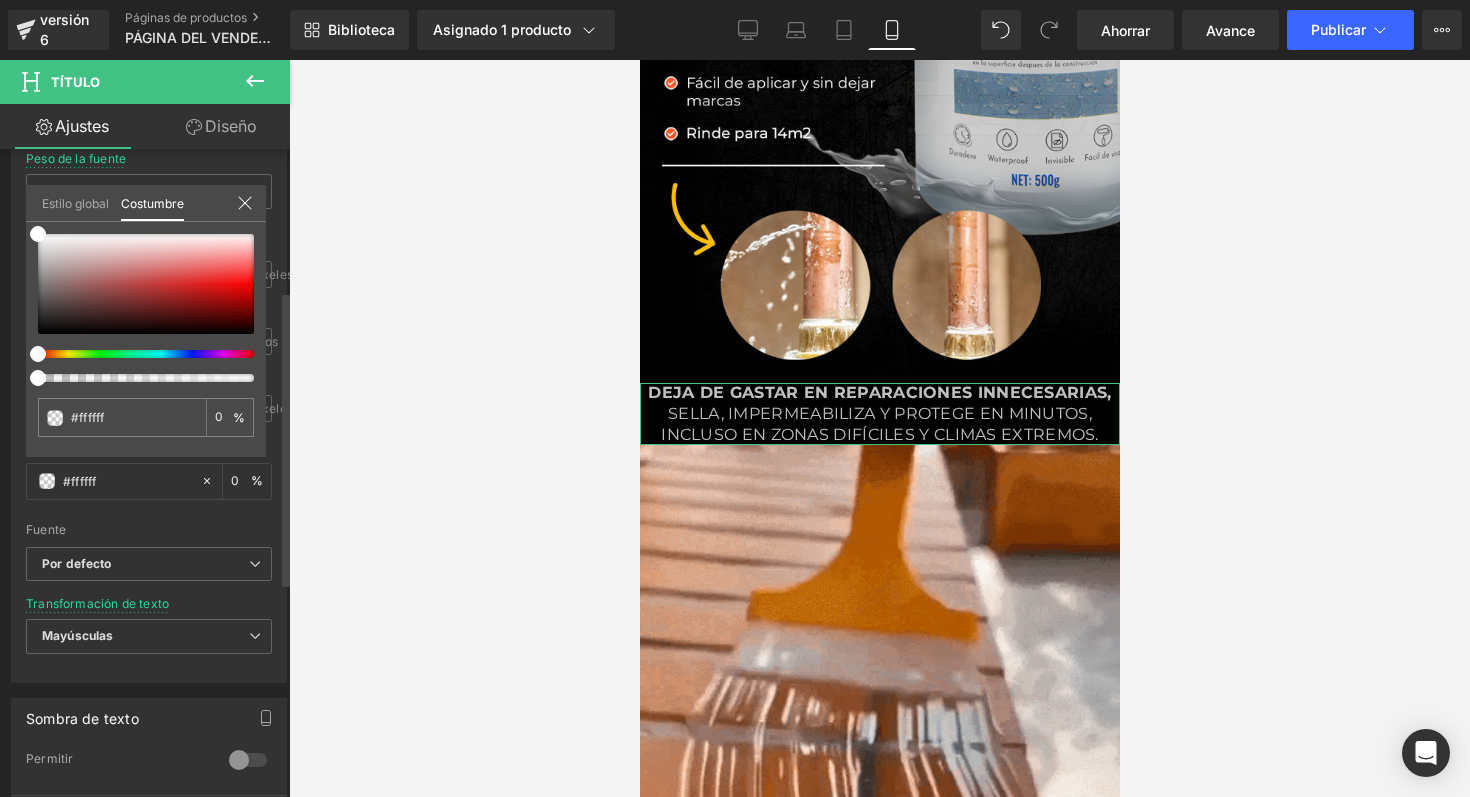click on "Estilo global" at bounding box center (75, 203) 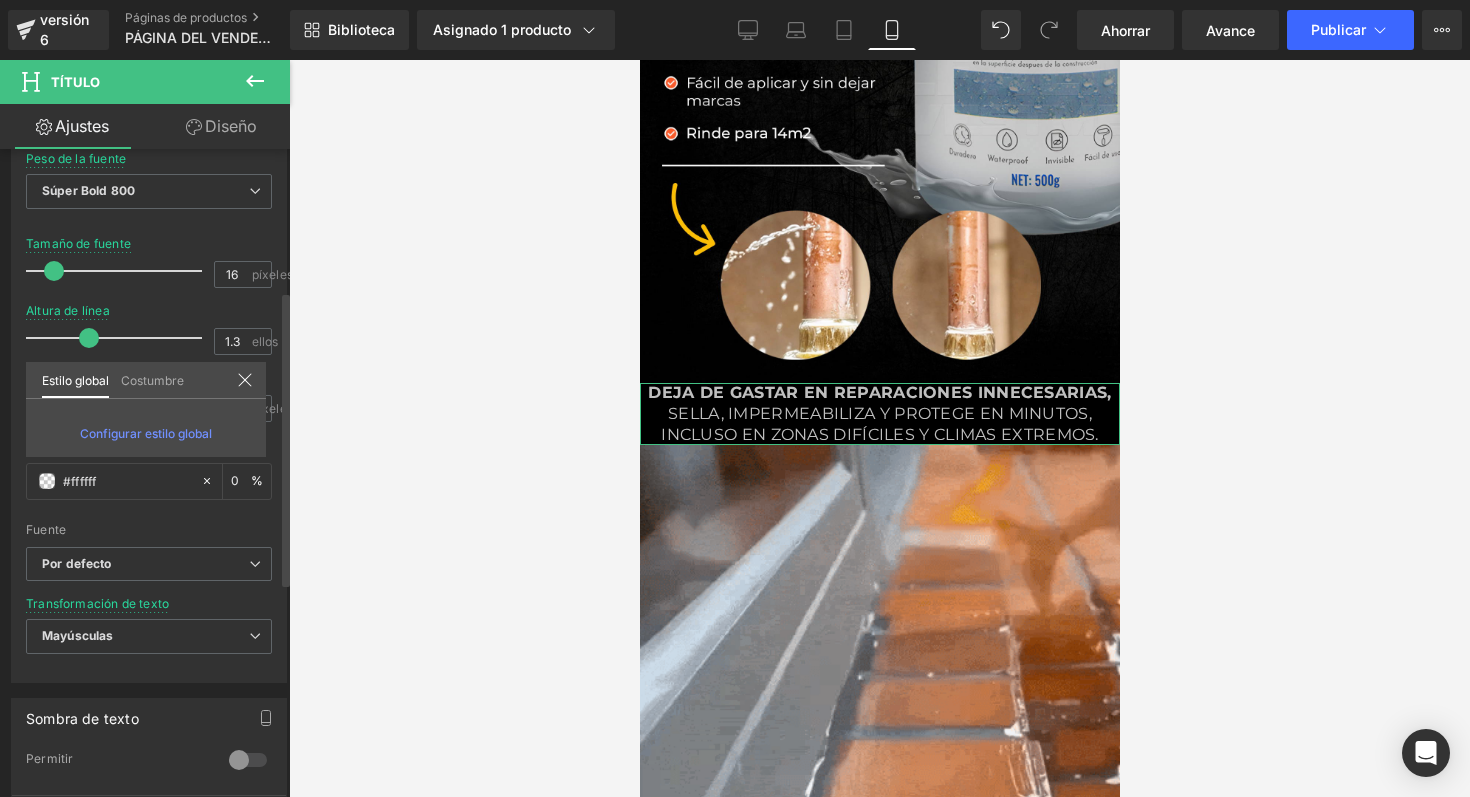 click on "Costumbre" at bounding box center [152, 380] 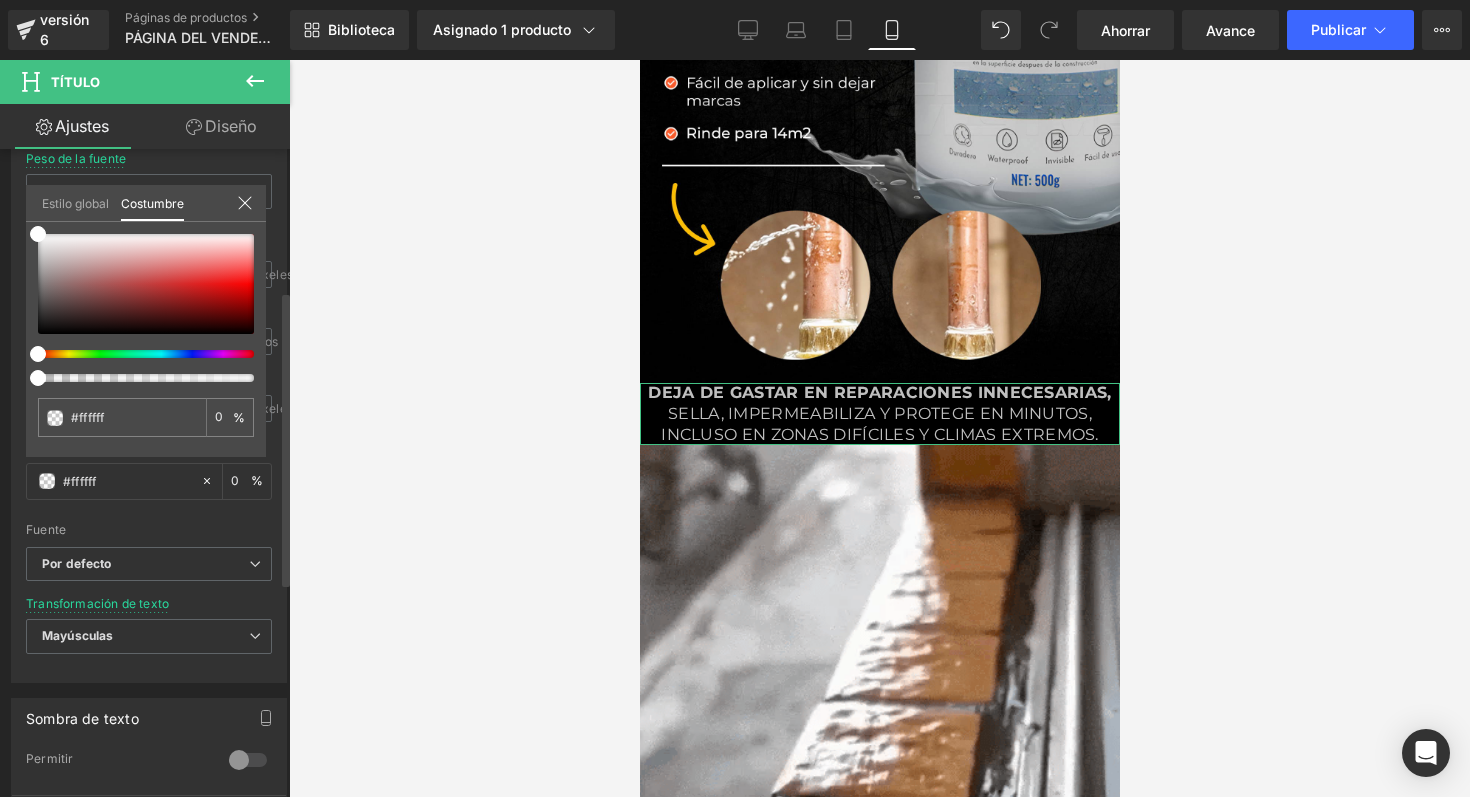 click at bounding box center [245, 204] 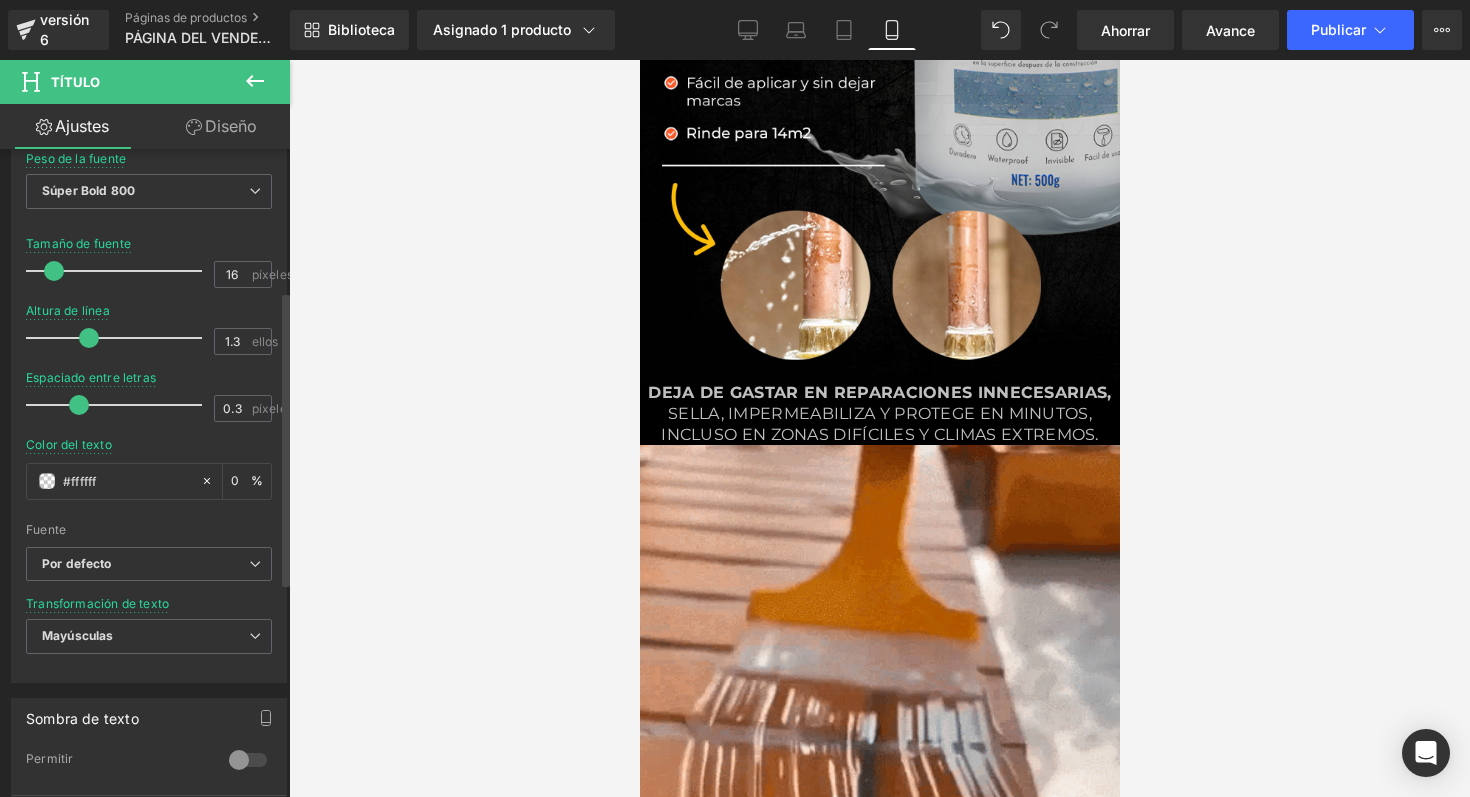 click at bounding box center (879, 428) 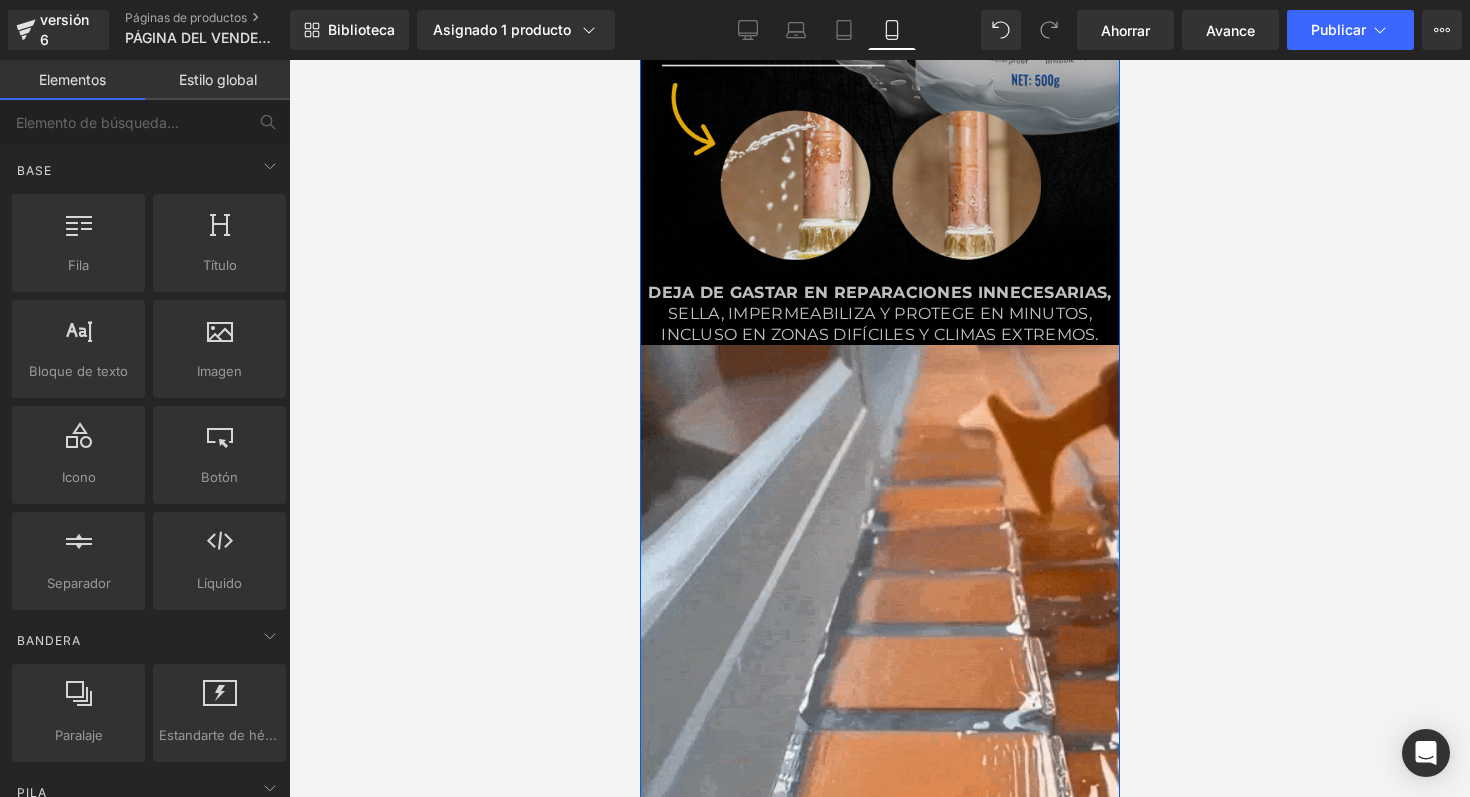 scroll, scrollTop: 1220, scrollLeft: 0, axis: vertical 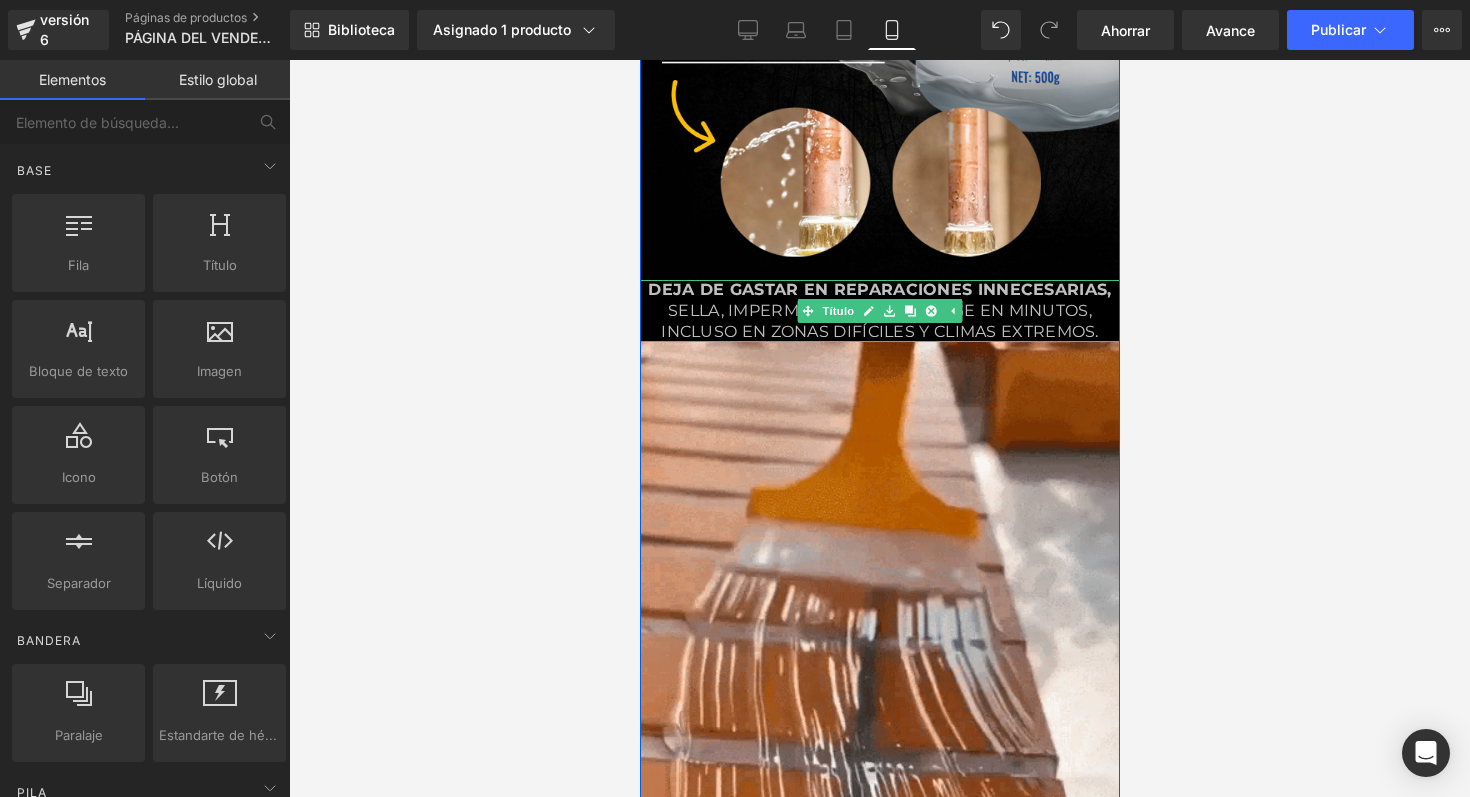 click on "sella, impermeabiliza y protege en minutos, incluso en zonas difíciles y climas extremos." at bounding box center [879, 321] 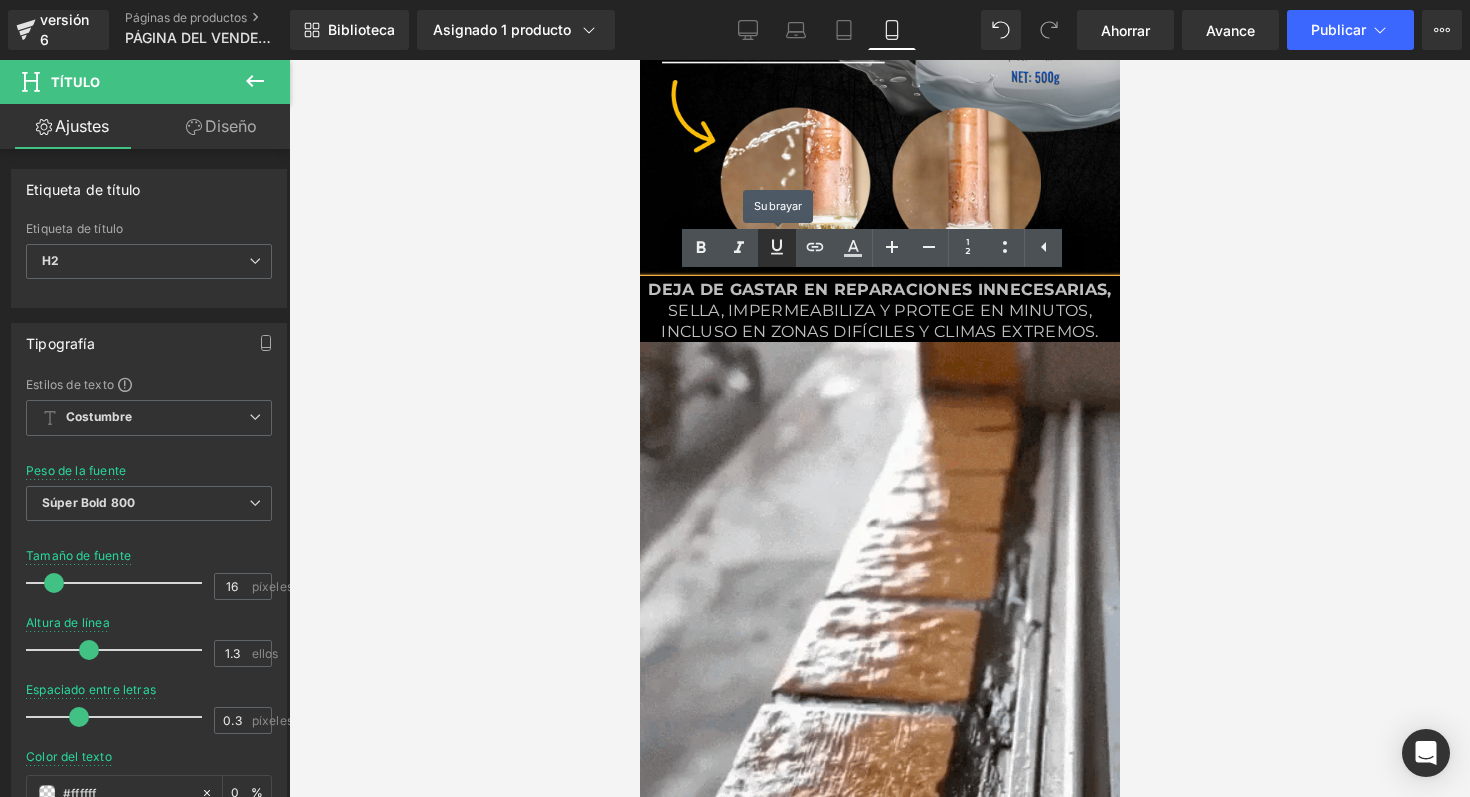 click 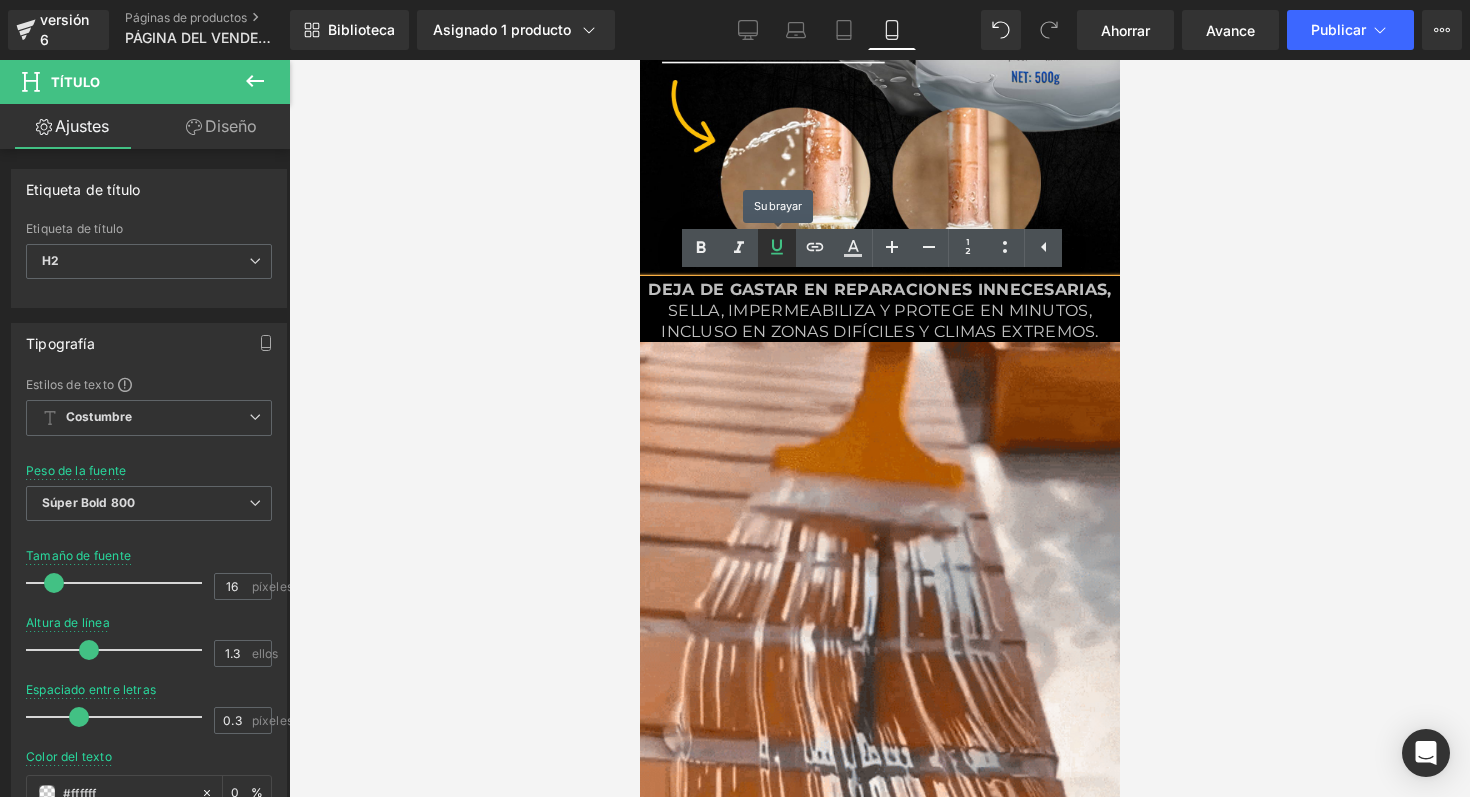 click 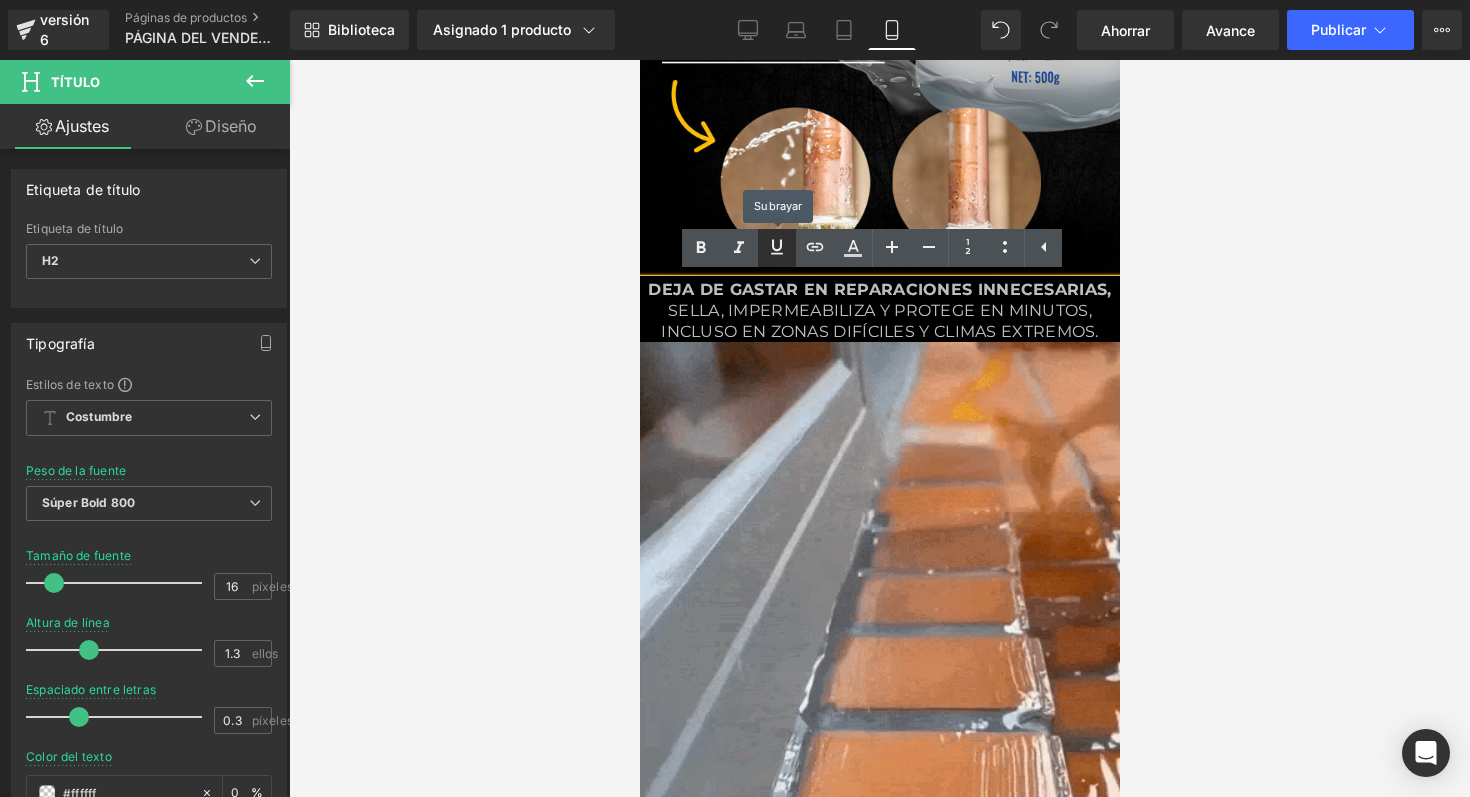 click 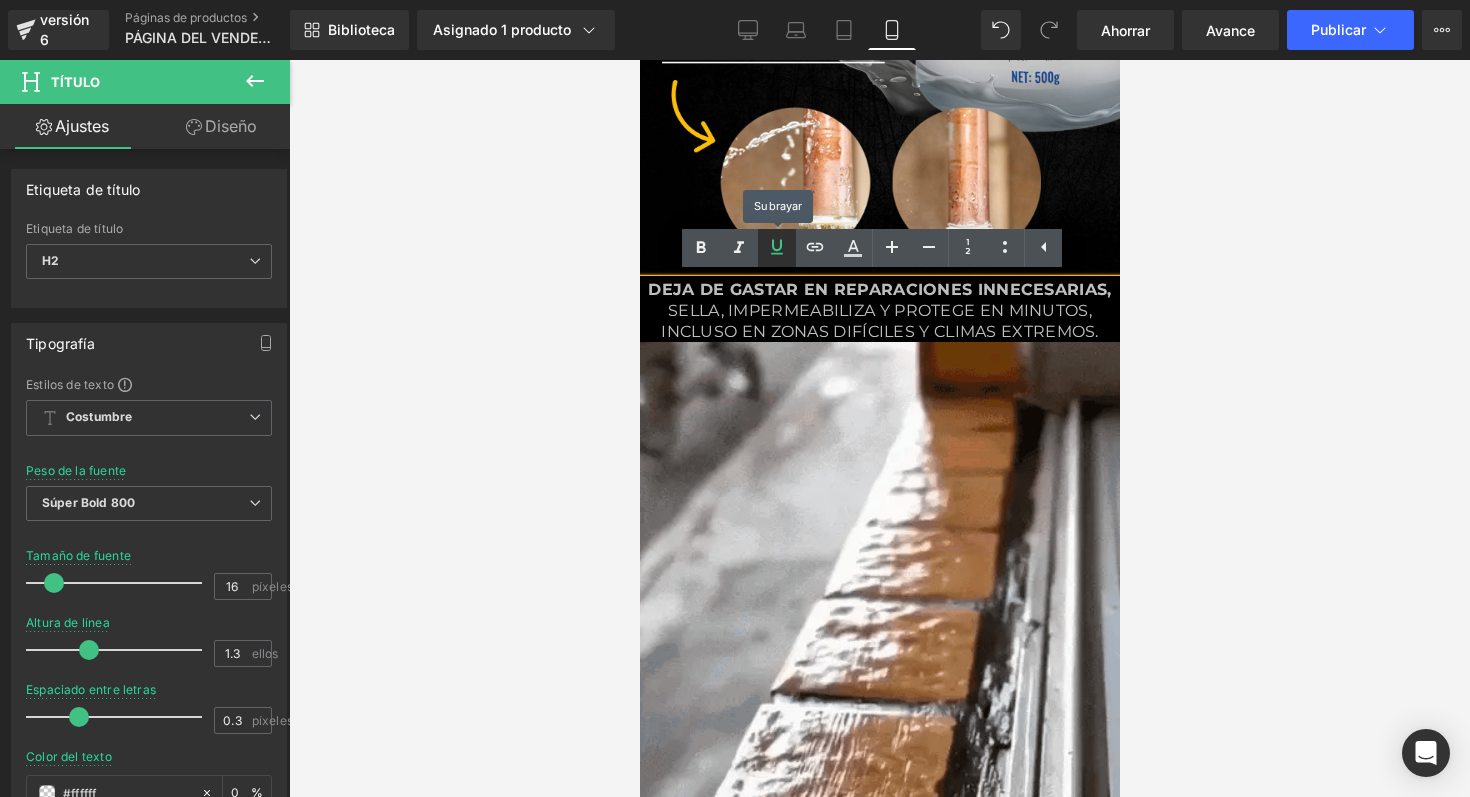 click 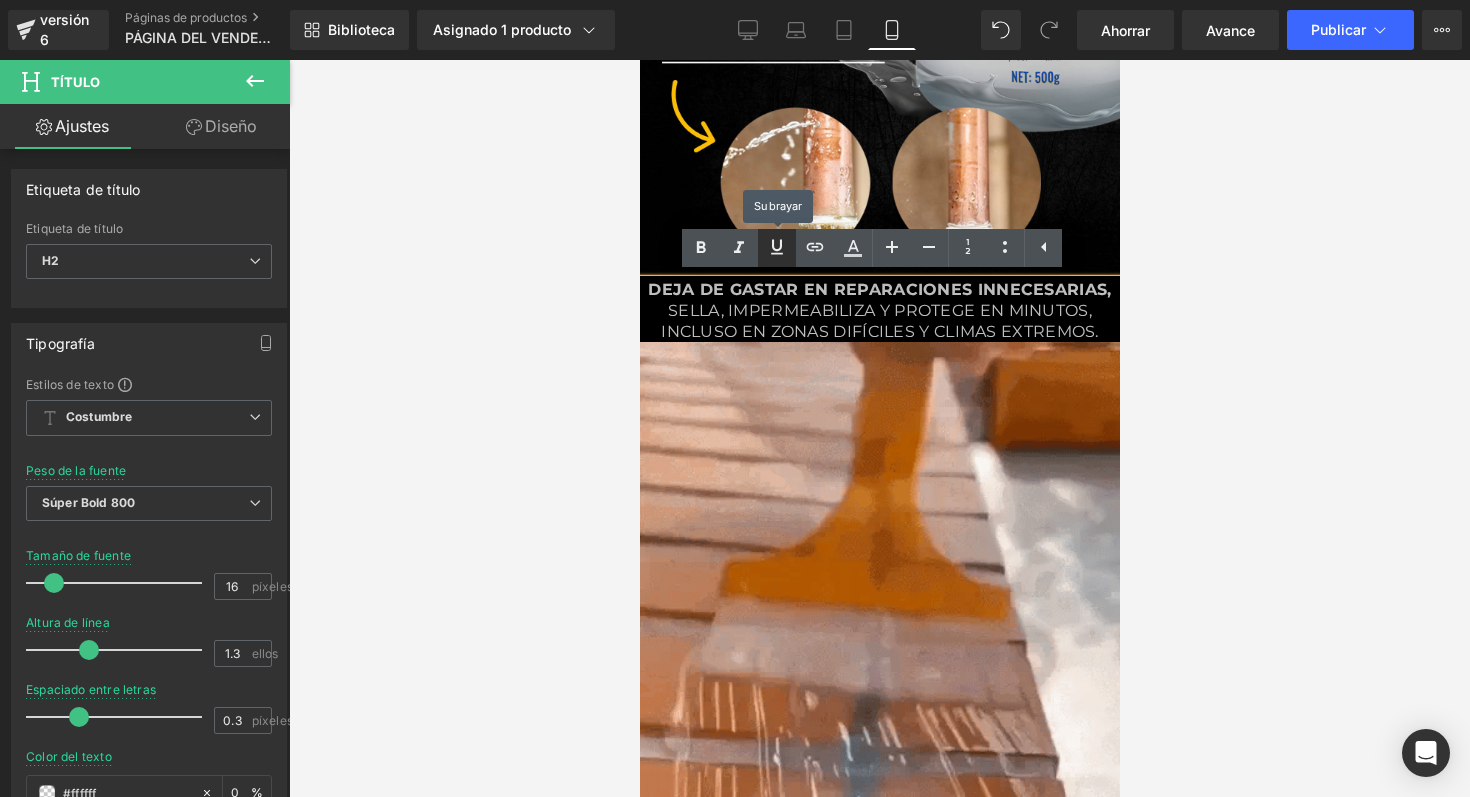 click 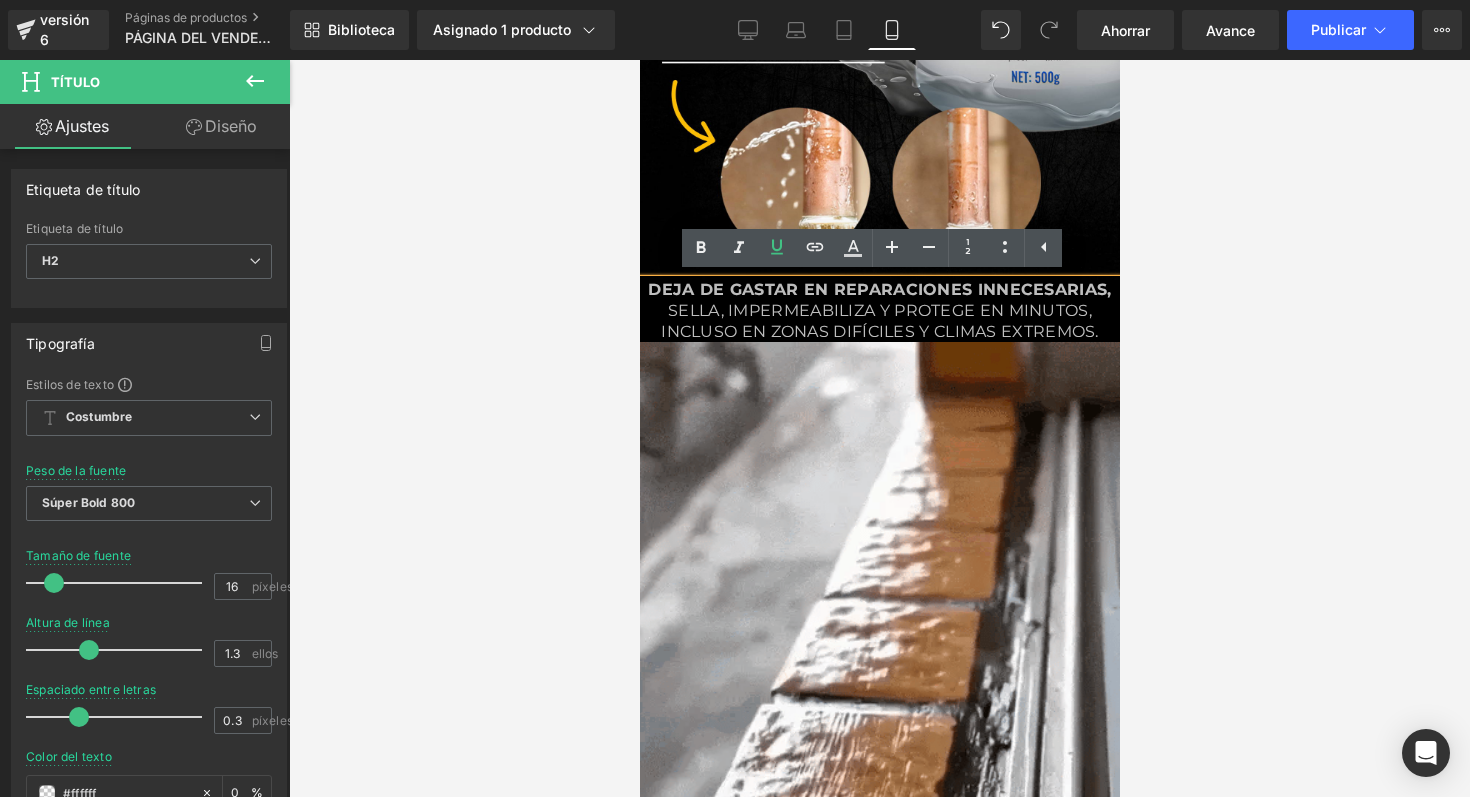 click on "Deja de gastar en reparaciones innecesarias," at bounding box center [878, 289] 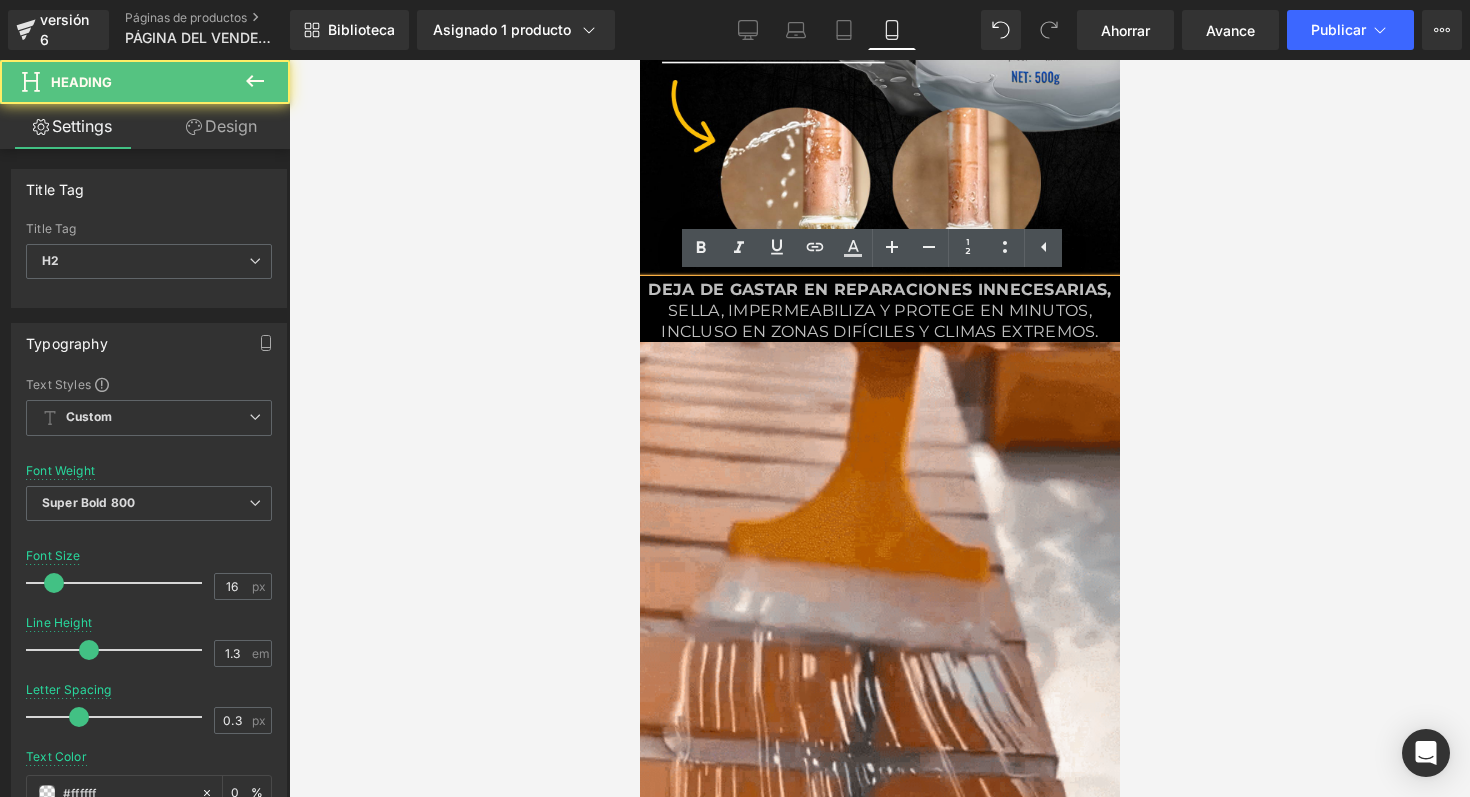 click on "Deja de gastar en reparaciones innecesarias," at bounding box center [878, 289] 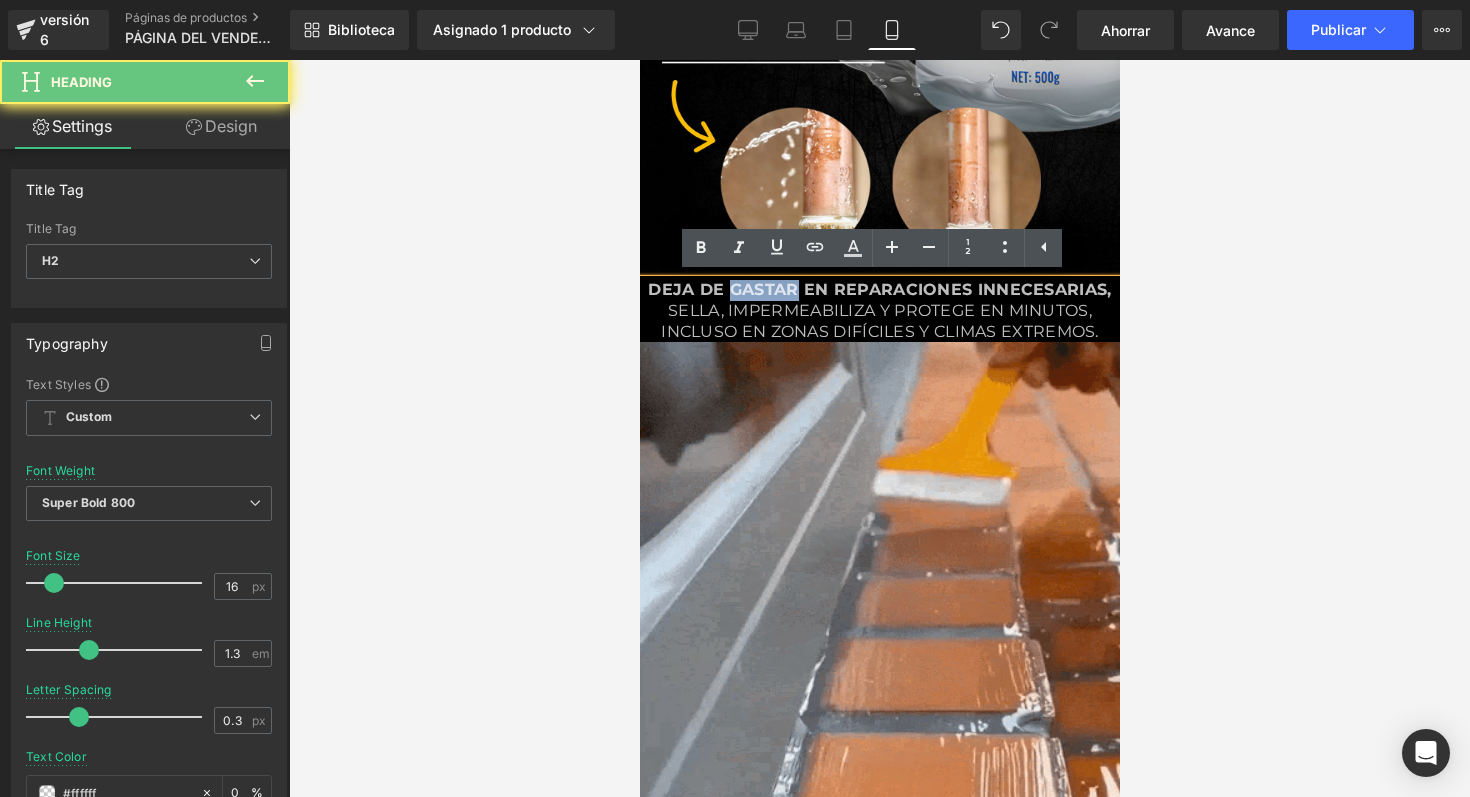 click on "Deja de gastar en reparaciones innecesarias," at bounding box center [878, 289] 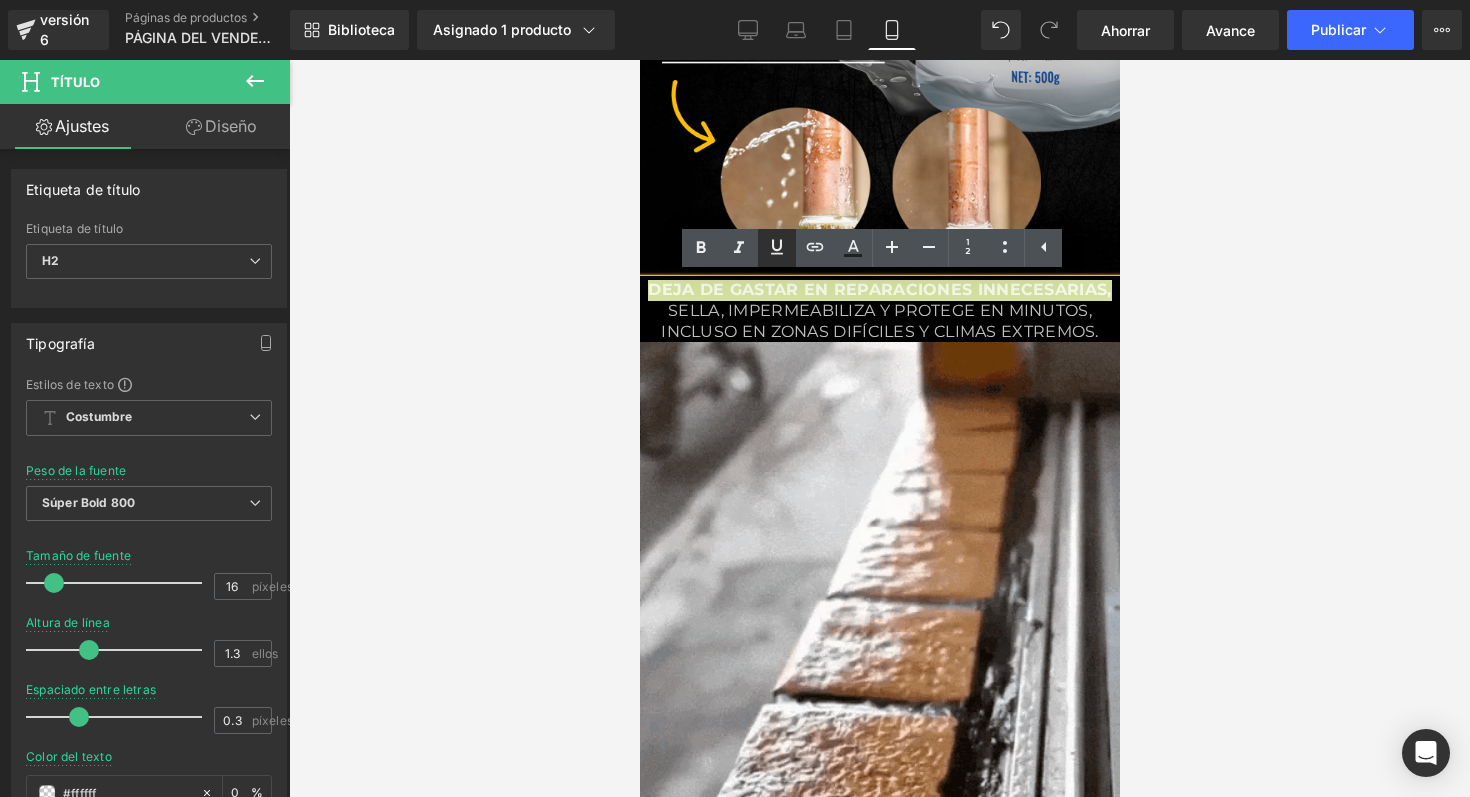 click 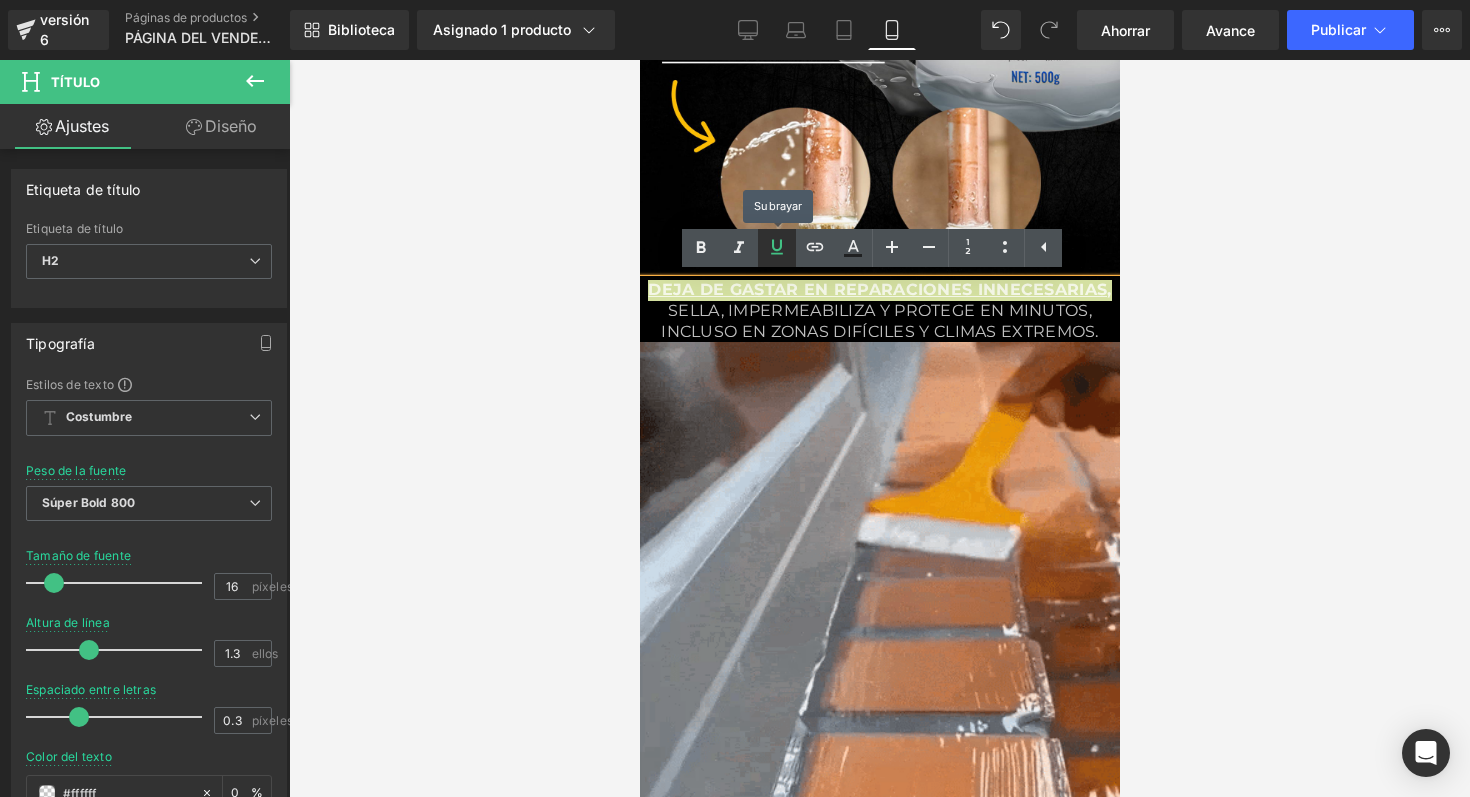 click 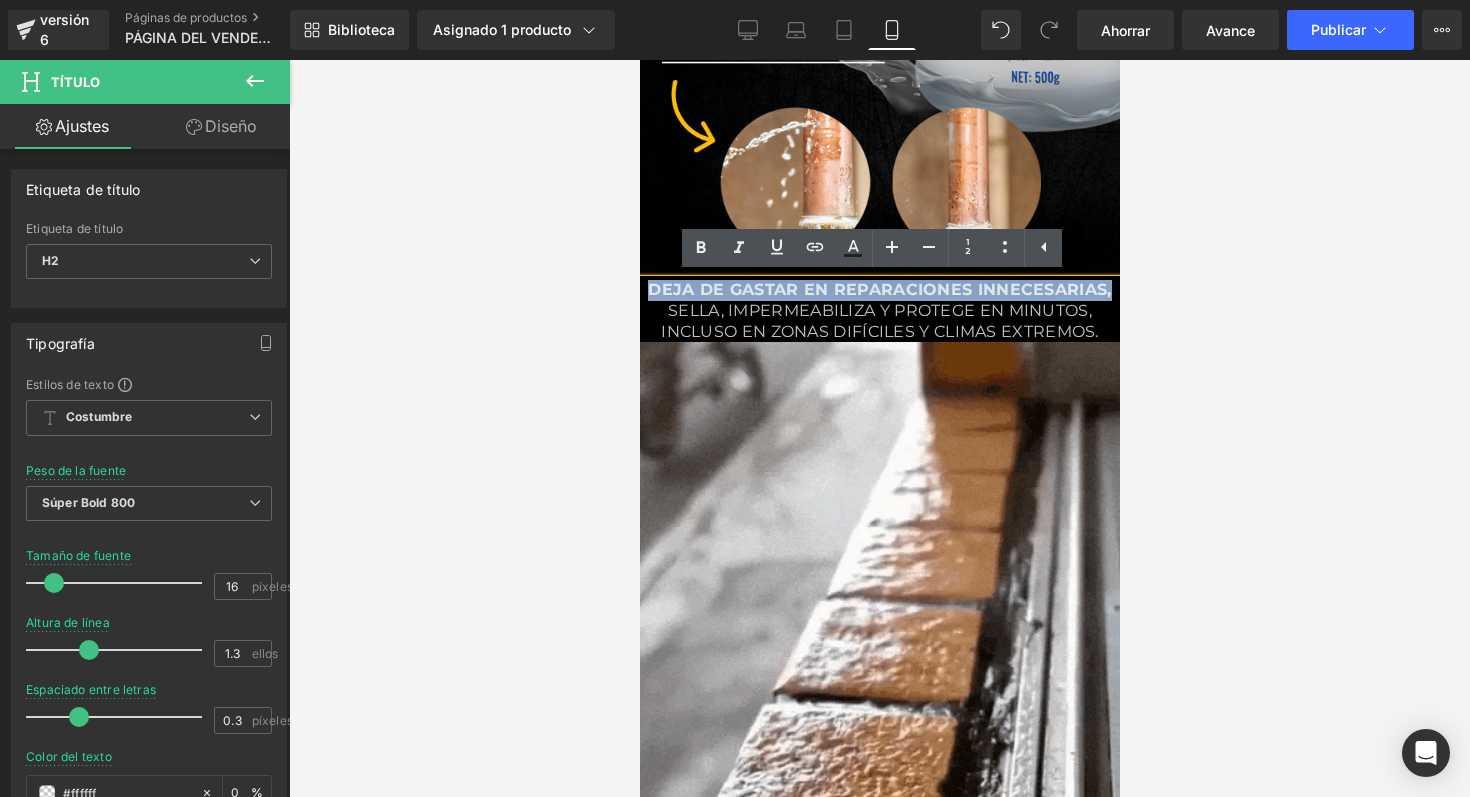 click on "sella, impermeabiliza y protege en minutos, incluso en zonas difíciles y climas extremos." at bounding box center [879, 321] 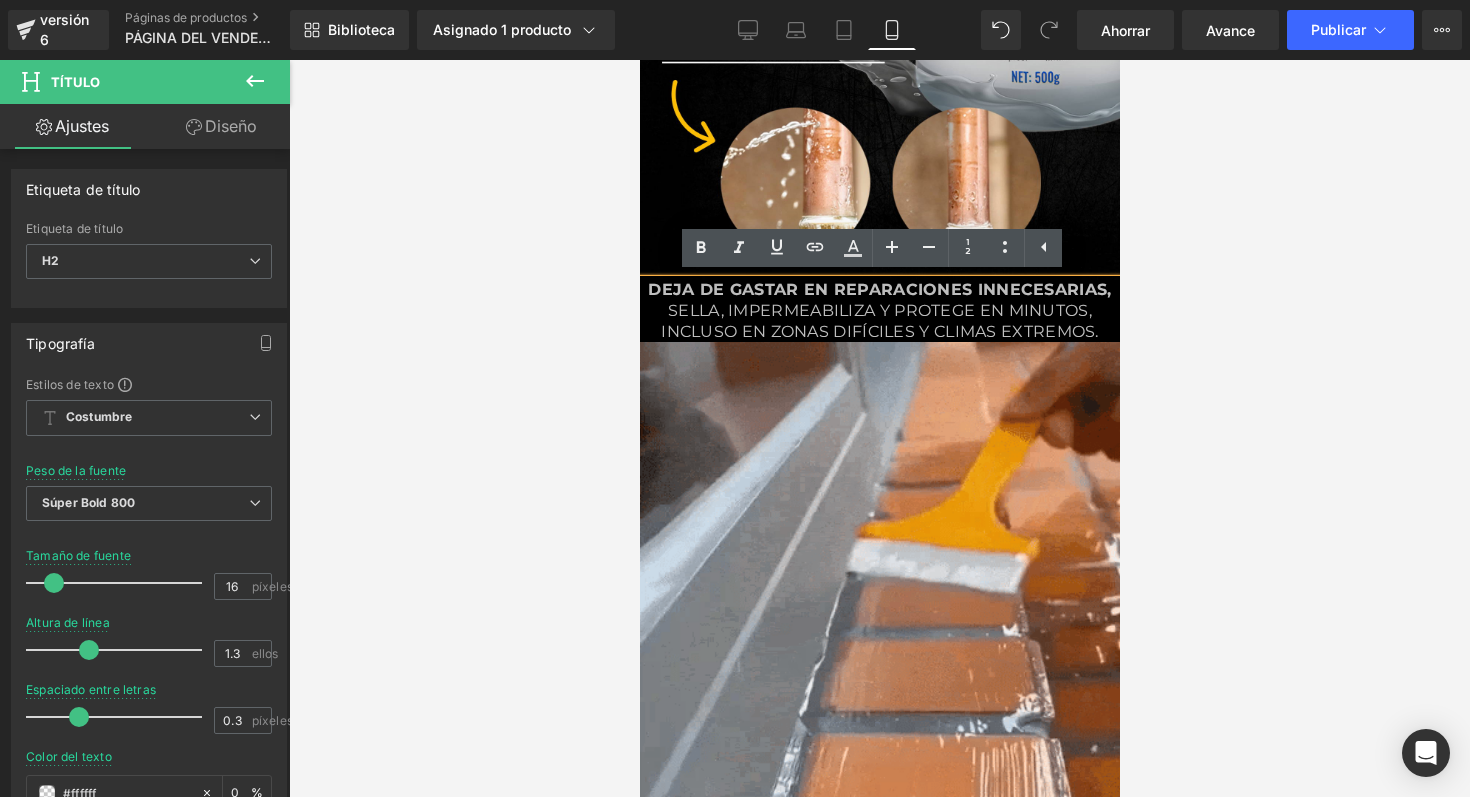 click on "sella, impermeabiliza y protege en minutos, incluso en zonas difíciles y climas extremos." at bounding box center [879, 321] 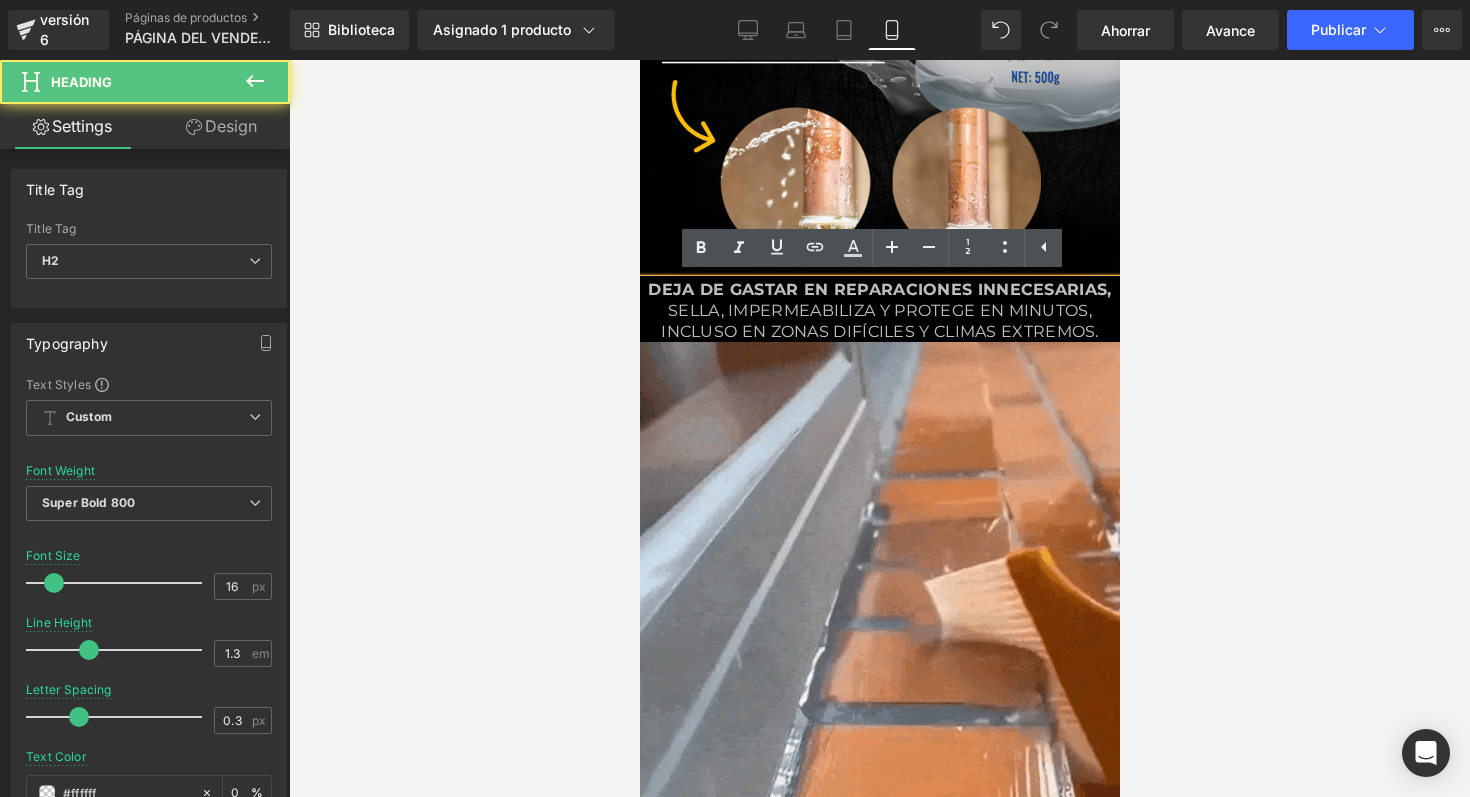 click on "sella, impermeabiliza y protege en minutos, incluso en zonas difíciles y climas extremos." at bounding box center [879, 321] 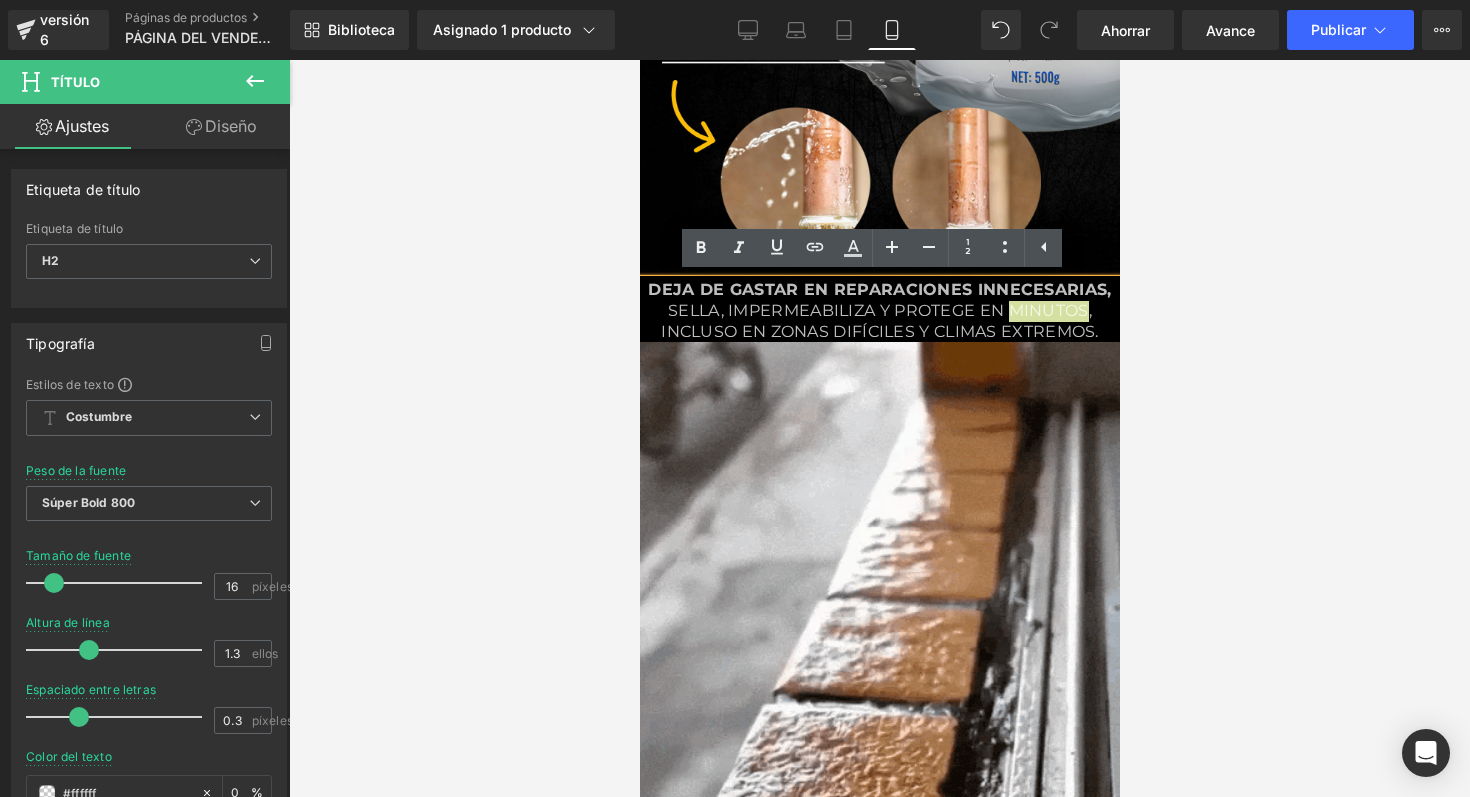 click at bounding box center (879, 428) 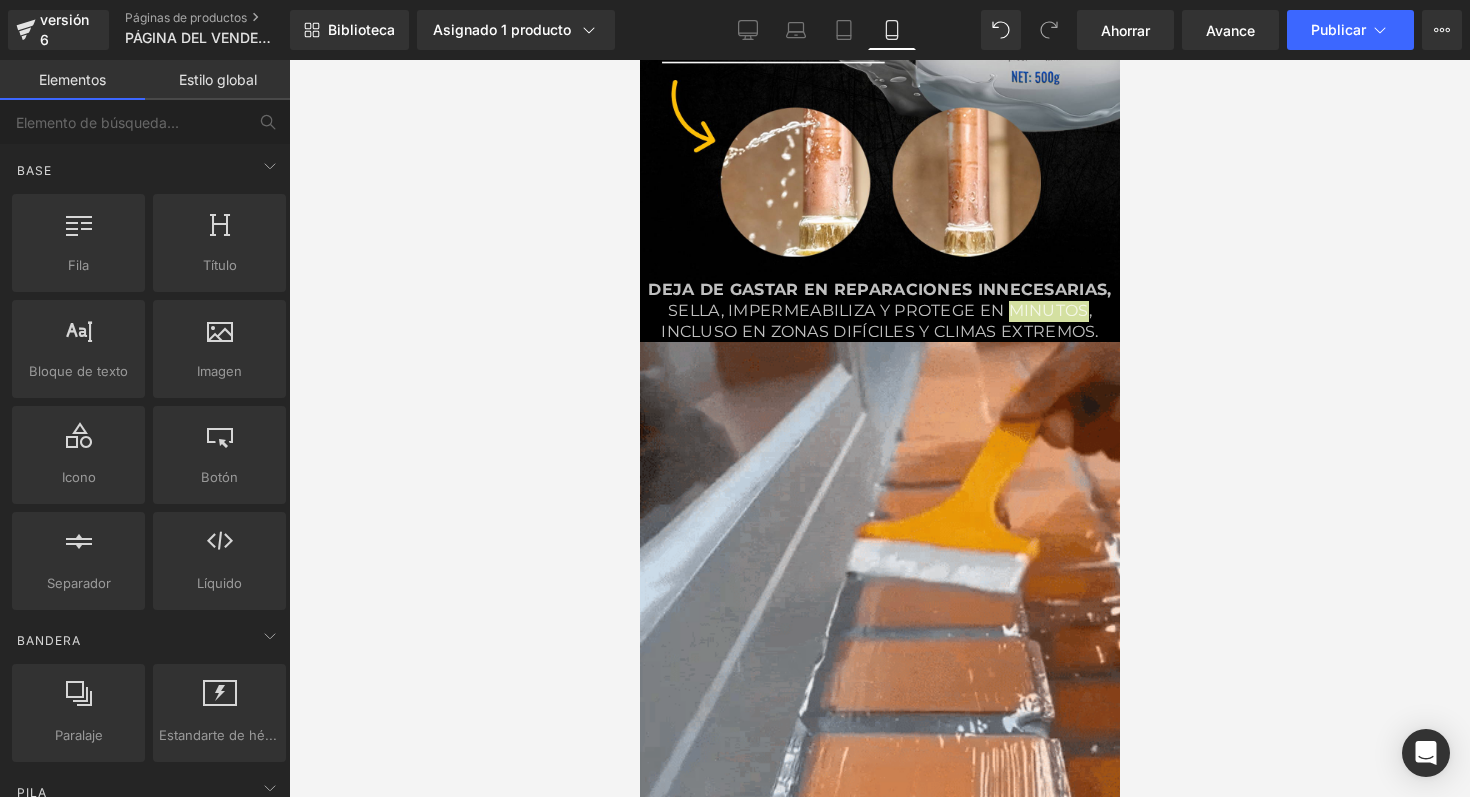click at bounding box center (879, 428) 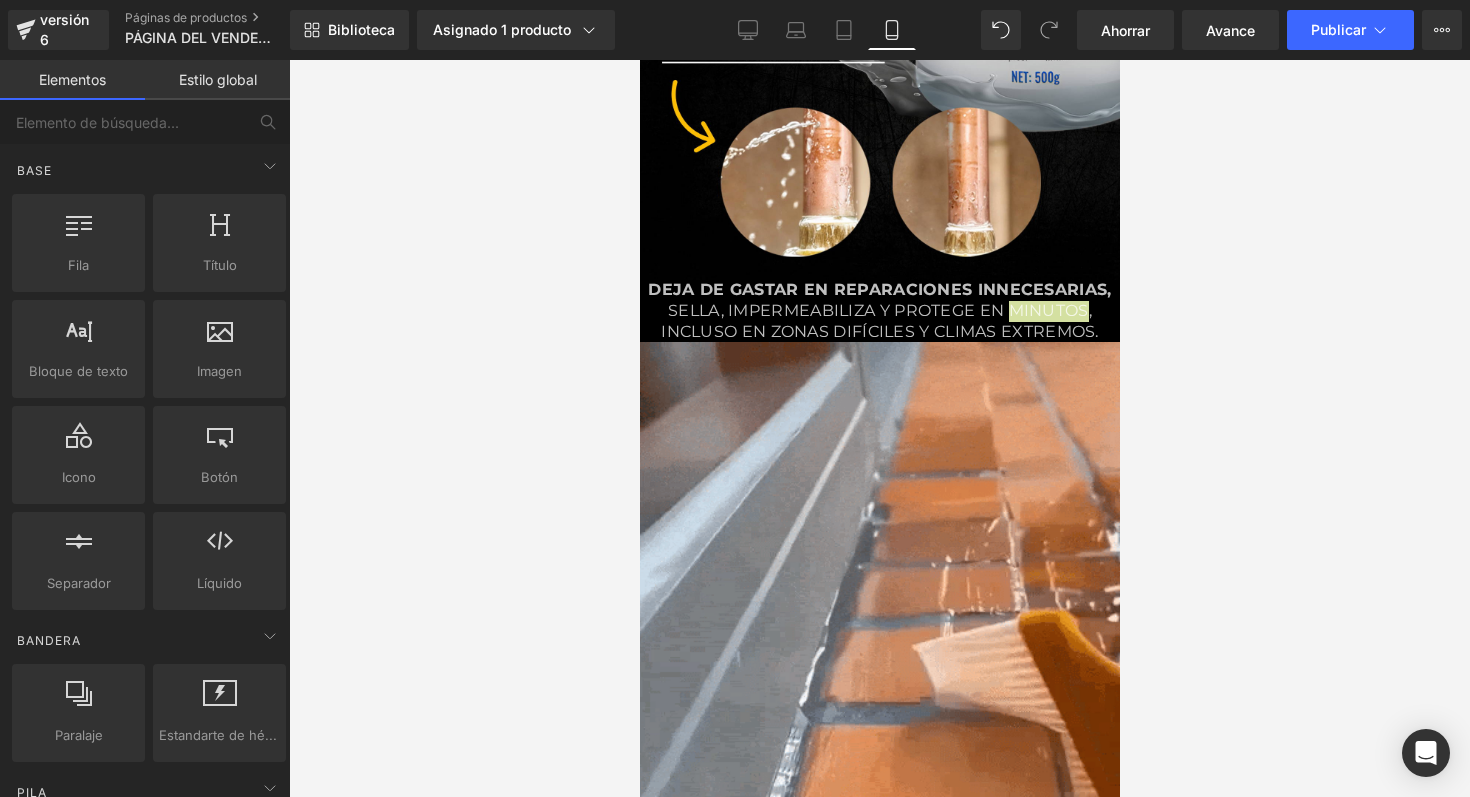 click at bounding box center (879, 428) 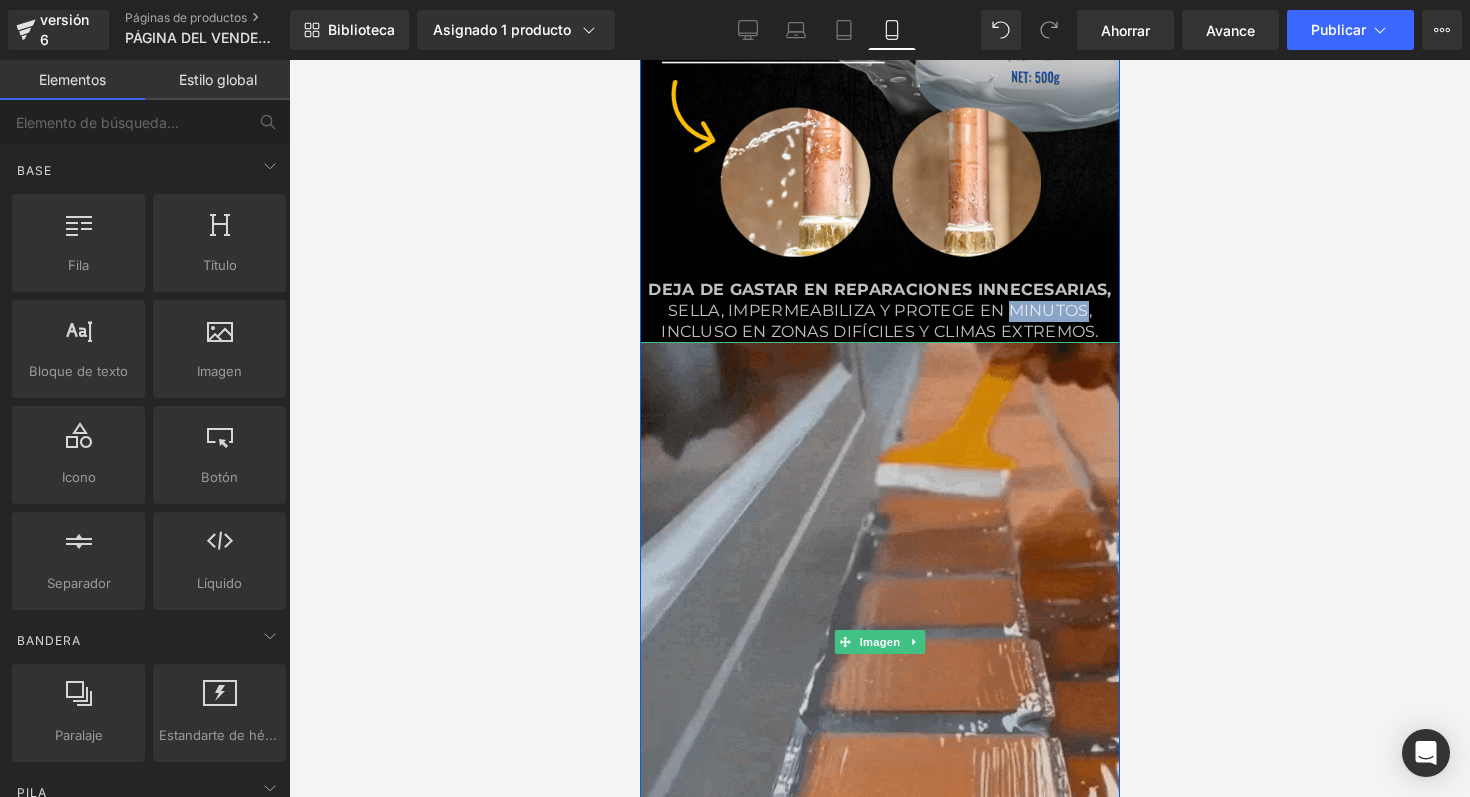 click at bounding box center (879, 642) 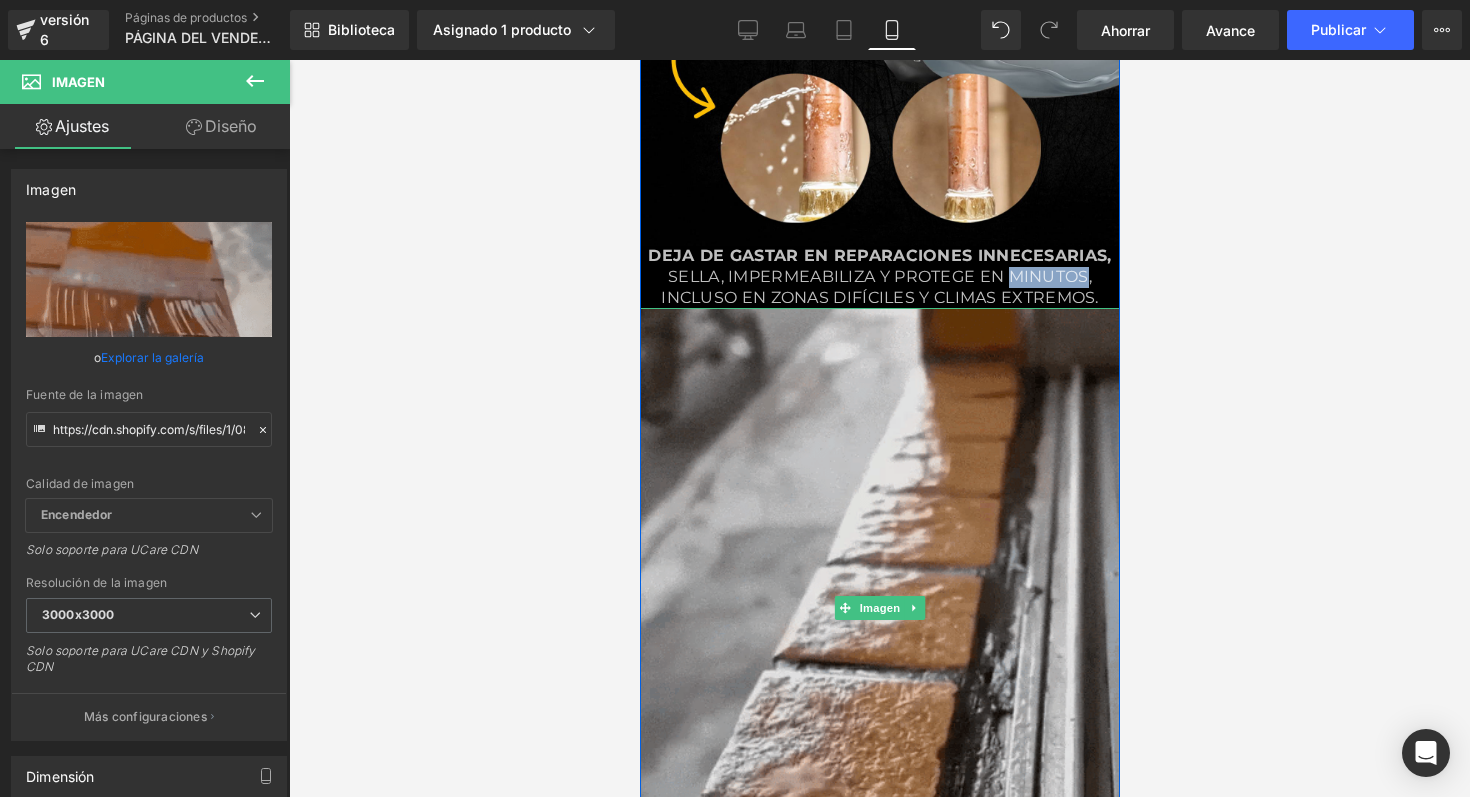 scroll, scrollTop: 1188, scrollLeft: 0, axis: vertical 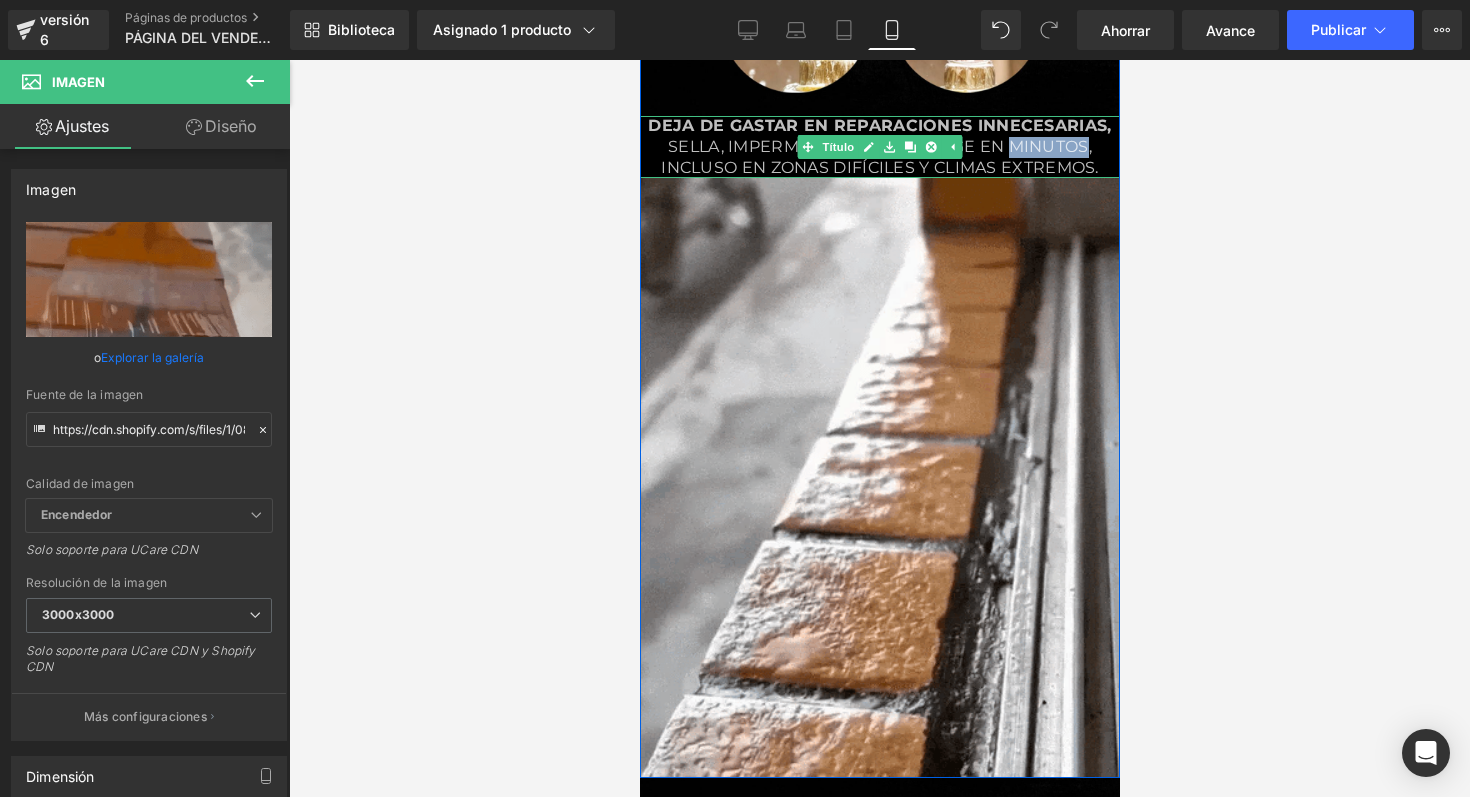 click on "sella, impermeabiliza y protege en minutos, incluso en zonas difíciles y climas extremos." at bounding box center (879, 157) 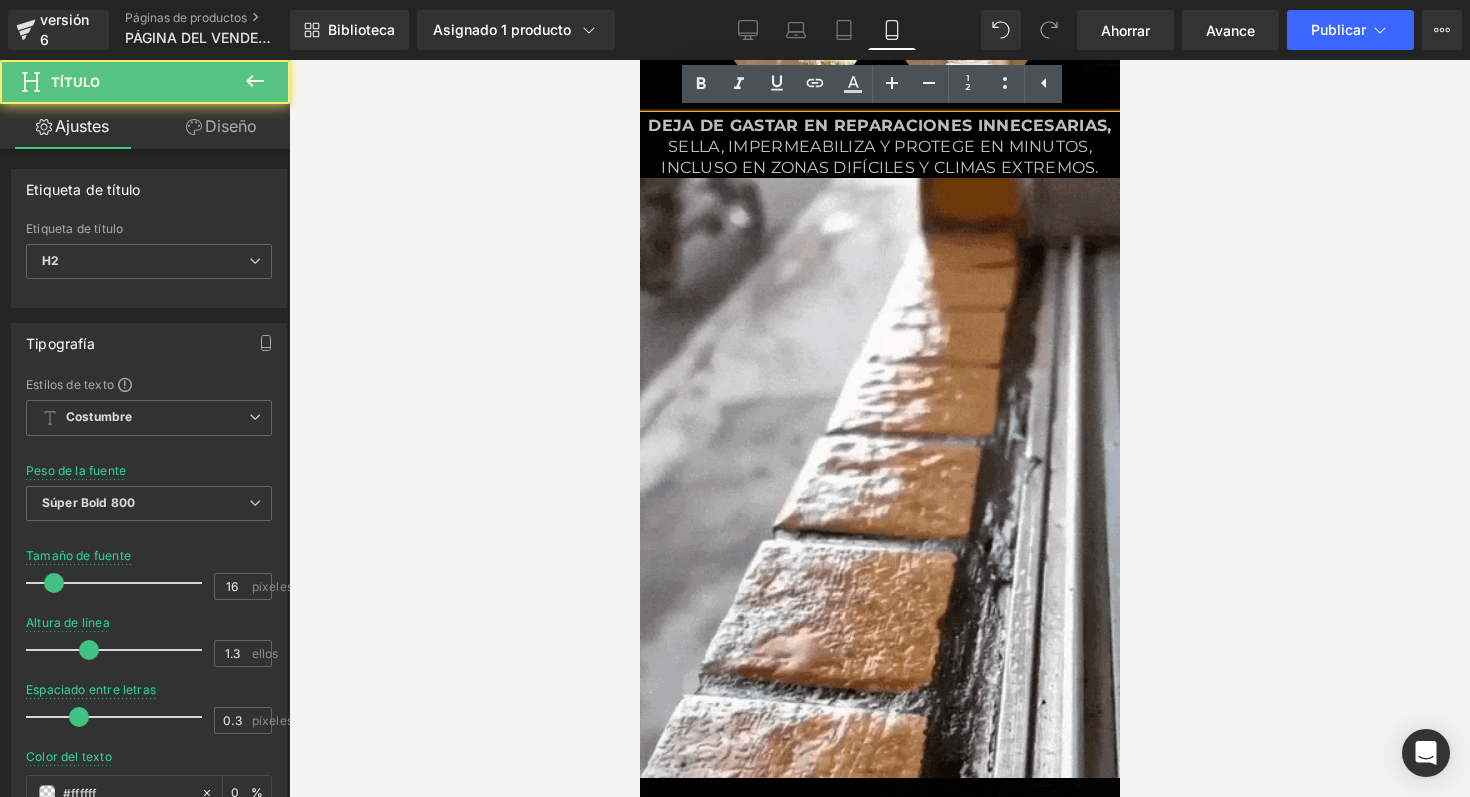 click on "sella, impermeabiliza y protege en minutos, incluso en zonas difíciles y climas extremos." at bounding box center (879, 157) 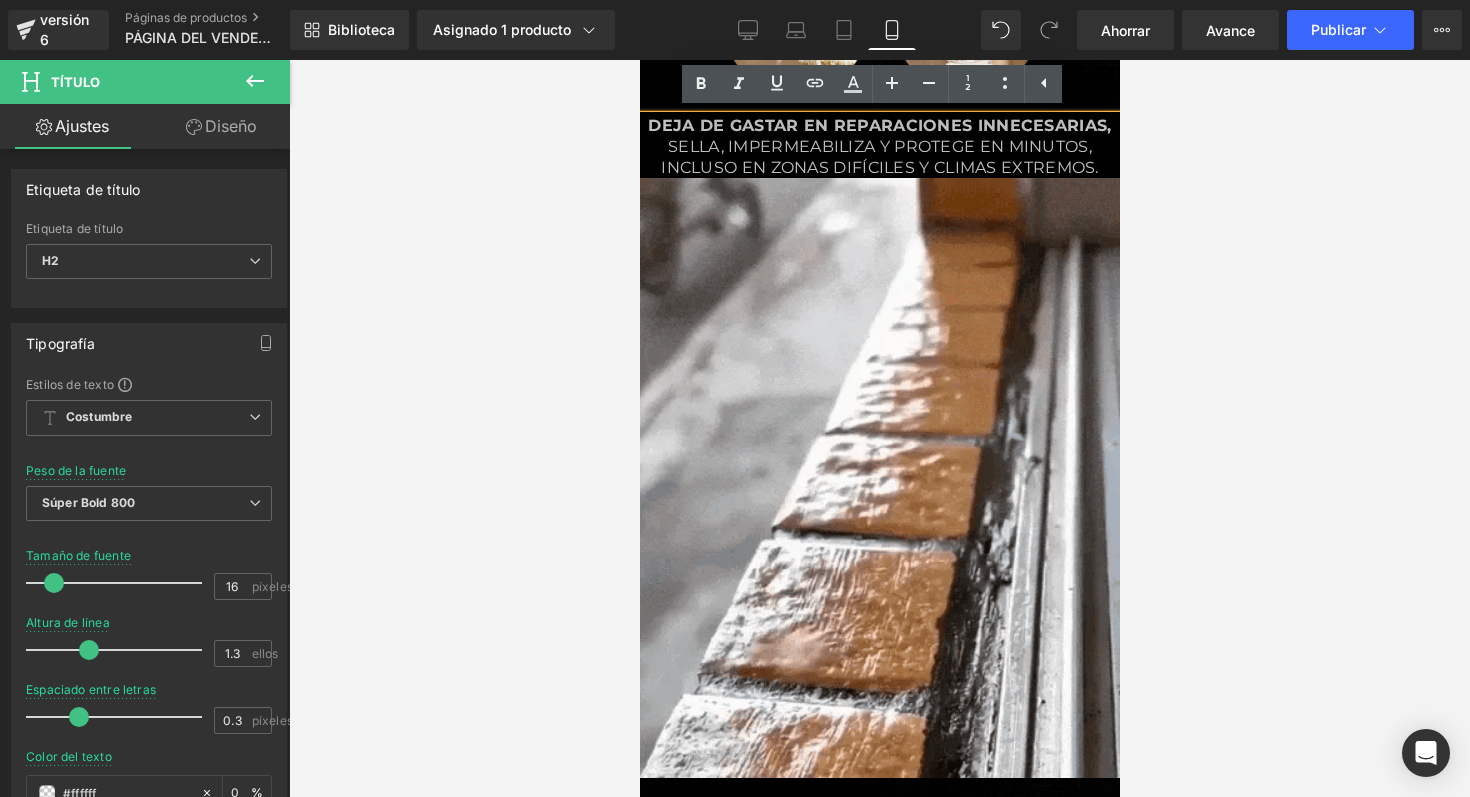 click on "sella, impermeabiliza y protege en minutos, incluso en zonas difíciles y climas extremos." at bounding box center (879, 157) 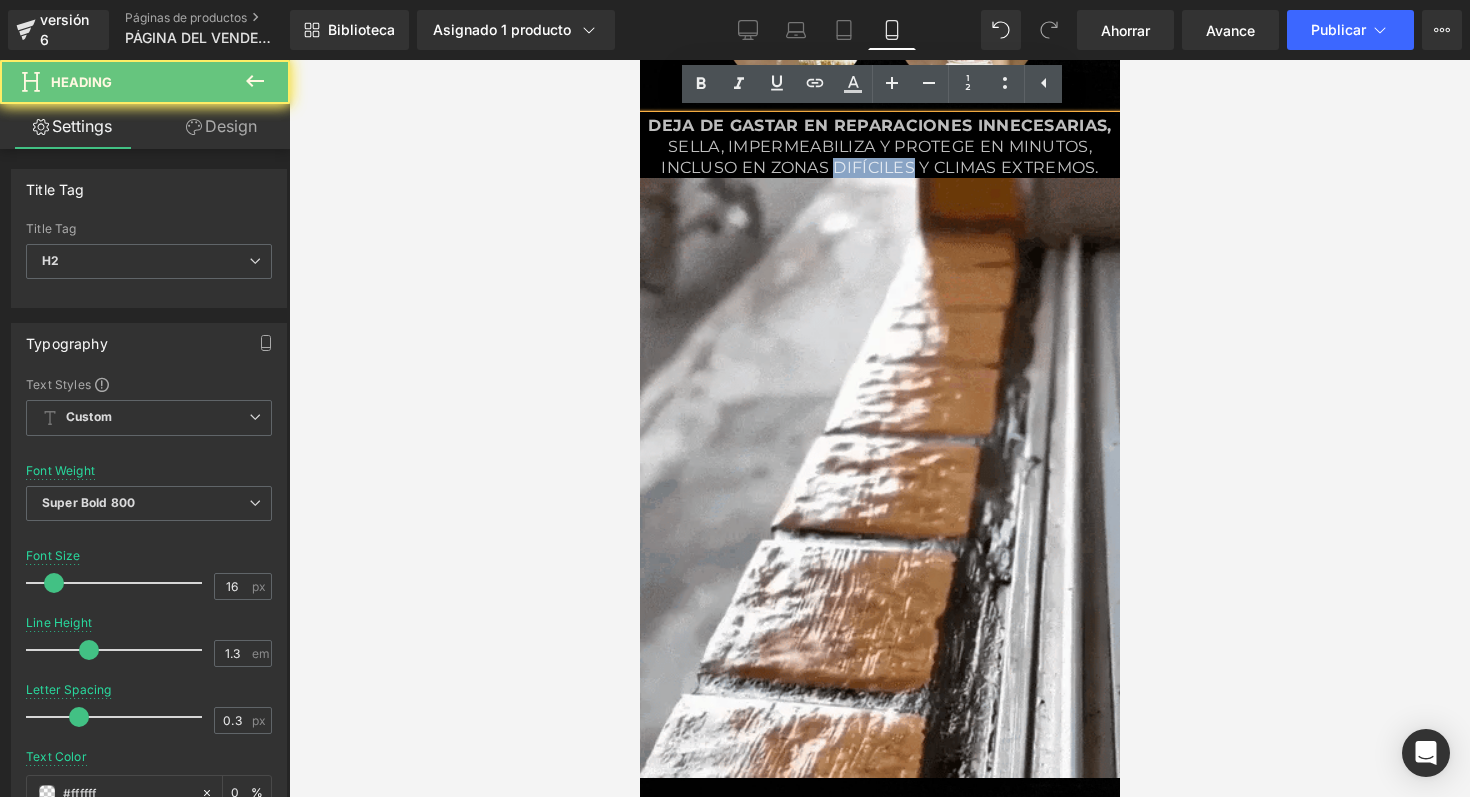 click on "sella, impermeabiliza y protege en minutos, incluso en zonas difíciles y climas extremos." at bounding box center [879, 157] 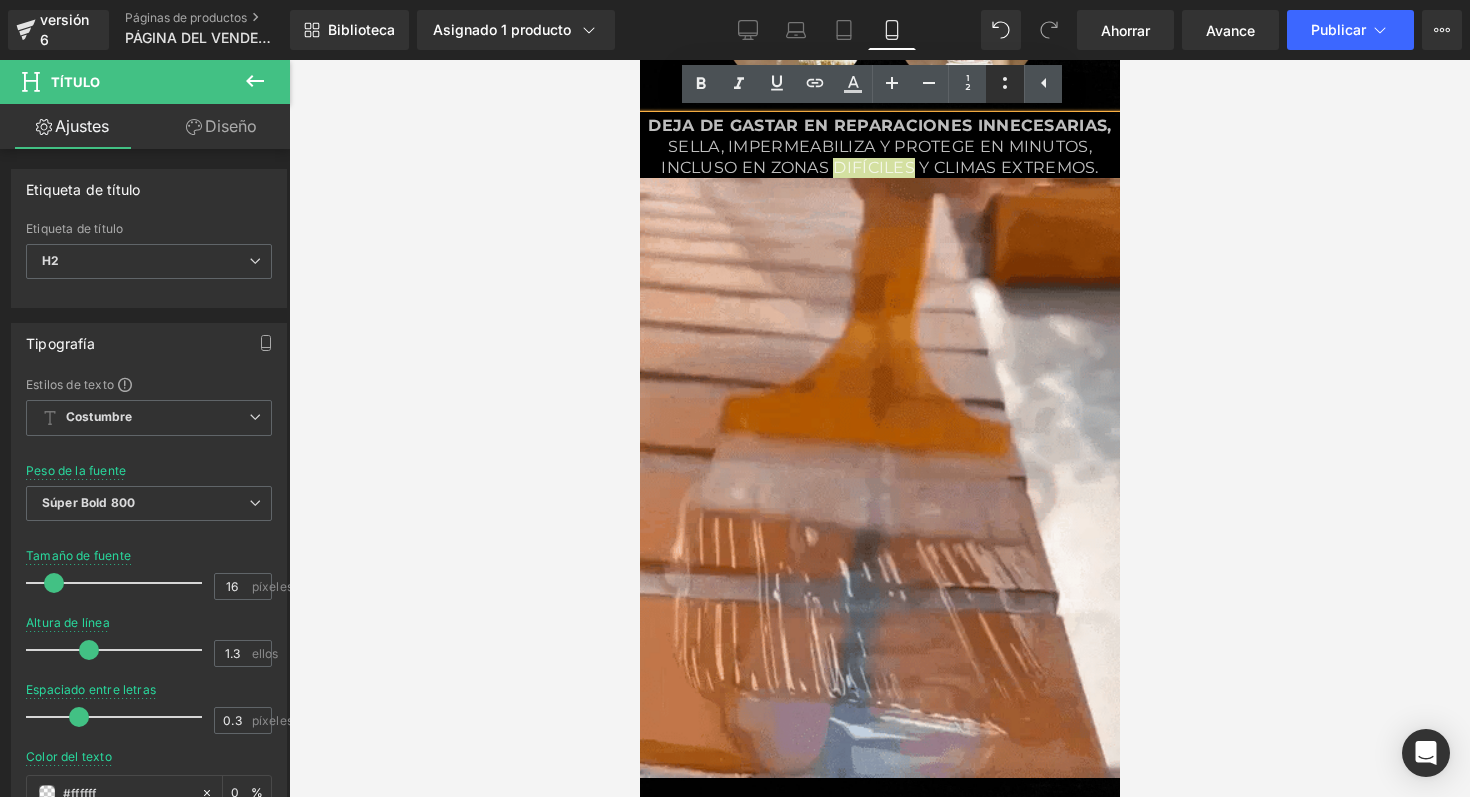 click 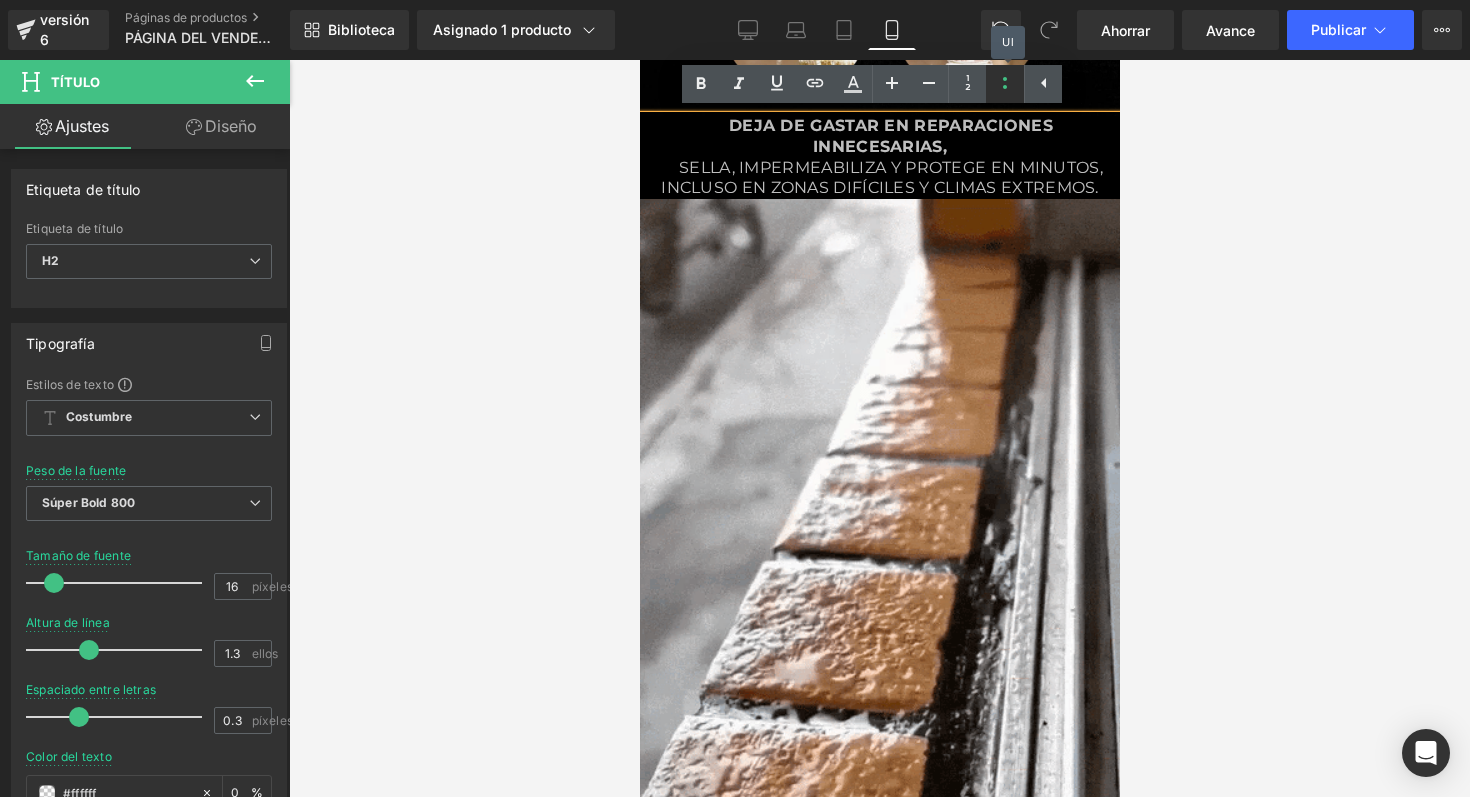click 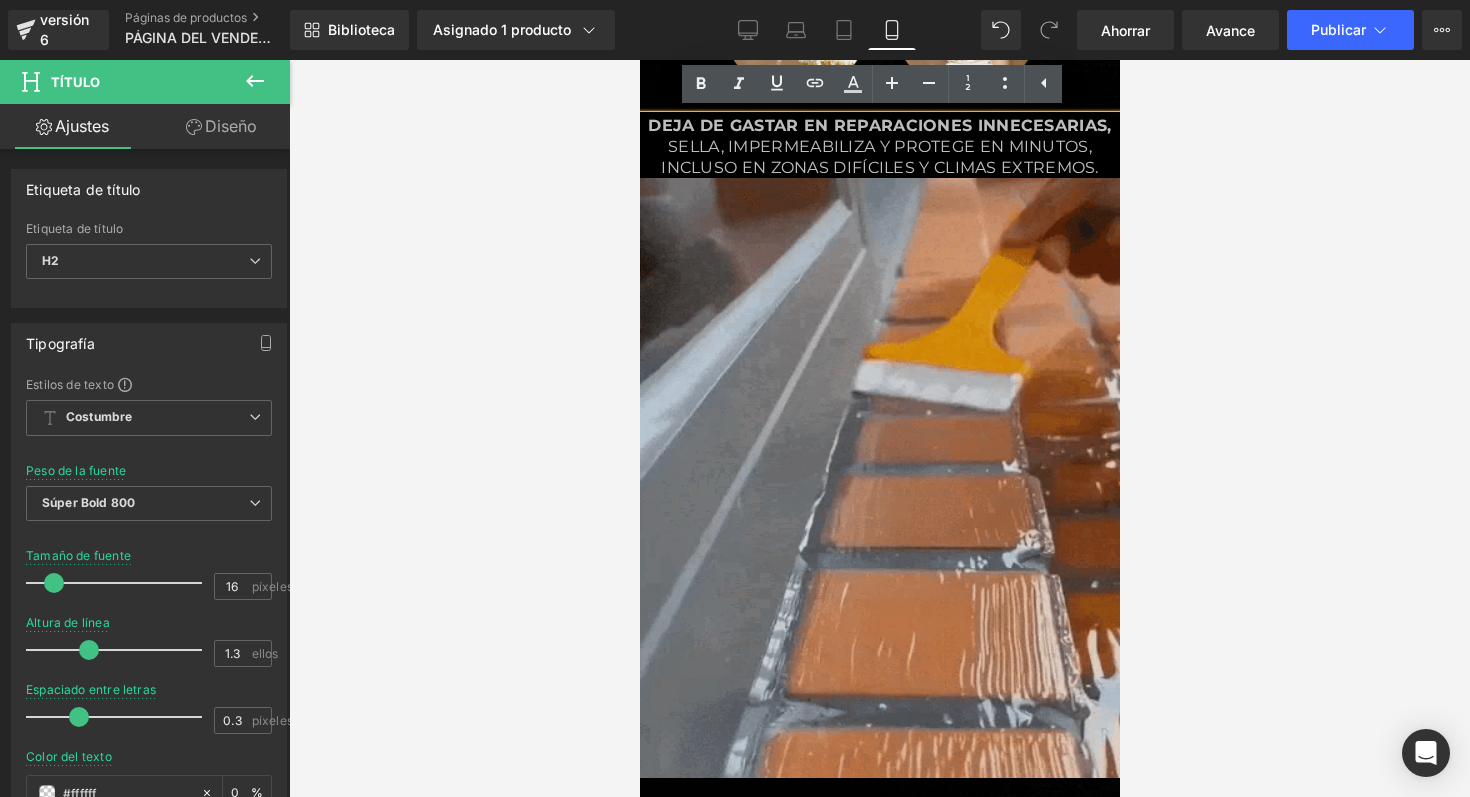 click at bounding box center (879, 478) 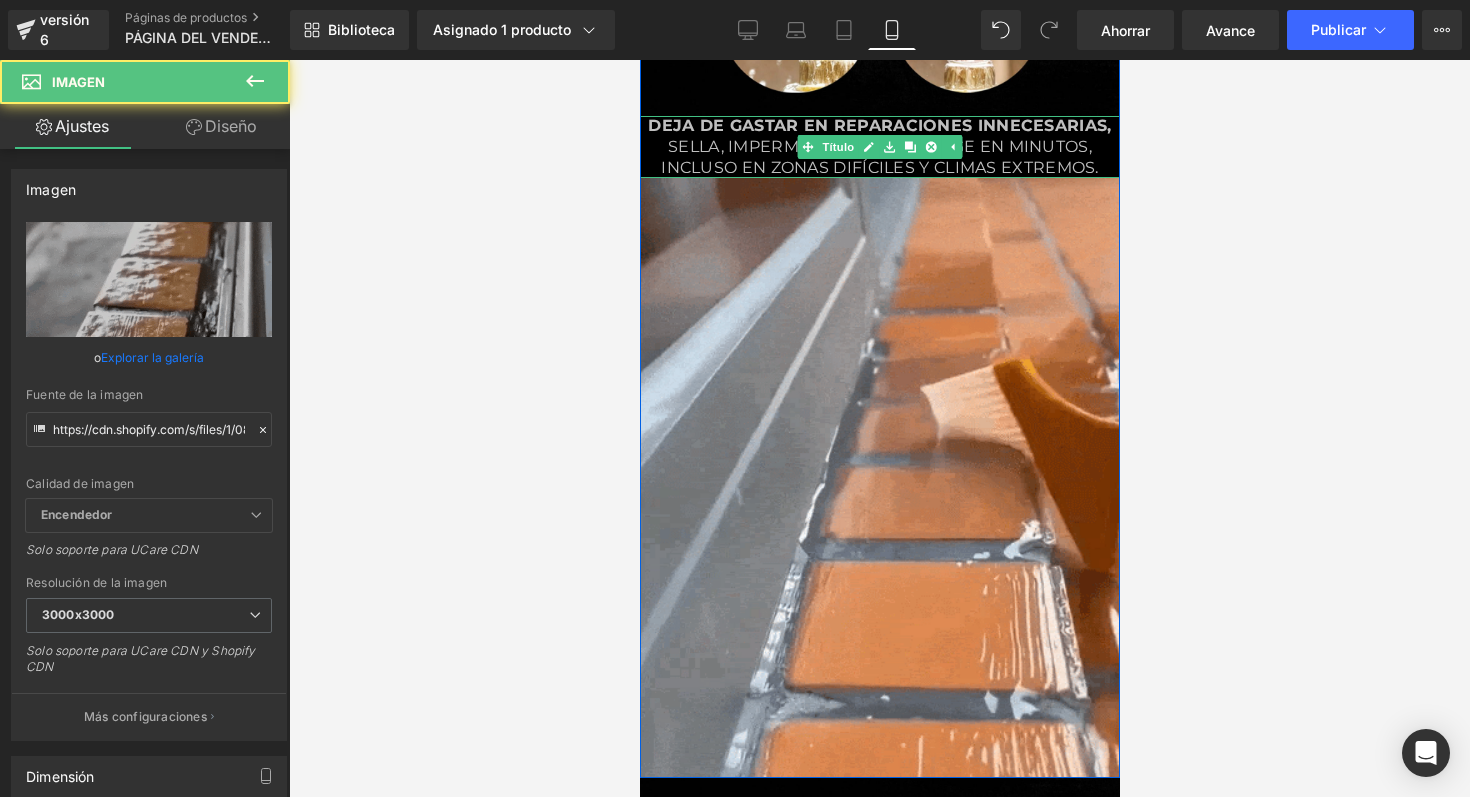click on "sella, impermeabiliza y protege en minutos, incluso en zonas difíciles y climas extremos." at bounding box center (879, 157) 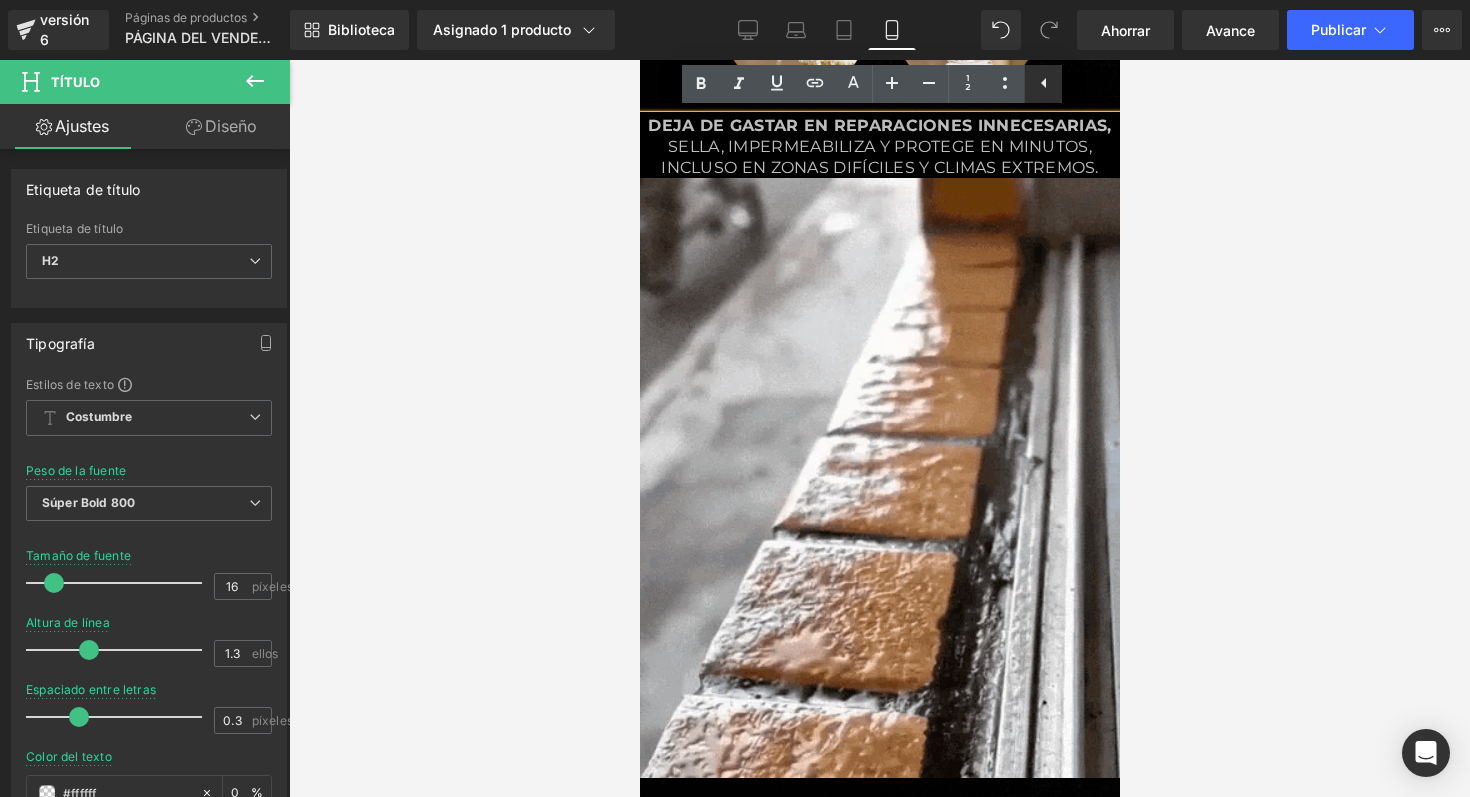 click at bounding box center [1043, 84] 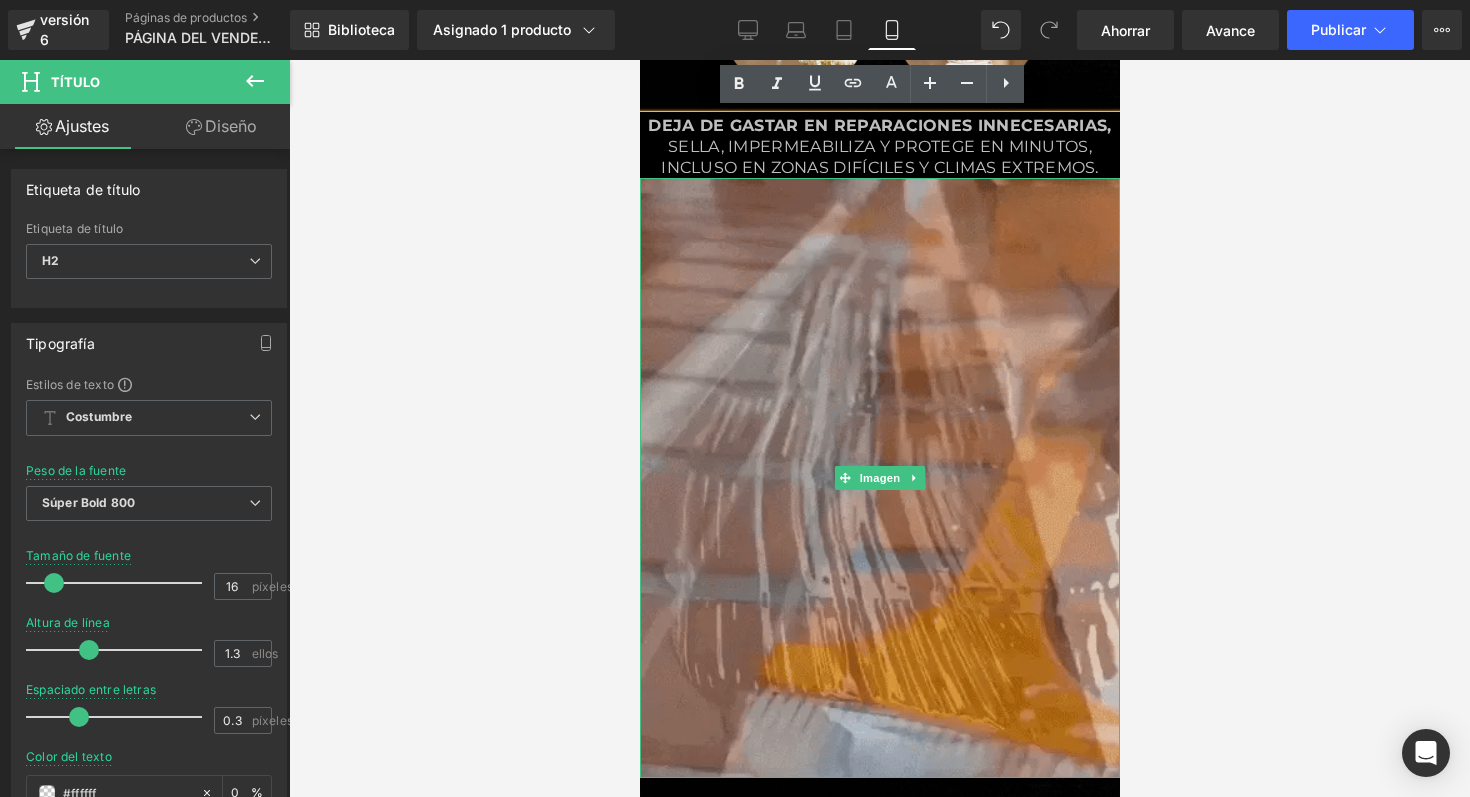 click at bounding box center (879, 478) 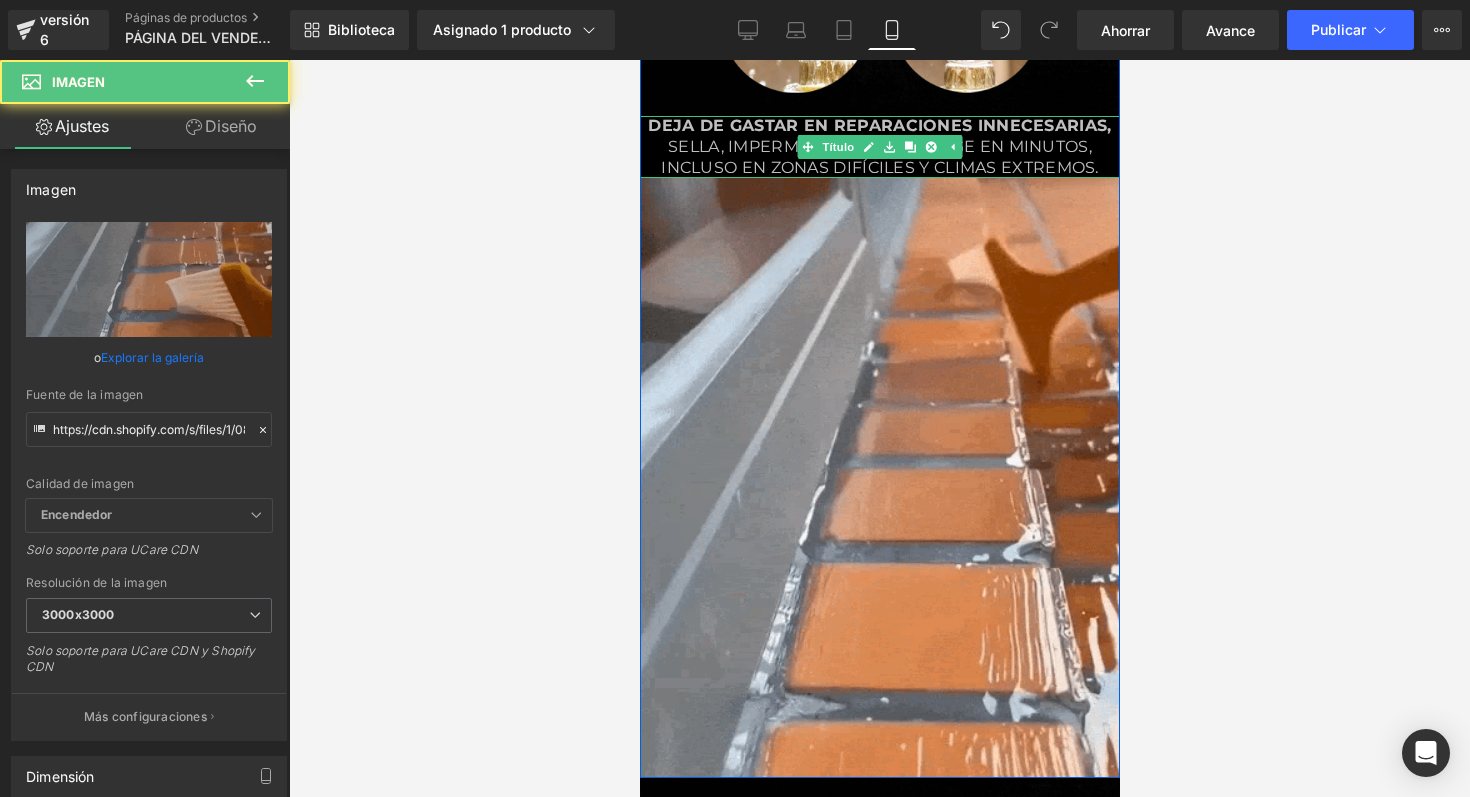 click on "Deja de gastar en reparaciones innecesarias,  sella, impermeabiliza y protege en minutos, incluso en zonas difíciles y climas extremos." at bounding box center [879, 147] 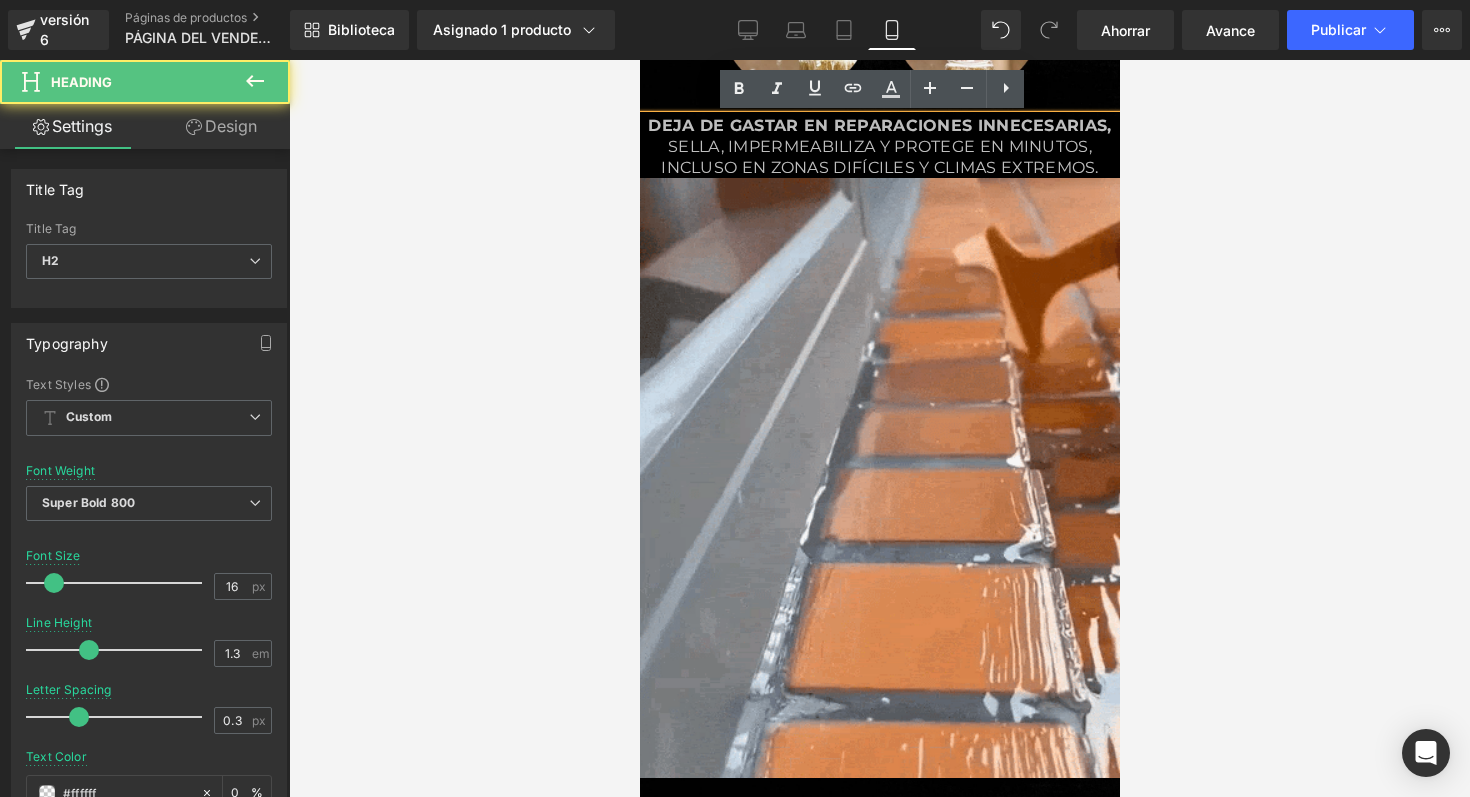 click on "Deja de gastar en reparaciones innecesarias," at bounding box center [878, 125] 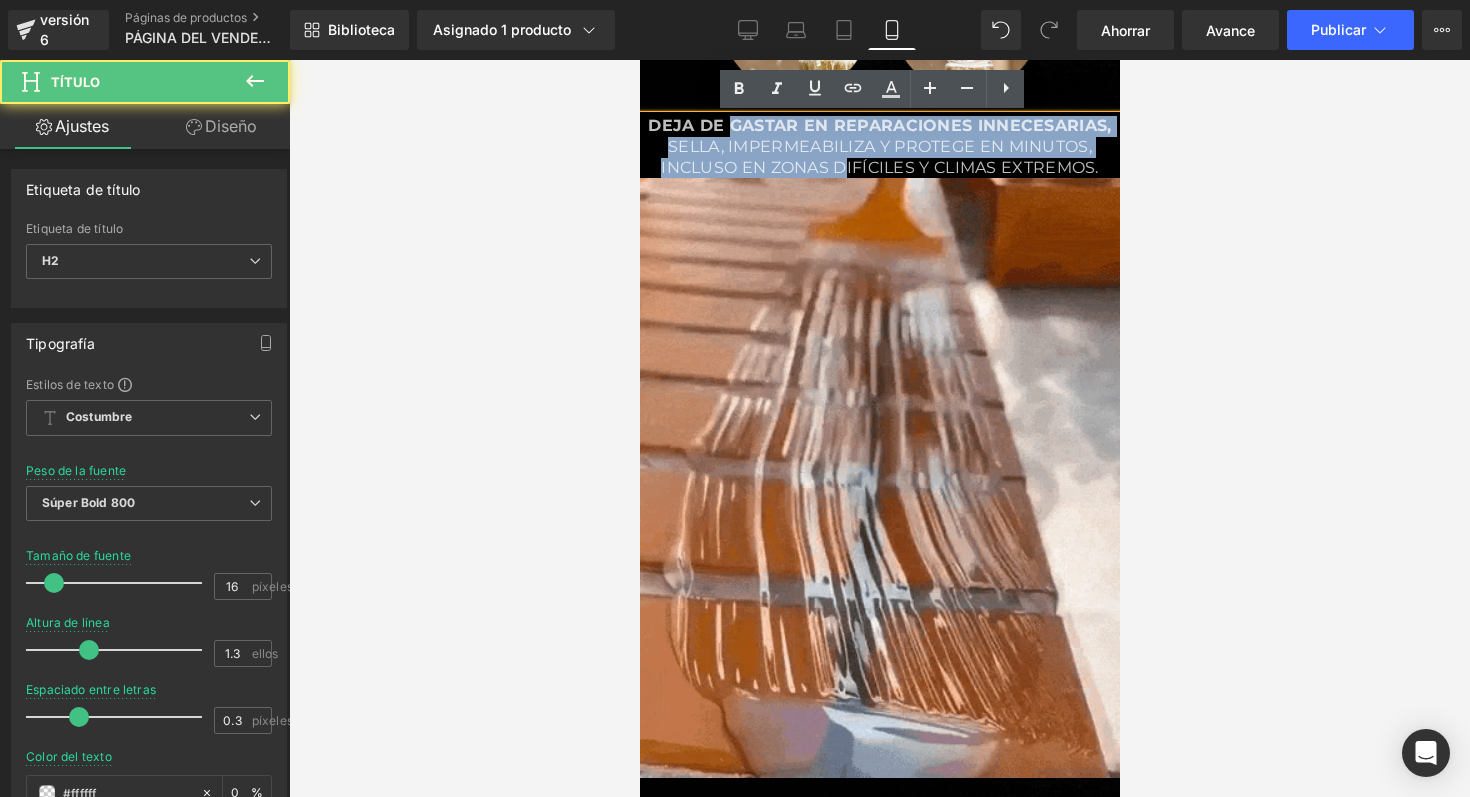 drag, startPoint x: 728, startPoint y: 127, endPoint x: 832, endPoint y: 161, distance: 109.41663 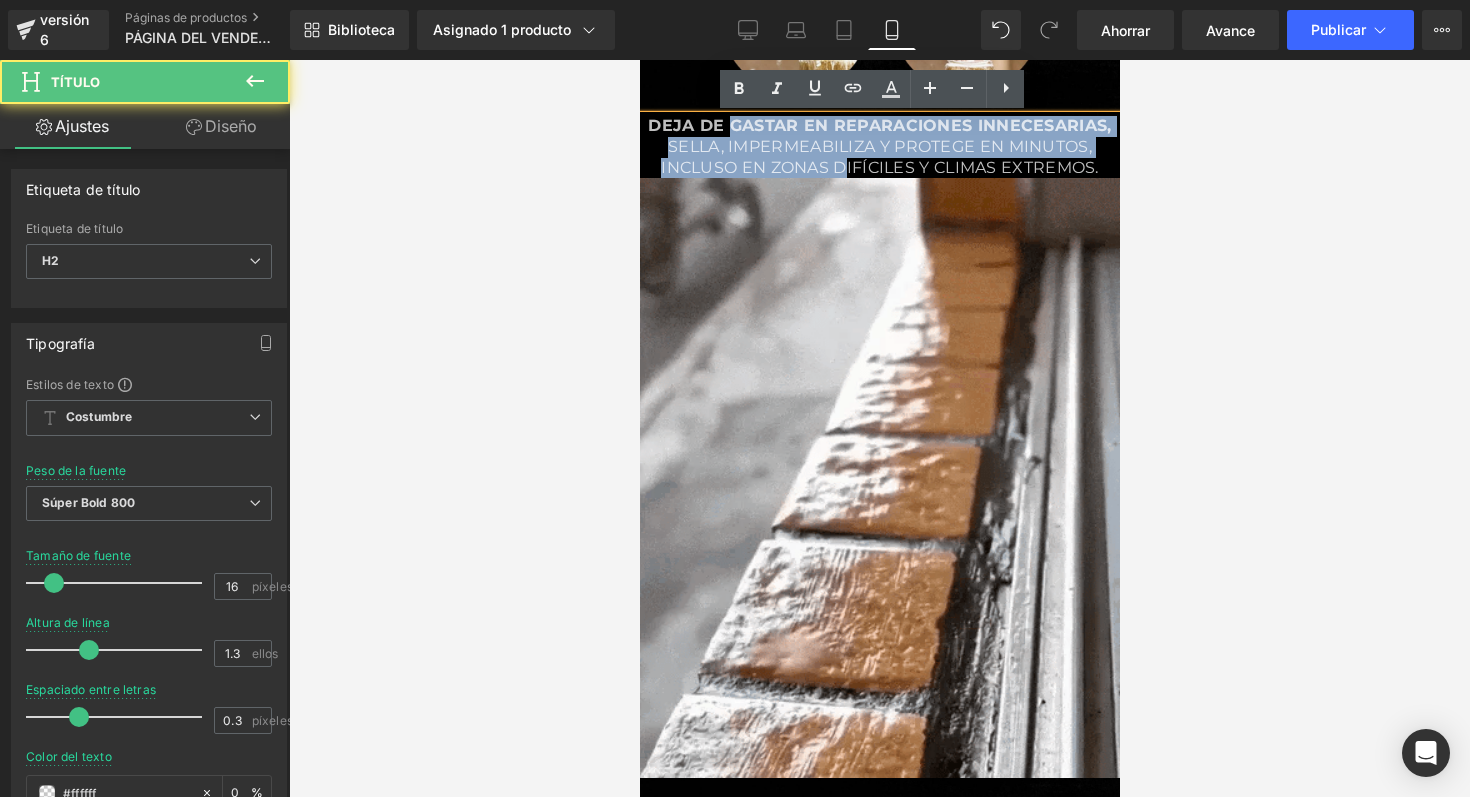 click on "Deja de gastar en reparaciones innecesarias,  sella, impermeabiliza y protege en minutos, incluso en zonas difíciles y climas extremos." at bounding box center [879, 147] 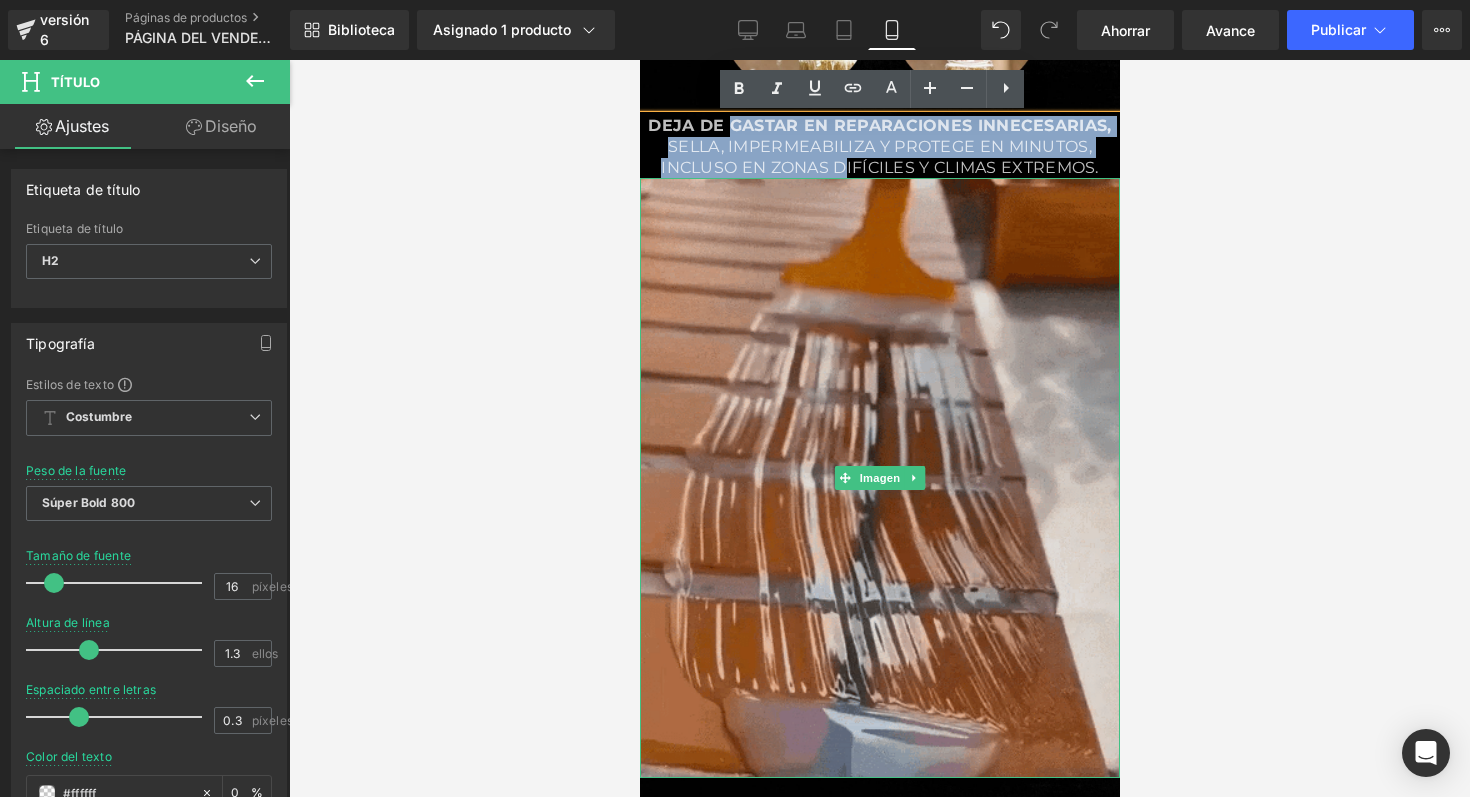 click at bounding box center (879, 478) 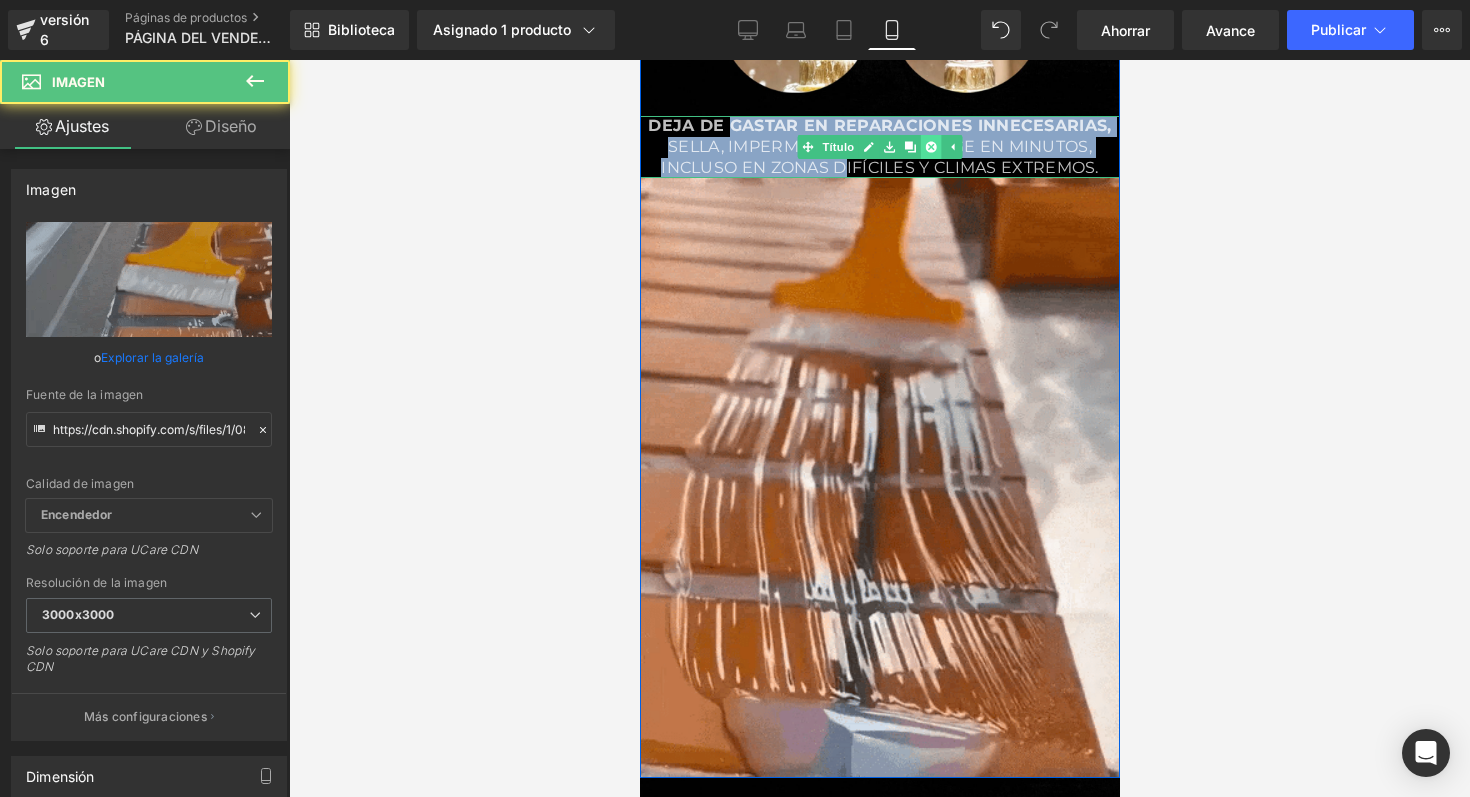 click at bounding box center (930, 147) 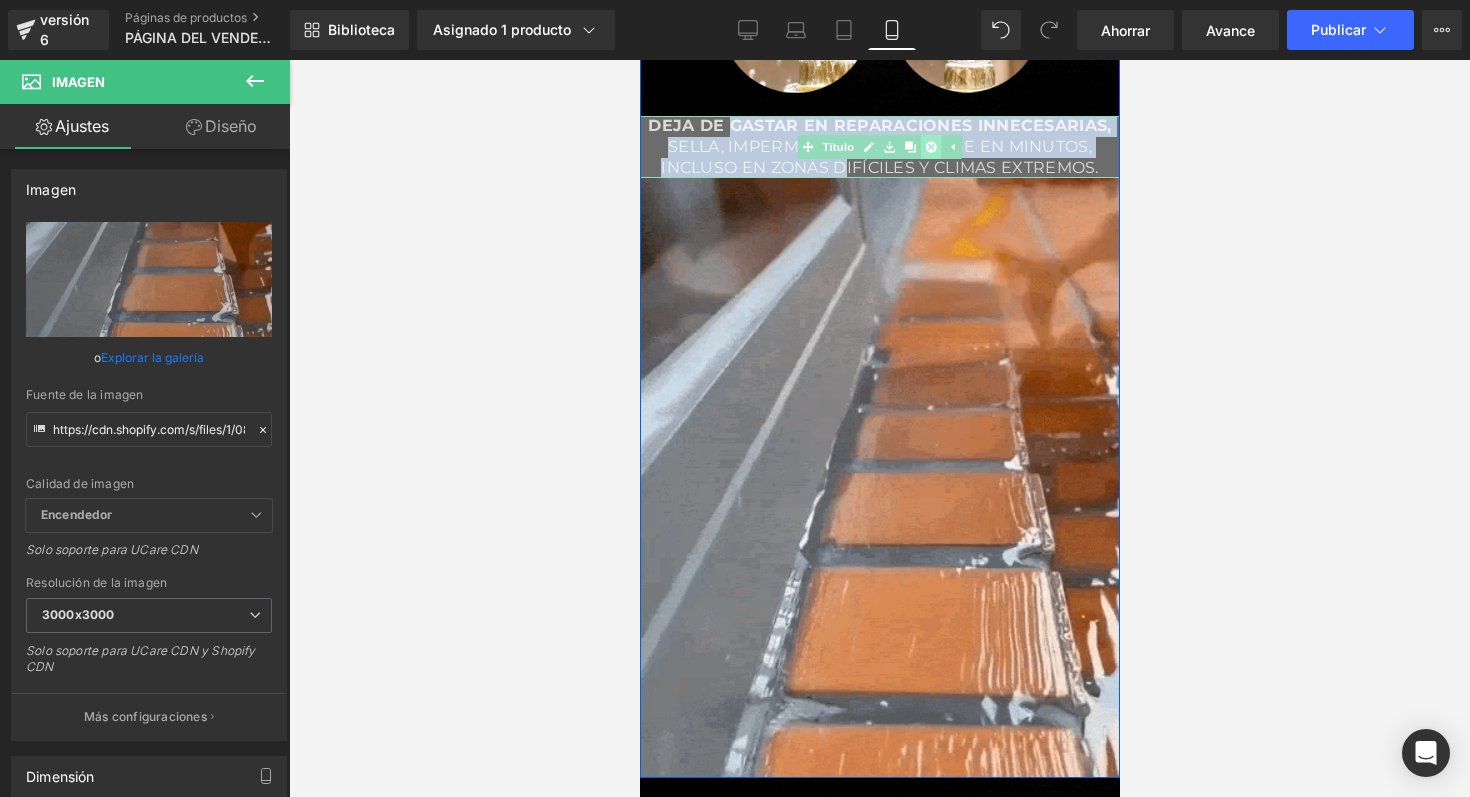 click at bounding box center [930, 147] 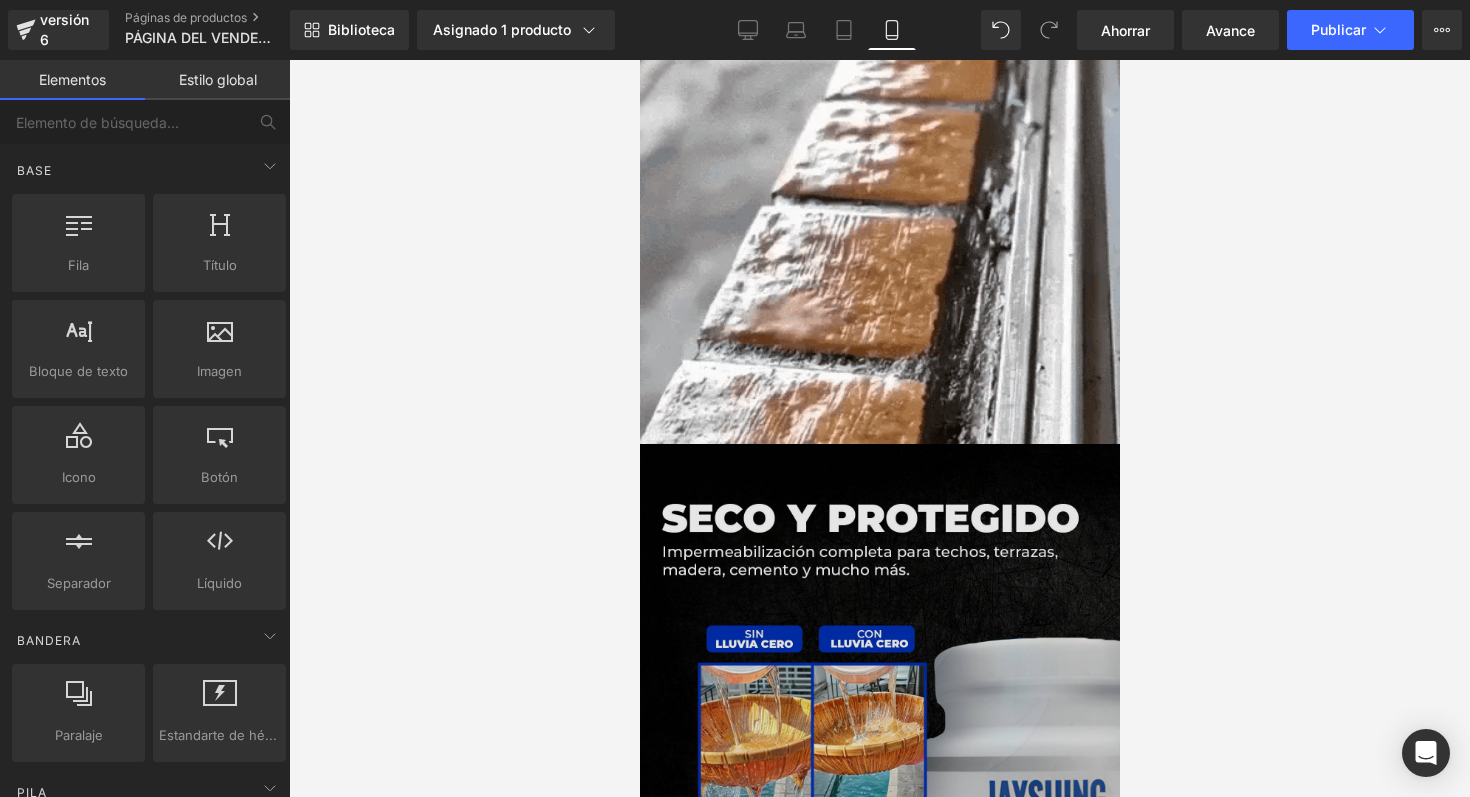 scroll, scrollTop: 1662, scrollLeft: 0, axis: vertical 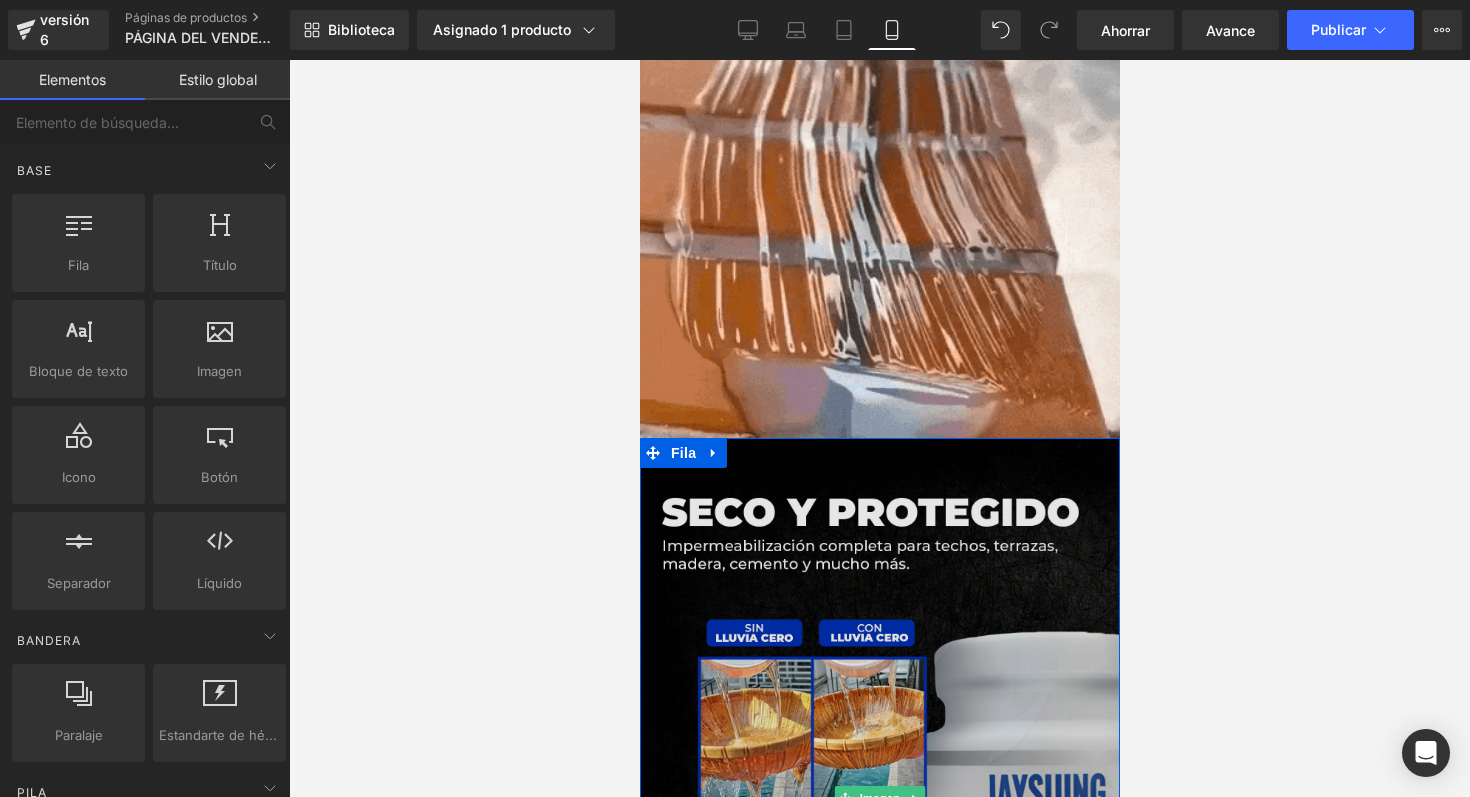 click at bounding box center [879, 798] 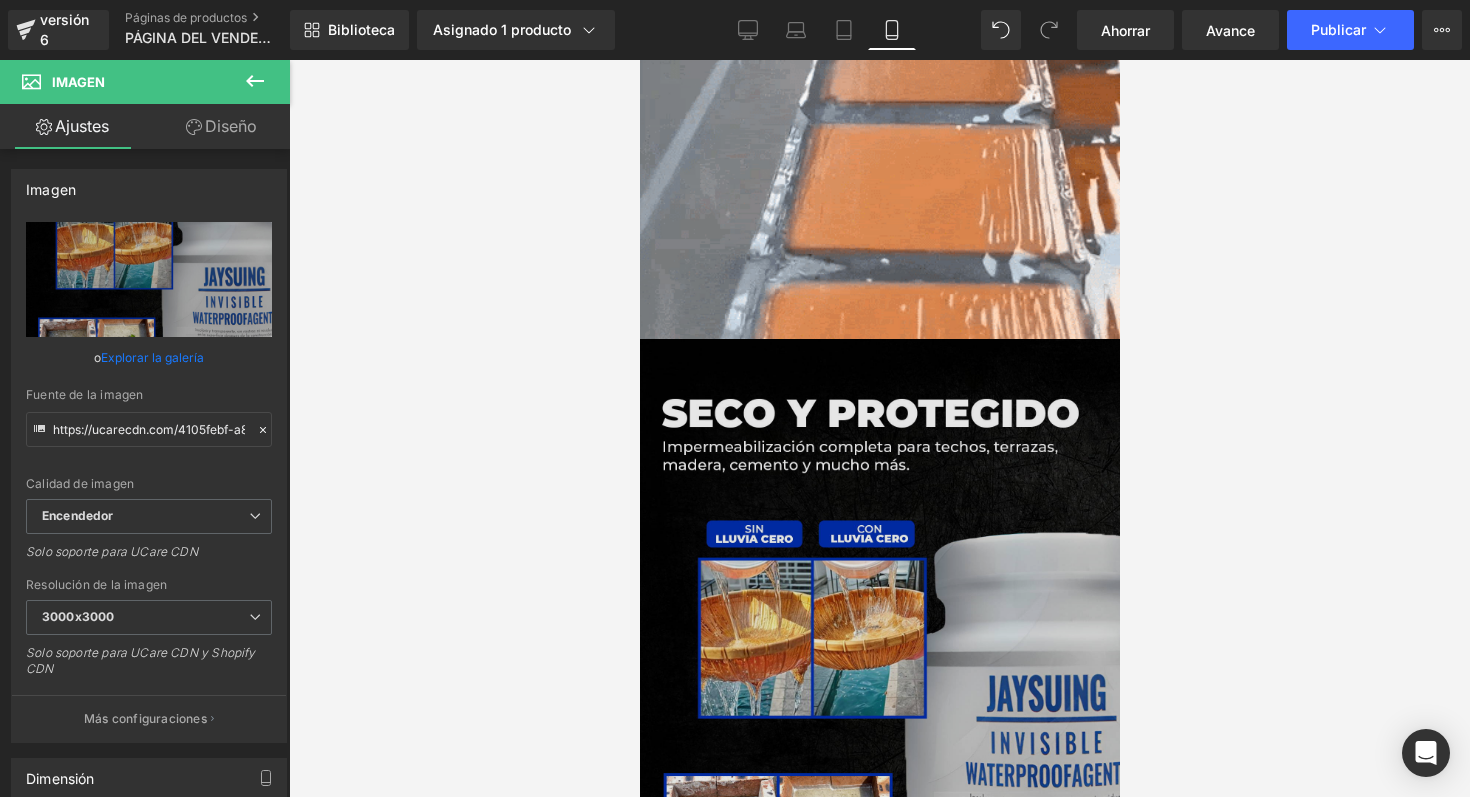 scroll, scrollTop: 1760, scrollLeft: 0, axis: vertical 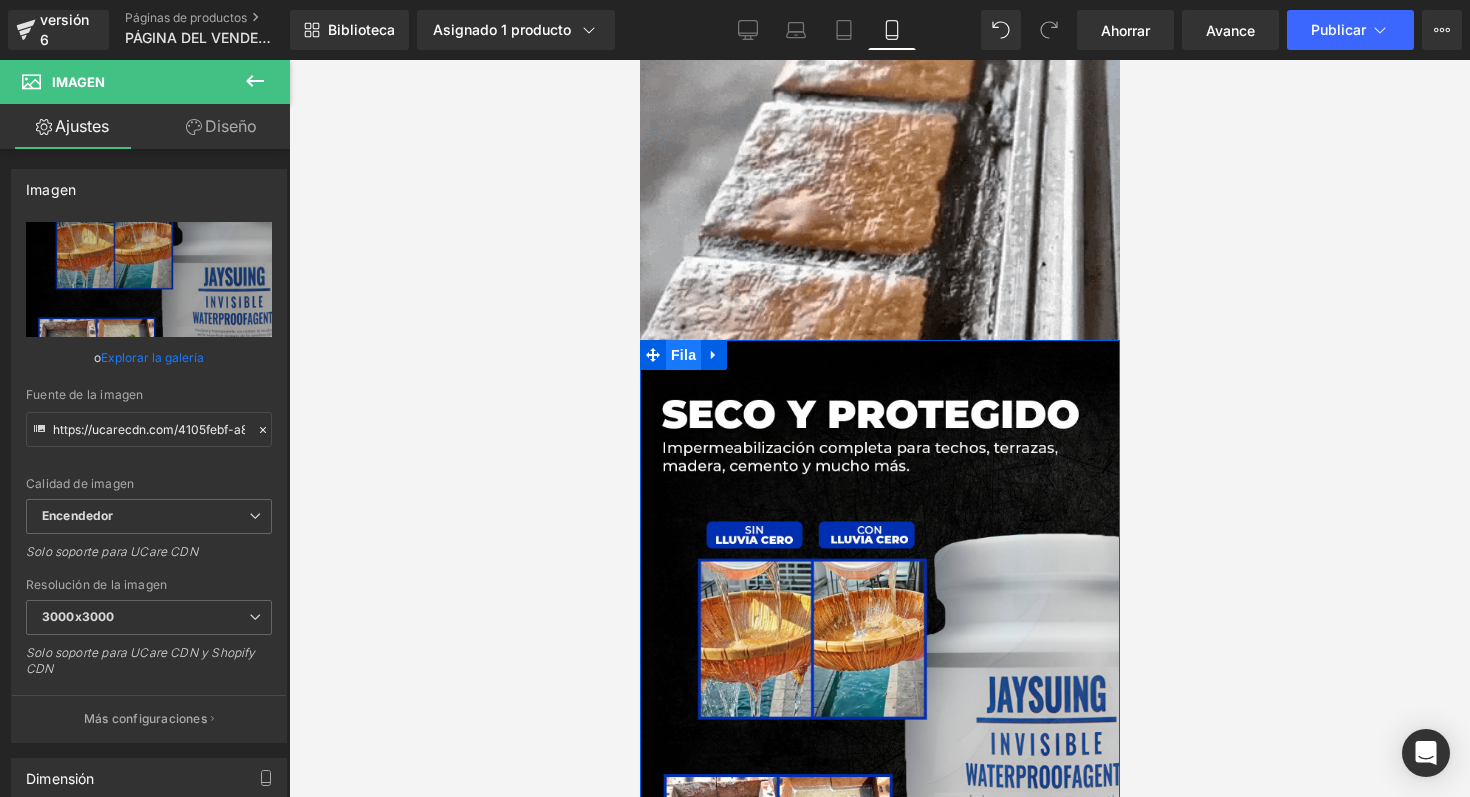 click on "Fila" at bounding box center [682, 355] 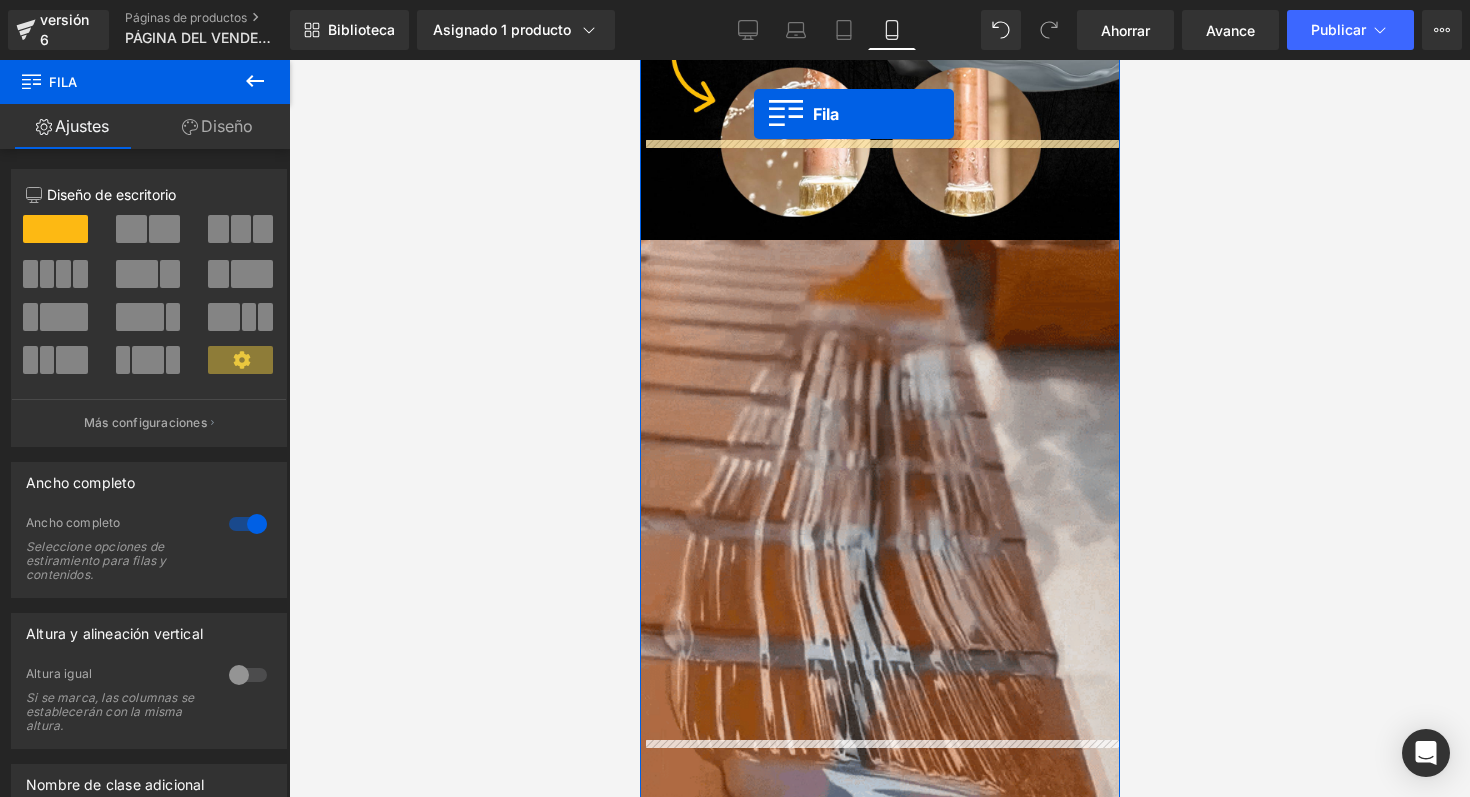 scroll, scrollTop: 1240, scrollLeft: 0, axis: vertical 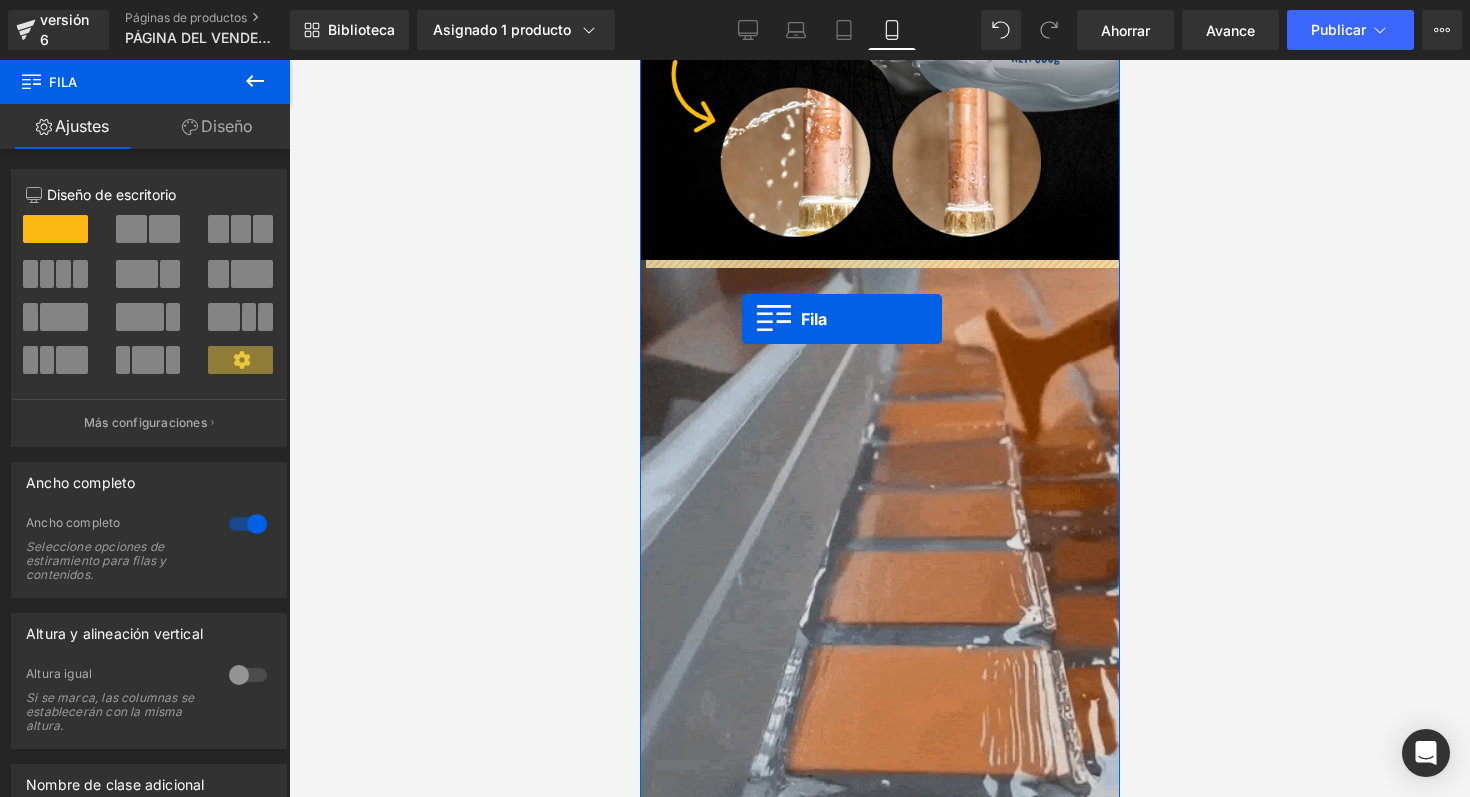 drag, startPoint x: 650, startPoint y: 354, endPoint x: 726, endPoint y: 286, distance: 101.98039 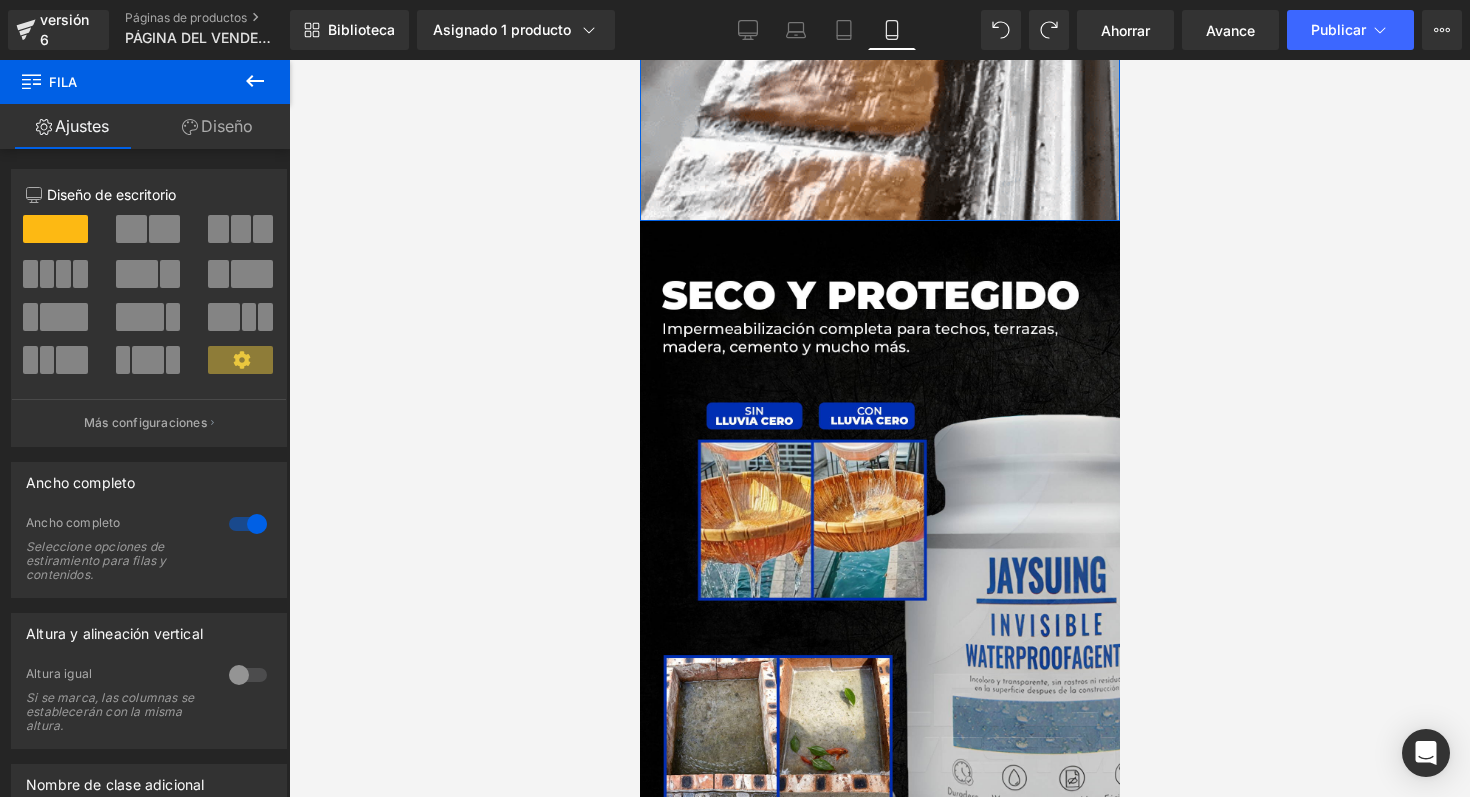 scroll, scrollTop: 1880, scrollLeft: 0, axis: vertical 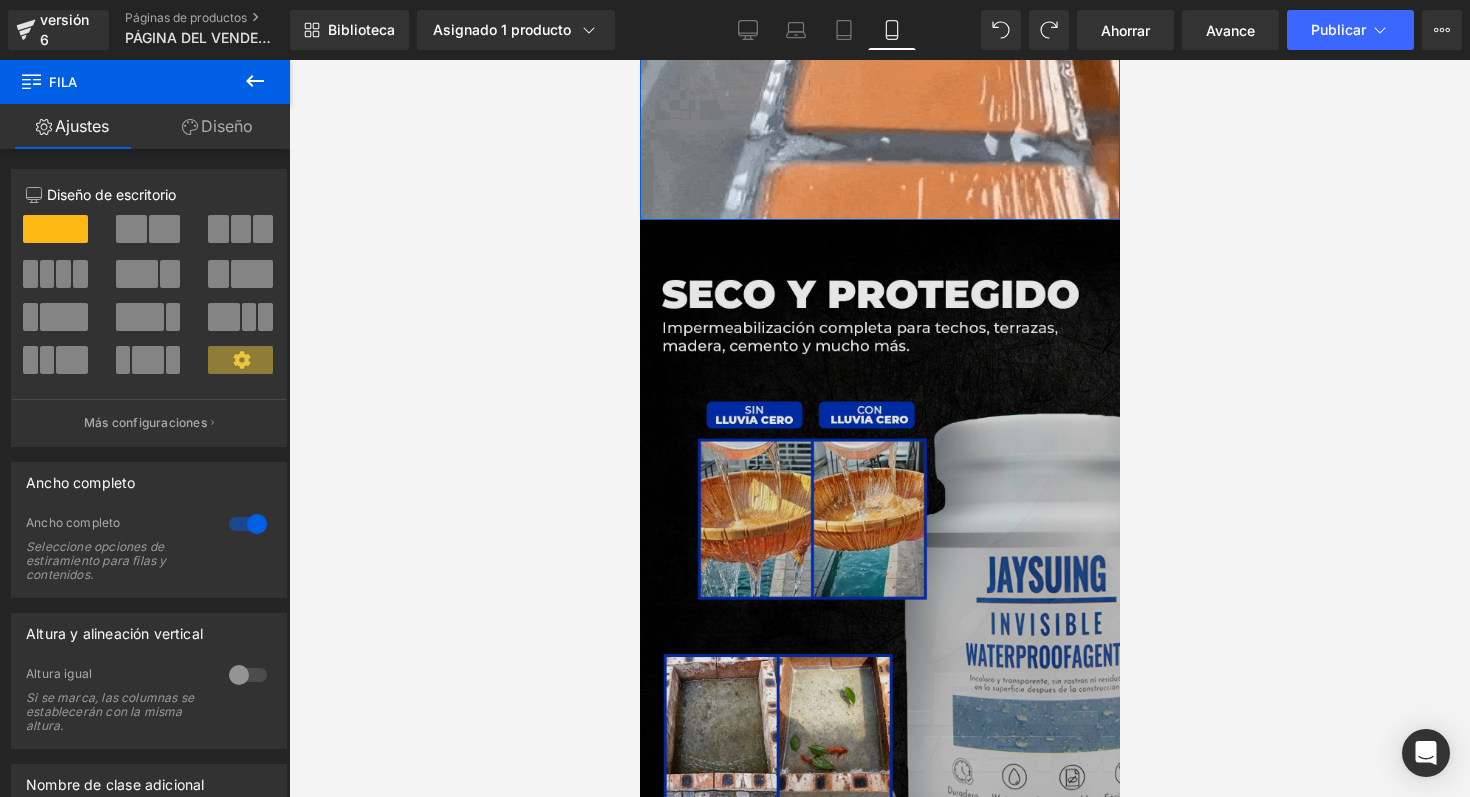 click at bounding box center (879, 580) 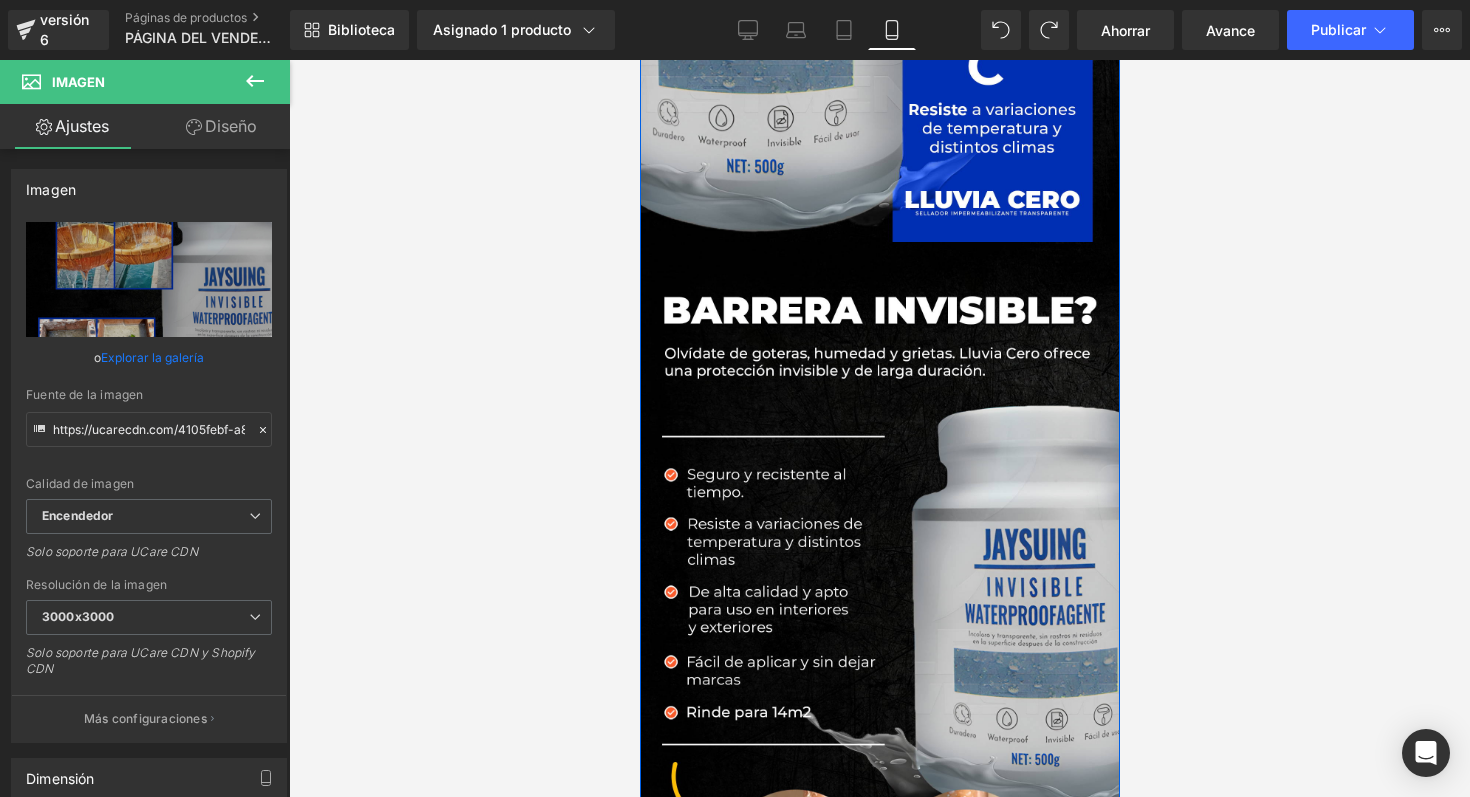 scroll, scrollTop: 488, scrollLeft: 0, axis: vertical 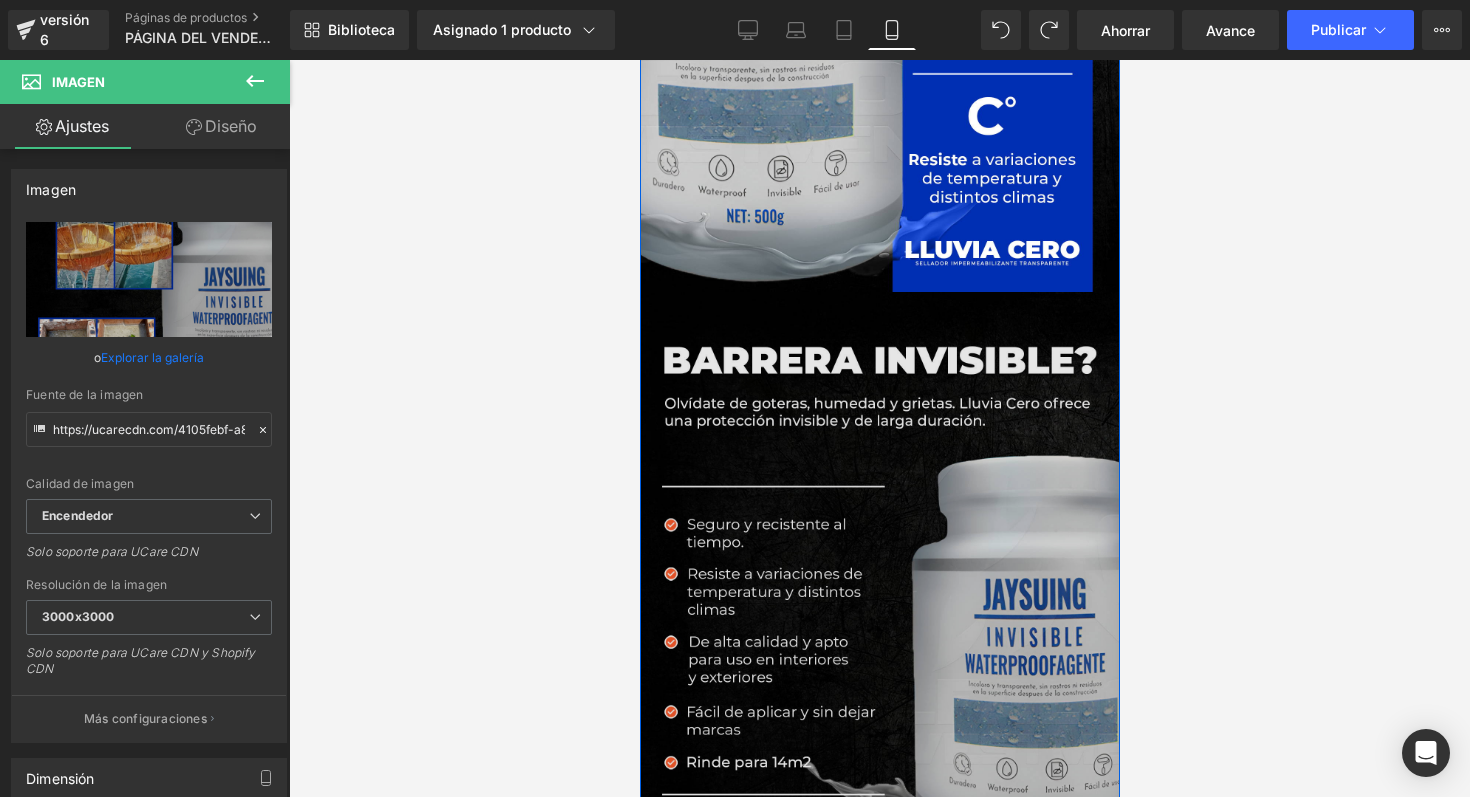 click at bounding box center (879, 652) 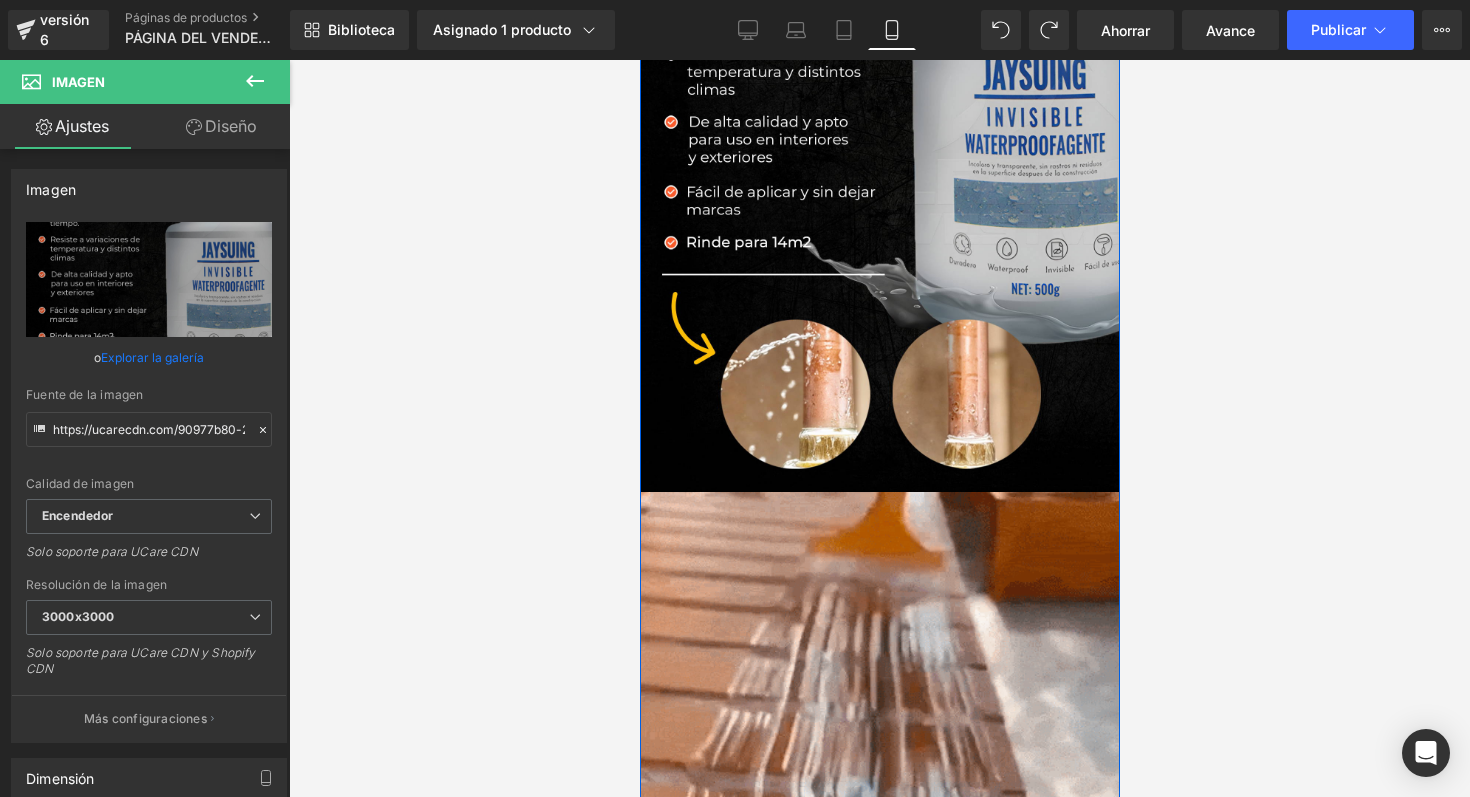 scroll, scrollTop: 1030, scrollLeft: 0, axis: vertical 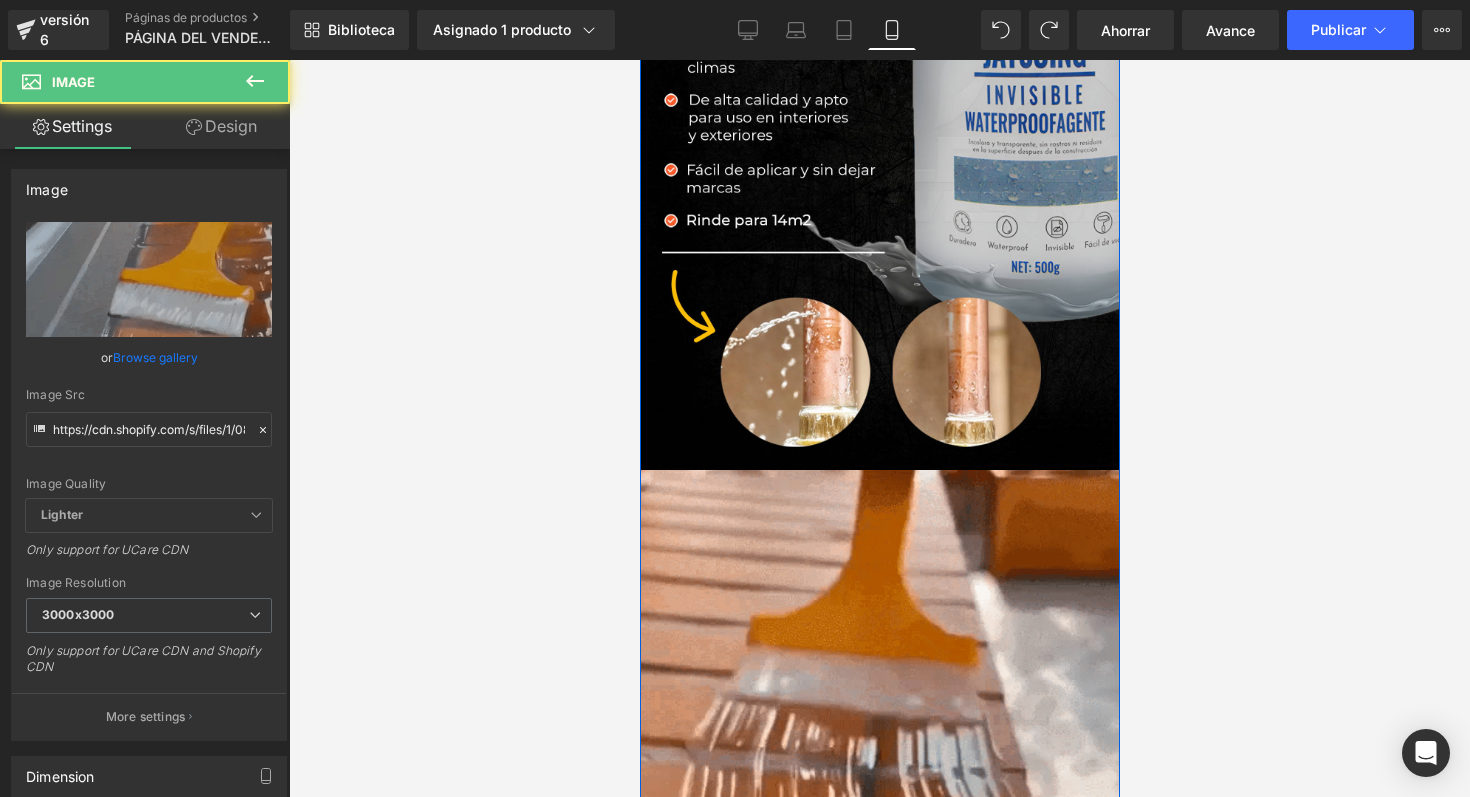 click at bounding box center [879, 770] 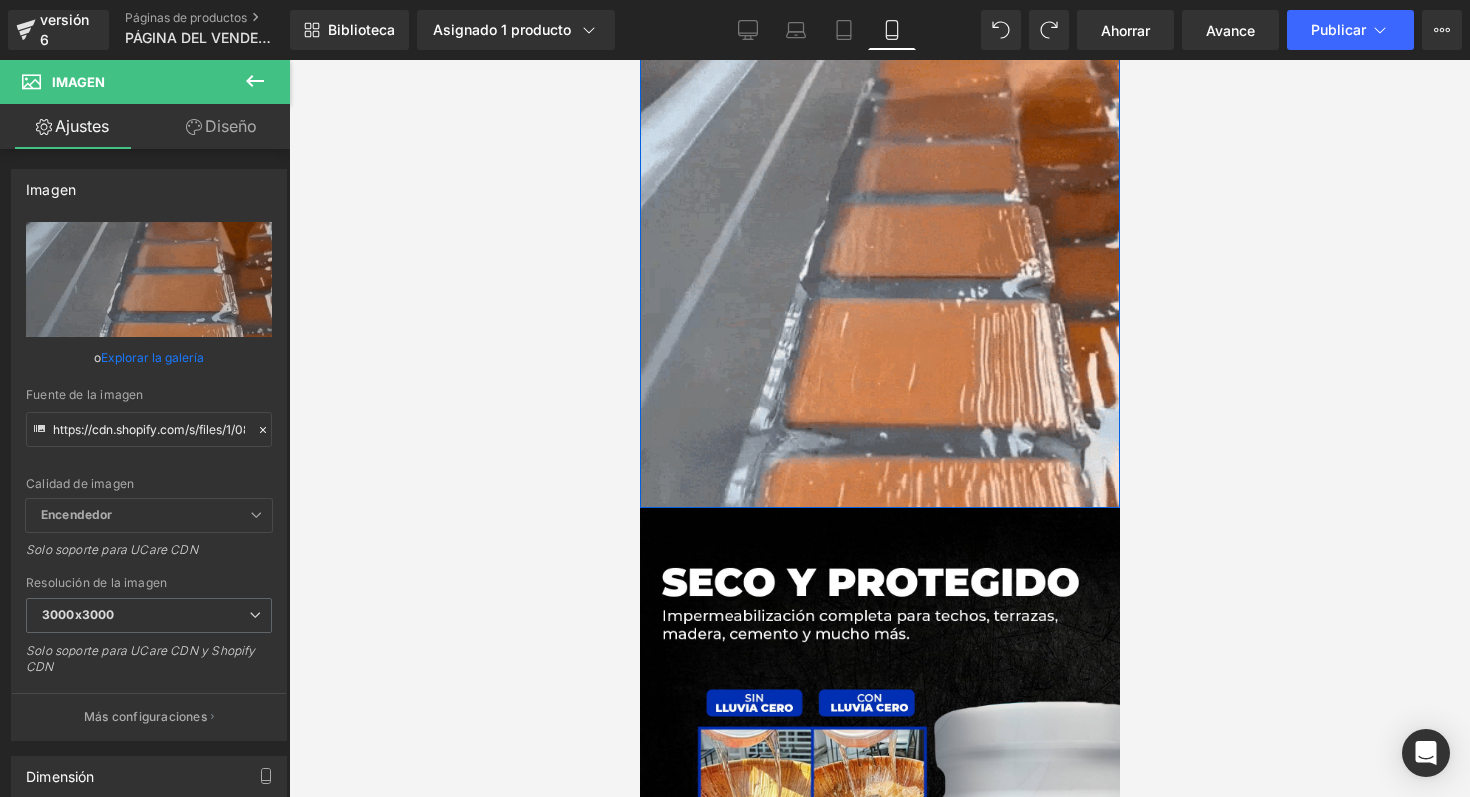 scroll, scrollTop: 1578, scrollLeft: 0, axis: vertical 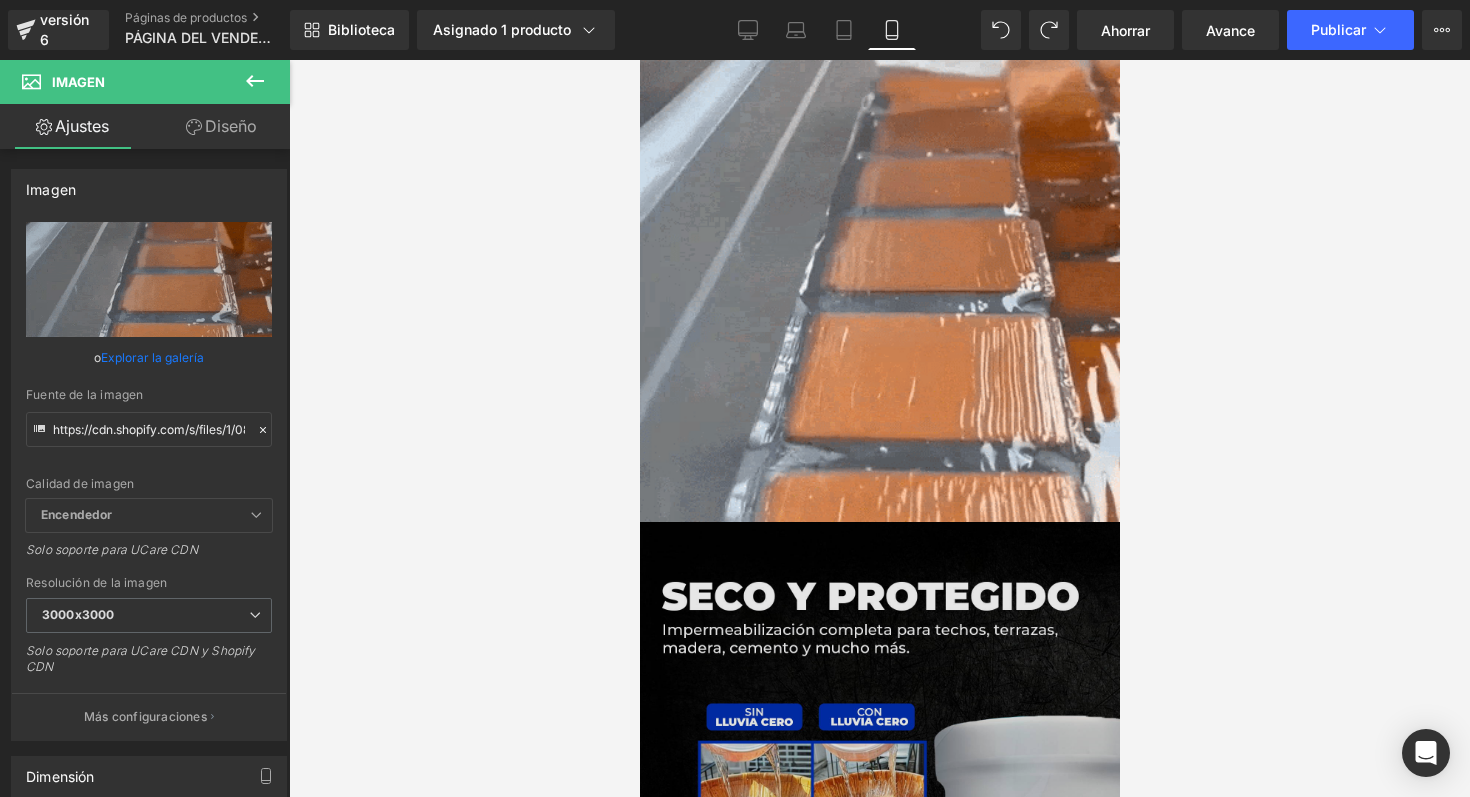 click at bounding box center (879, 882) 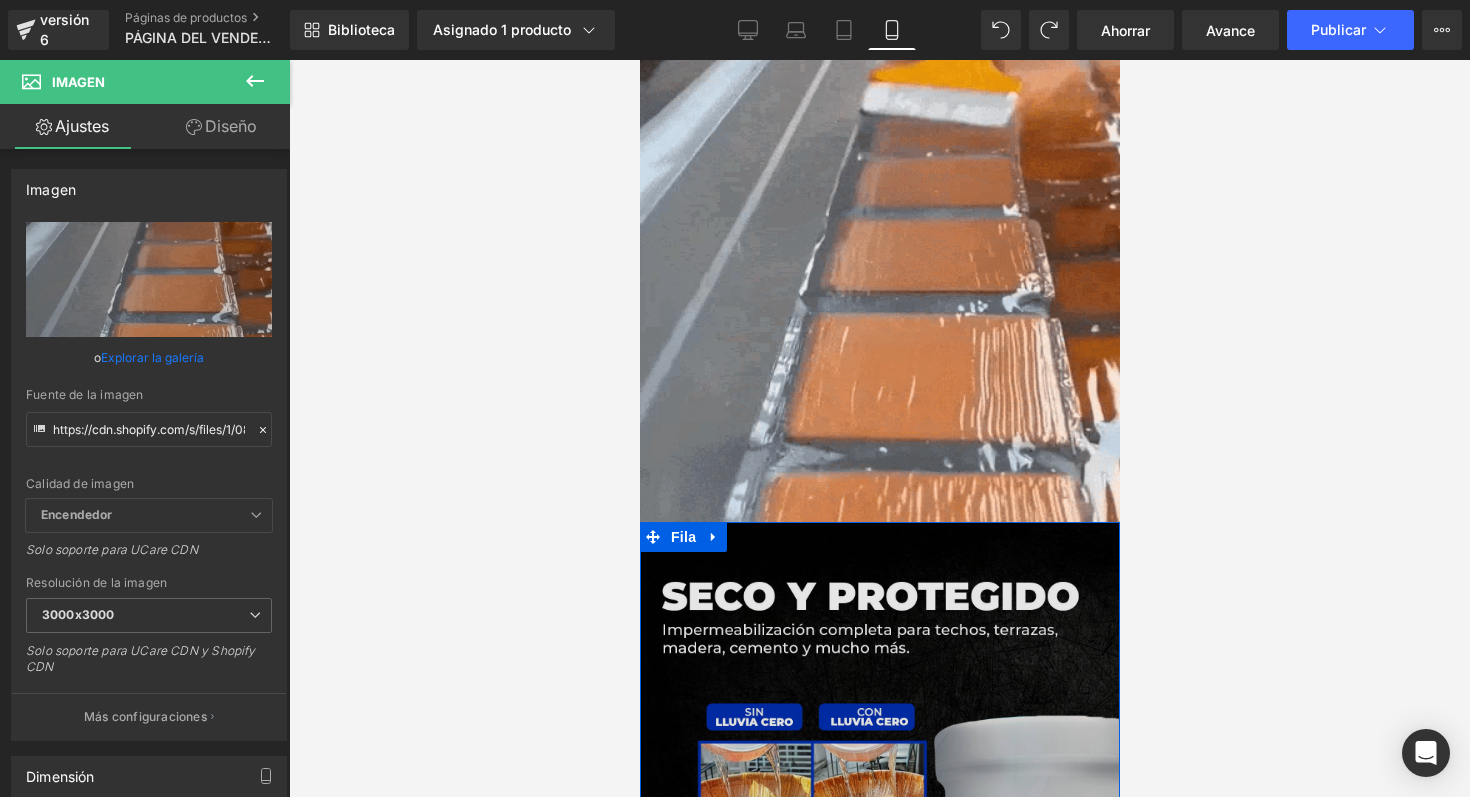 click at bounding box center [879, 882] 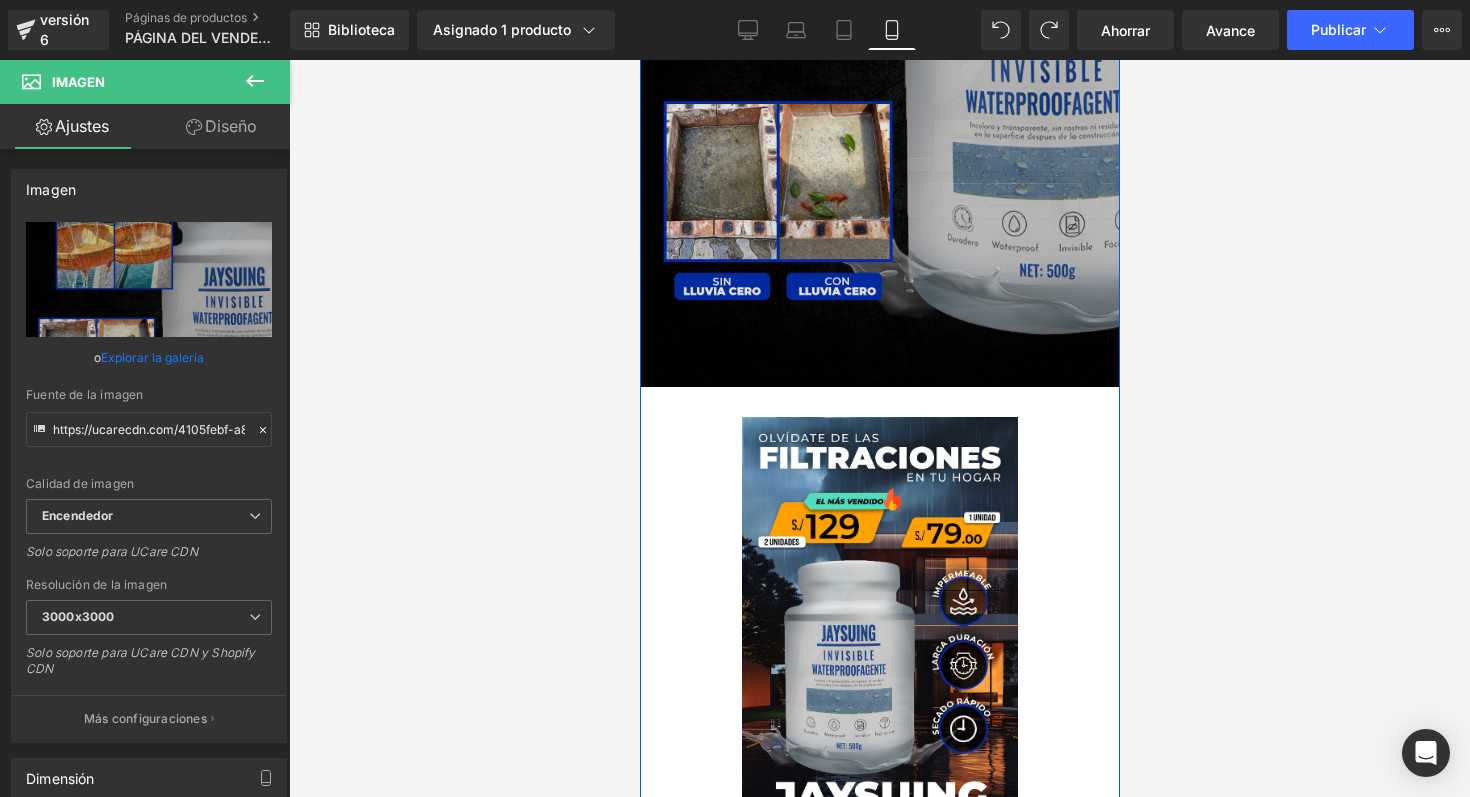 scroll, scrollTop: 2432, scrollLeft: 0, axis: vertical 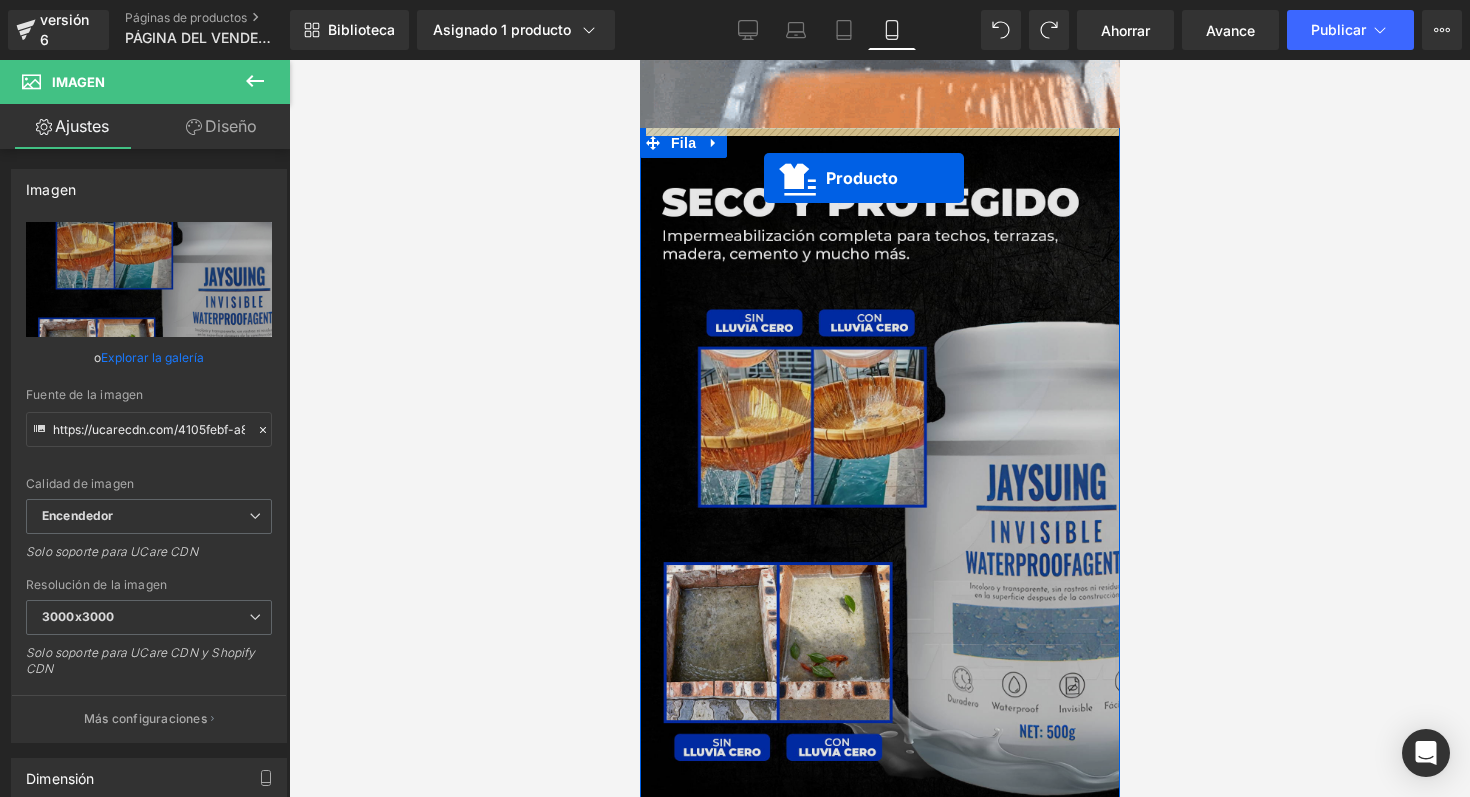 drag, startPoint x: 829, startPoint y: 409, endPoint x: 763, endPoint y: 180, distance: 238.32121 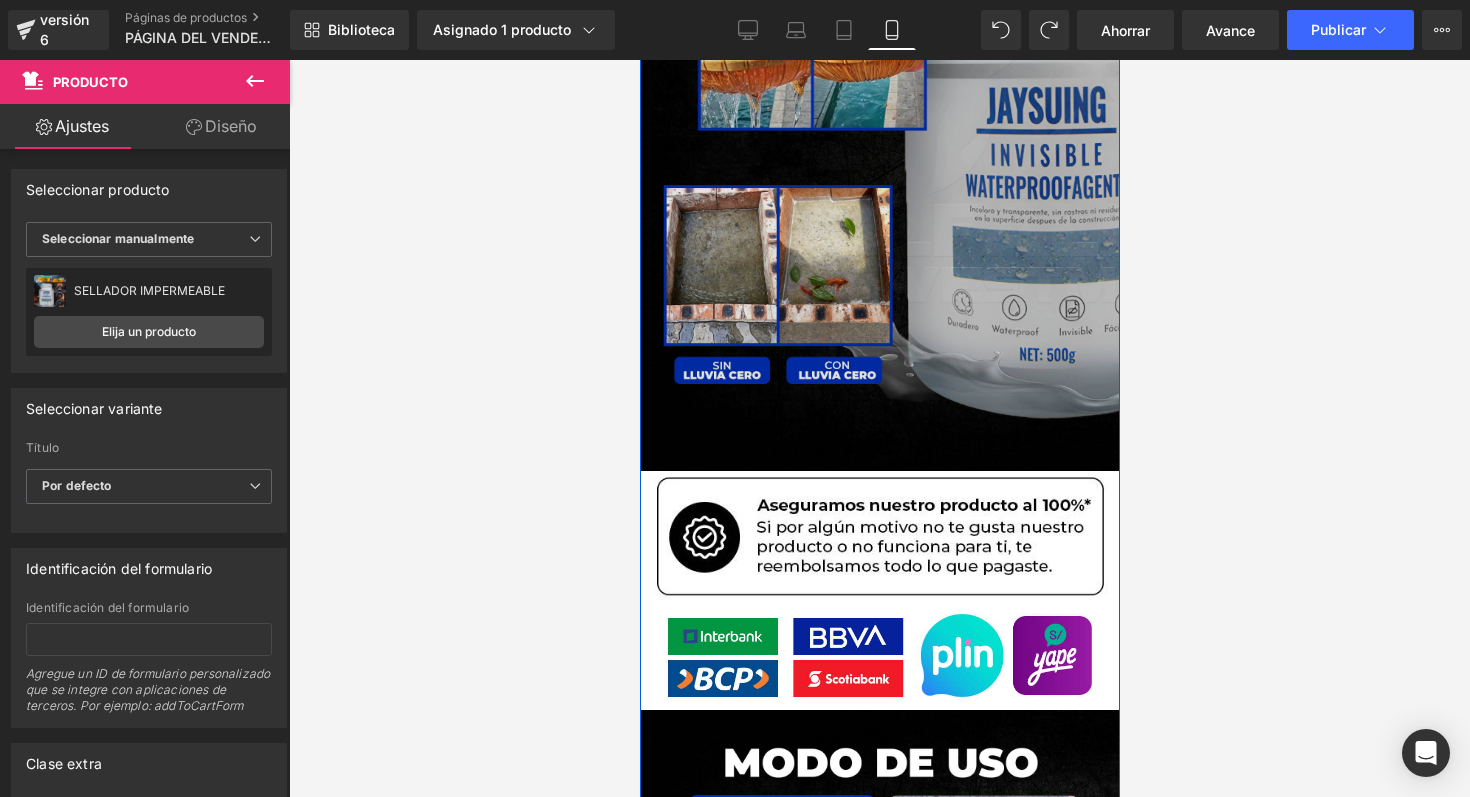 scroll, scrollTop: 2878, scrollLeft: 0, axis: vertical 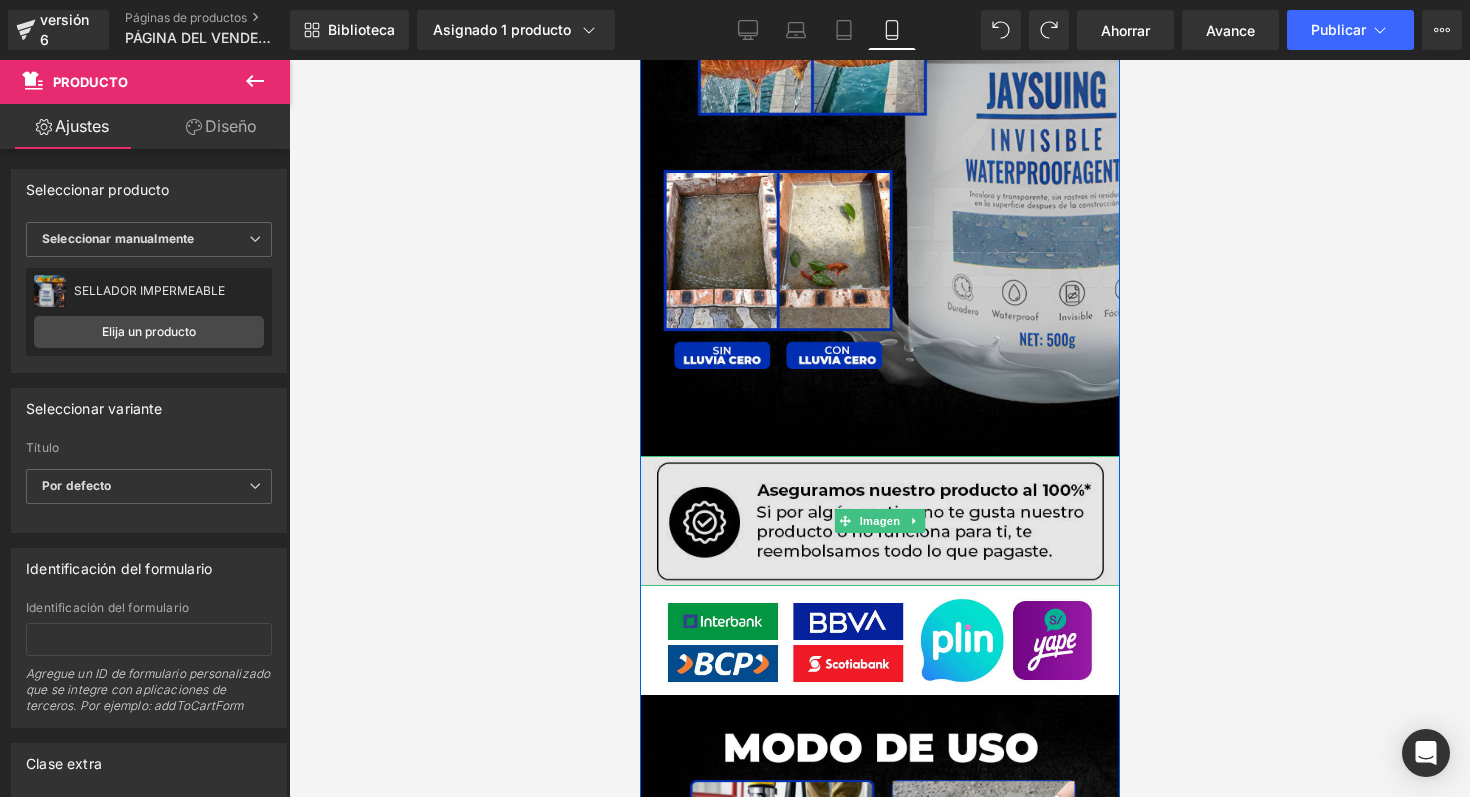 click at bounding box center (879, 521) 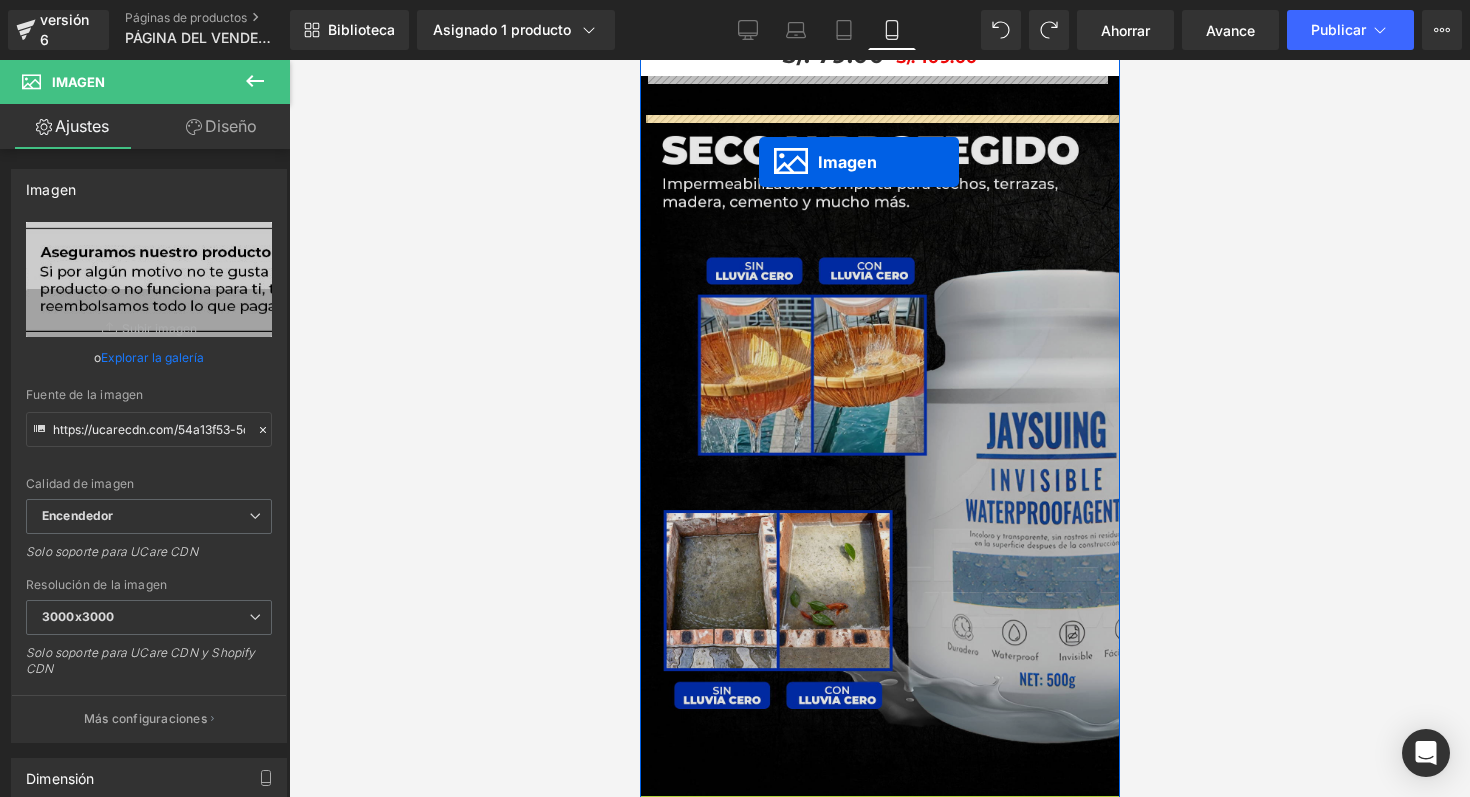scroll, scrollTop: 2498, scrollLeft: 0, axis: vertical 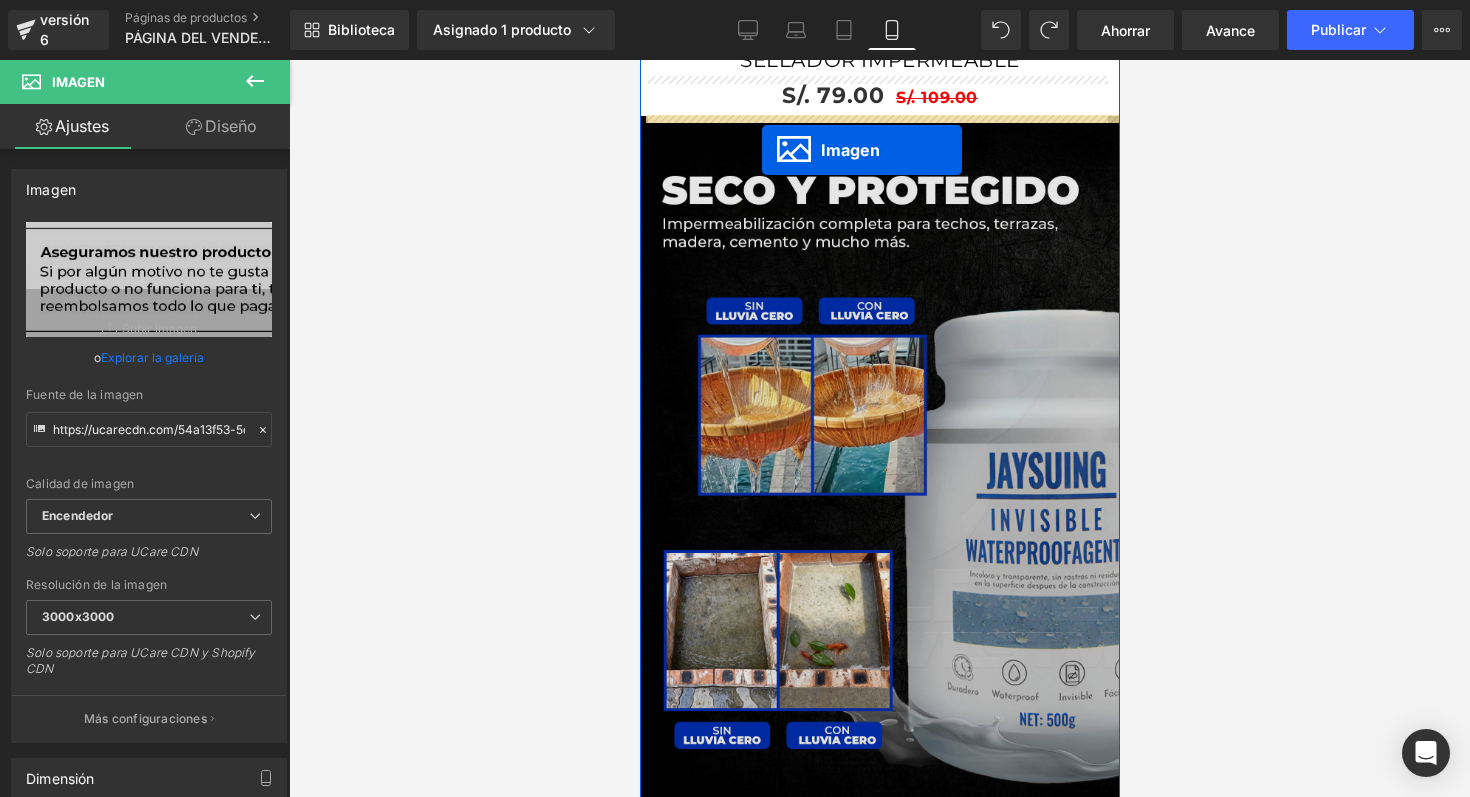 drag, startPoint x: 829, startPoint y: 520, endPoint x: 761, endPoint y: 147, distance: 379.14774 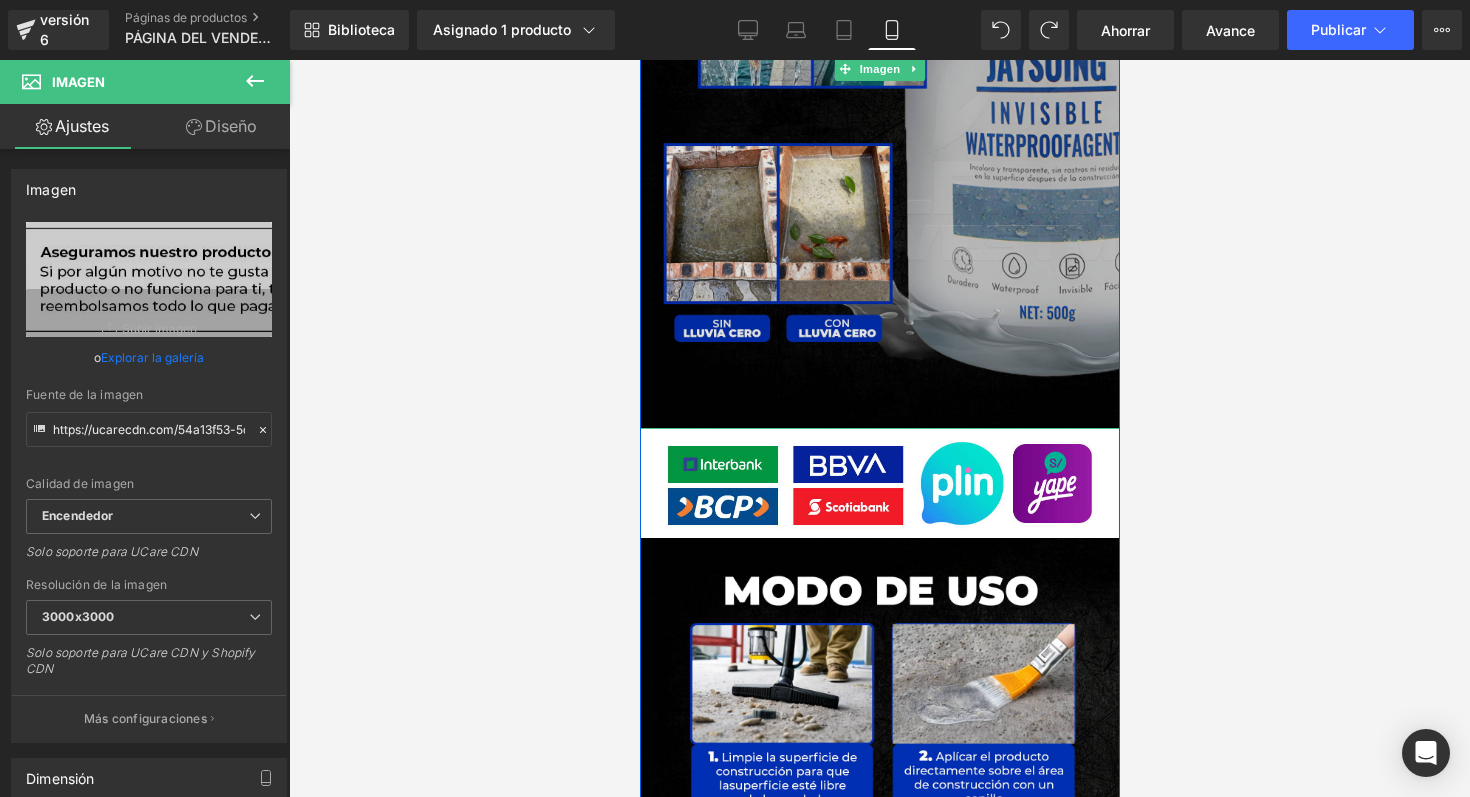 scroll, scrollTop: 3050, scrollLeft: 0, axis: vertical 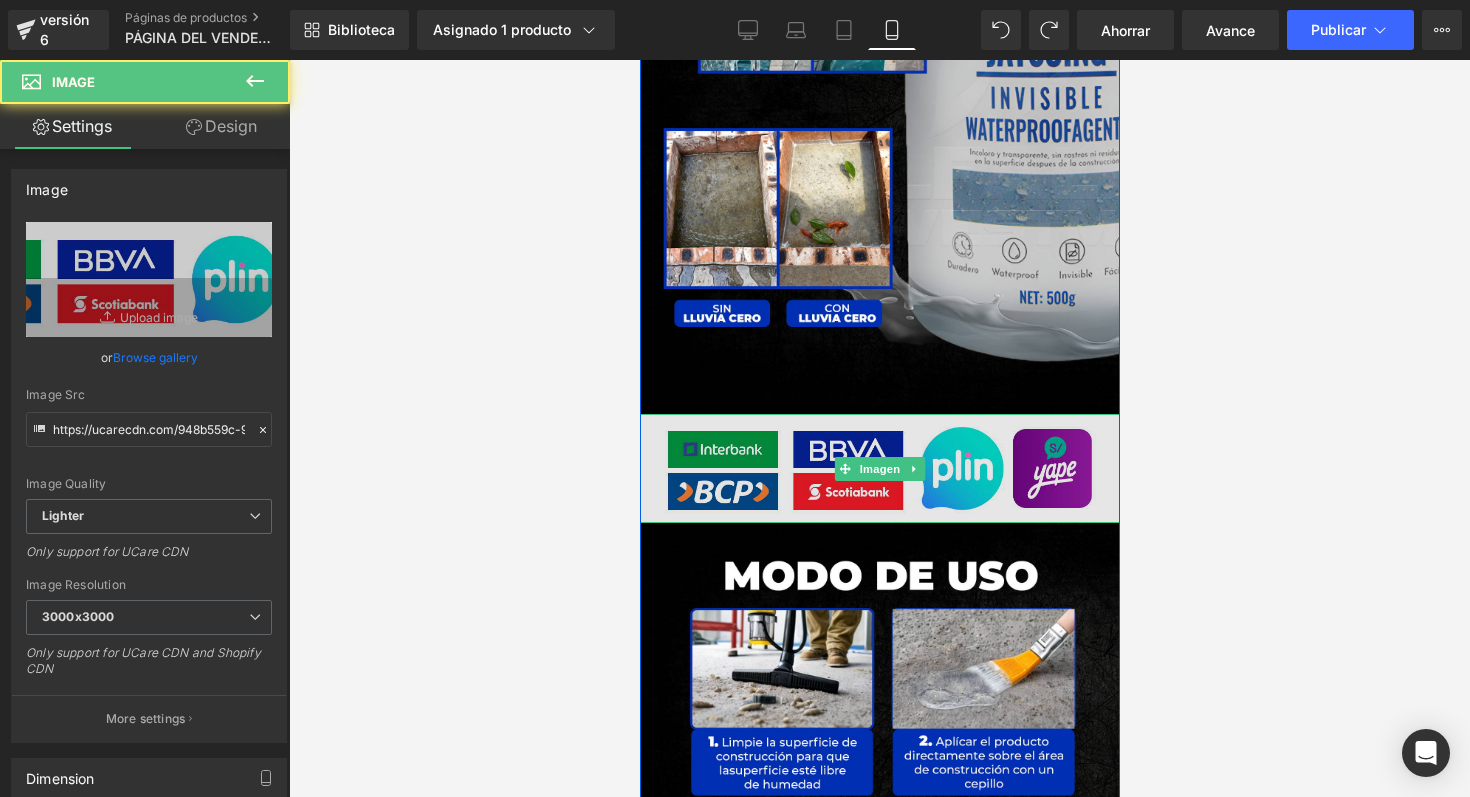 click at bounding box center [879, 468] 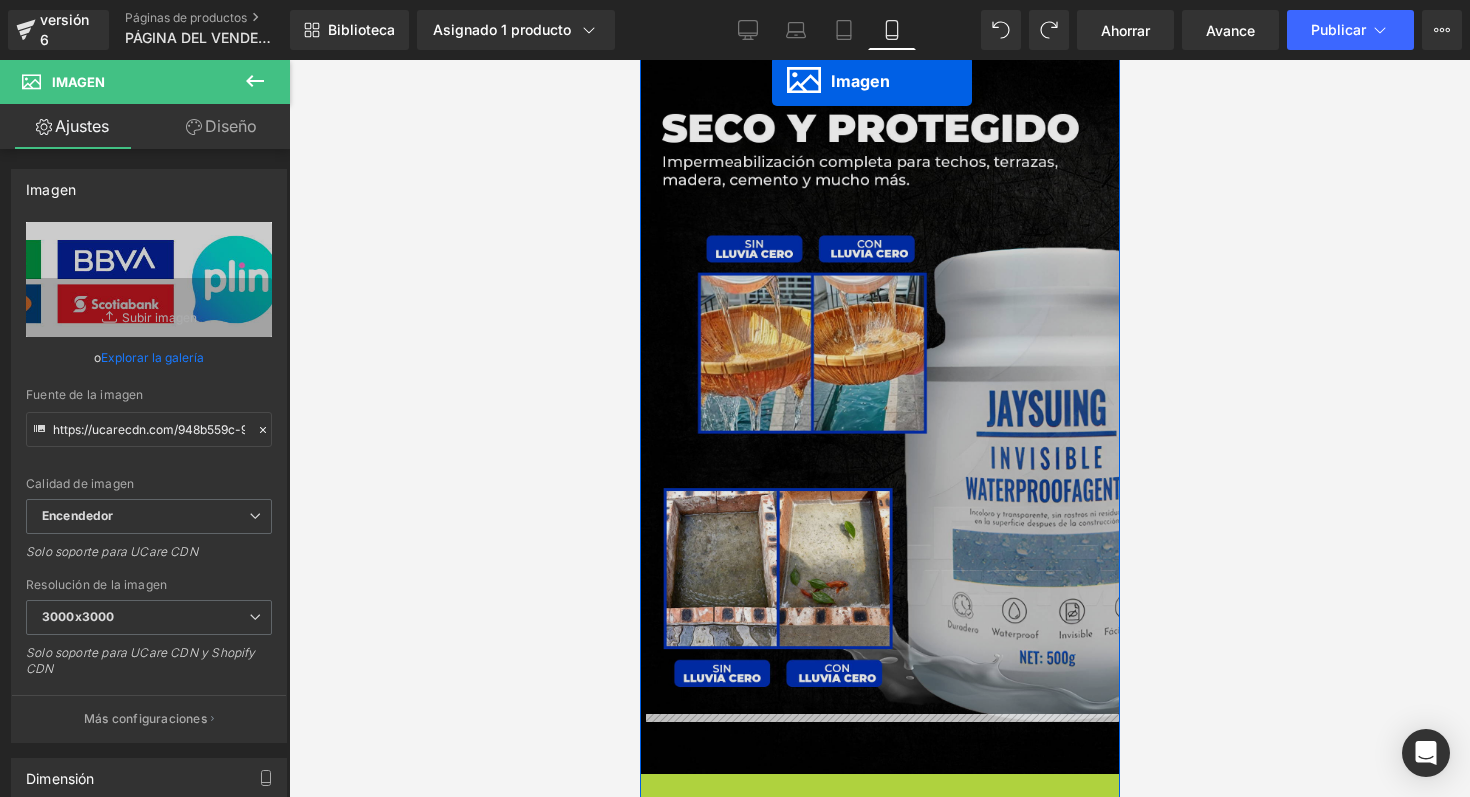 scroll, scrollTop: 2610, scrollLeft: 0, axis: vertical 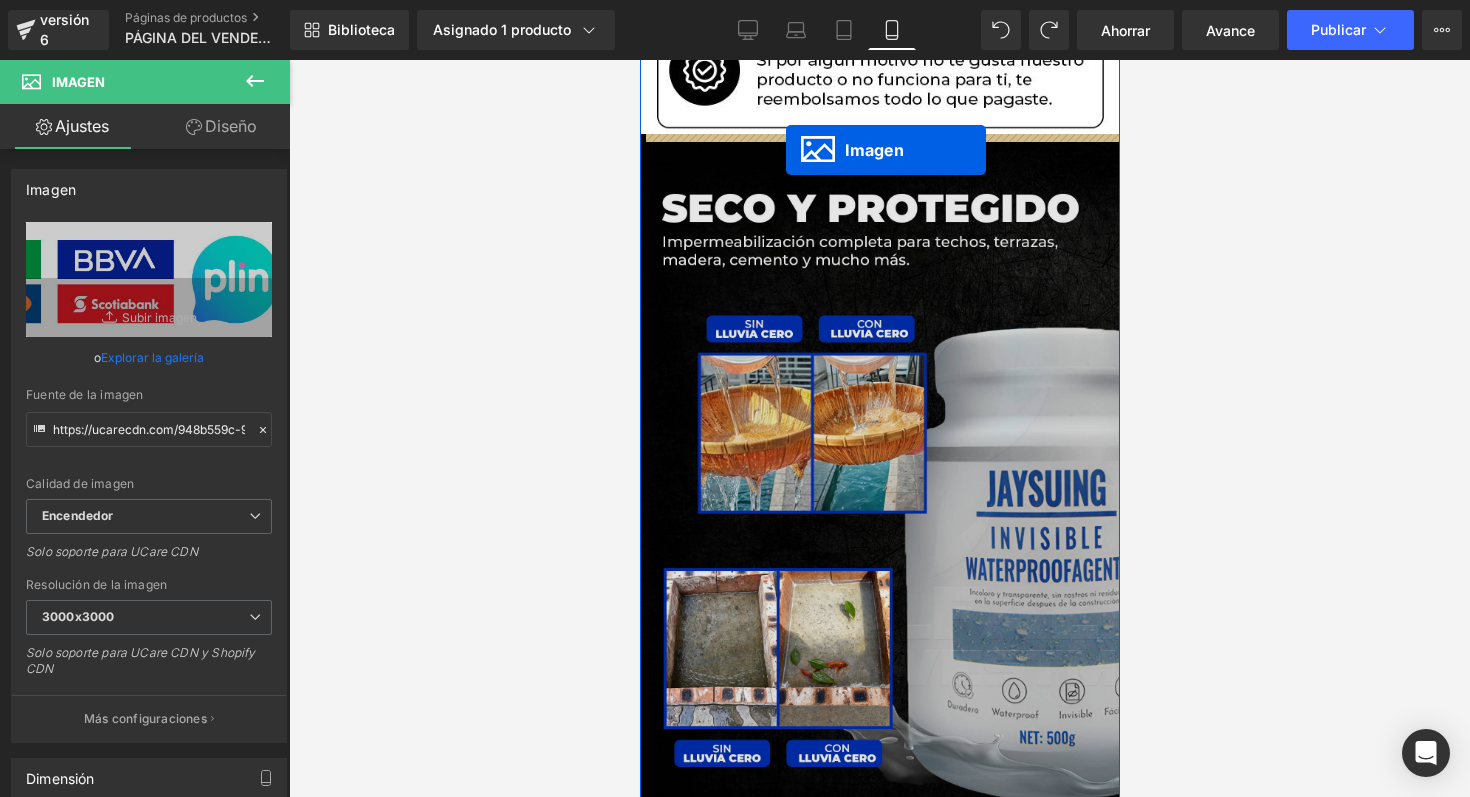 drag, startPoint x: 834, startPoint y: 459, endPoint x: 785, endPoint y: 150, distance: 312.861 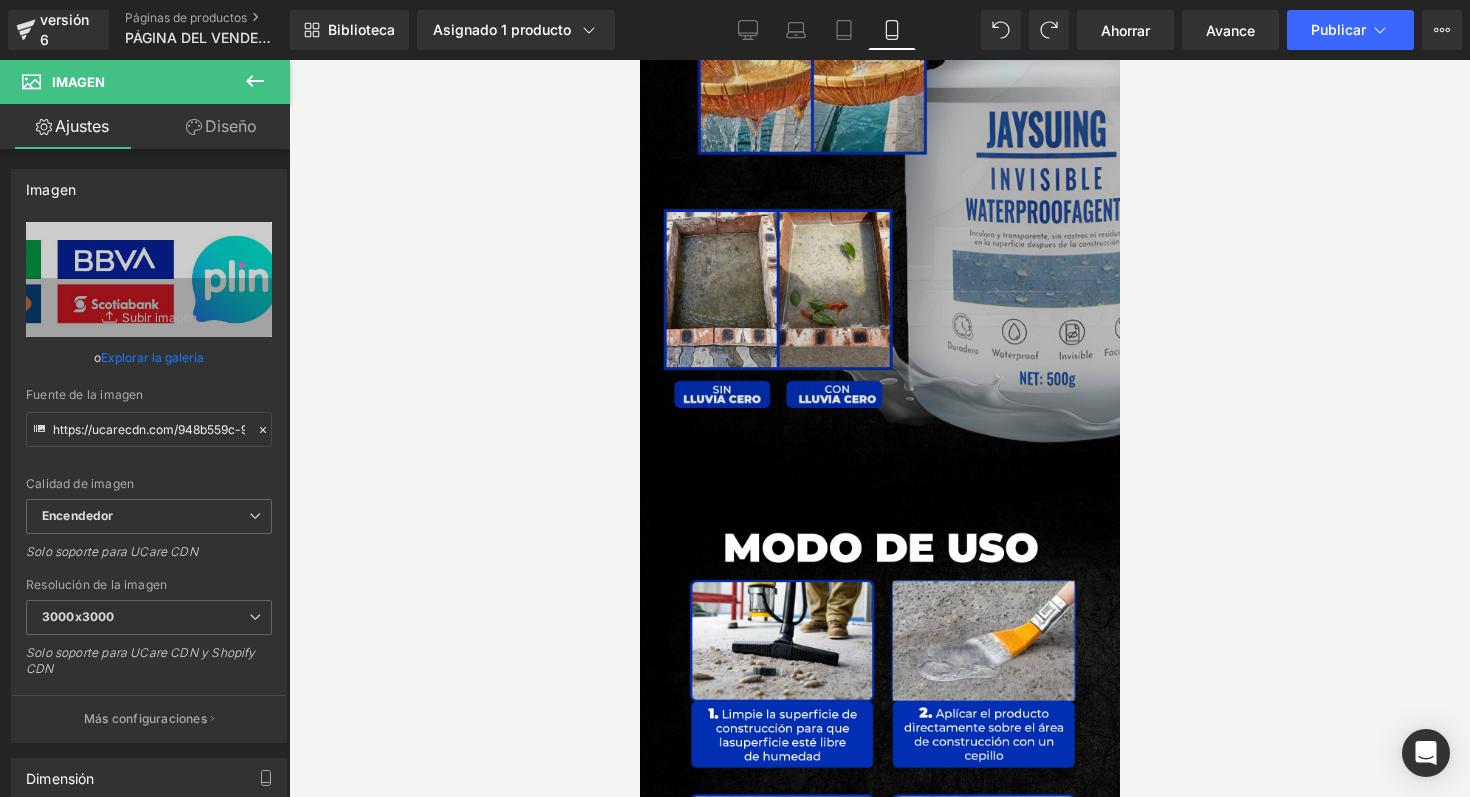 scroll, scrollTop: 3065, scrollLeft: 0, axis: vertical 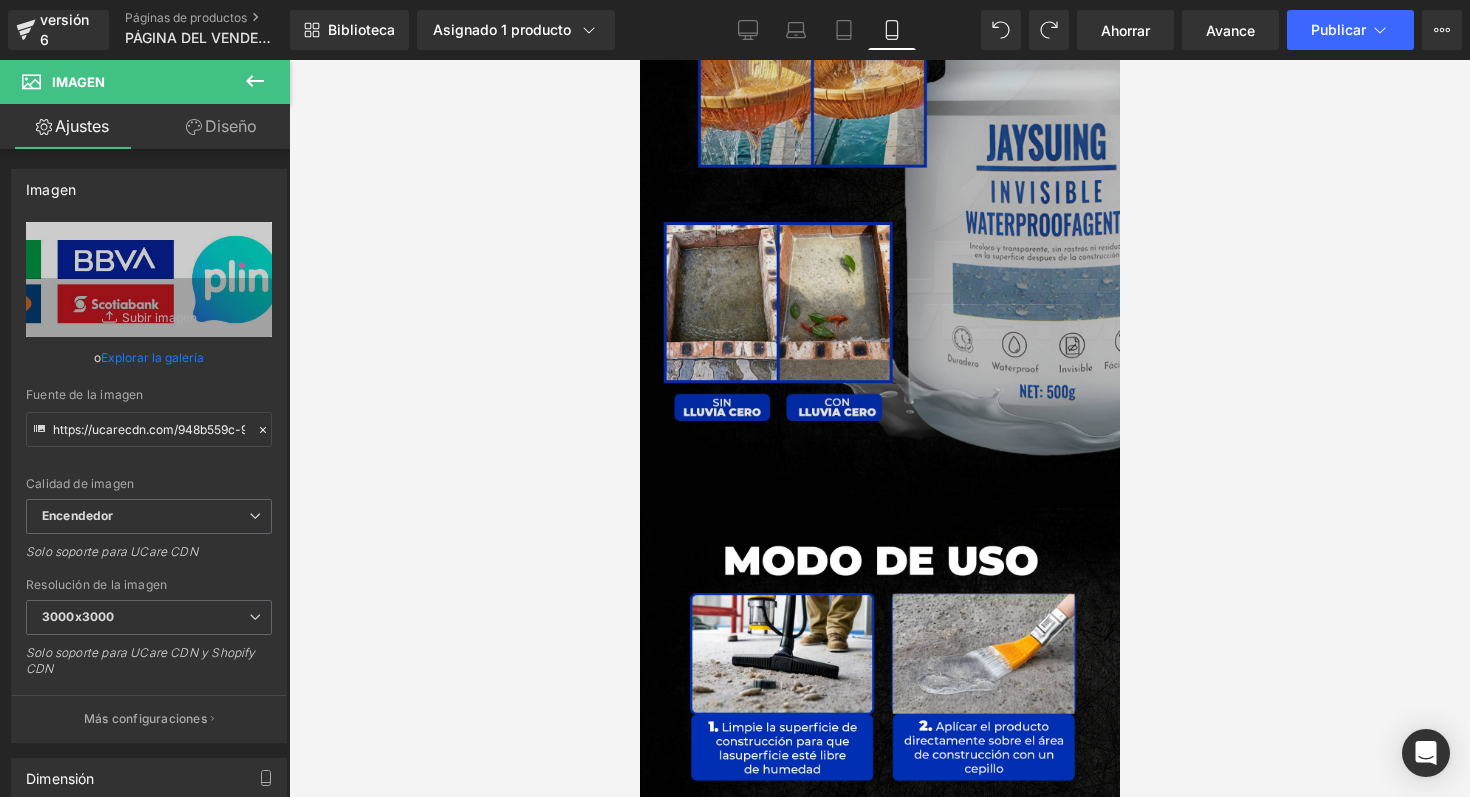 click at bounding box center (879, 148) 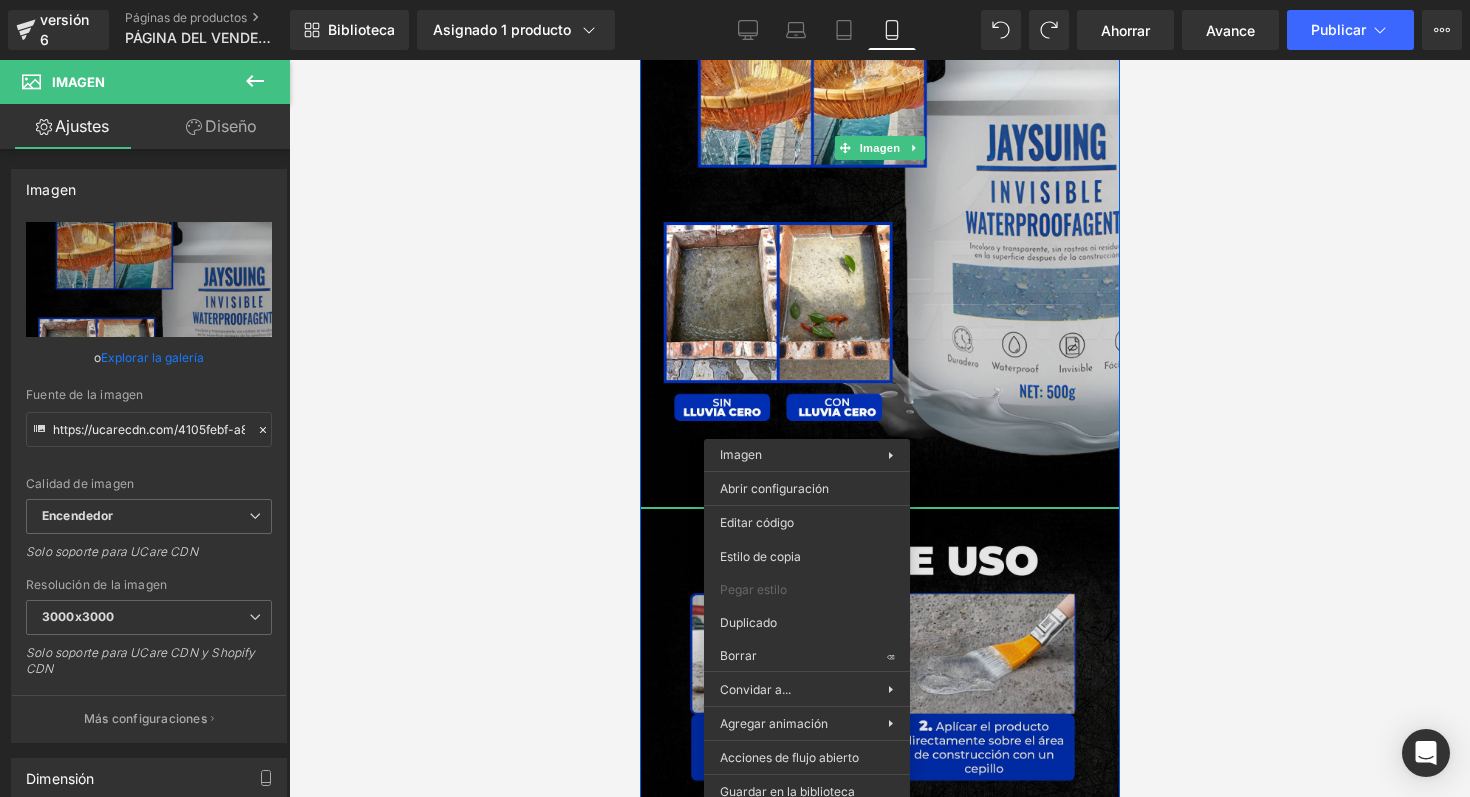 click at bounding box center (879, 868) 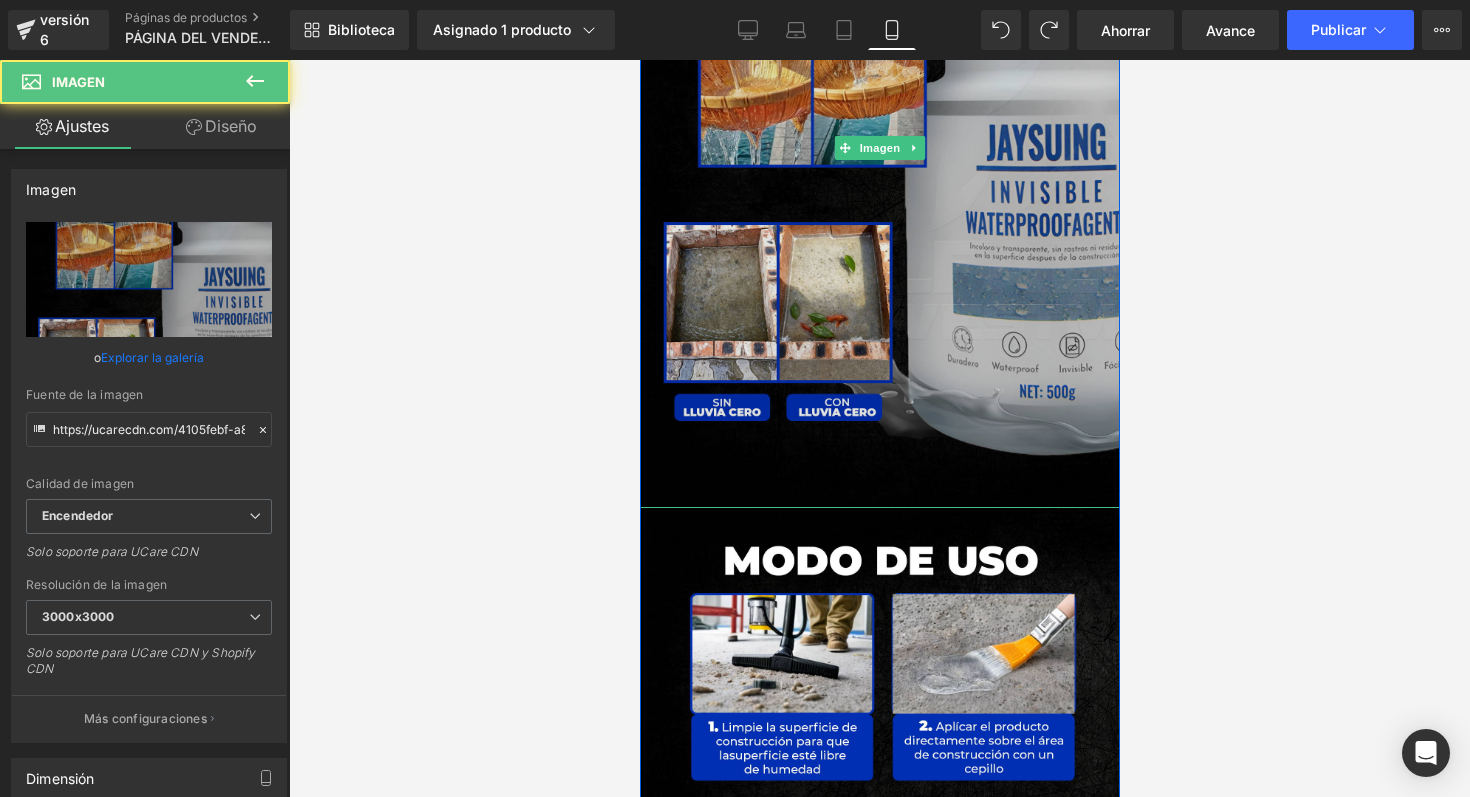 drag, startPoint x: 874, startPoint y: 505, endPoint x: 875, endPoint y: 434, distance: 71.00704 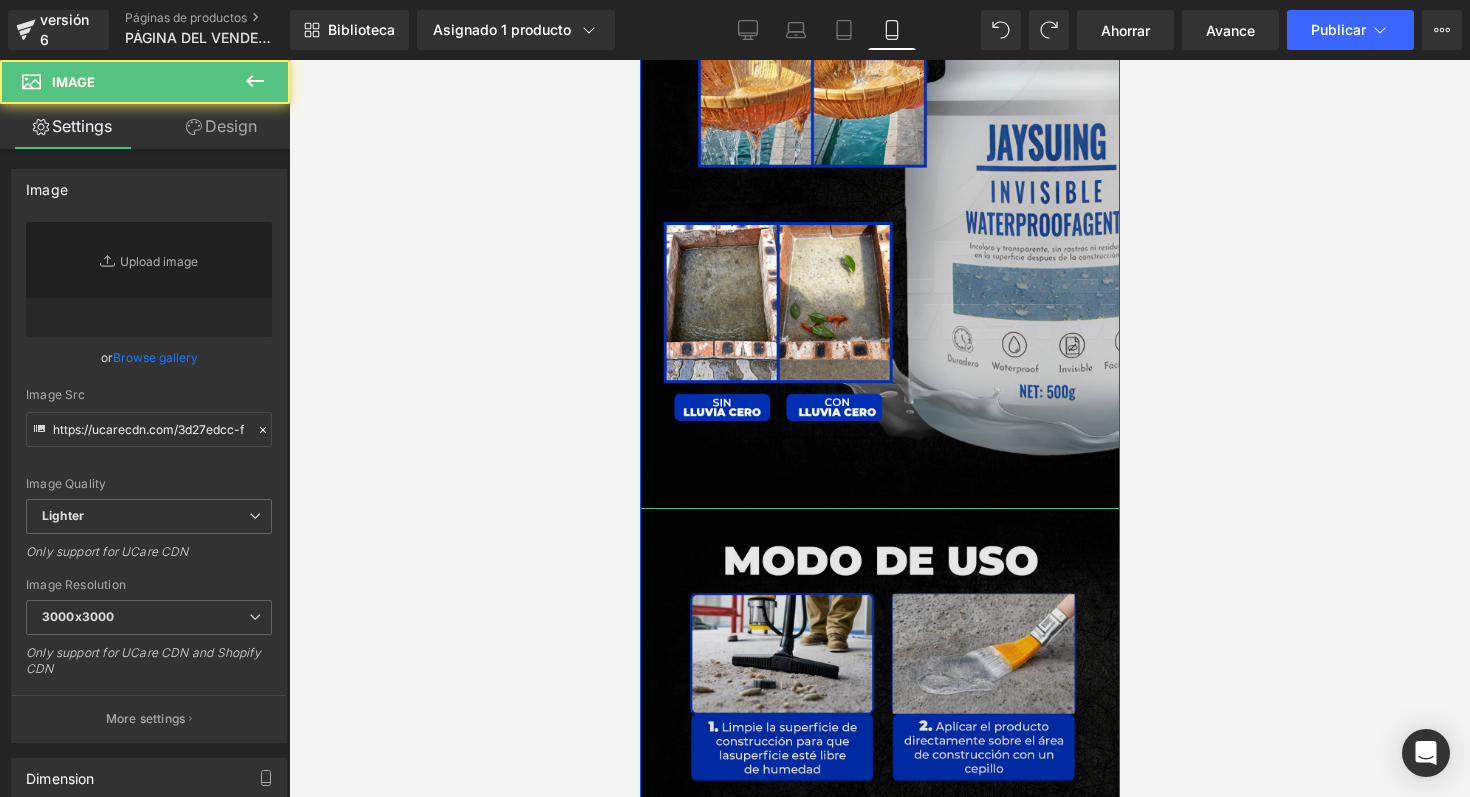 click at bounding box center (879, 868) 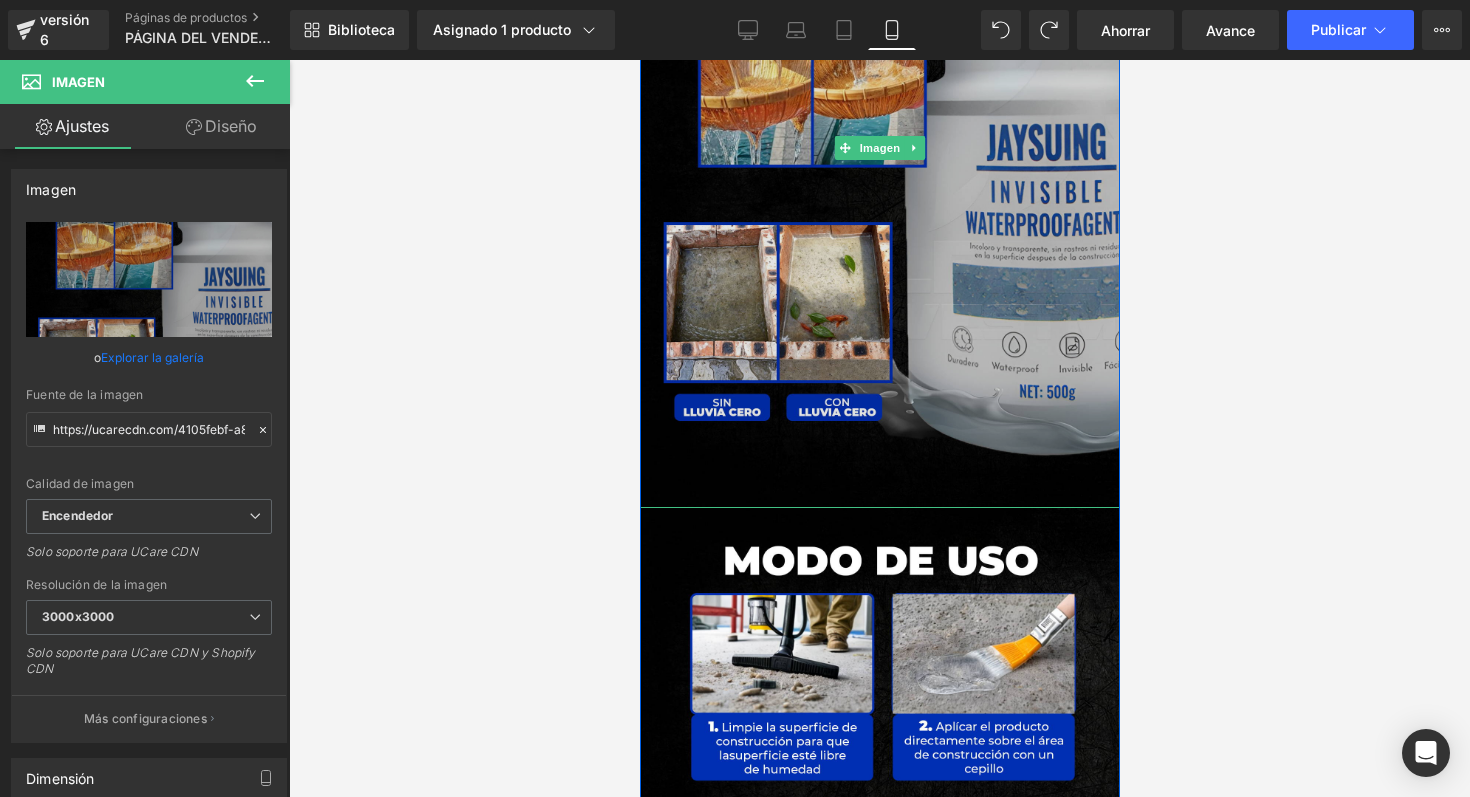 drag, startPoint x: 848, startPoint y: 507, endPoint x: 846, endPoint y: 442, distance: 65.03076 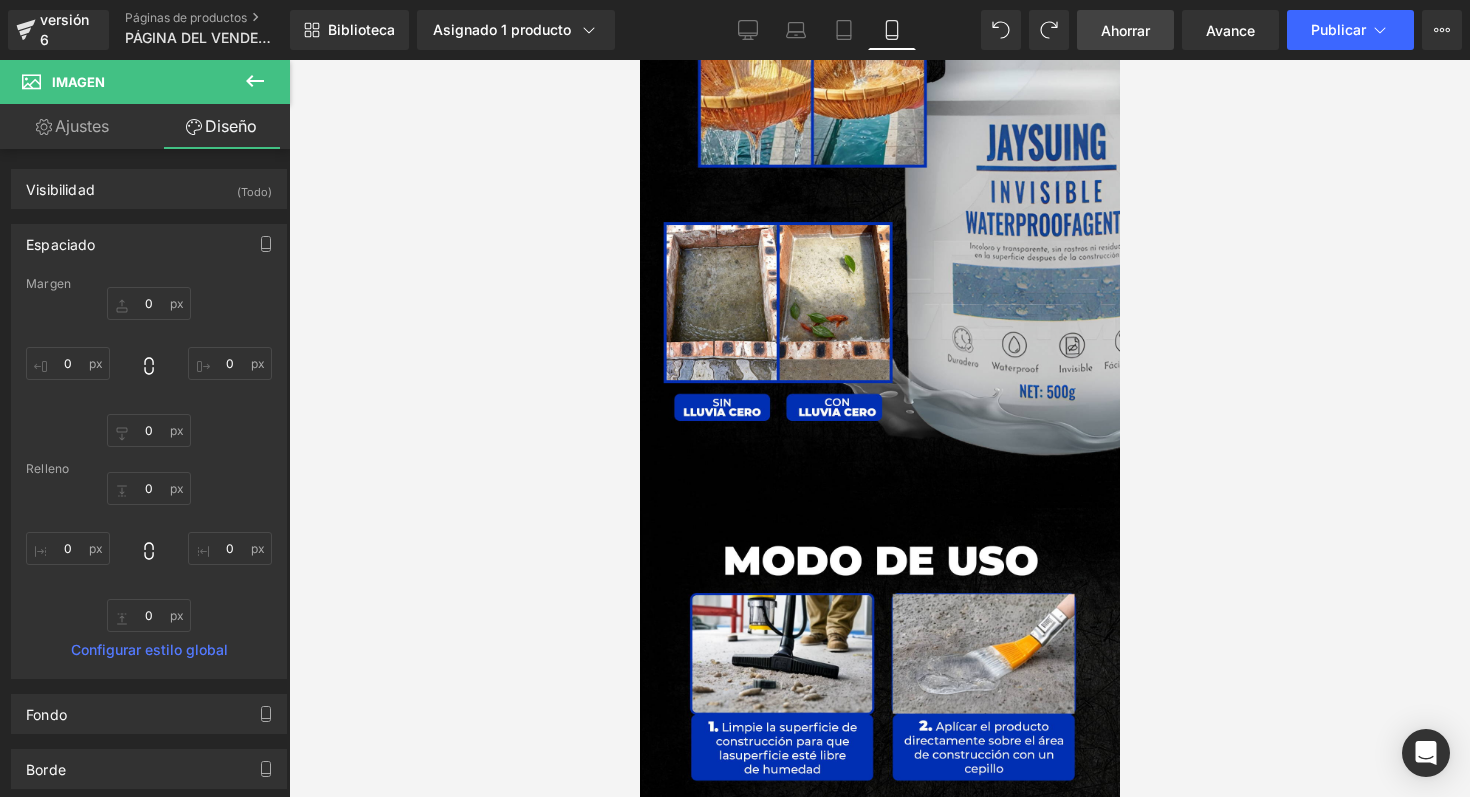 click on "Ahorrar" at bounding box center [1125, 30] 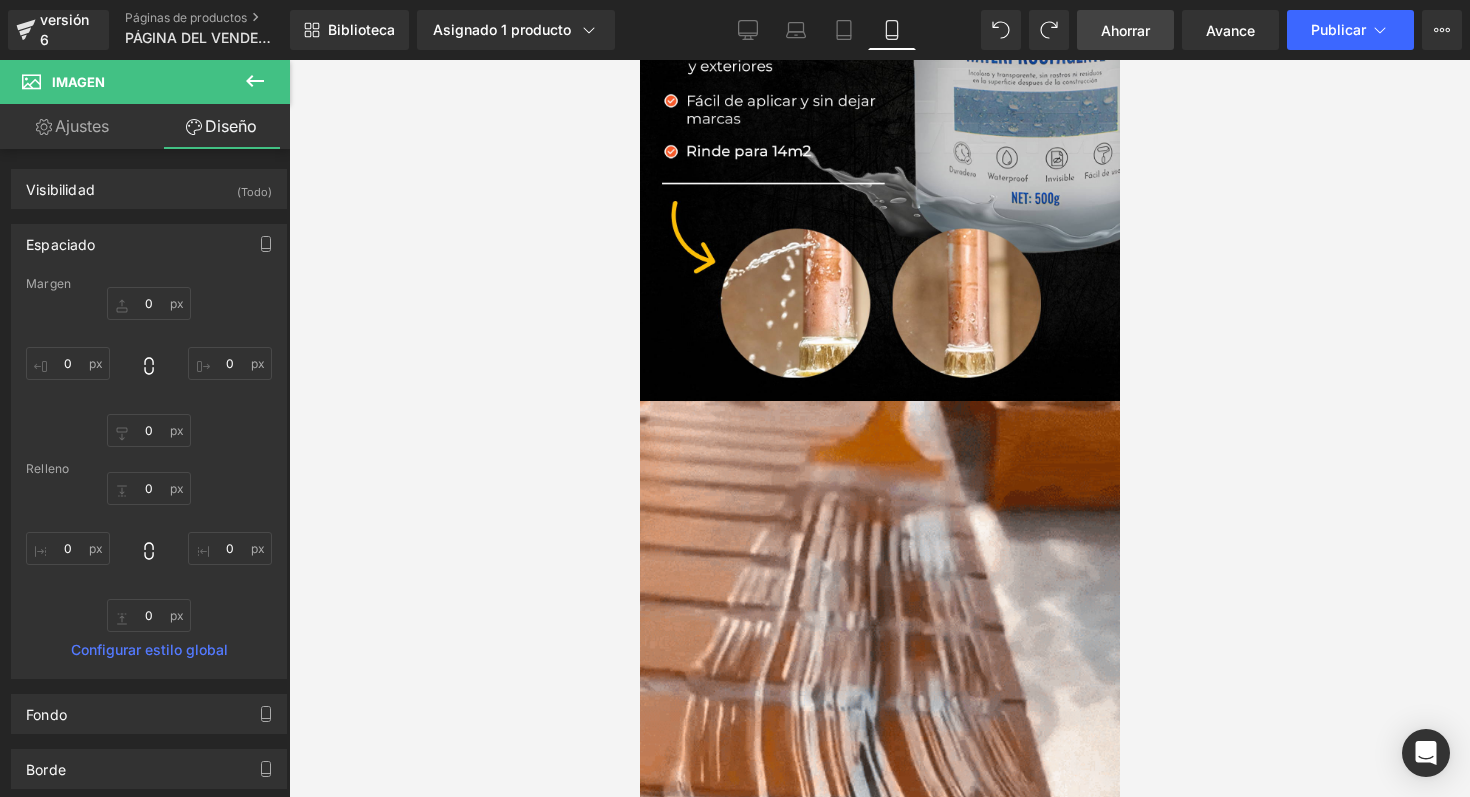 scroll, scrollTop: 1108, scrollLeft: 0, axis: vertical 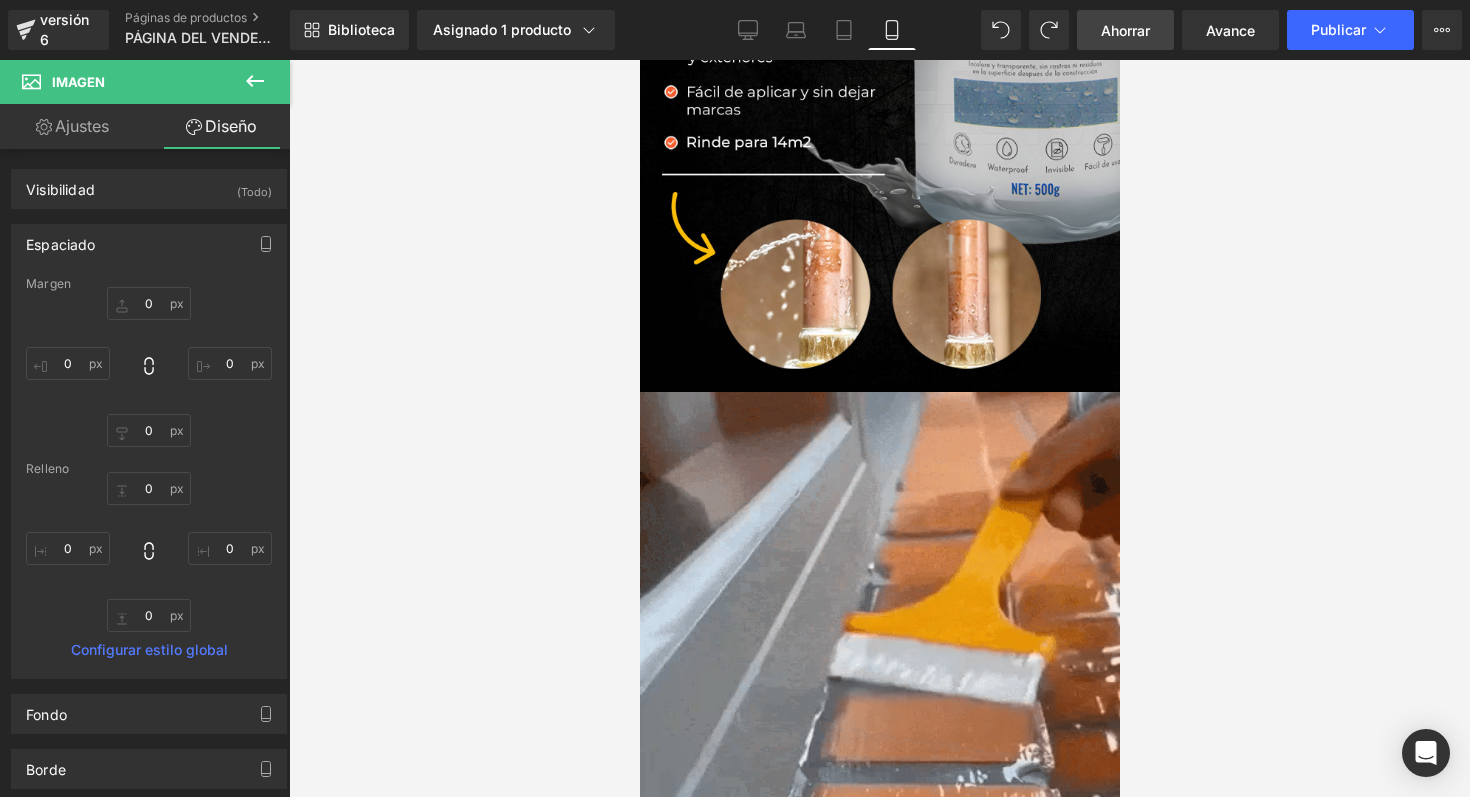 click on "Ahorrar" at bounding box center [1125, 30] 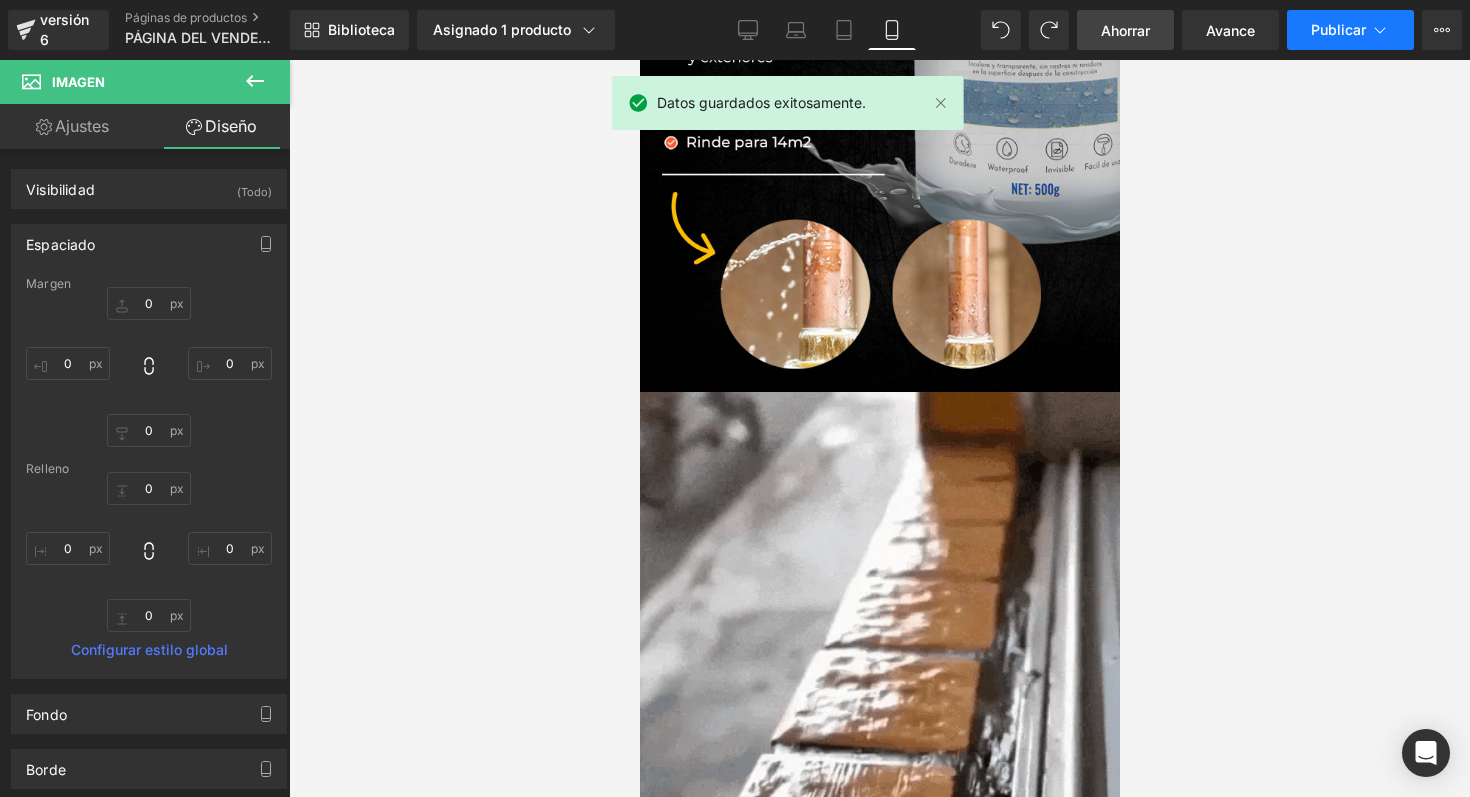 click on "Publicar" at bounding box center (1338, 29) 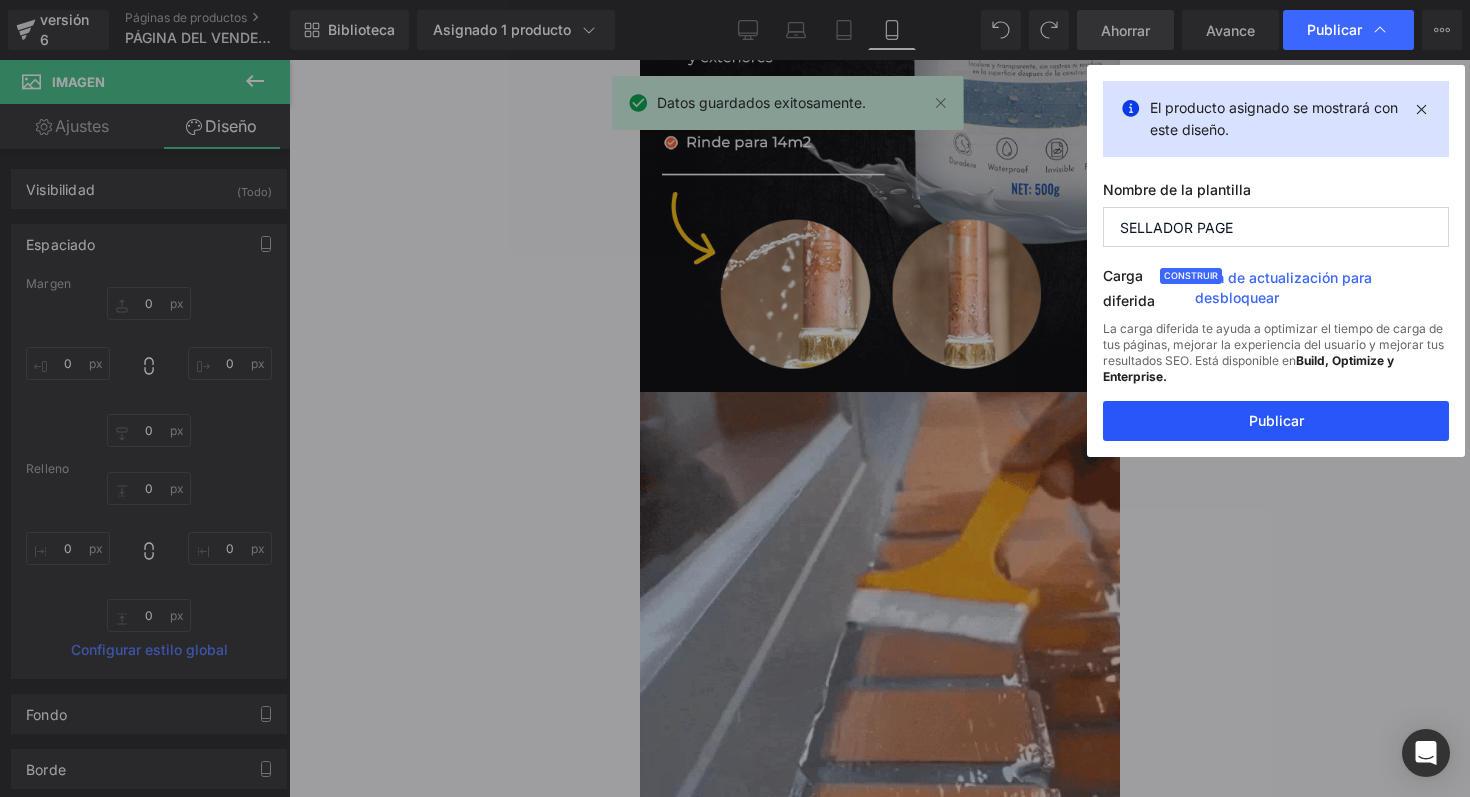 click on "Publicar" at bounding box center (1276, 421) 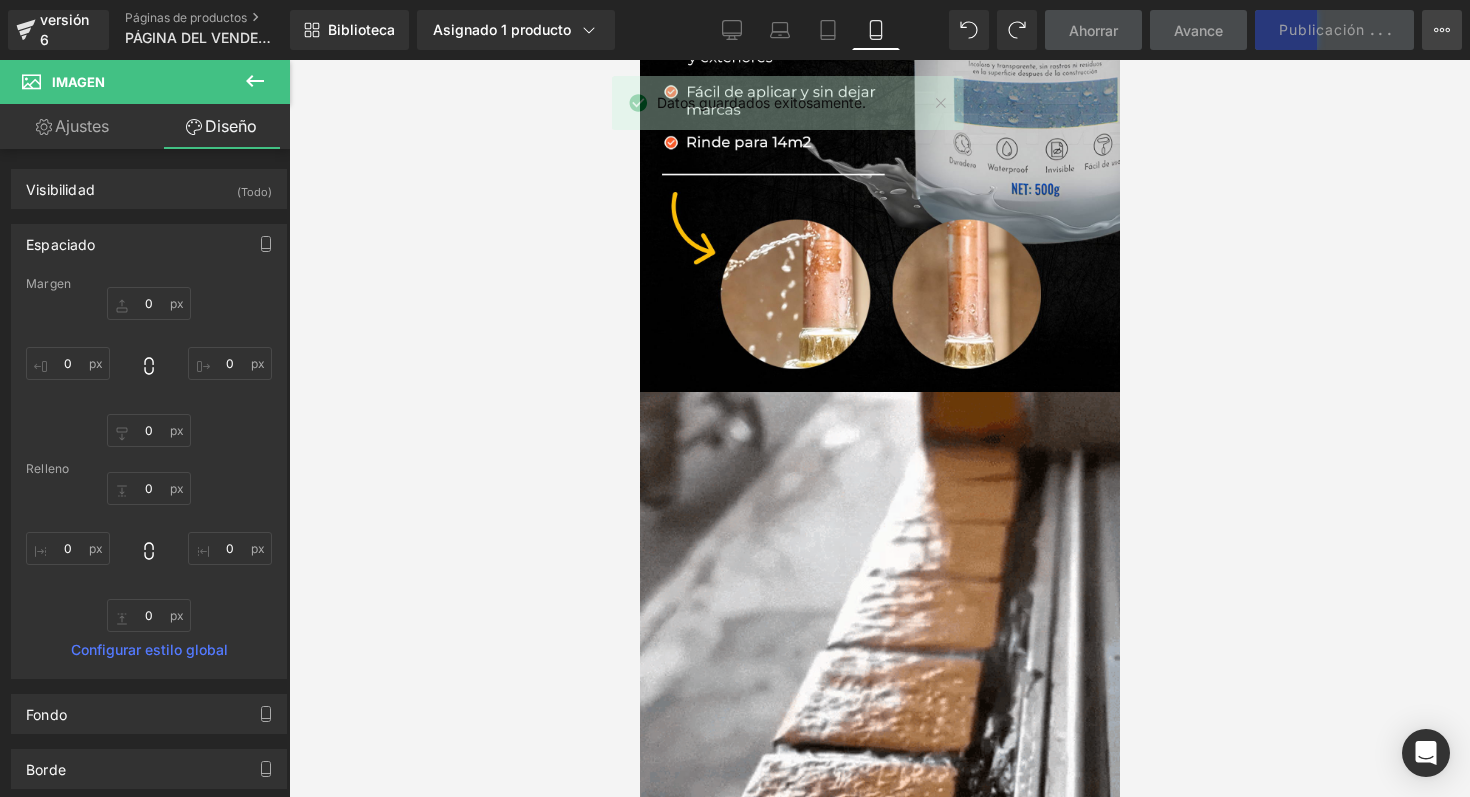 click 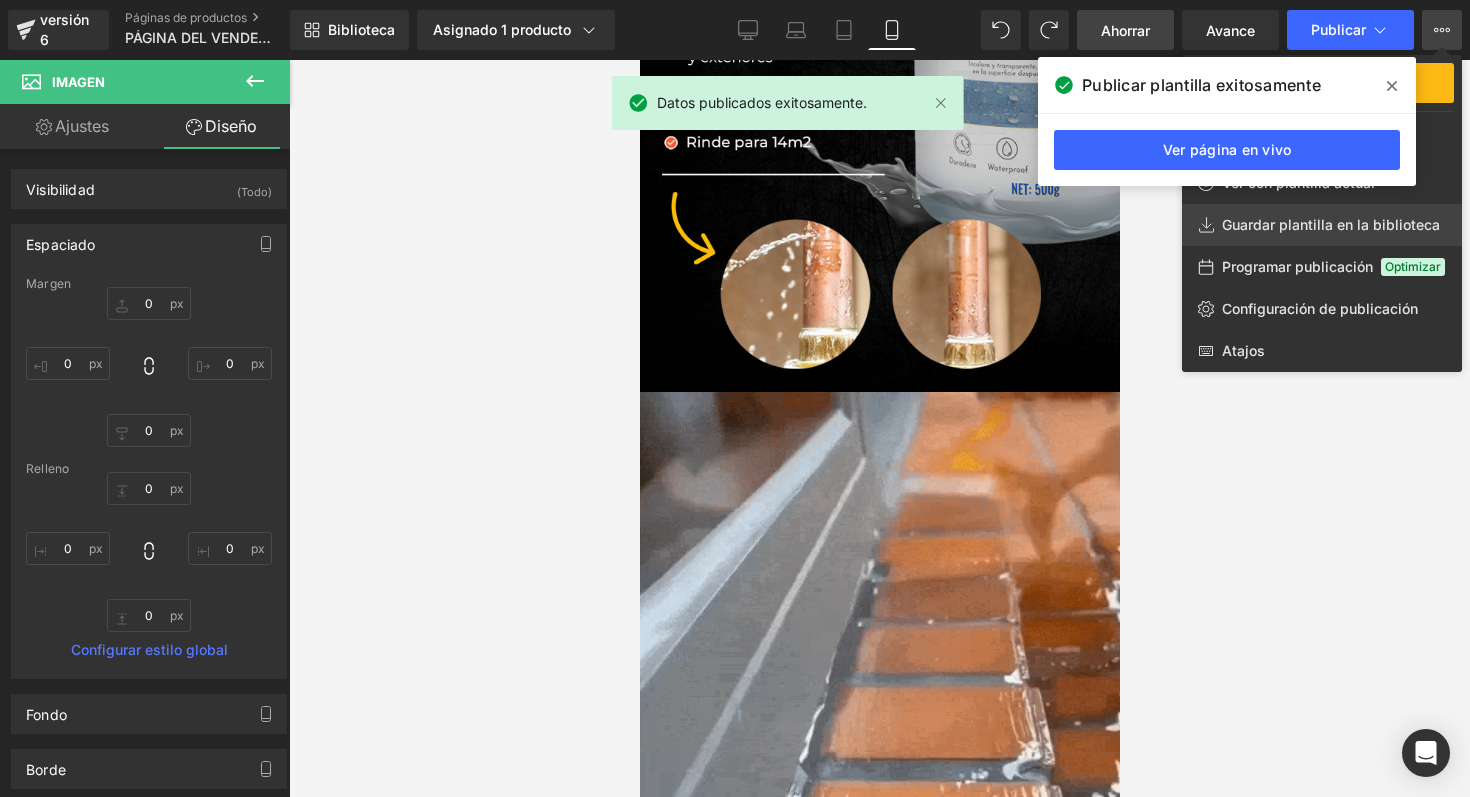 click on "Guardar plantilla en la biblioteca" at bounding box center [1331, 224] 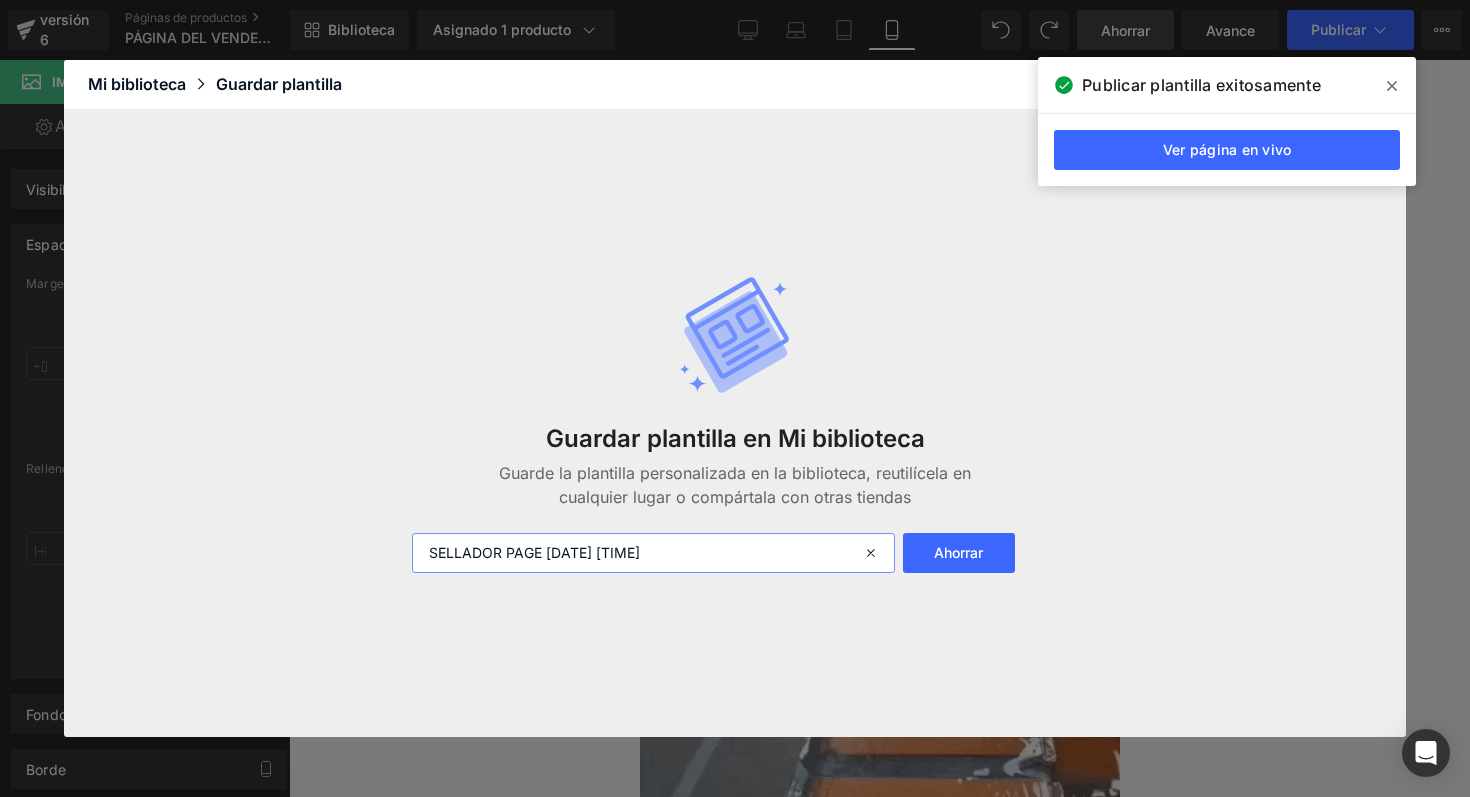 drag, startPoint x: 703, startPoint y: 551, endPoint x: 548, endPoint y: 551, distance: 155 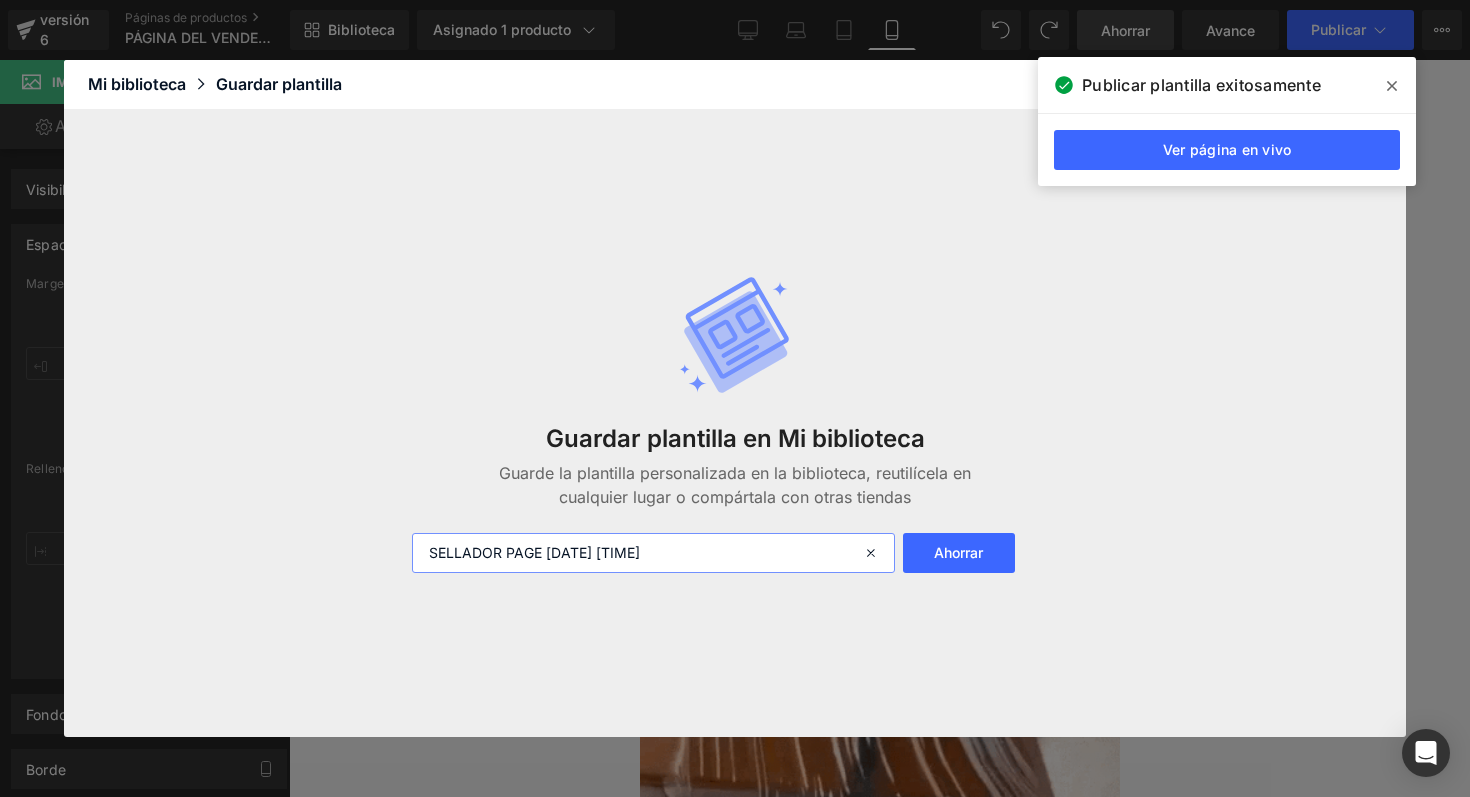 click on "SELLADOR PAGE [DATE] [TIME]" at bounding box center (653, 553) 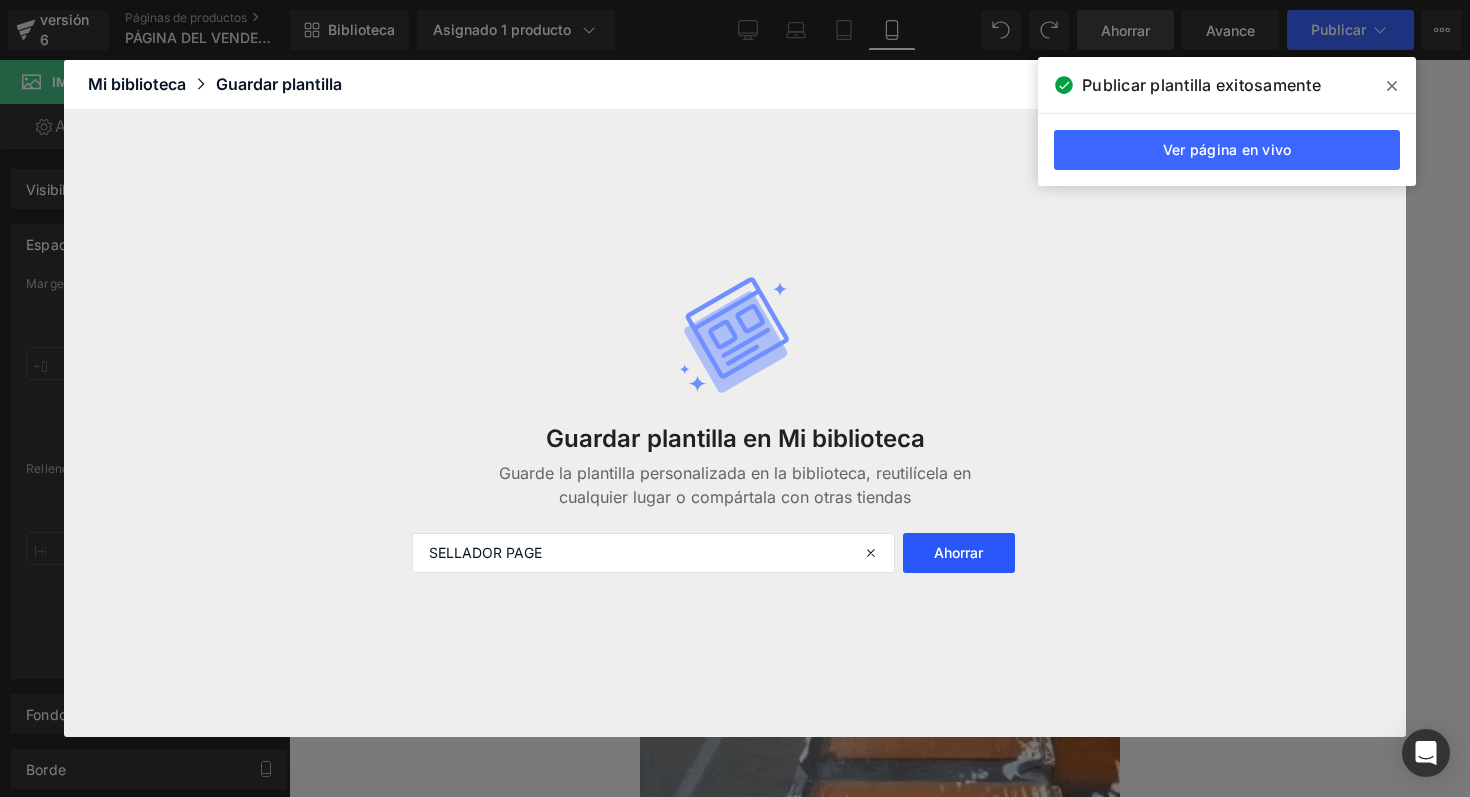 click on "Ahorrar" at bounding box center (959, 553) 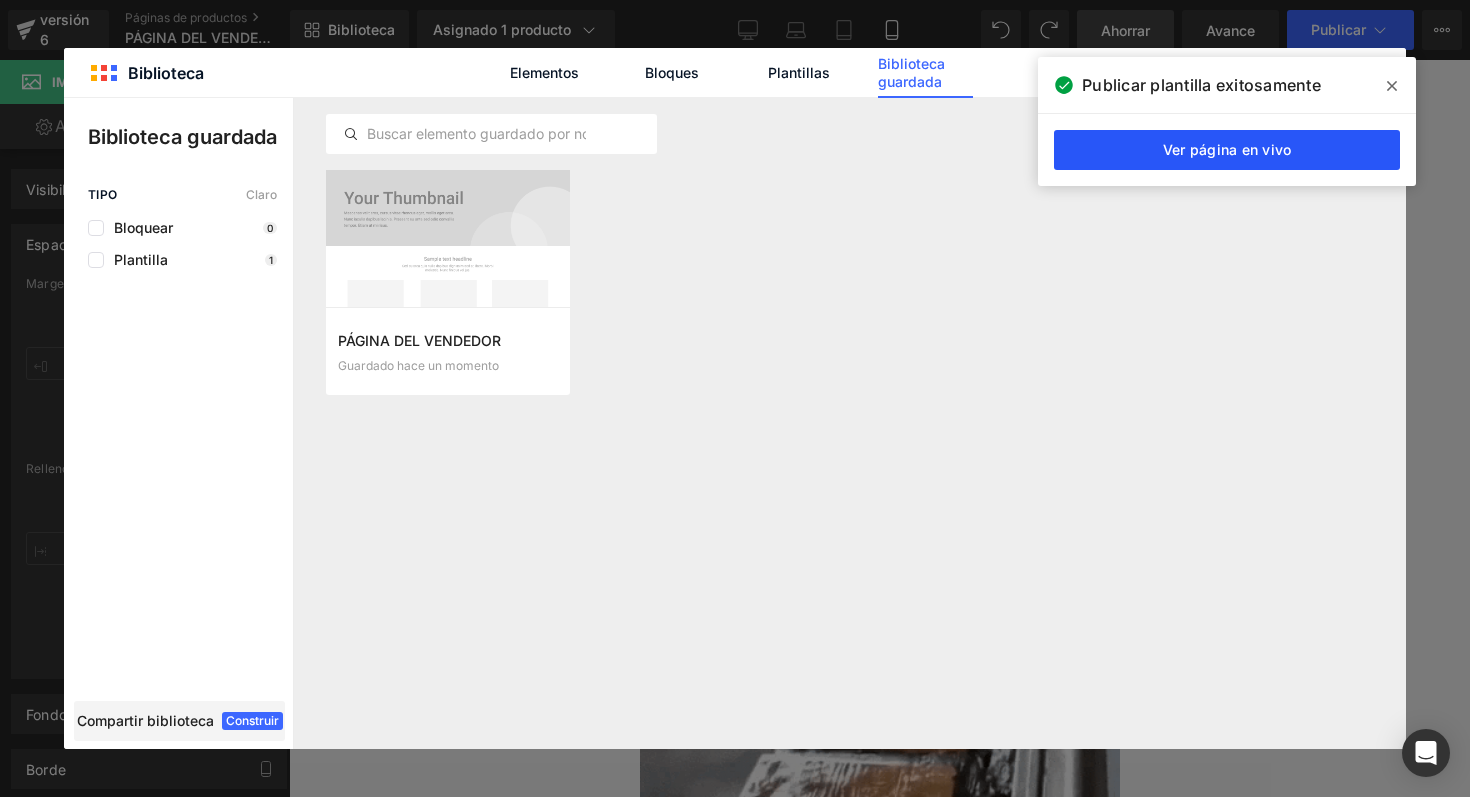 click on "Ver página en vivo" at bounding box center [1227, 150] 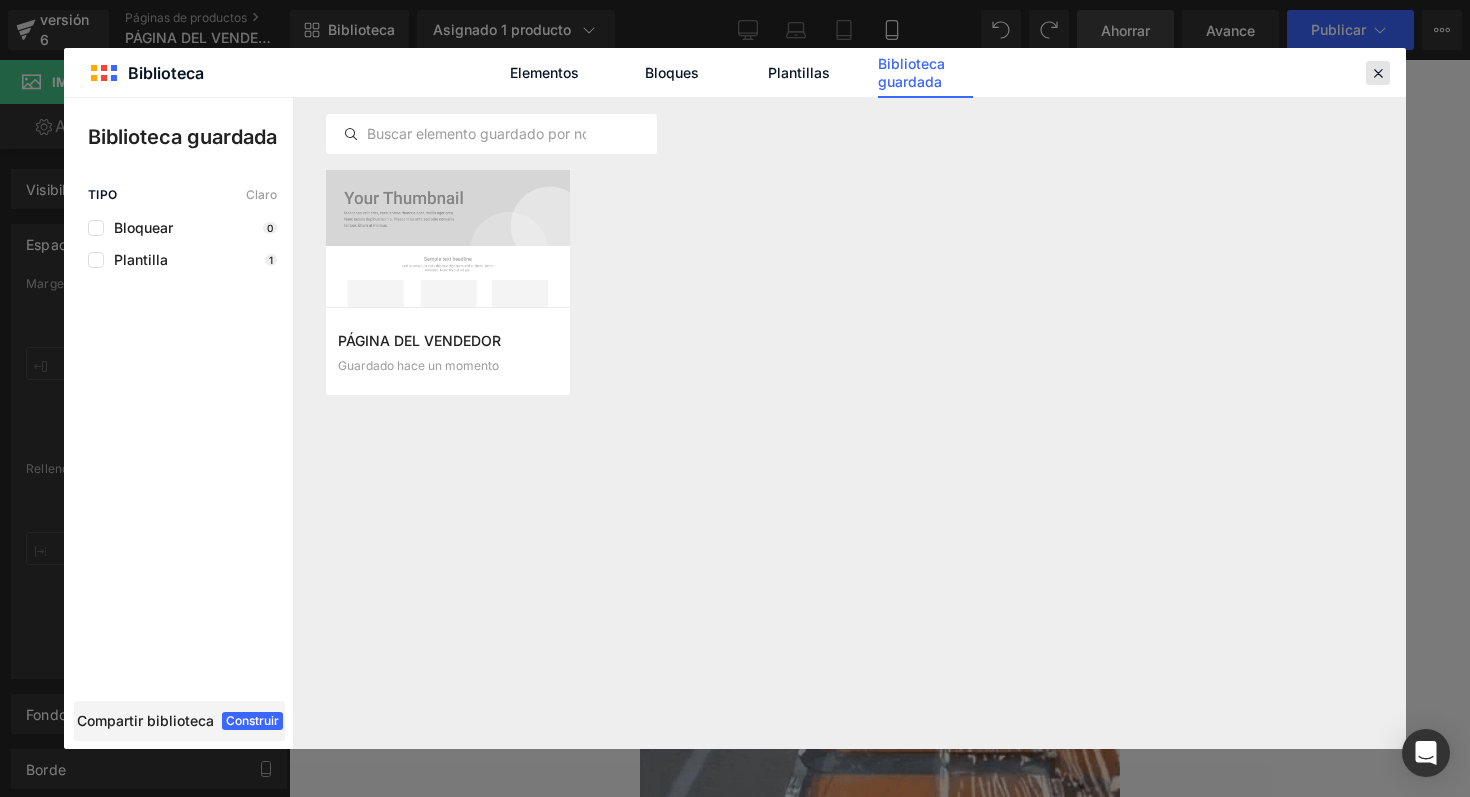 click at bounding box center [1378, 73] 